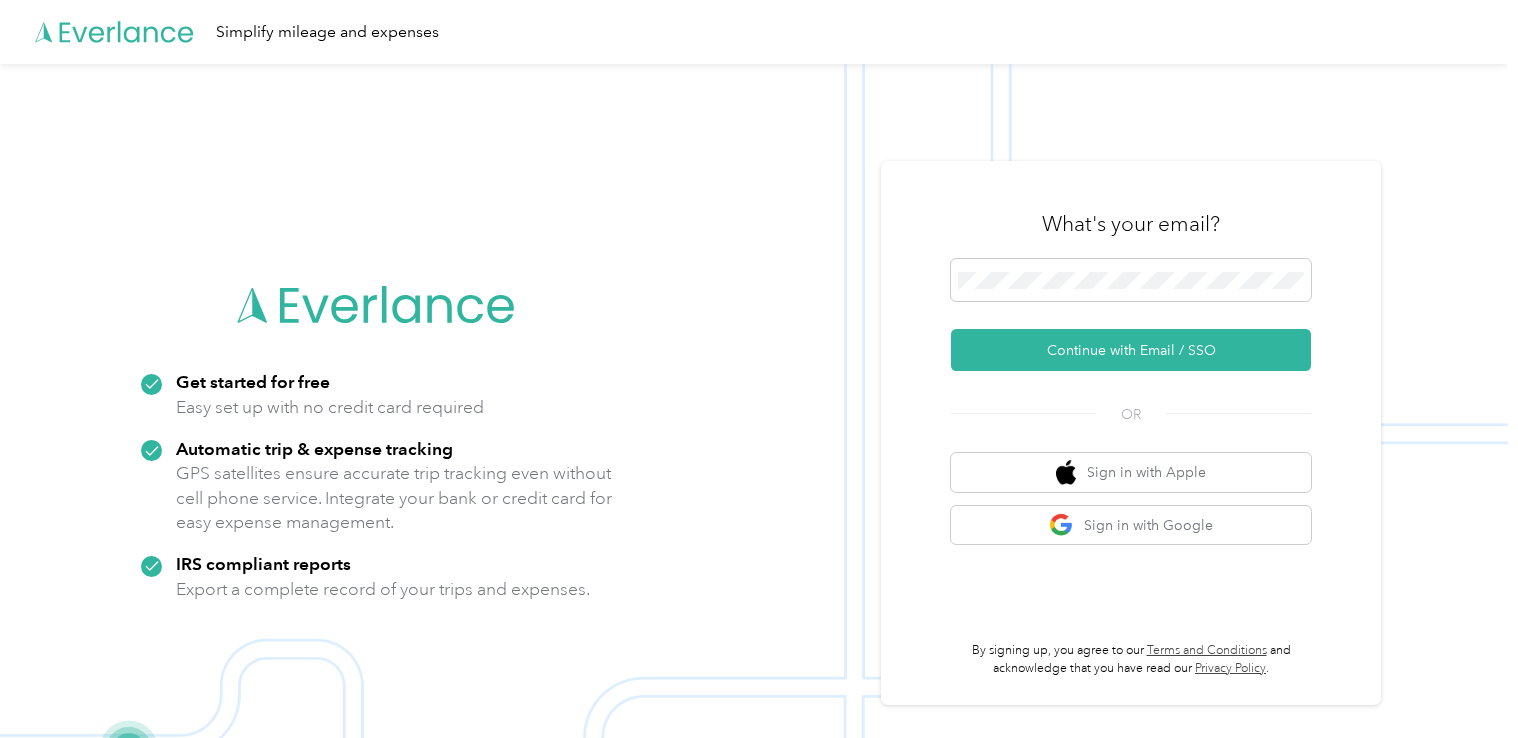 scroll, scrollTop: 0, scrollLeft: 0, axis: both 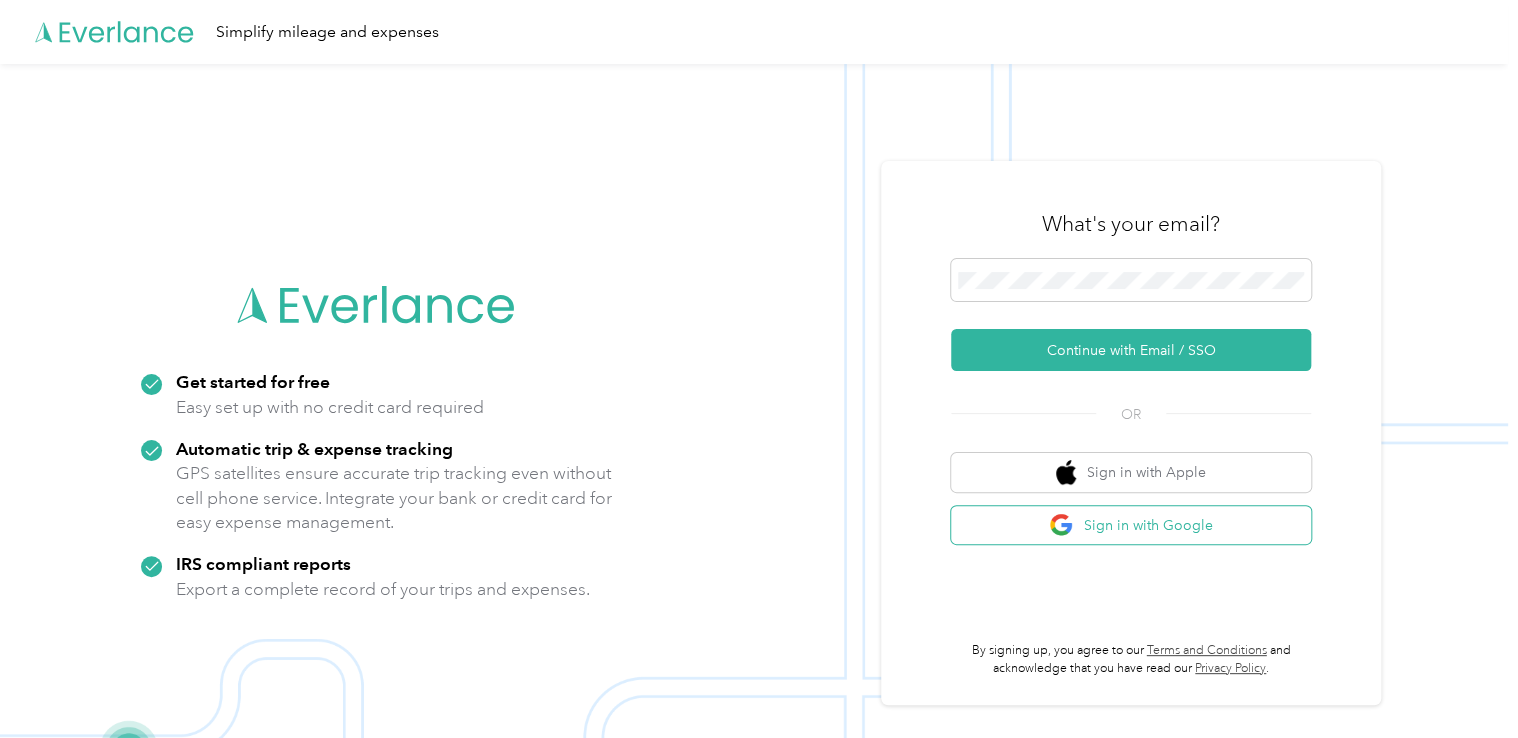 click on "Sign in with Google" at bounding box center (1131, 525) 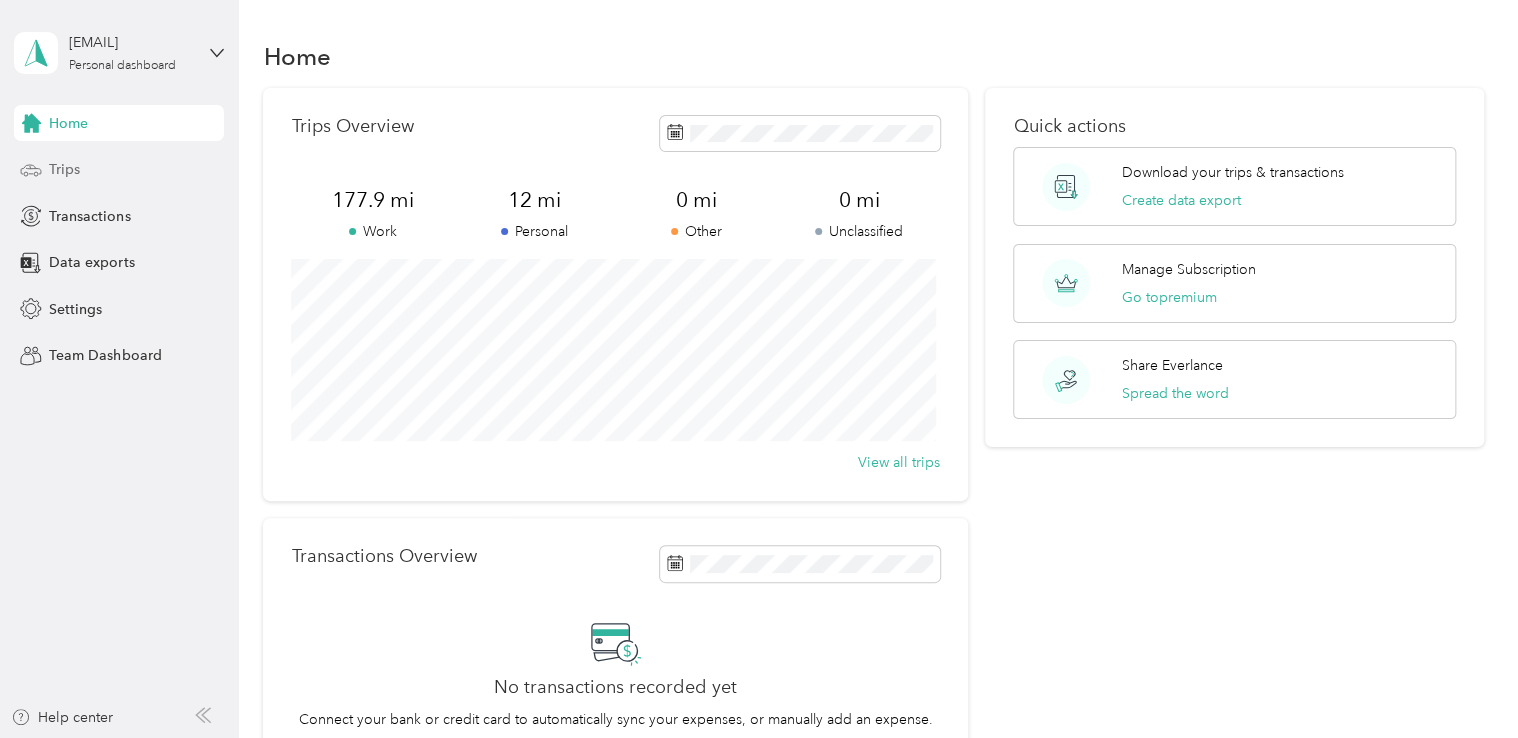 click on "Trips" at bounding box center [64, 169] 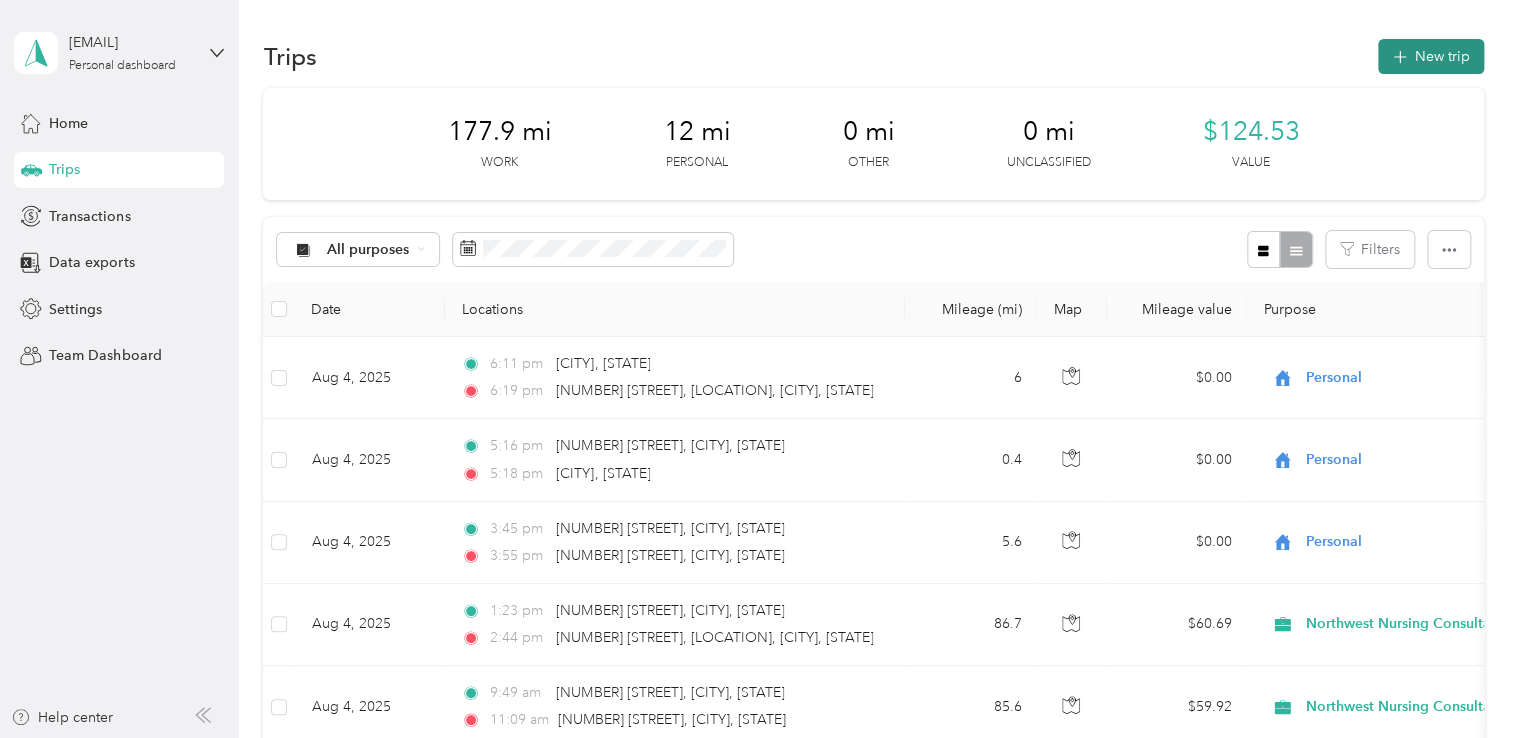 click on "New trip" at bounding box center [1431, 56] 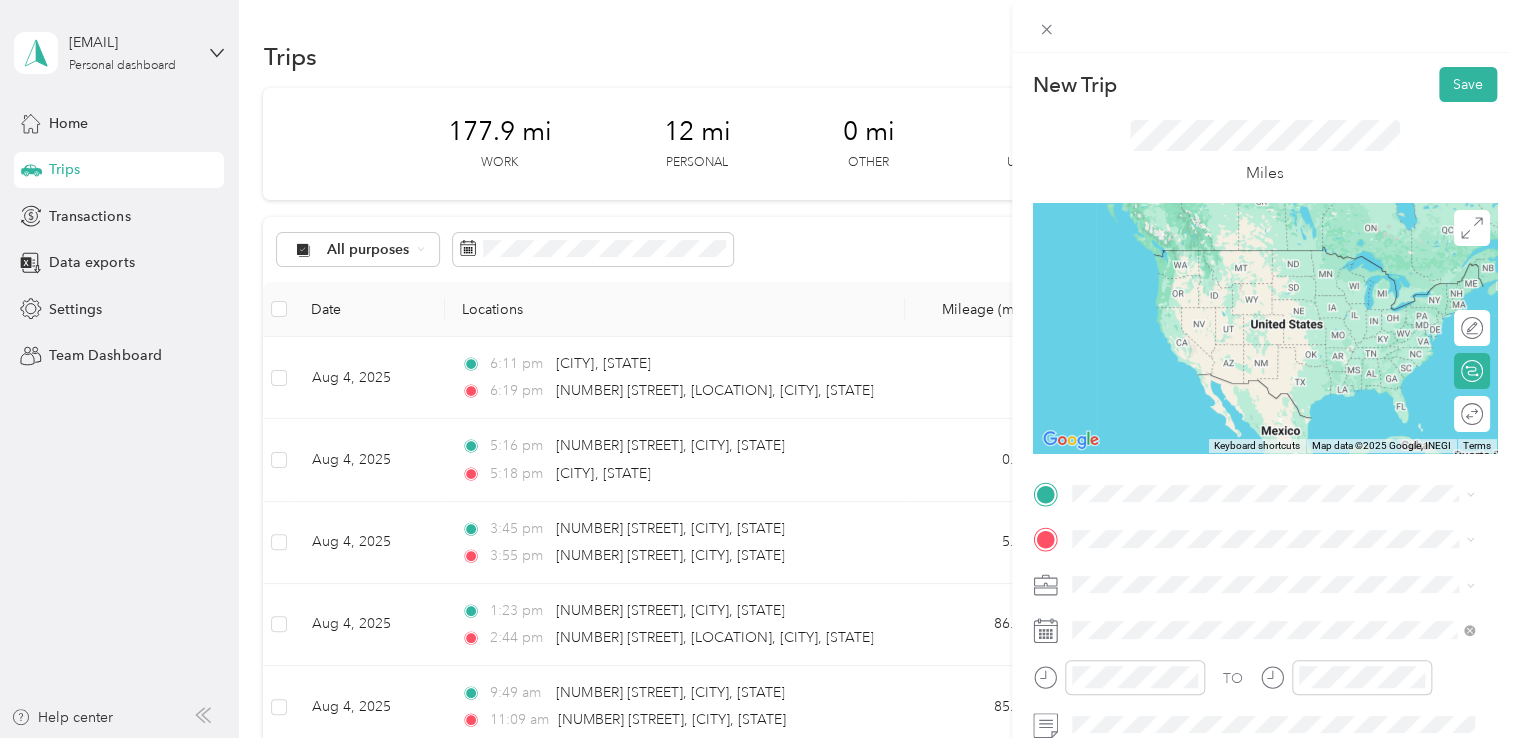 click on "[NUMBER] [STREET]
[CITY], [STATE] [POSTAL_CODE], [COUNTRY]" at bounding box center (1253, 252) 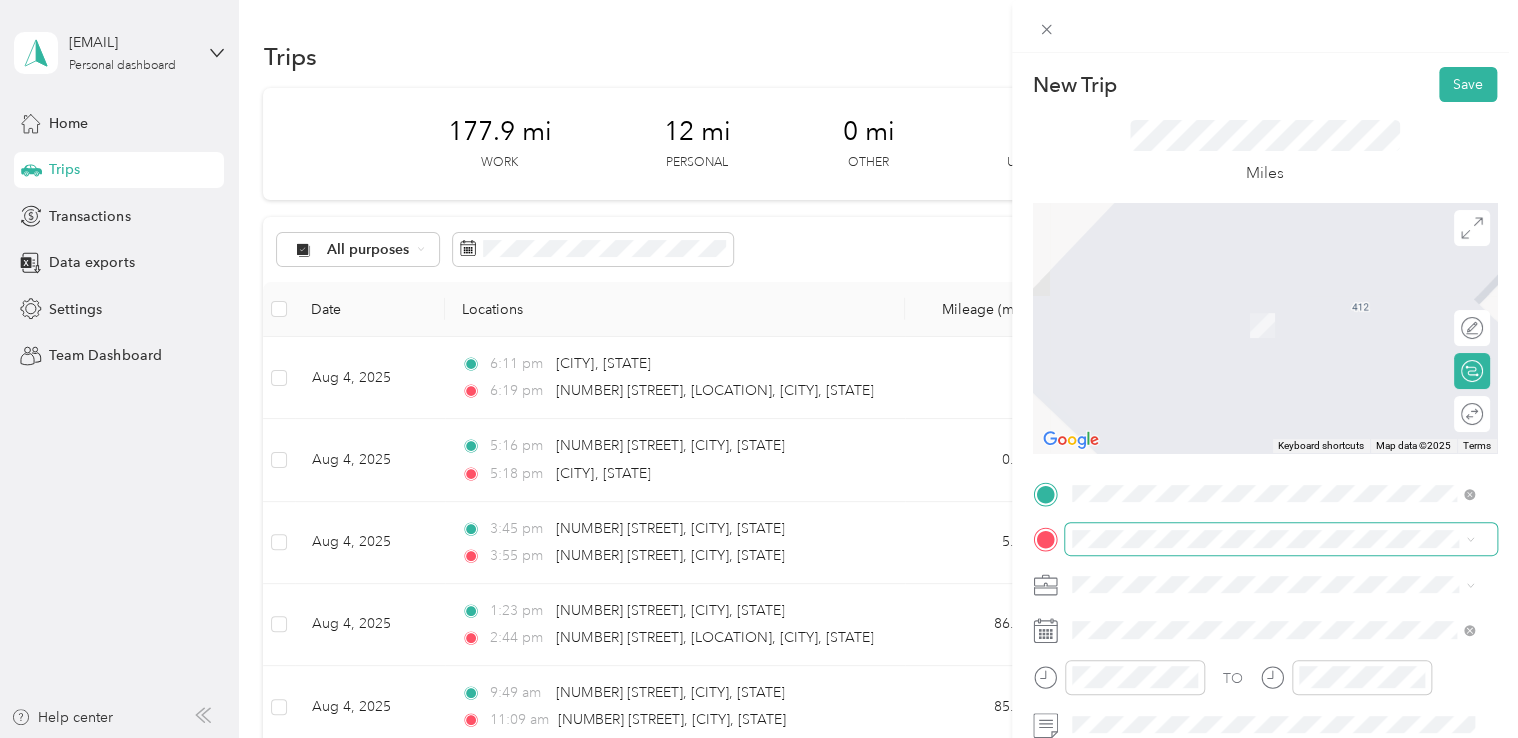 click at bounding box center (1281, 539) 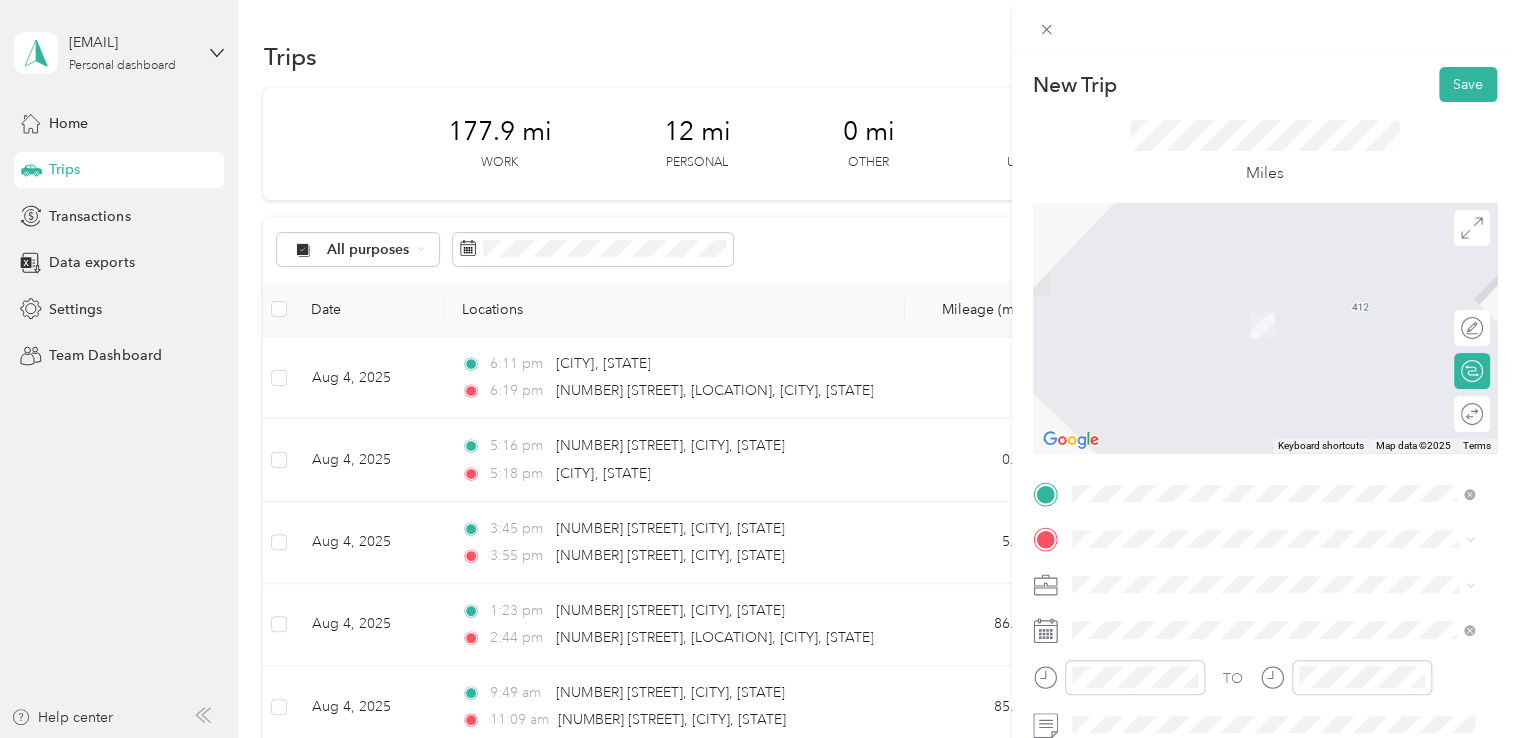 click on "[NUMBER] [STREET]
[CITY], [STATE] [POSTAL_CODE], [COUNTRY]" at bounding box center (1253, 304) 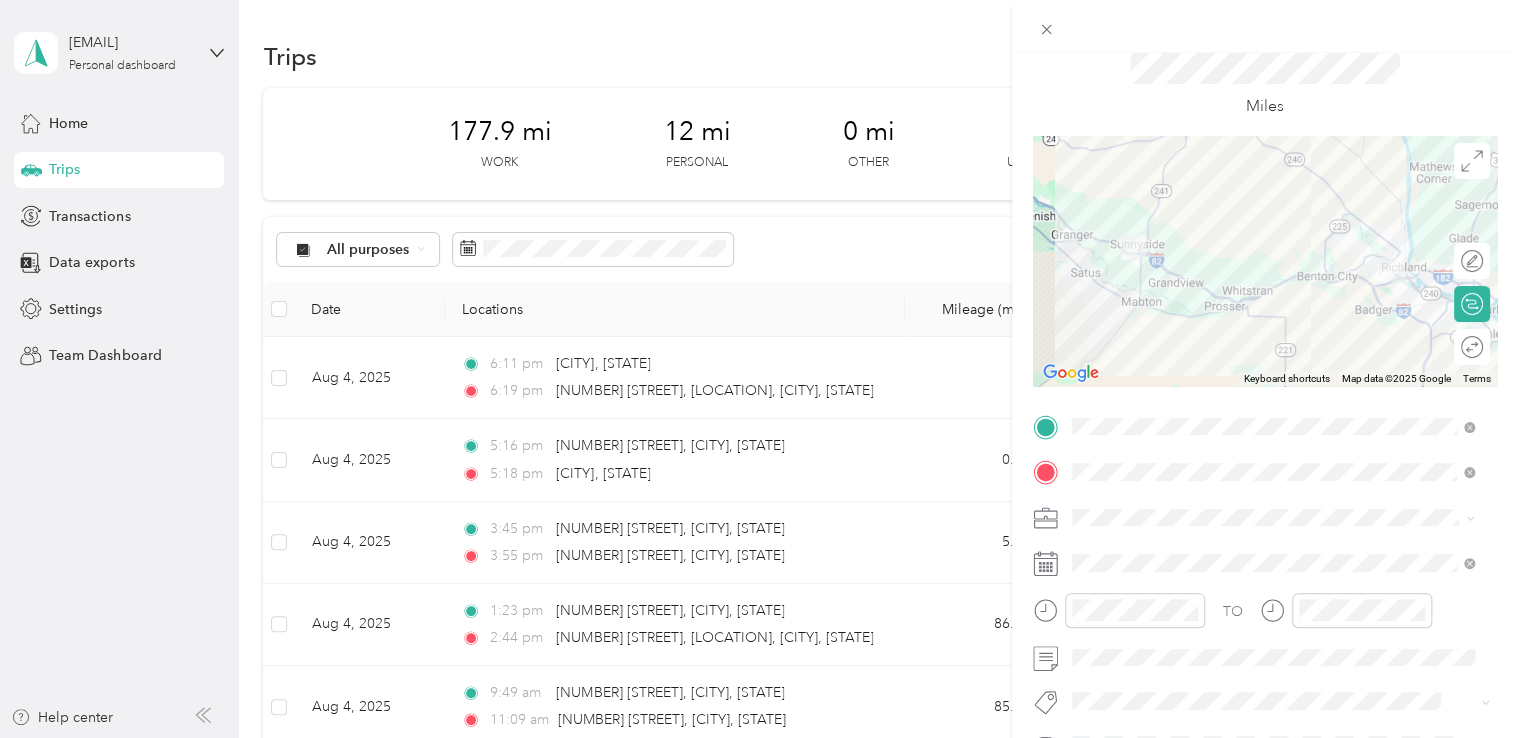 scroll, scrollTop: 100, scrollLeft: 0, axis: vertical 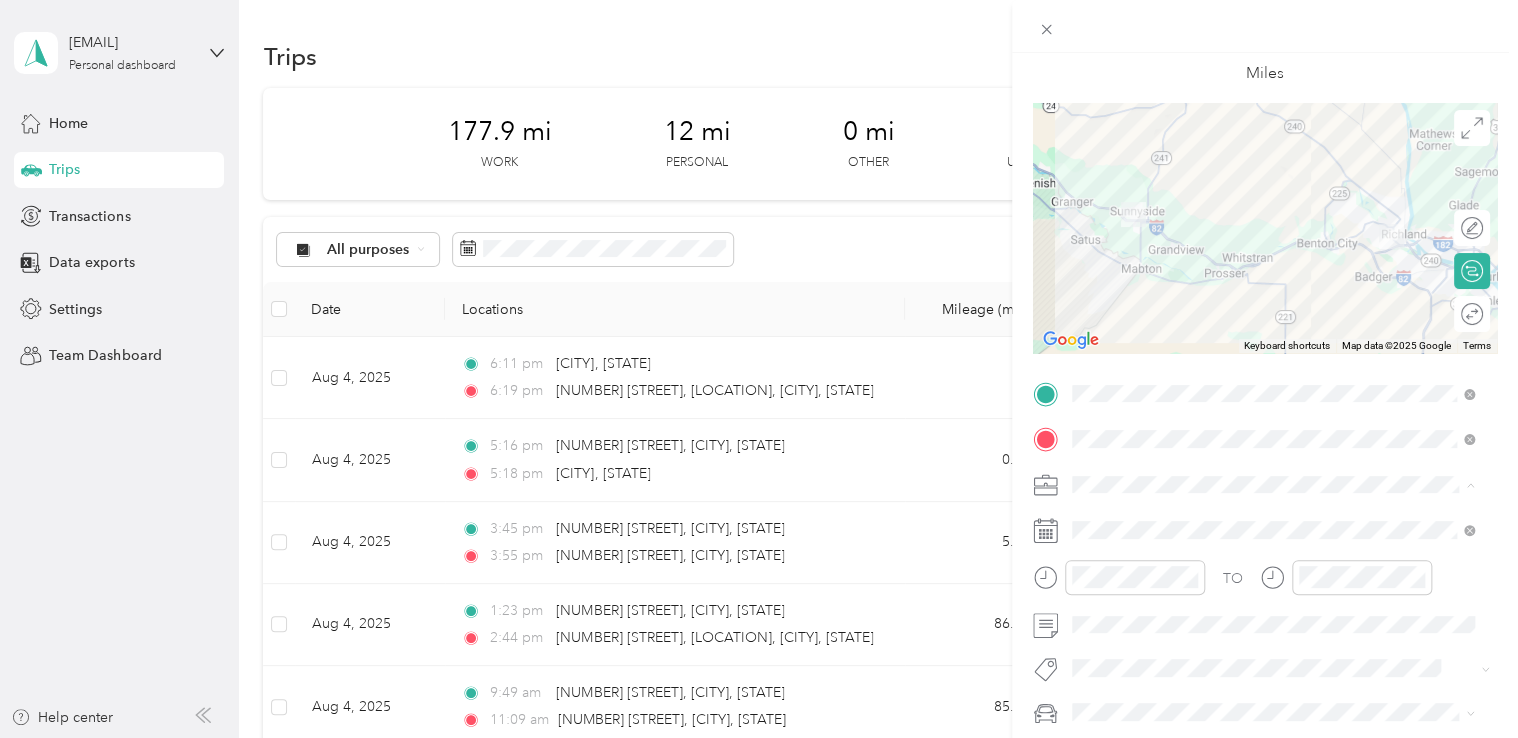 click on "Northwest Nursing Consultants" at bounding box center (1177, 274) 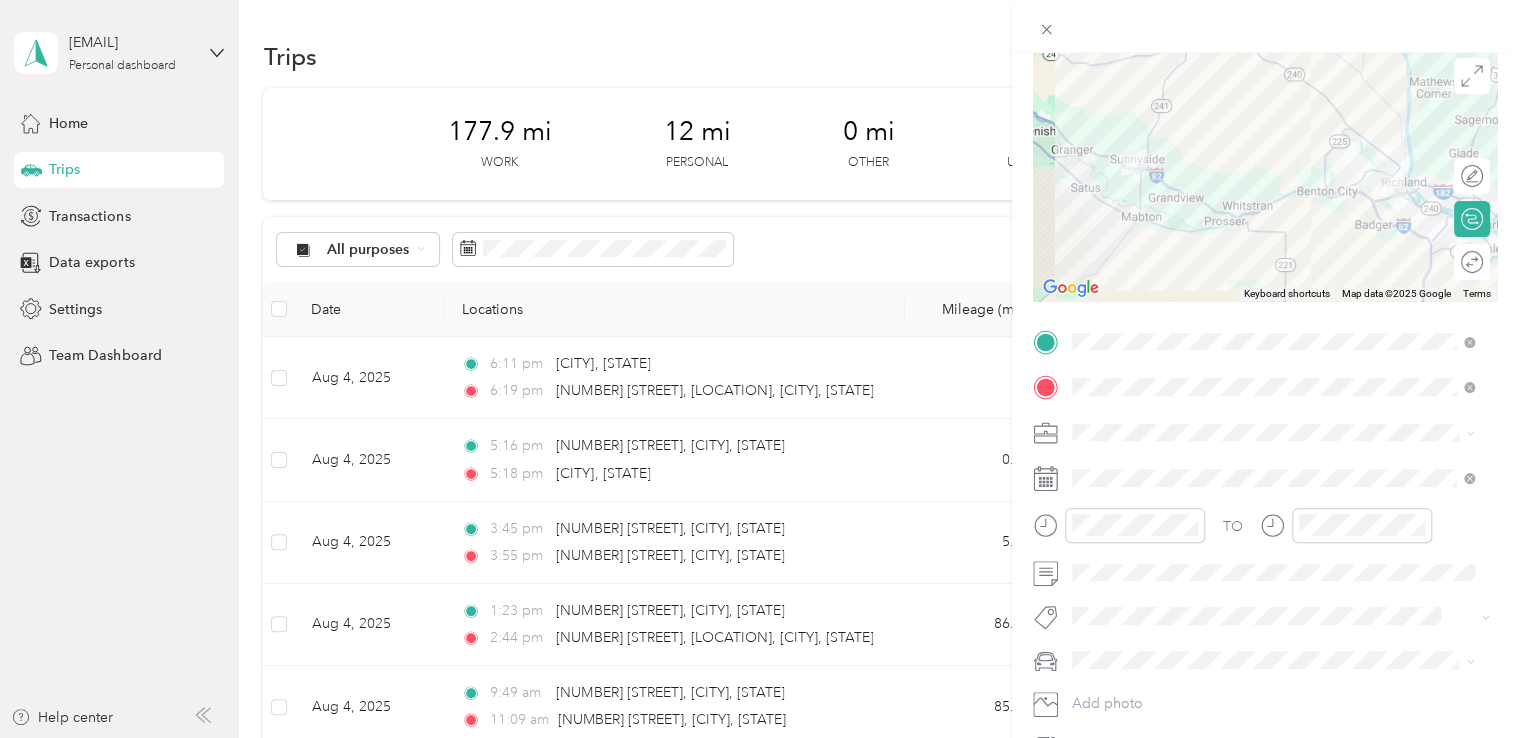 scroll, scrollTop: 264, scrollLeft: 0, axis: vertical 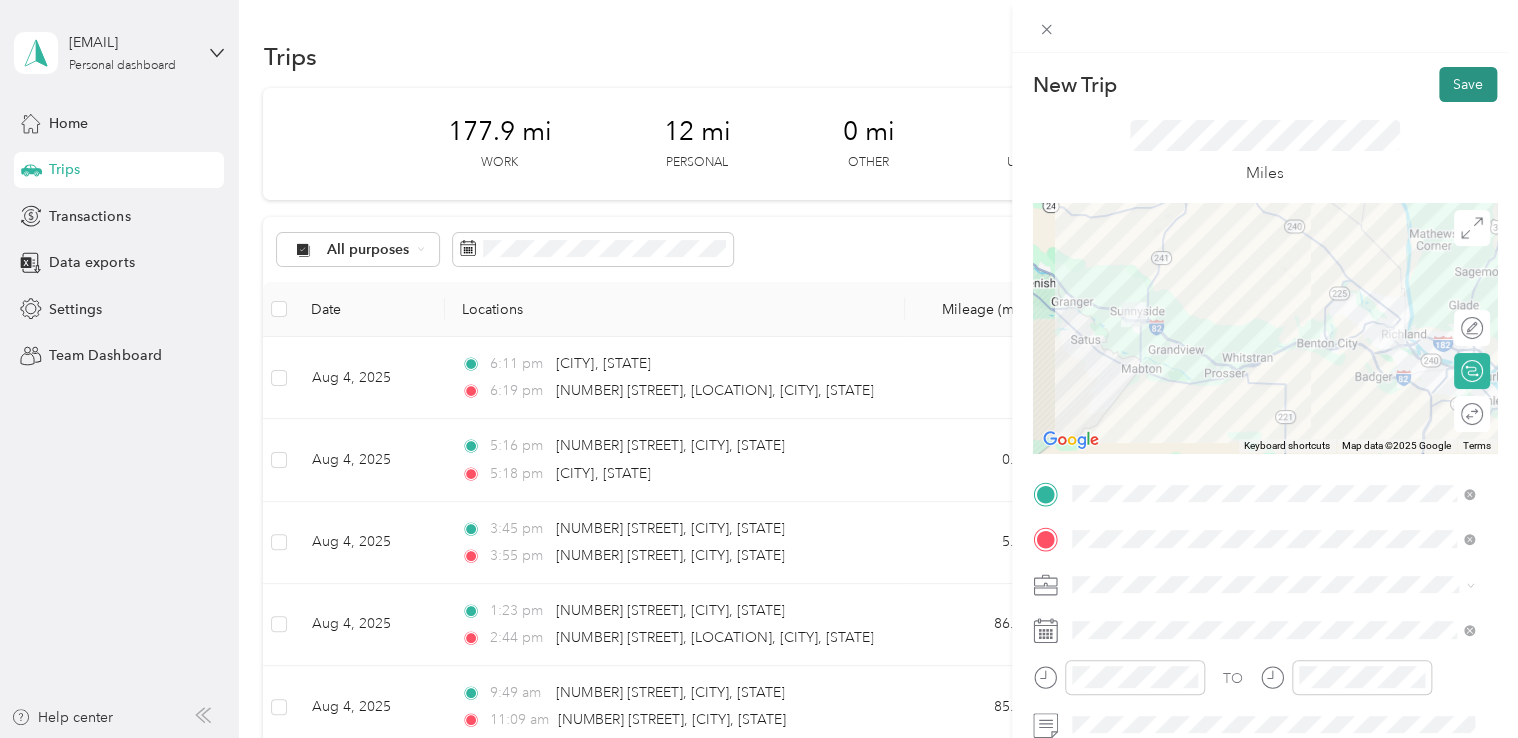 click on "Save" at bounding box center (1468, 84) 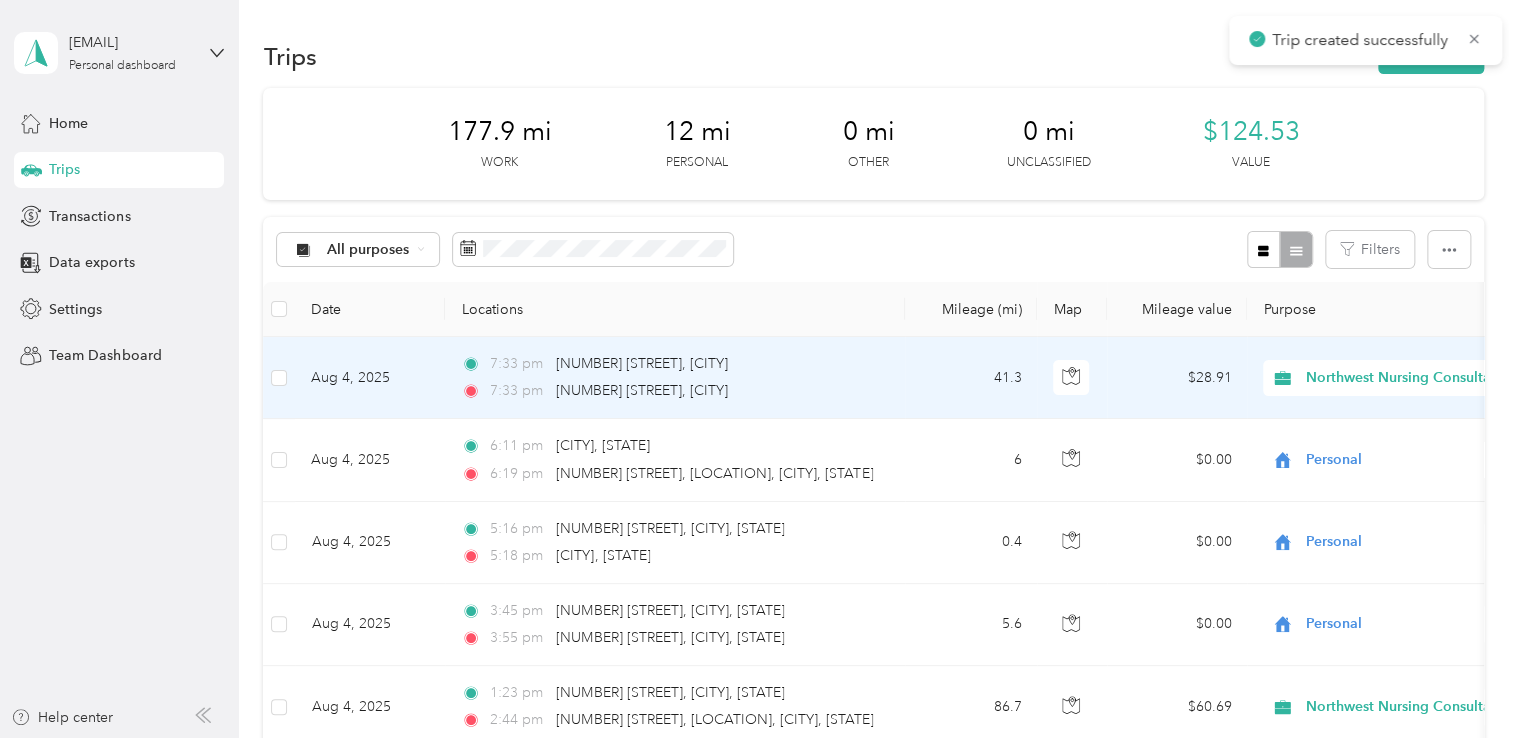 scroll, scrollTop: 100, scrollLeft: 0, axis: vertical 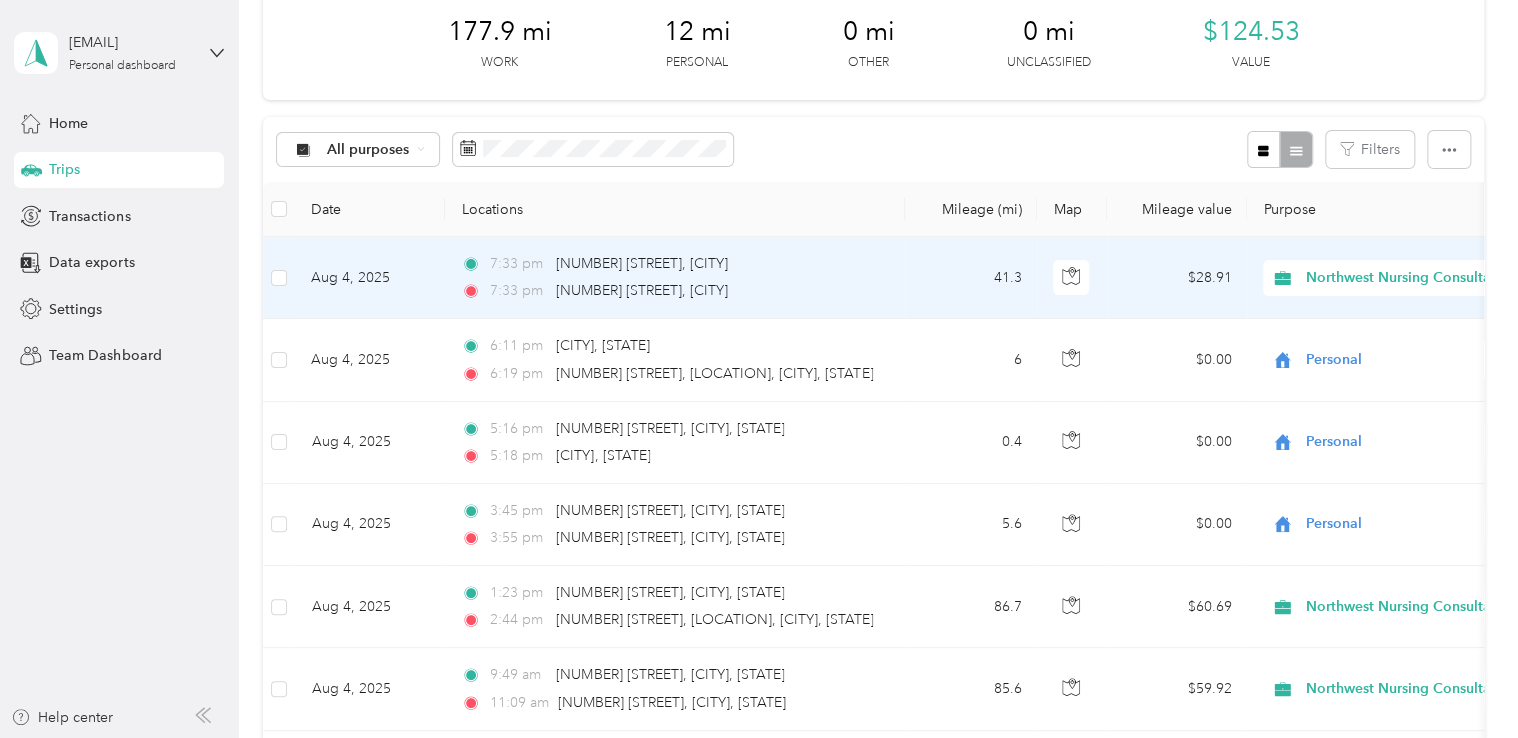 click on "Aug 4, 2025" at bounding box center (370, 278) 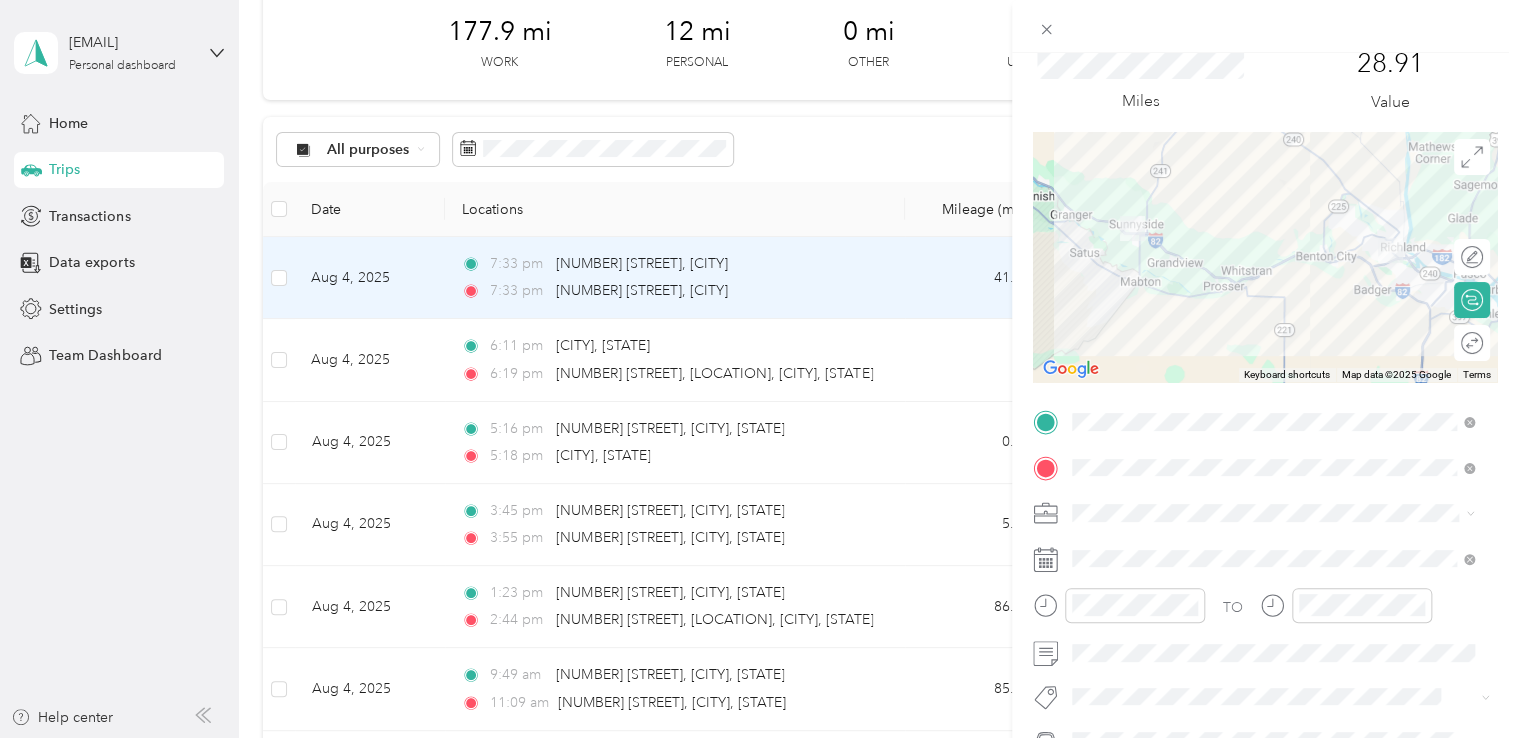 scroll, scrollTop: 100, scrollLeft: 0, axis: vertical 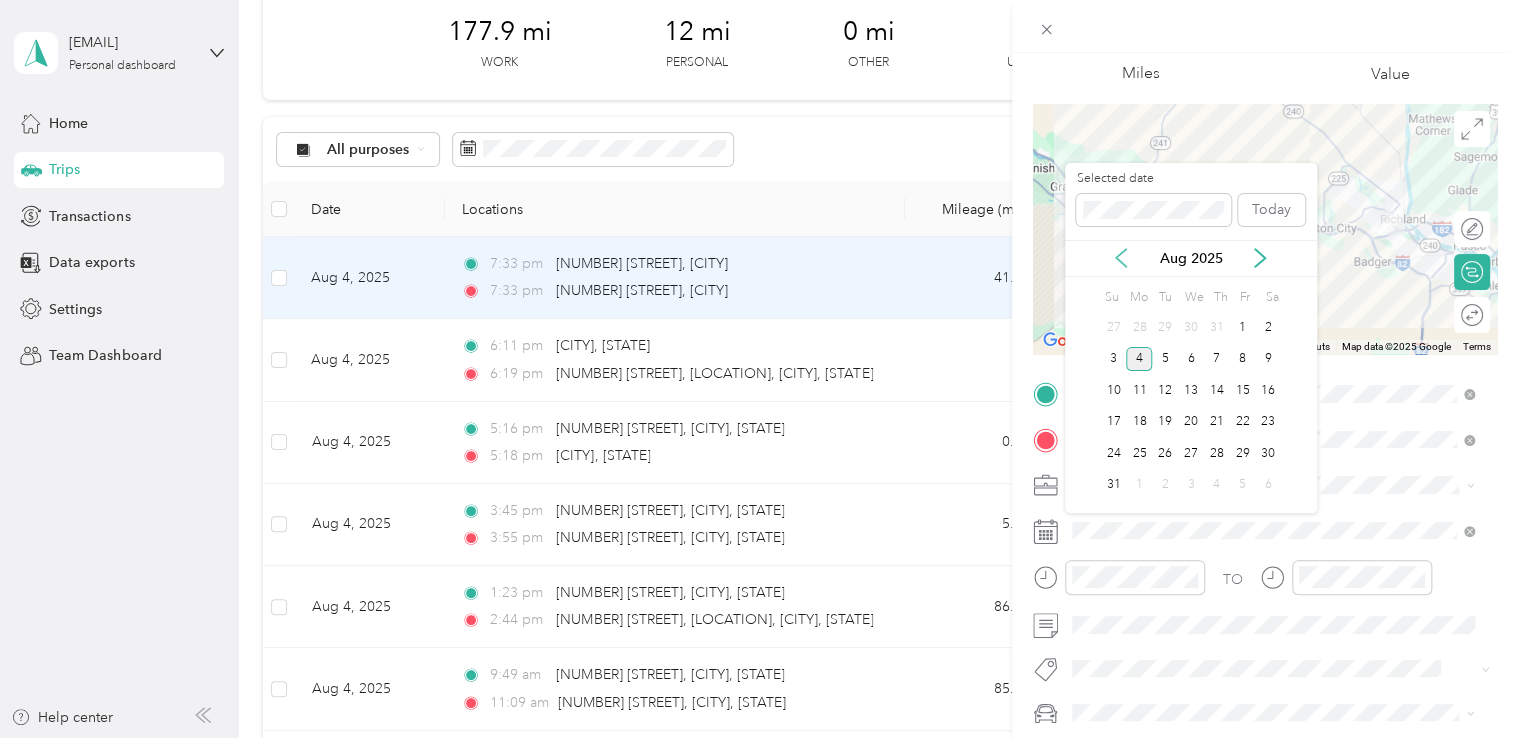 click on "Aug 2025" at bounding box center [1191, 258] 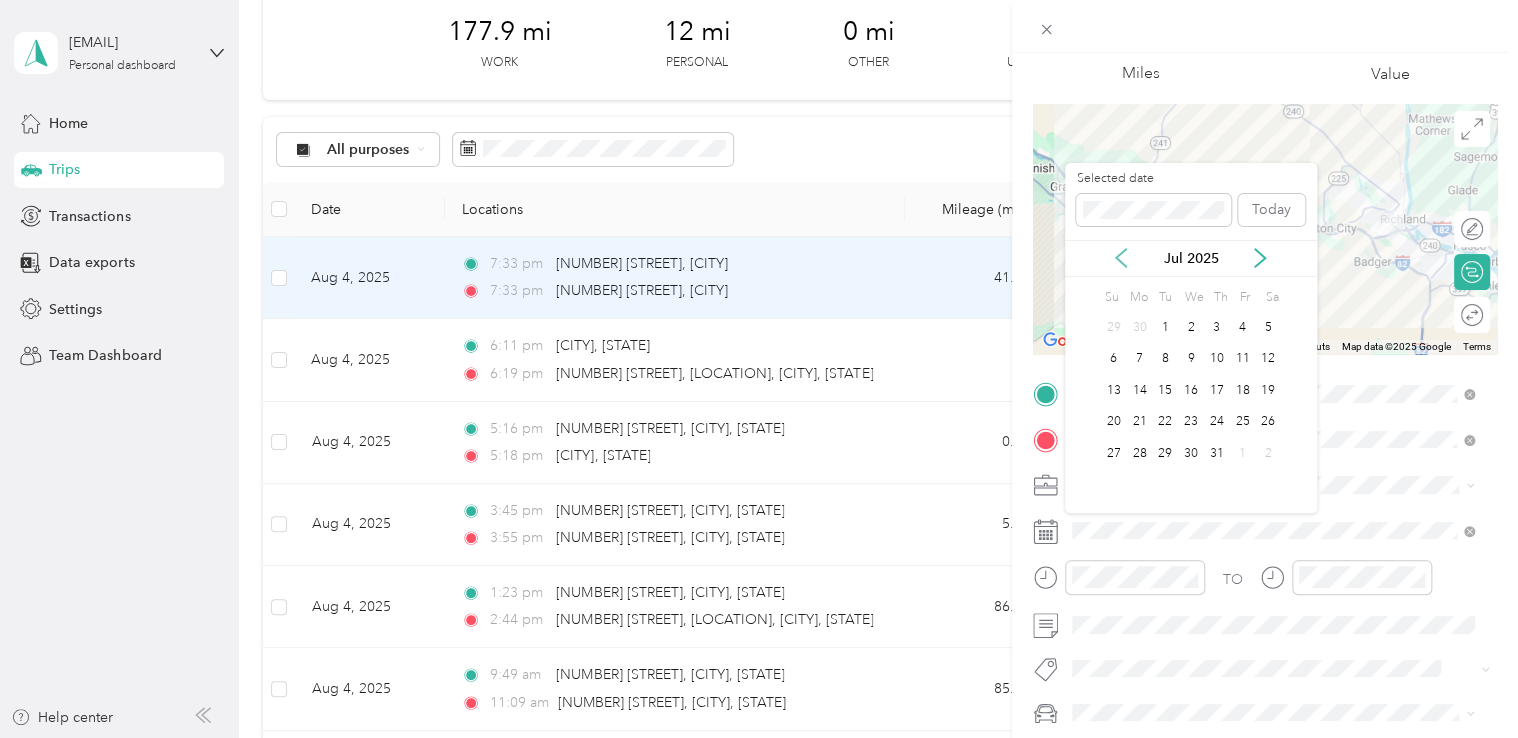 click 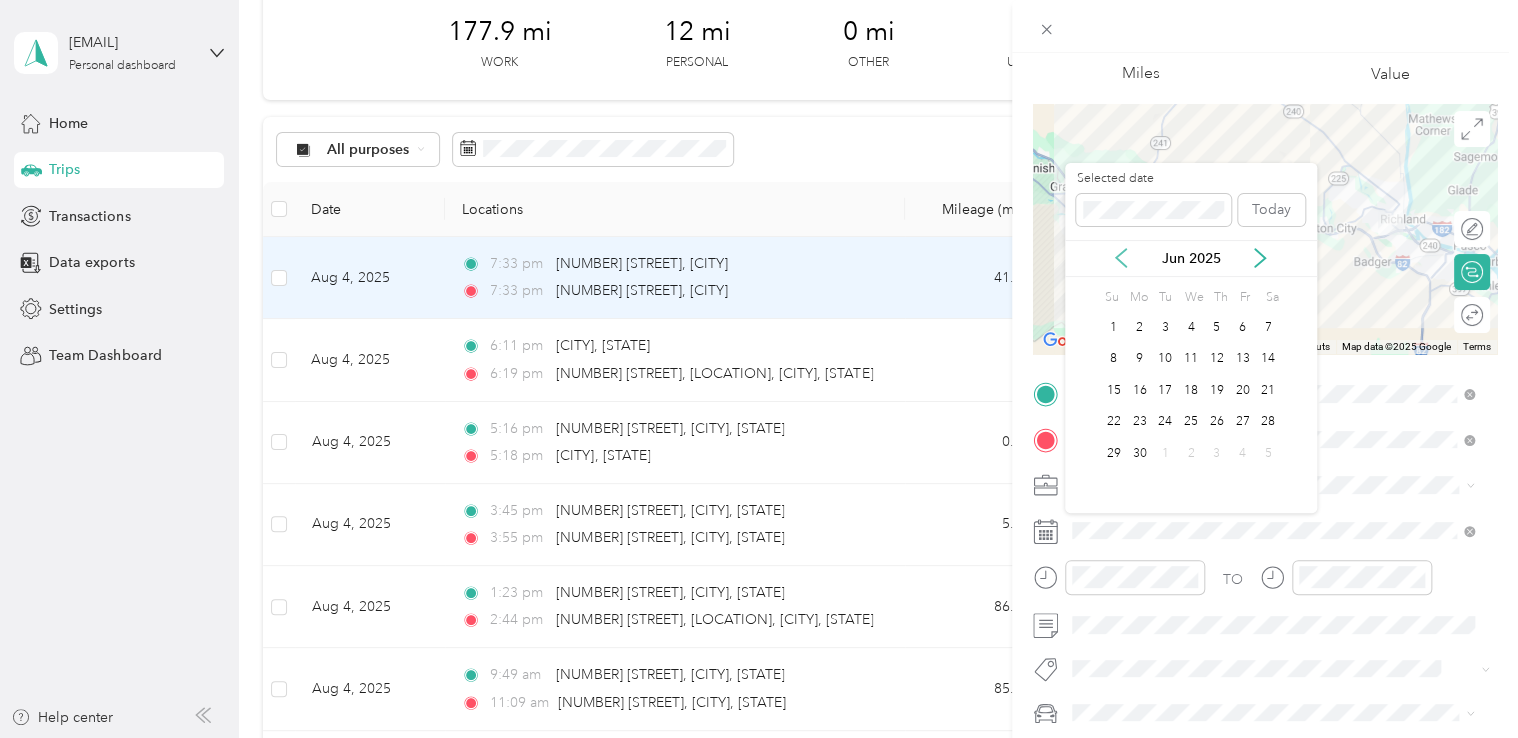 click 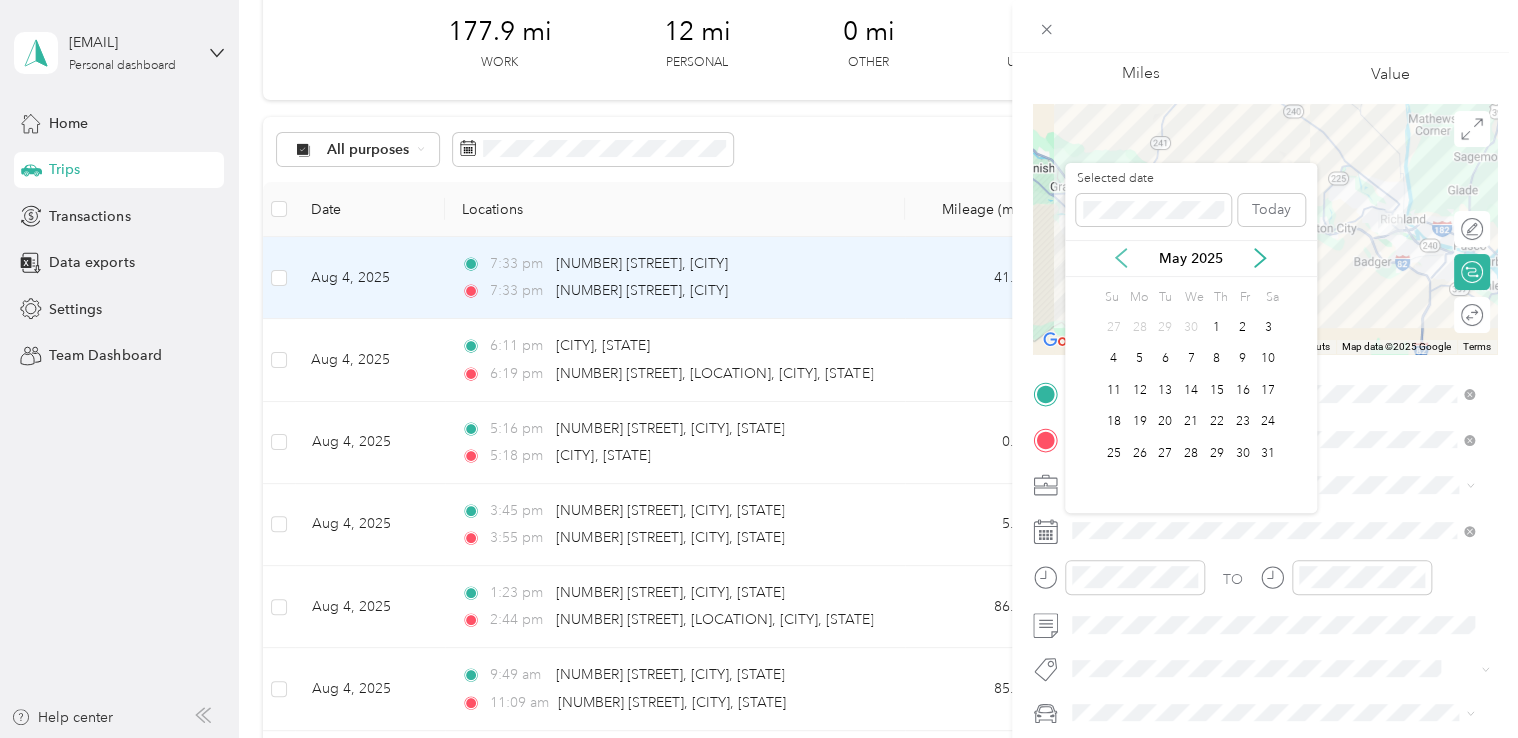 click 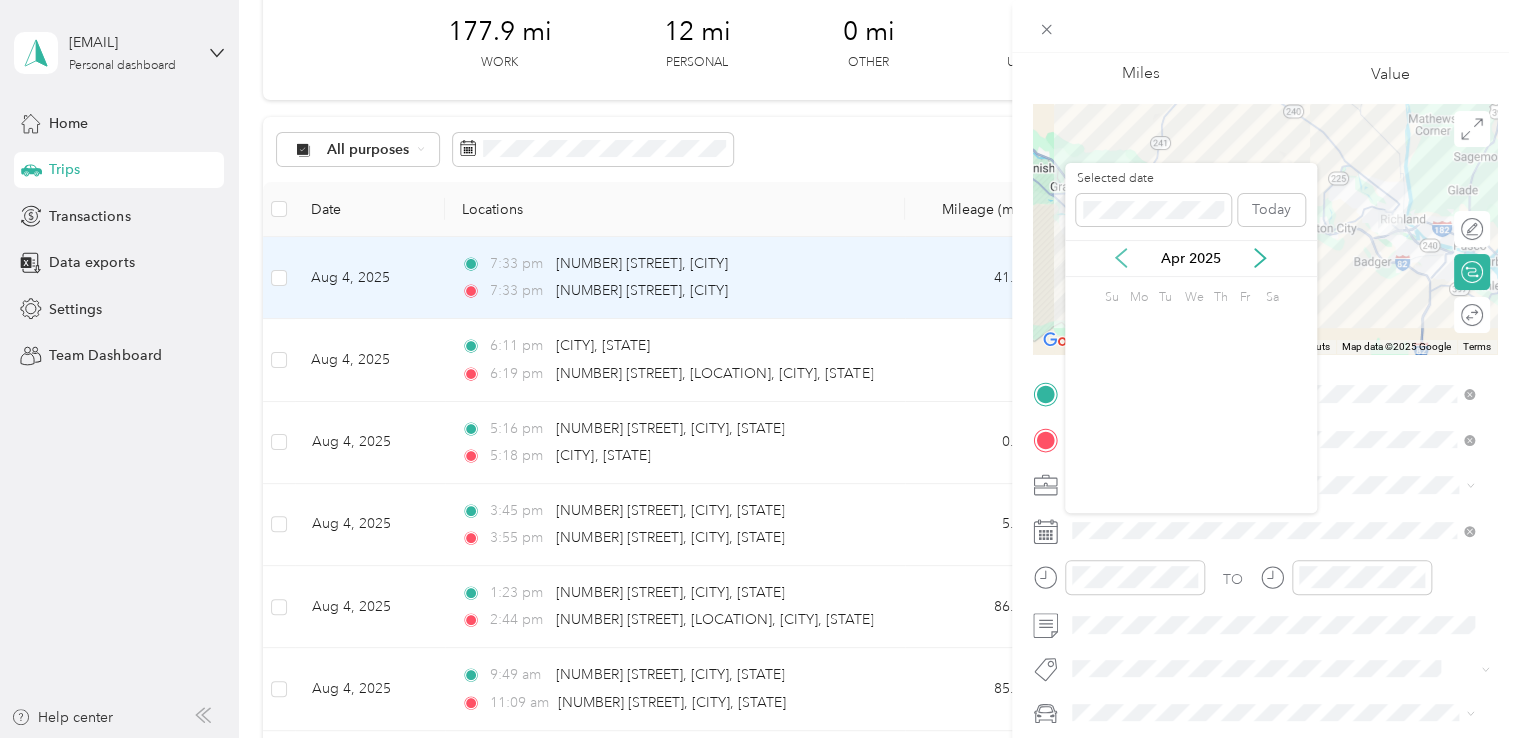click 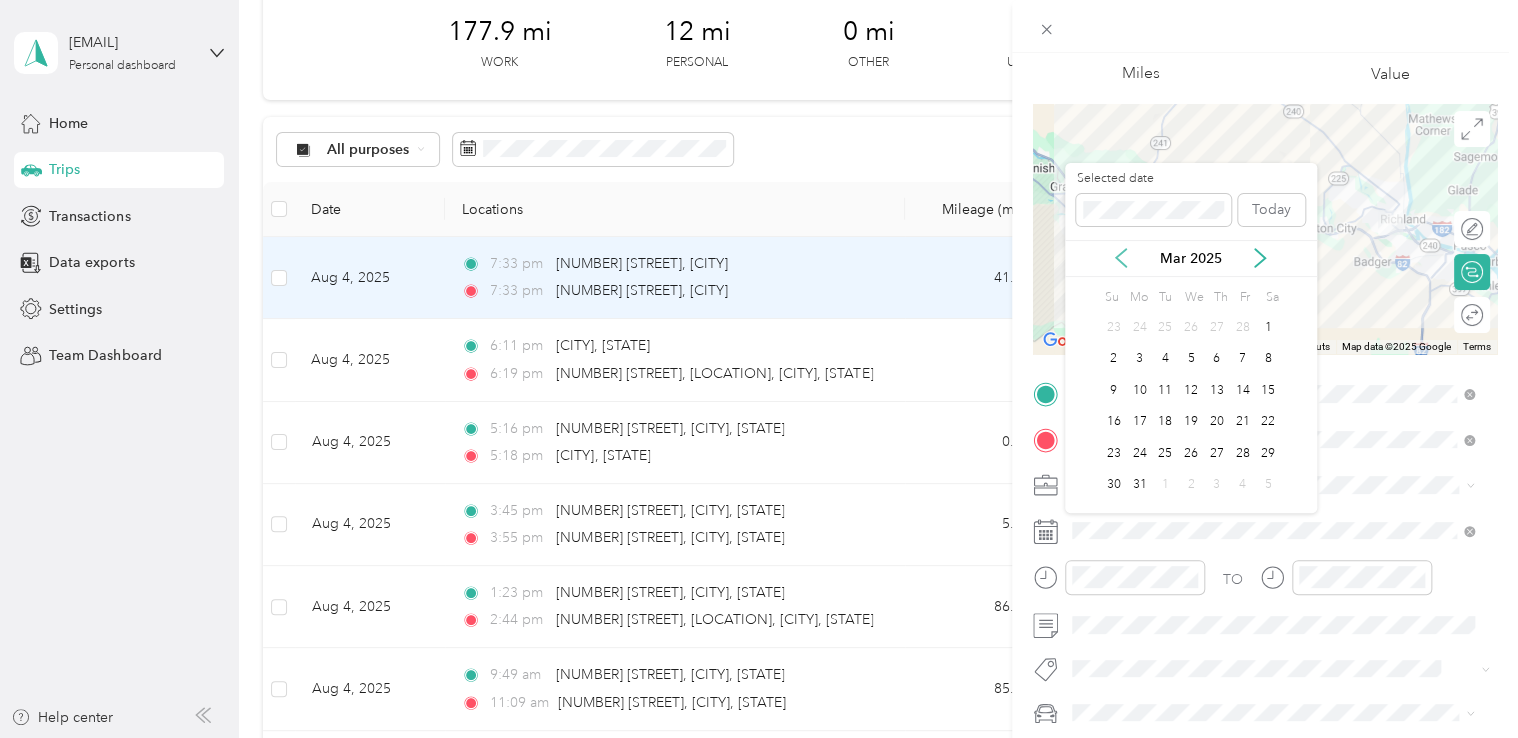 click 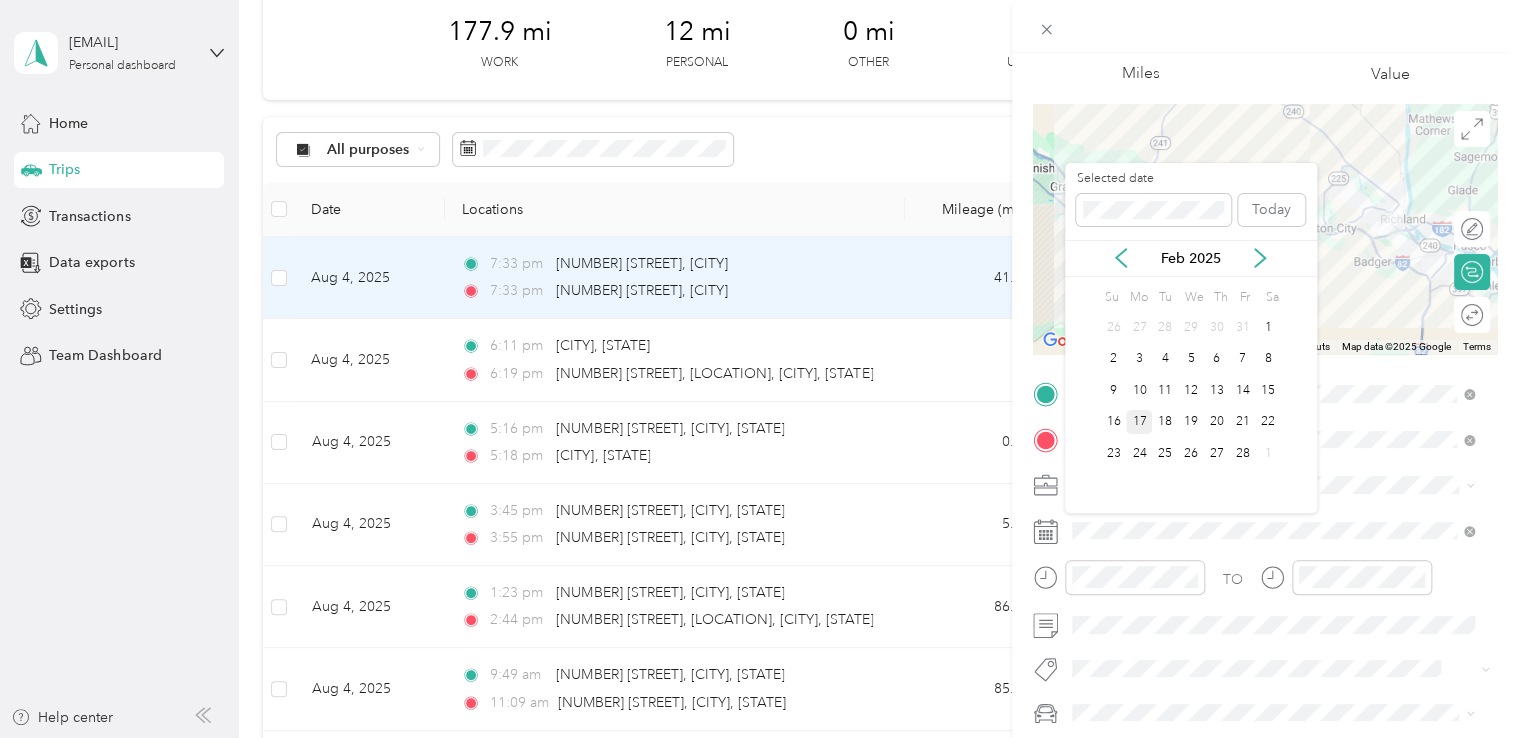 click on "17" at bounding box center (1139, 422) 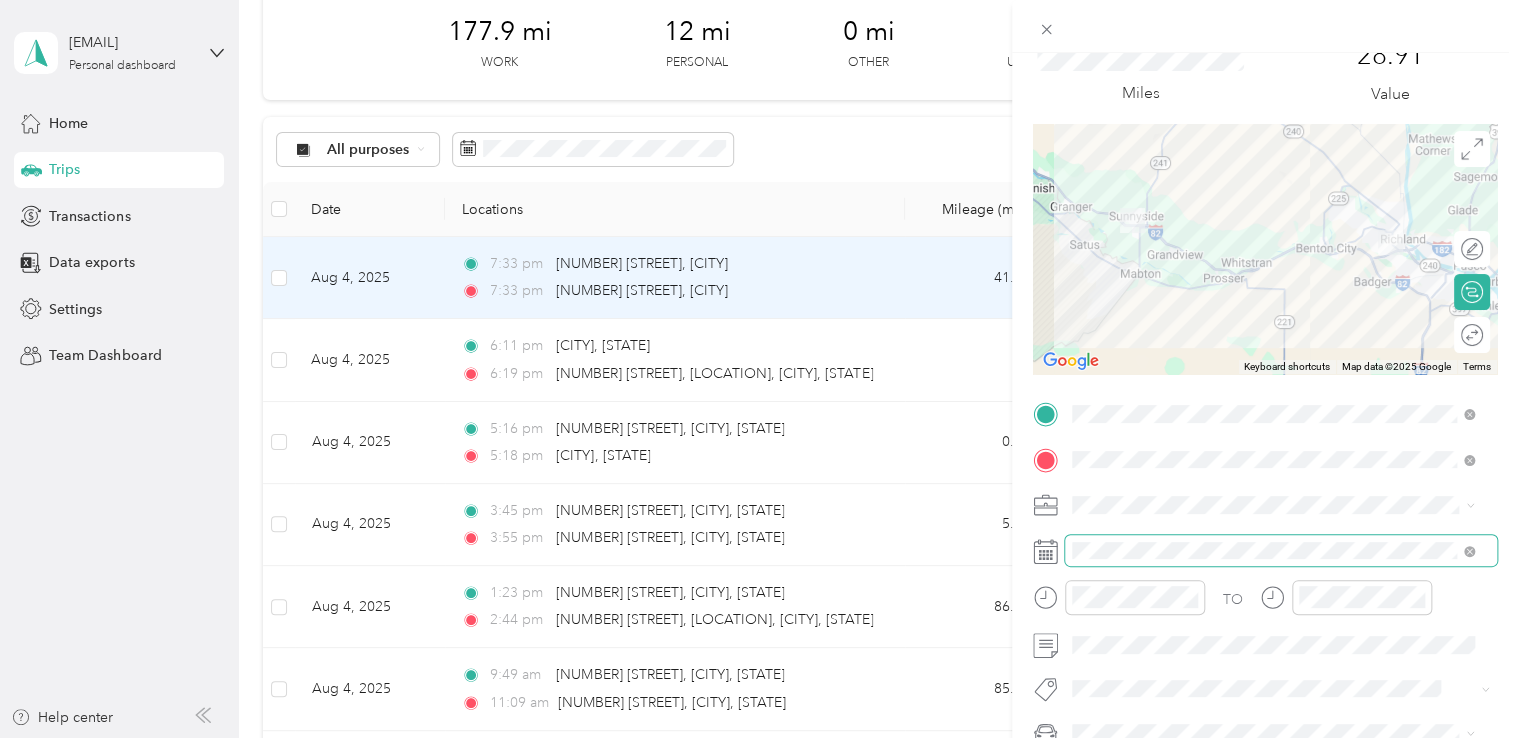 scroll, scrollTop: 0, scrollLeft: 0, axis: both 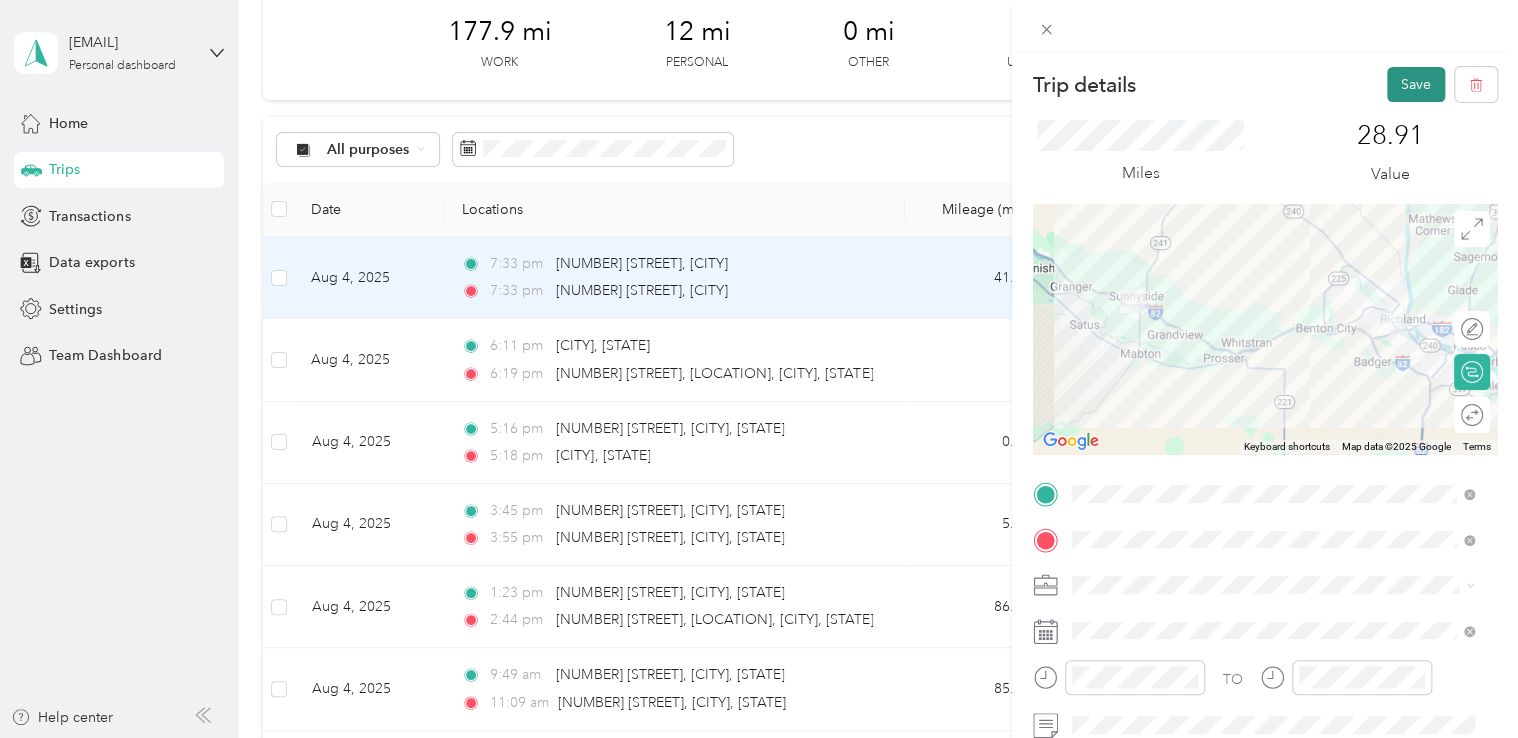 click on "Save" at bounding box center (1416, 84) 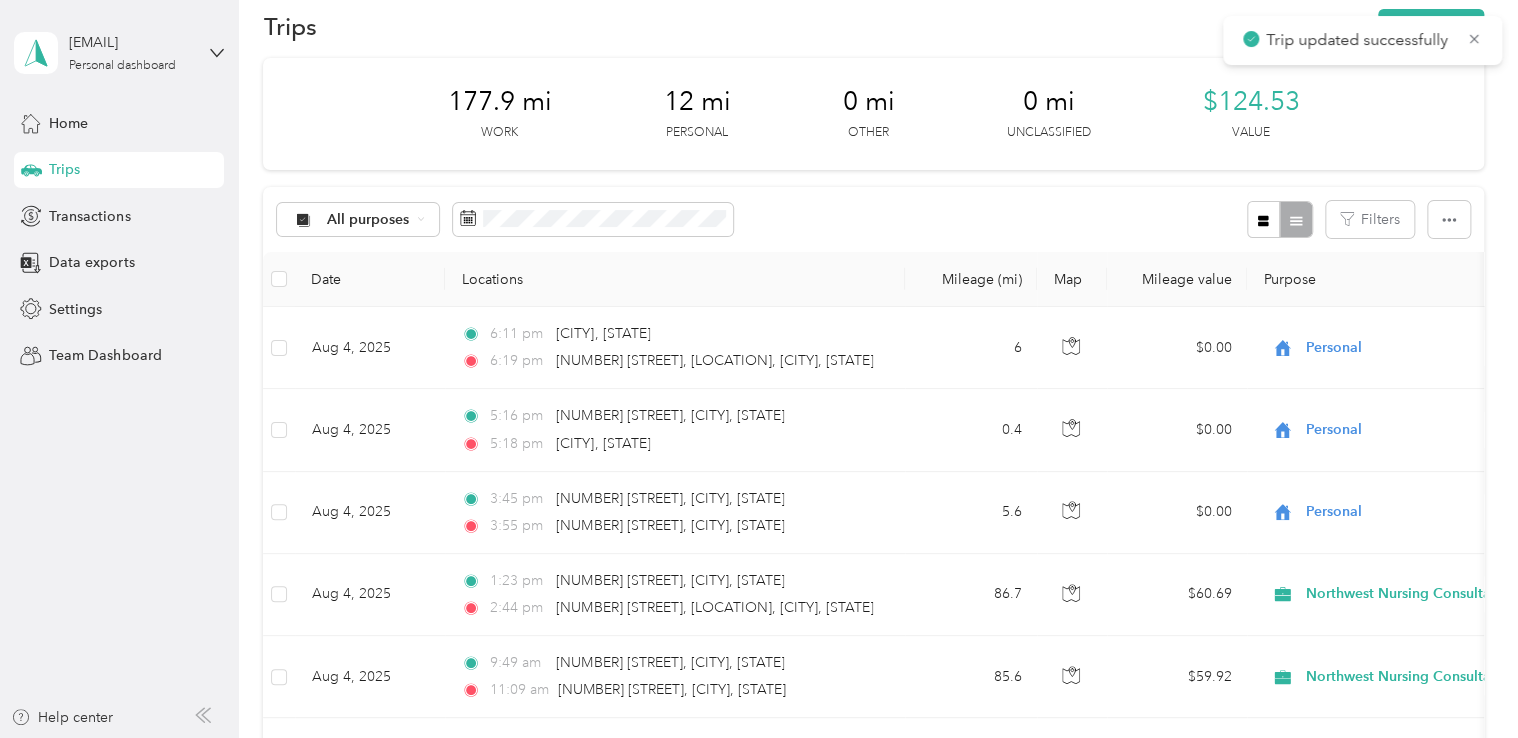 scroll, scrollTop: 0, scrollLeft: 0, axis: both 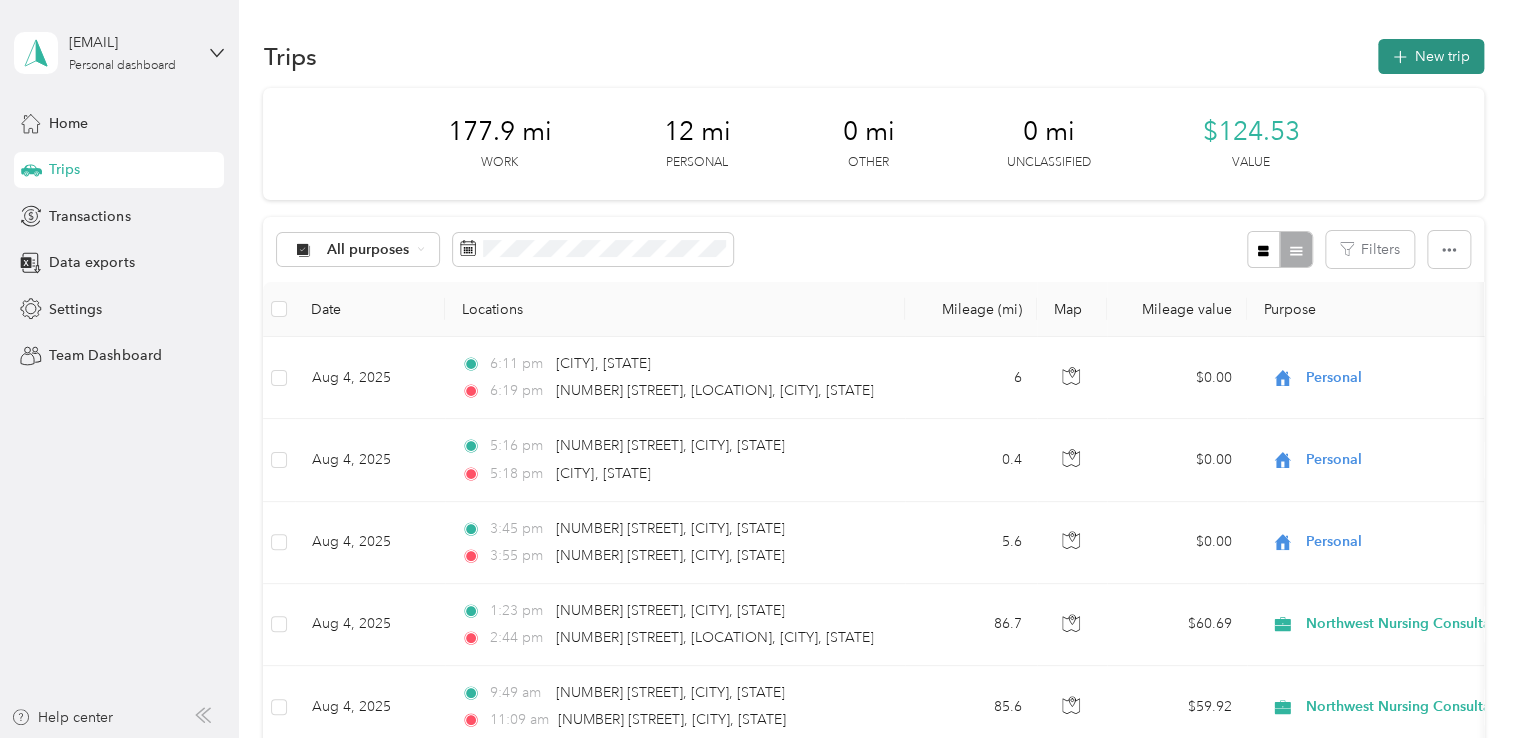 click on "New trip" at bounding box center (1431, 56) 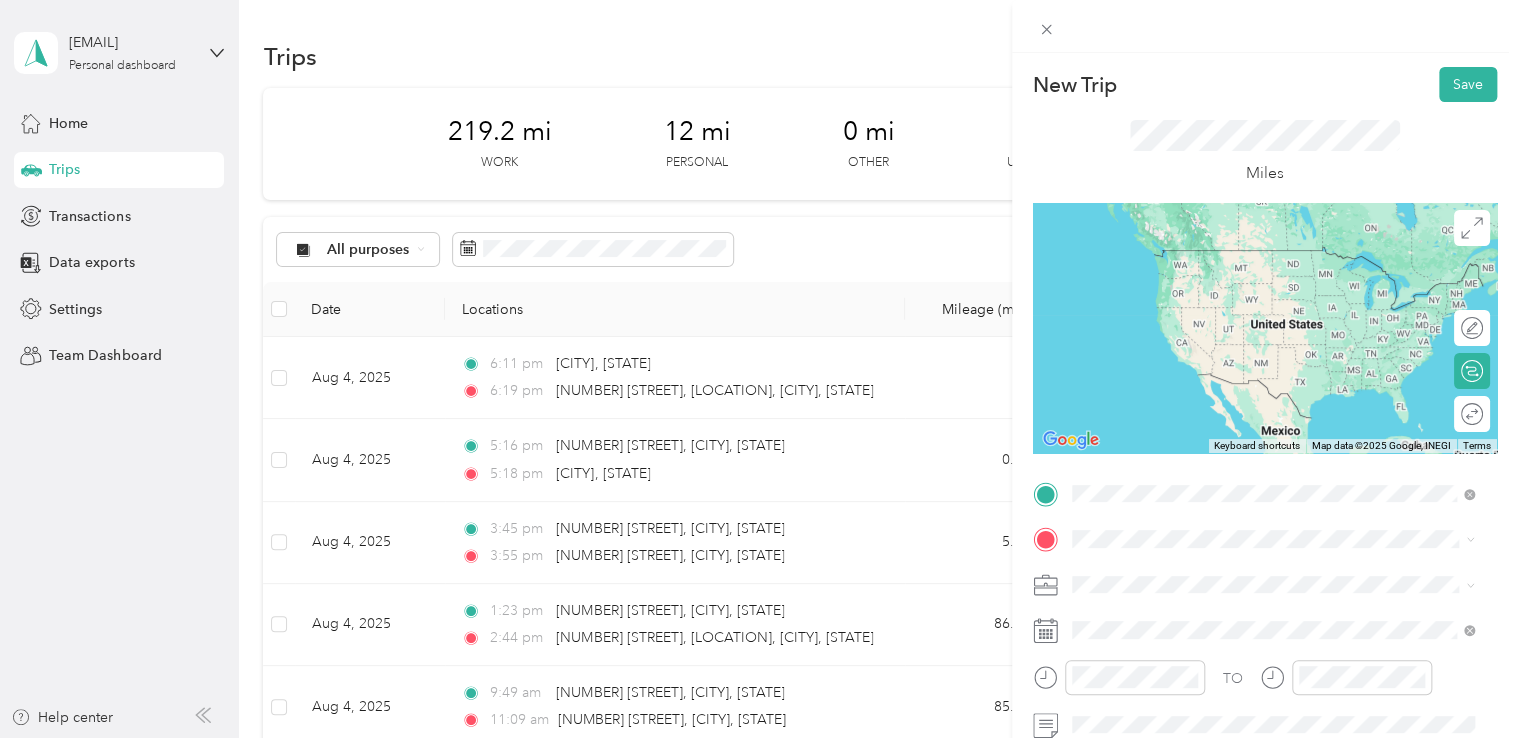 click on "1500 South 6th Street
Sunnyside, Washington 98944, United States" at bounding box center [1253, 258] 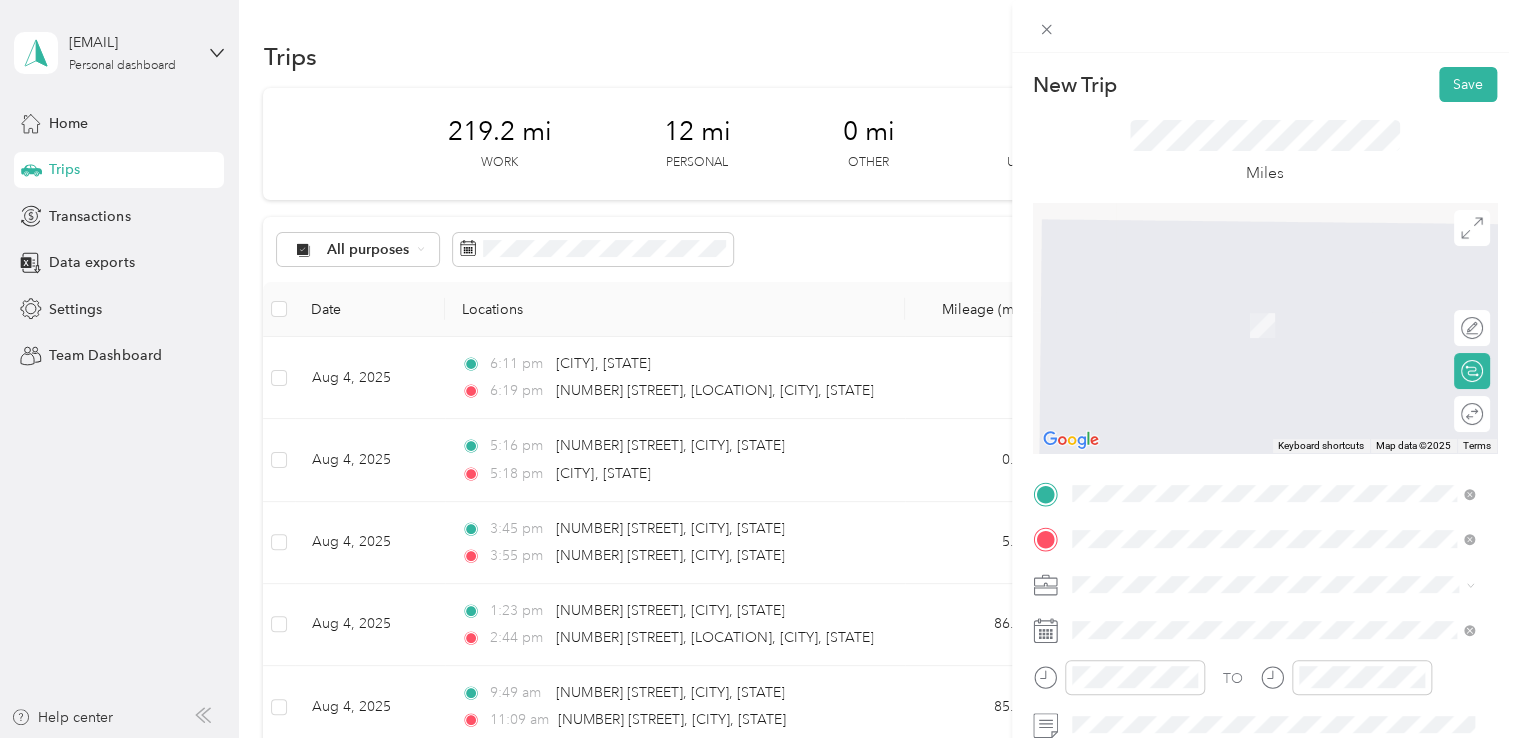 click on "510 Reeves Way
Sunnyside, Washington 98944, United States" at bounding box center (1253, 381) 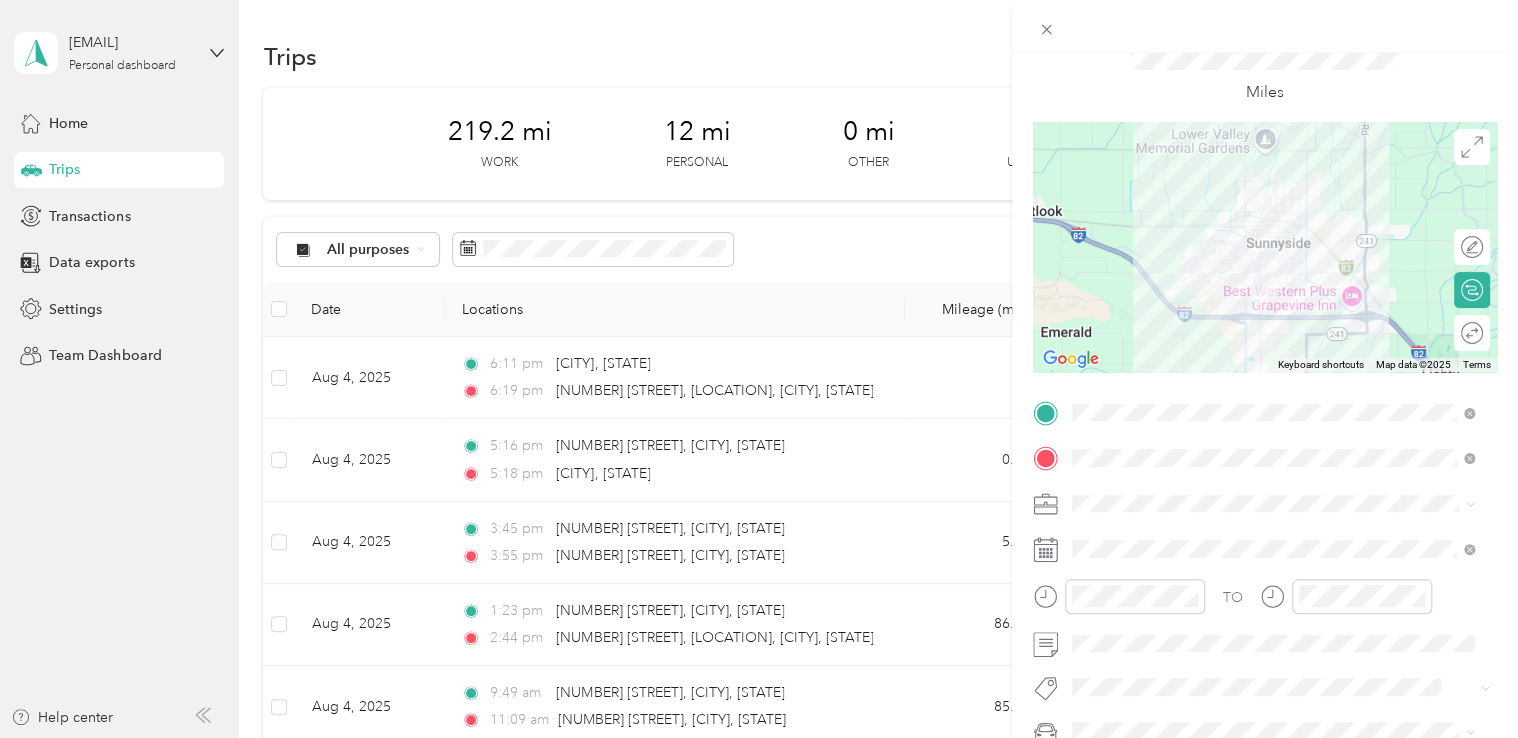 scroll, scrollTop: 200, scrollLeft: 0, axis: vertical 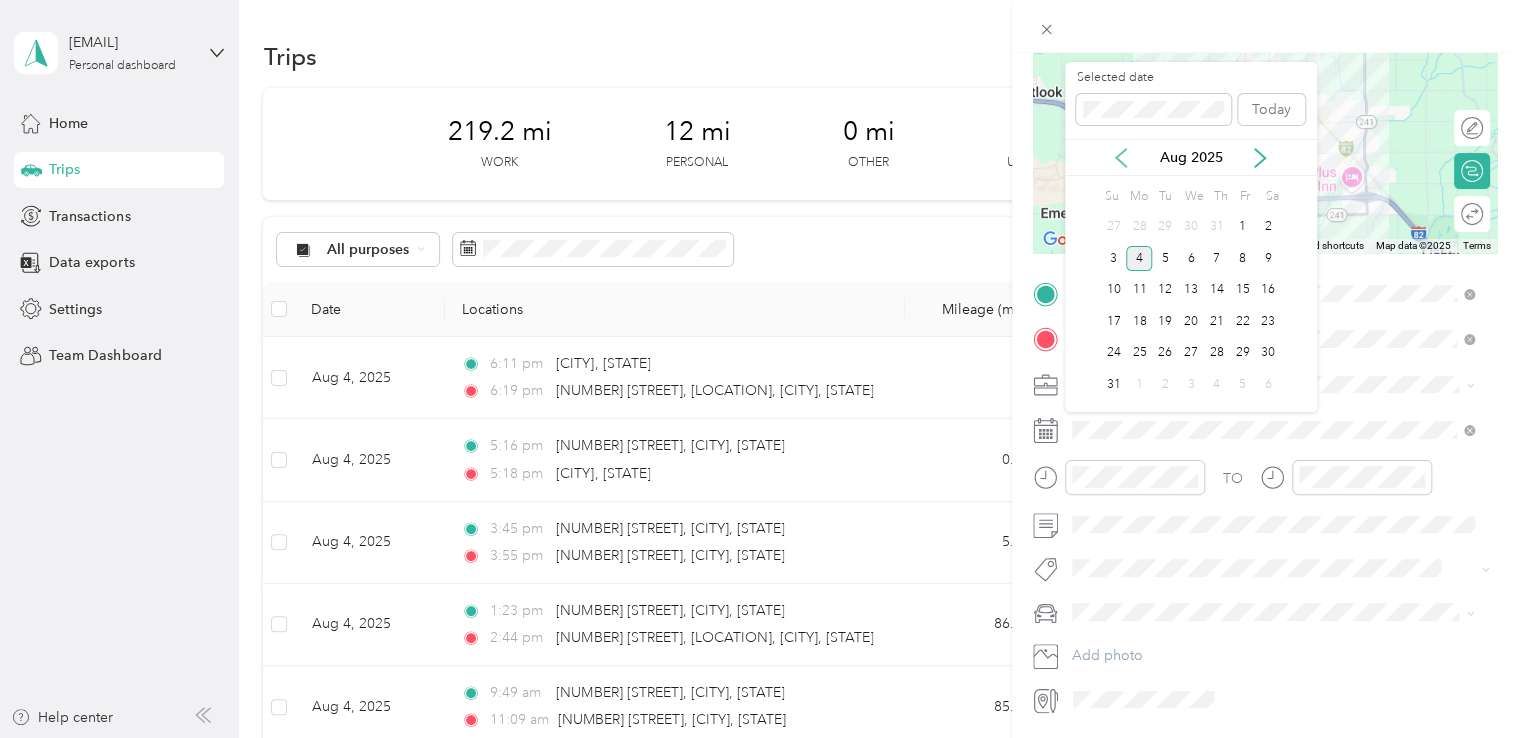 click 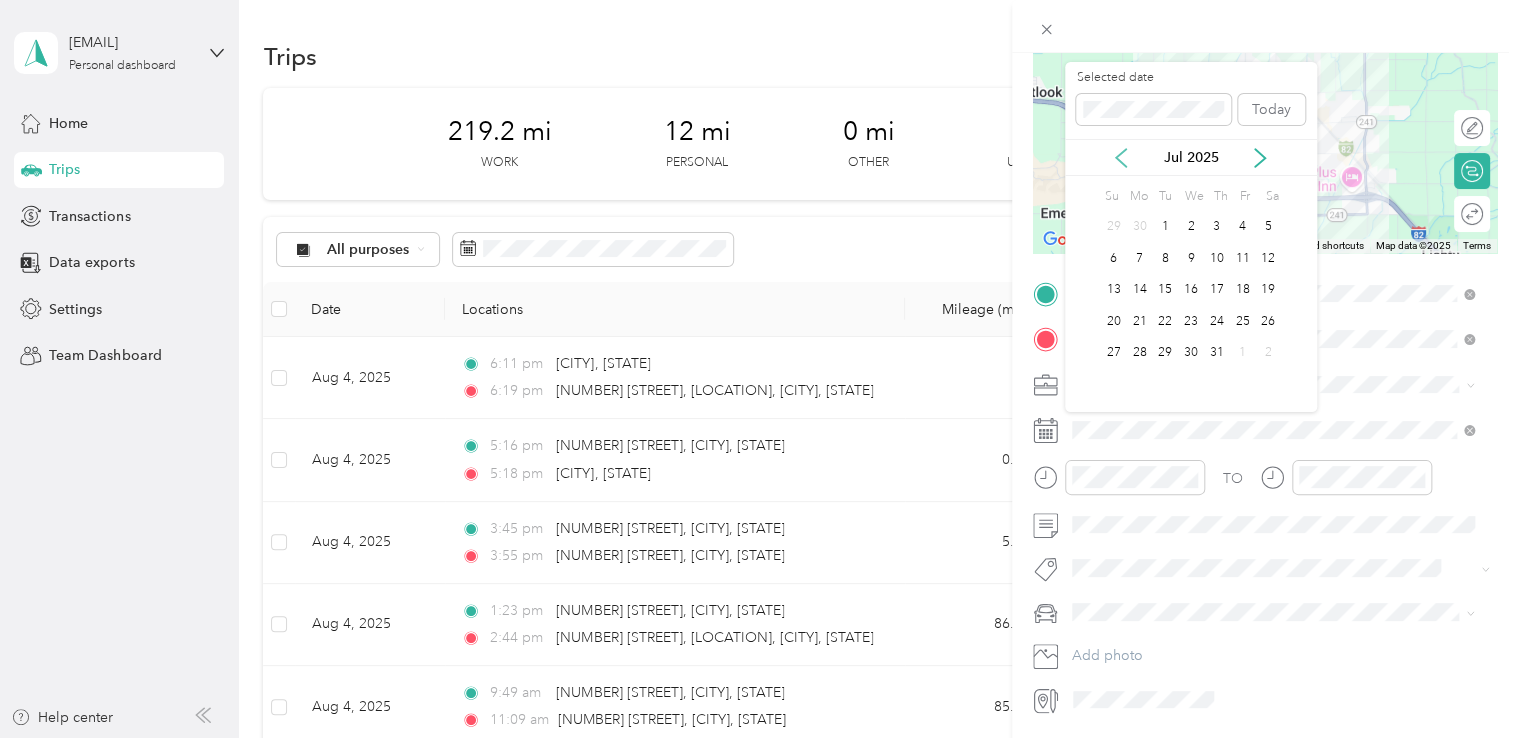 click 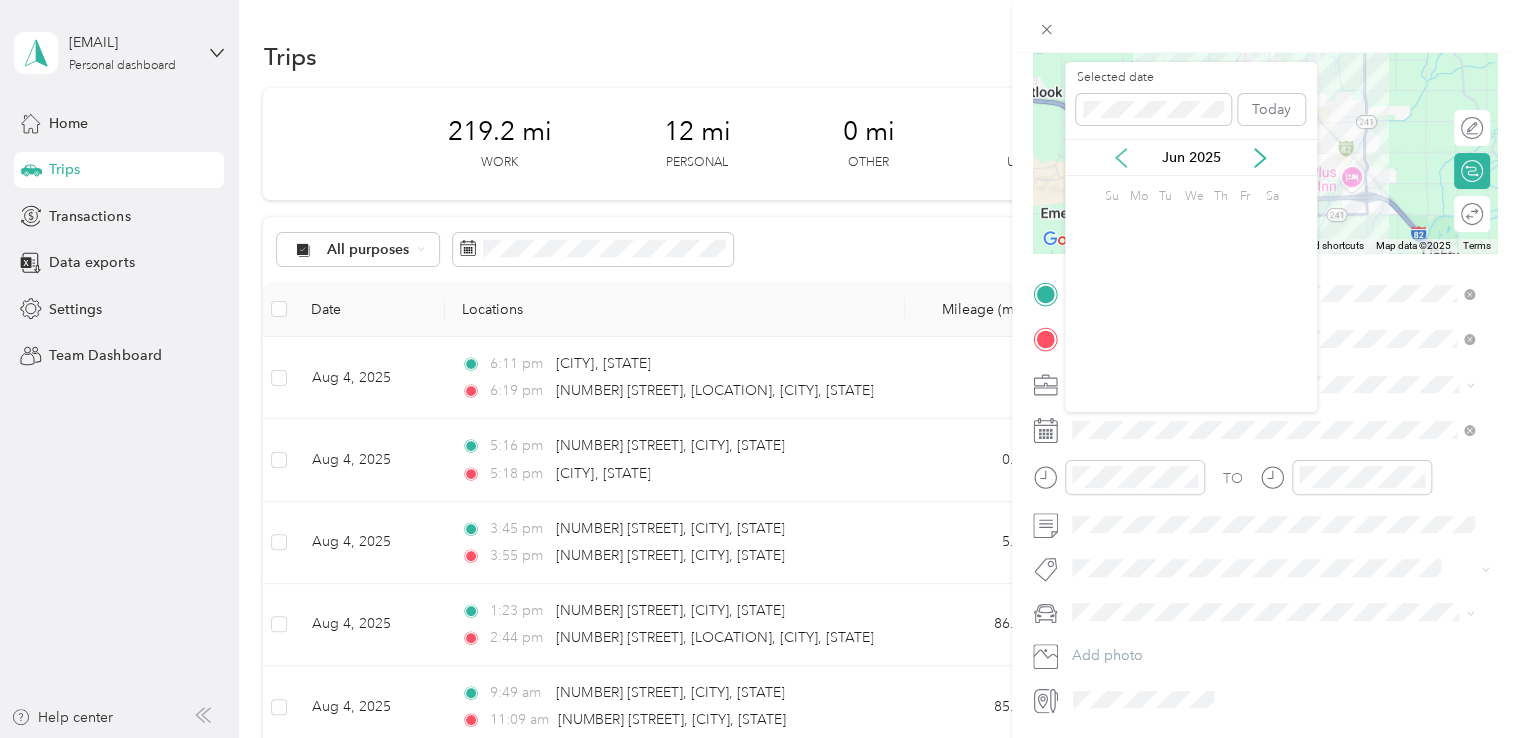 click 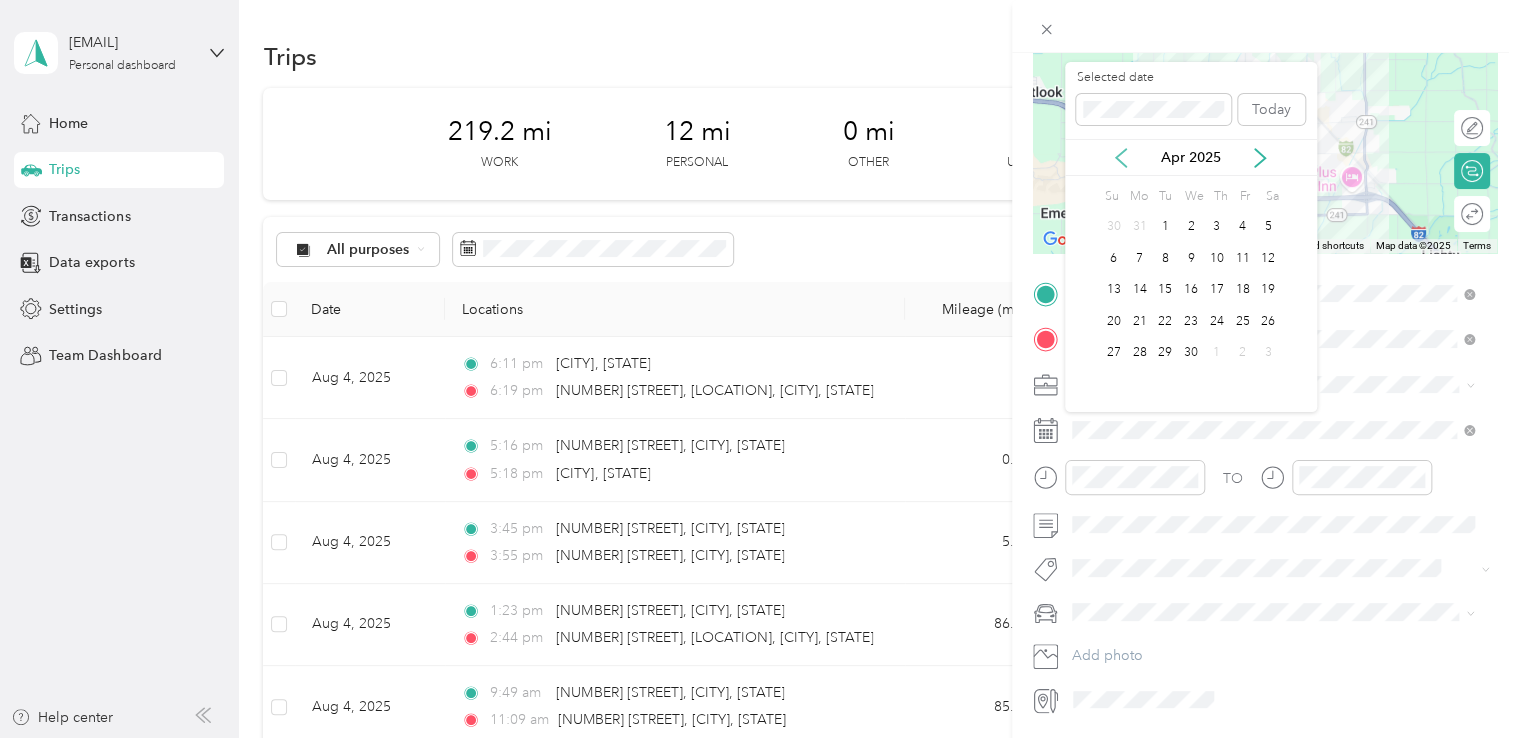 click 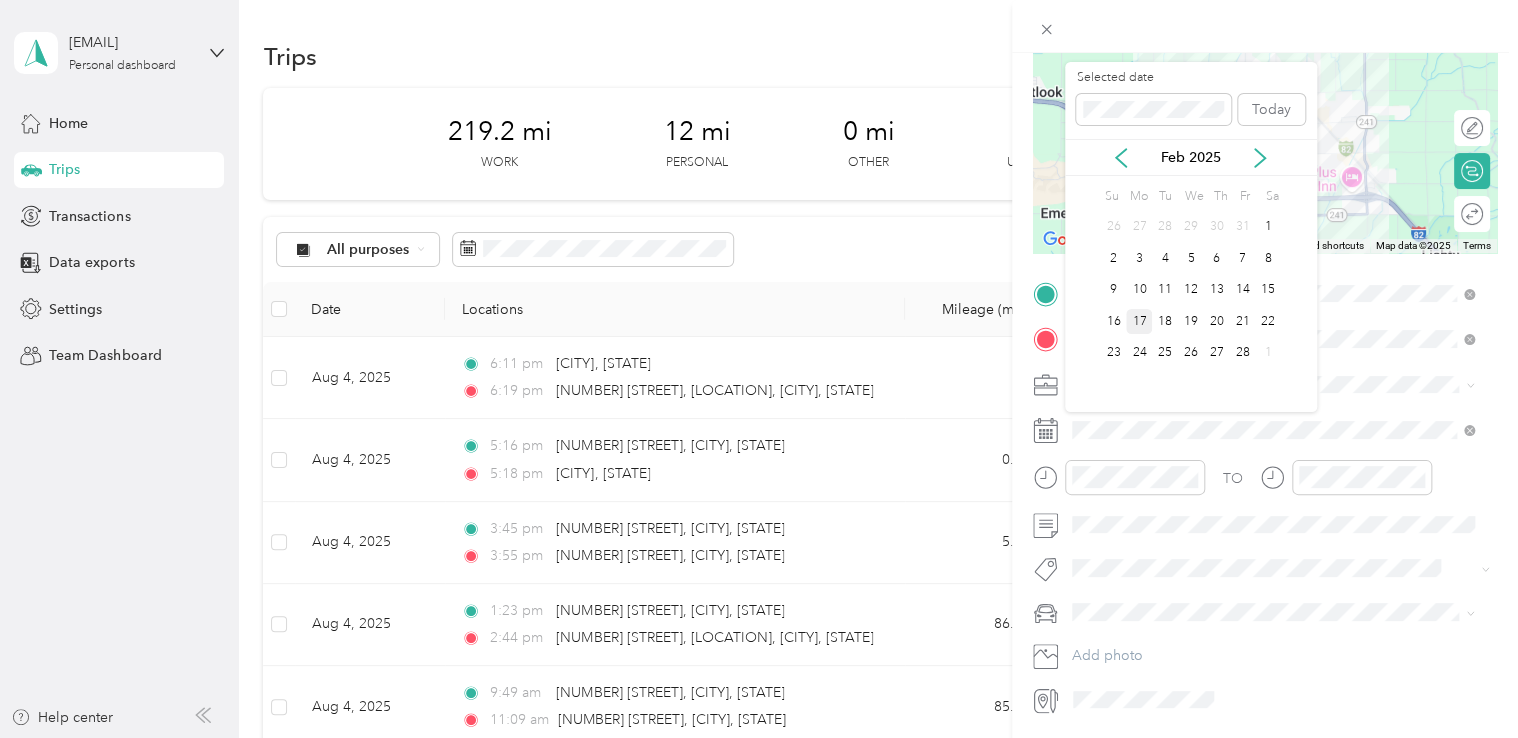 click on "17" at bounding box center (1139, 321) 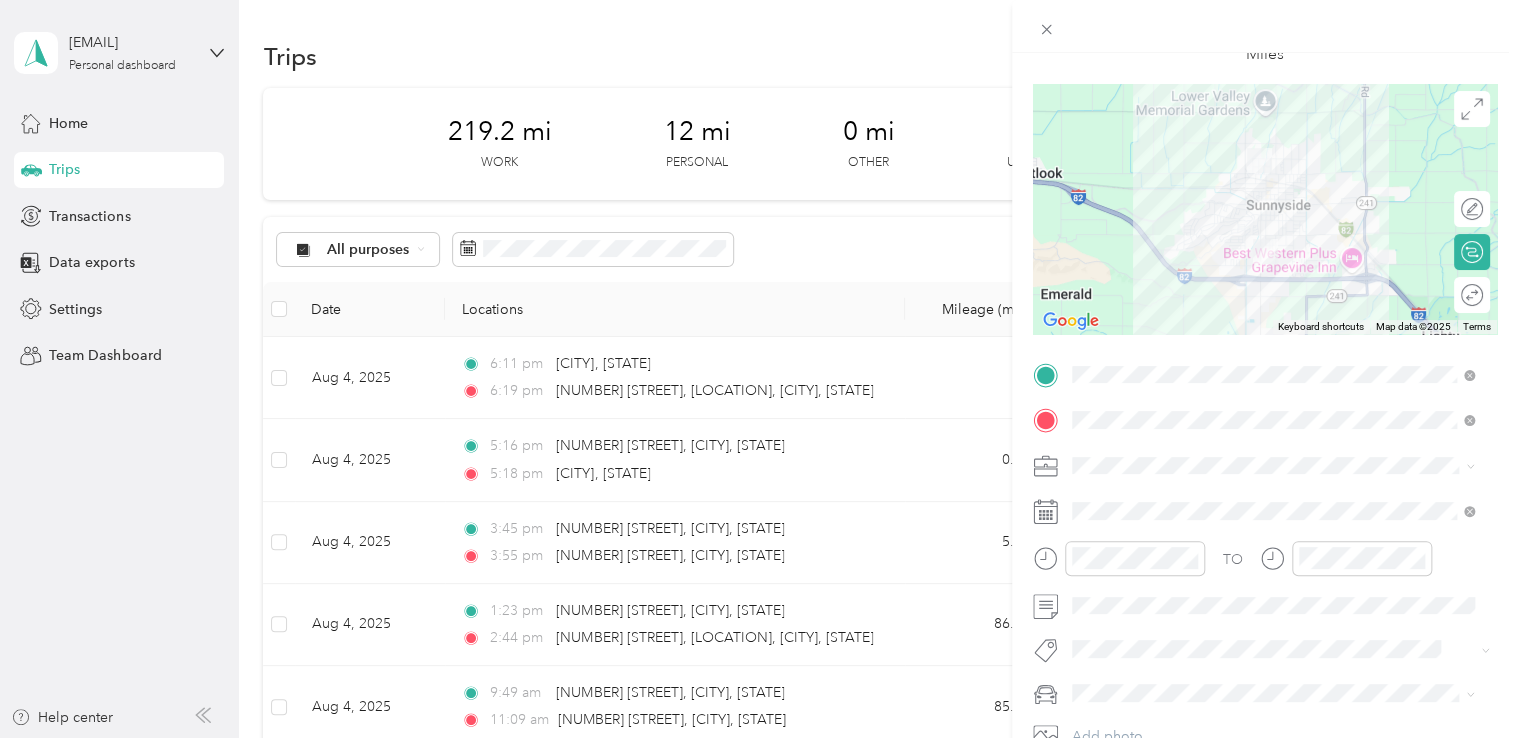 scroll, scrollTop: 0, scrollLeft: 0, axis: both 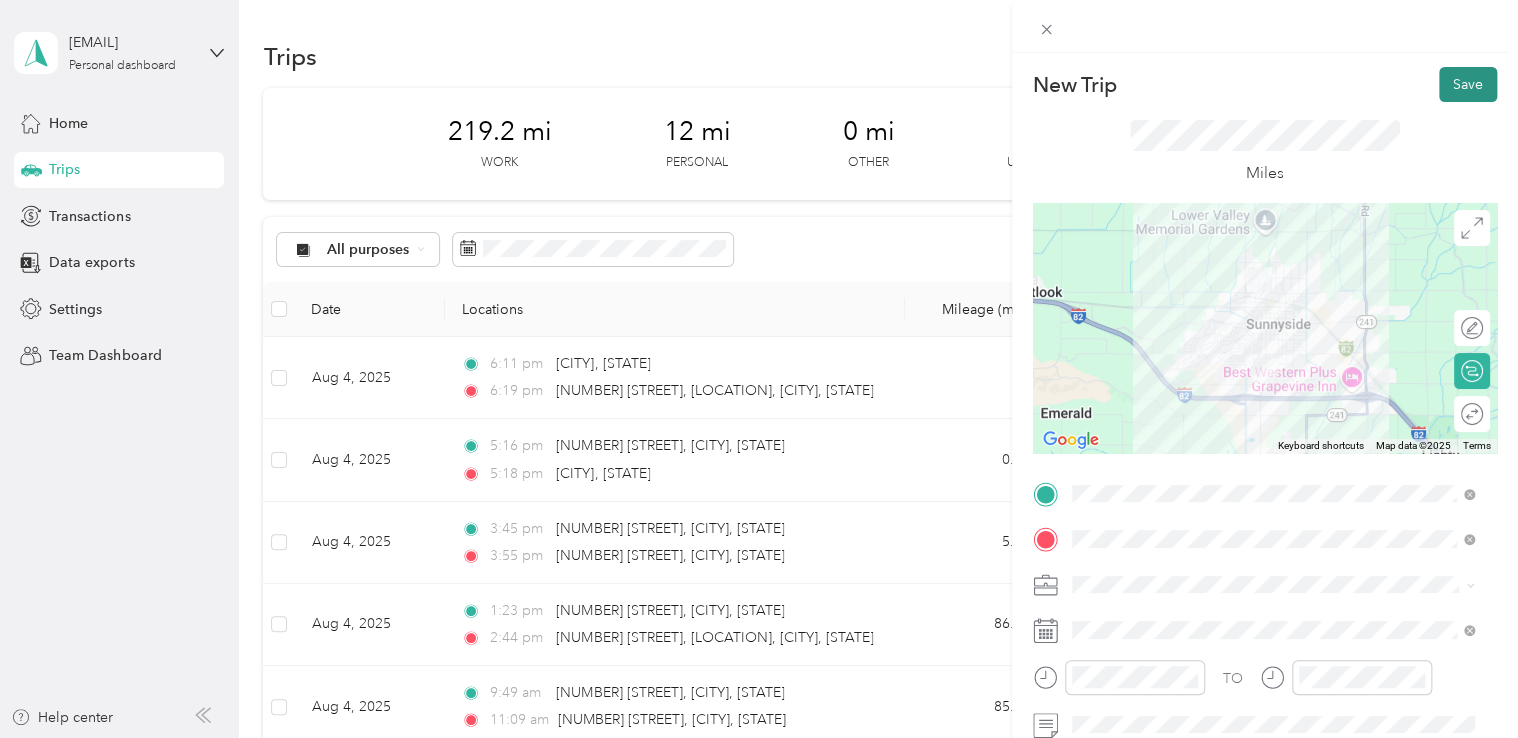 click on "Save" at bounding box center [1468, 84] 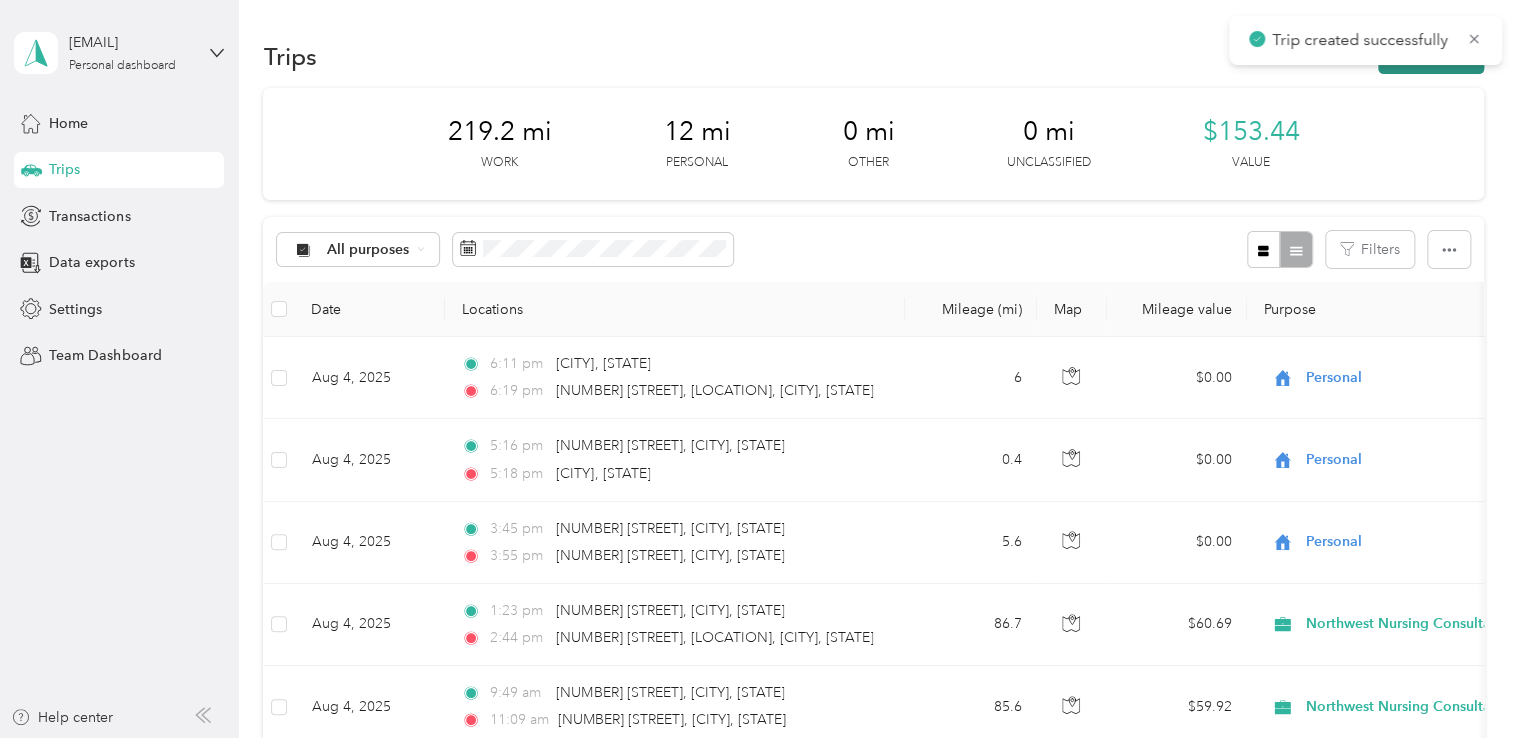 click on "New trip" at bounding box center [1431, 56] 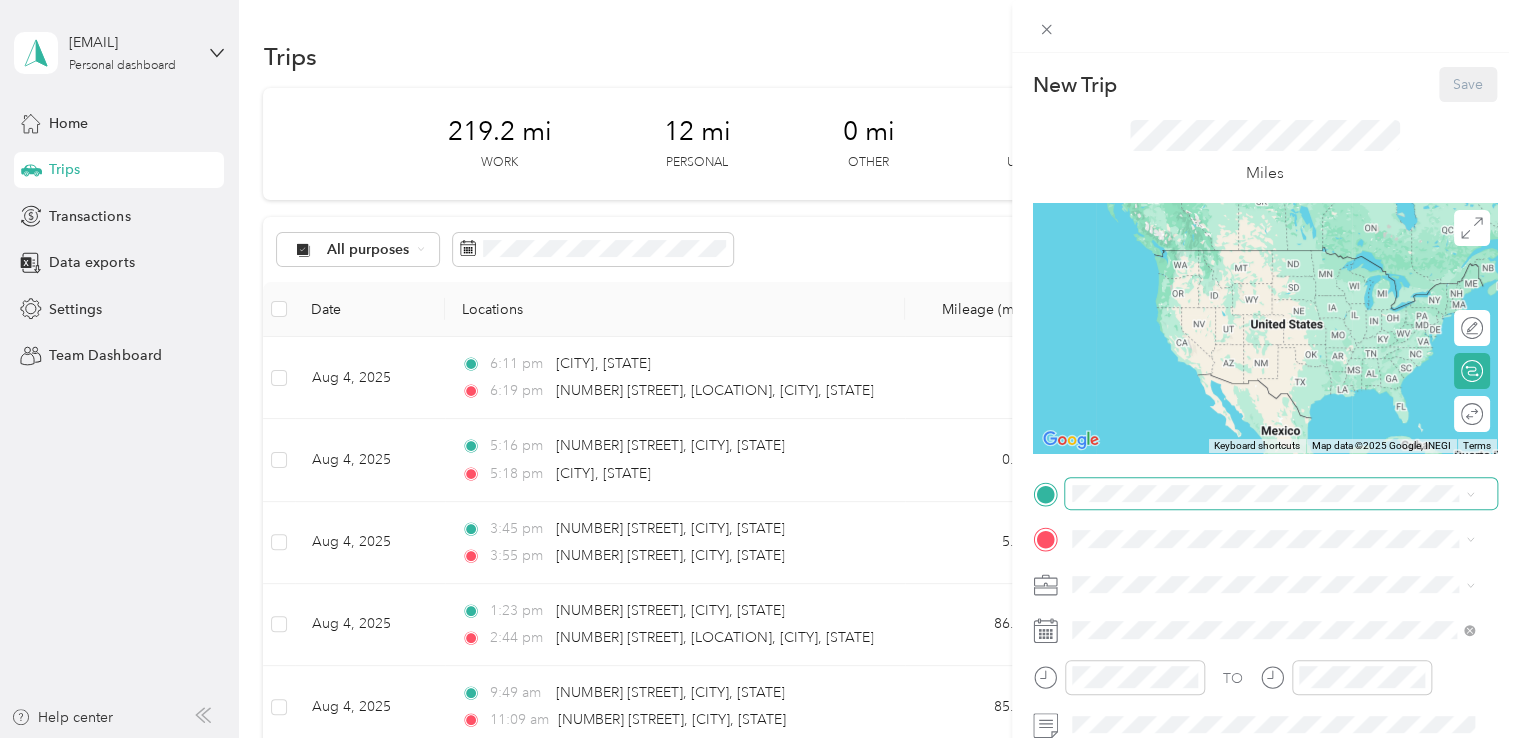 click at bounding box center (1281, 494) 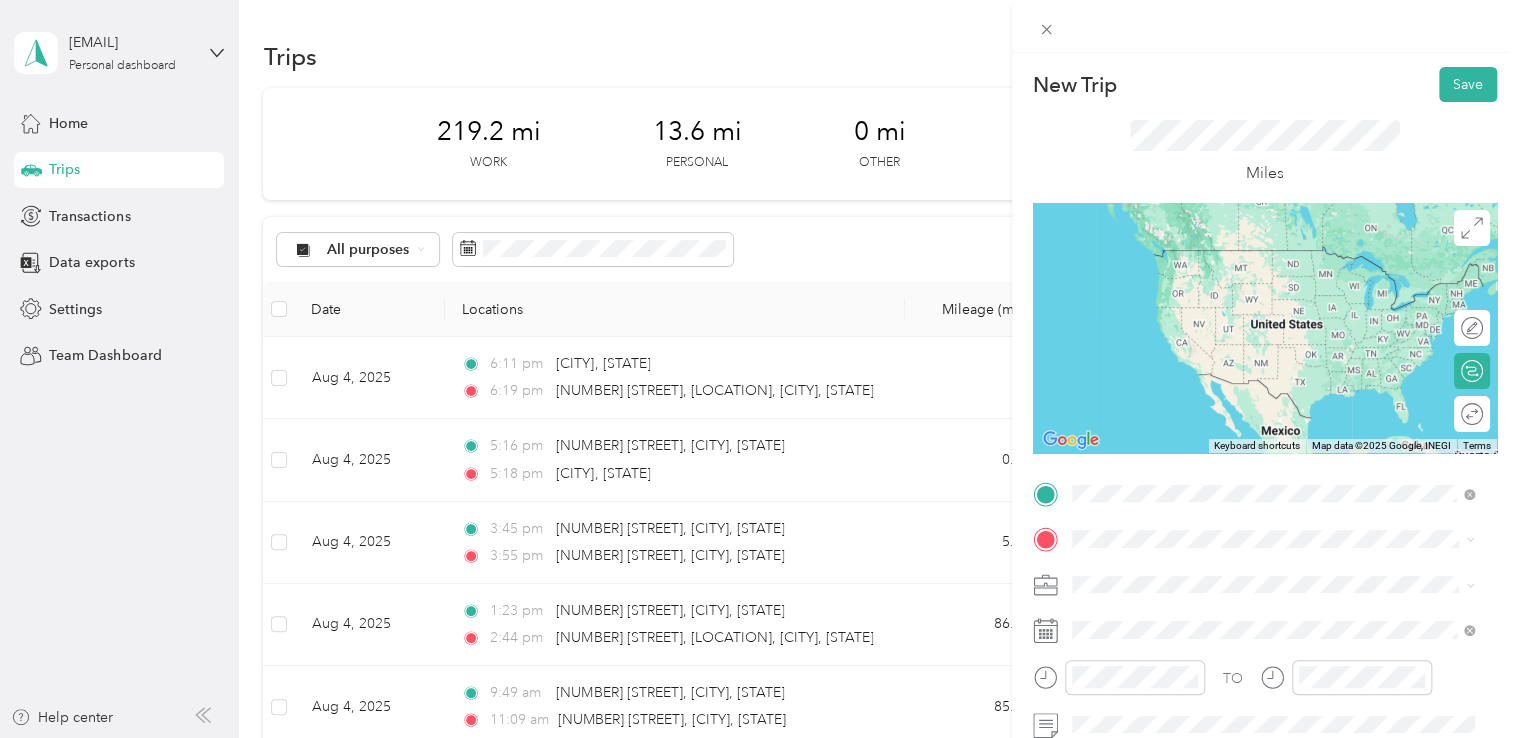 click on "510 Reeves Way
Sunnyside, Washington 98944, United States" at bounding box center [1253, 574] 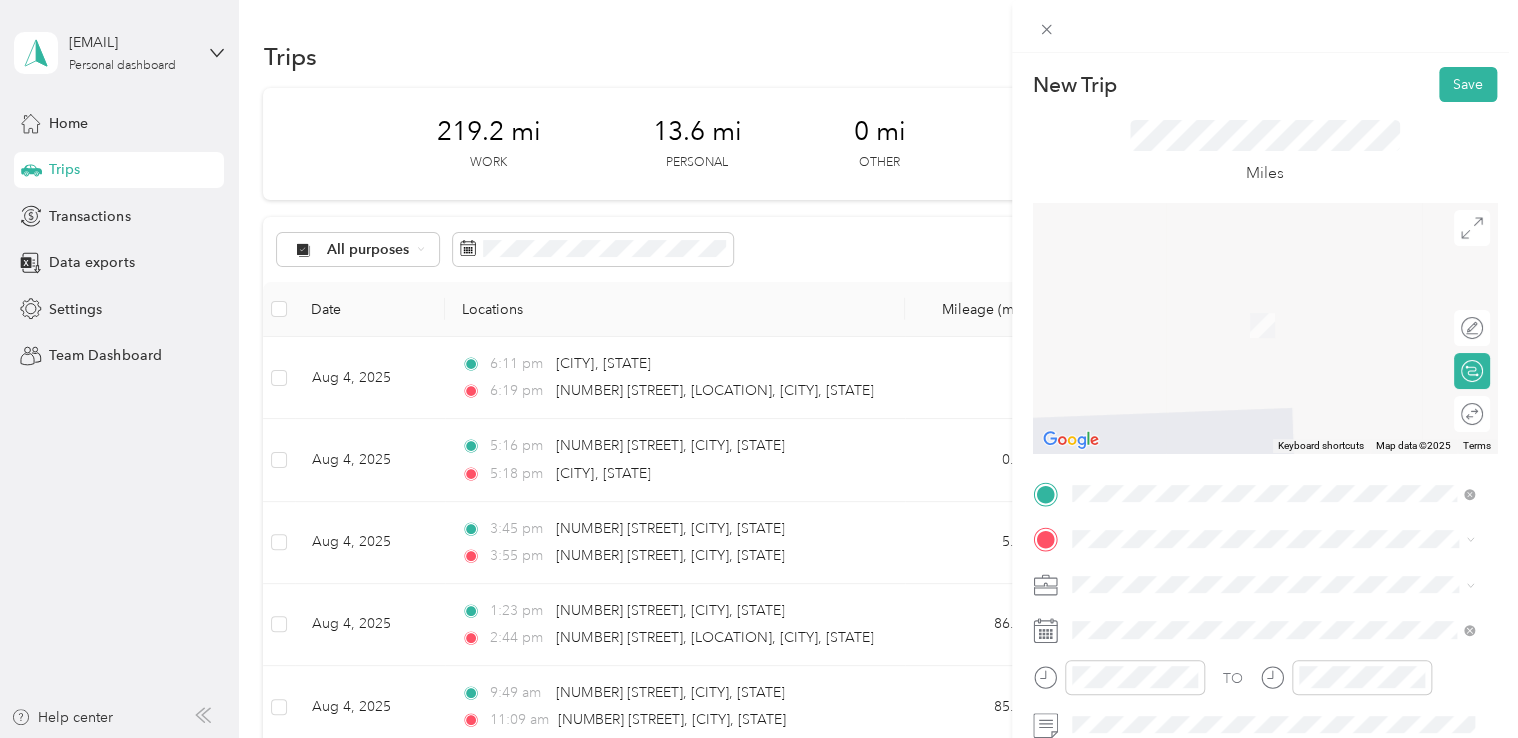 click on "3422 Polo Greens Avenue
West Richland, Washington 99353, United States" at bounding box center [1253, 613] 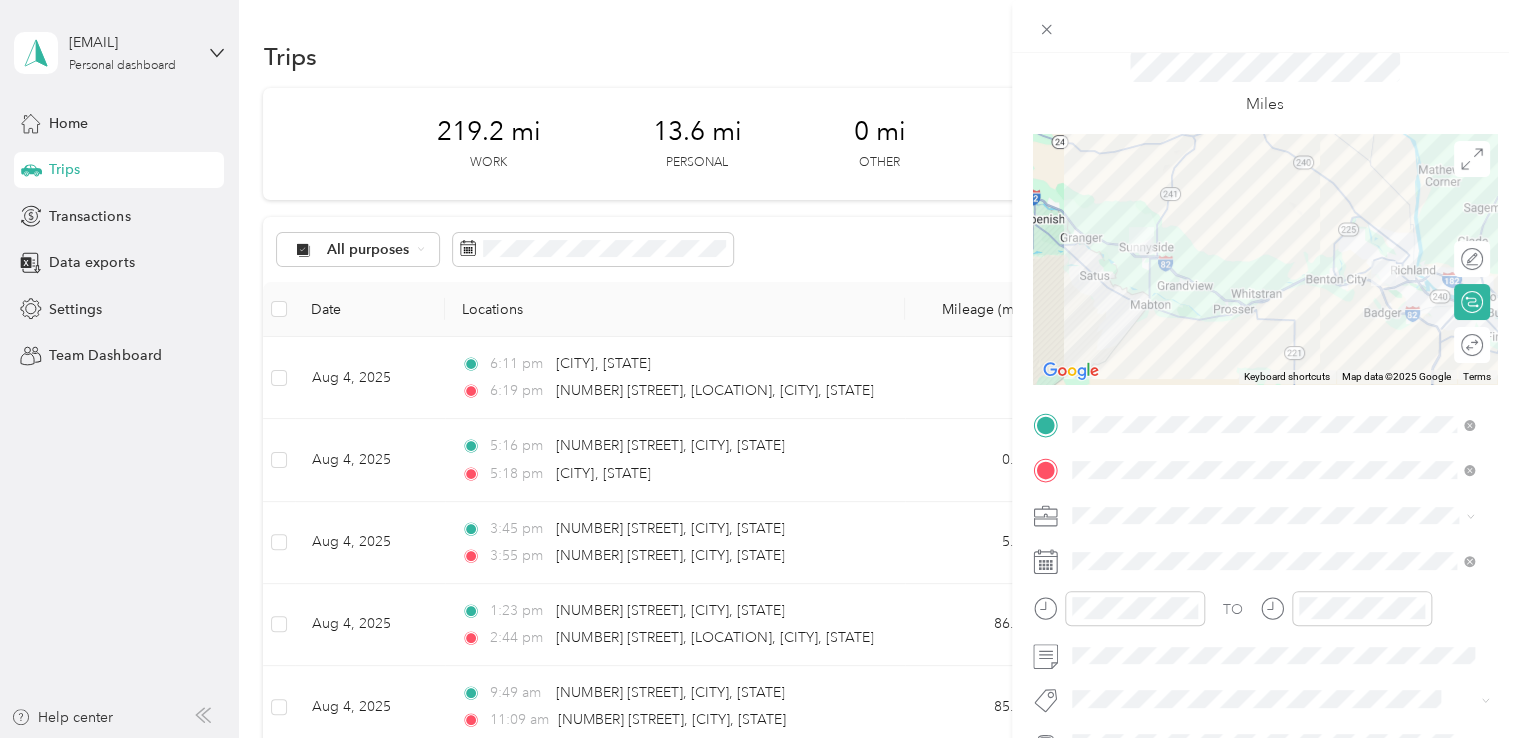 scroll, scrollTop: 100, scrollLeft: 0, axis: vertical 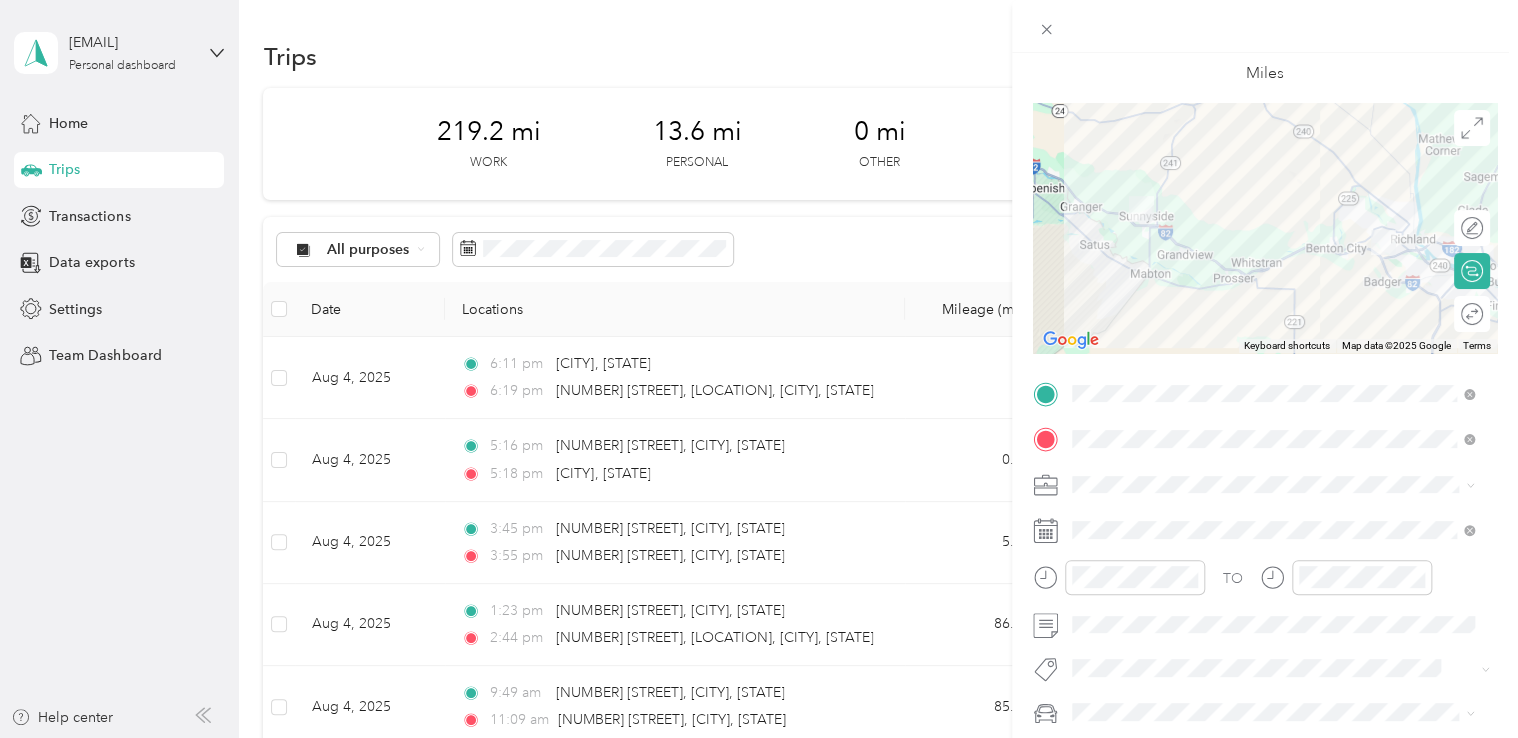 click on "TO Add photo" at bounding box center [1265, 597] 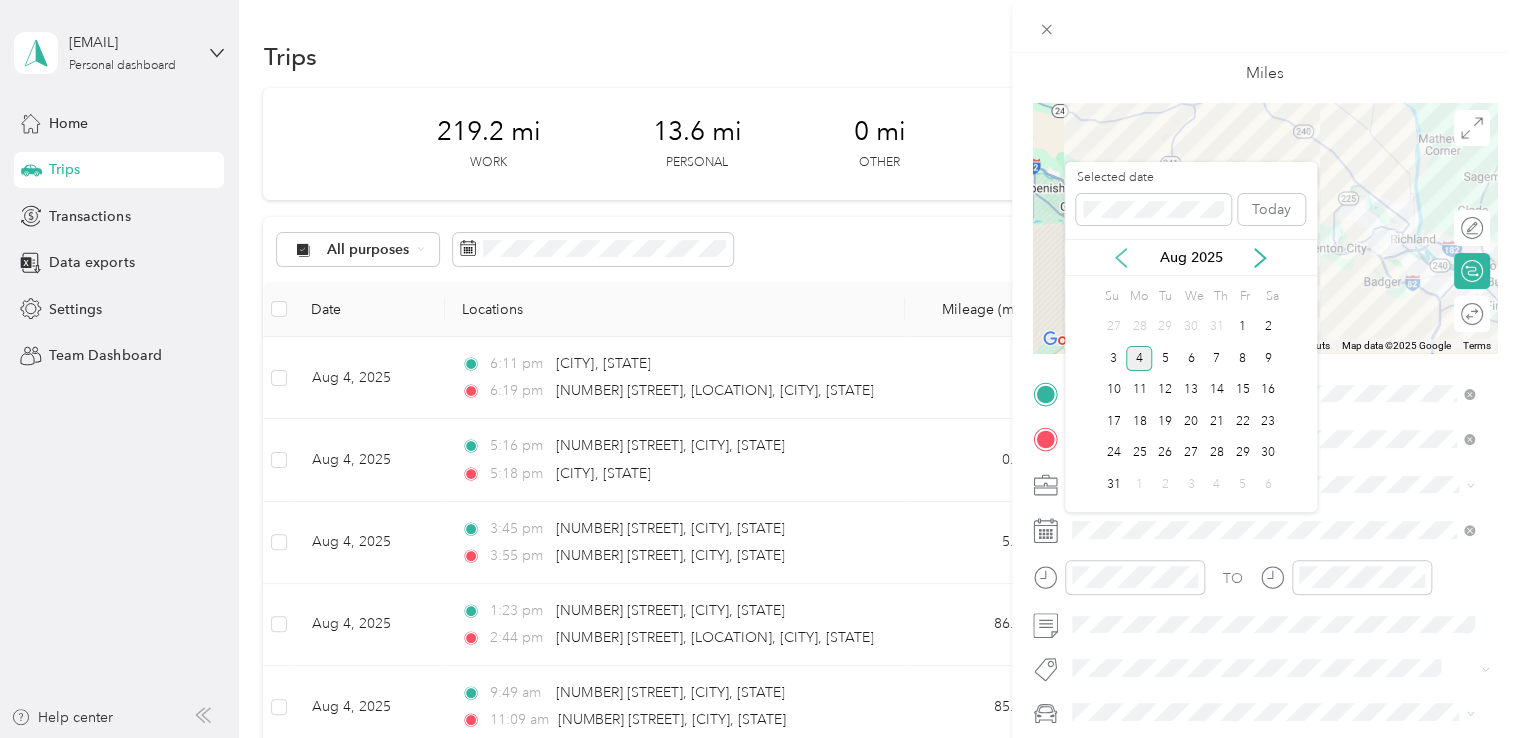 click 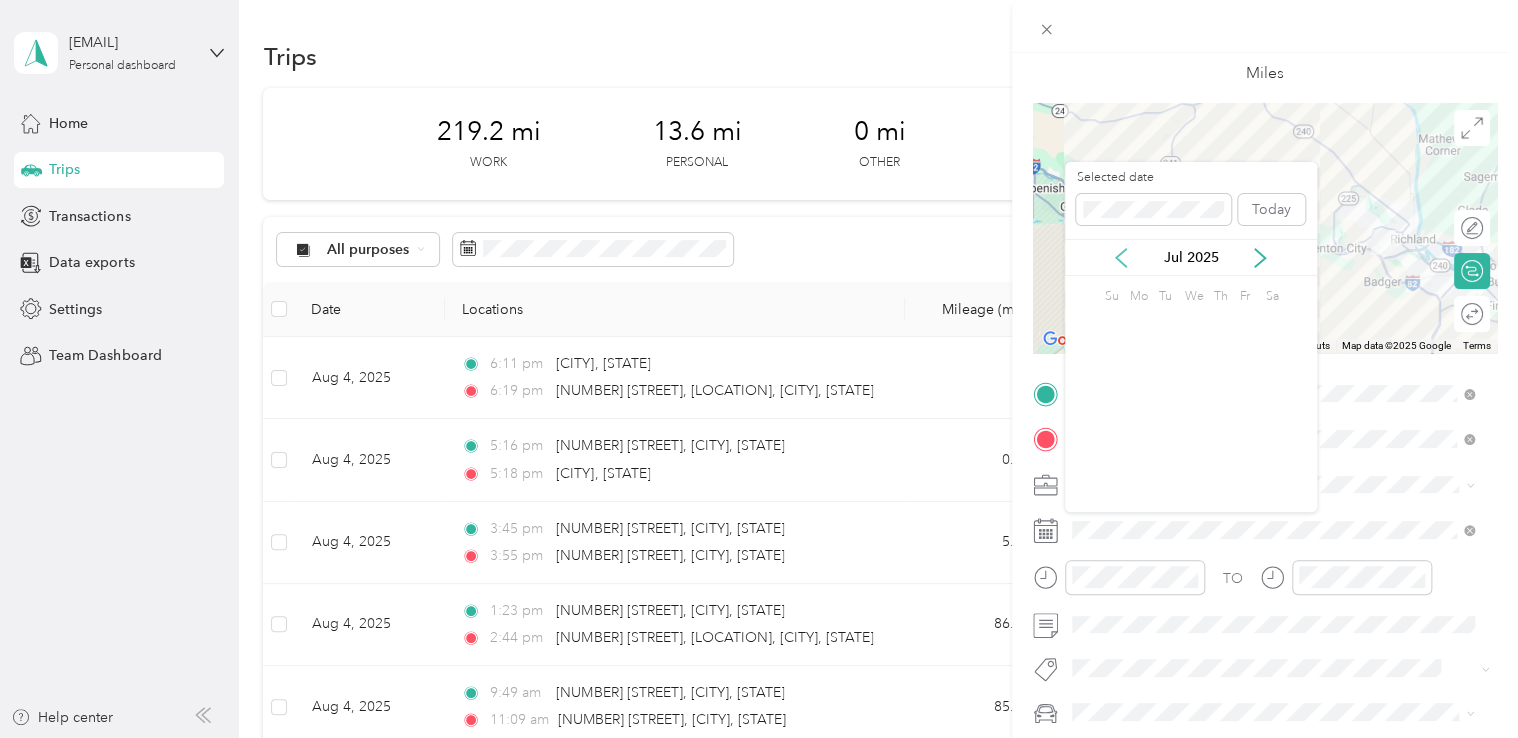 click 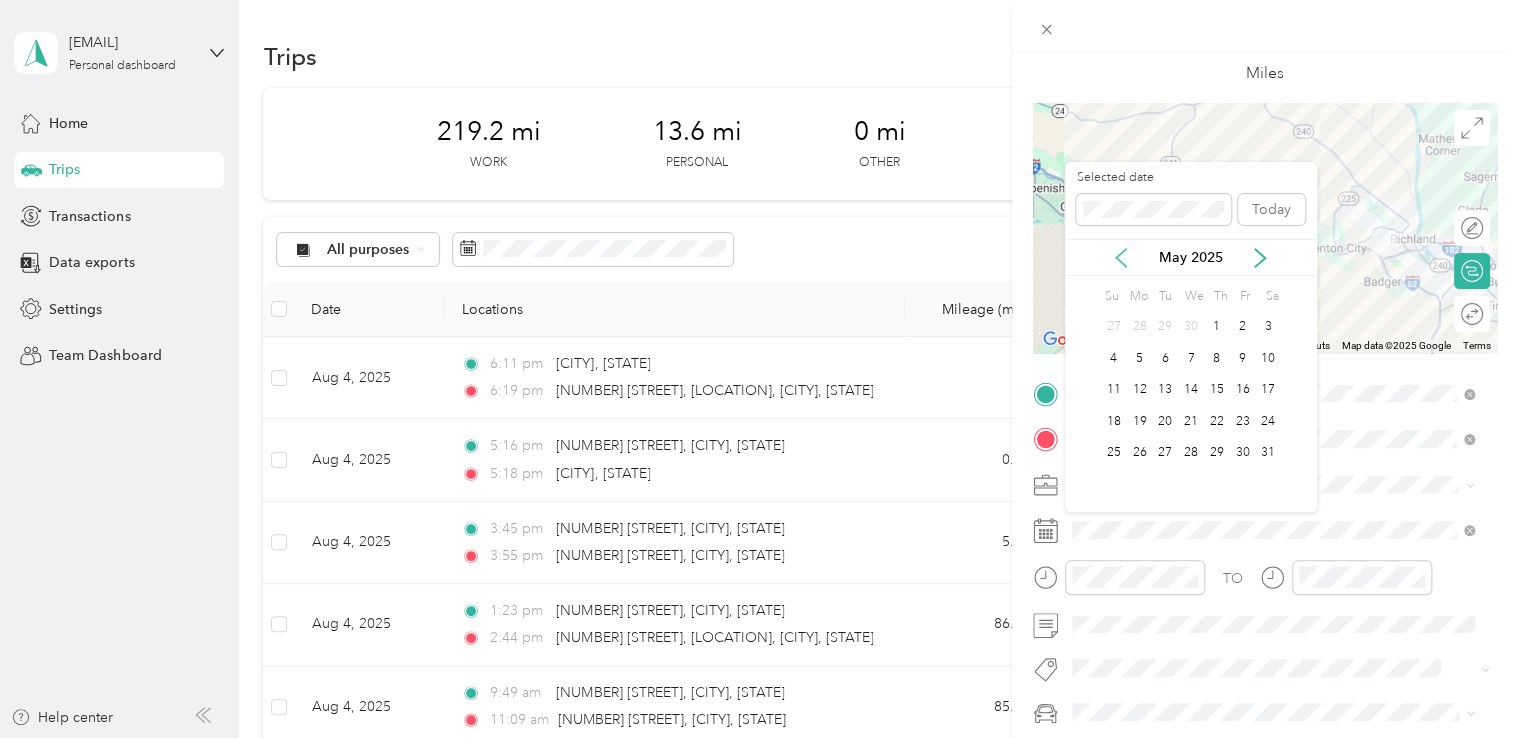 click 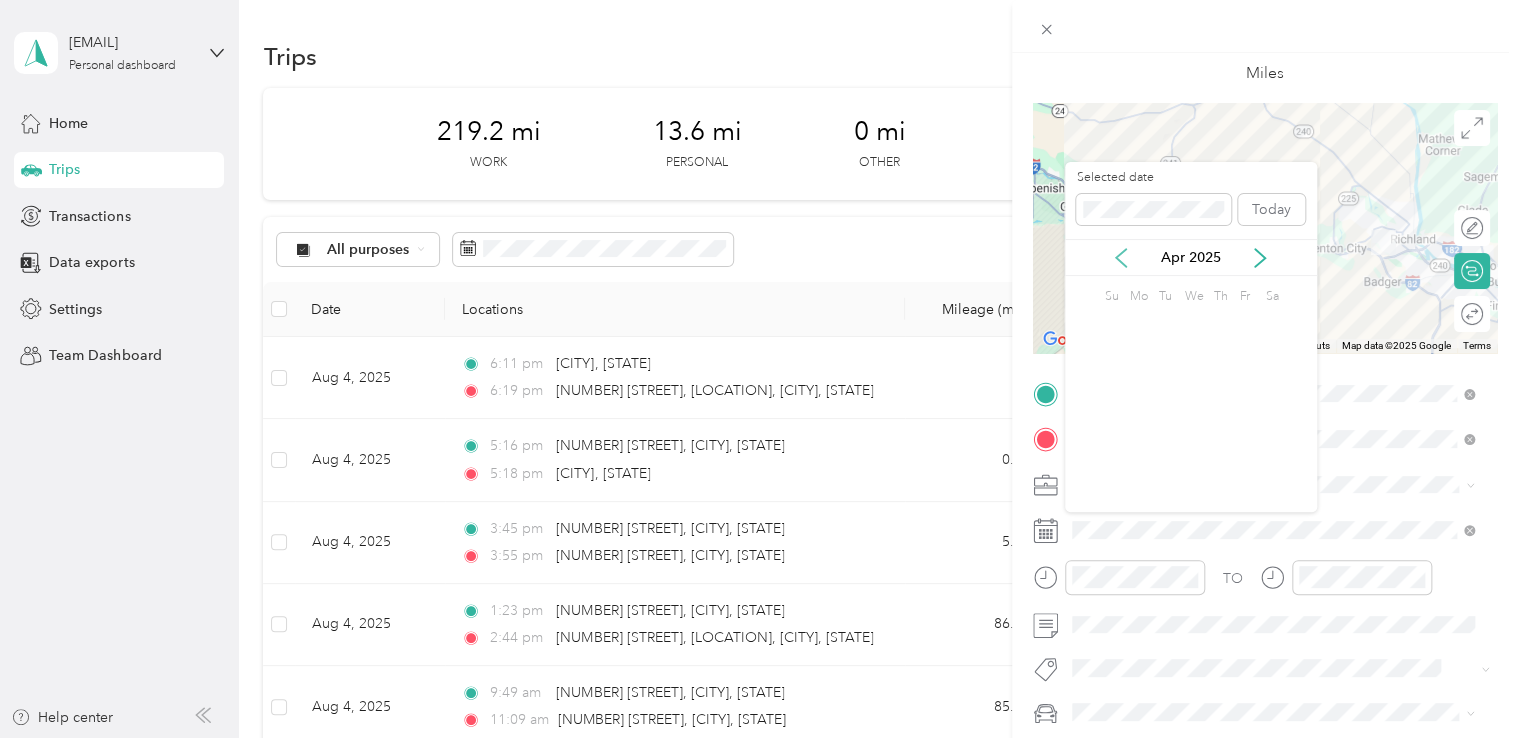 click 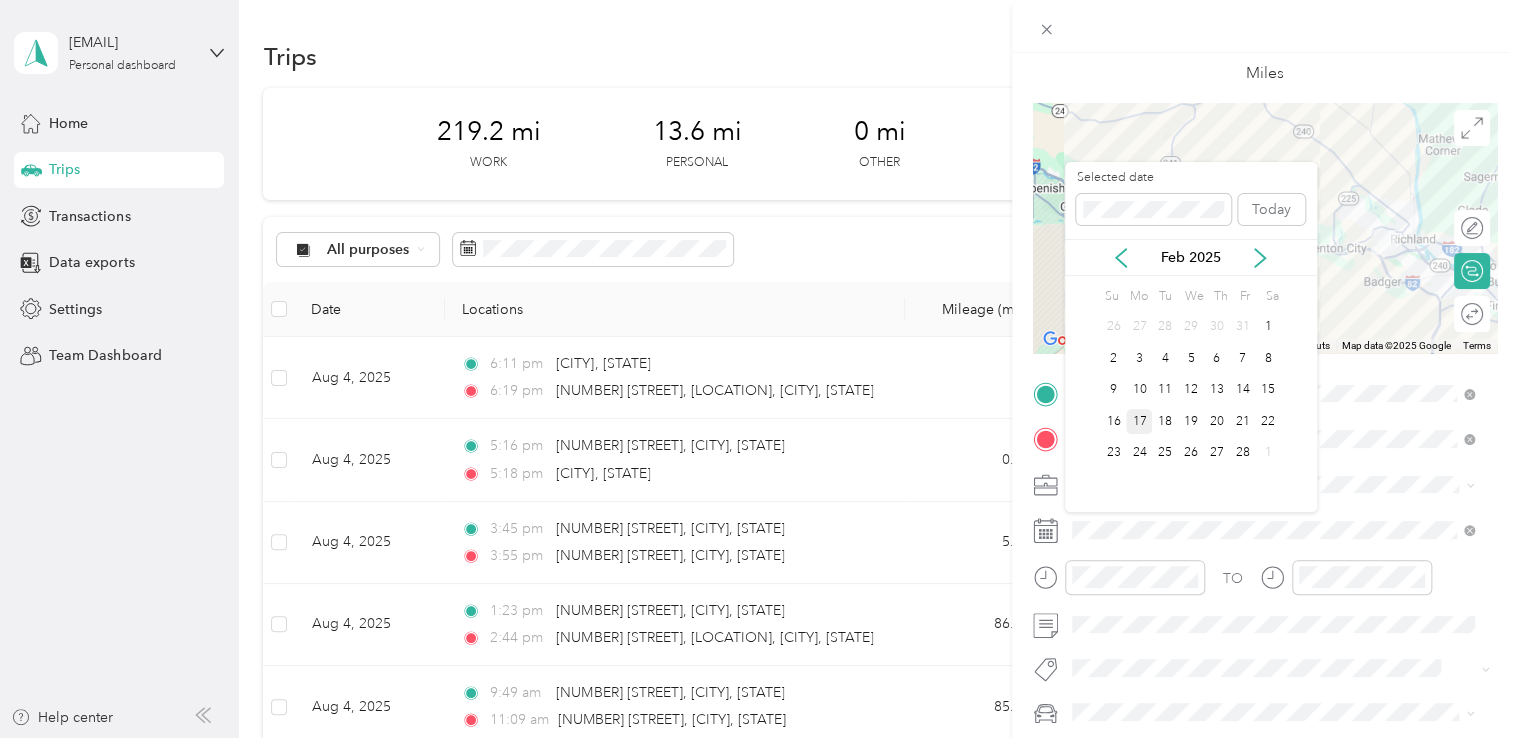 click on "17" at bounding box center [1139, 421] 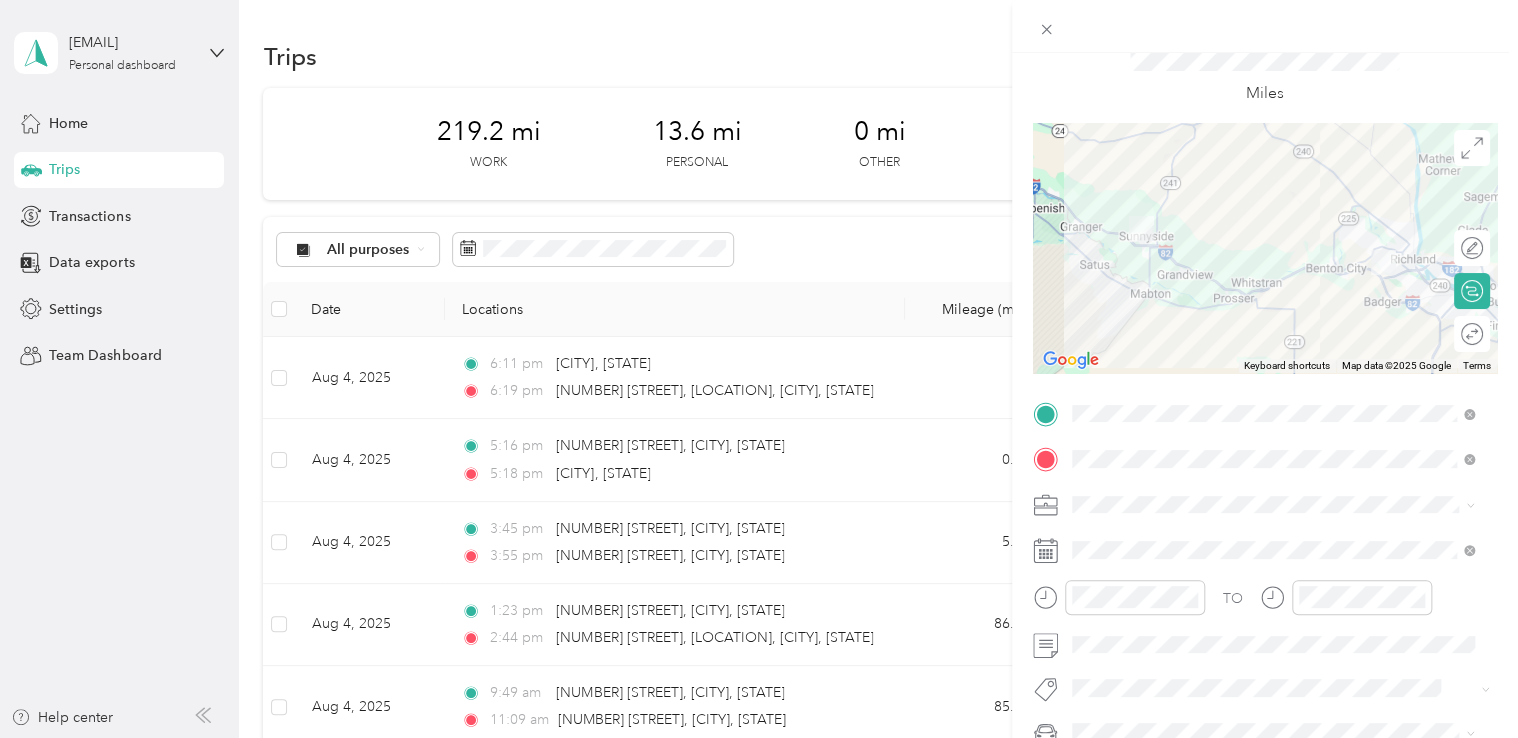 scroll, scrollTop: 0, scrollLeft: 0, axis: both 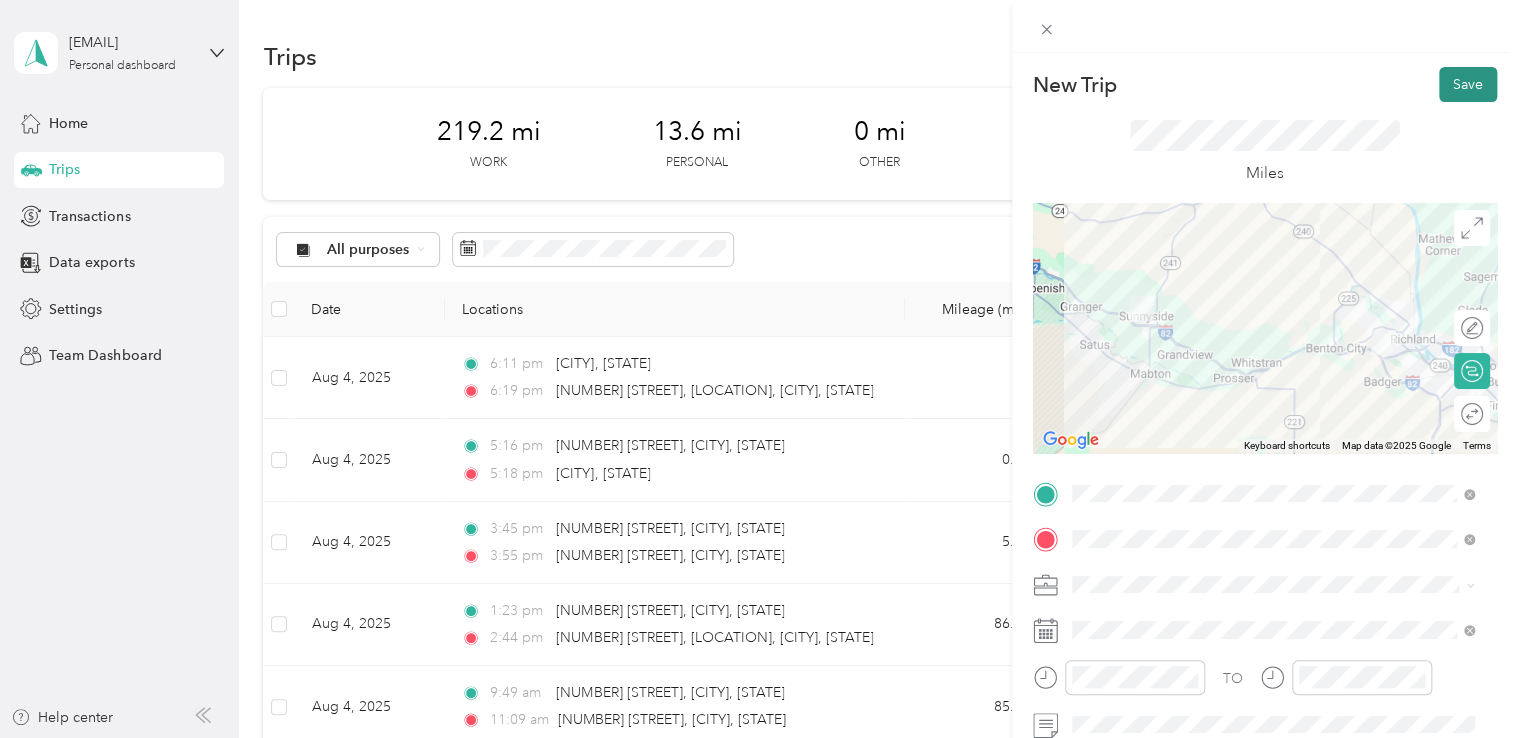 click on "Save" at bounding box center [1468, 84] 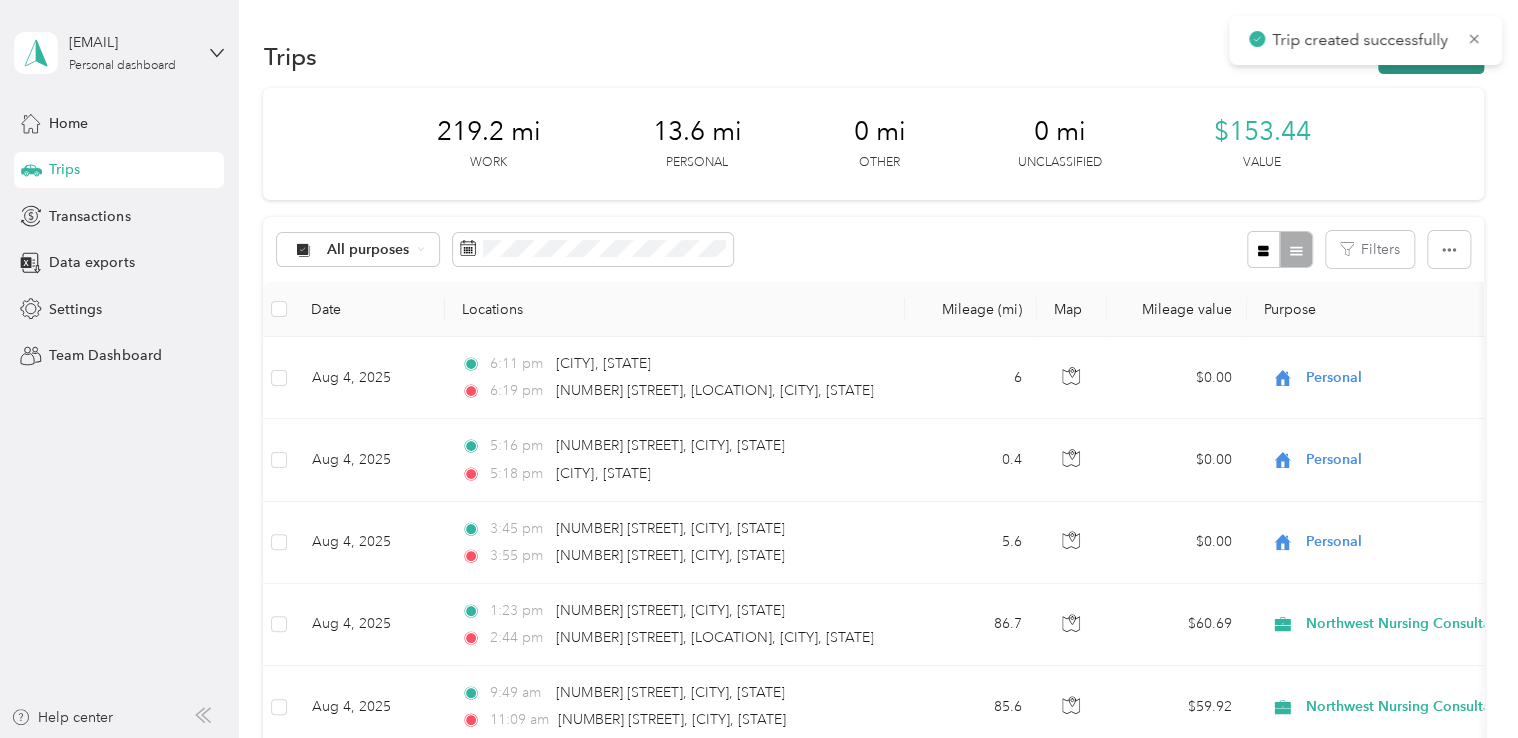 click on "New trip" at bounding box center (1431, 56) 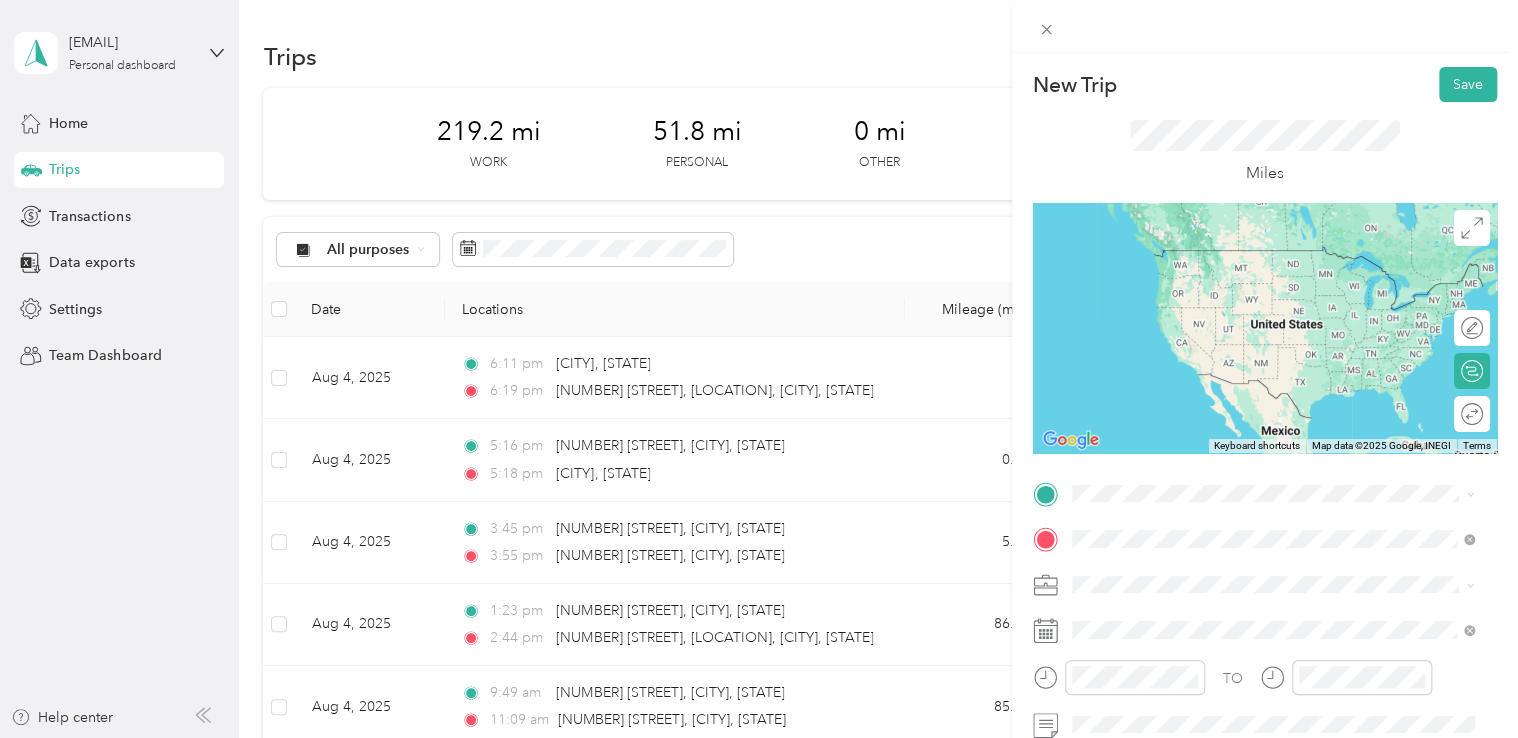 click on "[NUMBER] [STREET]
[CITY], [STATE] [POSTAL_CODE], [COUNTRY]" at bounding box center (1253, 381) 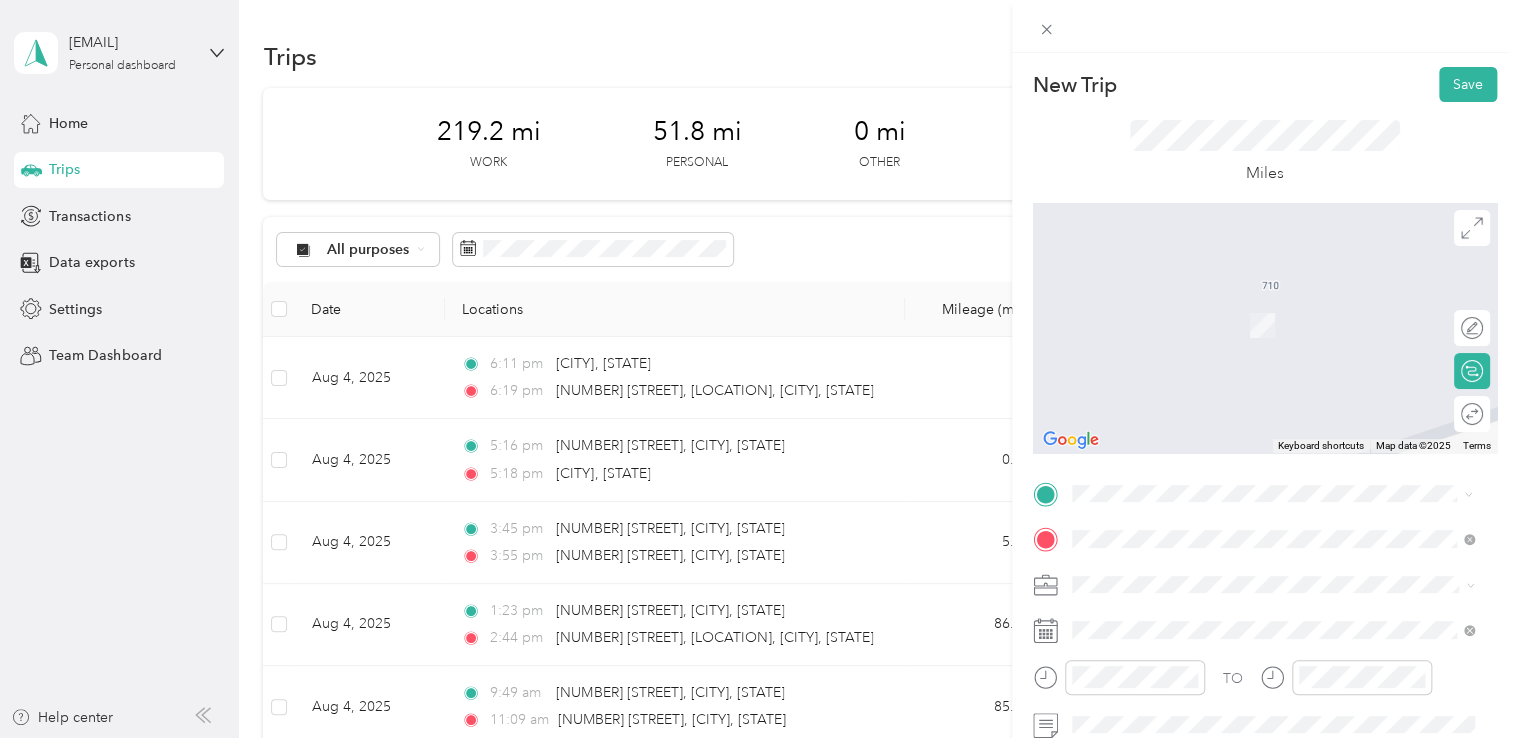 click on "[NUMBER] [STREET]
[CITY], [STATE] [POSTAL_CODE], [COUNTRY]" at bounding box center (1253, 258) 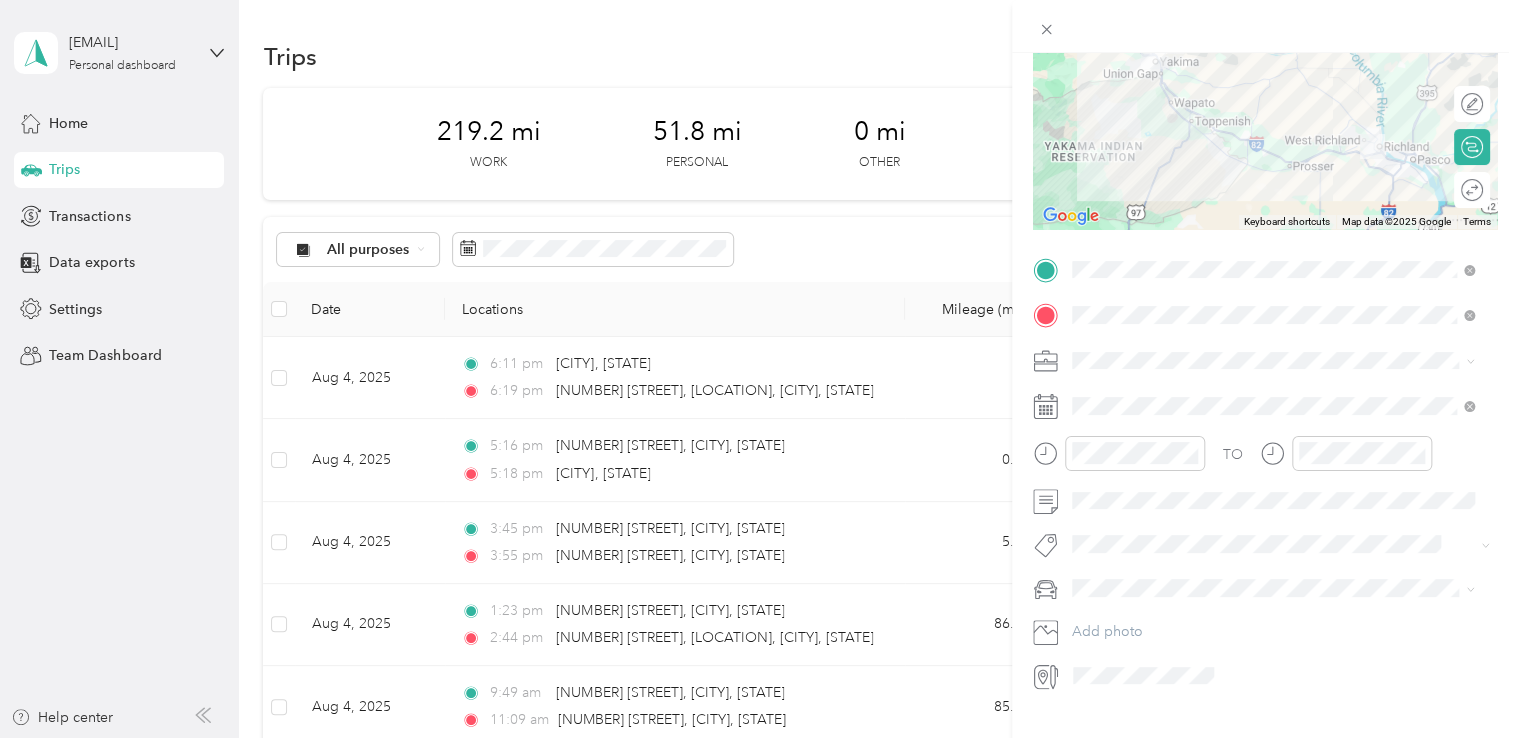 scroll, scrollTop: 264, scrollLeft: 0, axis: vertical 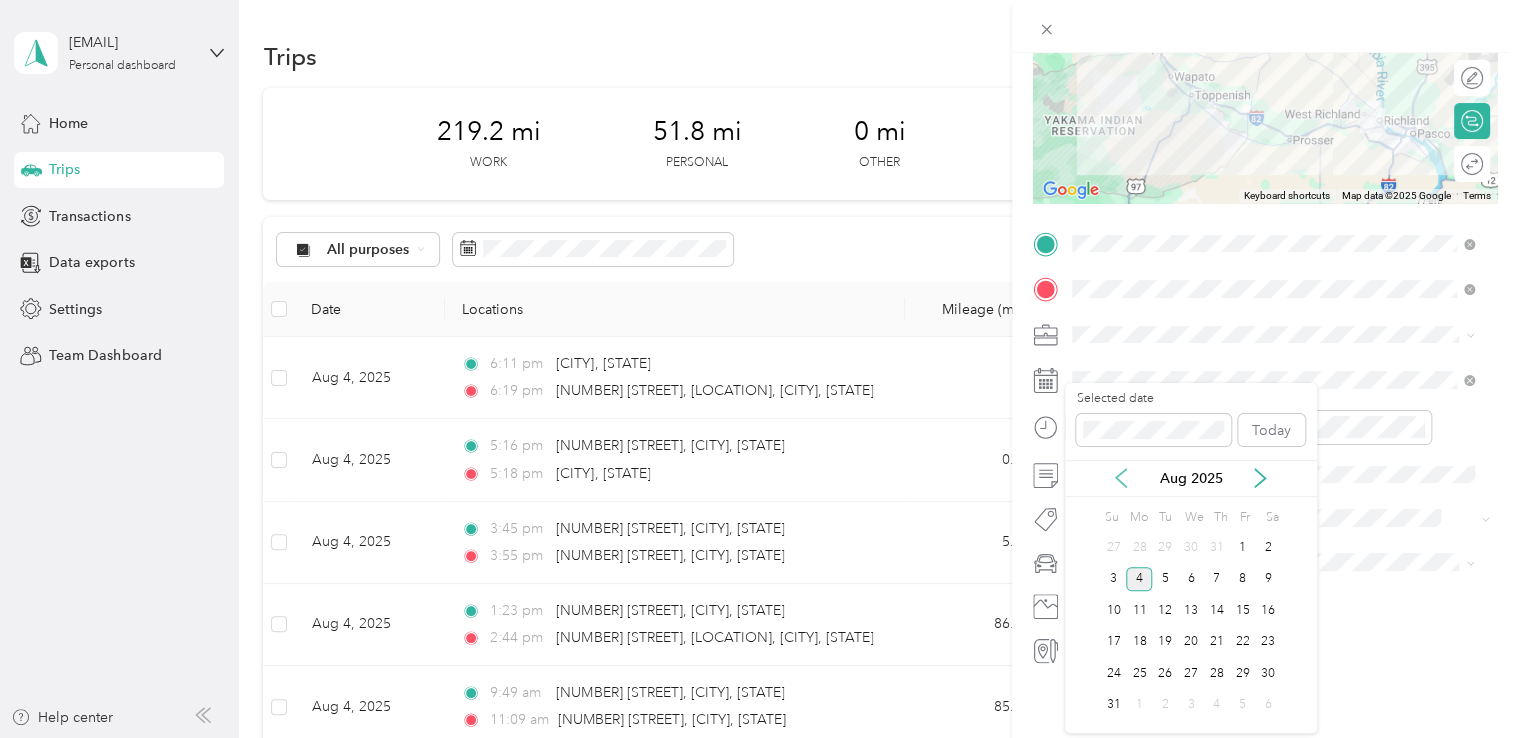 click 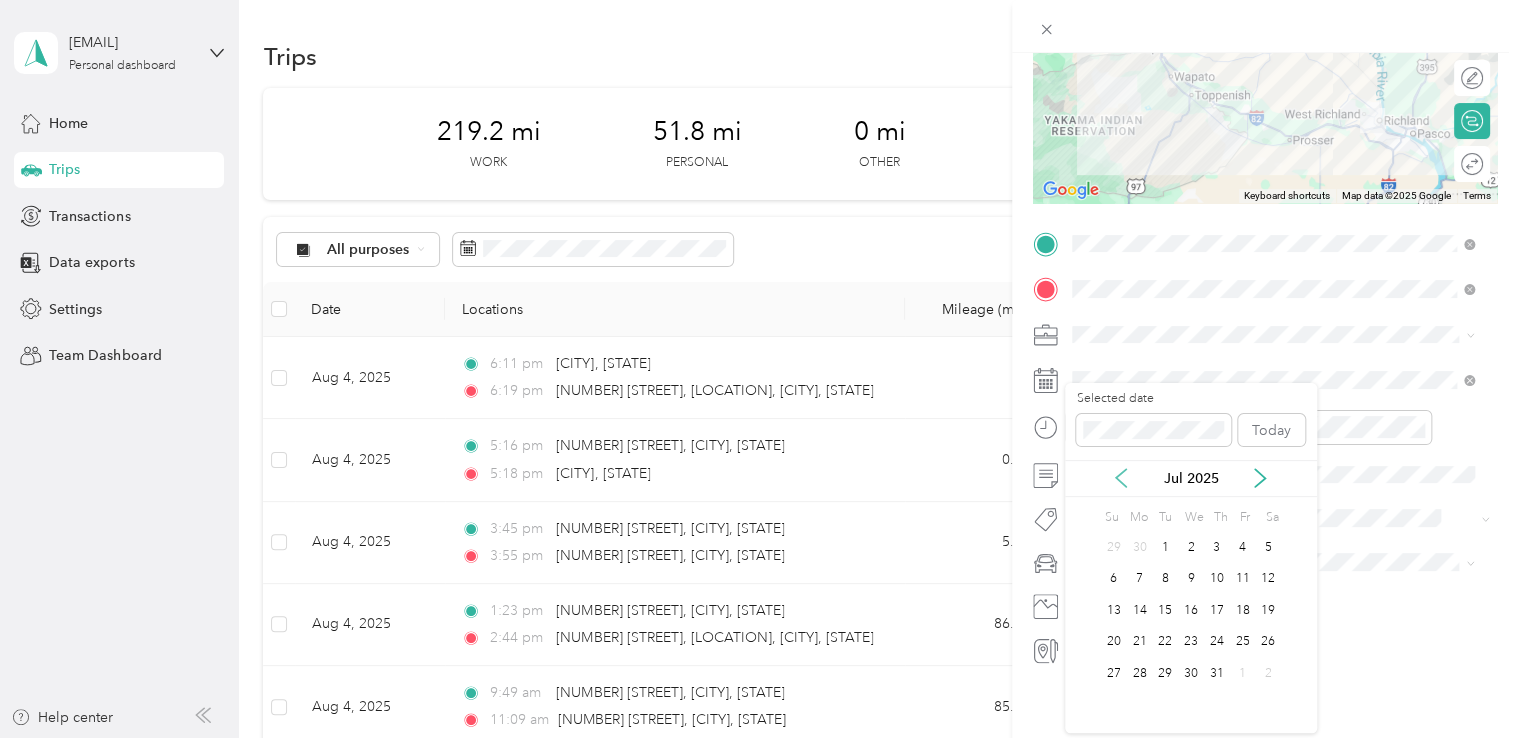 click 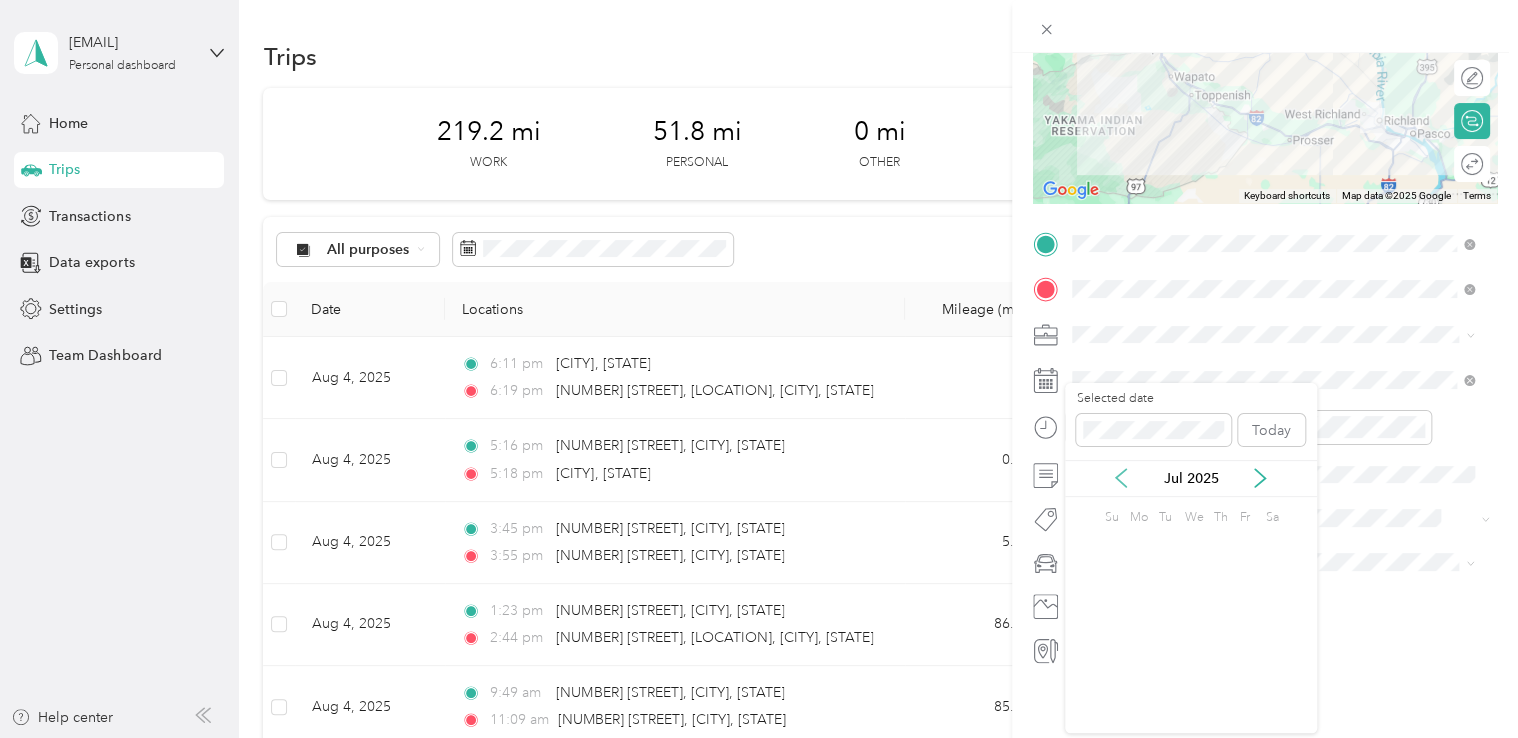 click 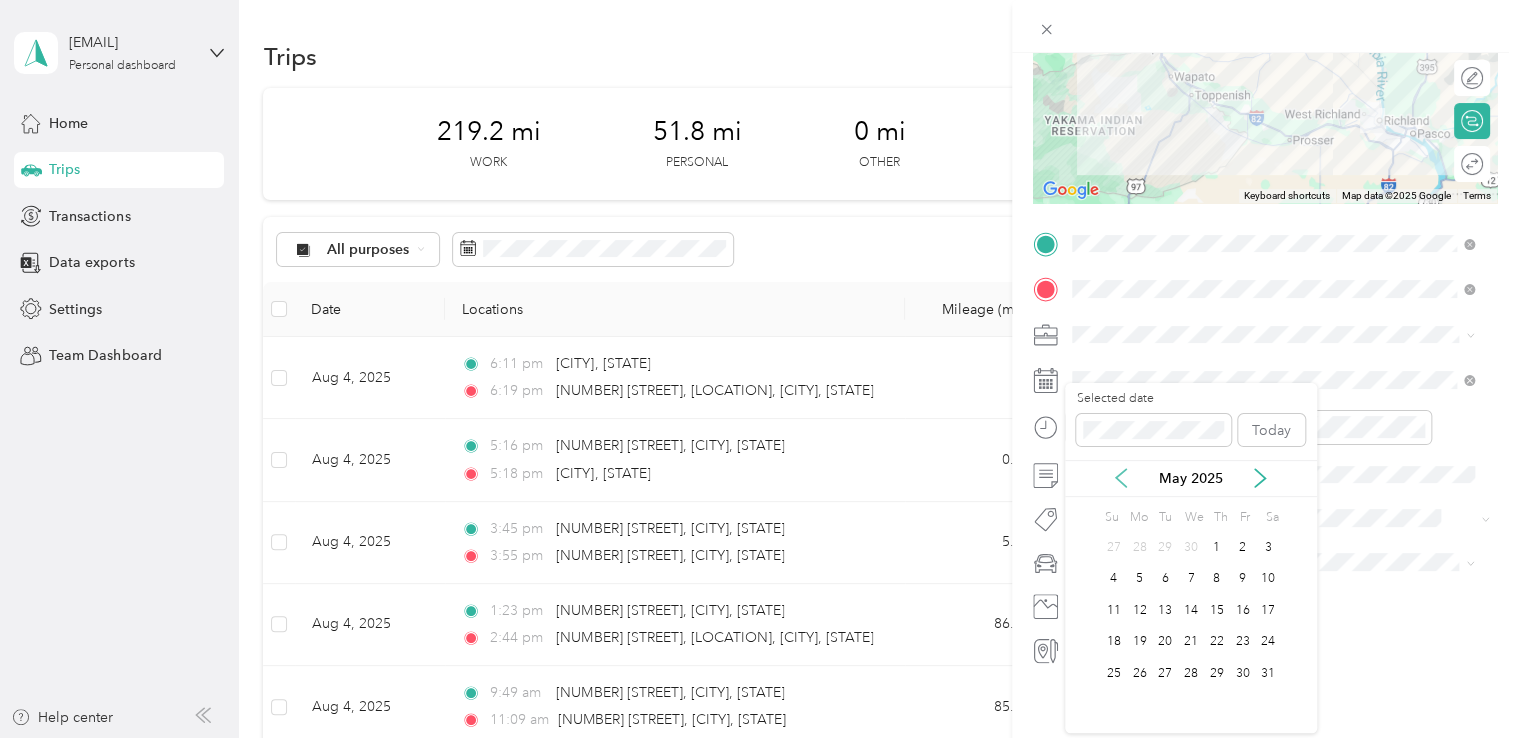 click 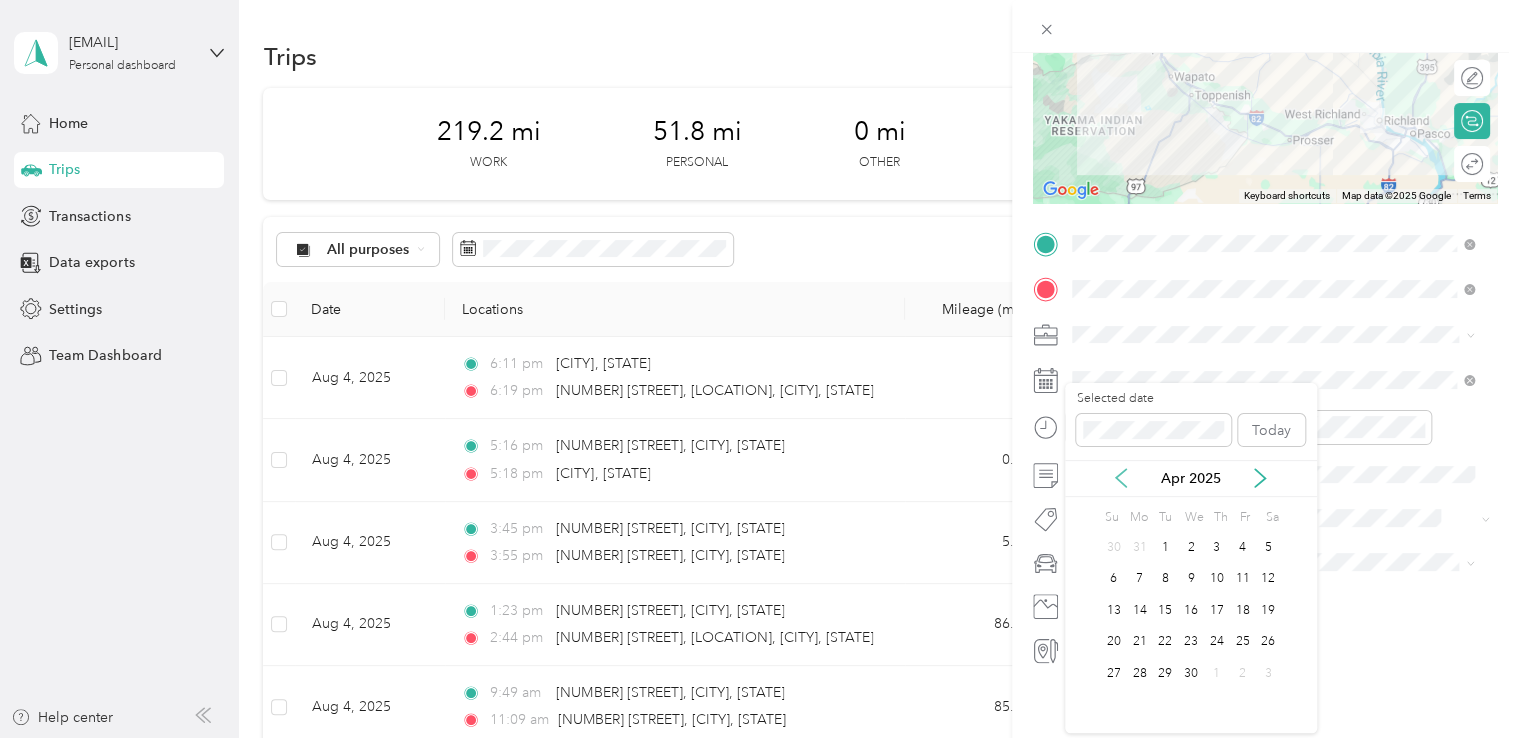 click 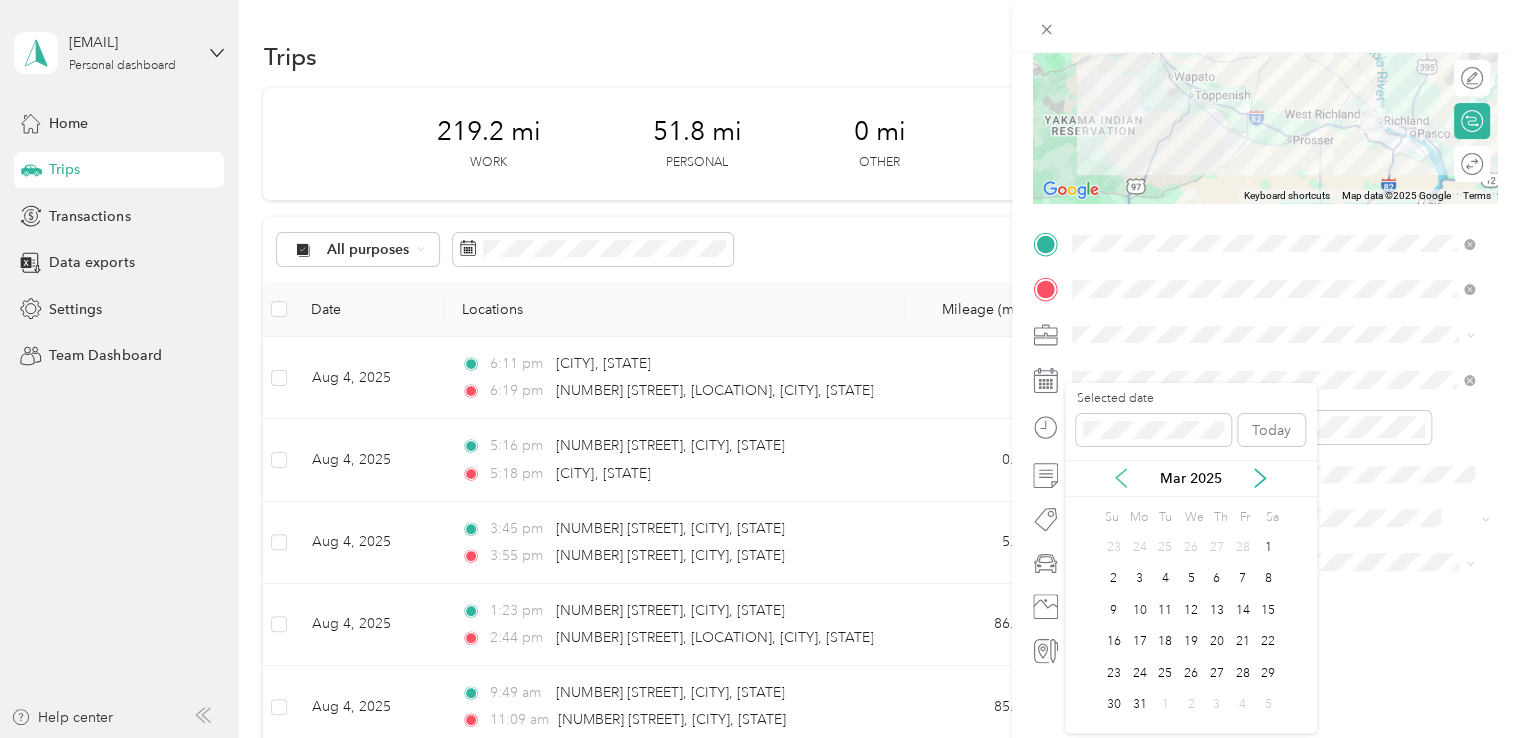 click 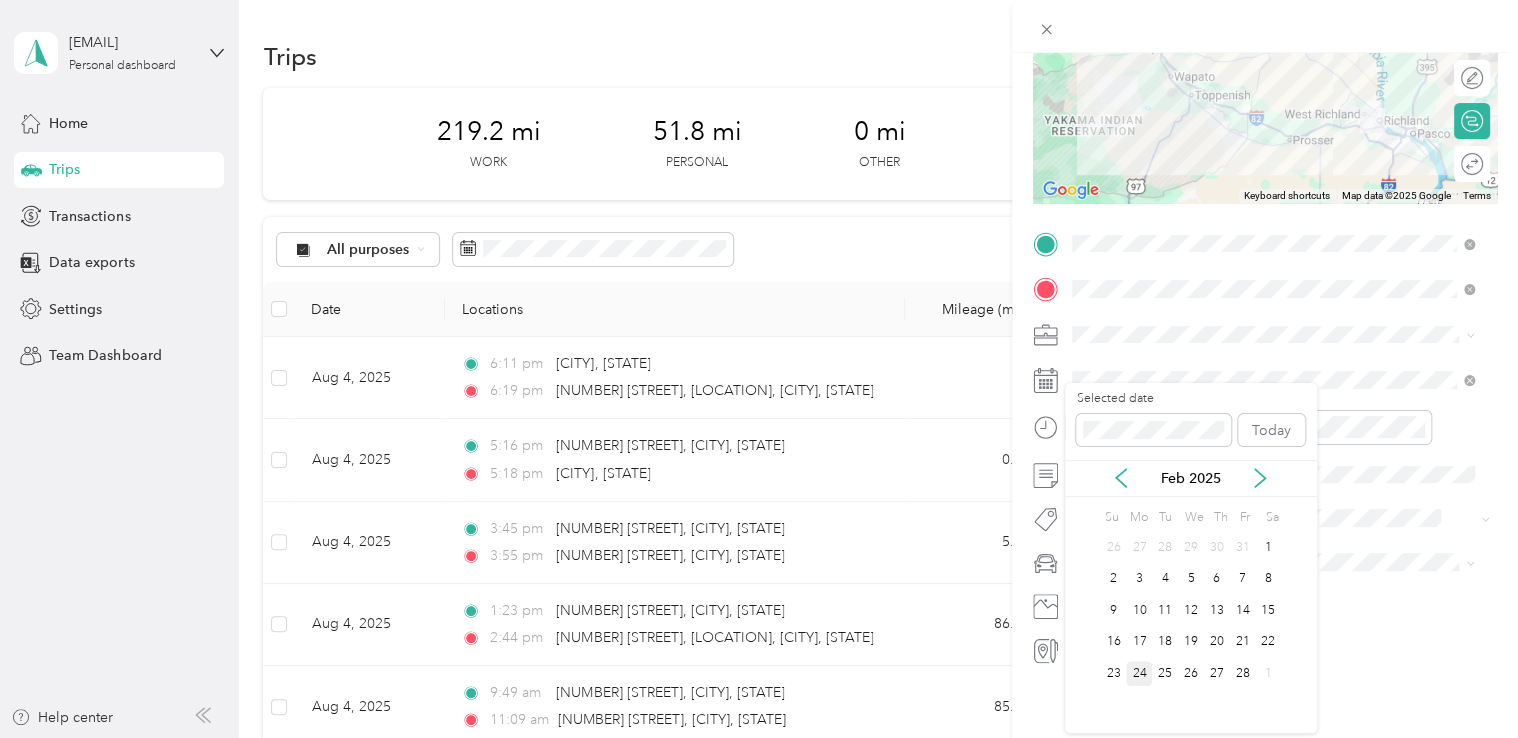 click on "24" at bounding box center (1139, 673) 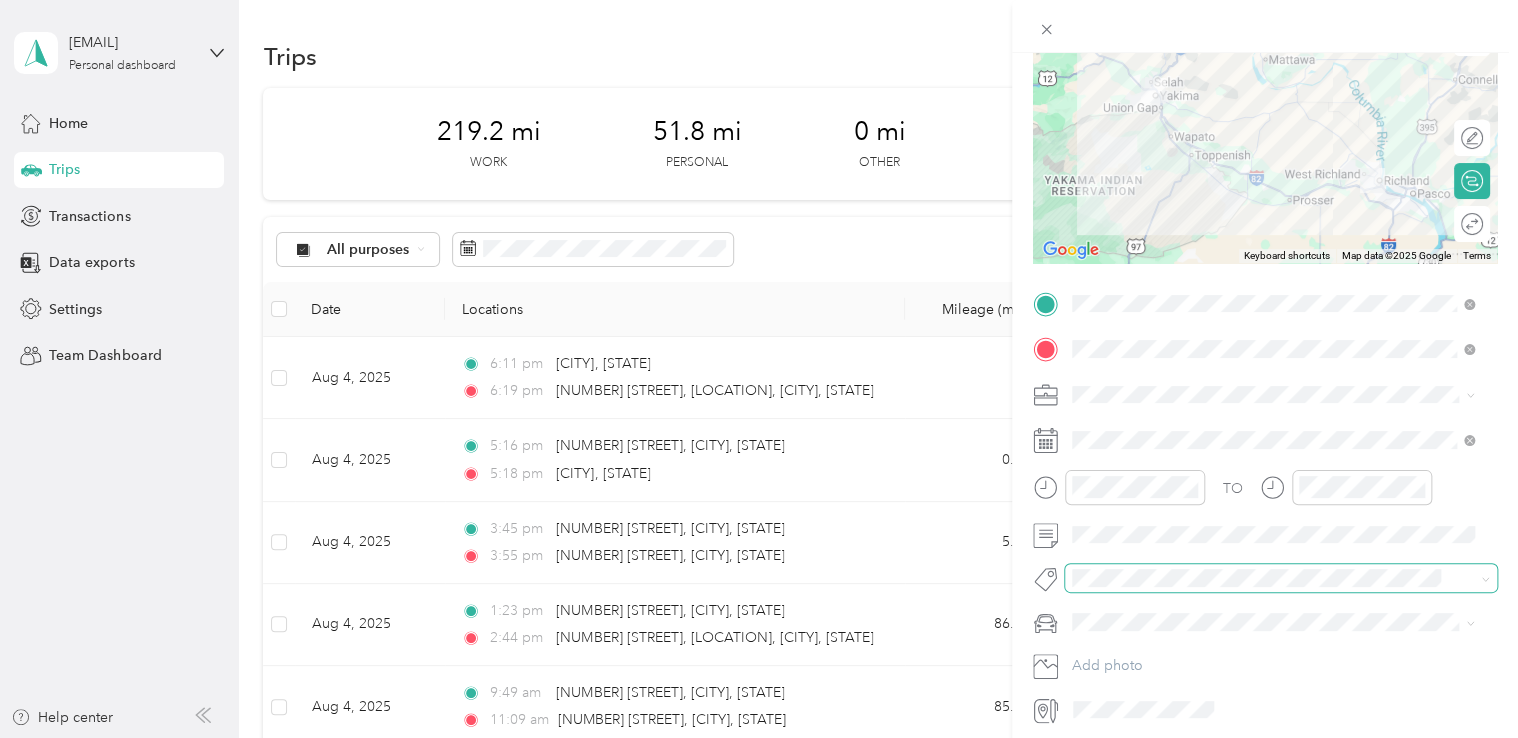 scroll, scrollTop: 200, scrollLeft: 0, axis: vertical 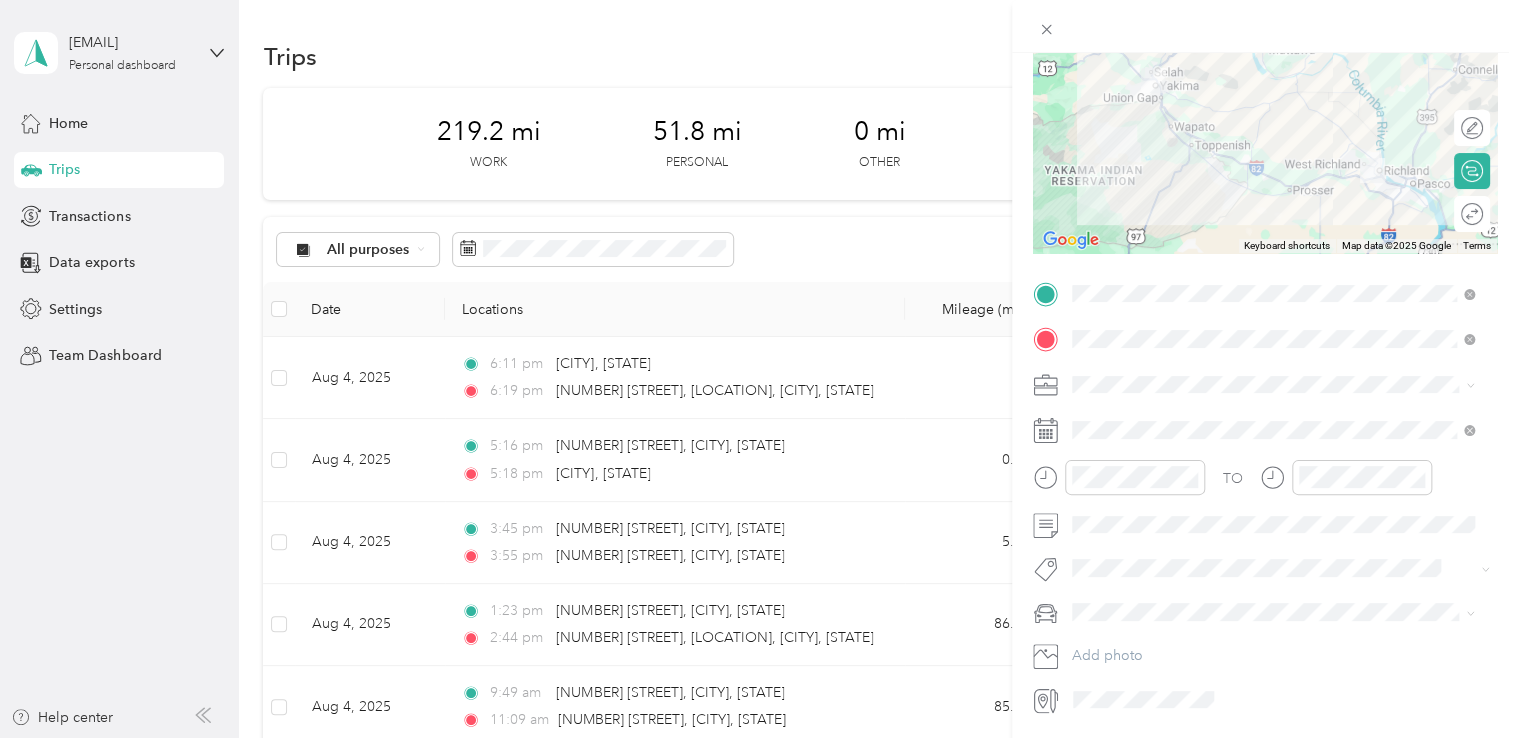 click on "Work" at bounding box center [1273, 419] 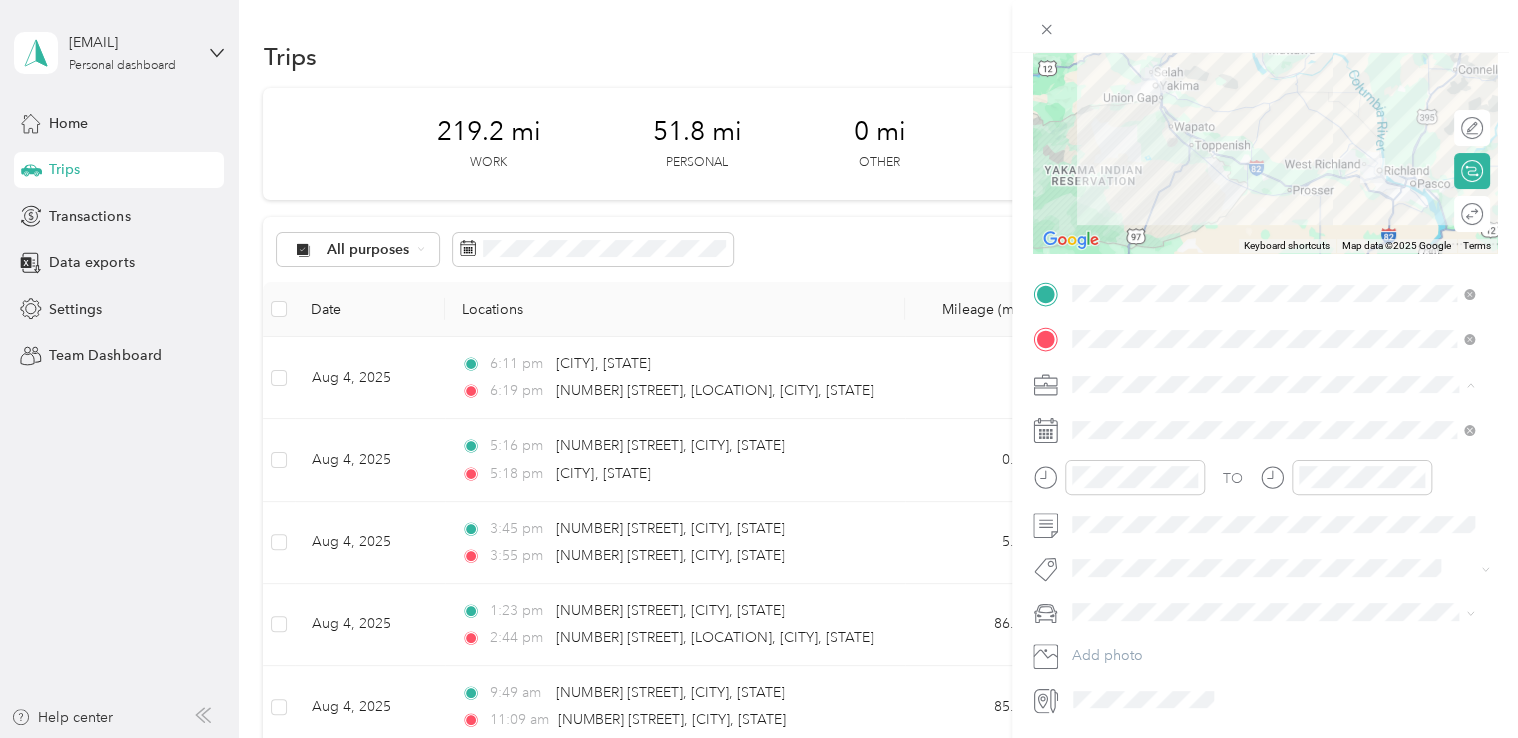 click on "Northwest Nursing Consultants" at bounding box center [1273, 489] 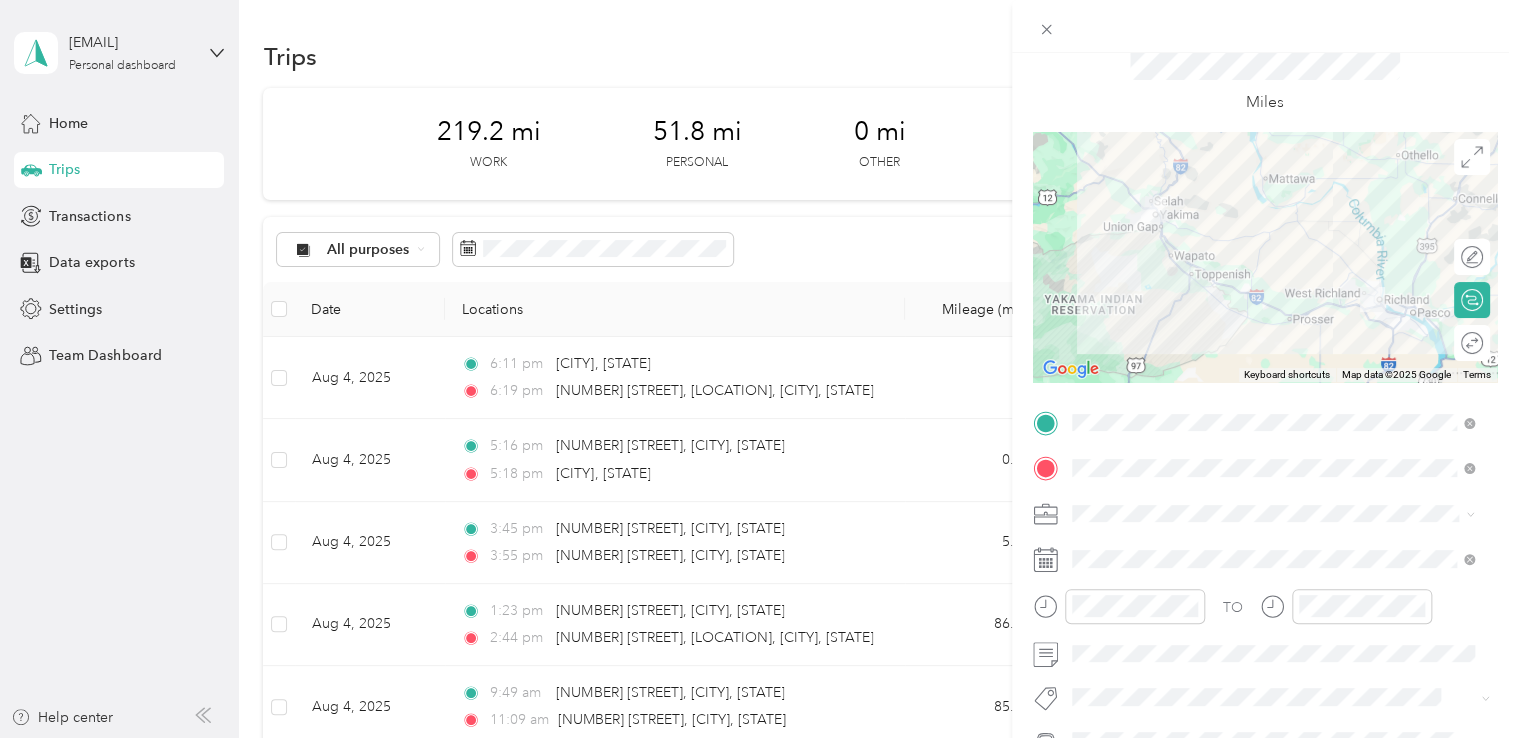 scroll, scrollTop: 100, scrollLeft: 0, axis: vertical 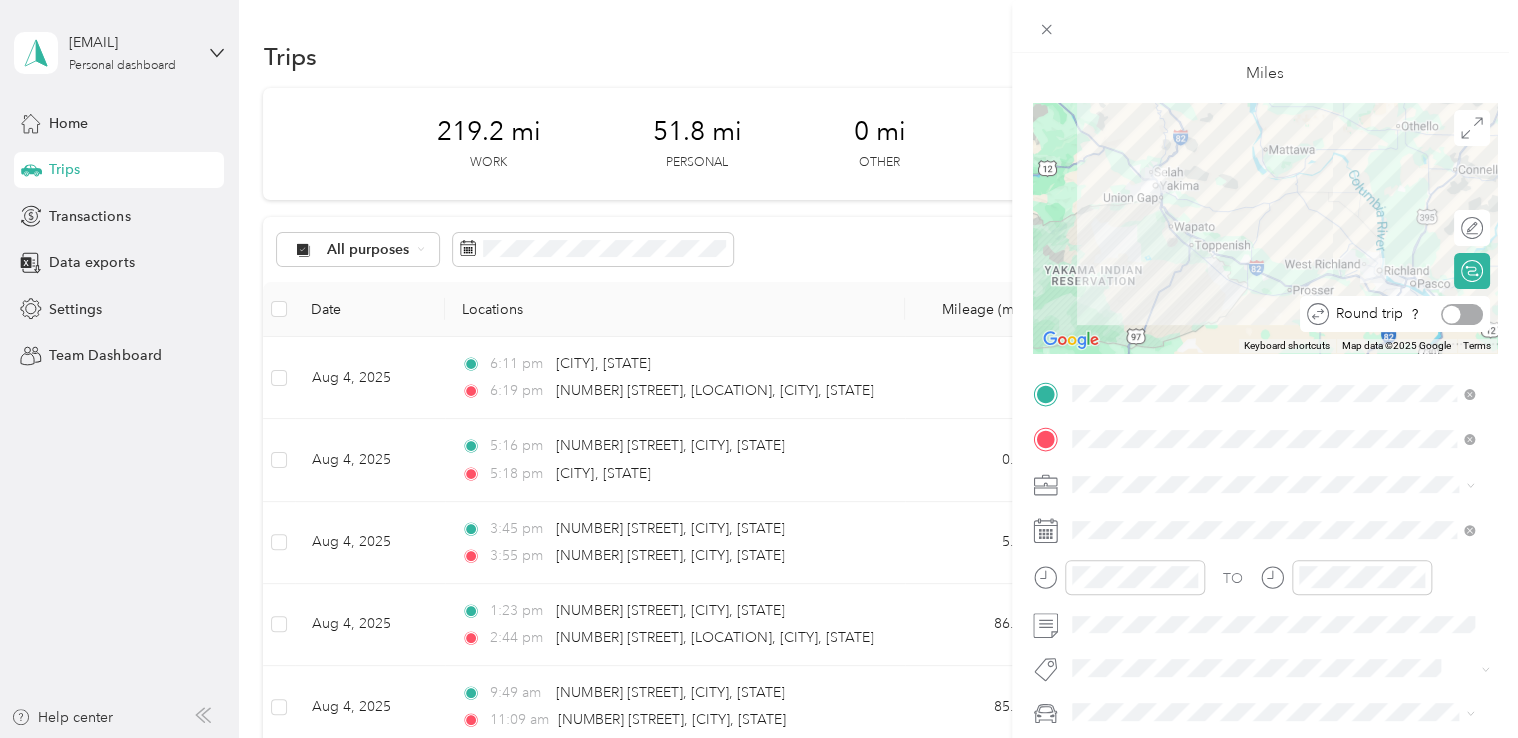 click at bounding box center (1462, 314) 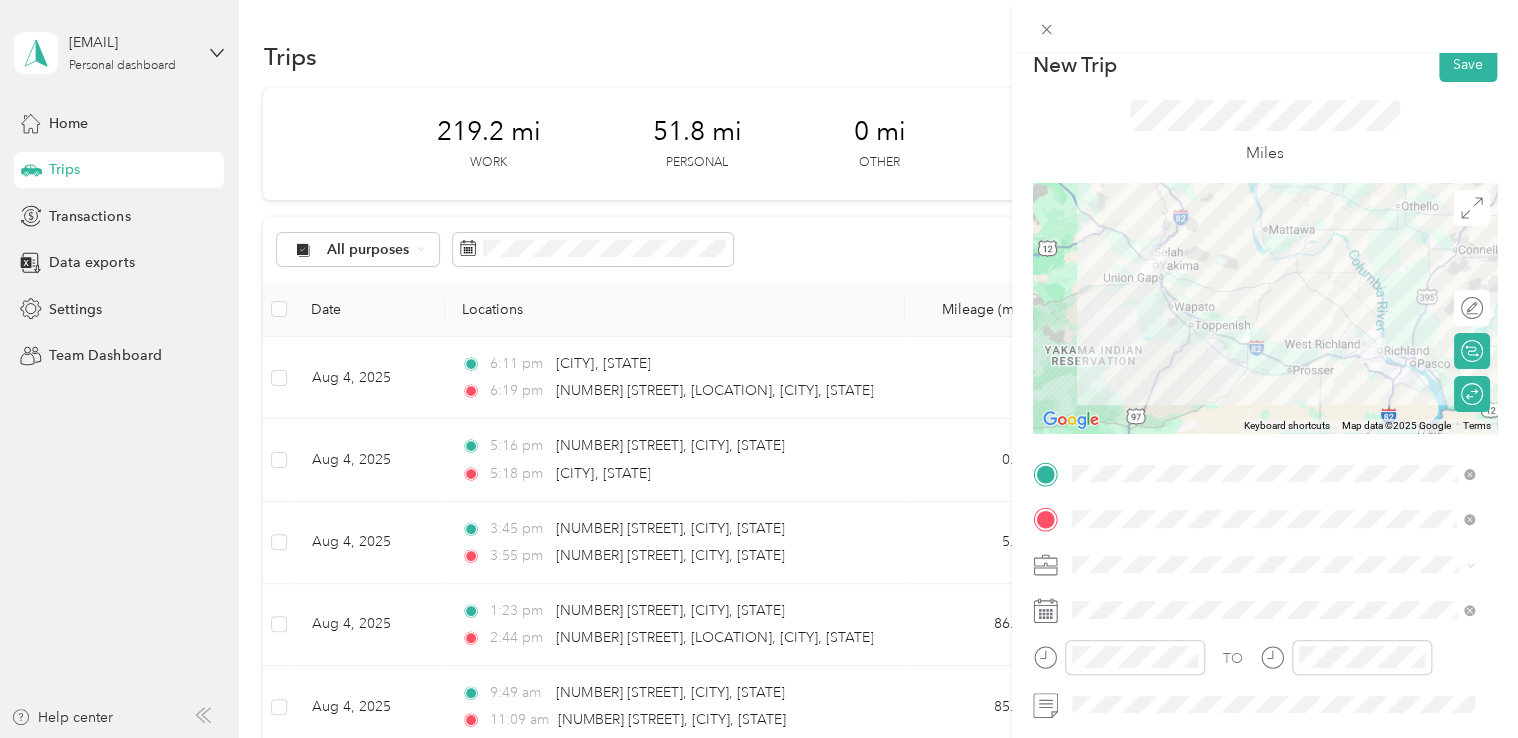 scroll, scrollTop: 0, scrollLeft: 0, axis: both 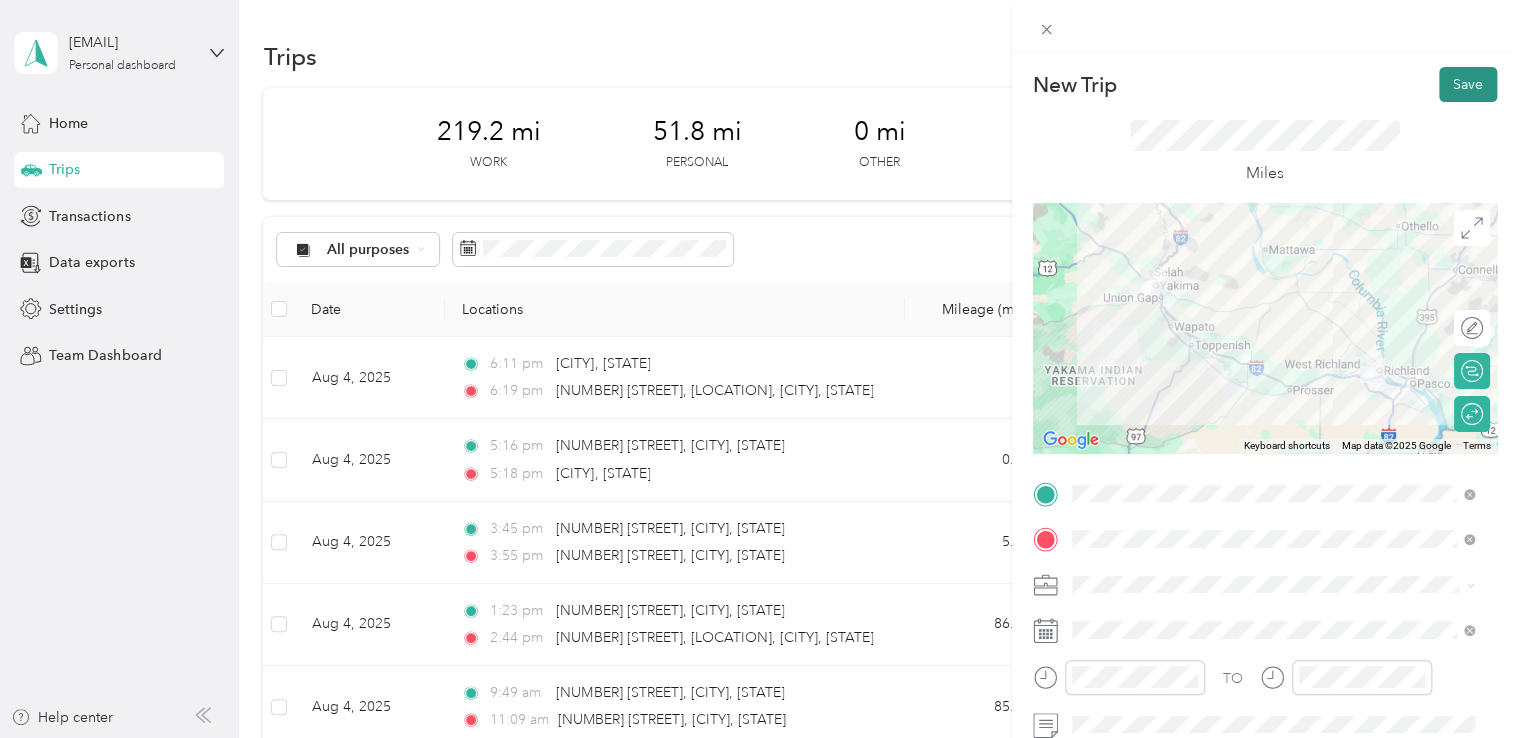 click on "Save" at bounding box center (1468, 84) 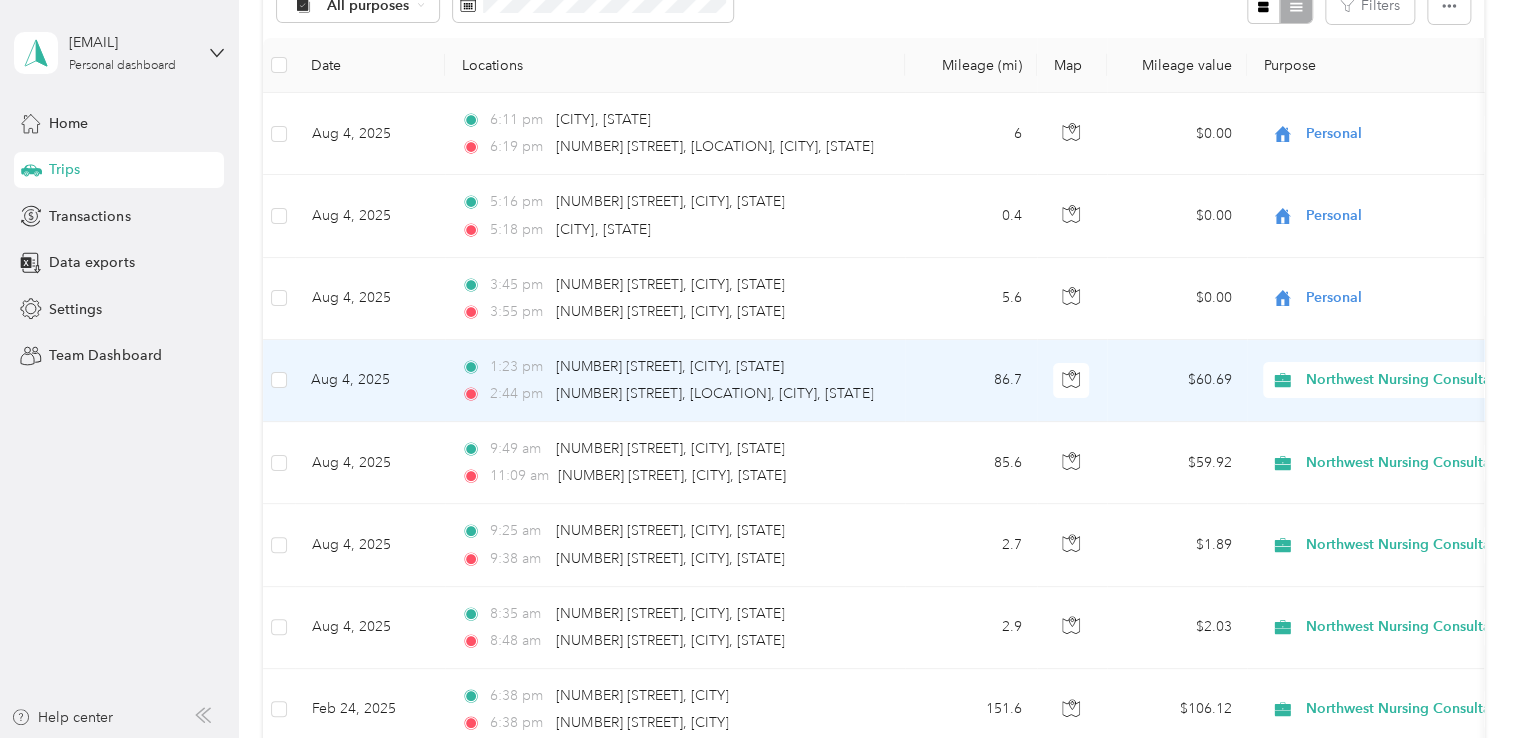 scroll, scrollTop: 100, scrollLeft: 0, axis: vertical 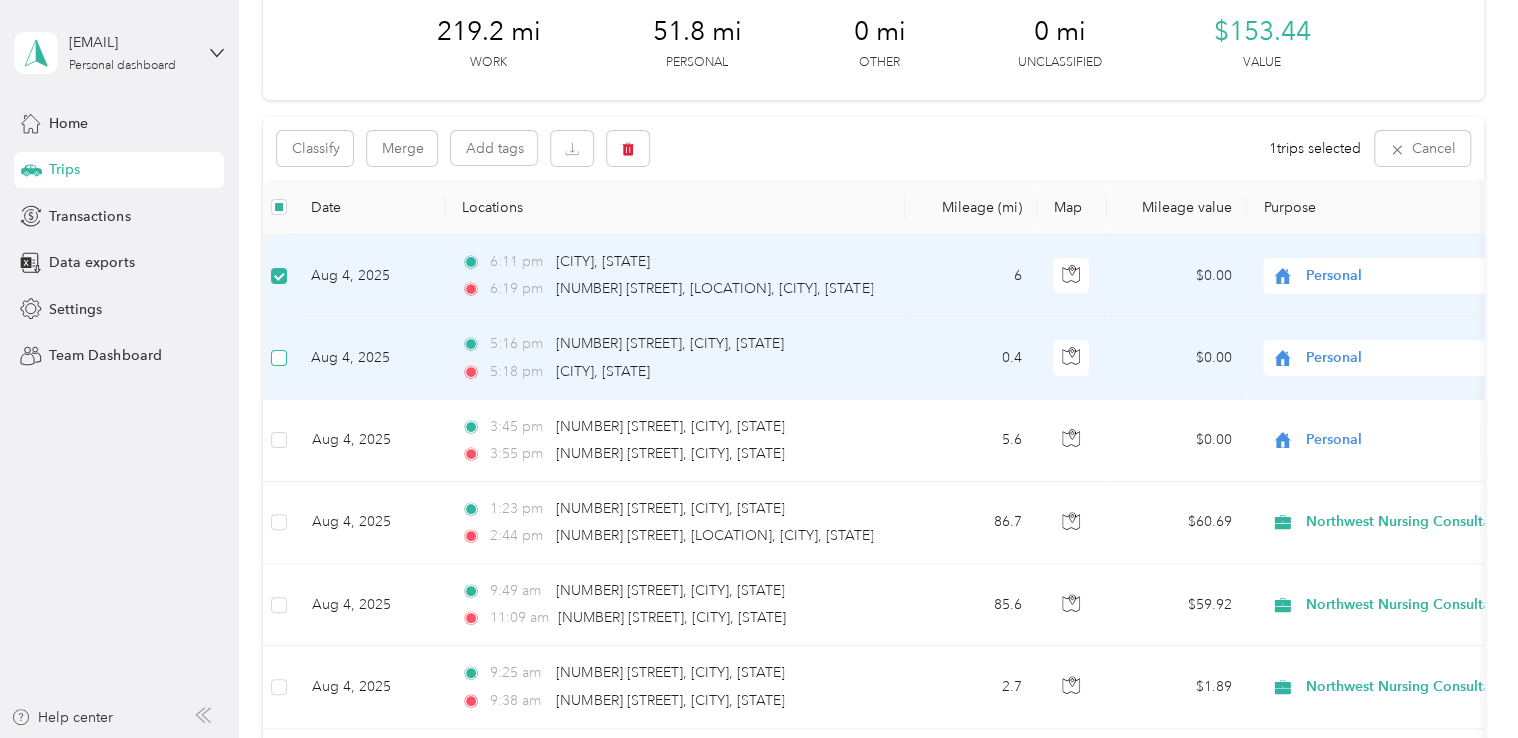 click at bounding box center [279, 358] 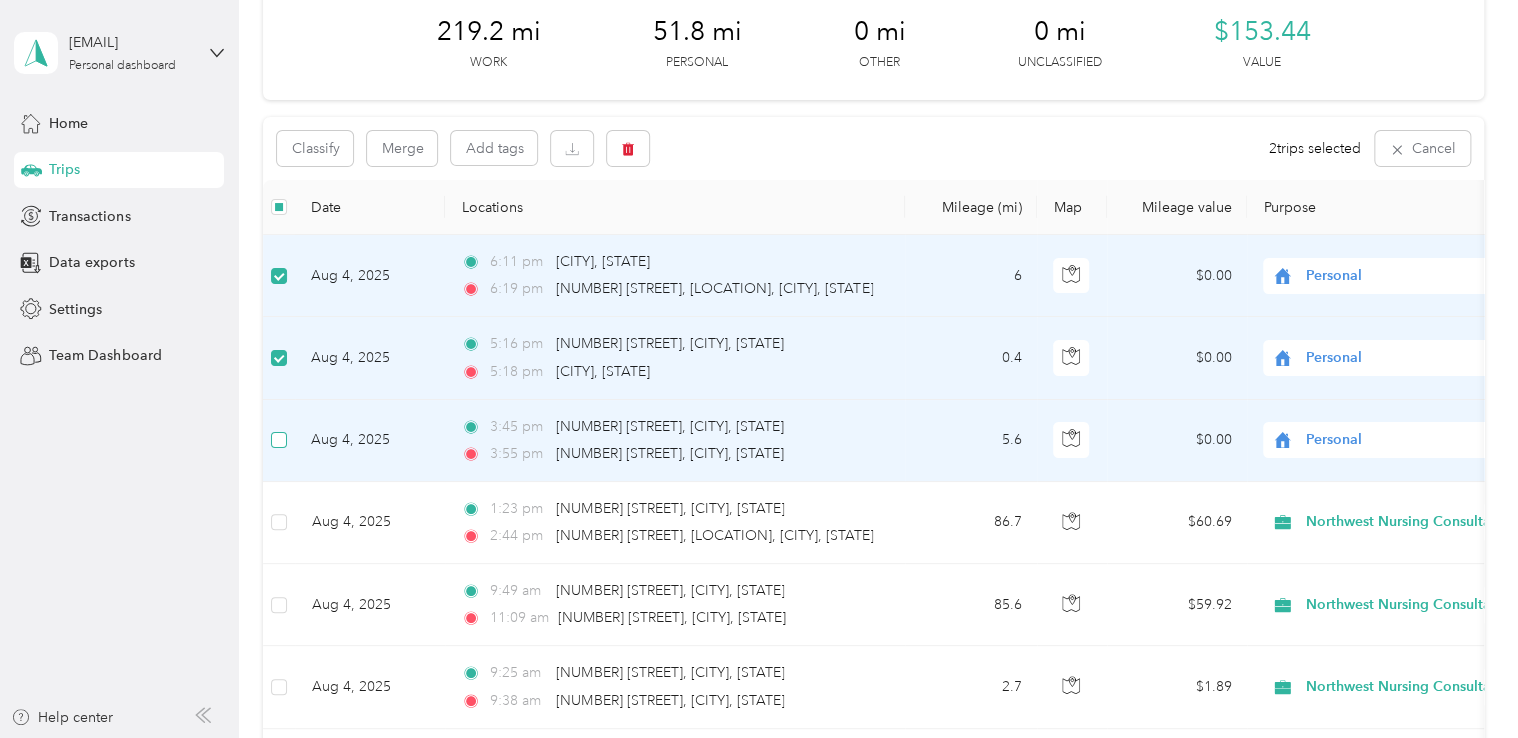 click at bounding box center [279, 440] 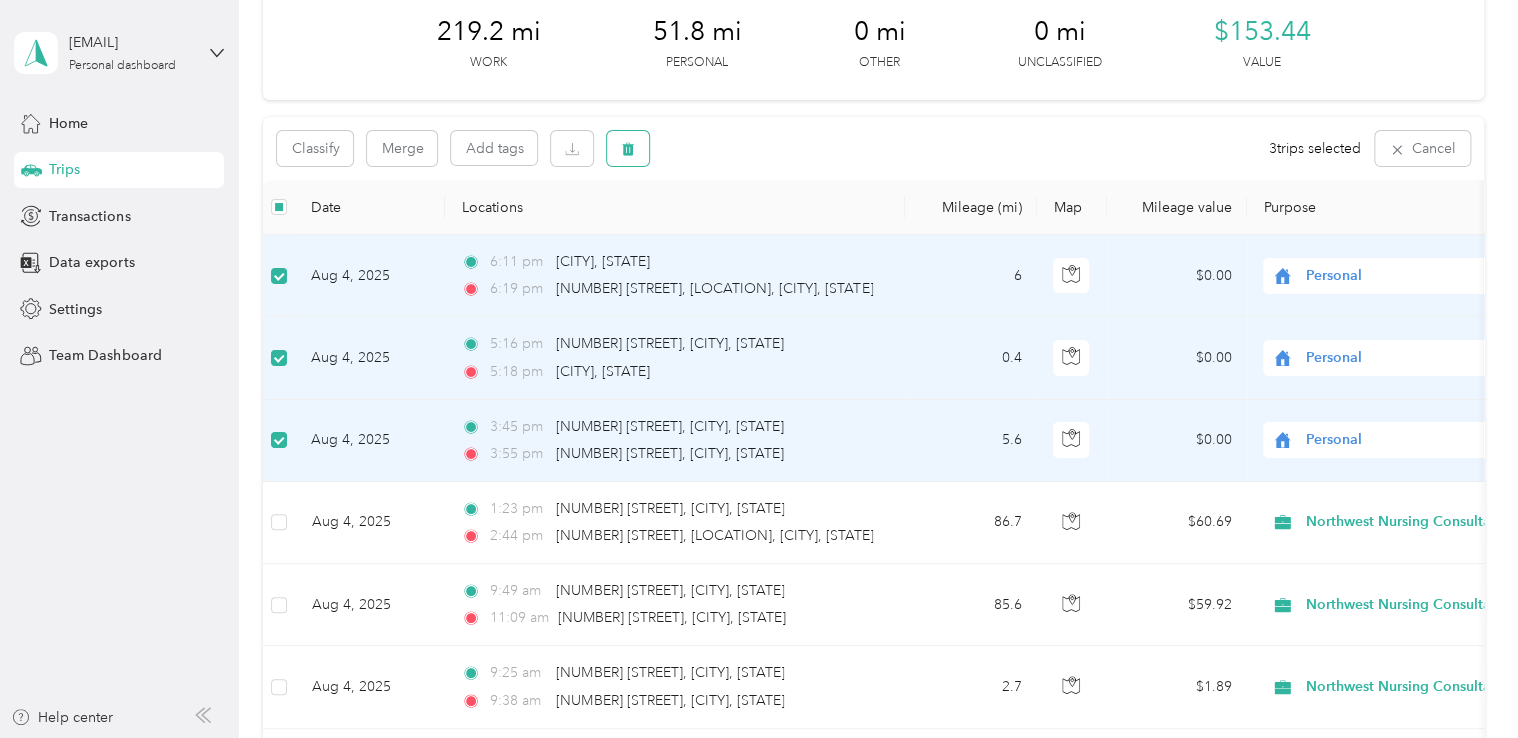 click at bounding box center (628, 148) 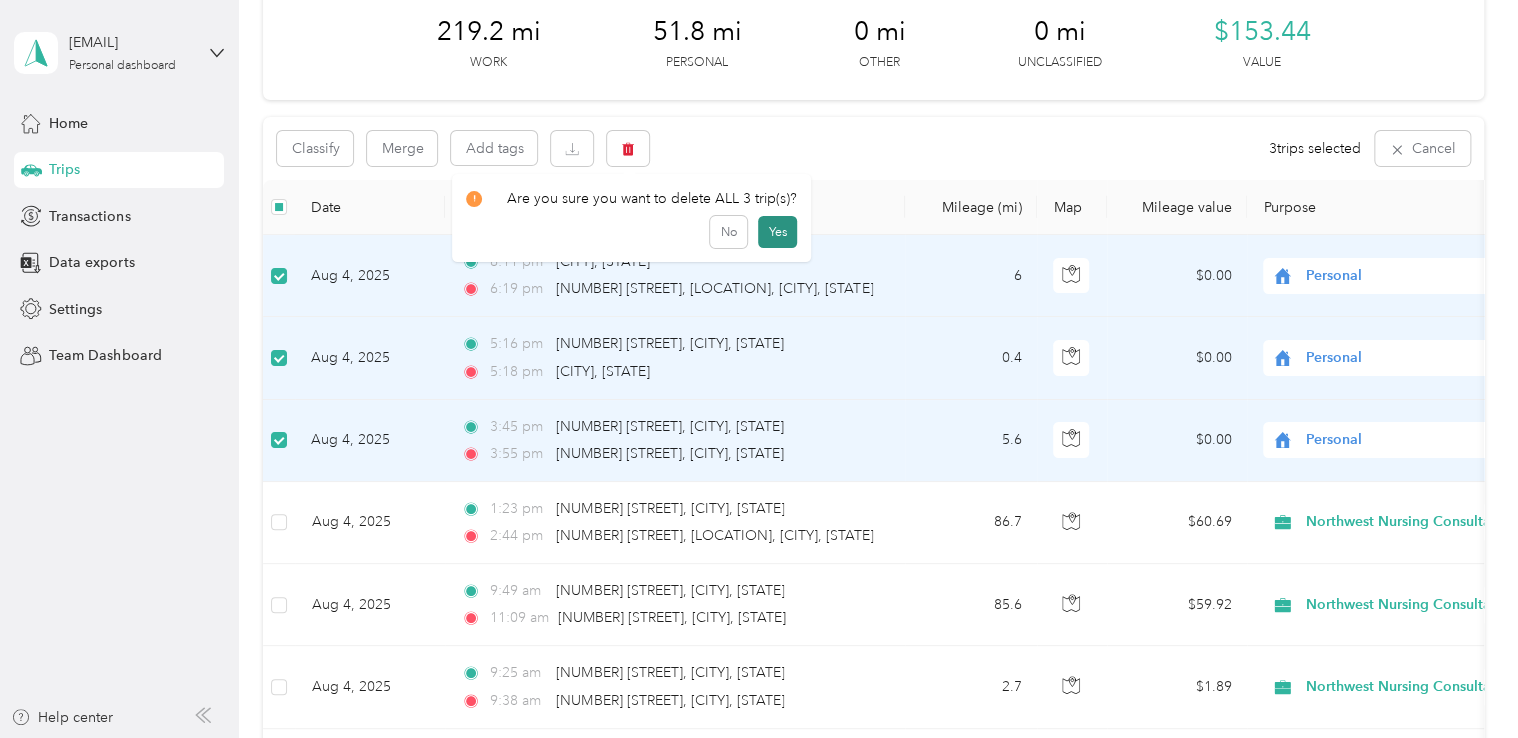 click on "Yes" at bounding box center [777, 232] 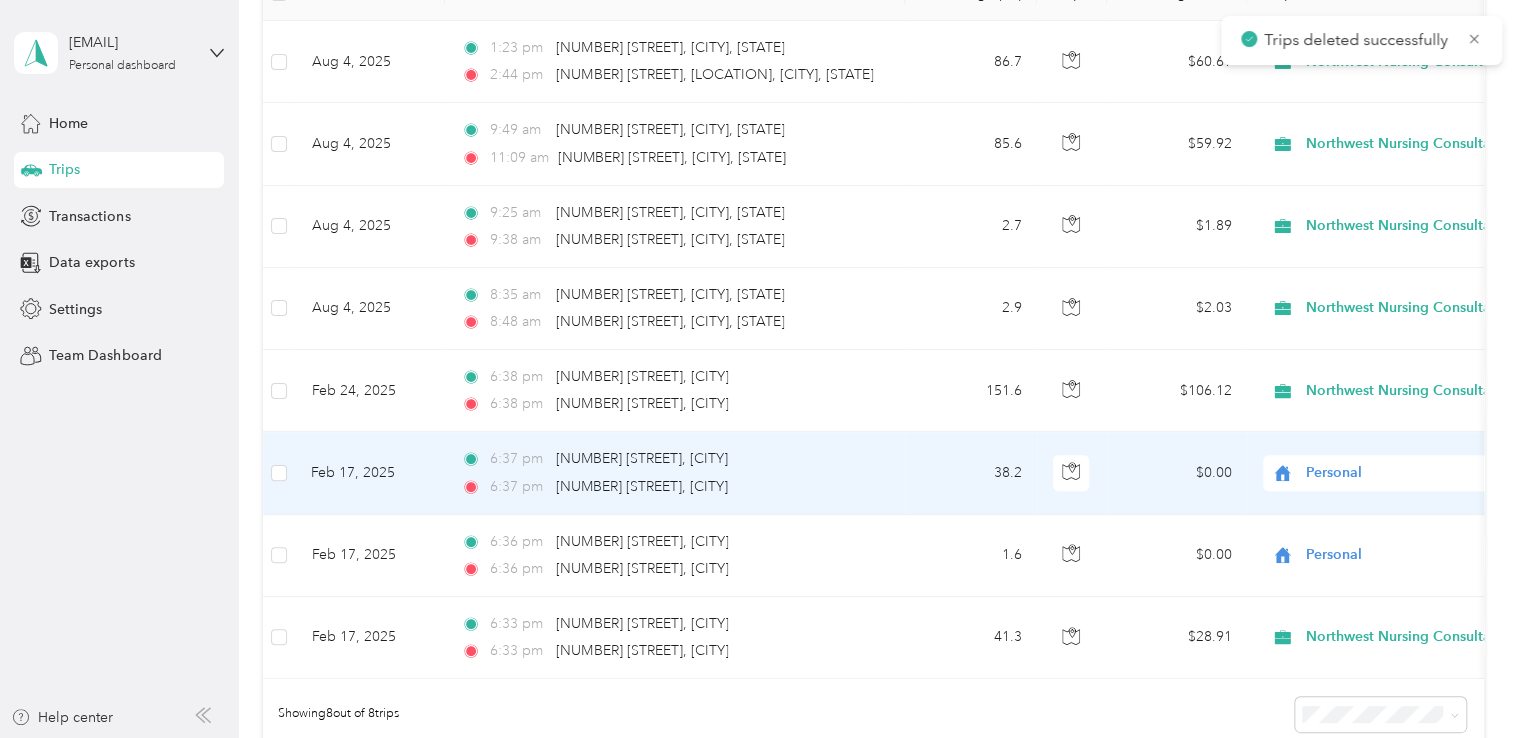 scroll, scrollTop: 400, scrollLeft: 0, axis: vertical 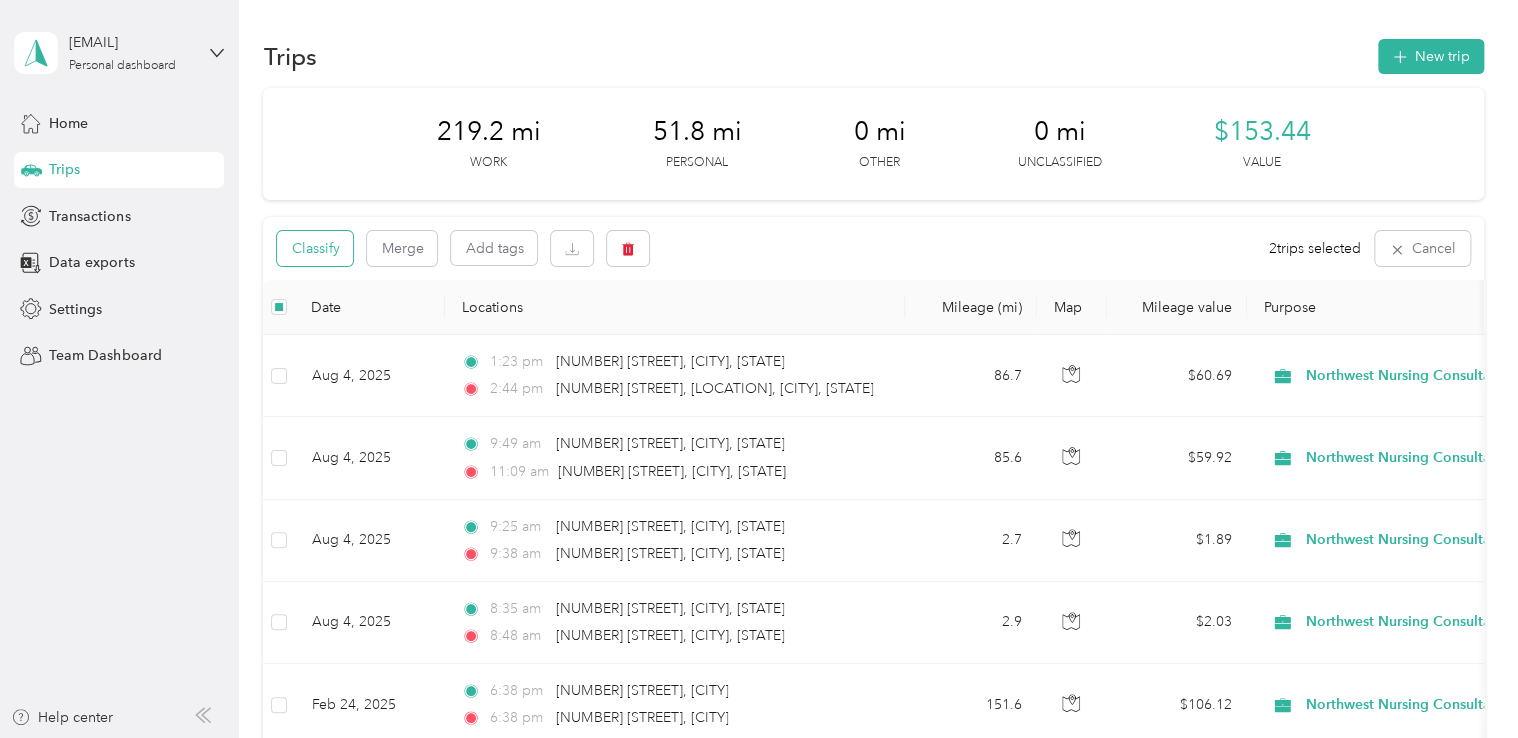 click on "Classify" at bounding box center (315, 248) 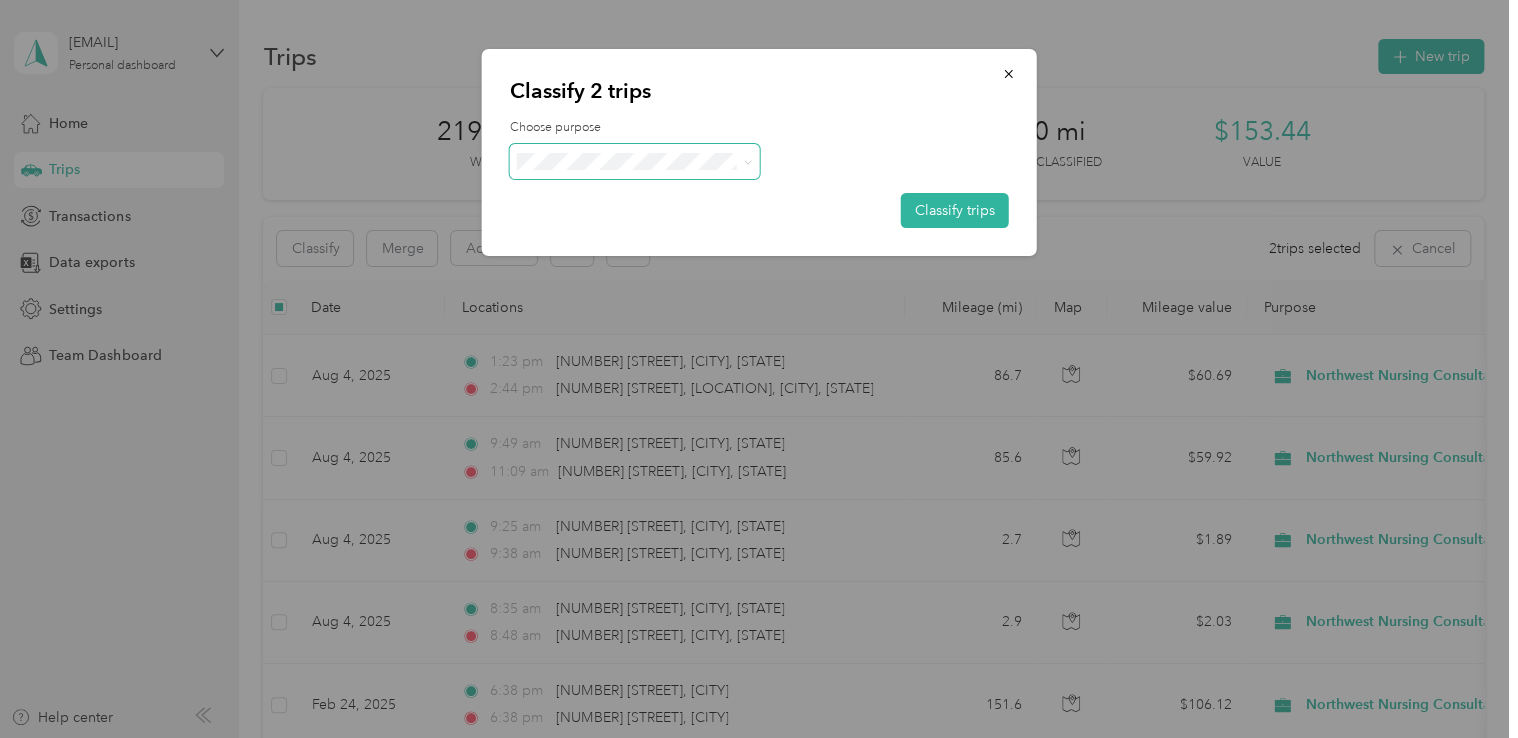 click at bounding box center (635, 161) 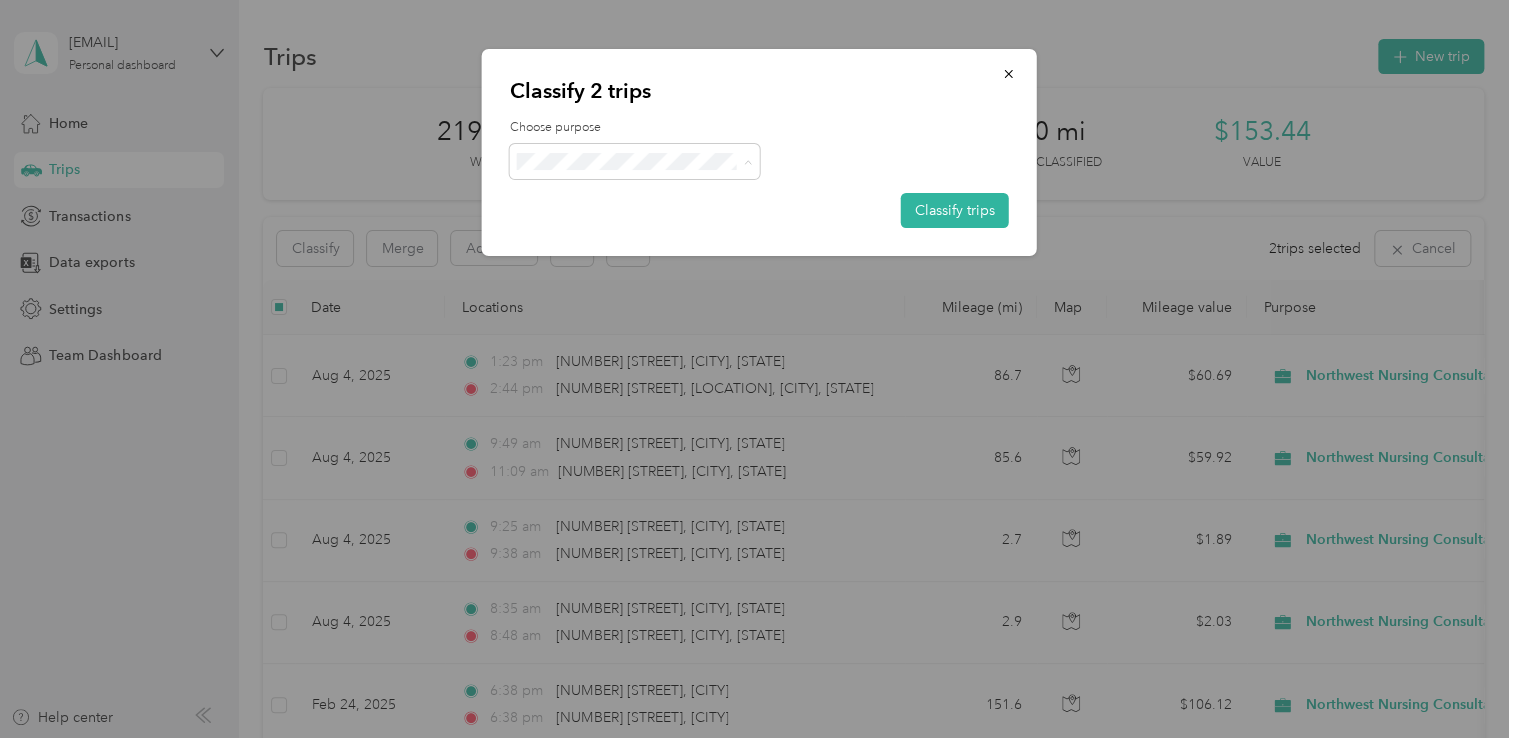 click on "Northwest Nursing Consultants" at bounding box center (661, 268) 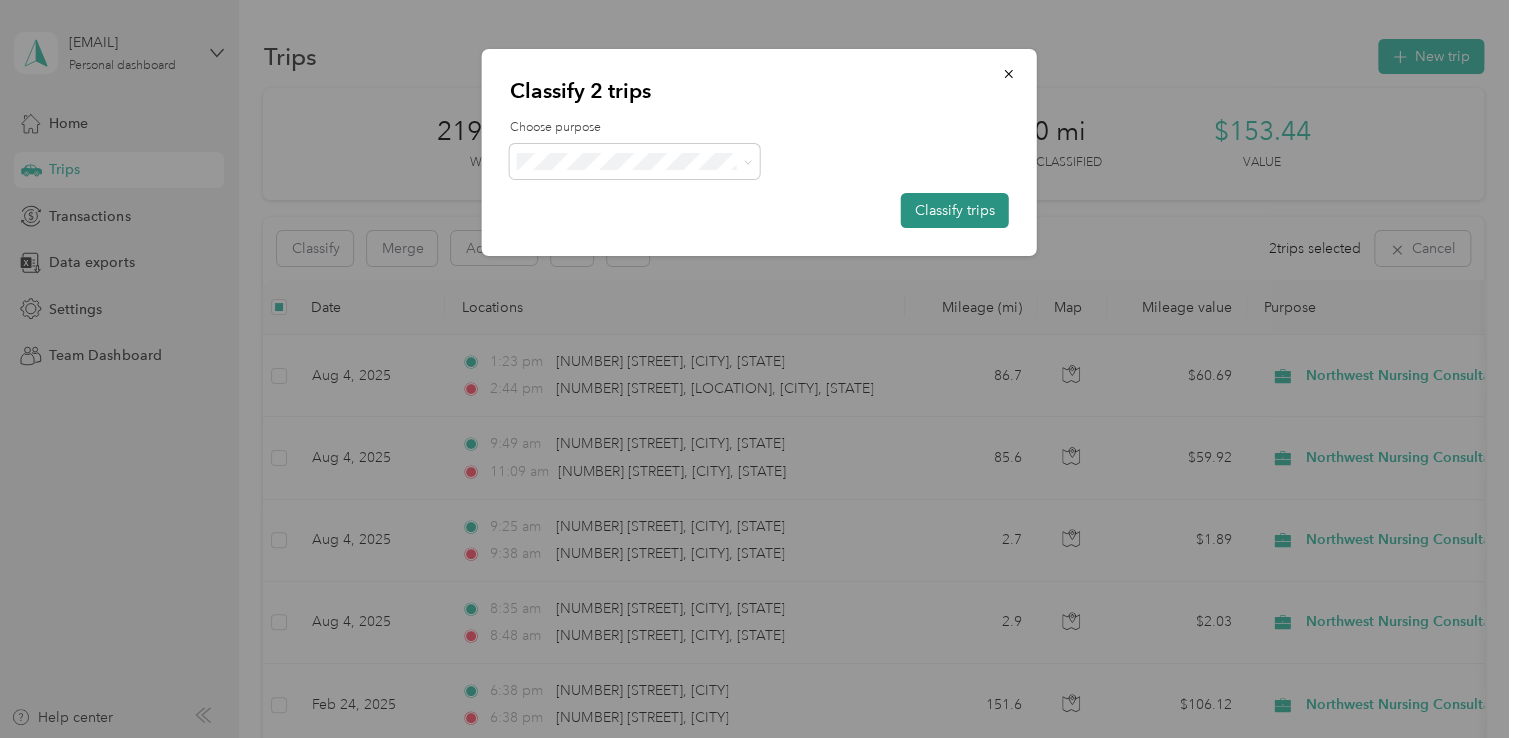 click on "Classify trips" at bounding box center [955, 210] 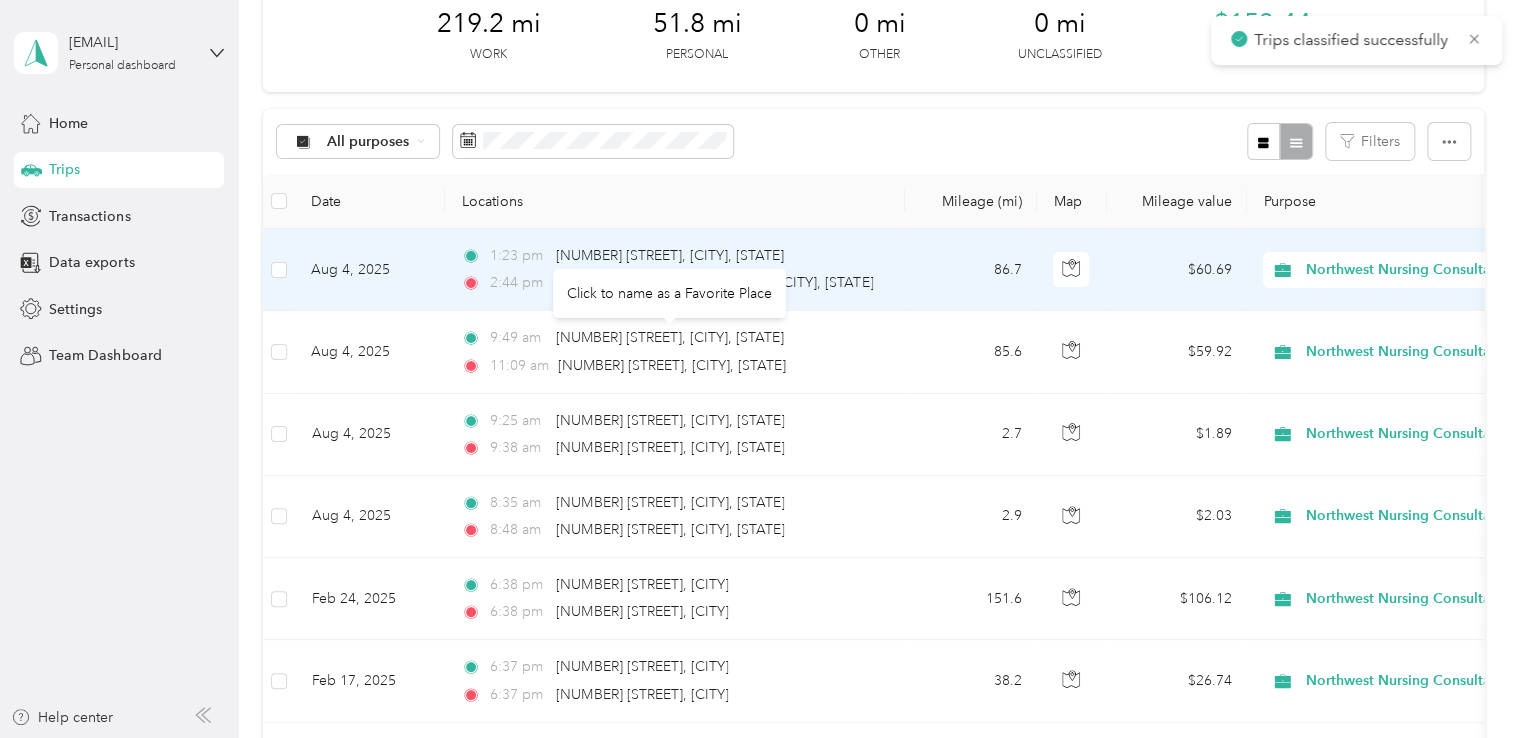scroll, scrollTop: 16, scrollLeft: 0, axis: vertical 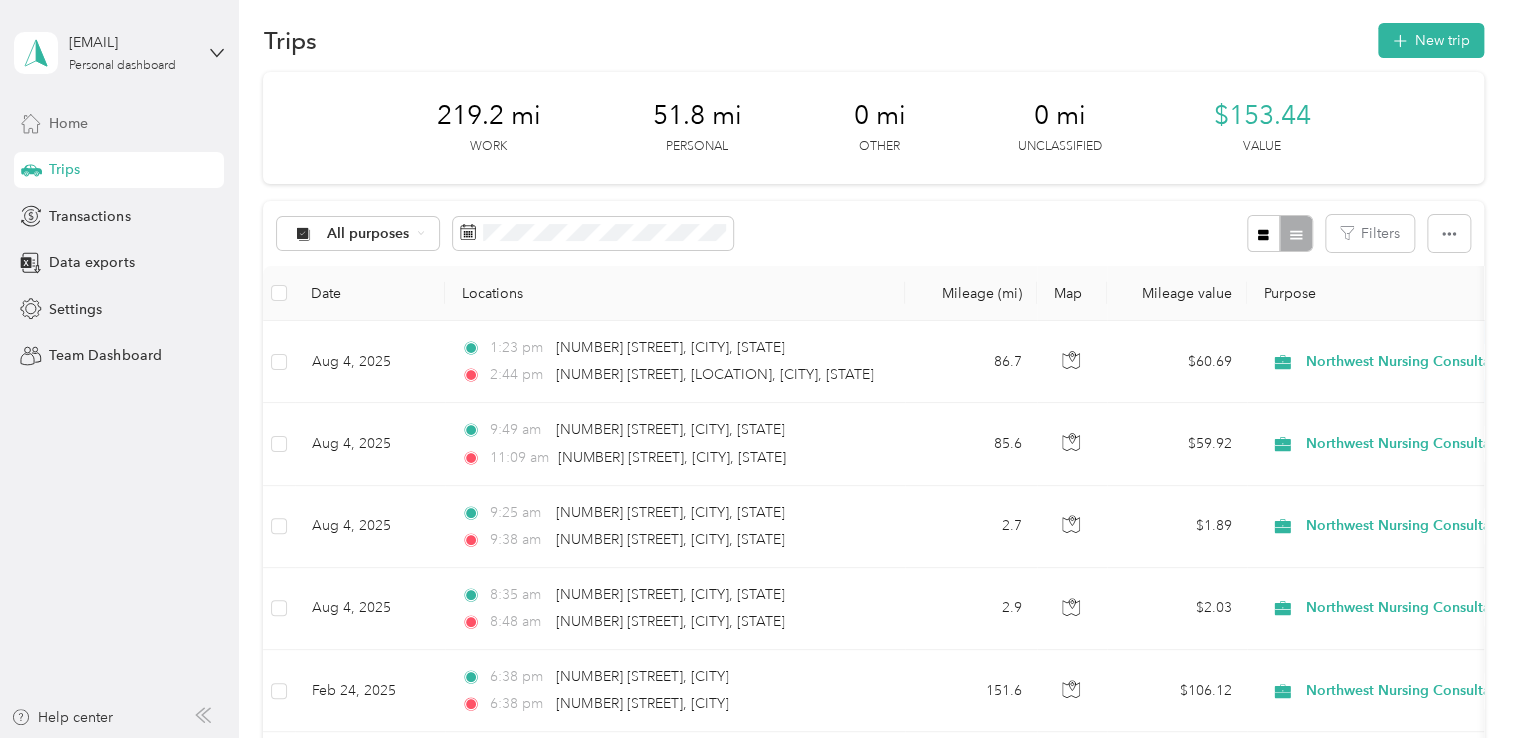 click on "Home" at bounding box center [119, 123] 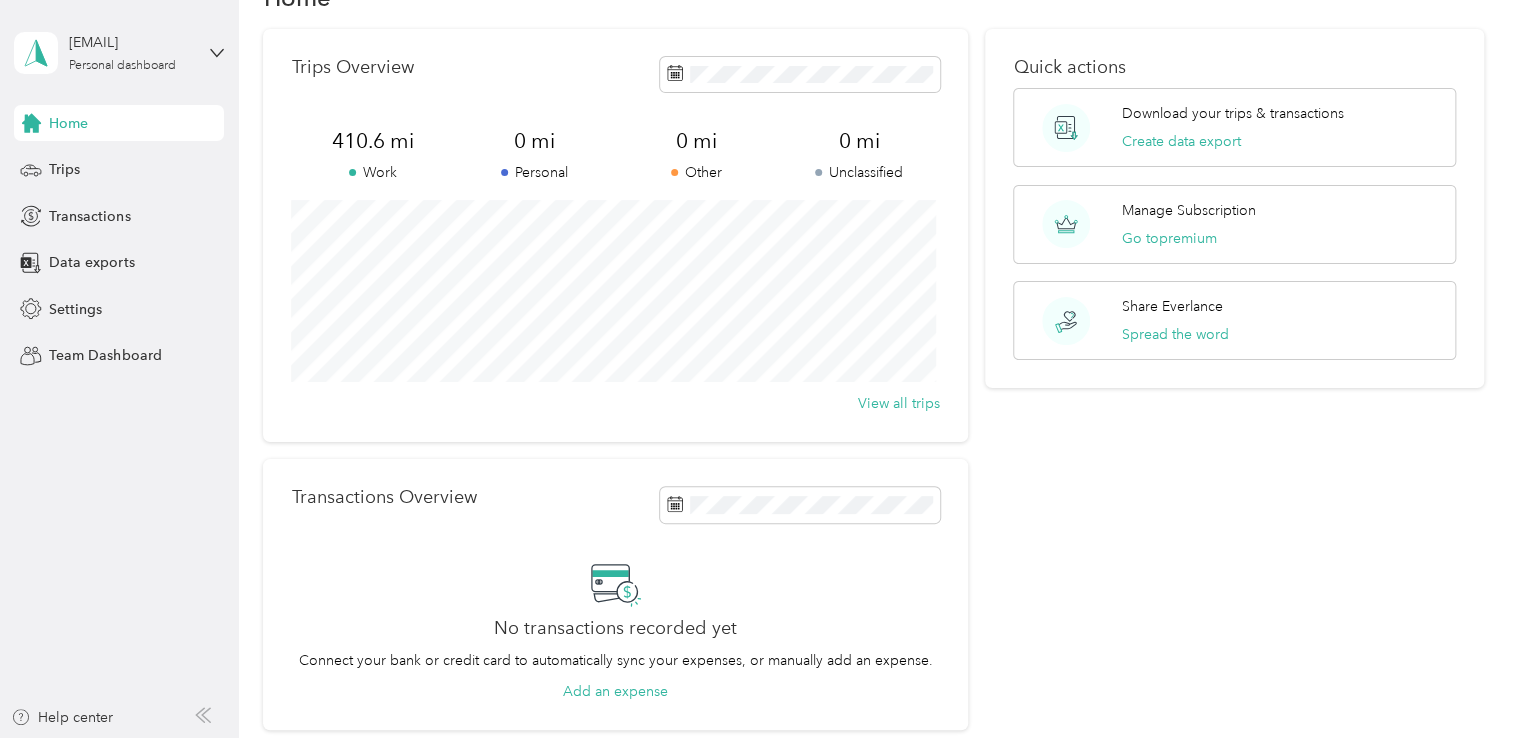 scroll, scrollTop: 57, scrollLeft: 0, axis: vertical 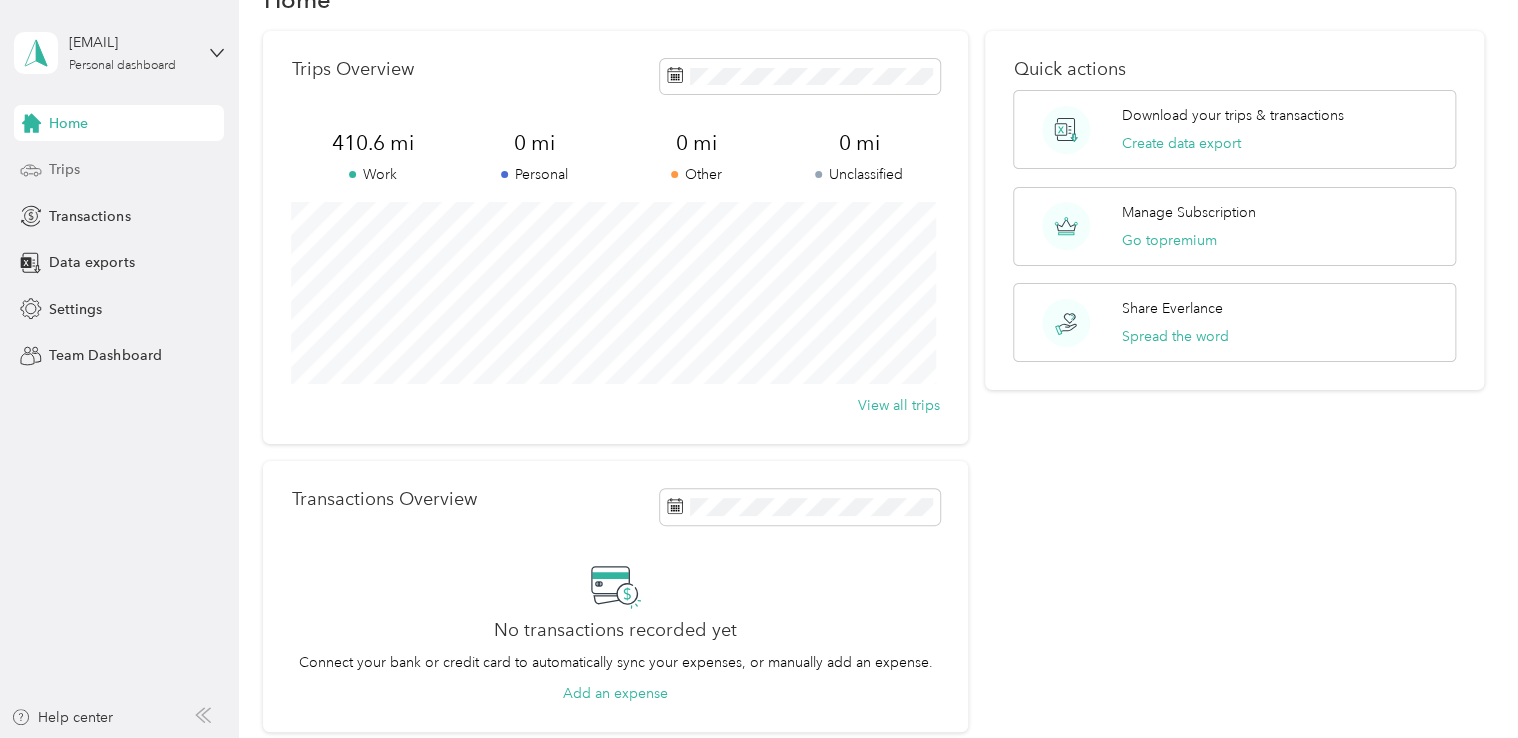 click on "Trips" at bounding box center (119, 170) 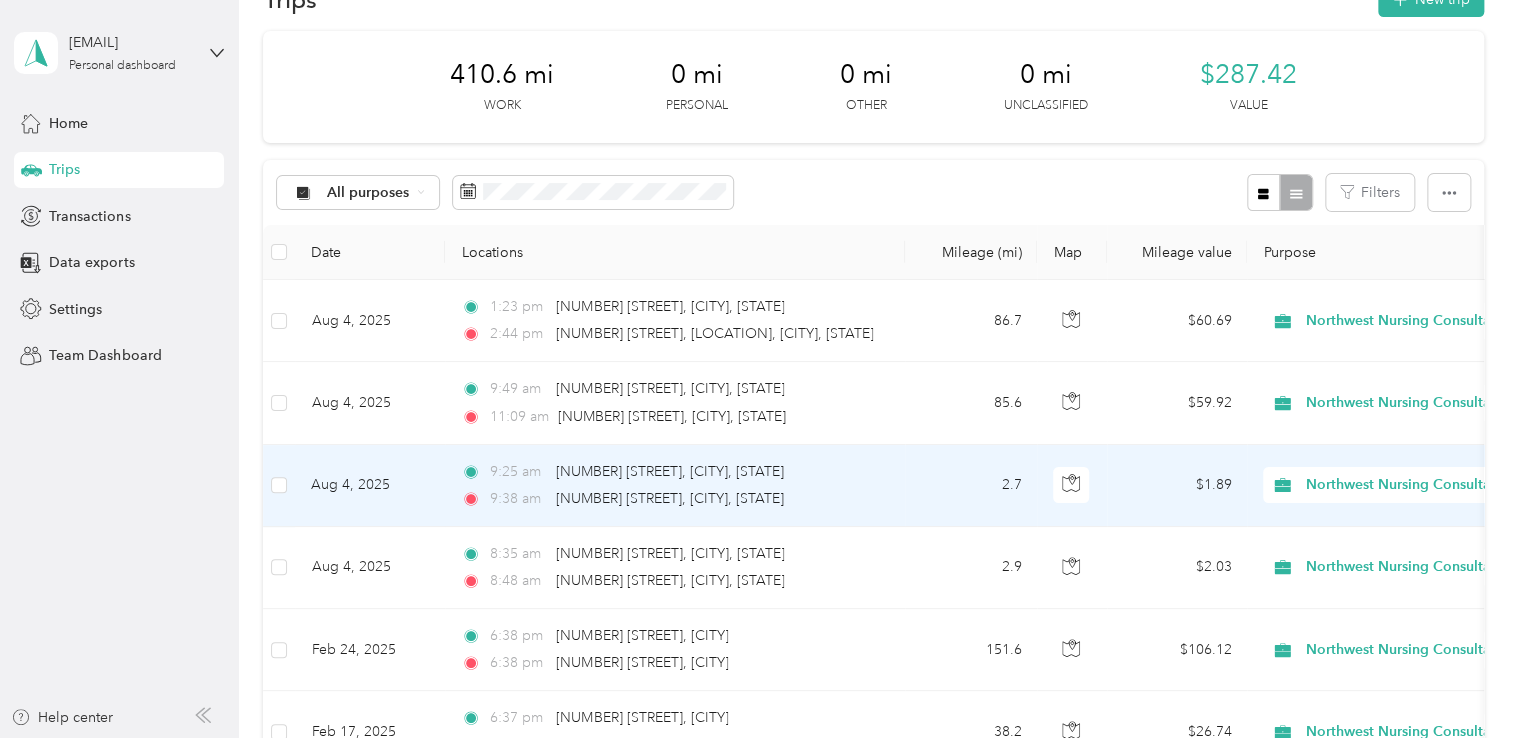 scroll, scrollTop: 0, scrollLeft: 0, axis: both 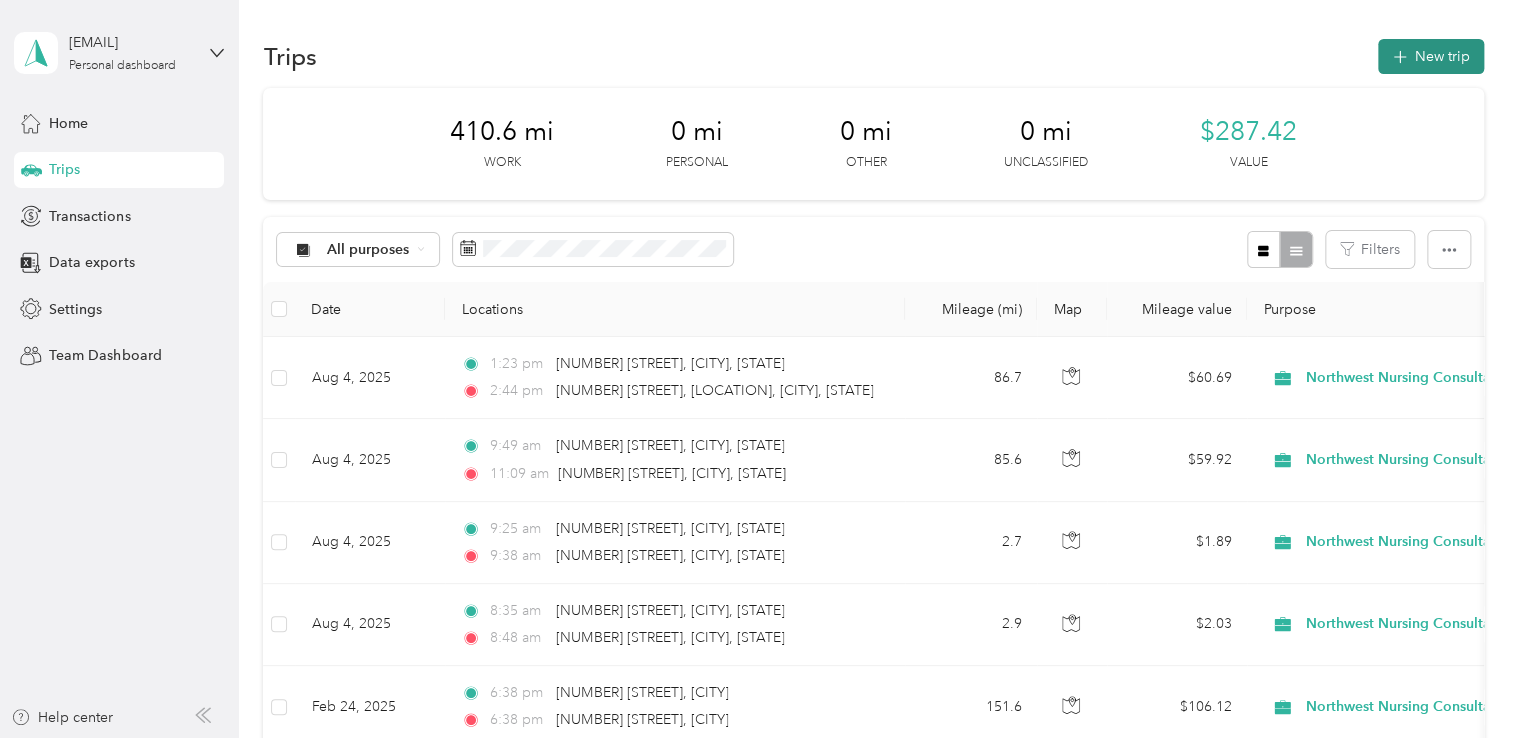 click 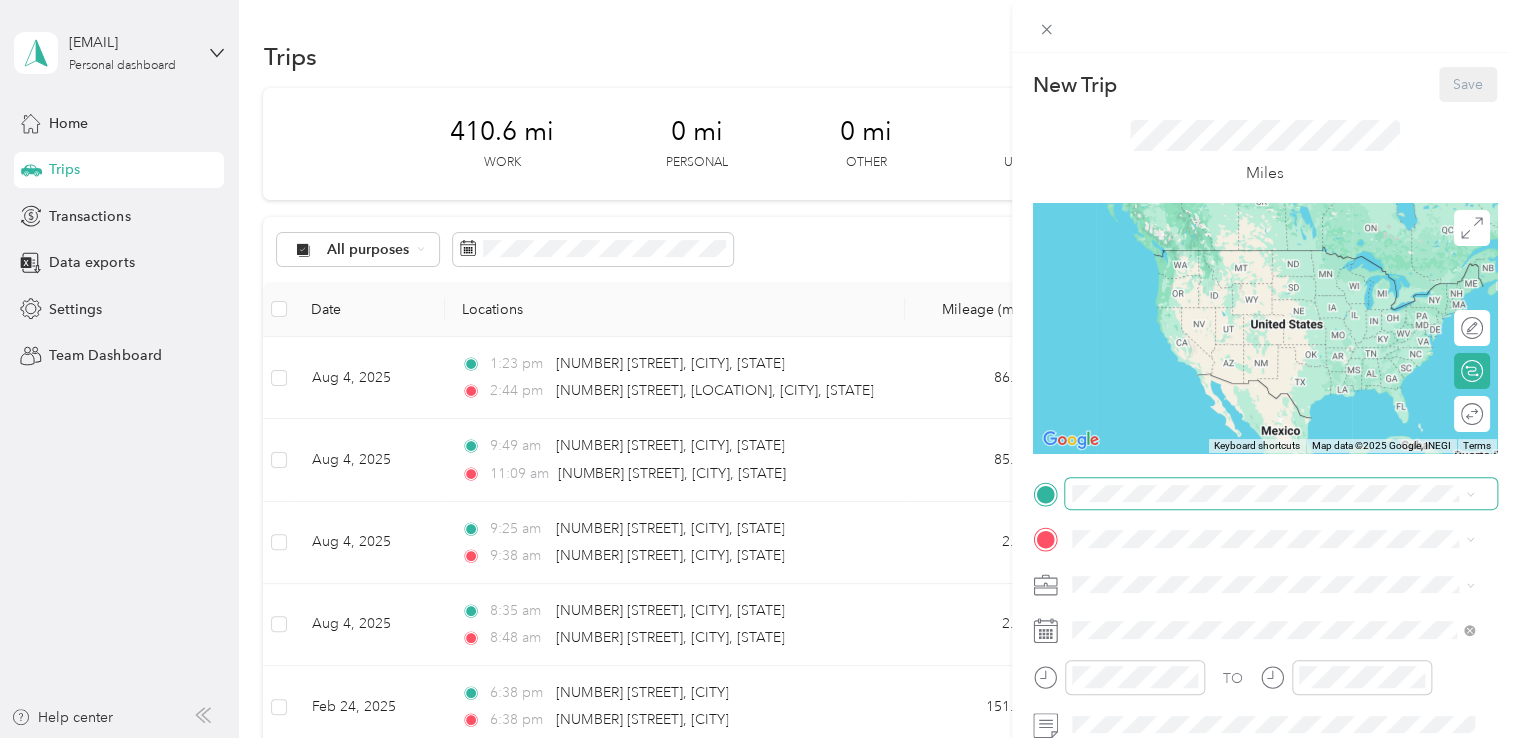 click at bounding box center (1281, 494) 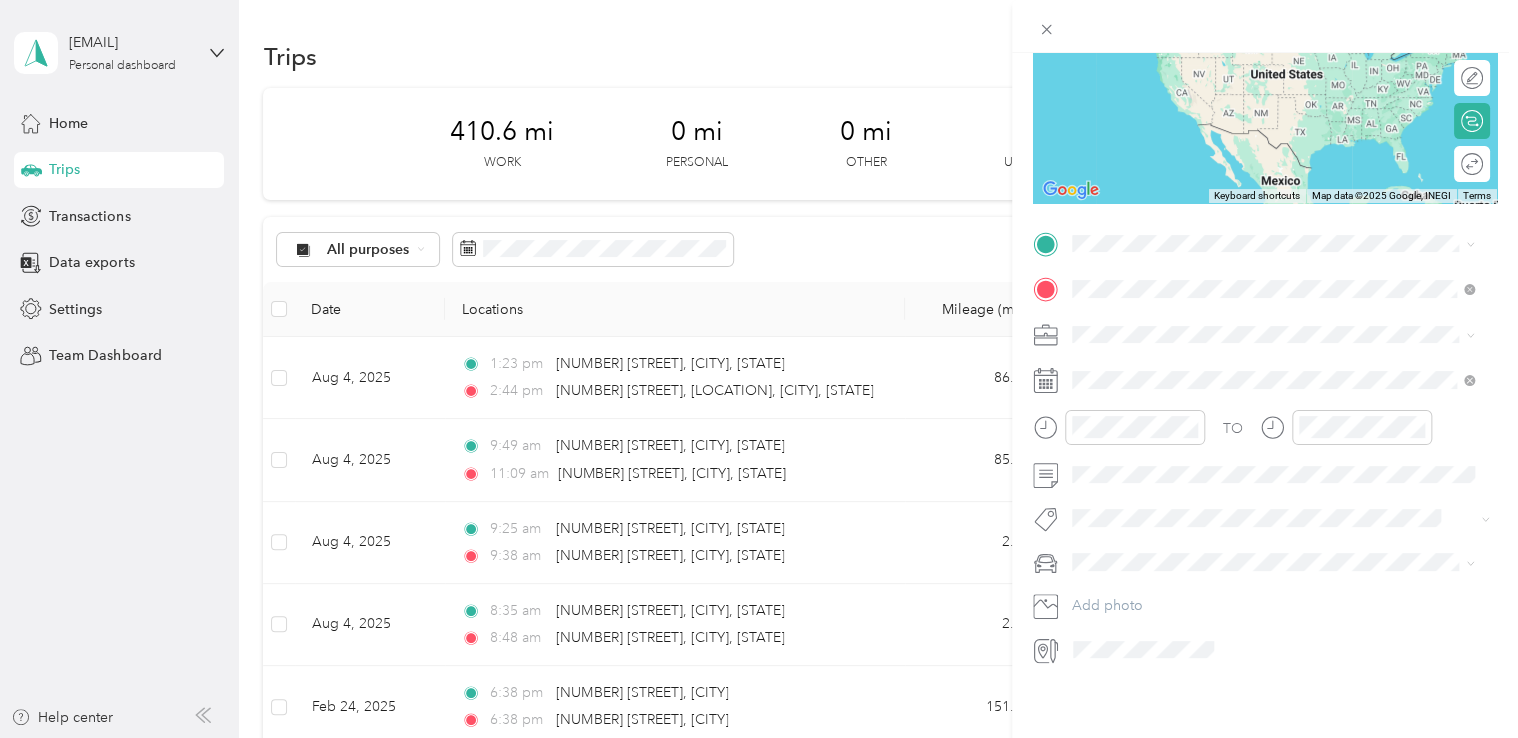 click on "516 North Kent Street
Kennewick, Washington 99336, United States" at bounding box center (1252, 354) 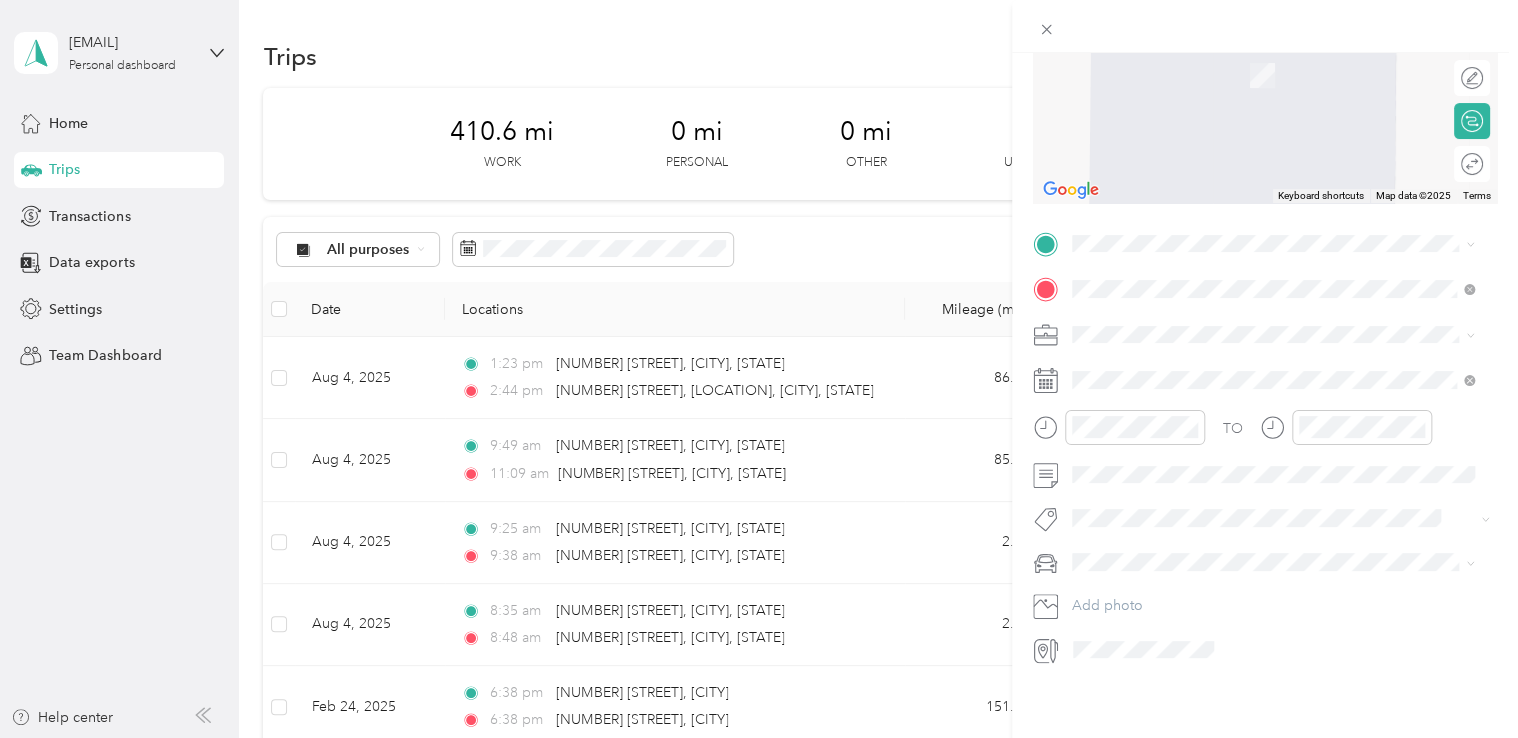 click on "[NUMBER] [STREET]
[CITY], [STATE] [POSTAL_CODE], [COUNTRY]" at bounding box center (1253, 308) 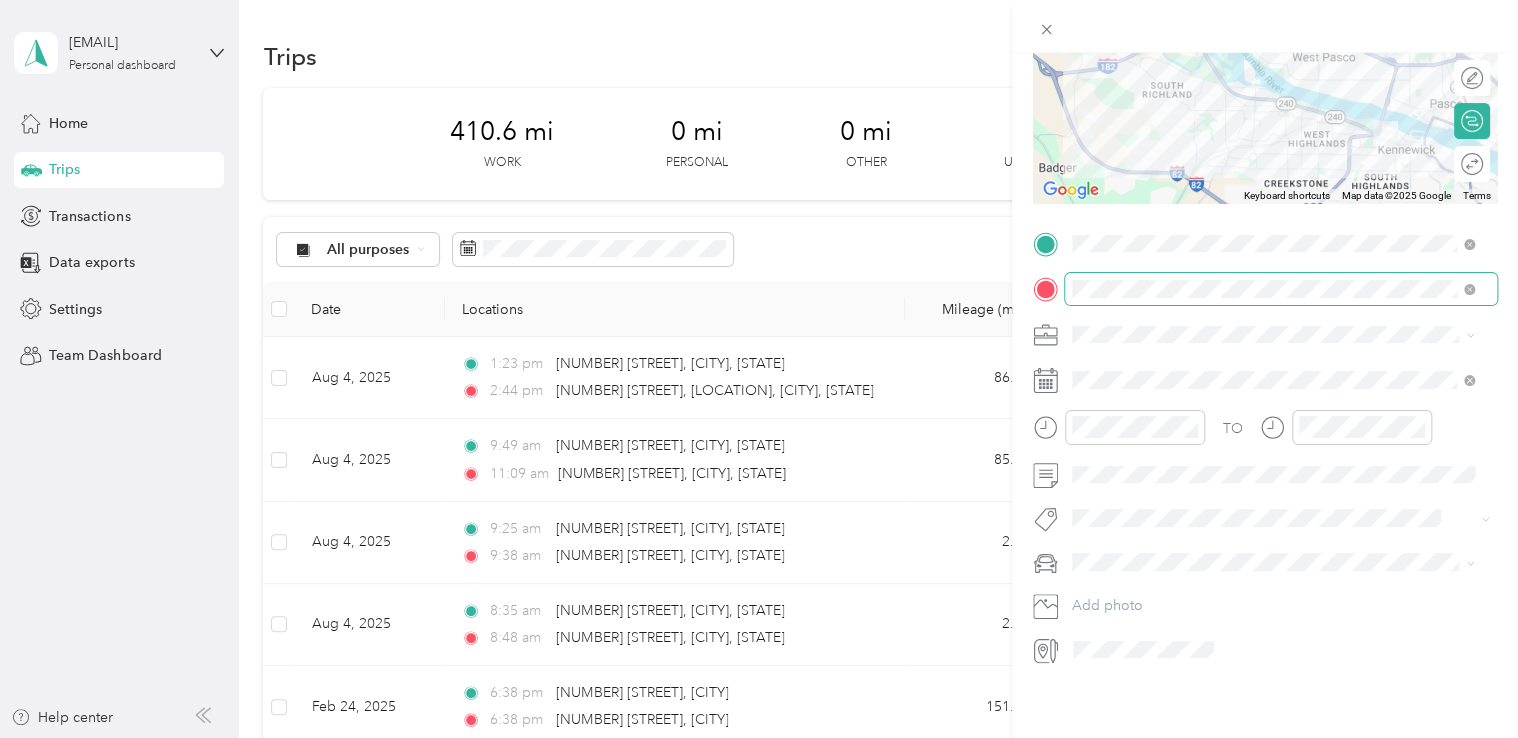 scroll, scrollTop: 164, scrollLeft: 0, axis: vertical 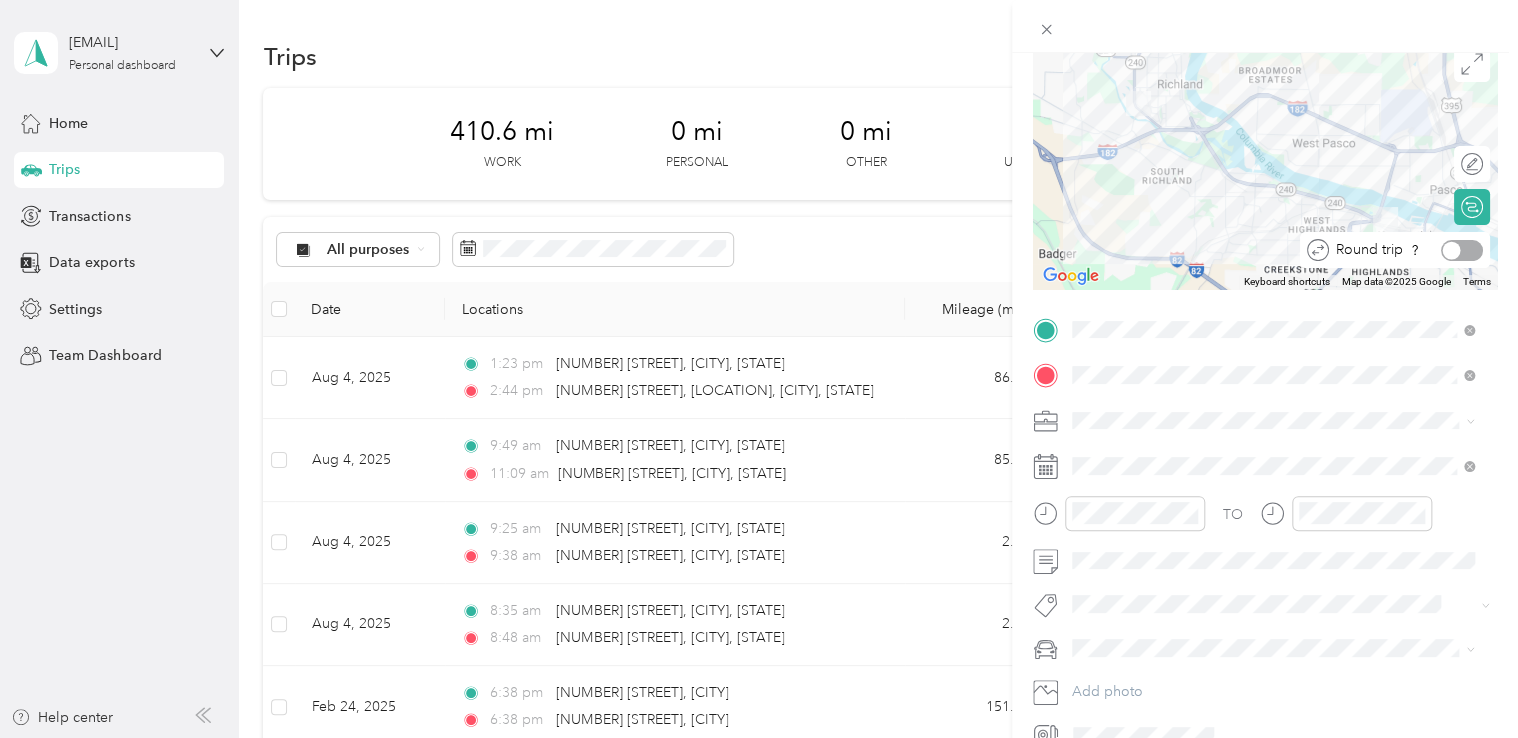 click at bounding box center (1462, 250) 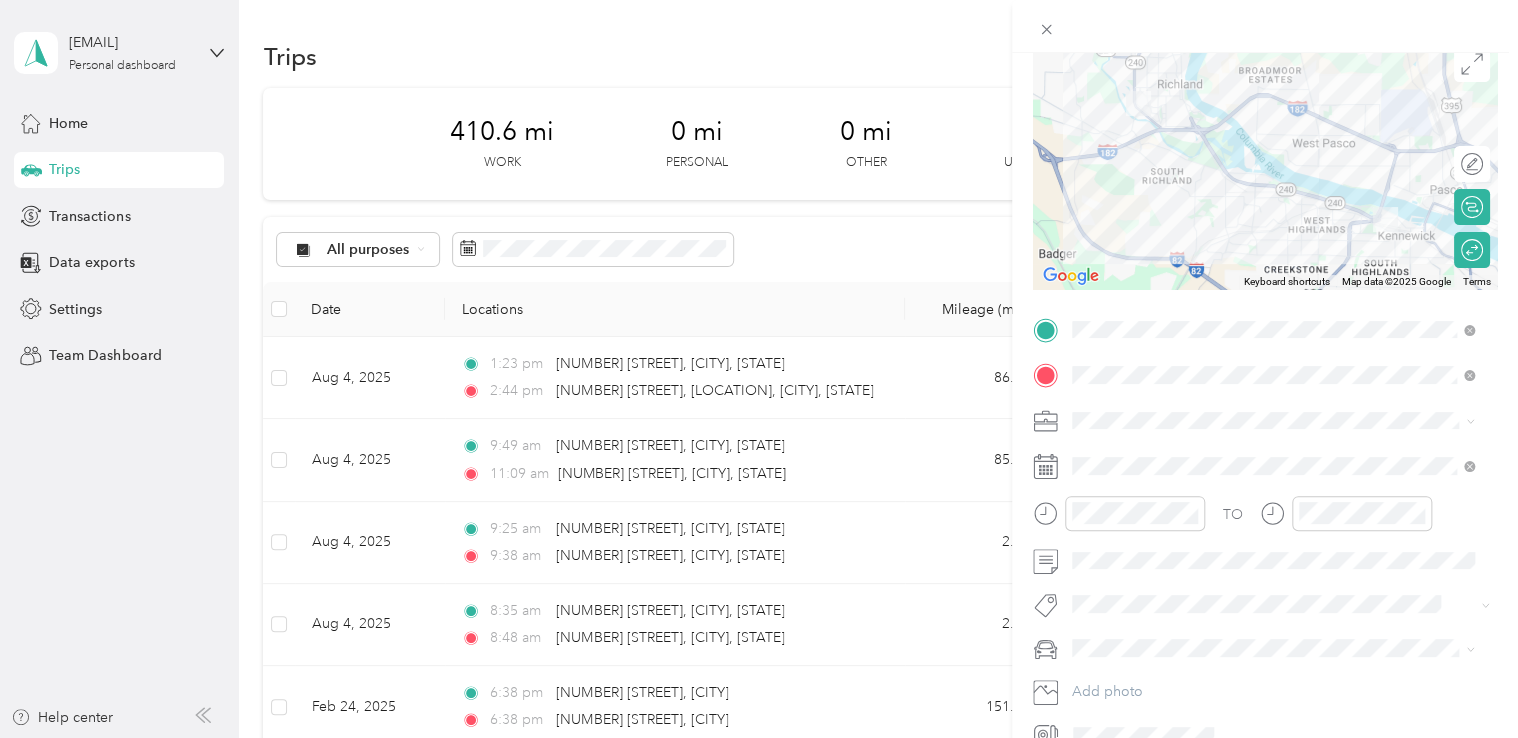 scroll, scrollTop: 264, scrollLeft: 0, axis: vertical 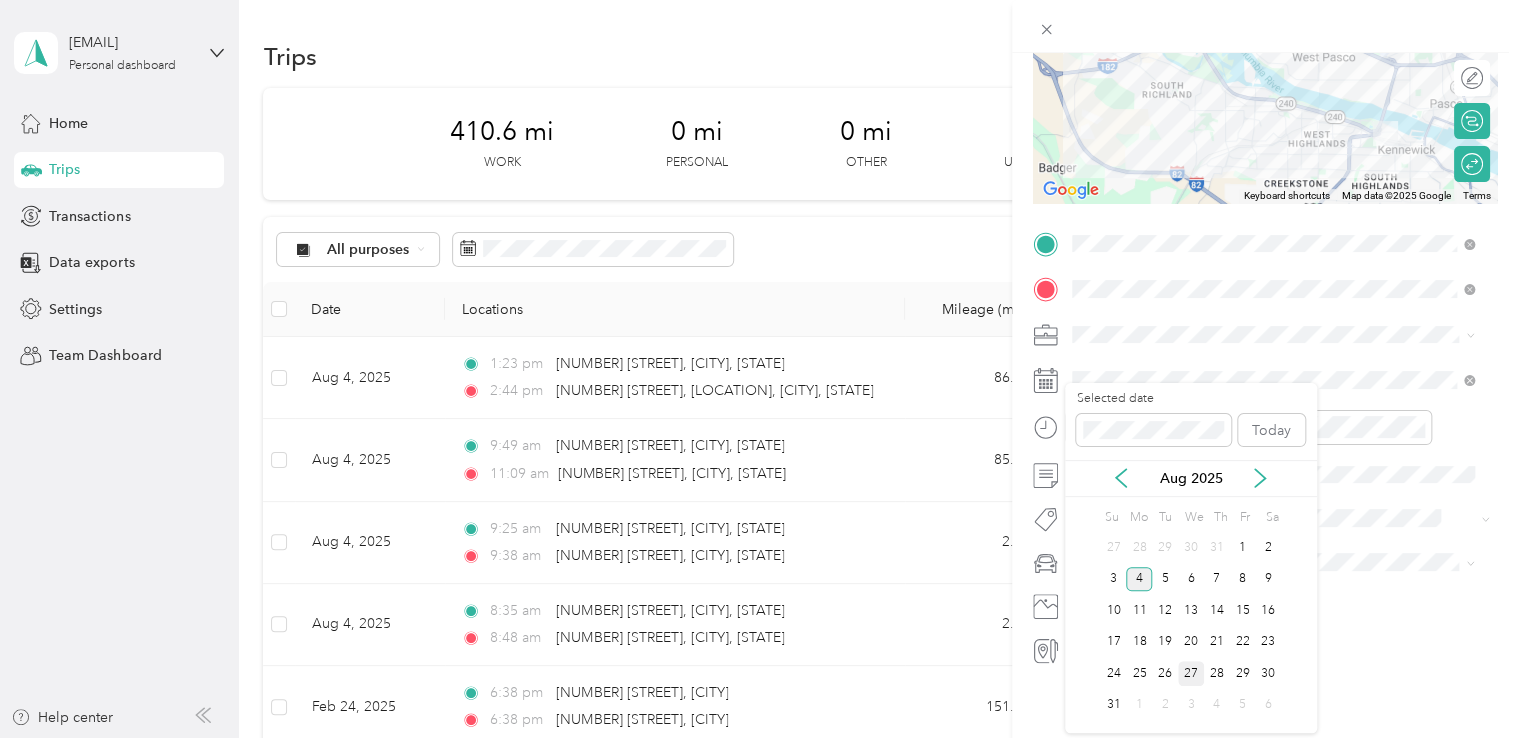 click on "27" at bounding box center [1191, 673] 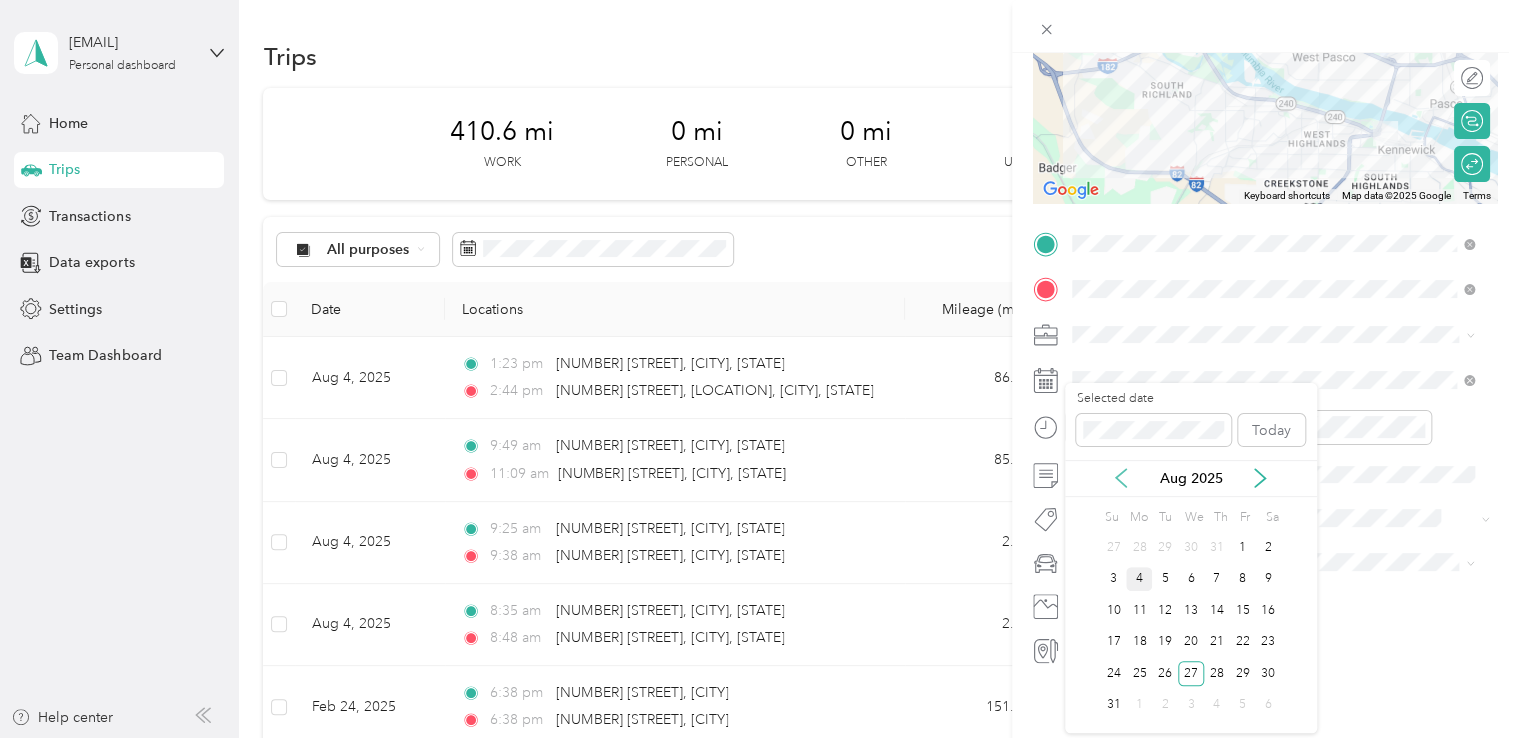 click 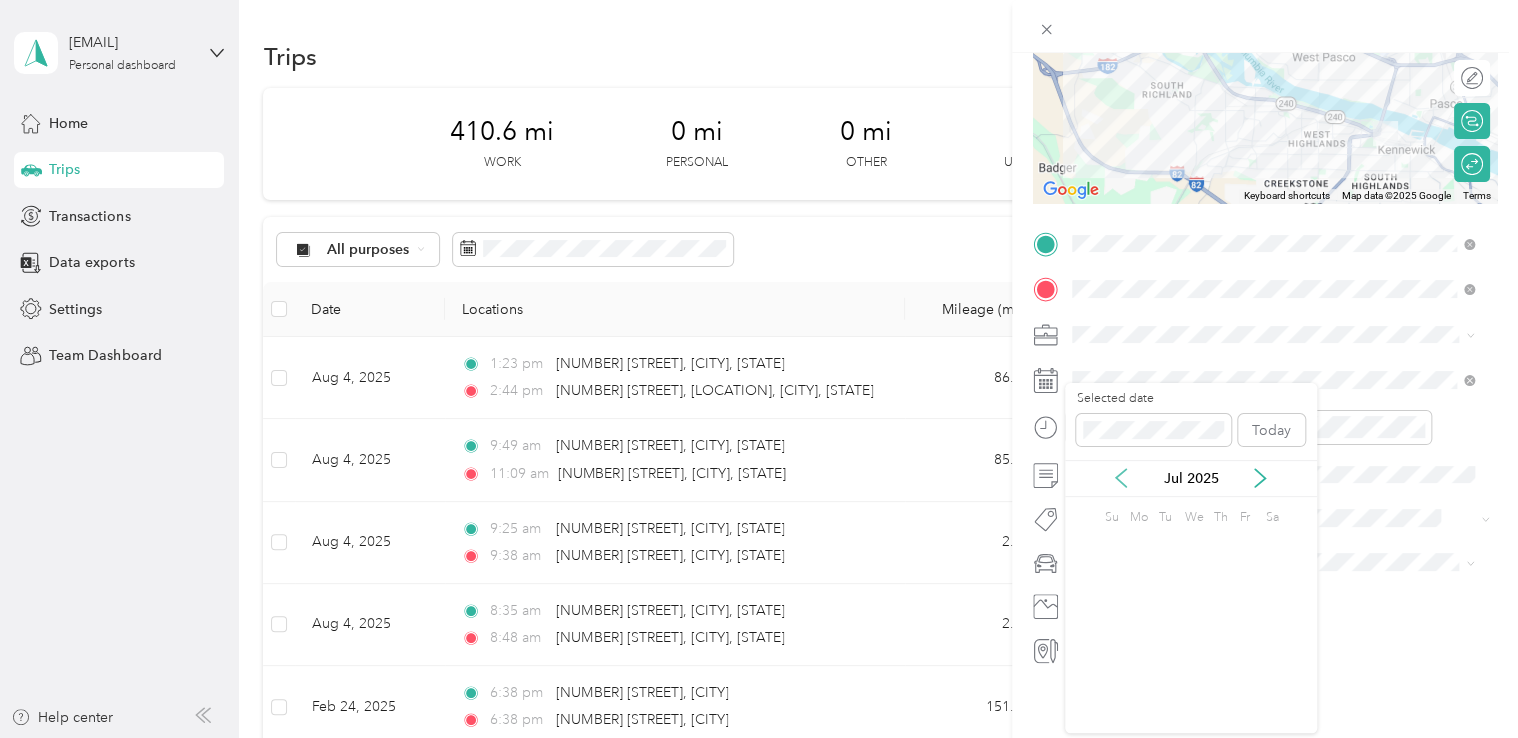 click 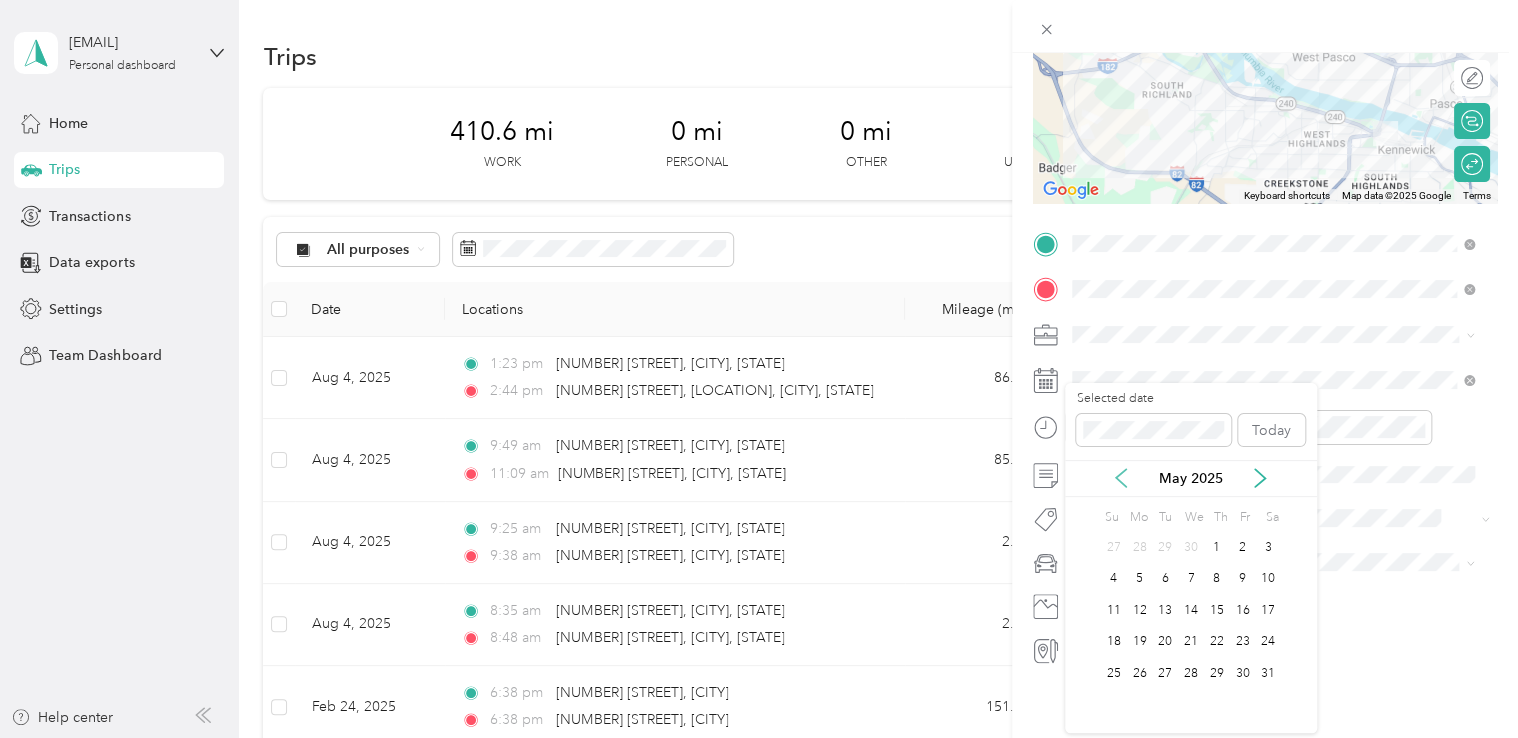 click 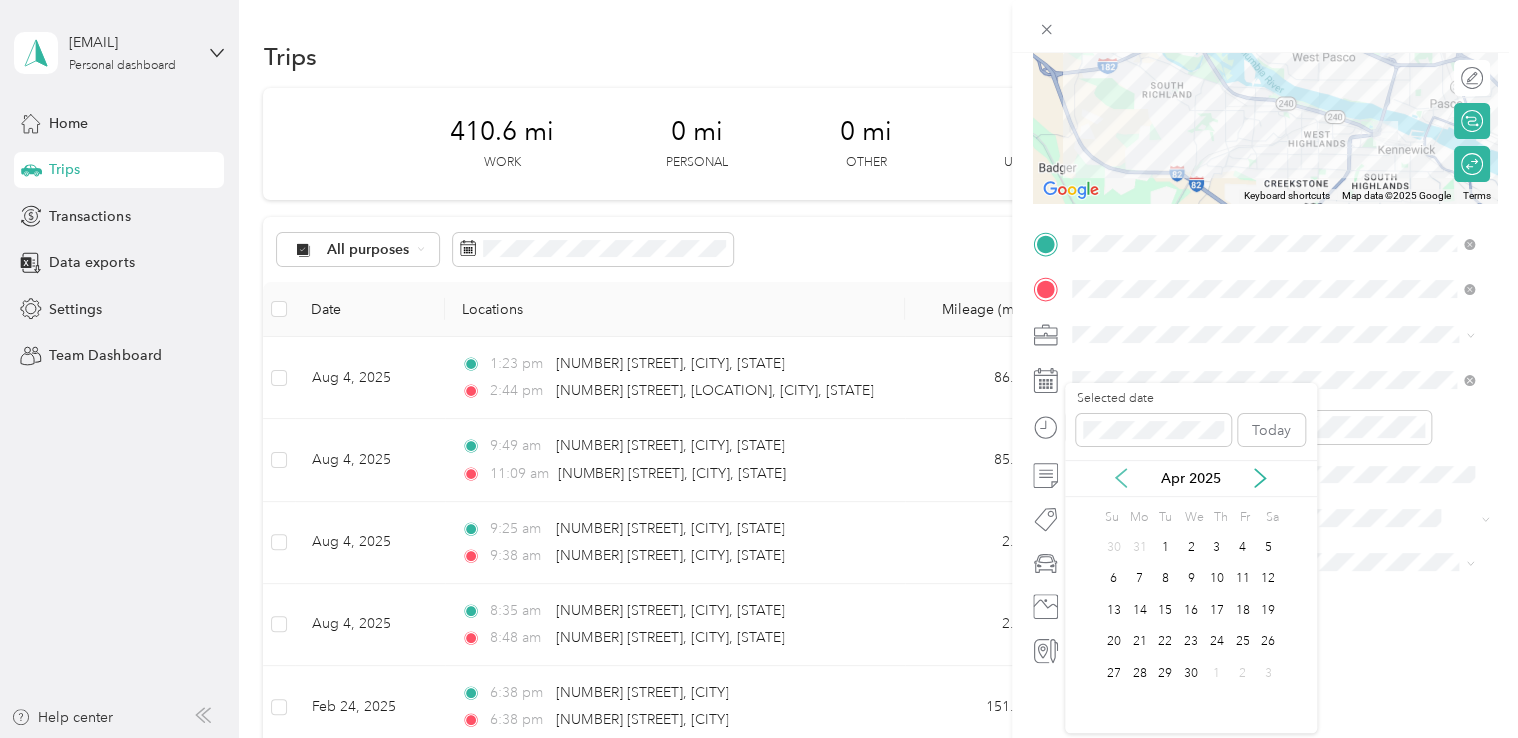 click 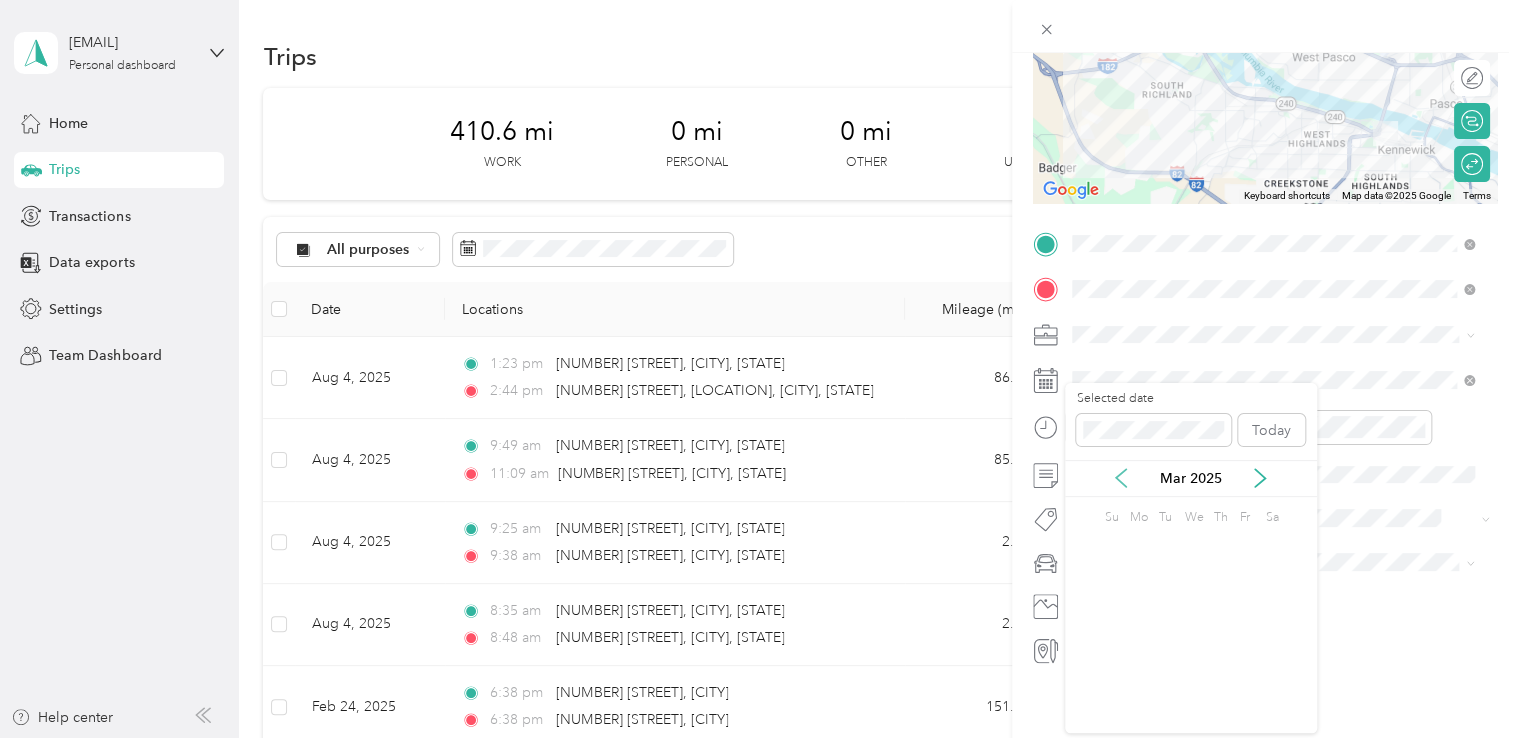 click 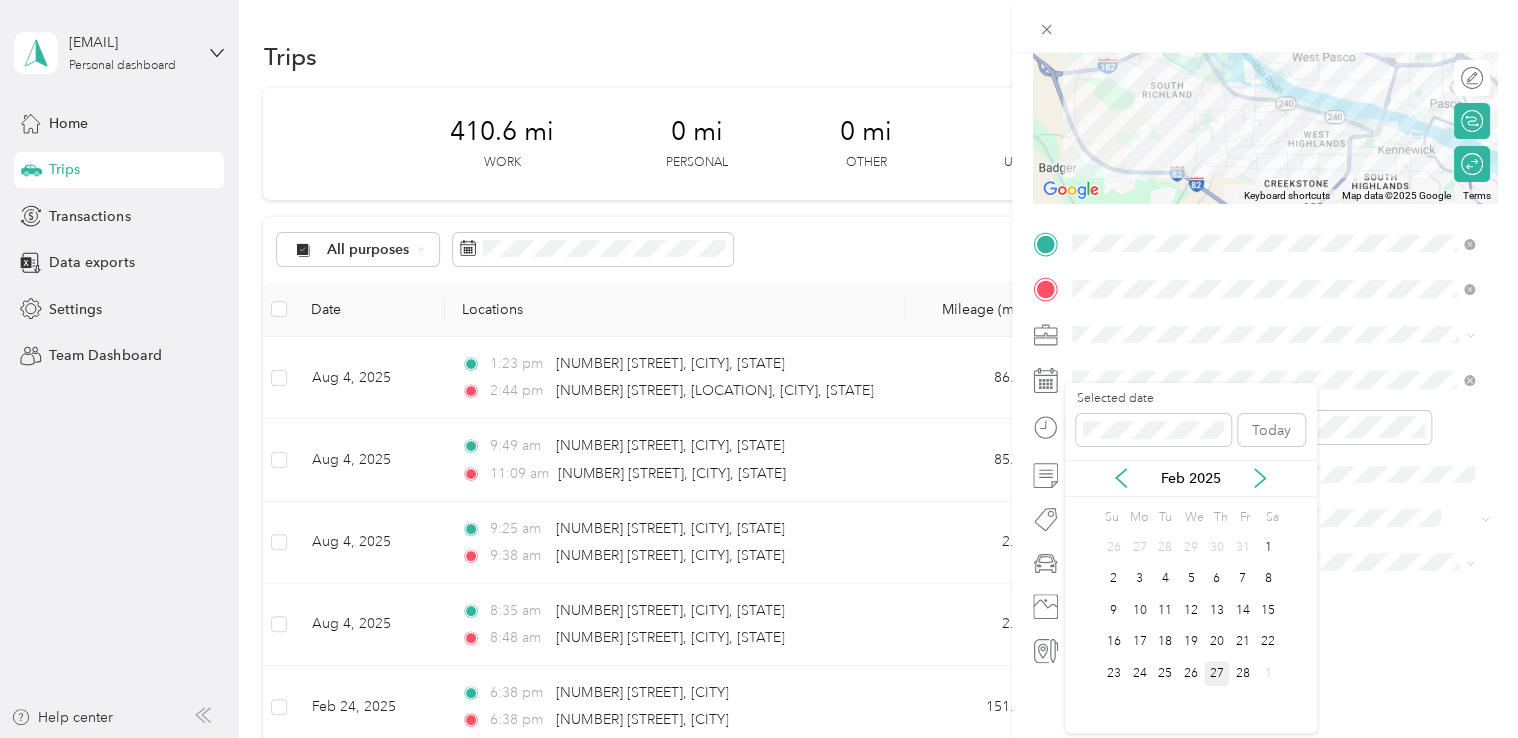 click on "27" at bounding box center (1217, 673) 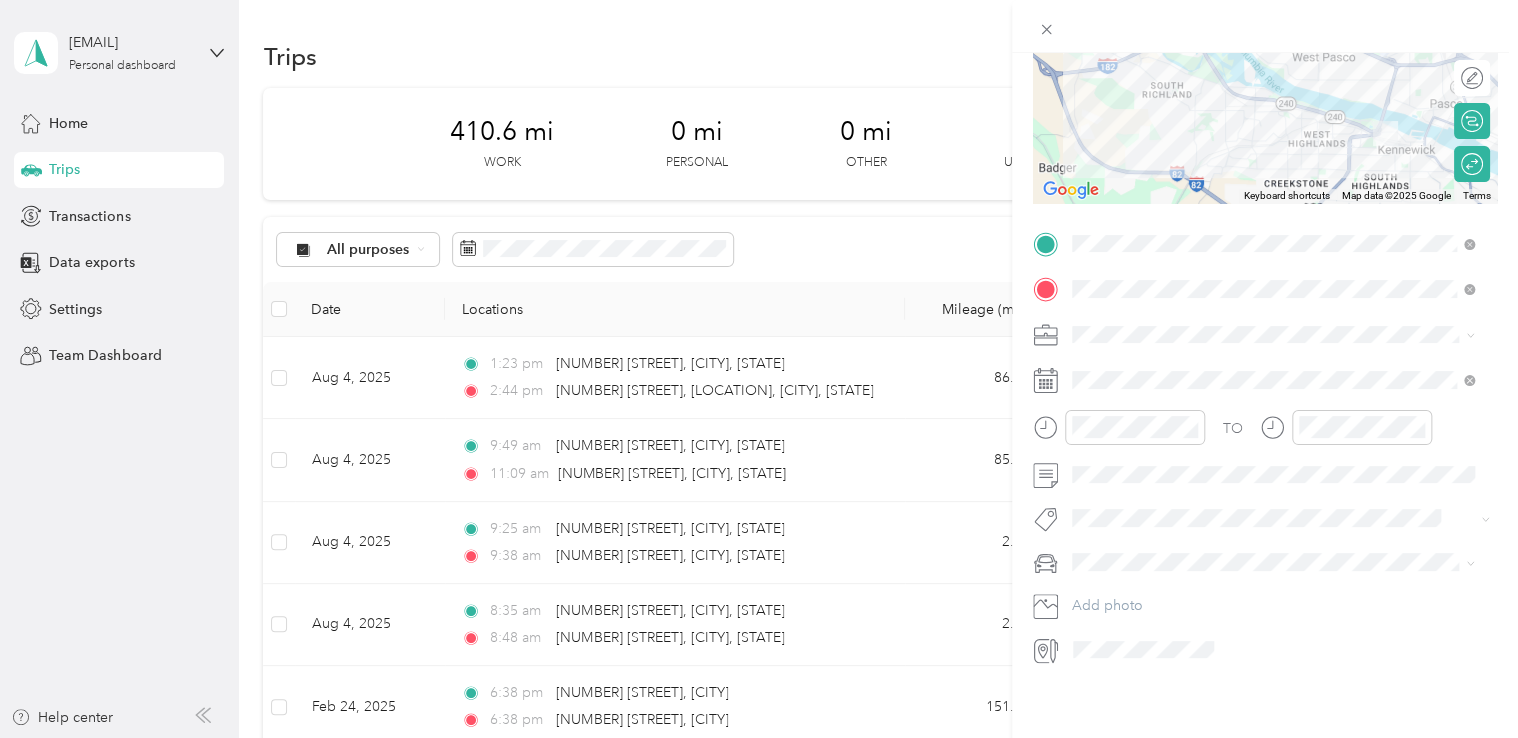 scroll, scrollTop: 0, scrollLeft: 0, axis: both 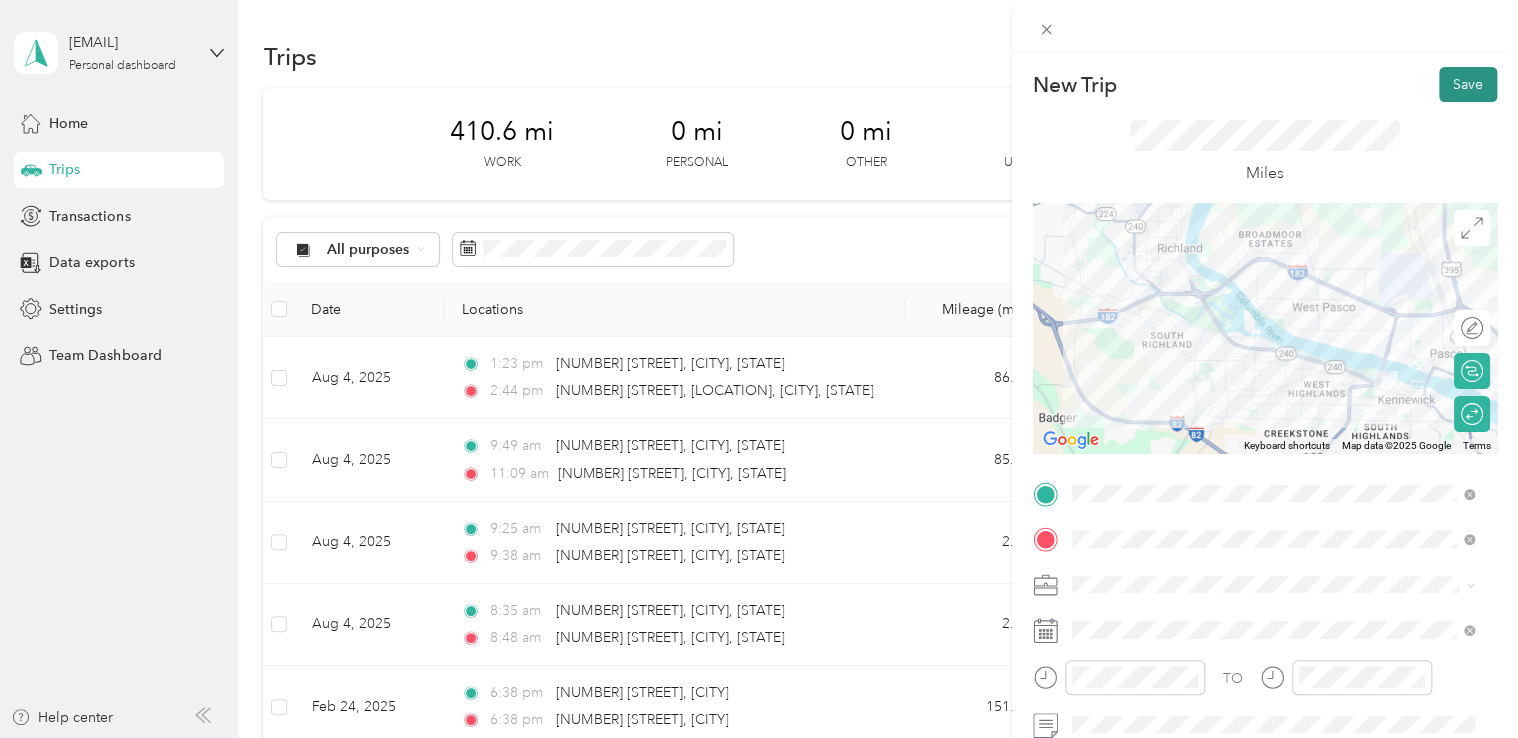 click on "Save" at bounding box center (1468, 84) 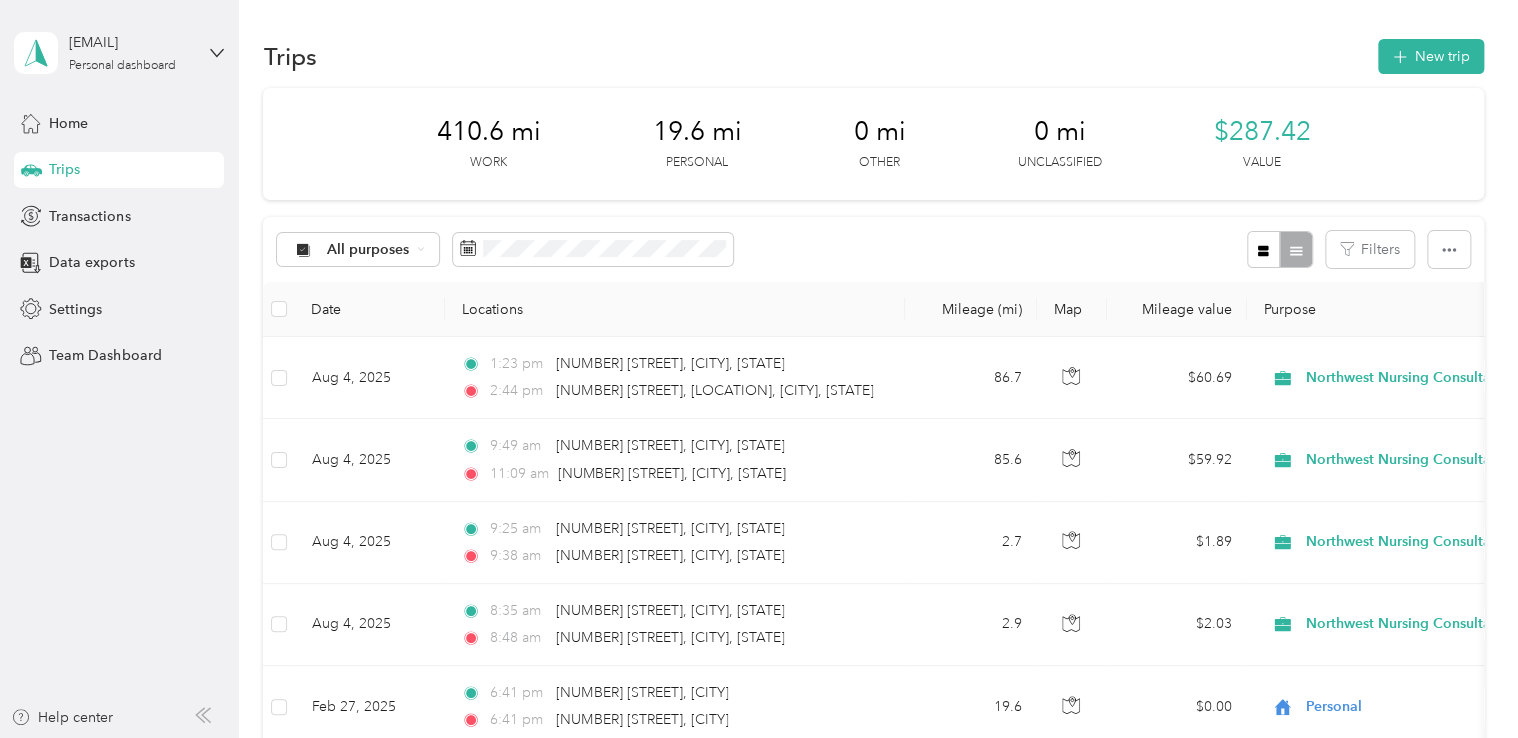 click on "Trips New trip 410.6   mi Work 19.6   mi Personal 0   mi Other 0   mi Unclassified $287.42 Value All purposes Filters Date Locations Mileage (mi) Map Mileage value Purpose Track Method Report                     Aug 4, 2025 1:23 pm 905 Majesty Heights Dr, Yakima, WA 2:44 pm 412 Birch Ave, Alphabet Homes, Richland, WA 86.7 $60.69 Northwest Nursing Consultants GPS -- Aug 4, 2025 9:49 am 411 Birch Ave, Alphabet Homes, Richland, WA 11:09 am 905 Majesty Heights Dr, Yakima, WA 85.6 $59.92 Northwest Nursing Consultants GPS -- Aug 4, 2025 9:25 am 3403 Mount Anderson Ct, West Richland, WA 9:38 am 410 Birch Ave, Alphabet Homes, Richland, WA 2.7 $1.89 Northwest Nursing Consultants GPS -- Aug 4, 2025 8:35 am 411 Birch Ave, Alphabet Homes, Richland, WA 8:48 am 3403 E Lattin Rd, West Richland, WA 2.9 $2.03 Northwest Nursing Consultants GPS -- Feb 27, 2025 6:41 pm 412 Birch Avenue, Richland 6:41 pm 516 North Kent Street, Kennewick 19.6 $0.00 Personal Manual -- Feb 24, 2025 6:38 pm 412 Birch Avenue, Richland 151.6" at bounding box center [873, 626] 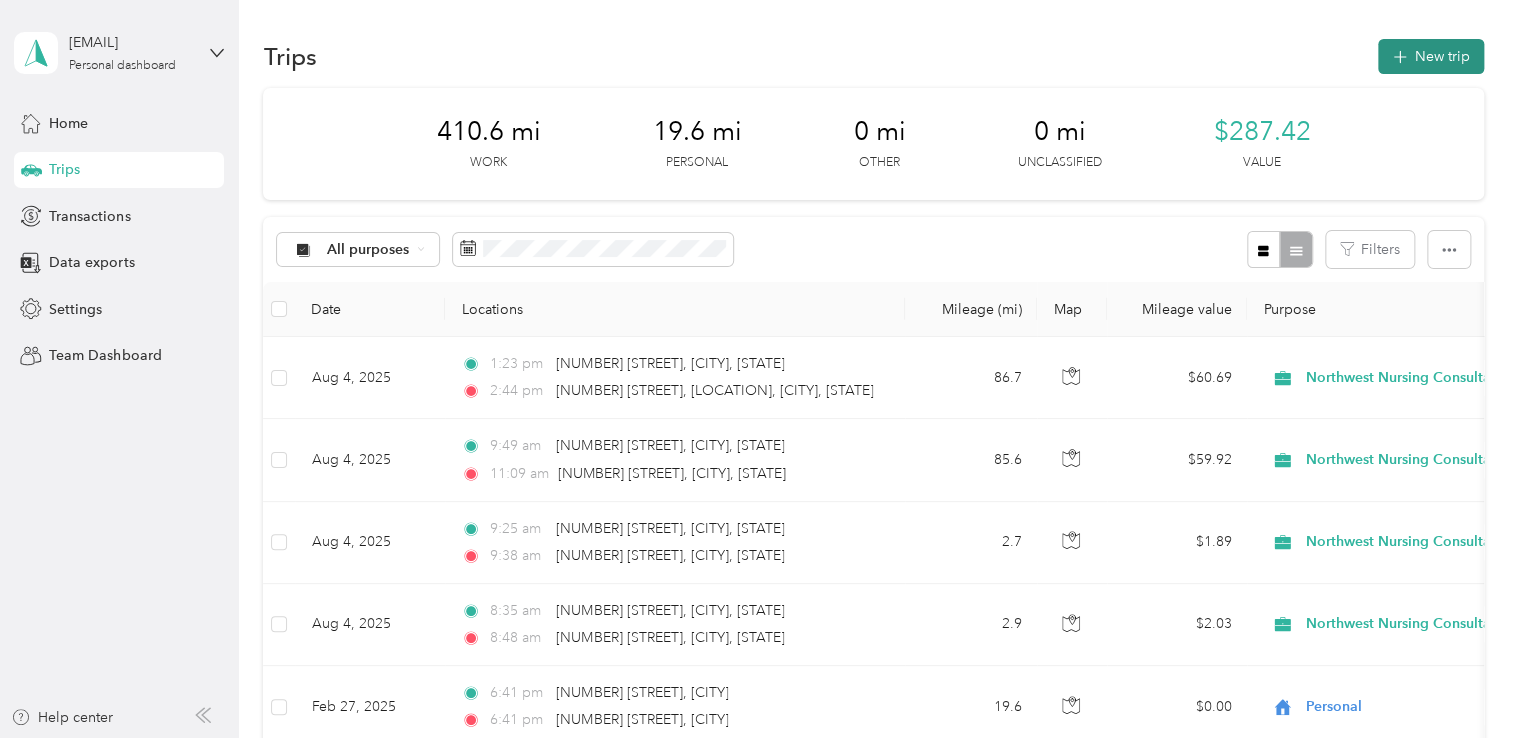 click on "New trip" at bounding box center [1431, 56] 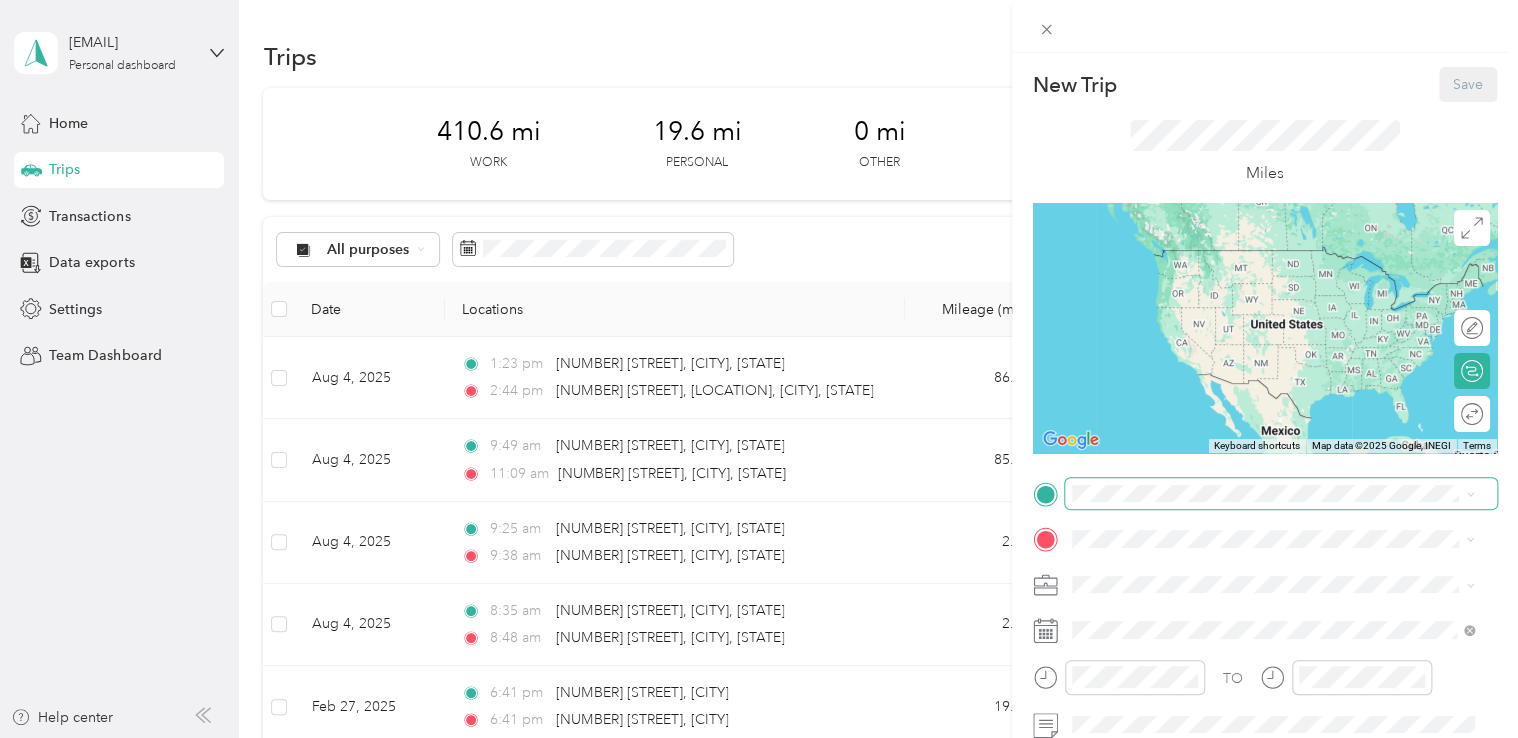 click at bounding box center (1281, 494) 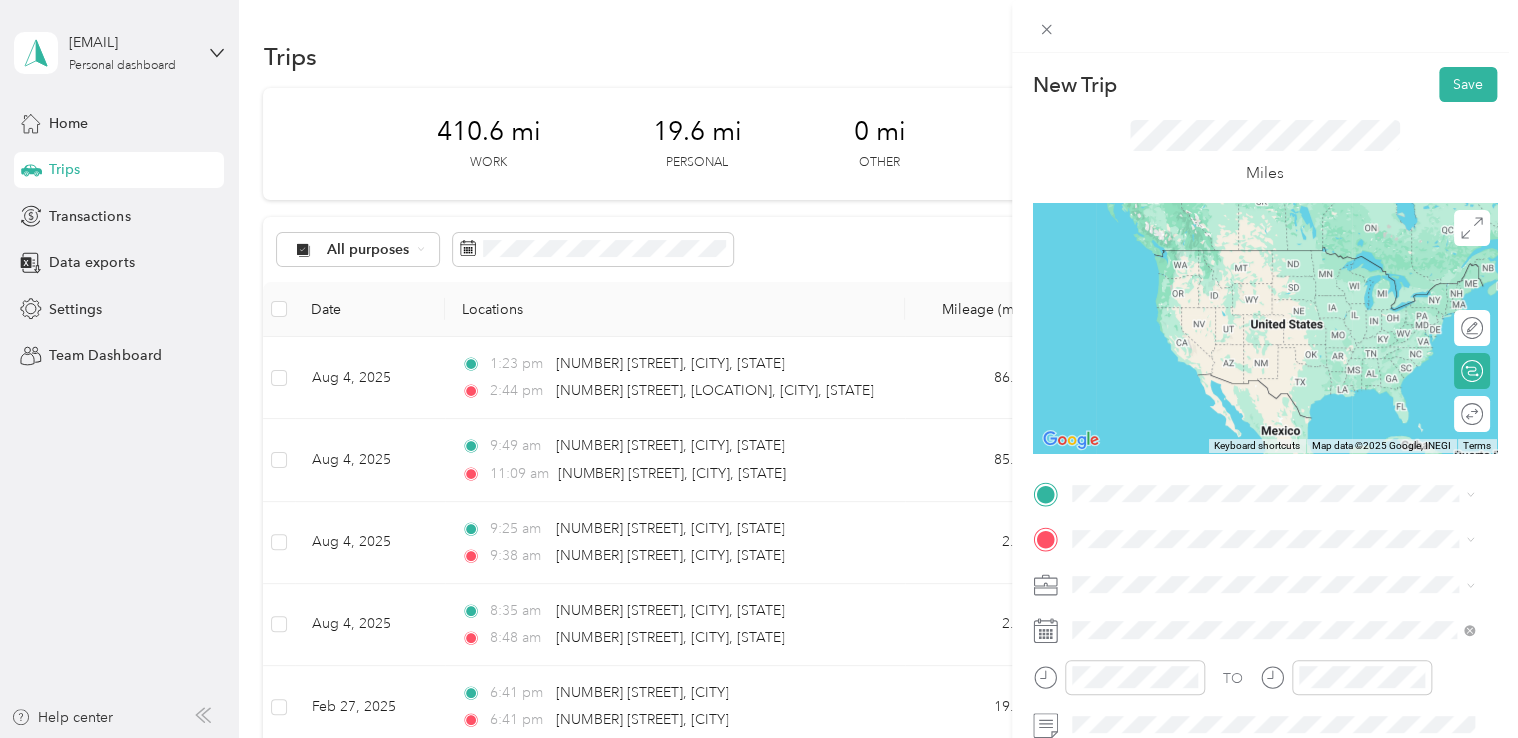 click on "[NUMBER] [STREET]
[CITY], [STATE] [POSTAL_CODE], [COUNTRY]" at bounding box center [1253, 253] 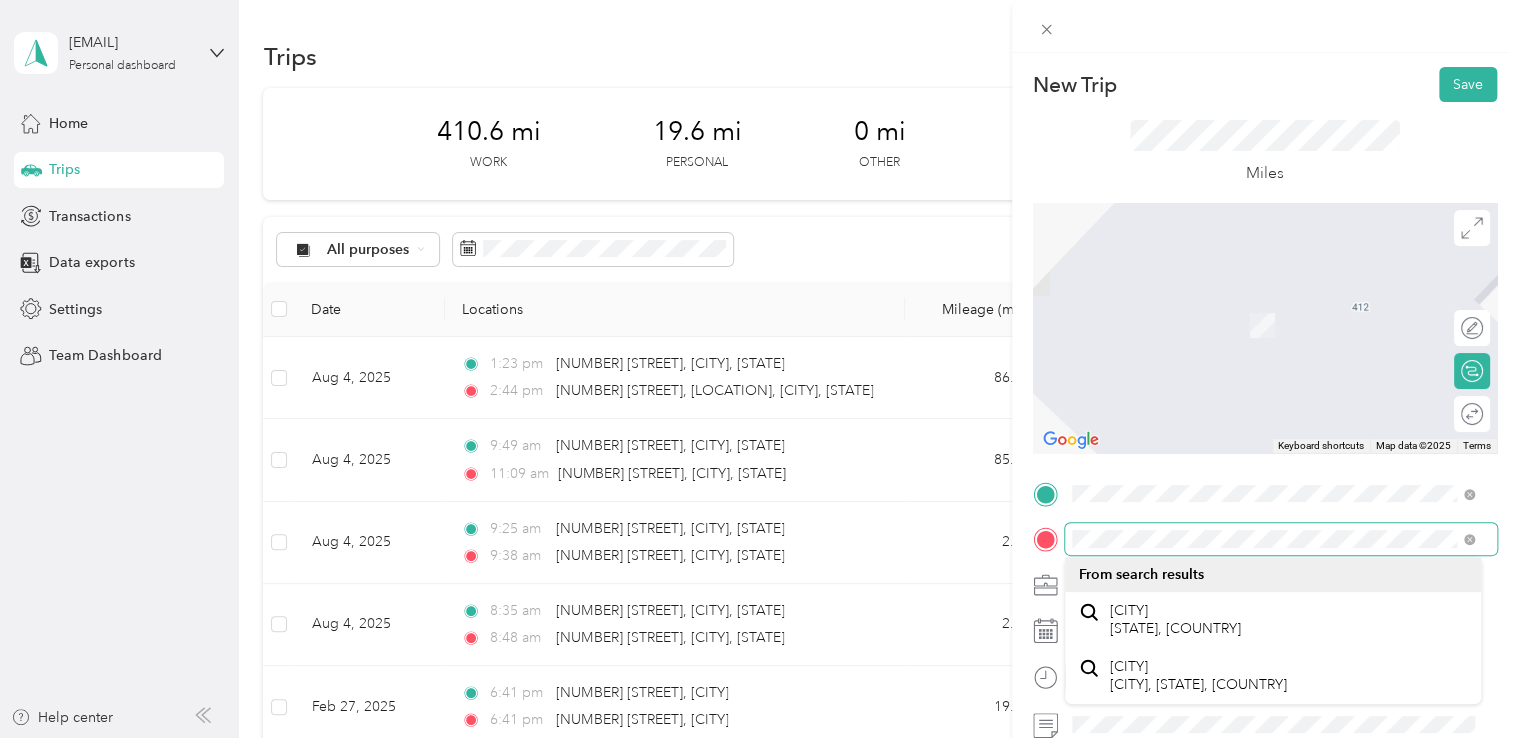 click at bounding box center [1265, 539] 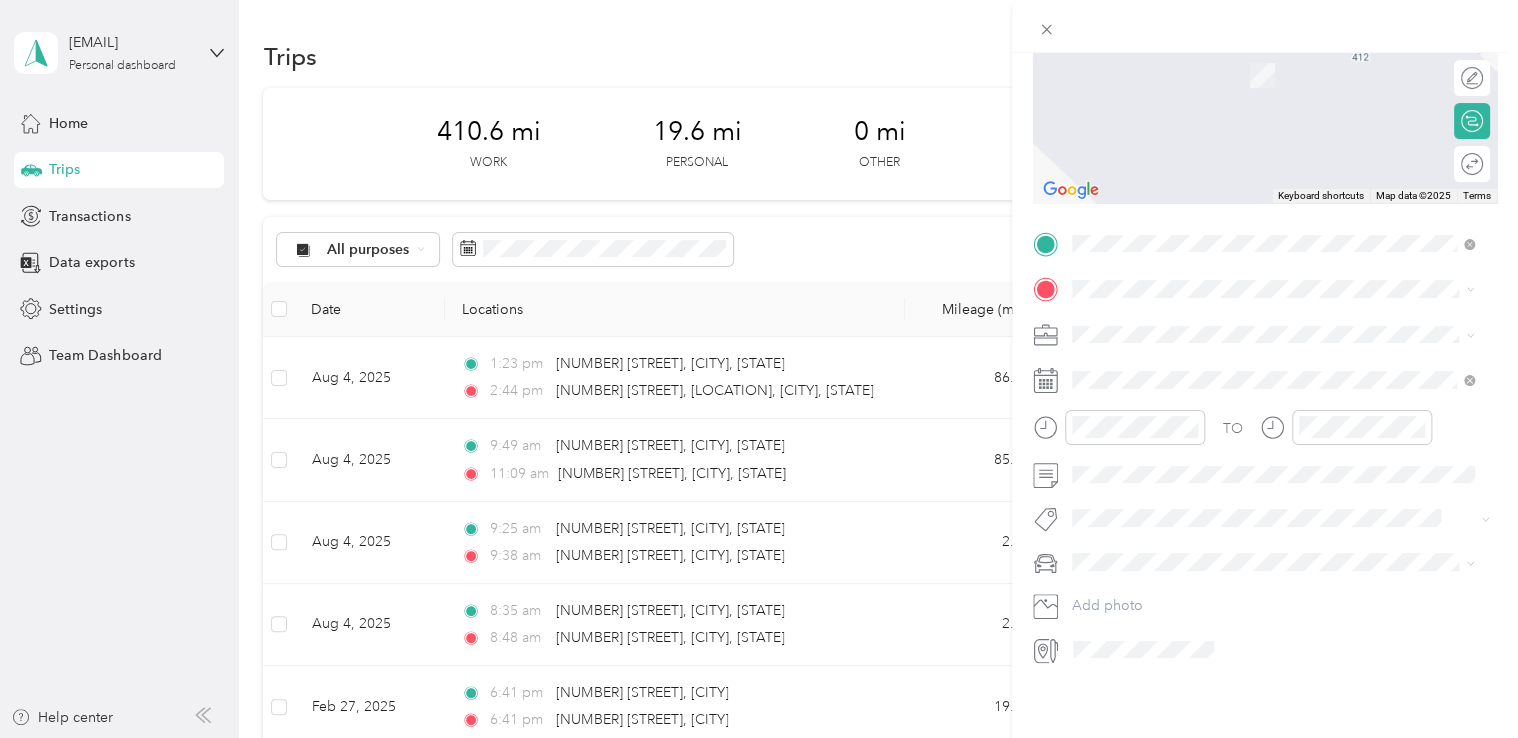 scroll, scrollTop: 264, scrollLeft: 0, axis: vertical 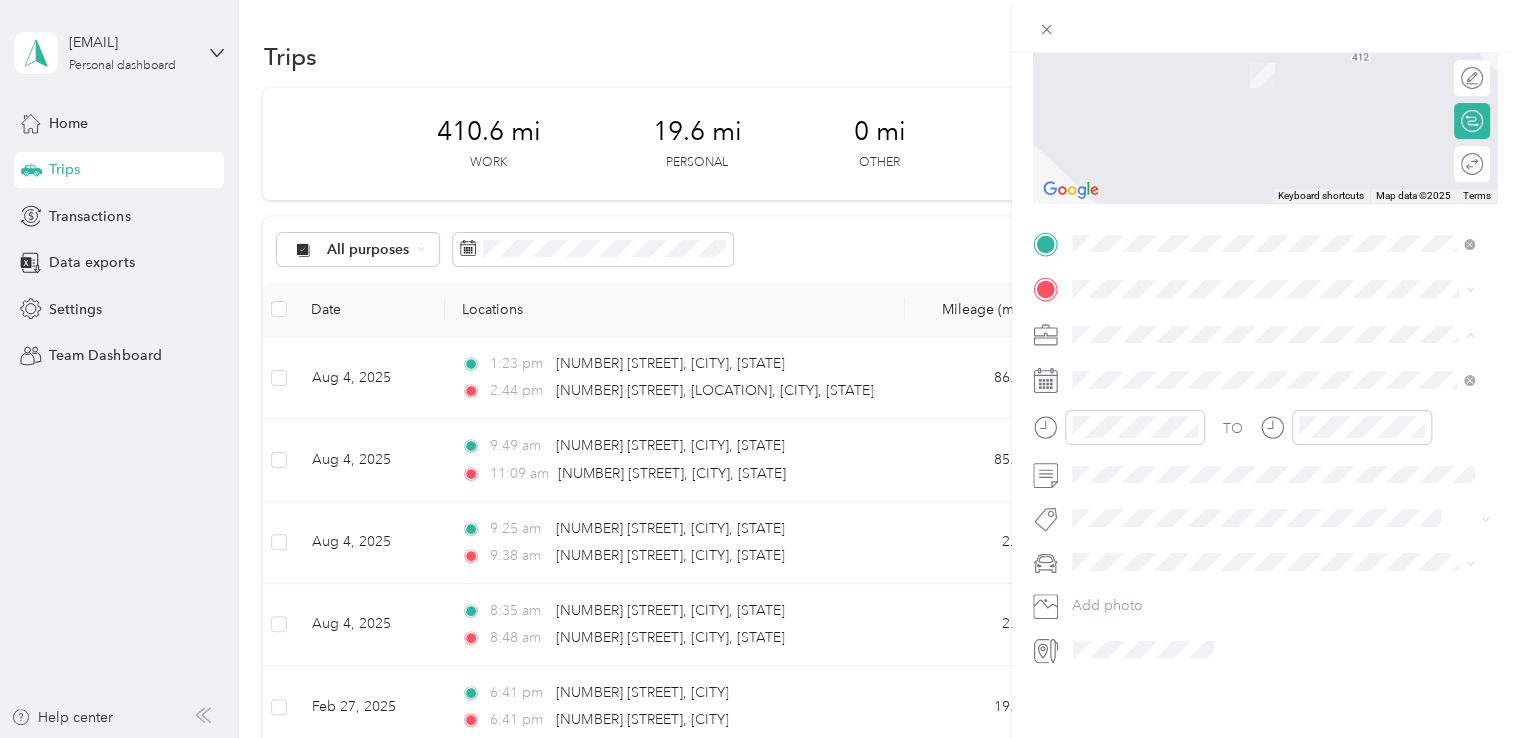 click on "Northwest Nursing Consultants" at bounding box center [1177, 424] 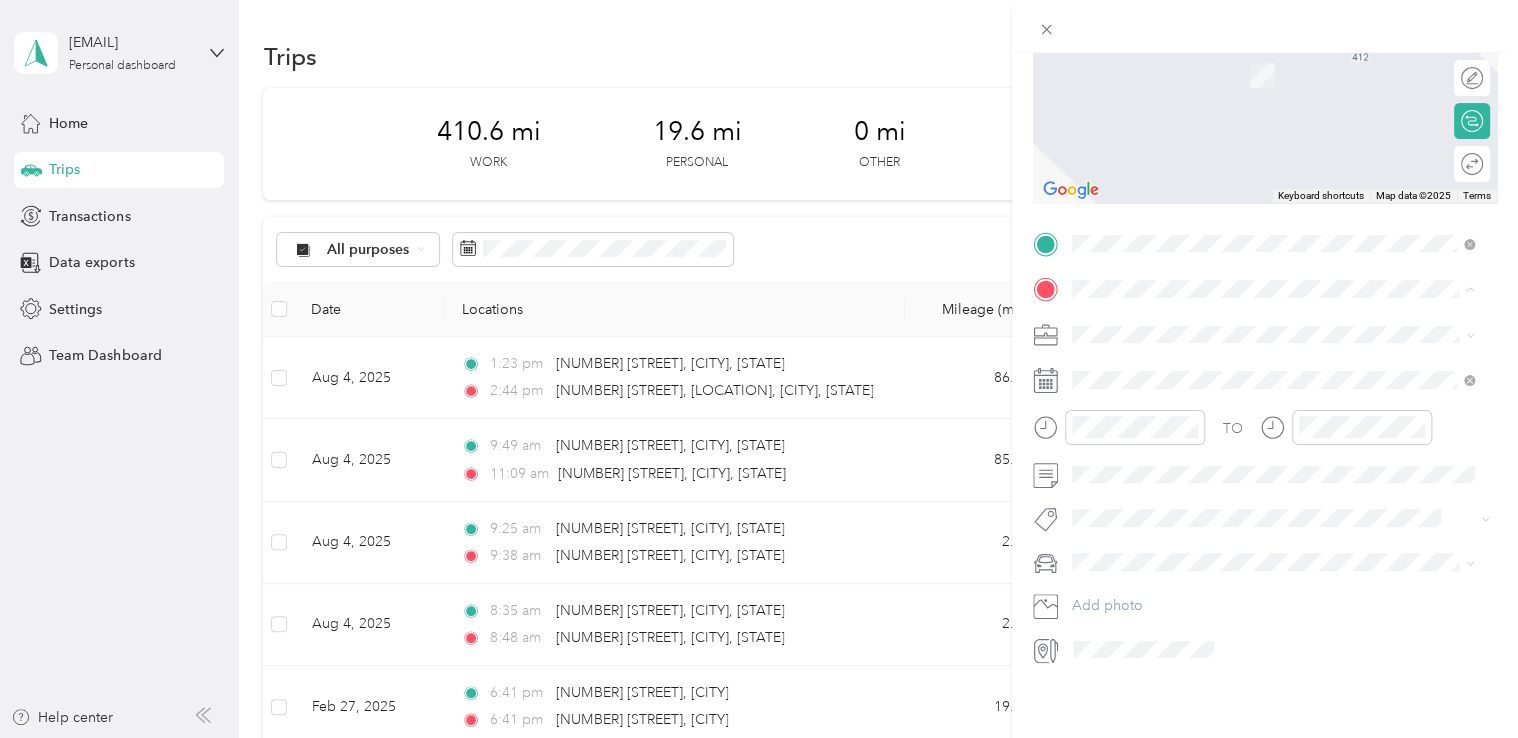 click on "[NUMBER] [STREET]
[CITY], [STATE] [POSTAL_CODE], [COUNTRY]" at bounding box center [1253, 354] 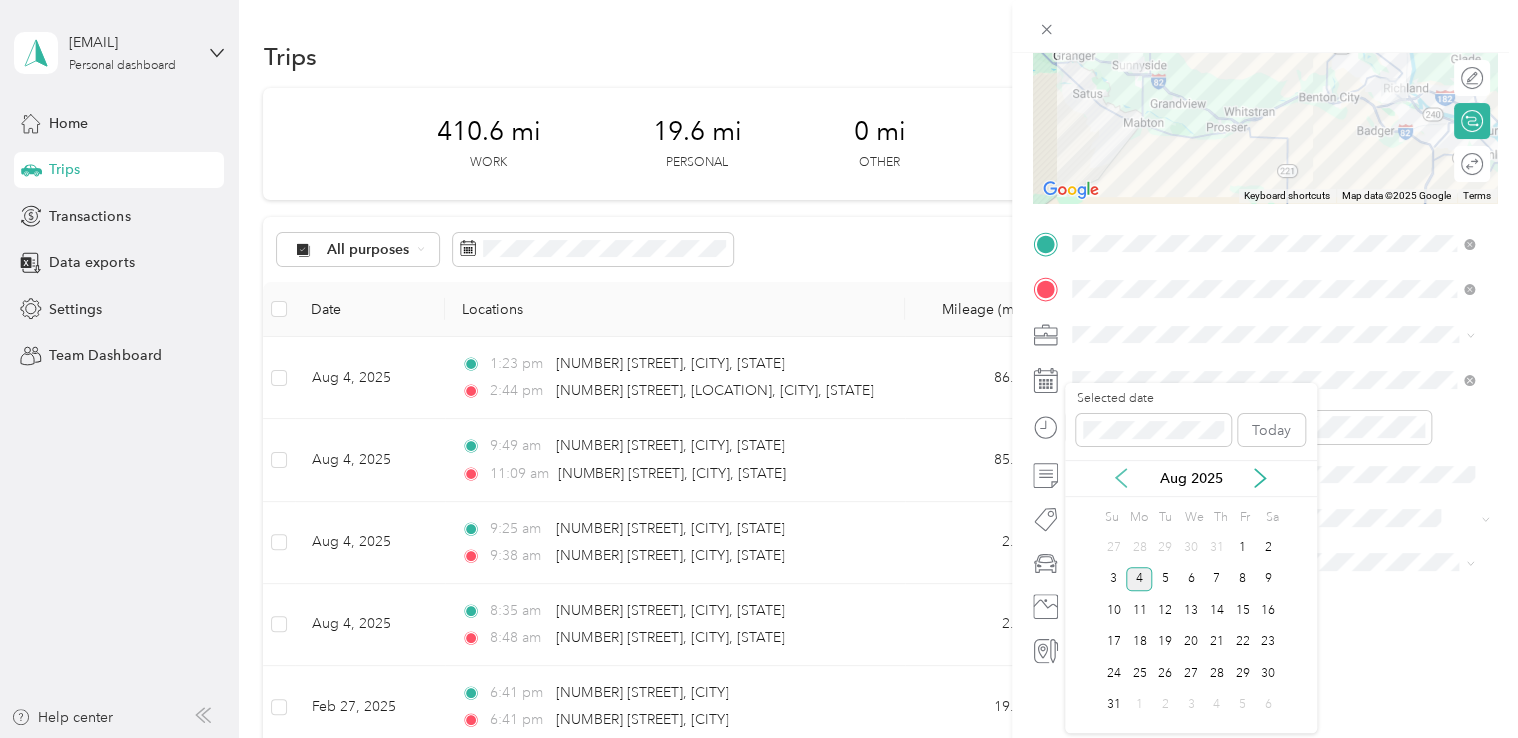 click 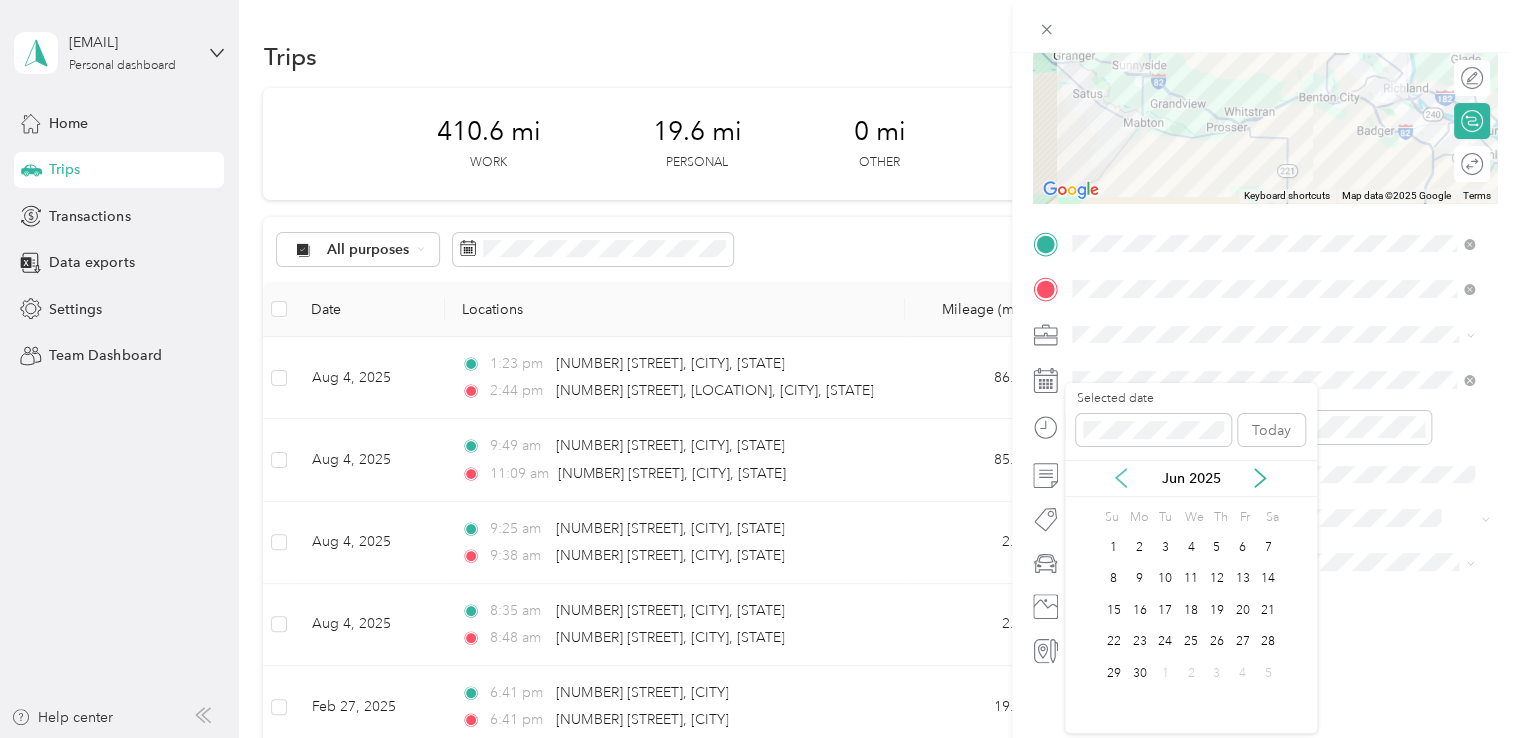 click 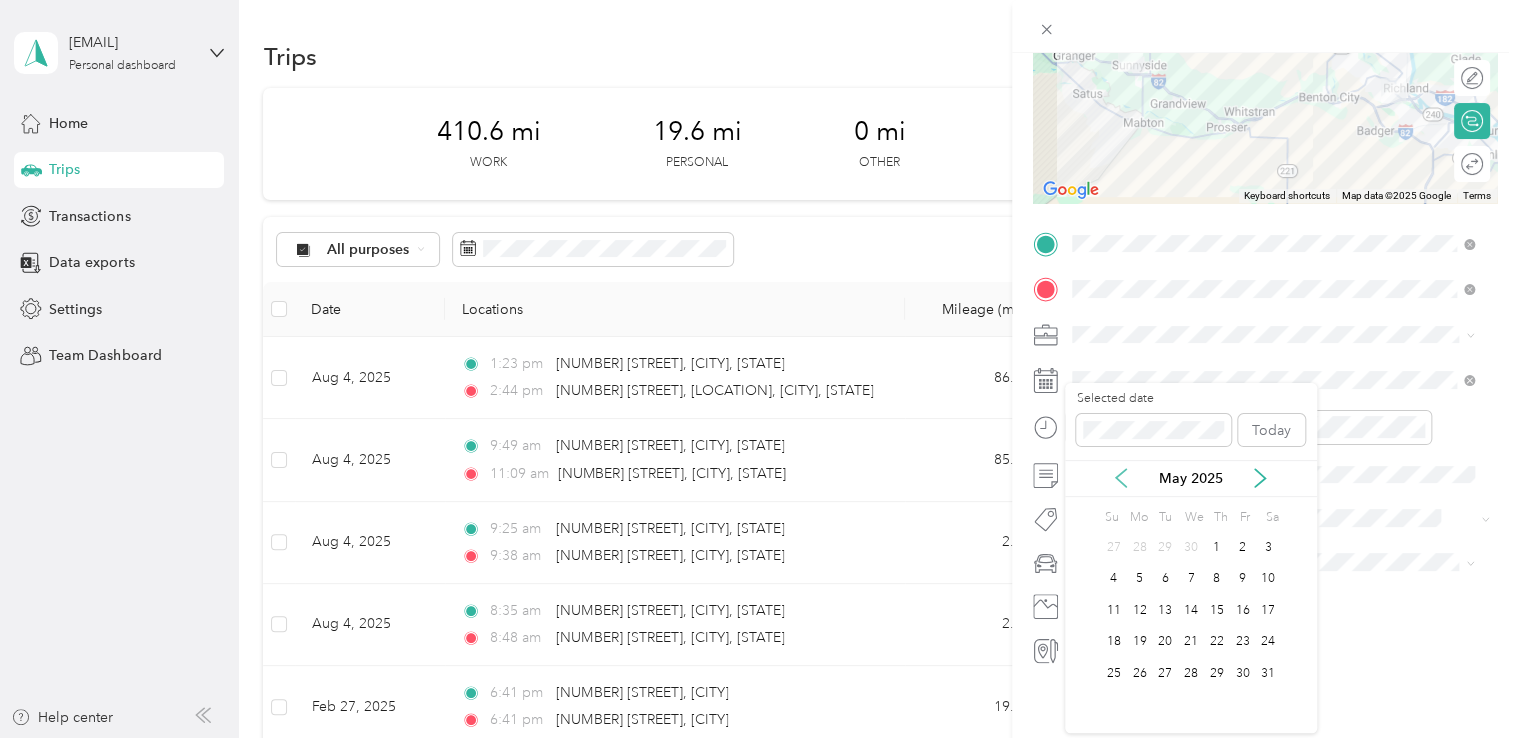 click 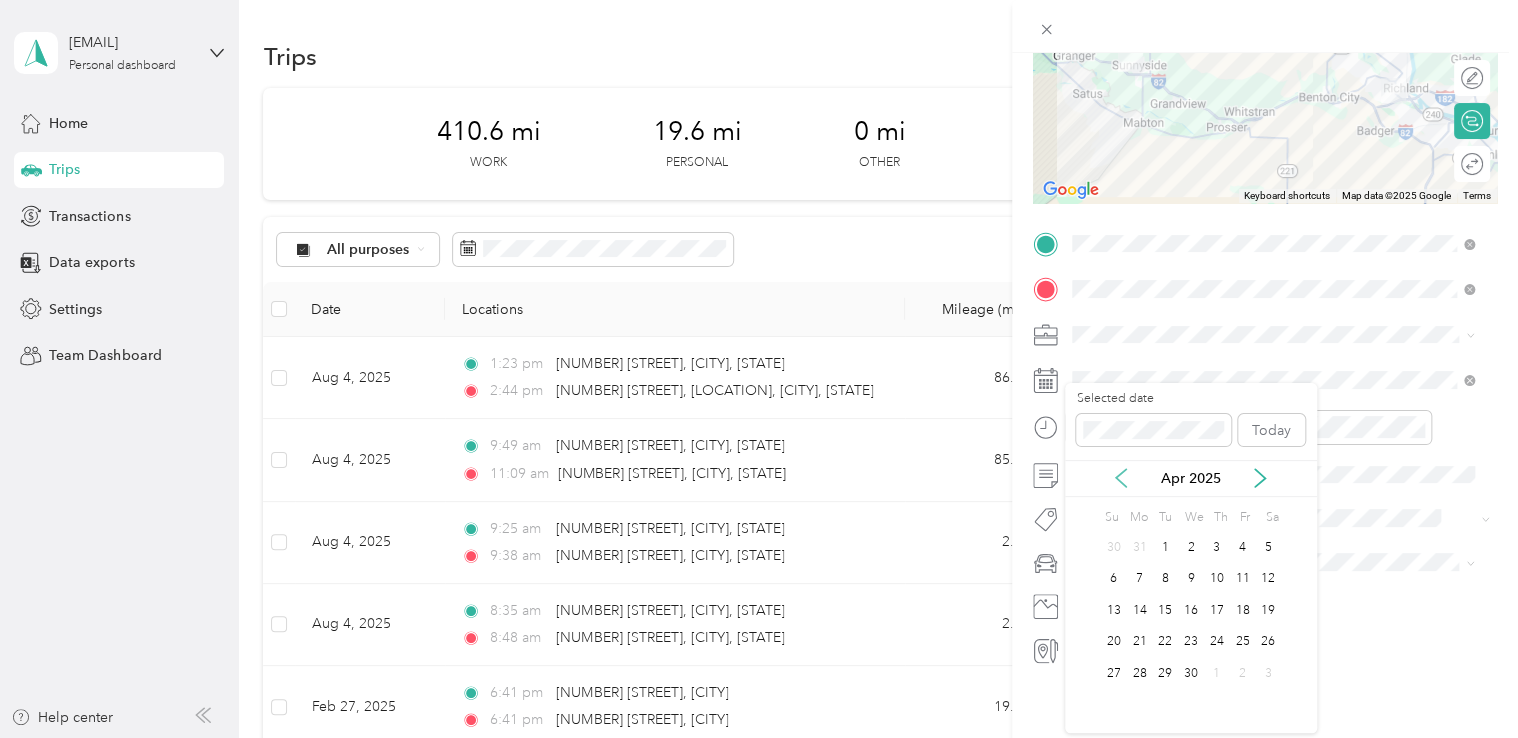 click 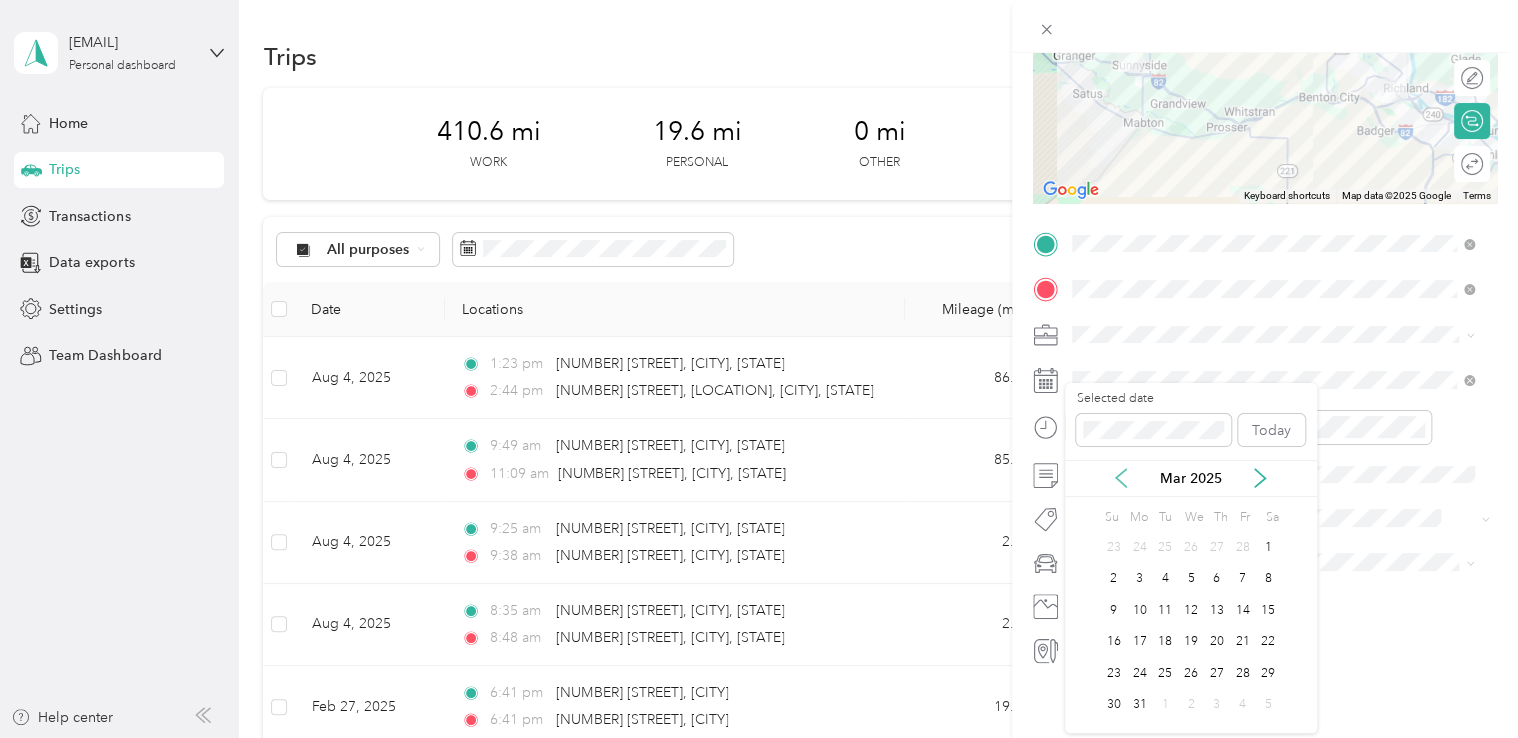 click 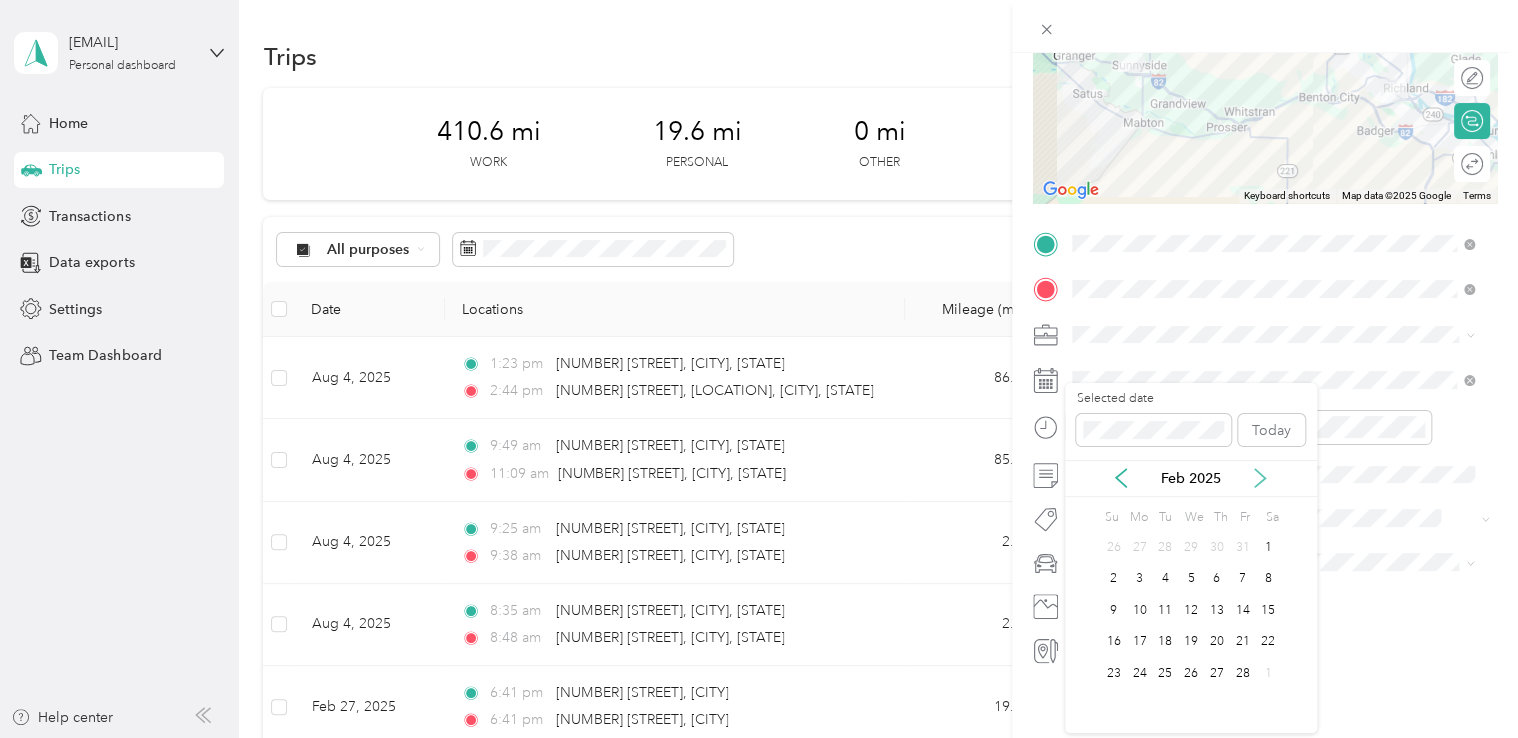 click 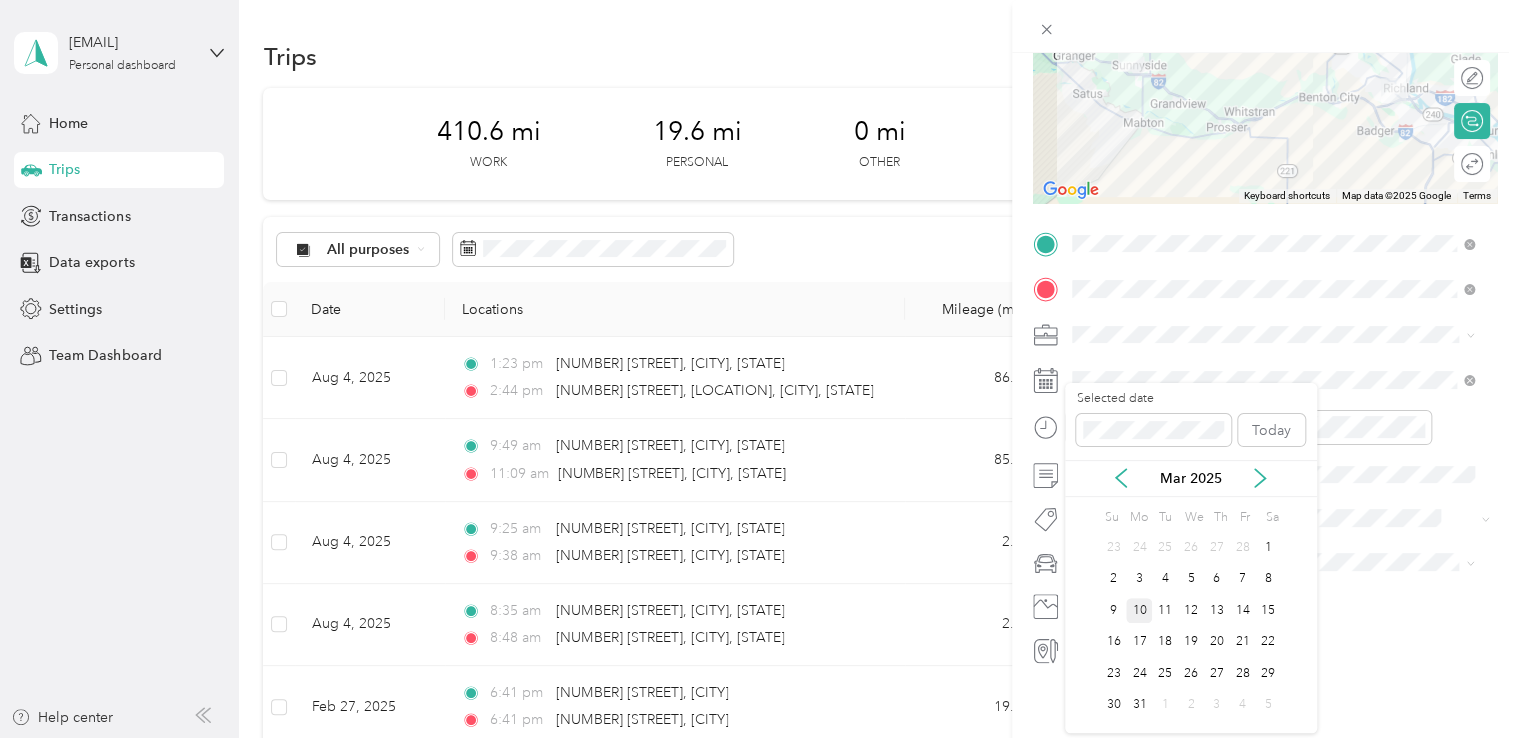 click on "10" at bounding box center [1139, 610] 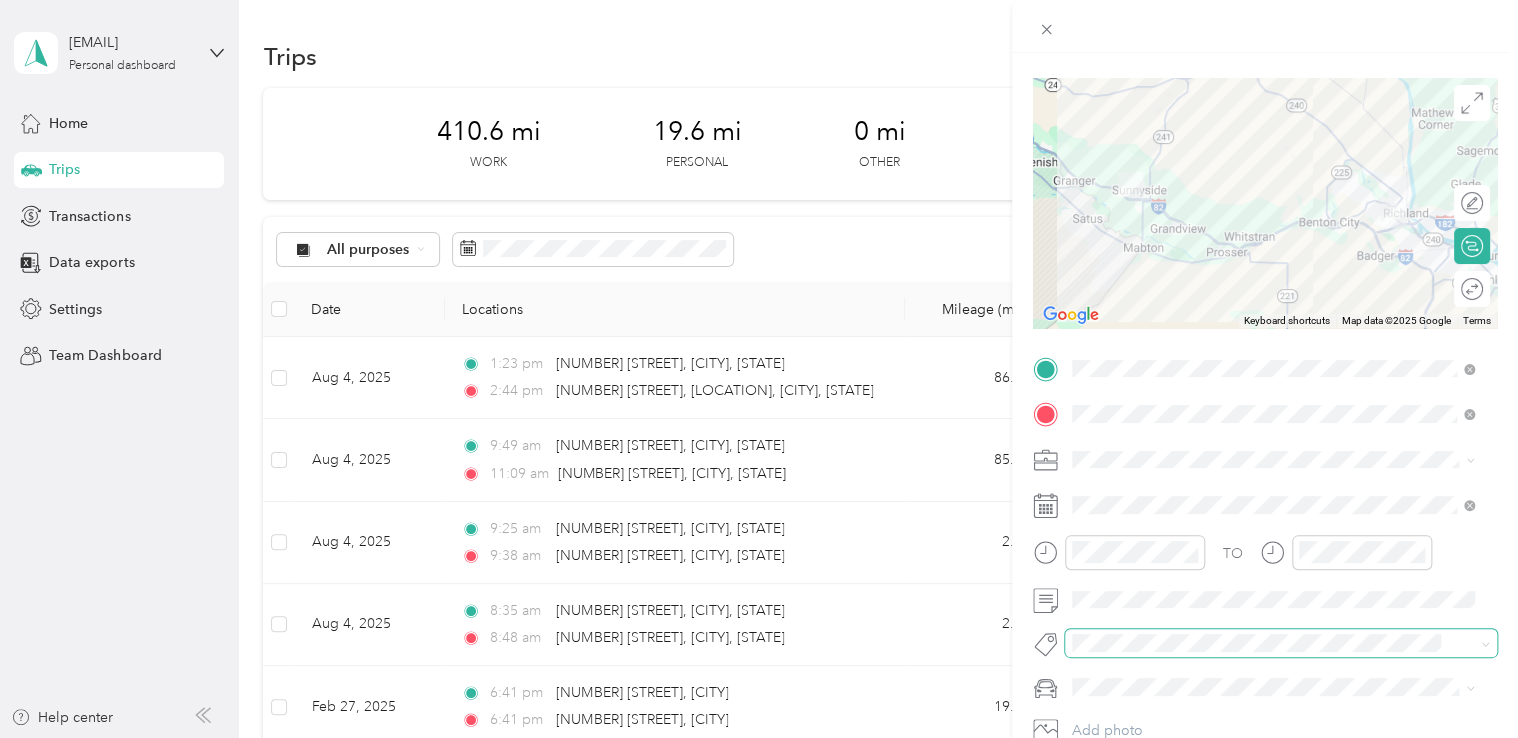 scroll, scrollTop: 0, scrollLeft: 0, axis: both 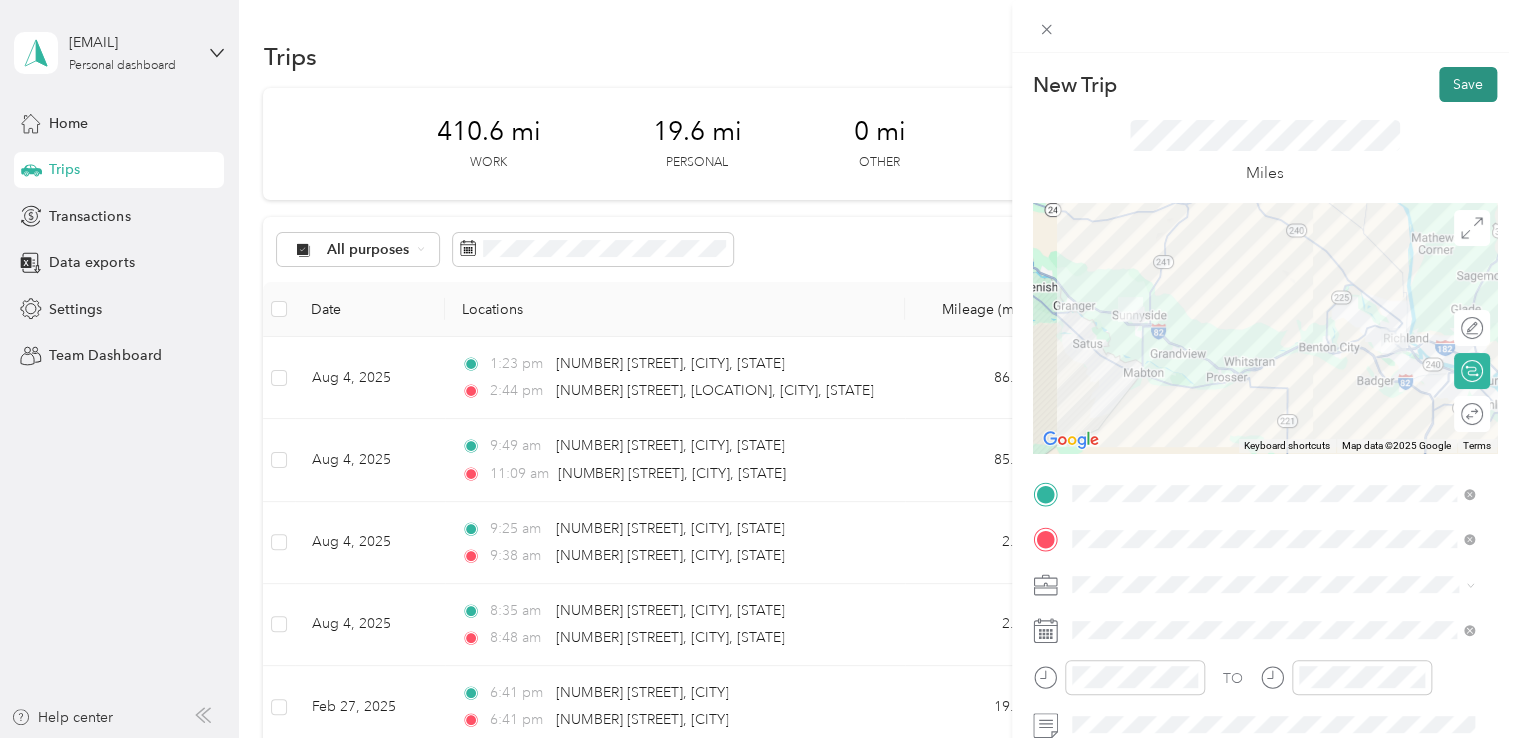 click on "Save" at bounding box center [1468, 84] 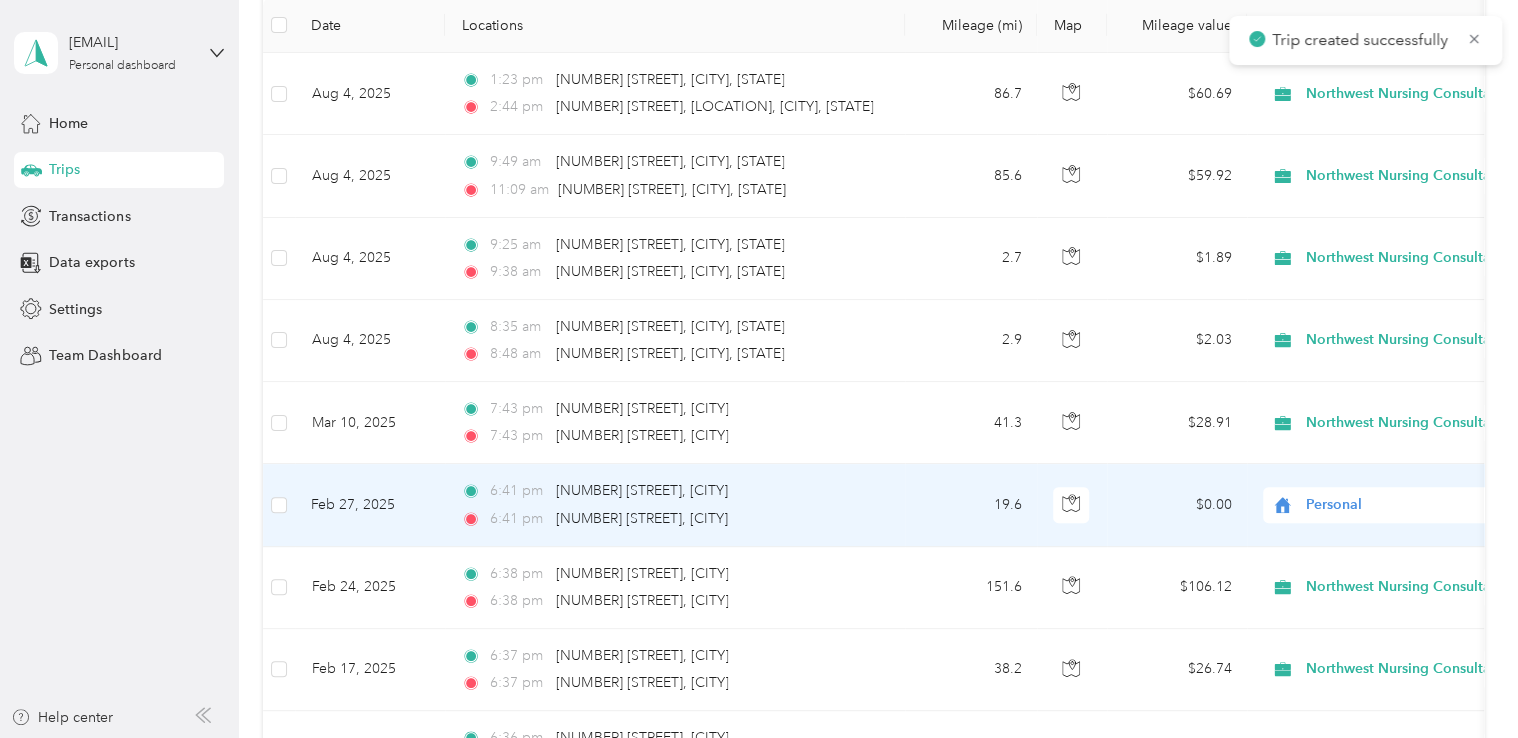 scroll, scrollTop: 300, scrollLeft: 0, axis: vertical 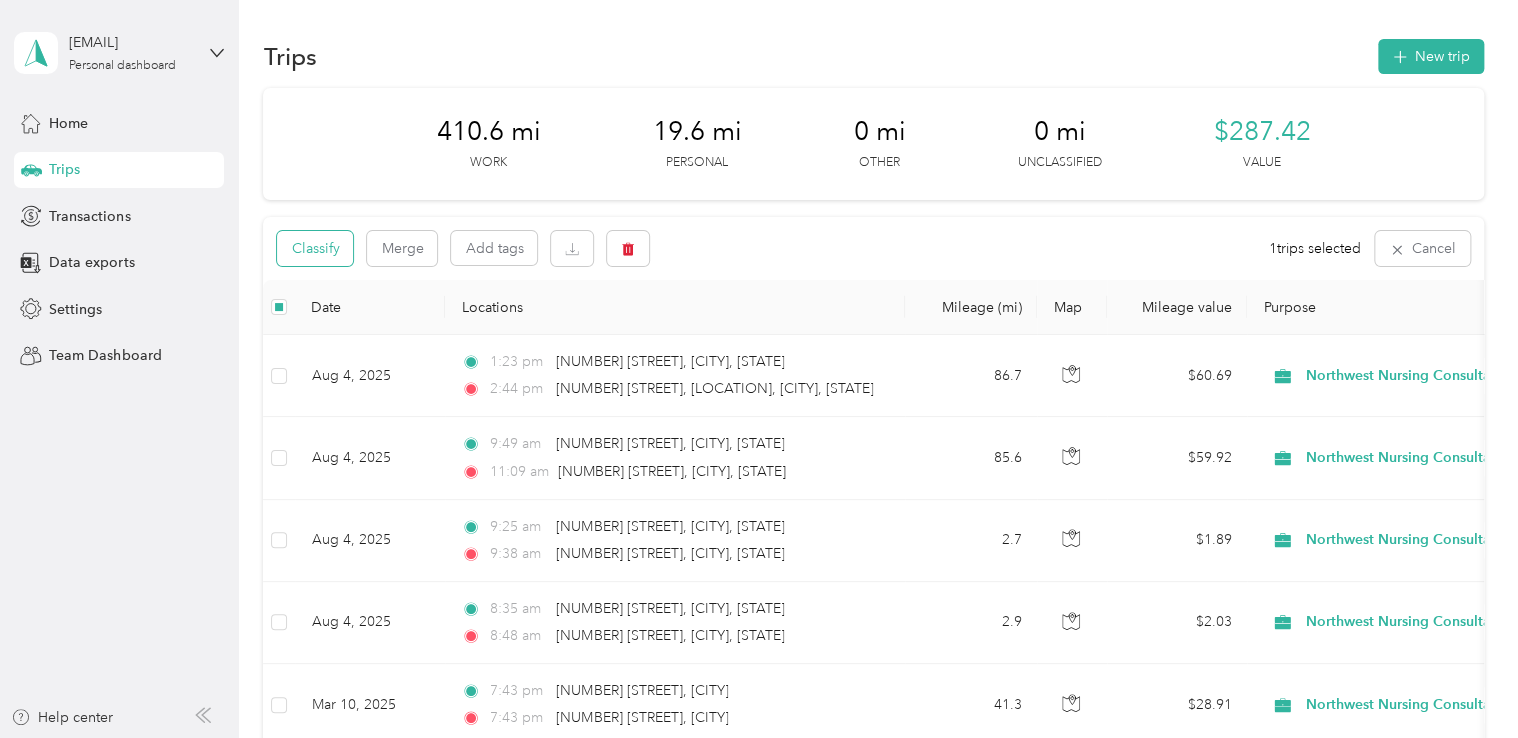 click on "Classify" at bounding box center [315, 248] 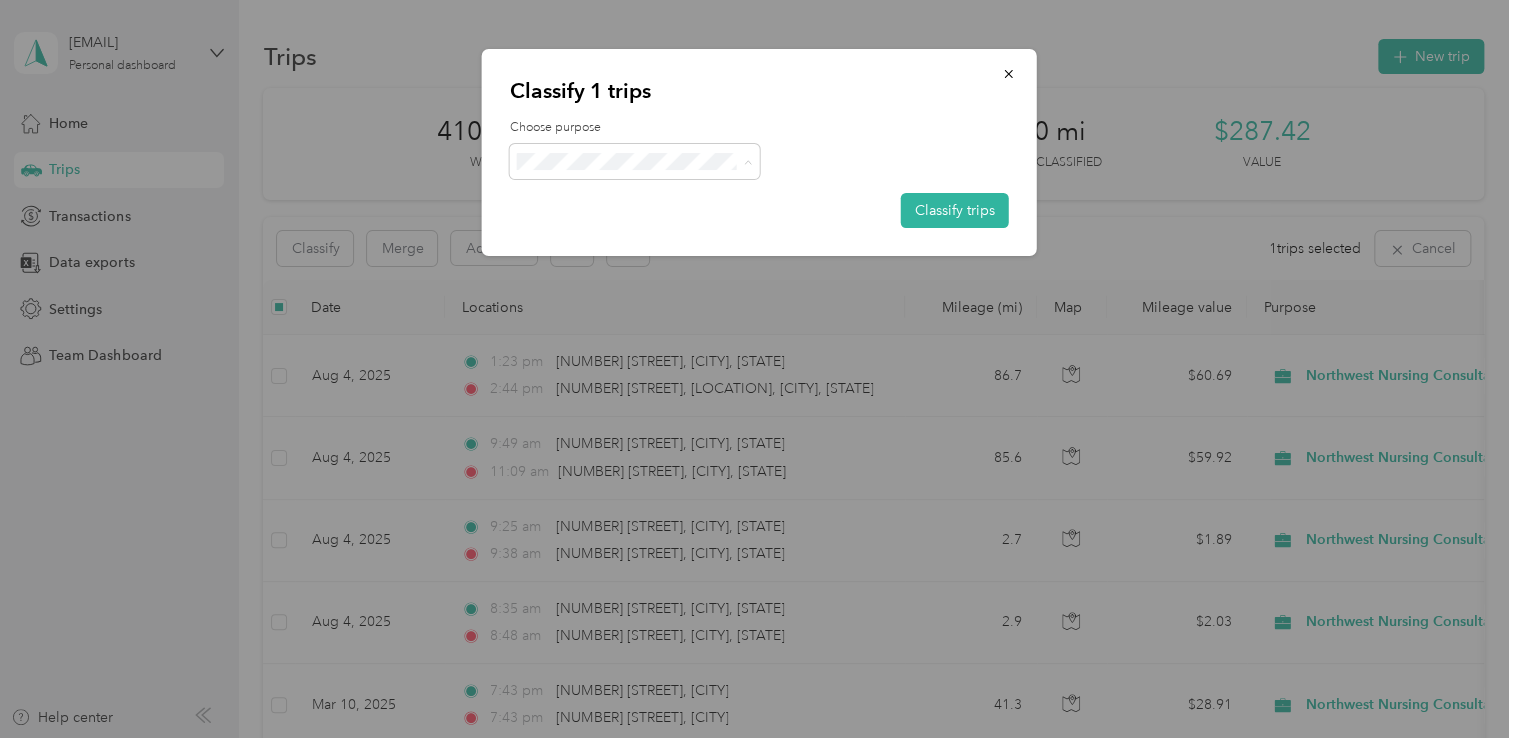 click on "Northwest Nursing Consultants" at bounding box center [643, 268] 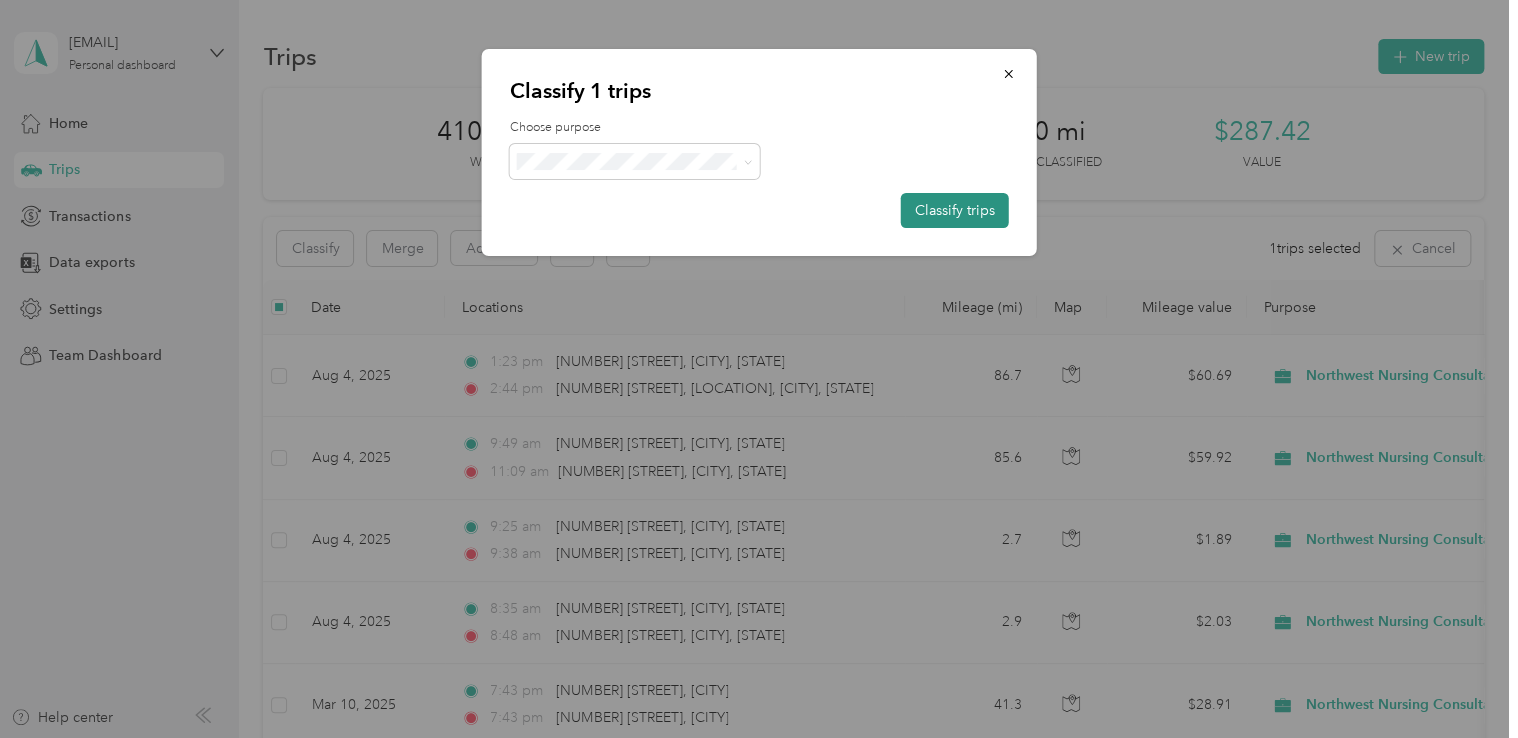 click on "Classify trips" at bounding box center [955, 210] 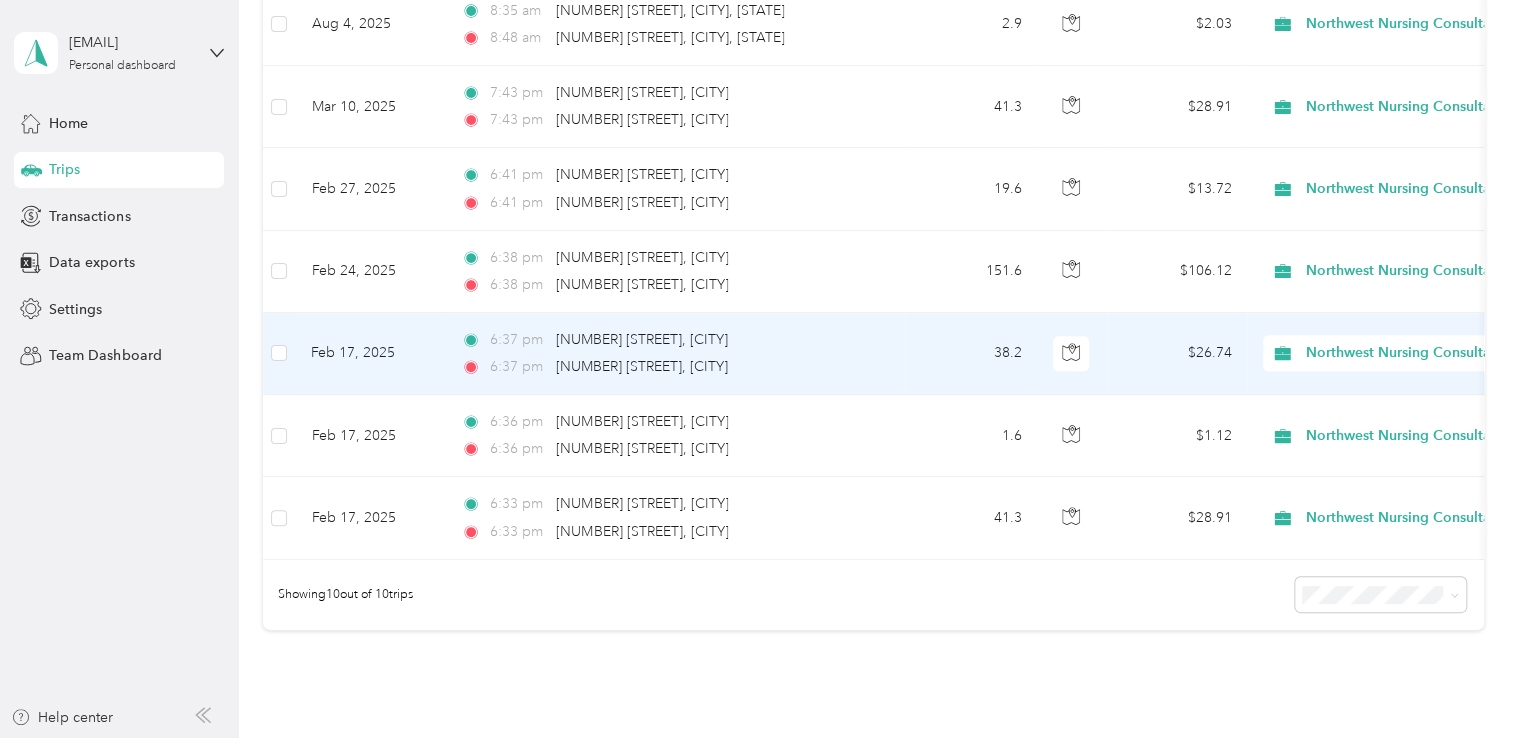 scroll, scrollTop: 500, scrollLeft: 0, axis: vertical 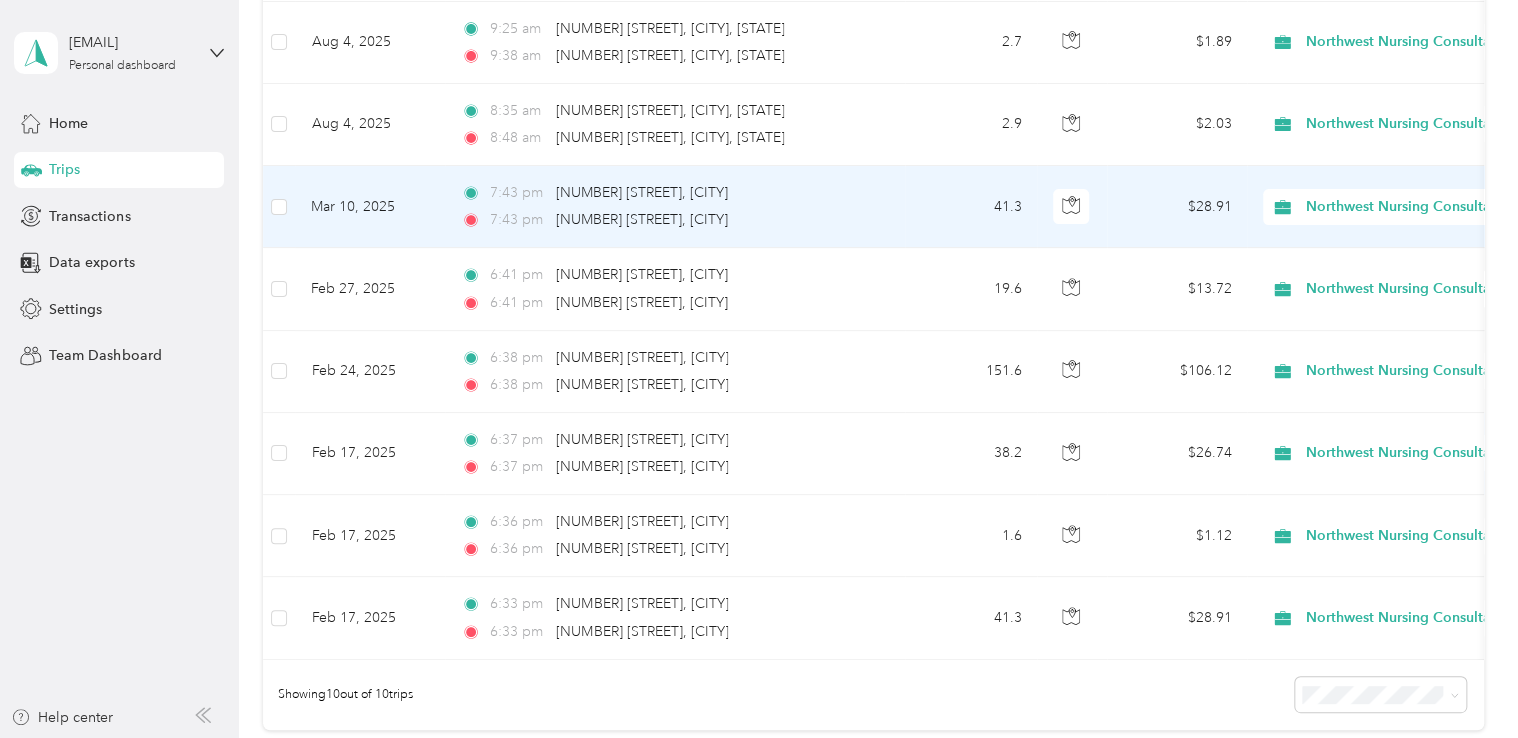 click on "7:43 pm 412 Birch Avenue, Richland 7:43 pm 3920 Outlook Road, Sunnyside" at bounding box center [671, 206] 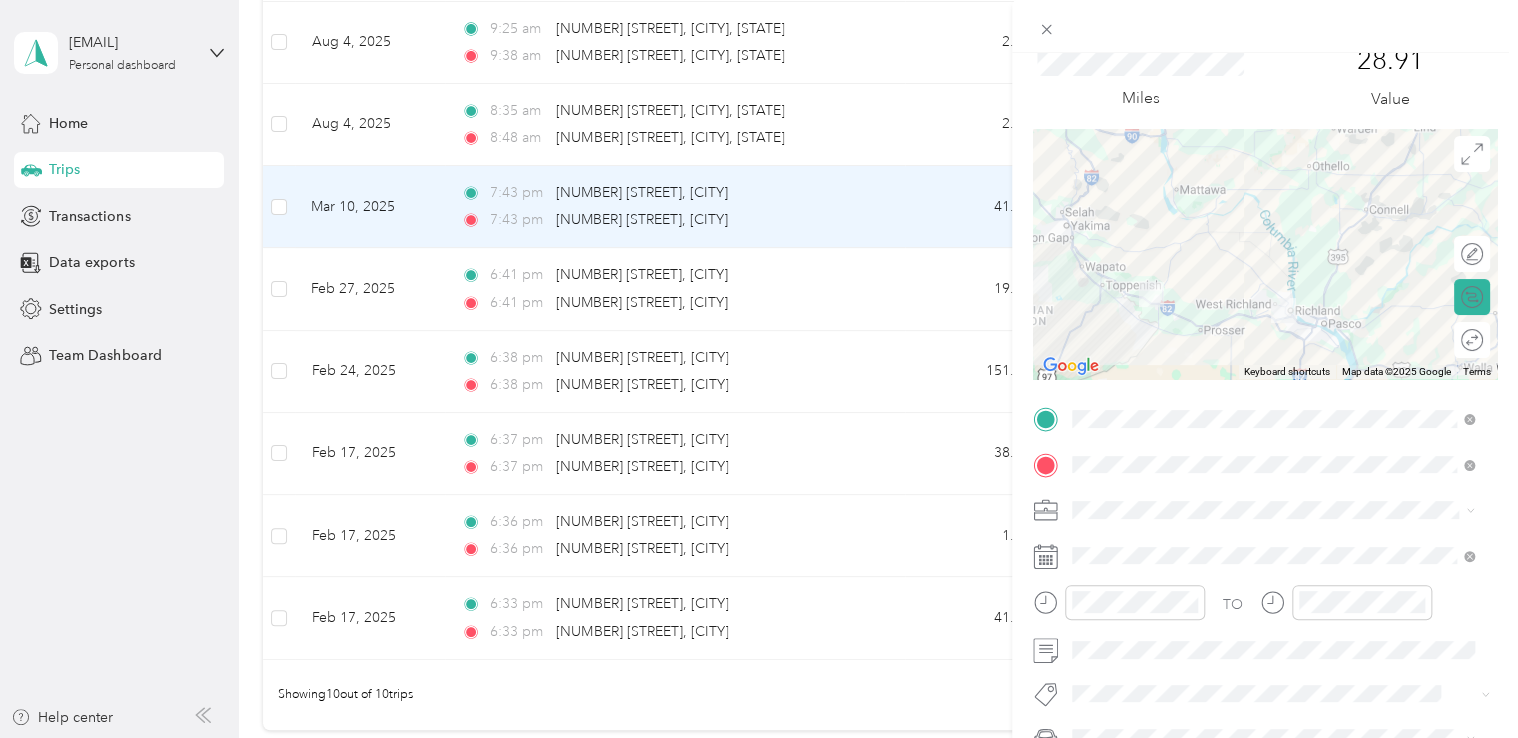 scroll, scrollTop: 65, scrollLeft: 0, axis: vertical 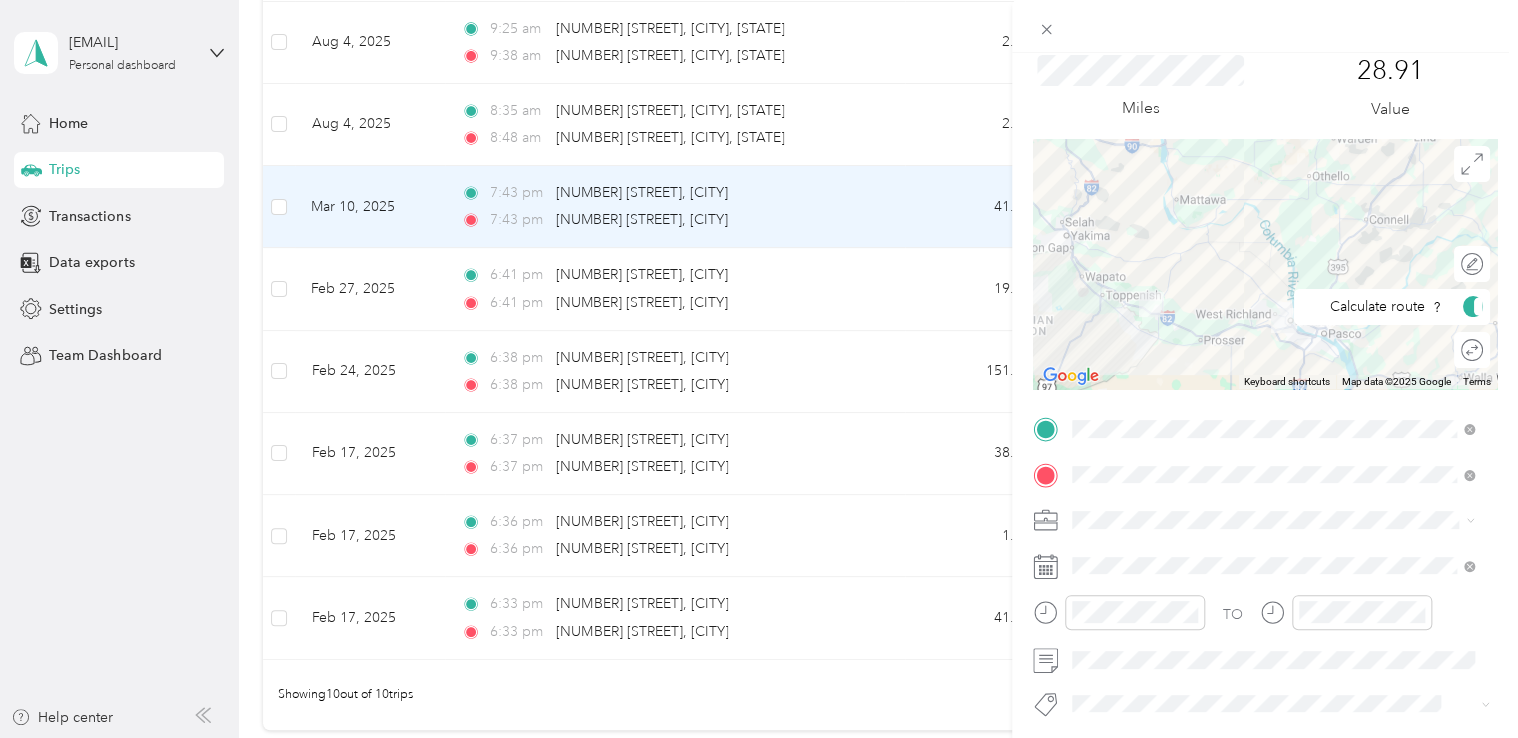 click on "Round trip" at bounding box center (1472, 350) 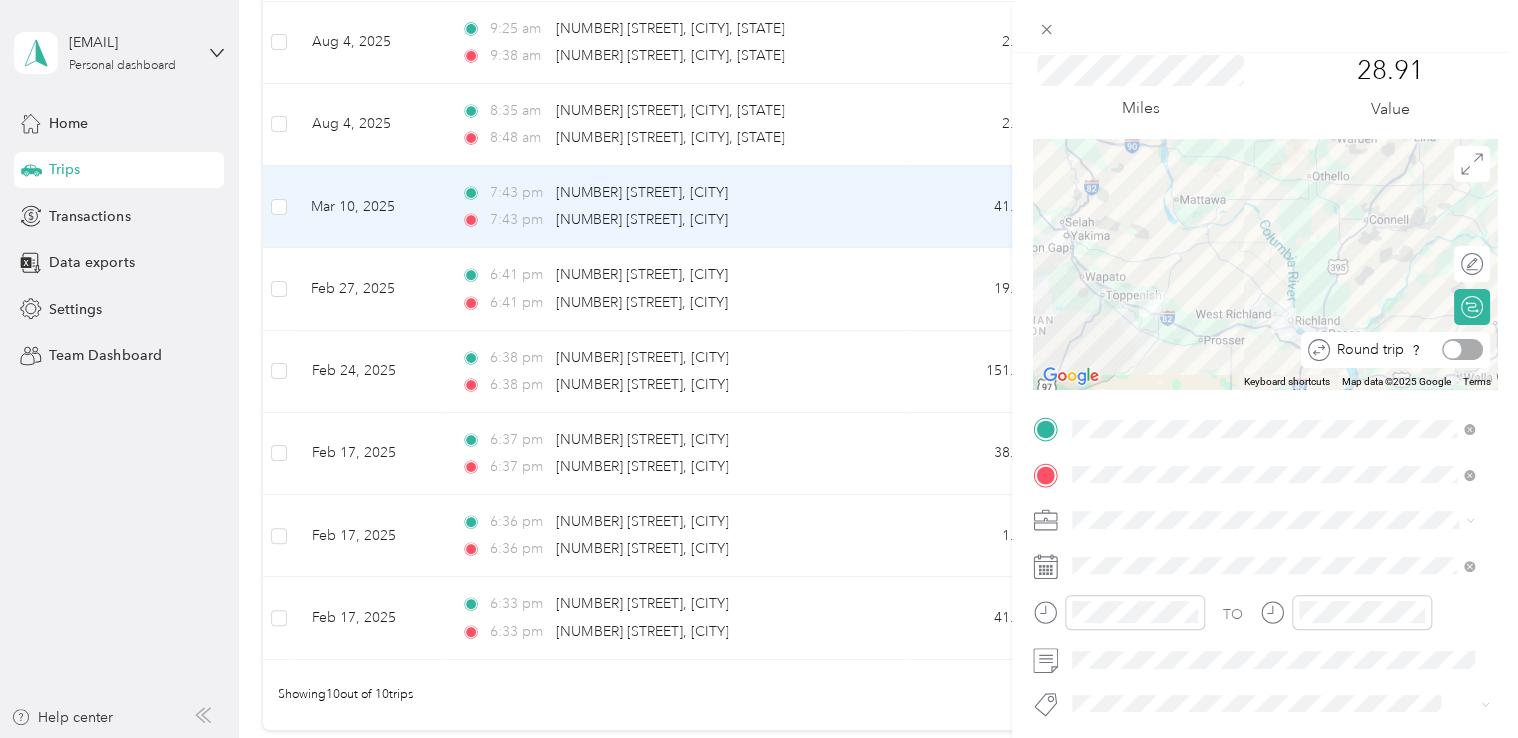 click at bounding box center (1452, 350) 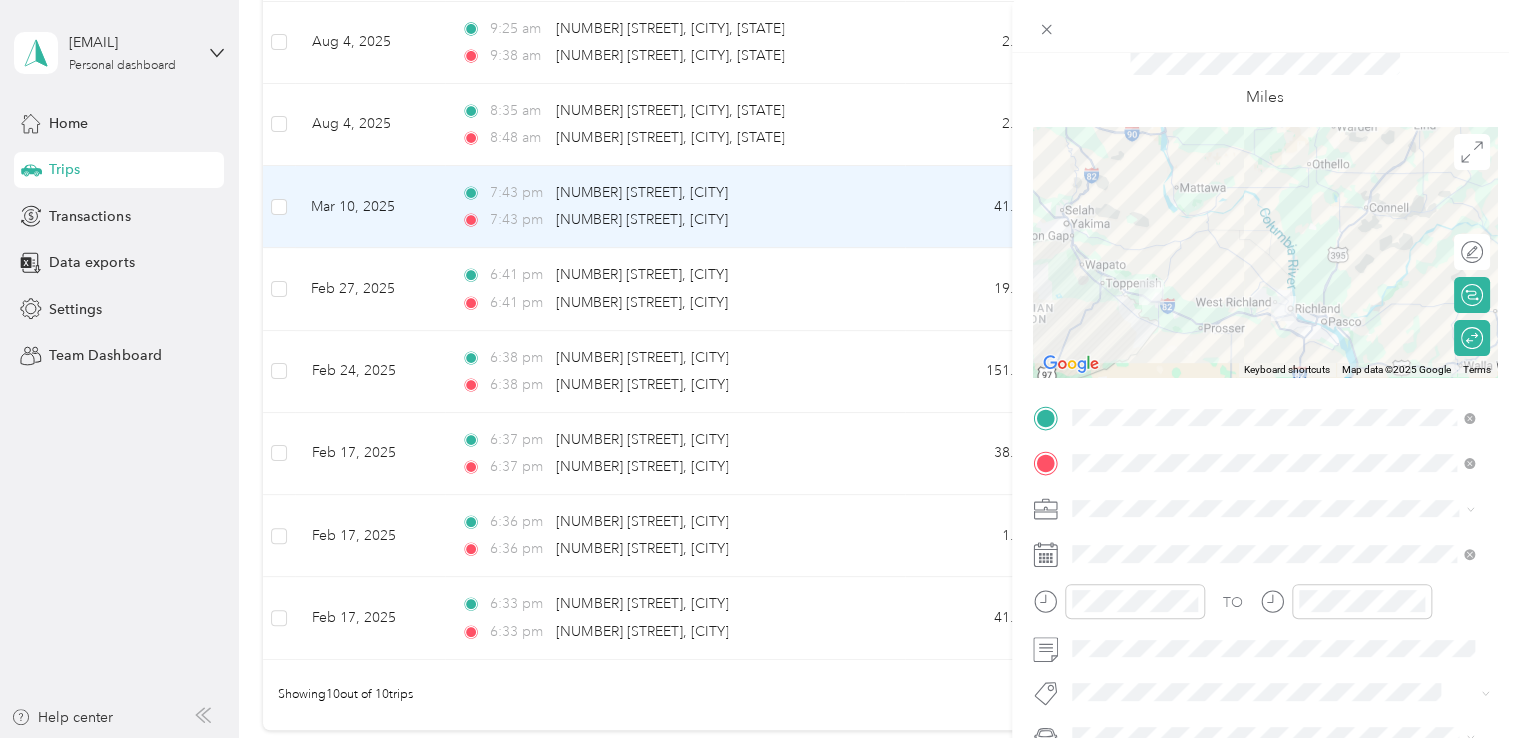 scroll, scrollTop: 0, scrollLeft: 0, axis: both 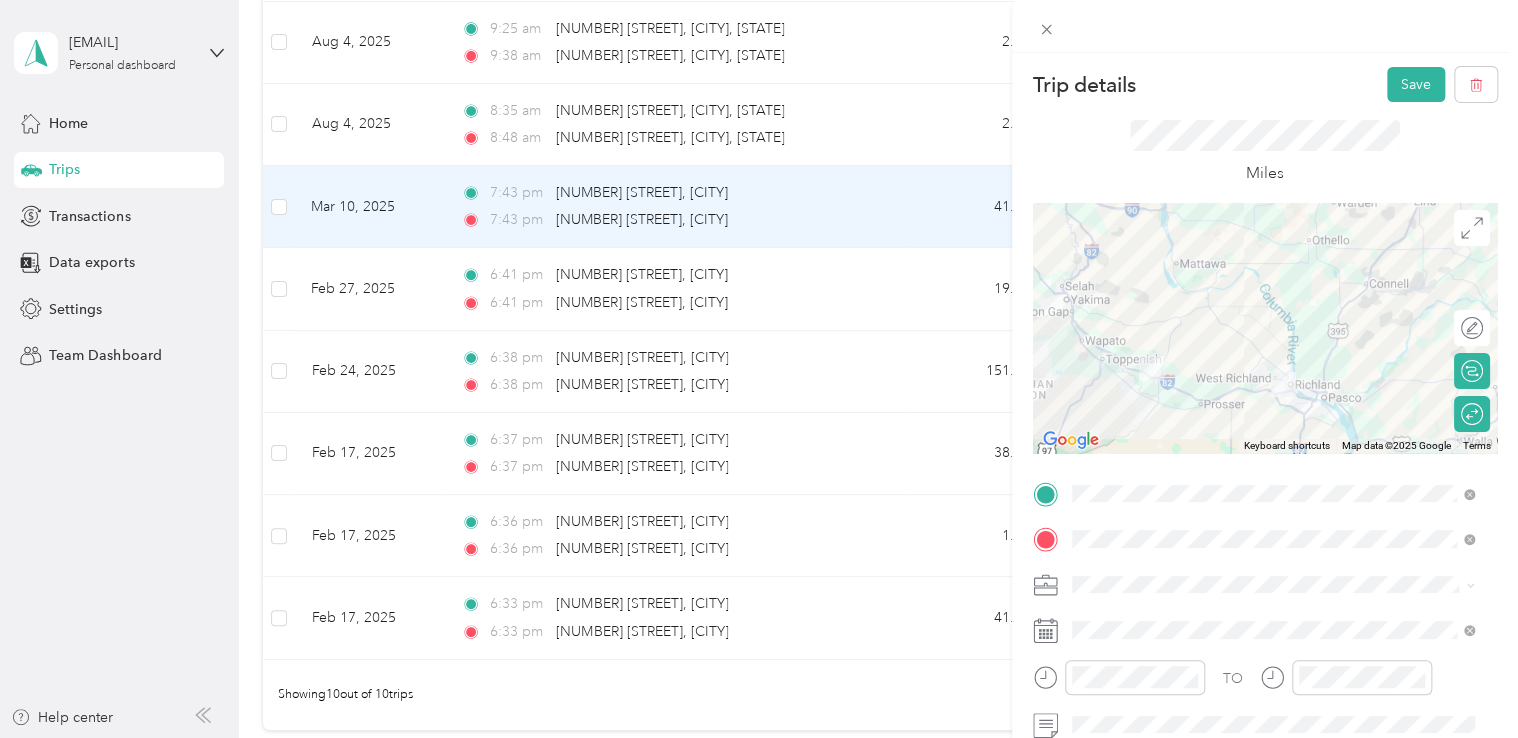 click on "Miles" at bounding box center (1265, 152) 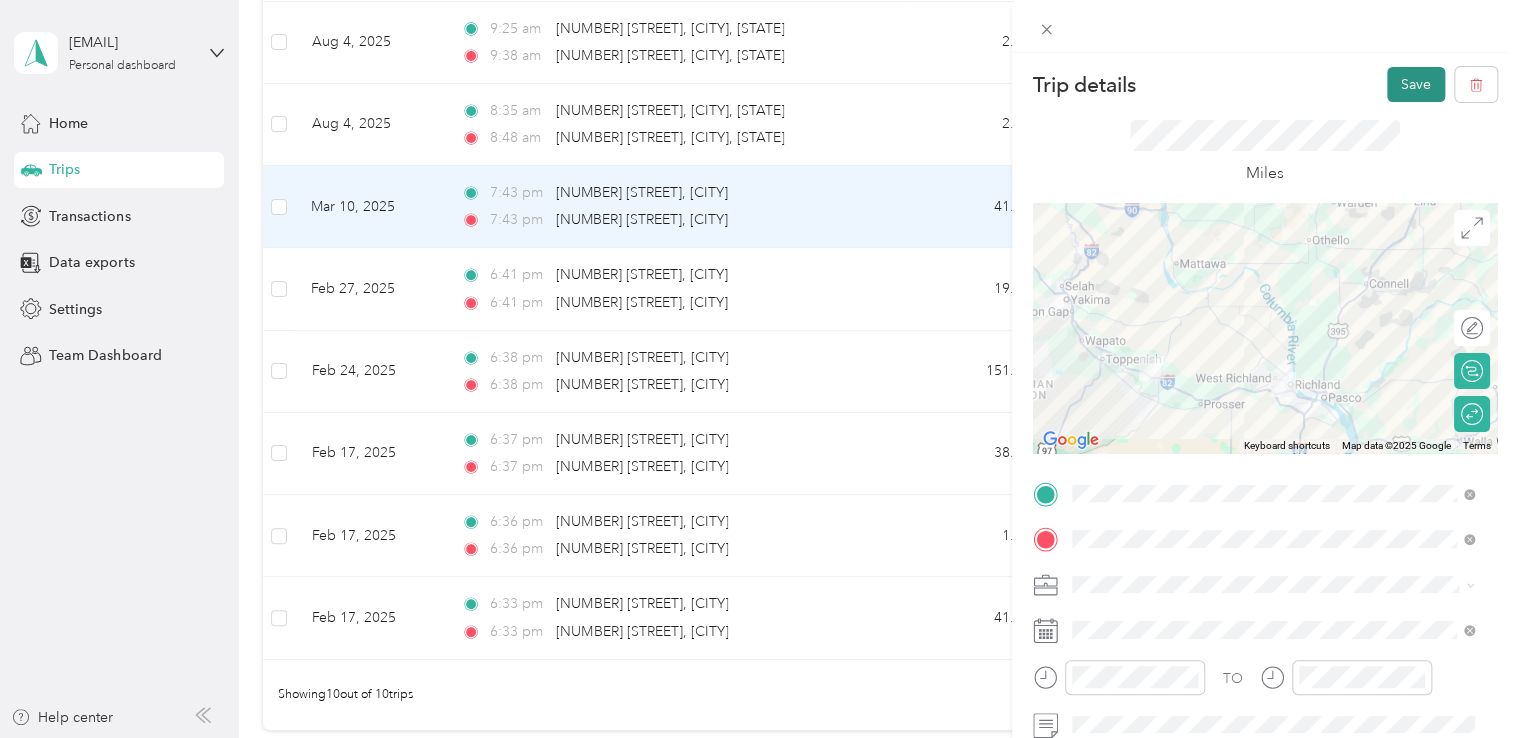 click on "Save" at bounding box center (1416, 84) 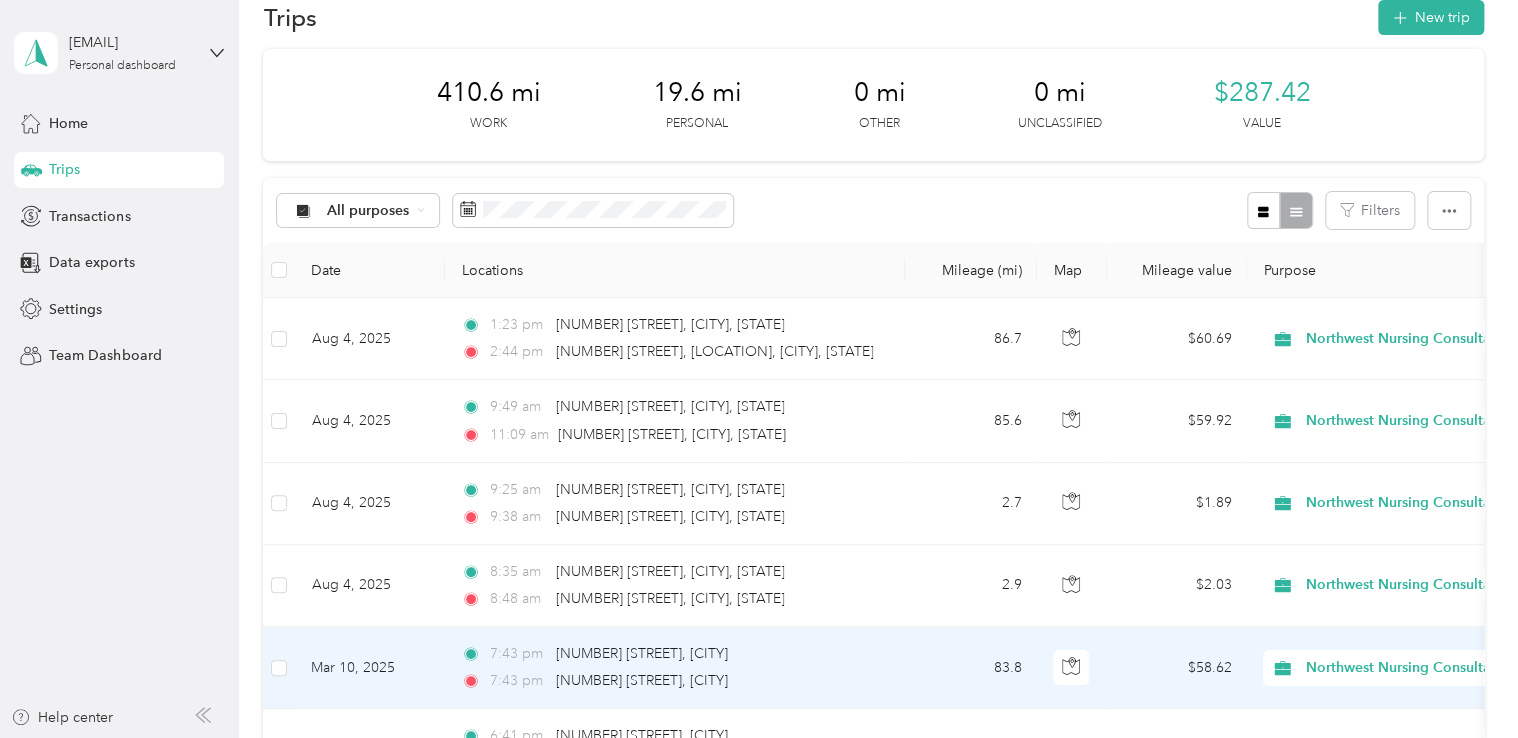 scroll, scrollTop: 0, scrollLeft: 0, axis: both 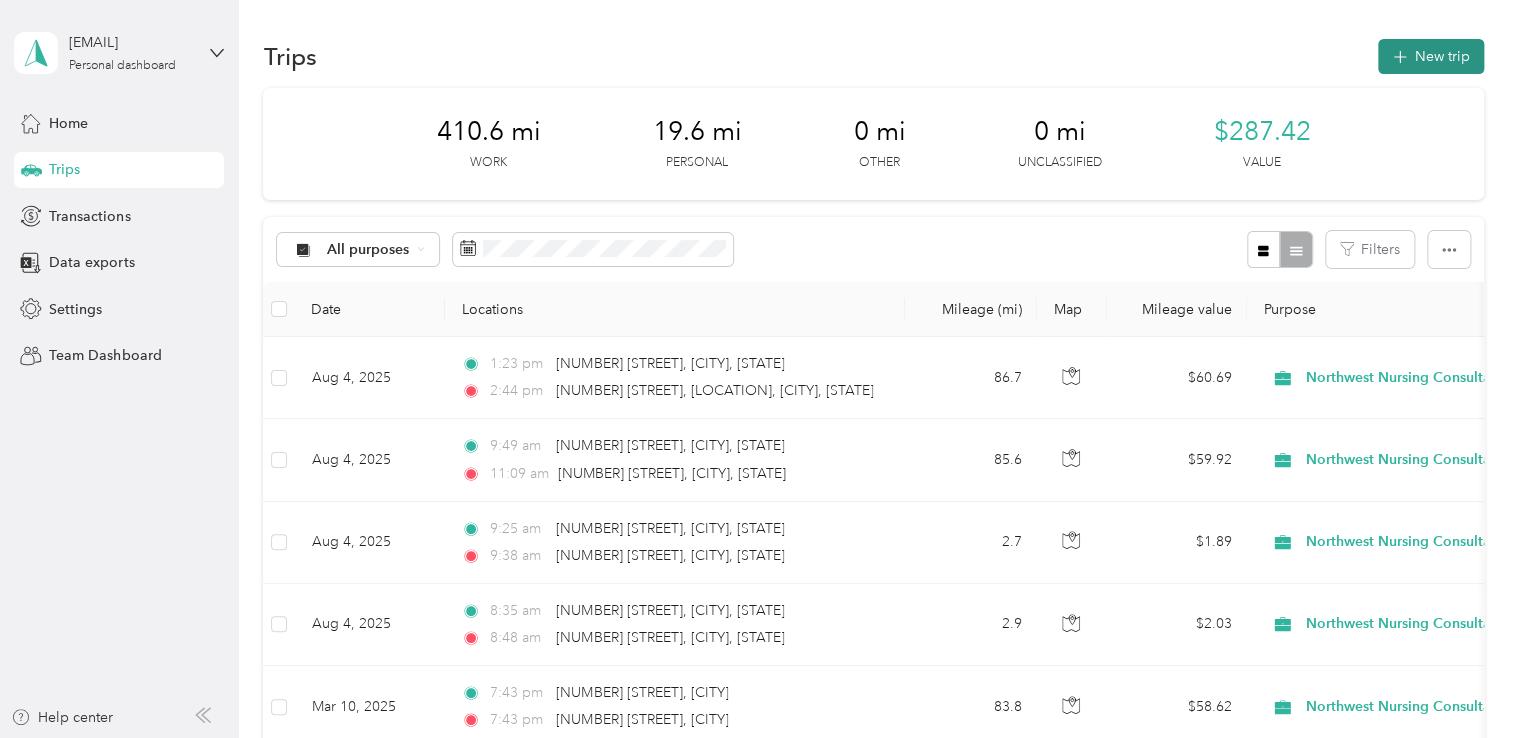 click on "New trip" at bounding box center [1431, 56] 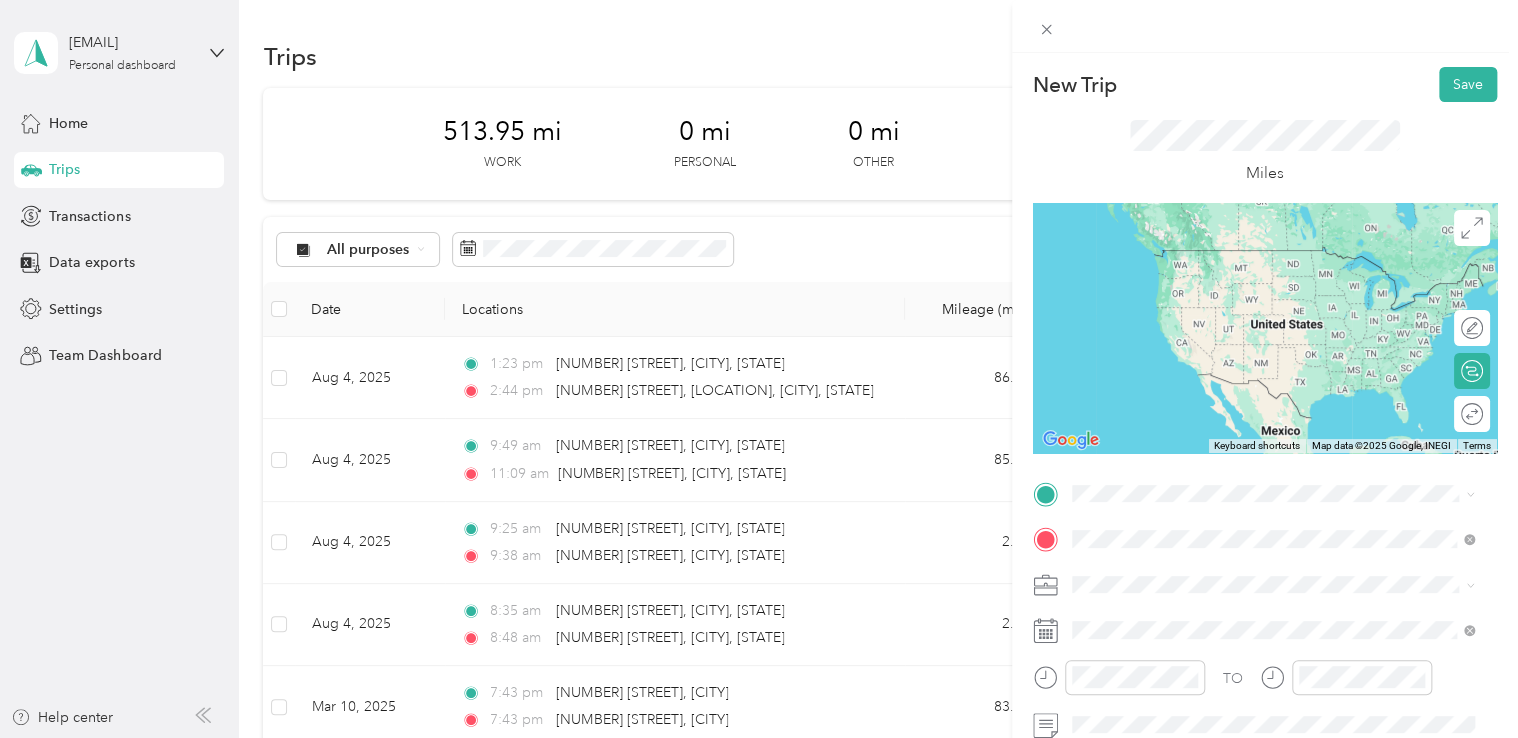 click on "516 North Kent Street
Kennewick, Washington 99336, United States" at bounding box center (1252, 304) 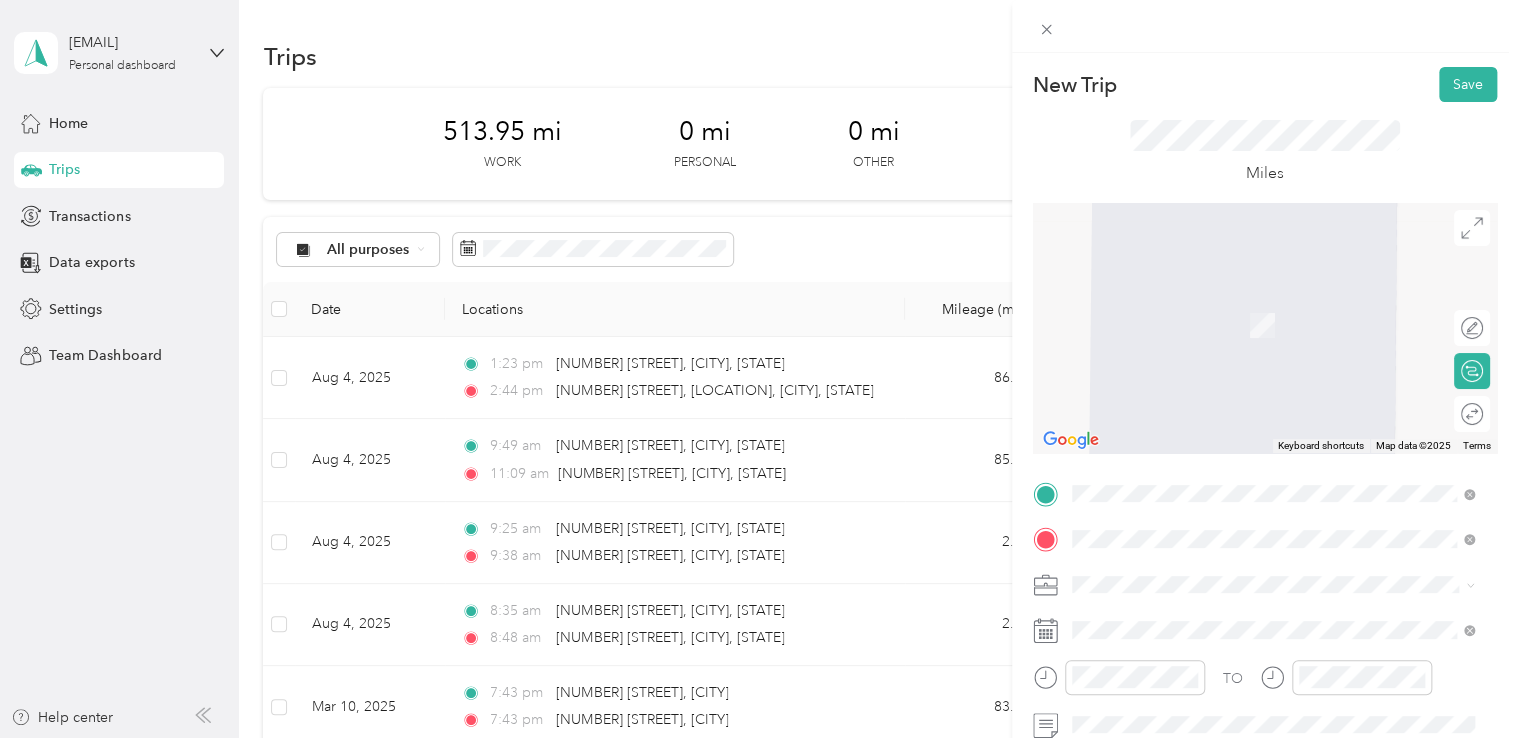 click on "[NUMBER] [STREET]
[CITY], [STATE] [POSTAL_CODE], [COUNTRY]" at bounding box center [1253, 258] 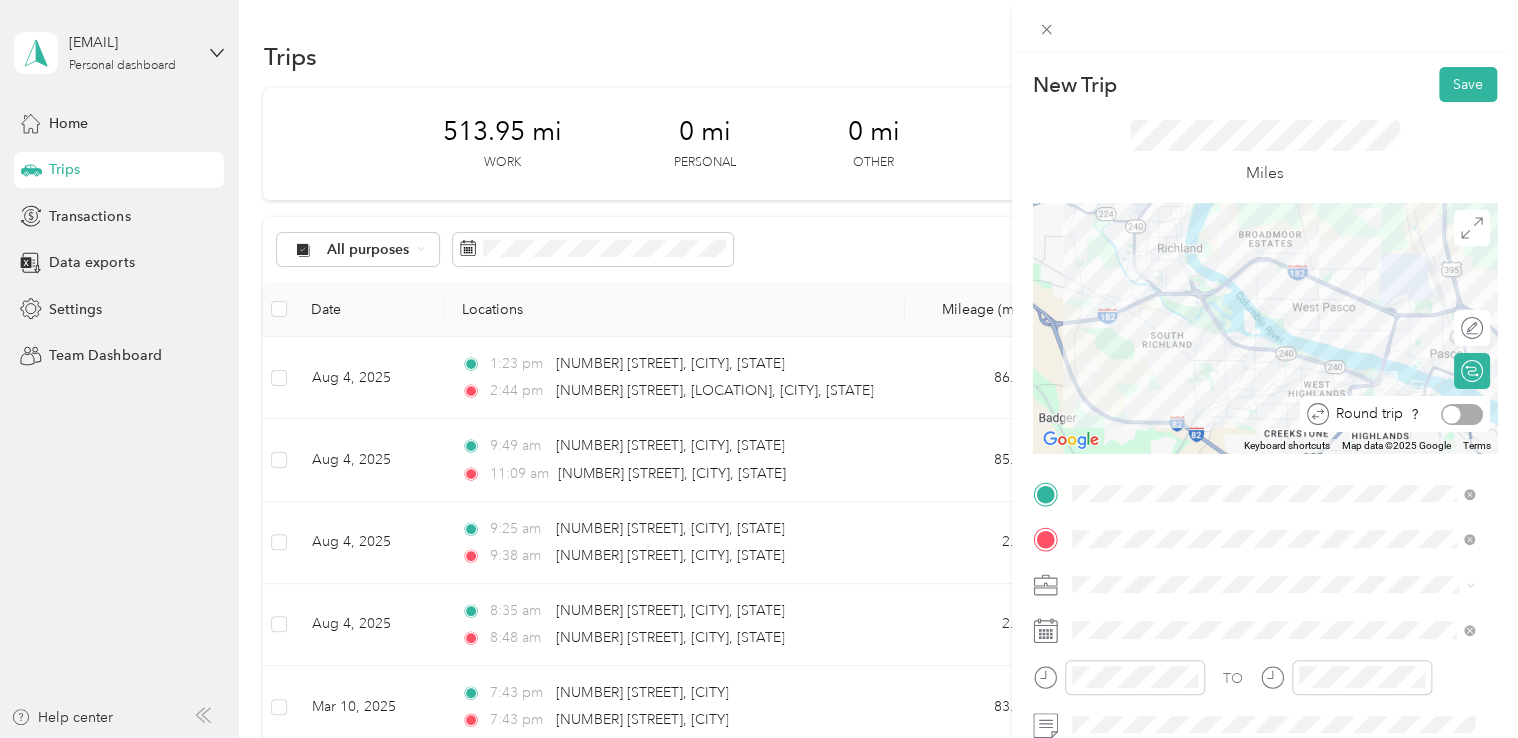 click at bounding box center [1462, 414] 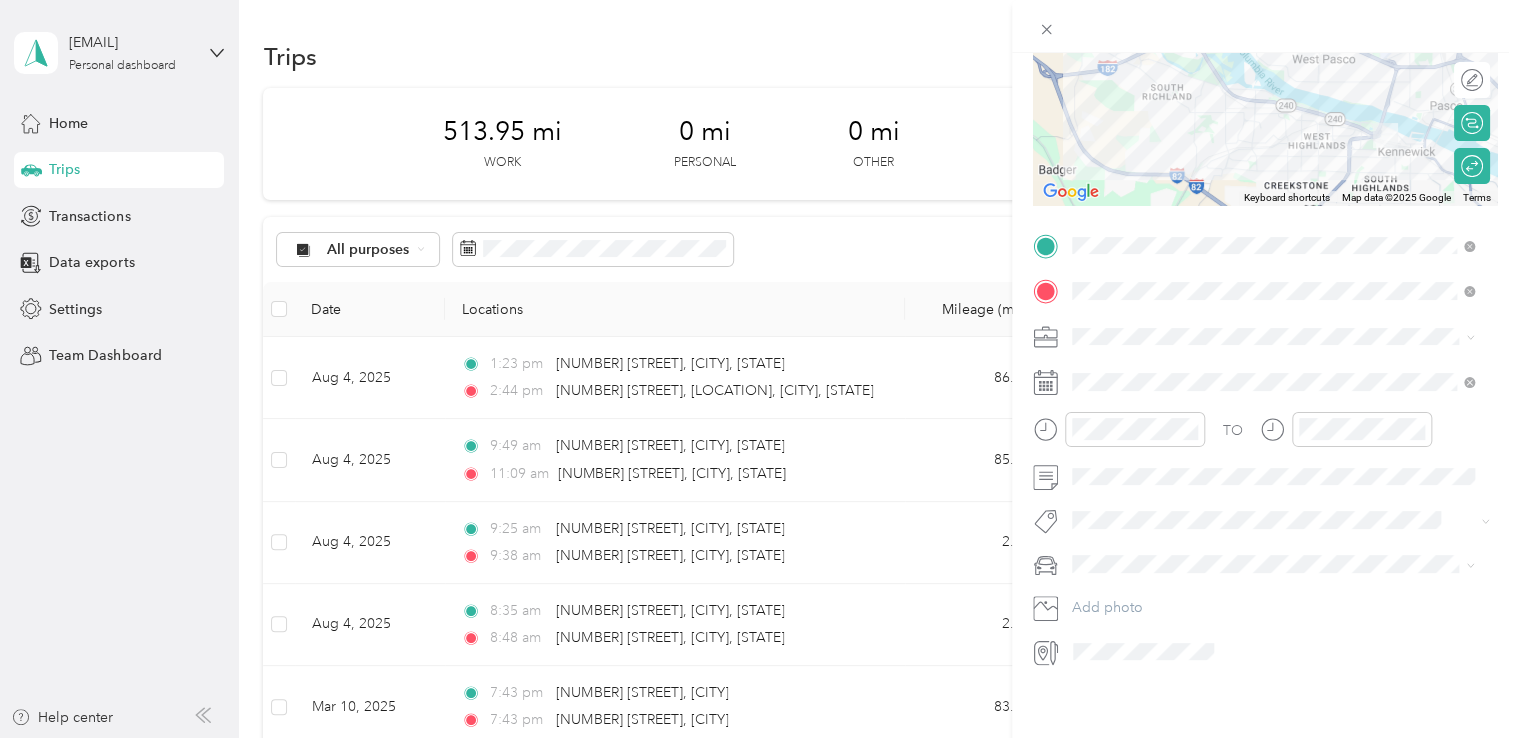 scroll, scrollTop: 264, scrollLeft: 0, axis: vertical 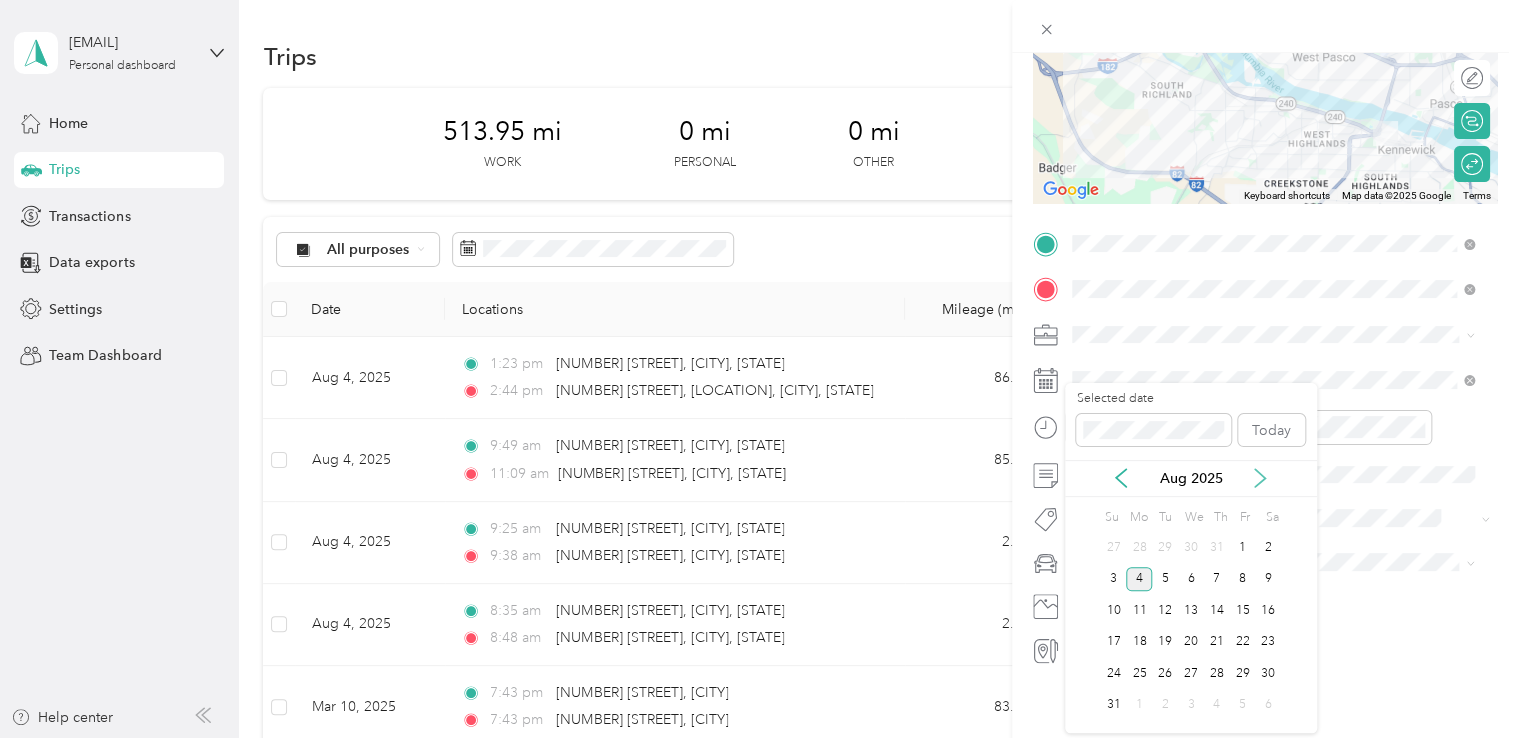 click 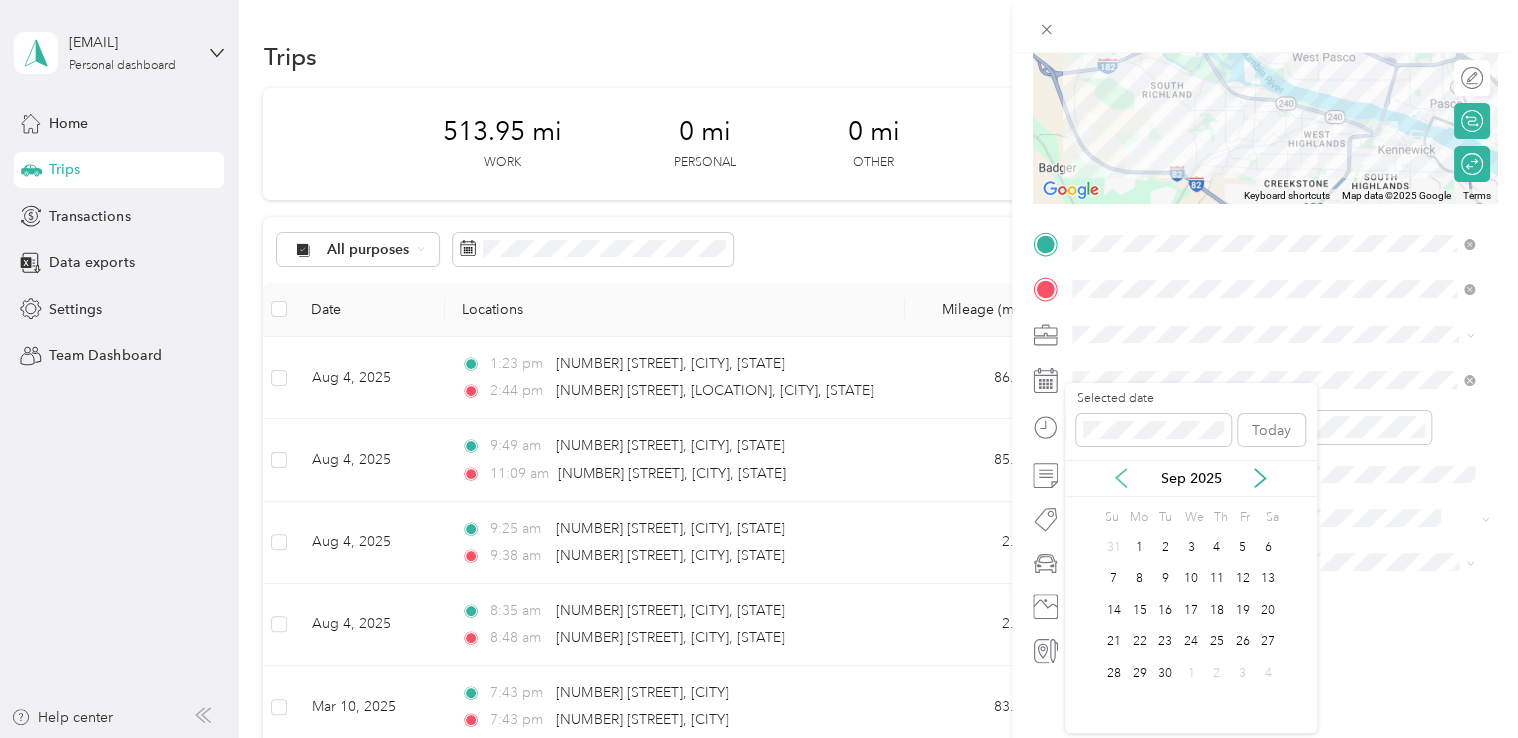 click 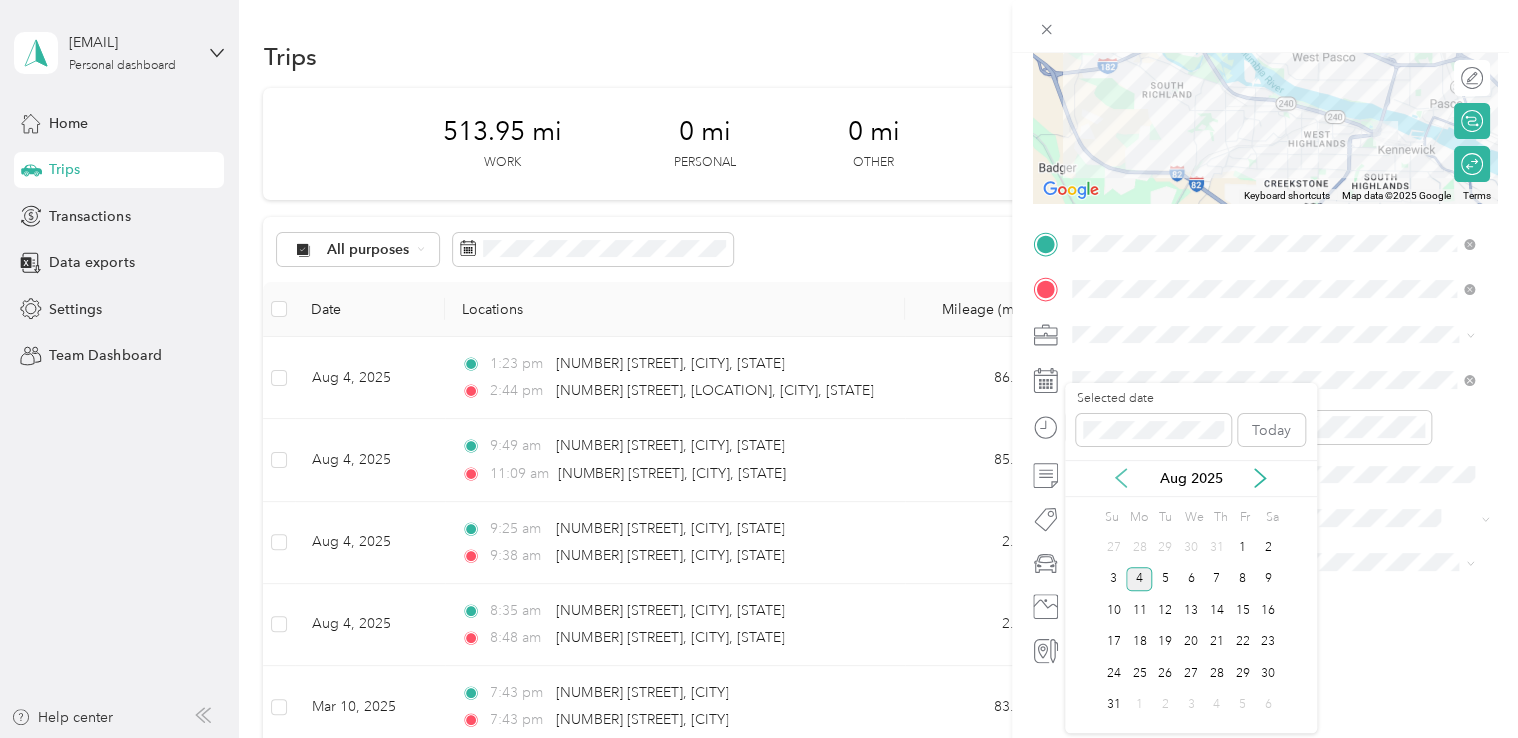 click 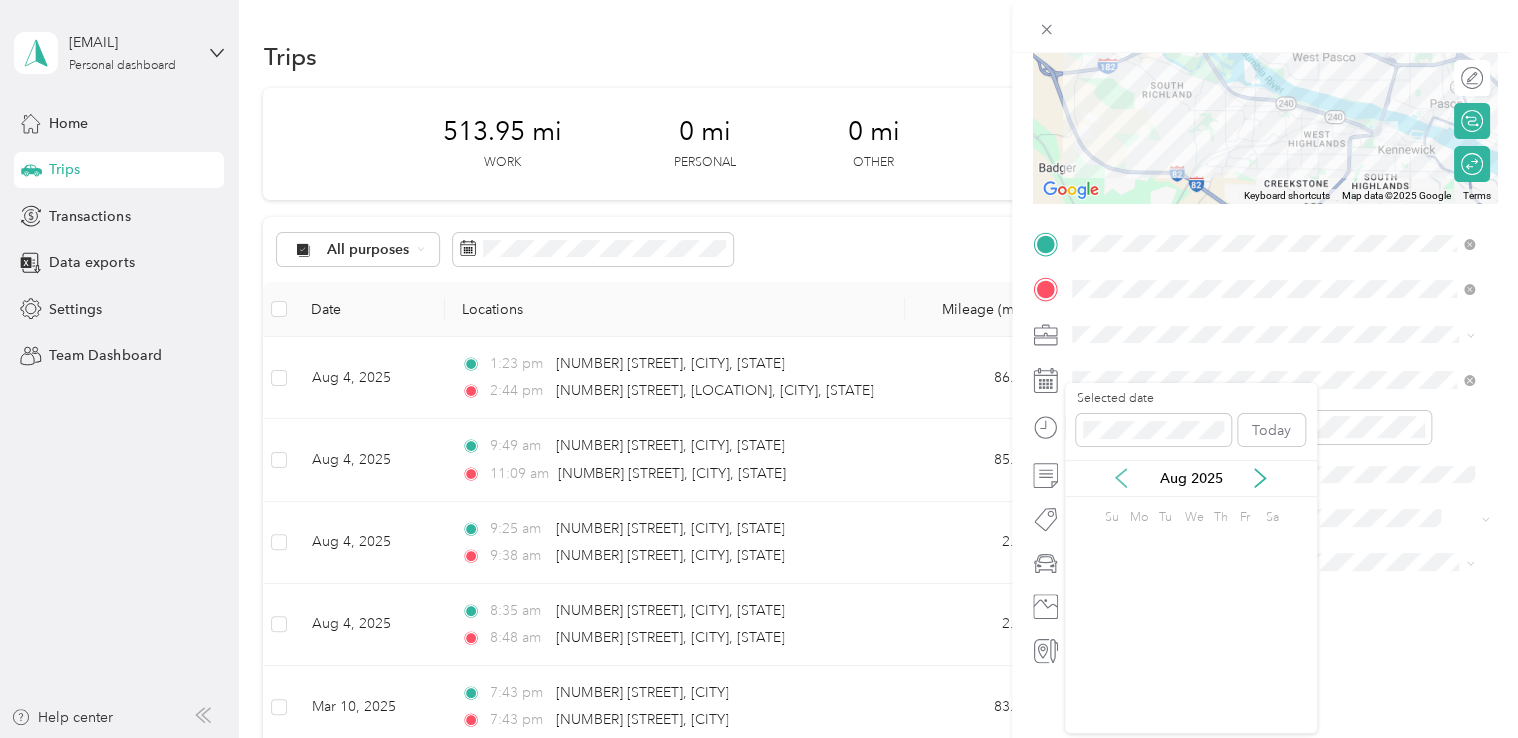 click 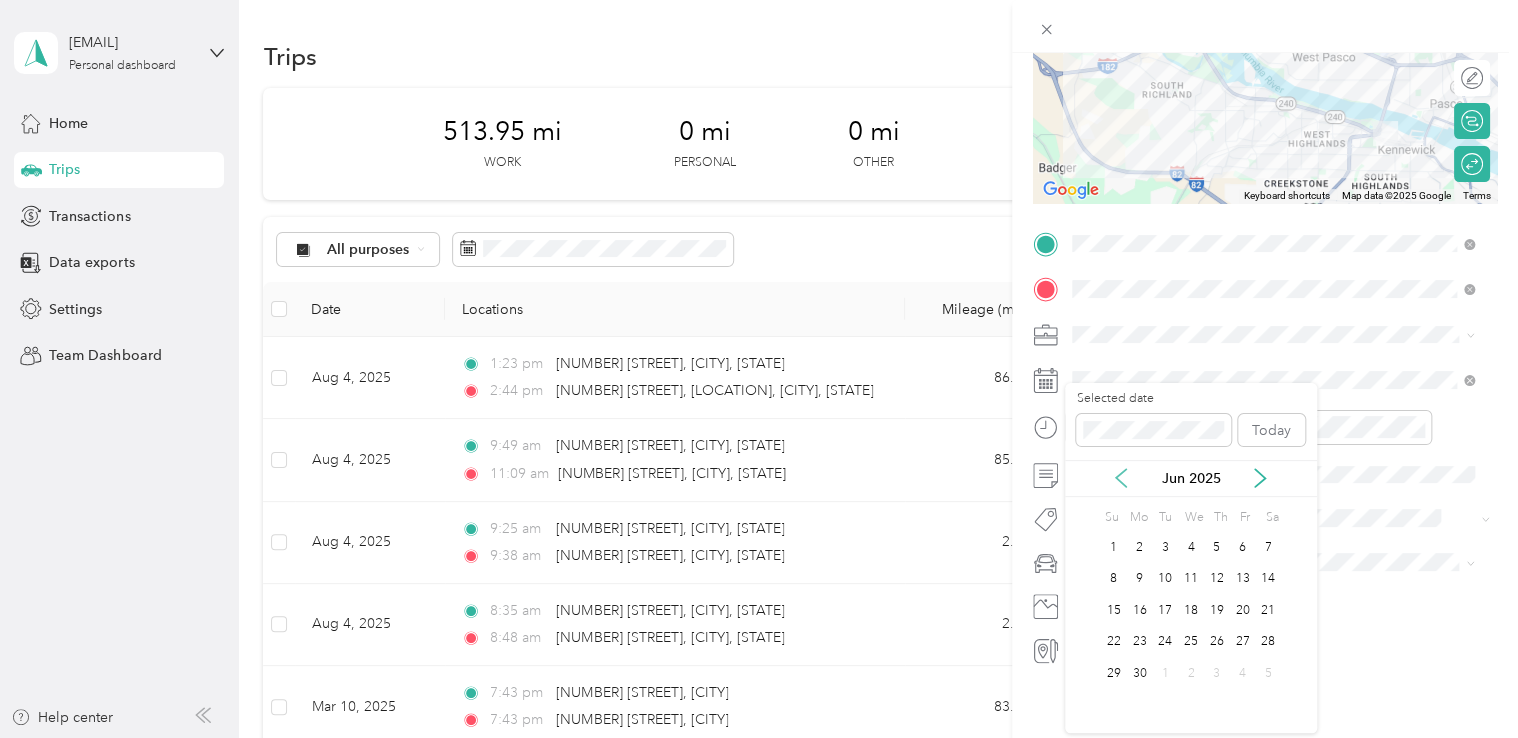 click 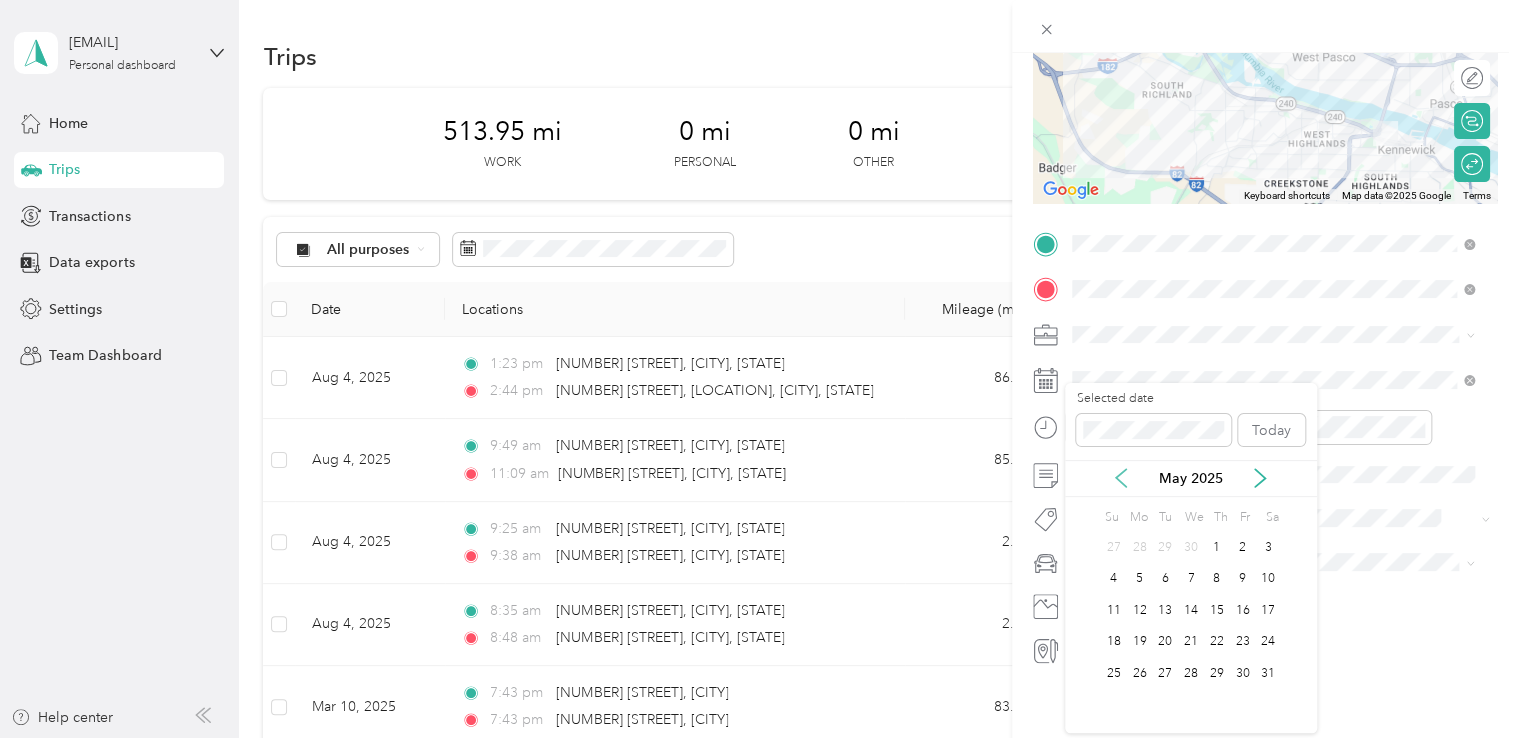 click 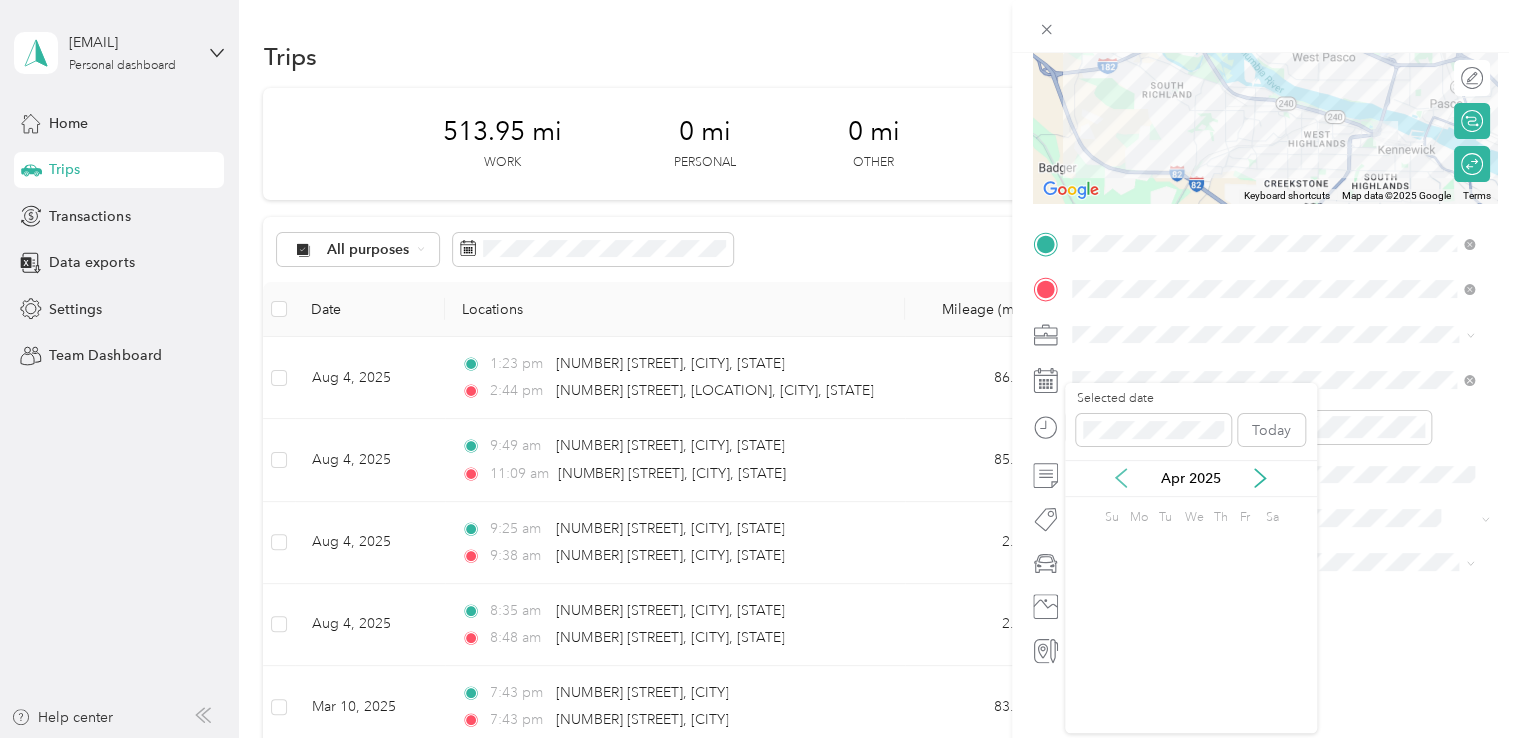 click 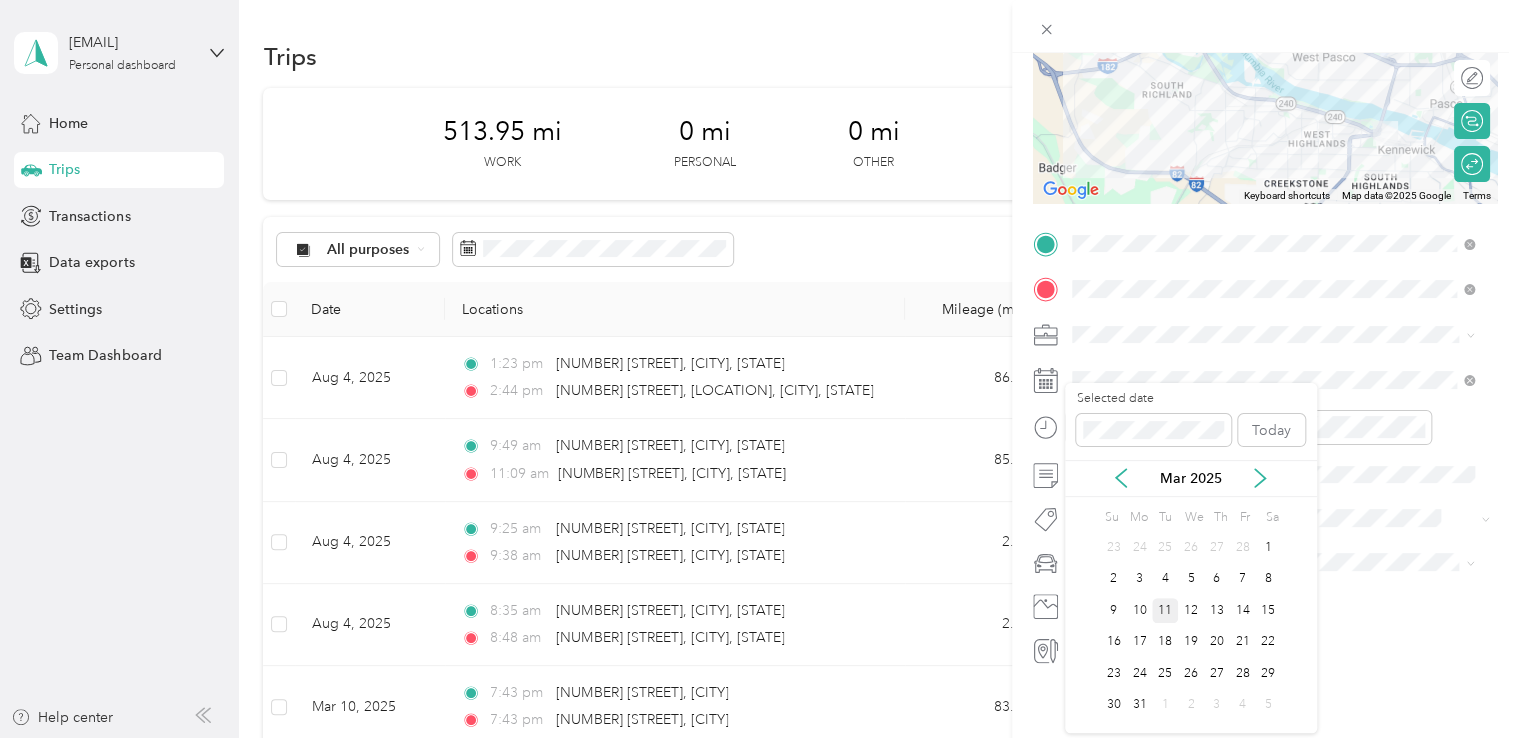 click on "11" at bounding box center (1165, 610) 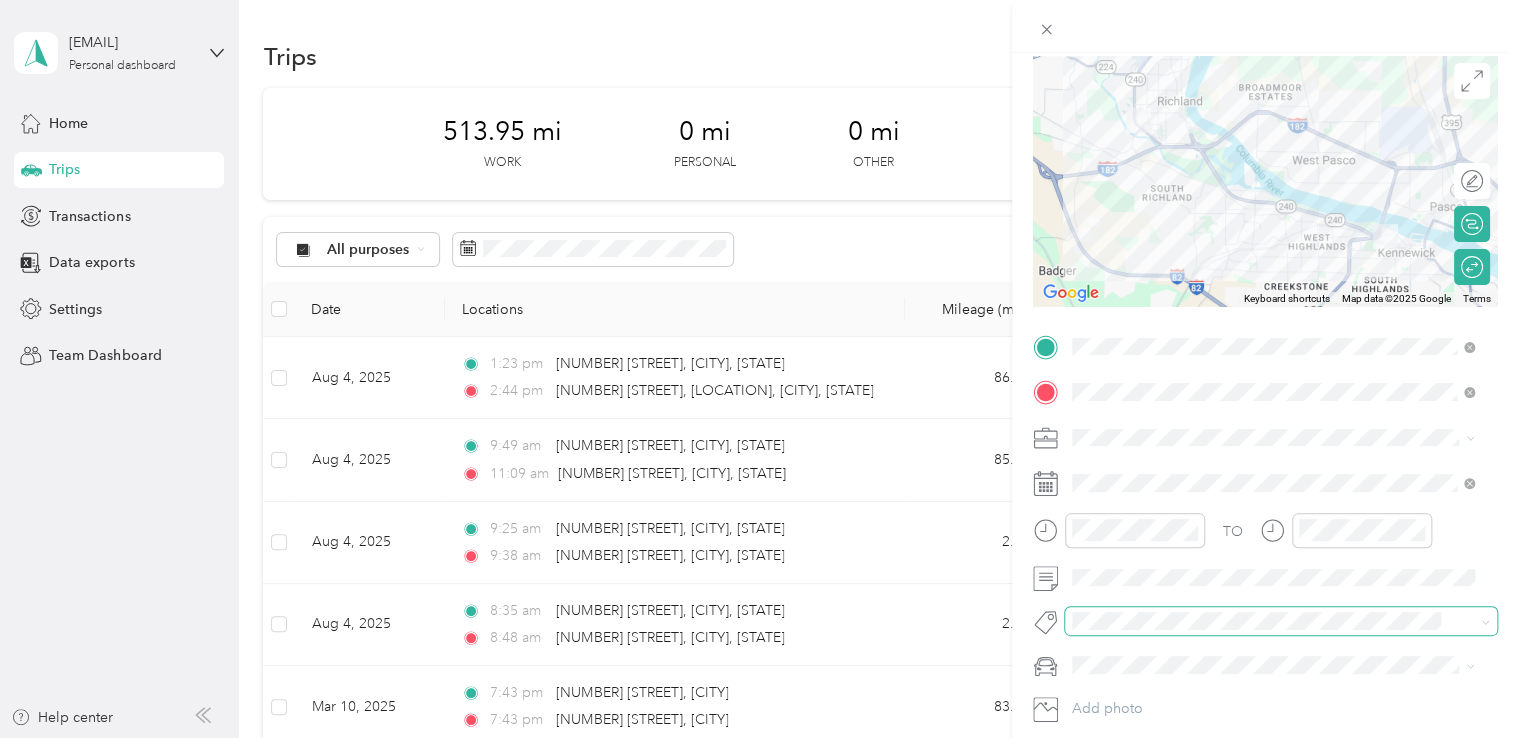 scroll, scrollTop: 0, scrollLeft: 0, axis: both 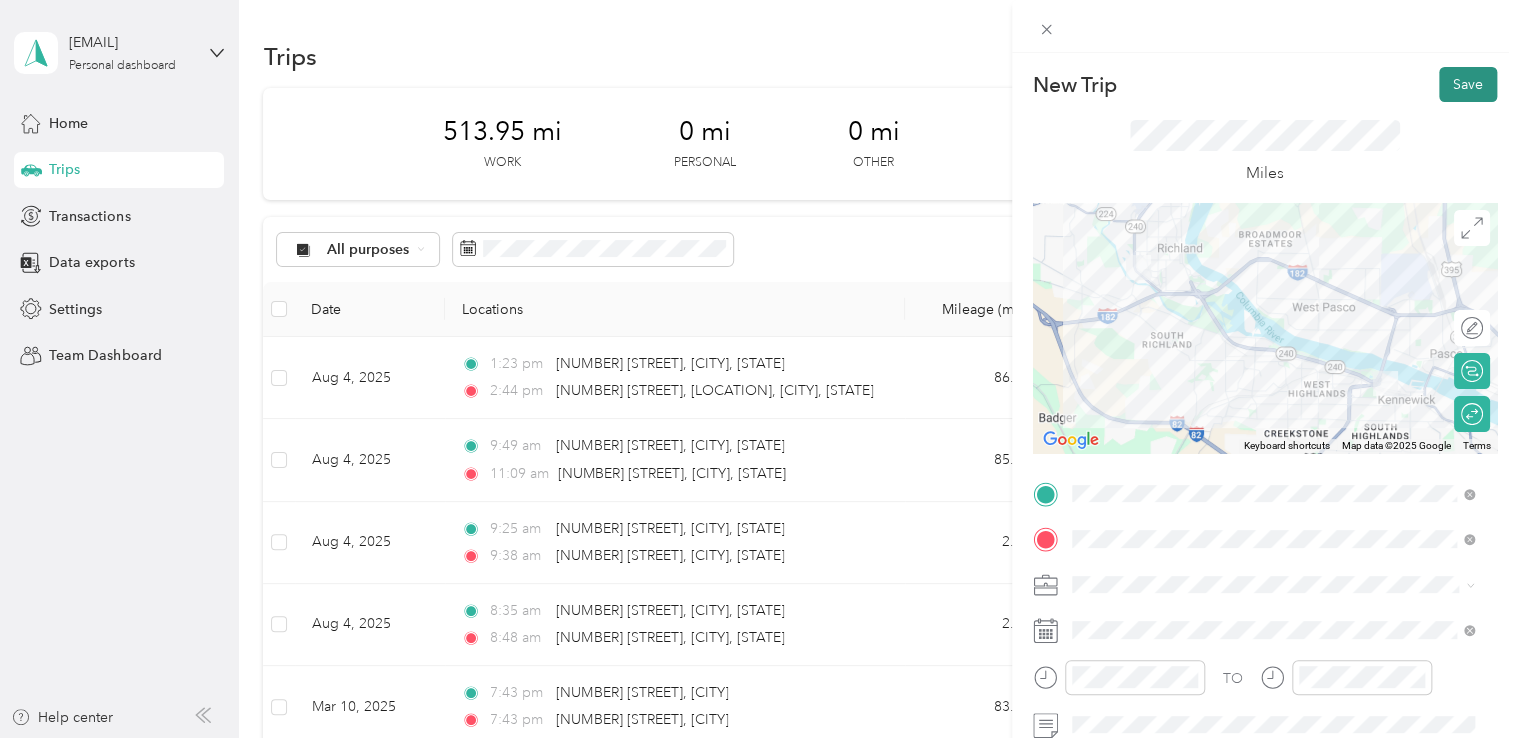 click on "Save" at bounding box center (1468, 84) 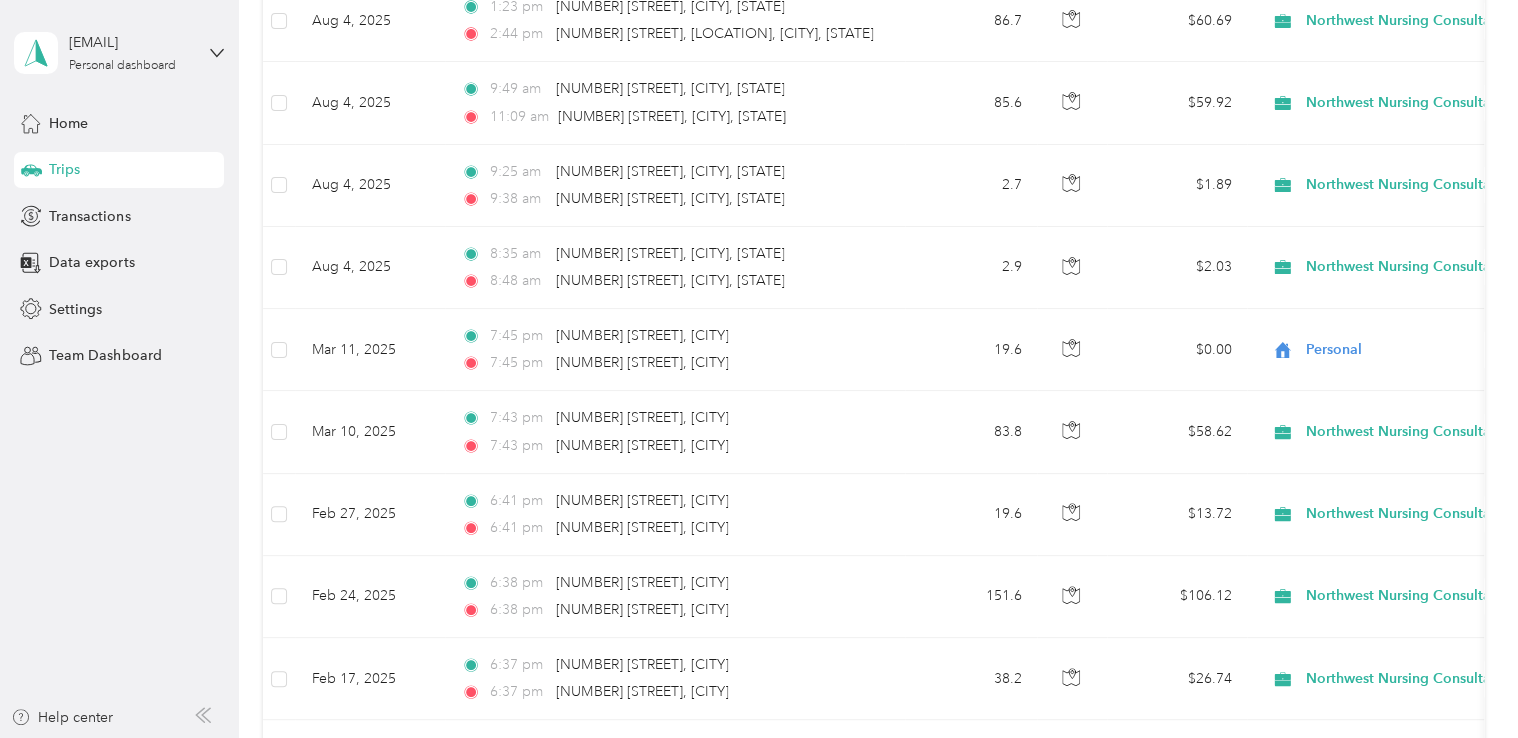 scroll, scrollTop: 300, scrollLeft: 0, axis: vertical 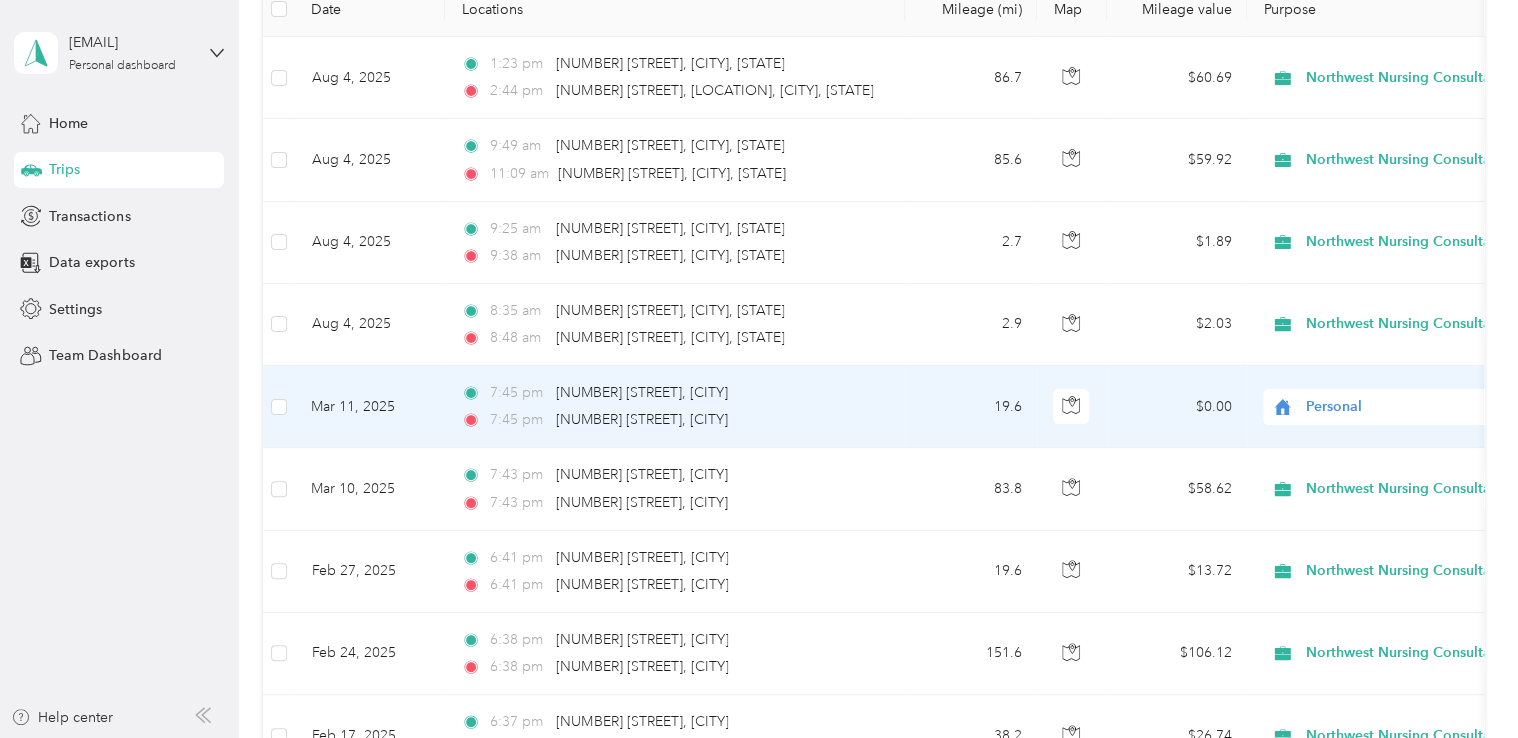 click at bounding box center [279, 407] 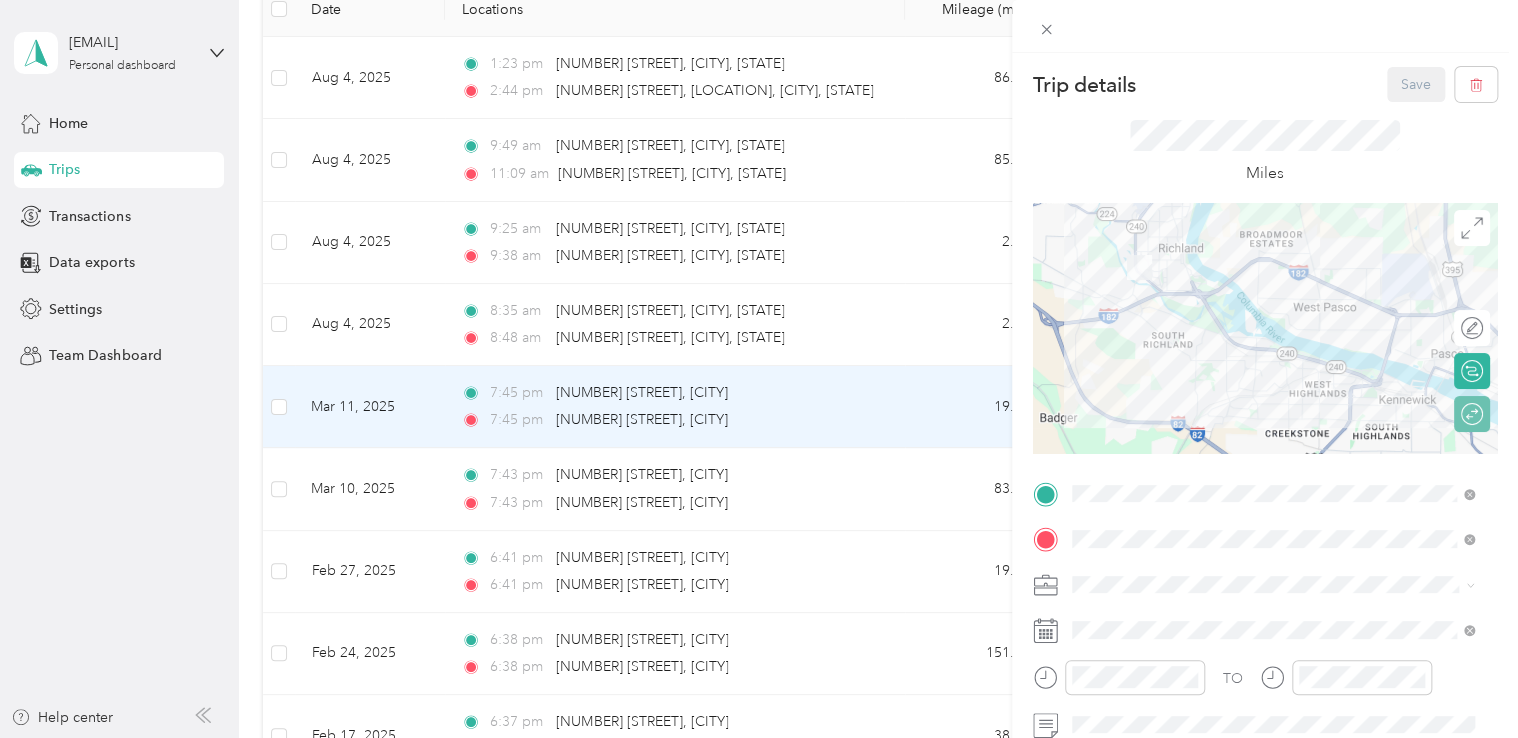 click on "Trip details Save This trip cannot be edited because it is either under review, approved, or paid. Contact your Team Manager to edit it. Miles To navigate the map with touch gestures double-tap and hold your finger on the map, then drag the map. Edit route Calculate route Round trip TO Add photo" at bounding box center [759, 369] 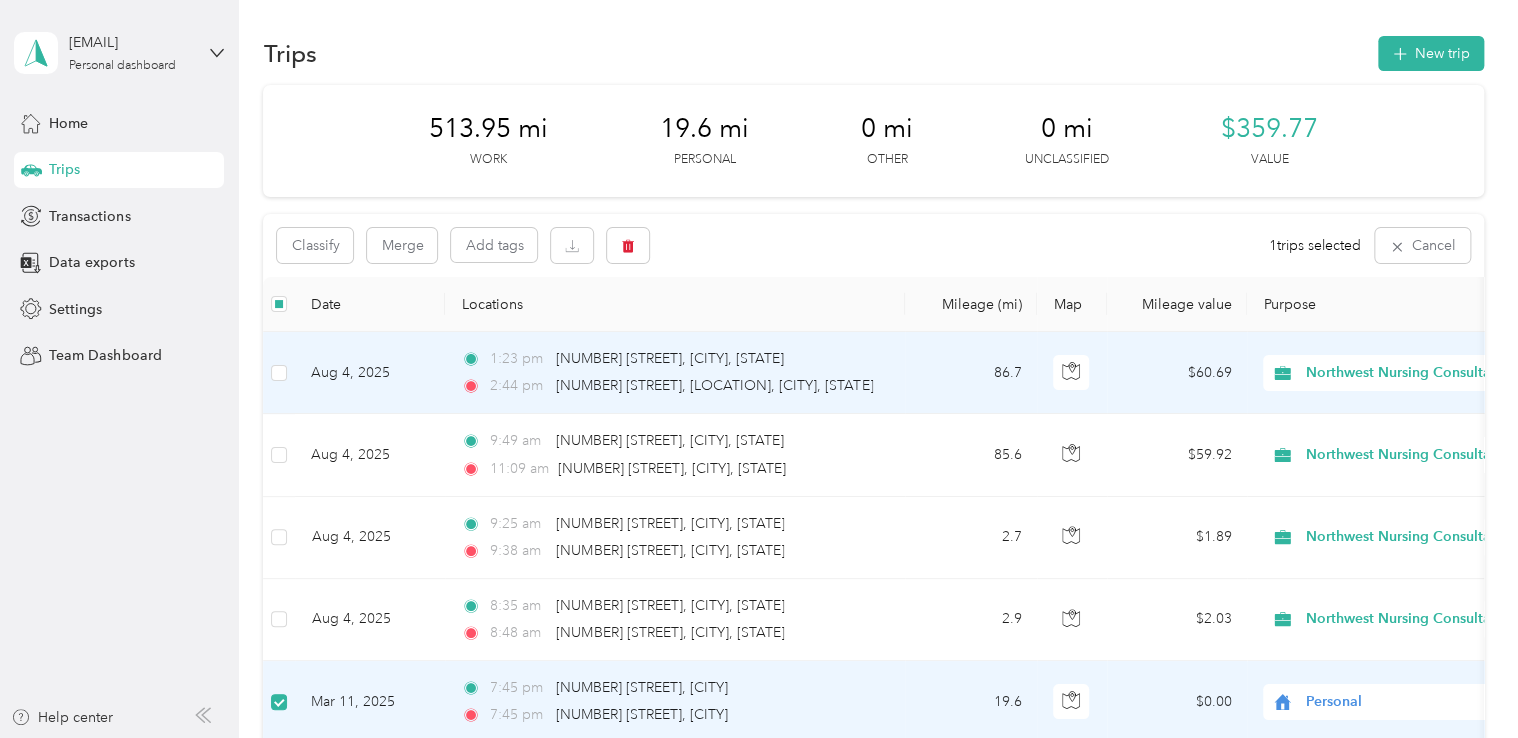 scroll, scrollTop: 0, scrollLeft: 0, axis: both 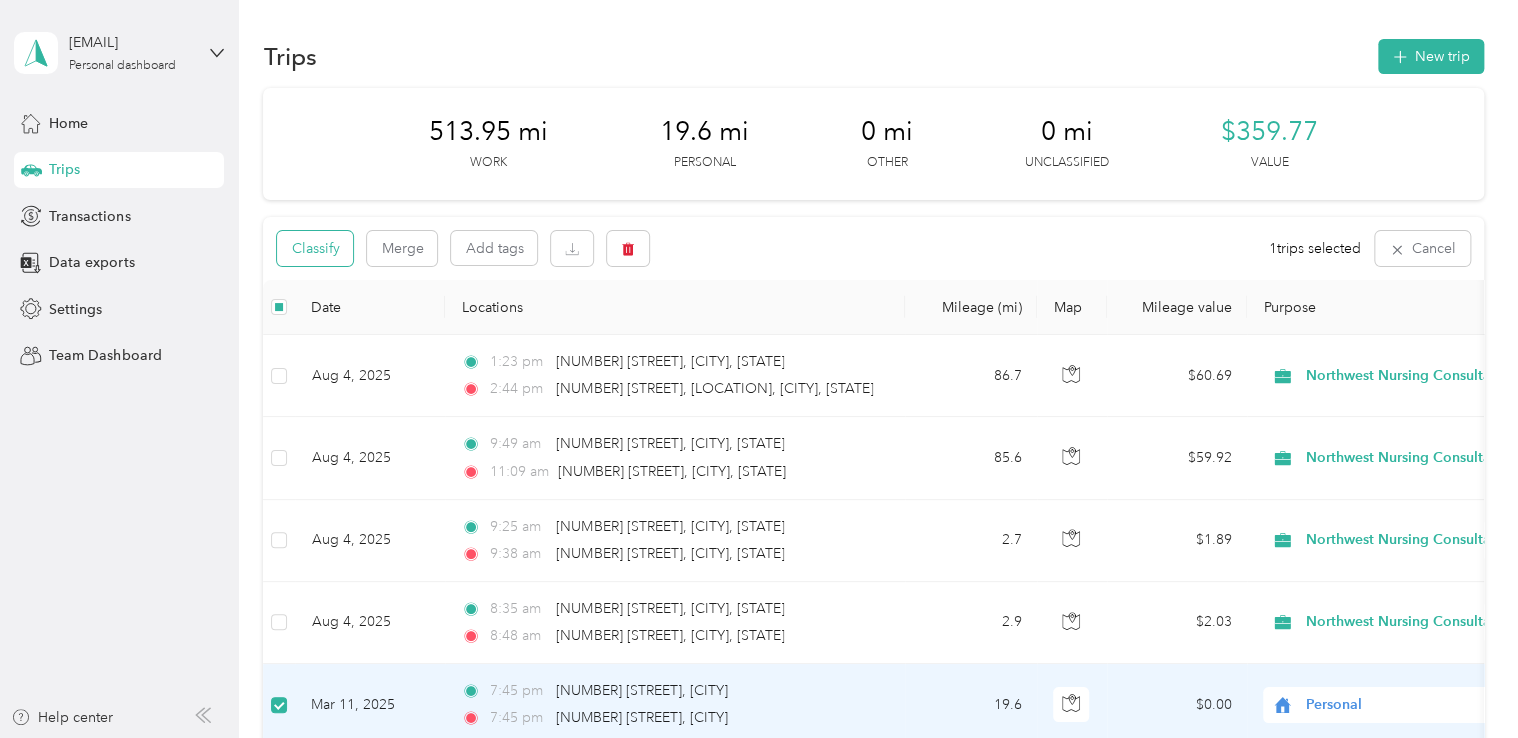 click on "Classify" at bounding box center [315, 248] 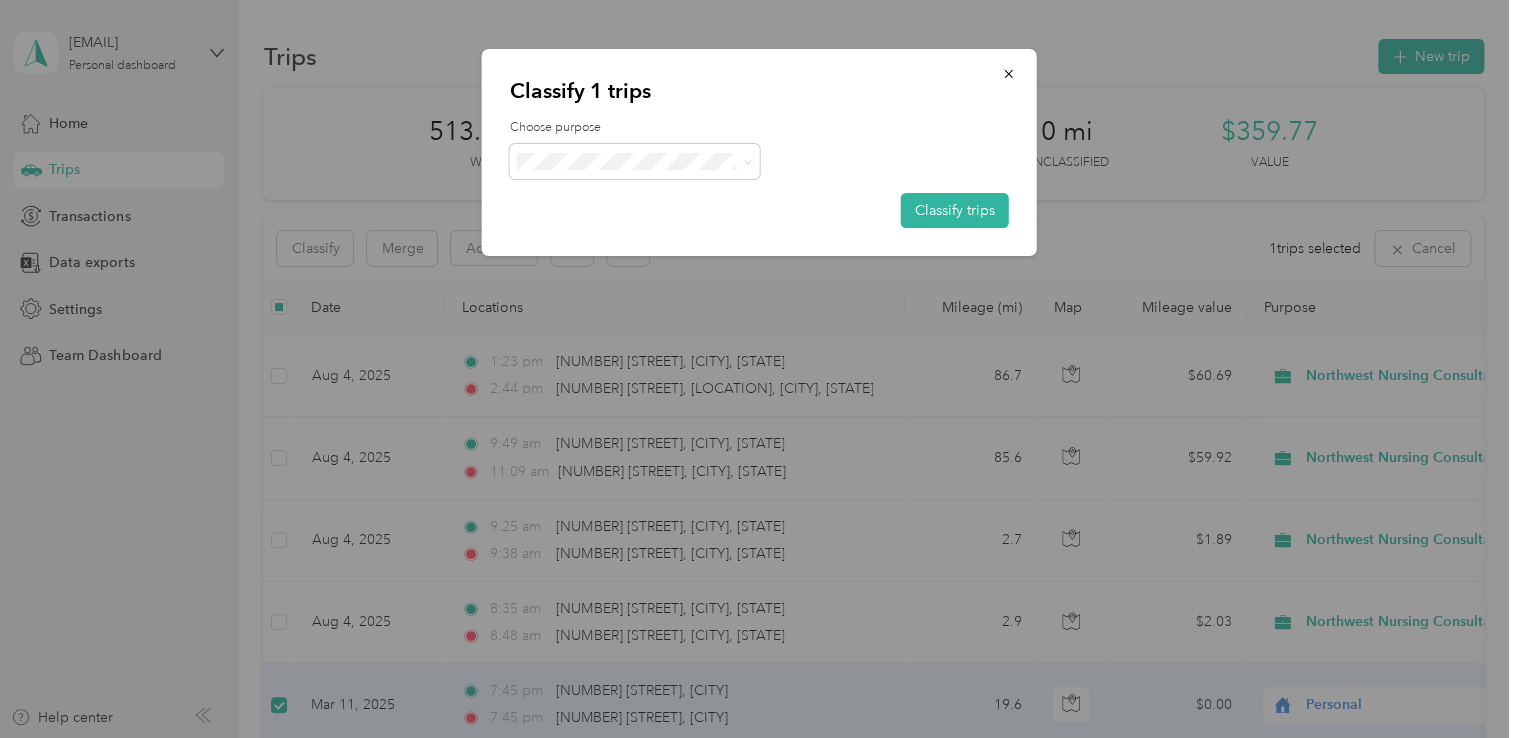 click on "Northwest Nursing Consultants" at bounding box center [655, 268] 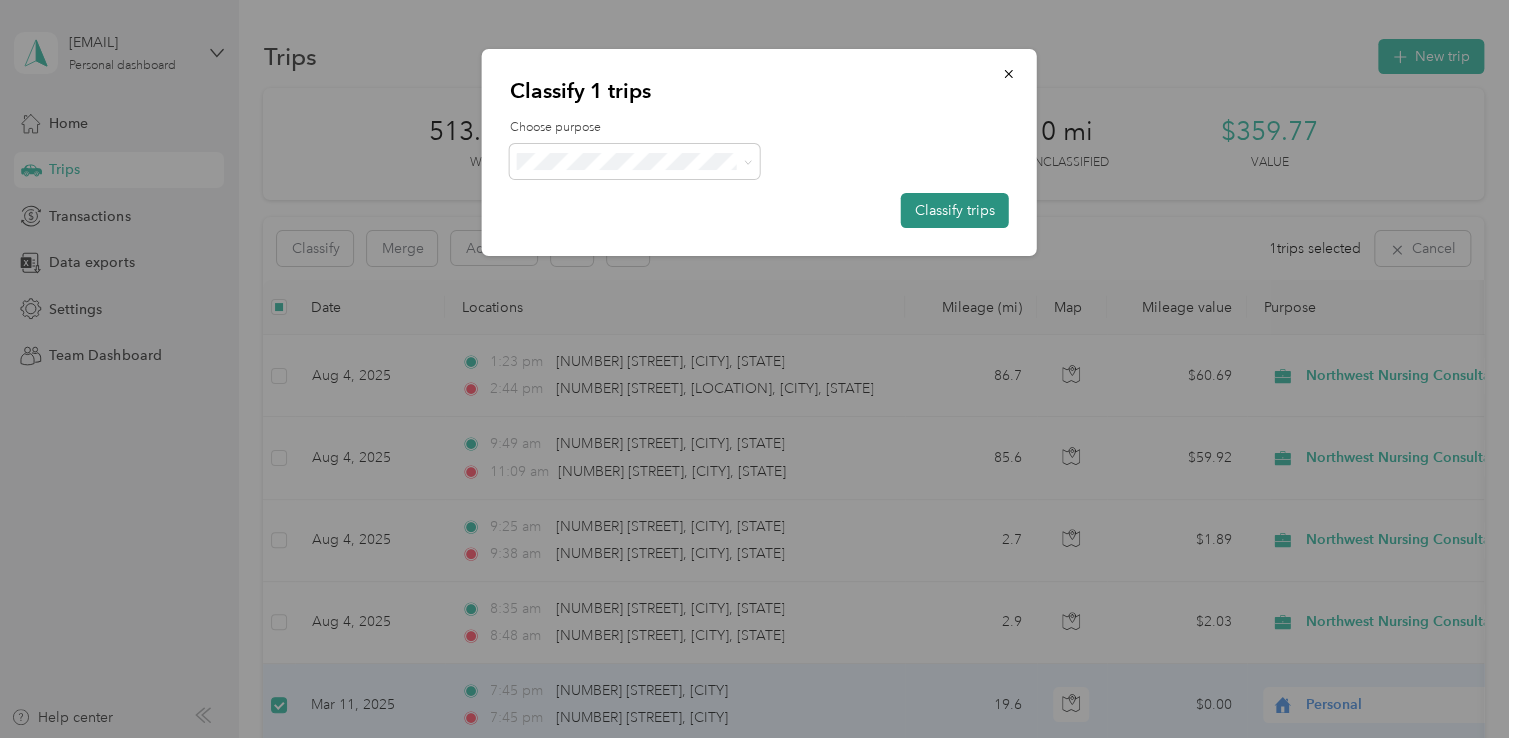 click on "Classify trips" at bounding box center [955, 210] 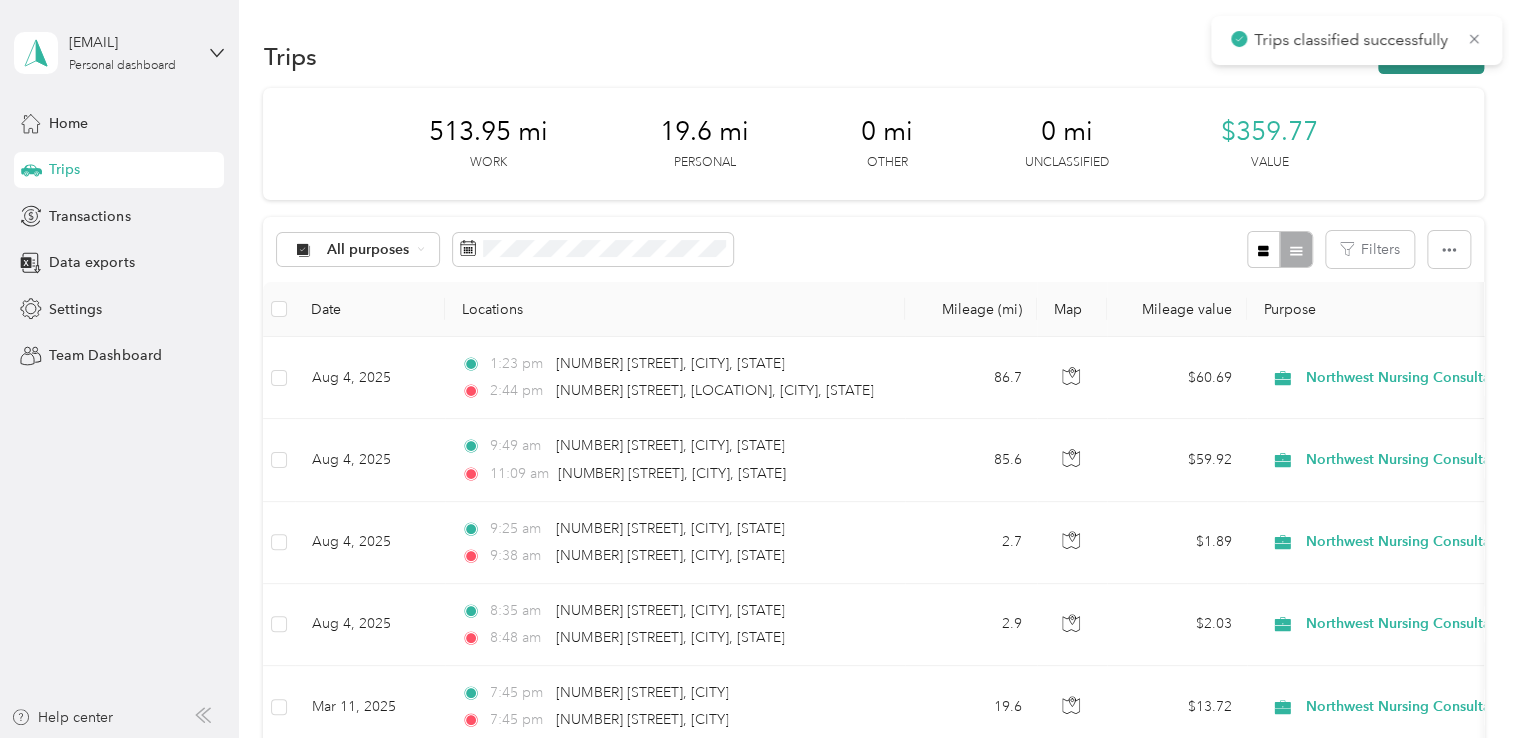 click on "New trip" at bounding box center [1431, 56] 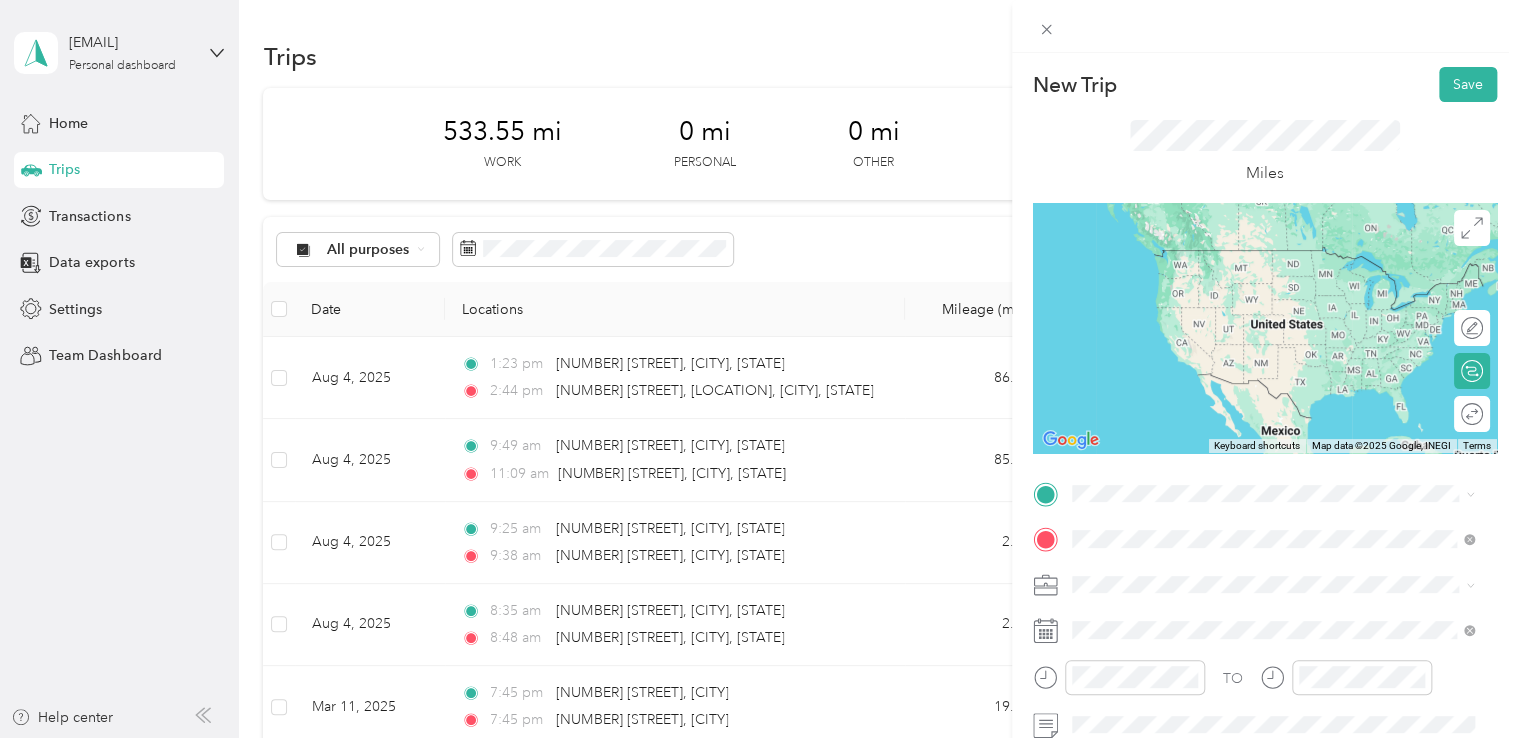 click on "[NUMBER] [STREET]
[CITY], [STATE] [POSTAL_CODE], [COUNTRY]" at bounding box center [1253, 360] 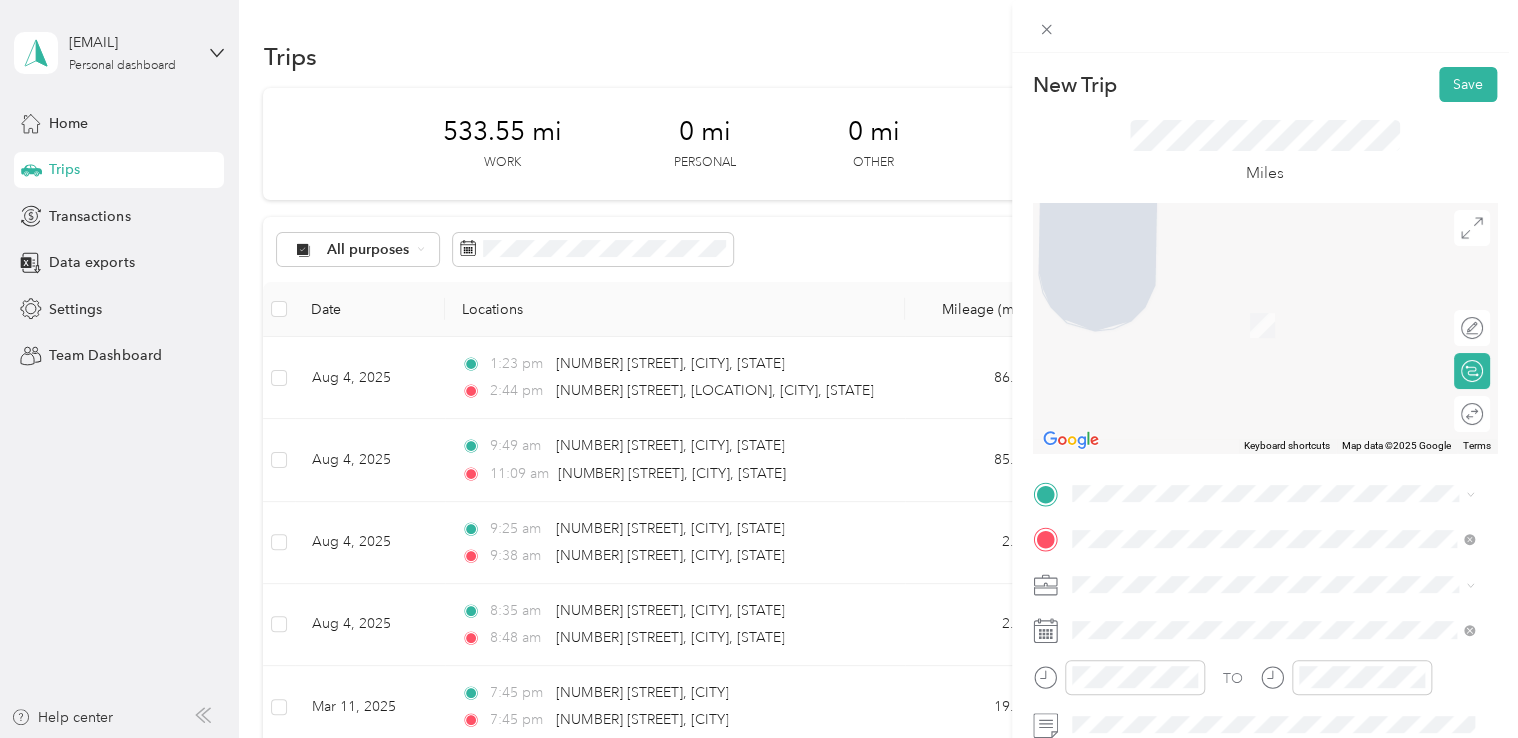 click on "[NUMBER] [STREET]
[CITY], [STATE] [POSTAL_CODE], [COUNTRY]" at bounding box center (1253, 251) 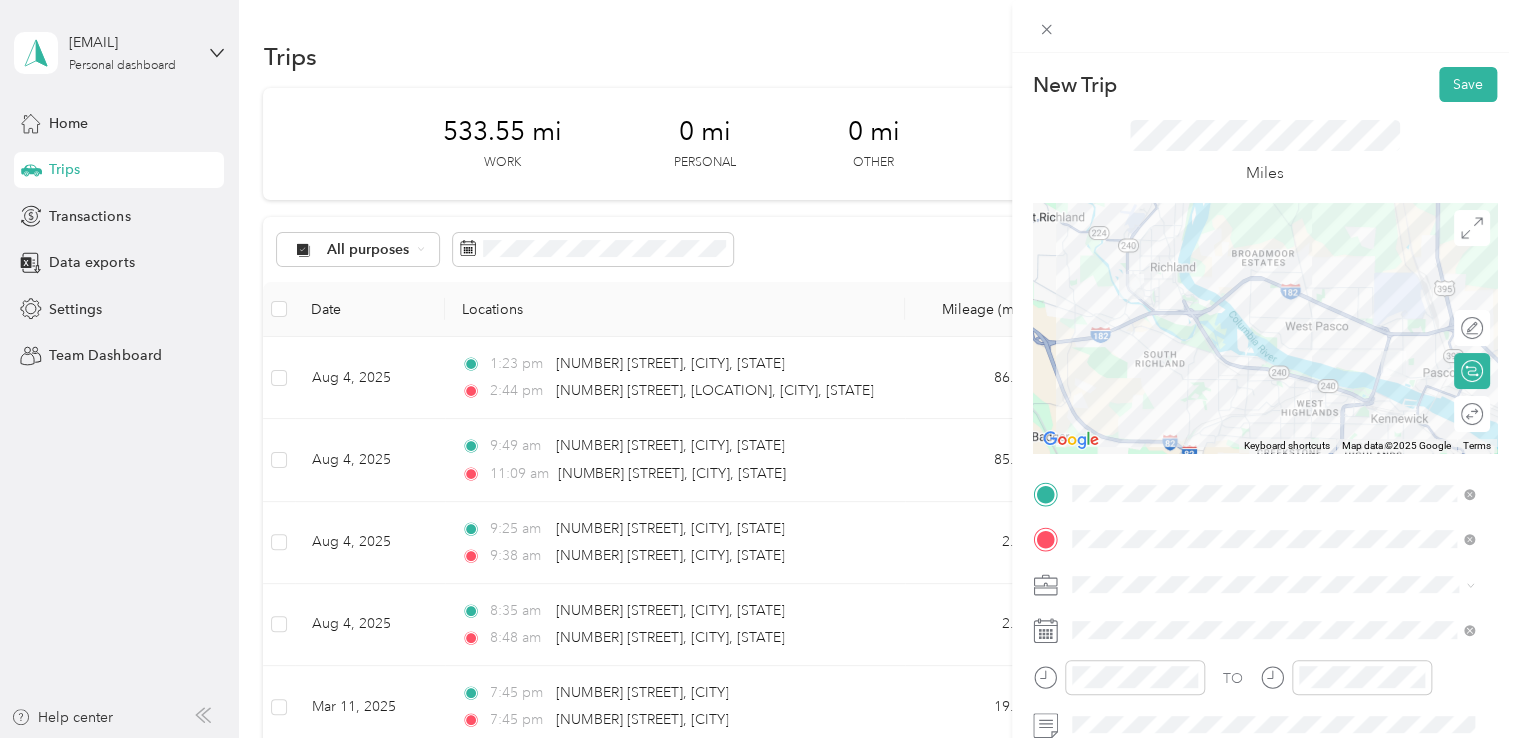 drag, startPoint x: 1286, startPoint y: 261, endPoint x: 1464, endPoint y: 419, distance: 238.0084 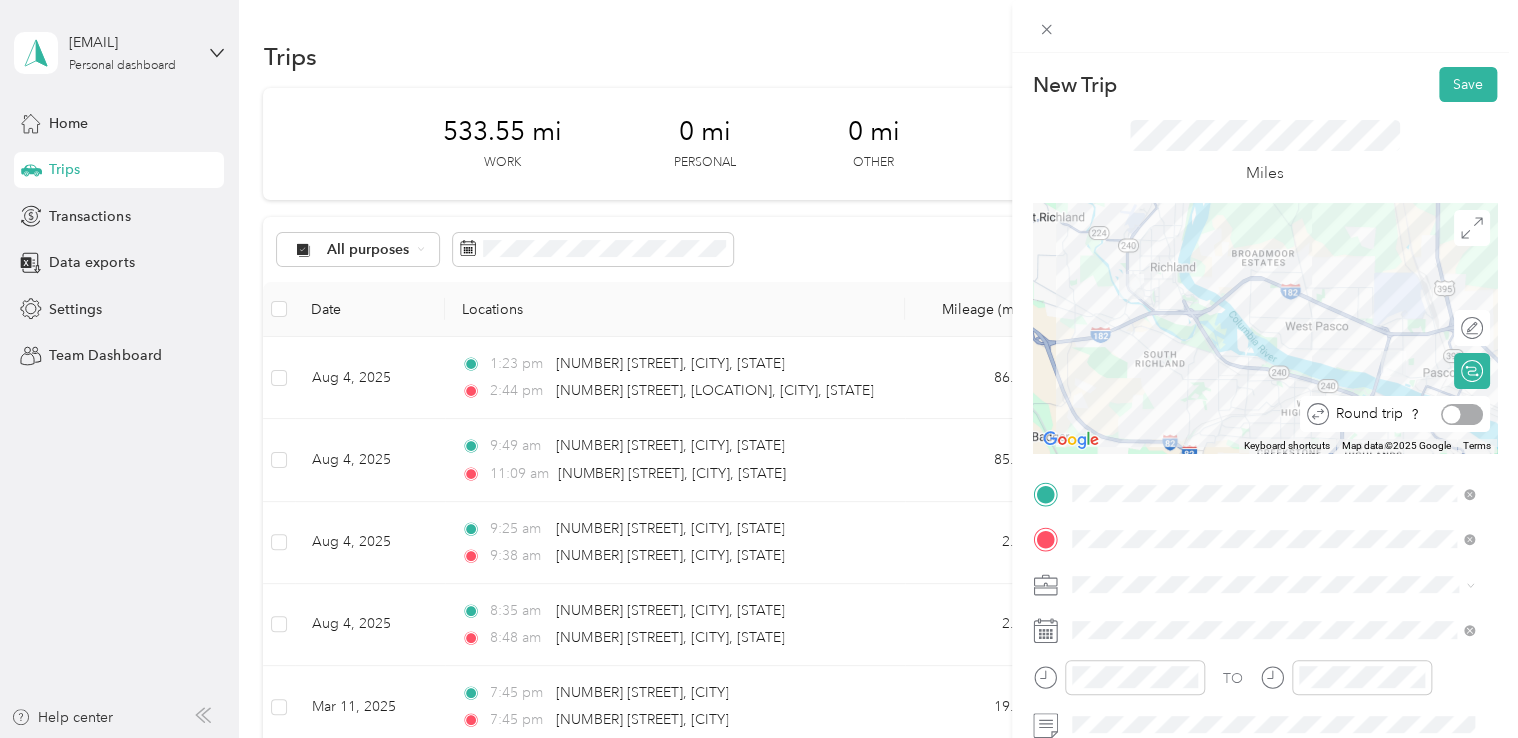 click at bounding box center [1462, 414] 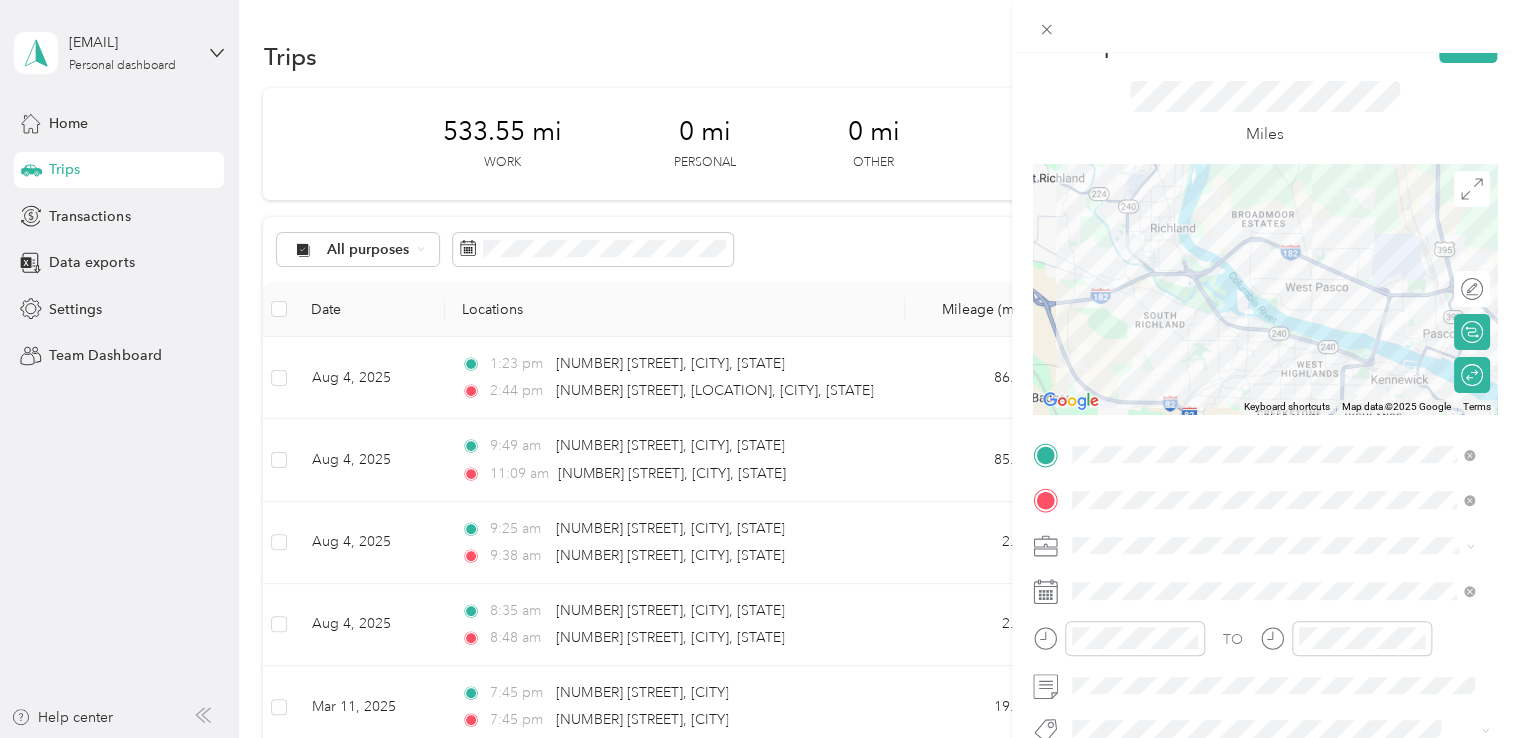 scroll, scrollTop: 100, scrollLeft: 0, axis: vertical 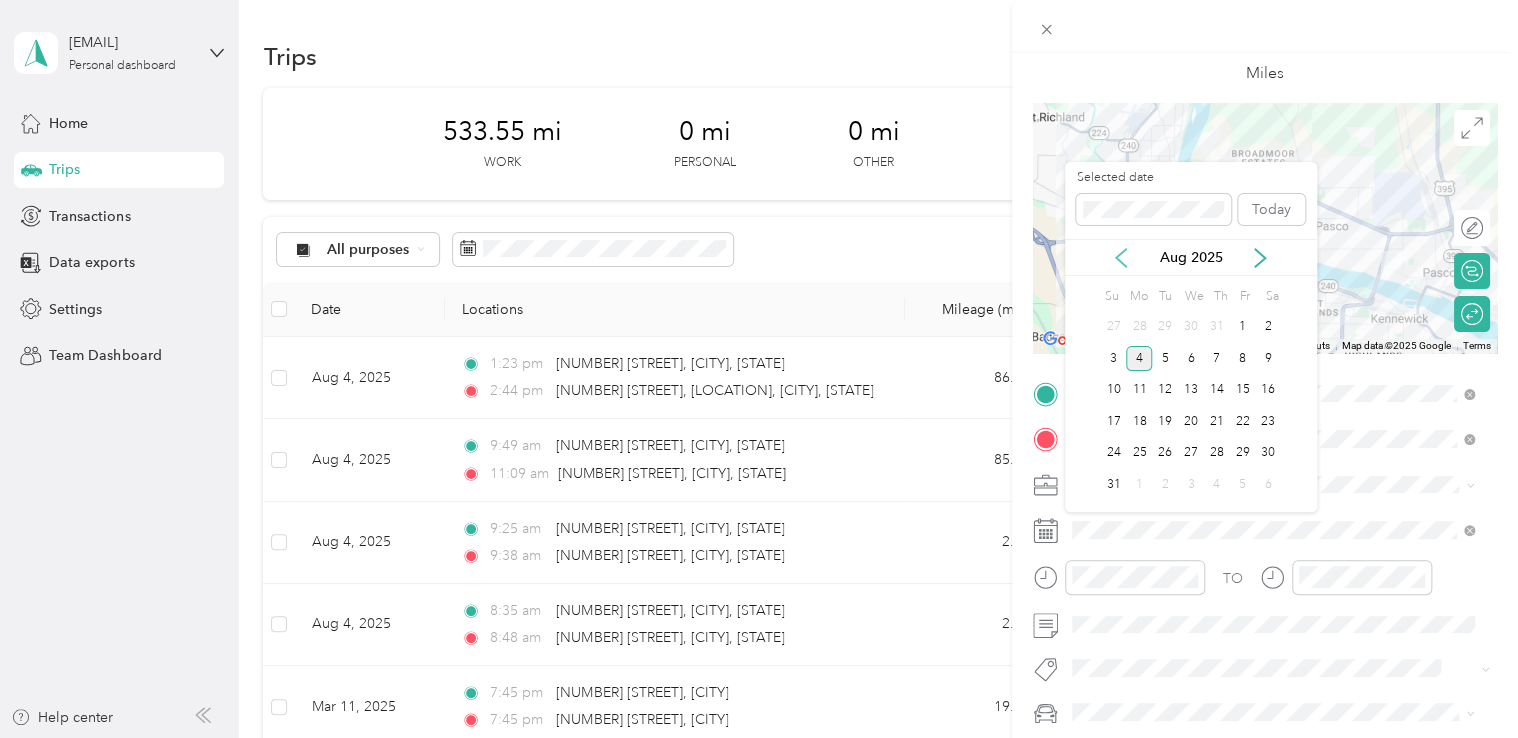 click 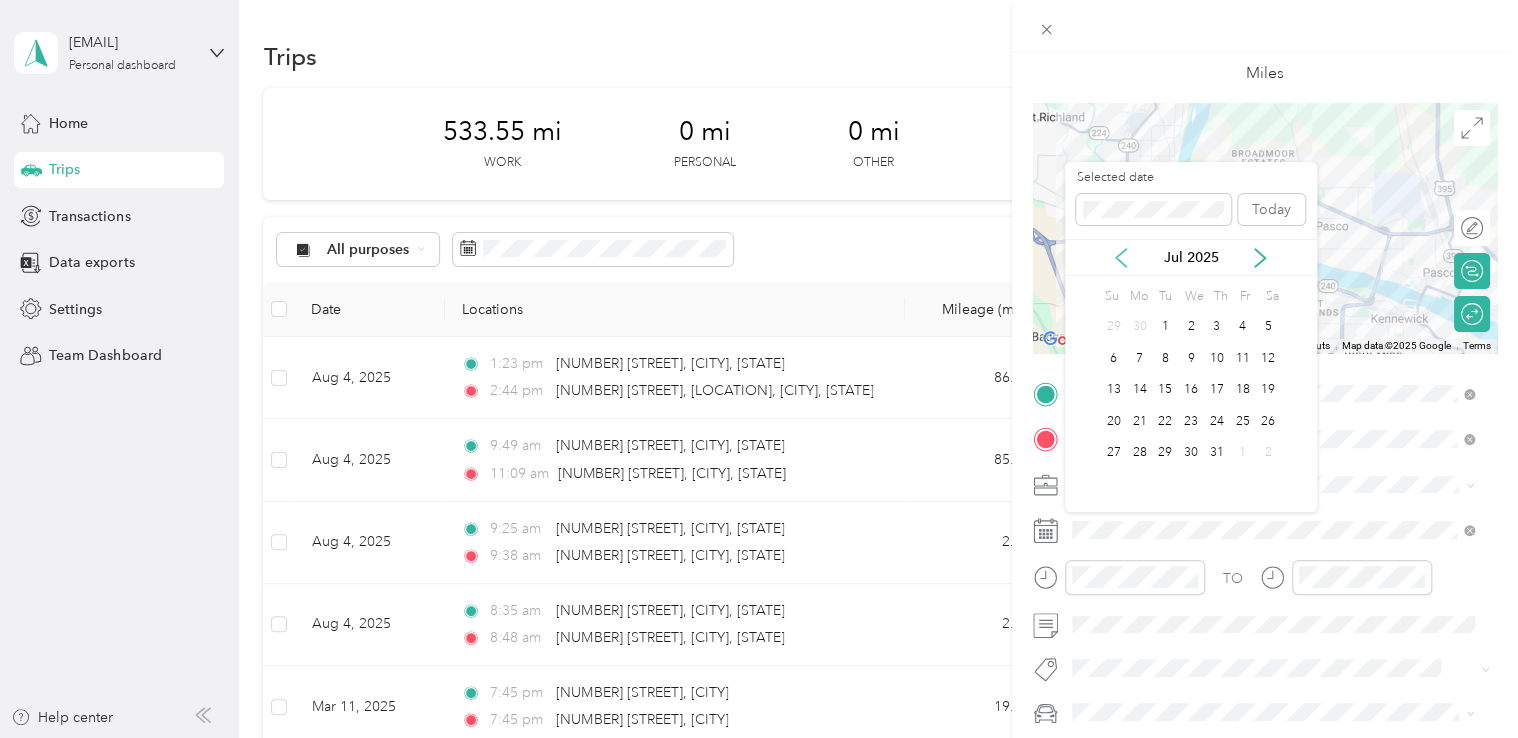 click 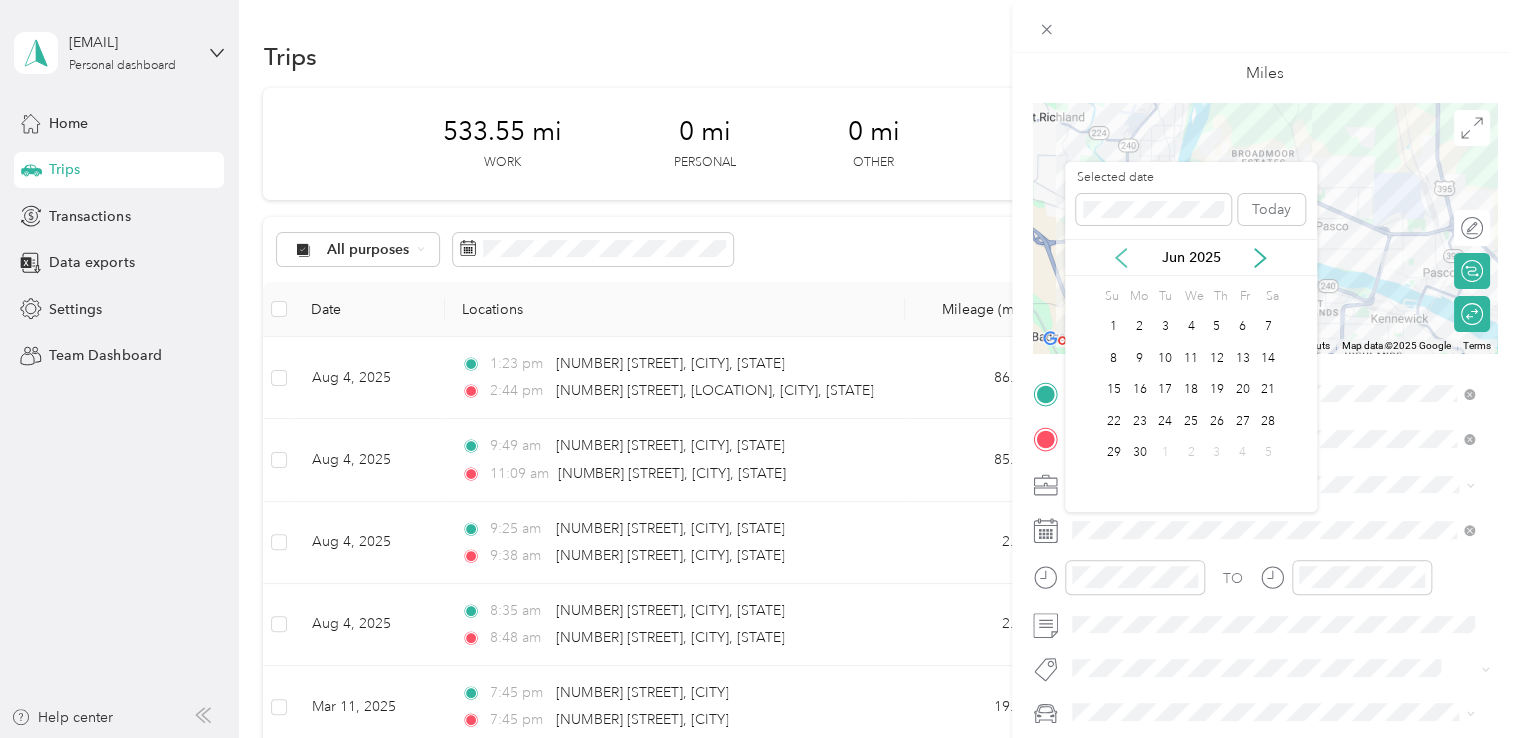 click 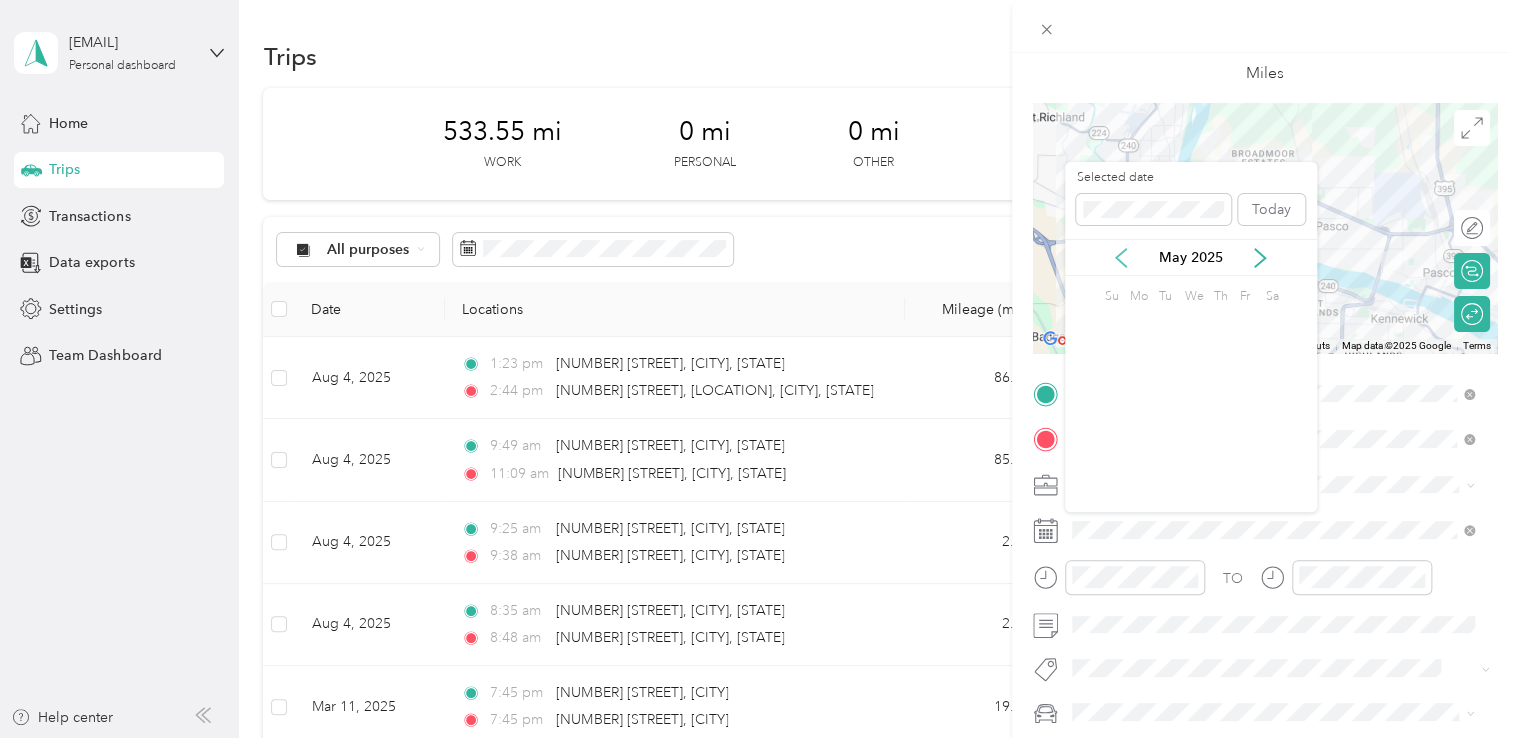 click 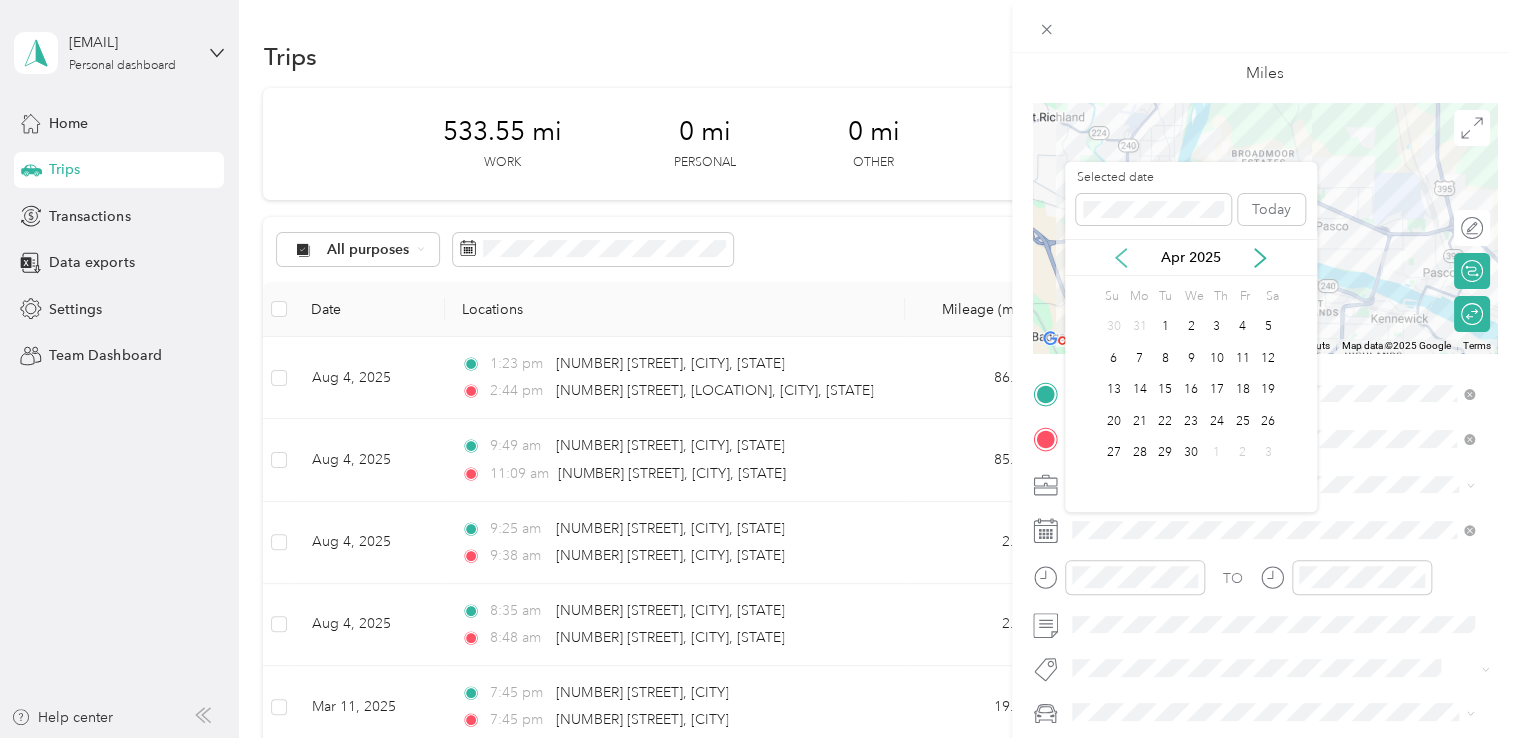 click 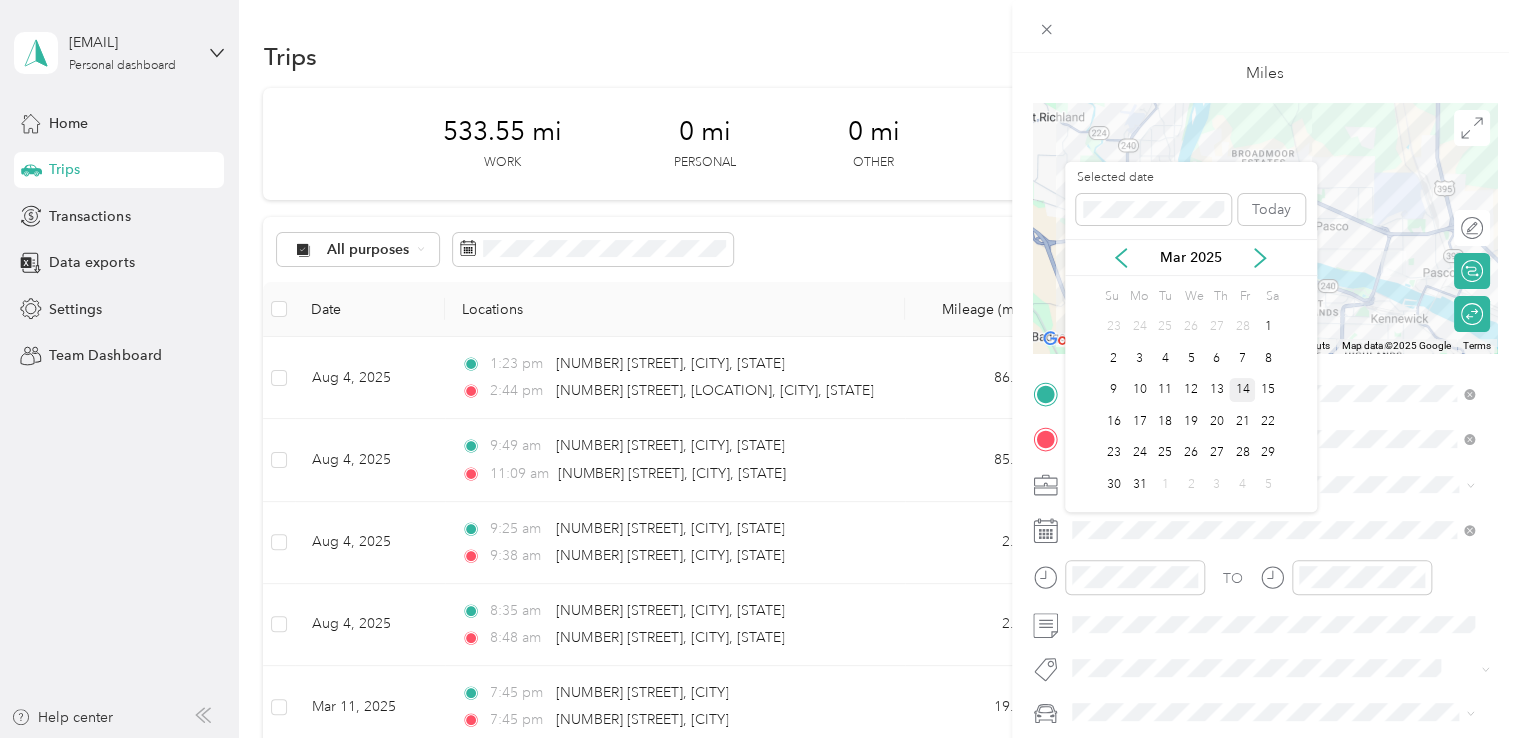 click on "14" at bounding box center [1242, 390] 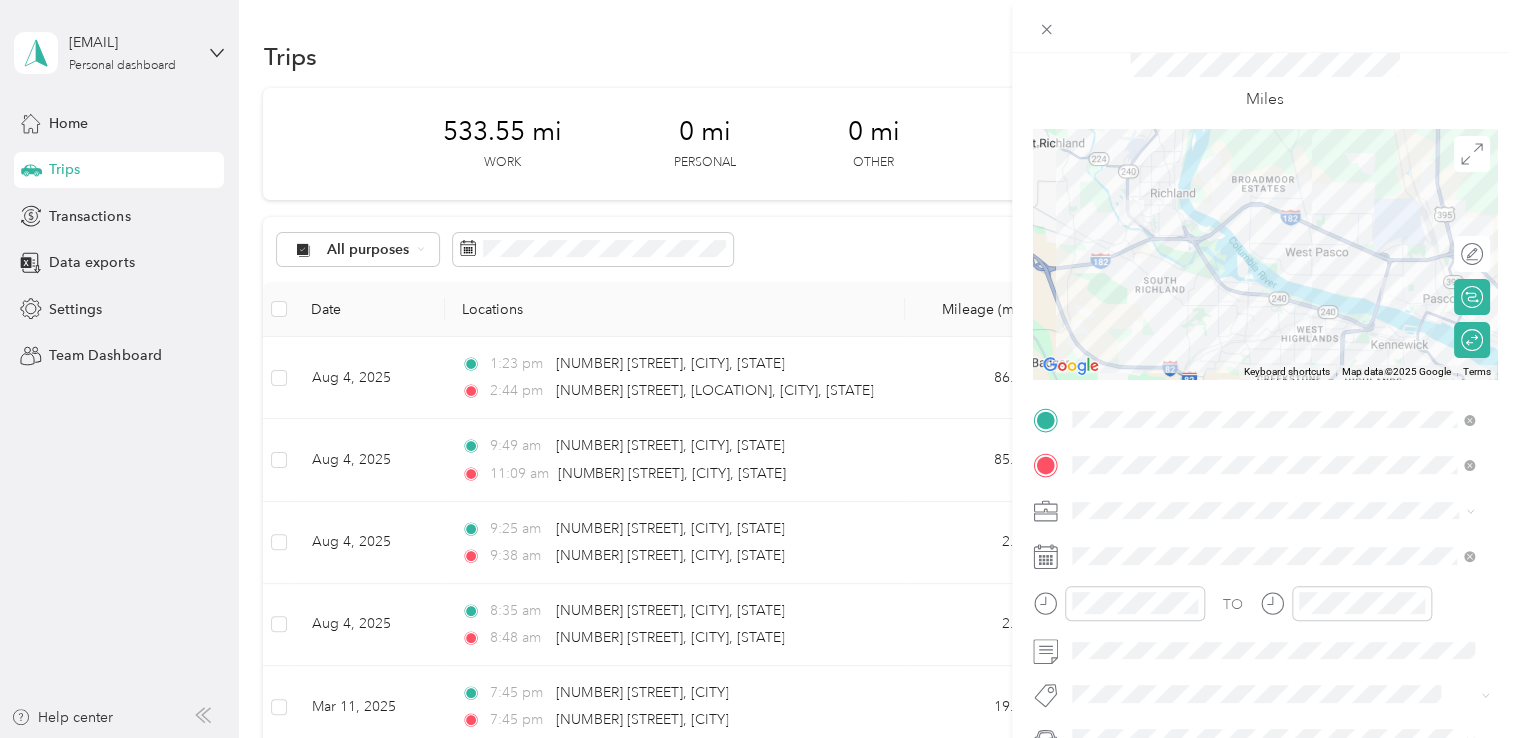 scroll, scrollTop: 0, scrollLeft: 0, axis: both 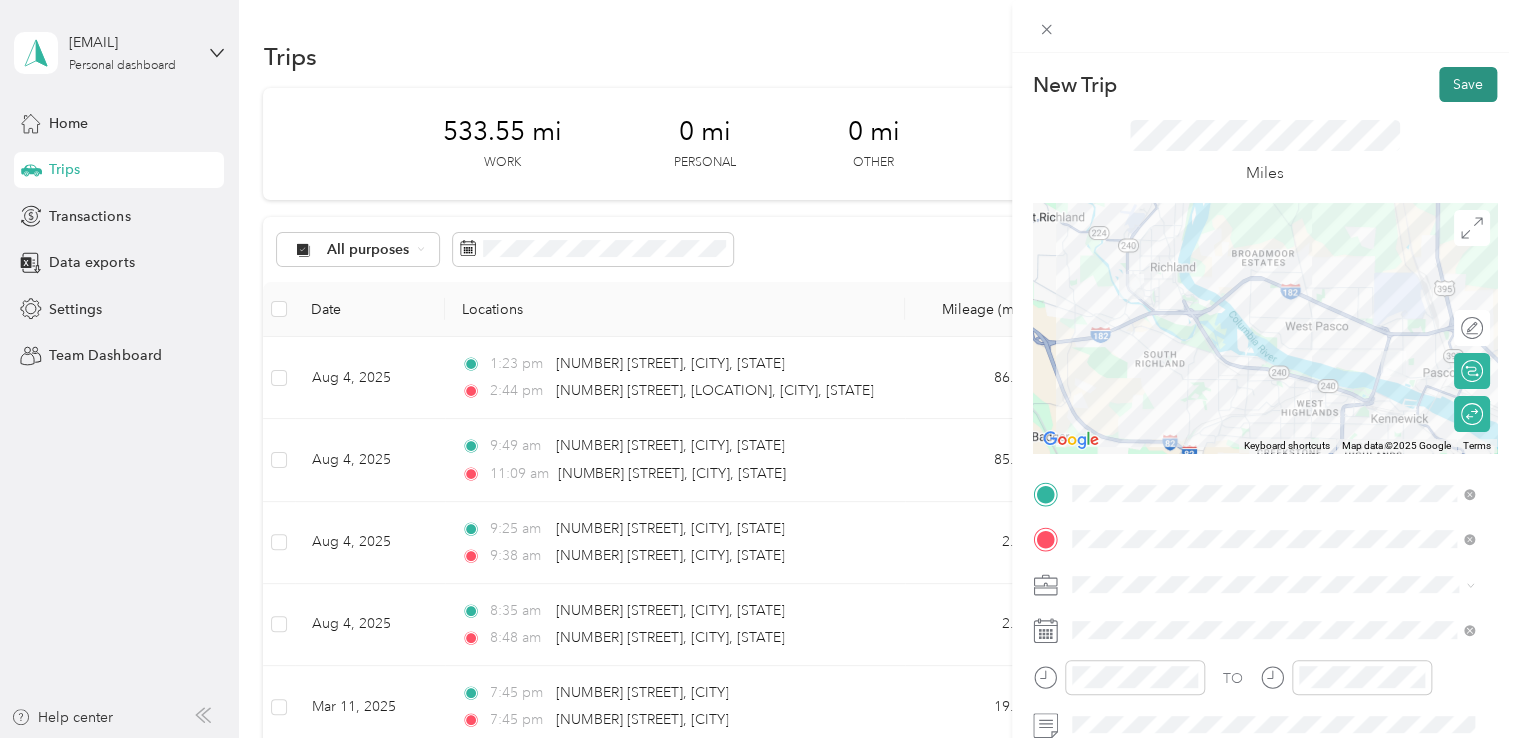 click on "Save" at bounding box center [1468, 84] 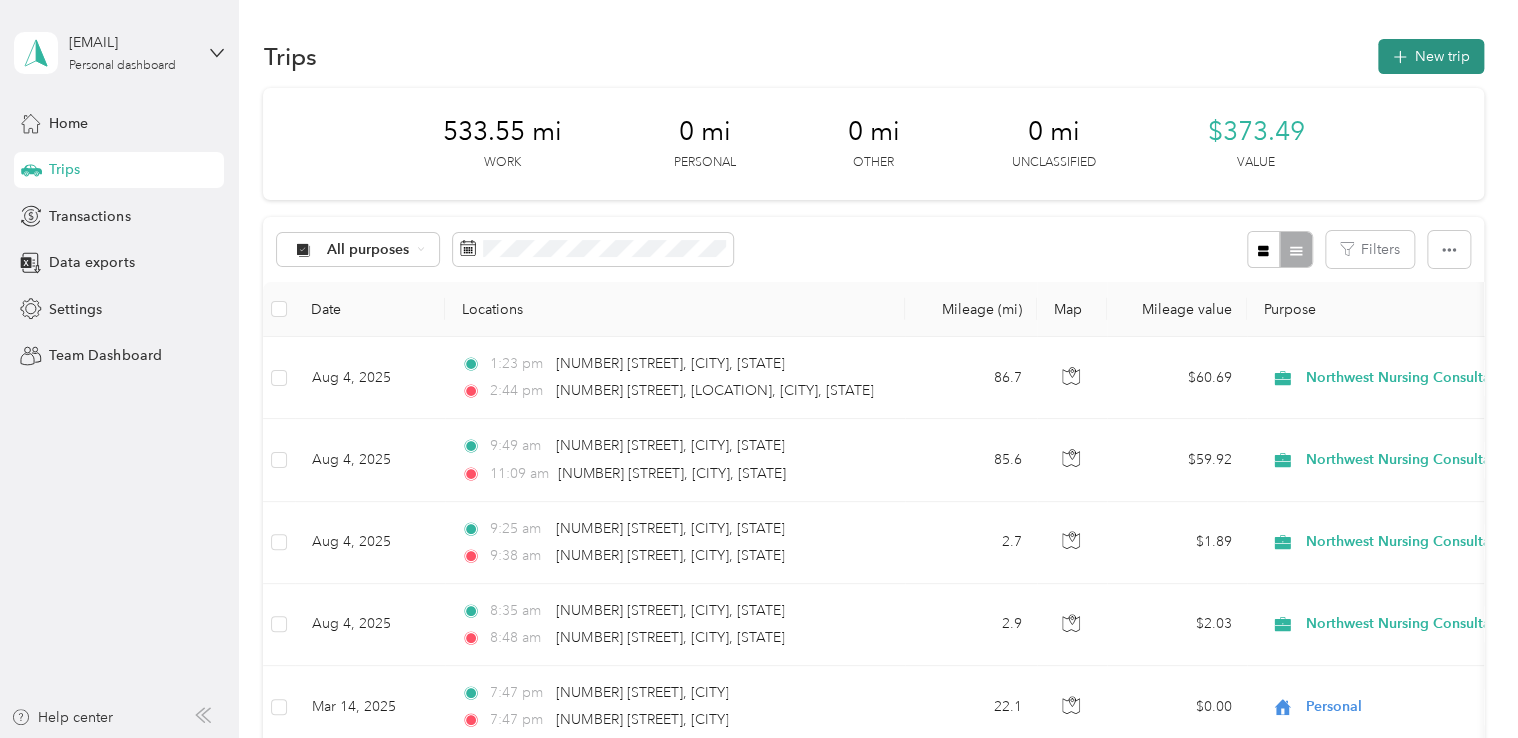 click on "New trip" at bounding box center [1431, 56] 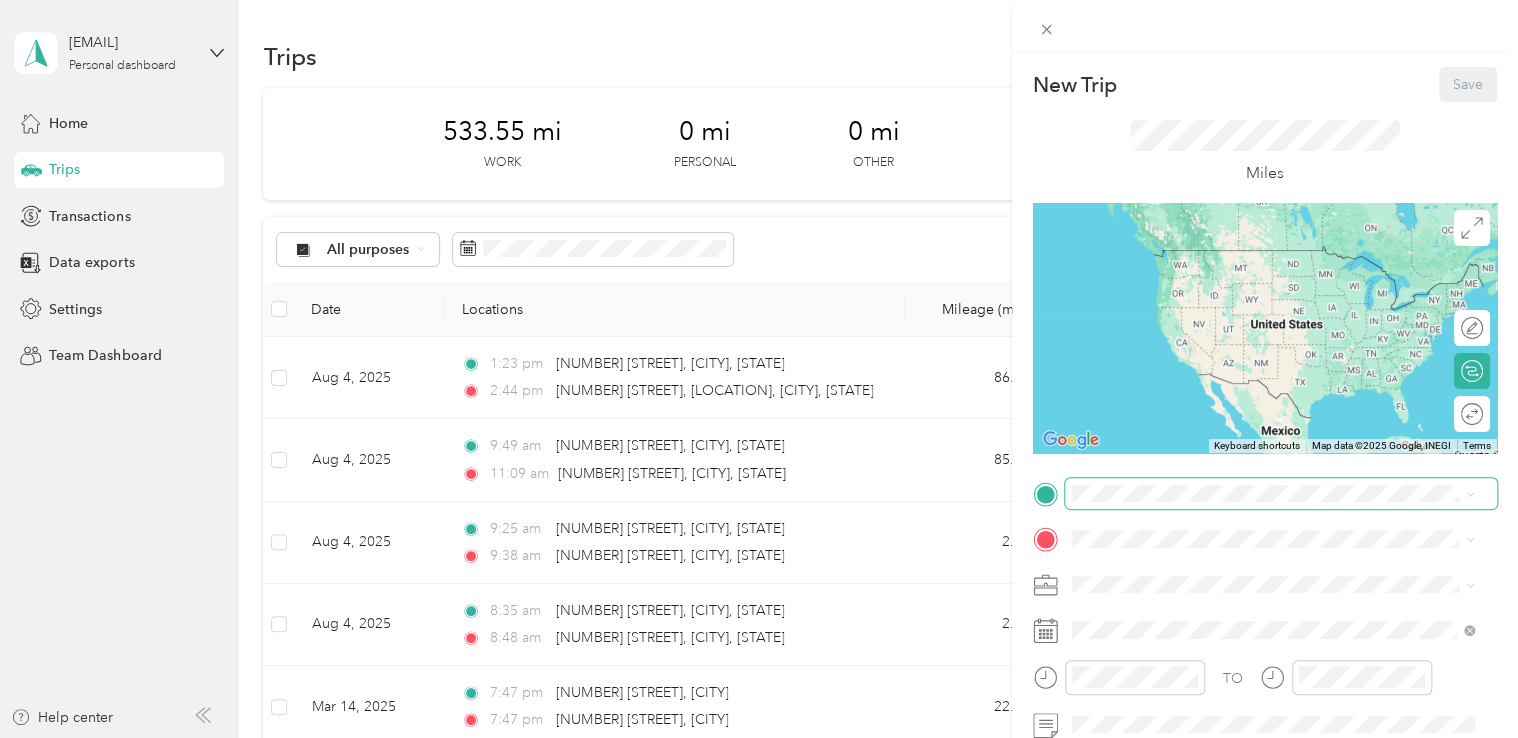 click at bounding box center [1281, 494] 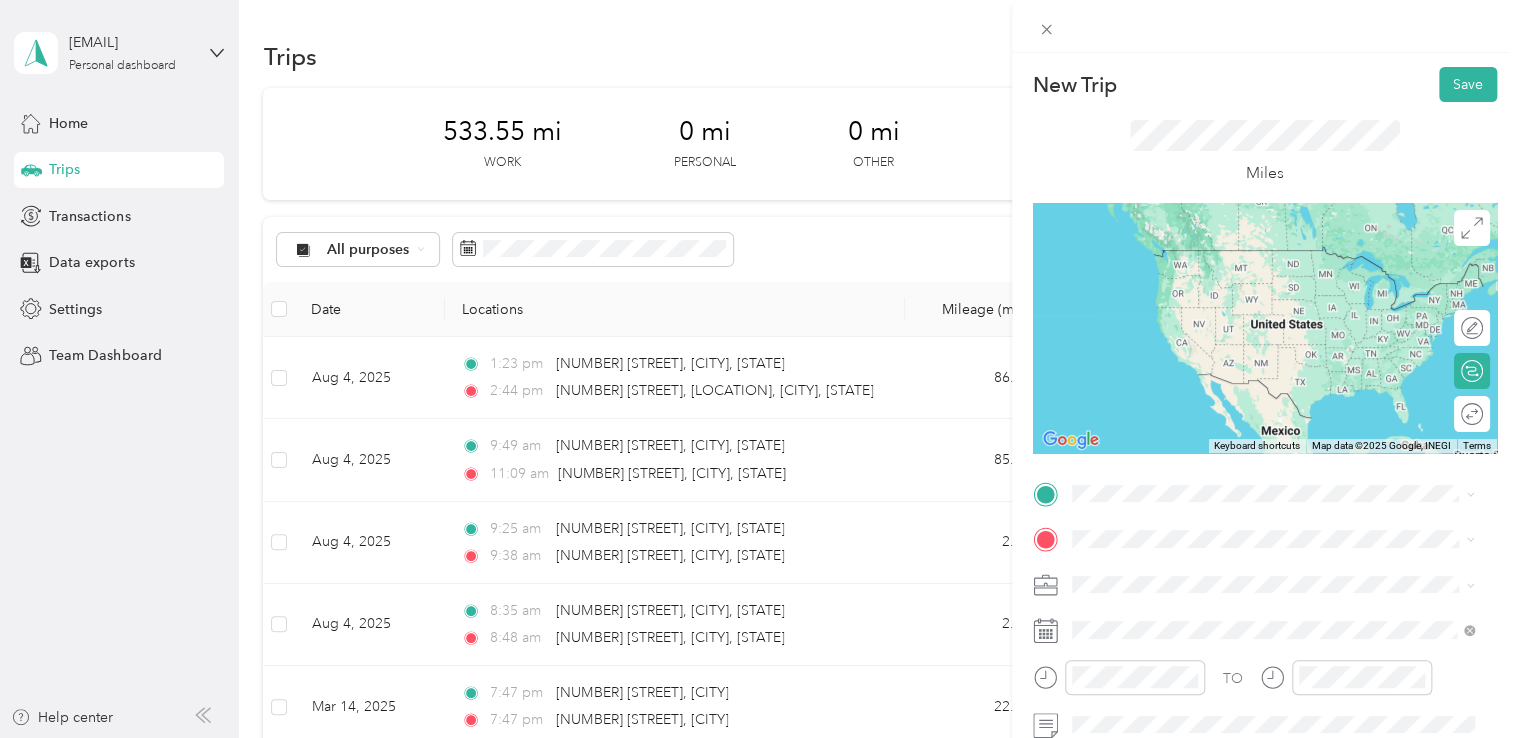 click on "[NUMBER] [STREET]
[CITY], [STATE] [POSTAL_CODE], [COUNTRY]" at bounding box center [1253, 258] 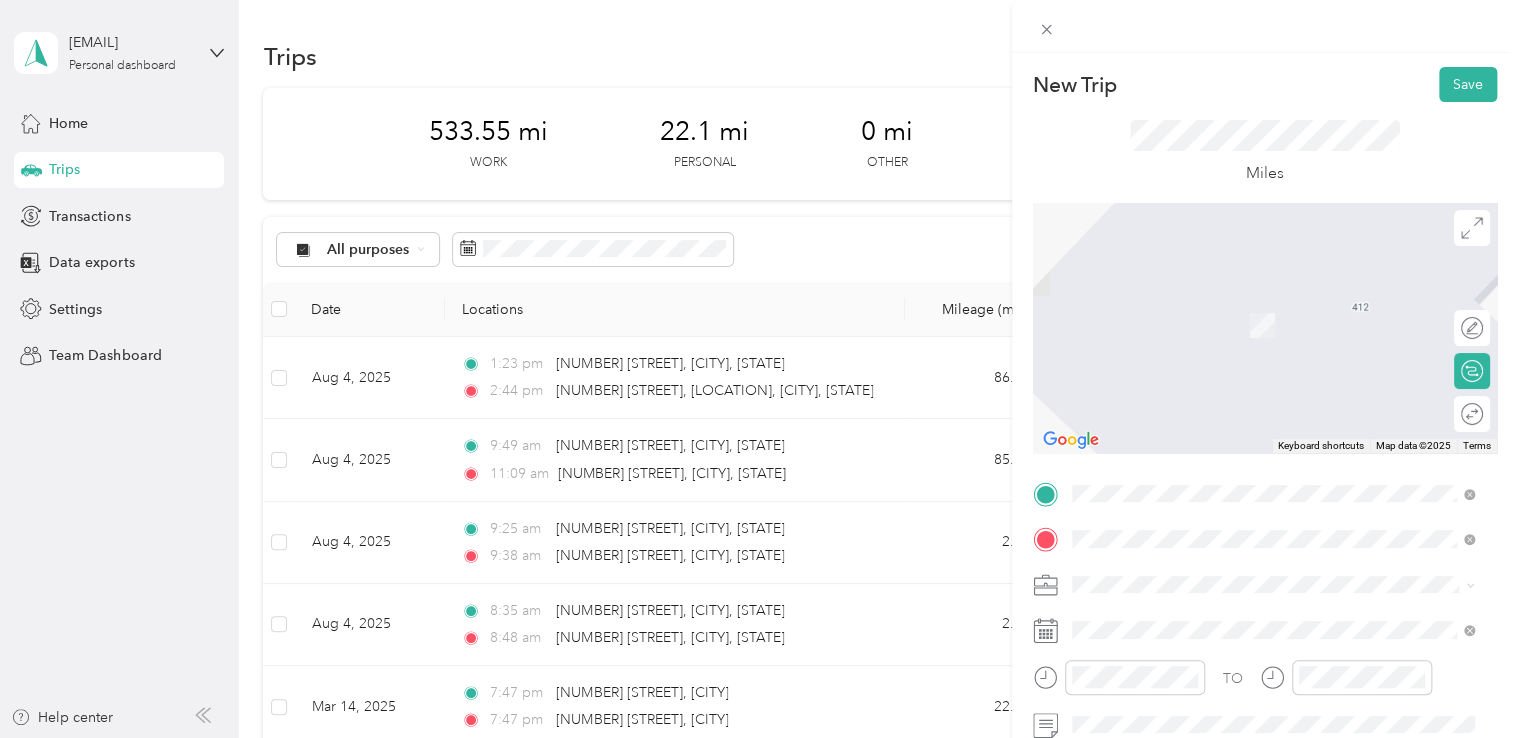 click on "[NUMBER] [STREET]
[CITY], [STATE] [POSTAL_CODE], [COUNTRY]" at bounding box center [1252, 619] 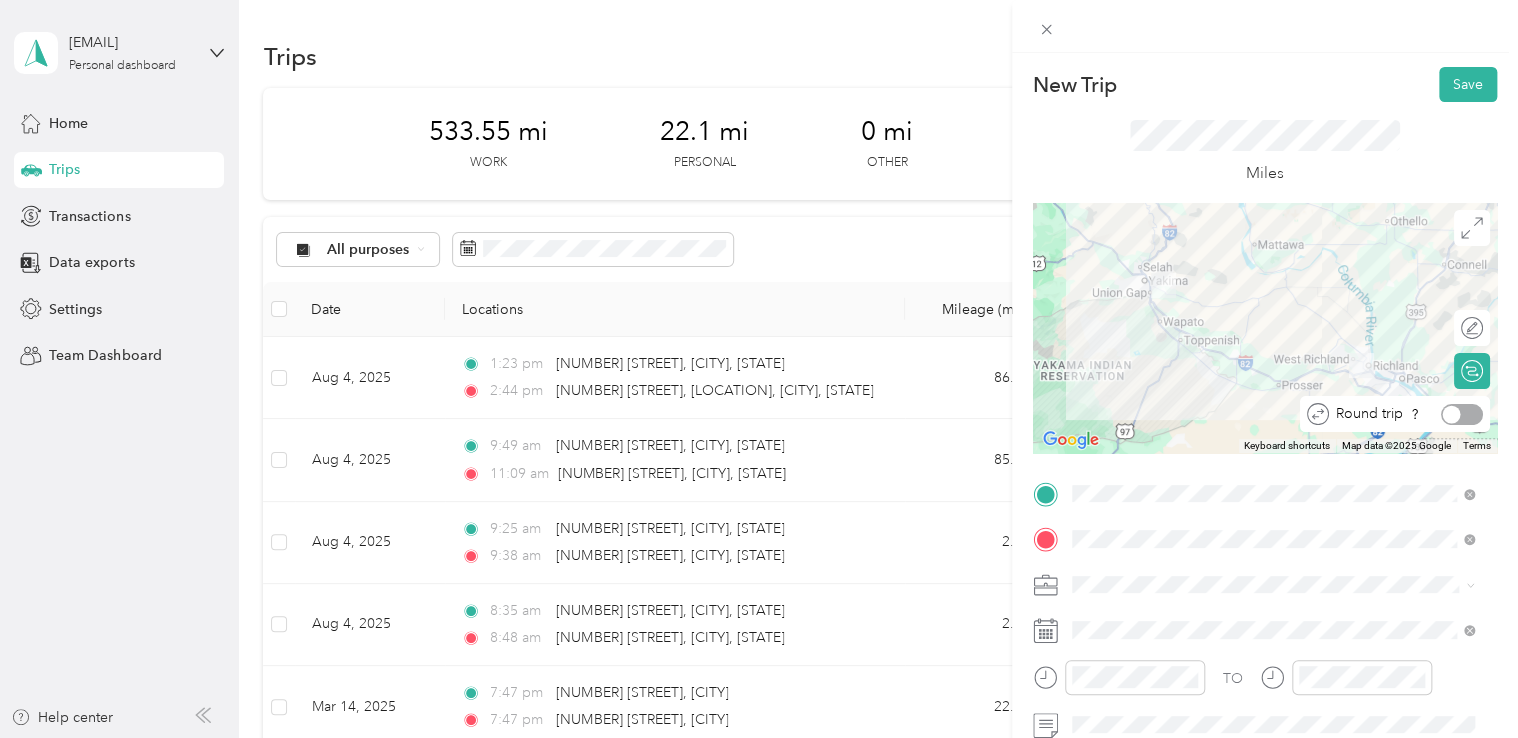 click at bounding box center (1452, 414) 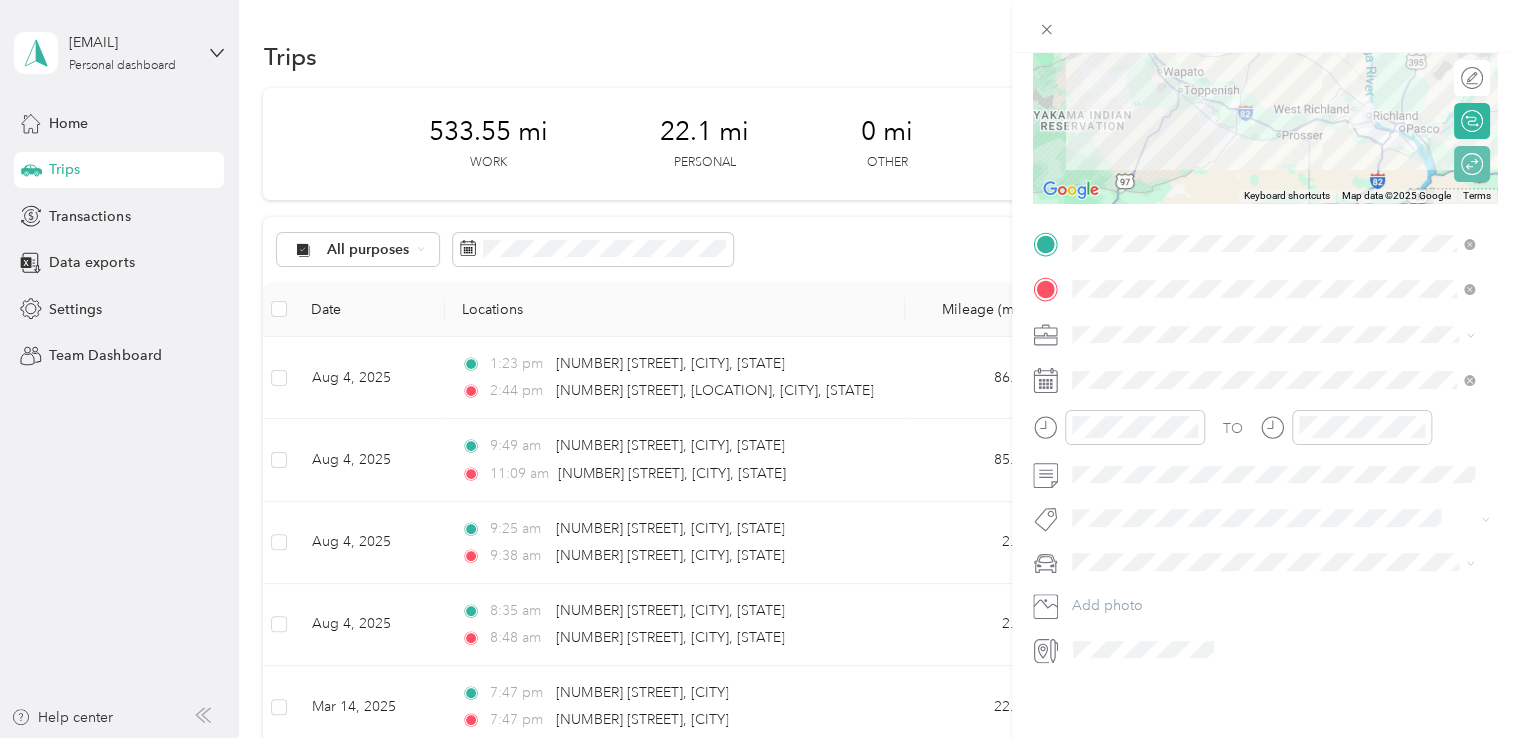 scroll, scrollTop: 264, scrollLeft: 0, axis: vertical 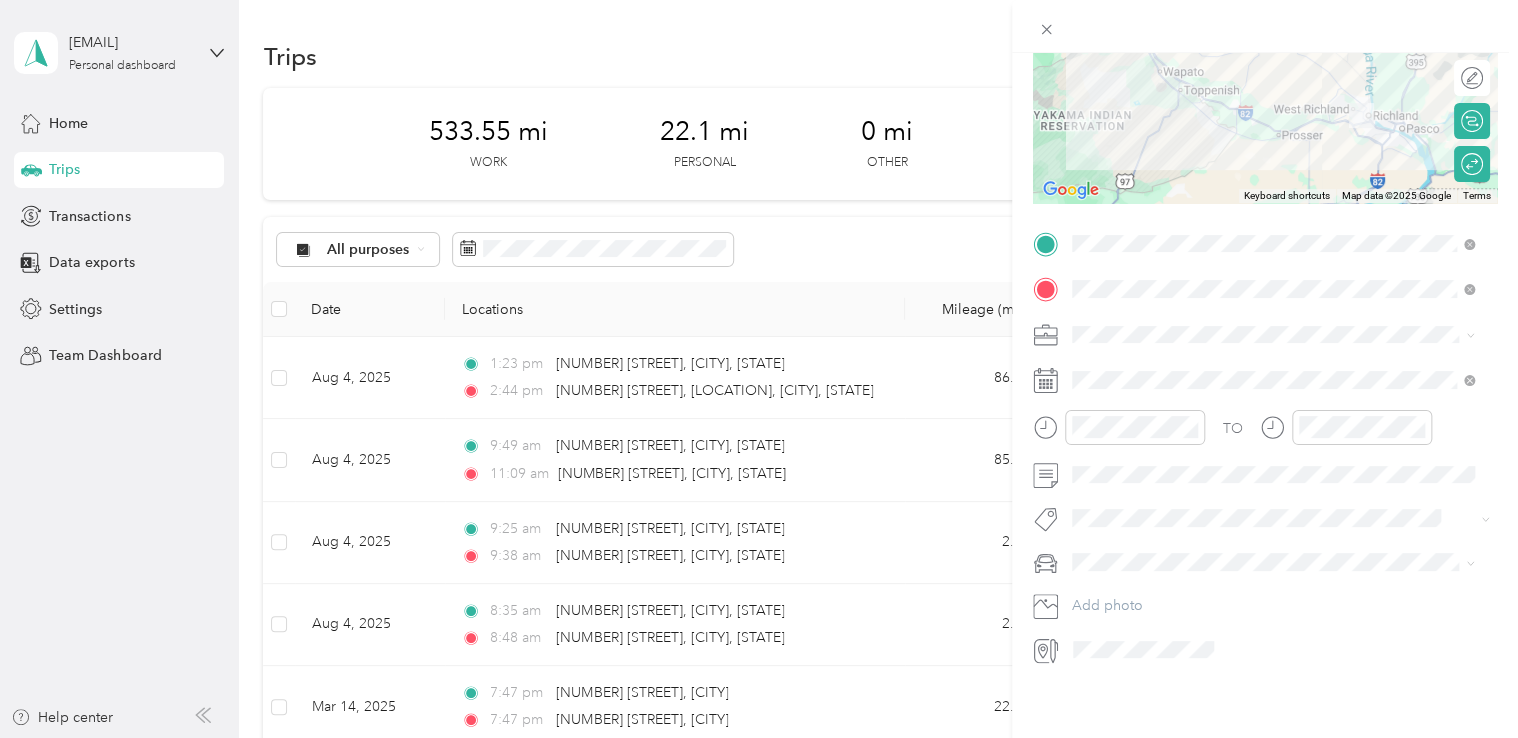 click at bounding box center [1281, 335] 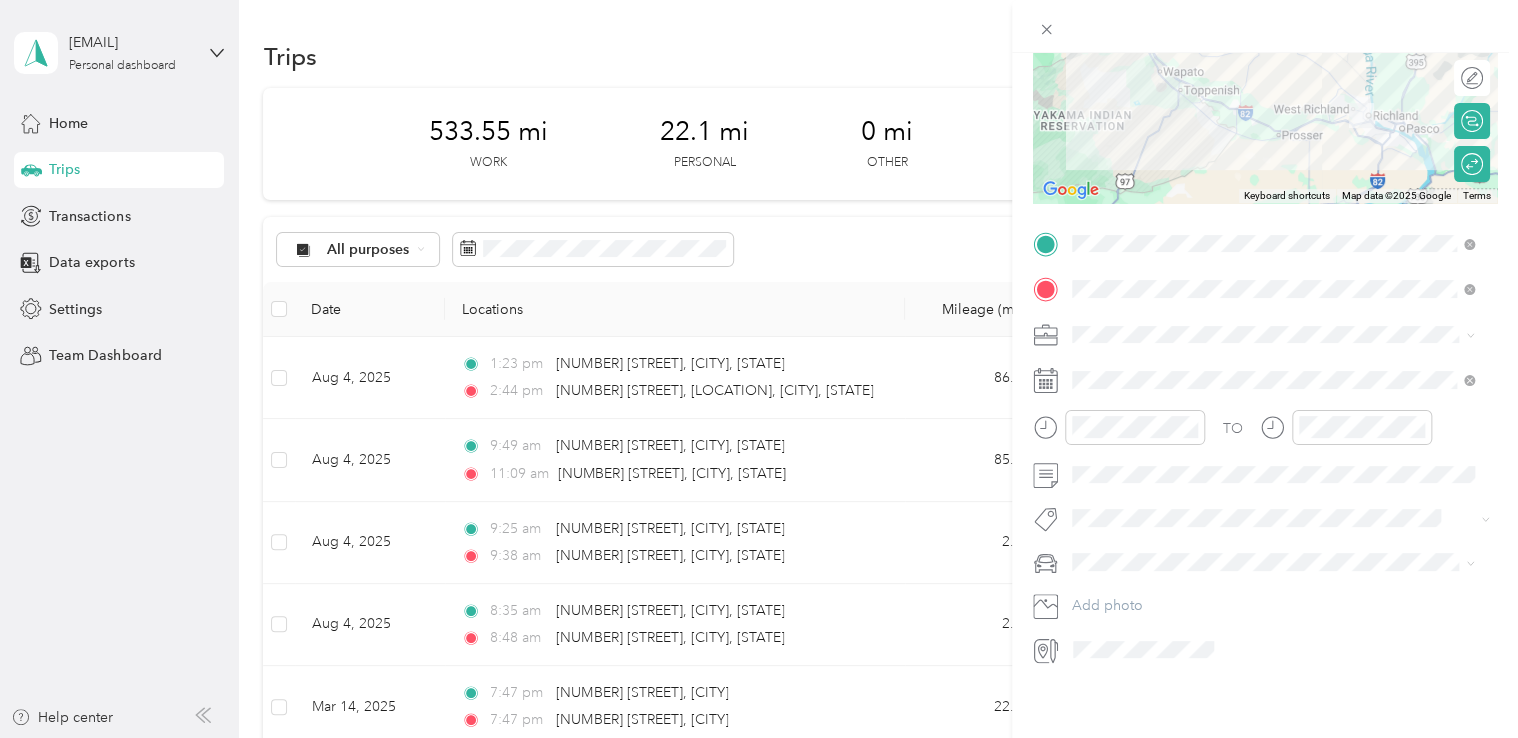 click on "Northwest Nursing Consultants" at bounding box center [1177, 424] 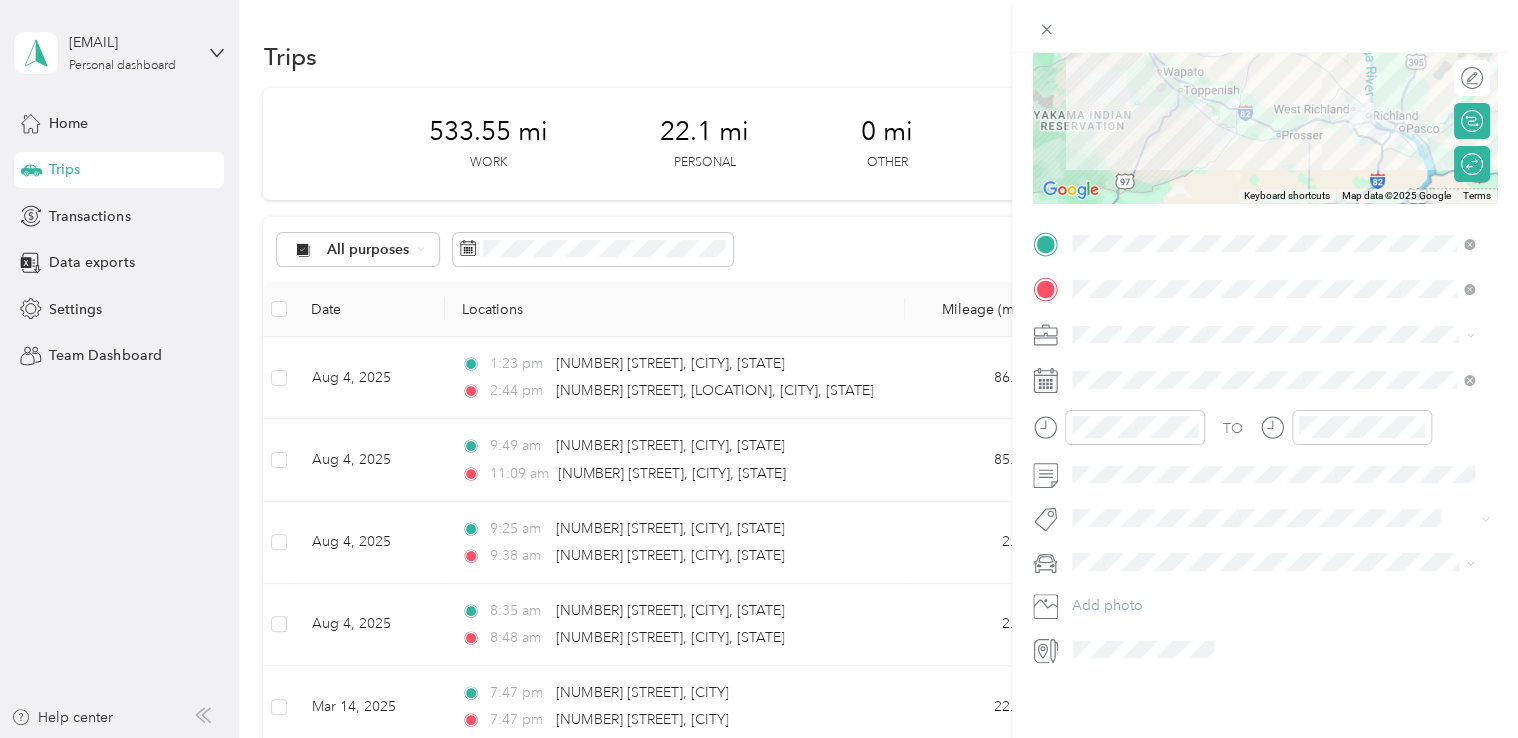 scroll, scrollTop: 0, scrollLeft: 0, axis: both 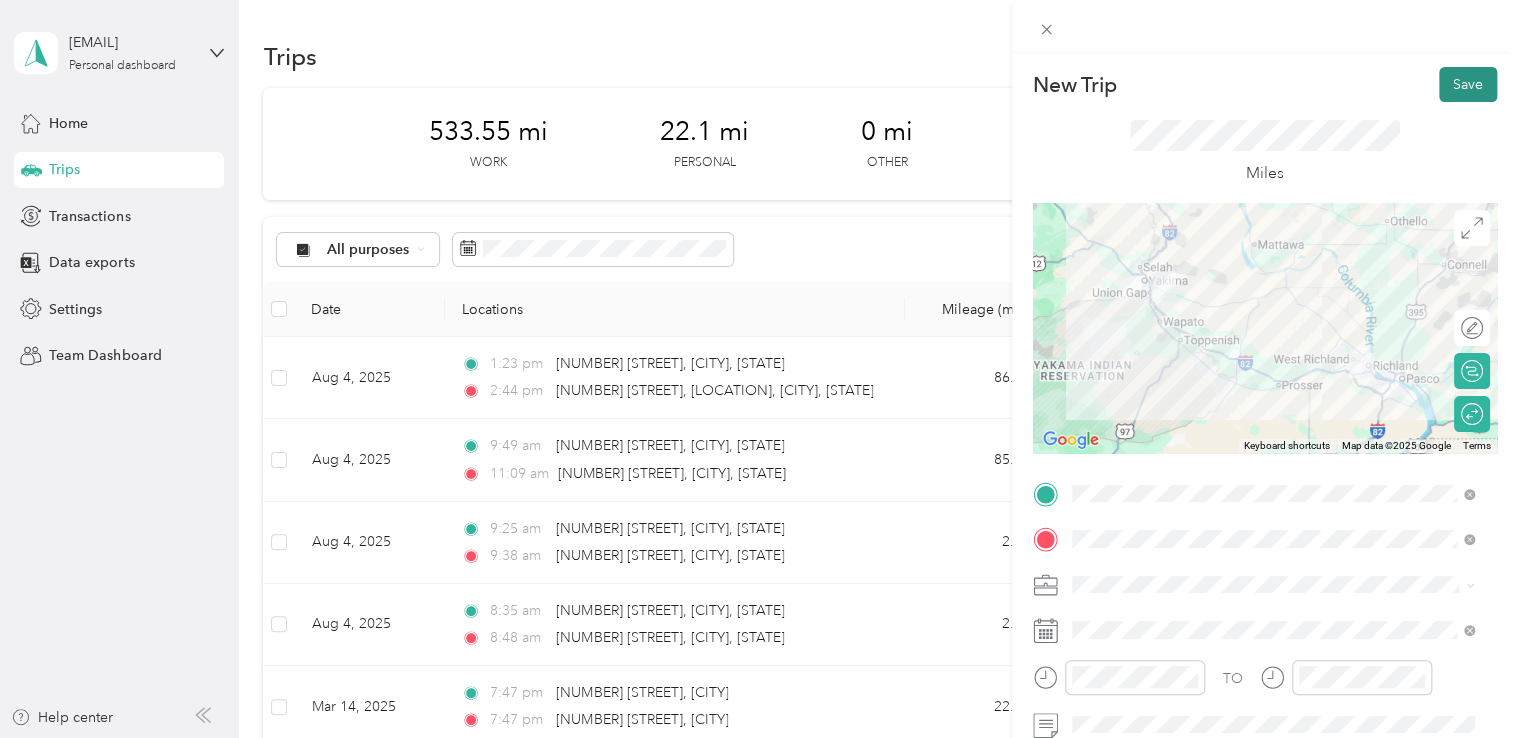click on "Save" at bounding box center (1468, 84) 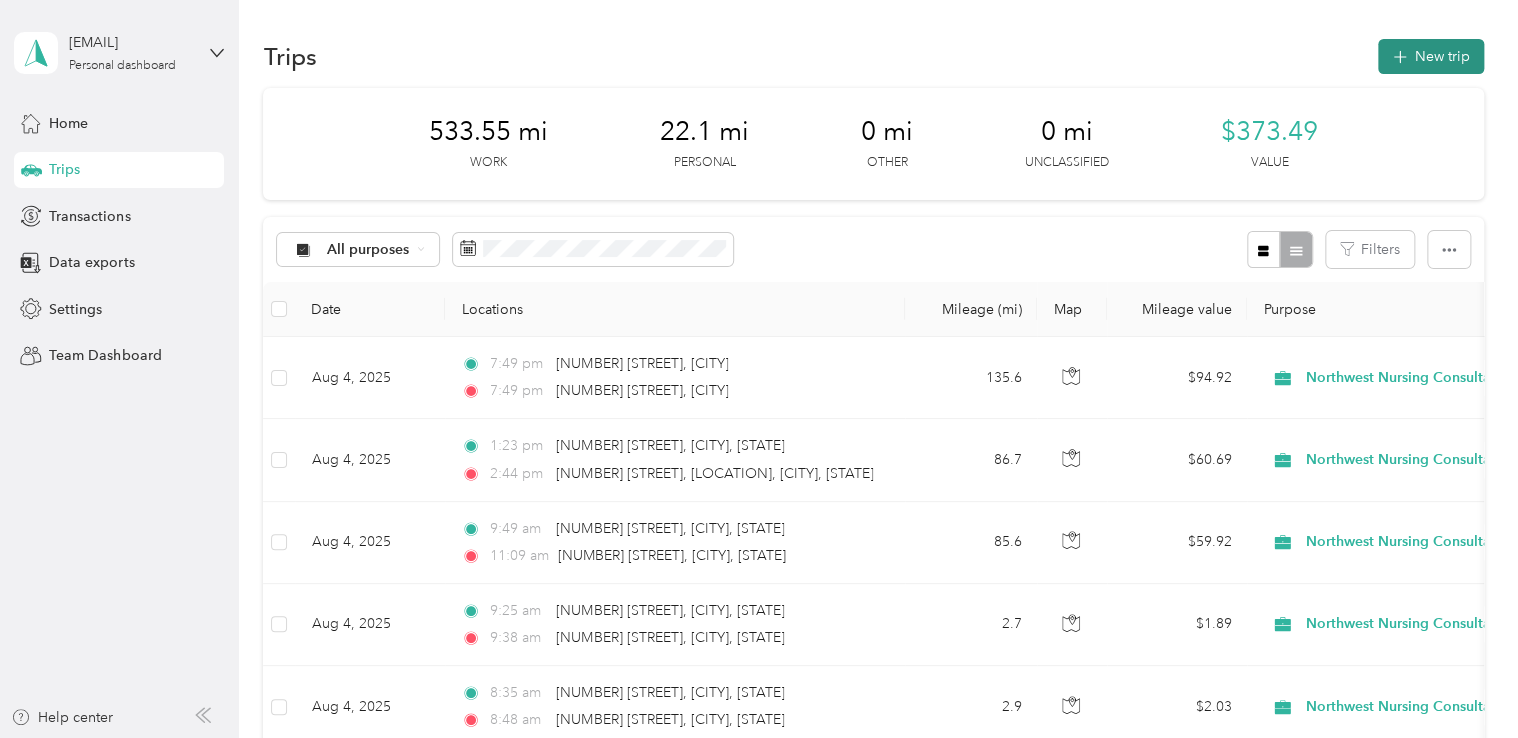 click on "New trip" at bounding box center (1431, 56) 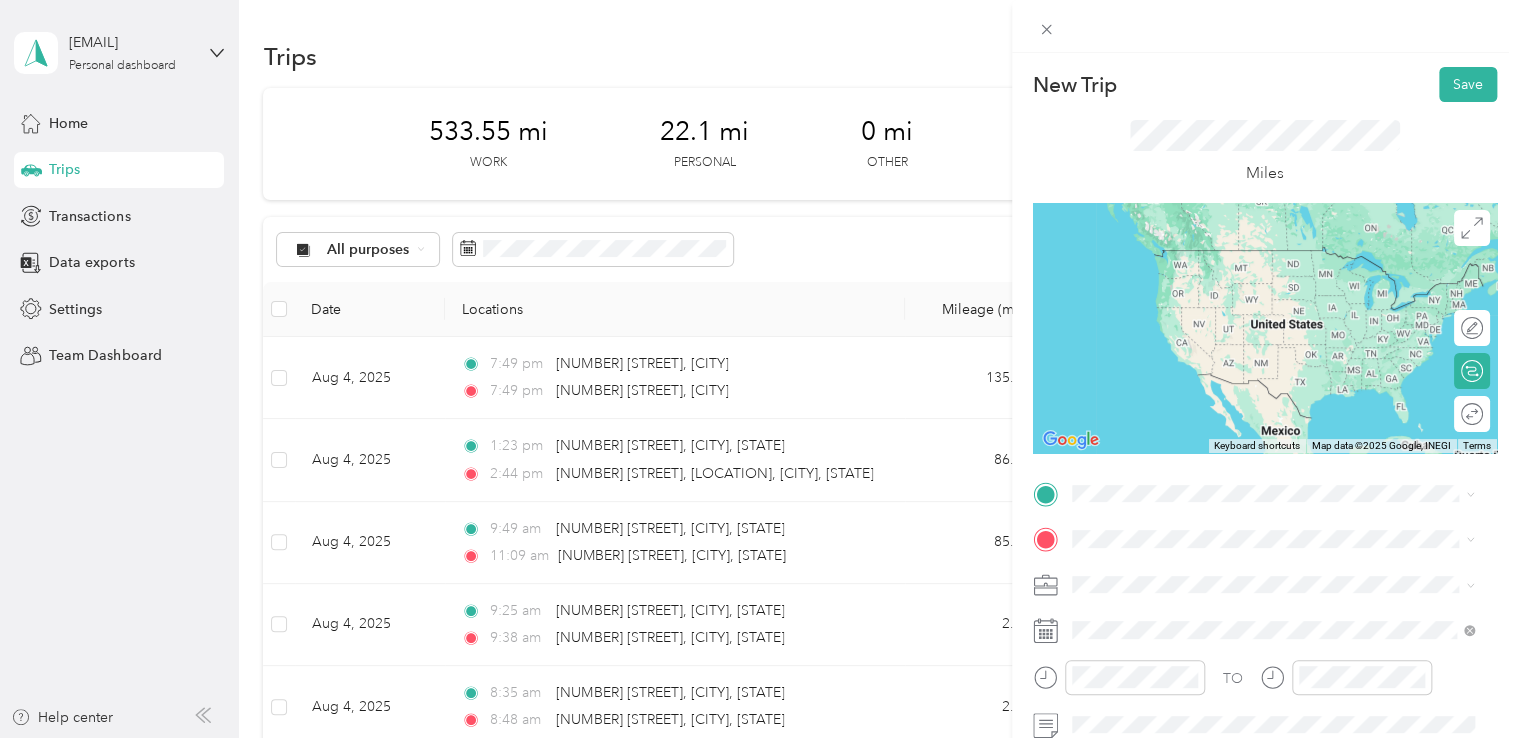 click on "[NUMBER] [STREET]
[CITY], [STATE] [POSTAL_CODE], [COUNTRY]" at bounding box center [1253, 258] 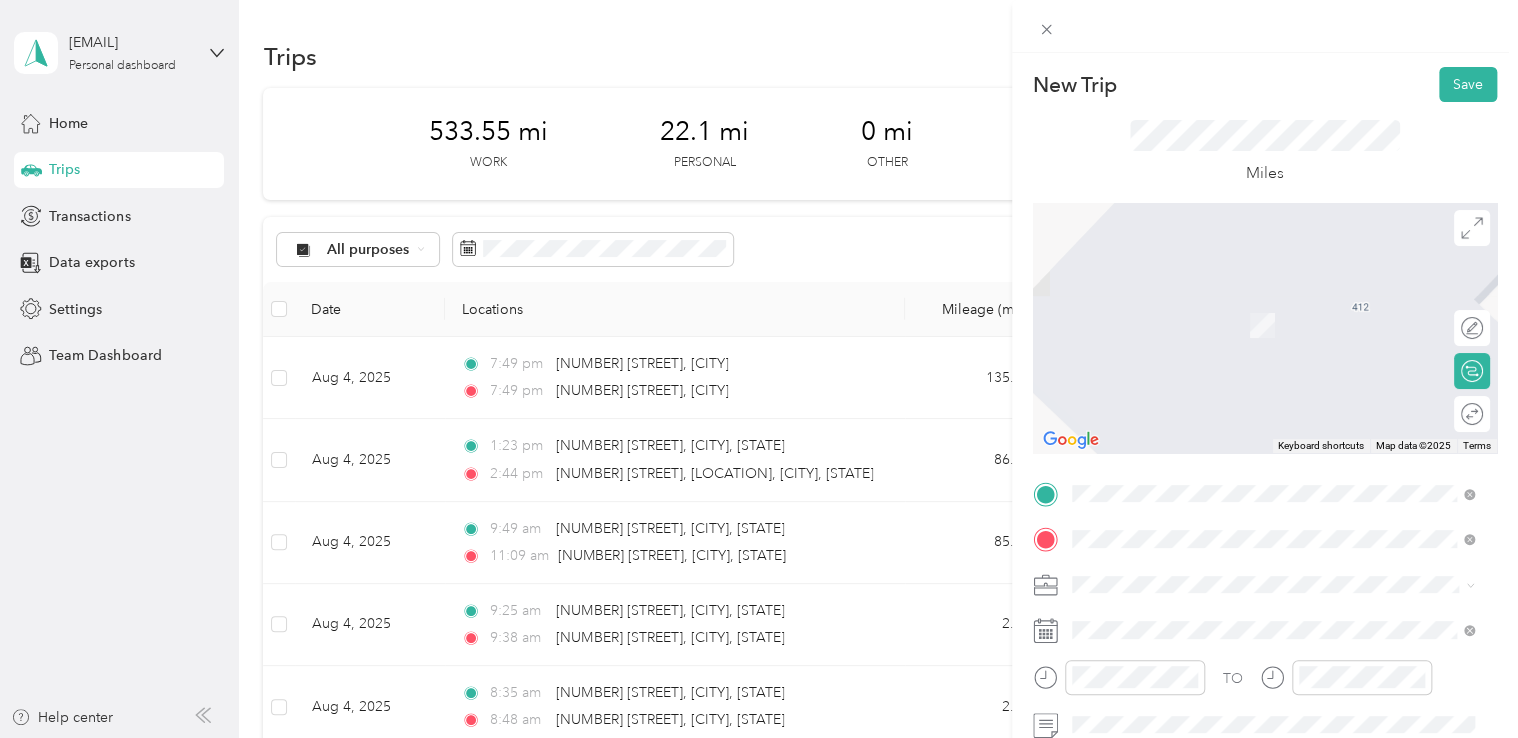 click on "66 North Perry Street
Kennewick, Washington 99336, United States" at bounding box center [1253, 619] 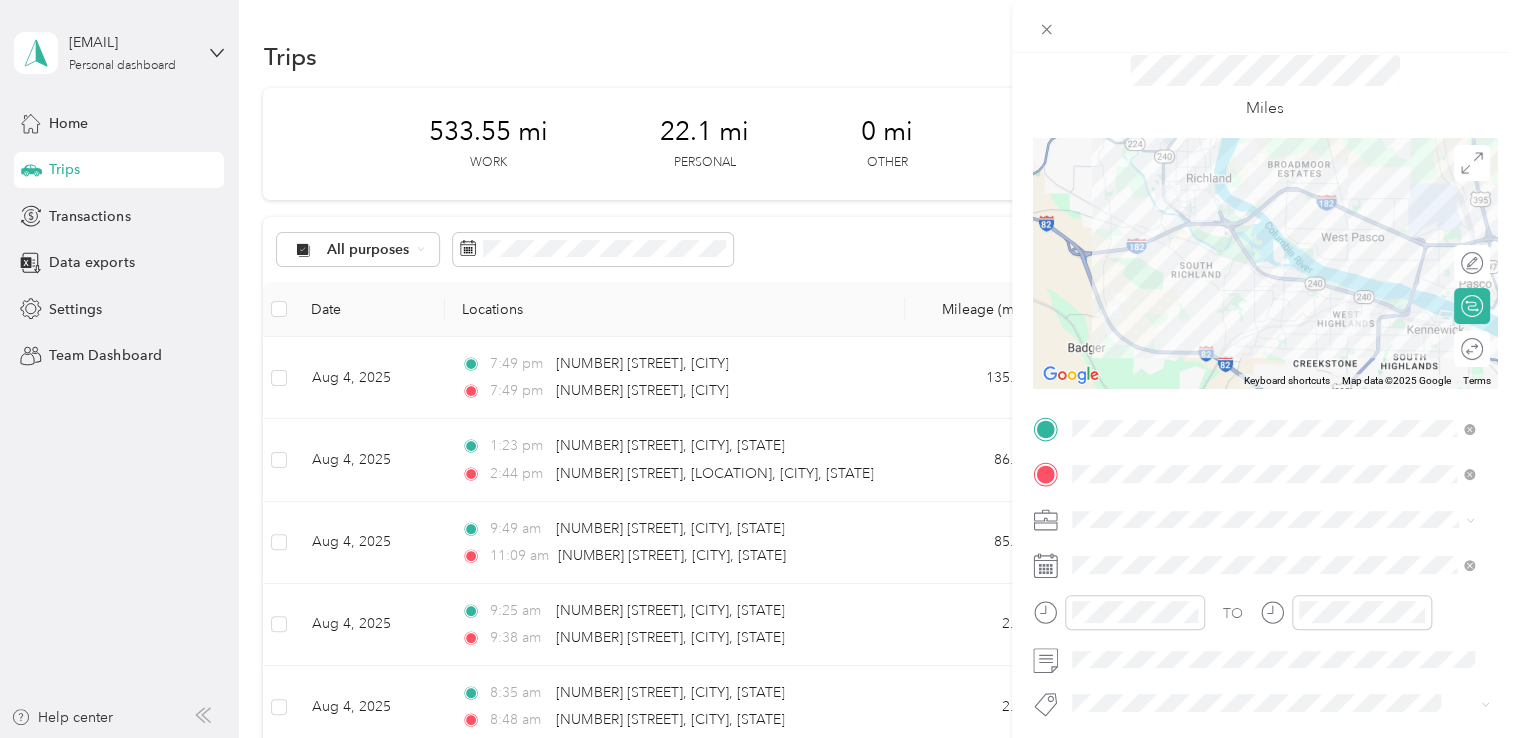 scroll, scrollTop: 100, scrollLeft: 0, axis: vertical 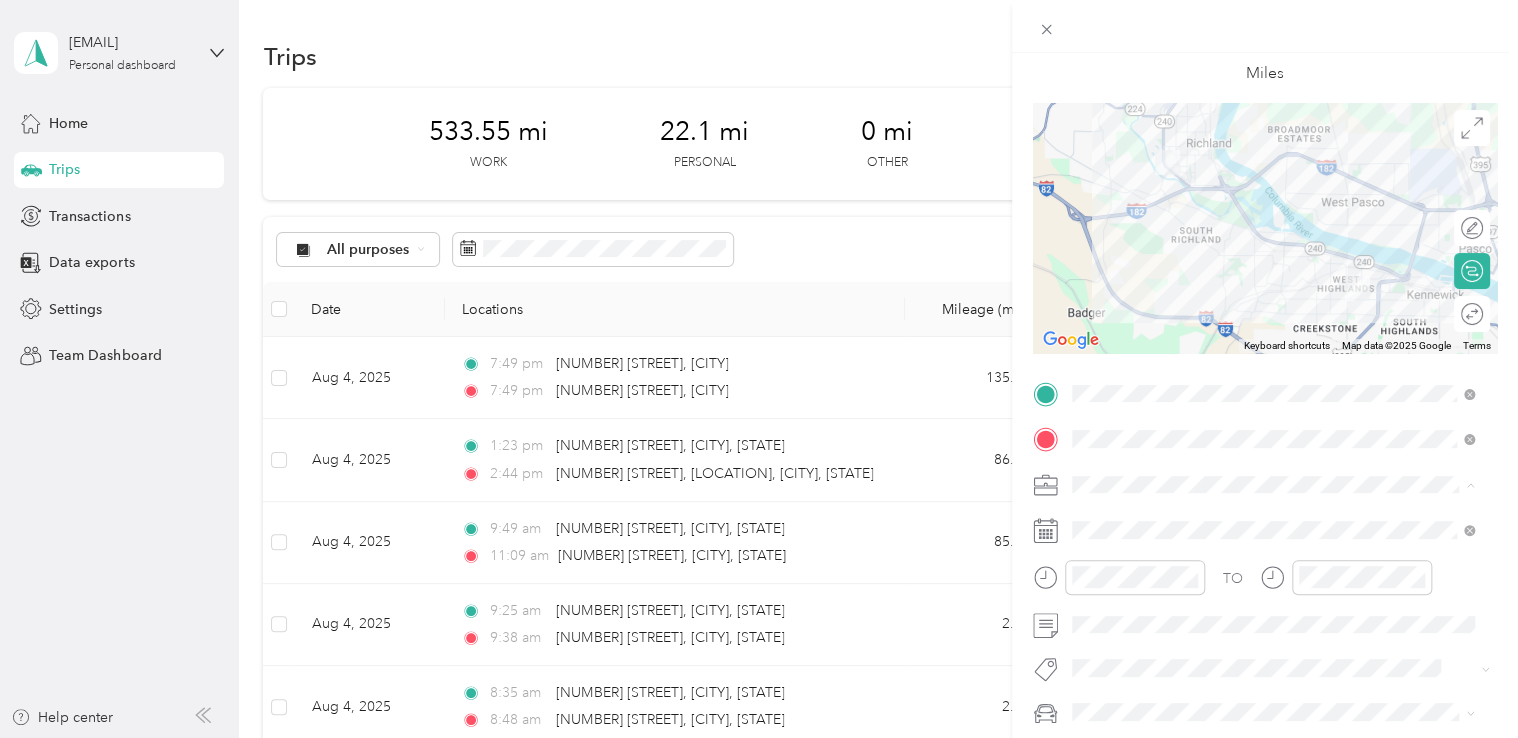 click on "Northwest Nursing Consultants" at bounding box center [1273, 274] 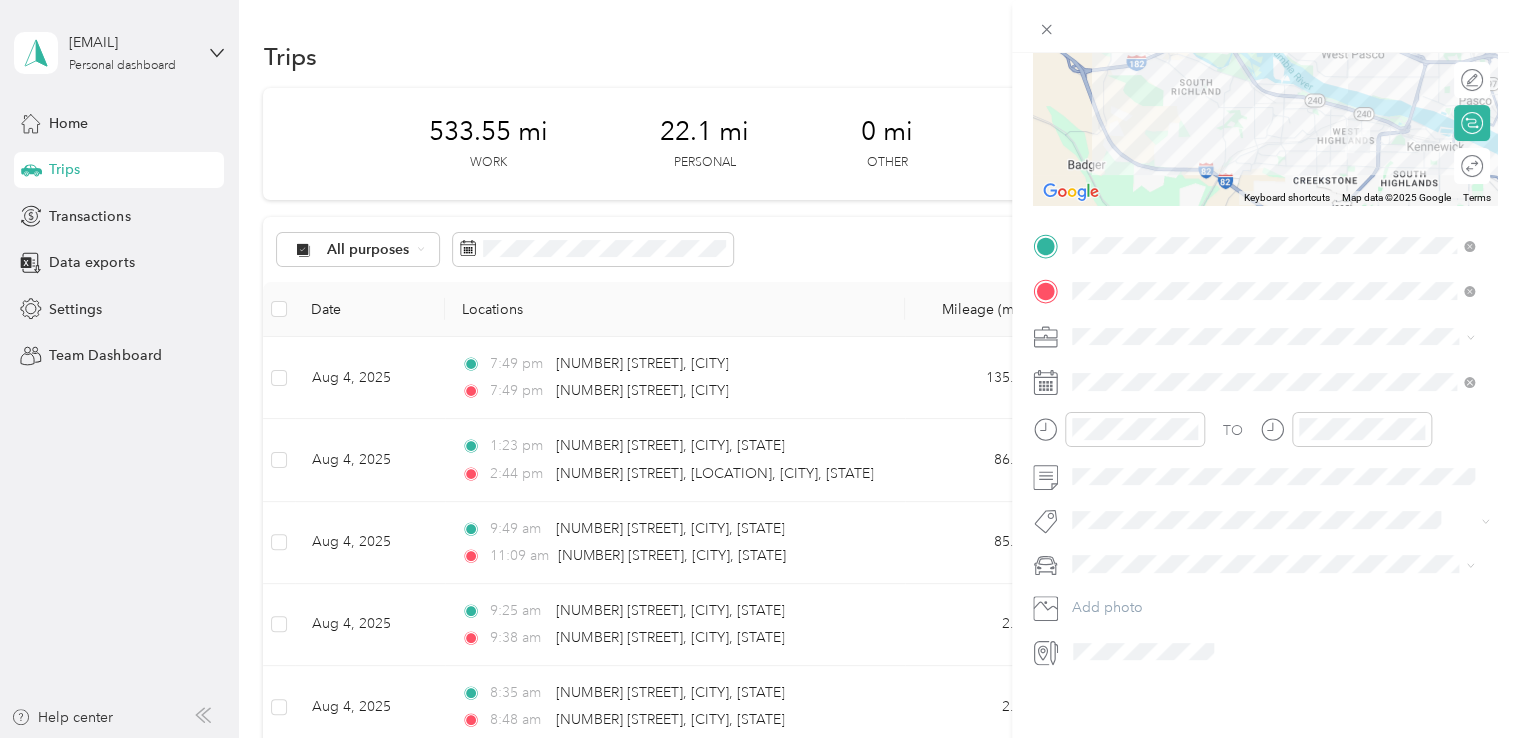 scroll, scrollTop: 264, scrollLeft: 0, axis: vertical 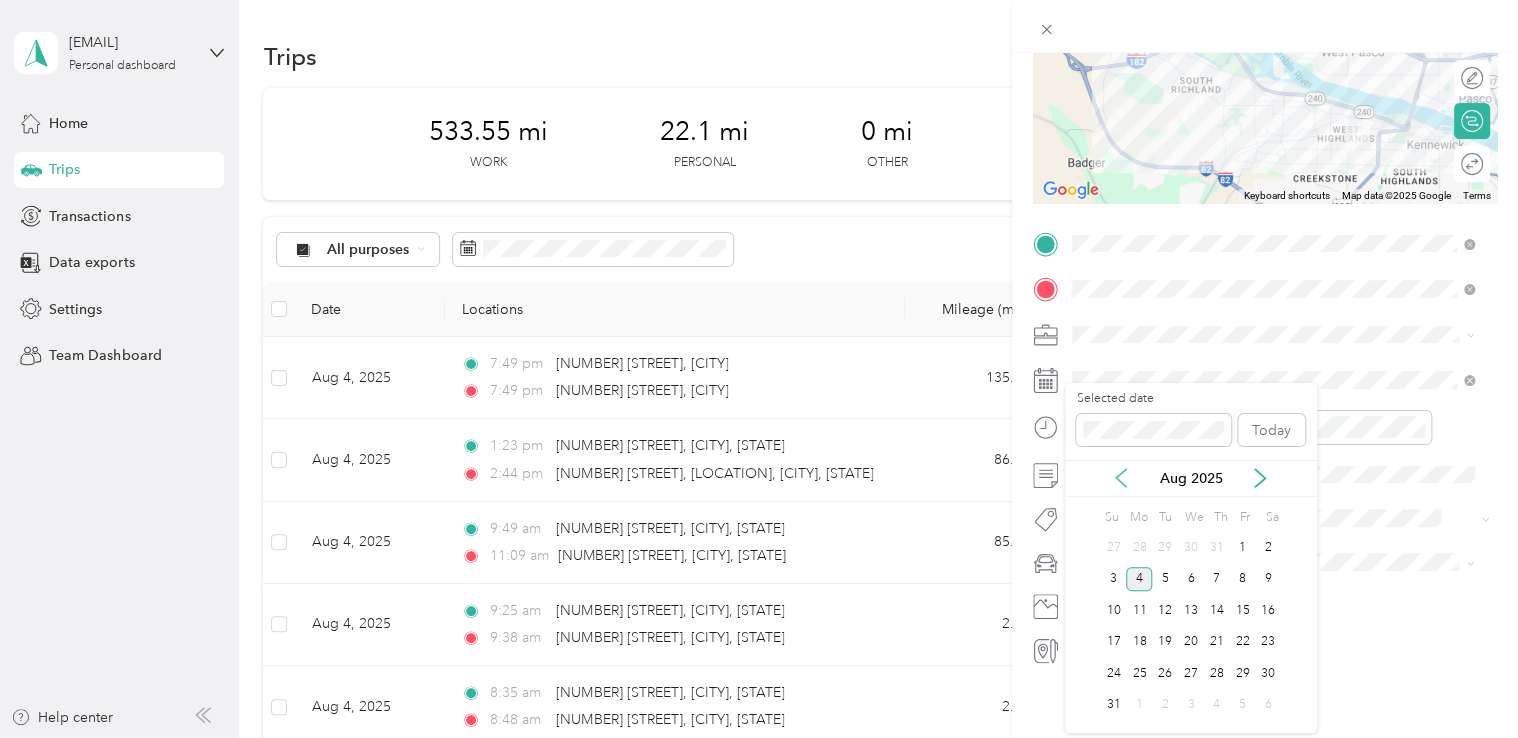 click 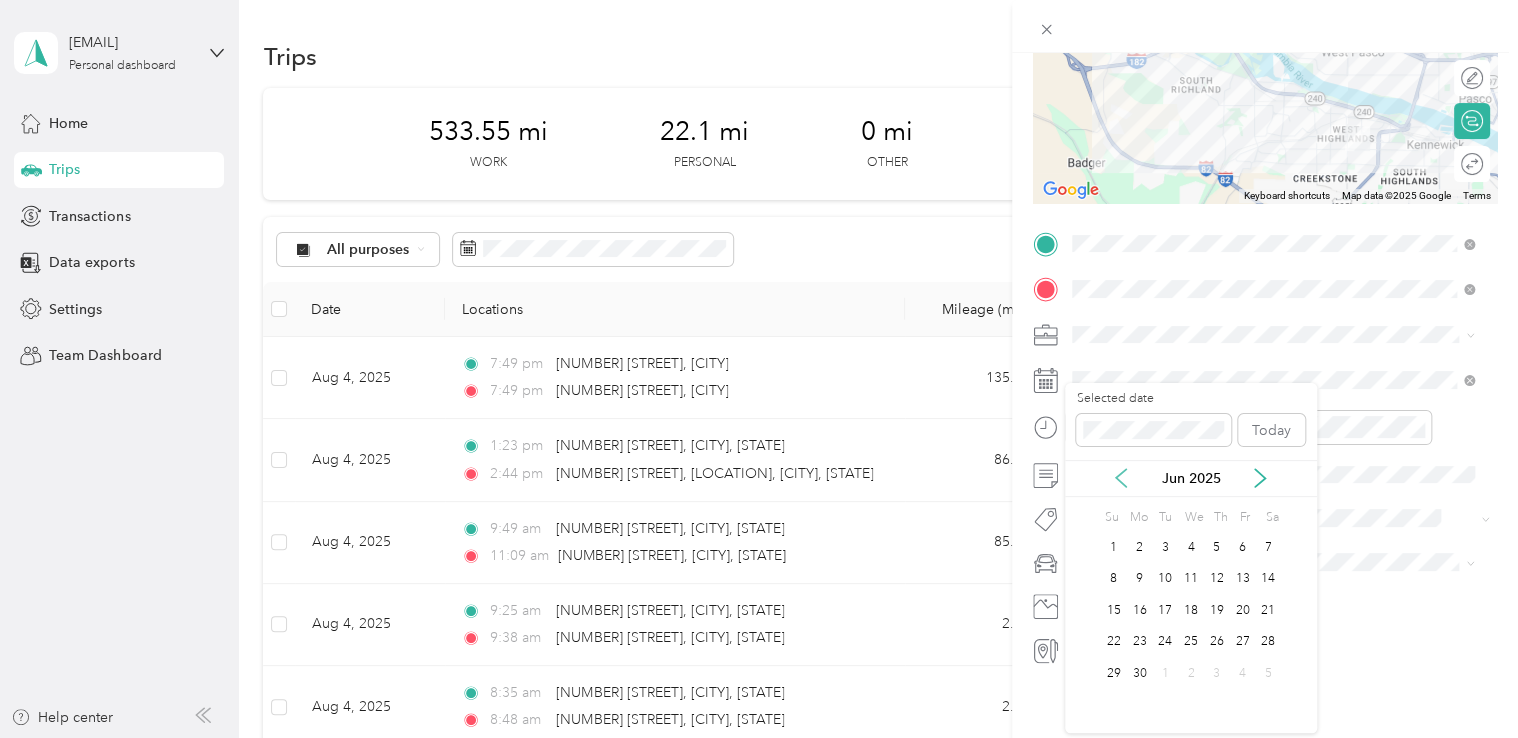 click 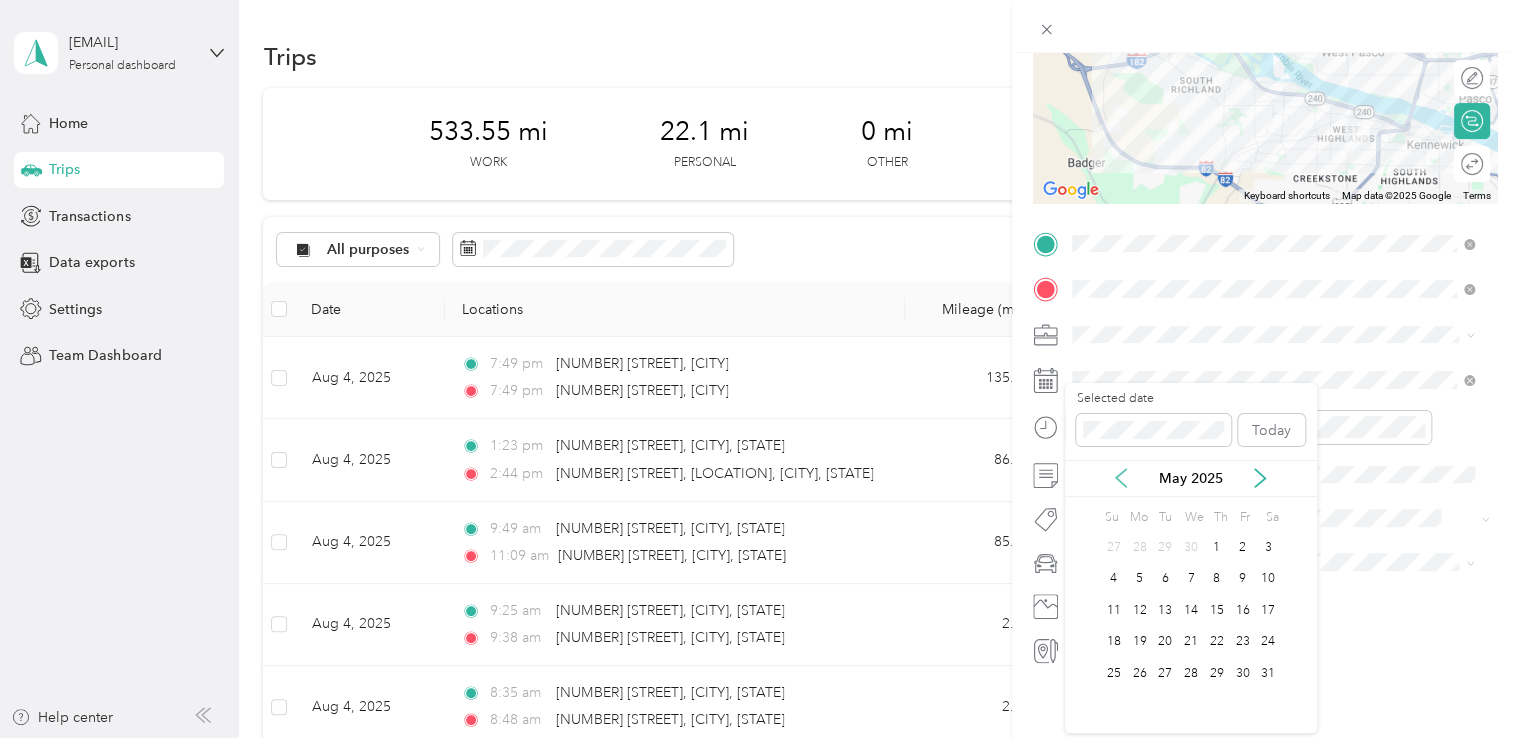 click 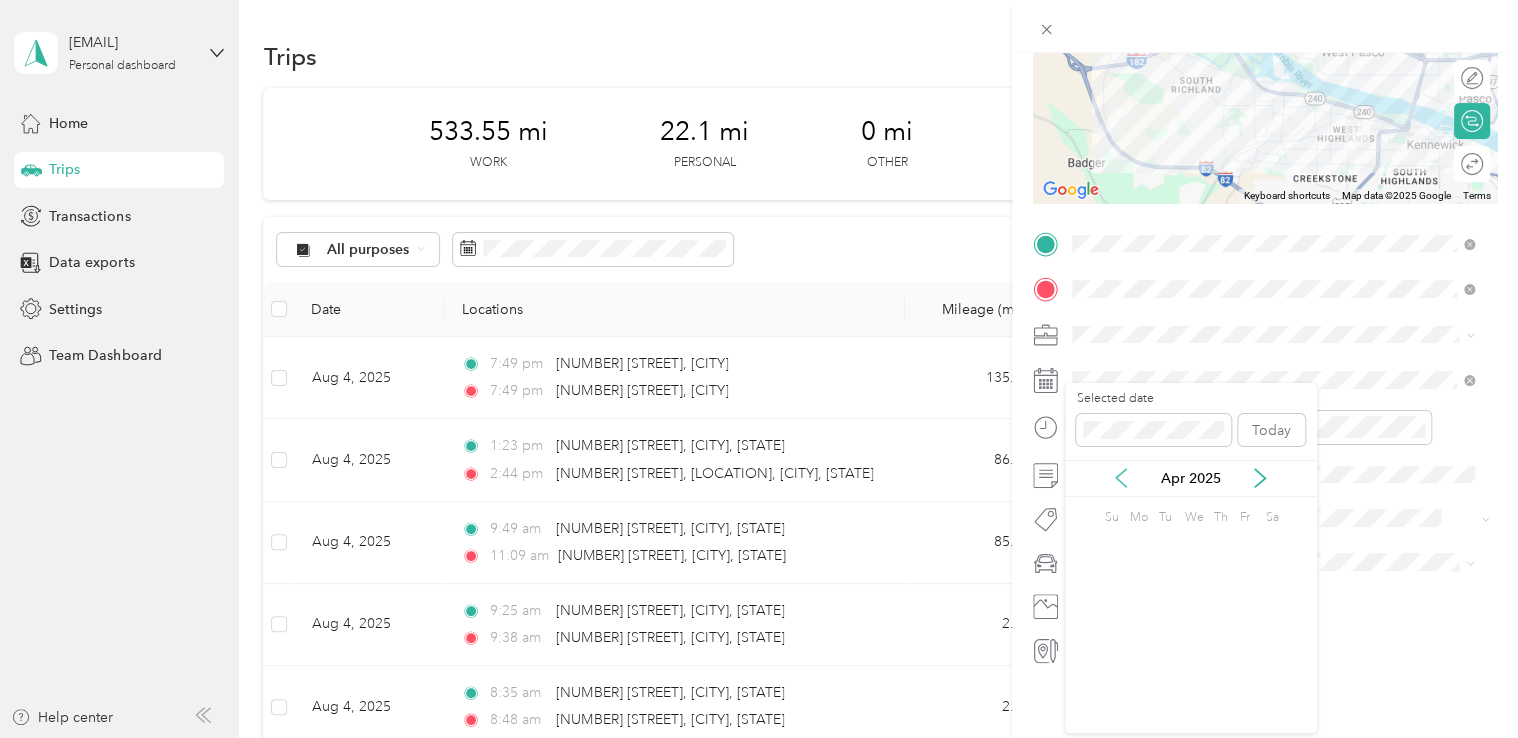 click 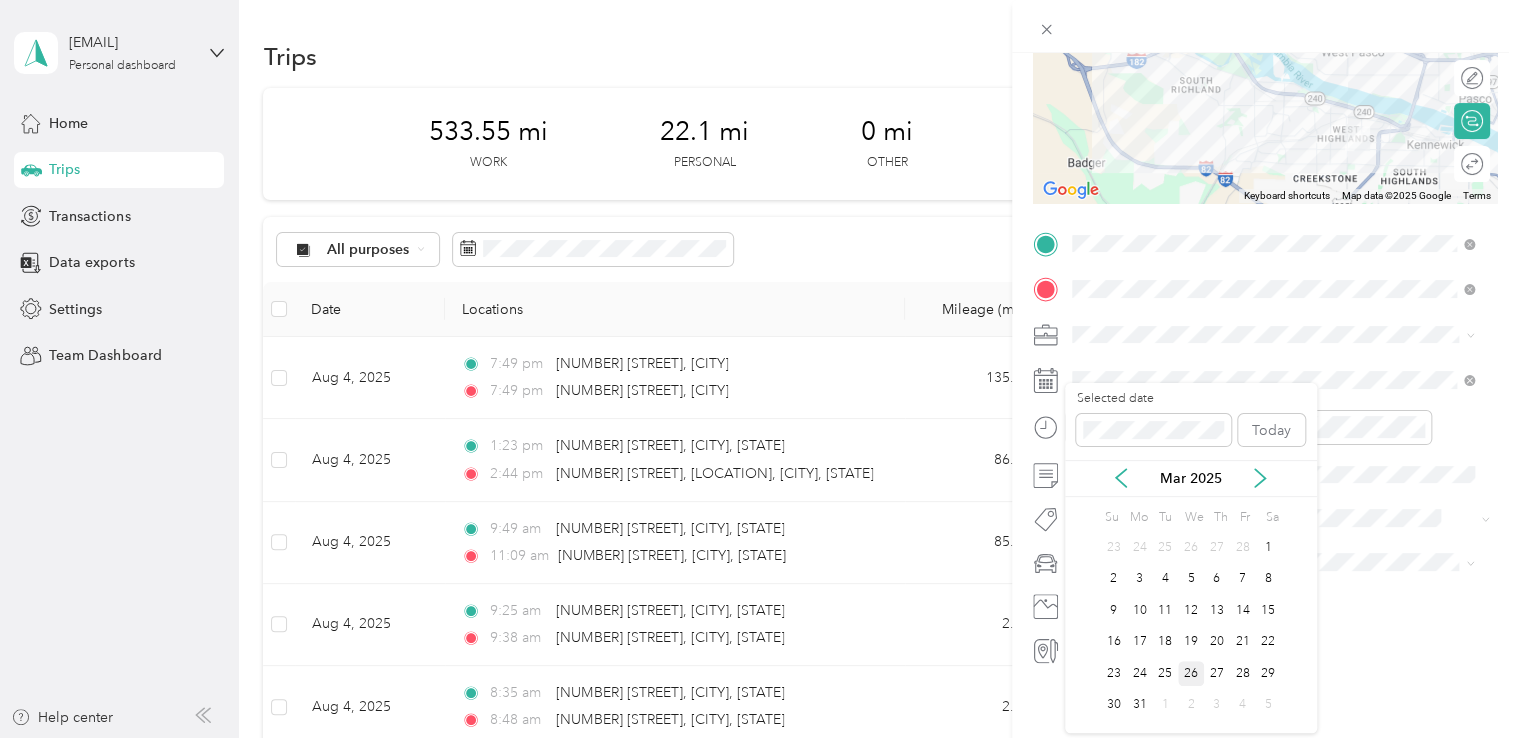 click on "26" at bounding box center [1191, 673] 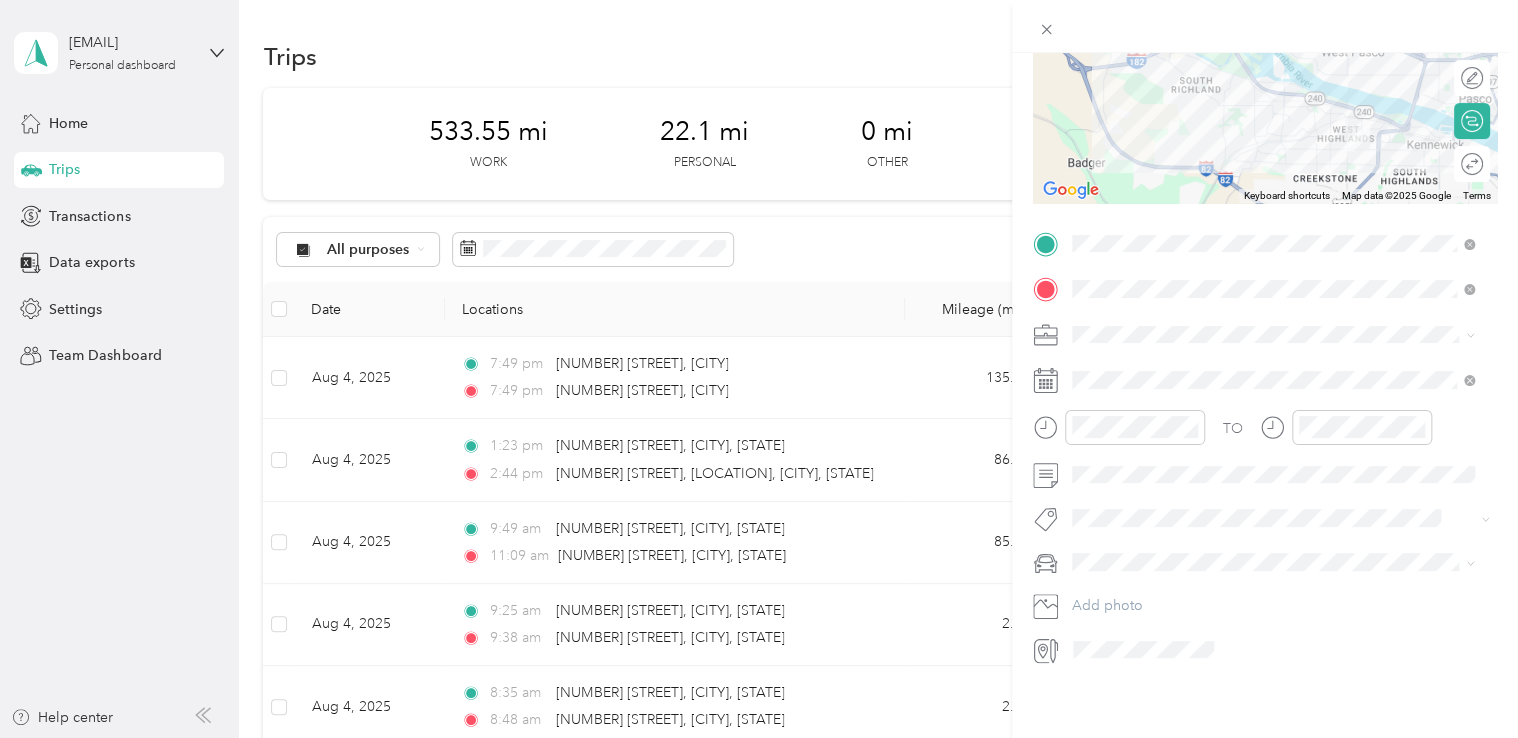 click on "Round trip" at bounding box center [1483, 164] 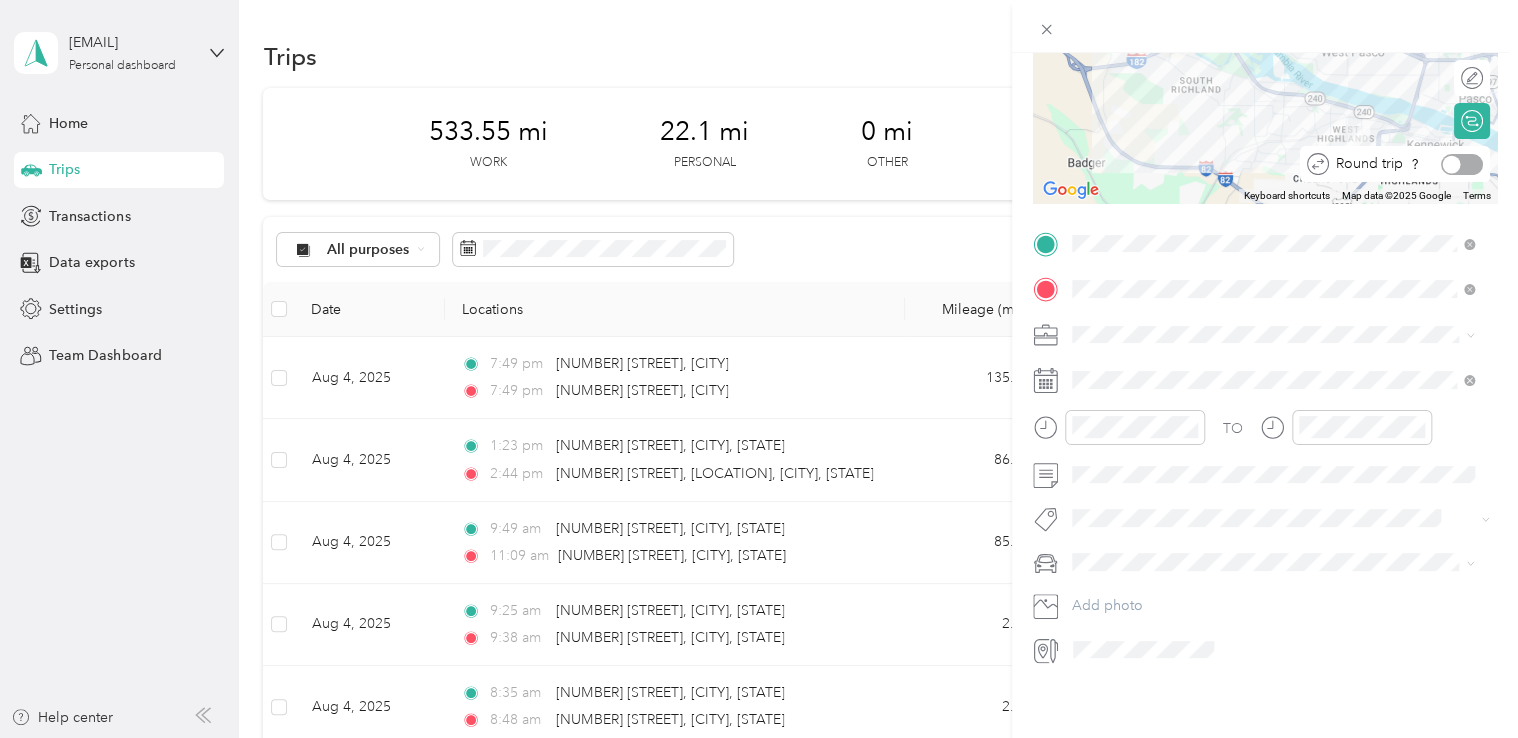 click at bounding box center [1462, 164] 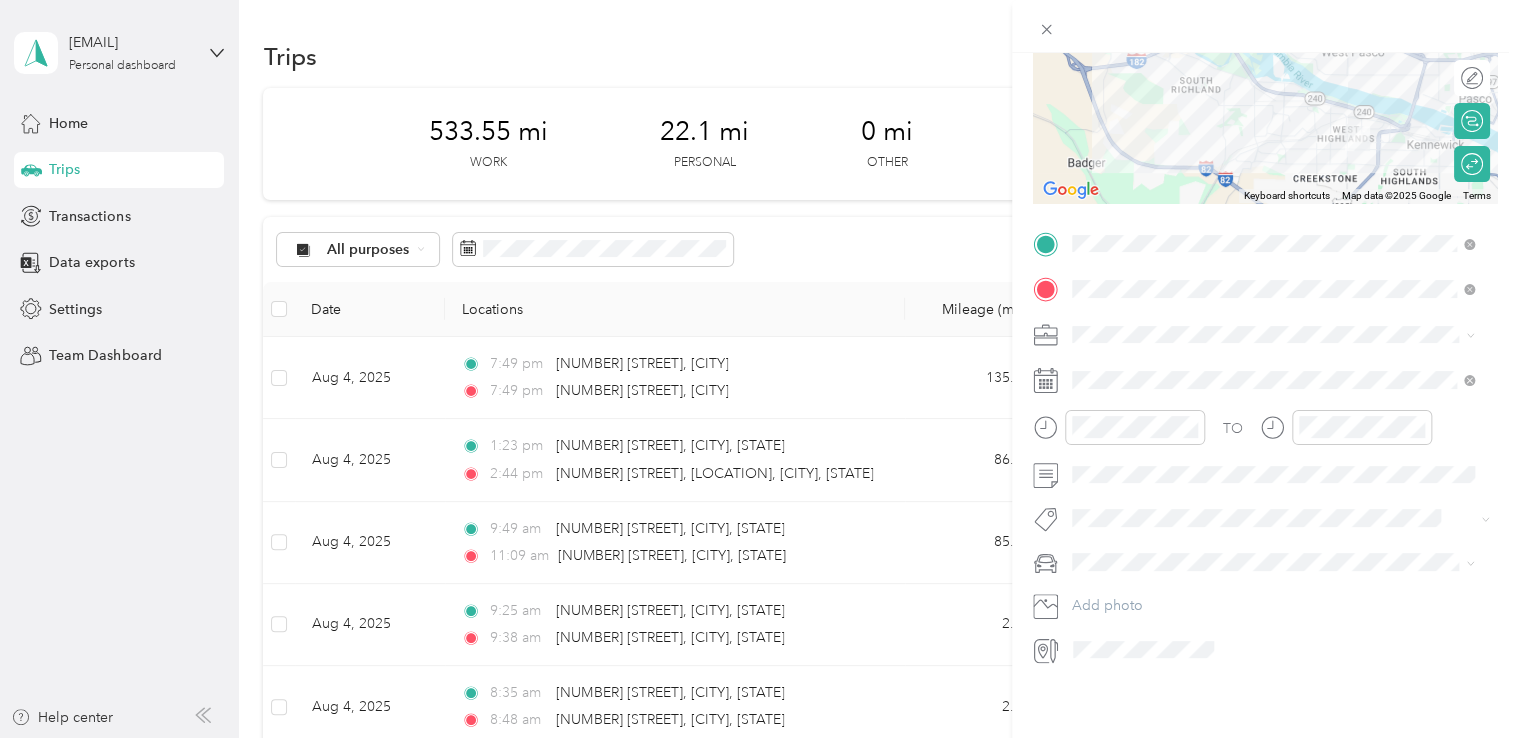 scroll, scrollTop: 0, scrollLeft: 0, axis: both 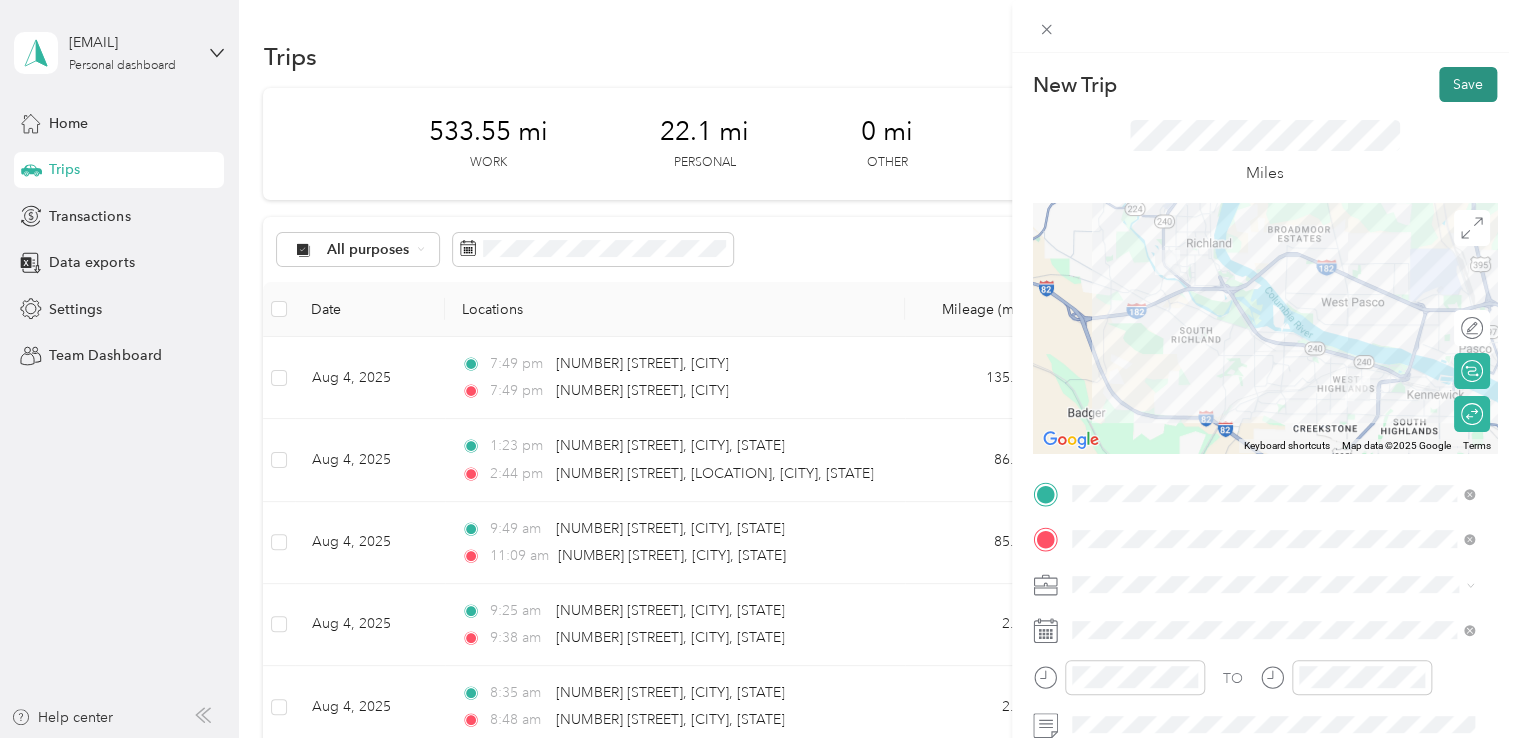 click on "Save" at bounding box center [1468, 84] 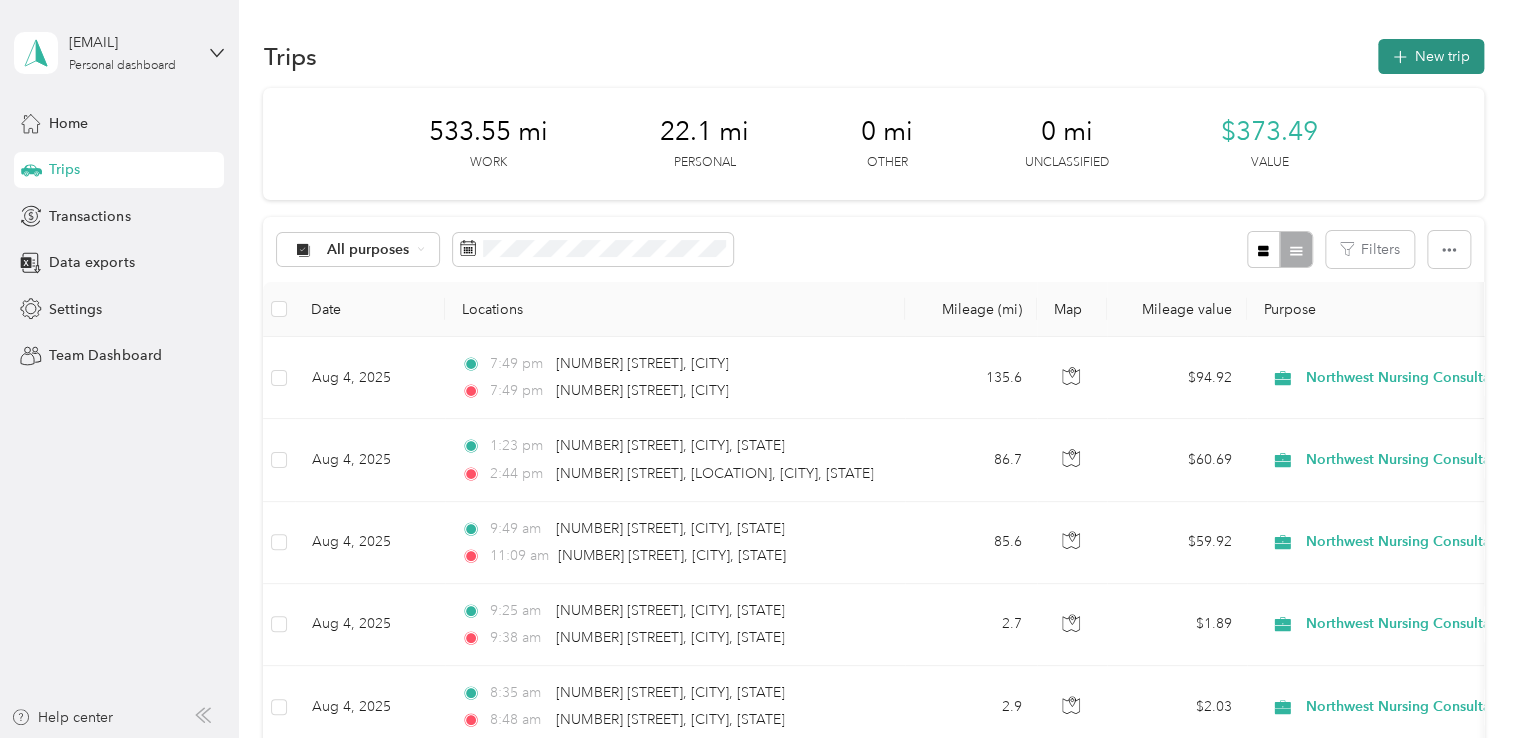 click on "New trip" at bounding box center [1431, 56] 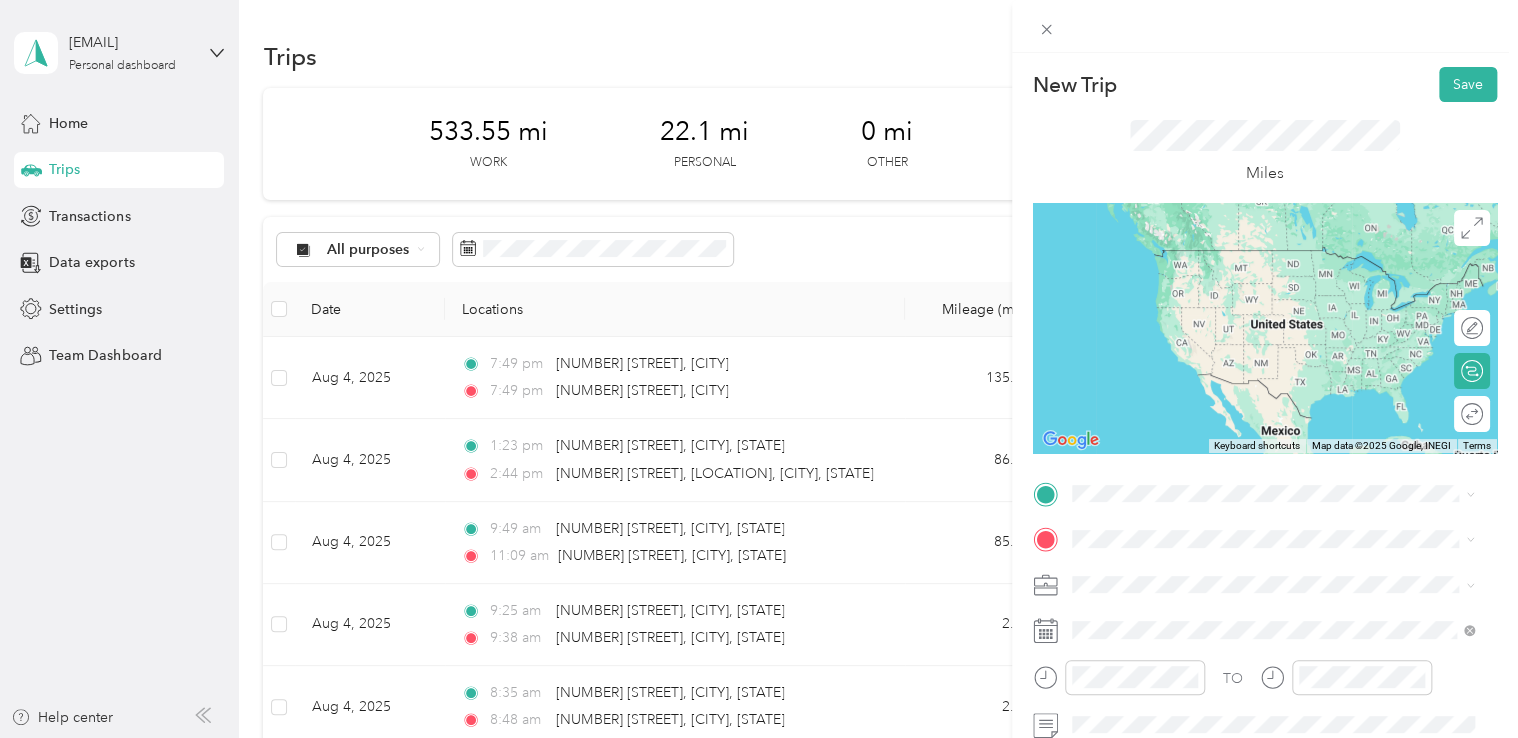 click on "[NUMBER] [STREET]
[CITY], [STATE] [POSTAL_CODE], [COUNTRY]" at bounding box center [1273, 255] 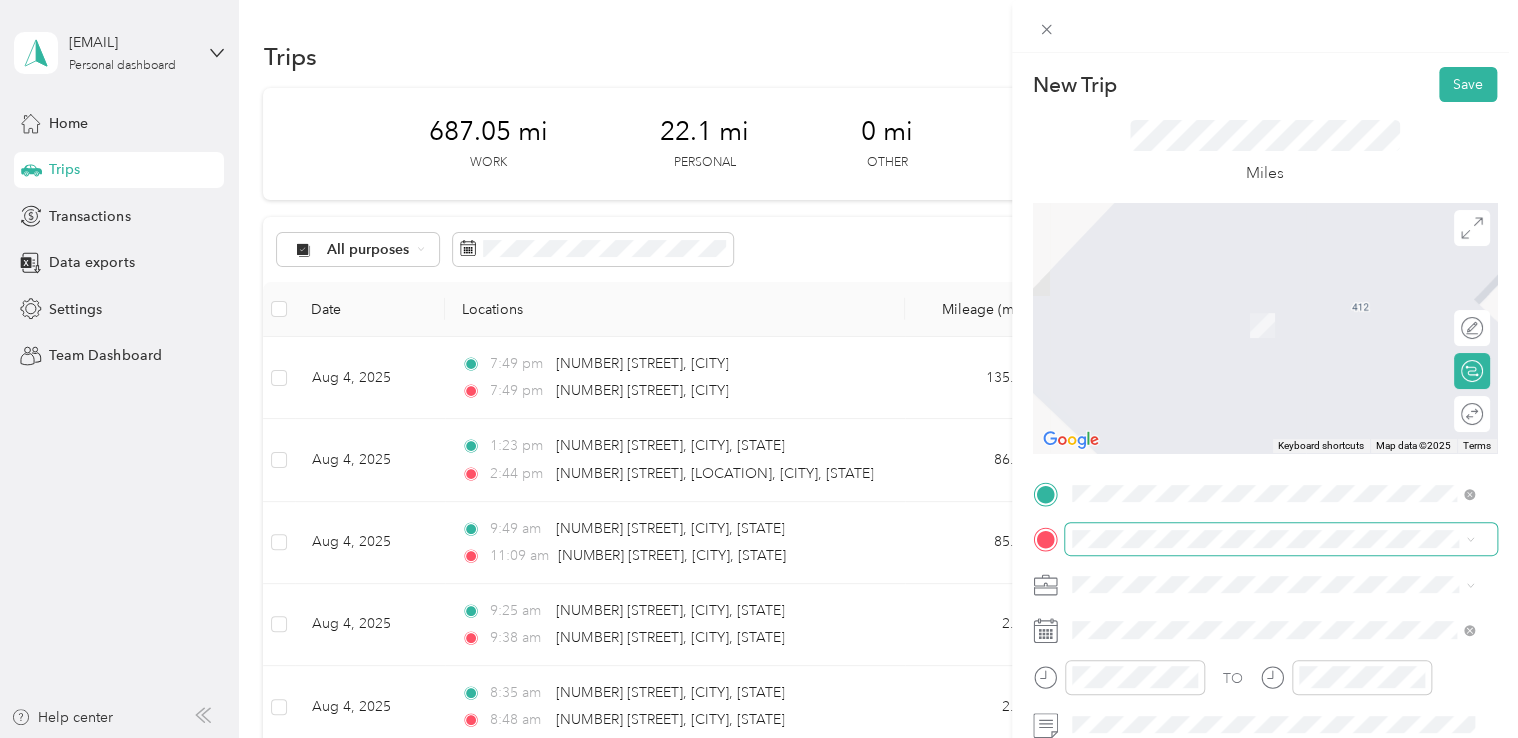 click at bounding box center (1281, 539) 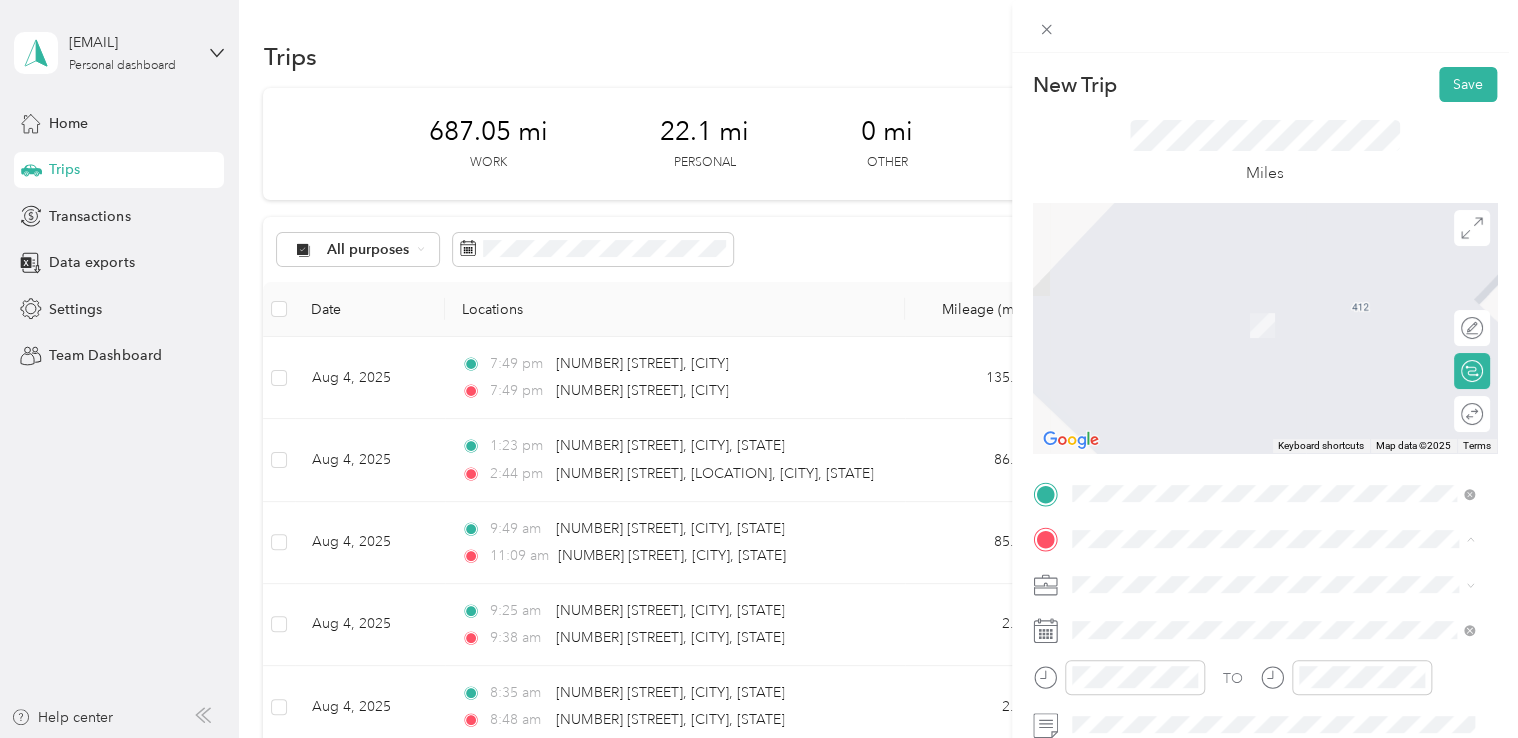 click on "200 Prosser Health Dr
Prosser, Washington 99350, United States" at bounding box center [1253, 619] 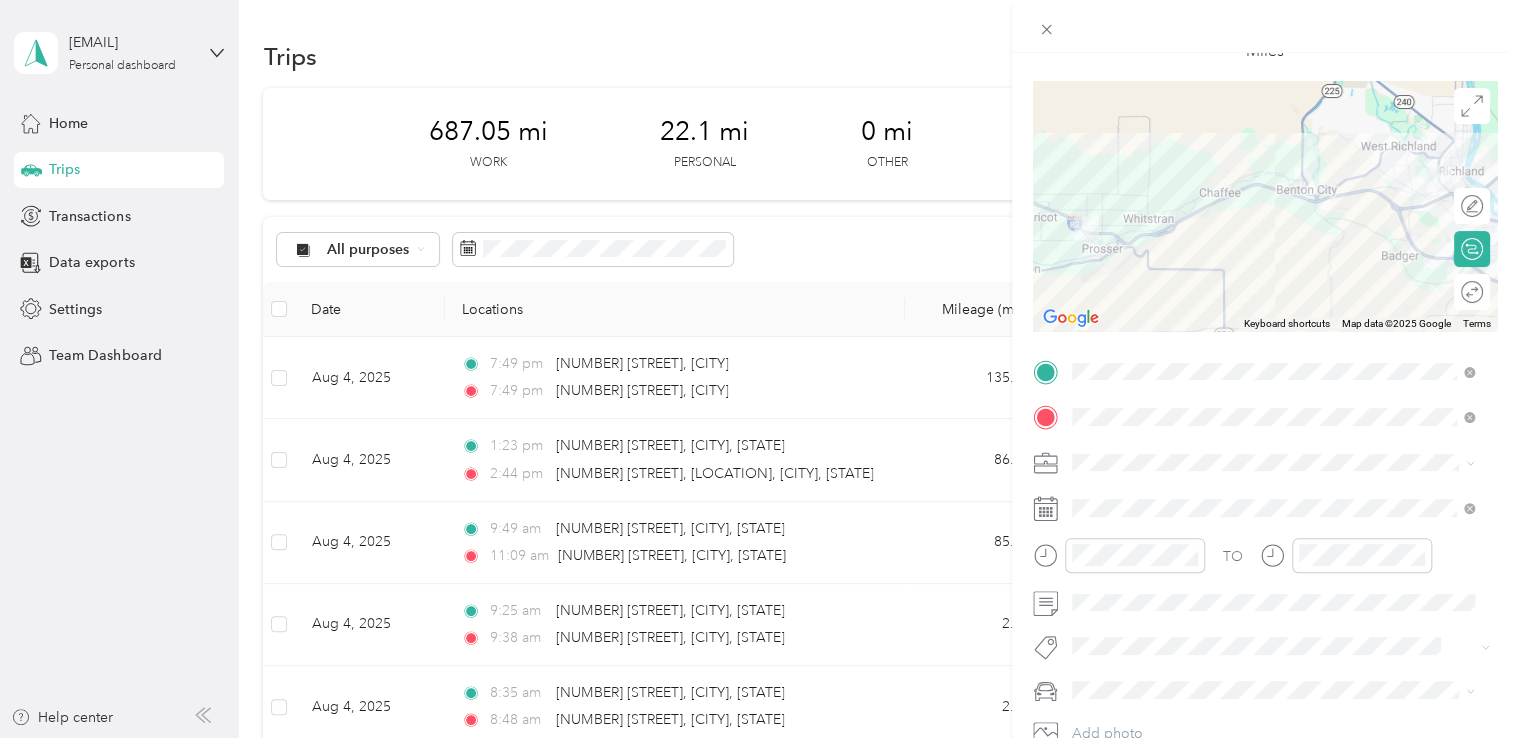 scroll, scrollTop: 200, scrollLeft: 0, axis: vertical 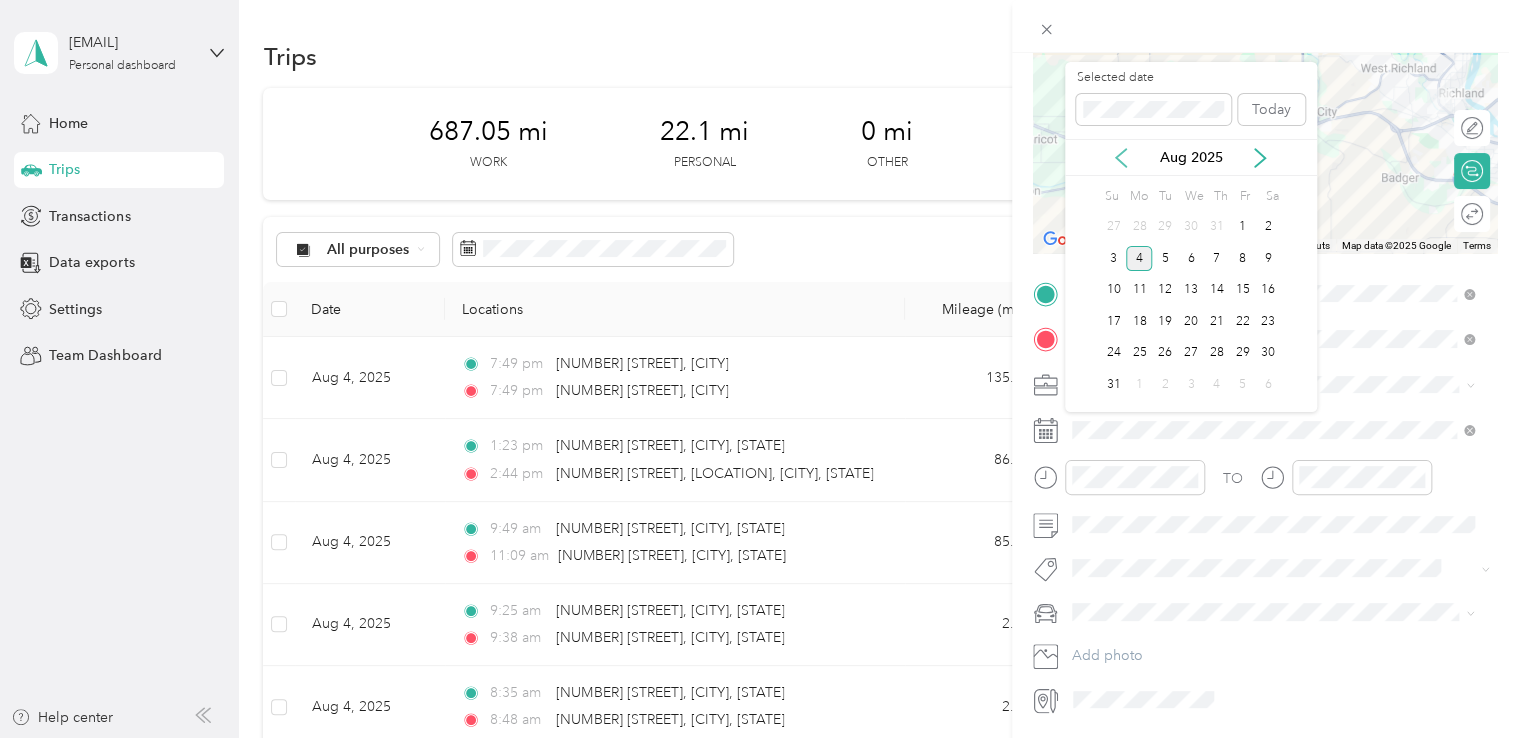 click 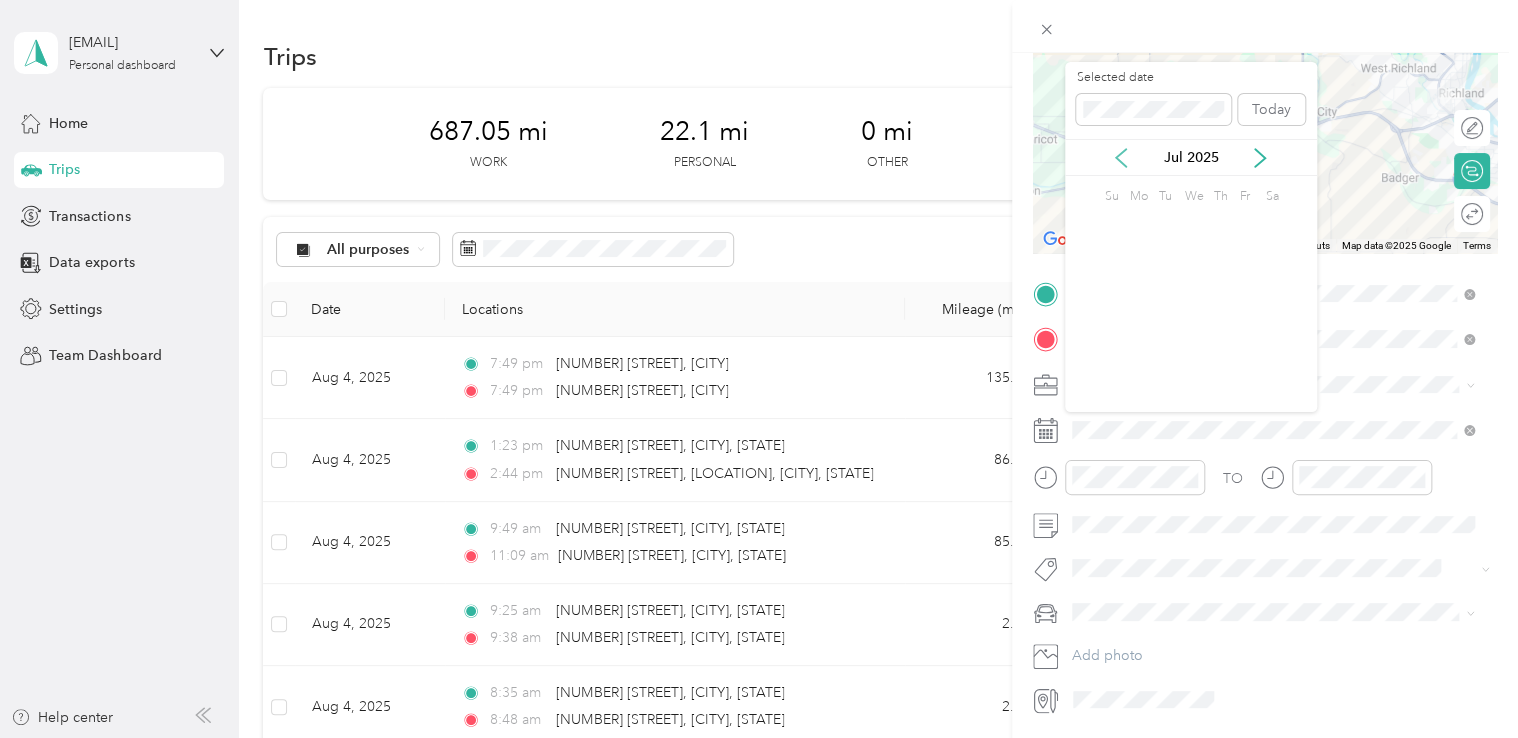click 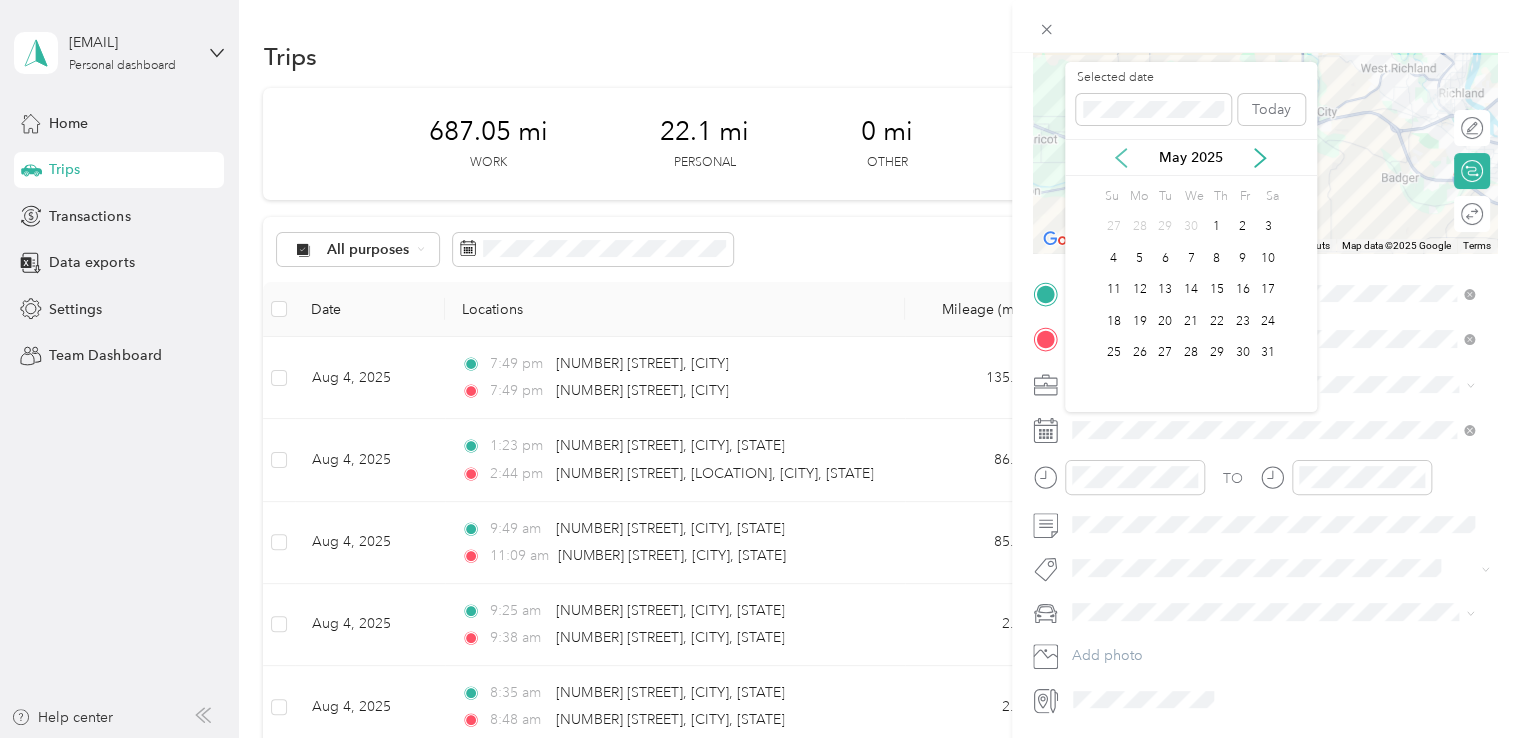 click 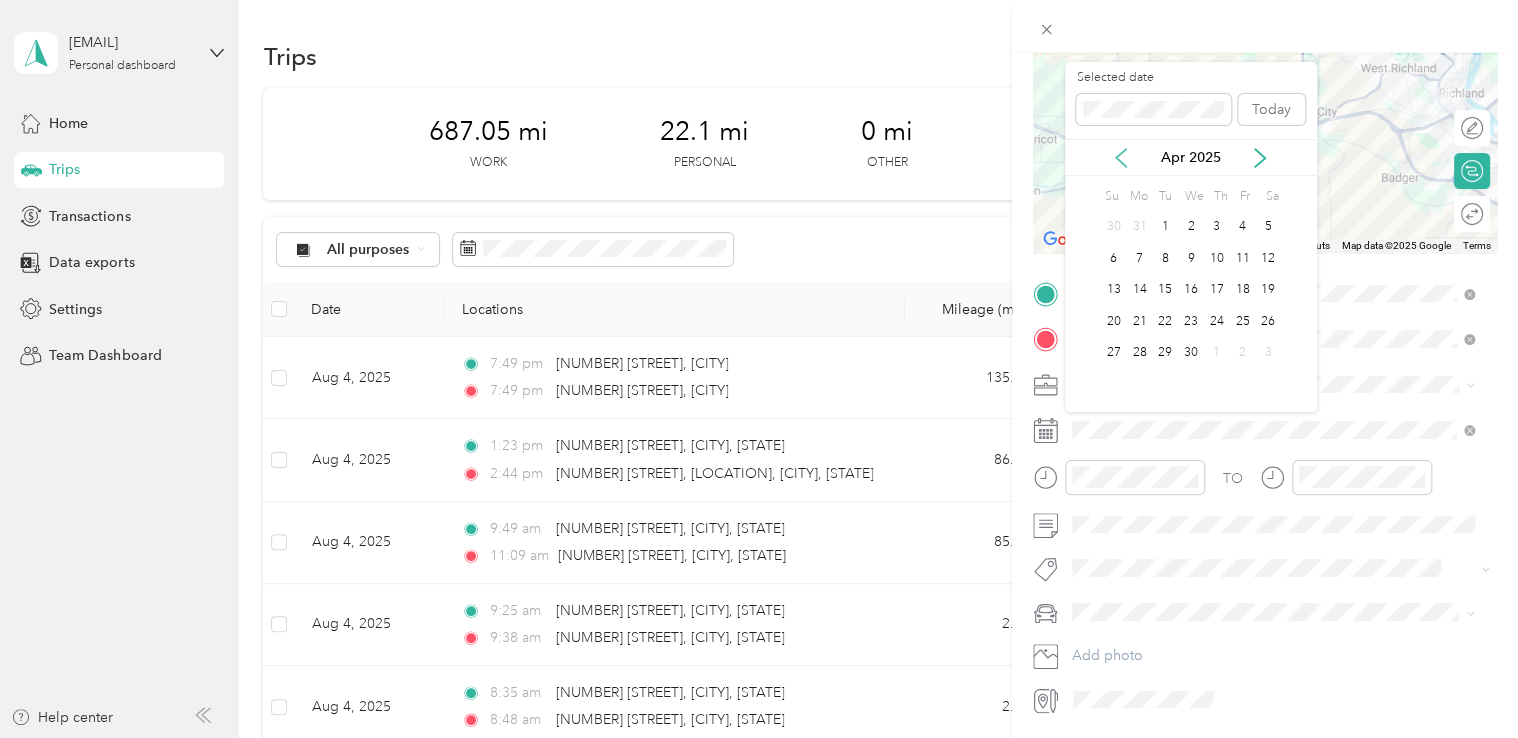 click 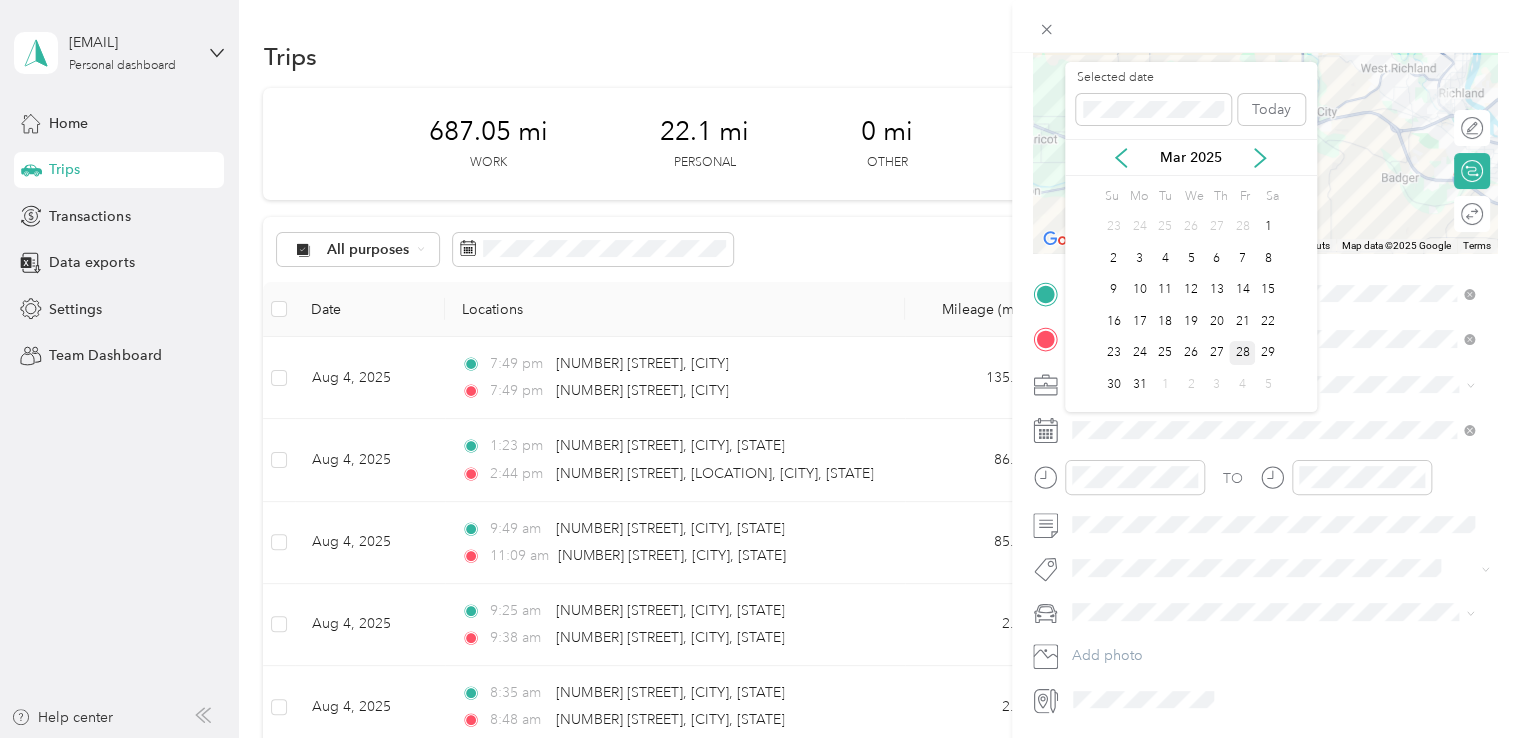 click on "28" at bounding box center [1242, 353] 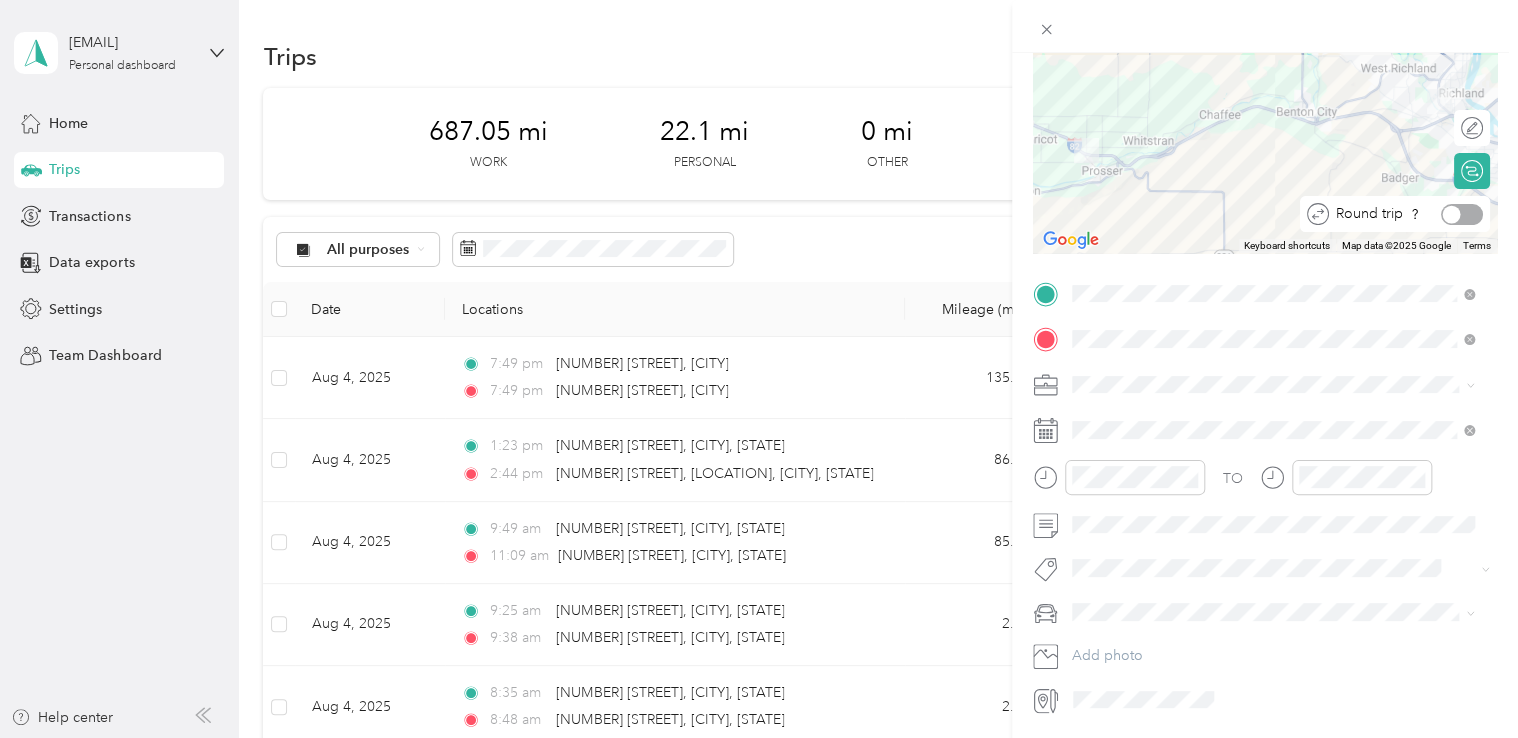 click at bounding box center [1462, 214] 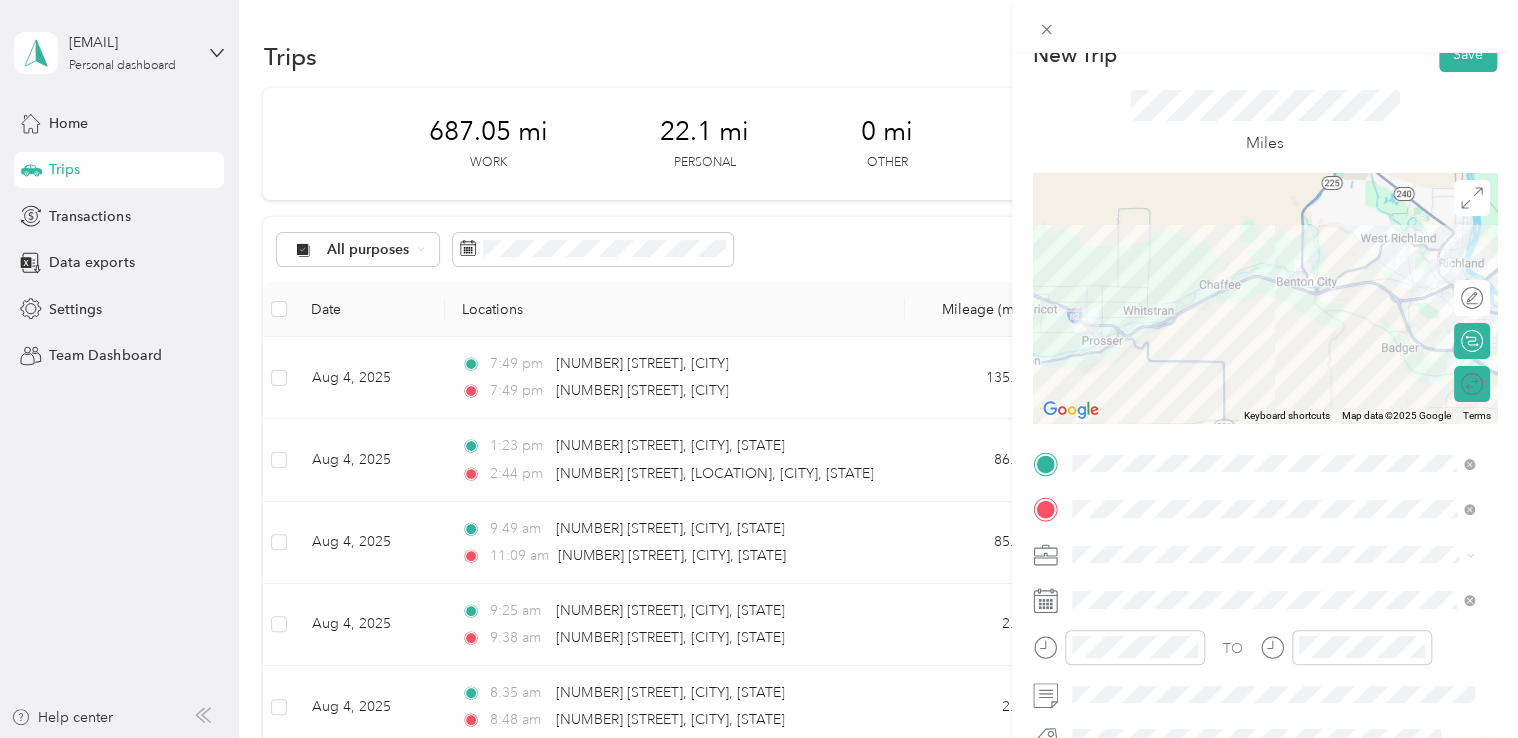 scroll, scrollTop: 0, scrollLeft: 0, axis: both 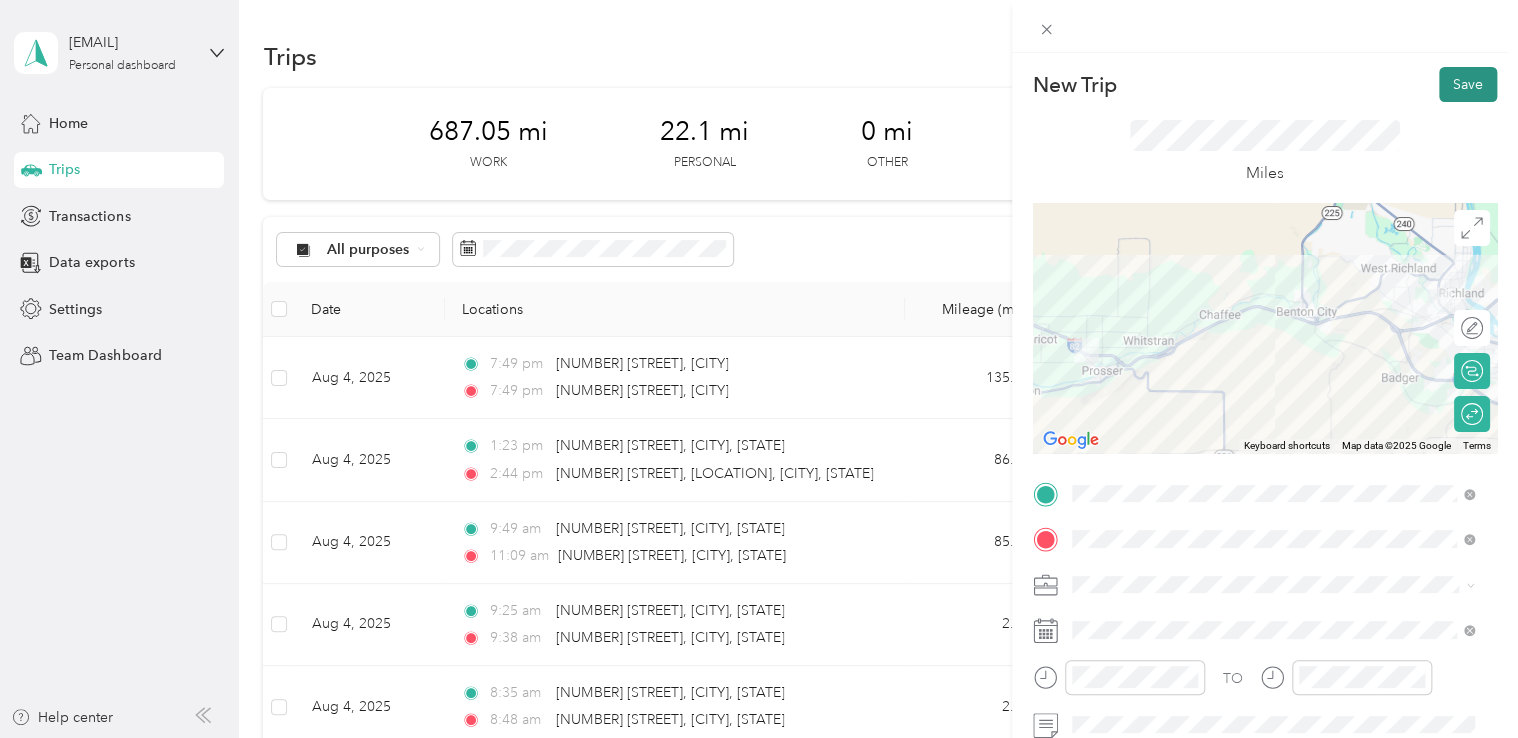 click on "Save" at bounding box center (1468, 84) 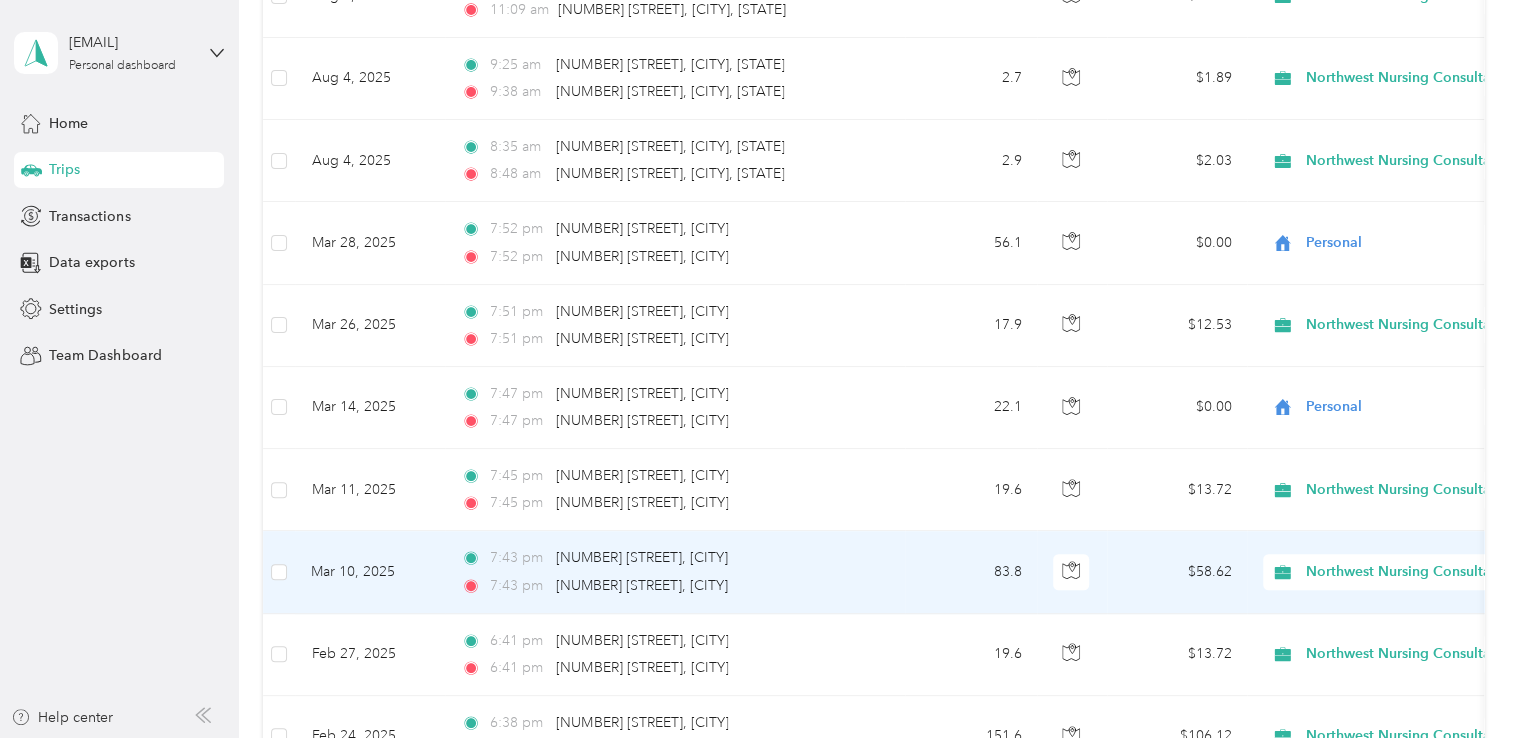 scroll, scrollTop: 490, scrollLeft: 0, axis: vertical 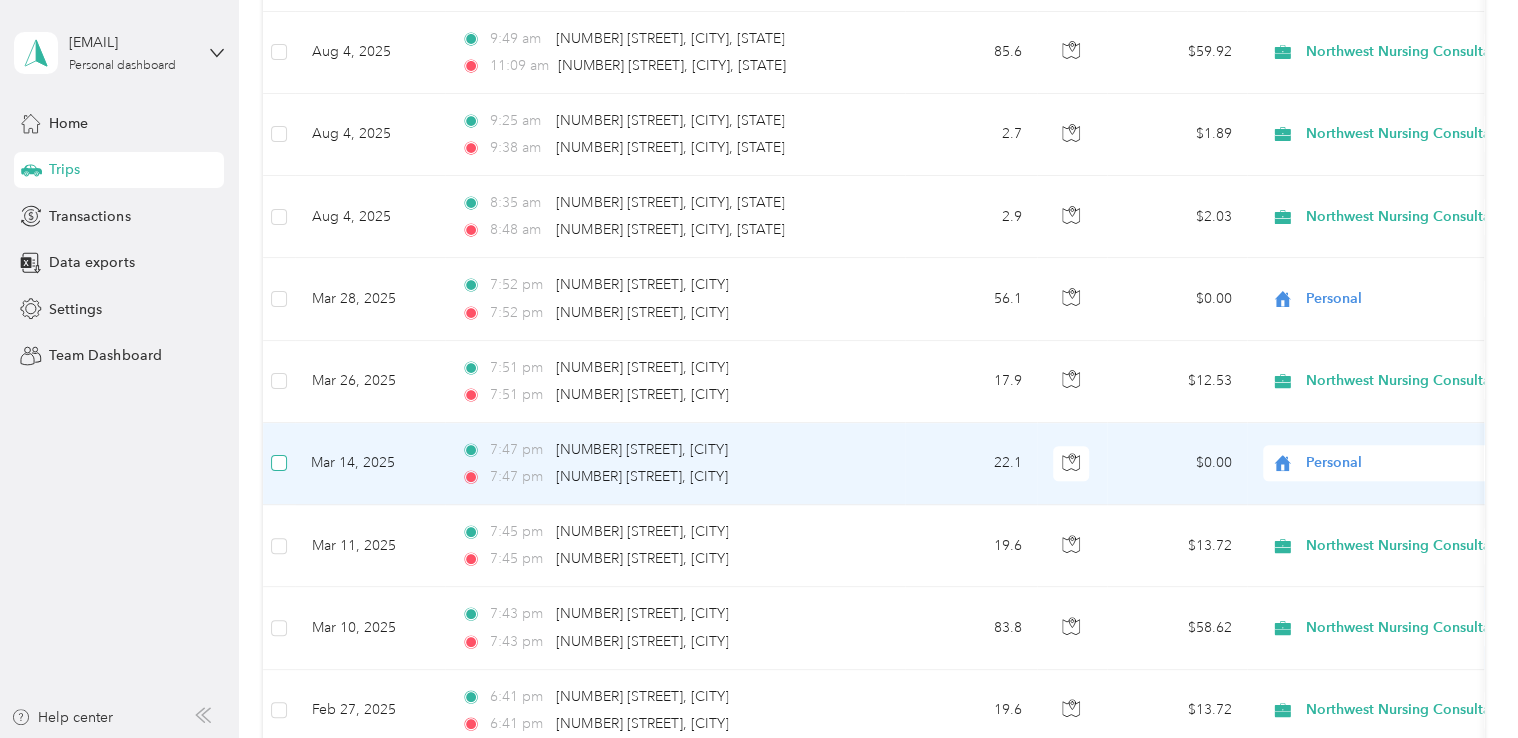 click at bounding box center [279, 463] 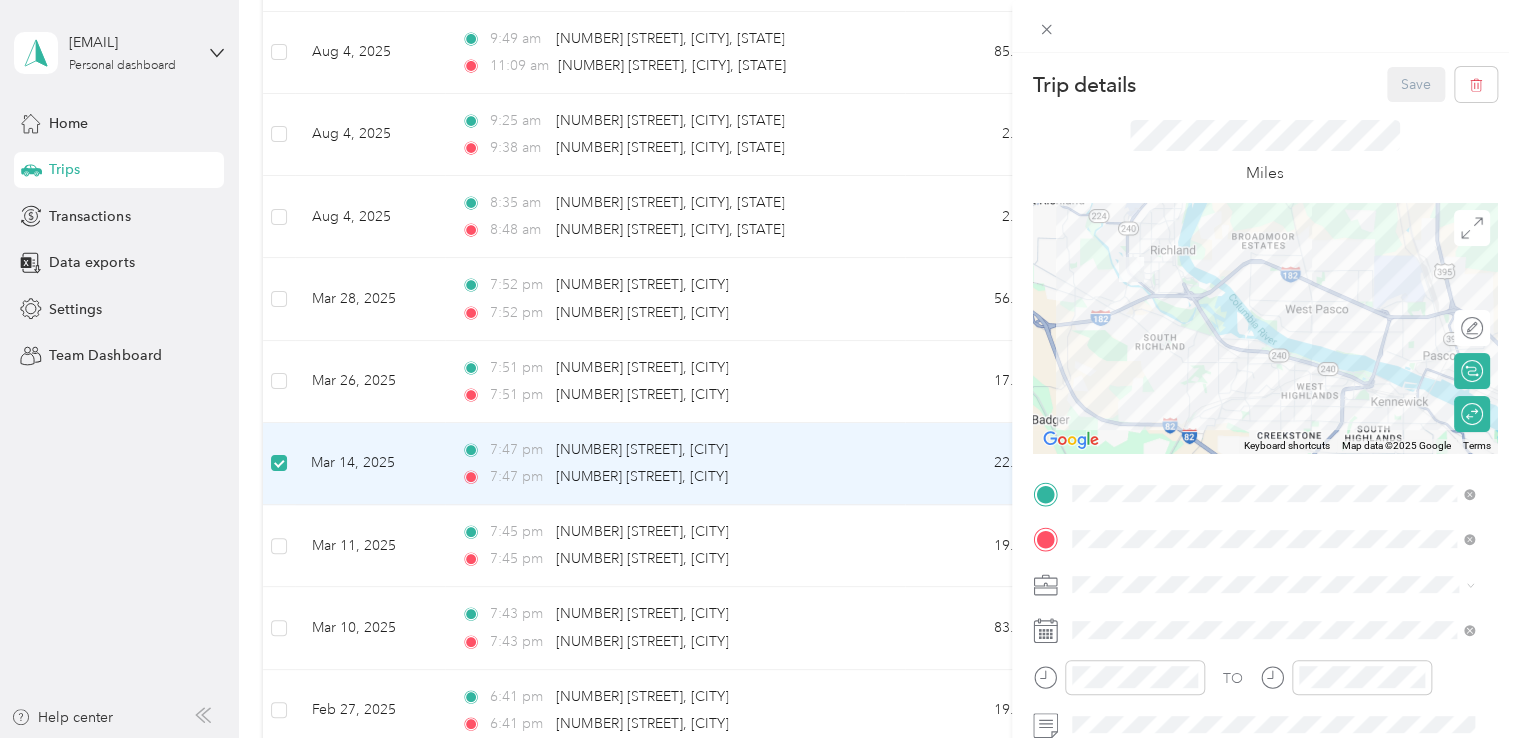 click on "Trip details Save This trip cannot be edited because it is either under review, approved, or paid. Contact your Team Manager to edit it. Miles To navigate the map with touch gestures double-tap and hold your finger on the map, then drag the map. ← Move left → Move right ↑ Move up ↓ Move down + Zoom in - Zoom out Home Jump left by 75% End Jump right by 75% Page Up Jump up by 75% Page Down Jump down by 75% Keyboard shortcuts Map Data Map data ©2025 Google Map data ©2025 Google 2 km  Click to toggle between metric and imperial units Terms Report a map error Edit route Calculate route Round trip TO Add photo" at bounding box center (759, 369) 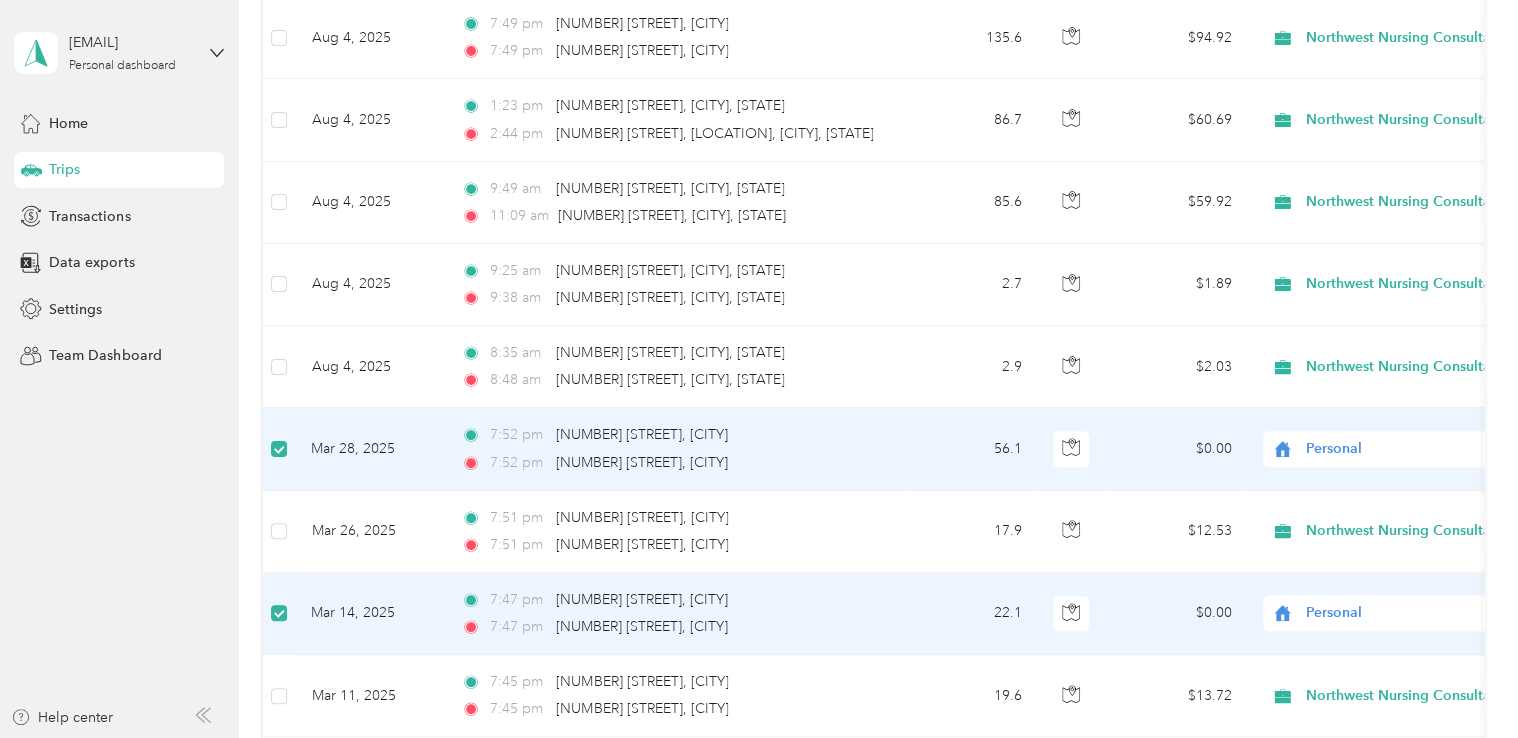 scroll, scrollTop: 0, scrollLeft: 0, axis: both 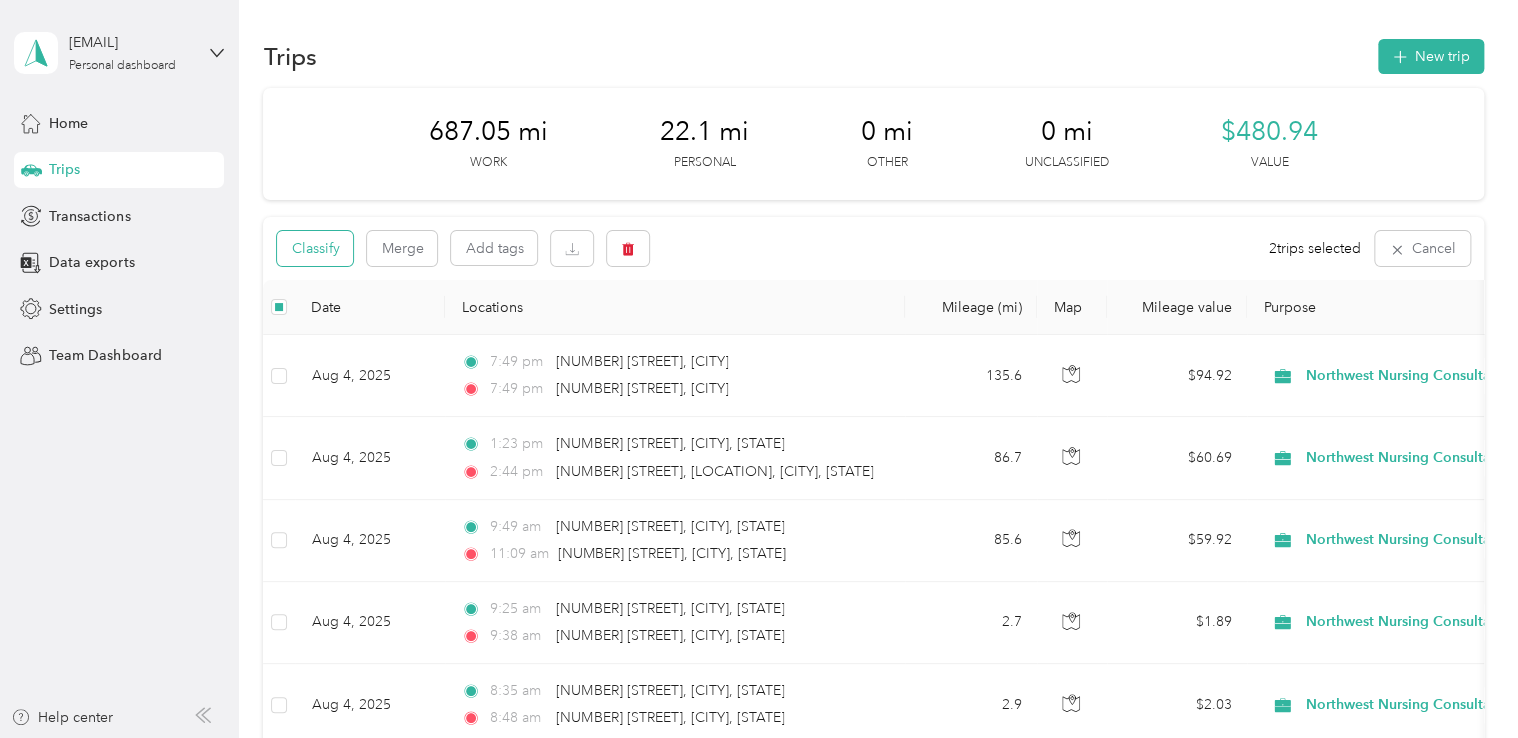click on "Classify" at bounding box center [315, 248] 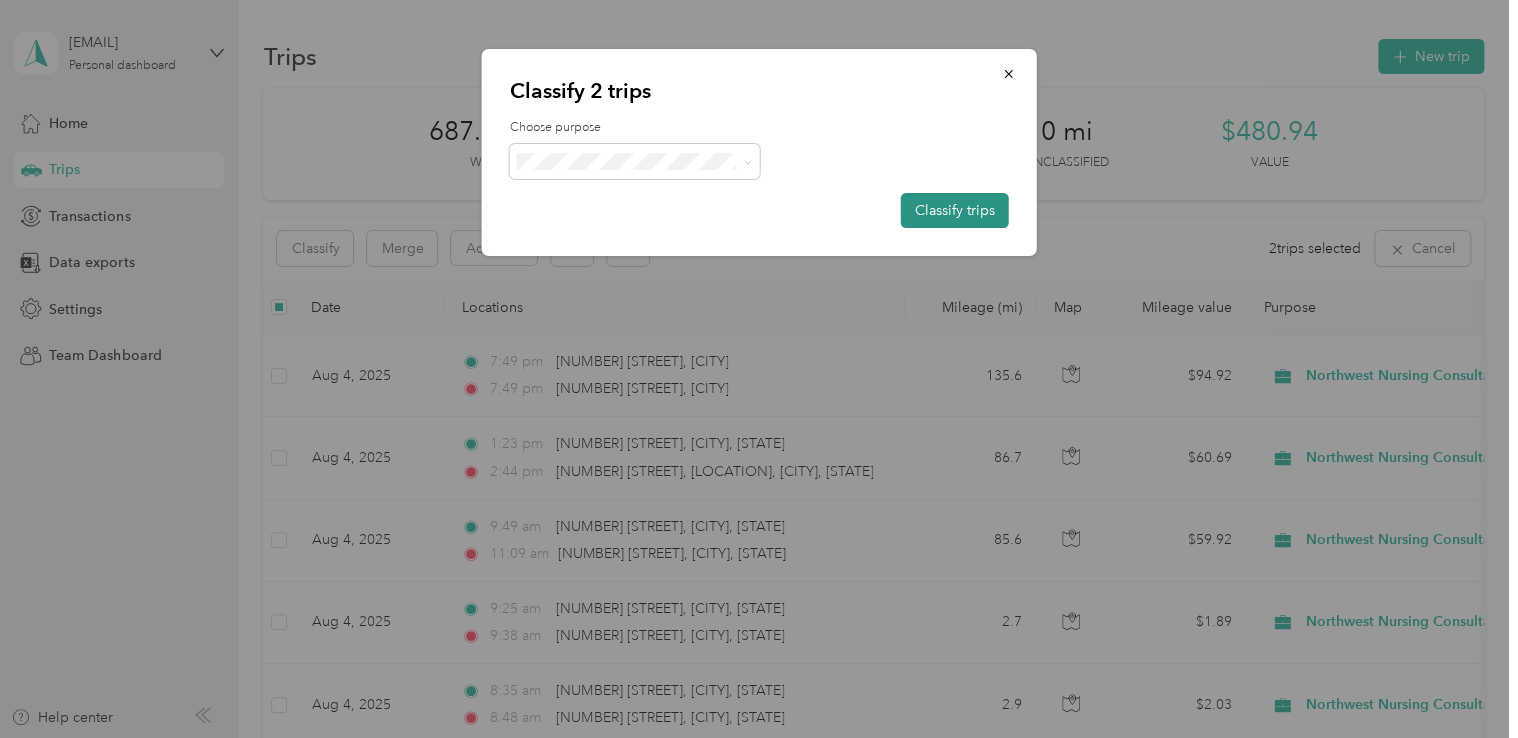 click on "Classify trips" at bounding box center (955, 210) 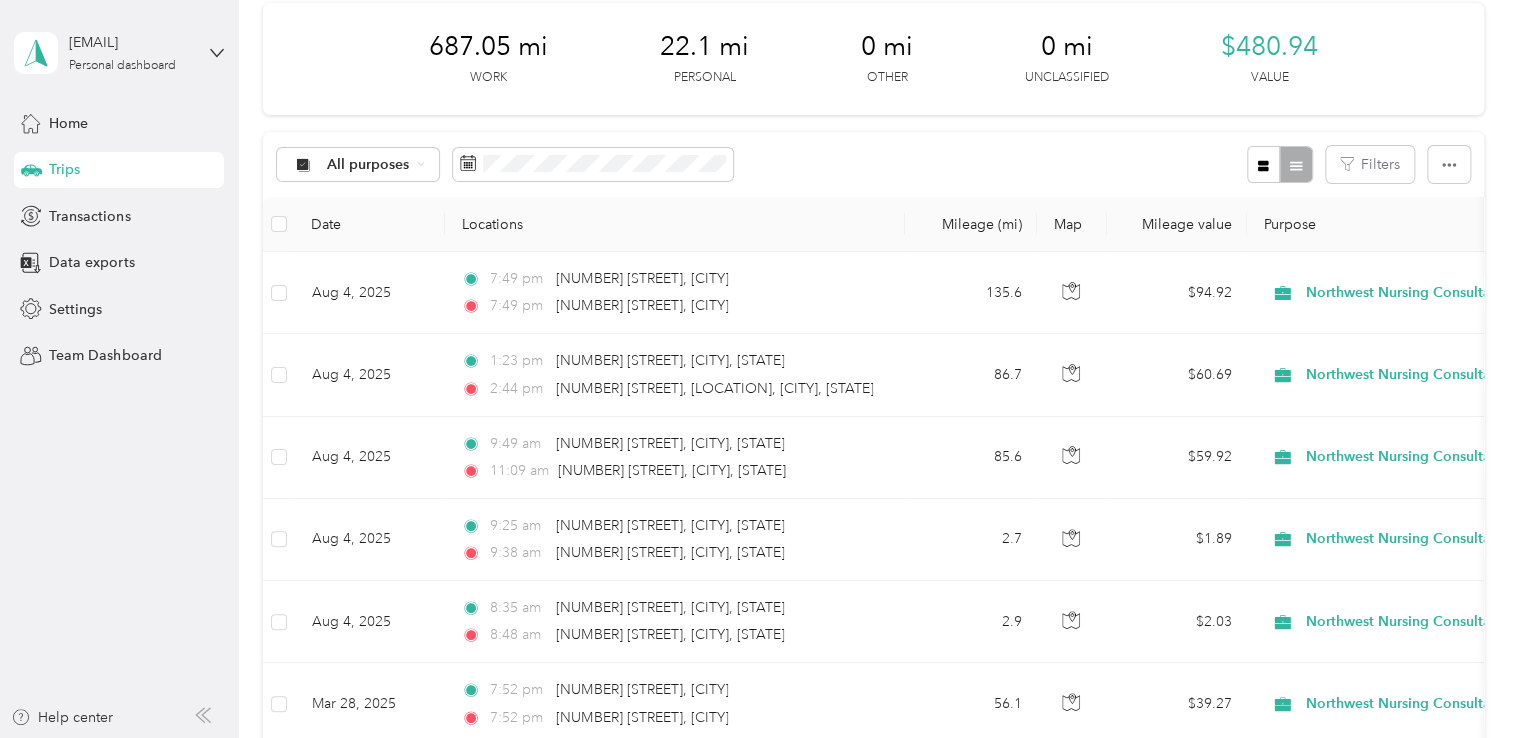 scroll, scrollTop: 0, scrollLeft: 0, axis: both 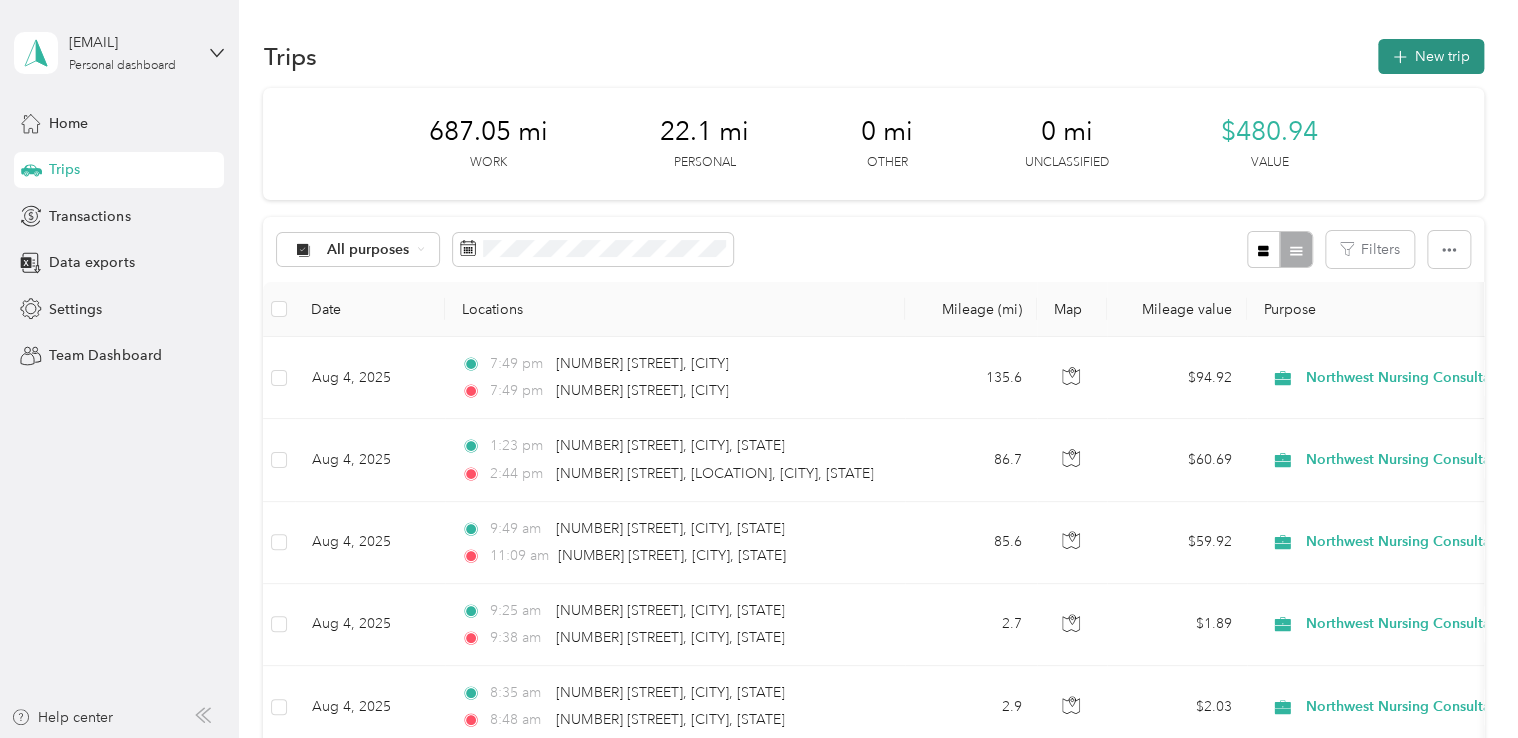 click on "New trip" at bounding box center [1431, 56] 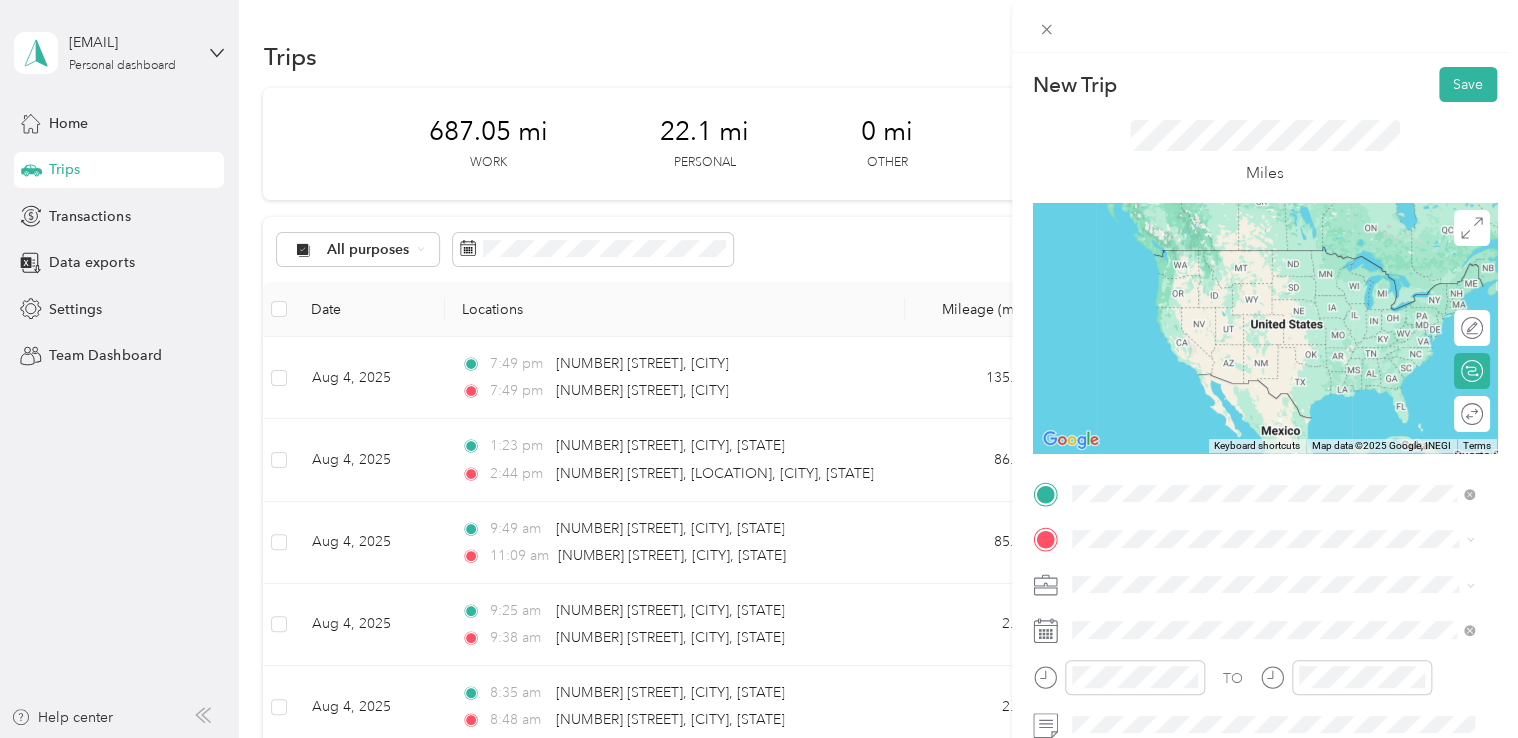 click on "[NUMBER] [STREET]
[CITY], [STATE] [POSTAL_CODE], [COUNTRY]" at bounding box center [1253, 258] 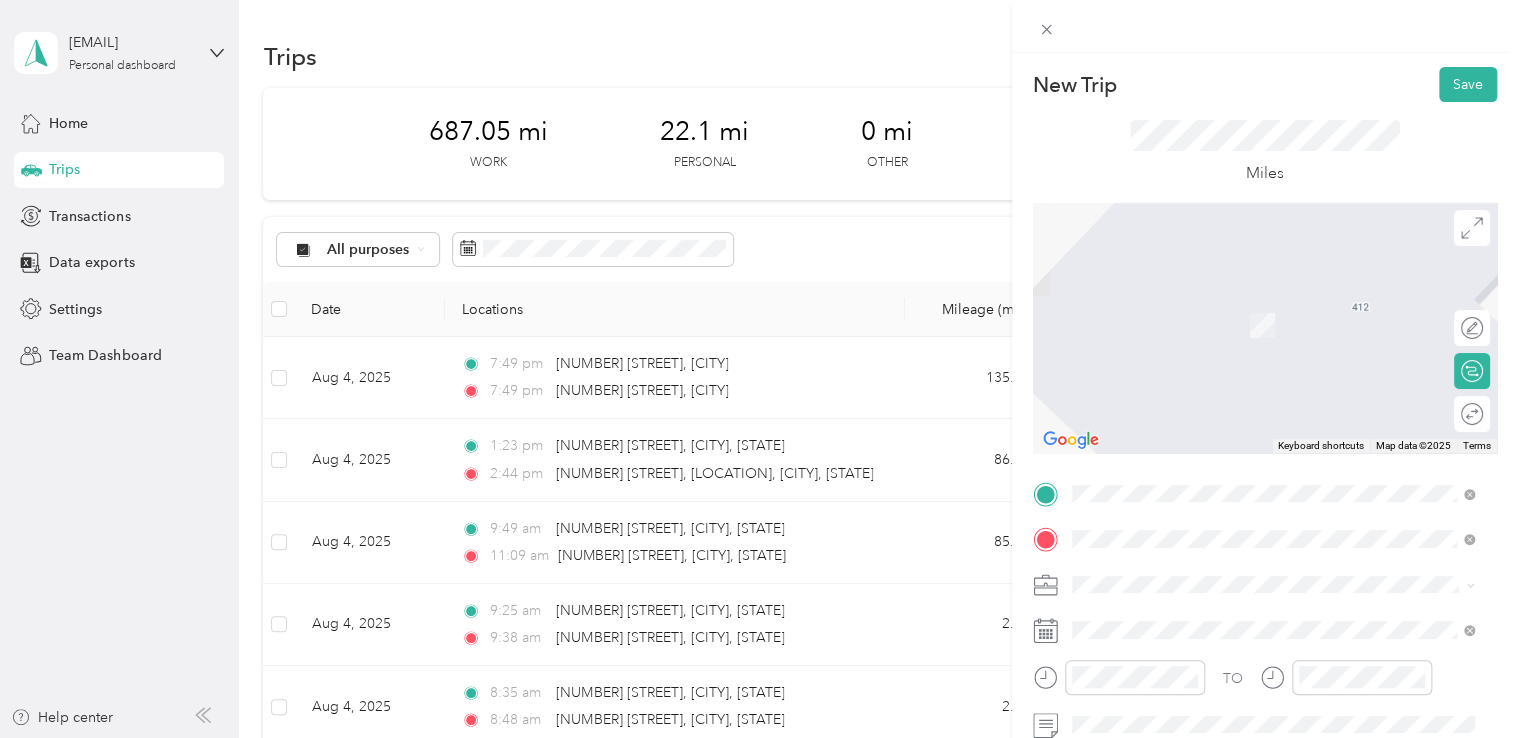 click on "[NUMBER] [STREET]
[CITY], [STATE] [POSTAL_CODE], [COUNTRY]" at bounding box center (1273, 304) 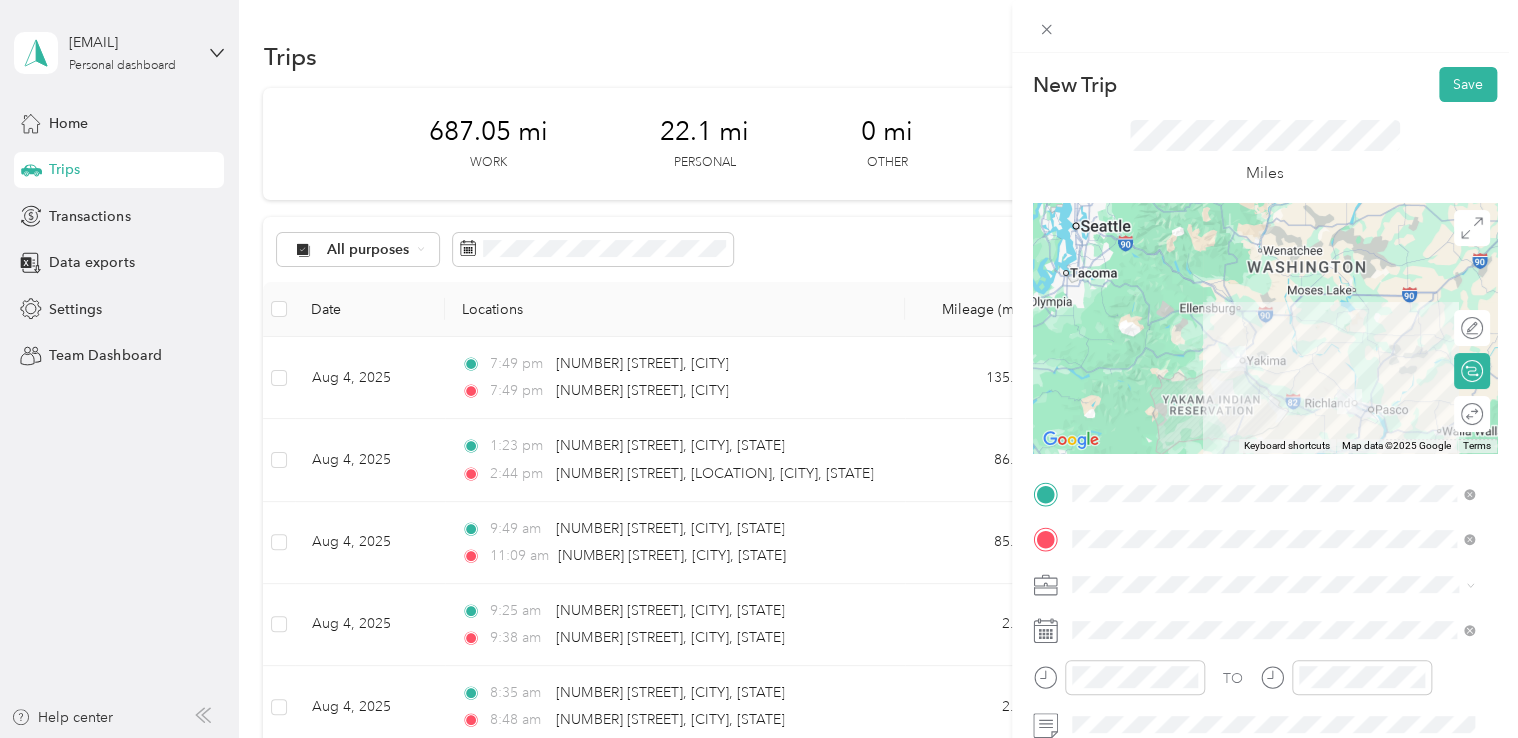 scroll, scrollTop: 100, scrollLeft: 0, axis: vertical 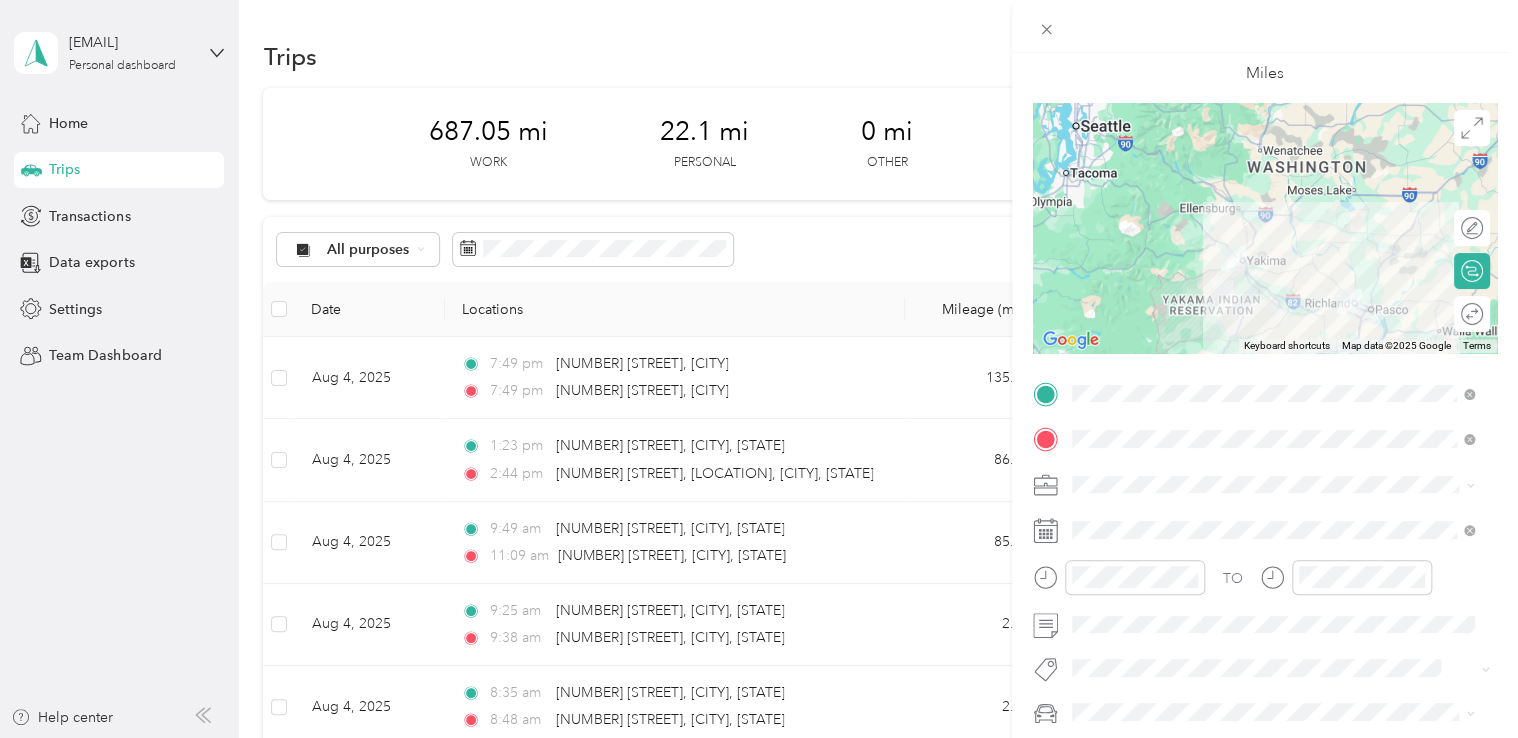 click at bounding box center (1281, 485) 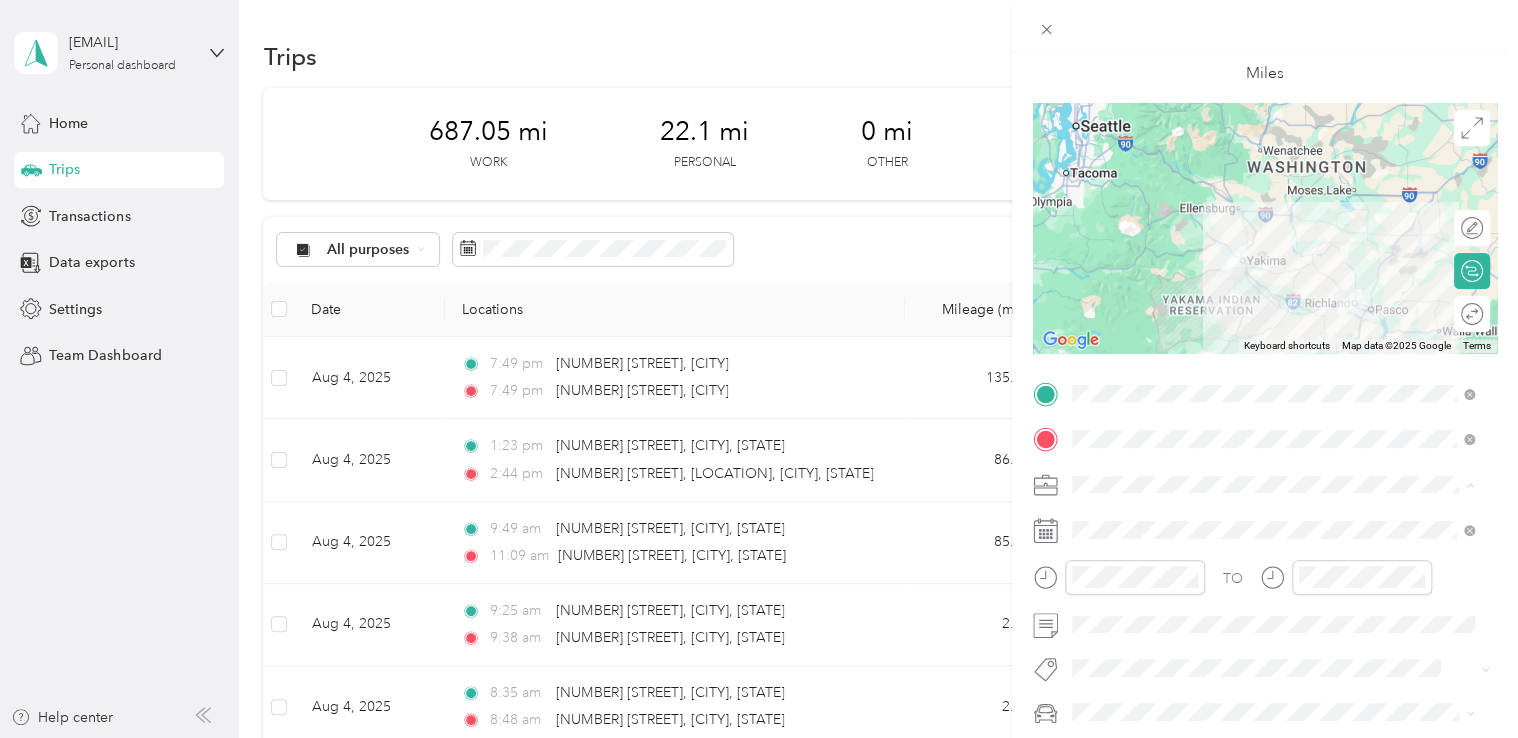 click on "Northwest Nursing Consultants" at bounding box center [1273, 274] 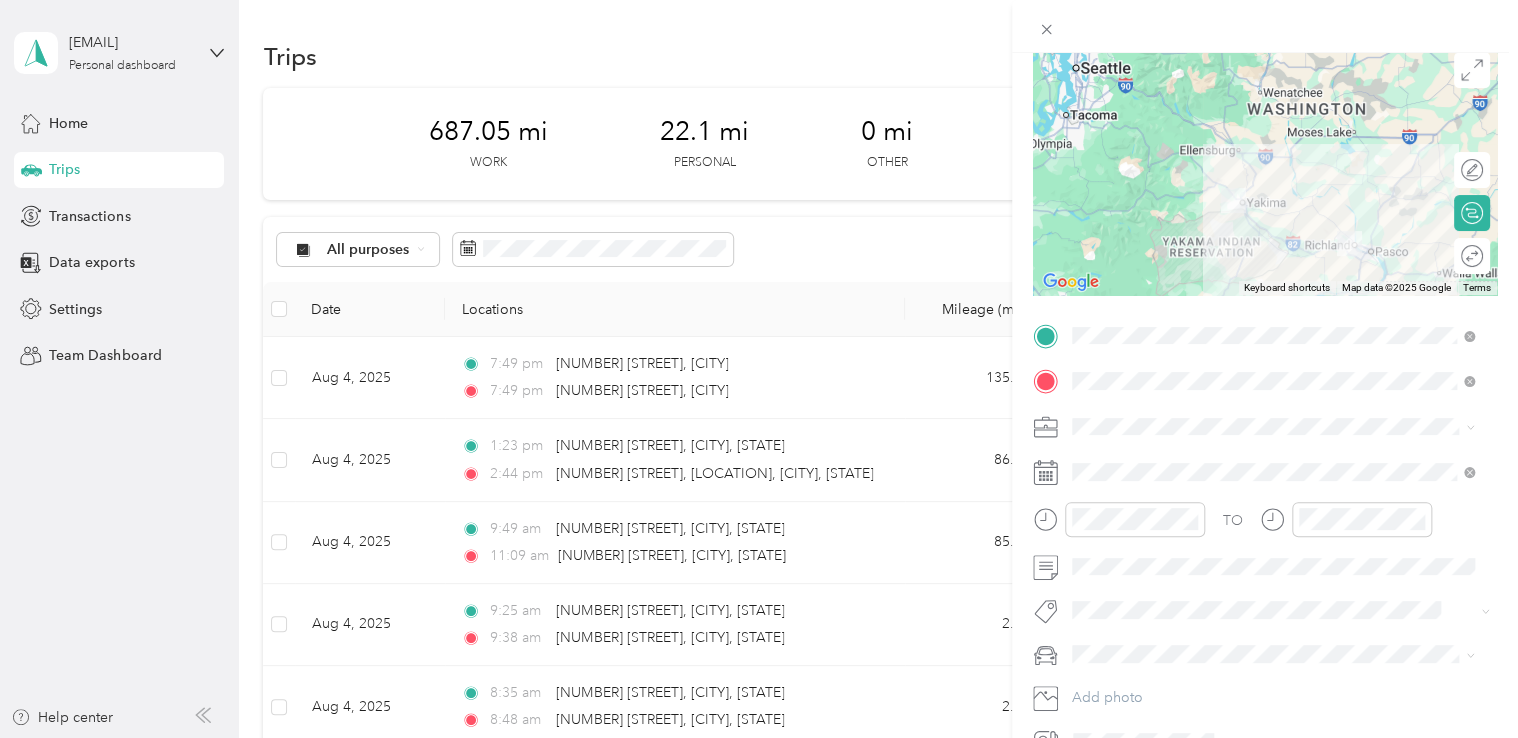 scroll, scrollTop: 264, scrollLeft: 0, axis: vertical 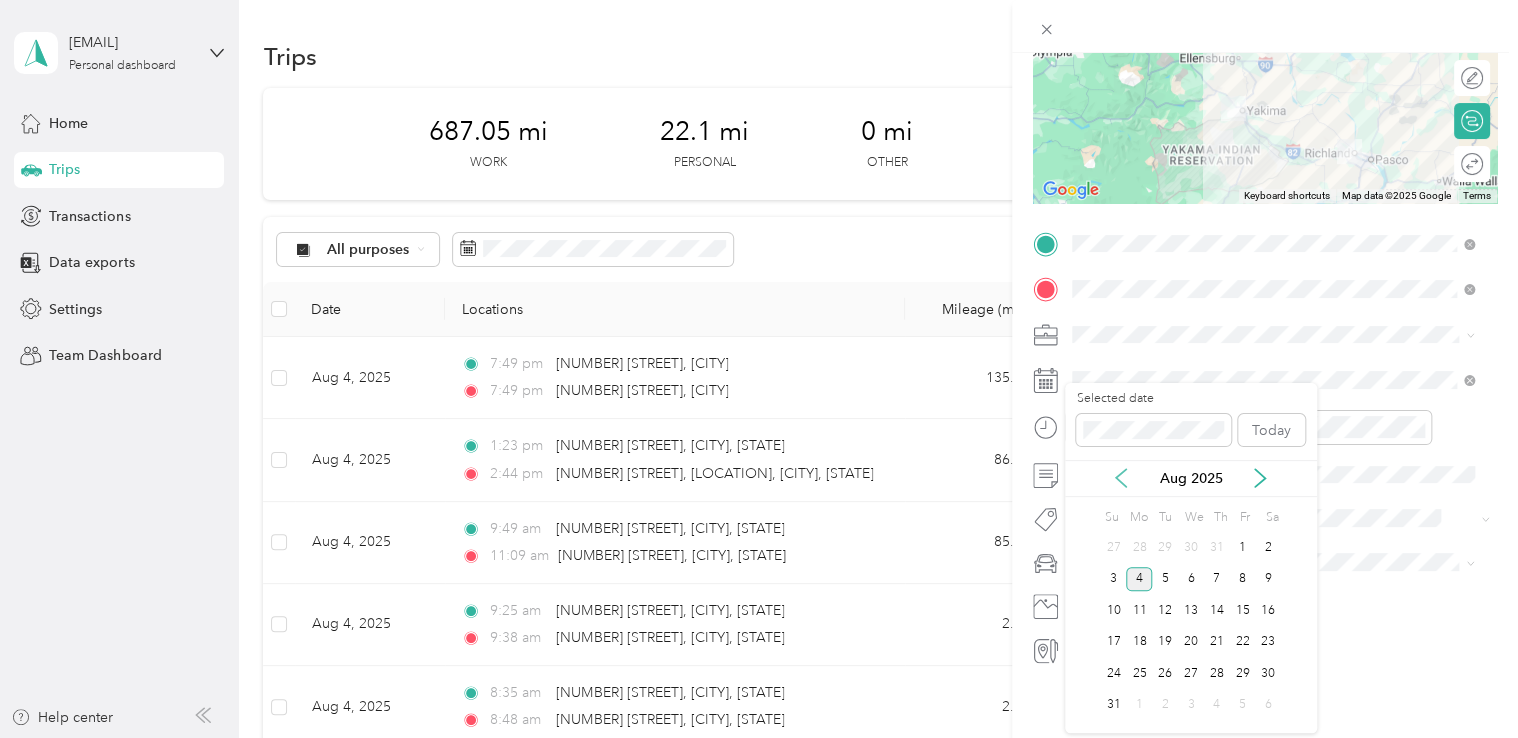 click 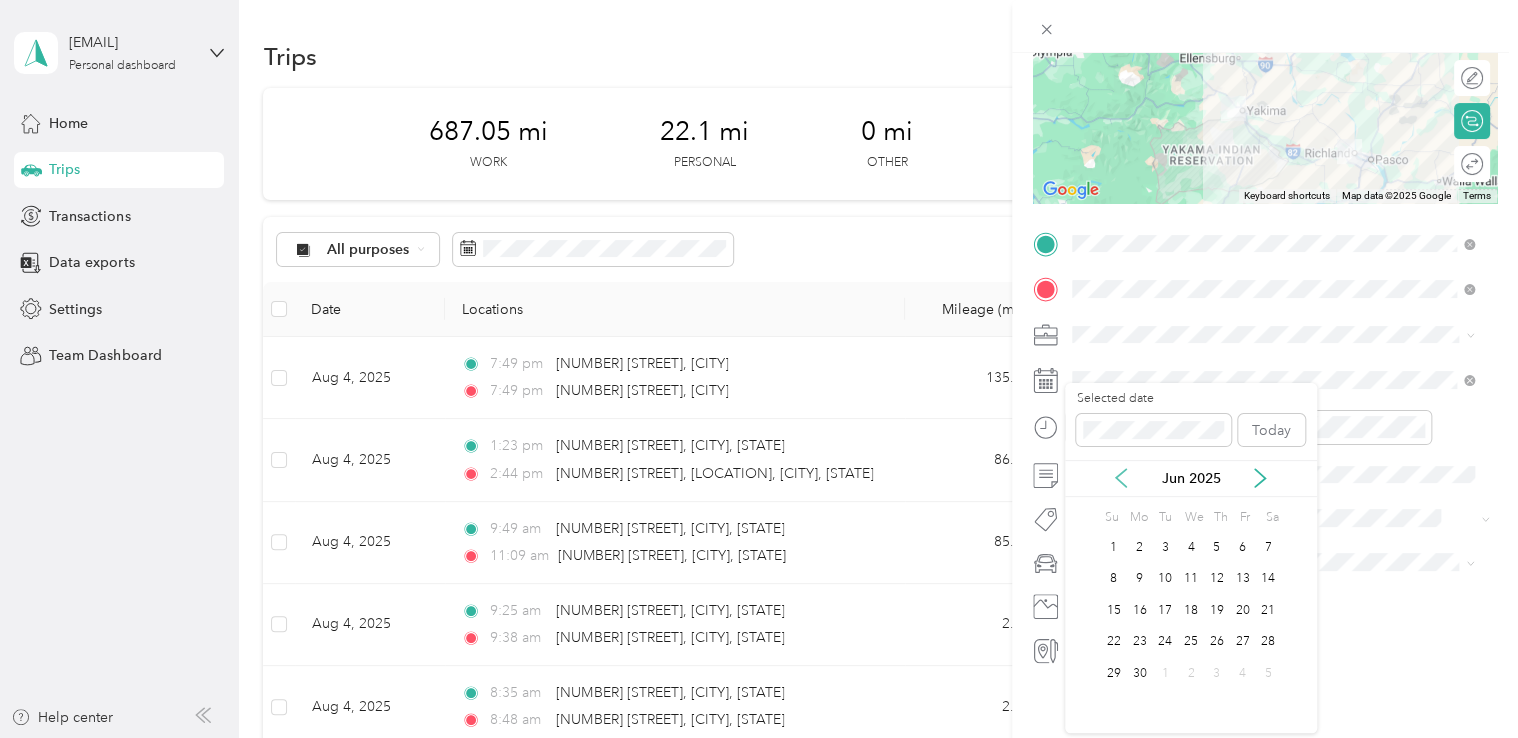 click 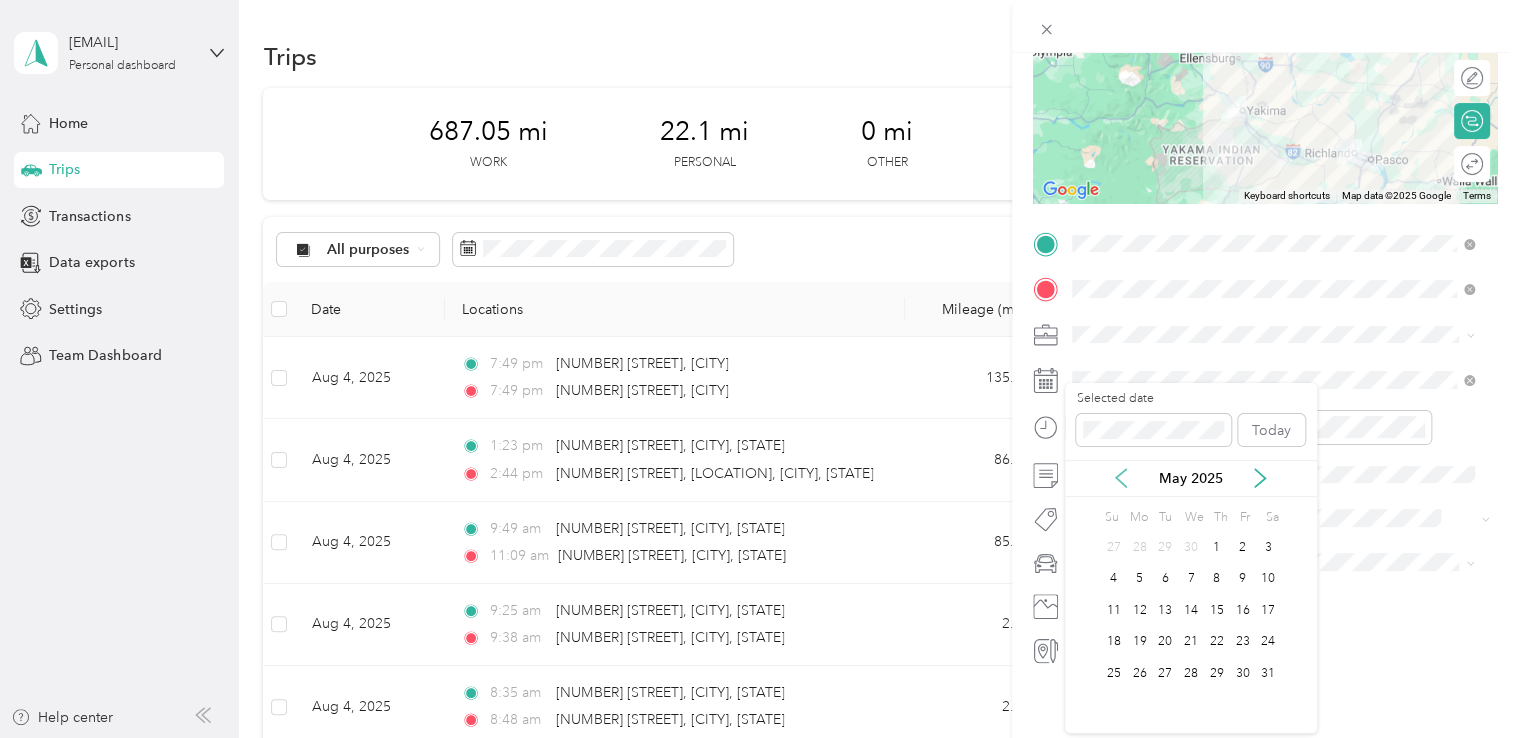 click 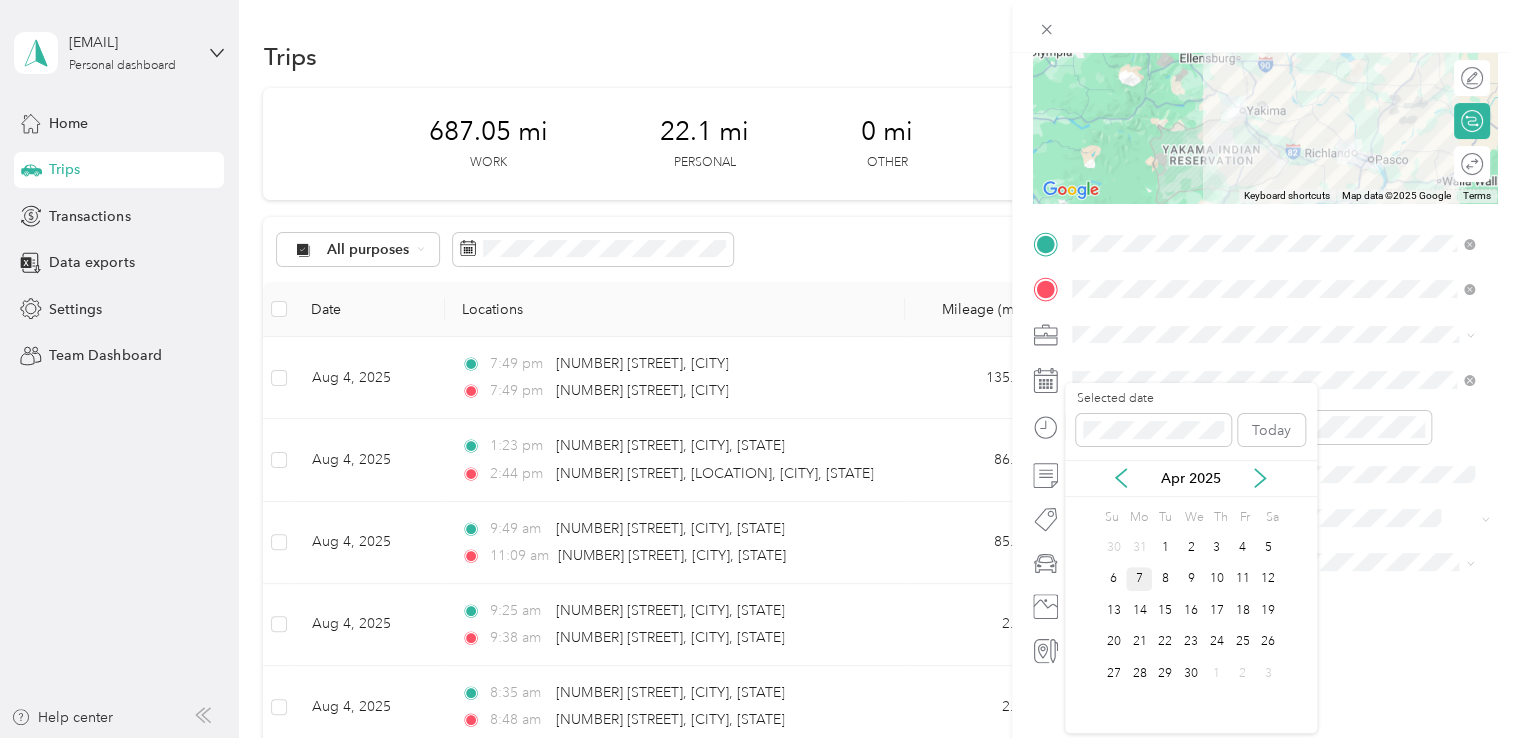 click on "7" at bounding box center [1139, 579] 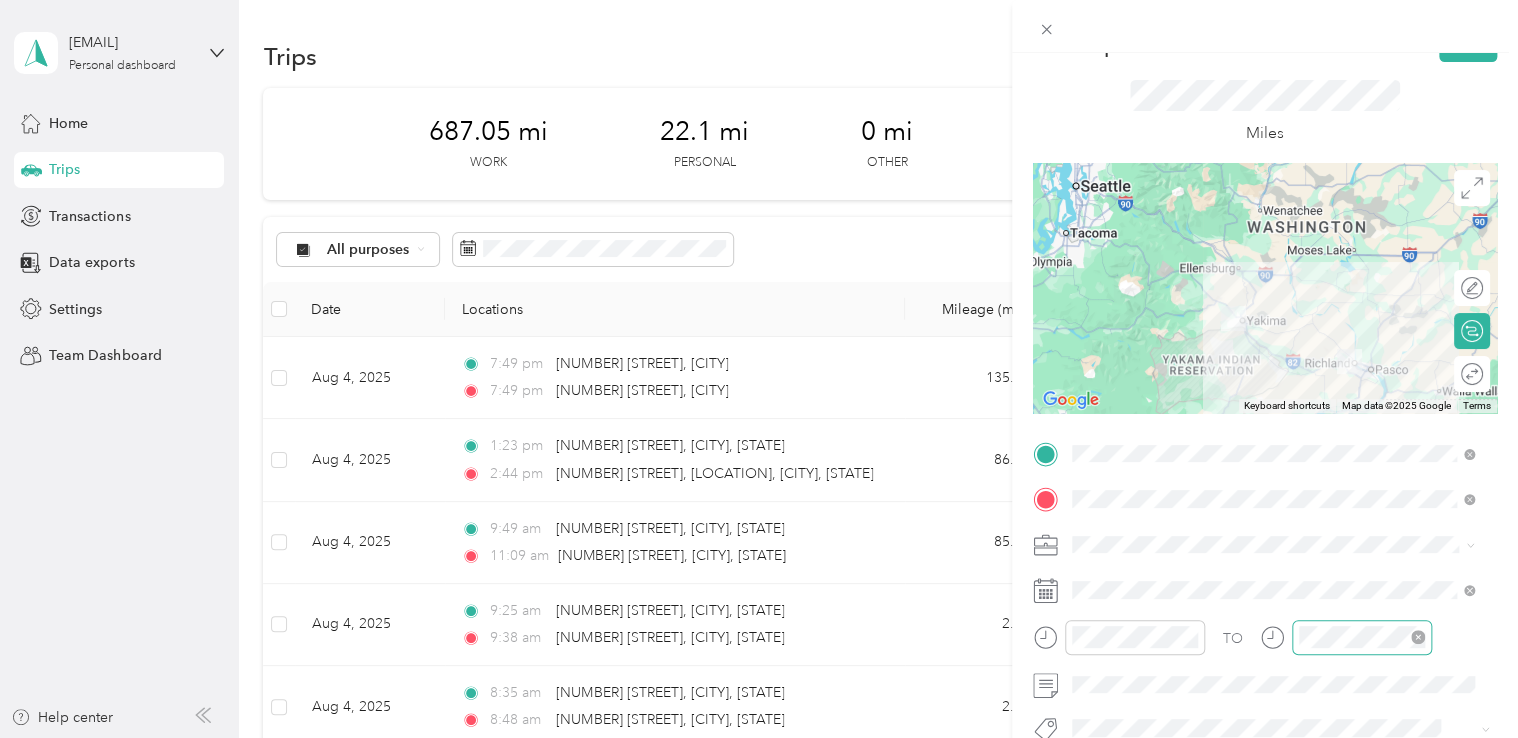 scroll, scrollTop: 0, scrollLeft: 0, axis: both 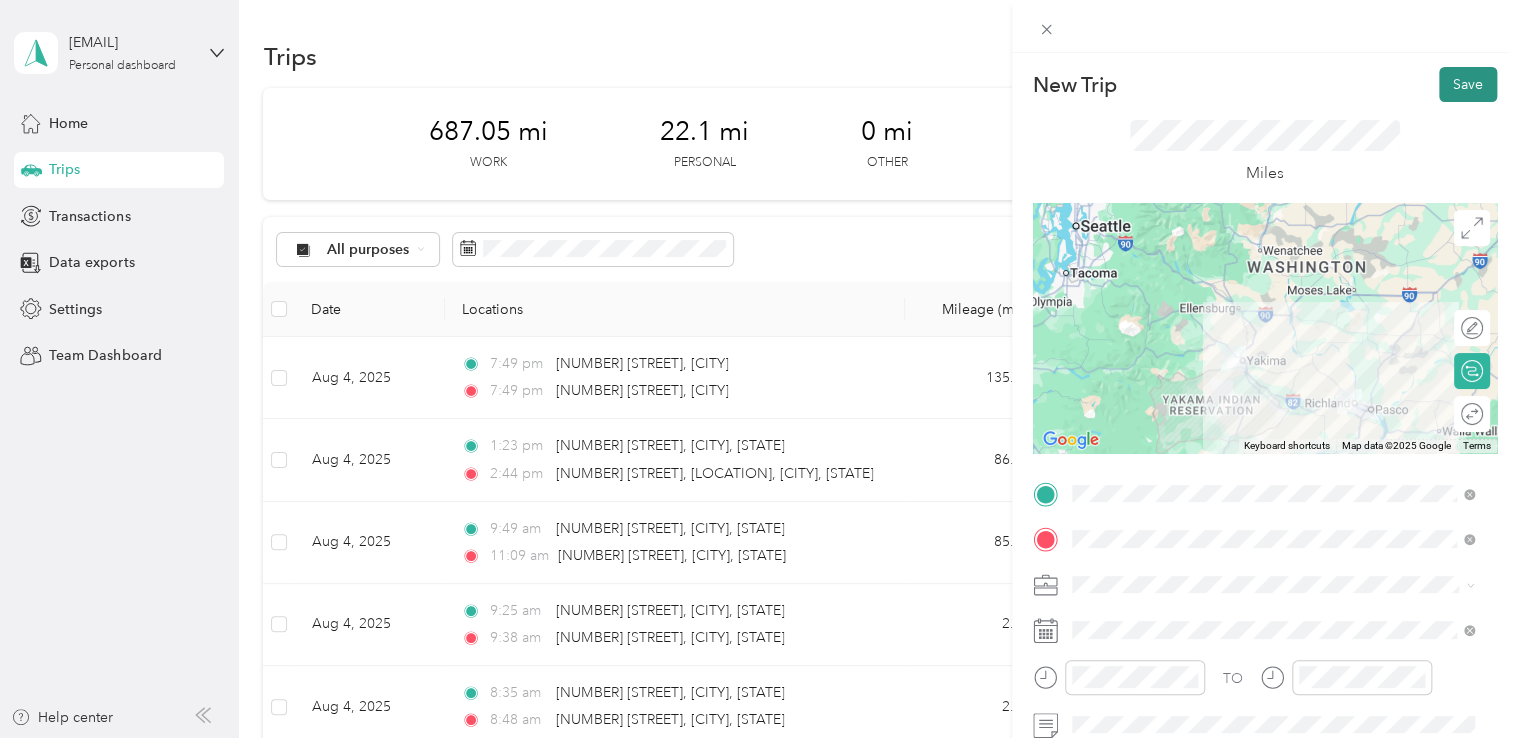 click on "Save" at bounding box center (1468, 84) 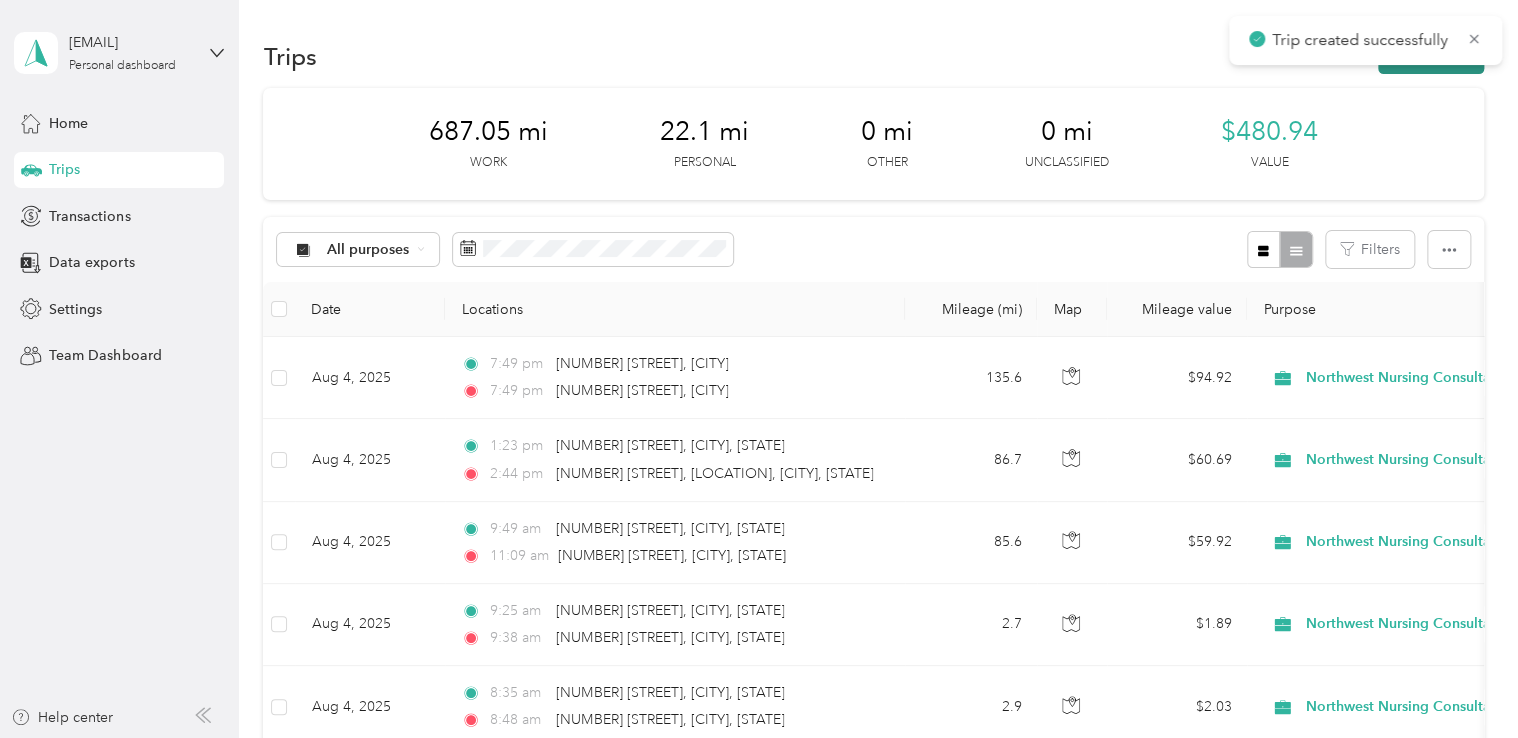 click on "New trip" at bounding box center (1431, 56) 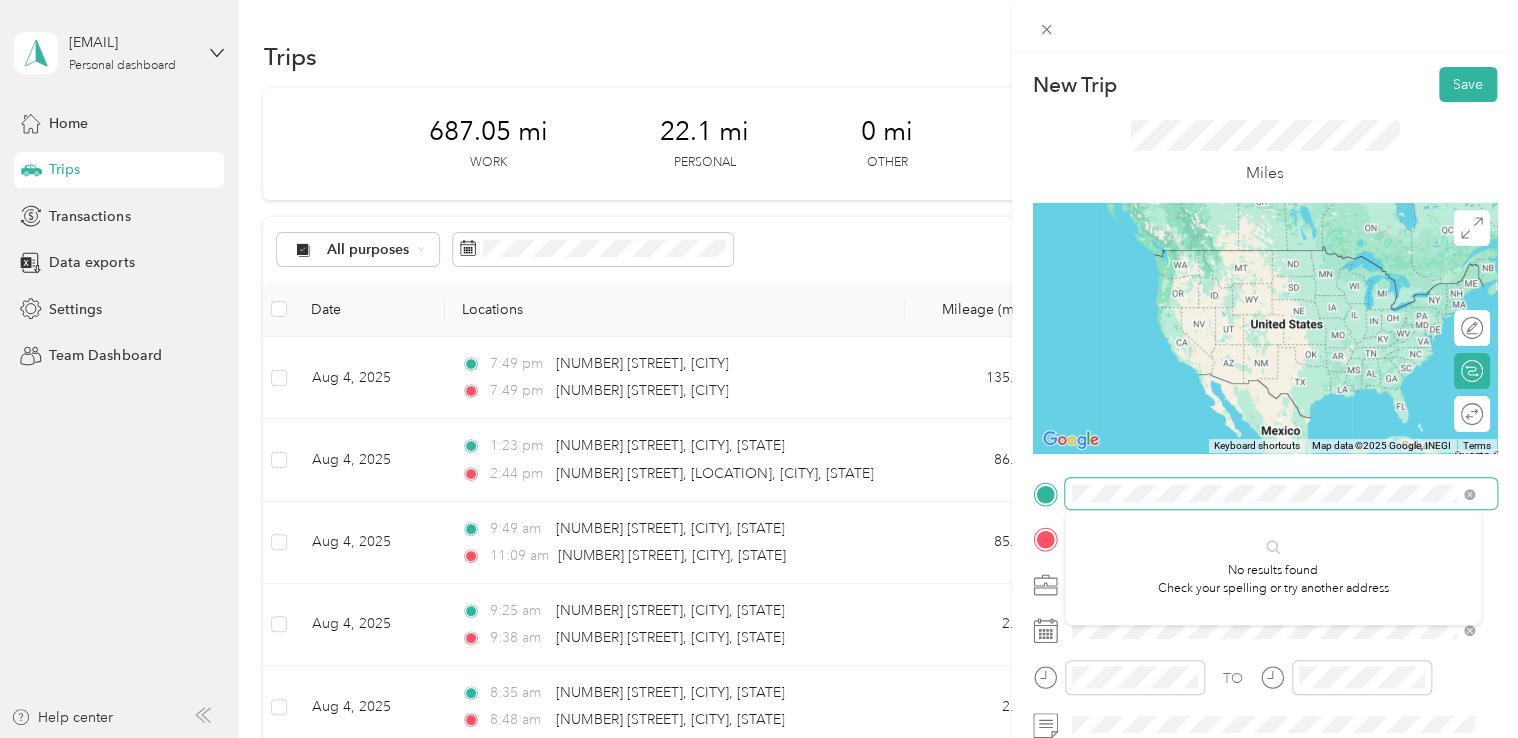 scroll, scrollTop: 0, scrollLeft: 28, axis: horizontal 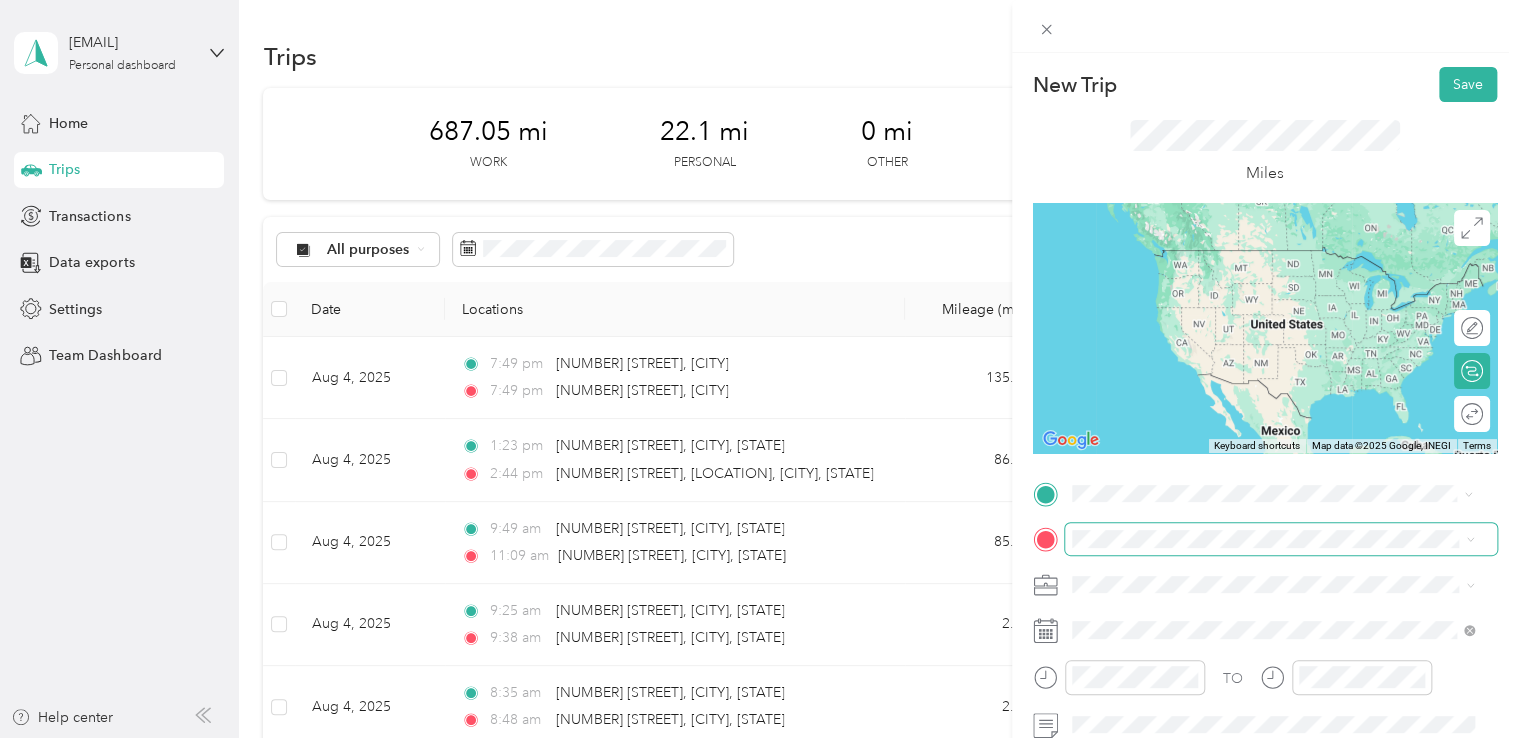 click at bounding box center (1281, 539) 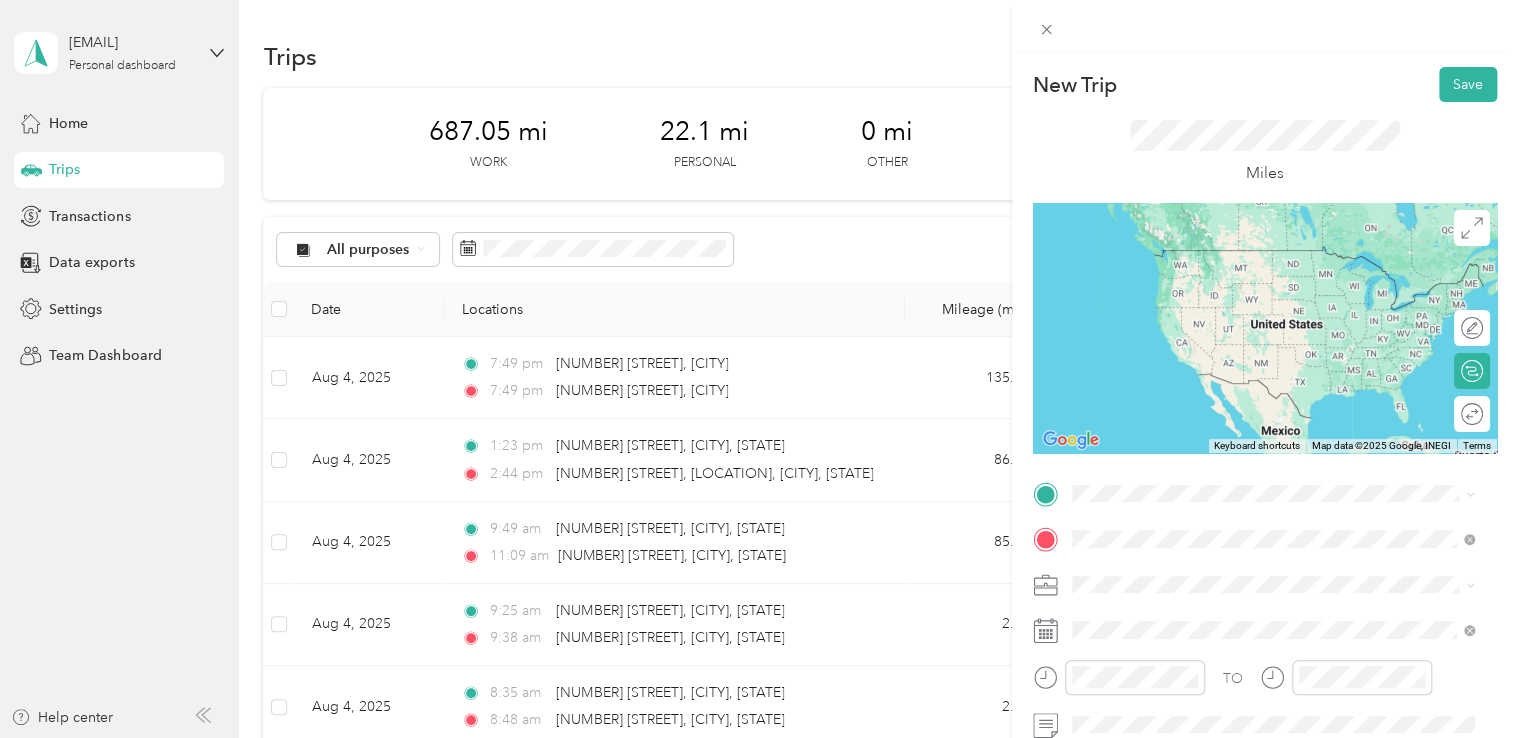 click on "[NUMBER] [STREET]
[CITY], [STATE] [POSTAL_CODE], [COUNTRY]" at bounding box center [1273, 304] 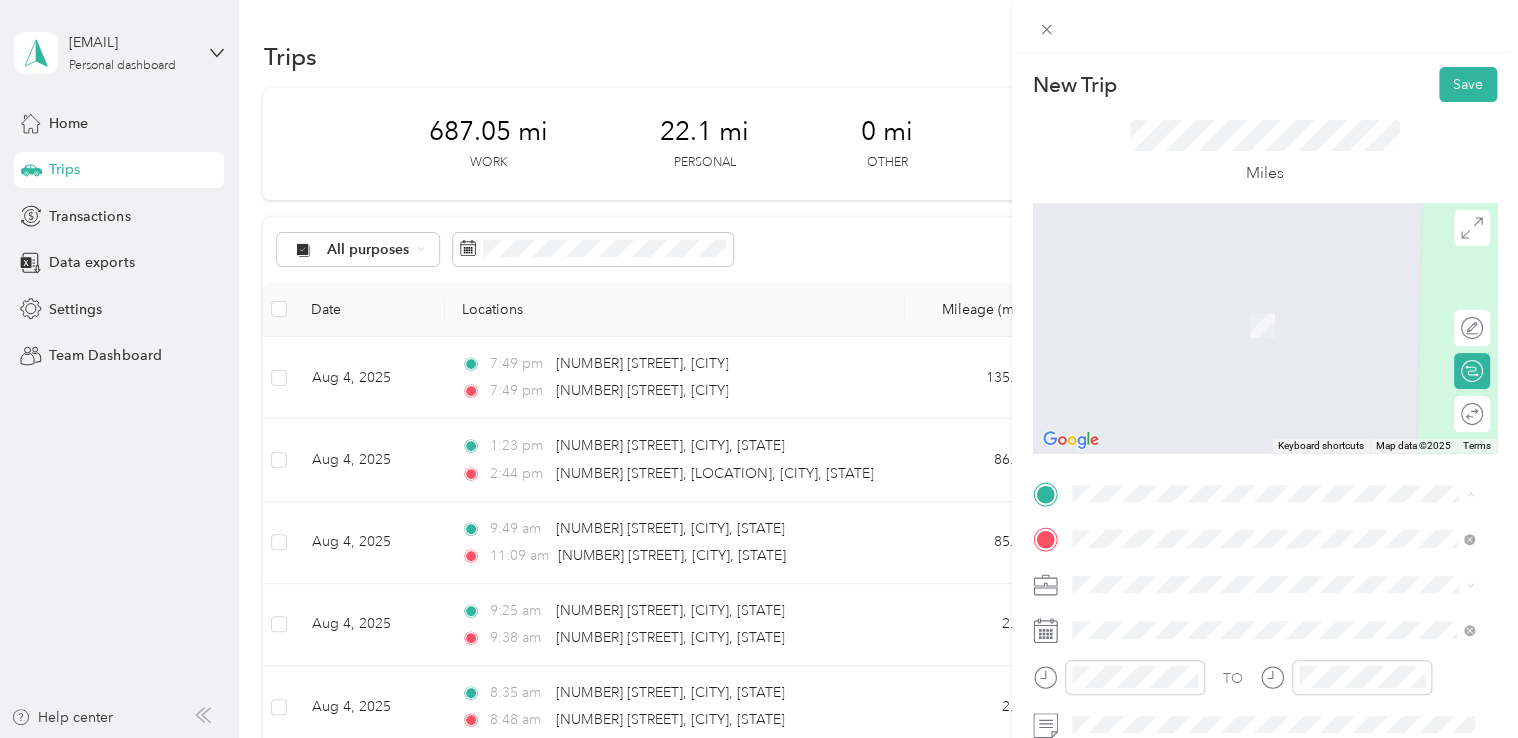 click on "[NUMBER] [STREET]
[CITY], [STATE] [POSTAL_CODE], [COUNTRY]" at bounding box center [1253, 258] 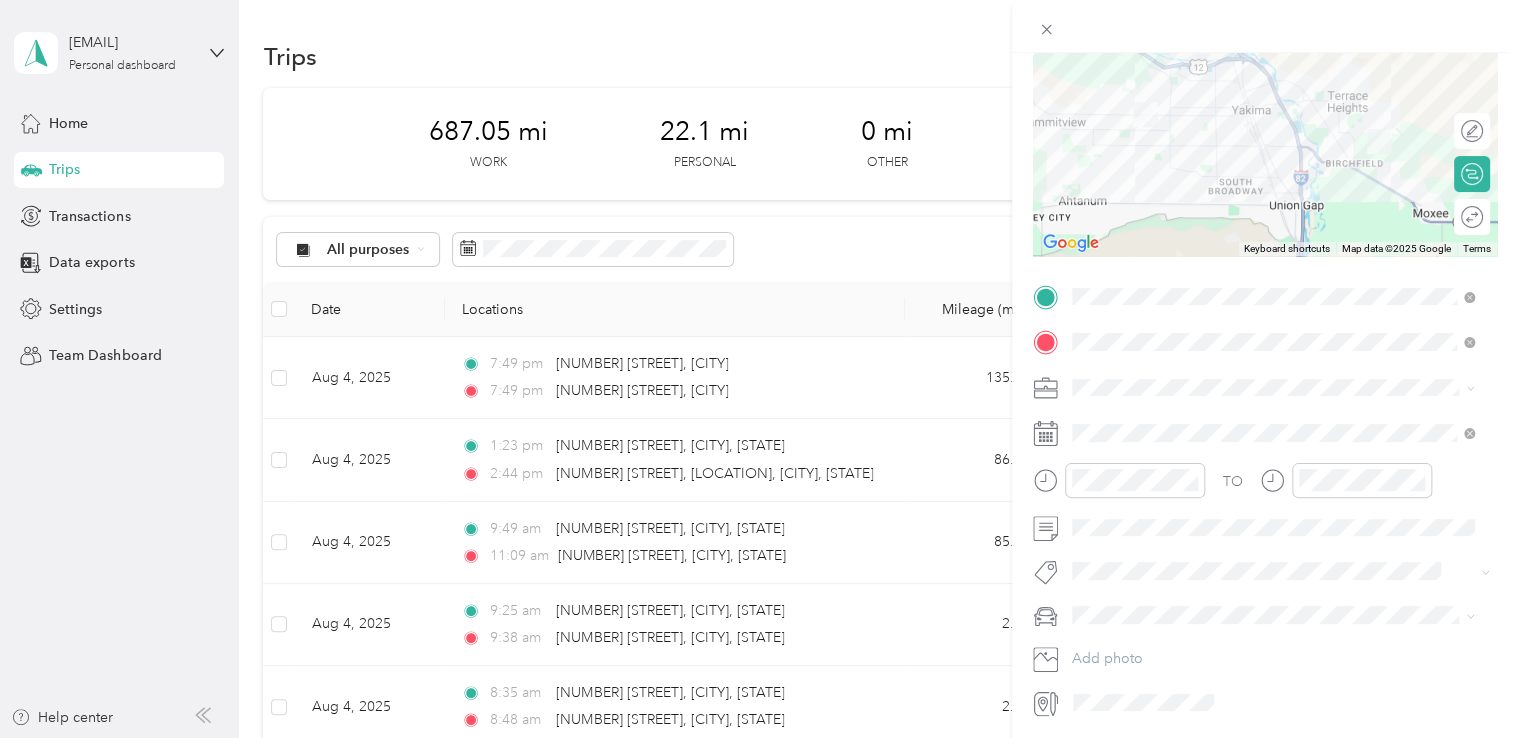 scroll, scrollTop: 200, scrollLeft: 0, axis: vertical 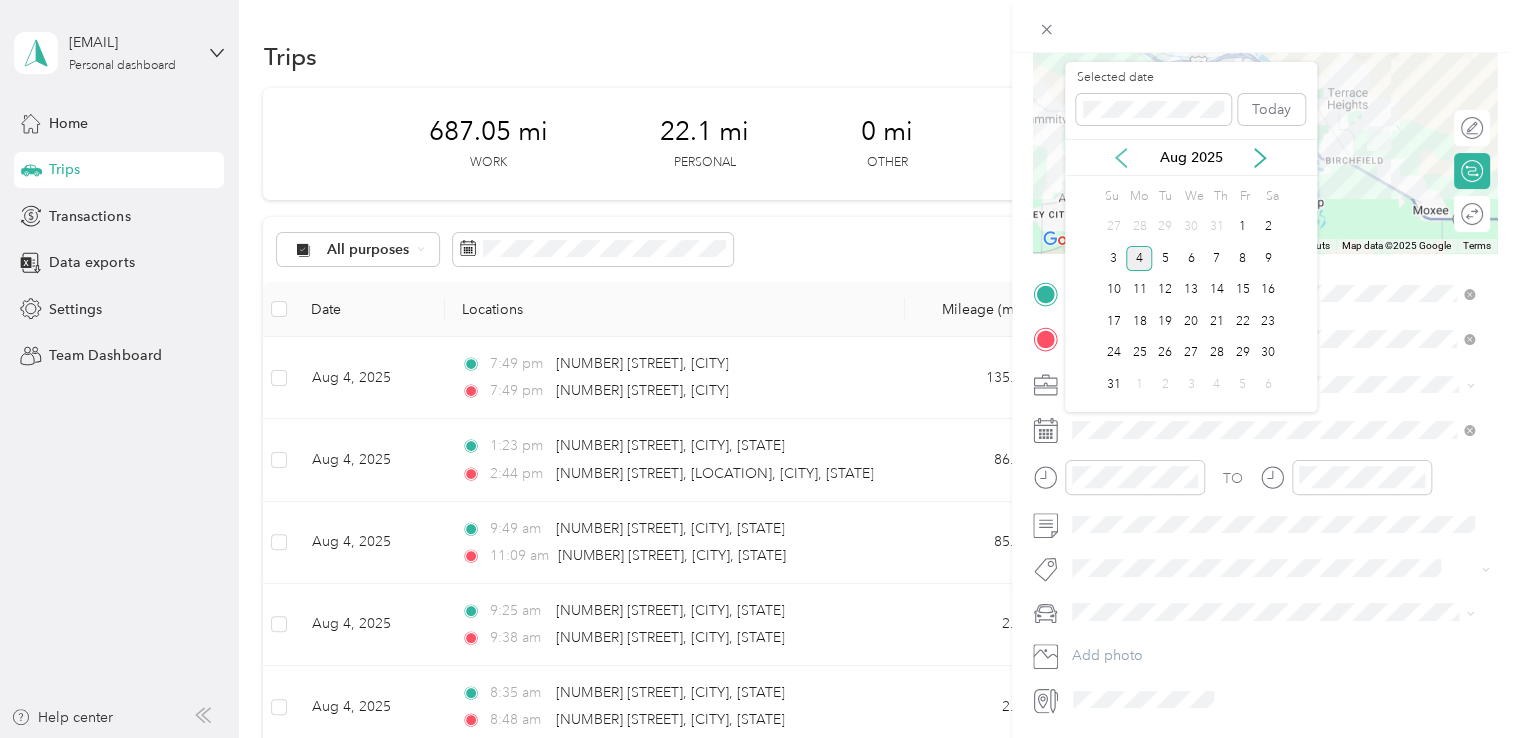 click 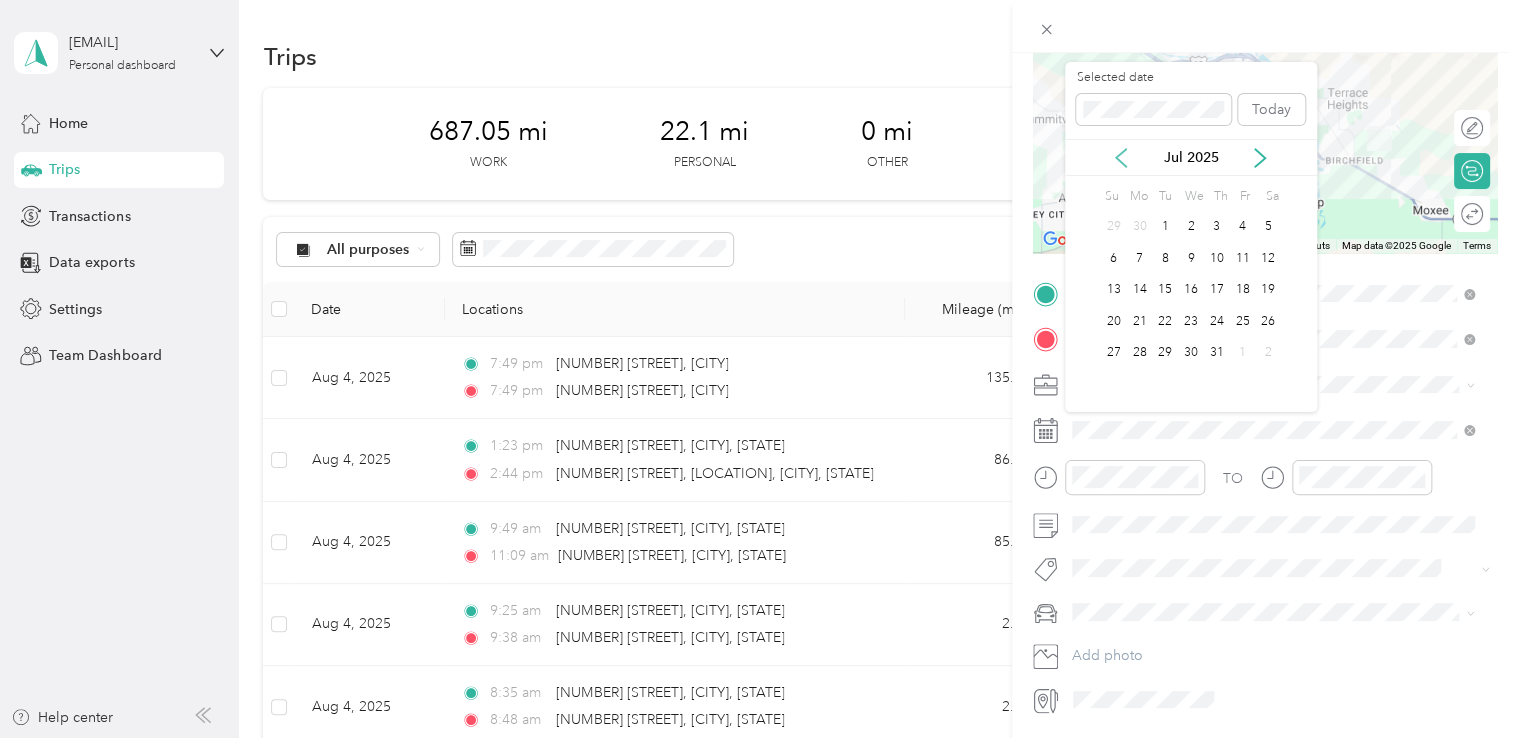 click 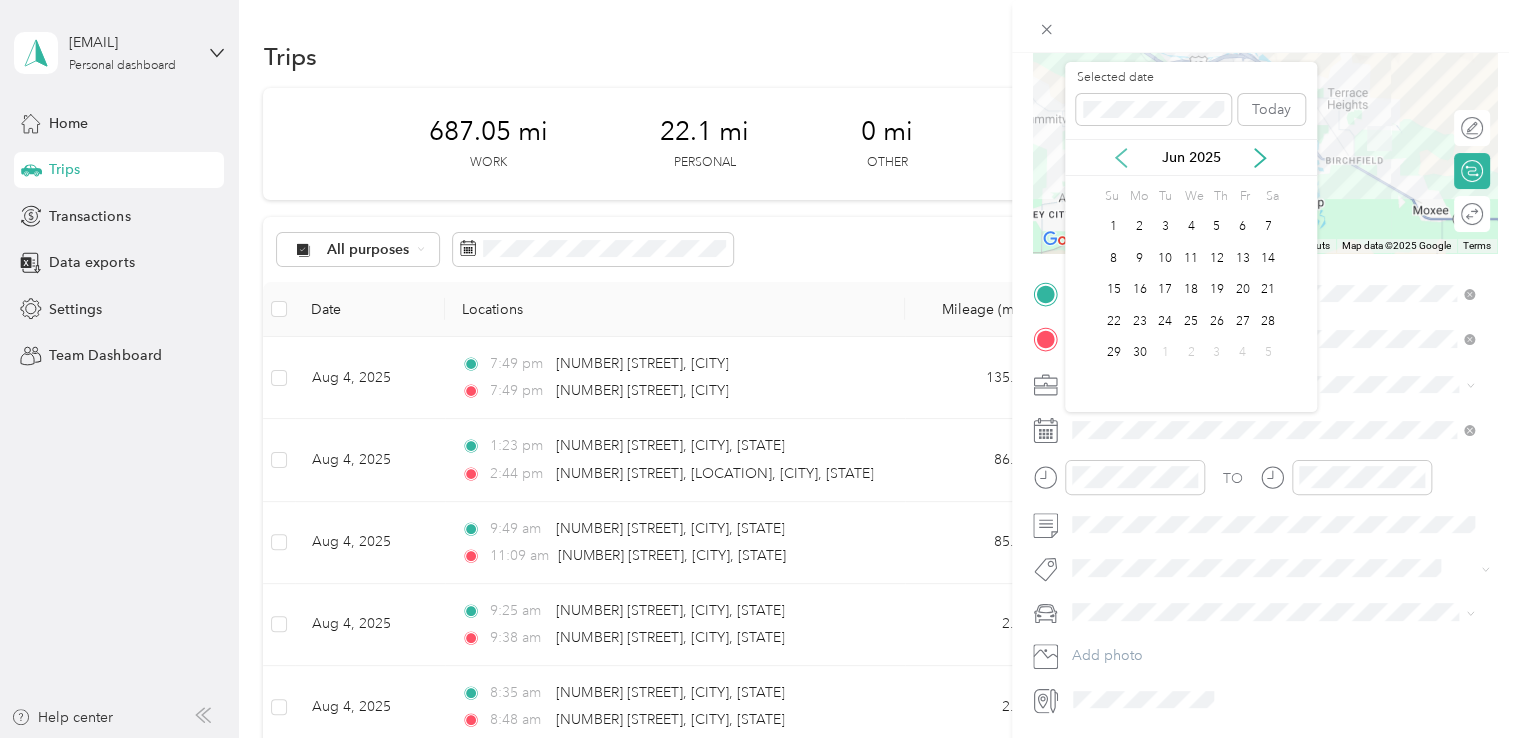 click 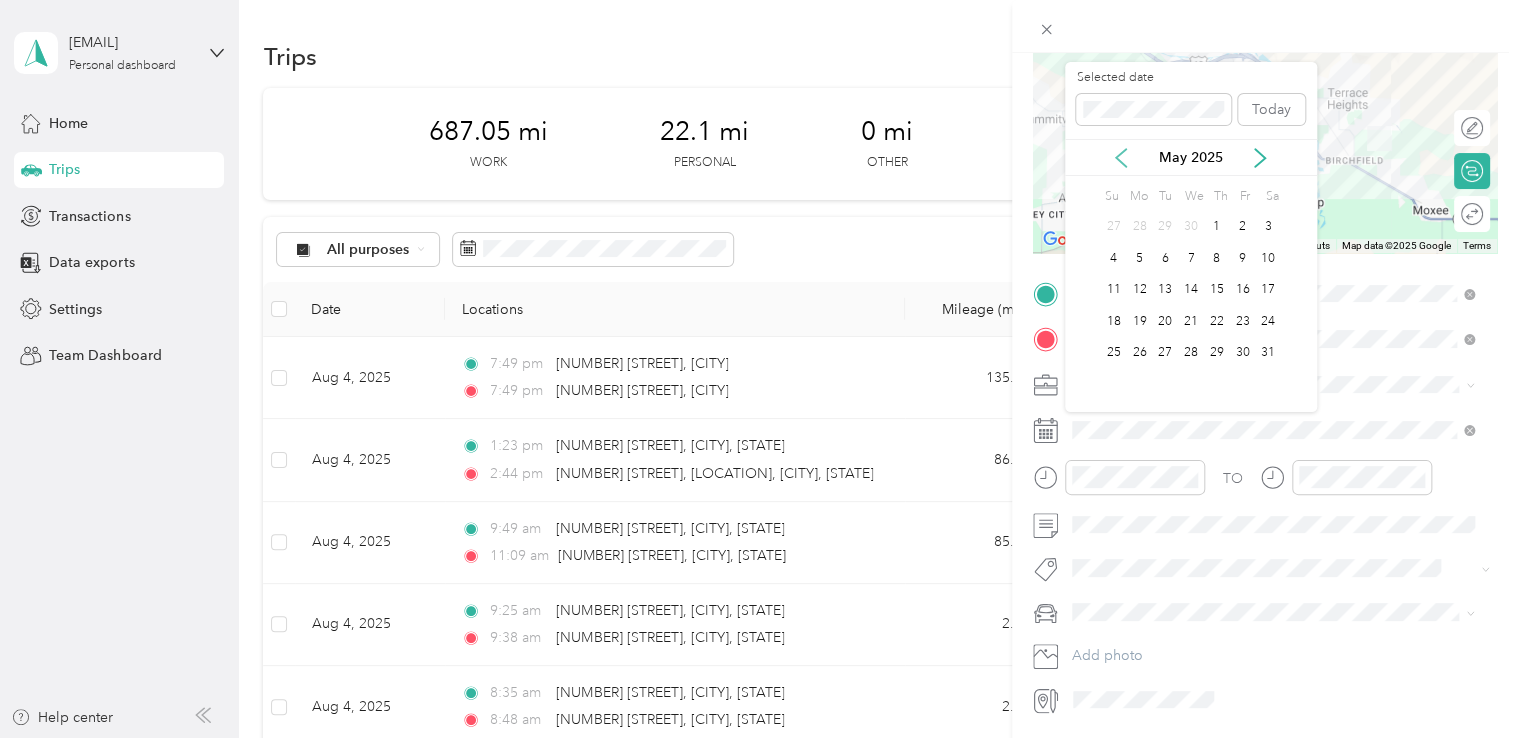 click 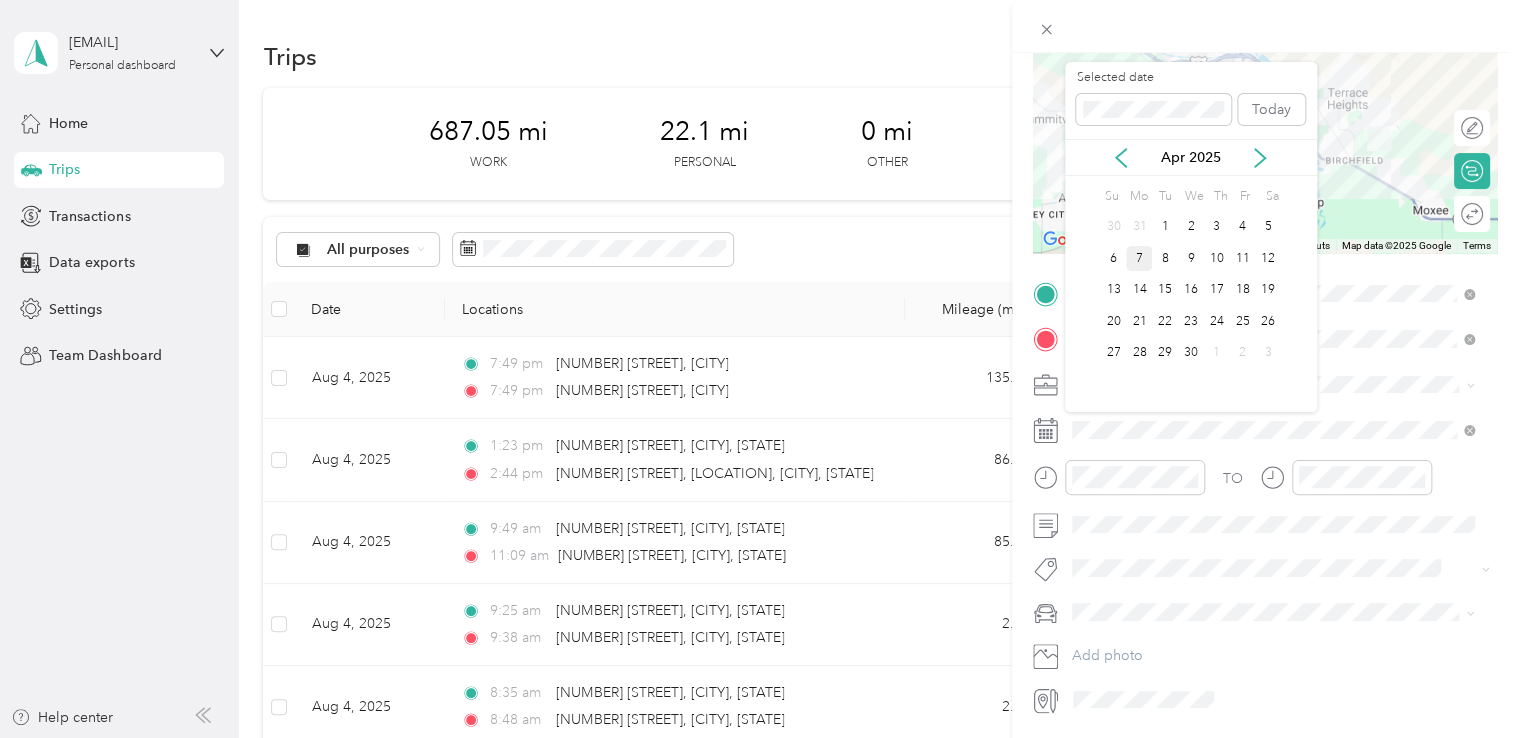 click on "7" at bounding box center [1139, 258] 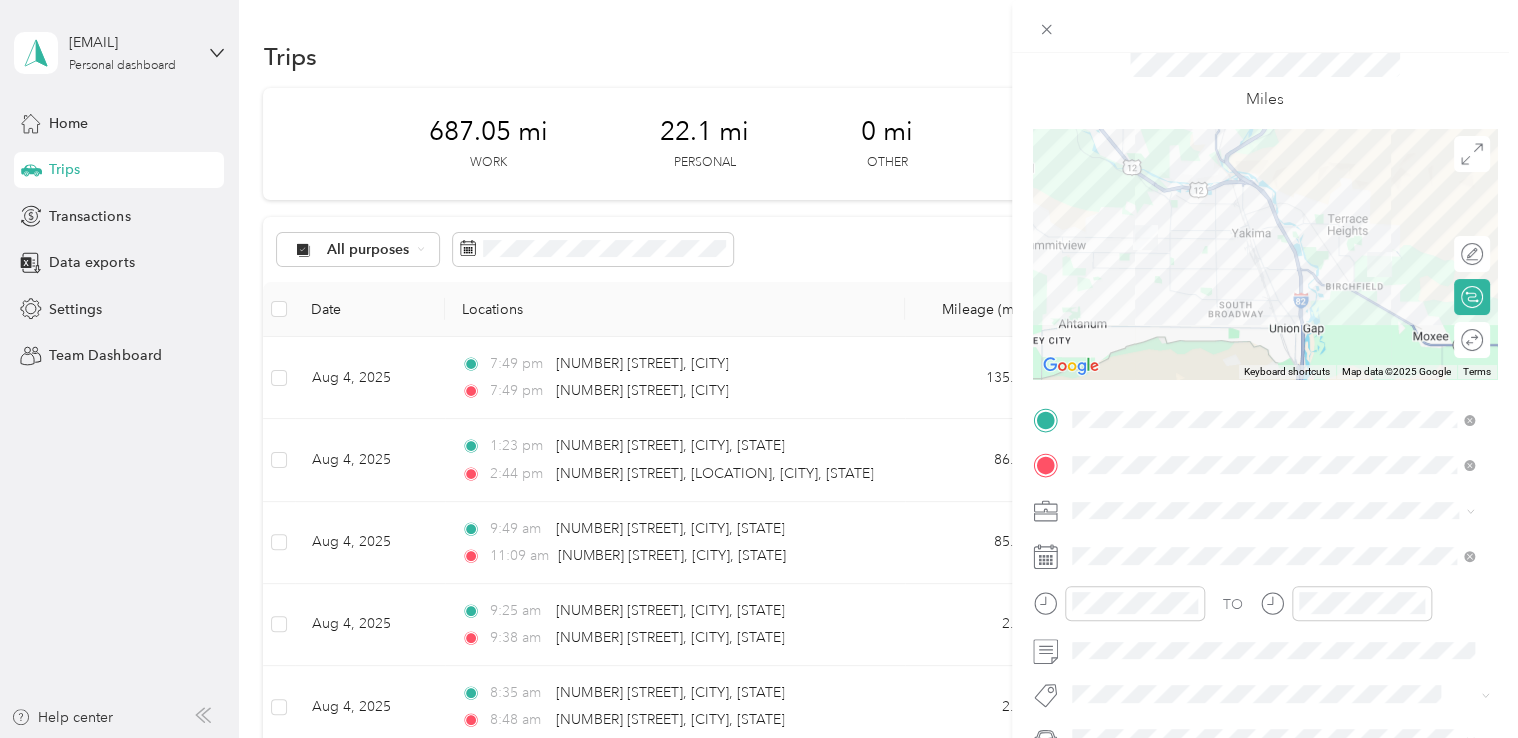 scroll, scrollTop: 64, scrollLeft: 0, axis: vertical 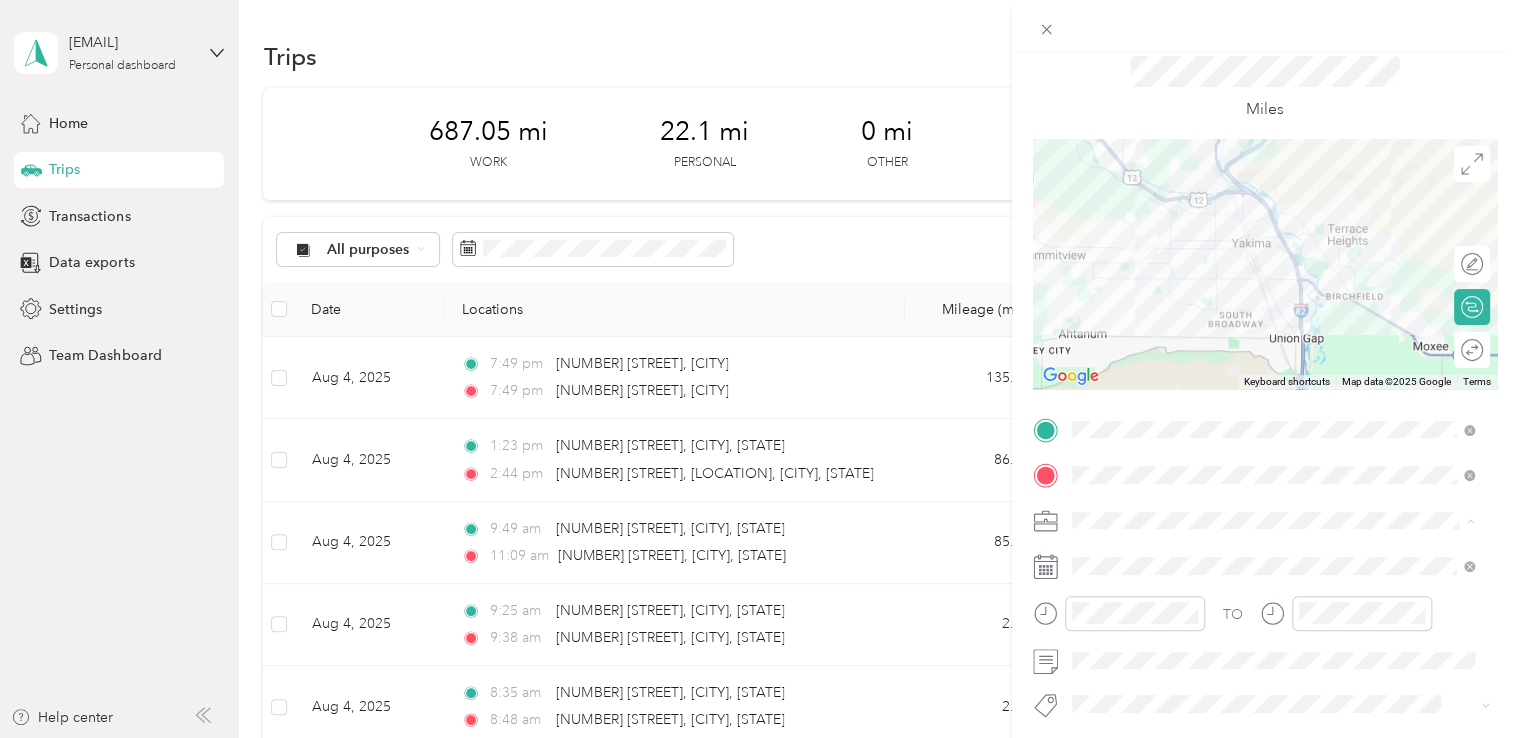 click on "Work Personal Northwest Nursing Consultants Northwest Nursing Consultants Other Charity Medical Moving Commute" at bounding box center [1273, 362] 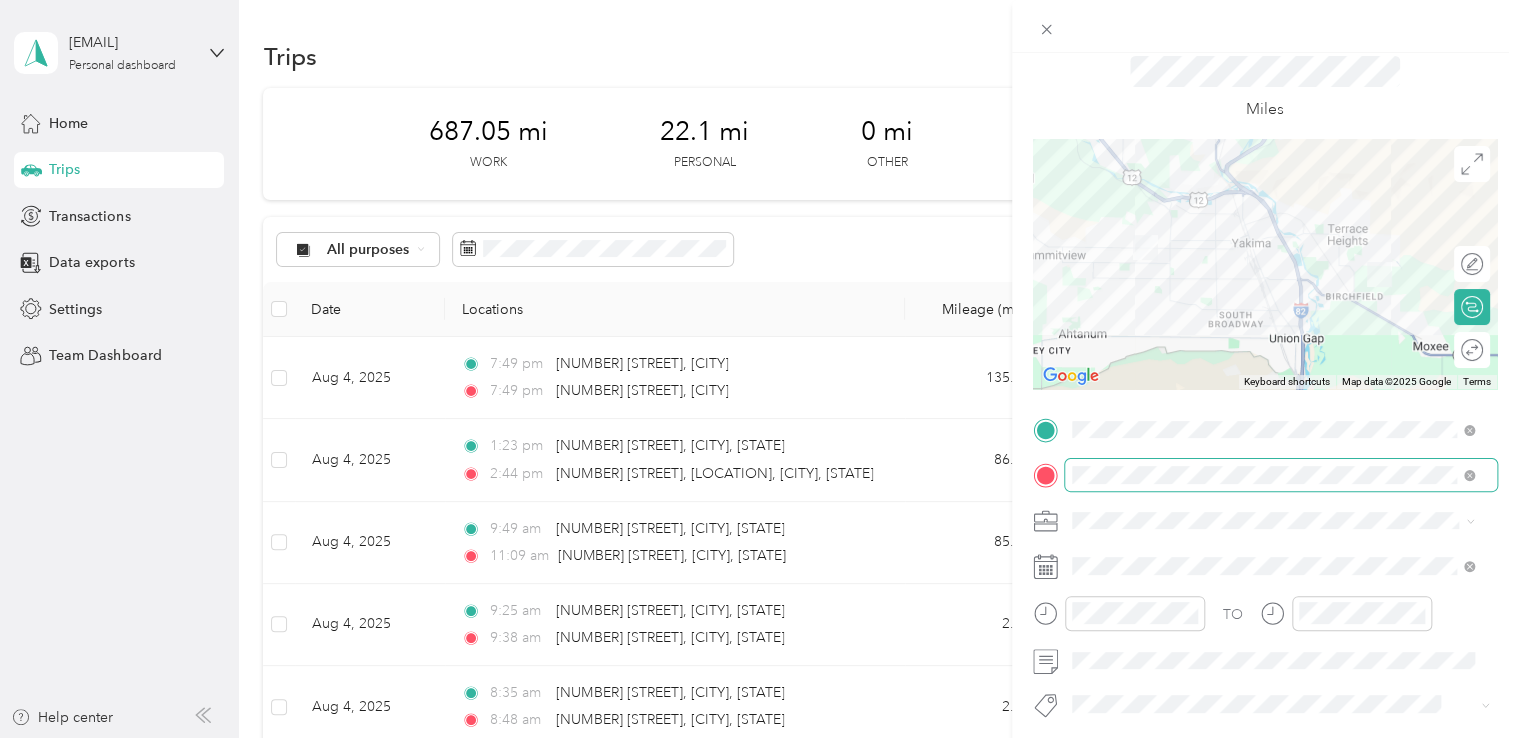 scroll, scrollTop: 0, scrollLeft: 0, axis: both 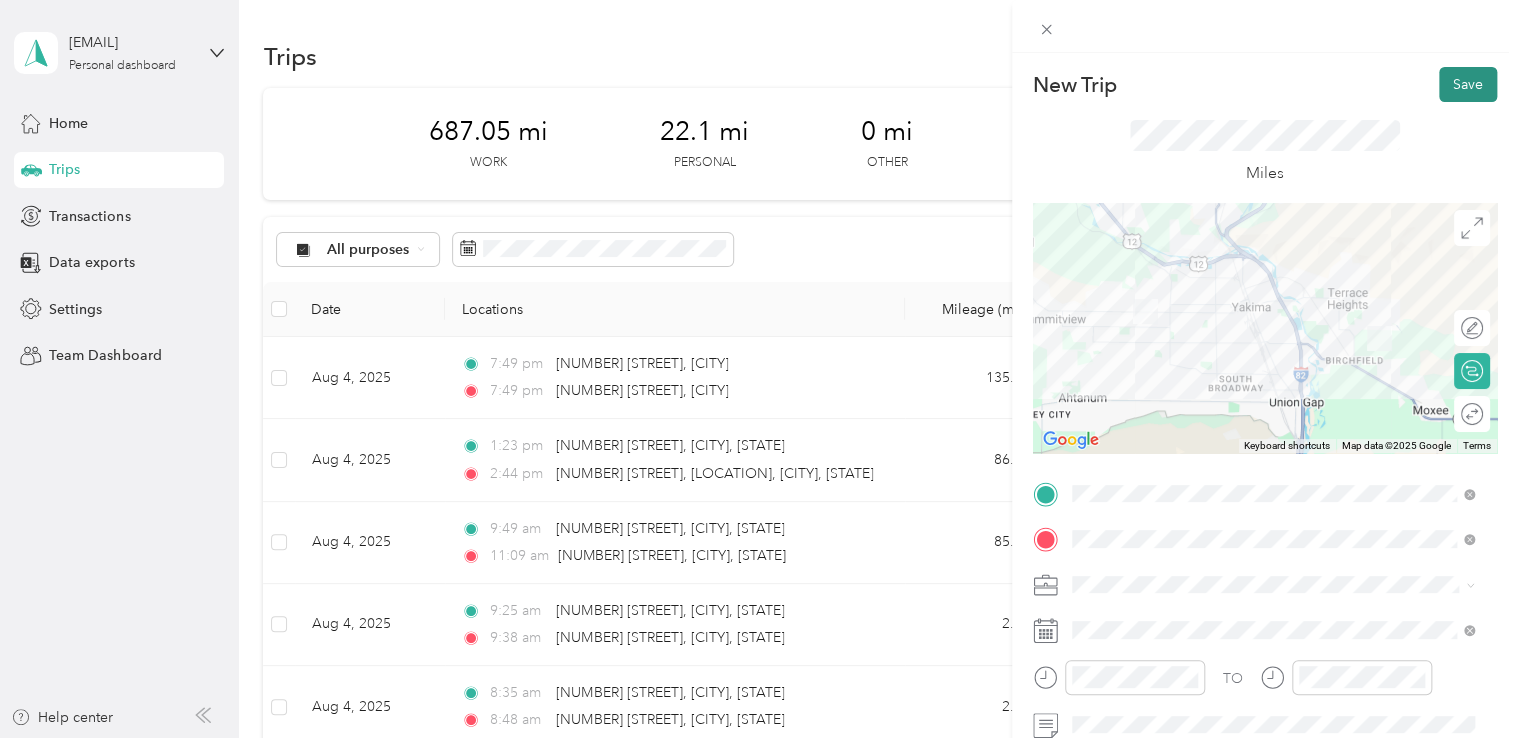 click on "Save" at bounding box center [1468, 84] 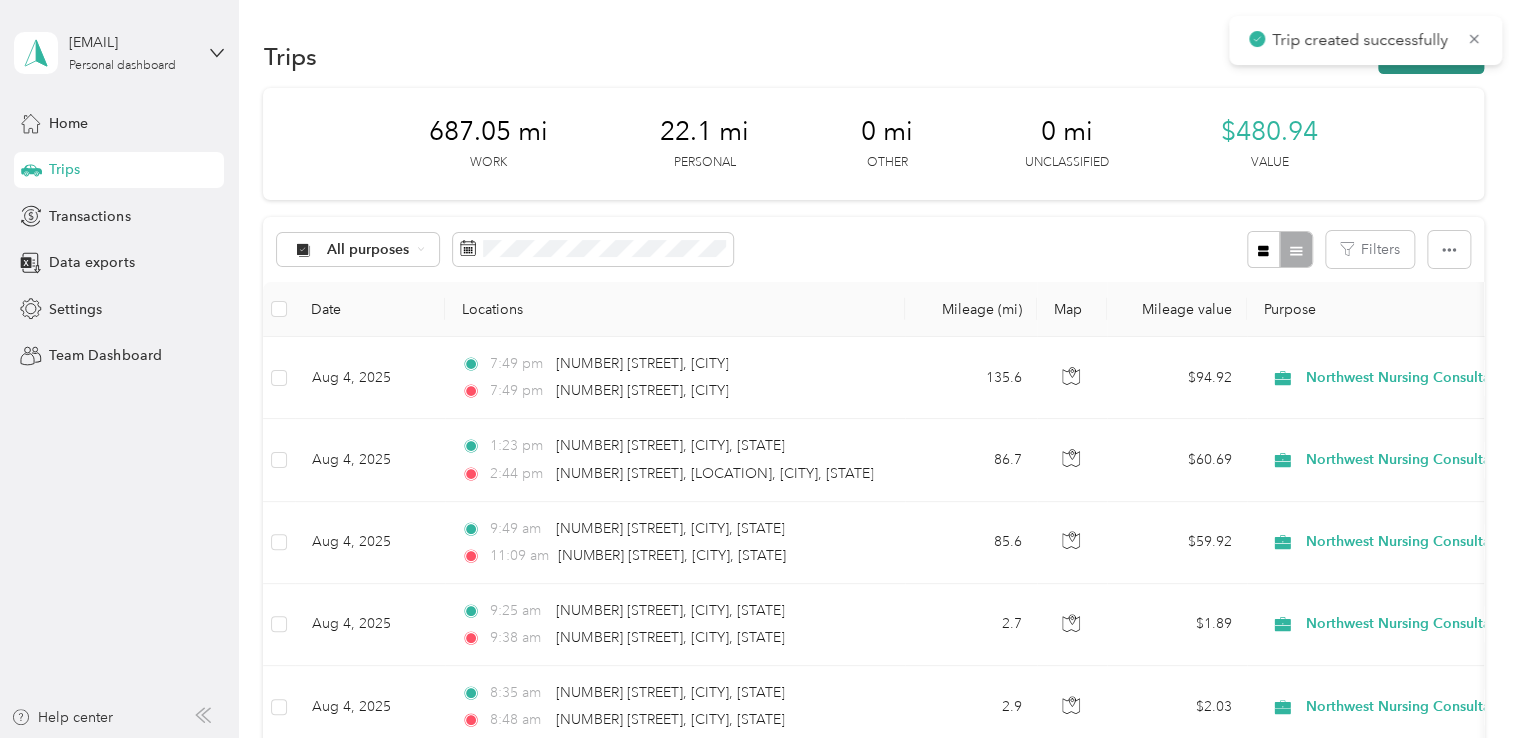 click on "New trip" at bounding box center (1431, 56) 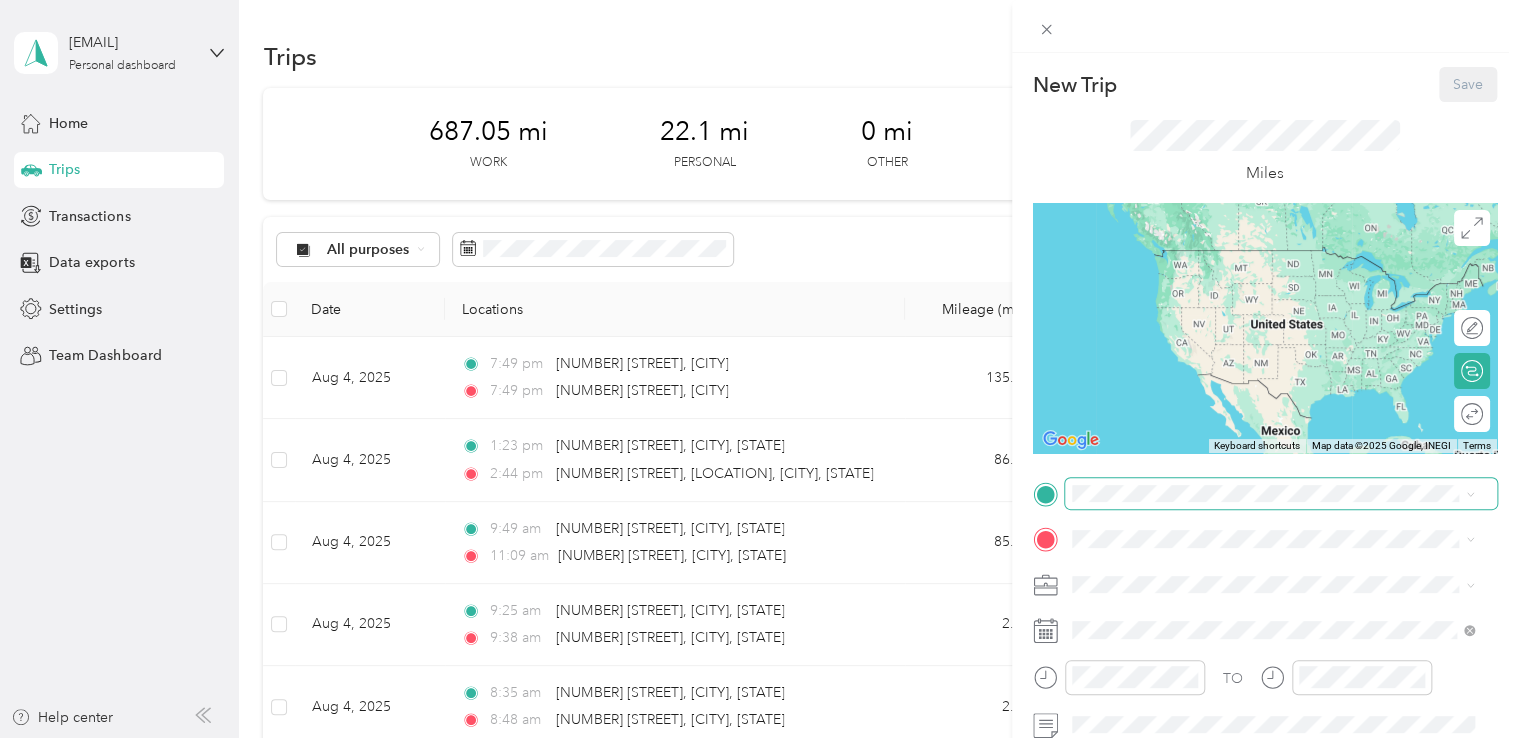 click at bounding box center [1281, 494] 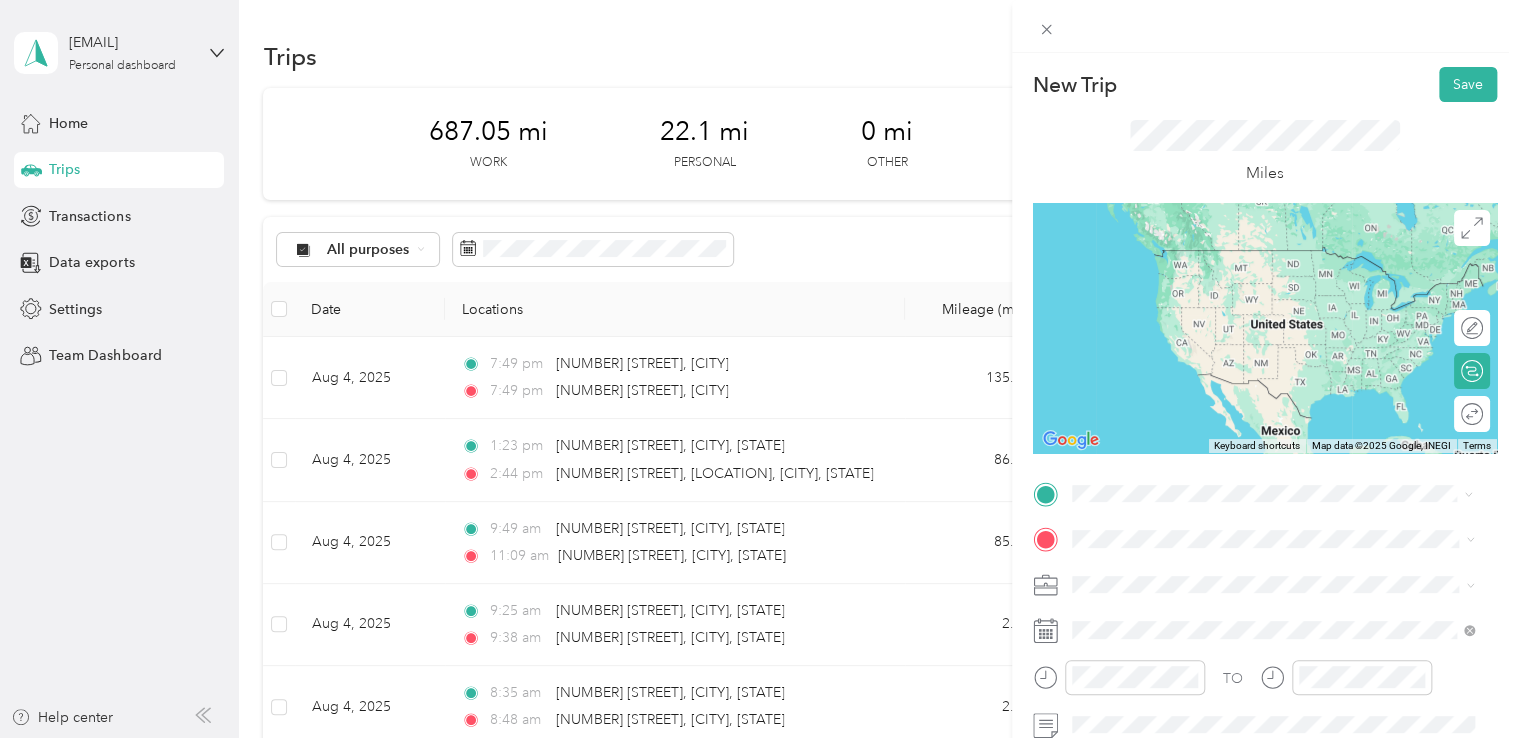 click on "[NUMBER] [STREET]
[CITY], [STATE] [POSTAL_CODE], [COUNTRY]" at bounding box center (1252, 258) 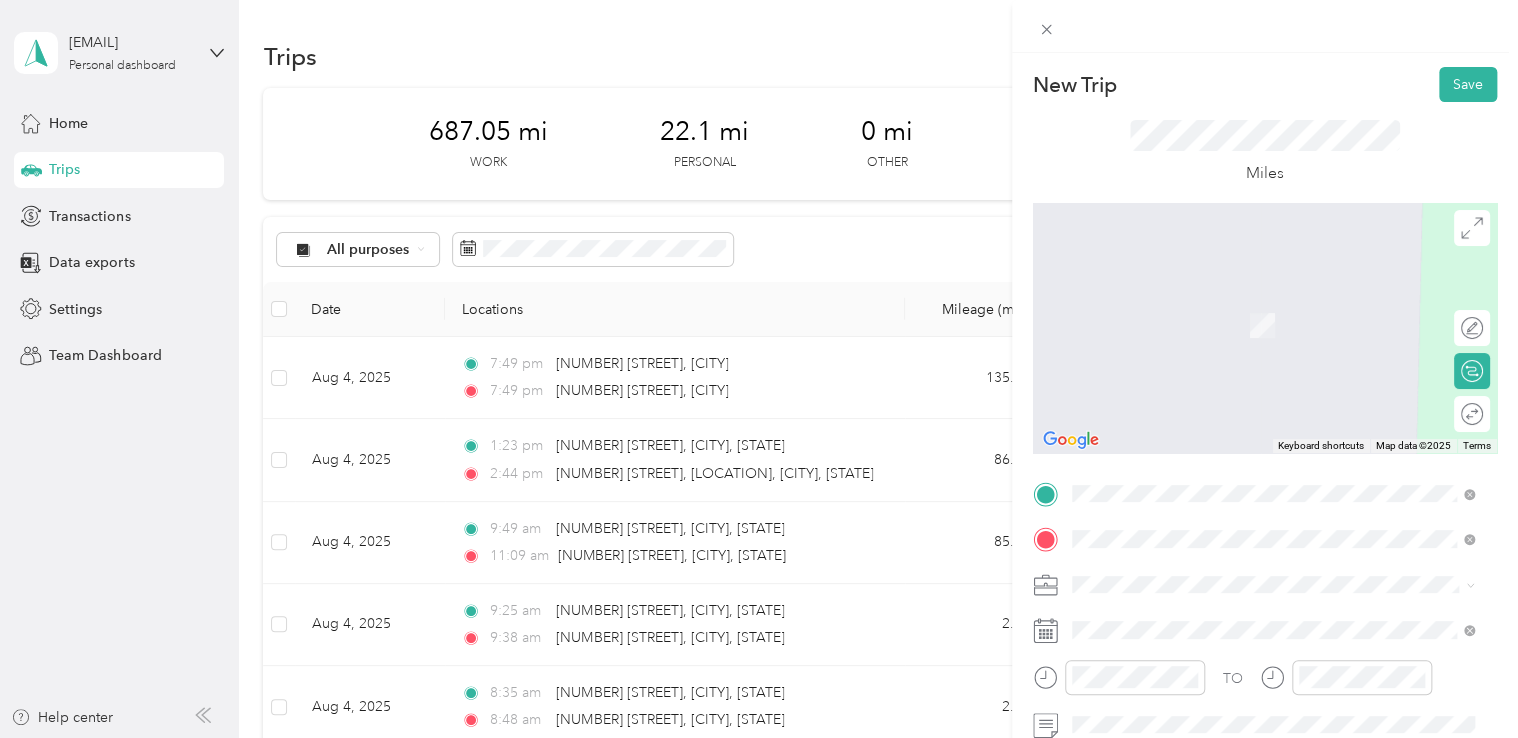 click on "[NUMBER] [STREET]
[CITY], [STATE] [POSTAL_CODE], [COUNTRY]" at bounding box center [1252, 619] 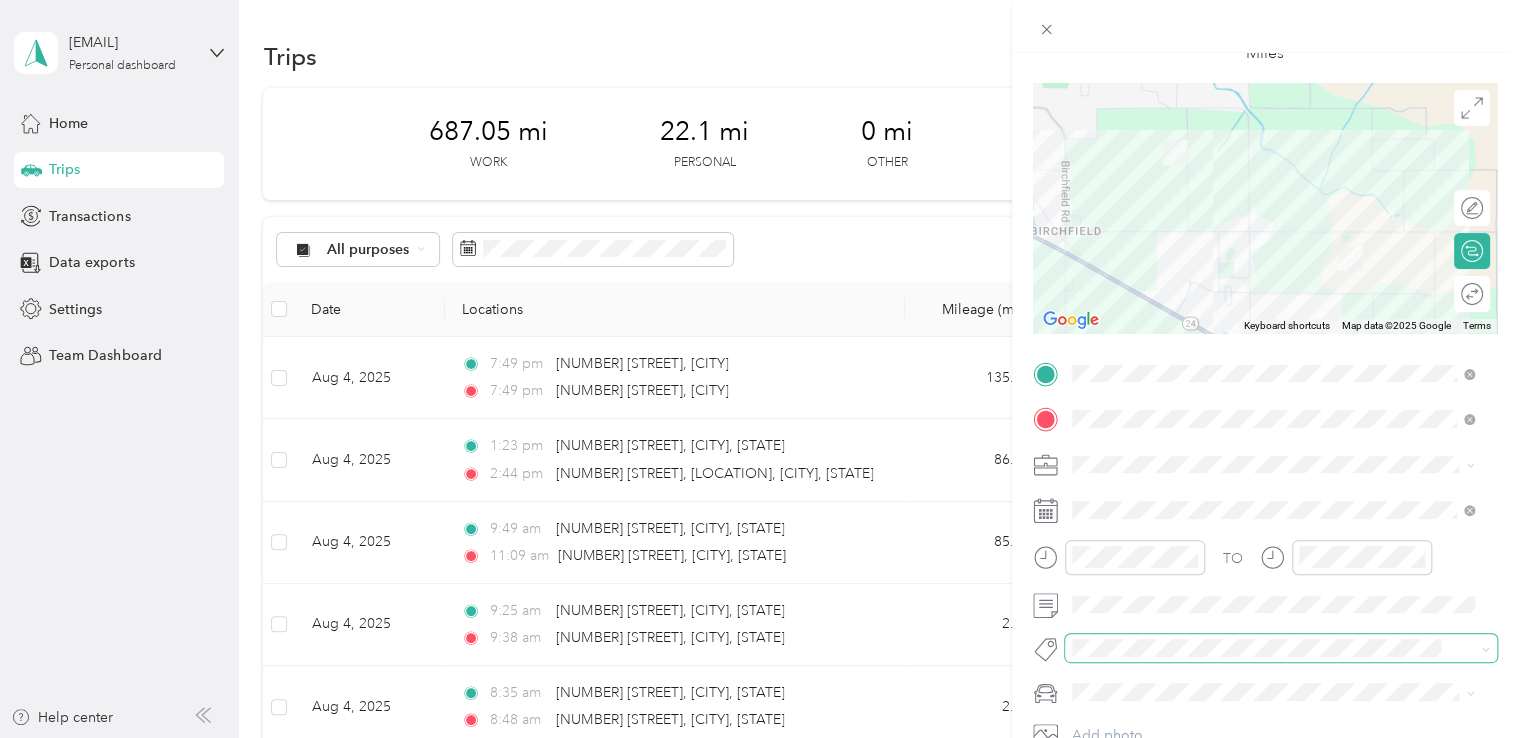 scroll, scrollTop: 264, scrollLeft: 0, axis: vertical 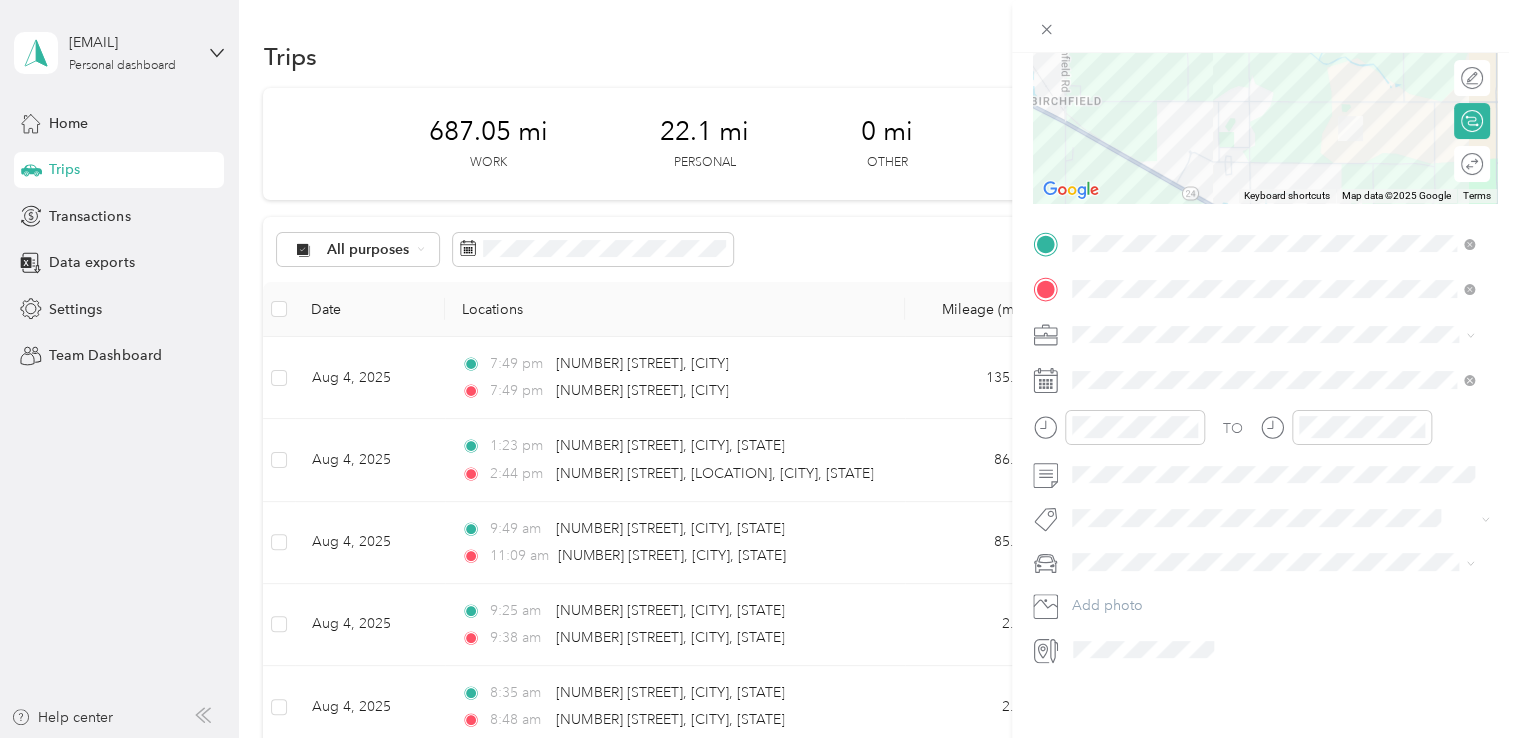 click on "Northwest Nursing Consultants" at bounding box center [1177, 424] 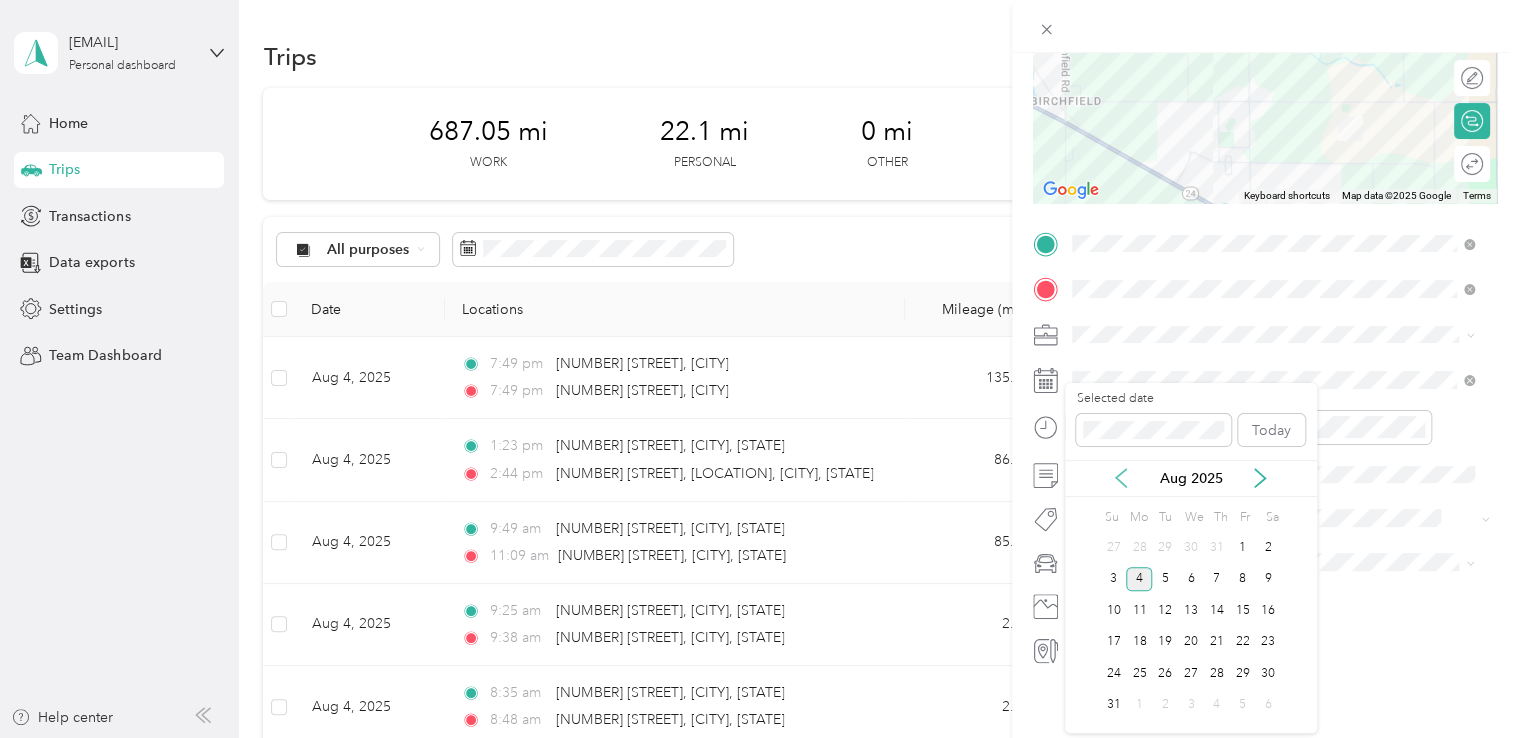 click 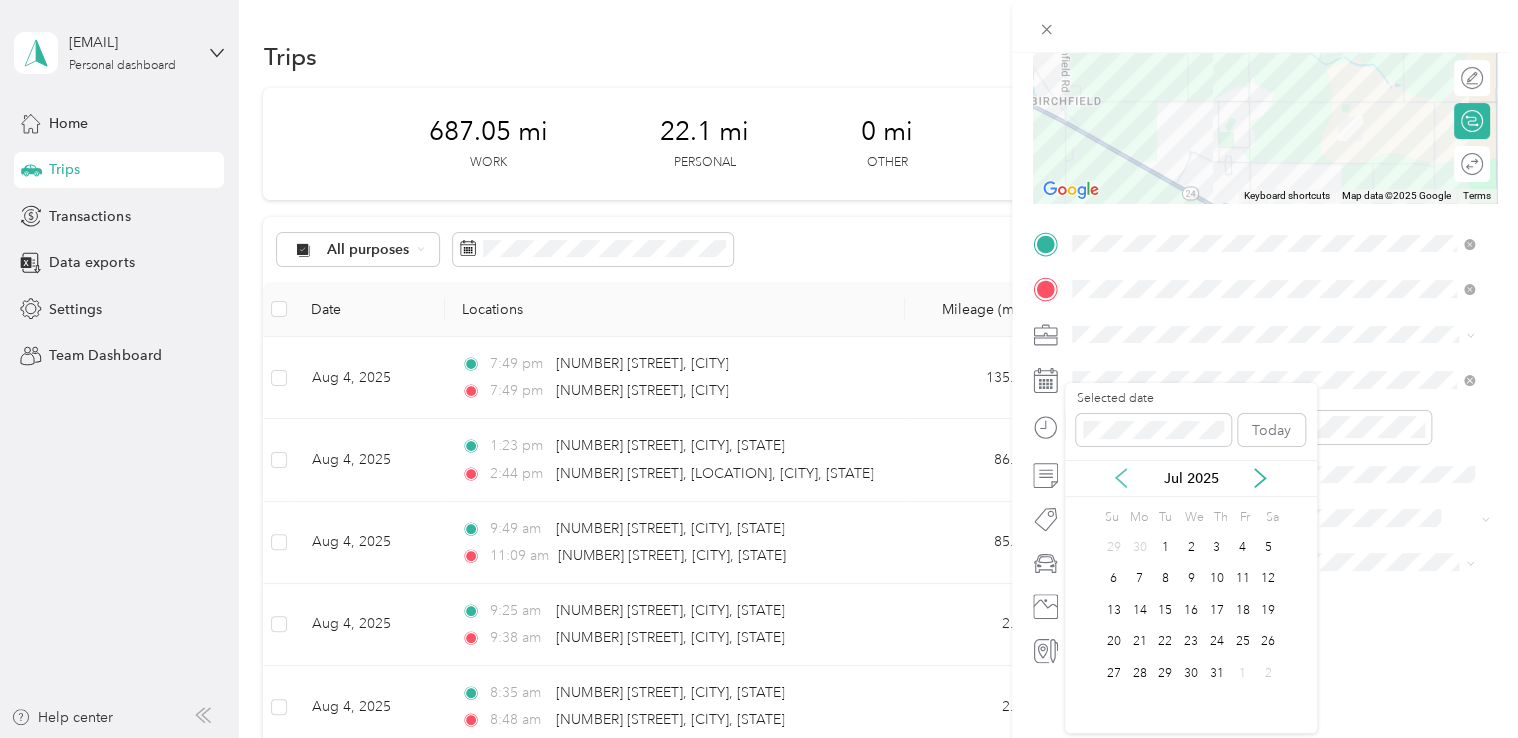 click 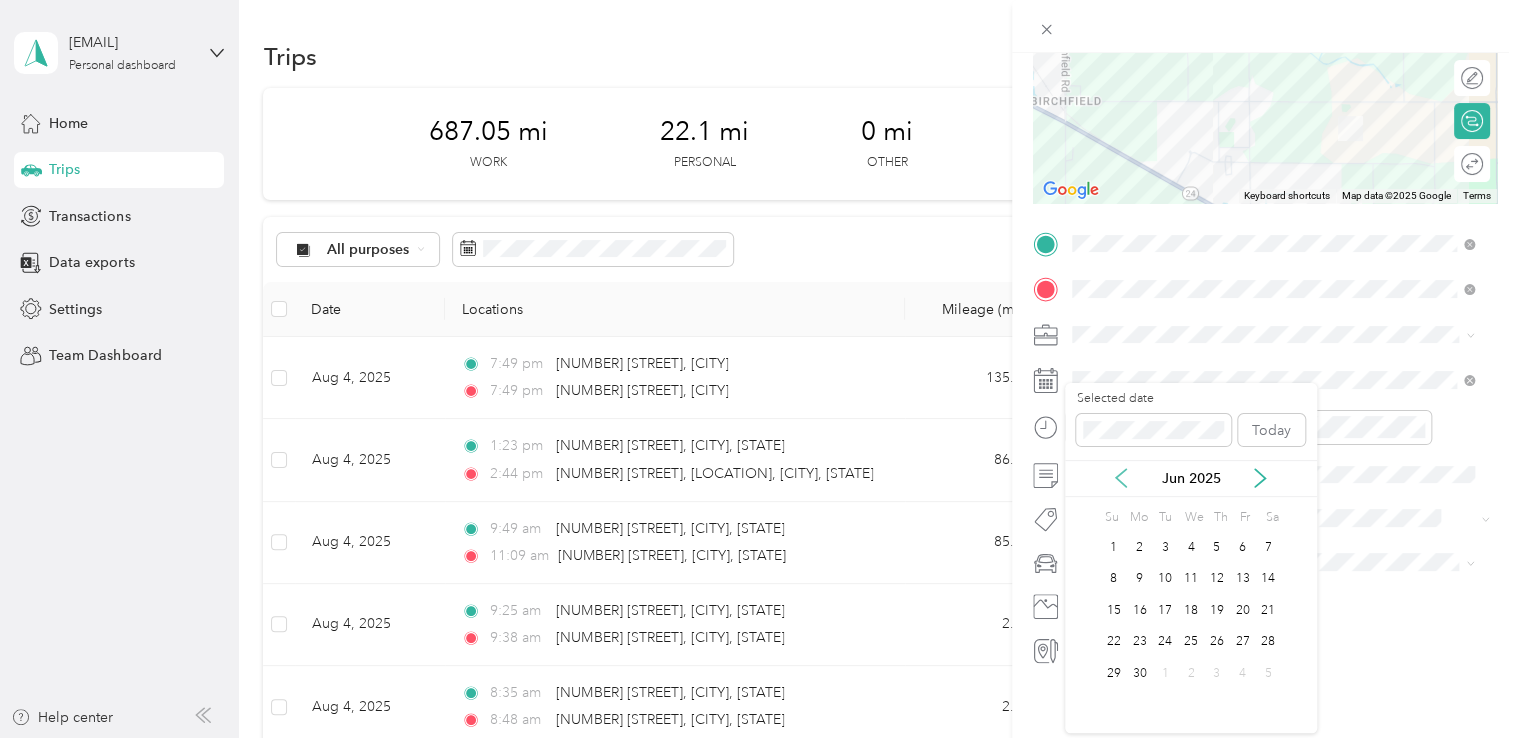click 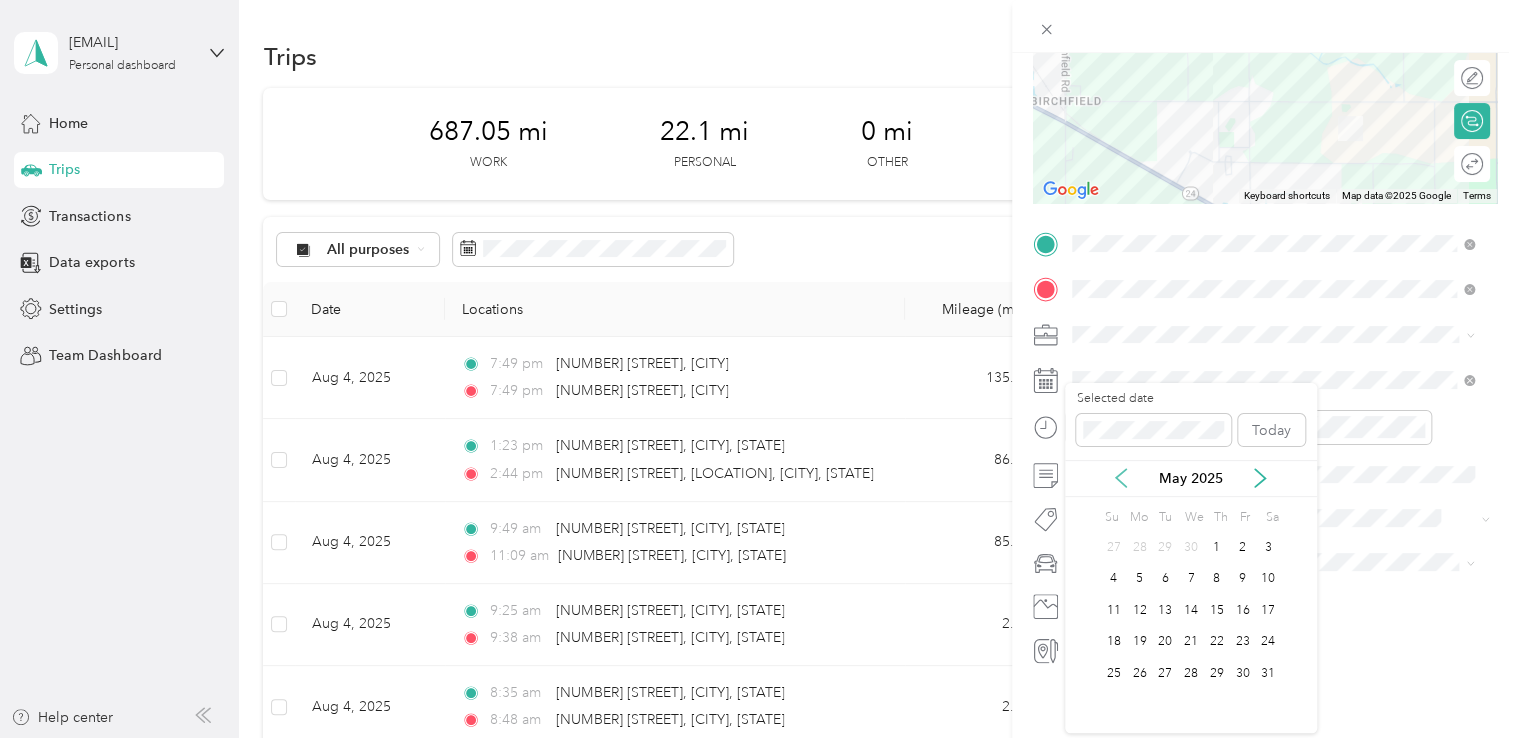 click 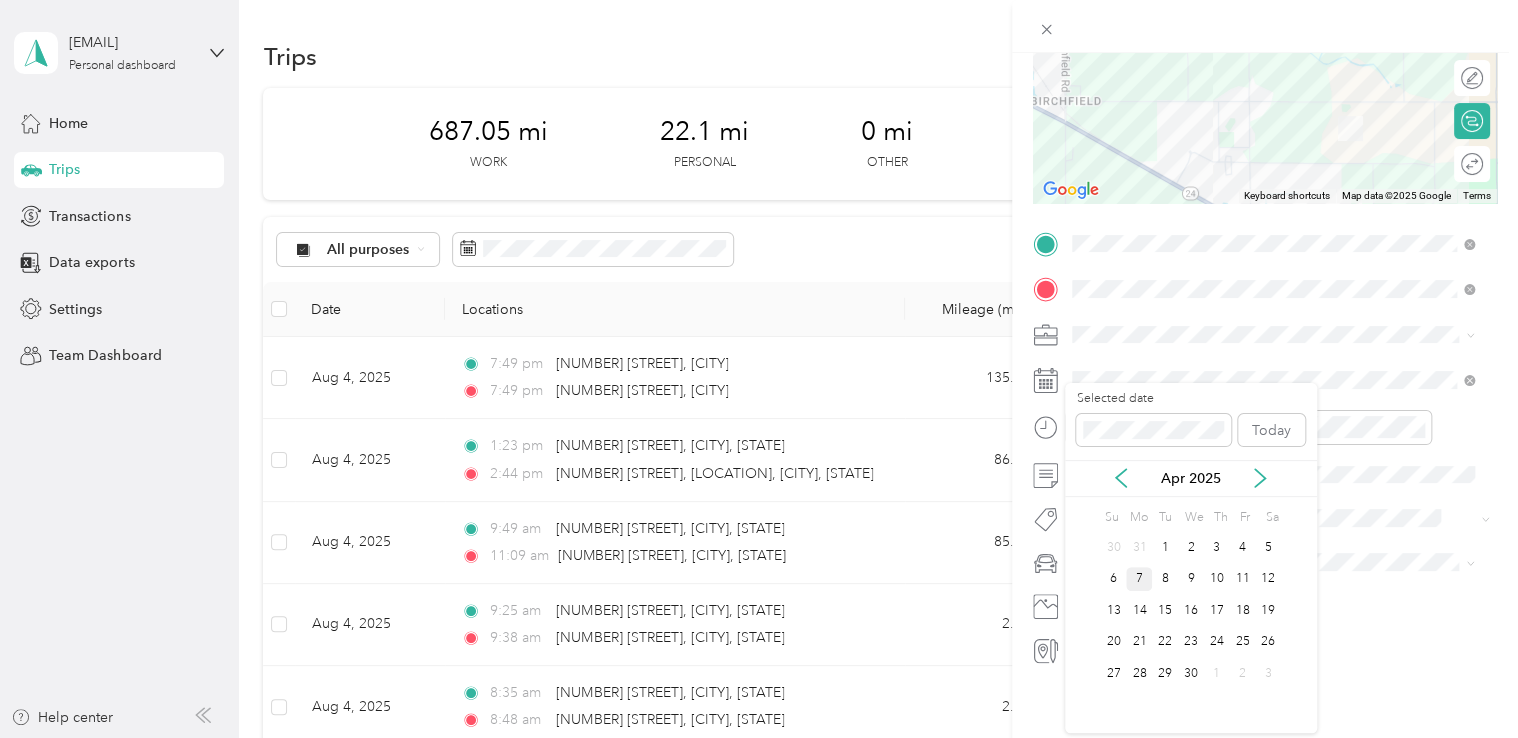 click on "7" at bounding box center (1139, 579) 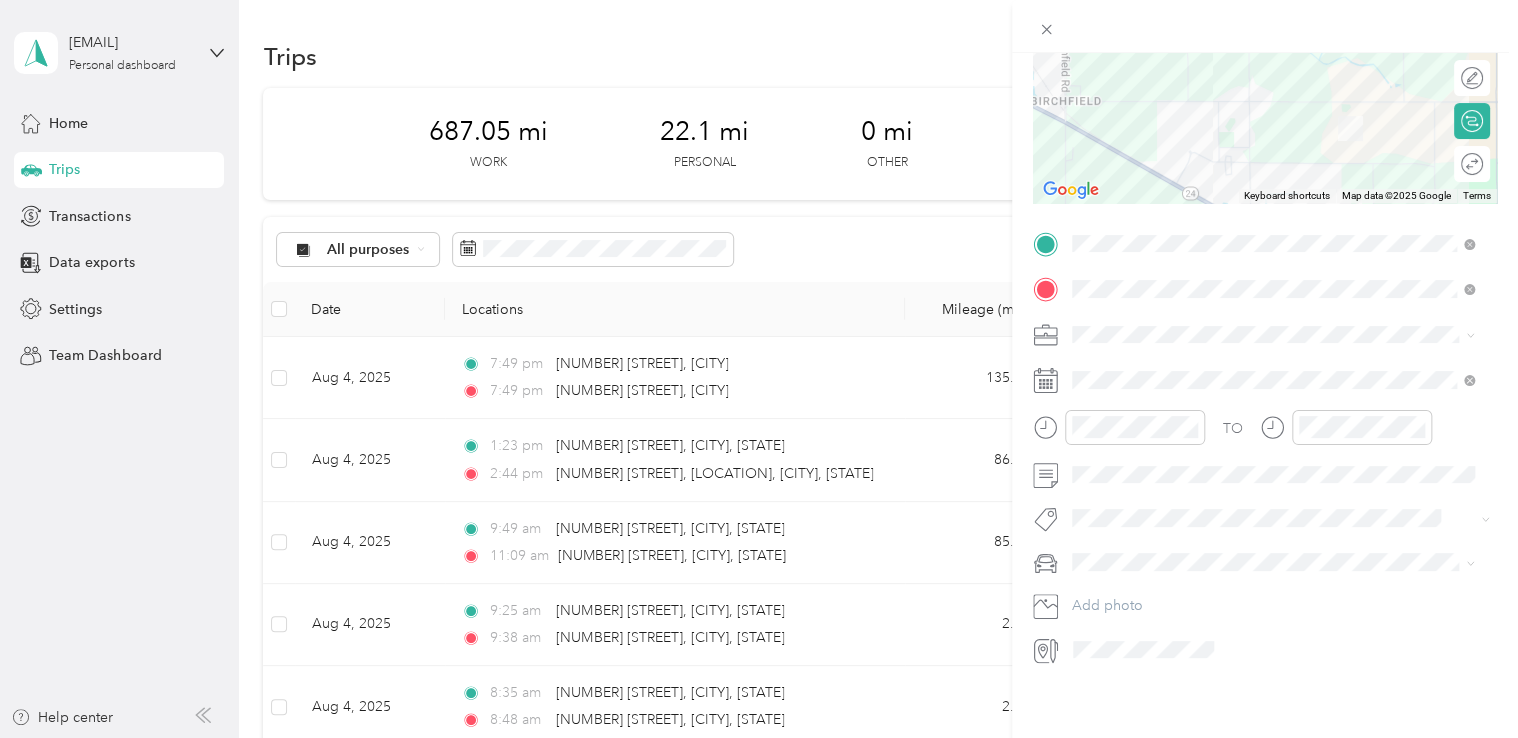 scroll, scrollTop: 0, scrollLeft: 0, axis: both 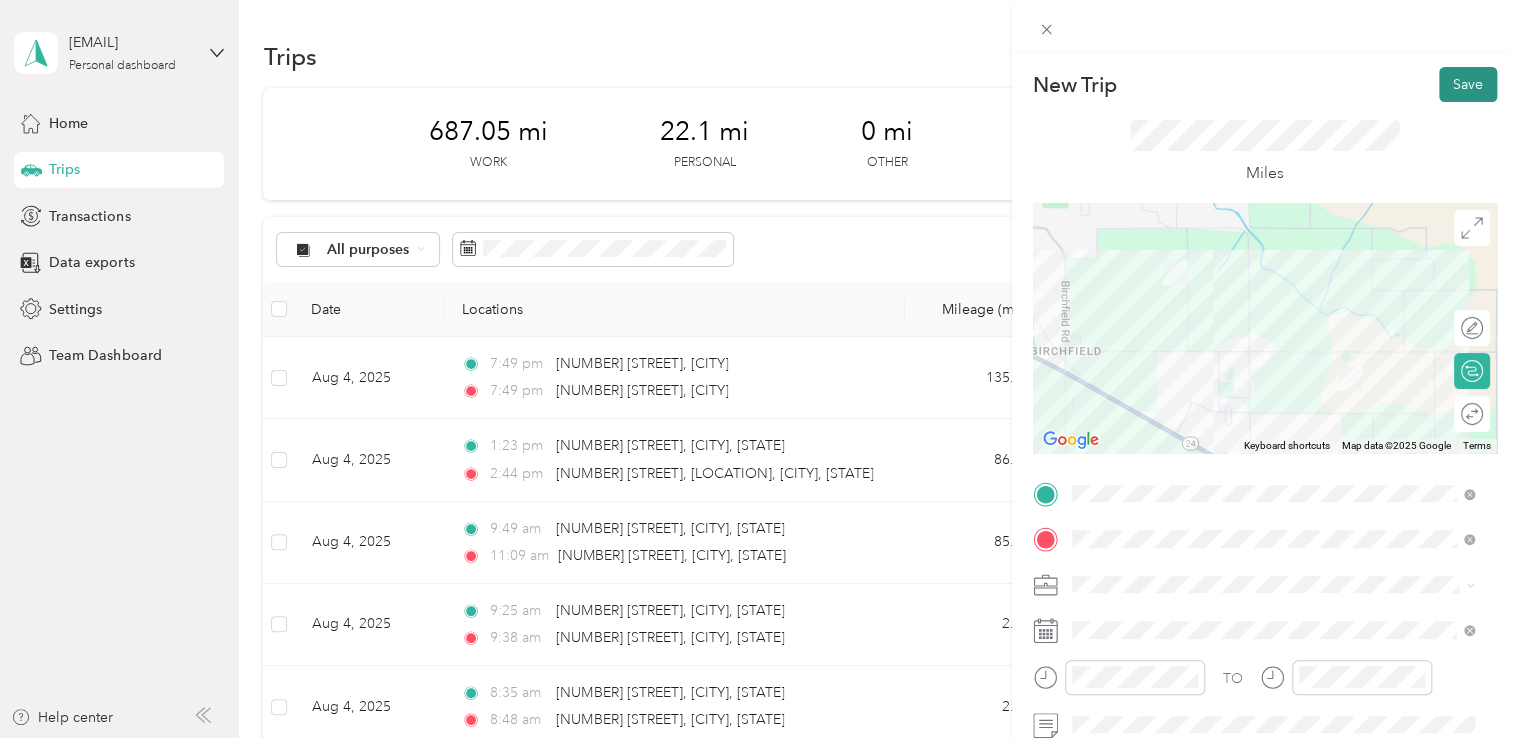 click on "Save" at bounding box center [1468, 84] 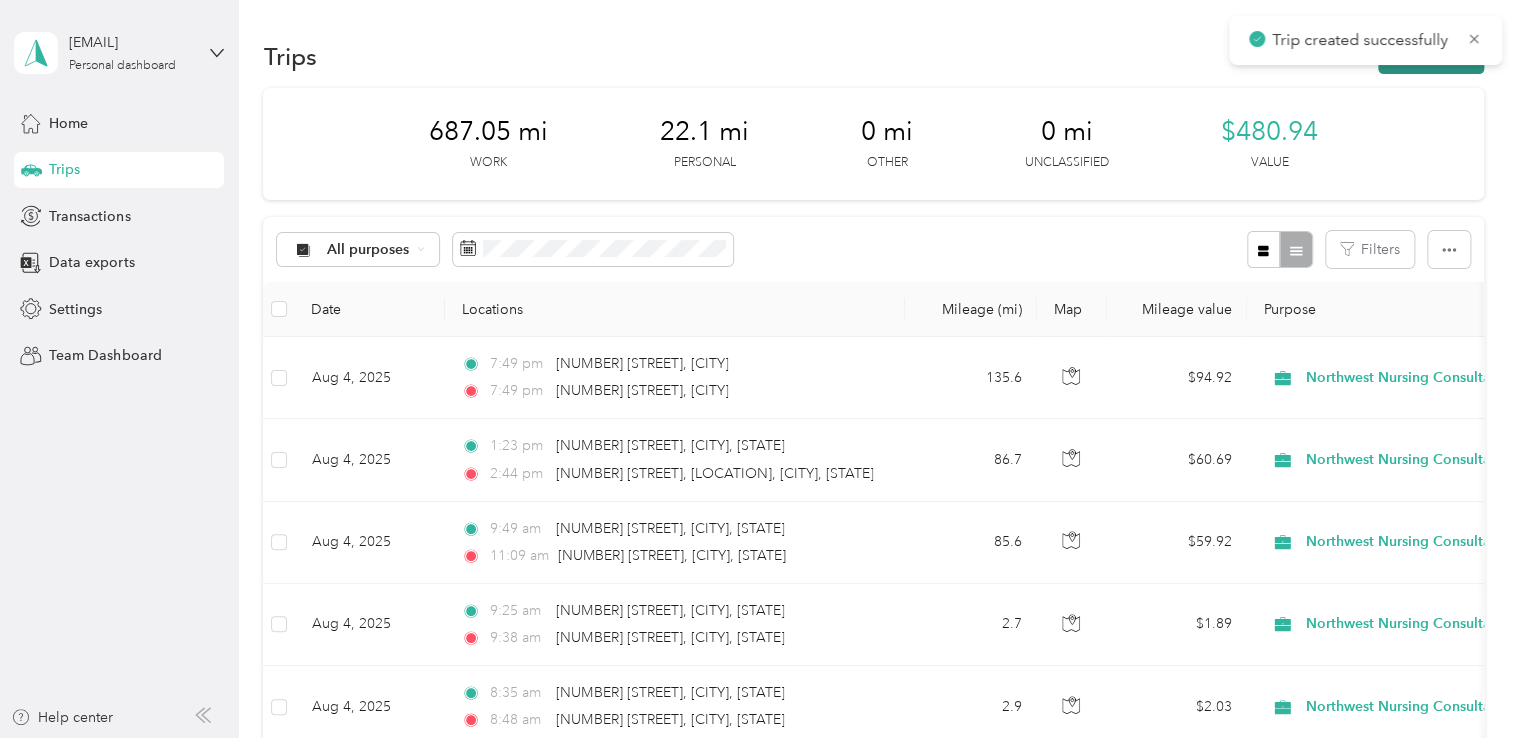 click on "New trip" at bounding box center (1431, 56) 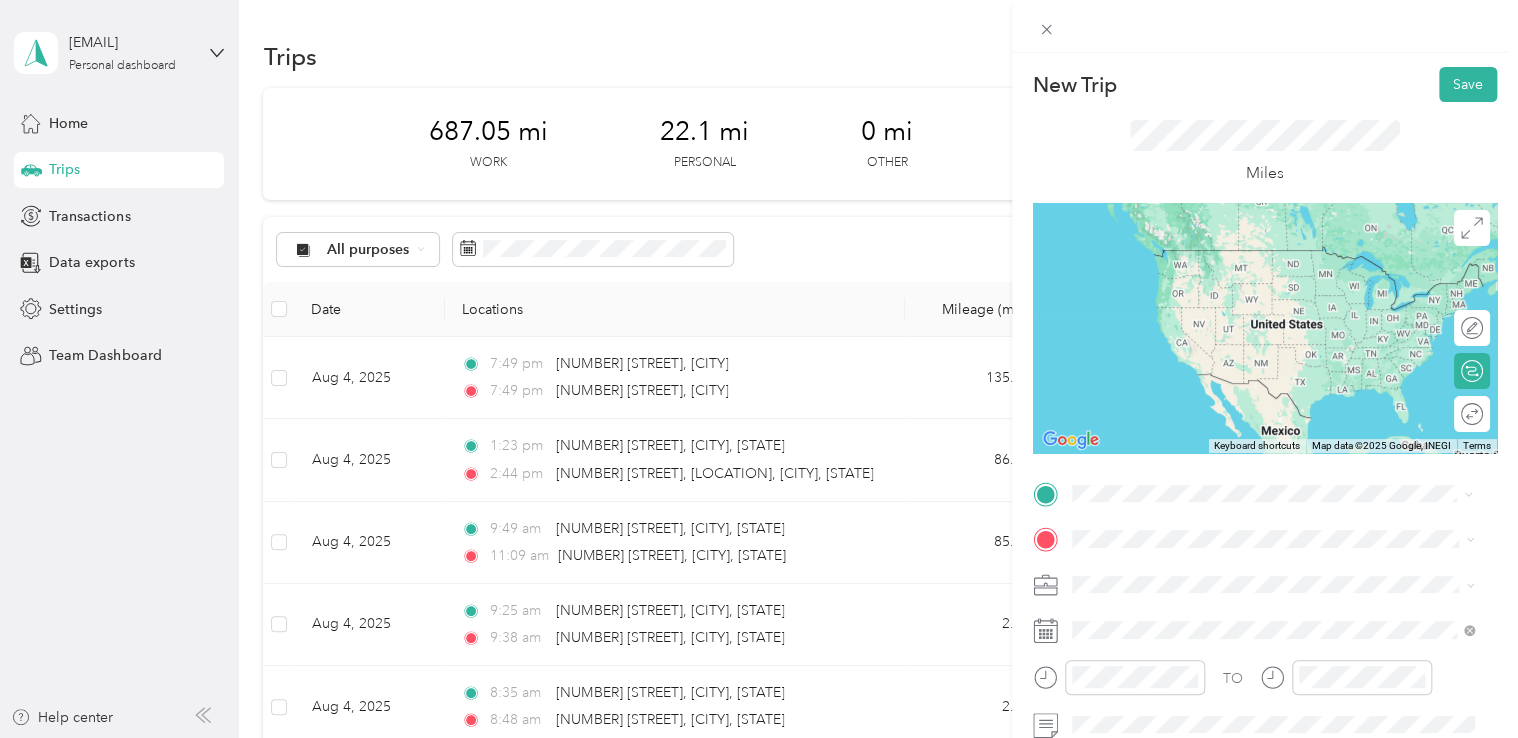 click on "[NUMBER] [STREET]
[CITY], [STATE] [POSTAL_CODE], [COUNTRY]" at bounding box center [1252, 574] 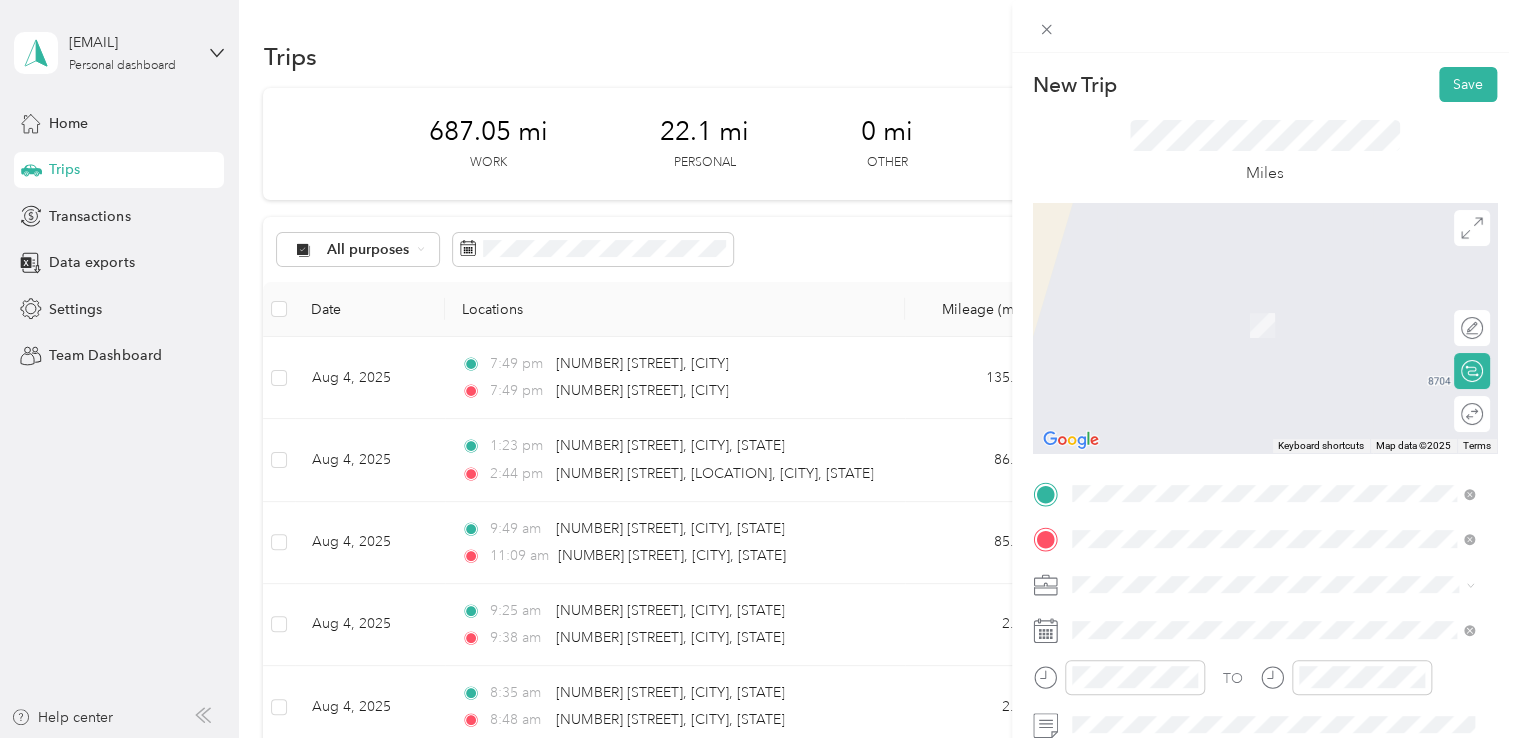 click on "[NUMBER] [STREET]
[CITY], [STATE] [POSTAL_CODE], [COUNTRY]" at bounding box center [1253, 304] 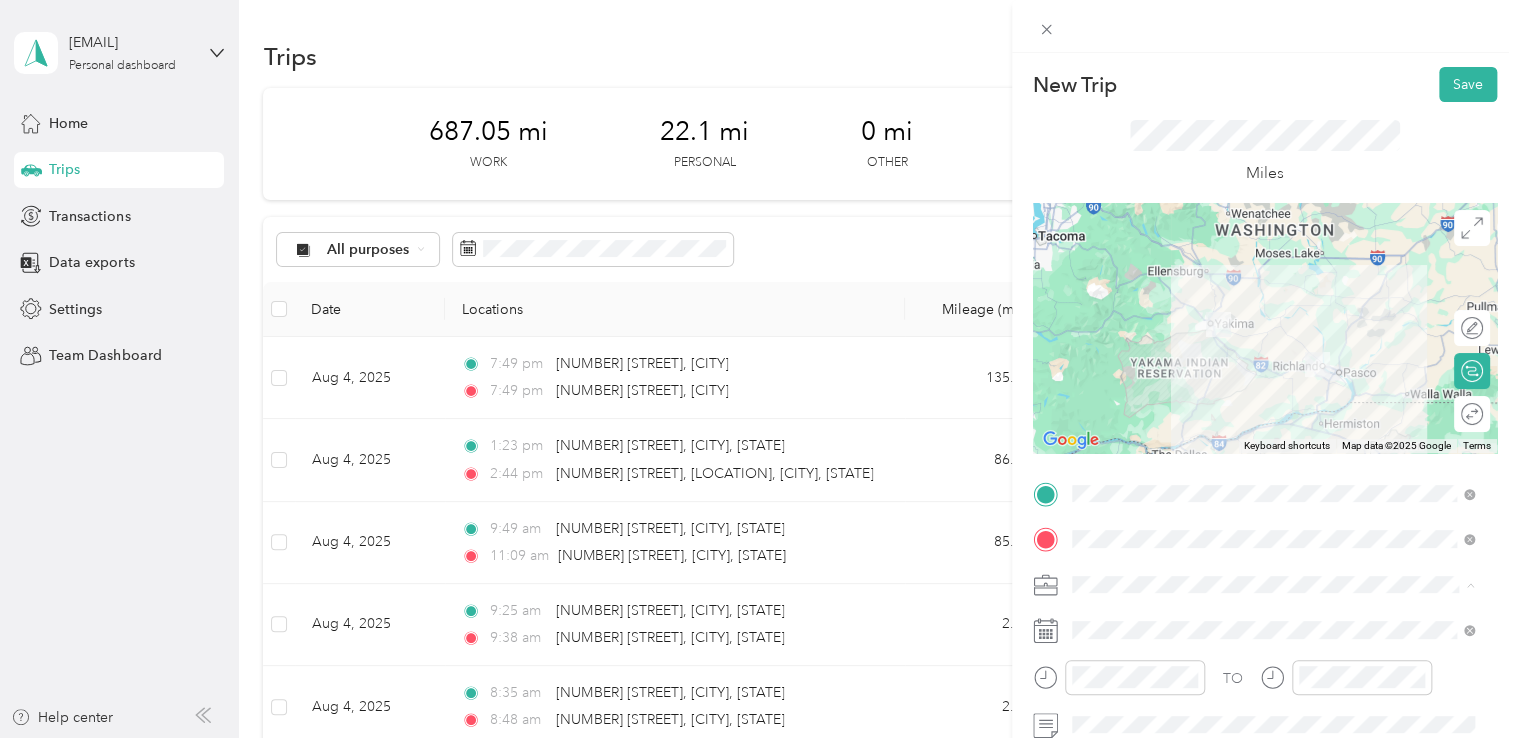 click on "Northwest Nursing Consultants" at bounding box center (1273, 374) 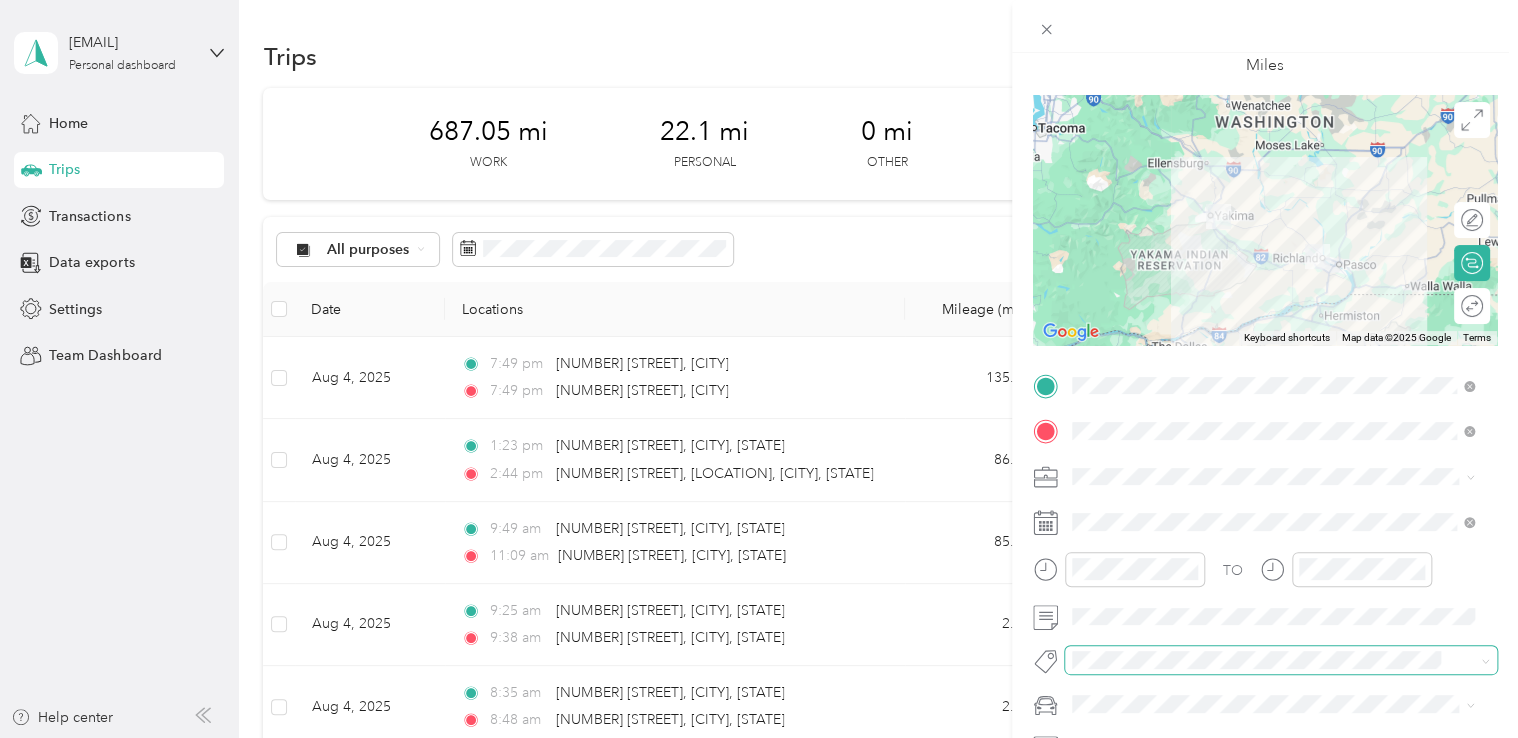 scroll, scrollTop: 264, scrollLeft: 0, axis: vertical 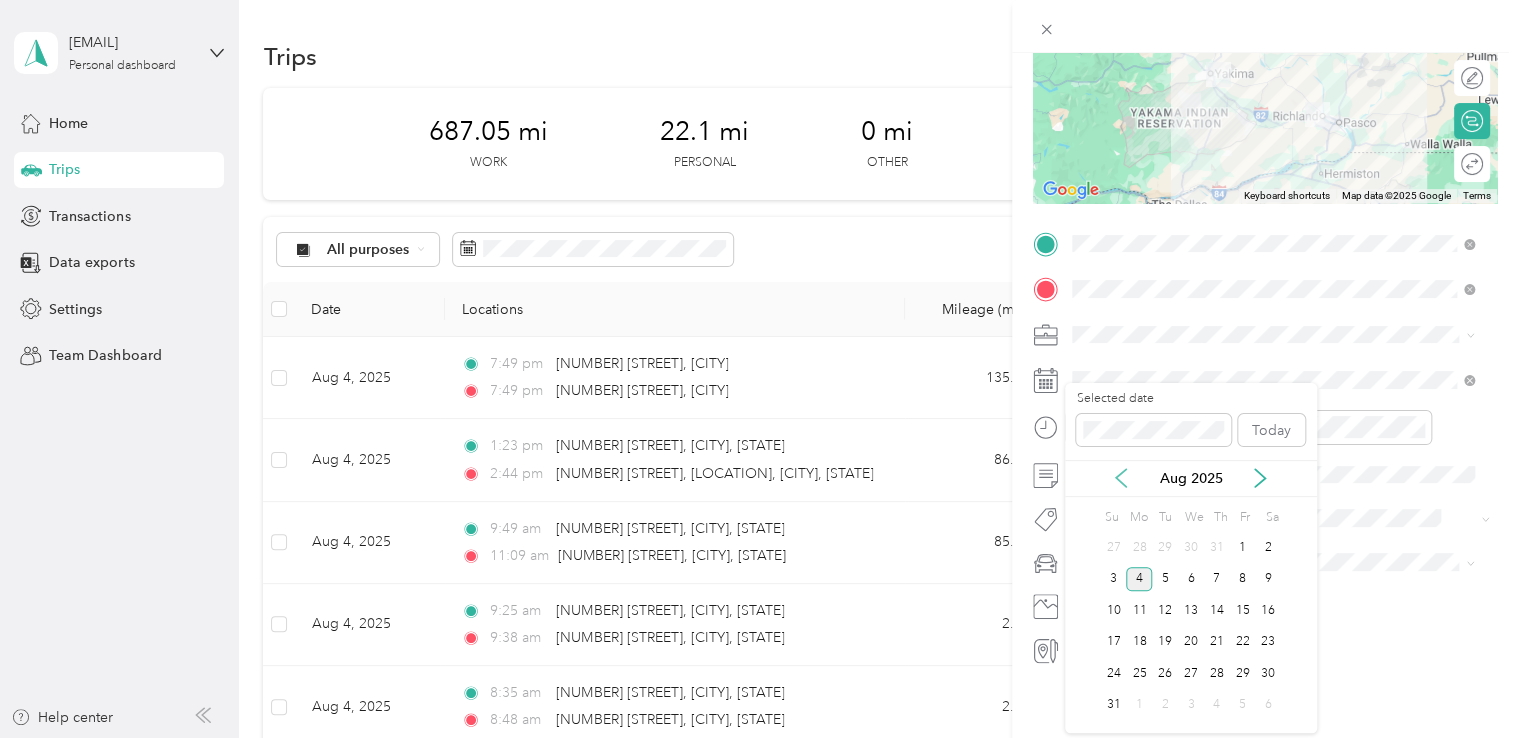 click on "Aug 2025" at bounding box center [1191, 478] 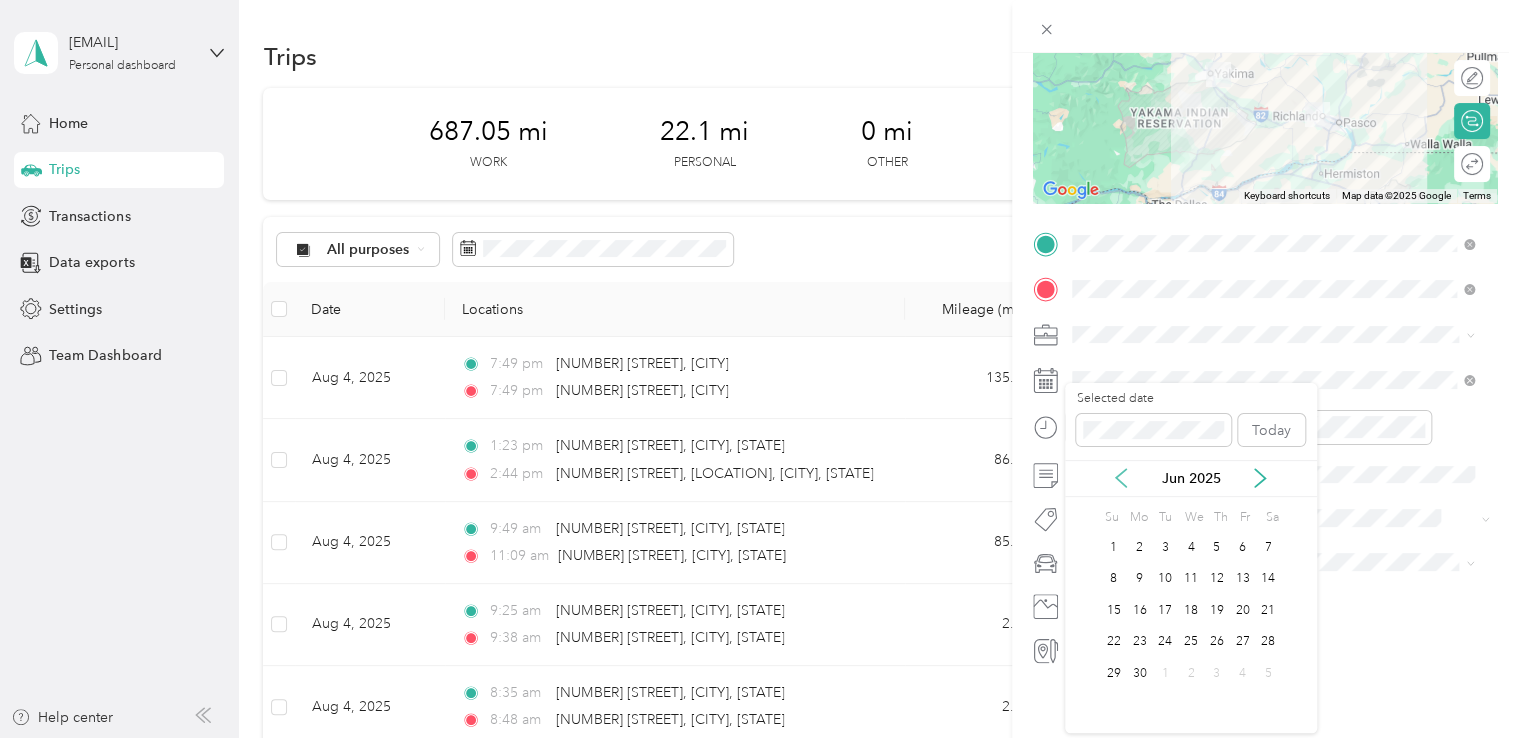 click 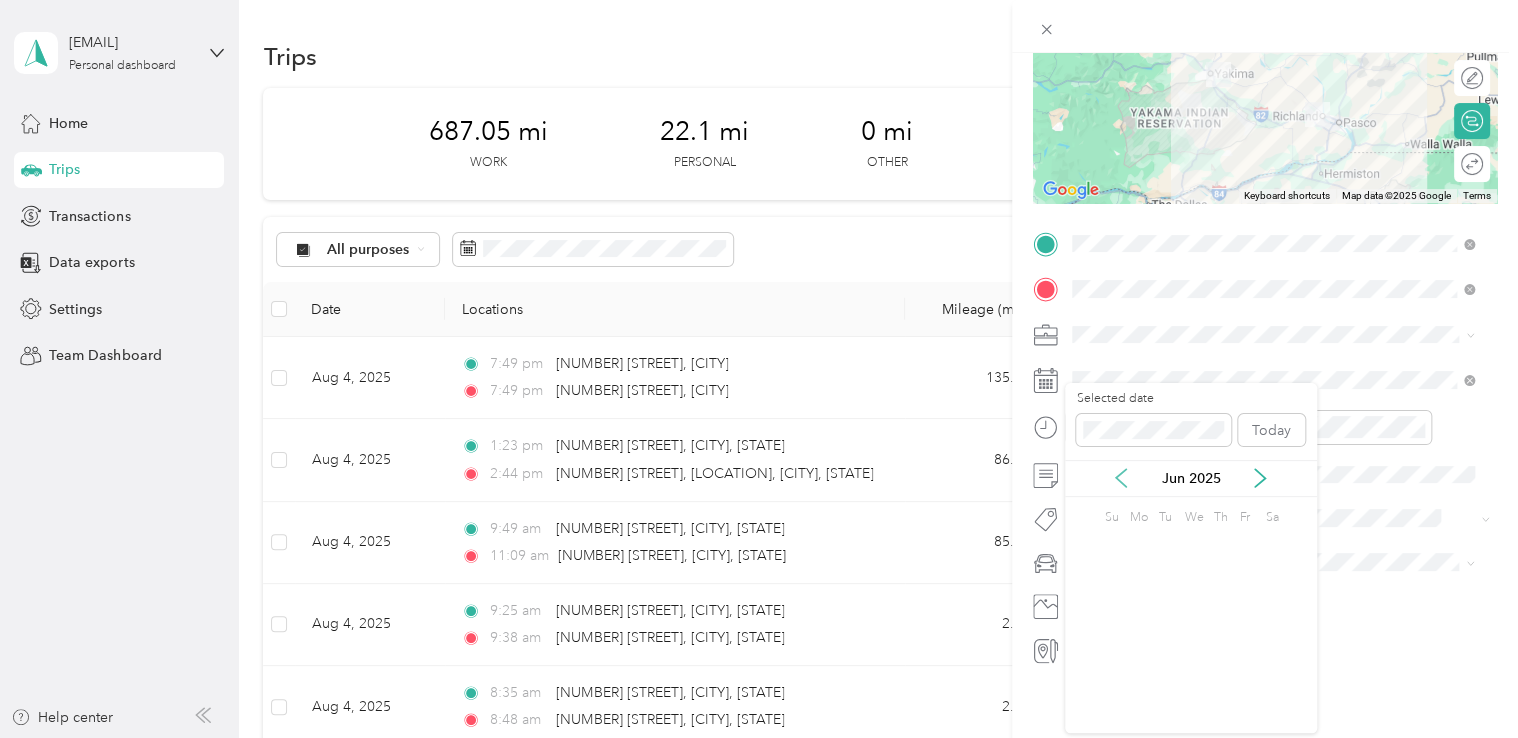click 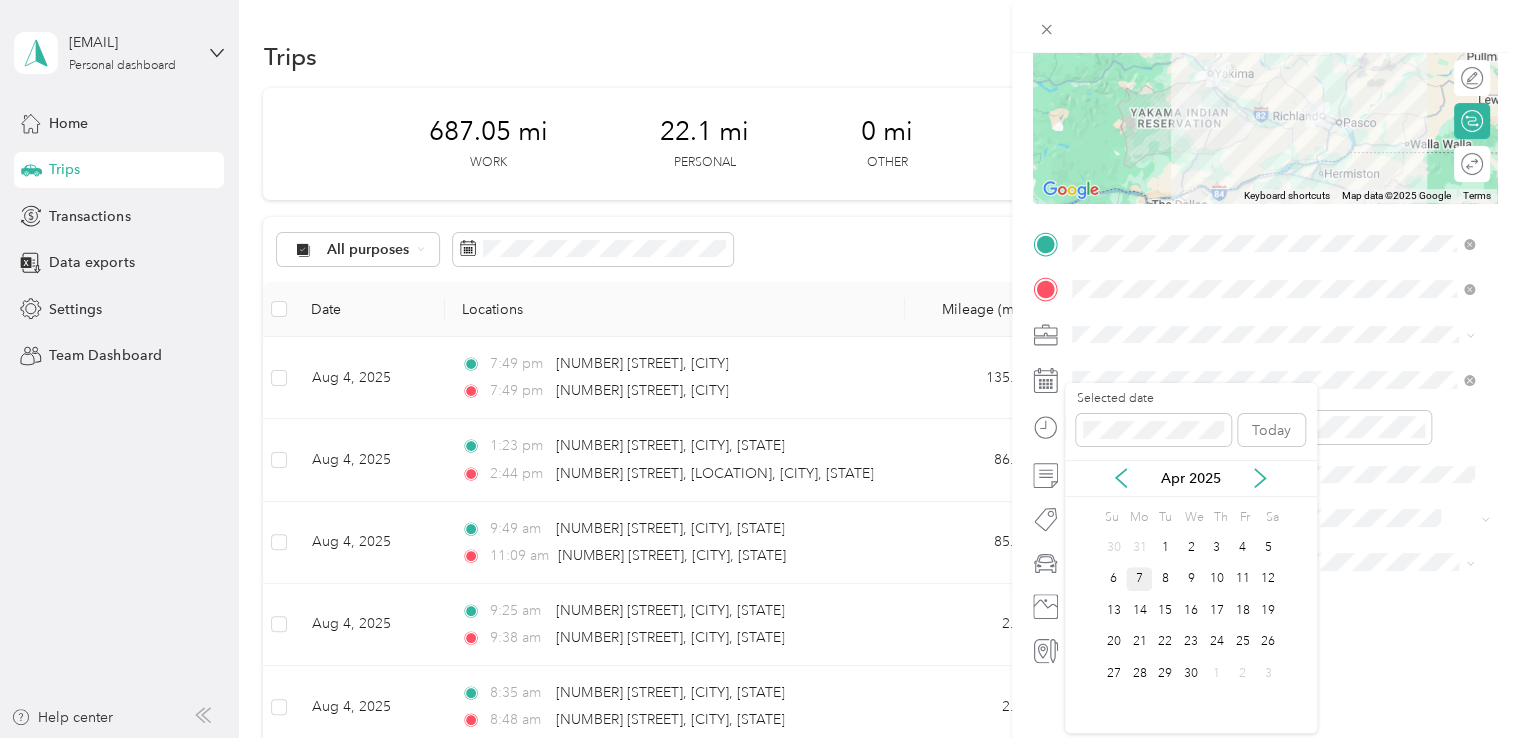 click on "7" at bounding box center [1139, 579] 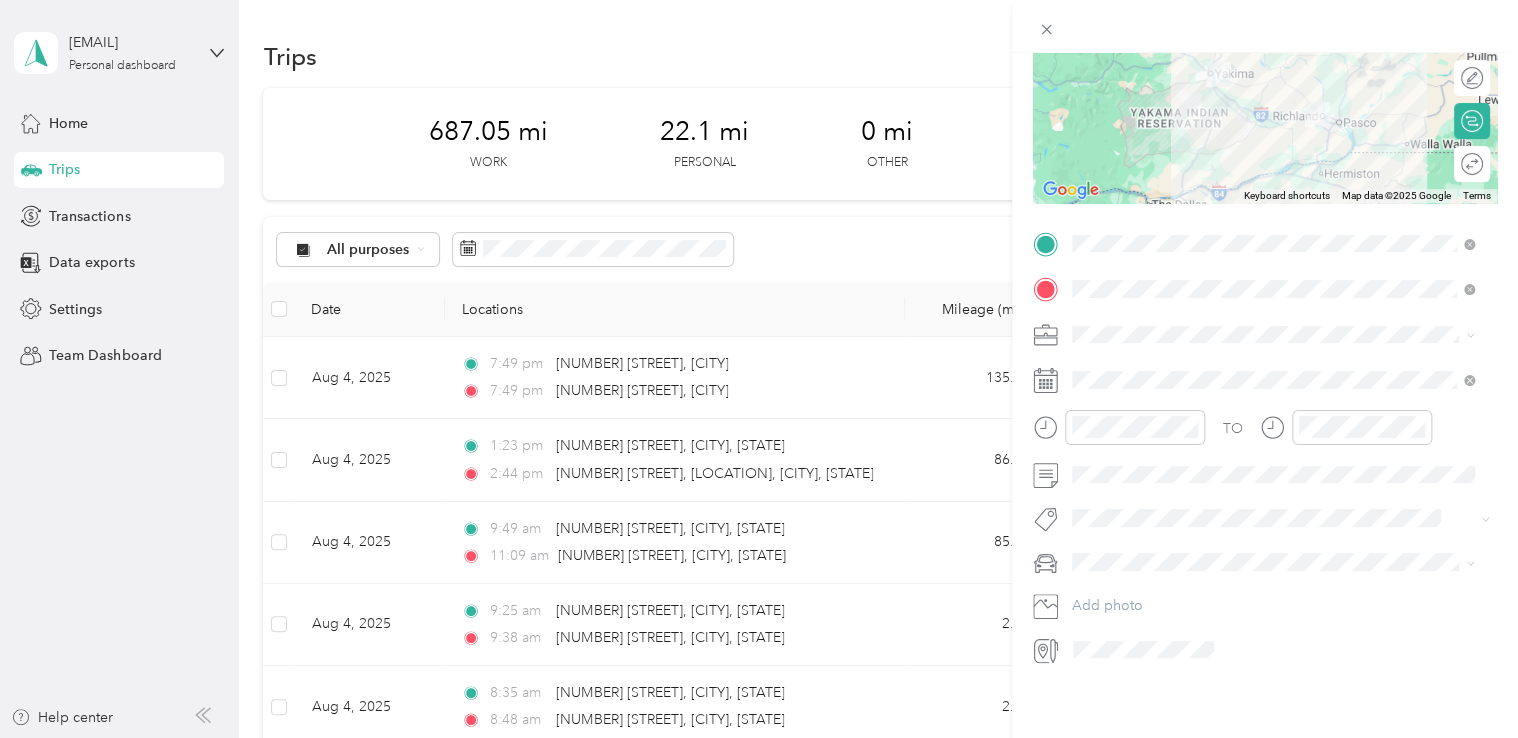scroll, scrollTop: 0, scrollLeft: 0, axis: both 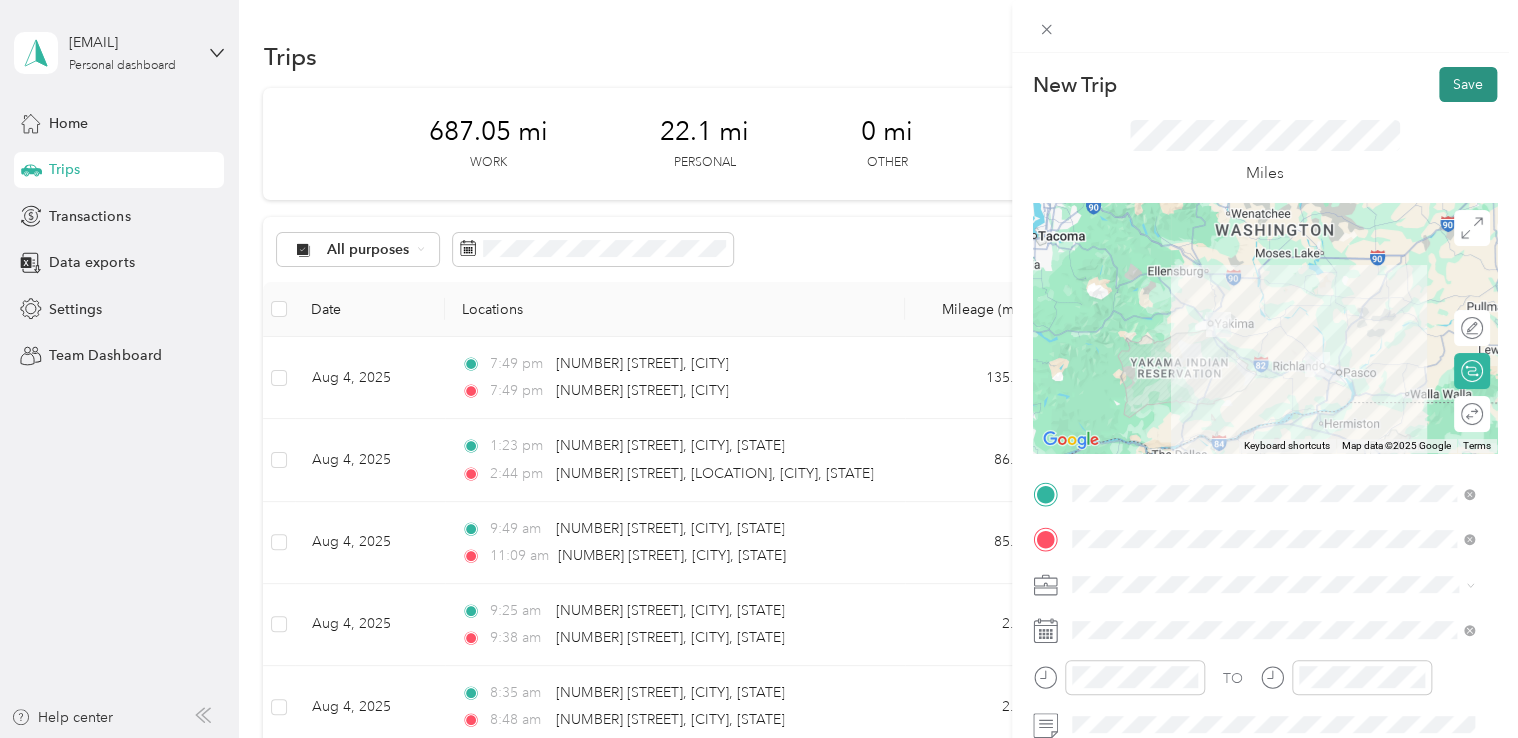 click on "Save" at bounding box center (1468, 84) 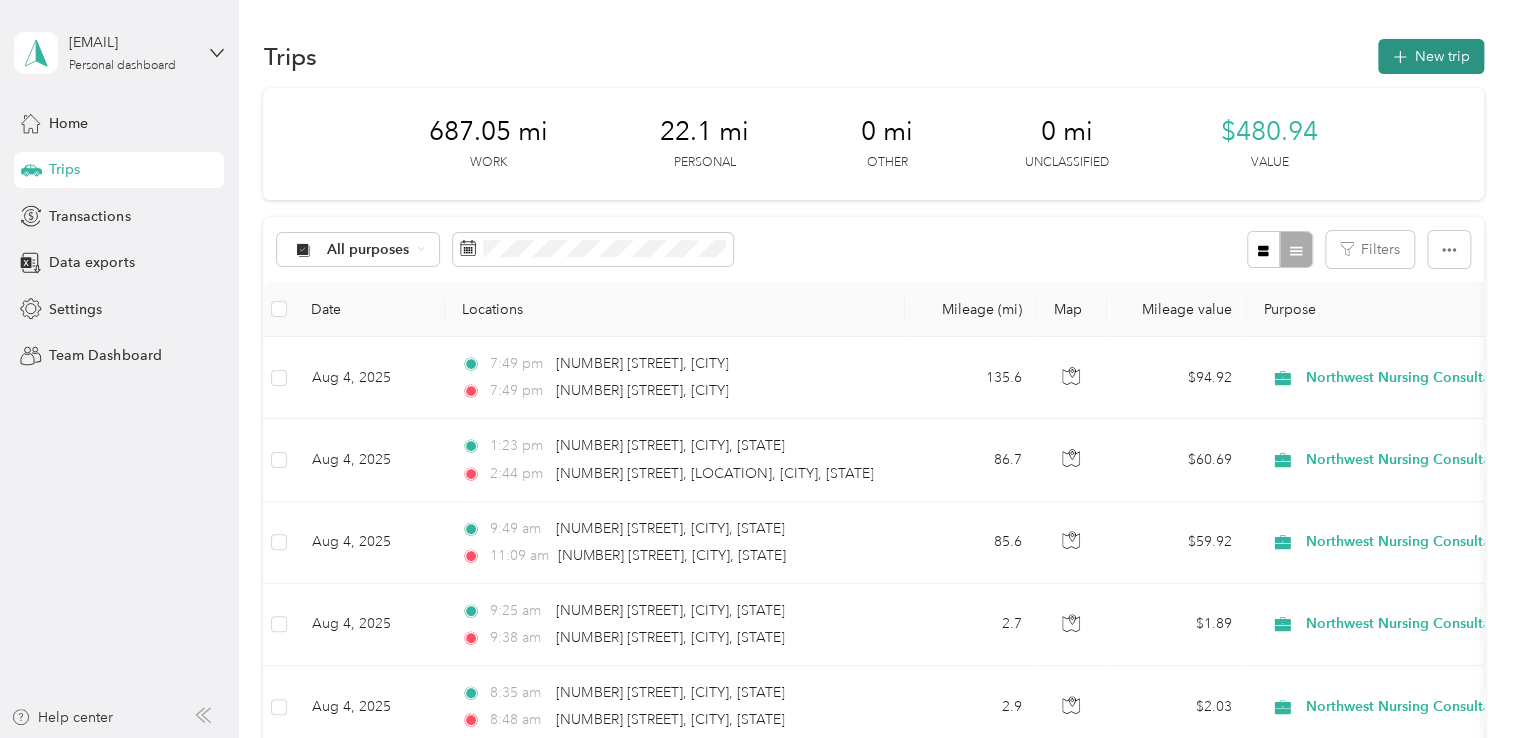 click on "New trip" at bounding box center [1431, 56] 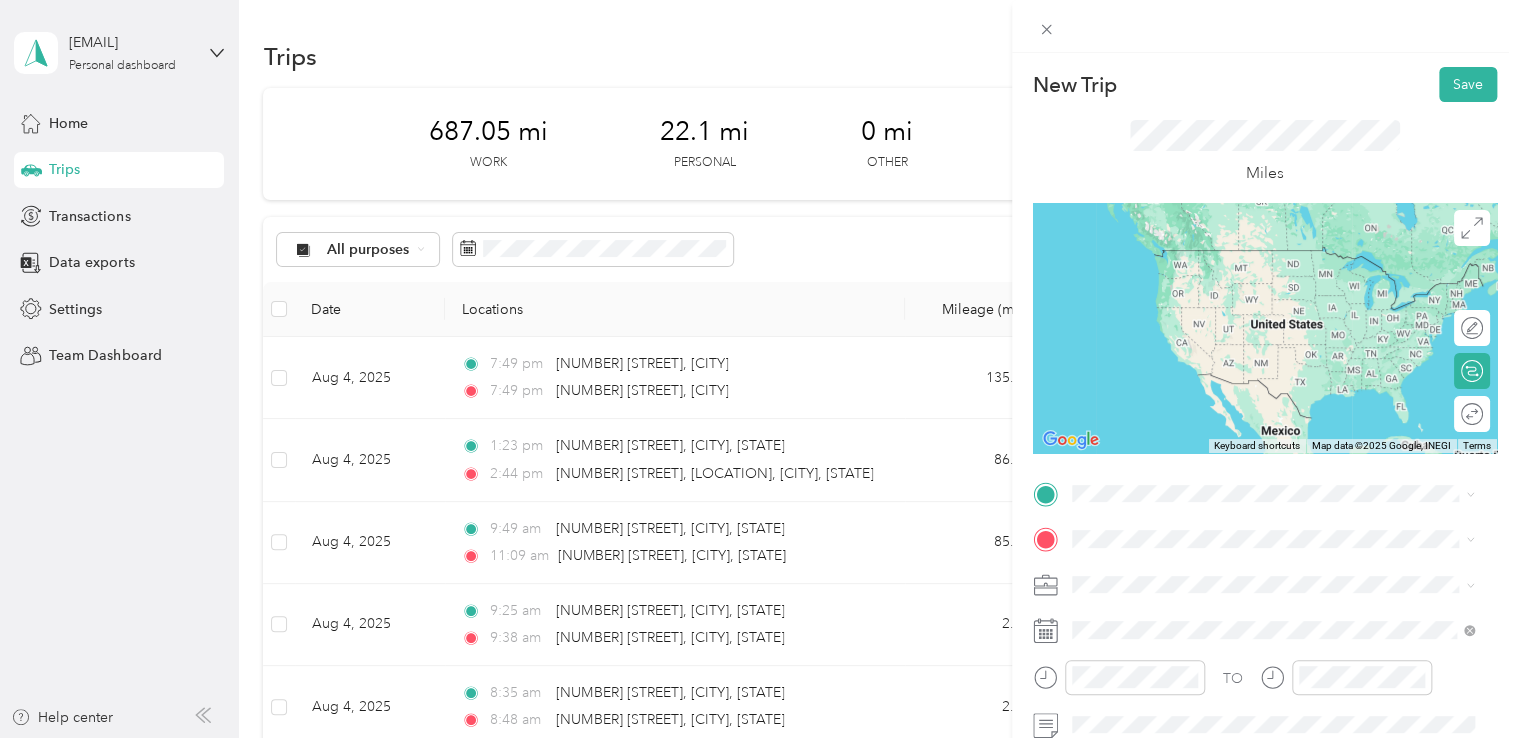 click on "[NUMBER] [STREET]
[CITY], [STATE] [POSTAL_CODE], [COUNTRY]" at bounding box center [1253, 258] 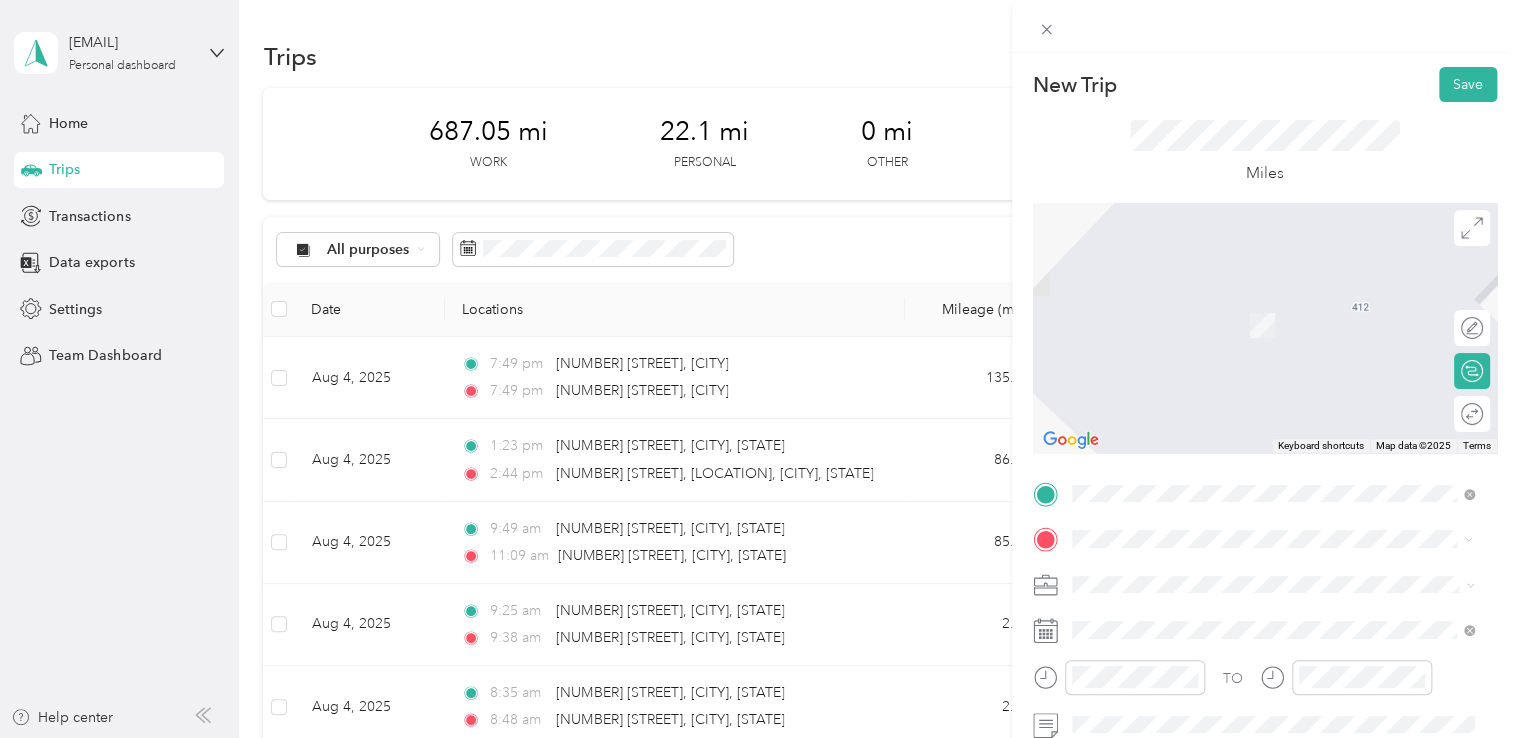 click on "2041 George Washington Way
Richland, Washington 99354, United States" at bounding box center (1253, 304) 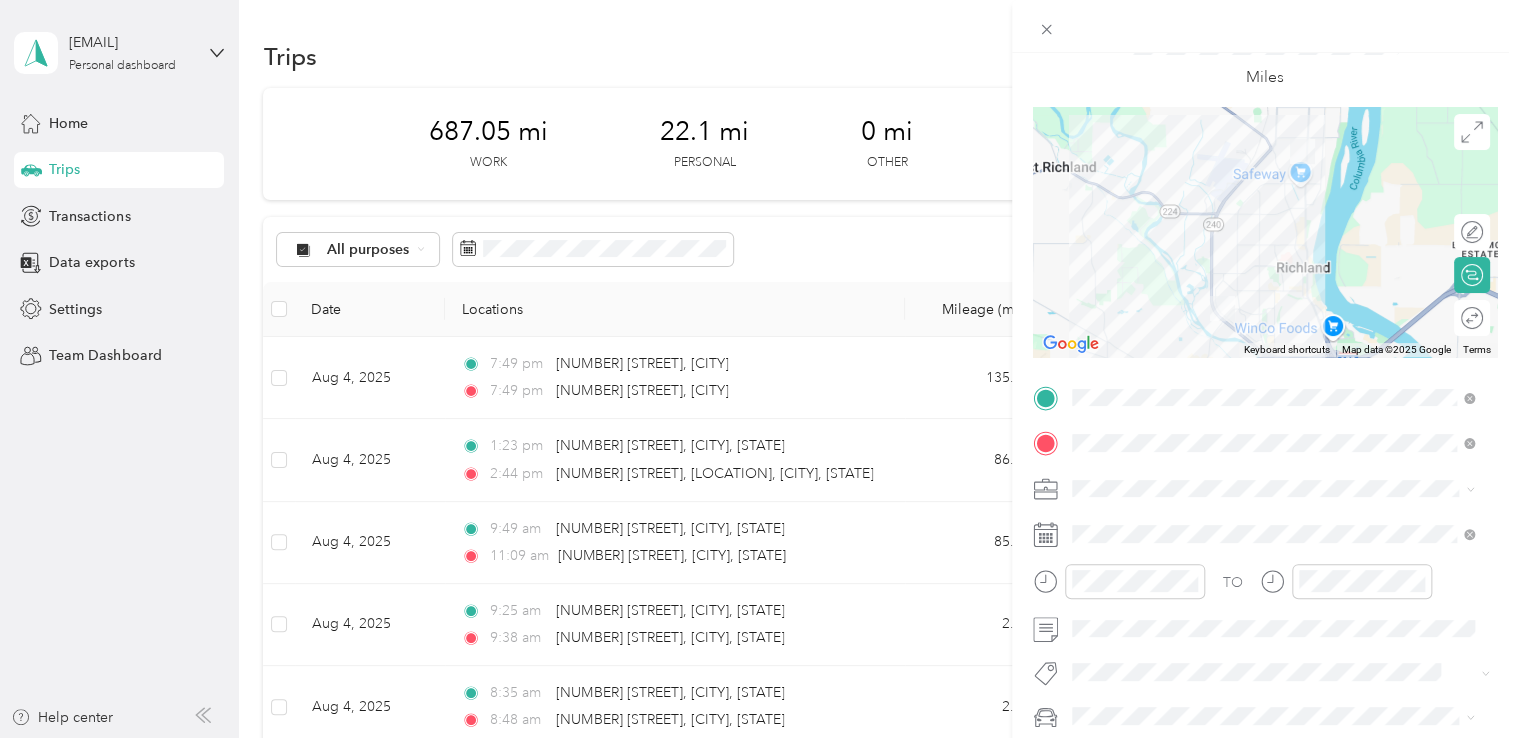 scroll, scrollTop: 200, scrollLeft: 0, axis: vertical 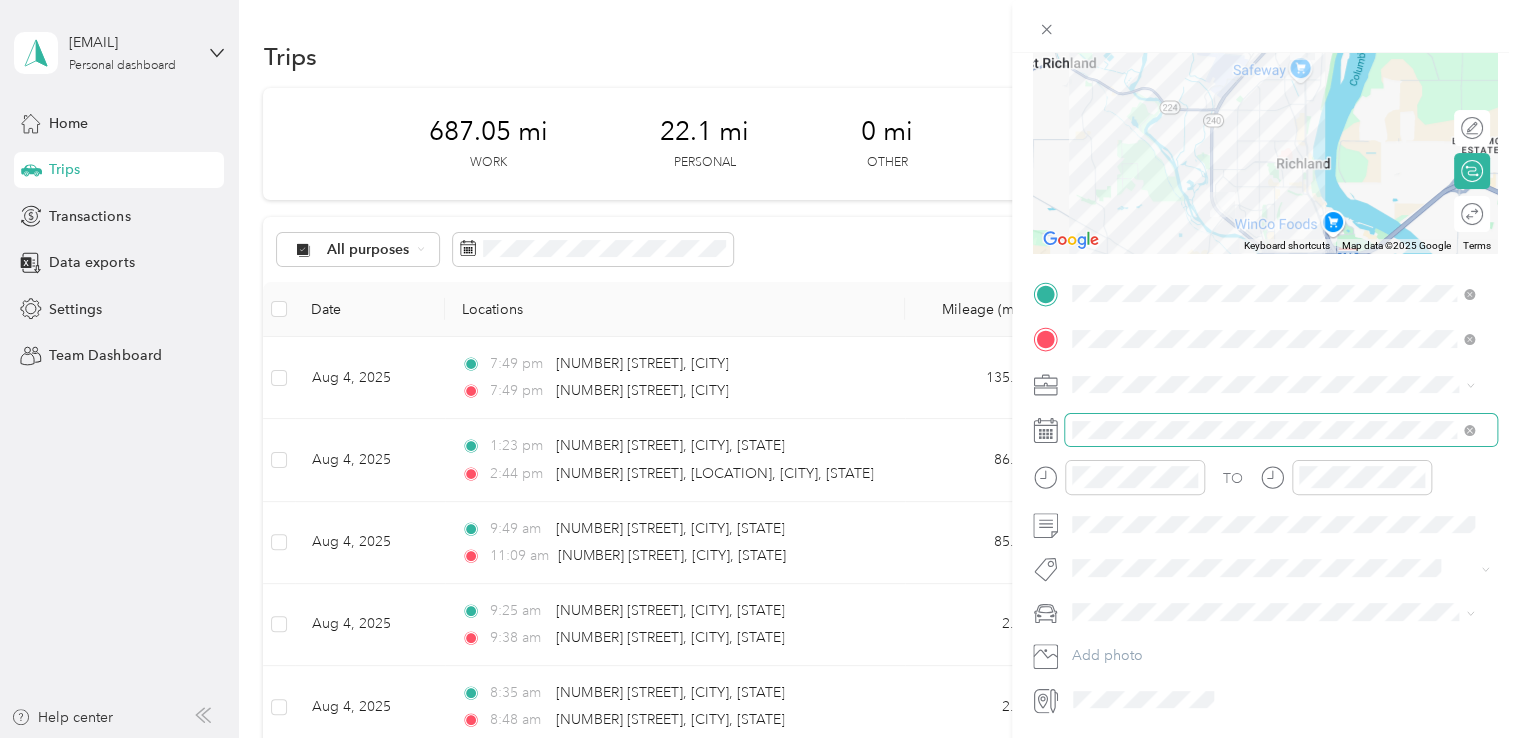 click at bounding box center [1281, 430] 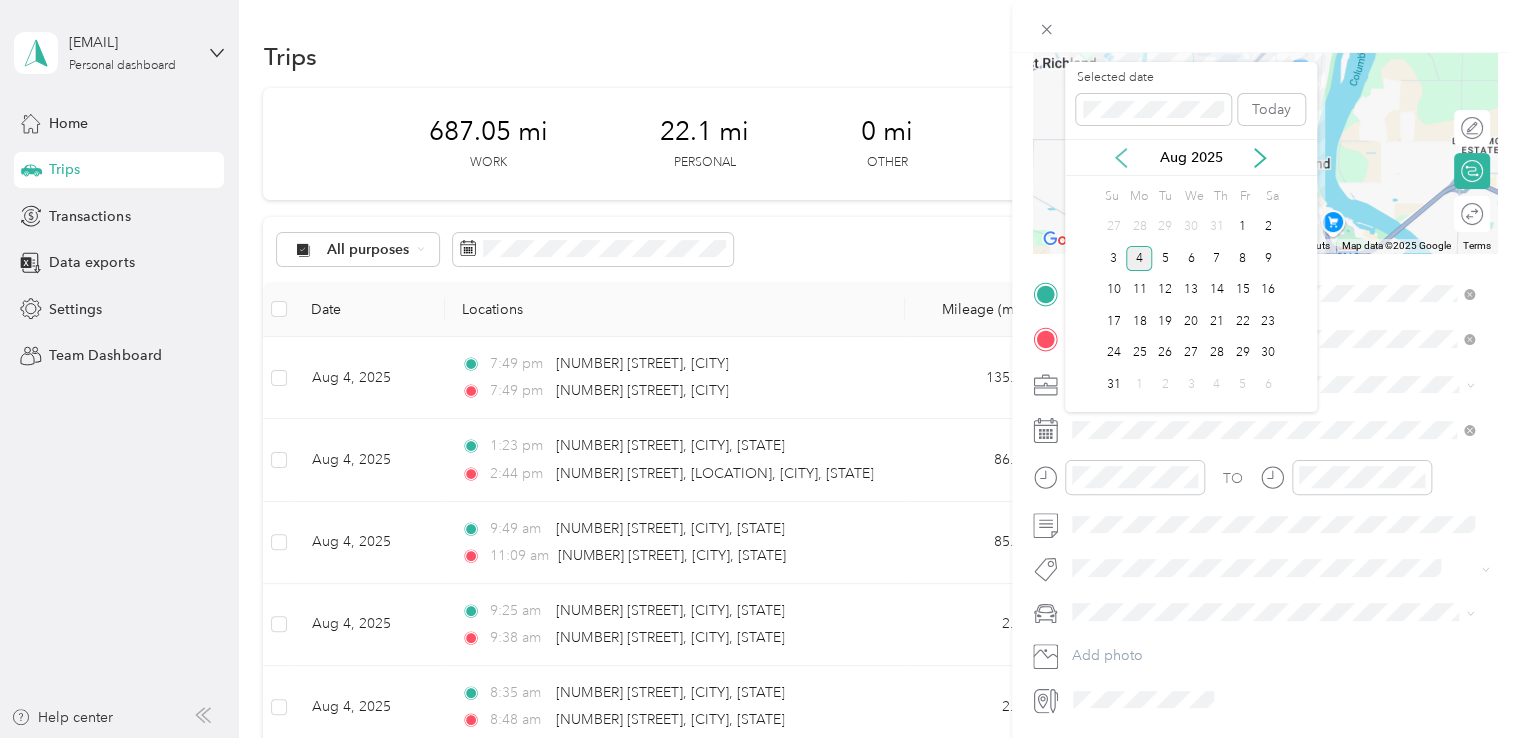 click 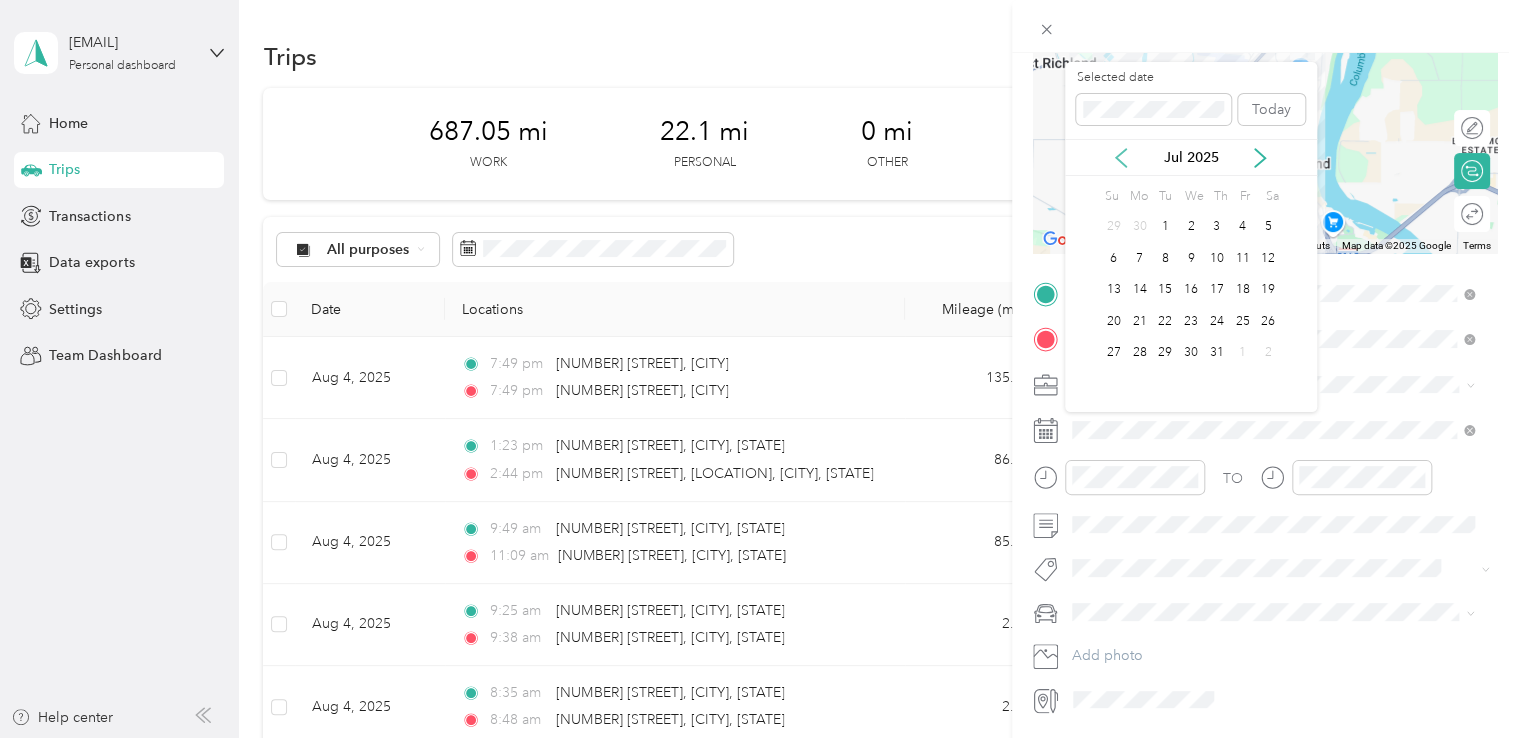click 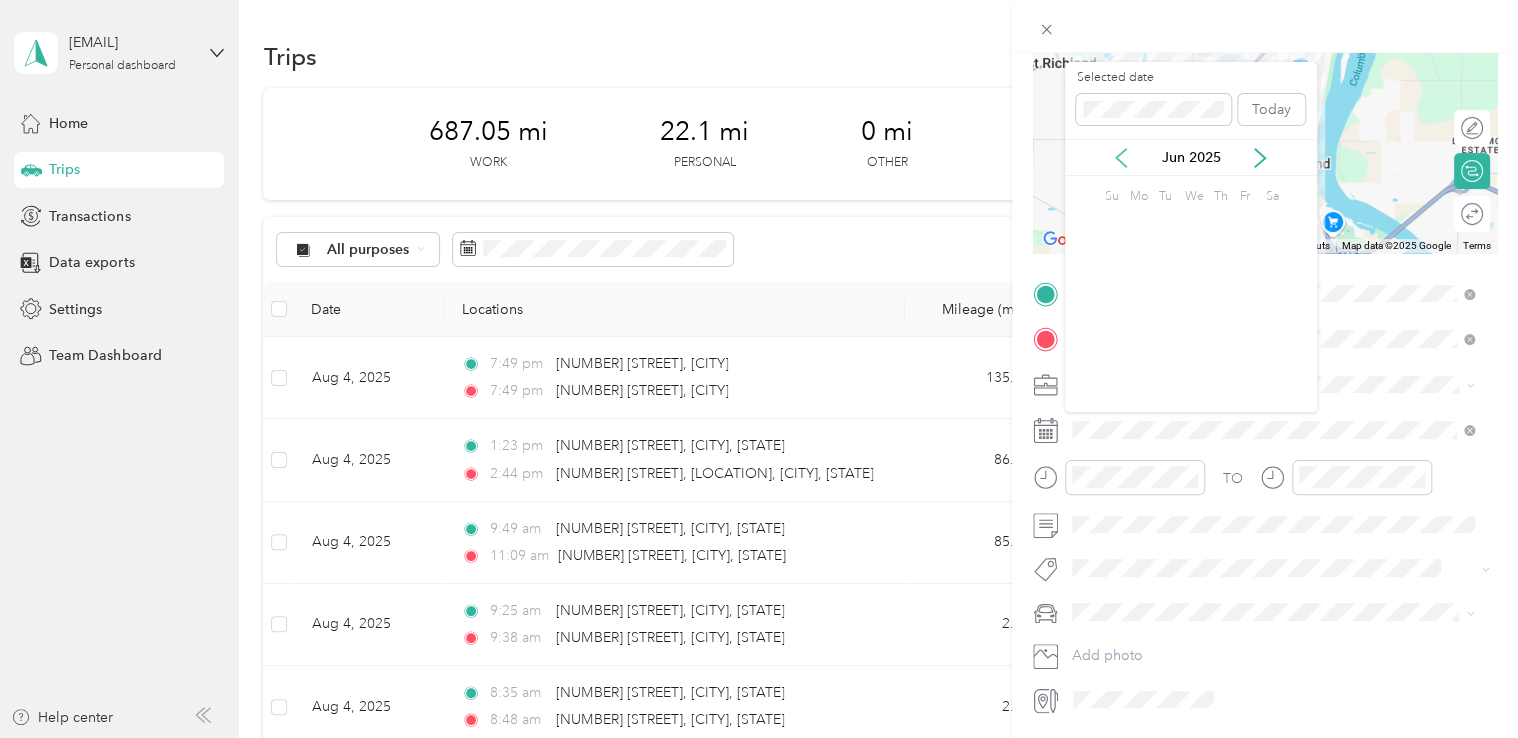 click 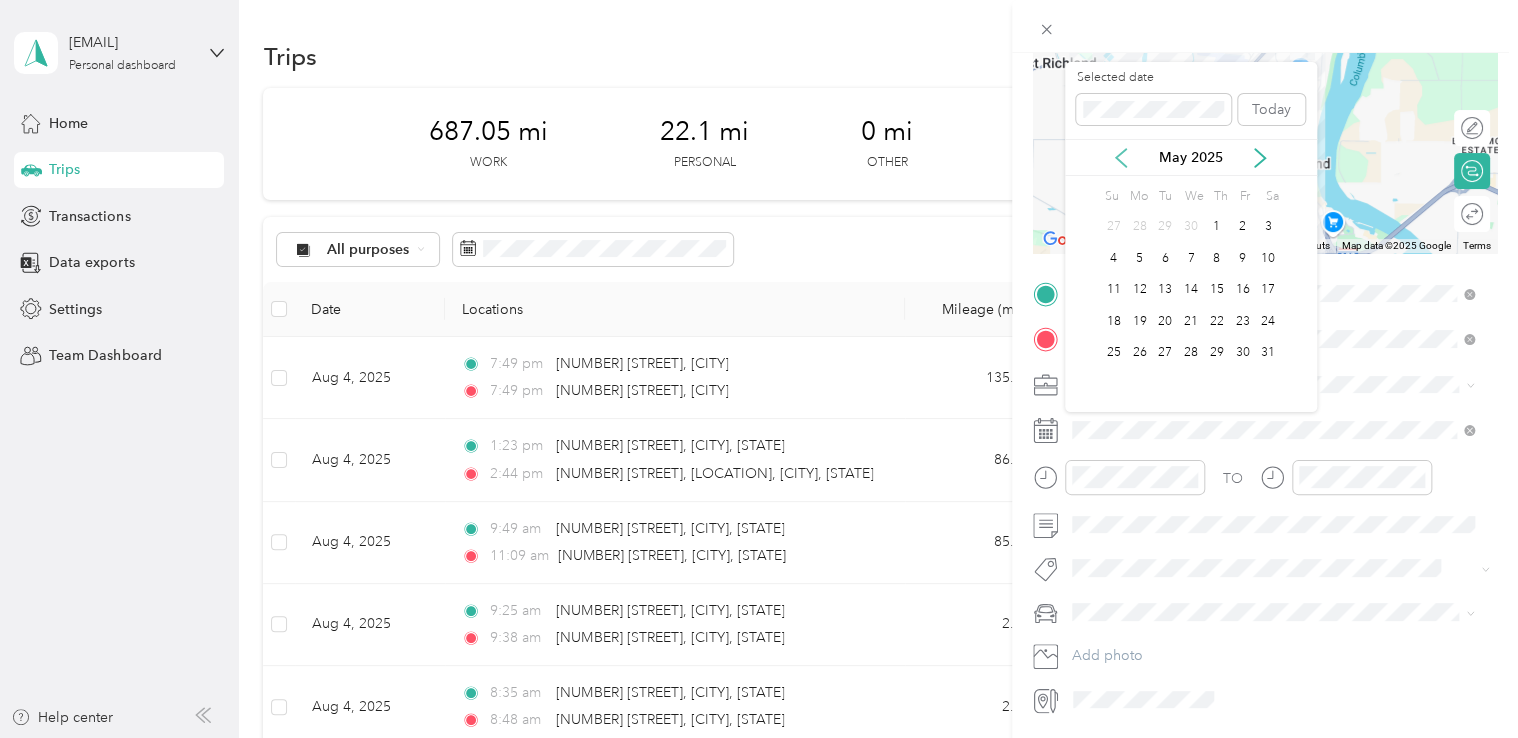 click 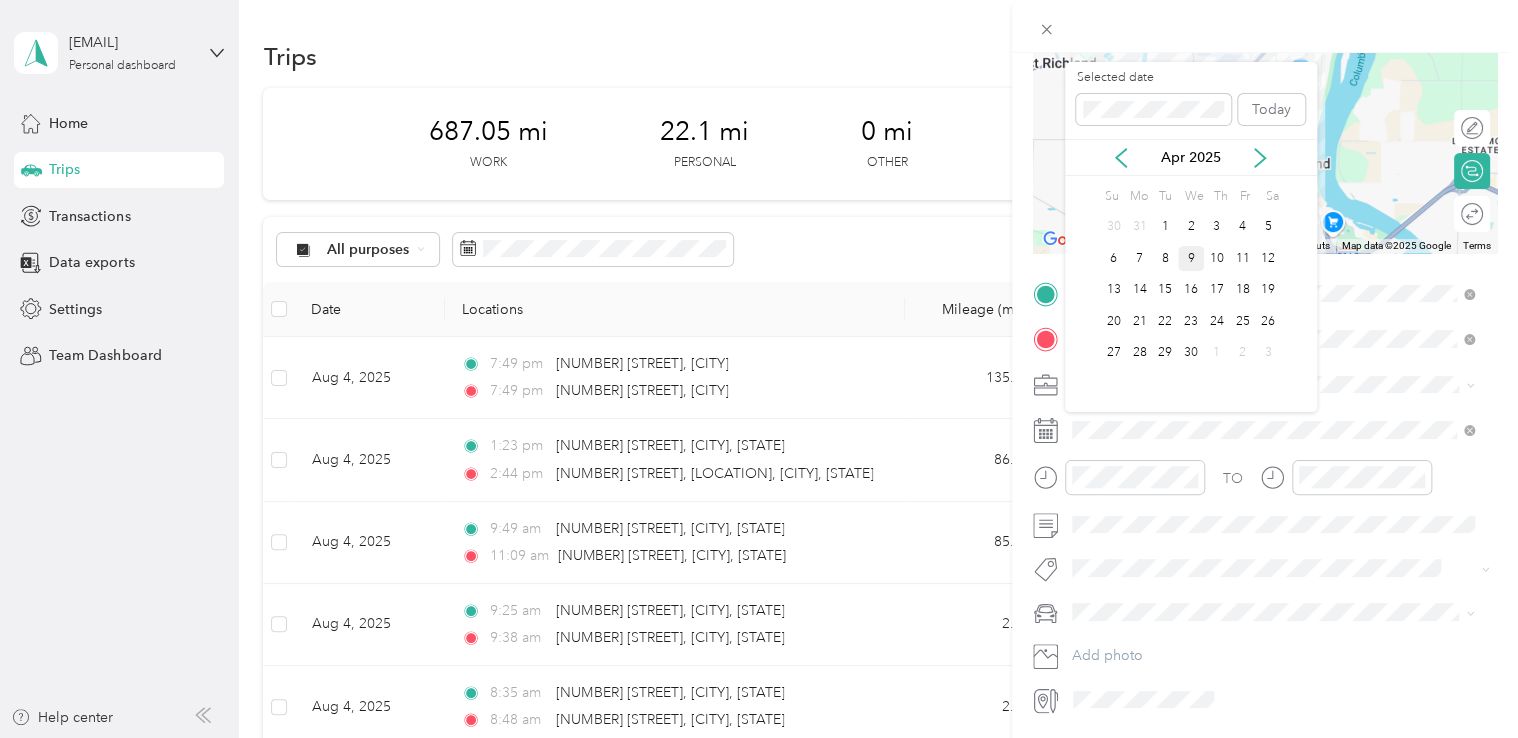 click on "9" at bounding box center (1191, 258) 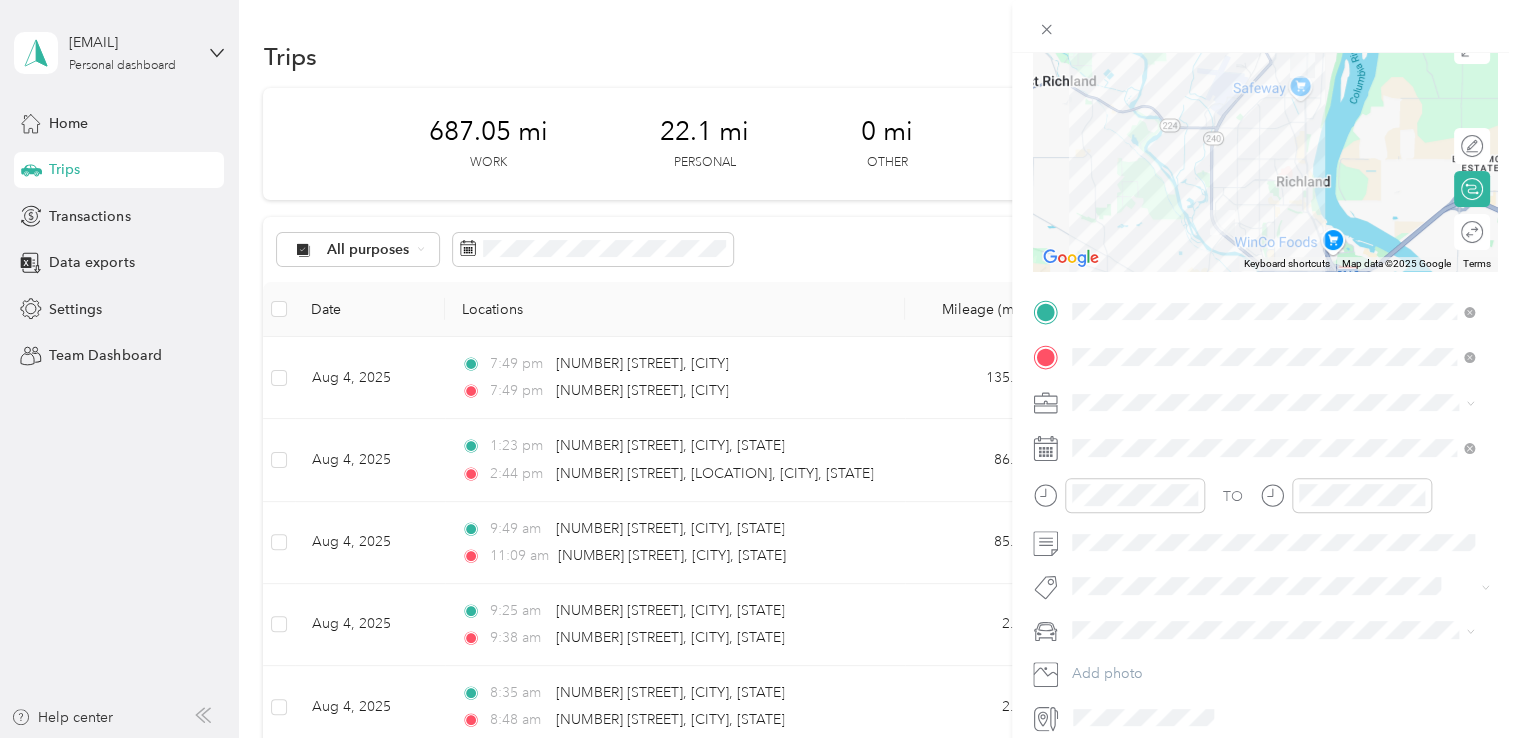 scroll, scrollTop: 65, scrollLeft: 0, axis: vertical 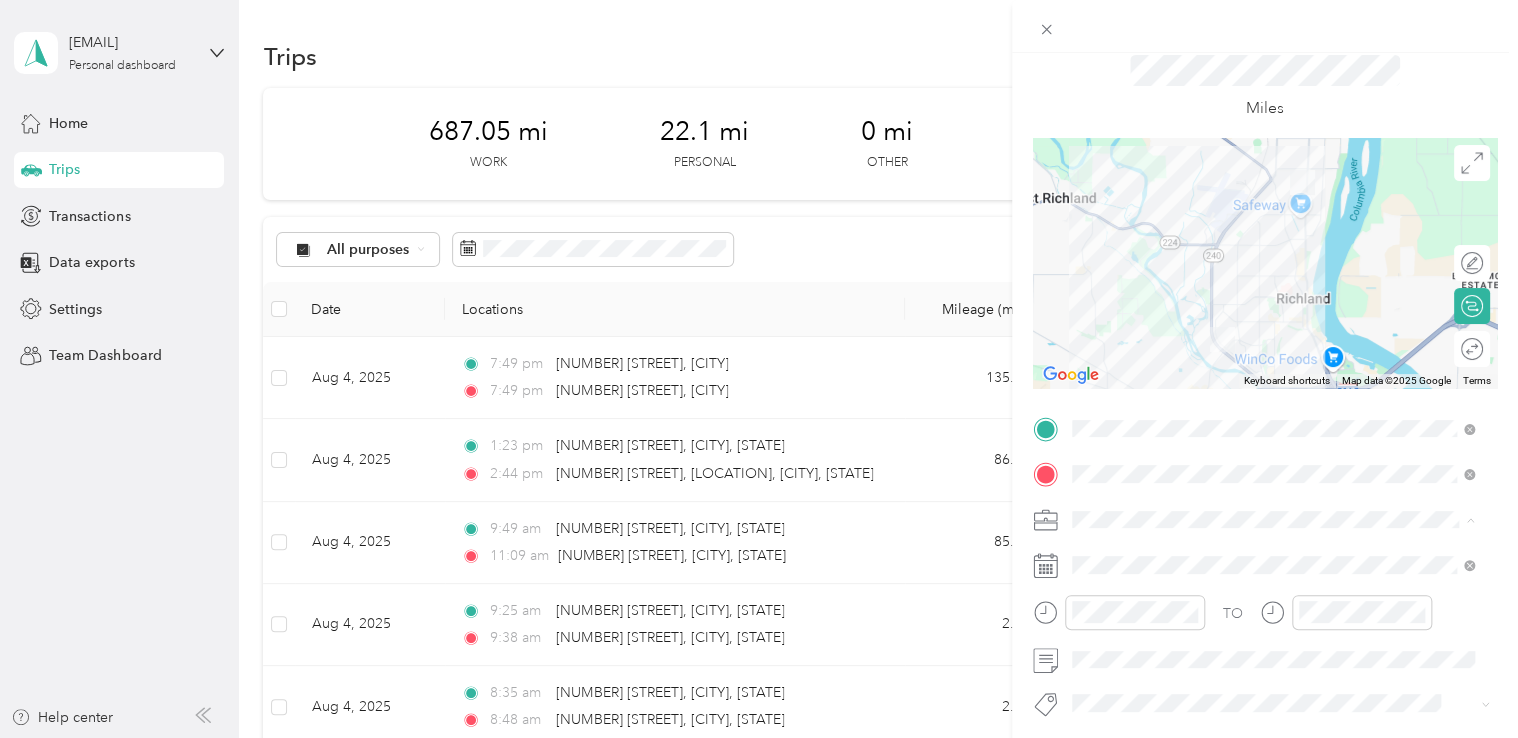click on "Northwest Nursing Consultants" at bounding box center [1273, 308] 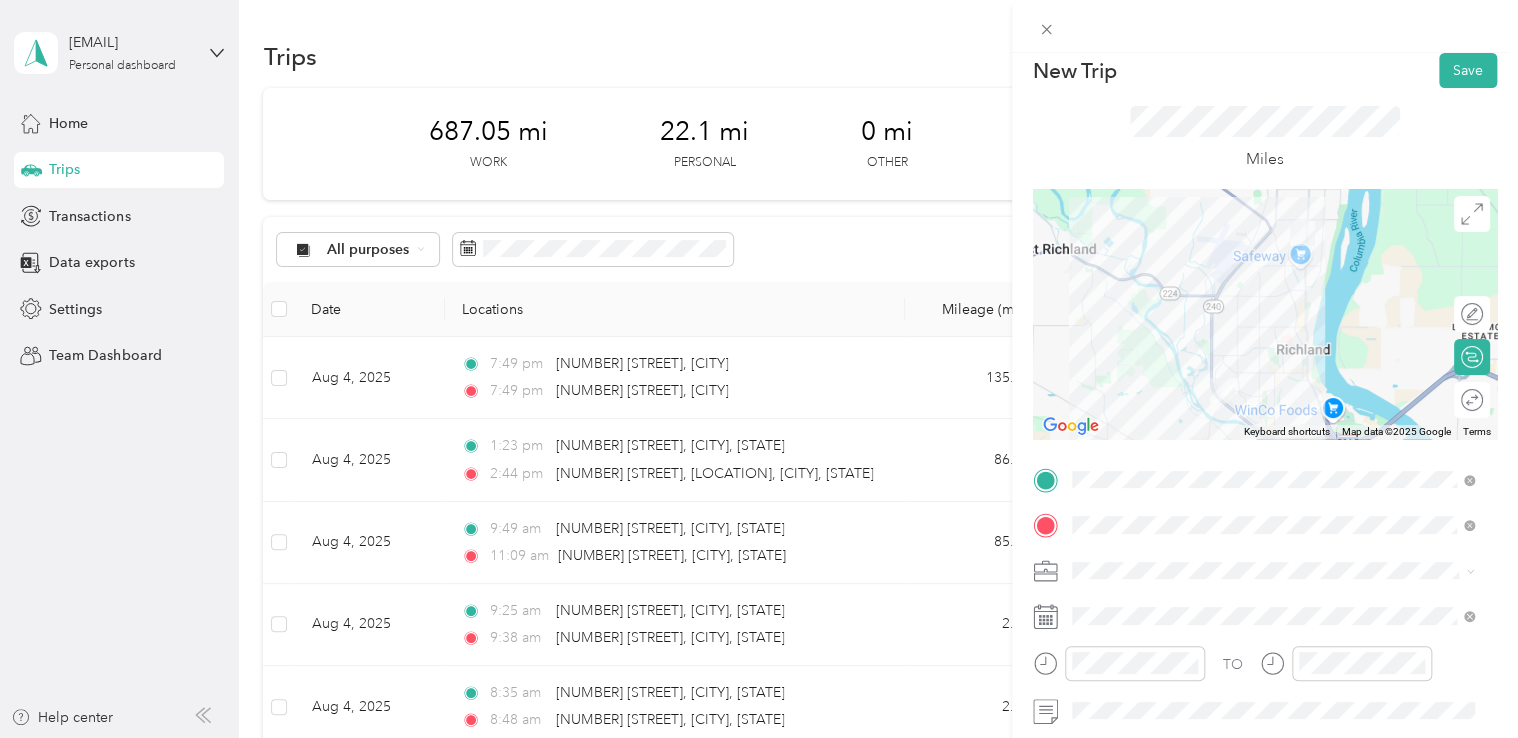 scroll, scrollTop: 0, scrollLeft: 0, axis: both 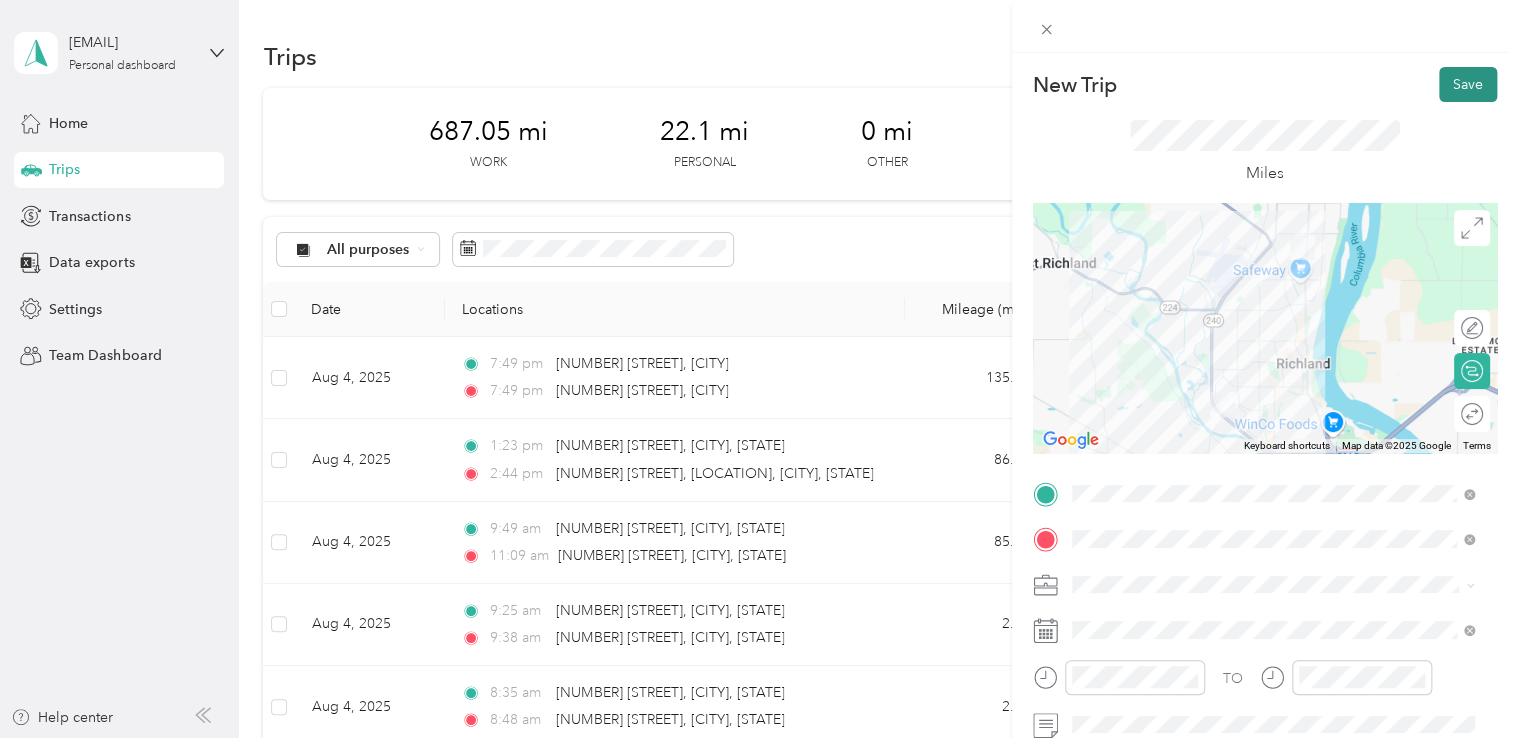 click on "Save" at bounding box center [1468, 84] 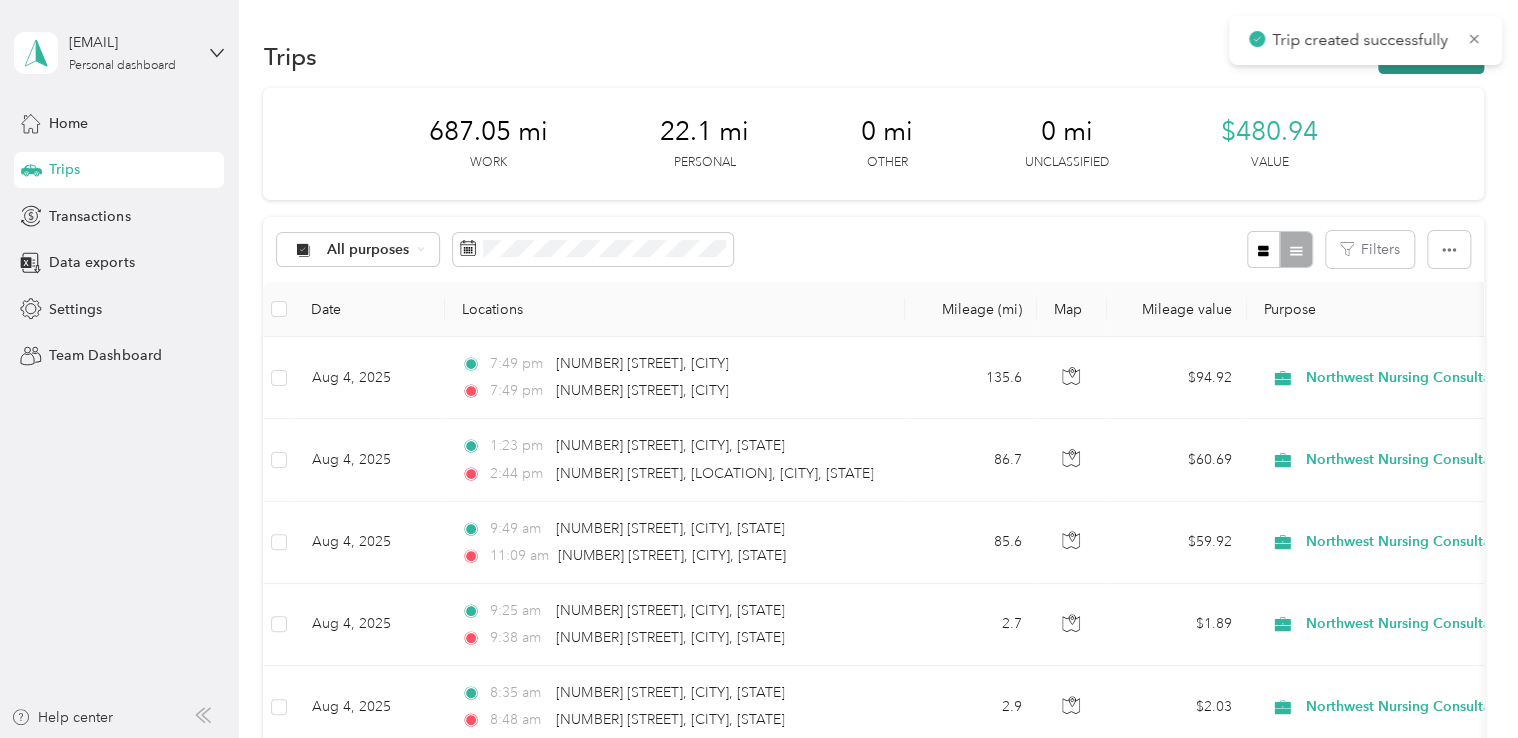 click on "New trip" at bounding box center (1431, 56) 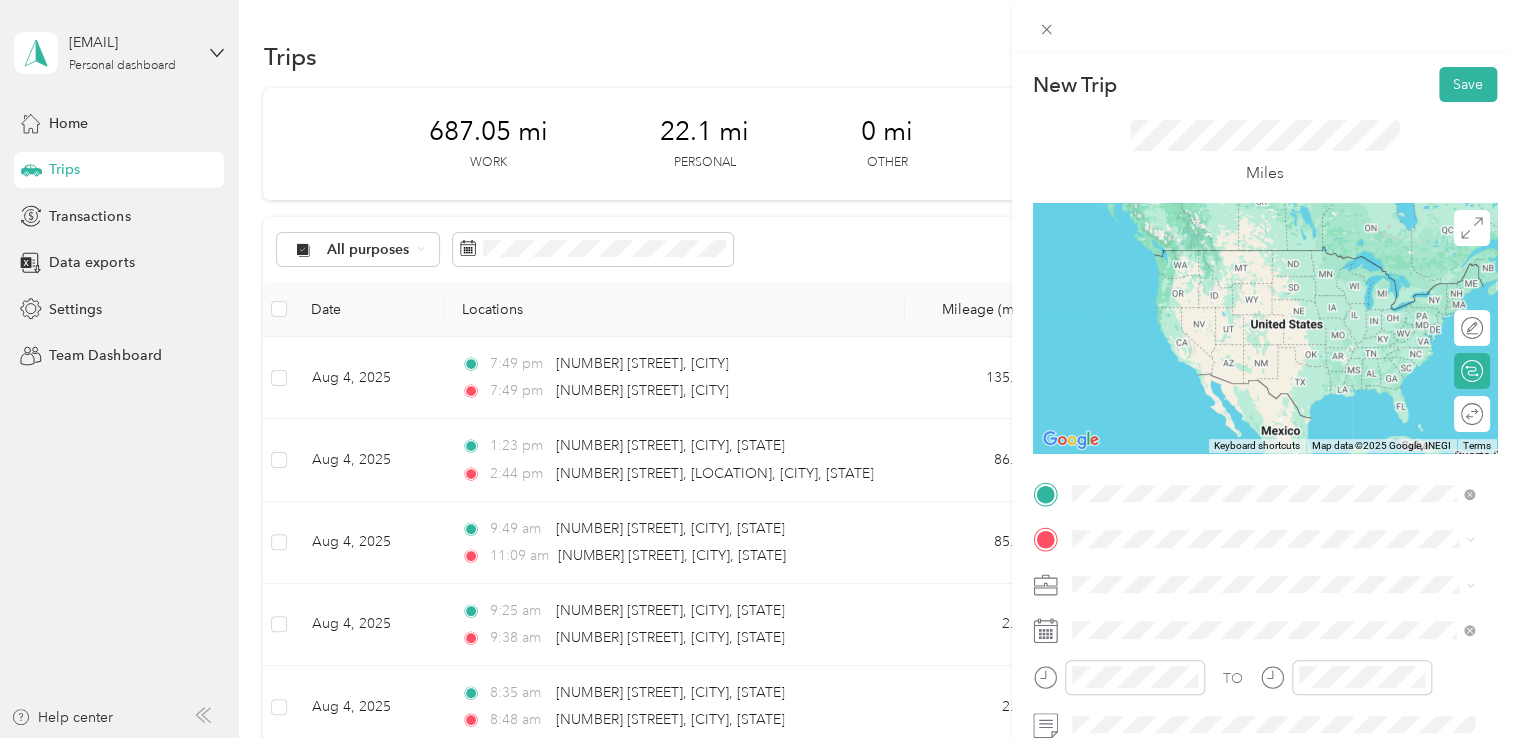 click on "2041 George Washington Way
Richland, Washington 99354, United States" at bounding box center (1253, 258) 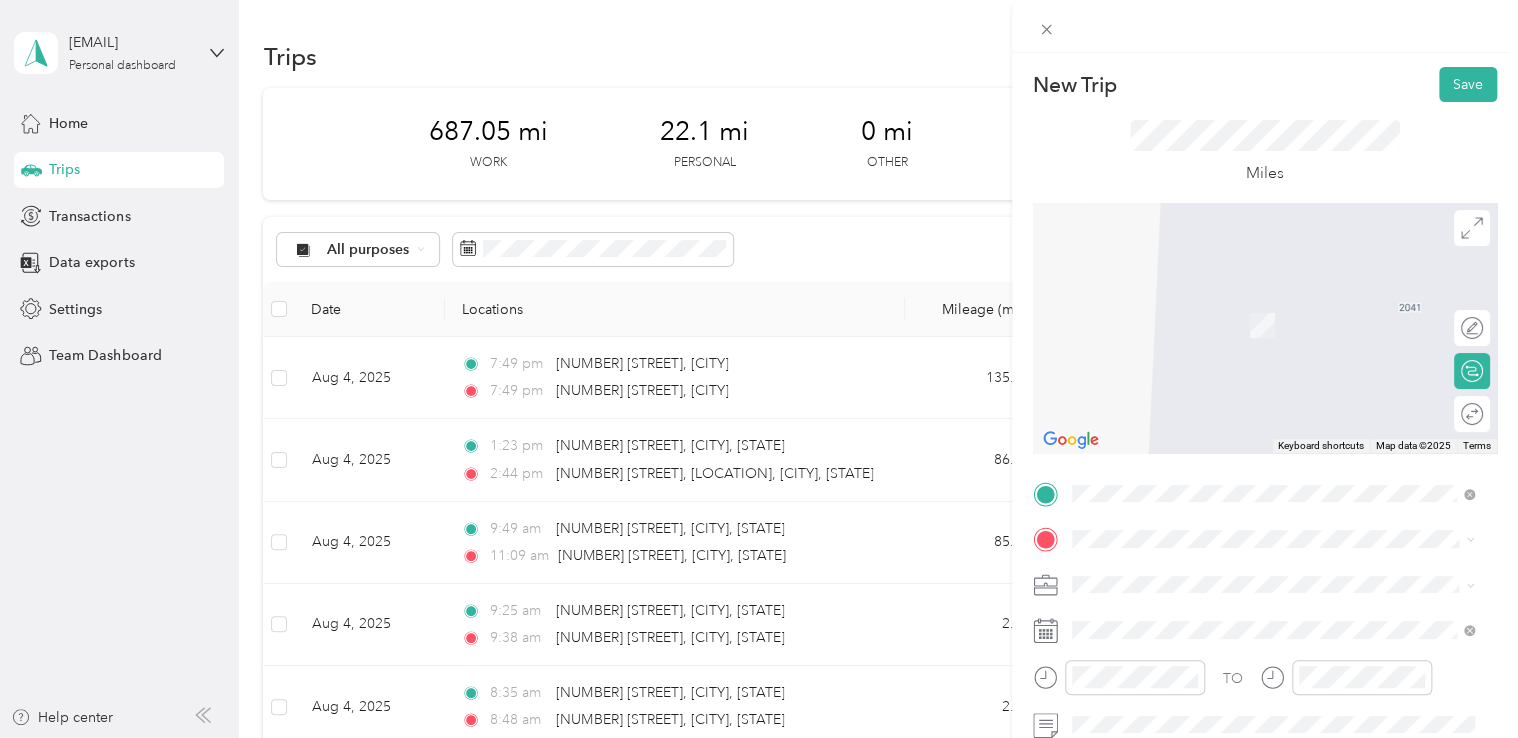 click on "2820 Road 103
Pasco, Washington 99301, United States" at bounding box center (1273, 295) 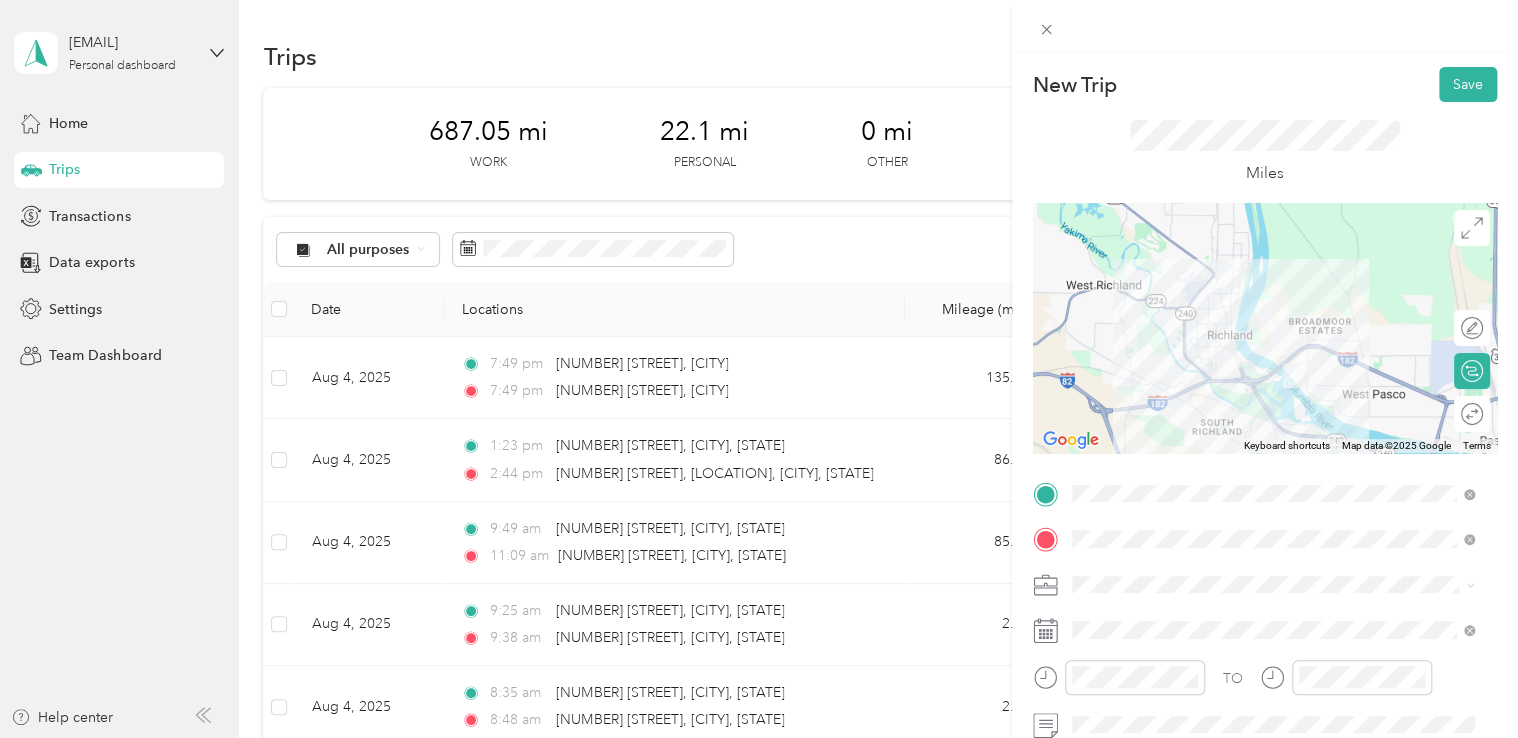 scroll, scrollTop: 100, scrollLeft: 0, axis: vertical 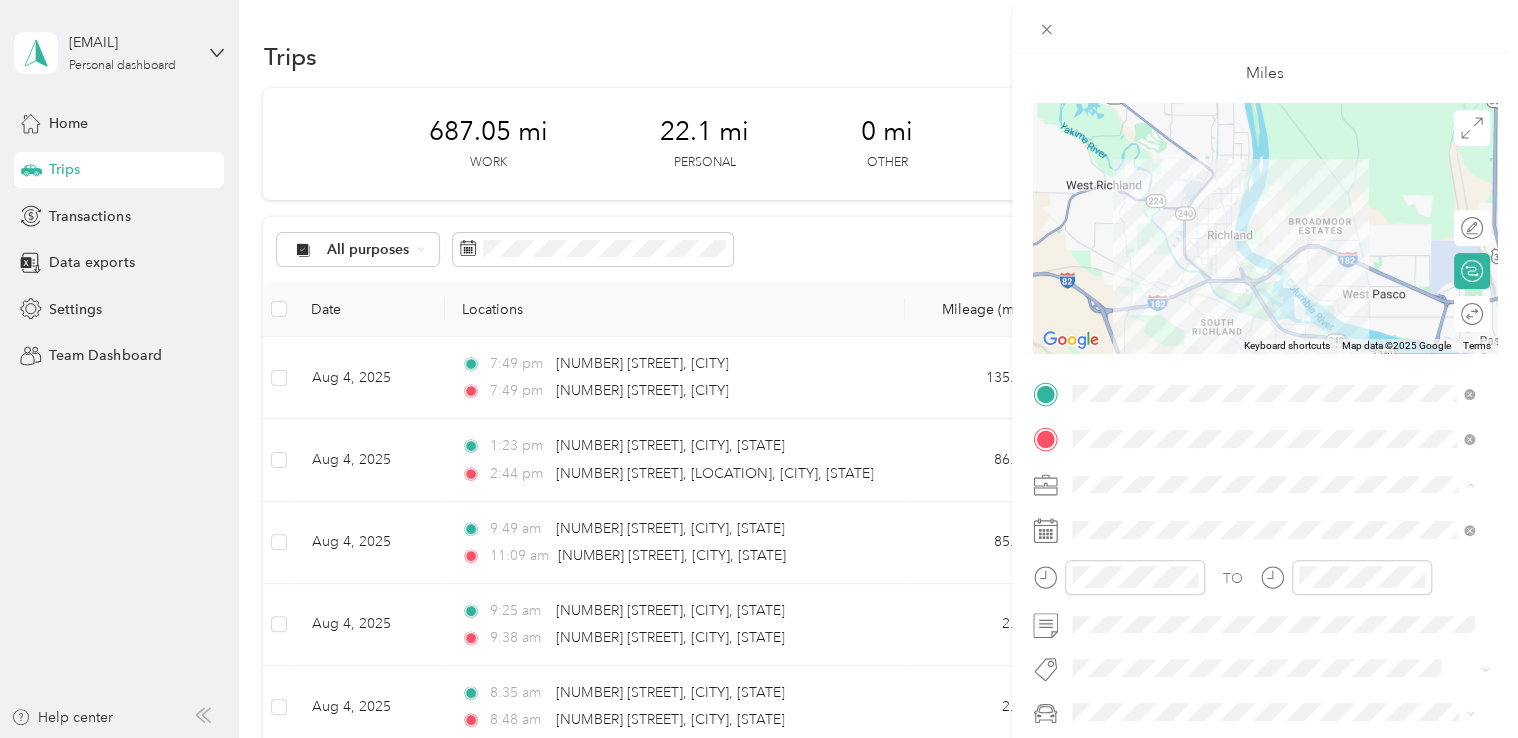 click on "Northwest Nursing Consultants" at bounding box center (1273, 274) 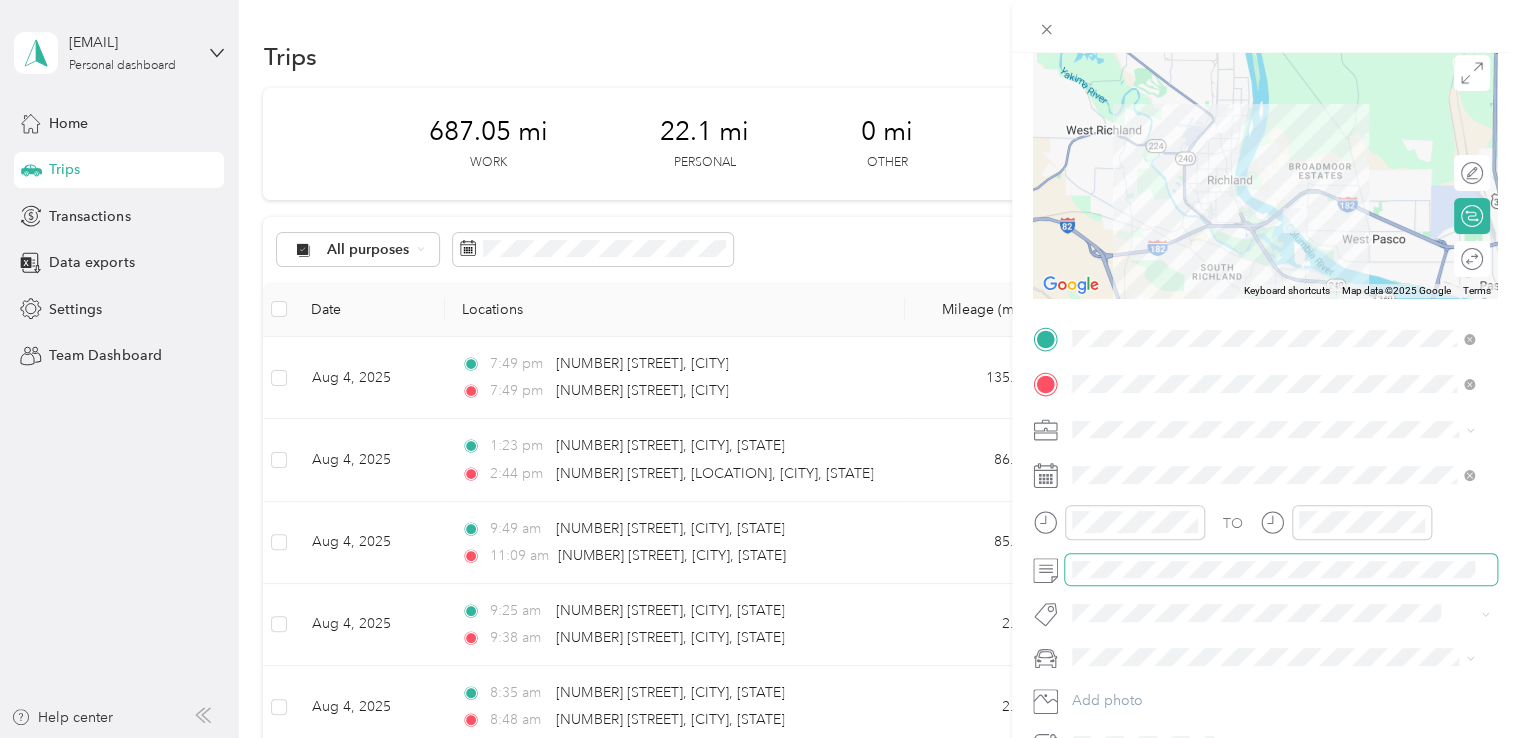 scroll, scrollTop: 200, scrollLeft: 0, axis: vertical 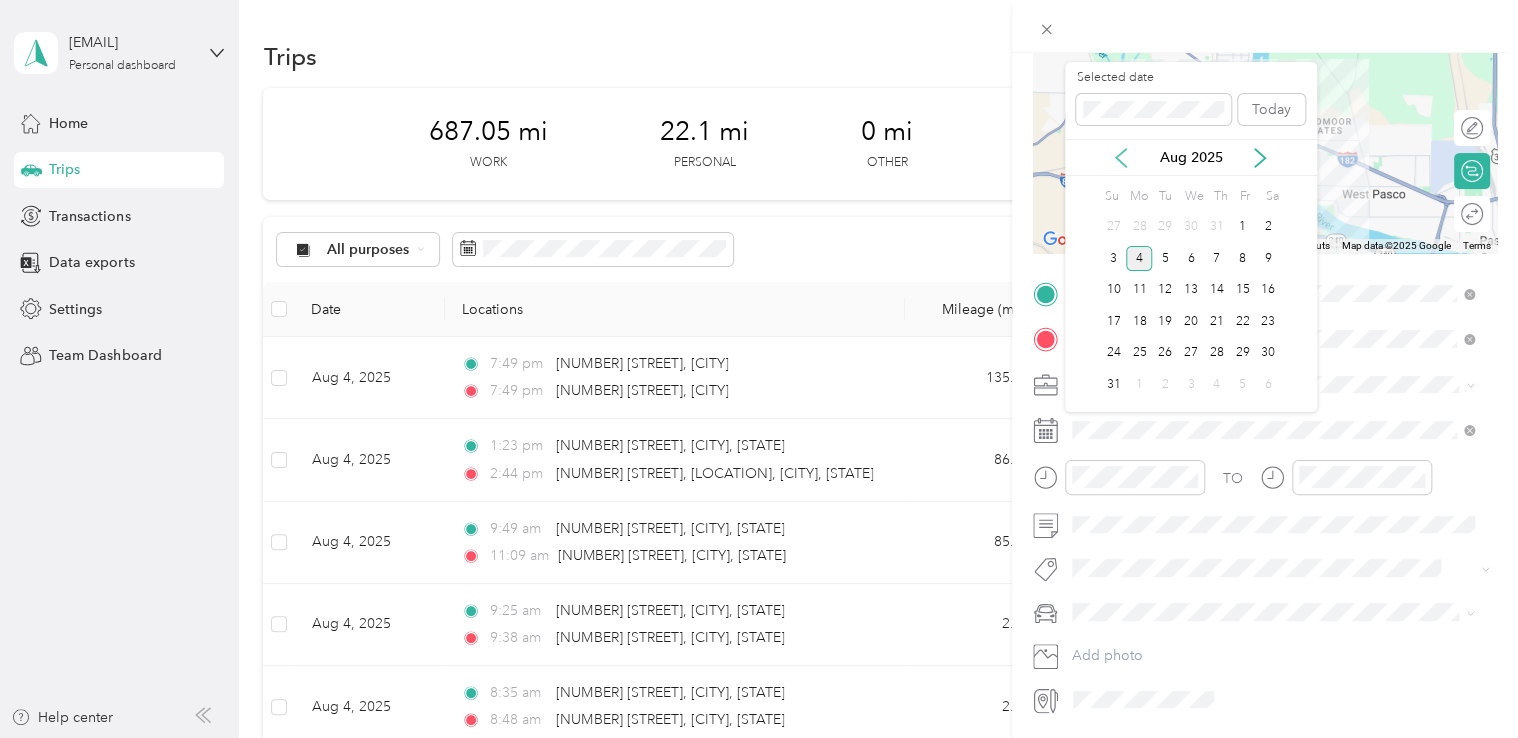 click 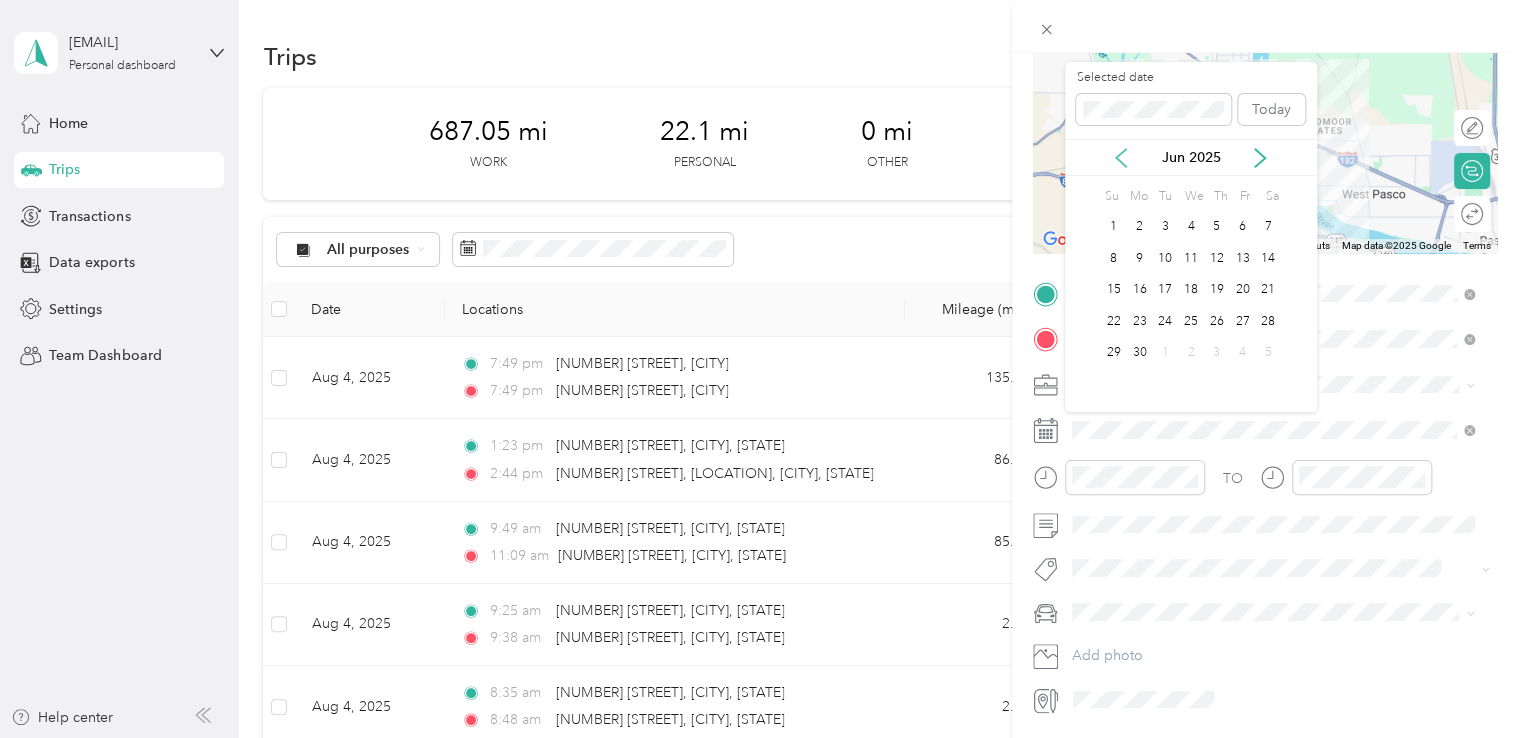 click 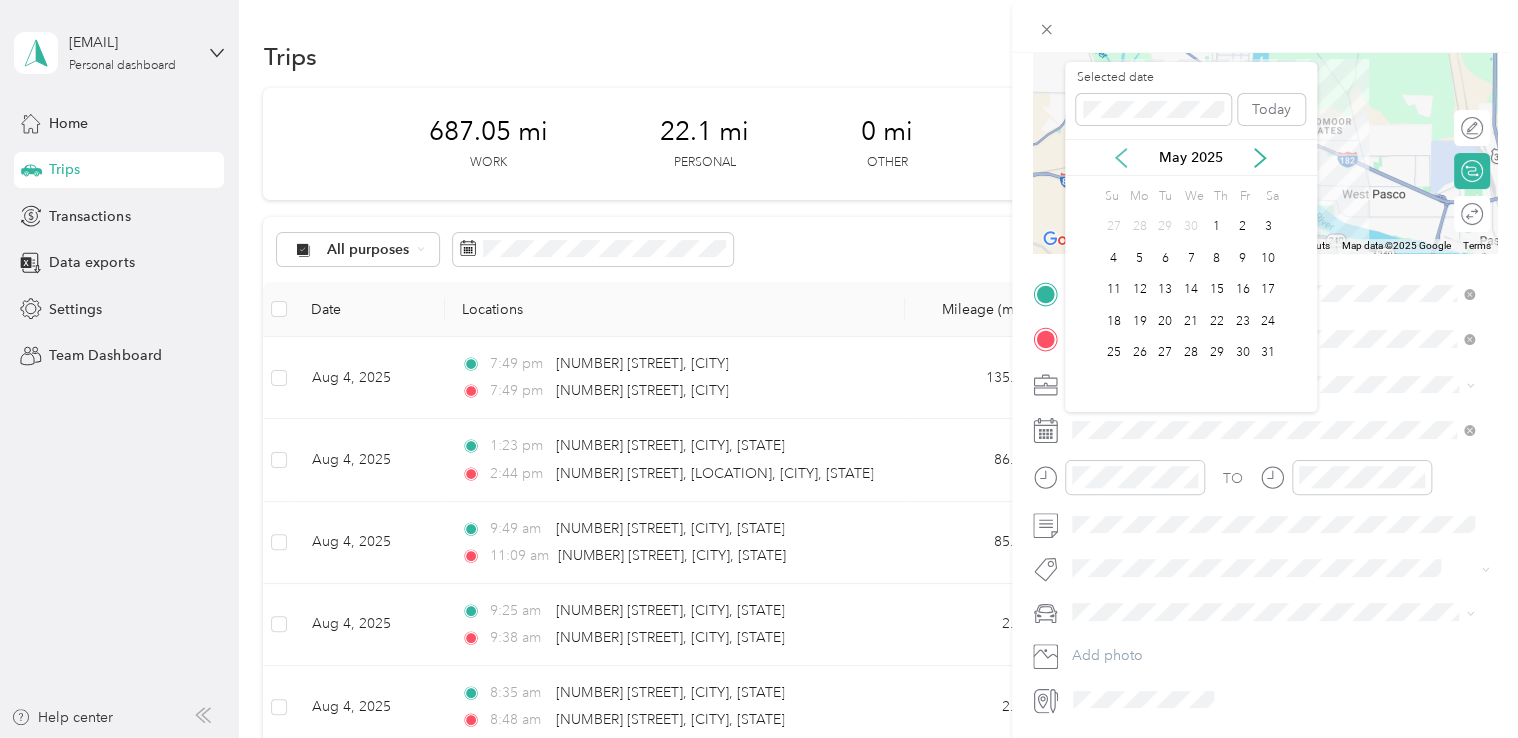 click 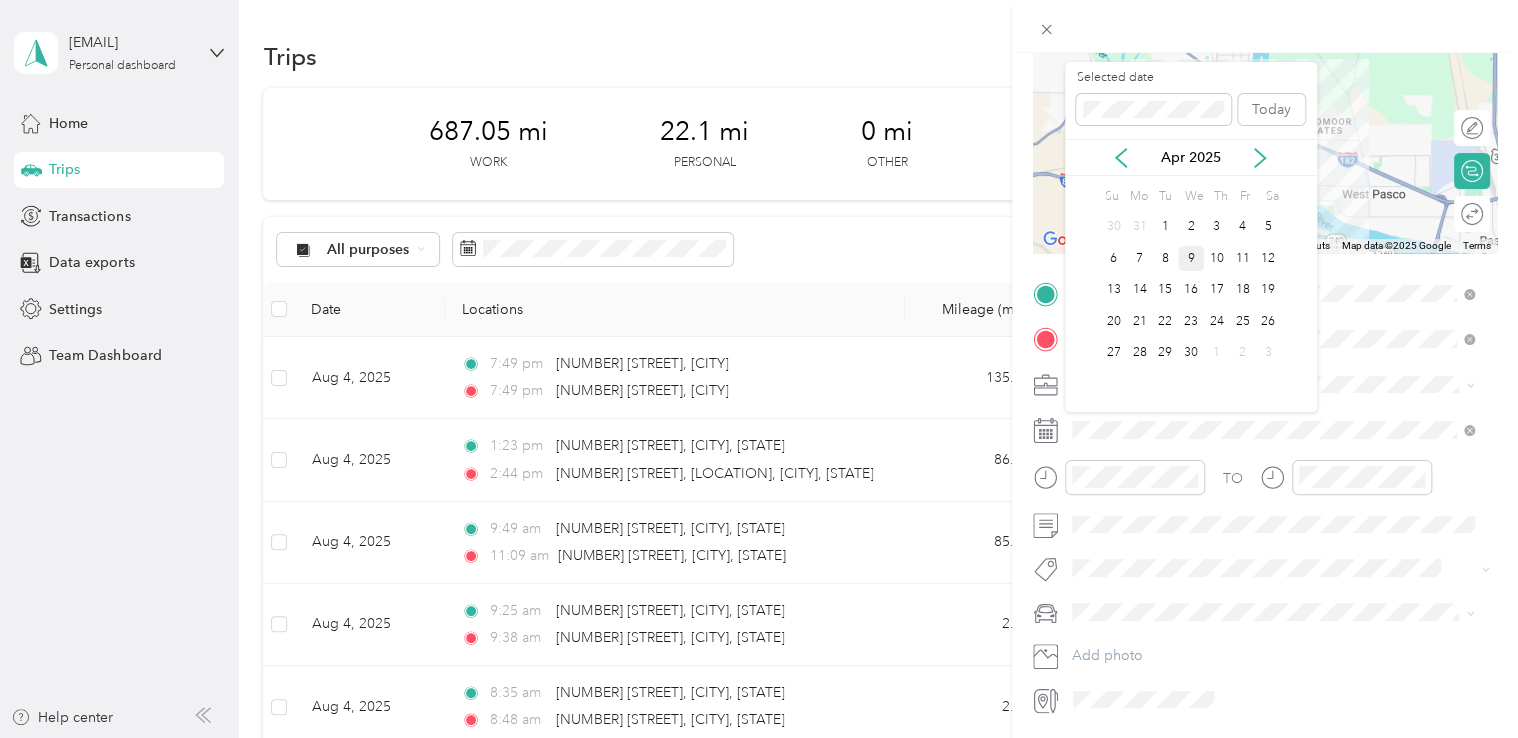 click on "9" at bounding box center (1191, 258) 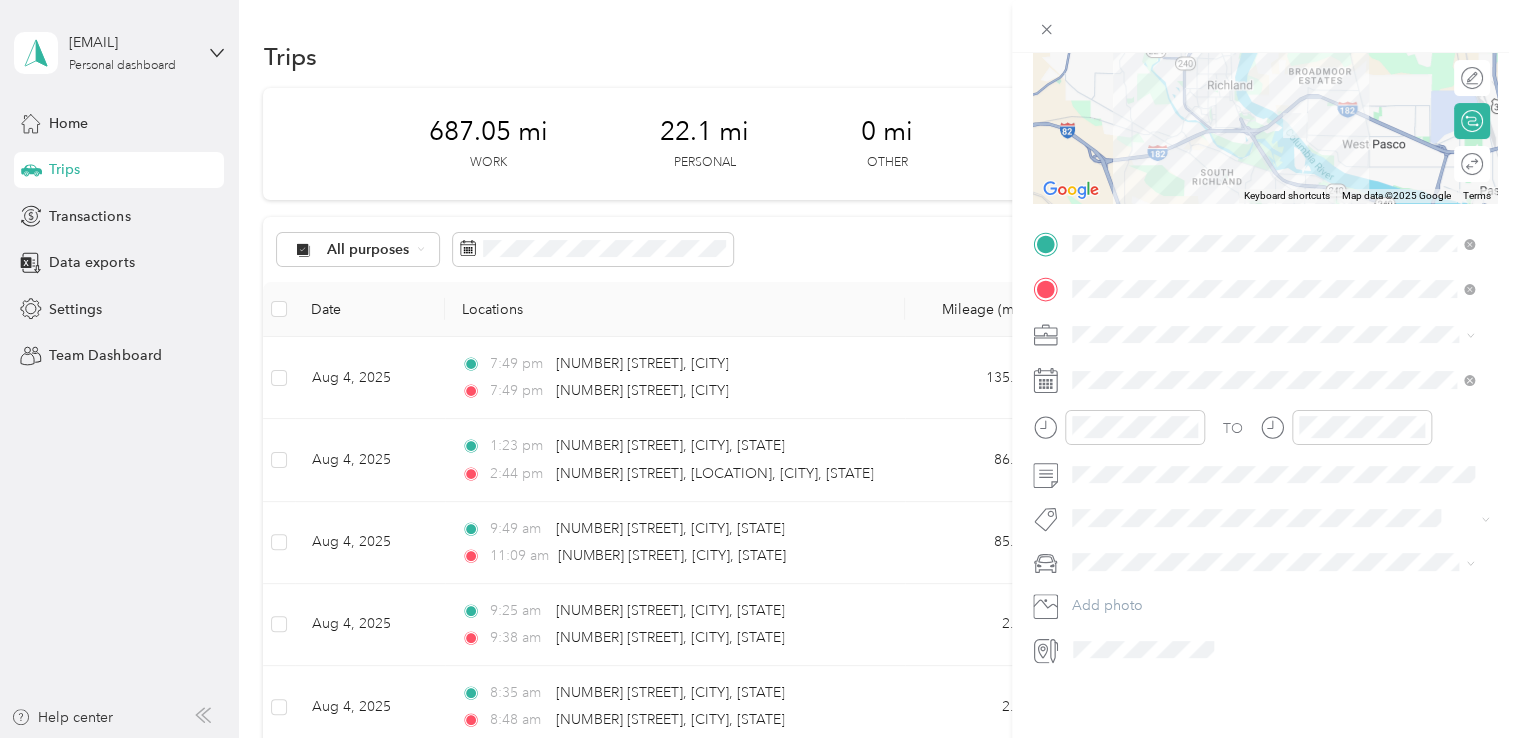 scroll, scrollTop: 0, scrollLeft: 0, axis: both 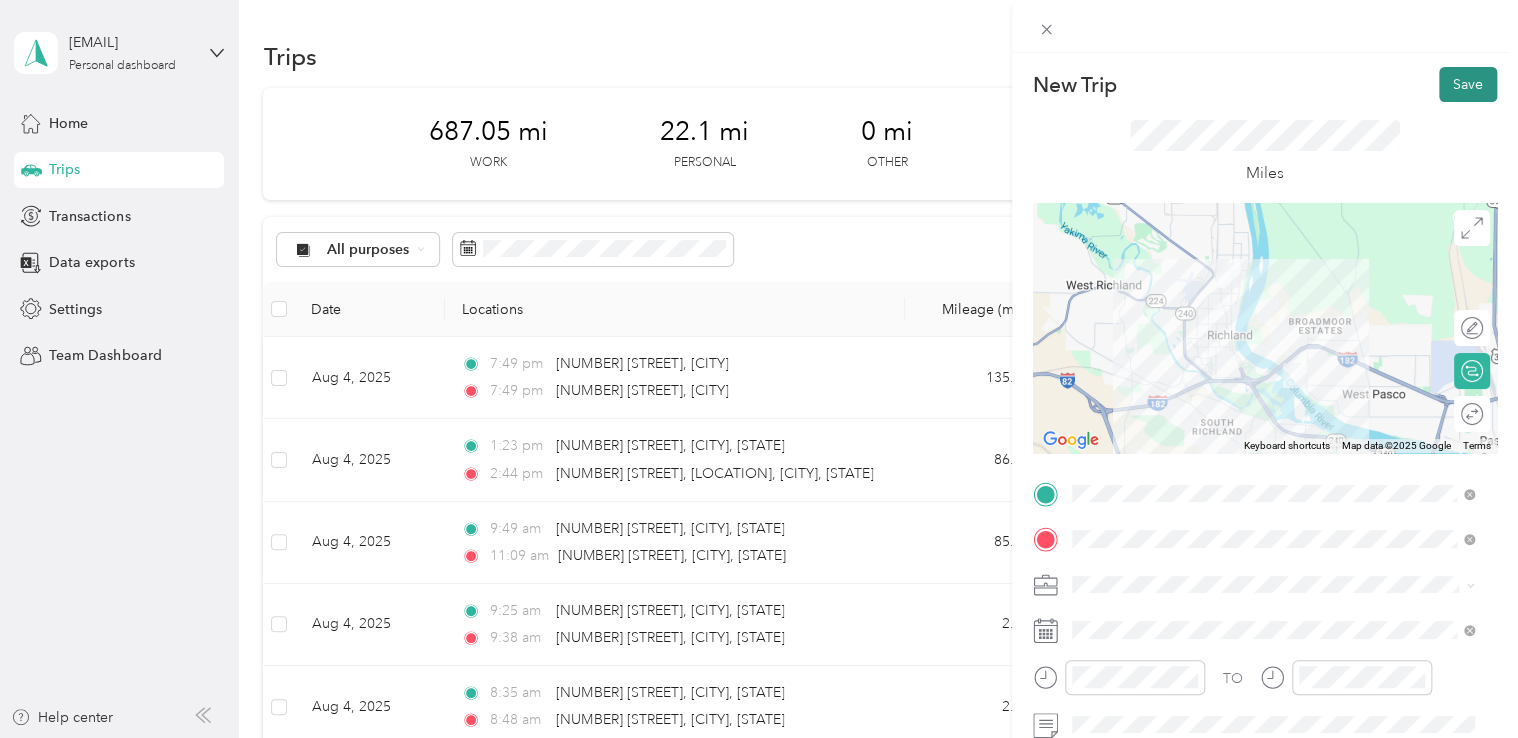 click on "Save" at bounding box center (1468, 84) 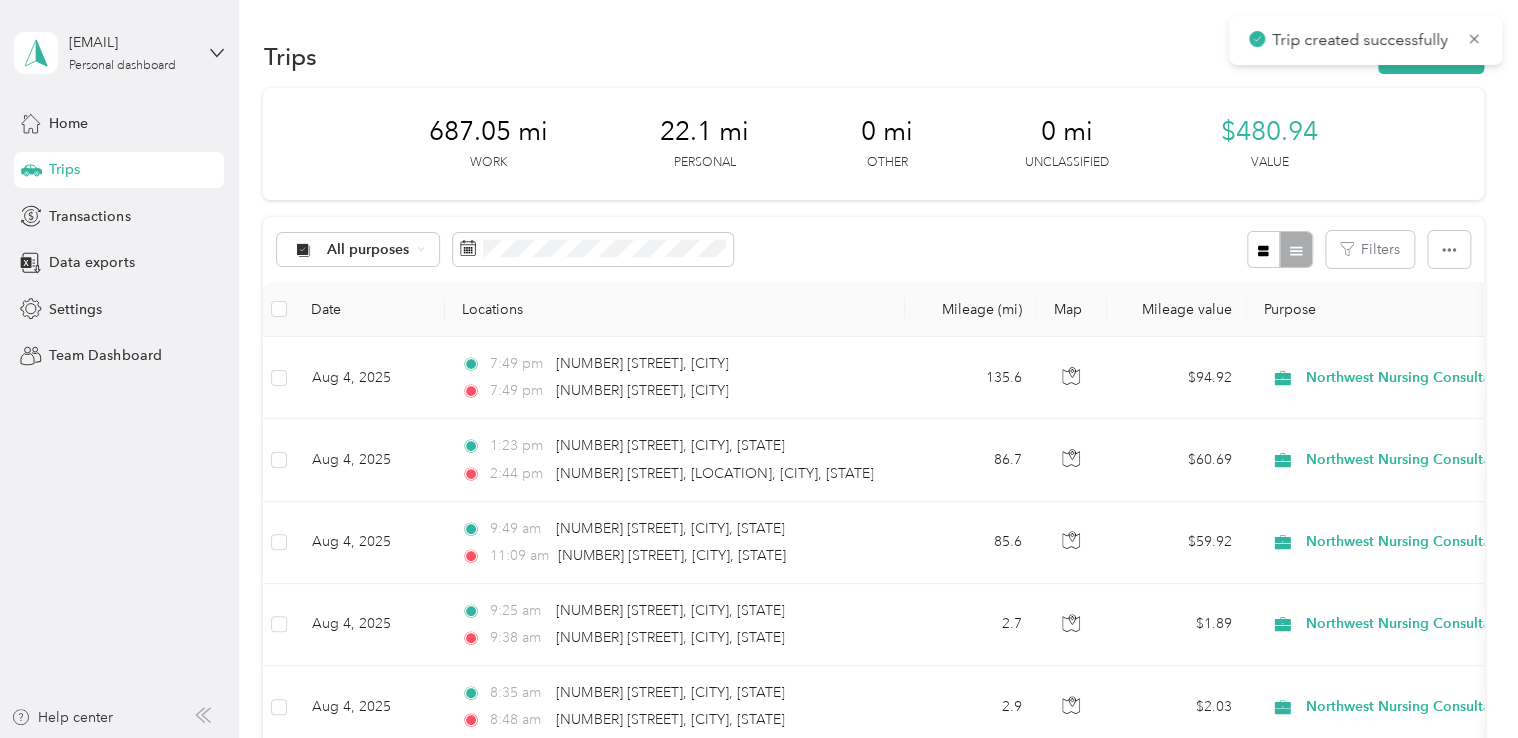 click on "Trip created successfully" at bounding box center (1365, 40) 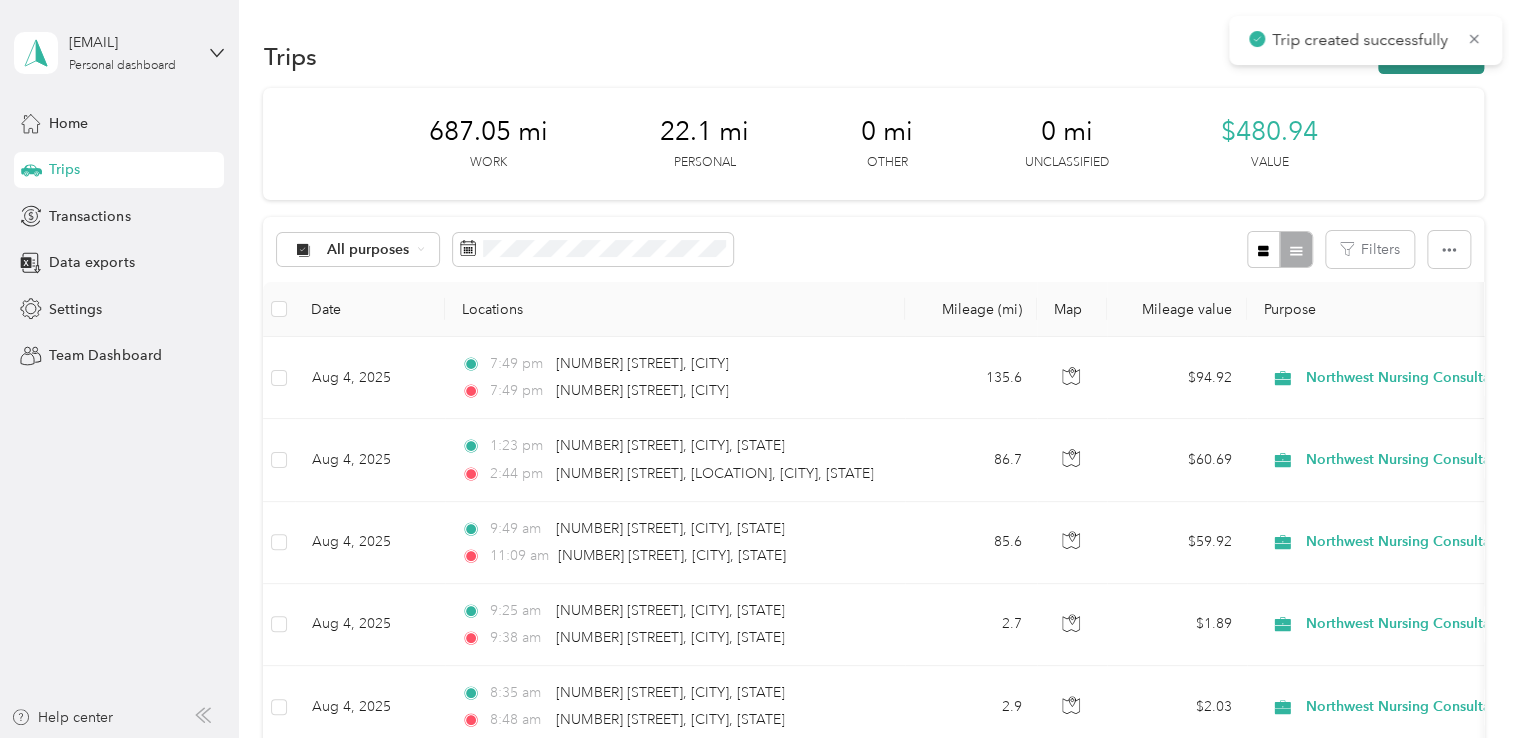 click on "New trip" at bounding box center [1431, 56] 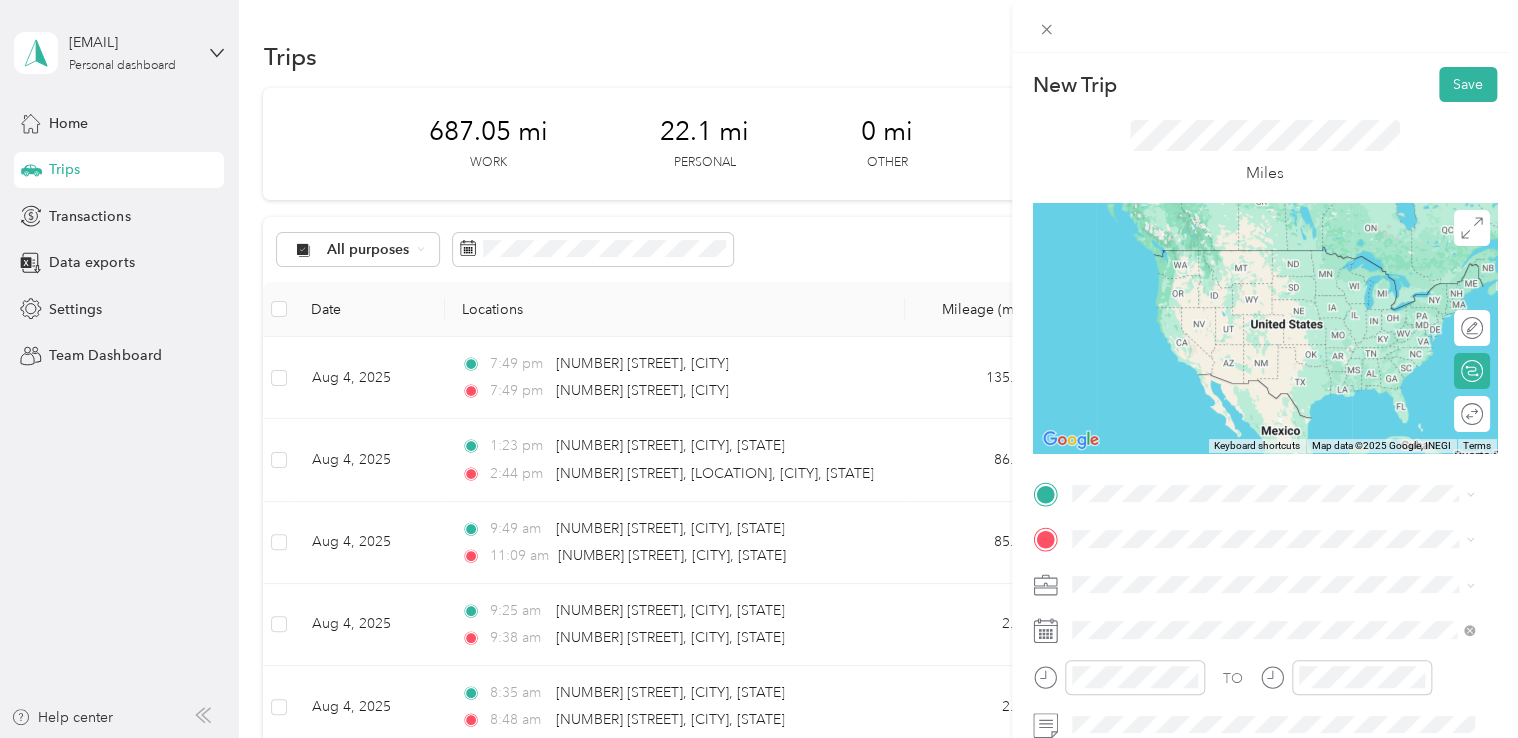 click on "[NUMBER] [STREET]
[CITY], [STATE] [POSTAL_CODE], [COUNTRY]" at bounding box center [1253, 254] 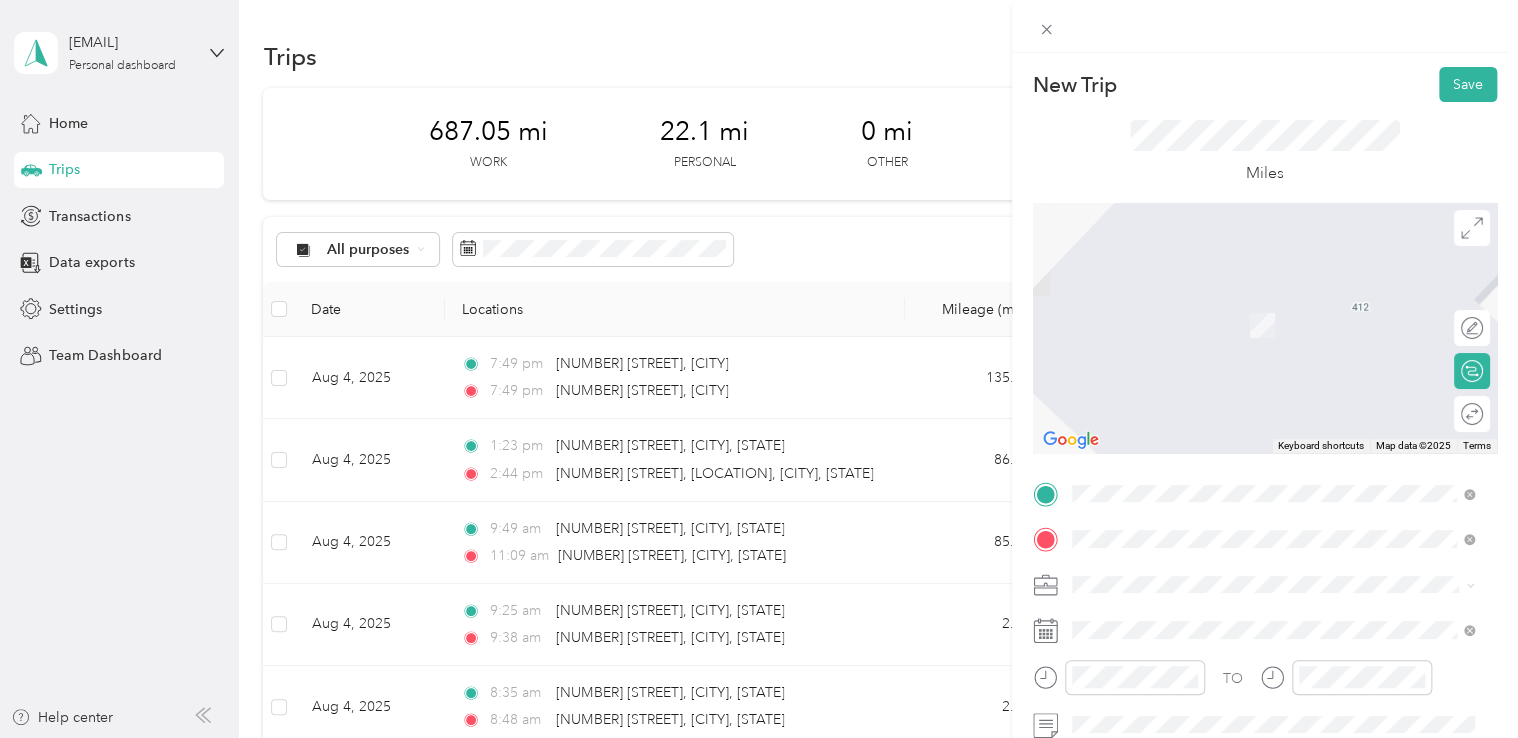 click on "From search results 430 South Morain Street
Kennewick, Washington 99336, United States 430 South Moraine Street
Tulare, California 93274, United States 430 South Boulevard
Wadsworth, Ohio 44281, United States Hiland Road
Ogden, Utah 84404, United States South Morain Place
Kennewick, Washington 99337, United States" at bounding box center [1273, 381] 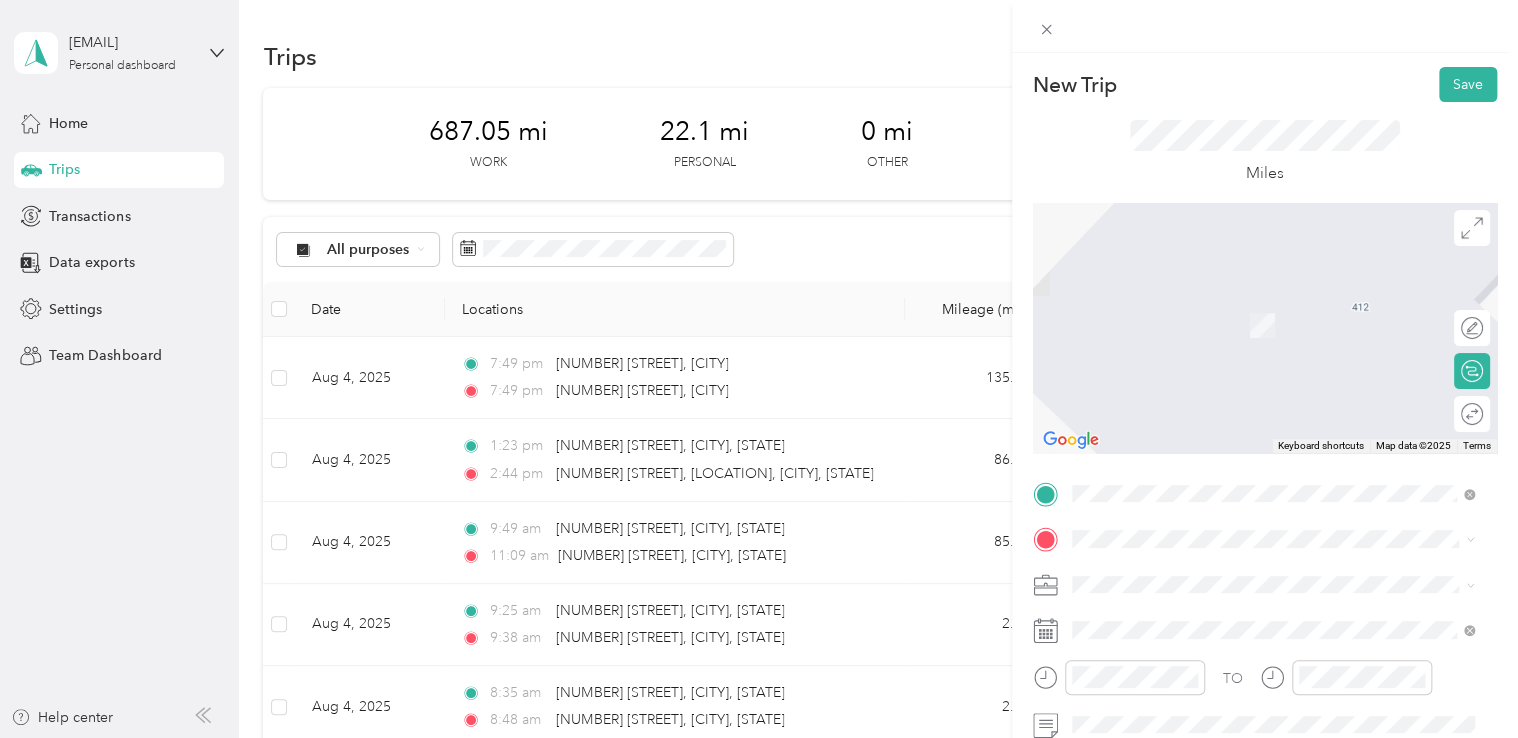 click on "430 South Morain Street
Kennewick, Washington 99336, United States" at bounding box center [1252, 295] 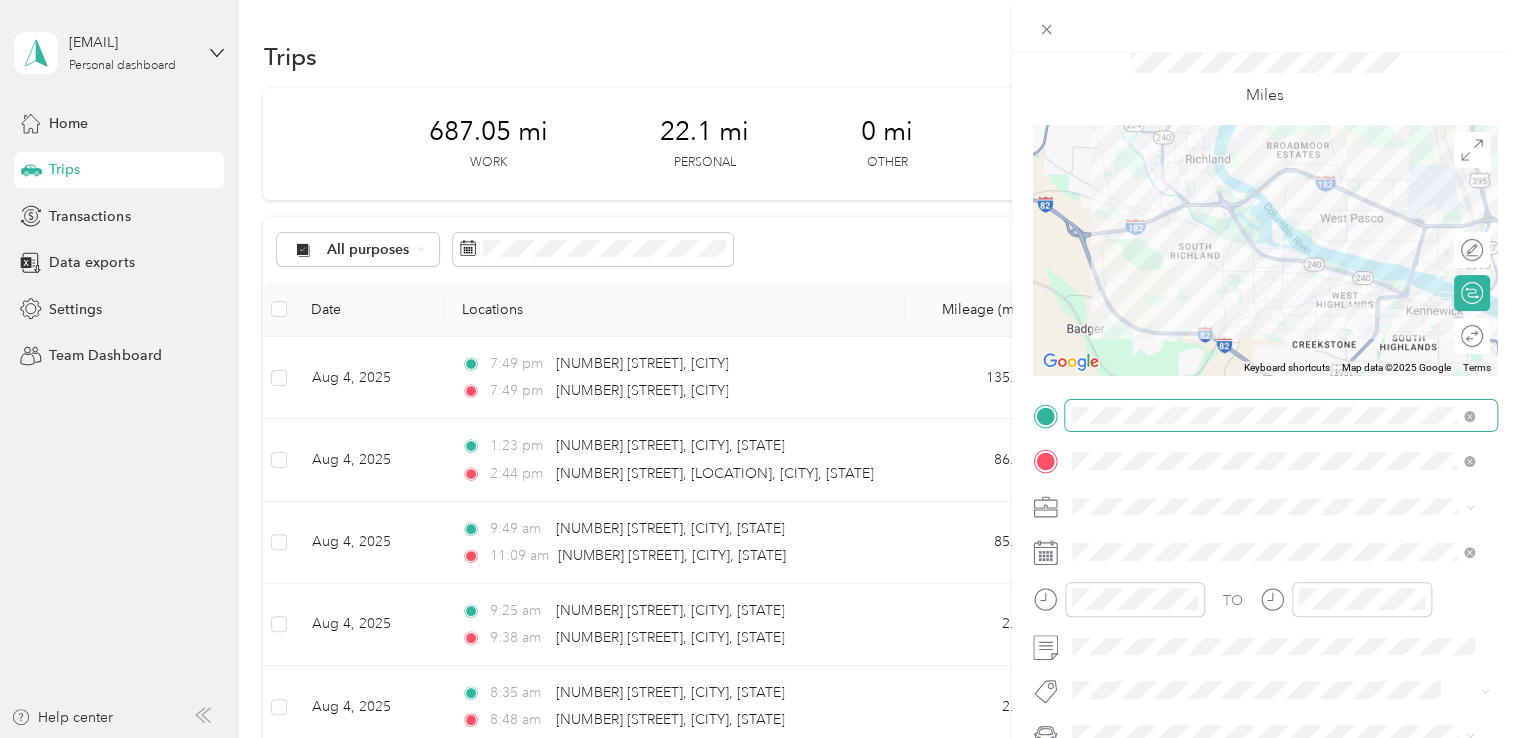 scroll, scrollTop: 100, scrollLeft: 0, axis: vertical 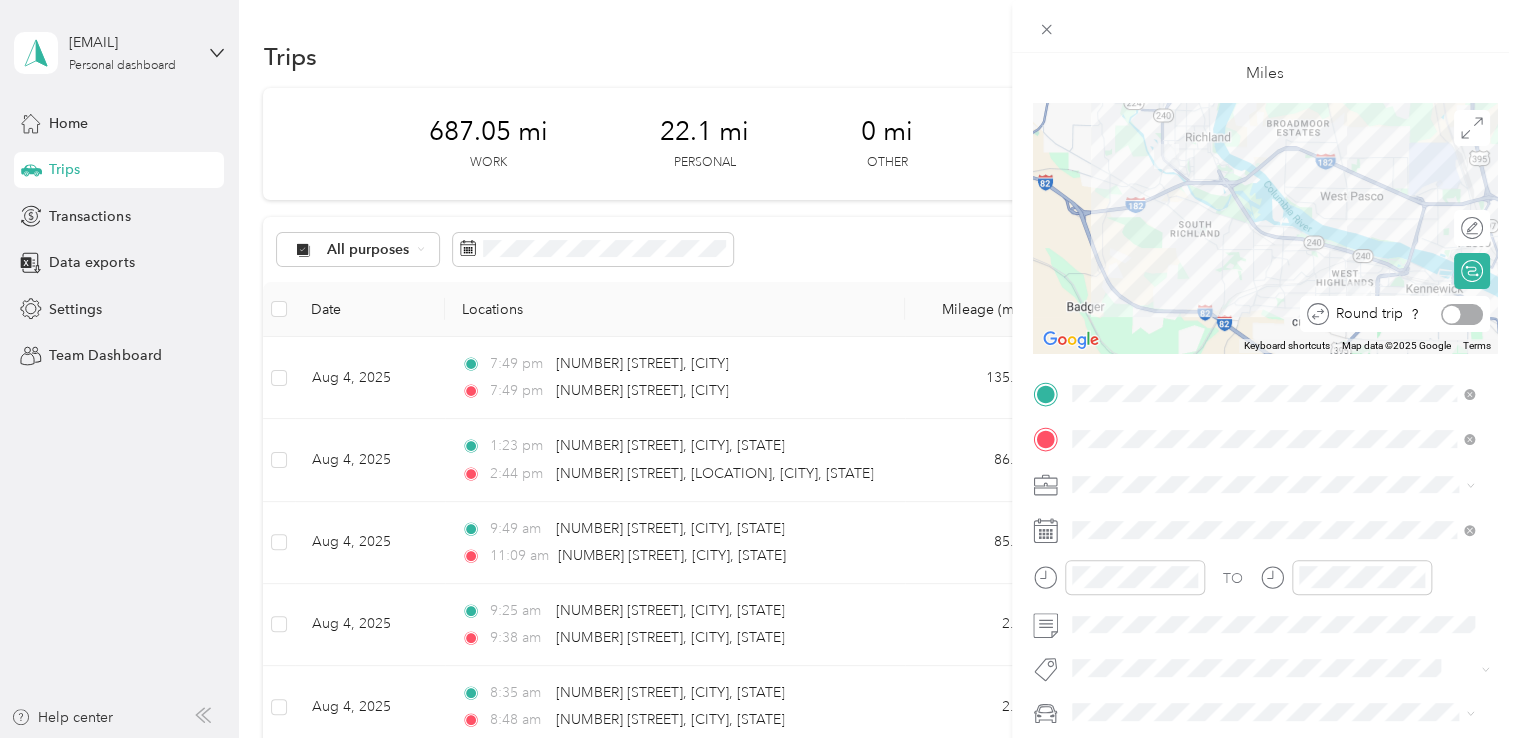 click at bounding box center [1462, 314] 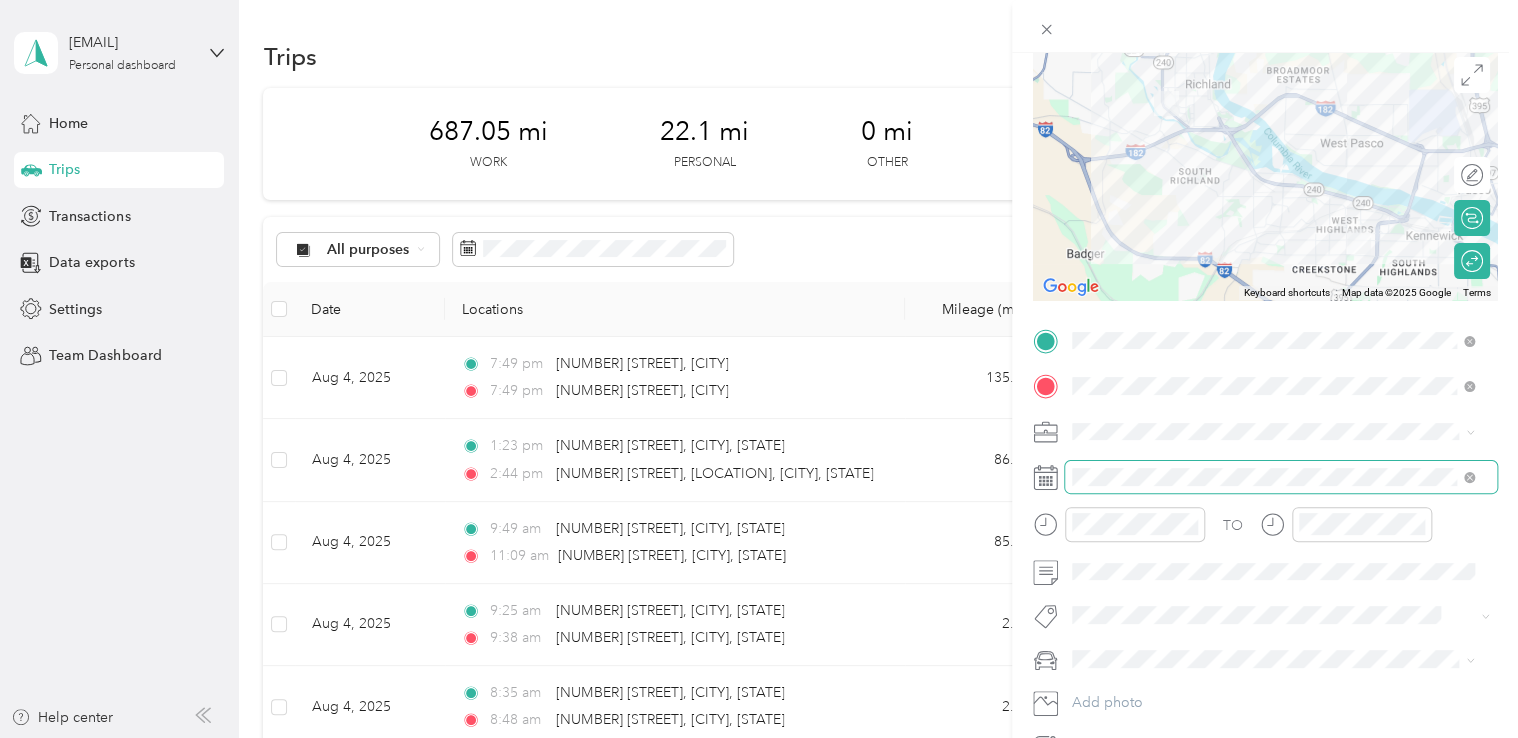 scroll, scrollTop: 200, scrollLeft: 0, axis: vertical 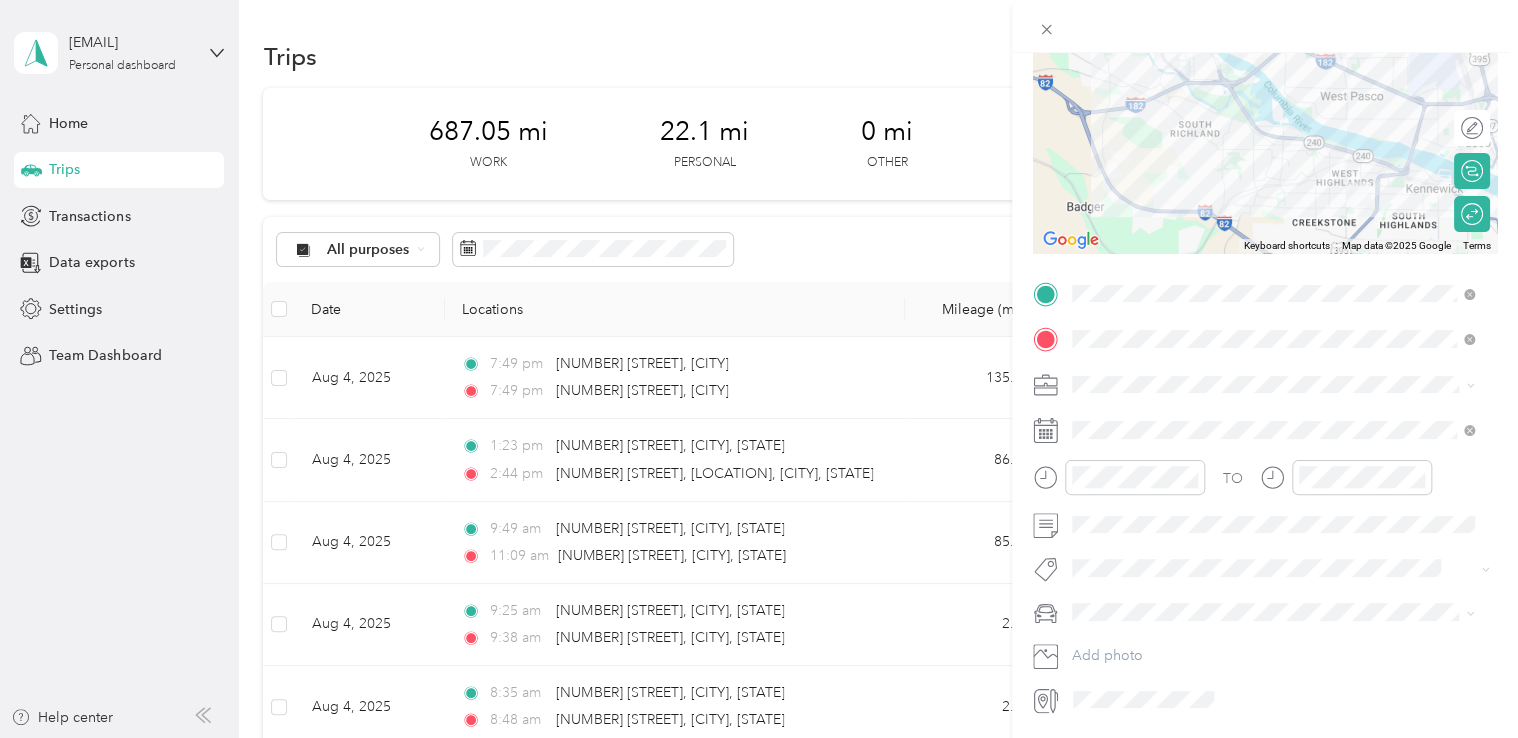 click at bounding box center [1281, 385] 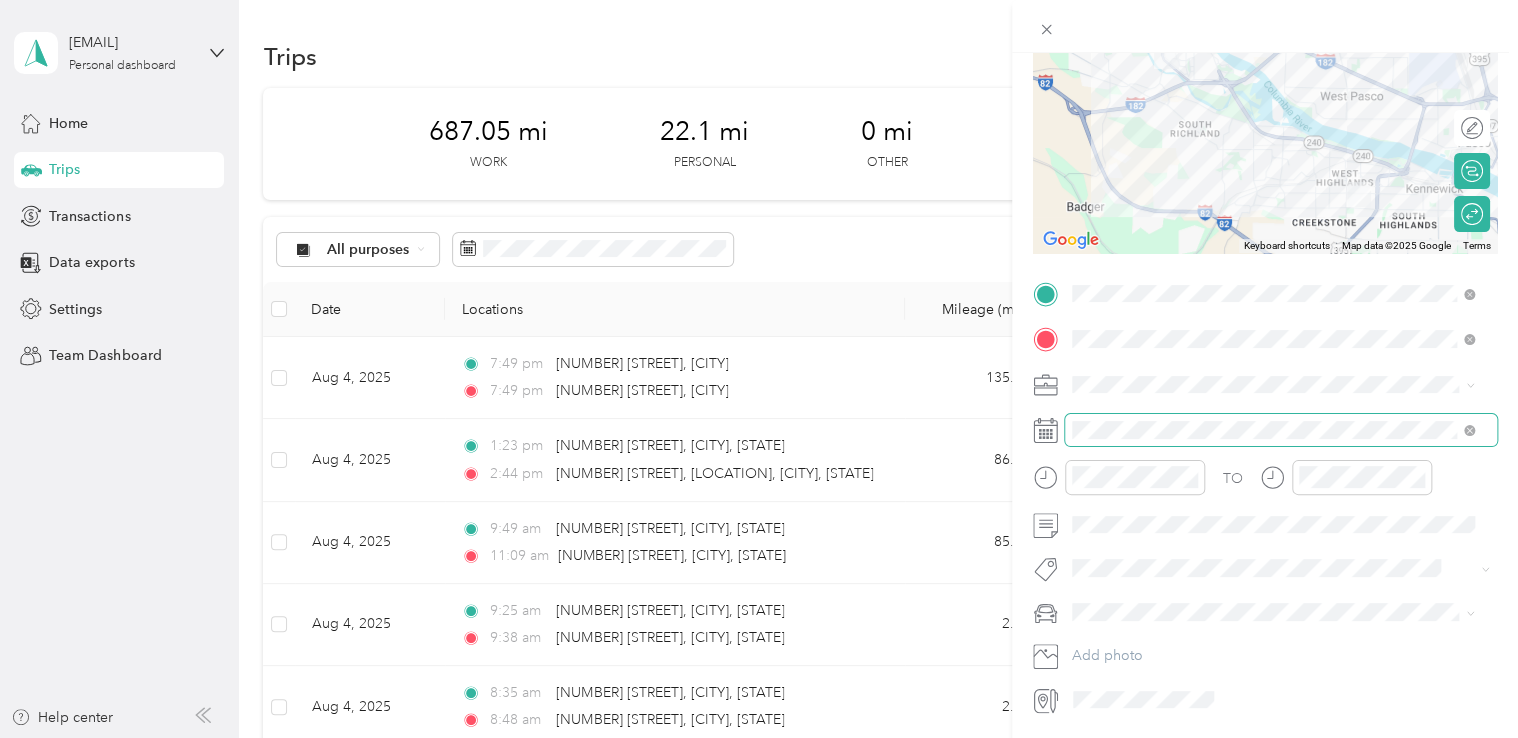 click at bounding box center (1281, 430) 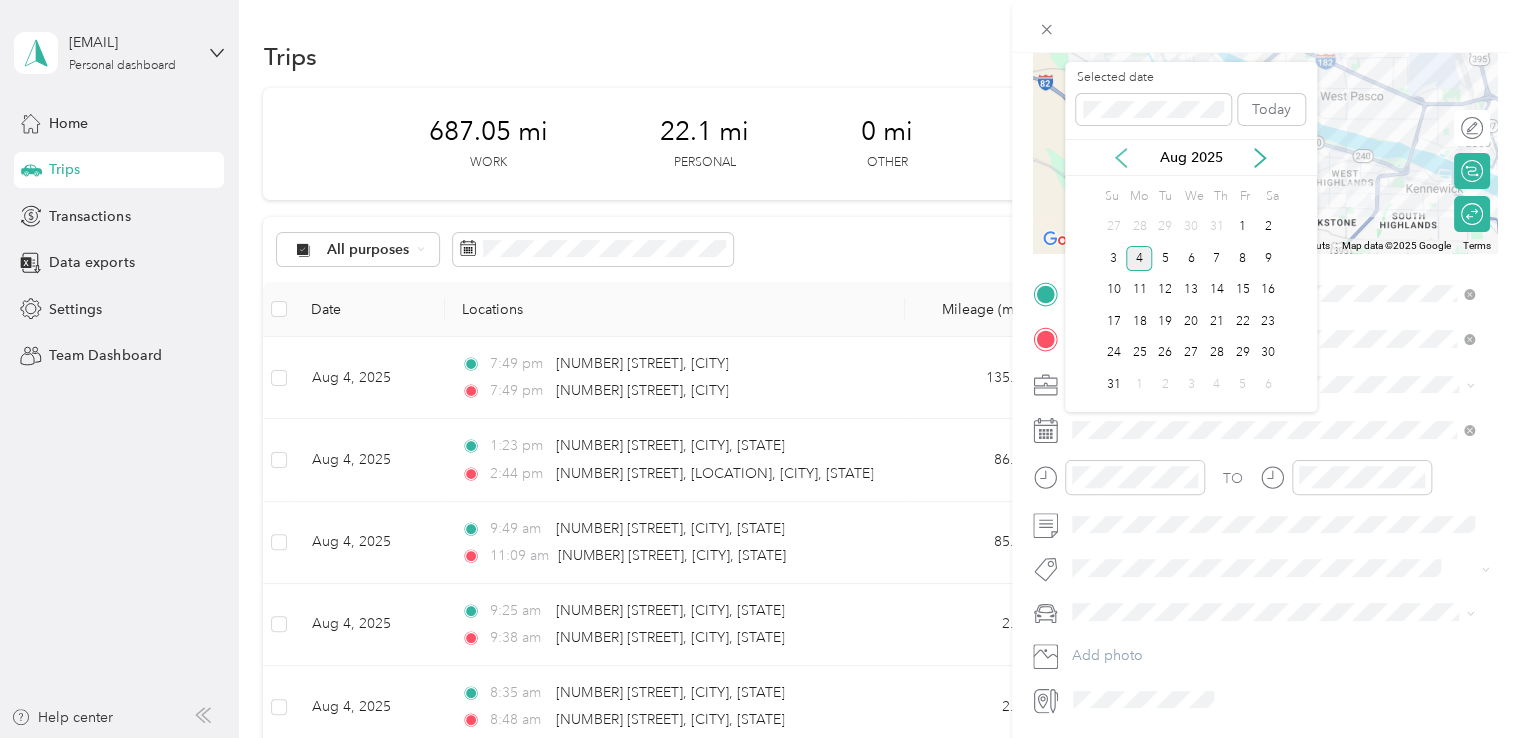 click 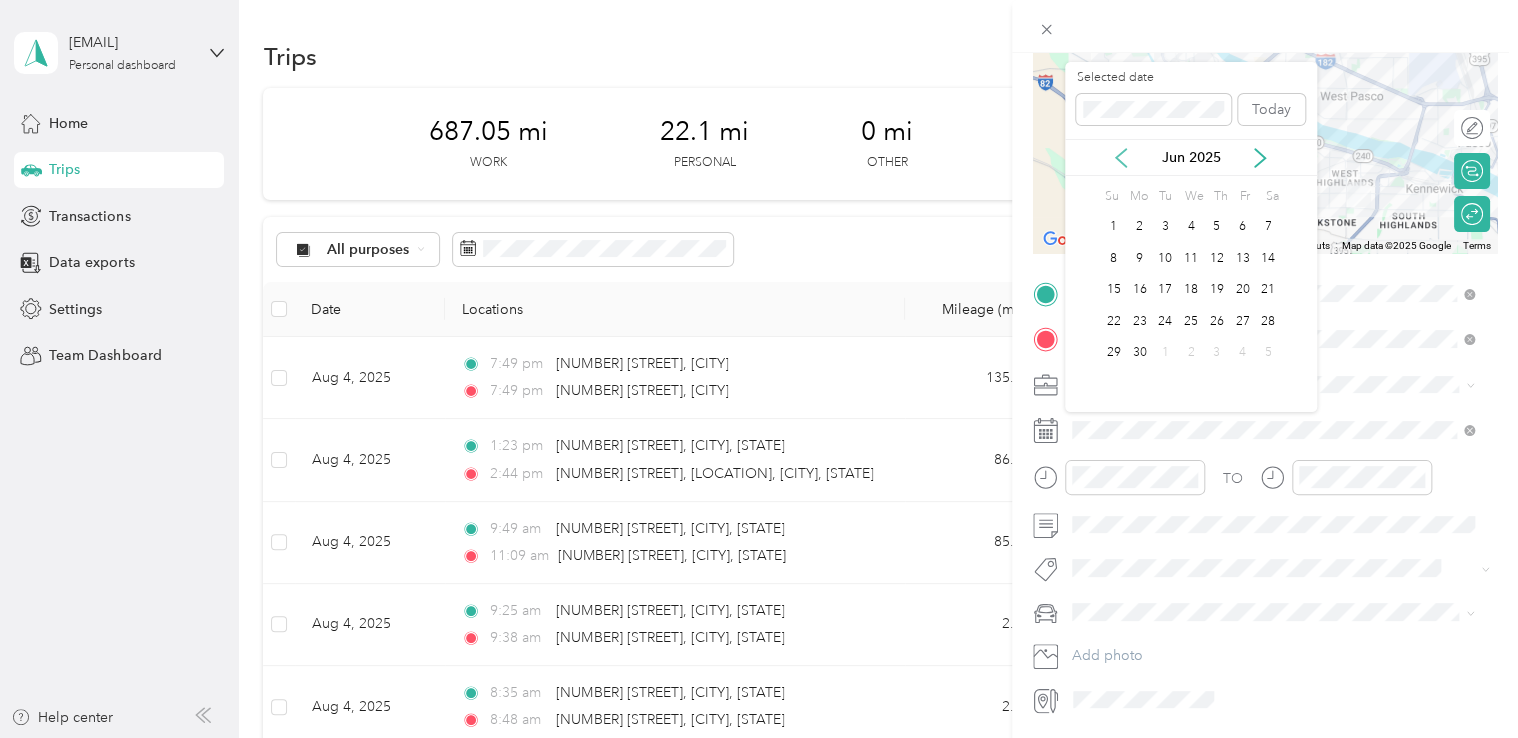 click 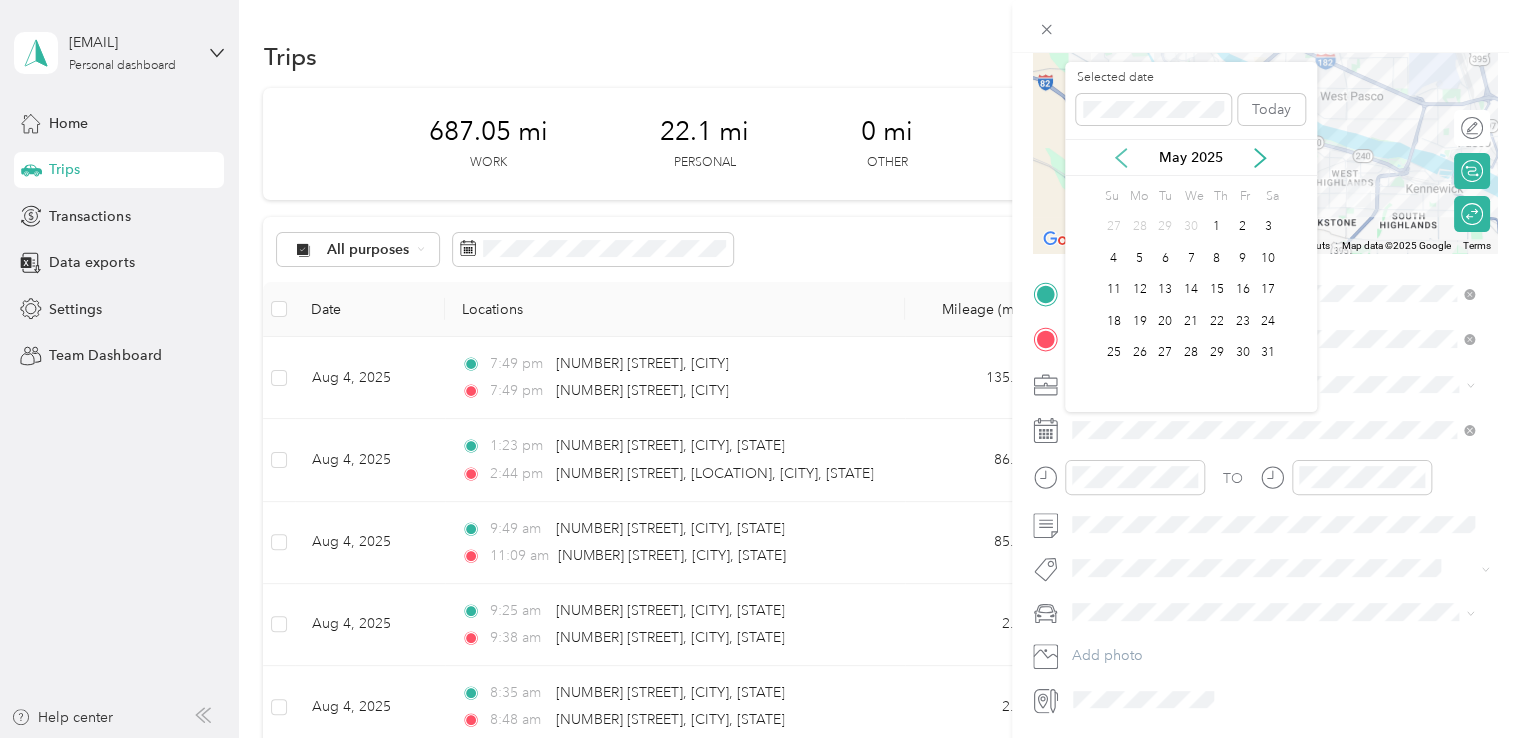 click 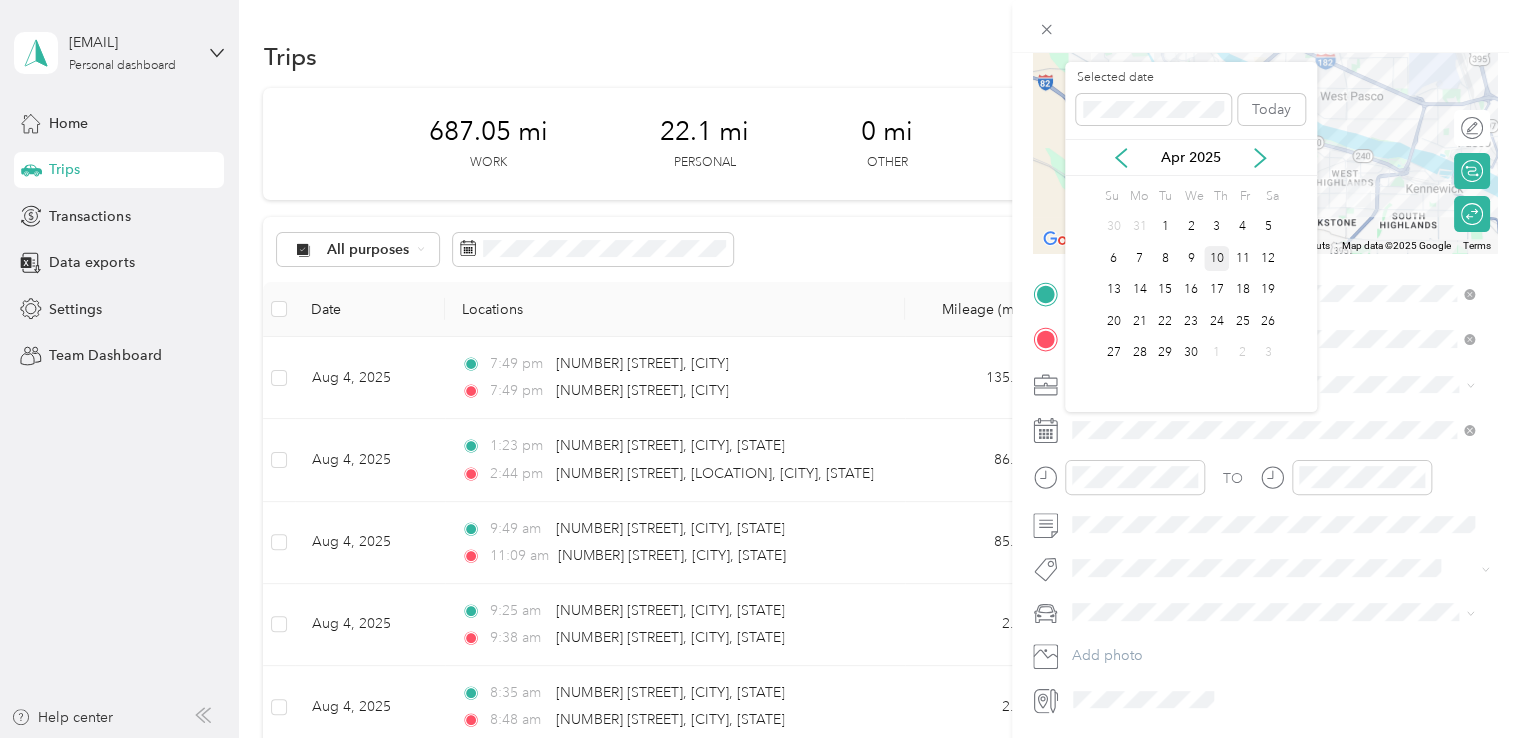 click on "10" at bounding box center (1217, 258) 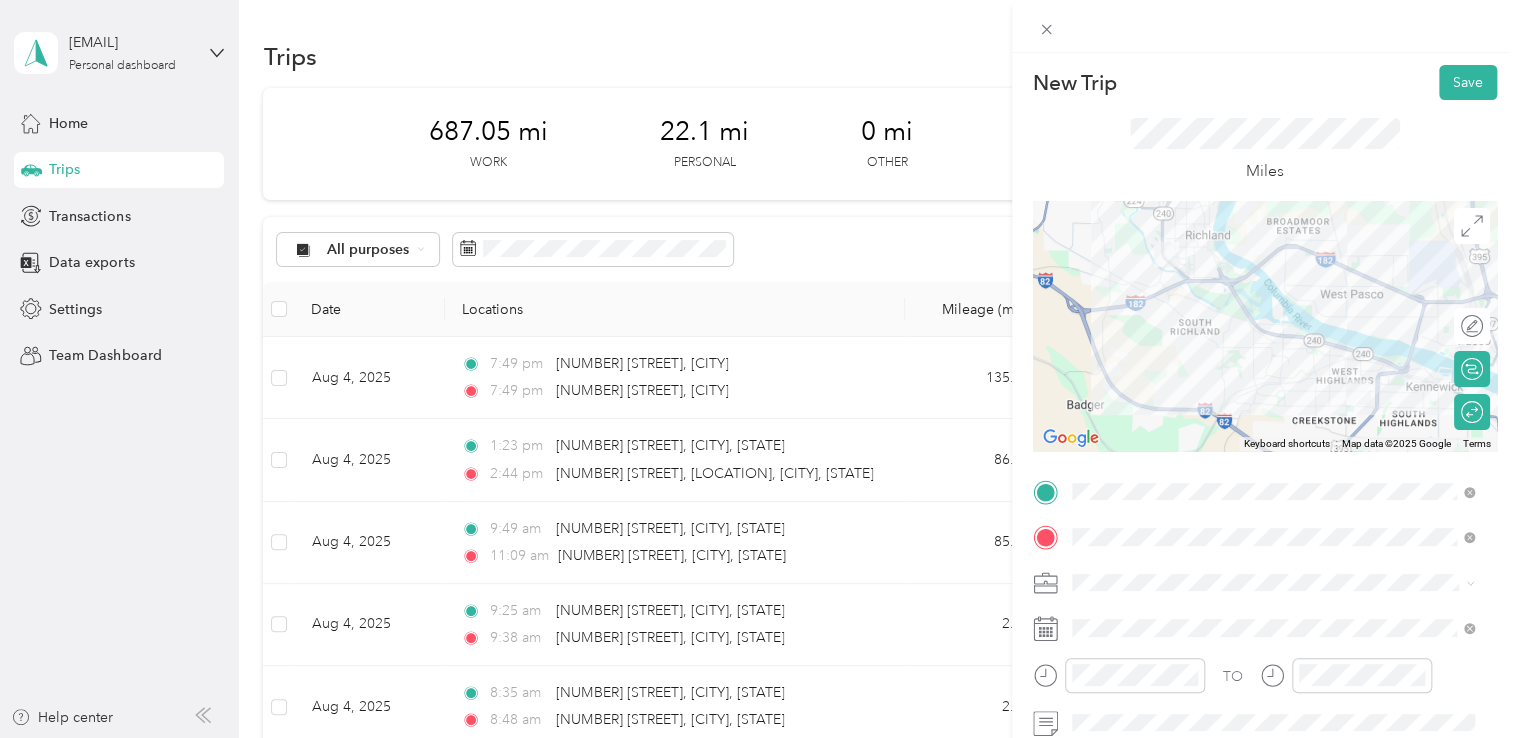 scroll, scrollTop: 0, scrollLeft: 0, axis: both 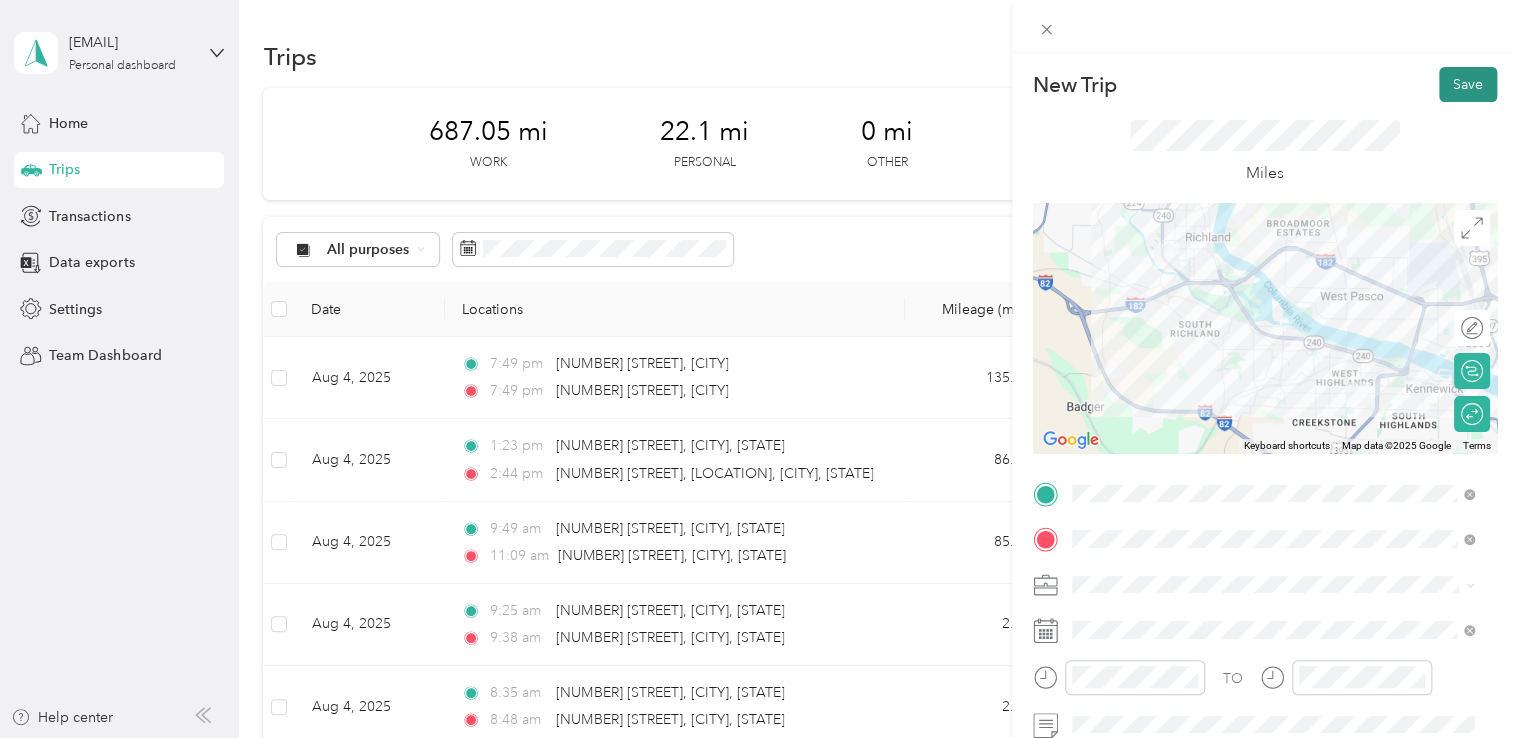 click on "Save" at bounding box center [1468, 84] 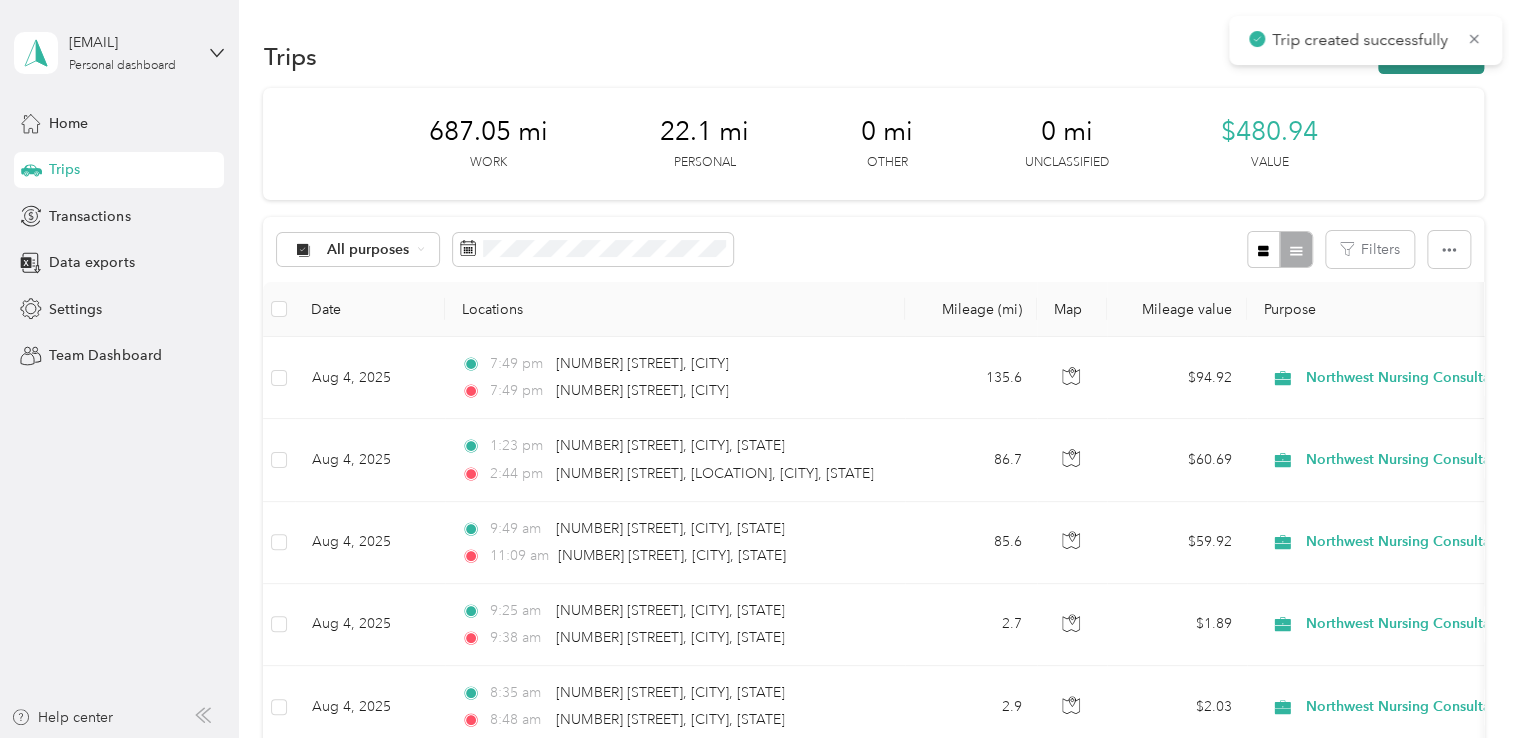 click on "New trip" at bounding box center (1431, 56) 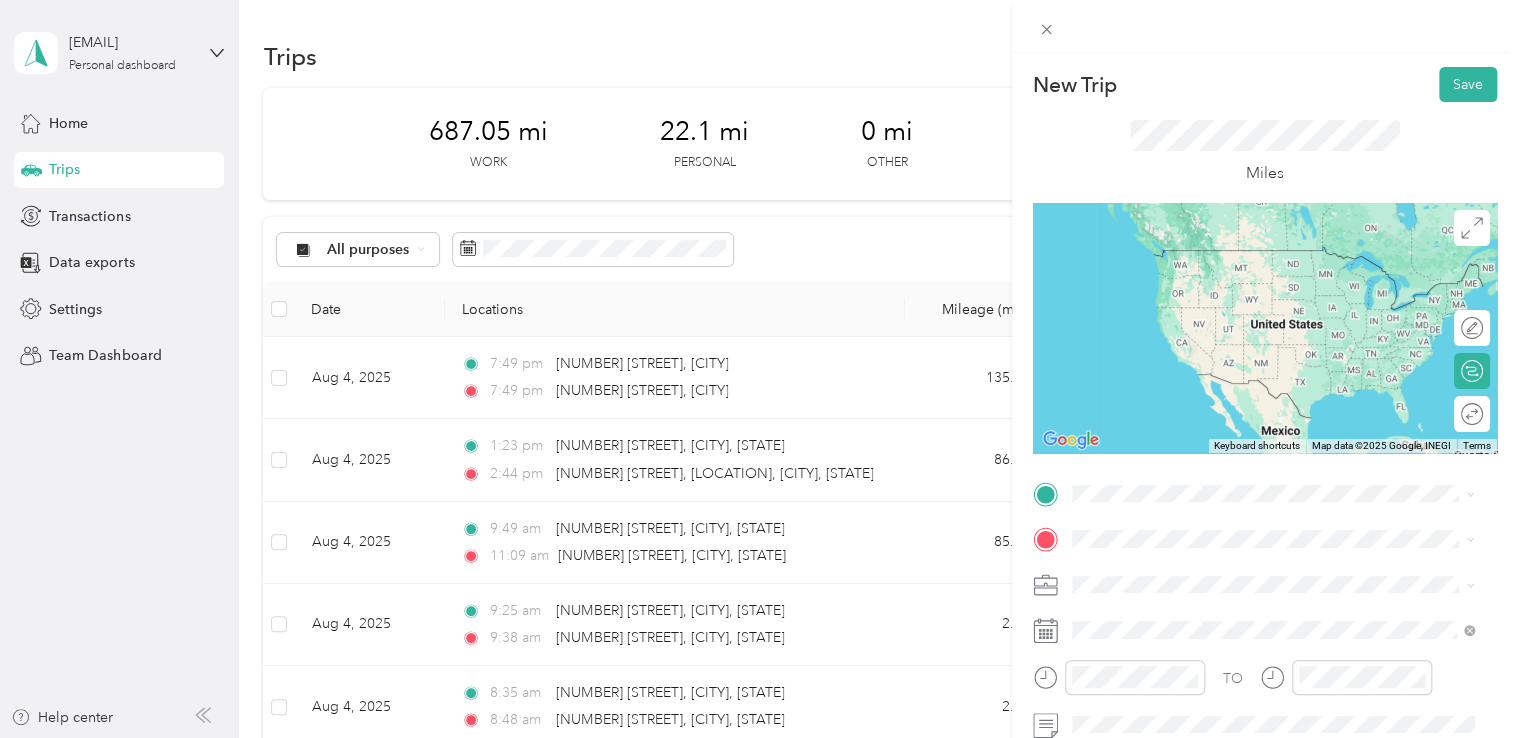 click on "[NUMBER] [STREET]
[CITY], [STATE] [POSTAL_CODE], [COUNTRY]" at bounding box center (1253, 254) 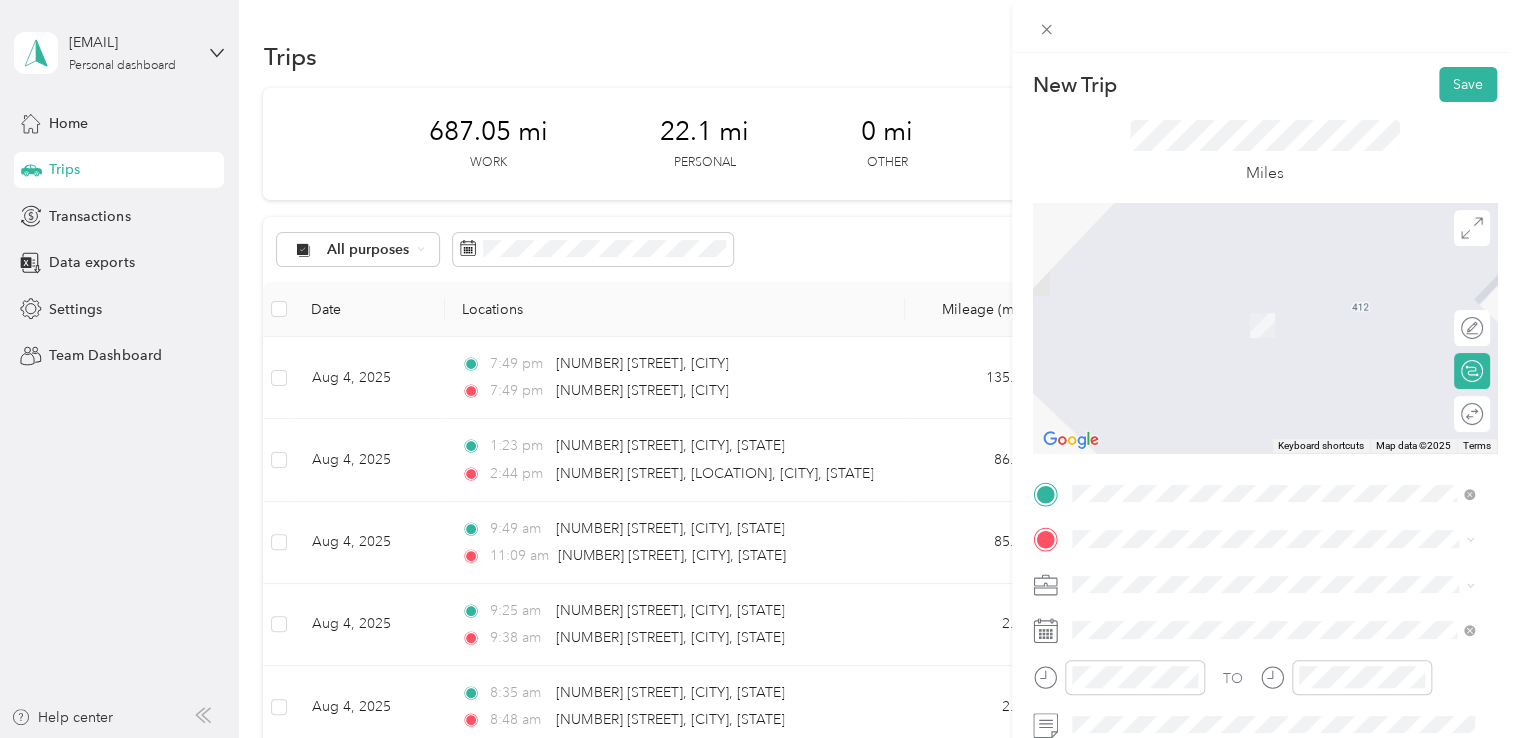 click on "806 6th Avenue
Granger, Washington 98932, United States" at bounding box center [1252, 356] 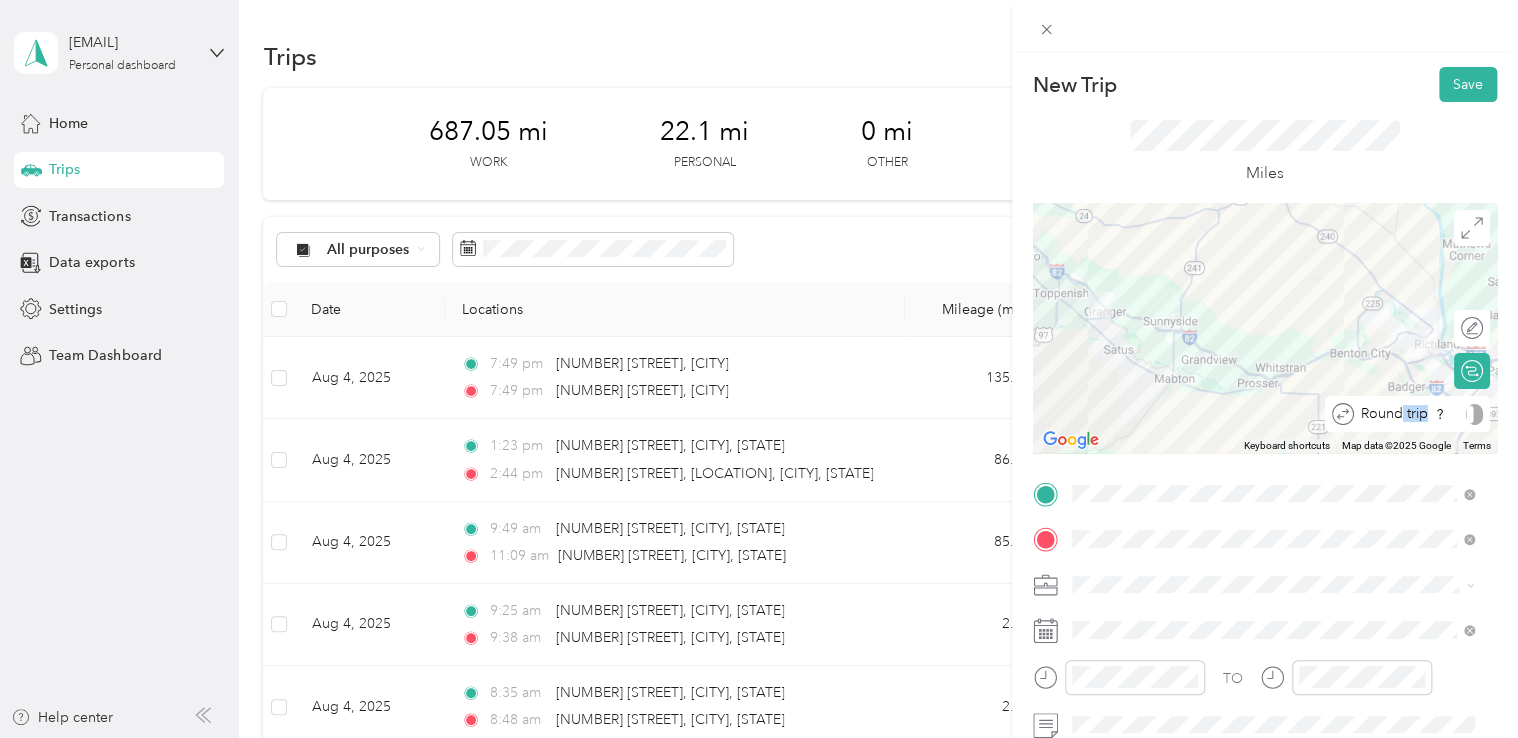 click on "Round trip" at bounding box center [1418, 414] 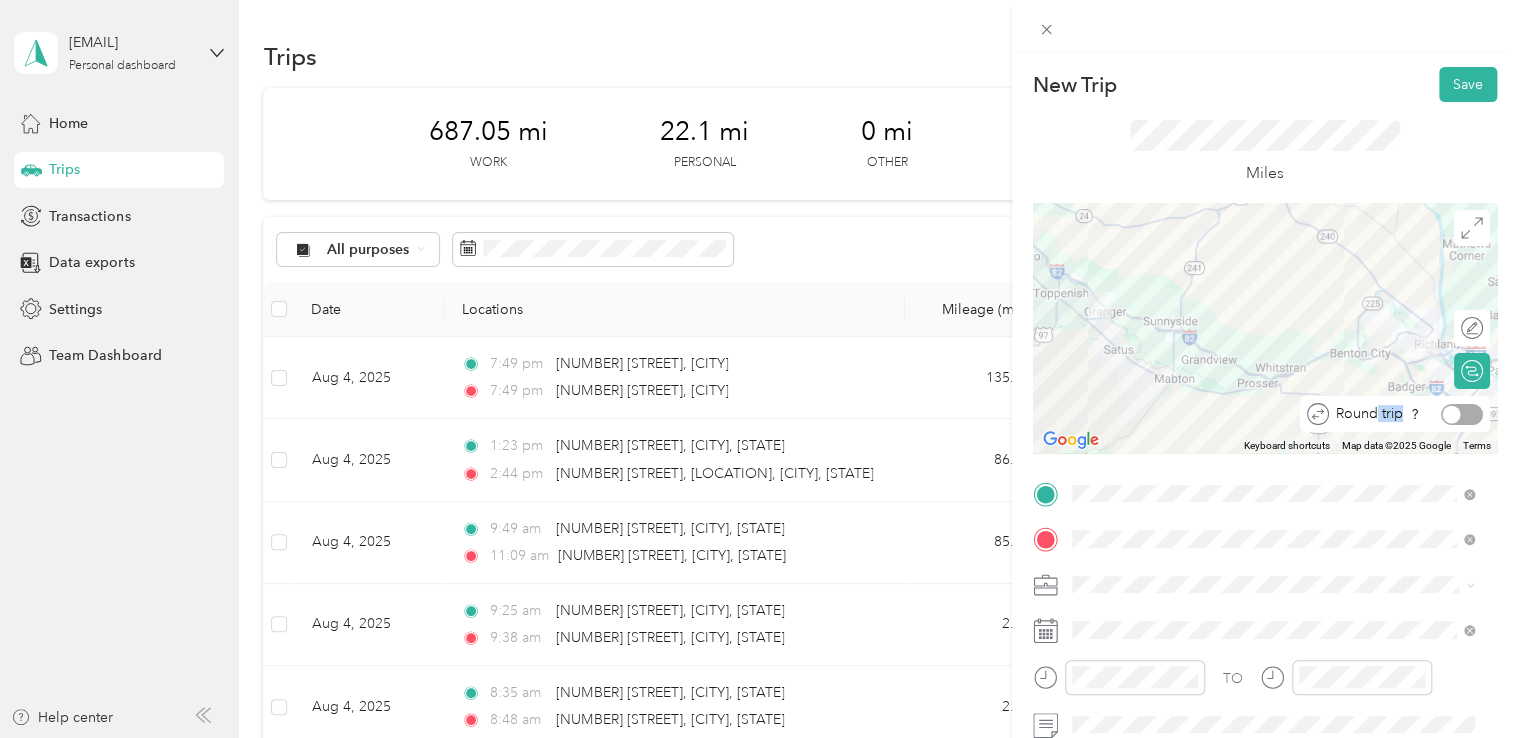 click at bounding box center (1462, 414) 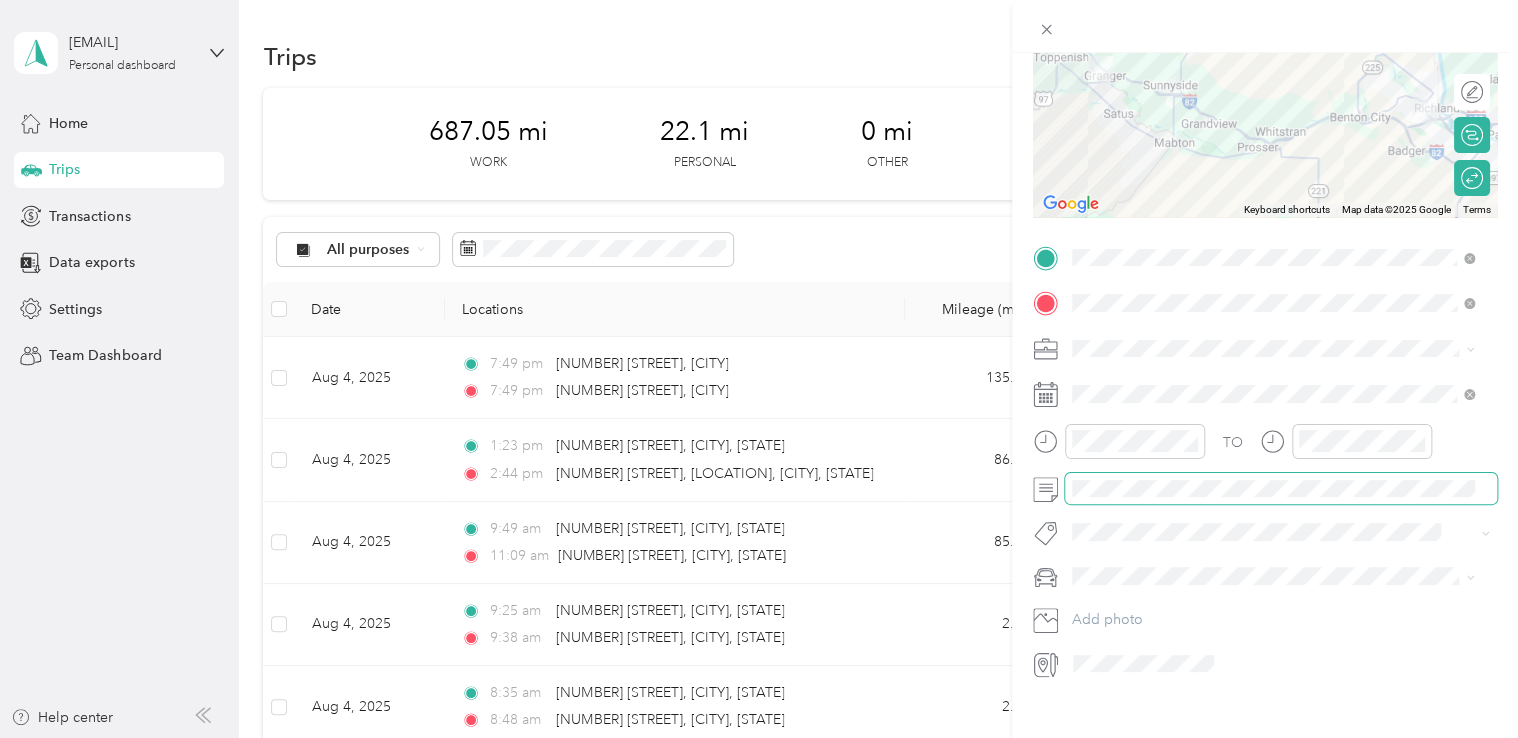 scroll, scrollTop: 264, scrollLeft: 0, axis: vertical 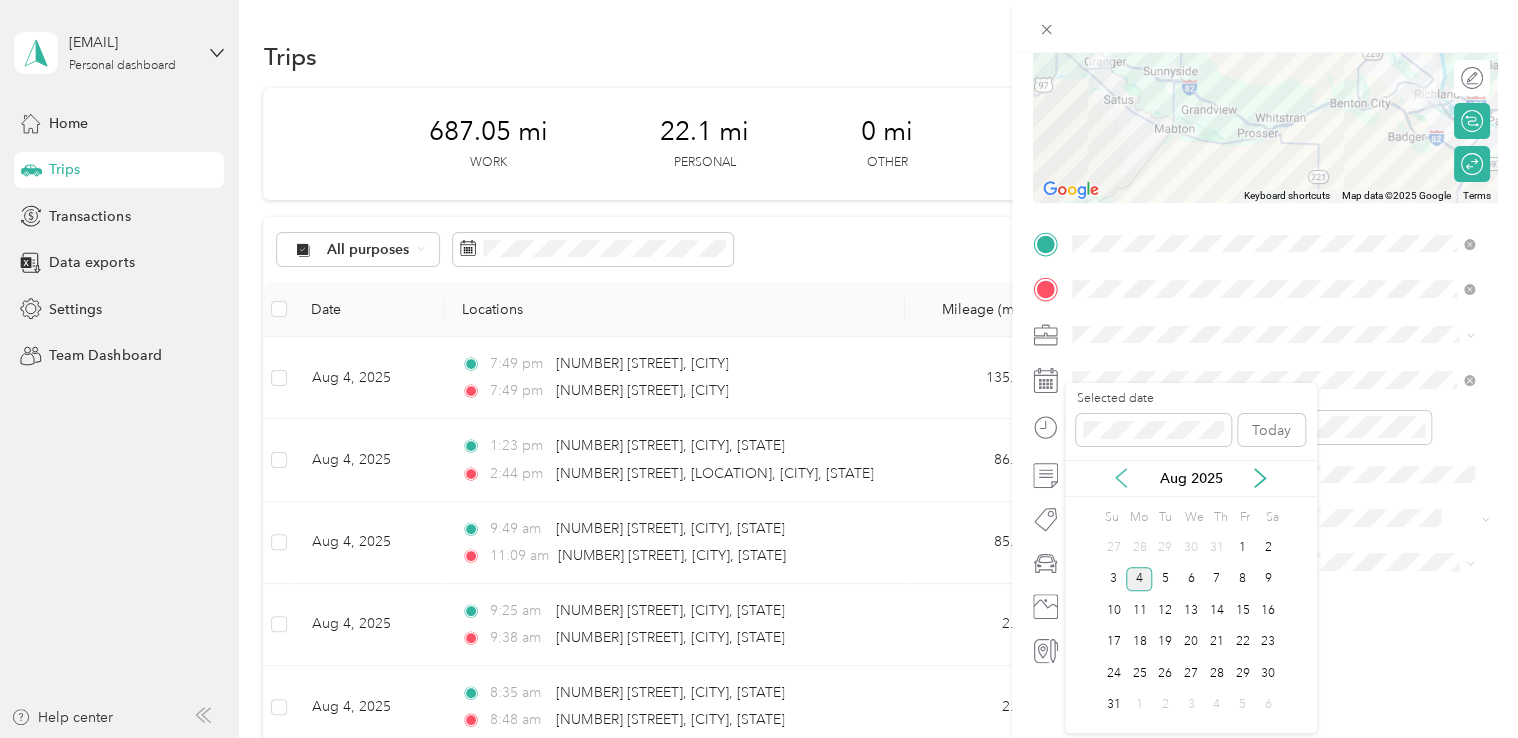 click 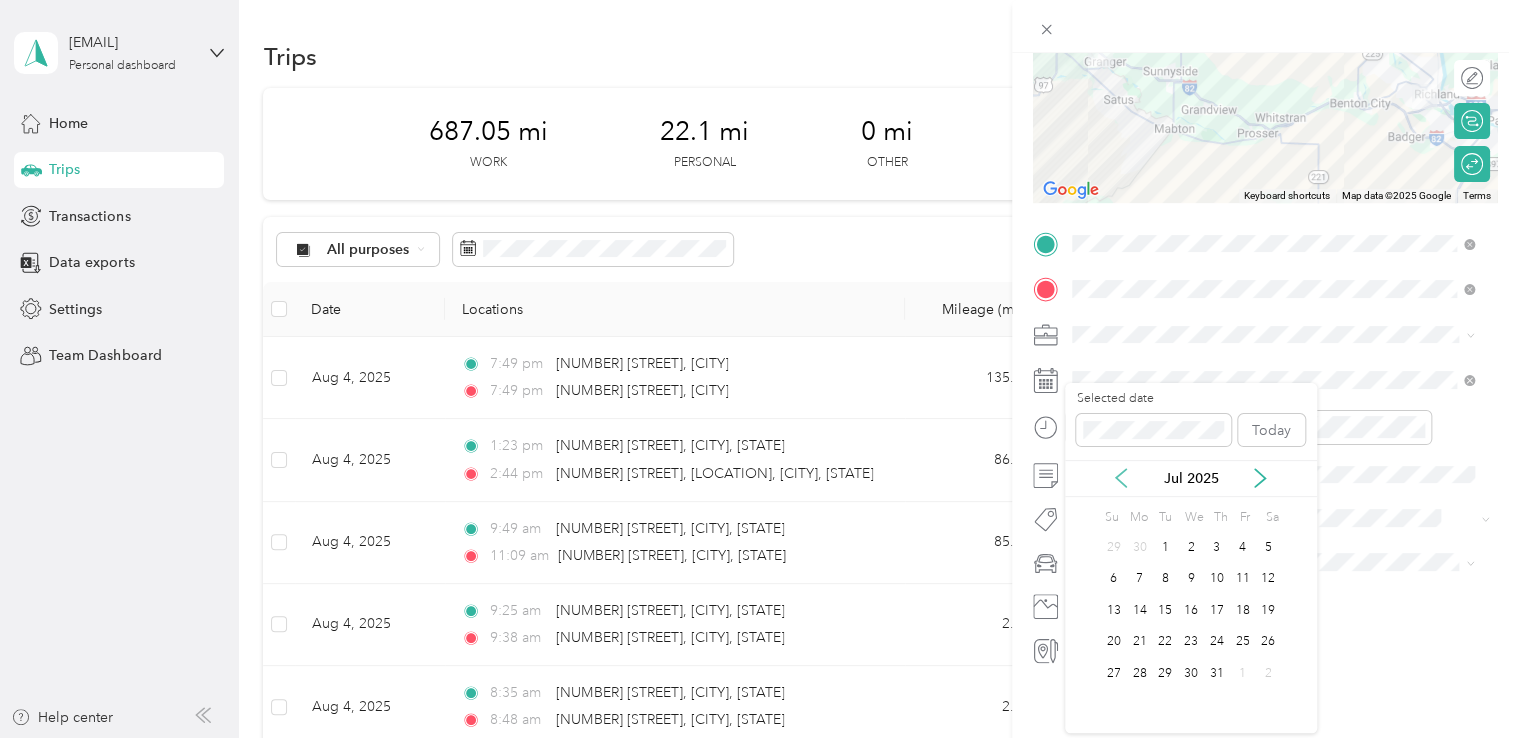 click 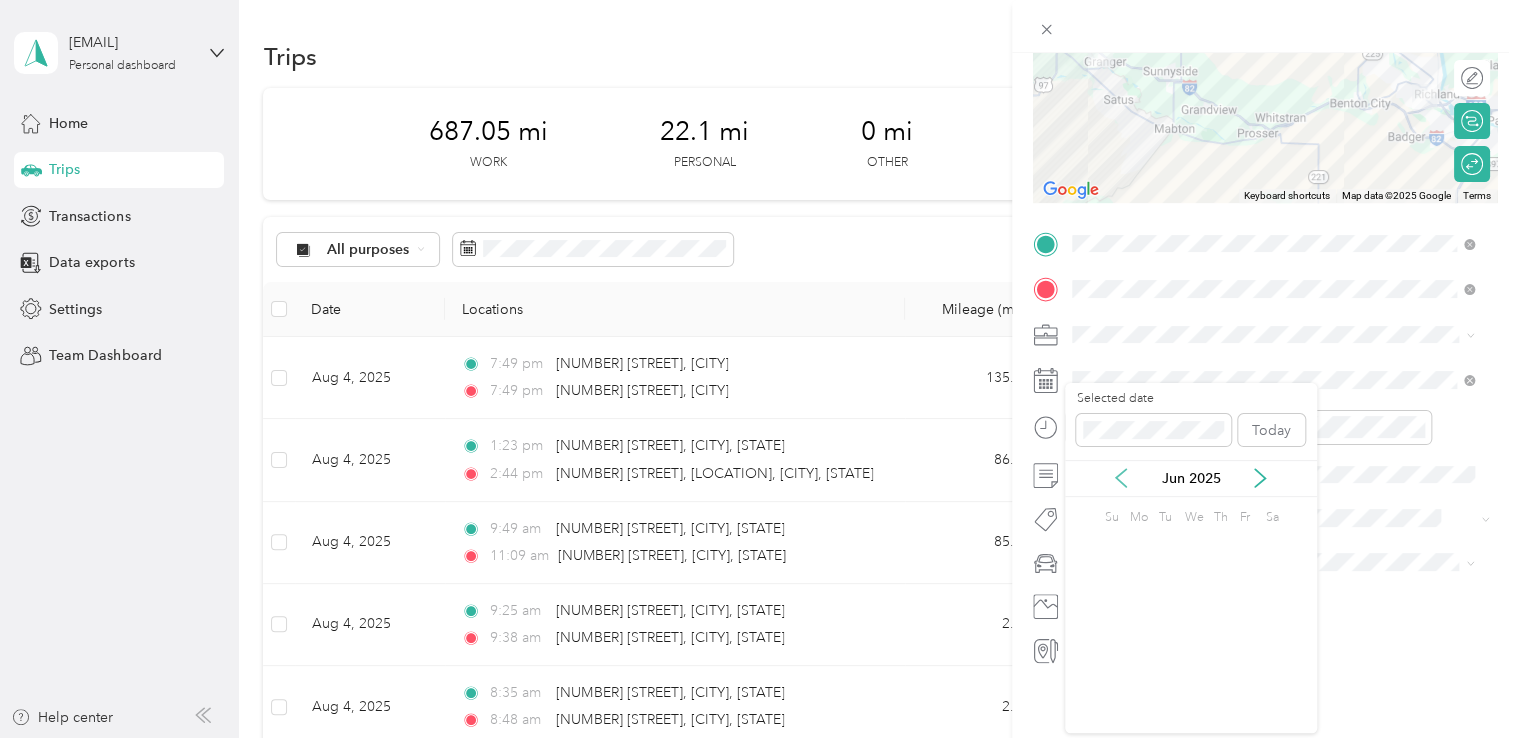 click 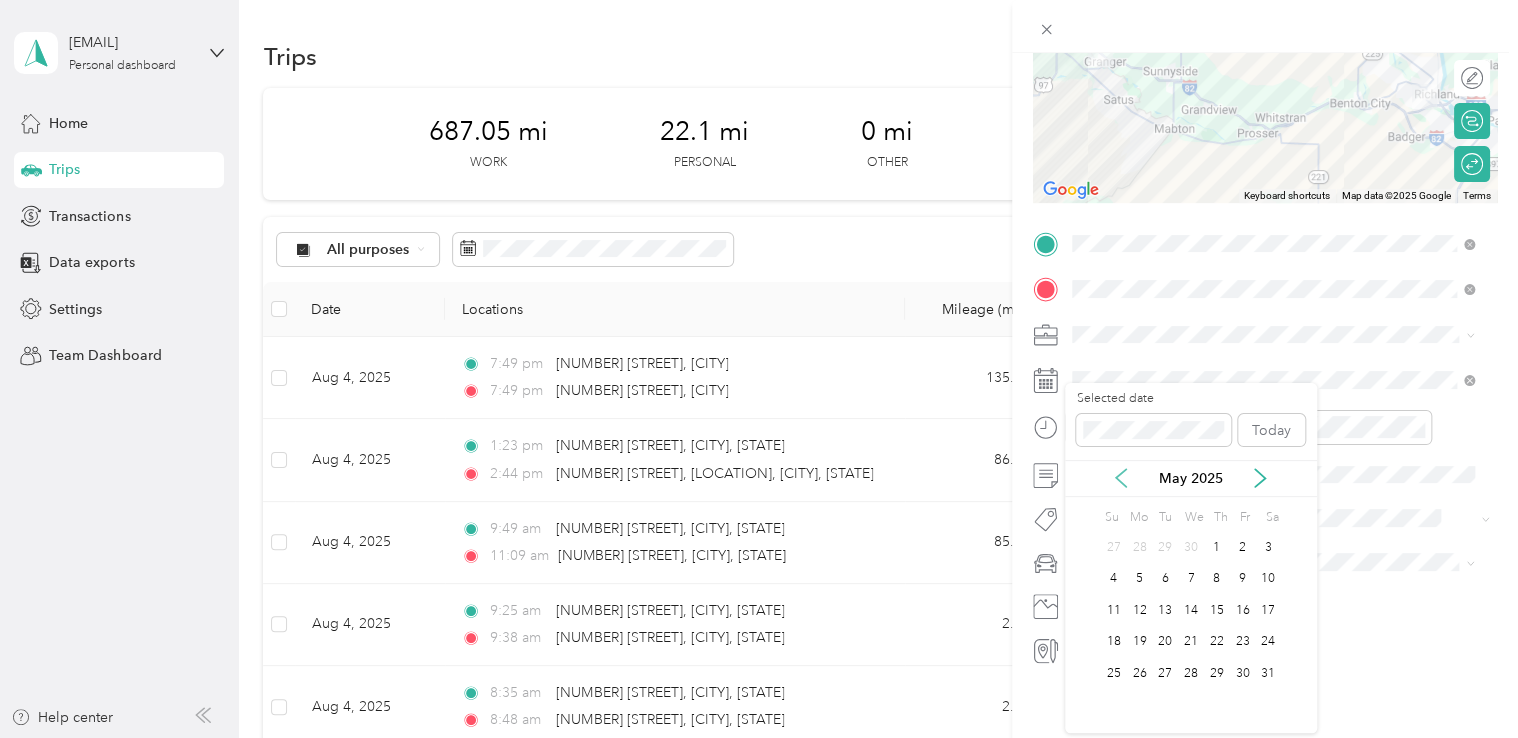 click 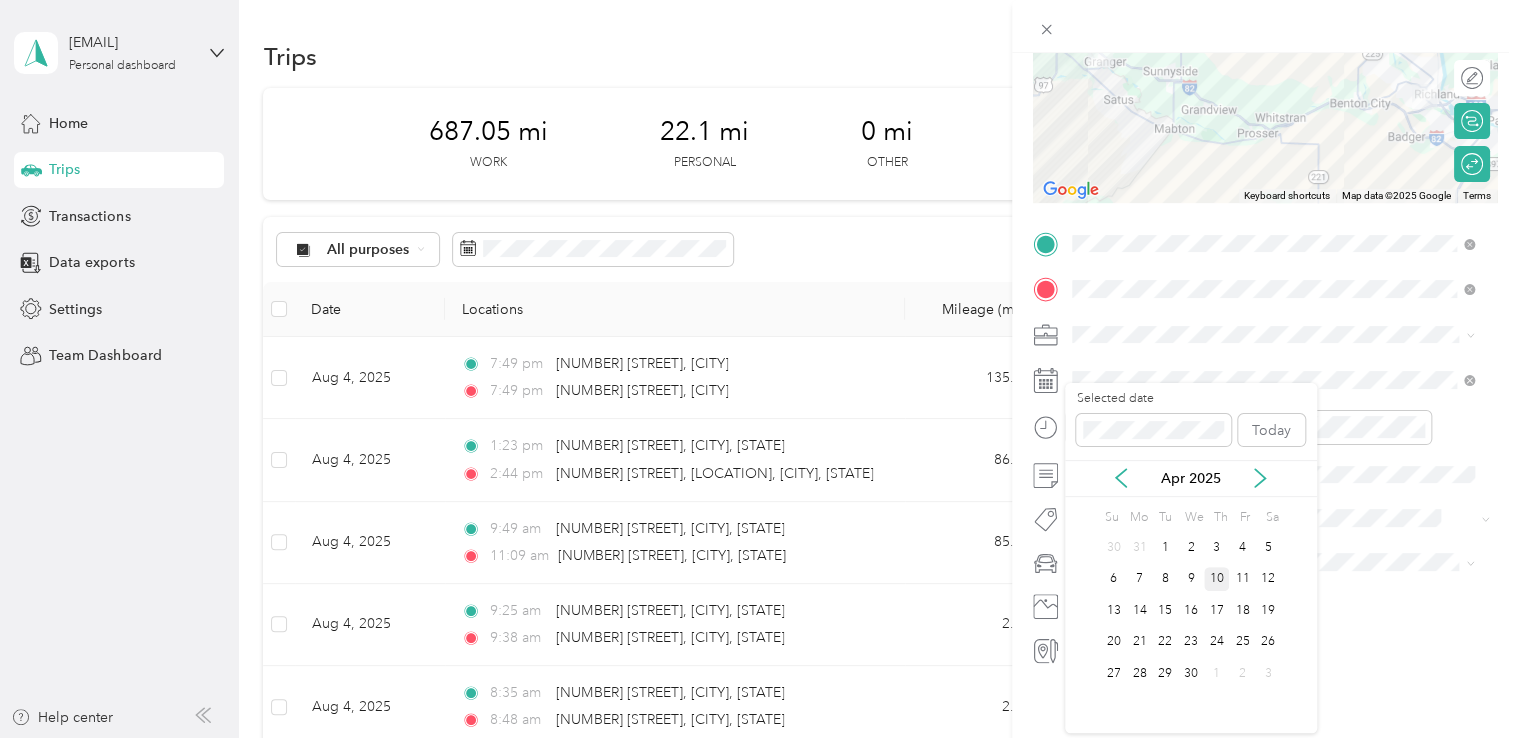 click on "10" at bounding box center [1217, 579] 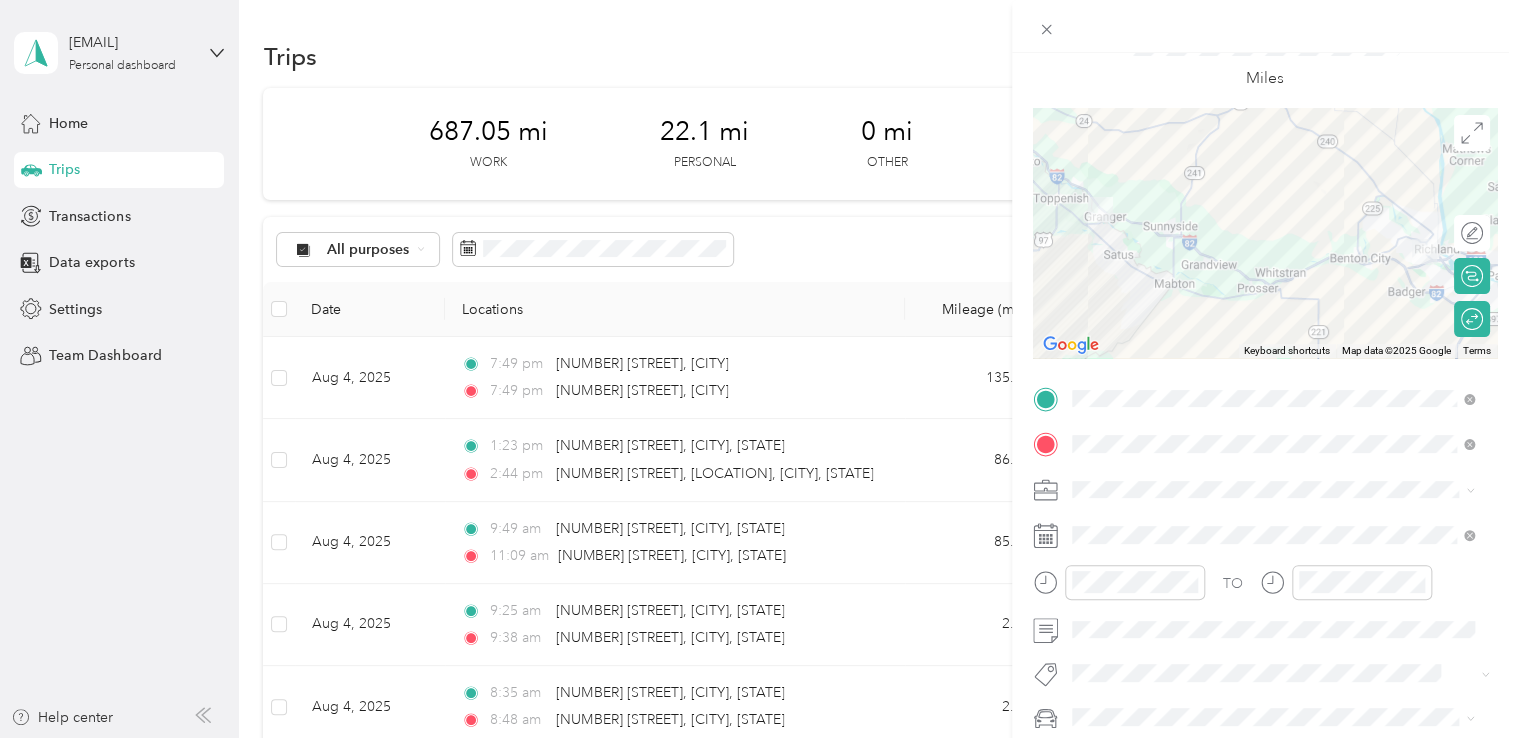 scroll, scrollTop: 0, scrollLeft: 0, axis: both 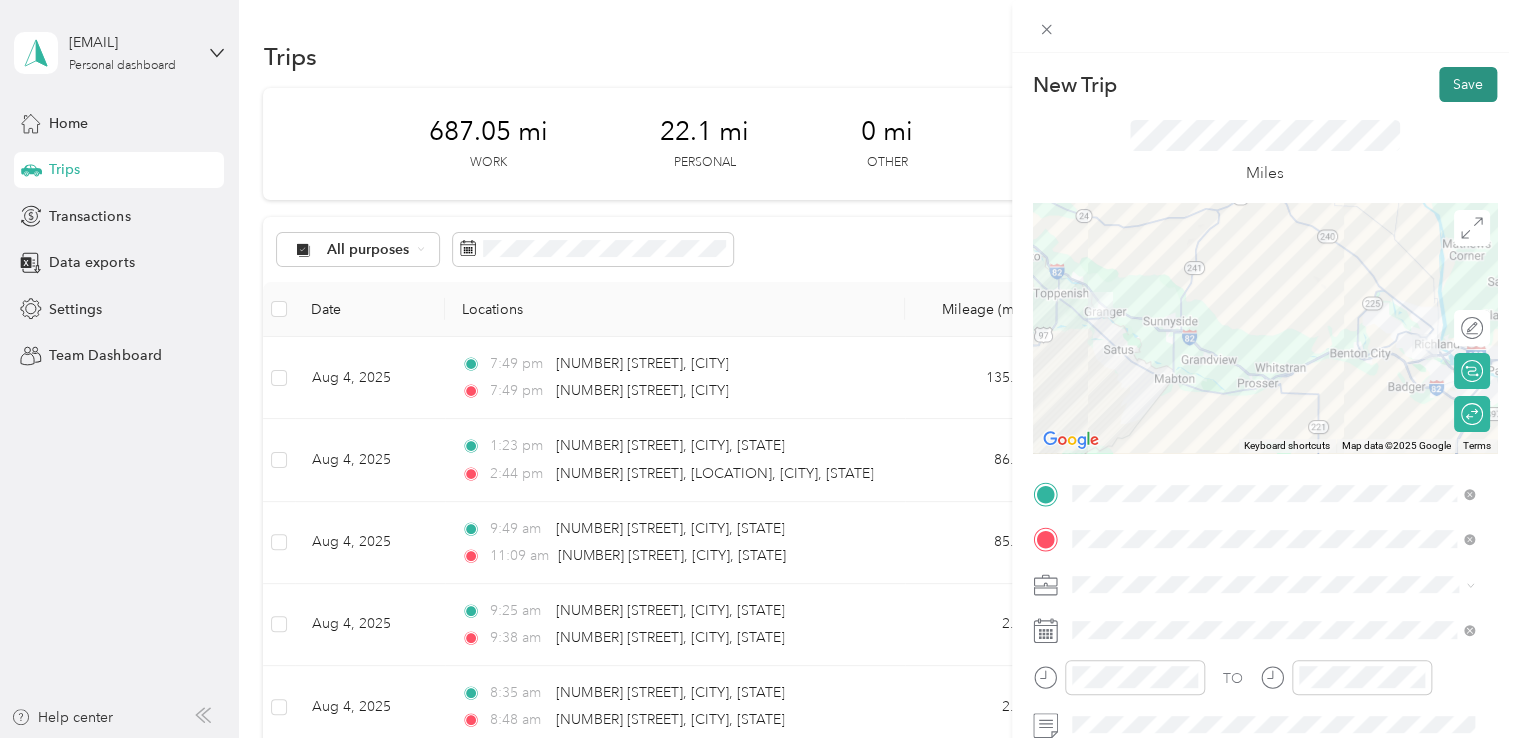 click on "Save" at bounding box center (1468, 84) 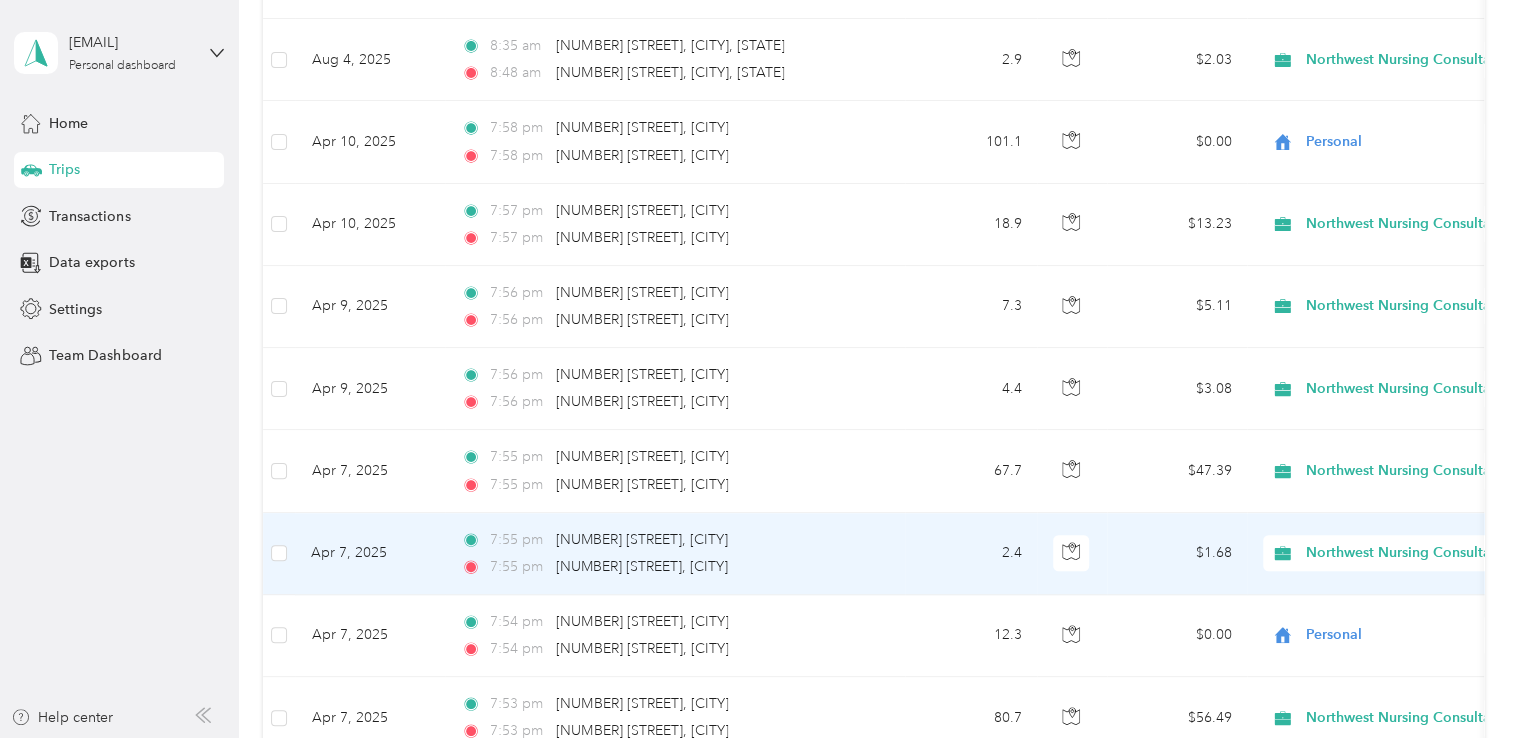 scroll, scrollTop: 600, scrollLeft: 0, axis: vertical 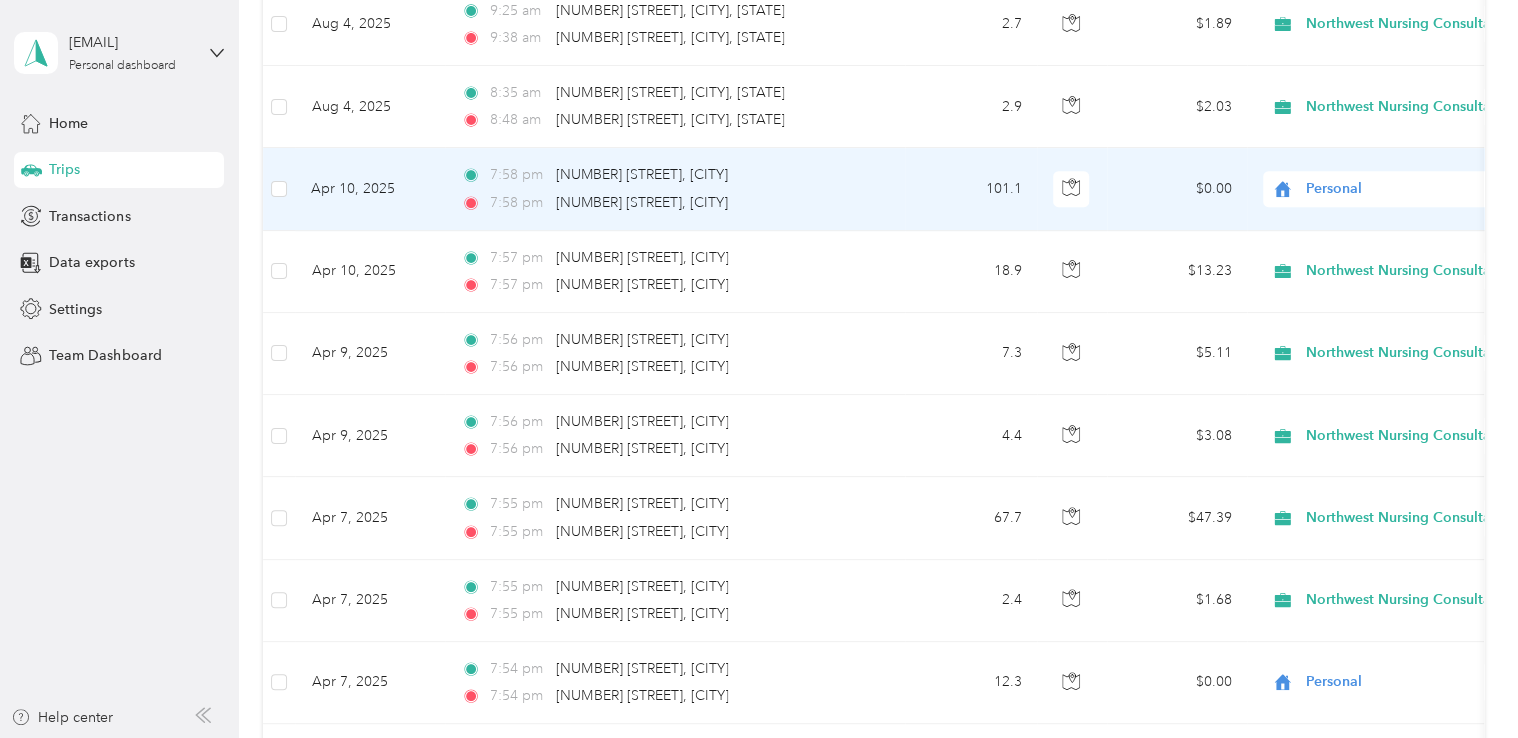 click on "7:58 pm 806 6th Avenue, Granger" at bounding box center (671, 203) 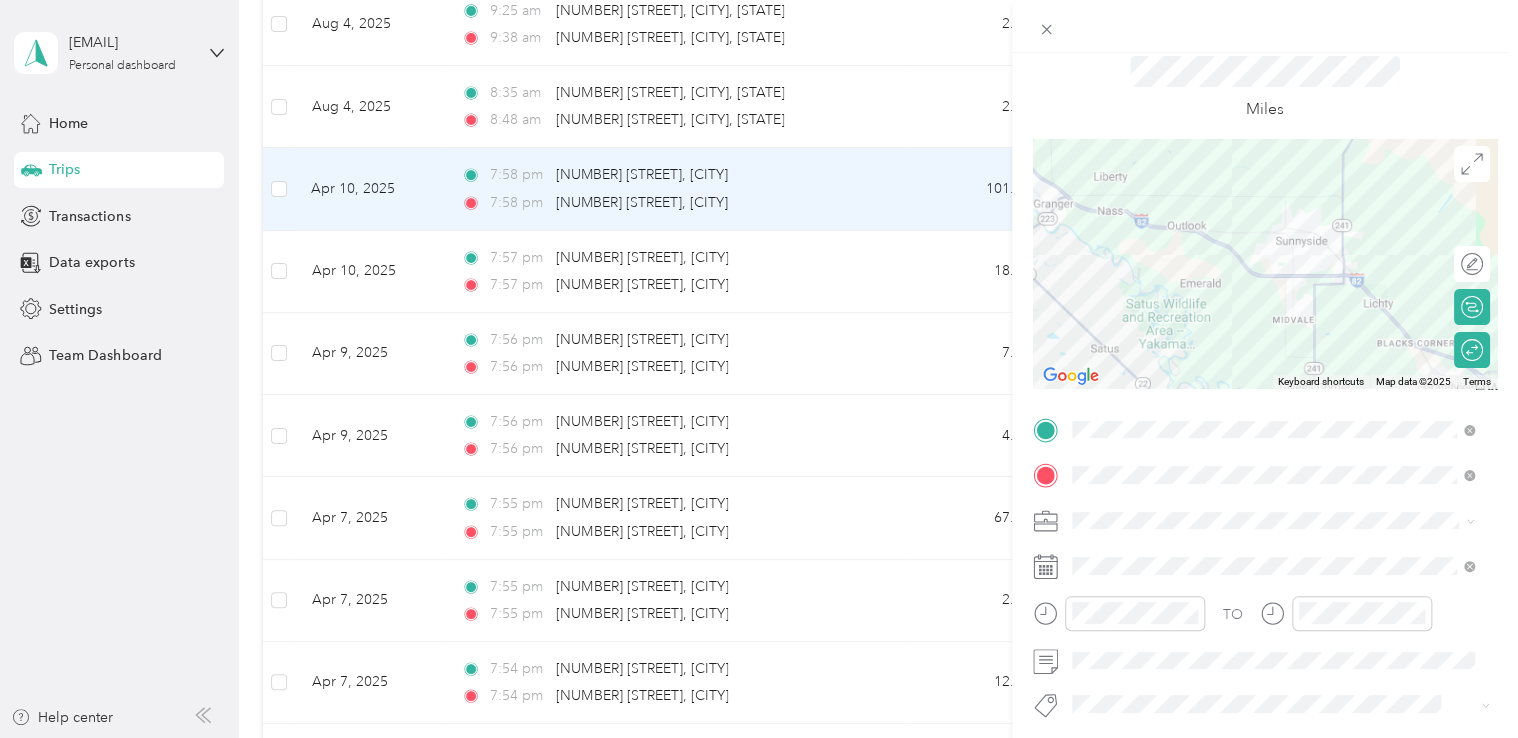 scroll, scrollTop: 100, scrollLeft: 0, axis: vertical 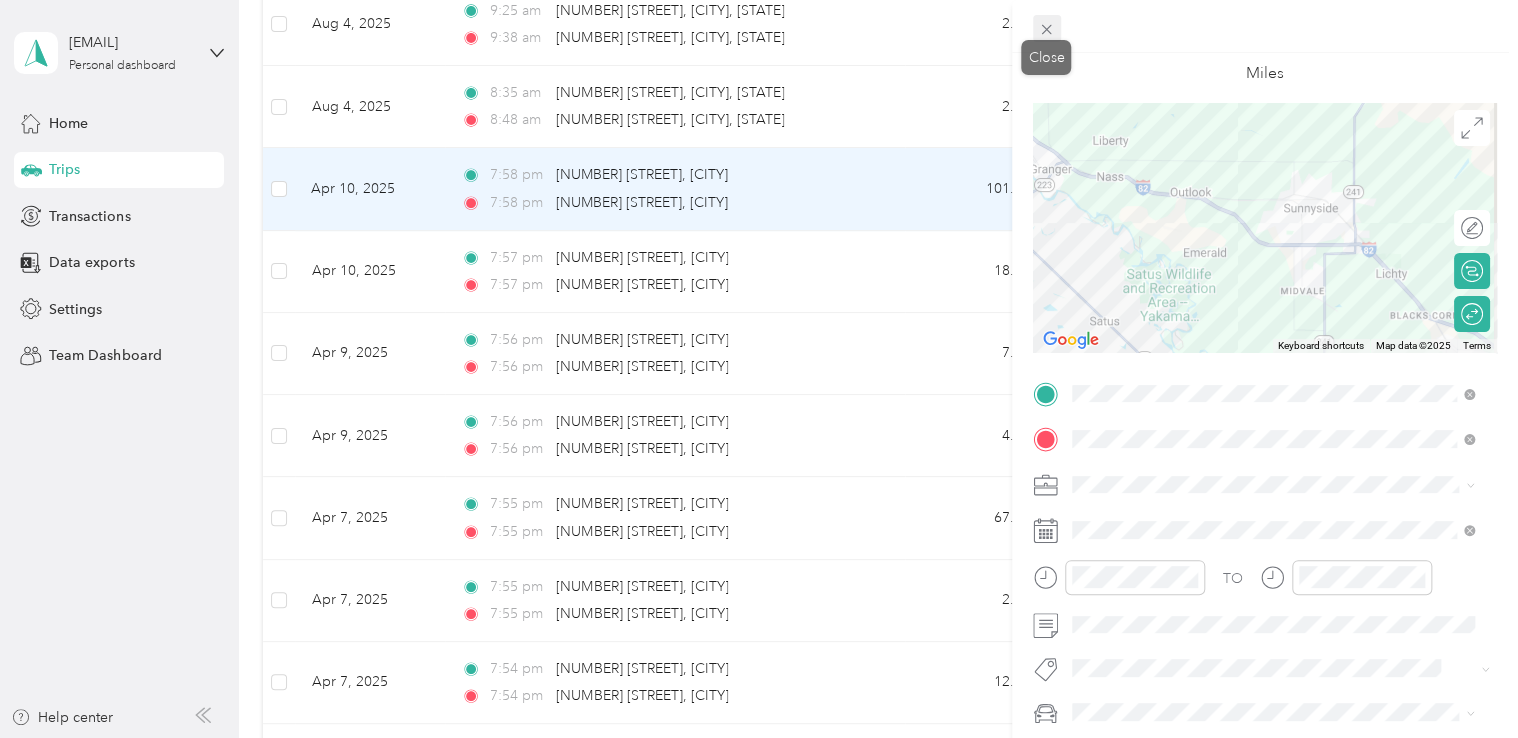 click 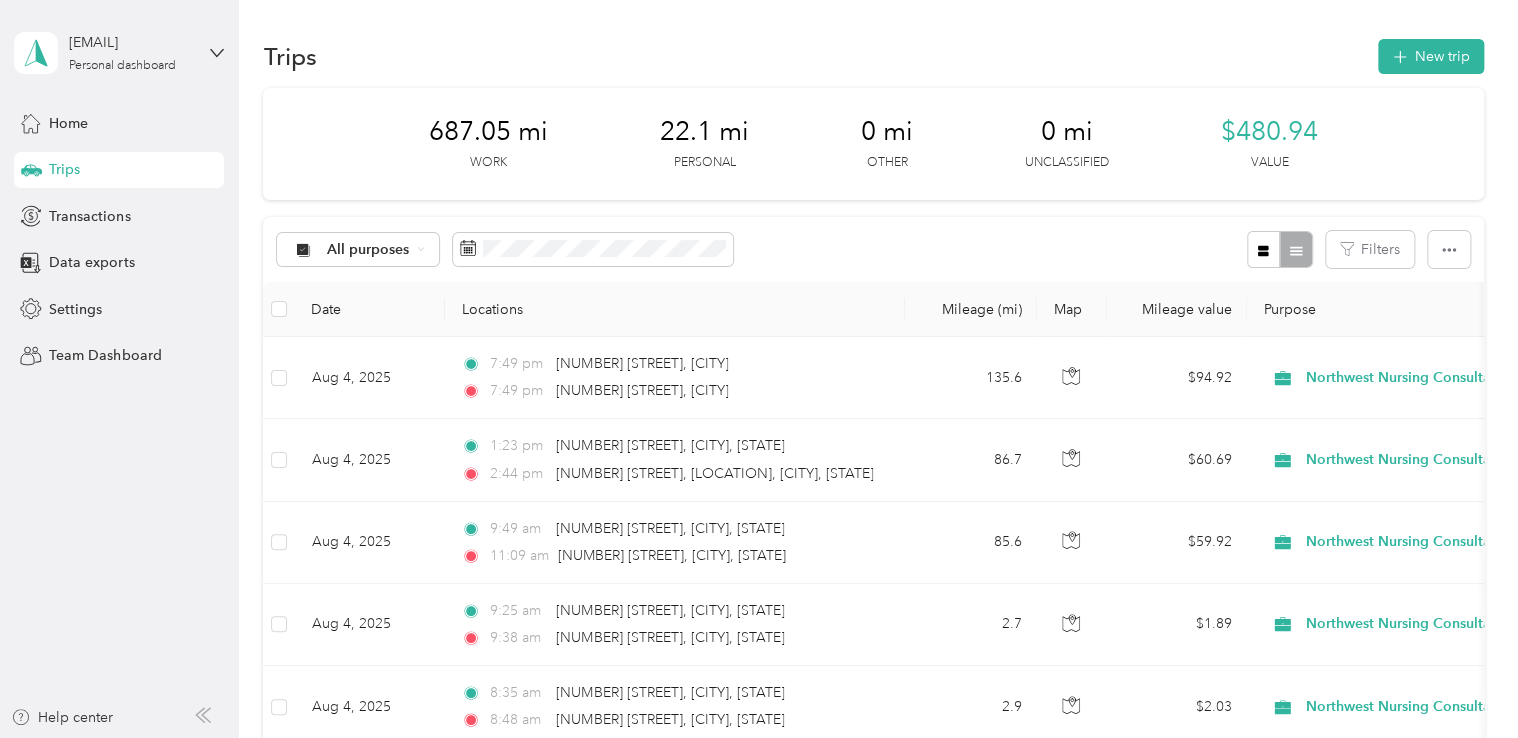 scroll, scrollTop: 500, scrollLeft: 0, axis: vertical 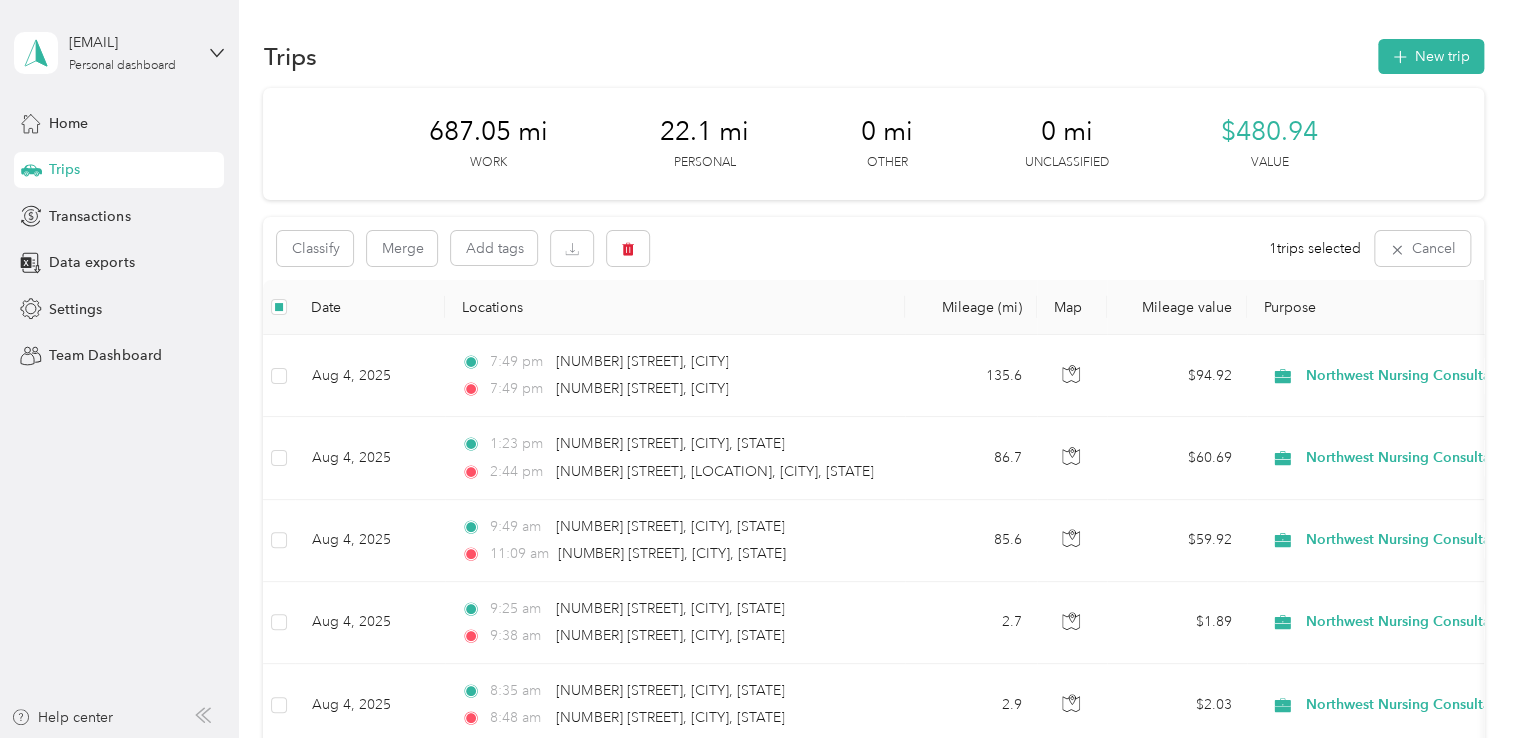 click on "Classify Merge Add tags 1  trips selected Cancel" at bounding box center [873, 248] 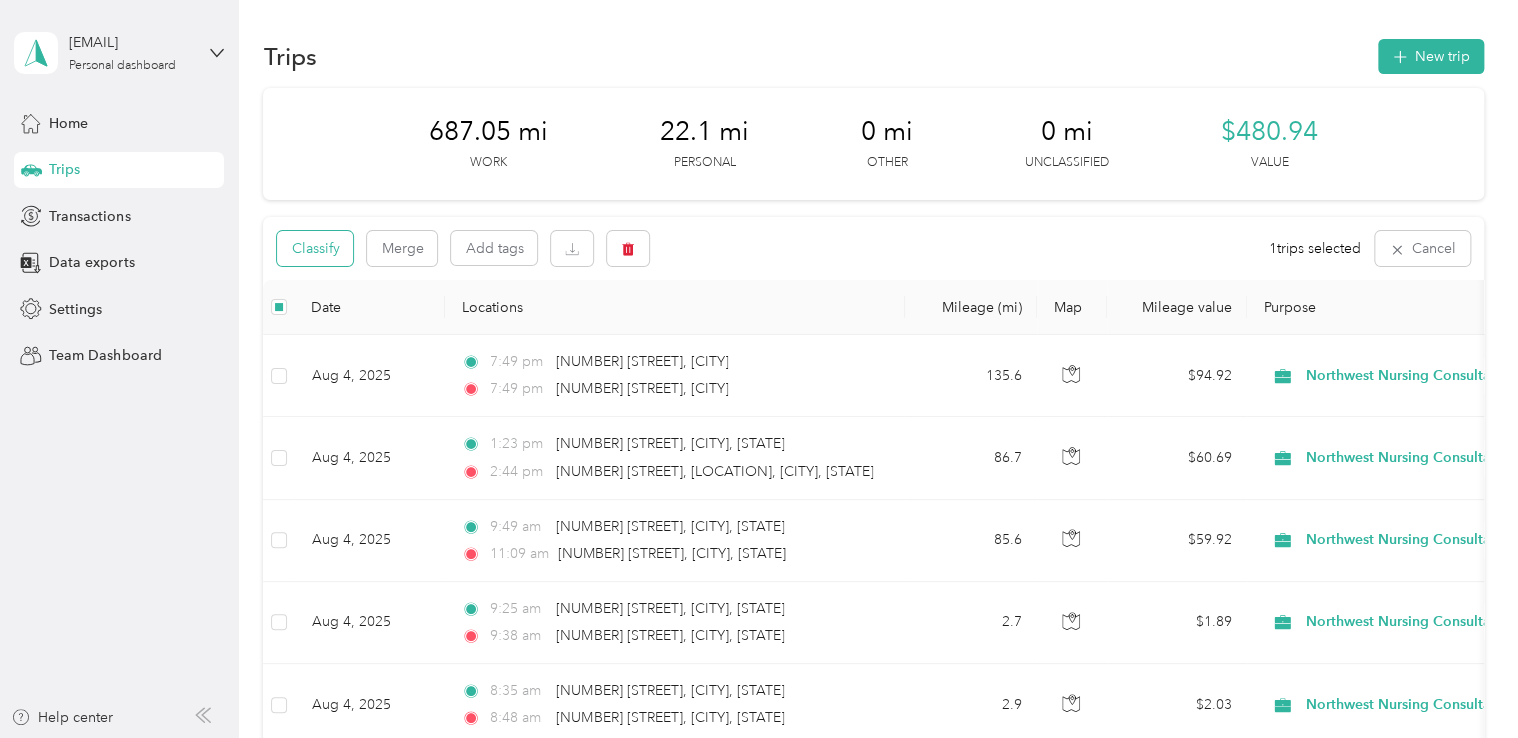 click on "Classify" at bounding box center [315, 248] 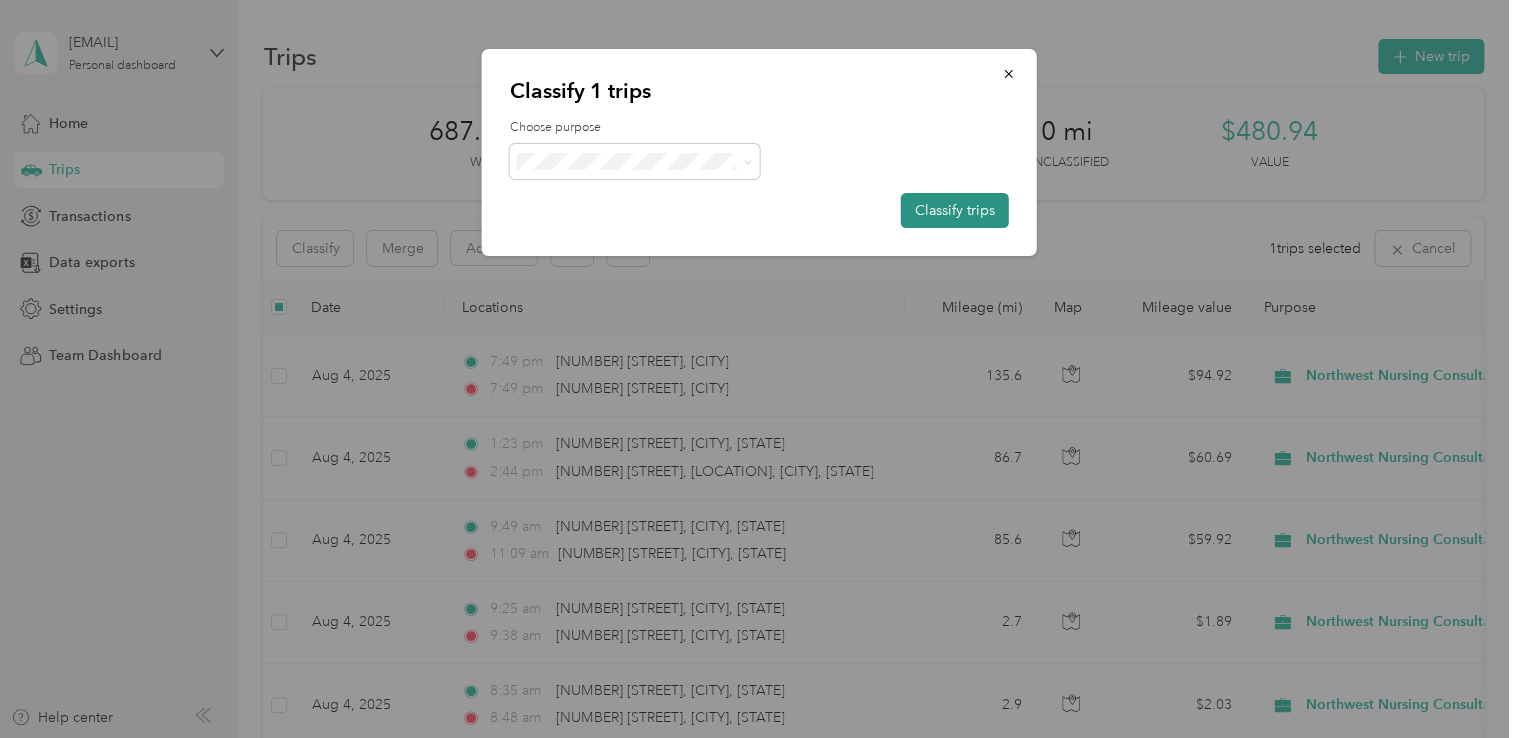 click on "Classify trips" at bounding box center (955, 210) 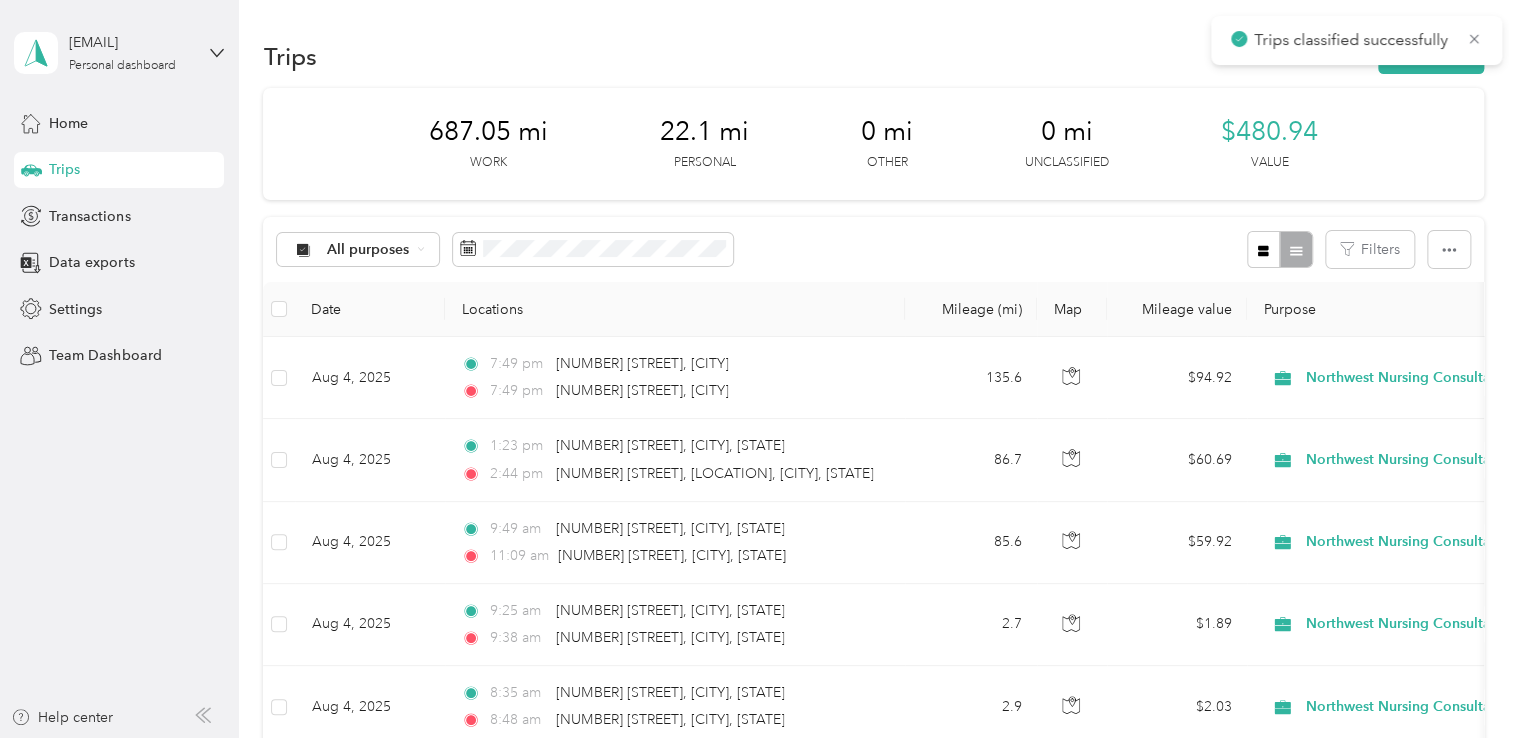 click on "Trips New trip" at bounding box center [873, 56] 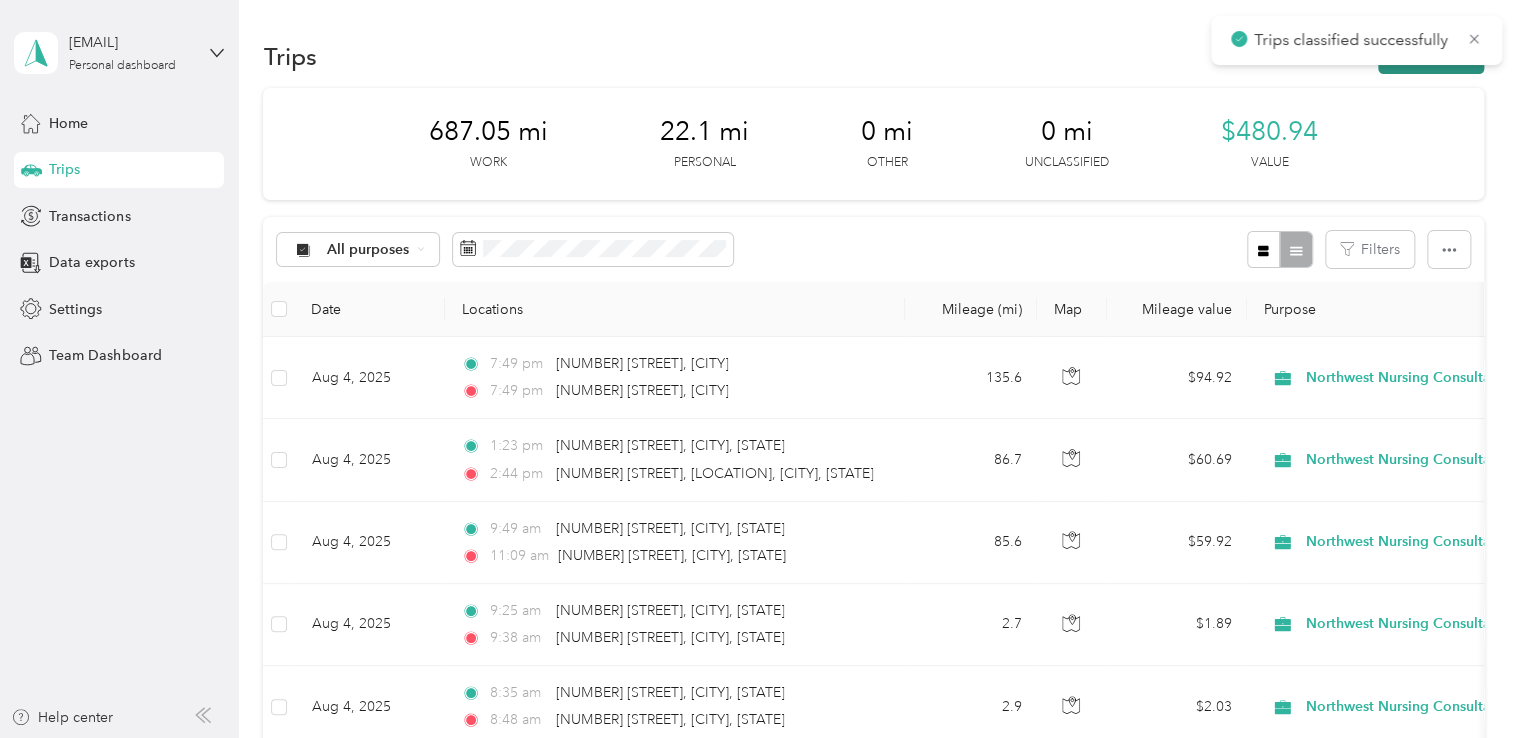 click on "New trip" at bounding box center [1431, 56] 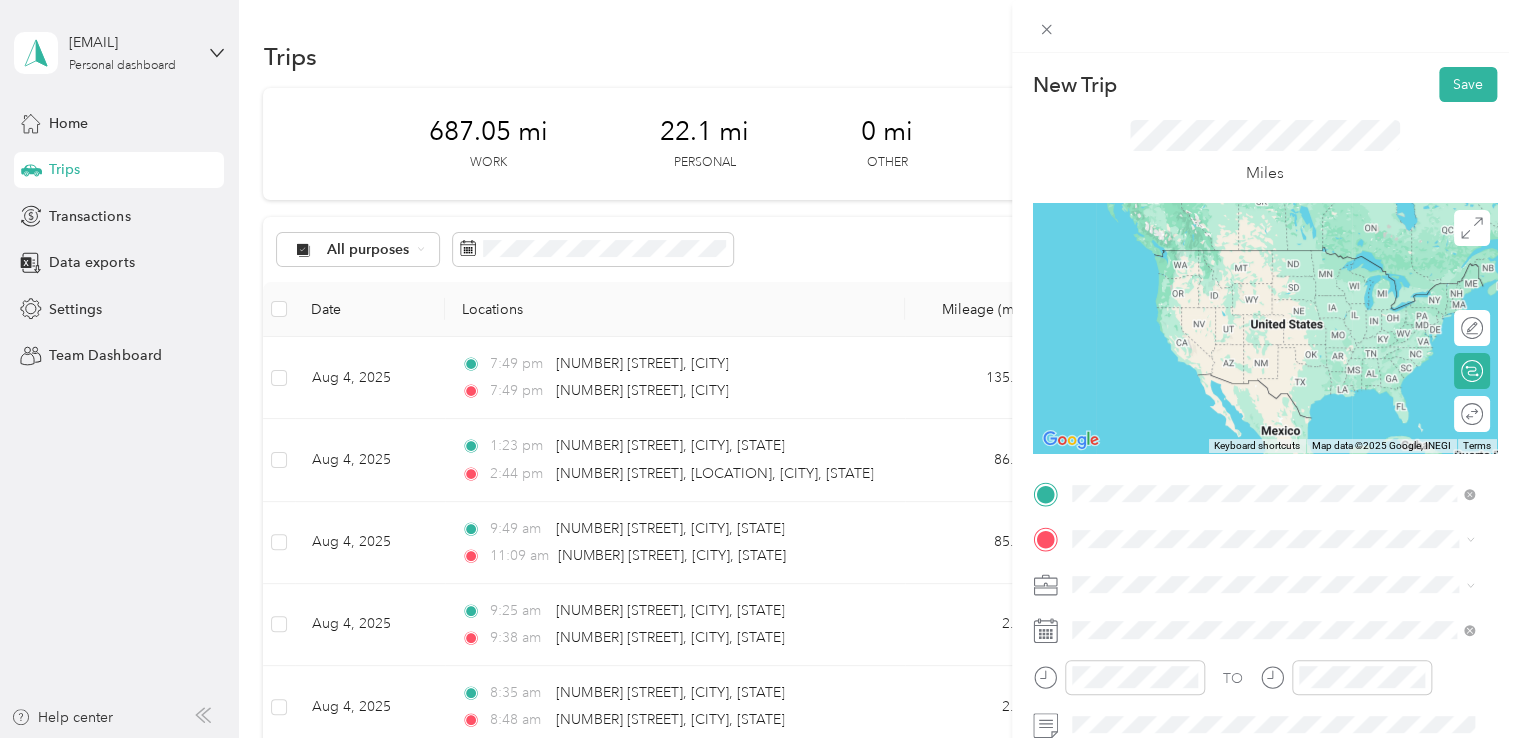 click on "[NUMBER] [STREET]
[CITY], [STATE] [POSTAL_CODE], [COUNTRY]" at bounding box center [1253, 258] 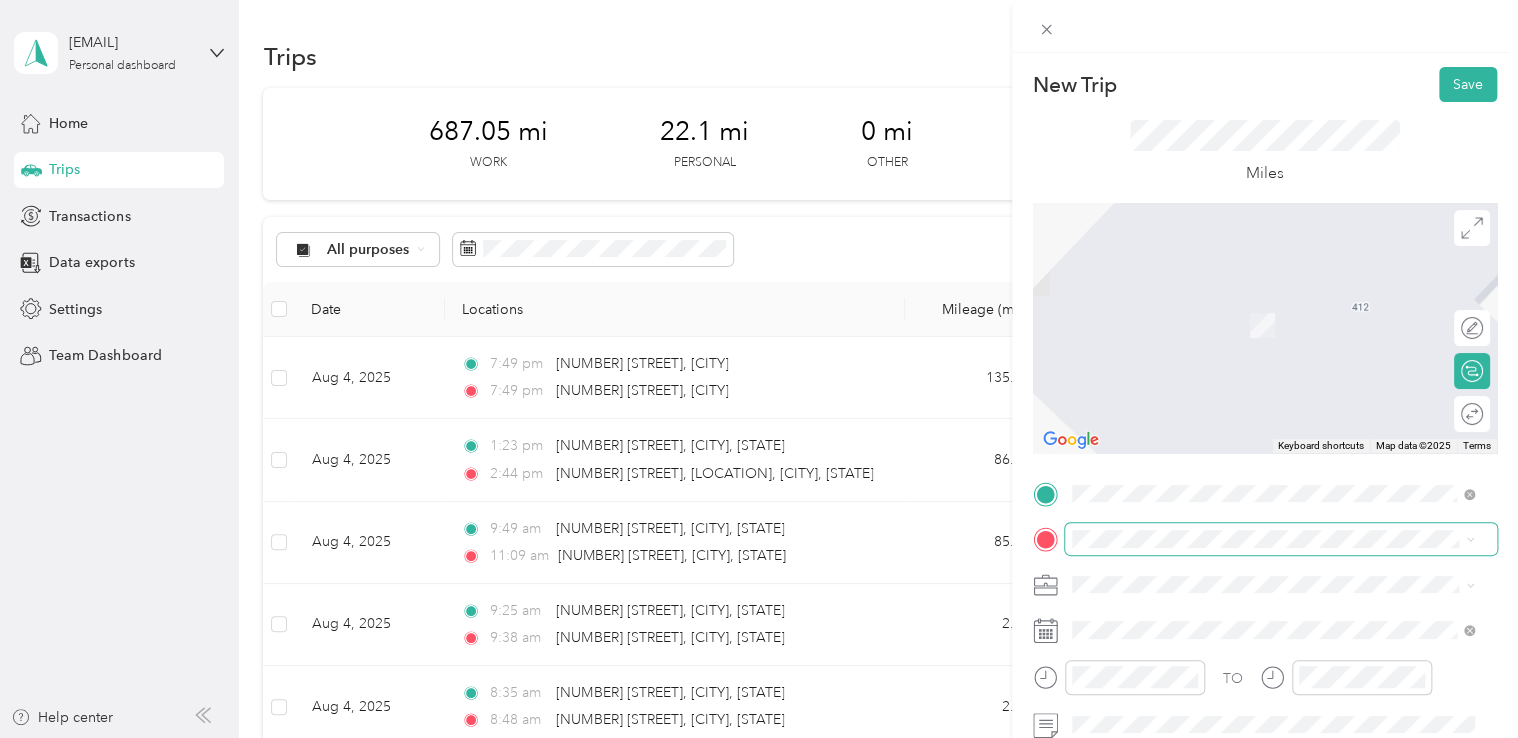 click at bounding box center [1281, 539] 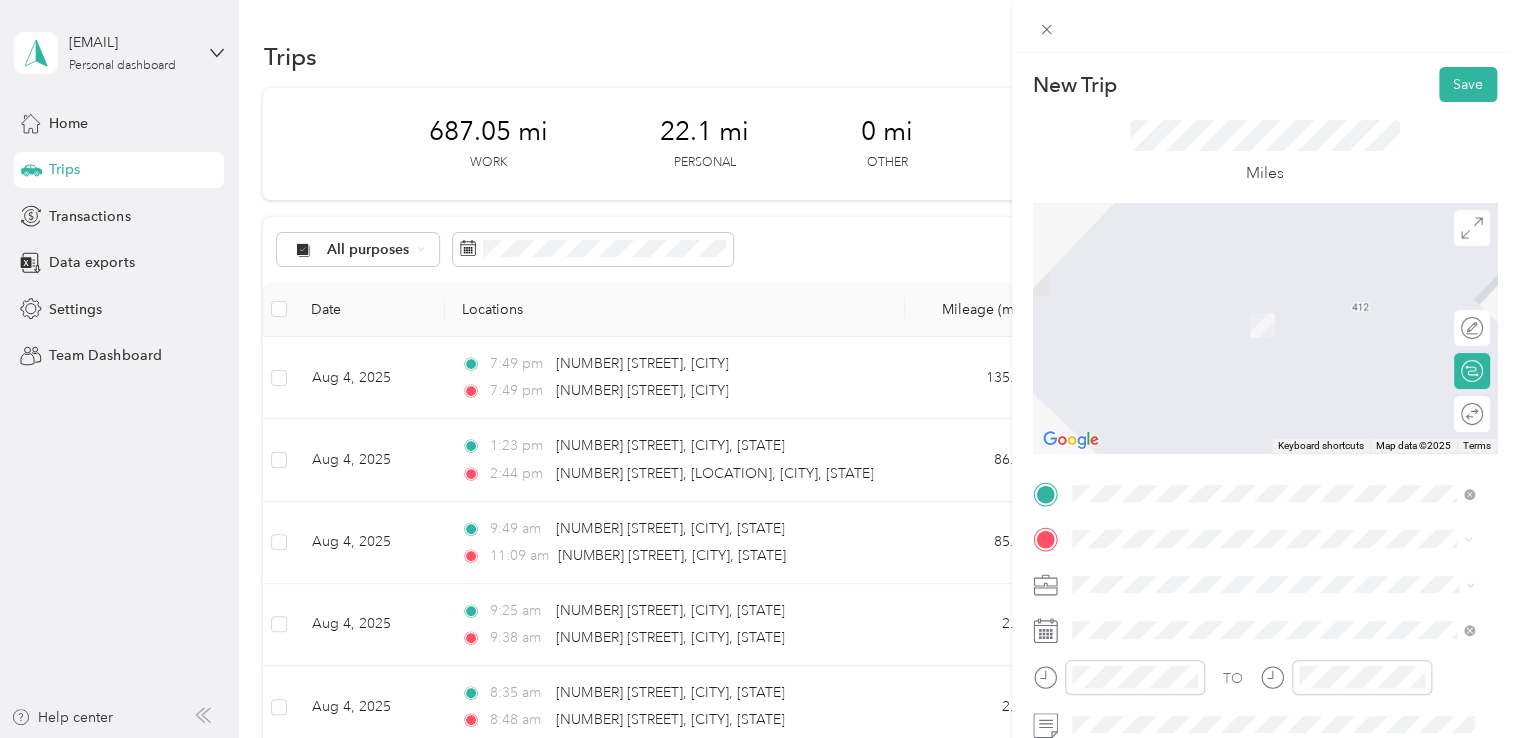 click on "[NUMBER] [STREET]
[CITY], [STATE] [POSTAL_CODE], [COUNTRY]" at bounding box center (1273, 304) 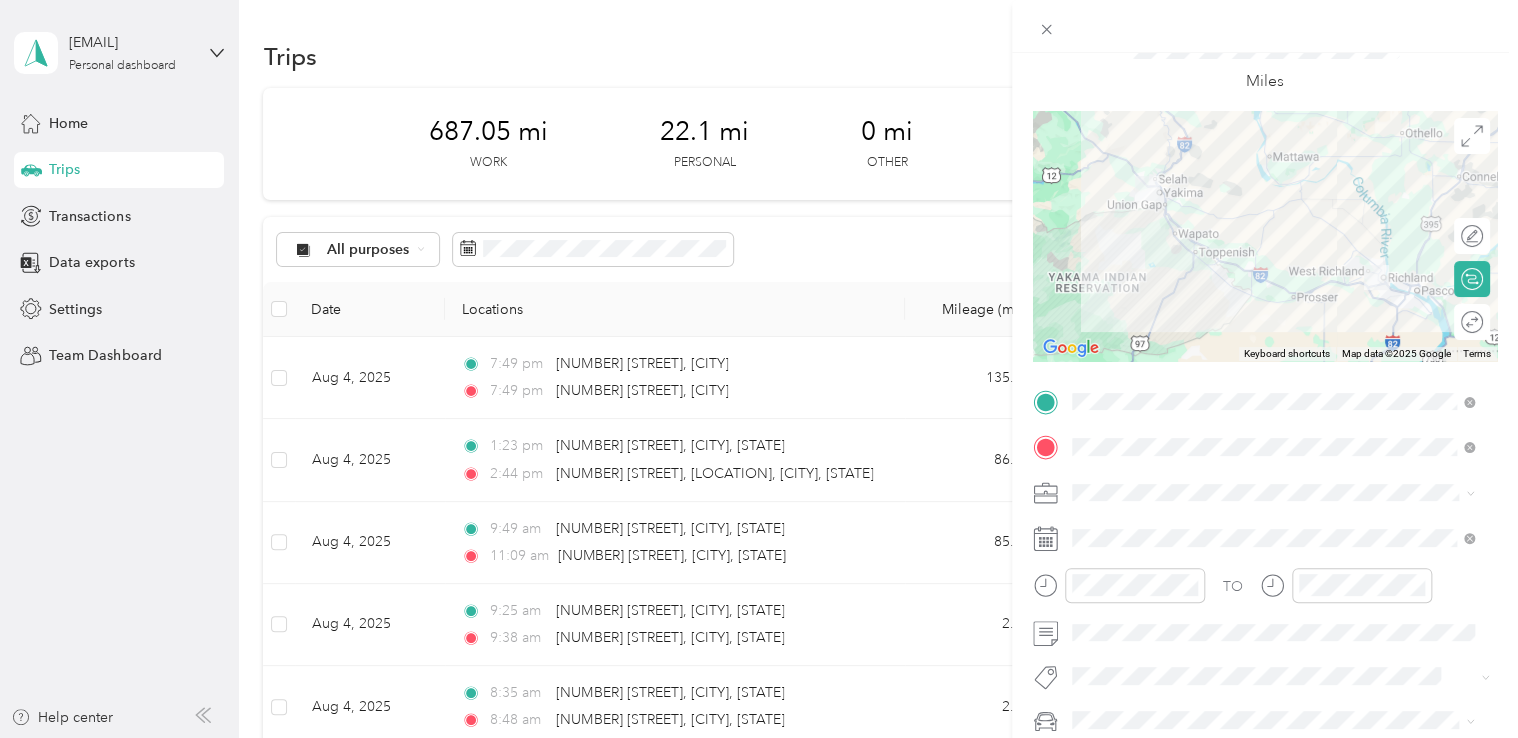 scroll, scrollTop: 264, scrollLeft: 0, axis: vertical 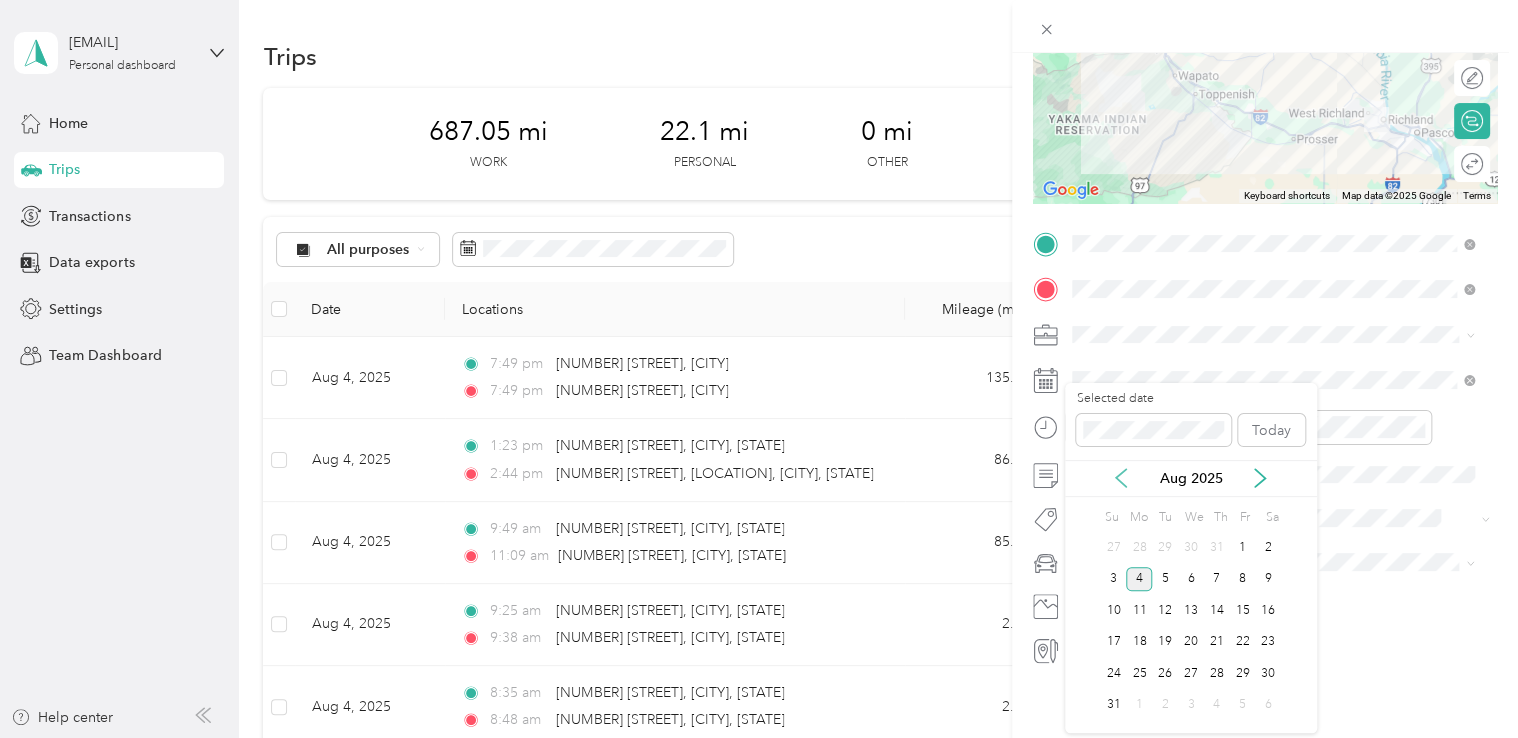 click 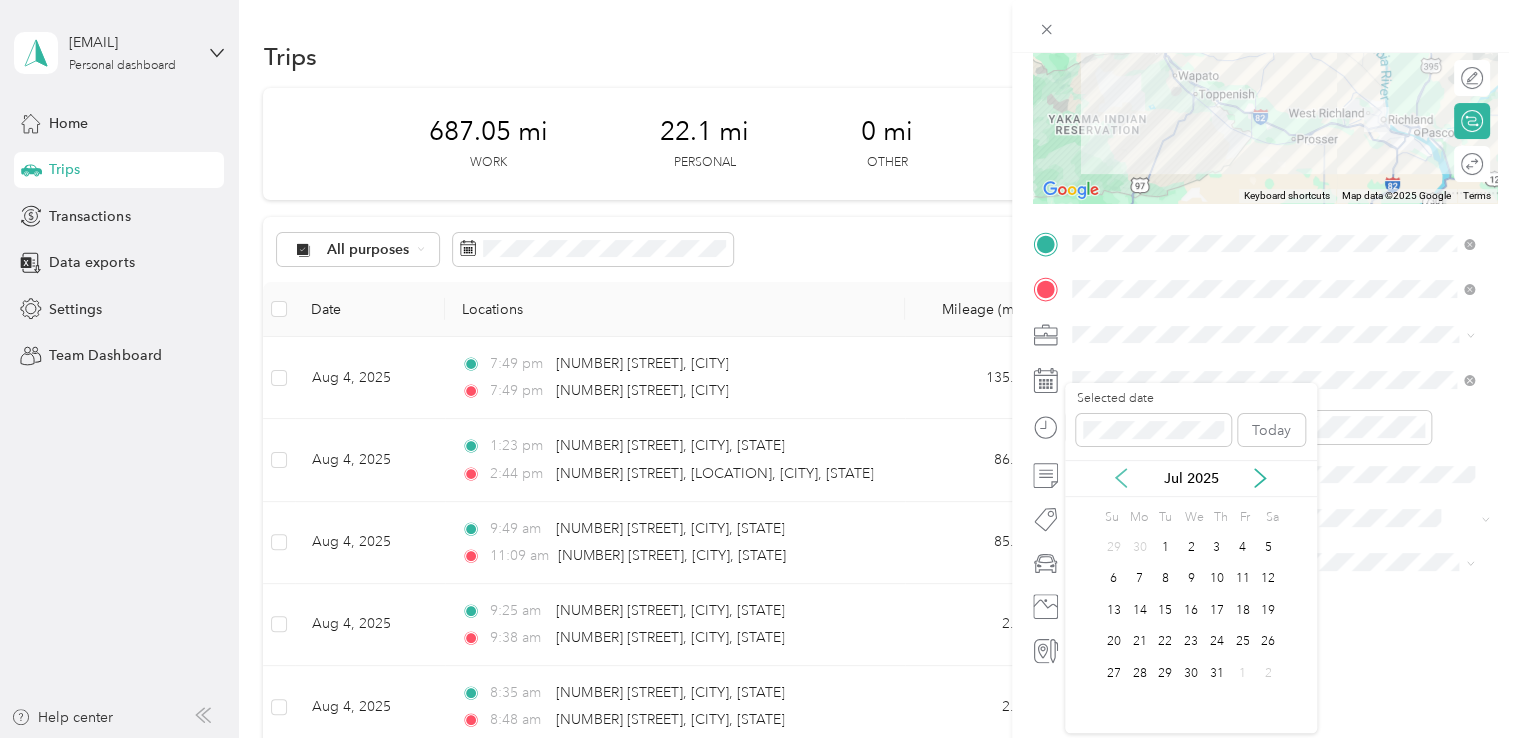 click 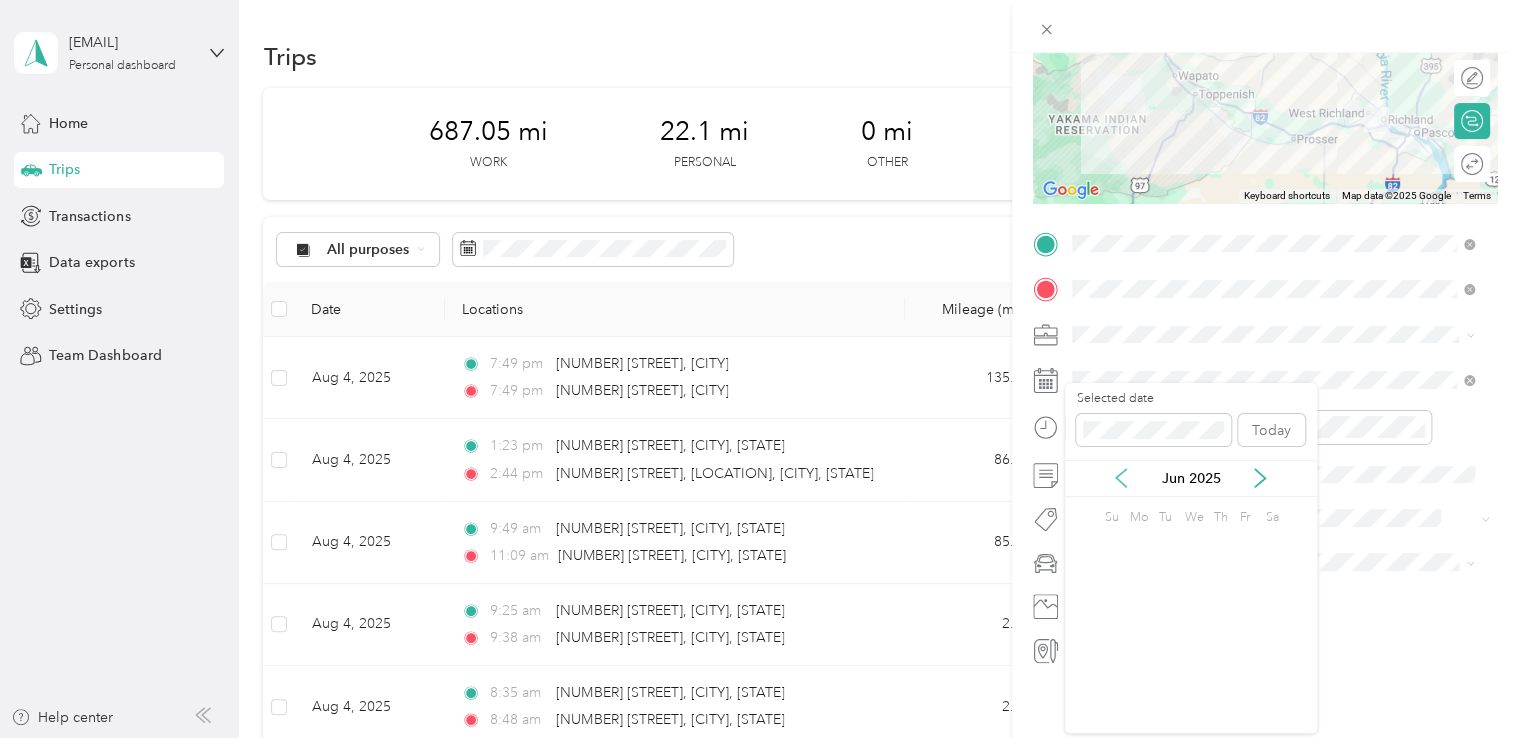 click 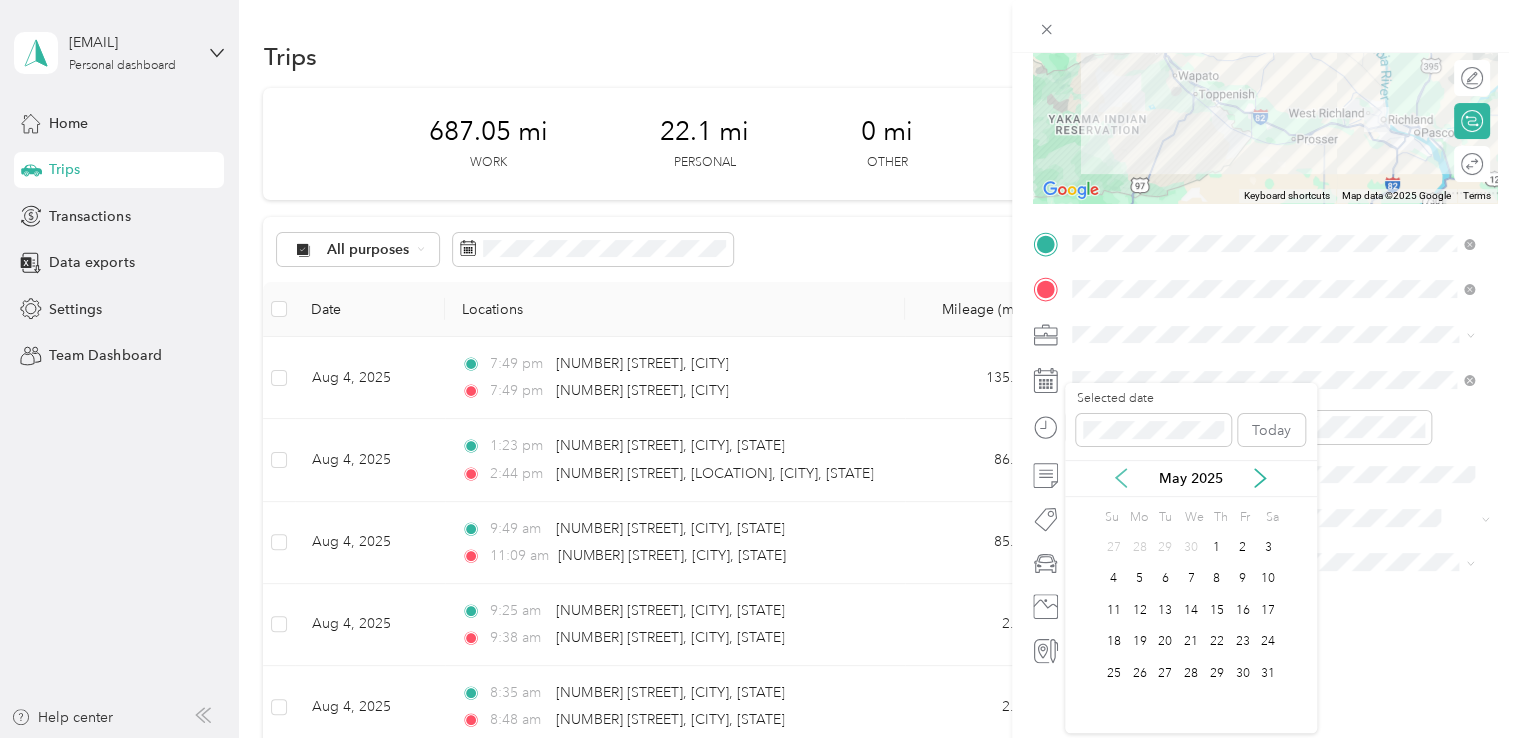click 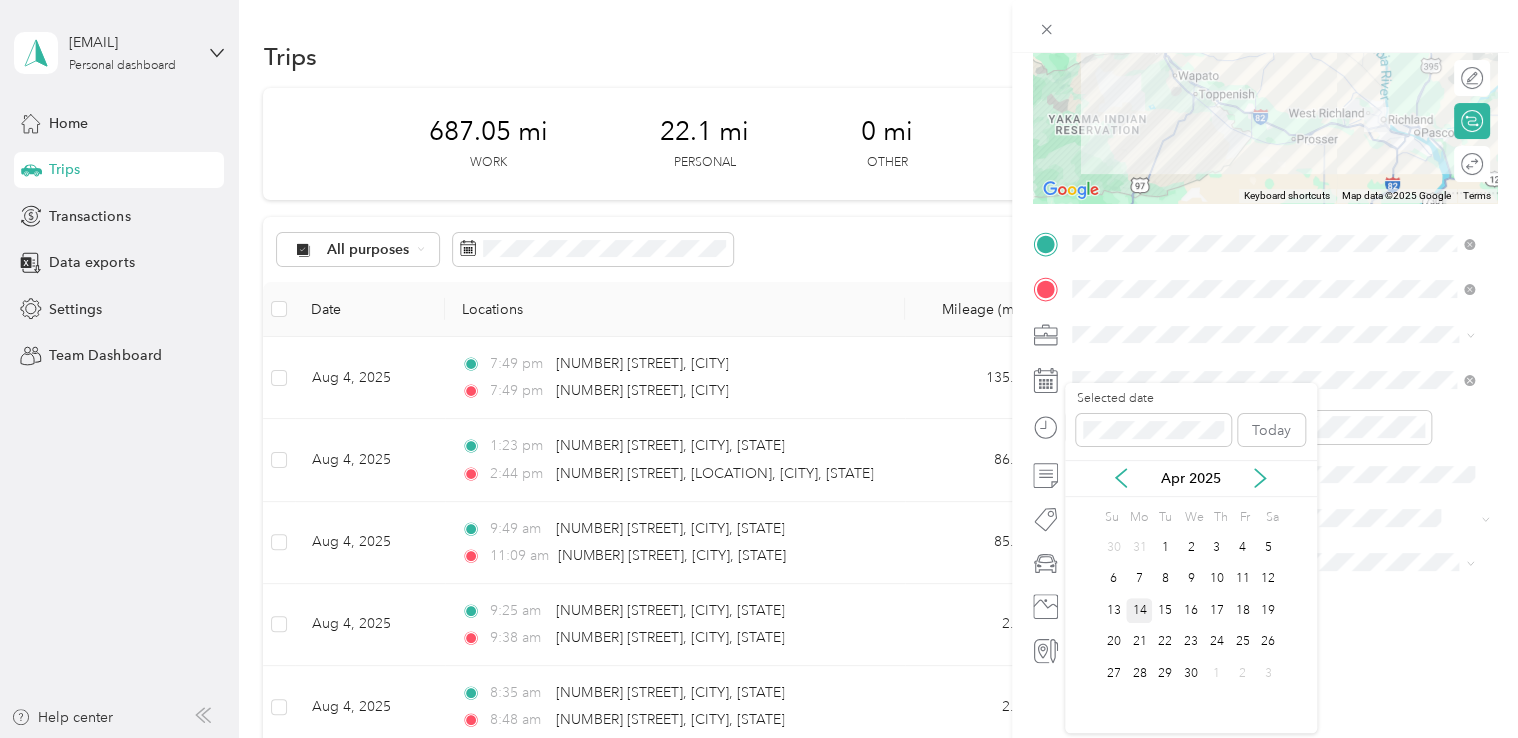 click on "14" at bounding box center [1139, 610] 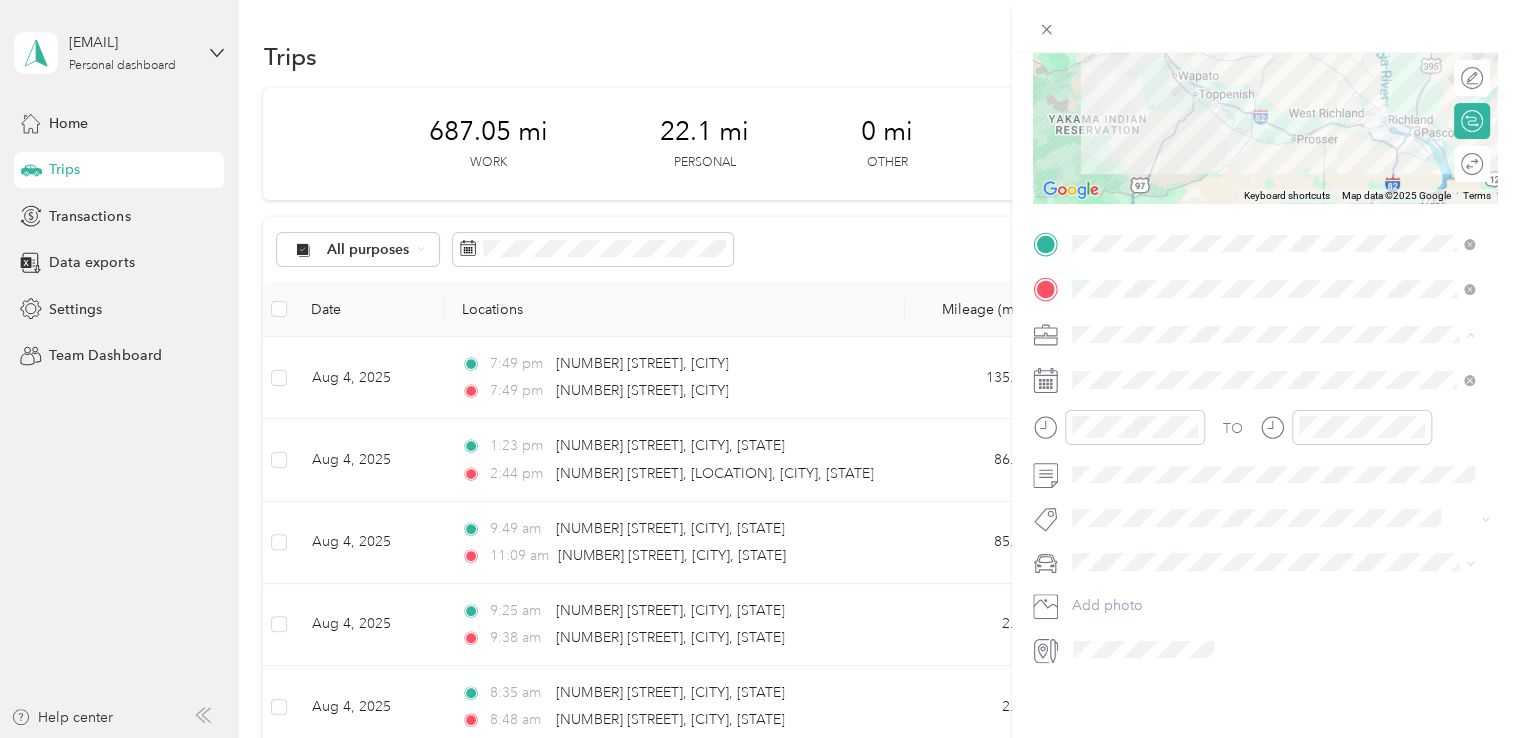 click on "Northwest Nursing Consultants" at bounding box center [1177, 424] 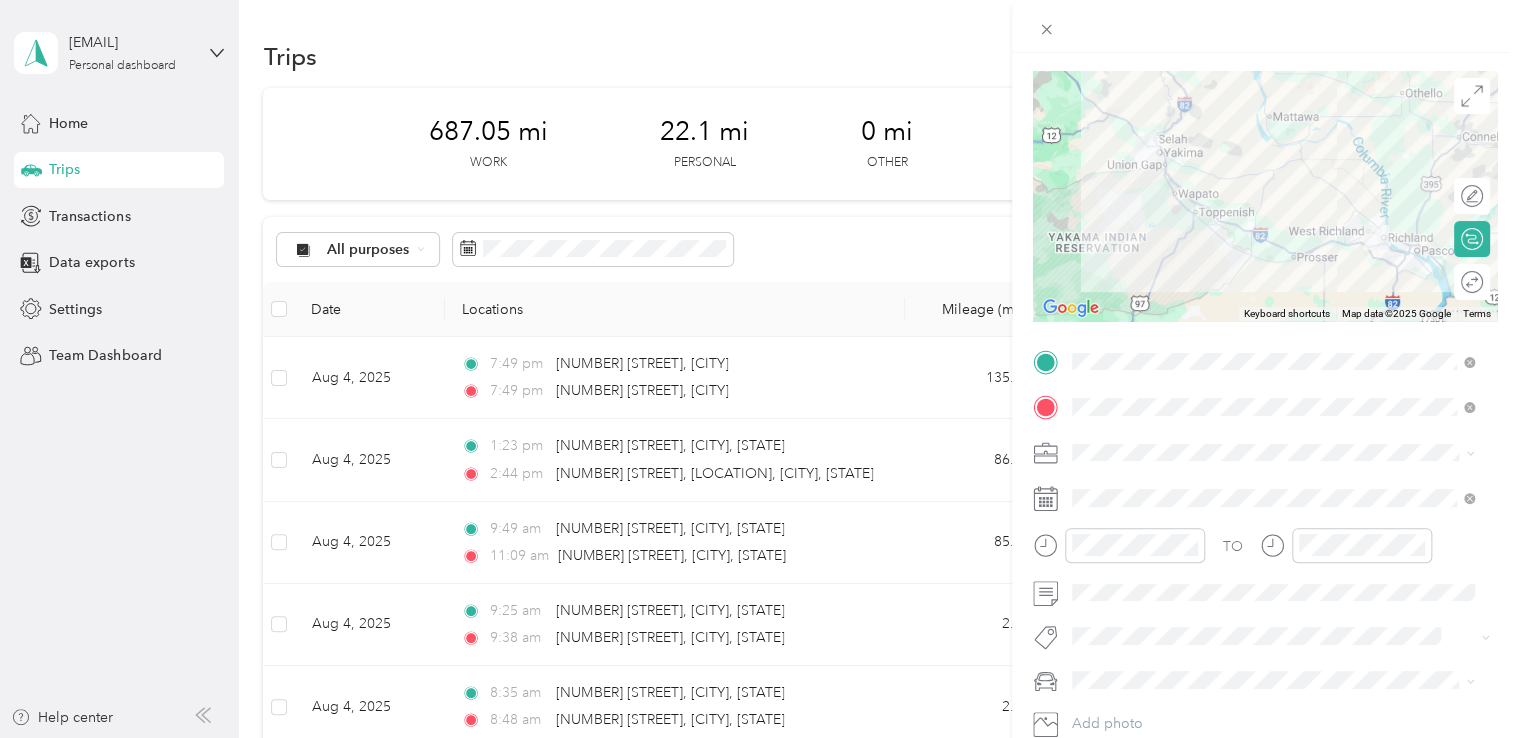 scroll, scrollTop: 0, scrollLeft: 0, axis: both 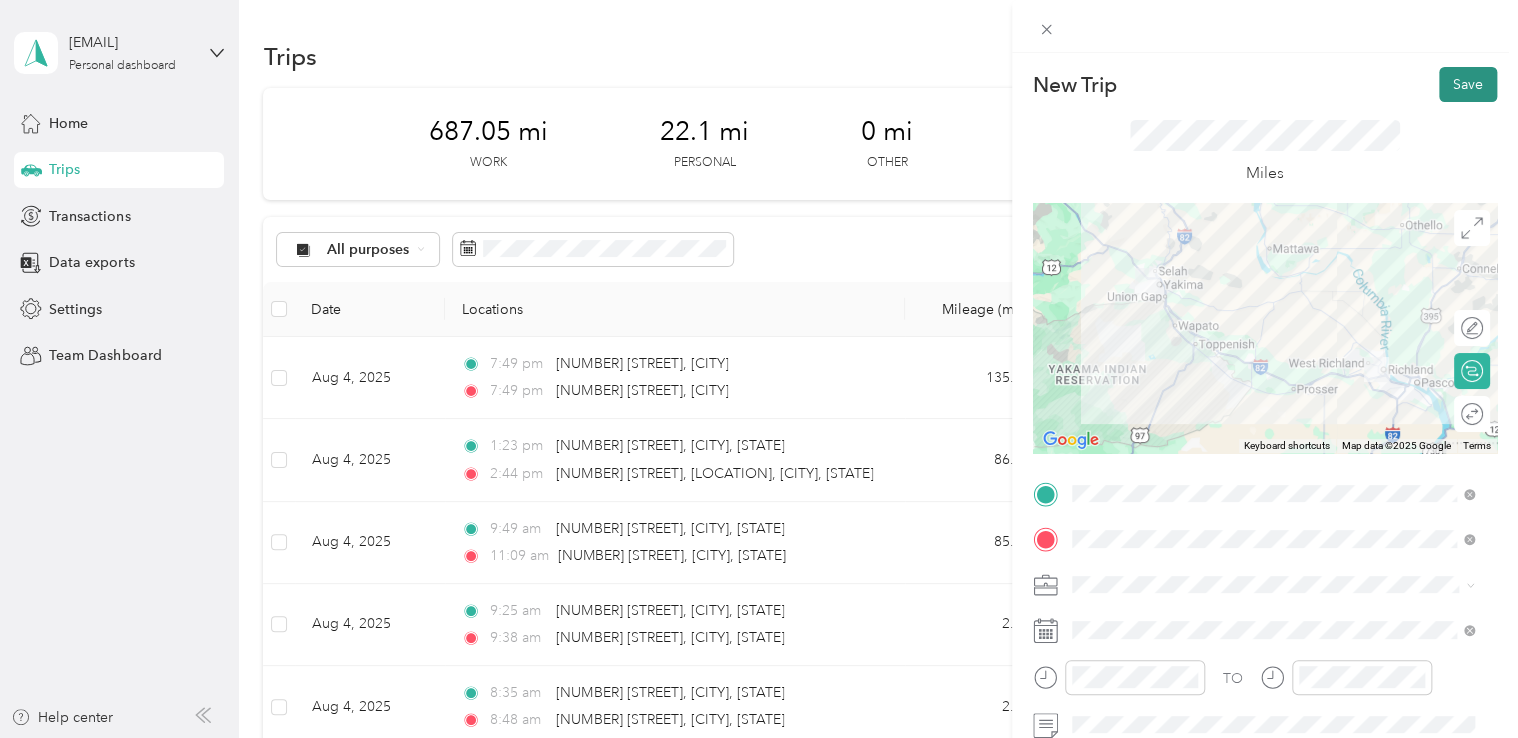 click on "Save" at bounding box center [1468, 84] 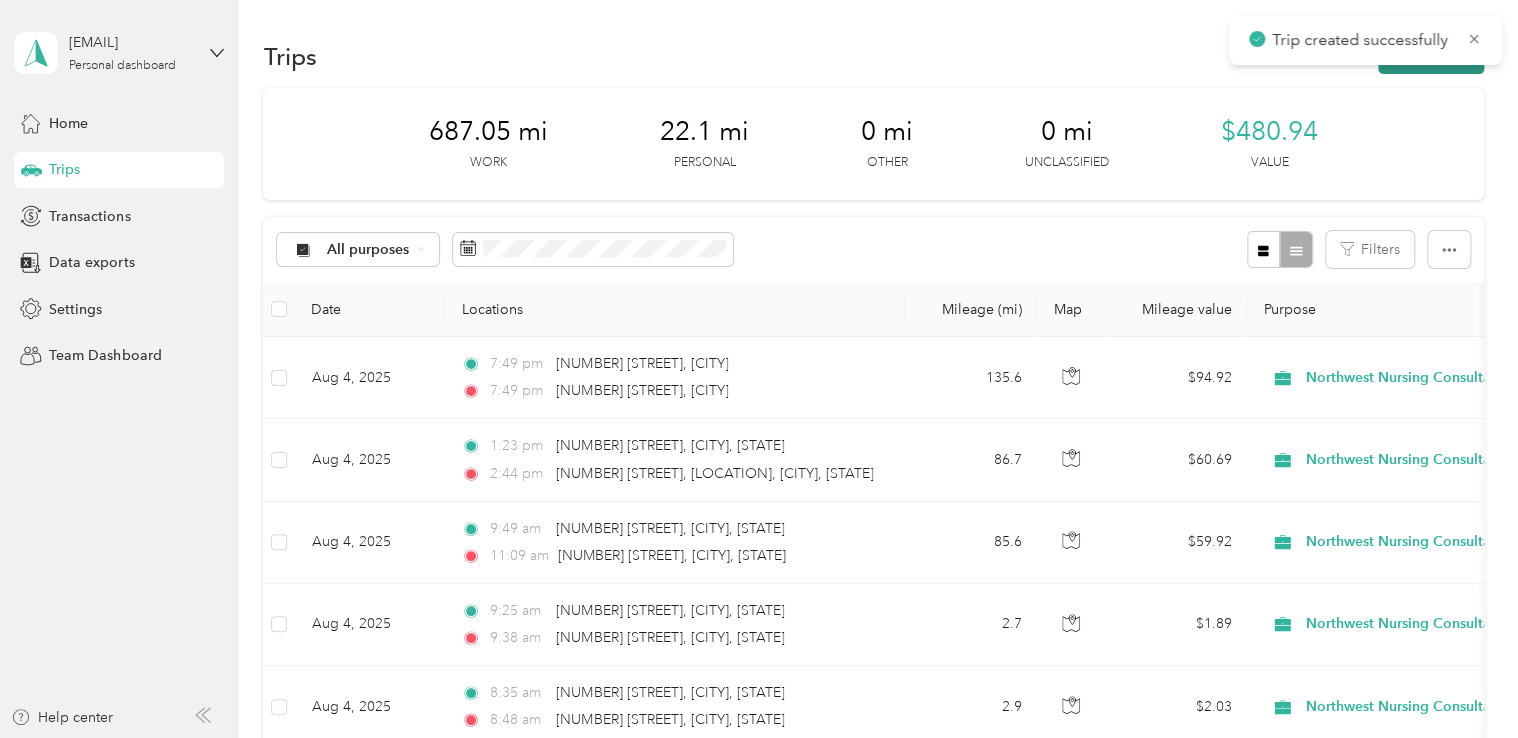 click on "New trip" at bounding box center [1431, 56] 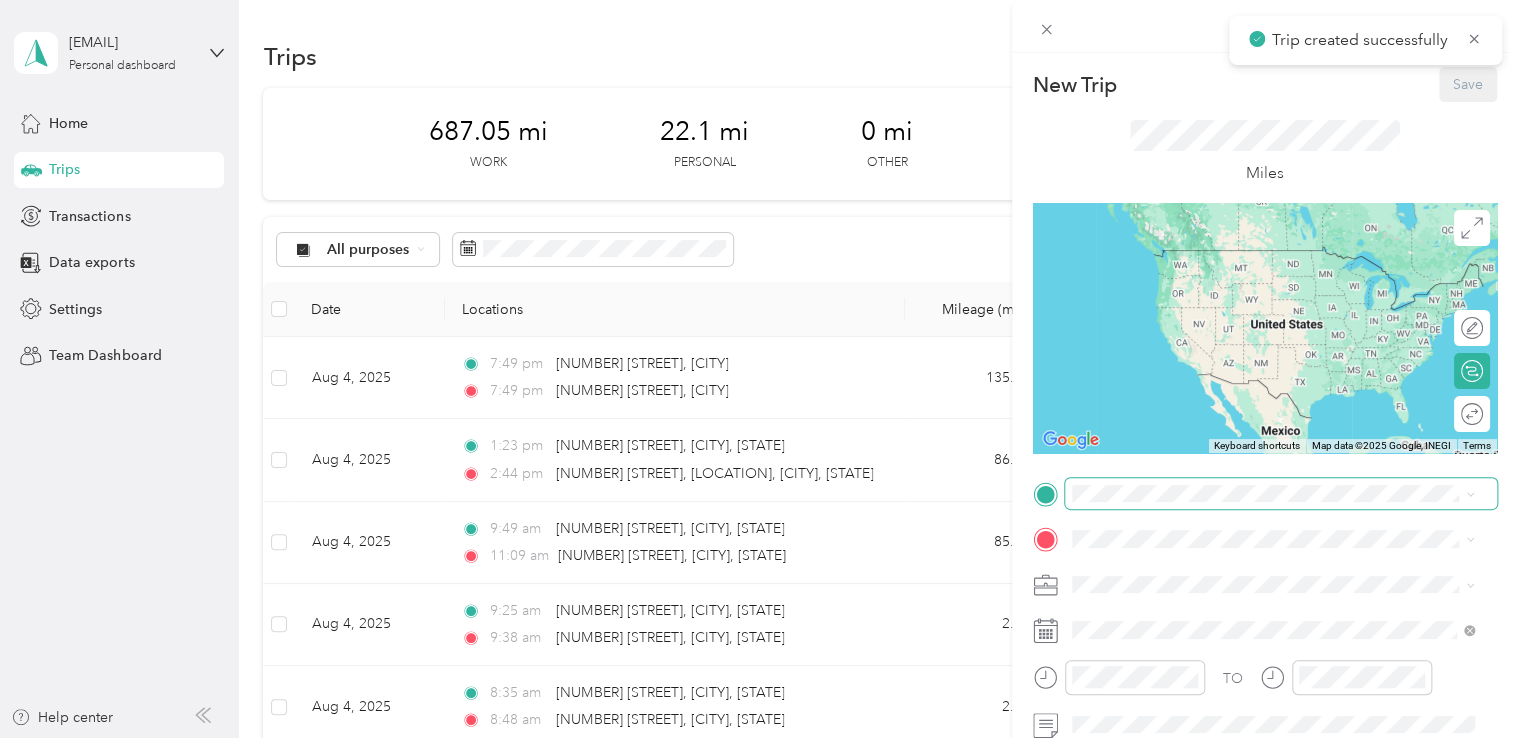 click at bounding box center [1281, 494] 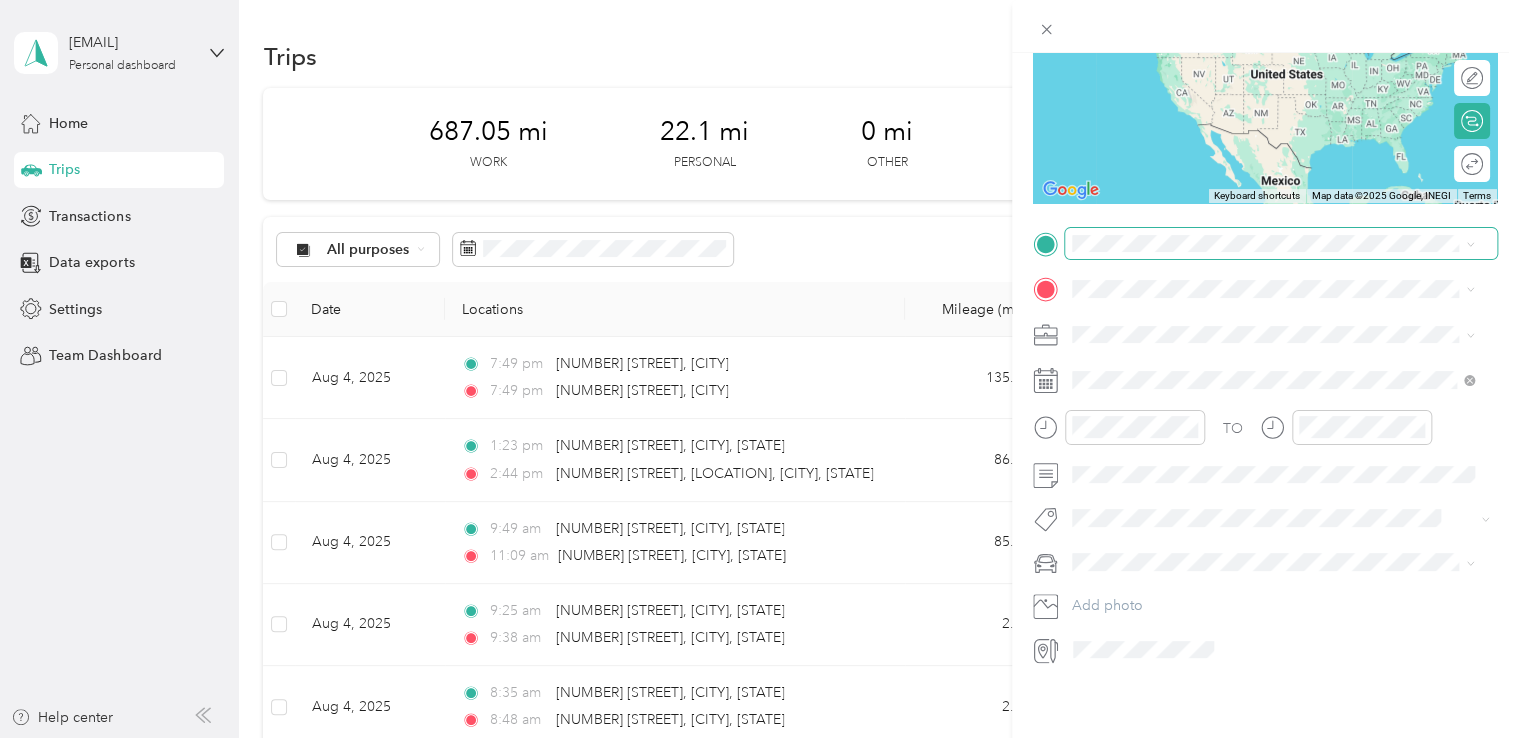scroll, scrollTop: 264, scrollLeft: 0, axis: vertical 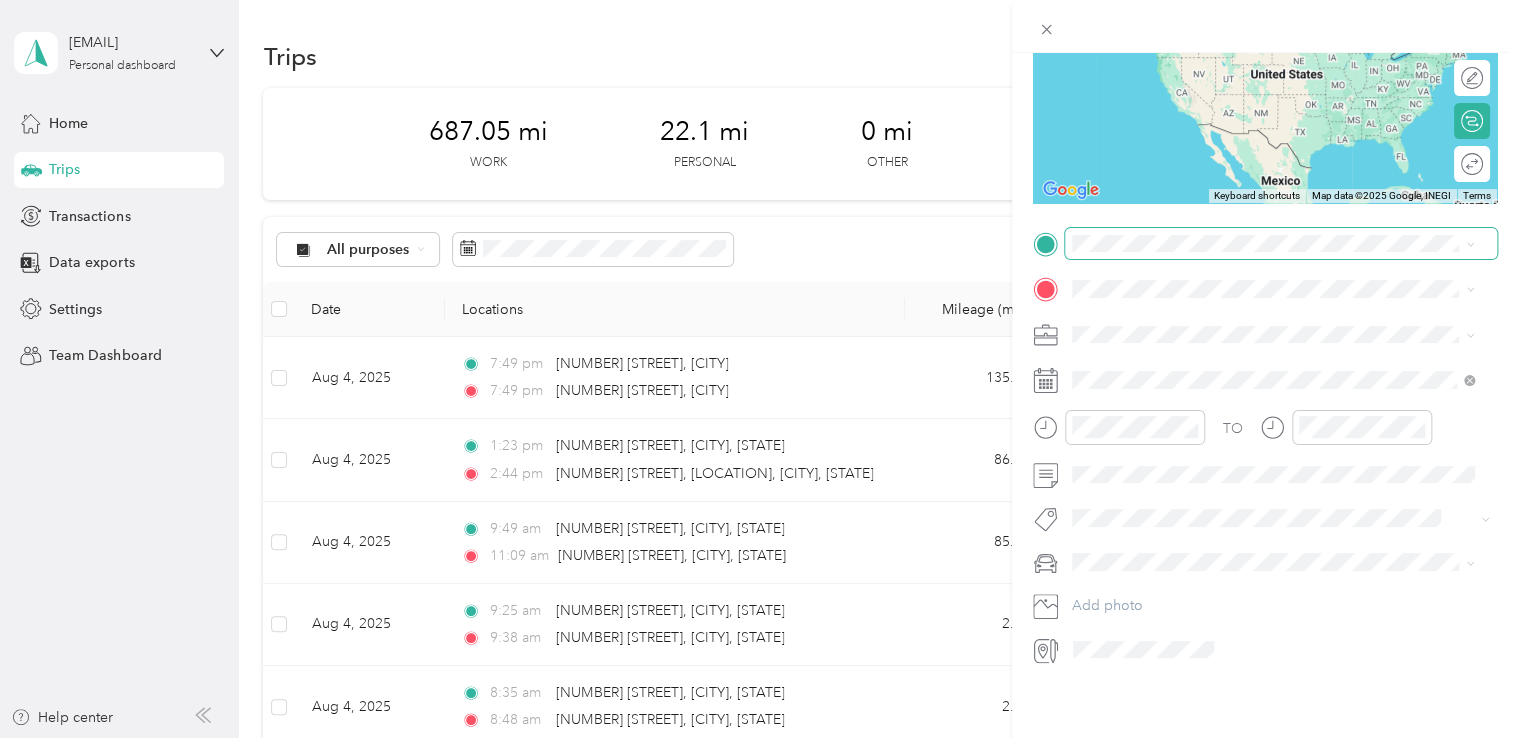click at bounding box center [1281, 244] 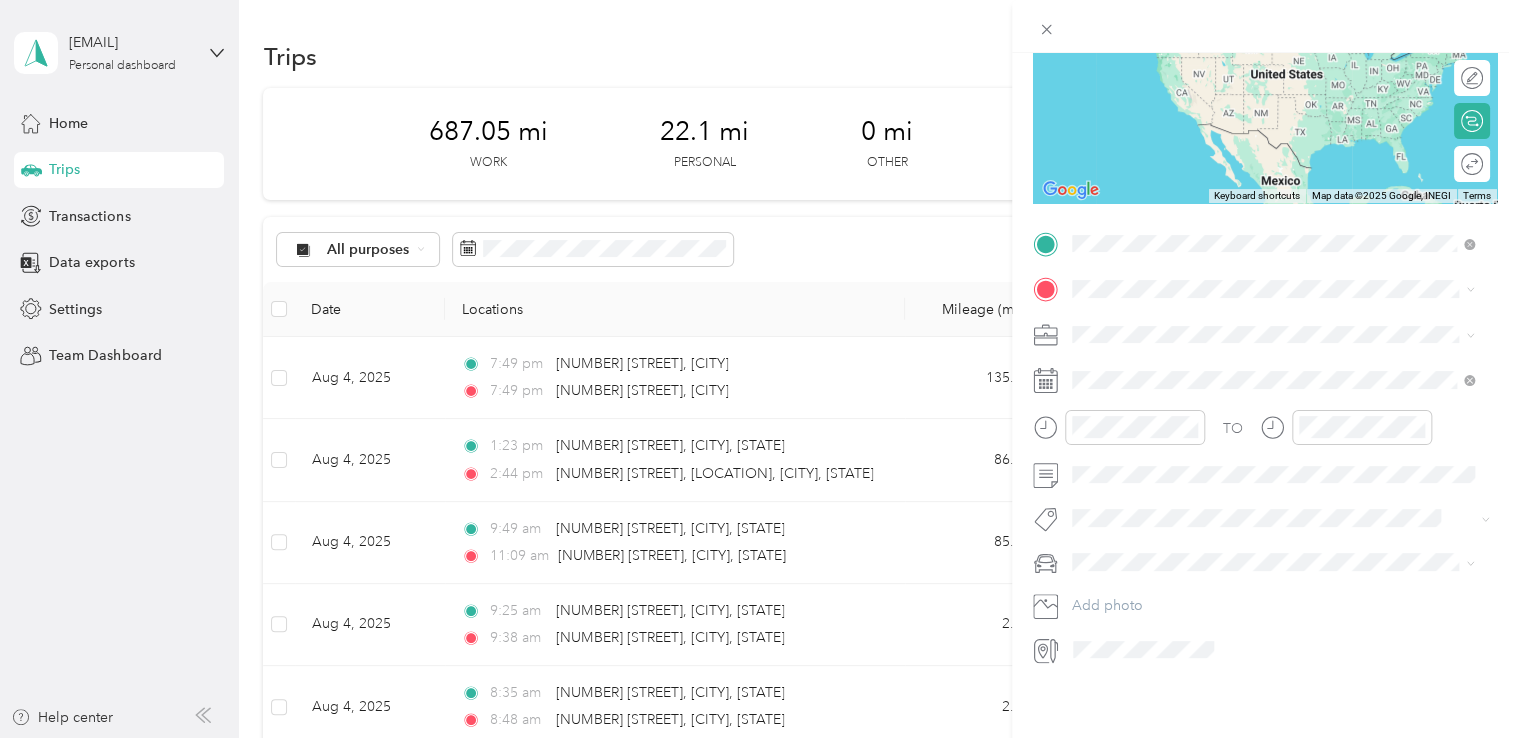 click on "[NUMBER] [STREET]
[CITY], [STATE] [POSTAL_CODE], [COUNTRY]" at bounding box center (1253, 309) 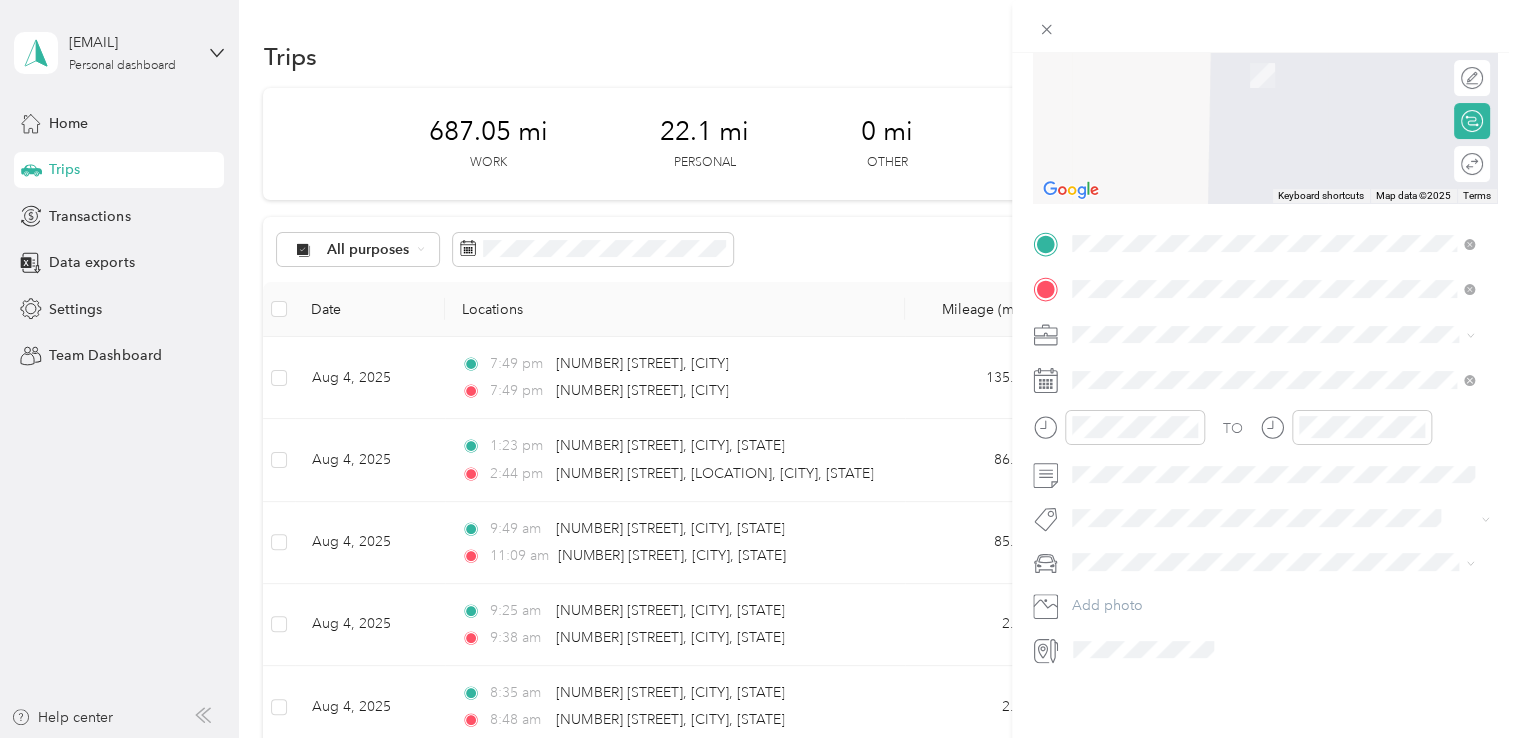 click on "[NUMBER] [STREET]
[CITY], [STATE] [POSTAL_CODE], [COUNTRY]" at bounding box center (1252, 354) 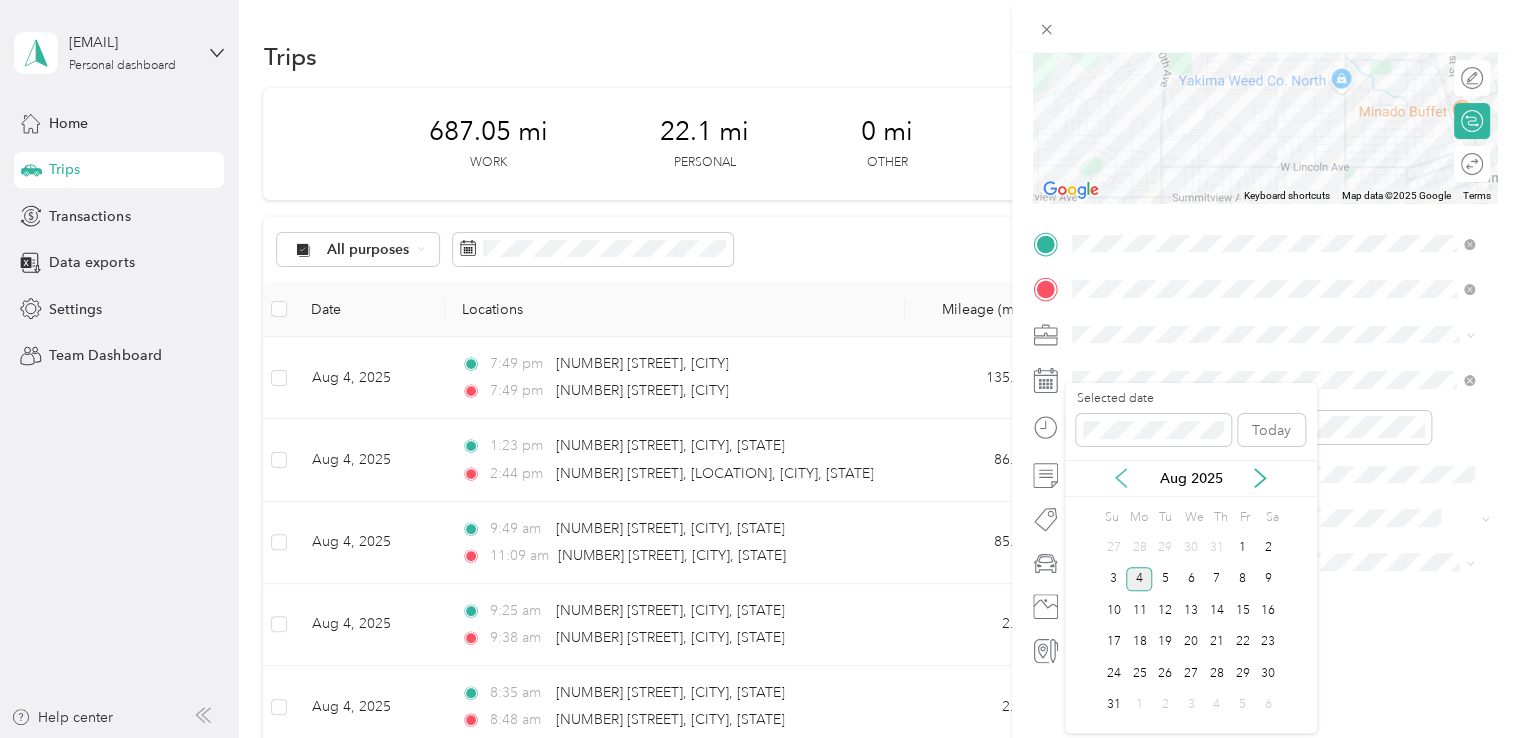 click 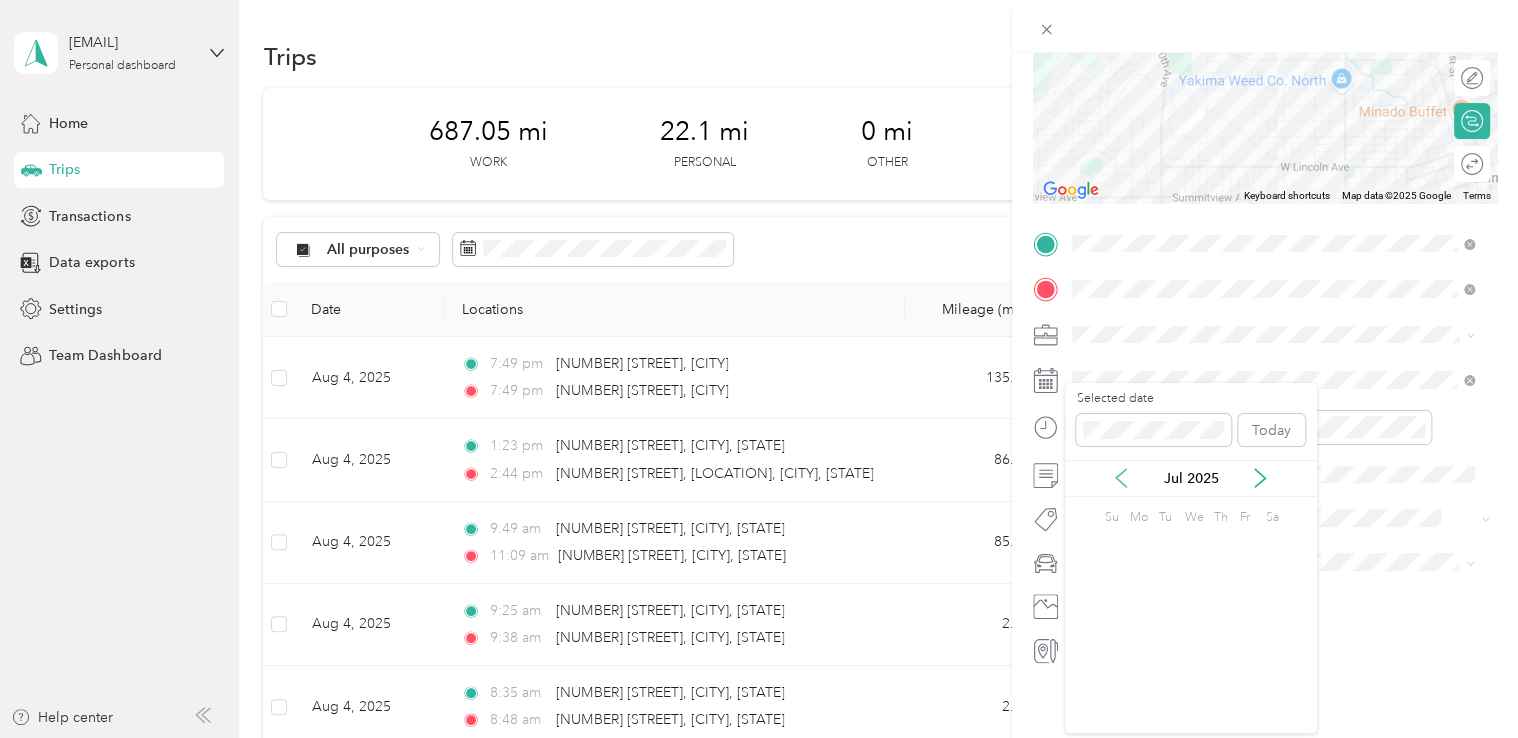 click 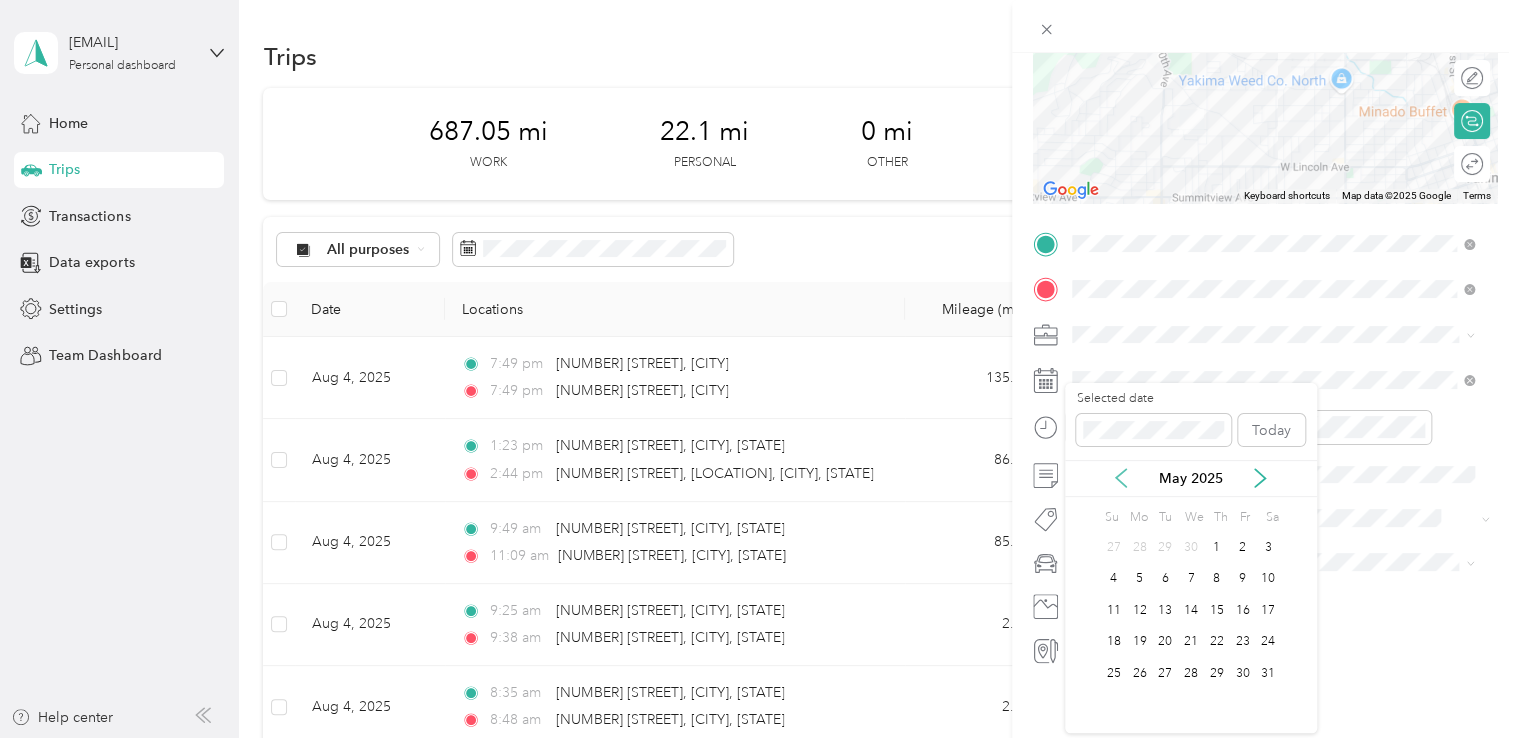 click 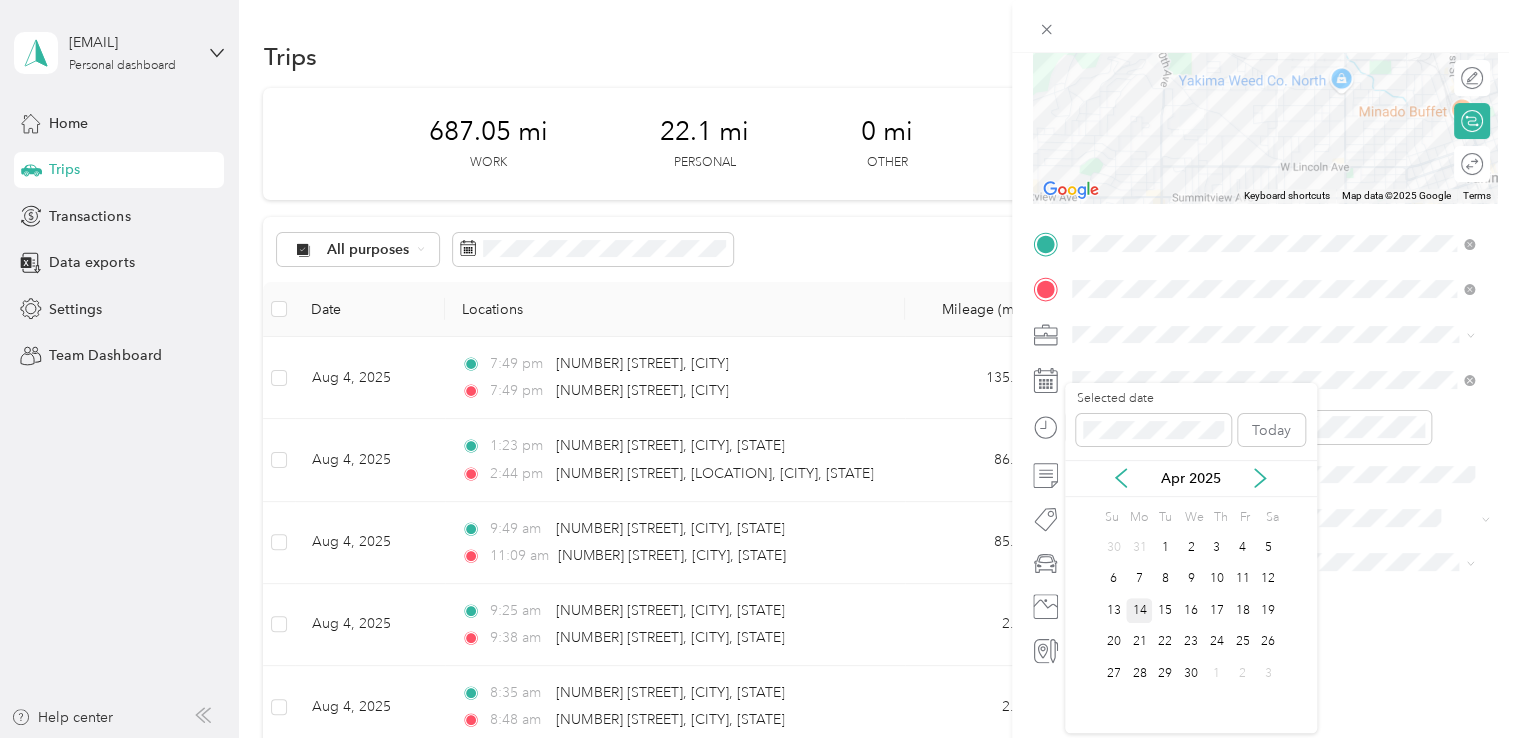 click on "14" at bounding box center [1139, 610] 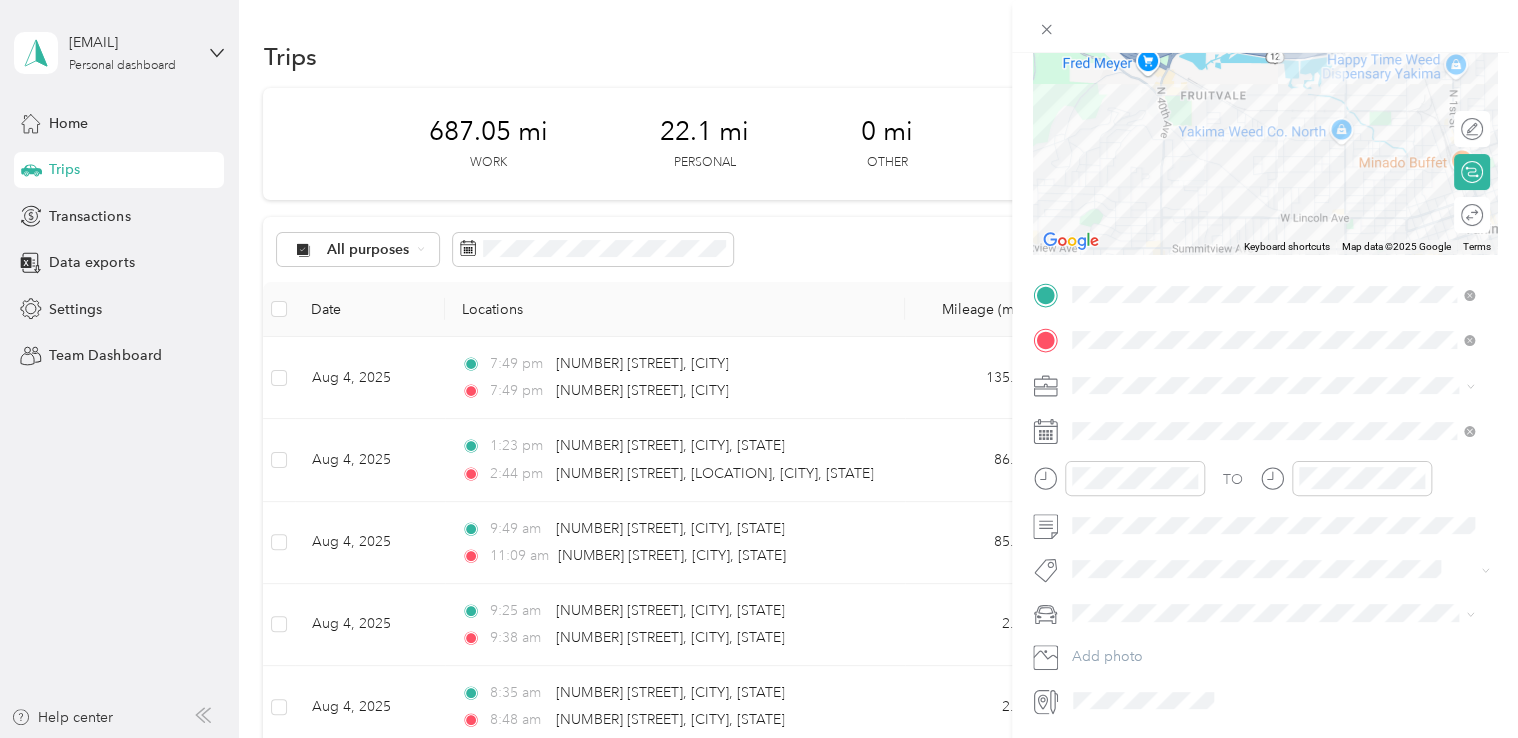 scroll, scrollTop: 164, scrollLeft: 0, axis: vertical 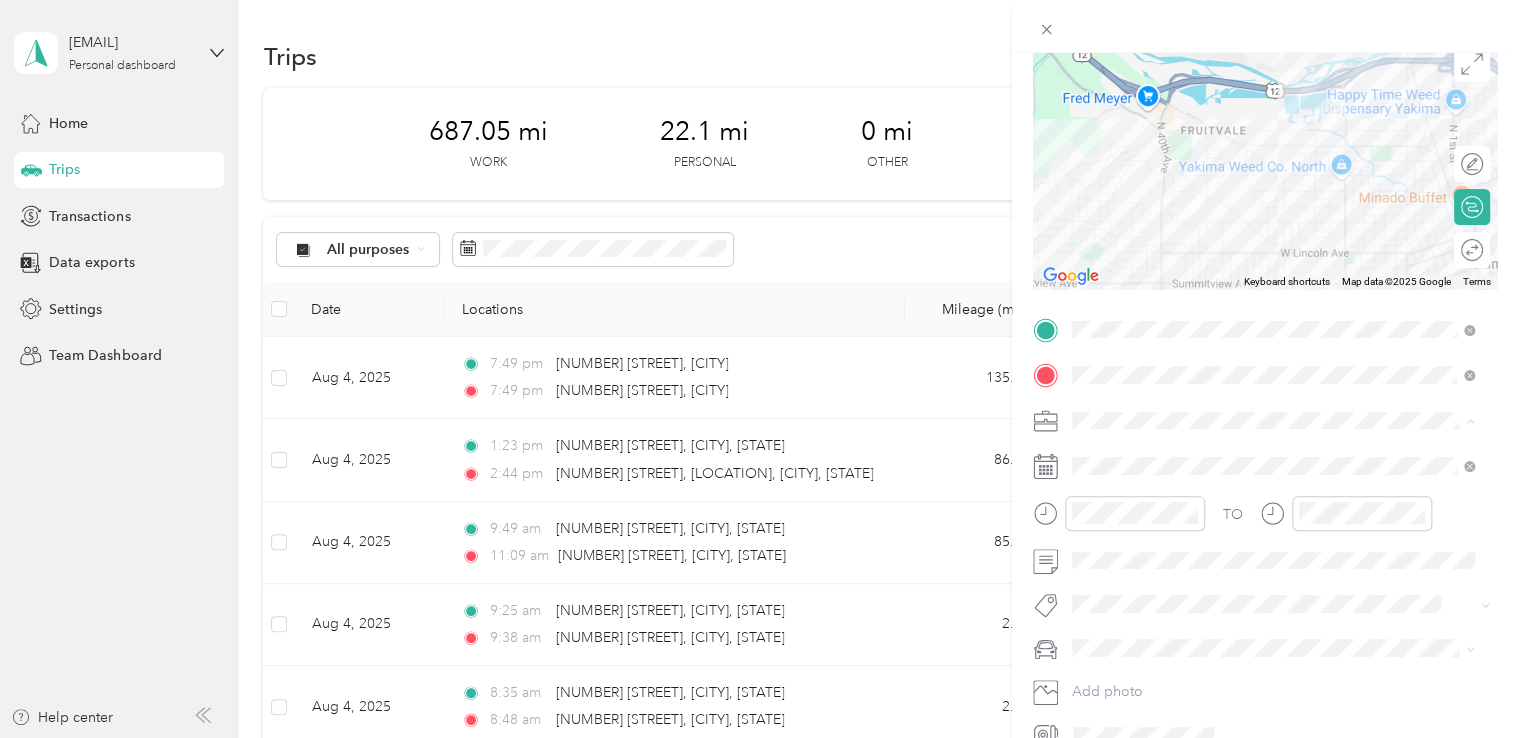 click on "Northwest Nursing Consultants" at bounding box center [1273, 524] 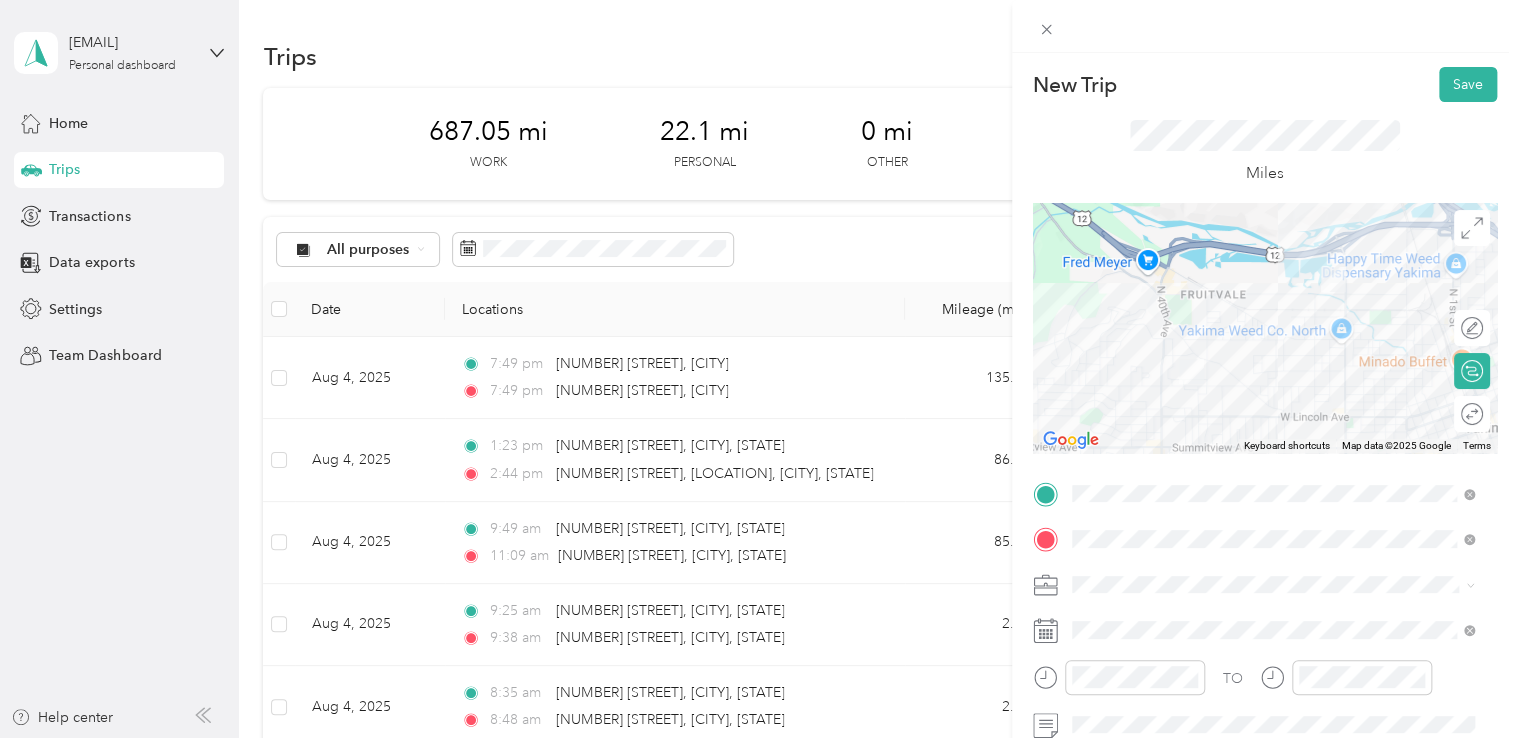 scroll, scrollTop: 0, scrollLeft: 0, axis: both 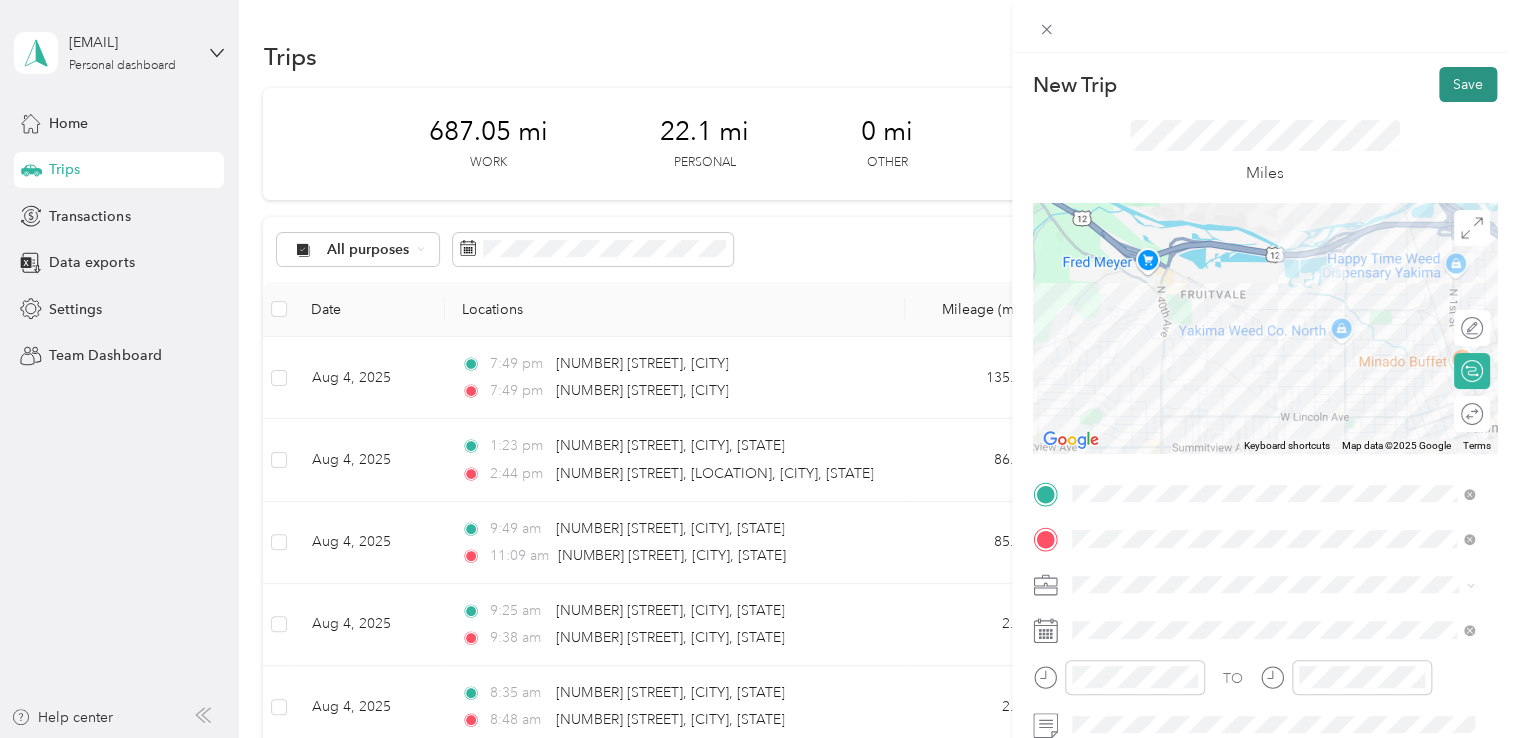 click on "Save" at bounding box center [1468, 84] 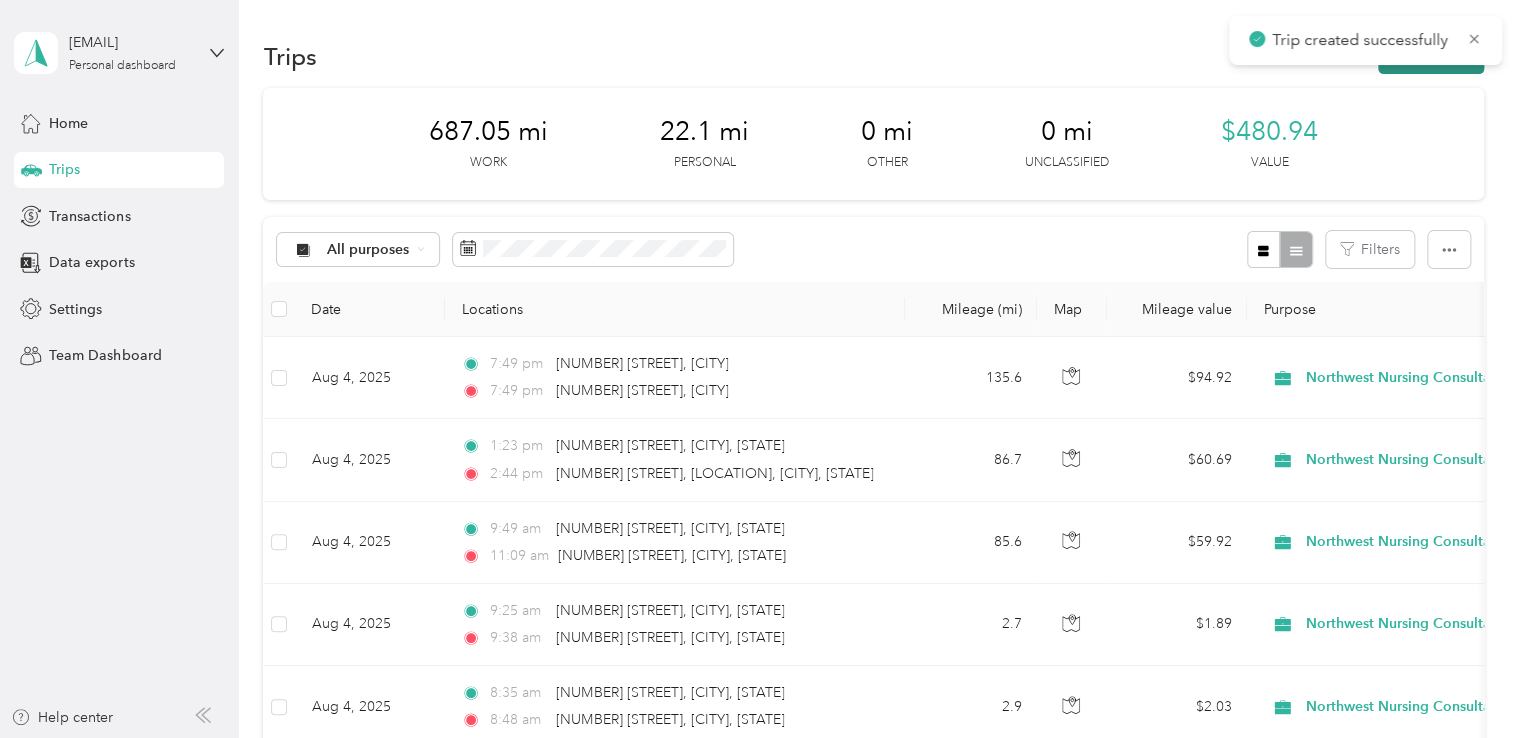 click on "New trip" at bounding box center (1431, 56) 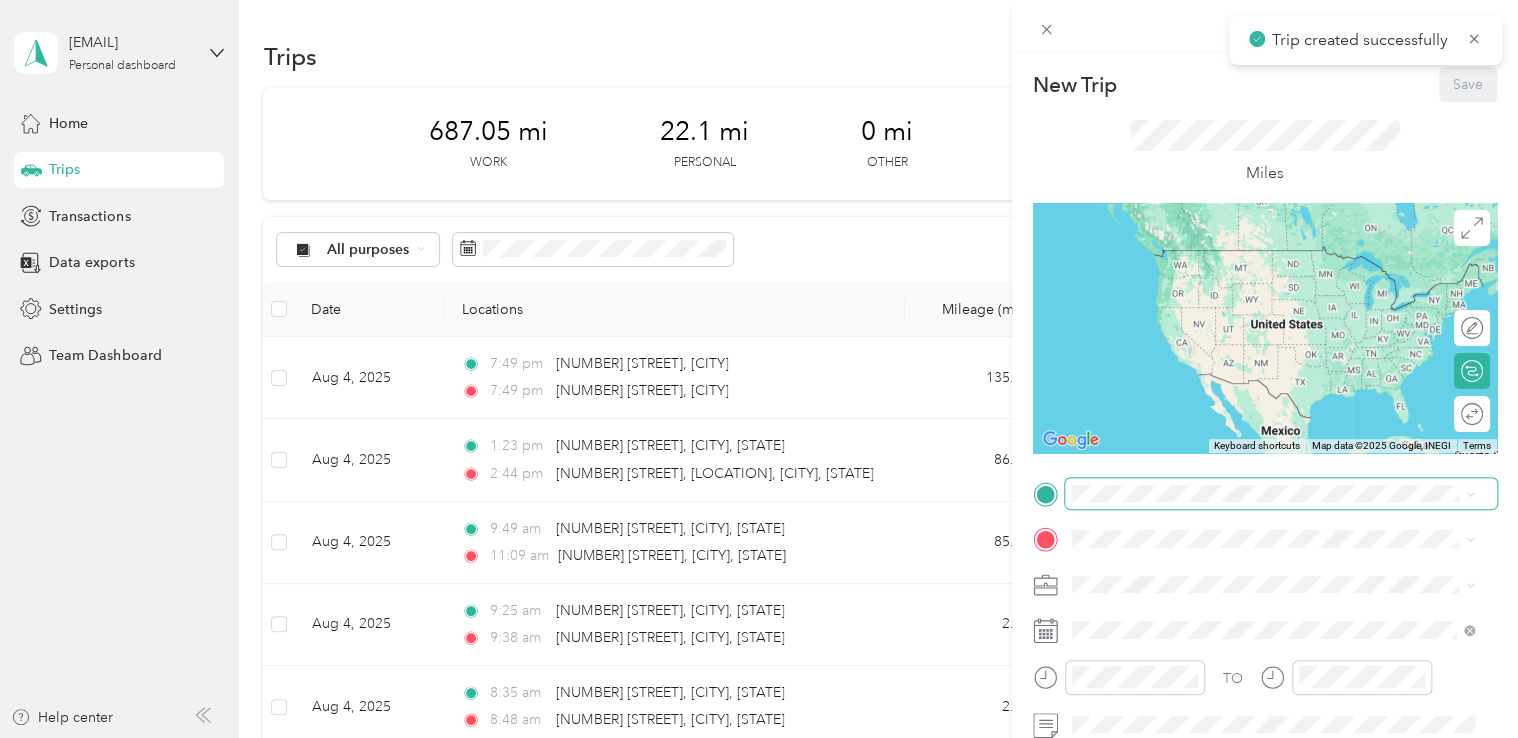 click at bounding box center (1281, 494) 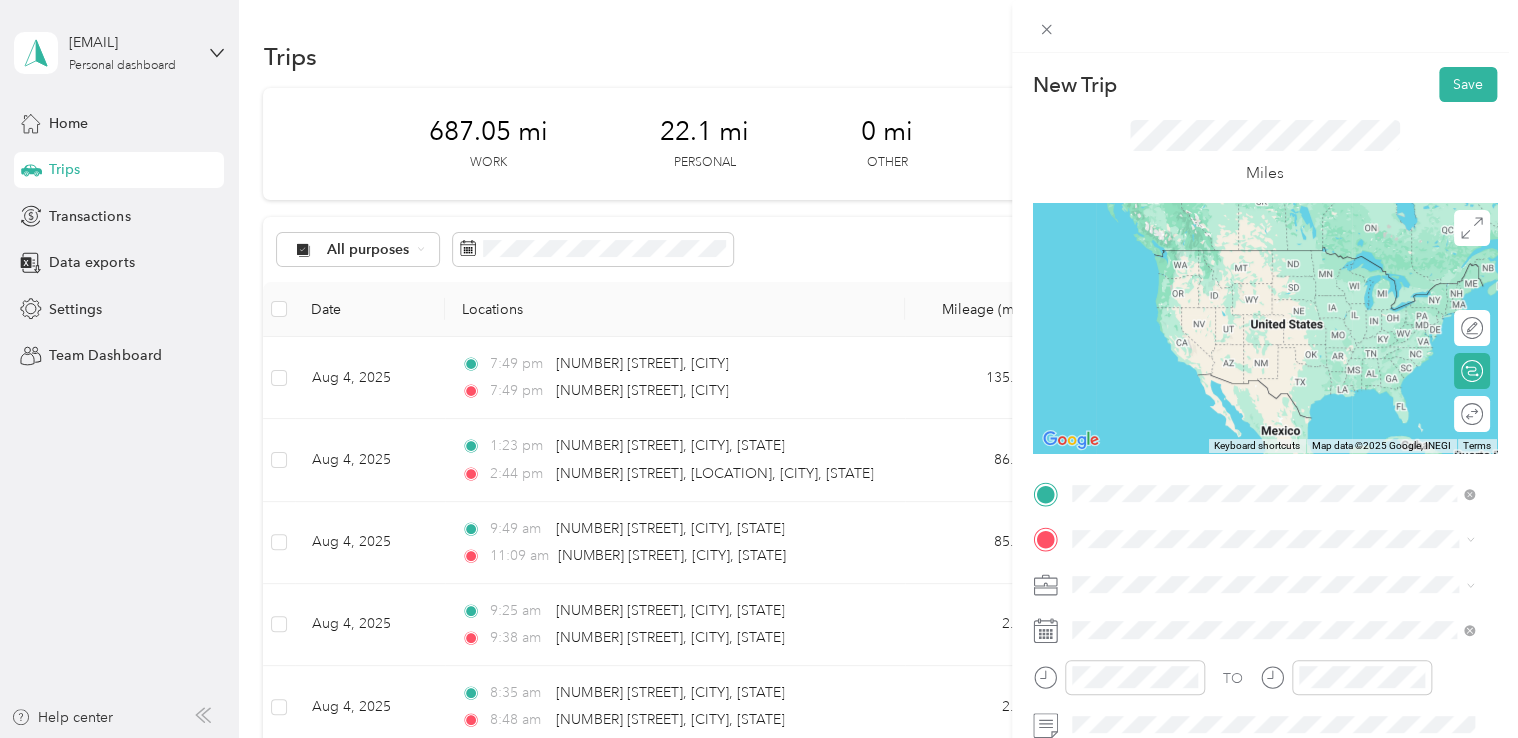 click on "[NUMBER] [STREET]
[CITY], [STATE] [POSTAL_CODE], [COUNTRY]" at bounding box center [1252, 258] 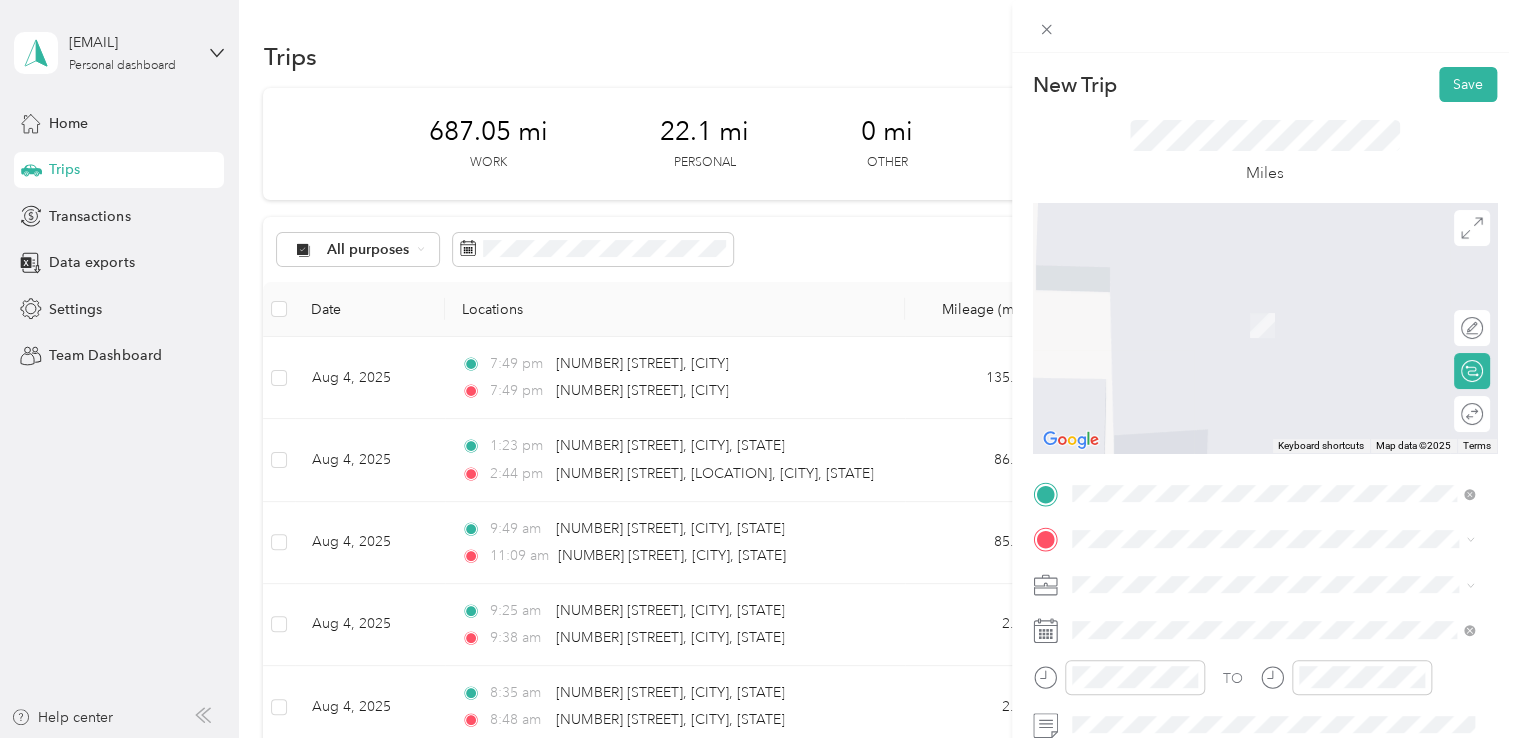 click on "TO Add photo" at bounding box center [1265, 697] 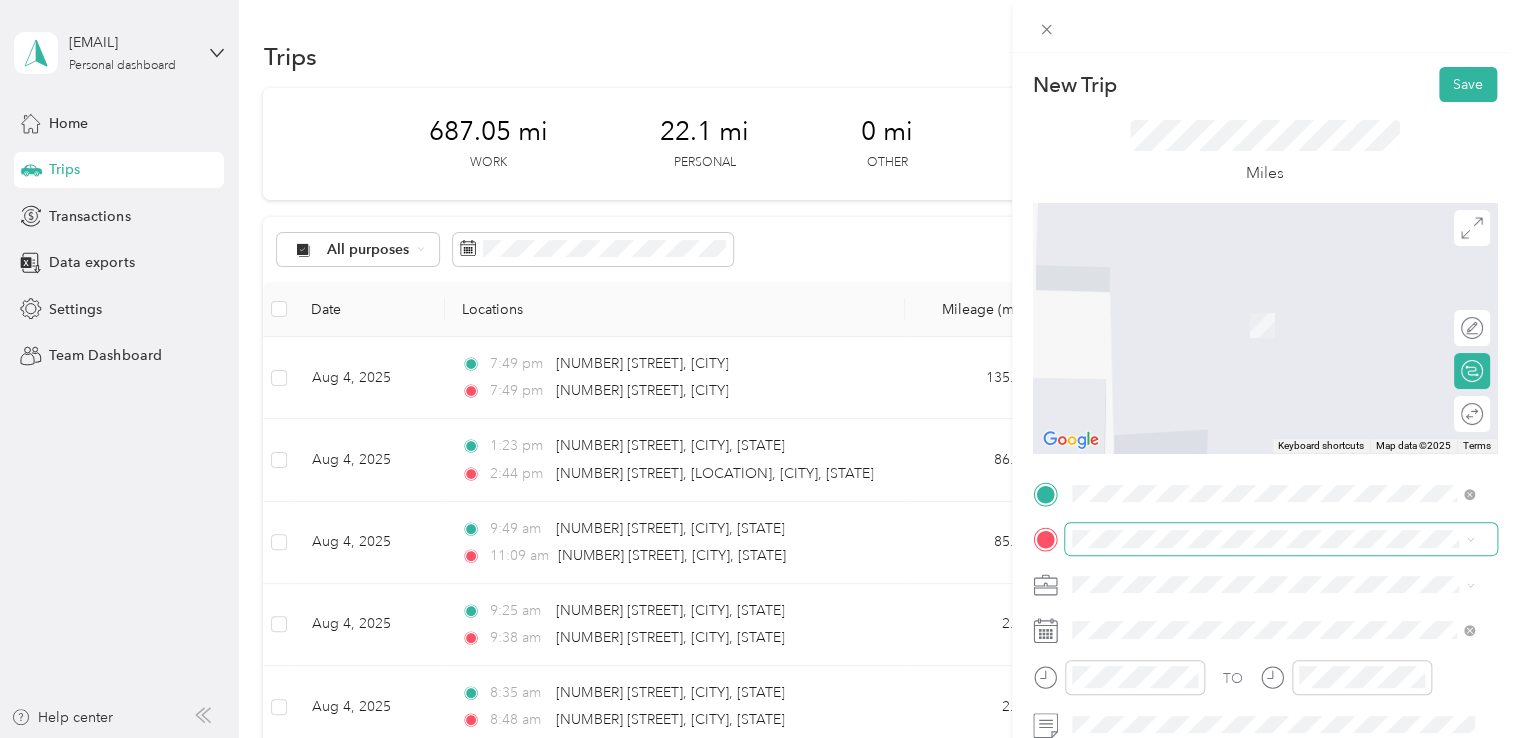 click at bounding box center (1281, 539) 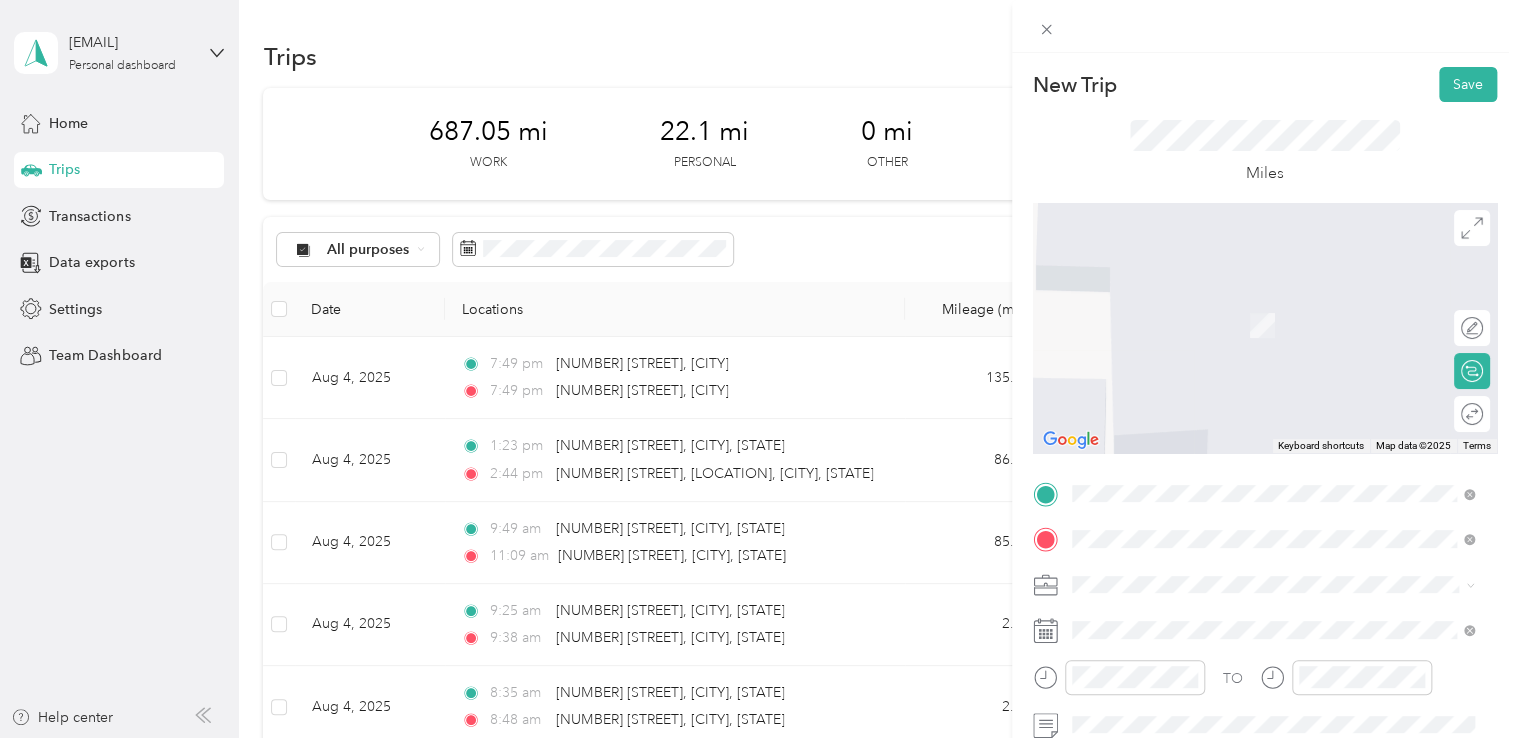 click on "[NUMBER] [STREET]
[CITY], [STATE] [POSTAL_CODE], [COUNTRY]" at bounding box center [1273, 304] 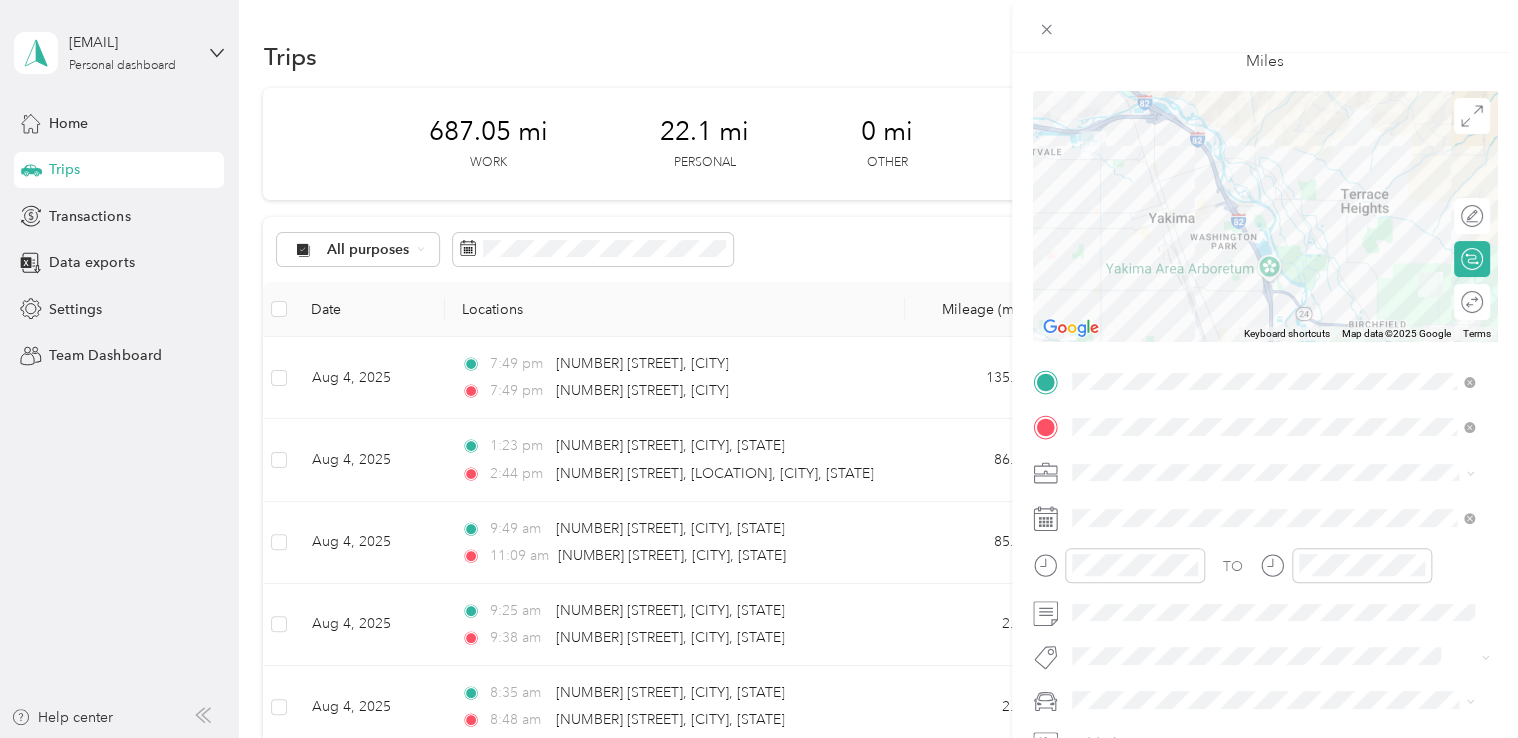 scroll, scrollTop: 264, scrollLeft: 0, axis: vertical 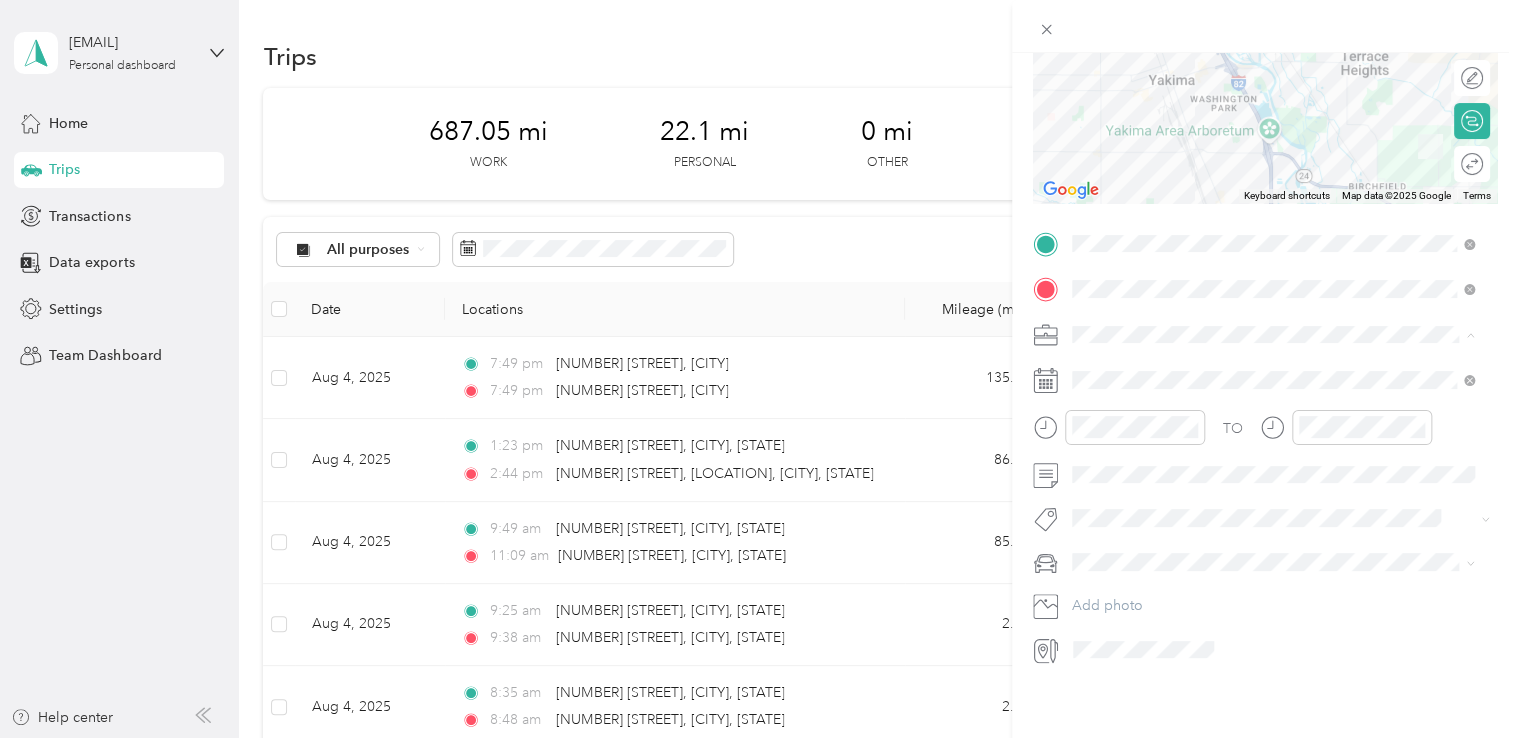 click on "Northwest Nursing Consultants" at bounding box center [1177, 424] 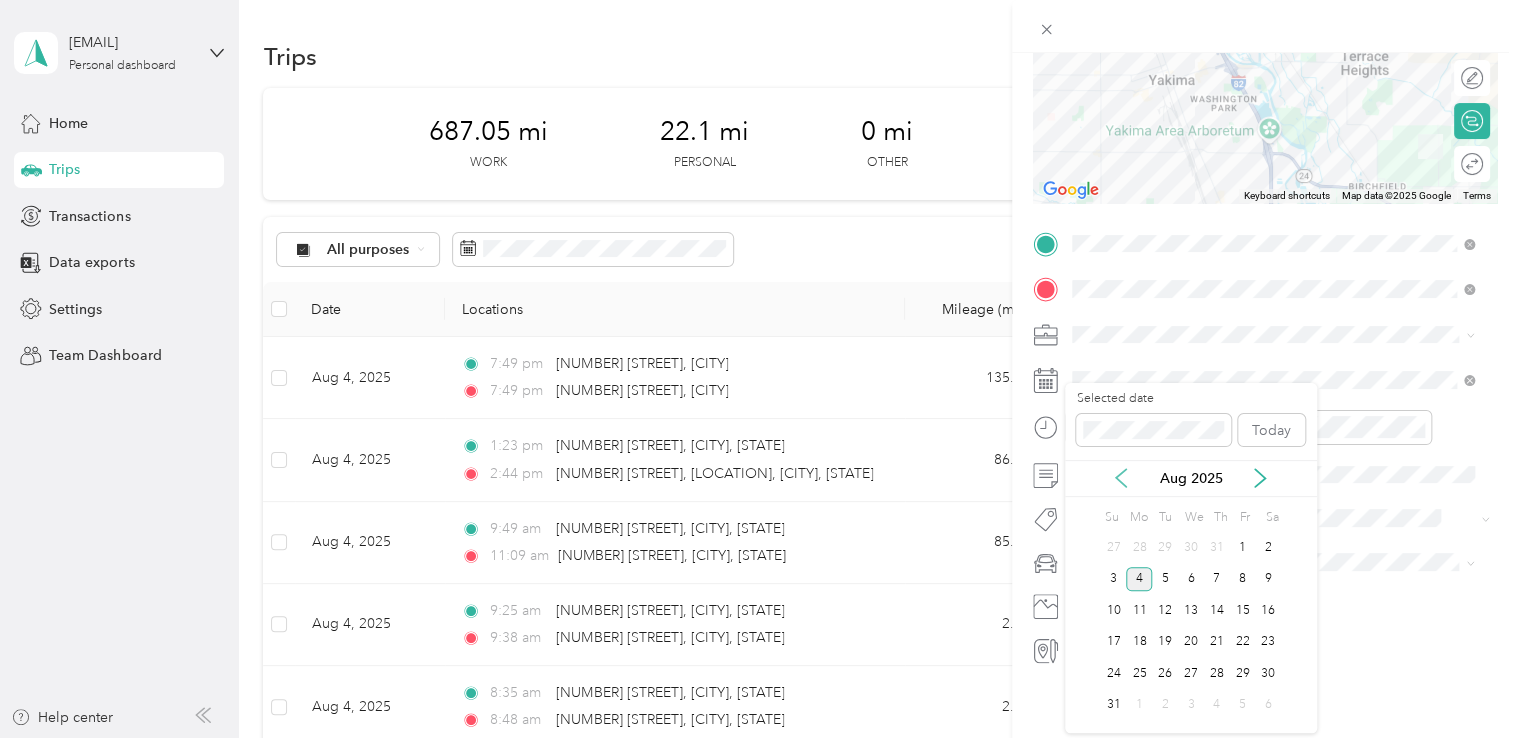 click 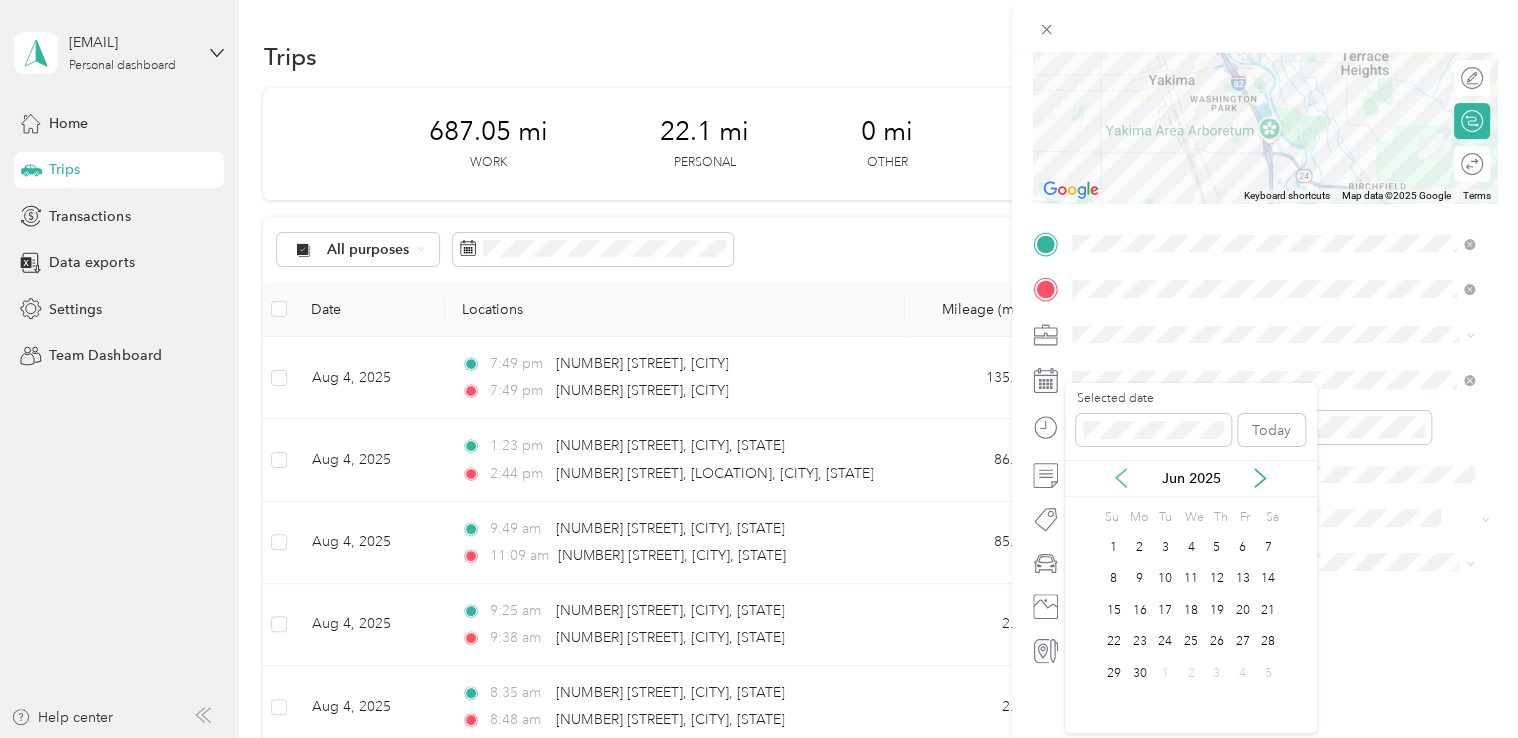 click 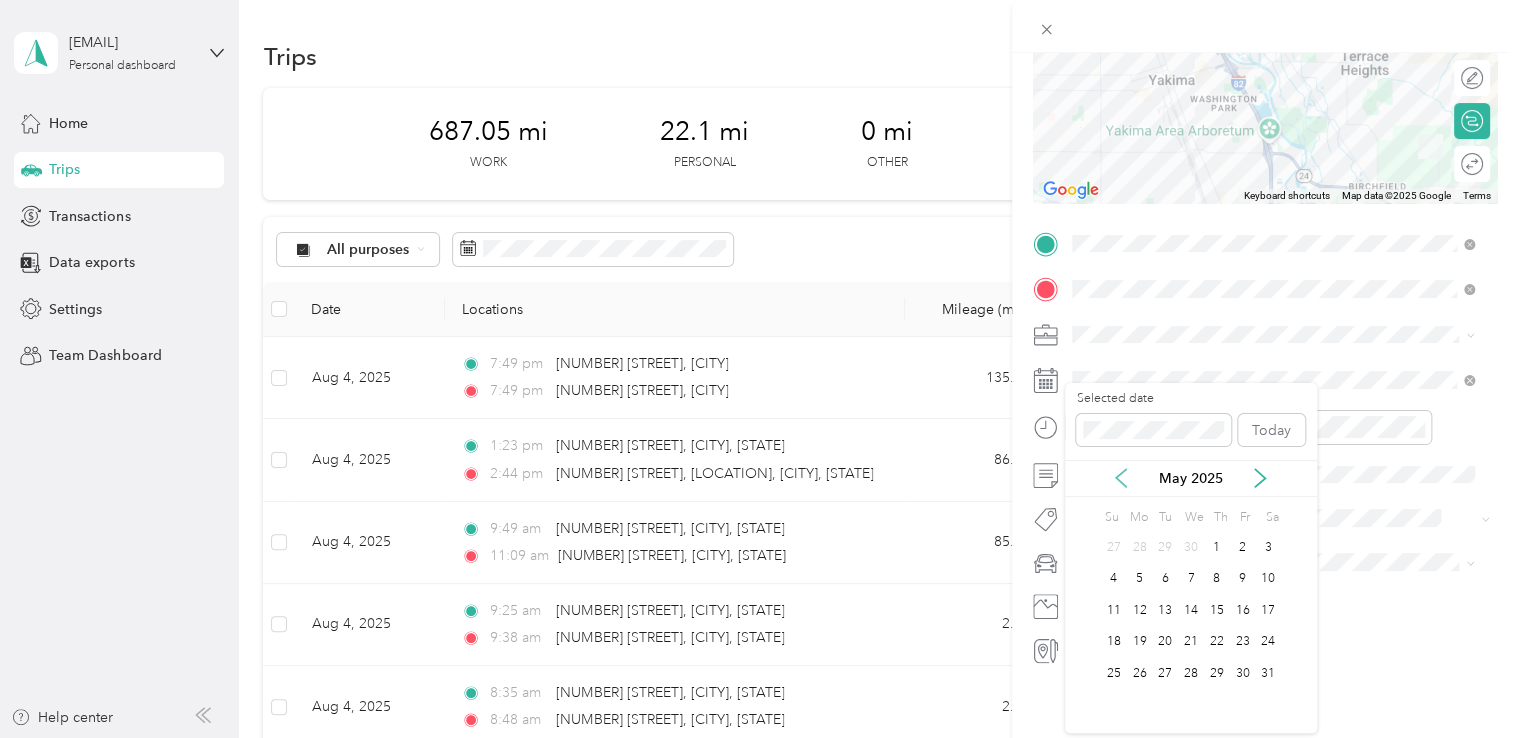 click 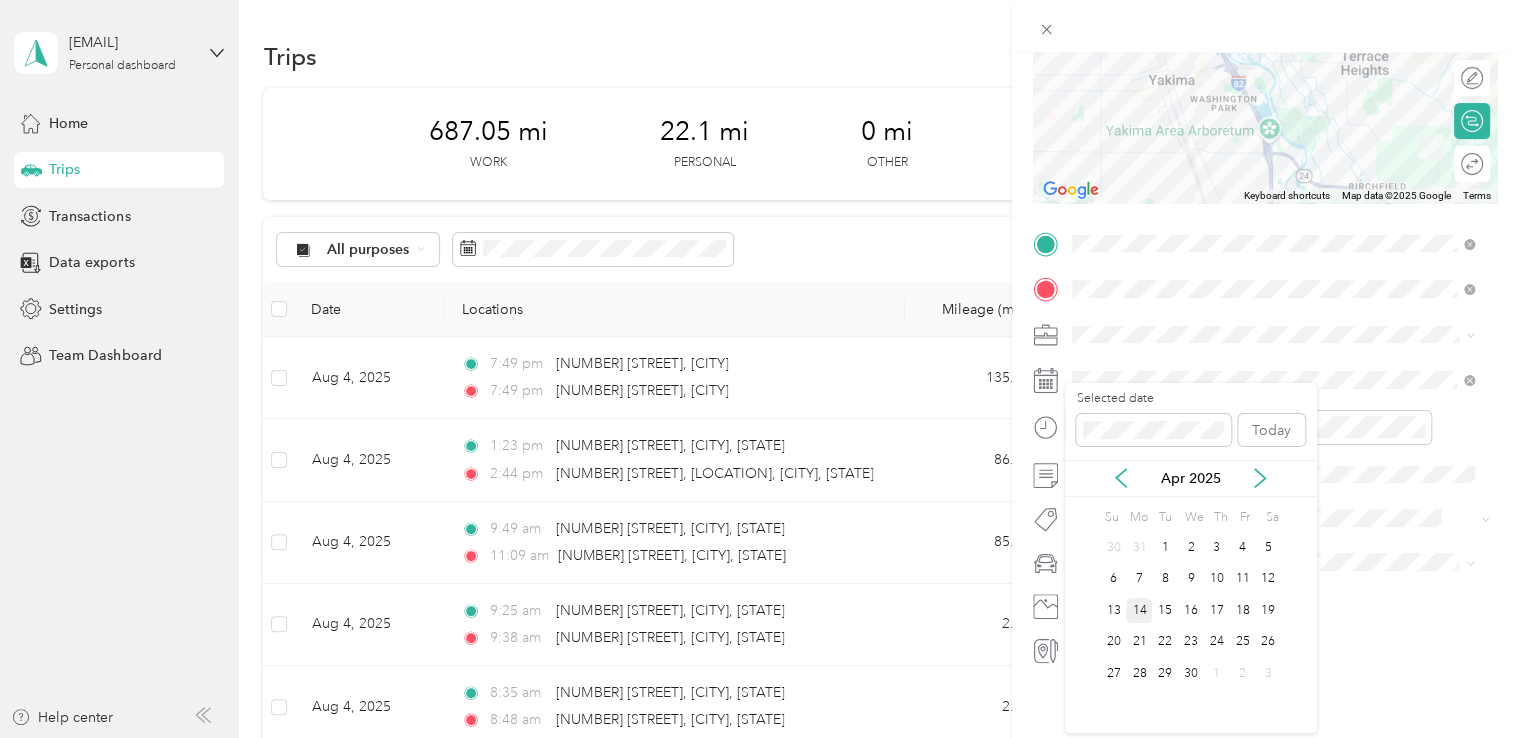 click on "14" at bounding box center [1139, 610] 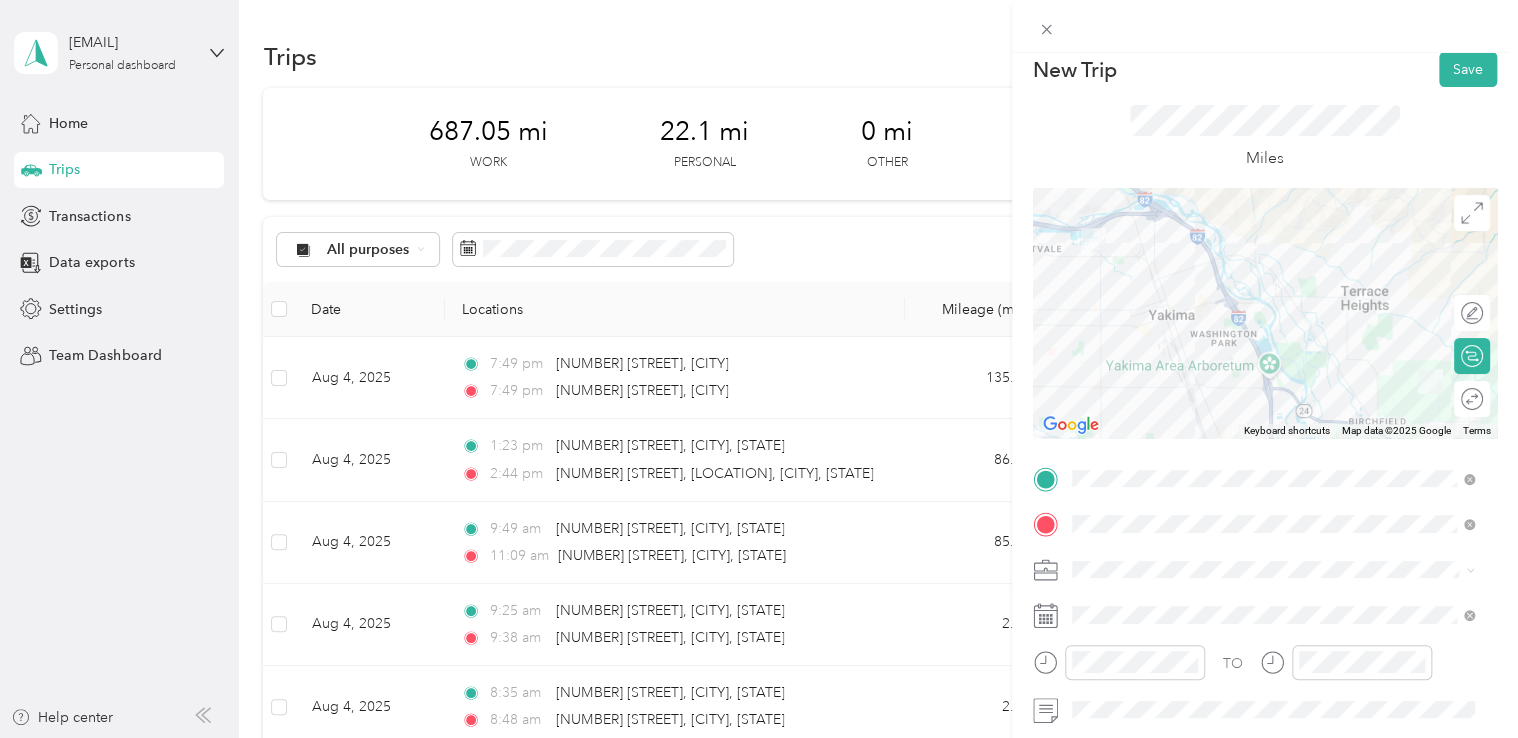 scroll, scrollTop: 0, scrollLeft: 0, axis: both 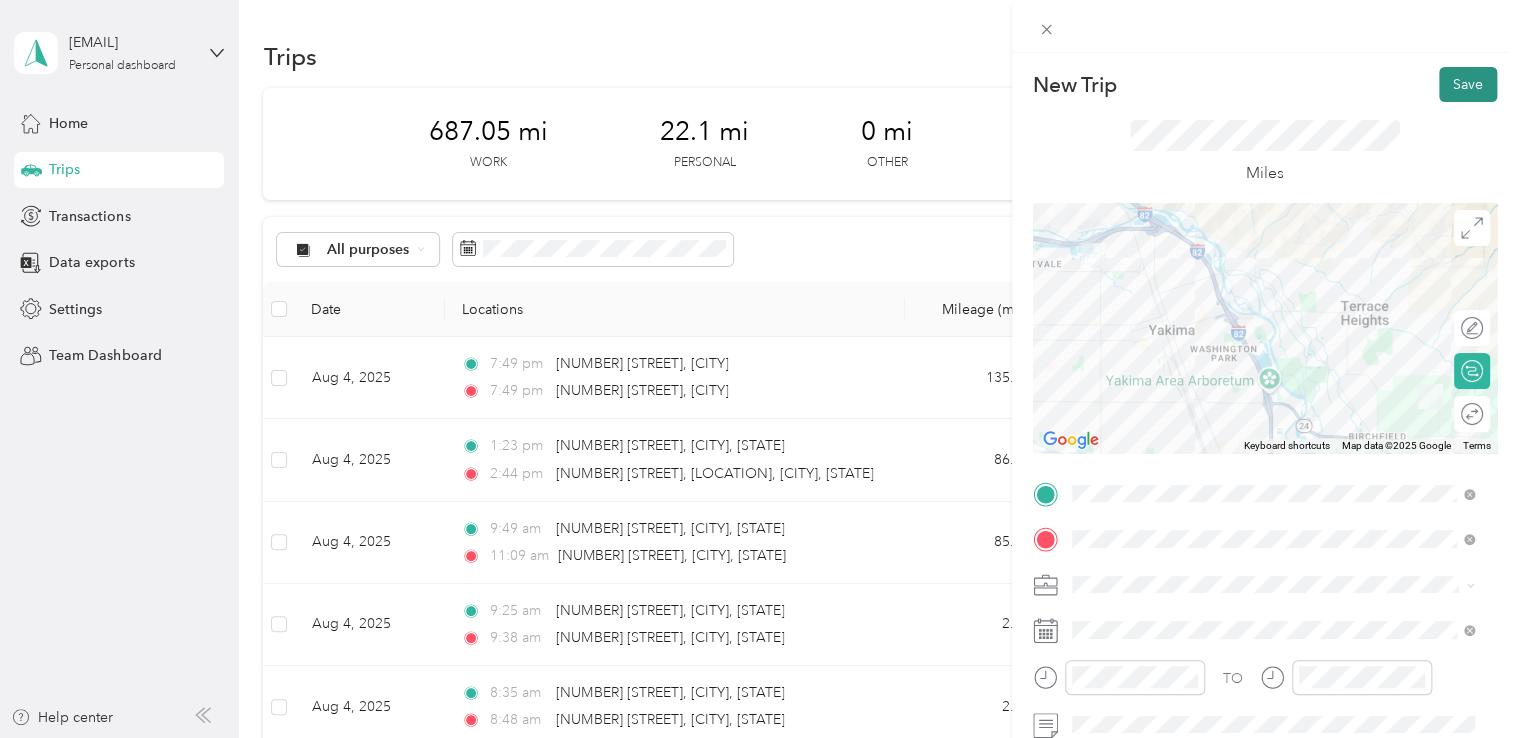 click on "Save" at bounding box center [1468, 84] 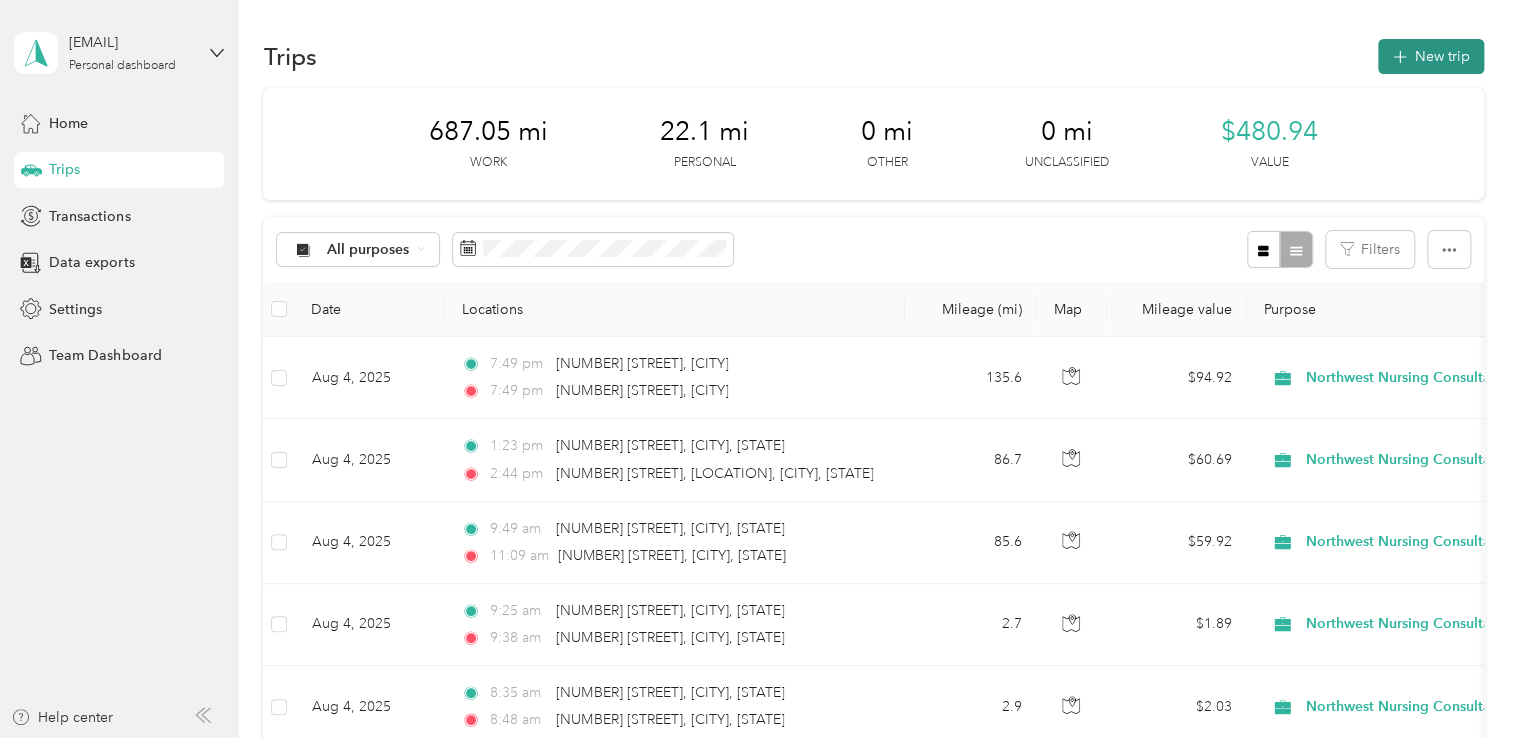 click on "New trip" at bounding box center [1431, 56] 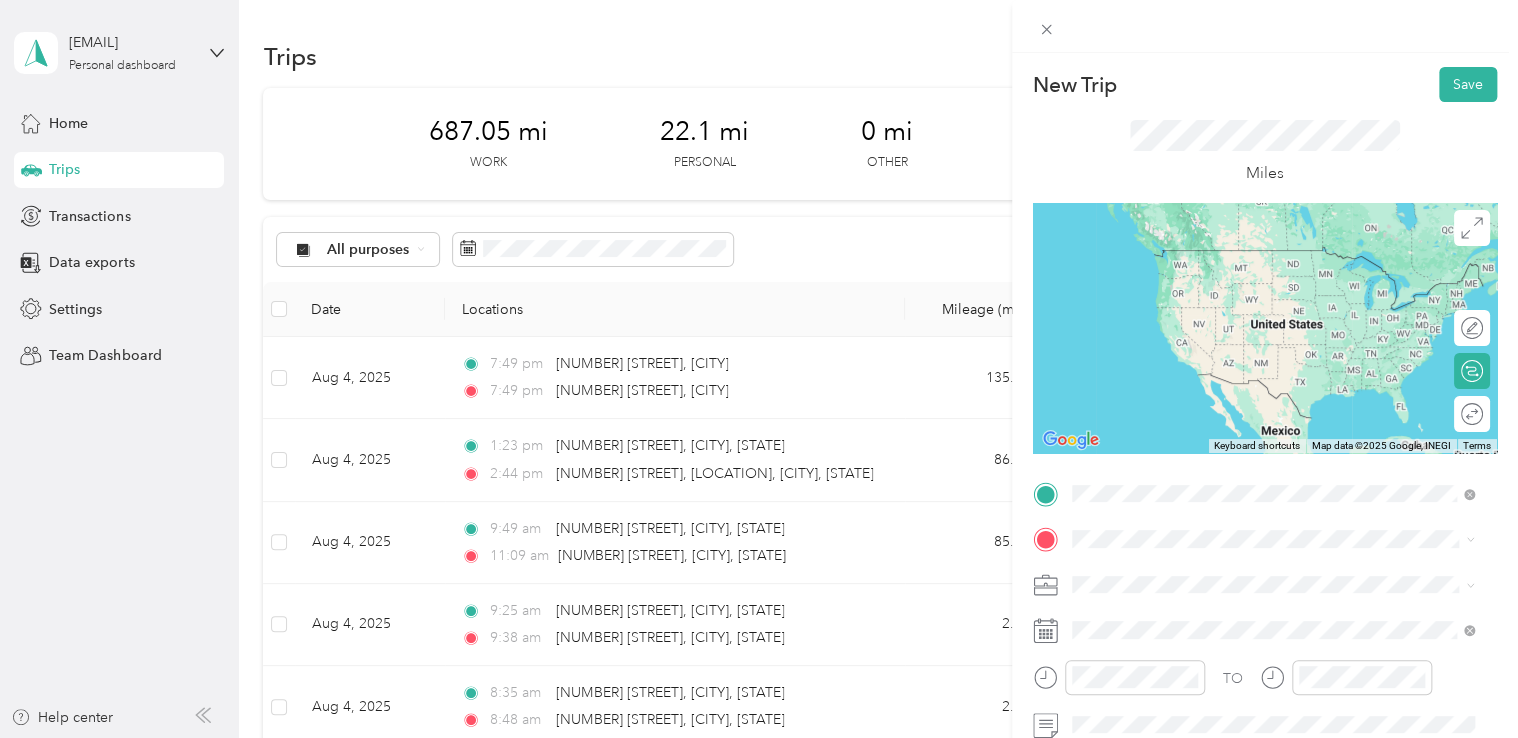 click on "[NUMBER] [STREET]
[CITY], [STATE] [POSTAL_CODE], [COUNTRY]" at bounding box center [1252, 258] 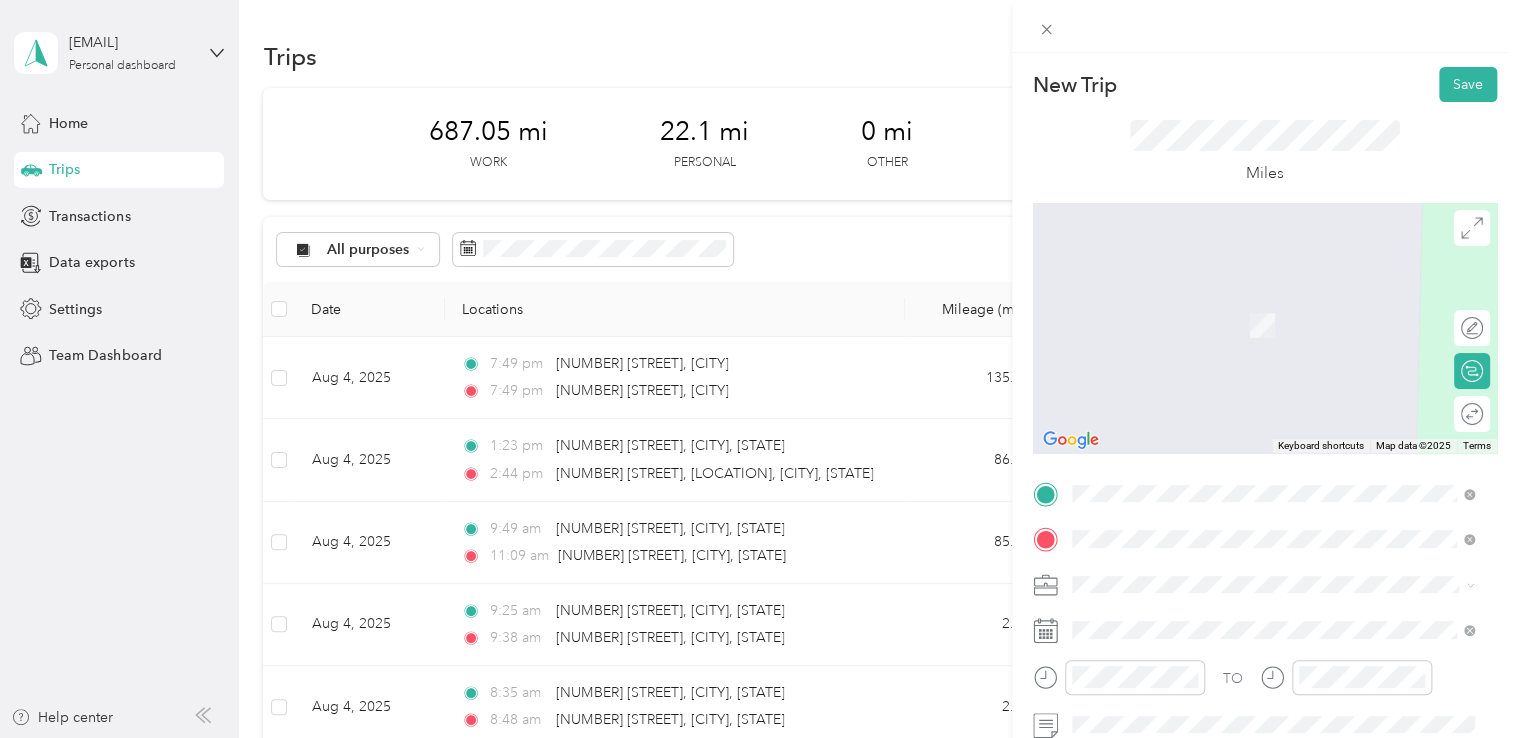 click on "[NUMBER] [STREET]
[CITY], [STATE] [POSTAL_CODE], [COUNTRY]" at bounding box center [1273, 304] 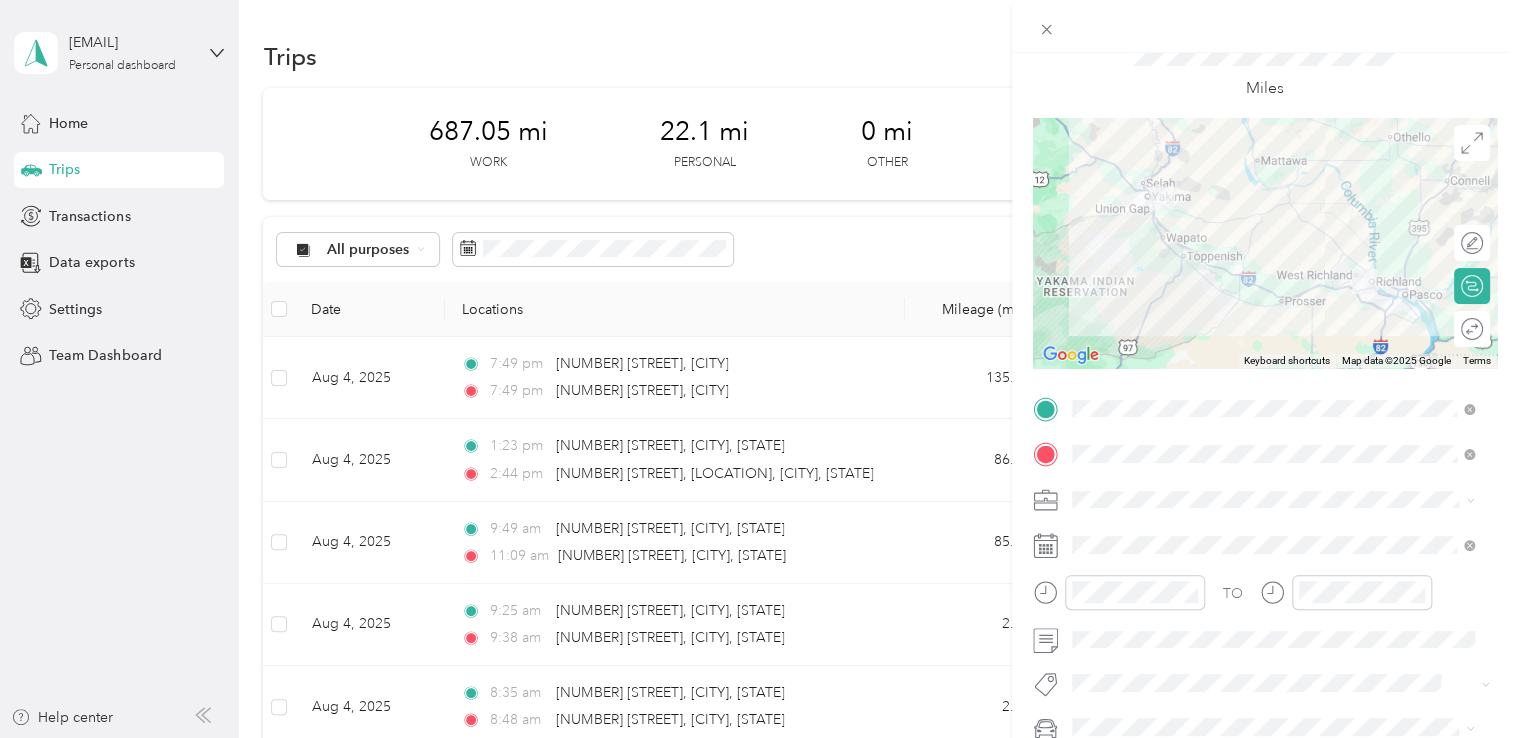 scroll, scrollTop: 200, scrollLeft: 0, axis: vertical 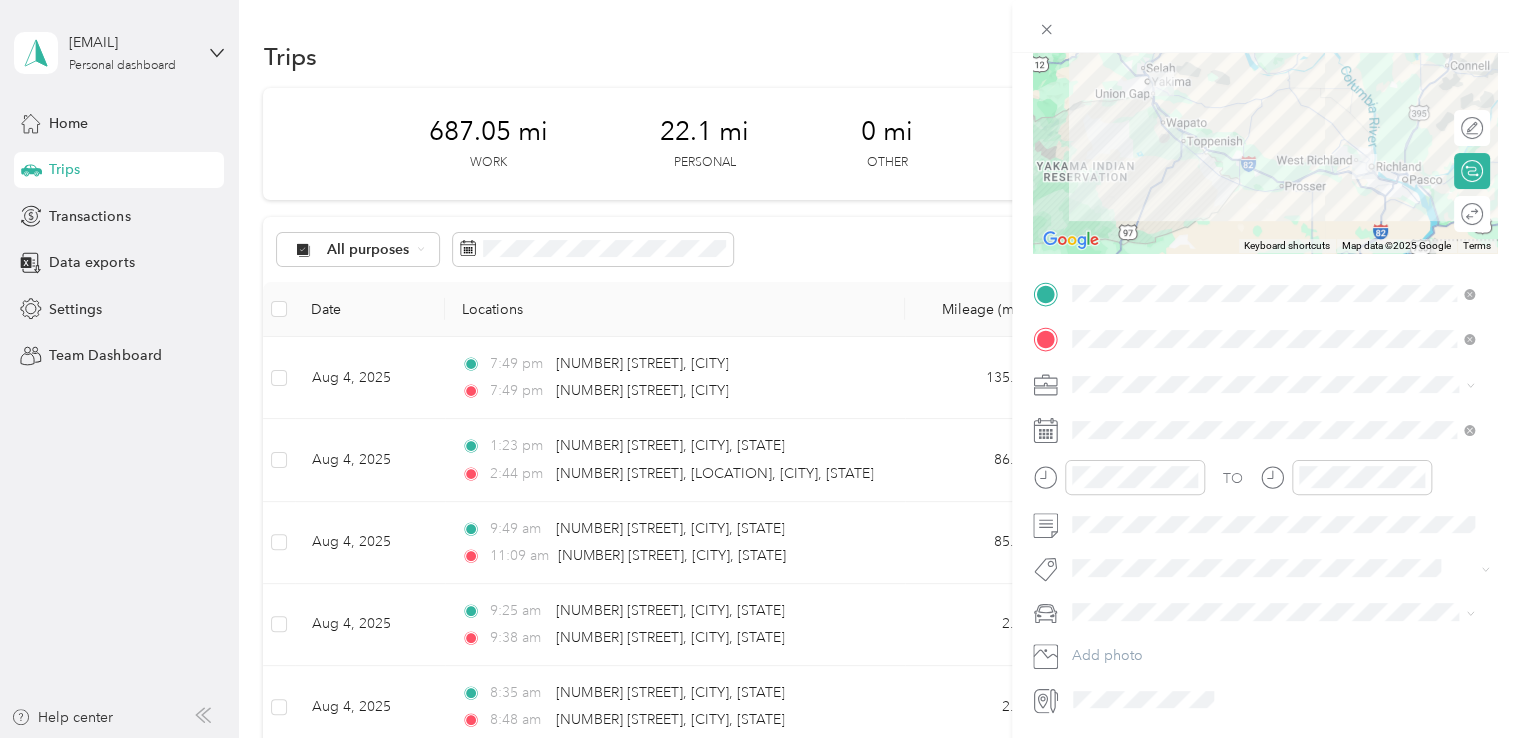 click at bounding box center (1281, 385) 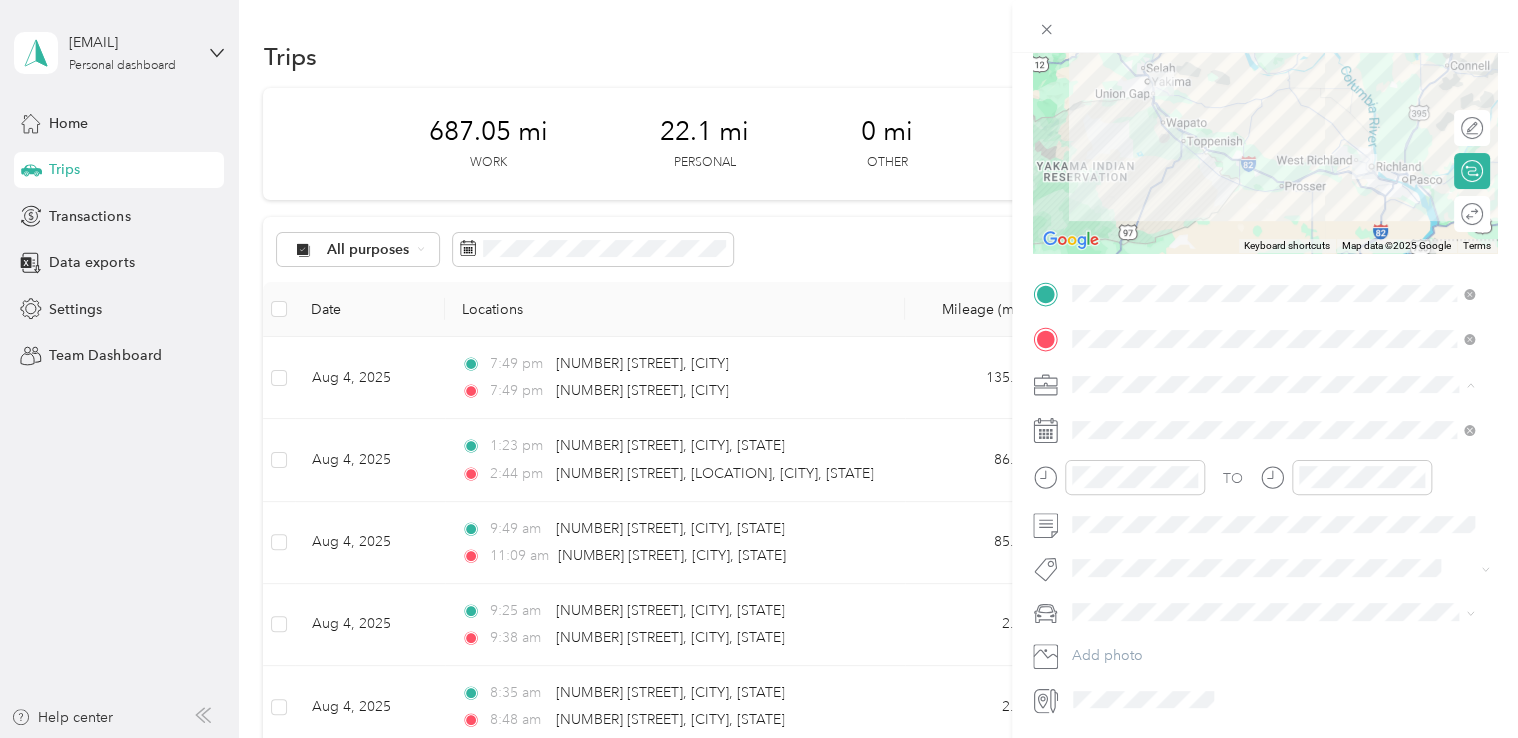 click on "Northwest Nursing Consultants" at bounding box center (1273, 489) 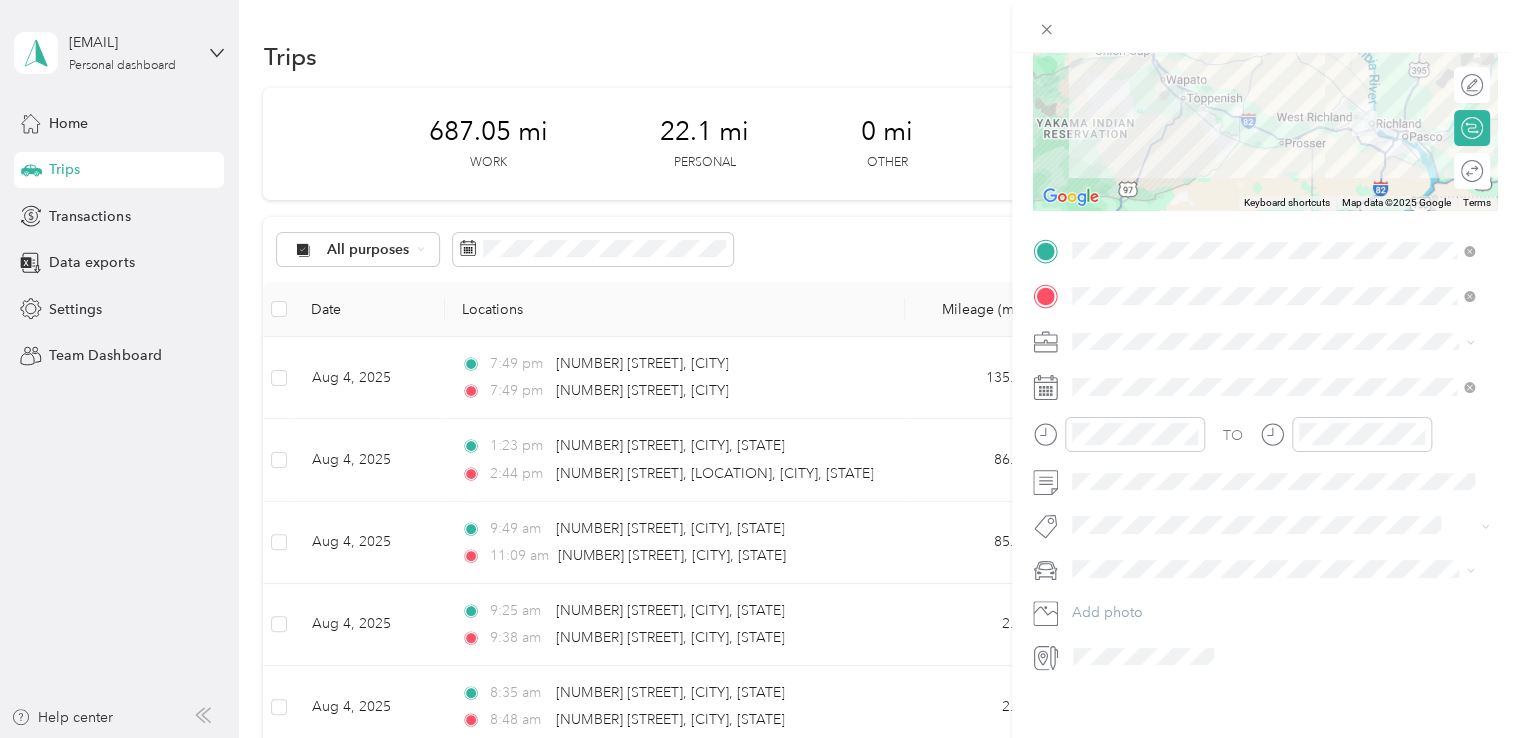 scroll, scrollTop: 264, scrollLeft: 0, axis: vertical 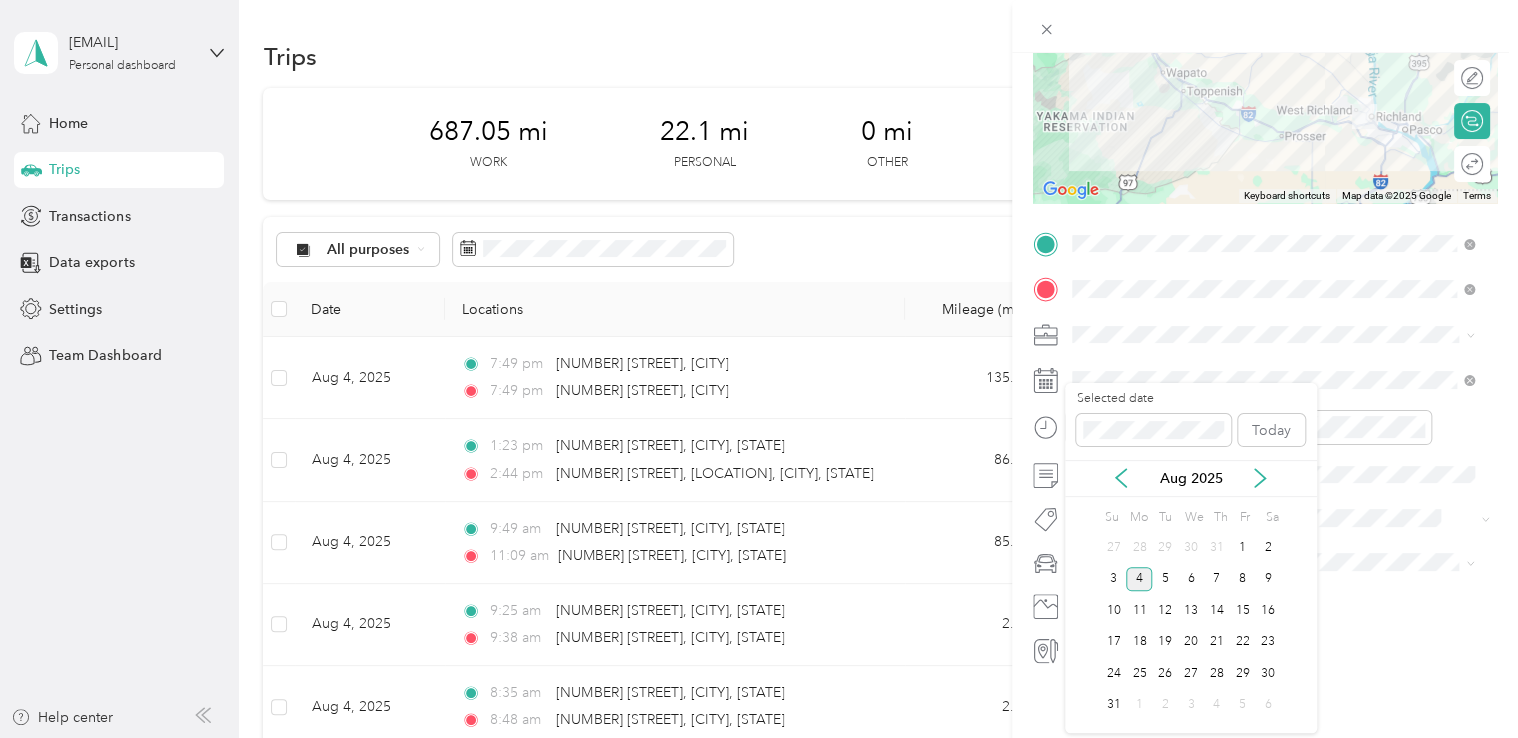 click on "Aug 2025" at bounding box center (1191, 478) 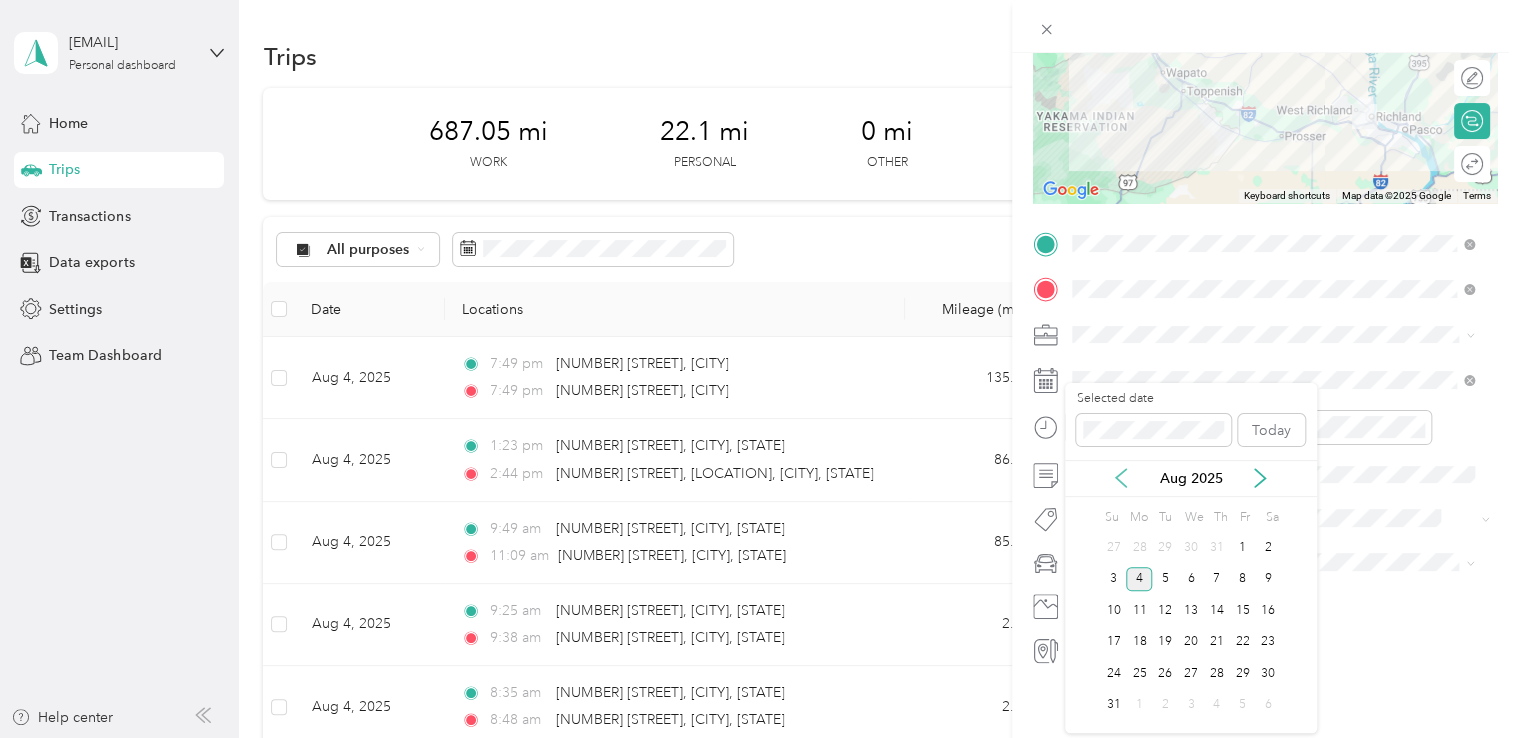 click 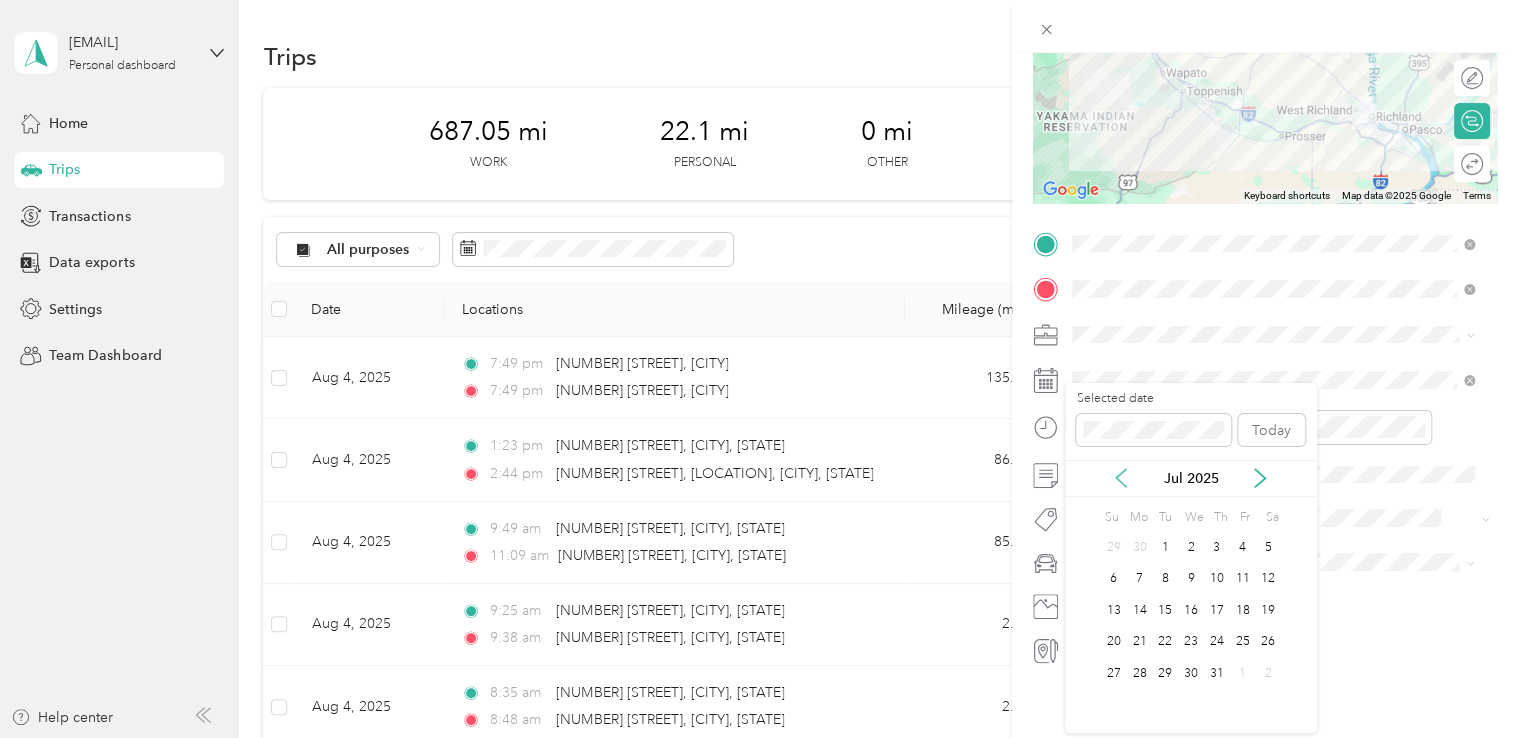 click 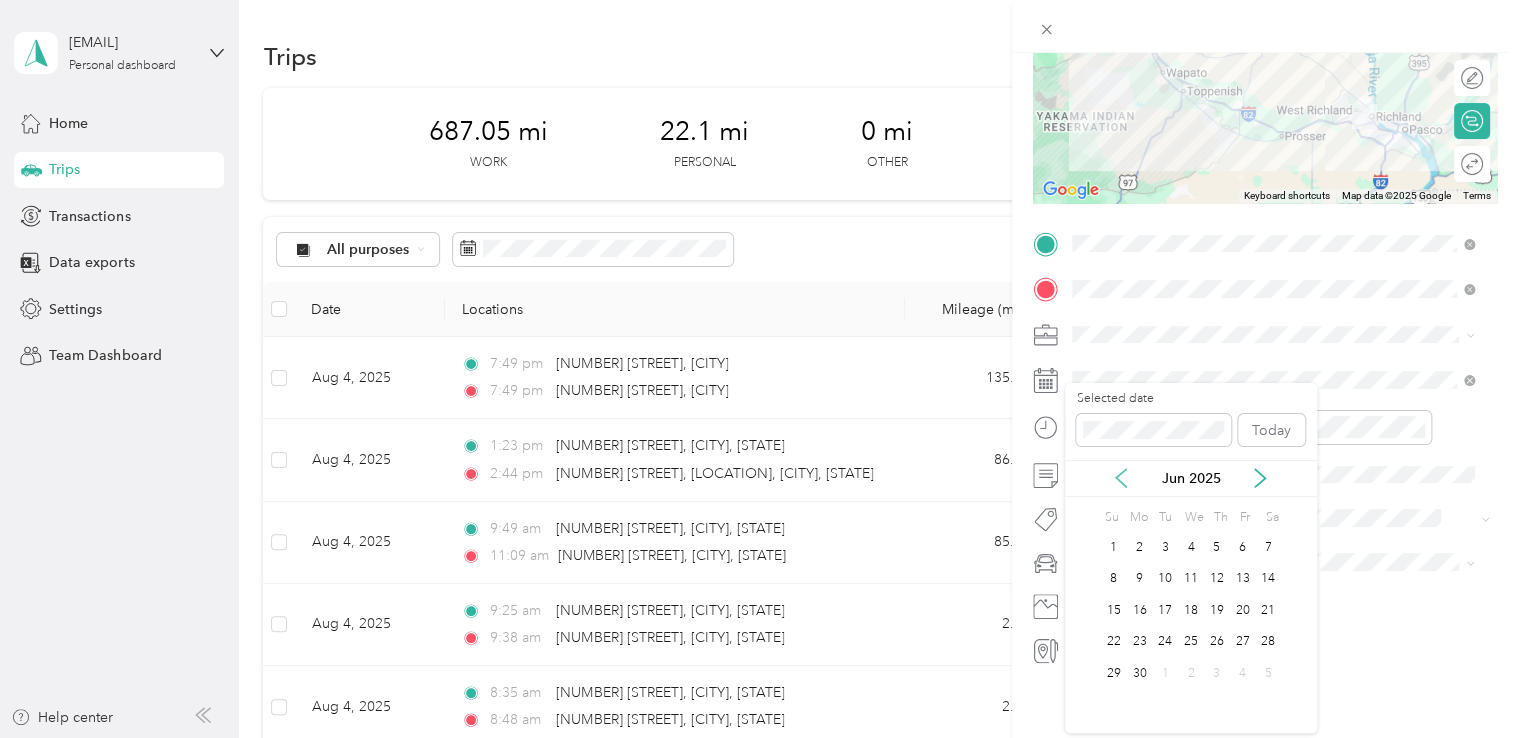 click 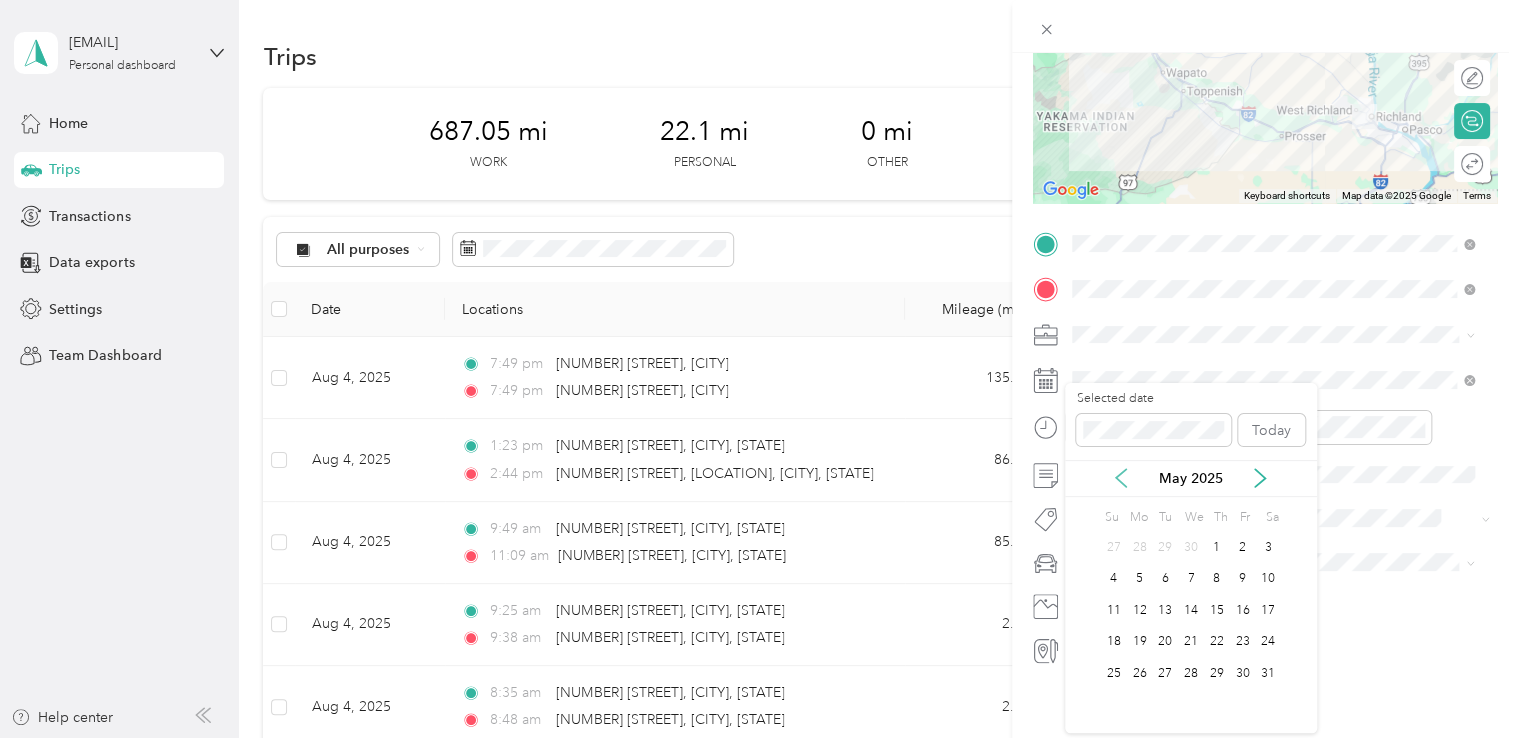 click 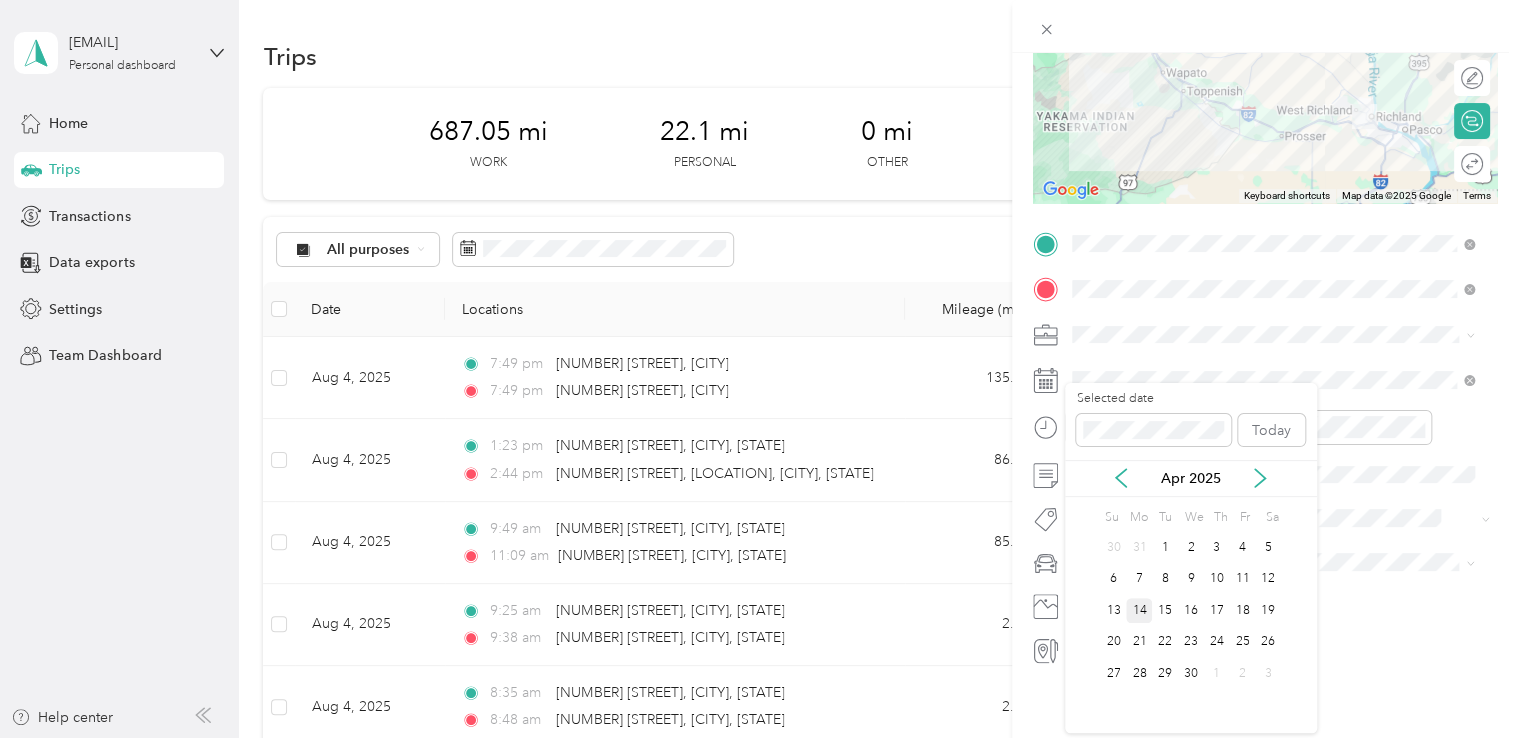 click on "14" at bounding box center [1139, 610] 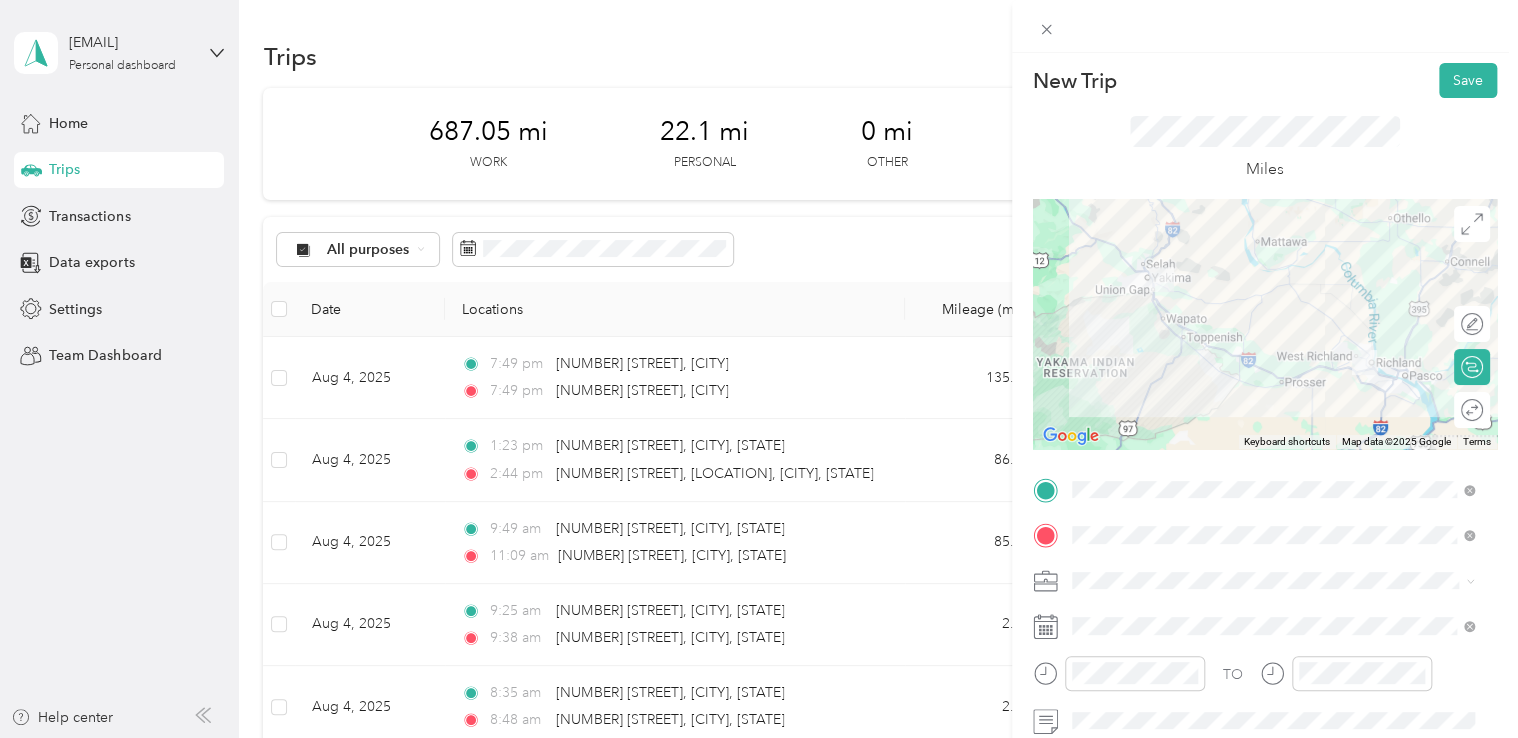 scroll, scrollTop: 0, scrollLeft: 0, axis: both 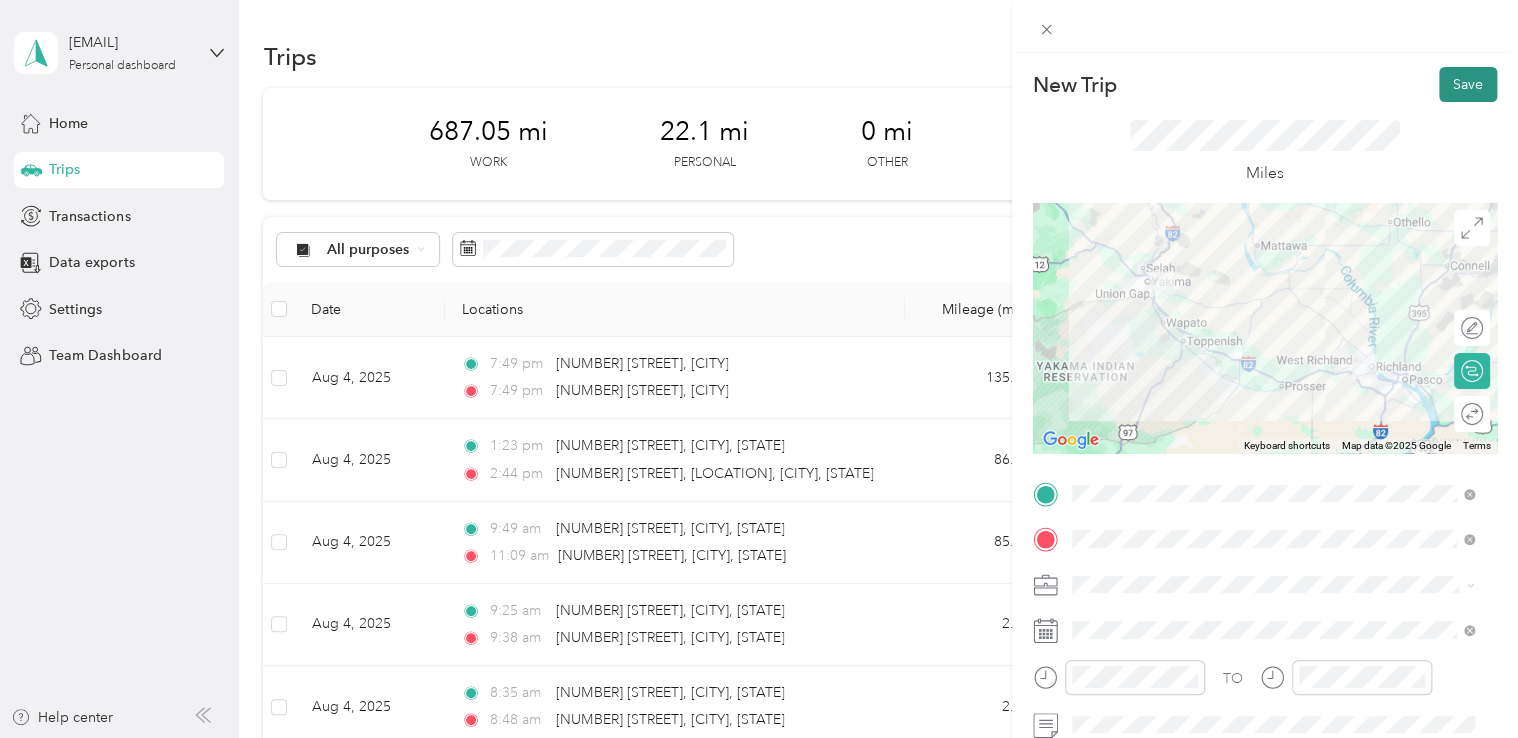 click on "Save" at bounding box center (1468, 84) 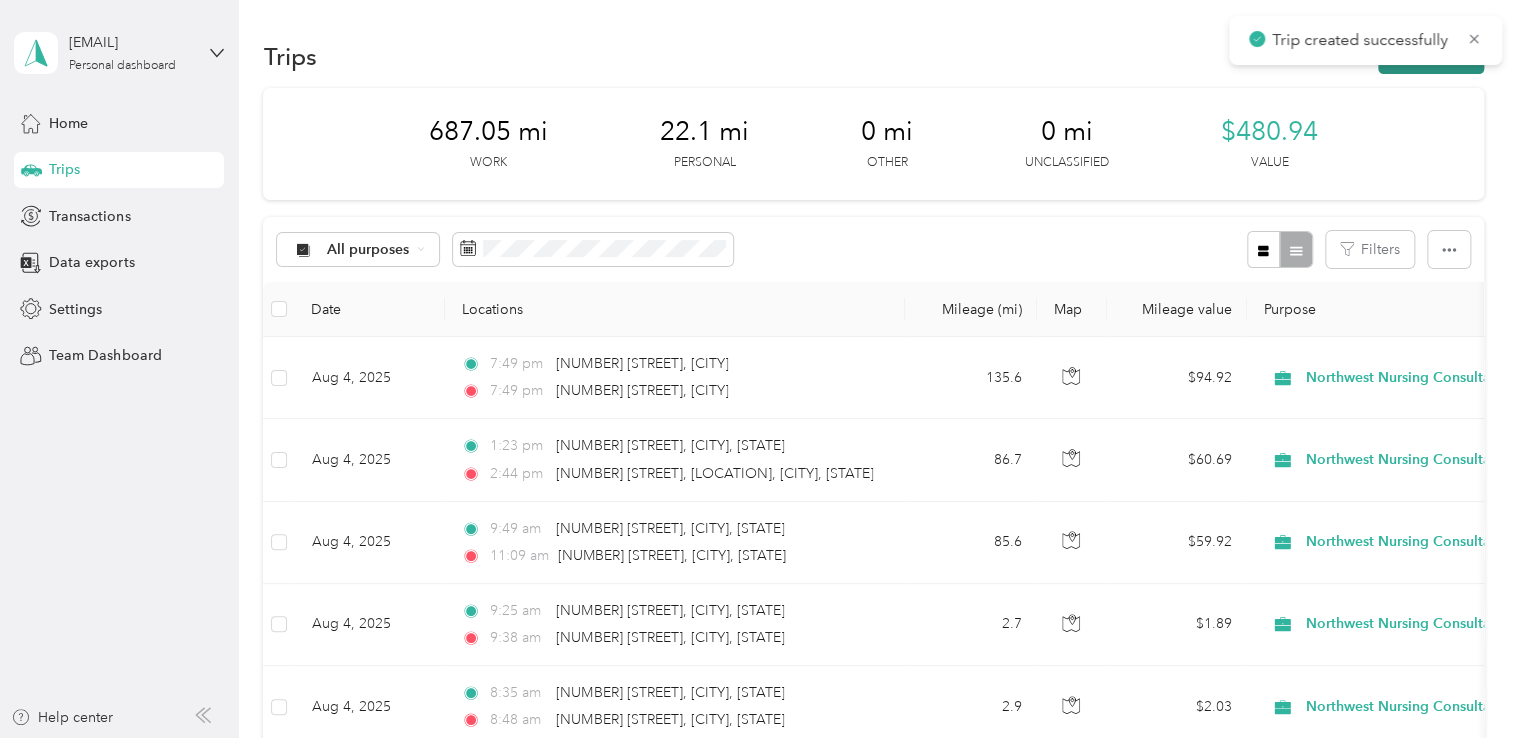 click on "New trip" at bounding box center (1431, 56) 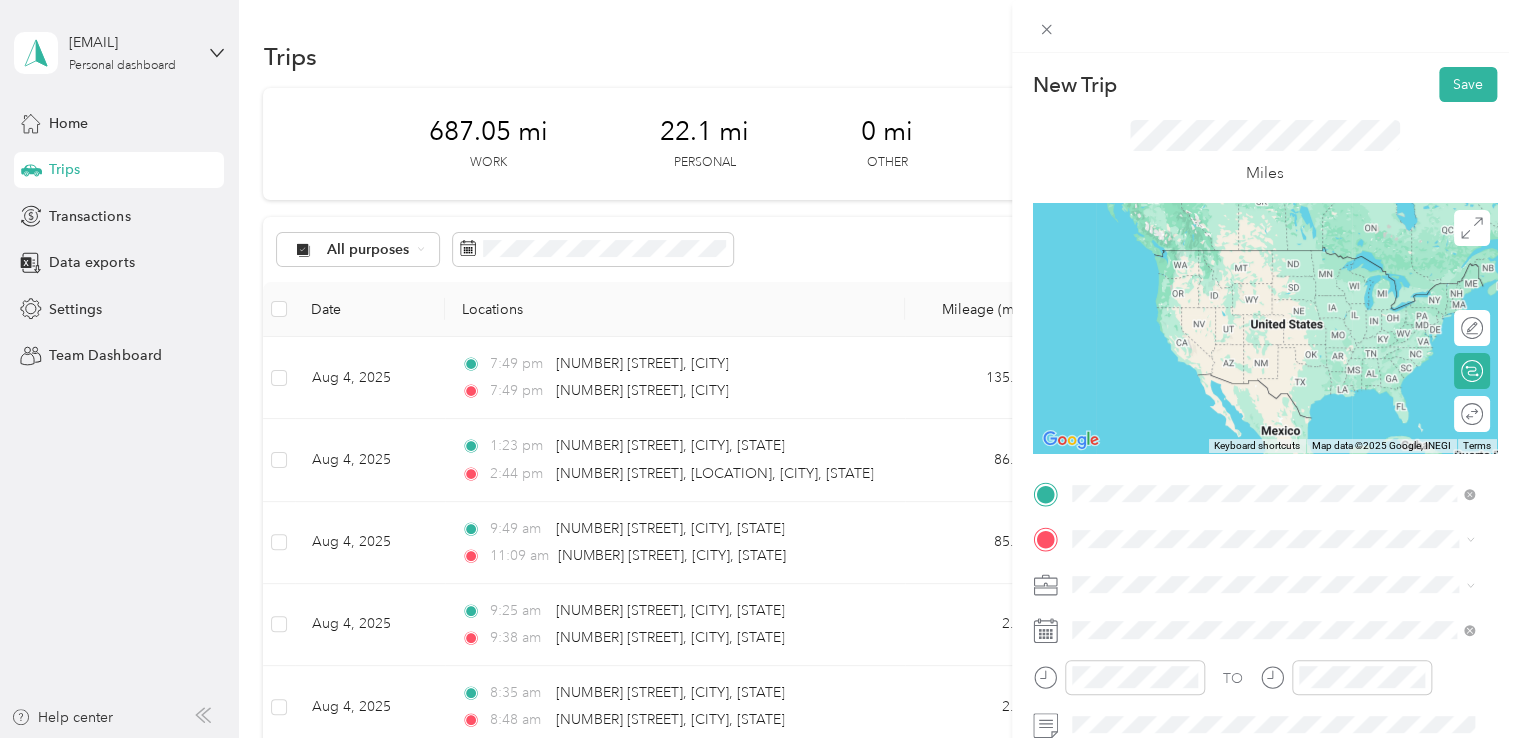 click on "[NUMBER] [STREET]
[CITY], [STATE] [POSTAL_CODE], [COUNTRY]" at bounding box center (1253, 258) 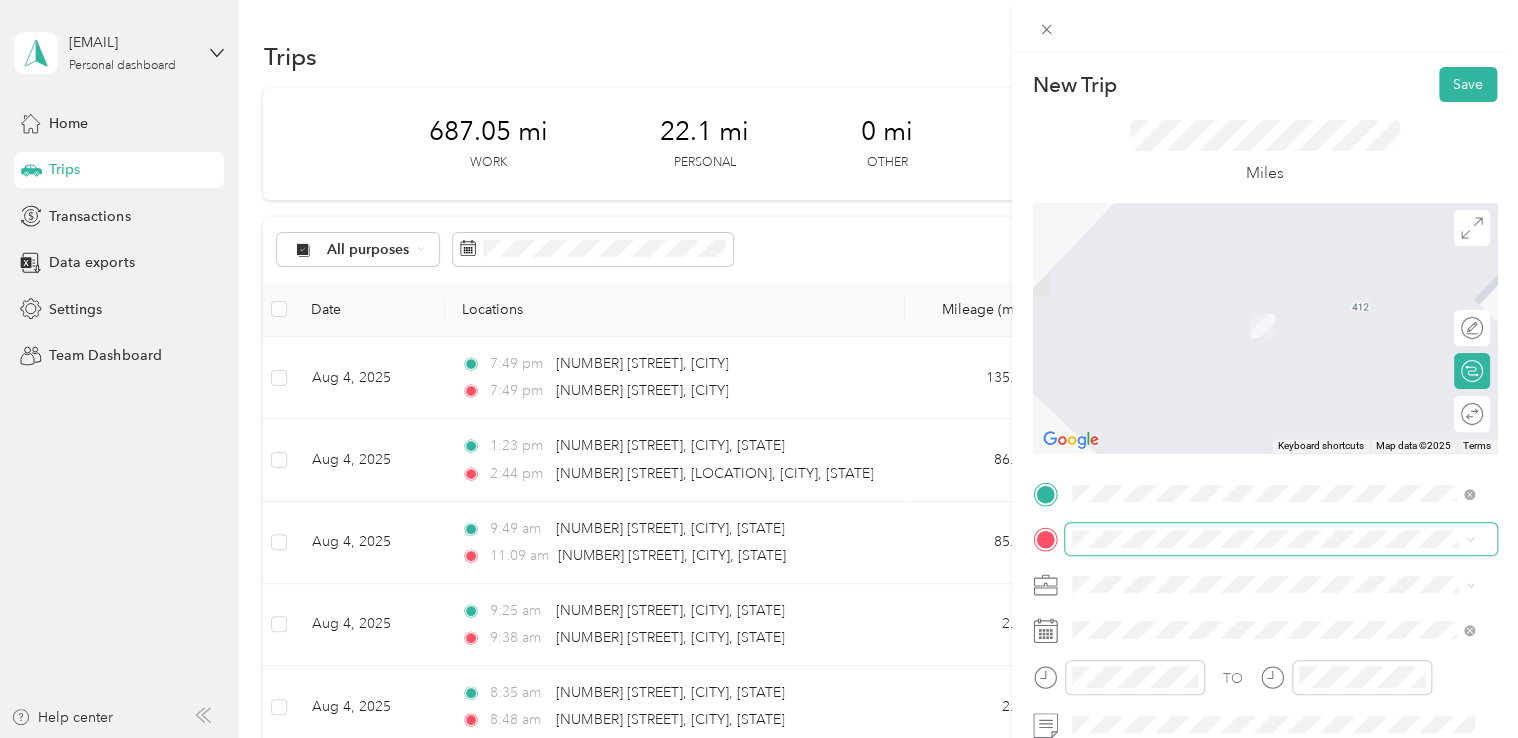 click at bounding box center [1281, 539] 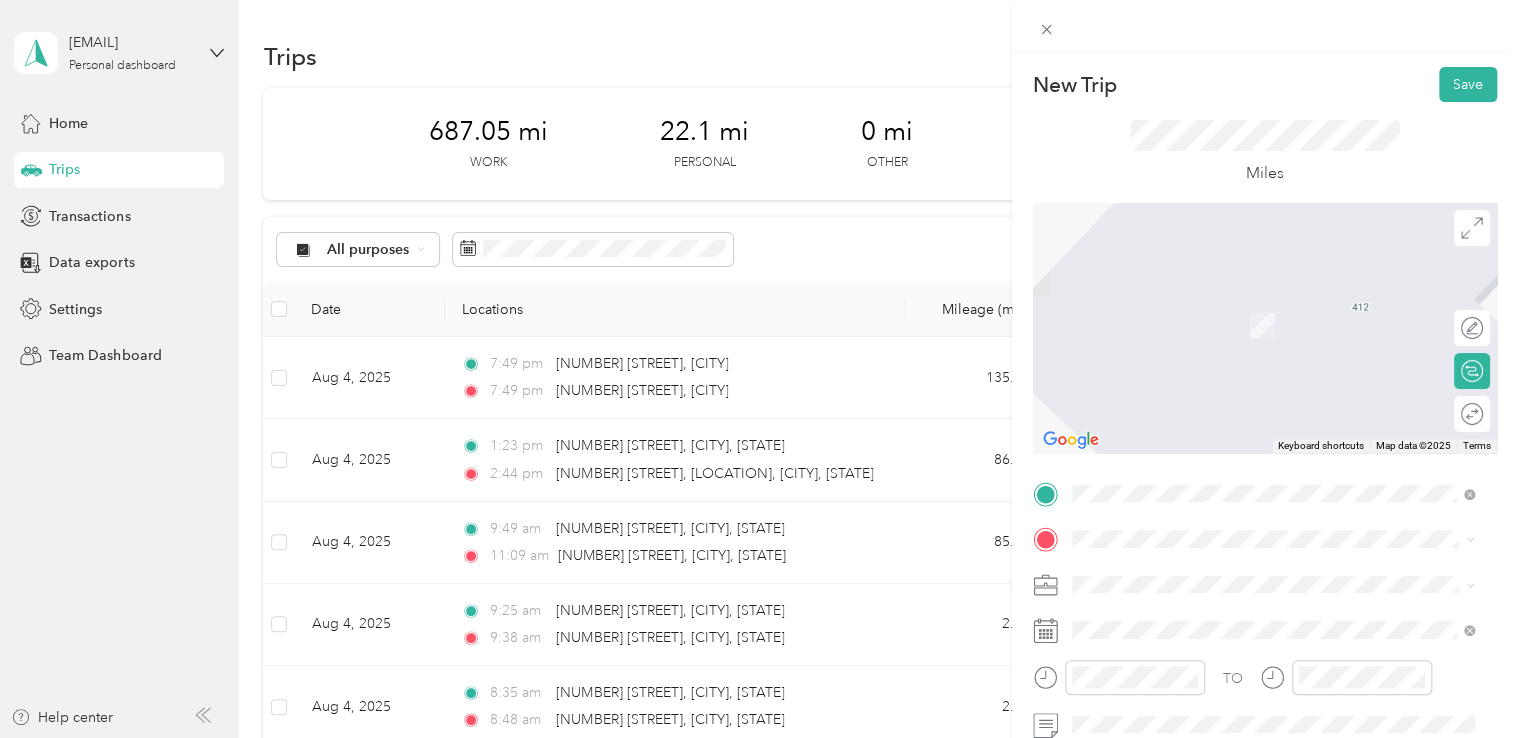 click on "From search results 2000 West Lincoln Avenue
Yakima, Washington 98902, United States 2000 West Lincoln Avenue
Chewelah, Washington 99109, United States 2000 West Lincoln Avenue
Milwaukee, Wisconsin 53215, United States 2000 West Lincoln Avenue
Peoria, Illinois 61605, United States 2000 West Lincoln Avenue
Ionia, Michigan 48846, United States" at bounding box center [1273, 371] 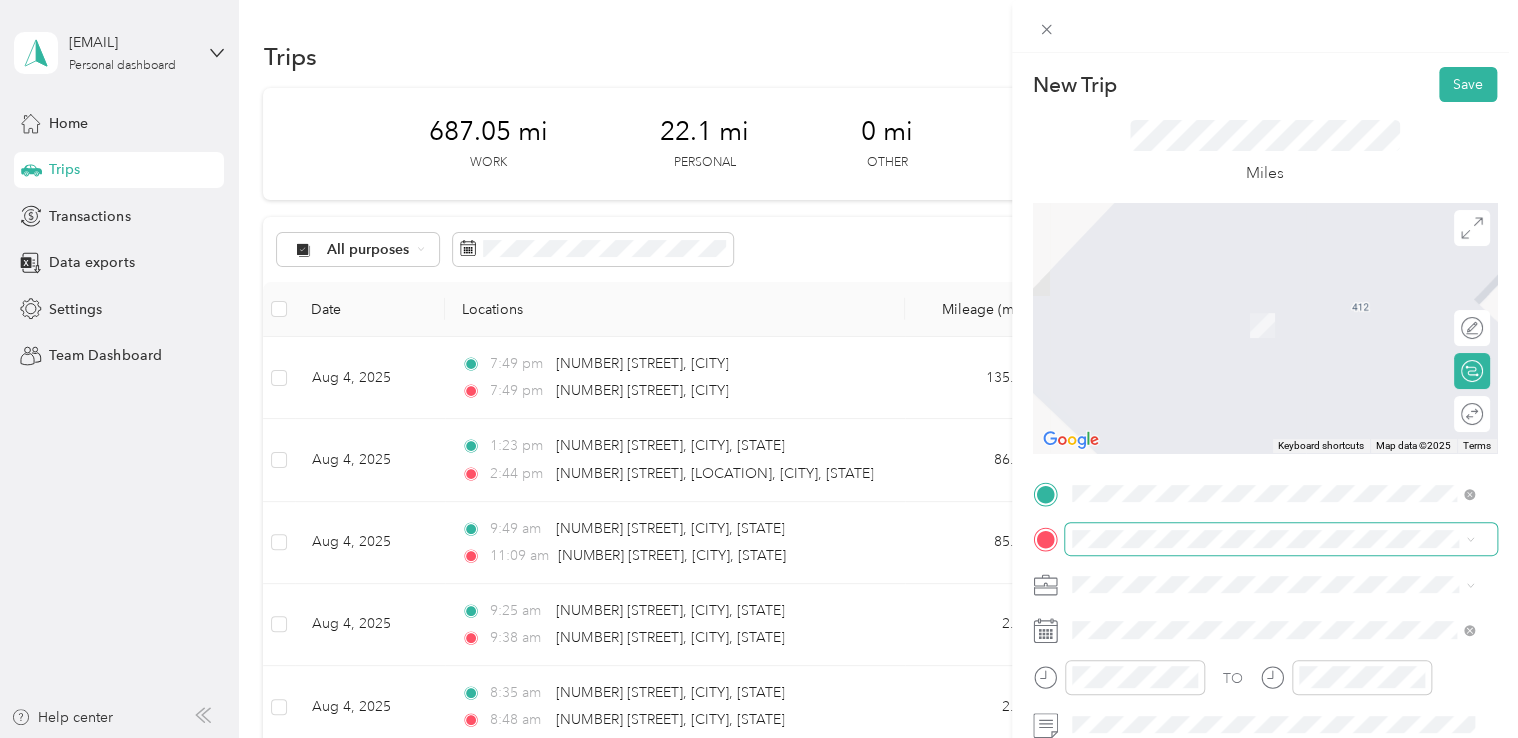 click at bounding box center [1281, 539] 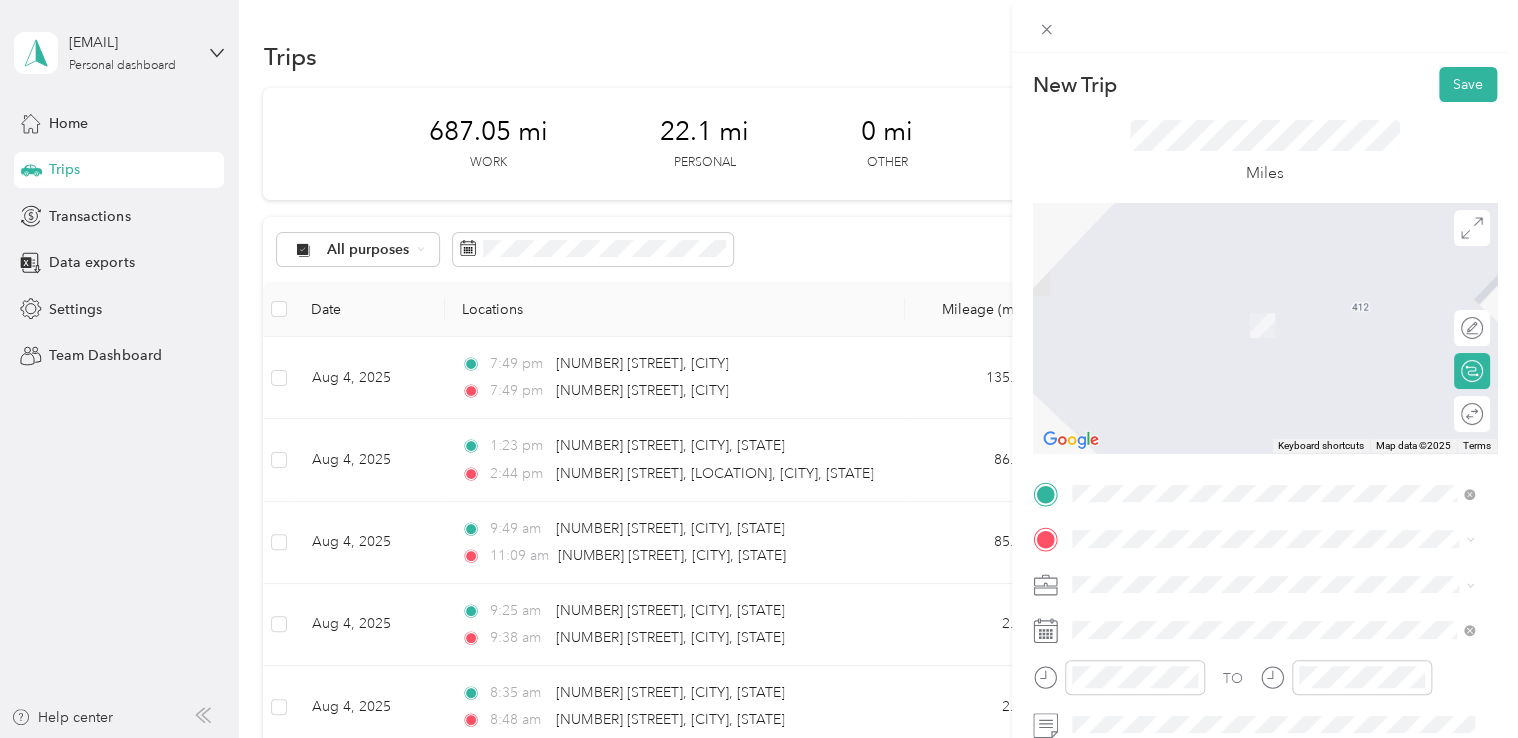 click on "[NUMBER] [STREET]
[CITY], [STATE] [POSTAL_CODE], [COUNTRY]" at bounding box center (1253, 302) 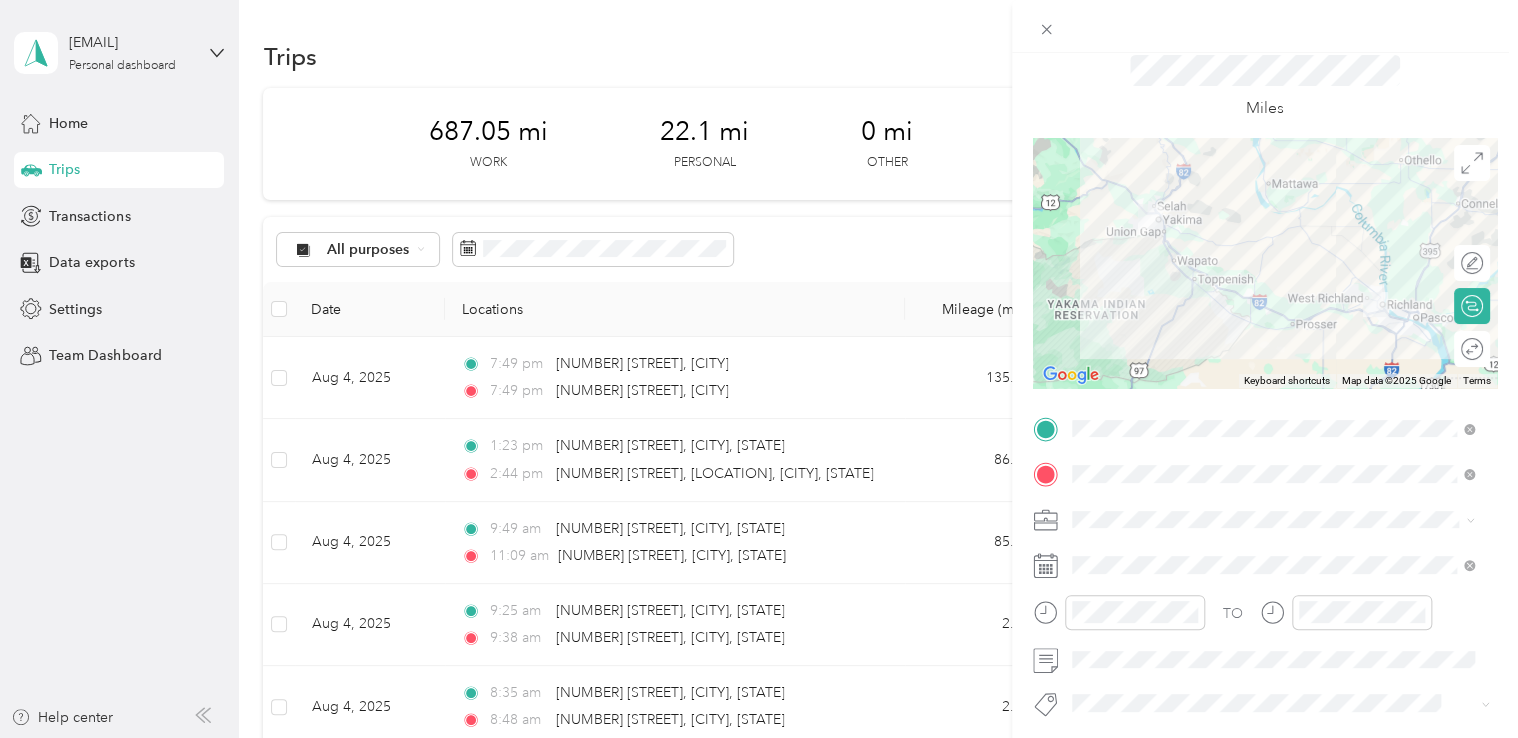 scroll, scrollTop: 100, scrollLeft: 0, axis: vertical 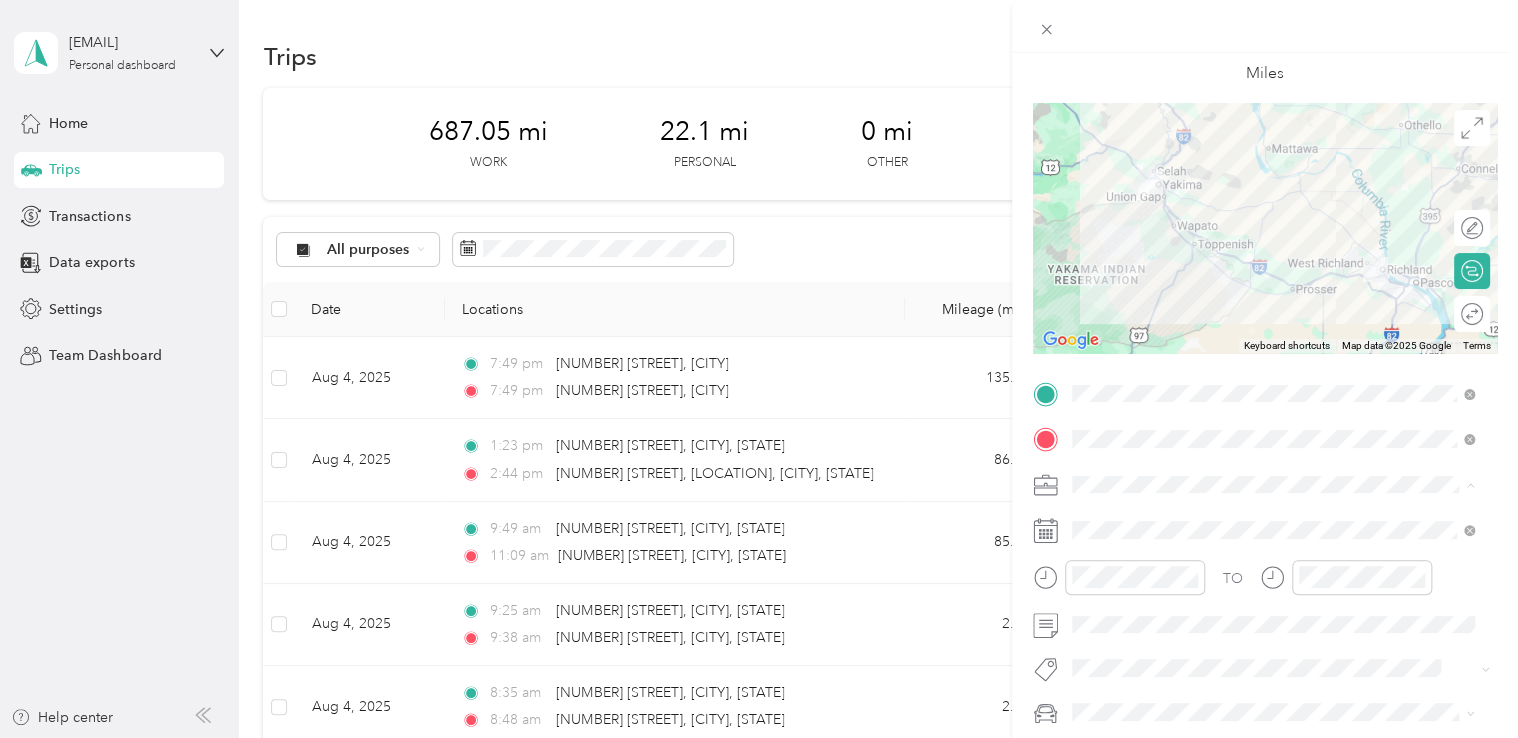 click on "Northwest Nursing Consultants" at bounding box center [1273, 274] 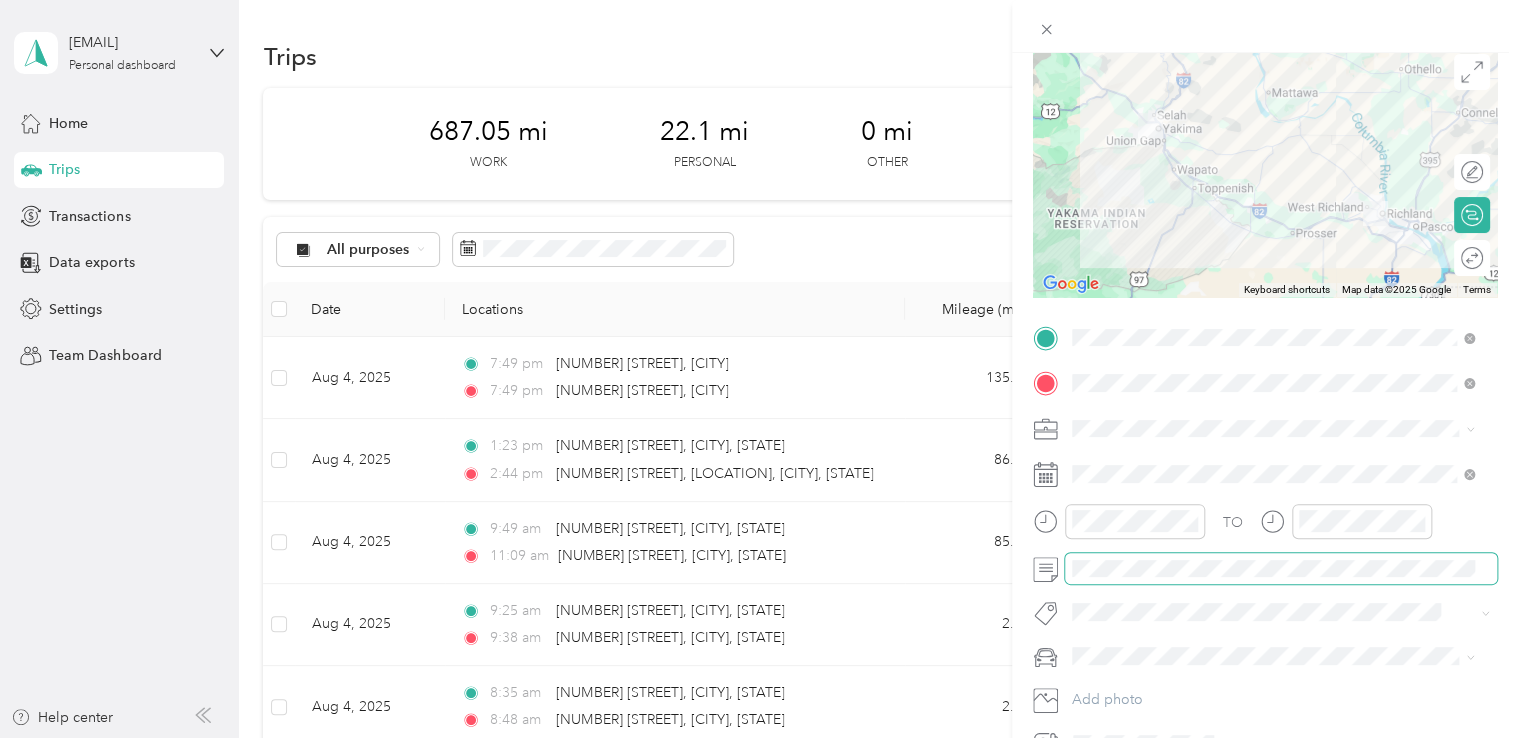 scroll, scrollTop: 264, scrollLeft: 0, axis: vertical 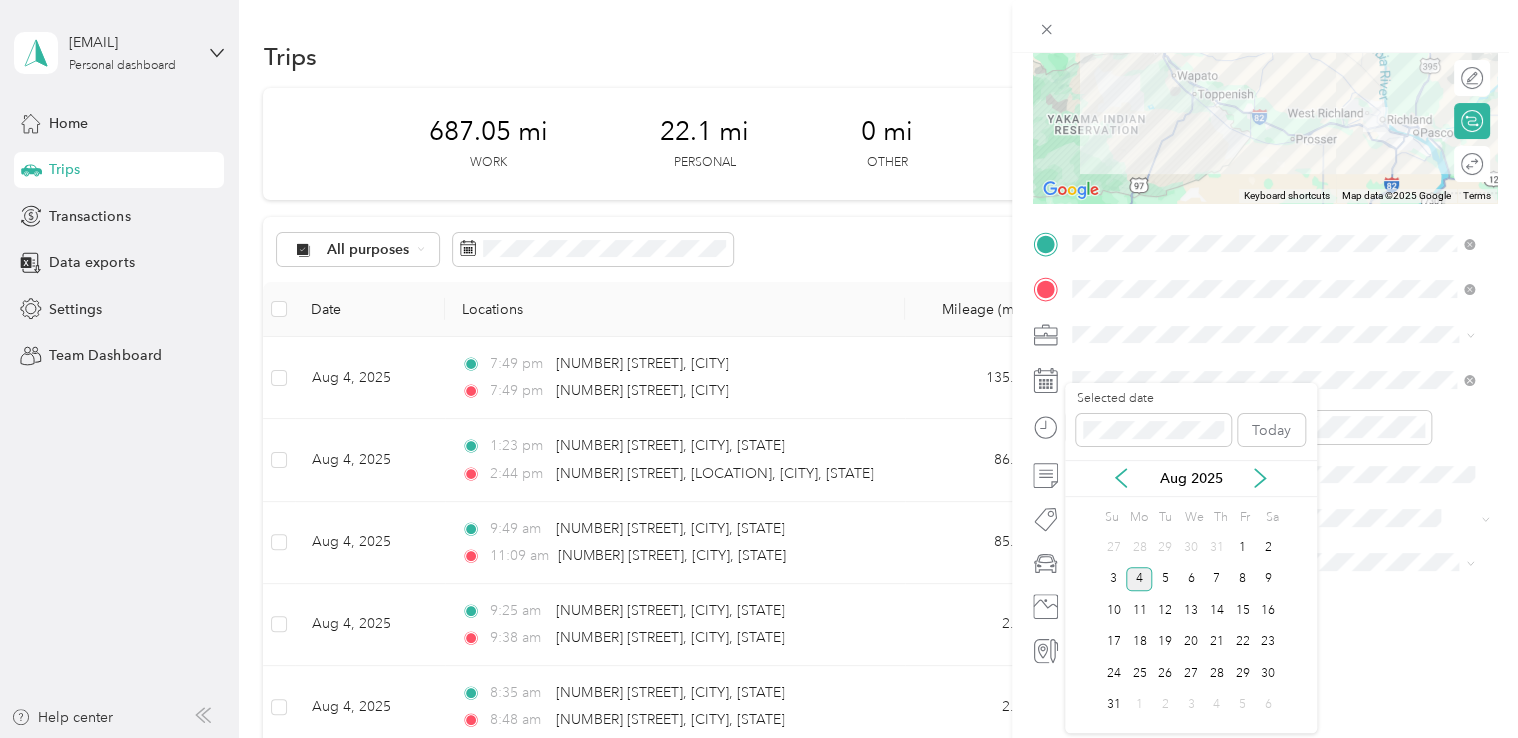 click on "Aug 2025" at bounding box center [1191, 478] 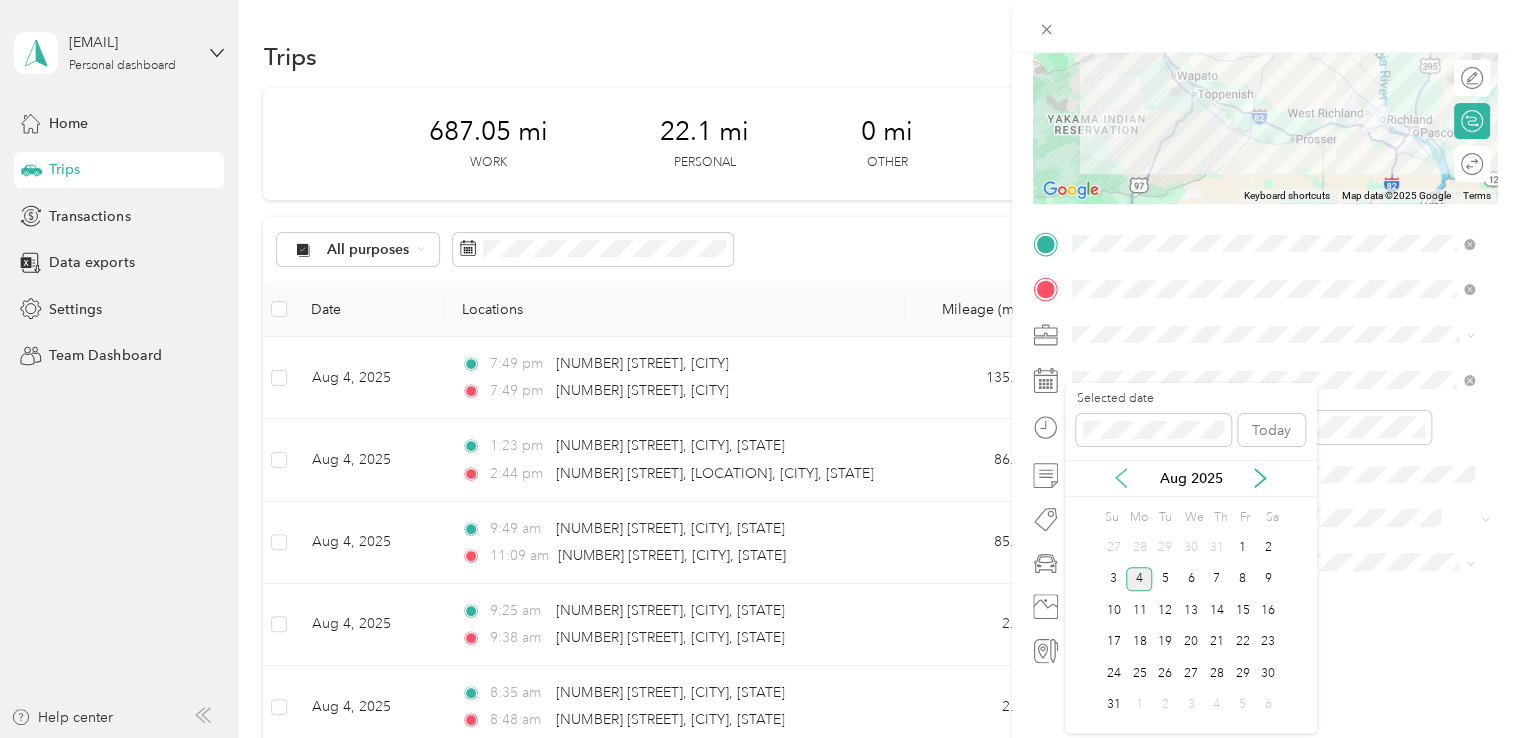 click 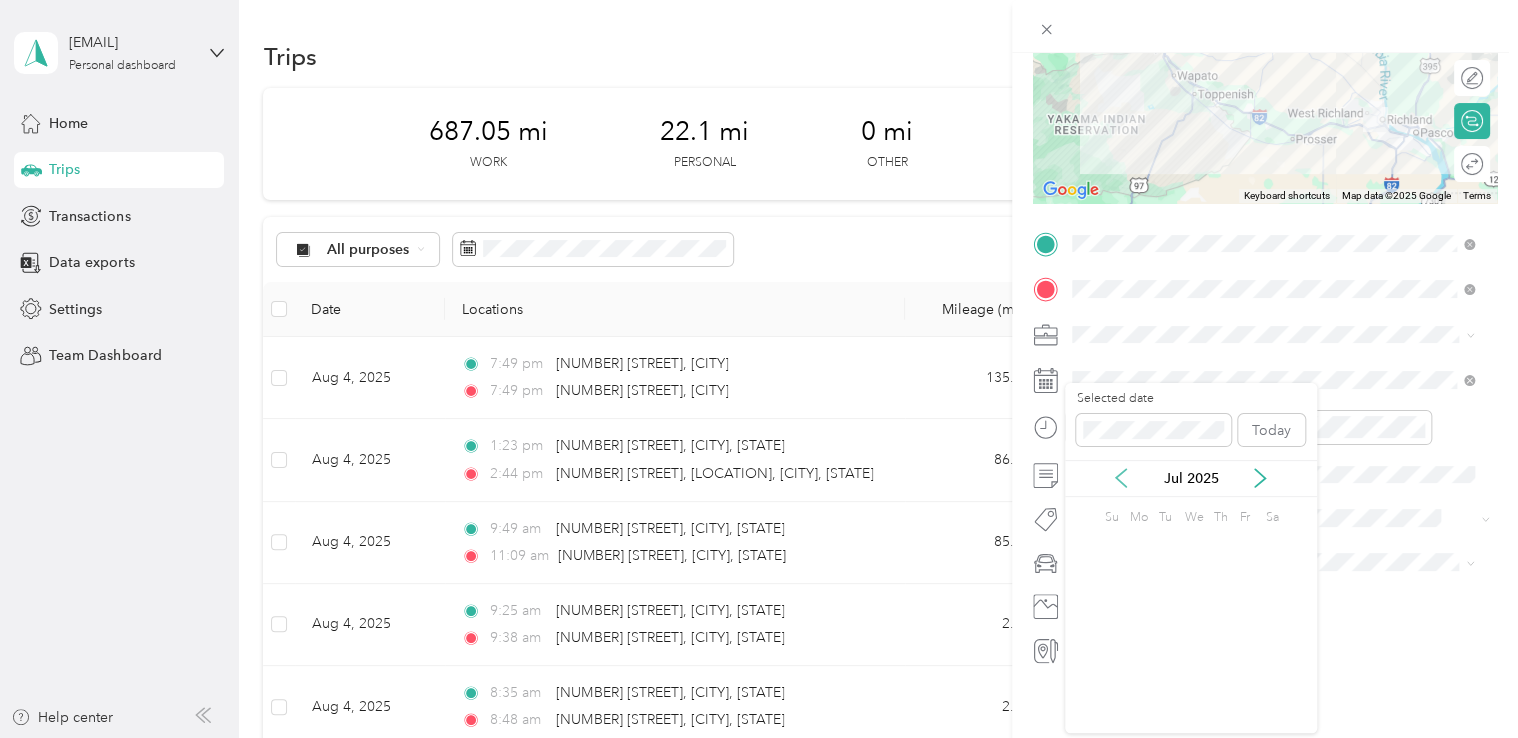 click 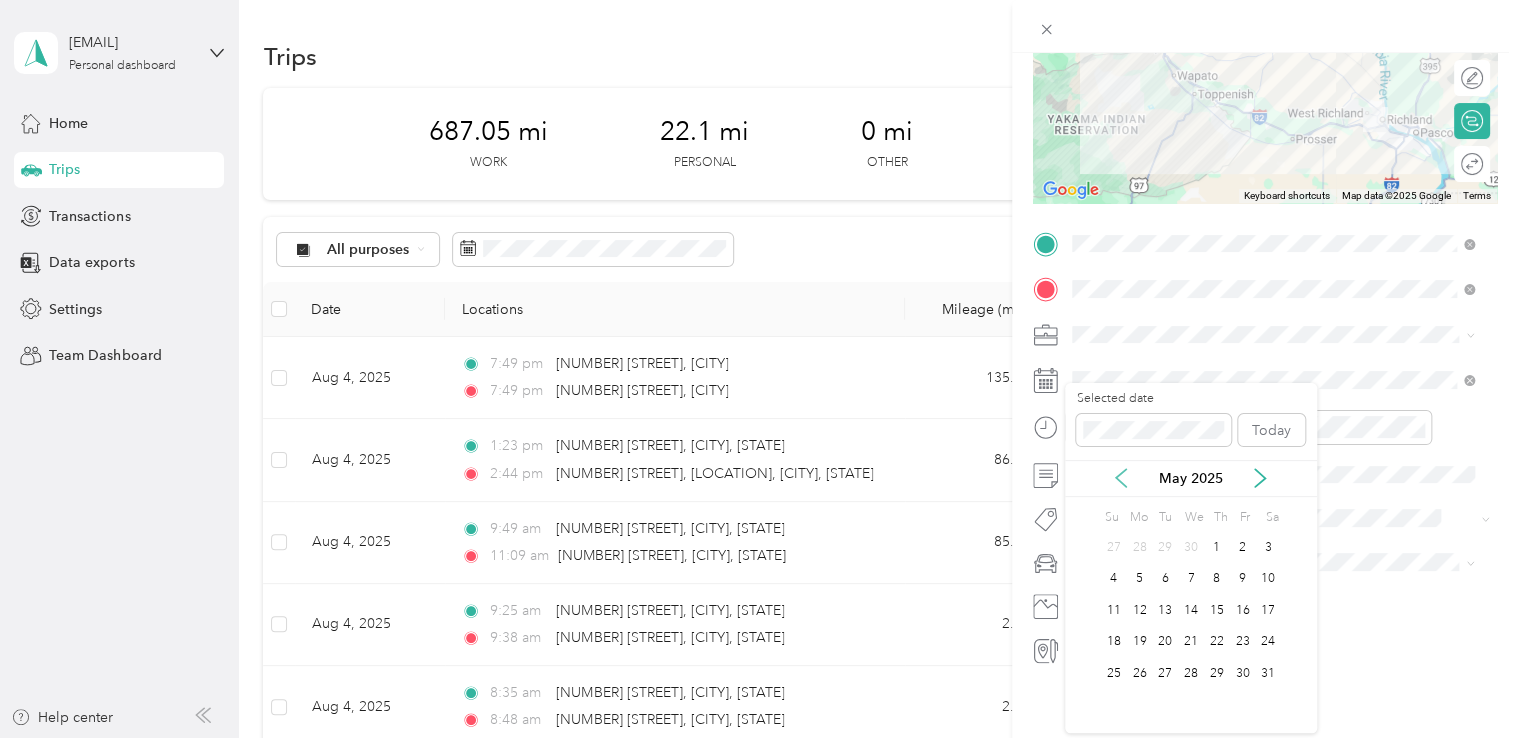 click 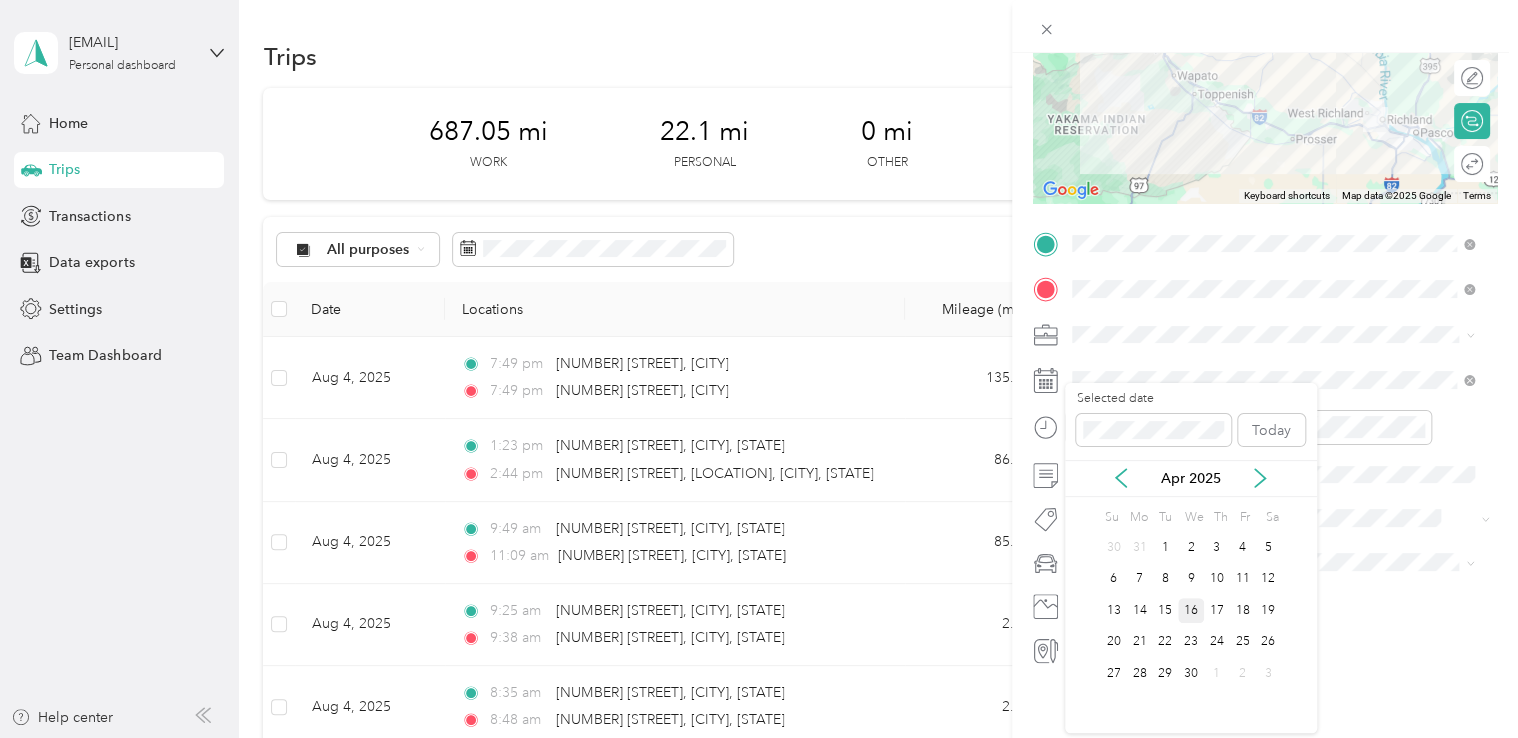 click on "16" at bounding box center [1191, 610] 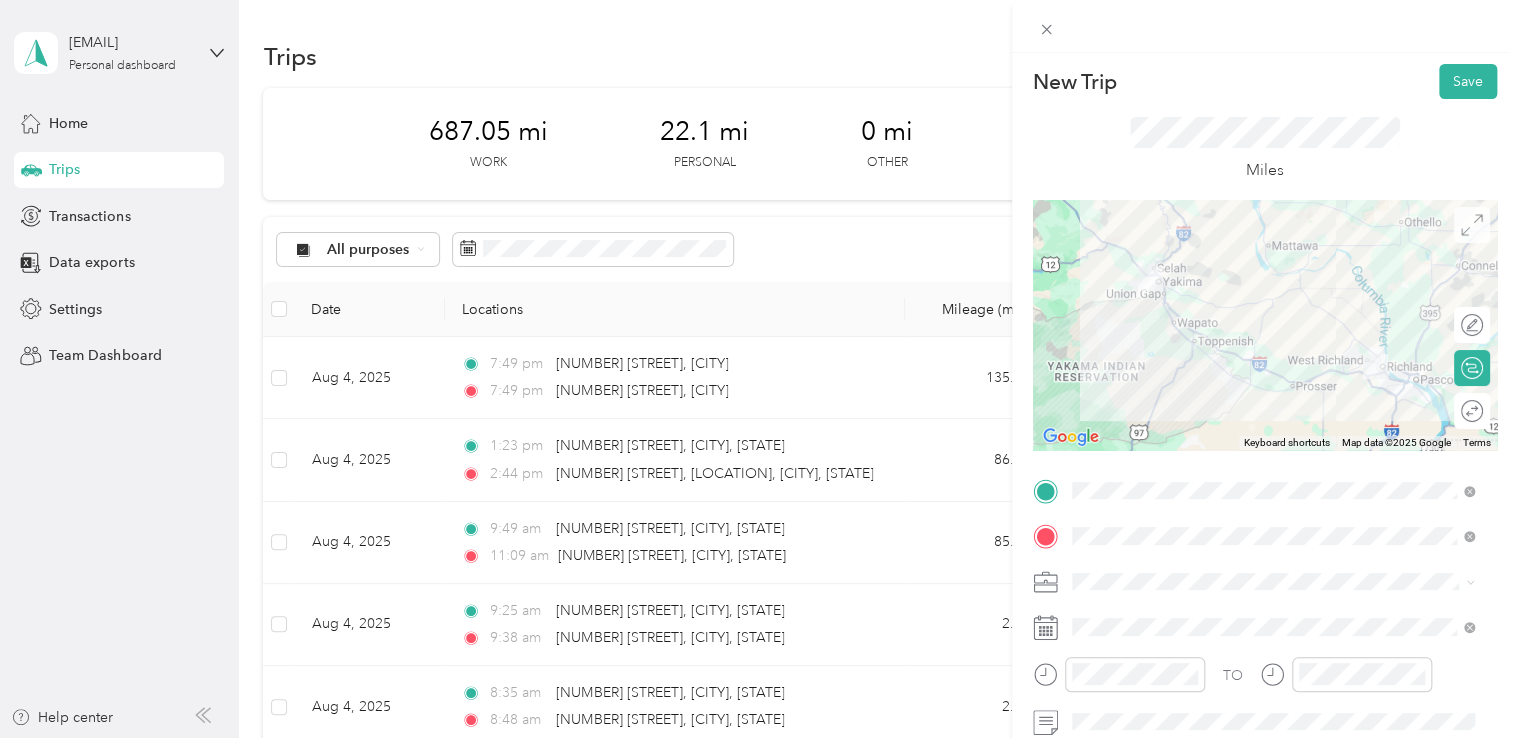 scroll, scrollTop: 0, scrollLeft: 0, axis: both 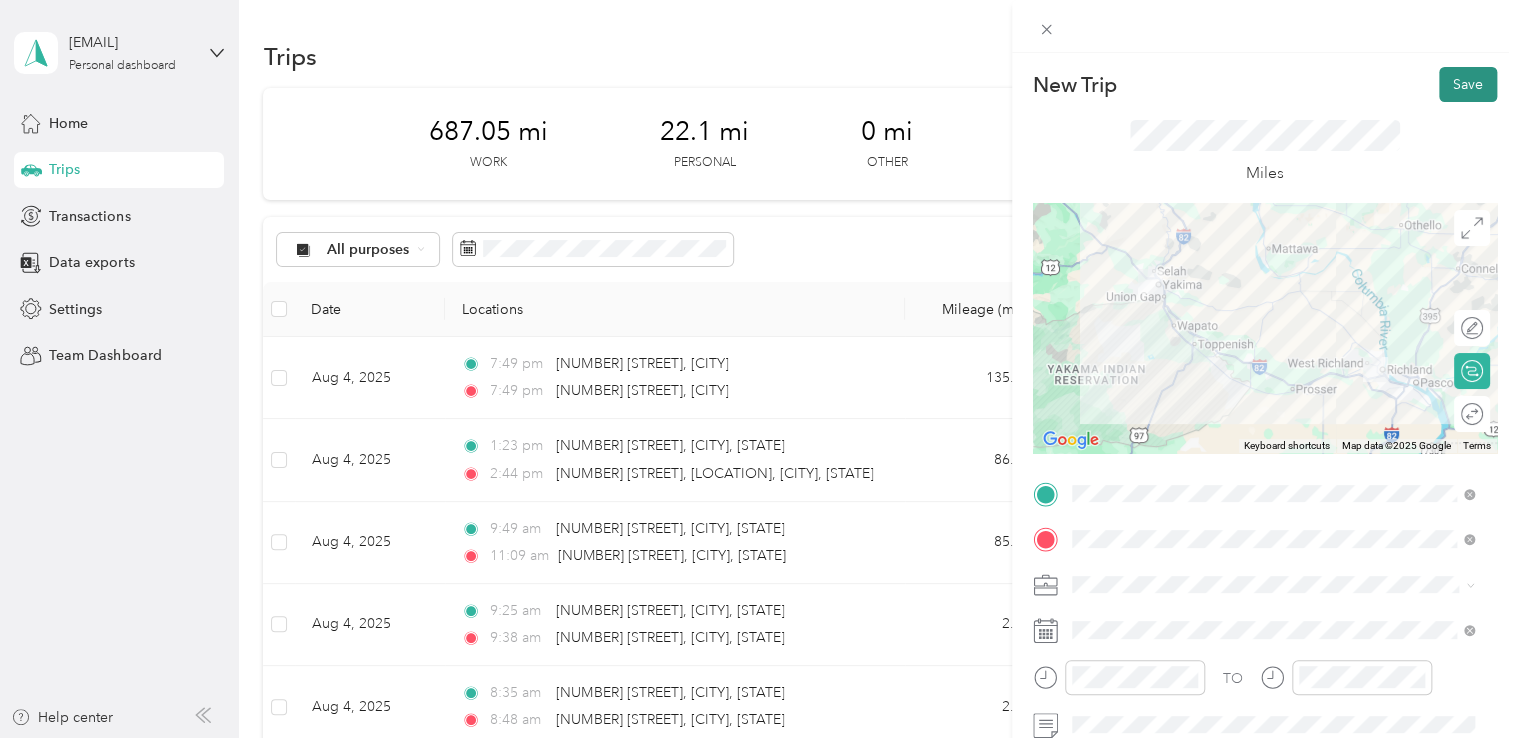 click on "Save" at bounding box center [1468, 84] 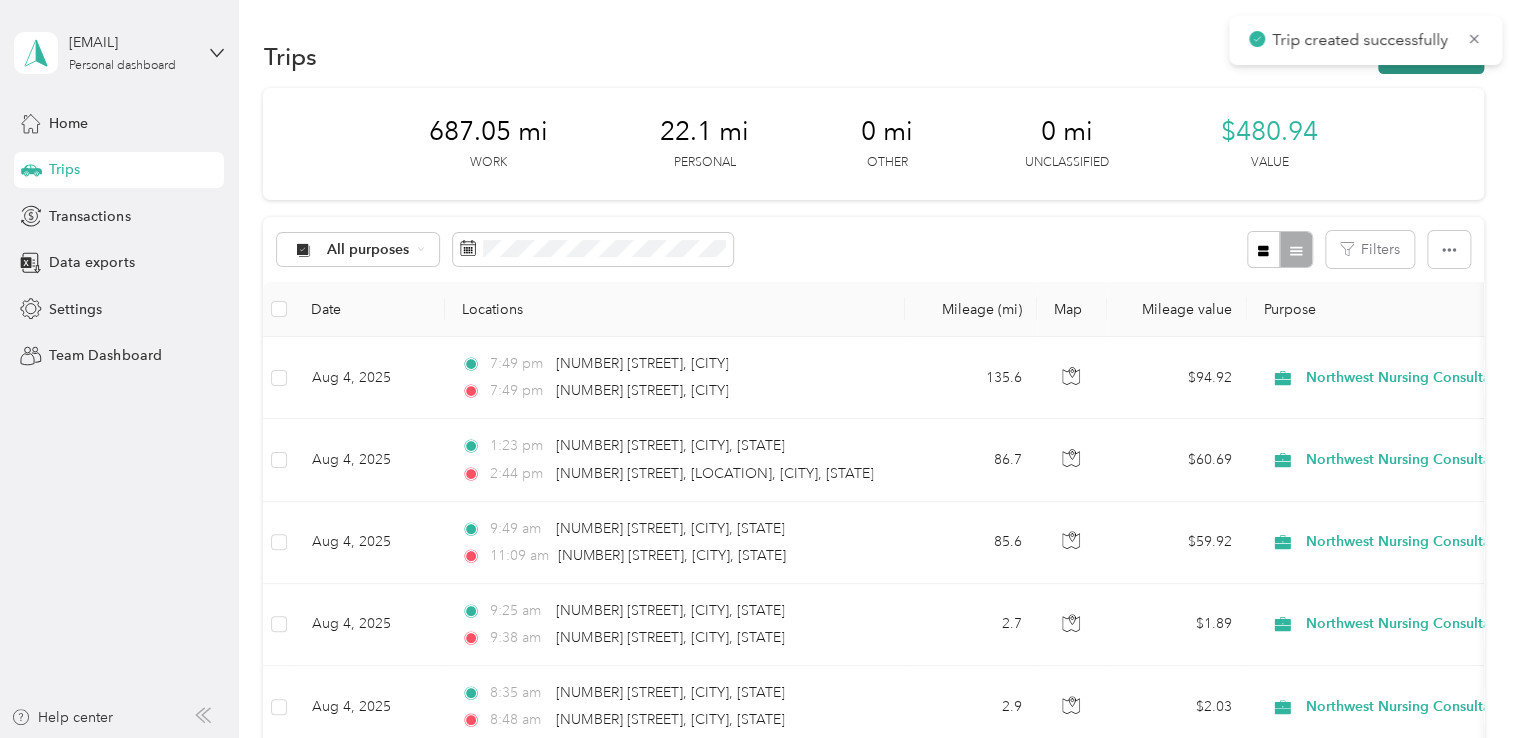 click on "New trip" at bounding box center (1431, 56) 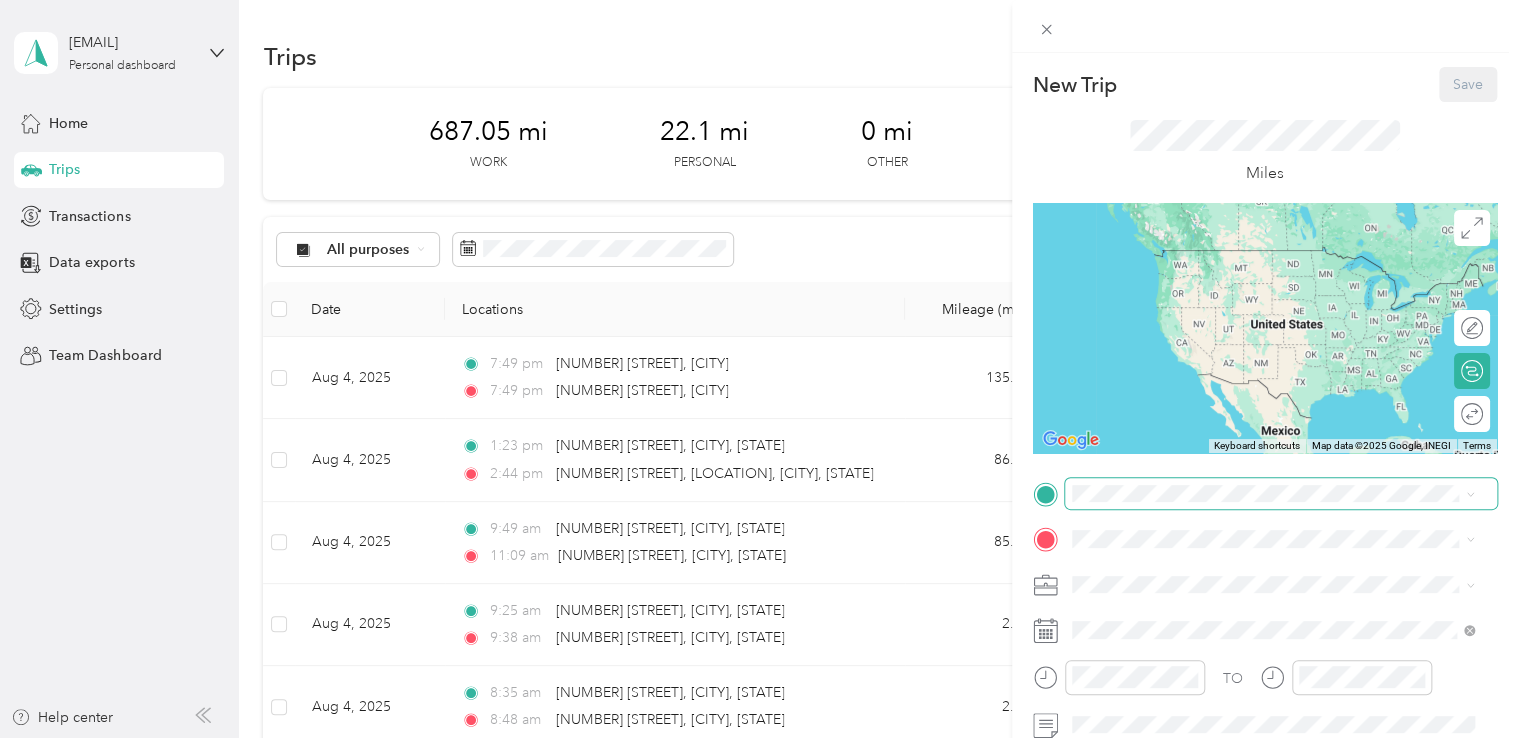 click at bounding box center (1281, 494) 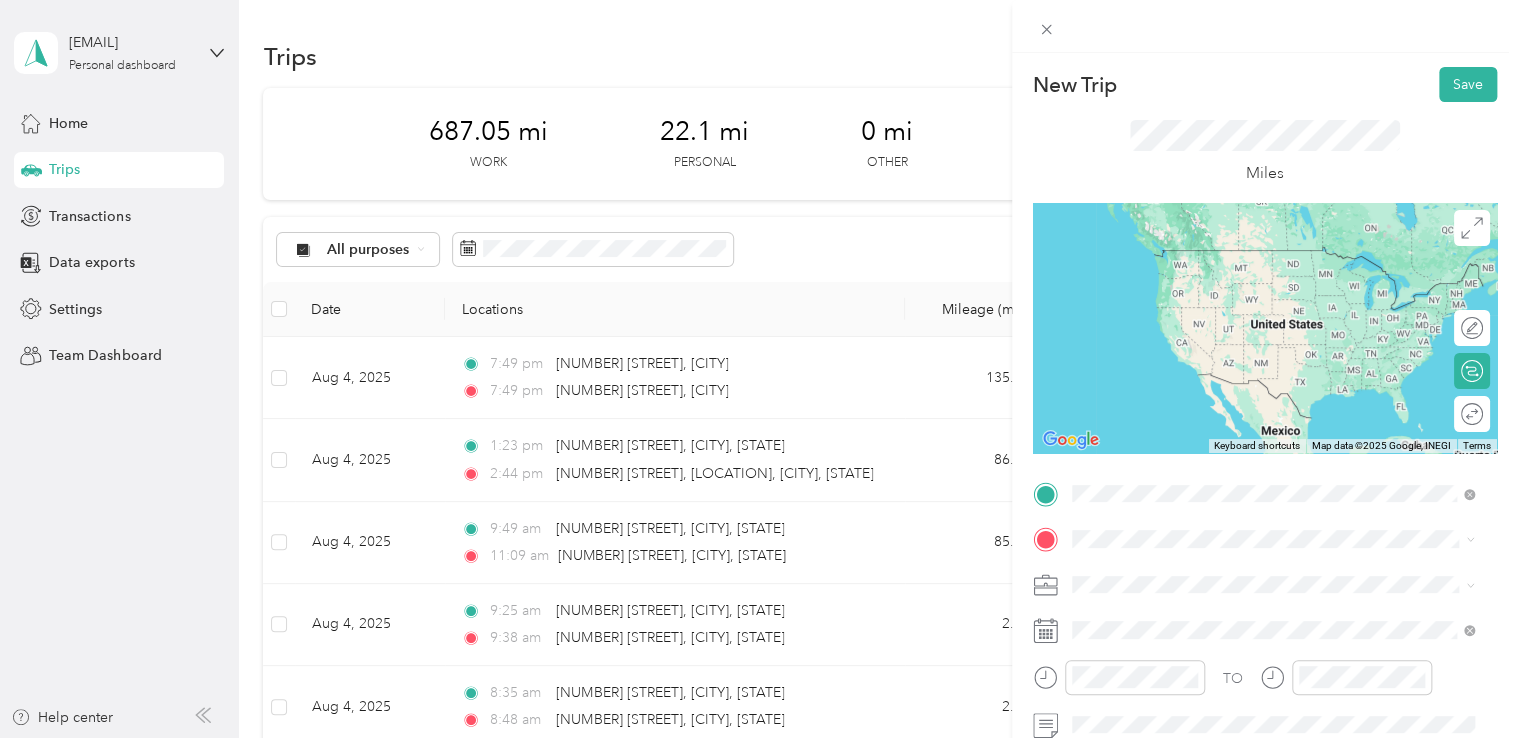 click on "[NUMBER] [STREET]
[CITY], [STATE] [POSTAL_CODE], [COUNTRY]" at bounding box center [1253, 574] 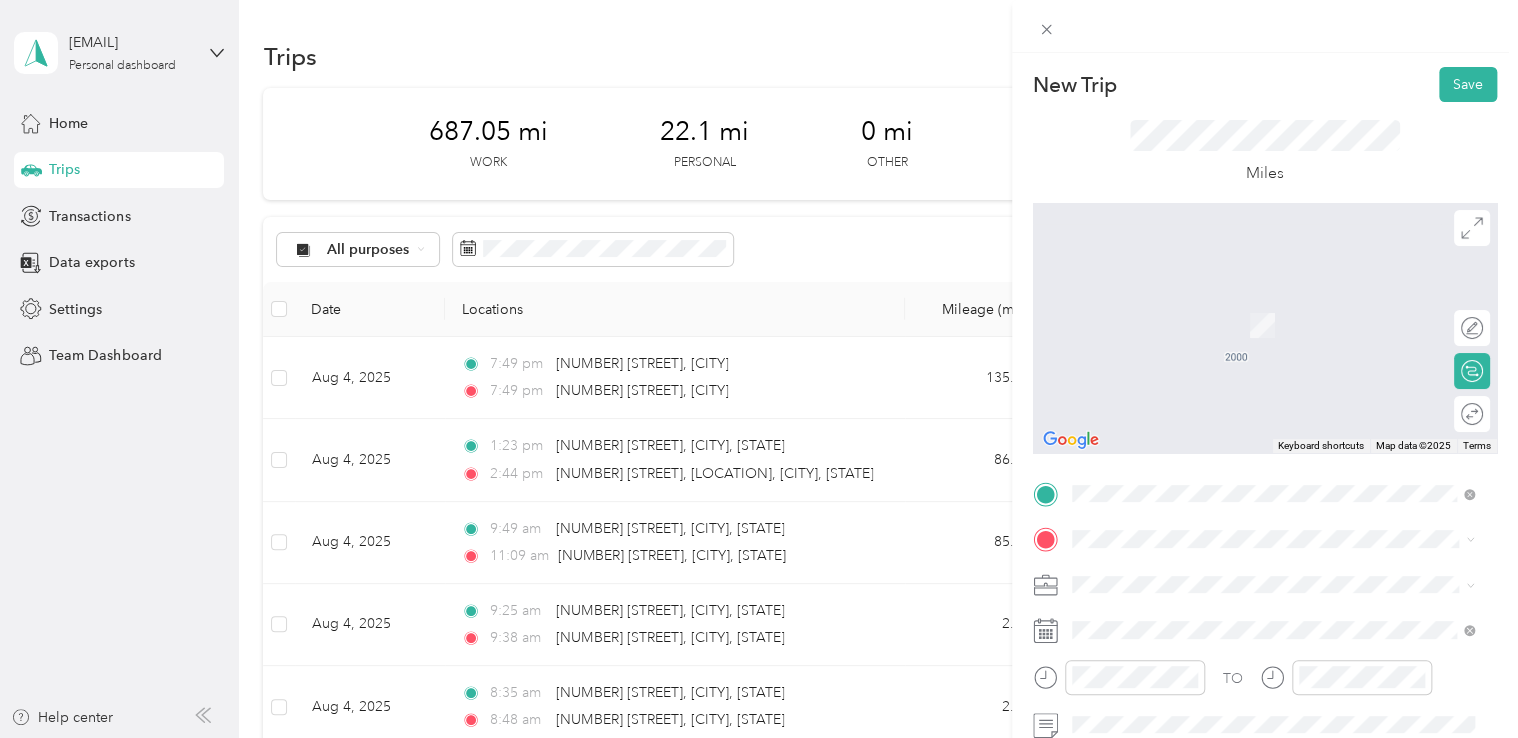 click on "TO Add photo" at bounding box center [1265, 697] 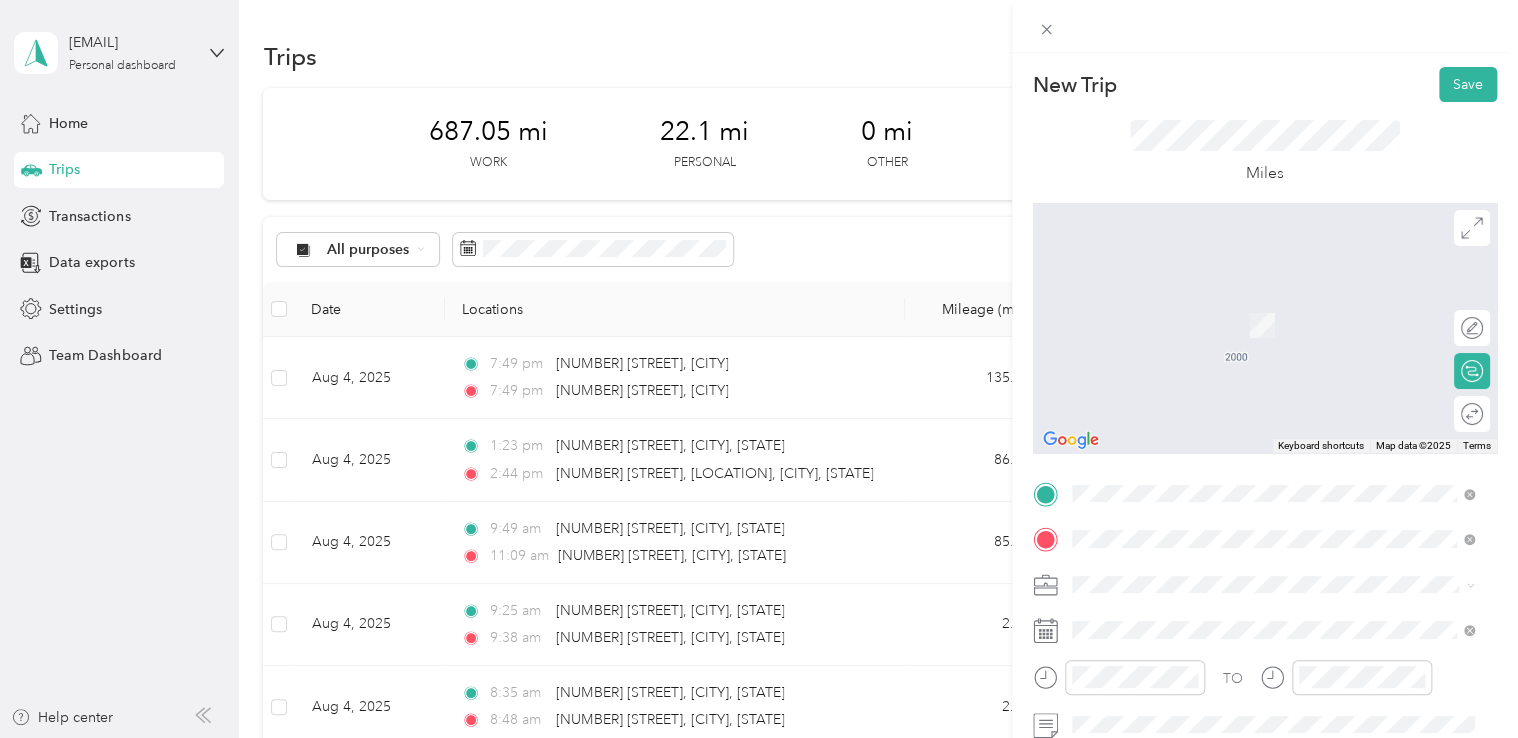 click on "2902 Powerhouse Road
Yakima, Washington 98902, United States" at bounding box center (1273, 304) 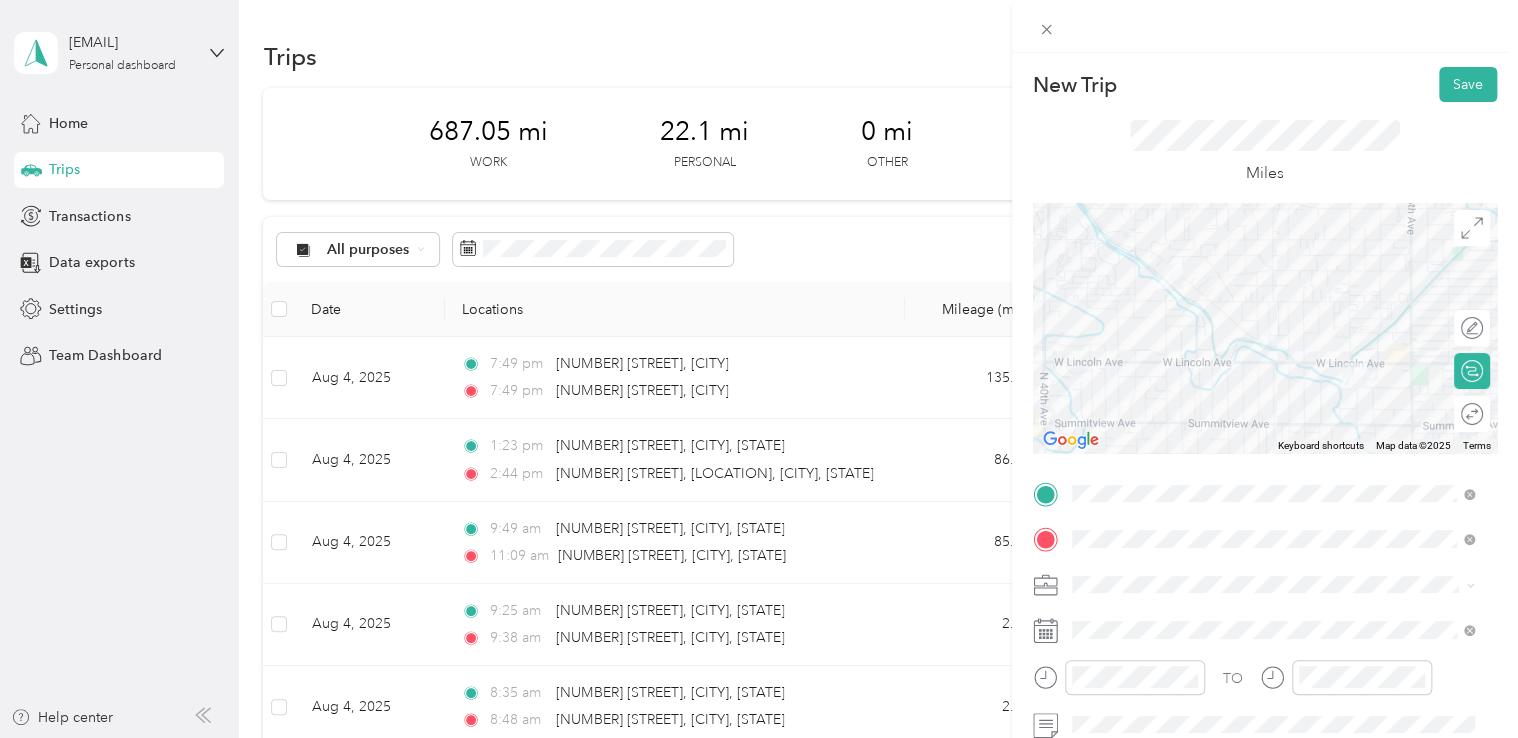 click on "Northwest Nursing Consultants" at bounding box center [1177, 372] 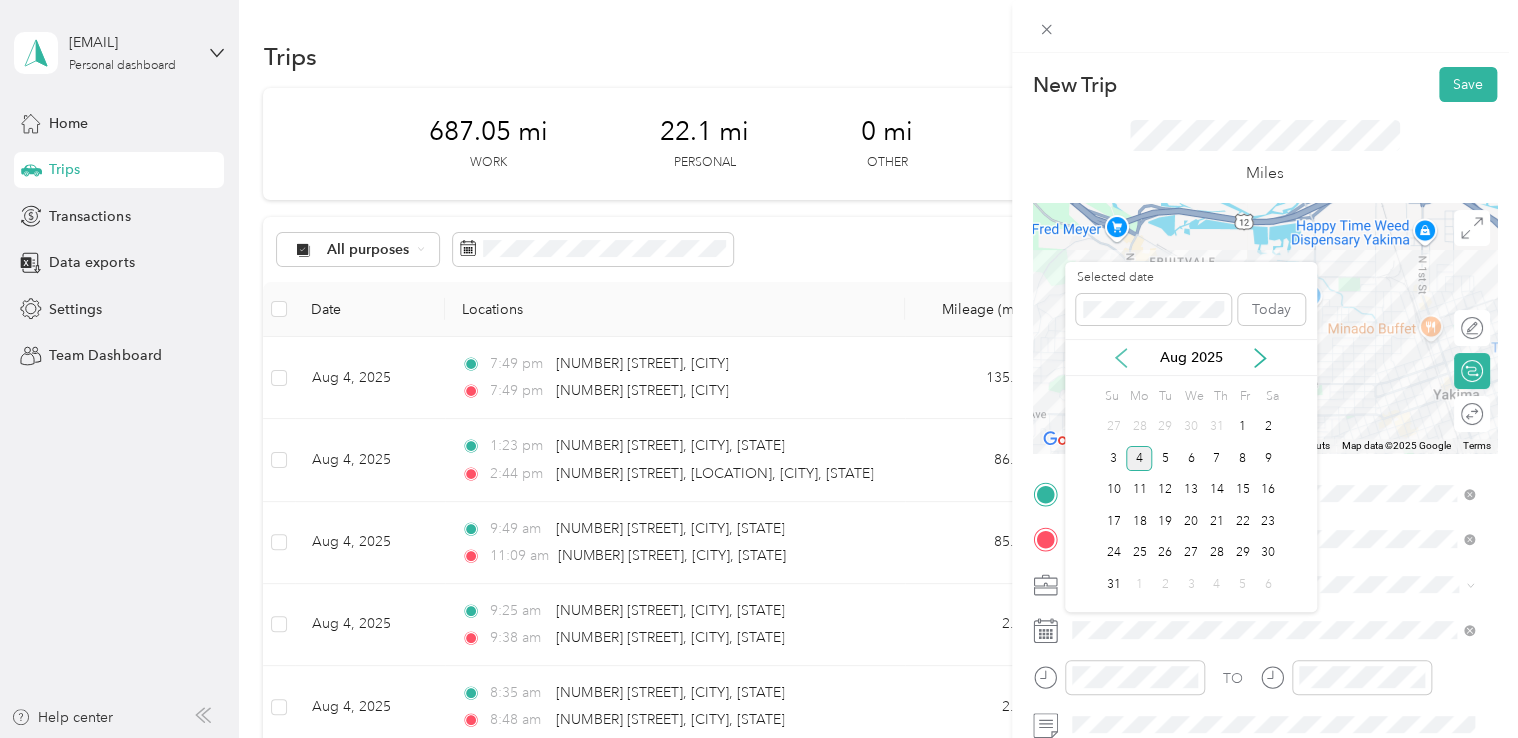 click 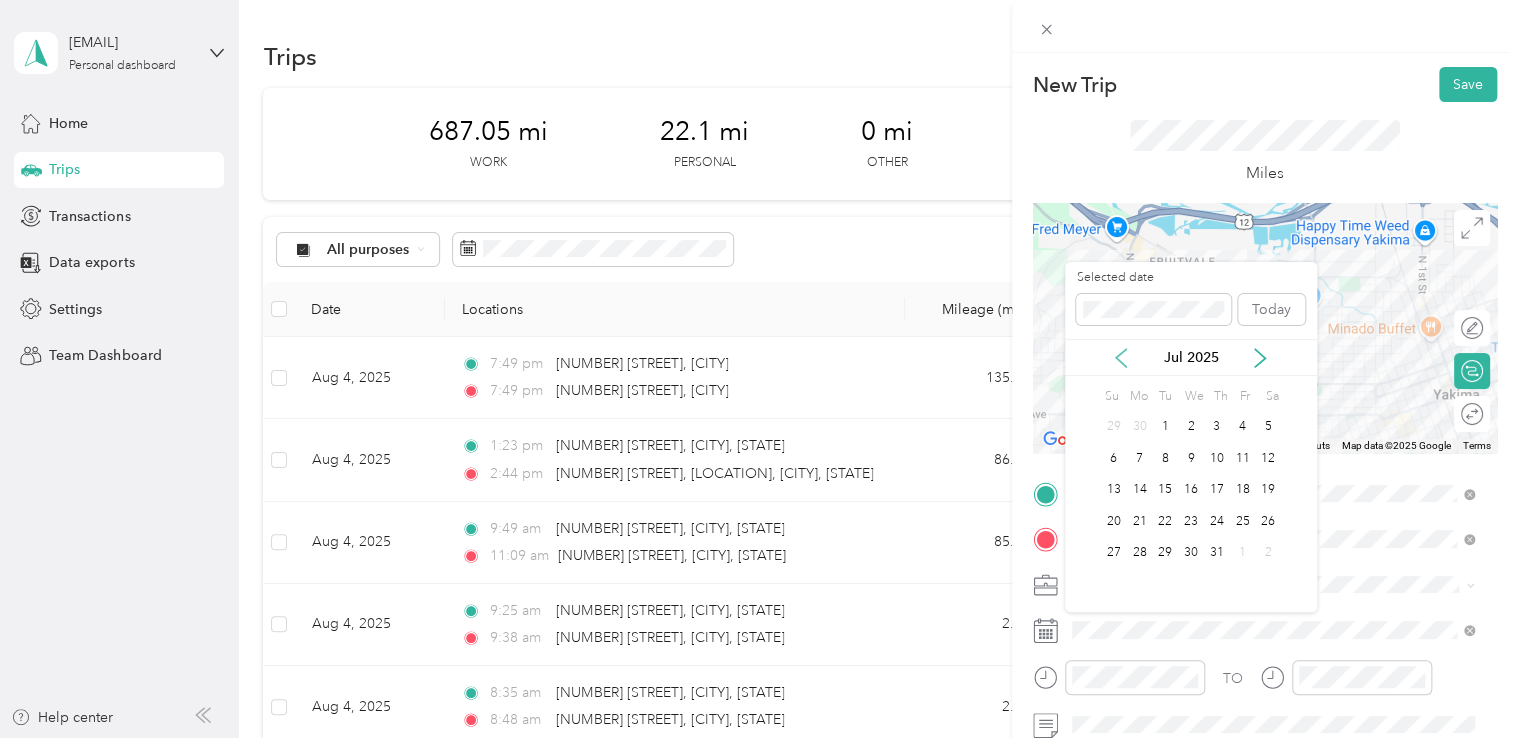 click 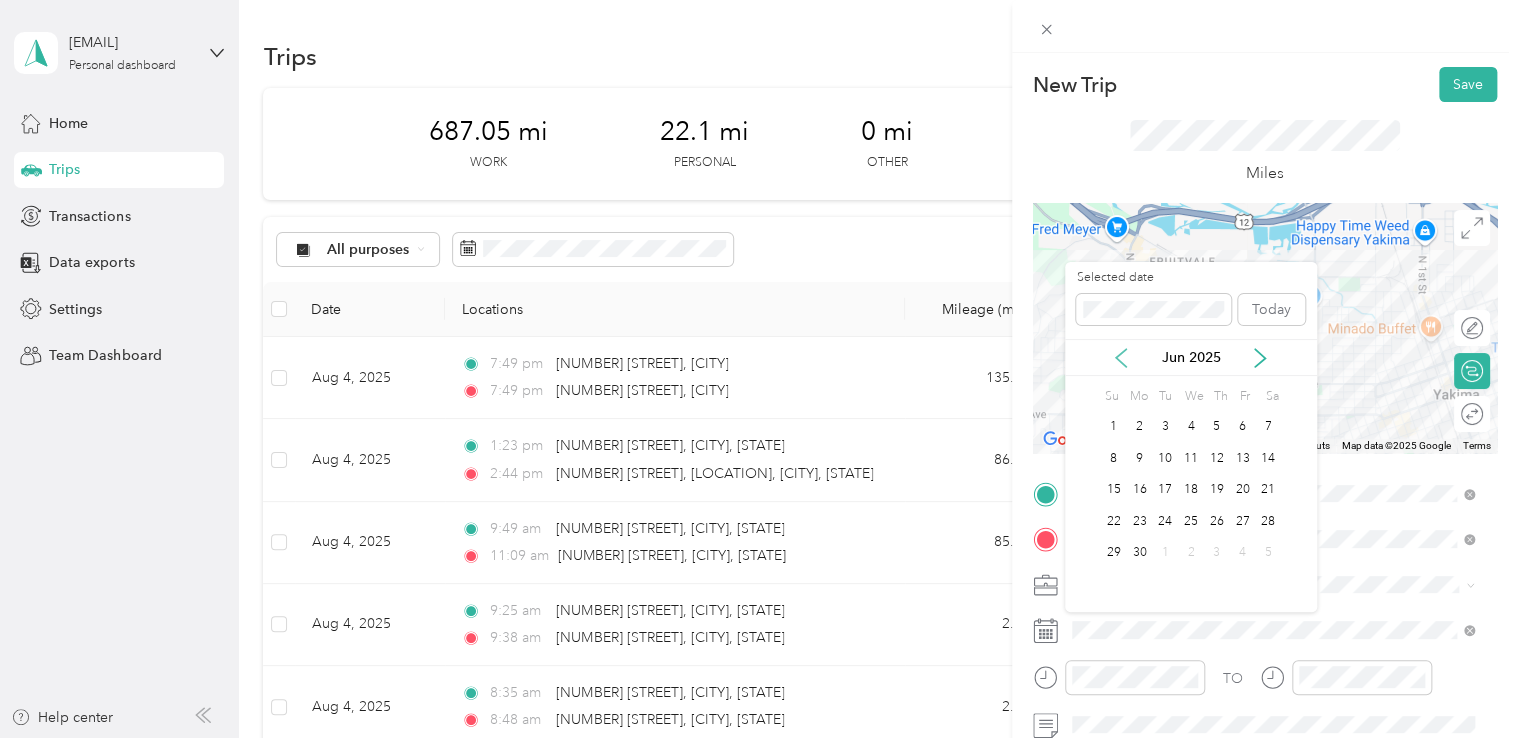 click 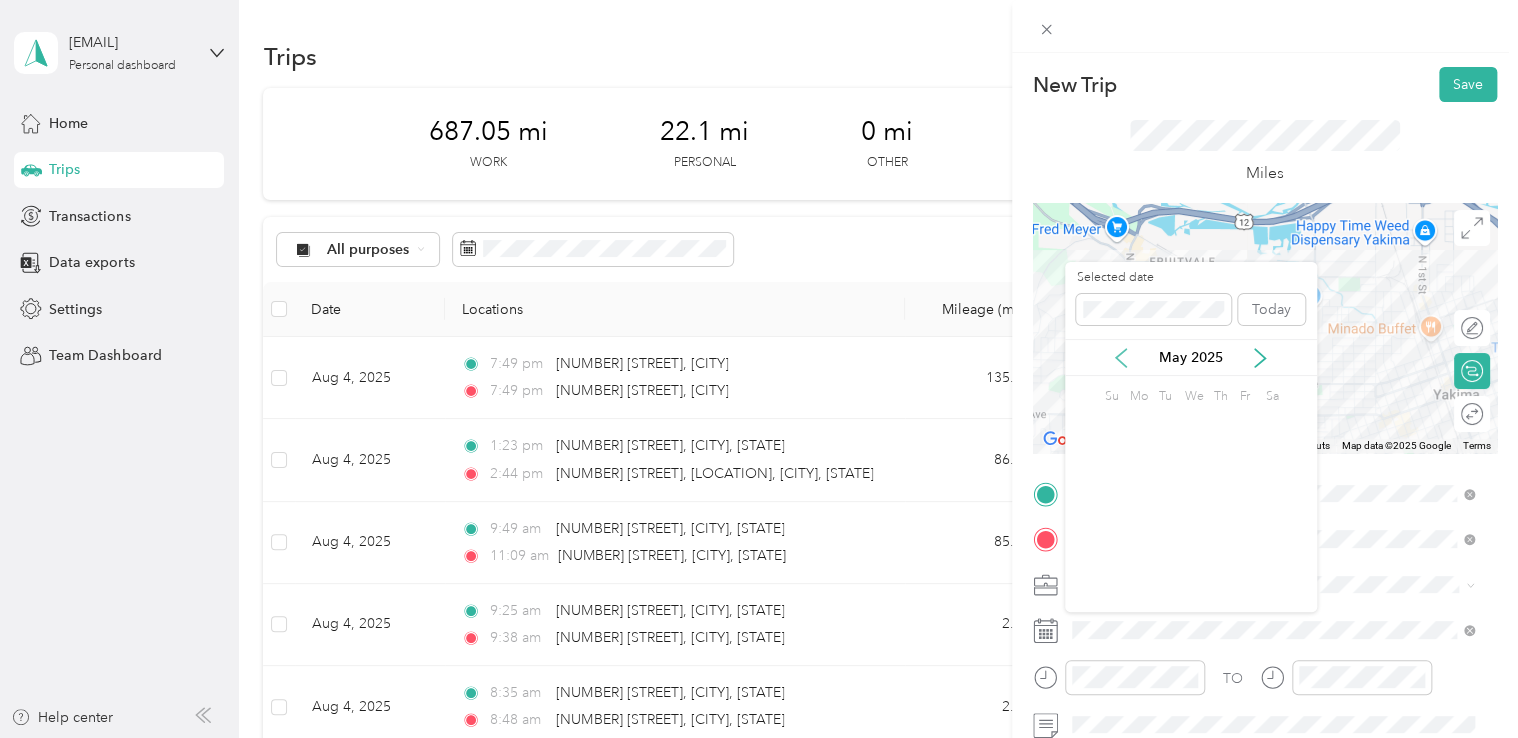 click 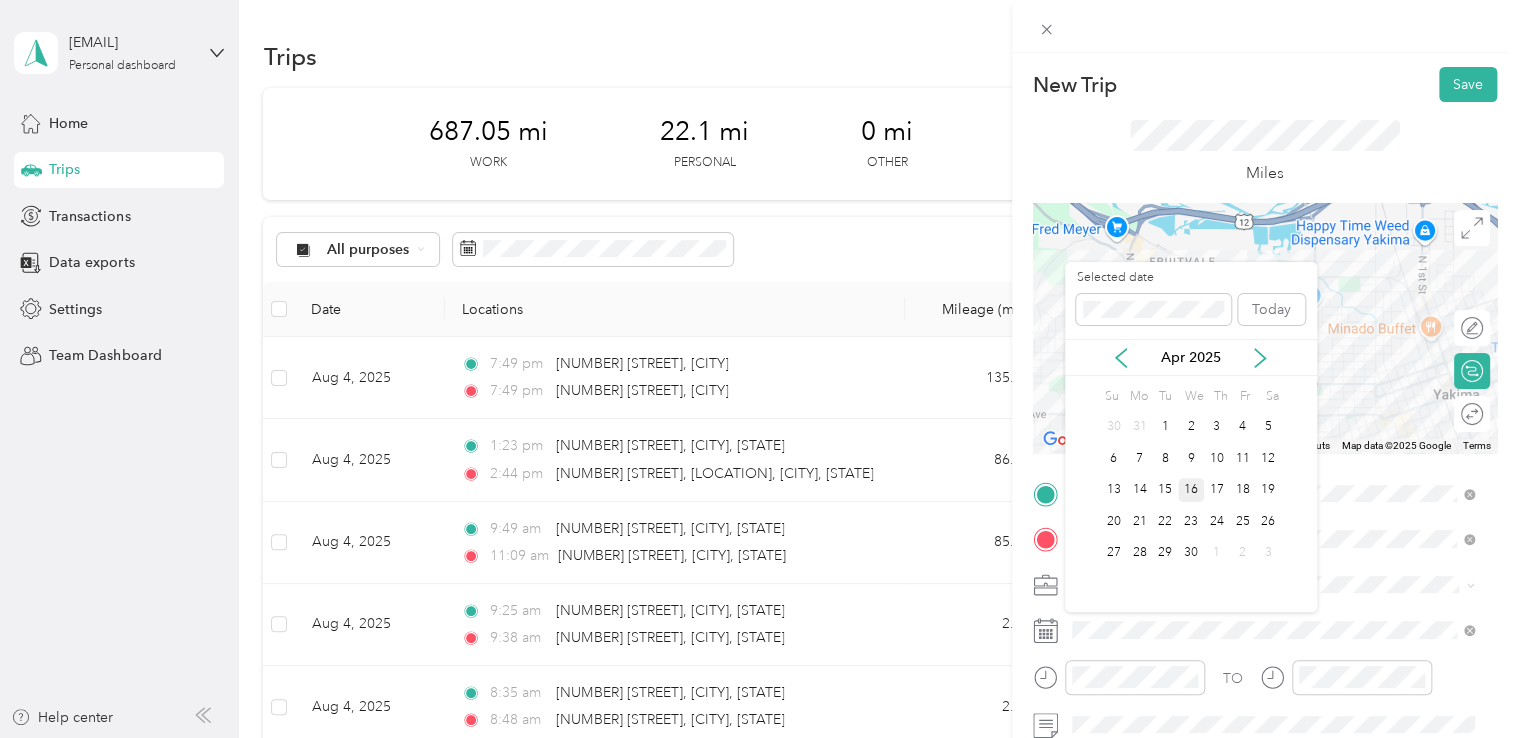 click on "16" at bounding box center (1191, 490) 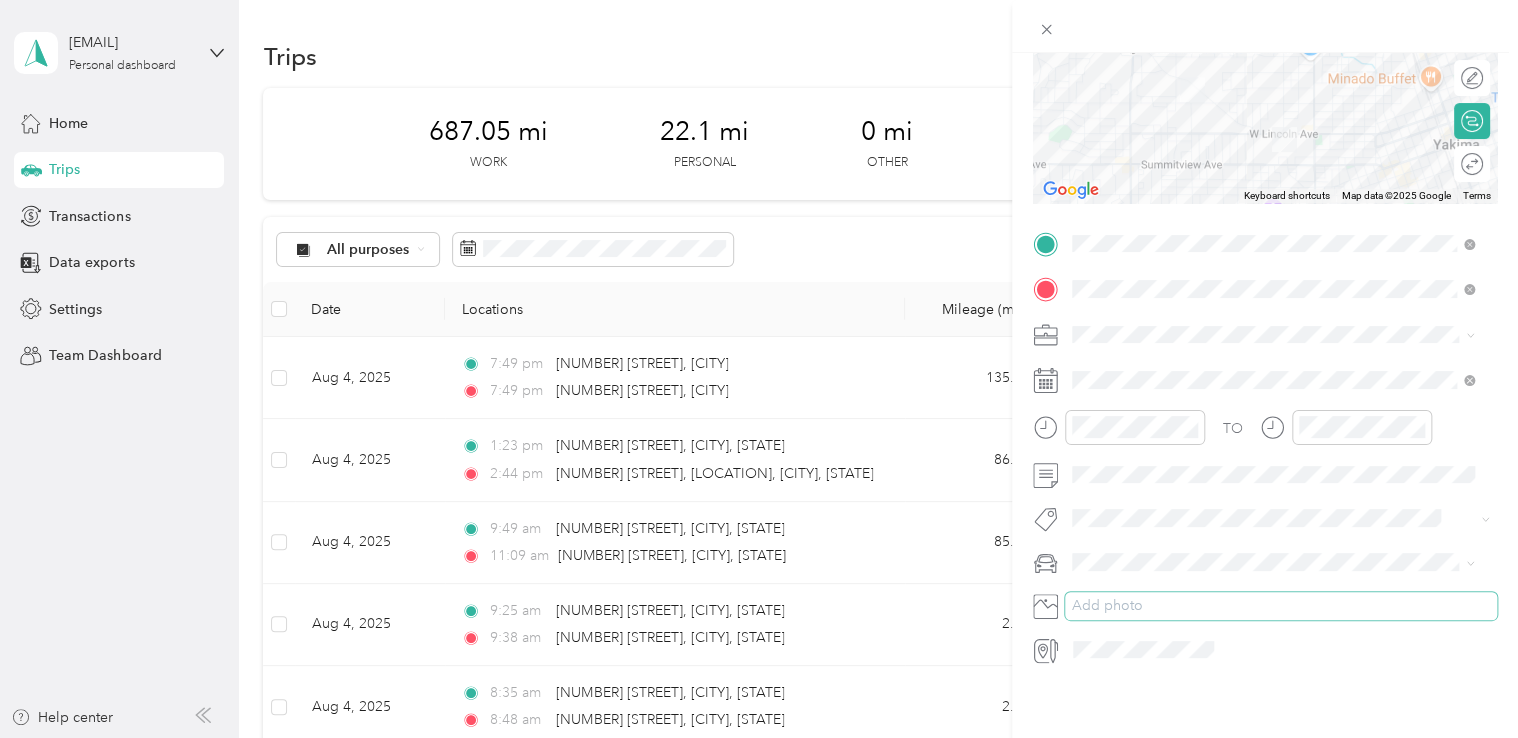 scroll, scrollTop: 0, scrollLeft: 0, axis: both 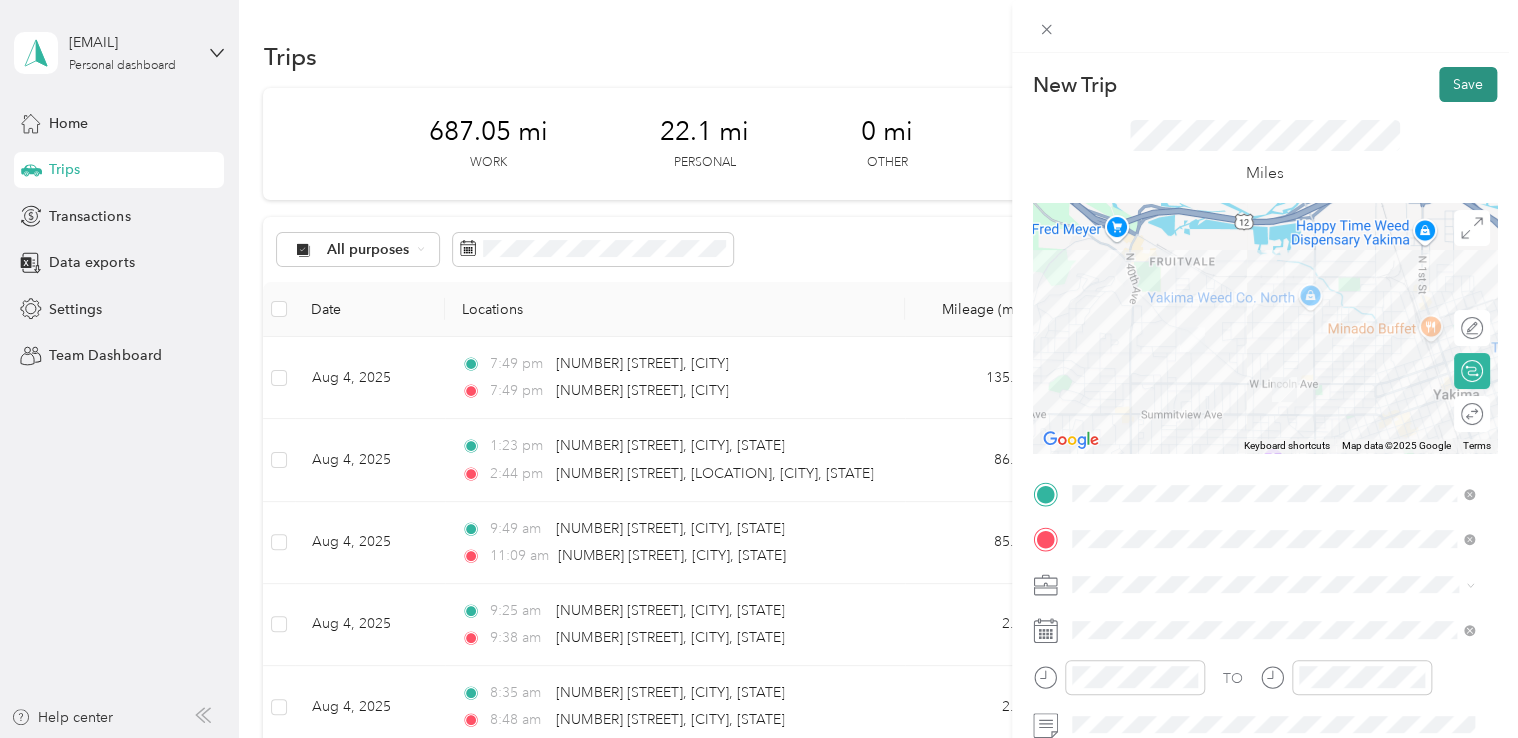 click on "Save" at bounding box center (1468, 84) 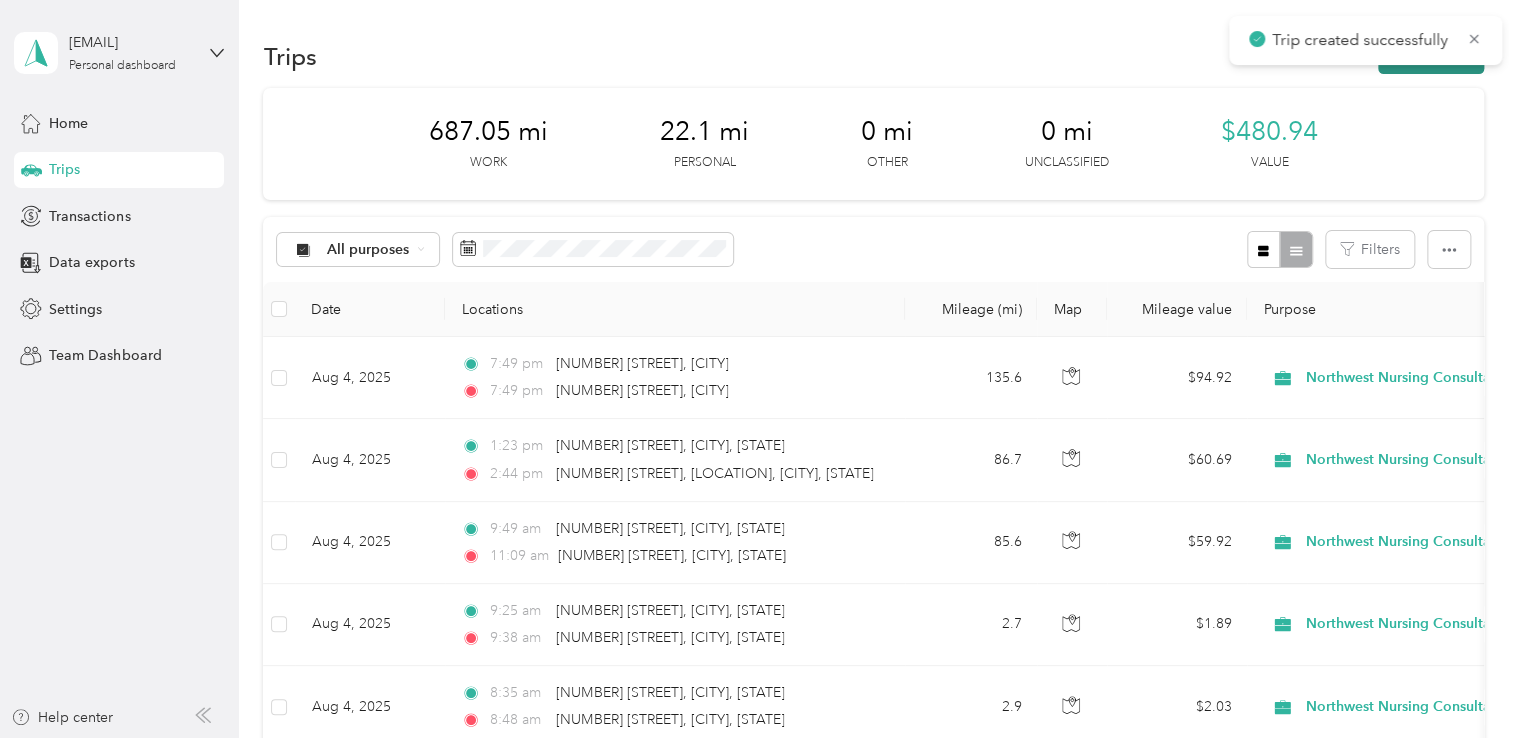 click on "New trip" at bounding box center (1431, 56) 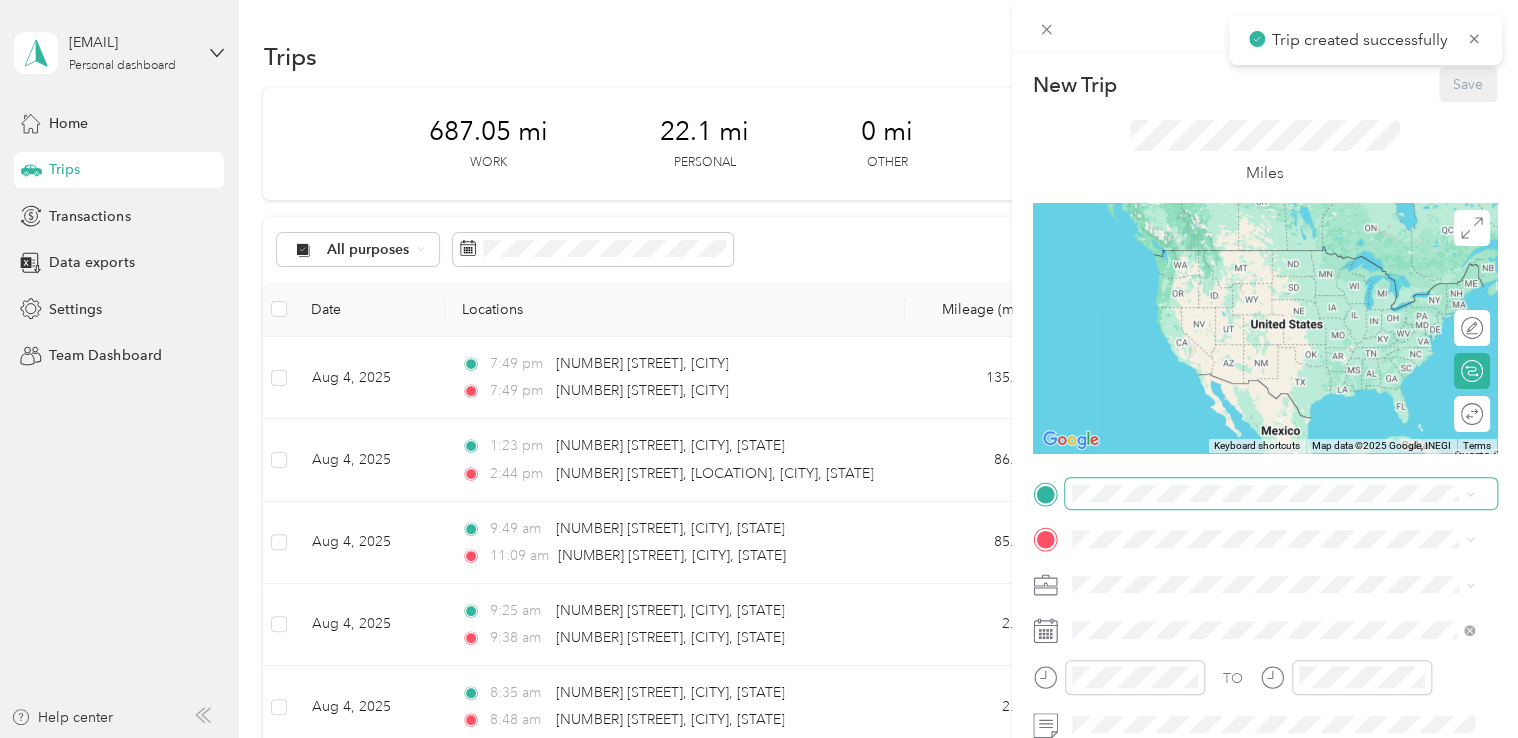click at bounding box center (1281, 494) 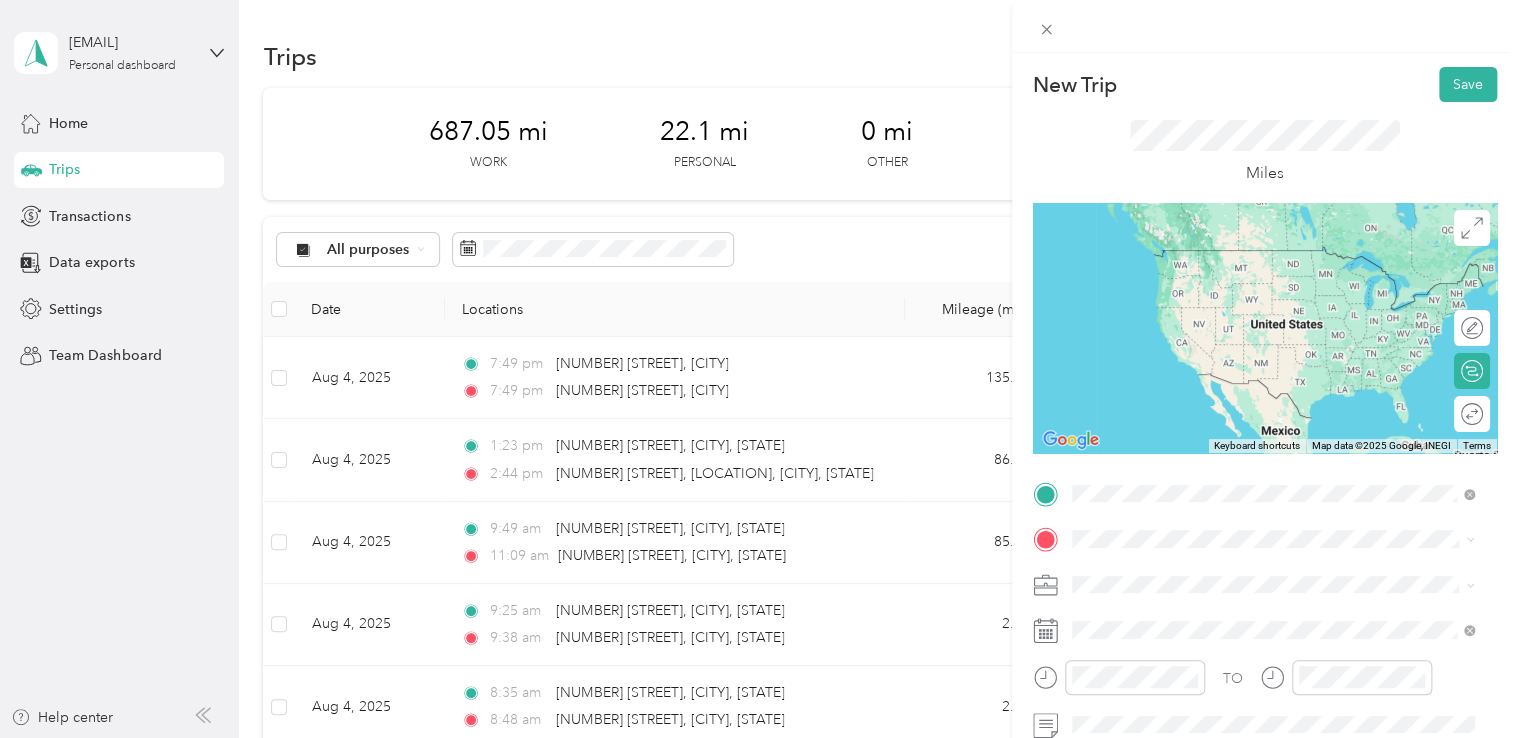 click on "2902 Powerhouse Road
Yakima, Washington 98902, United States" at bounding box center (1252, 258) 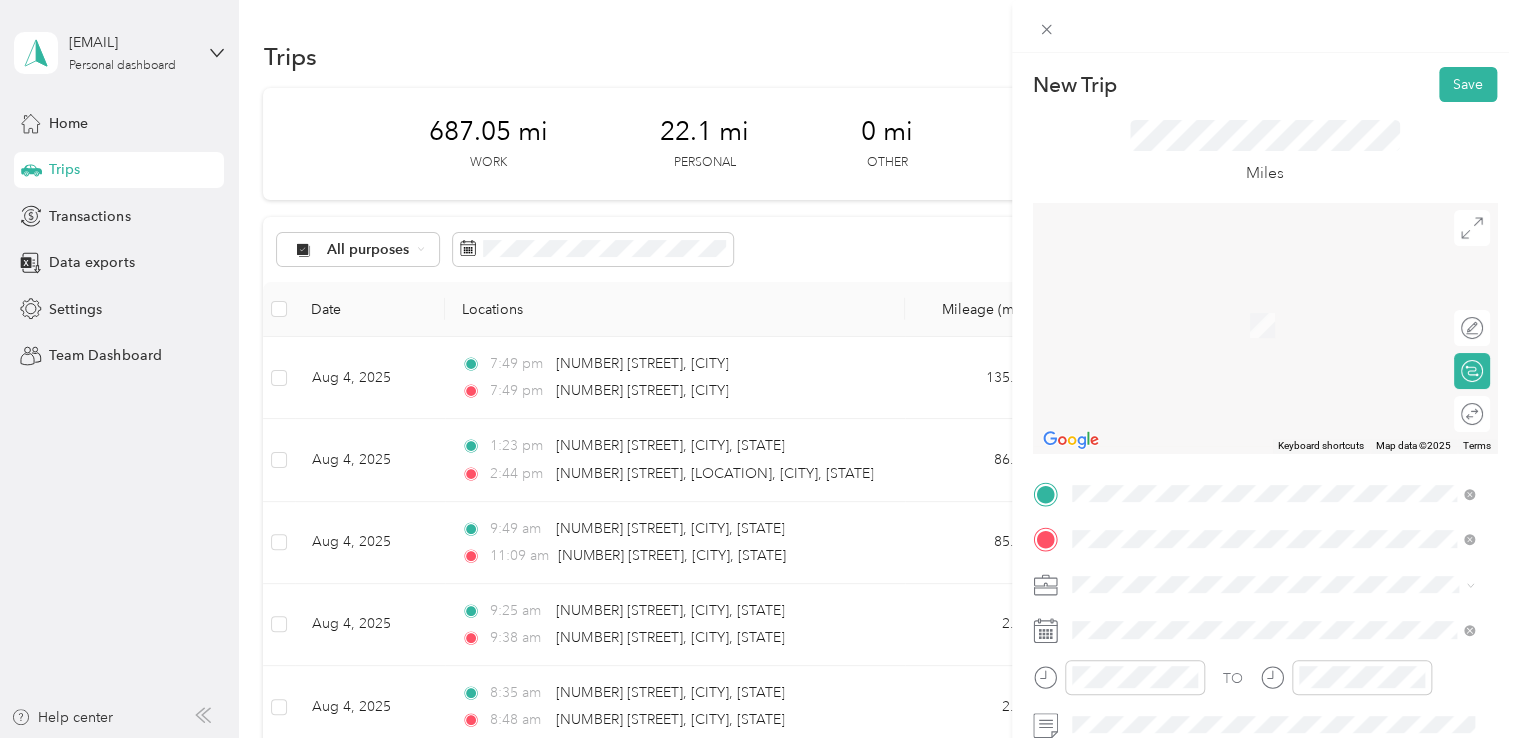 click on "[NUMBER] [STREET]
[CITY], [STATE] [POSTAL_CODE], [COUNTRY]" at bounding box center (1252, 304) 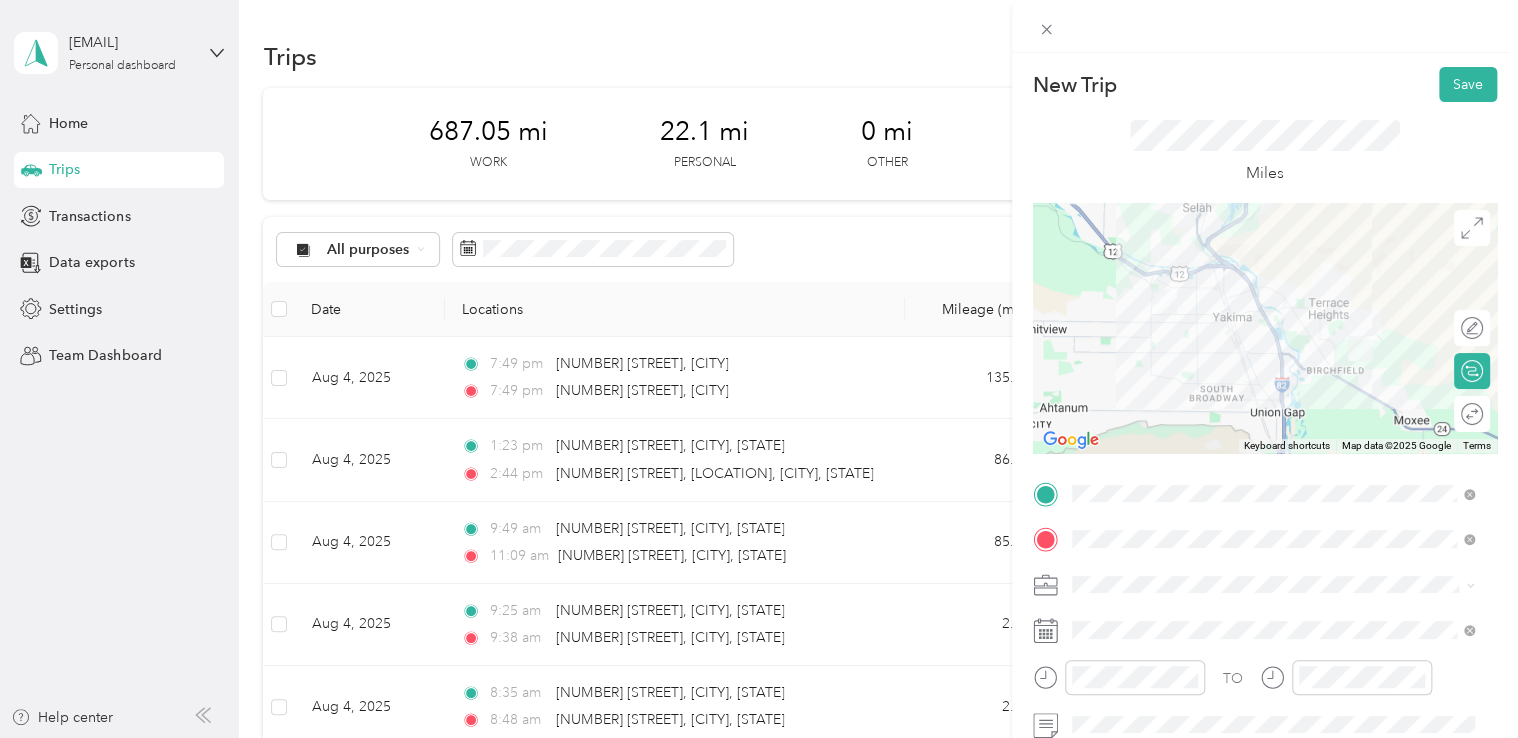 scroll, scrollTop: 200, scrollLeft: 0, axis: vertical 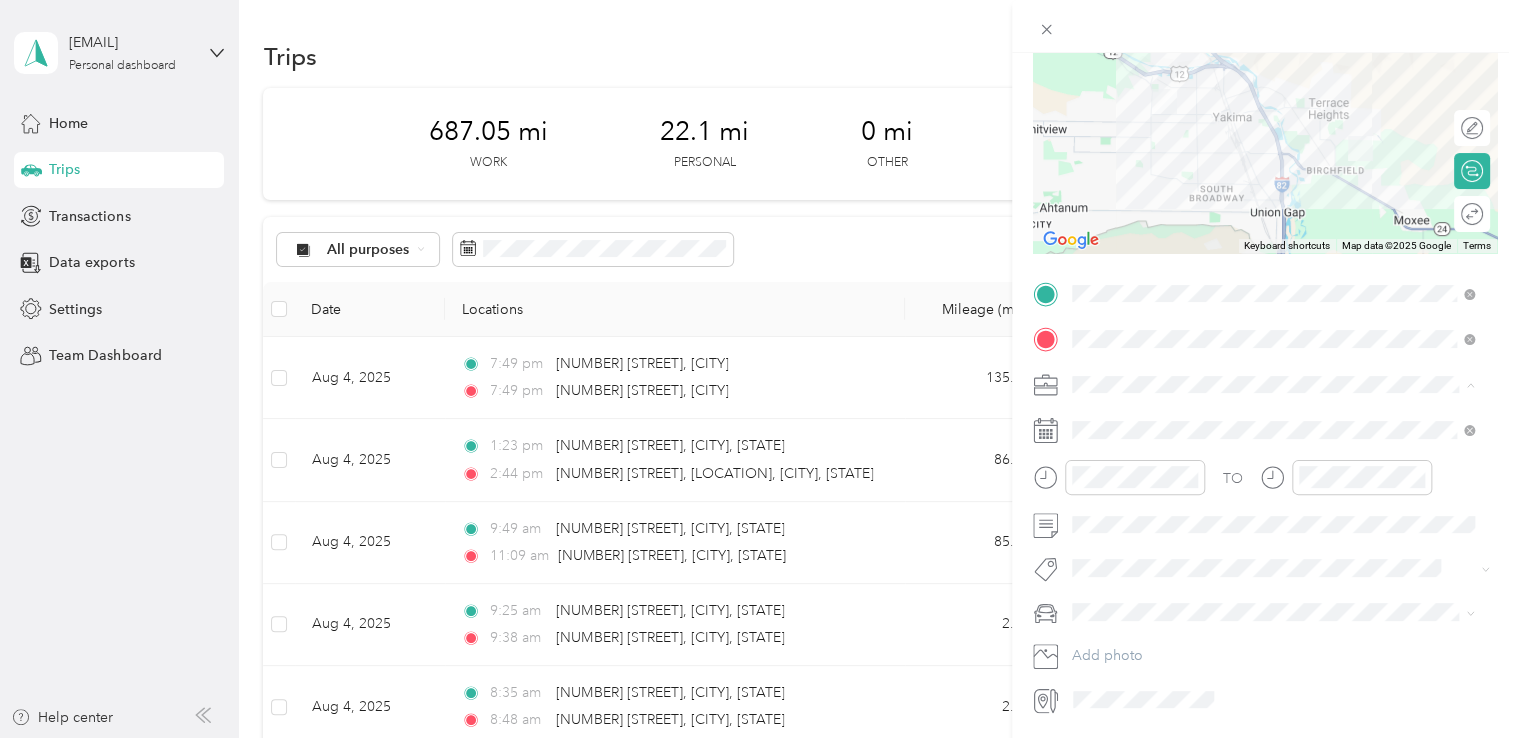 click on "Work Personal Northwest Nursing Consultants Northwest Nursing Consultants Other Charity Medical Moving Commute" at bounding box center [1273, 542] 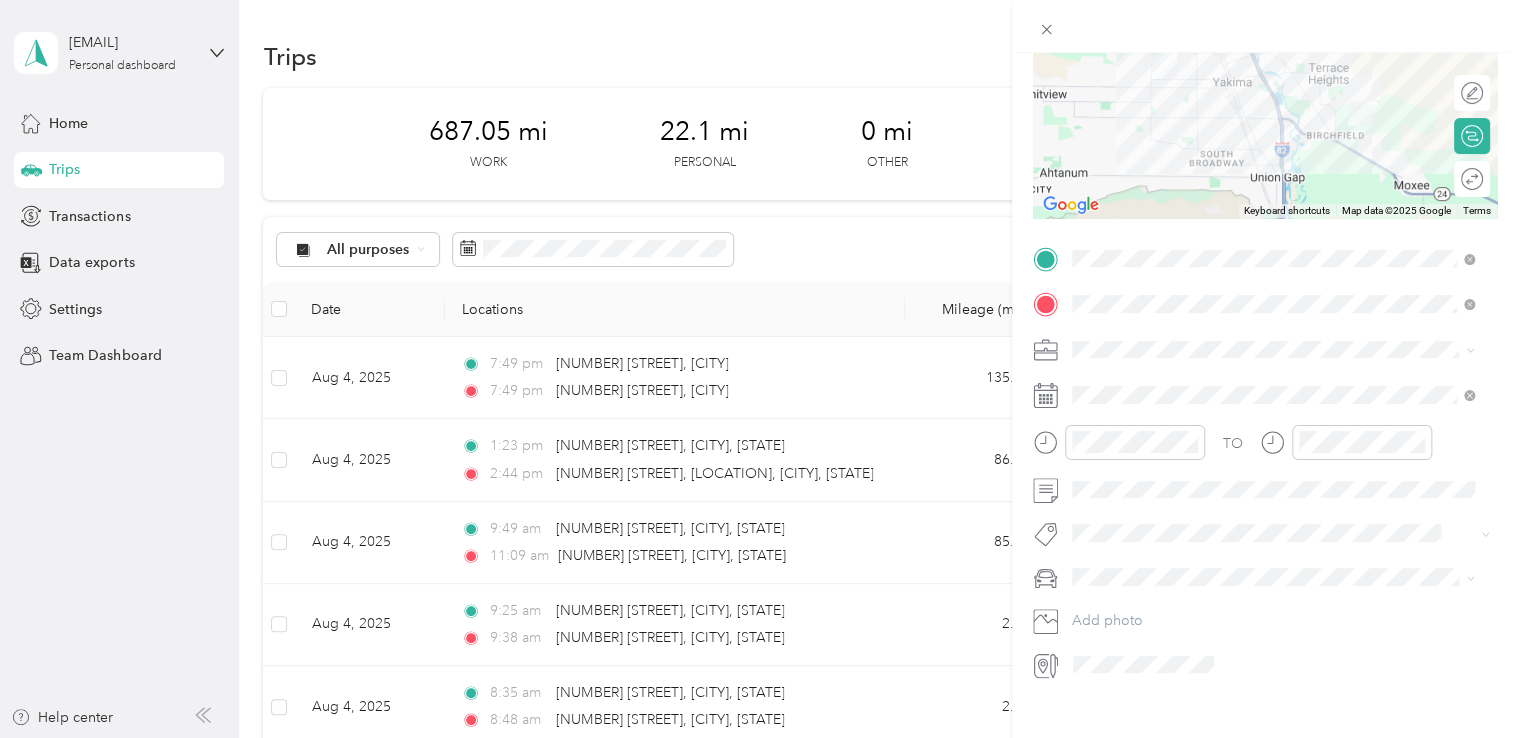scroll, scrollTop: 264, scrollLeft: 0, axis: vertical 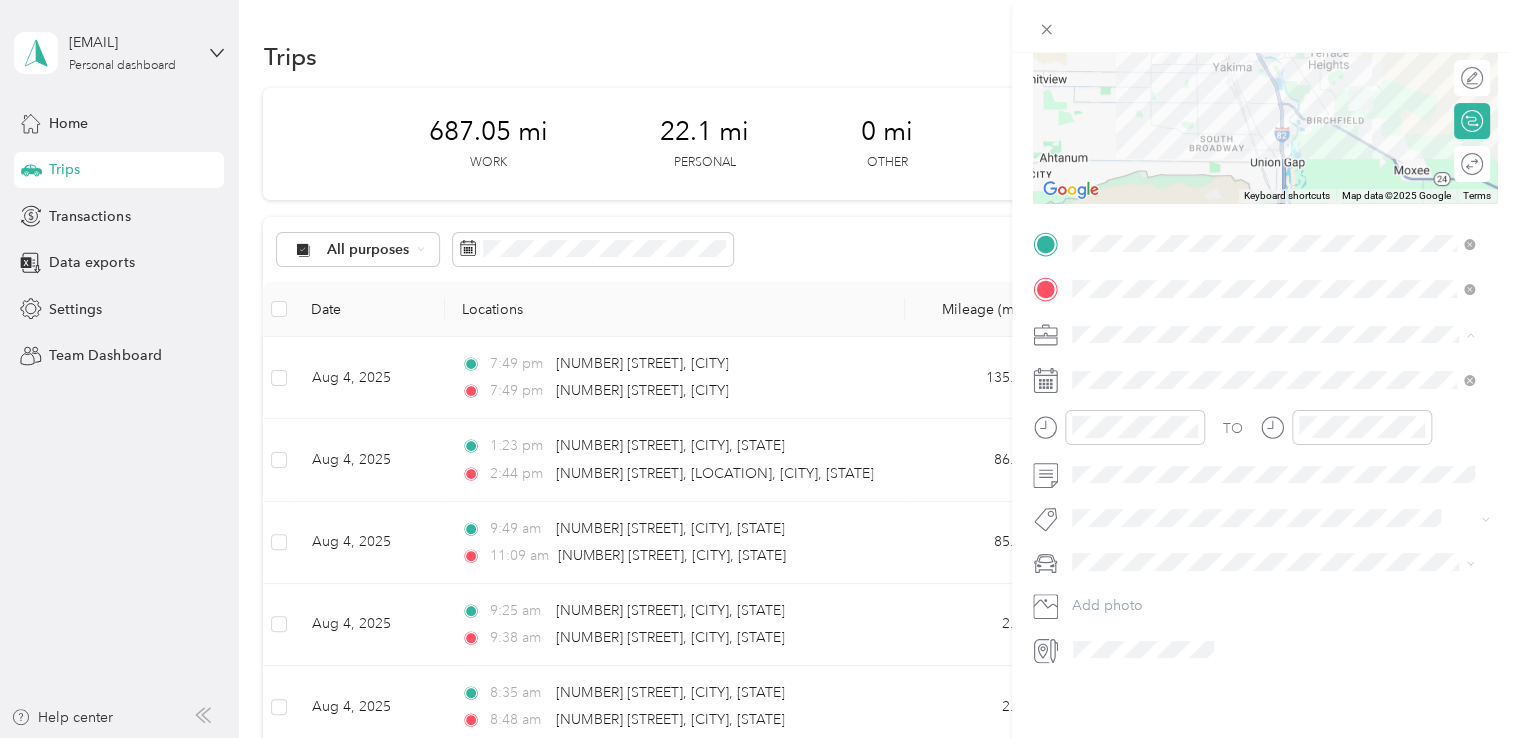 click on "Northwest Nursing Consultants" at bounding box center (1177, 424) 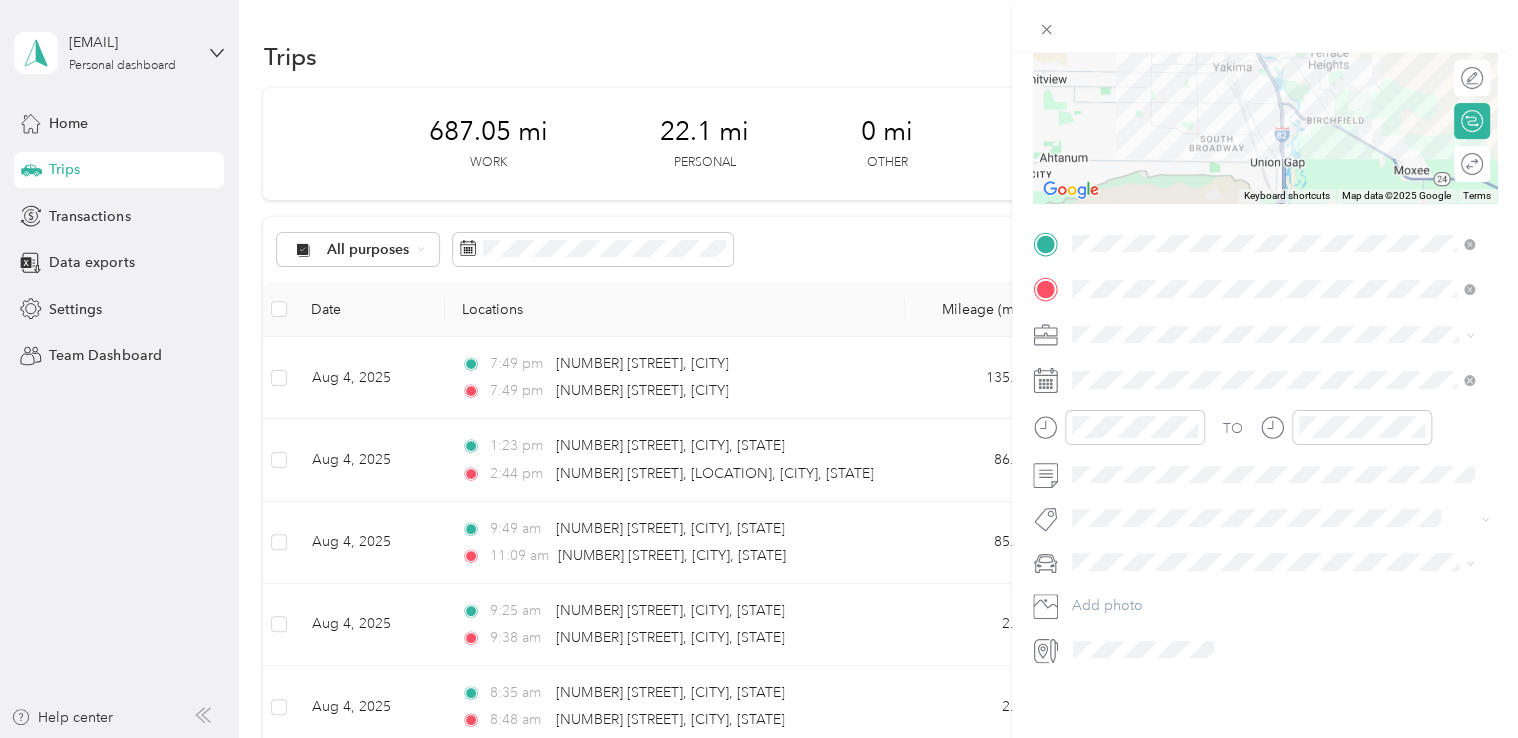 scroll, scrollTop: 164, scrollLeft: 0, axis: vertical 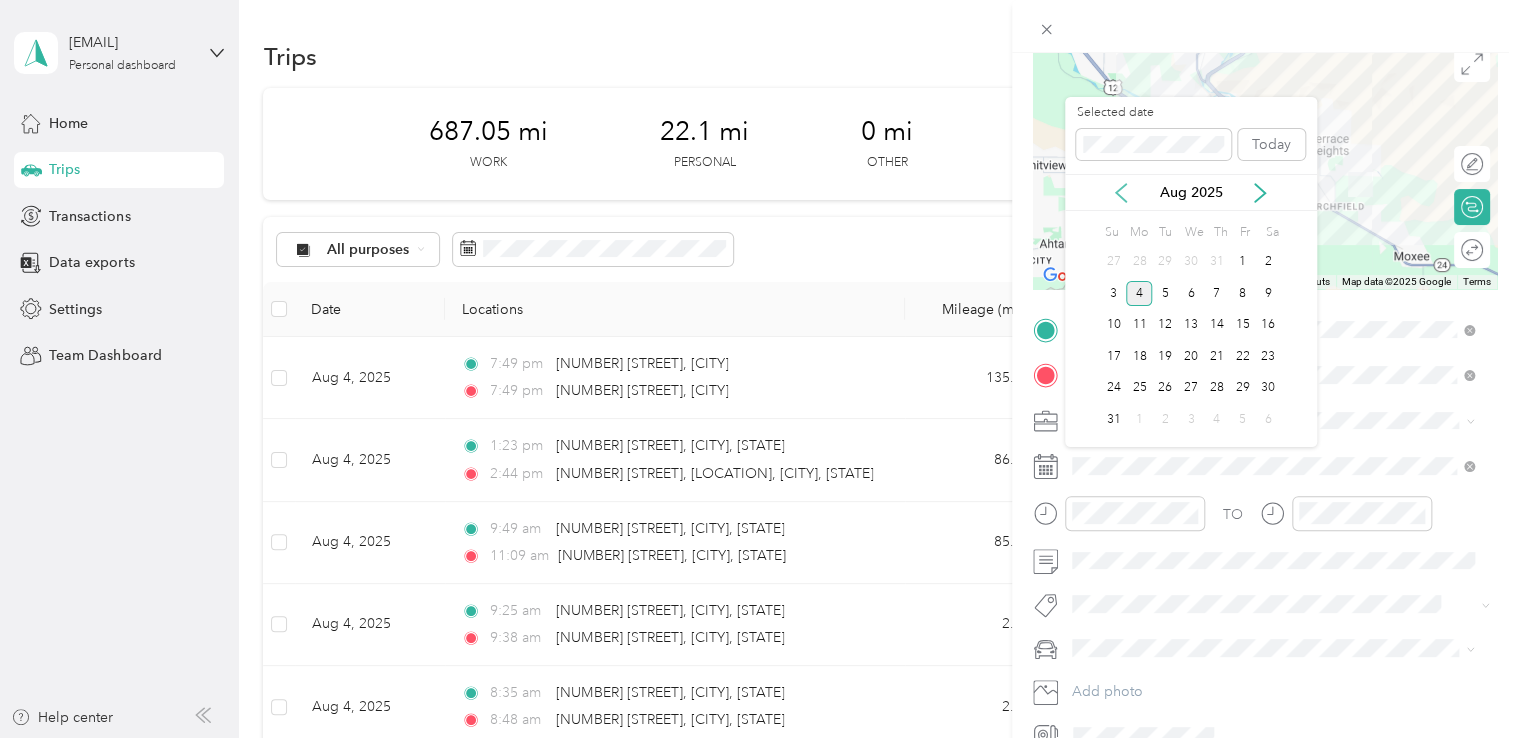 click 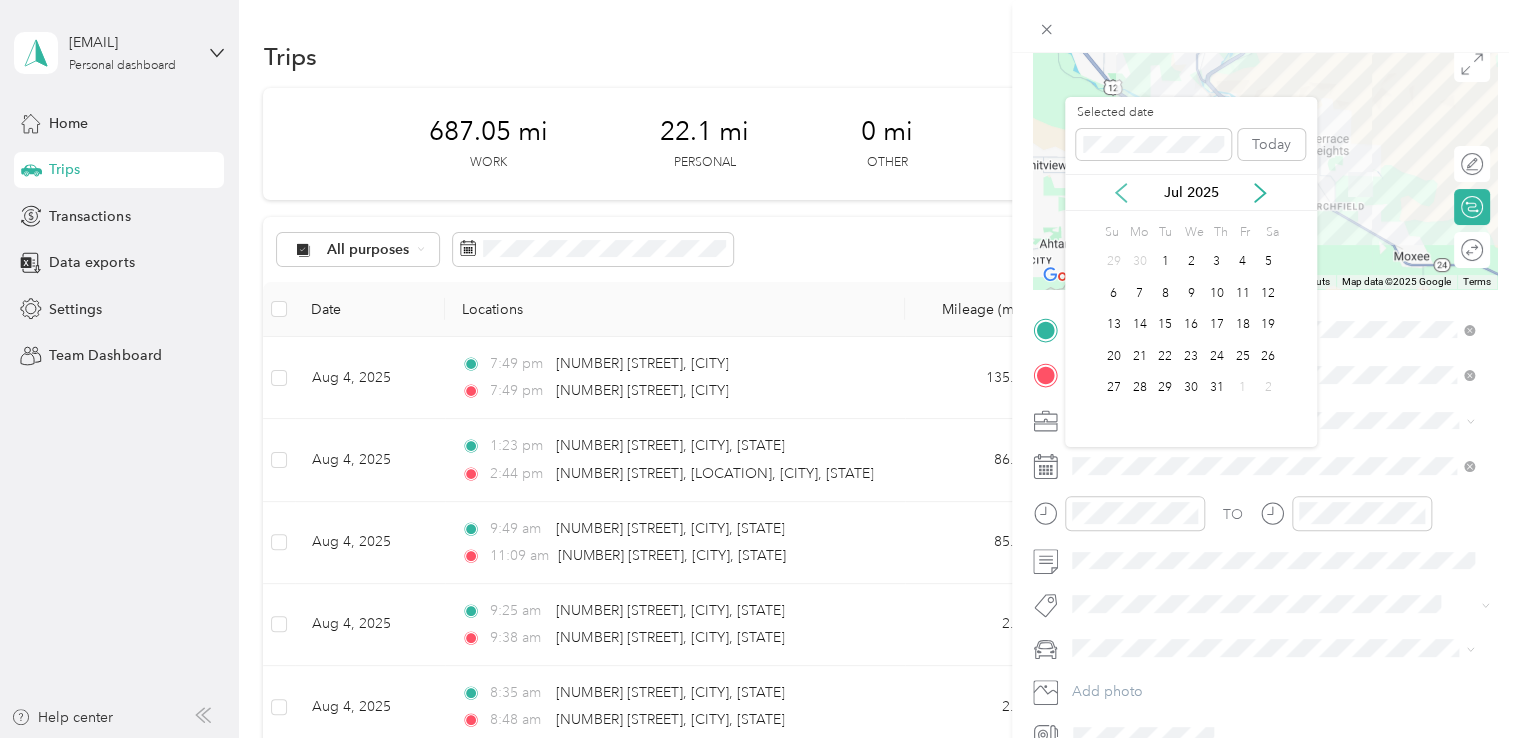 click 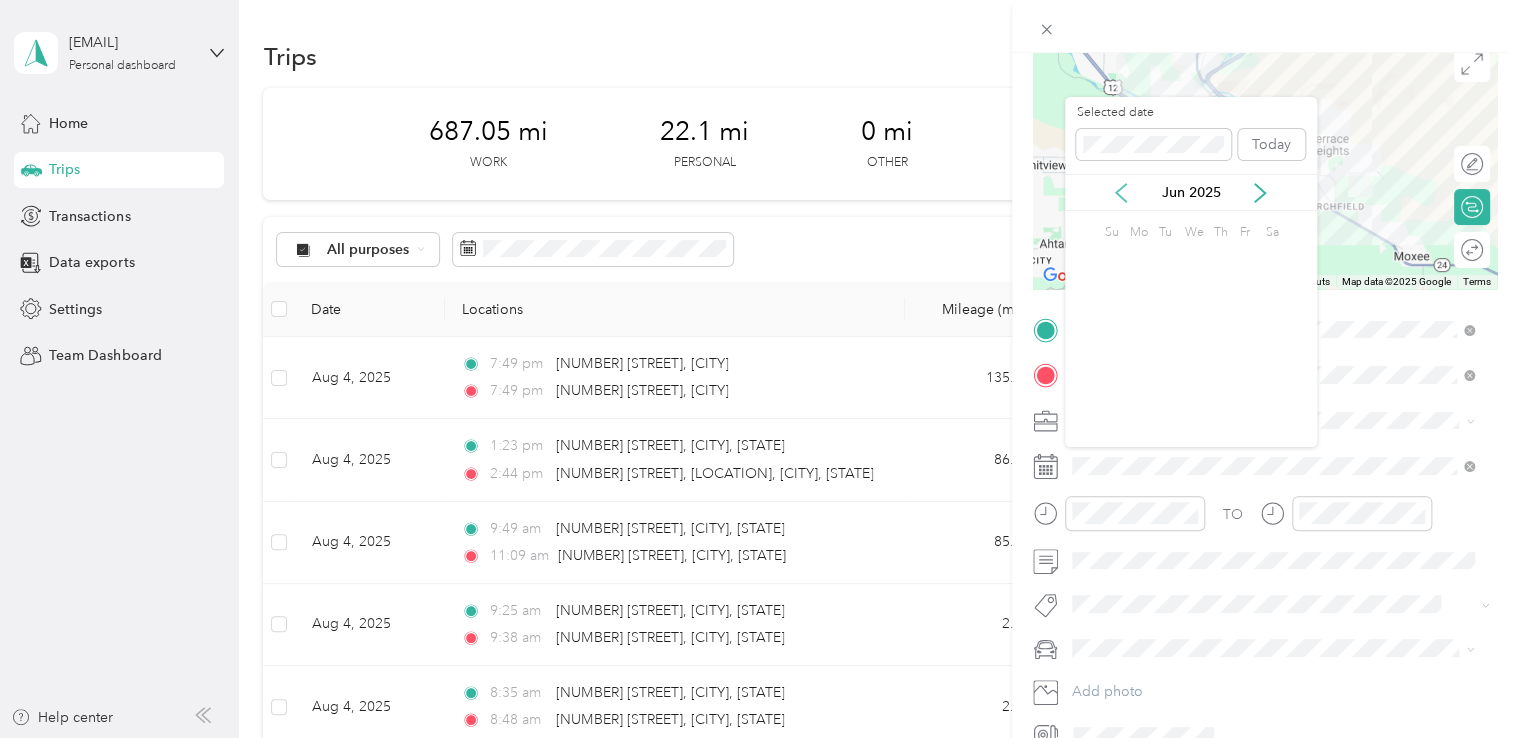click 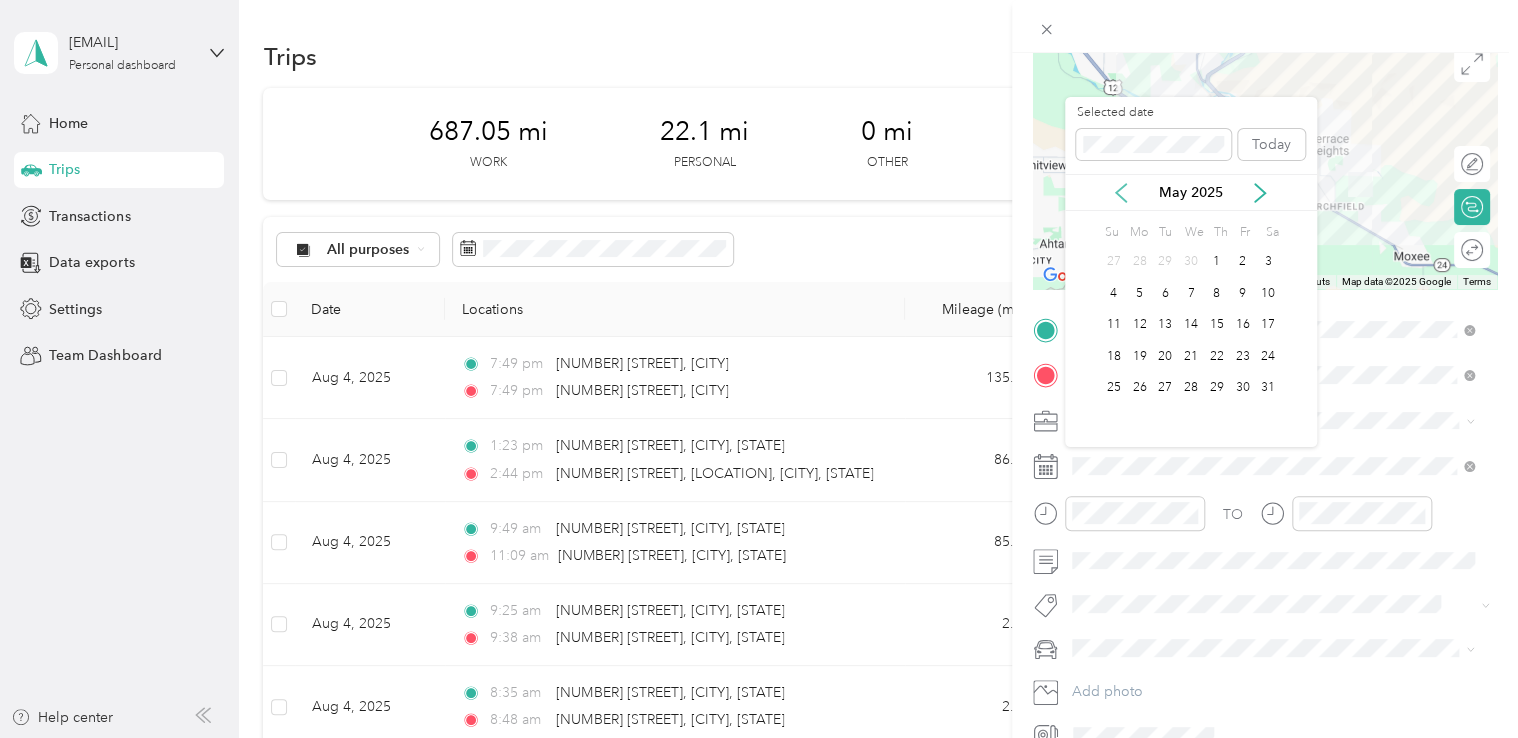 click 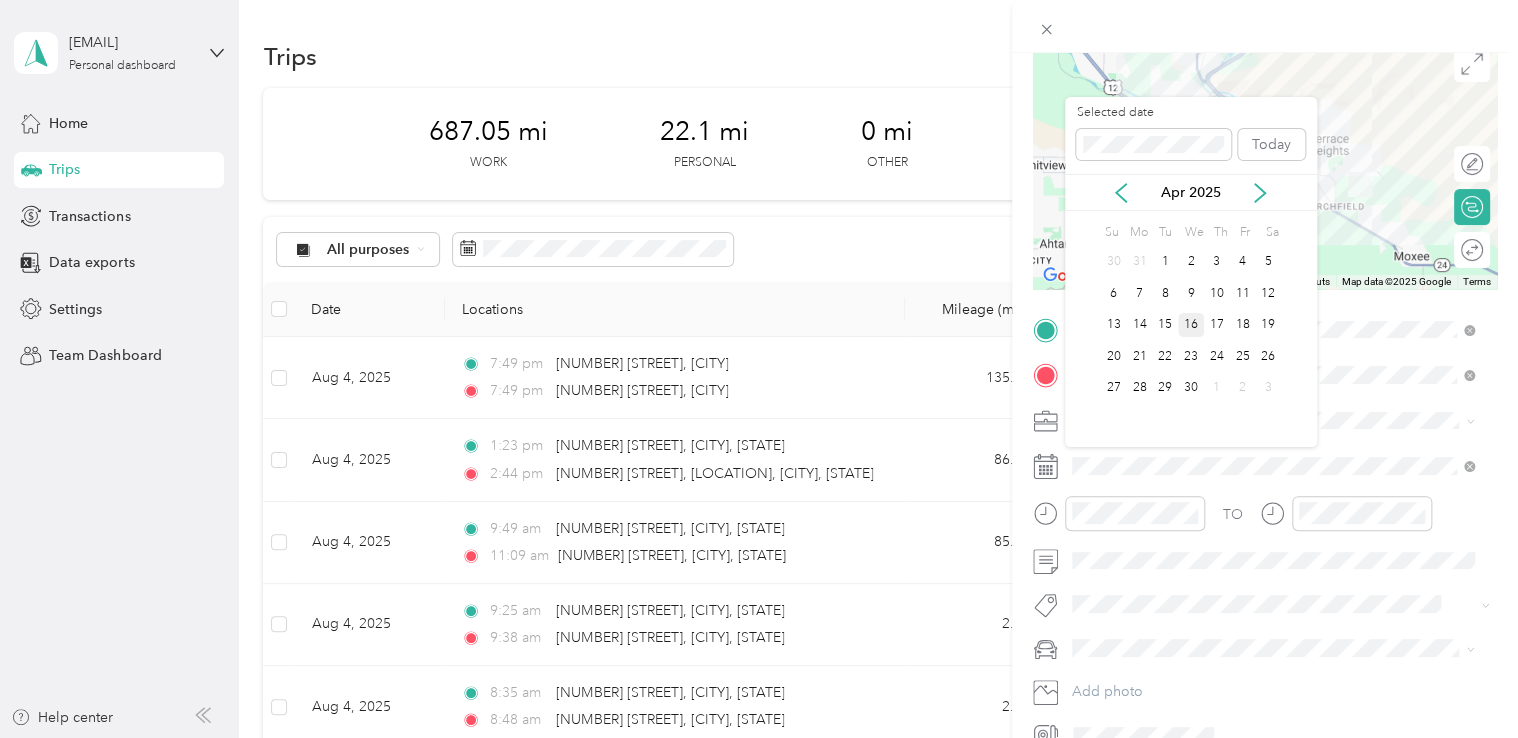 click on "16" at bounding box center (1191, 325) 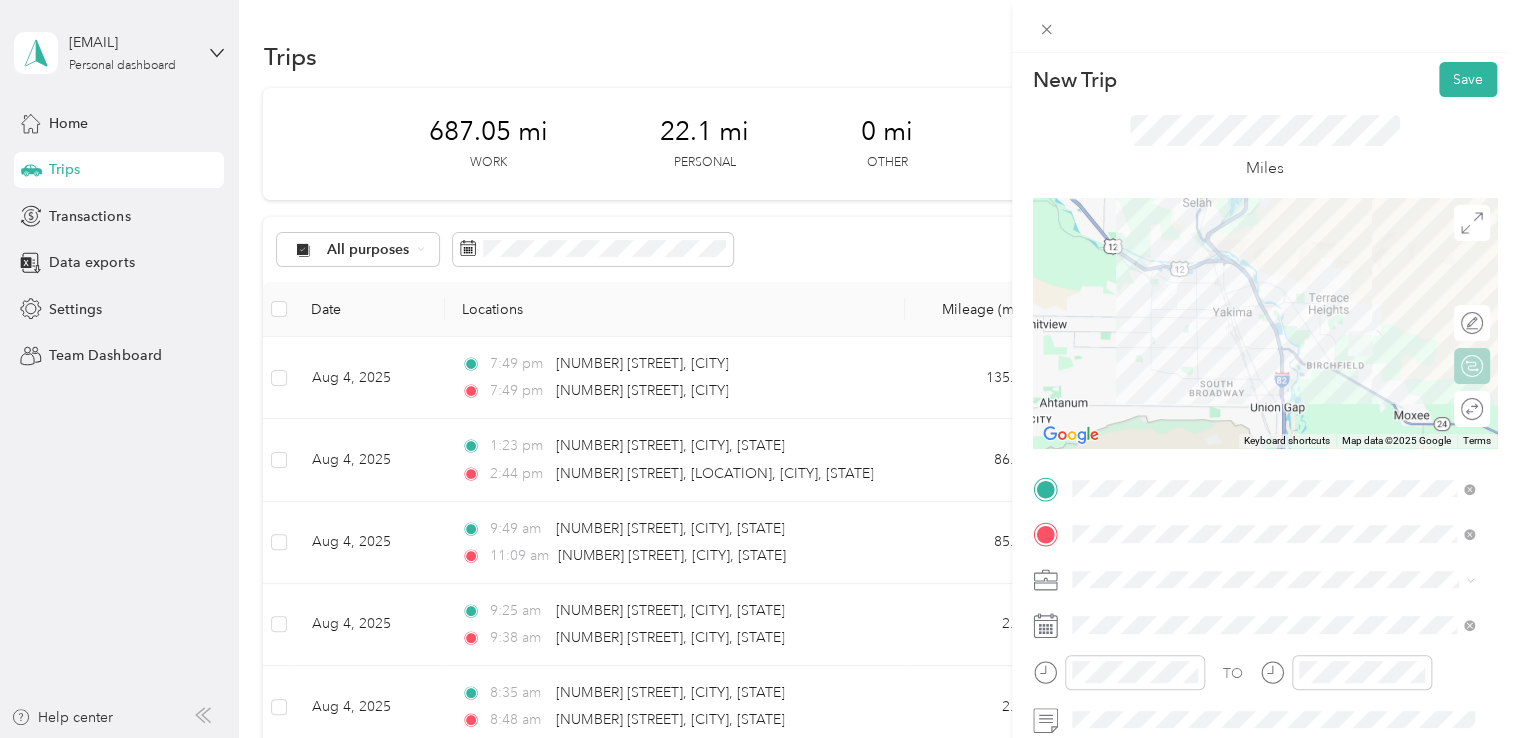 scroll, scrollTop: 0, scrollLeft: 0, axis: both 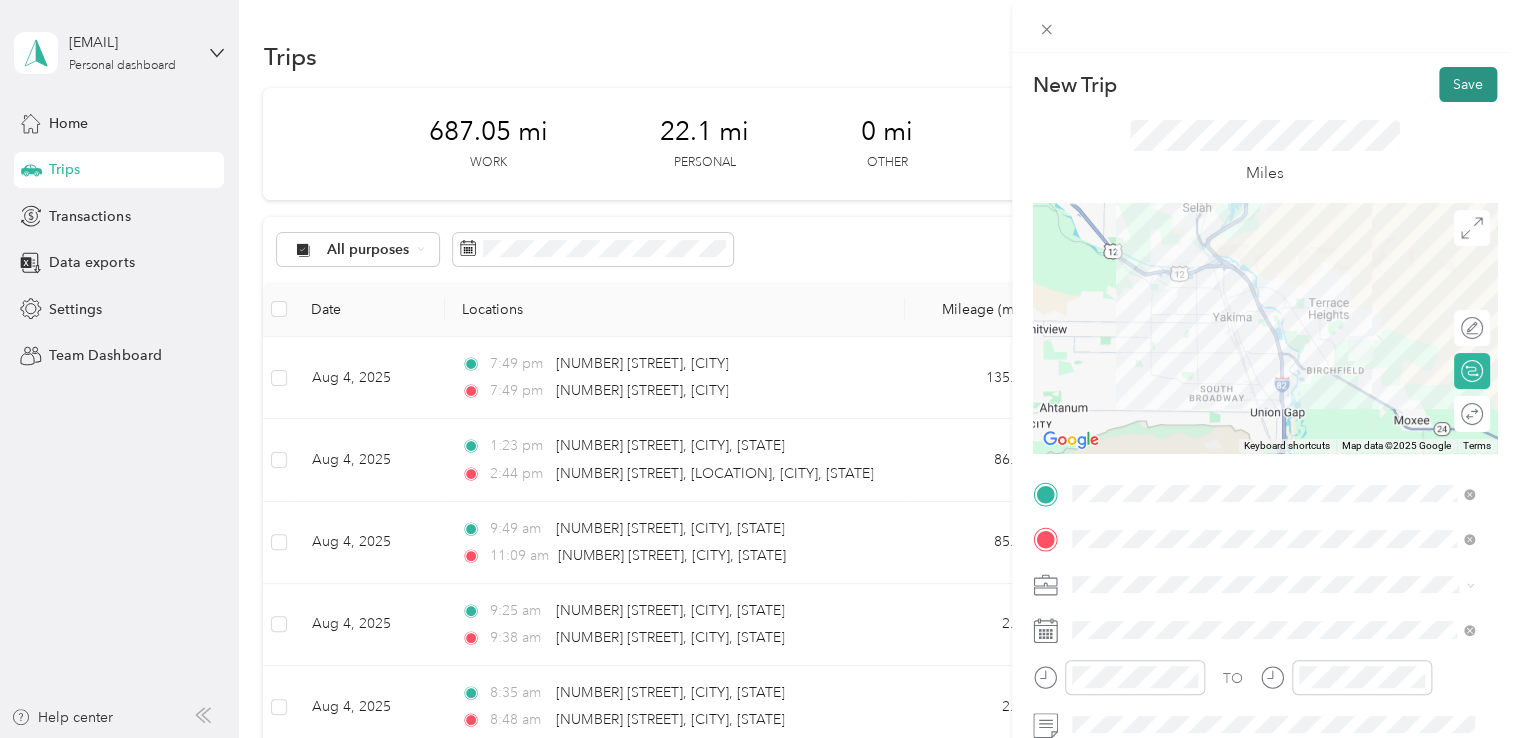 click on "Save" at bounding box center [1468, 84] 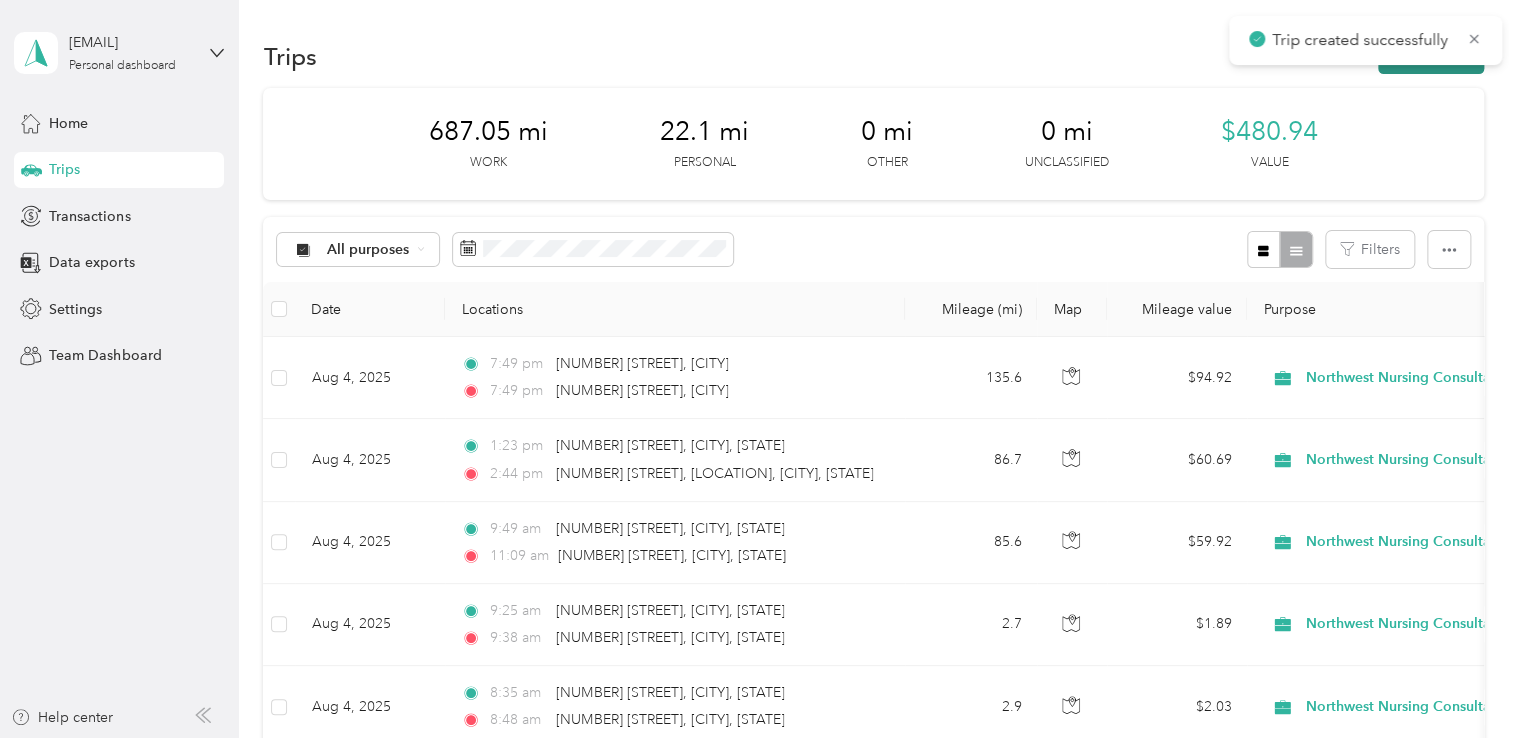 click on "New trip" at bounding box center [1431, 56] 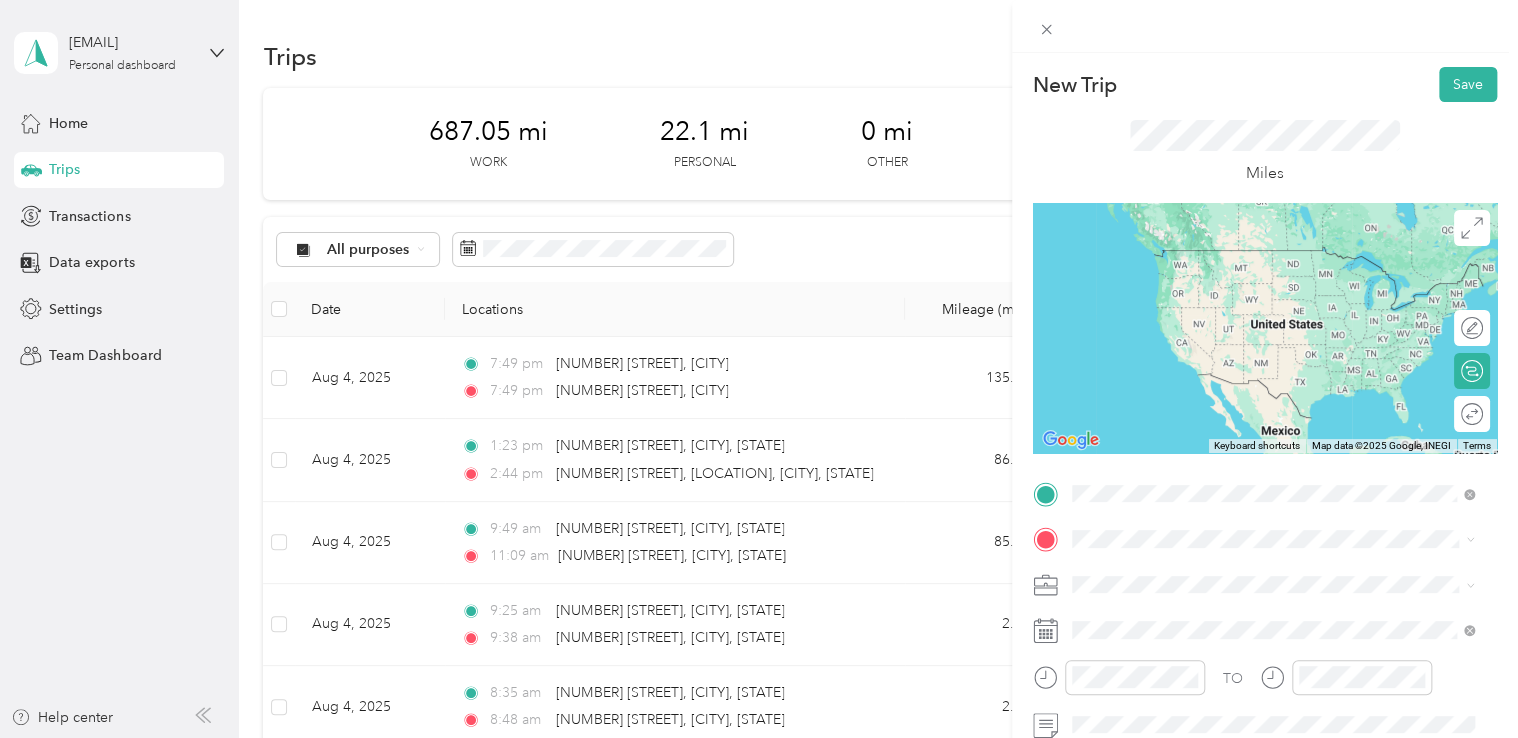 click on "[NUMBER] [STREET]
[CITY], [STATE] [POSTAL_CODE], [COUNTRY]" at bounding box center (1273, 259) 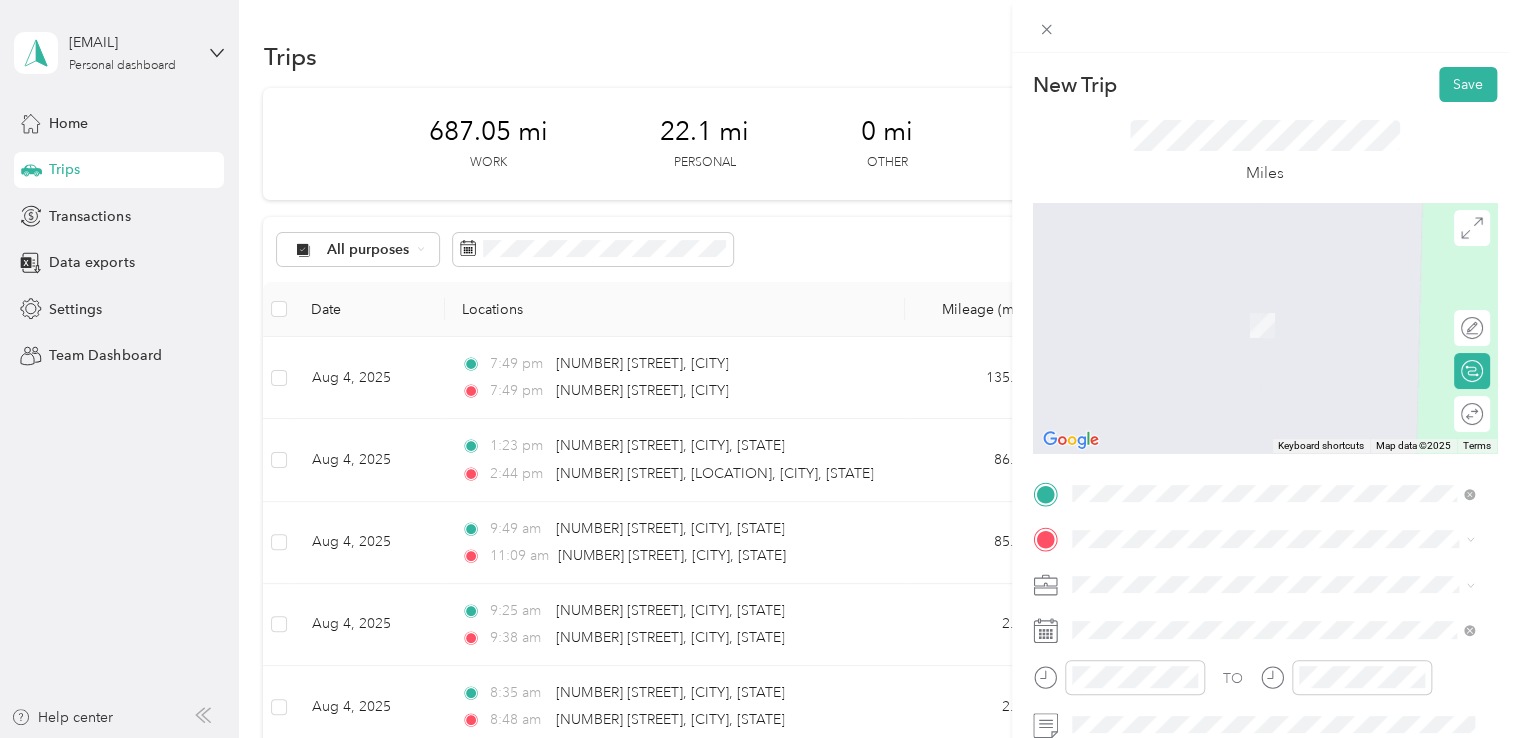 click on "[NUMBER] [STREET]
[CITY], [STATE] [POSTAL_CODE], [COUNTRY]" at bounding box center [1253, 295] 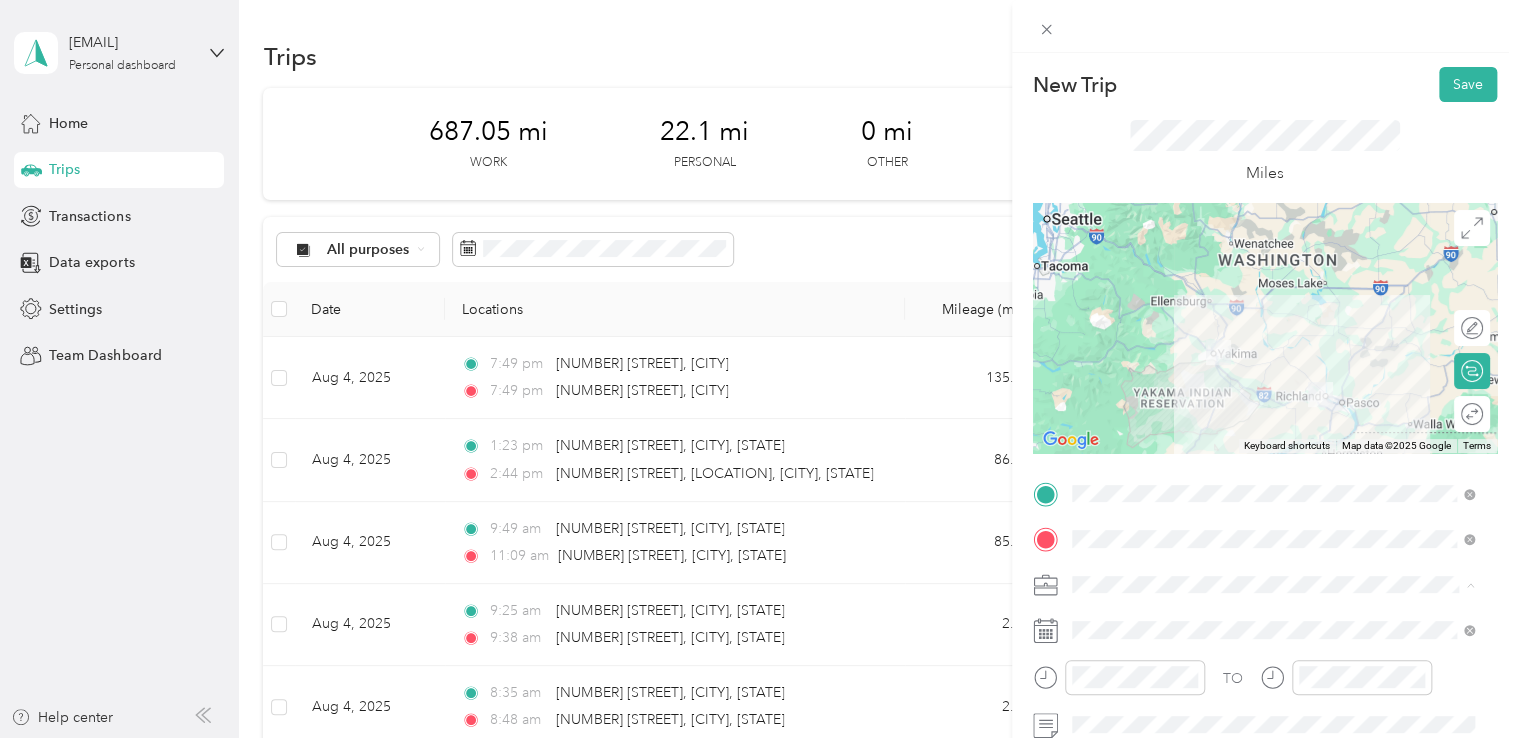 click on "Work Personal Northwest Nursing Consultants Northwest Nursing Consultants Other Charity Medical Moving Commute" at bounding box center [1273, 427] 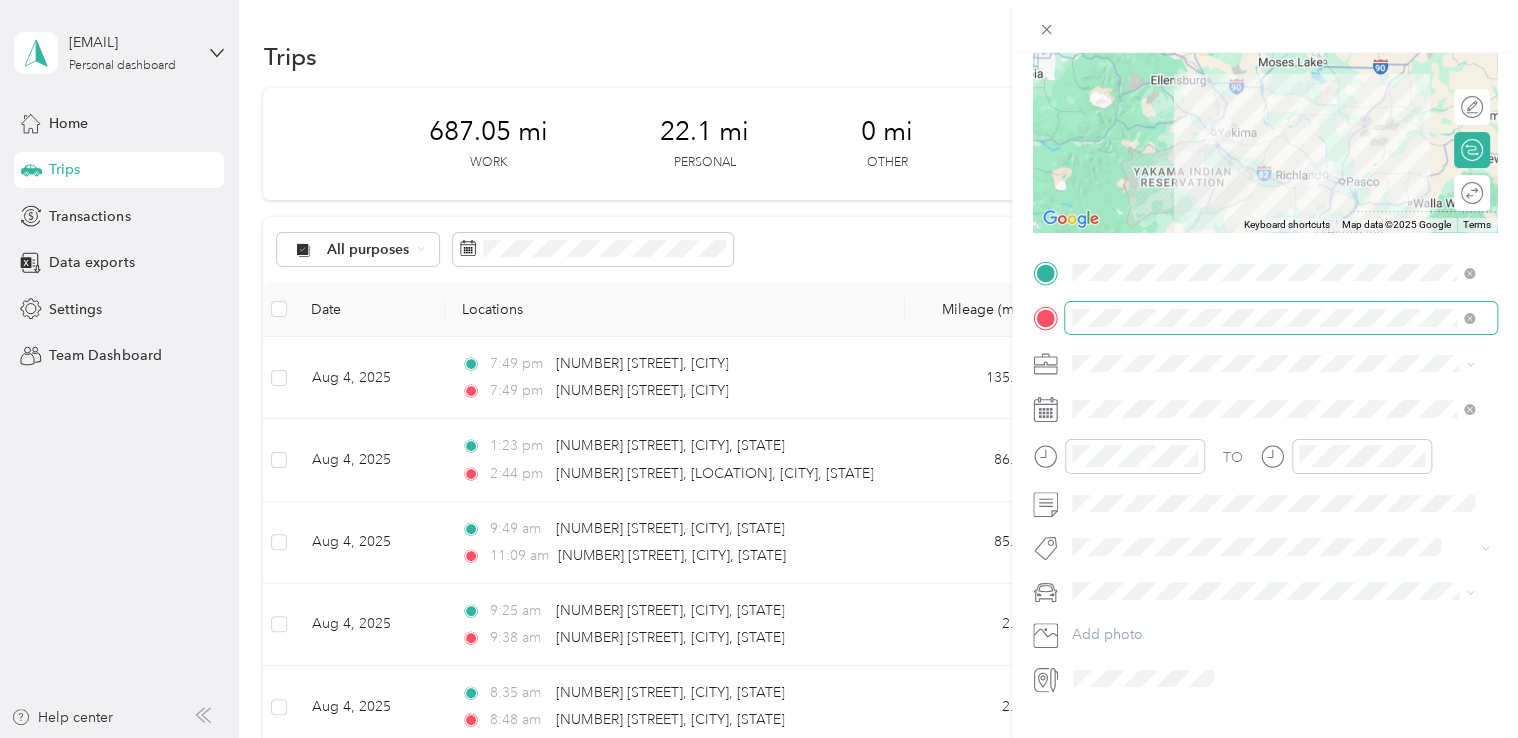 scroll, scrollTop: 264, scrollLeft: 0, axis: vertical 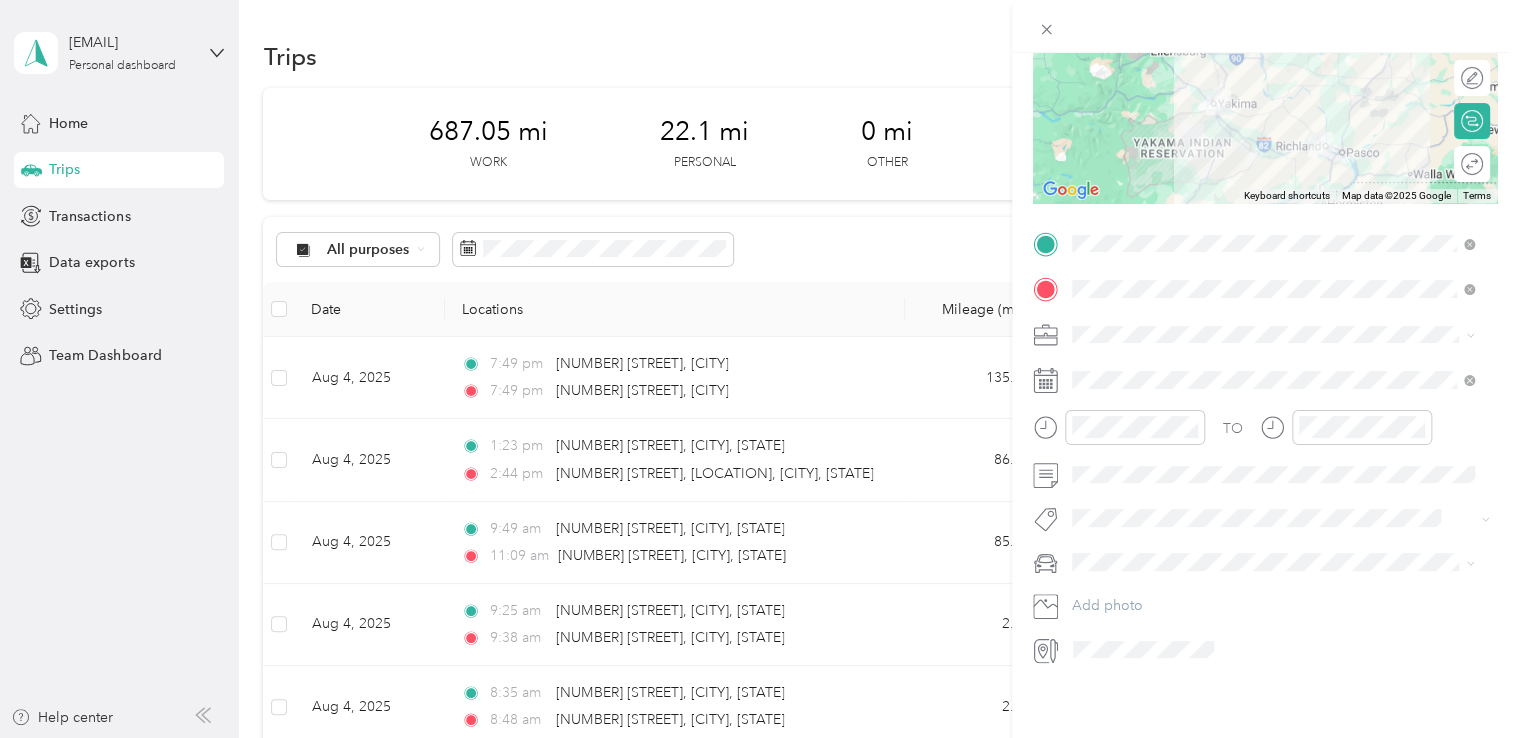 click on "Northwest Nursing Consultants" at bounding box center (1177, 424) 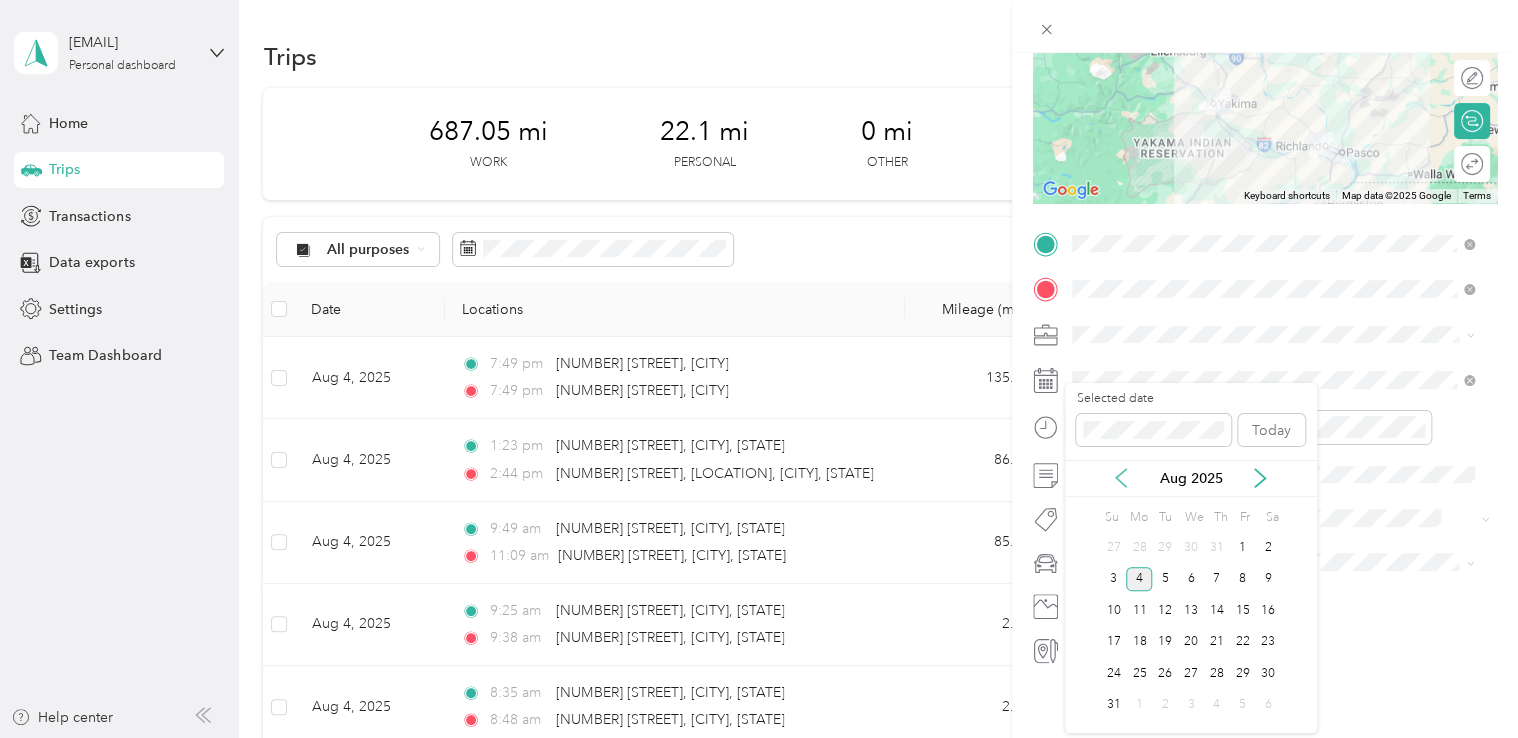 click 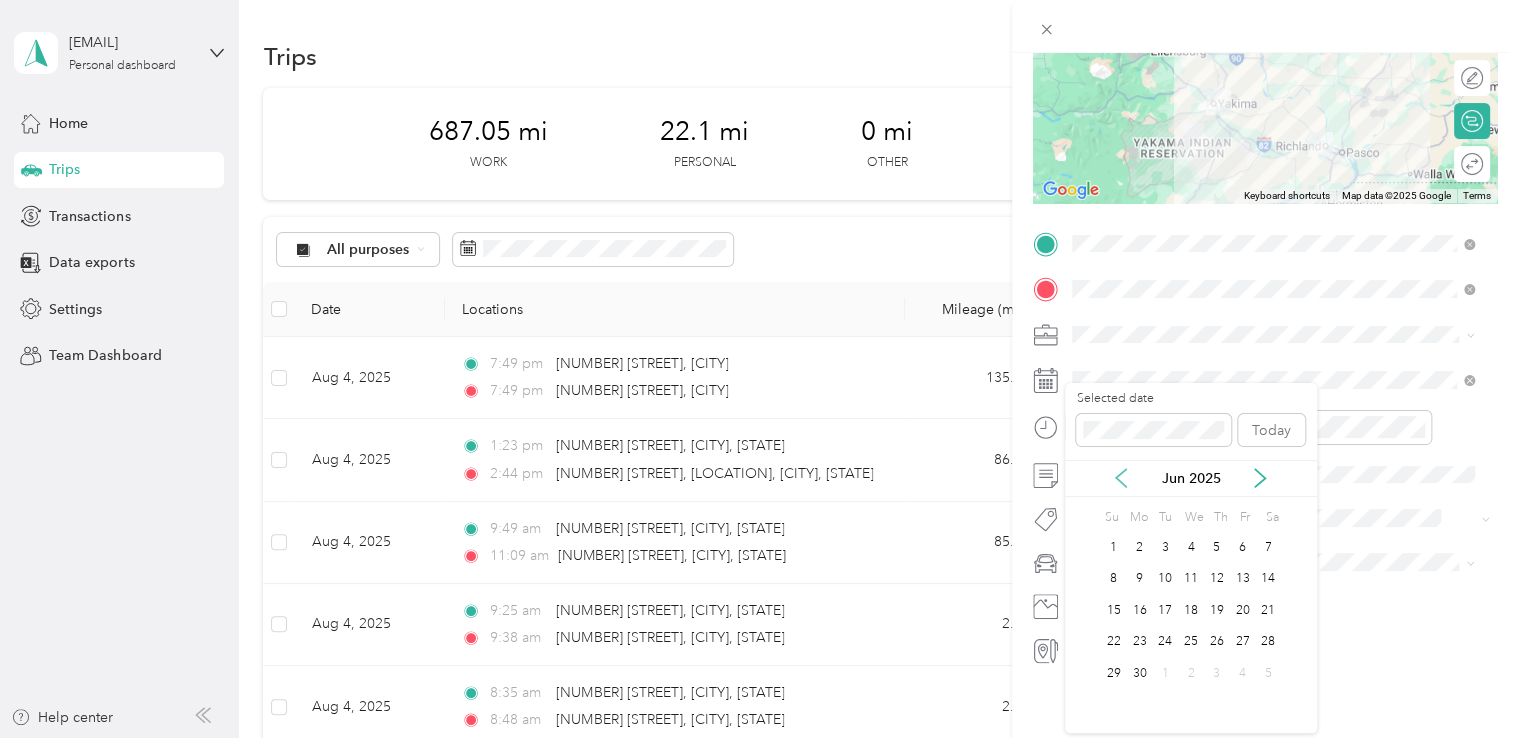 click 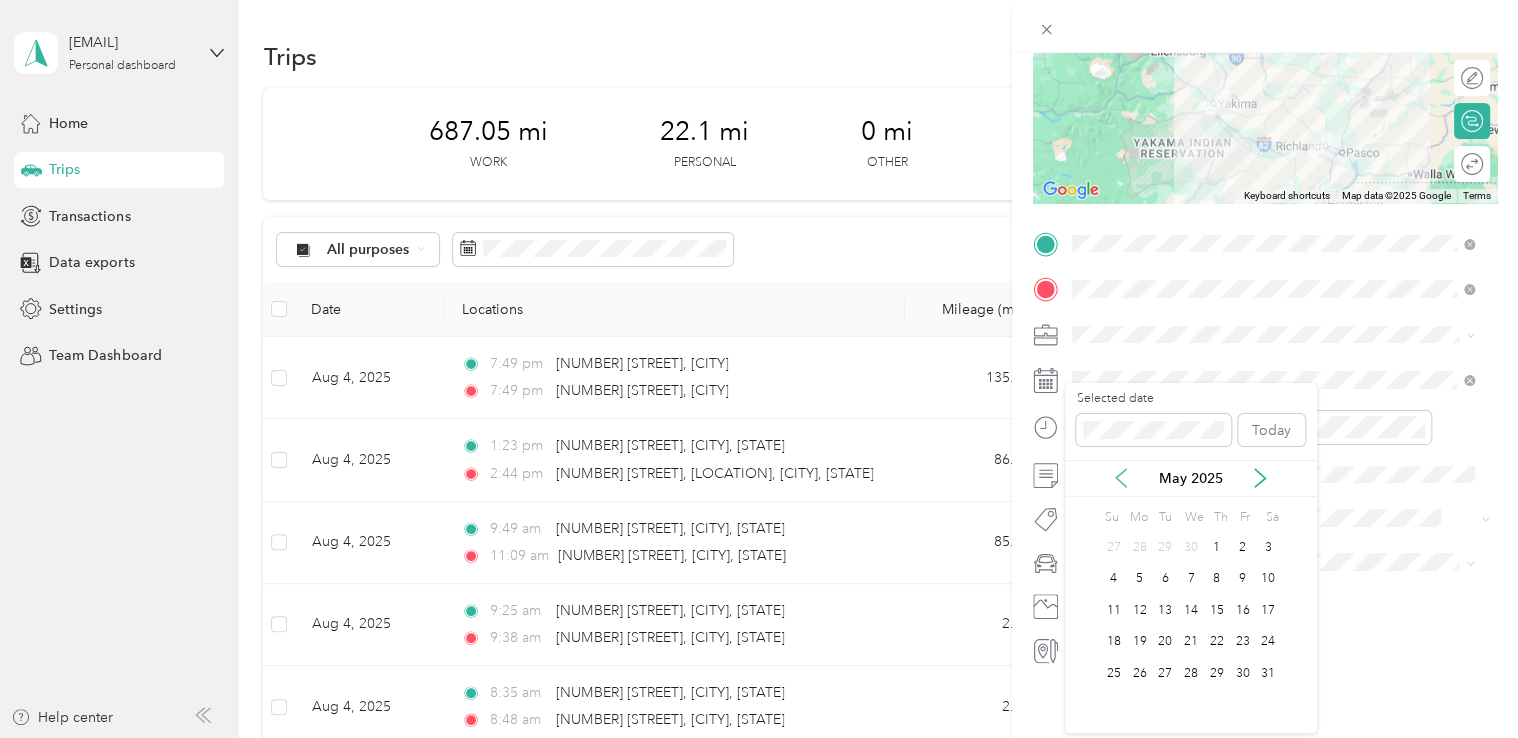 click 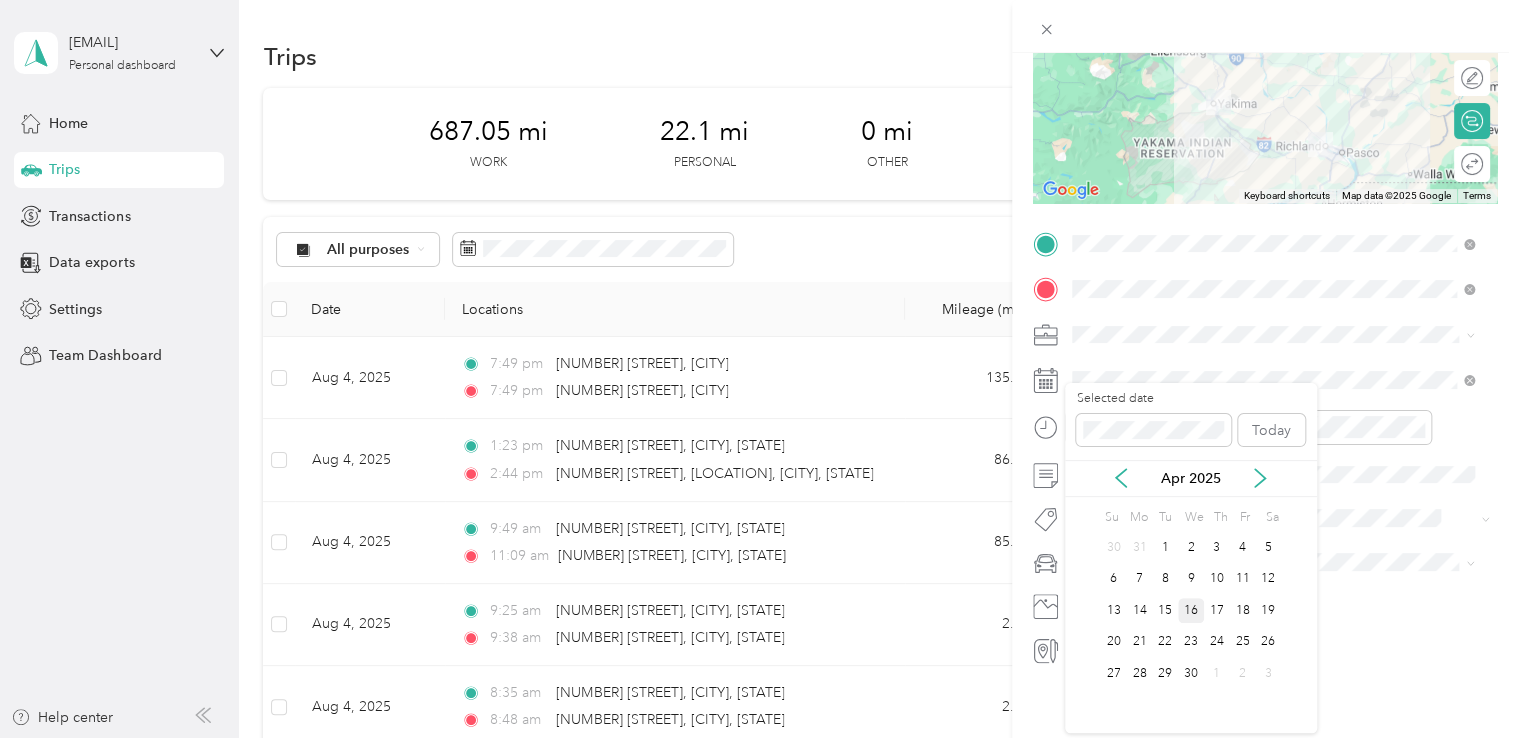 click on "16" at bounding box center [1191, 610] 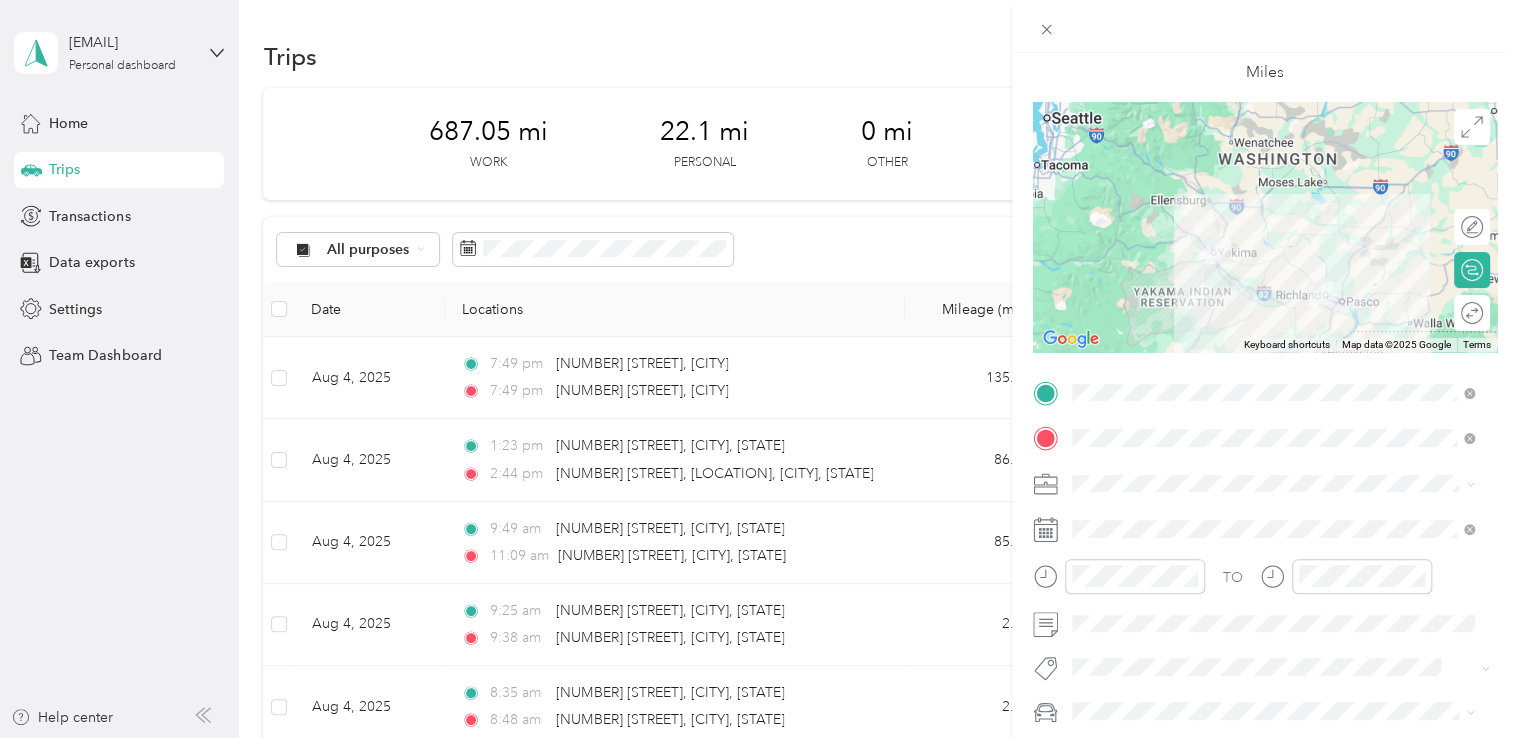 scroll, scrollTop: 0, scrollLeft: 0, axis: both 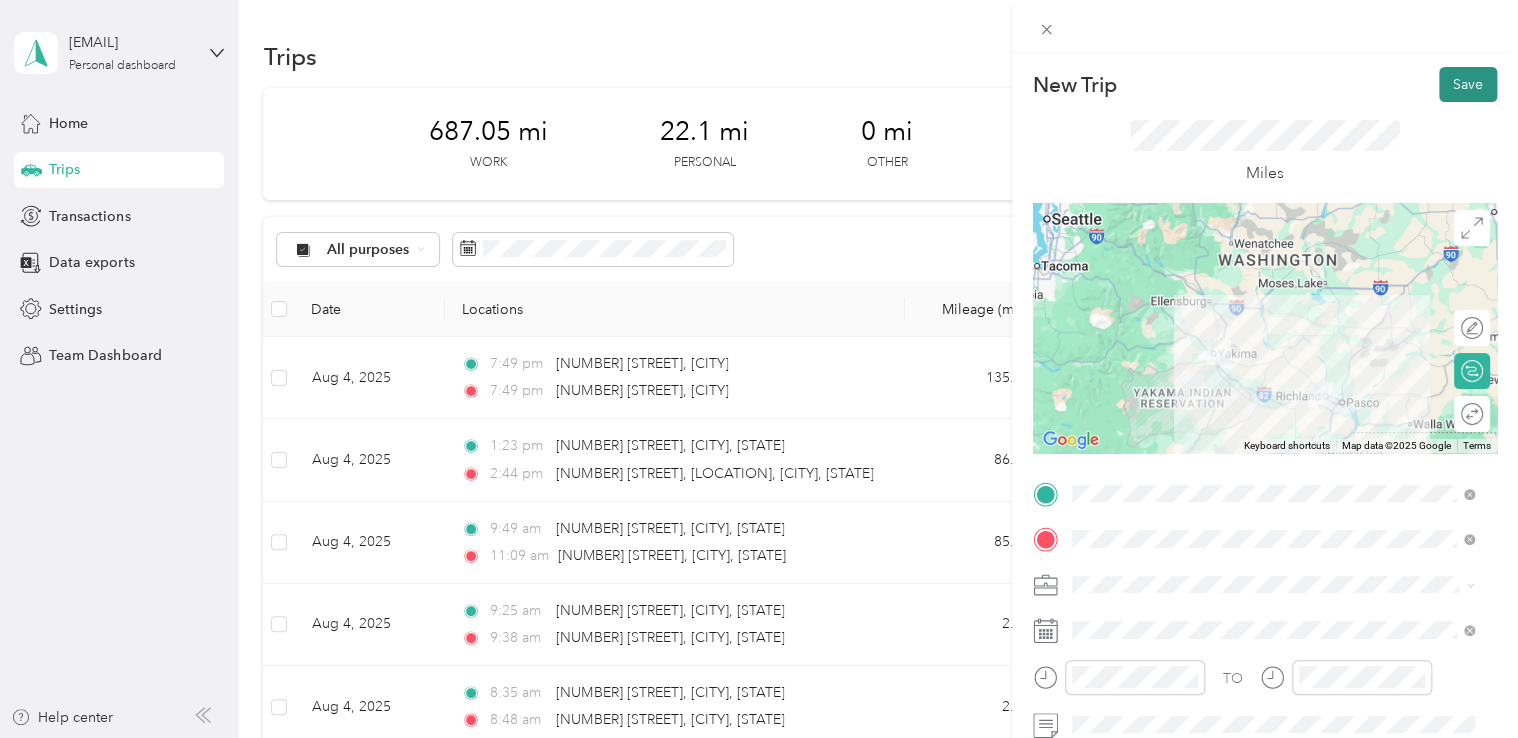 click on "Save" at bounding box center [1468, 84] 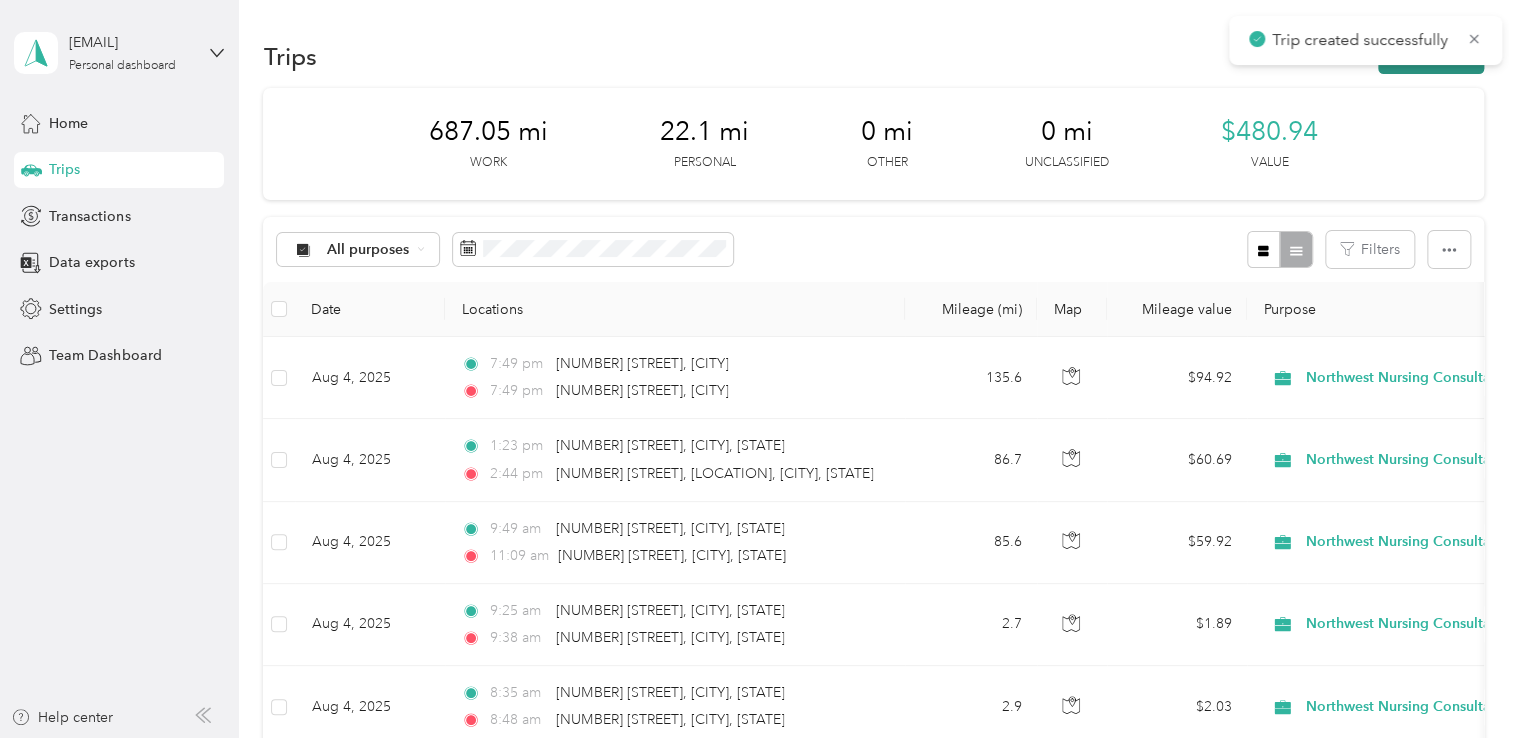 click on "New trip" at bounding box center (1431, 56) 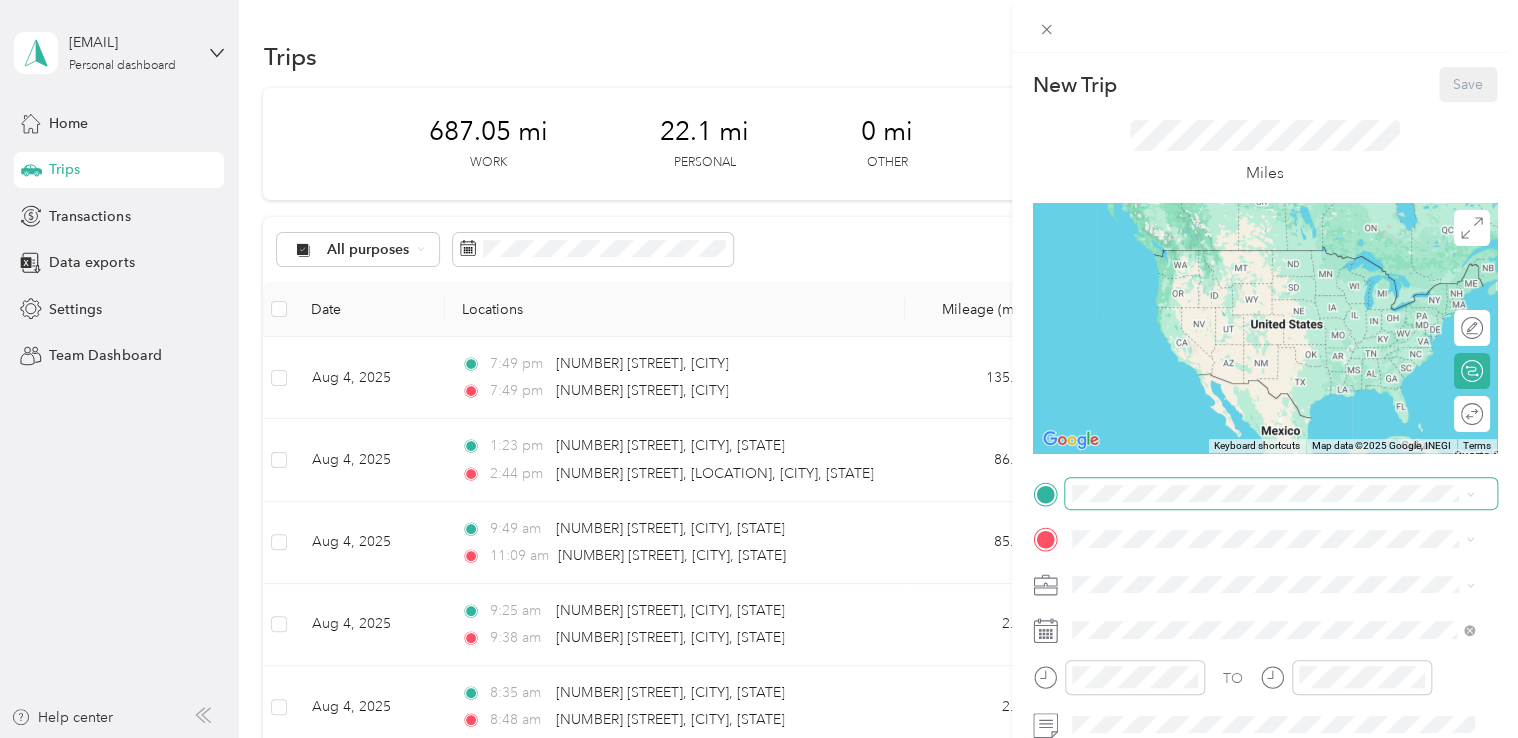 click at bounding box center (1281, 494) 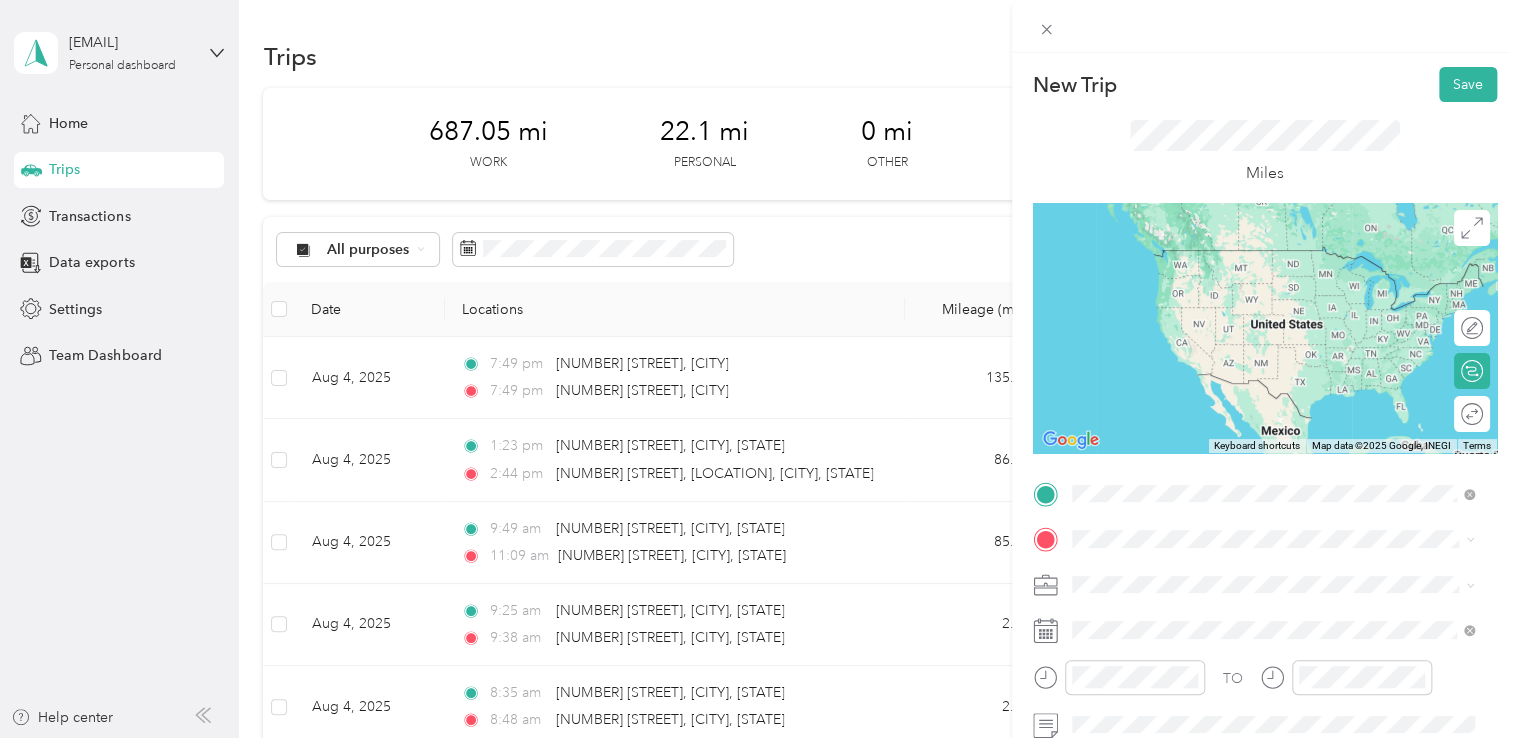 click on "[NUMBER] [STREET]
[CITY], [STATE] [POSTAL_CODE], [COUNTRY]" at bounding box center (1253, 258) 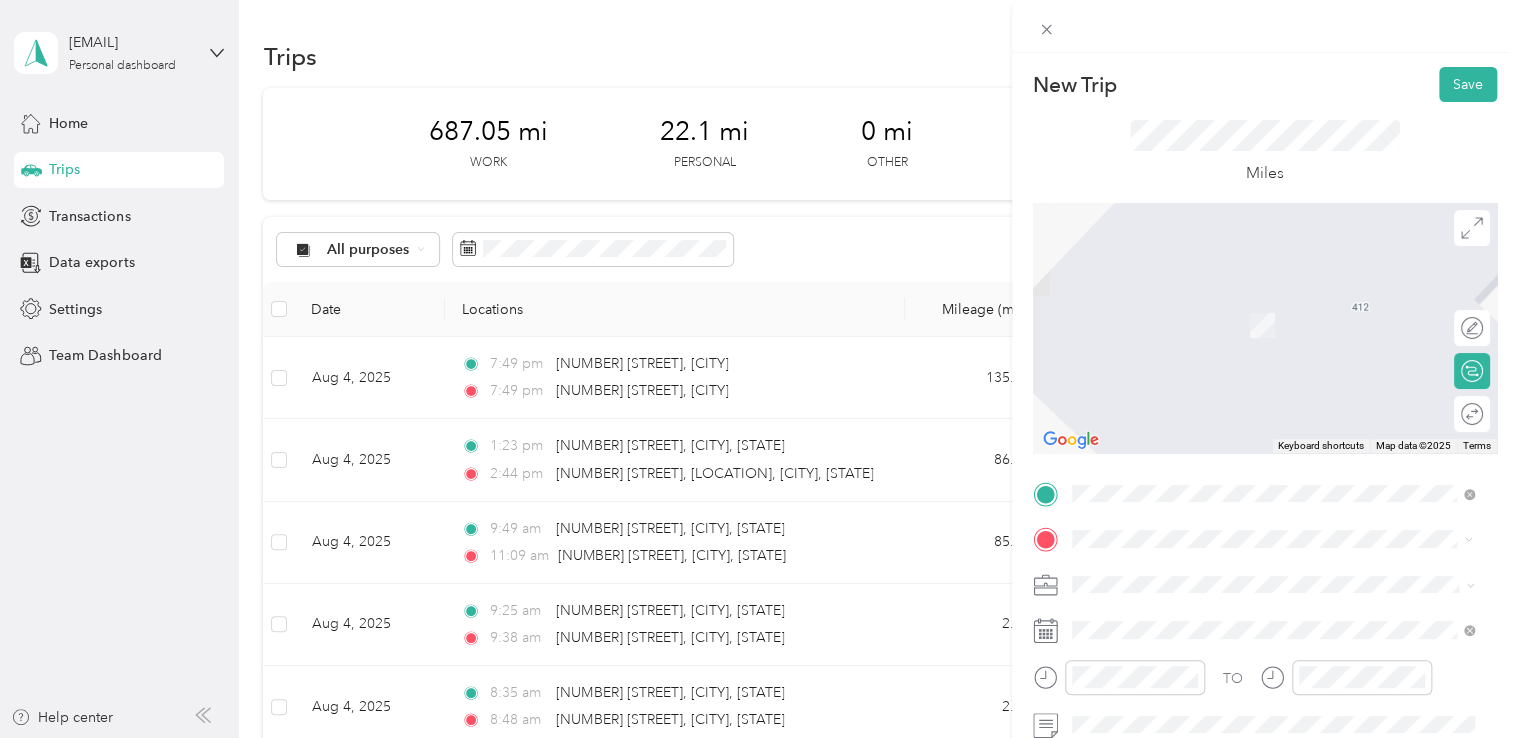 click on "17 South Mckinley Street
Kennewick, Washington 99336, United States" at bounding box center (1253, 304) 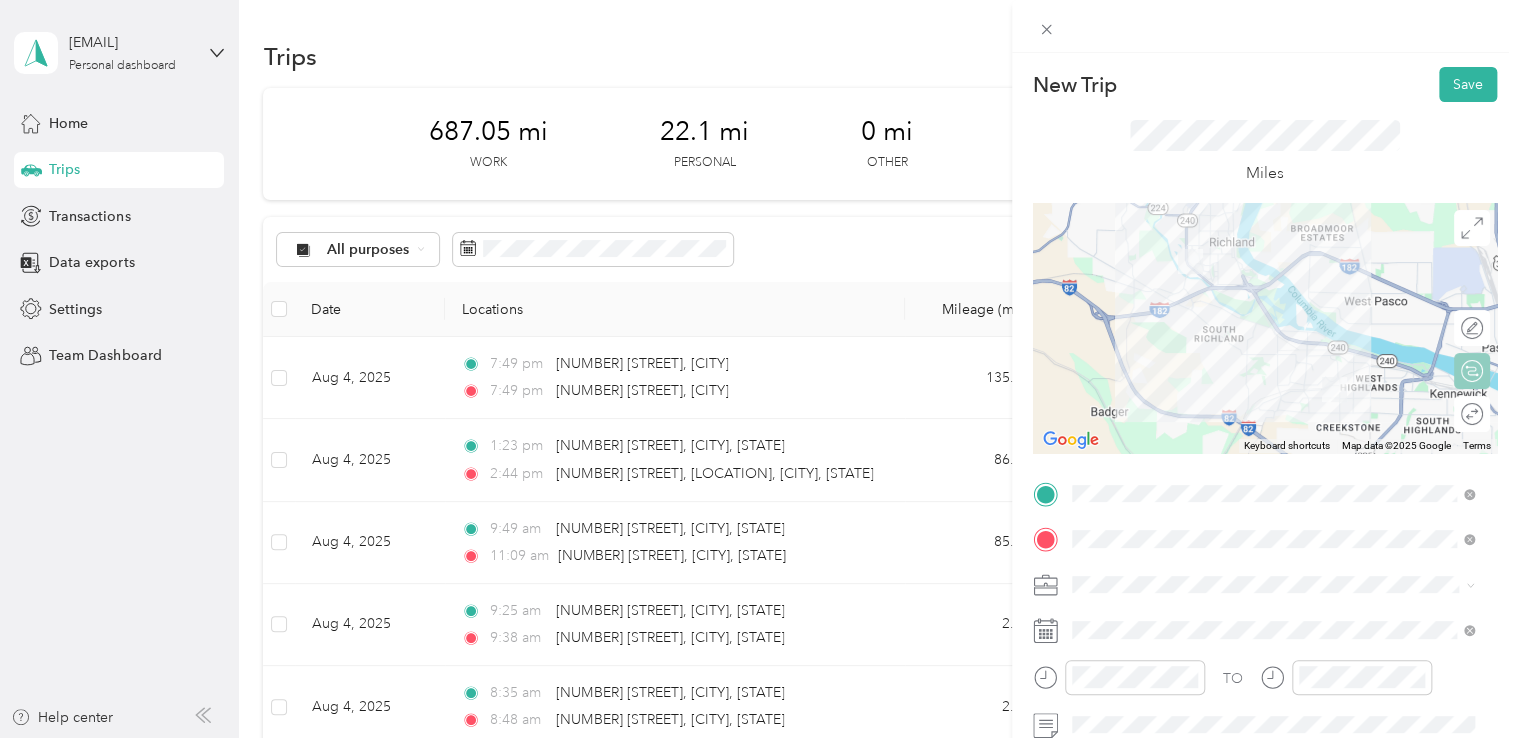 click on "Round trip" at bounding box center (1472, 414) 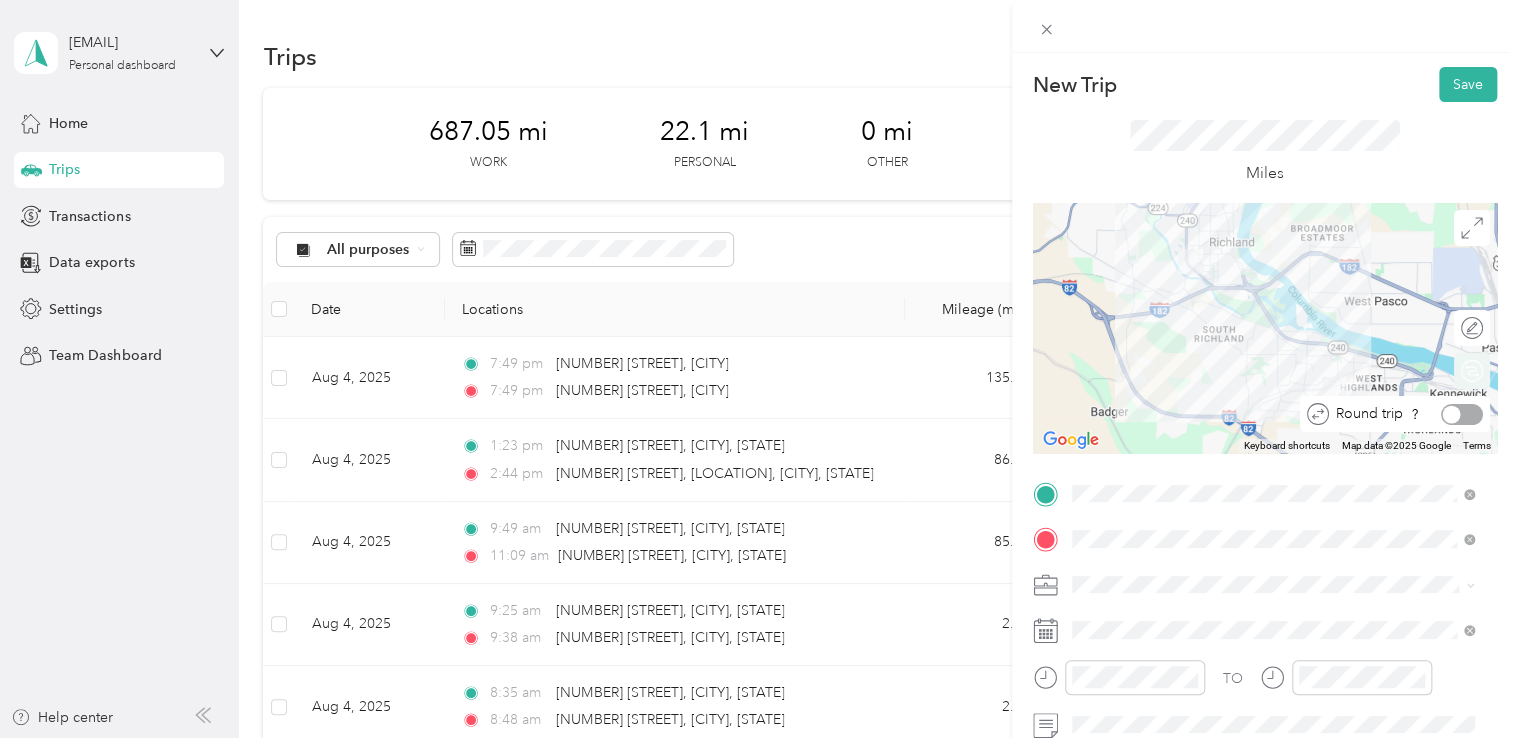 click at bounding box center [1462, 414] 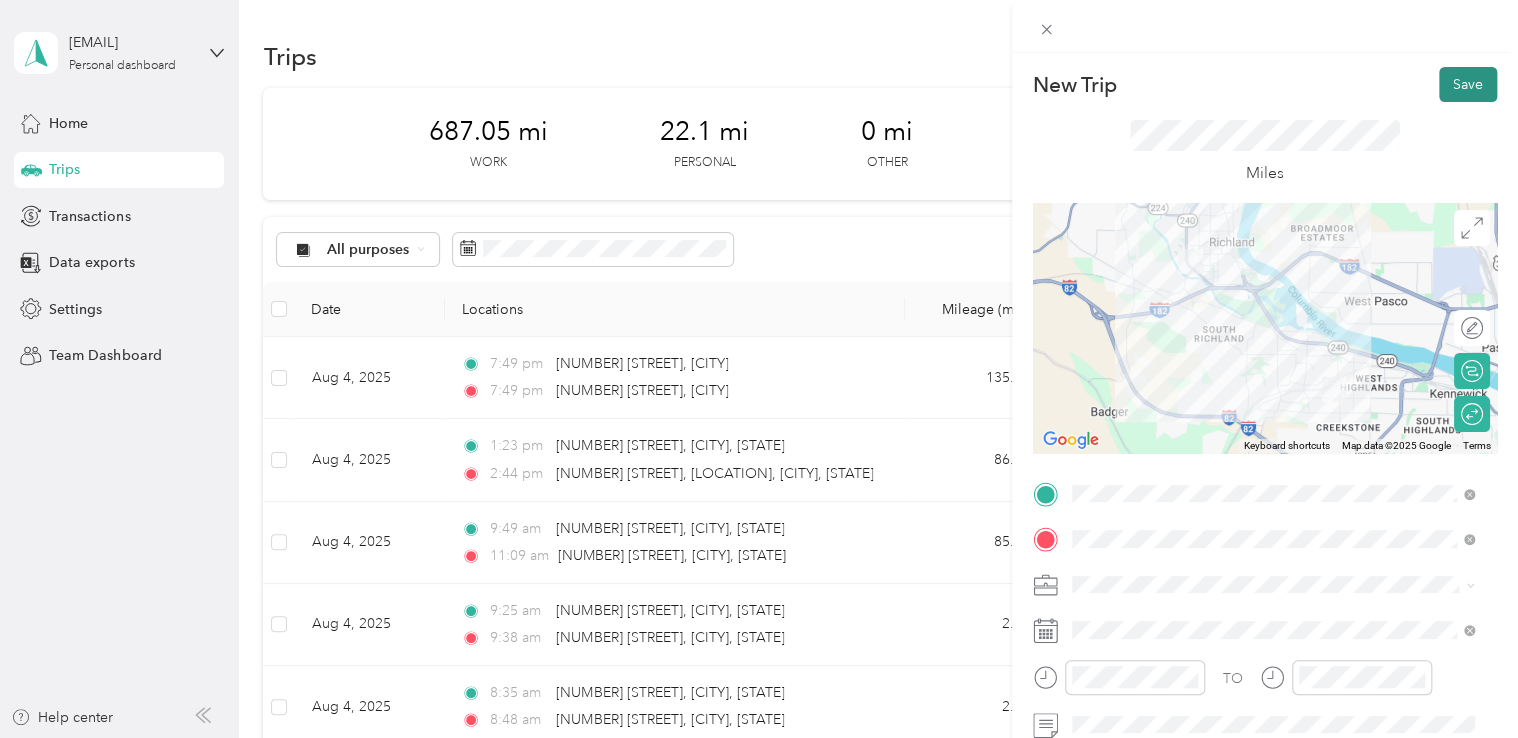 click on "Save" at bounding box center [1468, 84] 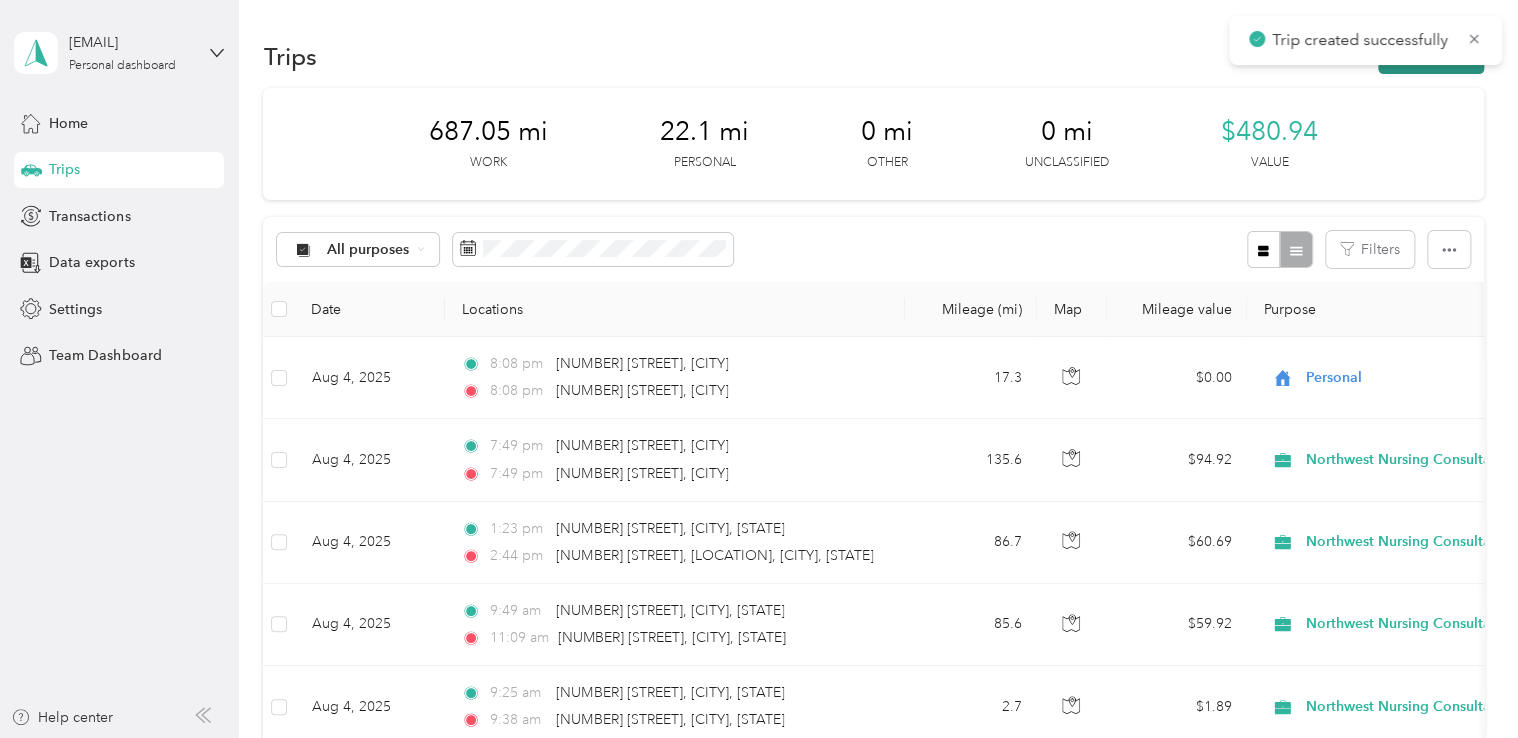 click on "New trip" at bounding box center [1431, 56] 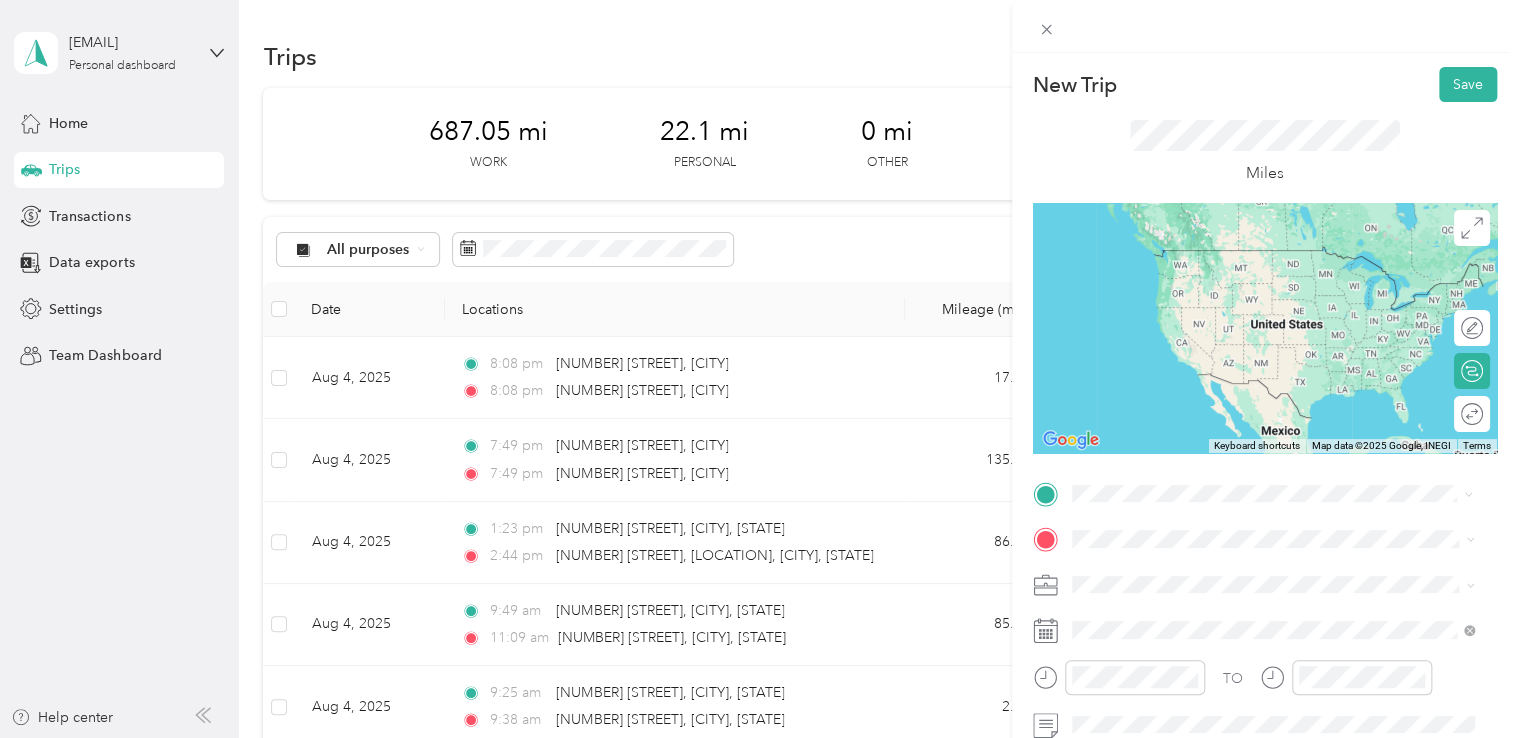 click on "[NUMBER] [STREET]
[CITY], [STATE] [POSTAL_CODE], [COUNTRY]" at bounding box center [1253, 258] 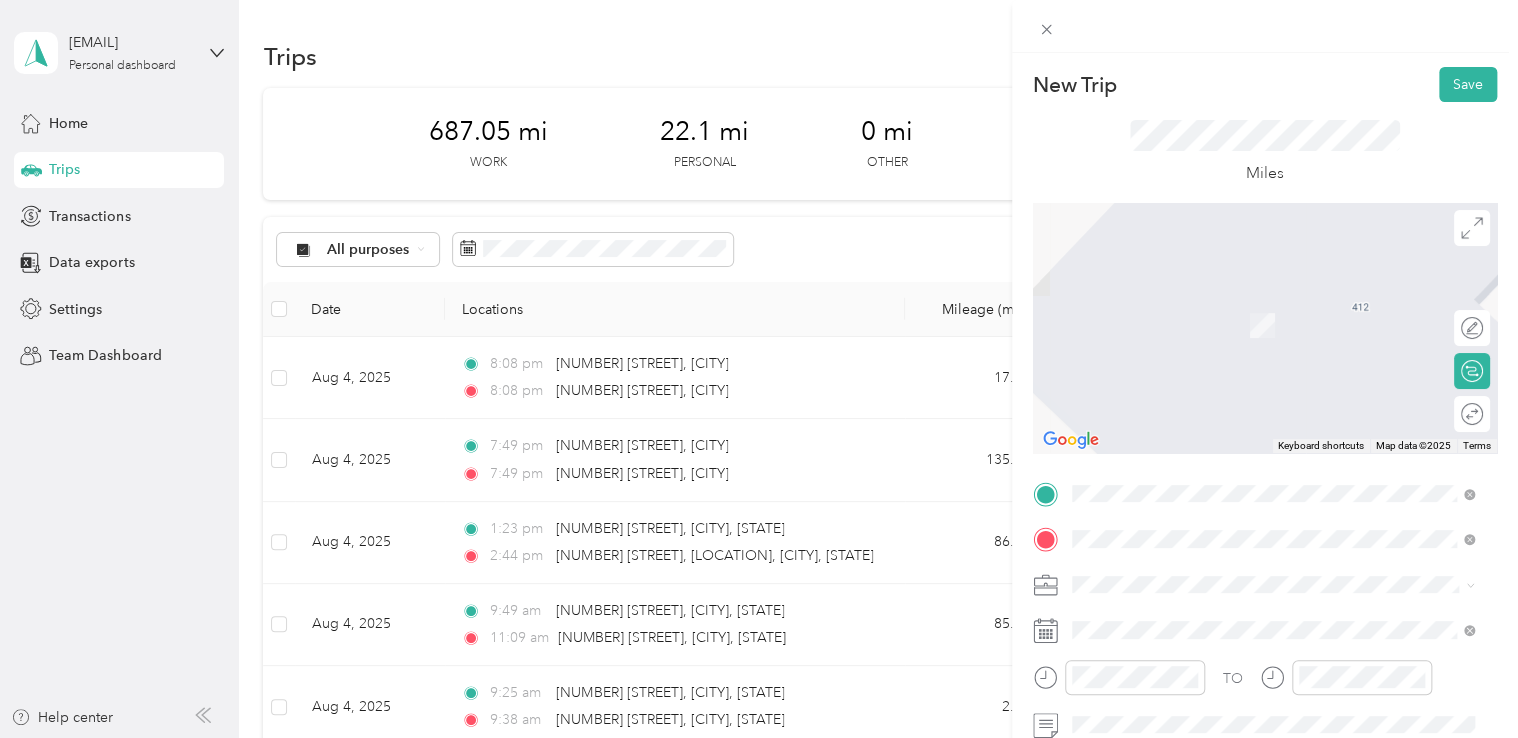 click on "1705 Gordon Road
Yakima, Washington 98901, United States" at bounding box center (1253, 304) 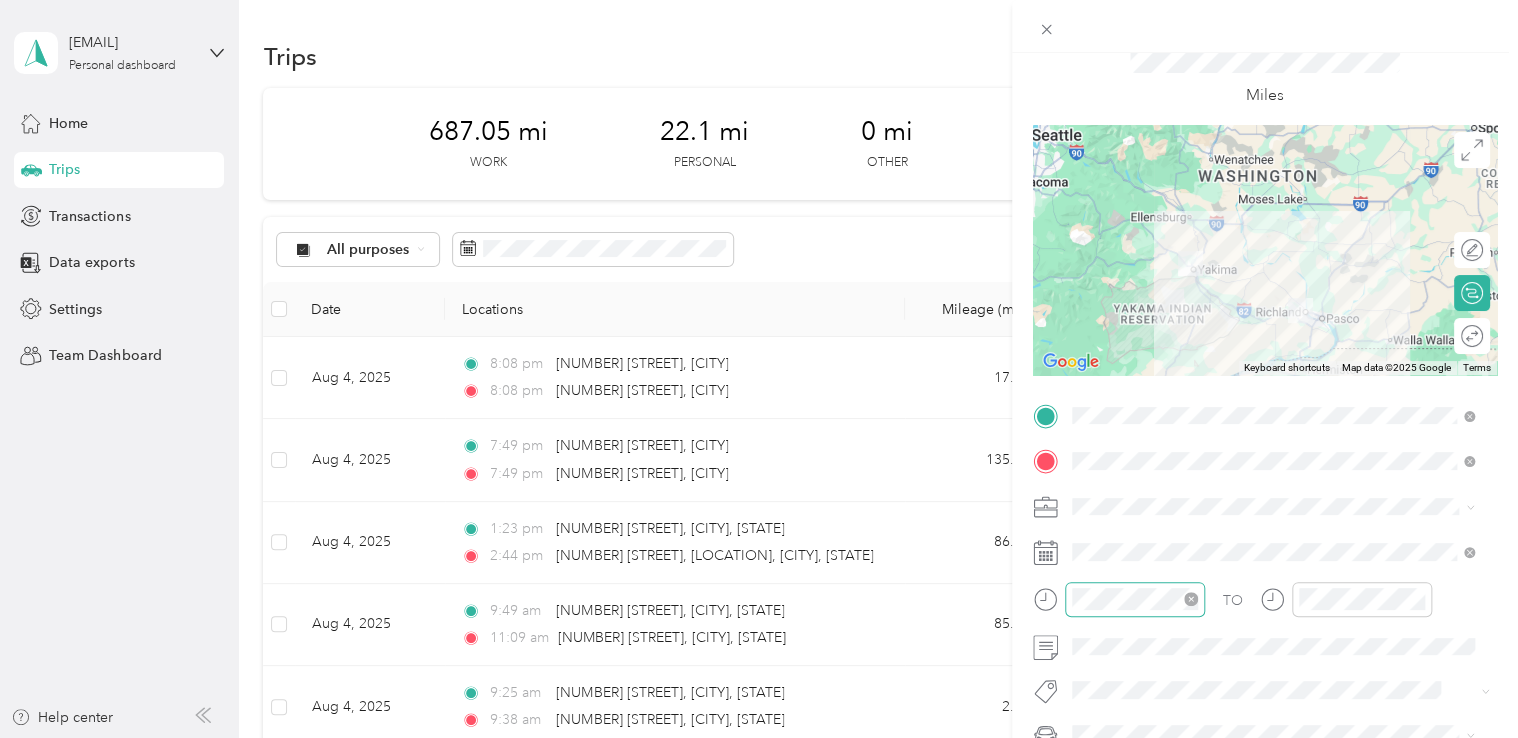 scroll, scrollTop: 100, scrollLeft: 0, axis: vertical 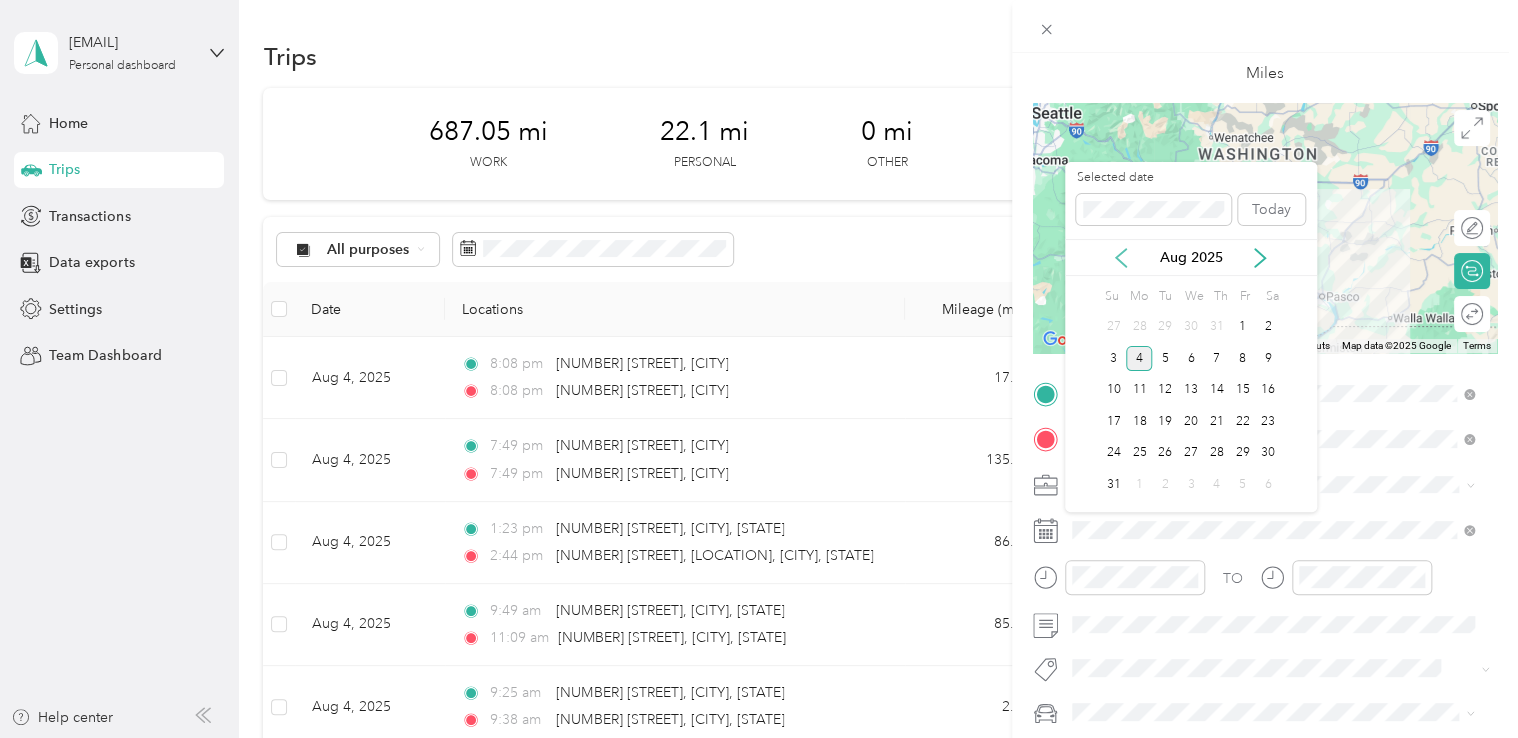 click 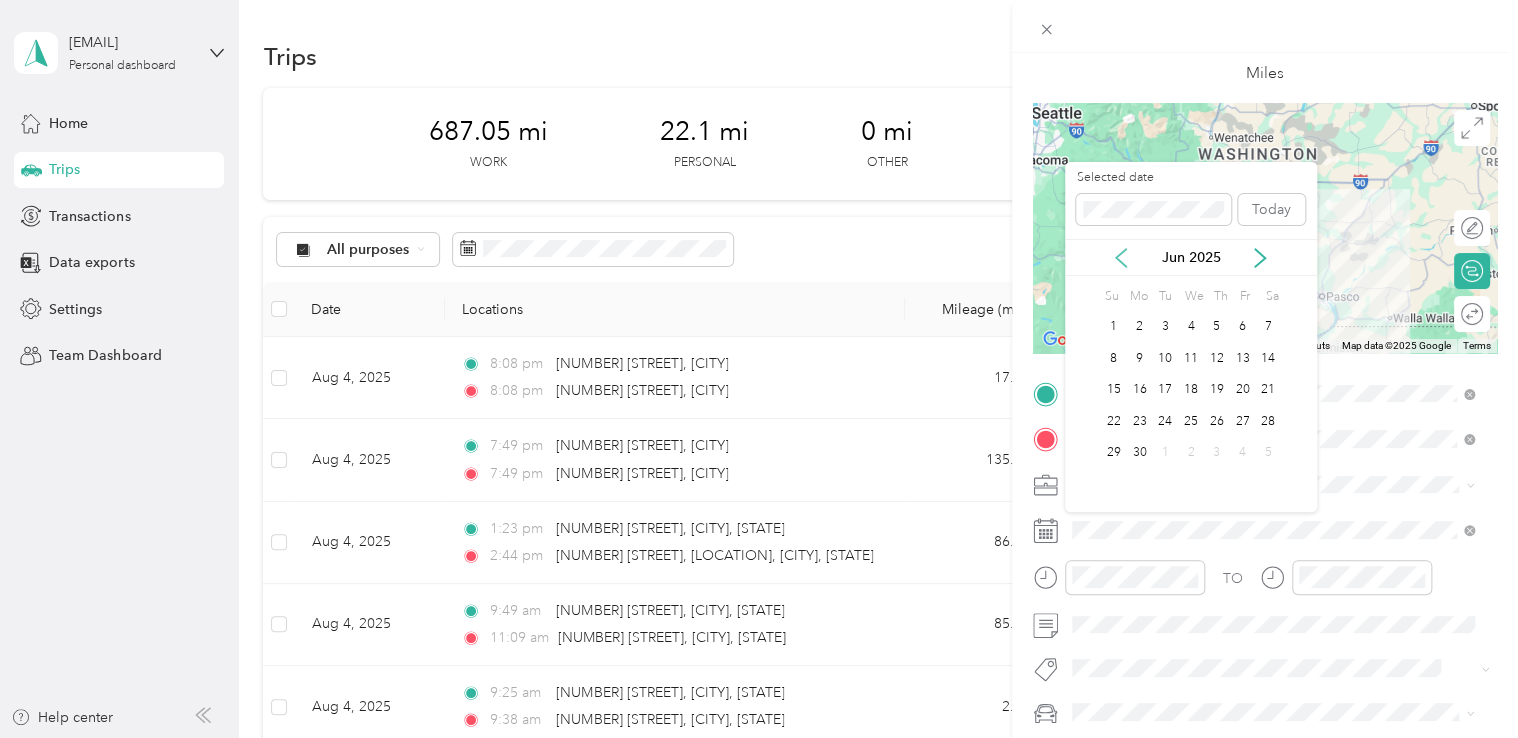 click 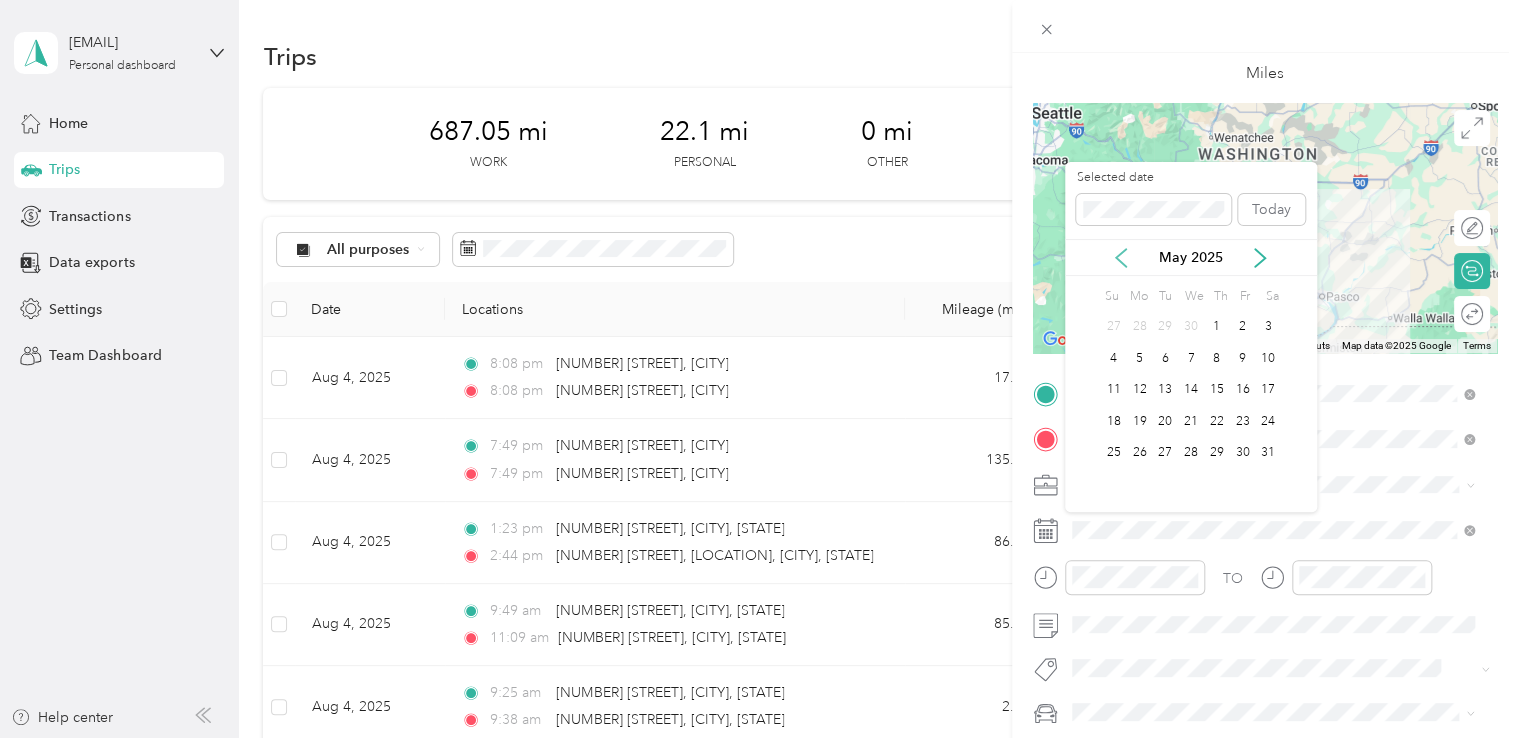 click 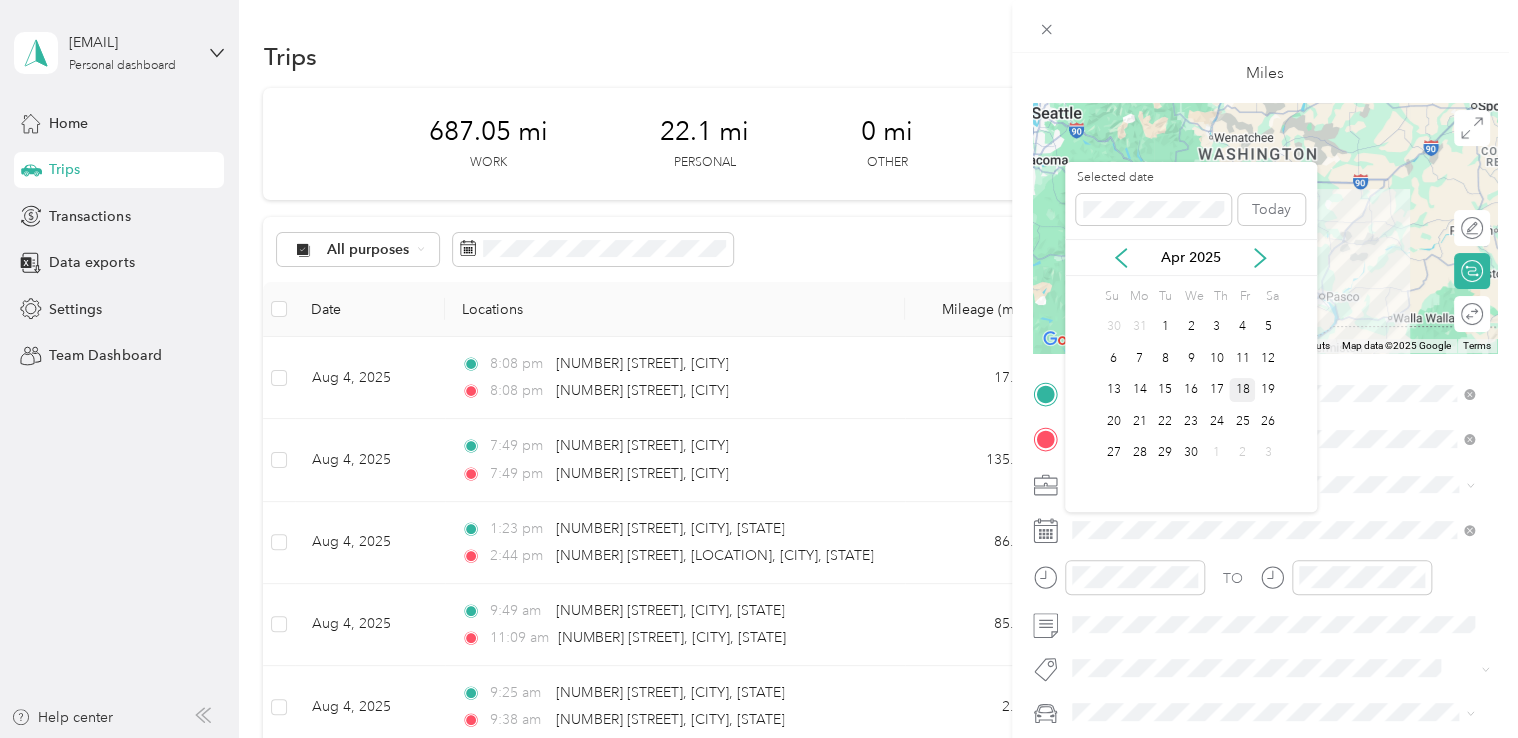 click on "18" at bounding box center (1242, 390) 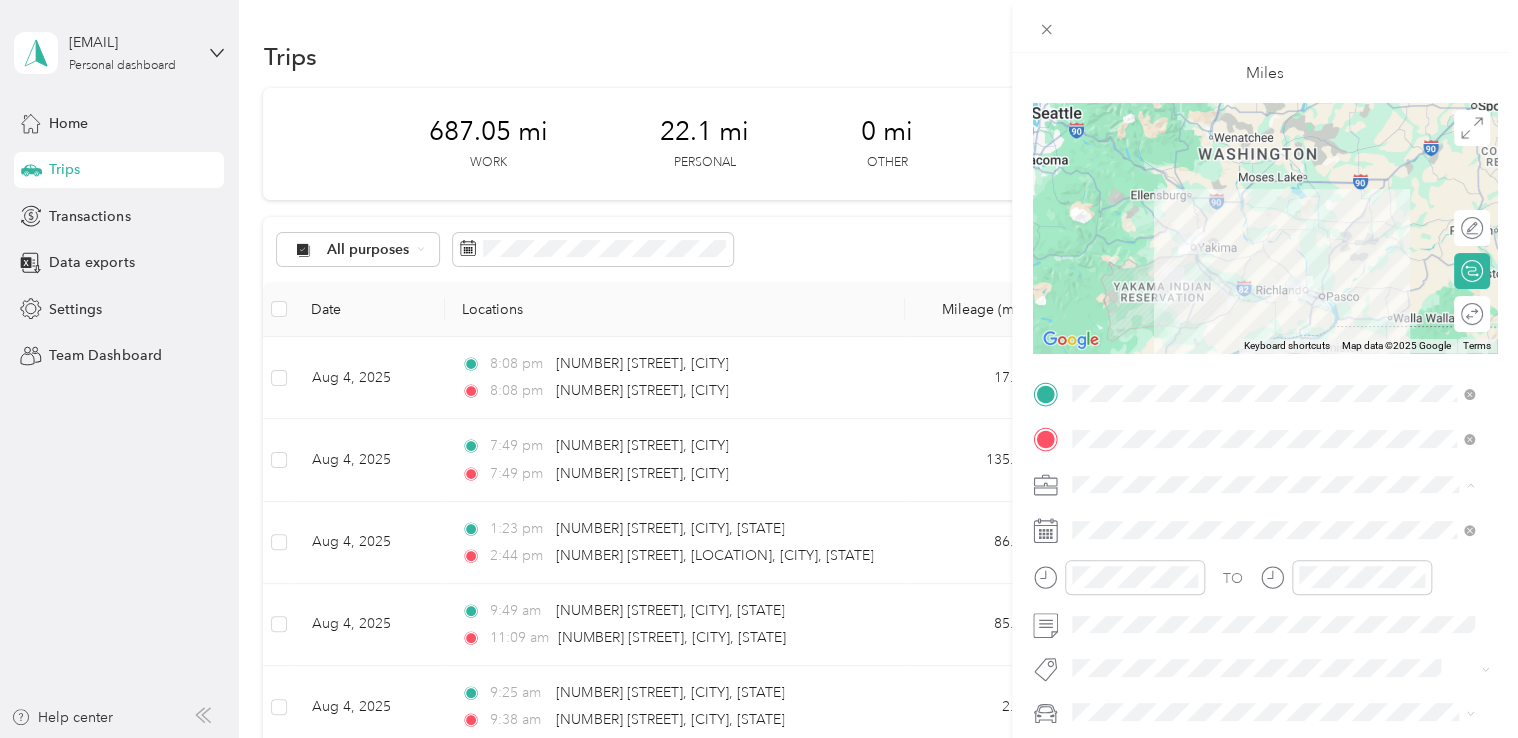 click on "Northwest Nursing Consultants" at bounding box center (1273, 274) 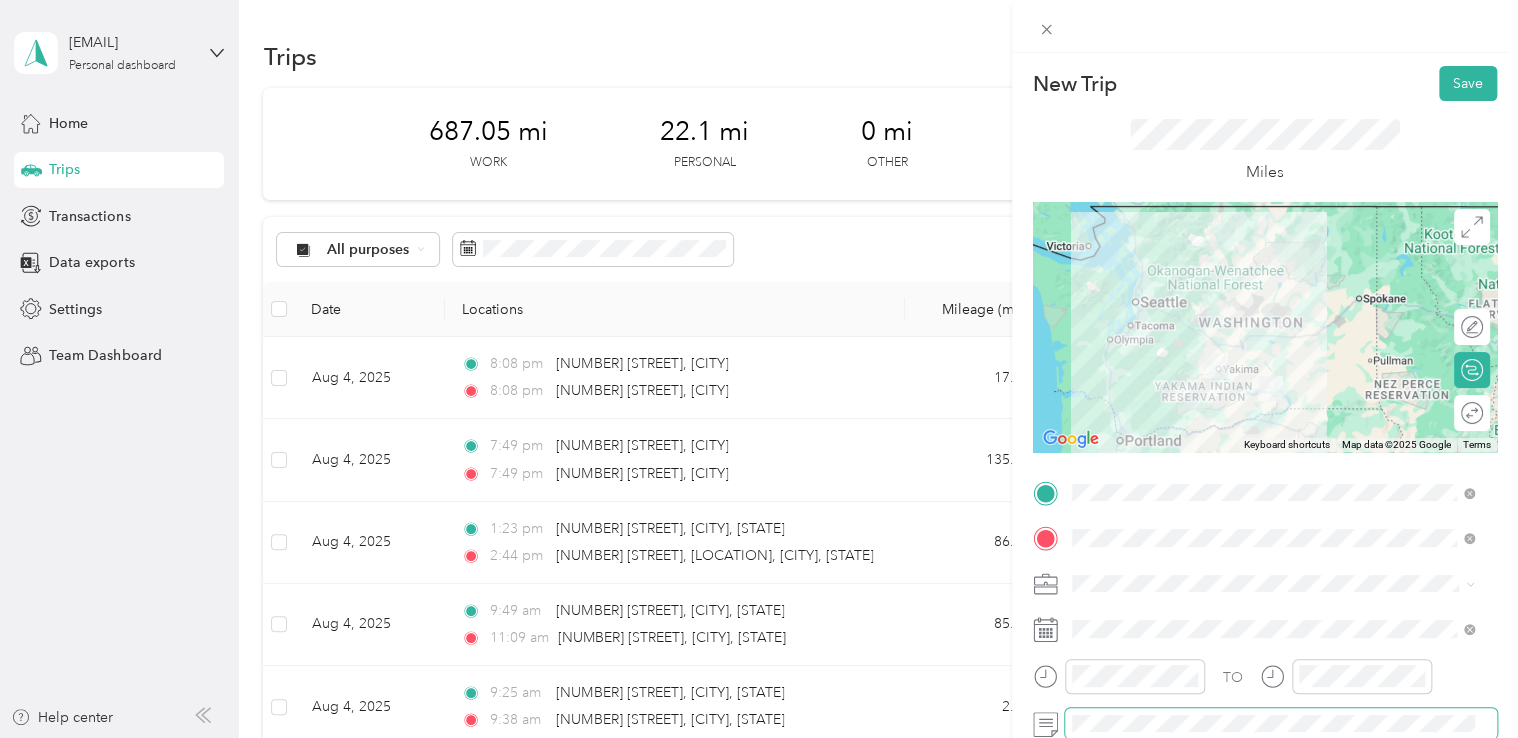 scroll, scrollTop: 0, scrollLeft: 0, axis: both 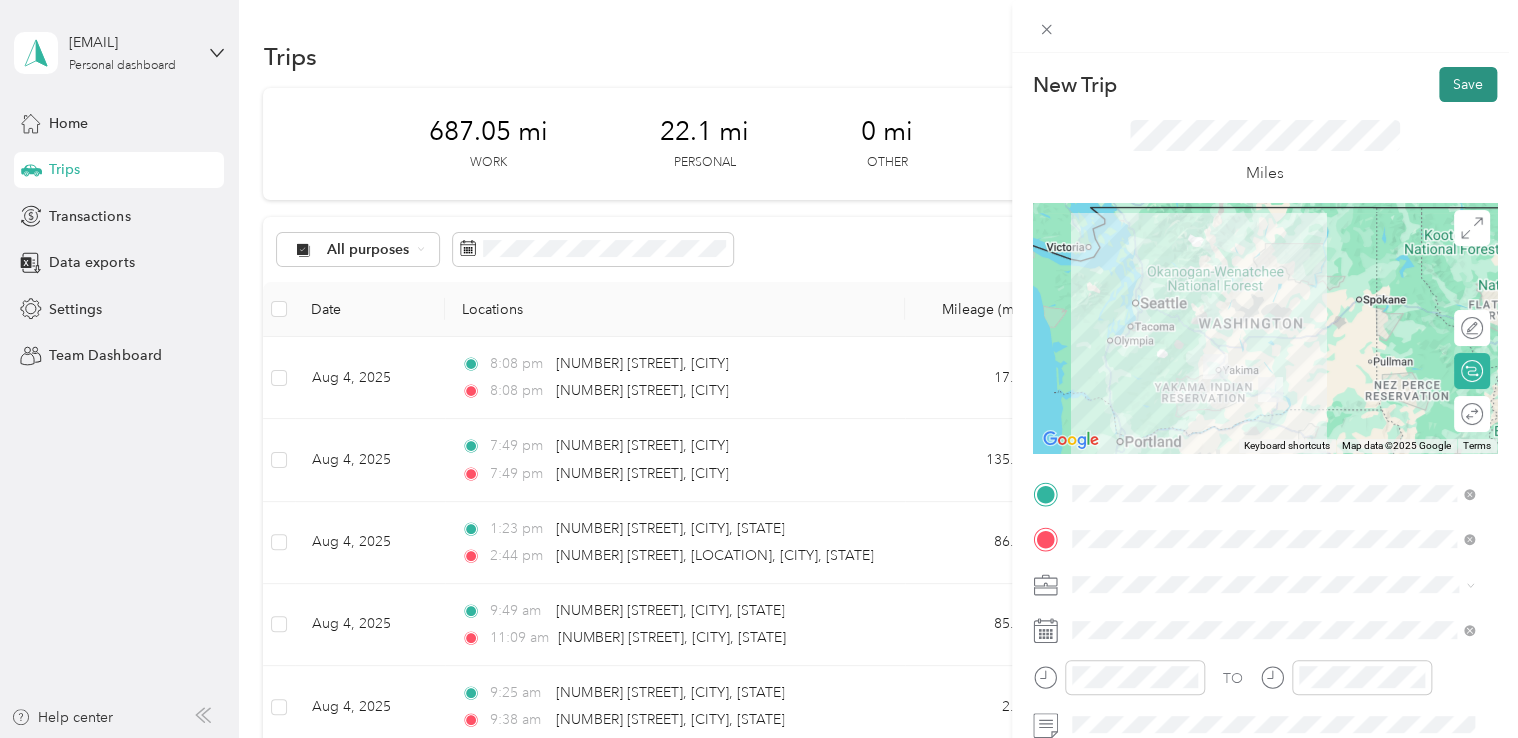 click on "Save" at bounding box center (1468, 84) 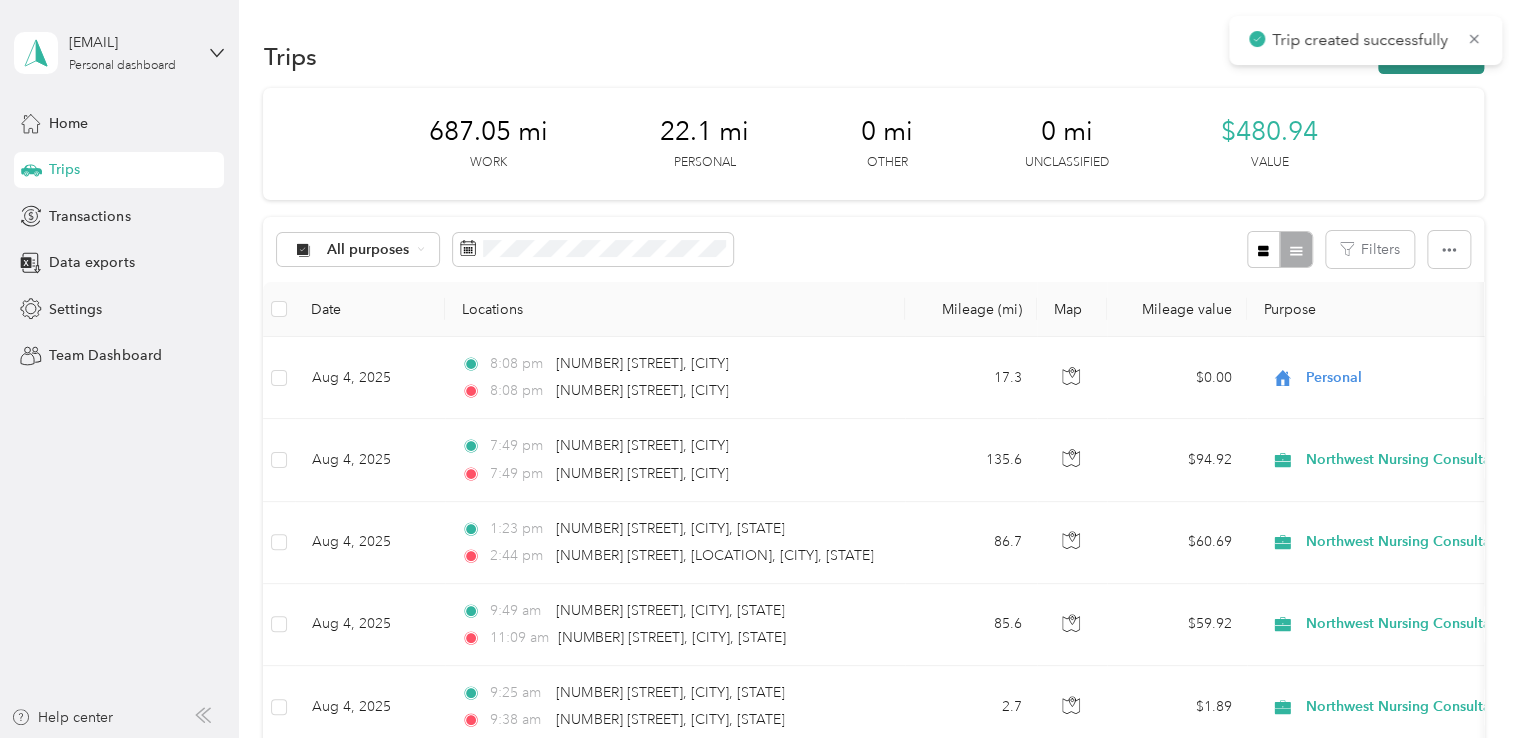 click on "New trip" at bounding box center (1431, 56) 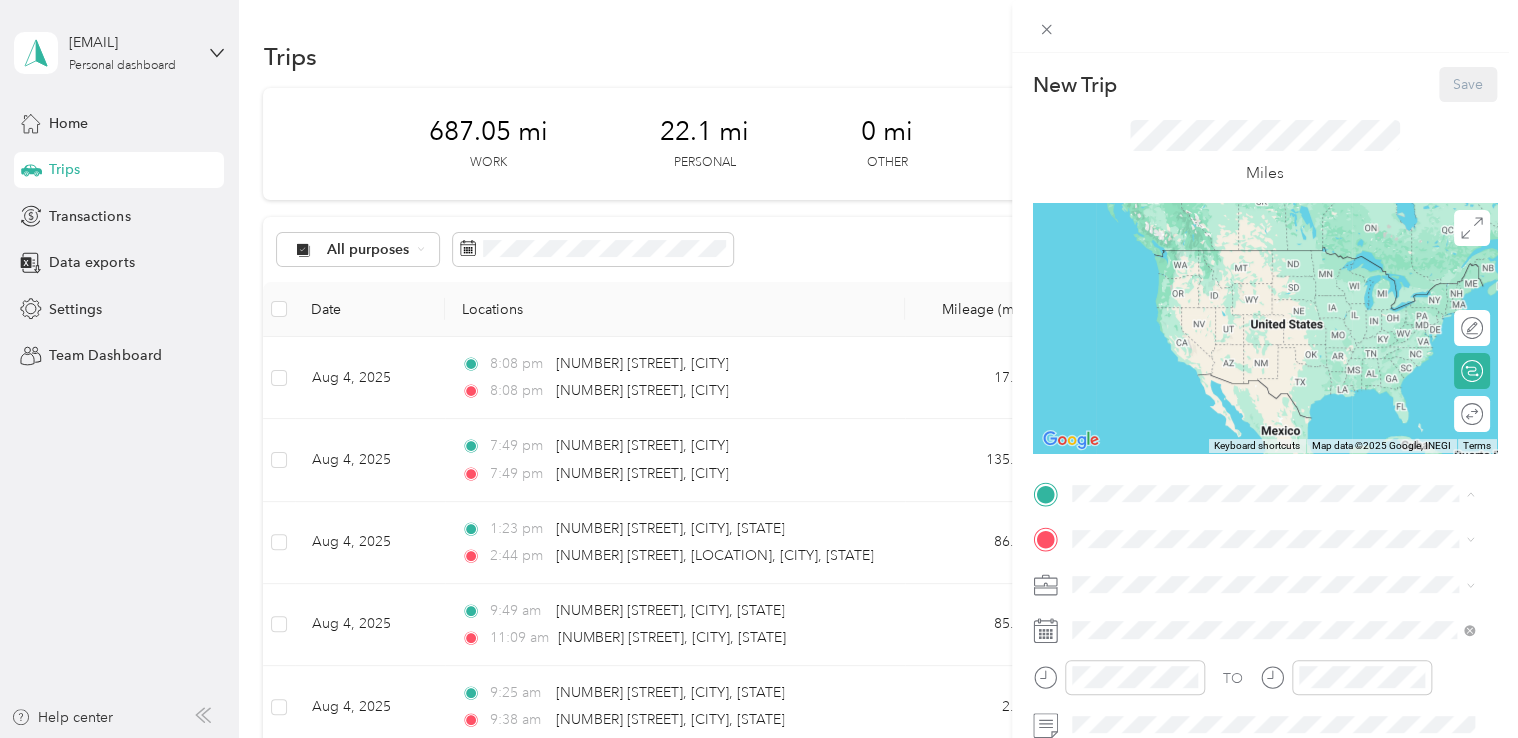 click on "New Trip Save This trip cannot be edited because it is either under review, approved, or paid. Contact your Team Manager to edit it. Miles To navigate the map with touch gestures double-tap and hold your finger on the map, then drag the map. ← Move left → Move right ↑ Move up ↓ Move down + Zoom in - Zoom out Home Jump left by 75% End Jump right by 75% Page Up Jump up by 75% Page Down Jump down by 75% Keyboard shortcuts Map Data Map data ©2025 Google, INEGI Map data ©2025 Google, INEGI 1000 km  Click to toggle between metric and imperial units Terms Report a map error Edit route Calculate route Round trip TO Add photo" at bounding box center [759, 369] 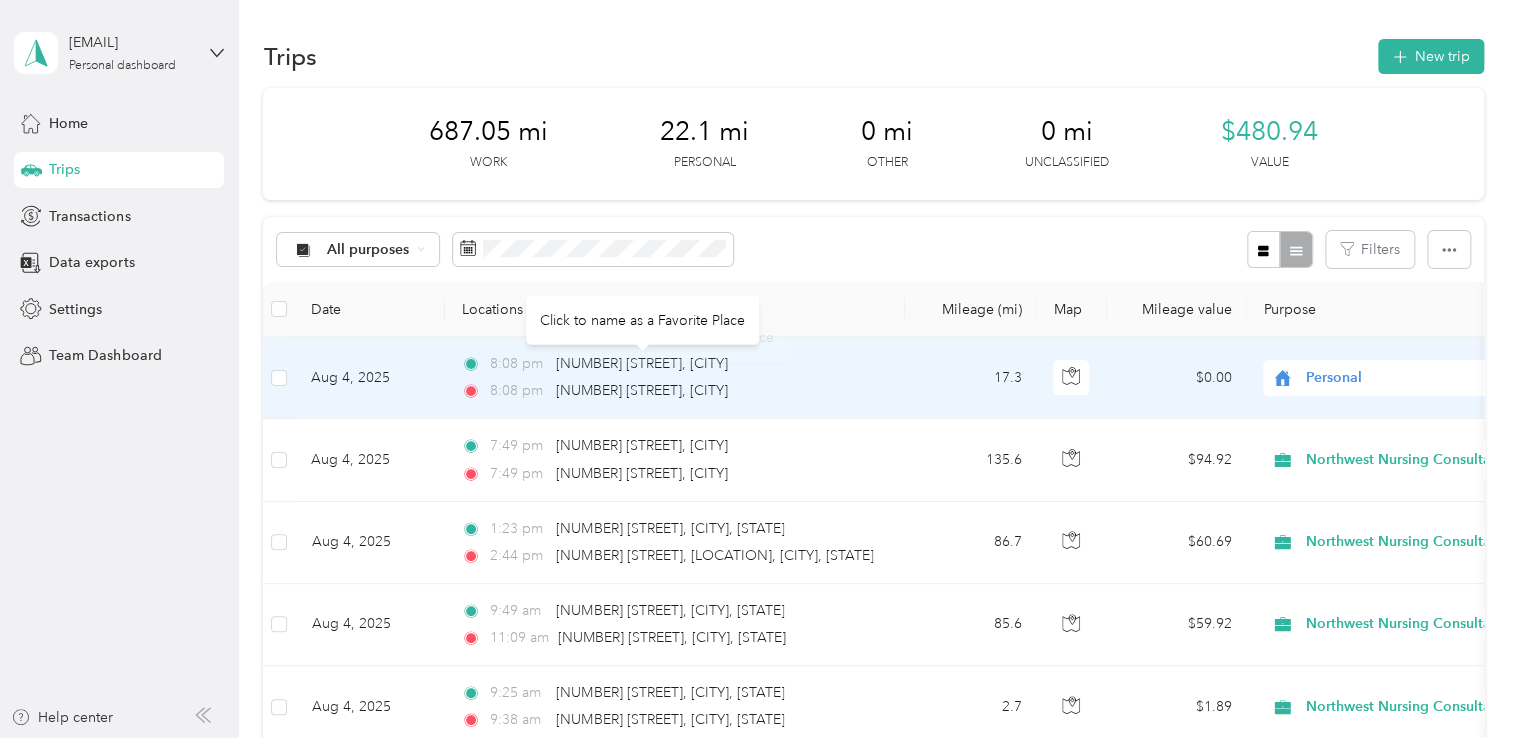 click on "[NUMBER] [STREET], [CITY]" at bounding box center [642, 364] 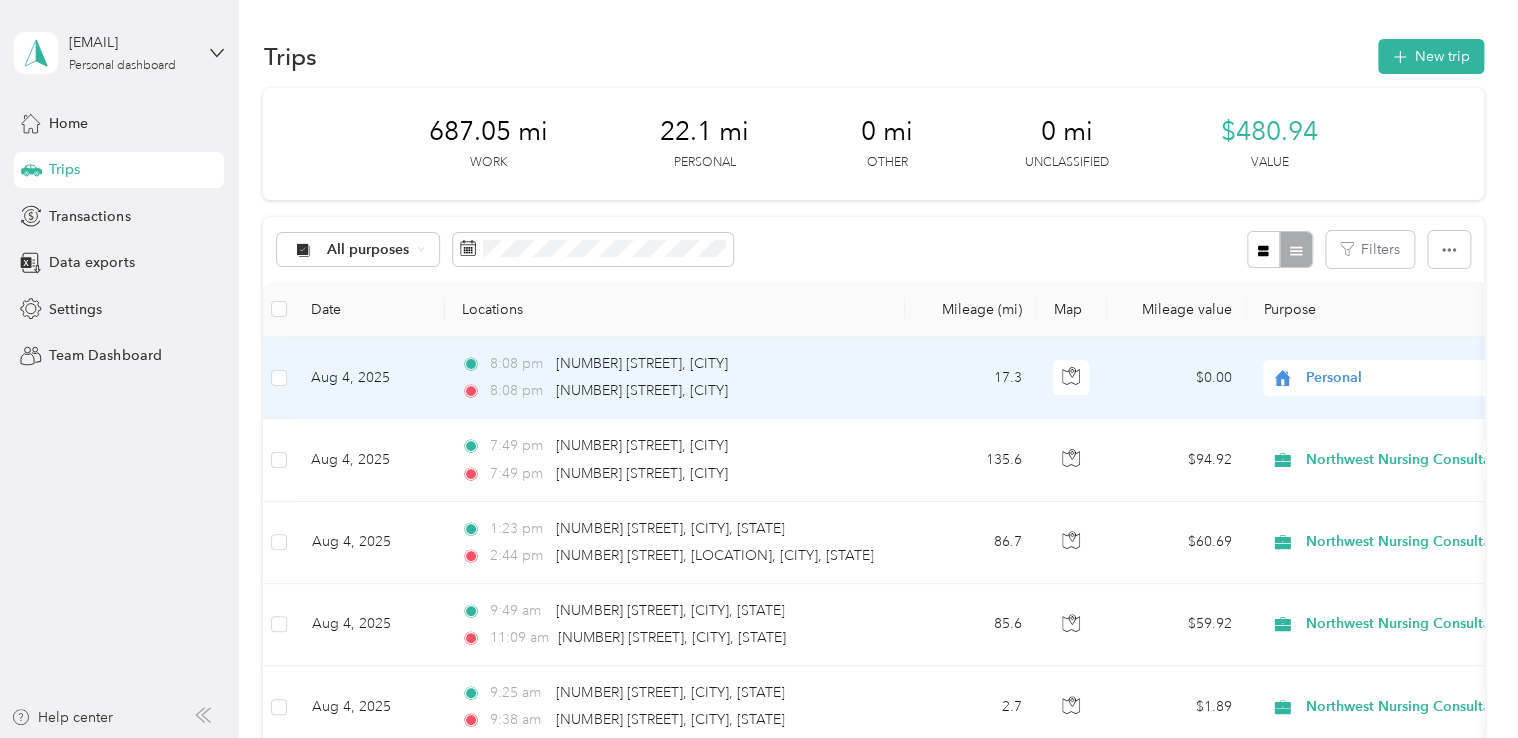 click on "8:08 pm 17 South Mckinley Street, Kennewick" at bounding box center (671, 391) 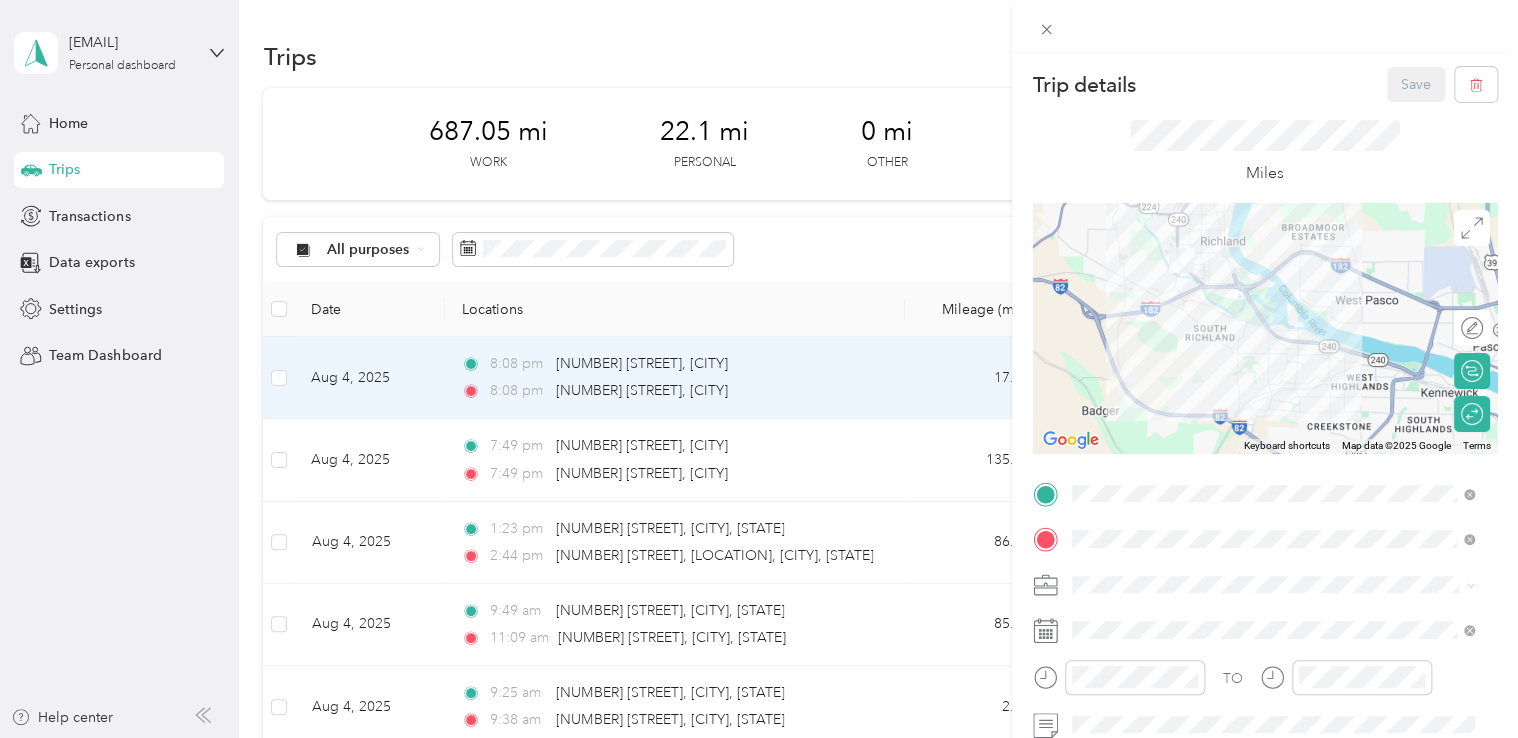 scroll, scrollTop: 100, scrollLeft: 0, axis: vertical 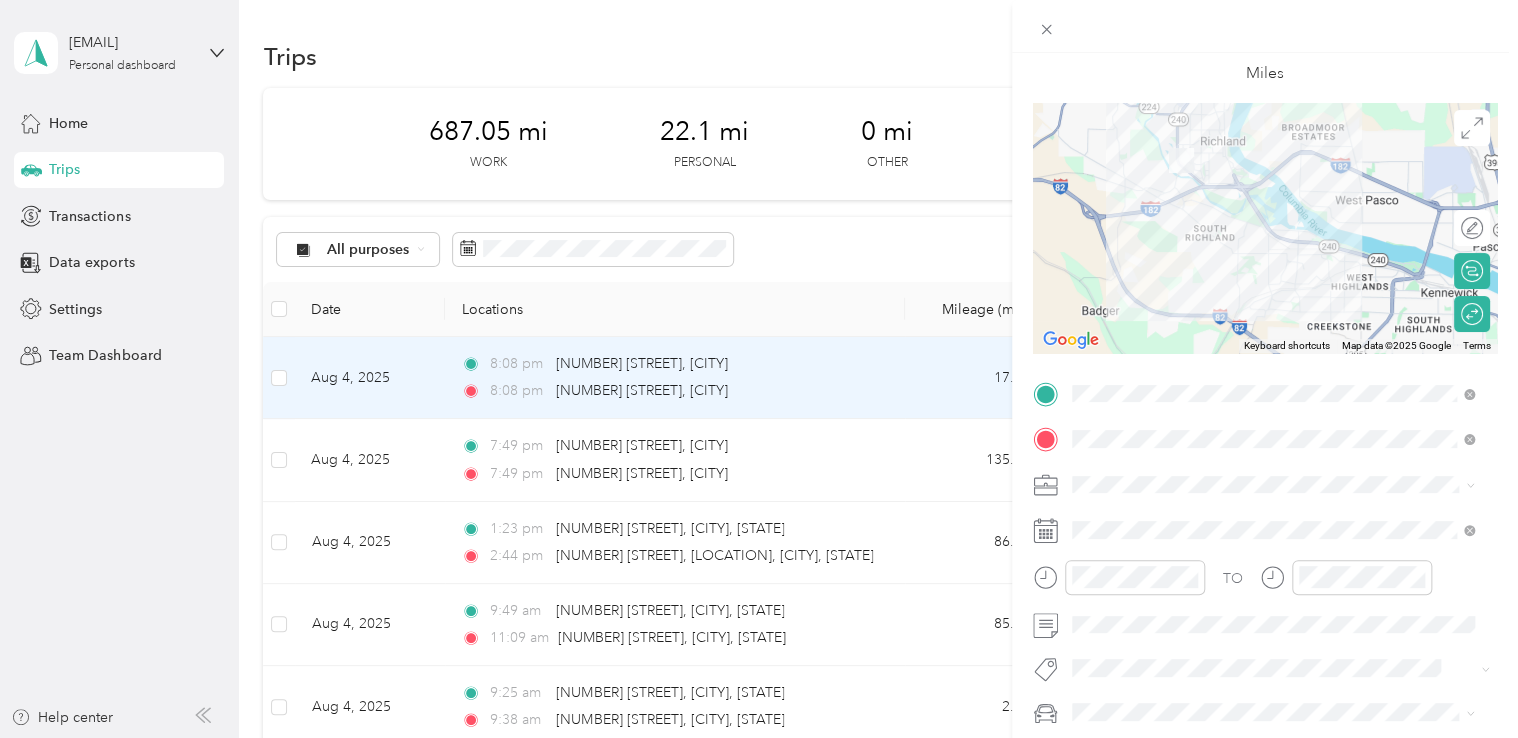 click on "Northwest Nursing Consultants" at bounding box center (1273, 267) 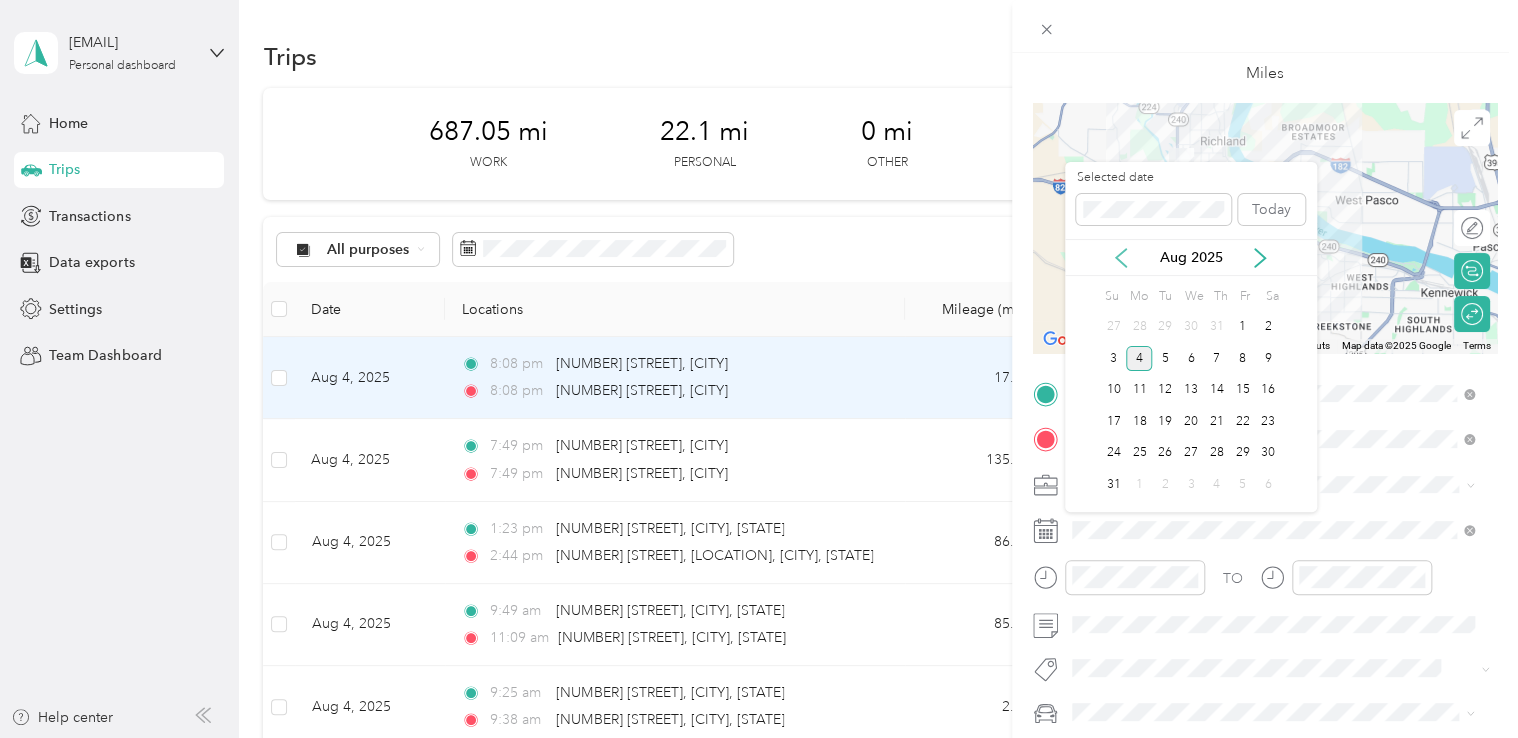 click 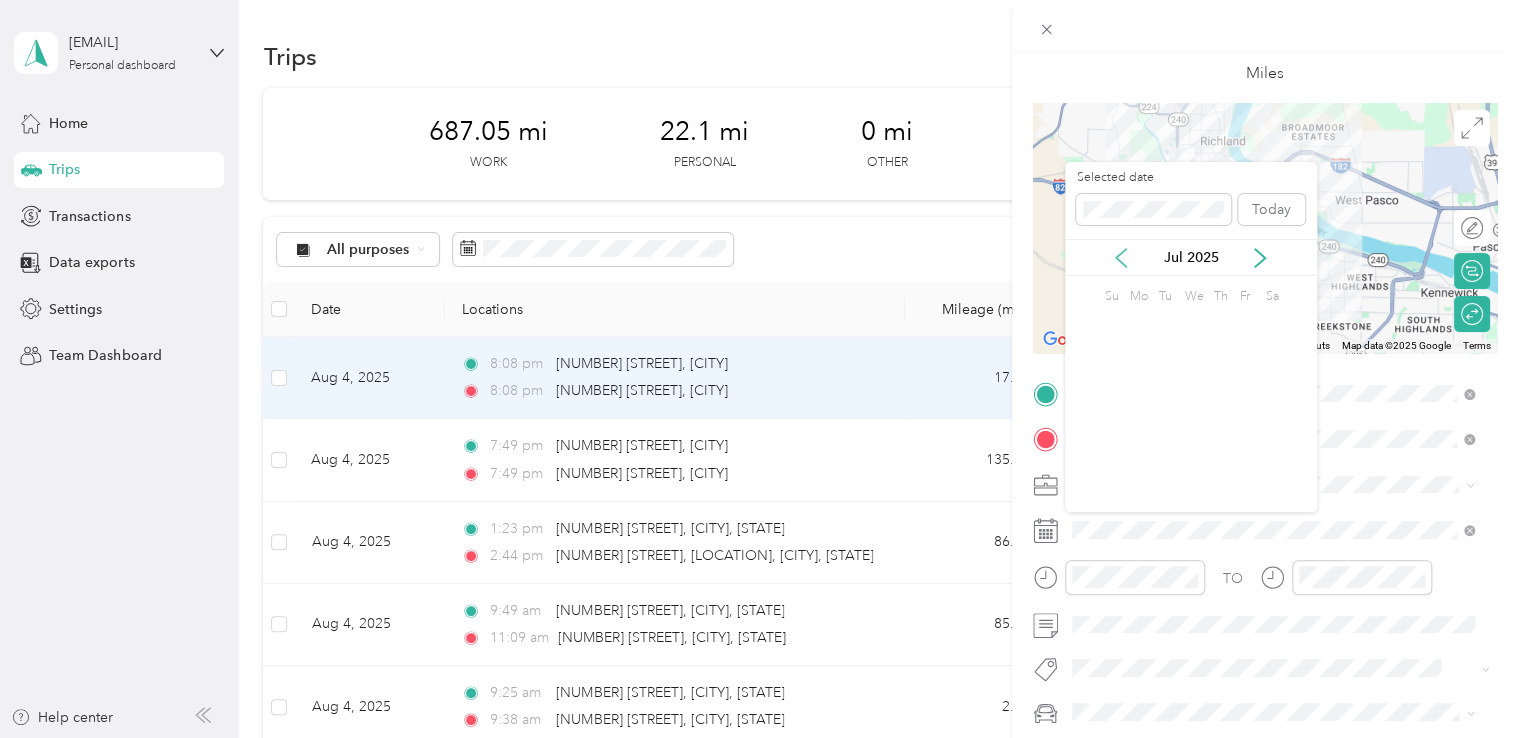 click 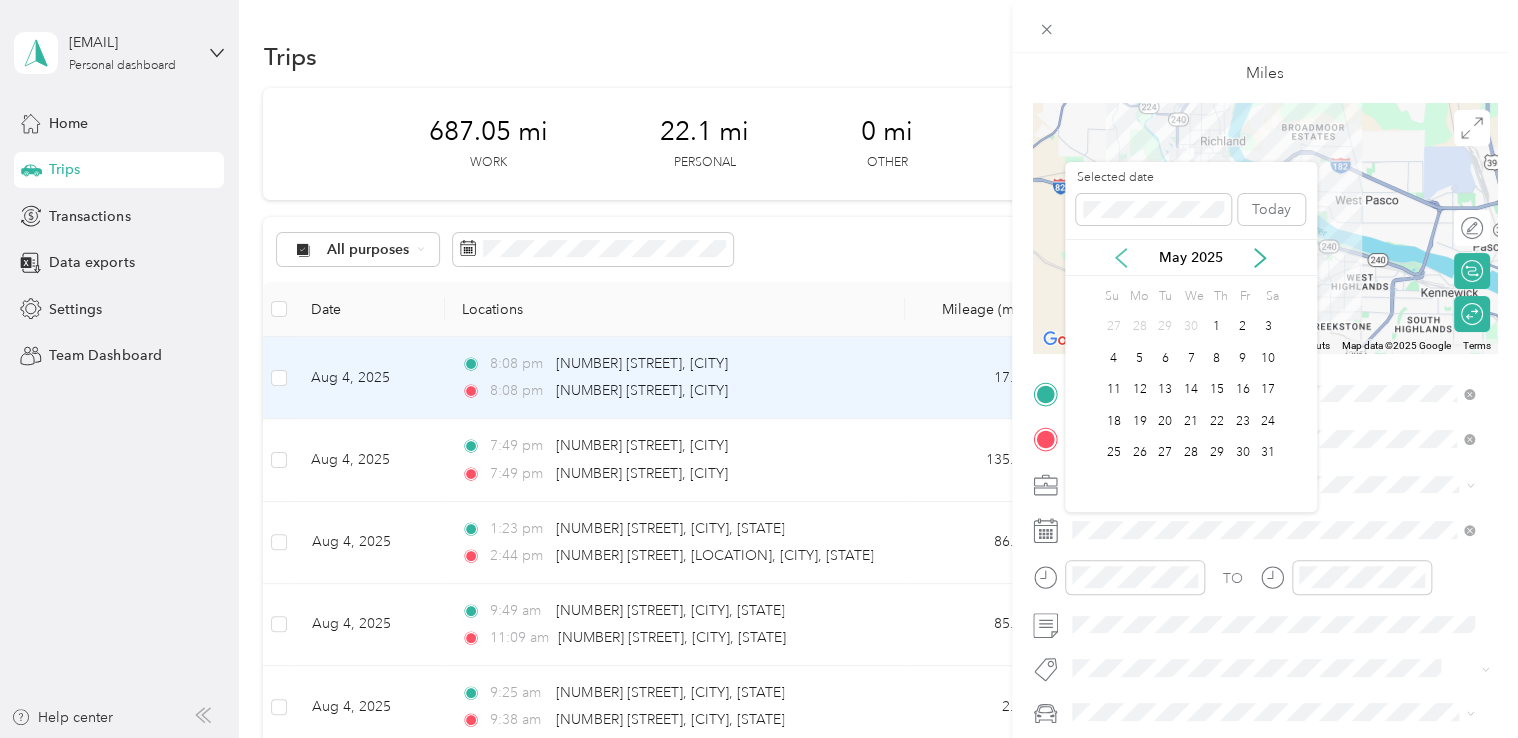 click 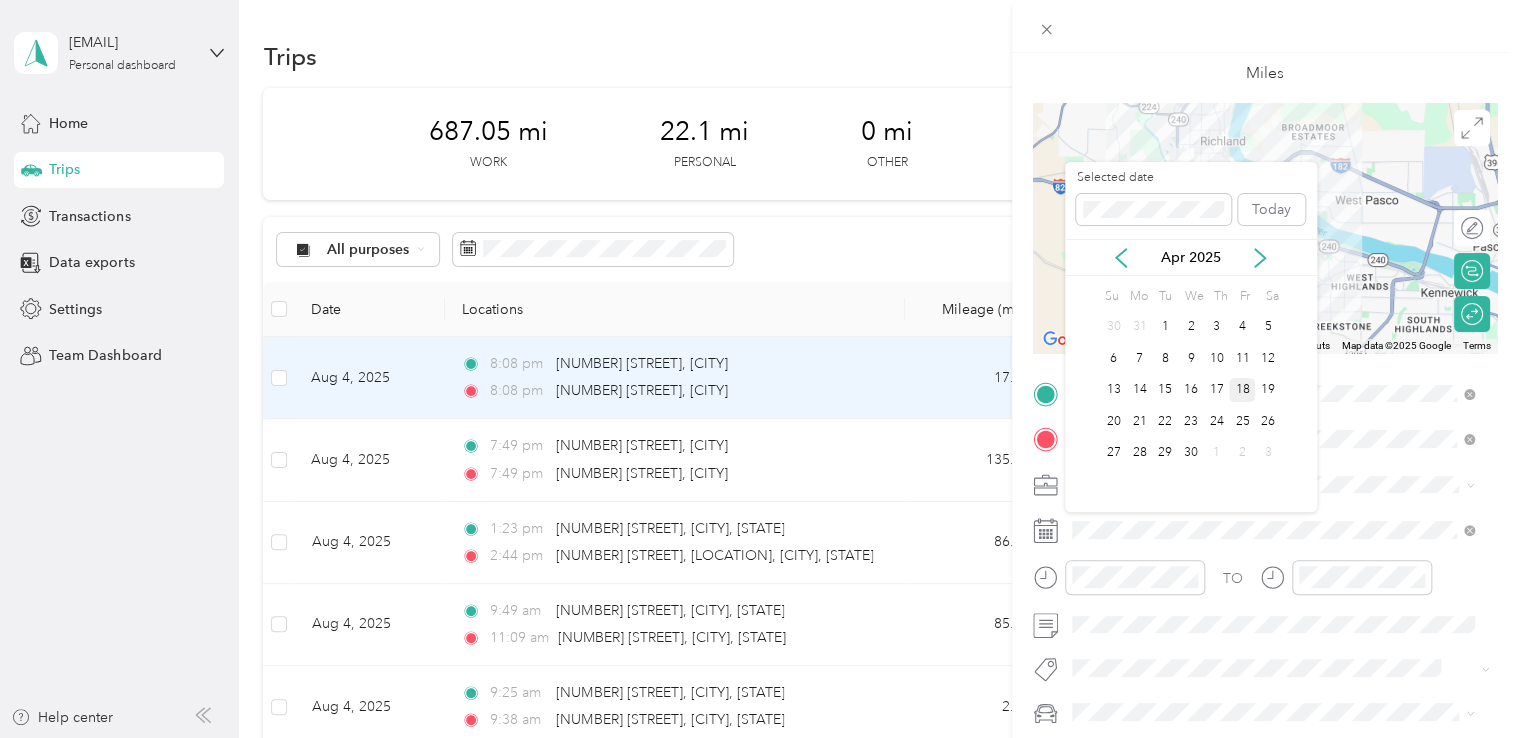 click on "18" at bounding box center (1242, 390) 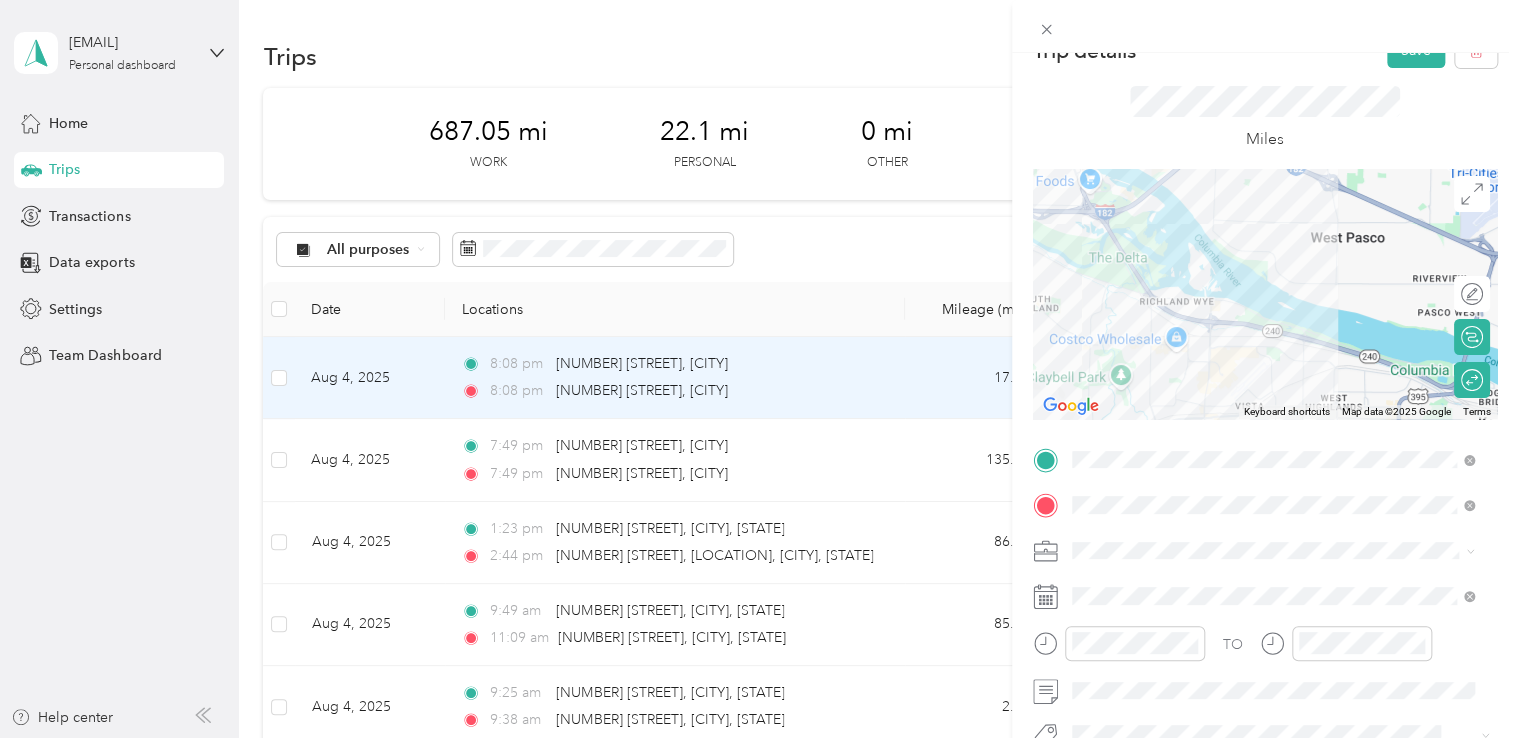 scroll, scrollTop: 0, scrollLeft: 0, axis: both 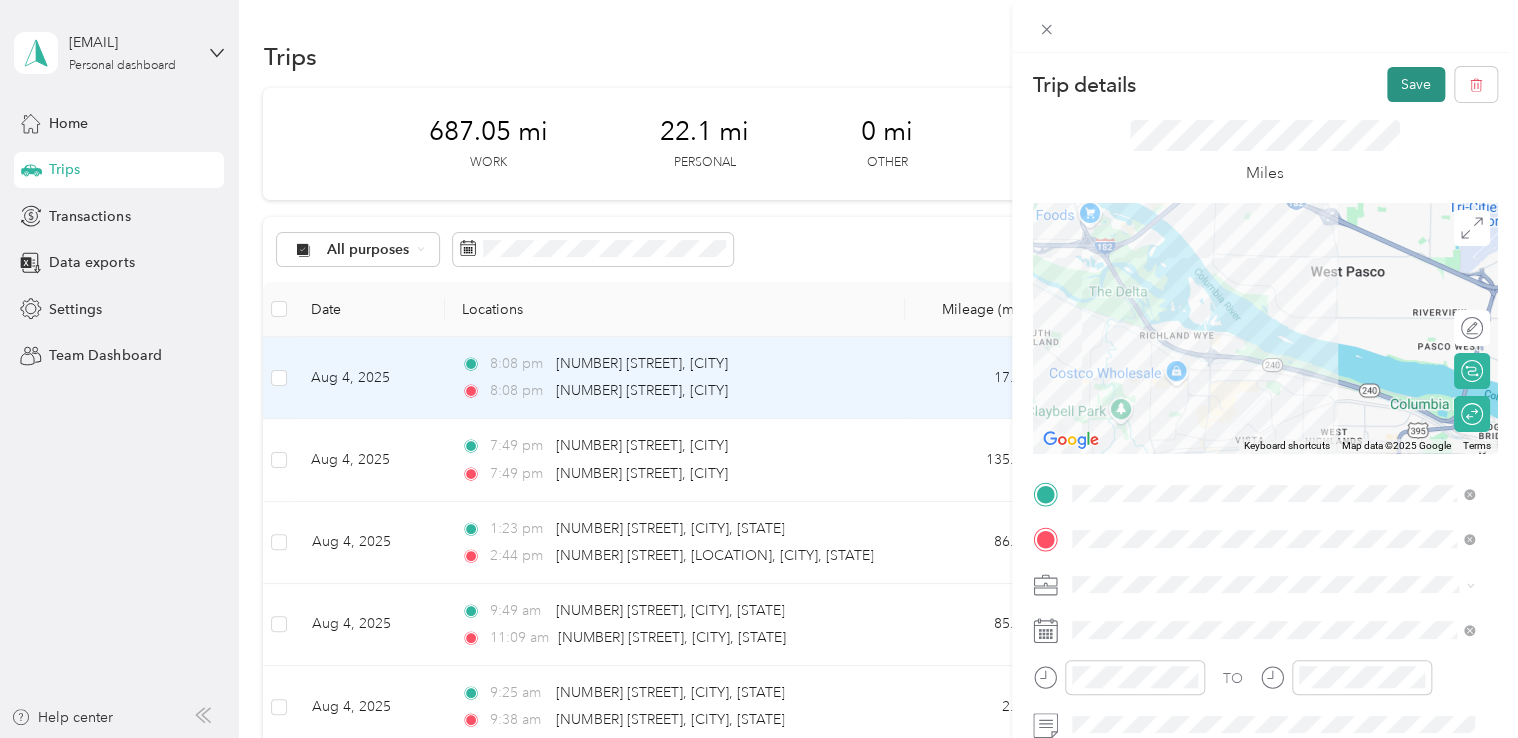 click on "Save" at bounding box center [1416, 84] 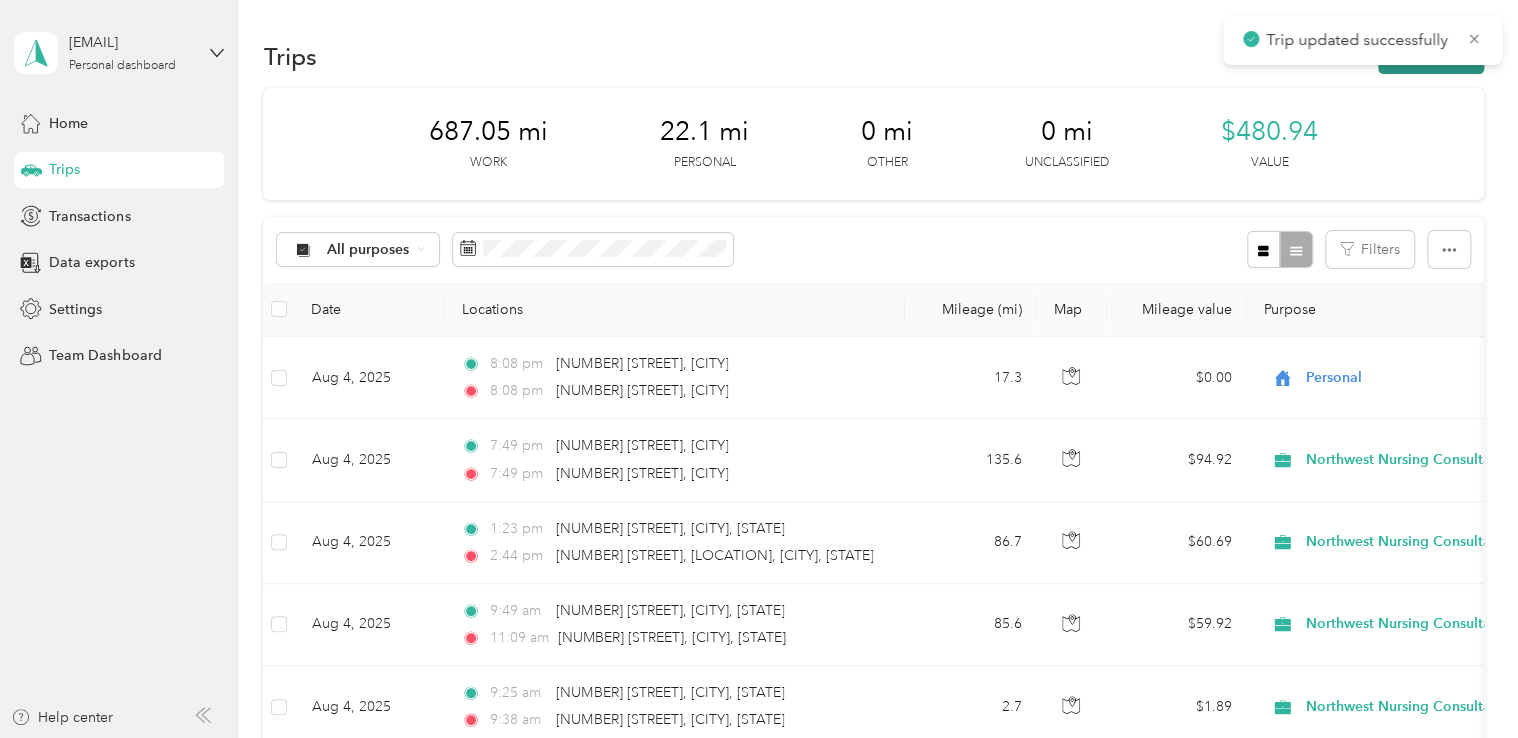 click on "New trip" at bounding box center [1431, 56] 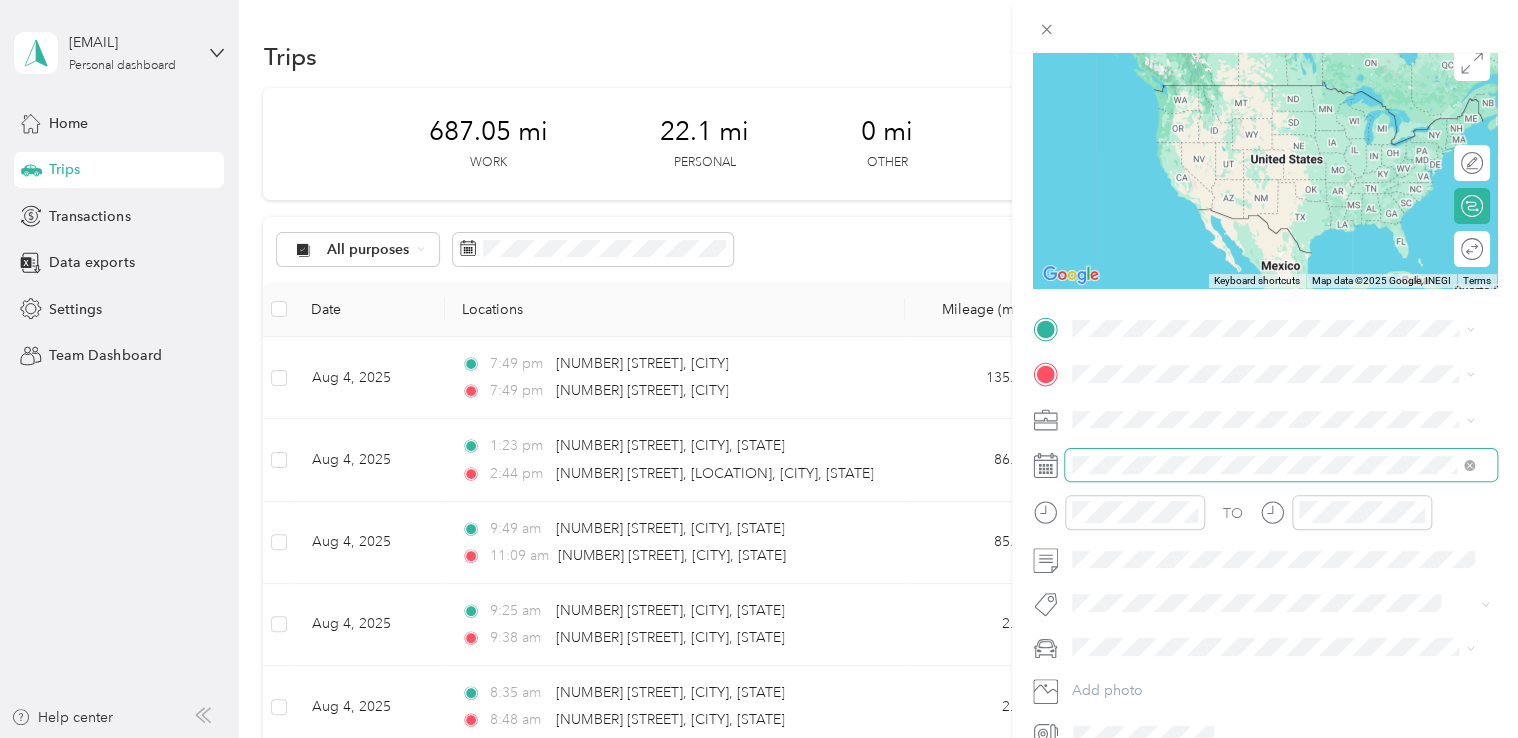 scroll, scrollTop: 200, scrollLeft: 0, axis: vertical 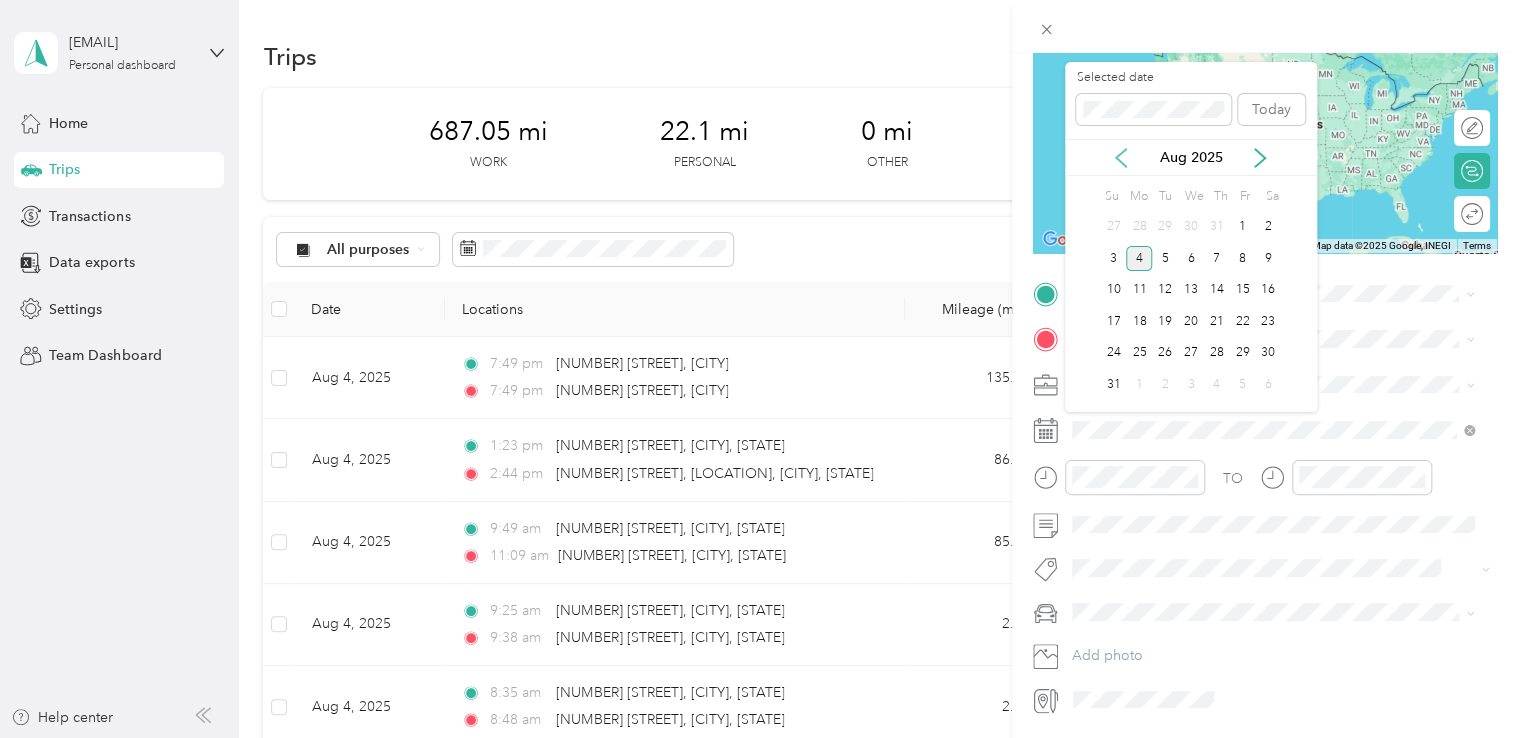 click 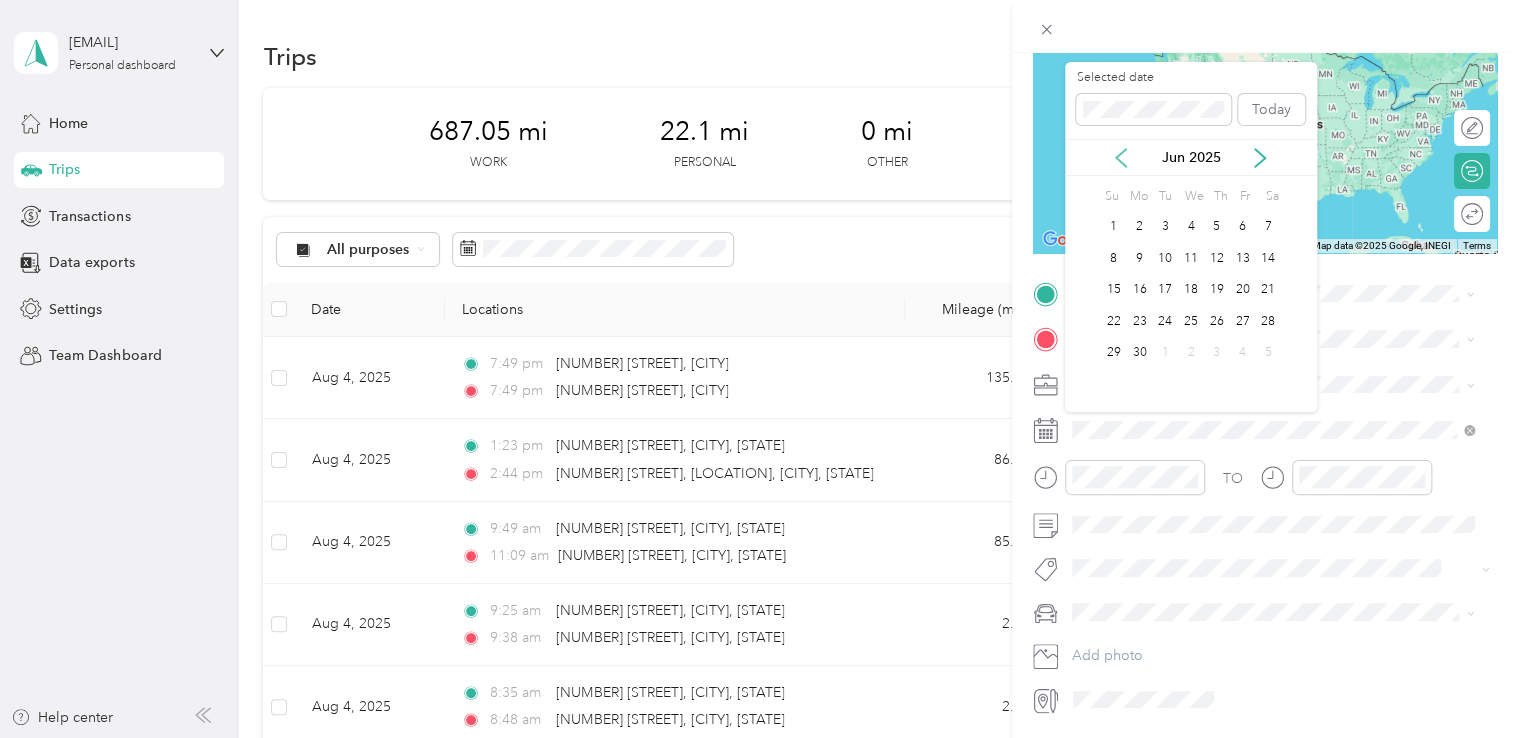 click 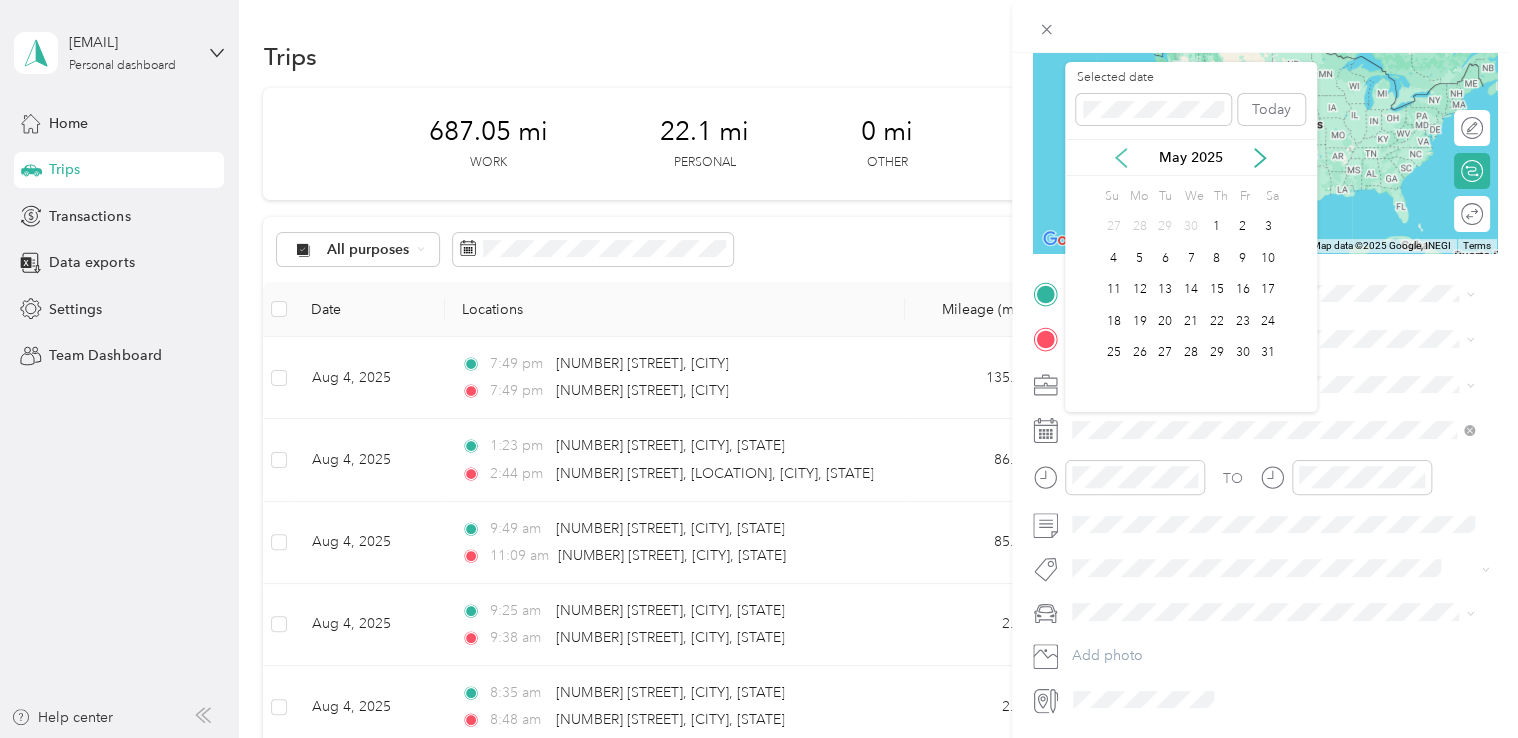 click 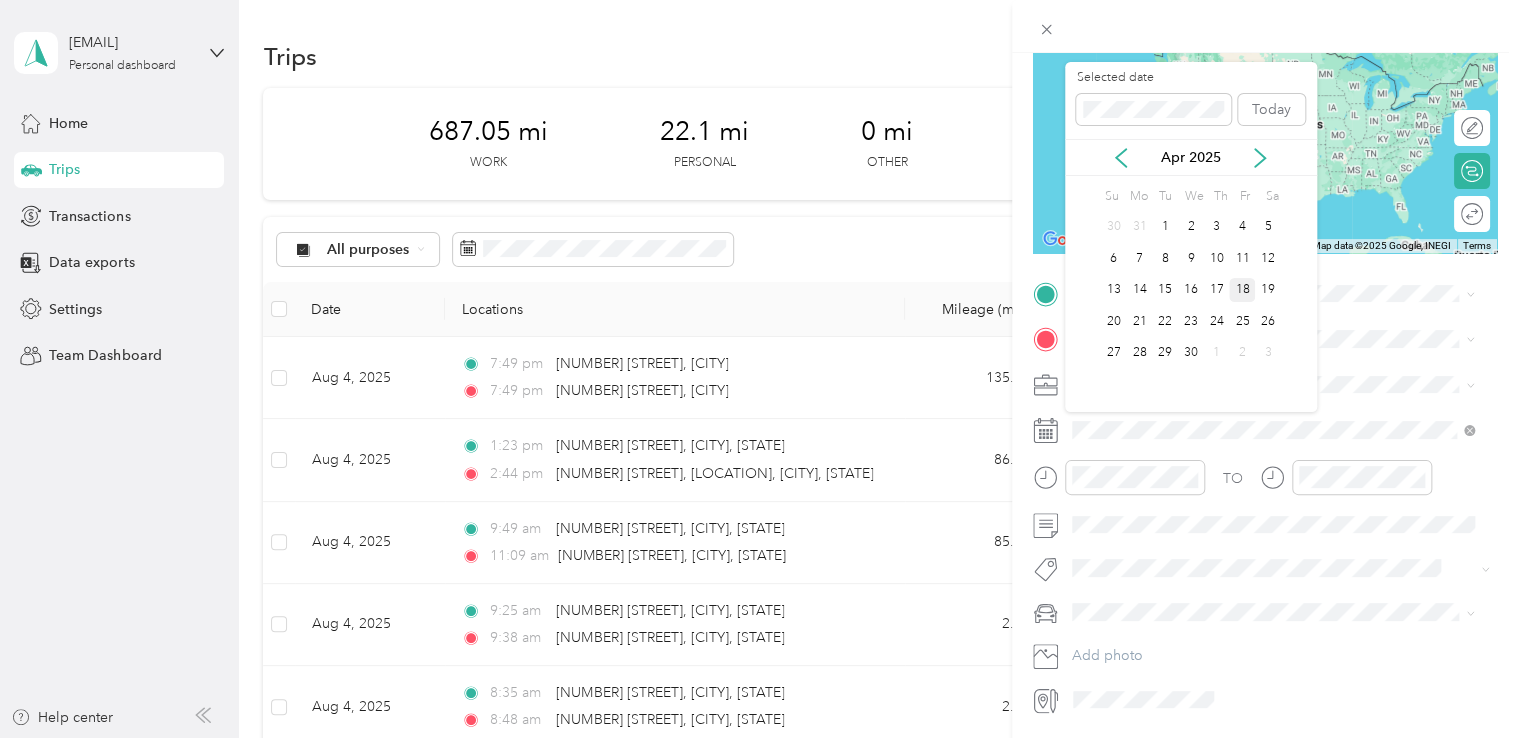 click on "18" at bounding box center (1242, 290) 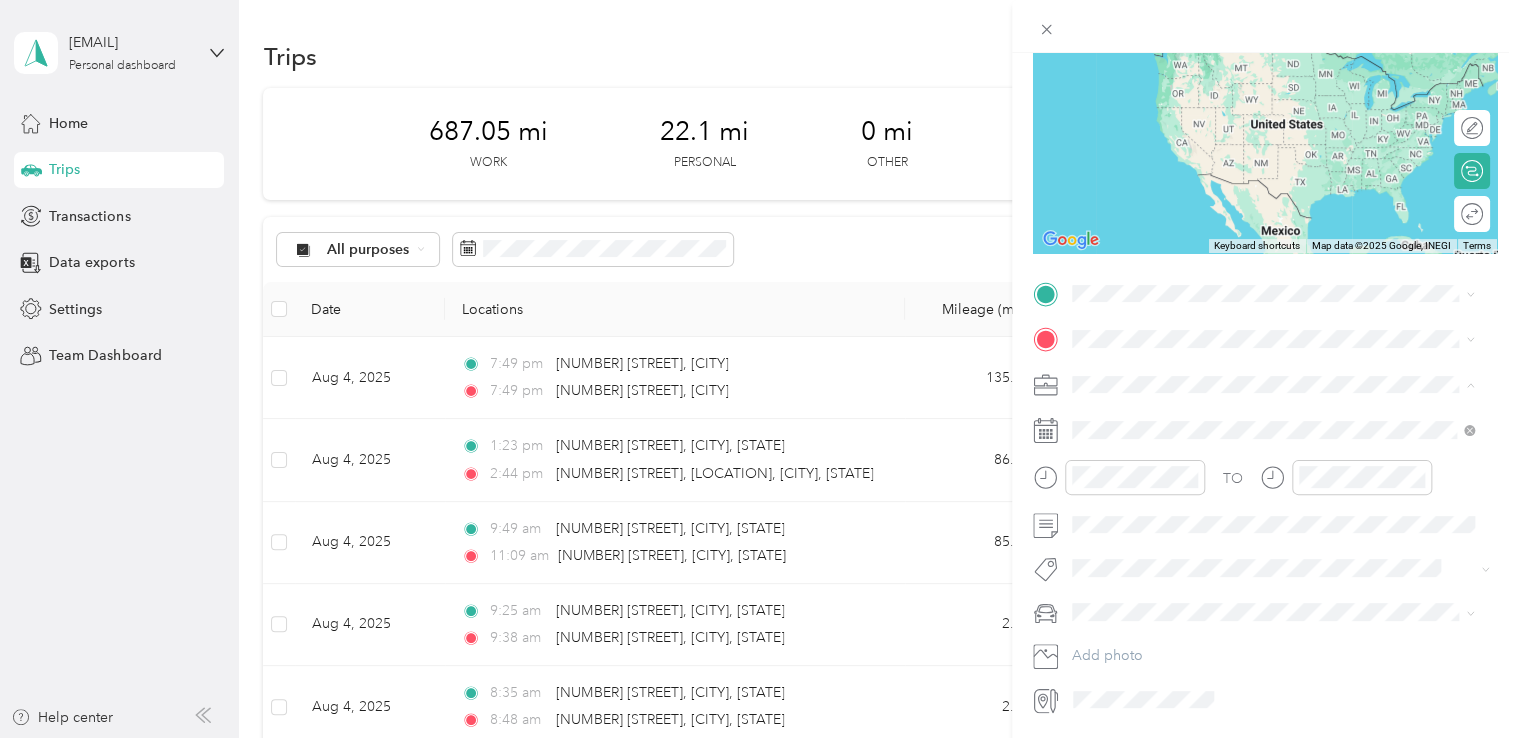 click on "Northwest Nursing Consultants" at bounding box center [1273, 489] 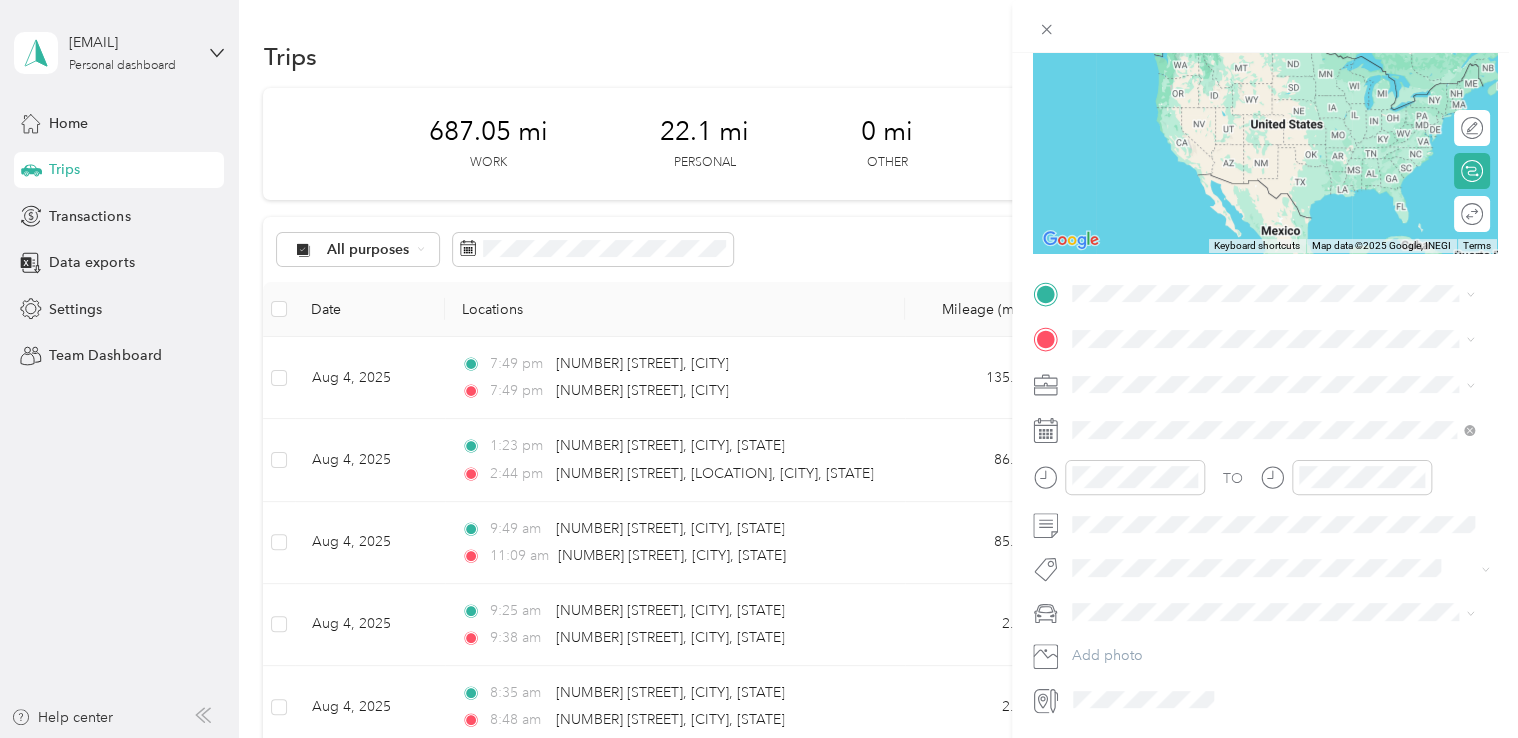 click on "1705 Gordon Road
Yakima, Washington 98901, United States" at bounding box center [1253, 368] 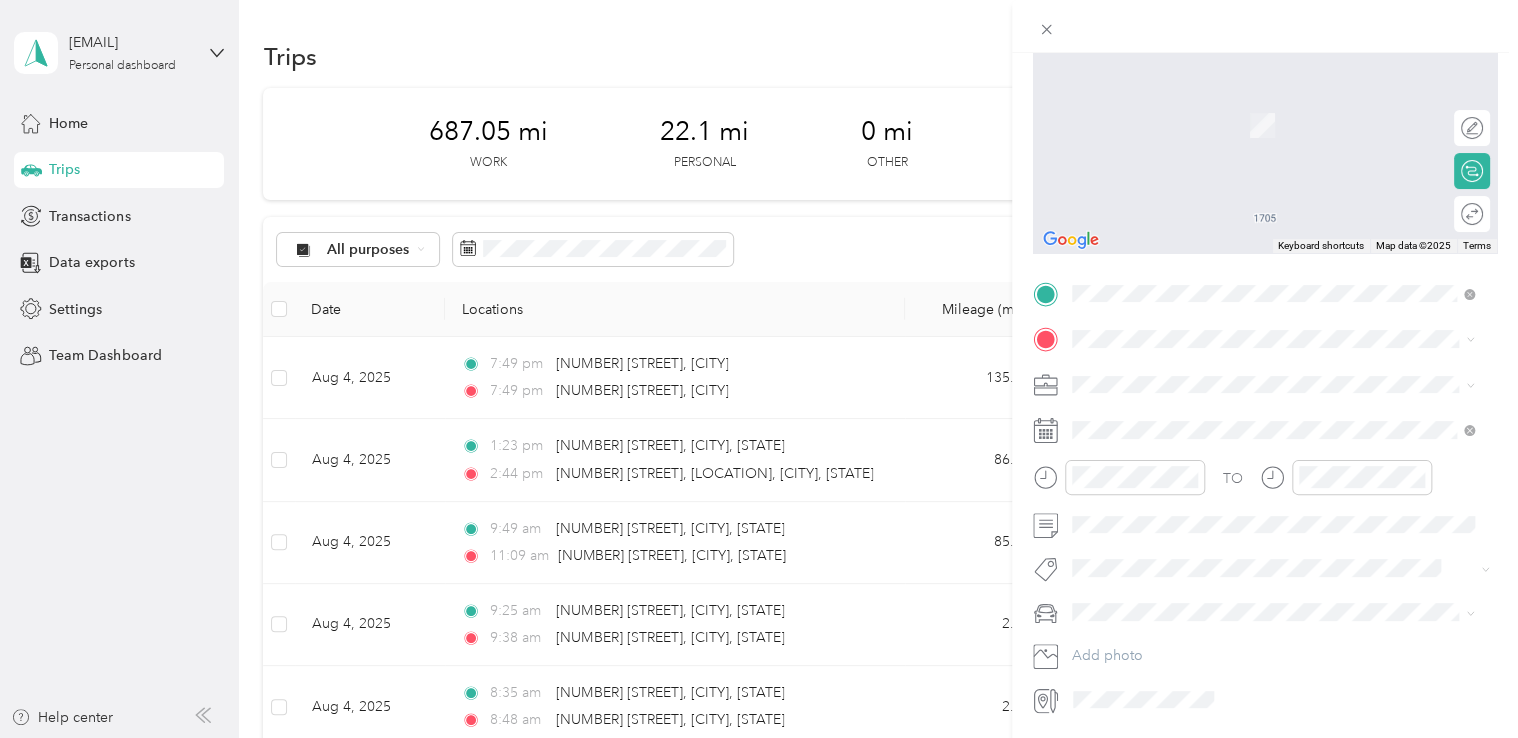 click on "[NUMBER] [STREET]
[CITY], [STATE] [POSTAL_CODE], [COUNTRY]" at bounding box center (1252, 413) 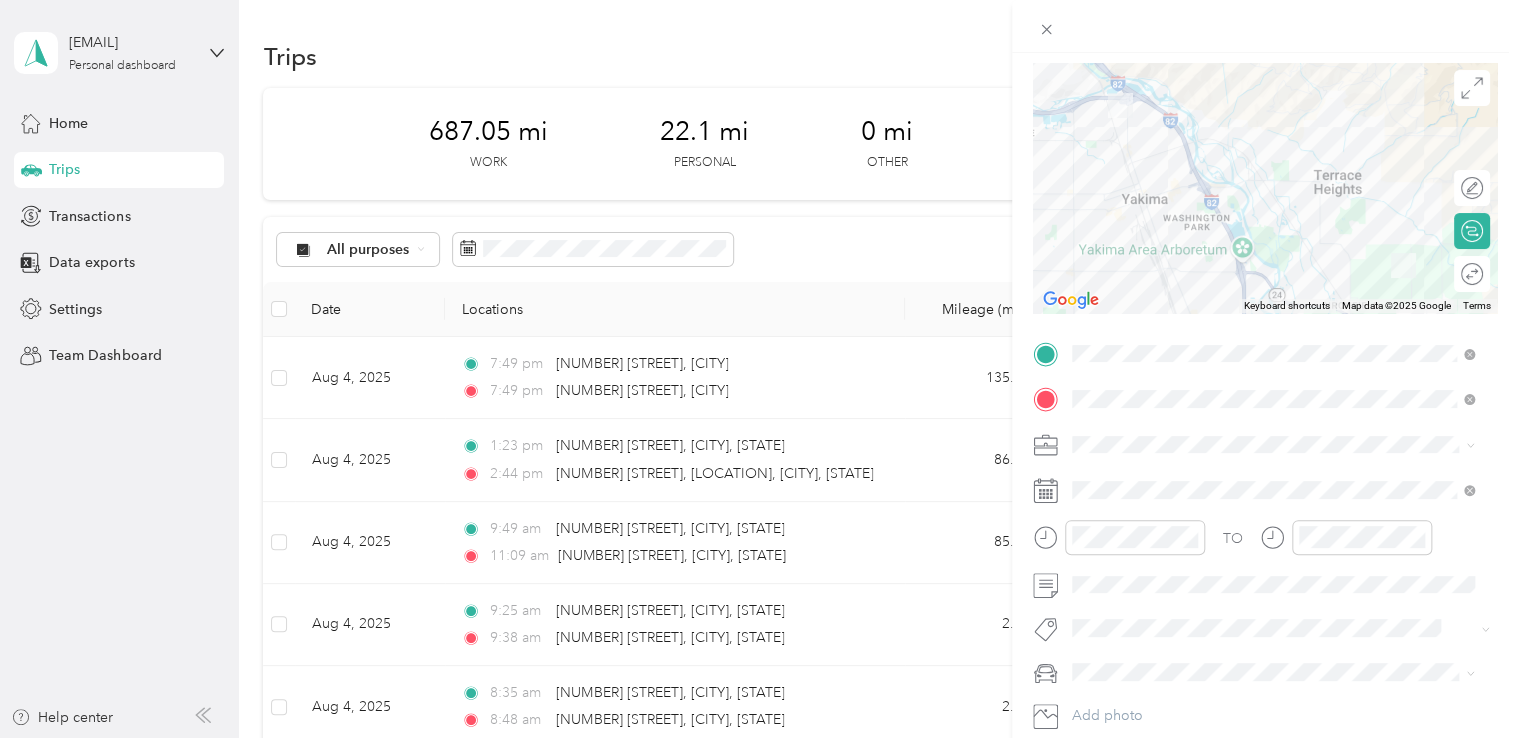 scroll, scrollTop: 0, scrollLeft: 0, axis: both 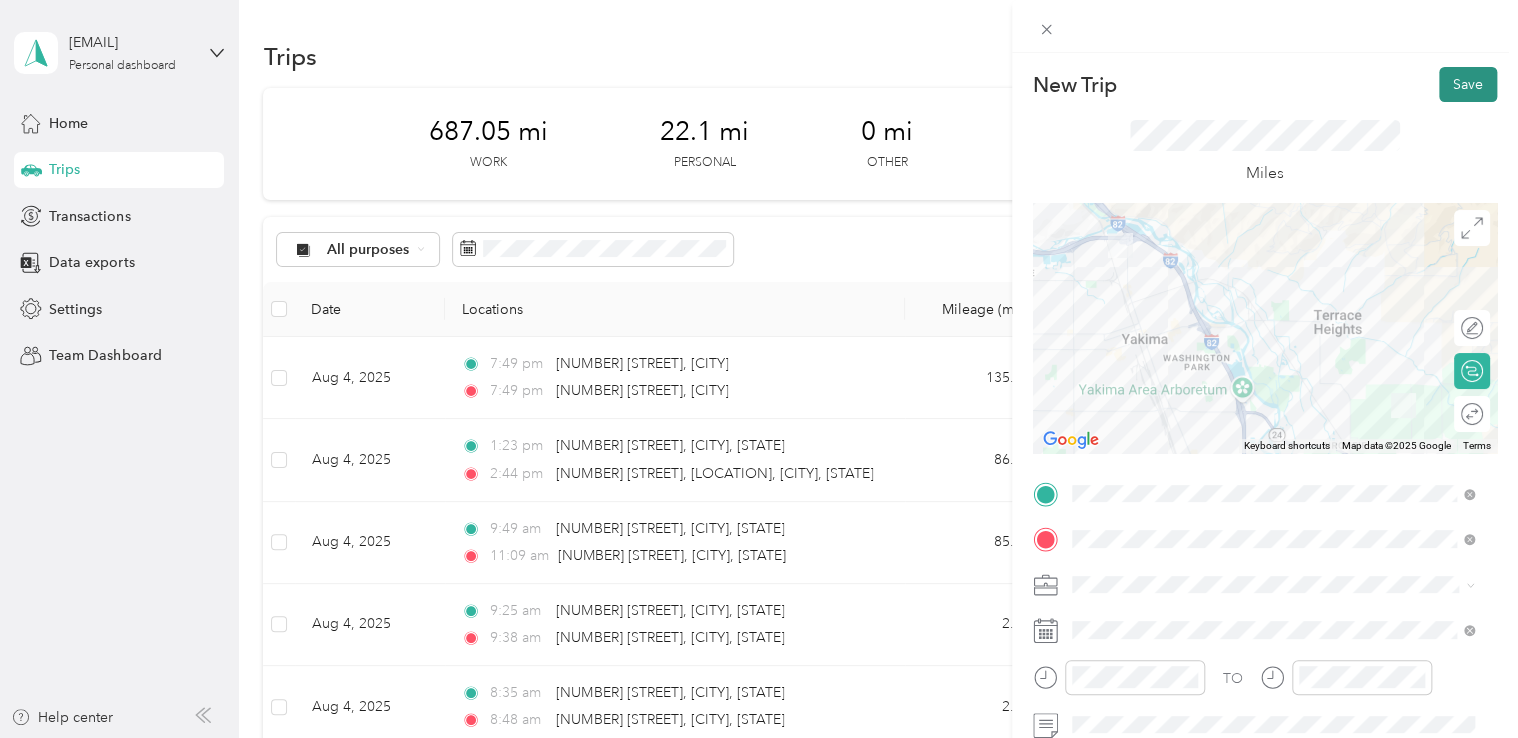 click on "Save" at bounding box center [1468, 84] 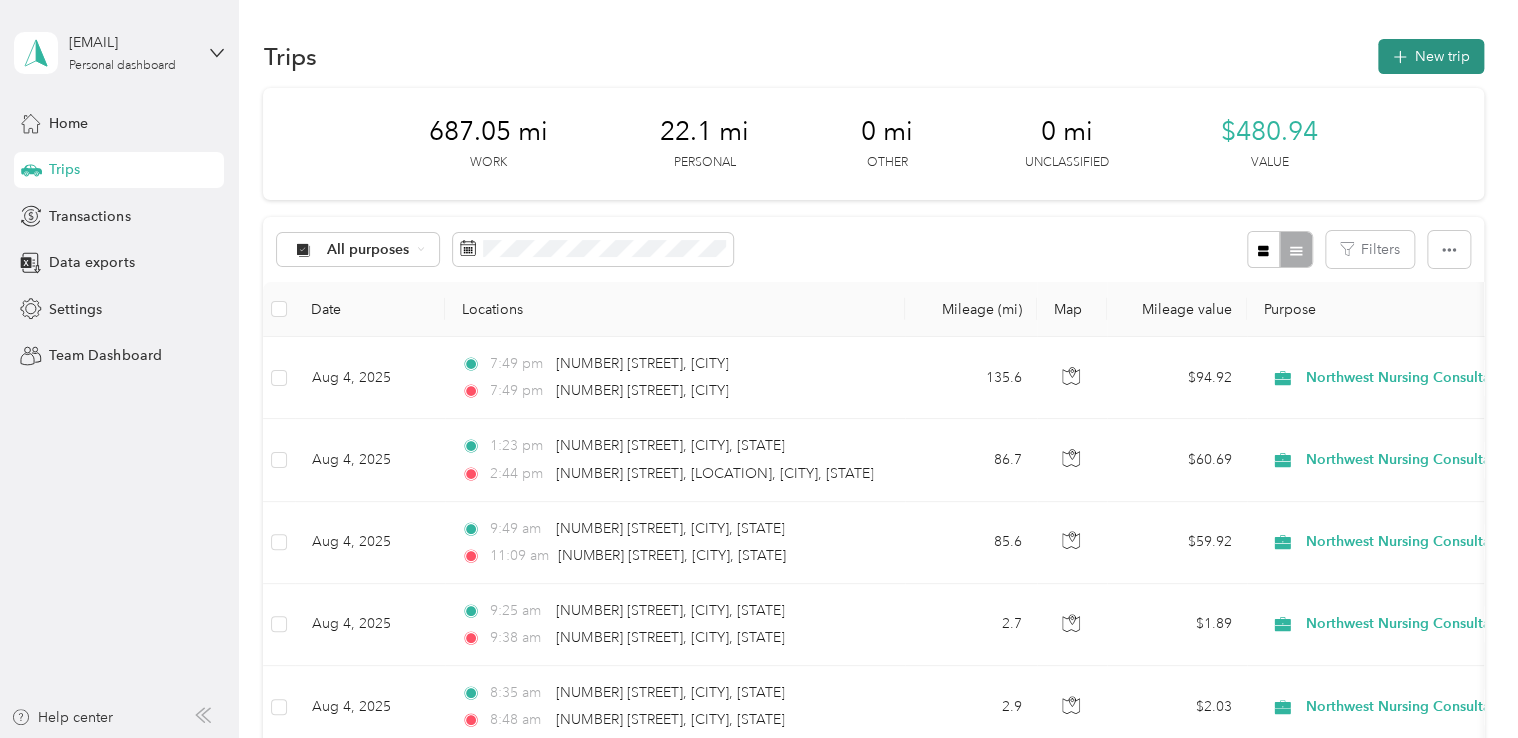 click on "New trip" at bounding box center (1431, 56) 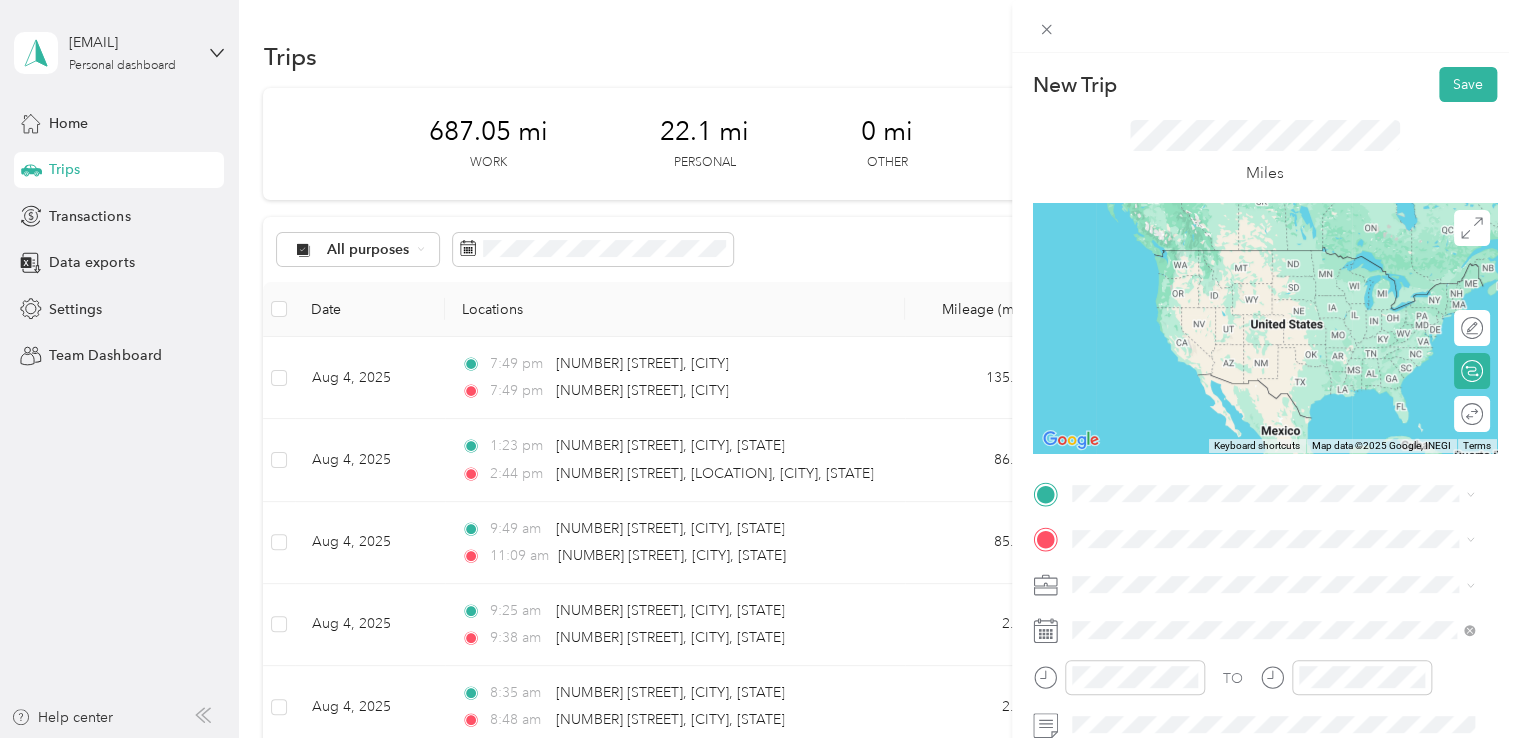 click on "[NUMBER] [STREET]
[CITY], [STATE] [POSTAL_CODE], [COUNTRY]" at bounding box center (1252, 249) 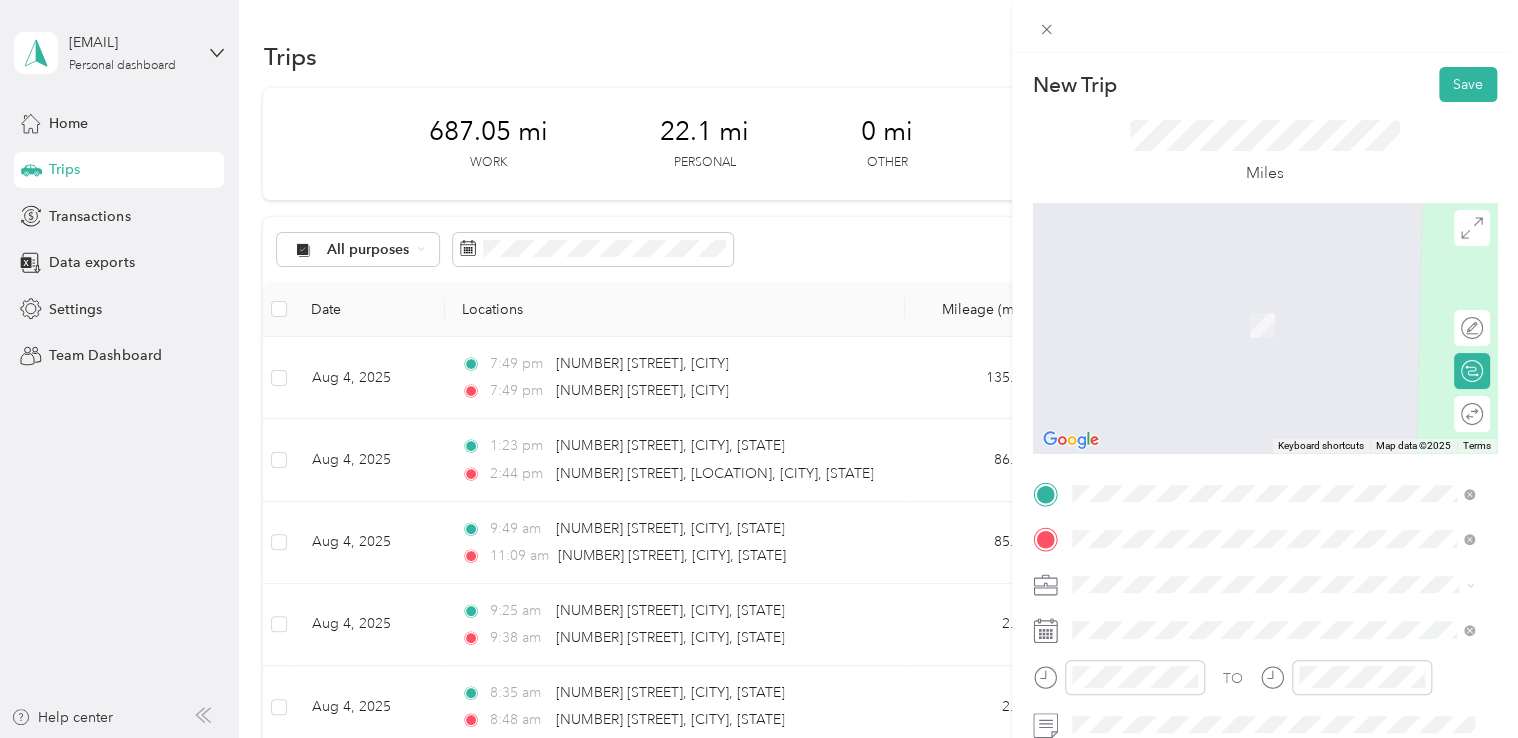 click on "[NUMBER] [STREET]
[CITY], [STATE] [POSTAL_CODE], [COUNTRY]" at bounding box center [1273, 304] 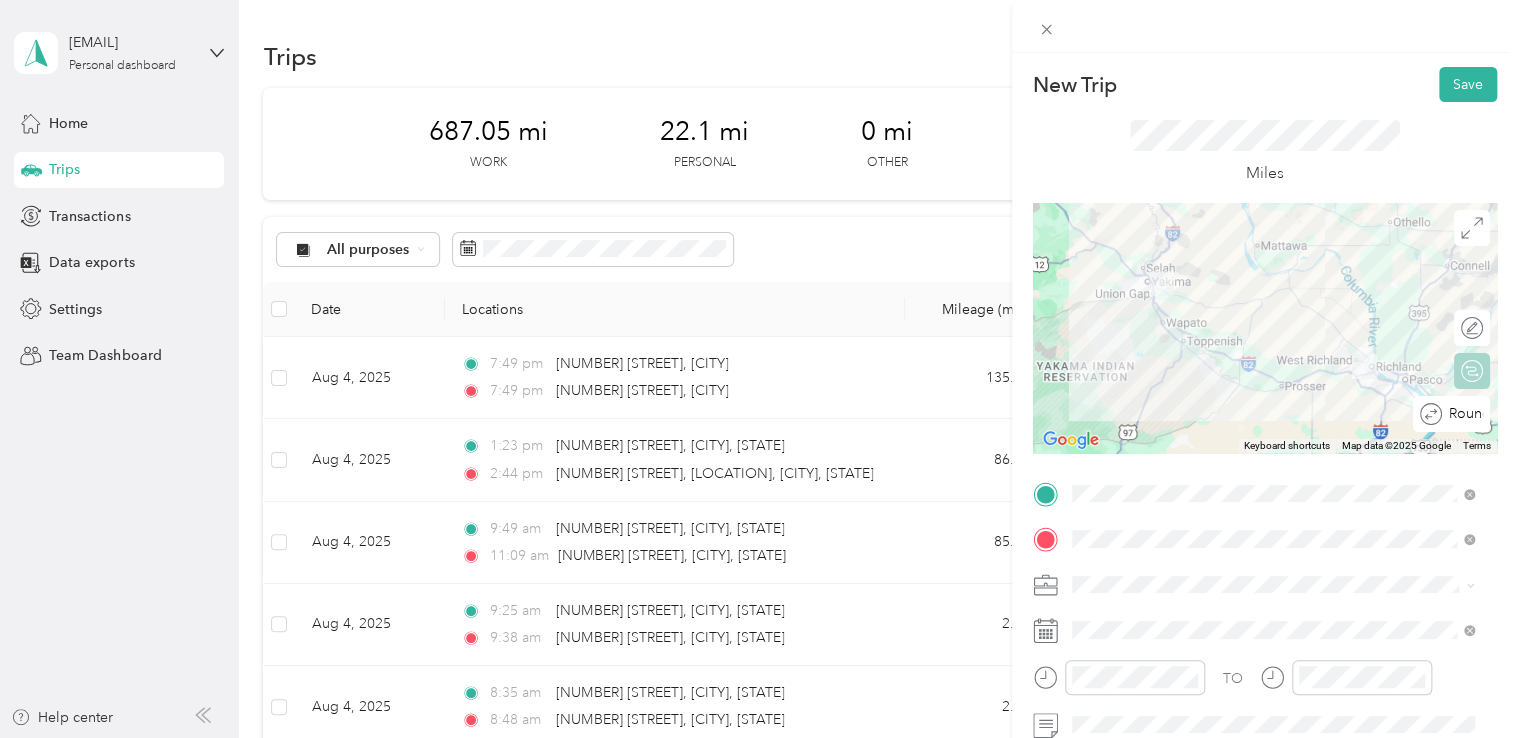 click at bounding box center (1554, 414) 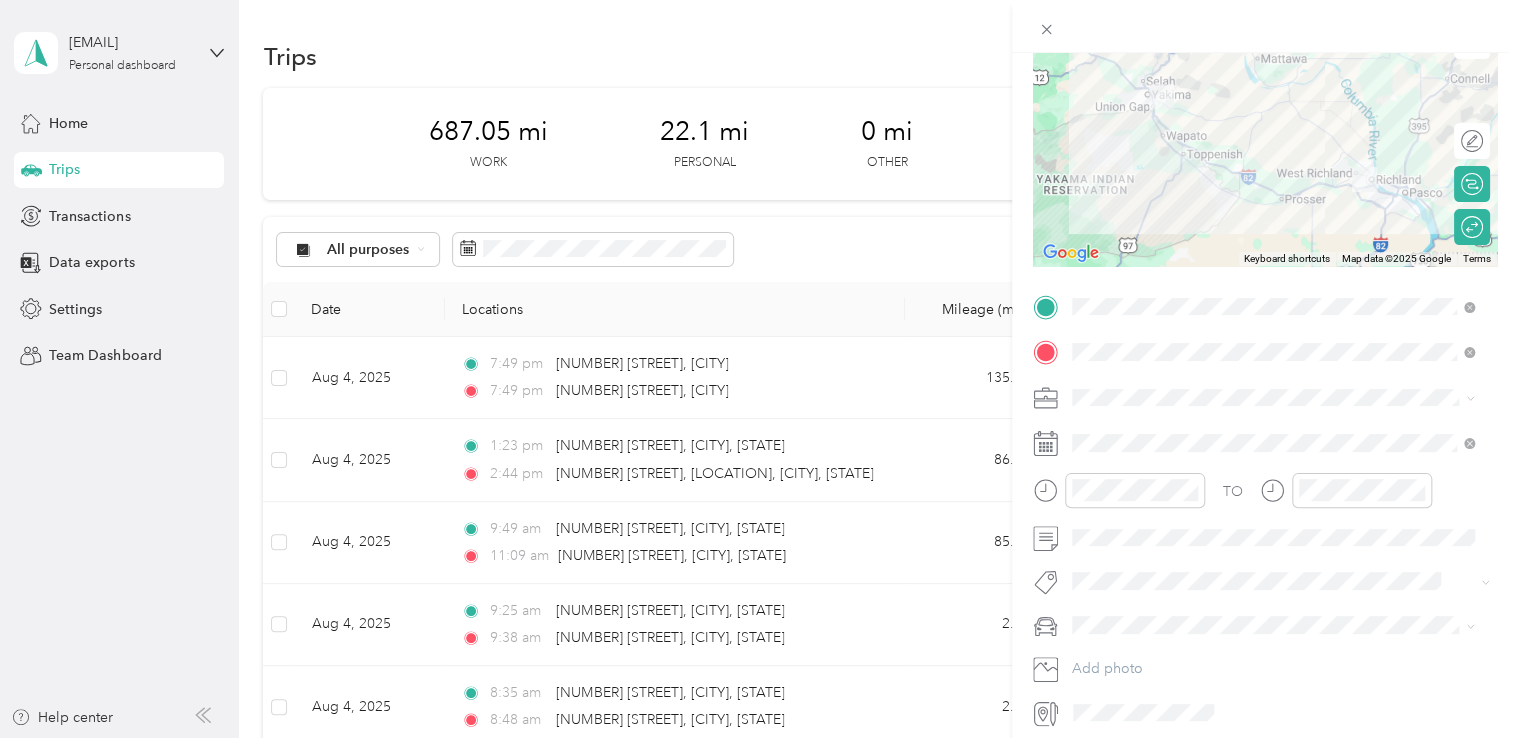 scroll, scrollTop: 200, scrollLeft: 0, axis: vertical 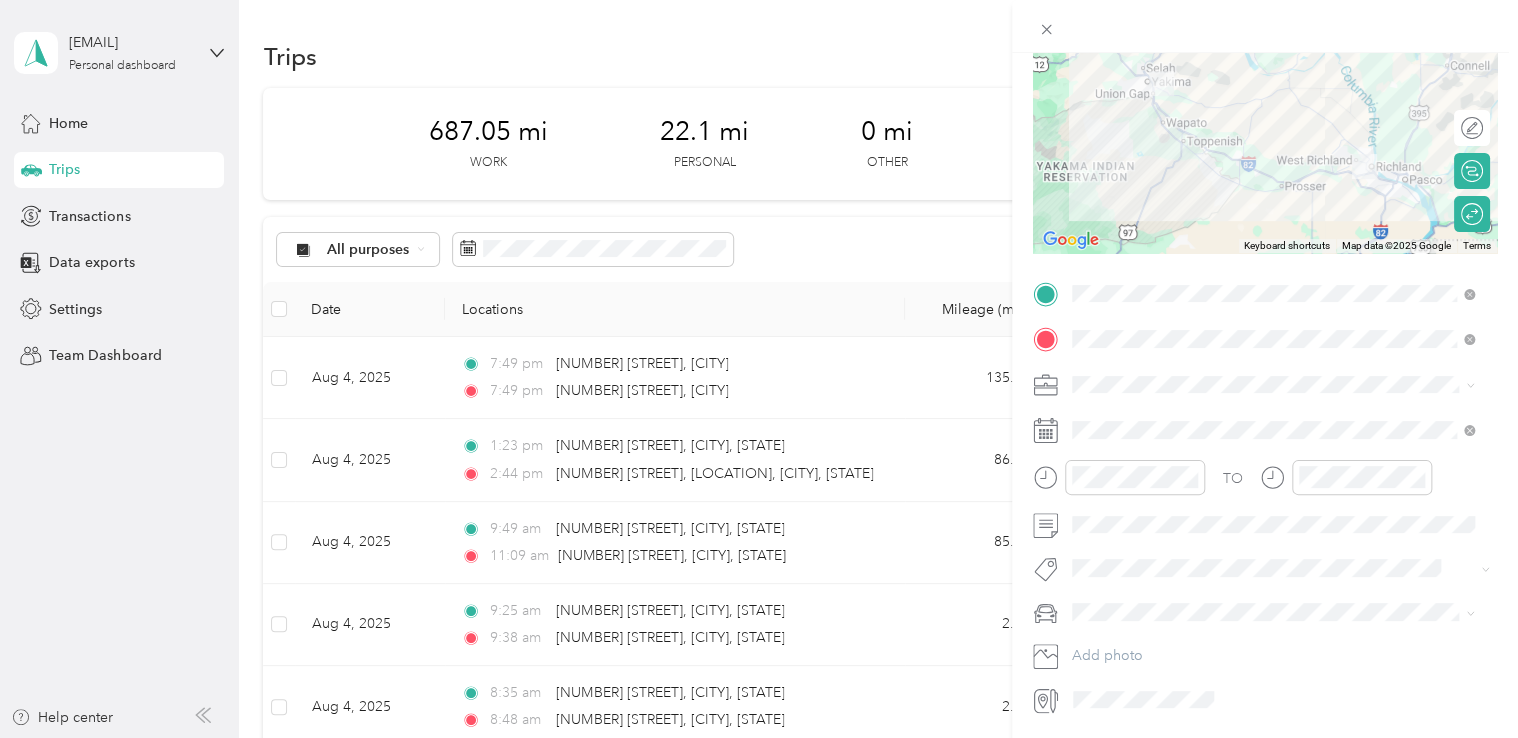 click on "Northwest Nursing Consultants" at bounding box center [1177, 484] 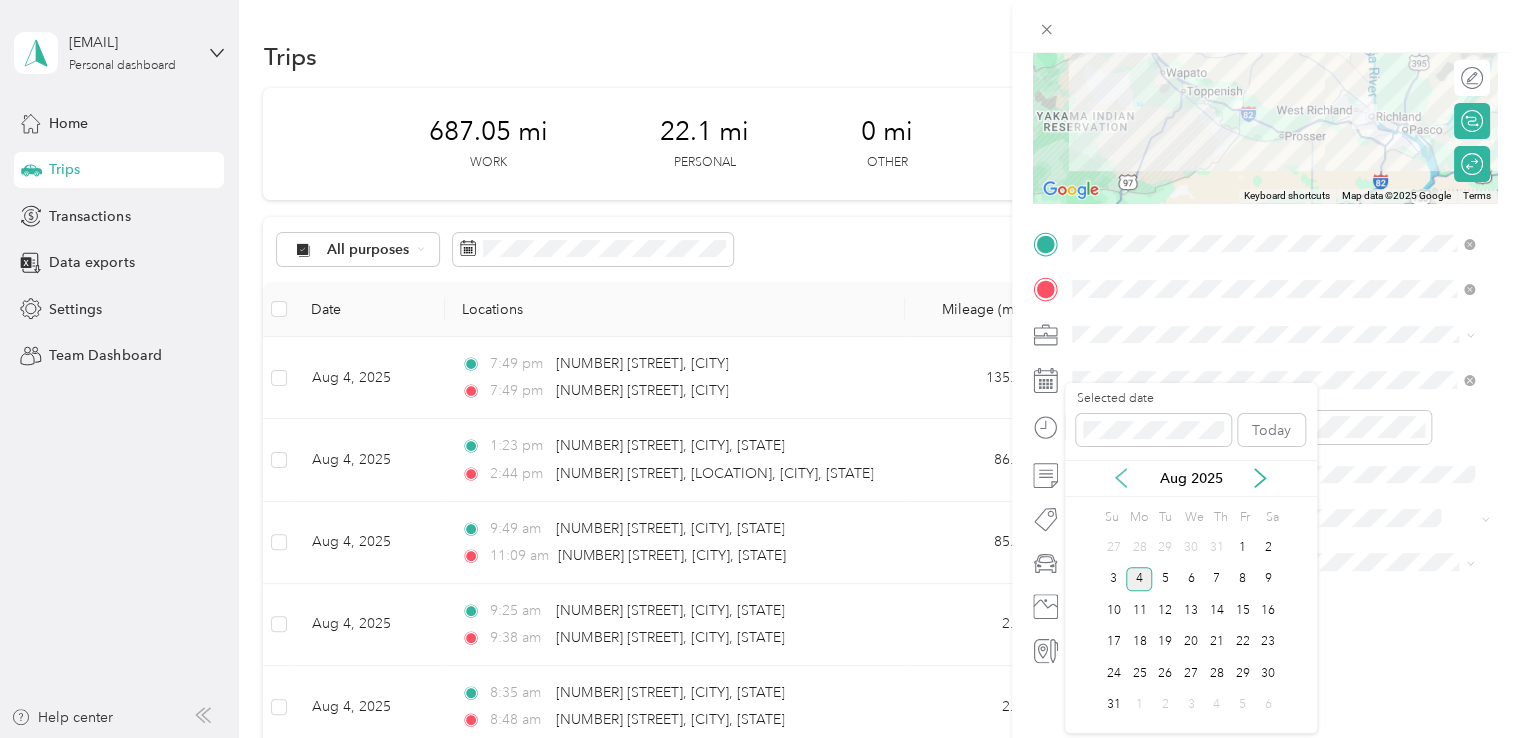 click 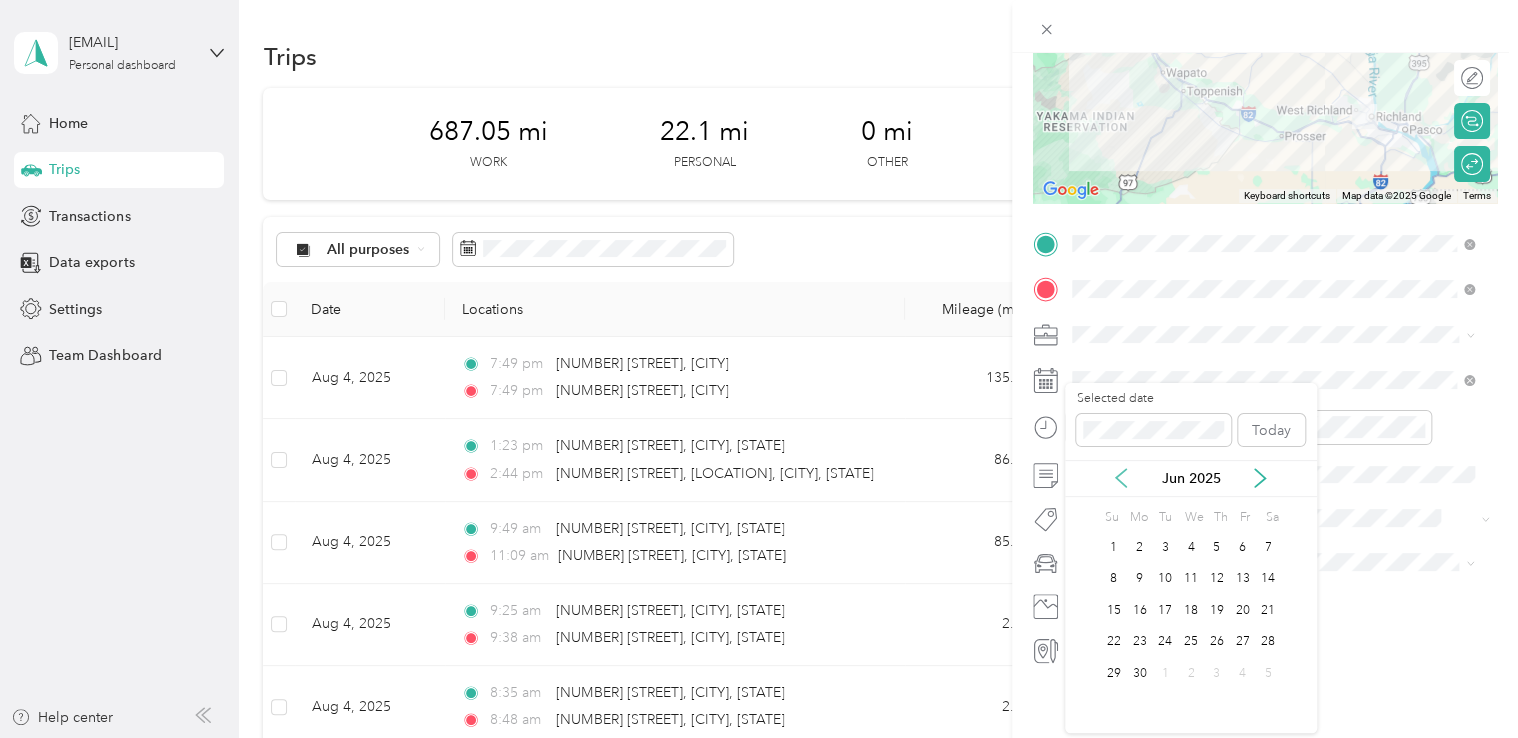 click 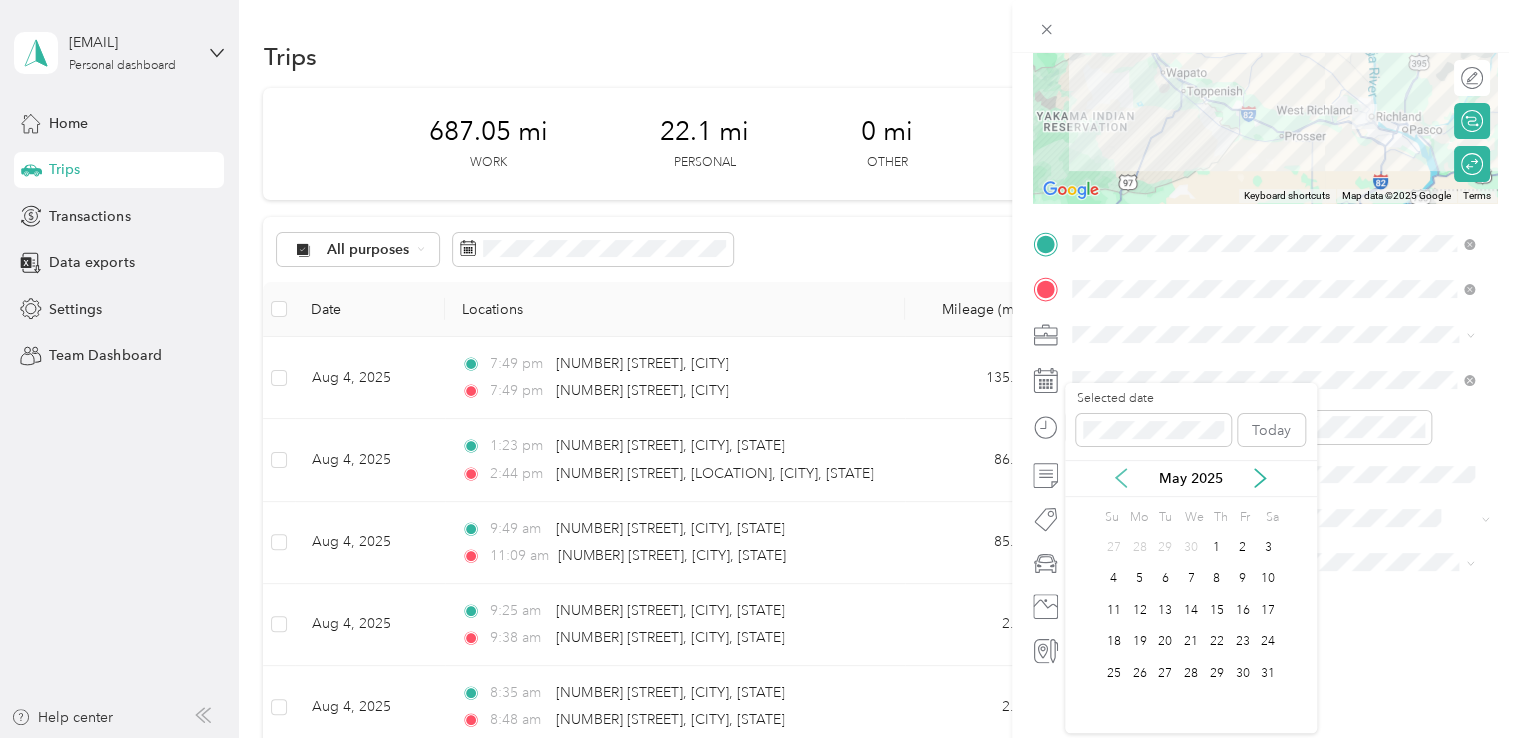 click 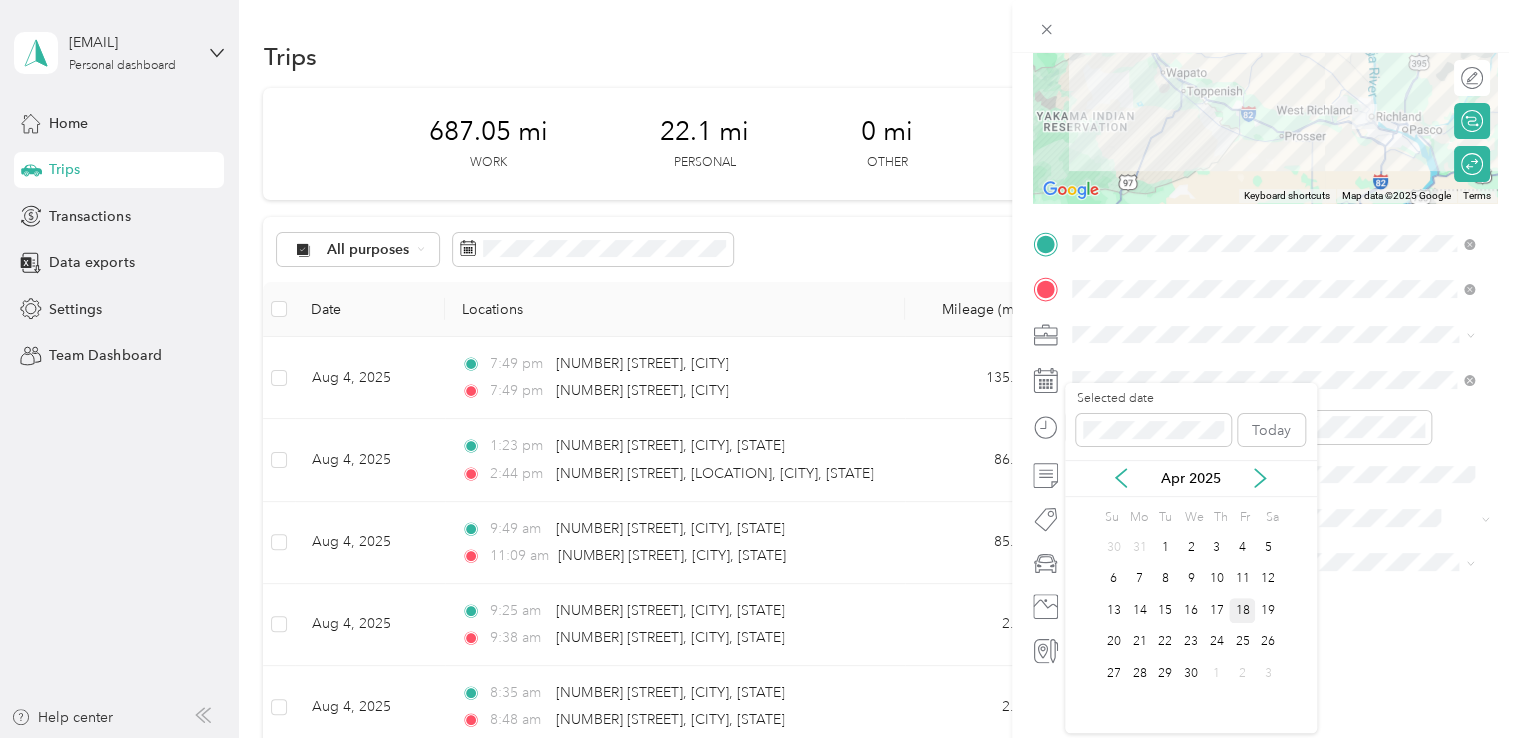 click on "18" at bounding box center (1242, 610) 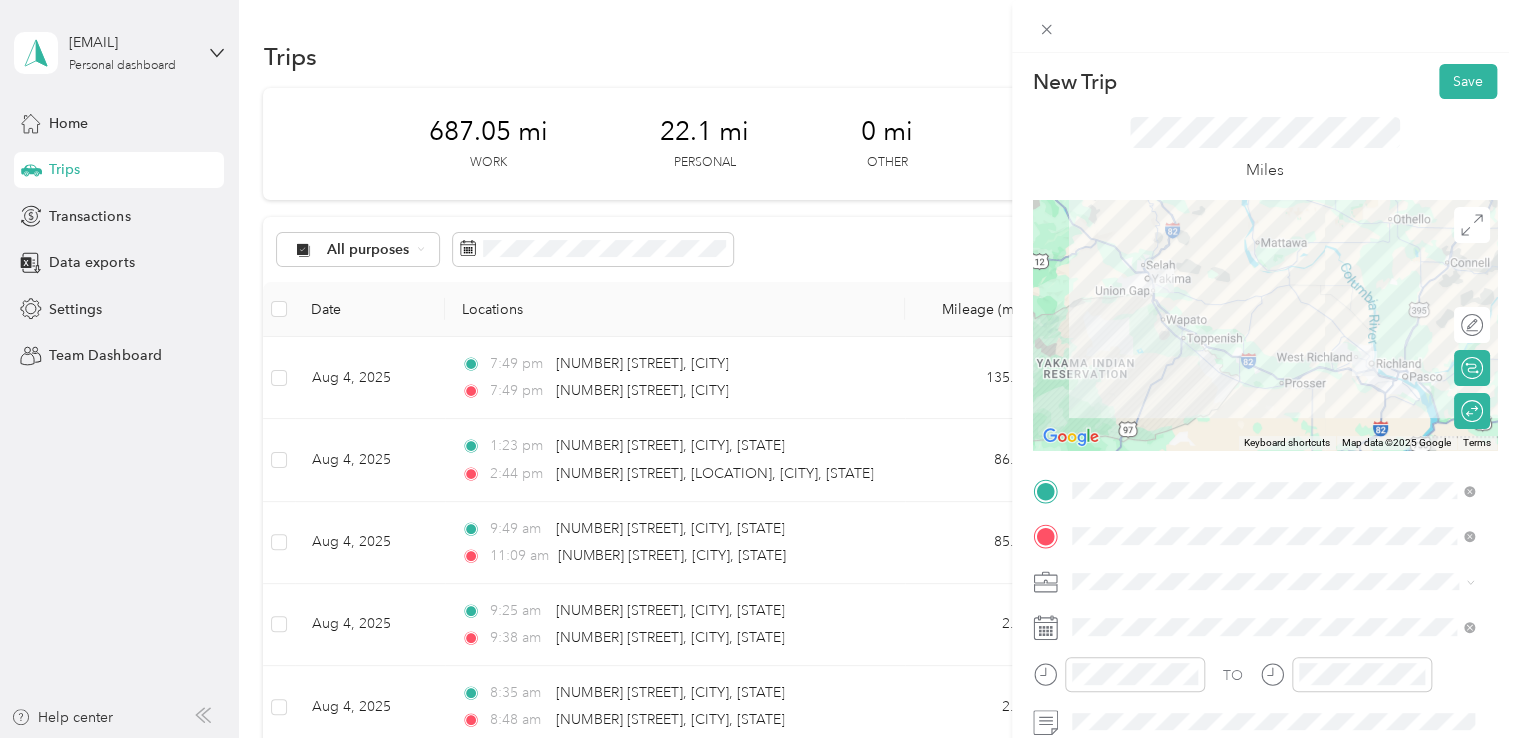 scroll, scrollTop: 0, scrollLeft: 0, axis: both 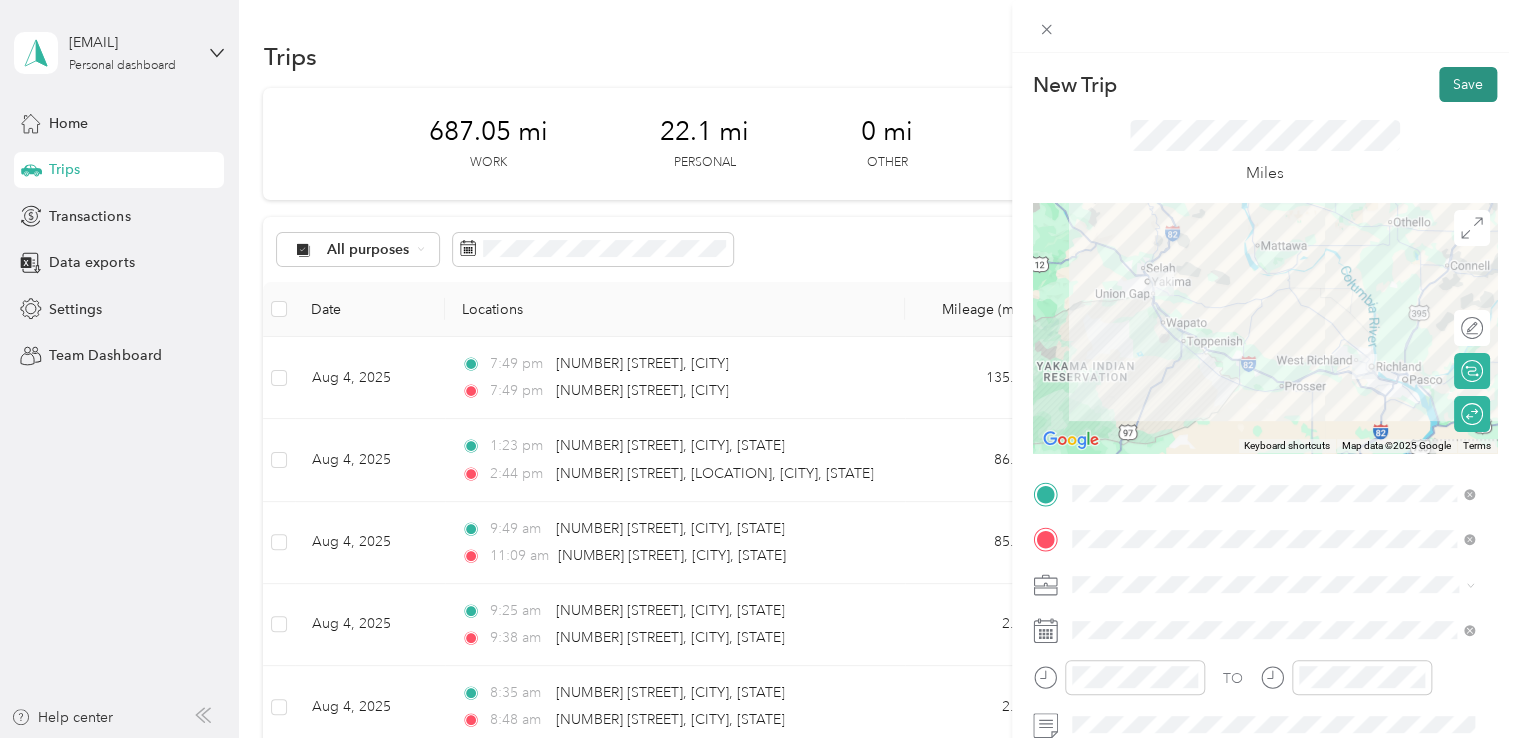 click on "Save" at bounding box center (1468, 84) 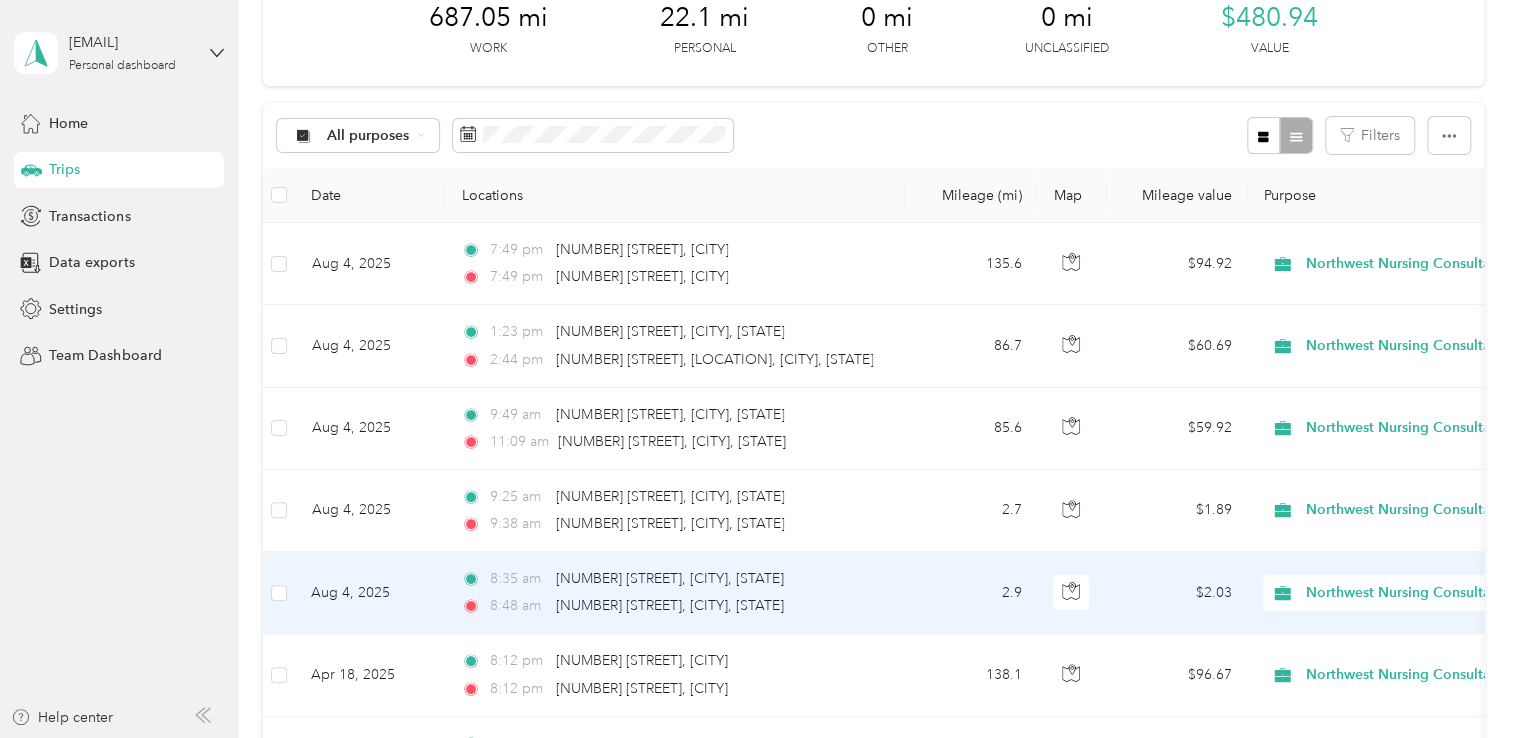 scroll, scrollTop: 400, scrollLeft: 0, axis: vertical 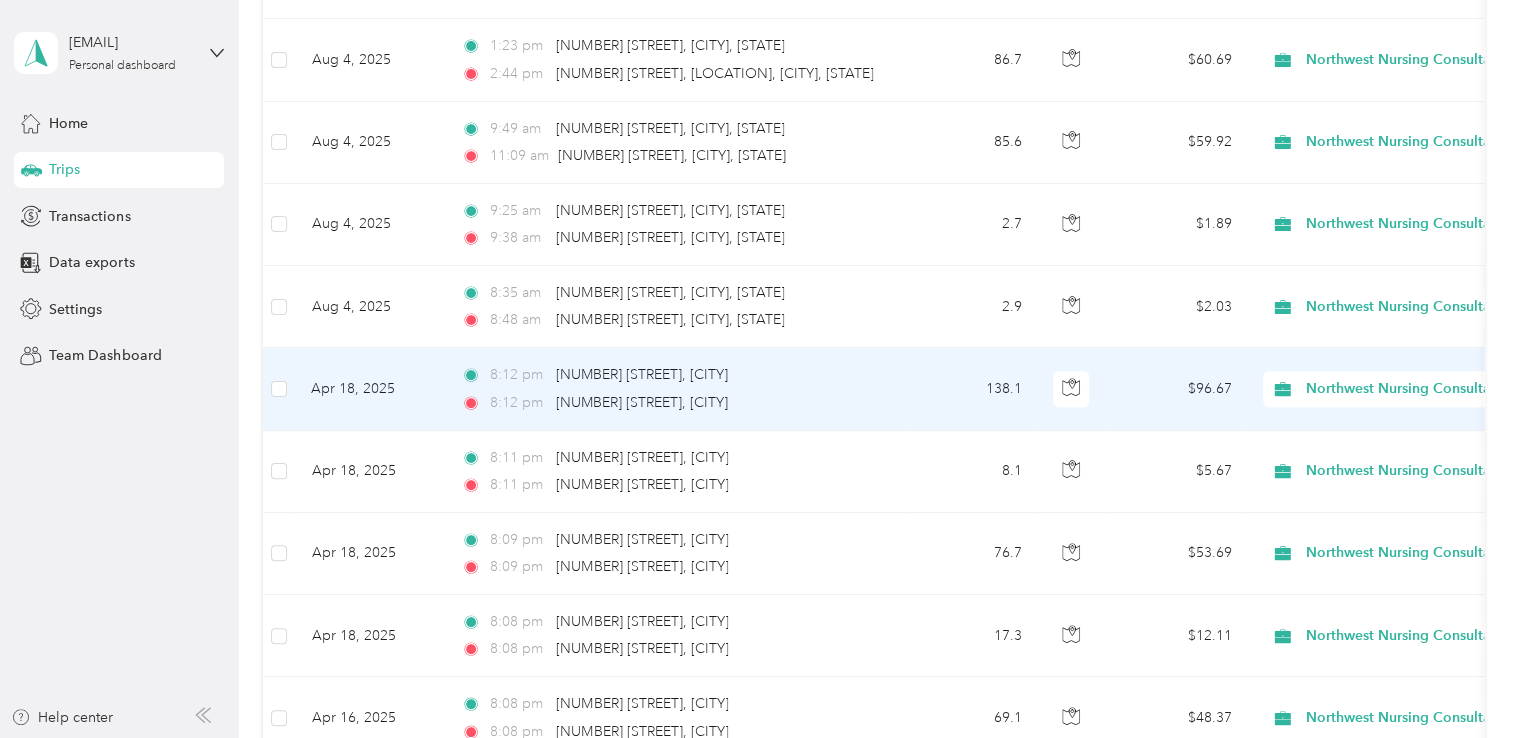 click on "Apr 18, 2025" at bounding box center (370, 389) 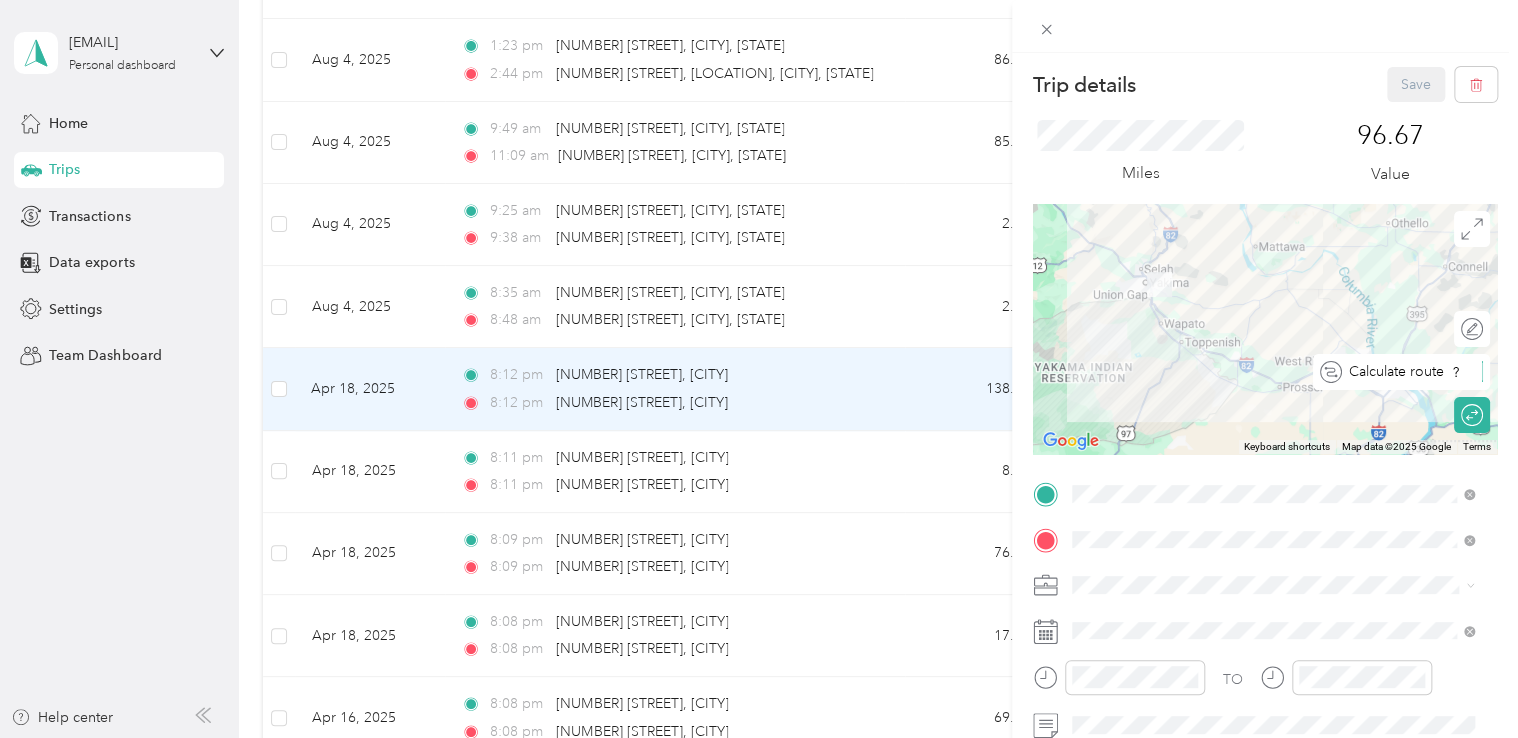 click on "Calculate route" at bounding box center (1401, 372) 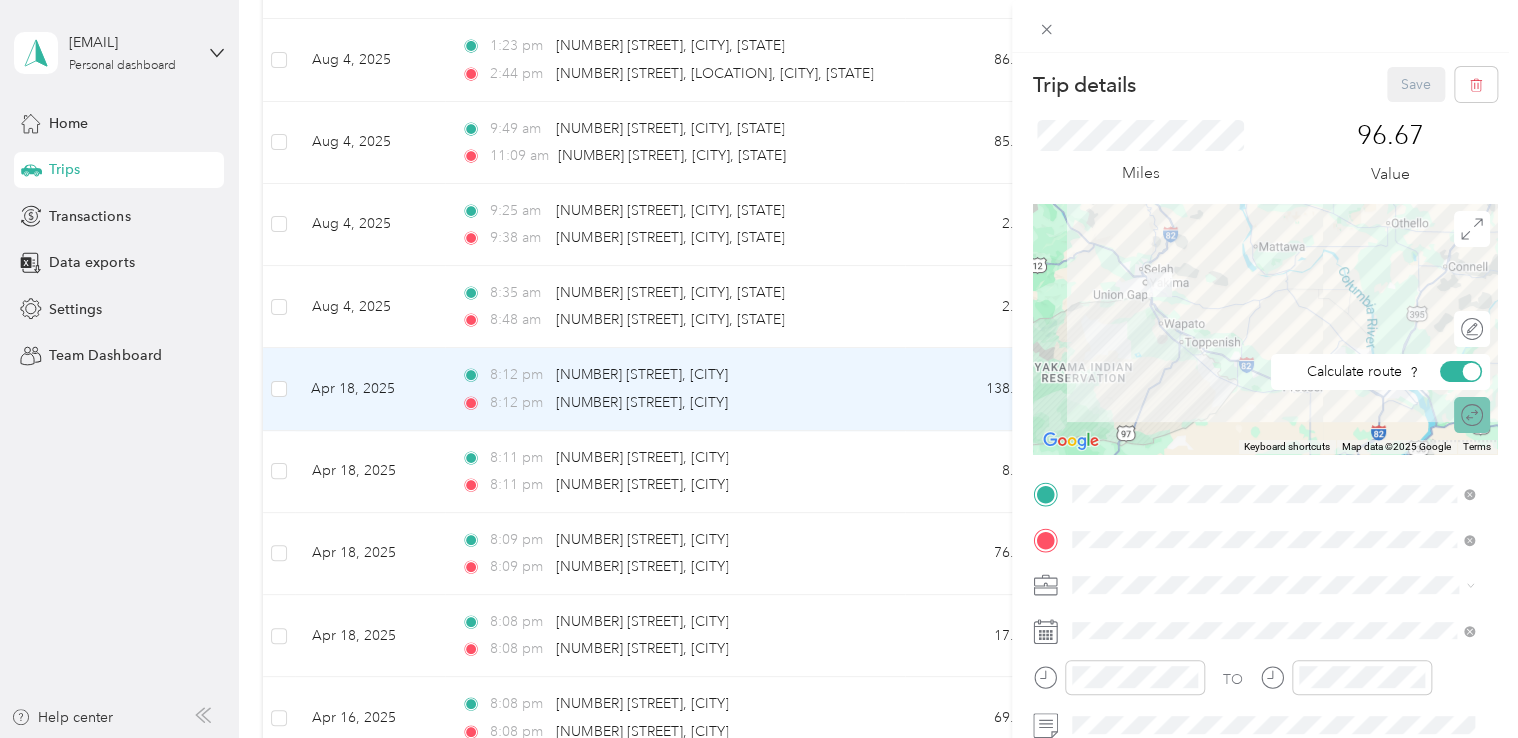 click on "Round trip" at bounding box center [1472, 415] 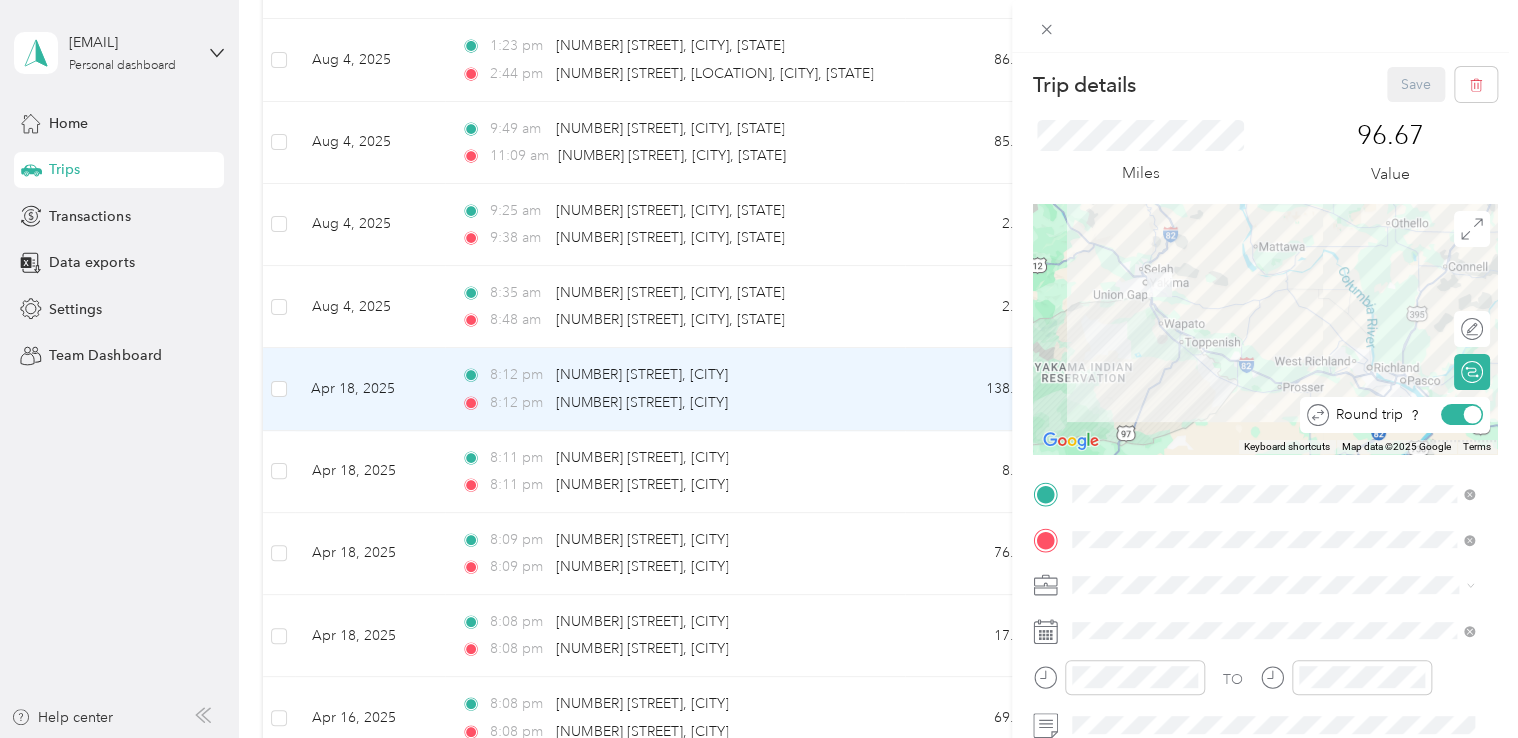 click at bounding box center (1473, 415) 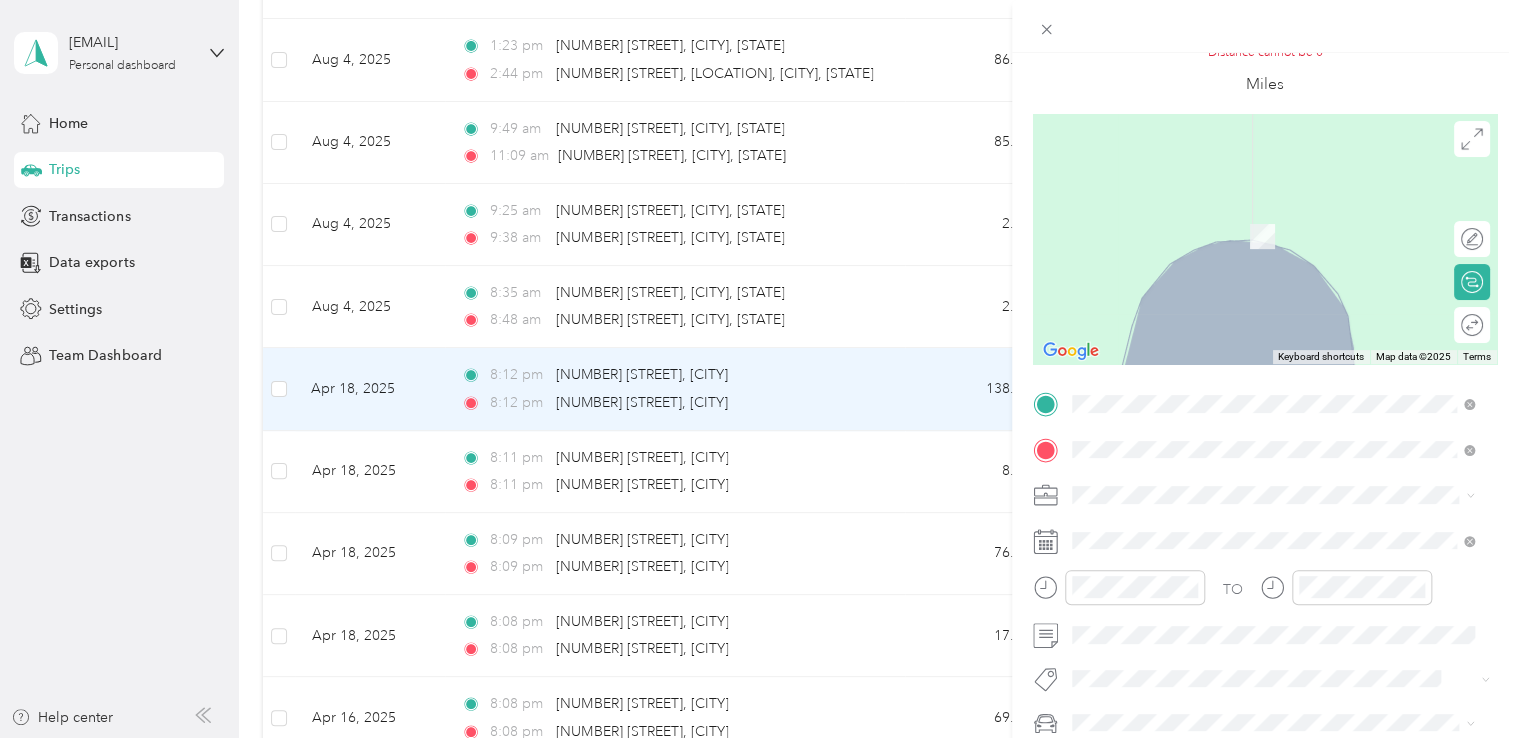 scroll, scrollTop: 0, scrollLeft: 0, axis: both 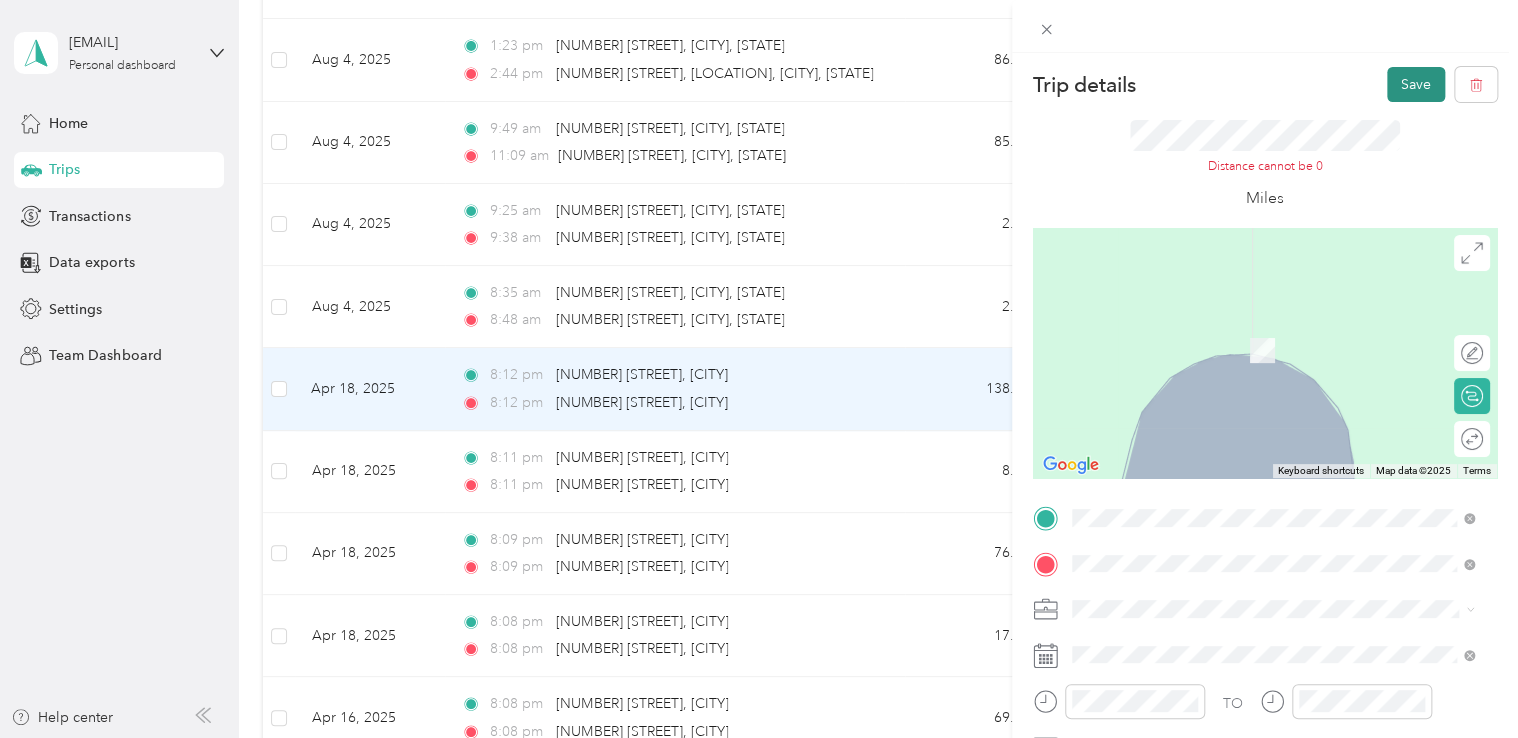click on "Save" at bounding box center [1416, 84] 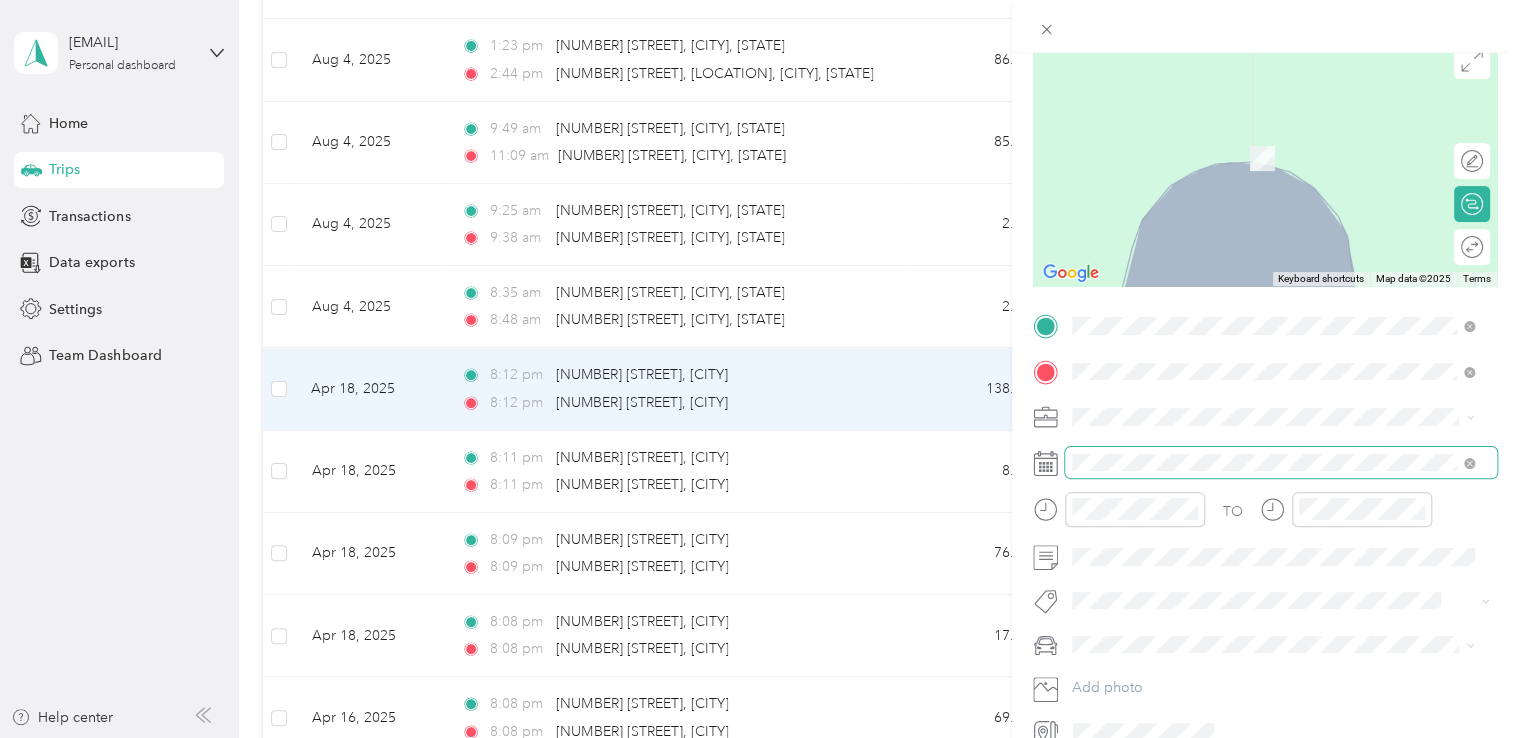 scroll, scrollTop: 200, scrollLeft: 0, axis: vertical 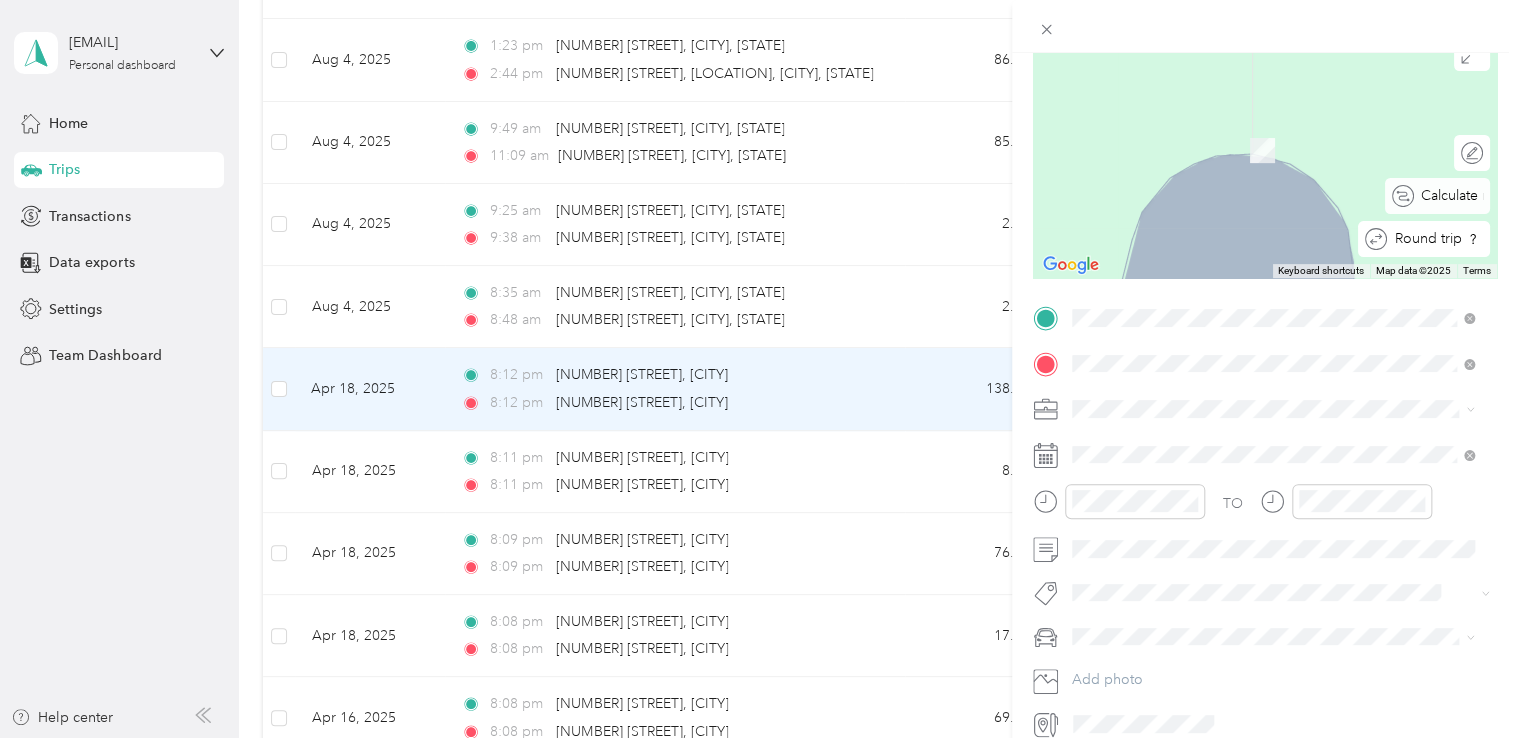 click on "Calculate route" at bounding box center (1437, 196) 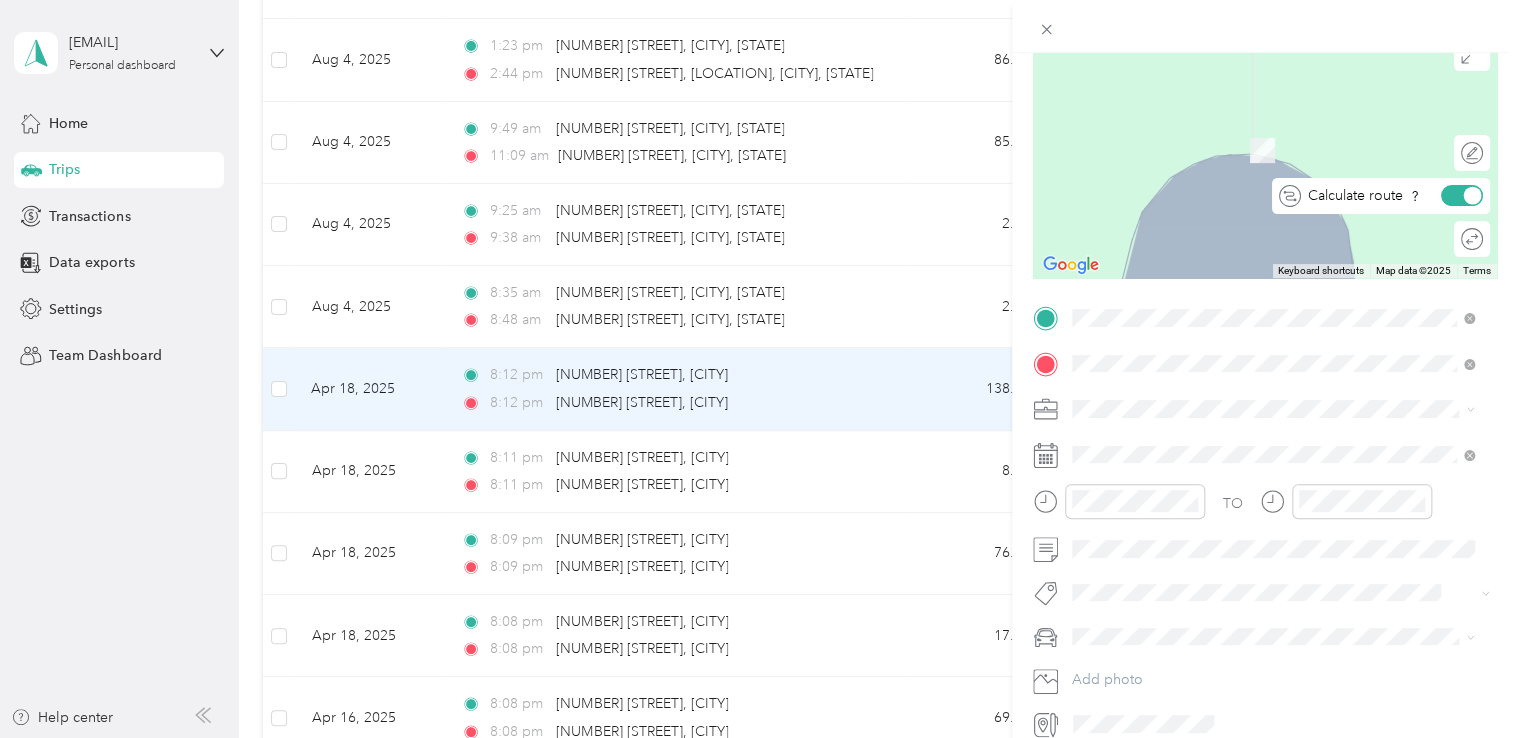 click at bounding box center (1462, 195) 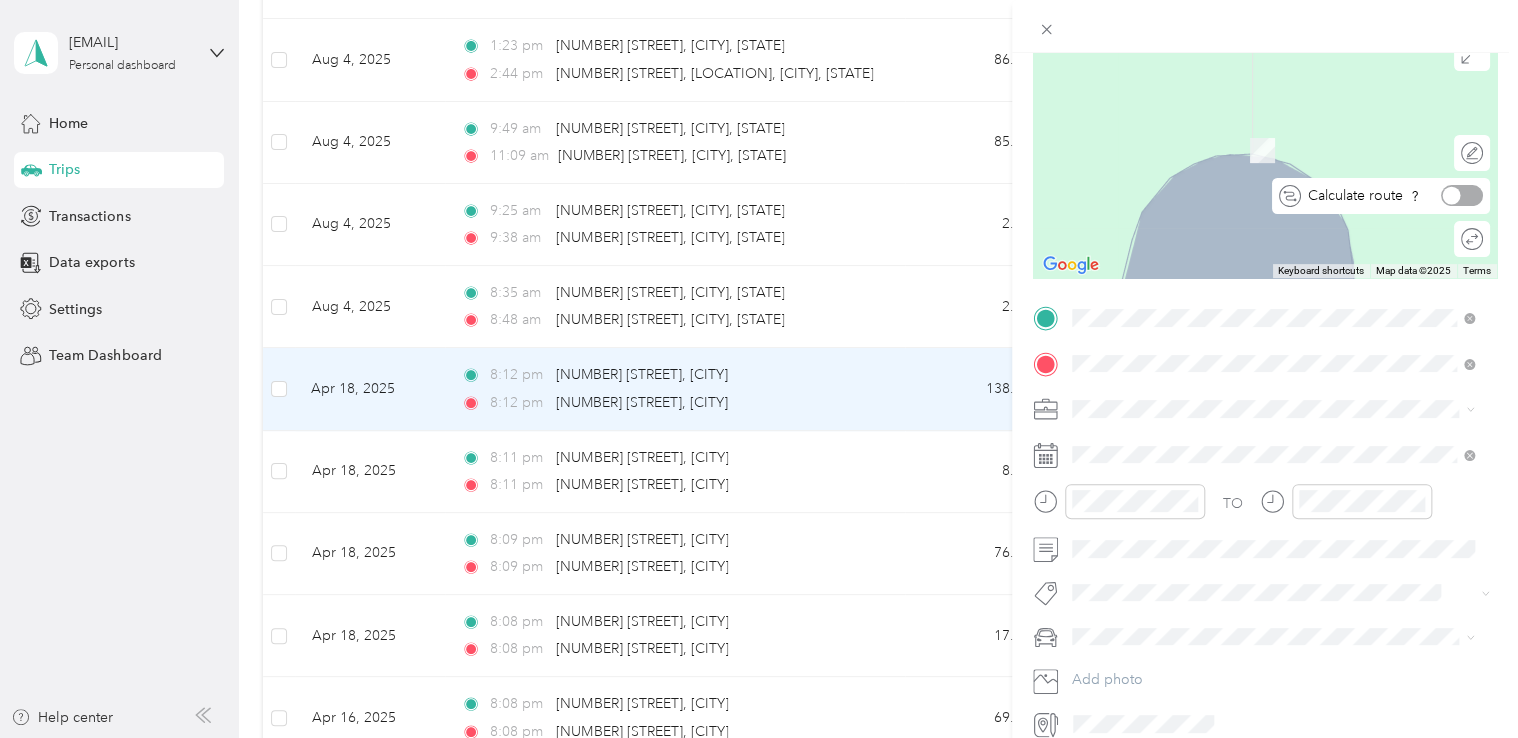 click at bounding box center (1462, 195) 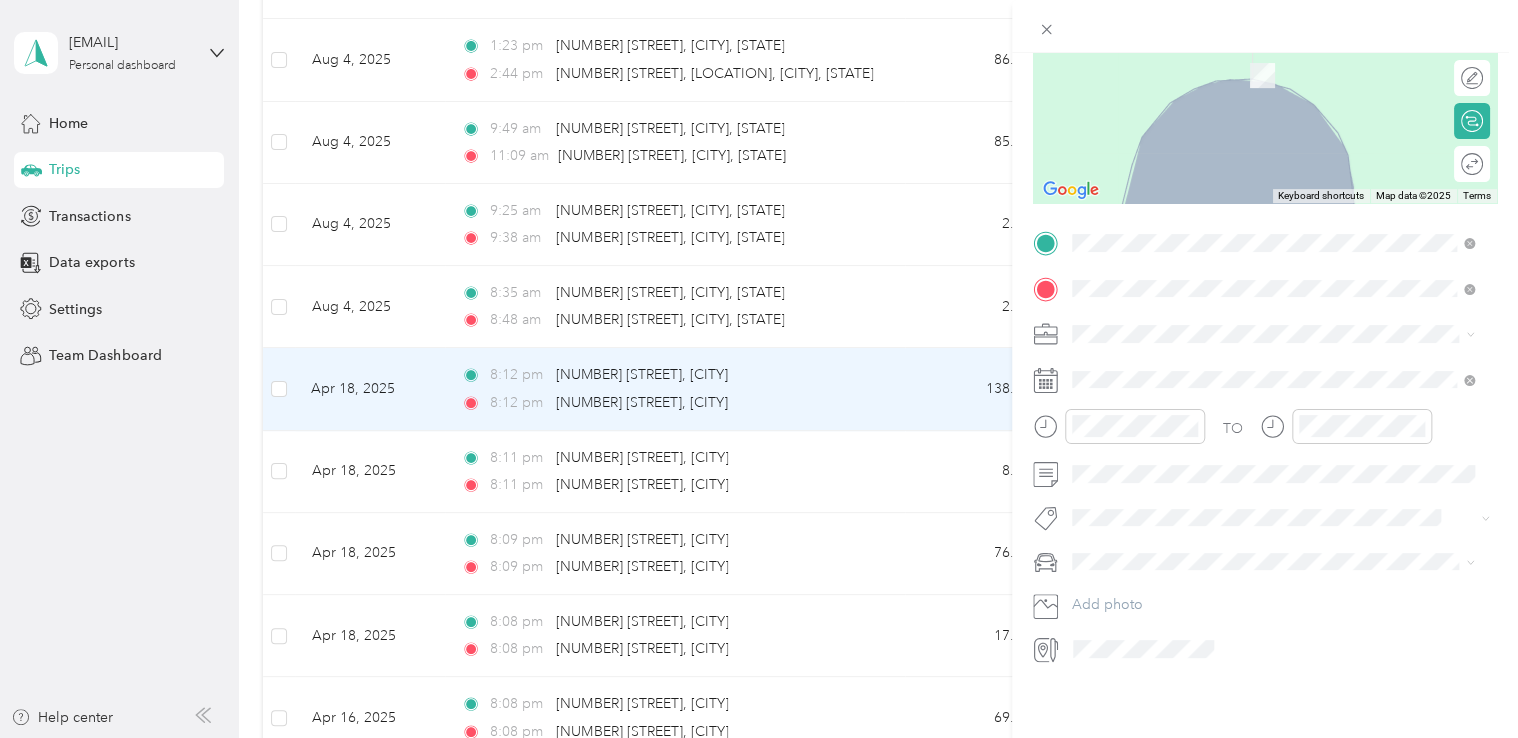 scroll, scrollTop: 89, scrollLeft: 0, axis: vertical 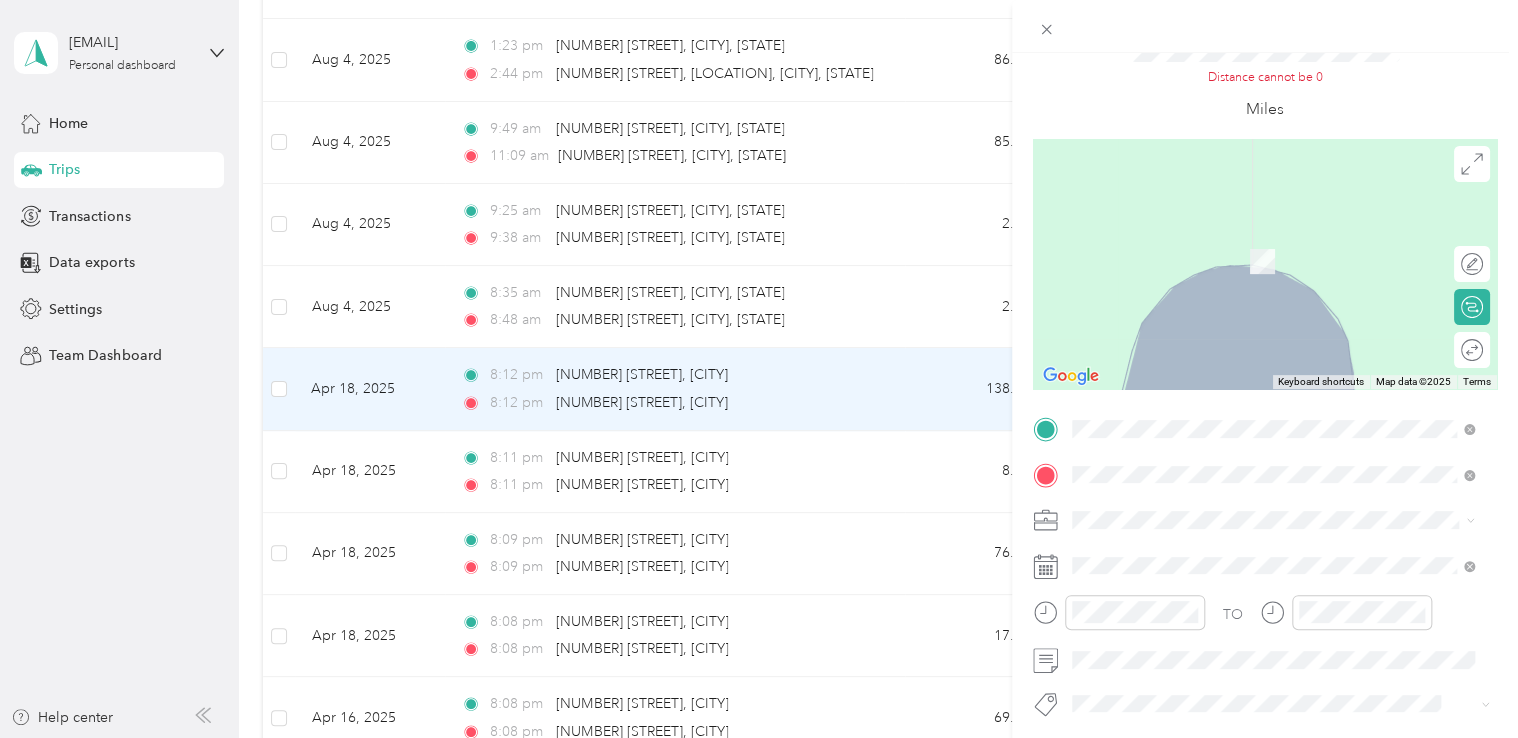 click on "[NUMBER] [STREET], [CITY]" at bounding box center [1273, 544] 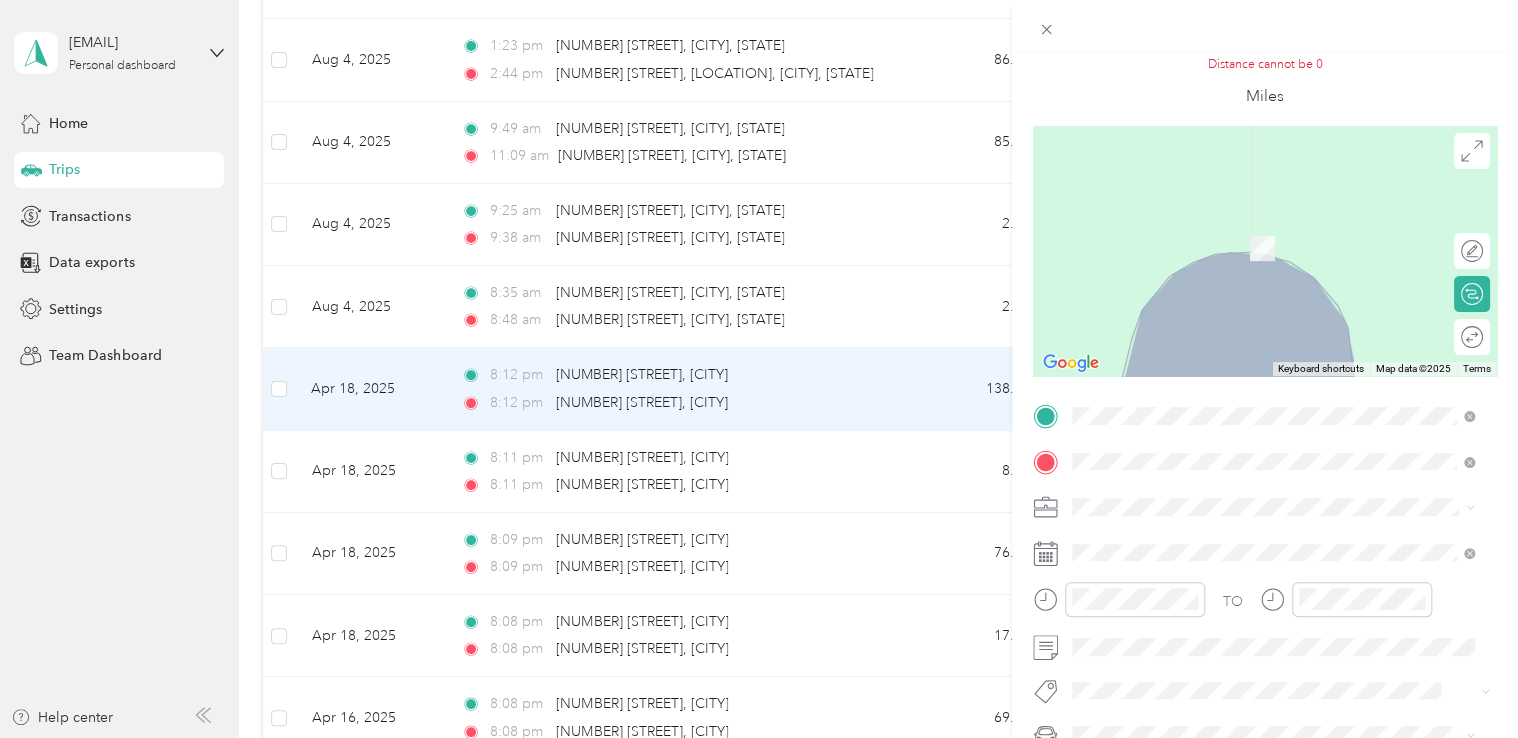 scroll, scrollTop: 0, scrollLeft: 0, axis: both 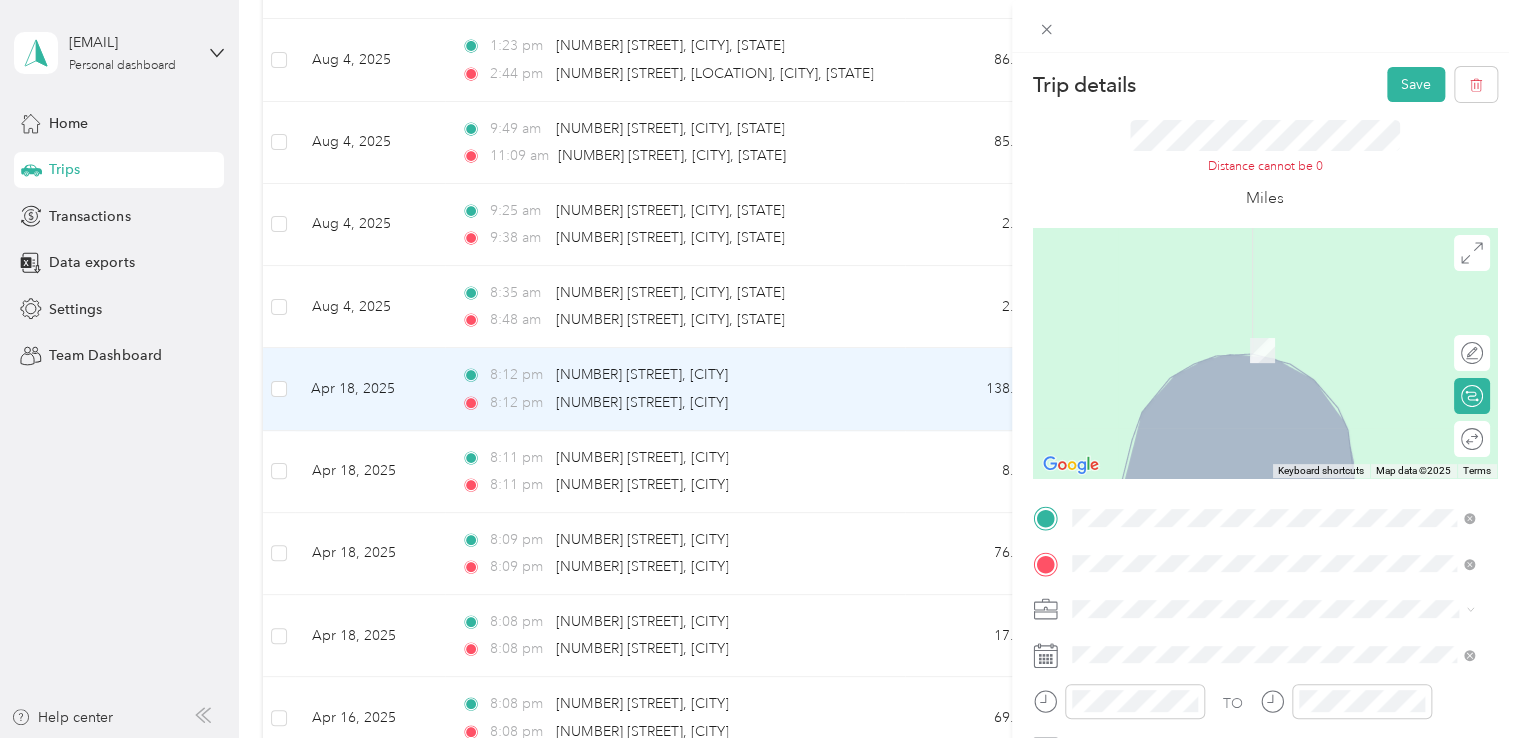 click on "Round trip" at bounding box center (1472, 439) 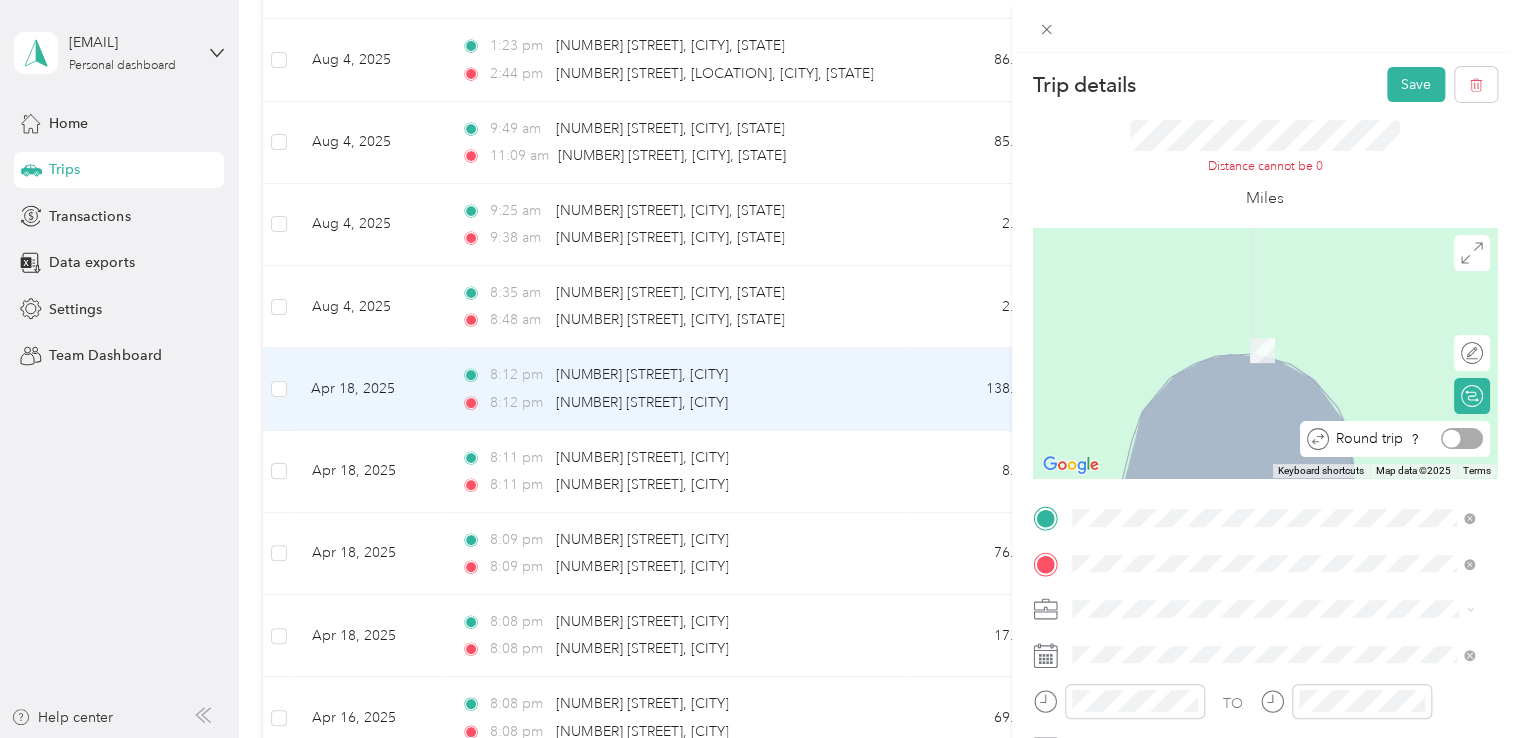 click at bounding box center (1452, 439) 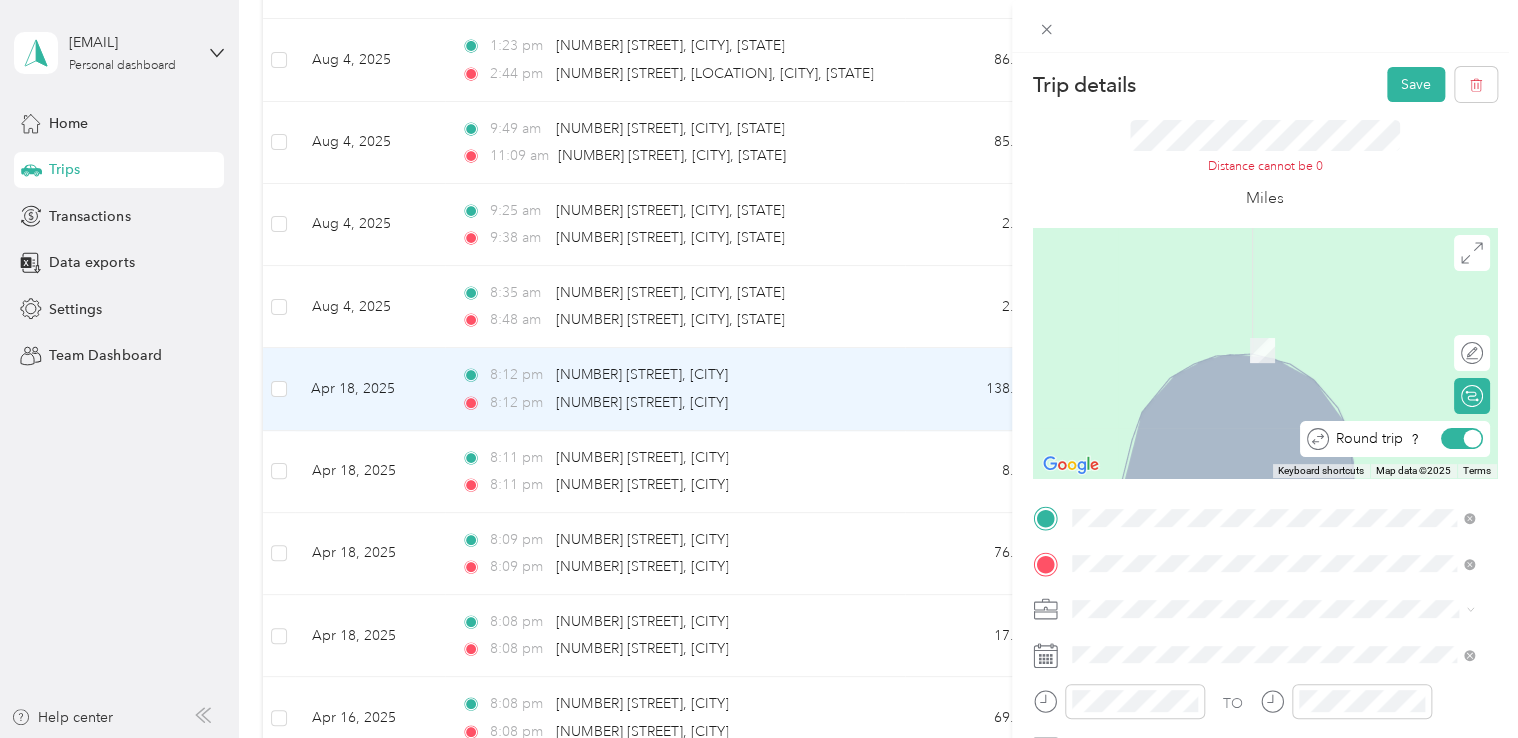 click at bounding box center [1473, 439] 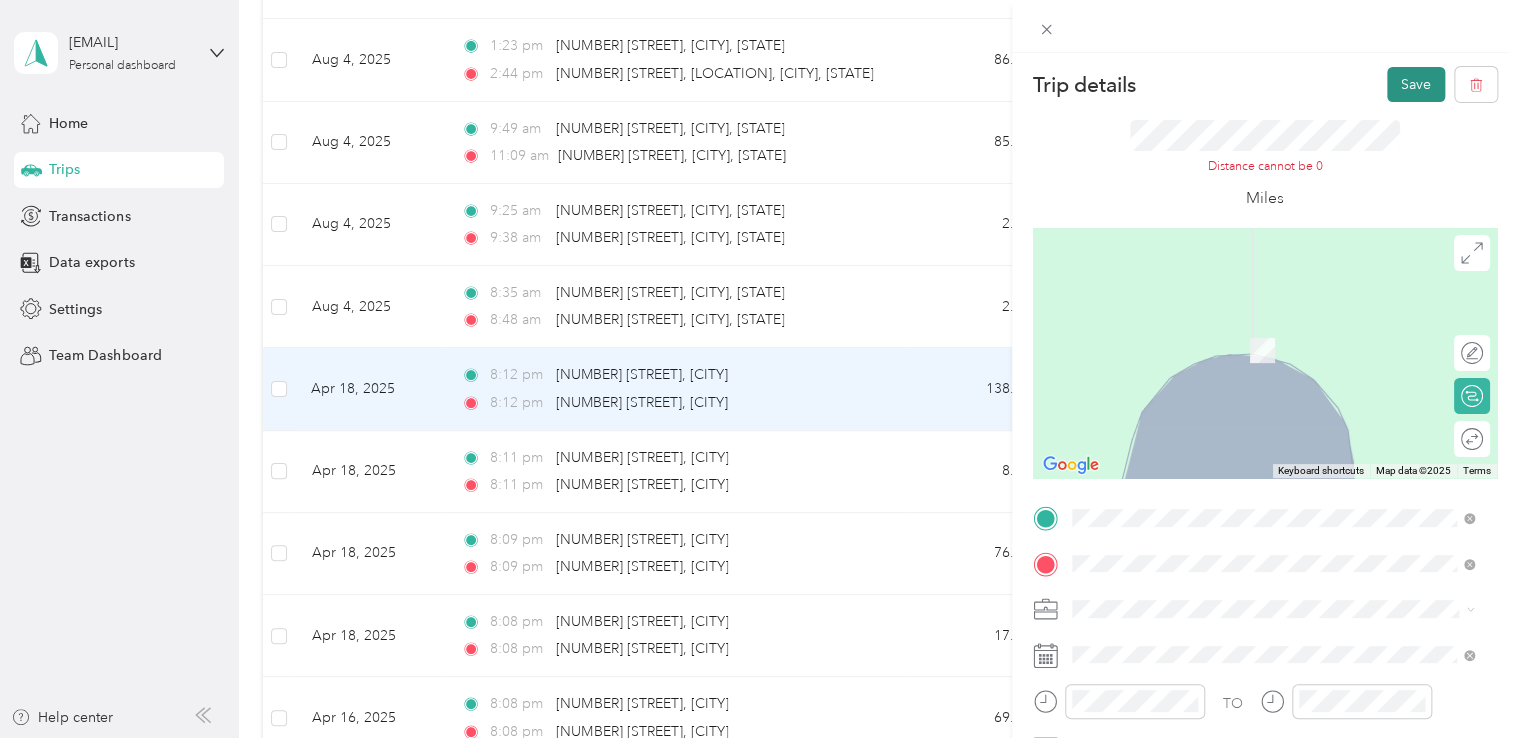 click on "Save" at bounding box center [1416, 84] 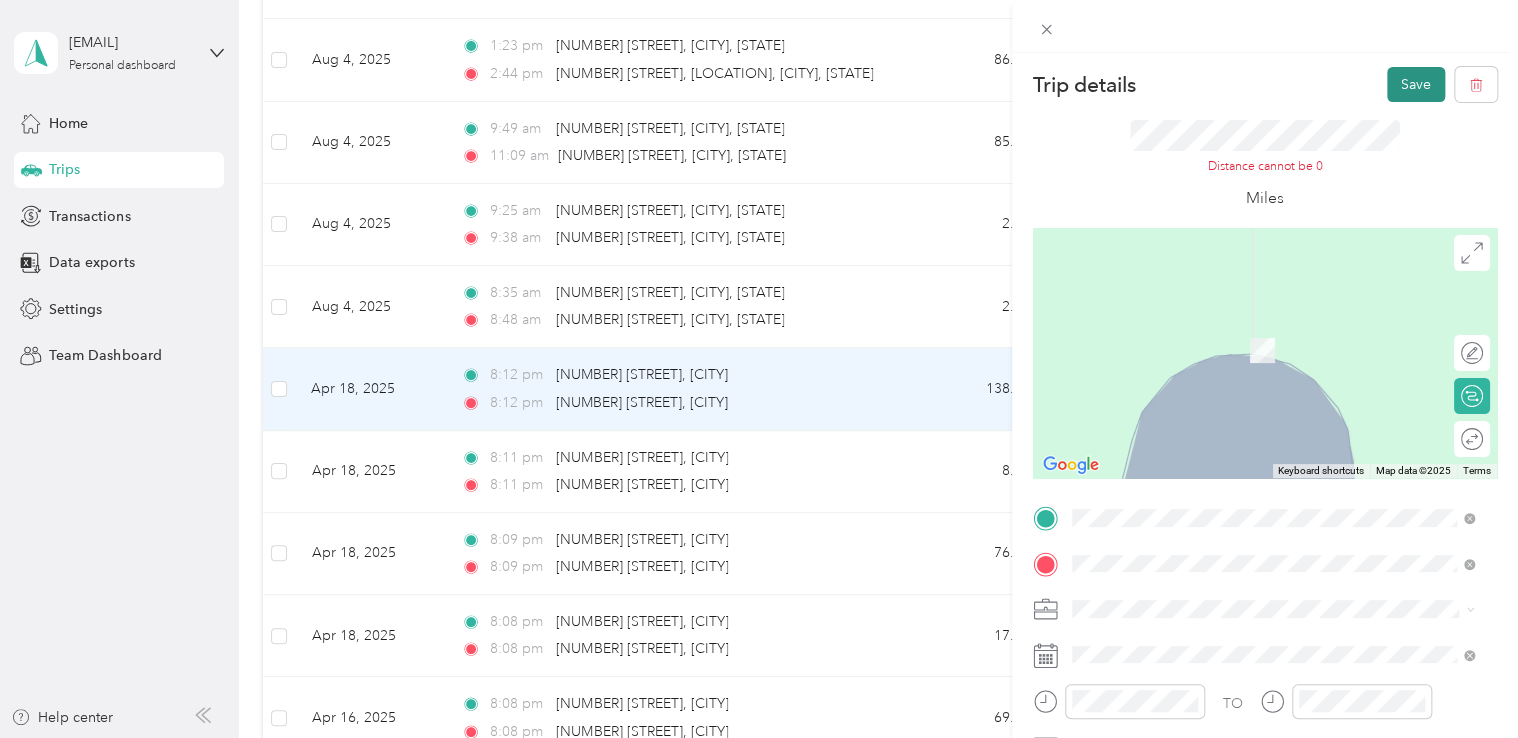click on "Save" at bounding box center [1416, 84] 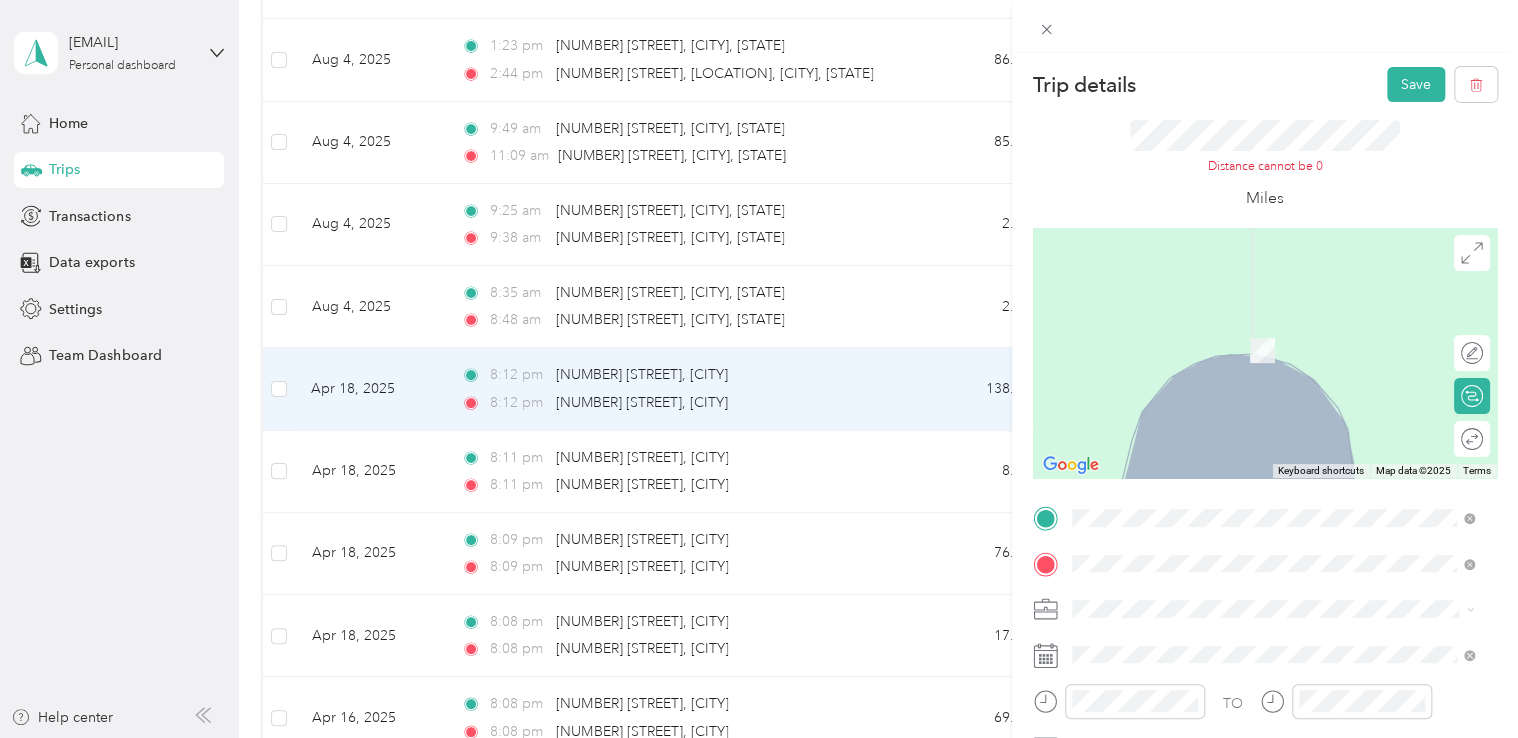 click on "[NUMBER] [STREET], [CITY]" at bounding box center [1165, 633] 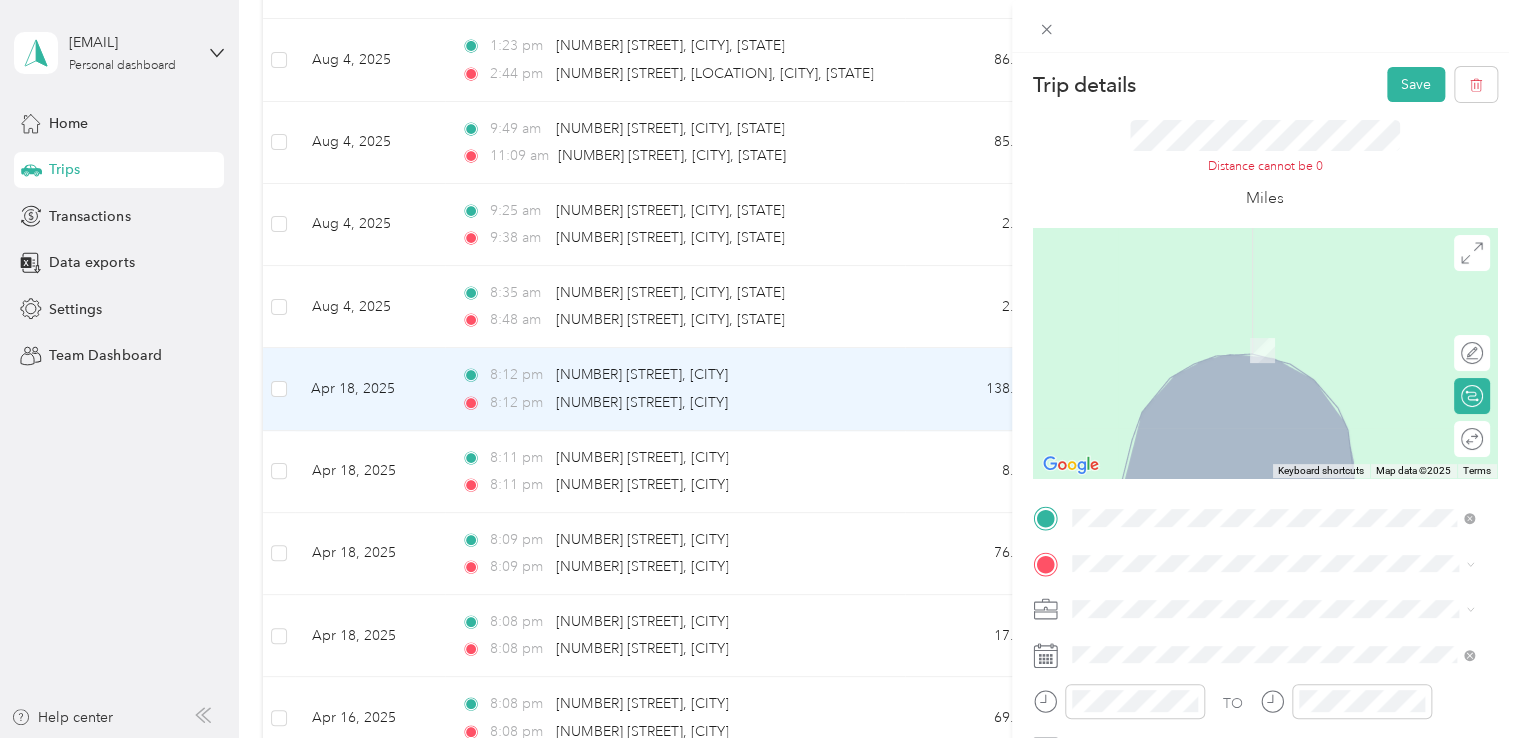 click on "[NUMBER] [STREET]
[CITY], [STATE] [POSTAL_CODE], [COUNTRY]" at bounding box center [1253, 436] 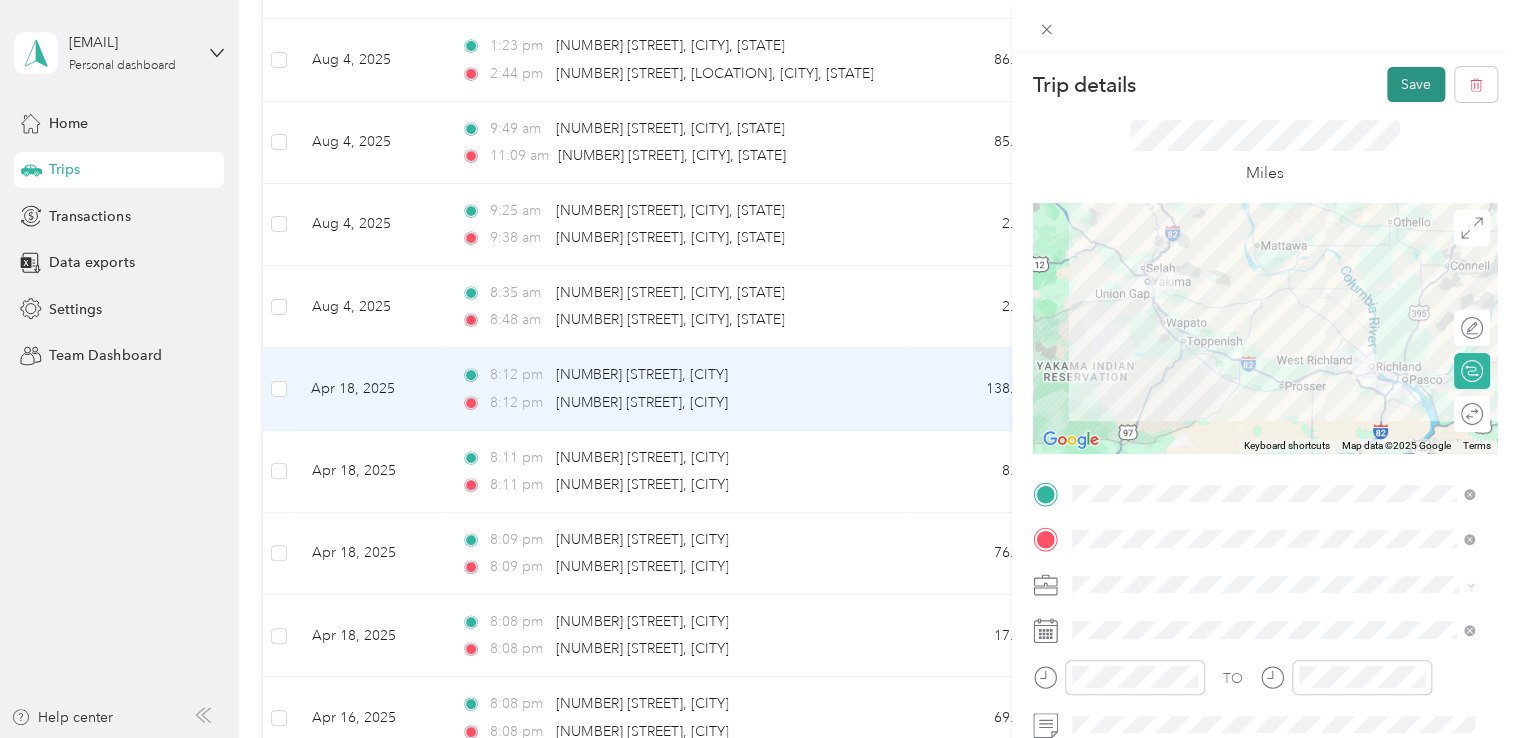 click on "Save" at bounding box center [1416, 84] 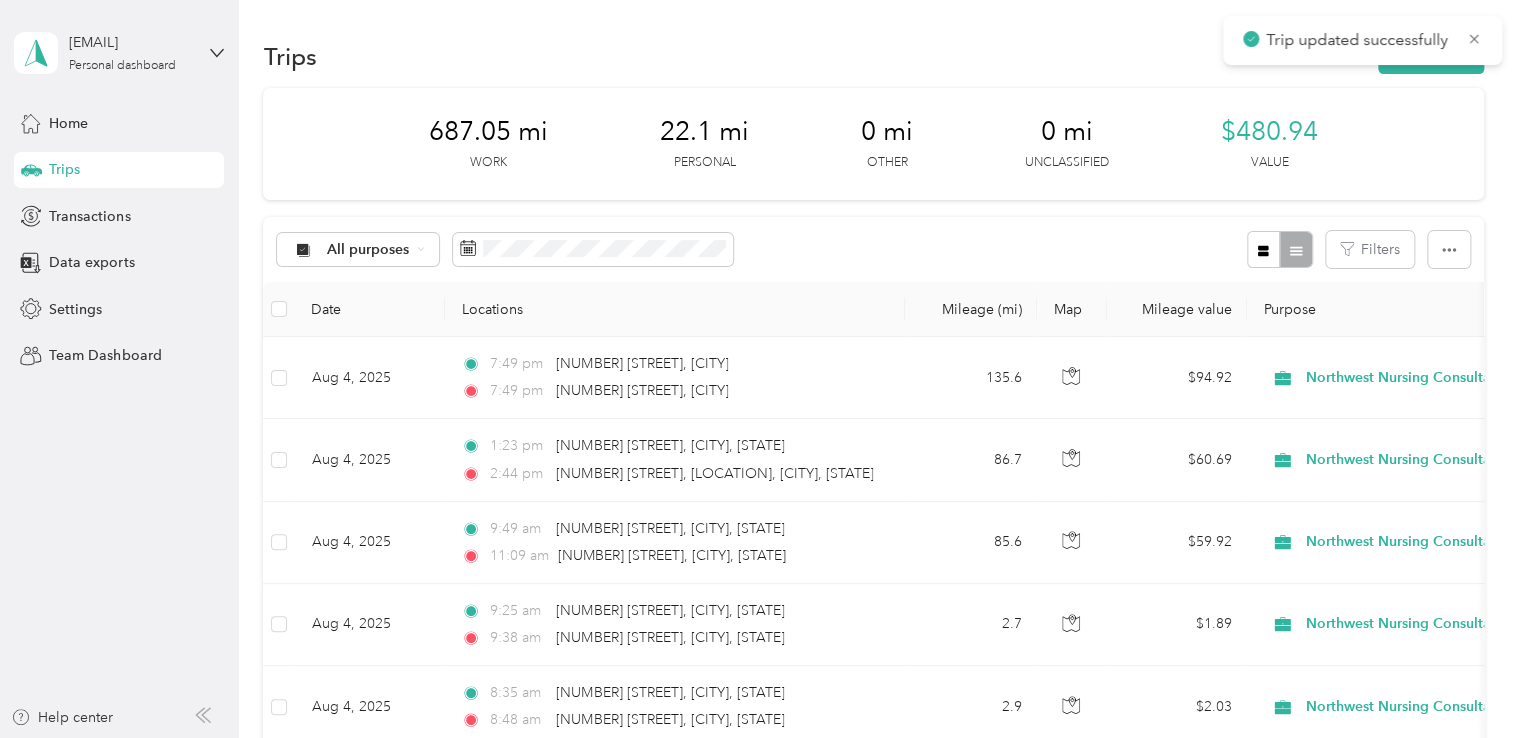scroll, scrollTop: 0, scrollLeft: 0, axis: both 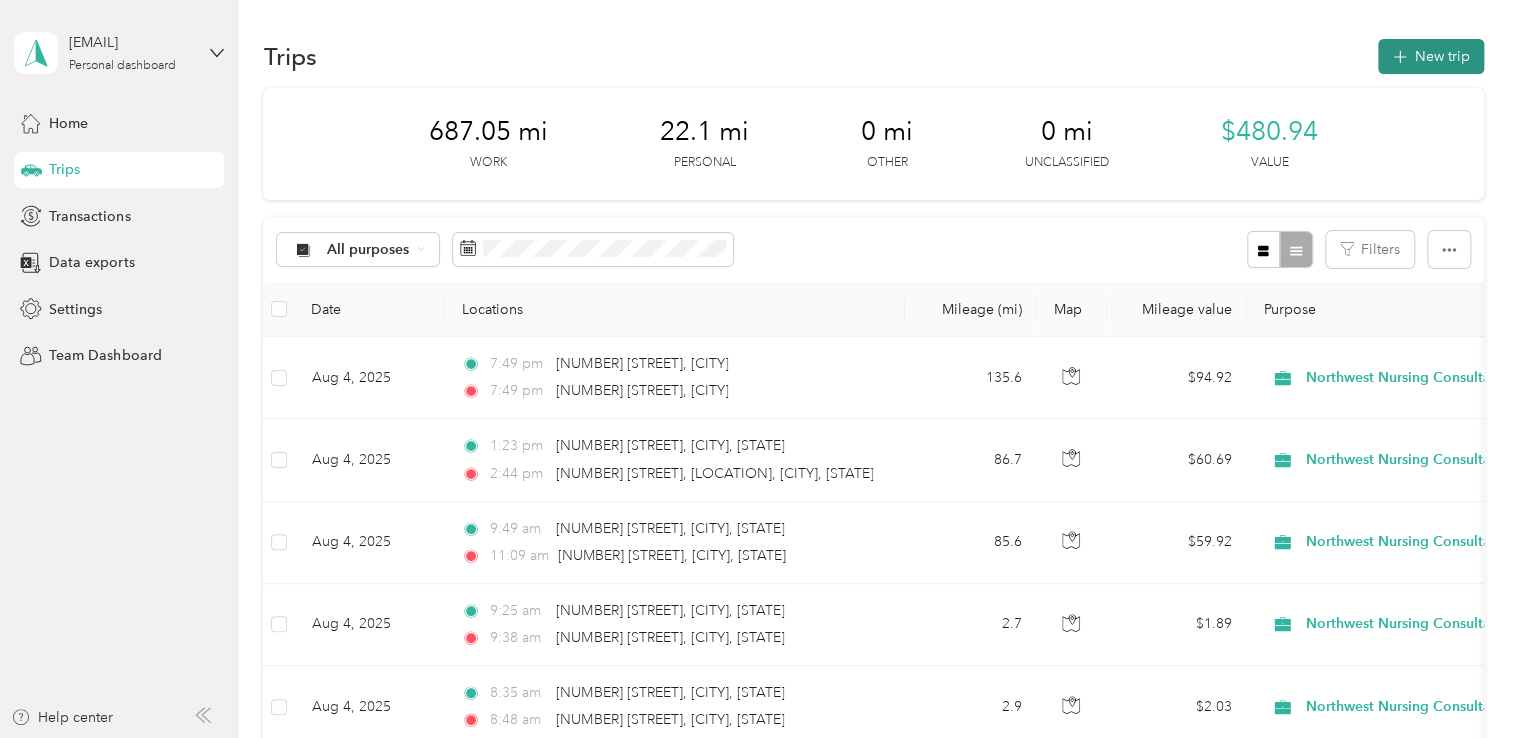 click on "New trip" at bounding box center [1431, 56] 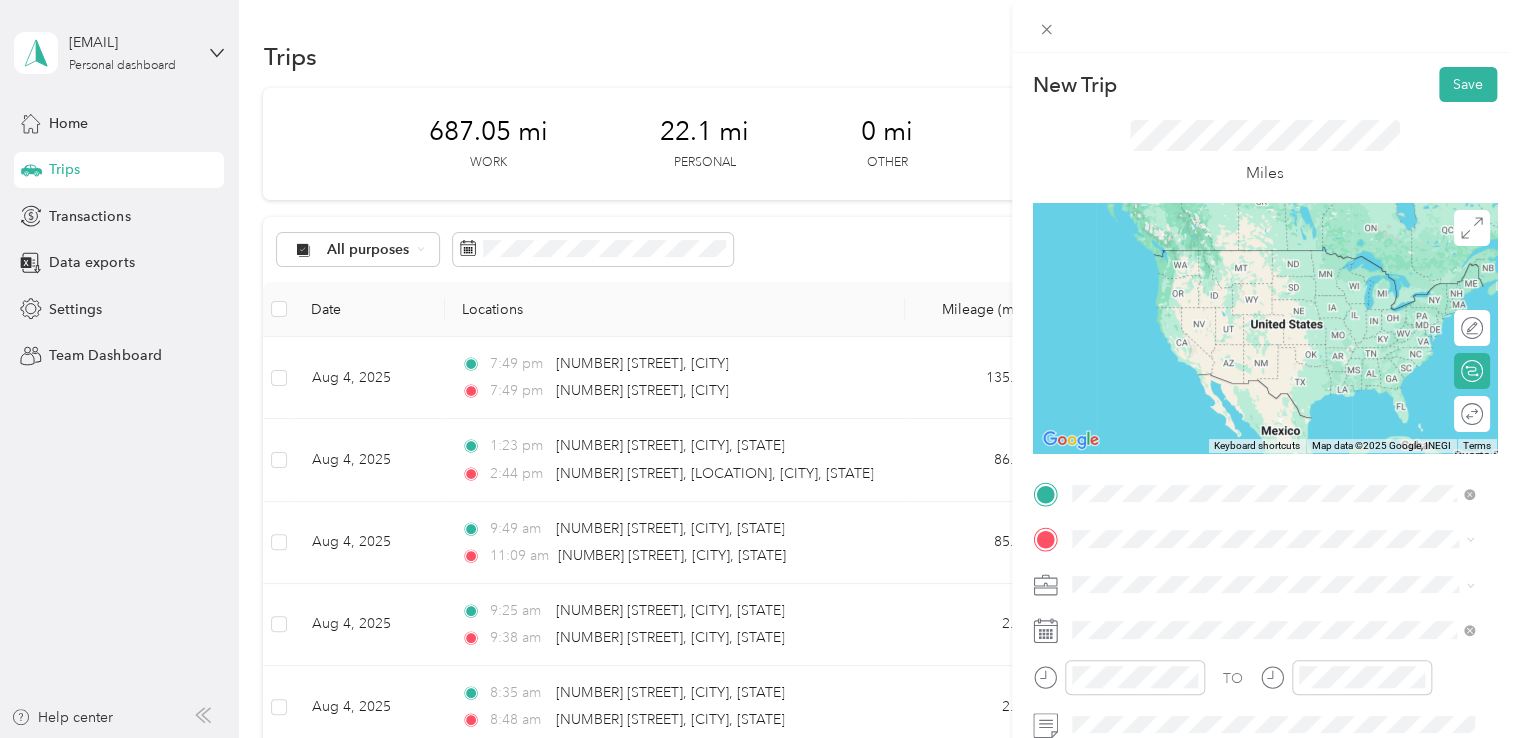 click on "[NUMBER] [STREET]
[CITY], [STATE] [POSTAL_CODE], [COUNTRY]" at bounding box center (1253, 258) 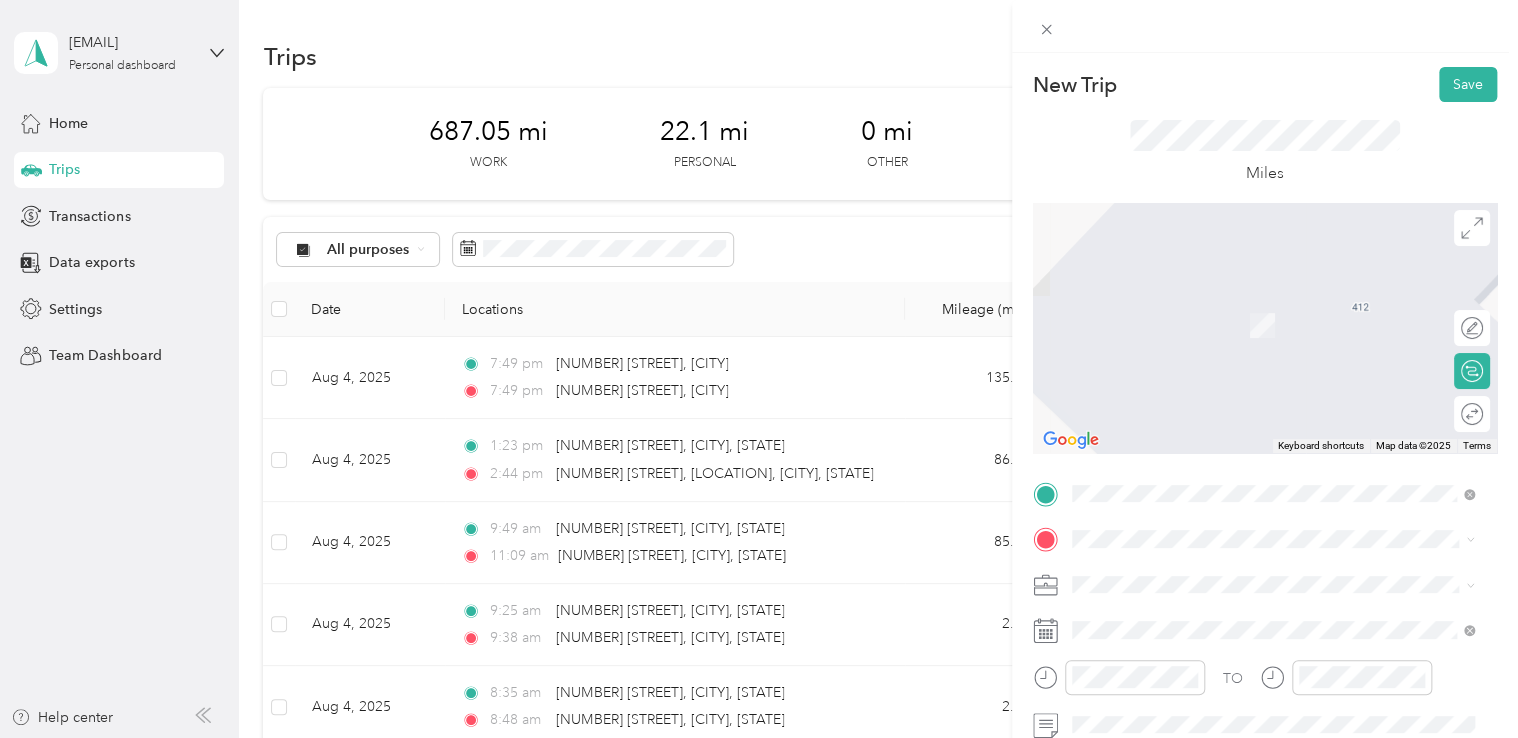 click on "213 West Octave Street
Pasco, Washington 99301, United States" at bounding box center (1253, 615) 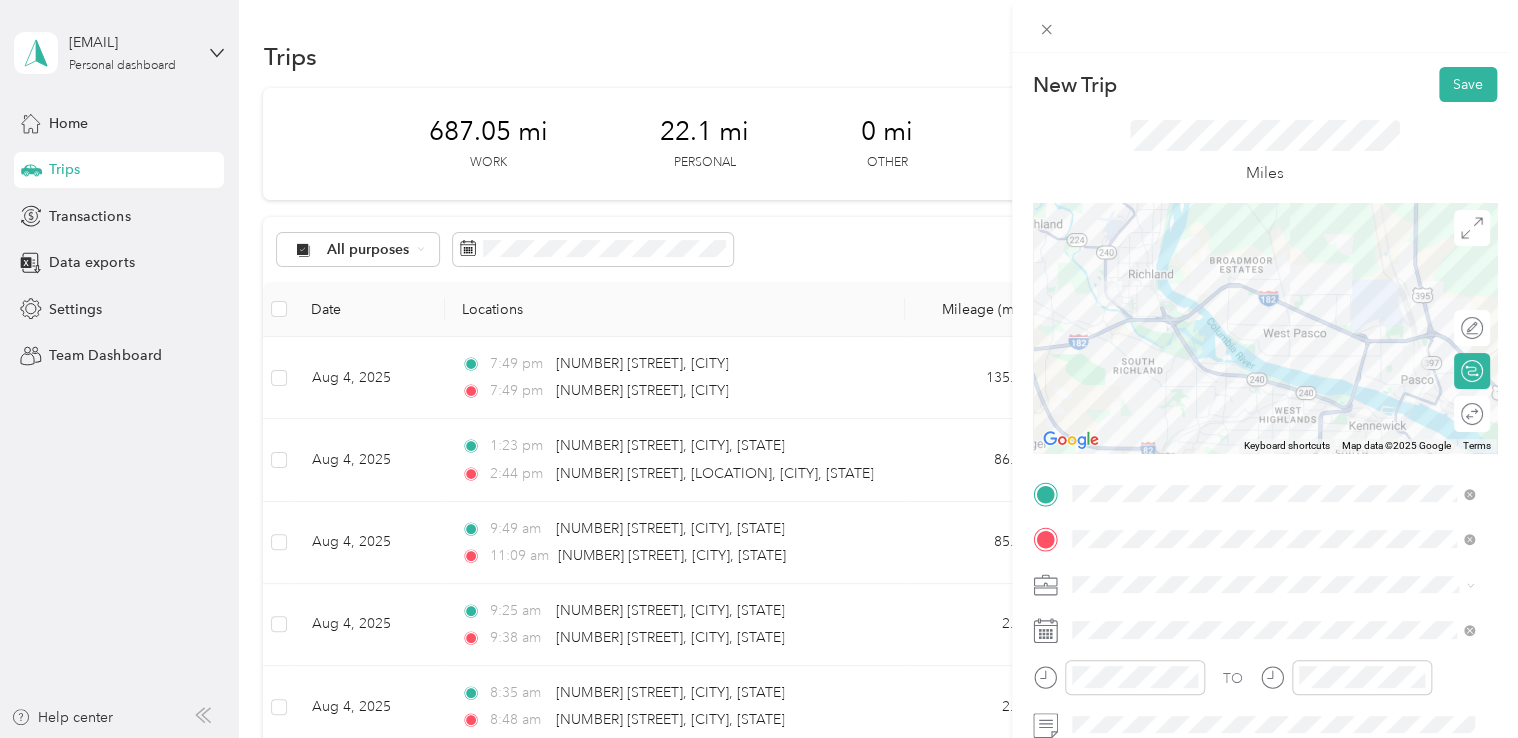 click on "Round trip" at bounding box center (1483, 414) 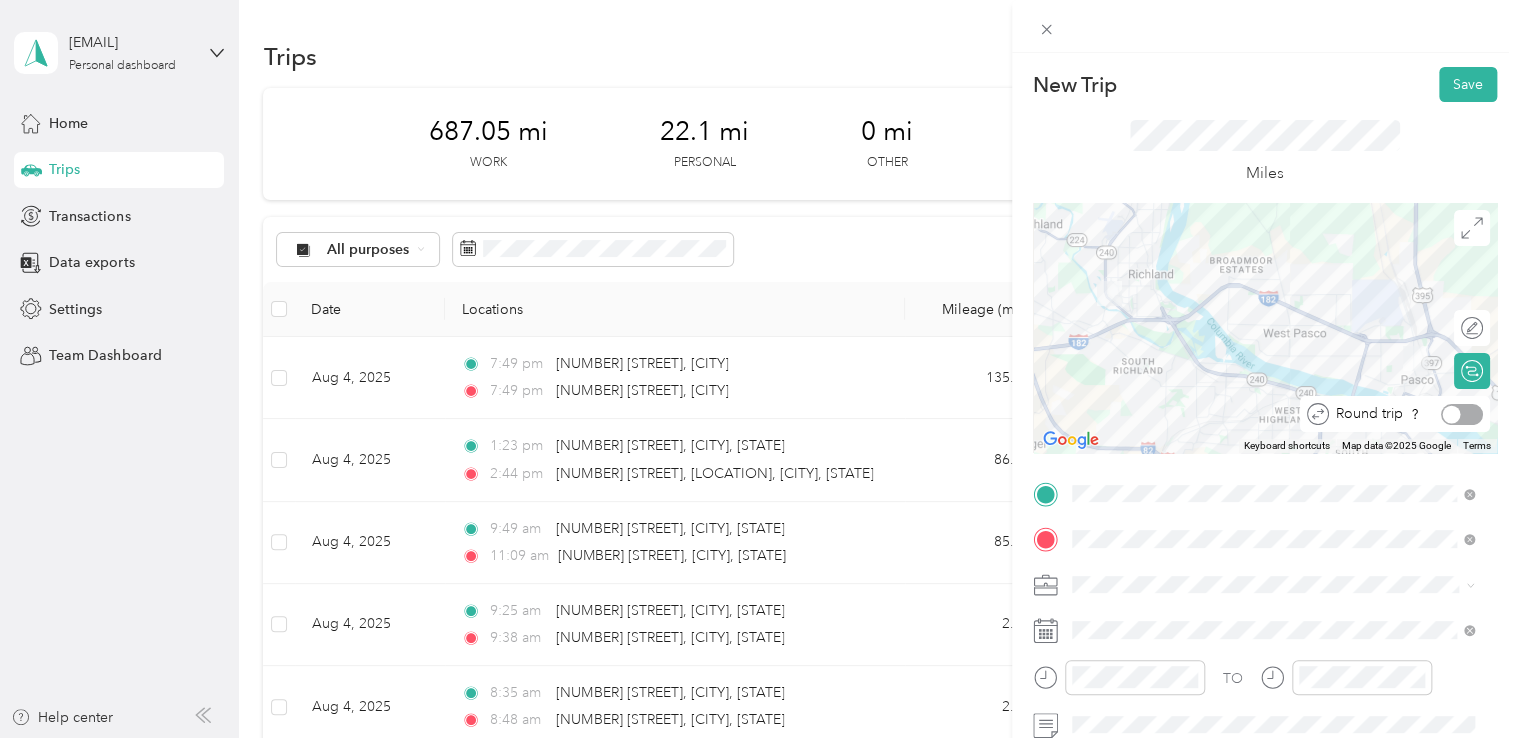 click at bounding box center [1452, 414] 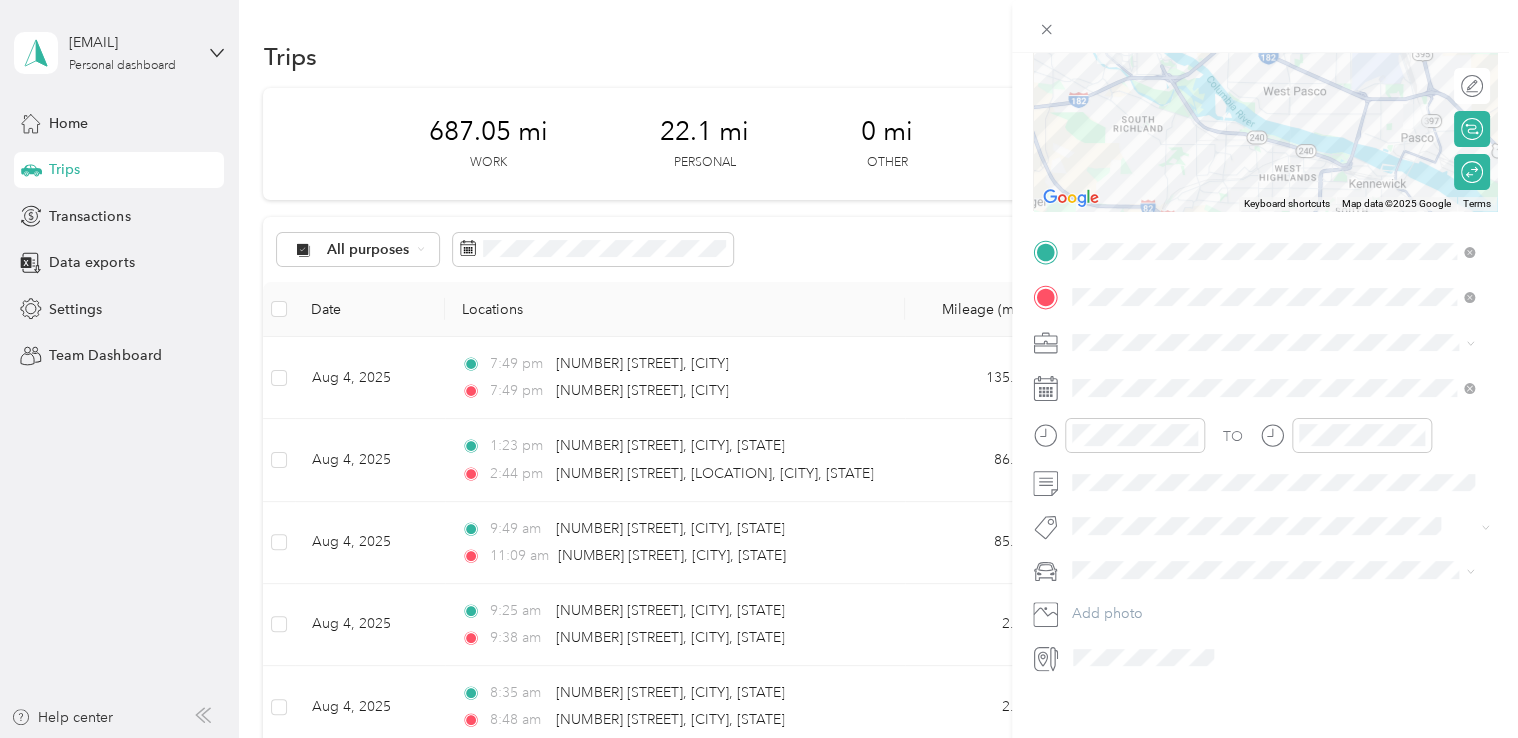 scroll, scrollTop: 264, scrollLeft: 0, axis: vertical 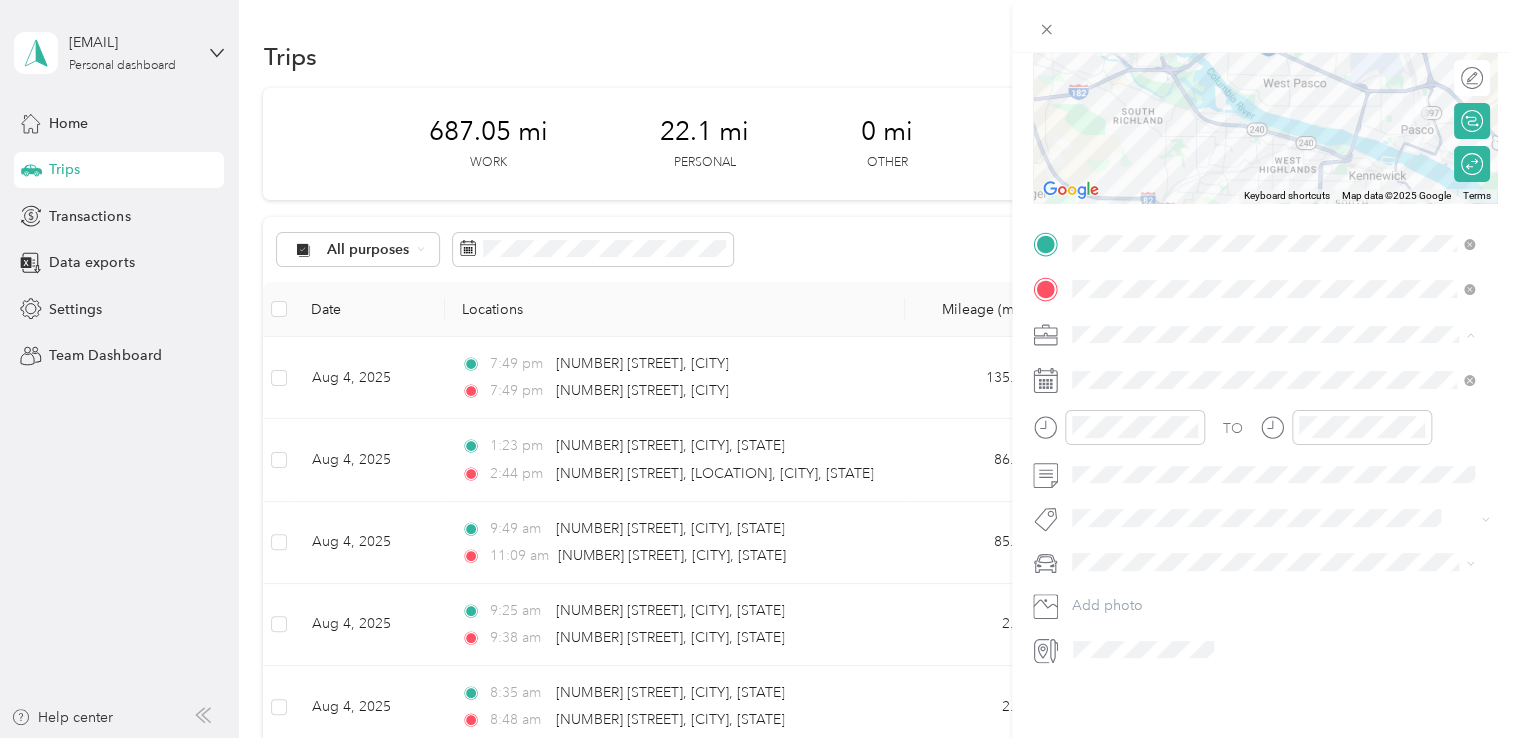 click on "Northwest Nursing Consultants" at bounding box center (1273, 424) 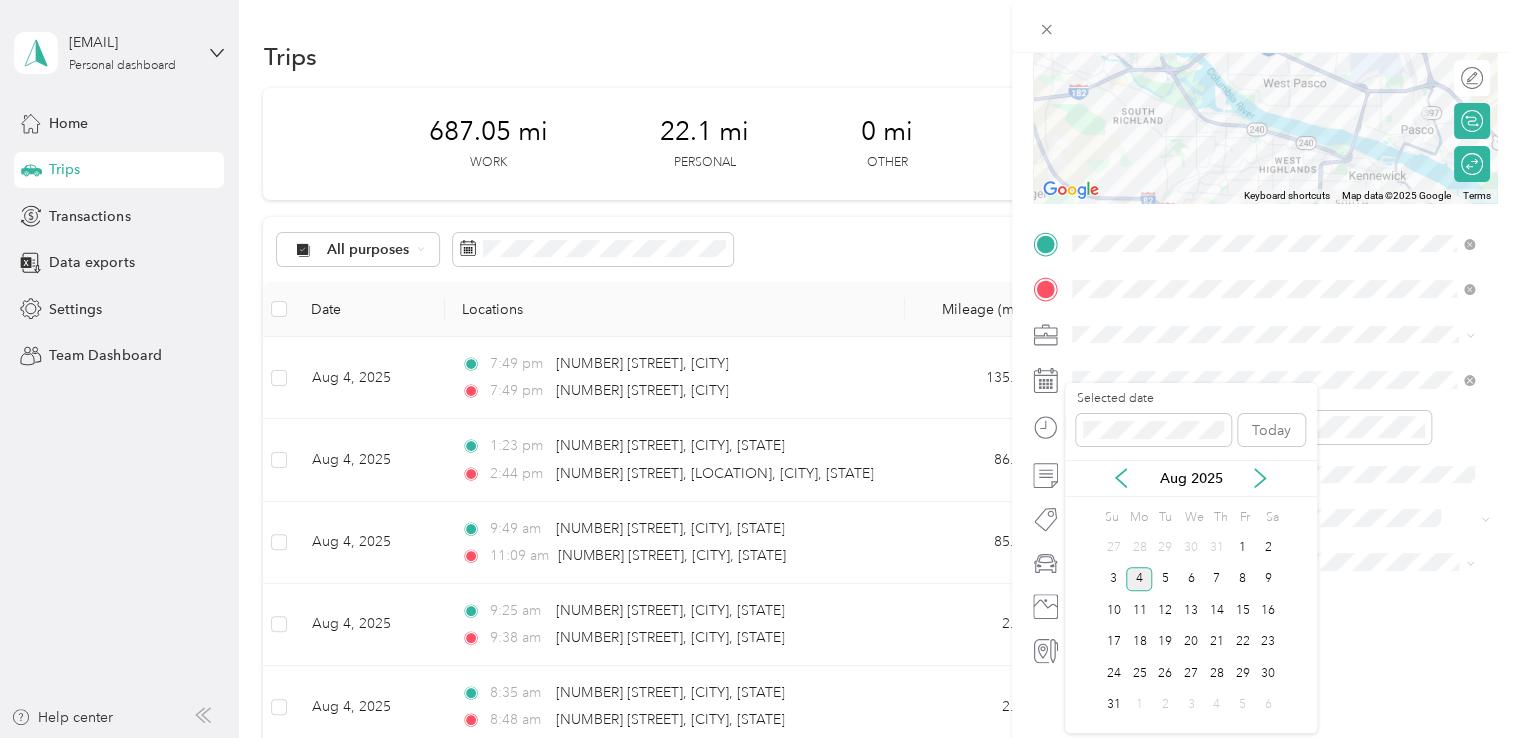 click on "Aug 2025" at bounding box center [1191, 478] 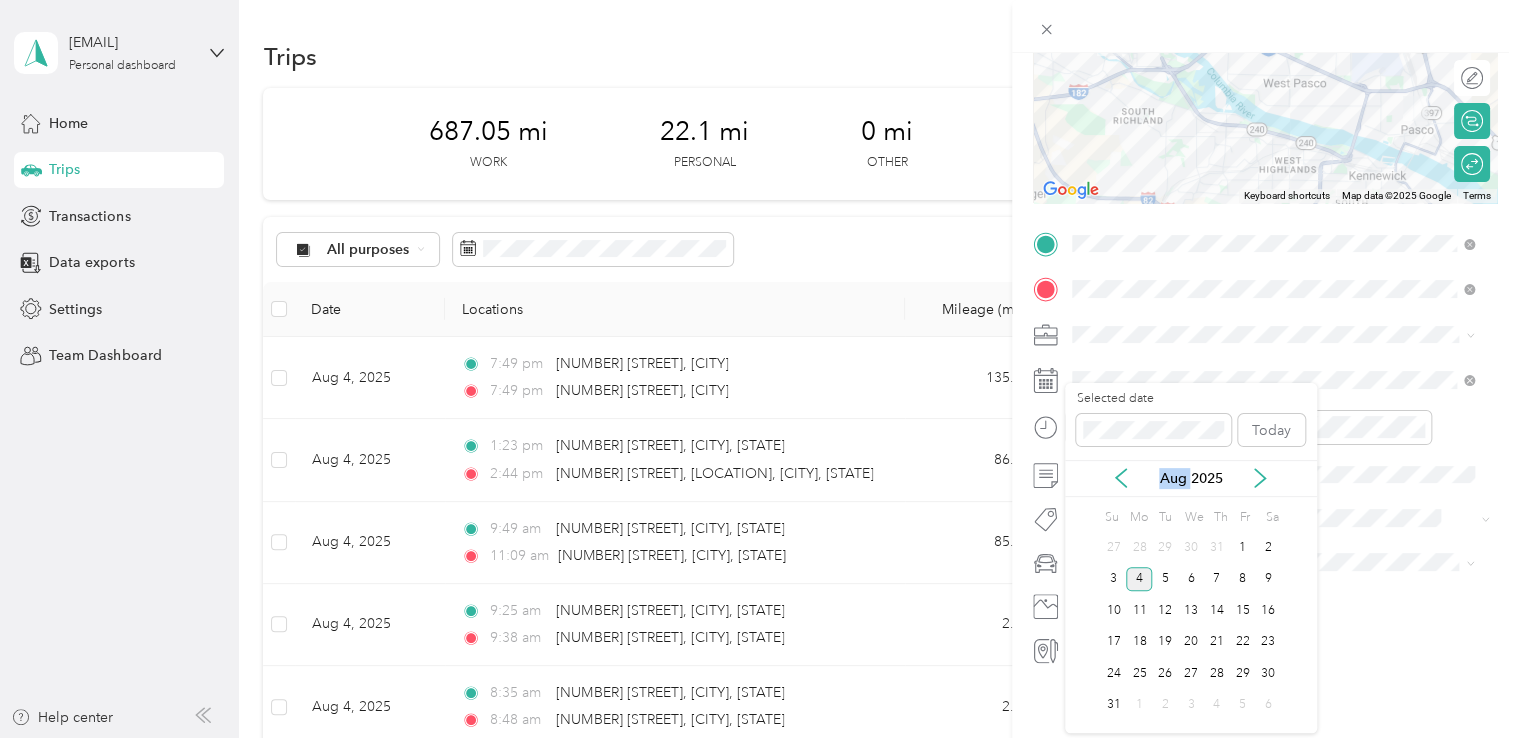 click on "Aug 2025" at bounding box center (1191, 478) 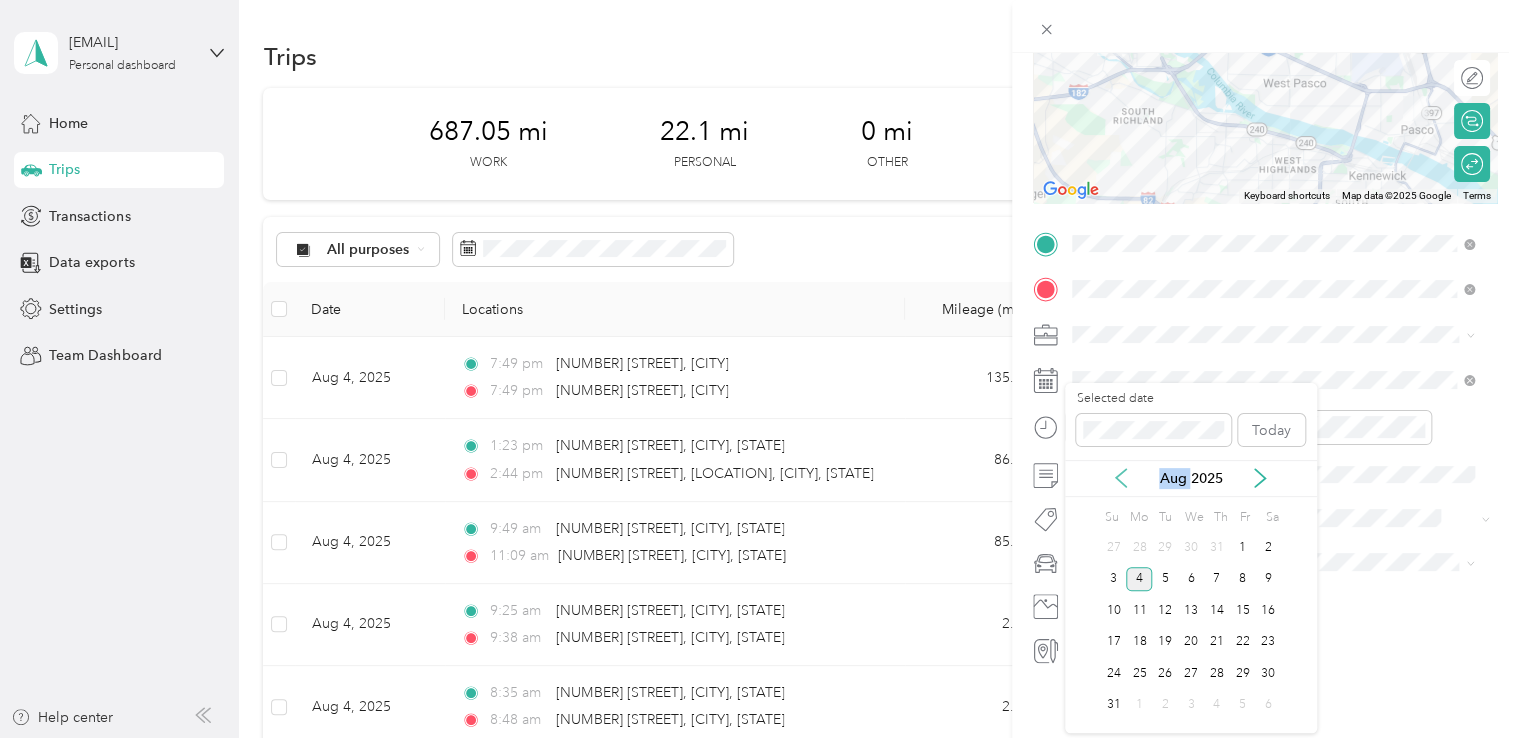 click 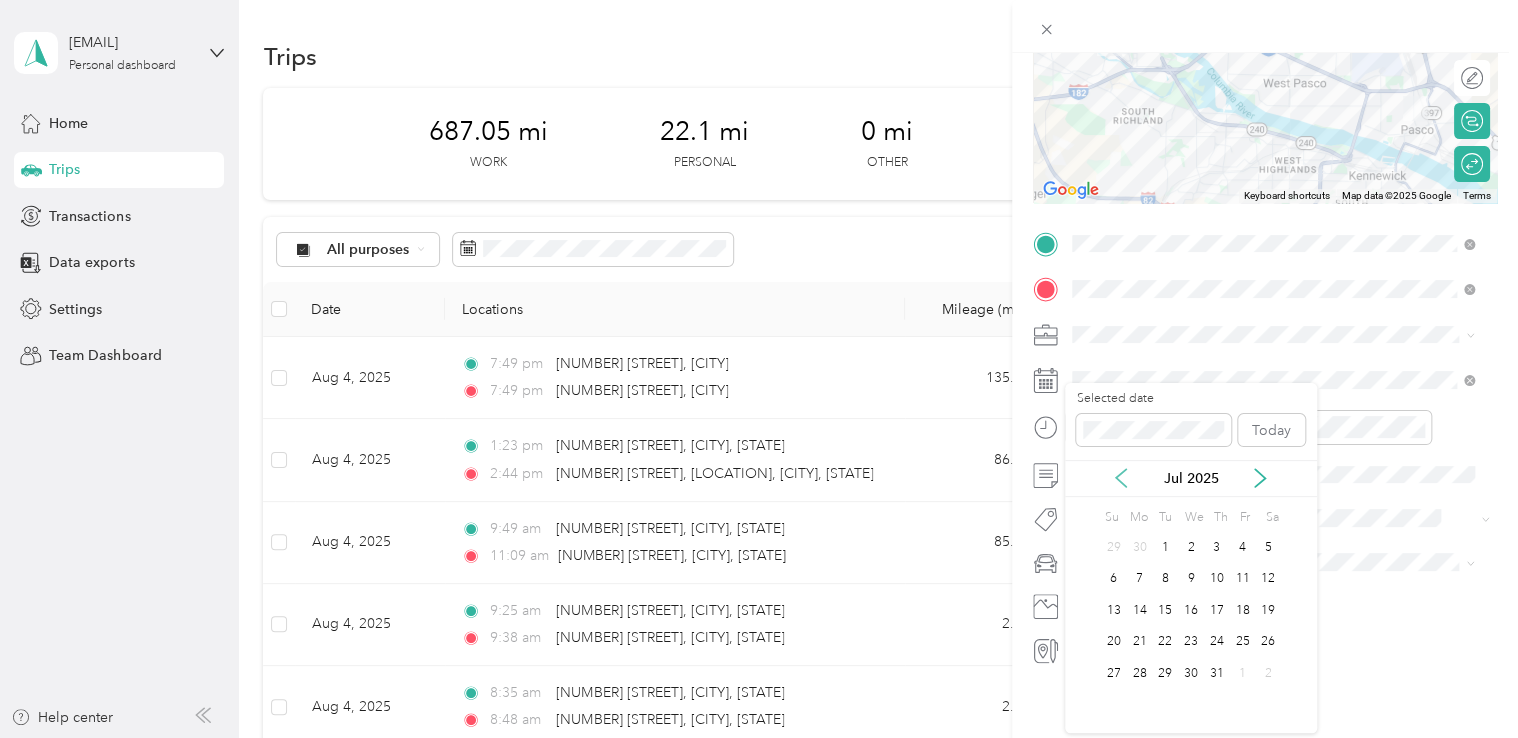 click 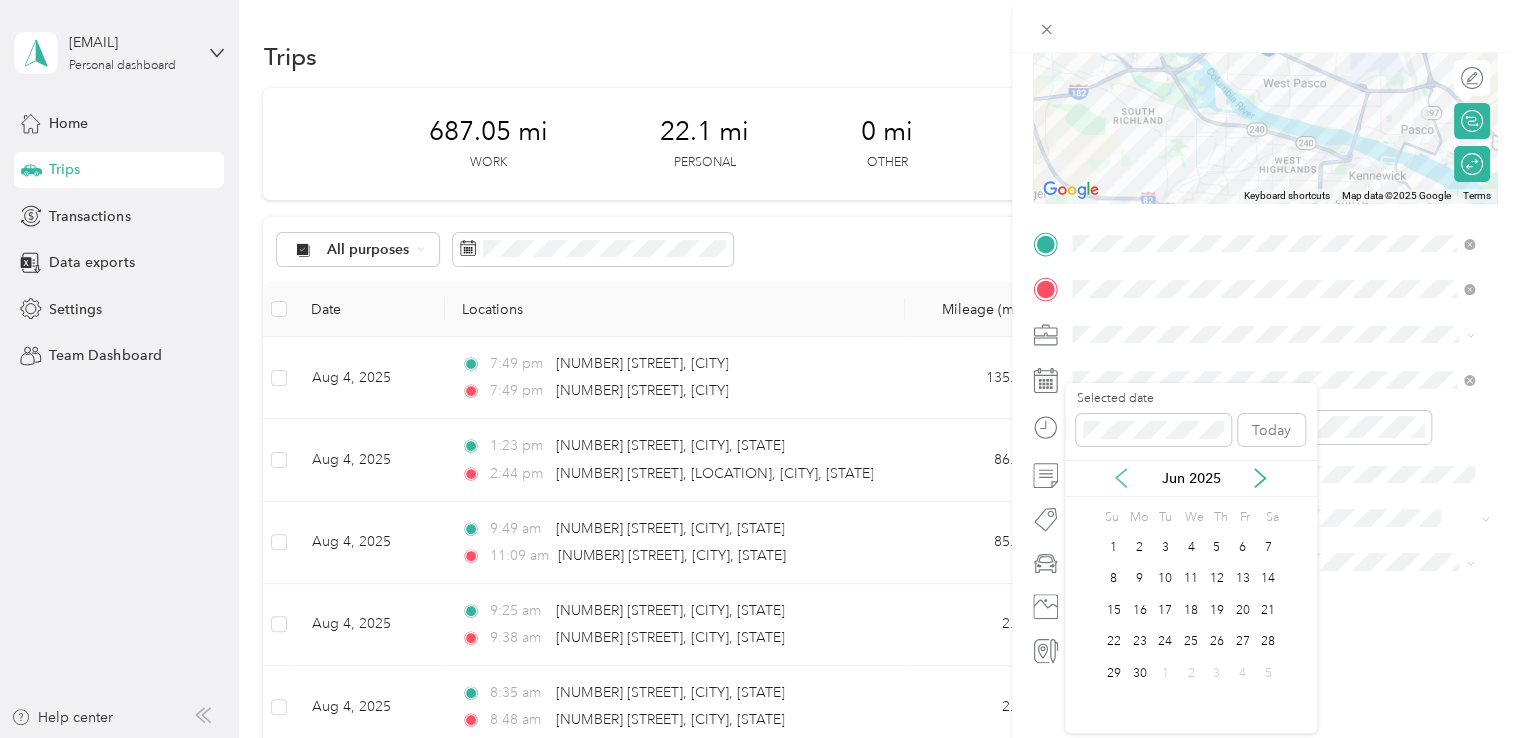 click 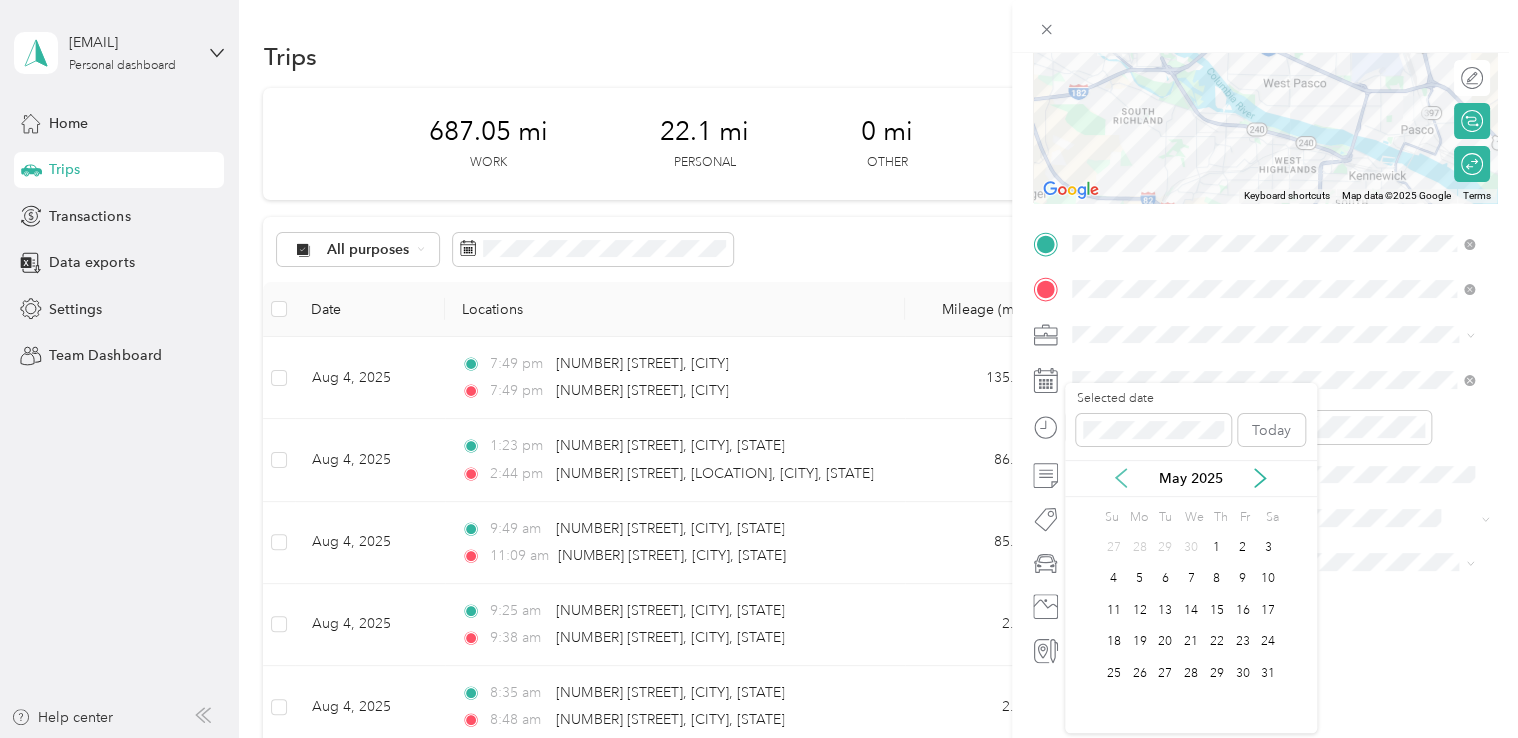 click 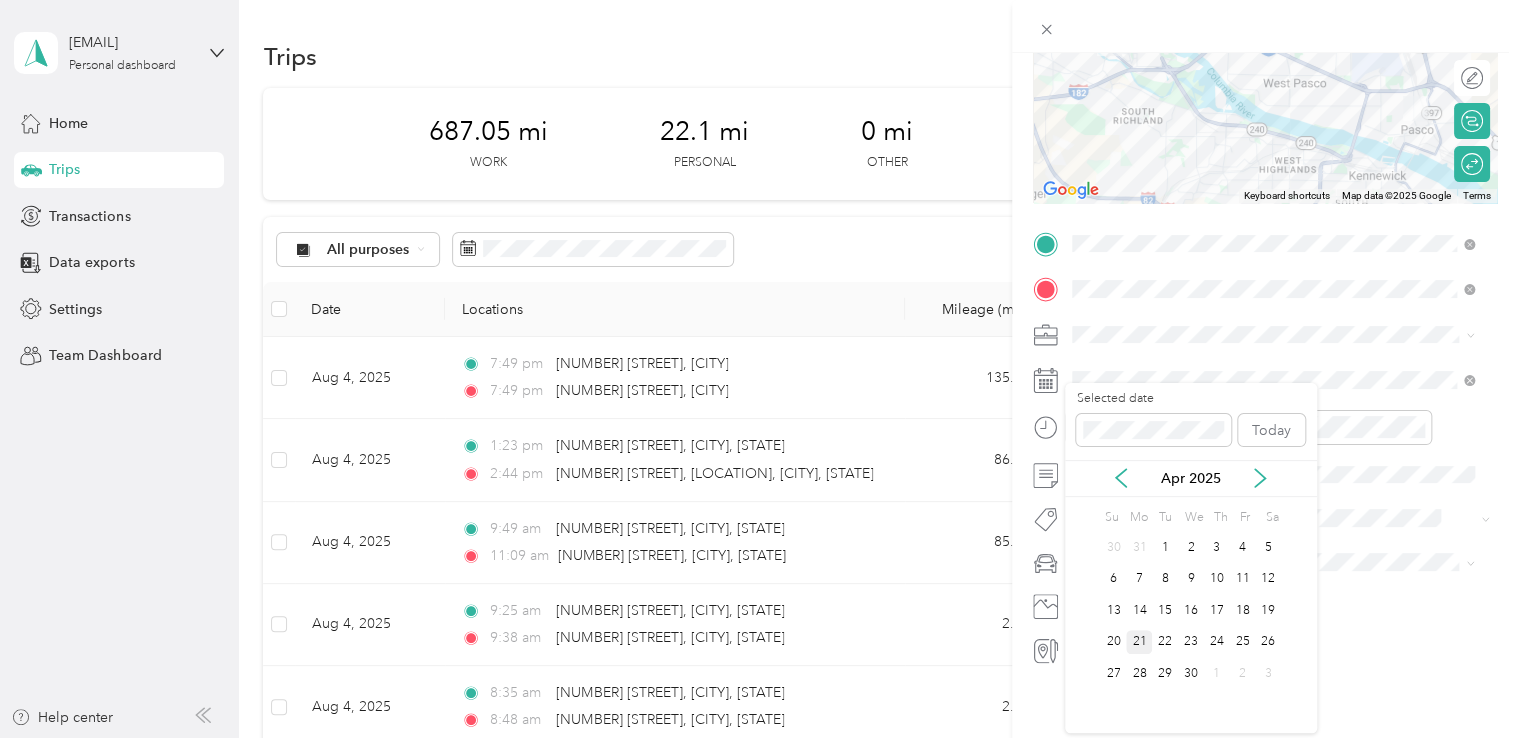 click on "21" at bounding box center (1139, 642) 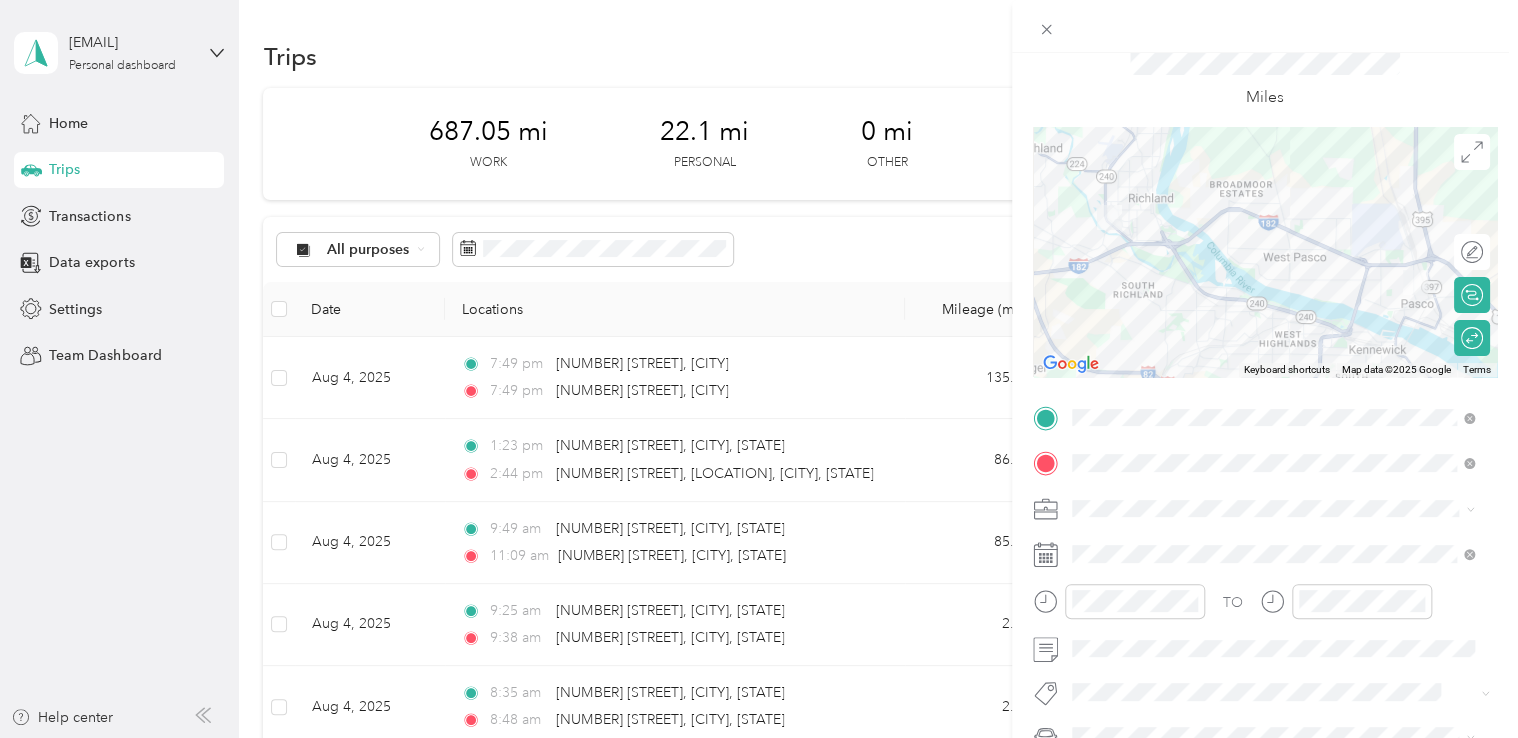 scroll, scrollTop: 0, scrollLeft: 0, axis: both 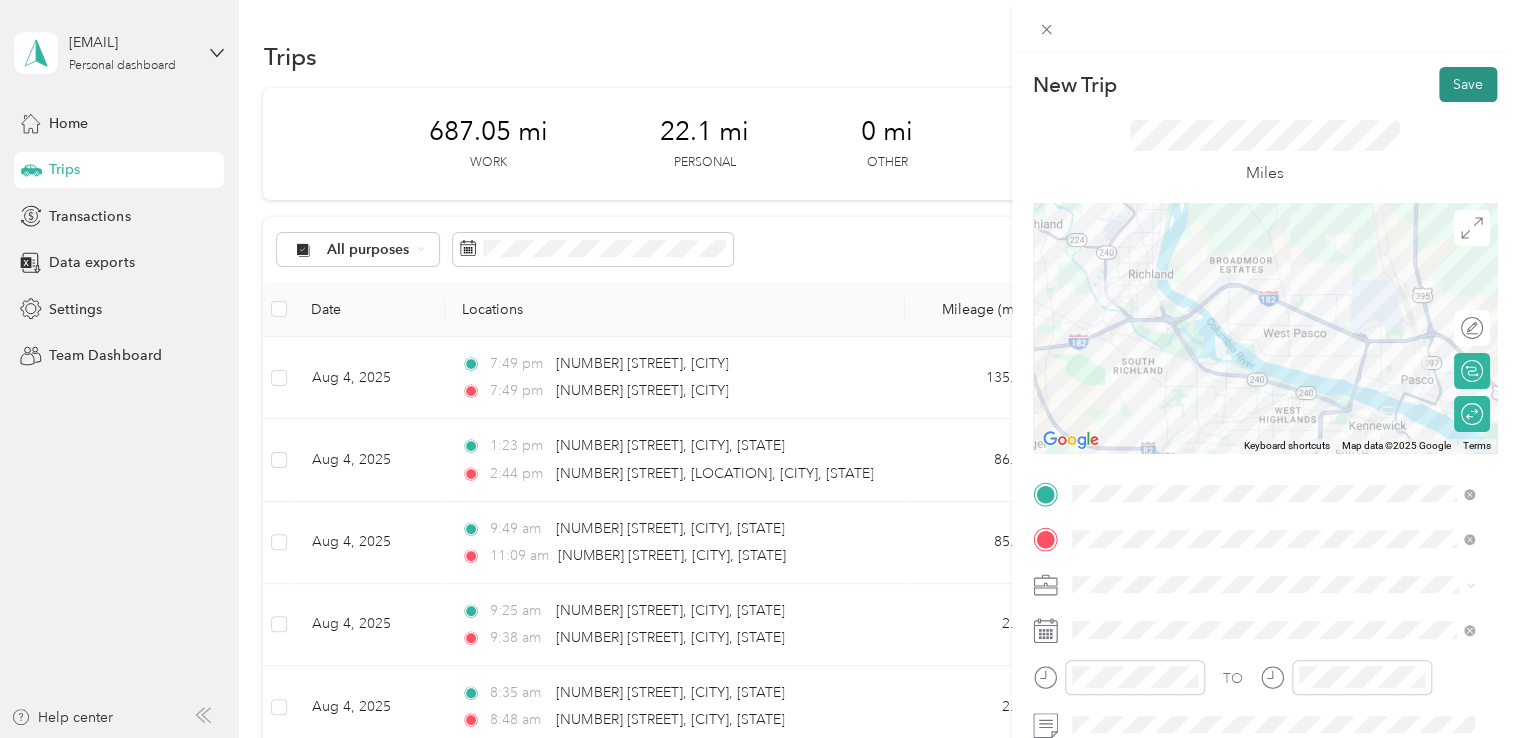 click on "Save" at bounding box center [1468, 84] 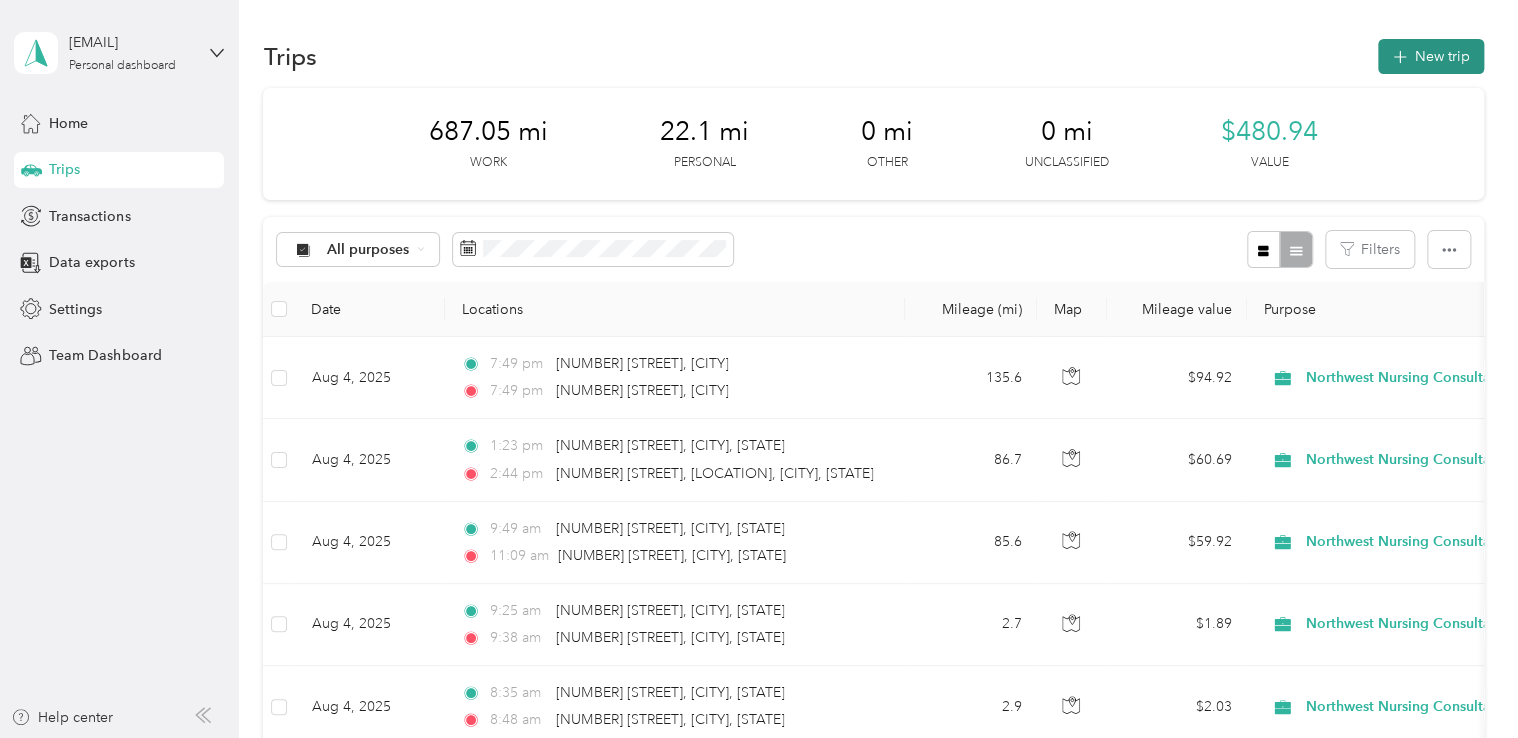 click on "New trip" at bounding box center (1431, 56) 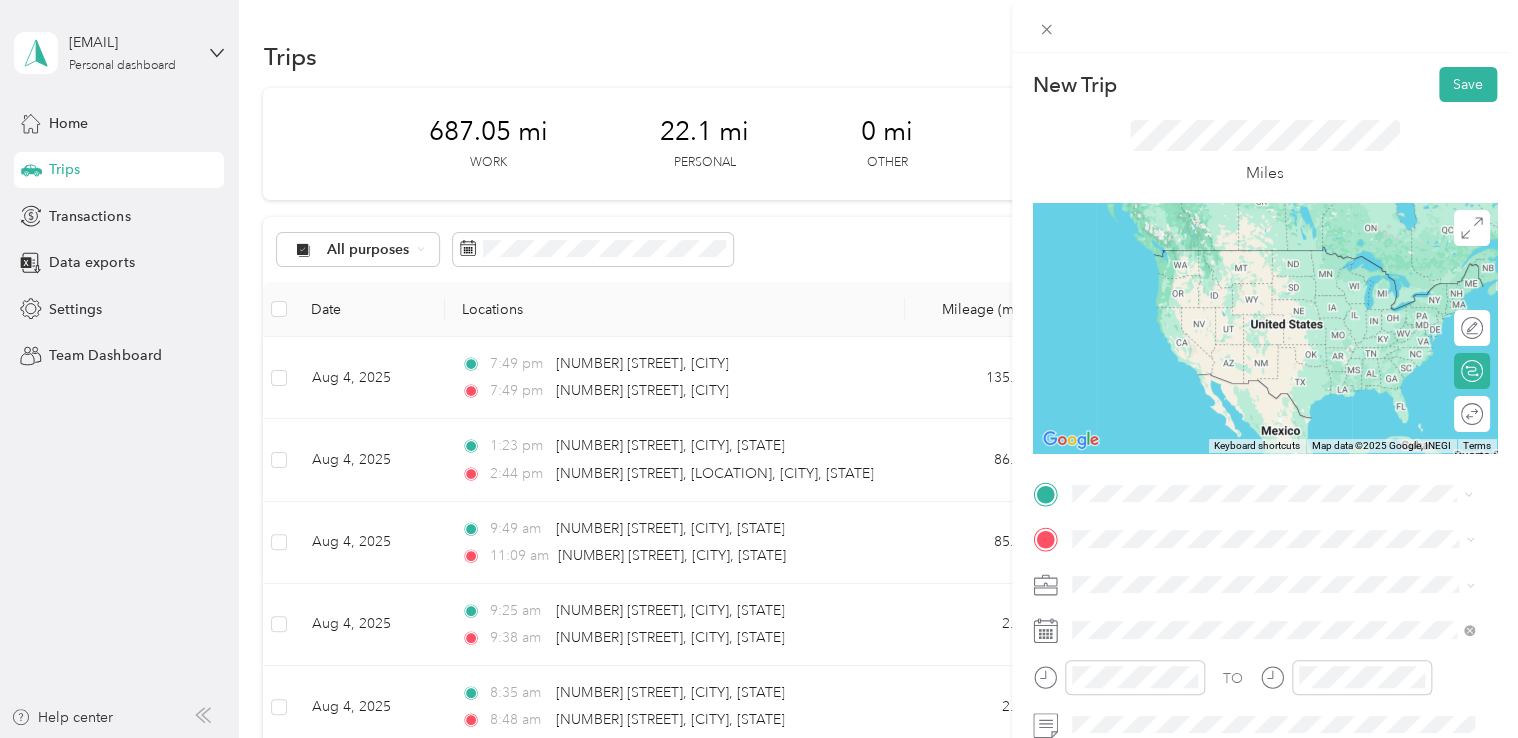 click on "[NUMBER] [STREET]
[CITY], [STATE] [POSTAL_CODE], [COUNTRY]" at bounding box center (1253, 258) 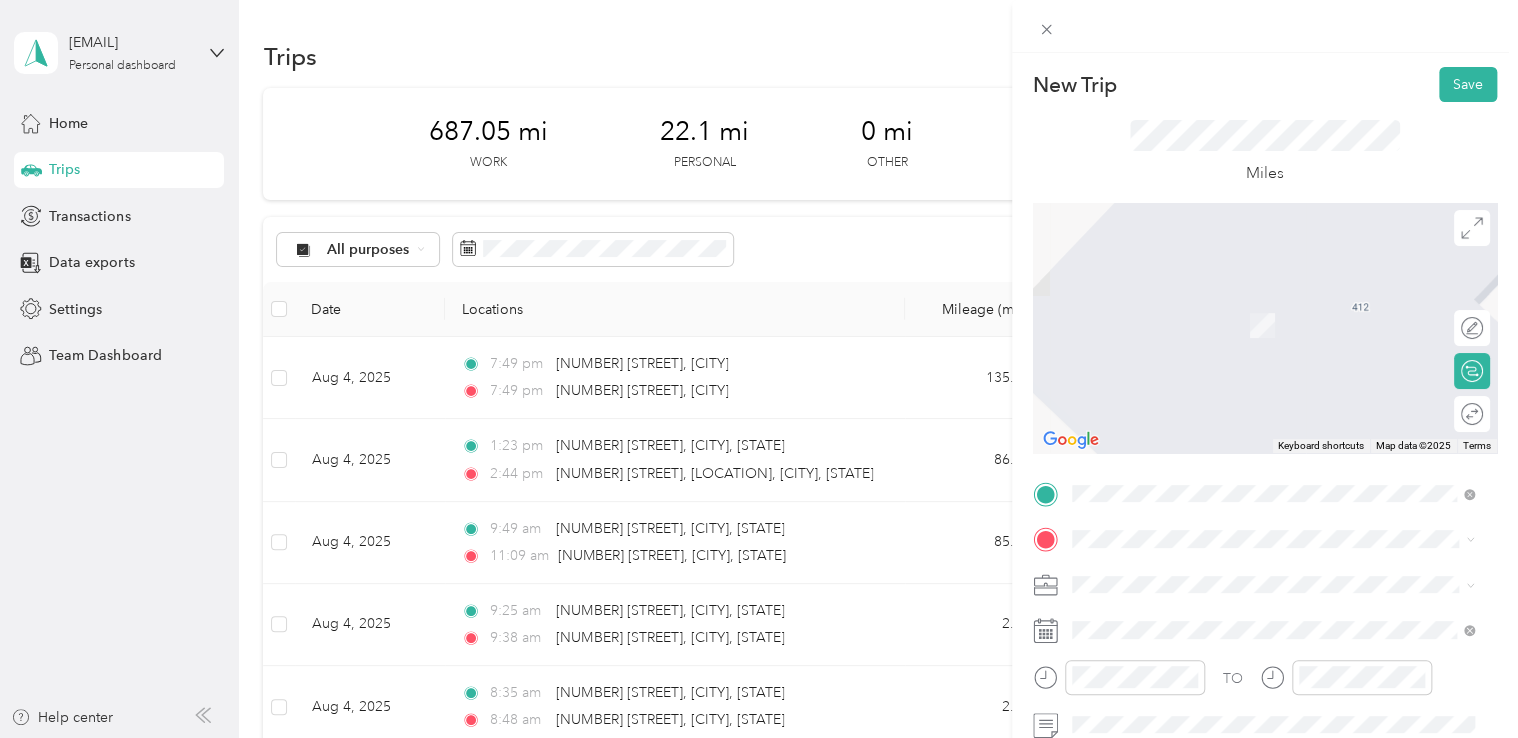 click on "[NUMBER] [STREET]
[CITY], [STATE] [POSTAL_CODE], [COUNTRY]" at bounding box center [1273, 300] 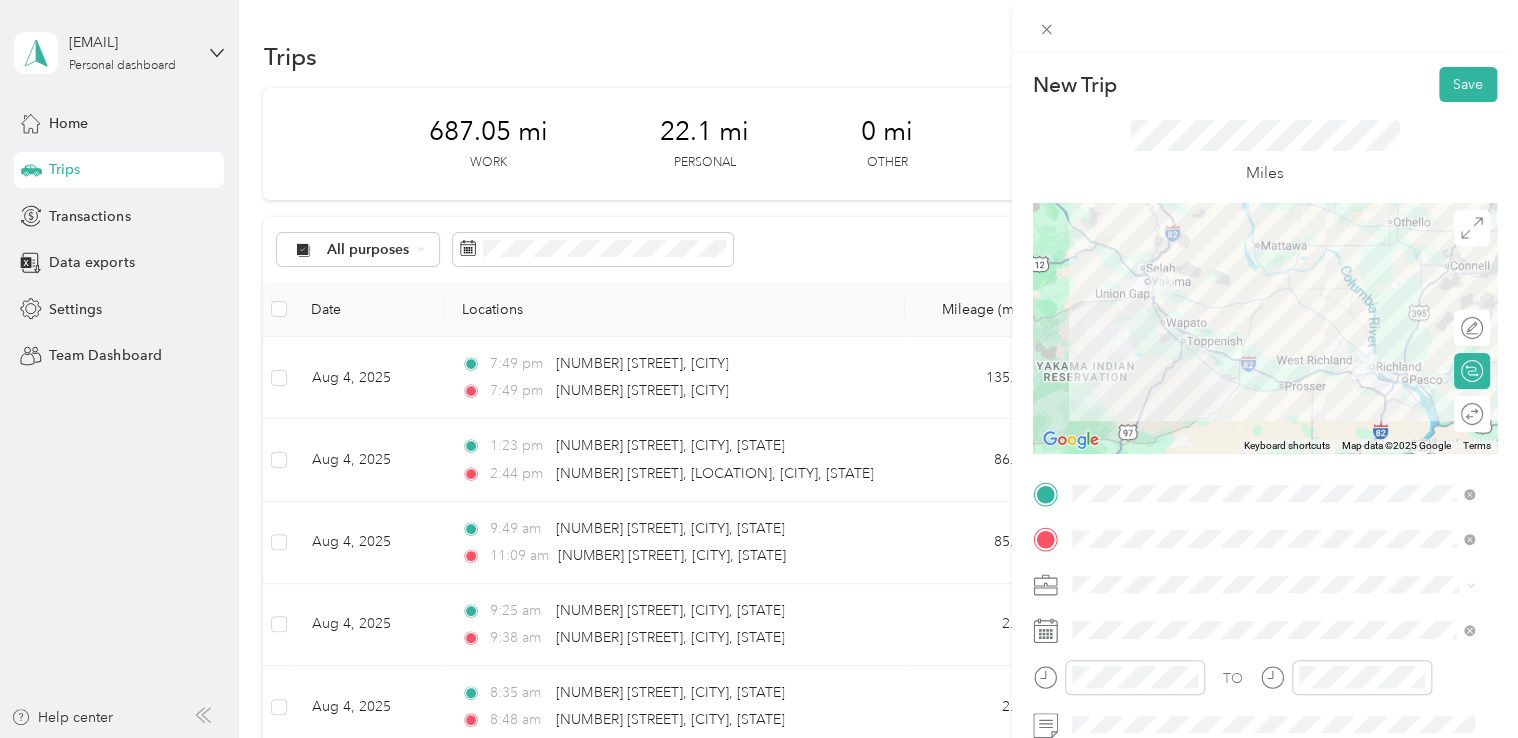 click on "Northwest Nursing Consultants" at bounding box center (1273, 368) 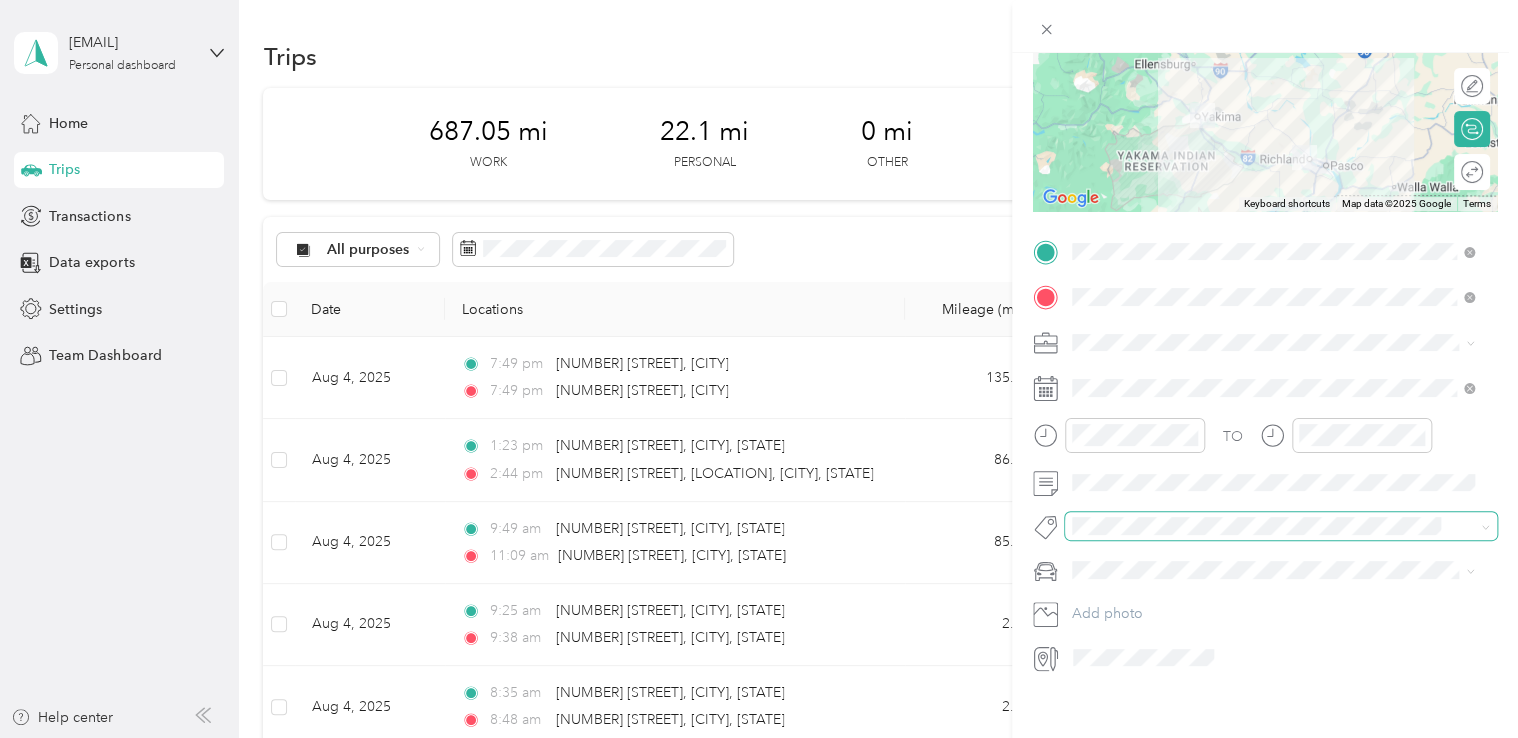 scroll, scrollTop: 264, scrollLeft: 0, axis: vertical 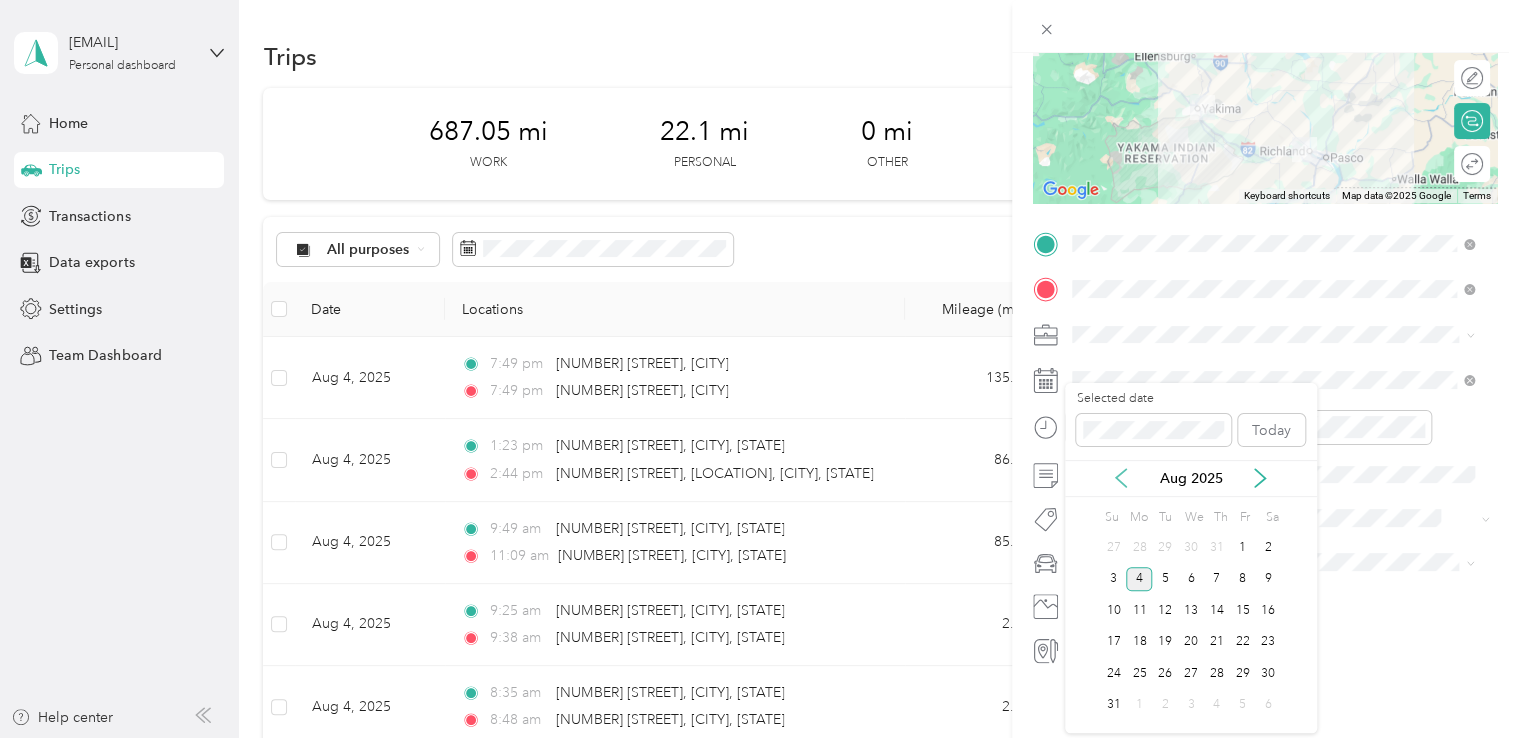 click 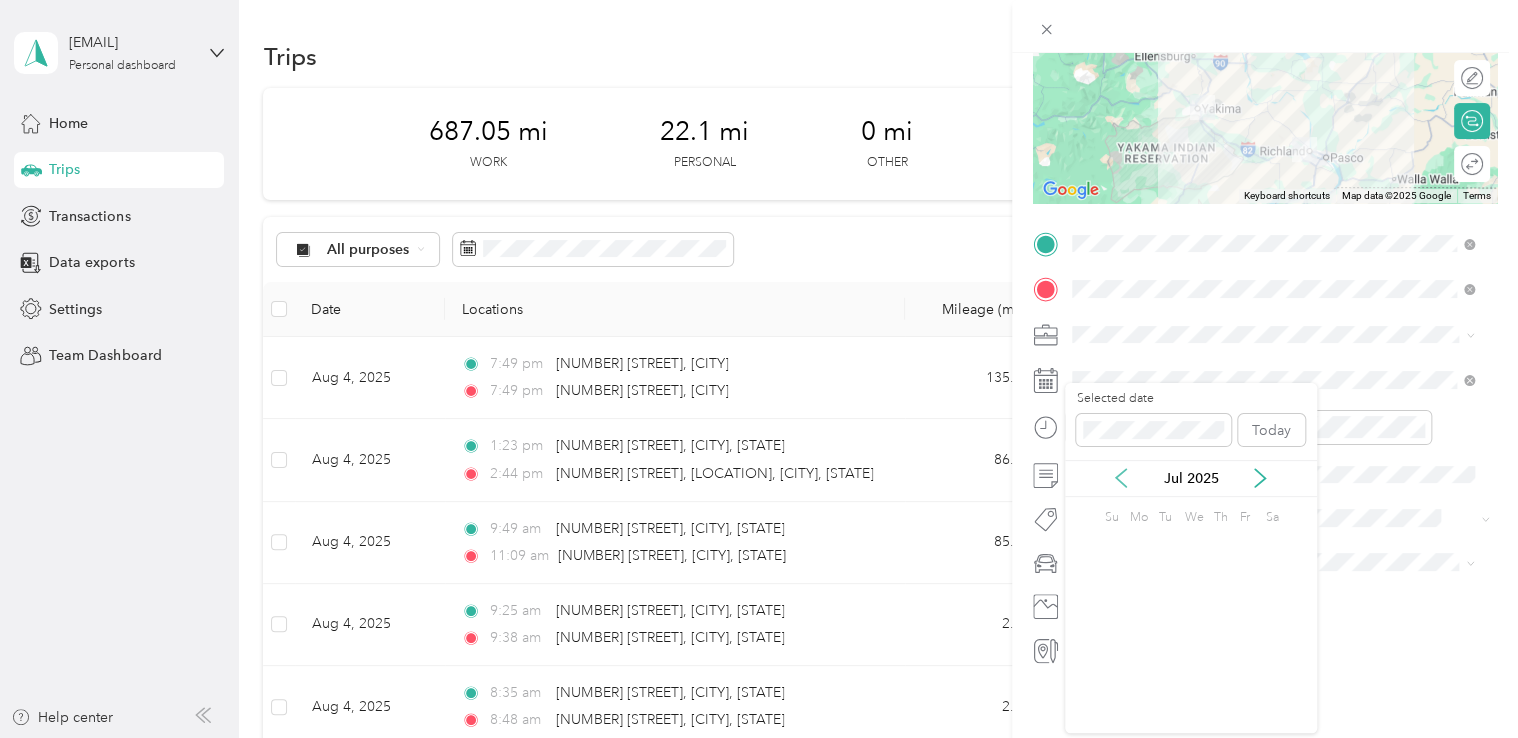 click 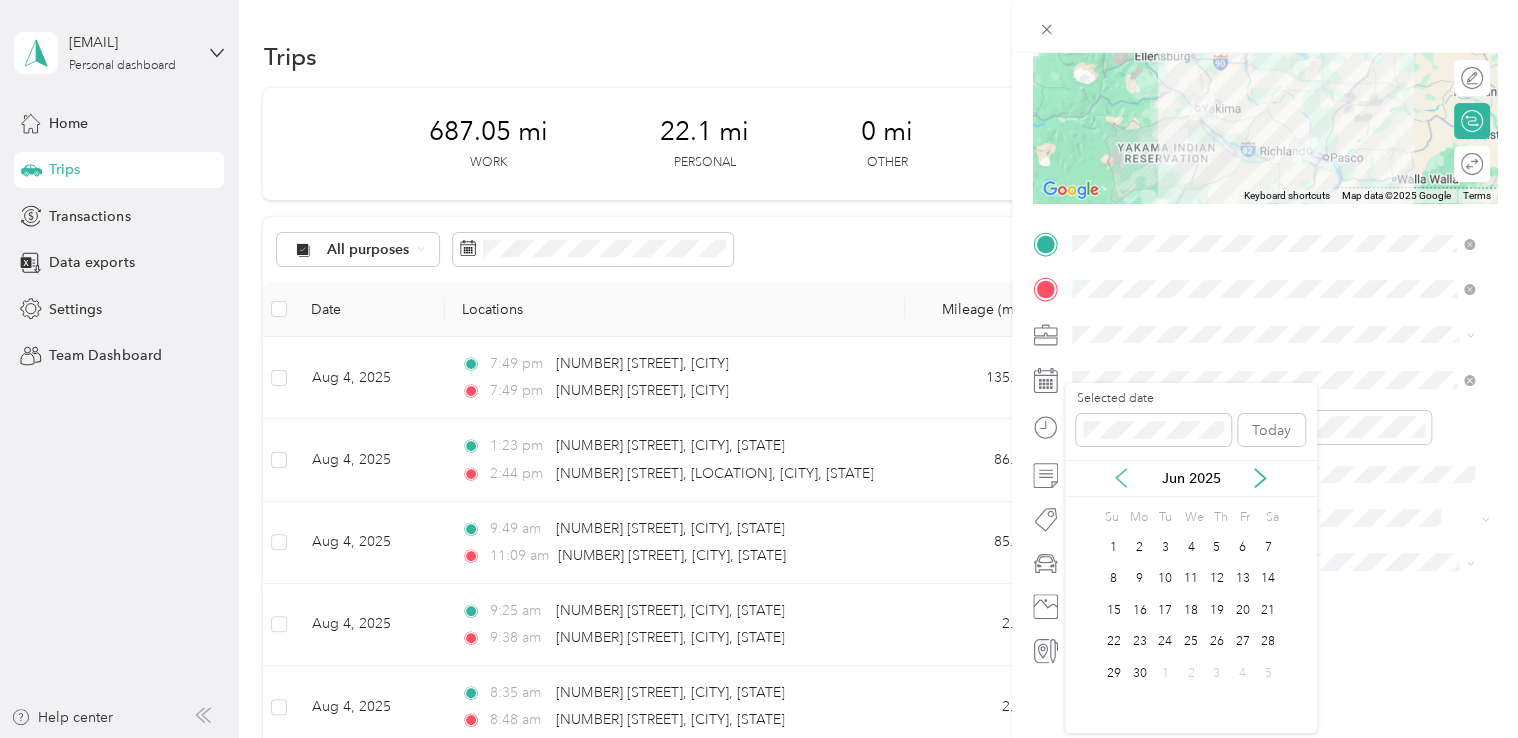 click 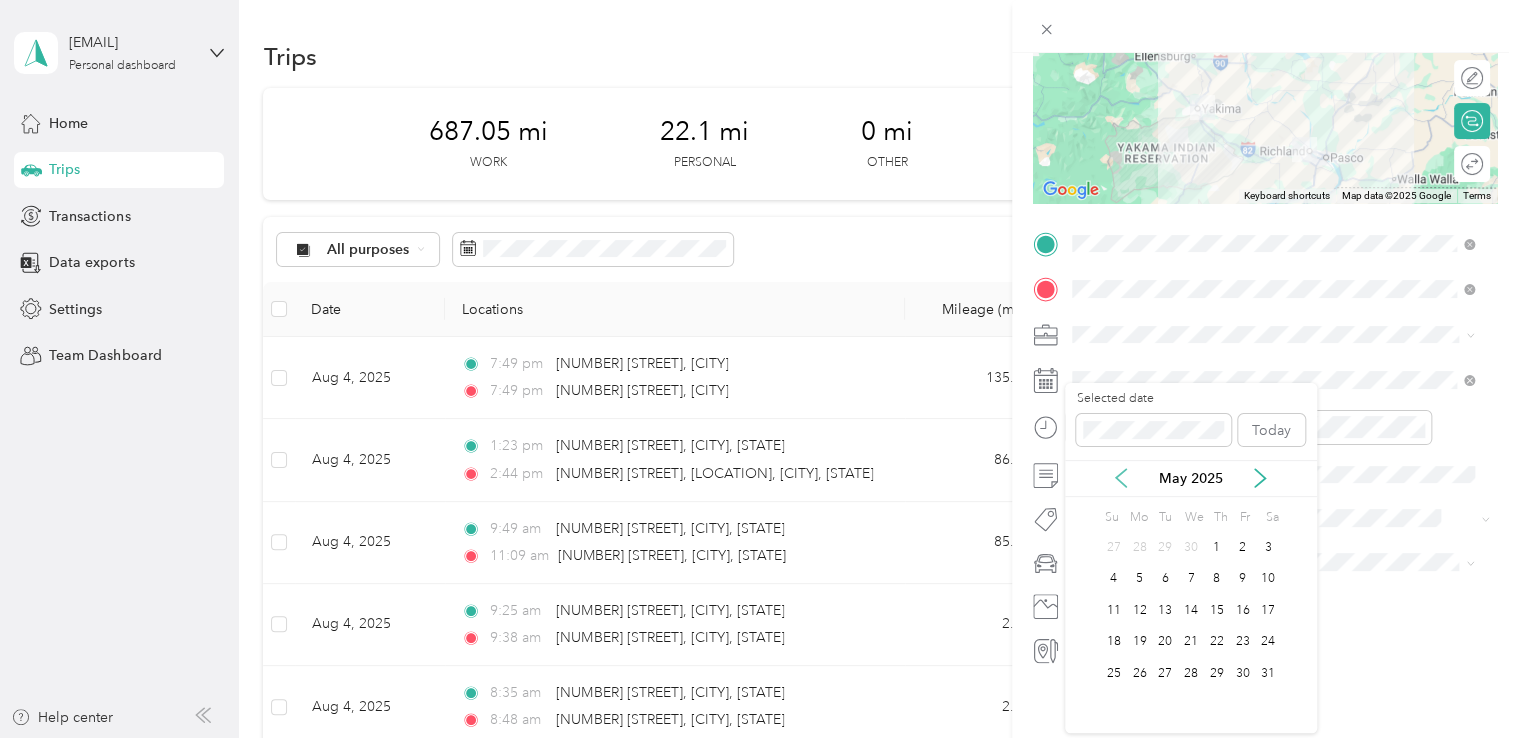 click 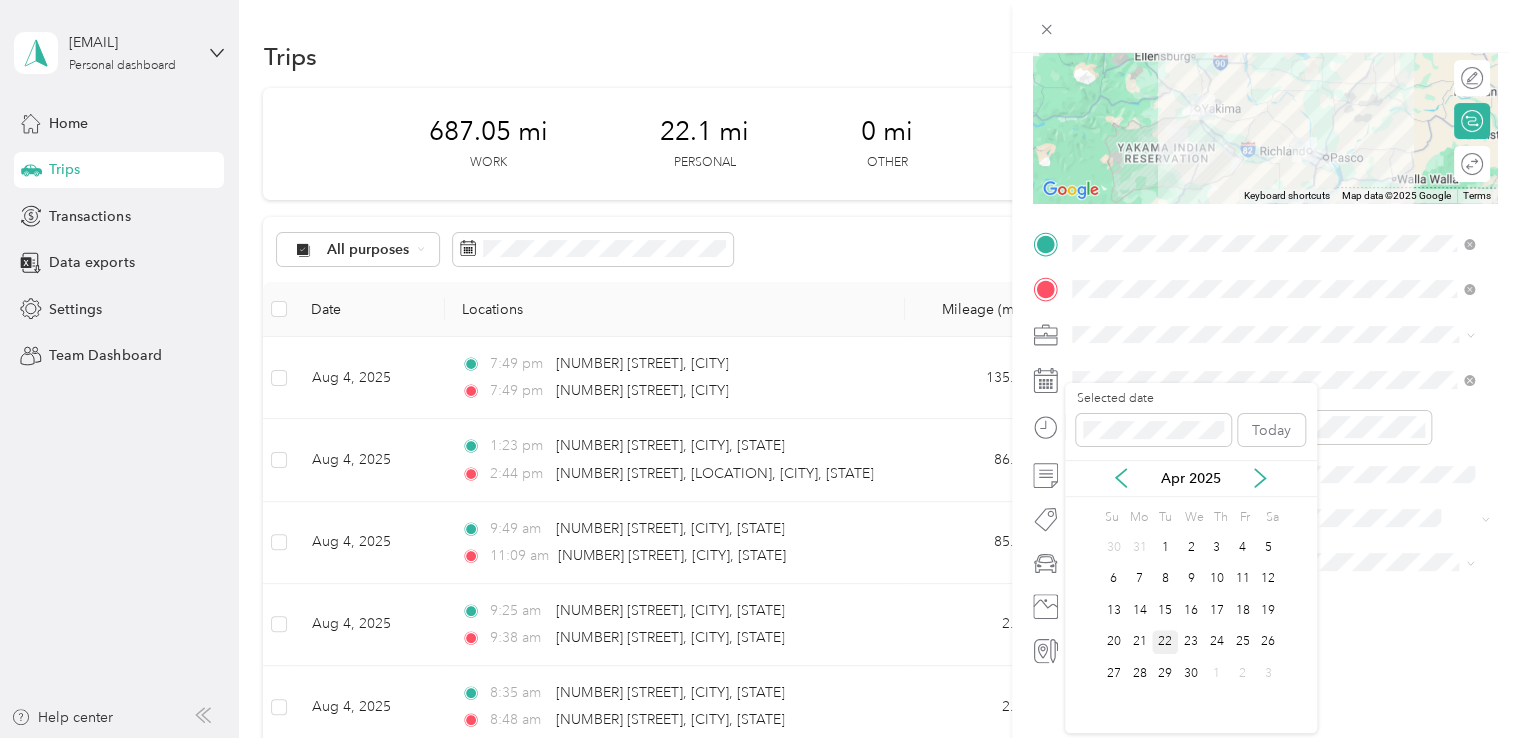 click on "22" at bounding box center (1165, 642) 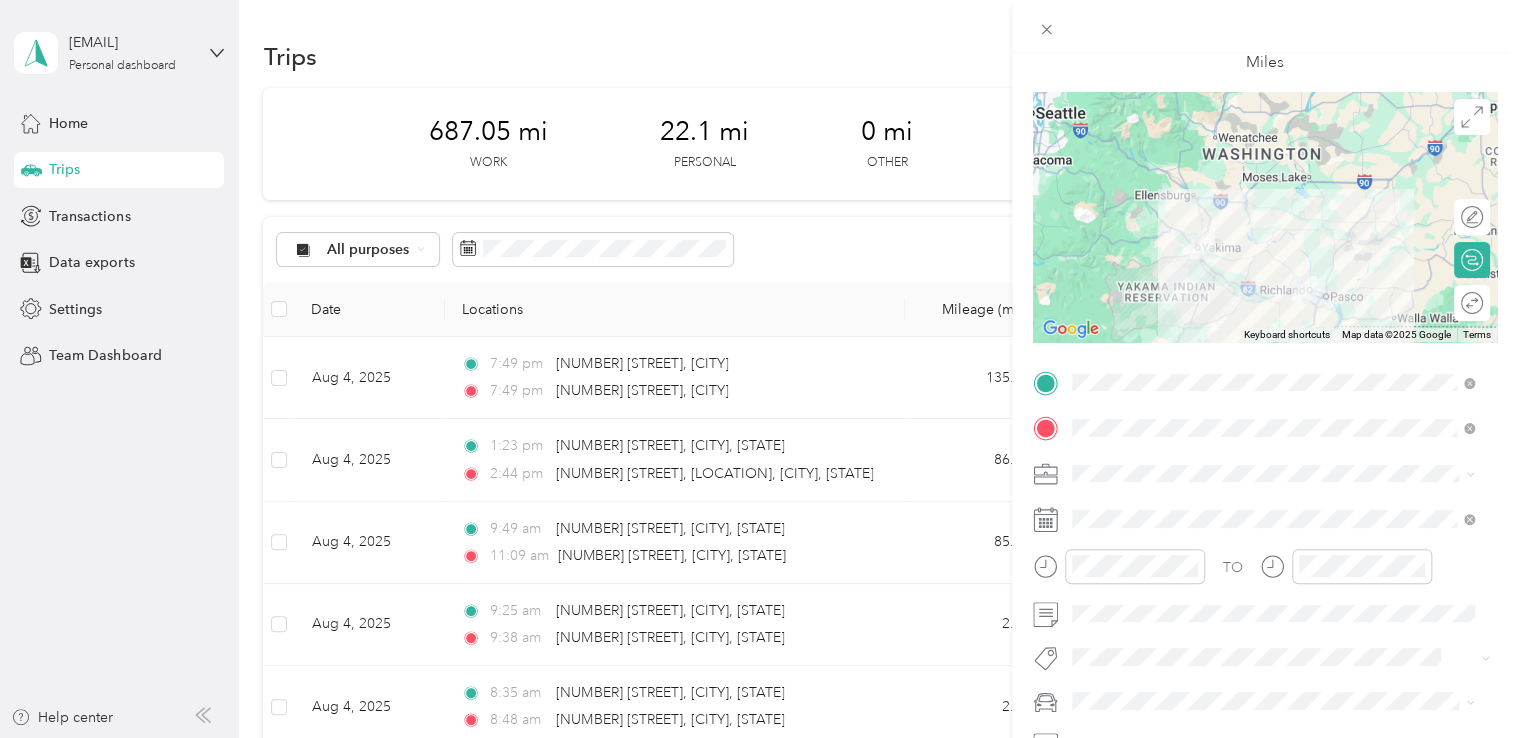 scroll, scrollTop: 0, scrollLeft: 0, axis: both 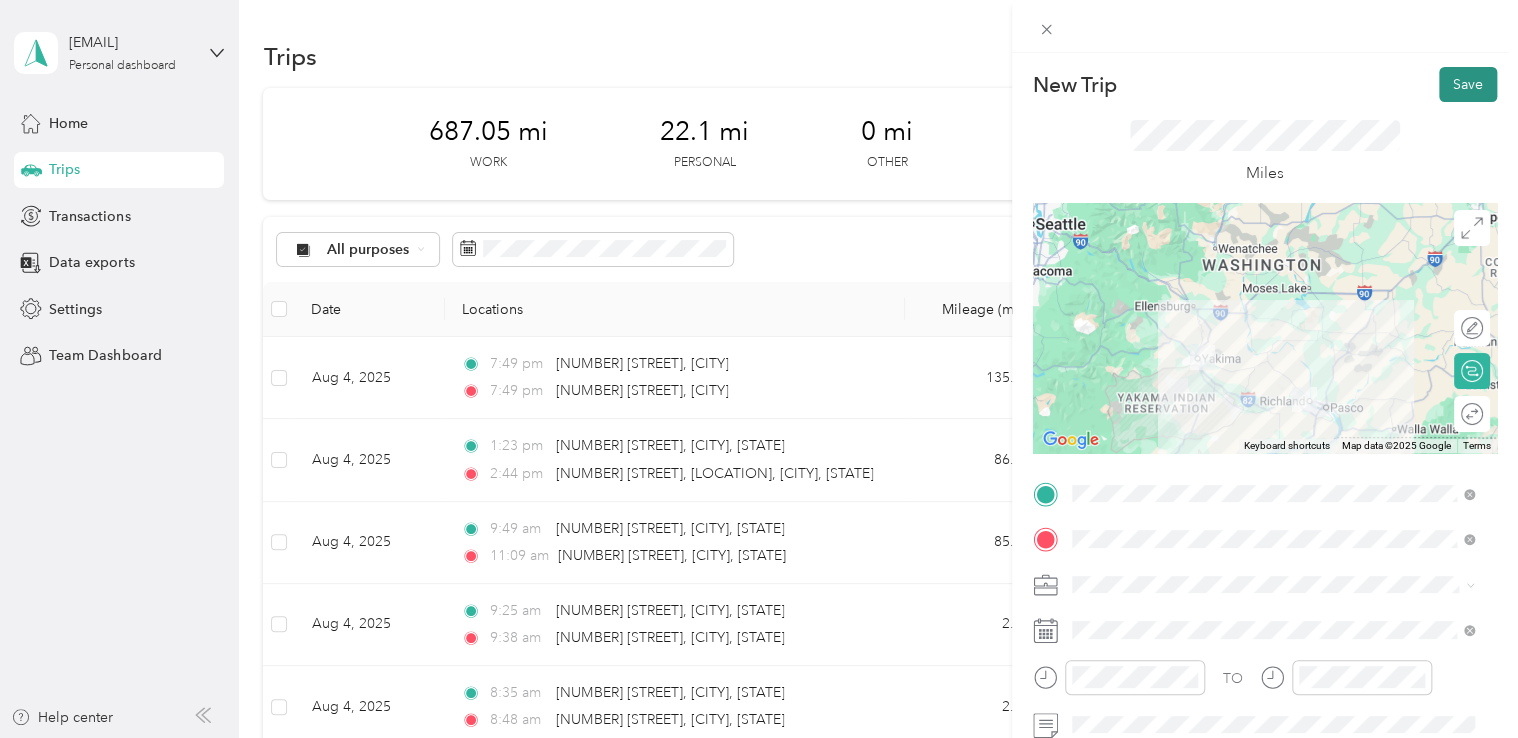 click on "Save" at bounding box center [1468, 84] 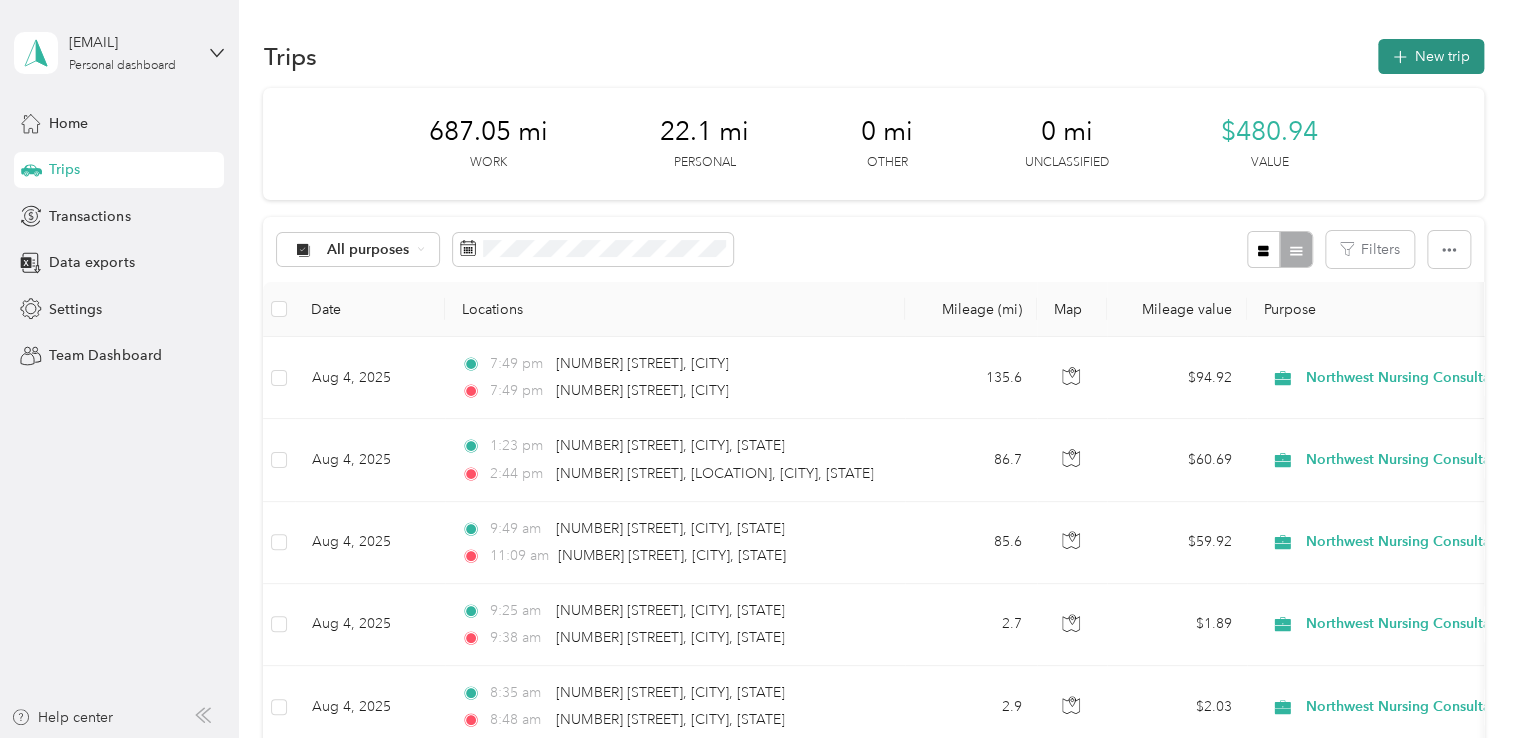 click on "New trip" at bounding box center [1431, 56] 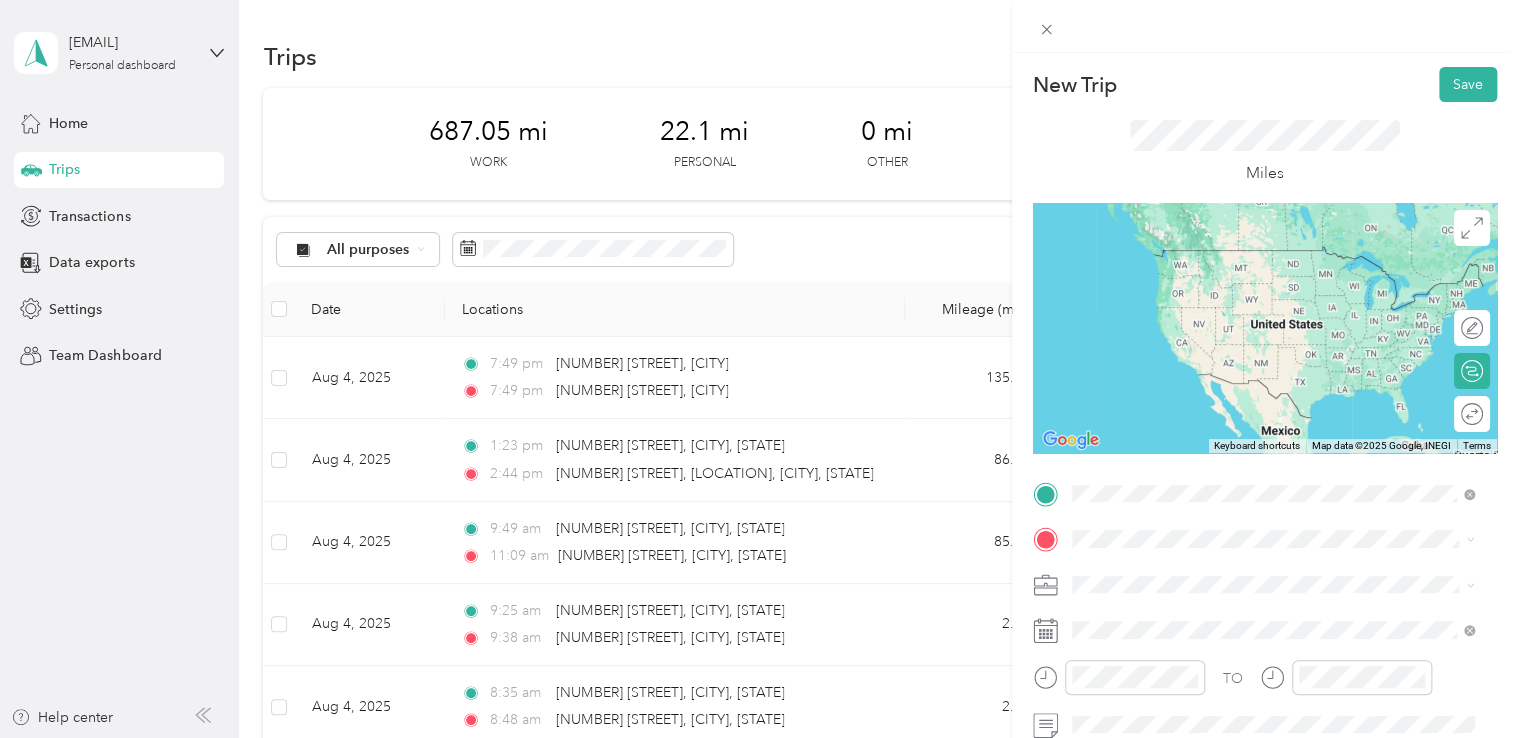 click on "[NUMBER] [STREET]
[CITY], [STATE] [POSTAL_CODE], [COUNTRY]" at bounding box center [1252, 258] 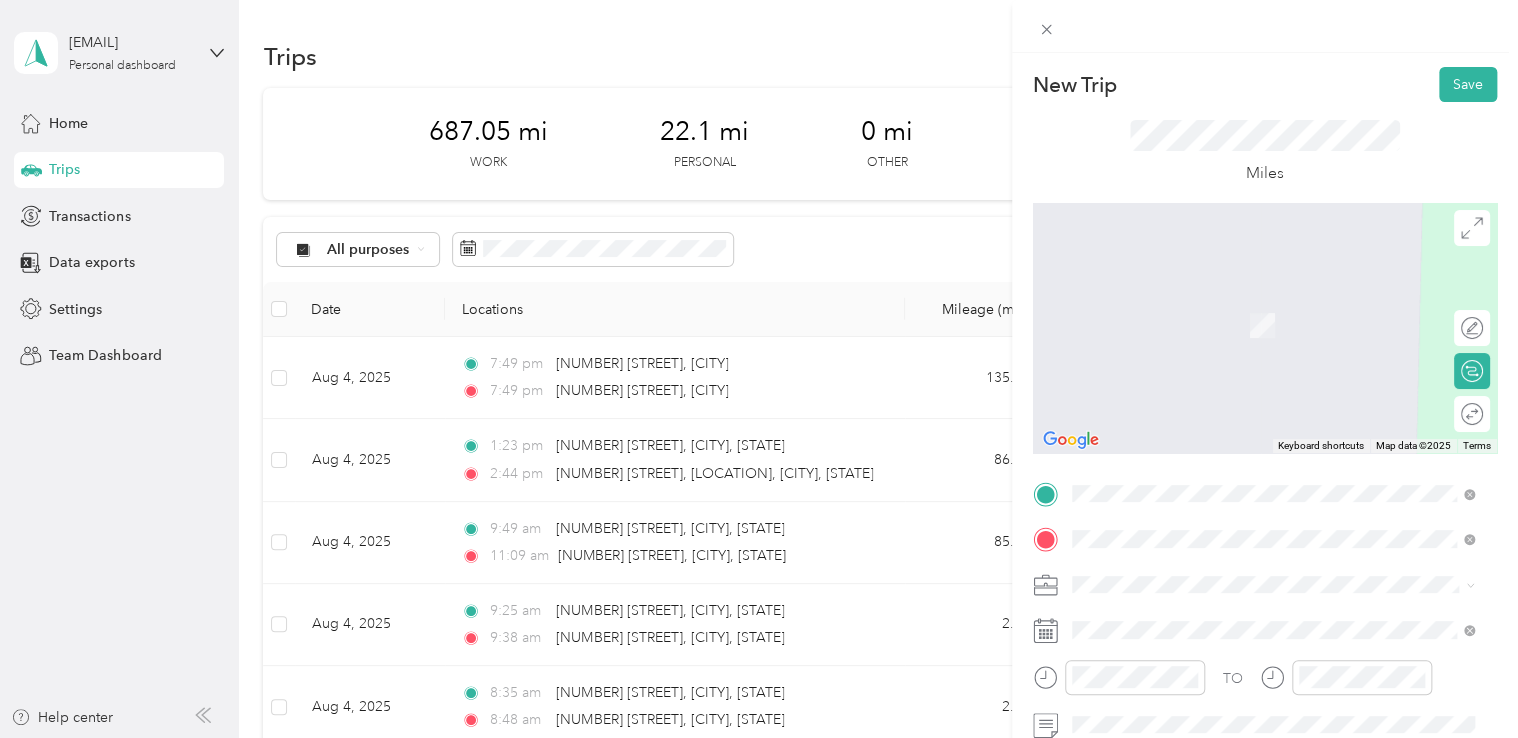 click on "[NUMBER] [STREET]
[CITY], [STATE] [POSTAL_CODE], [COUNTRY]" at bounding box center (1252, 304) 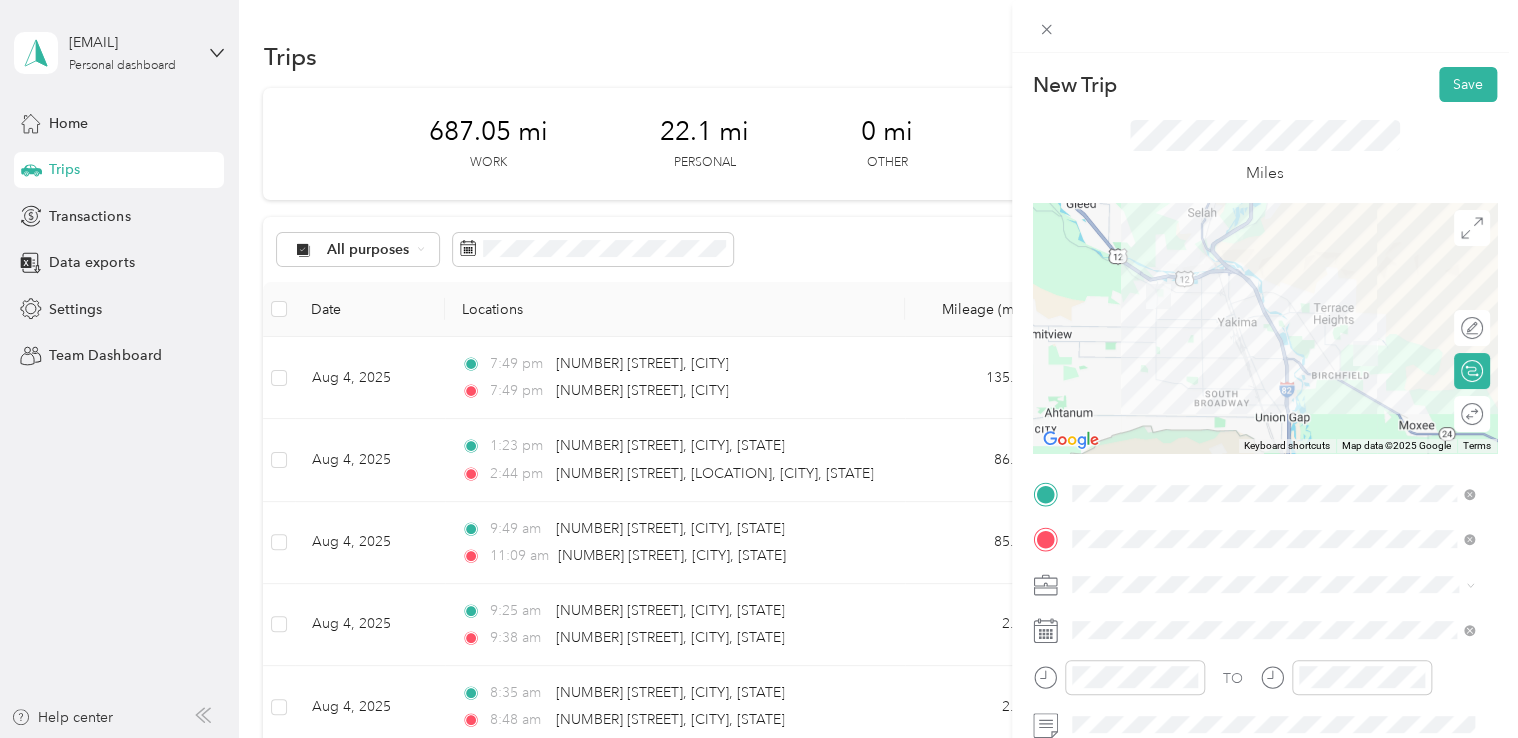 click on "Northwest Nursing Consultants" at bounding box center (1273, 372) 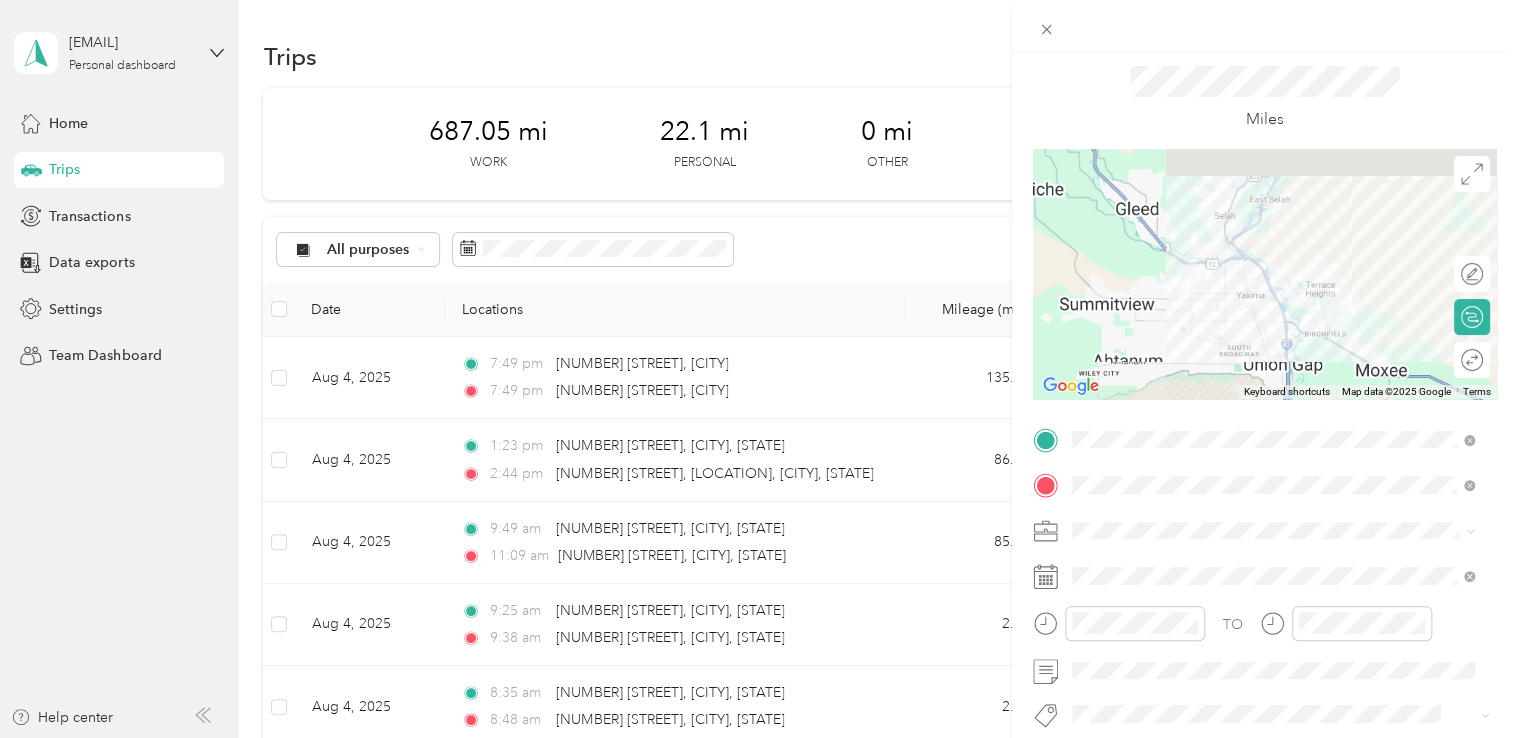 scroll, scrollTop: 100, scrollLeft: 0, axis: vertical 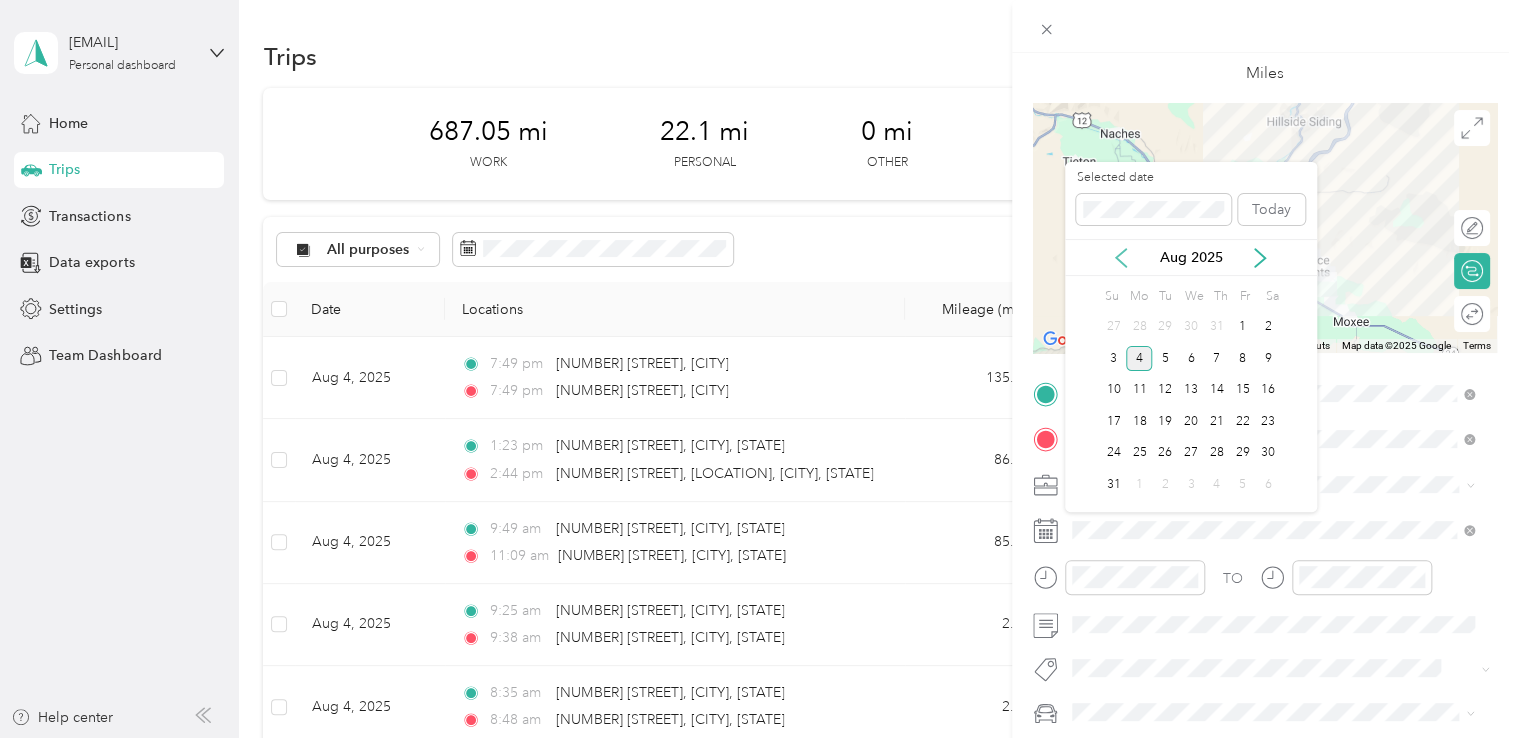 click 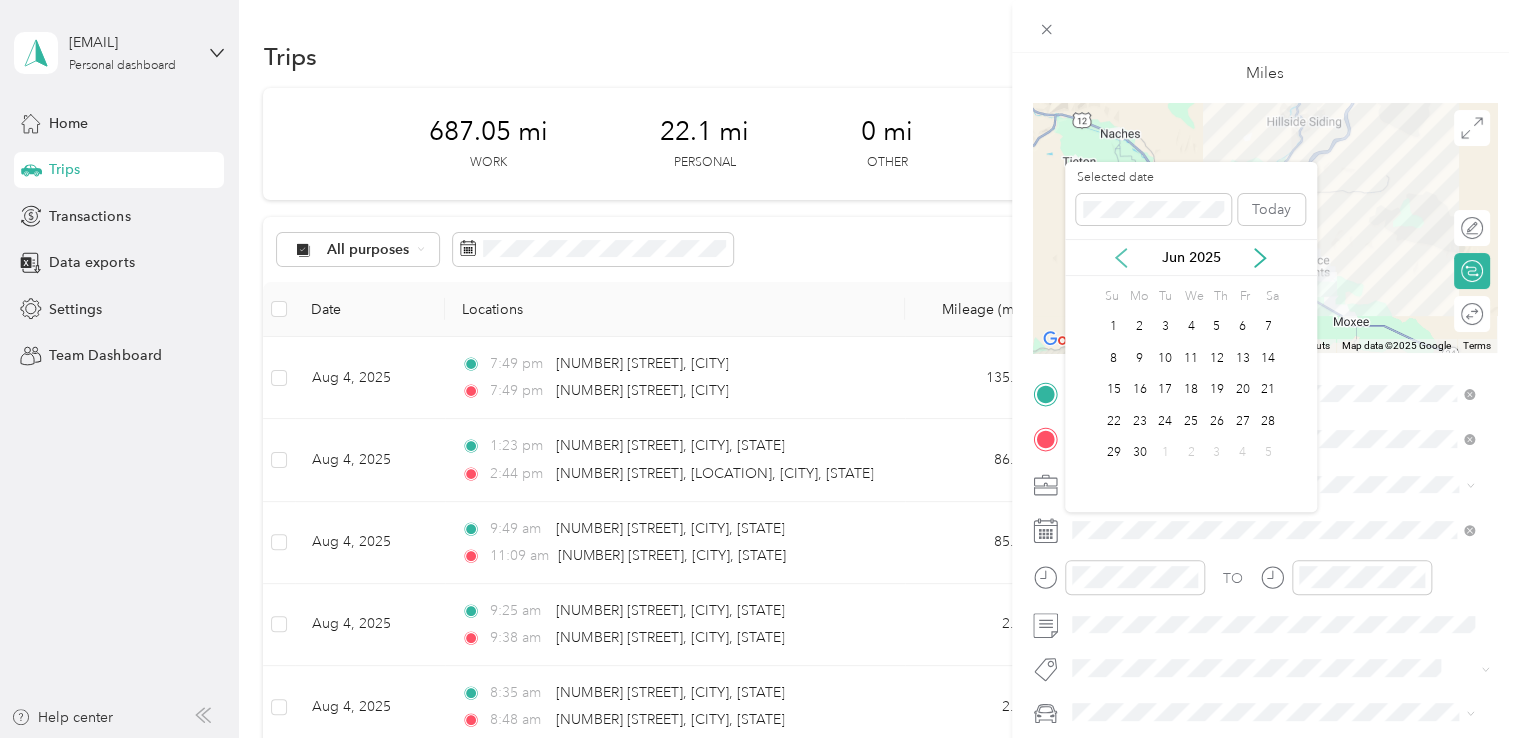 click 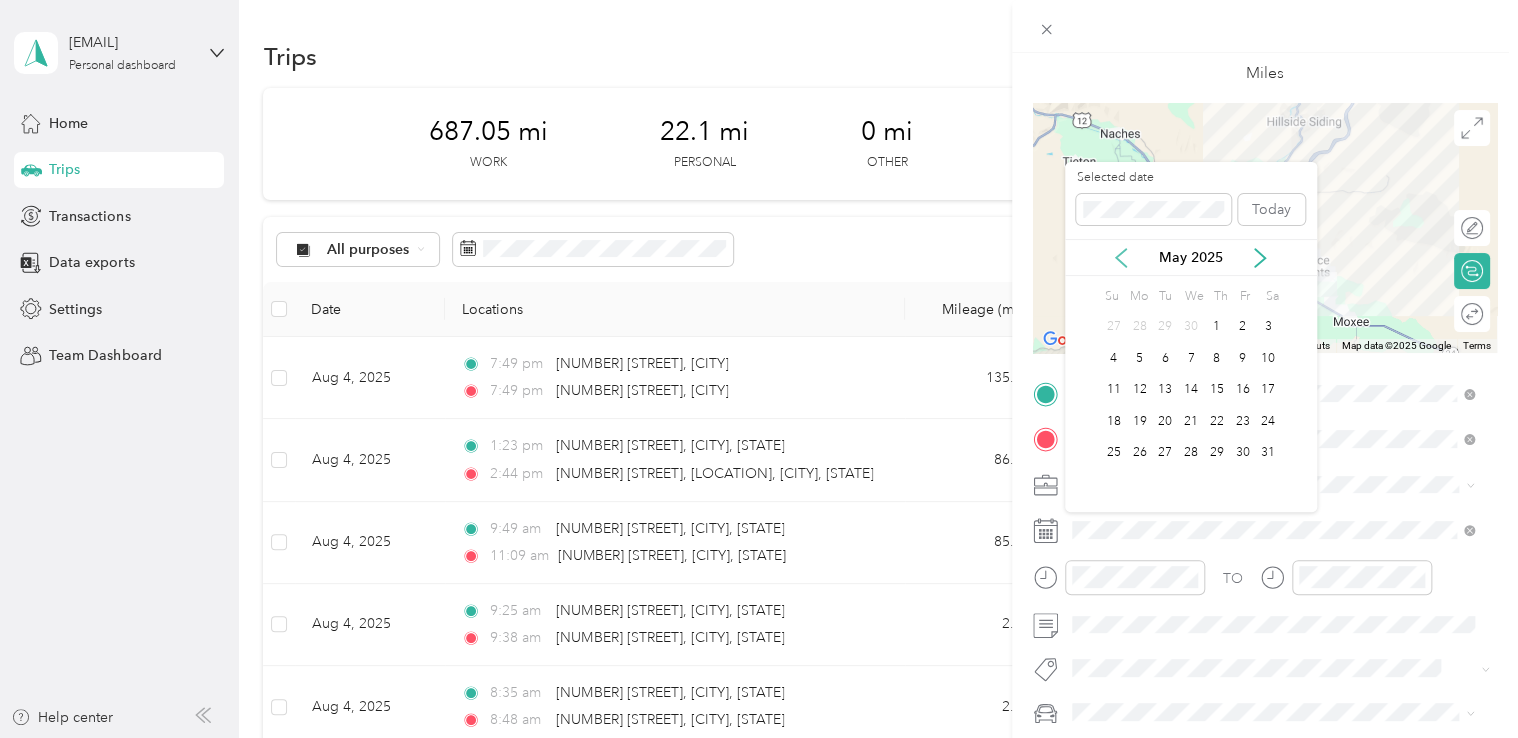 click 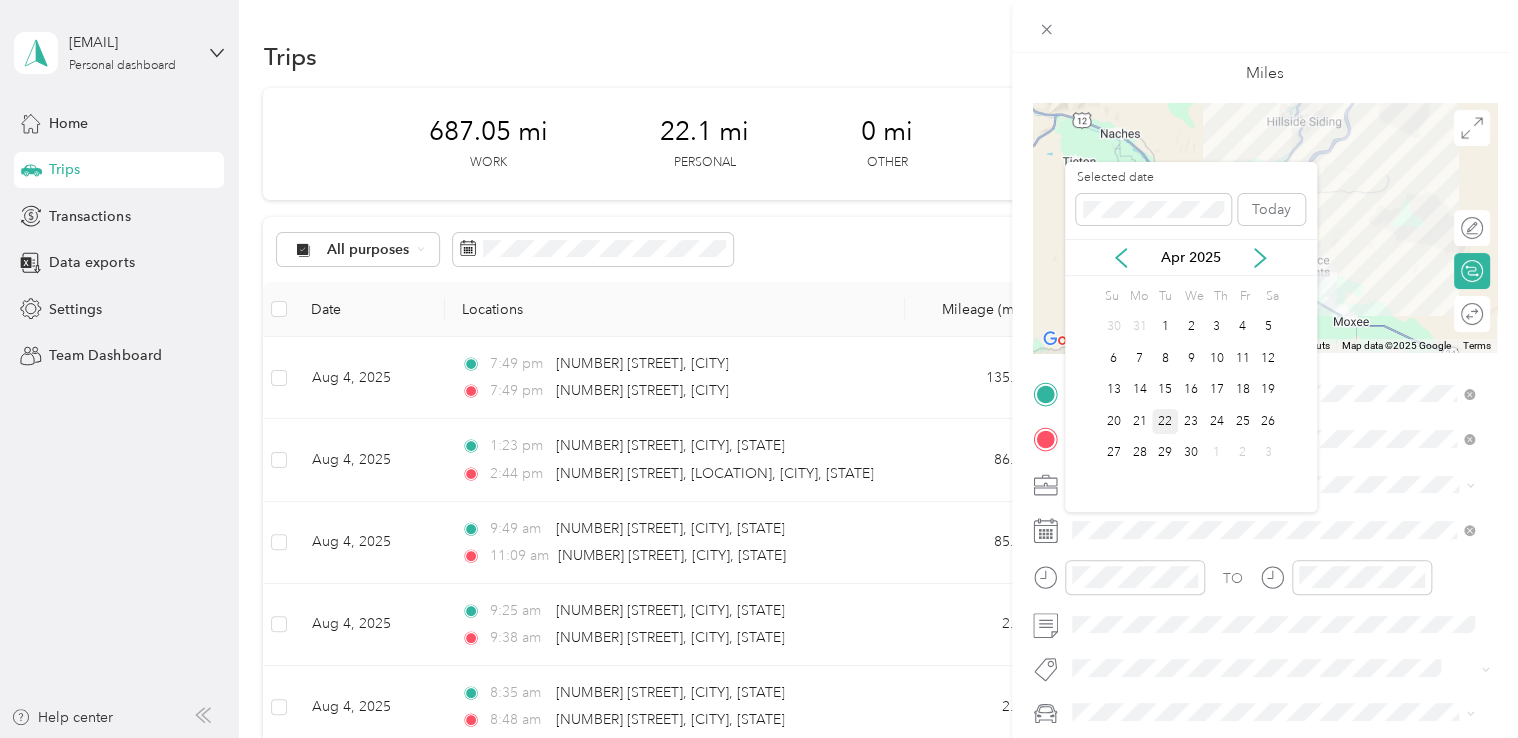 click on "22" at bounding box center [1165, 421] 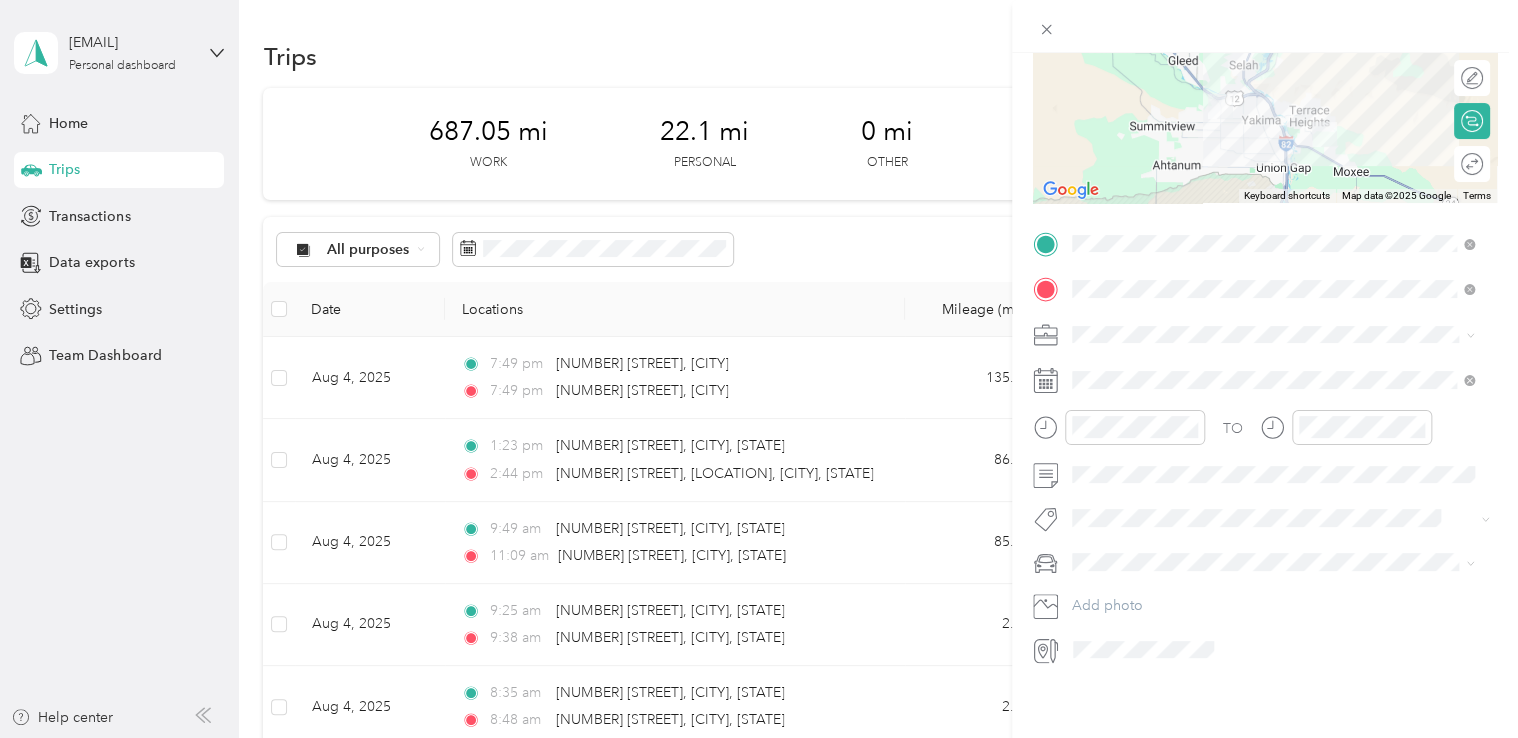 scroll, scrollTop: 0, scrollLeft: 0, axis: both 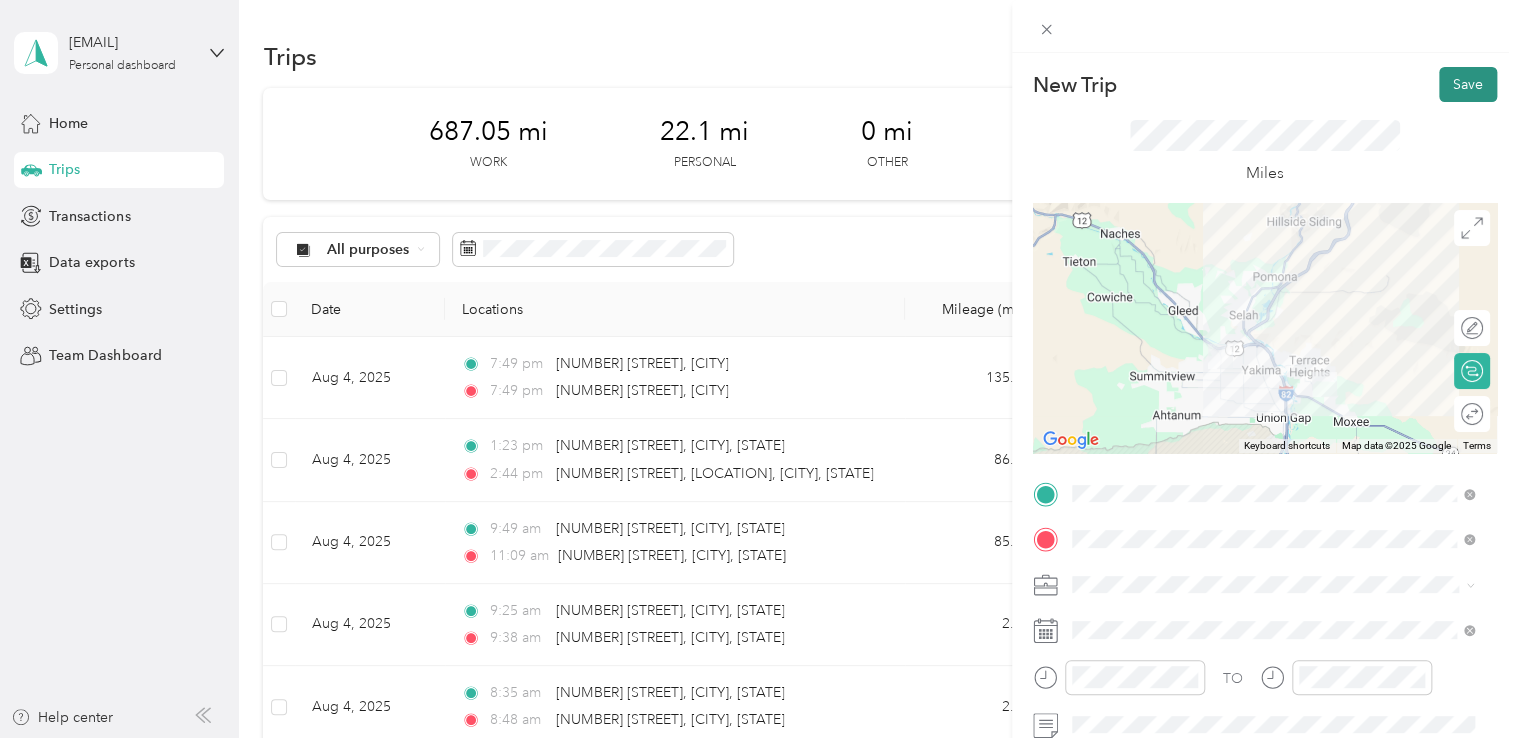click on "Save" at bounding box center [1468, 84] 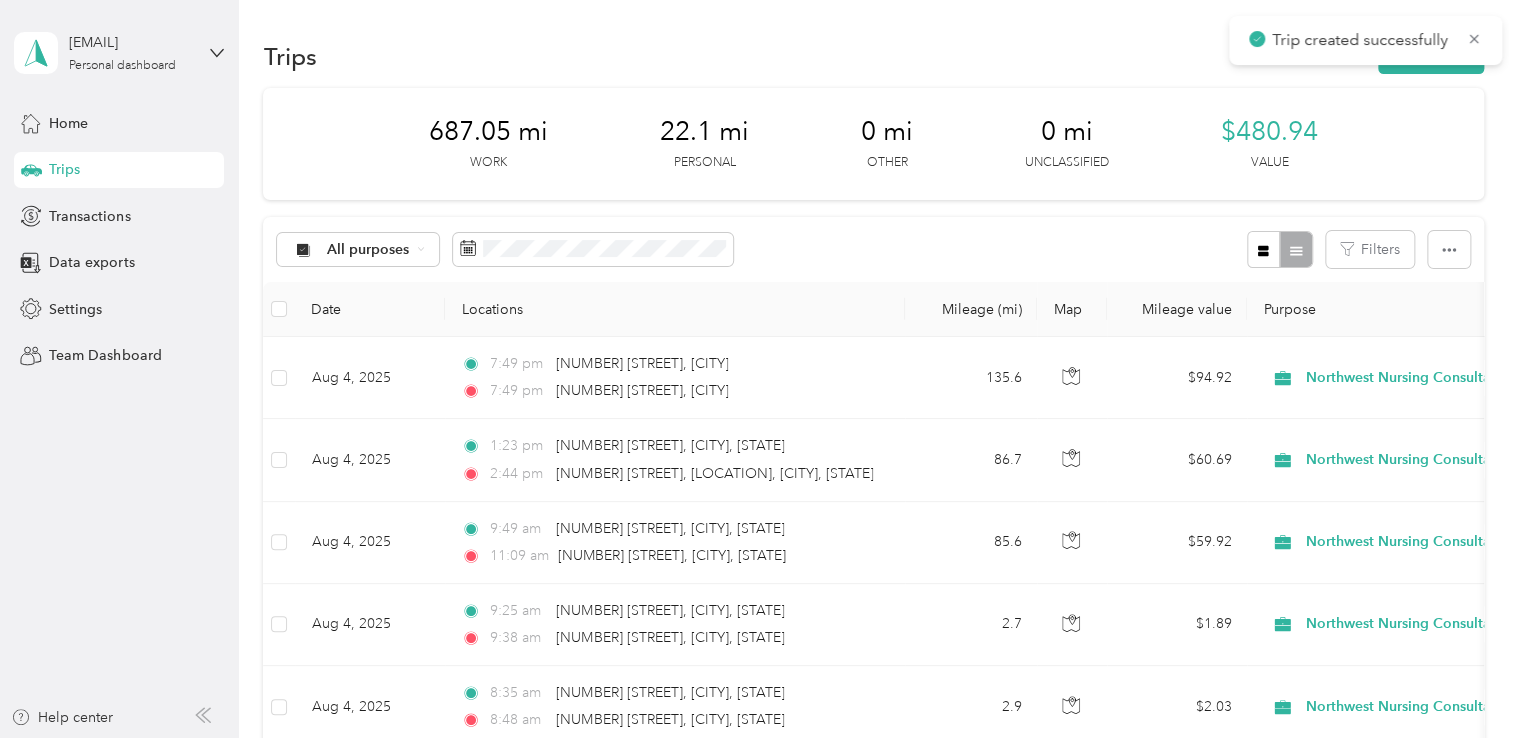 click on "Trips New trip" at bounding box center (873, 56) 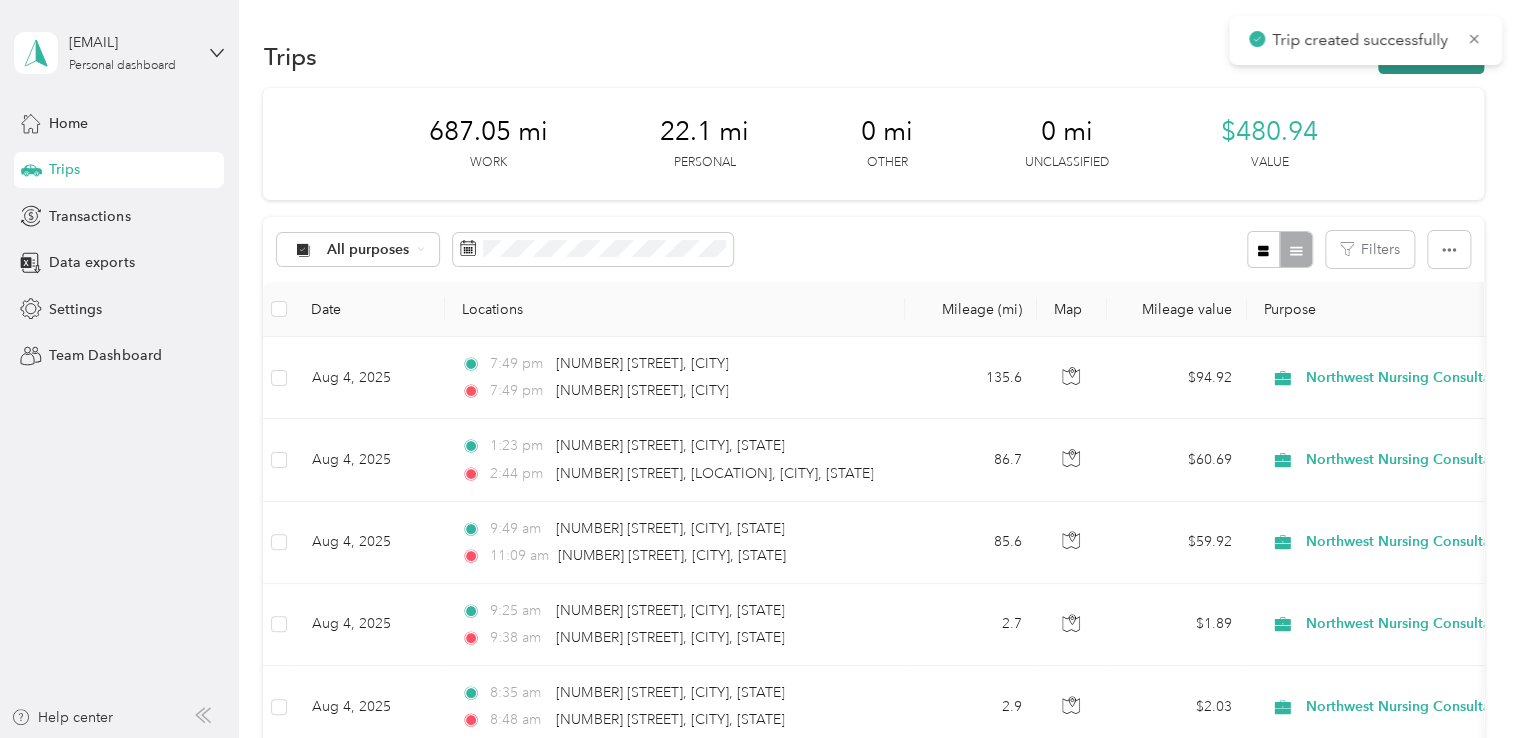 click on "New trip" at bounding box center [1431, 56] 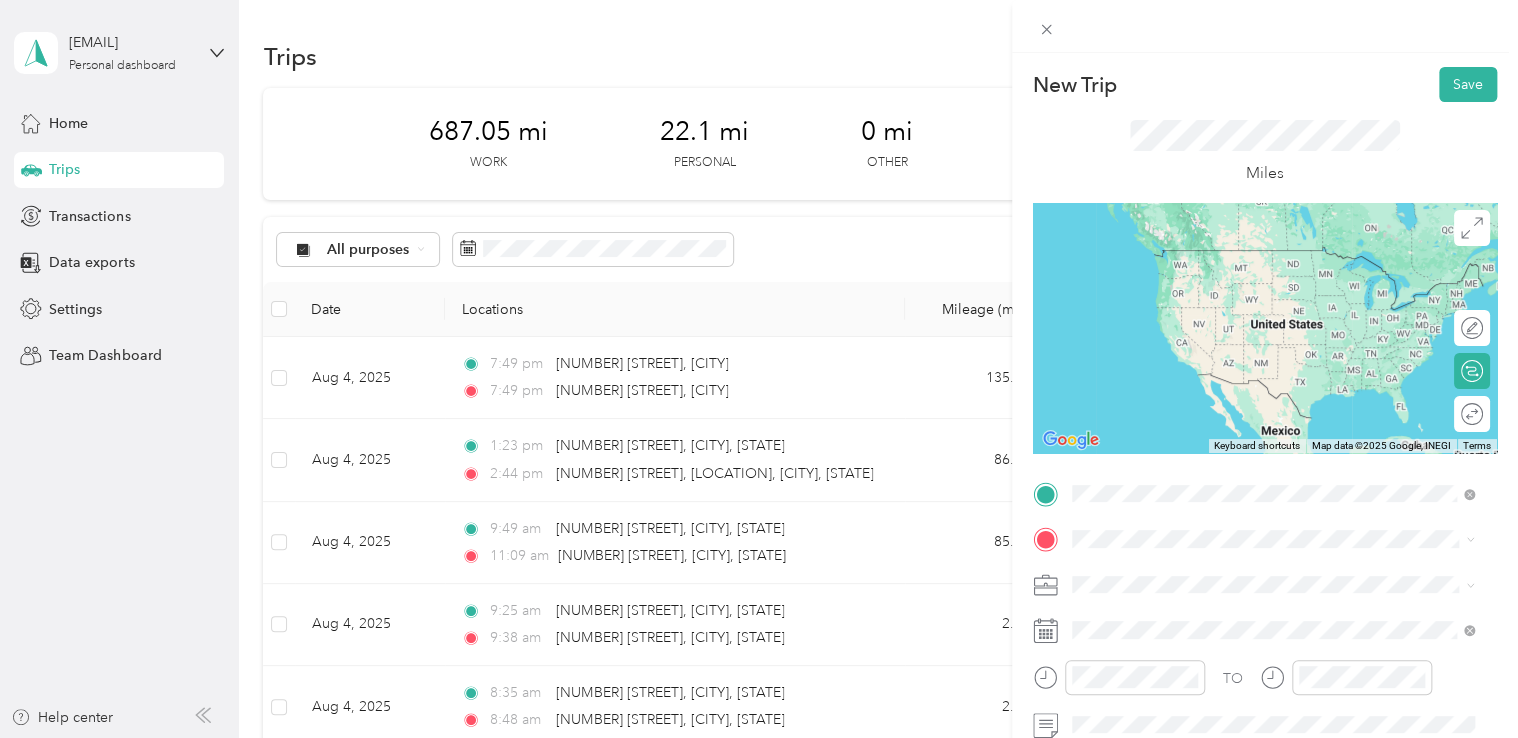 click on "[NUMBER] [STREET]
[CITY], [STATE] [POSTAL_CODE], [COUNTRY]" at bounding box center (1252, 258) 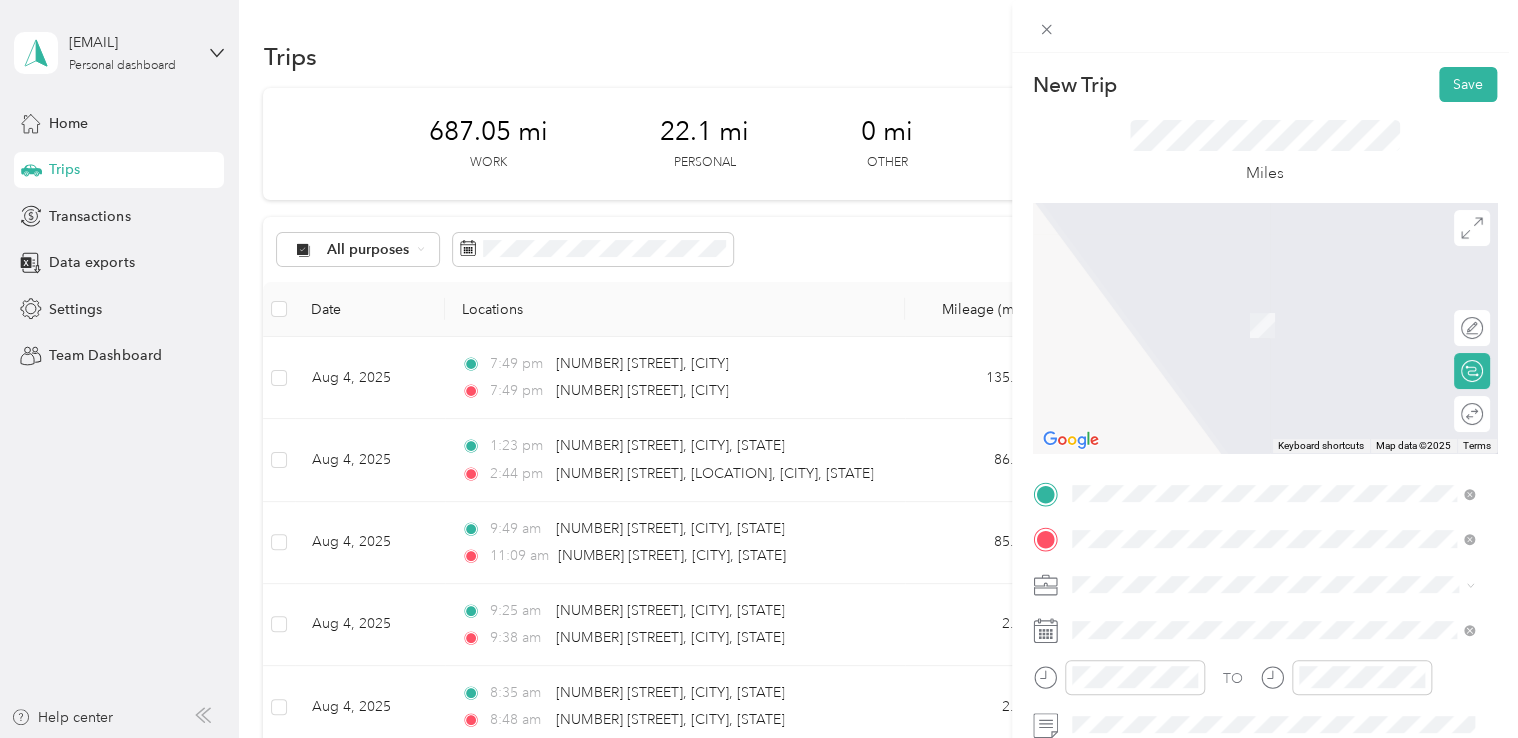 click on "[NUMBER] [STREET]
[CITY], [STATE] [POSTAL_CODE], [COUNTRY]" at bounding box center [1253, 304] 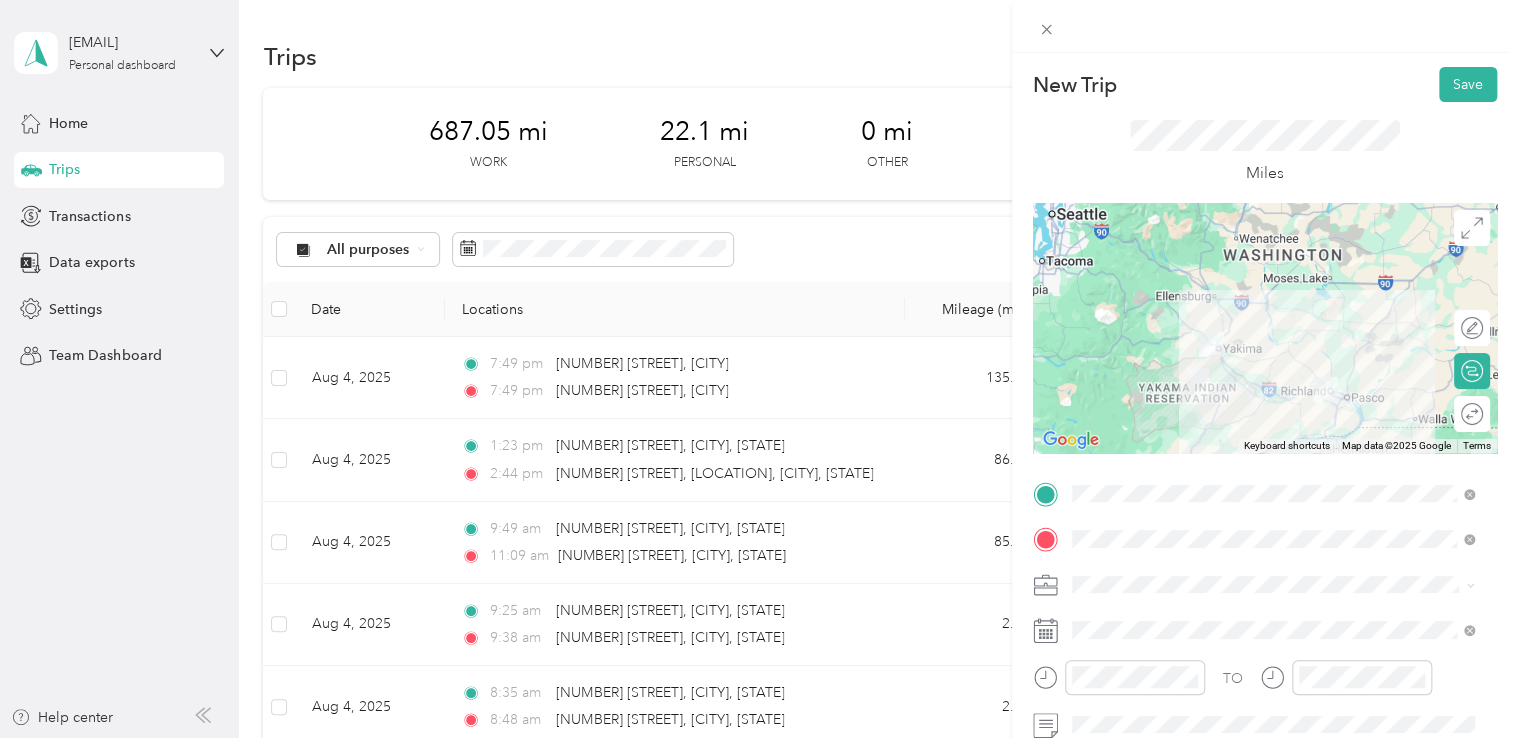click at bounding box center [1281, 585] 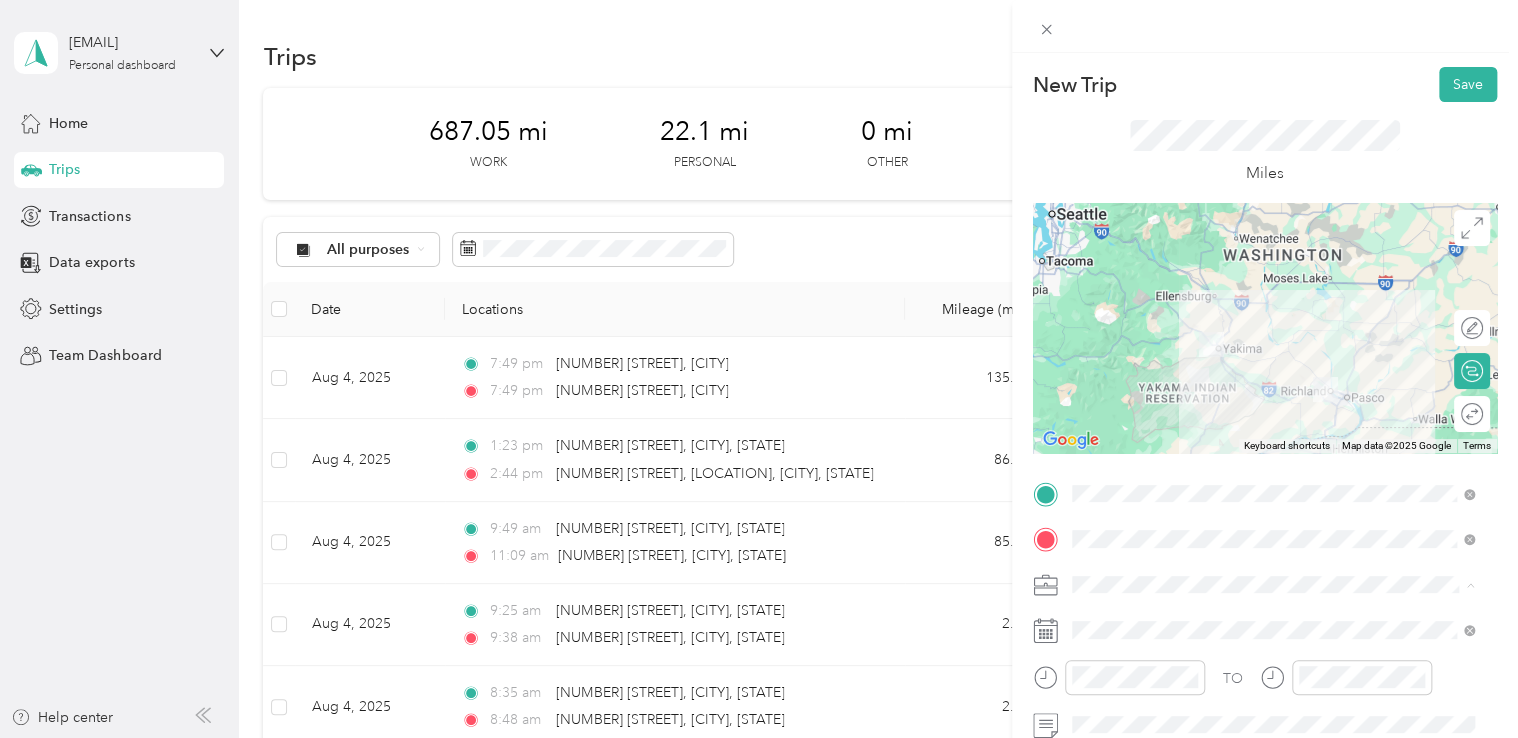click on "Northwest Nursing Consultants" at bounding box center (1273, 374) 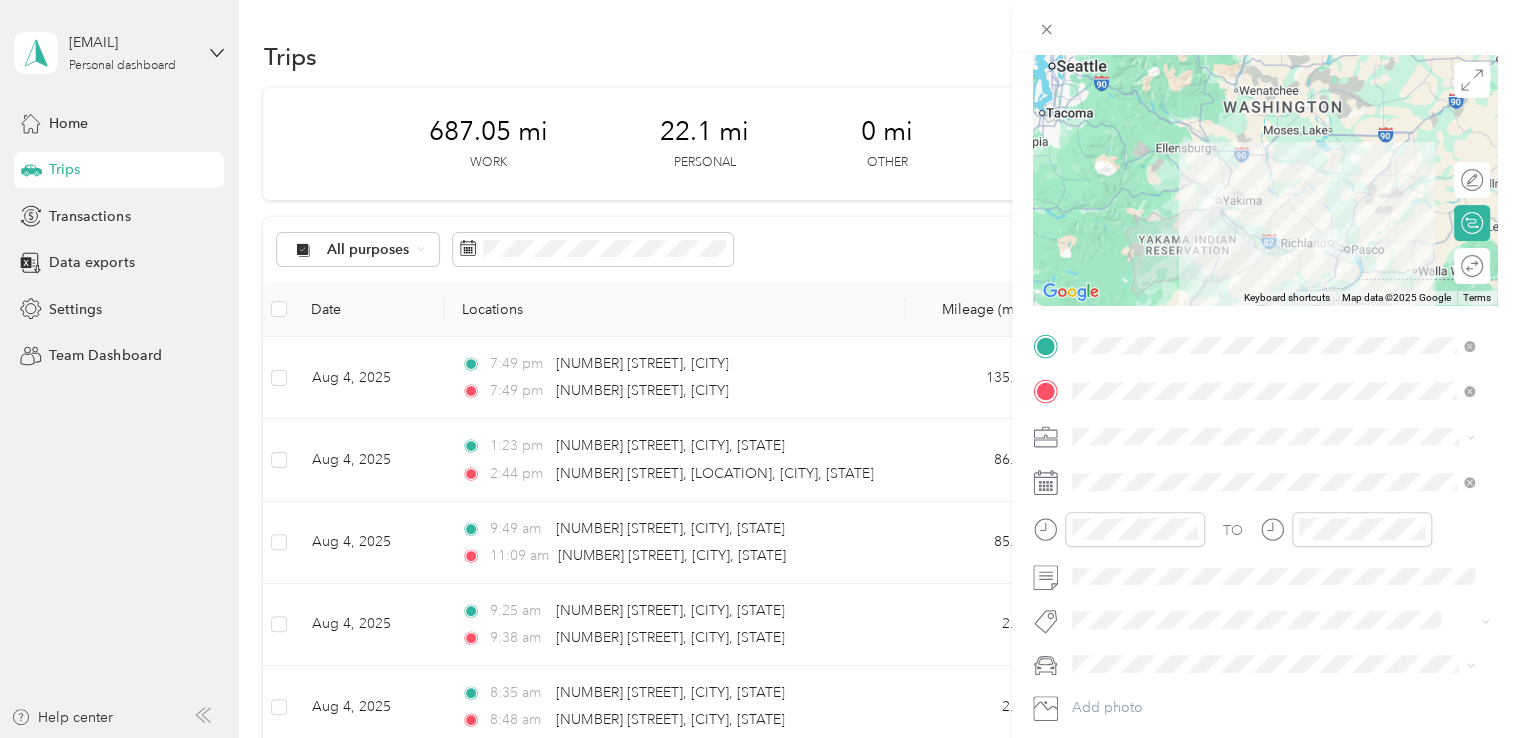 scroll, scrollTop: 200, scrollLeft: 0, axis: vertical 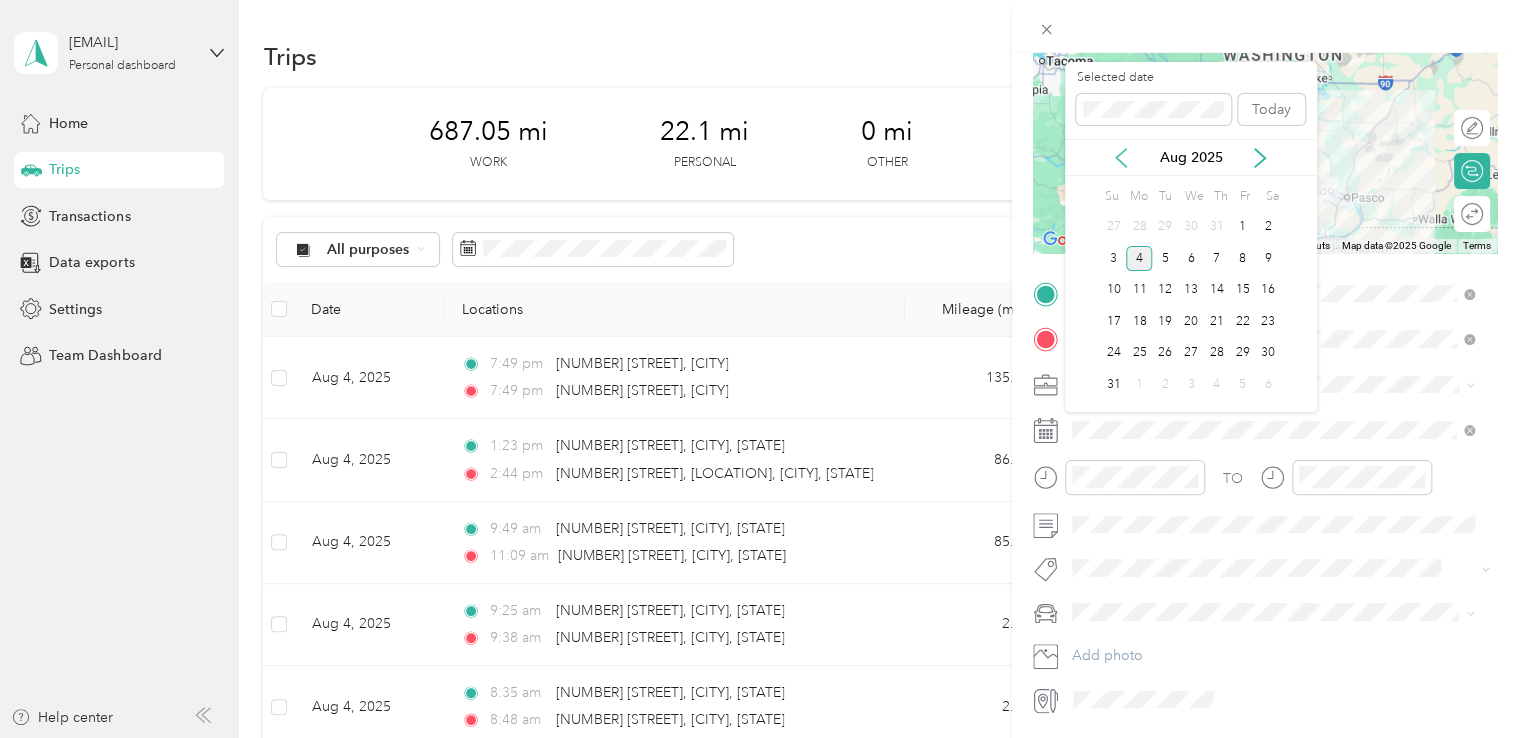 click 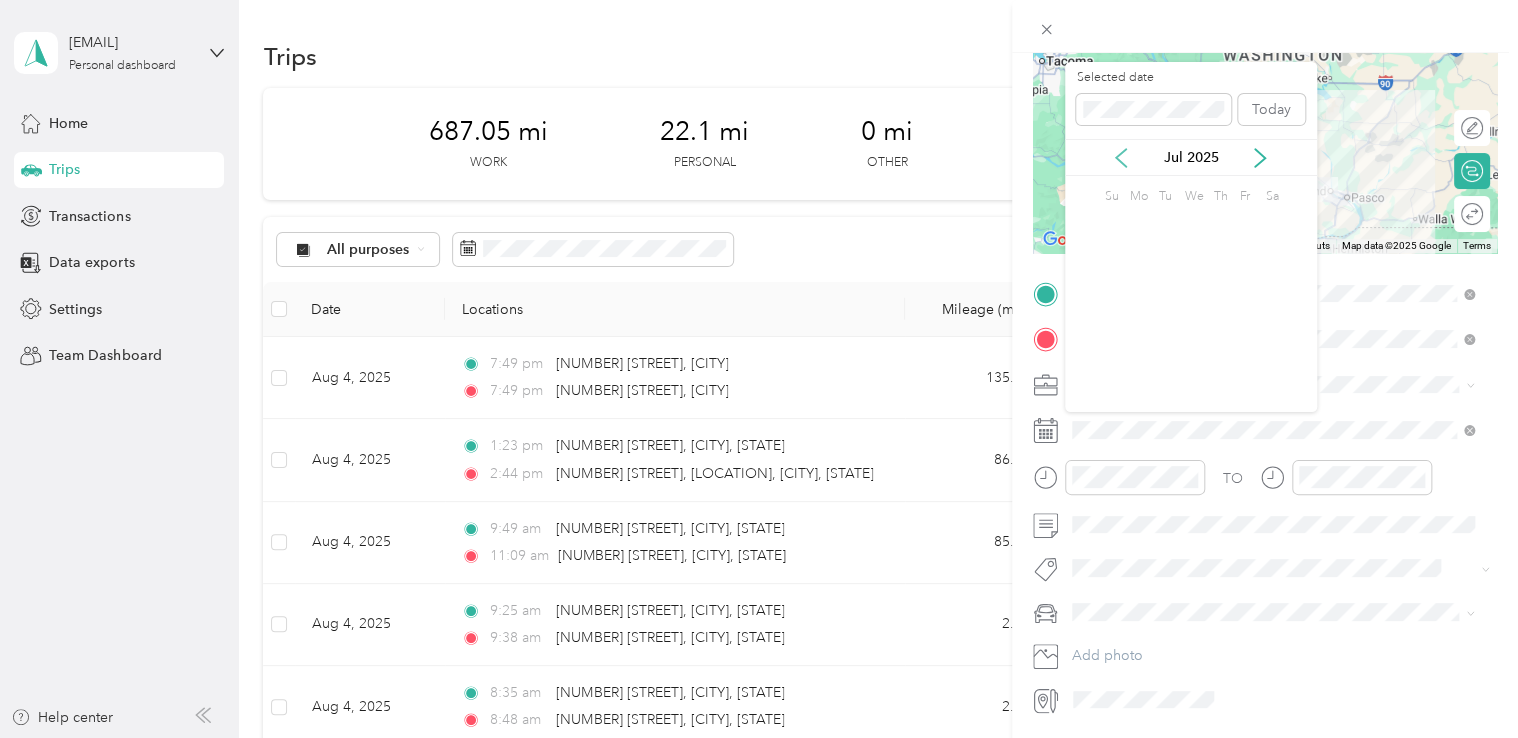 click 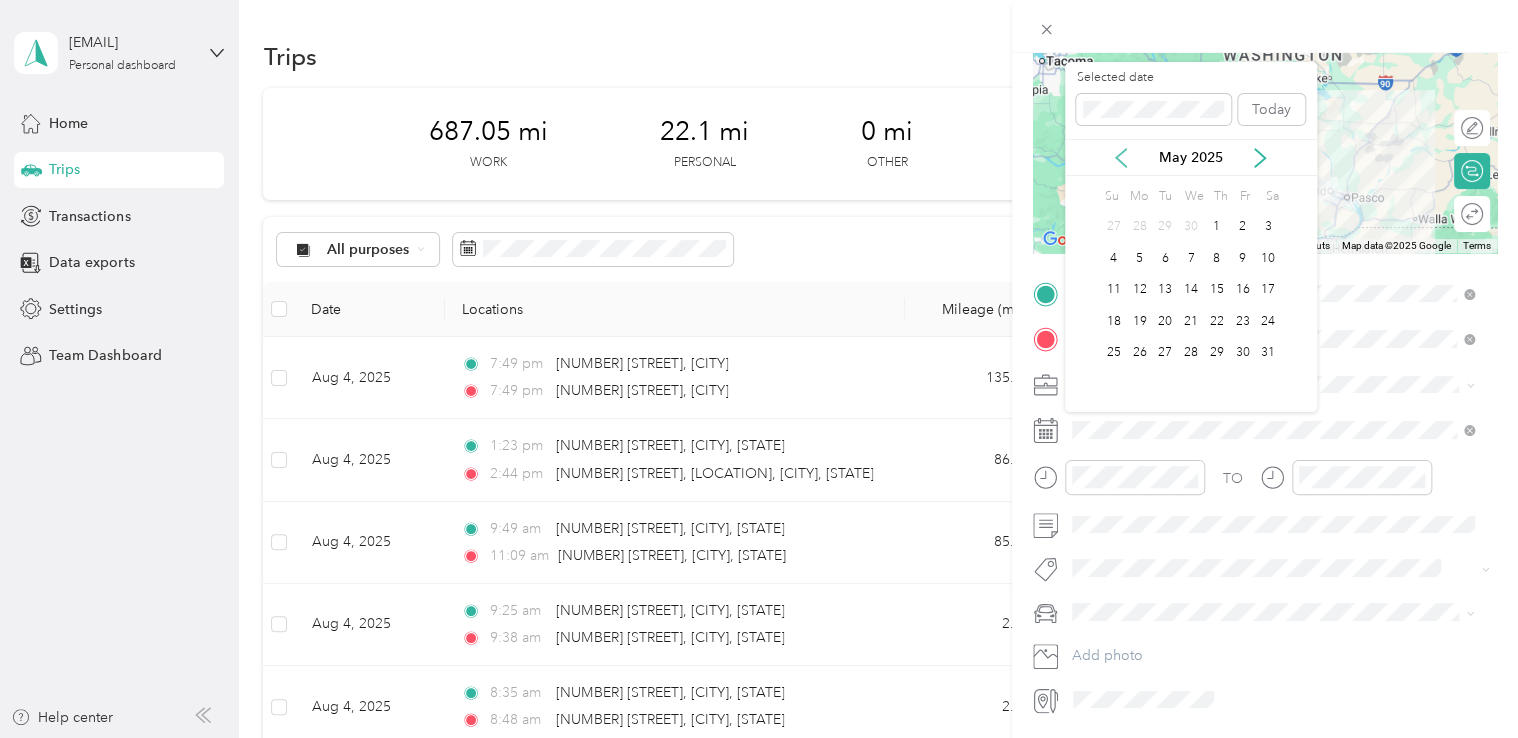 click 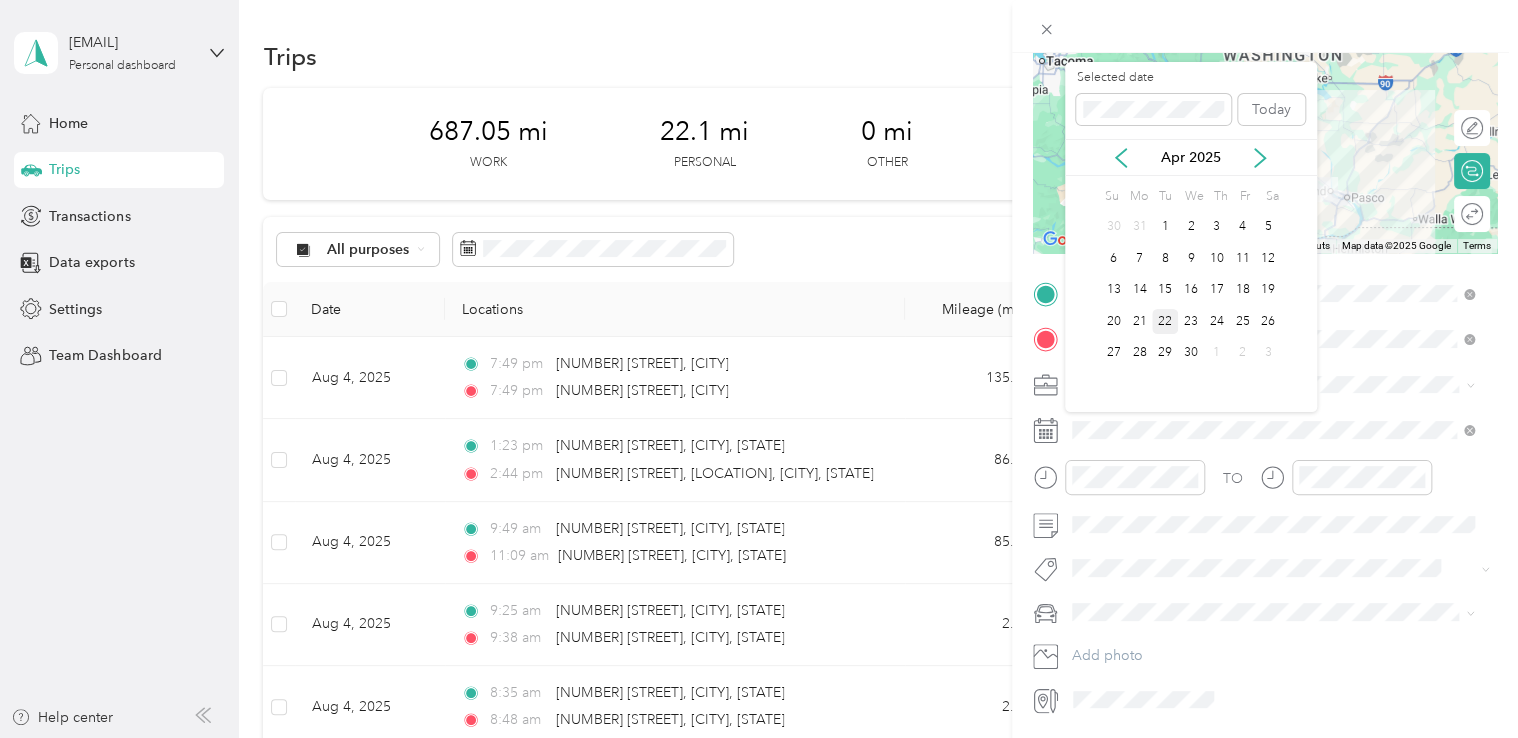 click on "22" at bounding box center [1165, 321] 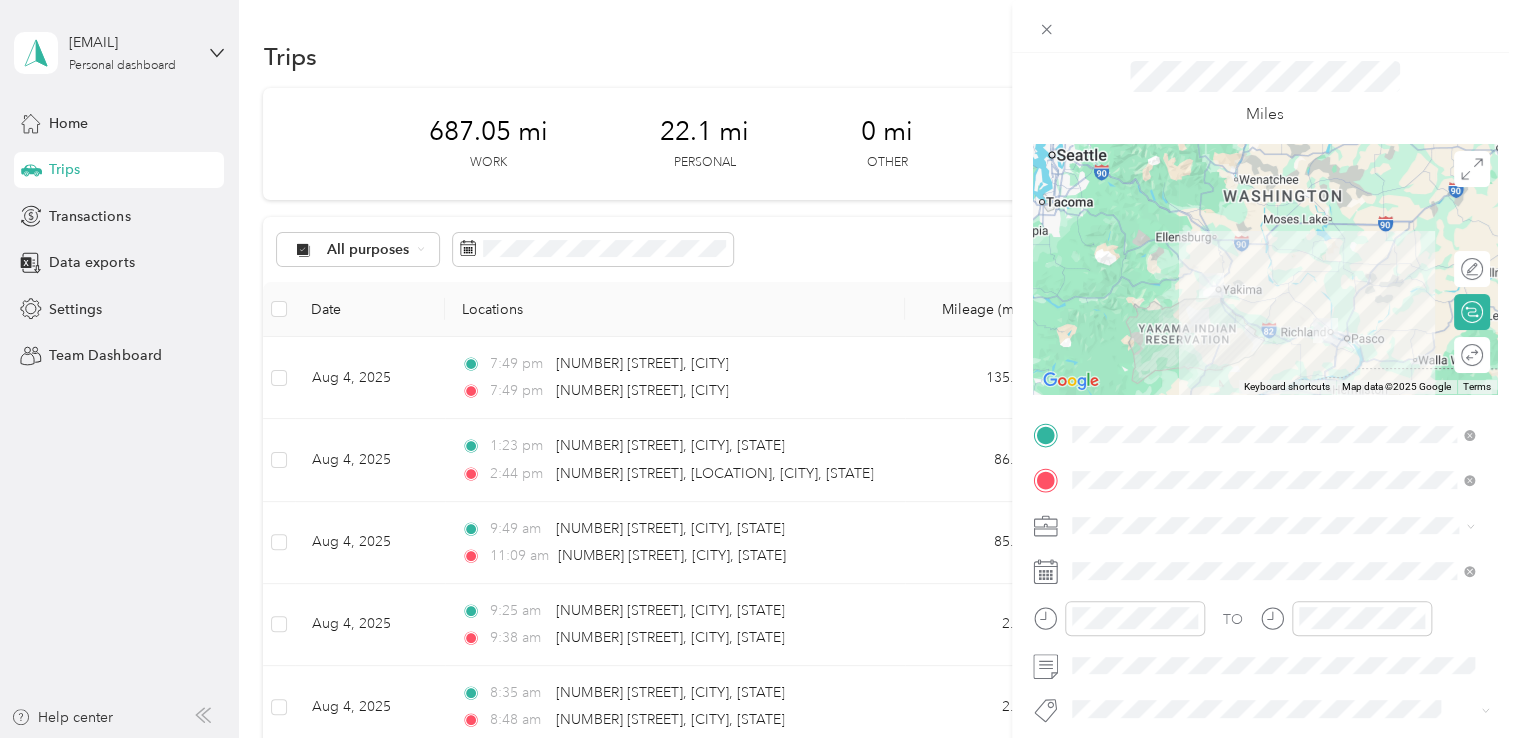 scroll, scrollTop: 0, scrollLeft: 0, axis: both 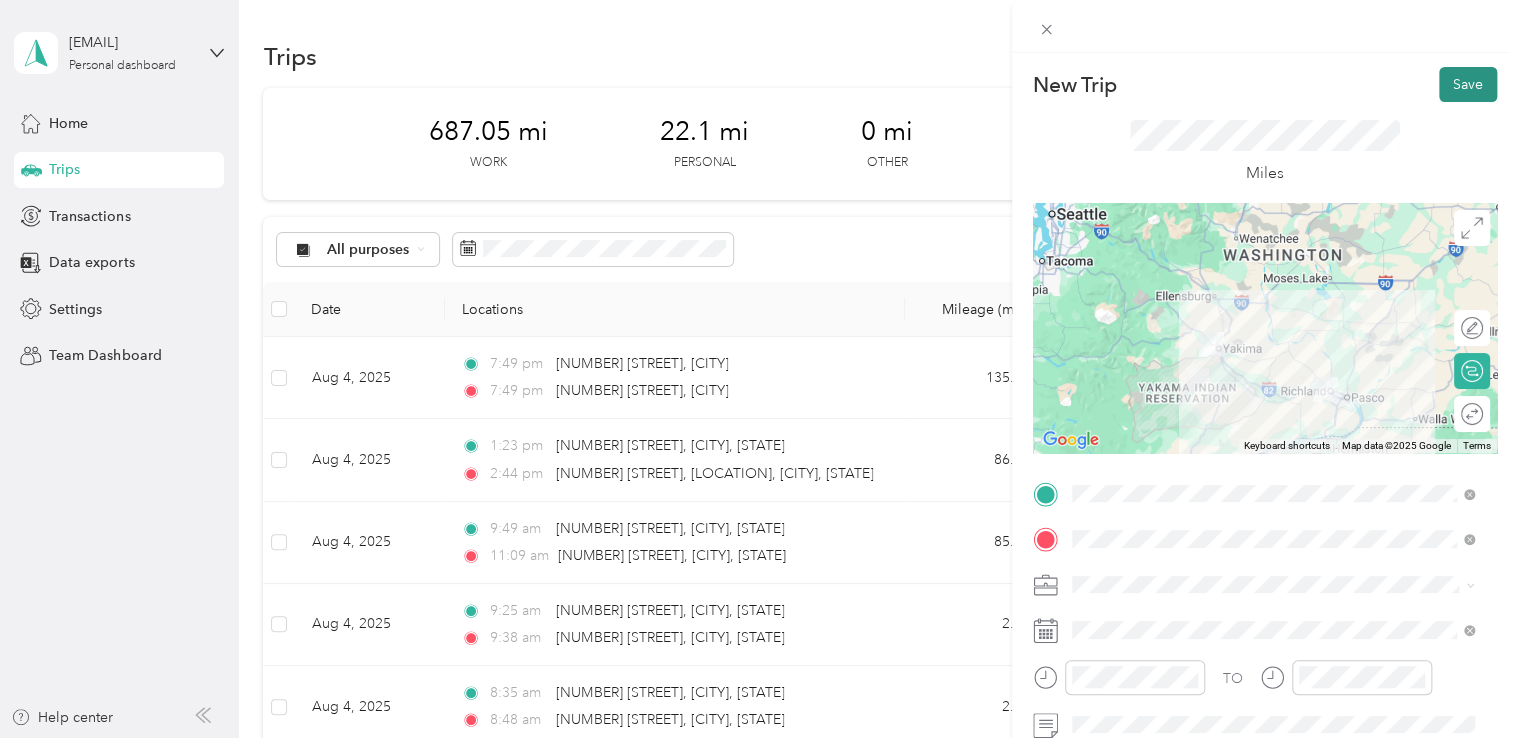 click on "Save" at bounding box center [1468, 84] 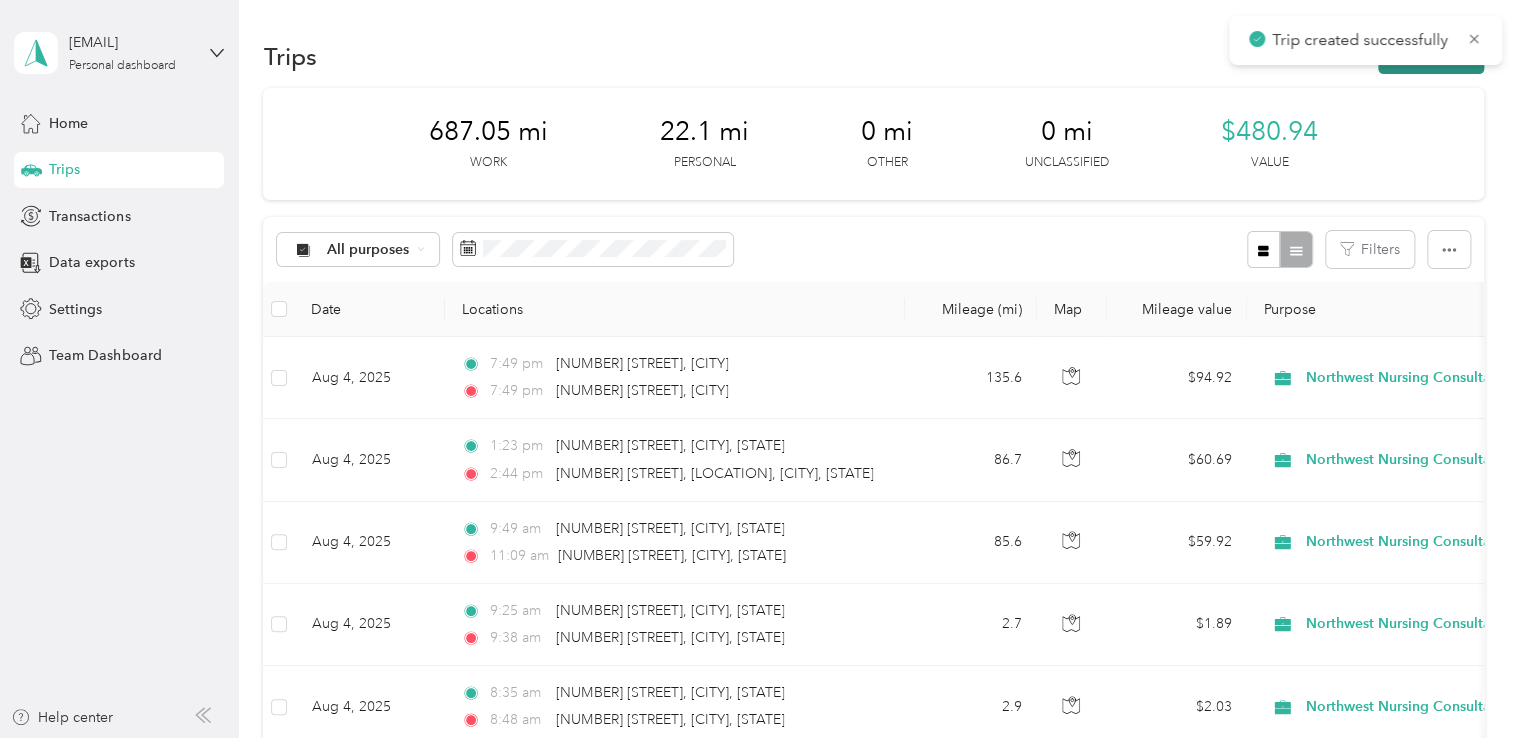 click on "New trip" at bounding box center [1431, 56] 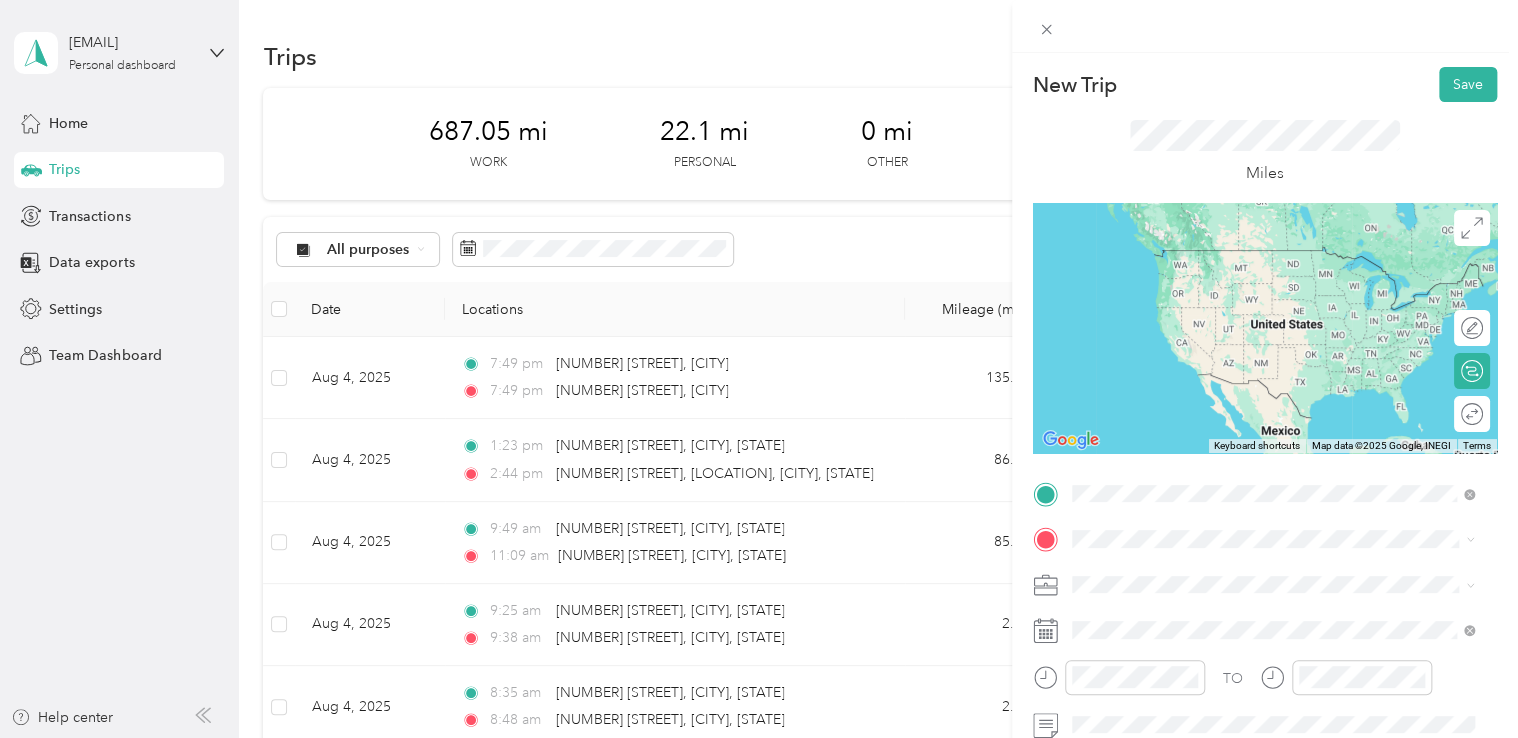 click on "[NUMBER] [STREET]
[CITY], [STATE] [POSTAL_CODE], [COUNTRY]" at bounding box center (1253, 314) 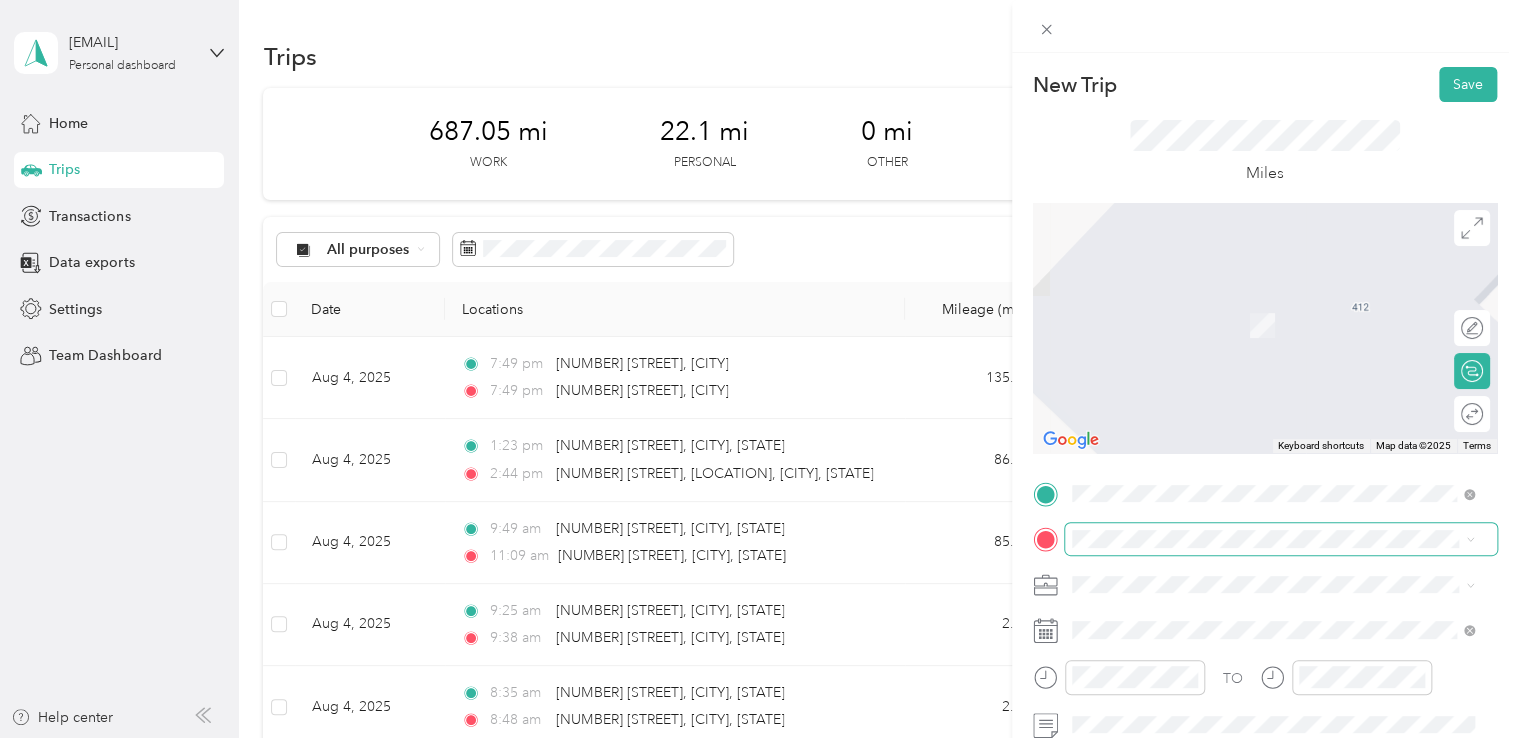 click at bounding box center (1281, 539) 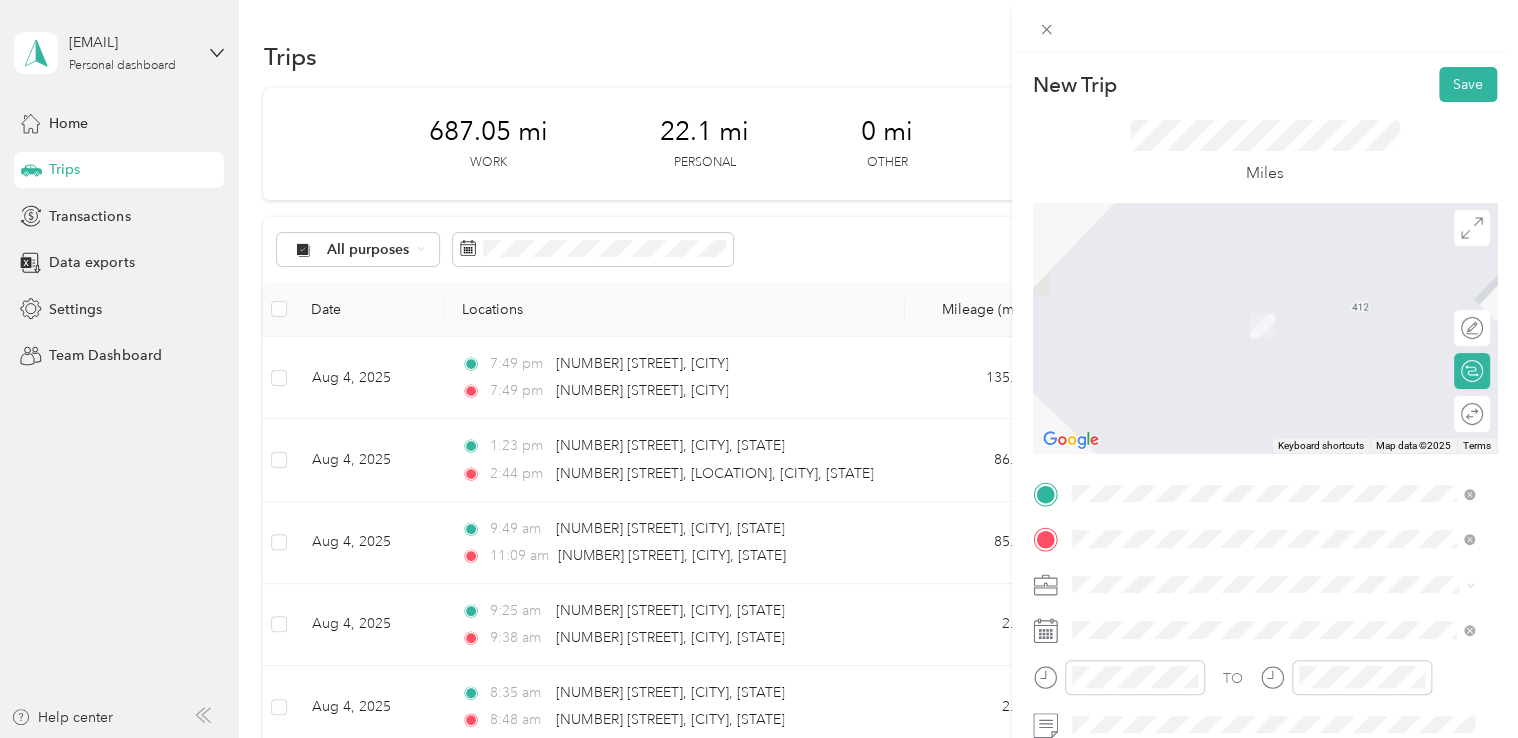 click on "[NUMBER] [STREET]
[CITY], [STATE] [POSTAL_CODE], [COUNTRY]" at bounding box center [1252, 304] 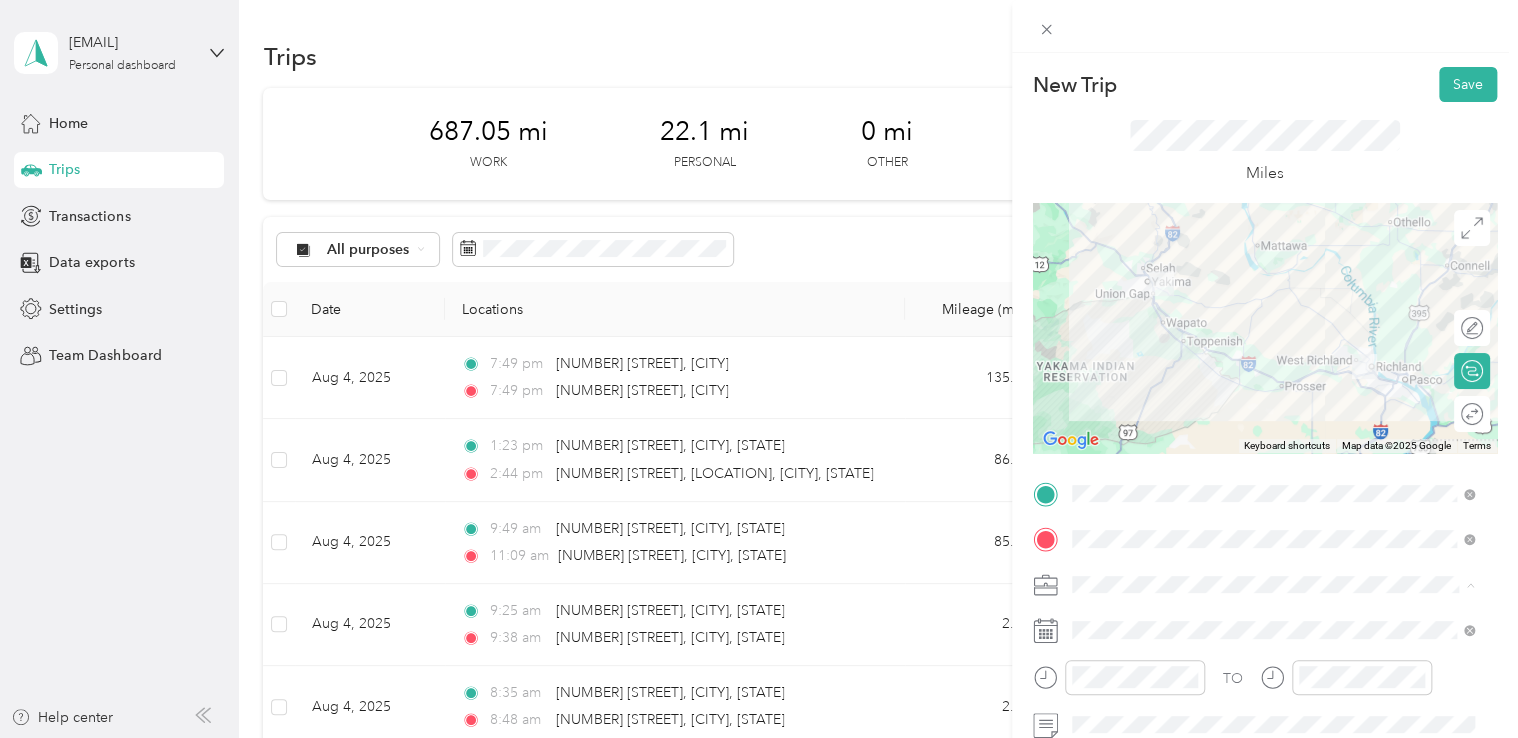 click on "Work Personal Northwest Nursing Consultants Northwest Nursing Consultants Other Charity Medical Moving Commute" at bounding box center [1273, 427] 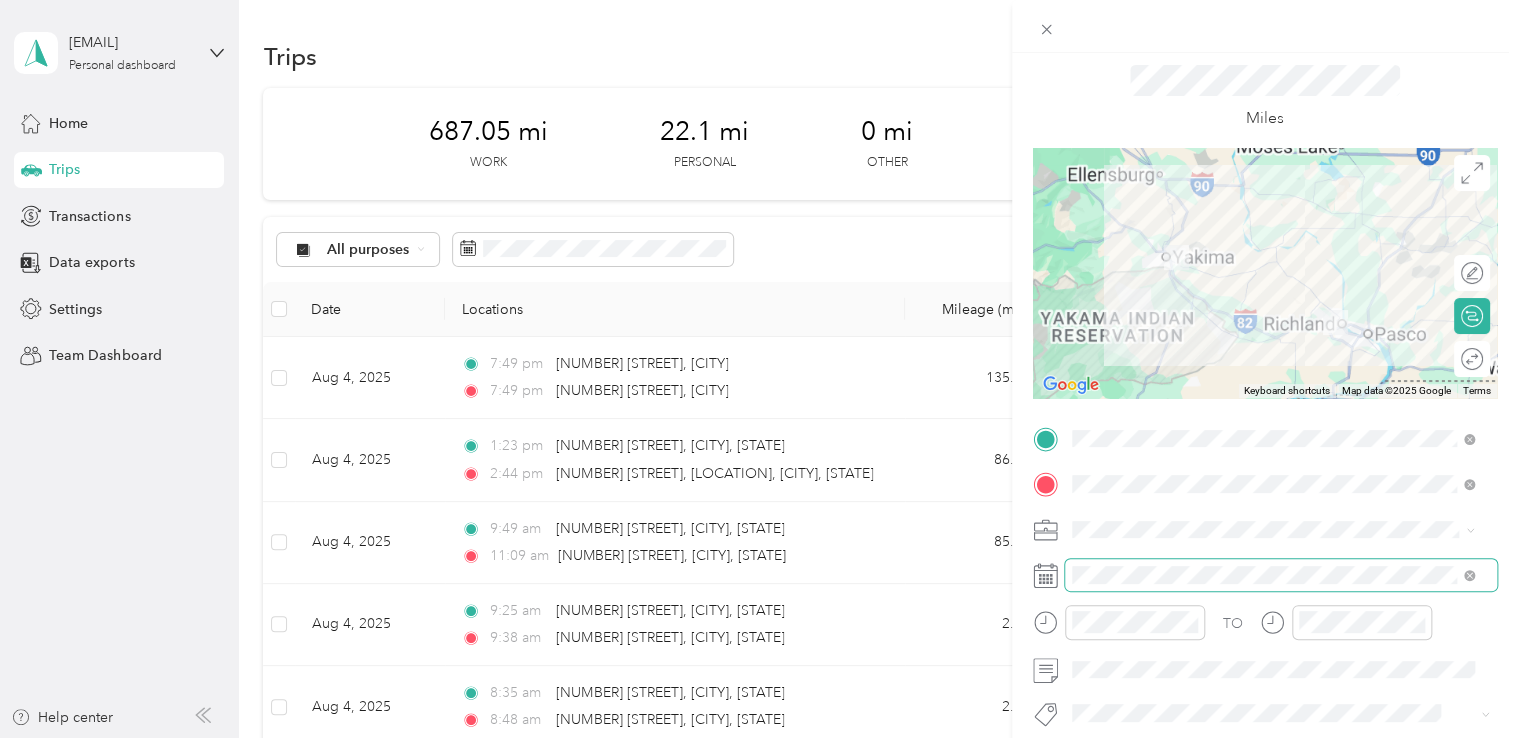 scroll, scrollTop: 100, scrollLeft: 0, axis: vertical 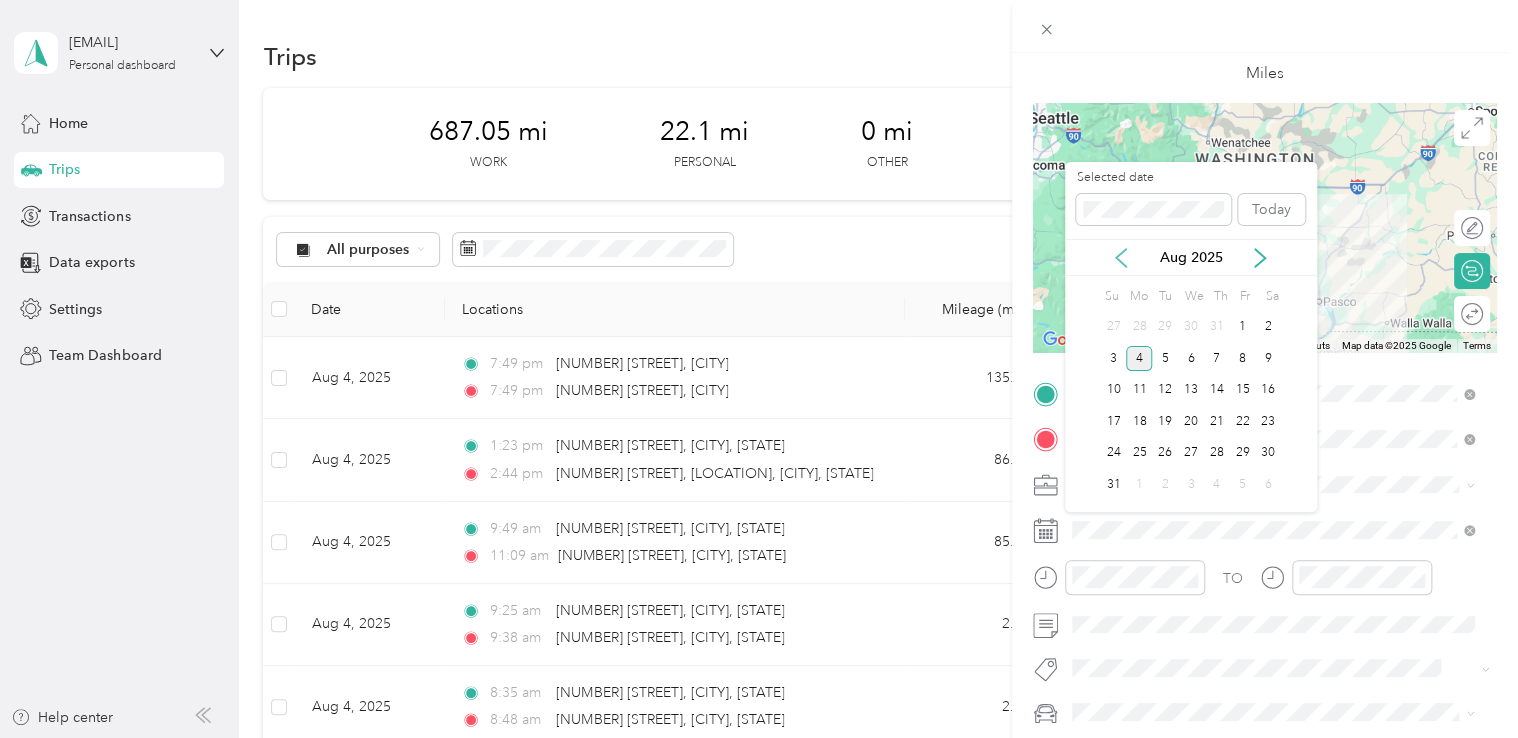 click 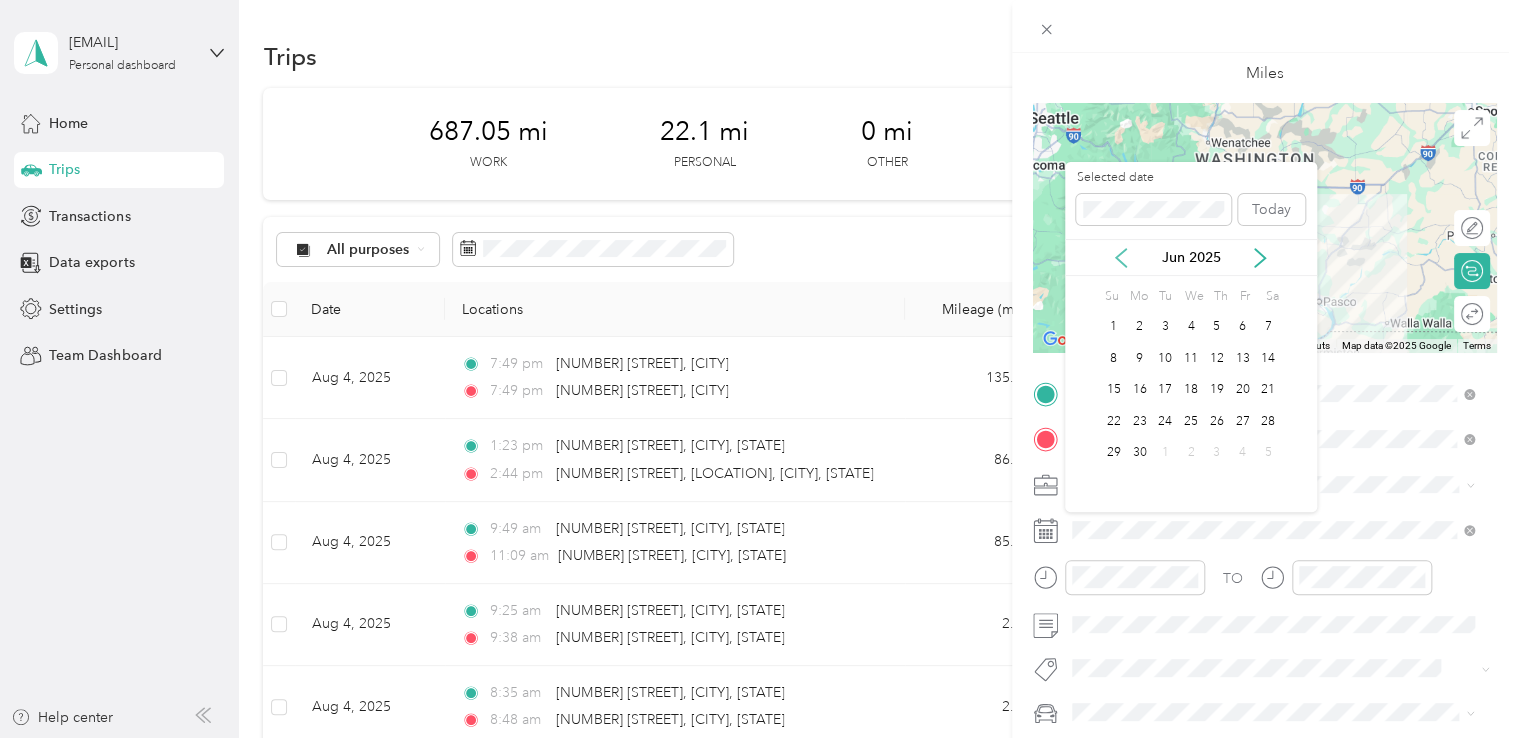 click 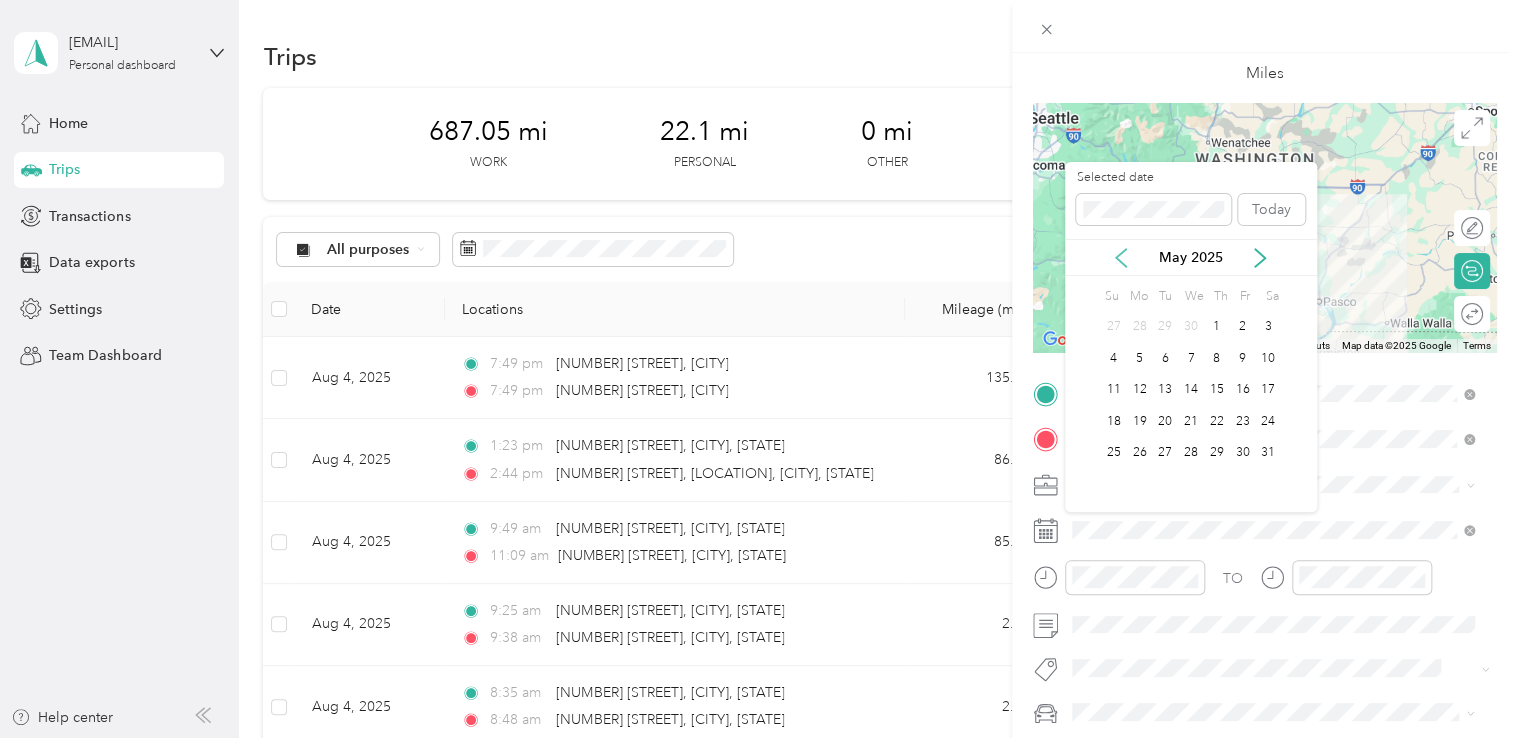 click 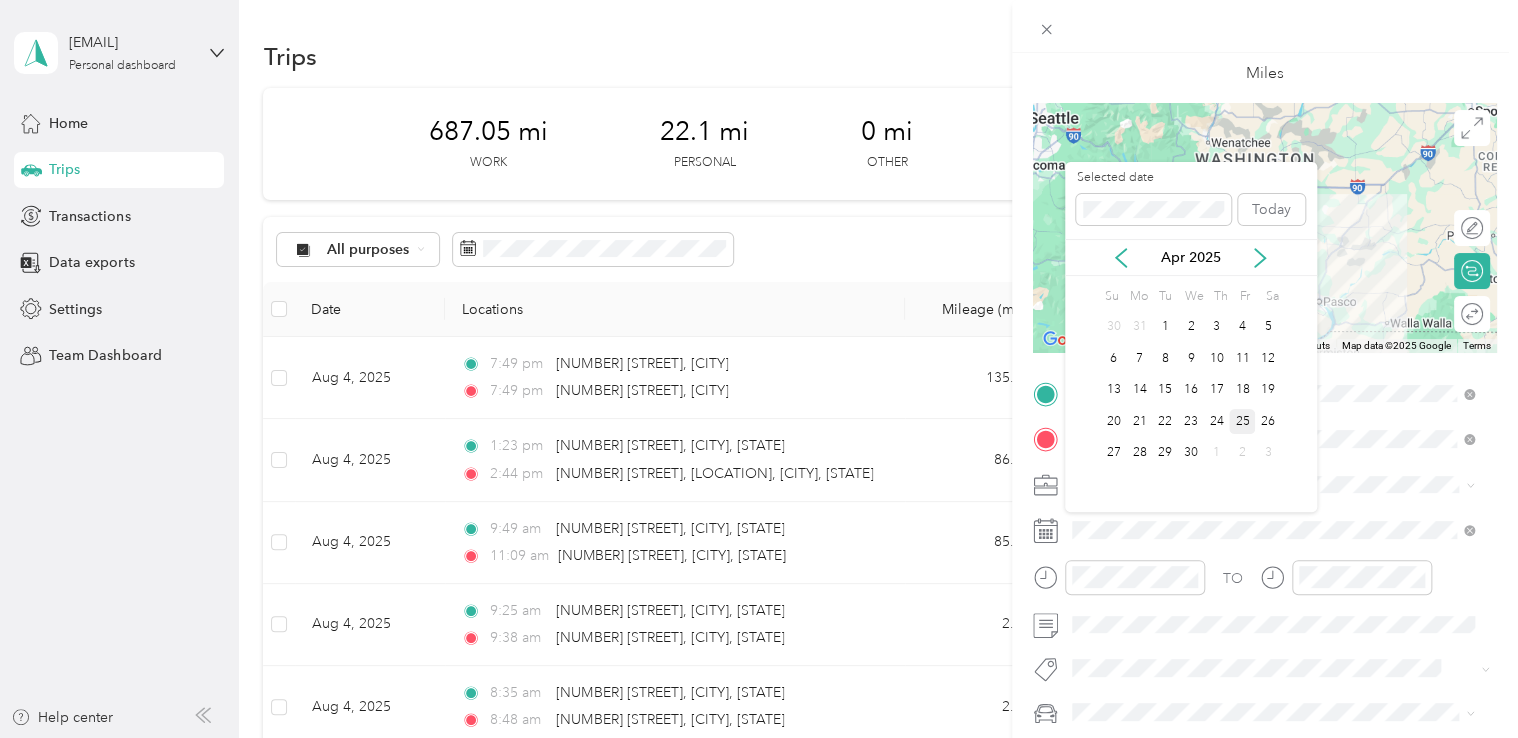 click on "25" at bounding box center [1242, 421] 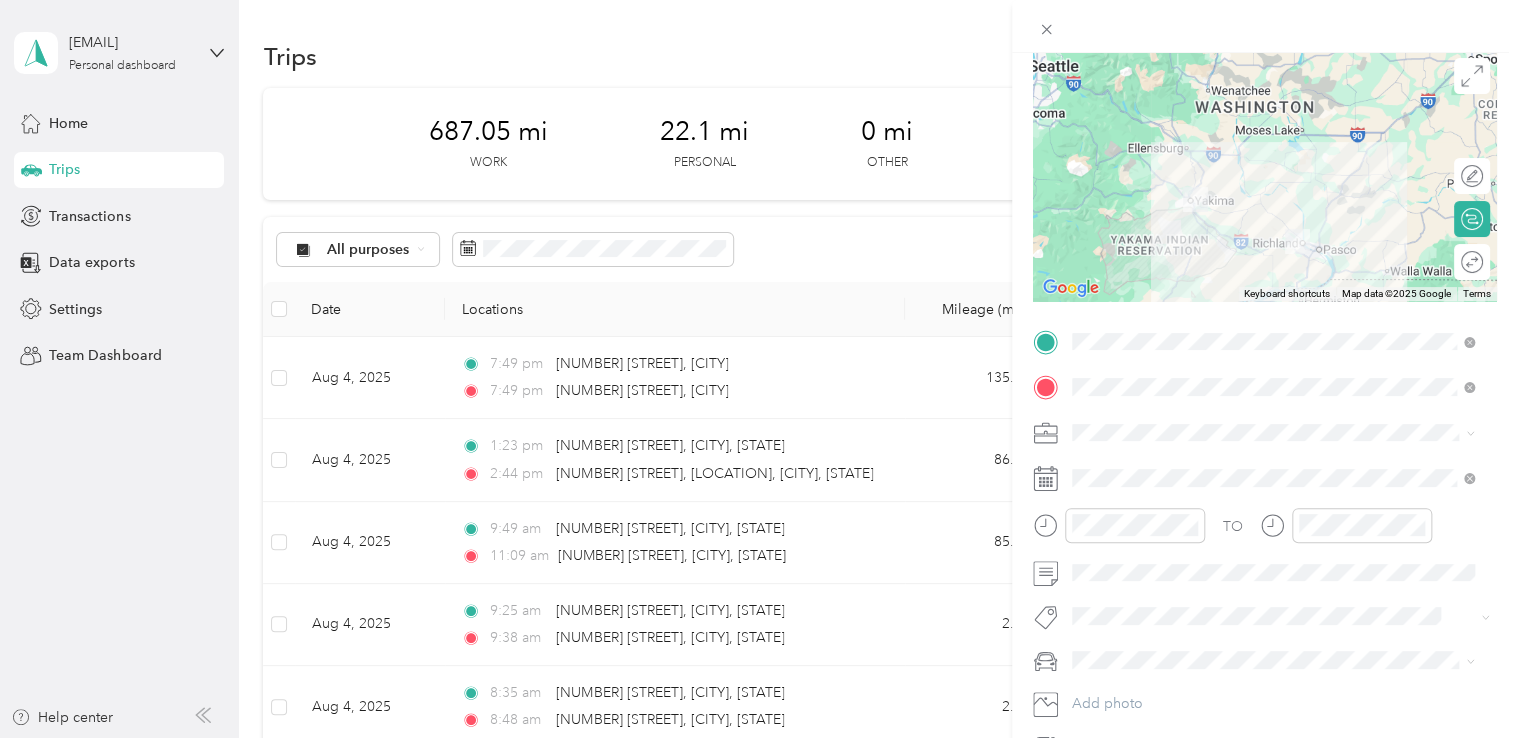 scroll, scrollTop: 200, scrollLeft: 0, axis: vertical 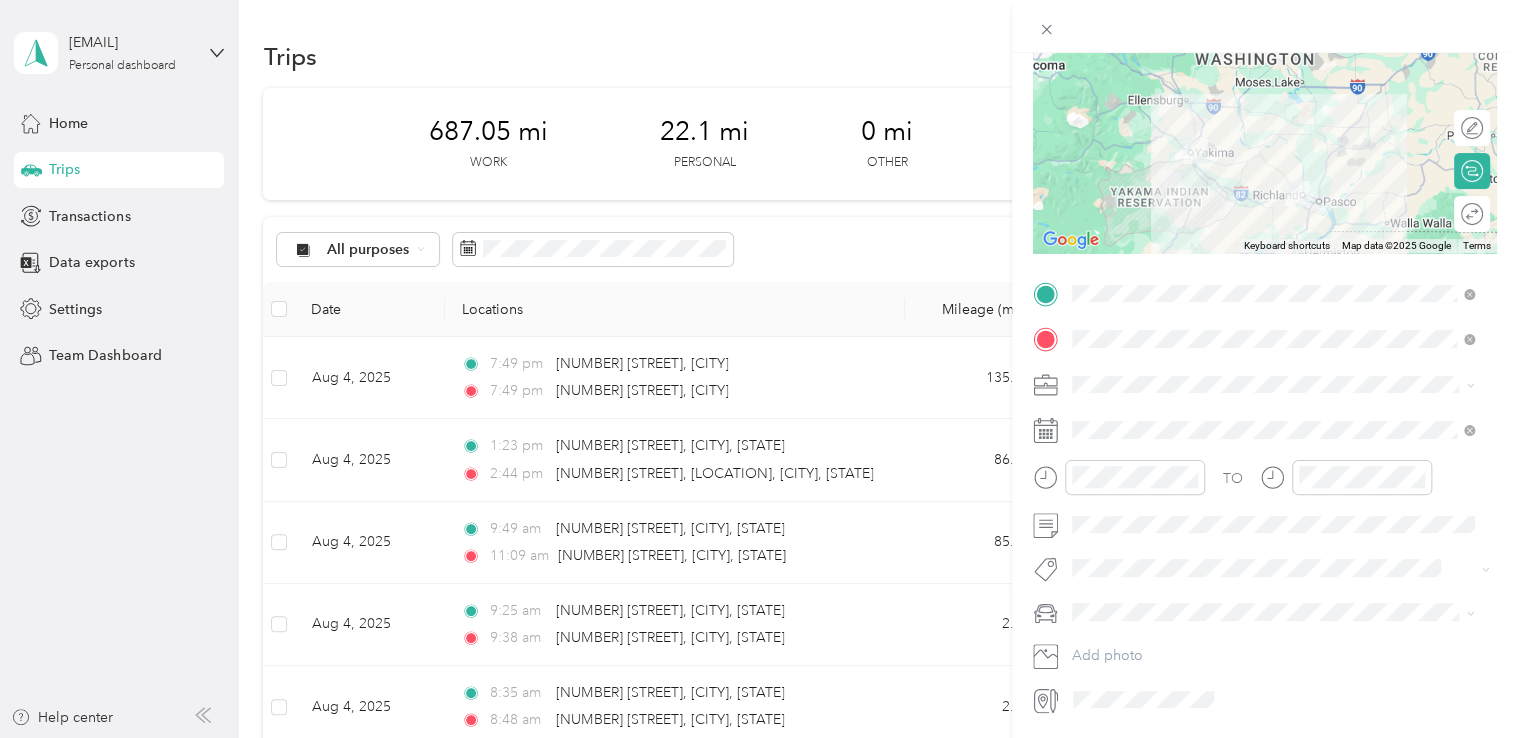 click at bounding box center (1281, 385) 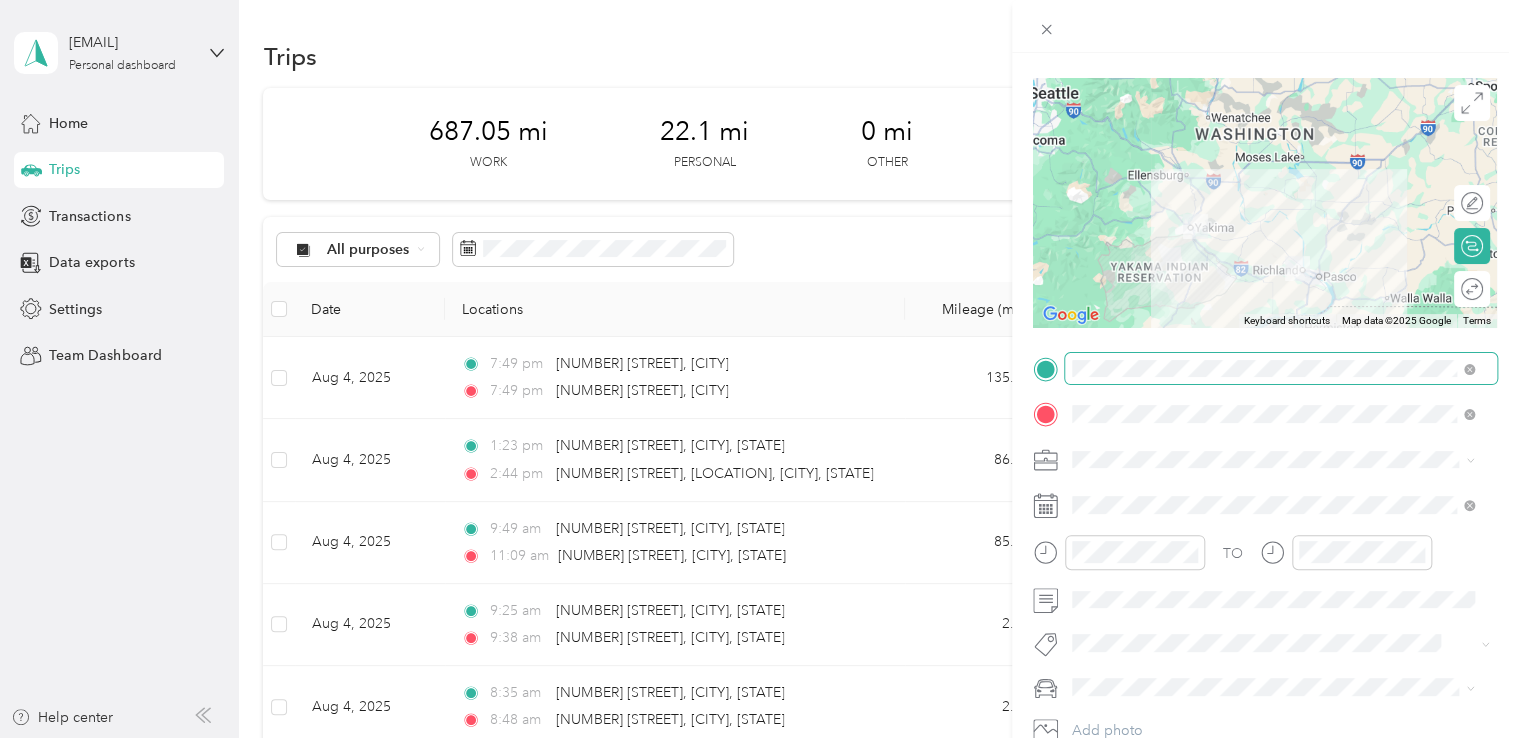 scroll, scrollTop: 0, scrollLeft: 0, axis: both 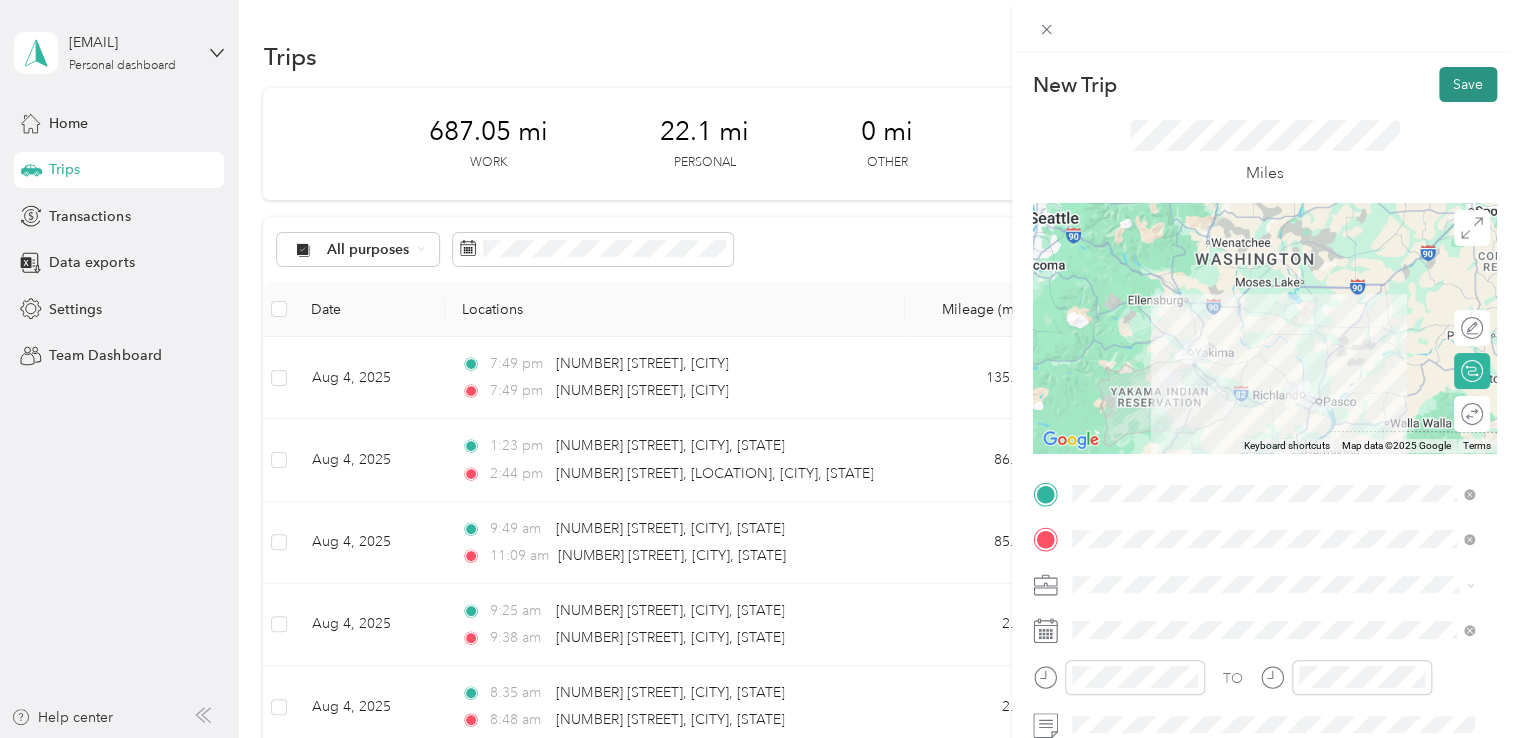 click on "Save" at bounding box center [1468, 84] 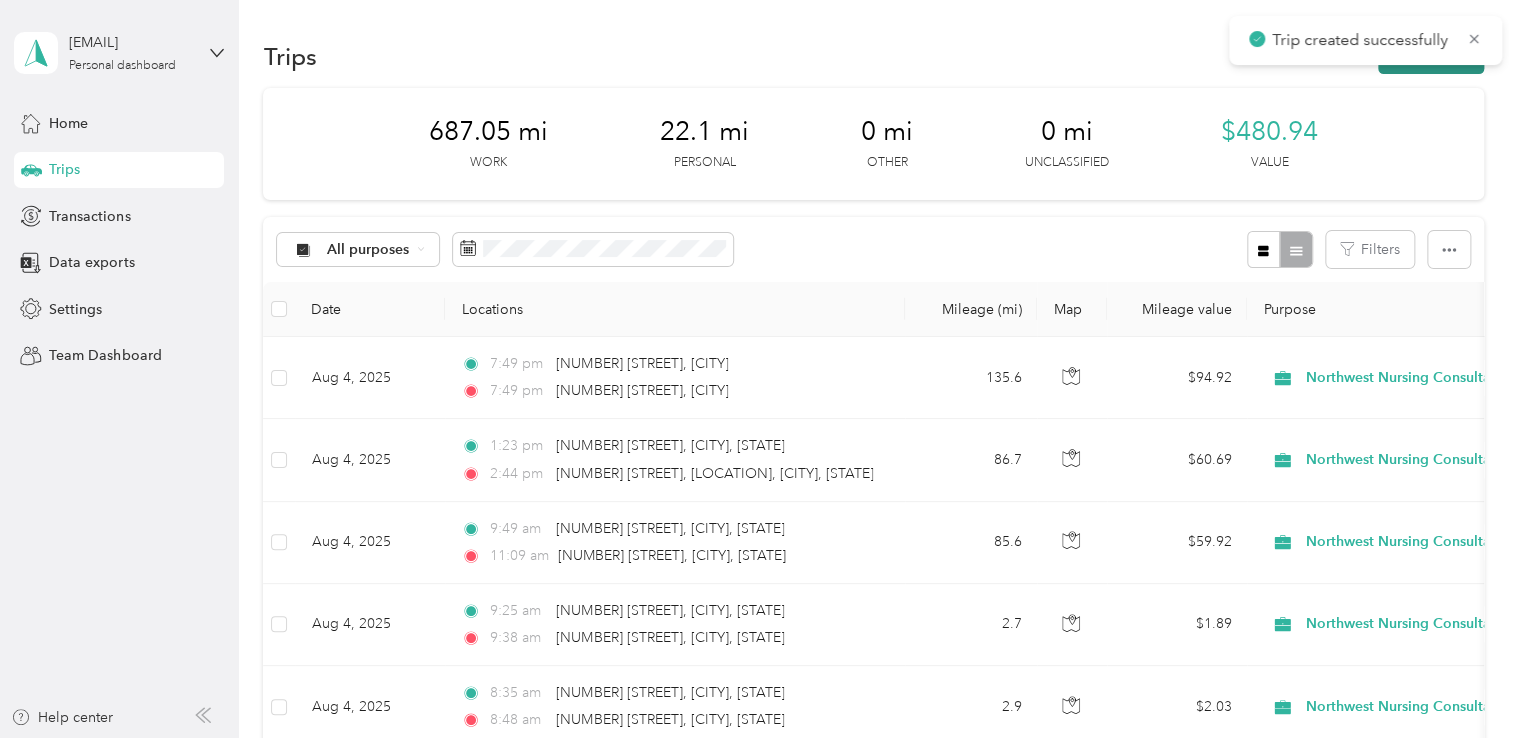 click on "New trip" at bounding box center [1431, 56] 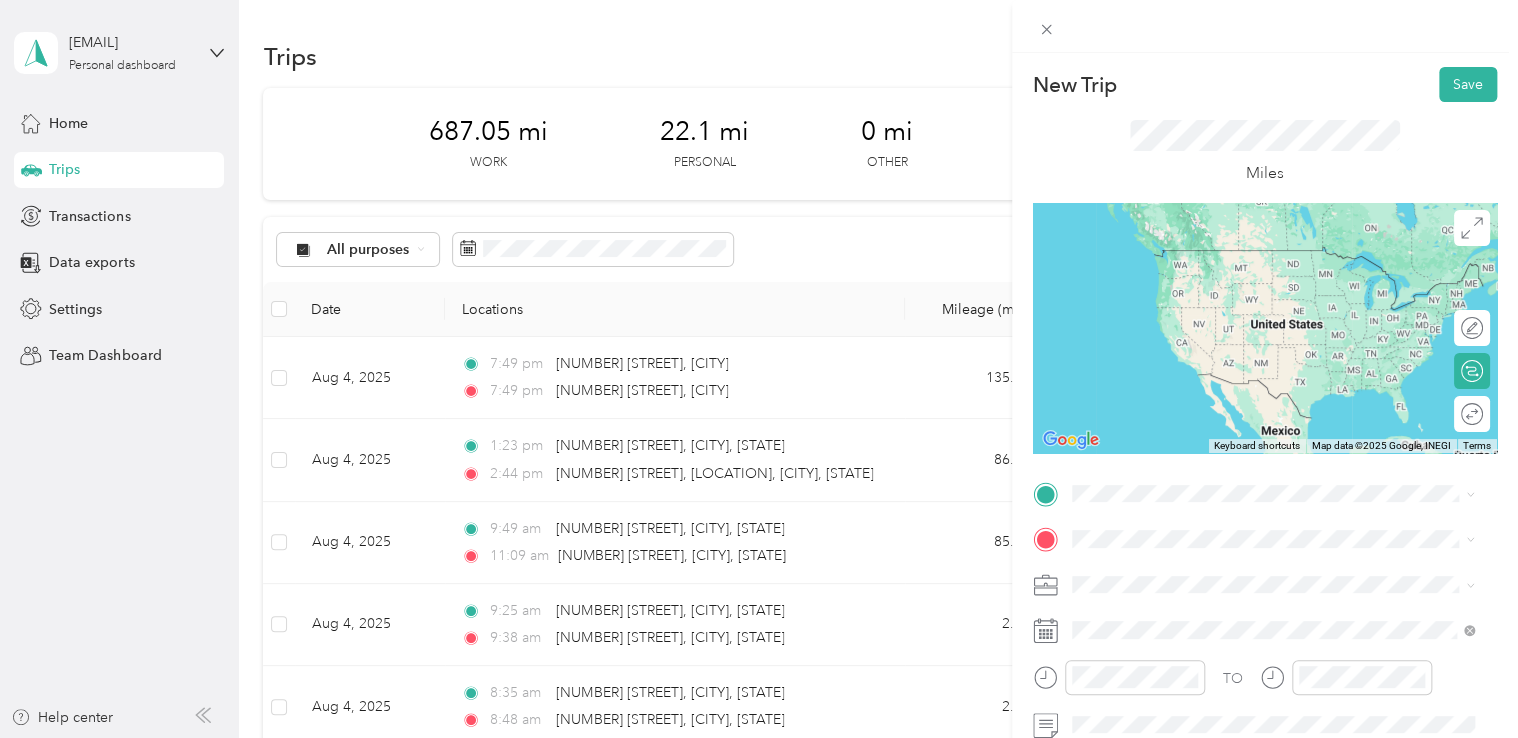 click on "[NUMBER] [STREET]
[CITY], [STATE] [POSTAL_CODE], [COUNTRY]" at bounding box center [1252, 254] 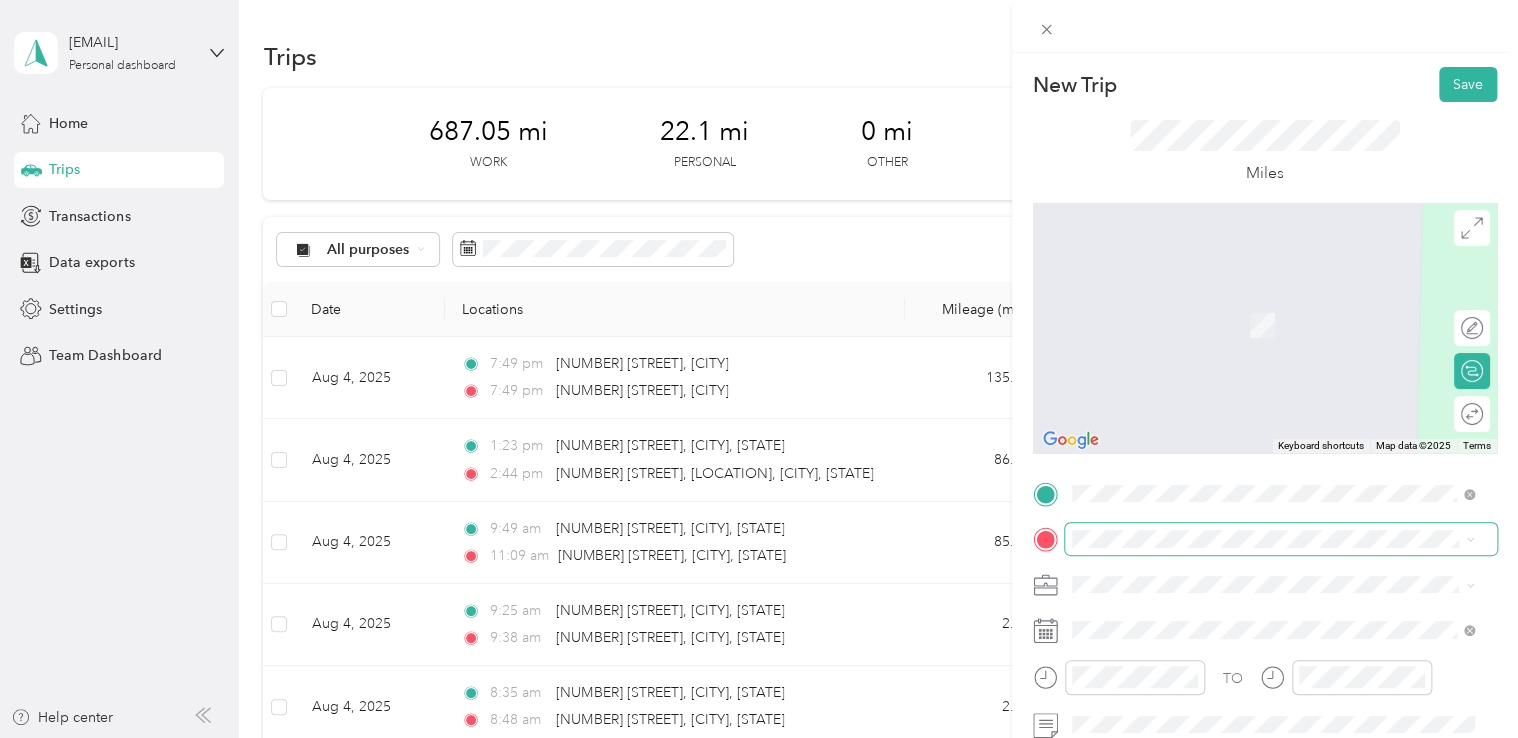 click at bounding box center (1281, 539) 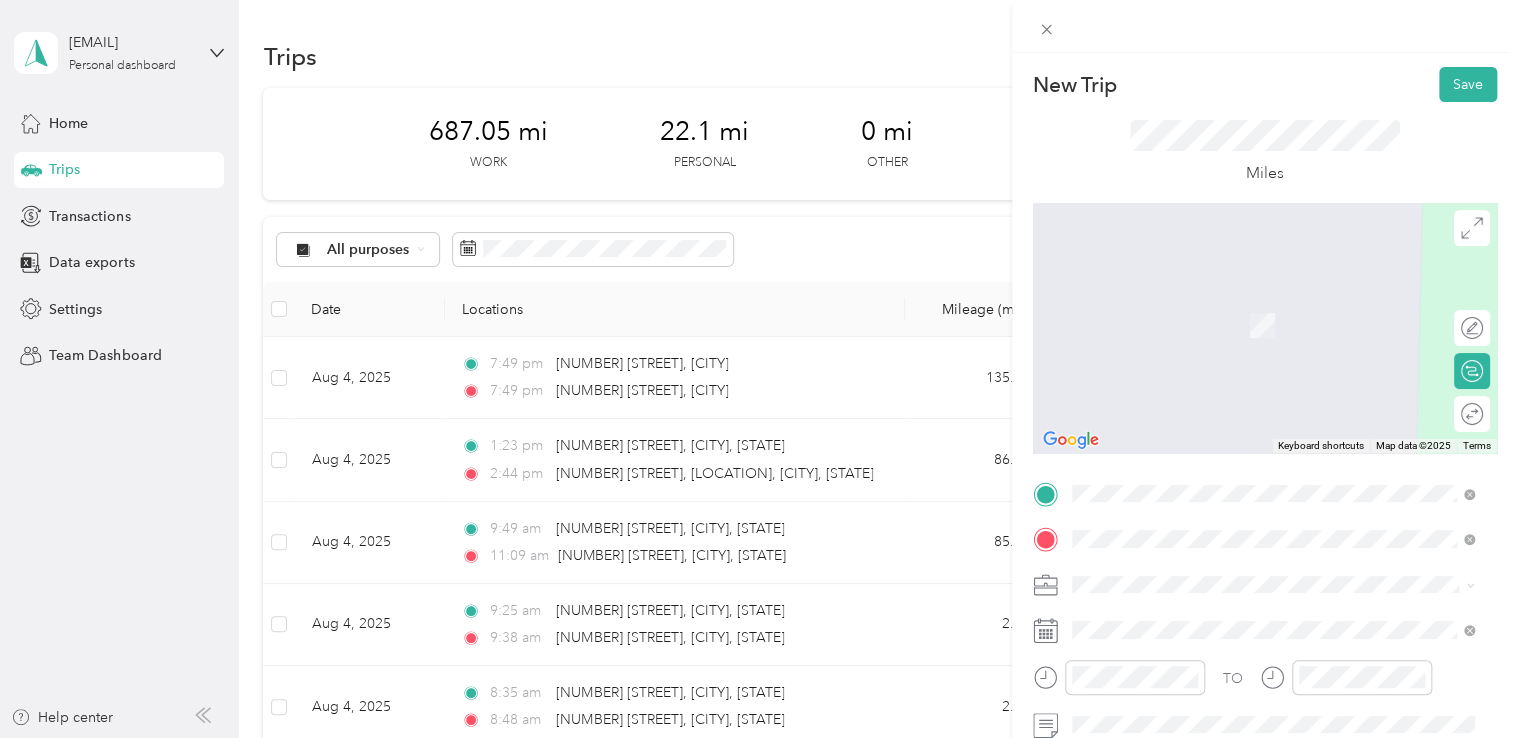 click on "[NUMBER] [STREET]
[CITY], [STATE] [POSTAL_CODE], [COUNTRY]" at bounding box center [1252, 304] 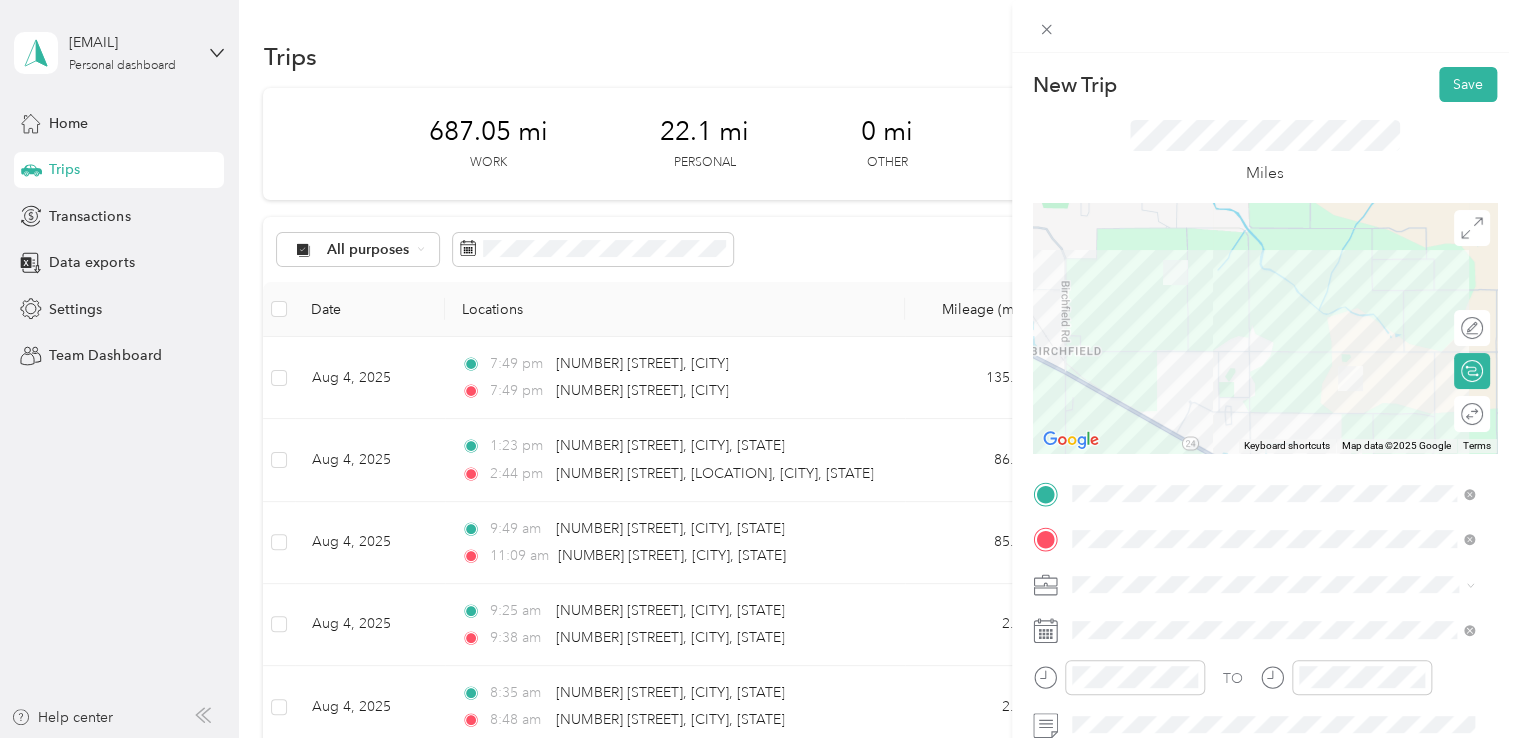 click at bounding box center (1281, 585) 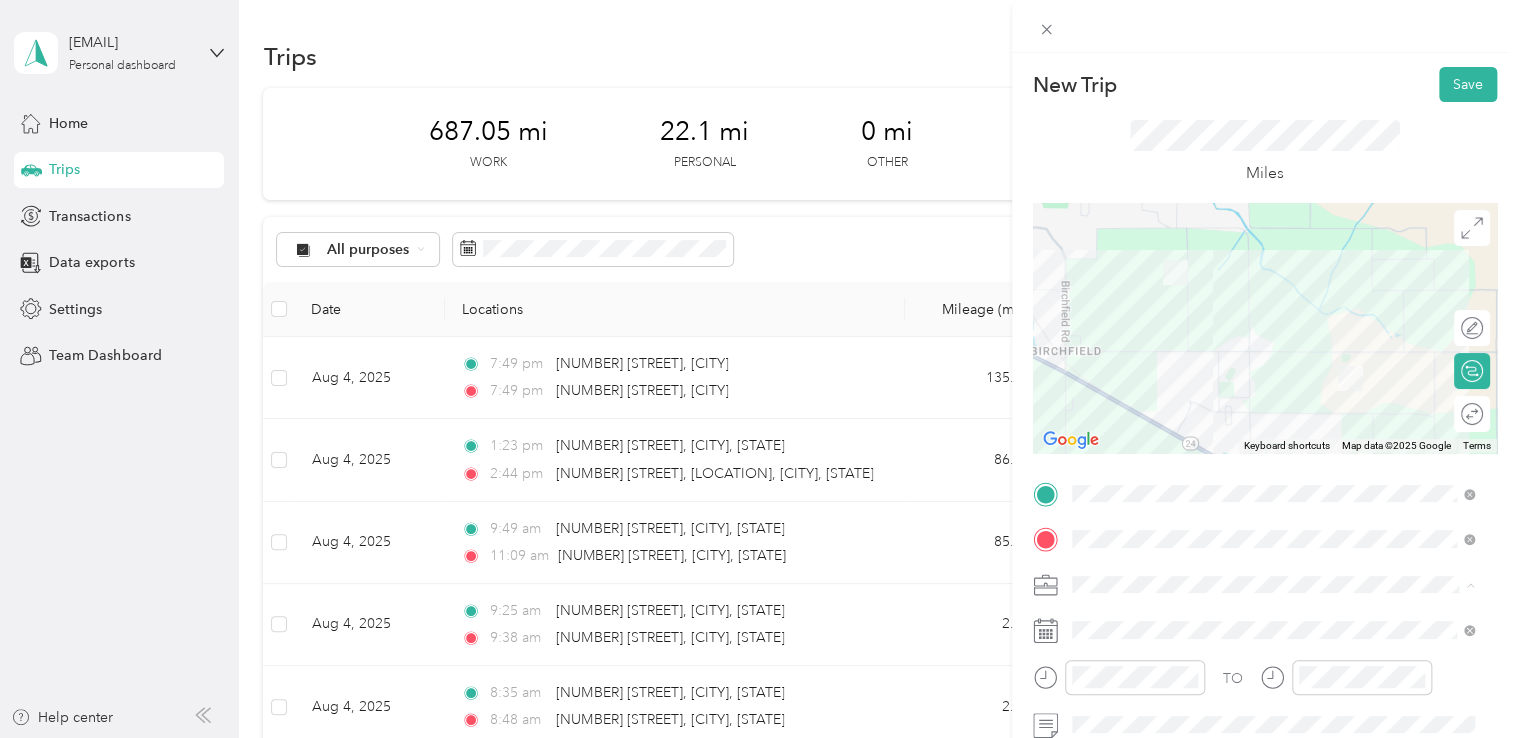 click on "Work Personal Northwest Nursing Consultants Northwest Nursing Consultants Other Charity Medical Moving Commute" at bounding box center [1273, 427] 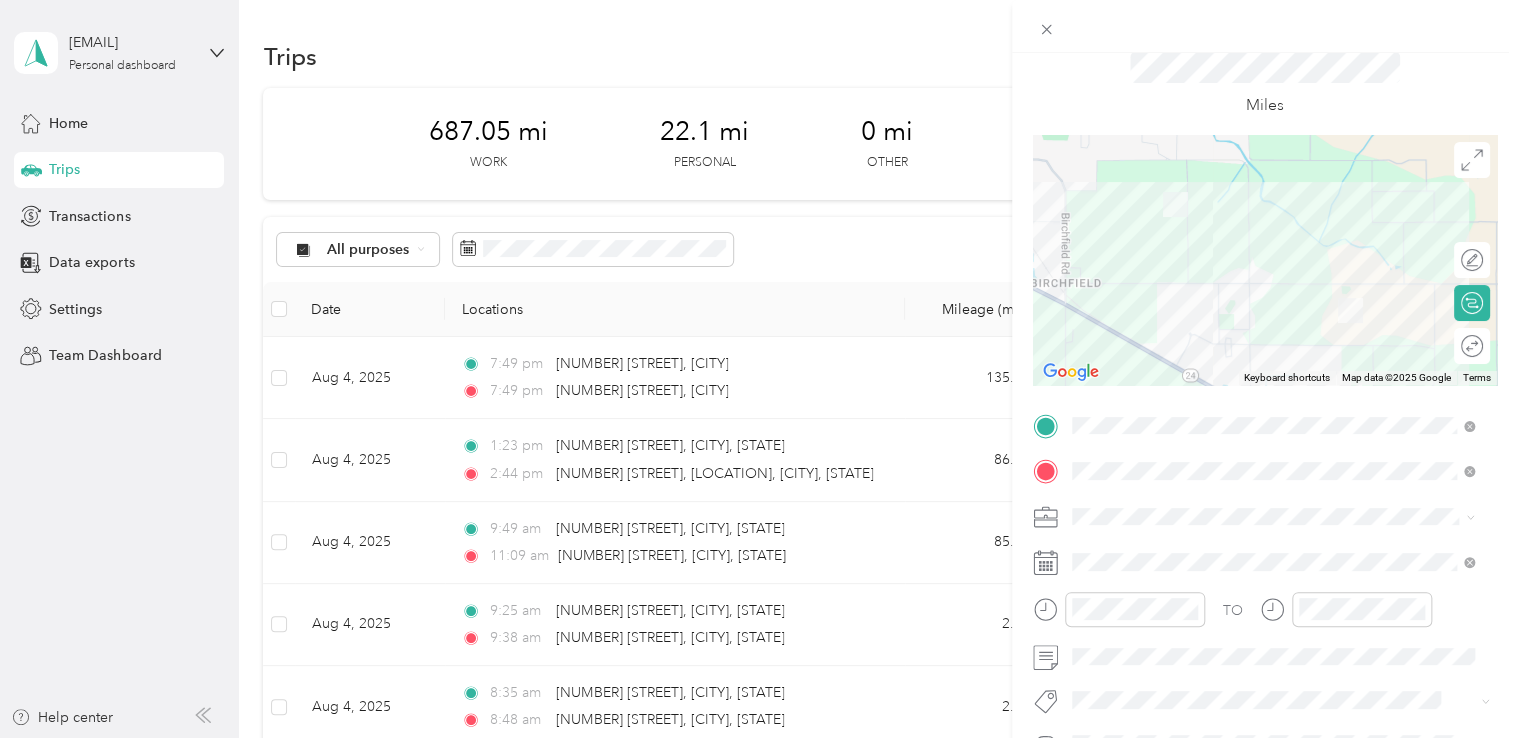 scroll, scrollTop: 264, scrollLeft: 0, axis: vertical 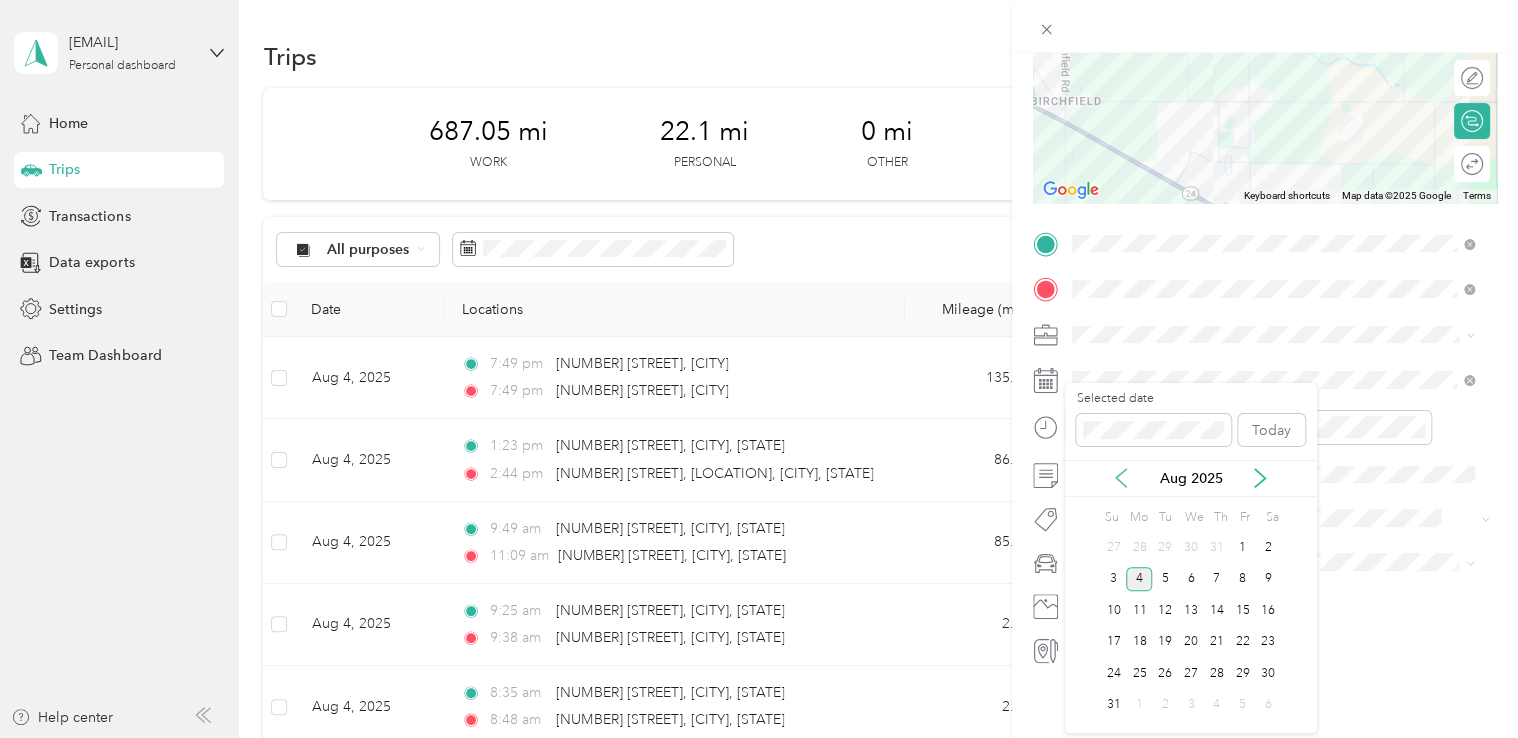 click 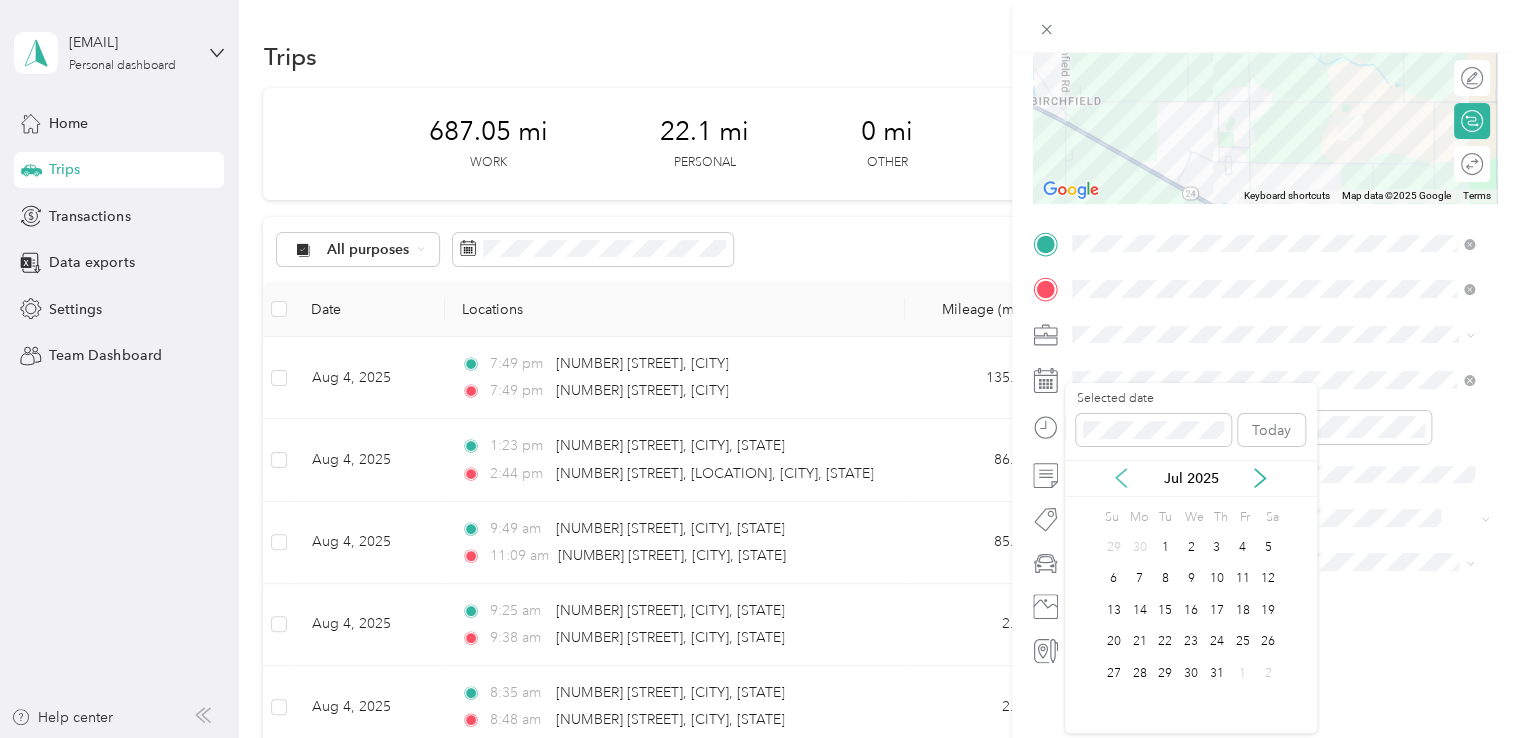 click 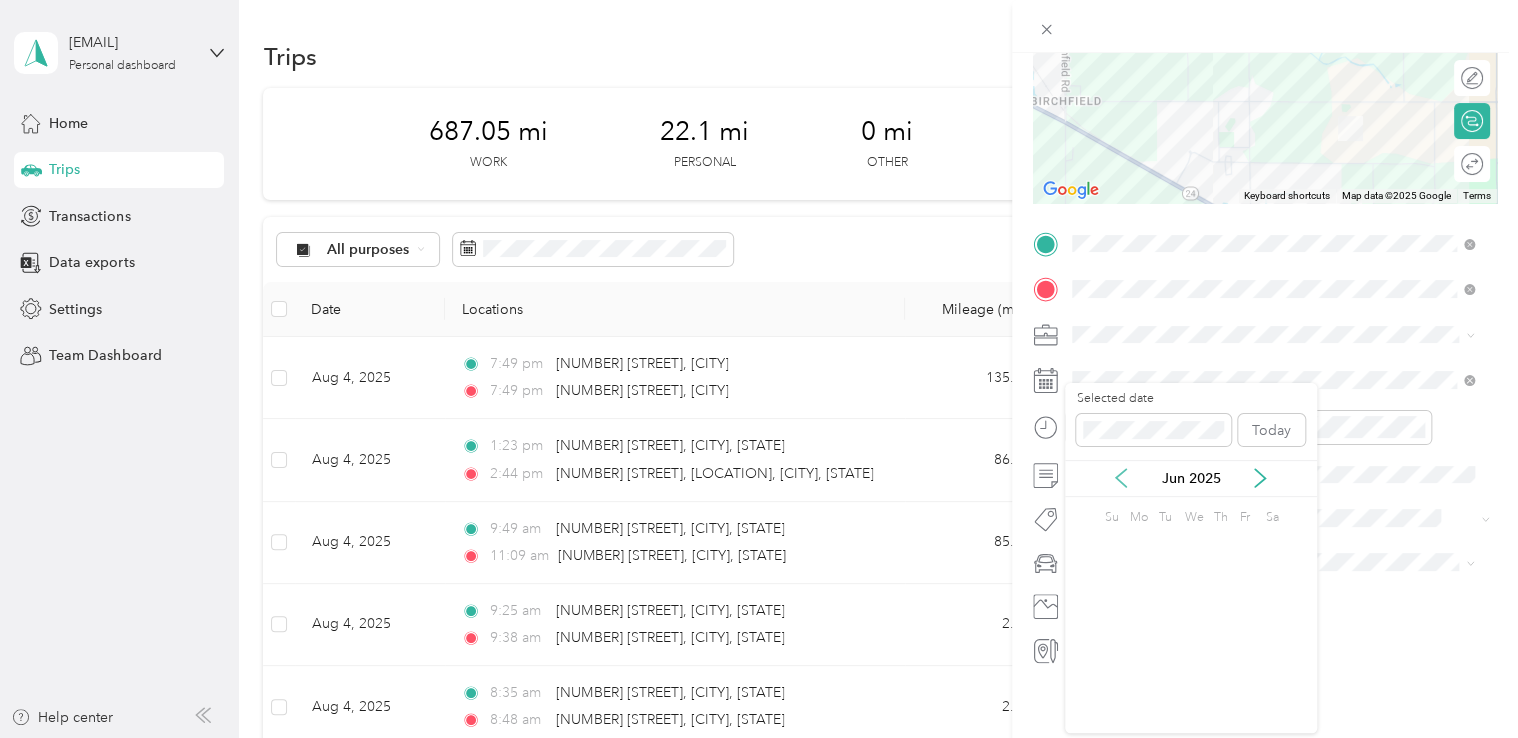 click 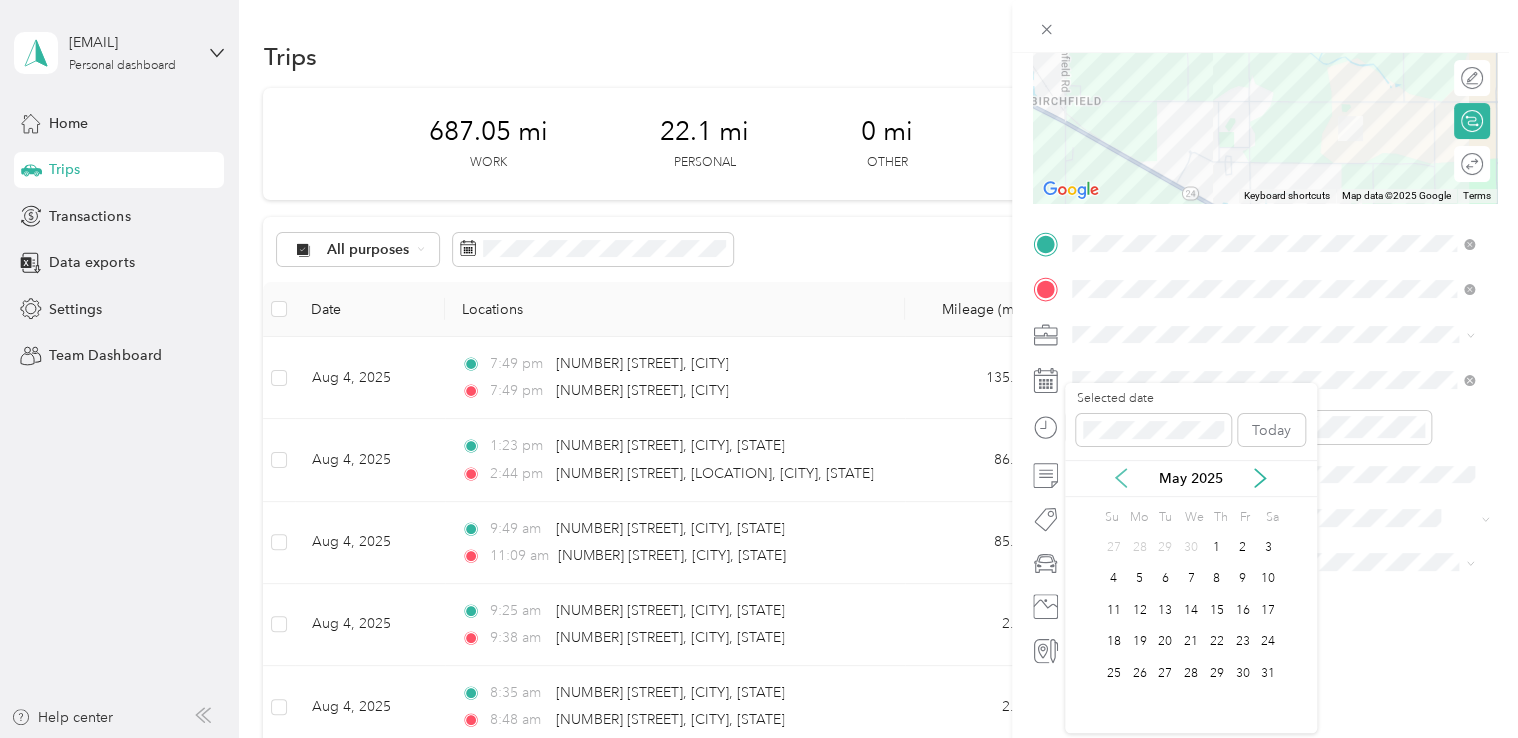 click 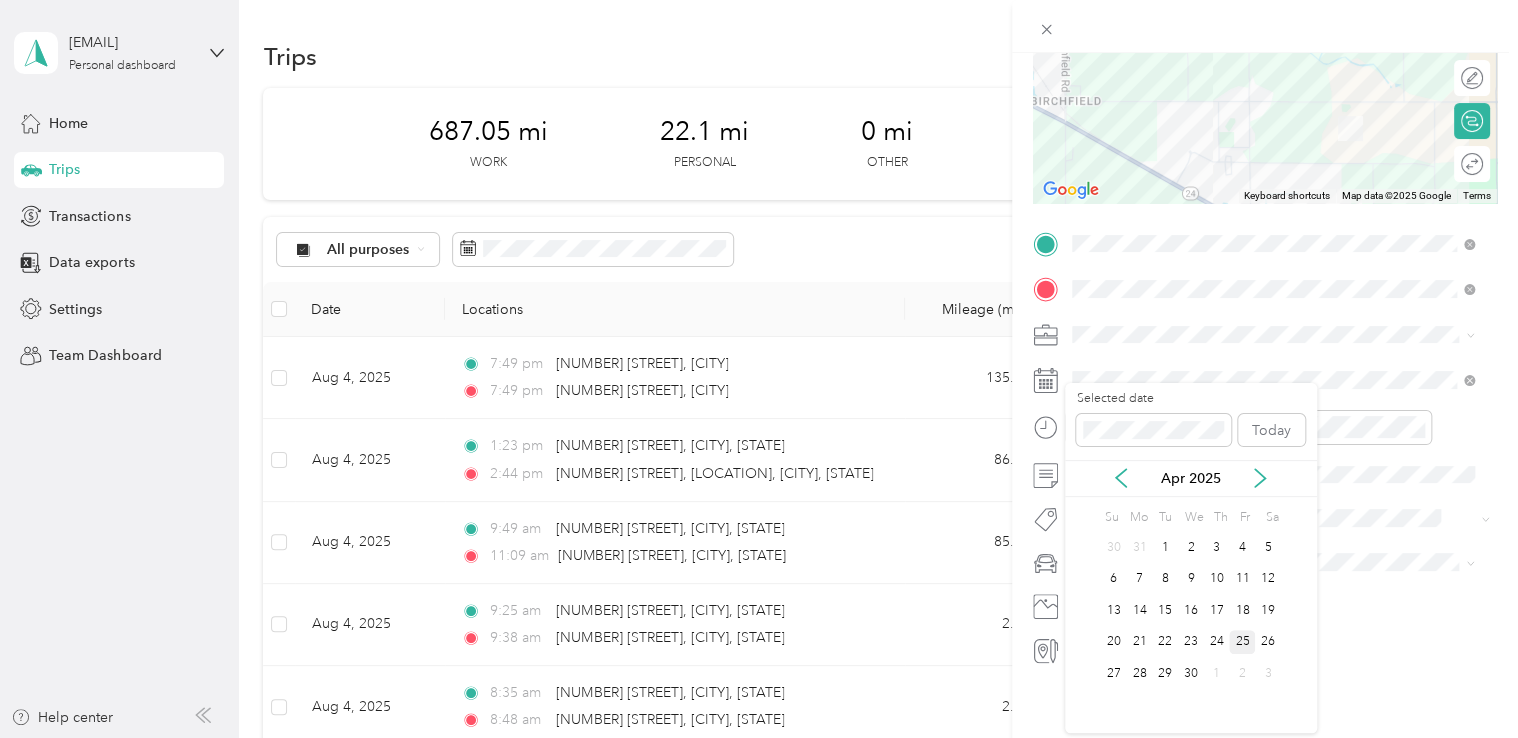 click on "25" at bounding box center (1242, 642) 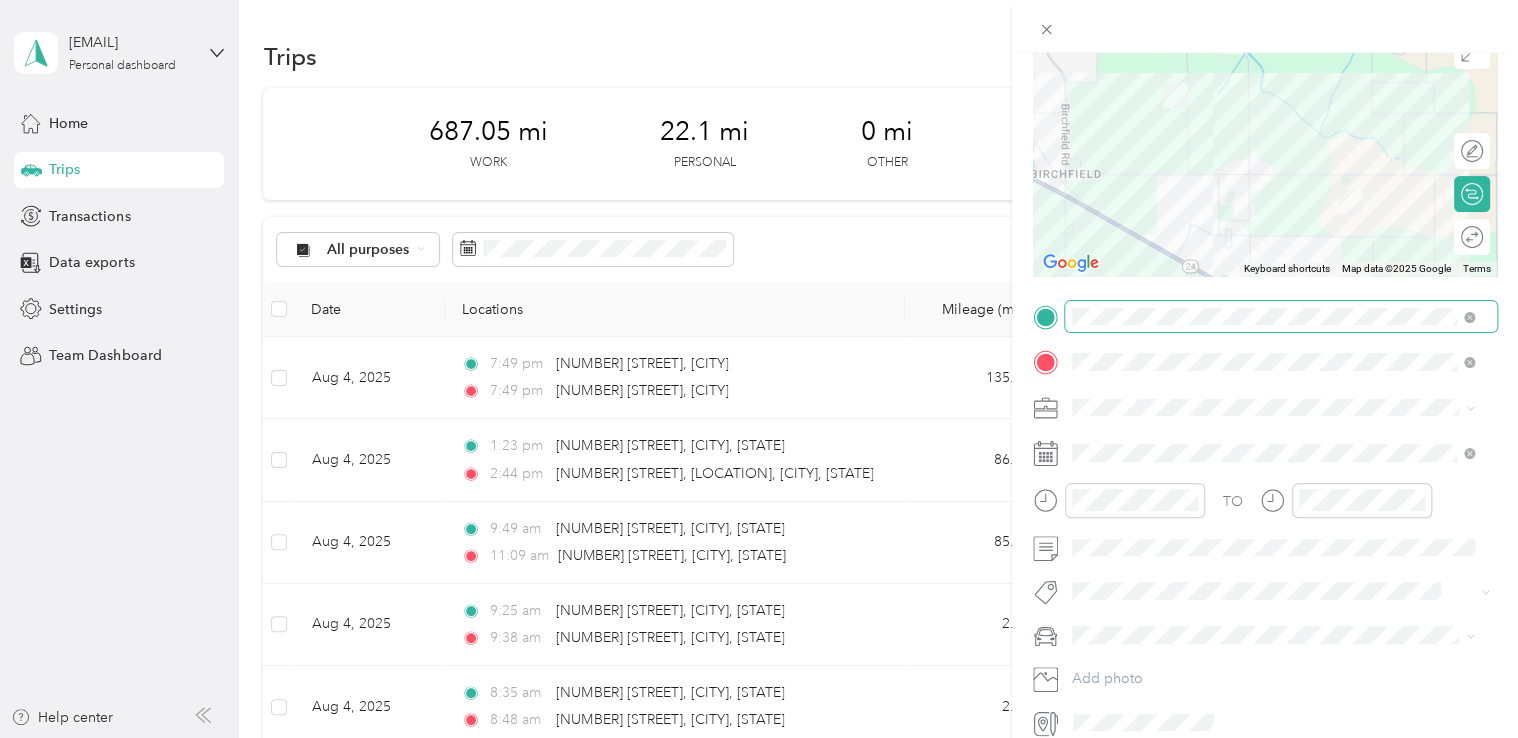 scroll, scrollTop: 0, scrollLeft: 0, axis: both 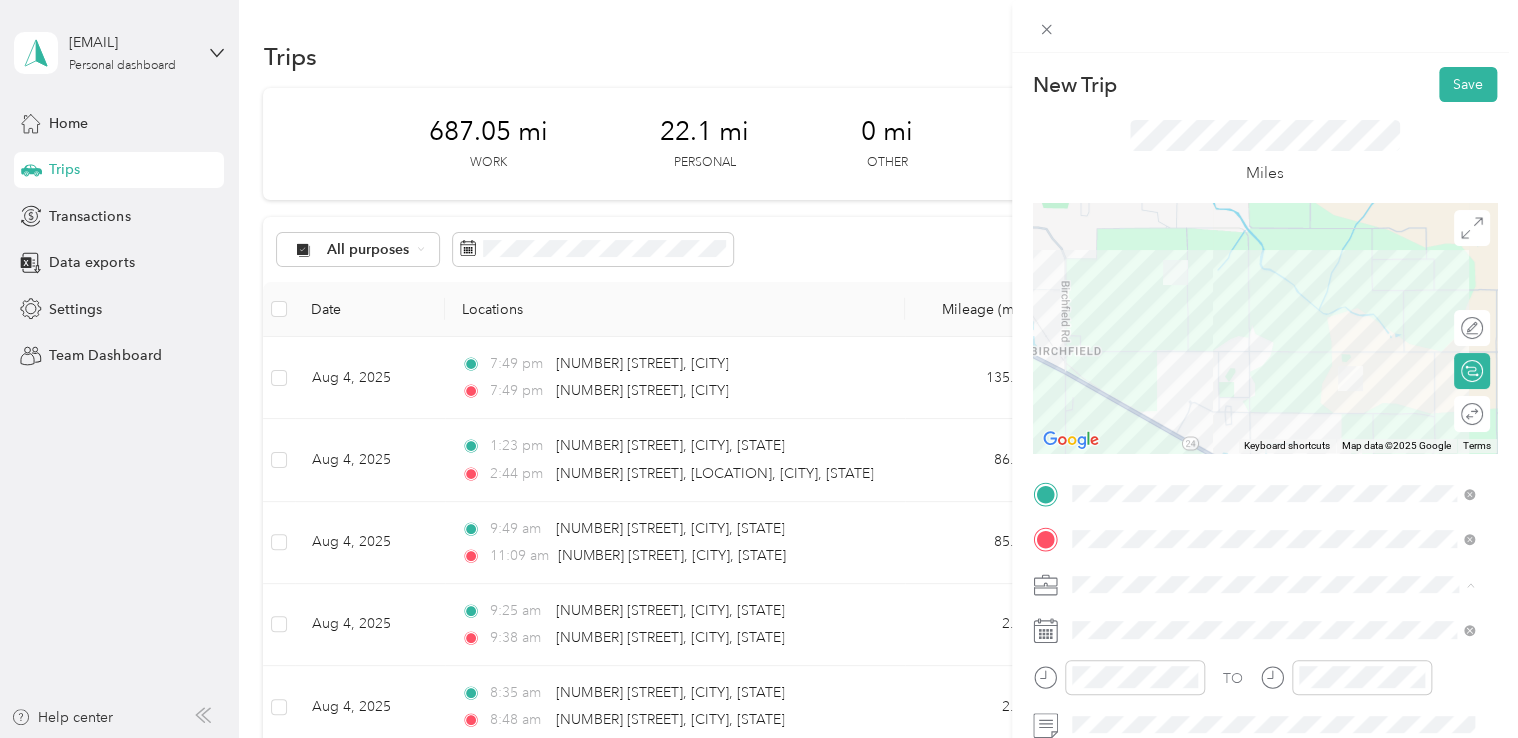 click on "Northwest Nursing Consultants" at bounding box center [1273, 374] 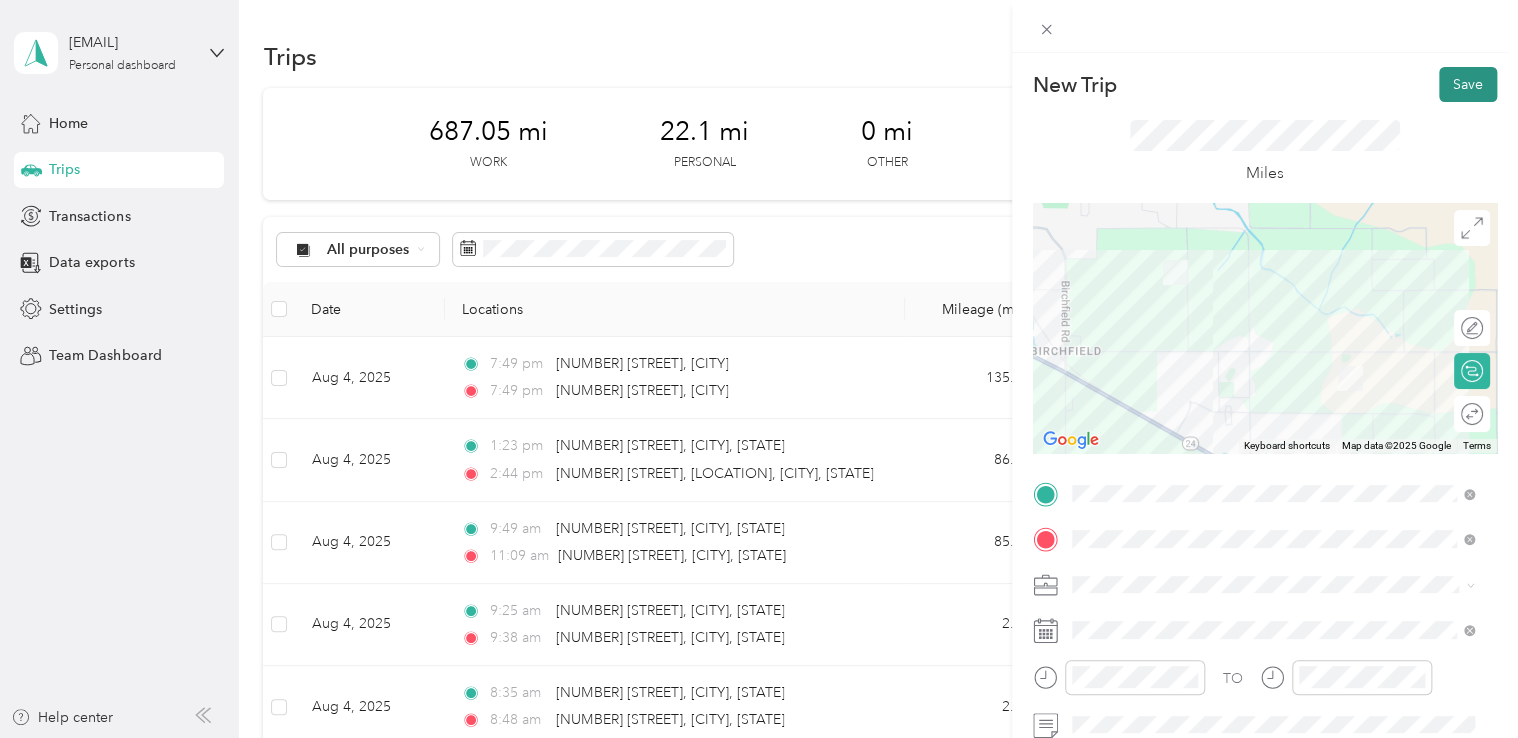click on "Save" at bounding box center (1468, 84) 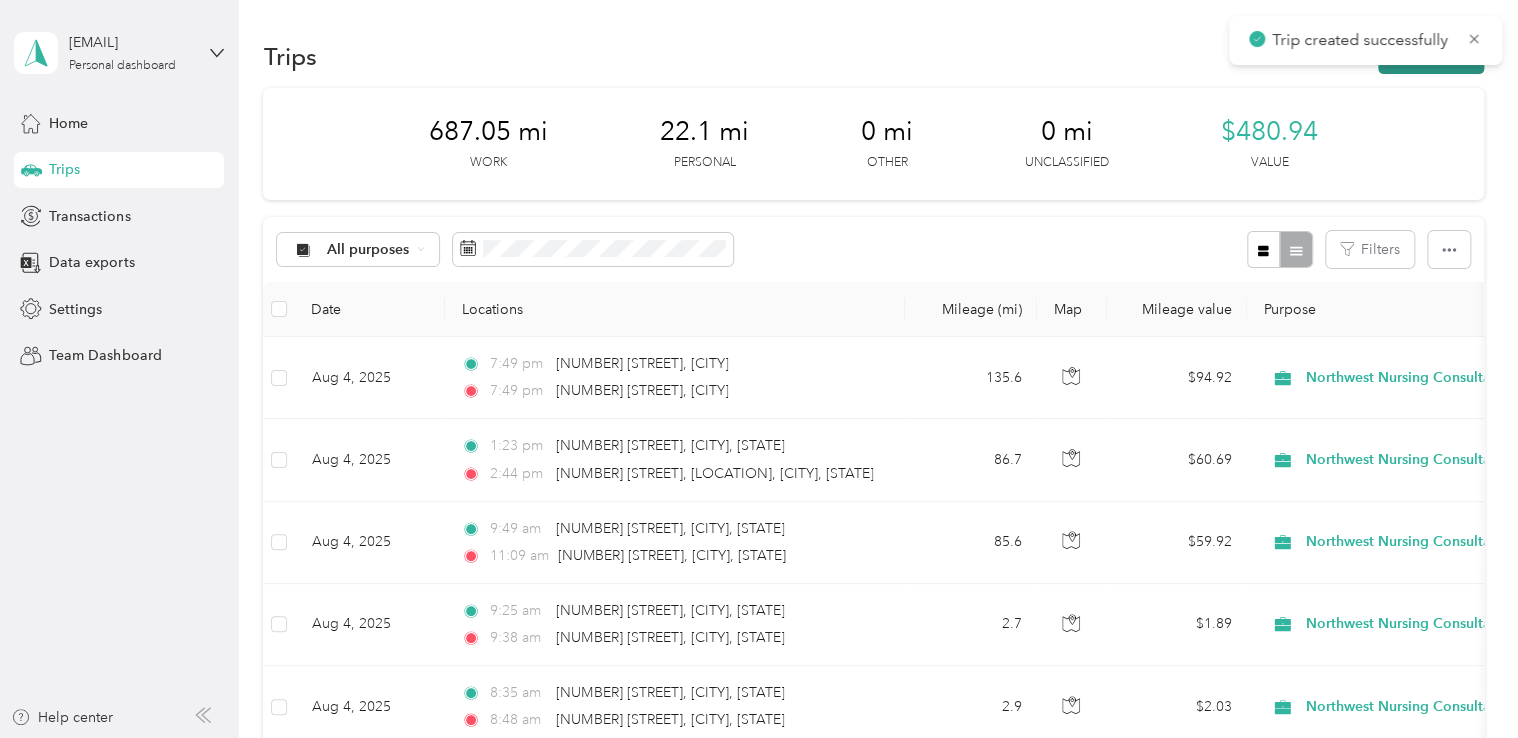 click on "New trip" at bounding box center (1431, 56) 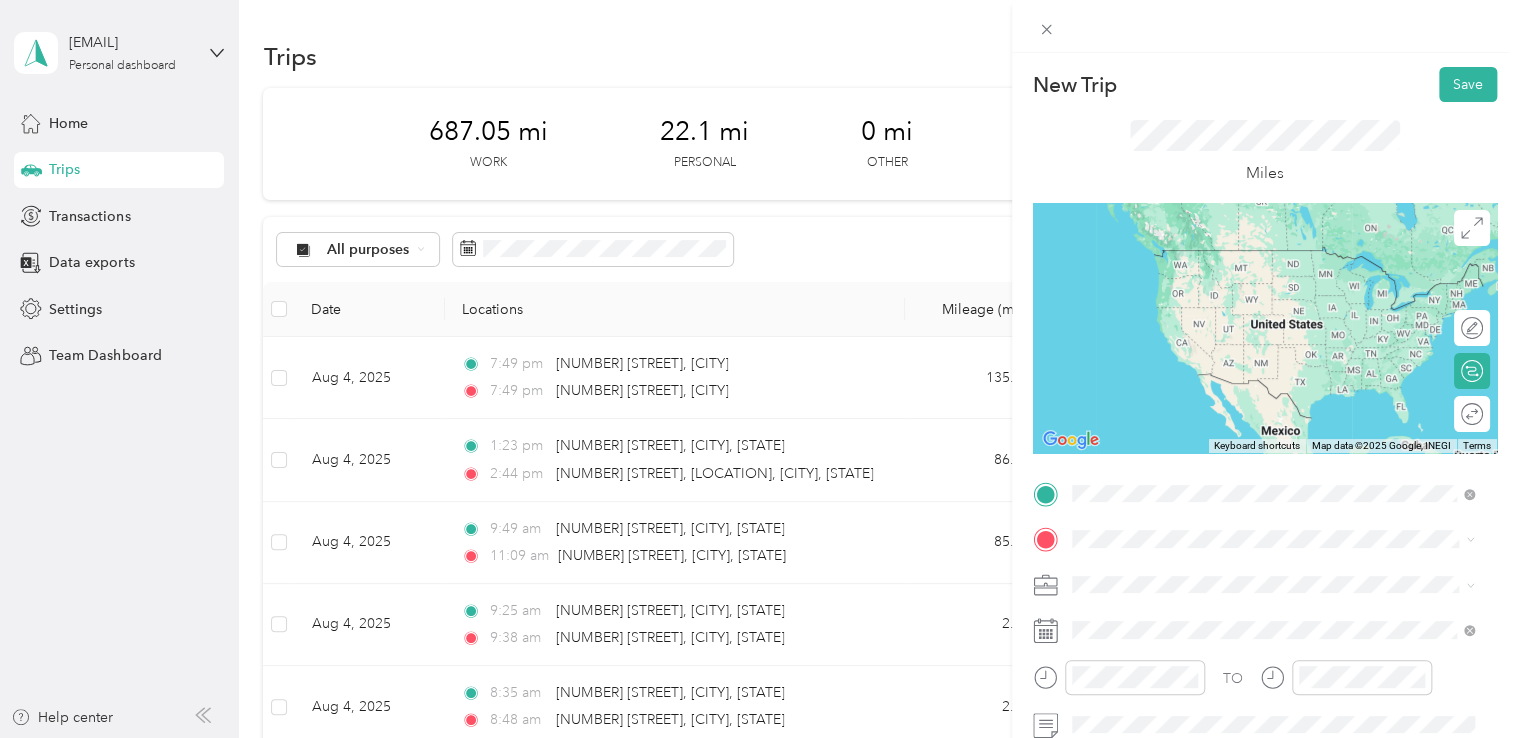 click on "[NUMBER] [STREET]
[CITY], [STATE] [POSTAL_CODE], [COUNTRY]" at bounding box center (1252, 574) 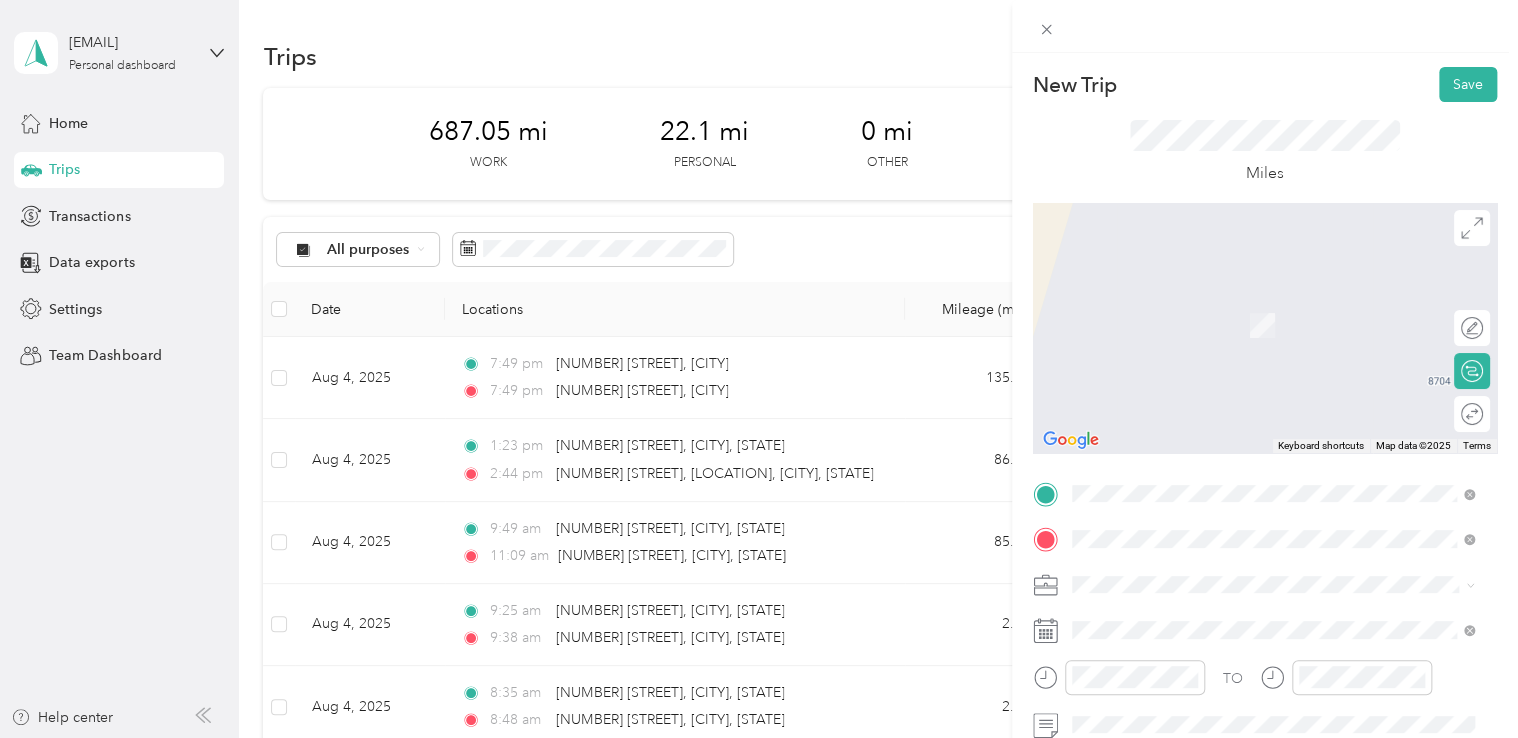 click on "702 North 16th Avenue
Yakima, Washington 98902, United States" at bounding box center [1253, 325] 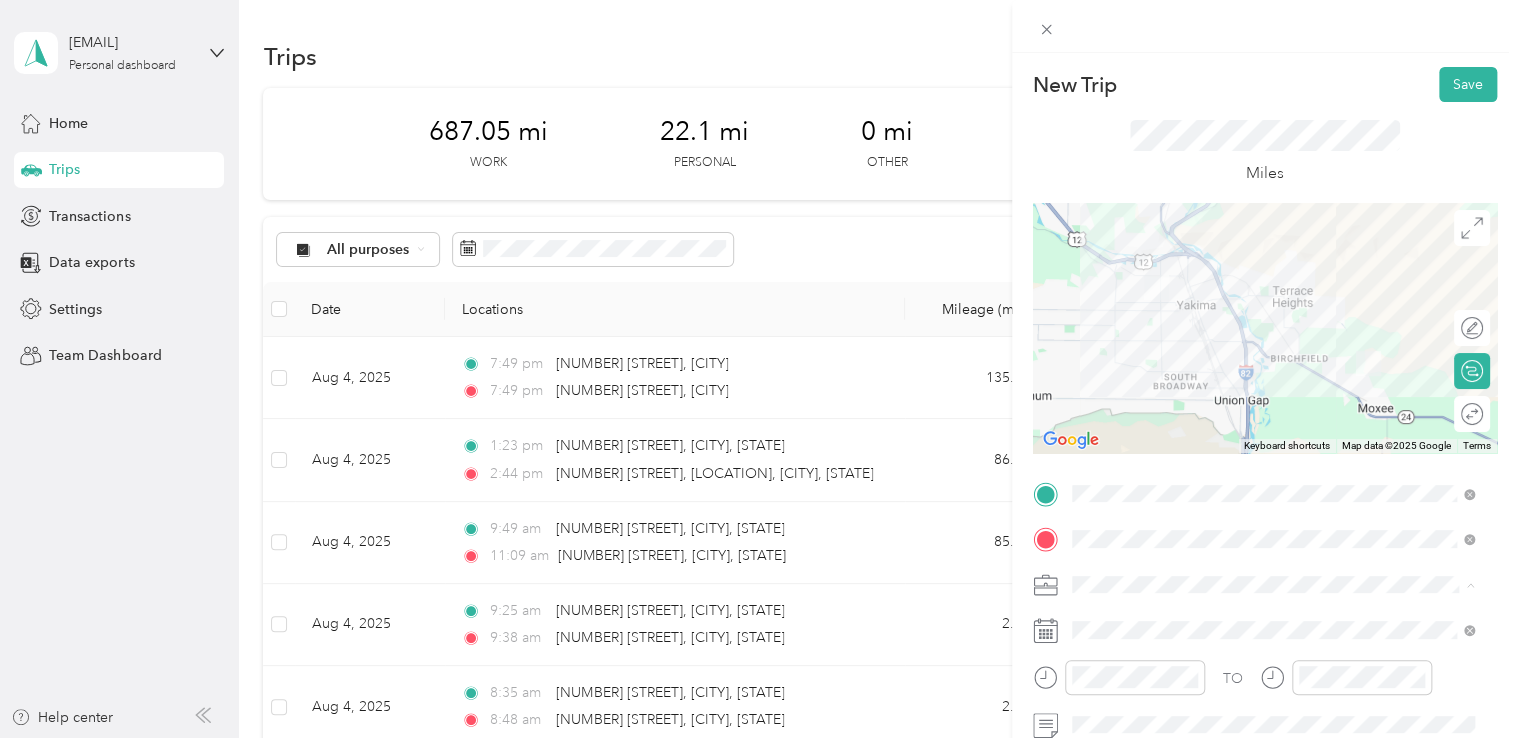 click on "Northwest Nursing Consultants" at bounding box center (1273, 374) 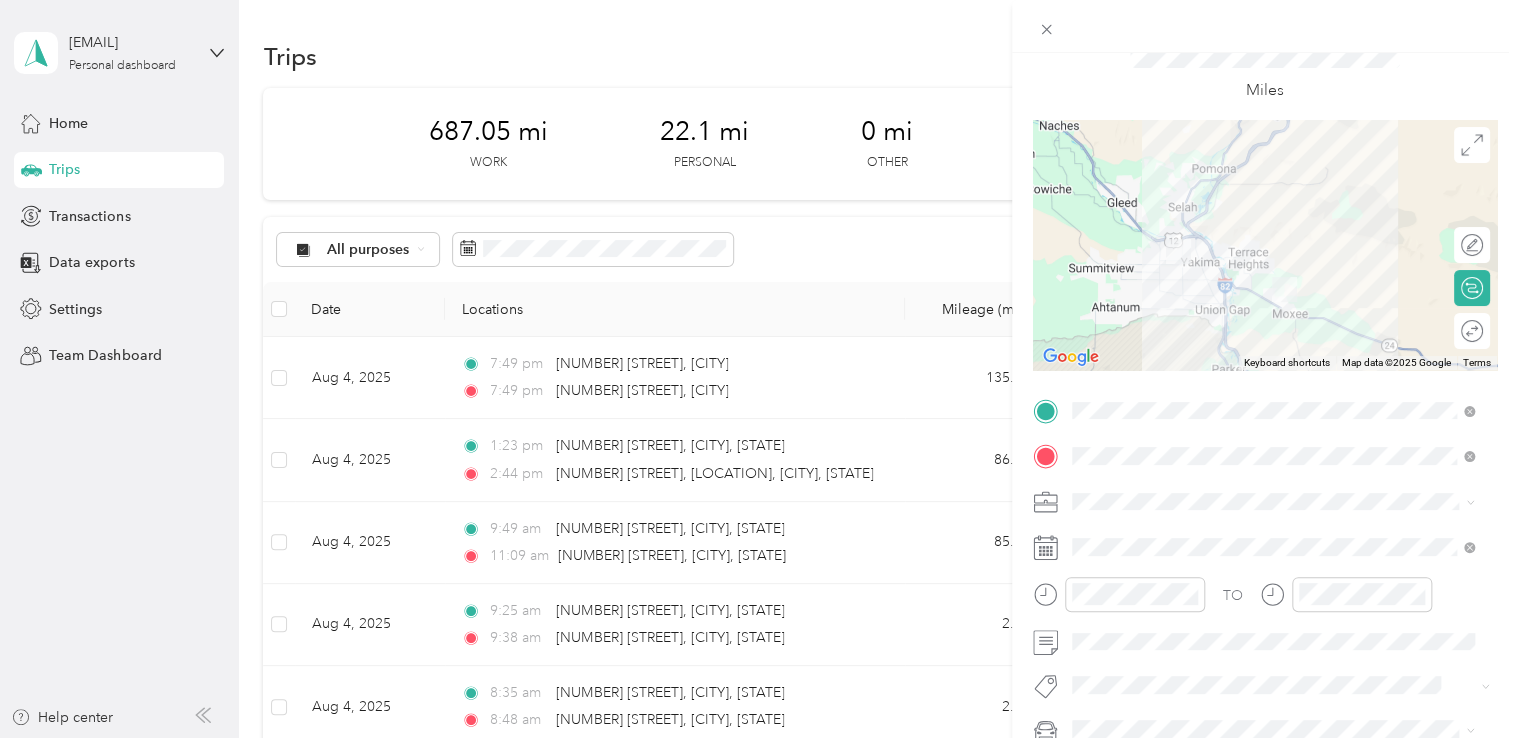 scroll, scrollTop: 200, scrollLeft: 0, axis: vertical 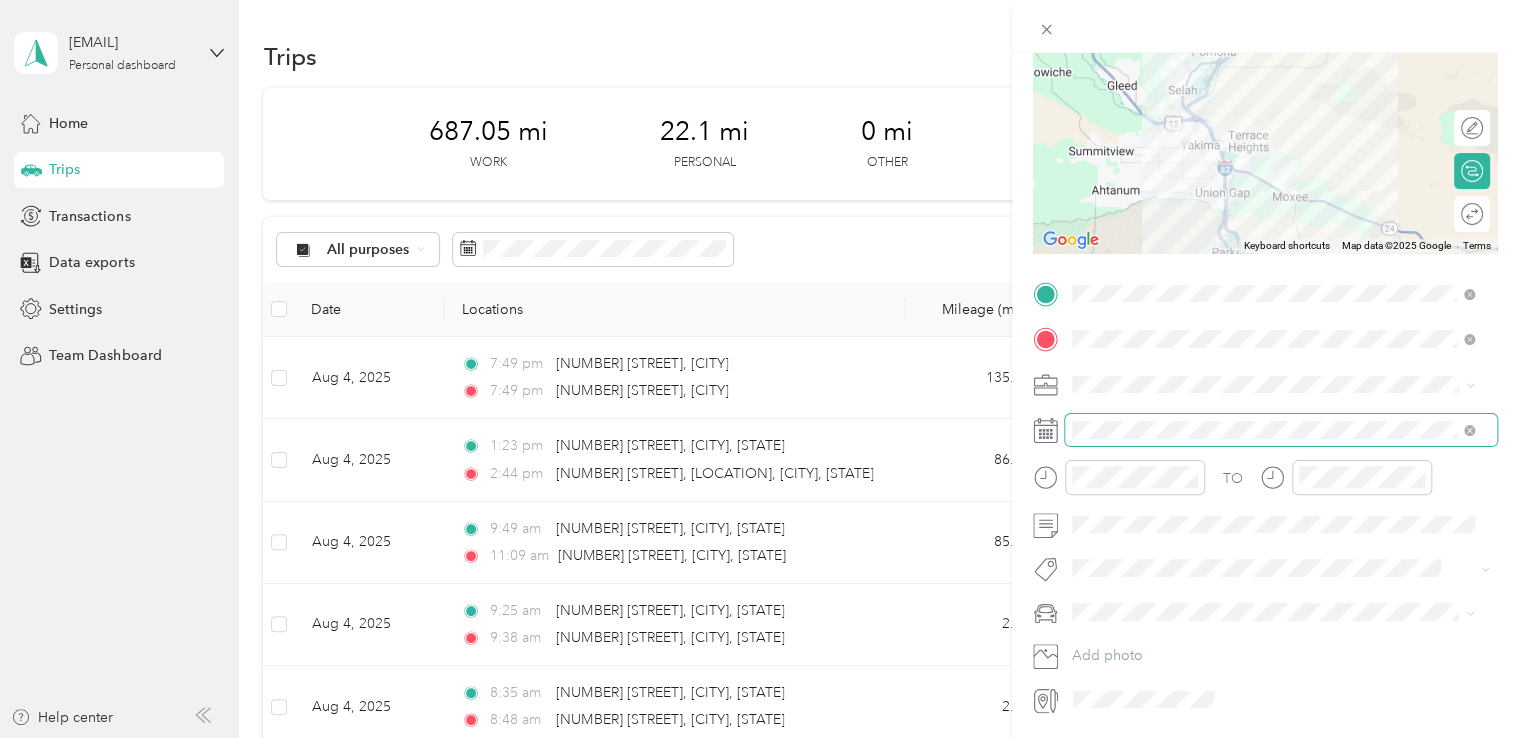 click at bounding box center (1281, 430) 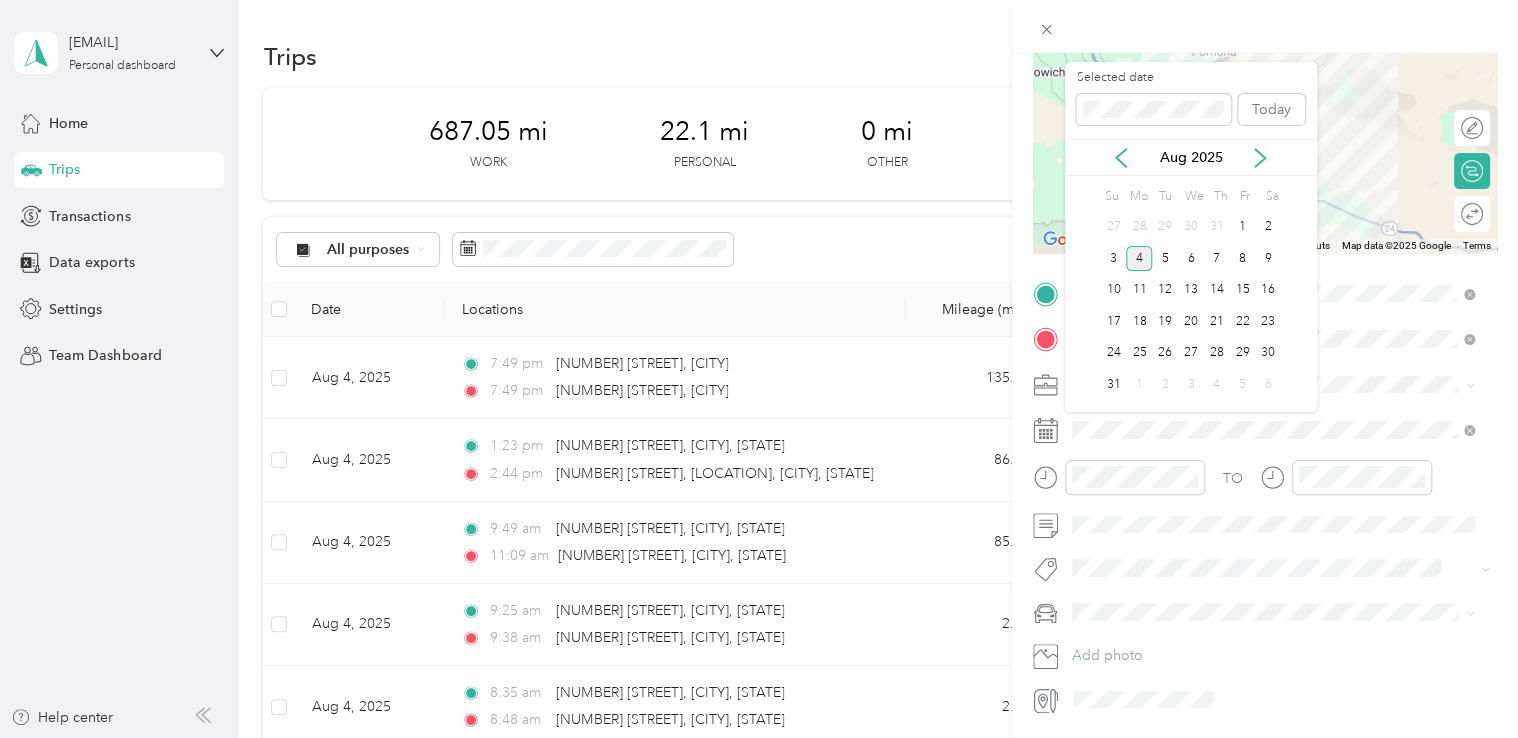 click on "Aug 2025" at bounding box center [1191, 157] 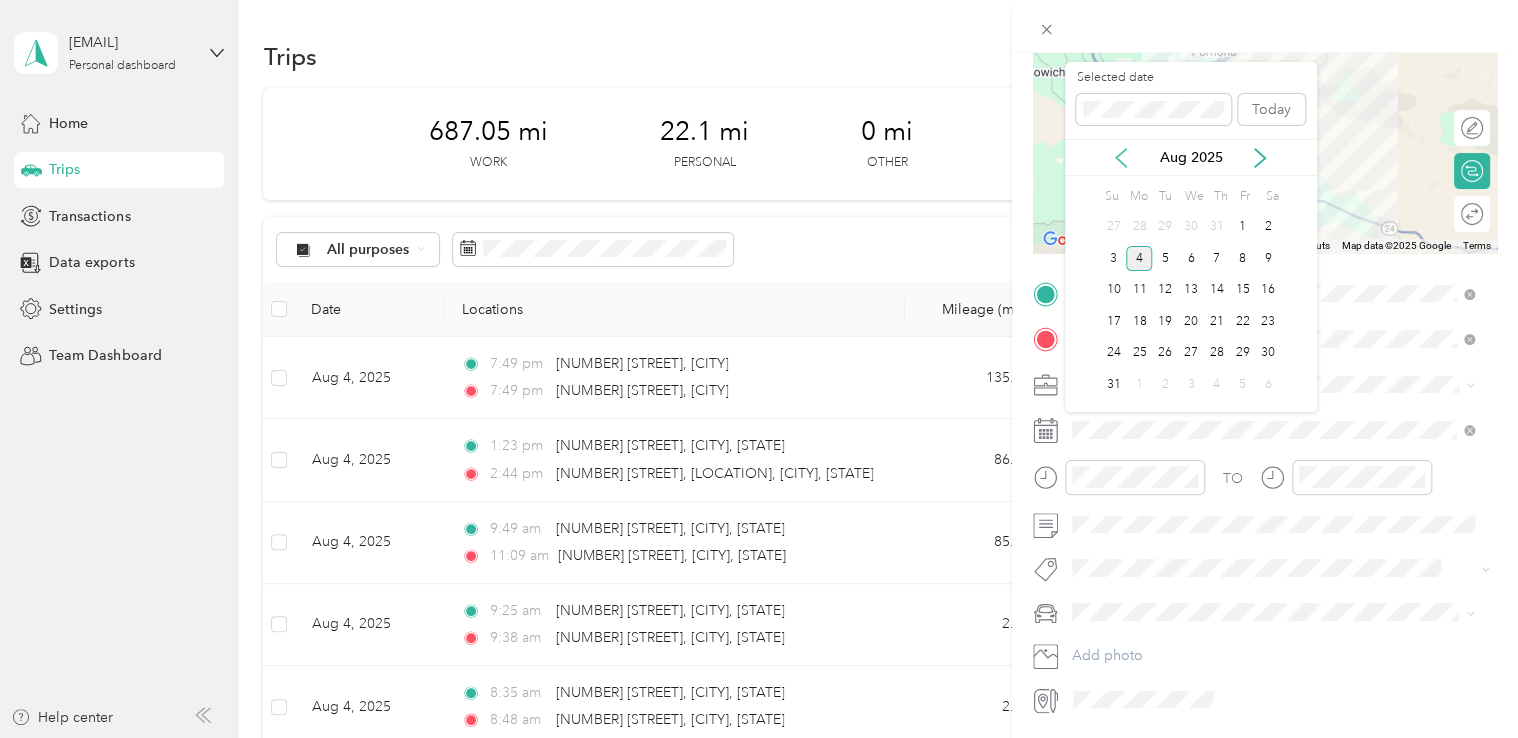 click 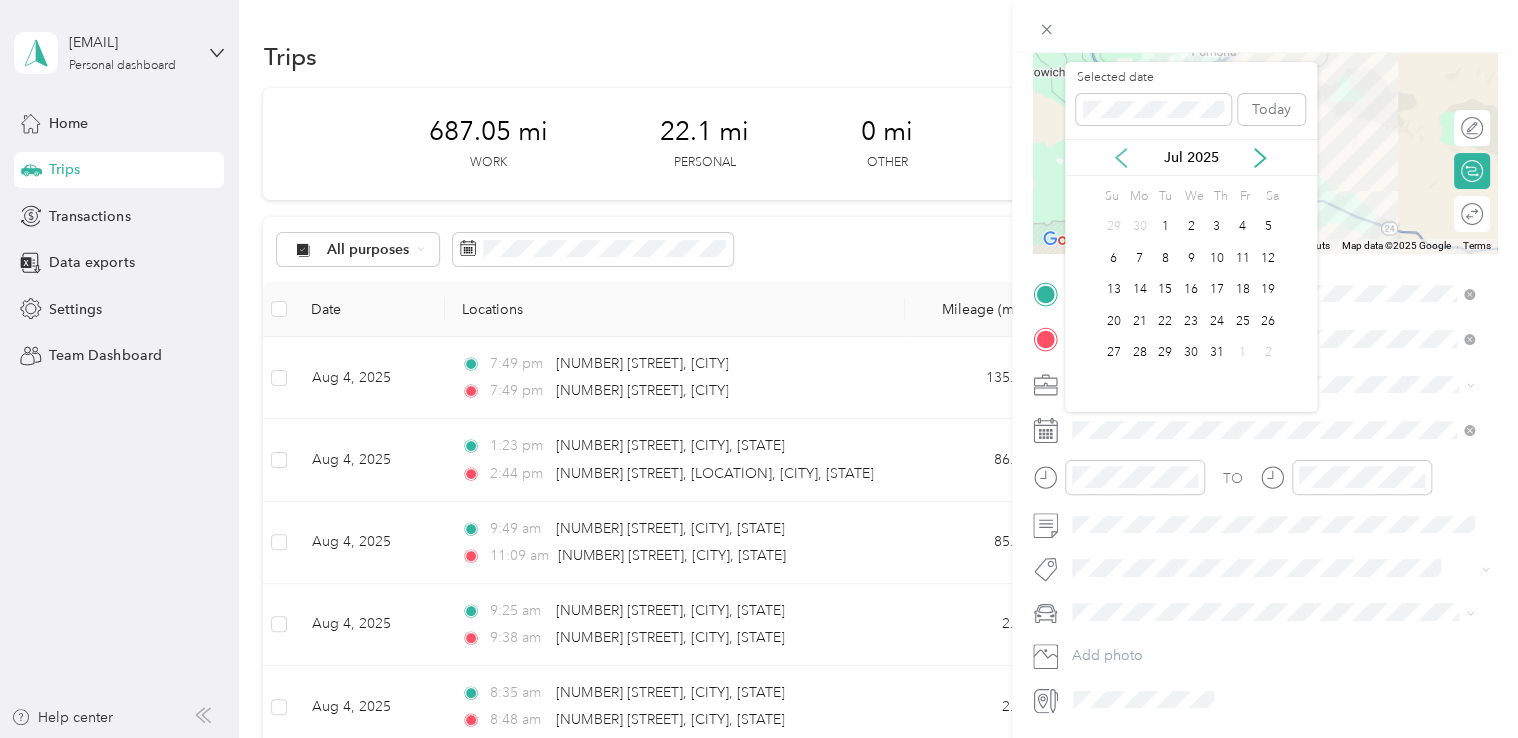 click 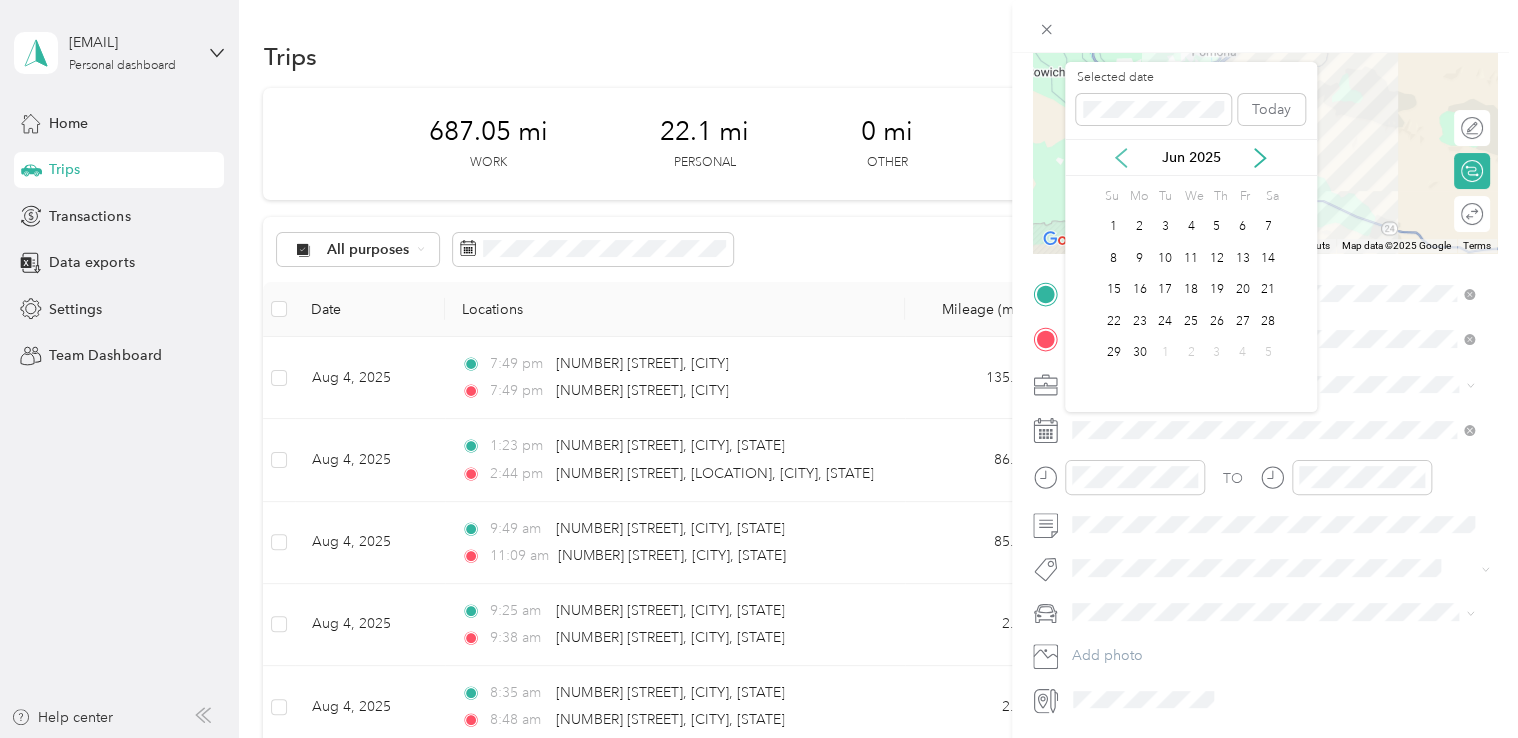 click 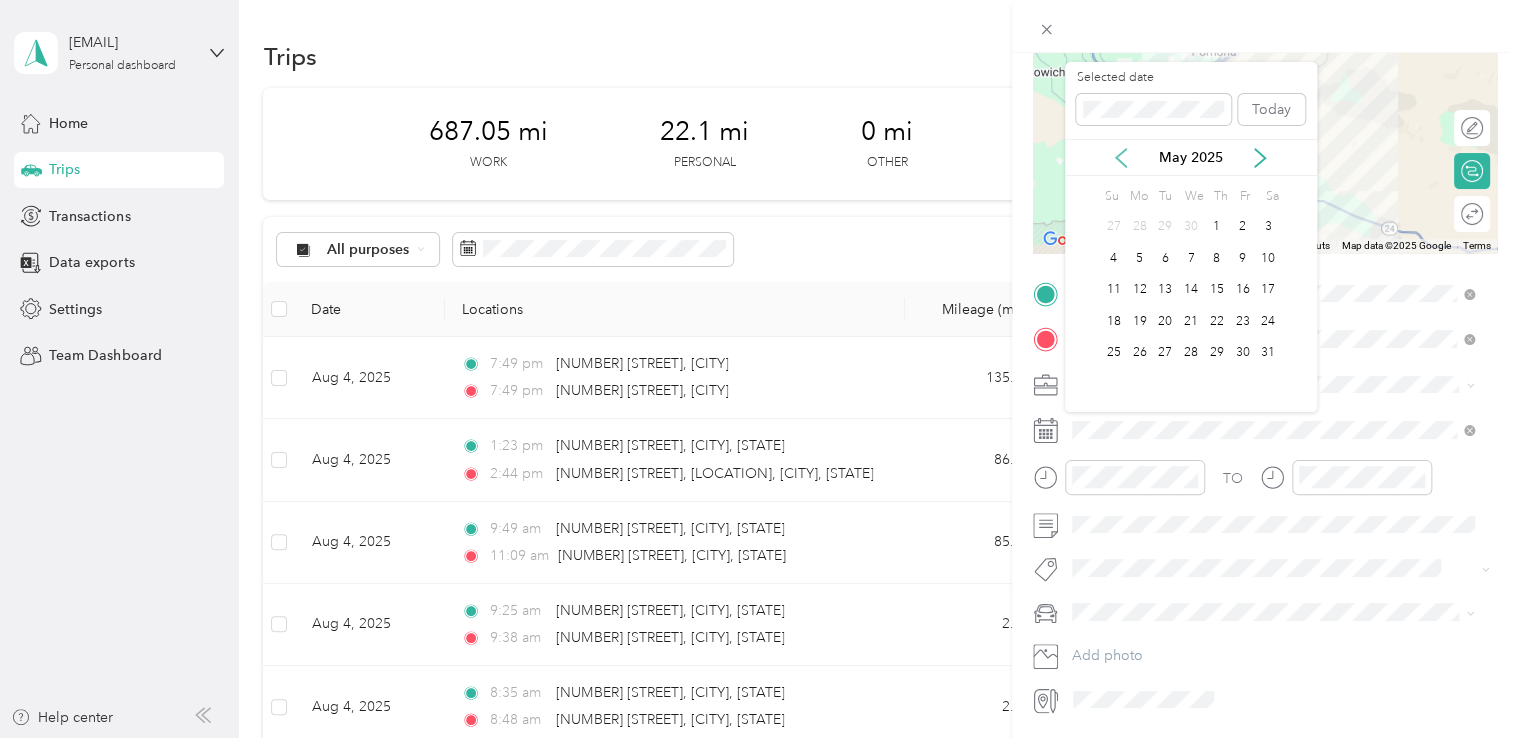 click 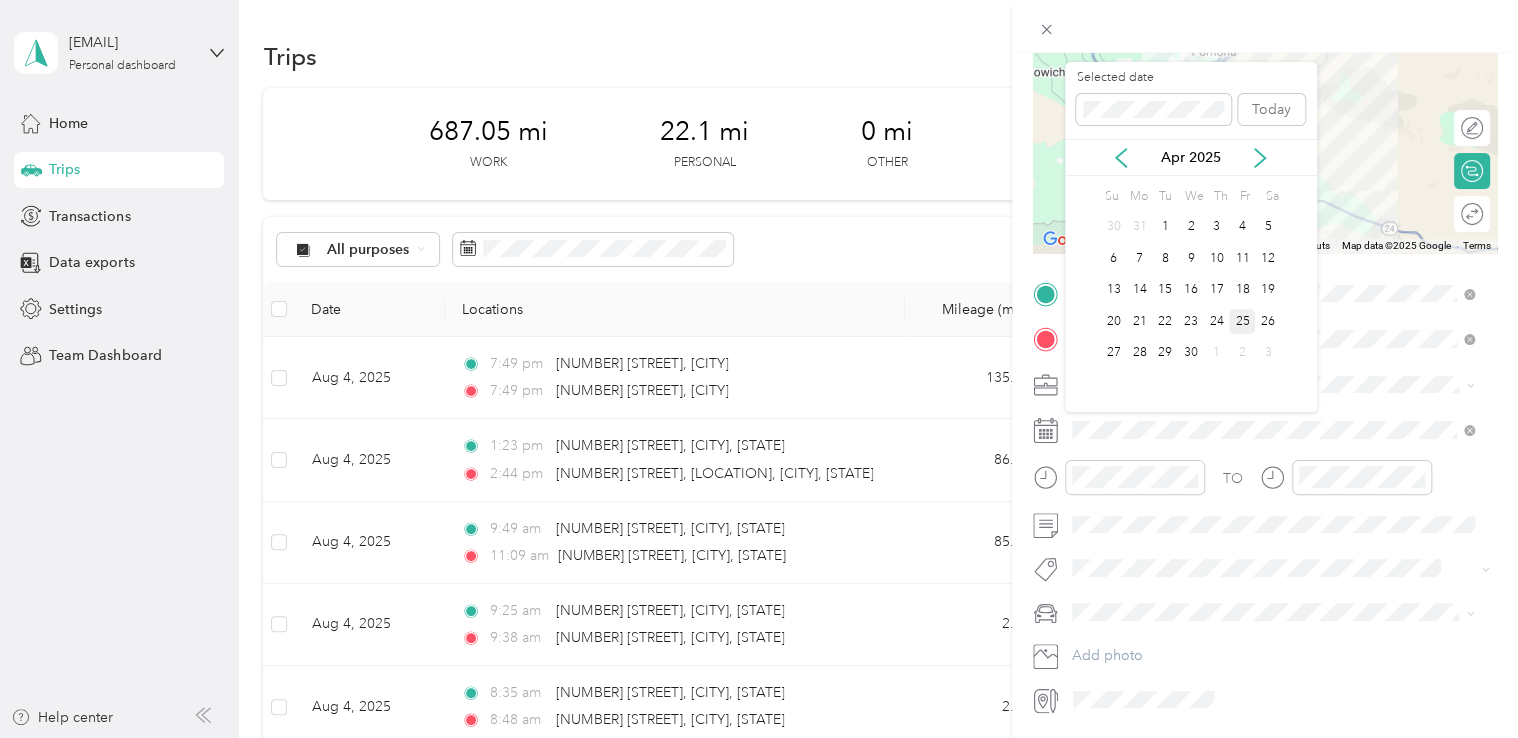 click on "25" at bounding box center [1242, 321] 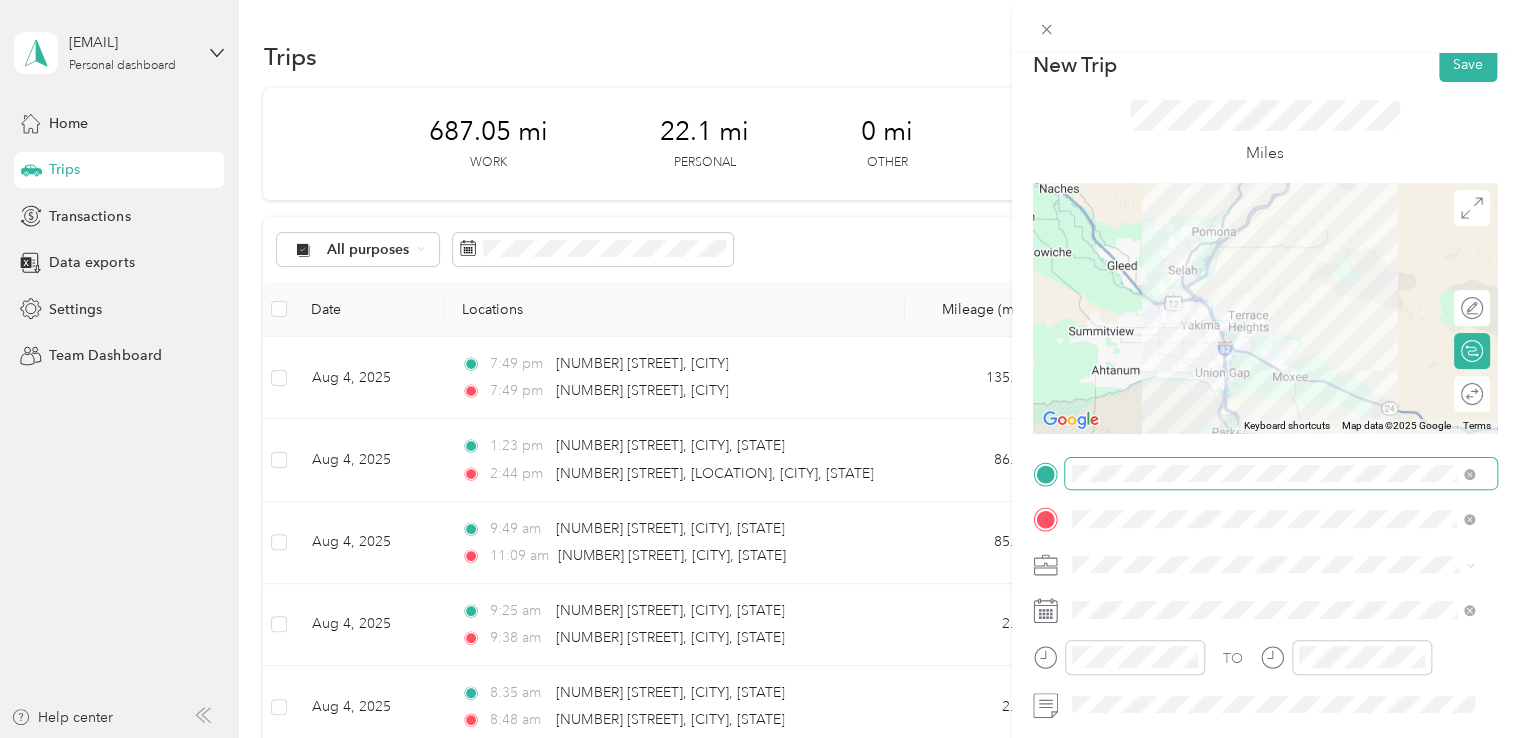 scroll, scrollTop: 0, scrollLeft: 0, axis: both 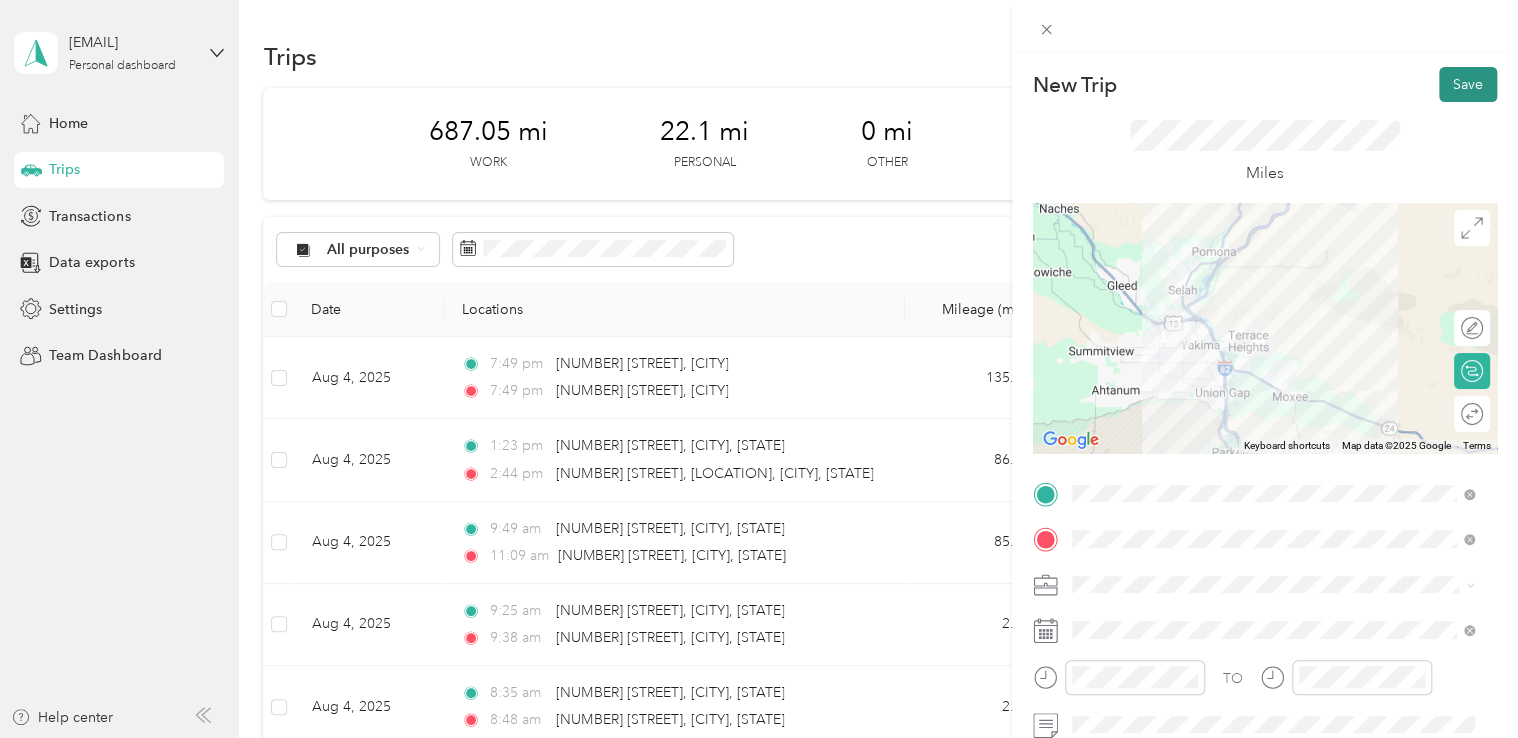 click on "Save" at bounding box center (1468, 84) 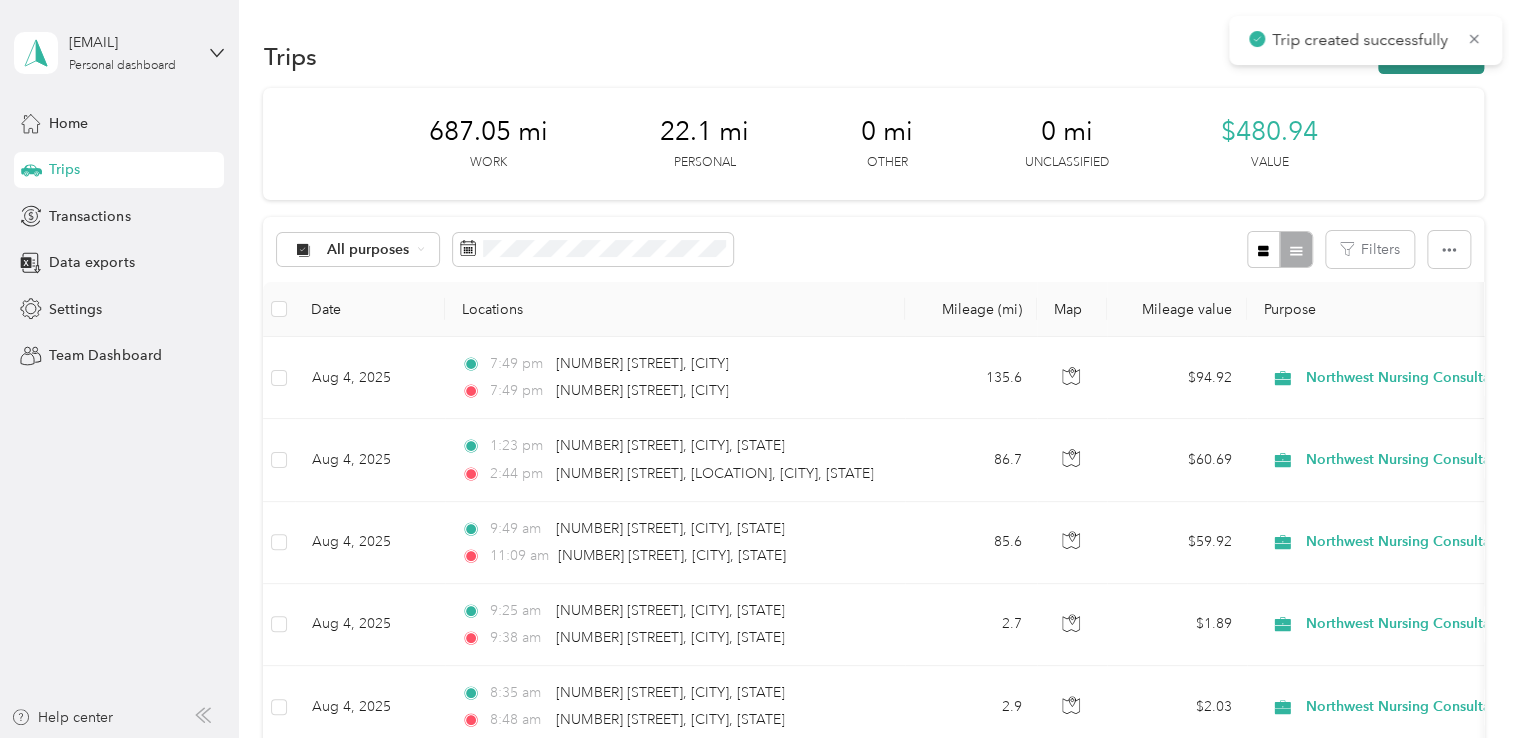 click on "New trip" at bounding box center [1431, 56] 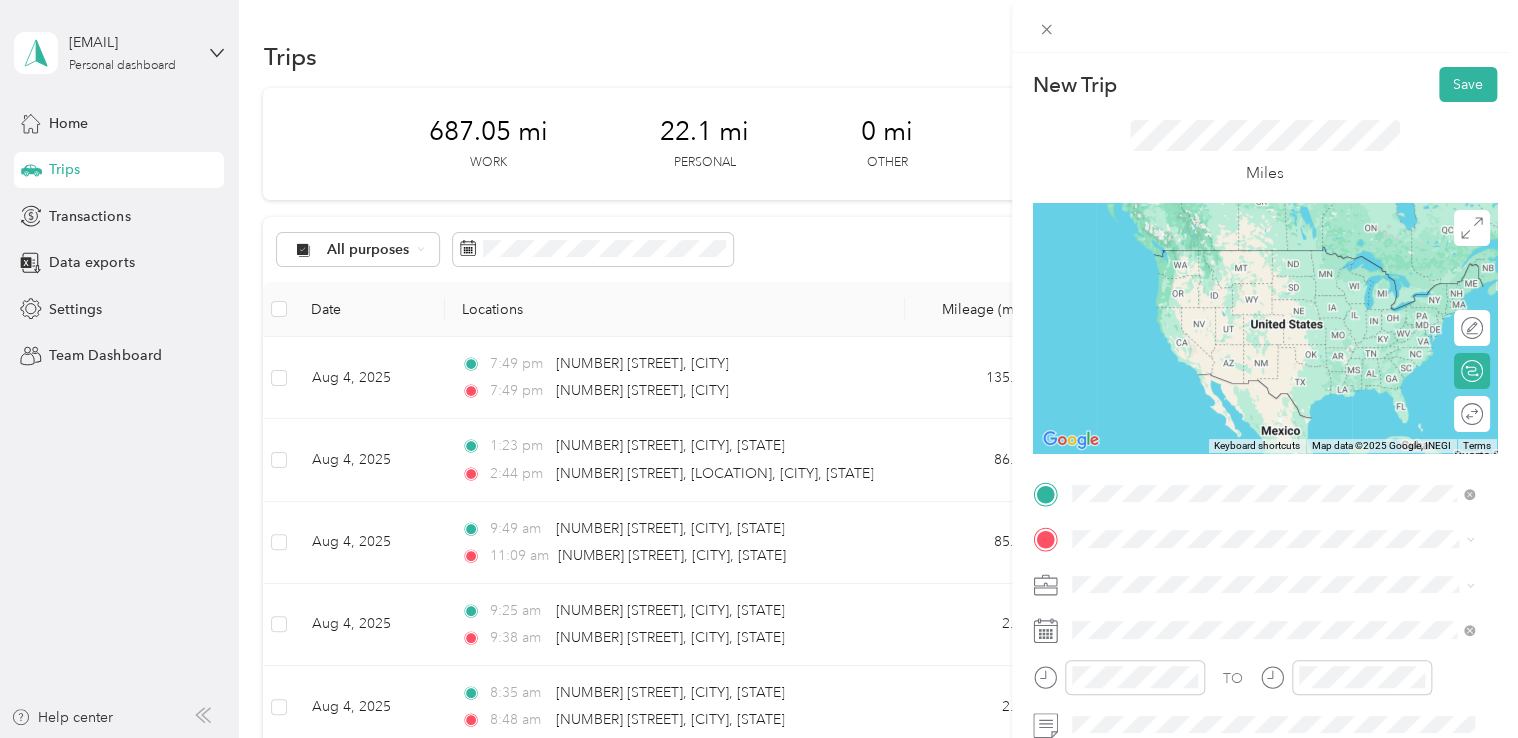 click on "702 North 16th Avenue
Yakima, Washington 98902, United States" at bounding box center (1253, 279) 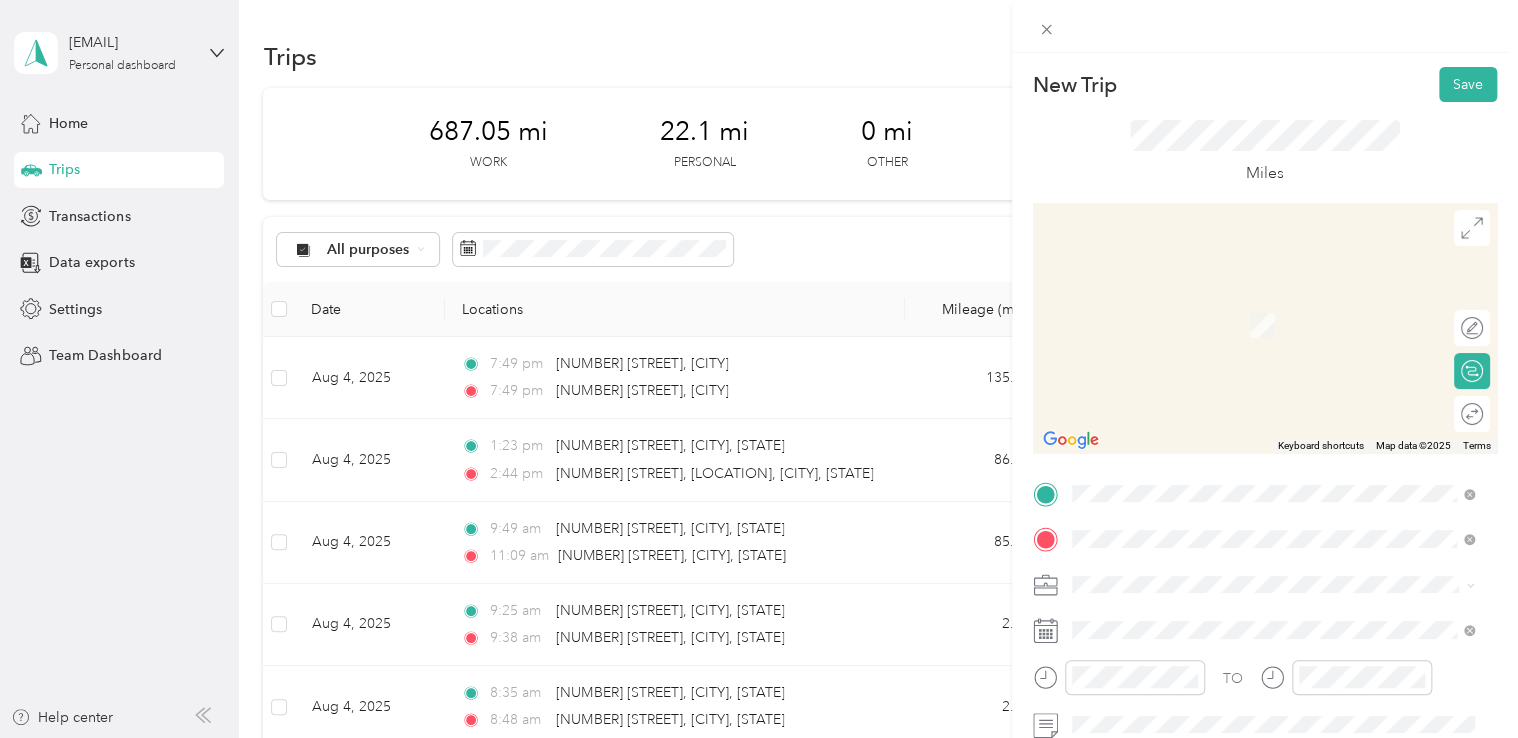 click on "[NUMBER] [STREET]
[CITY], [STATE] [POSTAL_CODE], [COUNTRY]" at bounding box center (1253, 304) 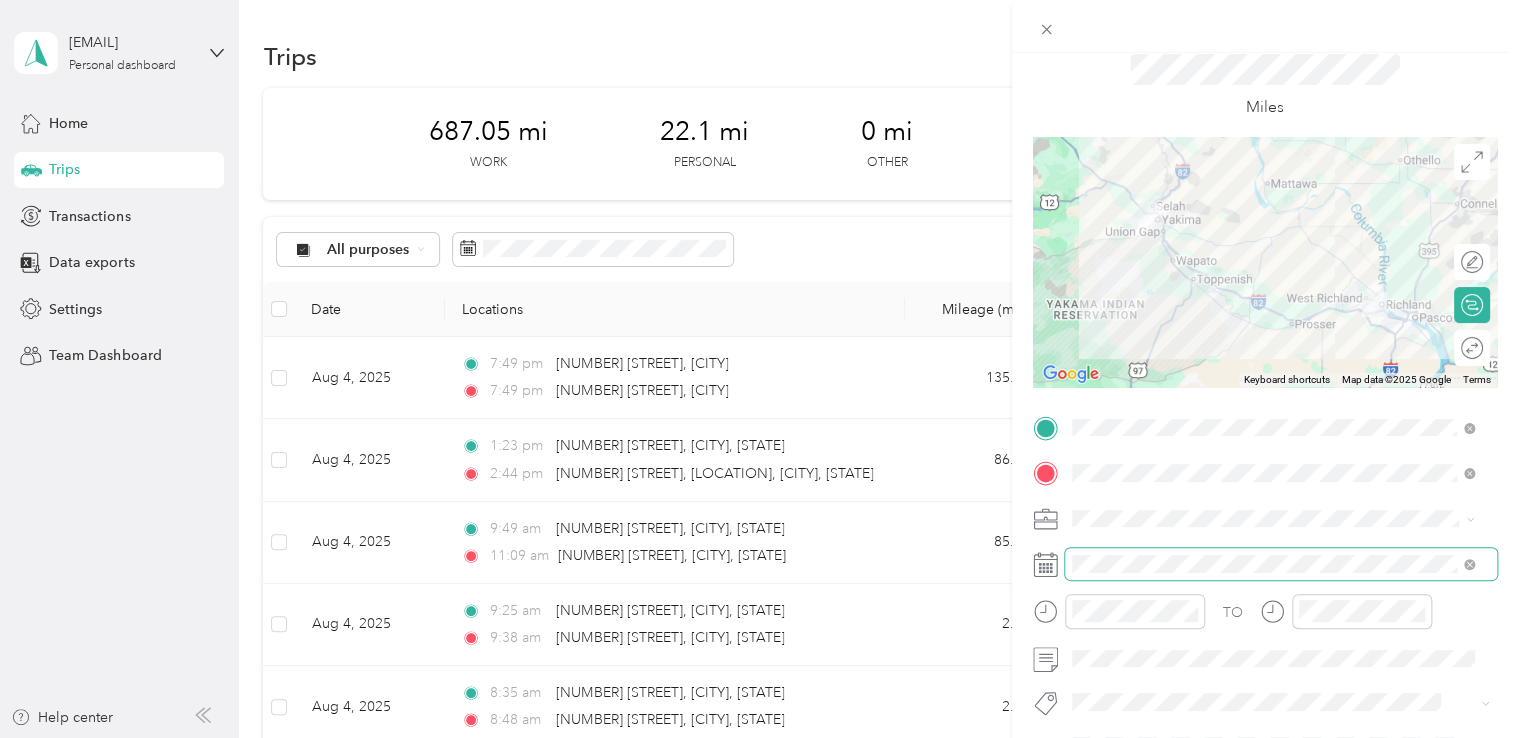 scroll, scrollTop: 100, scrollLeft: 0, axis: vertical 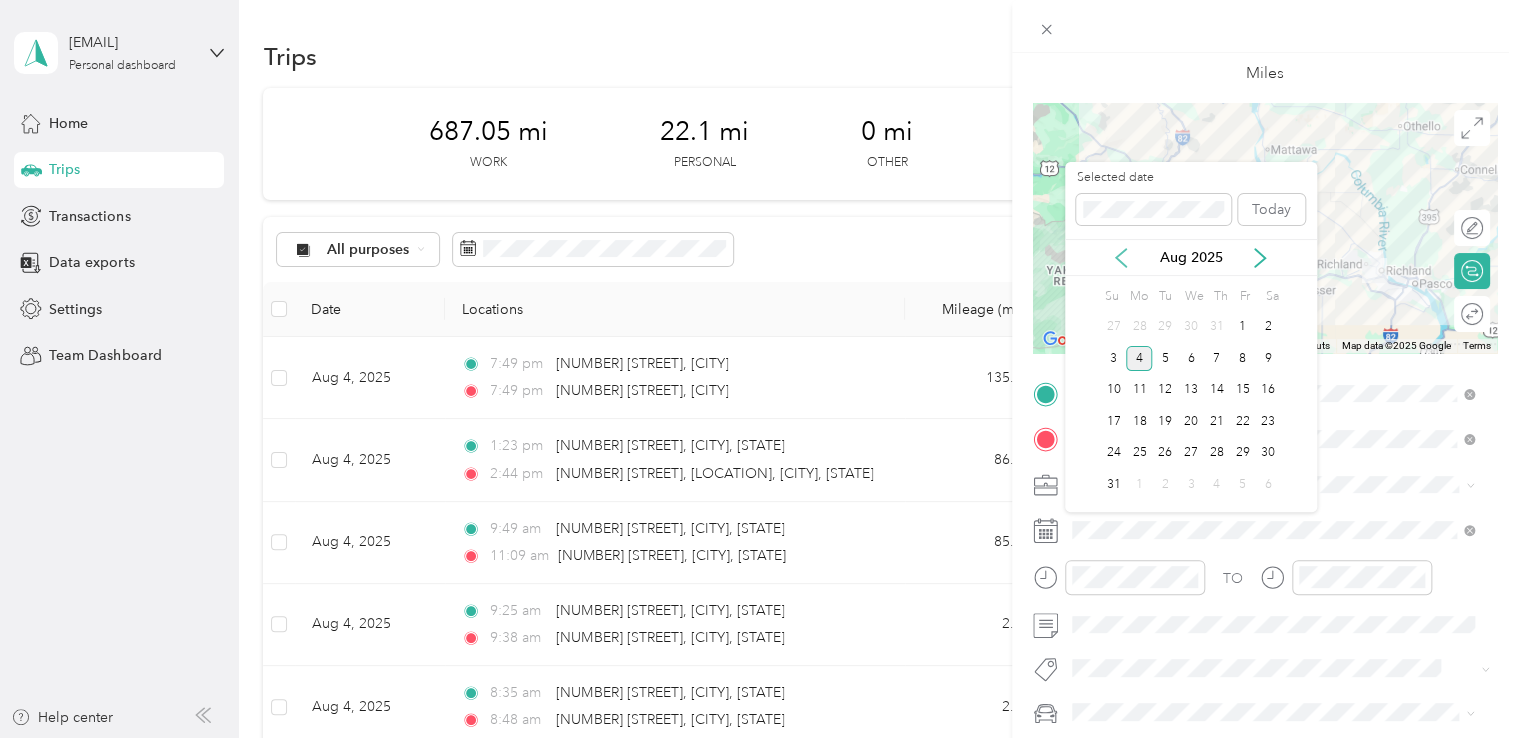 click 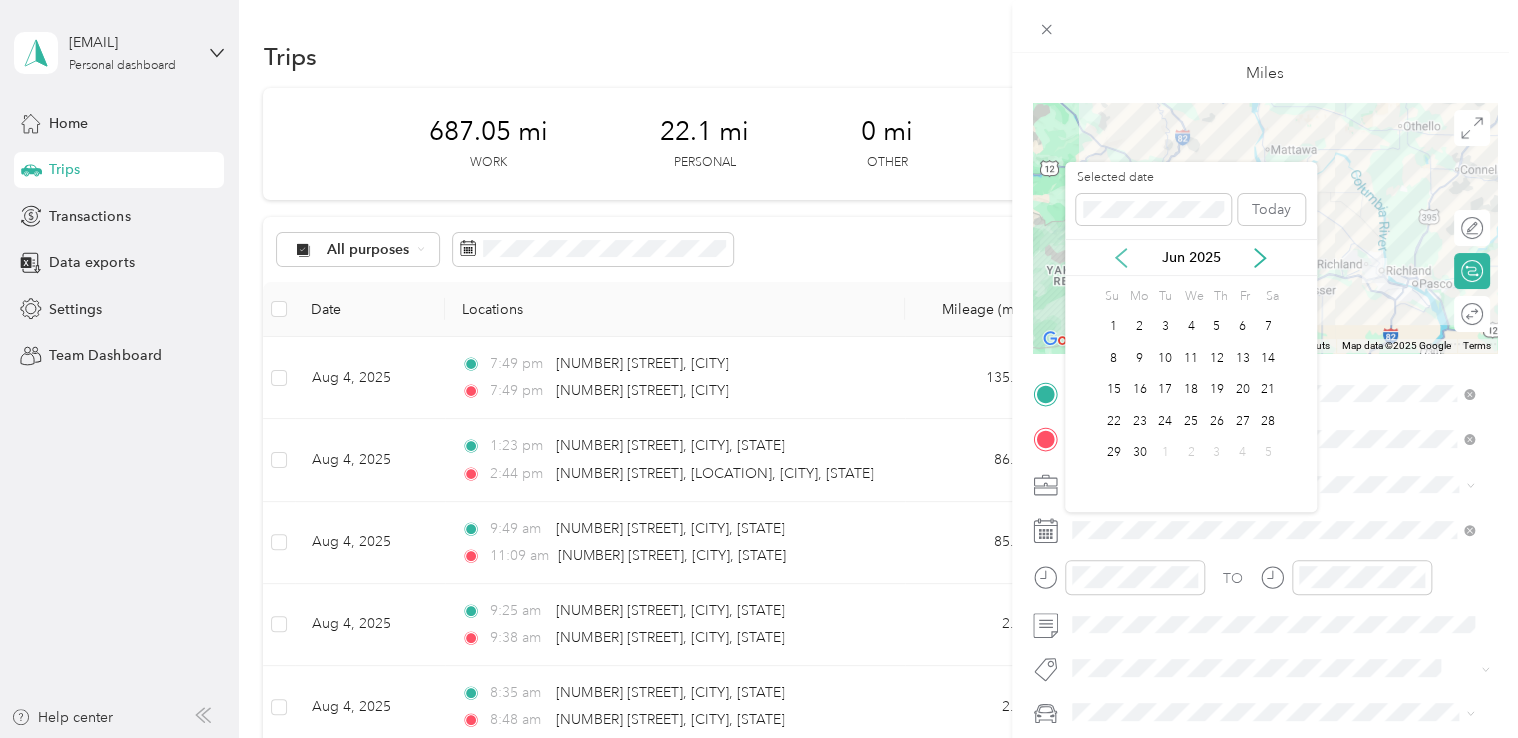 click 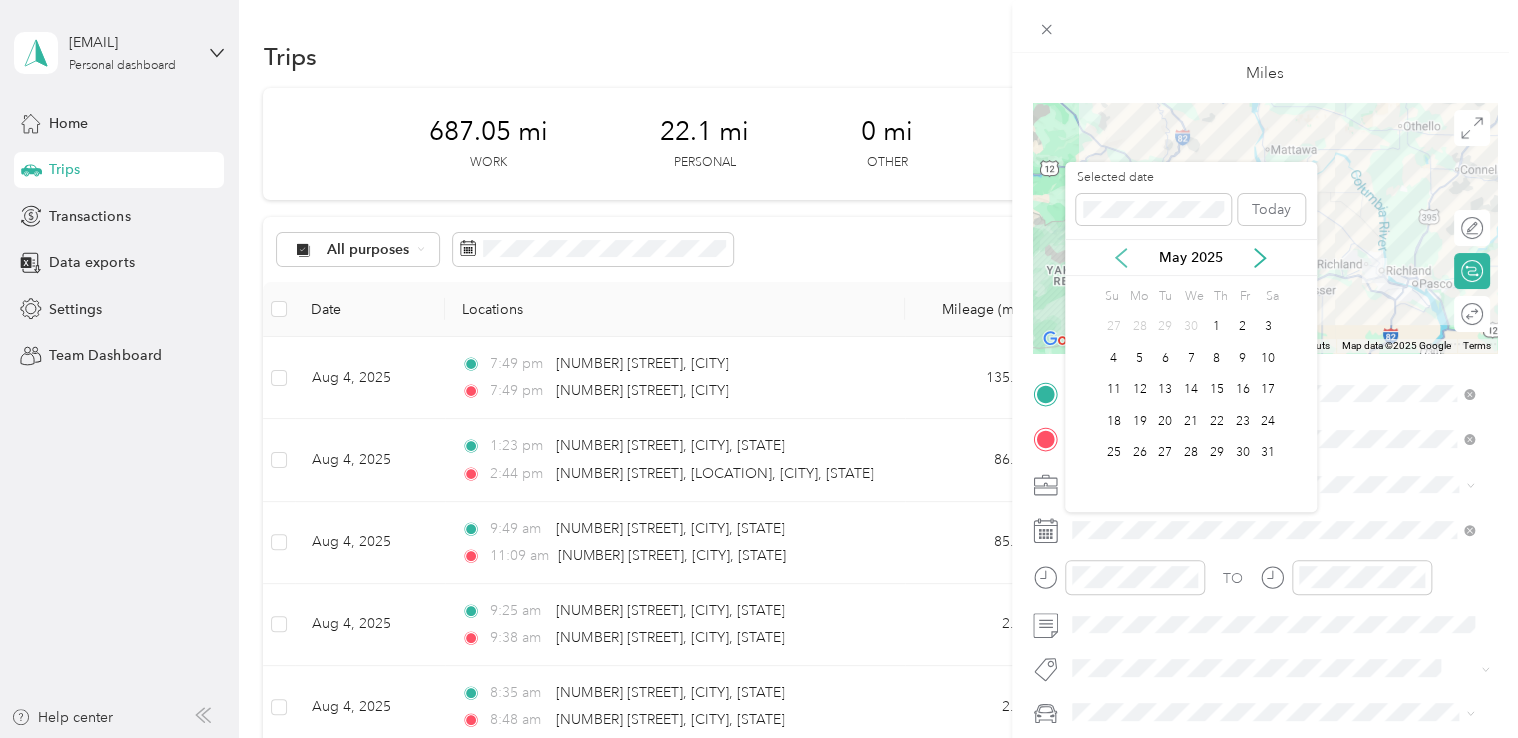 click 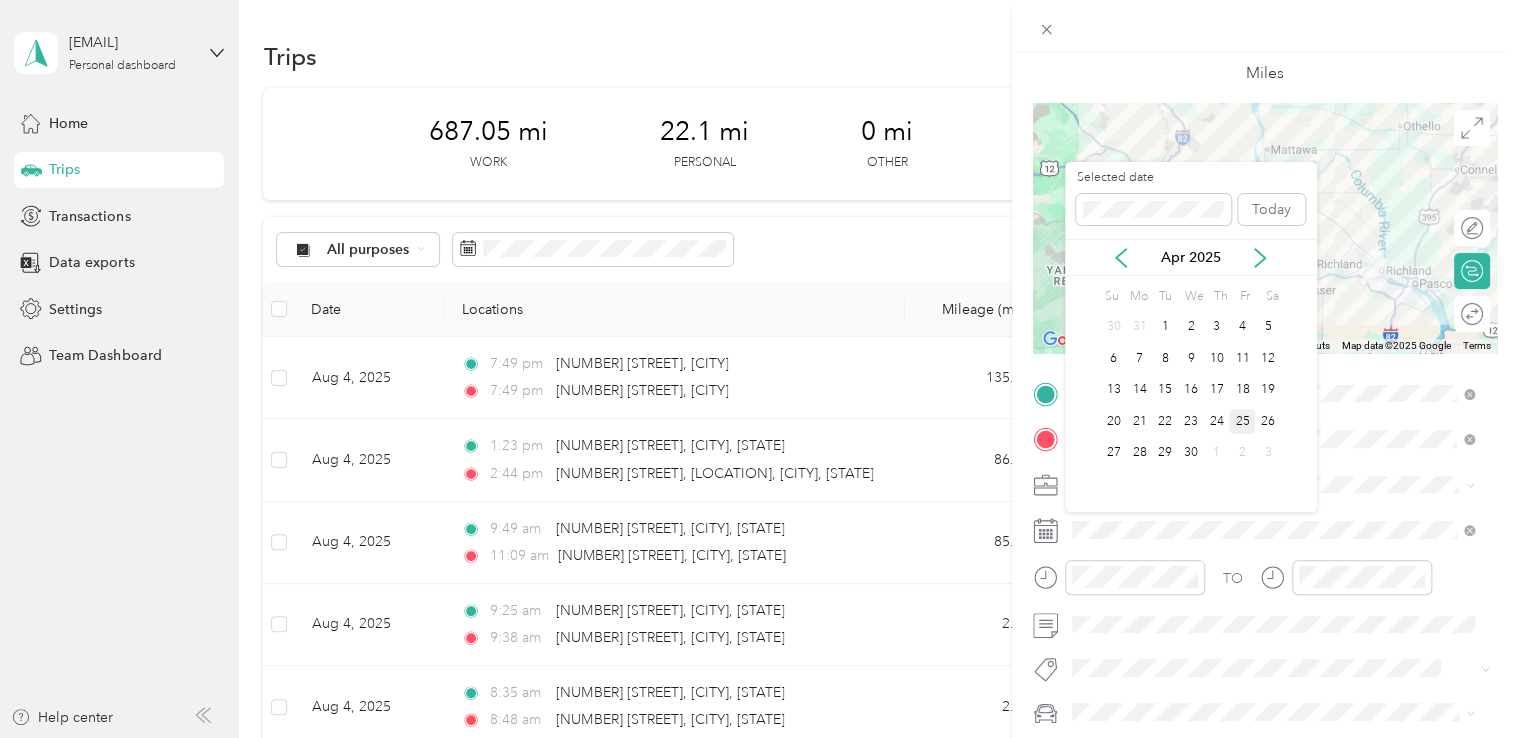 click on "25" at bounding box center (1242, 421) 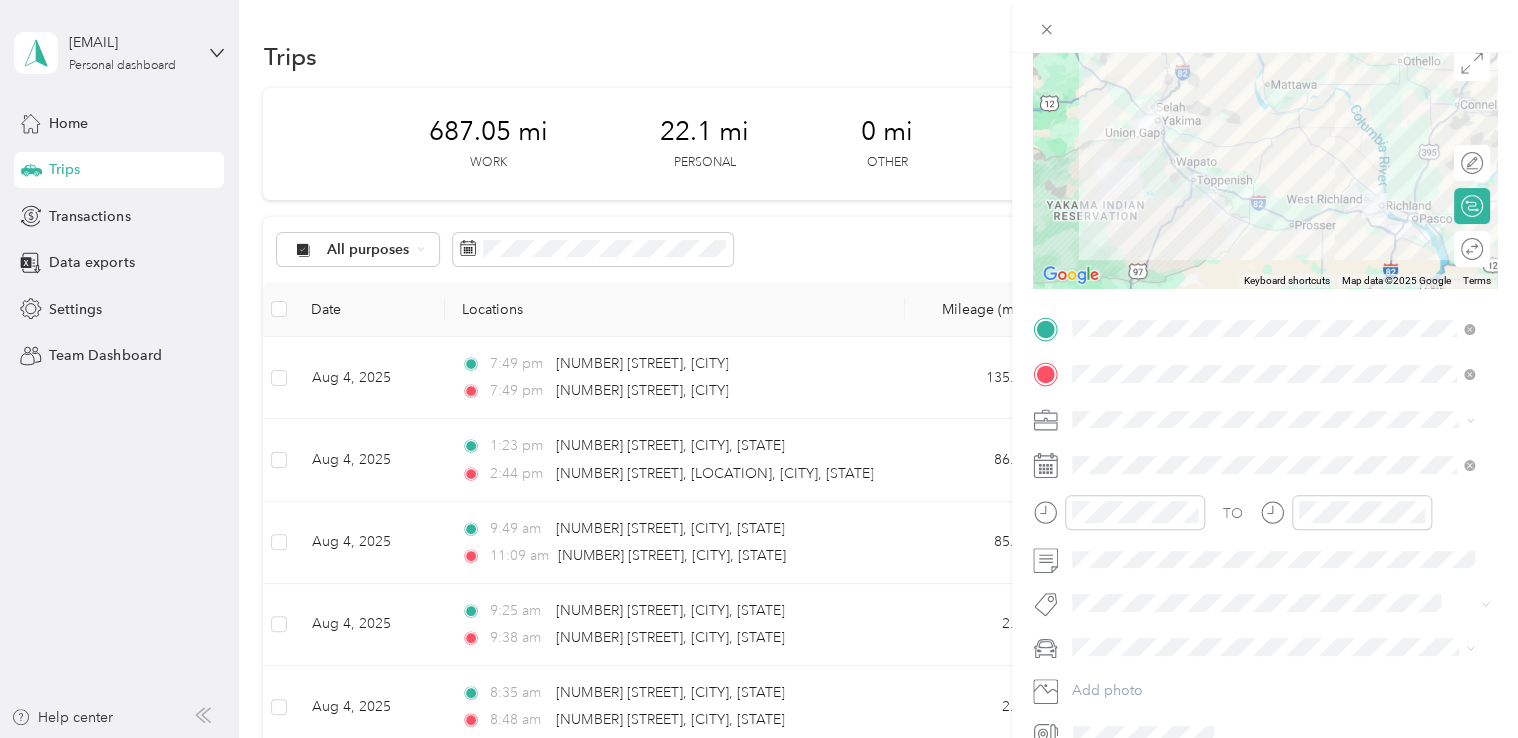 scroll, scrollTop: 200, scrollLeft: 0, axis: vertical 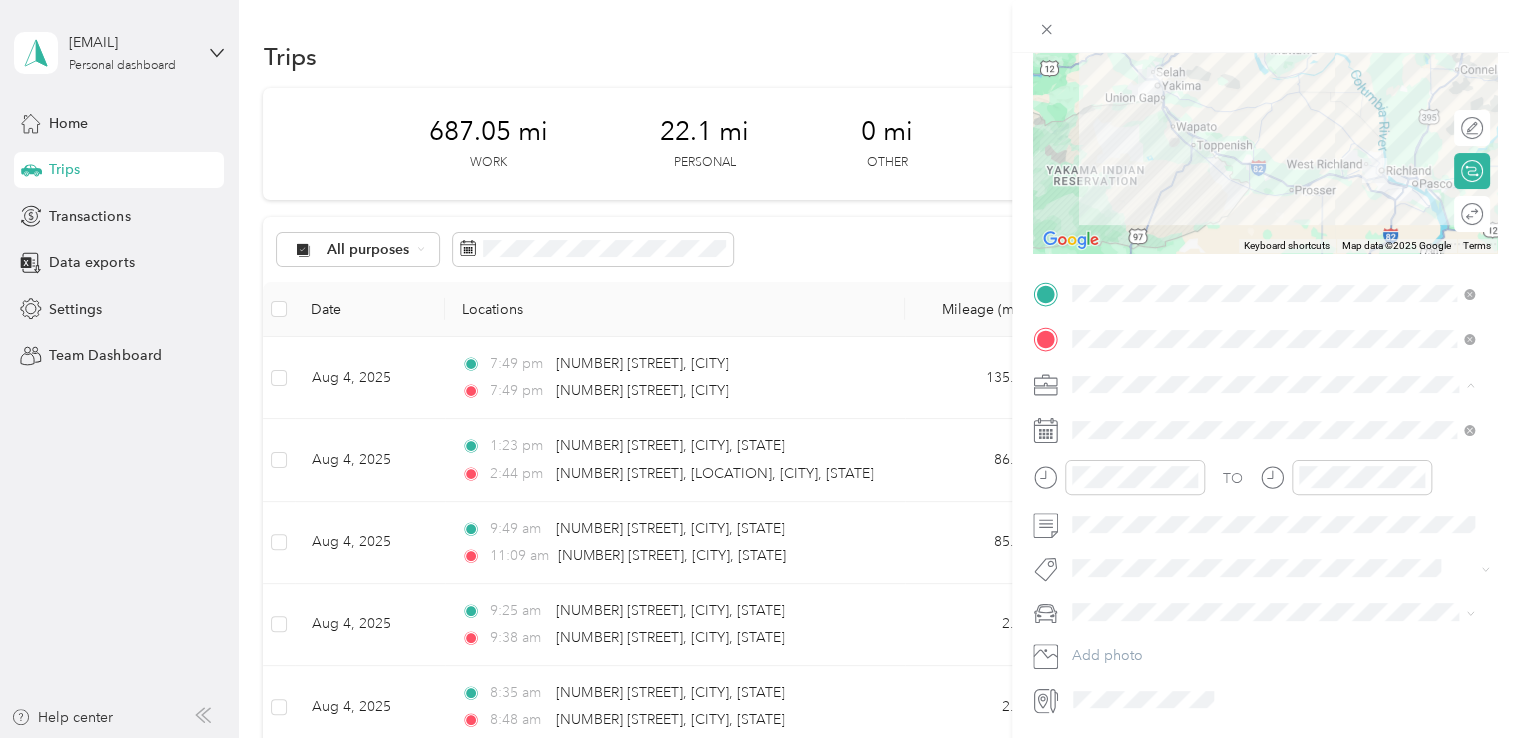 click on "Northwest Nursing Consultants" at bounding box center [1177, 489] 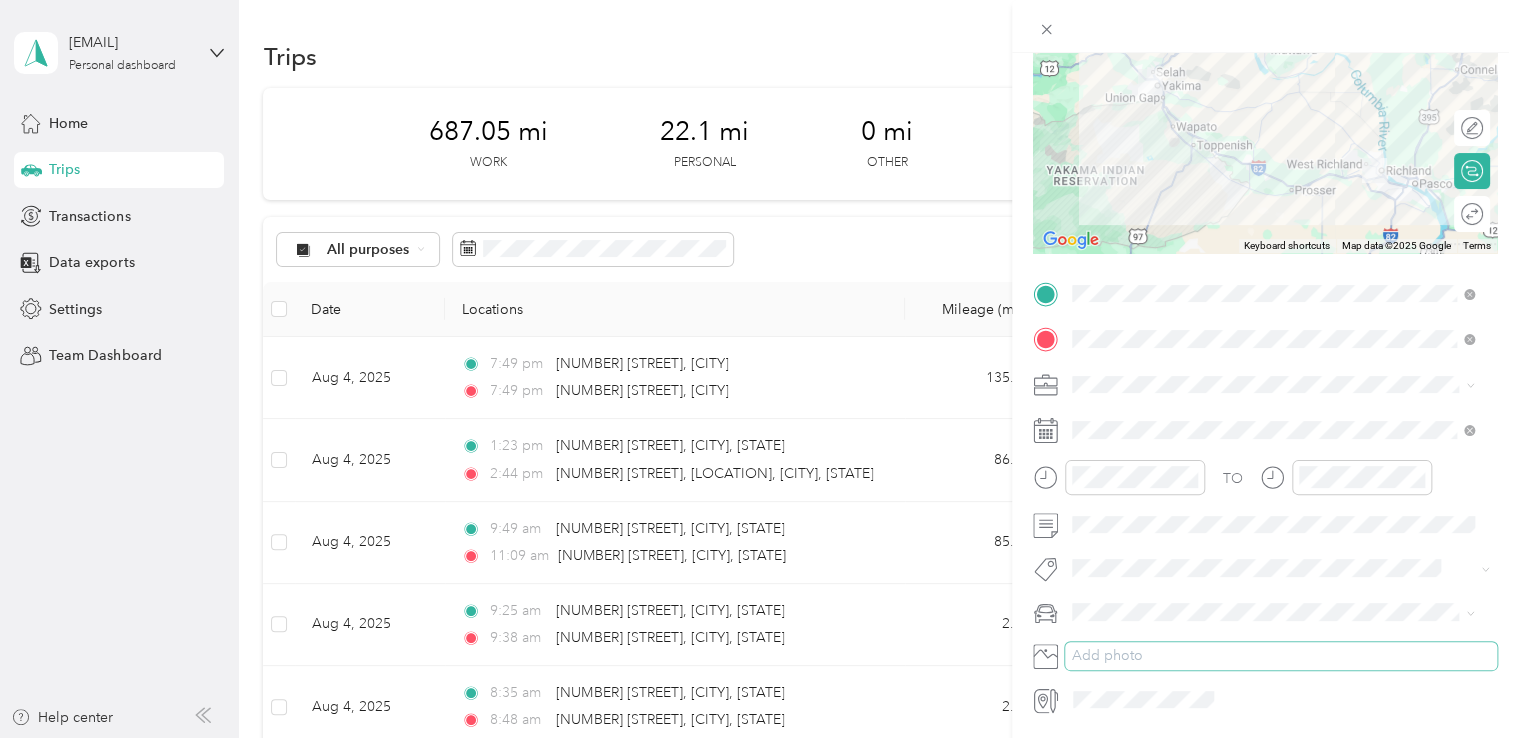 scroll, scrollTop: 0, scrollLeft: 0, axis: both 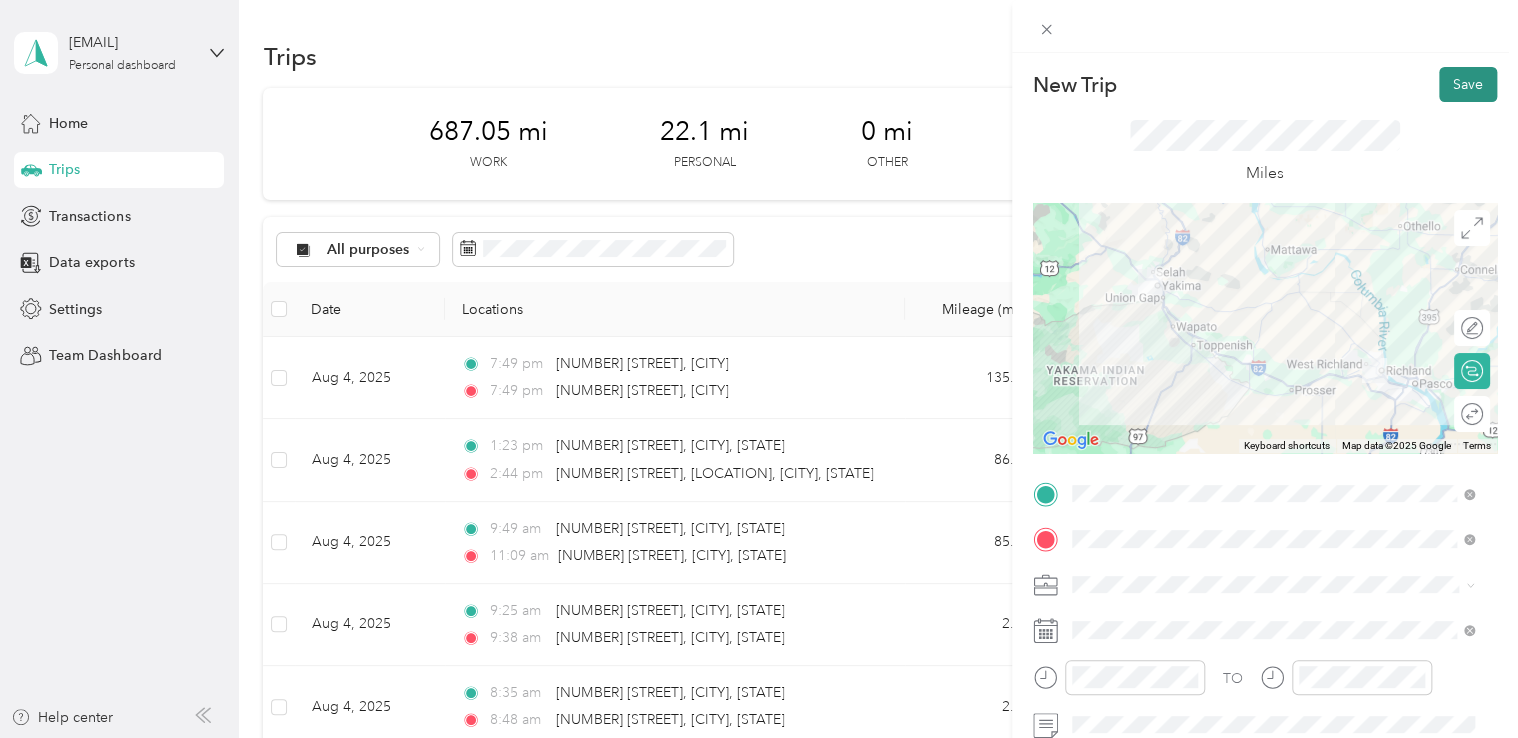 click on "Save" at bounding box center (1468, 84) 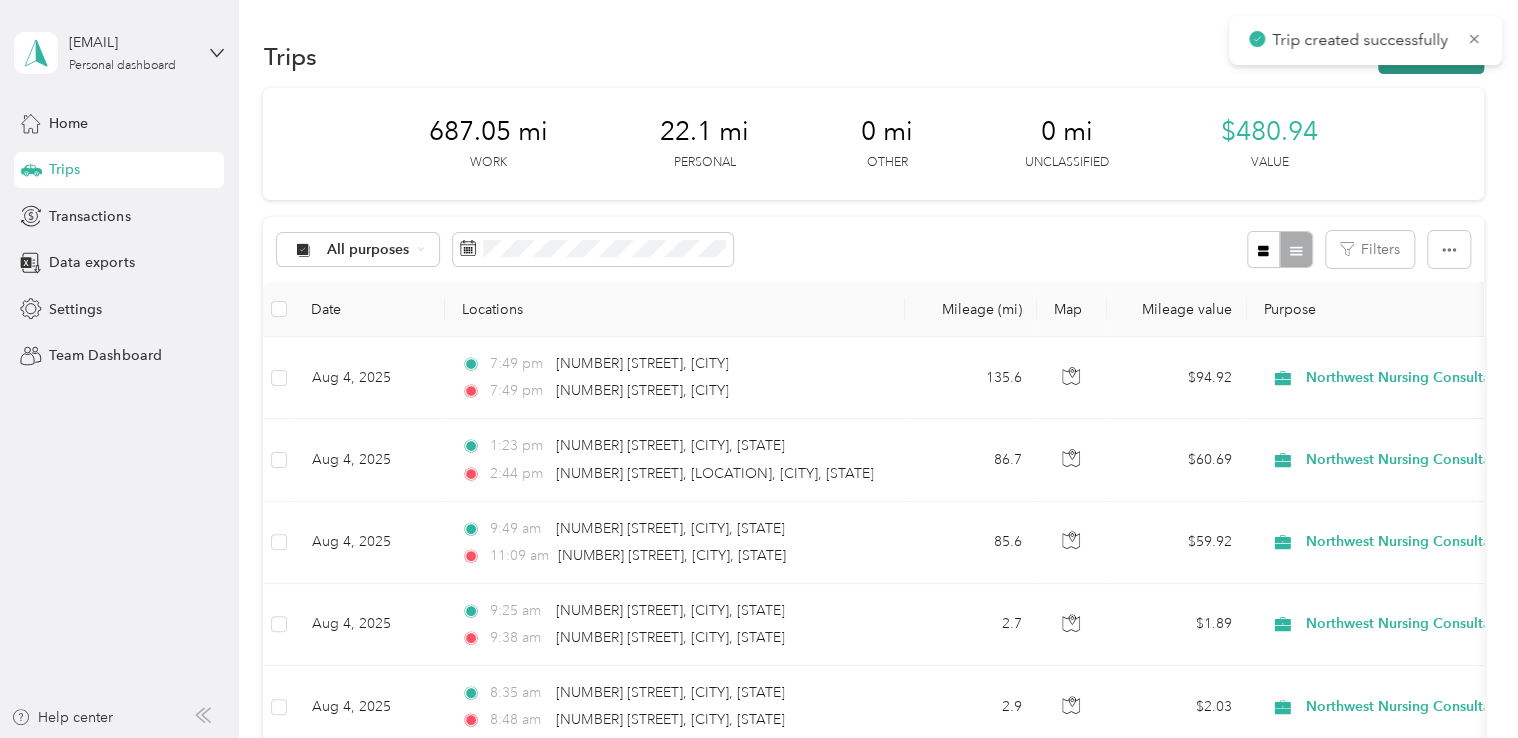 click on "New trip" at bounding box center [1431, 56] 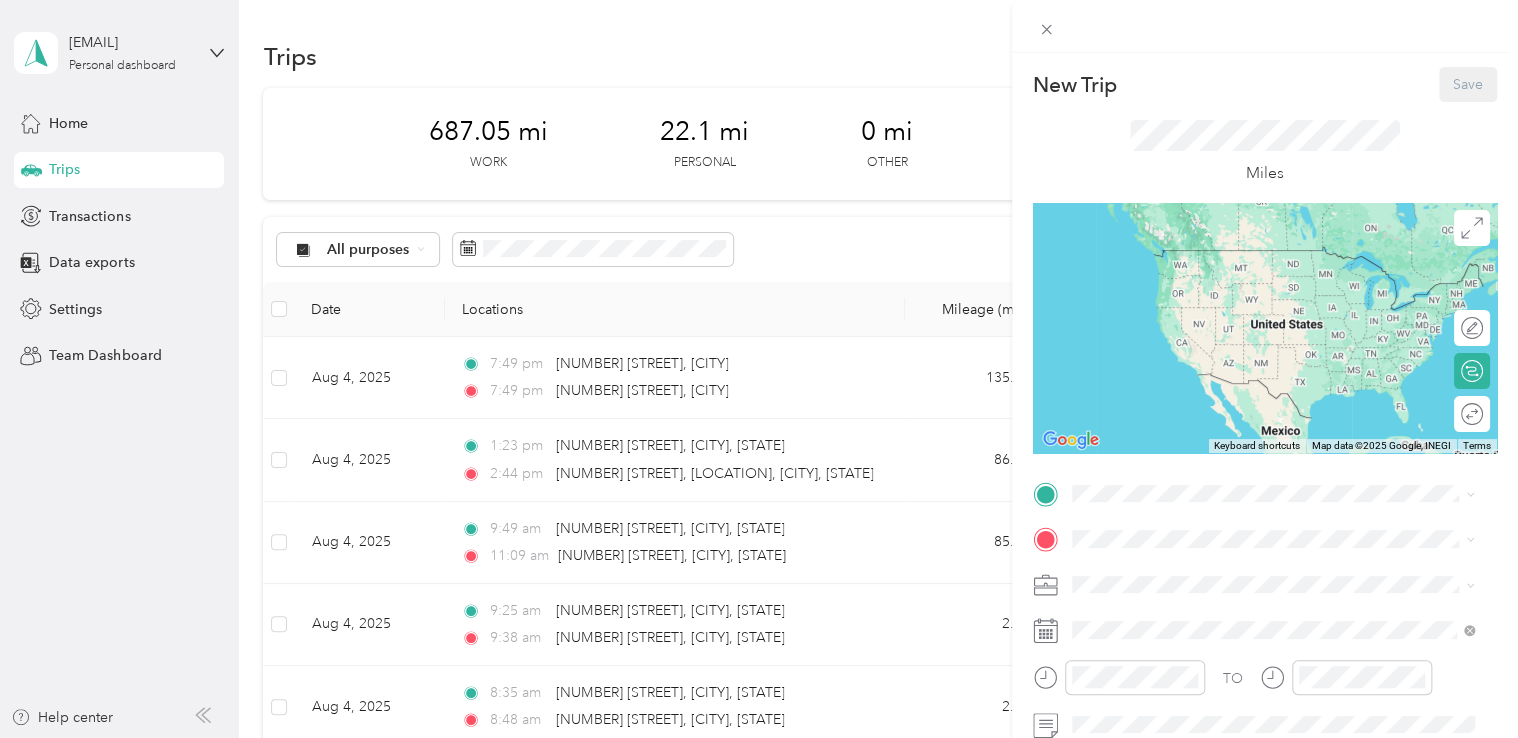 click on "New Trip Save This trip cannot be edited because it is either under review, approved, or paid. Contact your Team Manager to edit it. Miles To navigate the map with touch gestures double-tap and hold your finger on the map, then drag the map. ← Move left → Move right ↑ Move up ↓ Move down + Zoom in - Zoom out Home Jump left by 75% End Jump right by 75% Page Up Jump up by 75% Page Down Jump down by 75% Keyboard shortcuts Map Data Map data ©2025 Google, INEGI Map data ©2025 Google, INEGI 1000 km  Click to toggle between metric and imperial units Terms Report a map error Edit route Calculate route Round trip TO Add photo" at bounding box center [759, 369] 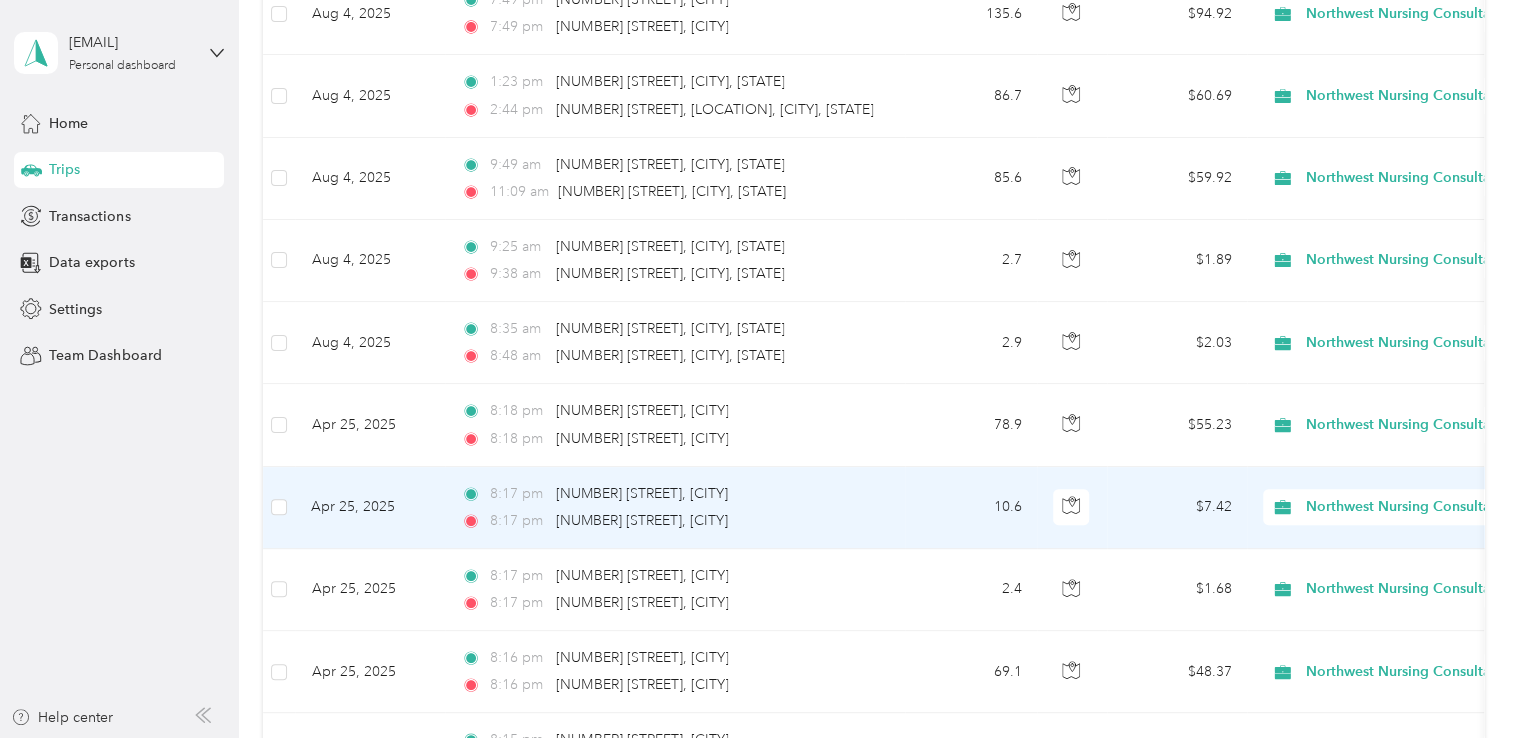 scroll, scrollTop: 0, scrollLeft: 0, axis: both 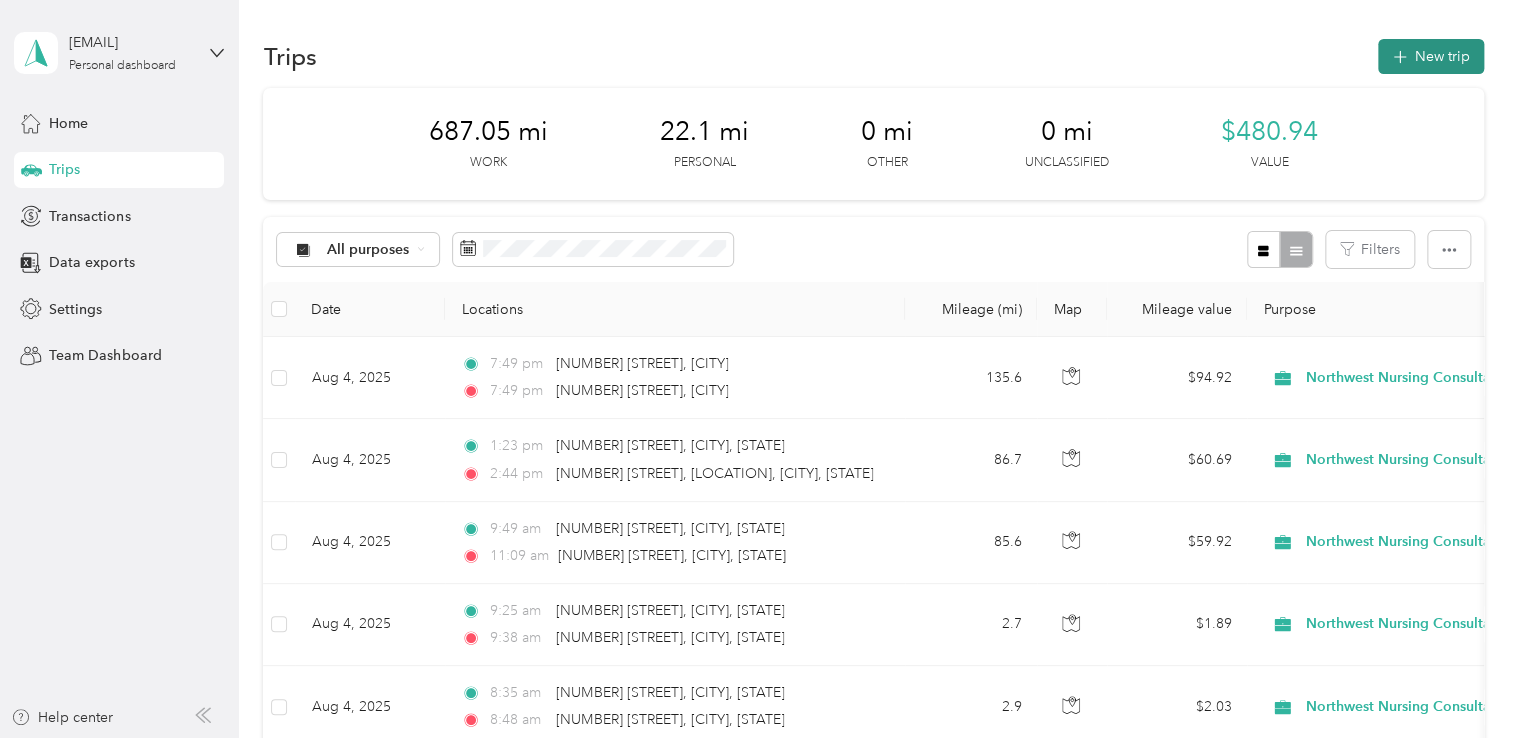 click on "New trip" at bounding box center (1431, 56) 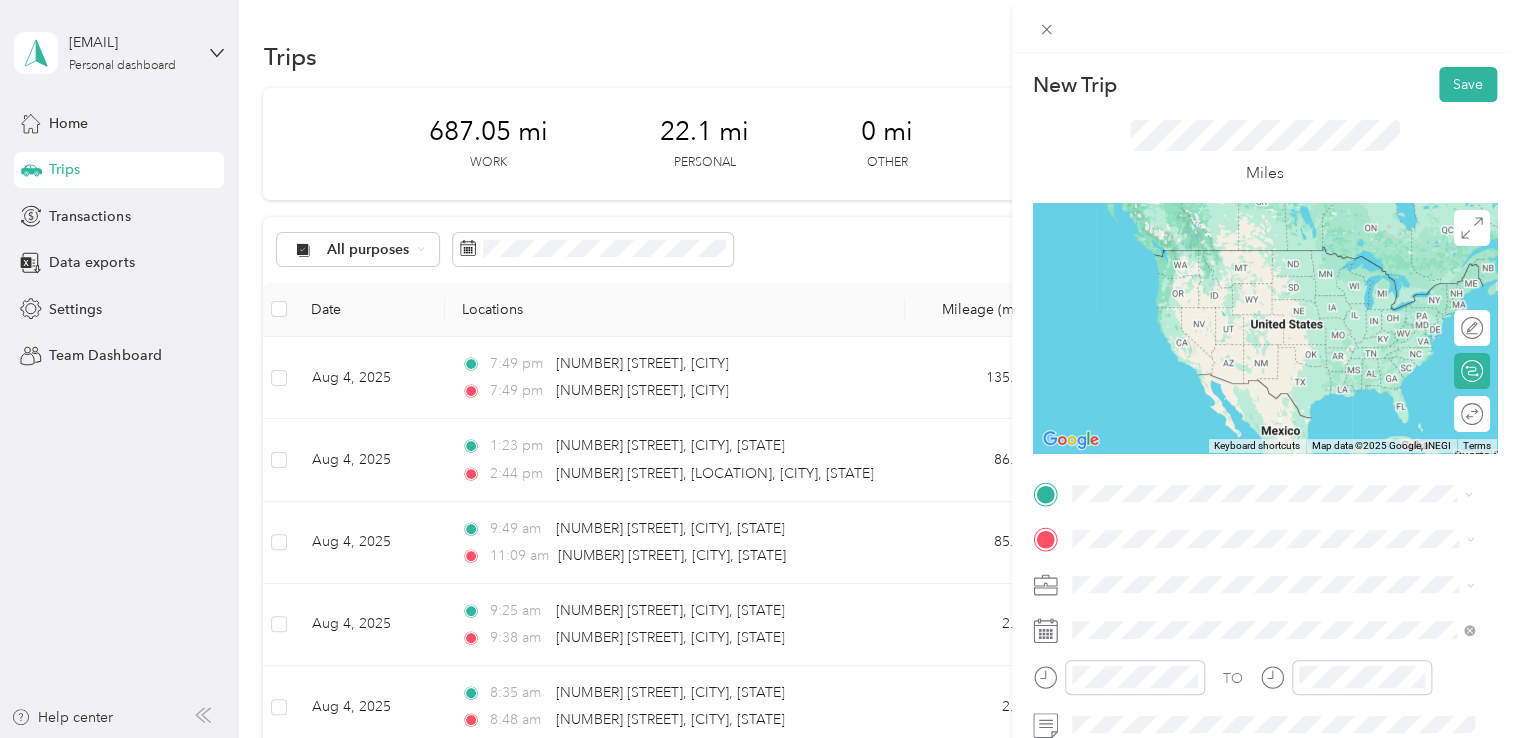 click on "[NUMBER] [STREET]
[CITY], [STATE] [POSTAL_CODE], [COUNTRY]" at bounding box center (1253, 258) 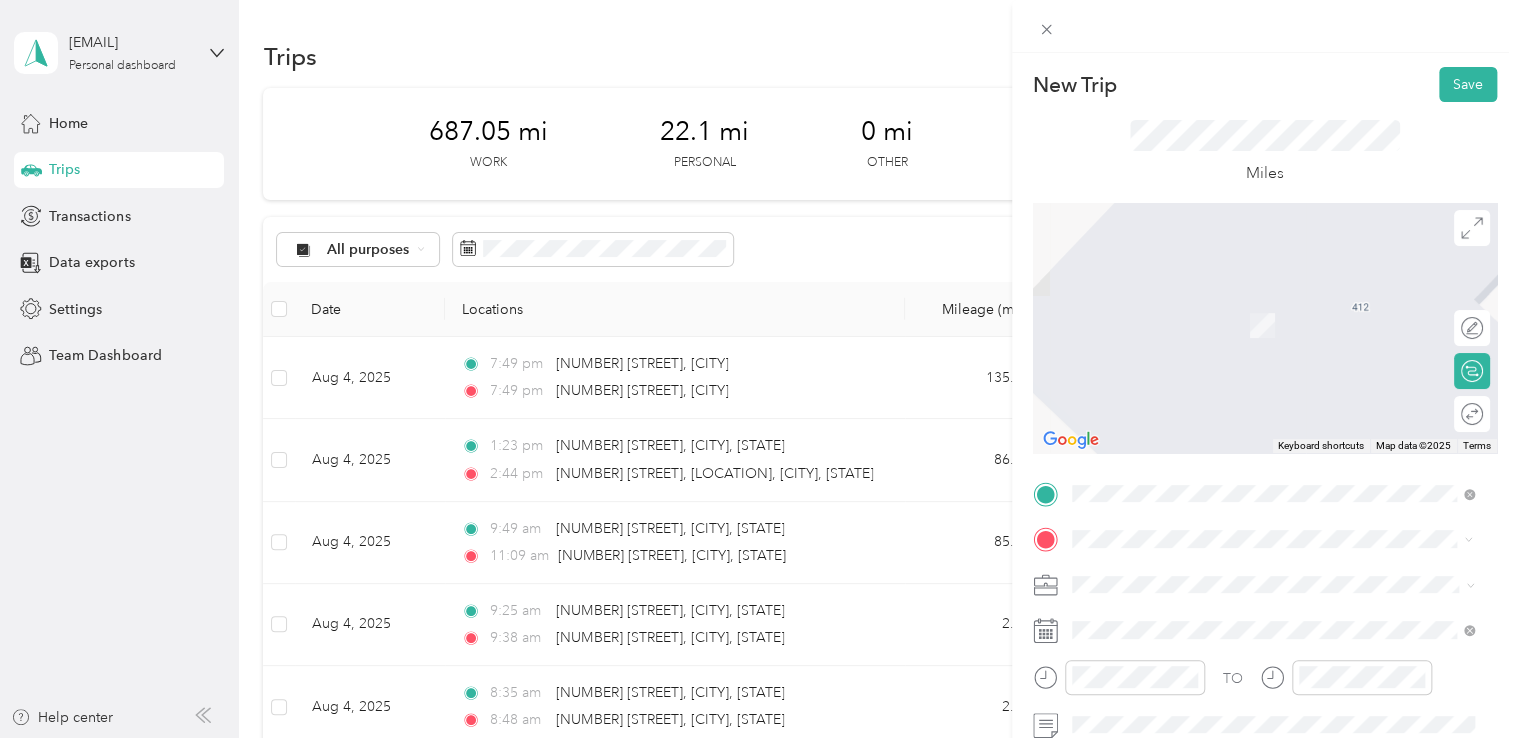 click on "[NUMBER] [STREET]
[CITY], [STATE] [POSTAL_CODE], [COUNTRY]" at bounding box center (1252, 304) 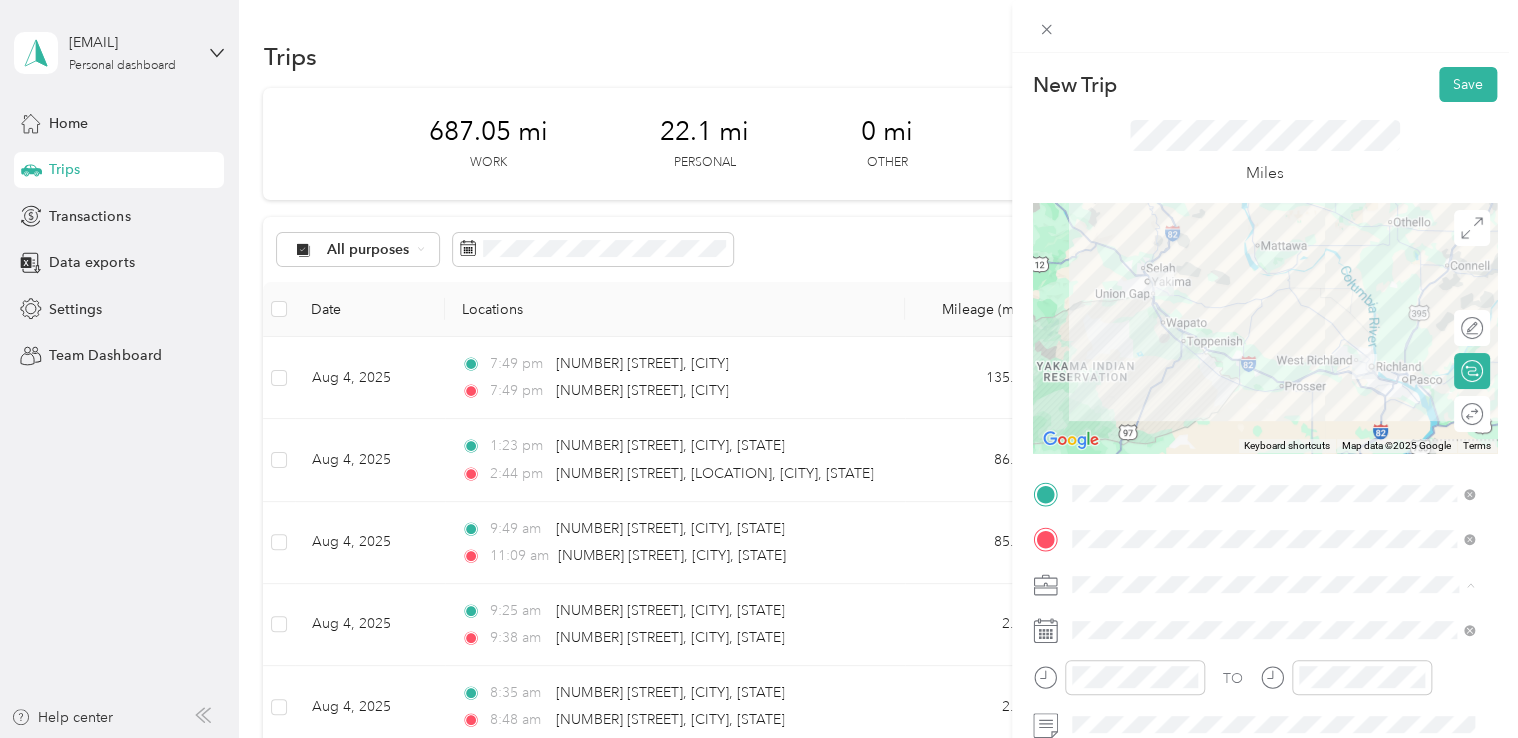 click on "Work Personal Northwest Nursing Consultants Northwest Nursing Consultants Other Charity Medical Moving Commute" at bounding box center (1273, 427) 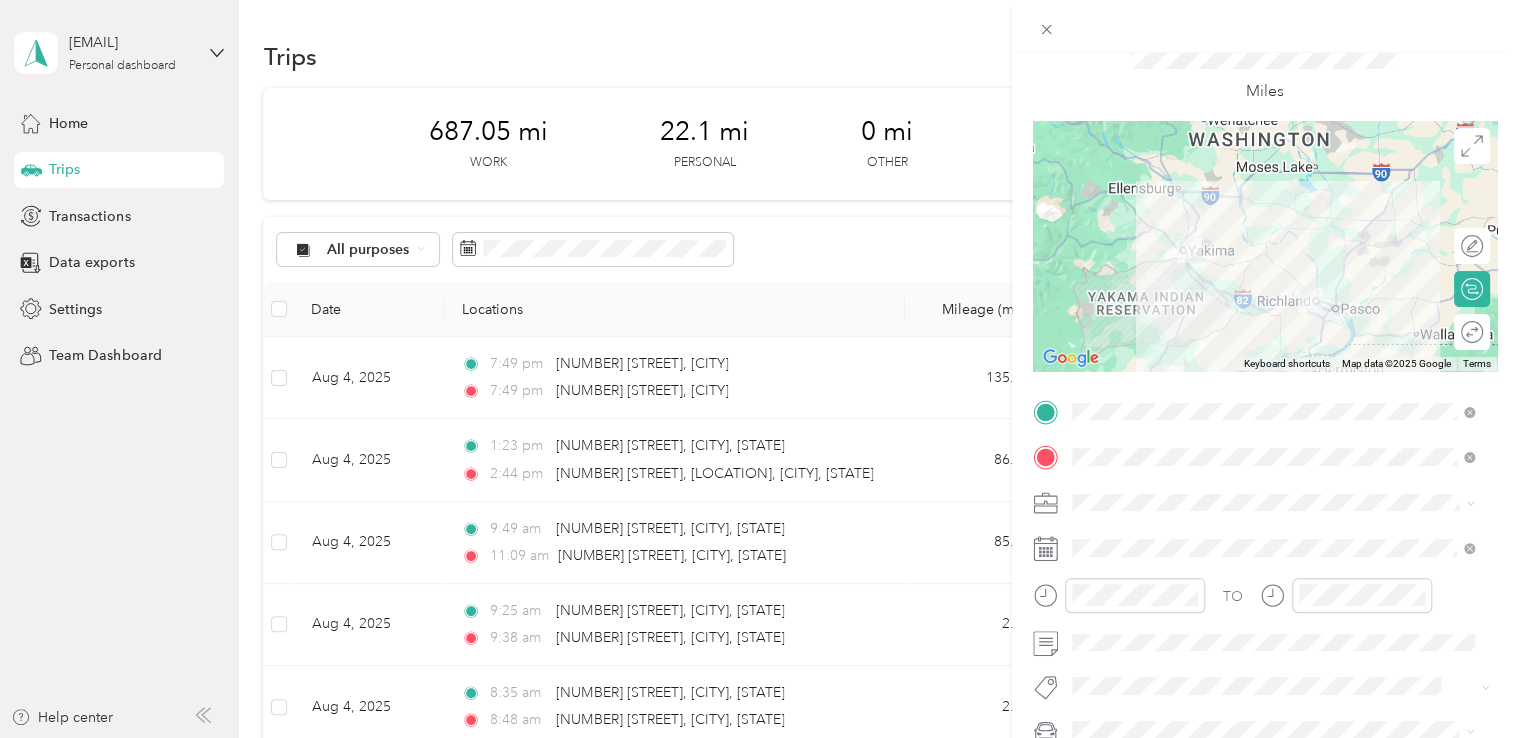 scroll, scrollTop: 100, scrollLeft: 0, axis: vertical 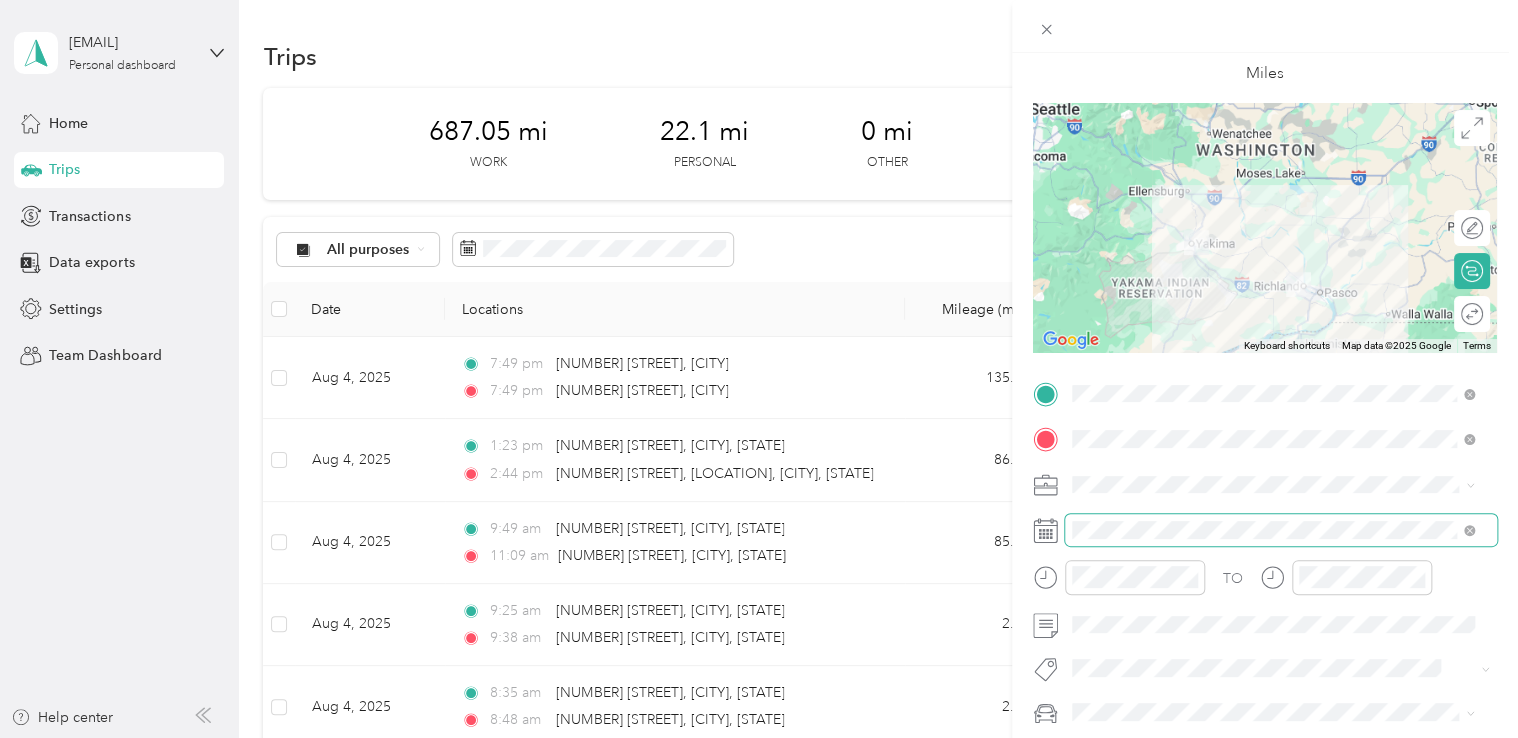 click at bounding box center (1281, 530) 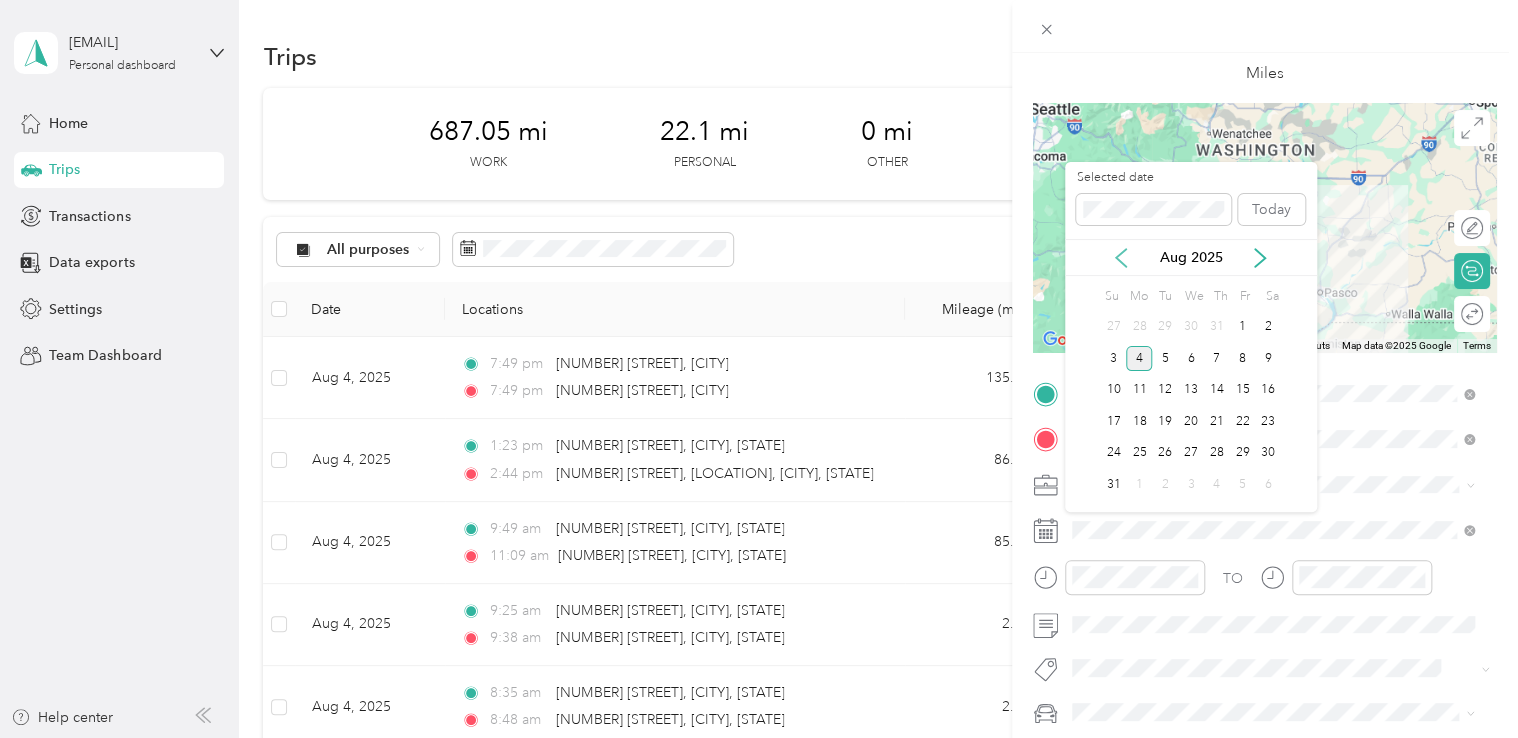 click 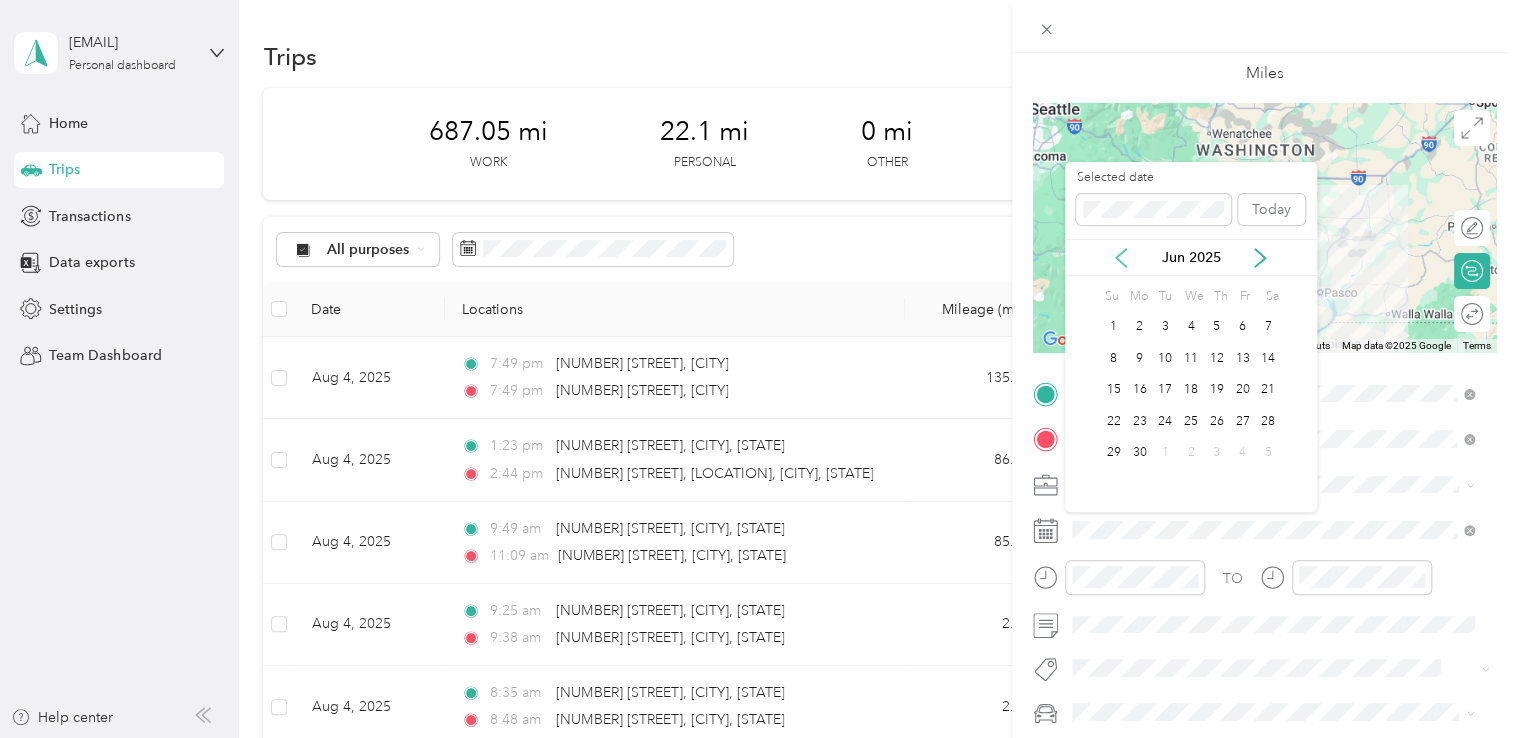 click 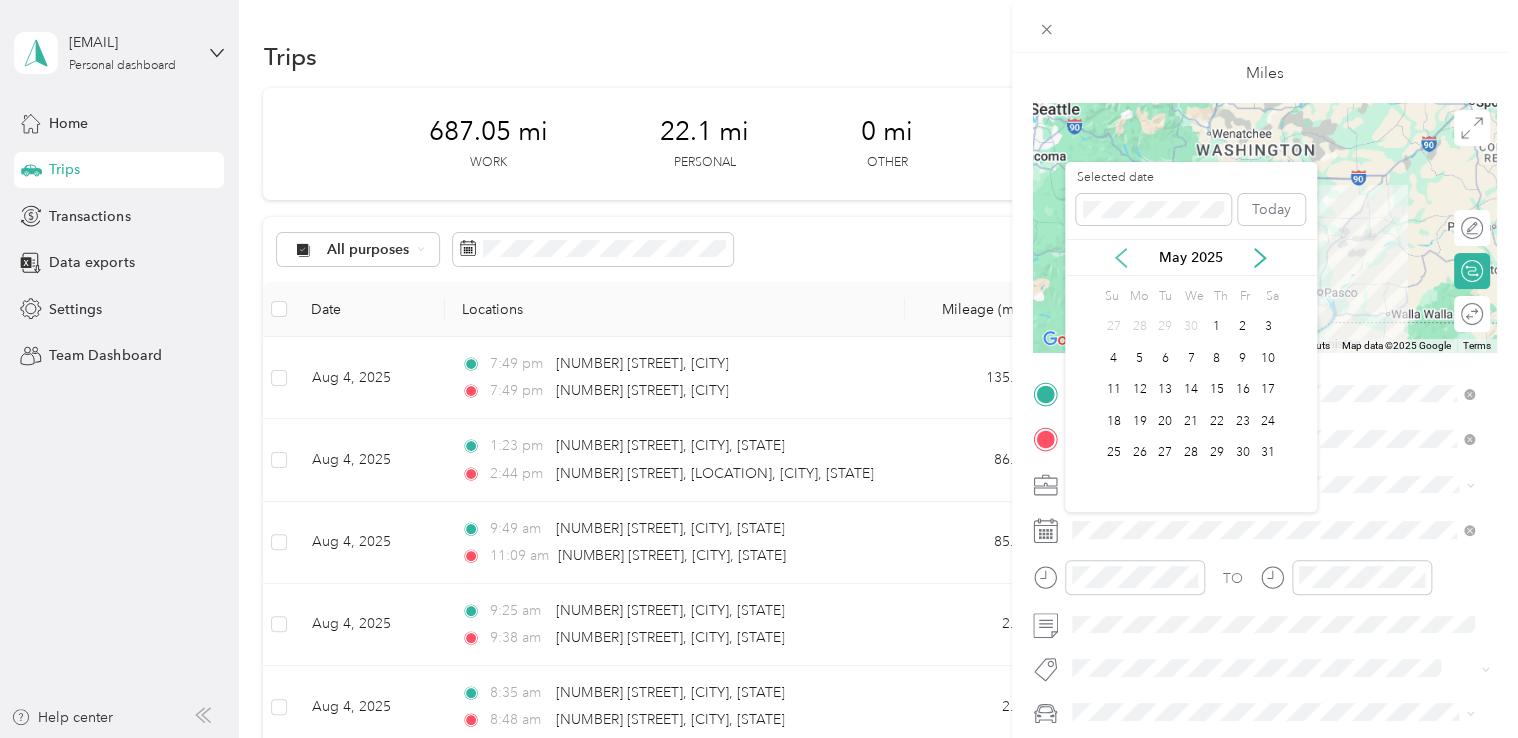 click 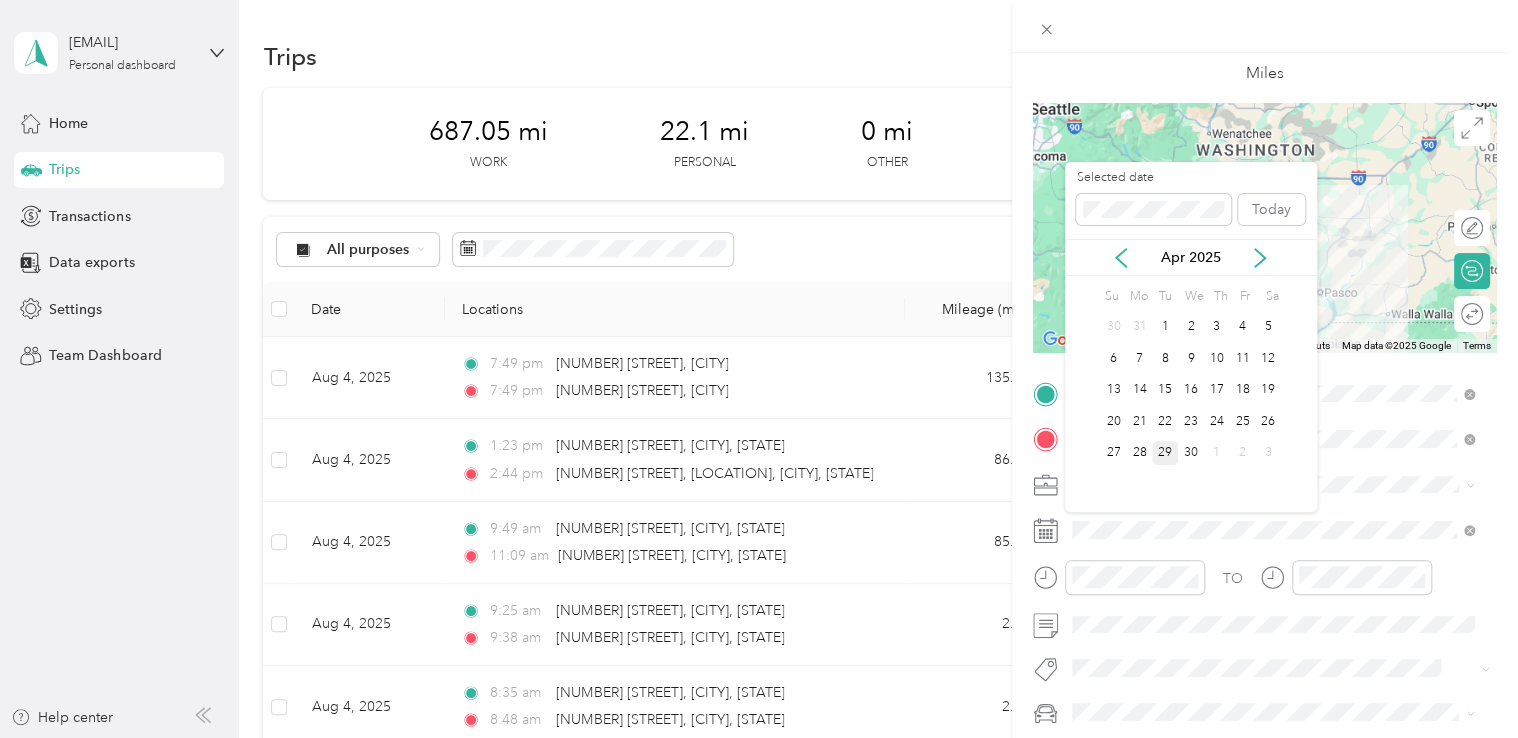 click on "29" at bounding box center [1165, 453] 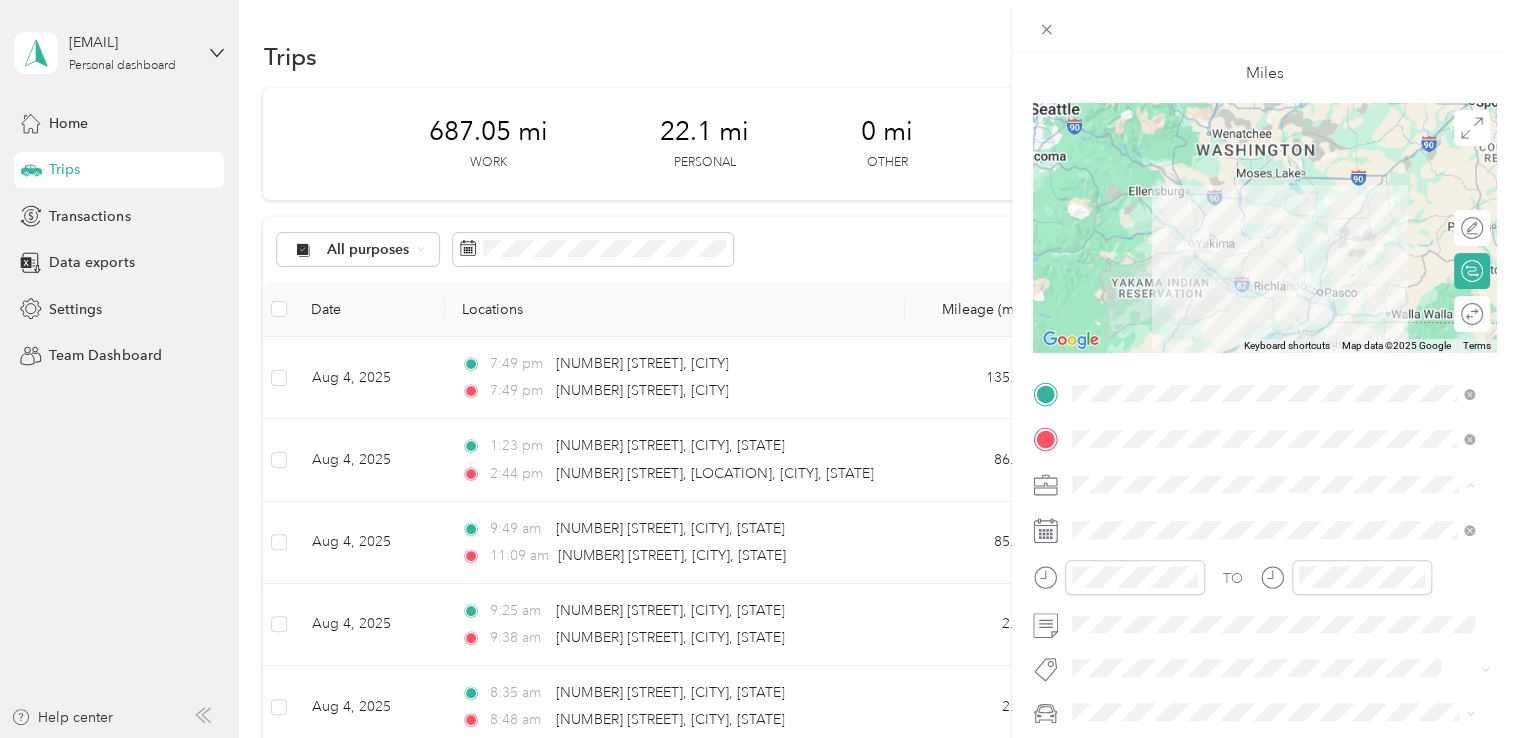 click on "Northwest Nursing Consultants" at bounding box center (1273, 274) 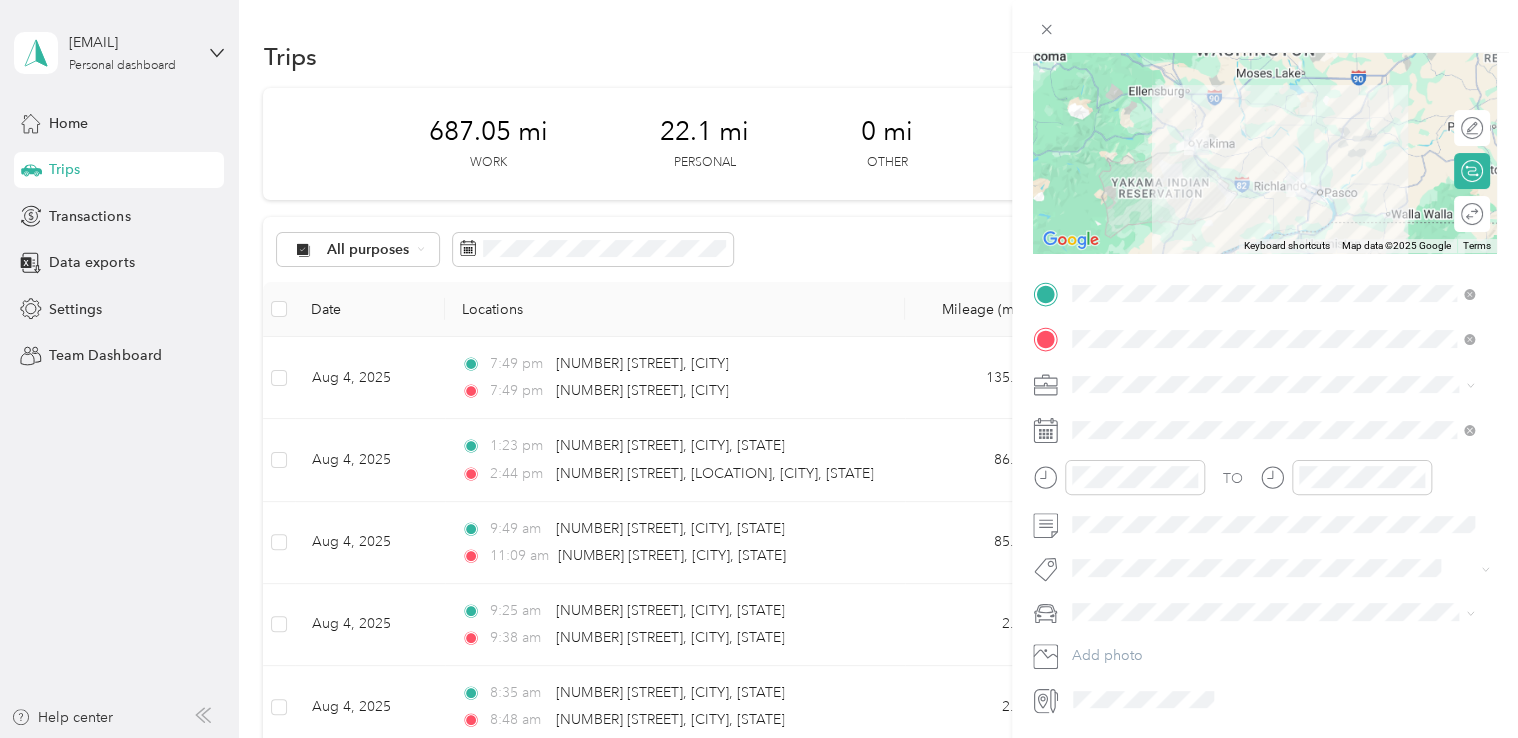 scroll, scrollTop: 0, scrollLeft: 0, axis: both 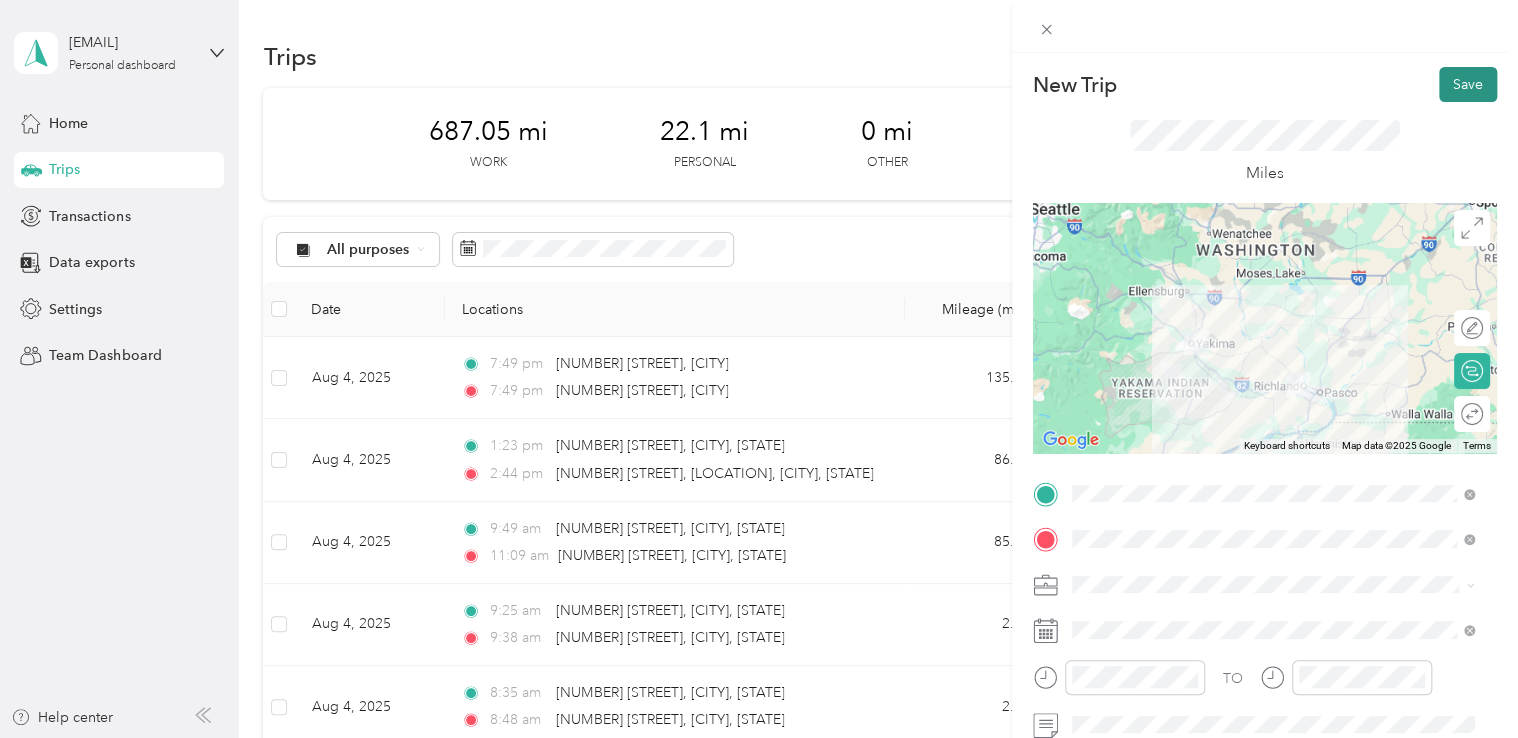 click on "Save" at bounding box center (1468, 84) 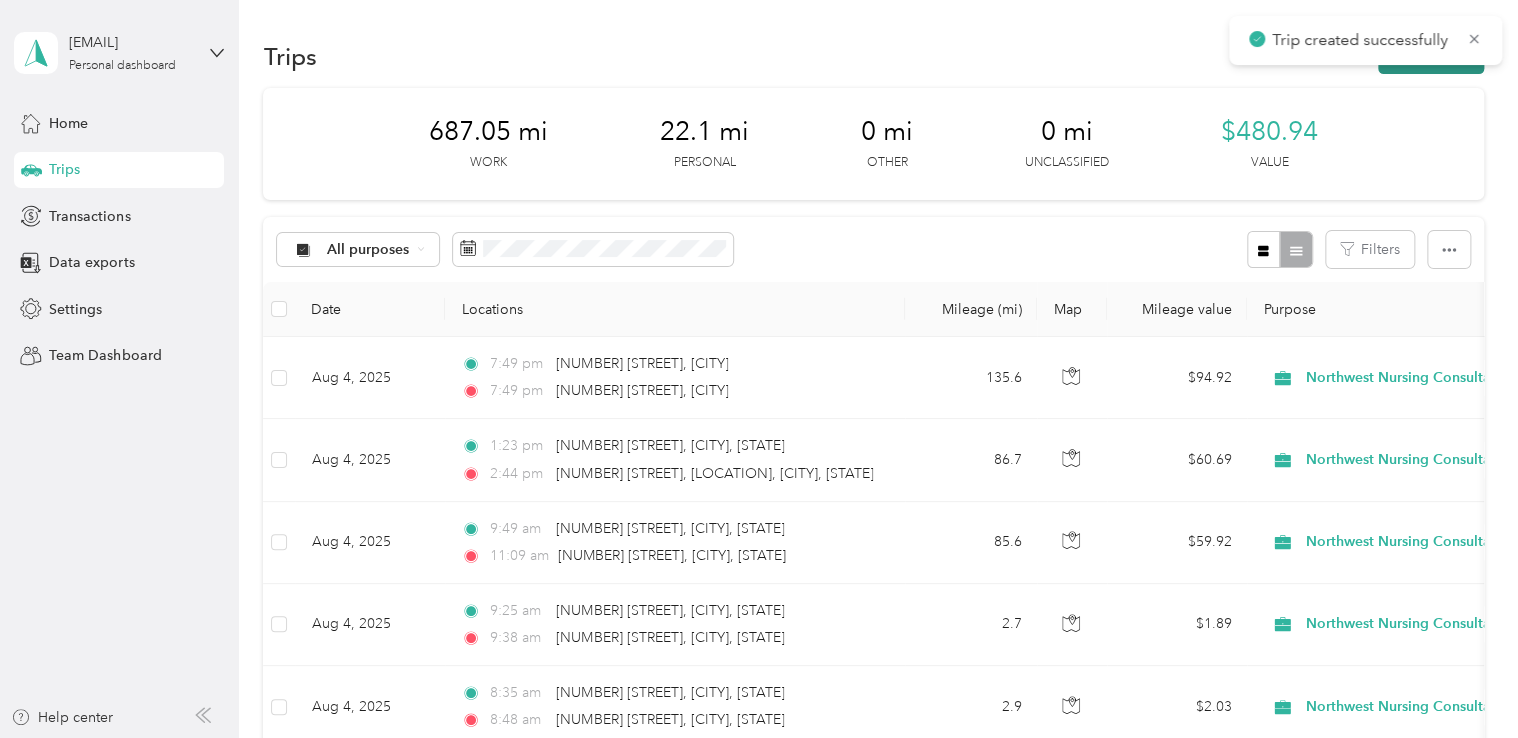 click on "New trip" at bounding box center (1431, 56) 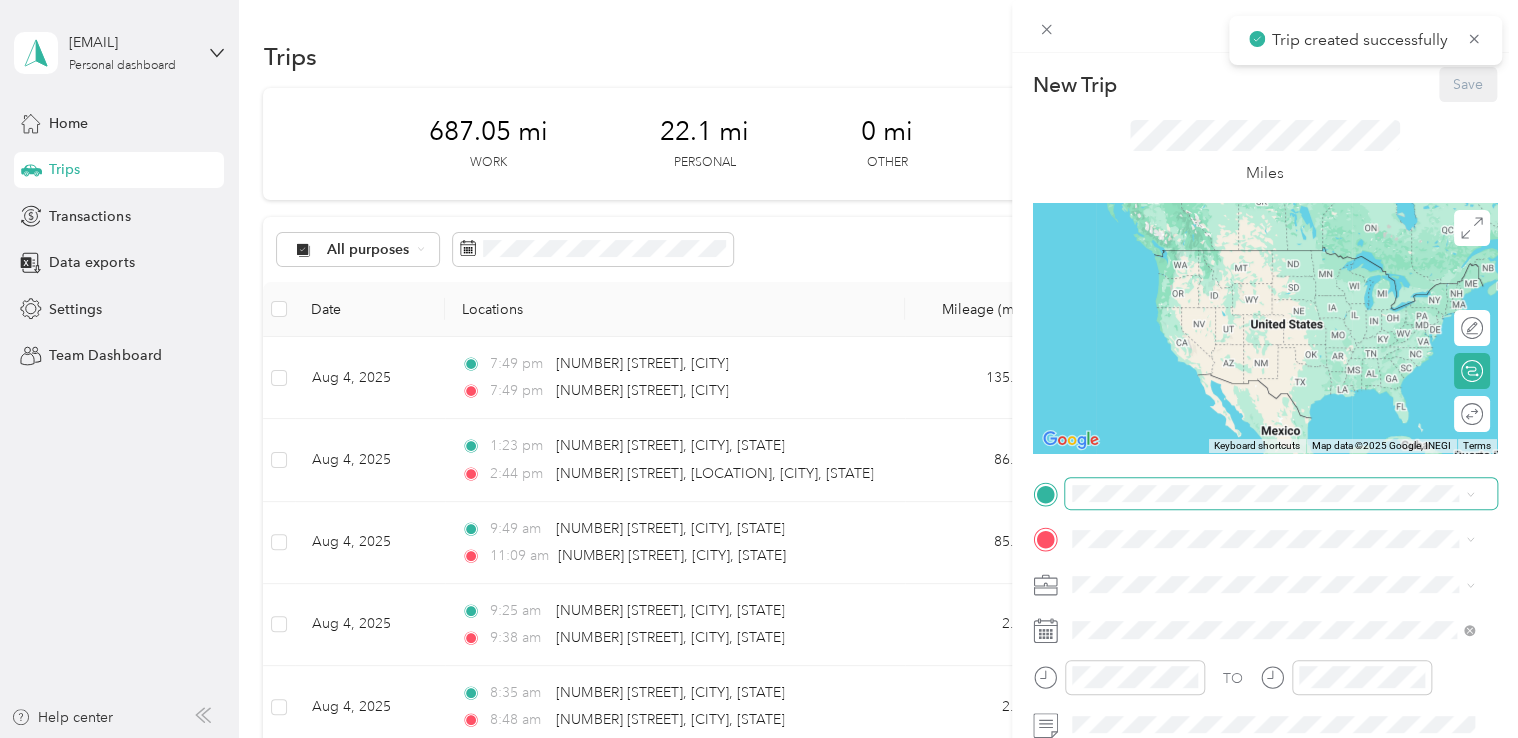 click at bounding box center (1281, 494) 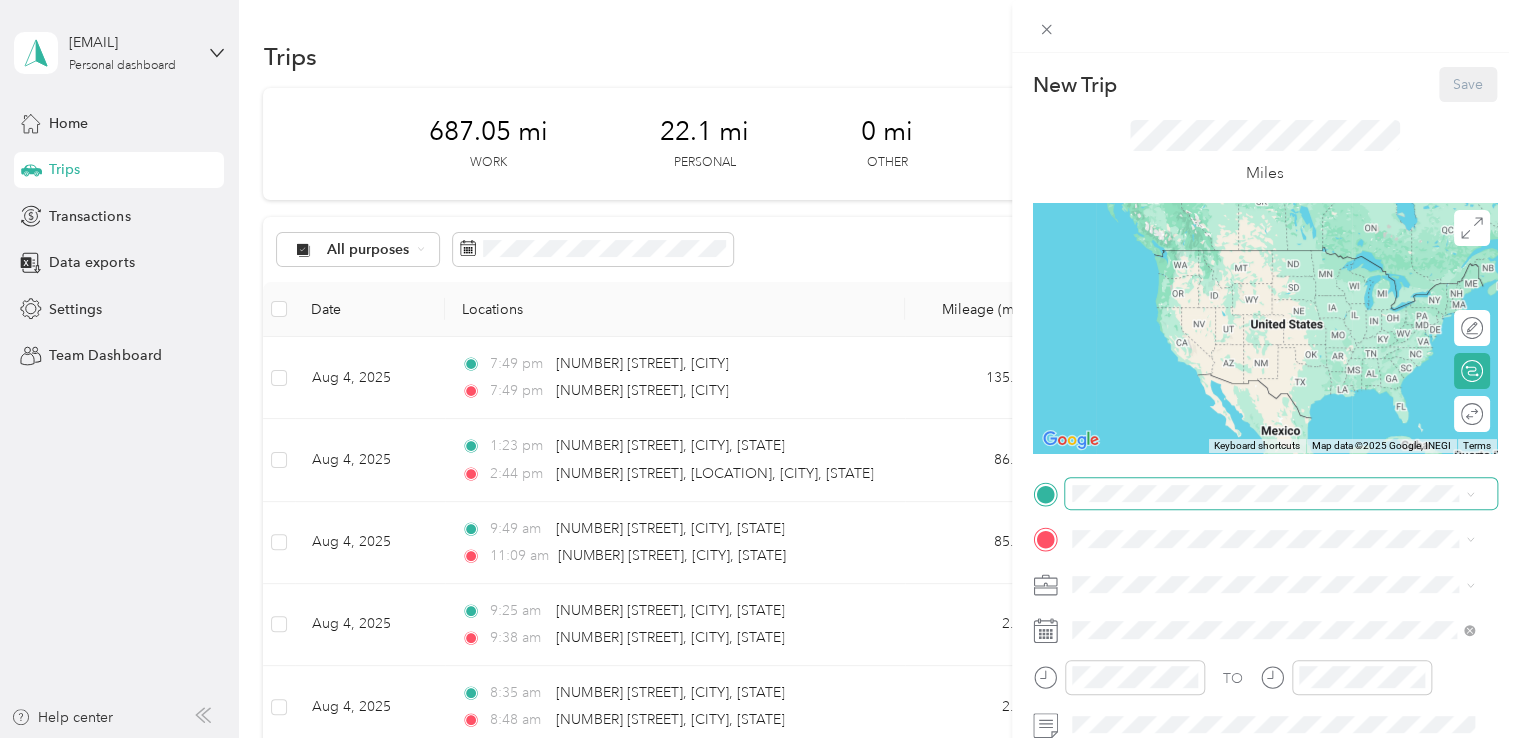 click at bounding box center [1281, 494] 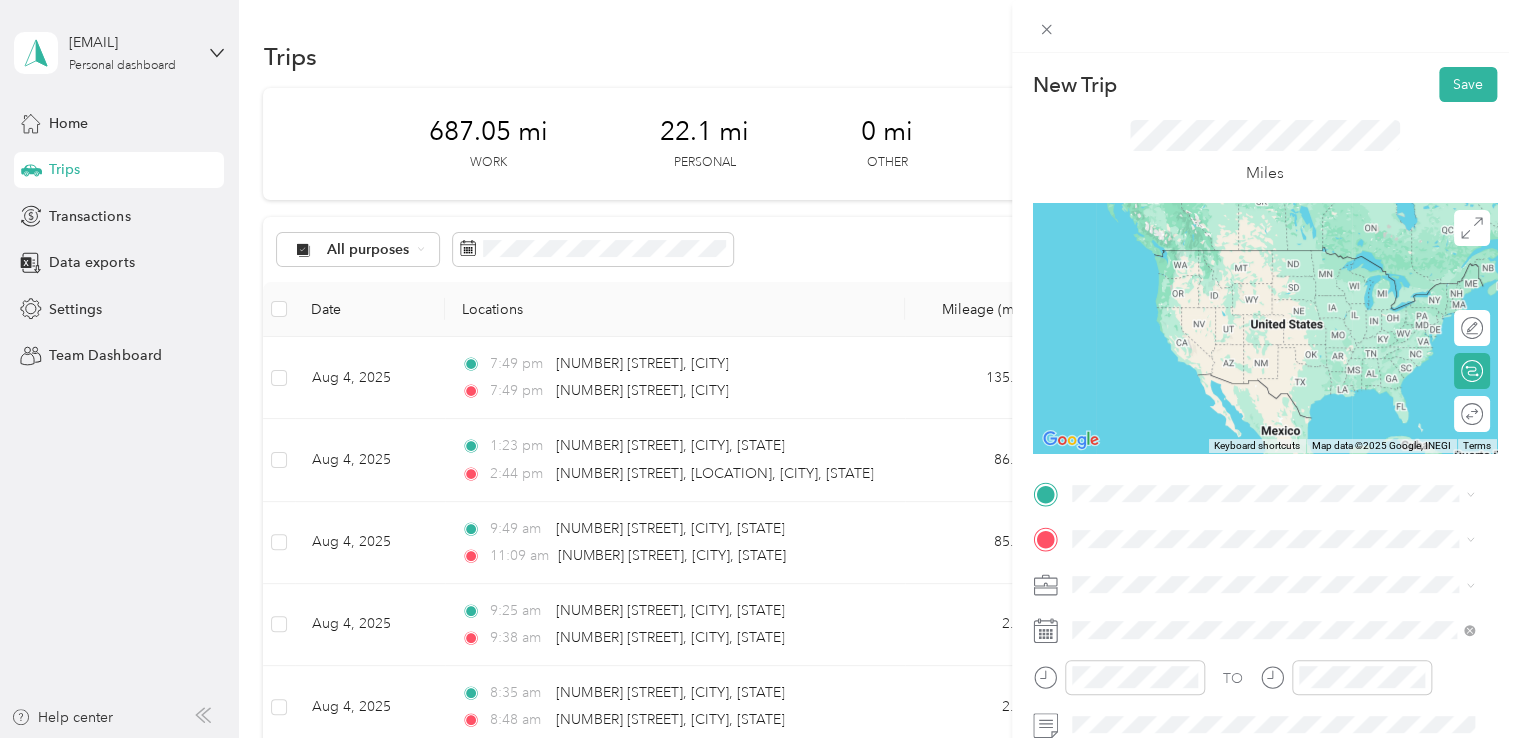 click on "From search results 1301 South 63rd Street
Yakima, Washington 98901, United States 1301 South 63rd Street
West Allis, Wisconsin 53214, United States 1301 South 63rd Avenue
Hollywood, Florida 33023, United States 1301 South 63rd Lane
Phoenix, Arizona 85043, United States 1301 South 63rd Street
Omaha, Nebraska 68106, United States" at bounding box center (1273, 330) 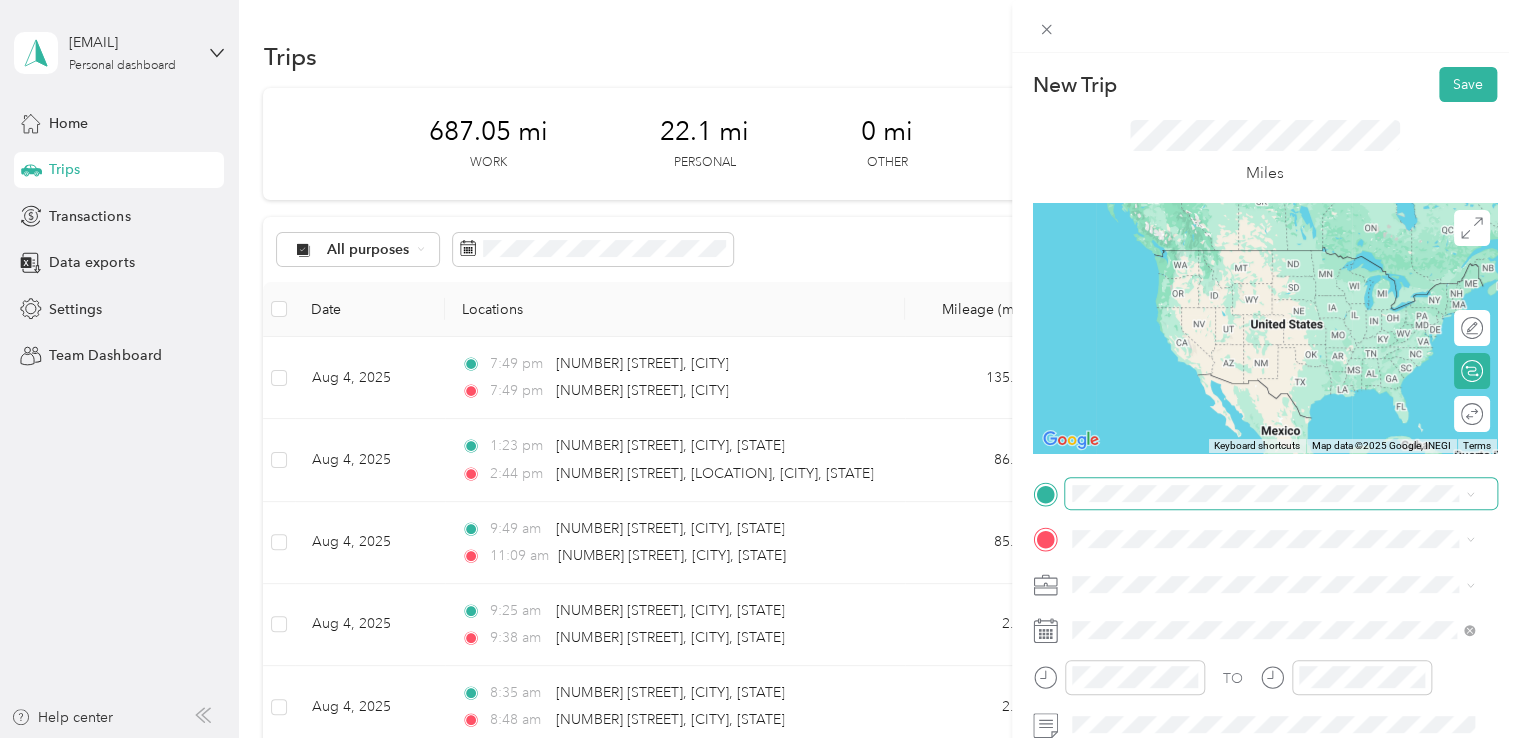 click at bounding box center [1281, 494] 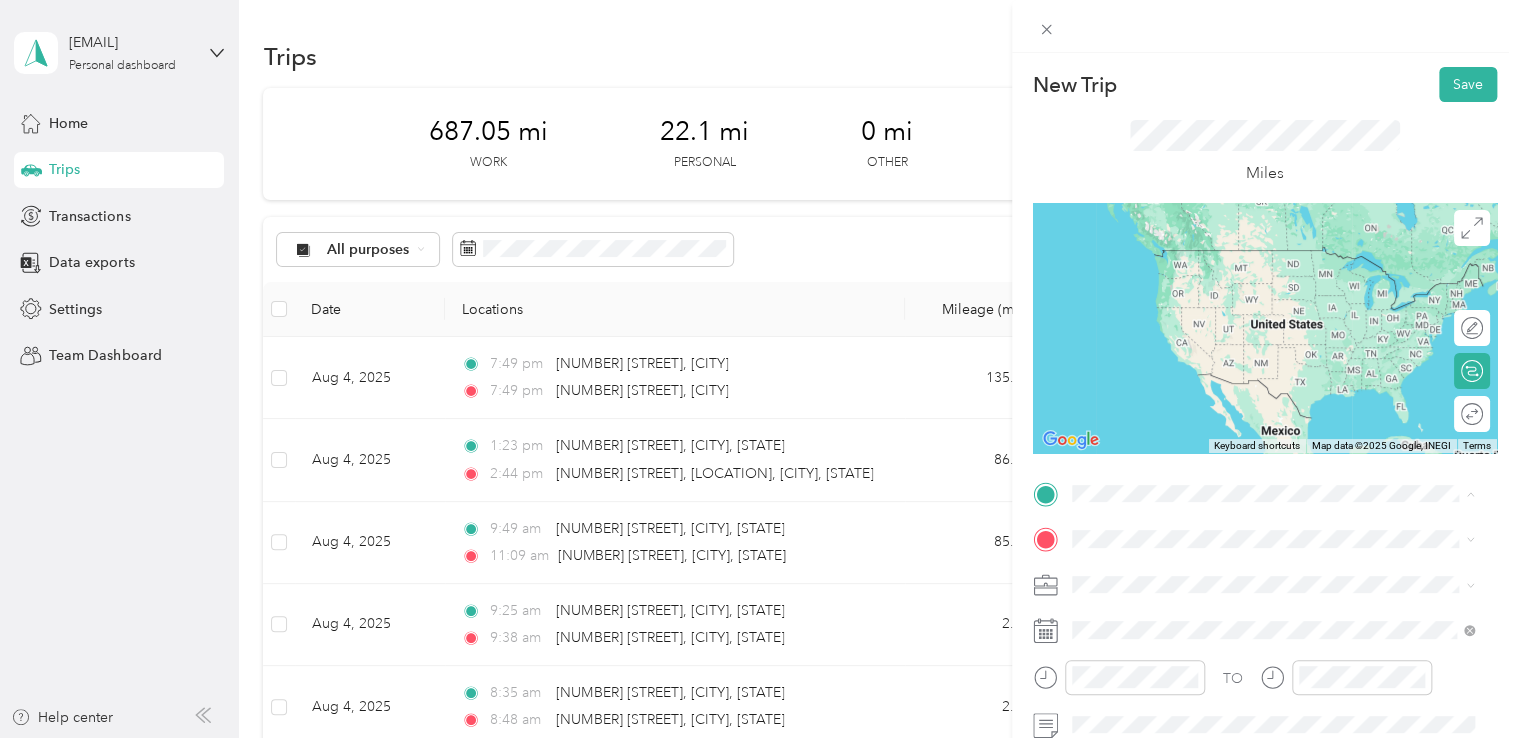 click on "[NUMBER] [STREET]
[CITY], [STATE] [POSTAL_CODE], [COUNTRY]" at bounding box center (1252, 258) 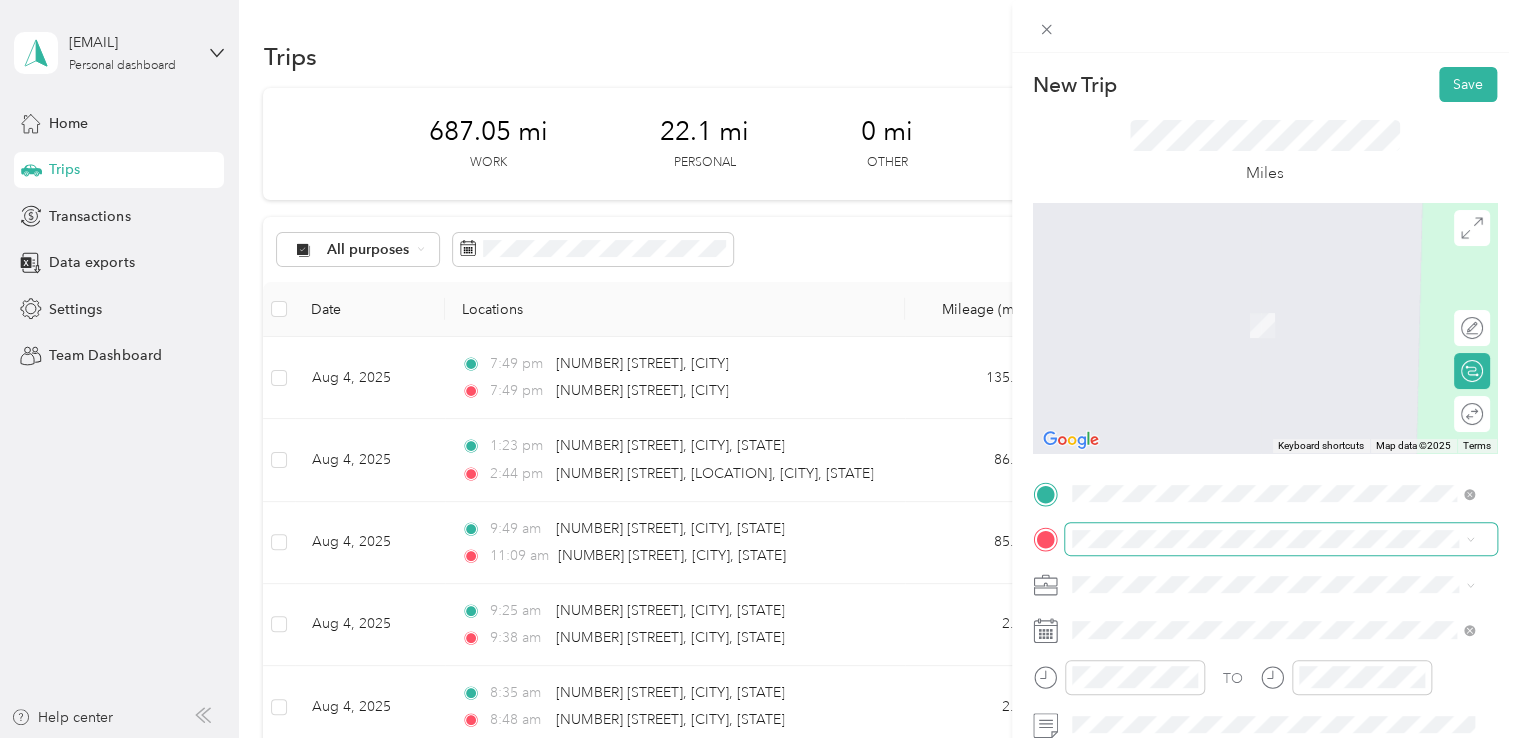 click at bounding box center (1281, 539) 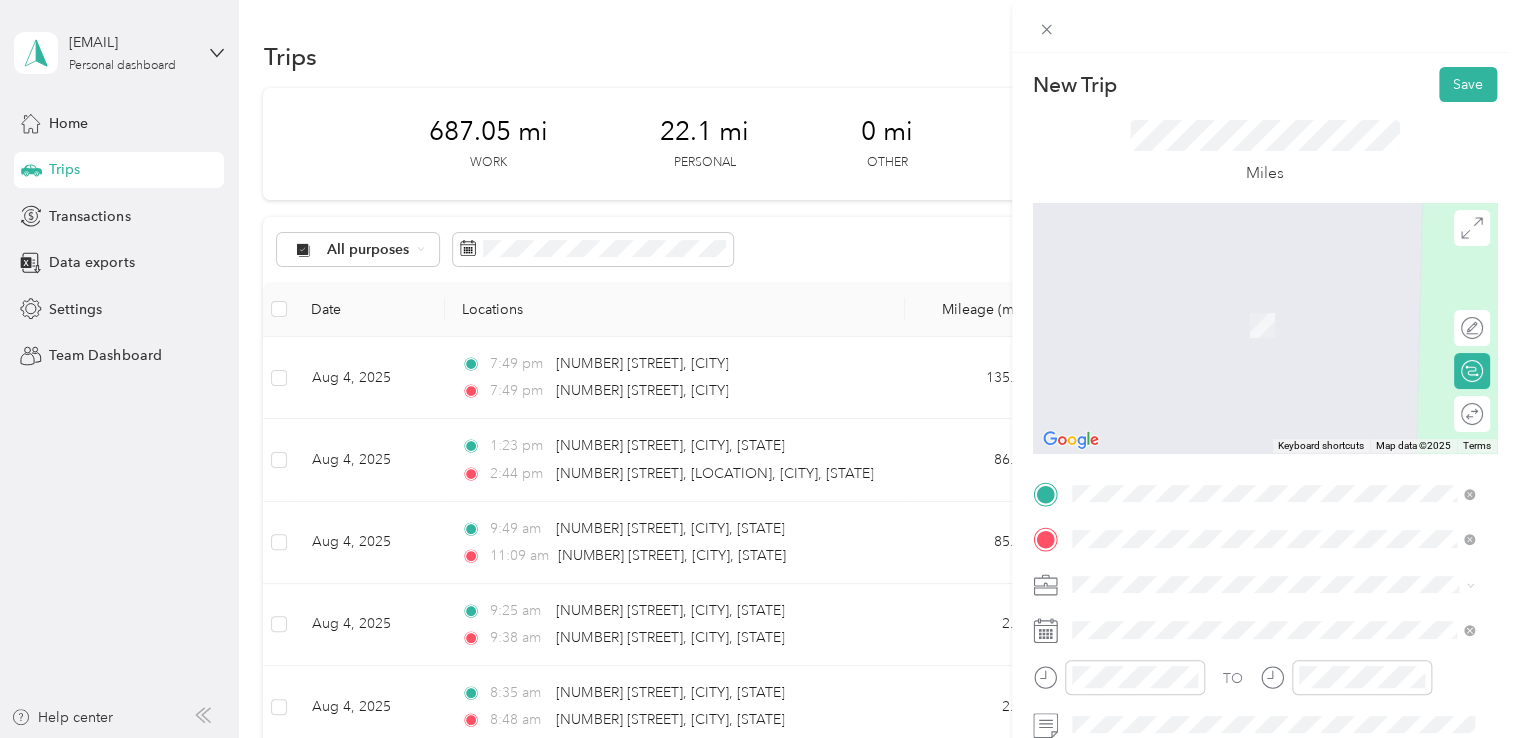 click on "[NUMBER] [STREET]
[CITY], [STATE] [POSTAL_CODE], [COUNTRY]" at bounding box center [1252, 304] 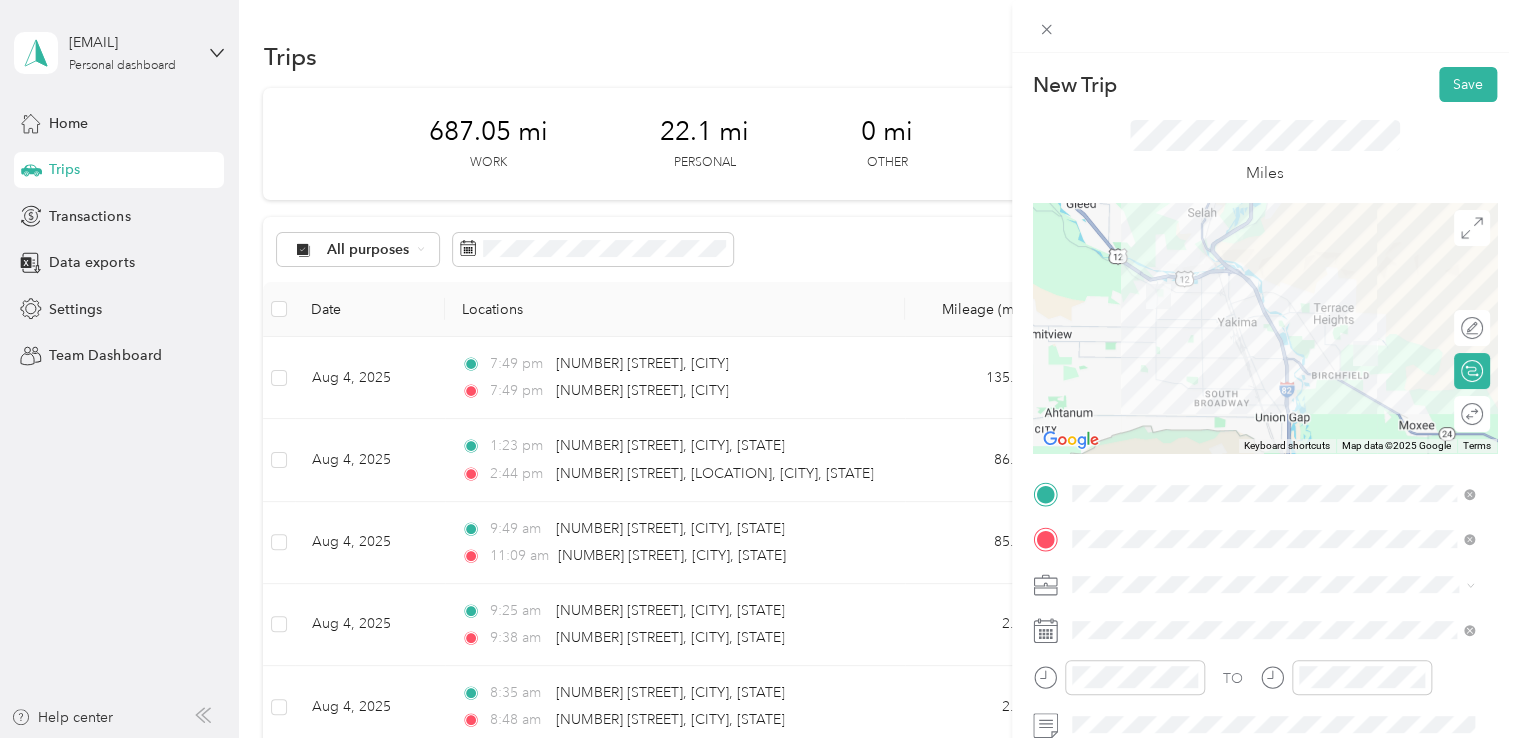 click on "Northwest Nursing Consultants" at bounding box center (1273, 367) 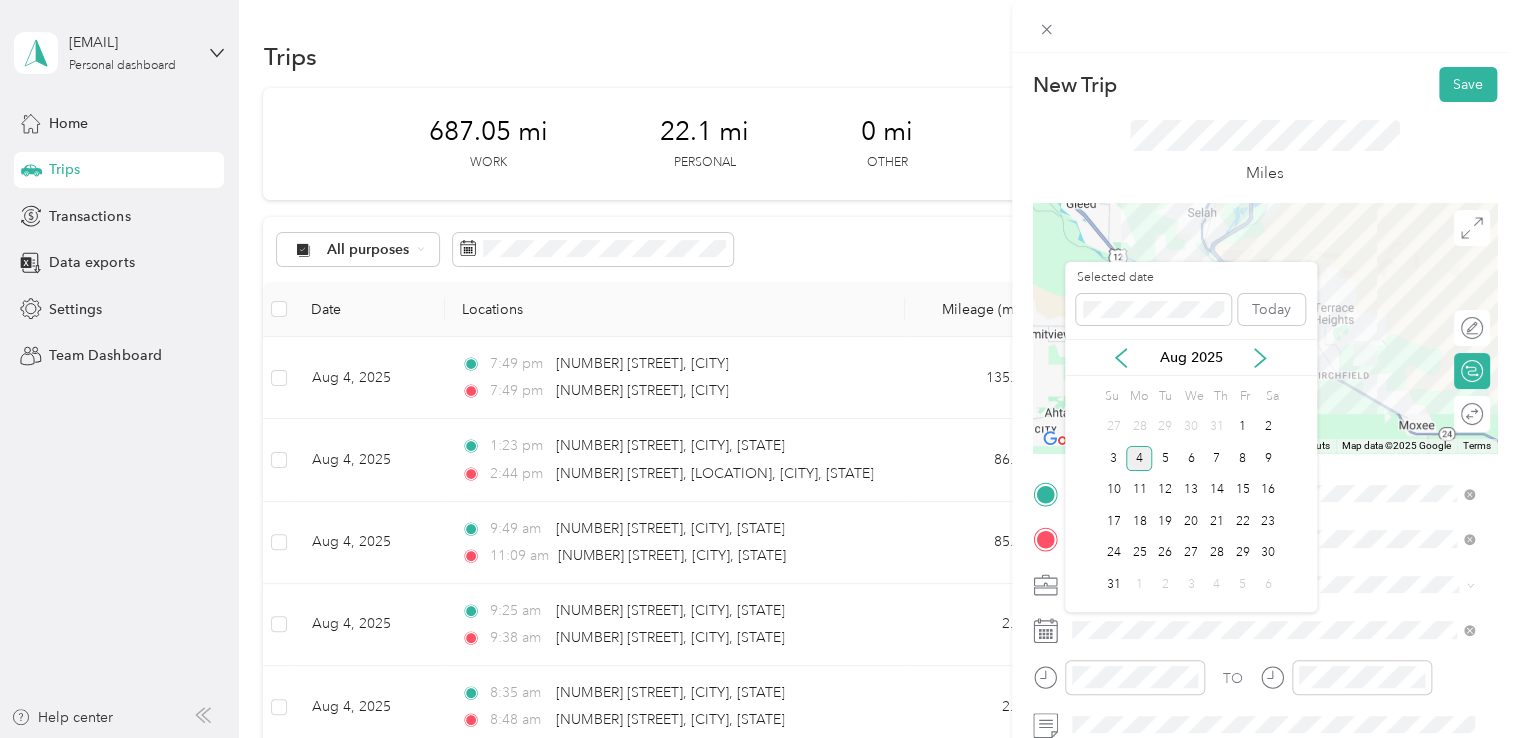 click on "Aug 2025" at bounding box center [1191, 357] 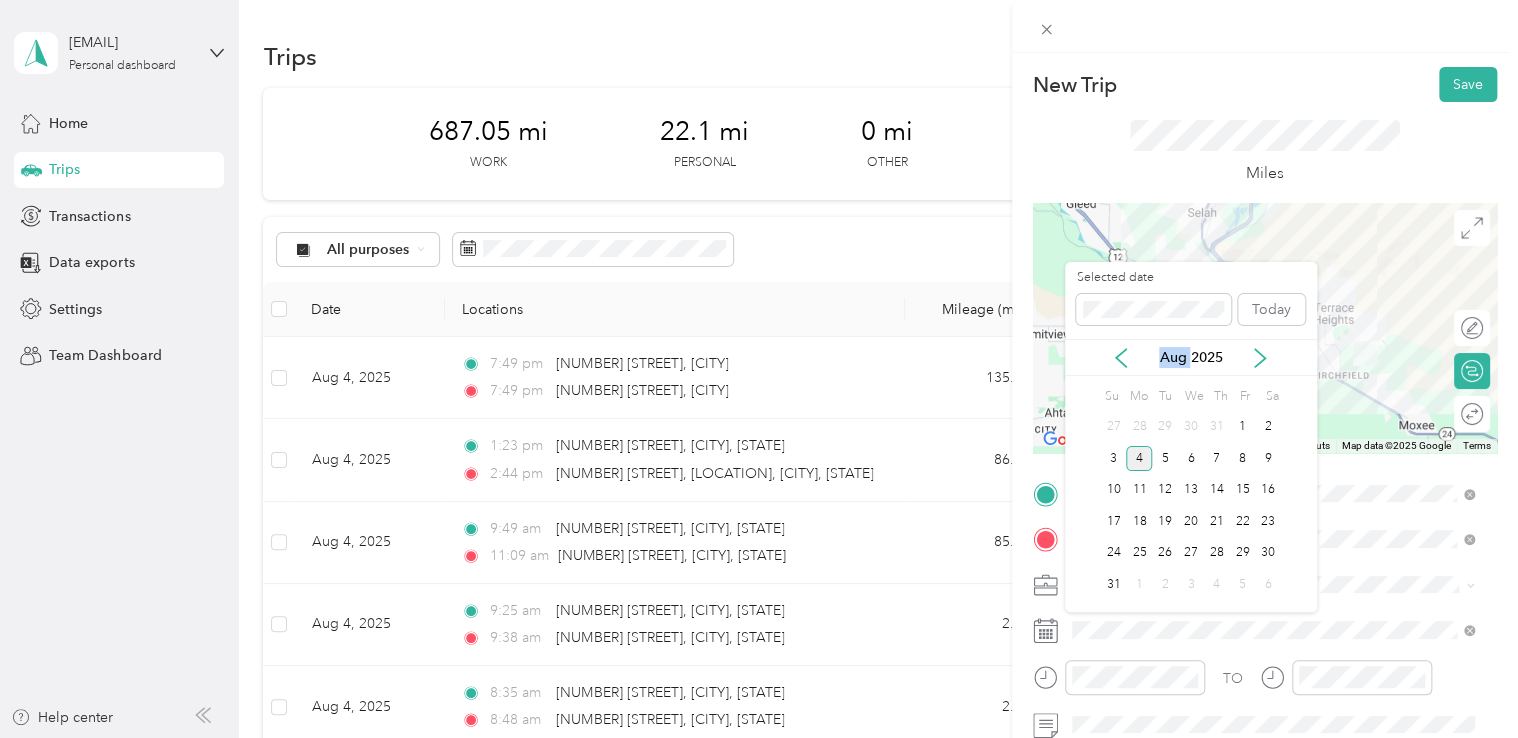 click on "Aug 2025" at bounding box center [1191, 357] 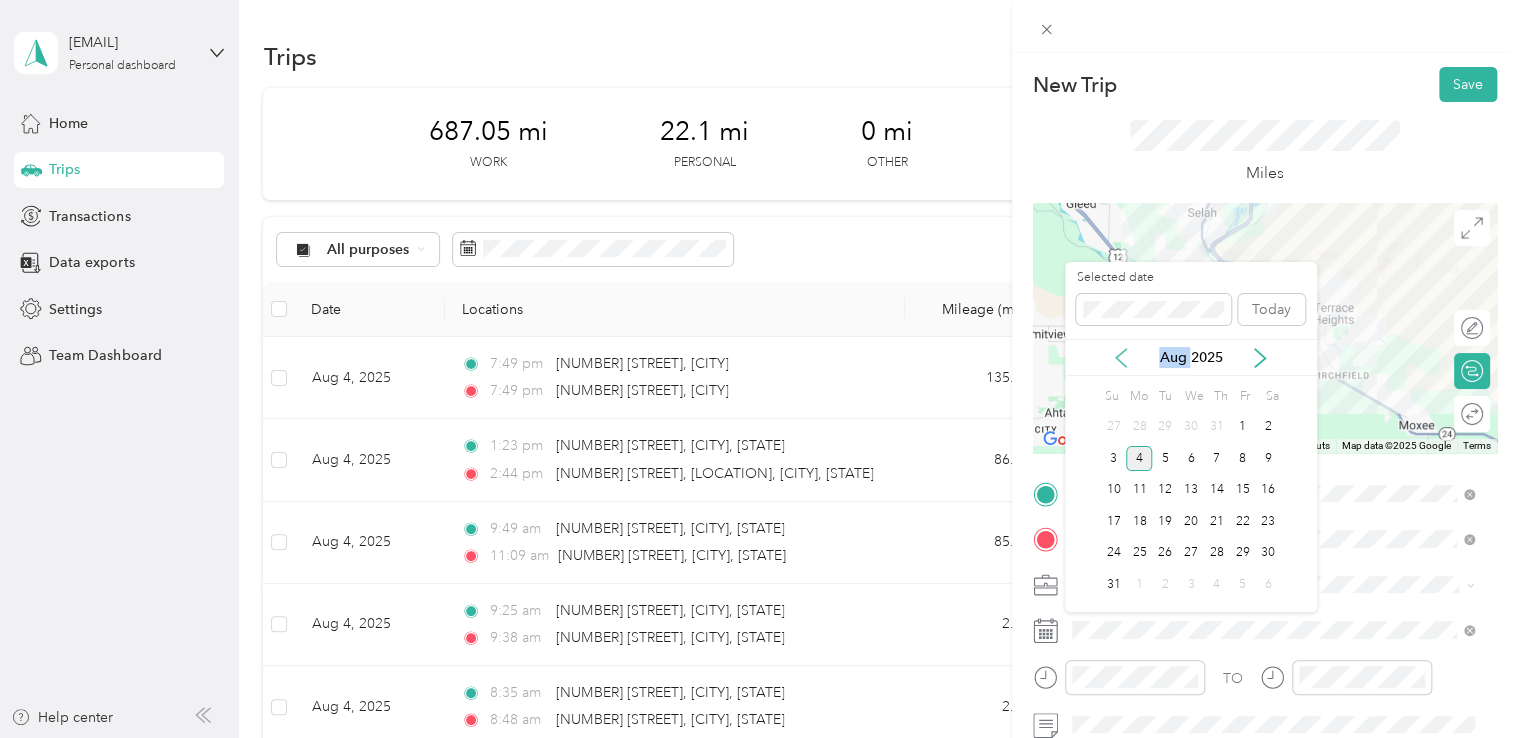 click 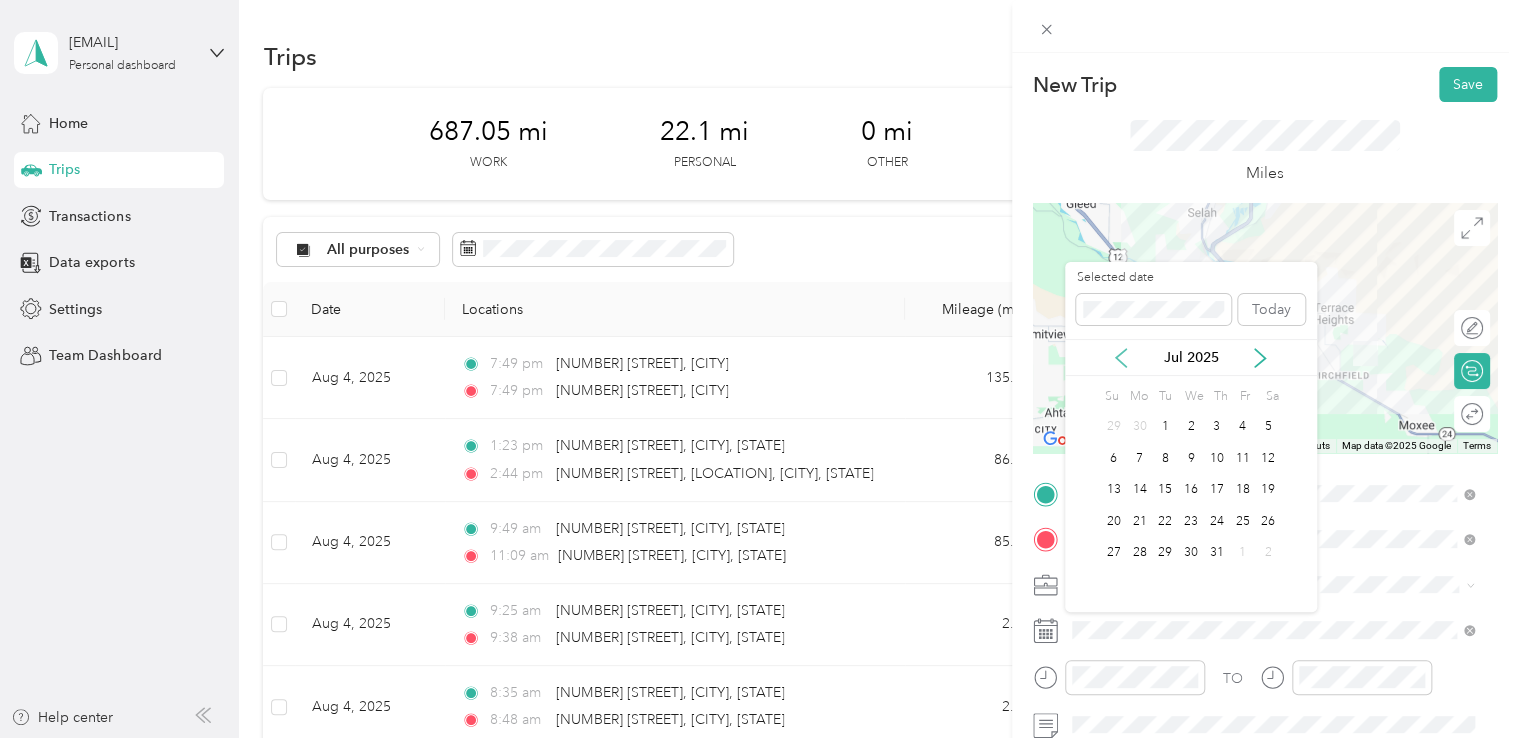 click 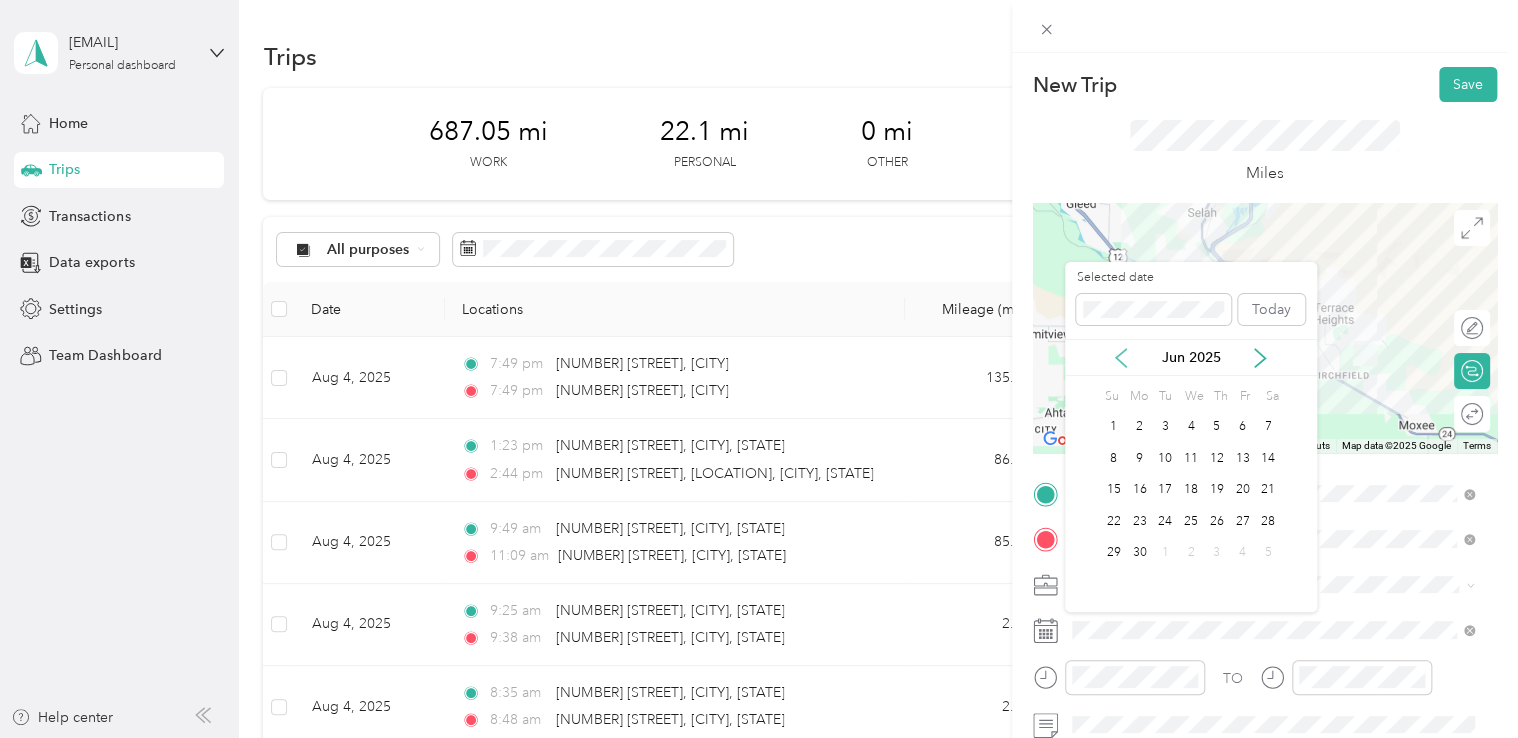 click 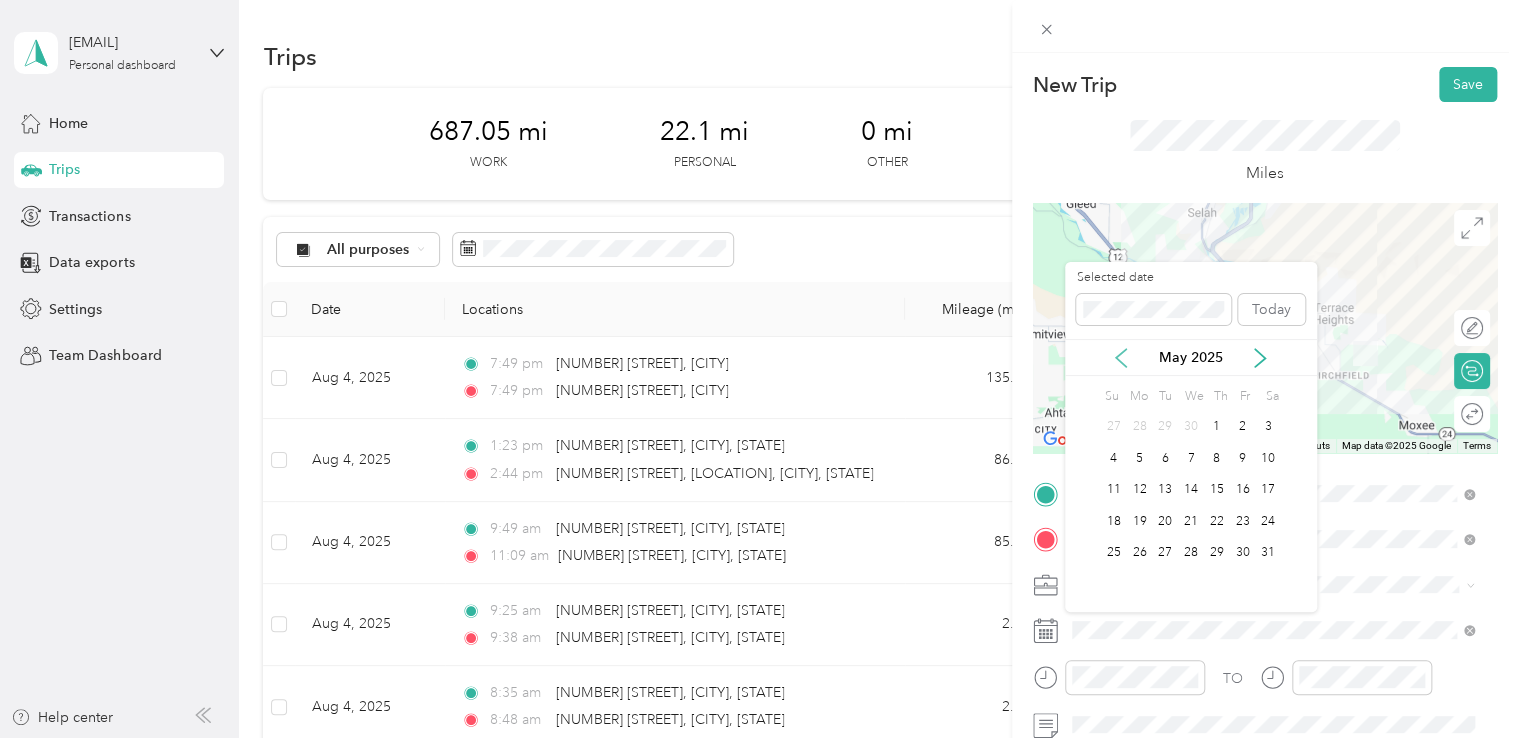 click 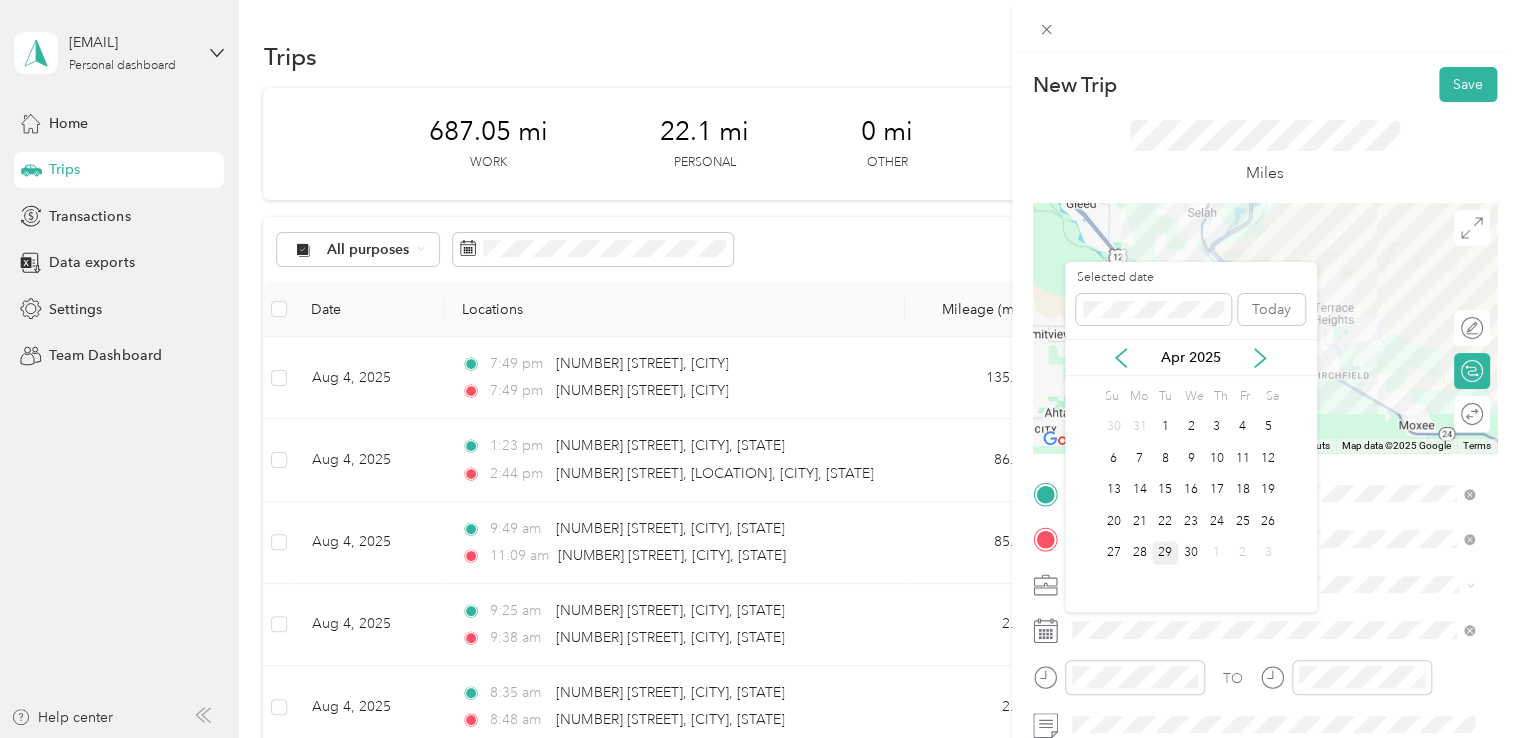 click on "29" at bounding box center [1165, 553] 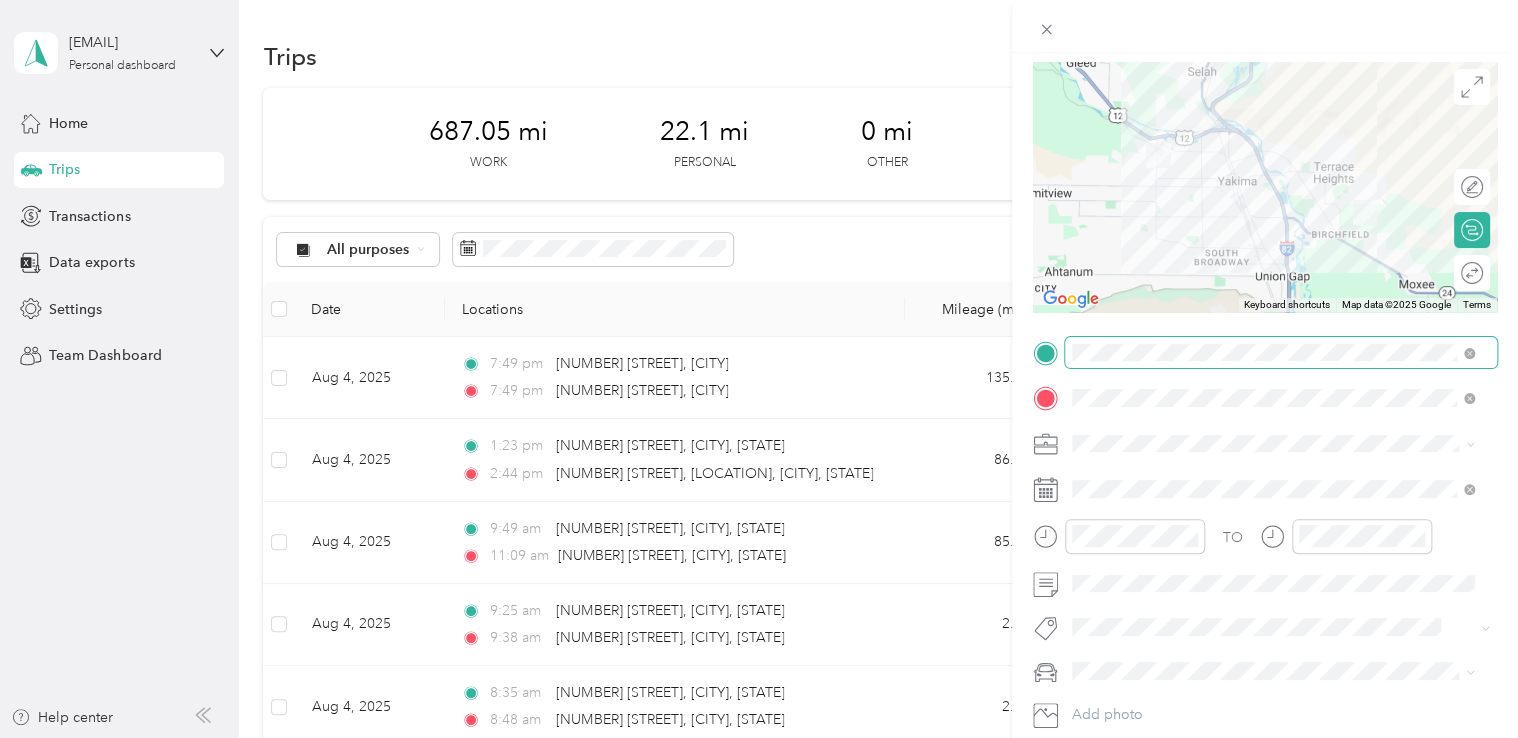 scroll, scrollTop: 0, scrollLeft: 0, axis: both 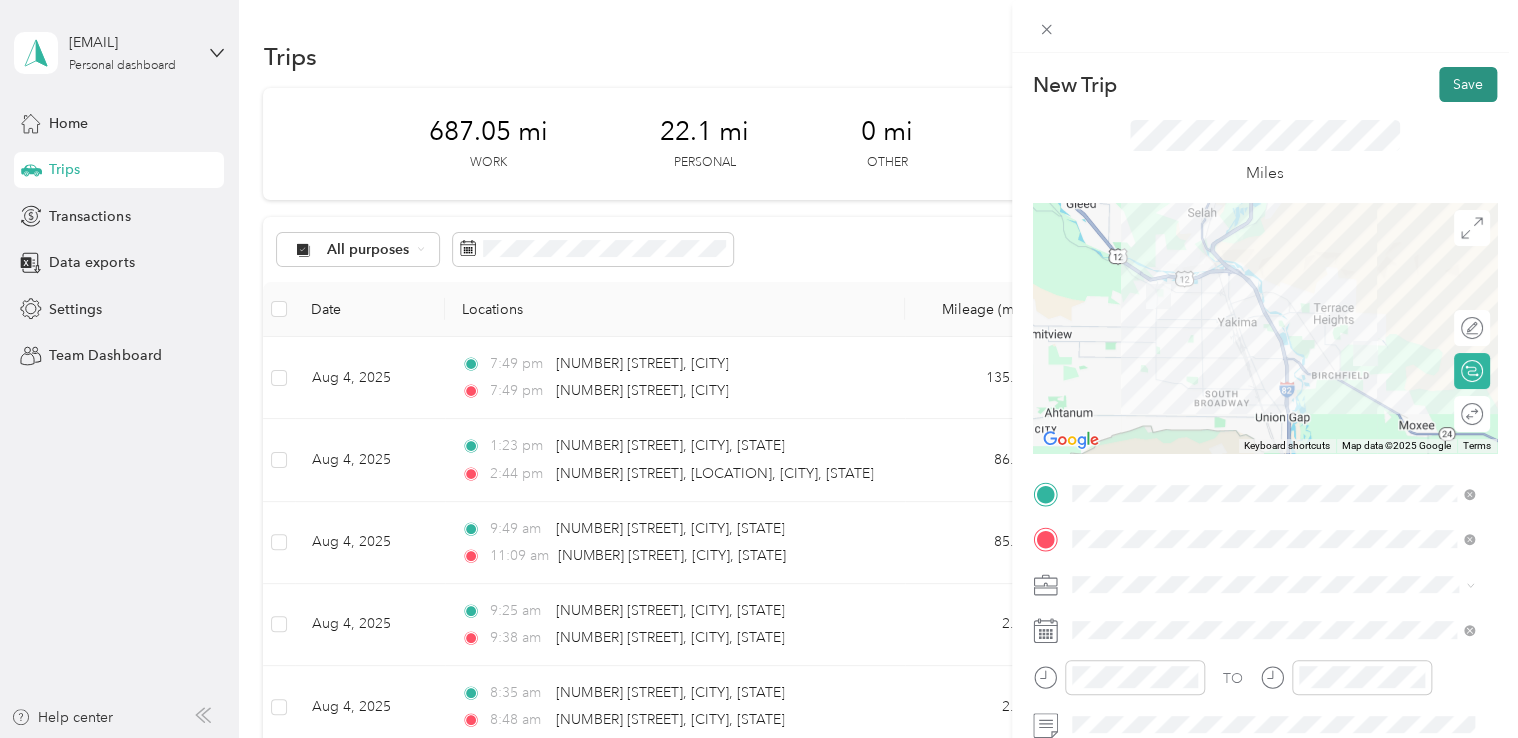 click on "Save" at bounding box center [1468, 84] 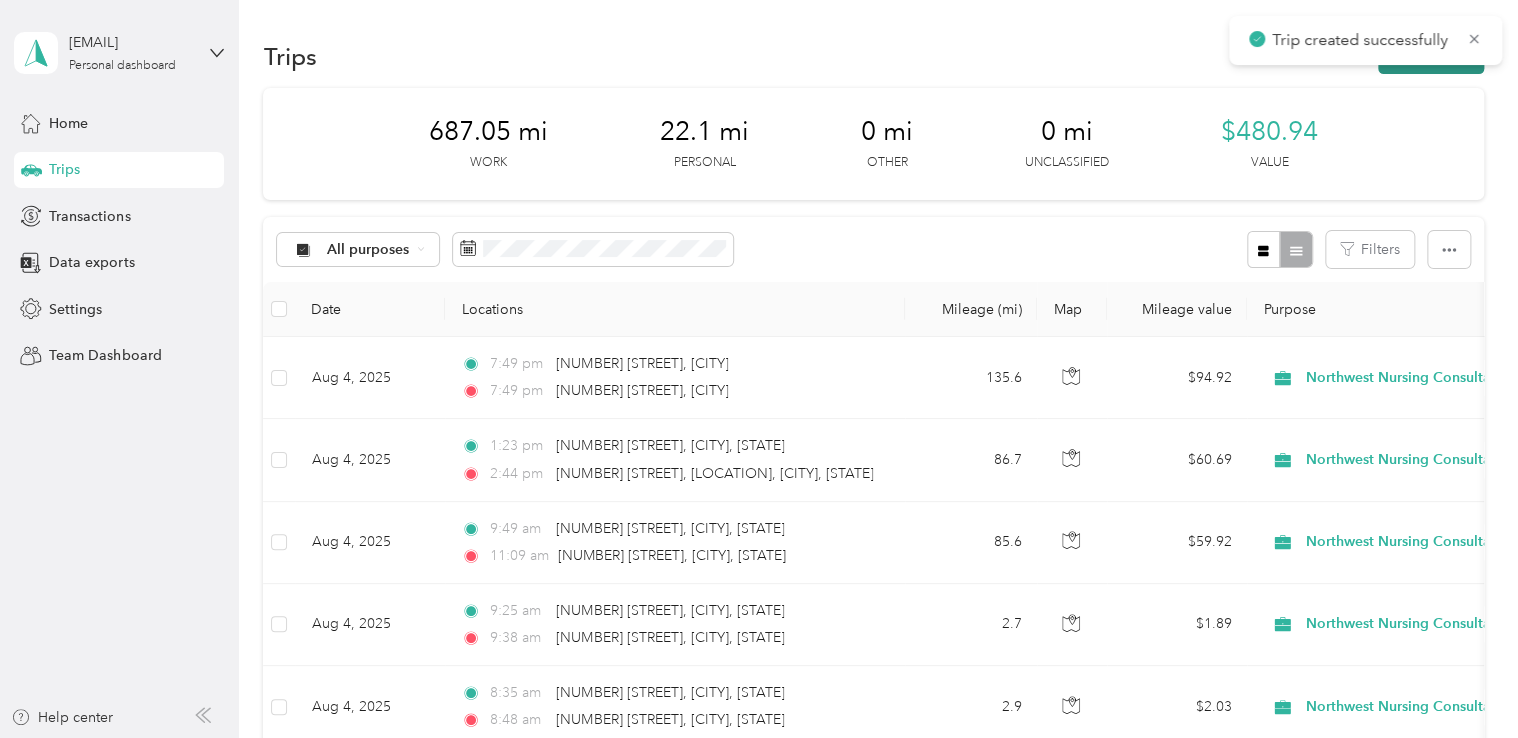 click on "New trip" at bounding box center (1431, 56) 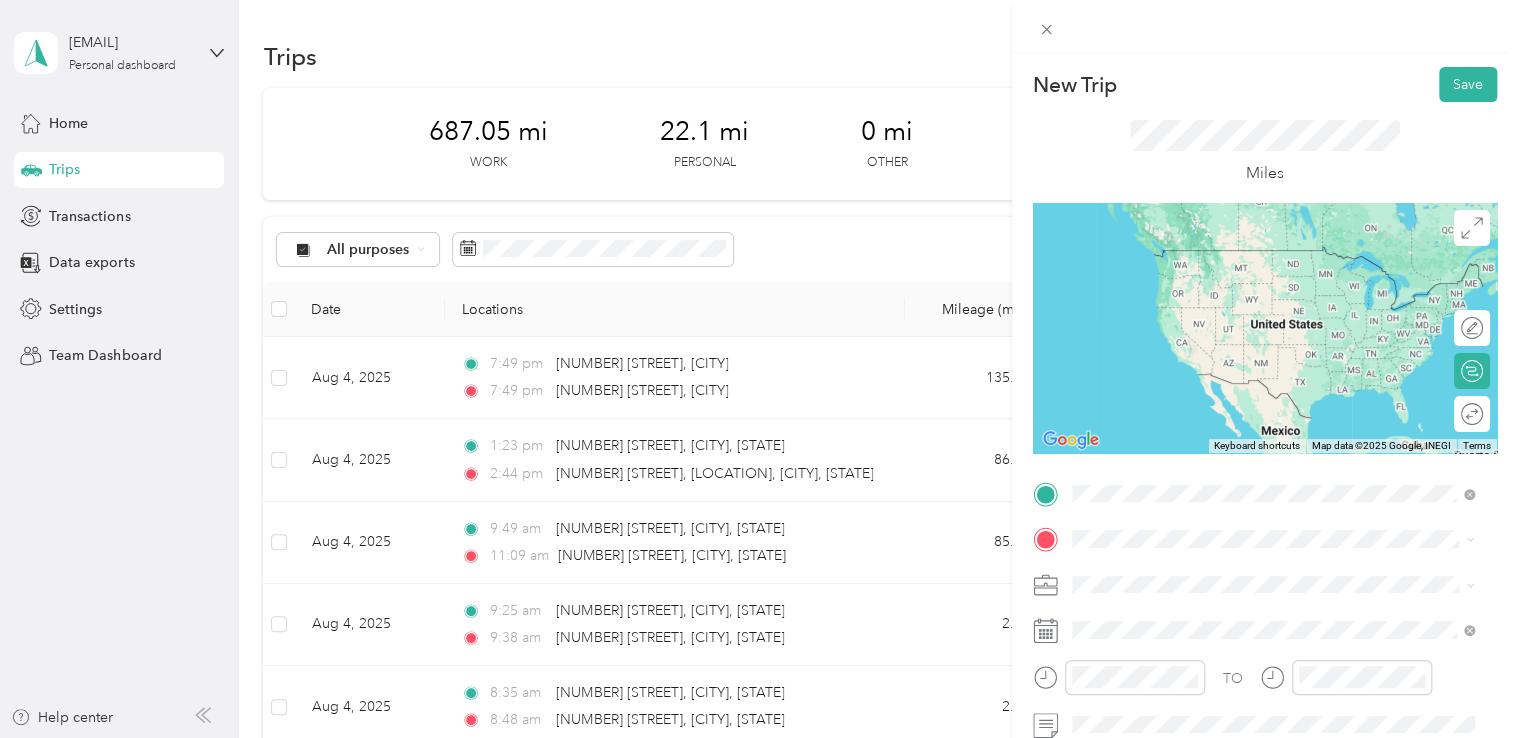 click on "[NUMBER] [STREET]
[CITY], [STATE] [POSTAL_CODE], [COUNTRY]" at bounding box center (1252, 258) 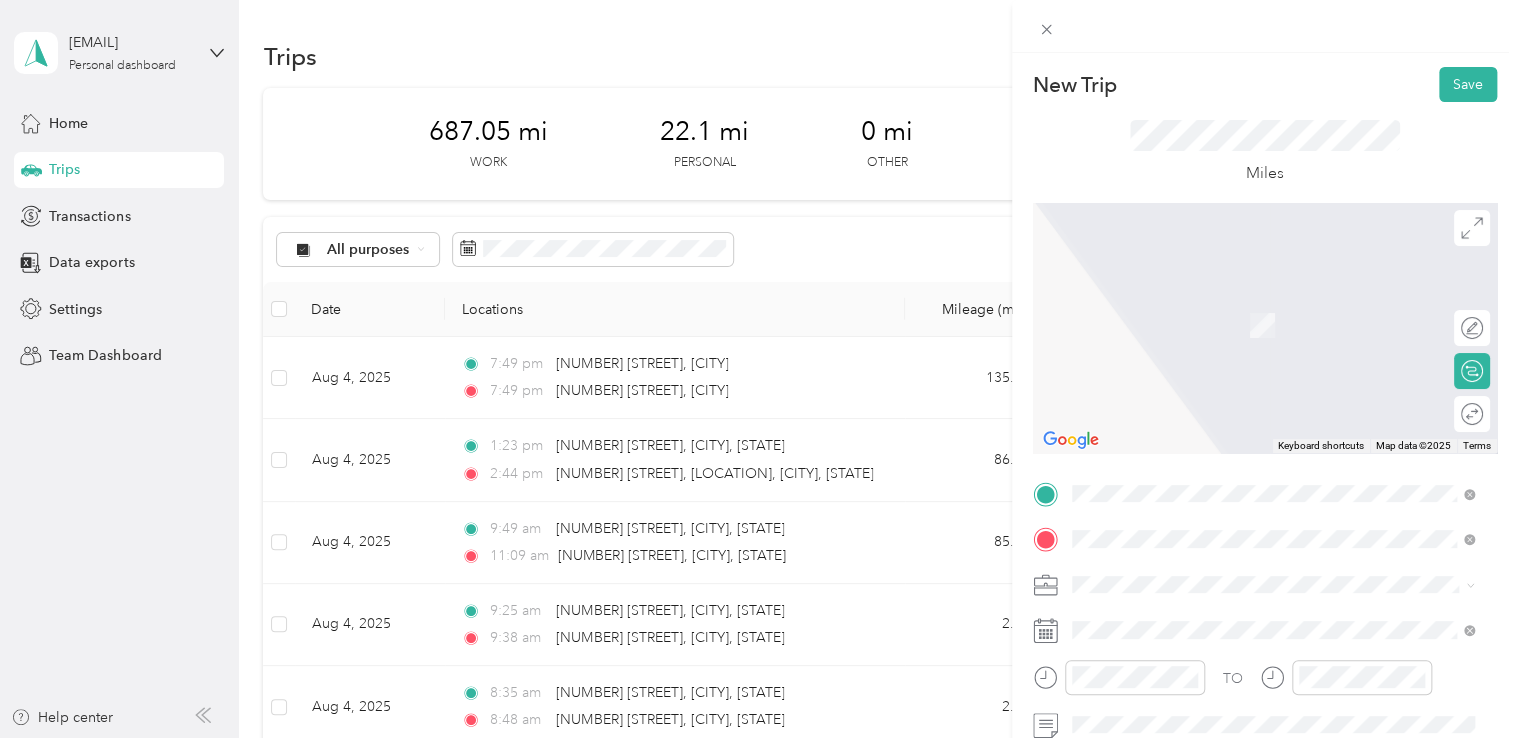 click on "[NUMBER] [STREET]
[CITY], [STATE] [POSTAL_CODE], [COUNTRY]" at bounding box center (1253, 304) 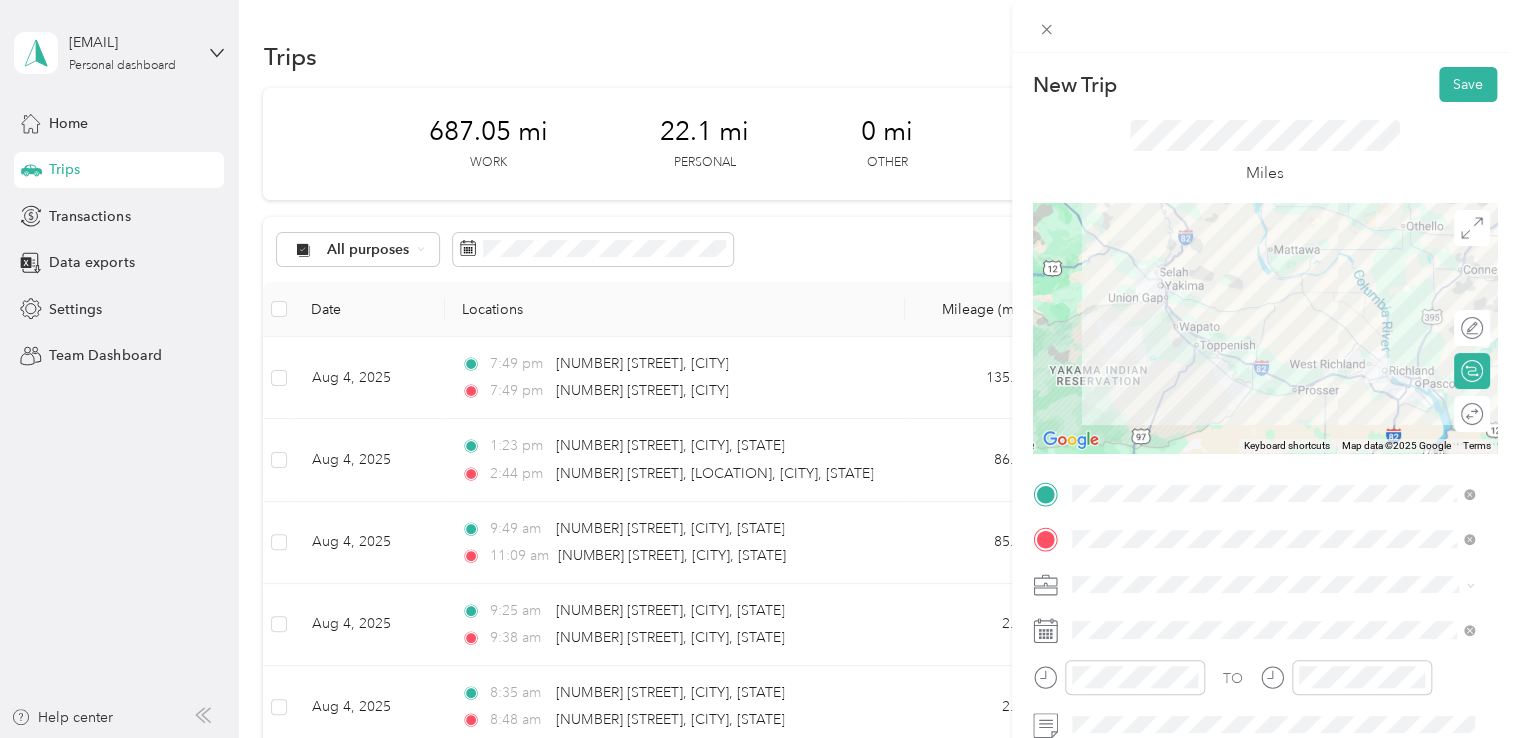 click on "Northwest Nursing Consultants" at bounding box center [1273, 374] 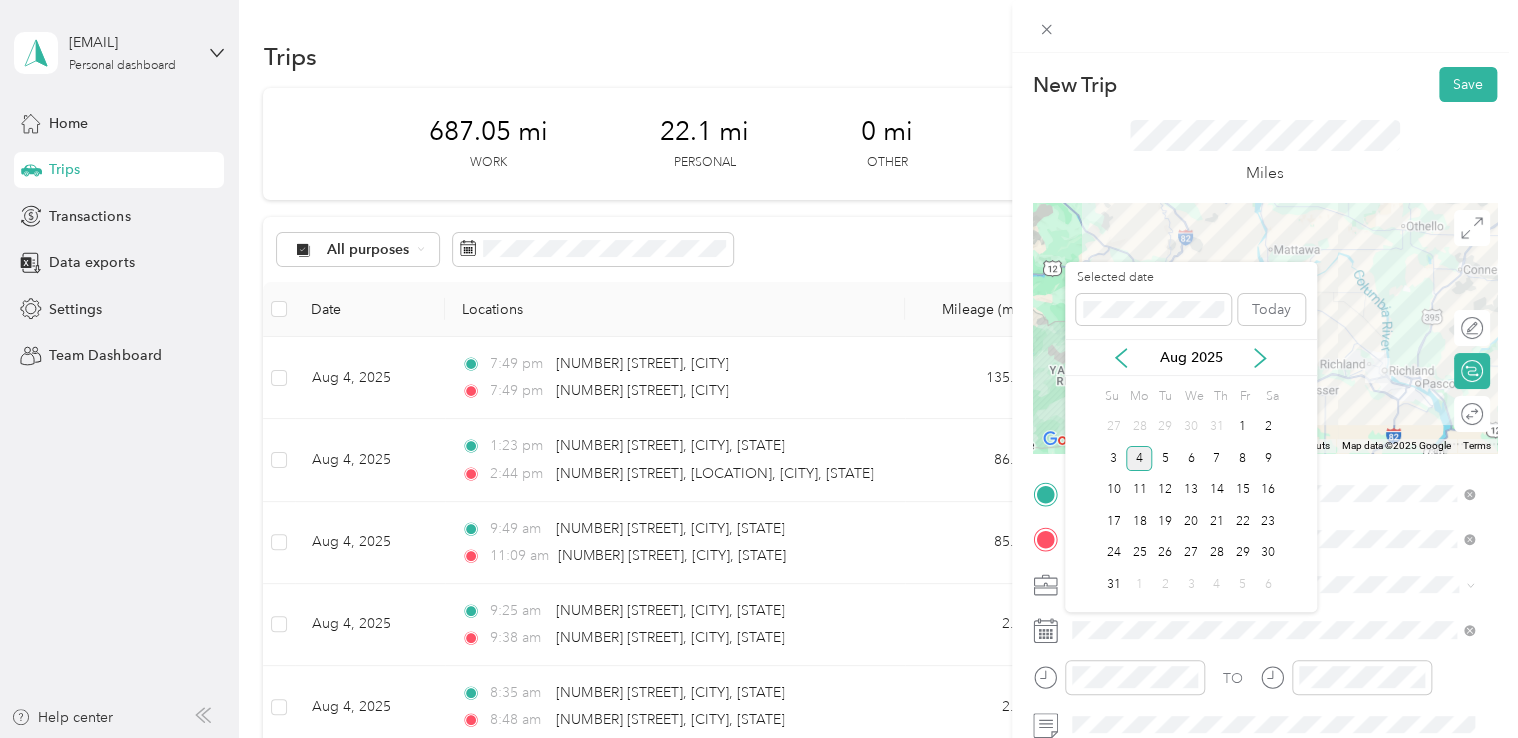 click on "Aug 2025" at bounding box center [1191, 357] 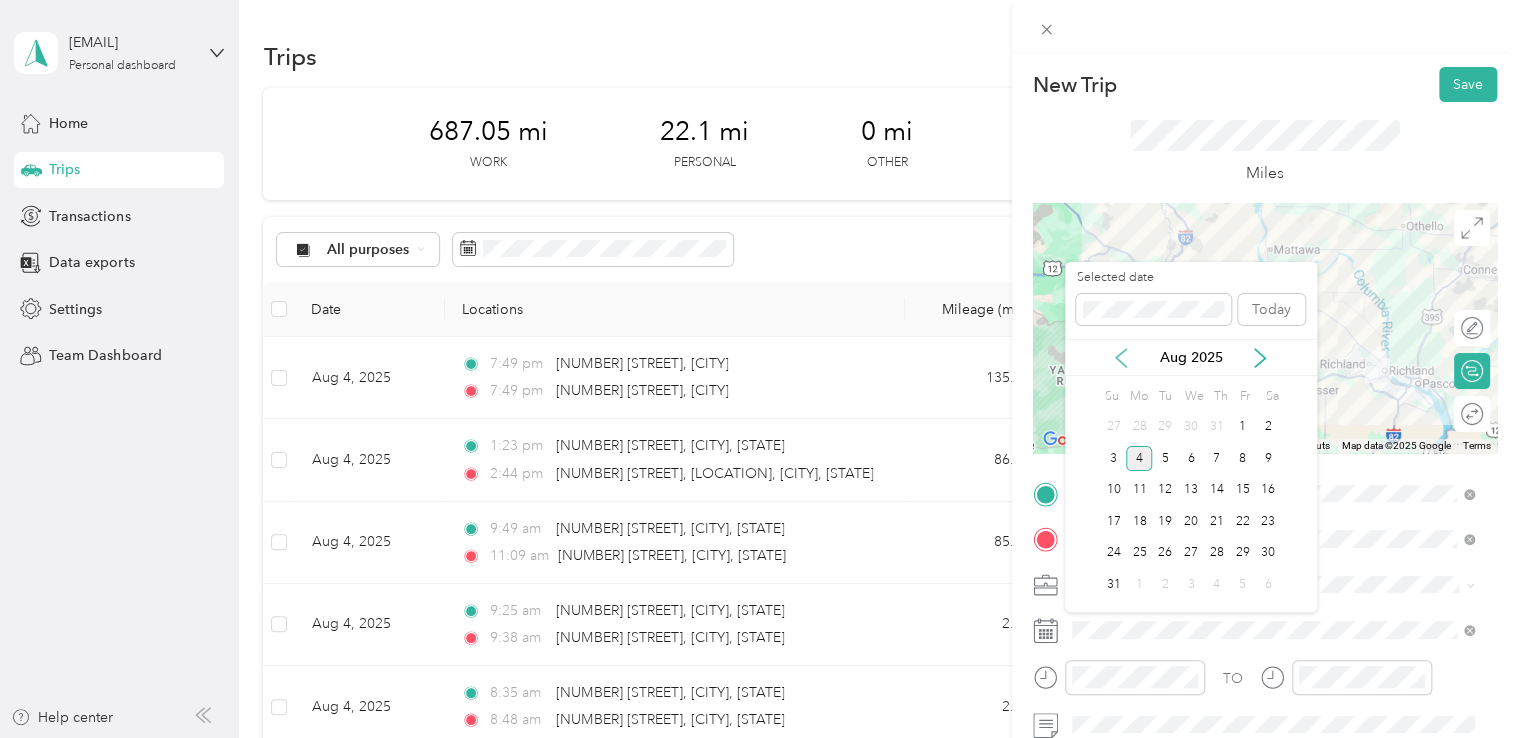 click 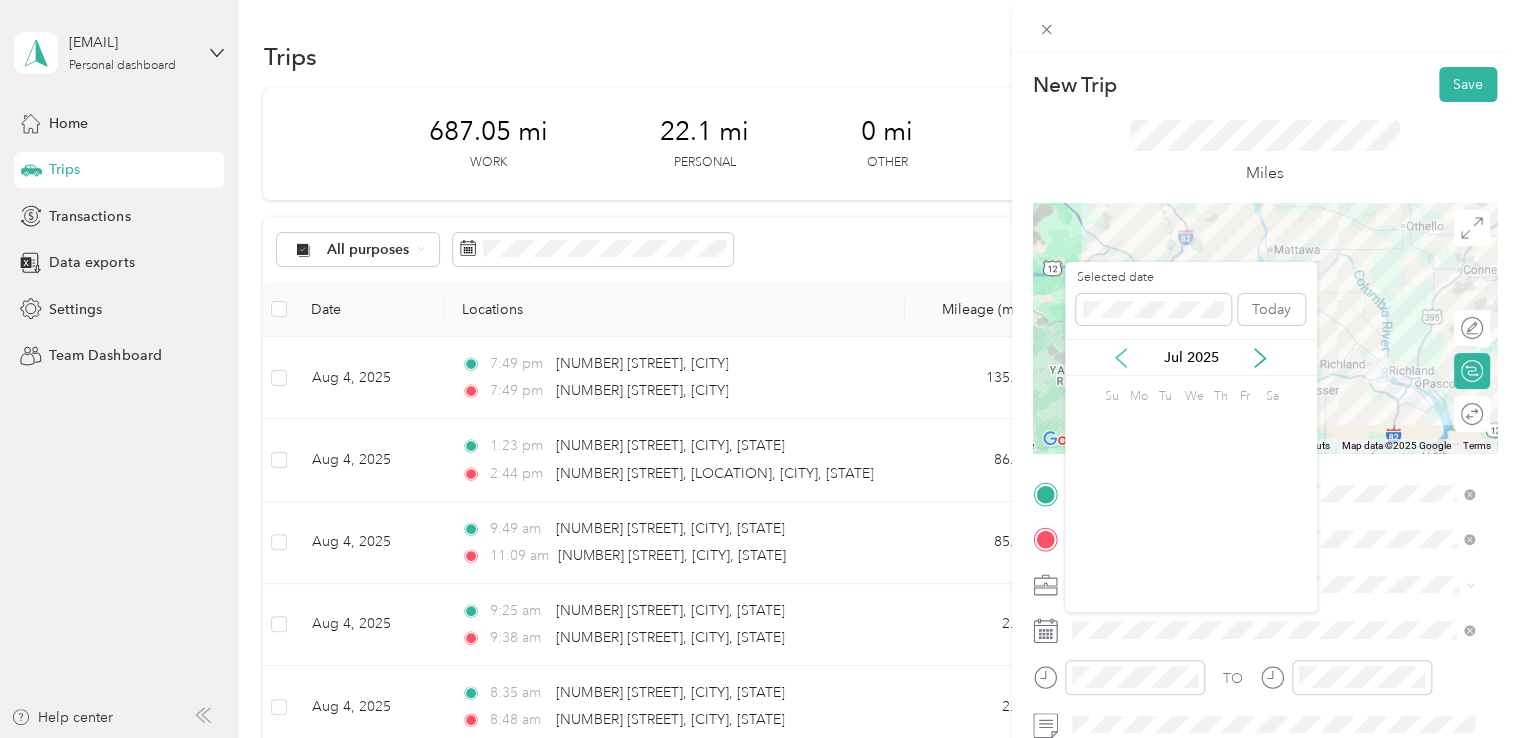 click 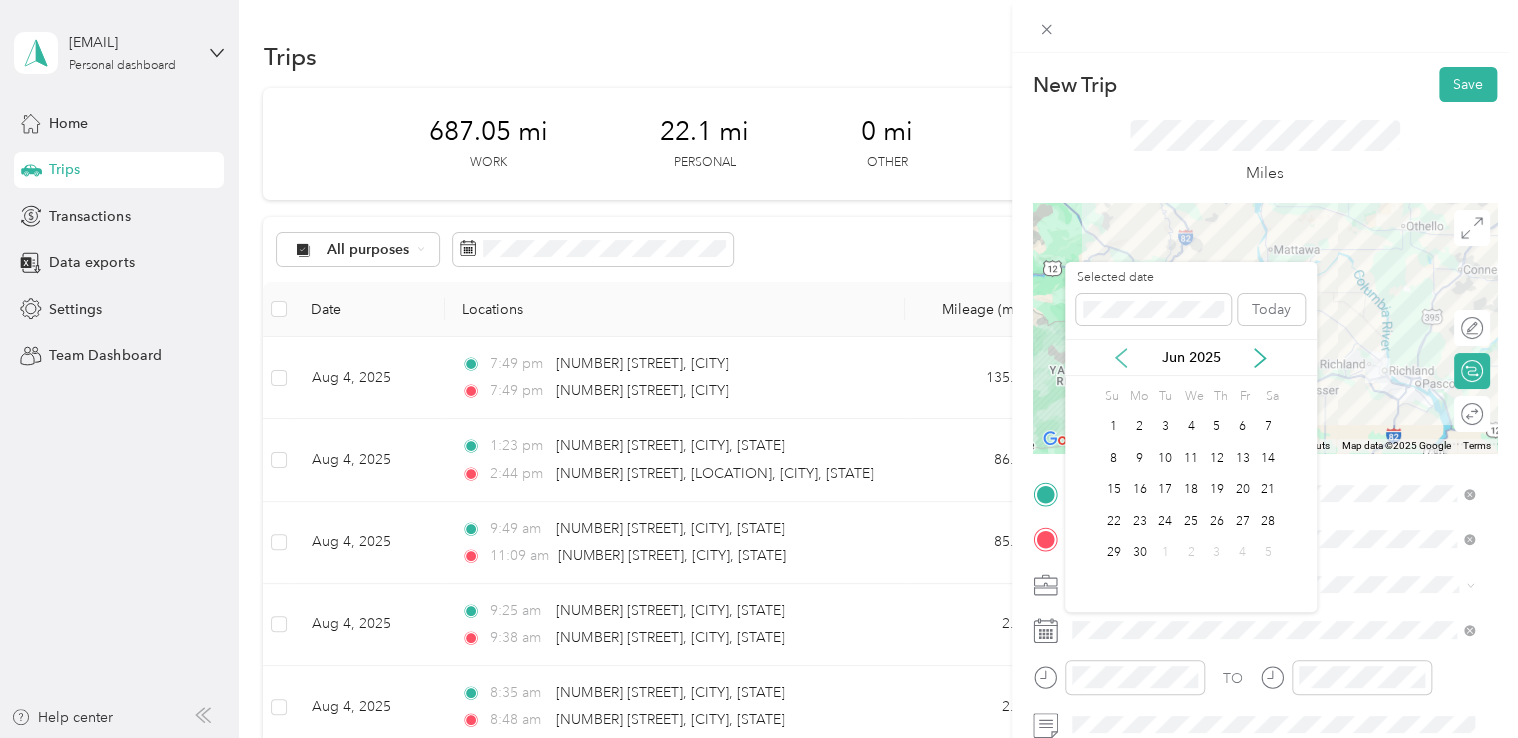 click 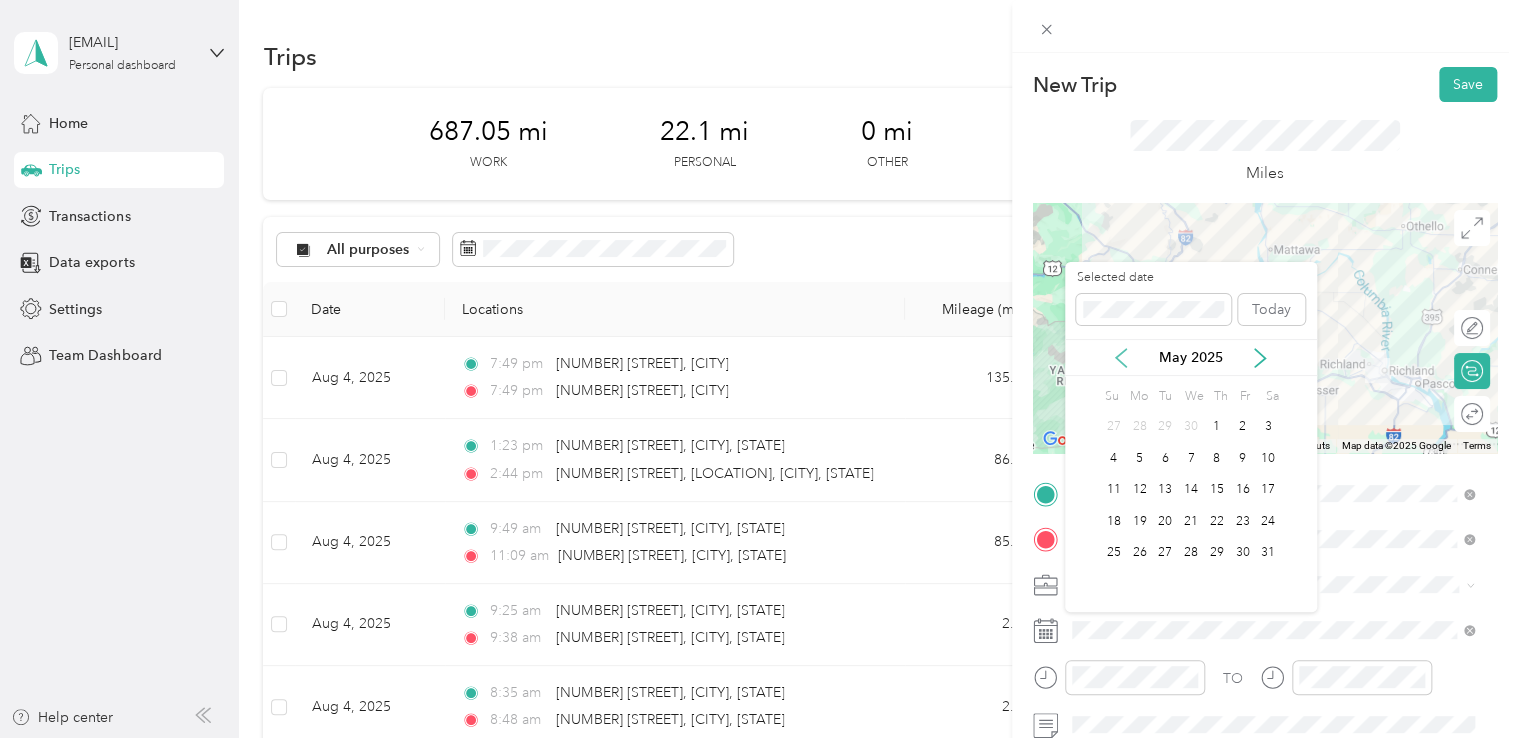 click 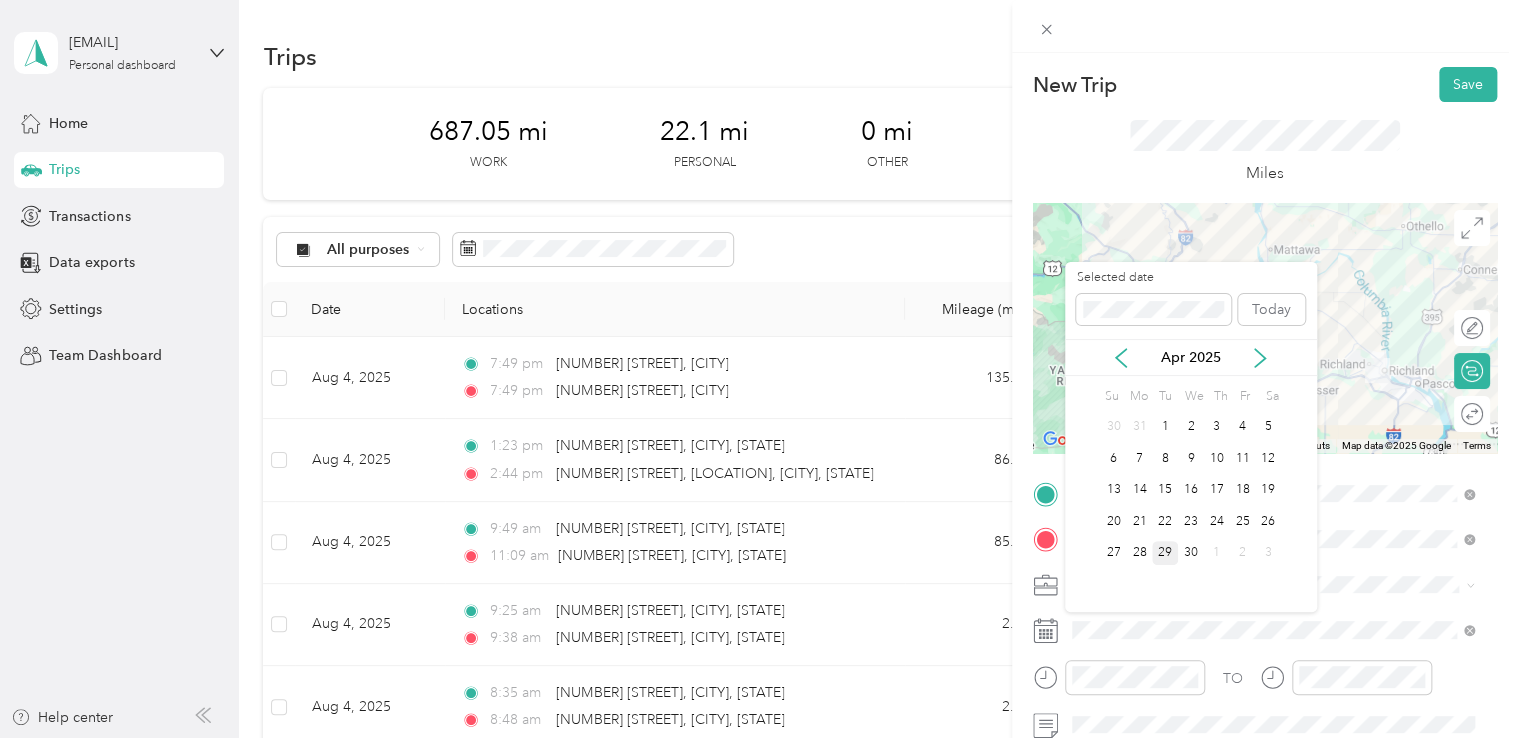 click on "29" at bounding box center (1165, 553) 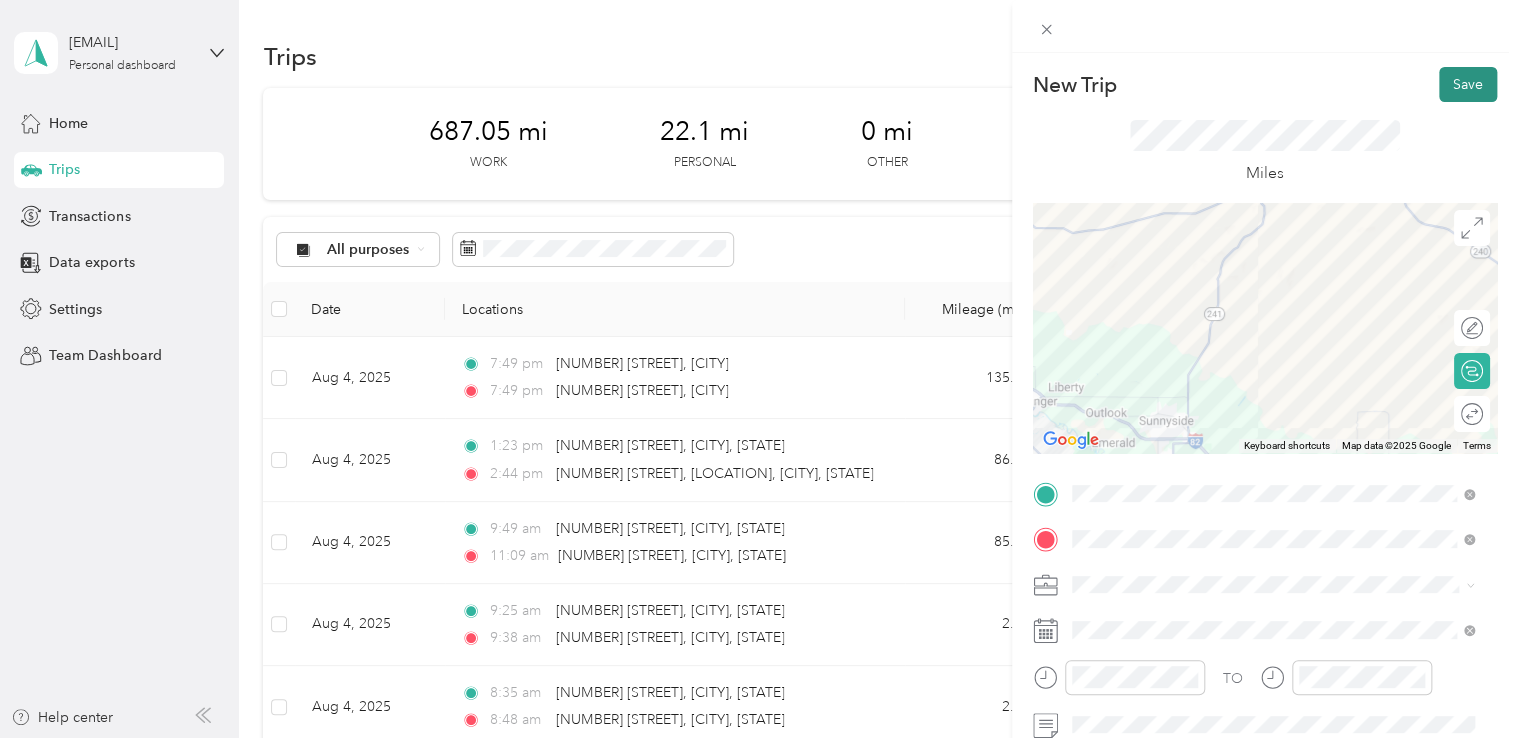 click on "Save" at bounding box center (1468, 84) 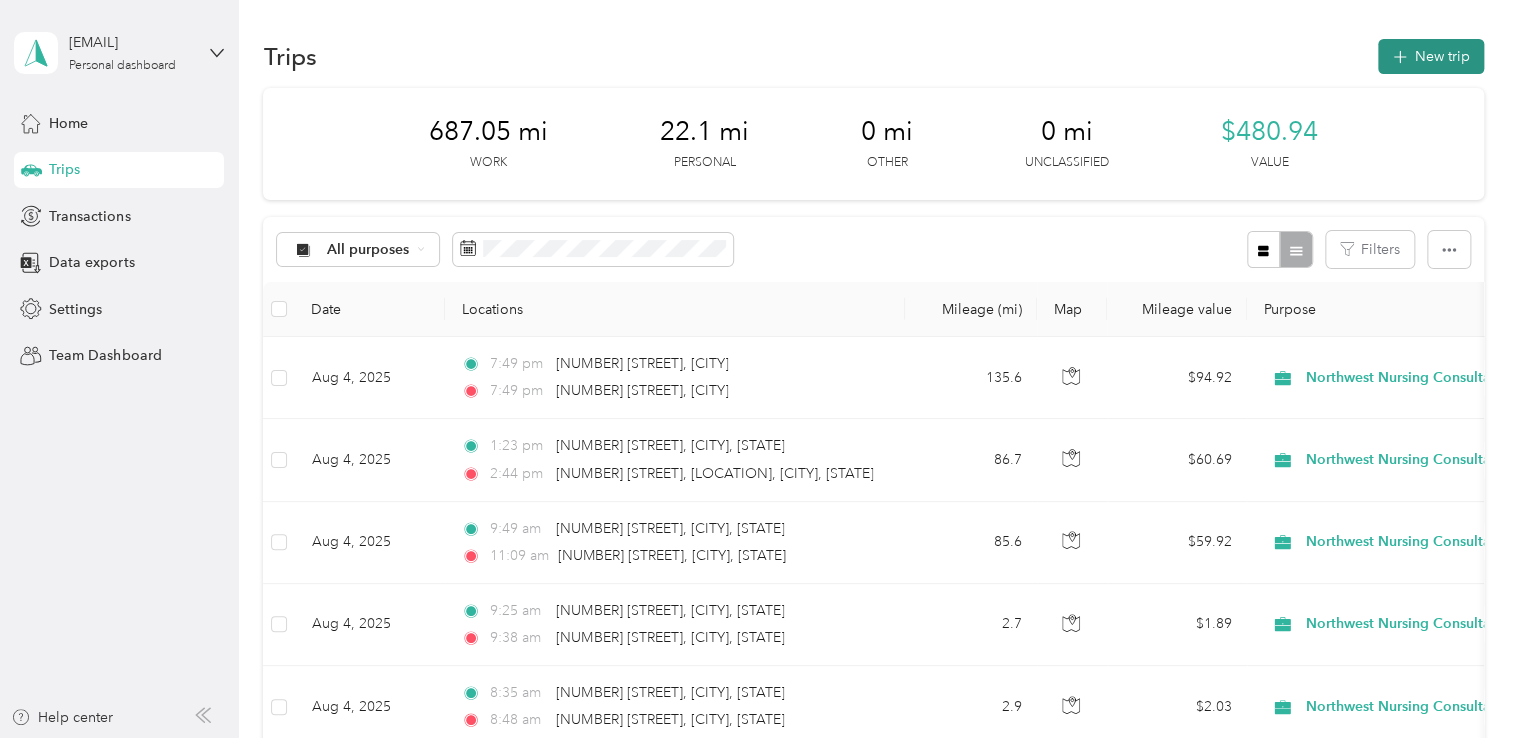 click on "New trip" at bounding box center (1431, 56) 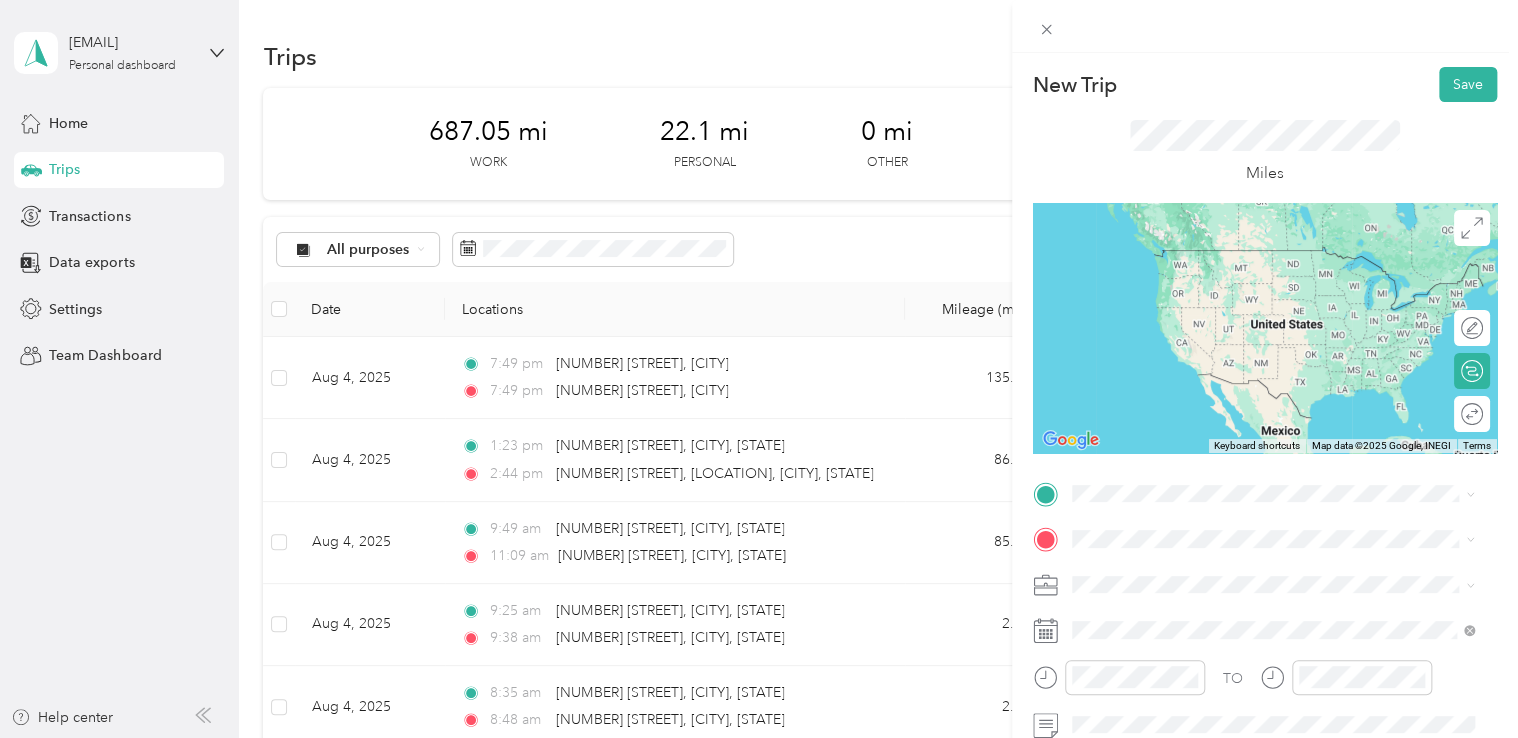 click on "[NUMBER] [STREET]
[CITY], [STATE] [POSTAL_CODE], [COUNTRY]" at bounding box center (1273, 257) 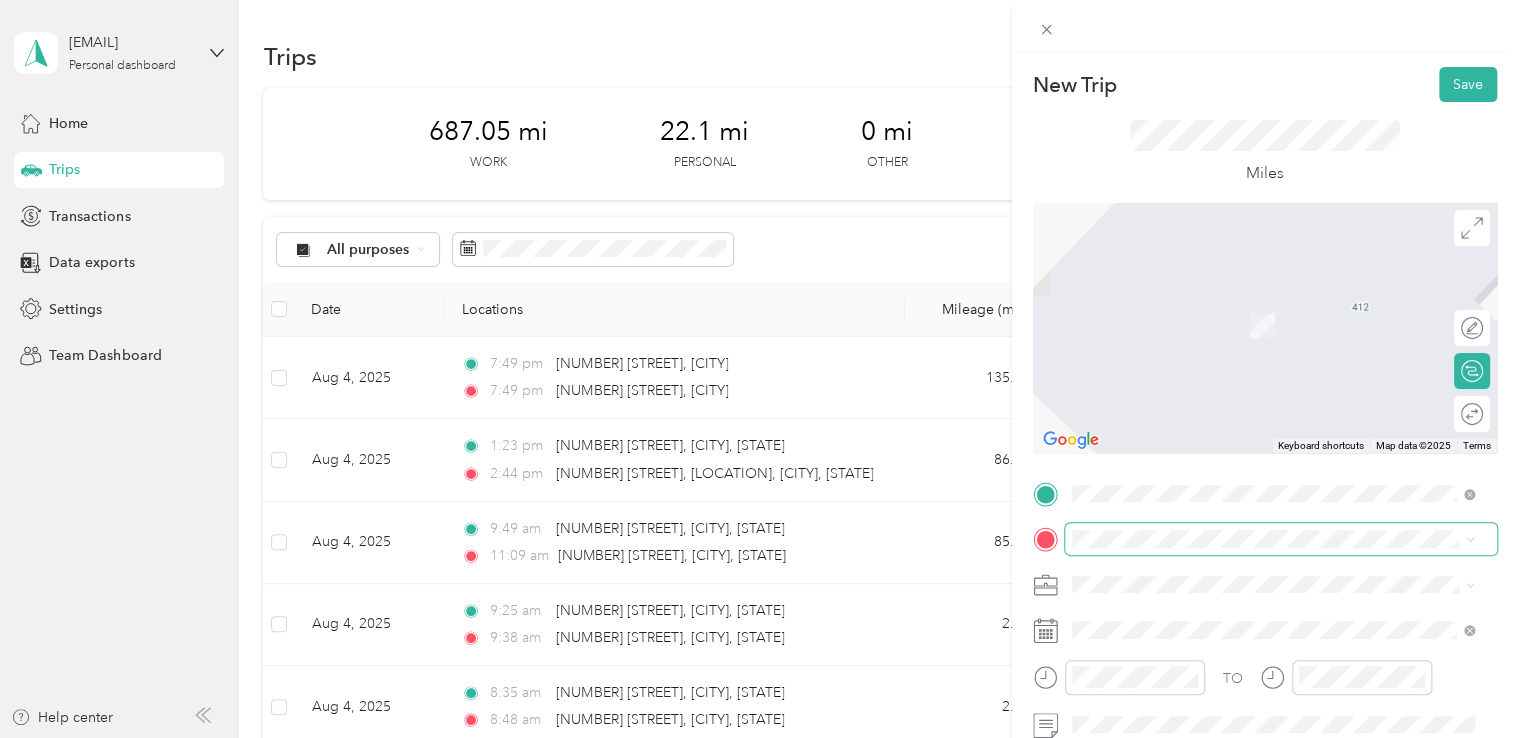 click at bounding box center [1281, 539] 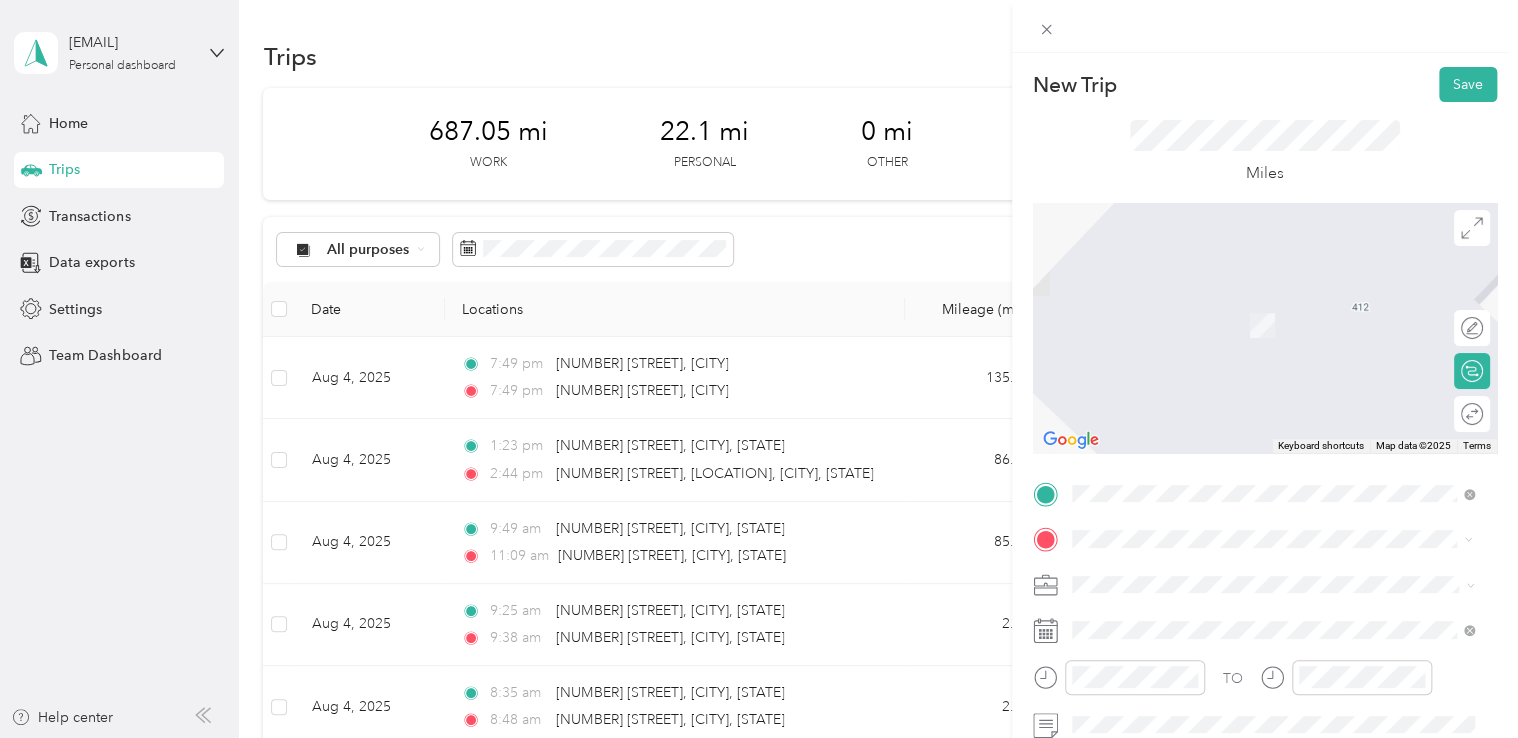 click on "1705 Gordon Road
Yakima, Washington 98901, United States" at bounding box center [1273, 304] 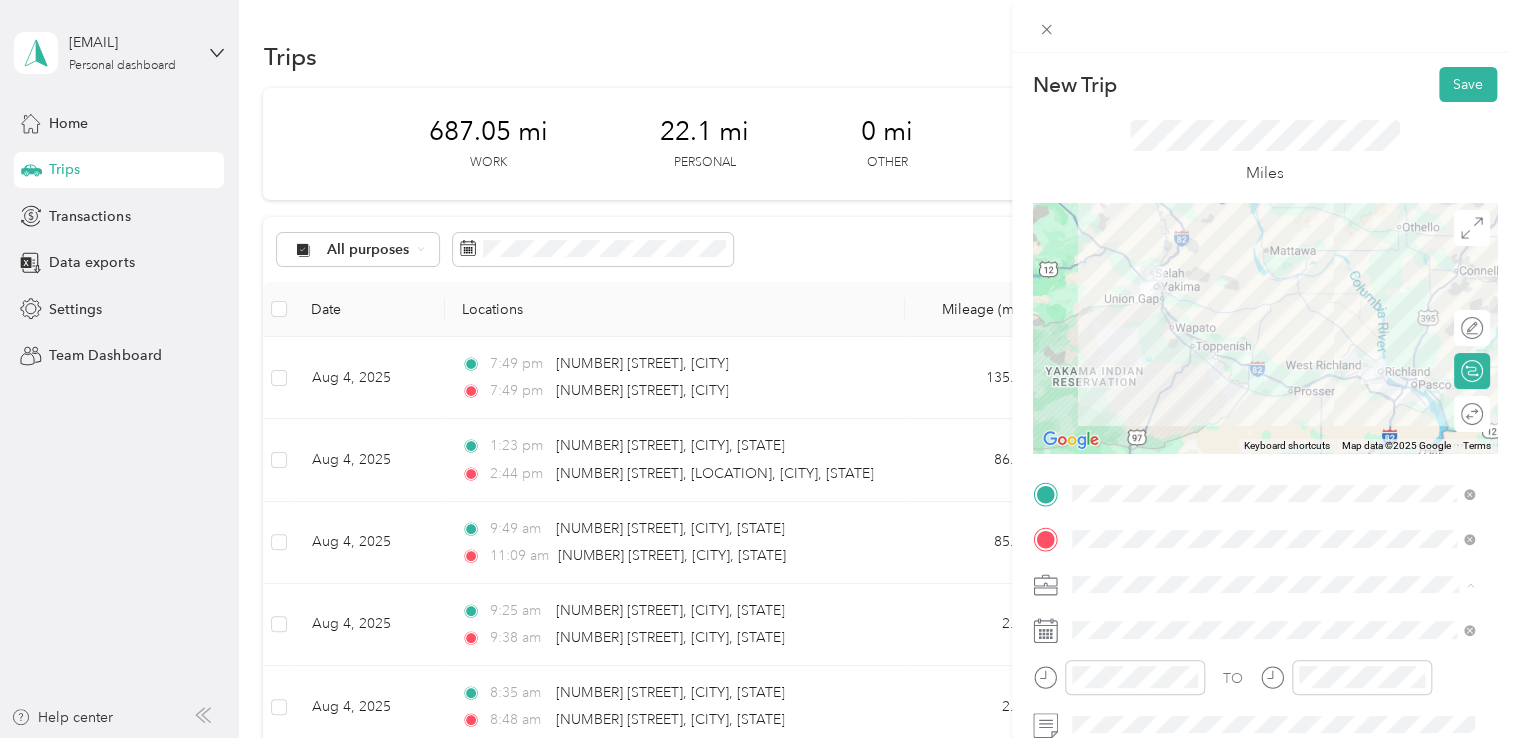 click on "Northwest Nursing Consultants" at bounding box center (1273, 374) 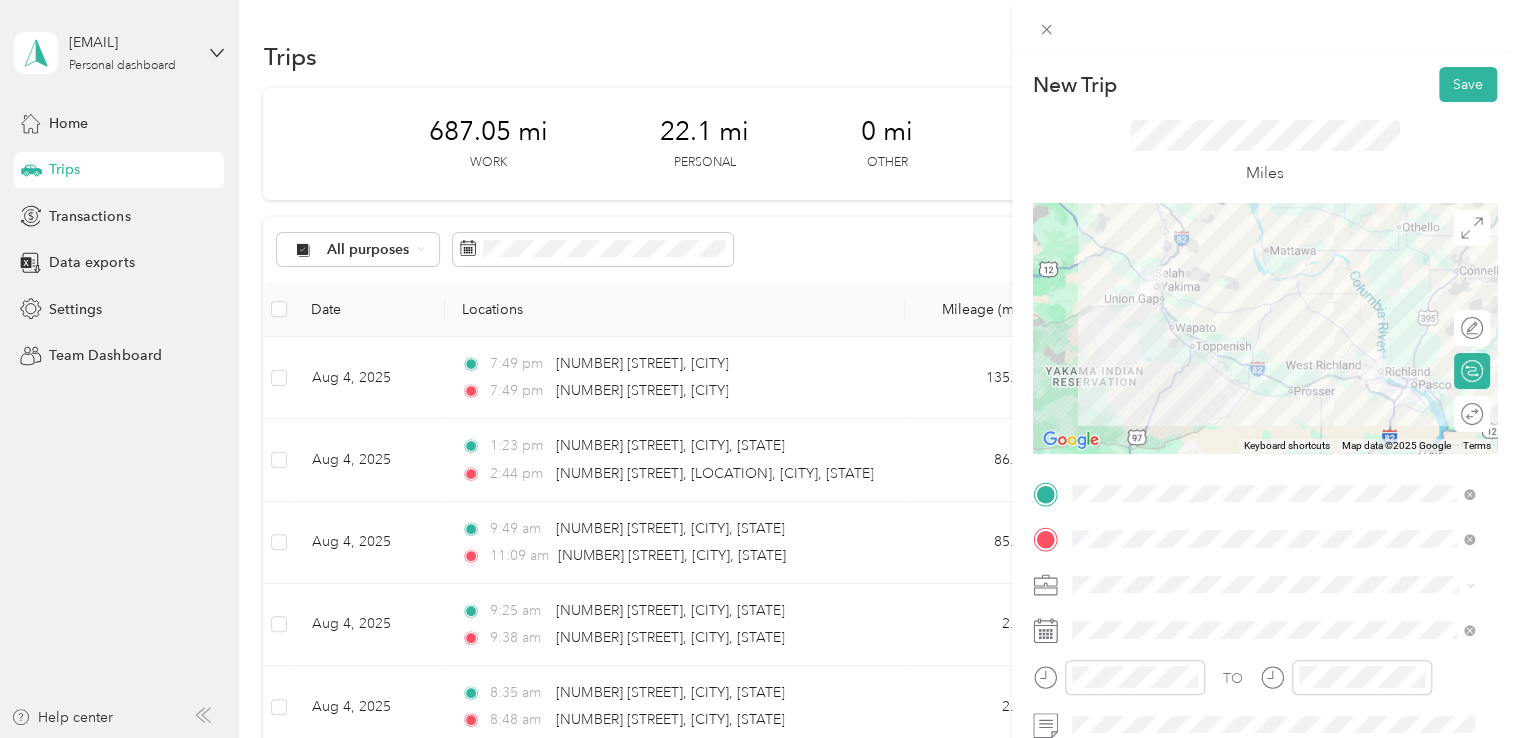 scroll, scrollTop: 100, scrollLeft: 0, axis: vertical 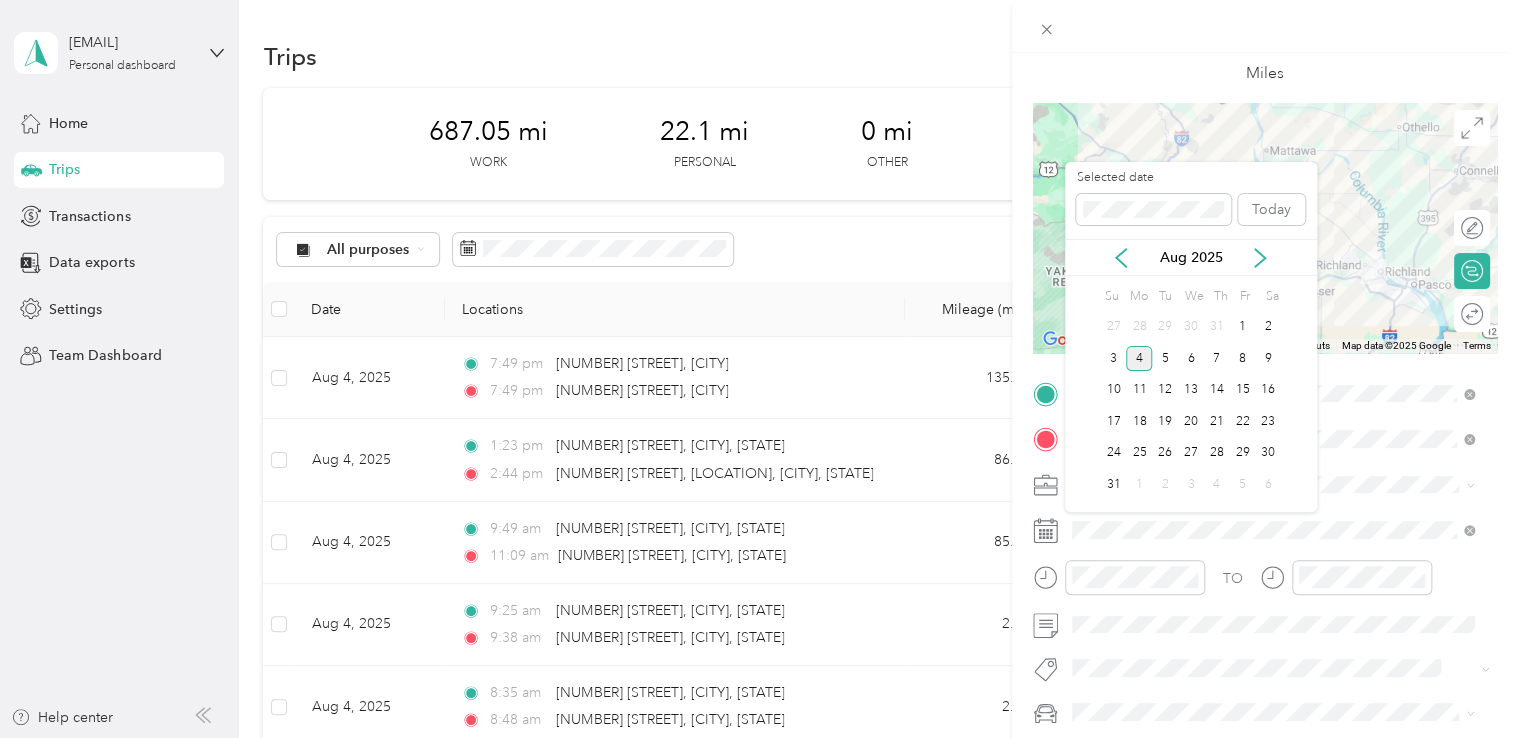 click on "Aug 2025" at bounding box center (1191, 257) 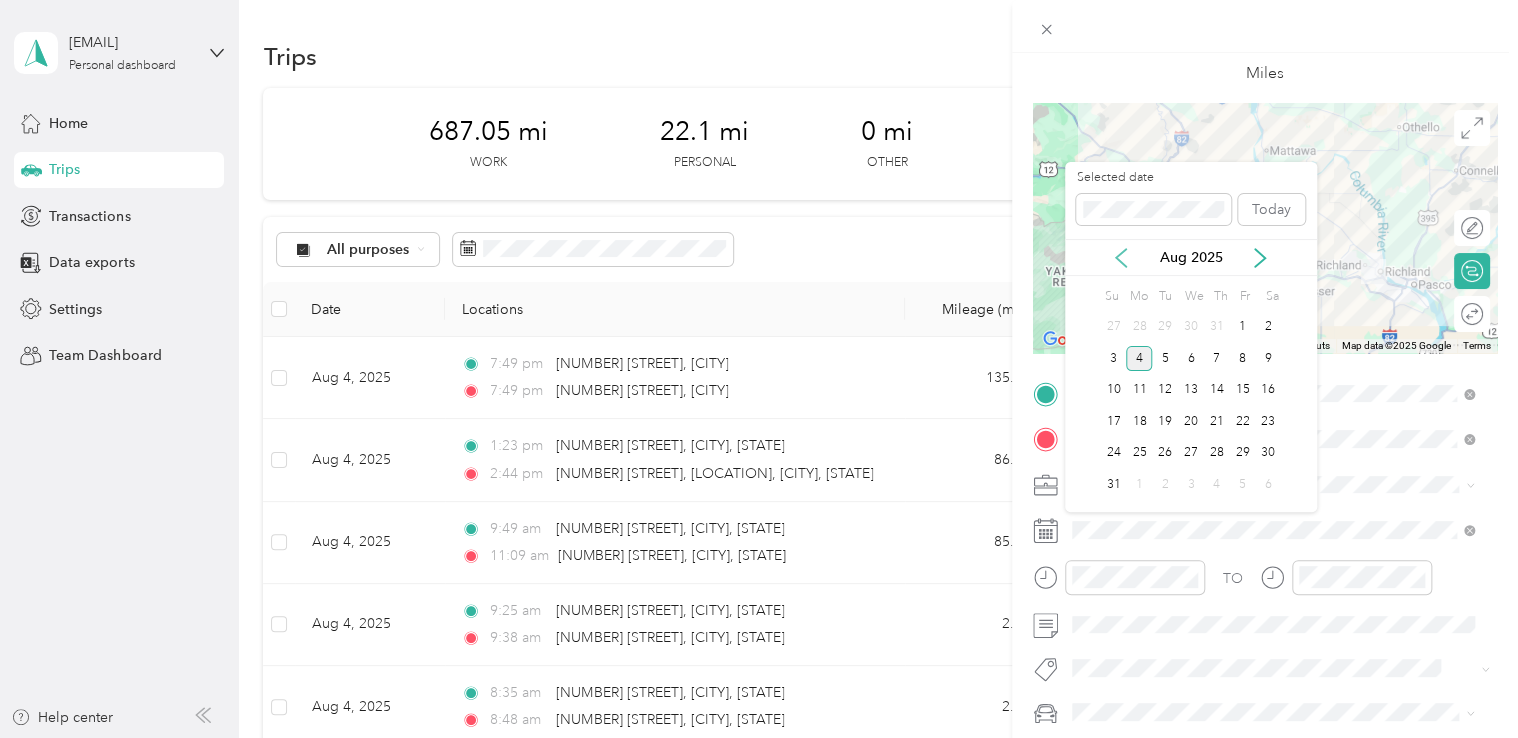 click 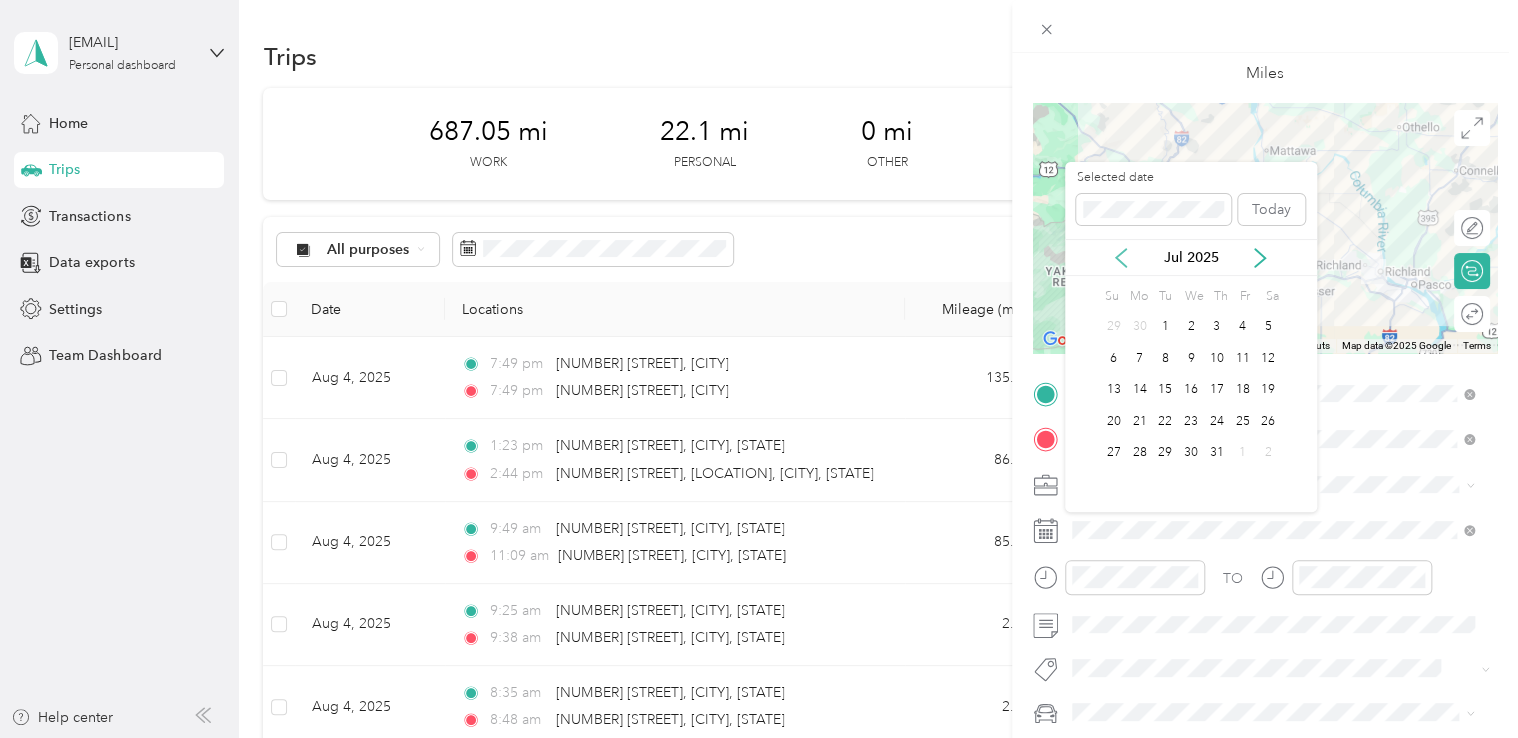 click 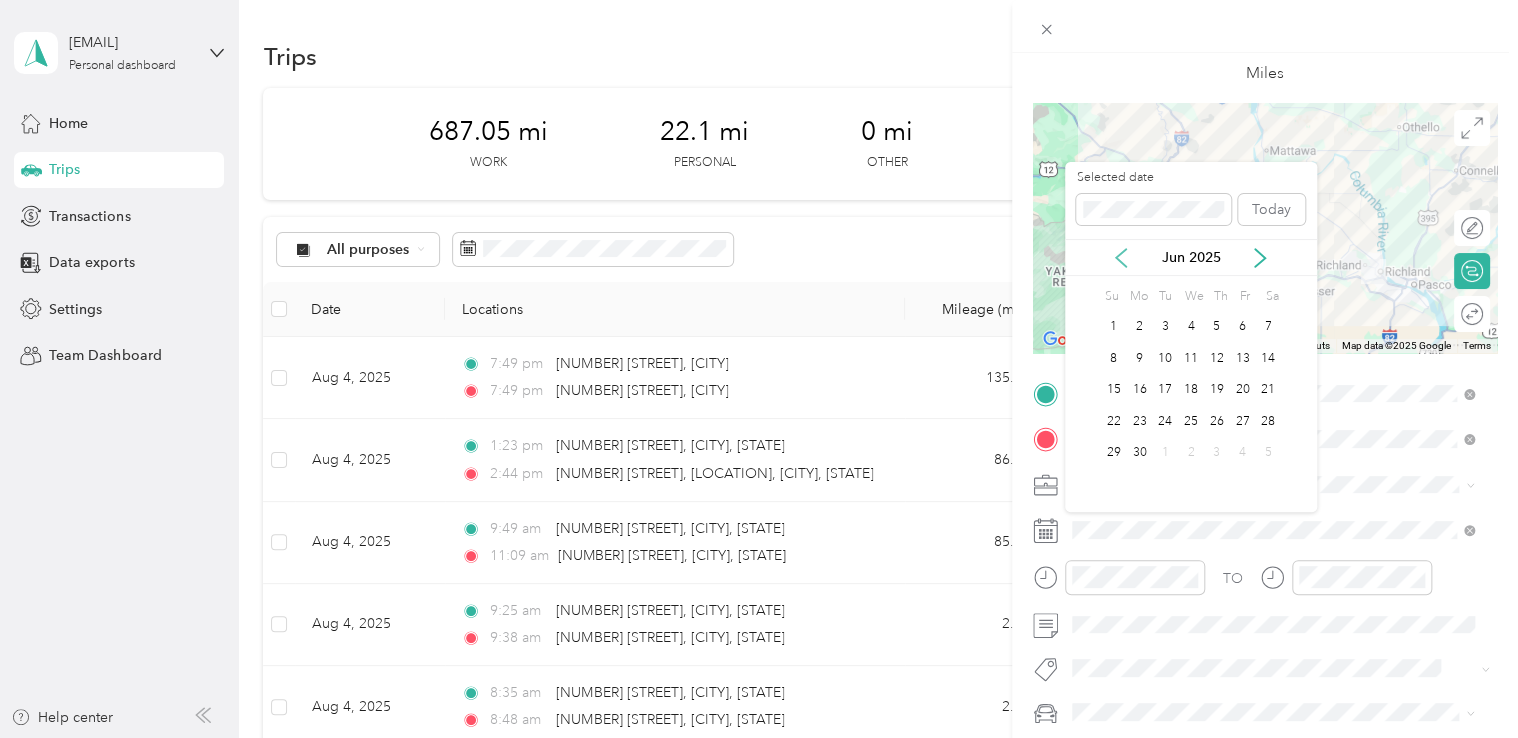 click 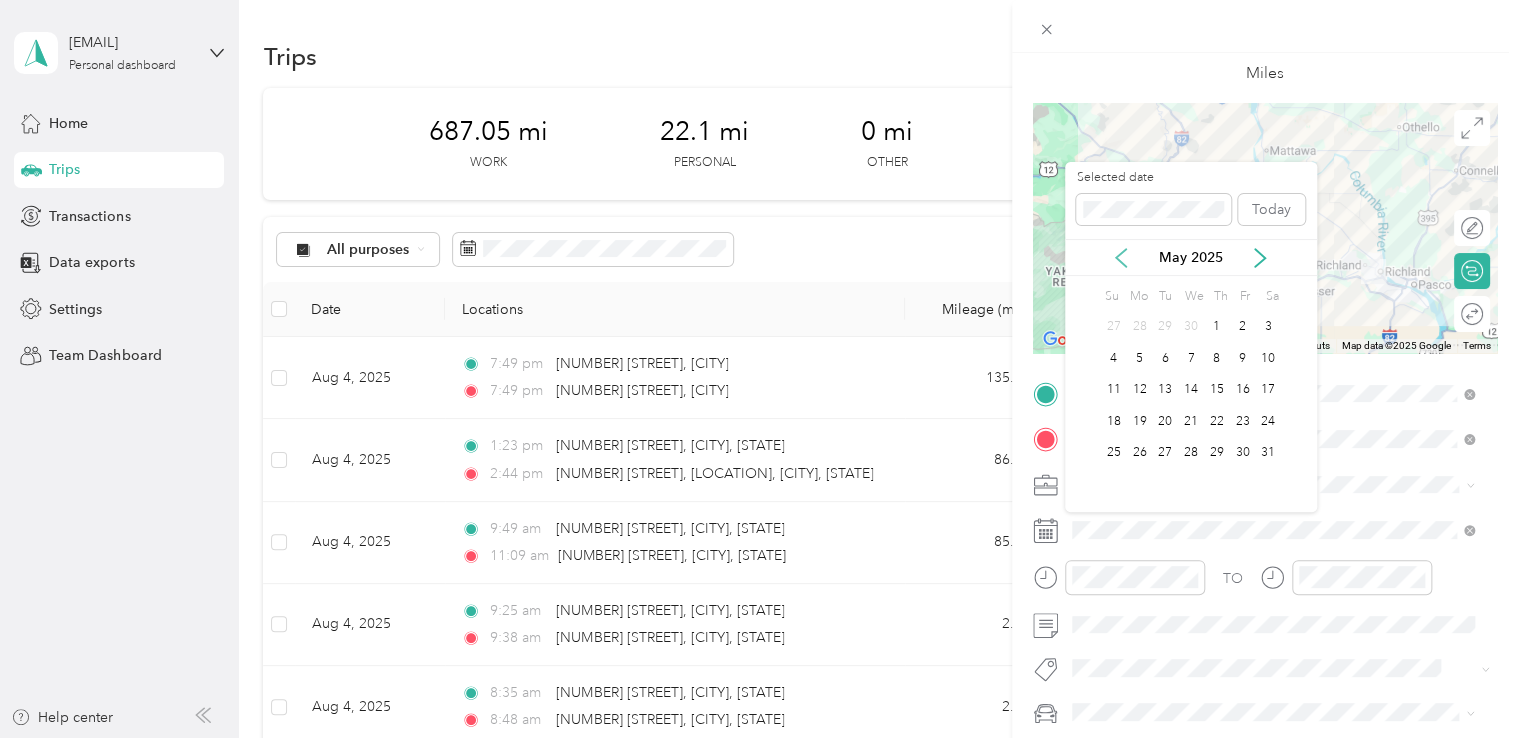 click 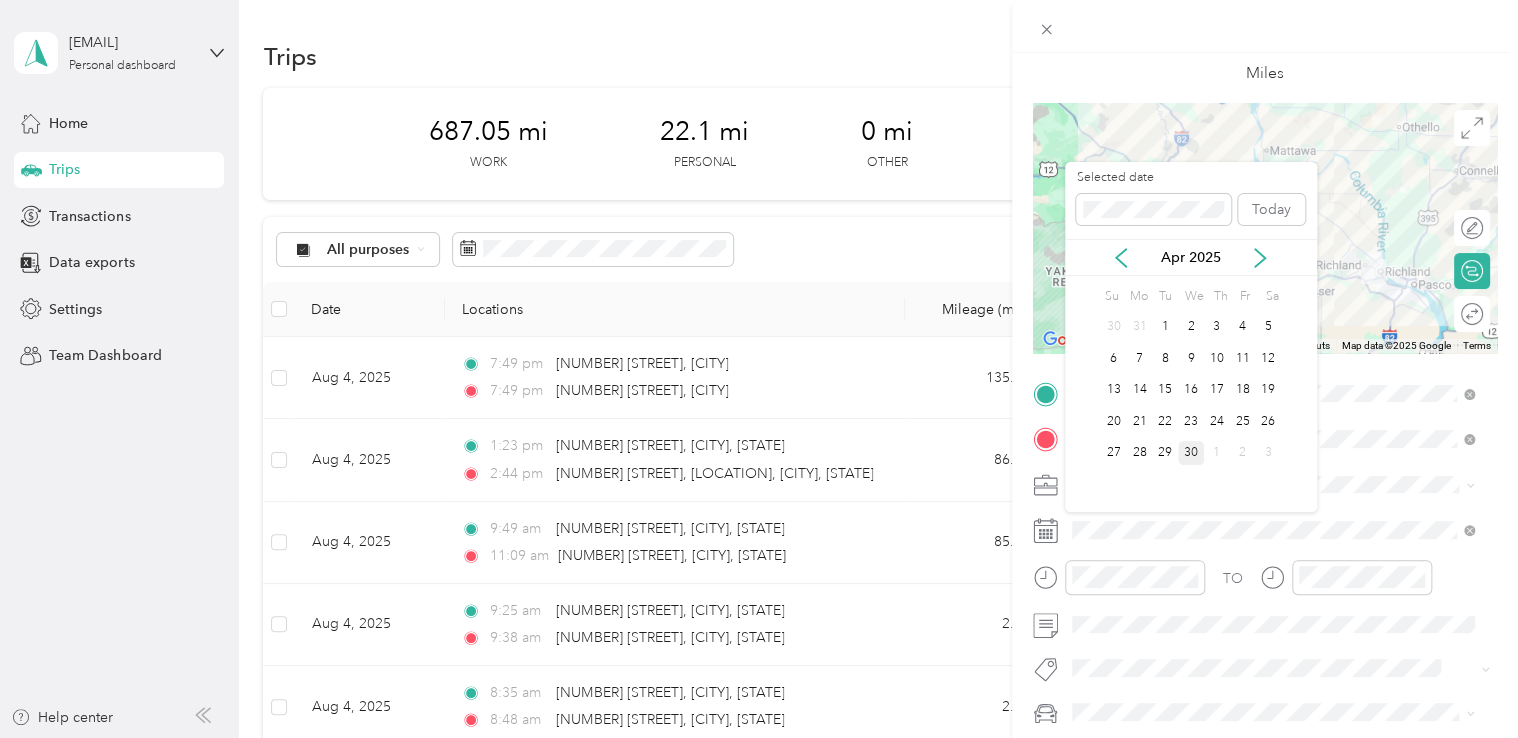 click on "30" at bounding box center (1191, 453) 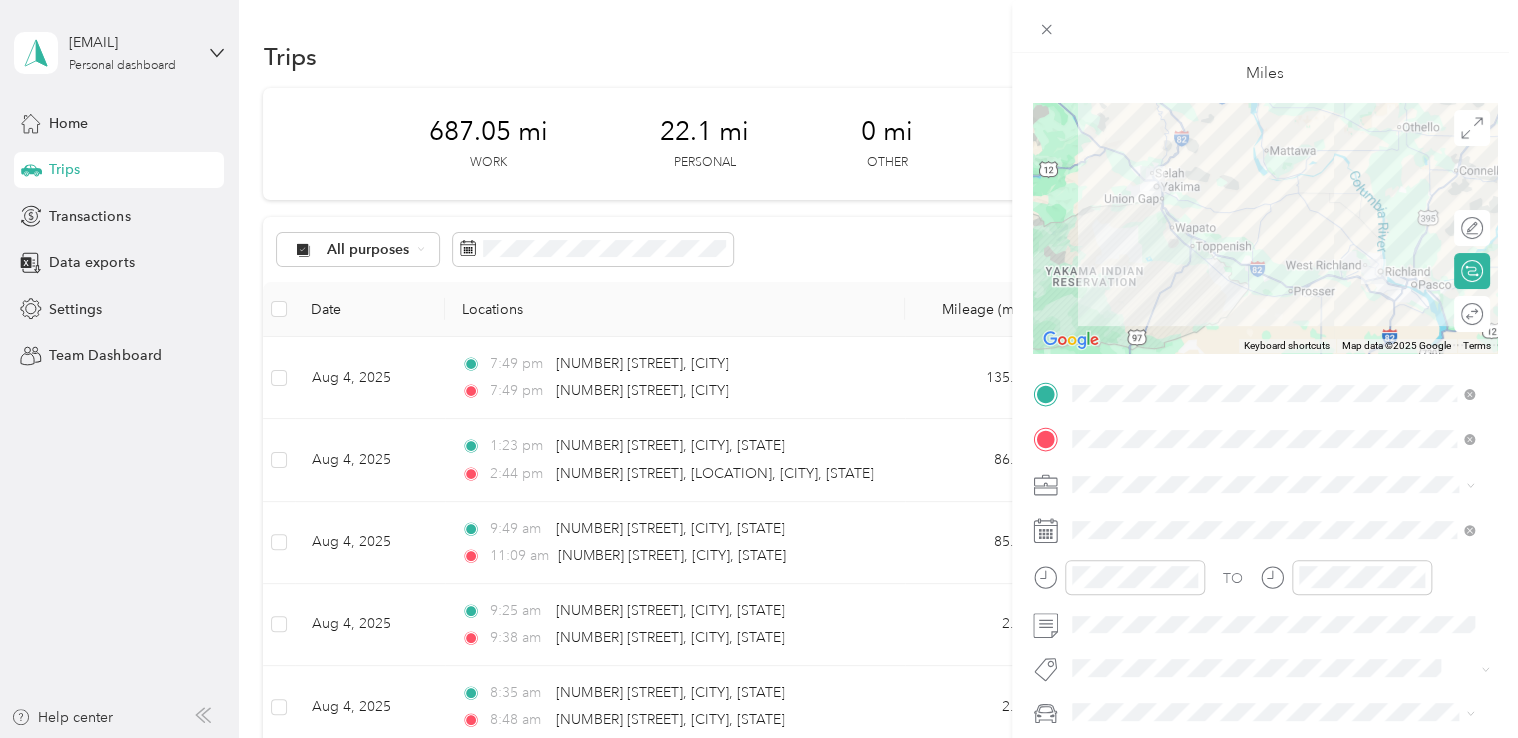 scroll, scrollTop: 0, scrollLeft: 0, axis: both 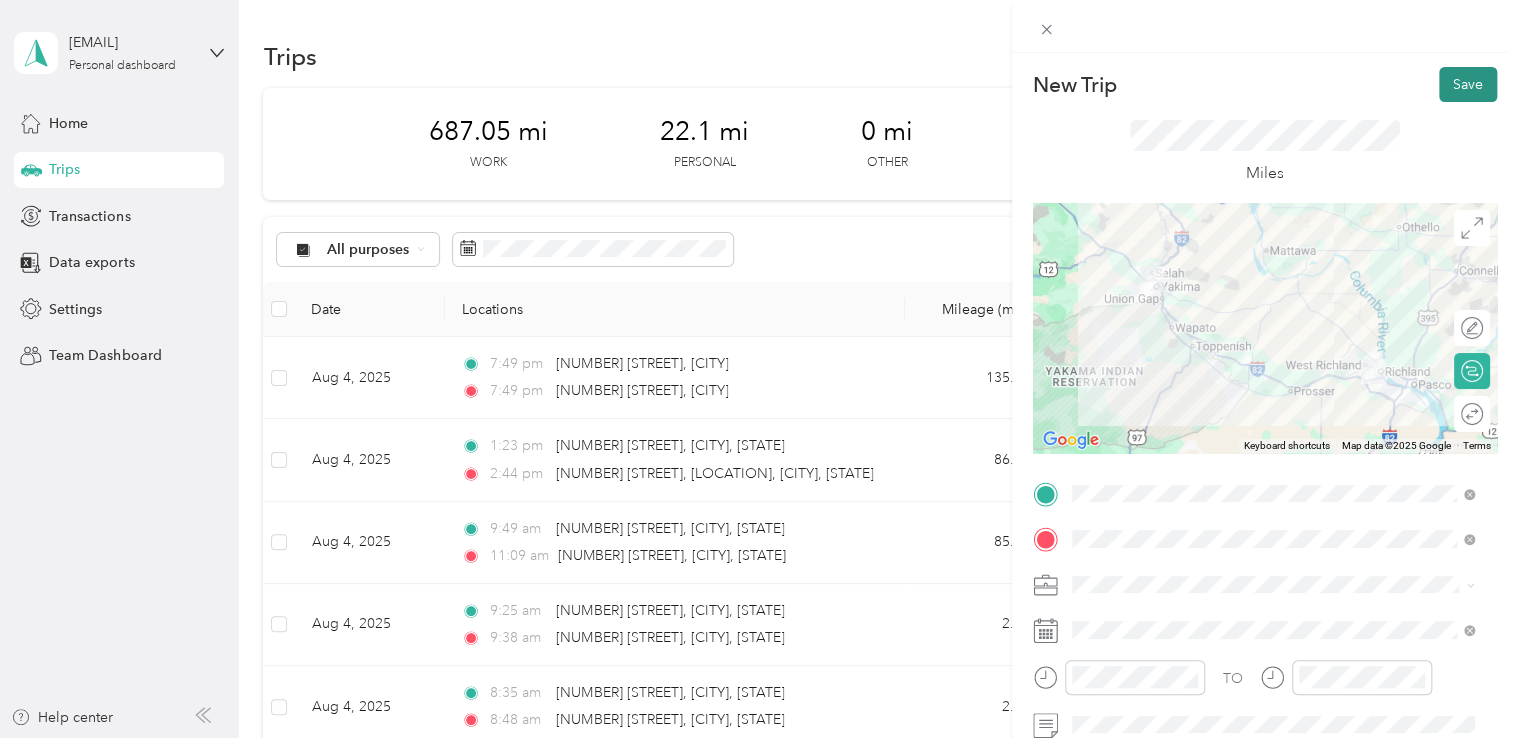 click on "Save" at bounding box center [1468, 84] 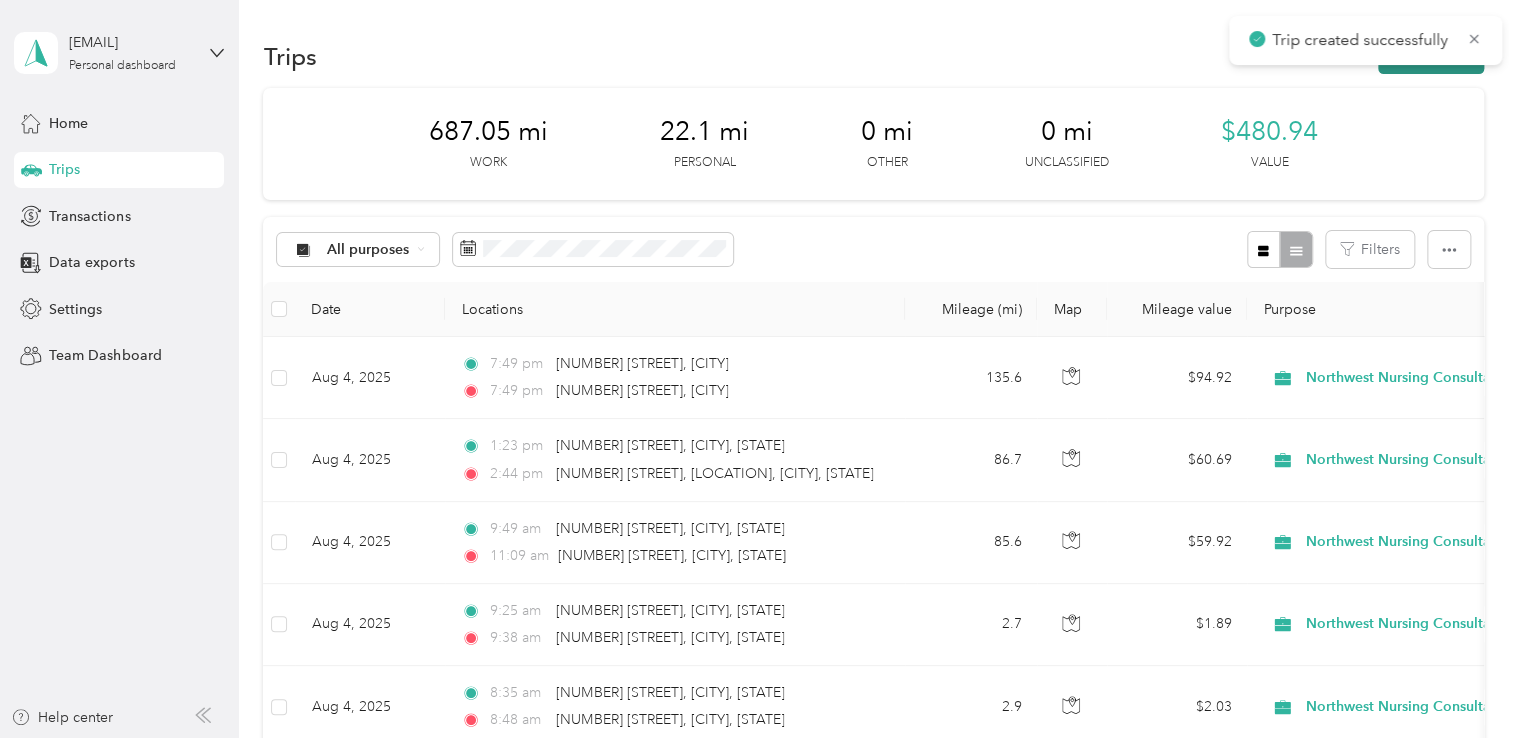 click on "New trip" at bounding box center [1431, 56] 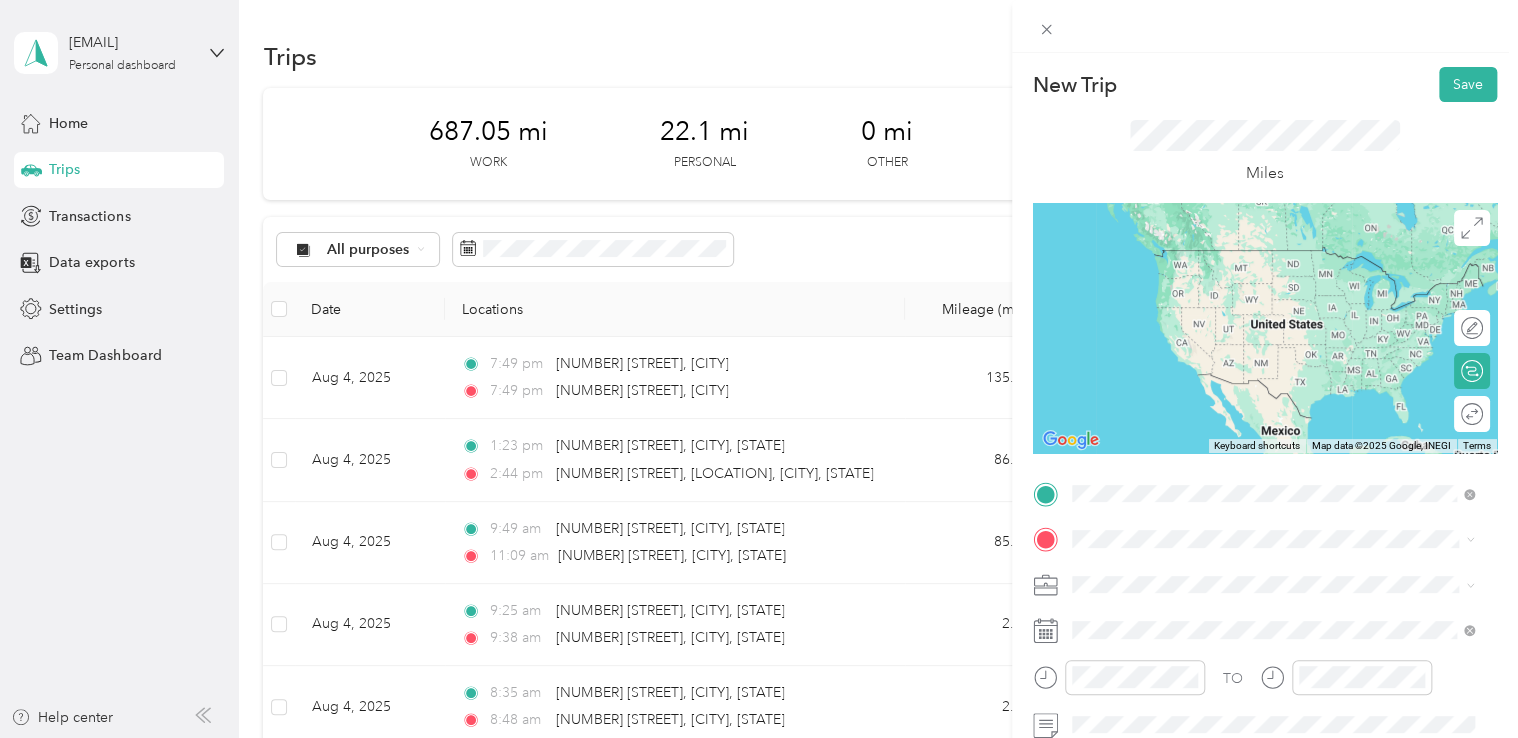 click on "1705 Gordon Road
Yakima, Washington 98901, United States" at bounding box center (1273, 259) 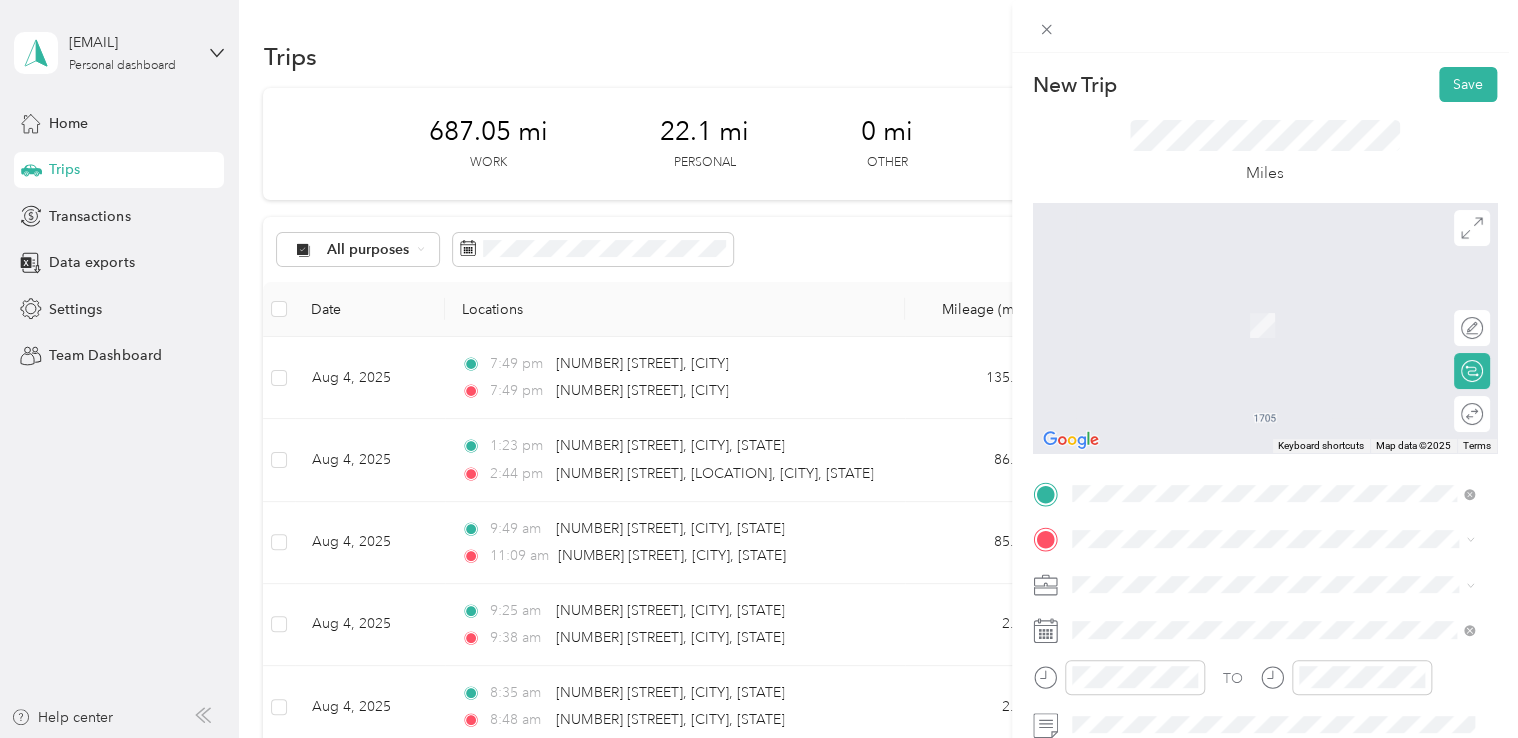 click on "TO Add photo" at bounding box center [1265, 697] 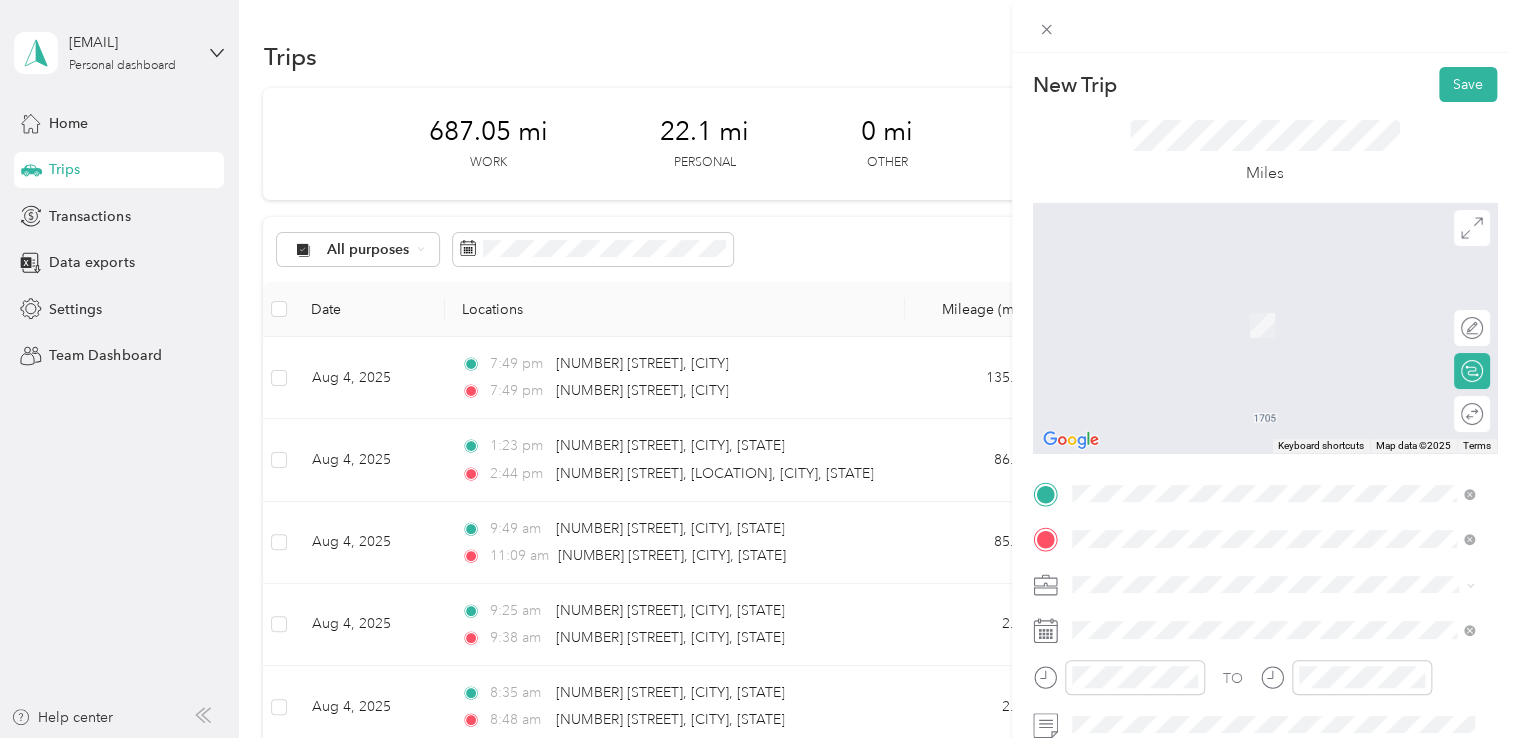 click on "[NUMBER] [STREET]
[CITY], [STATE] [POSTAL_CODE], [COUNTRY]" at bounding box center (1252, 304) 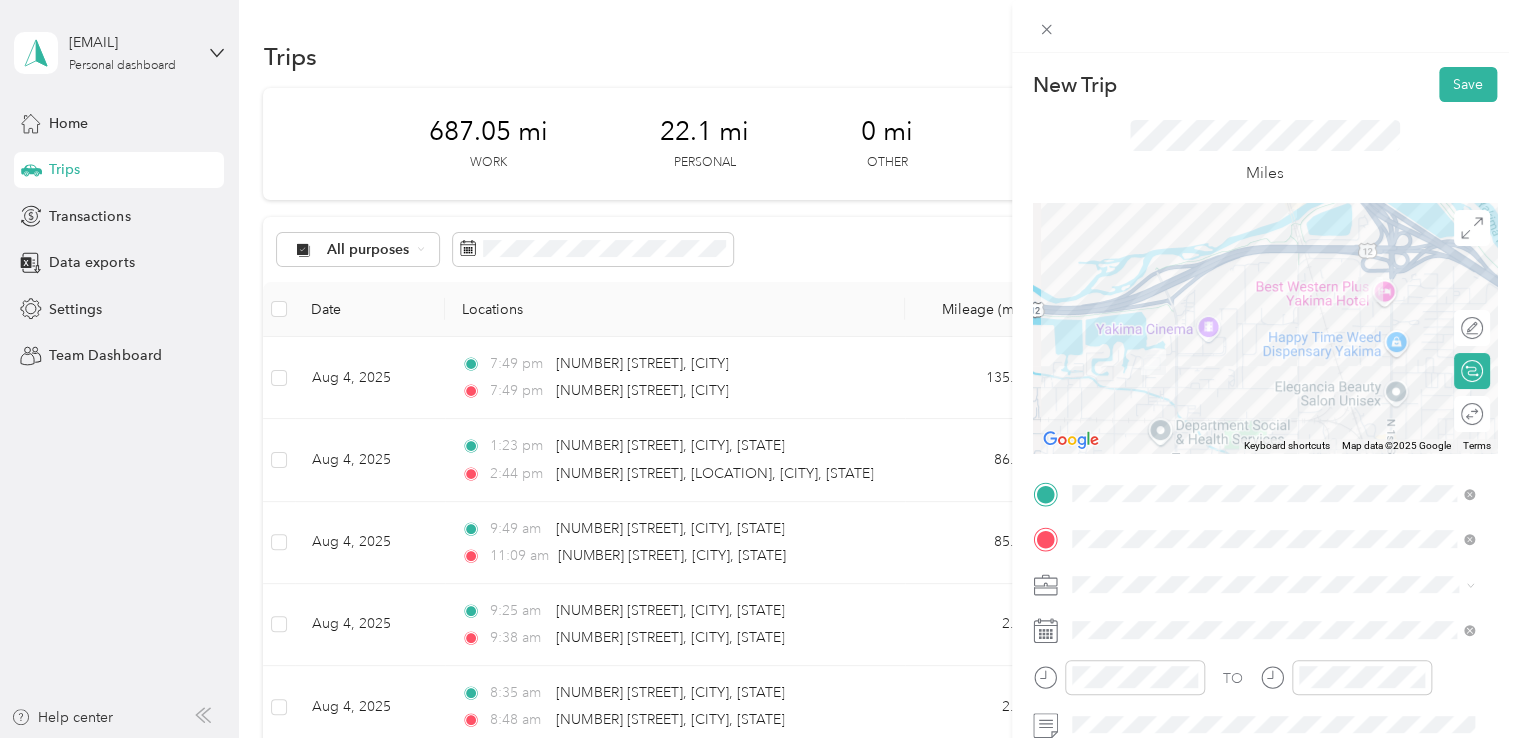 click on "Northwest Nursing Consultants" at bounding box center (1177, 374) 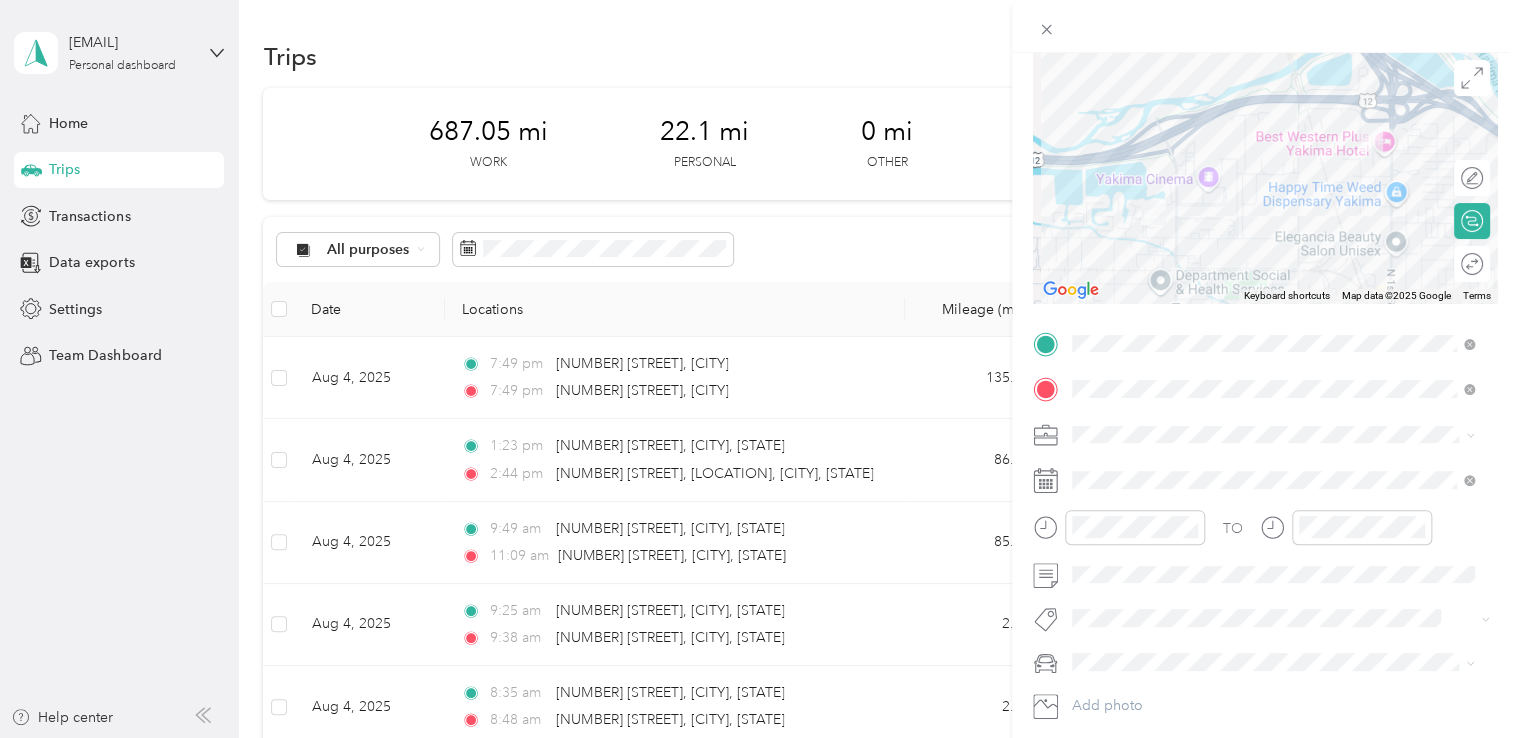 scroll, scrollTop: 200, scrollLeft: 0, axis: vertical 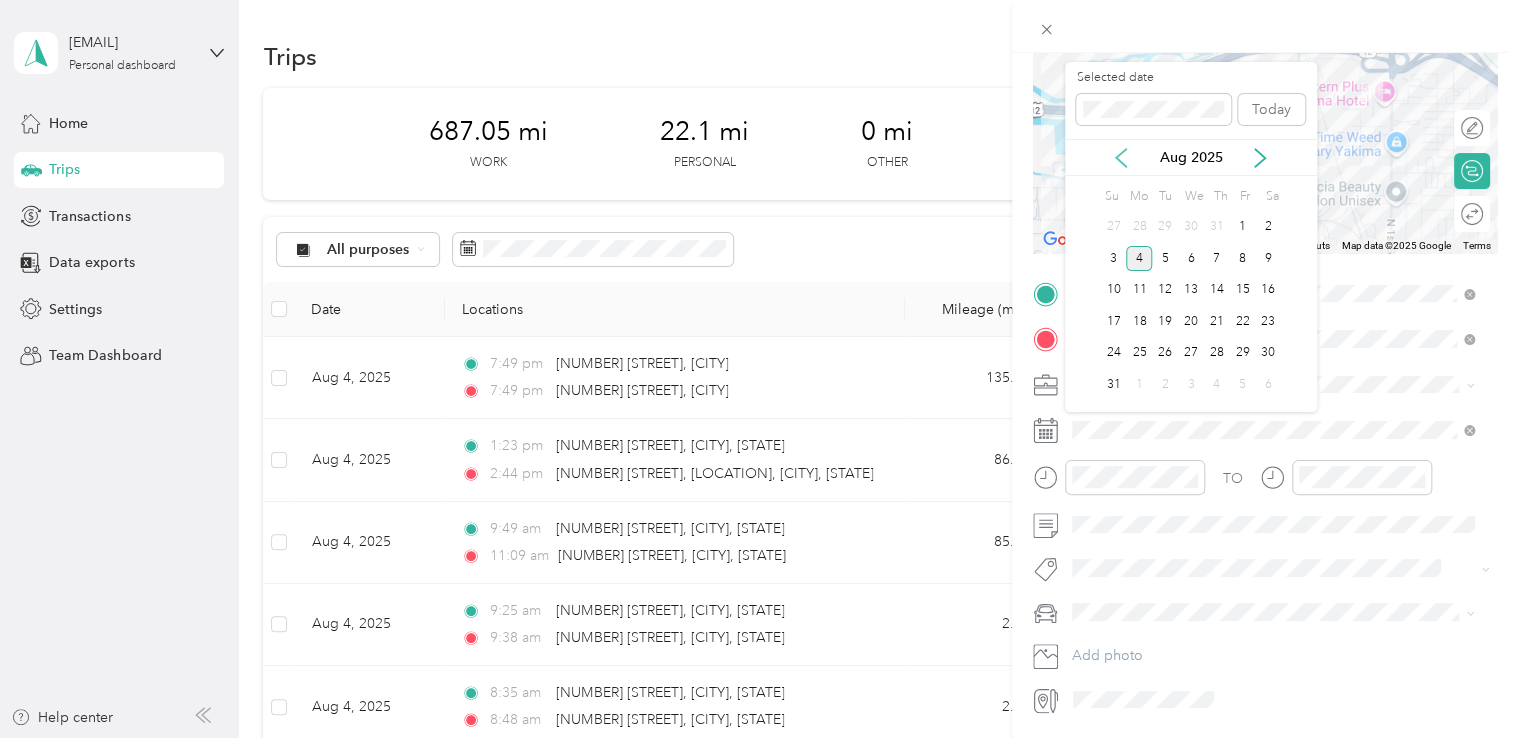 click 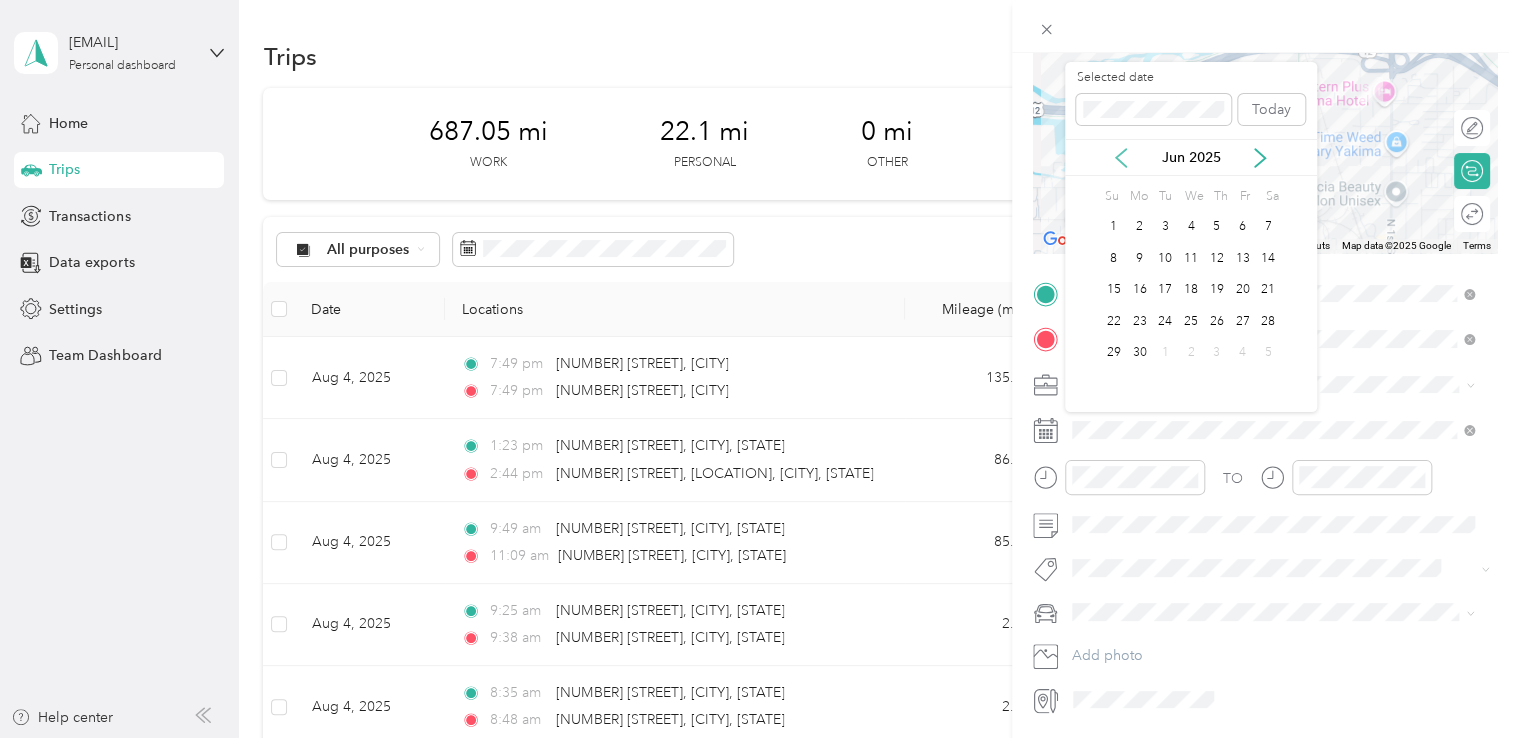 click 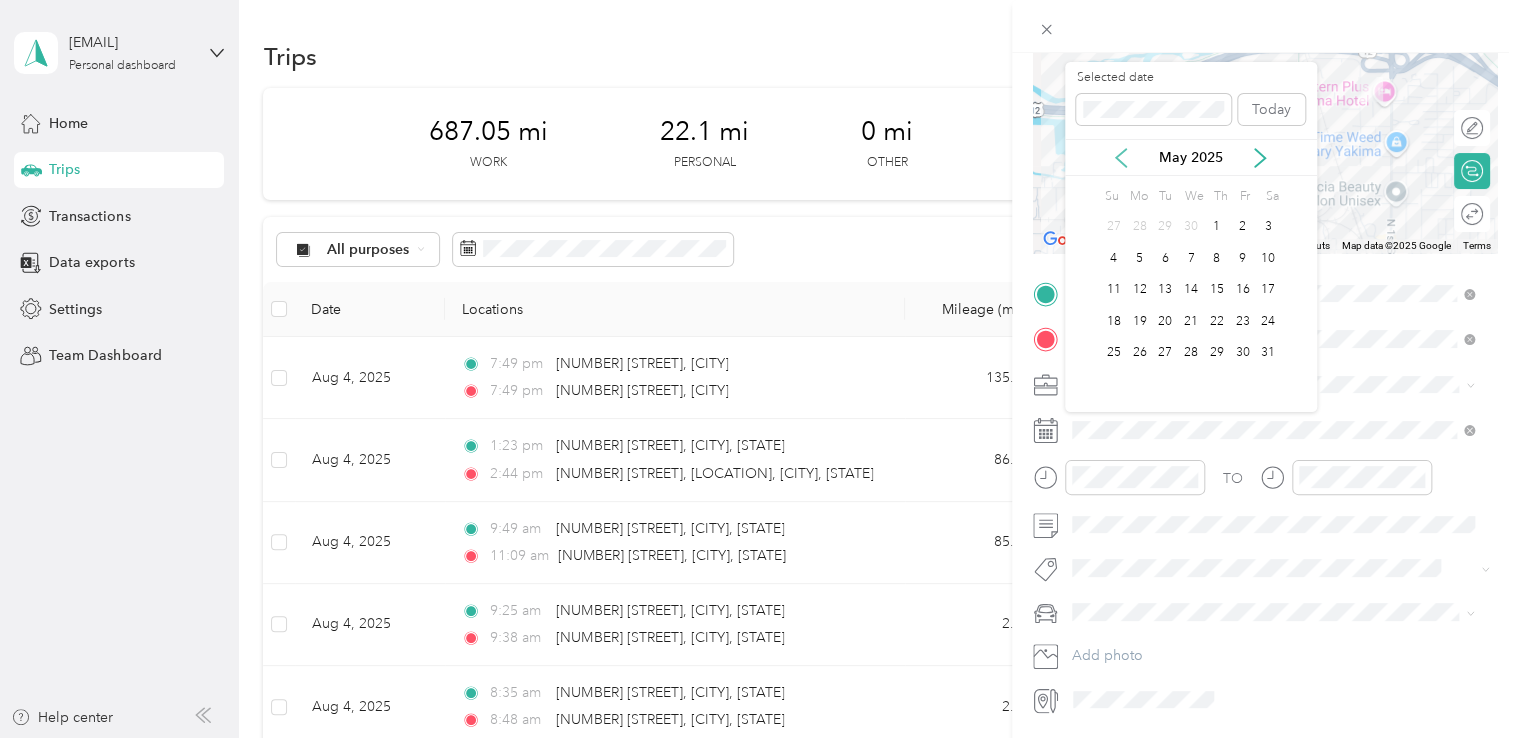 click 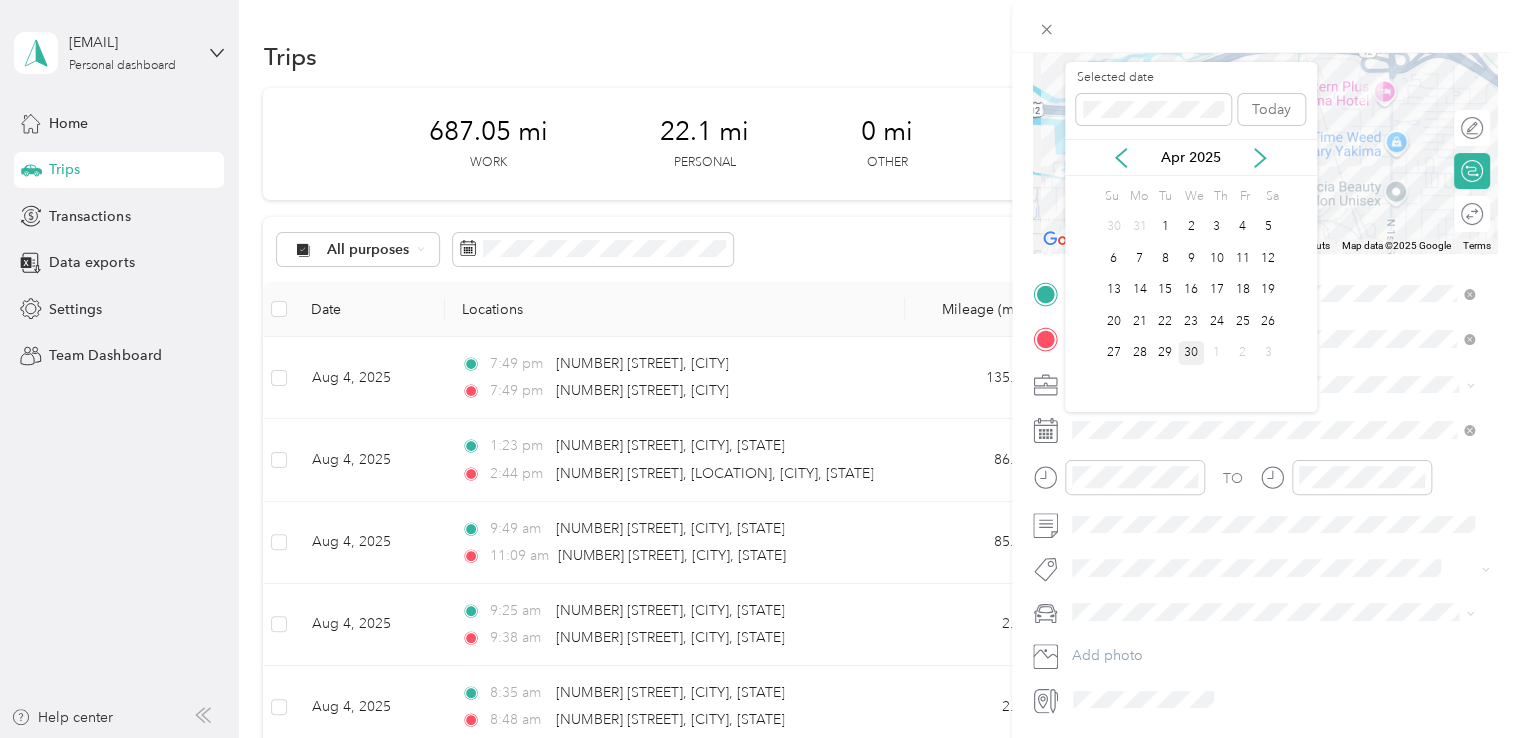 click on "30" at bounding box center [1191, 353] 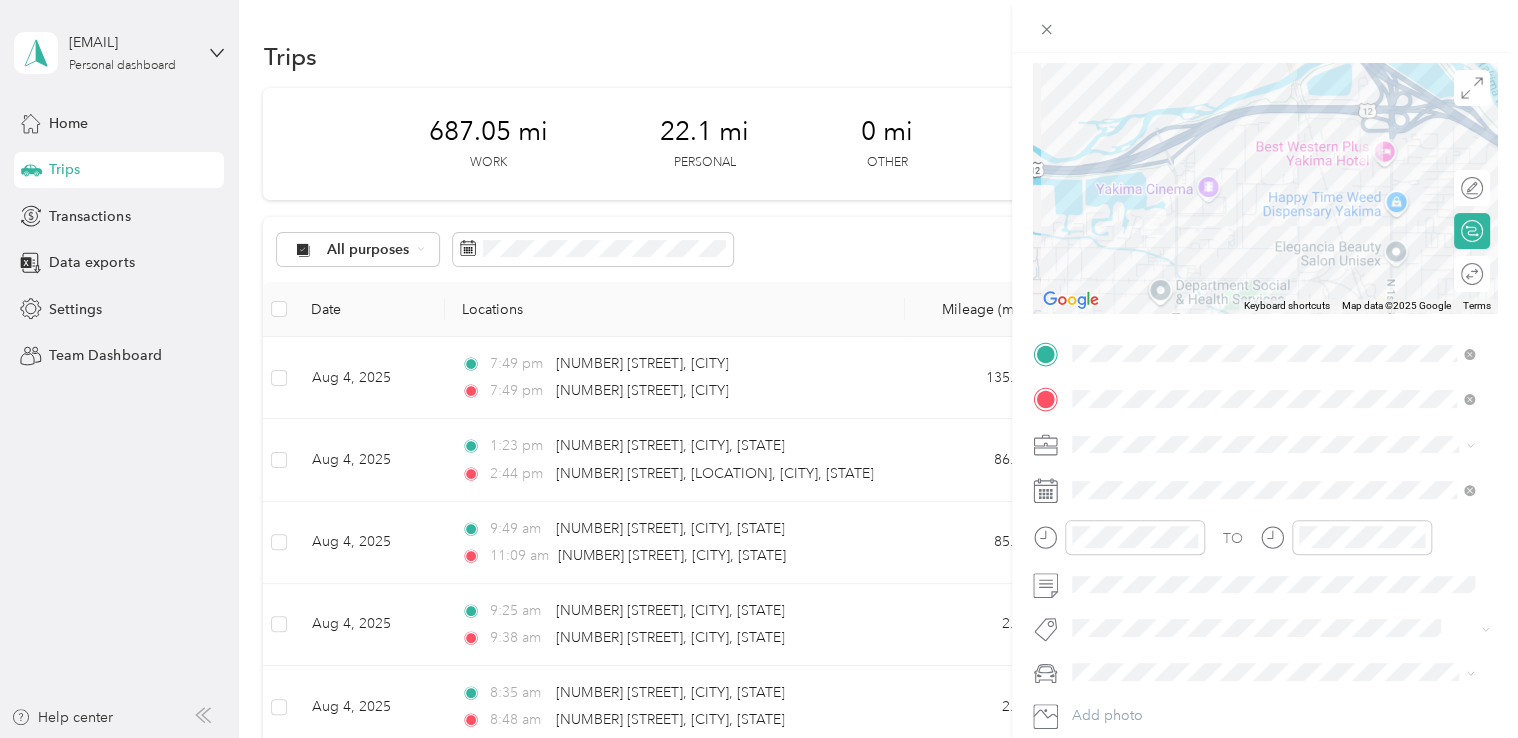scroll, scrollTop: 0, scrollLeft: 0, axis: both 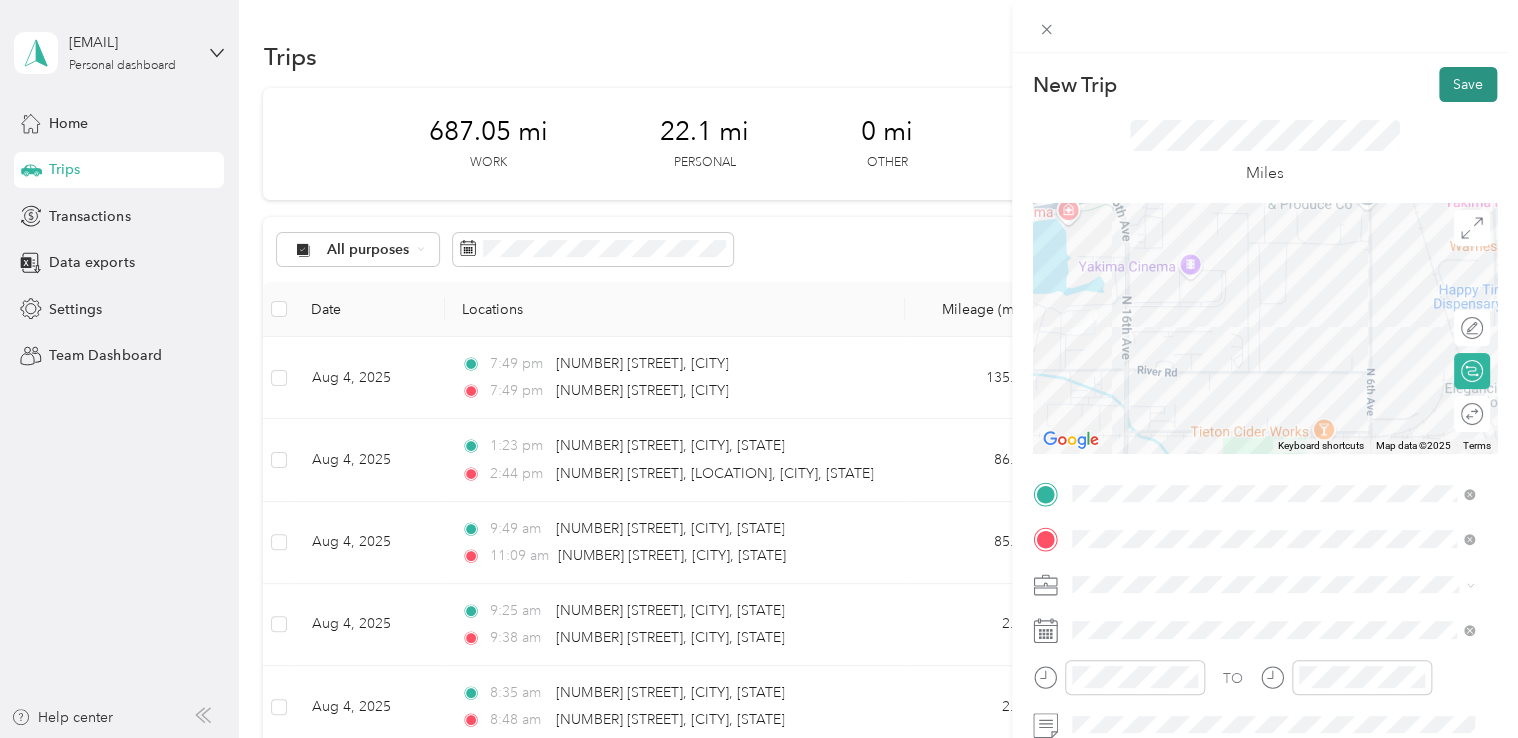 click on "Save" at bounding box center (1468, 84) 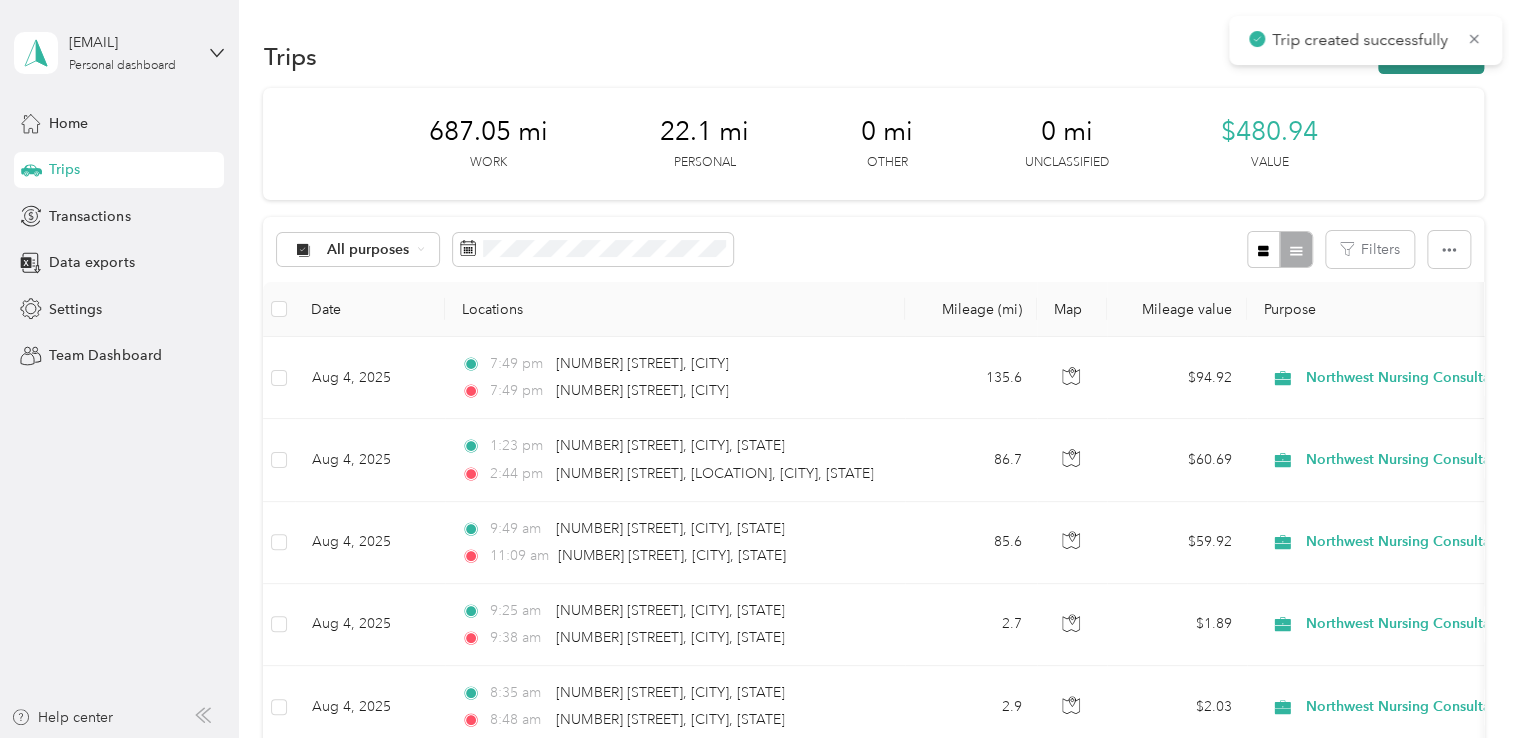 click on "New trip" at bounding box center (1431, 56) 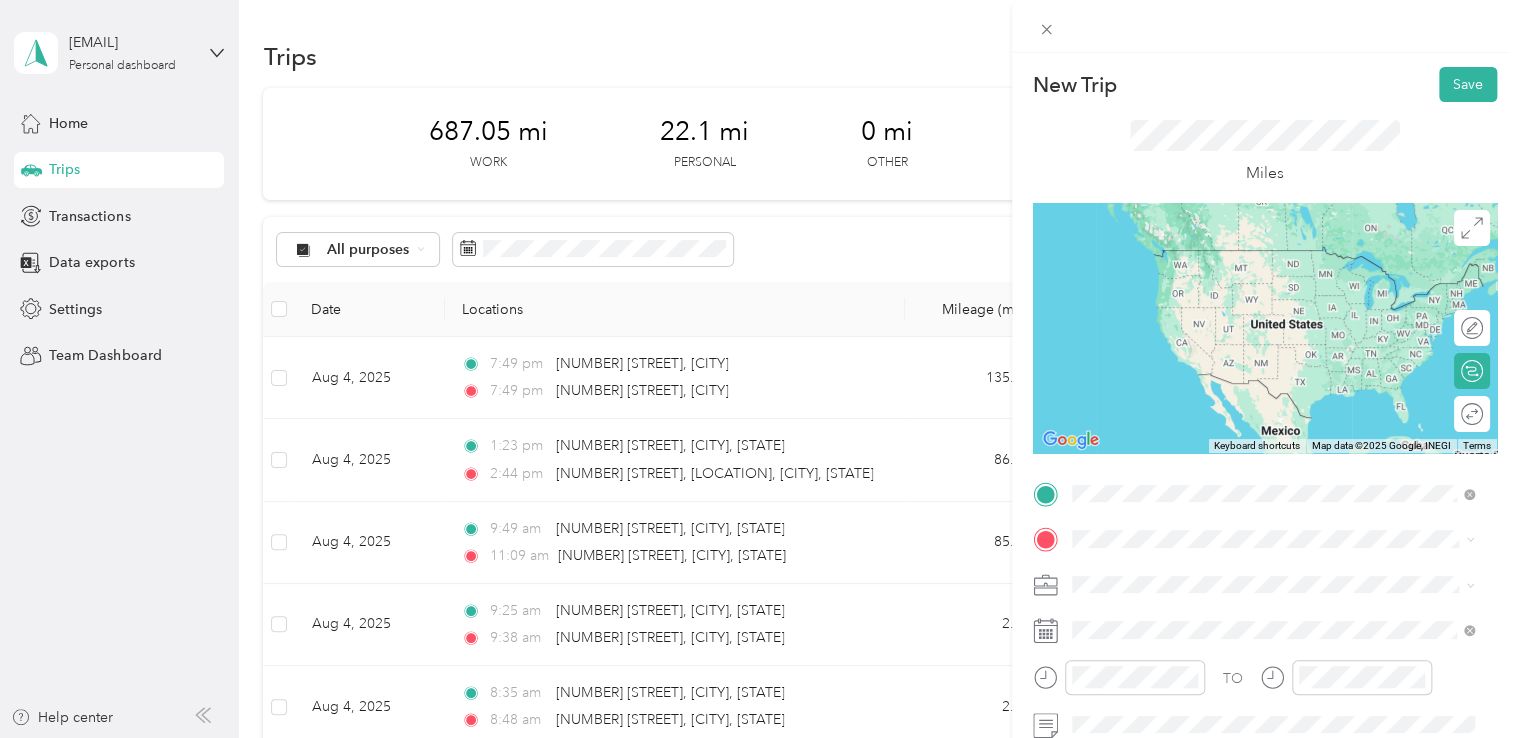 click on "[NUMBER] [STREET]
[CITY], [STATE] [POSTAL_CODE], [COUNTRY]" at bounding box center [1252, 258] 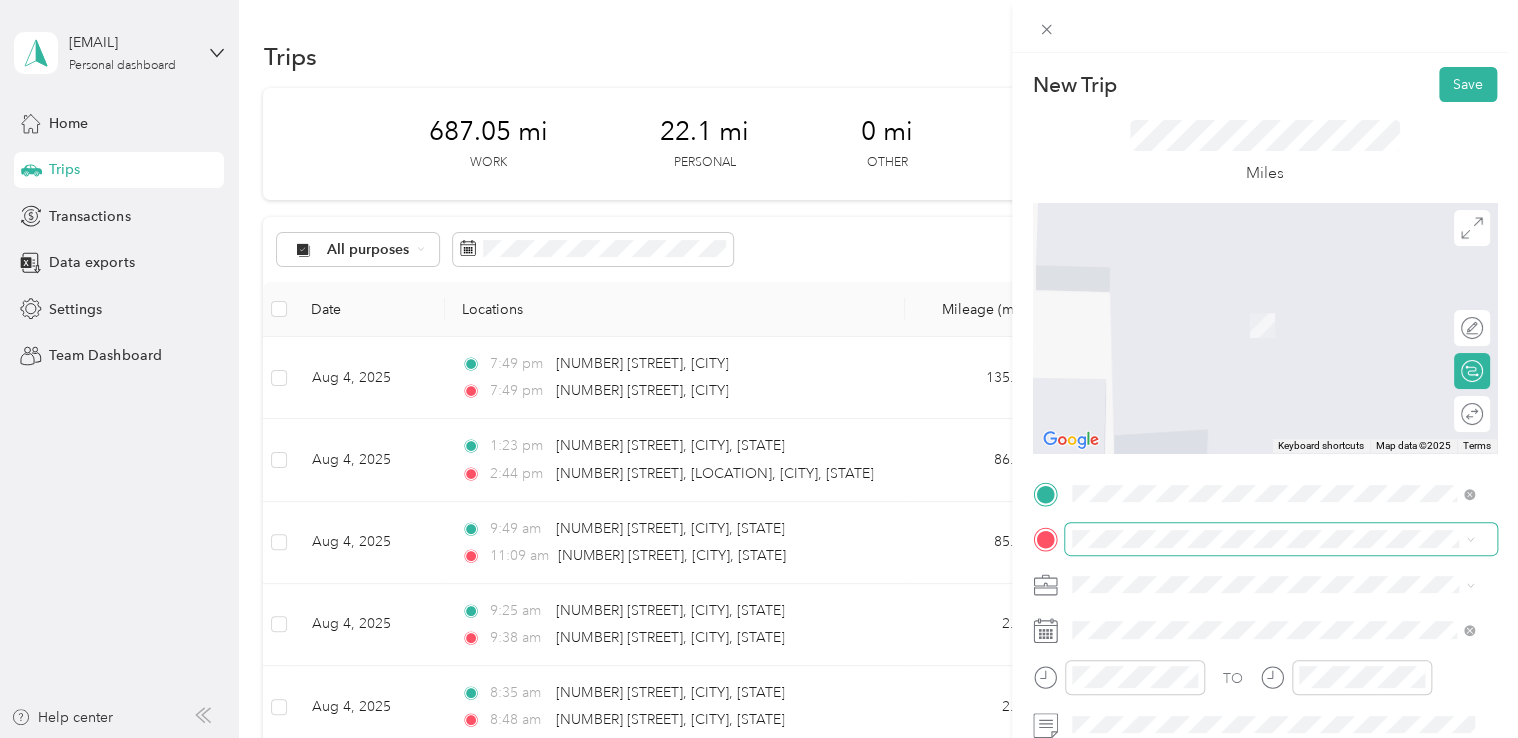 click at bounding box center (1281, 539) 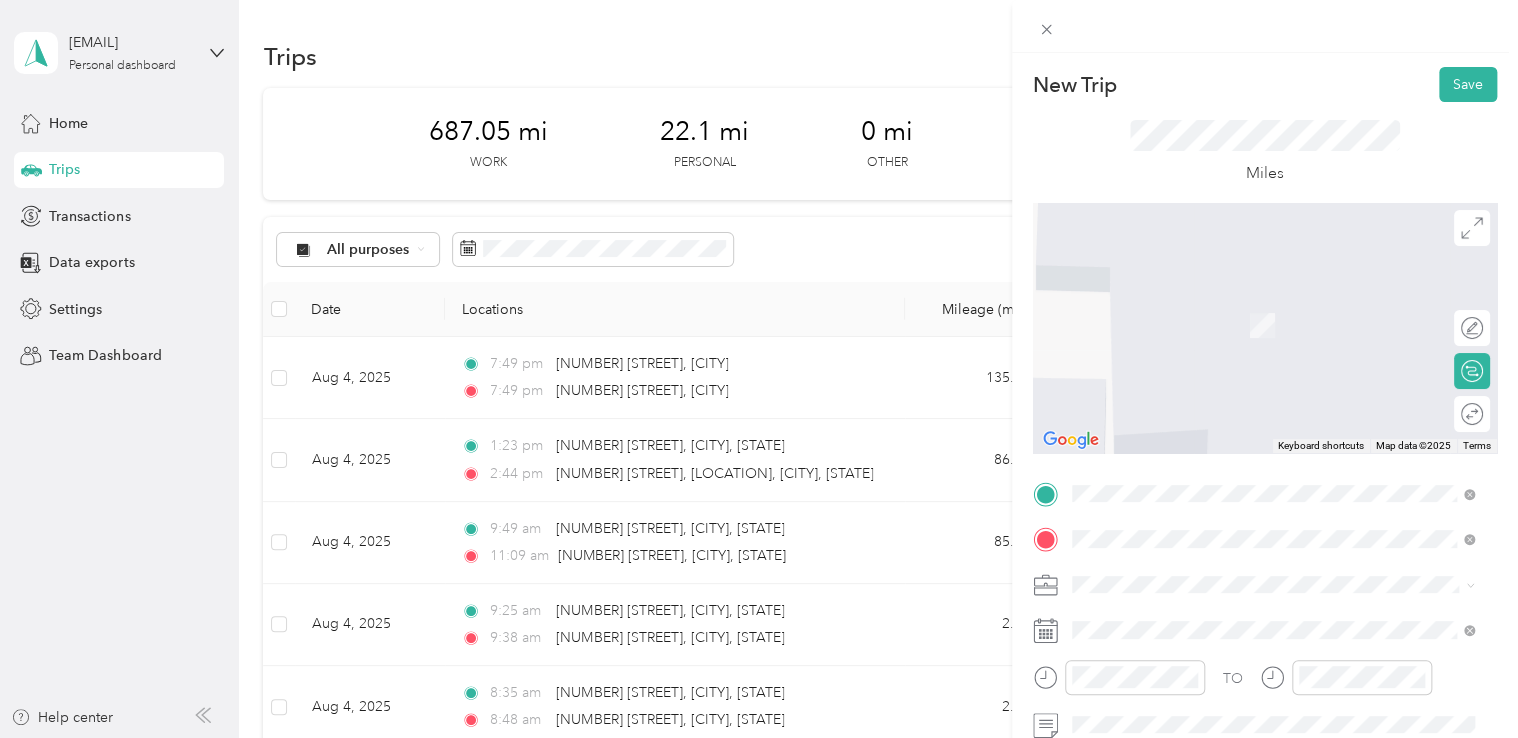 click on "1307 East Spruce Street
Yakima, Washington 98901, United States" at bounding box center [1252, 381] 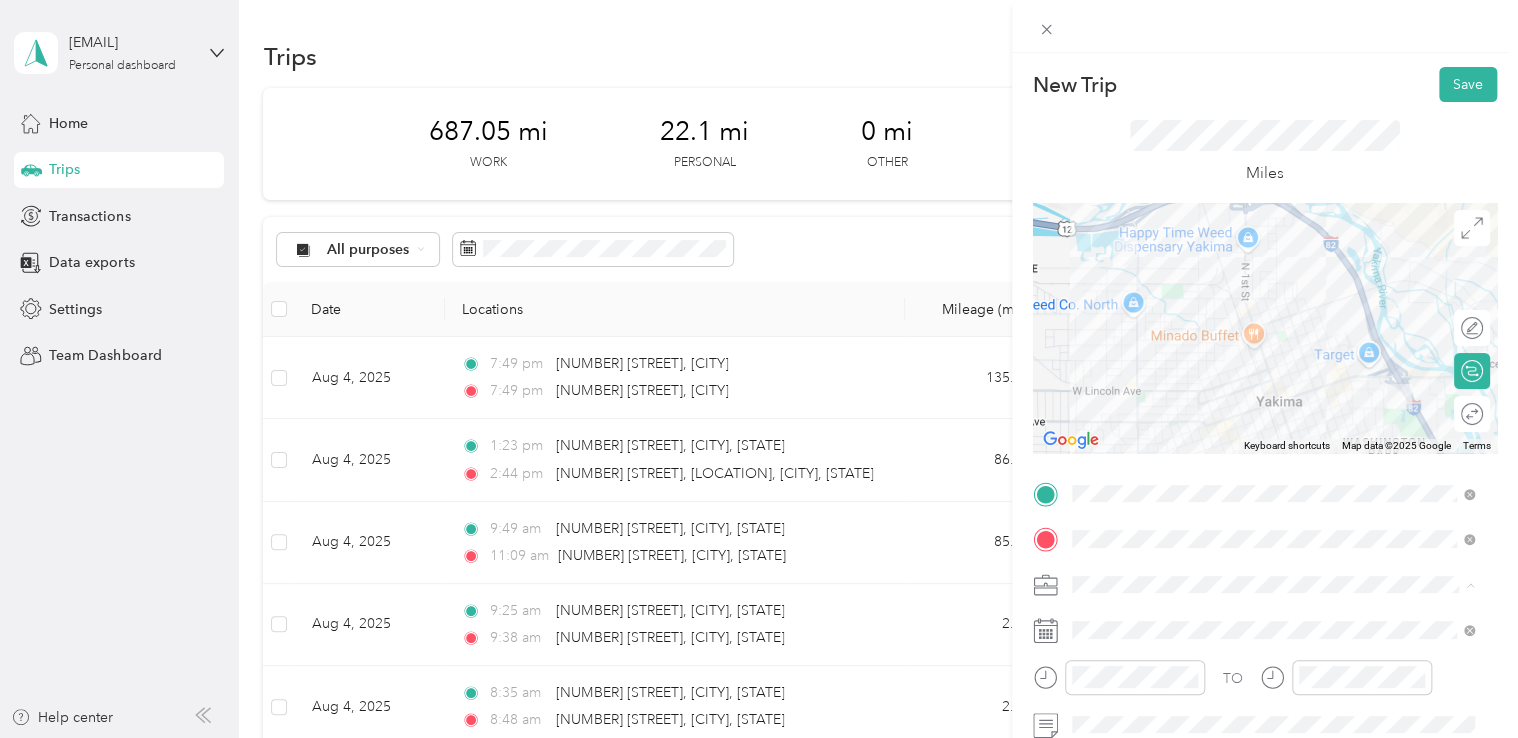 click on "Northwest Nursing Consultants" at bounding box center [1177, 374] 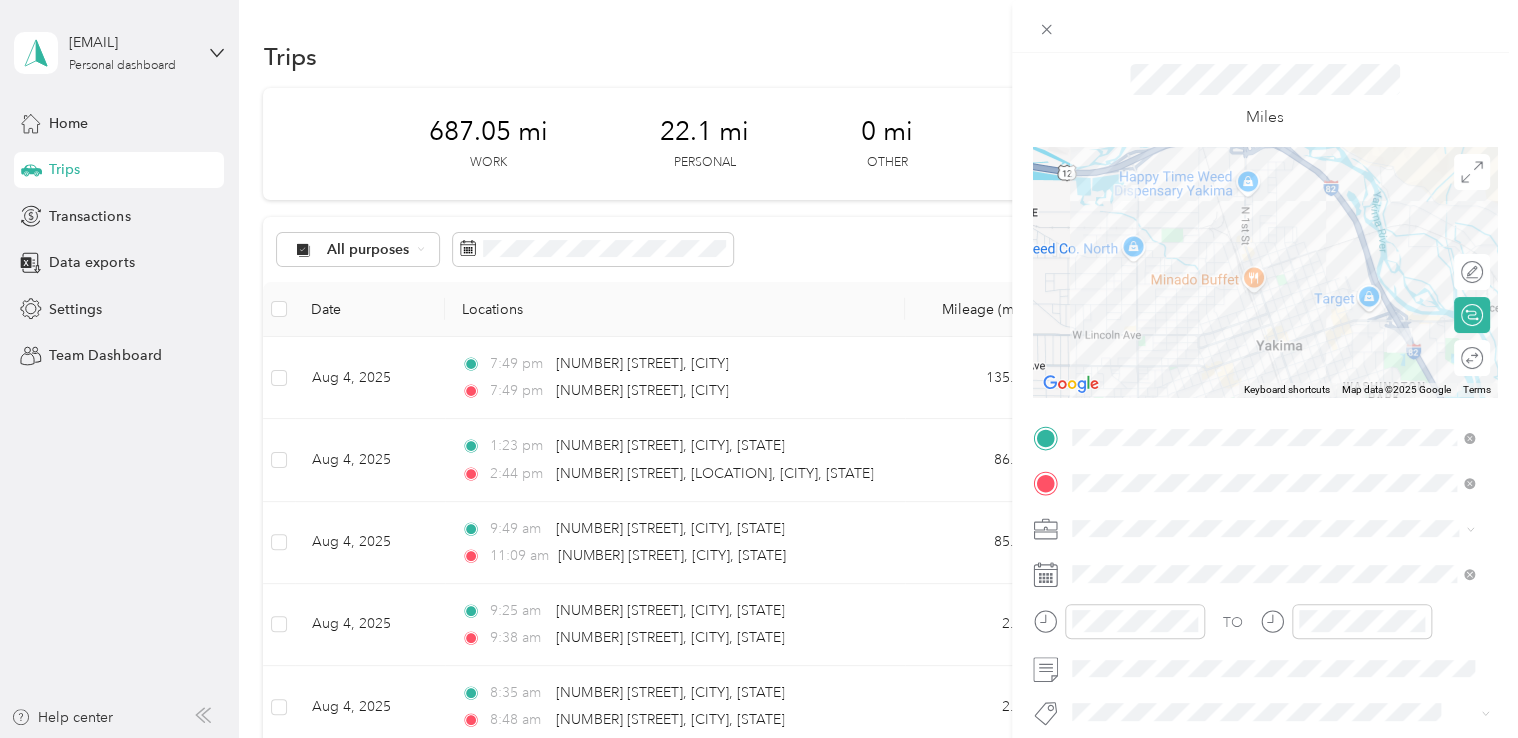 scroll, scrollTop: 100, scrollLeft: 0, axis: vertical 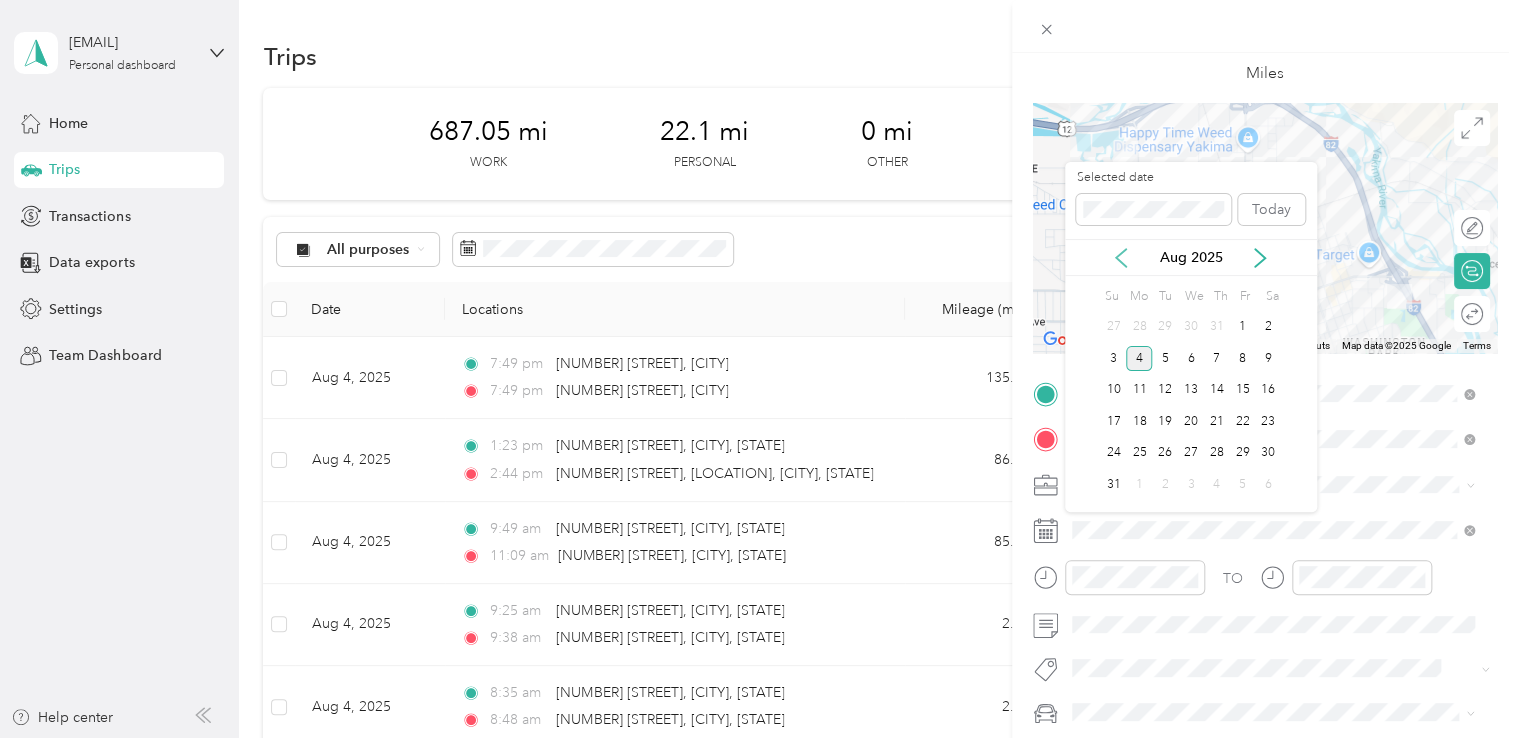 click 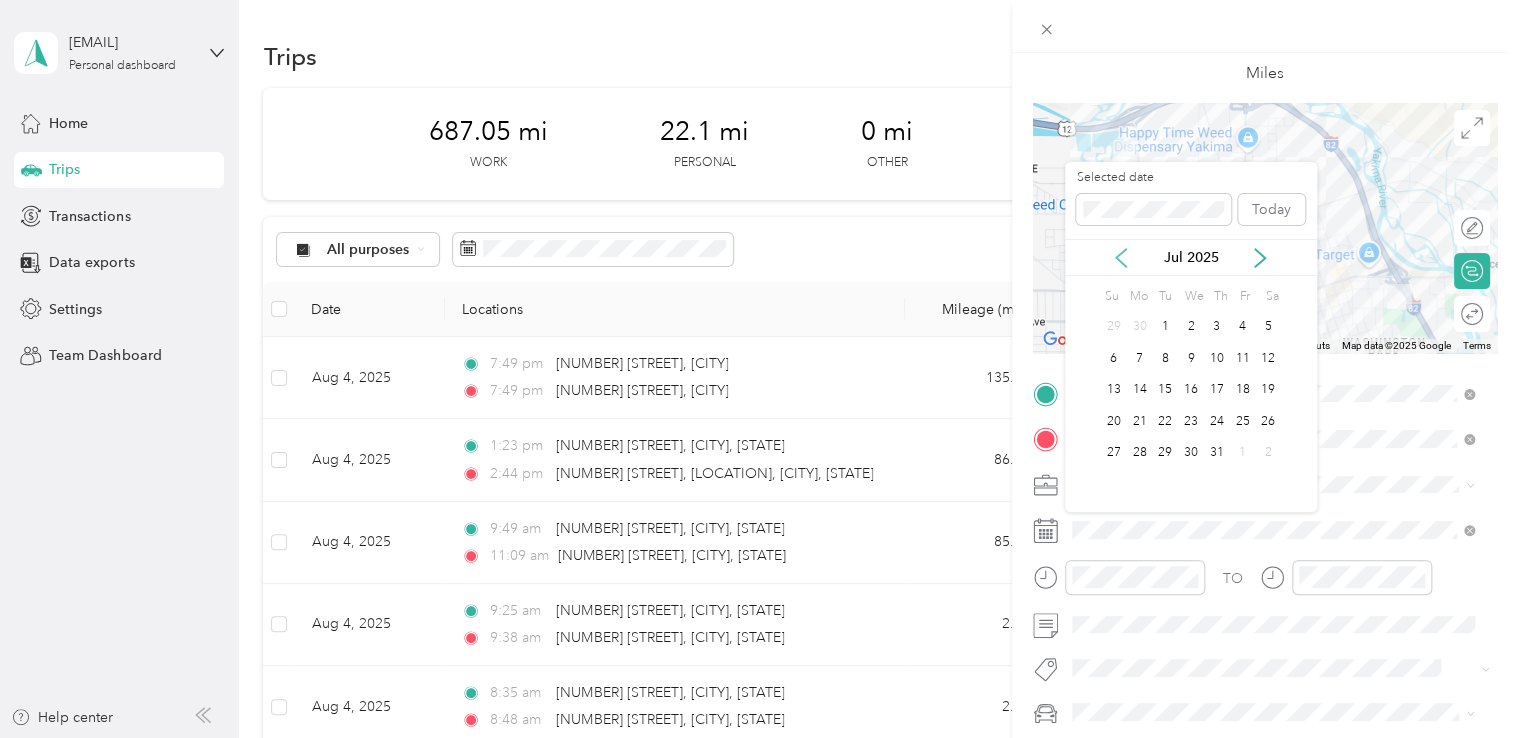 click 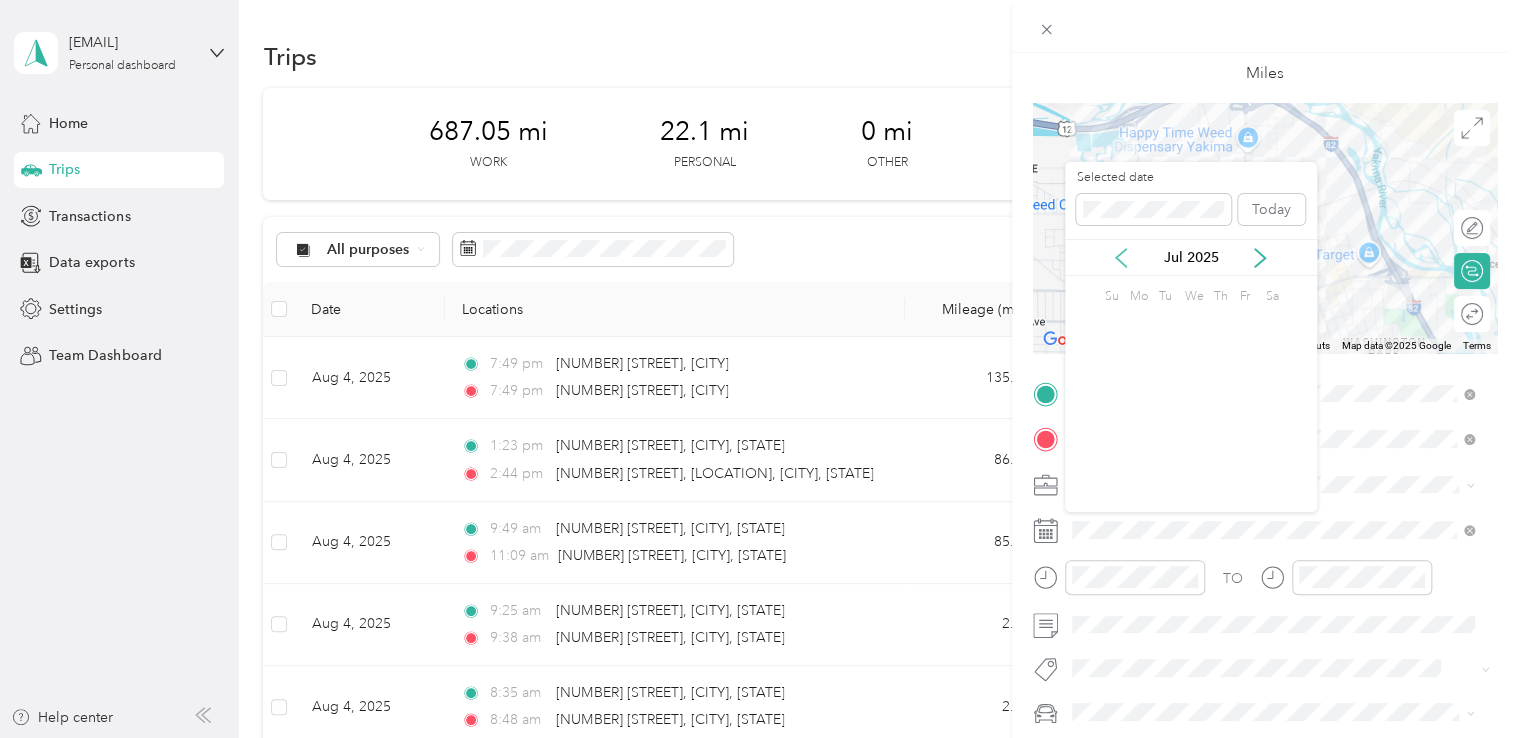 click 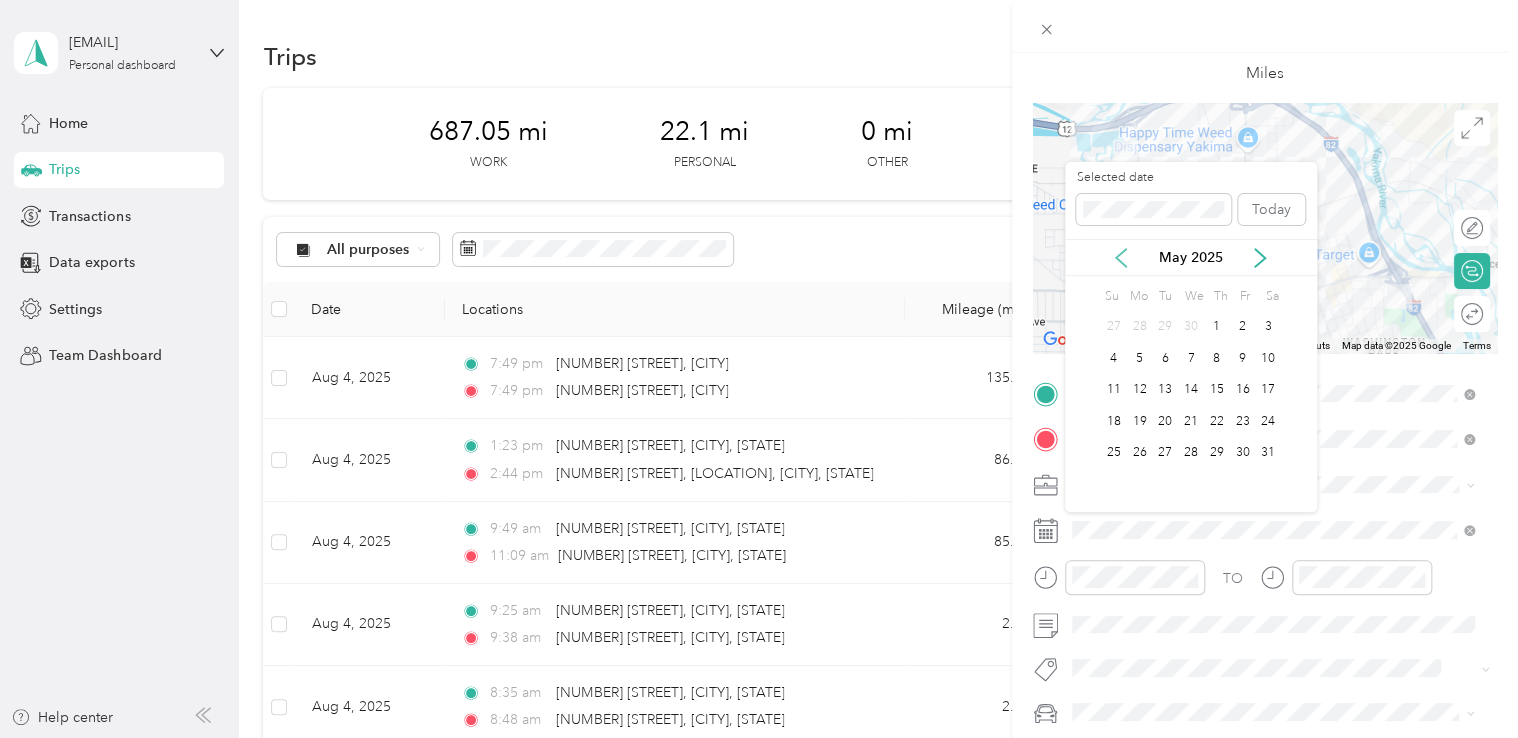 click 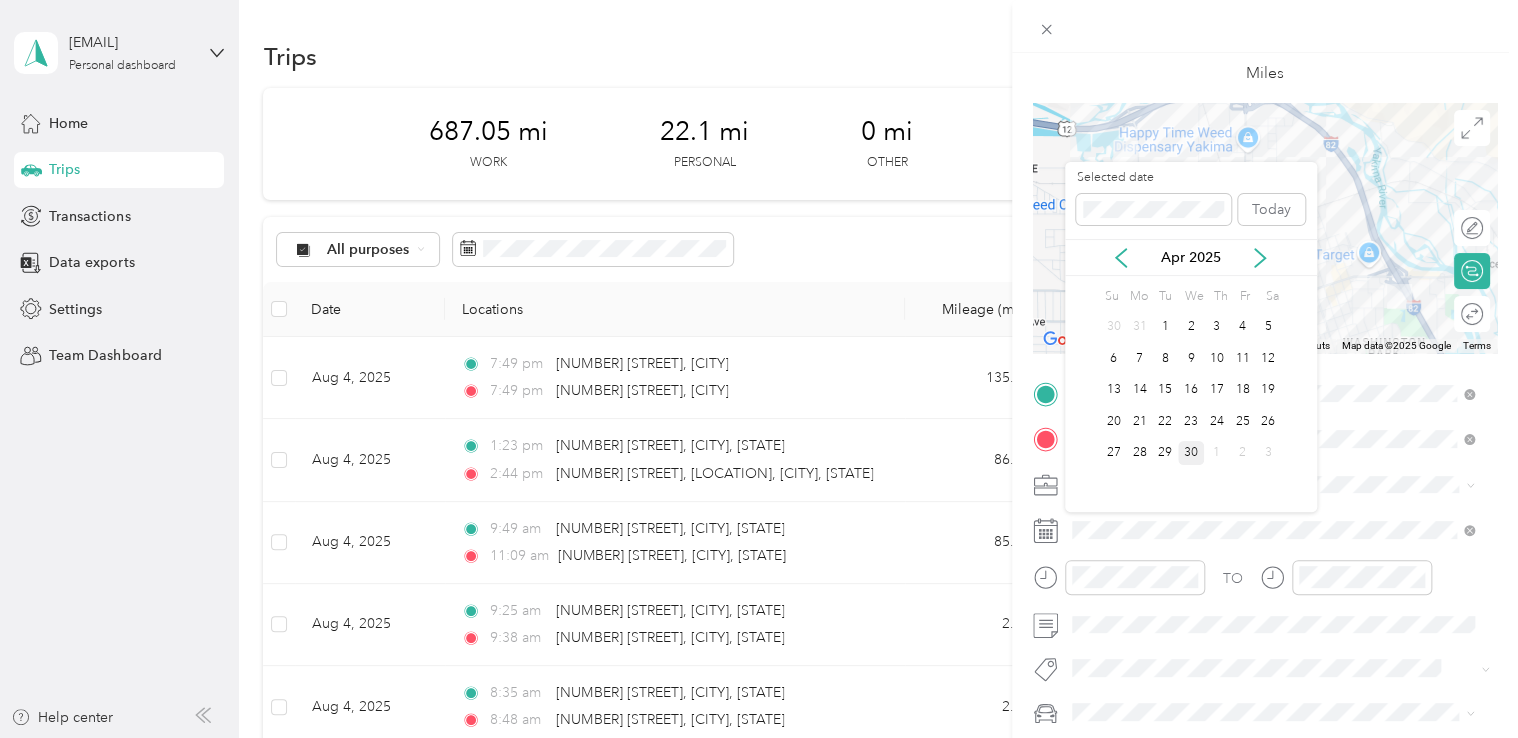 click on "30" at bounding box center [1191, 453] 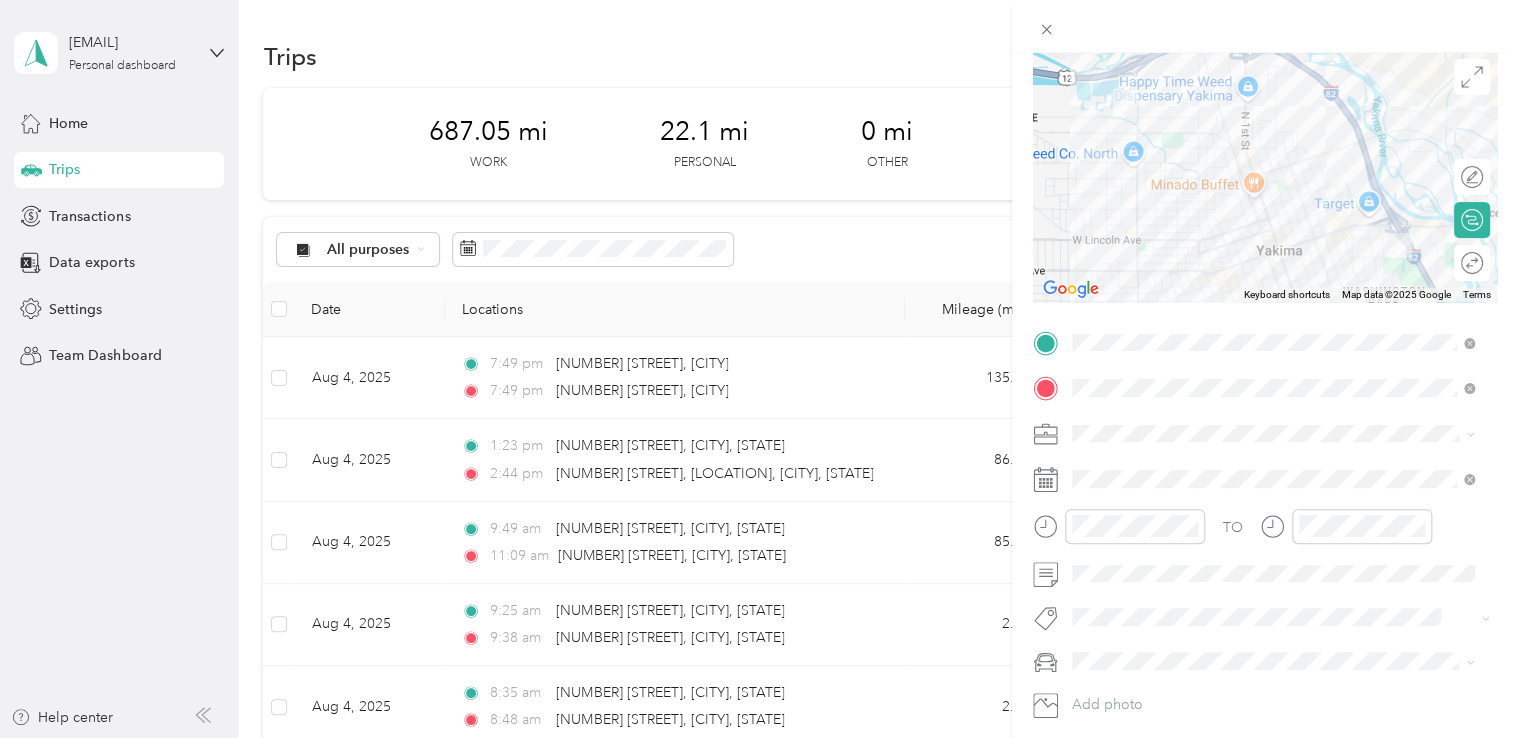 scroll, scrollTop: 0, scrollLeft: 0, axis: both 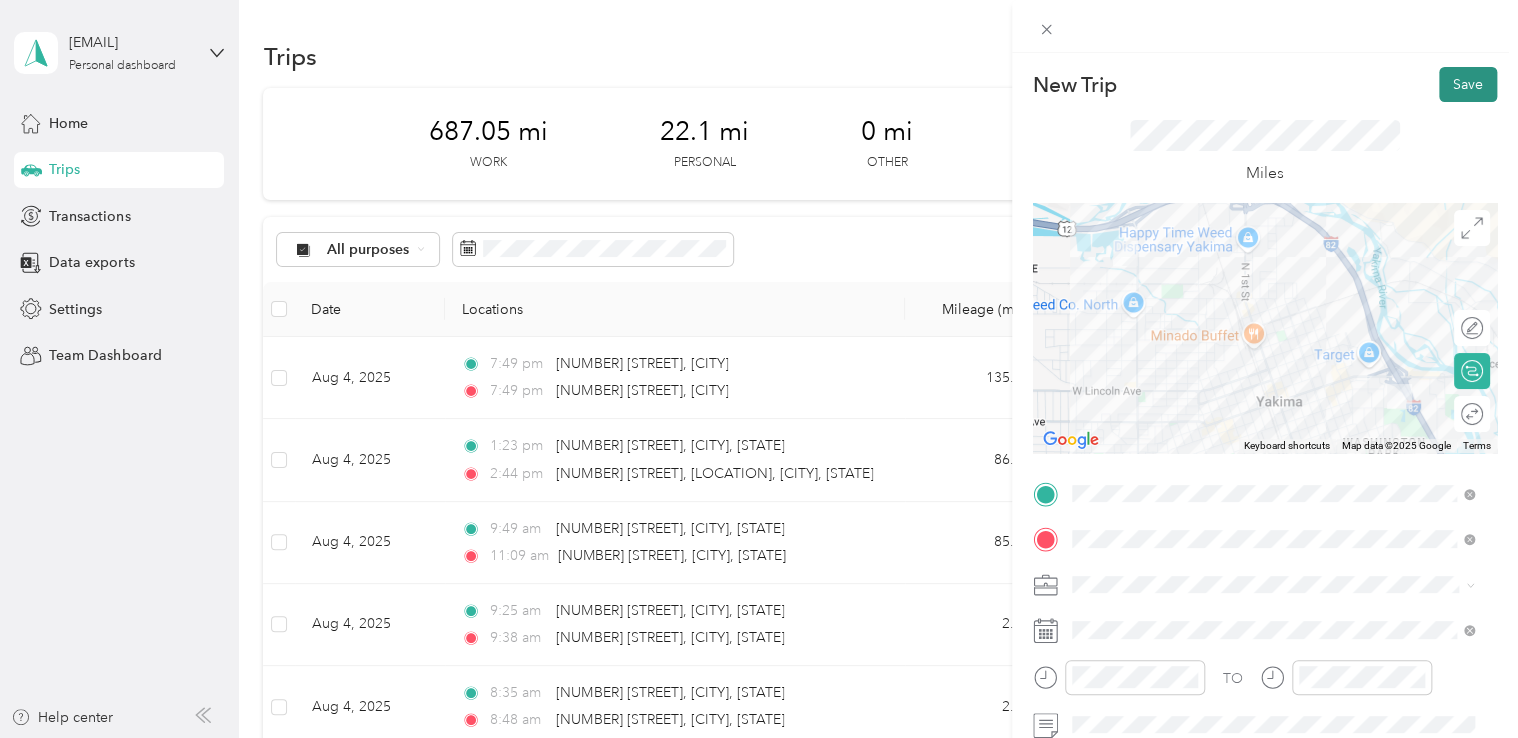 click on "Save" at bounding box center [1468, 84] 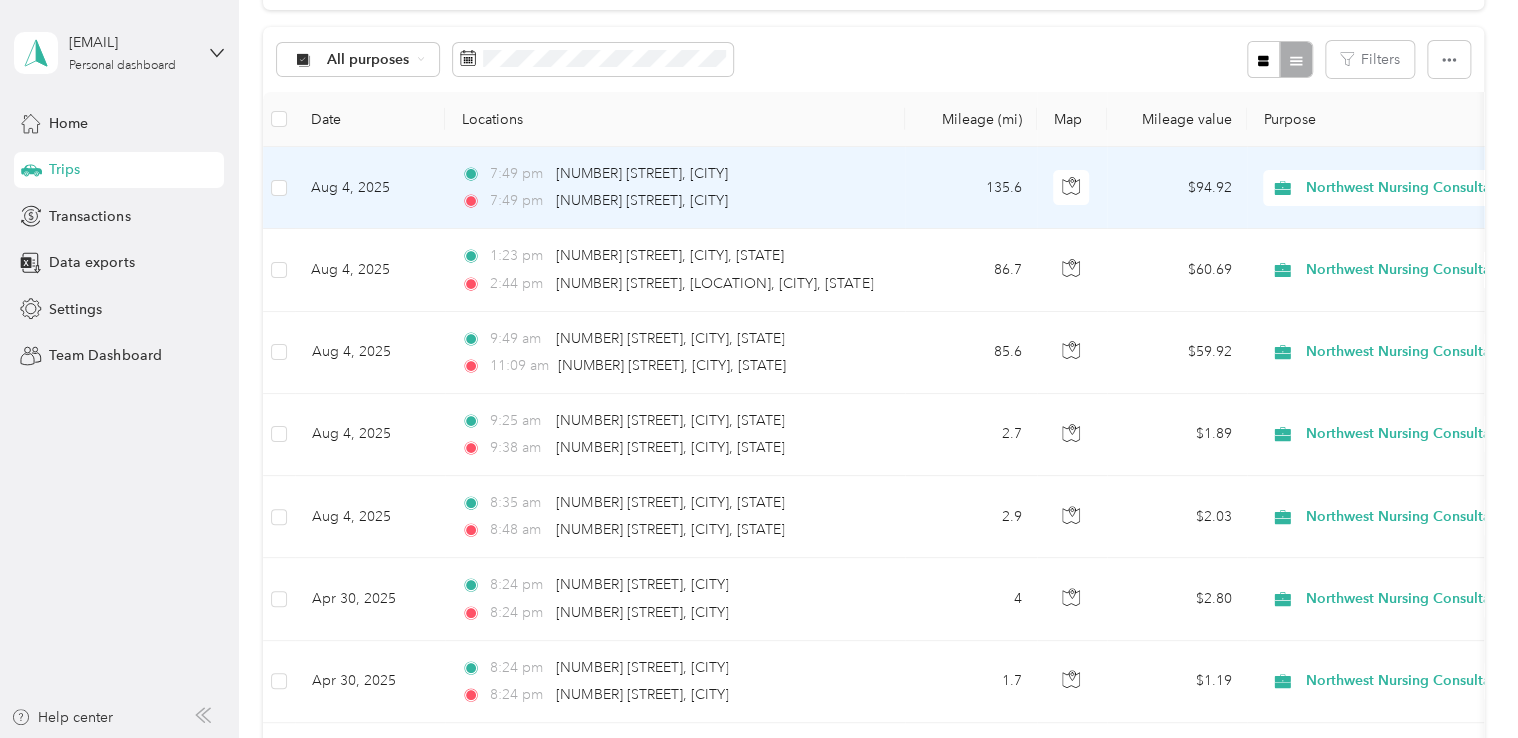 scroll, scrollTop: 0, scrollLeft: 0, axis: both 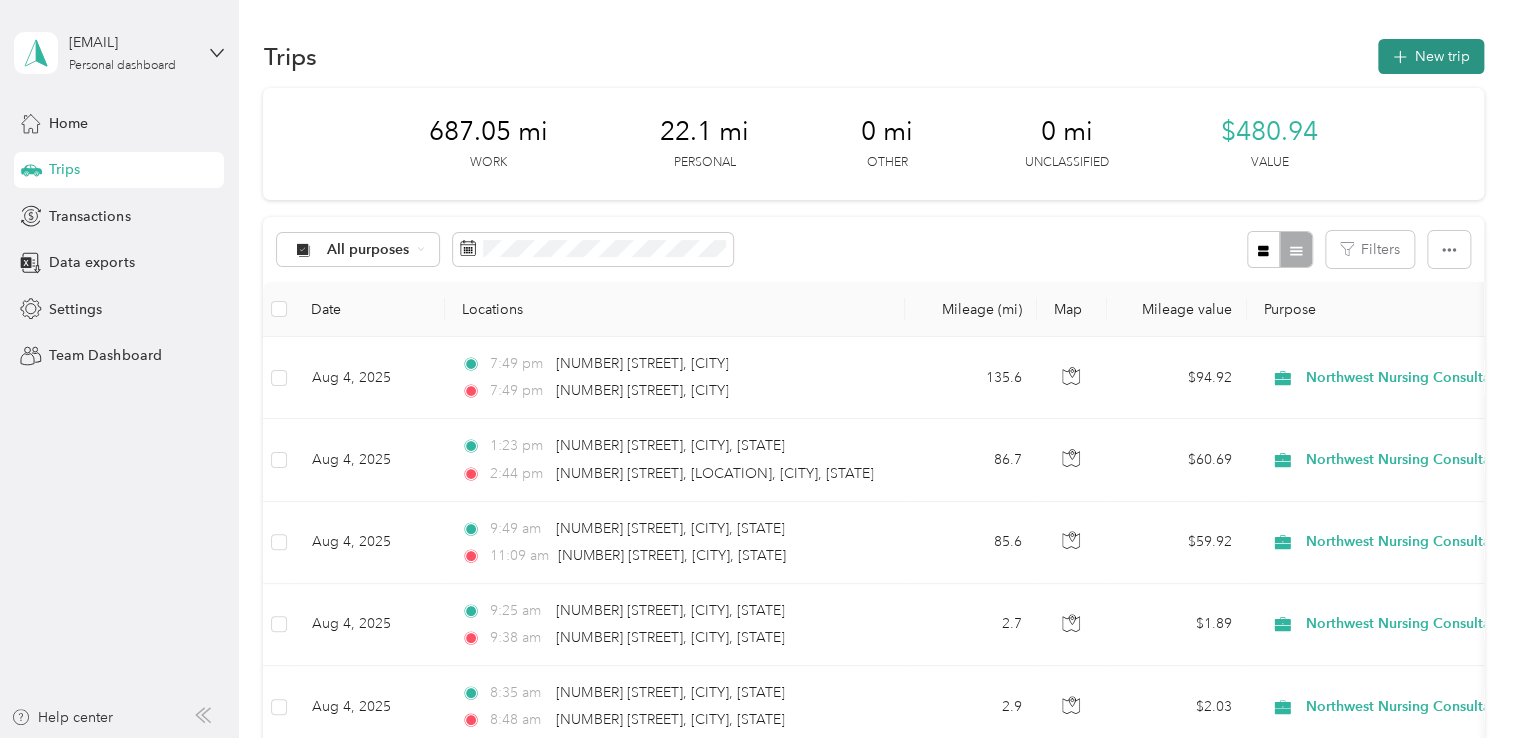 click 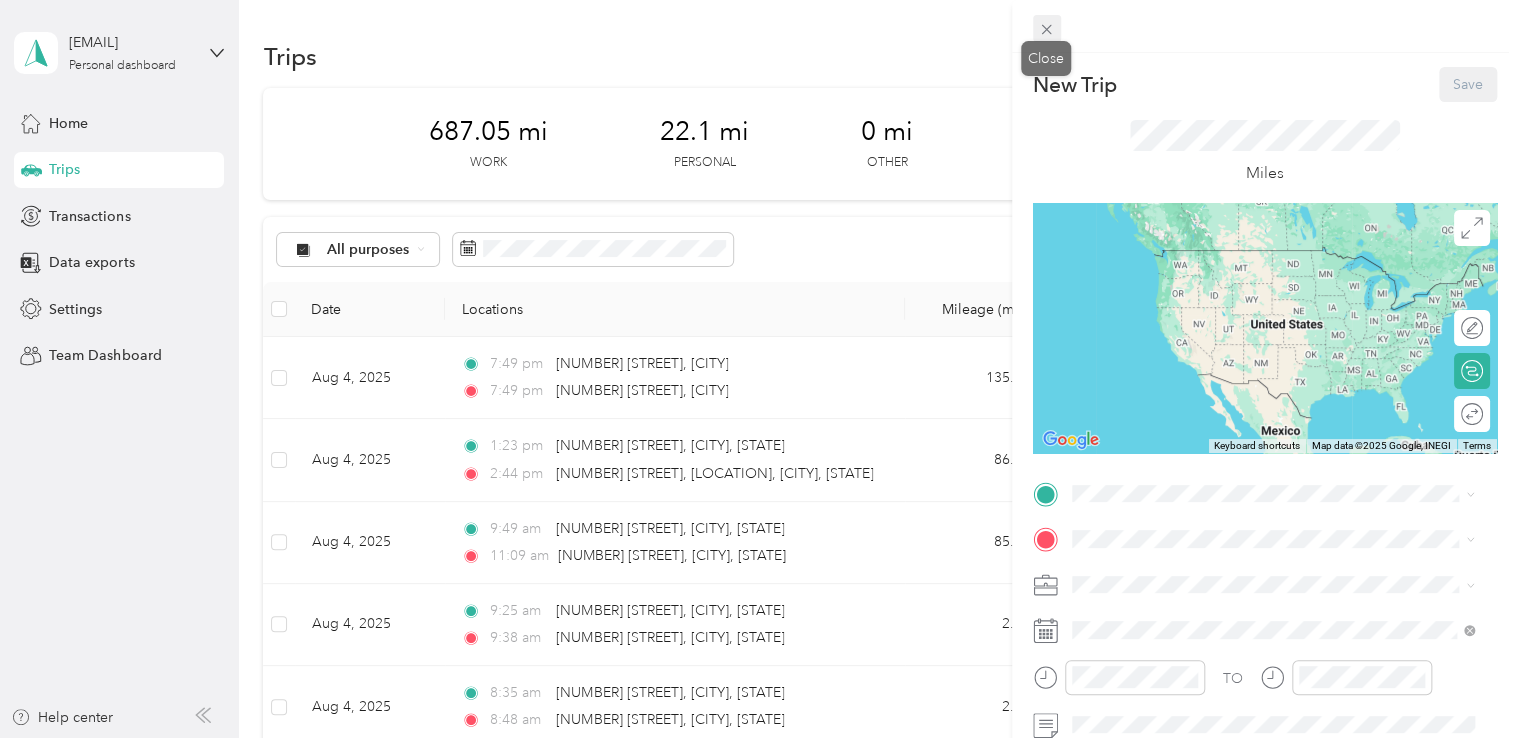 click 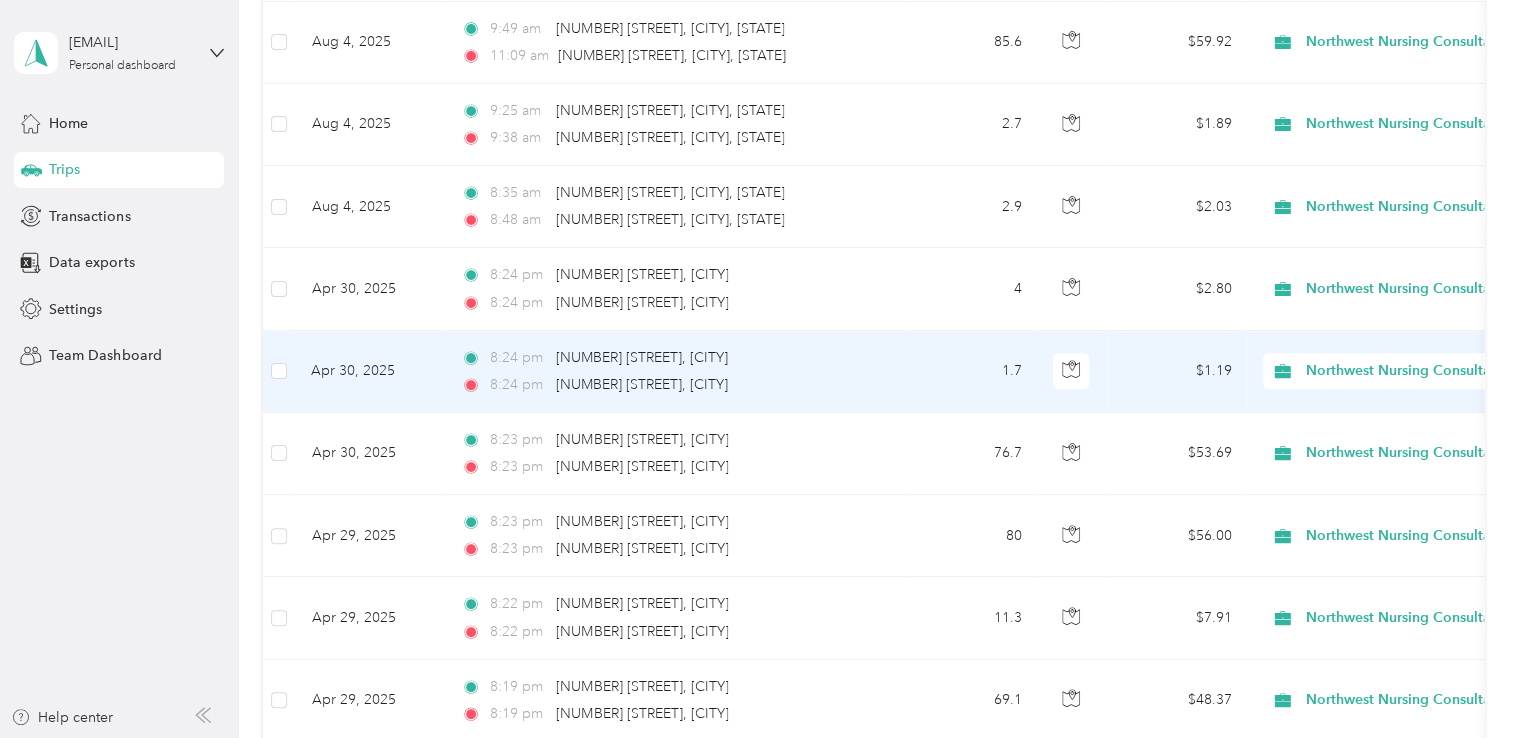 scroll, scrollTop: 0, scrollLeft: 0, axis: both 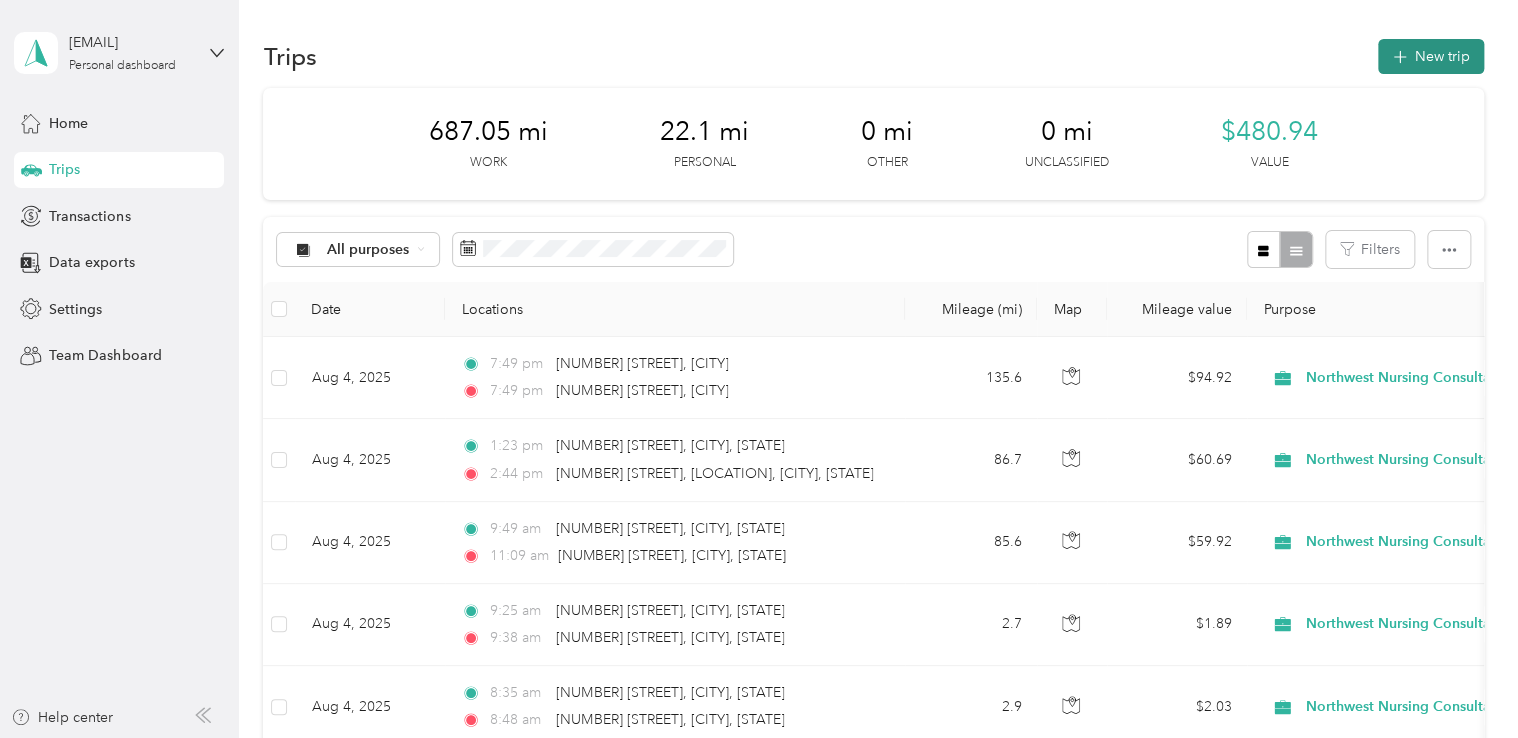 click on "New trip" at bounding box center [1431, 56] 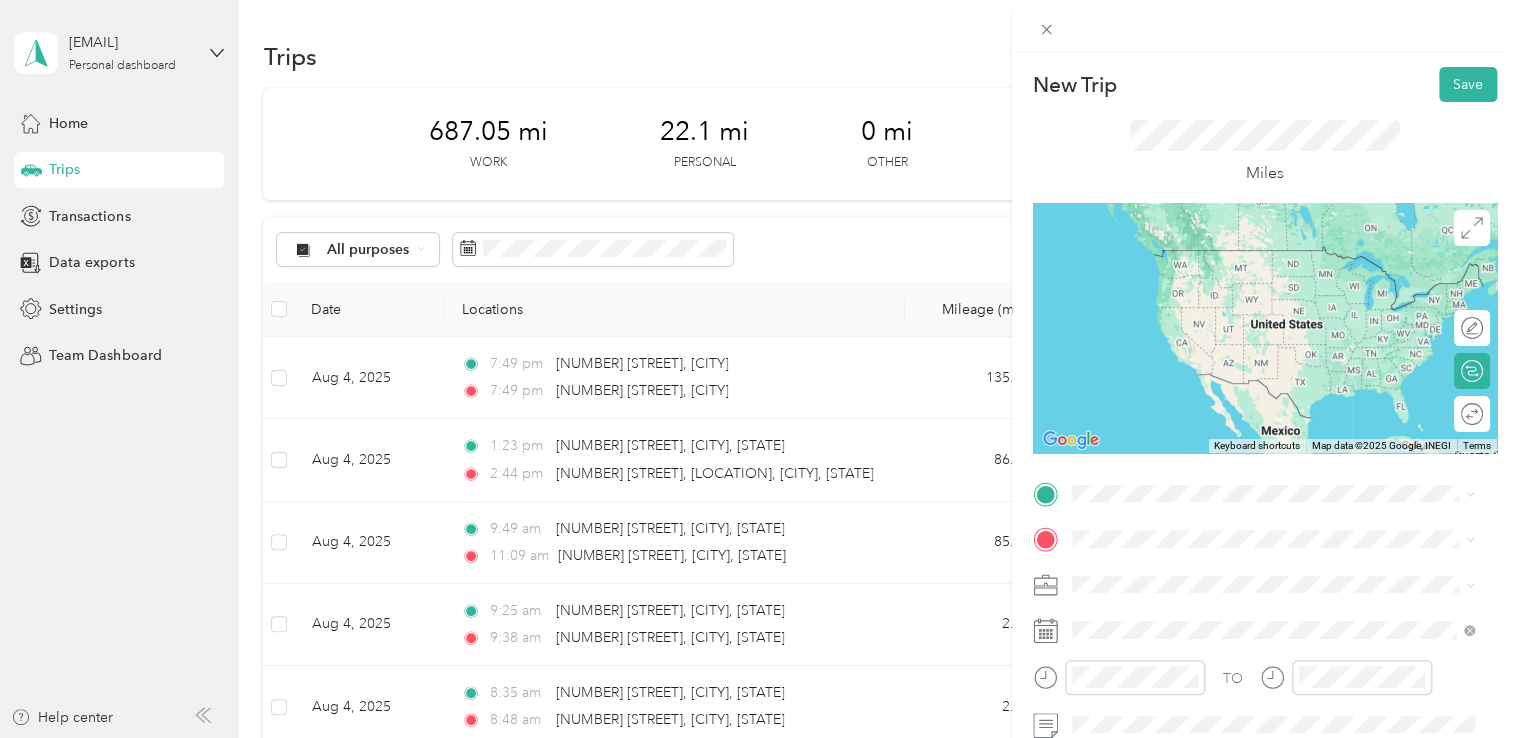 click on "1307 East Spruce Street
Yakima, Washington 98901, United States" at bounding box center [1252, 573] 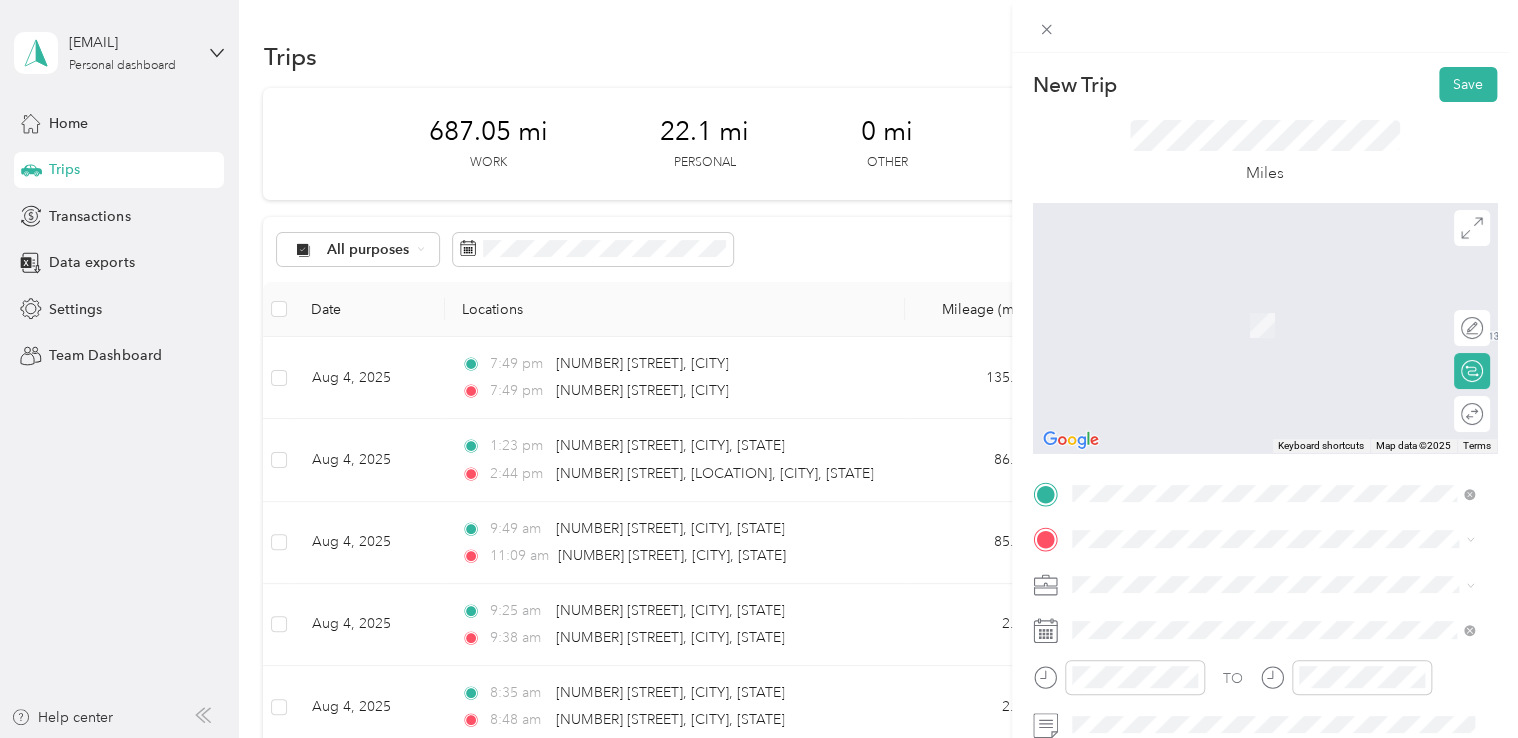 click on "[NUMBER] [STREET]
[CITY], [STATE] [POSTAL_CODE], [COUNTRY]" at bounding box center (1252, 298) 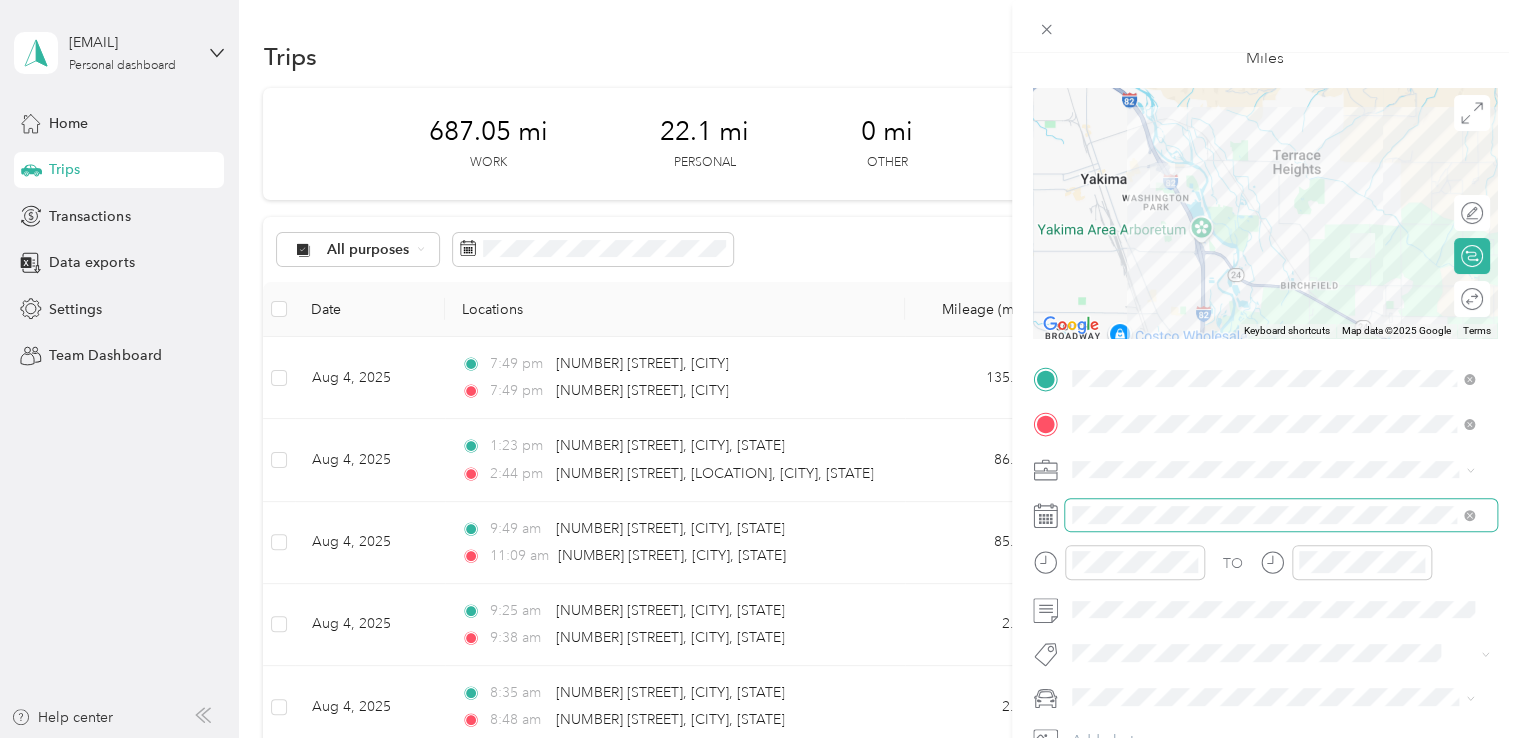 scroll, scrollTop: 200, scrollLeft: 0, axis: vertical 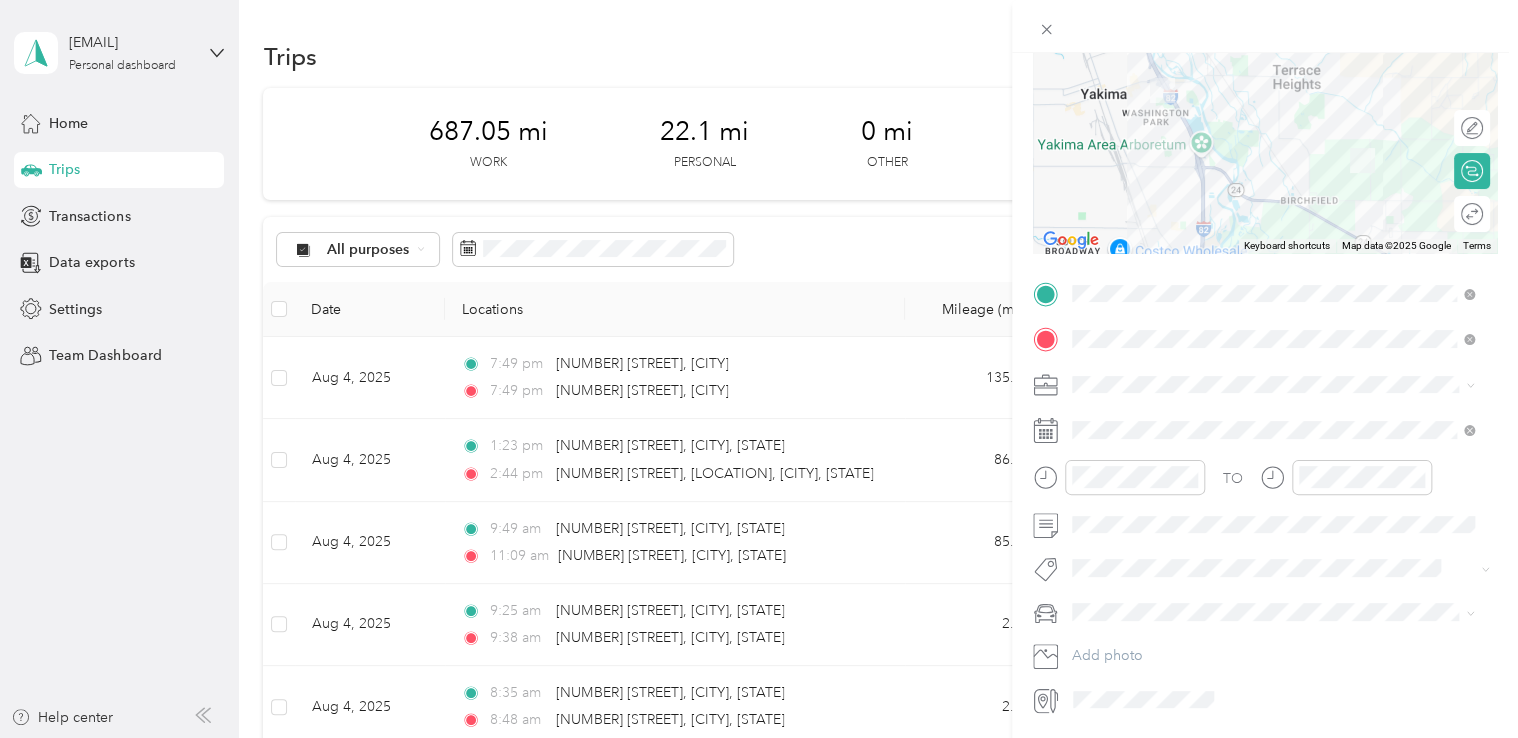 click on "Northwest Nursing Consultants" at bounding box center [1273, 482] 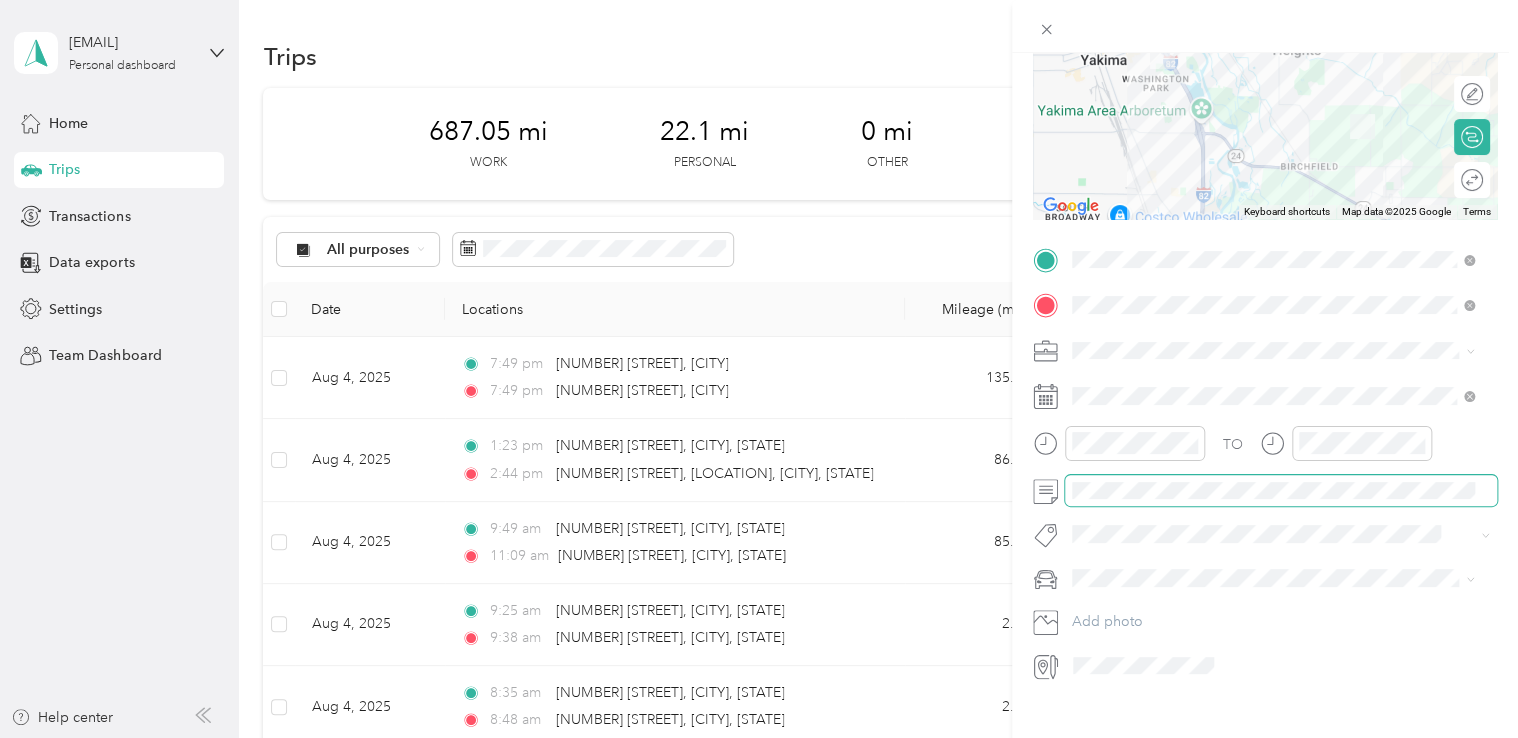 scroll, scrollTop: 264, scrollLeft: 0, axis: vertical 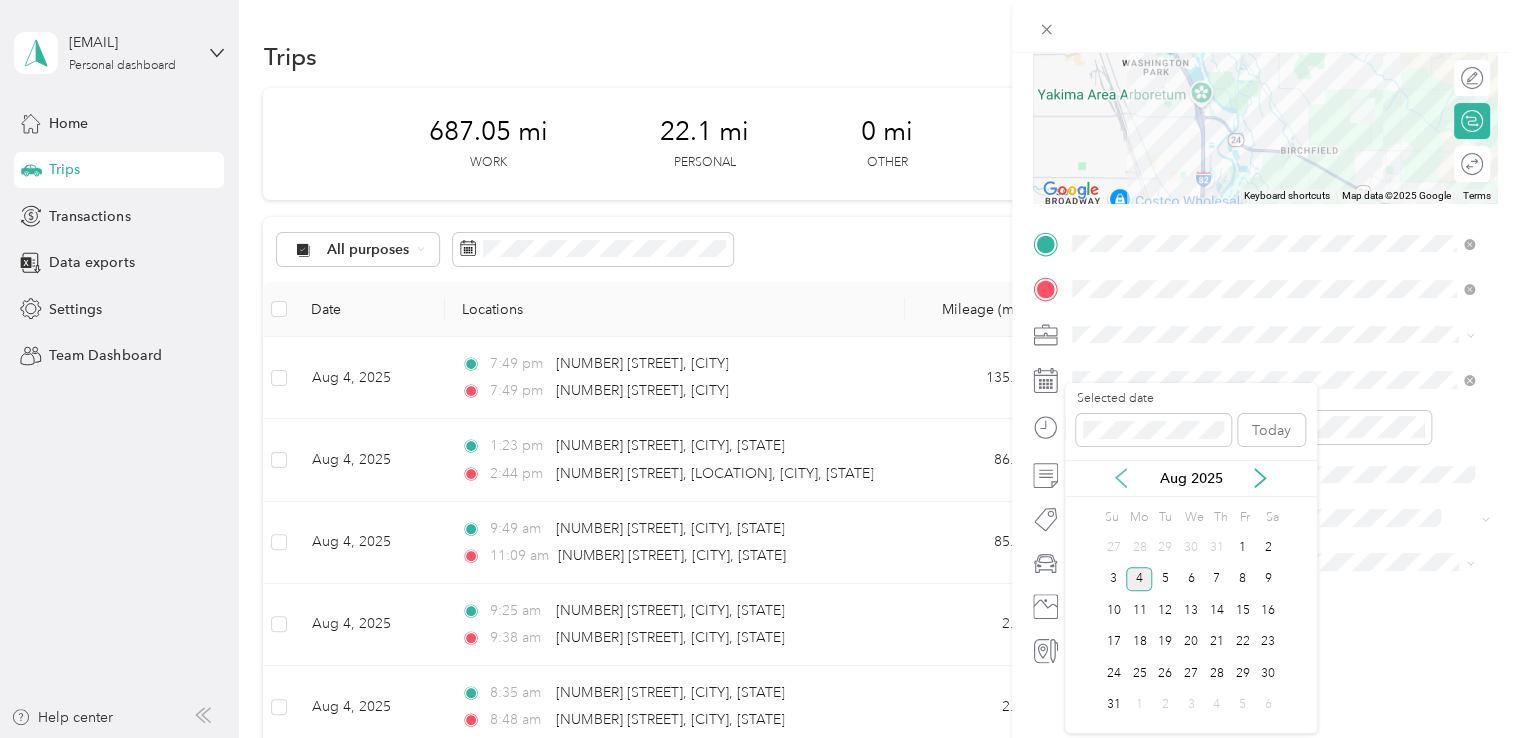 click 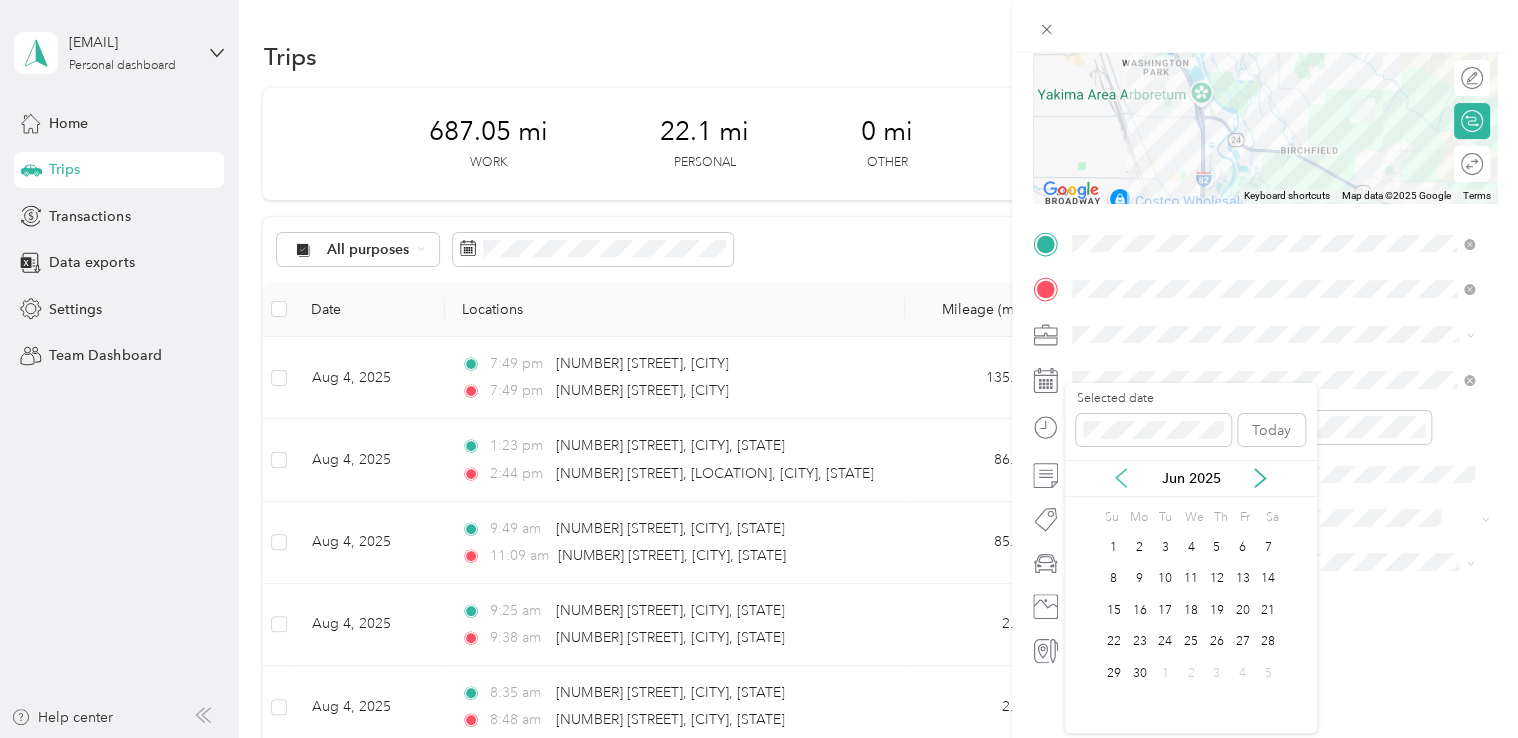 click 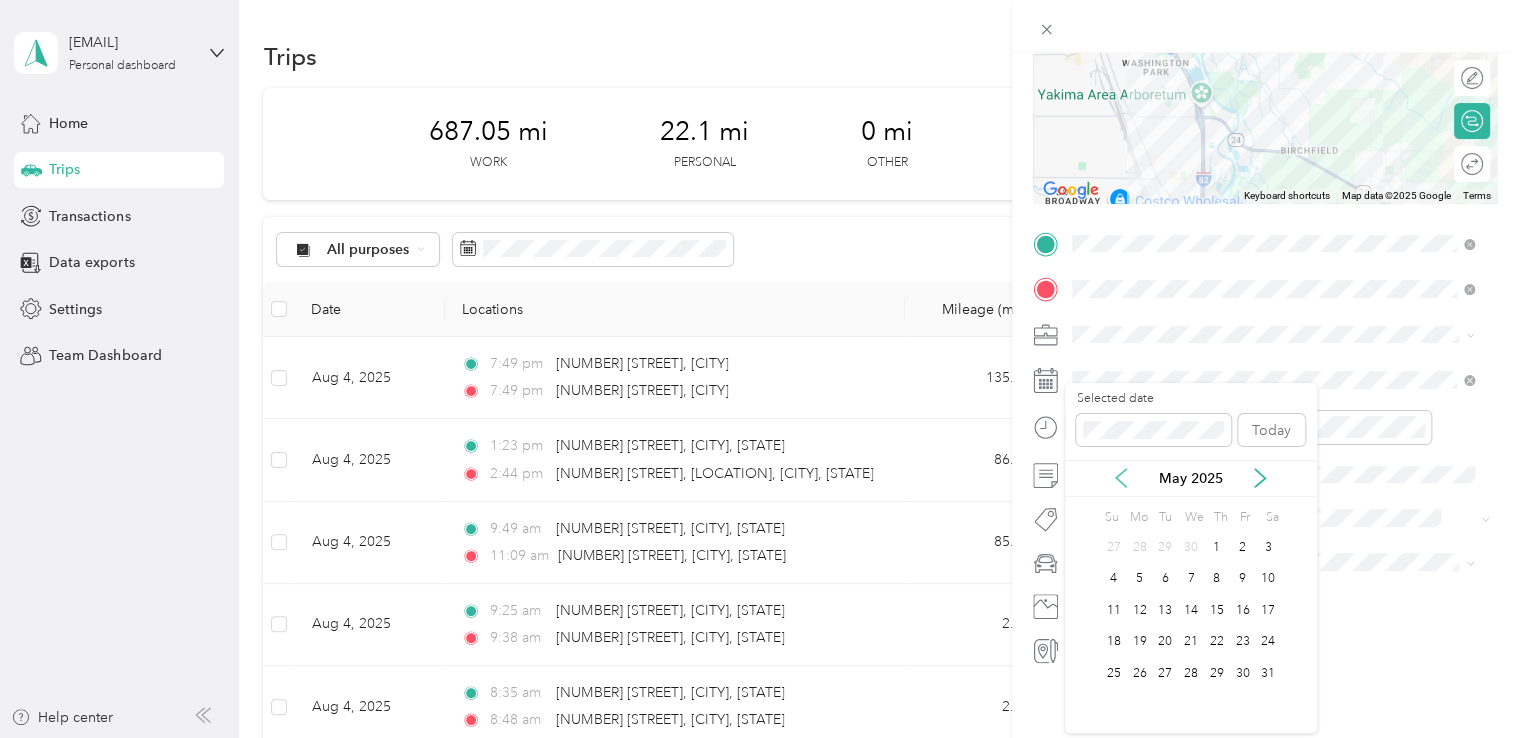 click 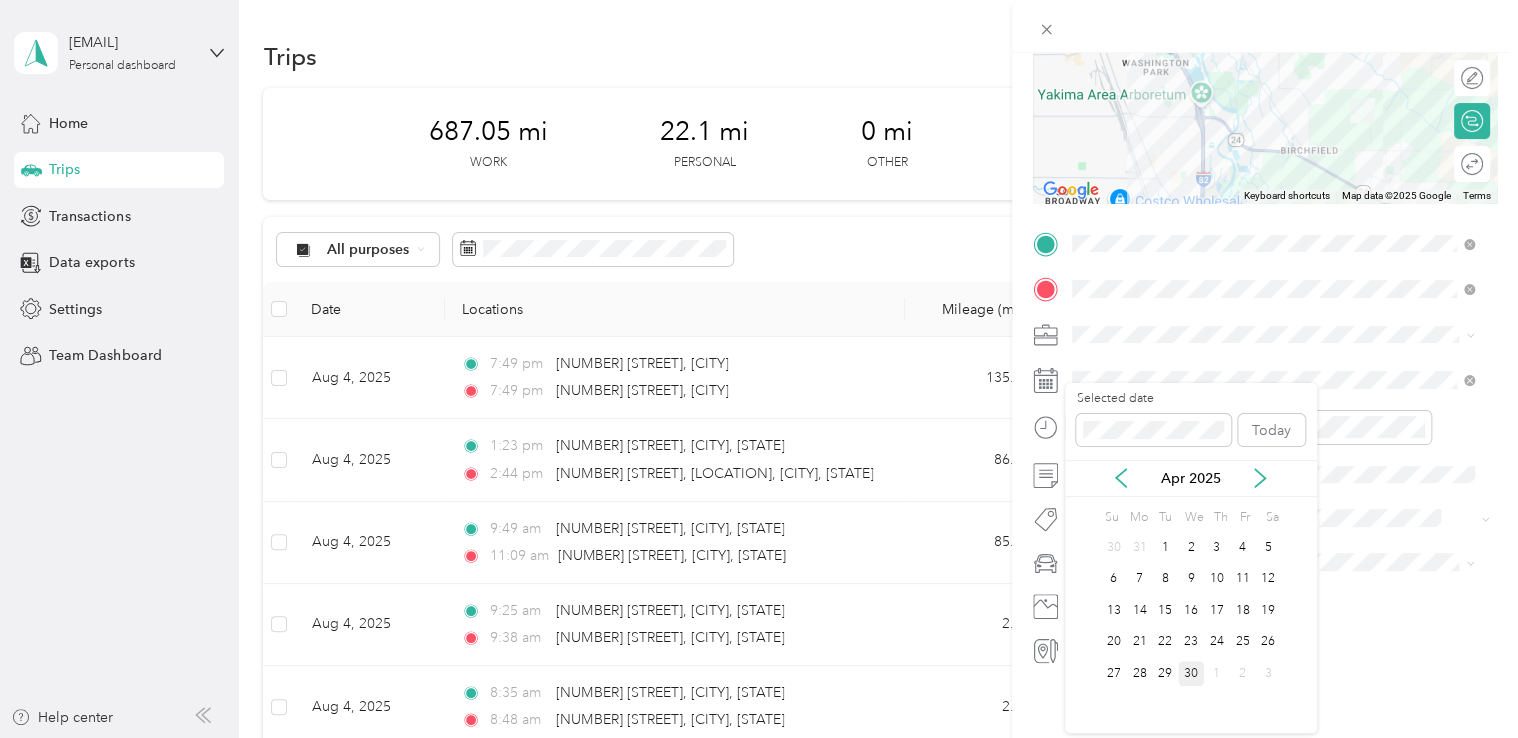 click on "30" at bounding box center (1191, 673) 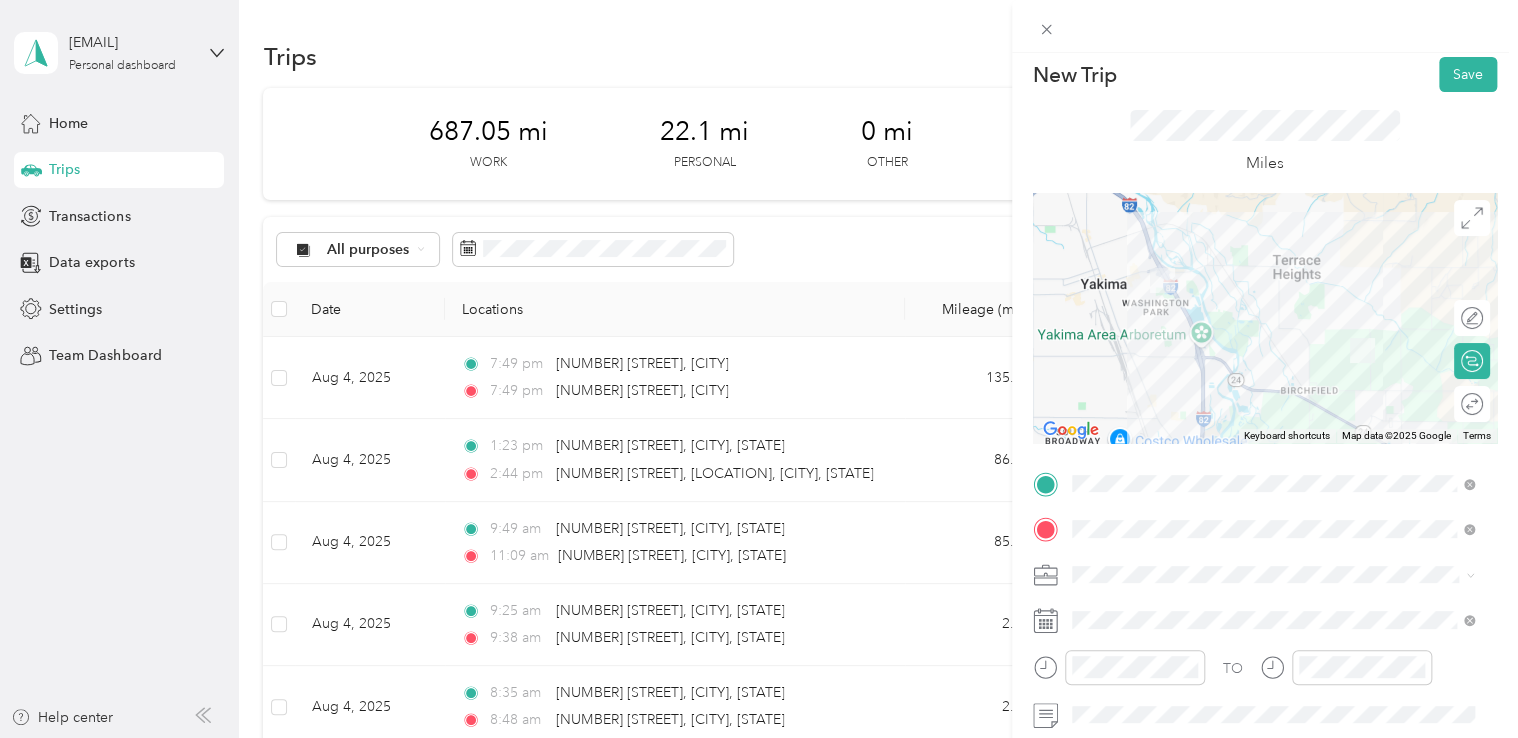 scroll, scrollTop: 0, scrollLeft: 0, axis: both 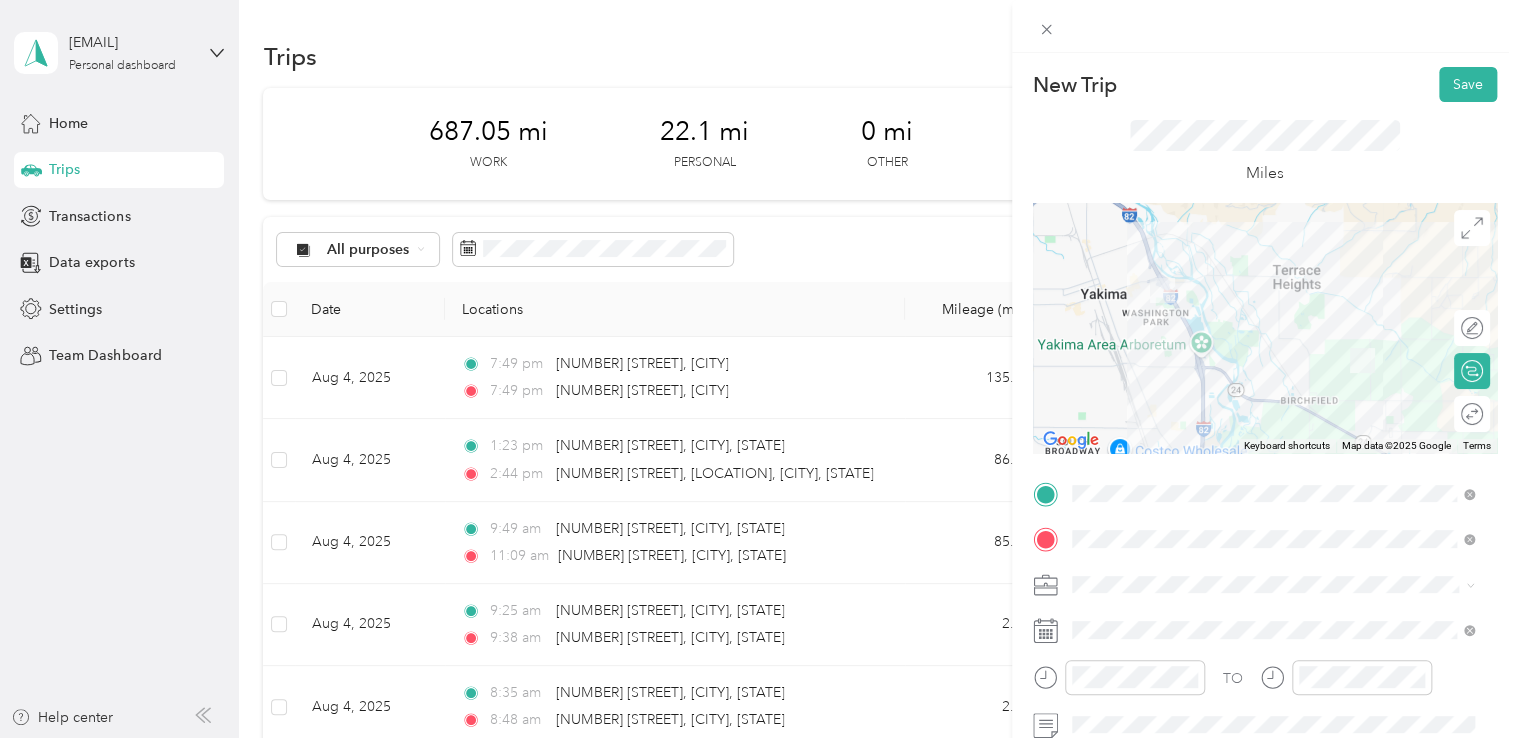 drag, startPoint x: 1450, startPoint y: 106, endPoint x: 1446, endPoint y: 82, distance: 24.33105 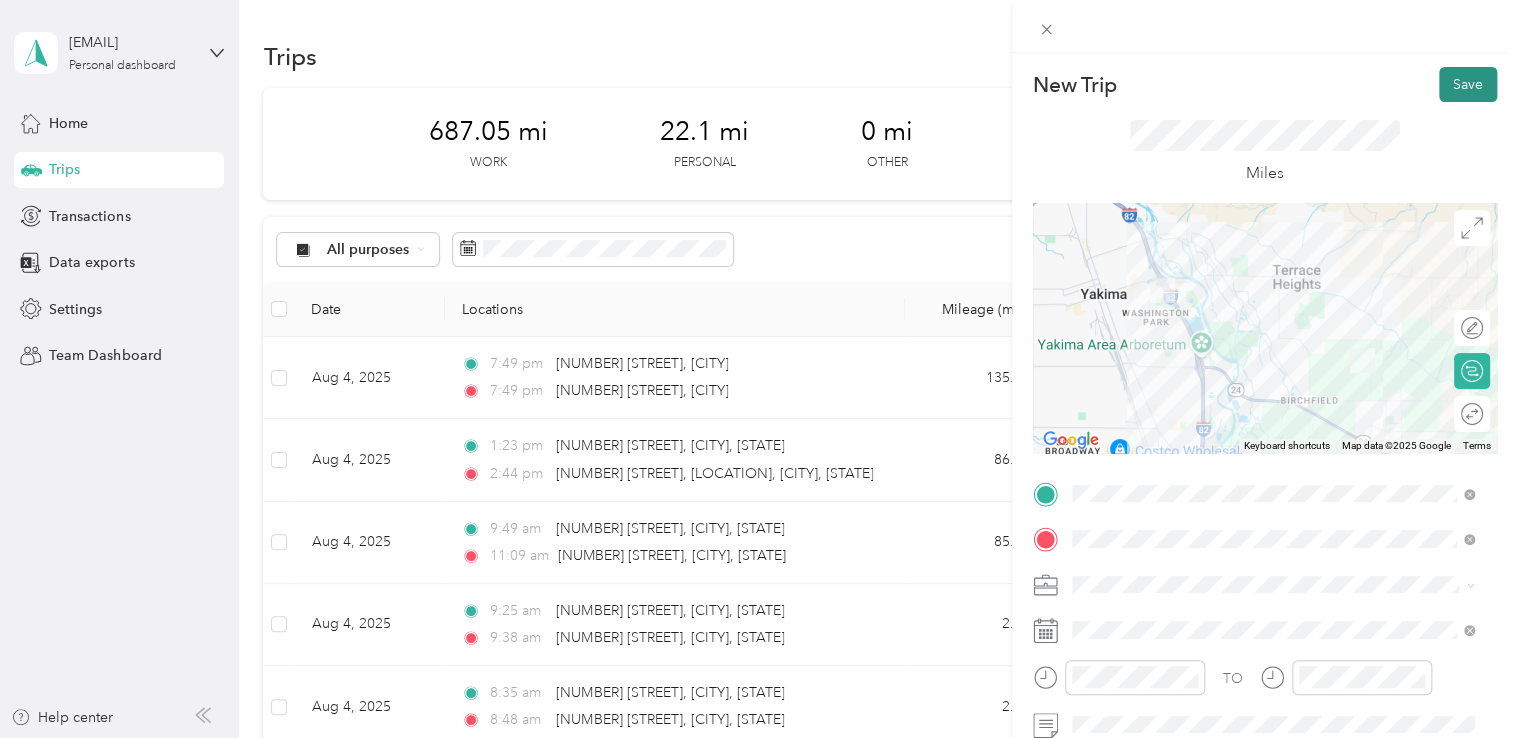 click on "Save" at bounding box center [1468, 84] 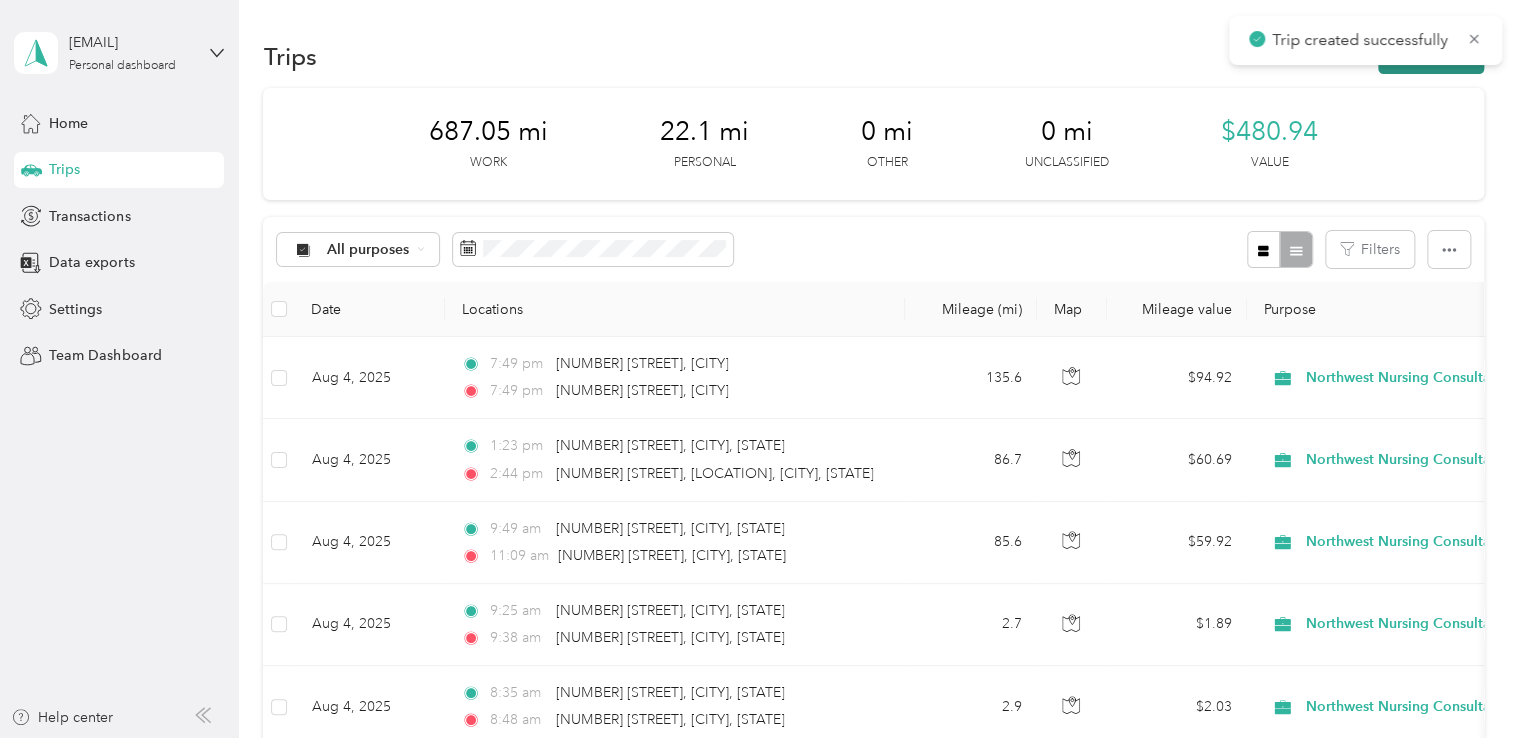 click on "New trip" at bounding box center (1431, 56) 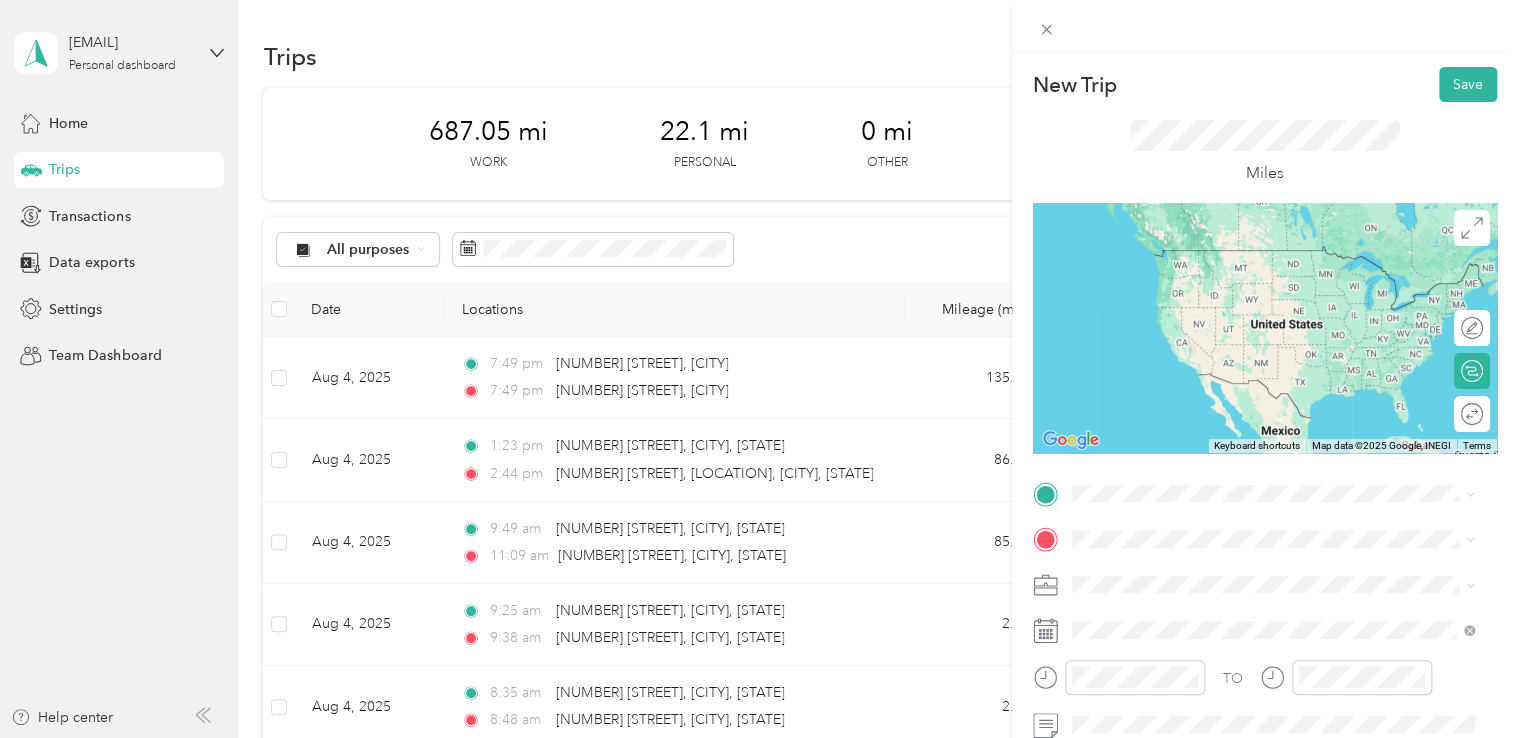 click on "[NUMBER] [STREET]
[CITY], [STATE] [POSTAL_CODE], [COUNTRY]" at bounding box center [1252, 572] 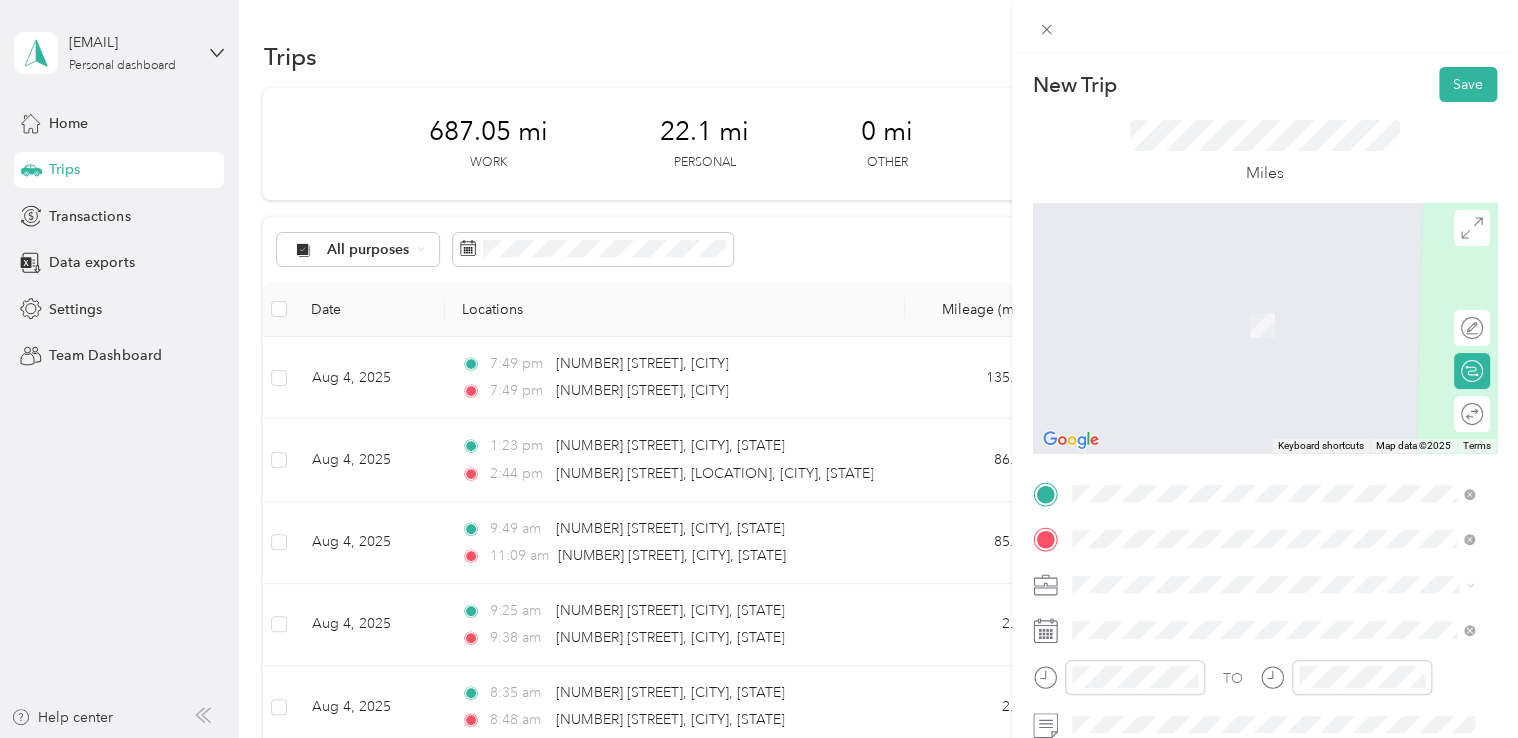 click on "[NUMBER] [STREET]
[CITY], [STATE] [POSTAL_CODE], [COUNTRY]" at bounding box center [1253, 304] 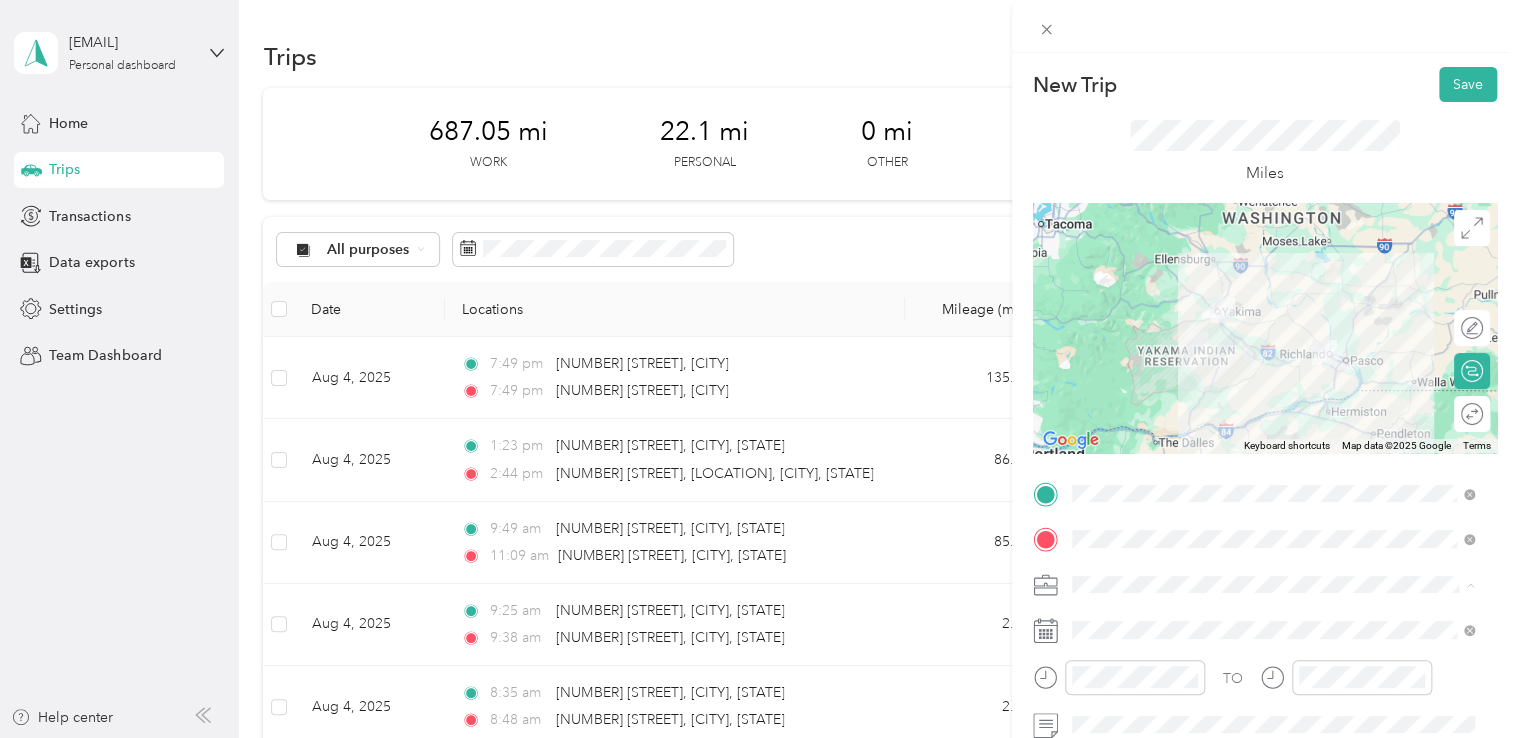 click on "Northwest Nursing Consultants" at bounding box center (1273, 374) 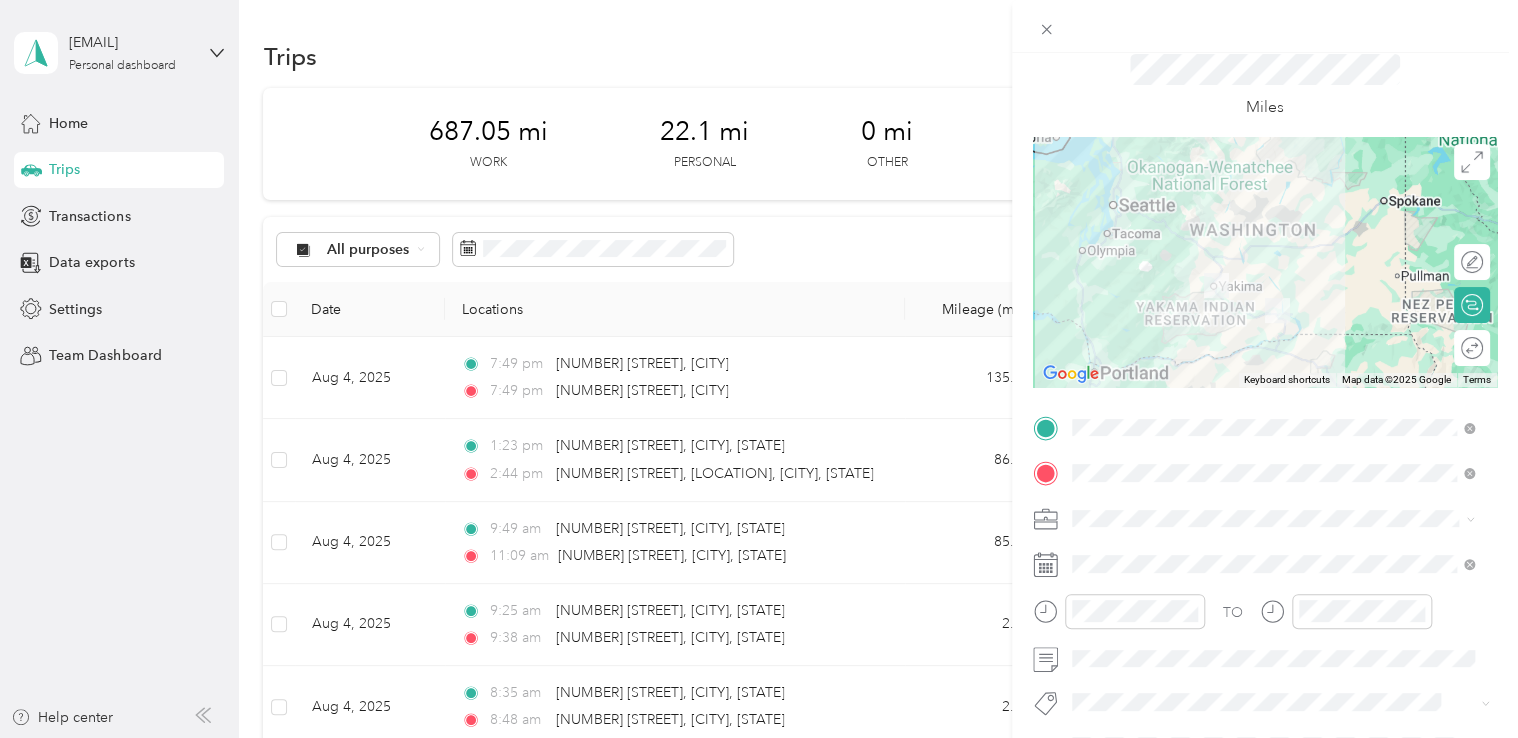 scroll, scrollTop: 100, scrollLeft: 0, axis: vertical 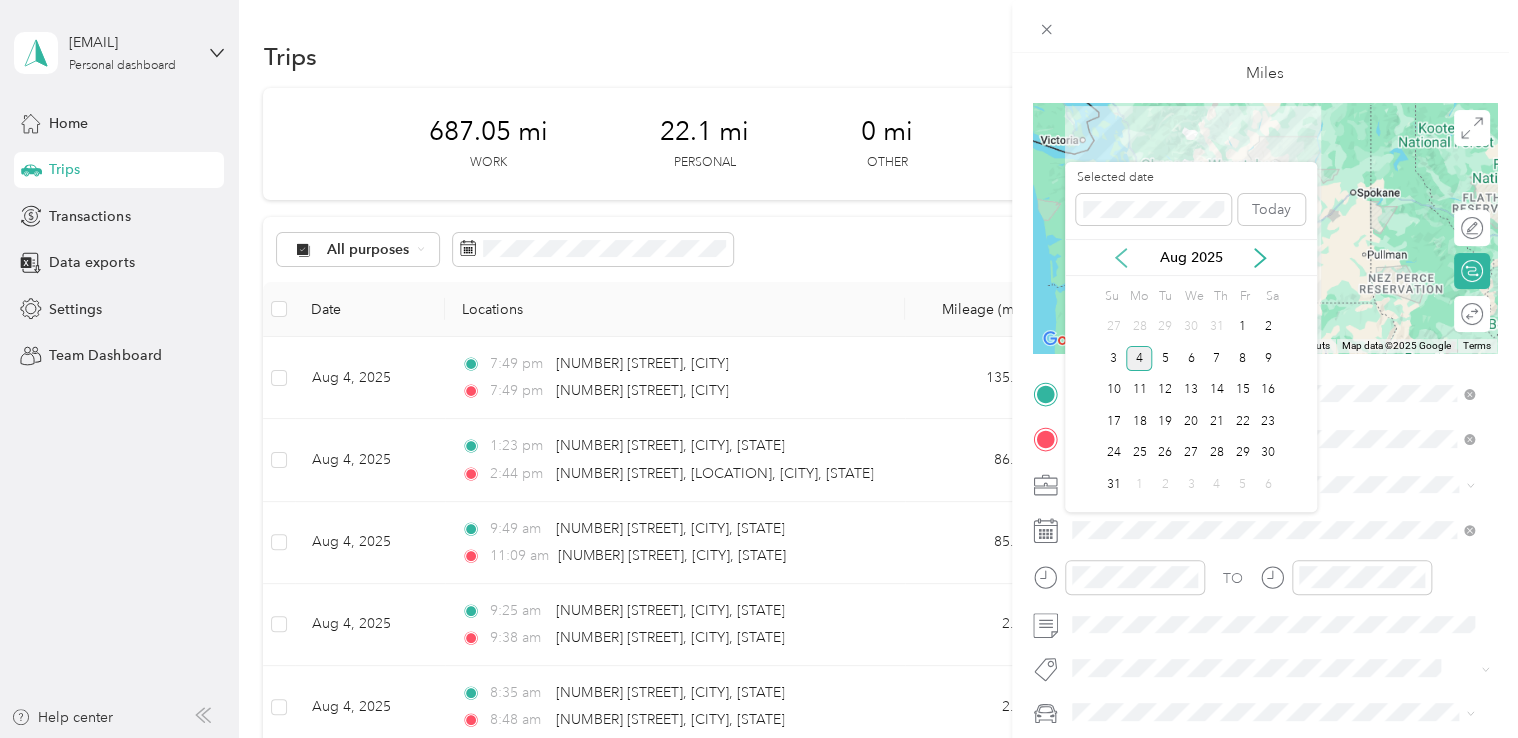 click 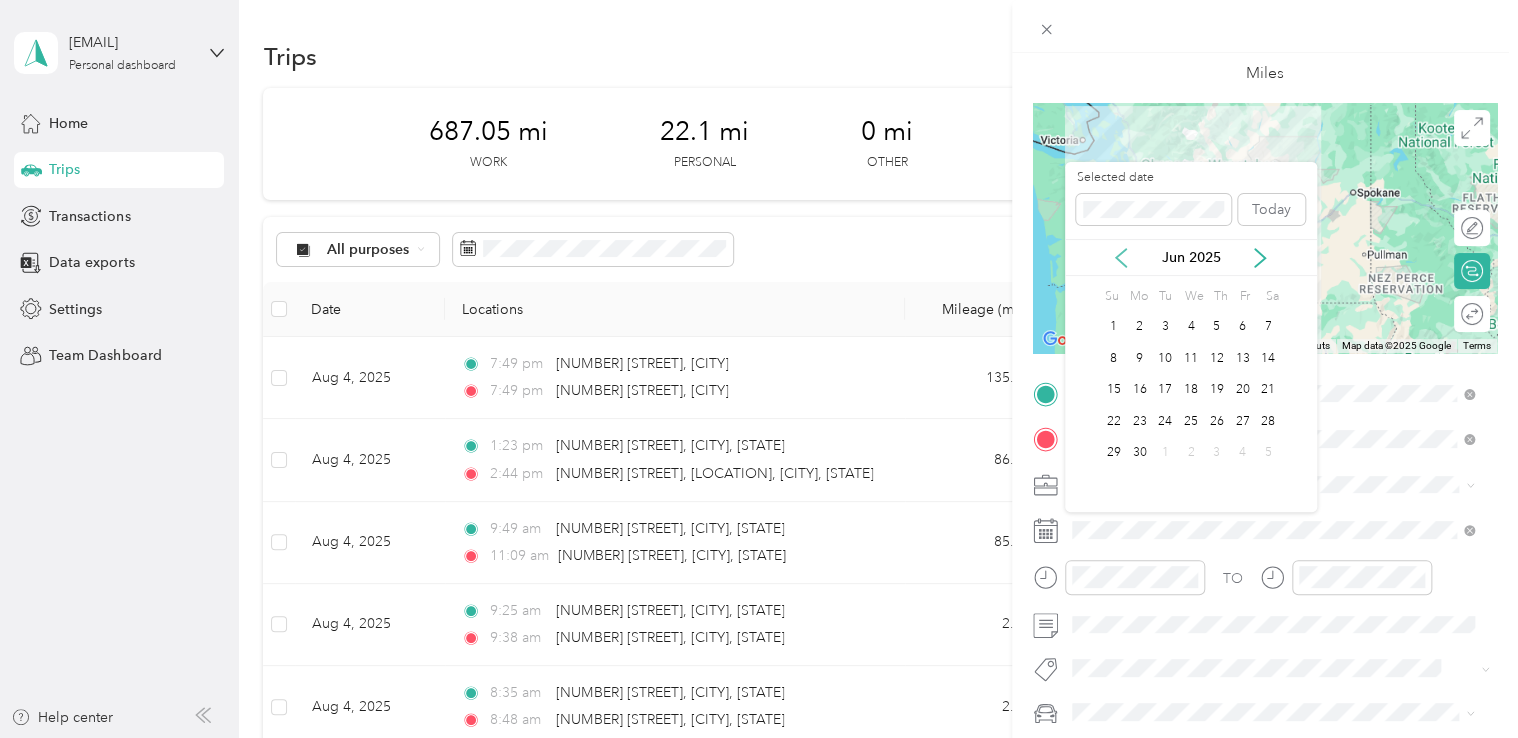 click 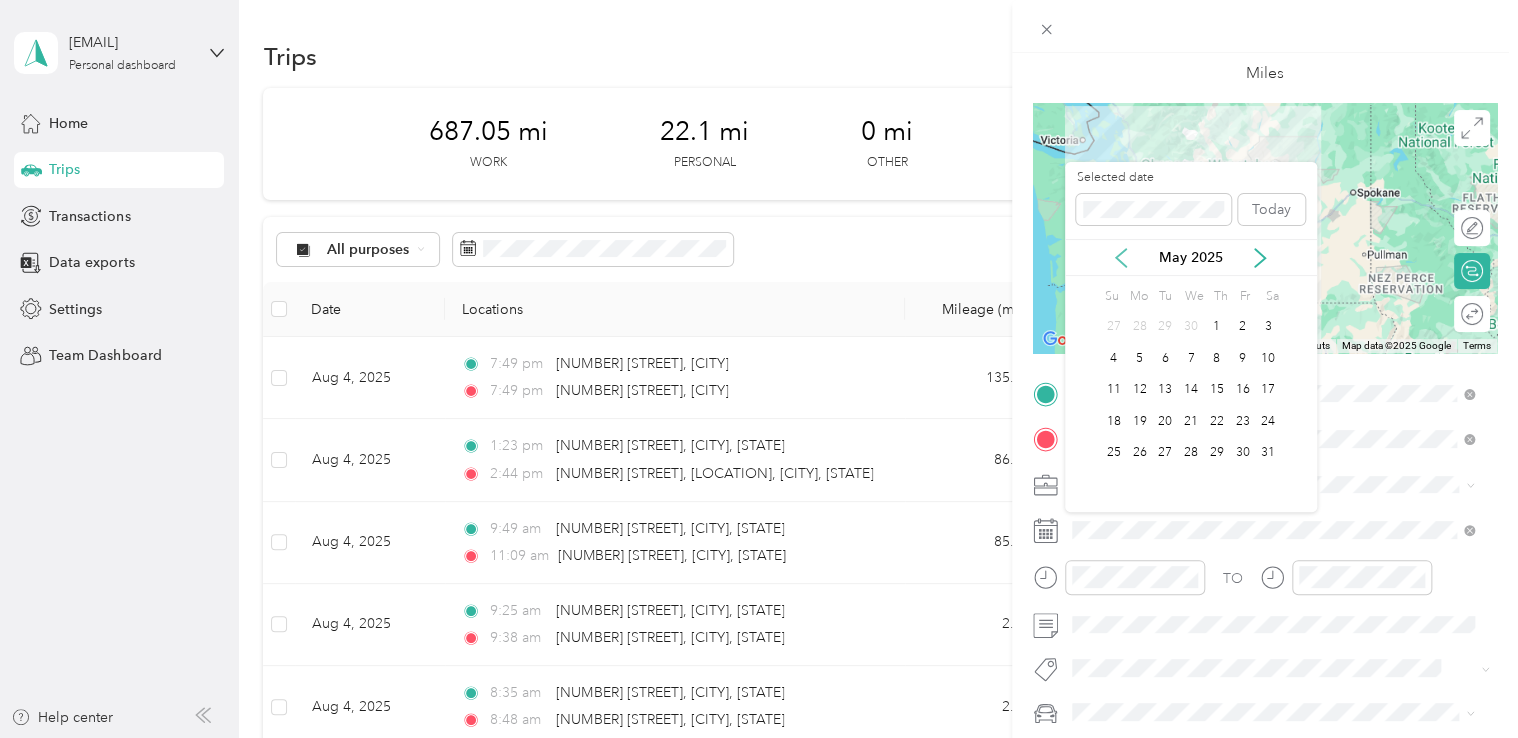 click 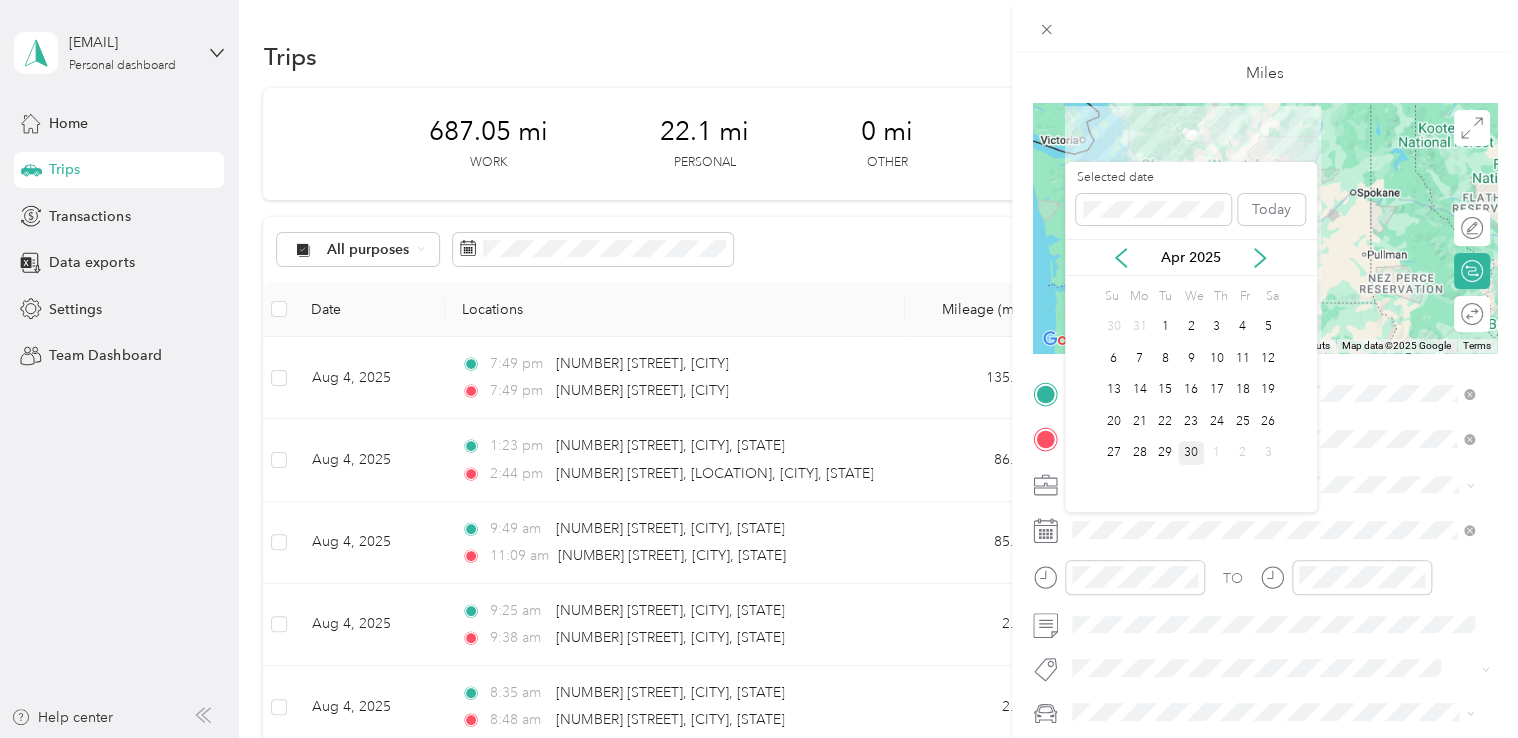 click on "30" at bounding box center (1191, 453) 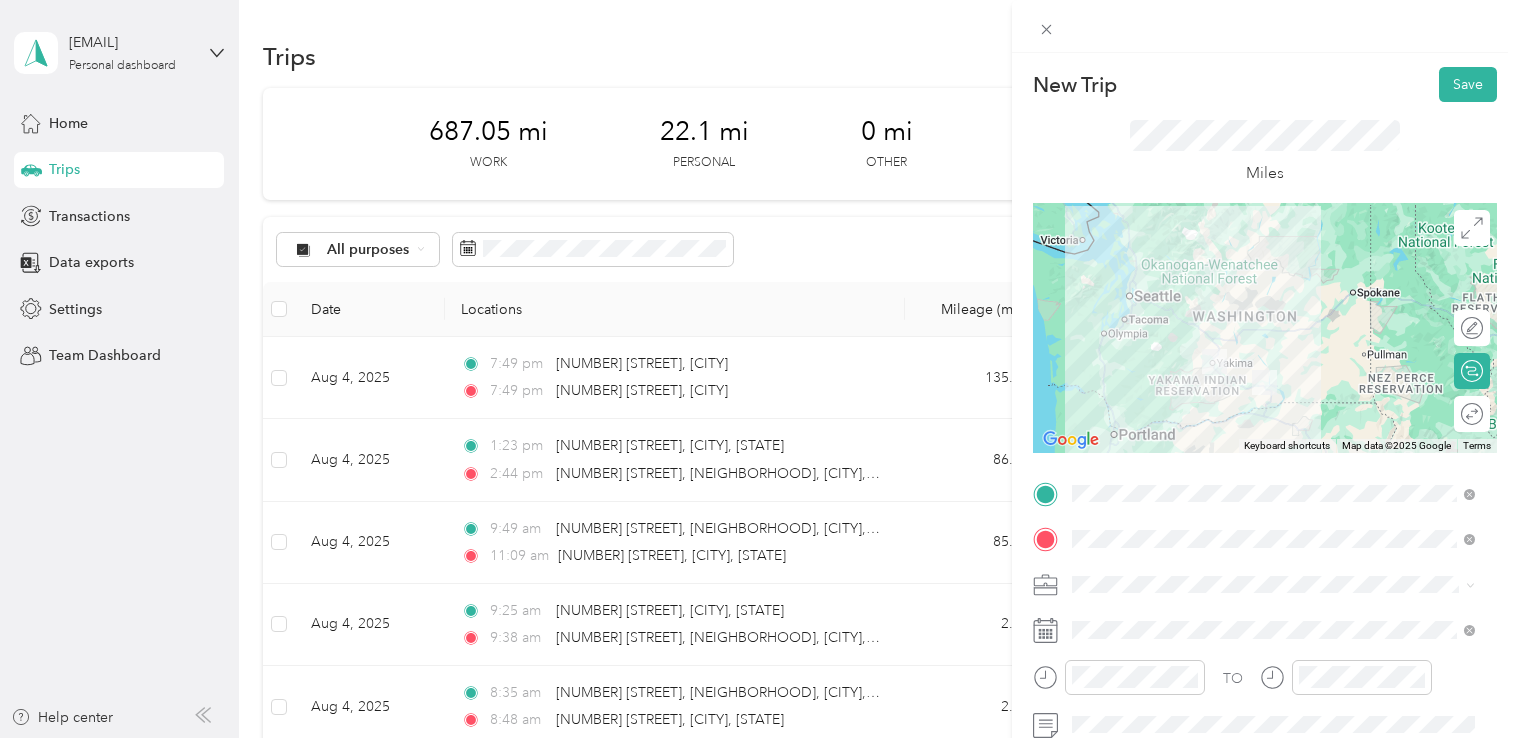 scroll, scrollTop: 0, scrollLeft: 0, axis: both 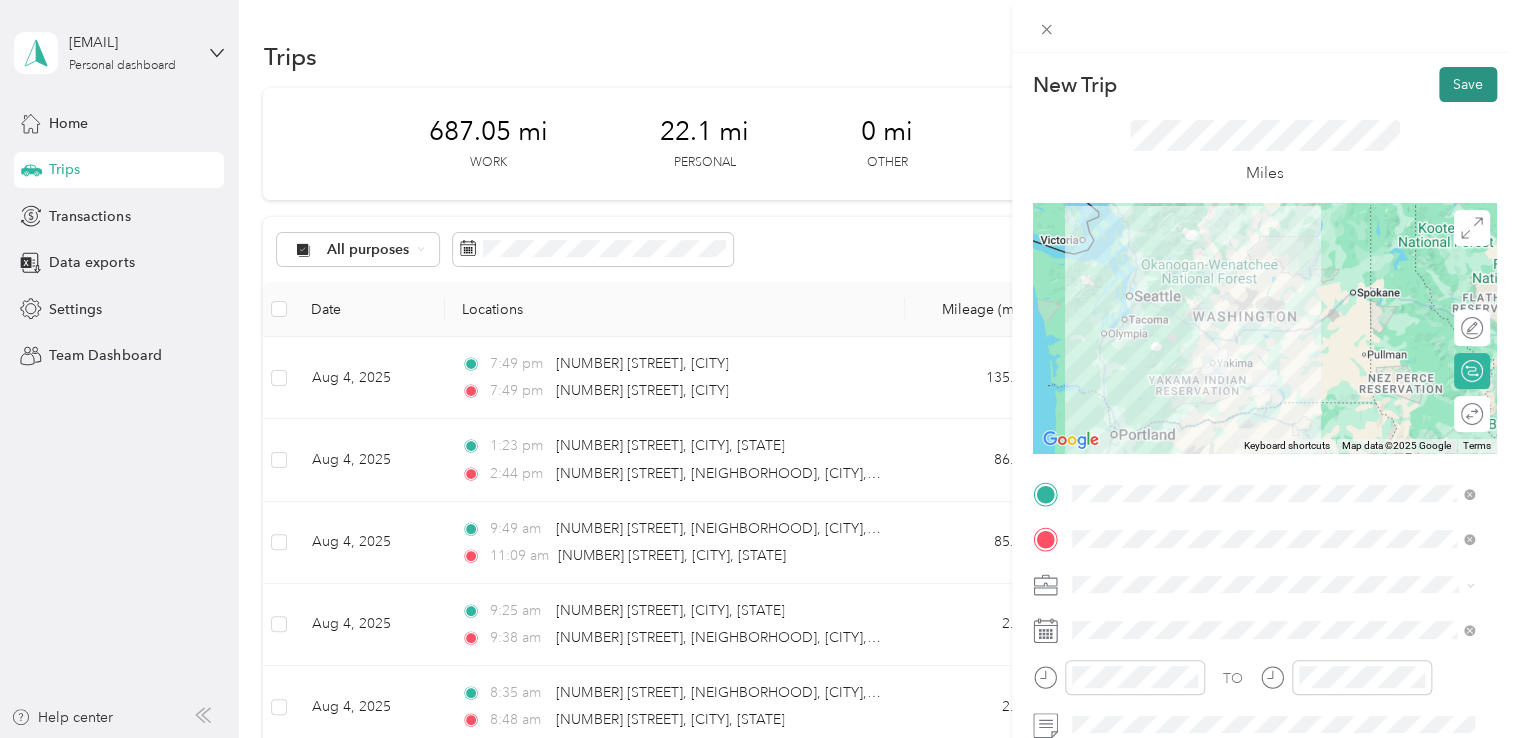 click on "Save" at bounding box center (1468, 84) 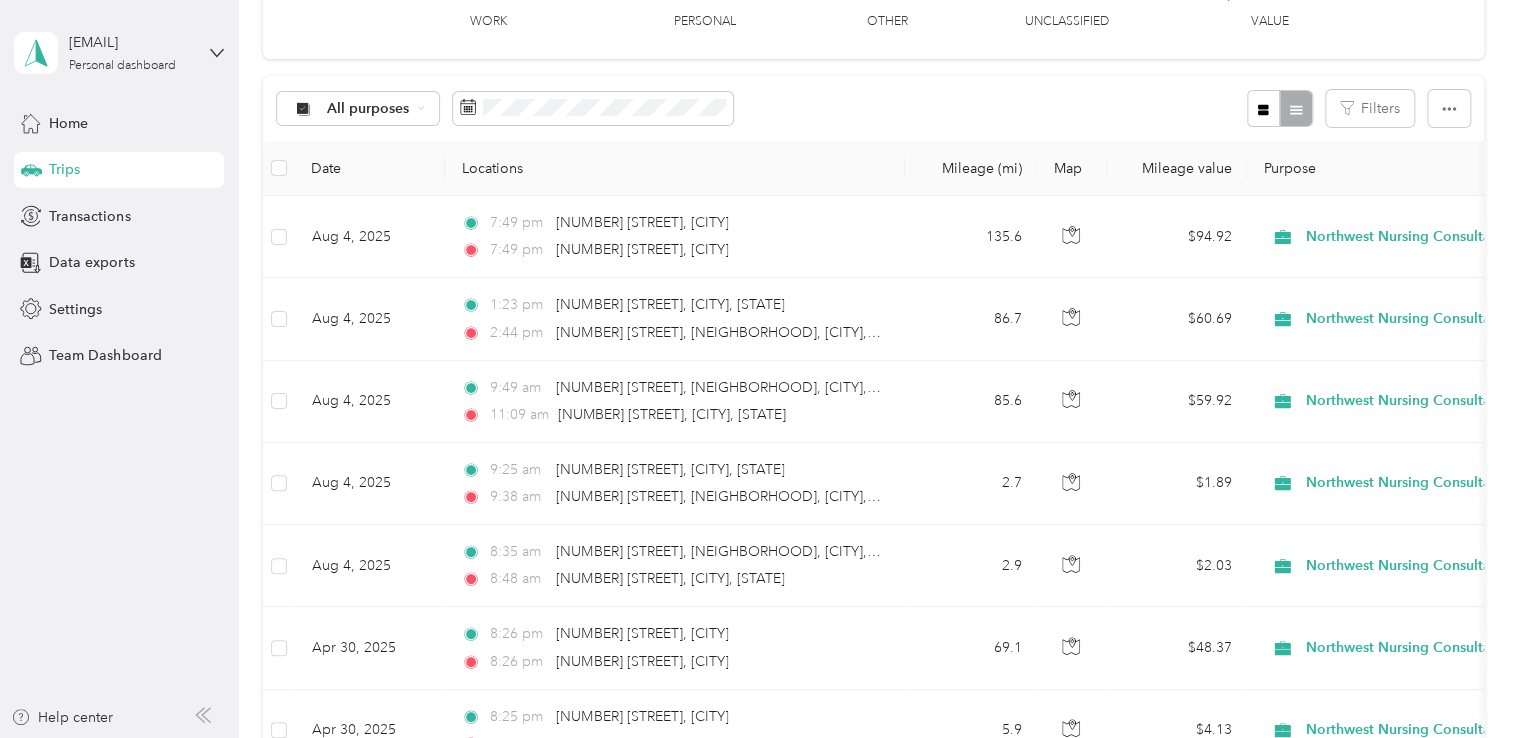 scroll, scrollTop: 0, scrollLeft: 0, axis: both 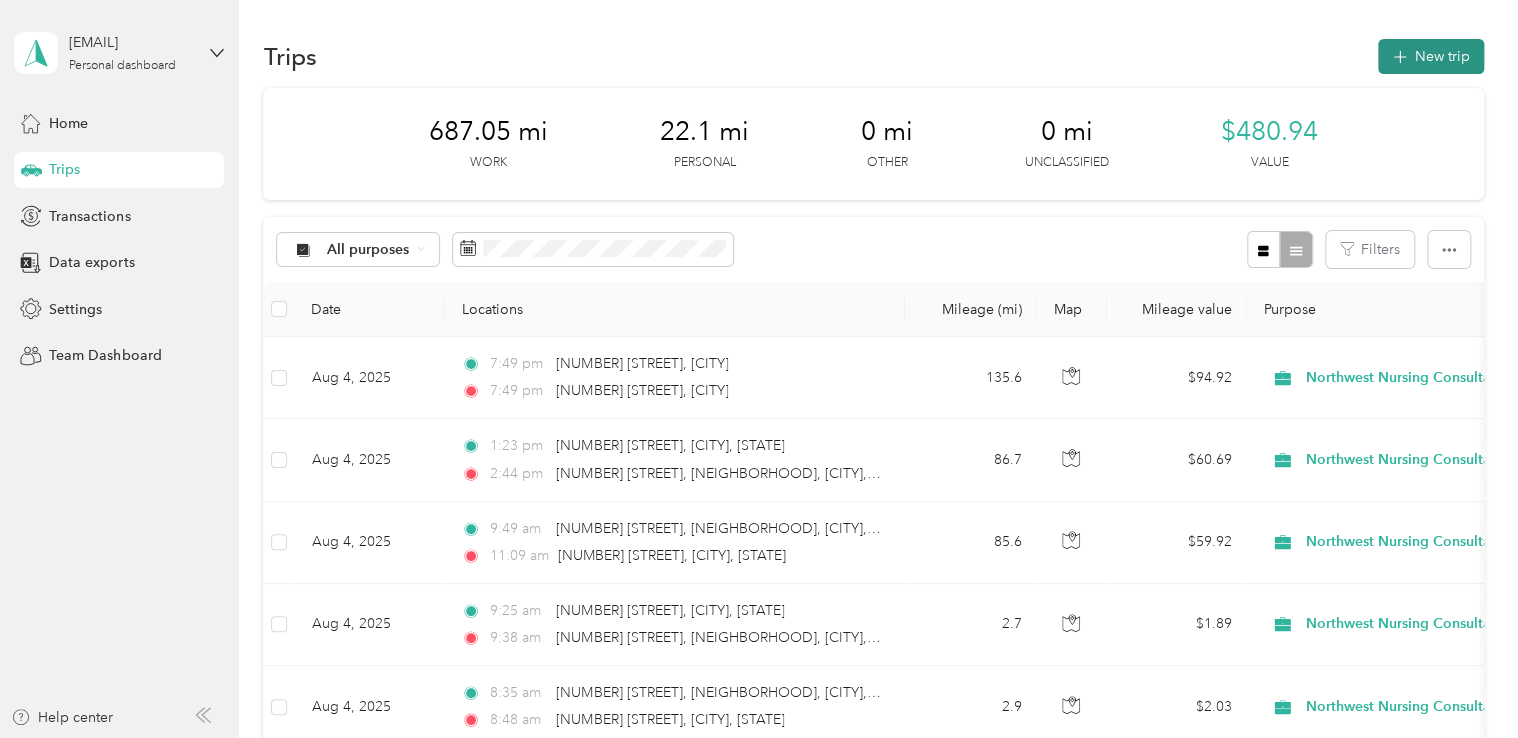 click on "New trip" at bounding box center [1431, 56] 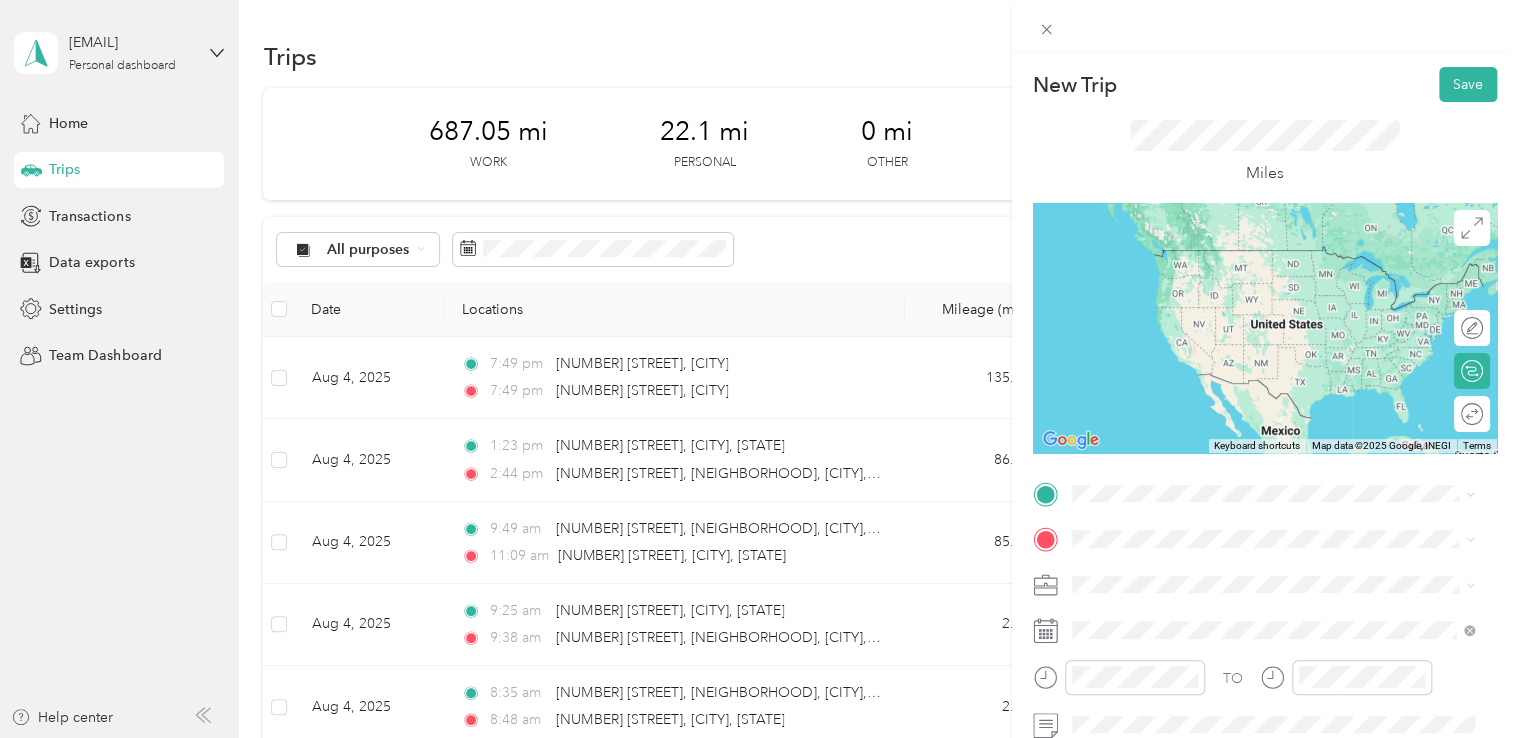 click on "[NUMBER] [STREET]
[CITY], [STATE] [POSTAL_CODE], [COUNTRY]" at bounding box center [1273, 257] 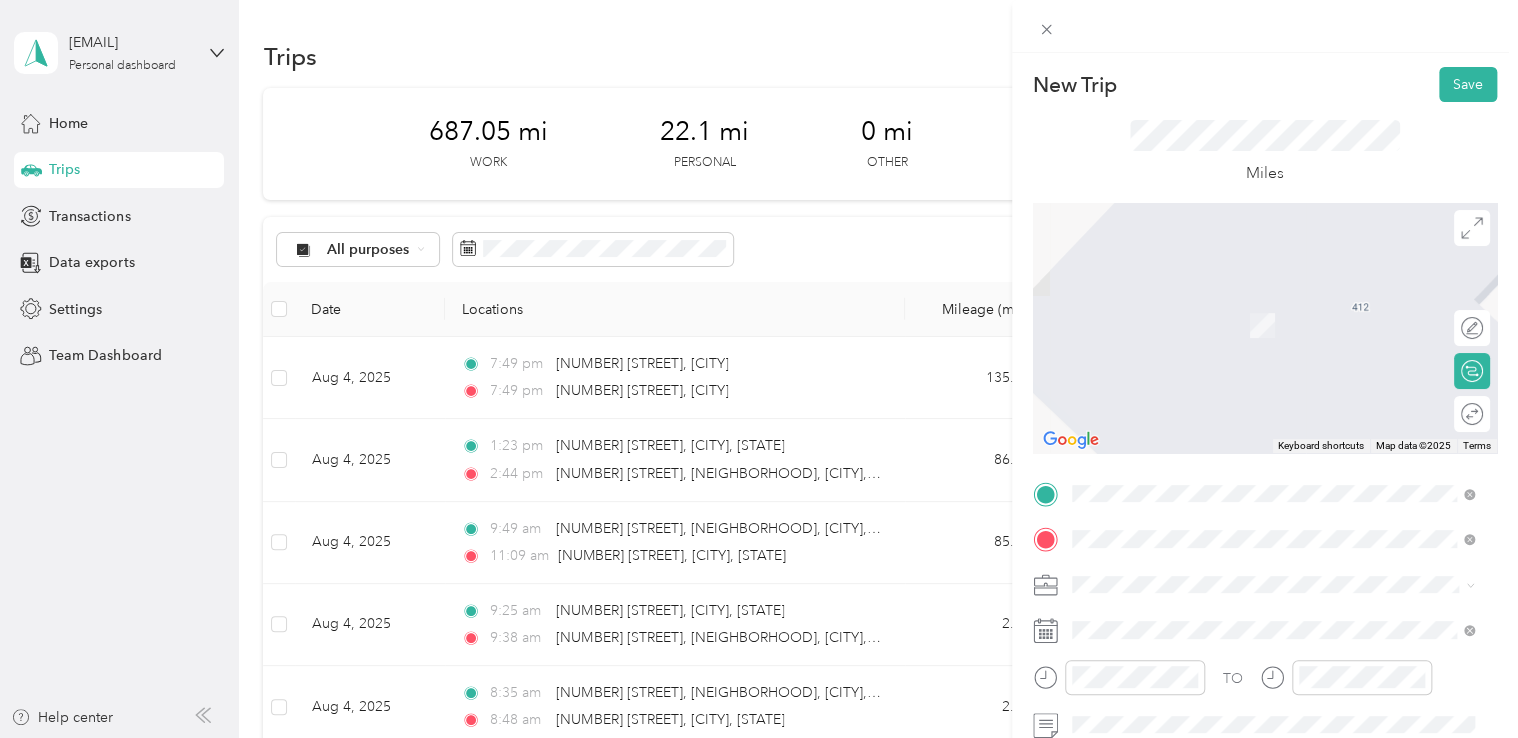 click on "[NUMBER] [STREET]
[CITY], [STATE] [POSTAL_CODE], [COUNTRY]" at bounding box center [1253, 304] 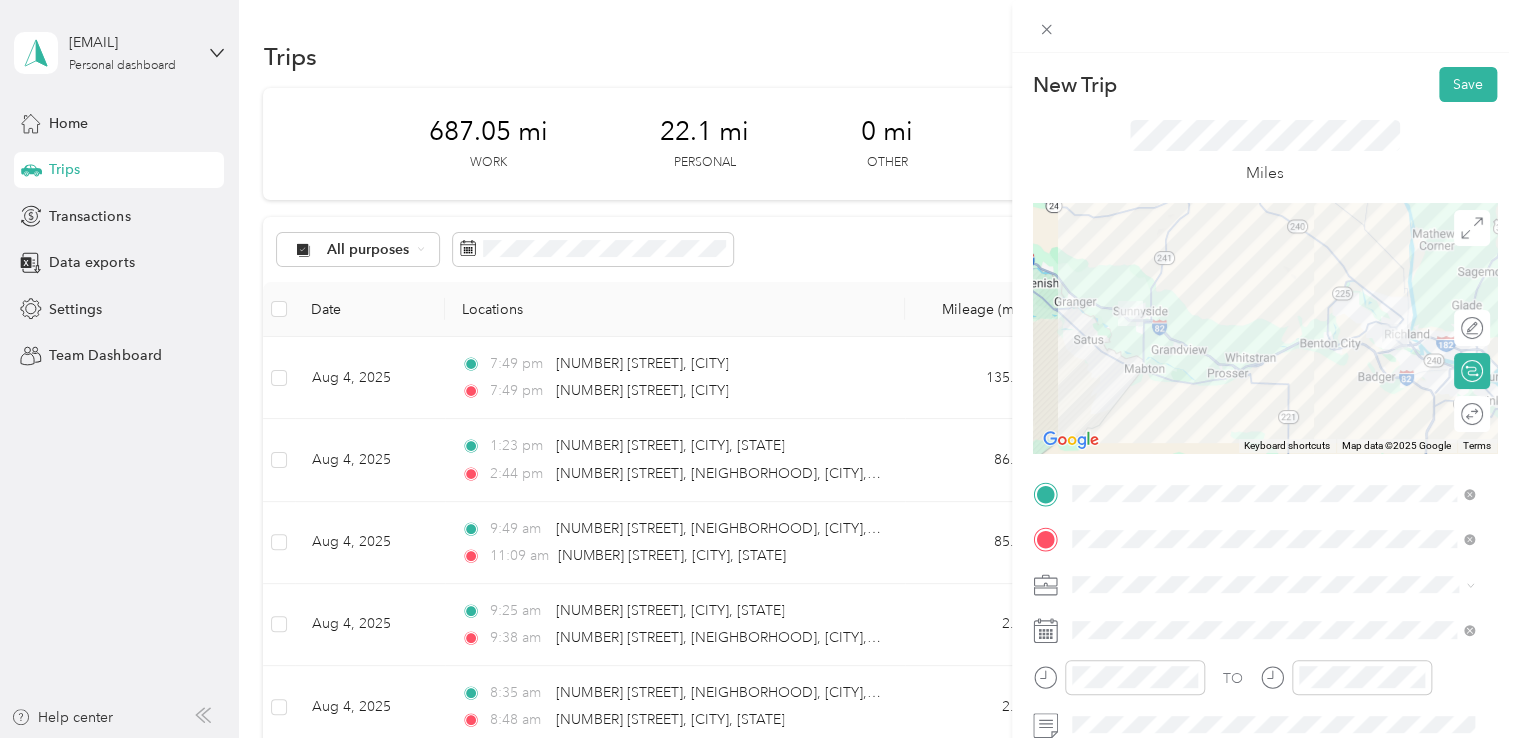 click on "Northwest Nursing Consultants" at bounding box center [1273, 372] 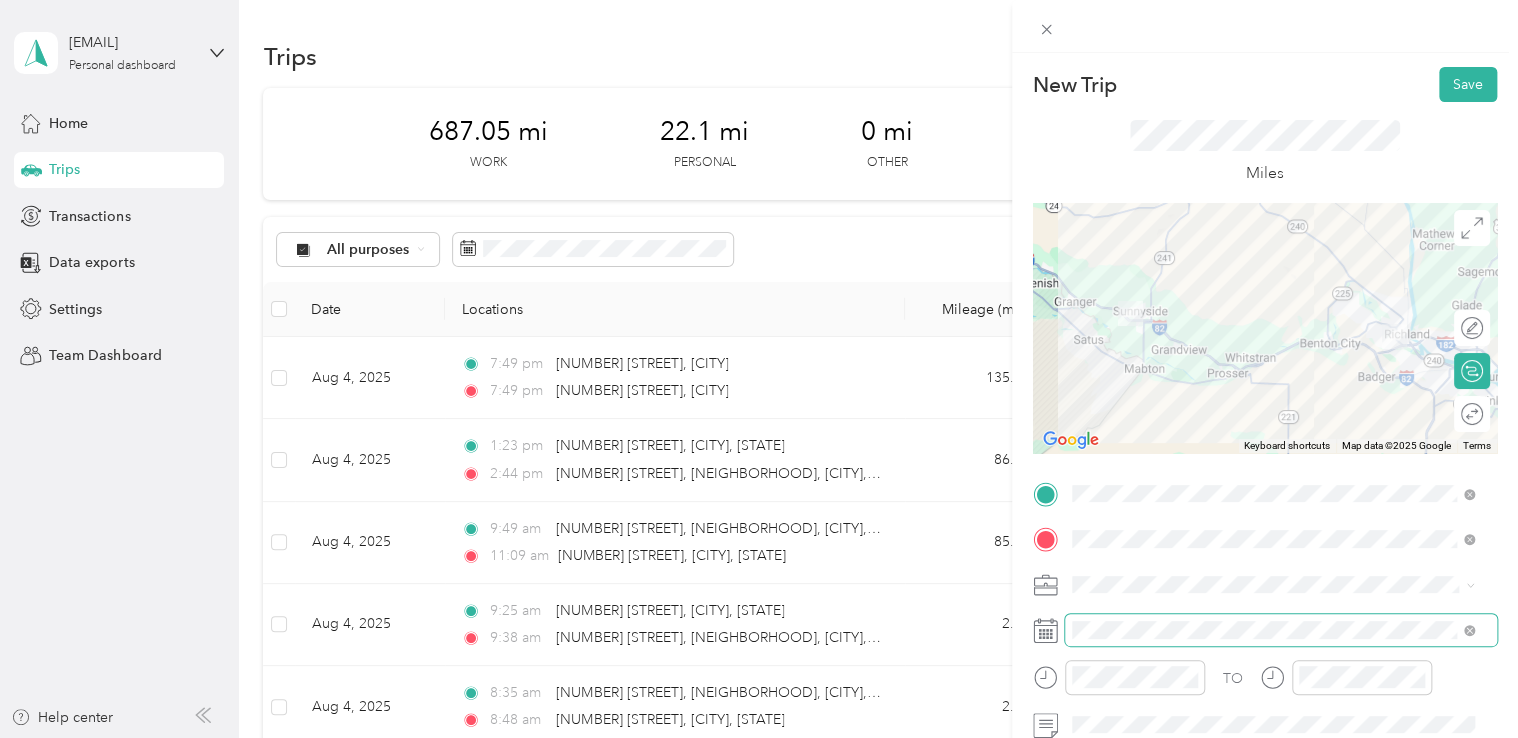 scroll, scrollTop: 100, scrollLeft: 0, axis: vertical 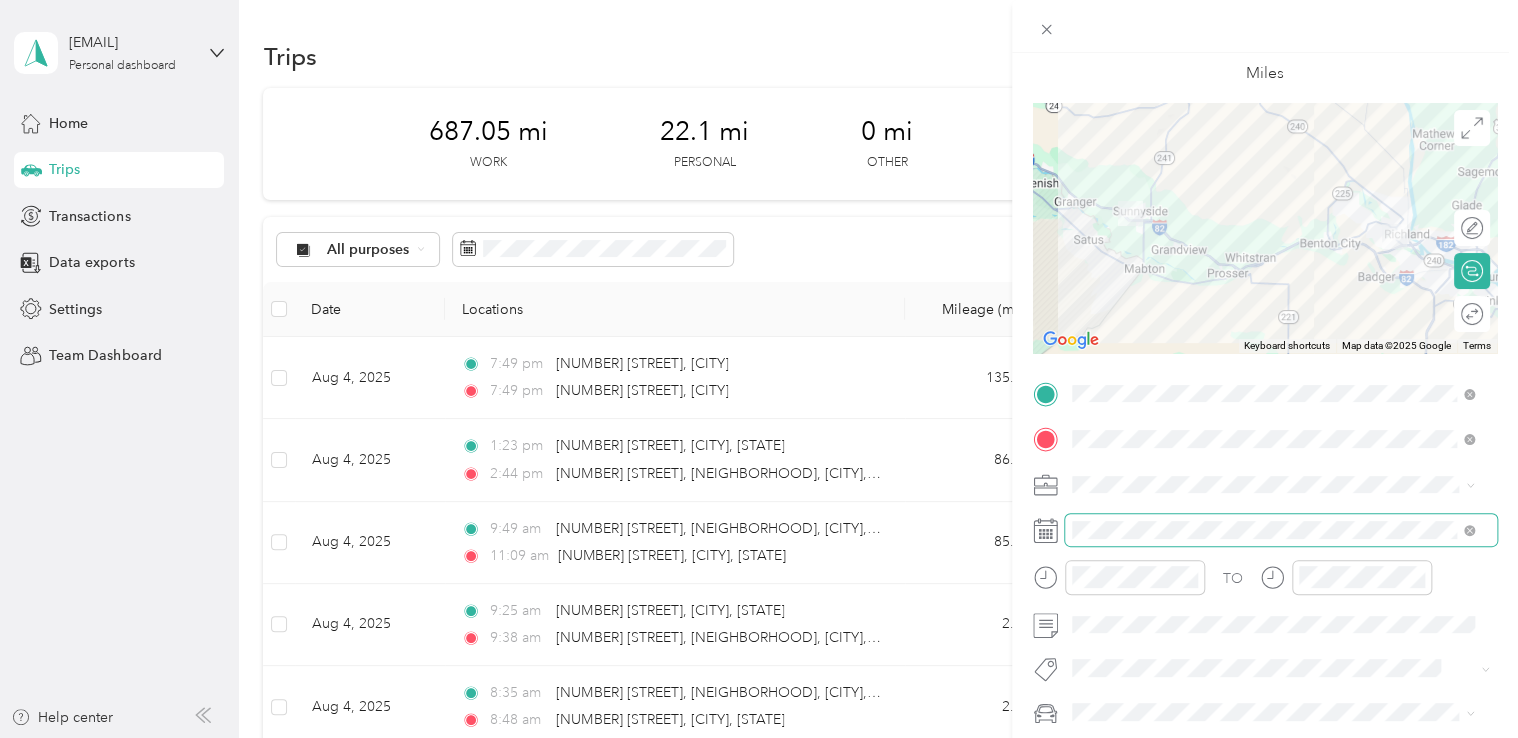 click at bounding box center (1281, 530) 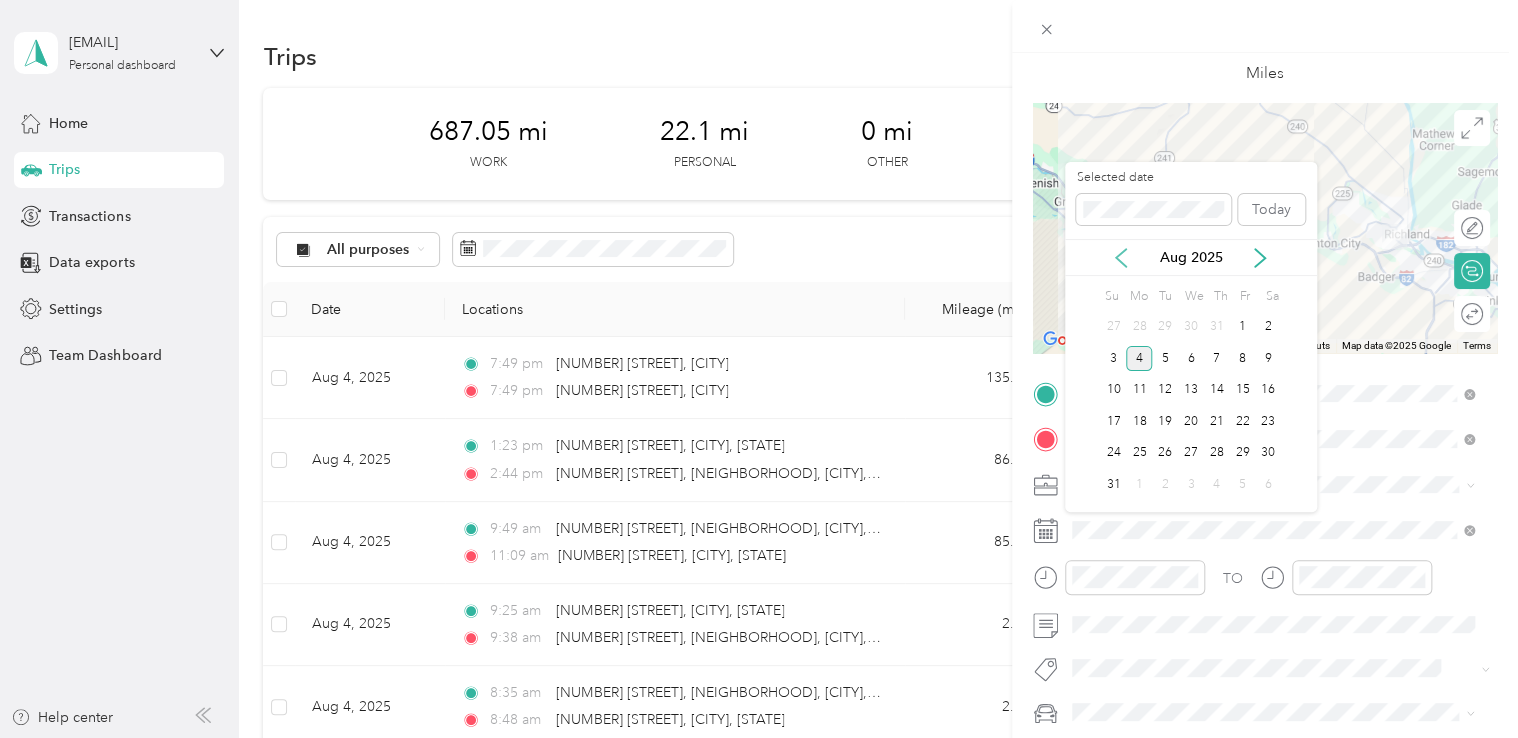 click 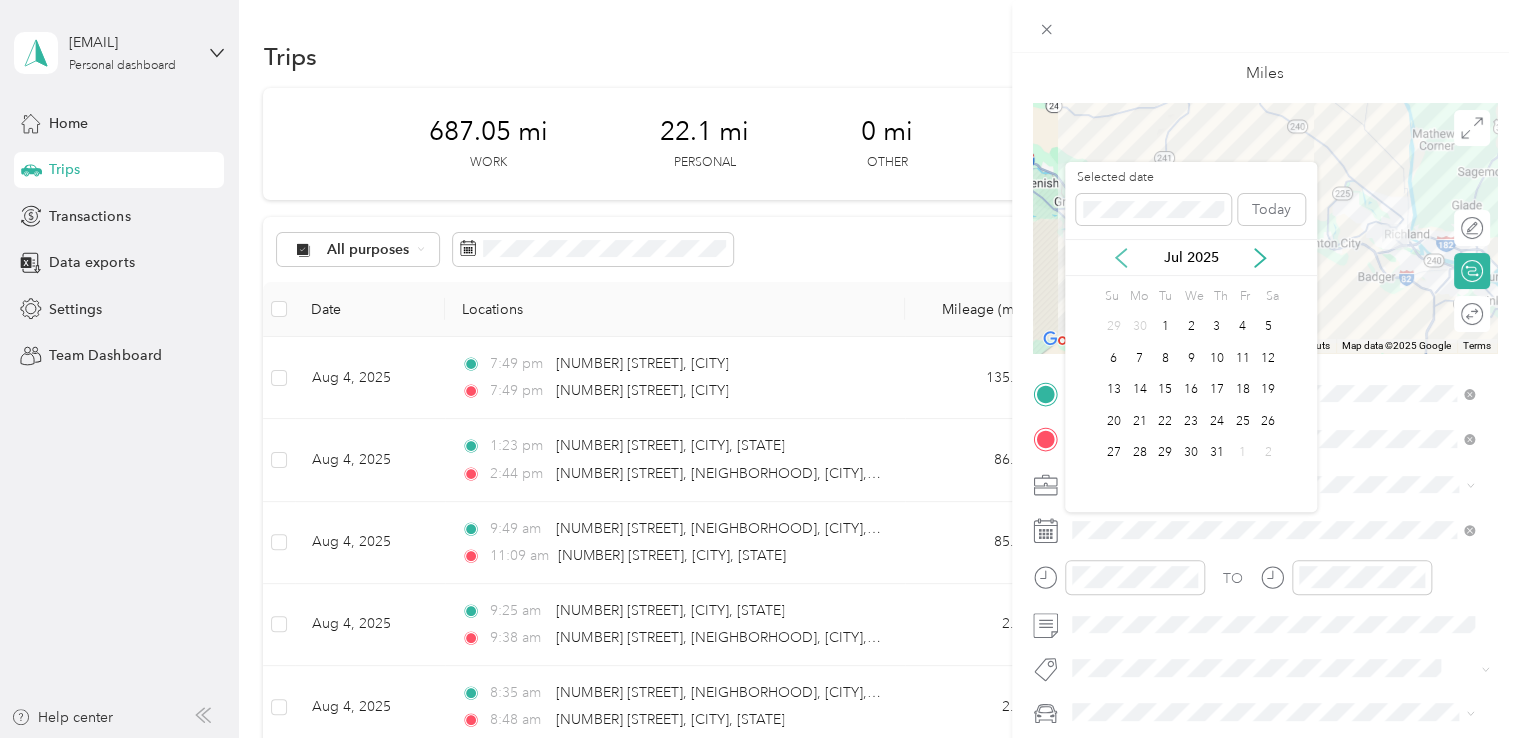 click 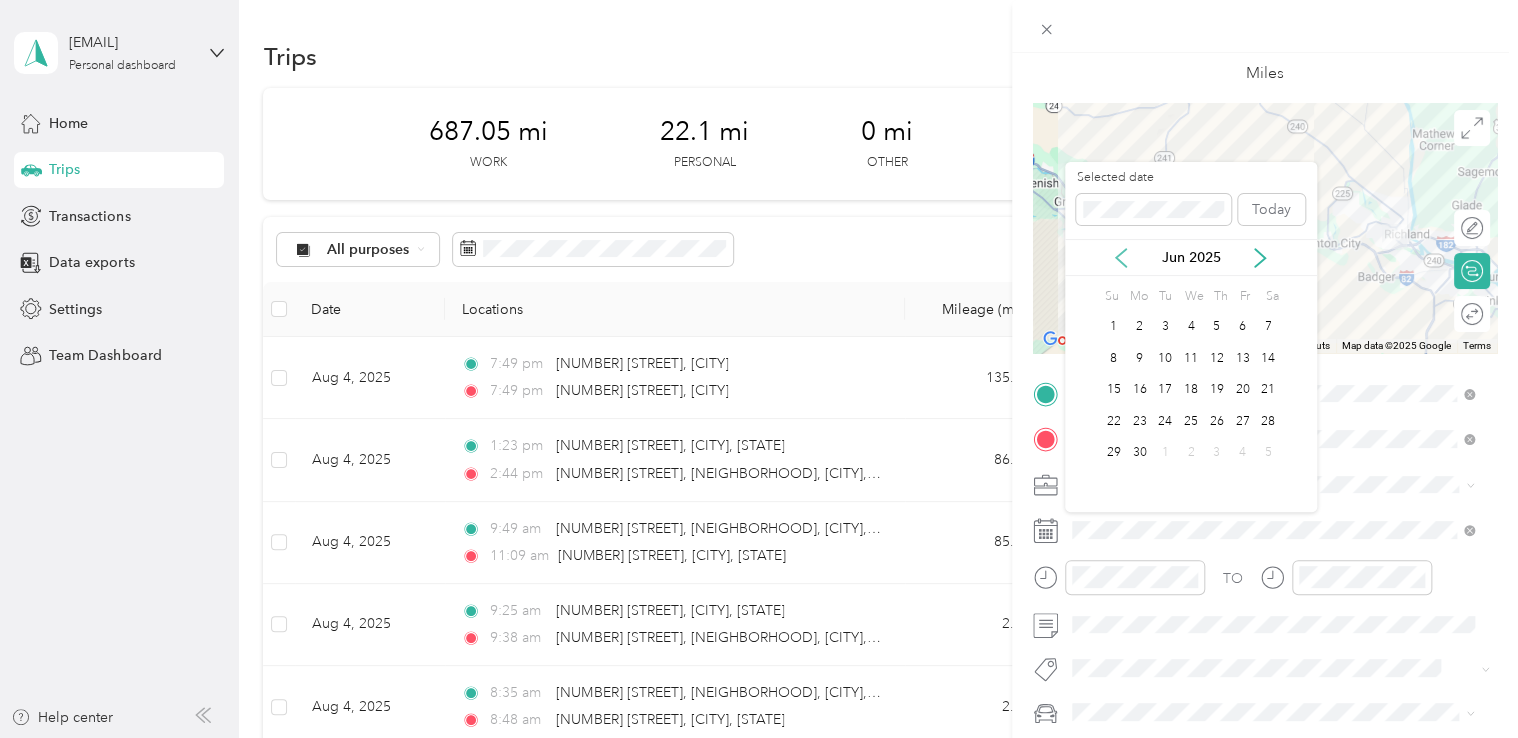 click 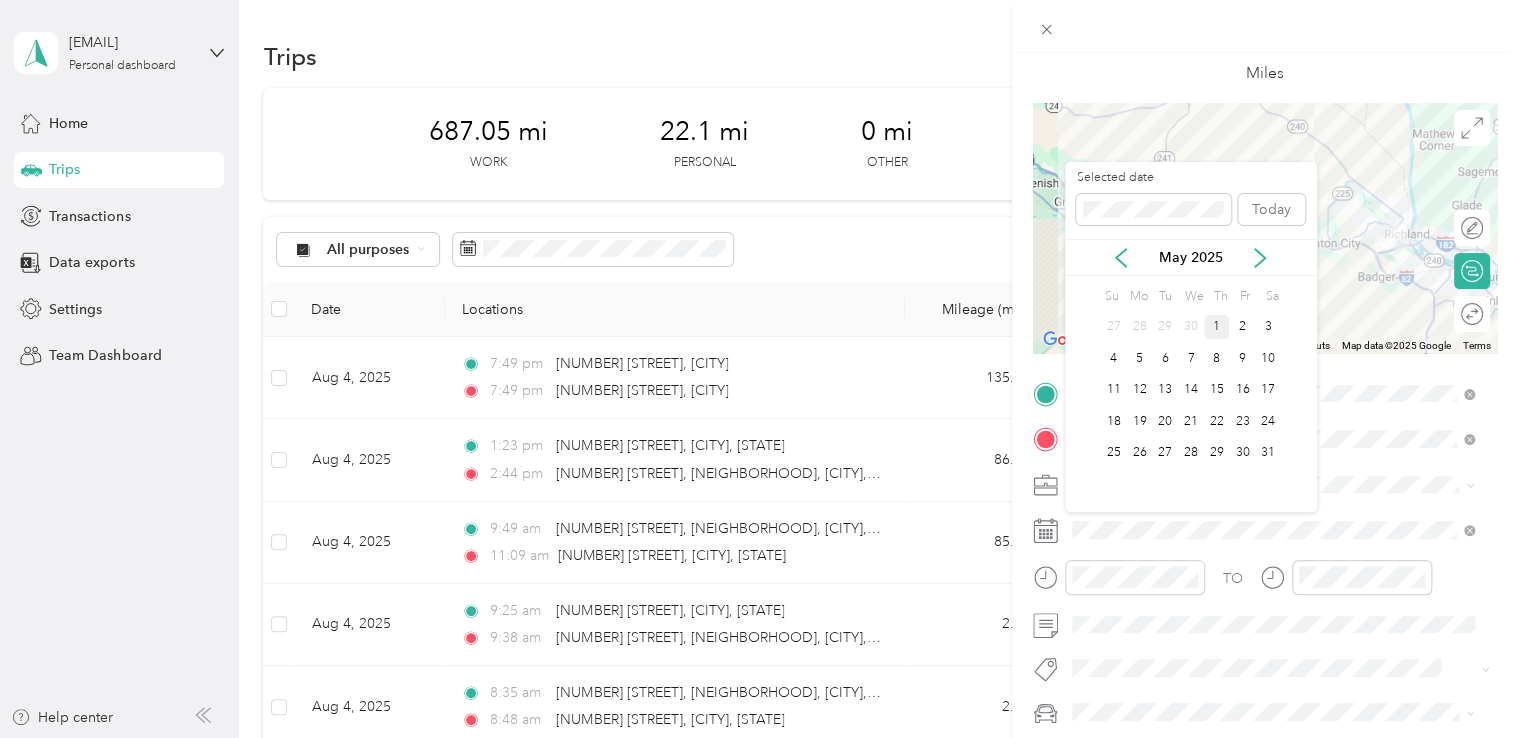 click on "1" at bounding box center [1217, 327] 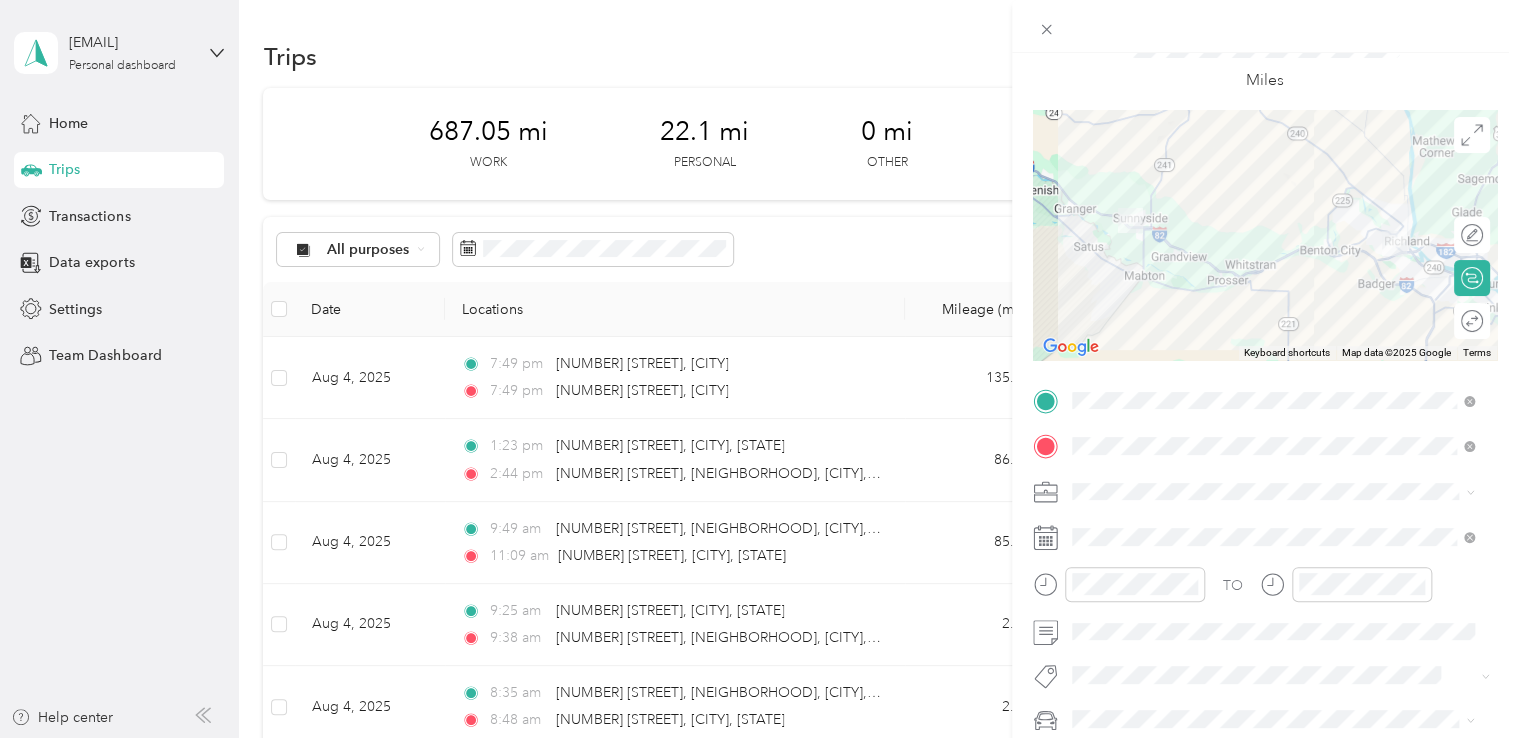 scroll, scrollTop: 0, scrollLeft: 0, axis: both 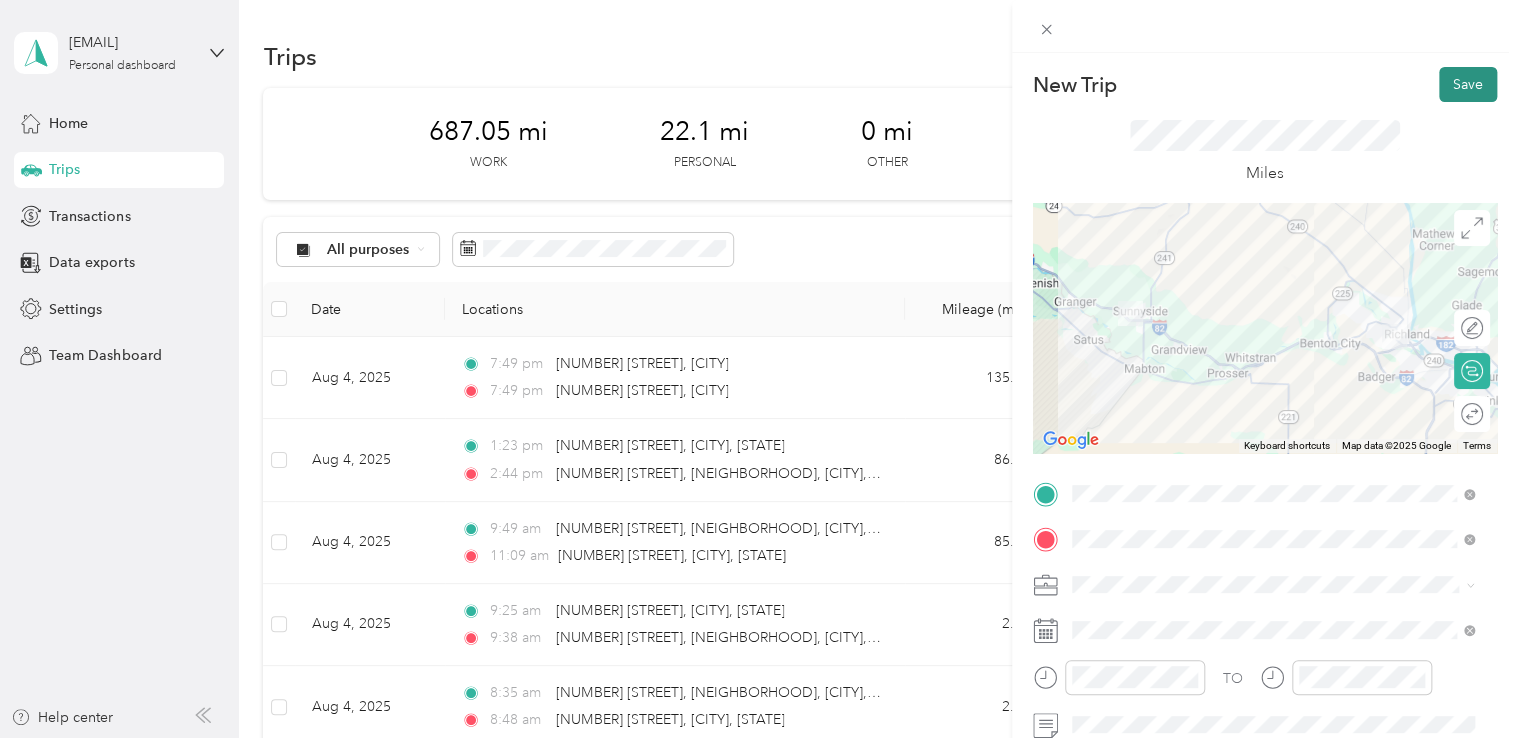 click on "Save" at bounding box center (1468, 84) 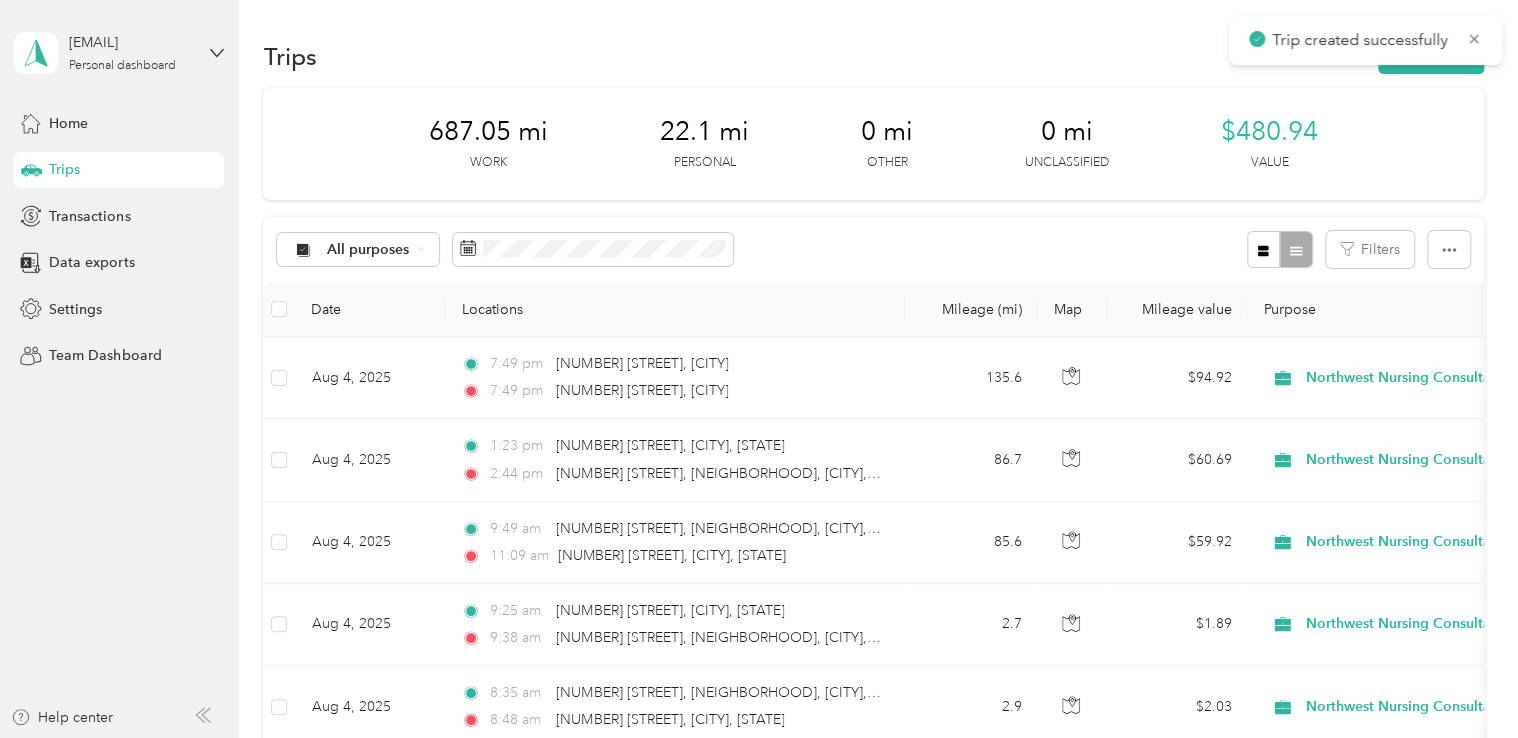 click on "Trips New trip" at bounding box center [873, 56] 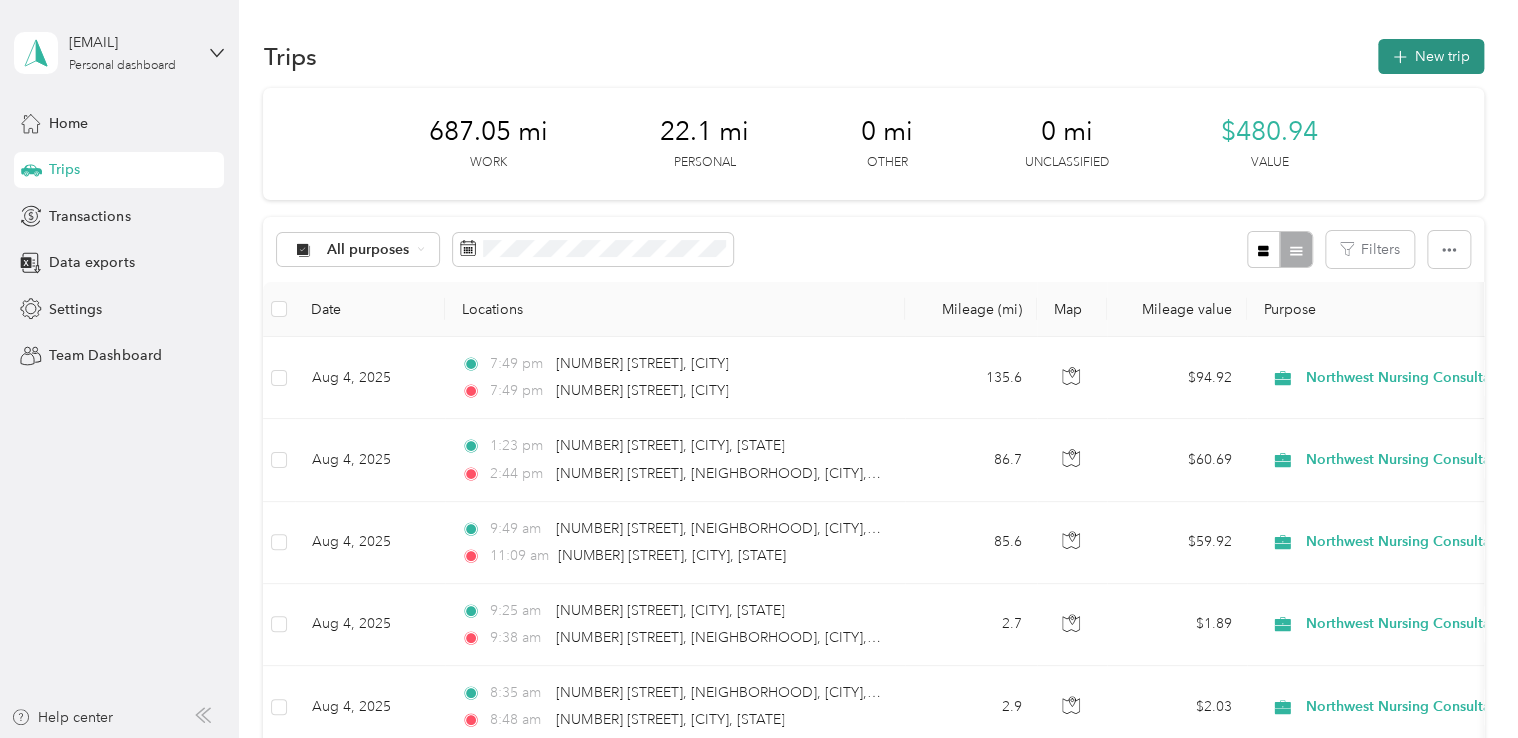 click on "New trip" at bounding box center (1431, 56) 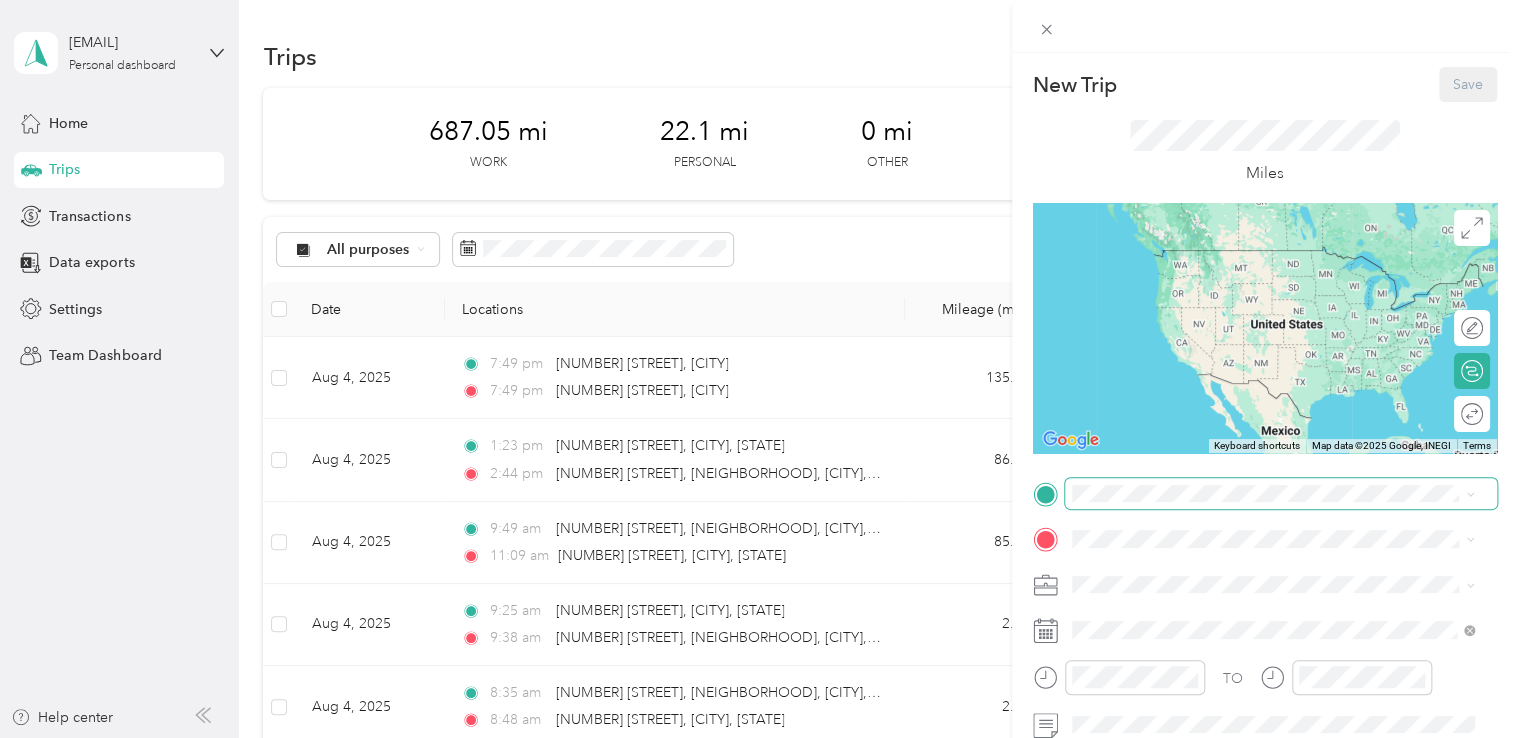 click at bounding box center (1281, 494) 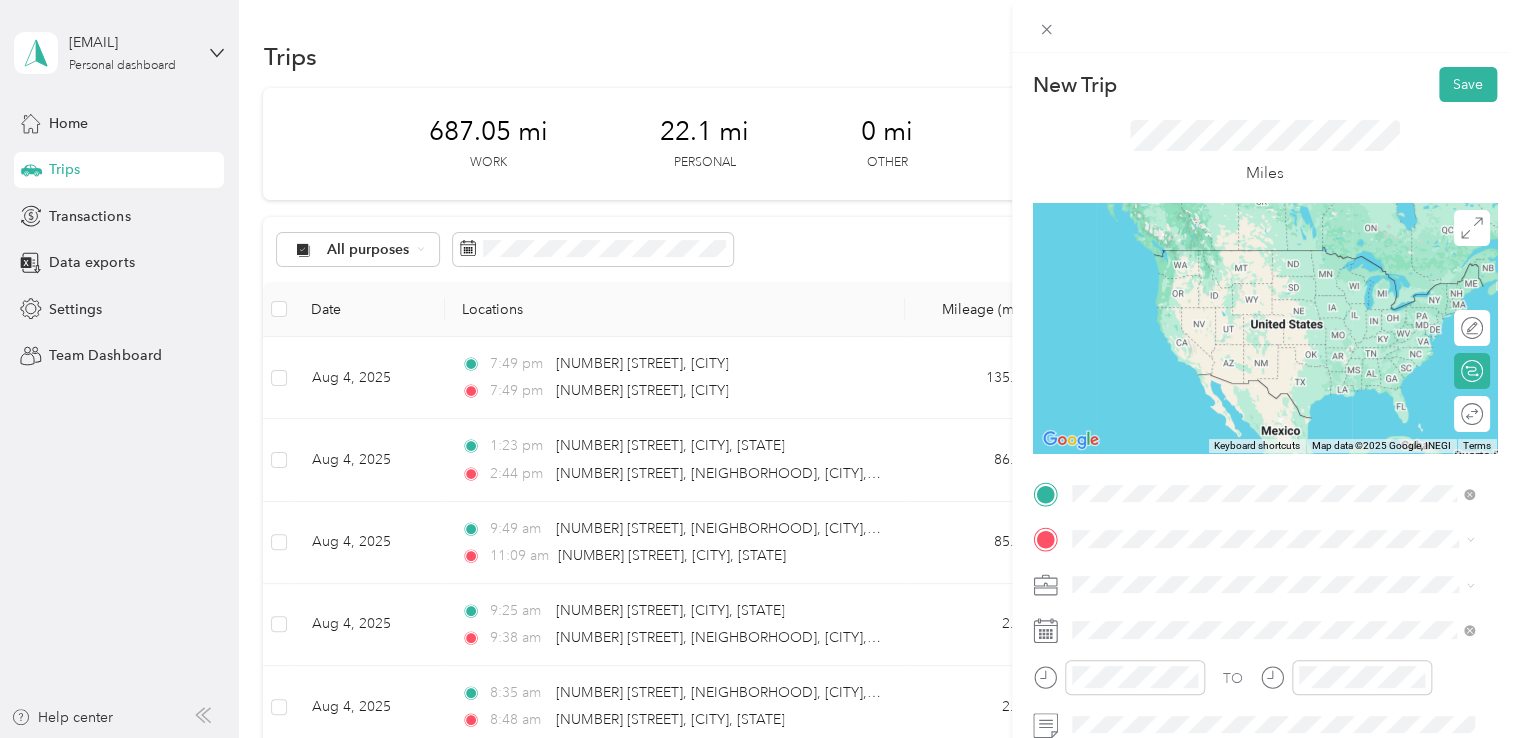 click on "[NUMBER] [STREET]
[CITY], [STATE] [POSTAL_CODE], [COUNTRY]" at bounding box center [1253, 258] 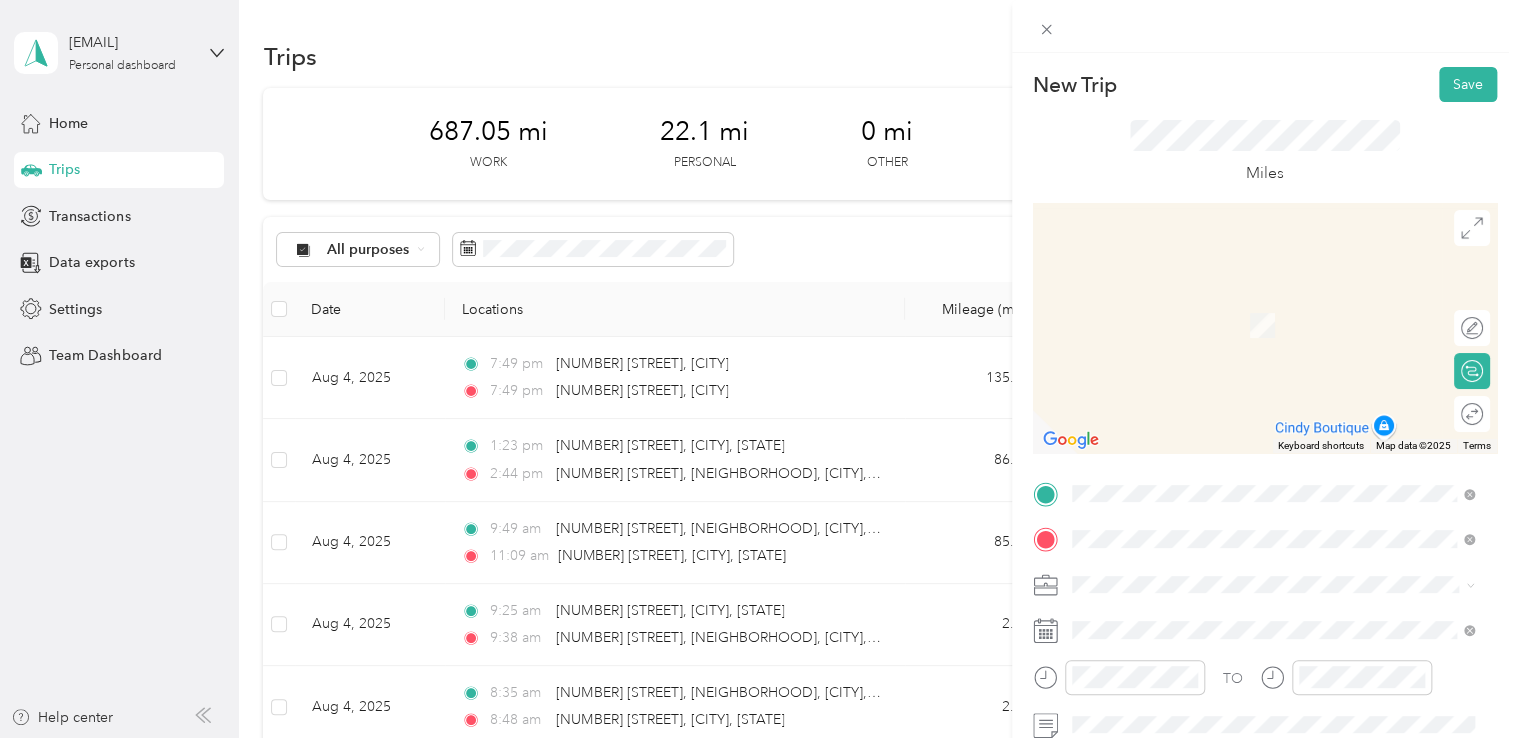 click on "[NUMBER] [STREET]
[CITY], [STATE] [POSTAL_CODE], [COUNTRY]" at bounding box center (1253, 619) 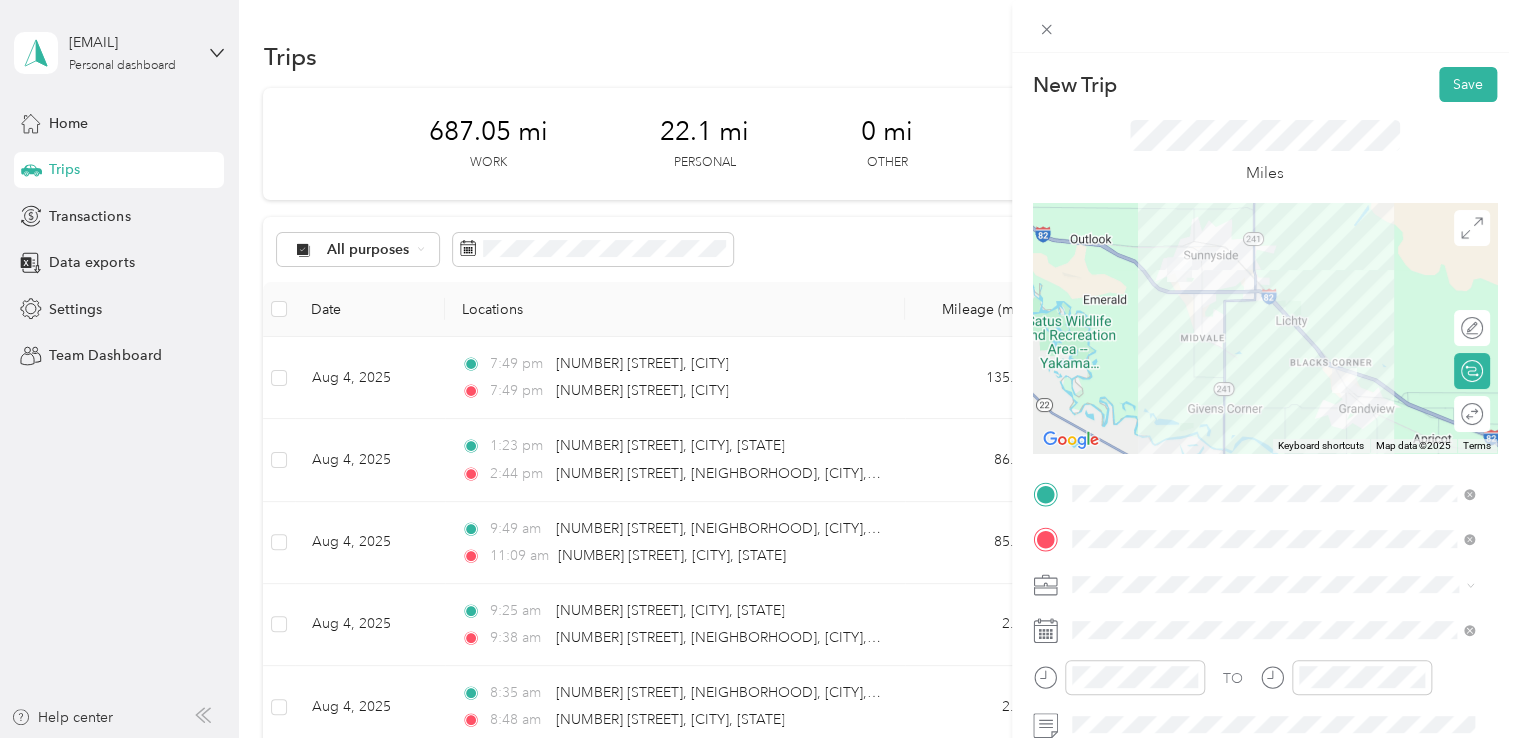 scroll, scrollTop: 100, scrollLeft: 0, axis: vertical 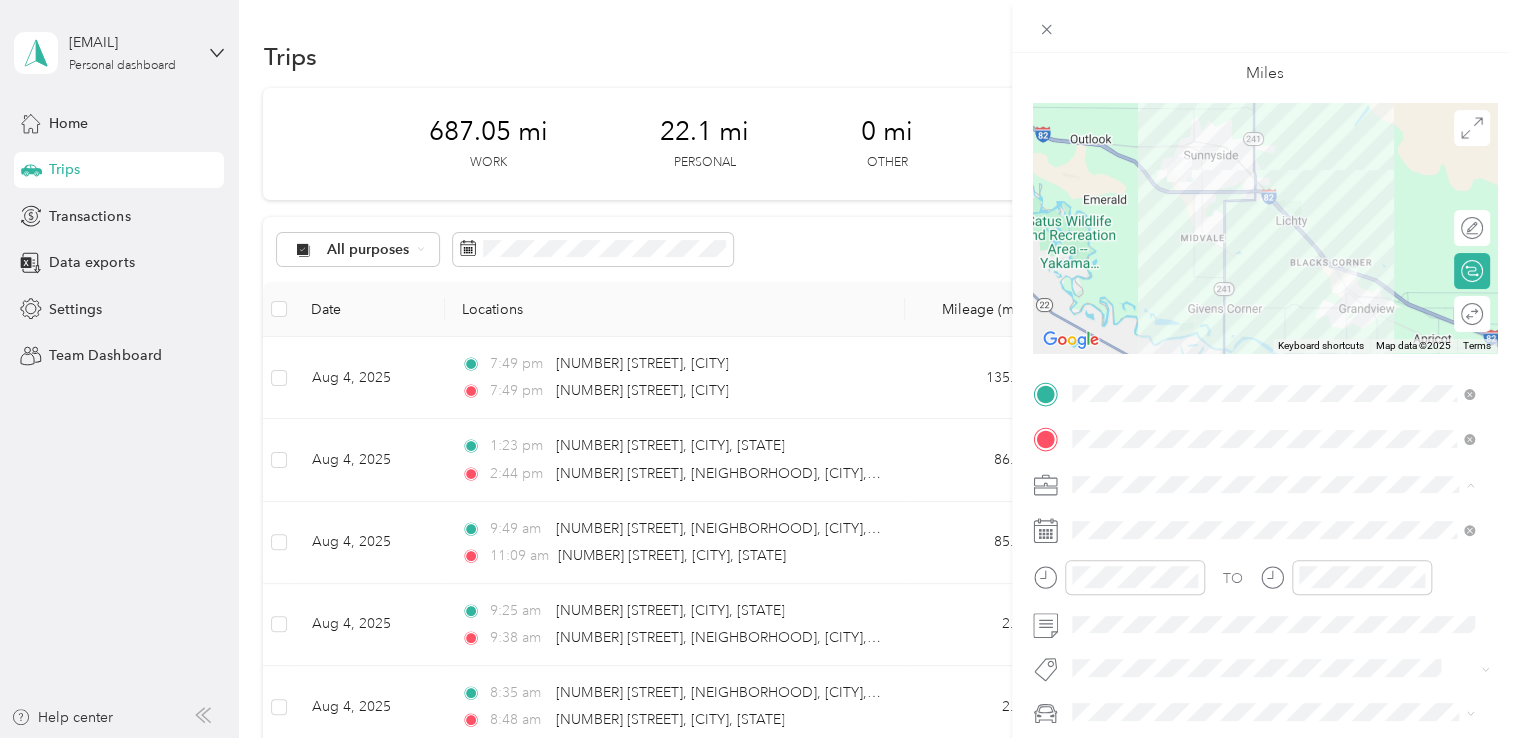 click on "Northwest Nursing Consultants" at bounding box center [1273, 274] 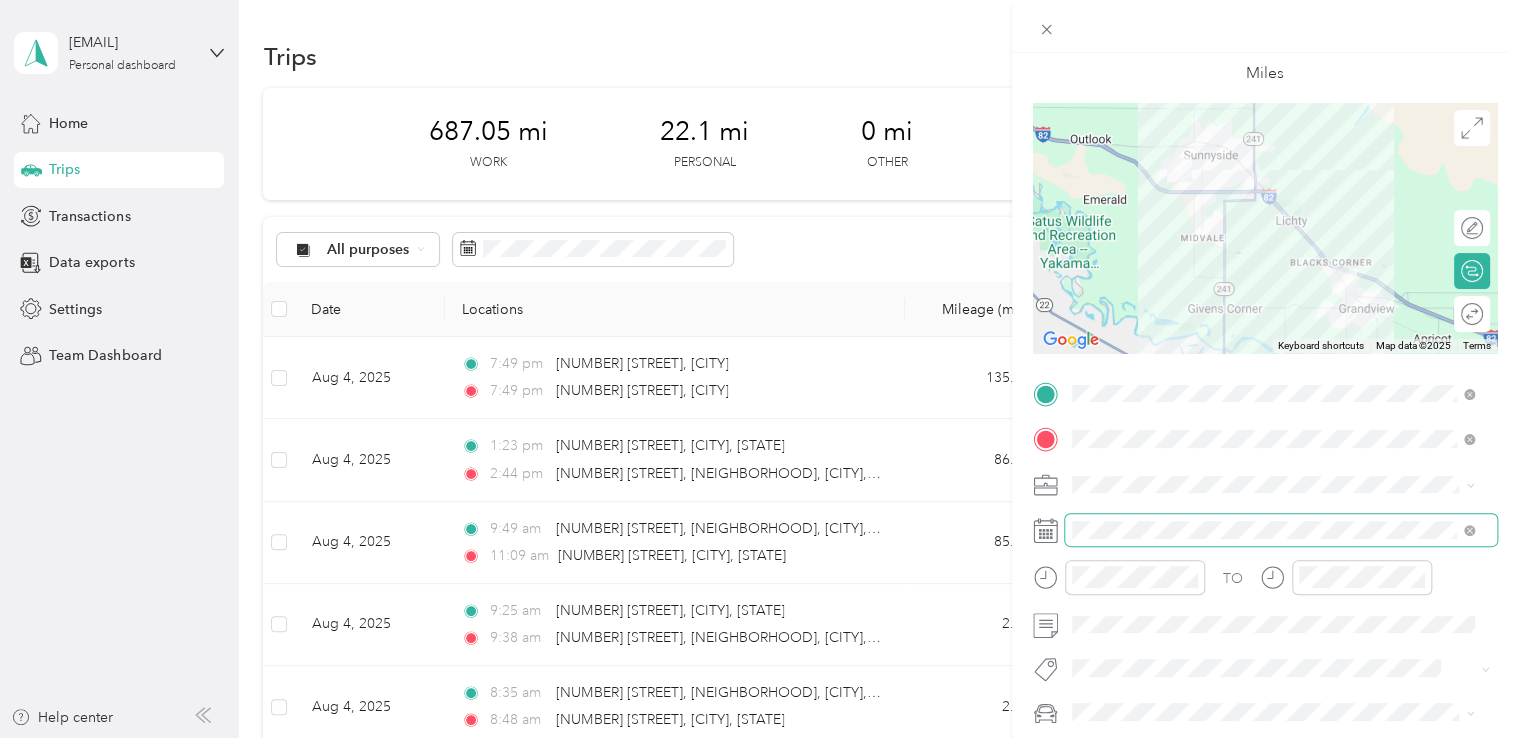 scroll, scrollTop: 200, scrollLeft: 0, axis: vertical 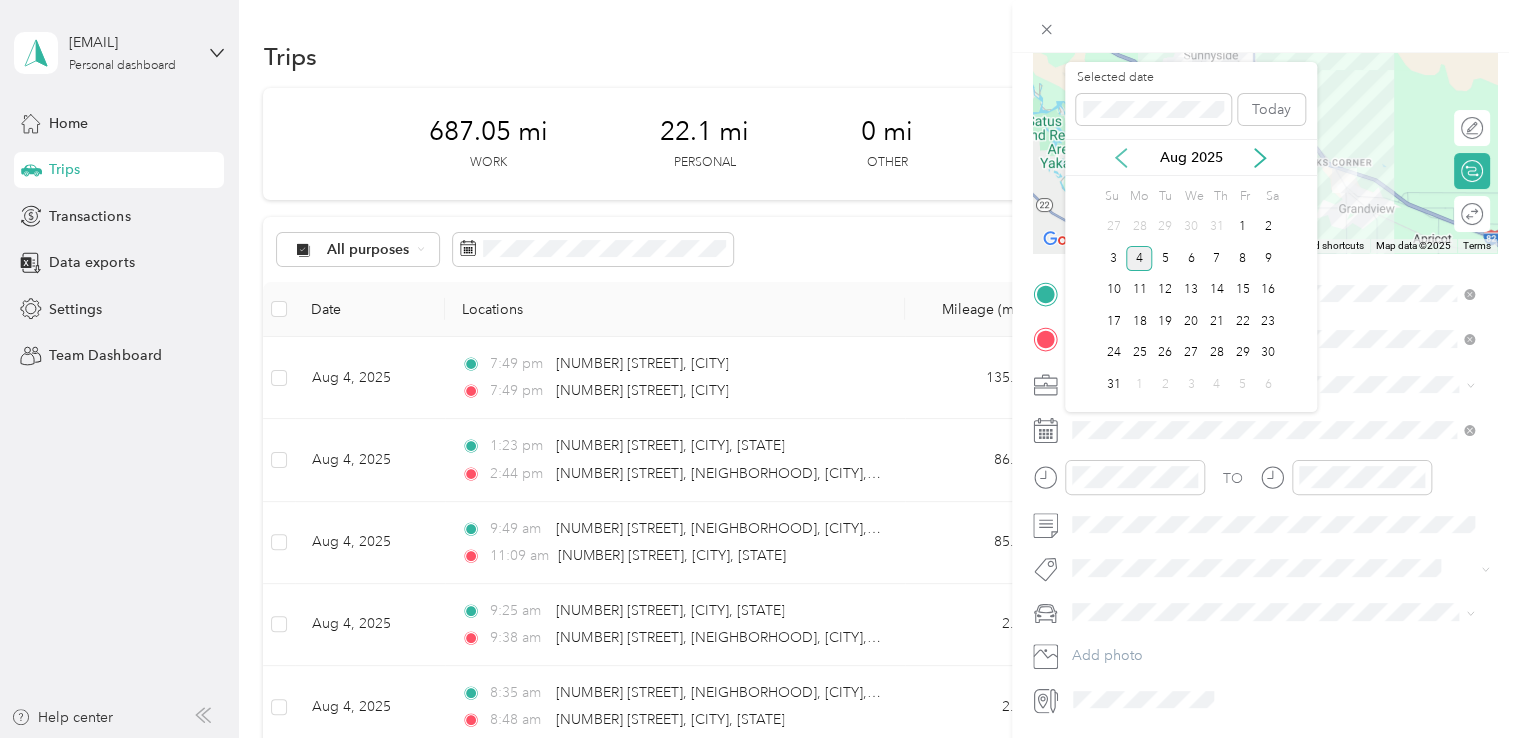 click on "Aug 2025" at bounding box center (1191, 157) 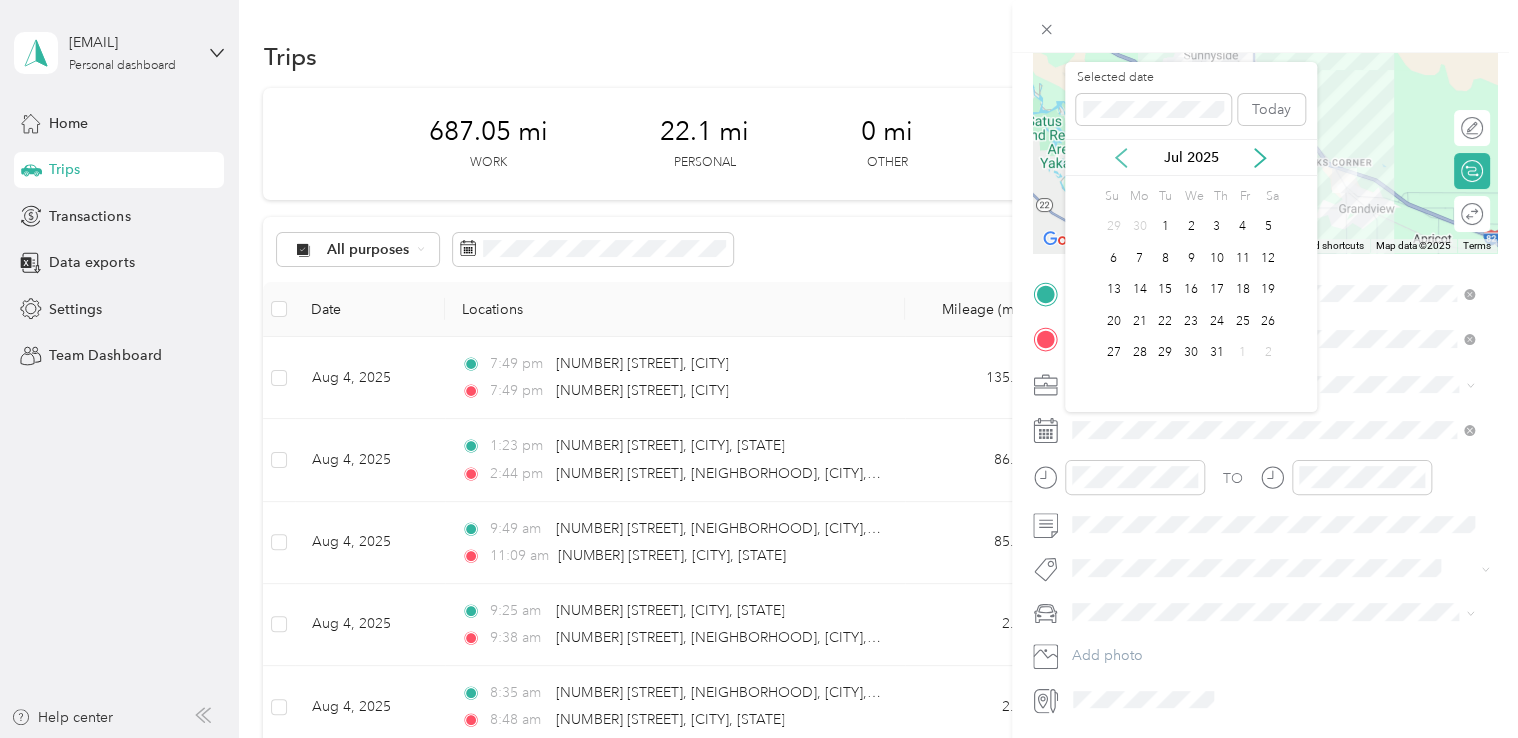click 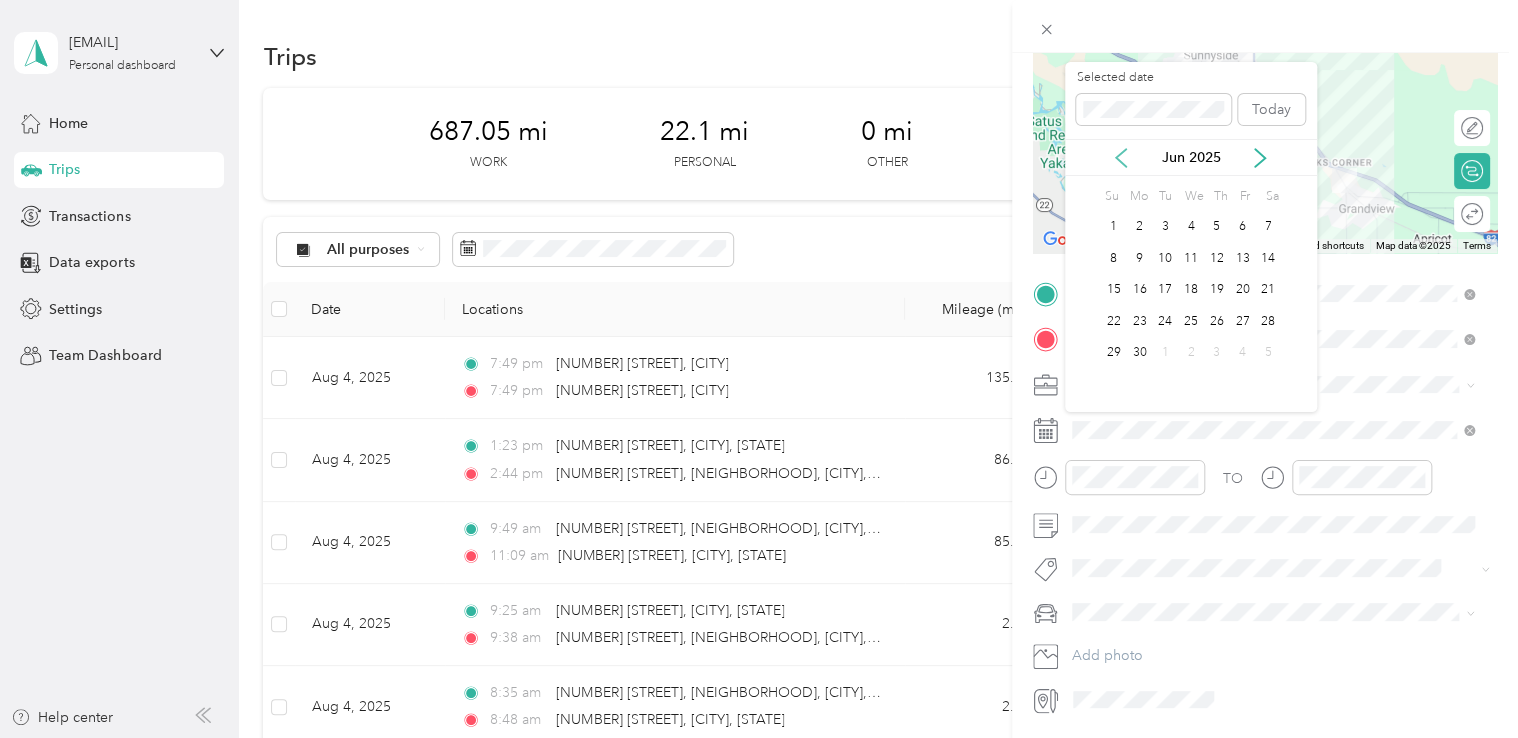 click 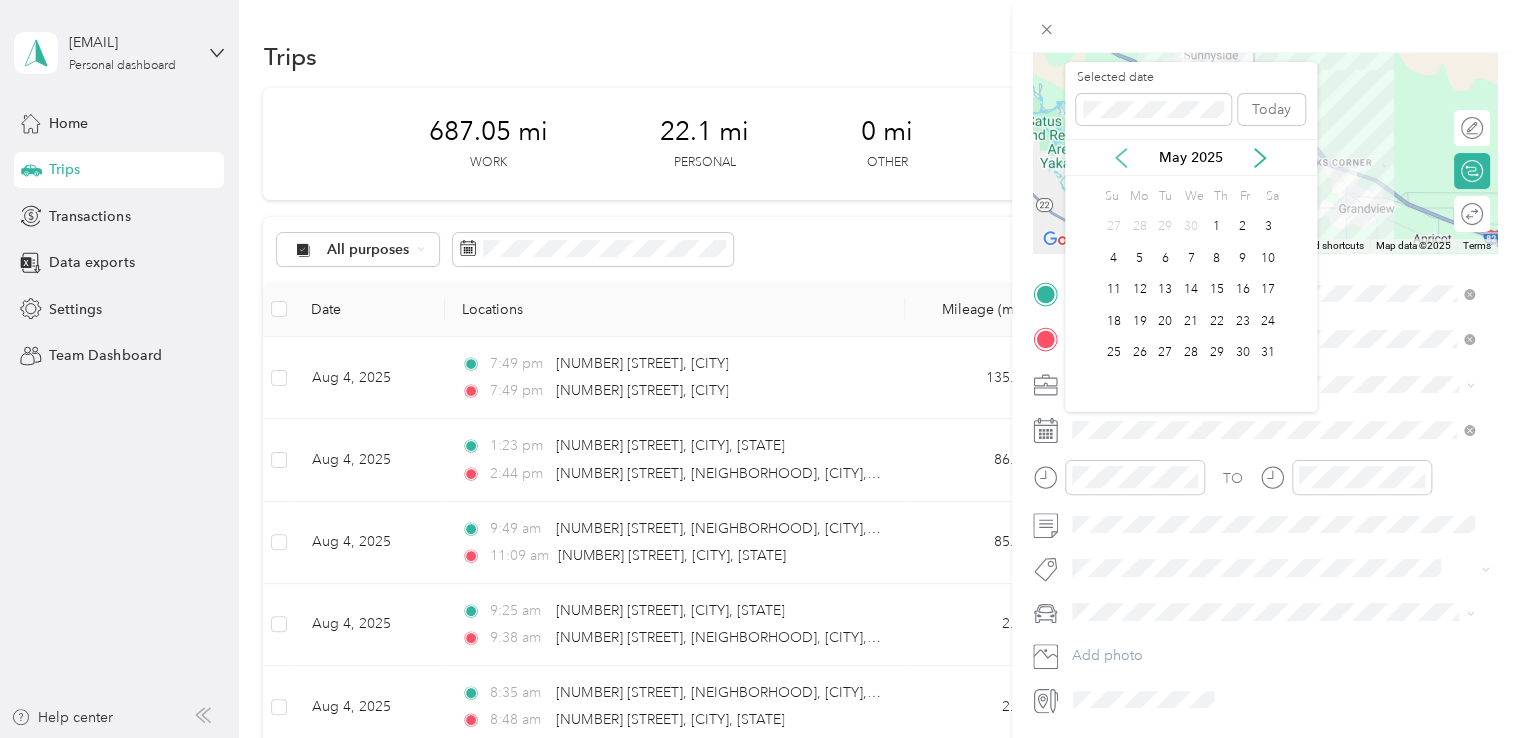 click 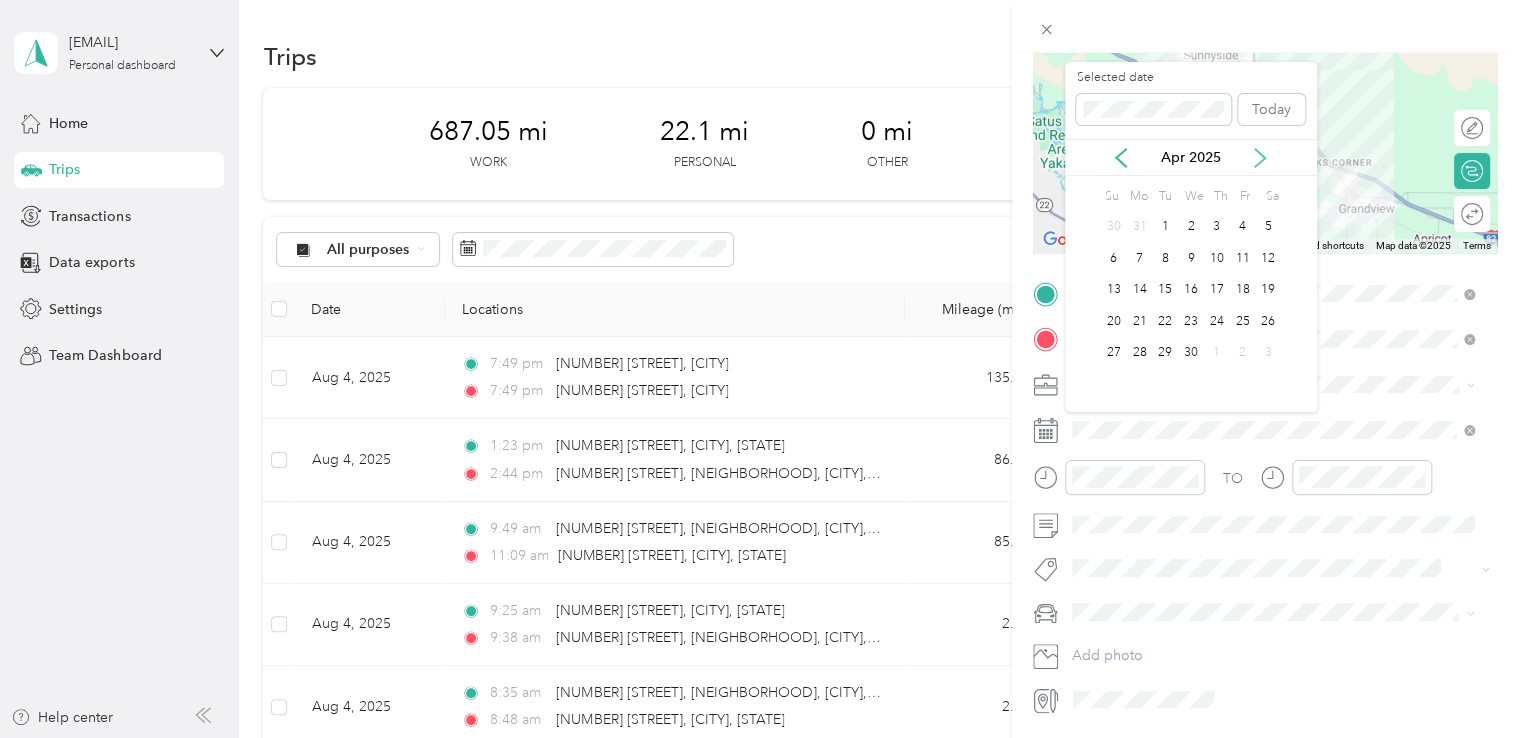 click 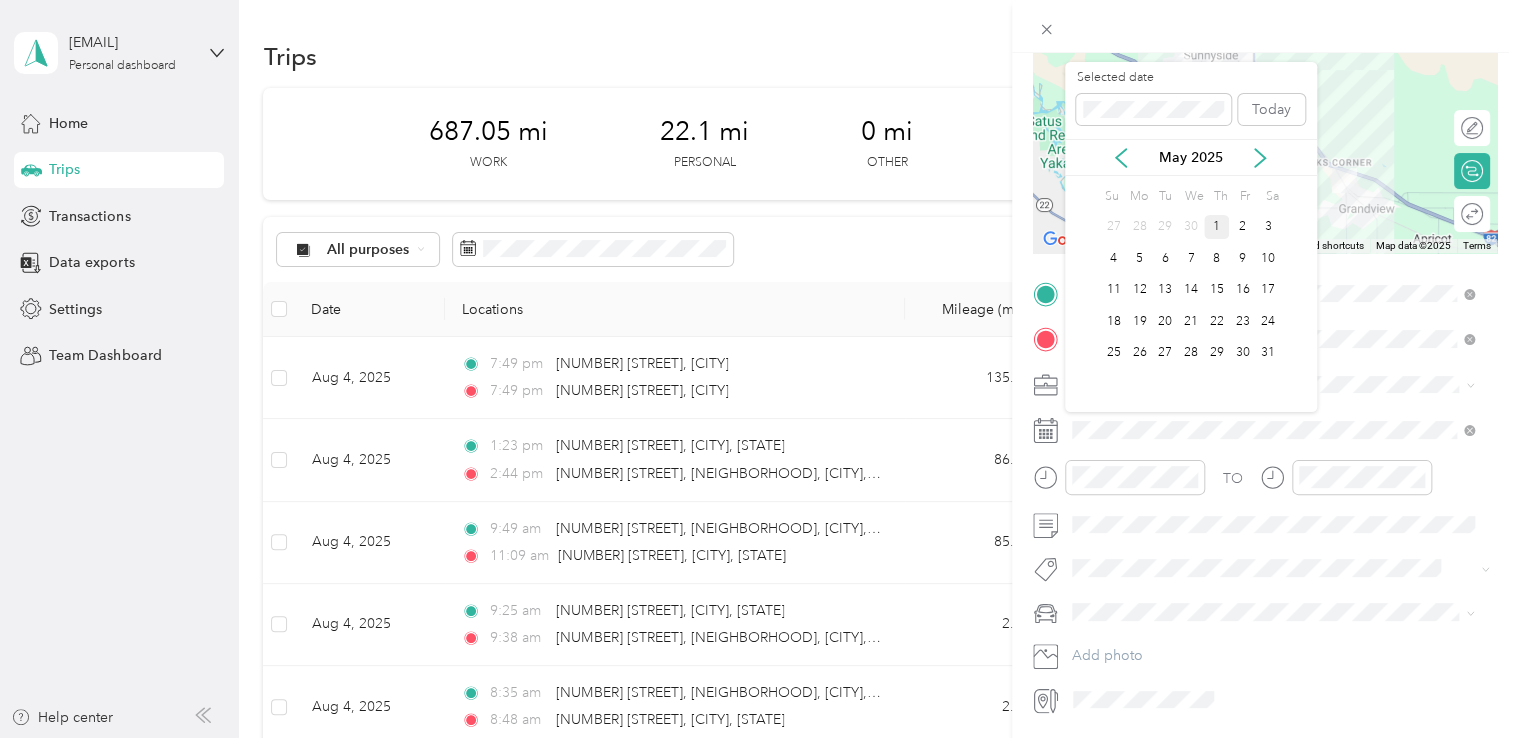 click on "1" at bounding box center (1217, 227) 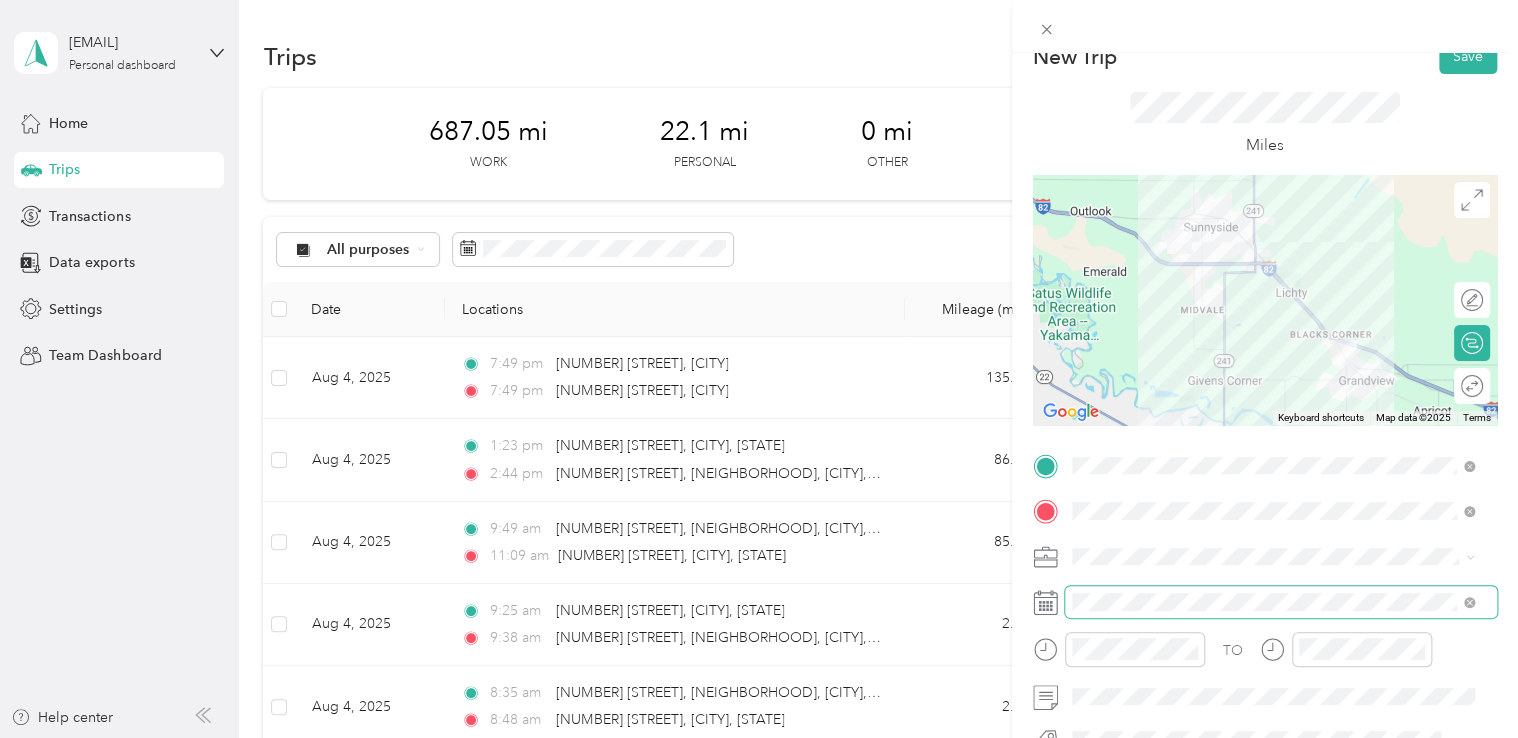 scroll, scrollTop: 0, scrollLeft: 0, axis: both 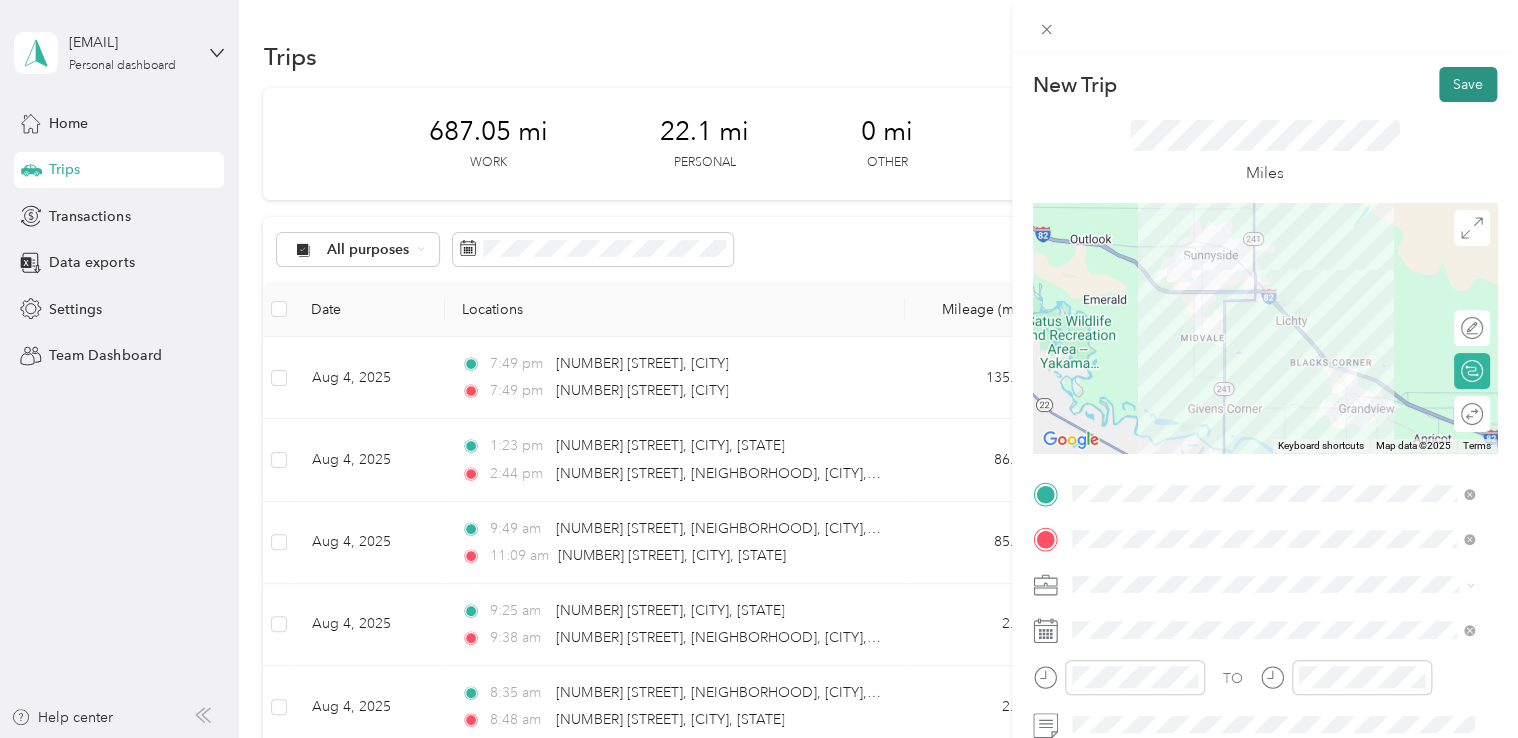 click on "Save" at bounding box center [1468, 84] 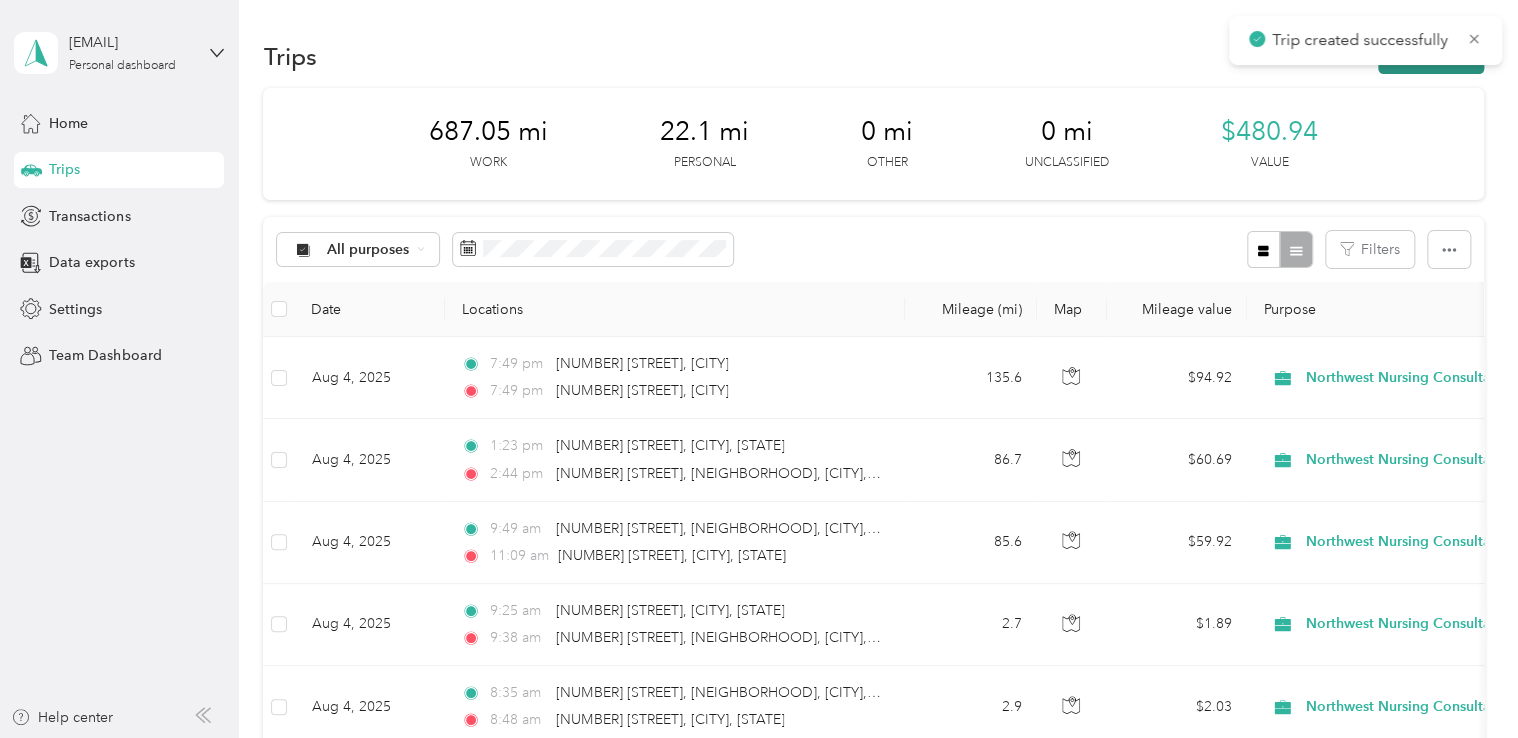 click on "New trip" at bounding box center [1431, 56] 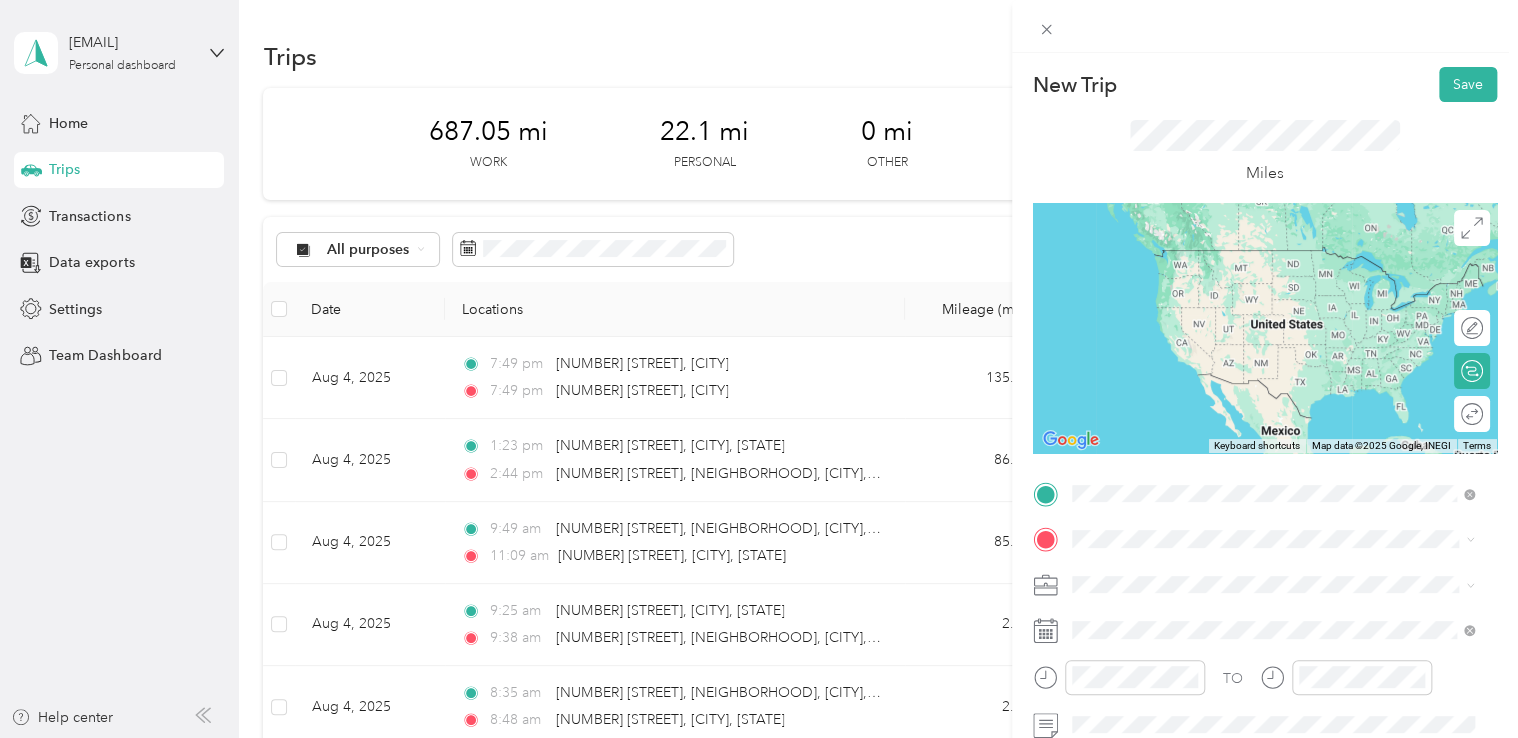 click on "[NUMBER] [STREET]
[CITY], [STATE] [POSTAL_CODE], [COUNTRY]" at bounding box center [1253, 258] 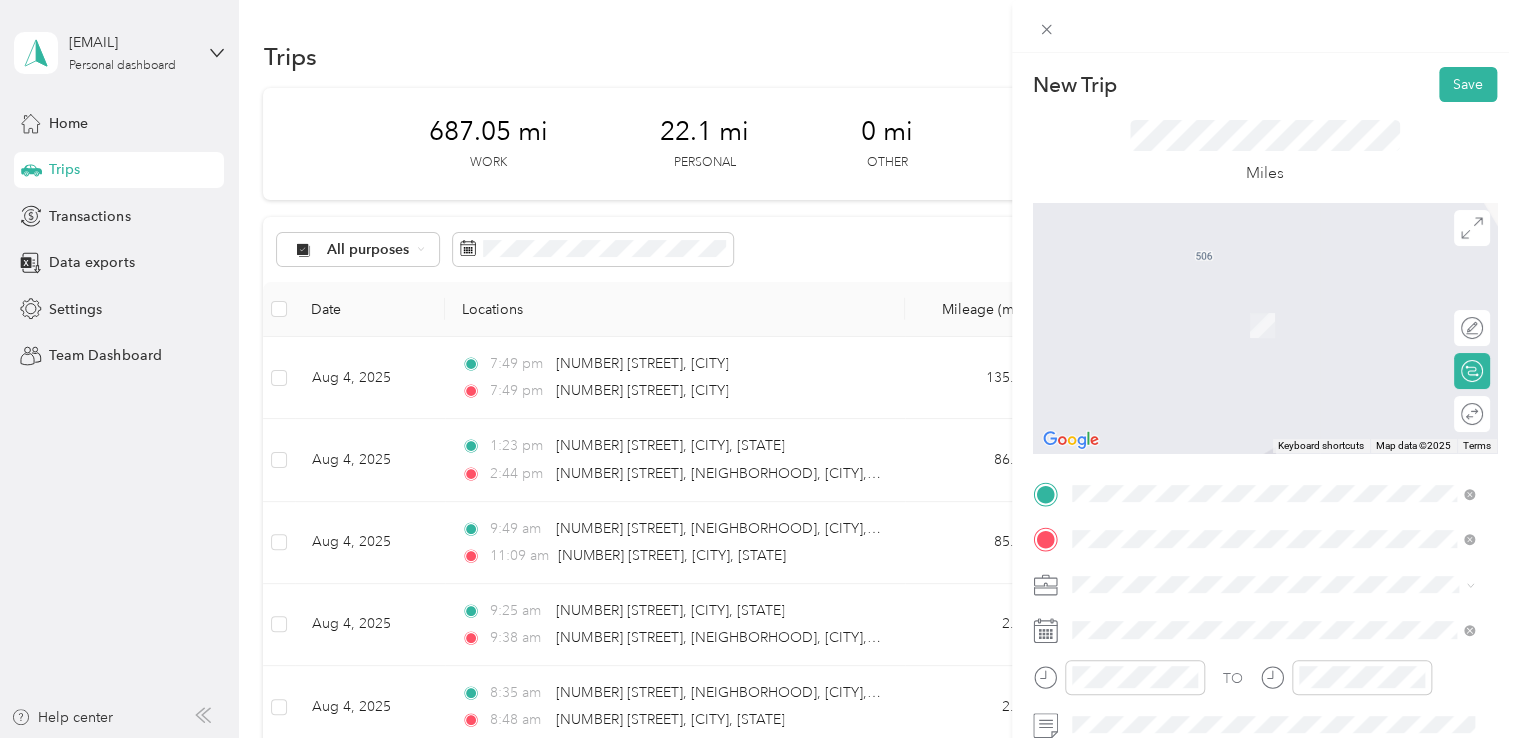 click on "[NUMBER] [STREET]
[CITY], [STATE] [POSTAL_CODE], [COUNTRY]" at bounding box center [1273, 304] 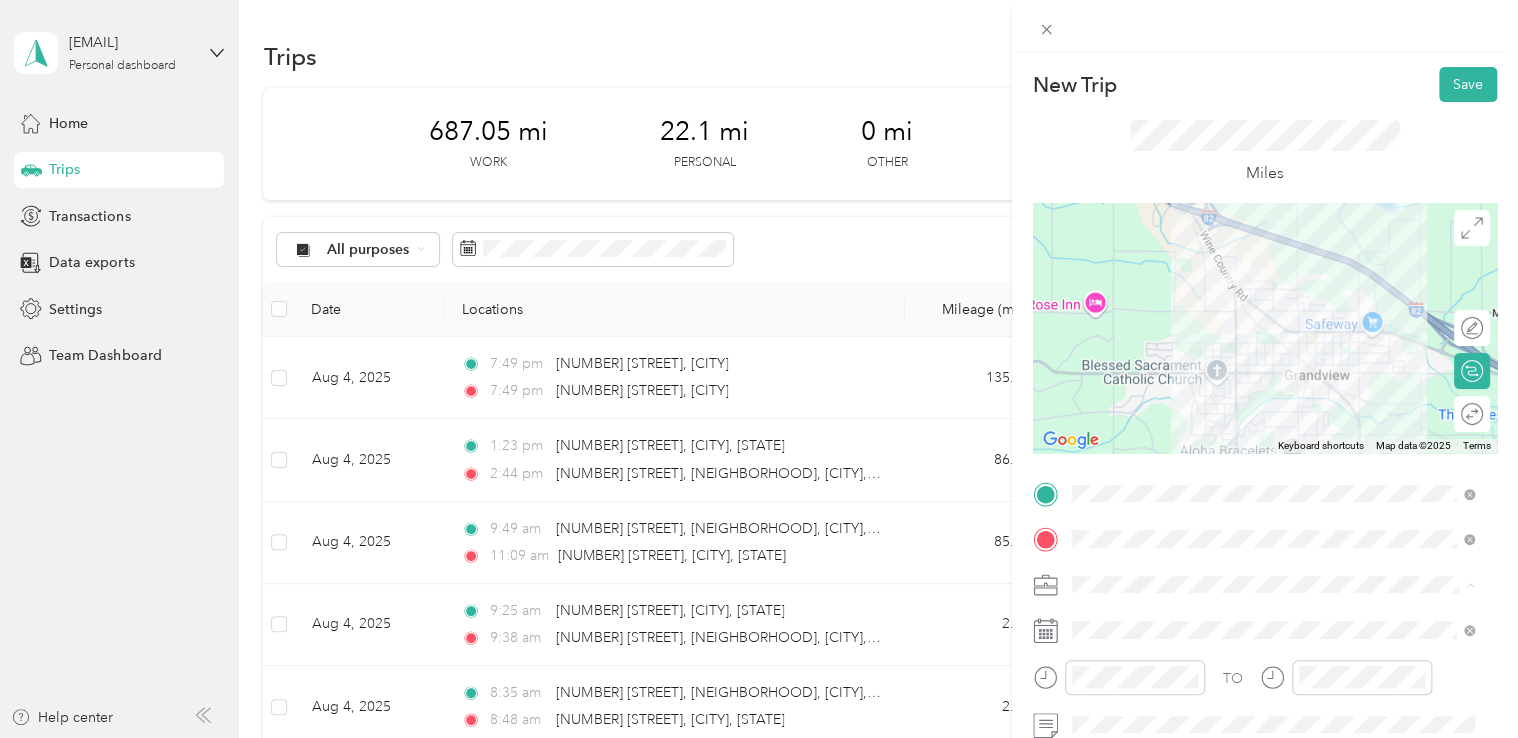click on "Northwest Nursing Consultants" at bounding box center [1273, 374] 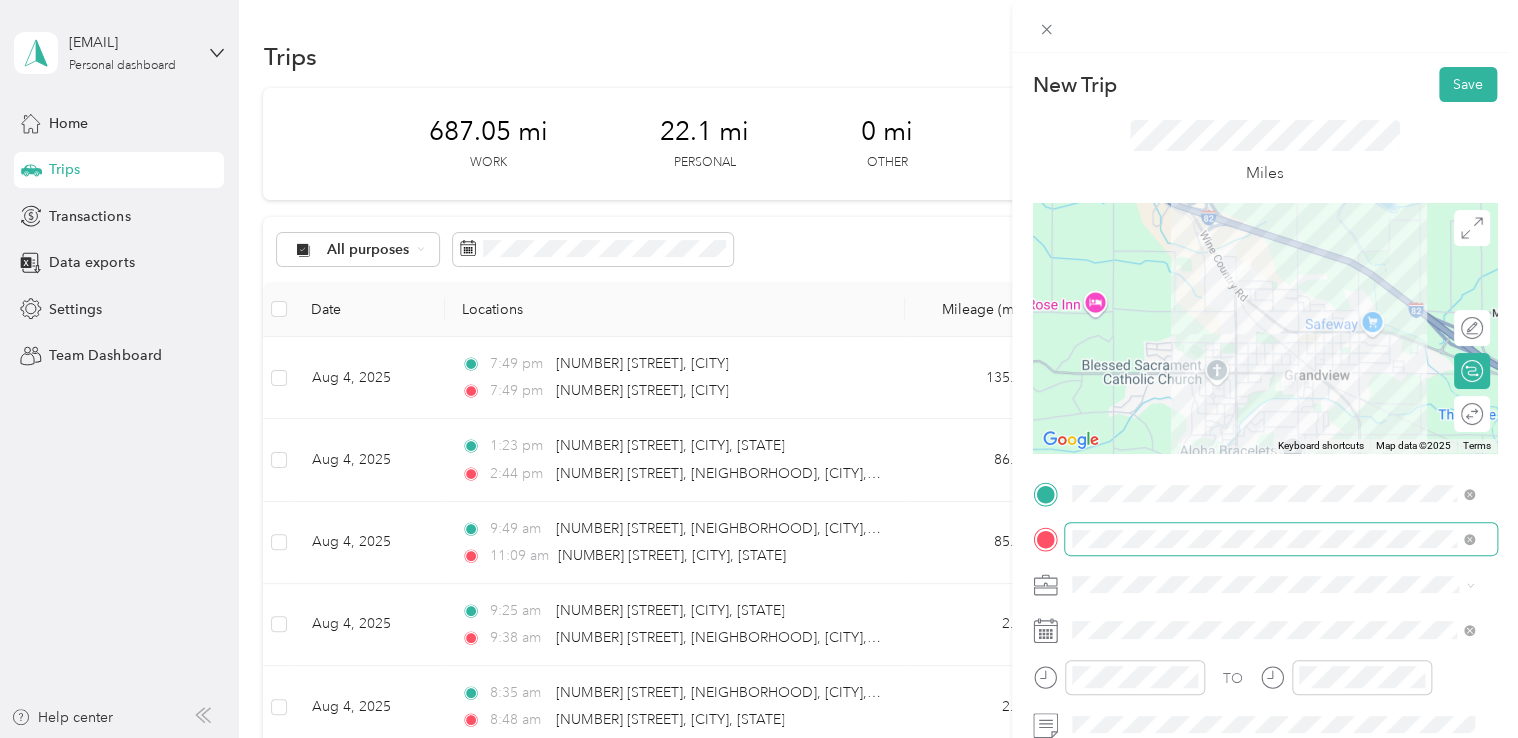 scroll, scrollTop: 100, scrollLeft: 0, axis: vertical 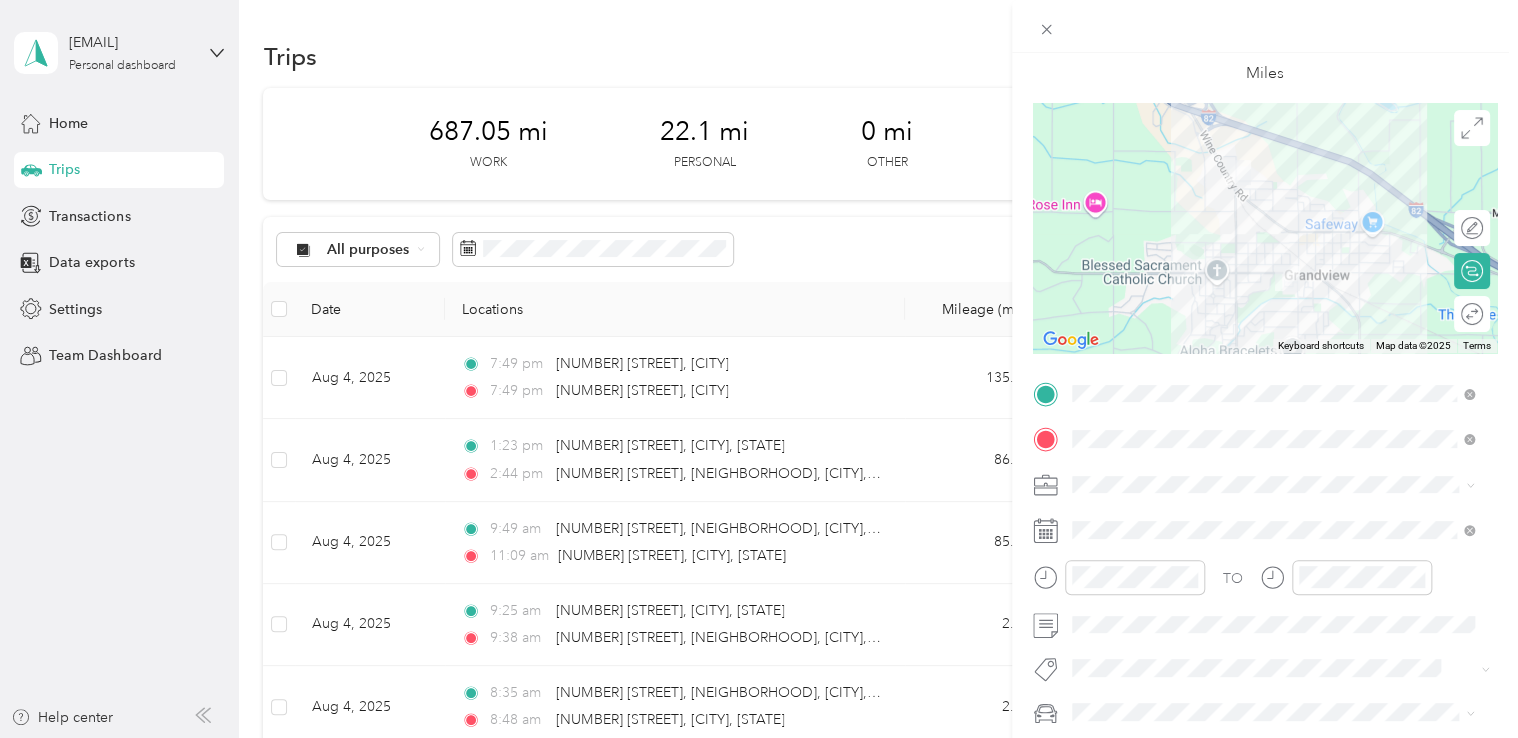 click 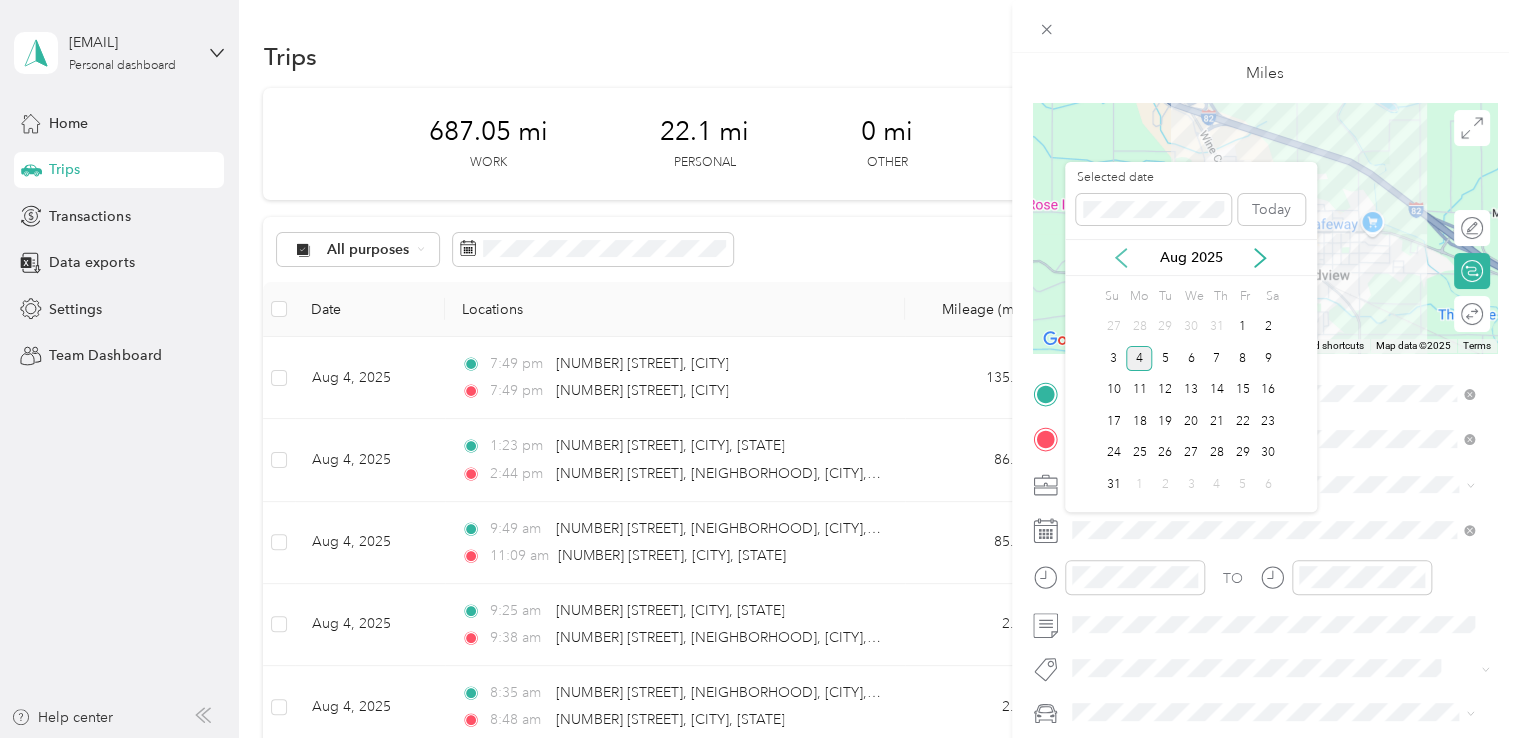 click 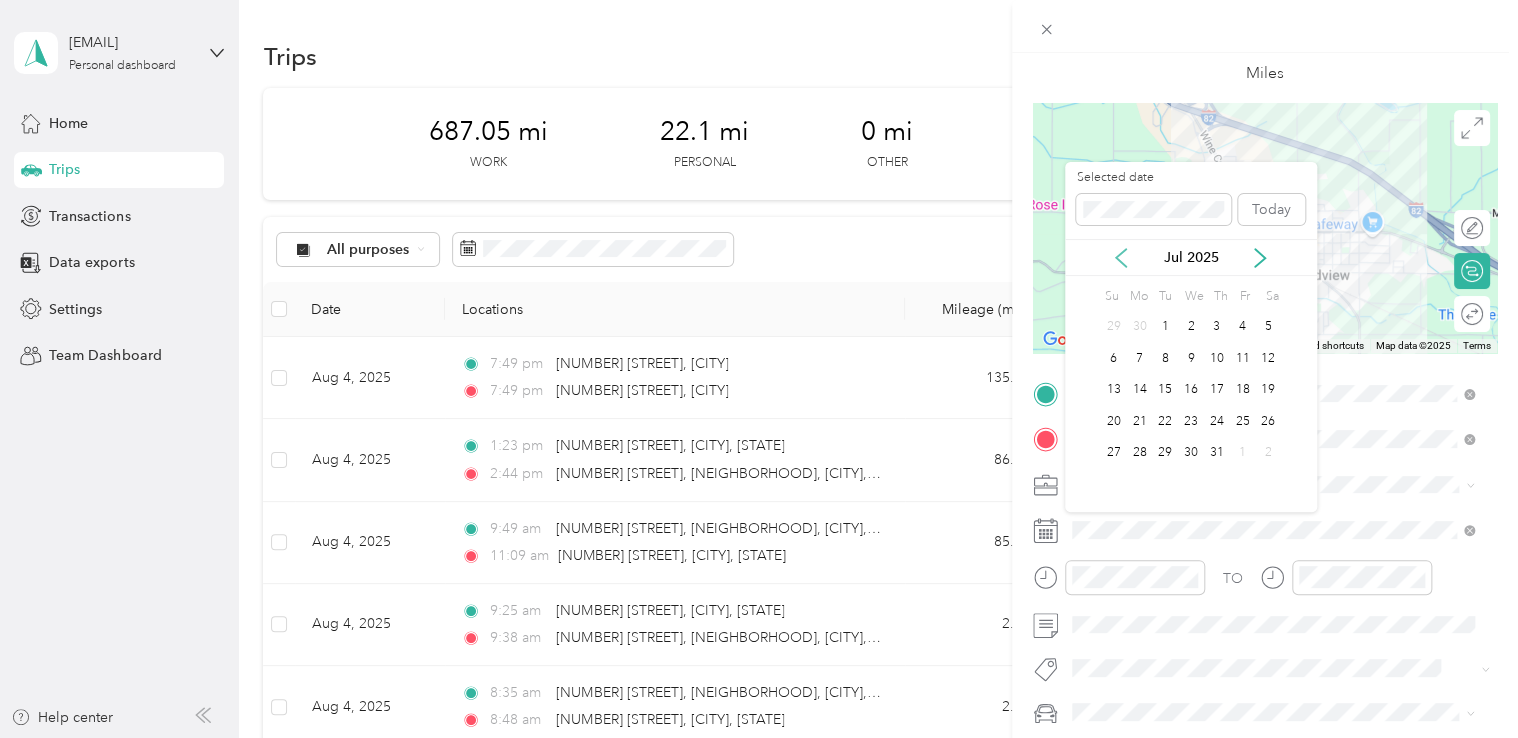 click 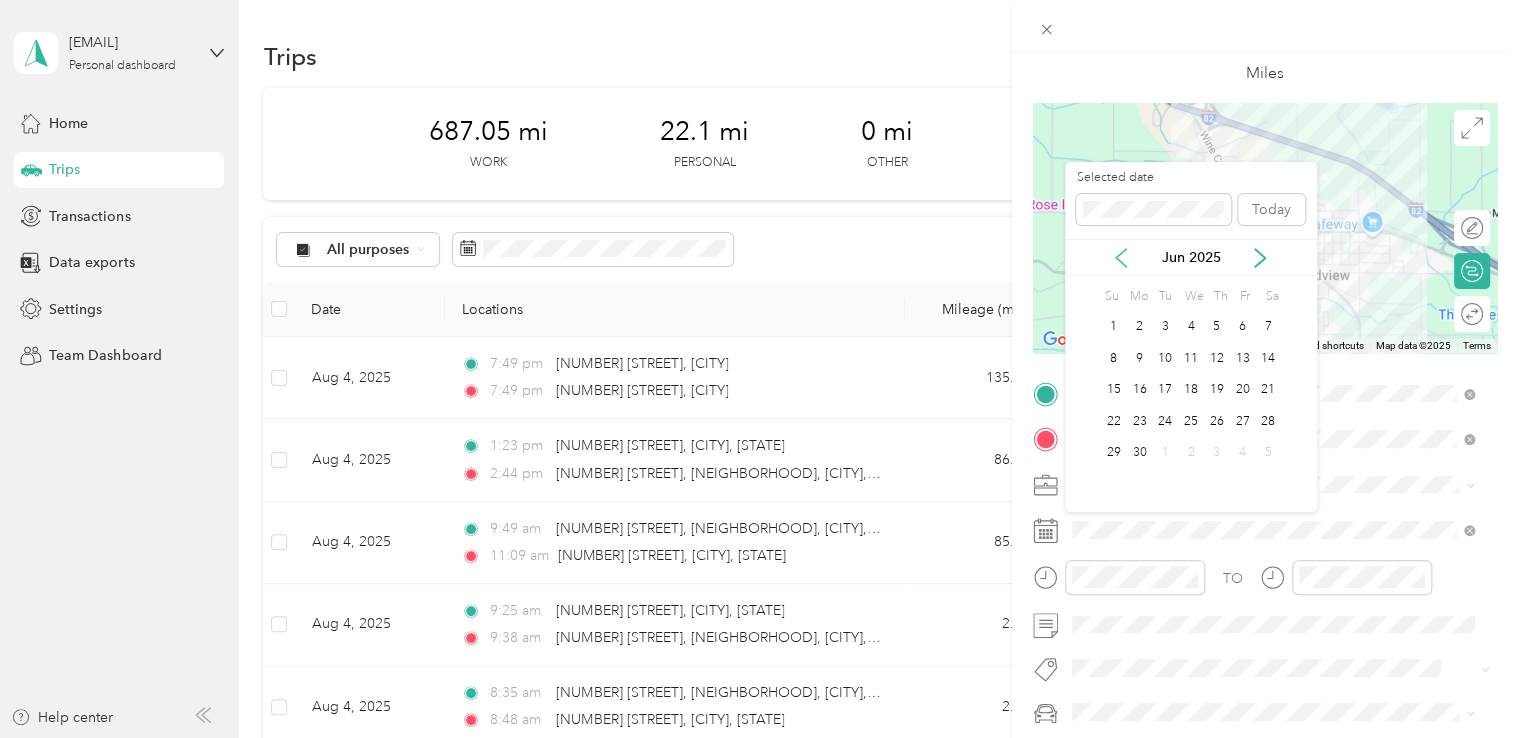 click 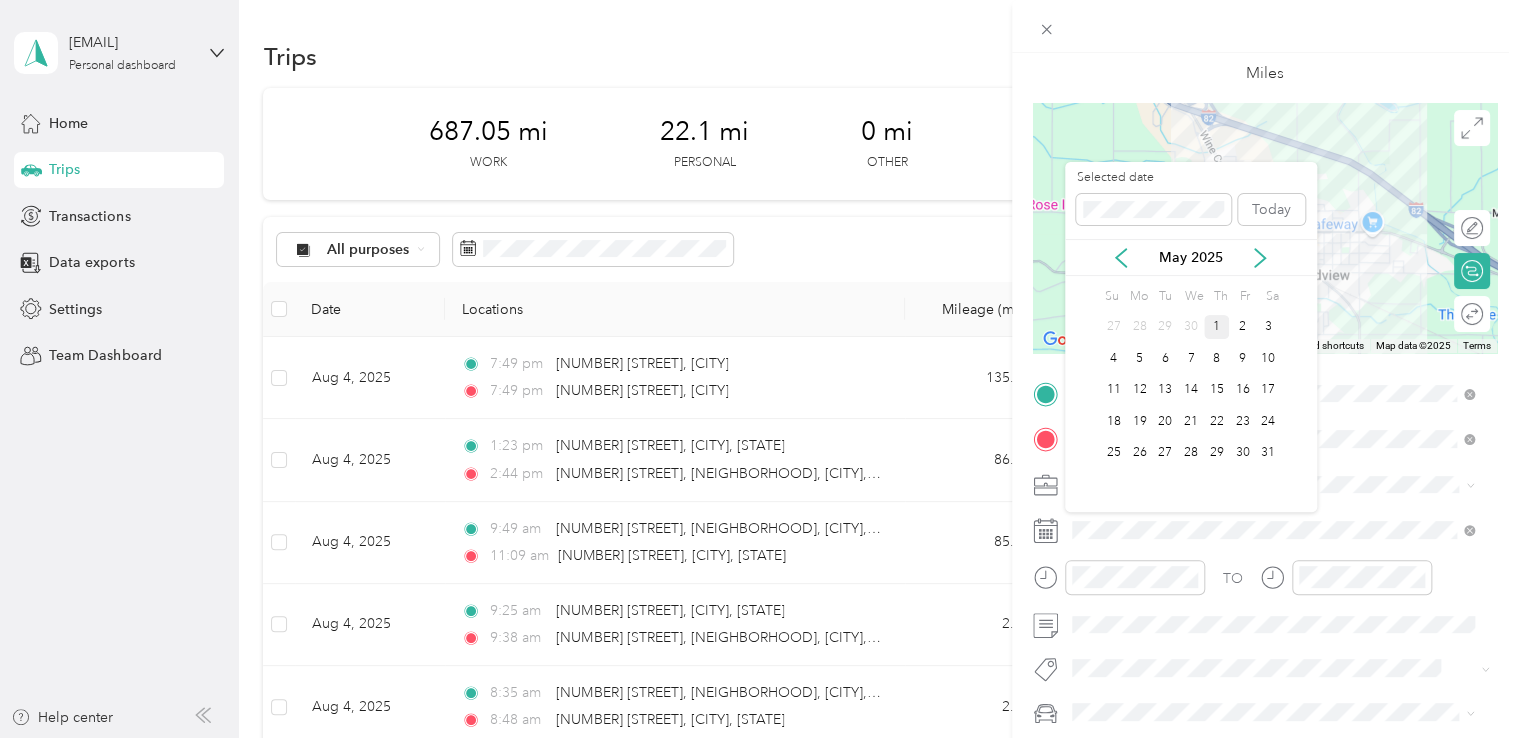 click on "1" at bounding box center [1217, 327] 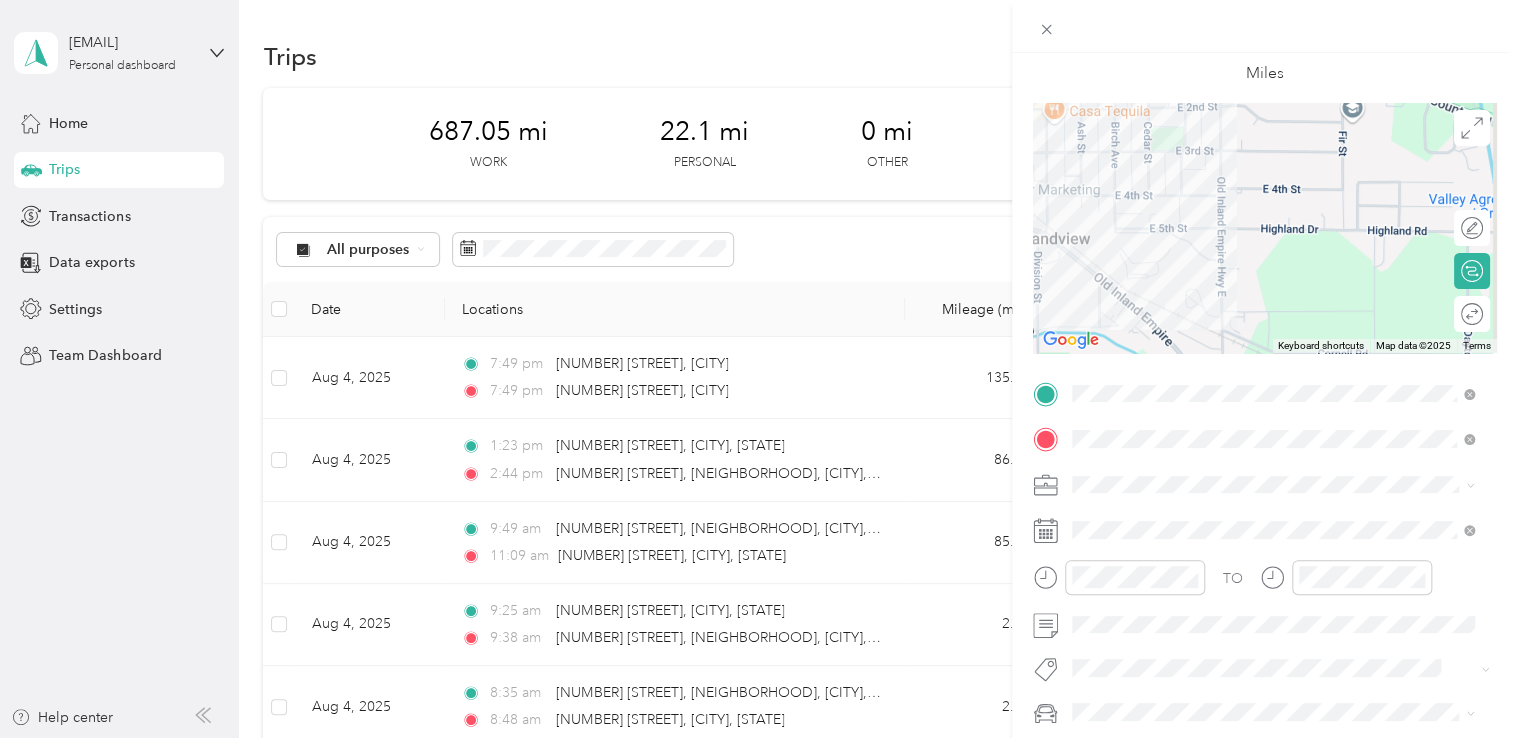 scroll, scrollTop: 0, scrollLeft: 0, axis: both 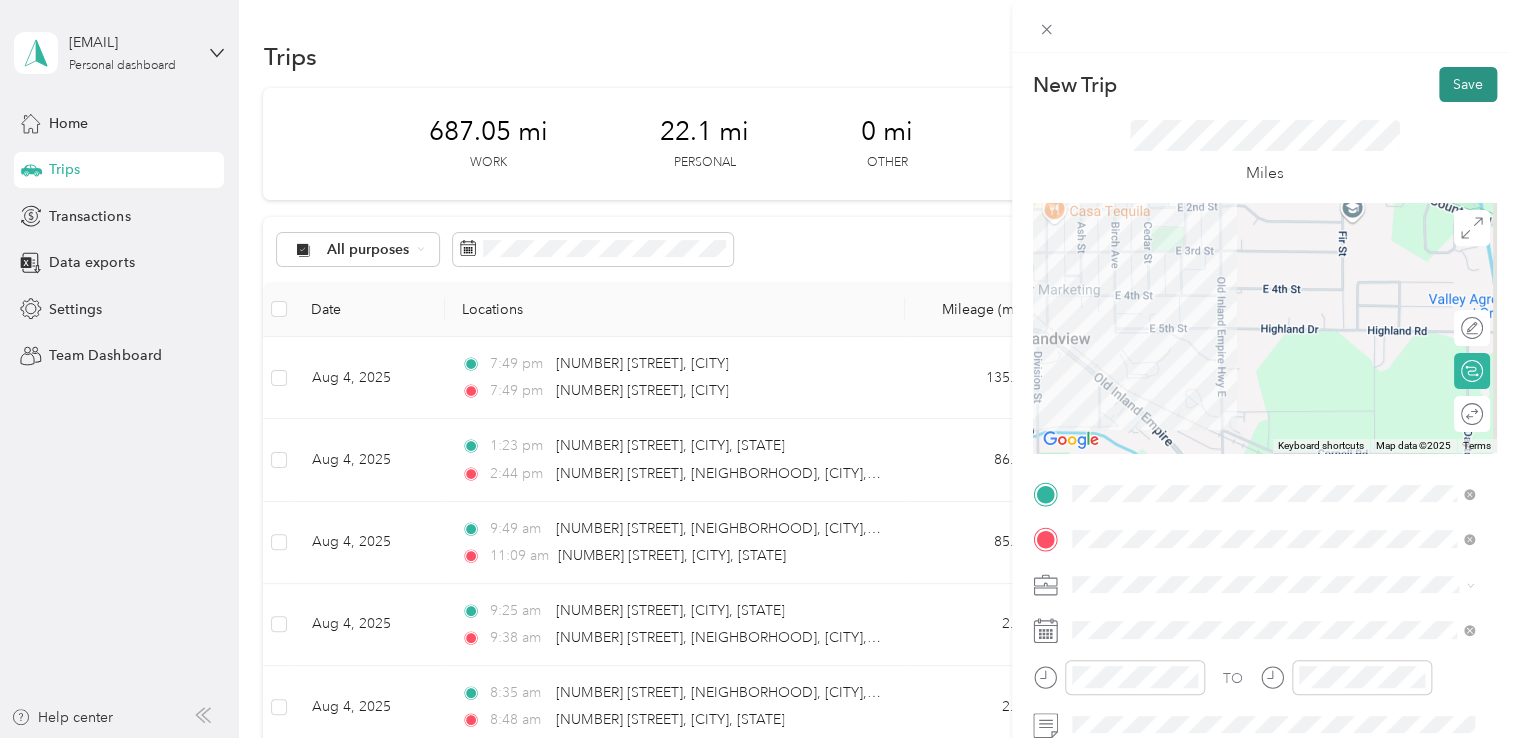 click on "Save" at bounding box center [1468, 84] 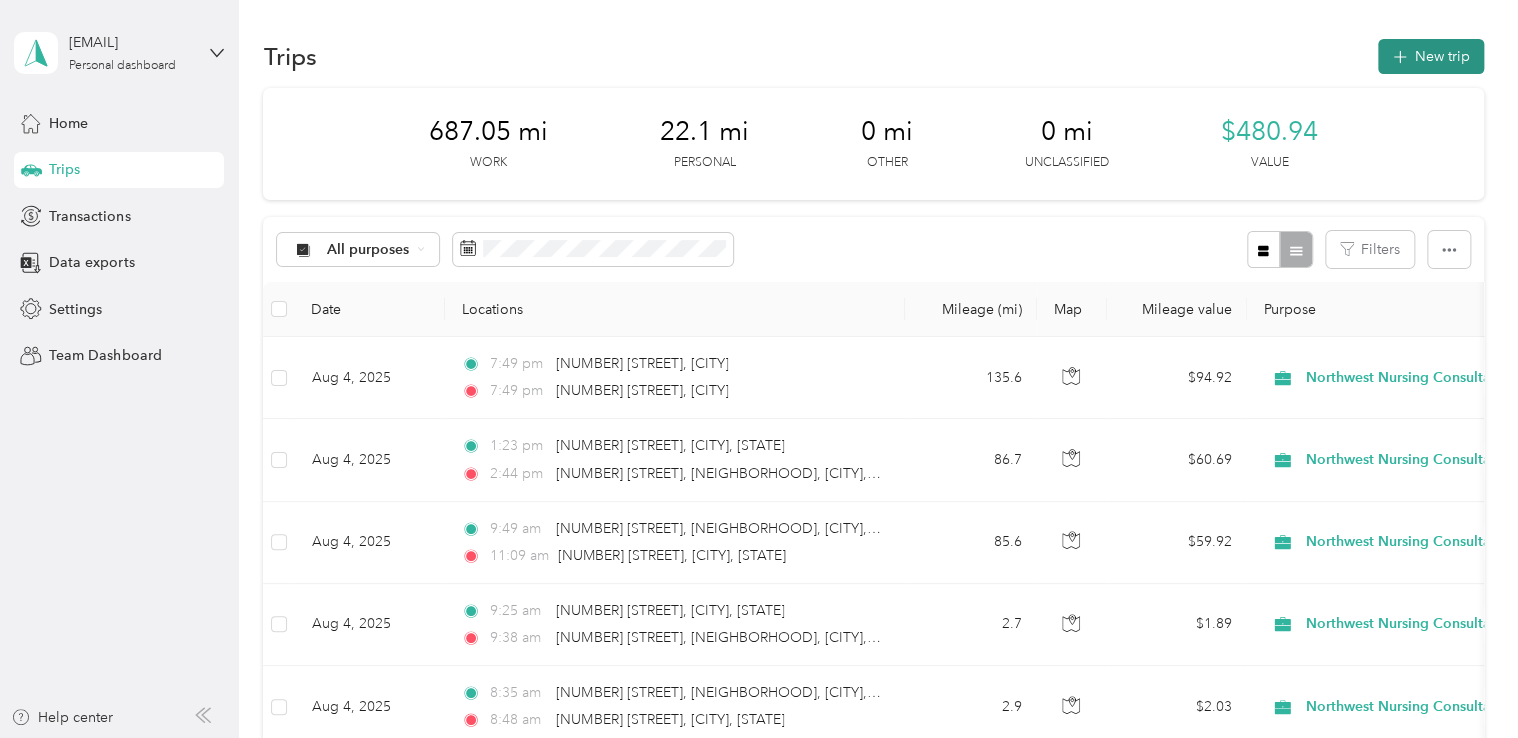 click on "New trip" at bounding box center (1431, 56) 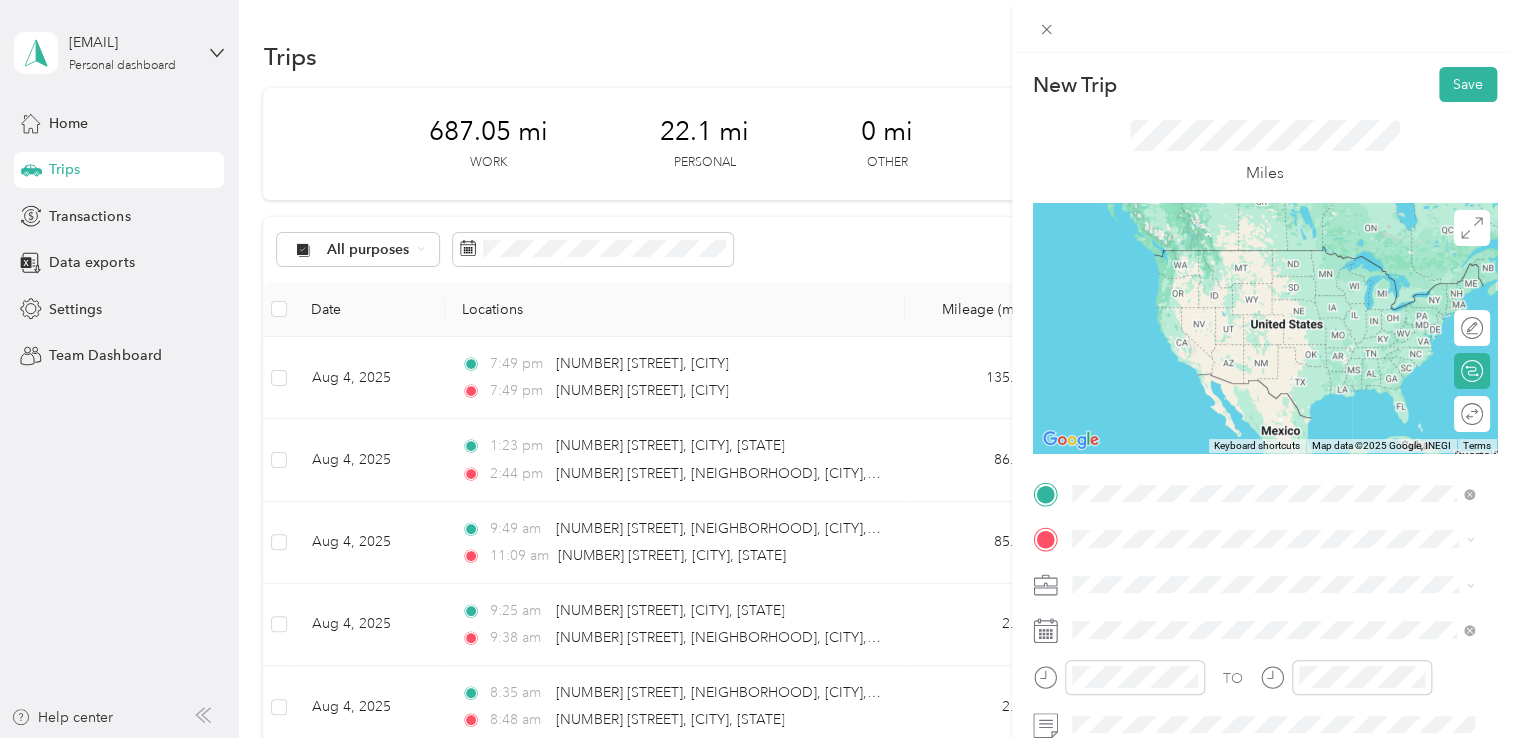click on "[NUMBER] [STREET]
[CITY], [STATE] [POSTAL_CODE], [COUNTRY]" at bounding box center [1253, 258] 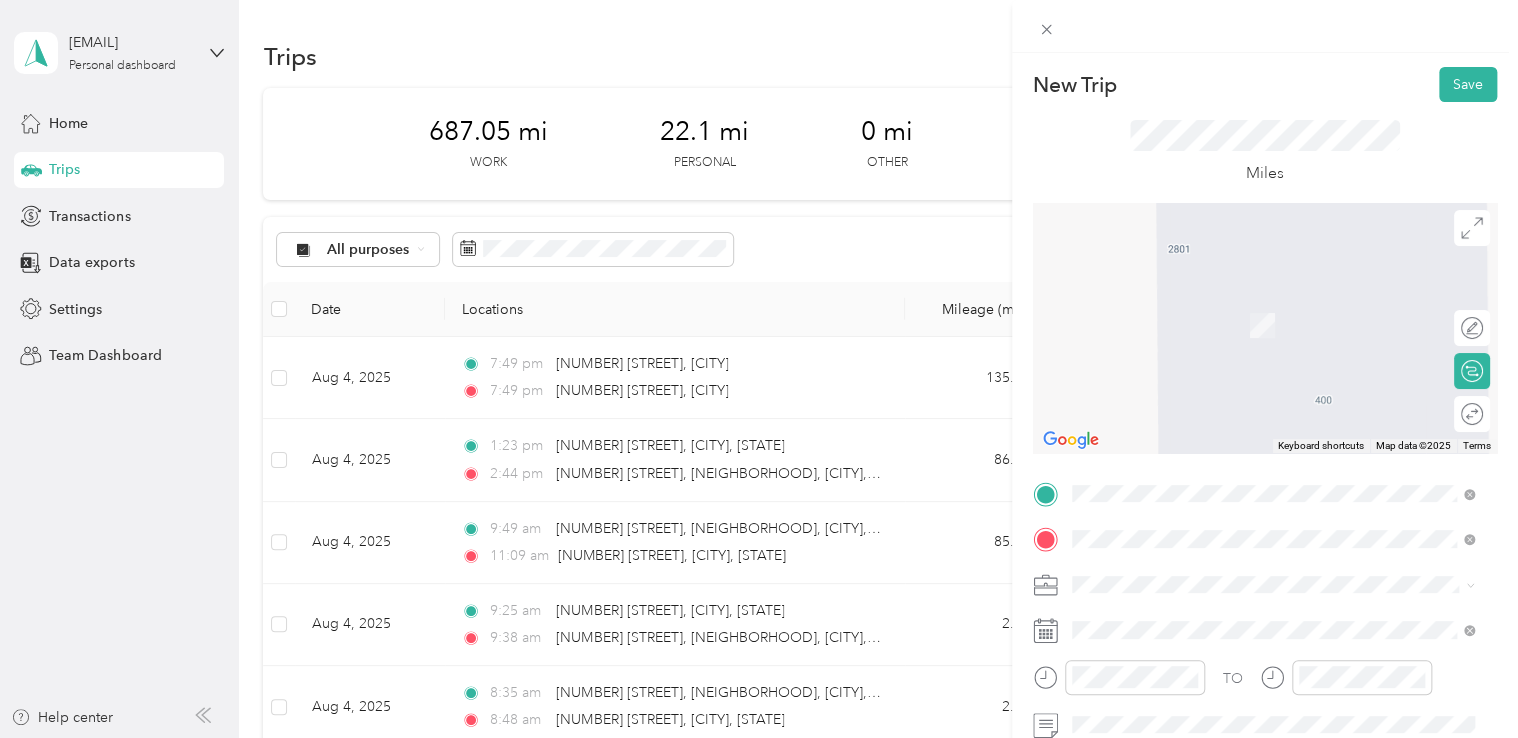 click on "[NUMBER] [STREET]
[CITY], [STATE] [POSTAL_CODE], [COUNTRY]" at bounding box center (1253, 304) 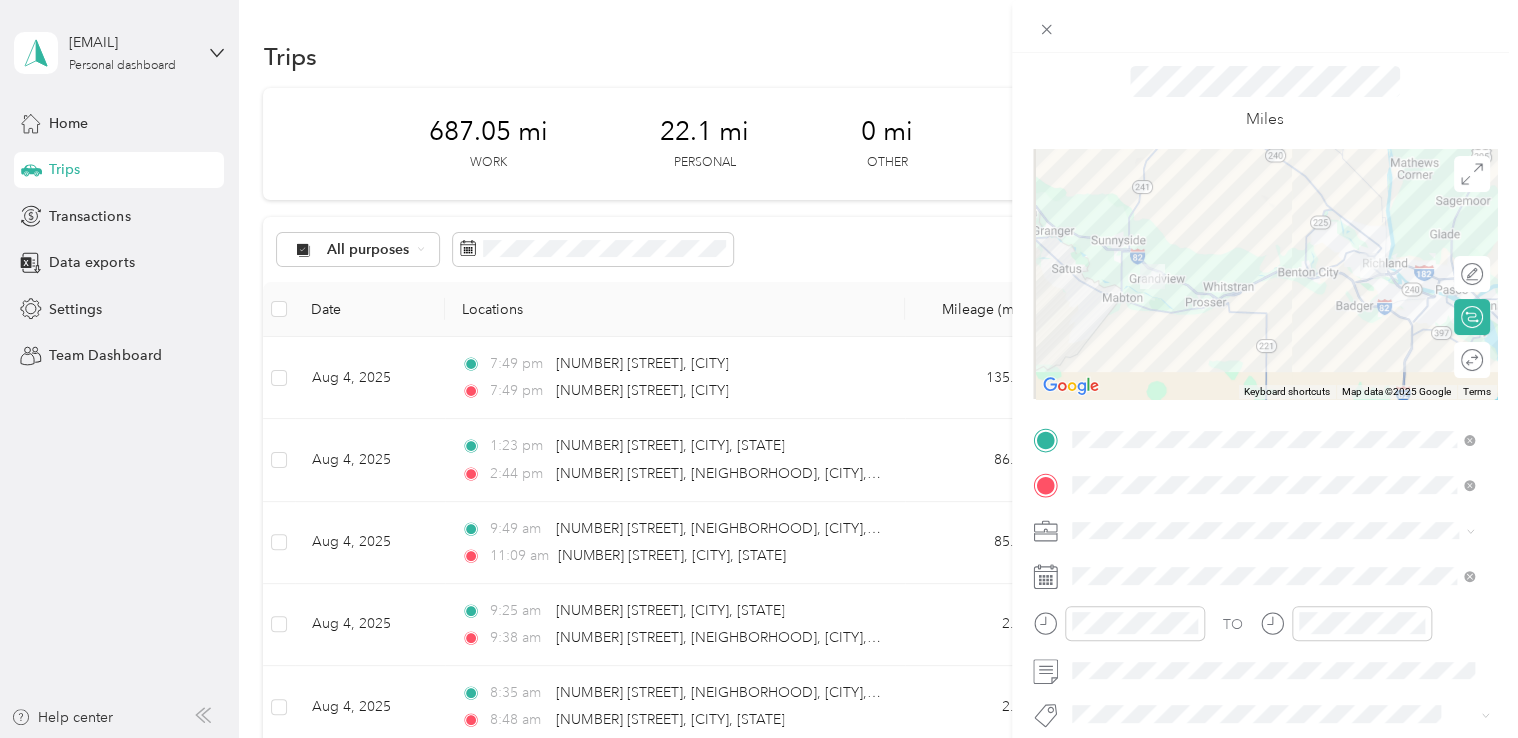 scroll, scrollTop: 100, scrollLeft: 0, axis: vertical 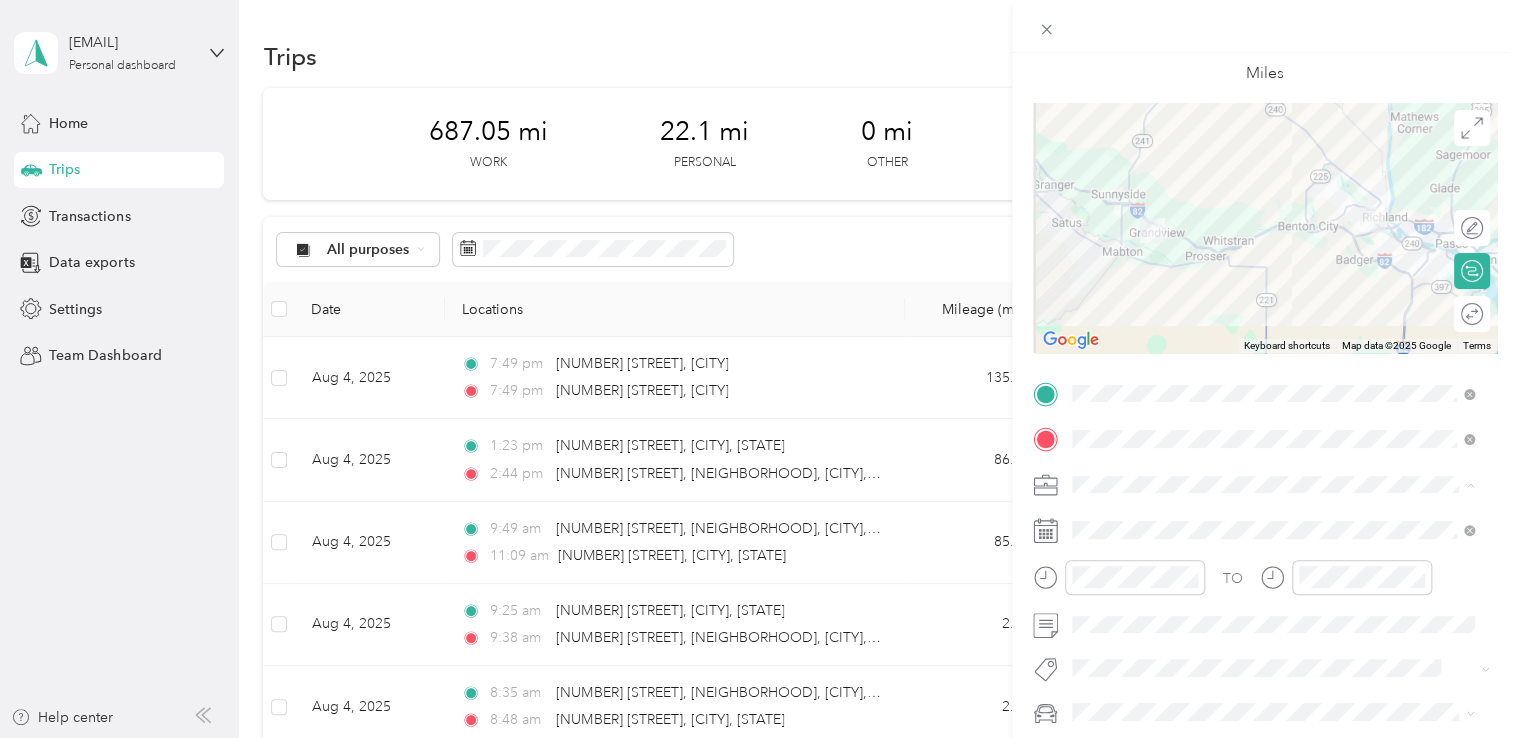 click on "Northwest Nursing Consultants" at bounding box center [1273, 274] 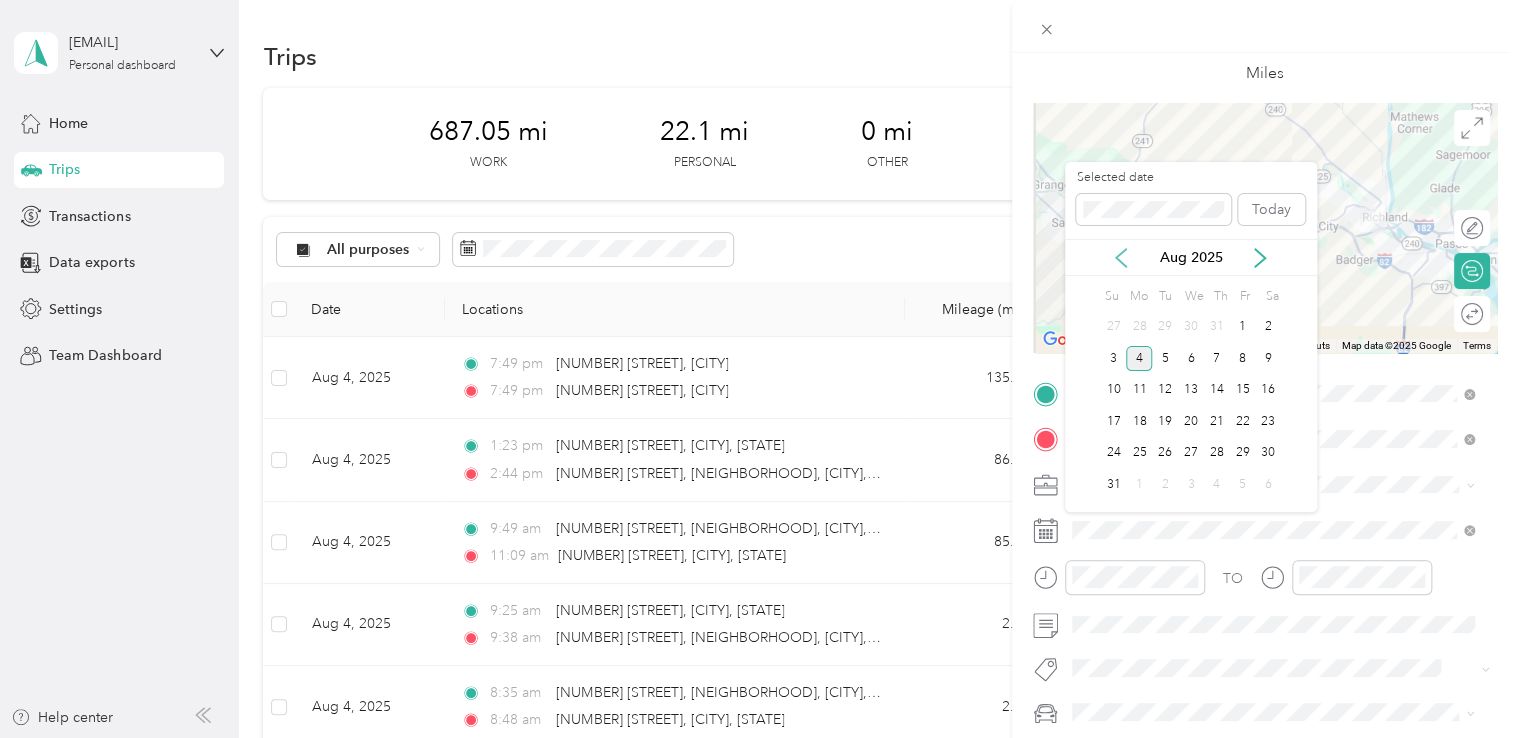 click 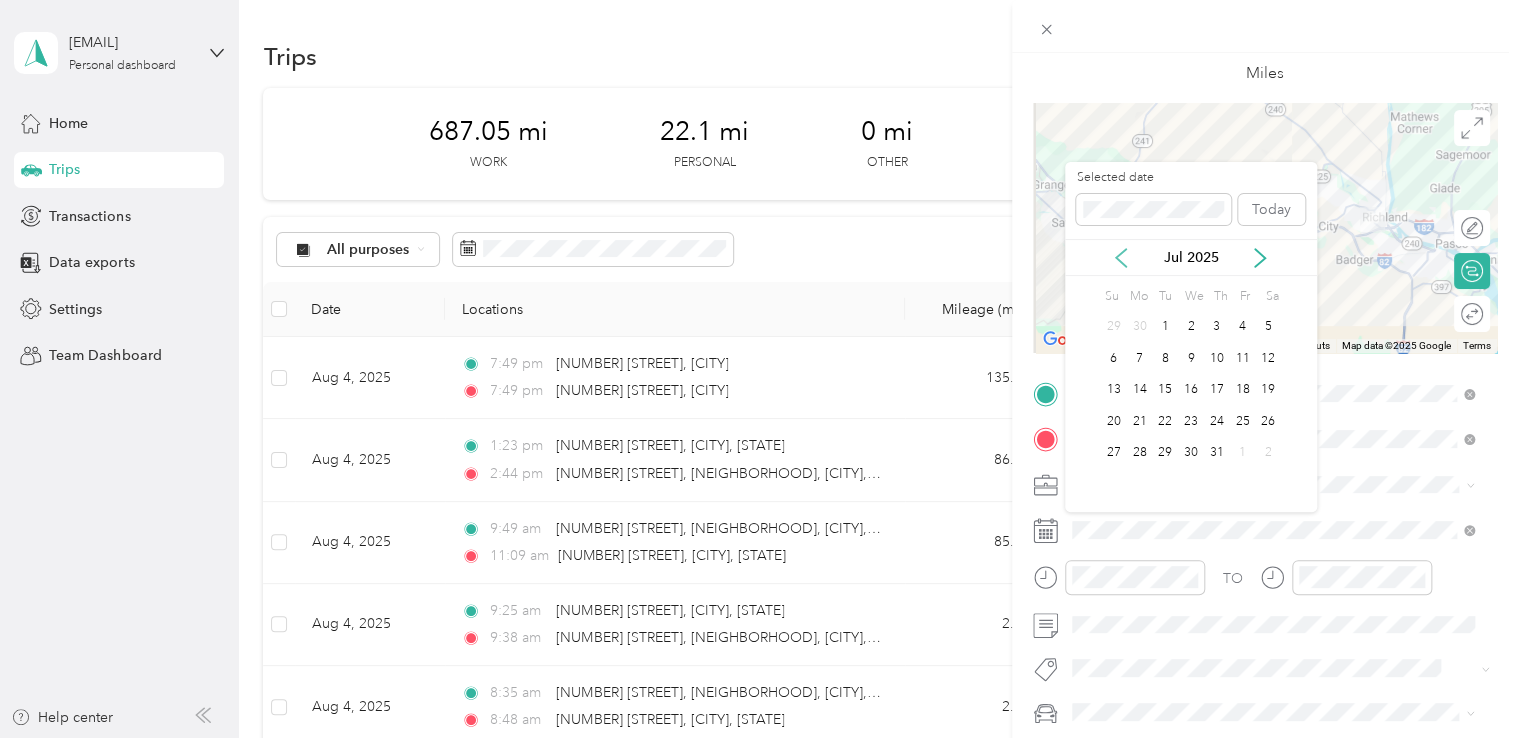 click 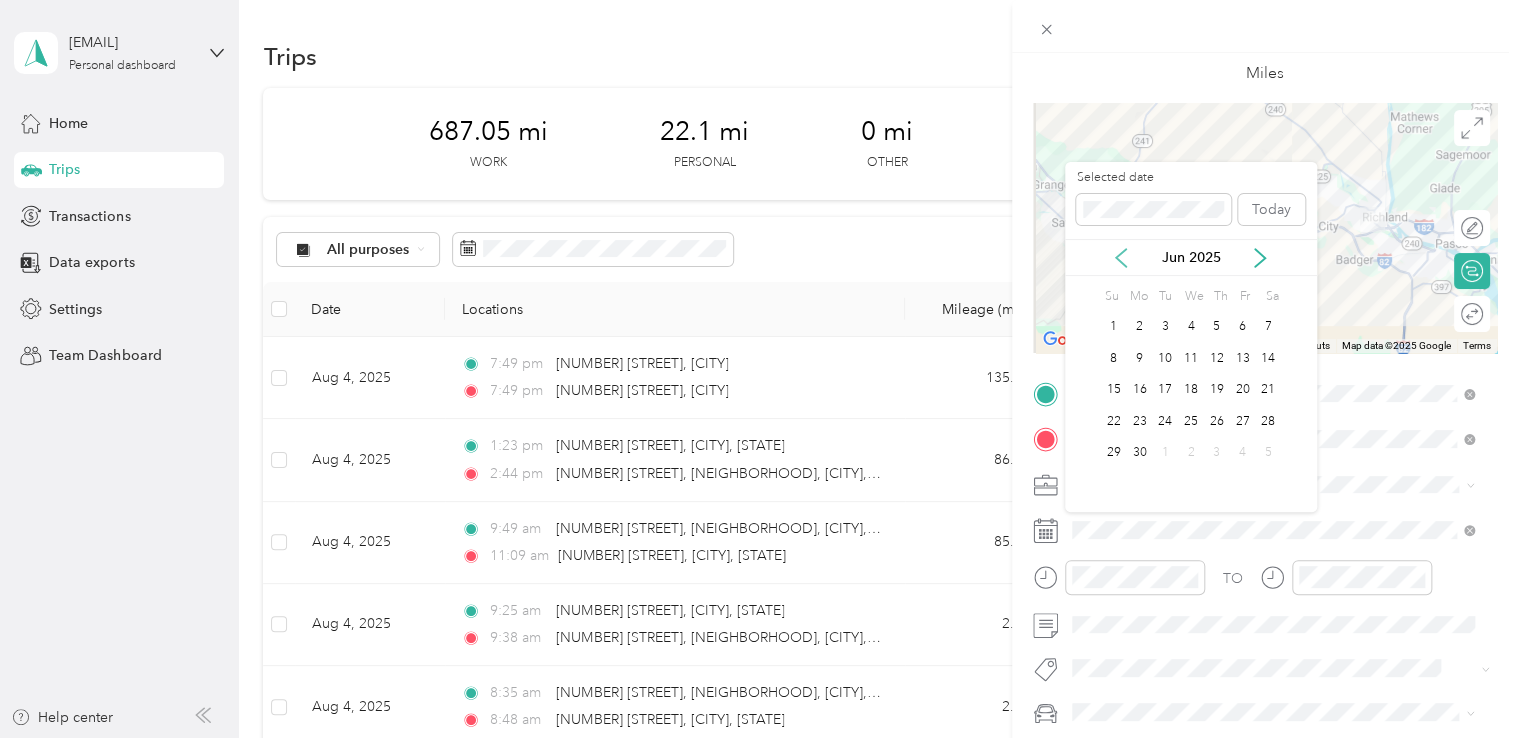 click 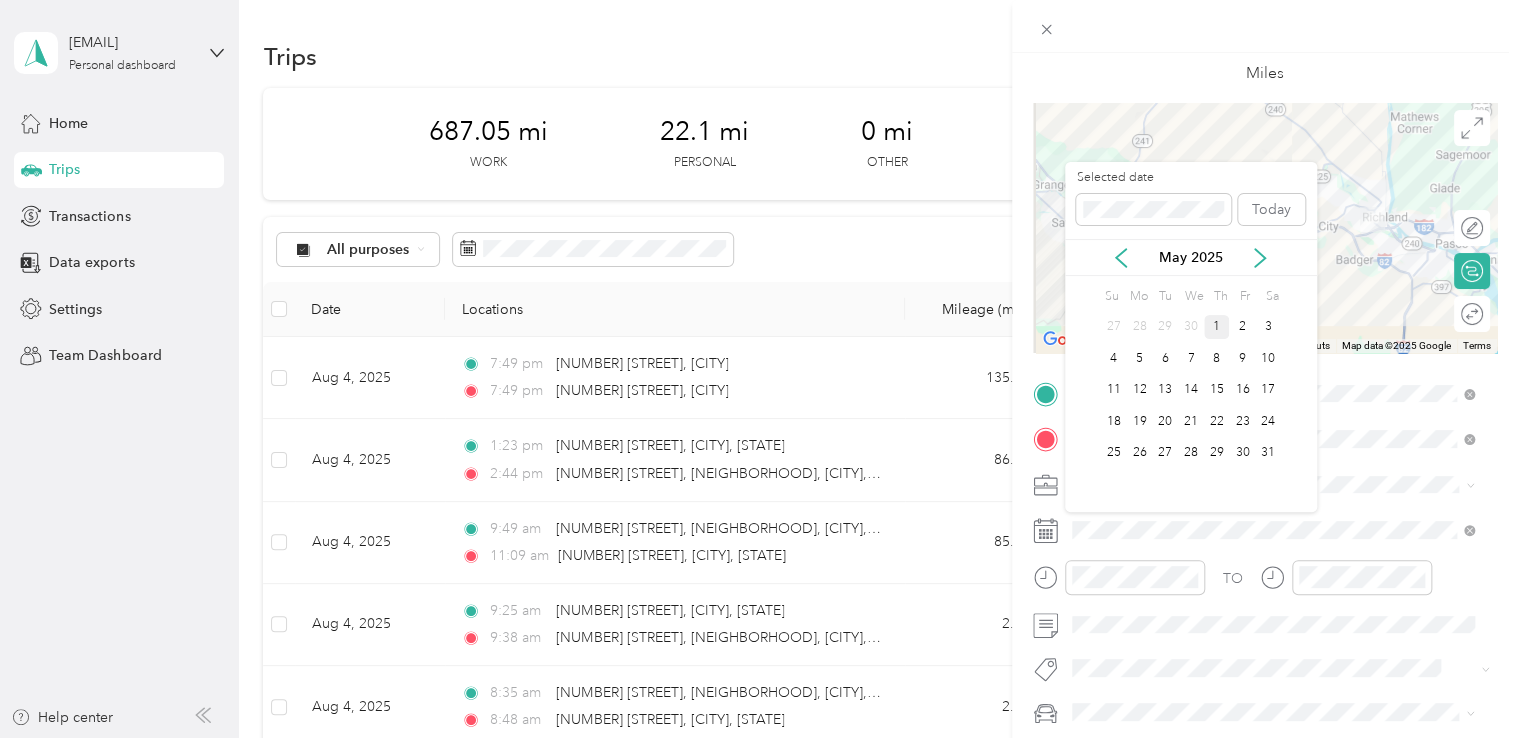 click on "1" at bounding box center (1217, 327) 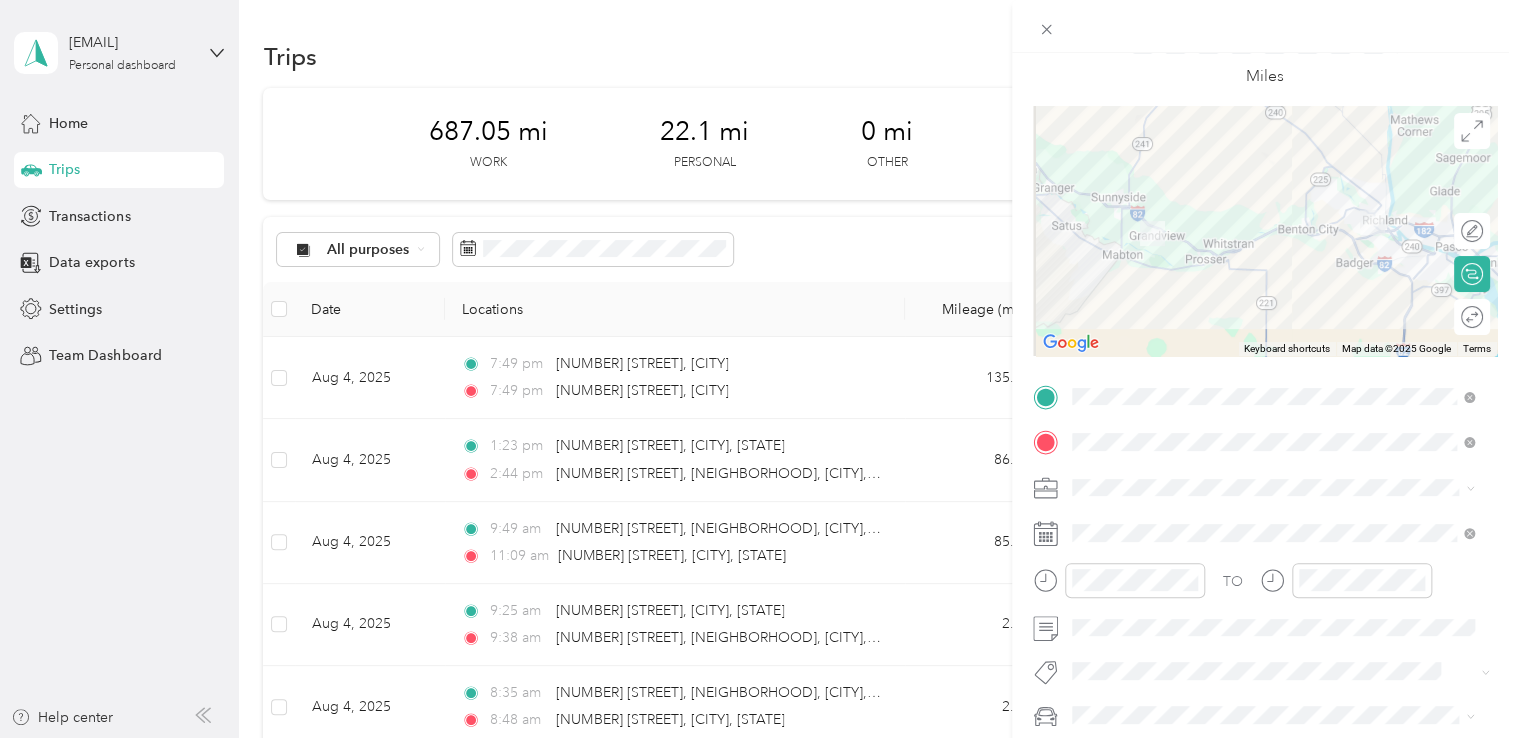 scroll, scrollTop: 0, scrollLeft: 0, axis: both 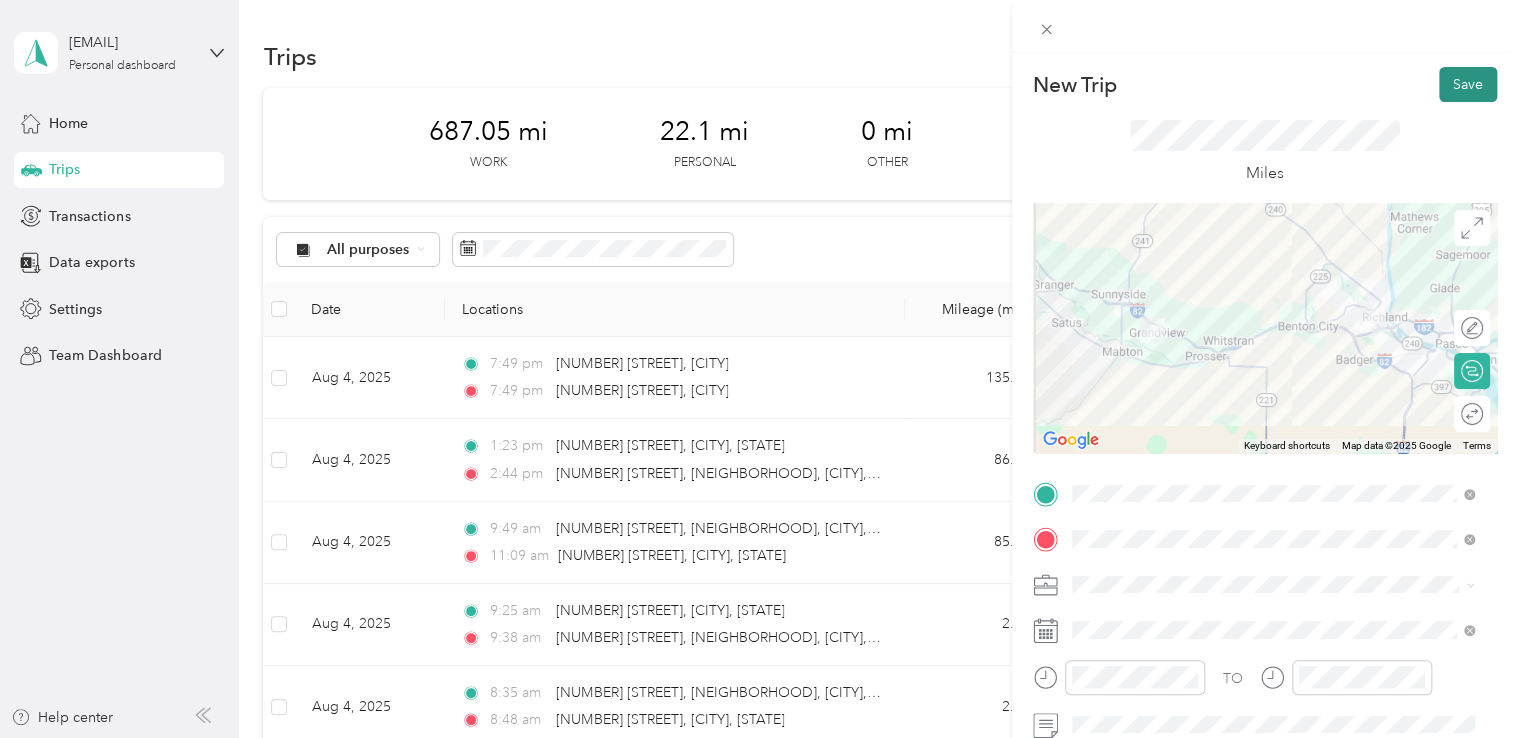 click on "Save" at bounding box center (1468, 84) 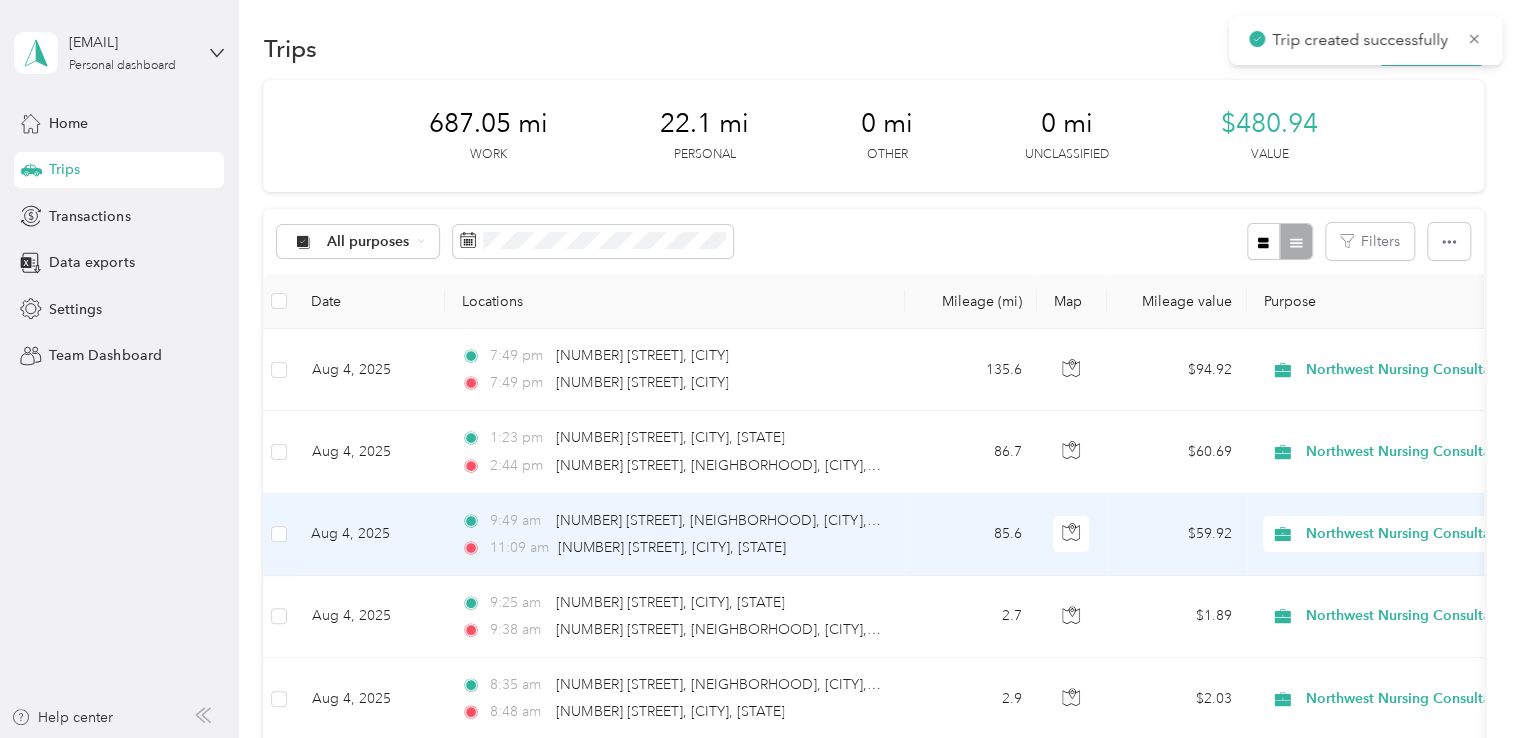 scroll, scrollTop: 0, scrollLeft: 0, axis: both 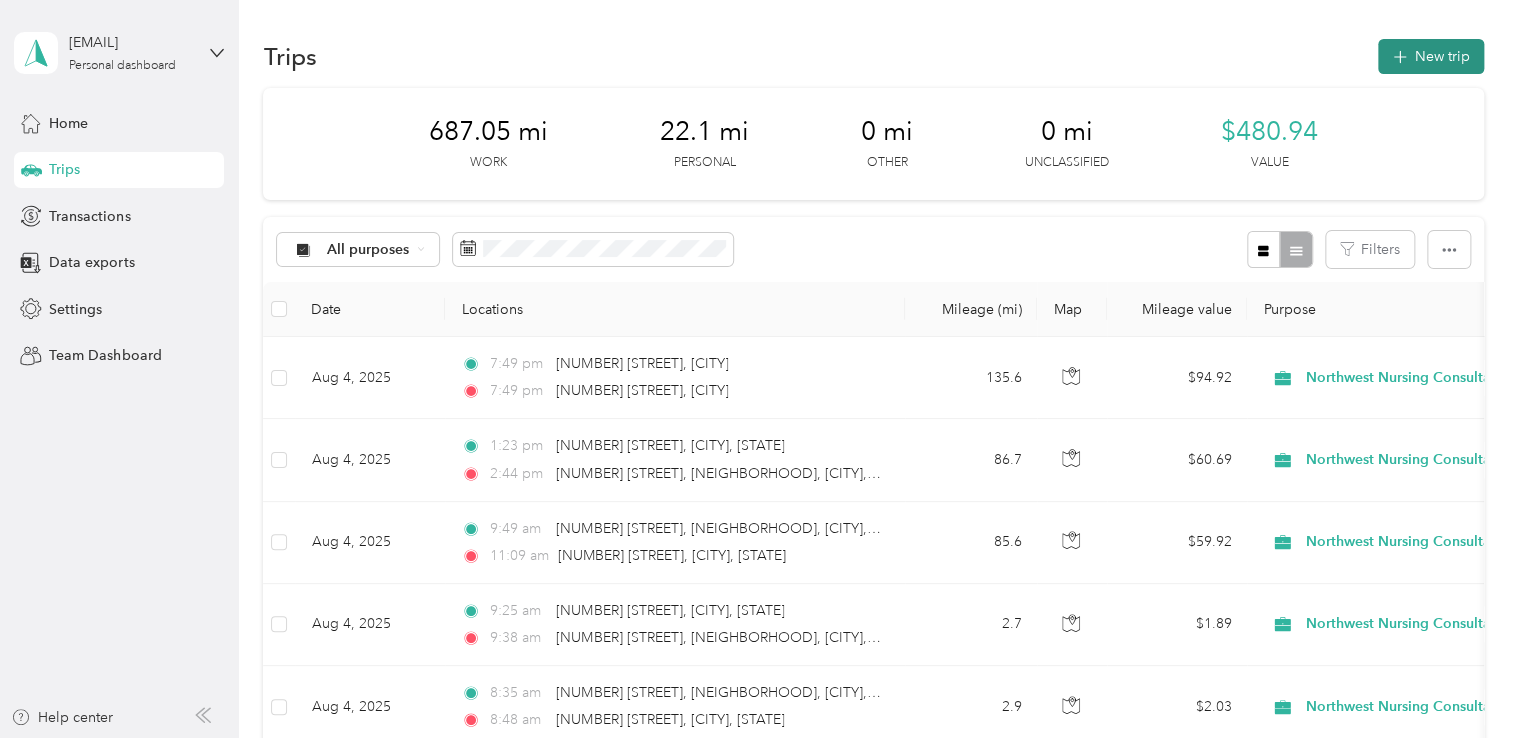 click on "New trip" at bounding box center (1431, 56) 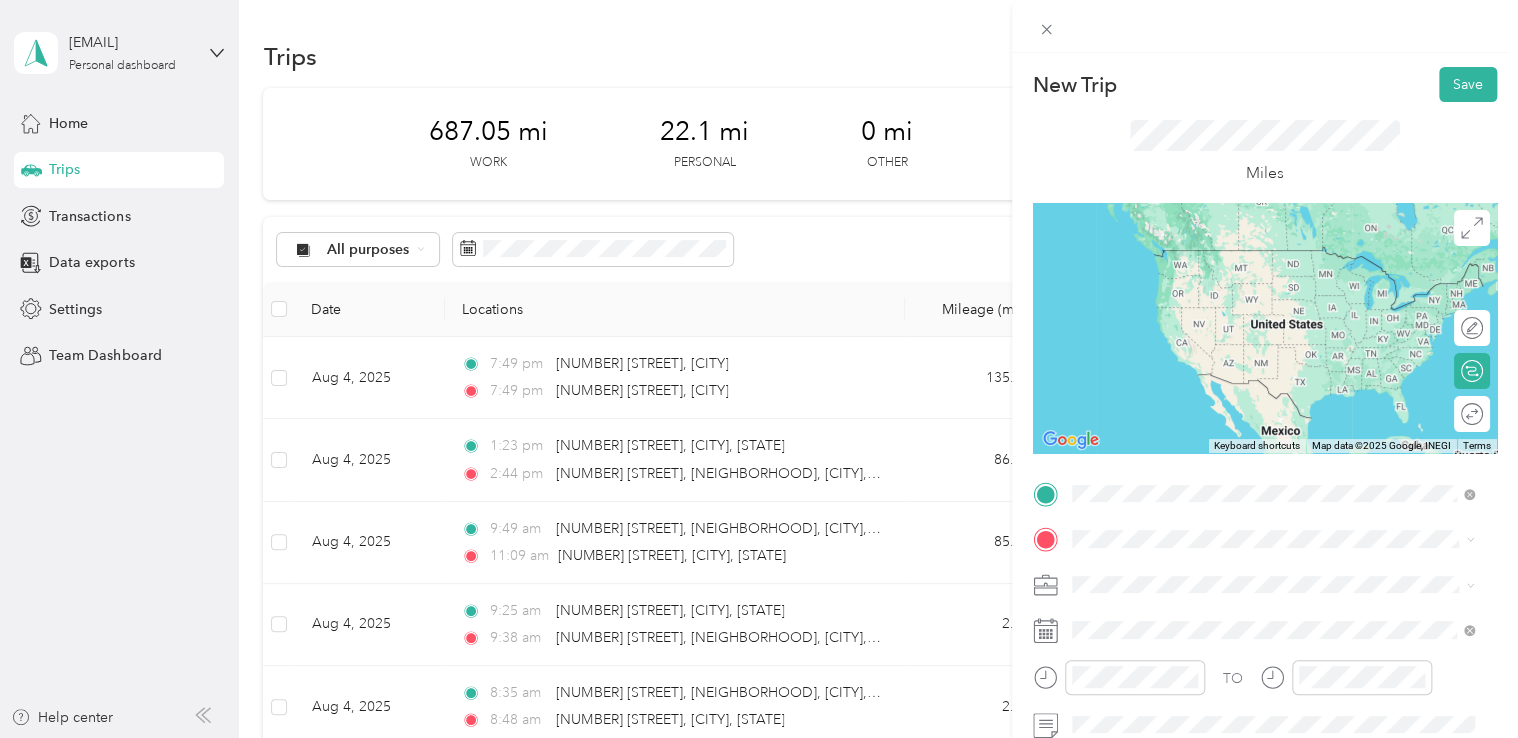 click on "[NUMBER] [STREET]
[CITY], [STATE] [POSTAL_CODE], [COUNTRY]" at bounding box center [1253, 258] 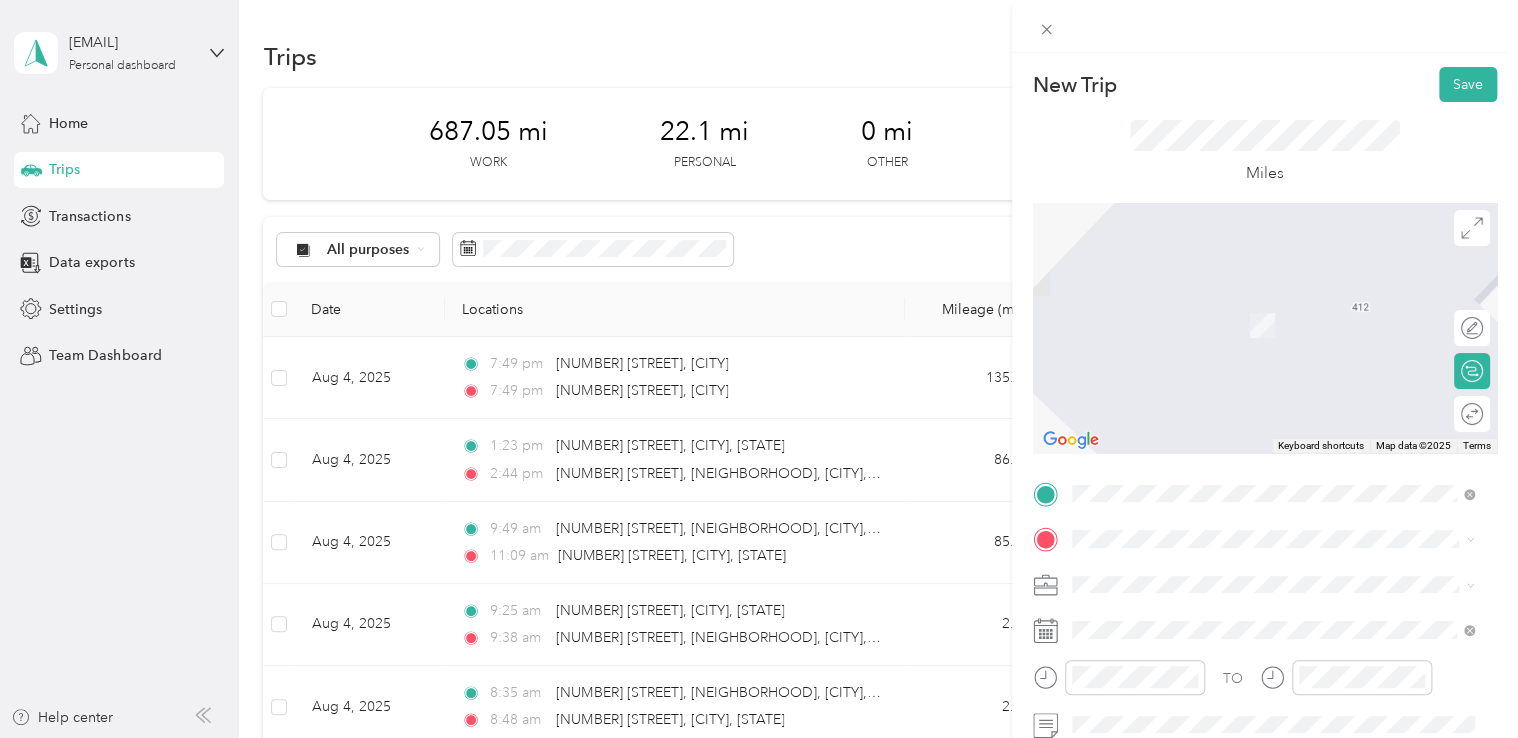 click on "[NUMBER] [STREET]
[CITY], [STATE] [POSTAL_CODE], [COUNTRY]" at bounding box center [1273, 297] 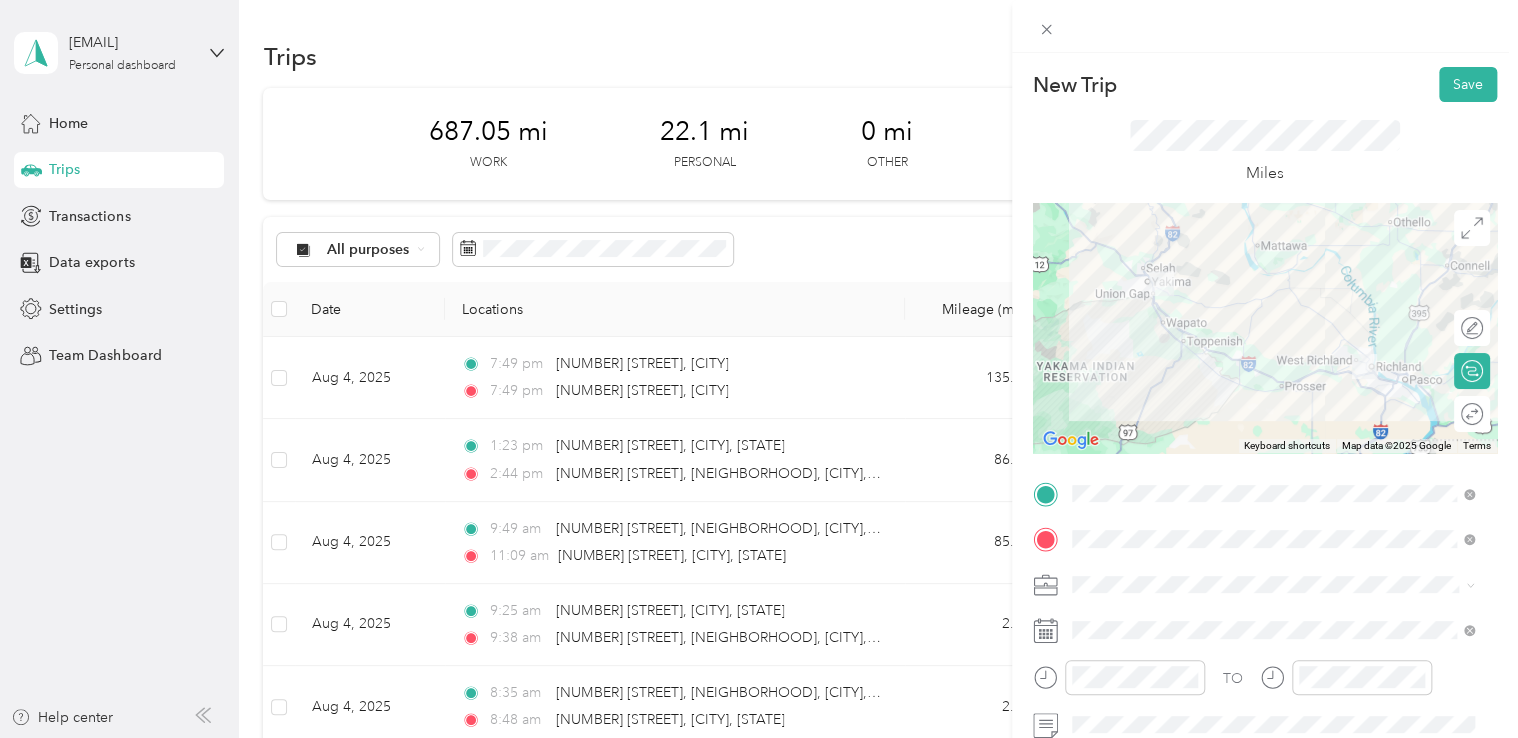 click at bounding box center (1281, 585) 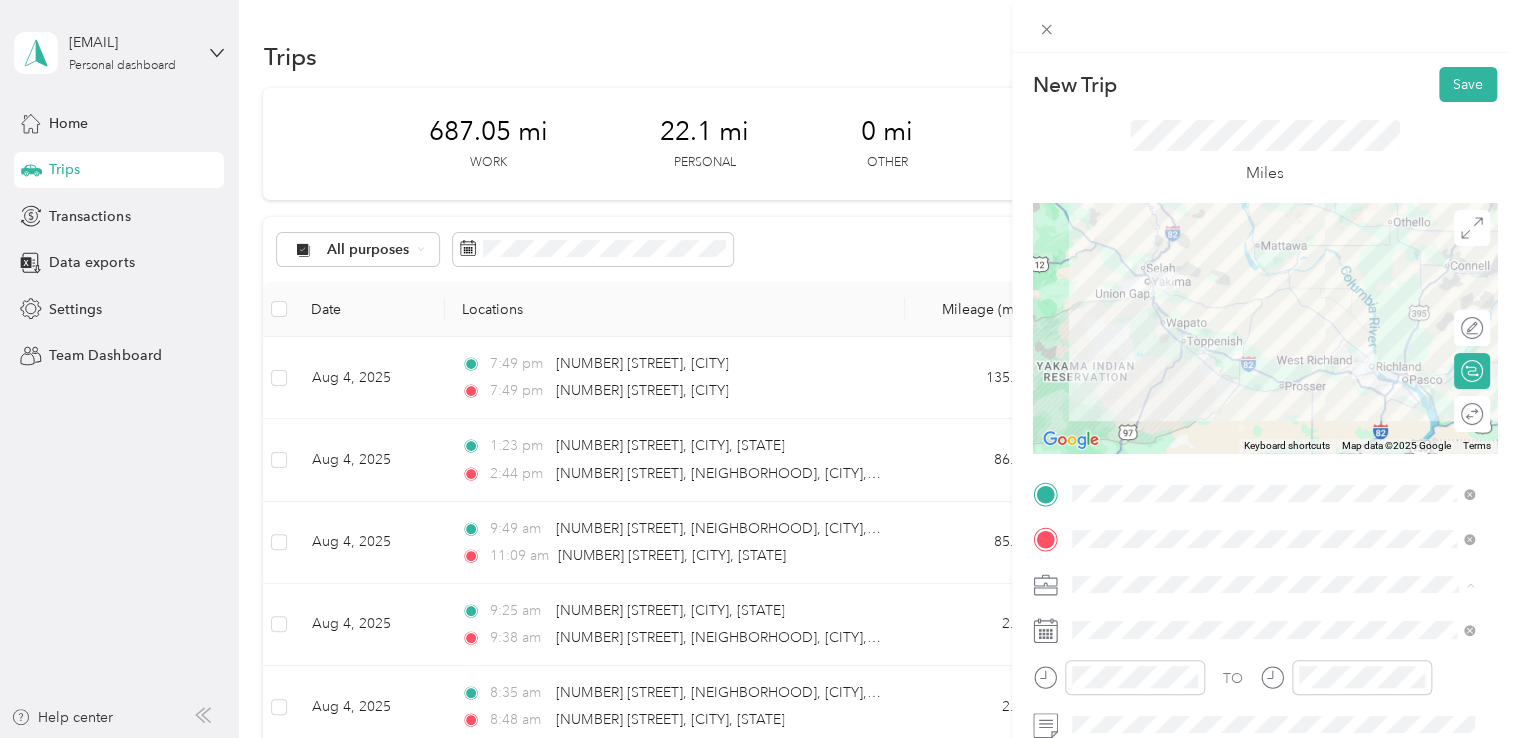 click on "Work Personal Northwest Nursing Consultants Northwest Nursing Consultants Other Charity Medical Moving Commute" at bounding box center (1273, 427) 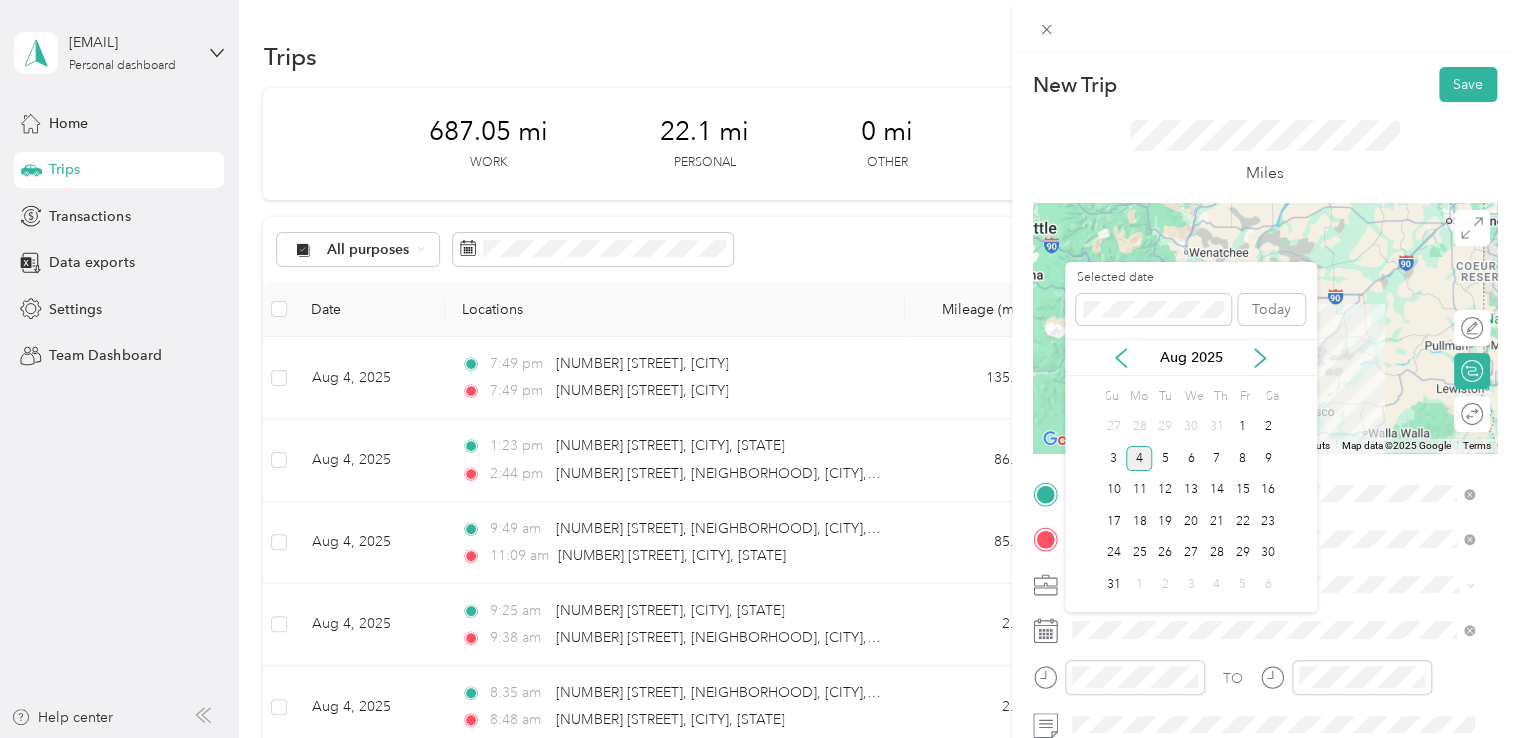 click on "Aug 2025" at bounding box center (1191, 357) 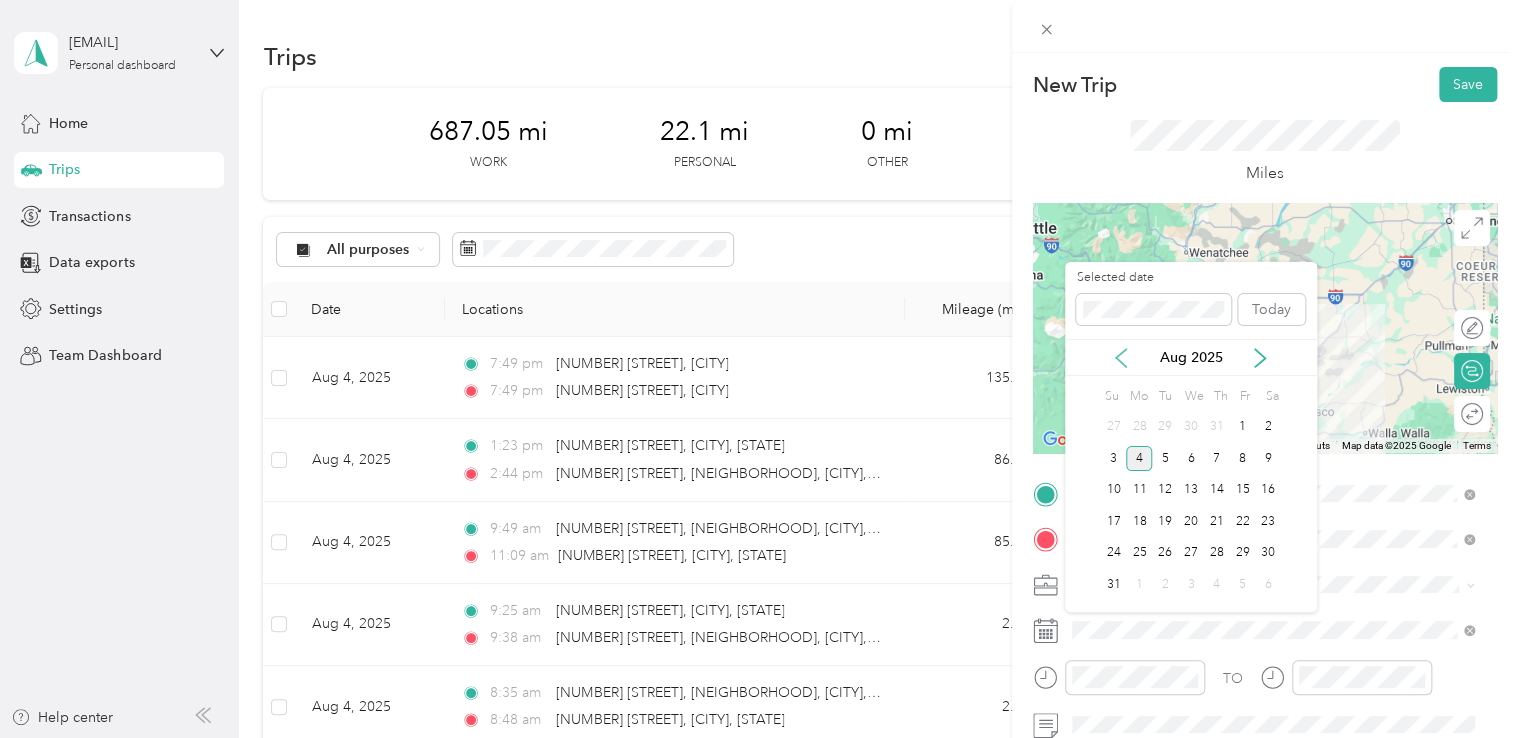 click 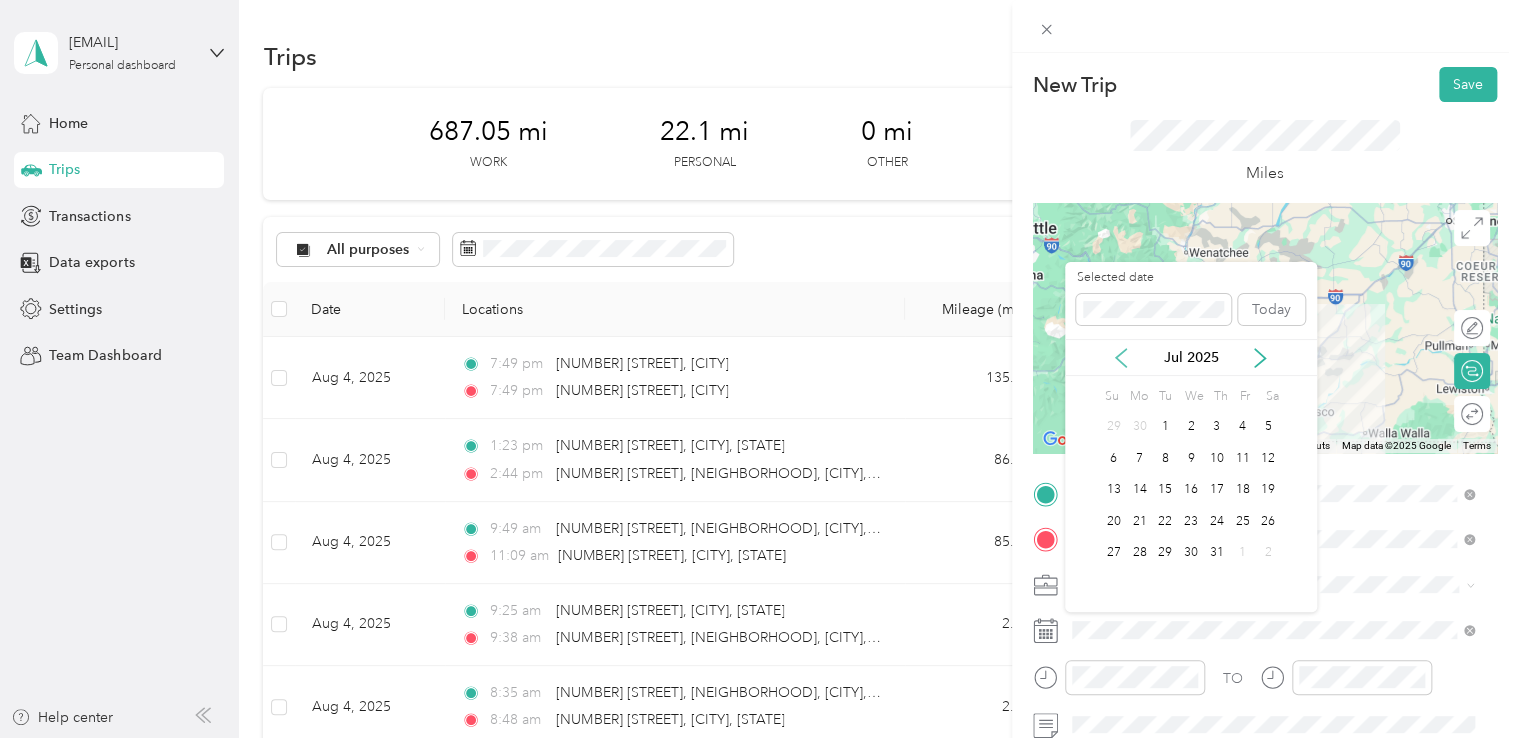 click 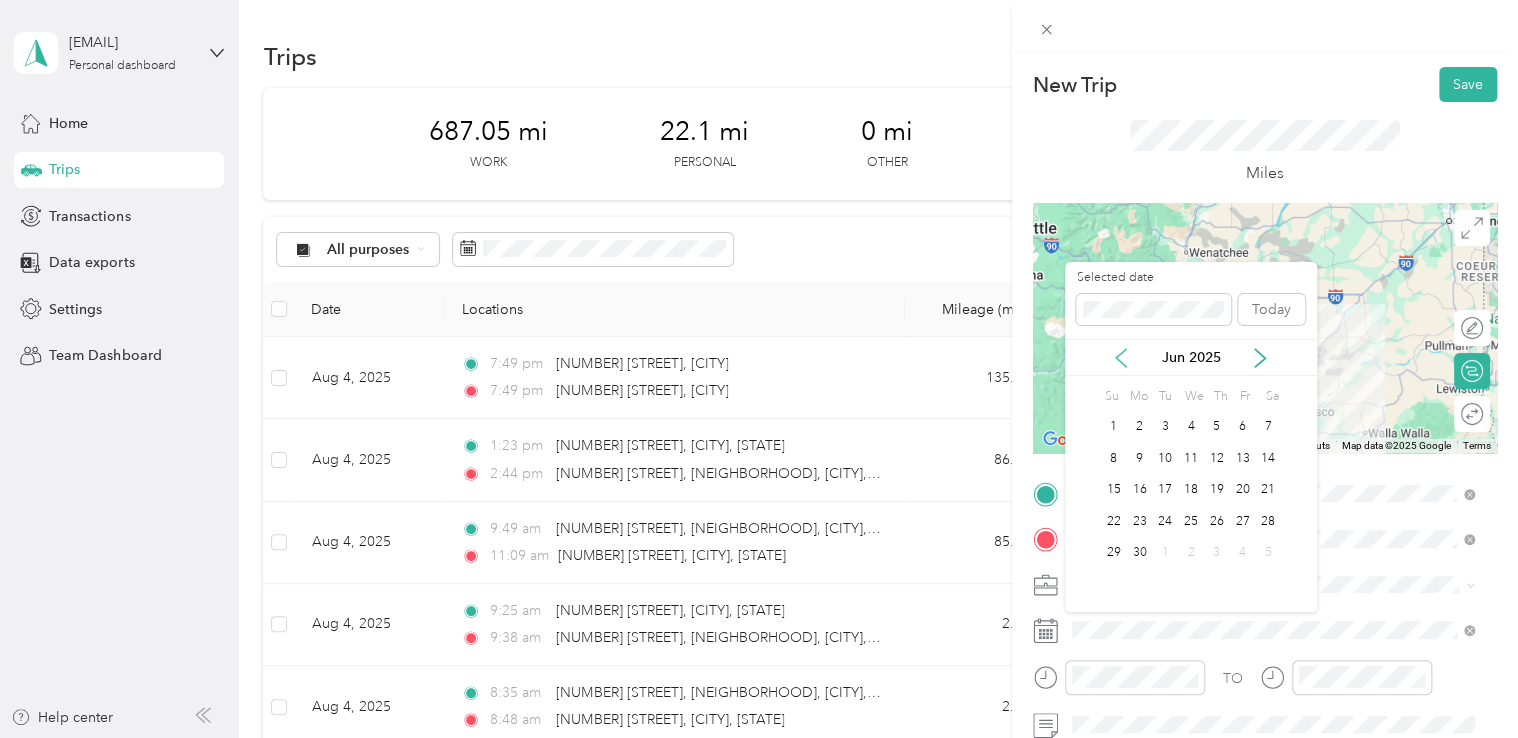 click 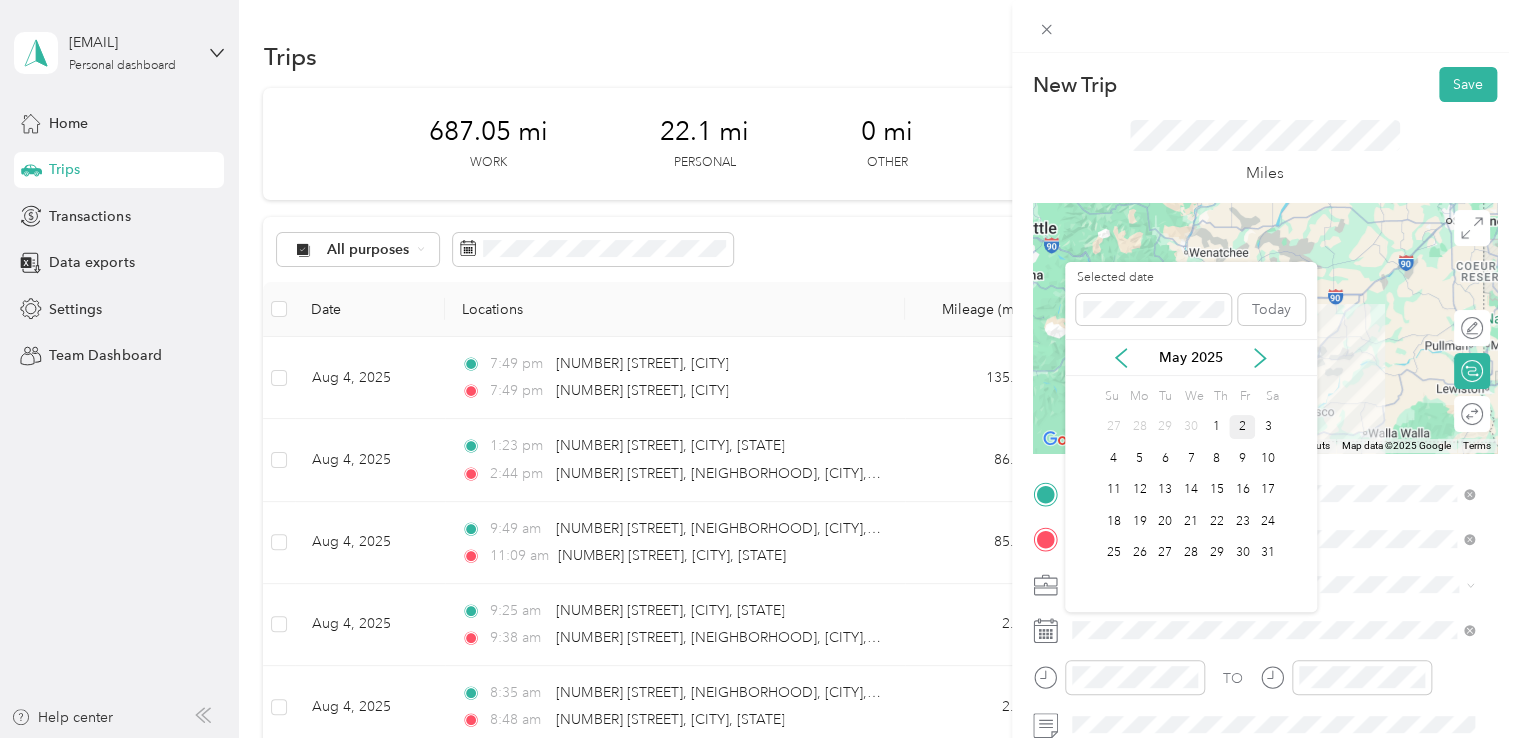 click on "2" at bounding box center (1242, 427) 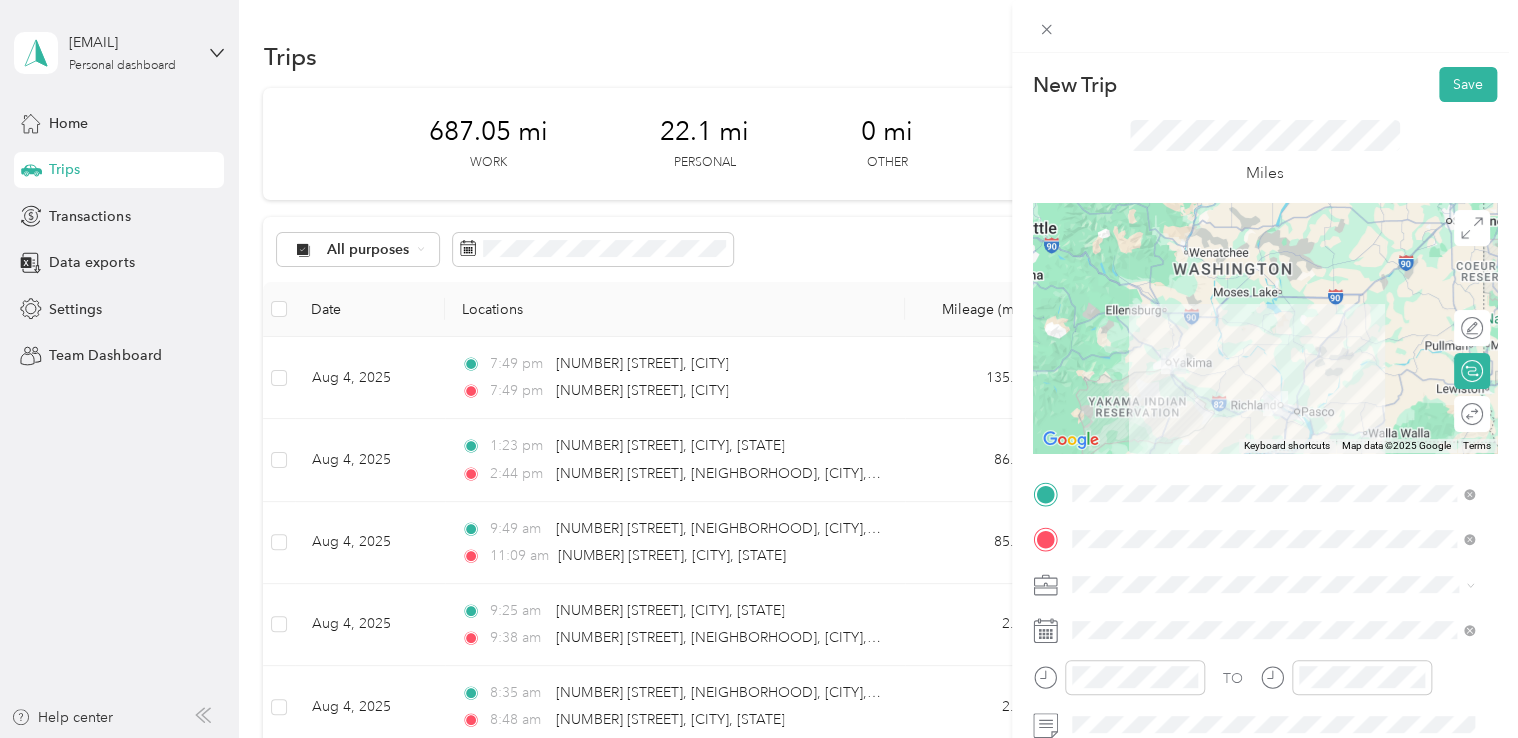 scroll, scrollTop: 100, scrollLeft: 0, axis: vertical 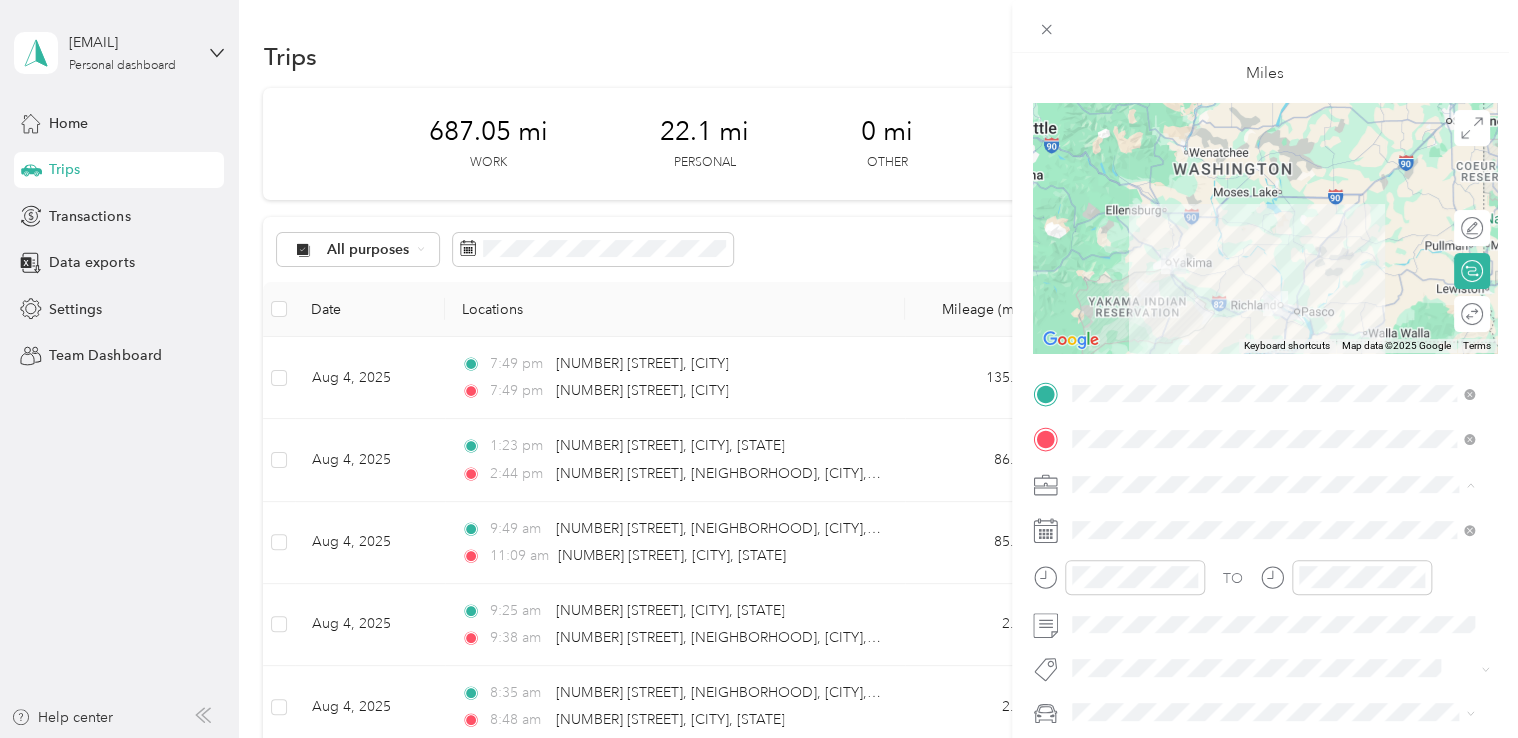 click on "Work Personal Northwest Nursing Consultants Northwest Nursing Consultants Other Charity Medical Moving Commute" at bounding box center (1273, 327) 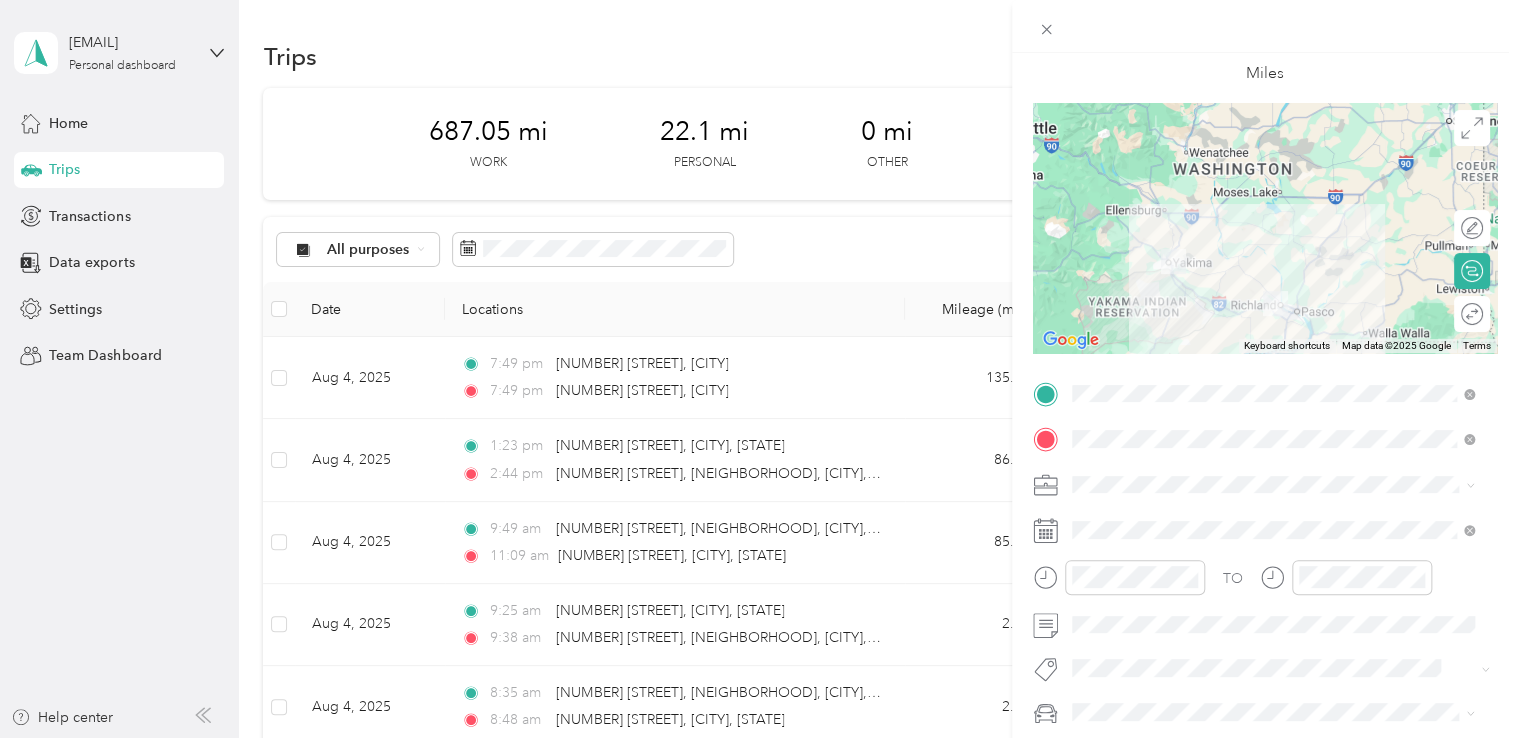click on "Northwest Nursing Consultants" at bounding box center (1273, 265) 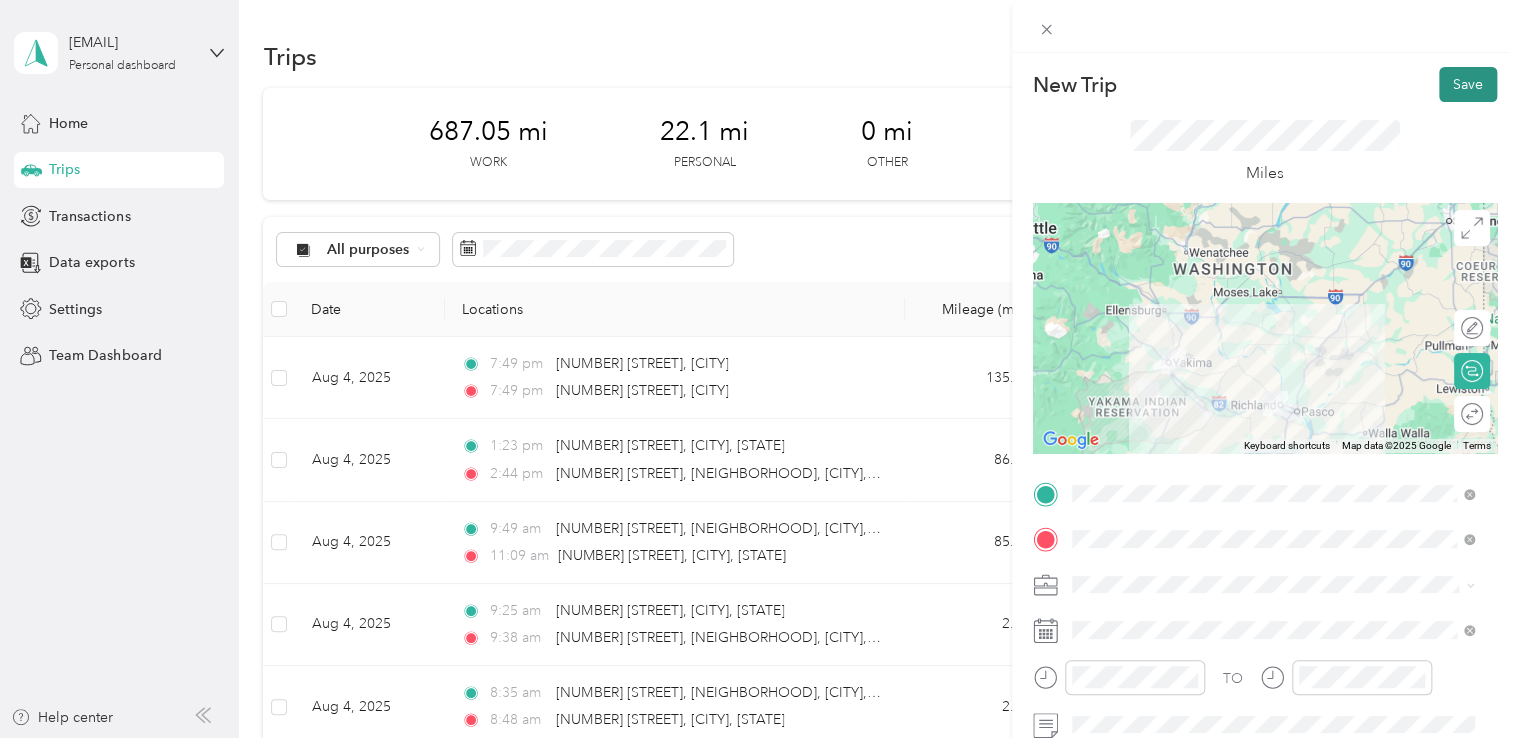 click on "Save" at bounding box center (1468, 84) 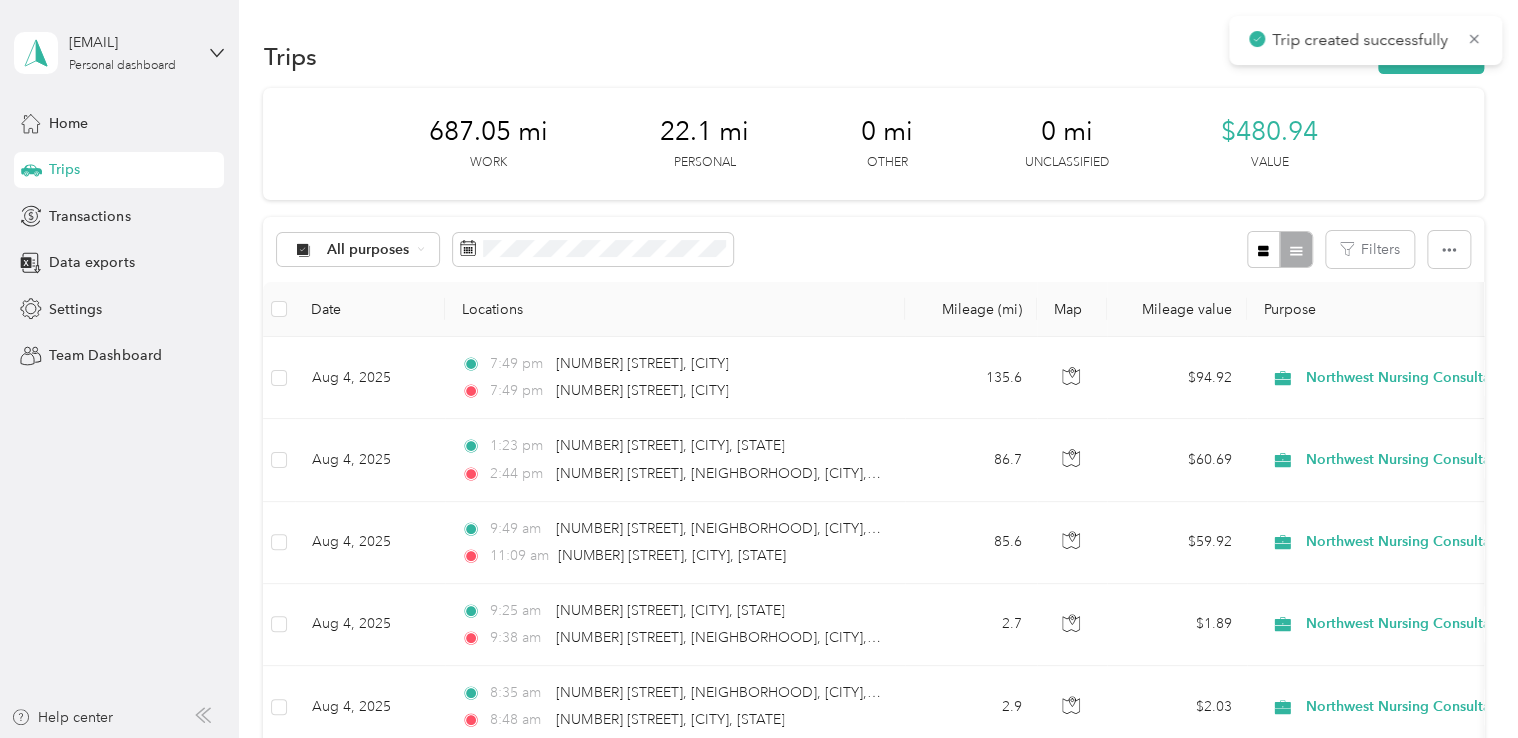 click on "Trips New trip" at bounding box center [873, 56] 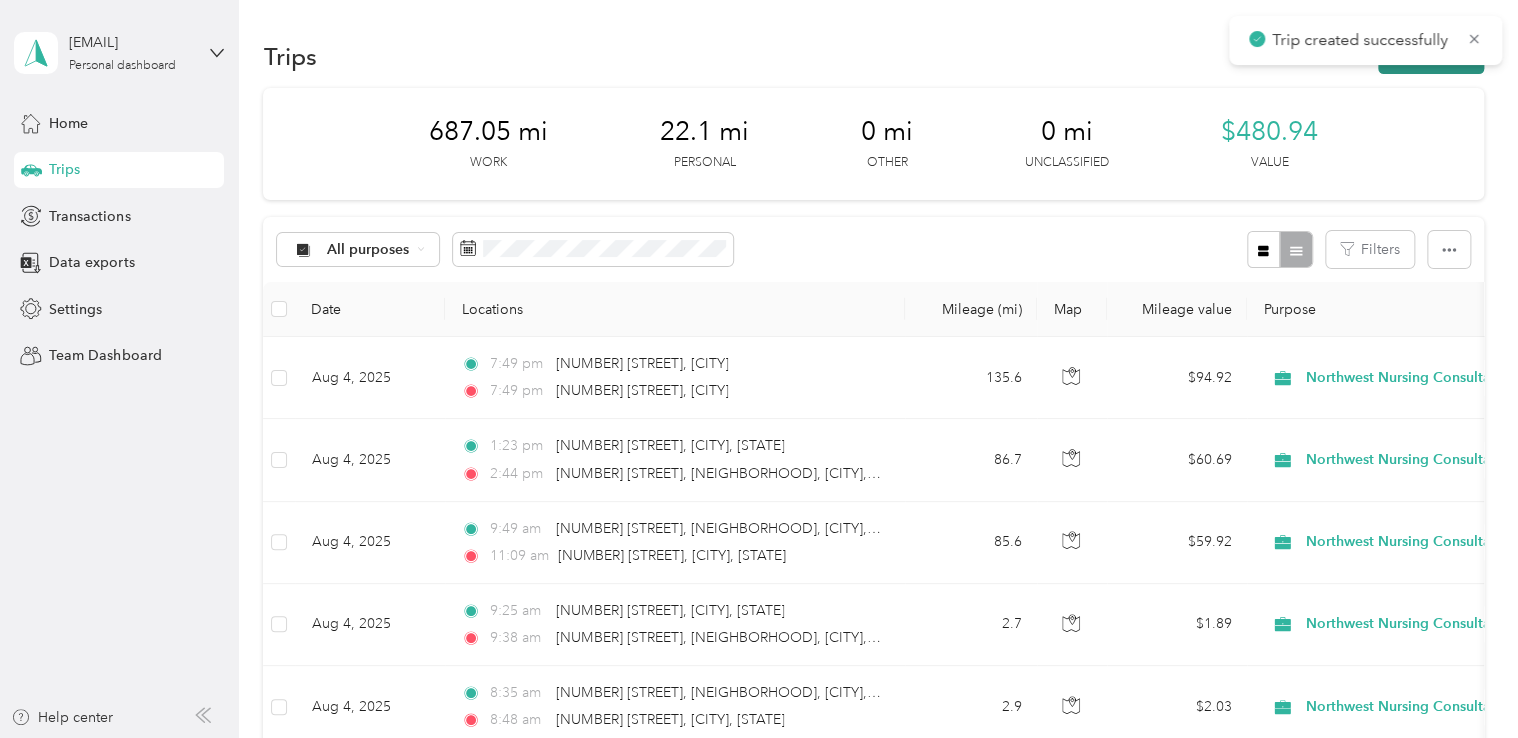 click on "New trip" at bounding box center [1431, 56] 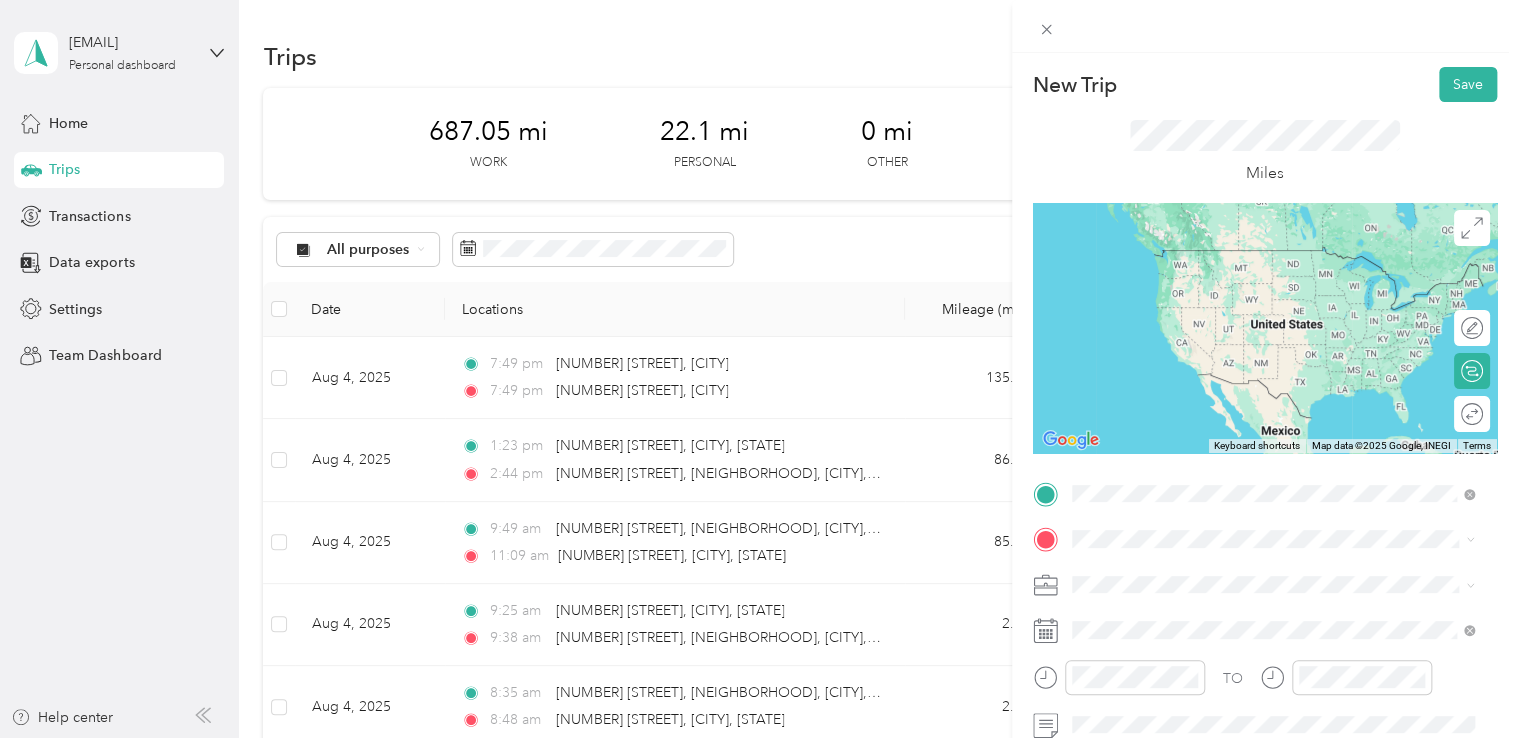 drag, startPoint x: 1411, startPoint y: 126, endPoint x: 1375, endPoint y: 153, distance: 45 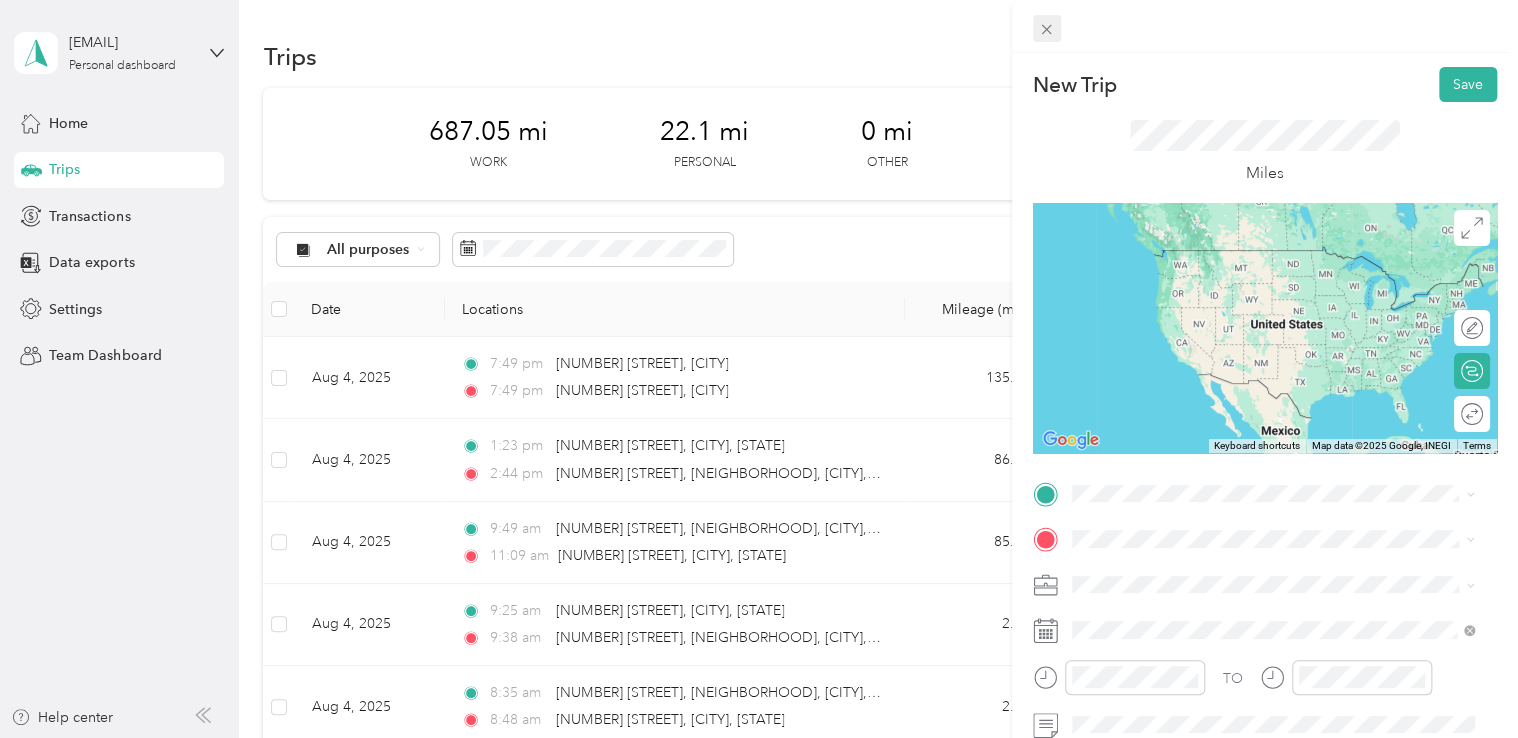click 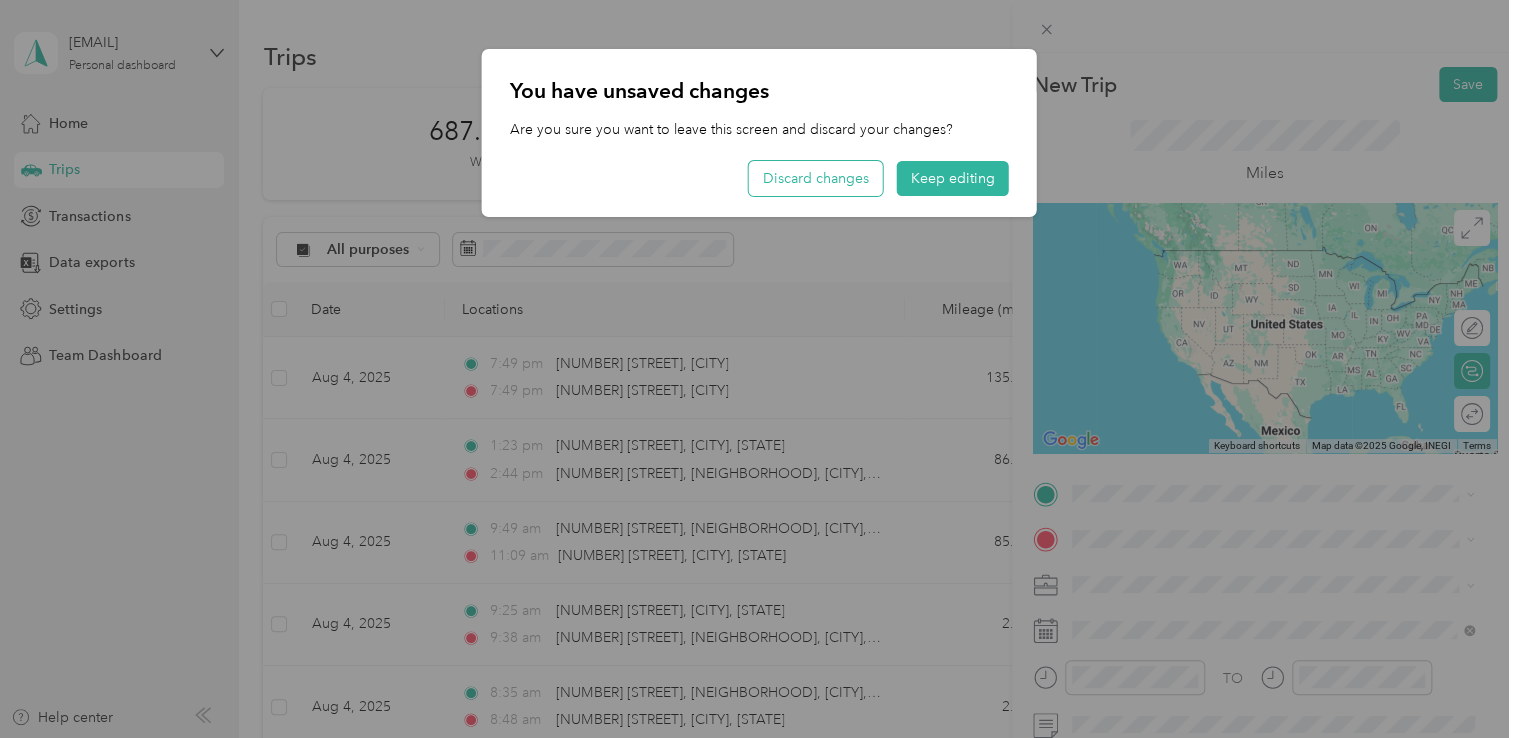 click on "Discard changes" at bounding box center [816, 178] 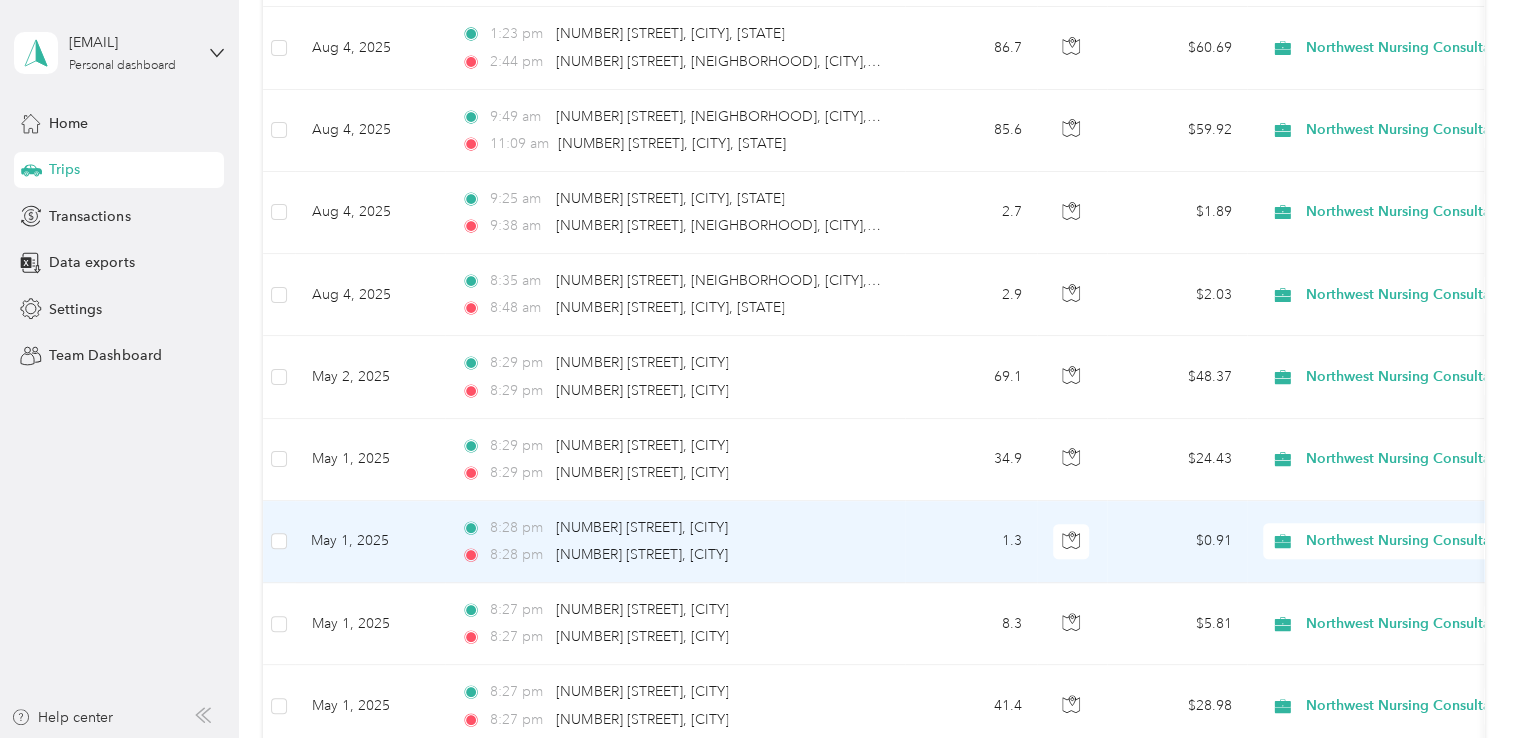 scroll, scrollTop: 400, scrollLeft: 0, axis: vertical 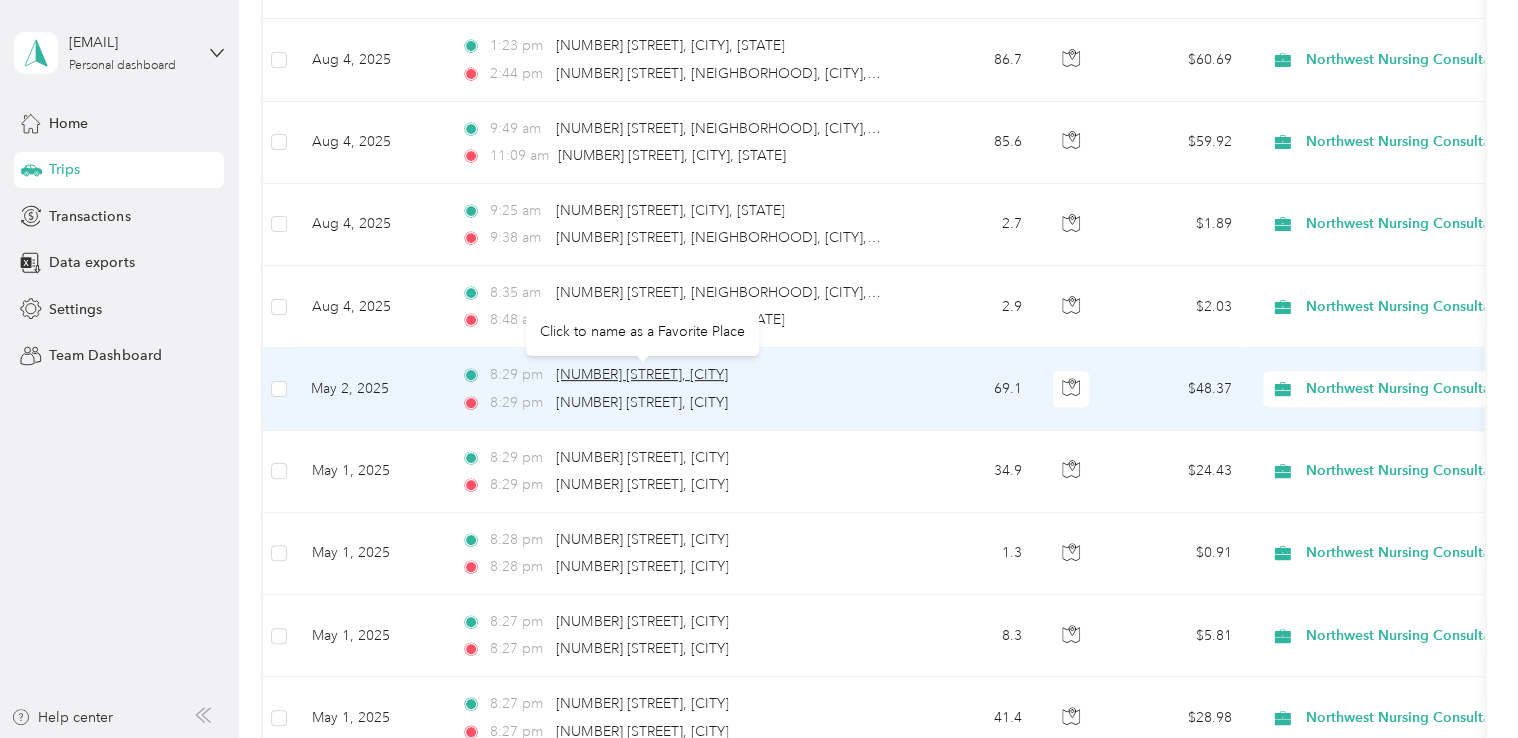 click on "[NUMBER] [STREET], [CITY]" at bounding box center [642, 374] 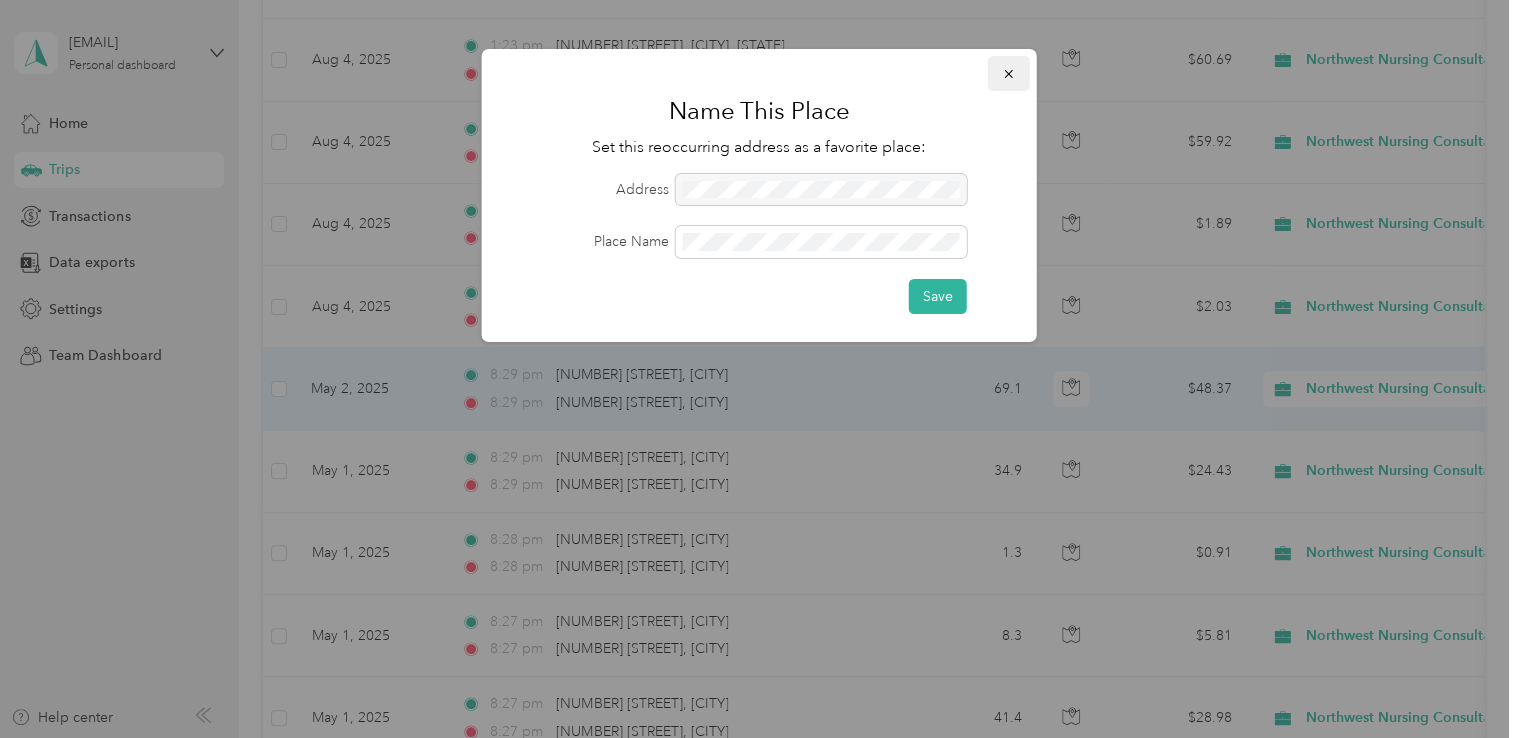 click 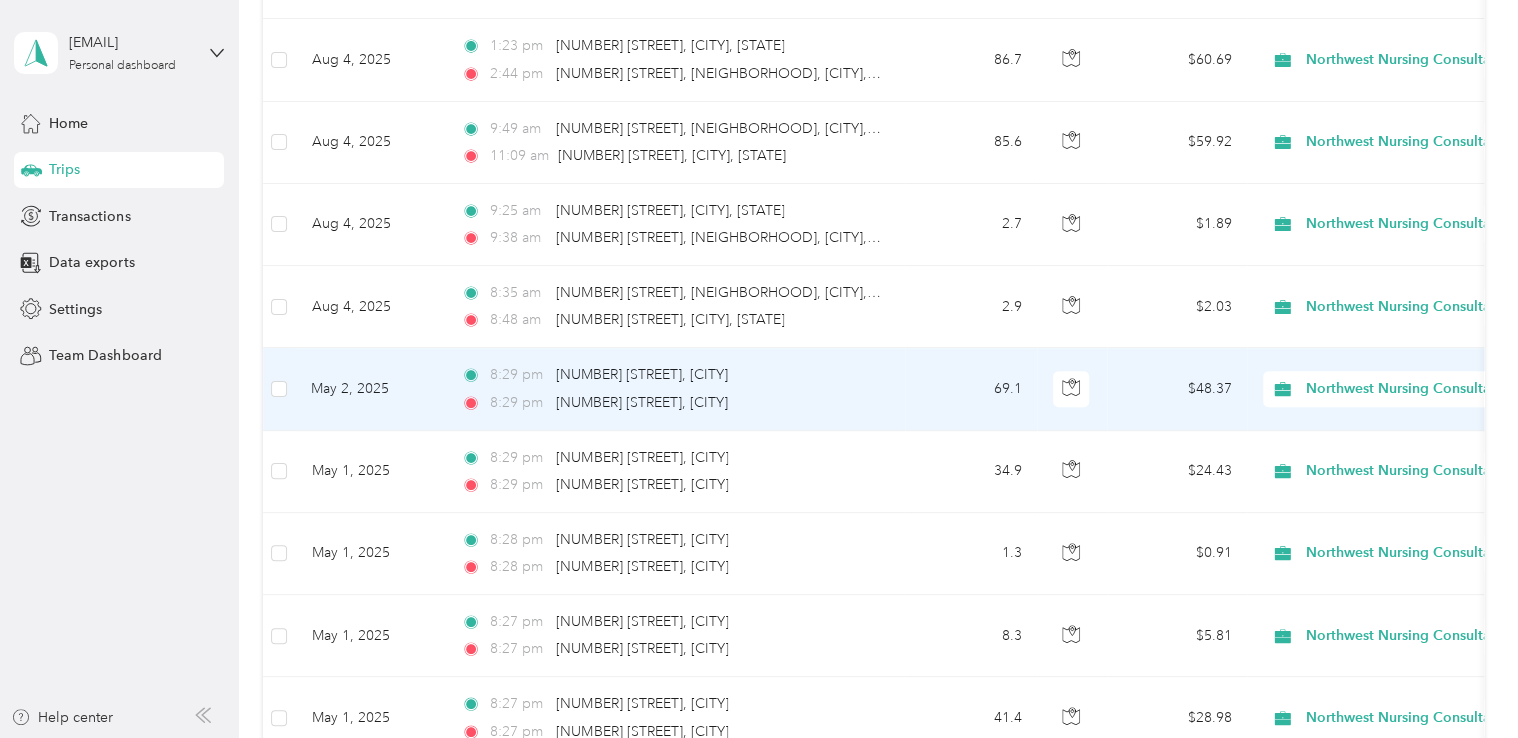 click on "May 2, 2025" at bounding box center [370, 389] 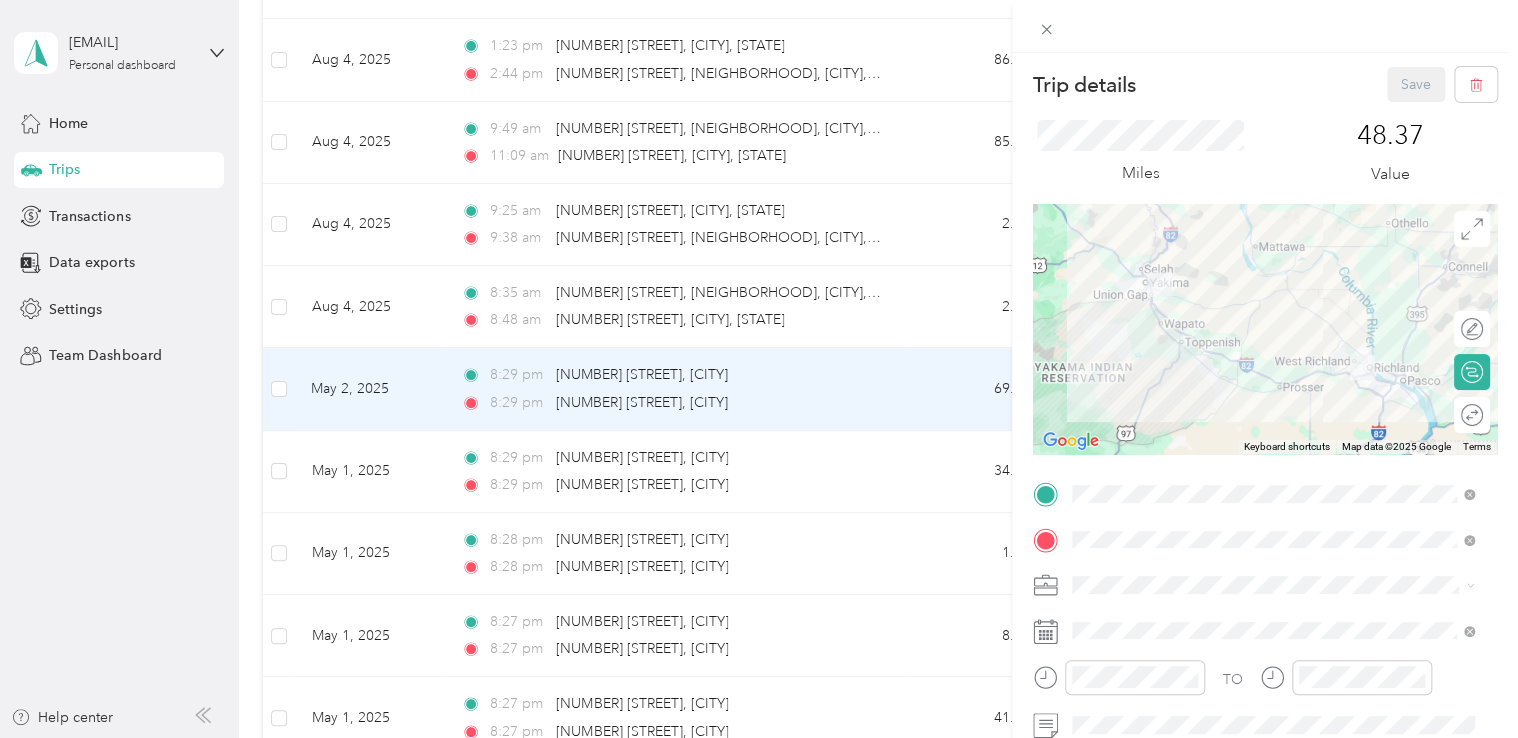 scroll, scrollTop: 100, scrollLeft: 0, axis: vertical 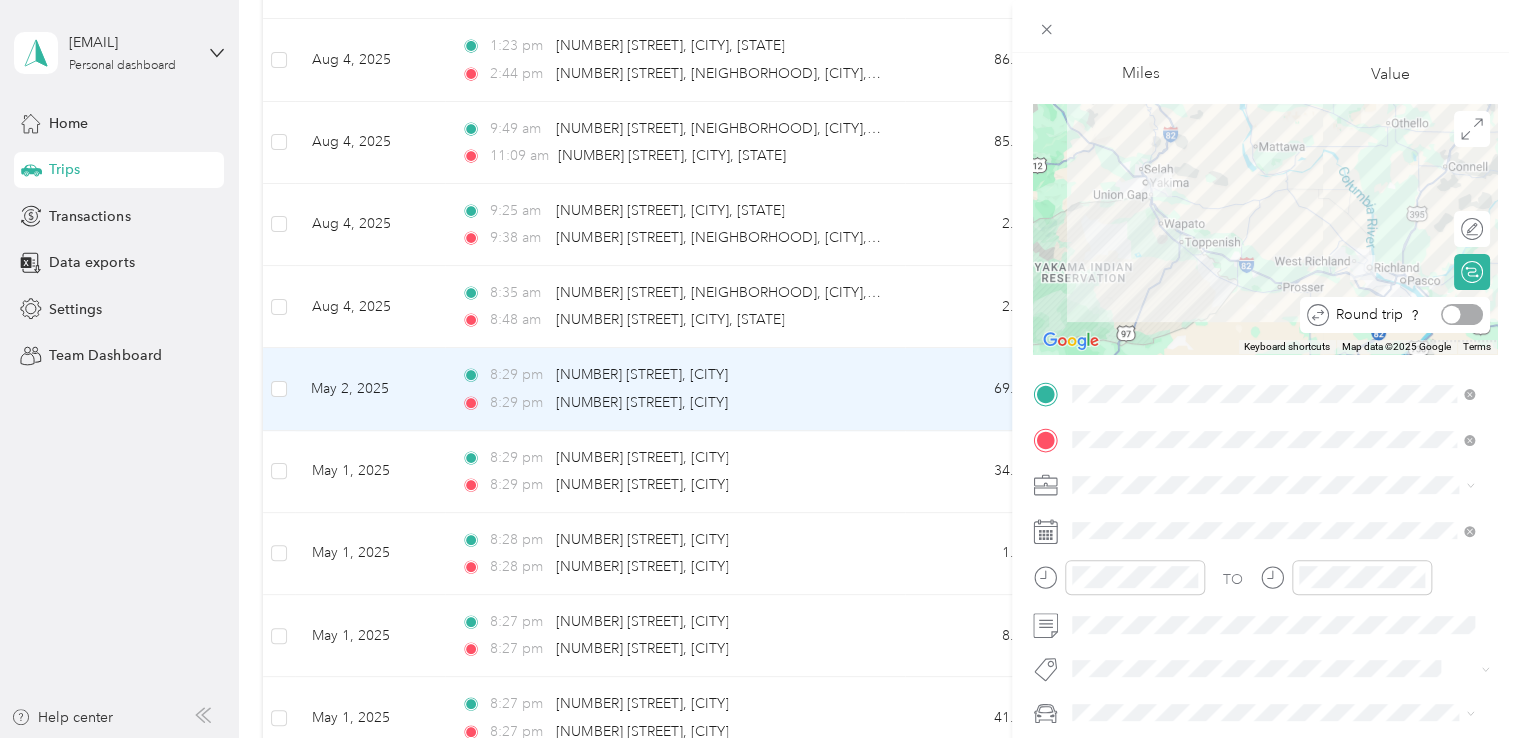 click at bounding box center (1452, 315) 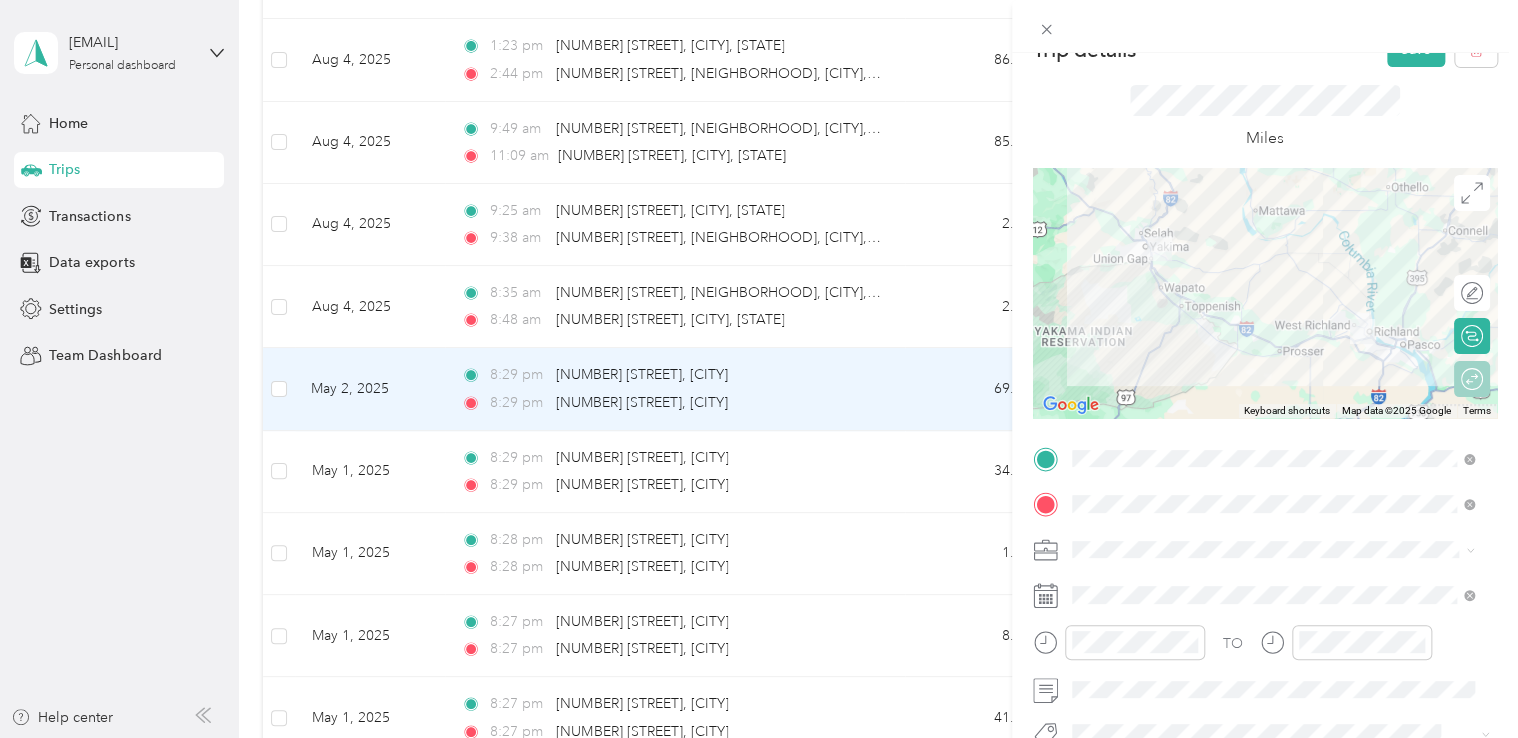 scroll, scrollTop: 0, scrollLeft: 0, axis: both 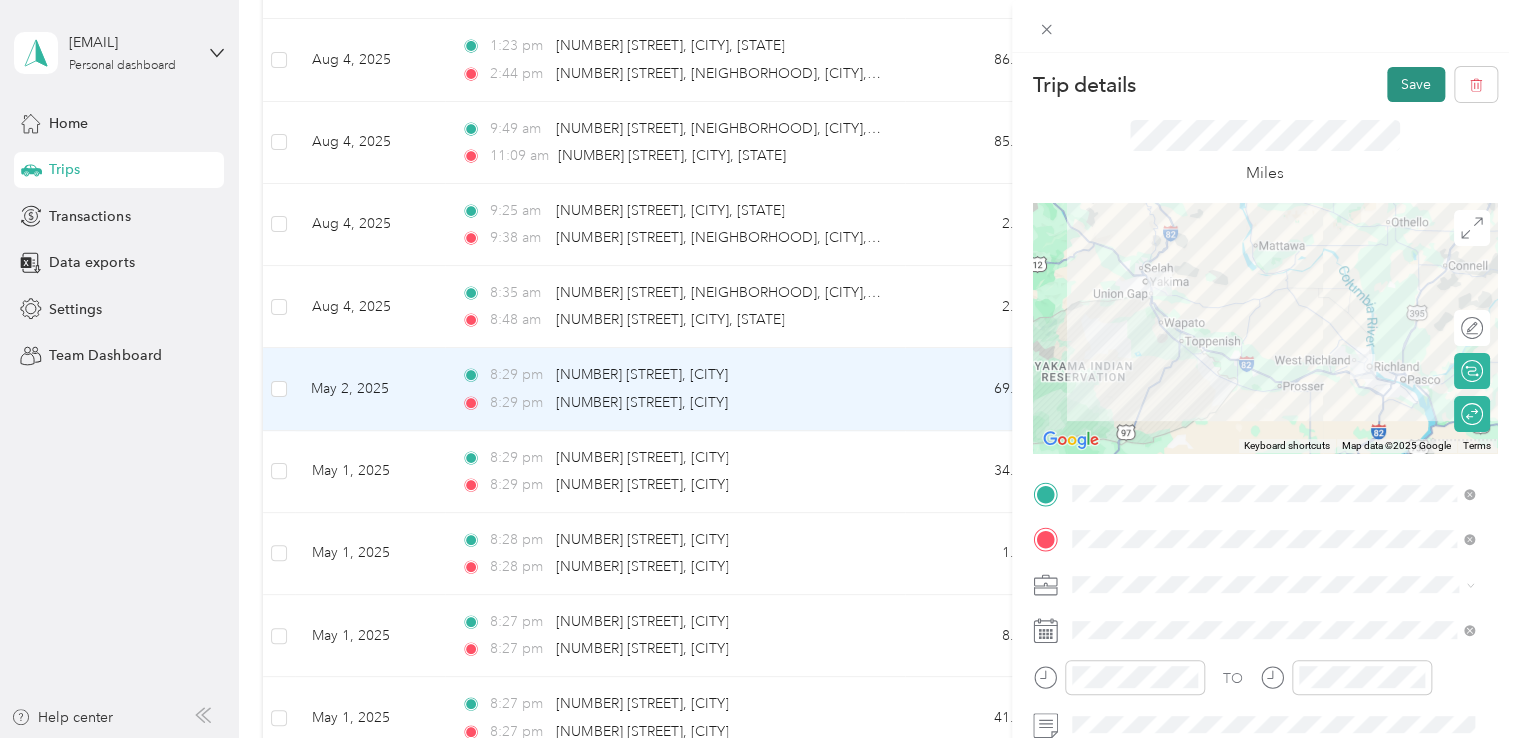 click on "Save" at bounding box center (1416, 84) 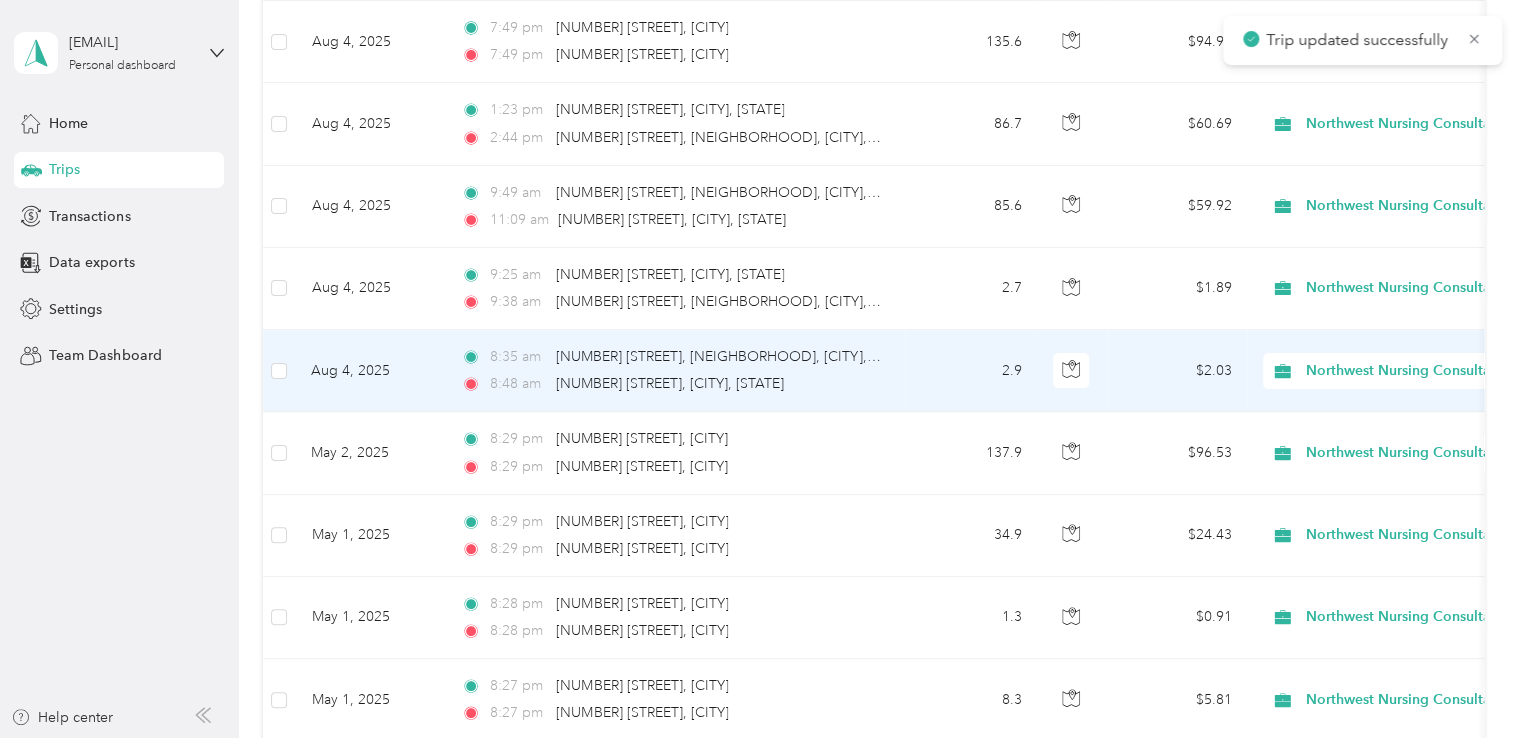 scroll, scrollTop: 400, scrollLeft: 0, axis: vertical 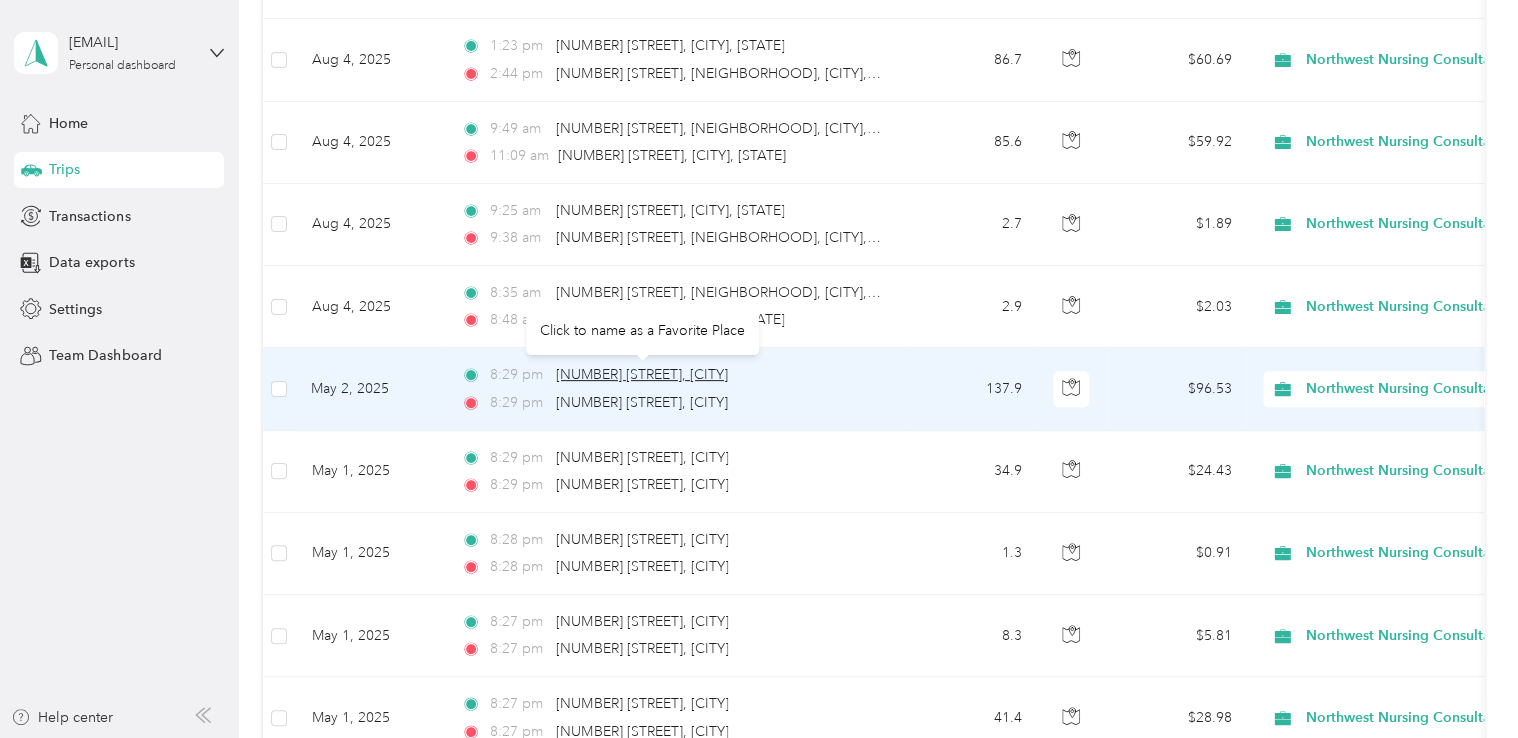 click on "[NUMBER] [STREET], [CITY]" at bounding box center (642, 374) 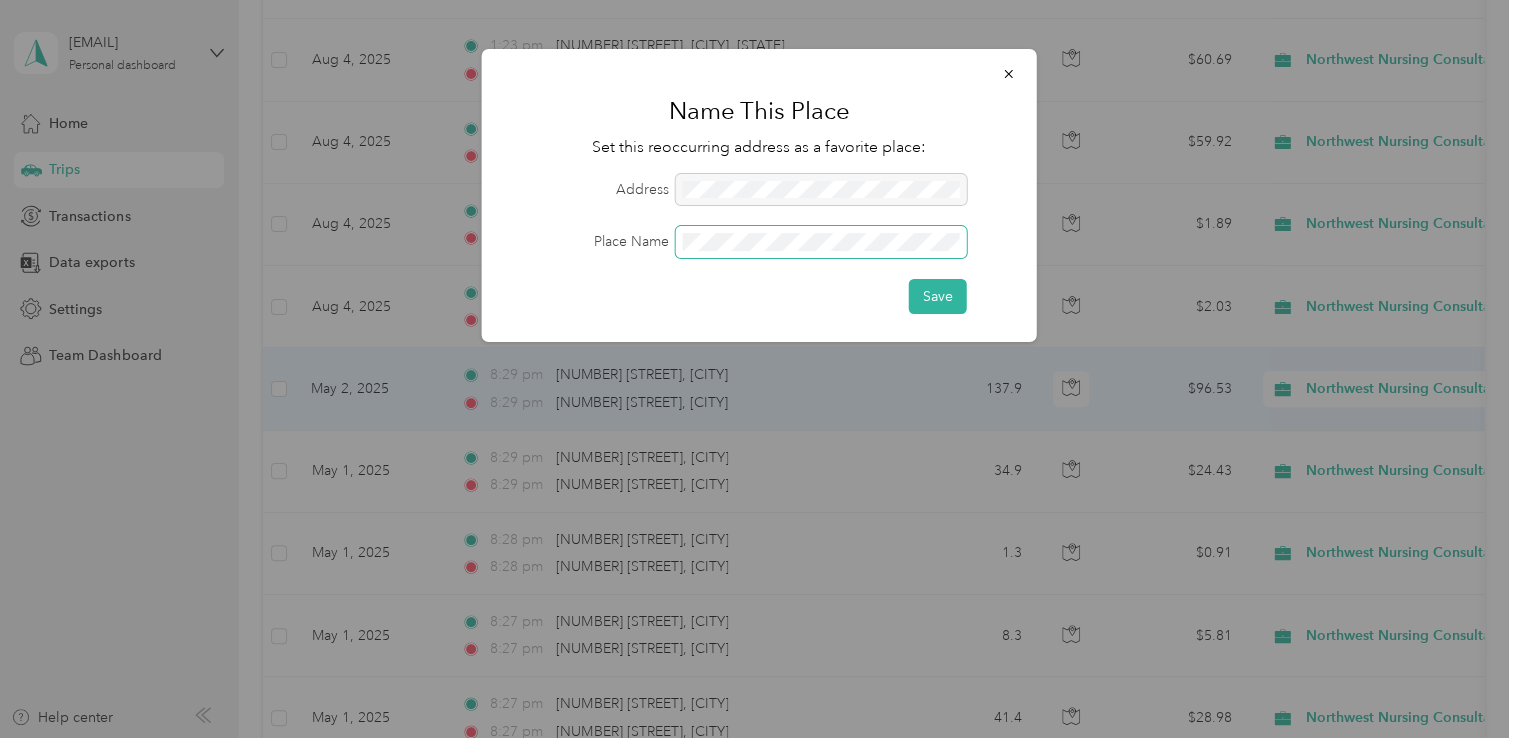 click at bounding box center [821, 242] 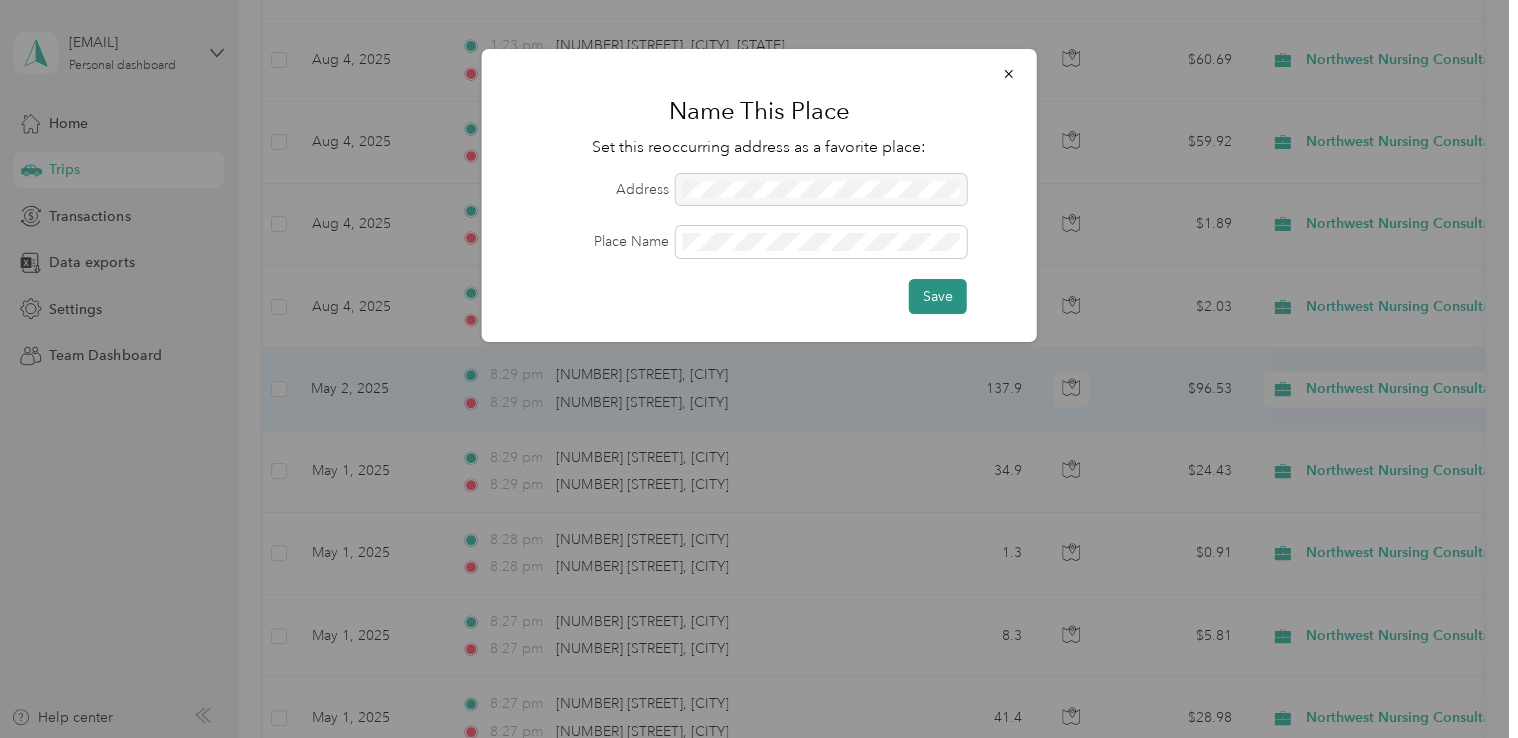 click on "Save" at bounding box center (938, 296) 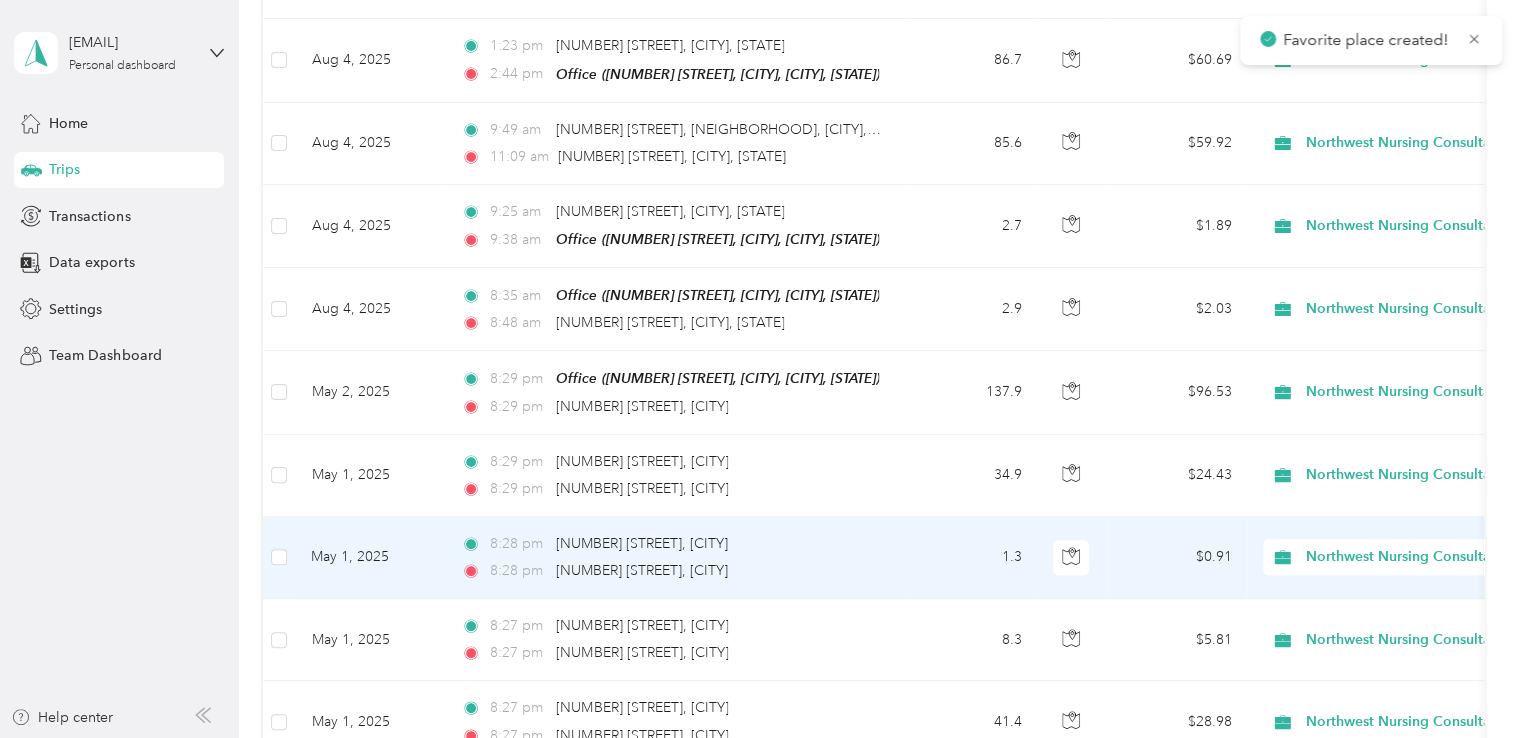 scroll, scrollTop: 0, scrollLeft: 0, axis: both 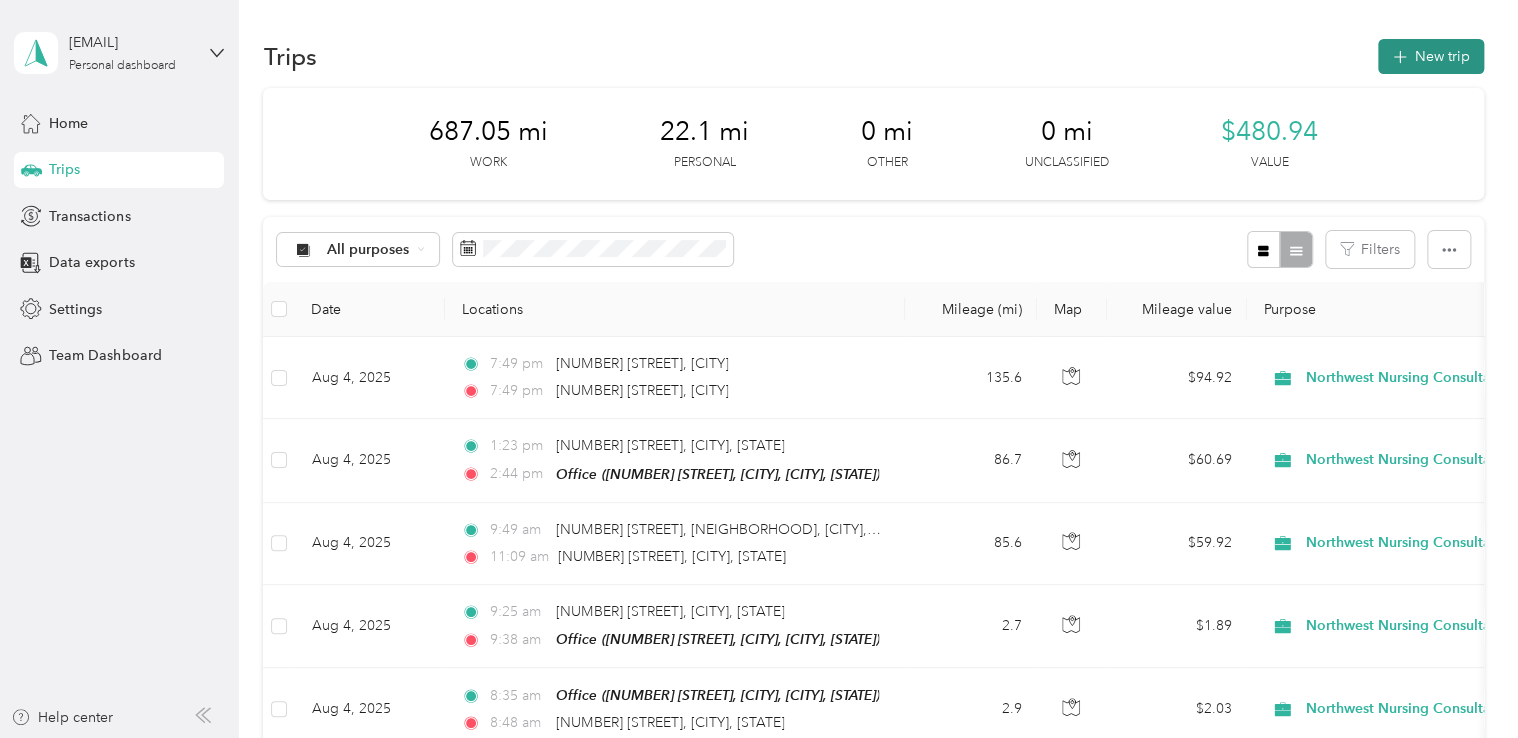 click on "New trip" at bounding box center (1431, 56) 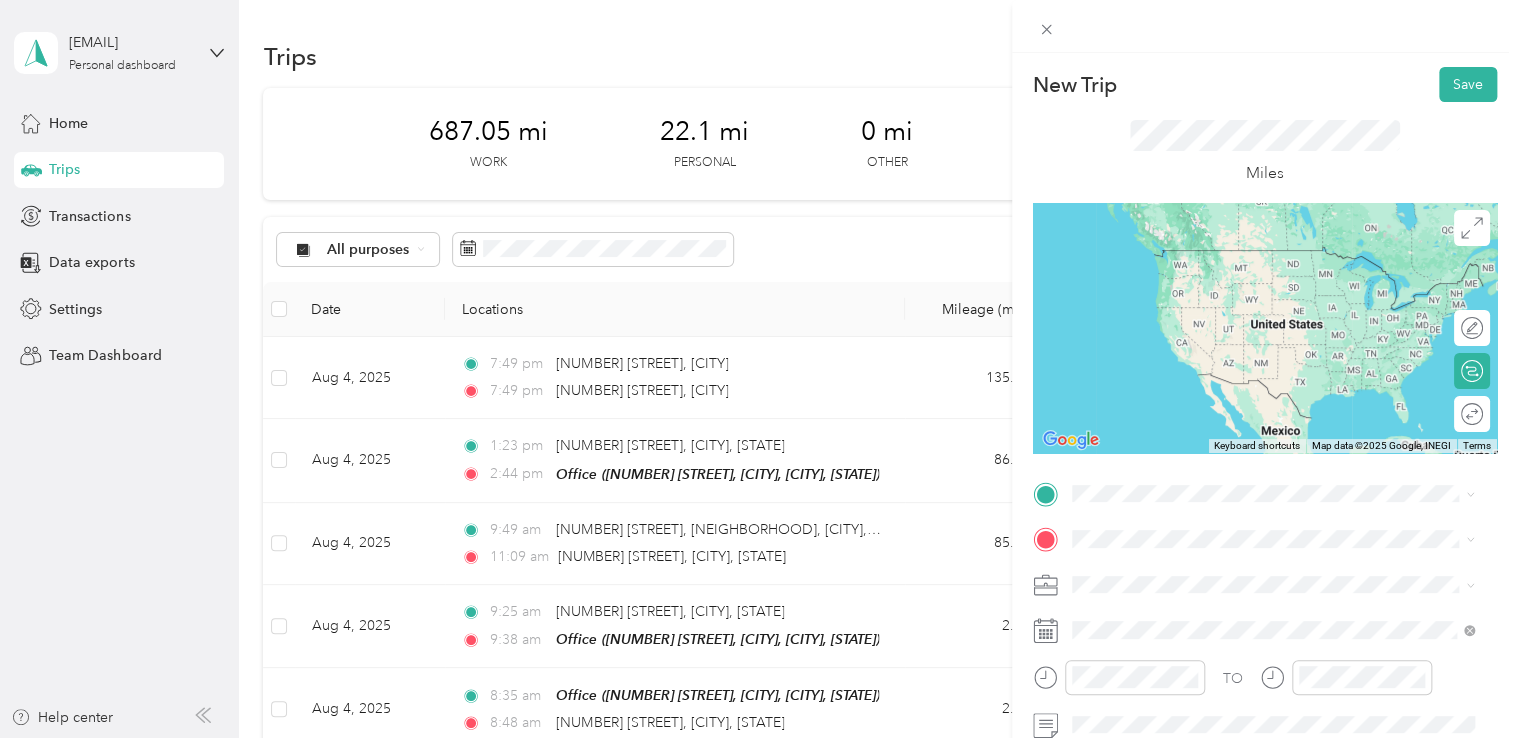 click on "[NUMBER] [STREET], [CITY], [POSTAL_CODE], [CITY], [STATE], [COUNTRY]" at bounding box center (1278, 290) 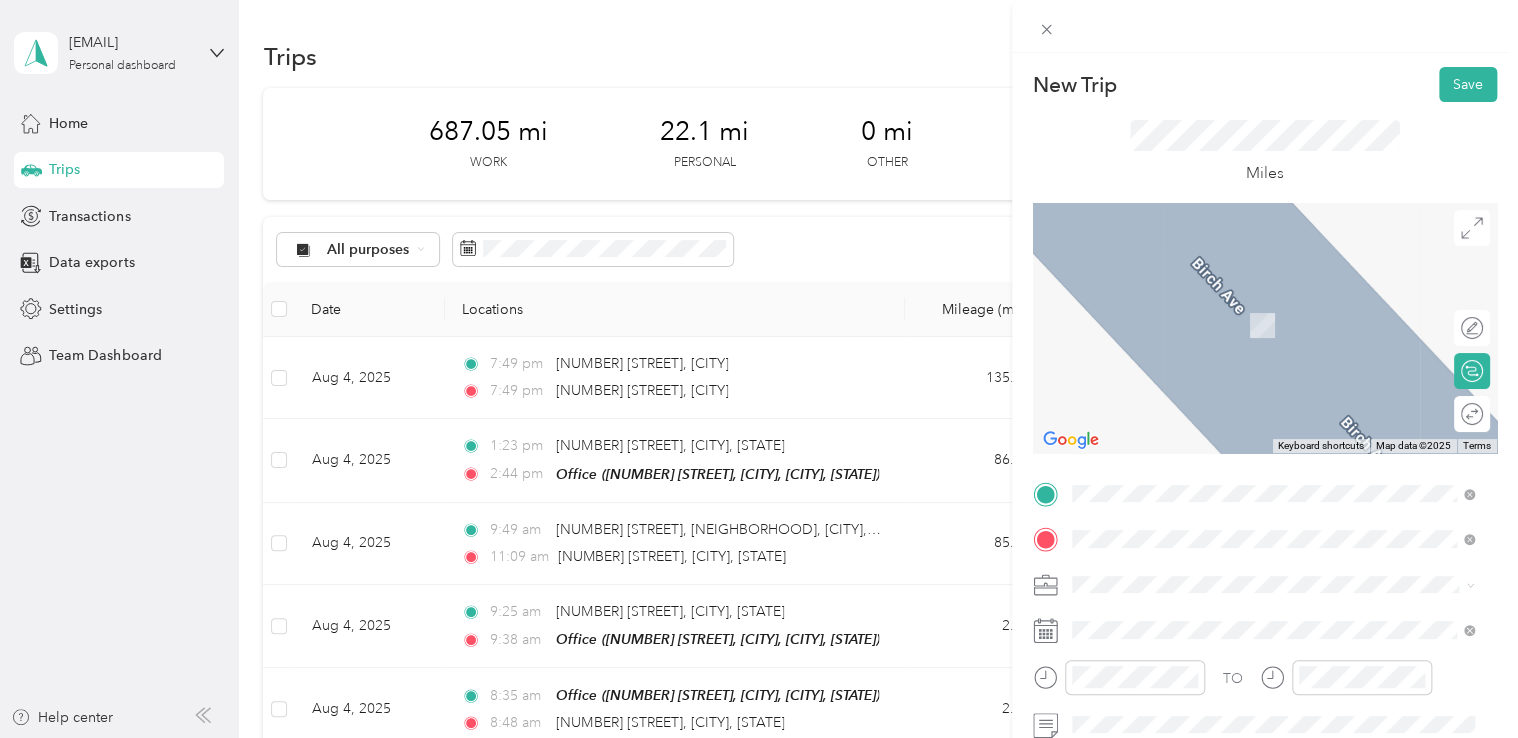 click on "[NUMBER] [STREET]
[CITY], [STATE] [POSTAL_CODE], [COUNTRY]" at bounding box center (1273, 304) 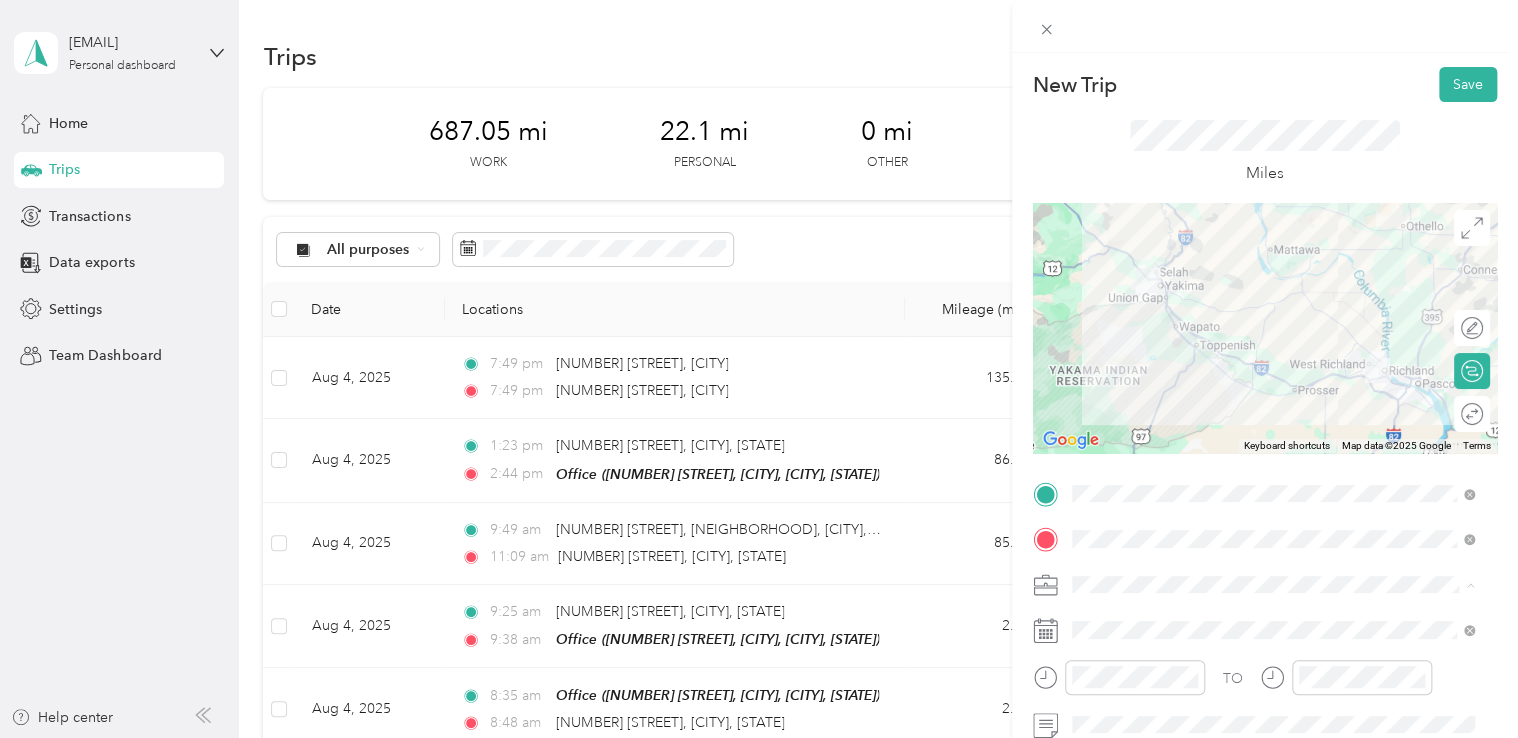 click on "Northwest Nursing Consultants" at bounding box center (1273, 374) 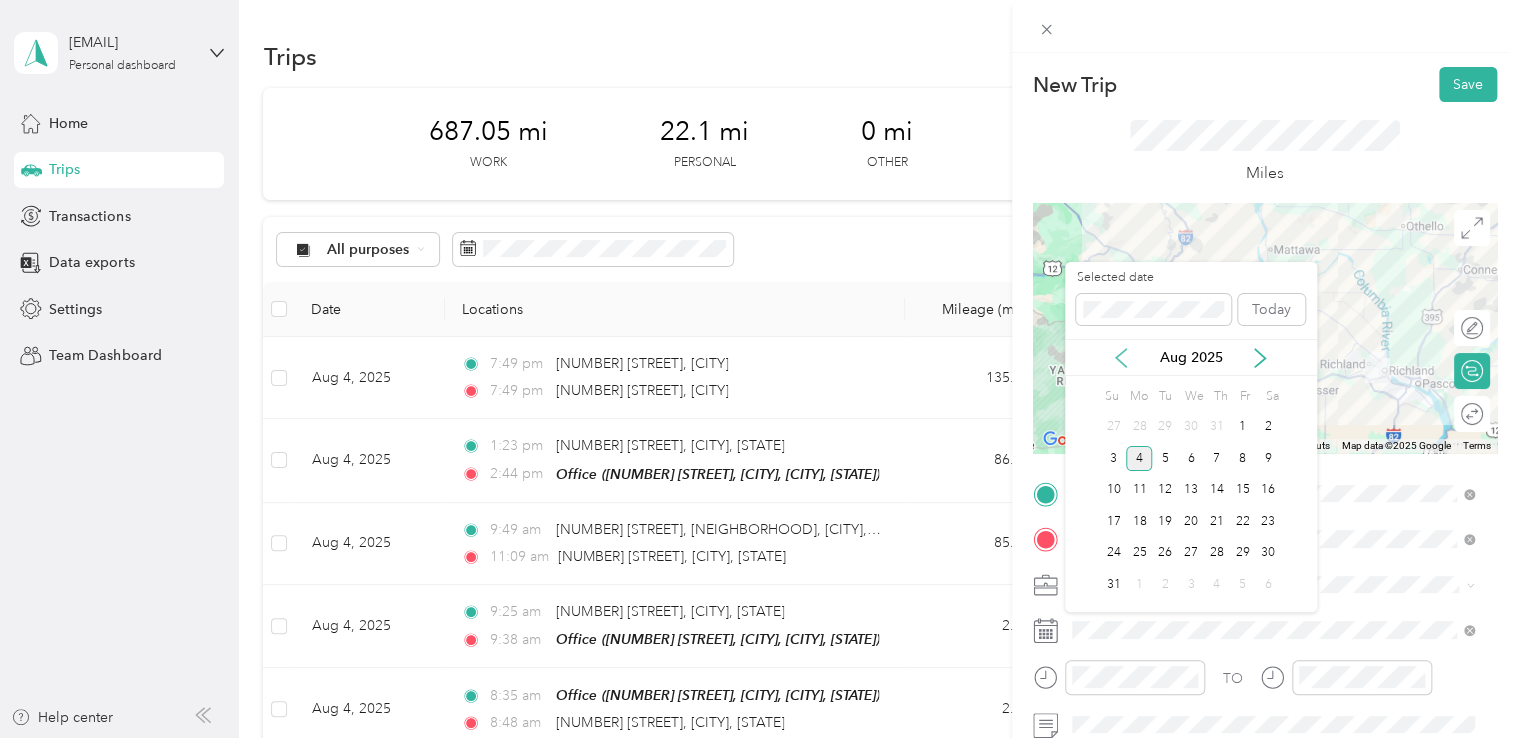 click 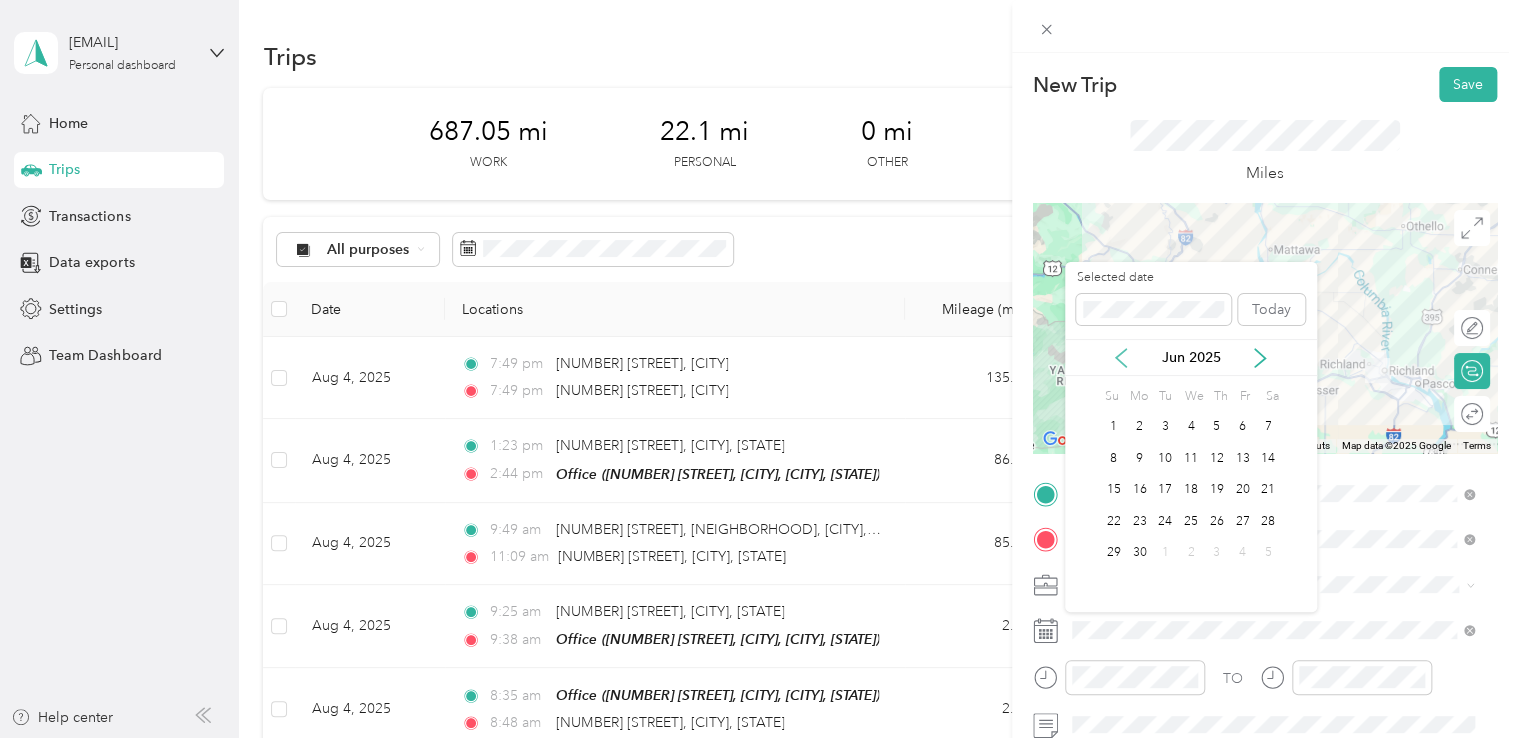 click 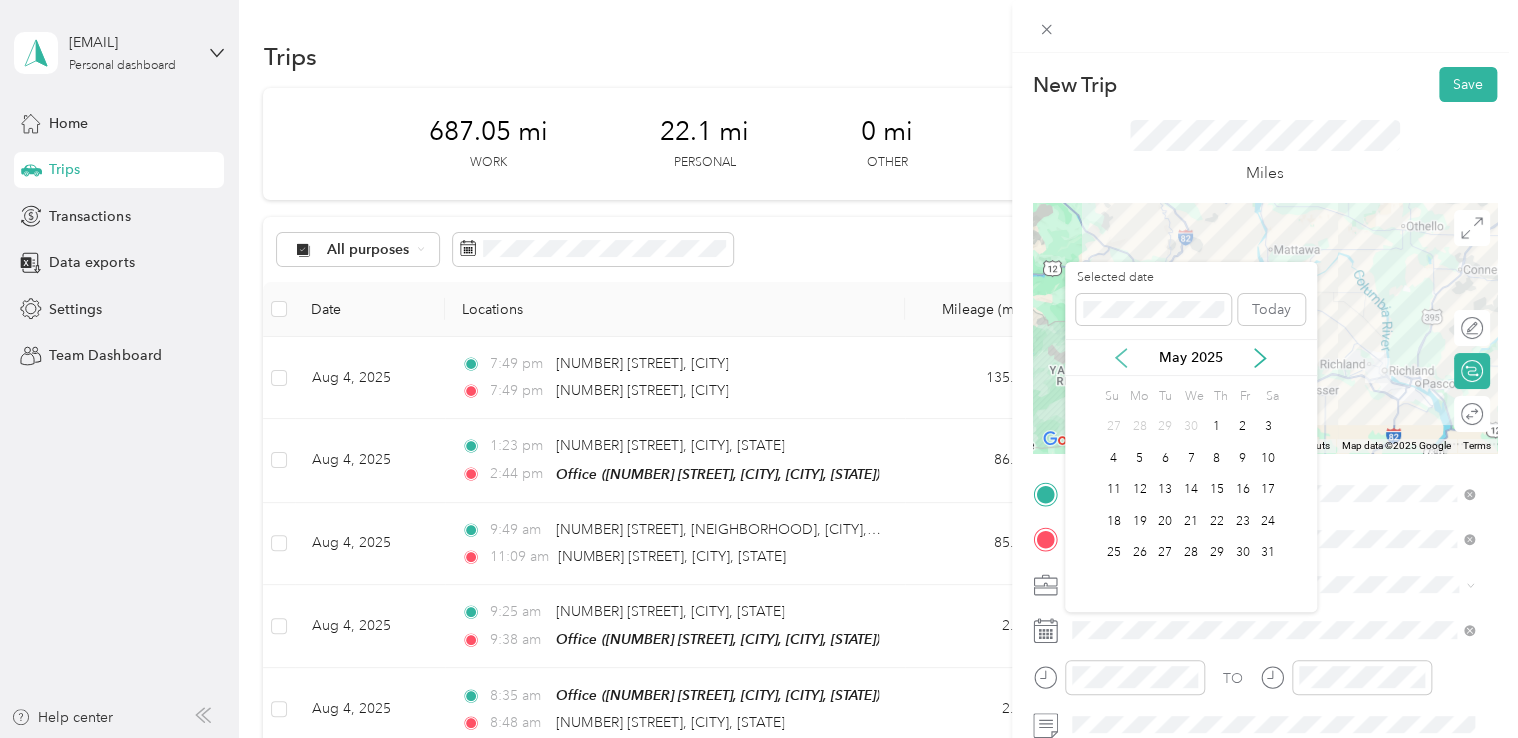click 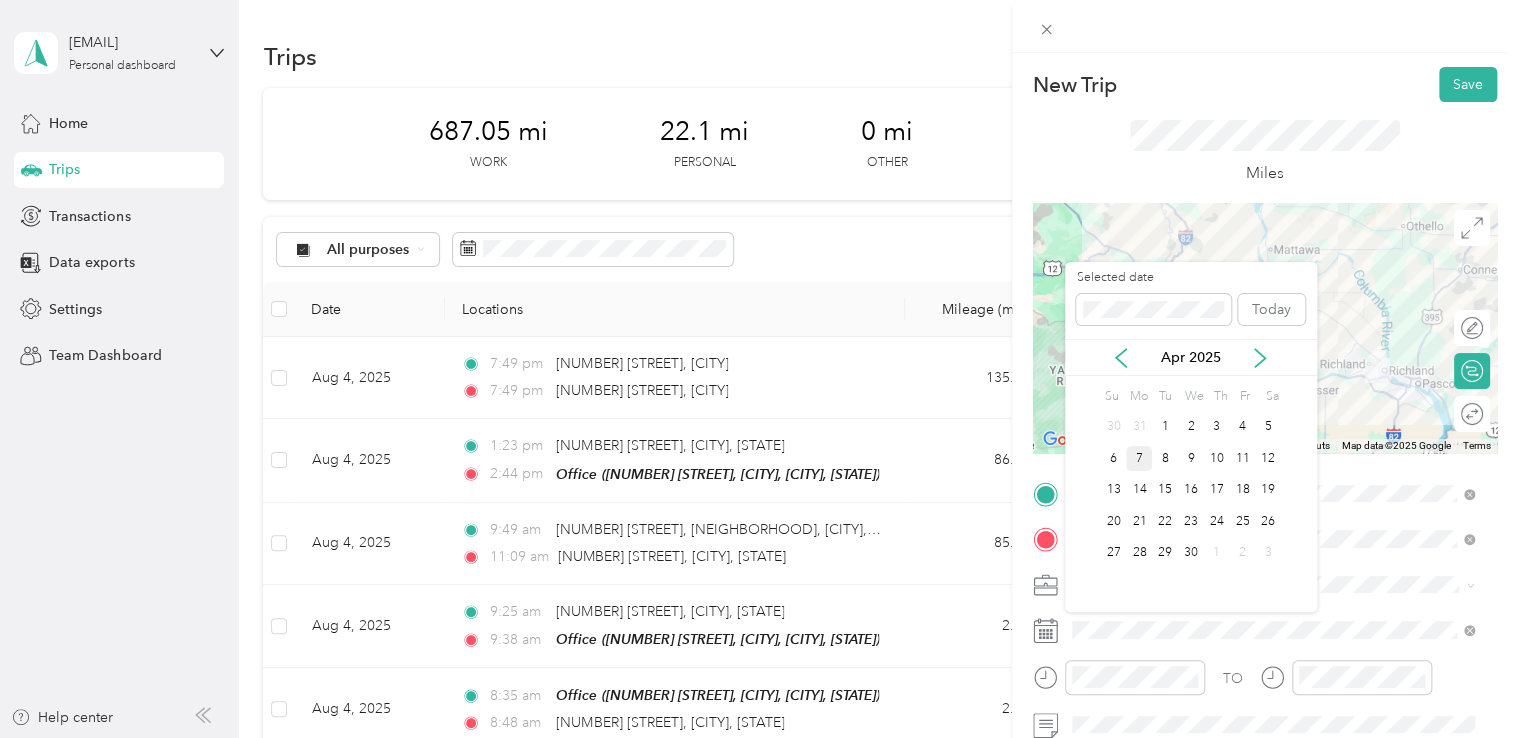 click on "7" at bounding box center [1139, 458] 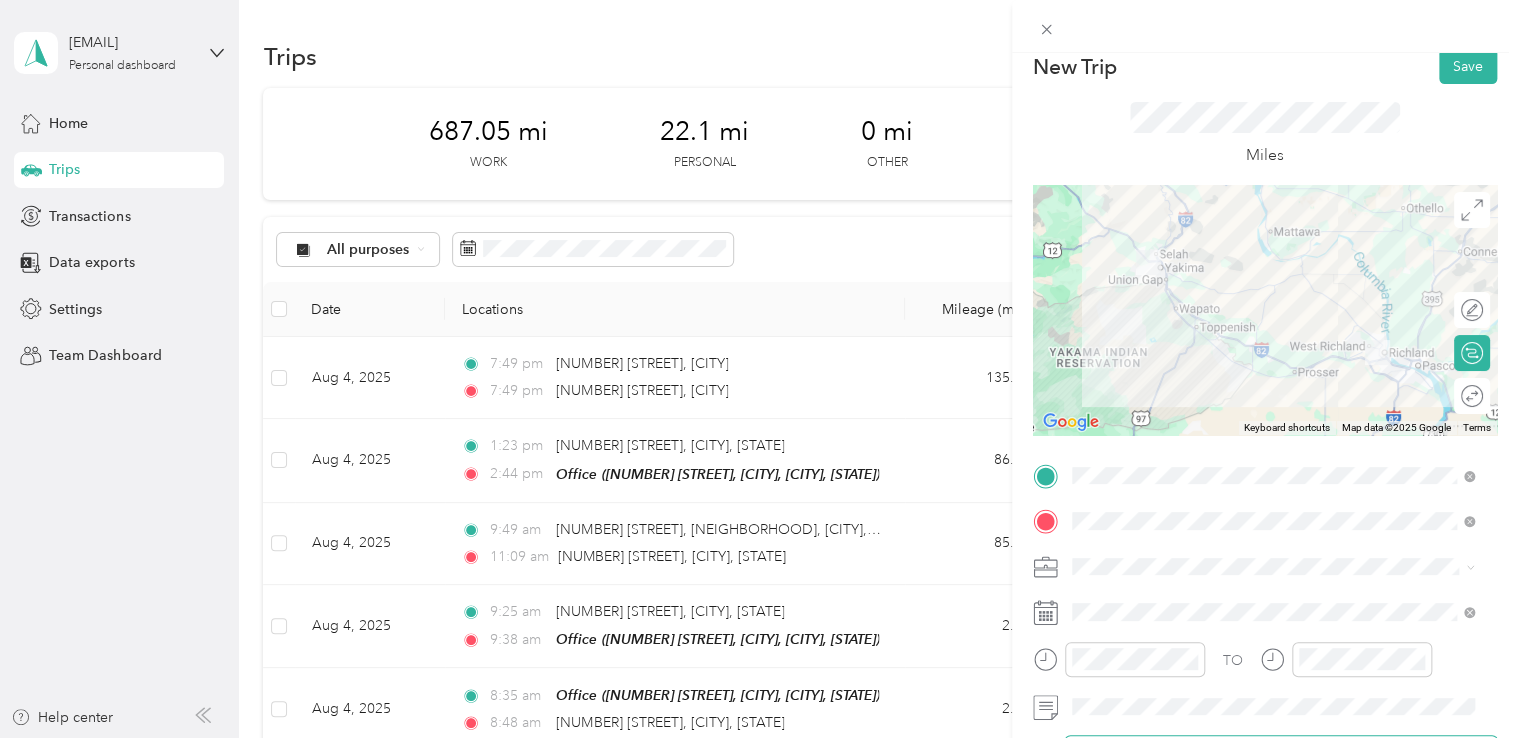 scroll, scrollTop: 0, scrollLeft: 0, axis: both 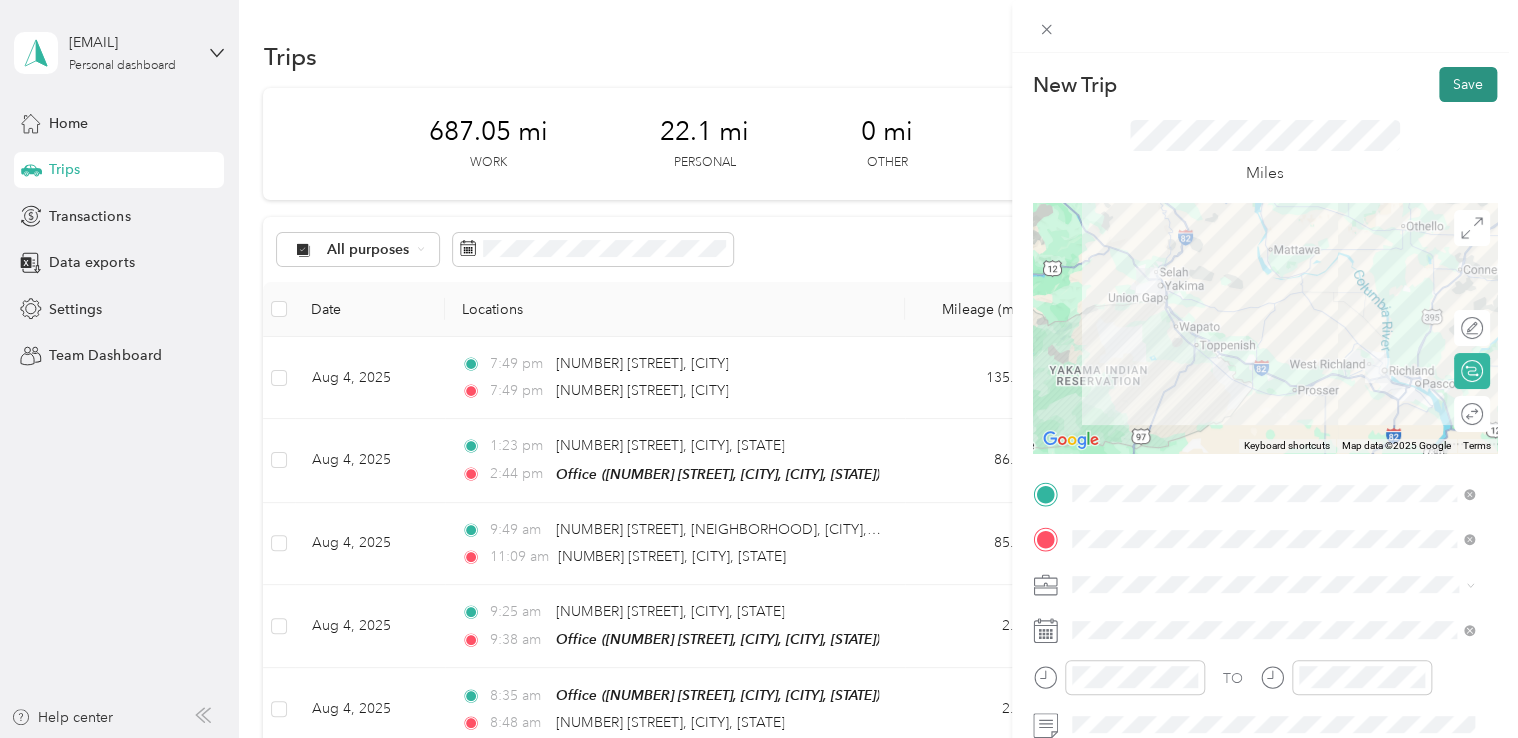 click on "Save" at bounding box center [1468, 84] 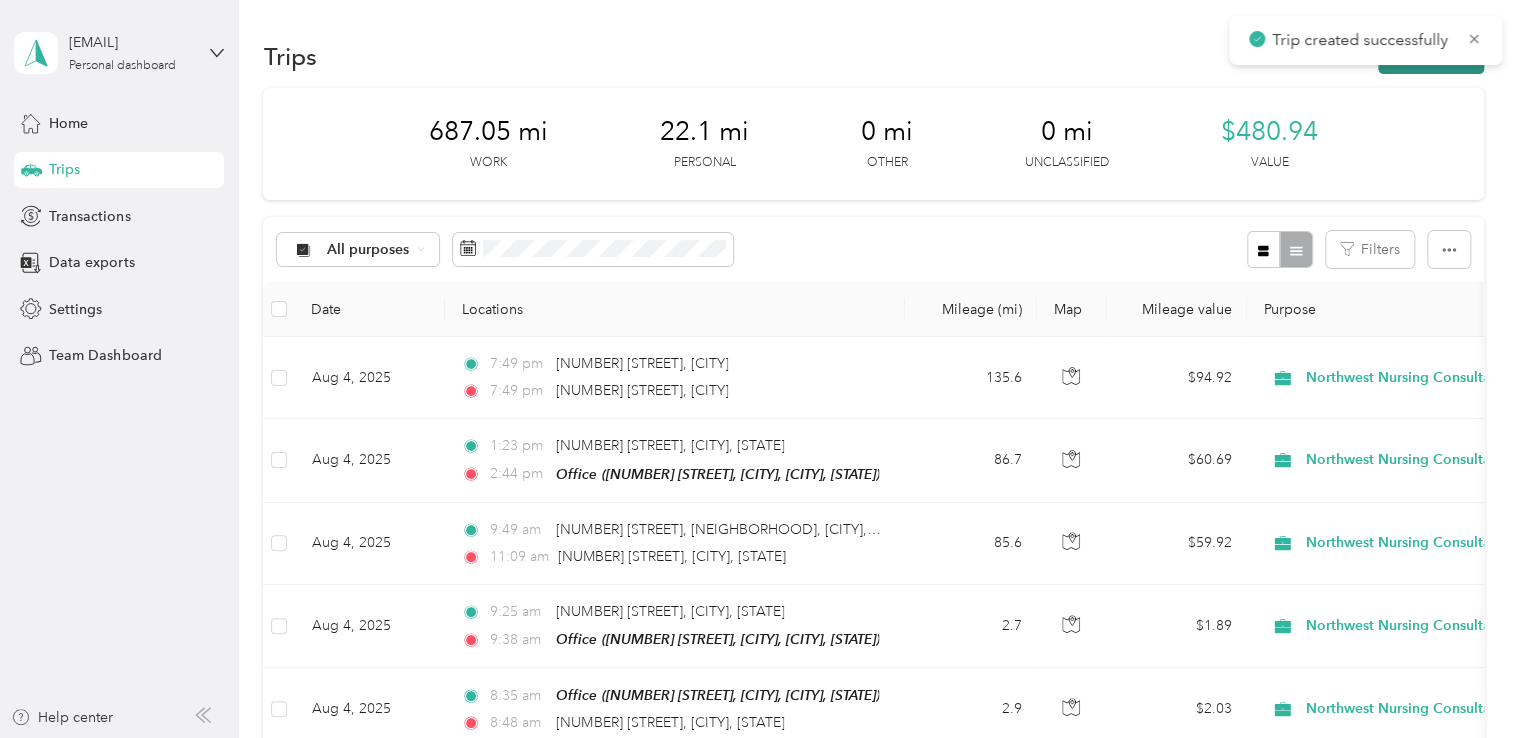 click on "New trip" at bounding box center (1431, 56) 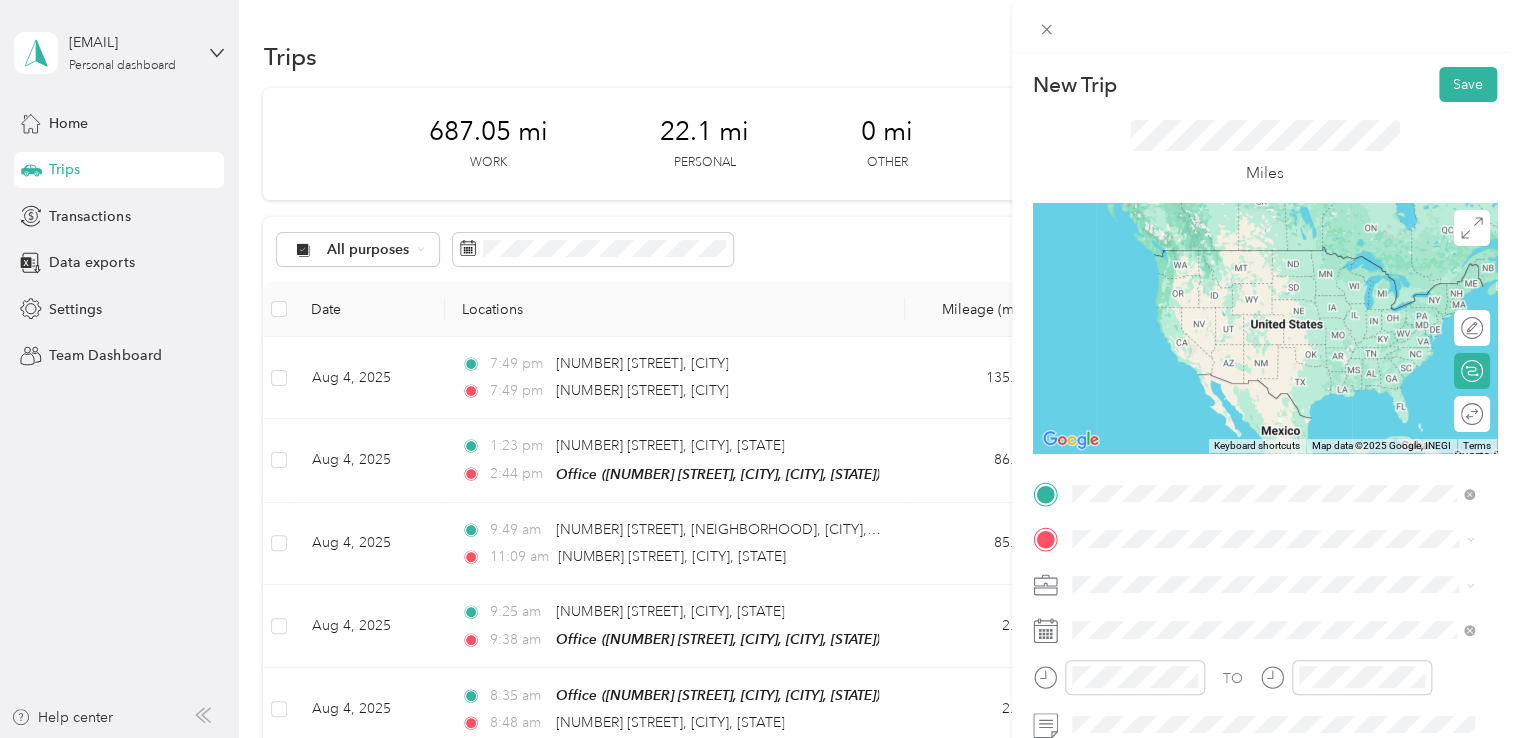 click on "[NUMBER] [STREET]
[CITY], [STATE] [POSTAL_CODE], [COUNTRY]" at bounding box center [1253, 258] 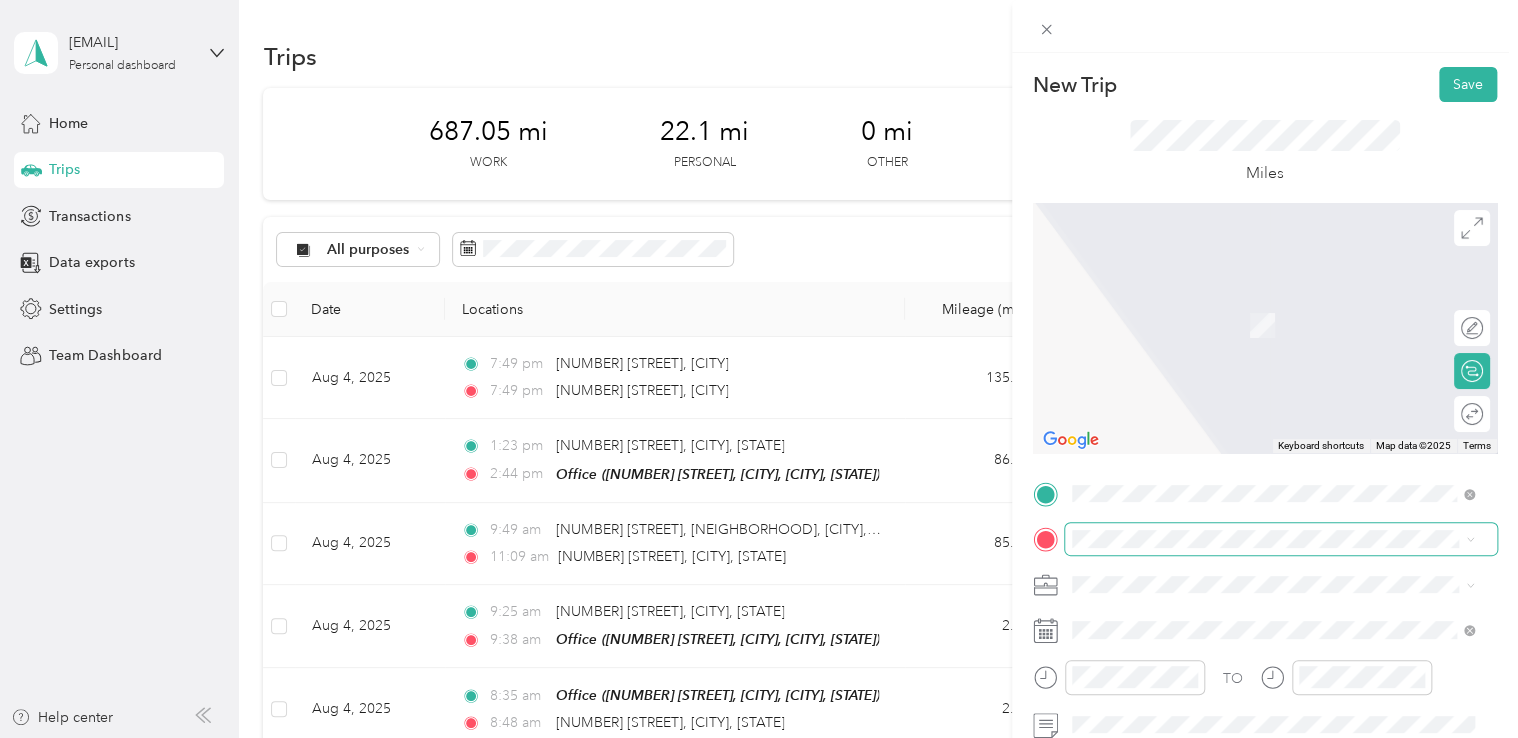 click at bounding box center [1281, 539] 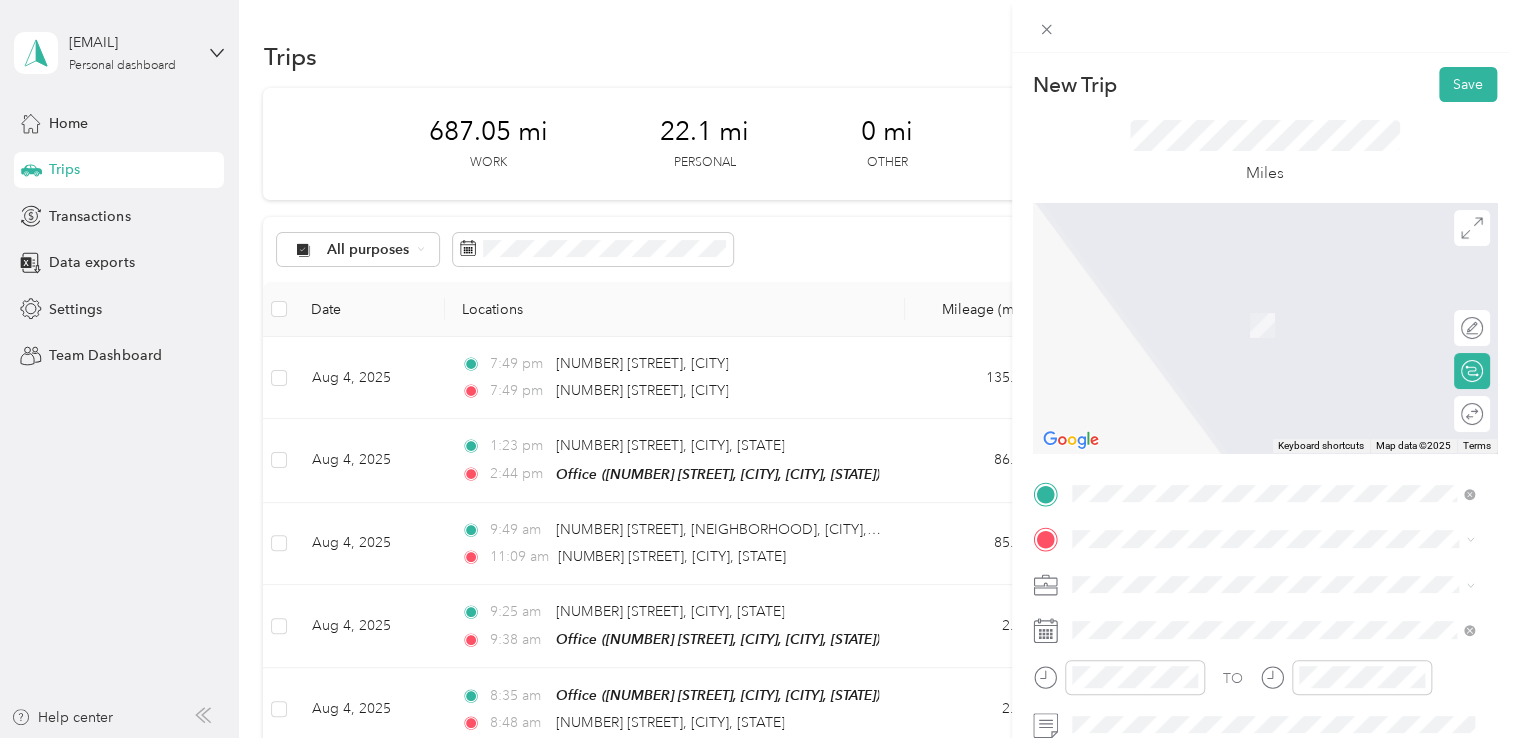 click on "[NUMBER] [STREET]
[CITY], [STATE] [POSTAL_CODE], [COUNTRY]" at bounding box center [1253, 303] 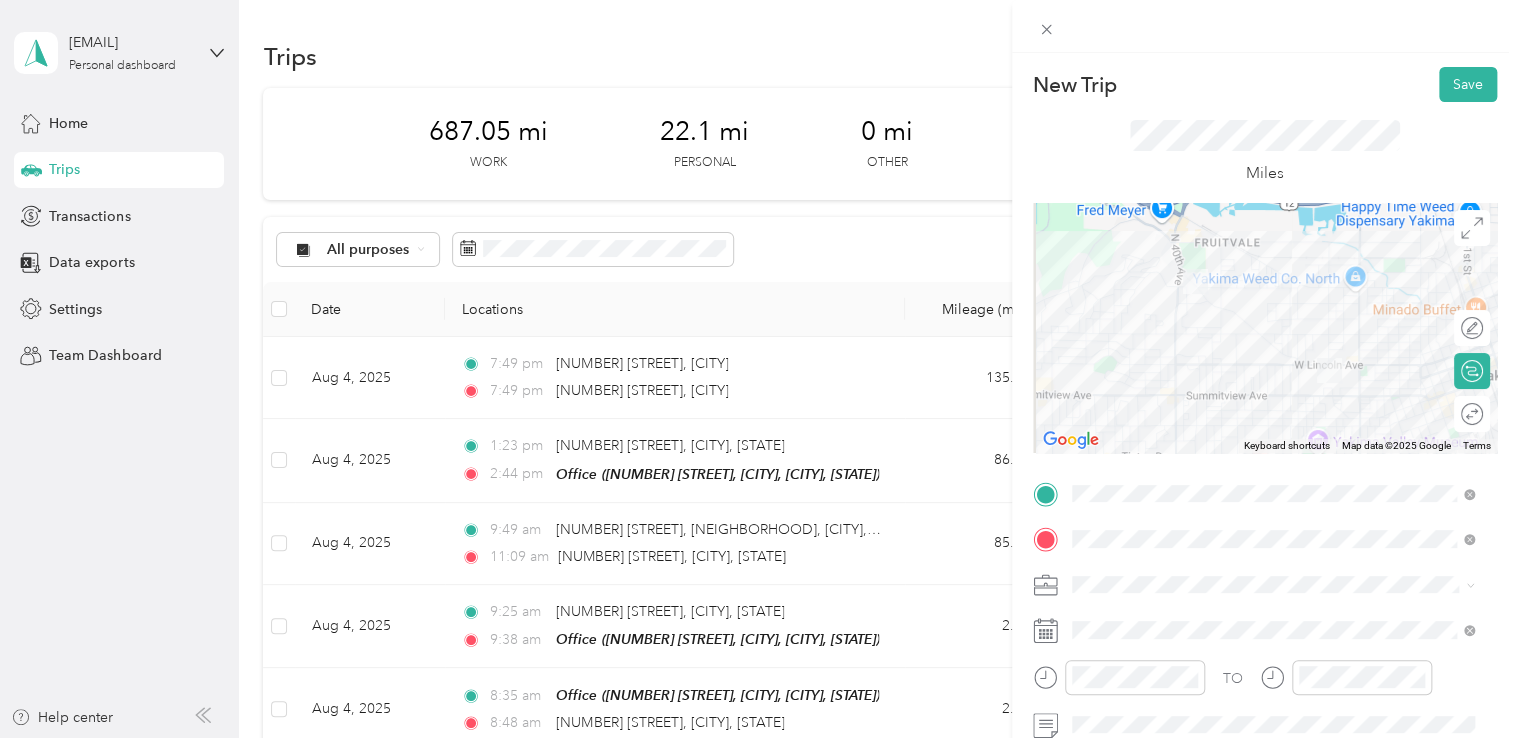 click at bounding box center (1281, 585) 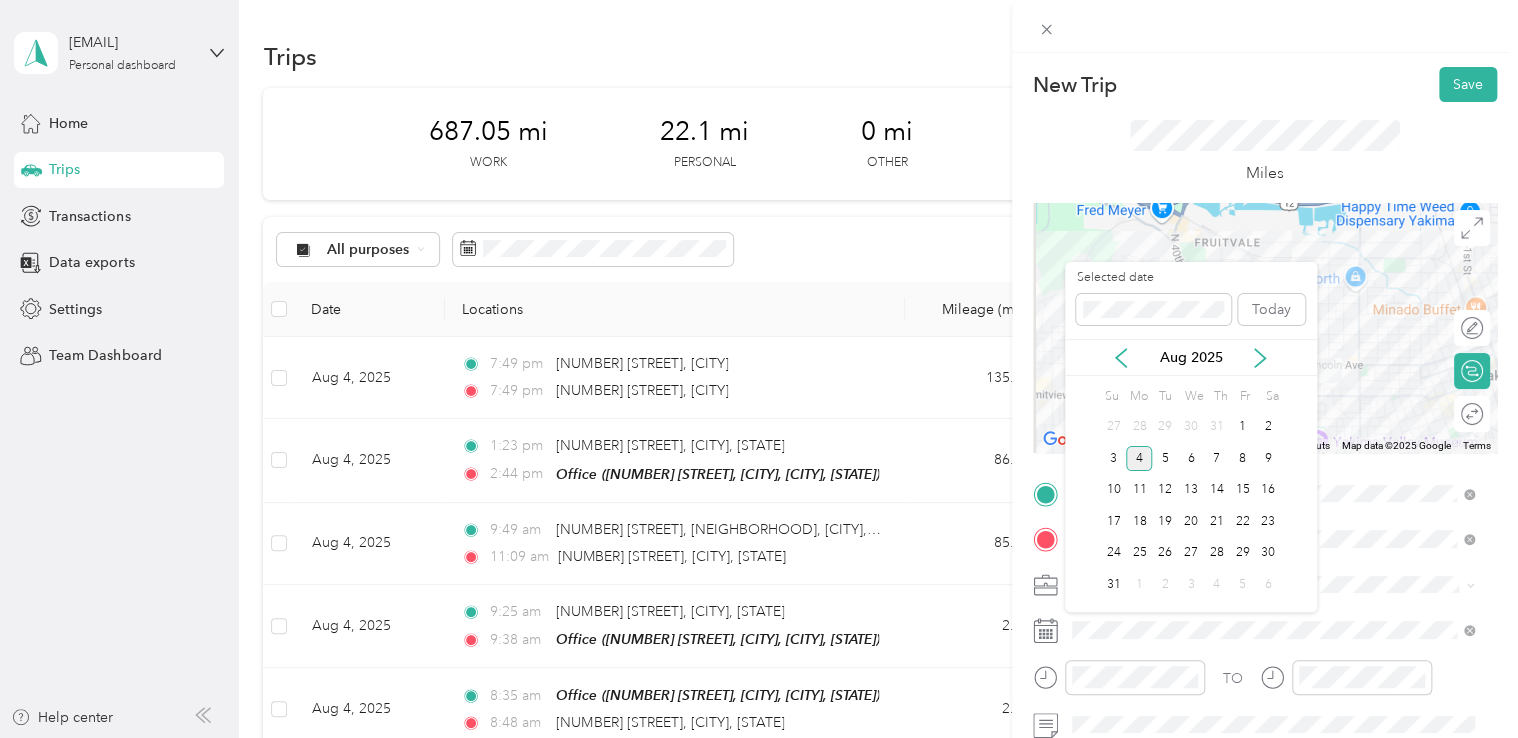 click on "Aug 2025" at bounding box center (1191, 357) 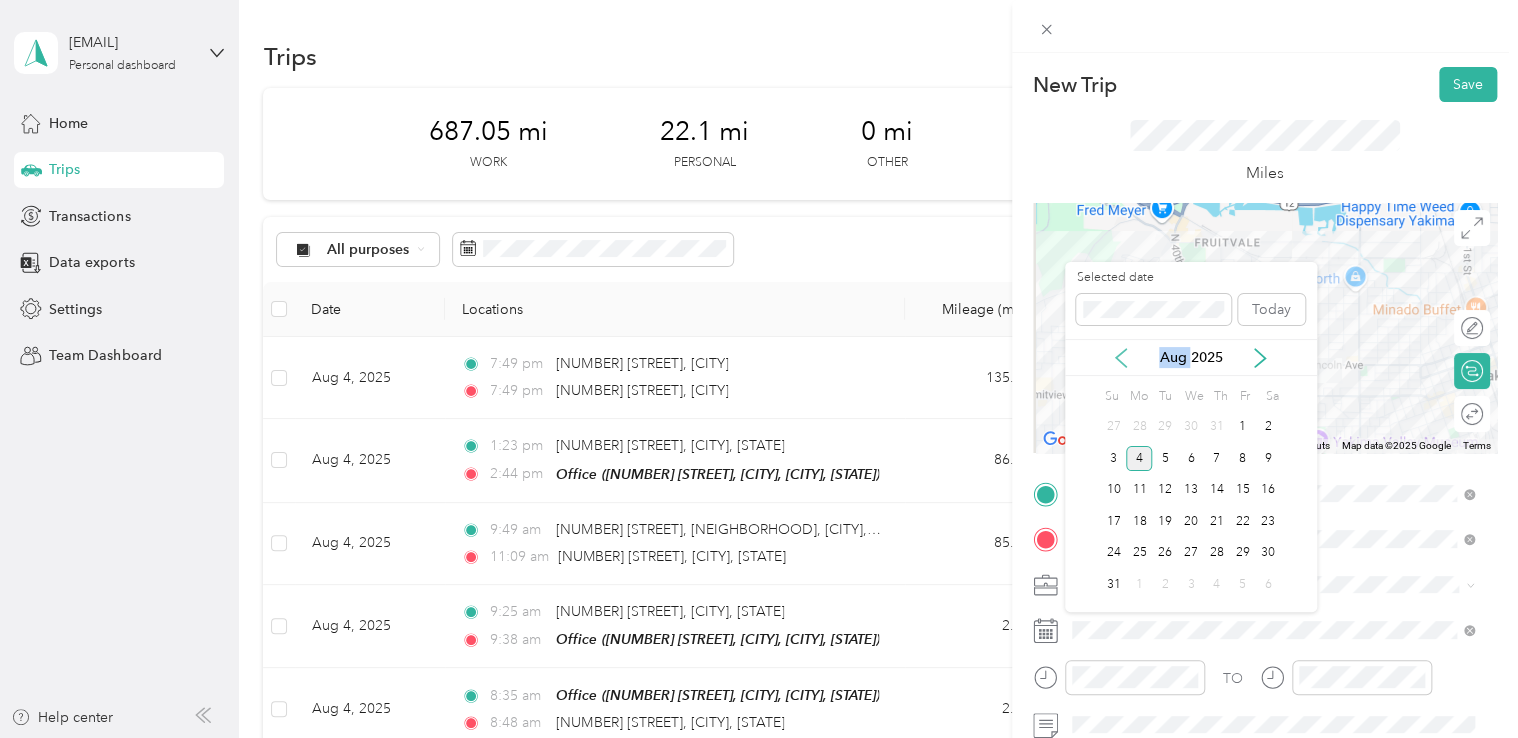 click on "Aug 2025" at bounding box center (1191, 357) 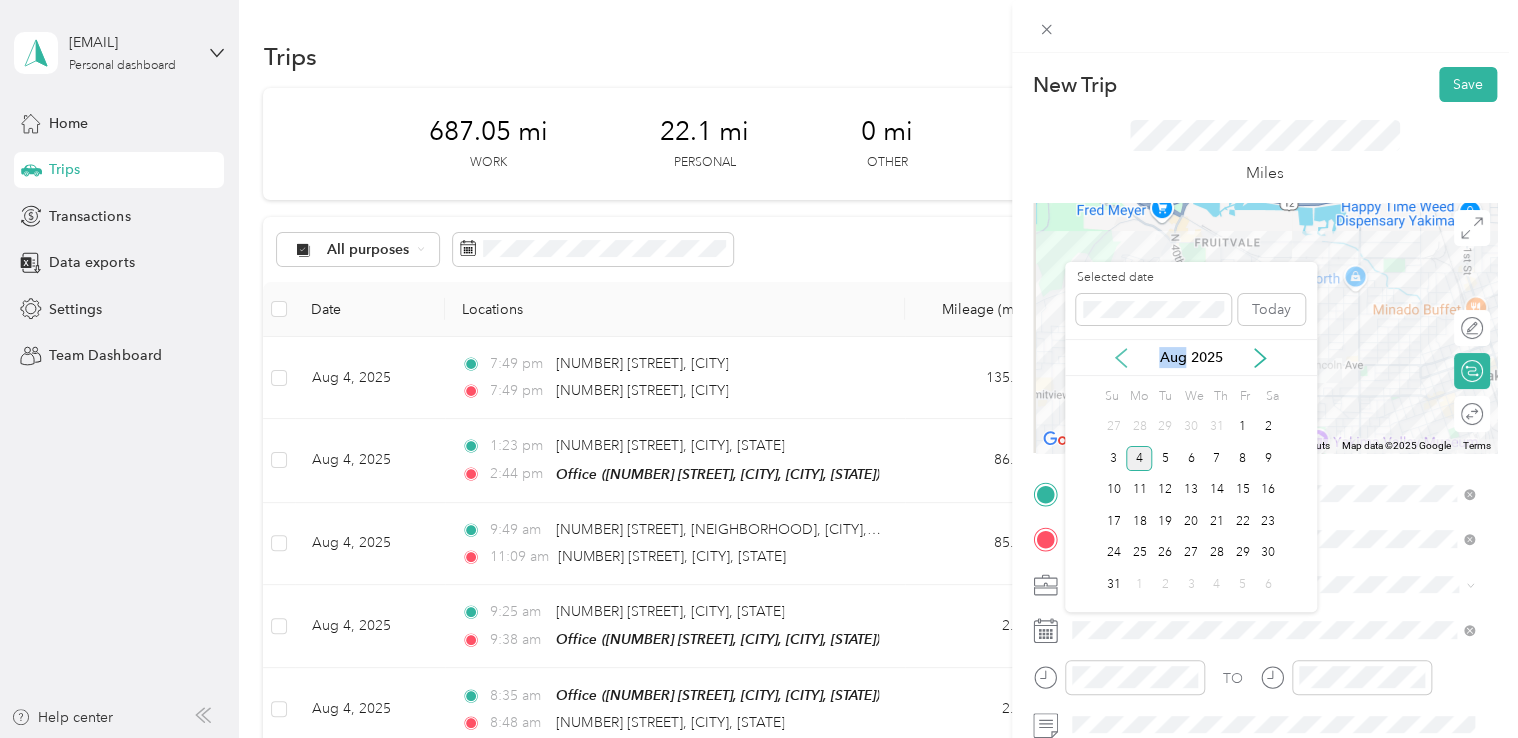 click 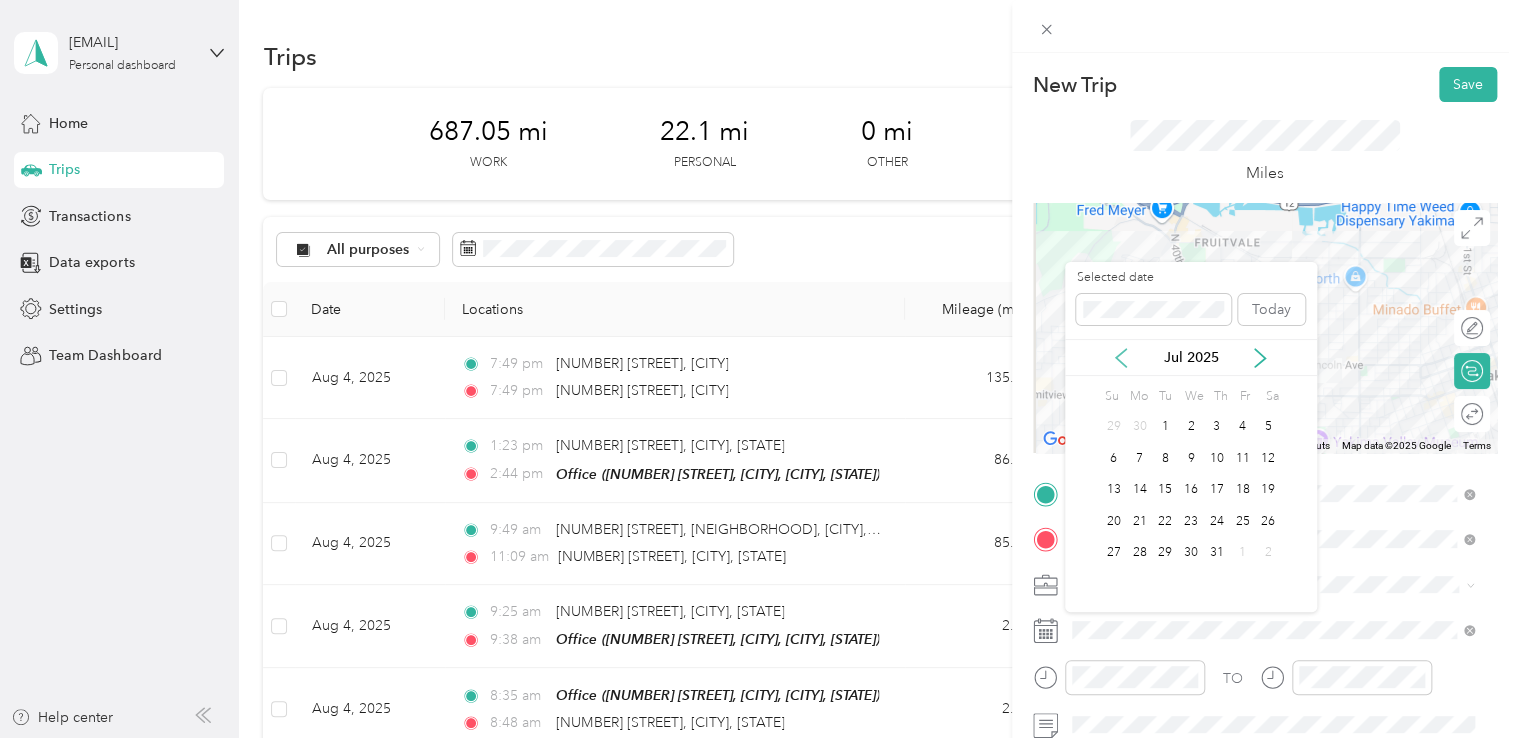 click 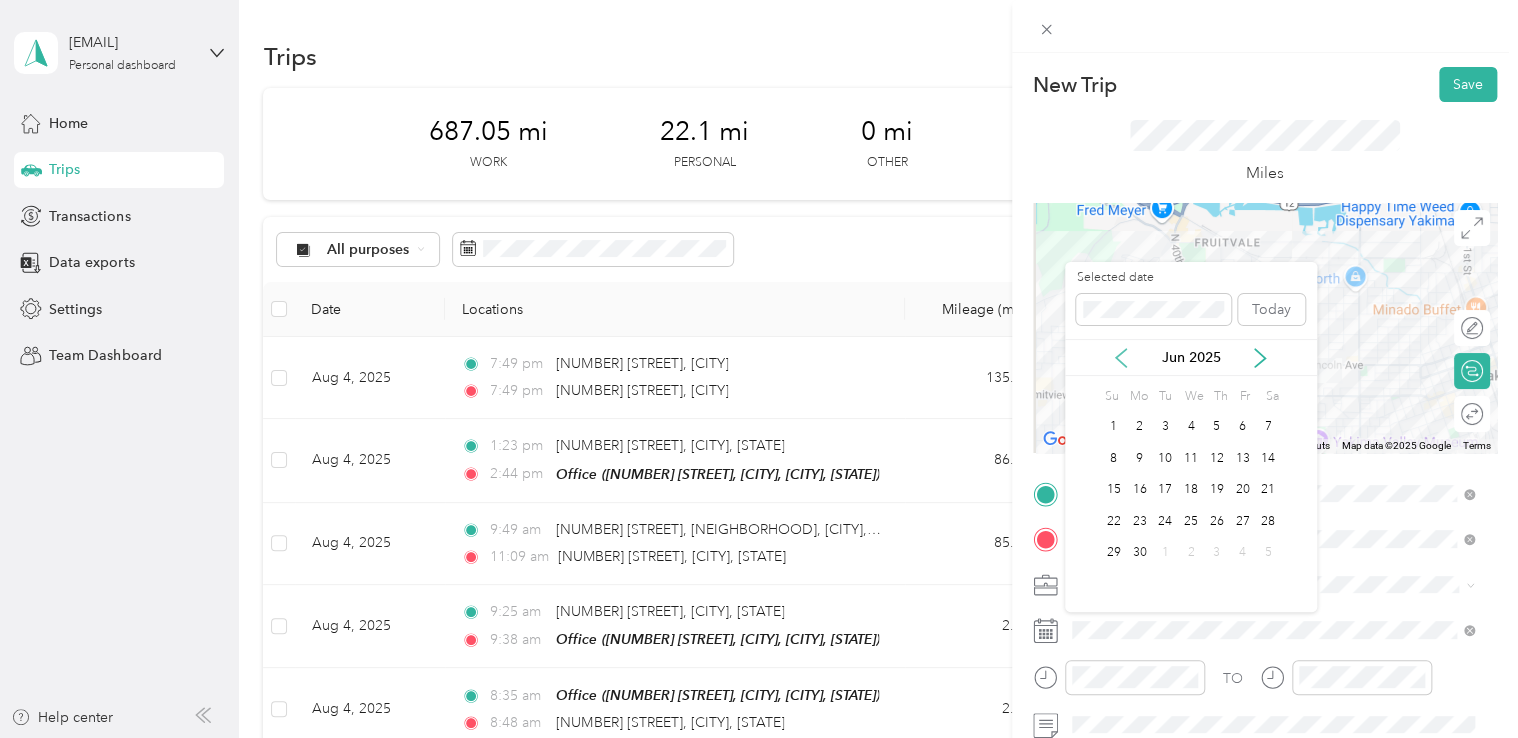 click 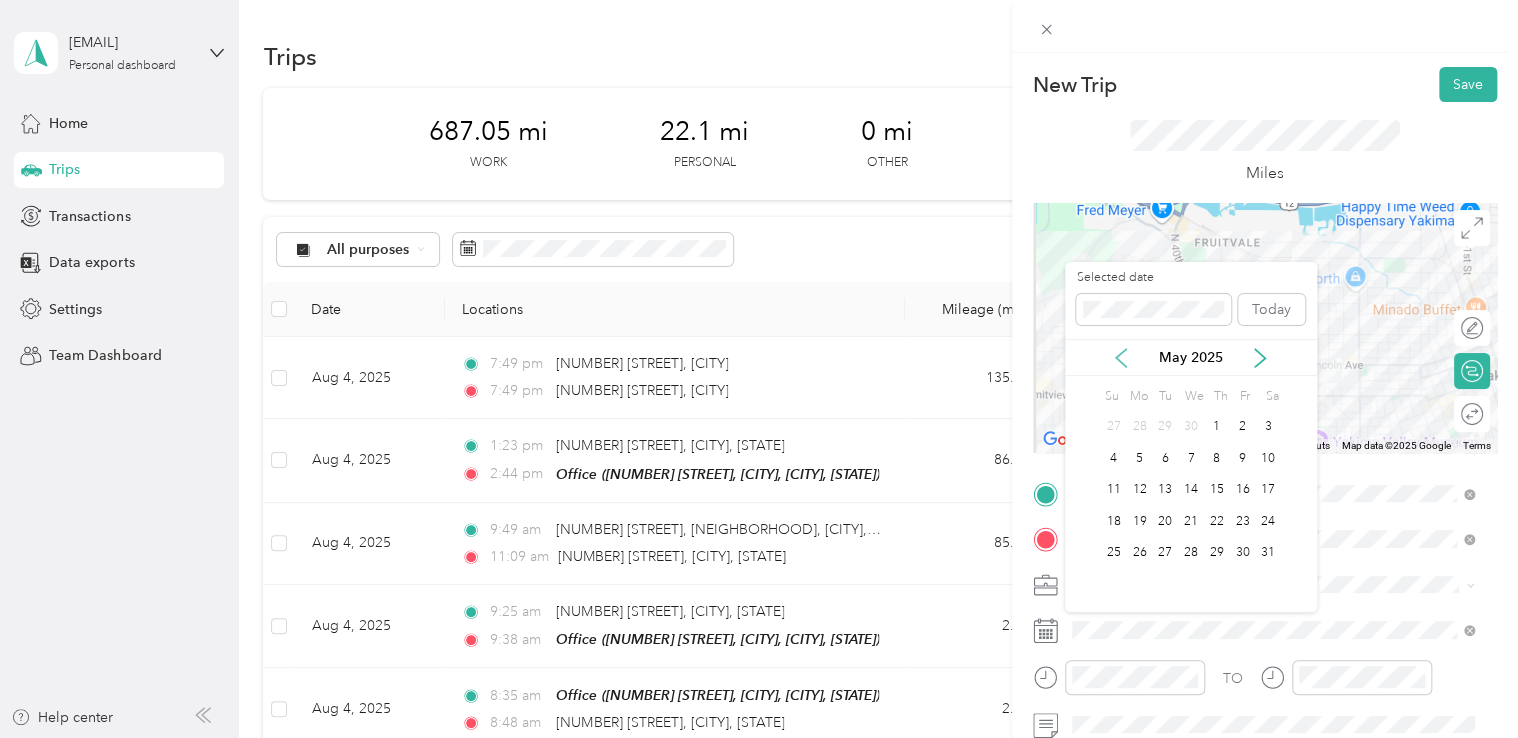 click 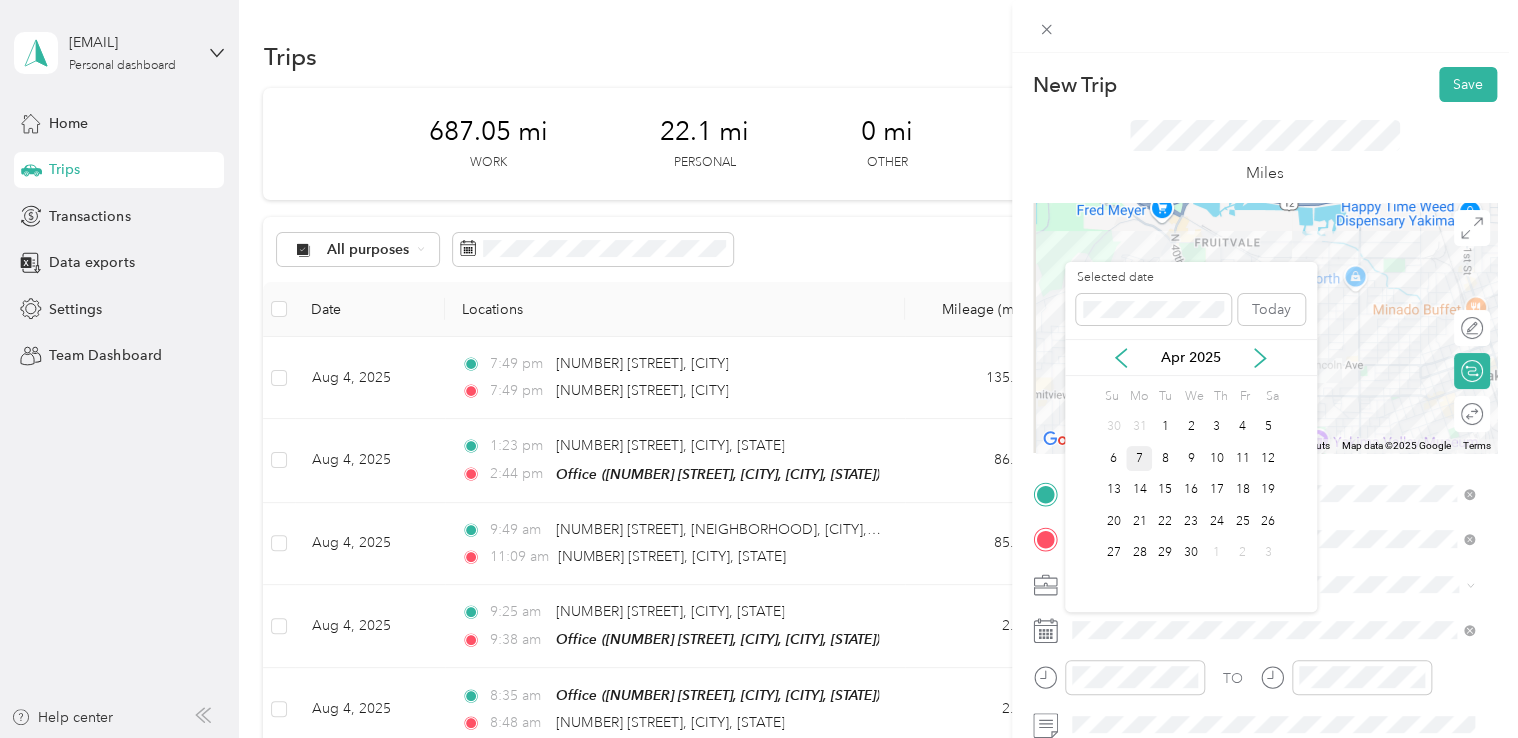 click on "7" at bounding box center (1139, 458) 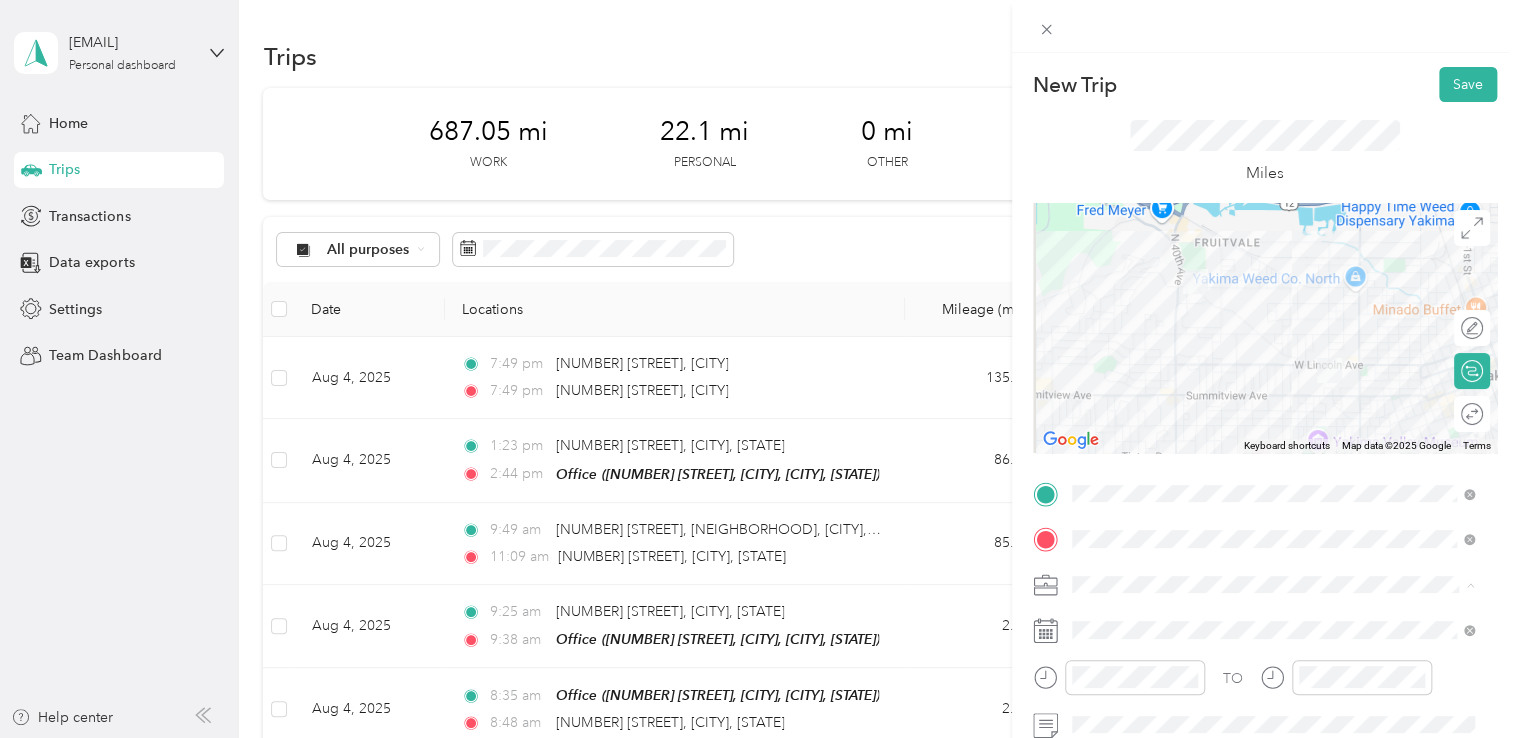 click on "Northwest Nursing Consultants" at bounding box center (1273, 374) 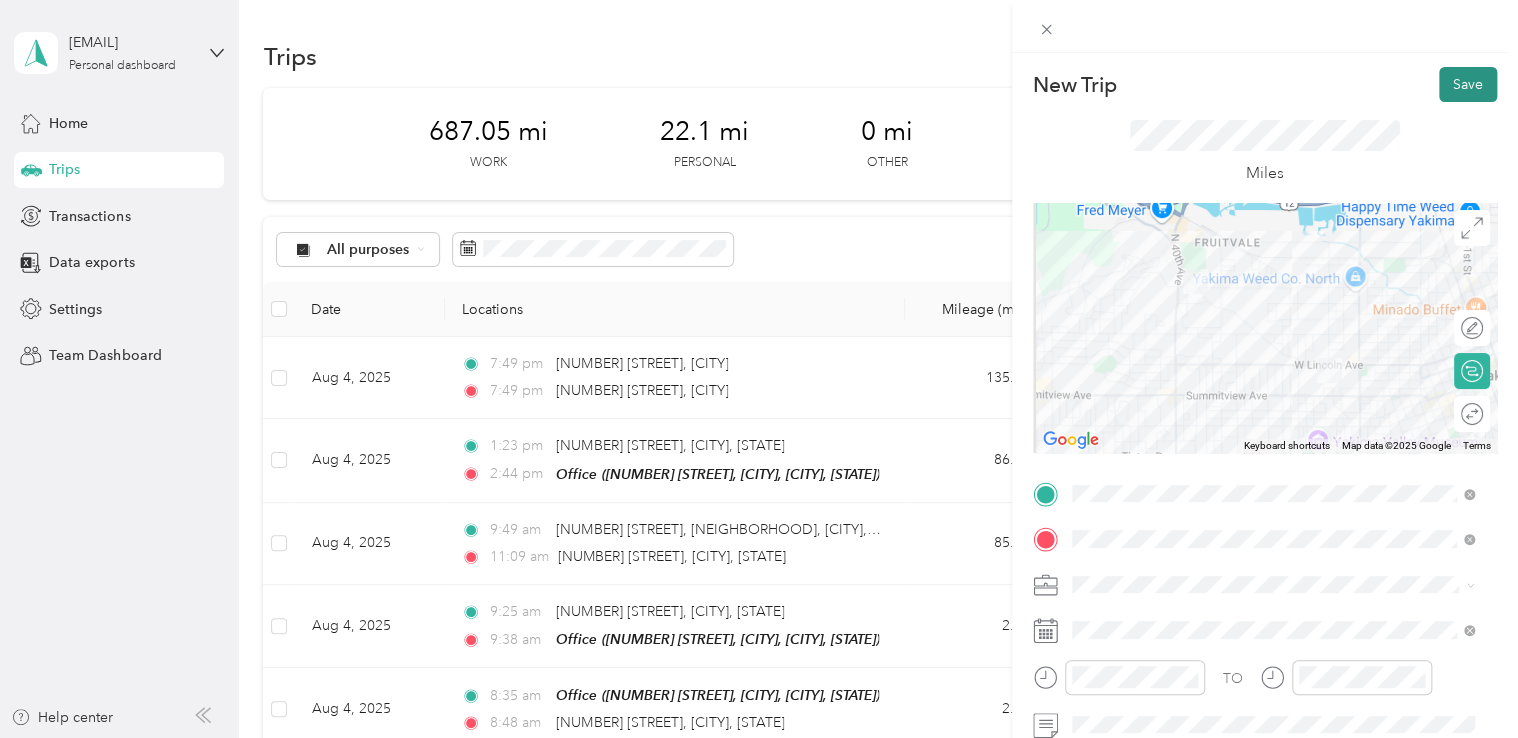 click on "Save" at bounding box center [1468, 84] 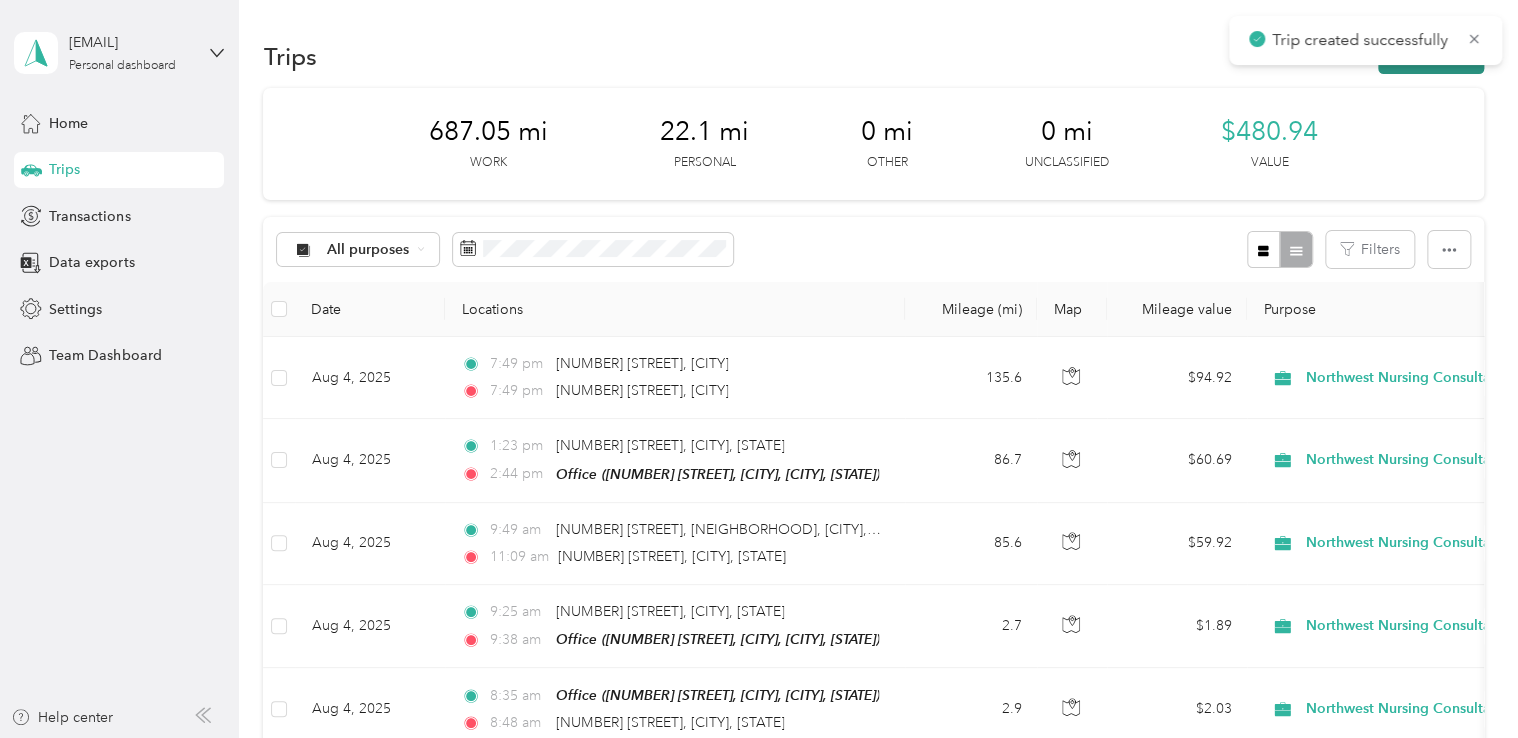 click on "New trip" at bounding box center [1431, 56] 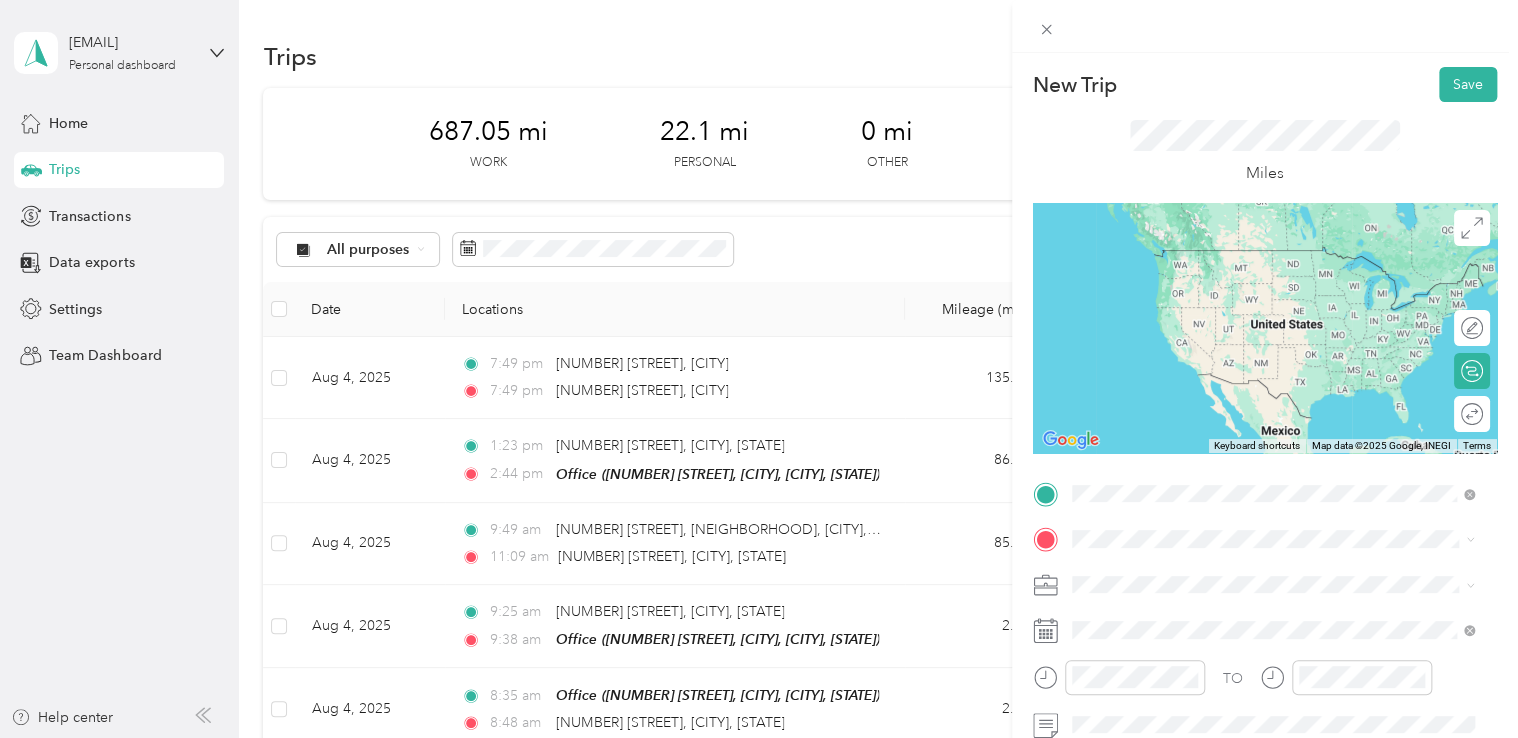 click on "[NUMBER] [STREET]
[CITY], [STATE] [POSTAL_CODE], [COUNTRY]" at bounding box center (1253, 574) 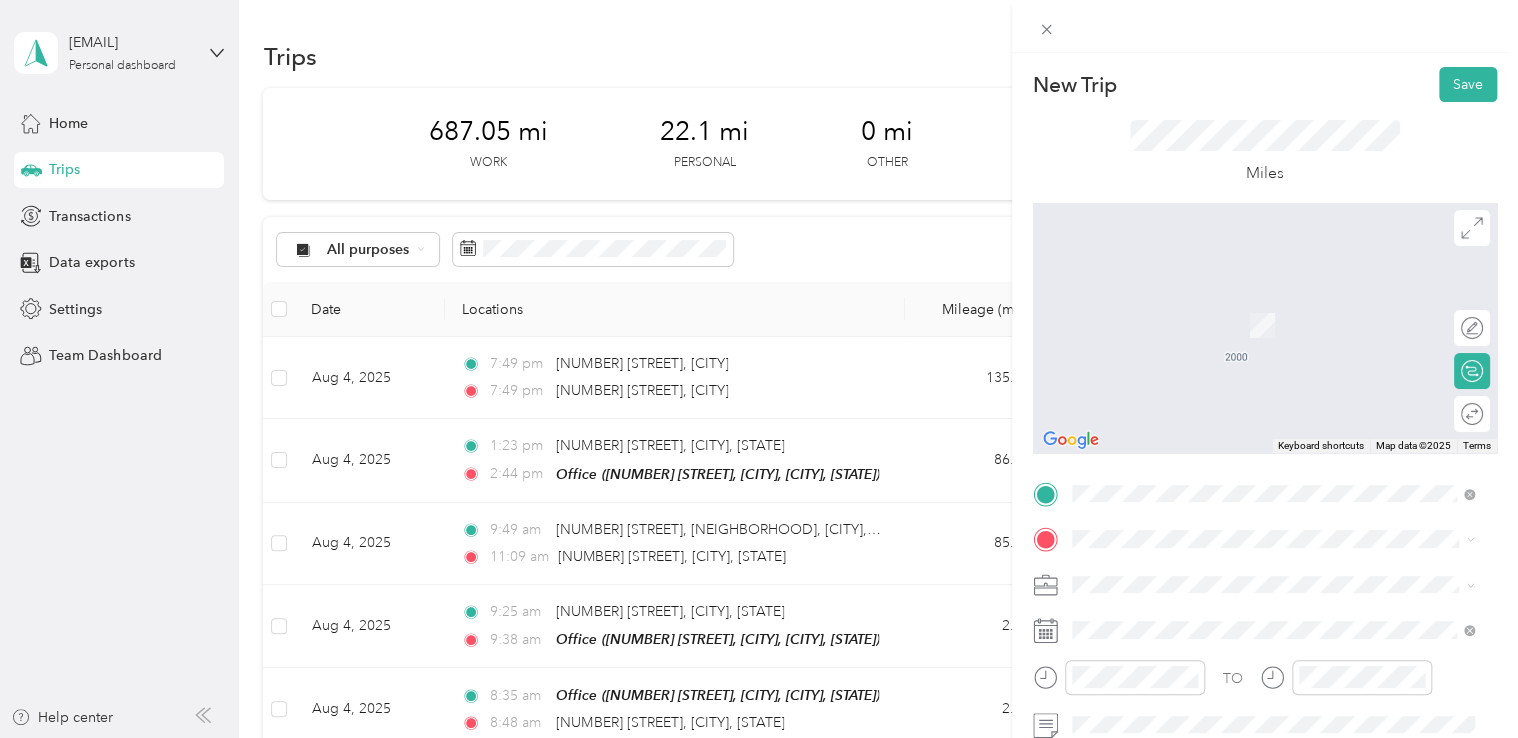 click on "TO Add photo" at bounding box center [1265, 697] 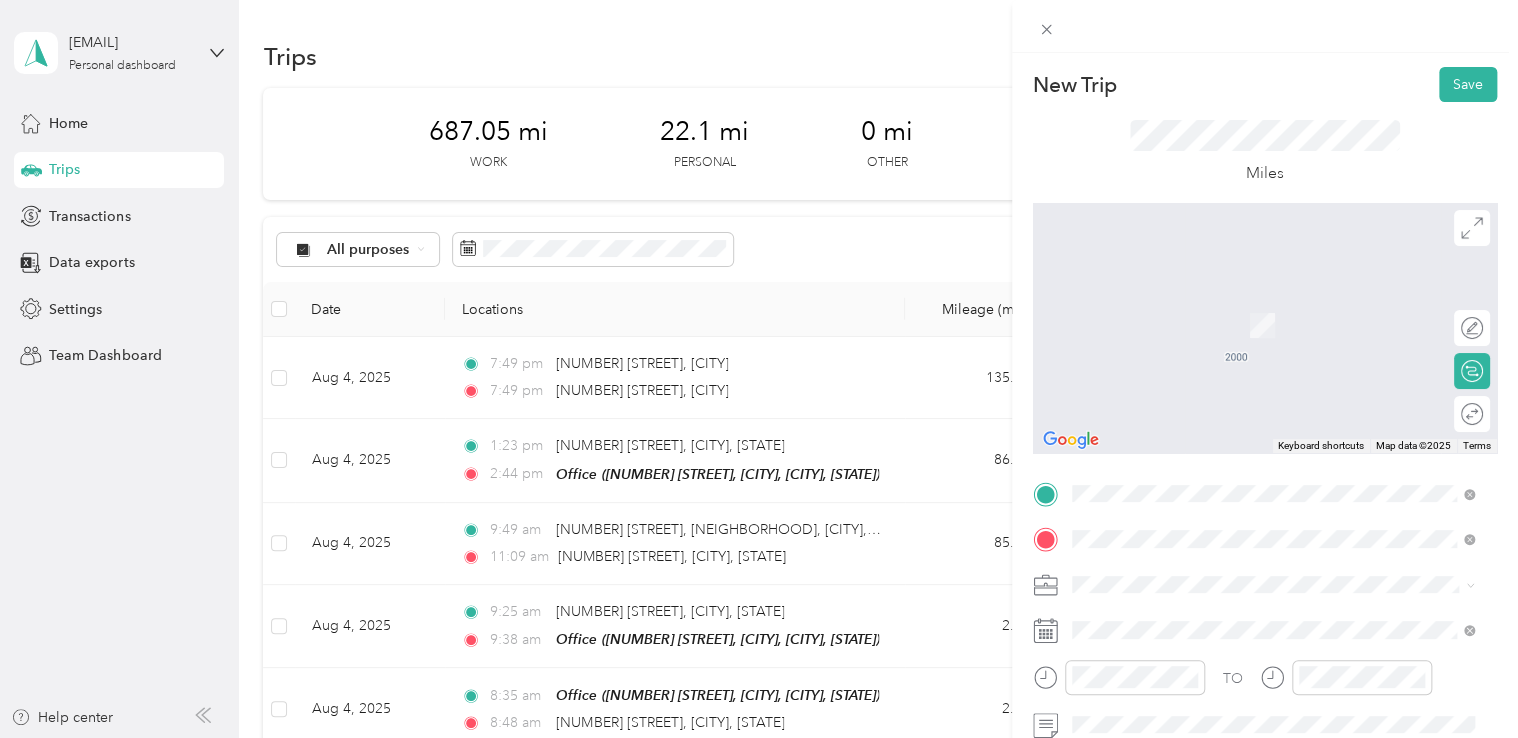 click on "[NUMBER] [STREET]
[CITY], [STATE] [POSTAL_CODE], [COUNTRY]" at bounding box center [1253, 304] 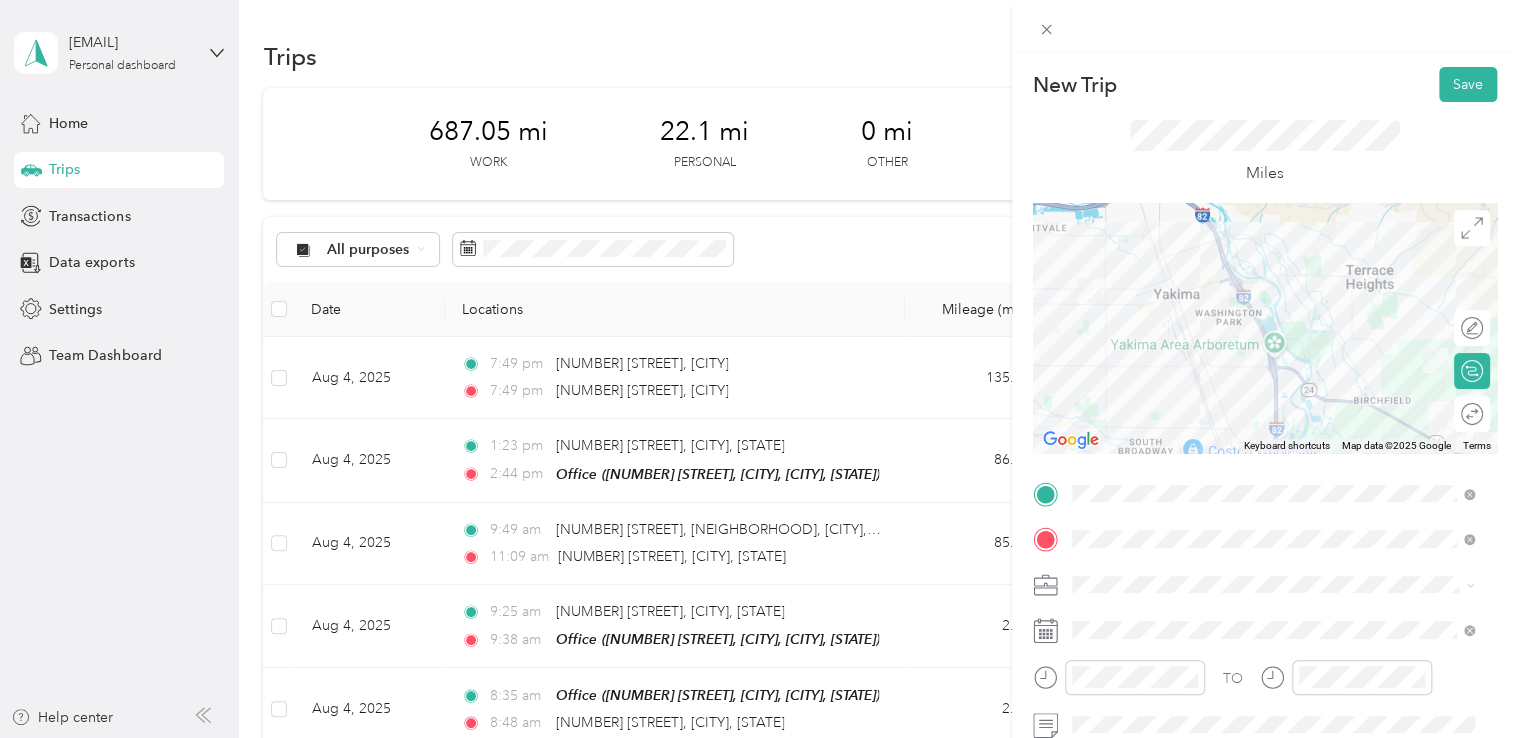 click on "Work Personal Northwest Nursing Consultants Northwest Nursing Consultants Other Charity Medical Moving Commute" at bounding box center (1273, 419) 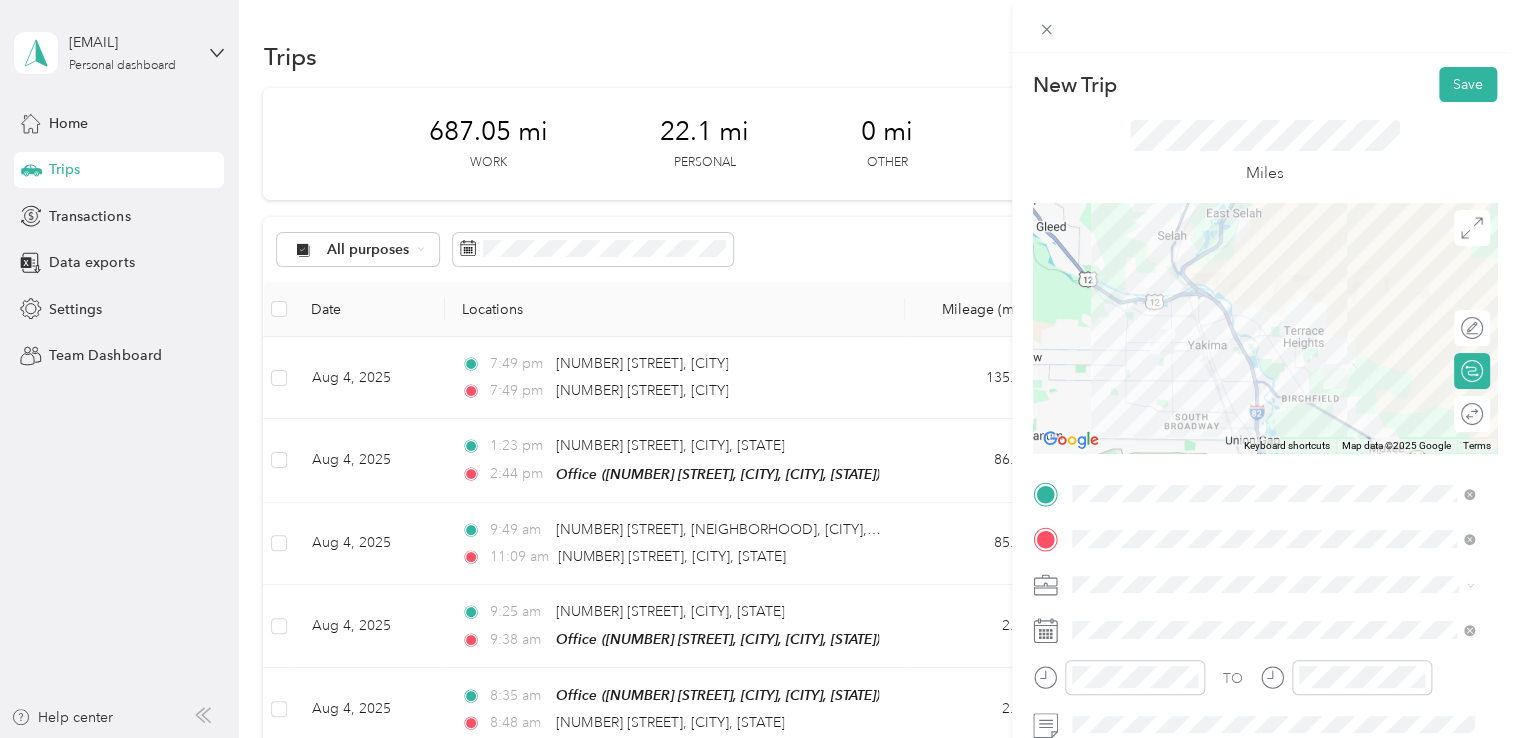 click on "Northwest Nursing Consultants" at bounding box center (1273, 374) 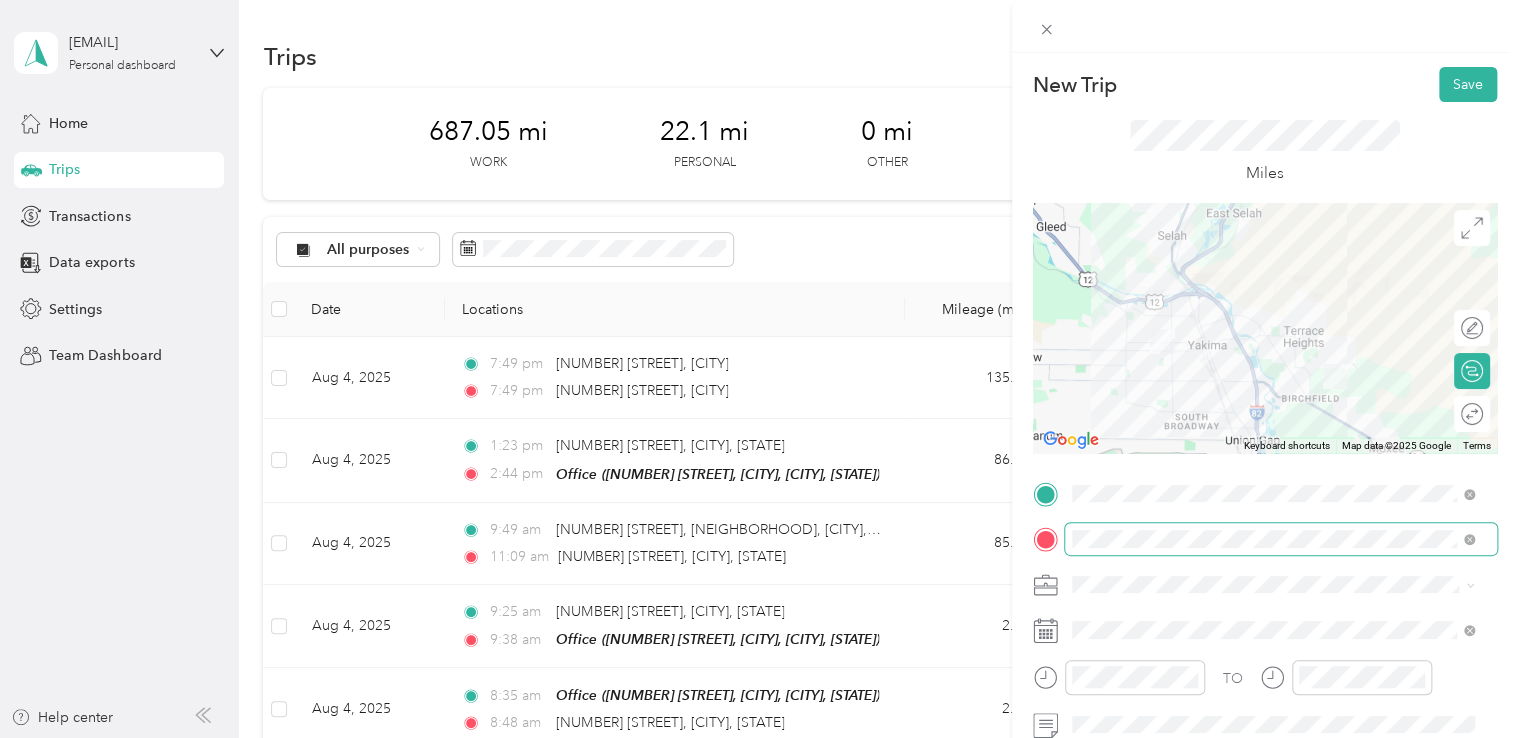 scroll, scrollTop: 100, scrollLeft: 0, axis: vertical 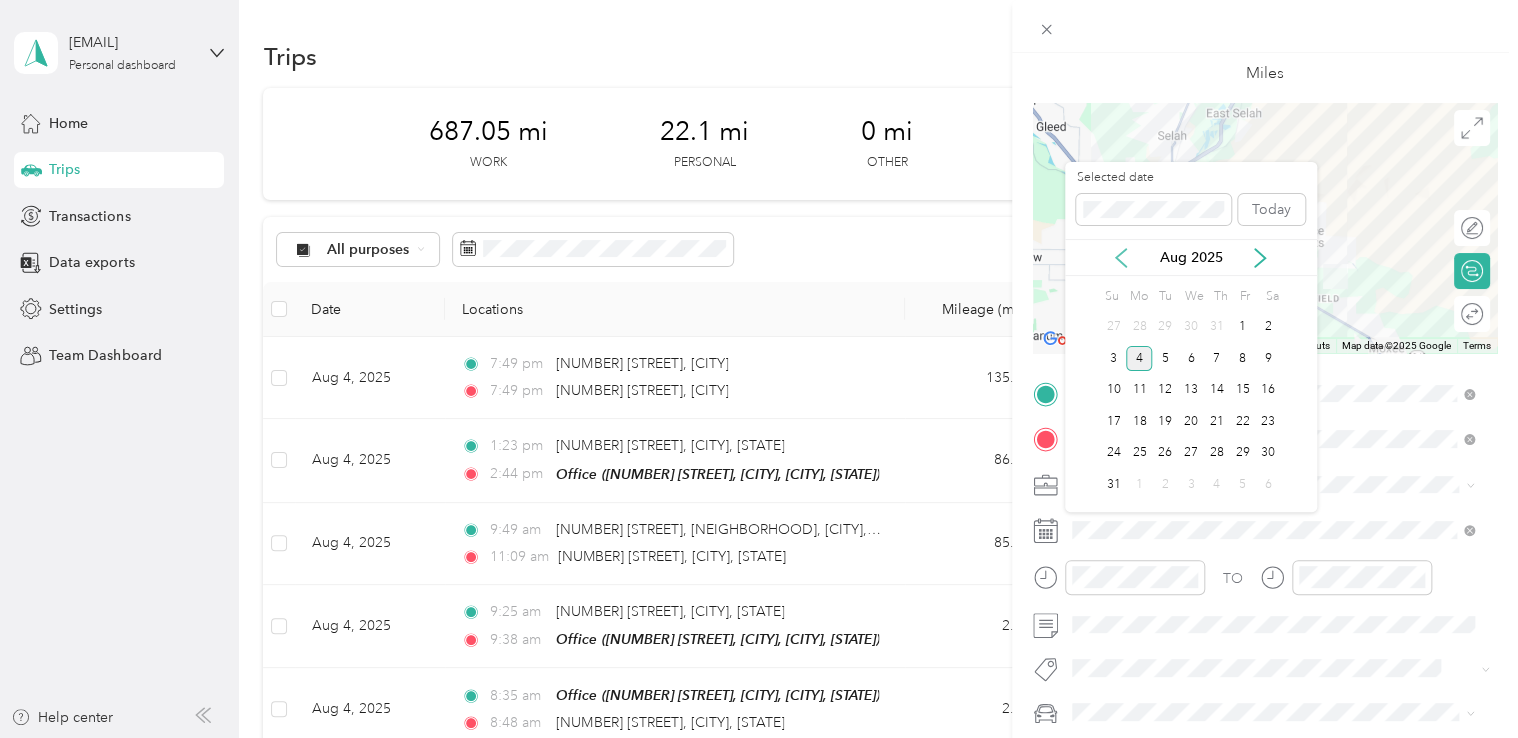 click 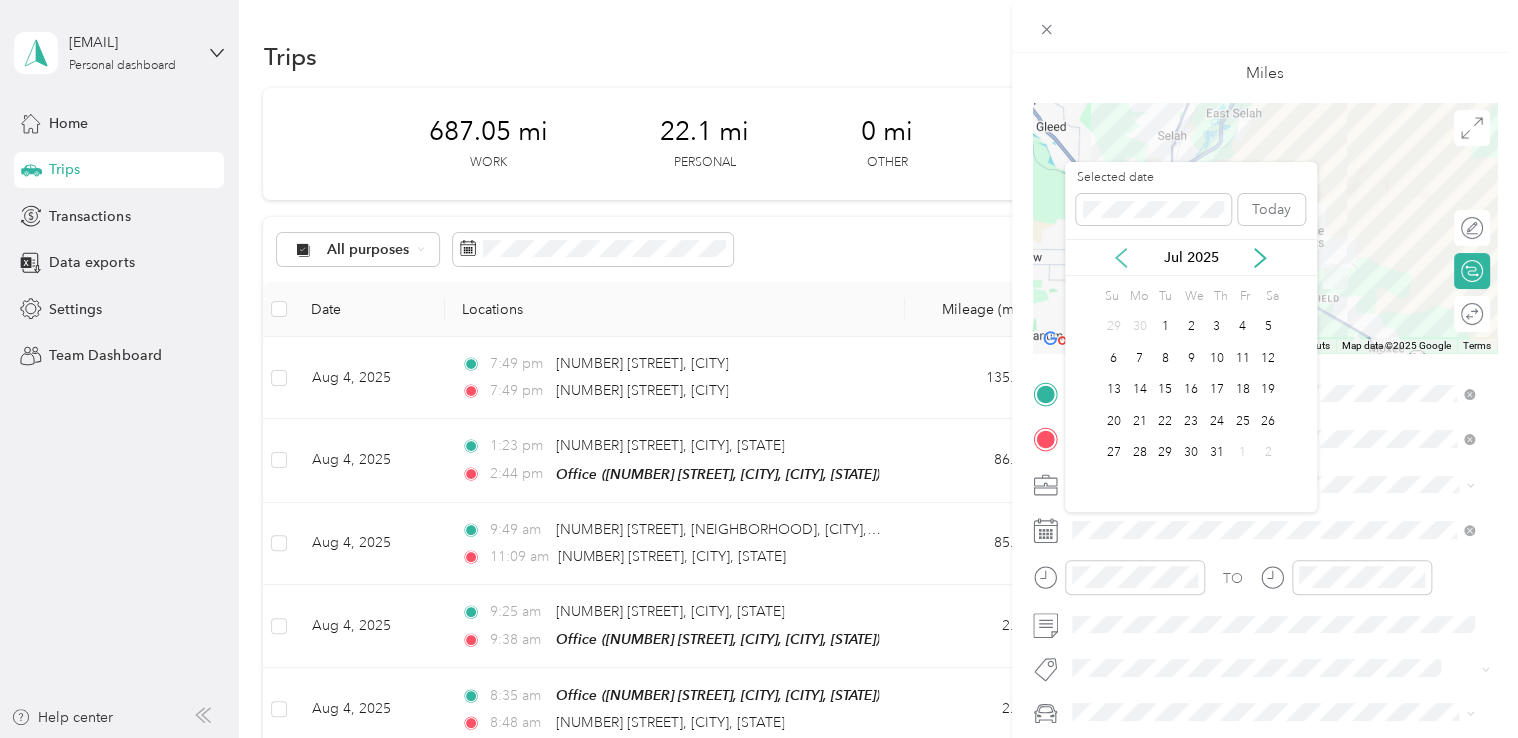 click 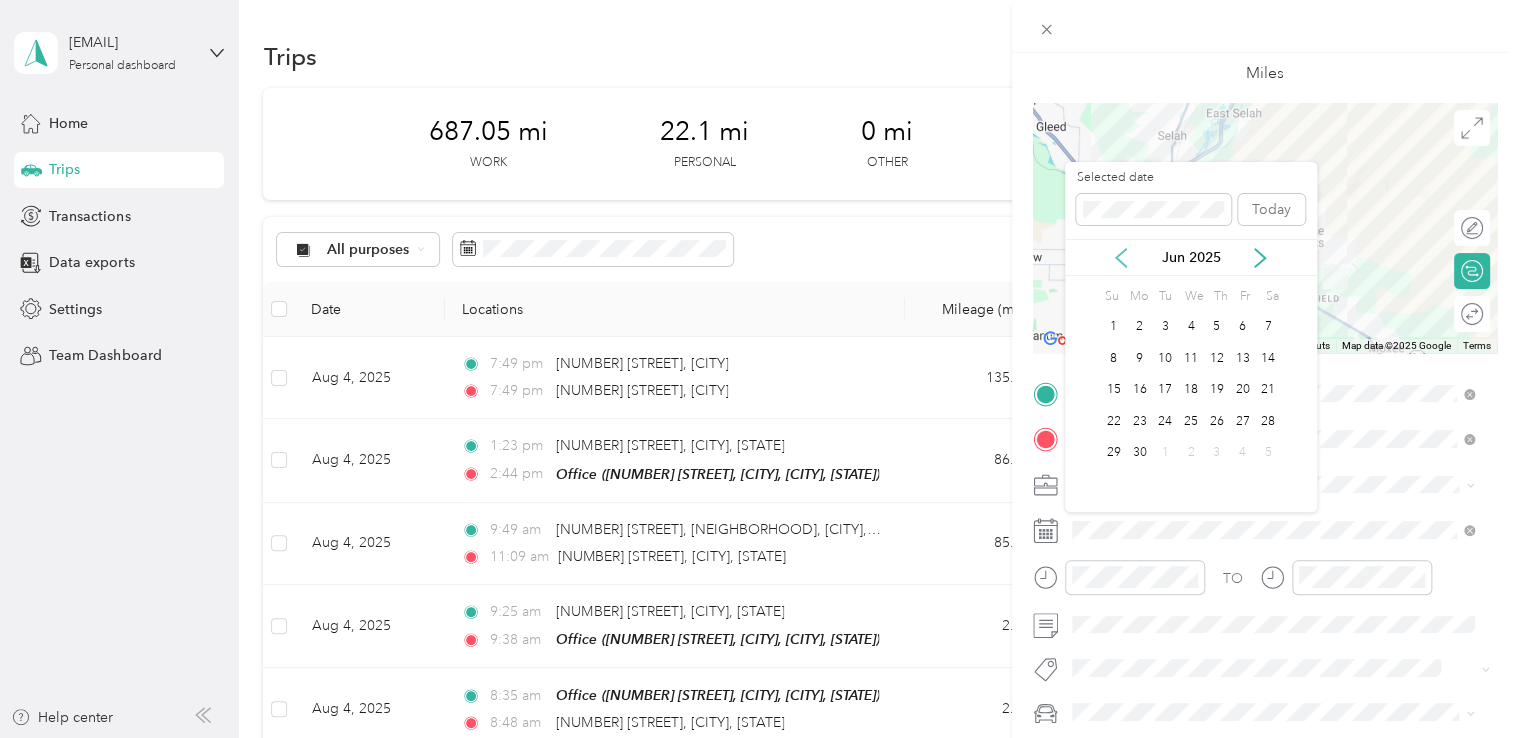 click 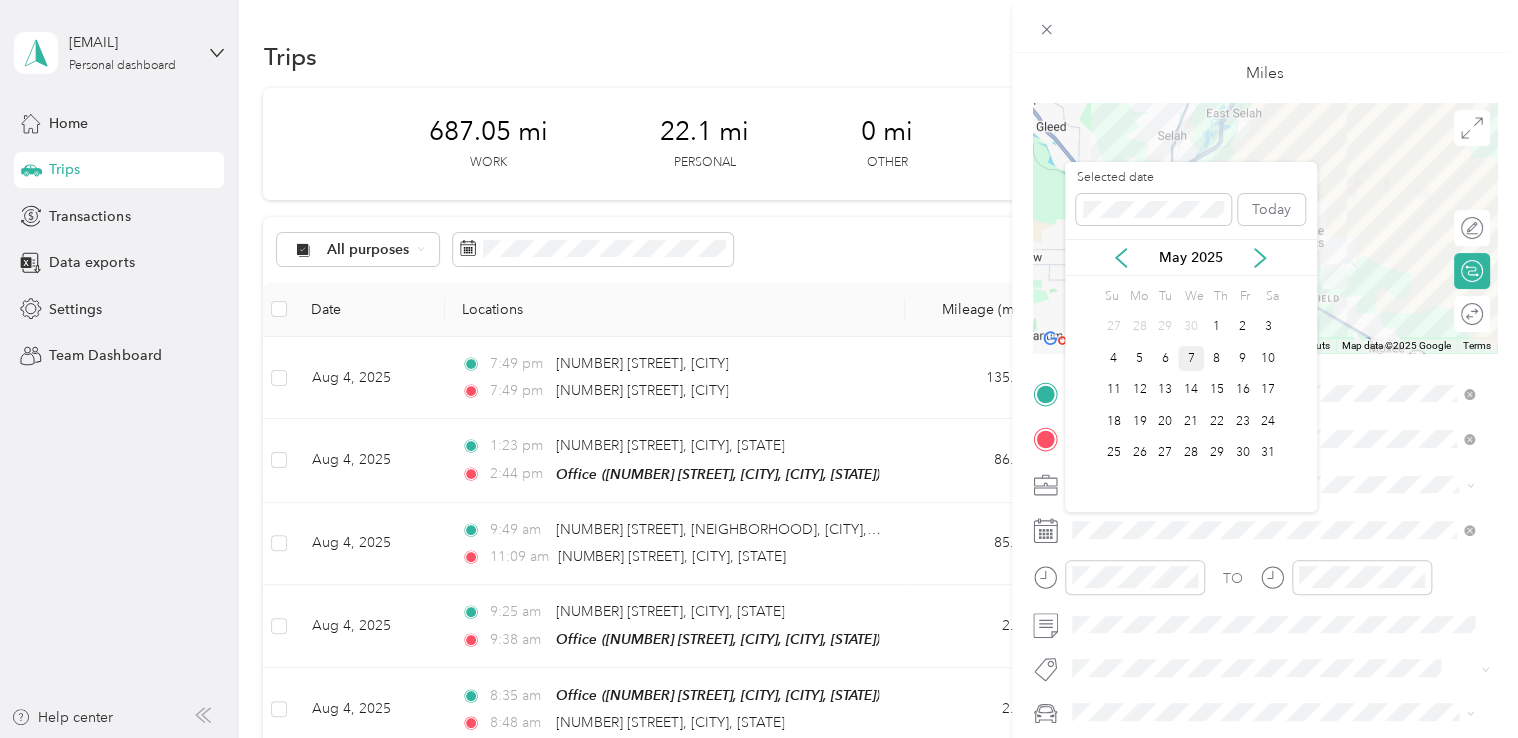 click on "7" at bounding box center (1191, 358) 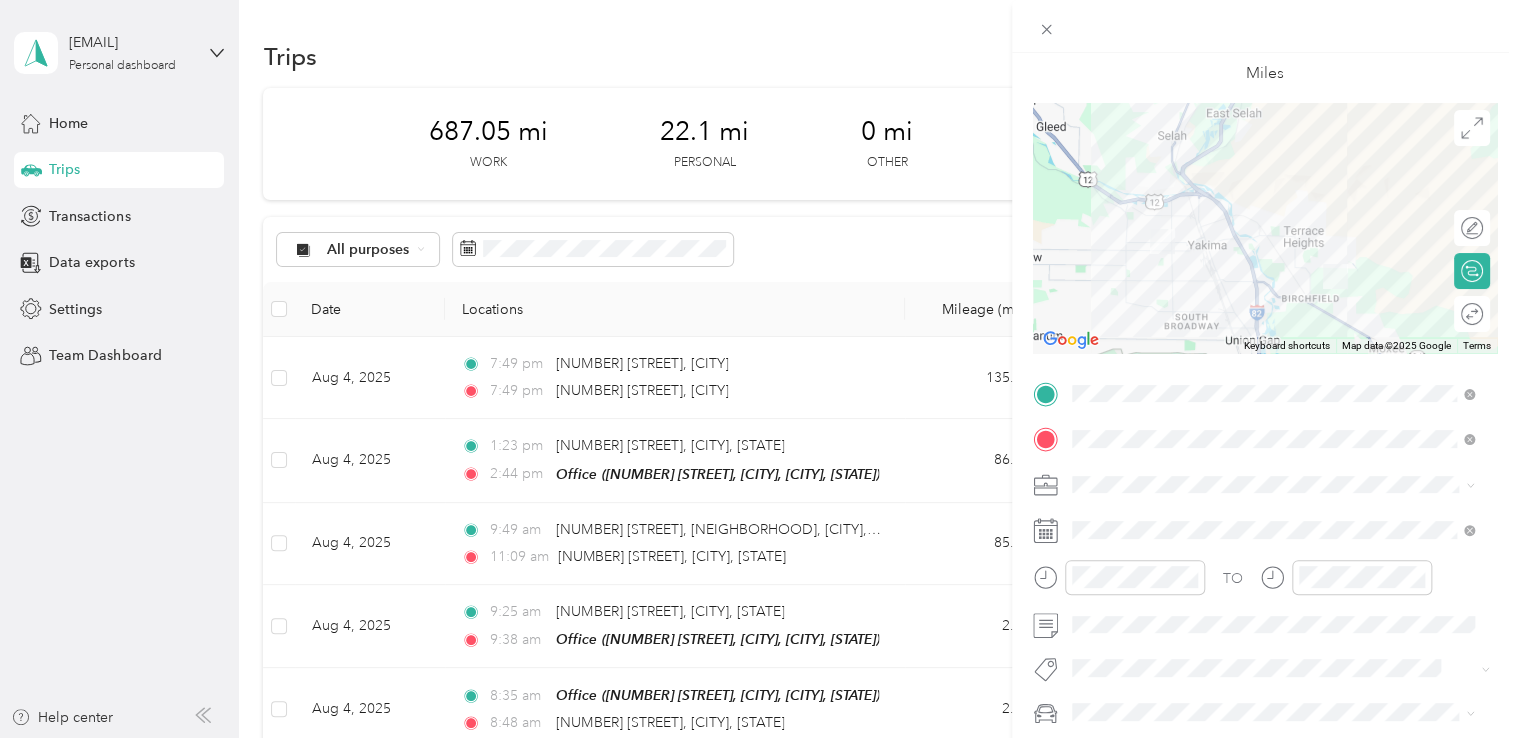 scroll, scrollTop: 0, scrollLeft: 0, axis: both 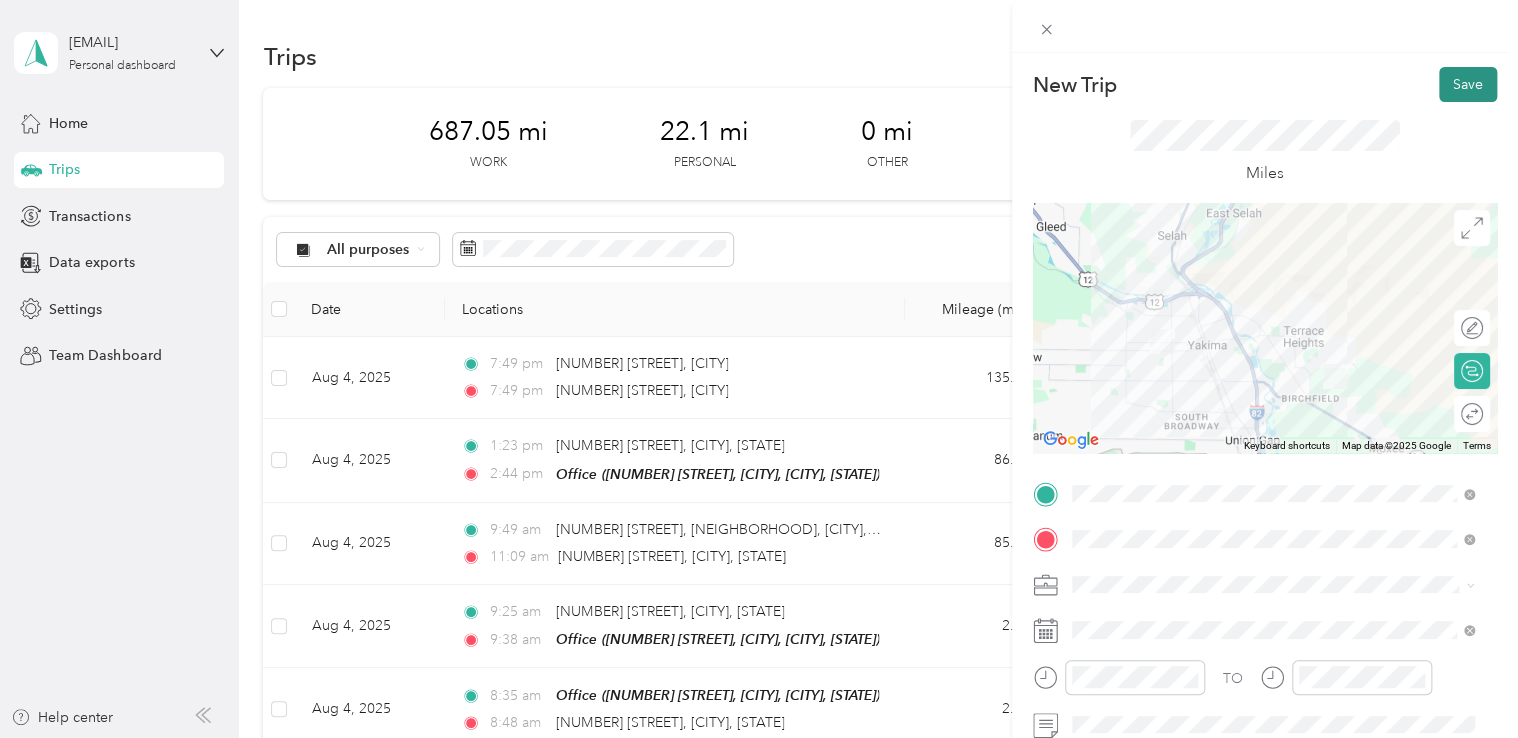 click on "Save" at bounding box center (1468, 84) 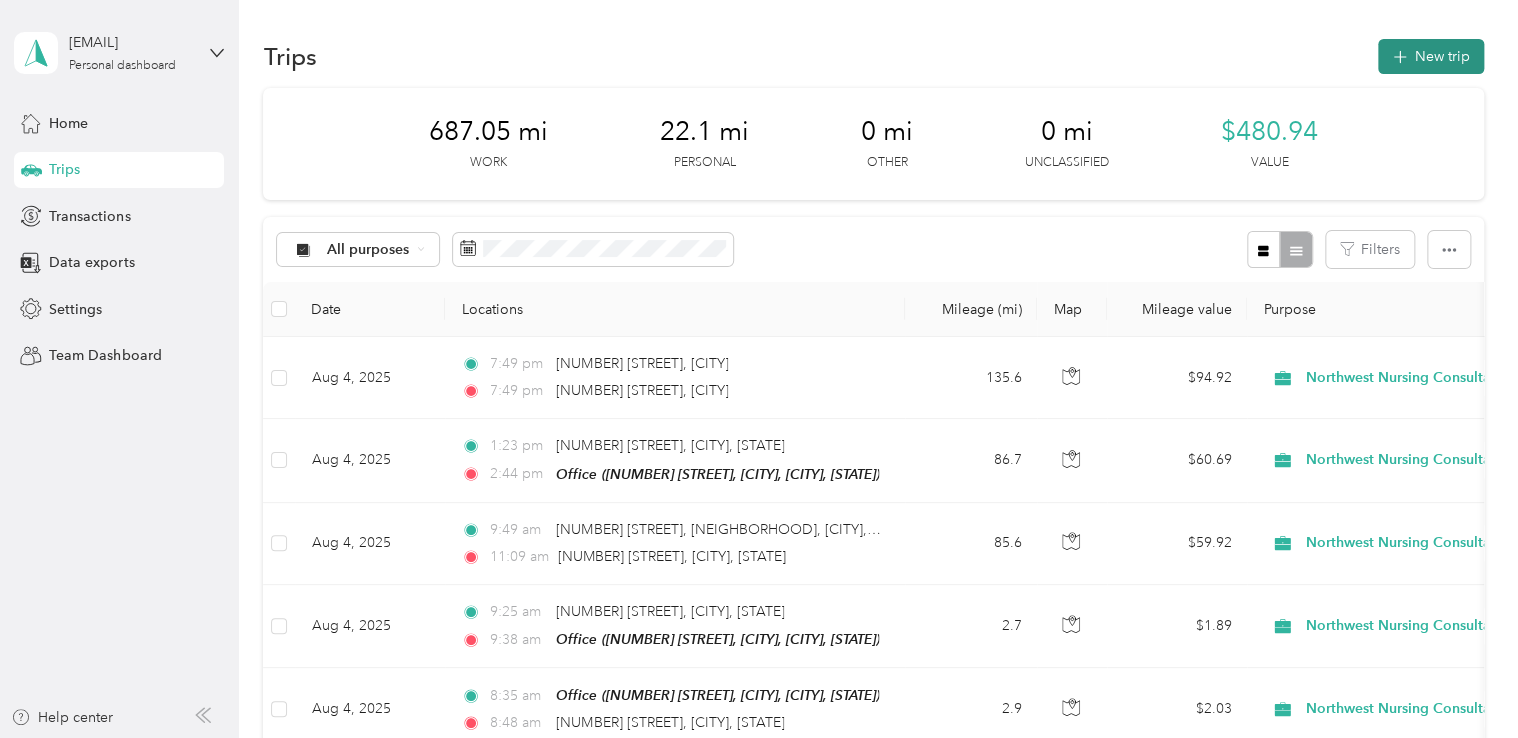 click on "New trip" at bounding box center [1431, 56] 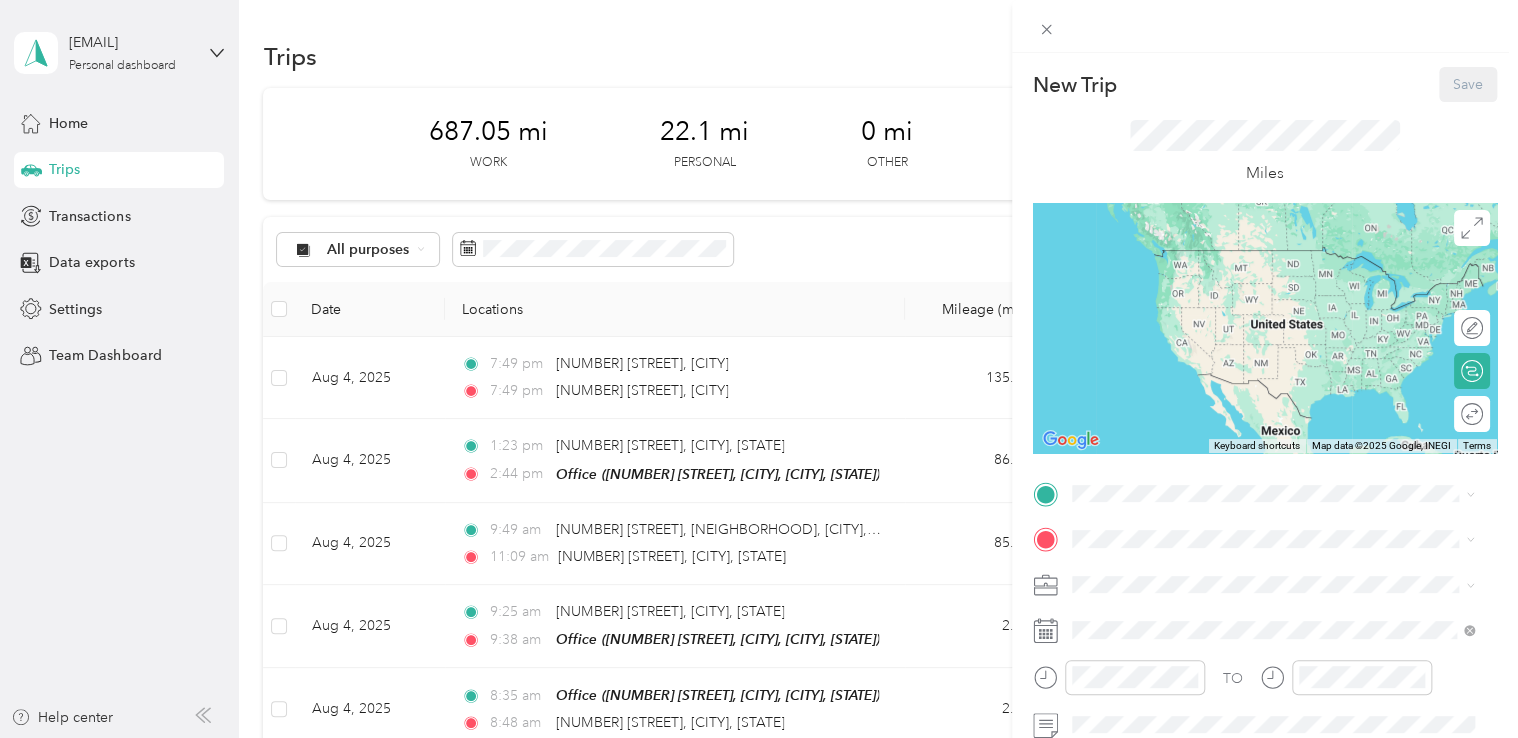 click on "TO Add photo" at bounding box center [1265, 697] 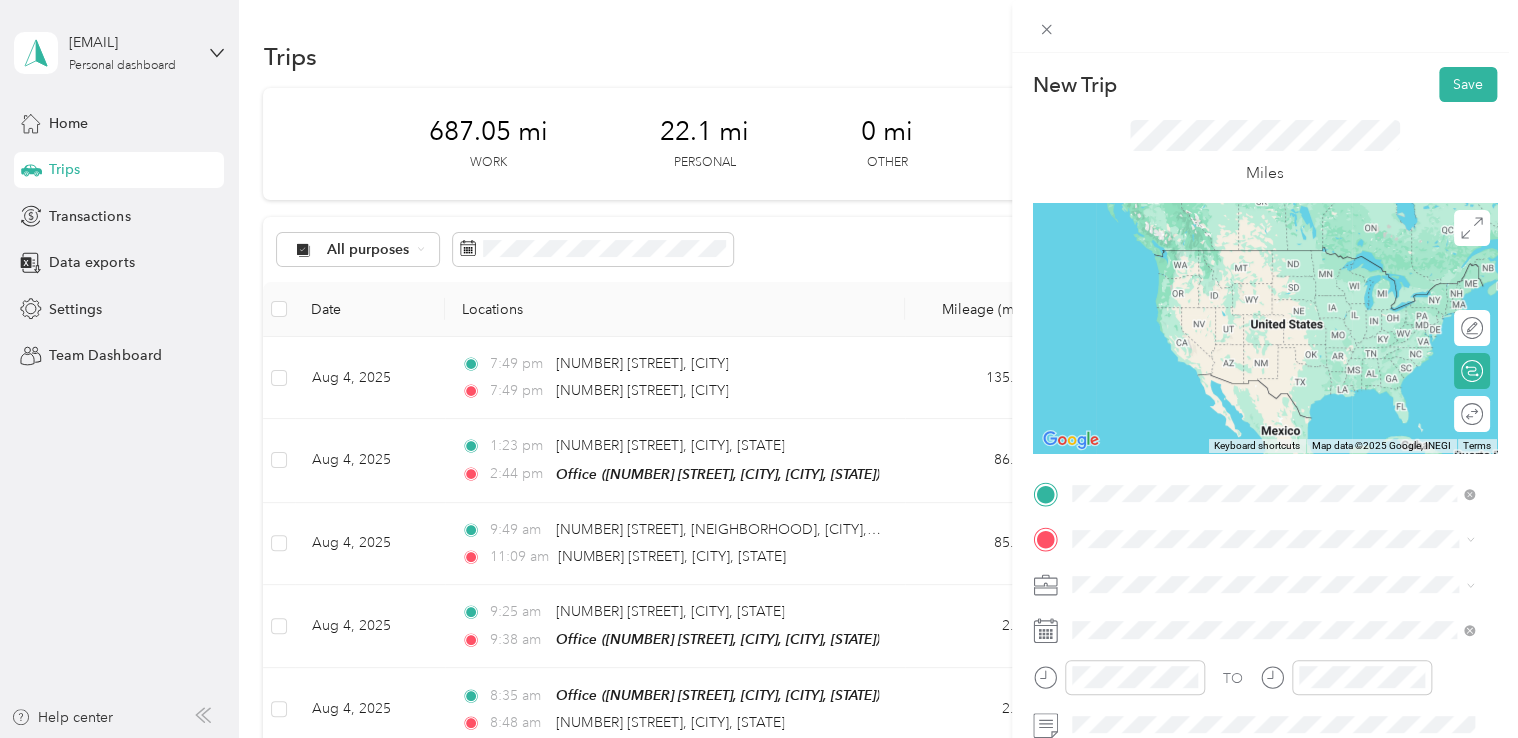 click on "[NUMBER] [STREET]
[CITY], [STATE] [POSTAL_CODE], [COUNTRY]" at bounding box center (1273, 259) 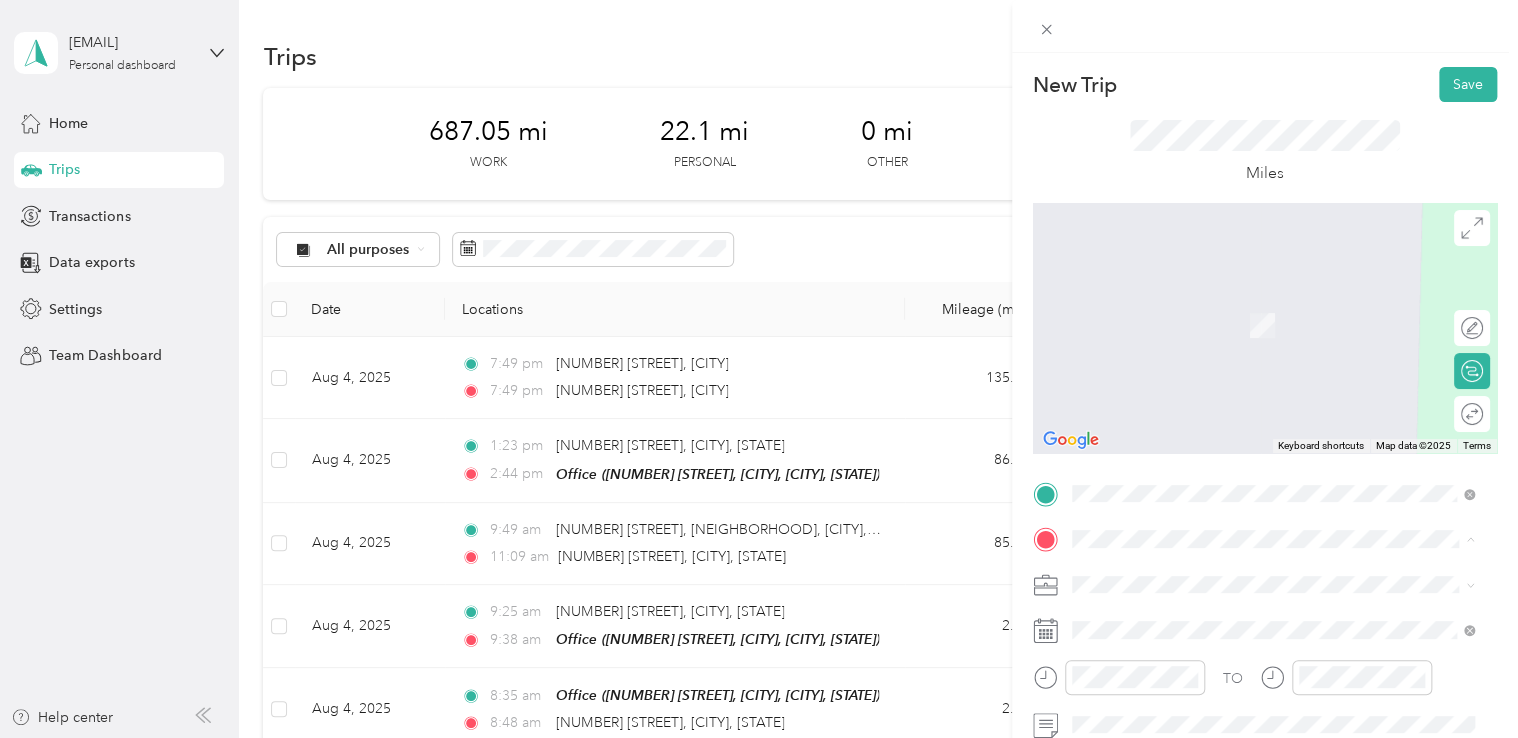 click on "Office [NUMBER] [STREET], [CITY], [POSTAL_CODE], [CITY], [STATE], [COUNTRY]" at bounding box center [1288, 640] 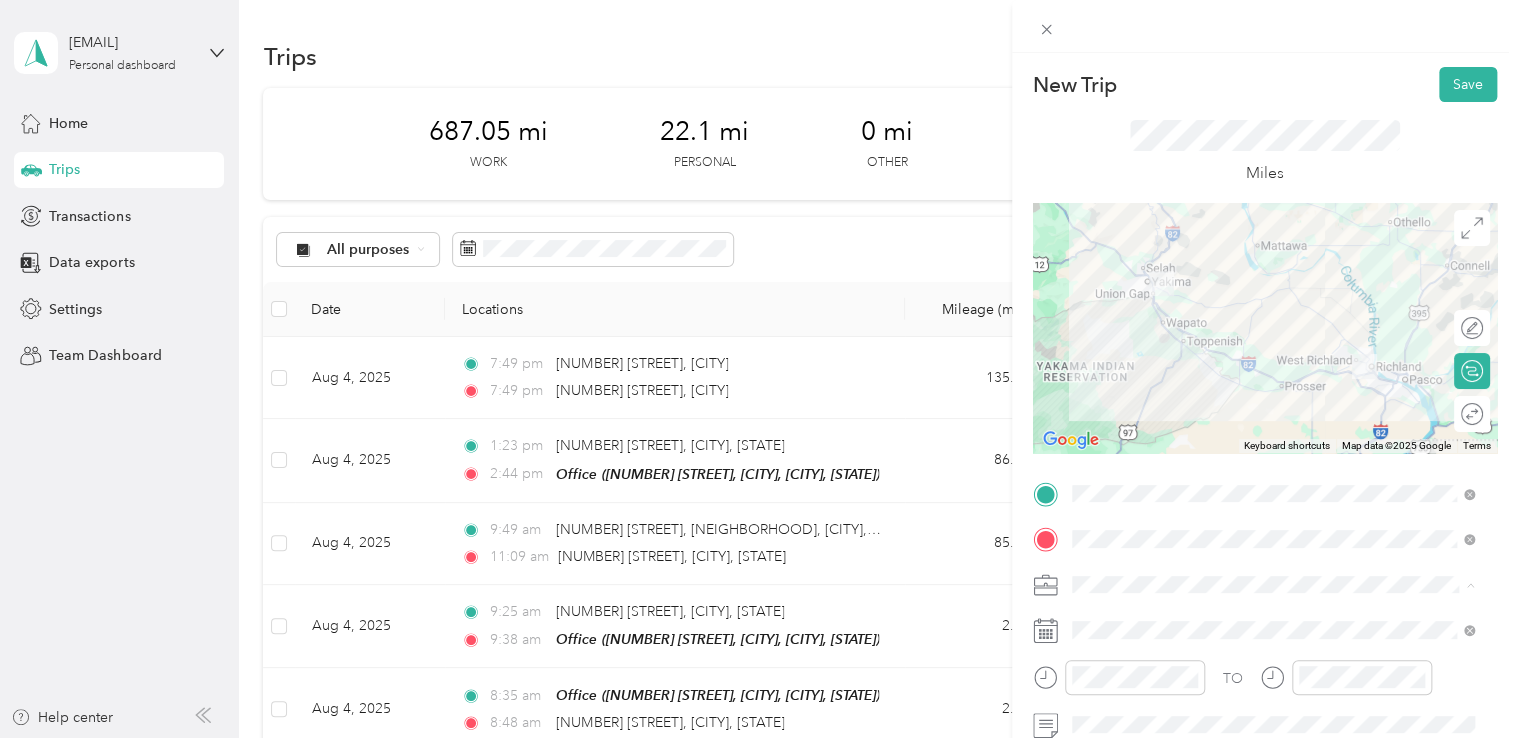 click on "Northwest Nursing Consultants" at bounding box center [1273, 374] 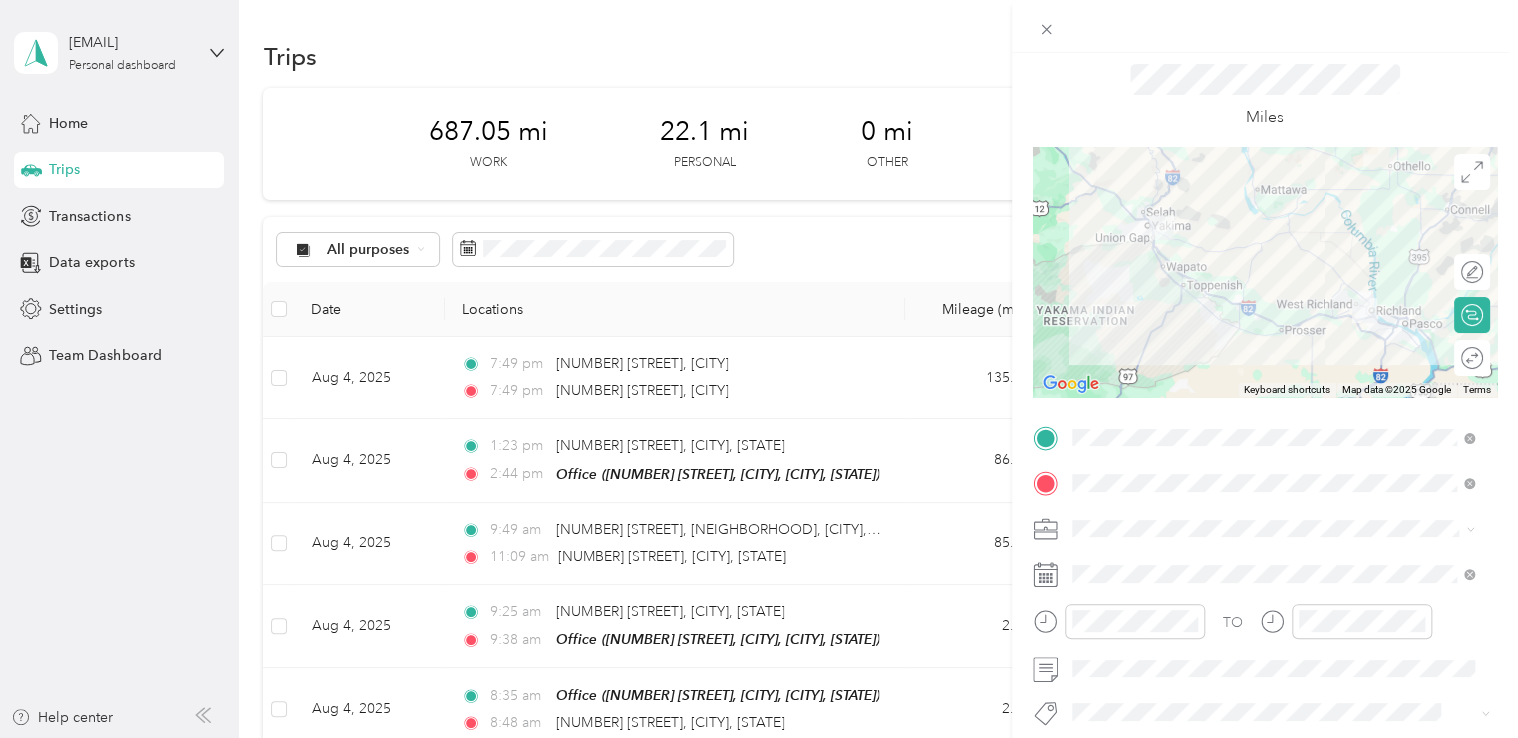 scroll, scrollTop: 100, scrollLeft: 0, axis: vertical 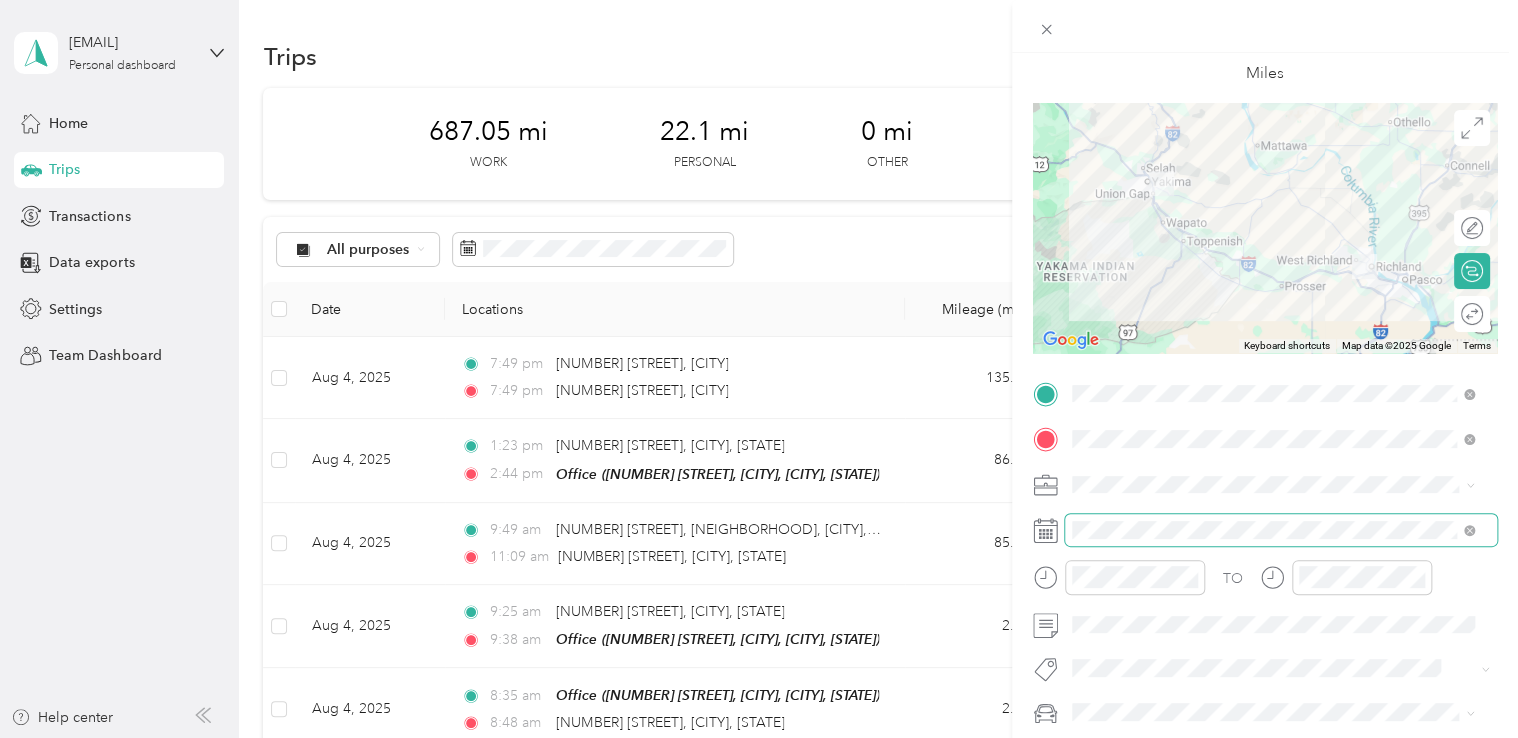 click at bounding box center (1281, 530) 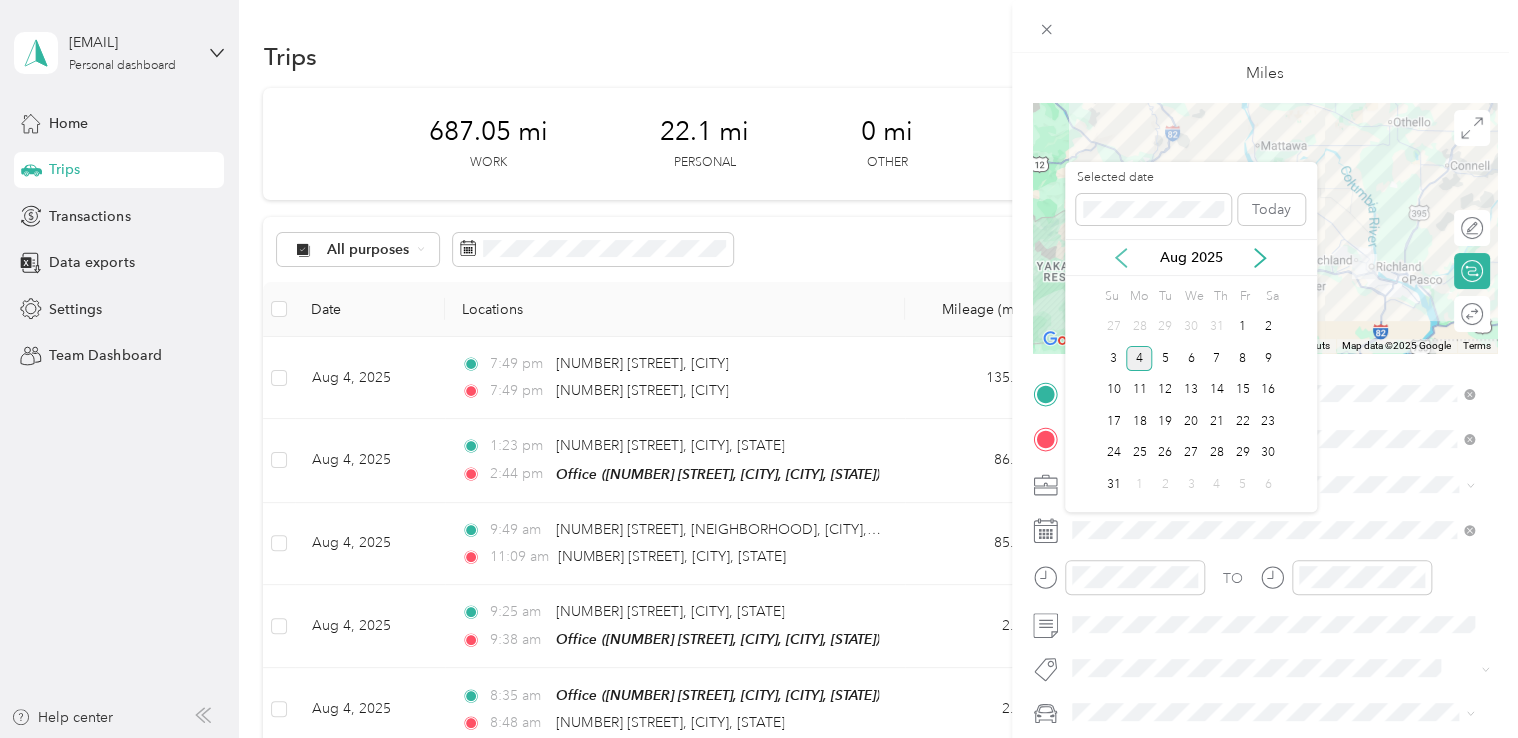 click 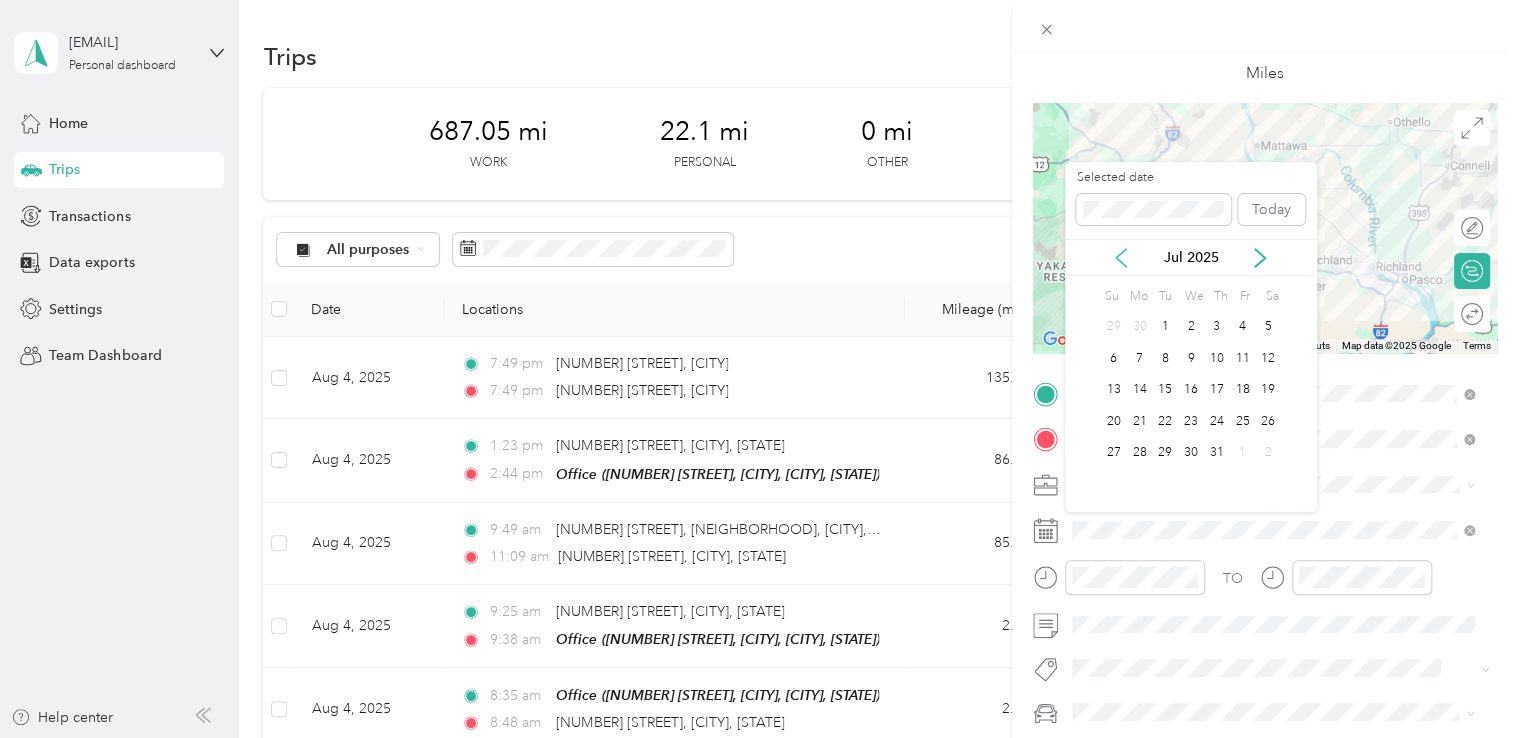 click 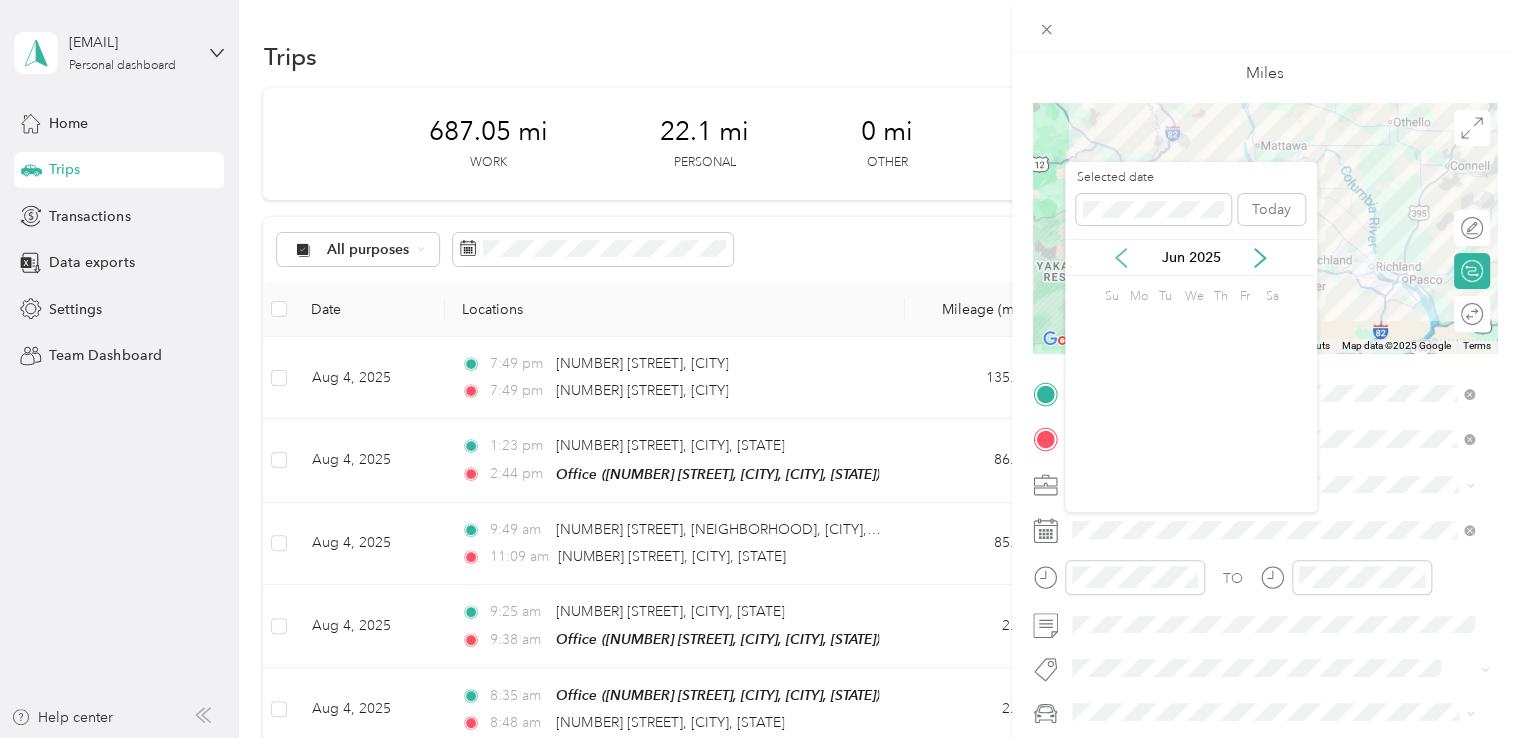 click 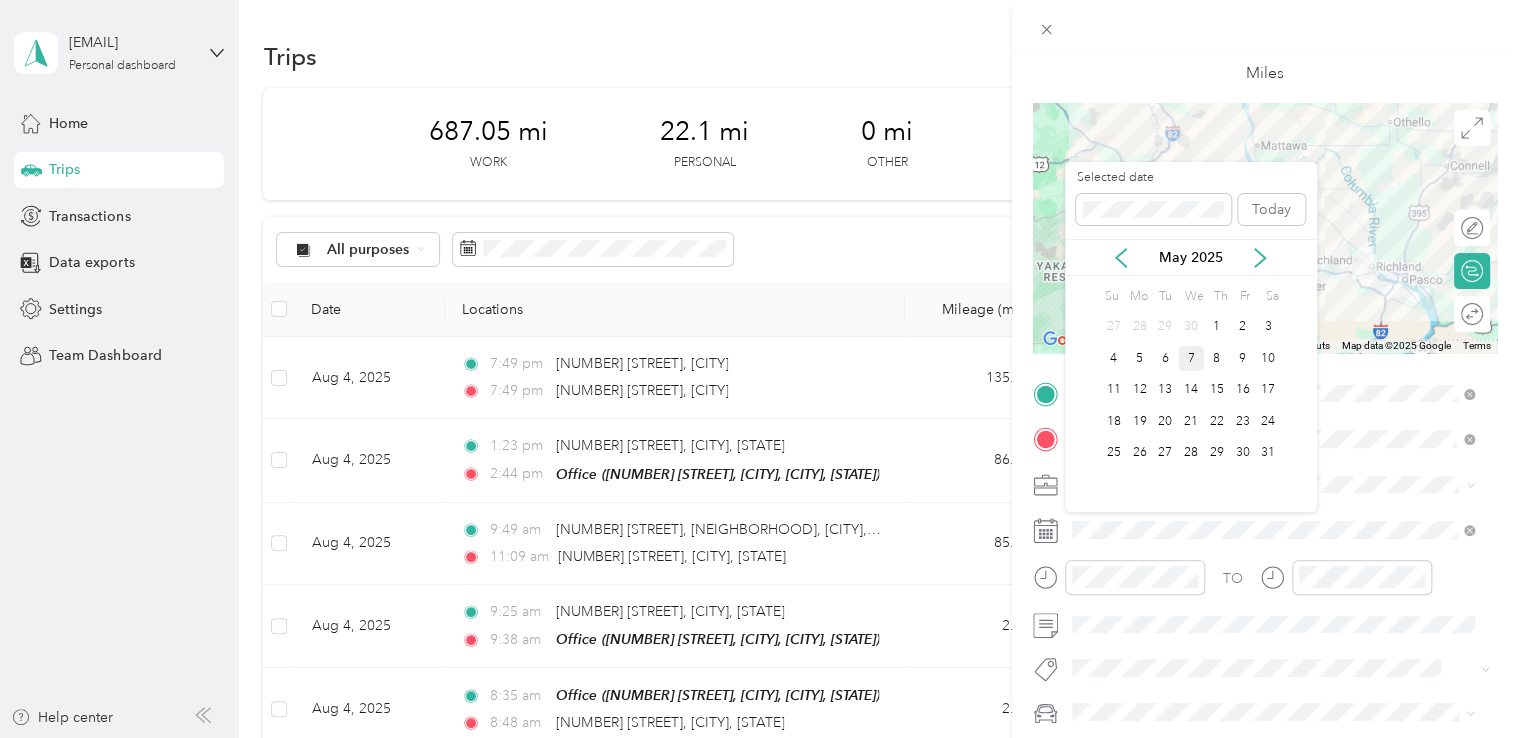 click on "7" at bounding box center [1191, 358] 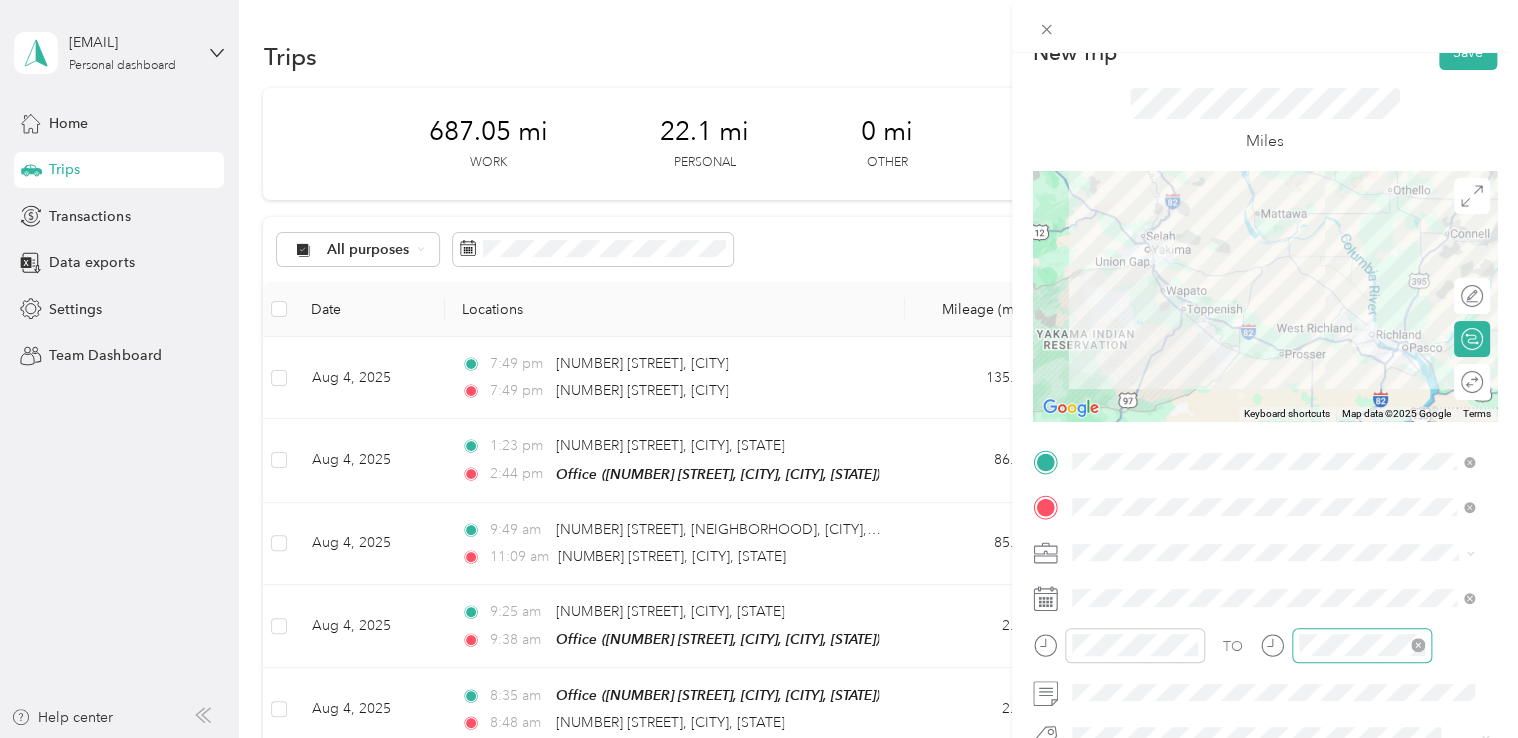 scroll, scrollTop: 0, scrollLeft: 0, axis: both 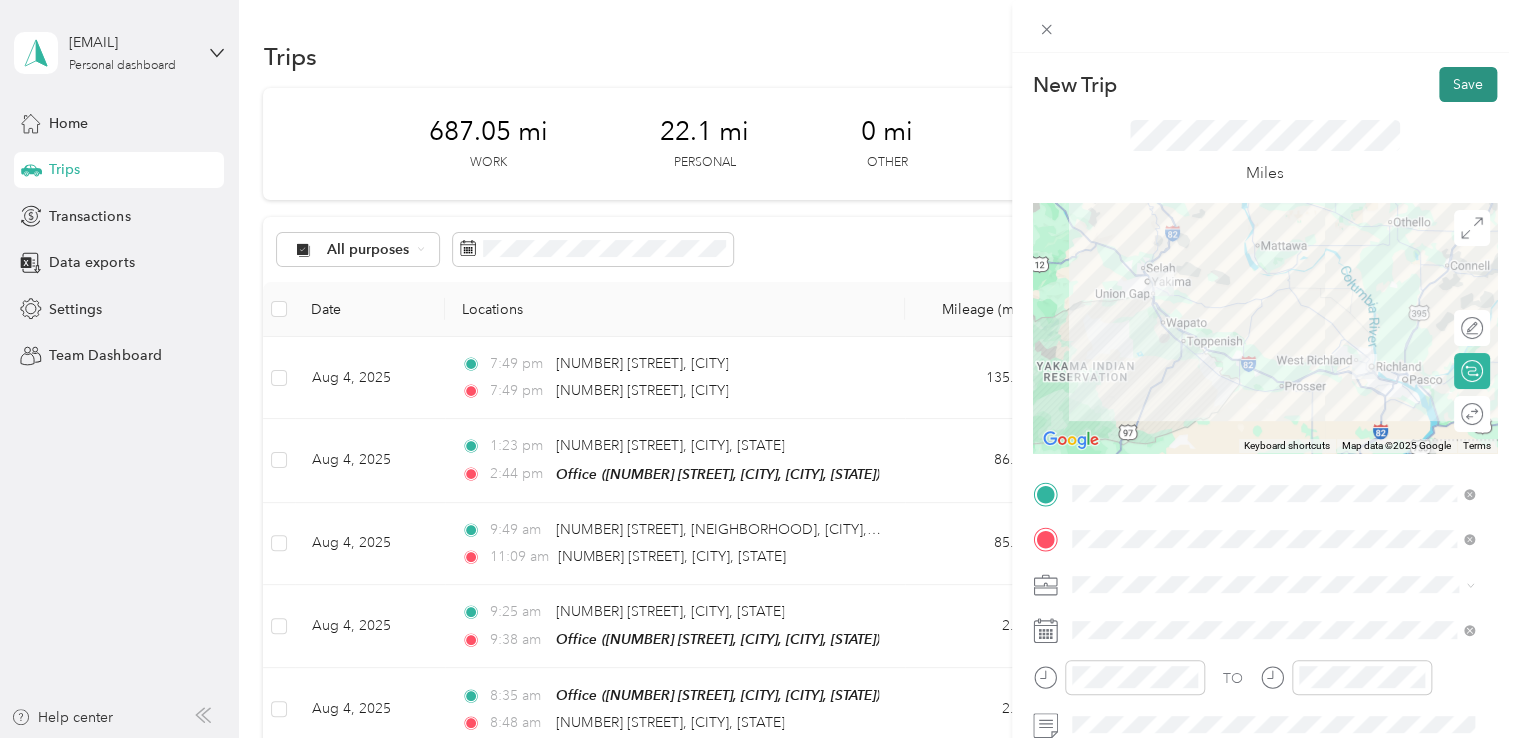 click on "Save" at bounding box center (1468, 84) 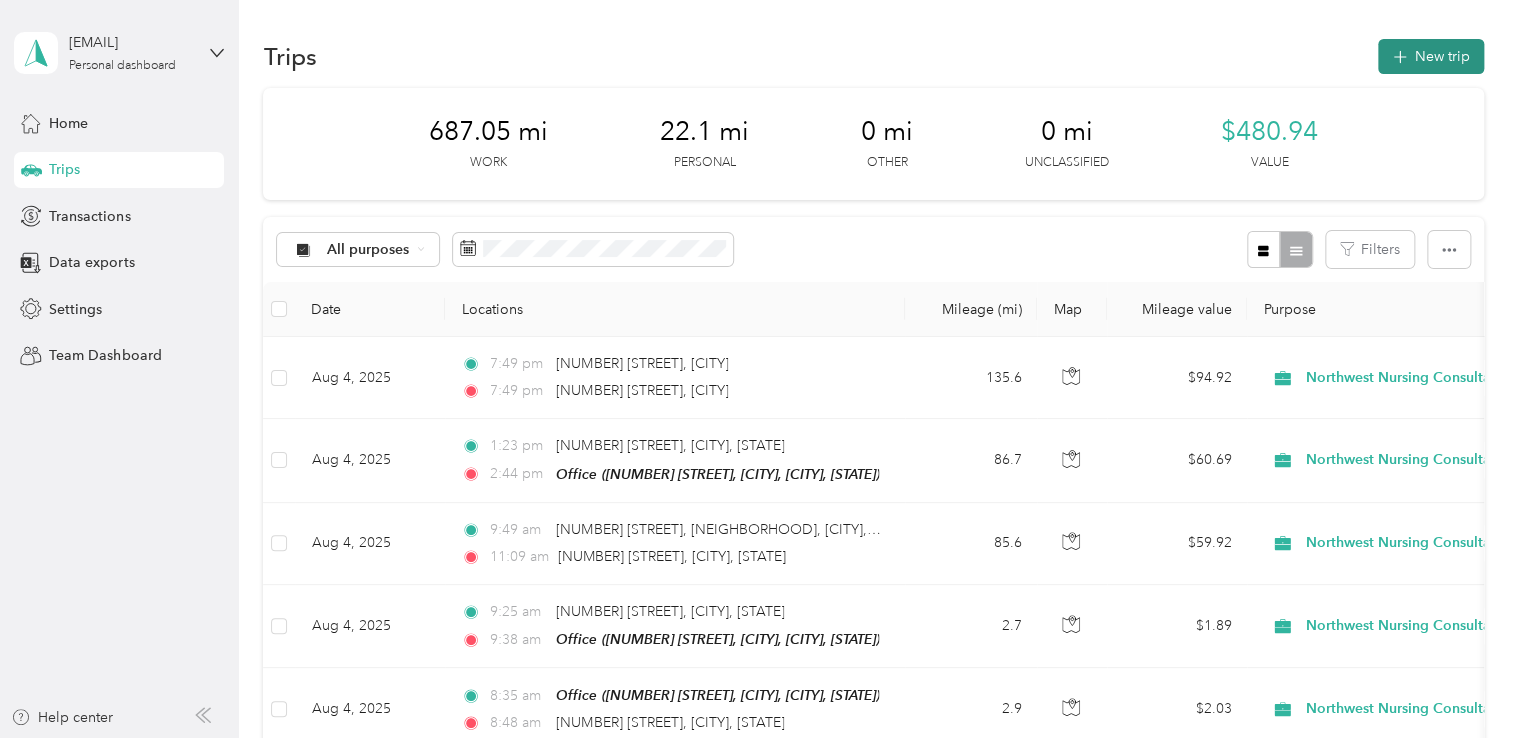 click on "New trip" at bounding box center (1431, 56) 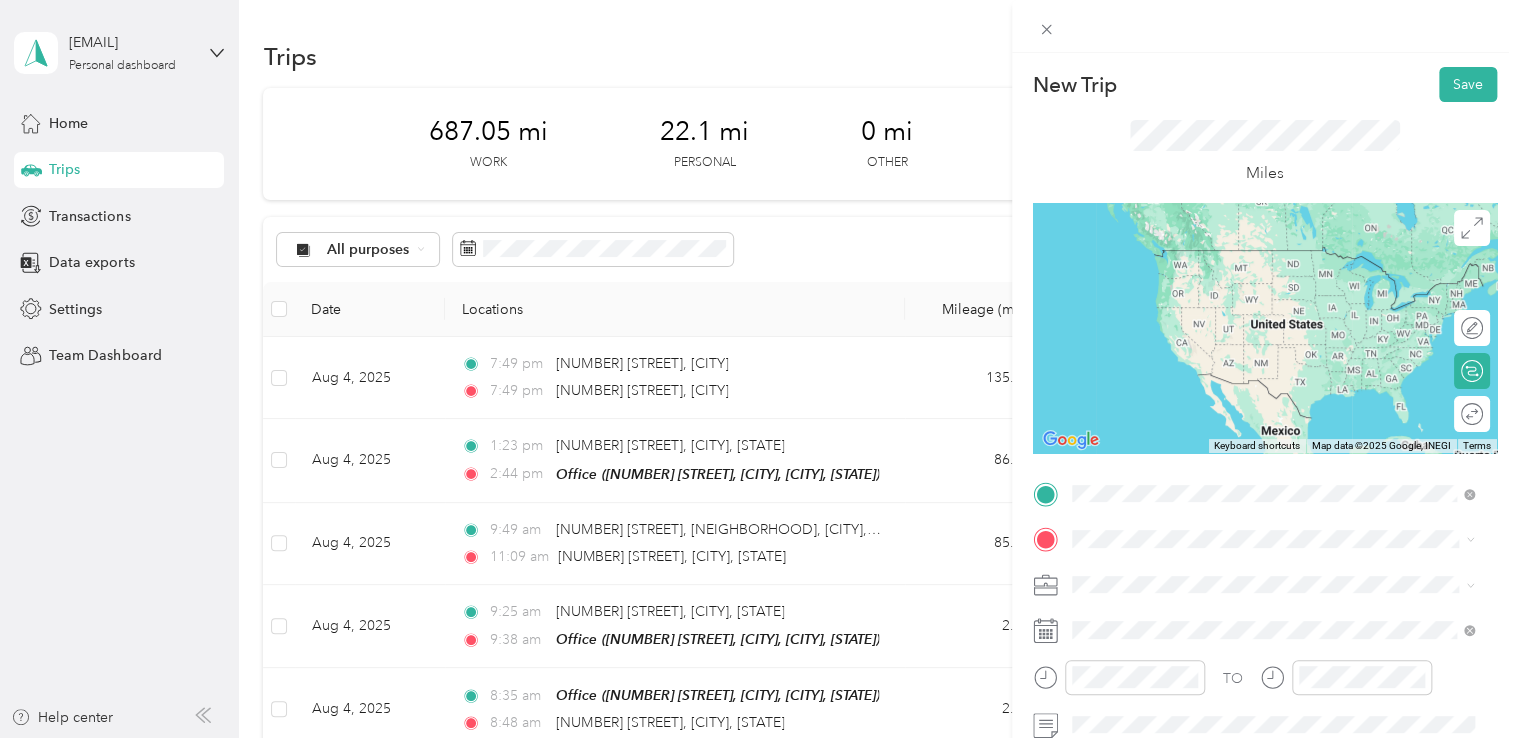 click on "[NUMBER] [STREET], [CITY], [POSTAL_CODE], [CITY], [STATE], [COUNTRY]" at bounding box center [1278, 290] 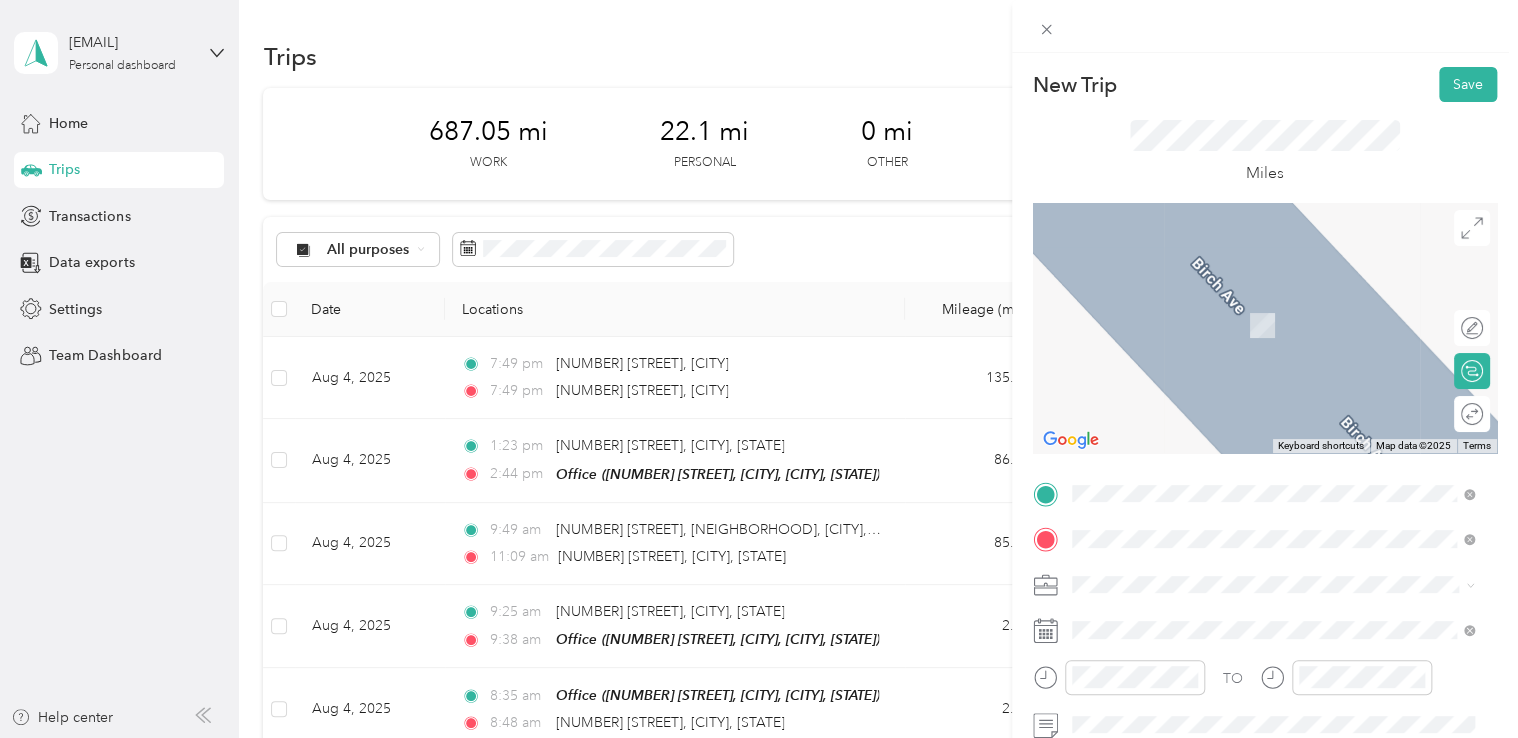 click on "[NUMBER] [STREET]
[CITY], [STATE] [POSTAL_CODE], [COUNTRY]" at bounding box center (1273, 304) 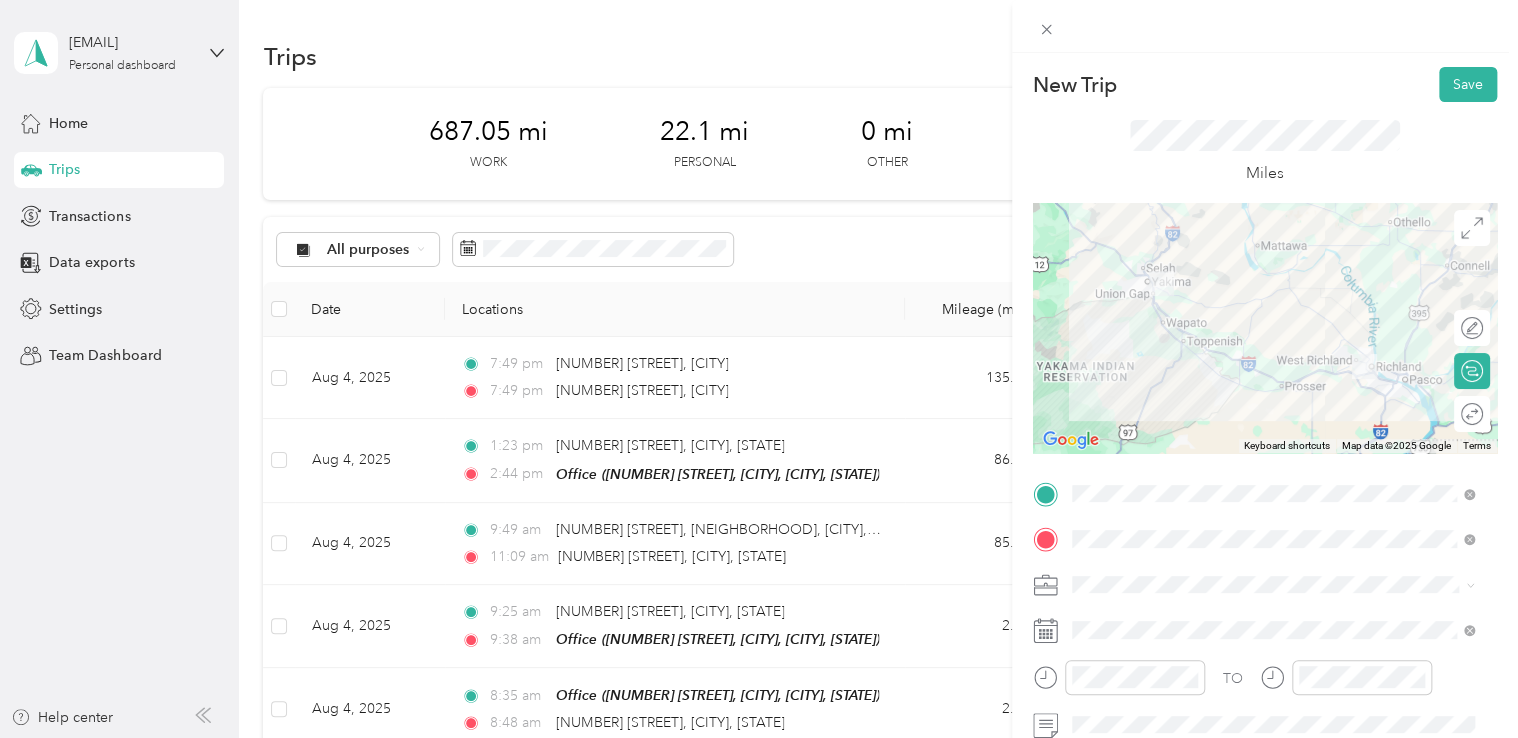 click on "Work Personal Northwest Nursing Consultants Northwest Nursing Consultants Other Charity Medical Moving Commute" at bounding box center (1273, 427) 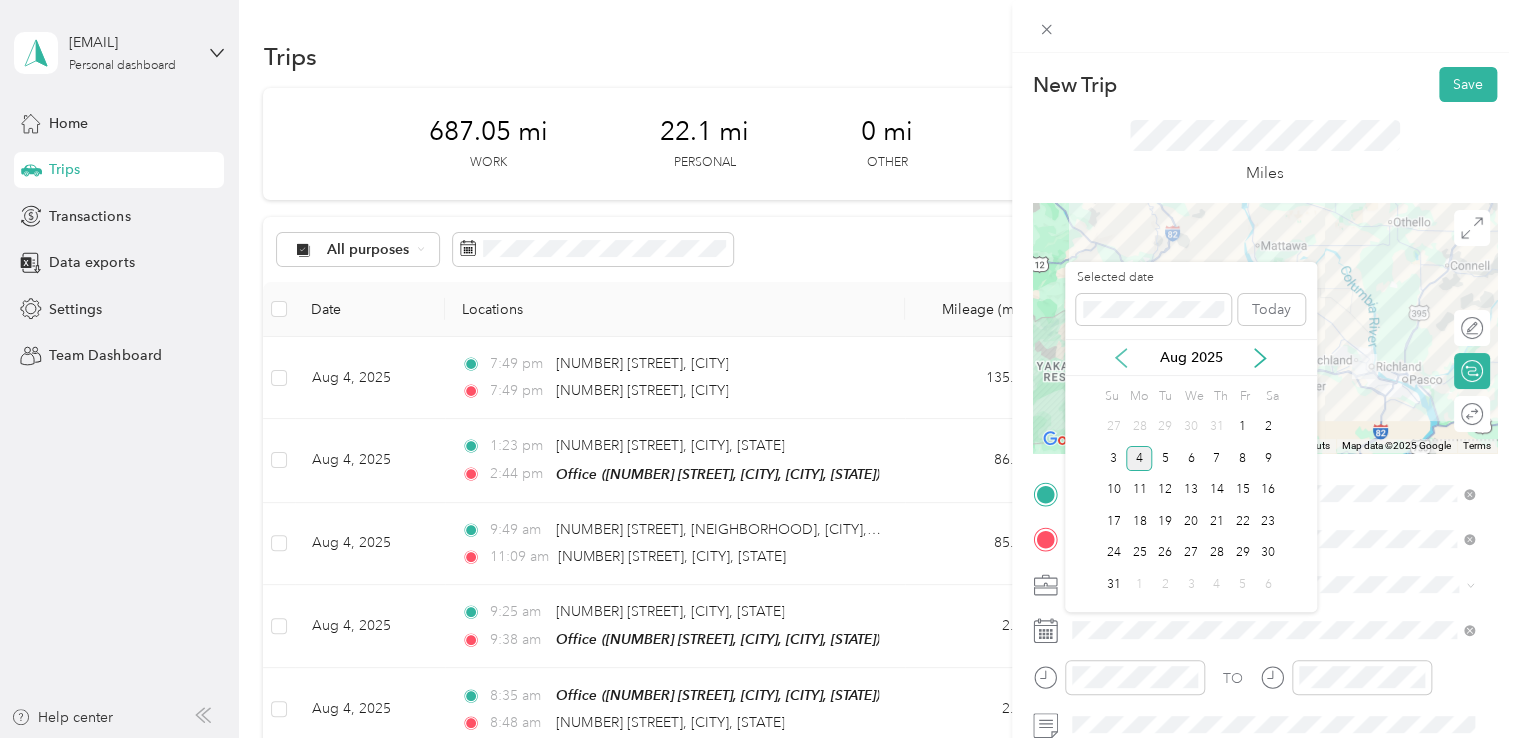 click 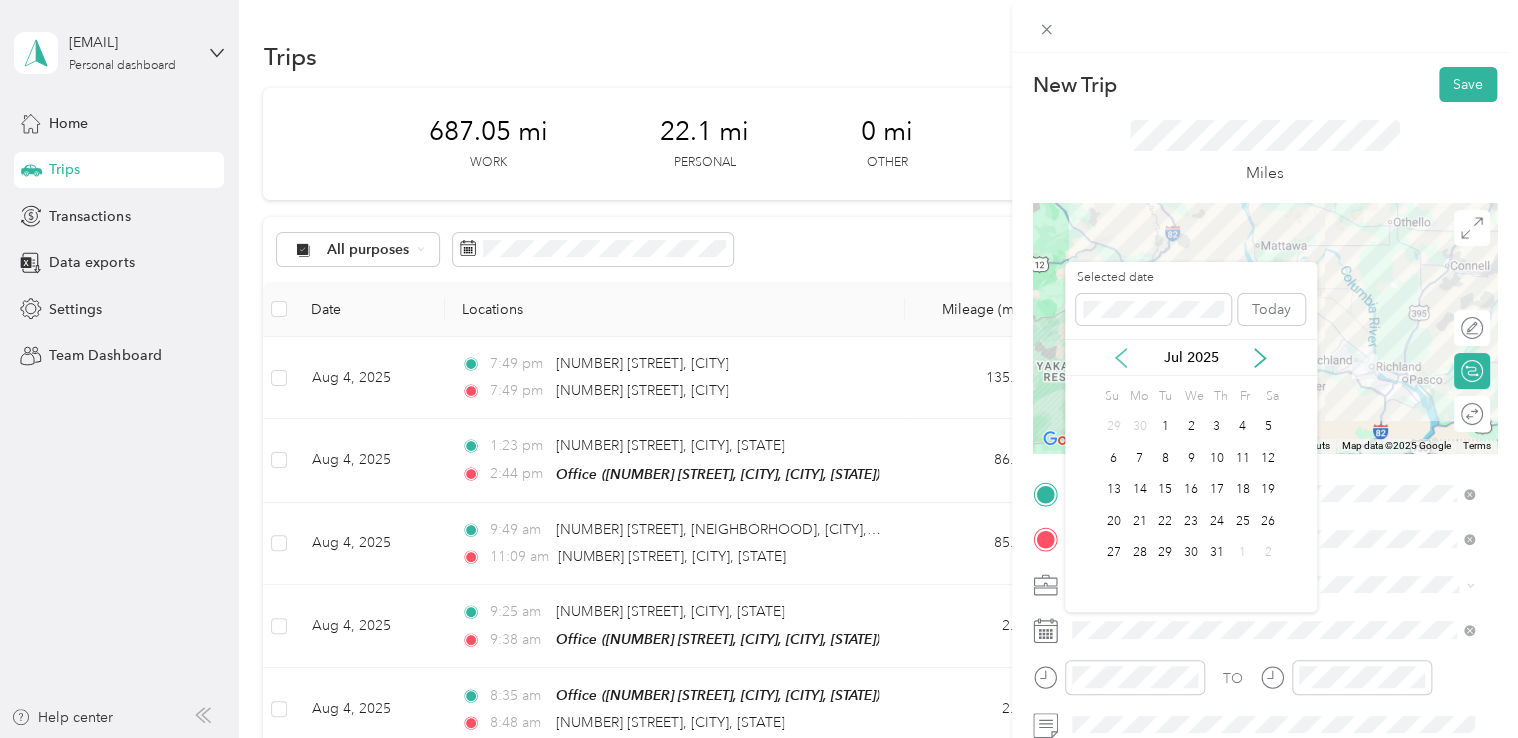 click 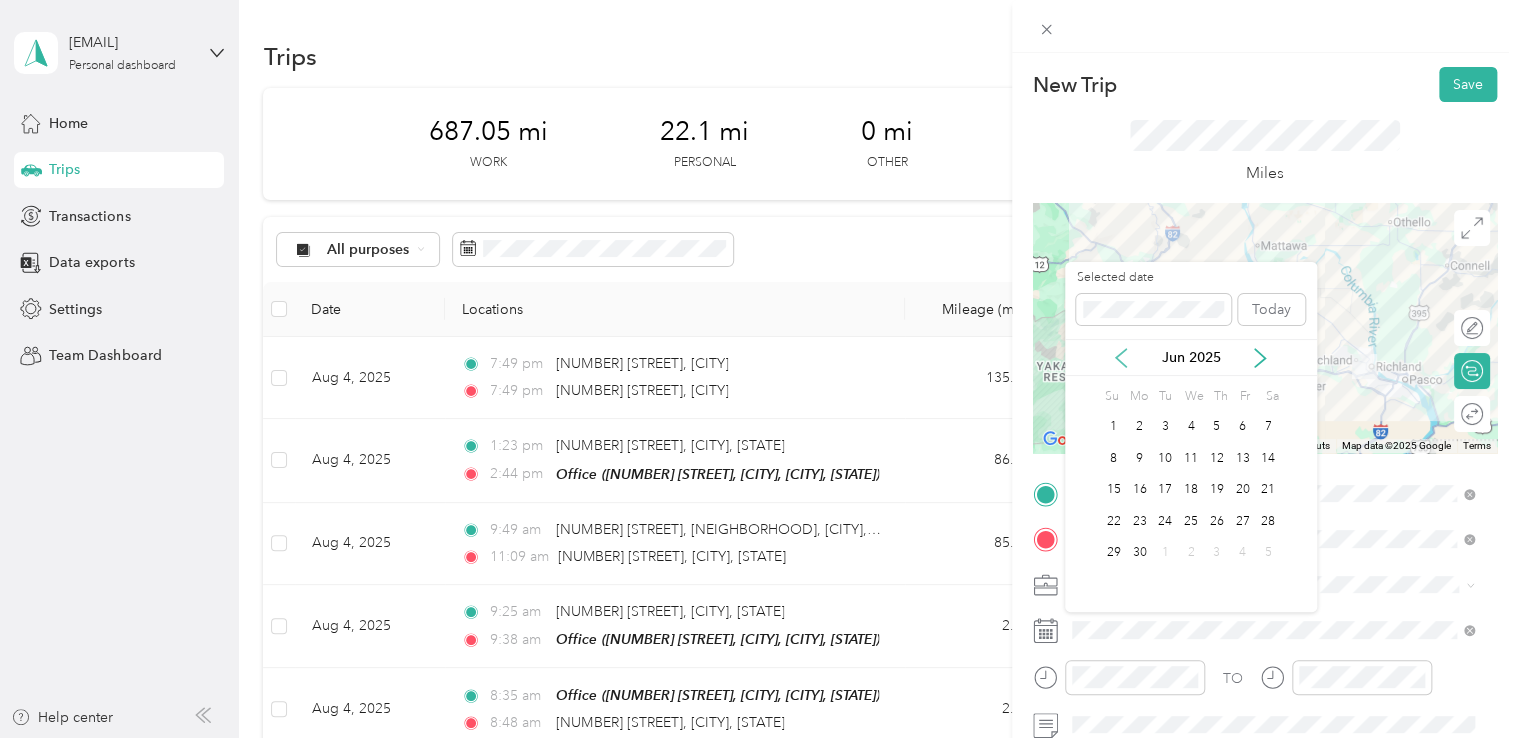 click 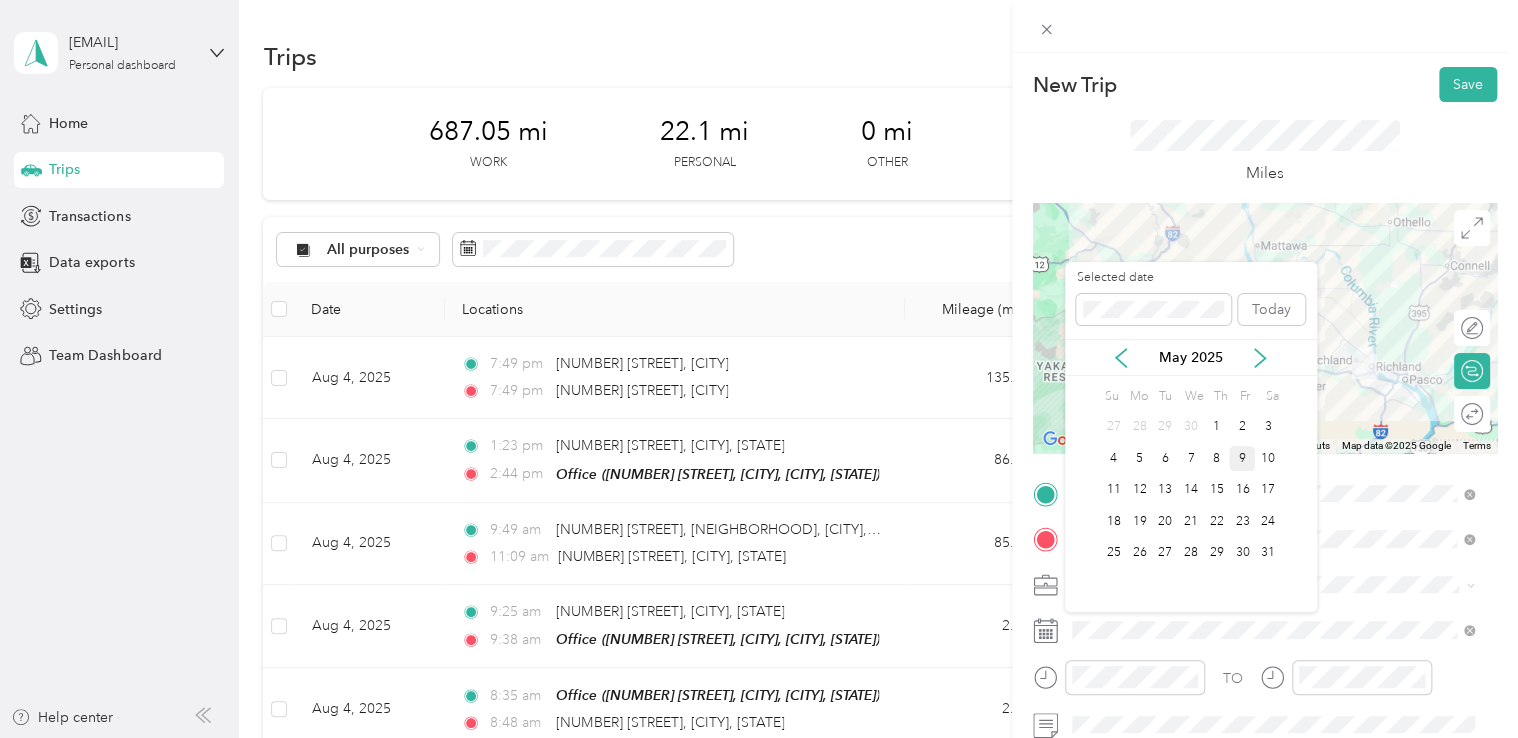 click on "9" at bounding box center [1242, 458] 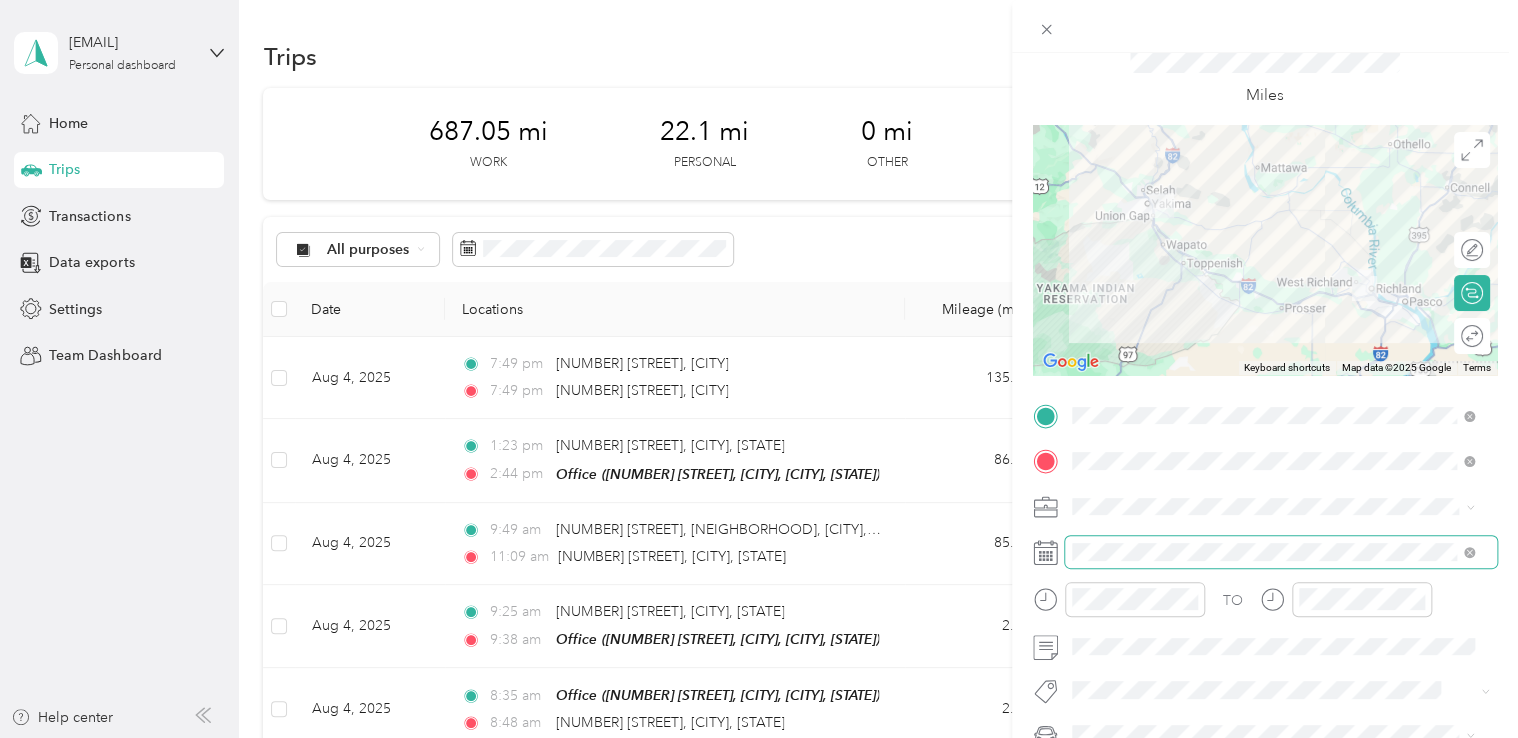 scroll, scrollTop: 100, scrollLeft: 0, axis: vertical 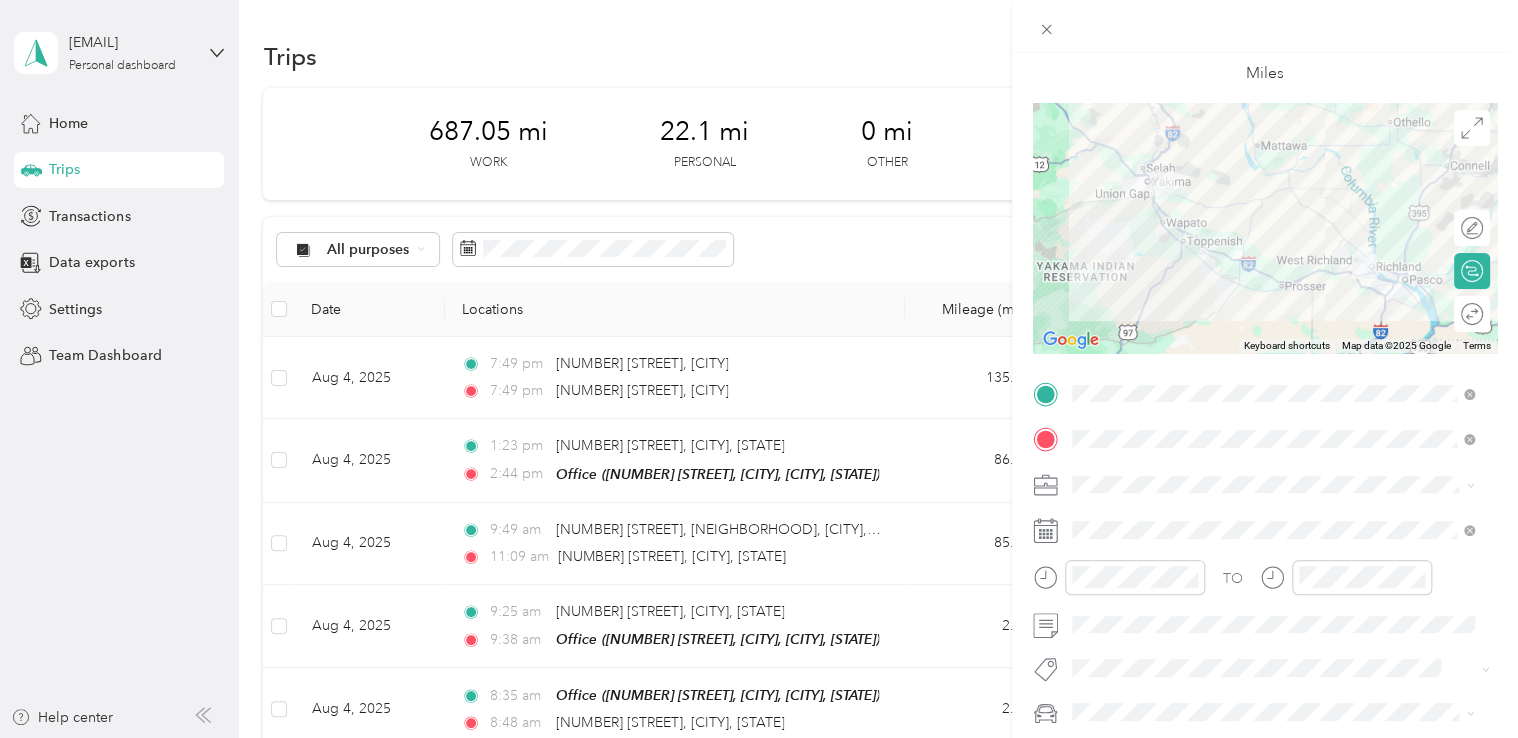 click at bounding box center [1281, 485] 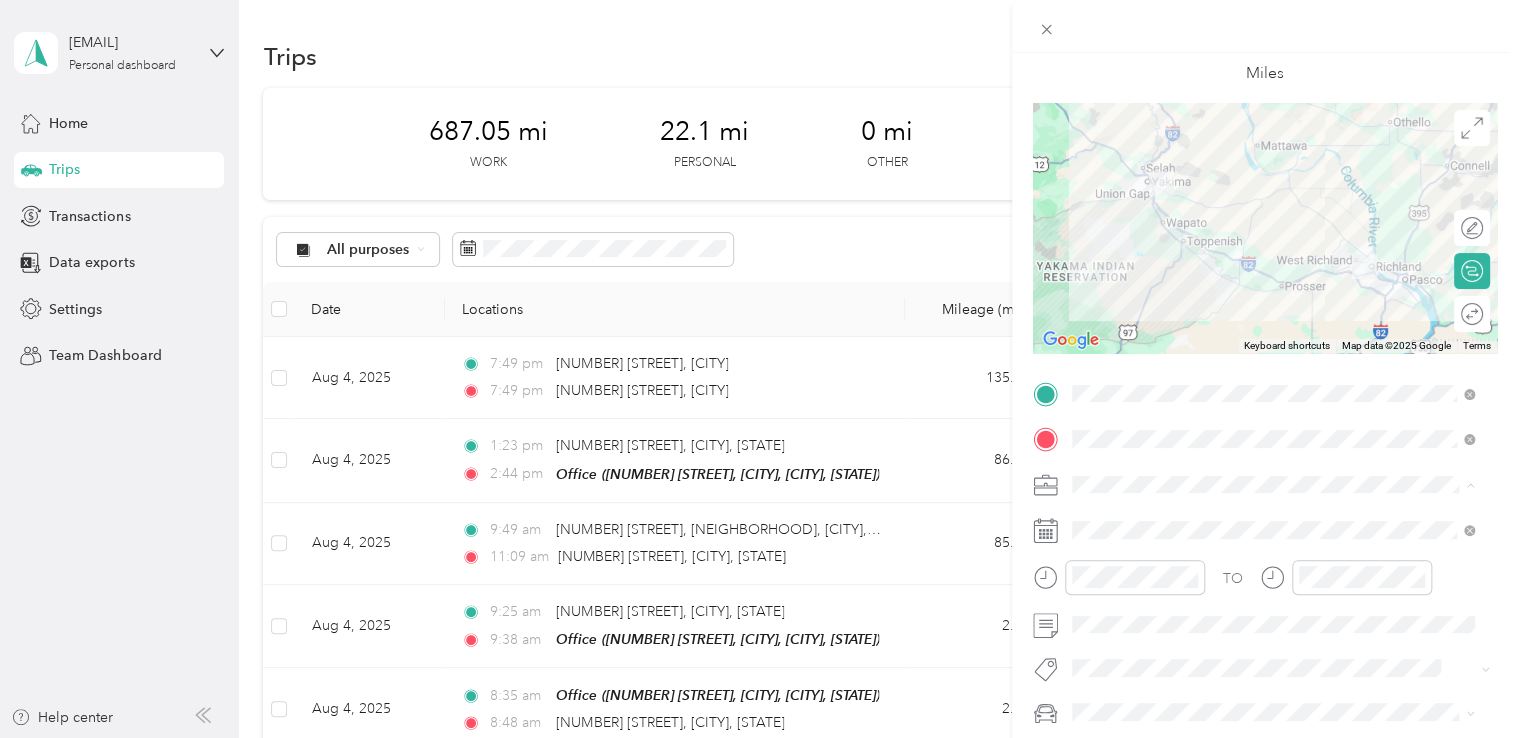 click on "Northwest Nursing Consultants" at bounding box center [1273, 274] 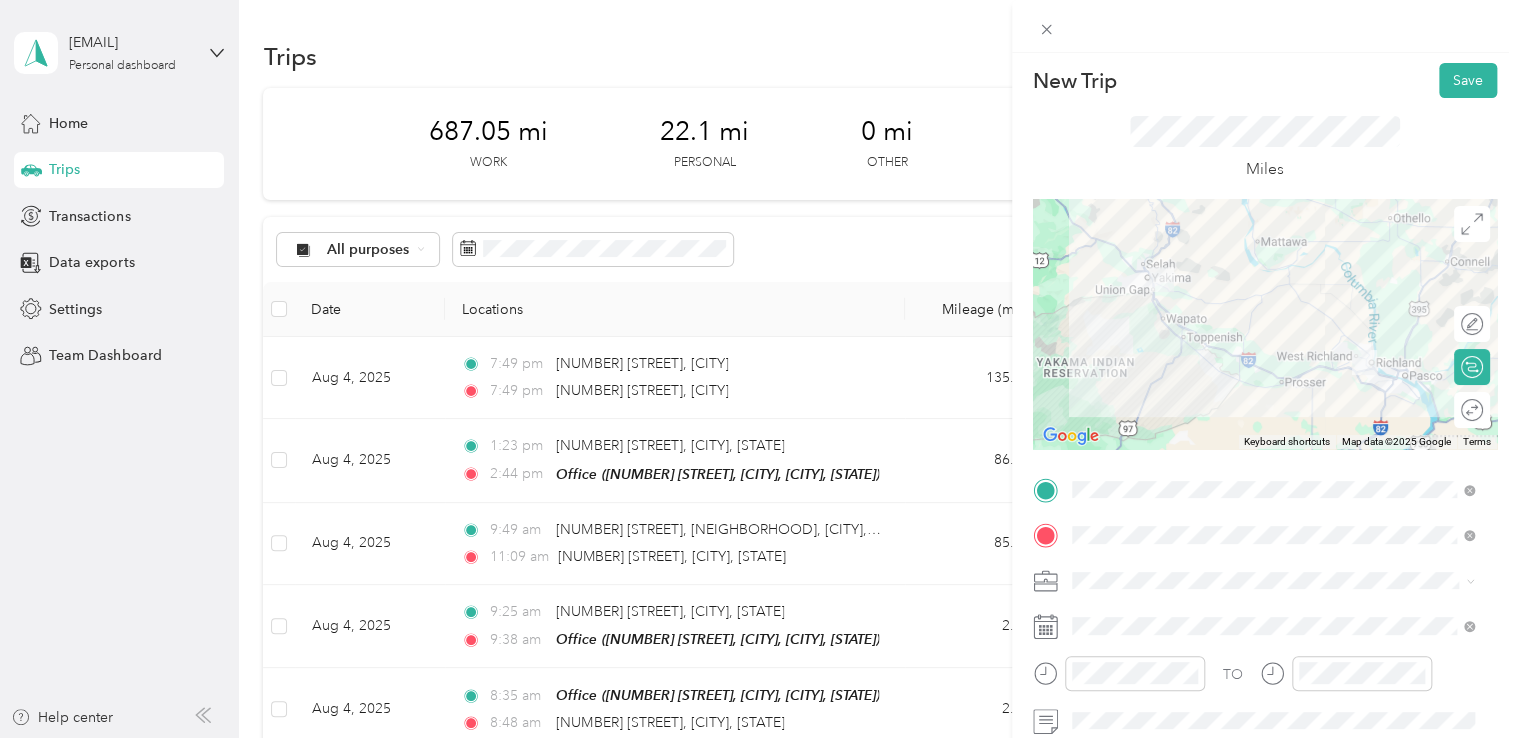 scroll, scrollTop: 0, scrollLeft: 0, axis: both 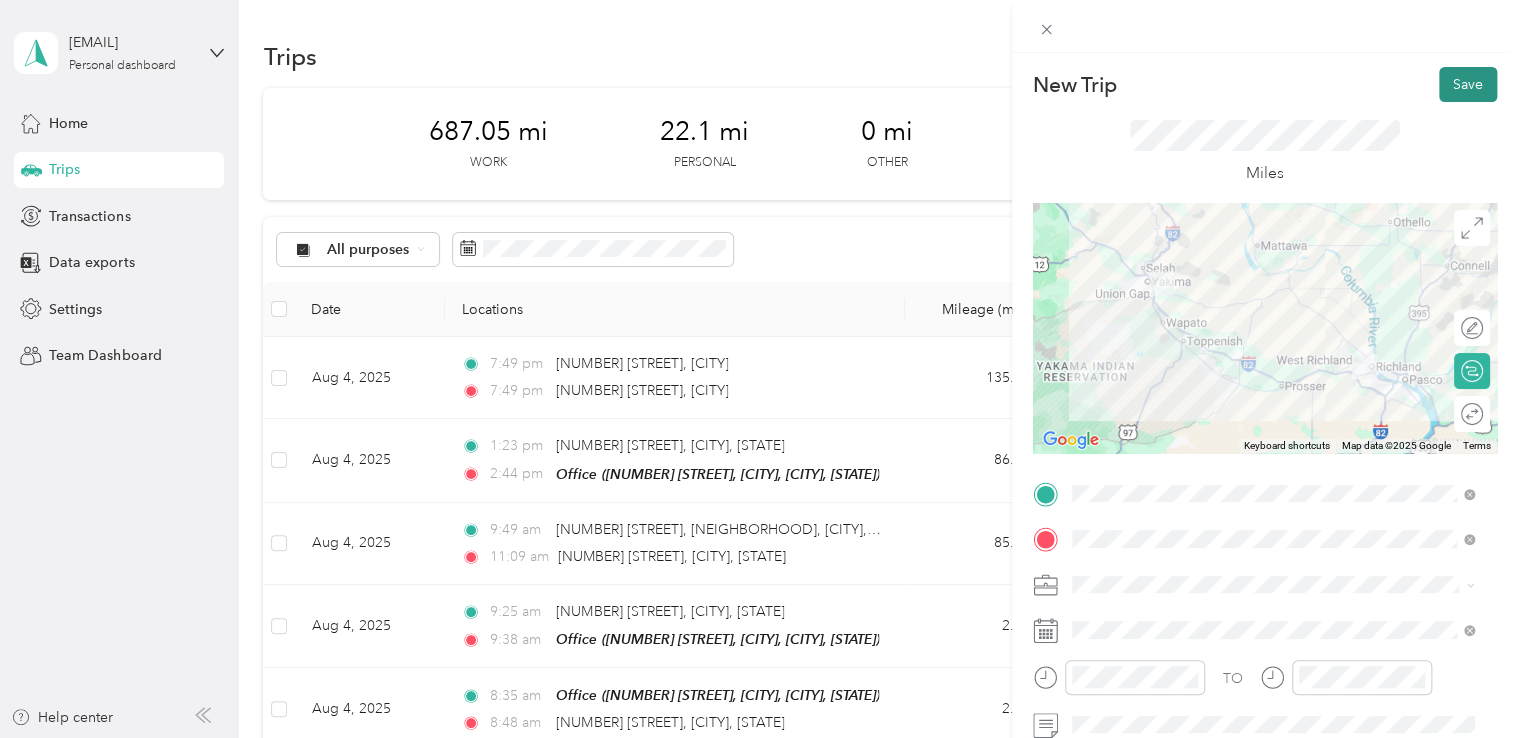 click on "Save" at bounding box center [1468, 84] 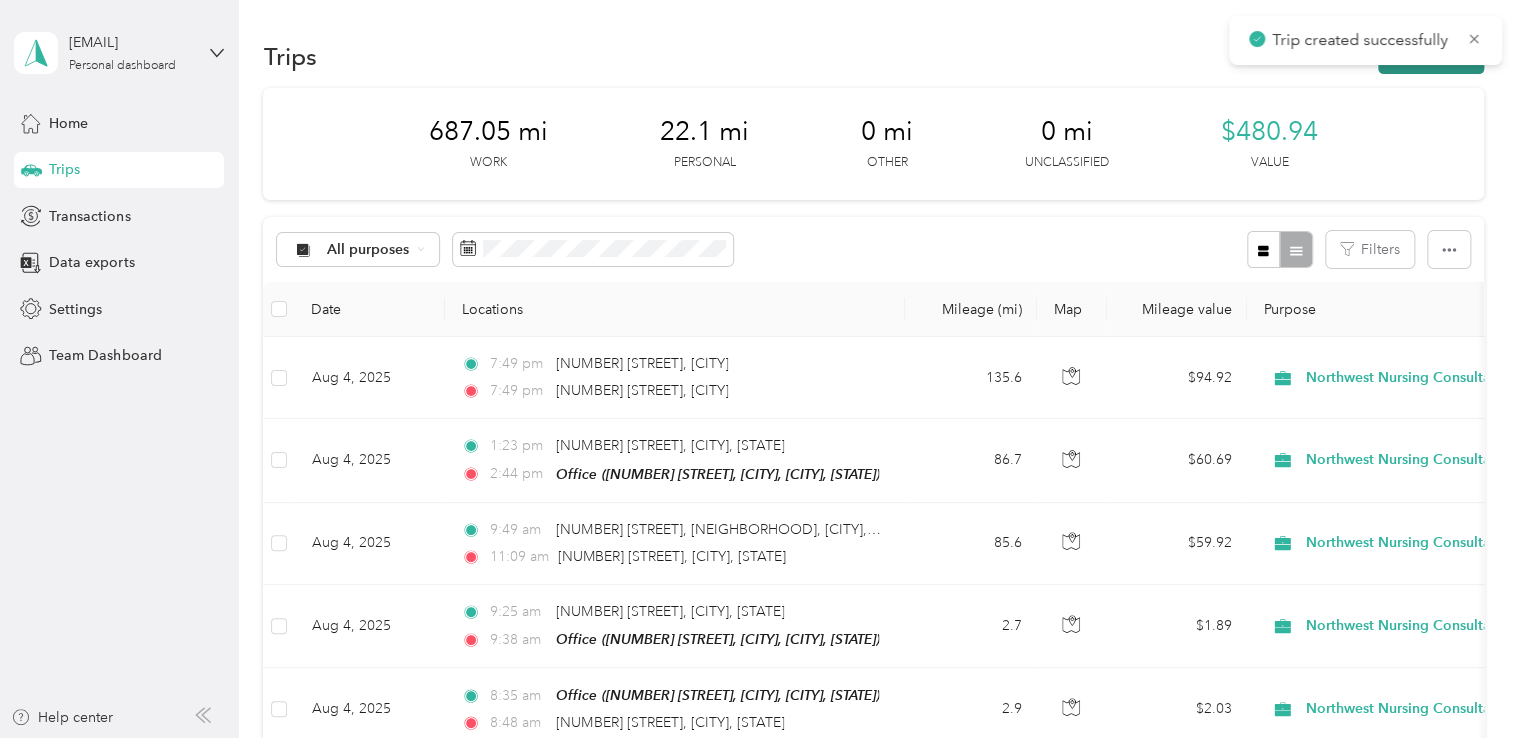 click on "New trip" at bounding box center (1431, 56) 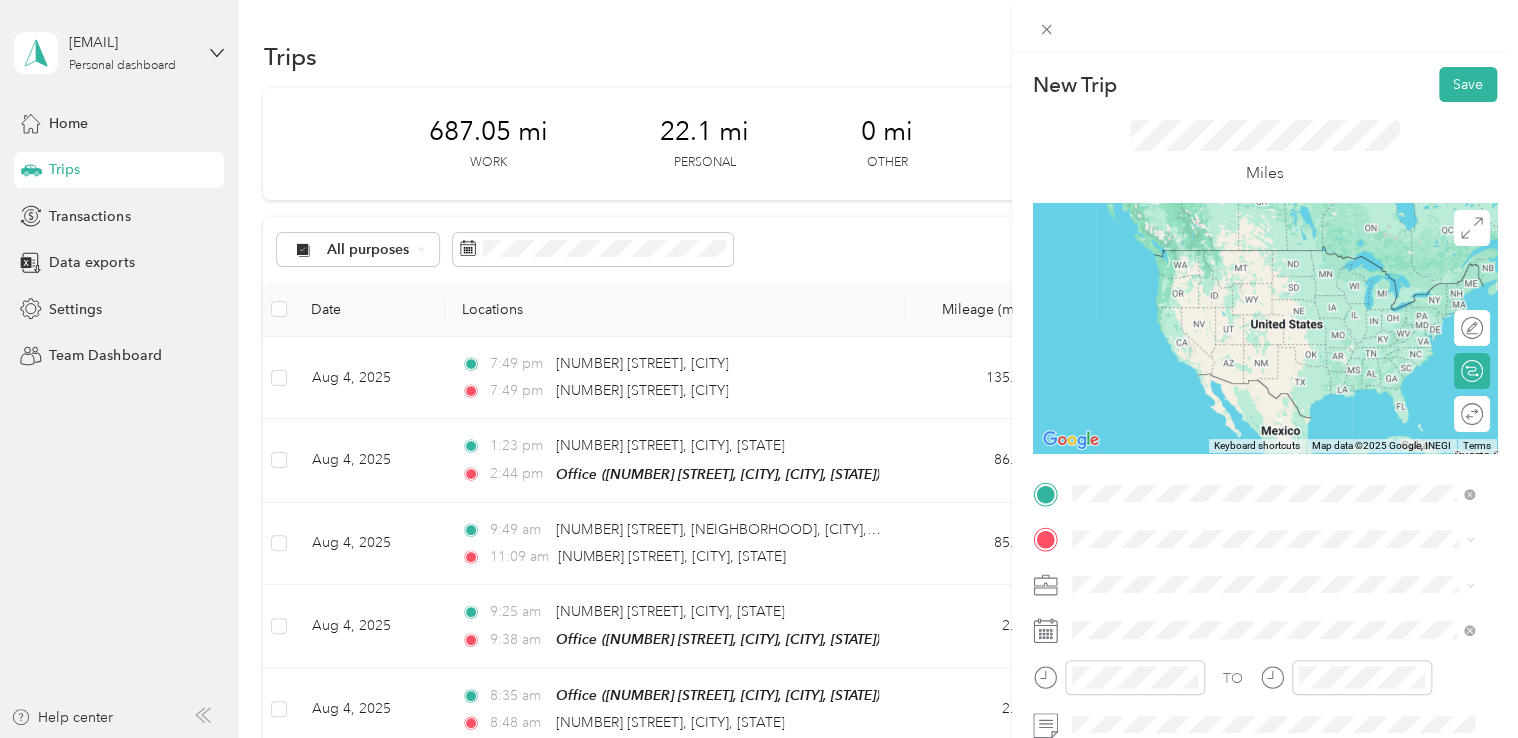 click on "[NUMBER] [STREET]
[CITY], [STATE] [POSTAL_CODE], [COUNTRY]" at bounding box center (1253, 258) 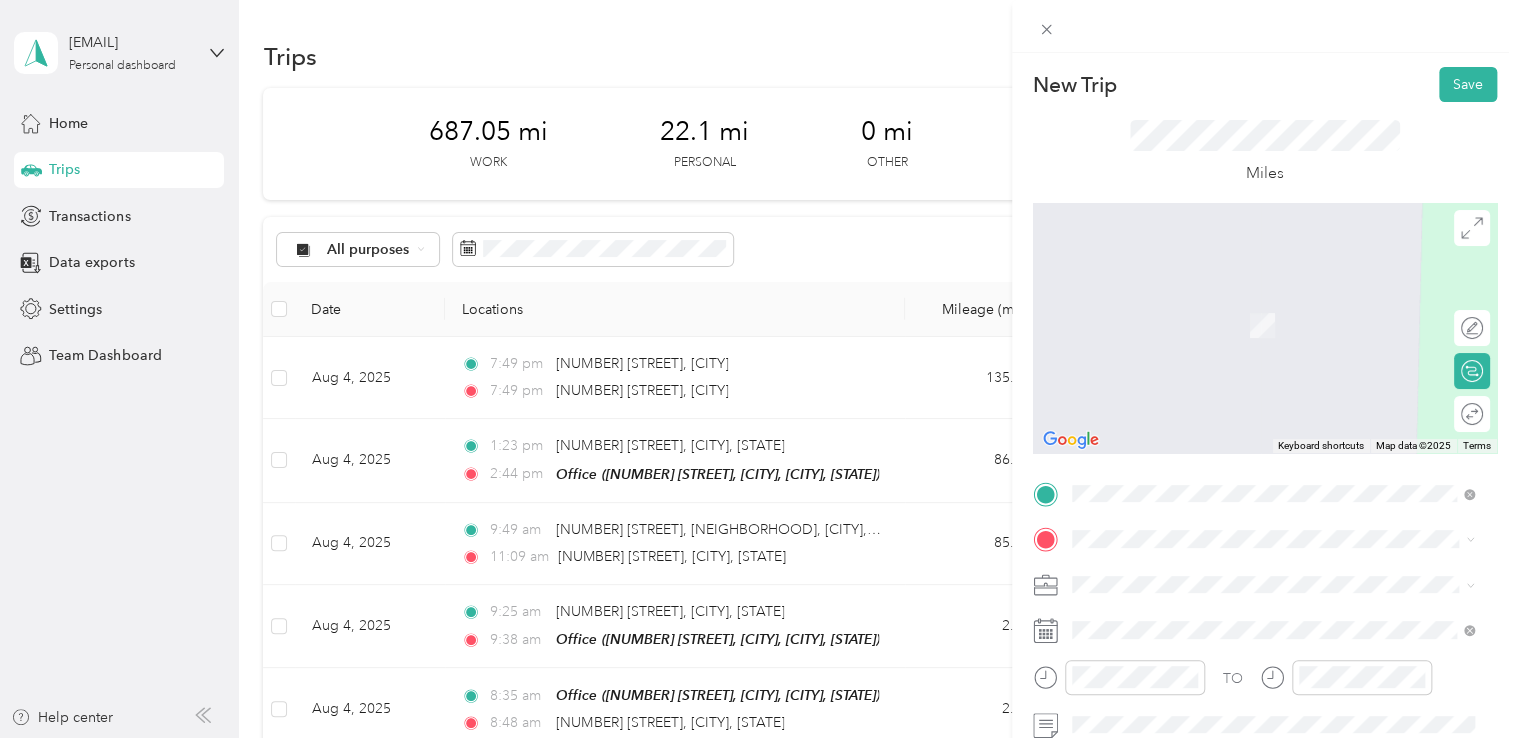 click on "[NUMBER] [STREET]
[CITY], [STATE] [POSTAL_CODE], [COUNTRY]" at bounding box center [1253, 303] 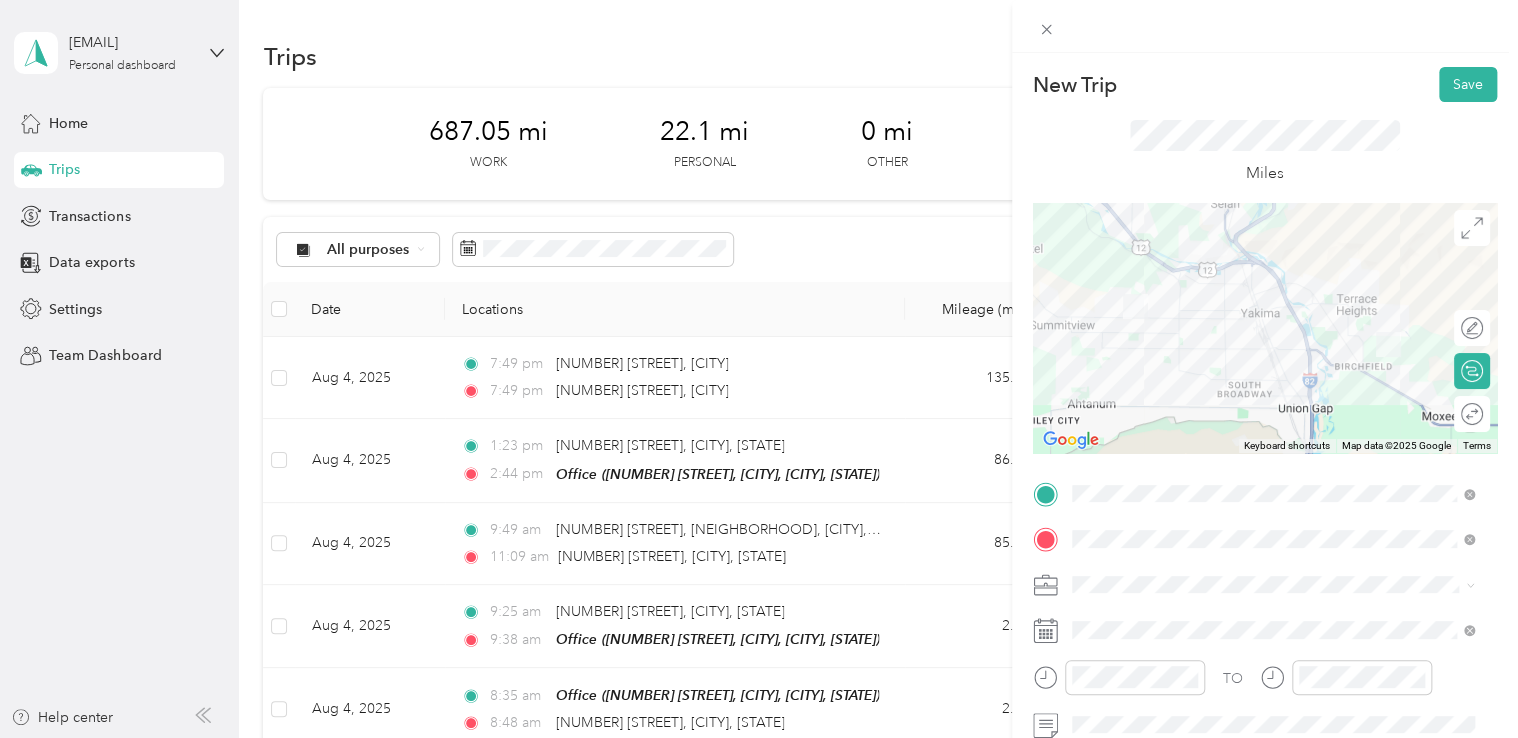 click on "Work Personal Northwest Nursing Consultants Northwest Nursing Consultants Other Charity Medical Moving Commute" at bounding box center [1273, 418] 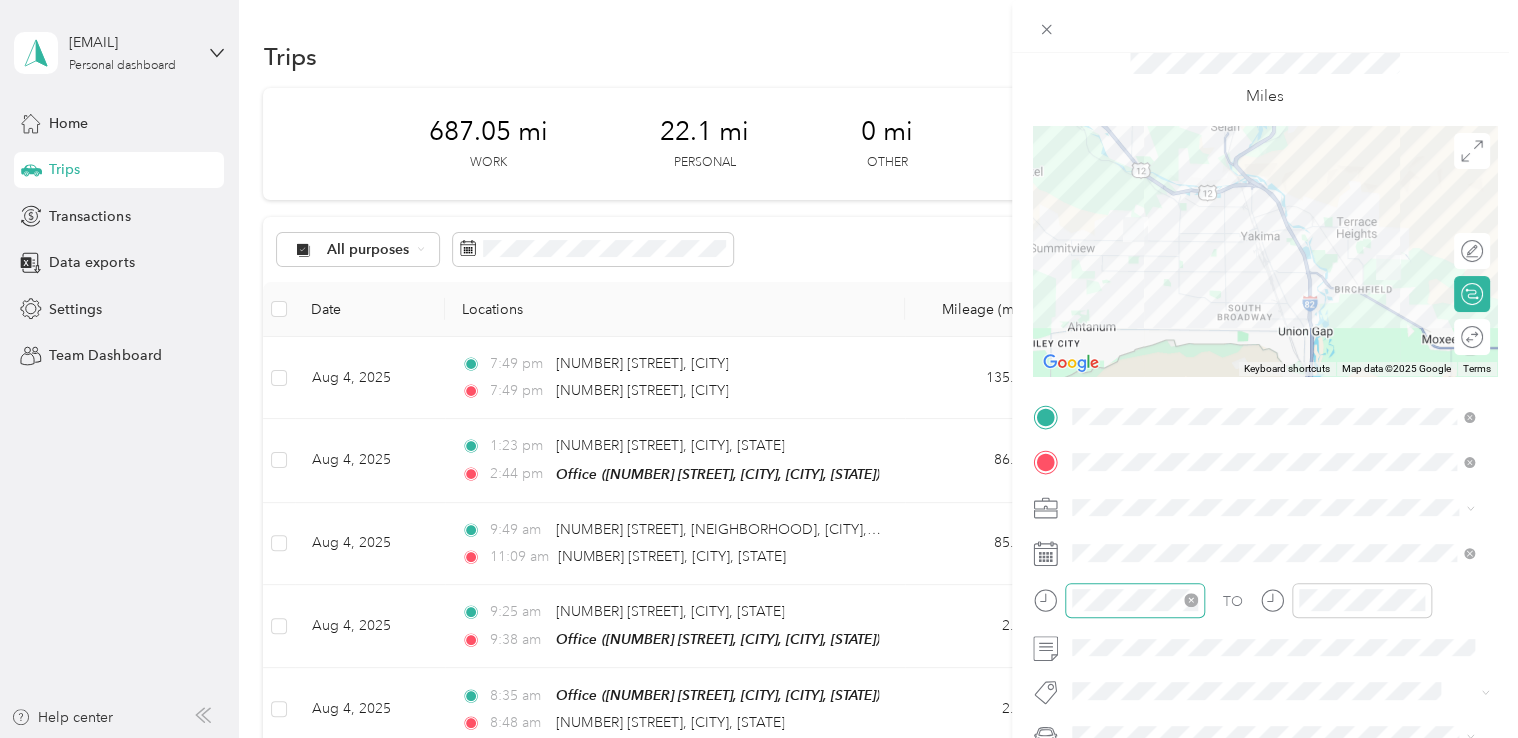 scroll, scrollTop: 100, scrollLeft: 0, axis: vertical 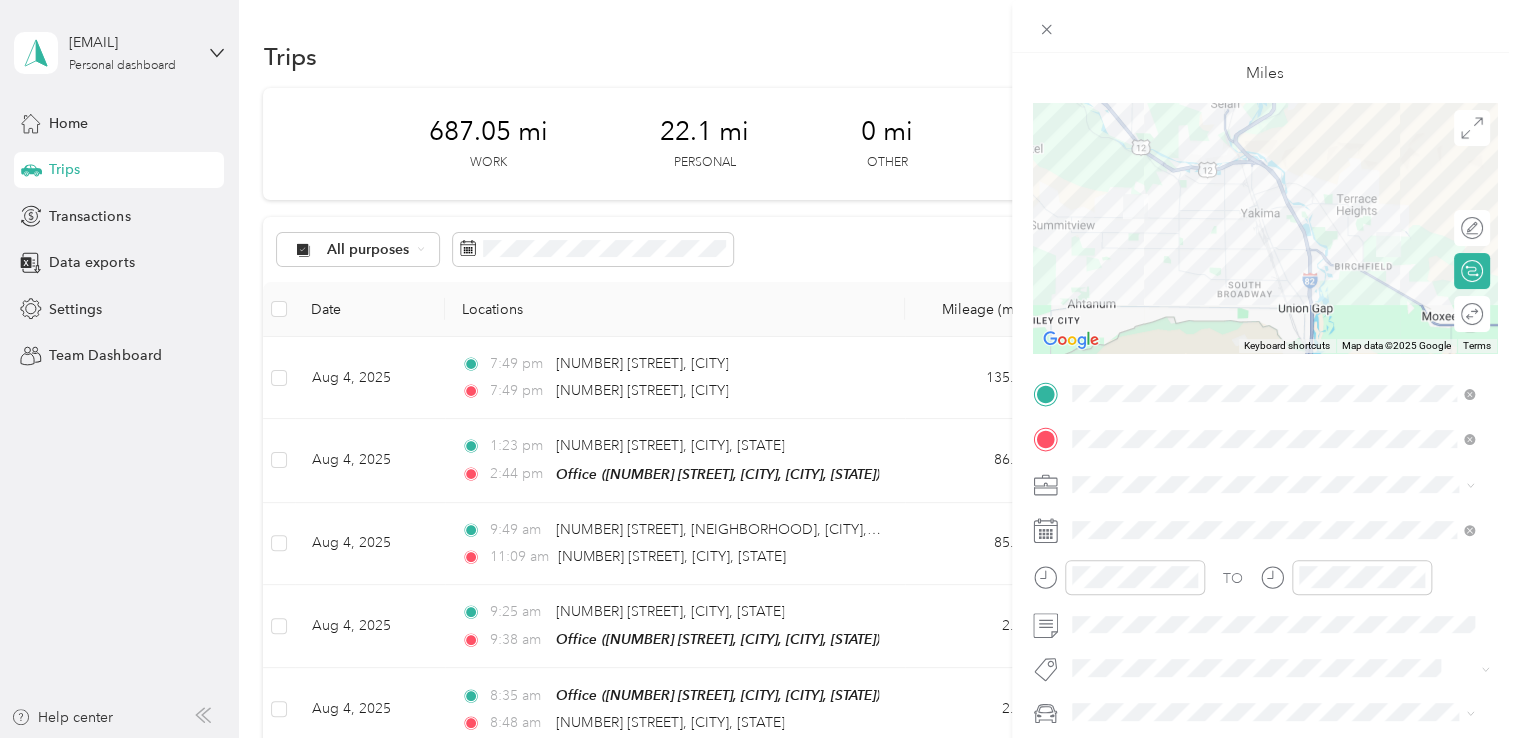 click at bounding box center [1281, 485] 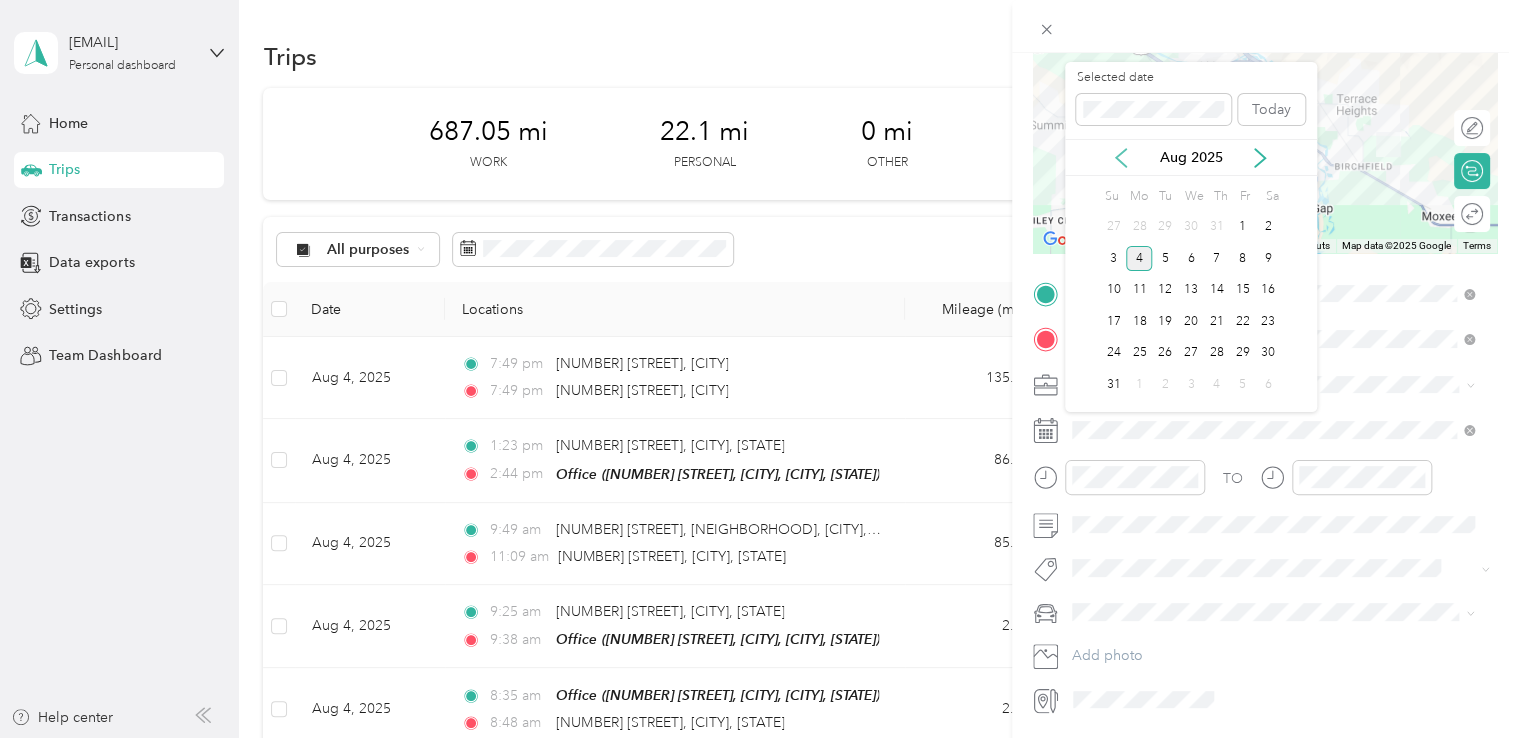 click 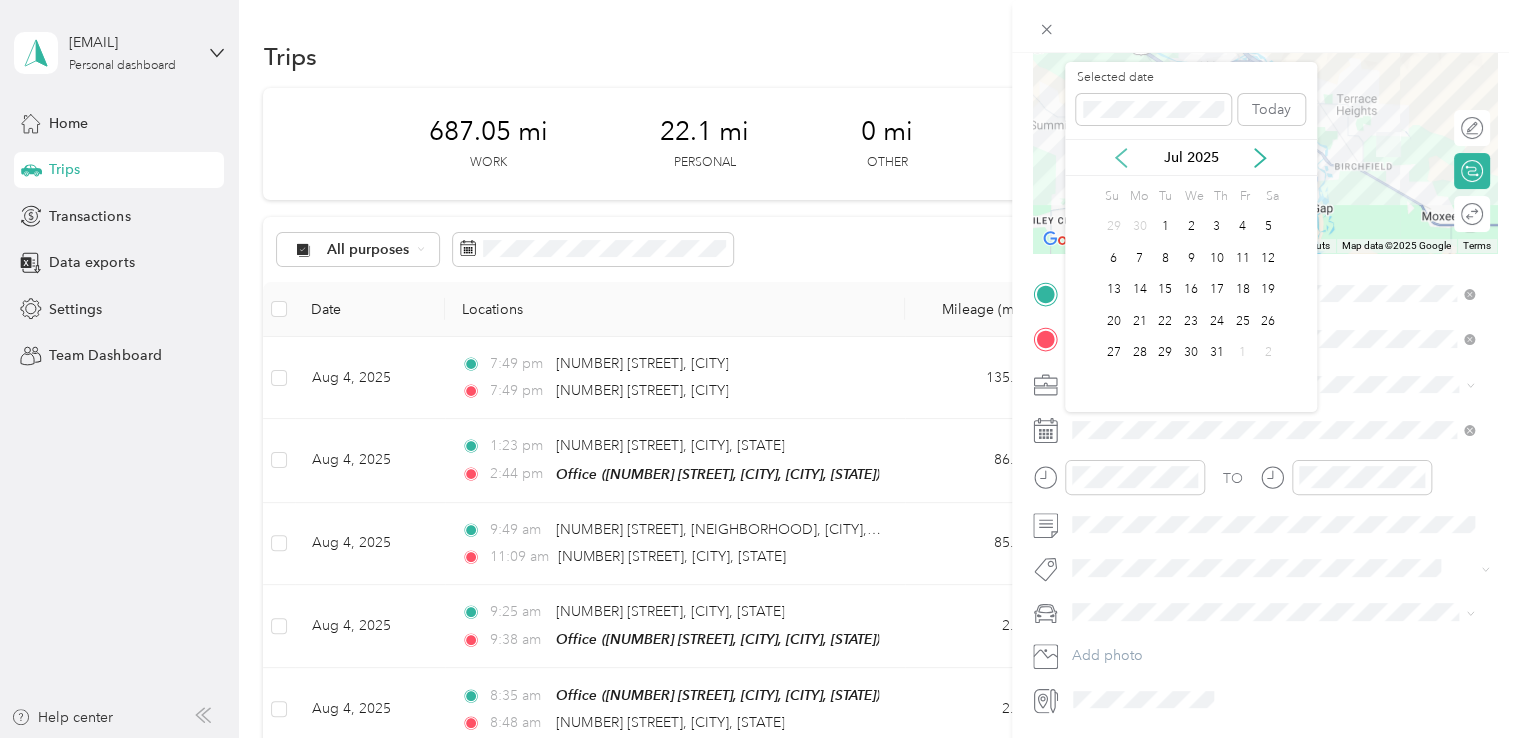 click 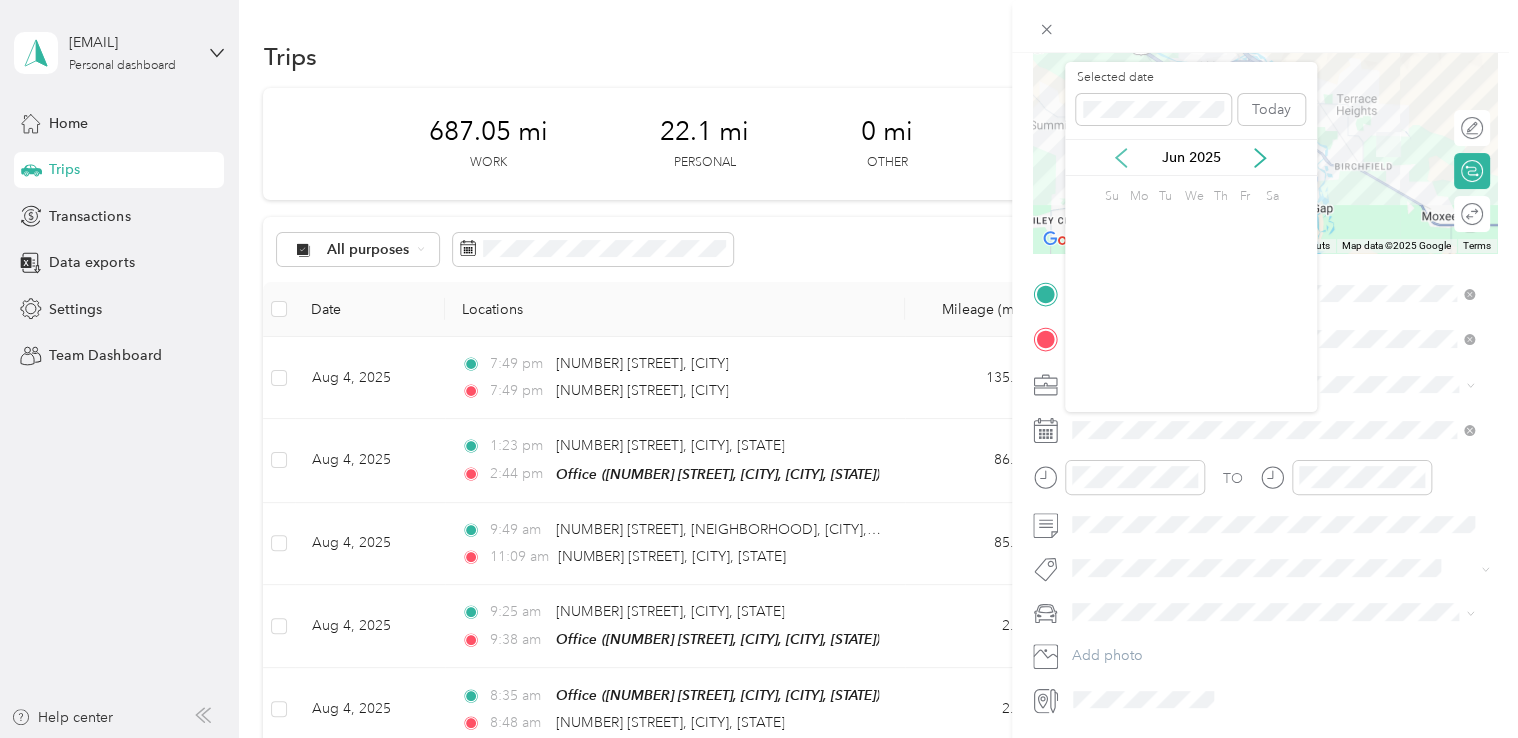 click 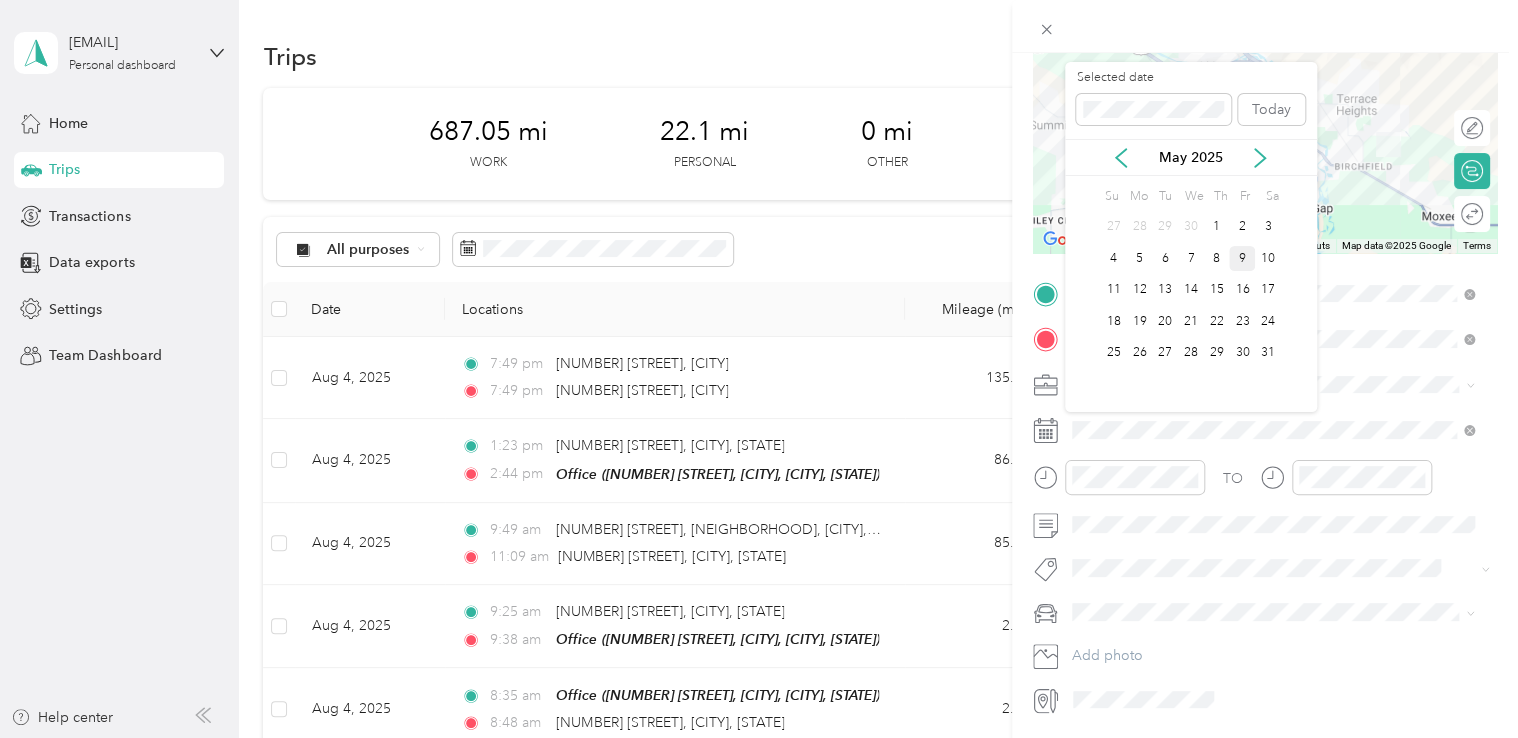 click on "9" at bounding box center [1242, 258] 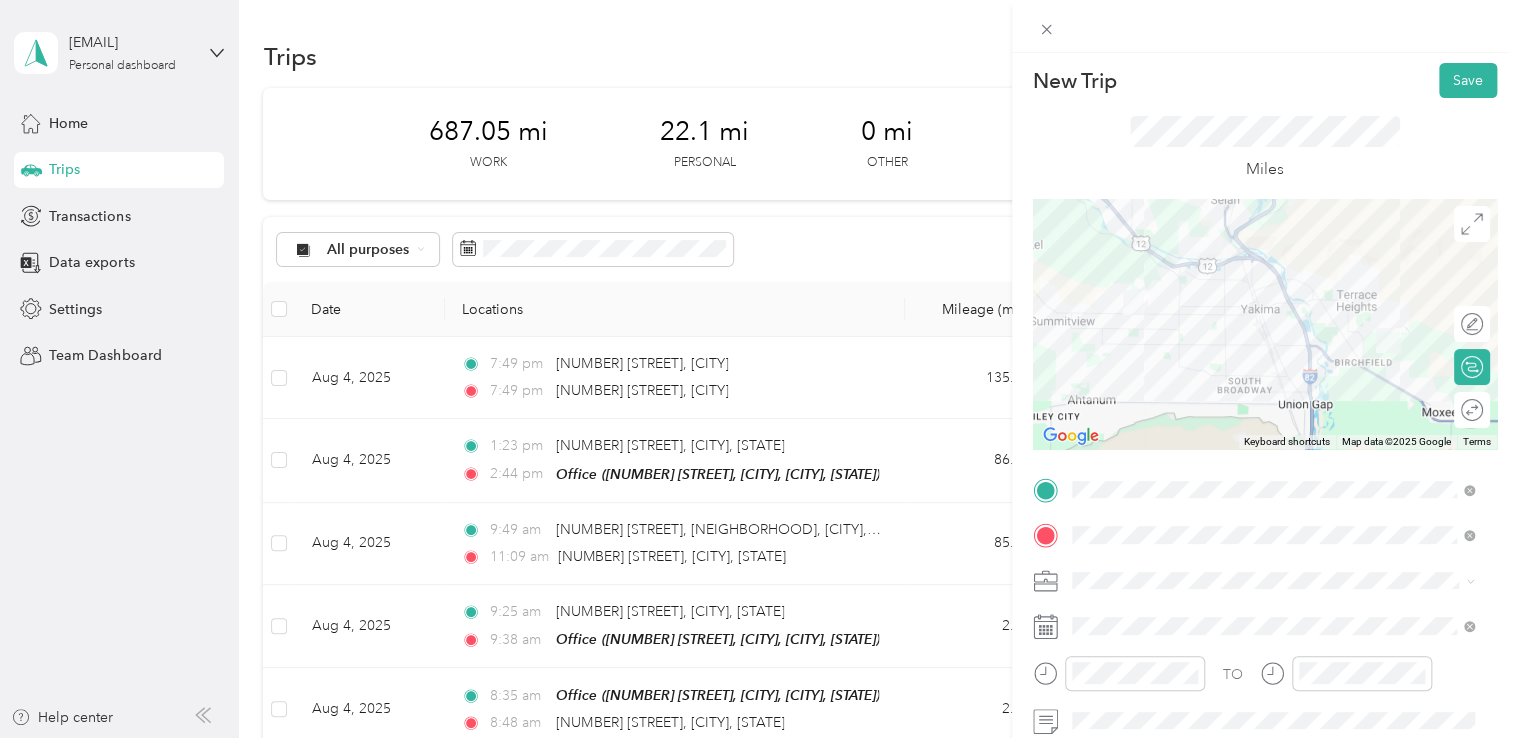 scroll, scrollTop: 0, scrollLeft: 0, axis: both 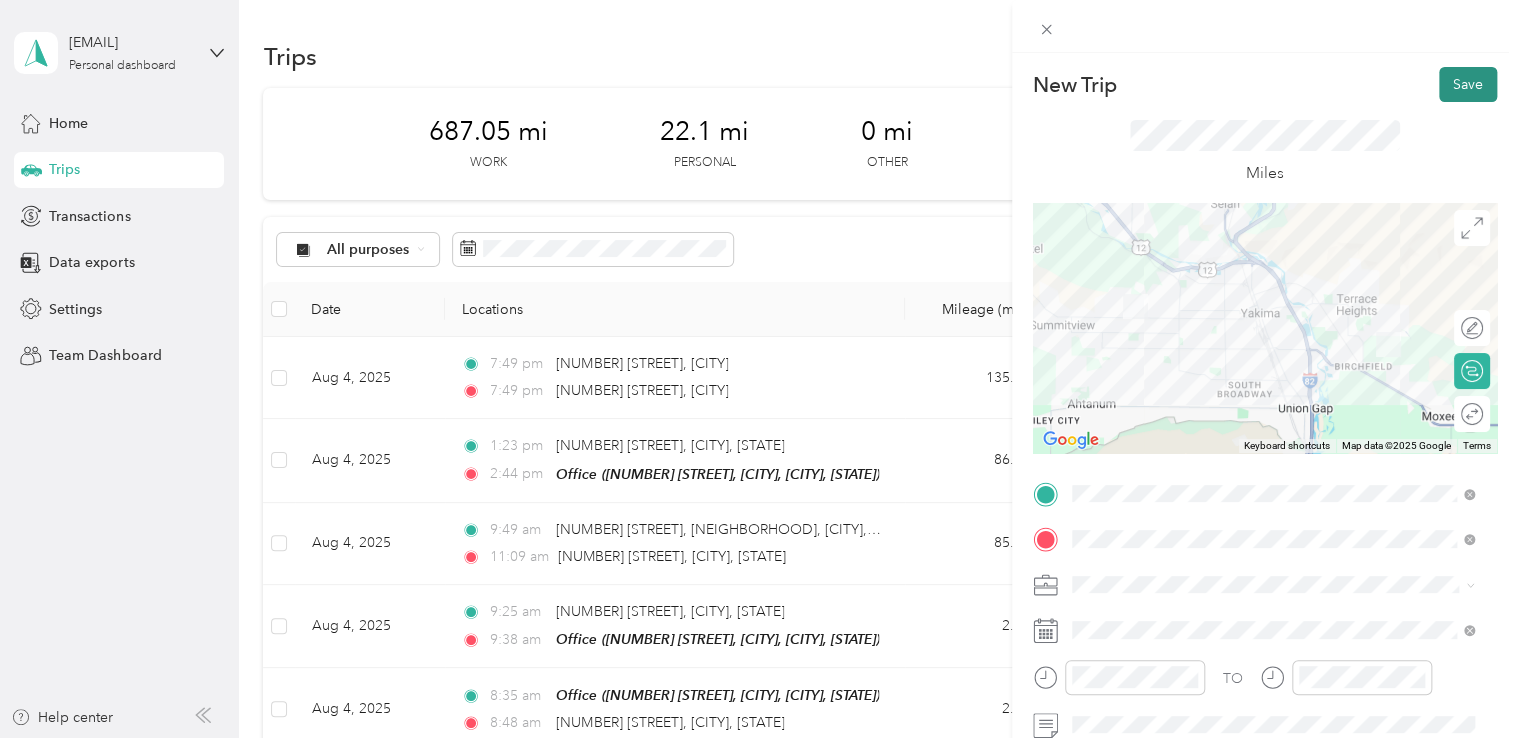click on "Save" at bounding box center (1468, 84) 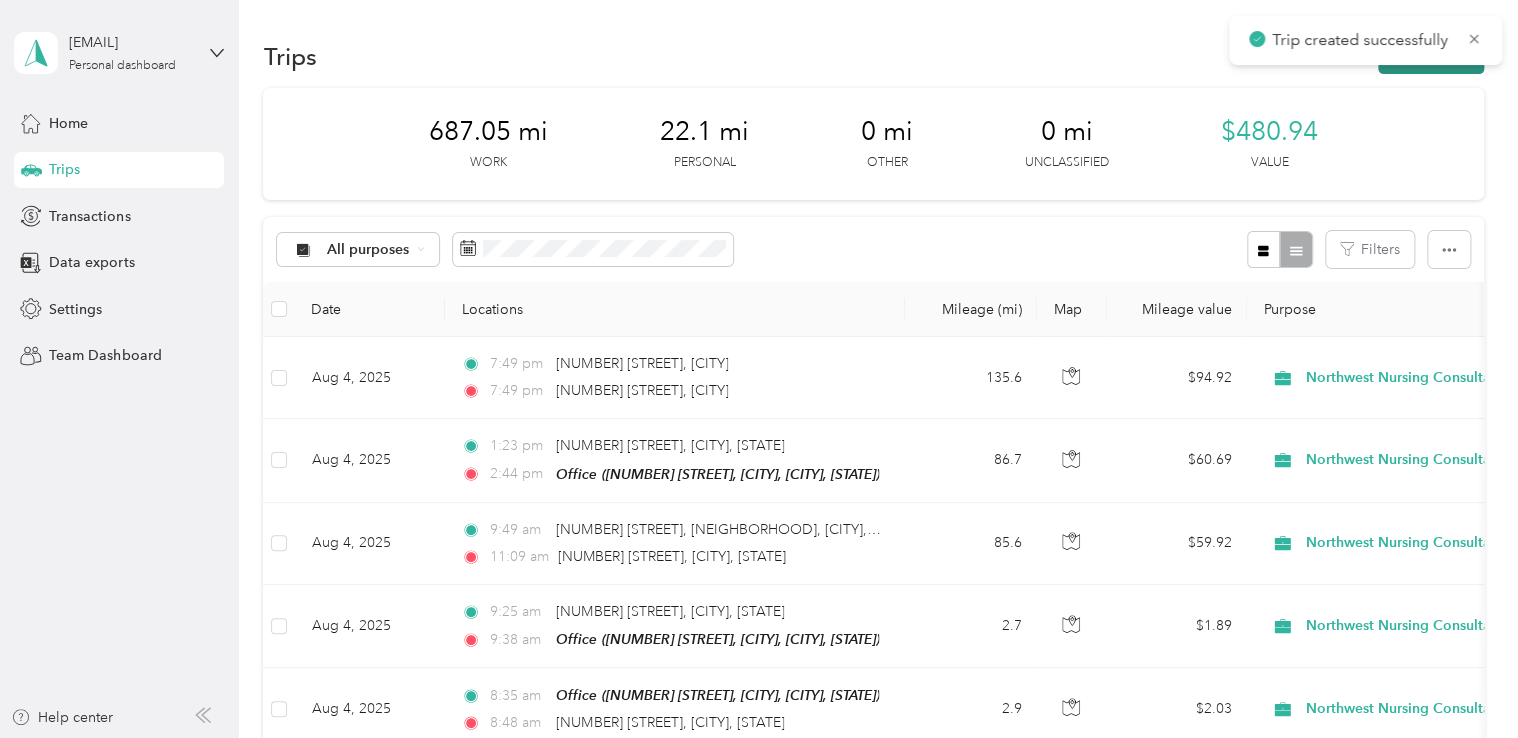 click on "New trip" at bounding box center [1431, 56] 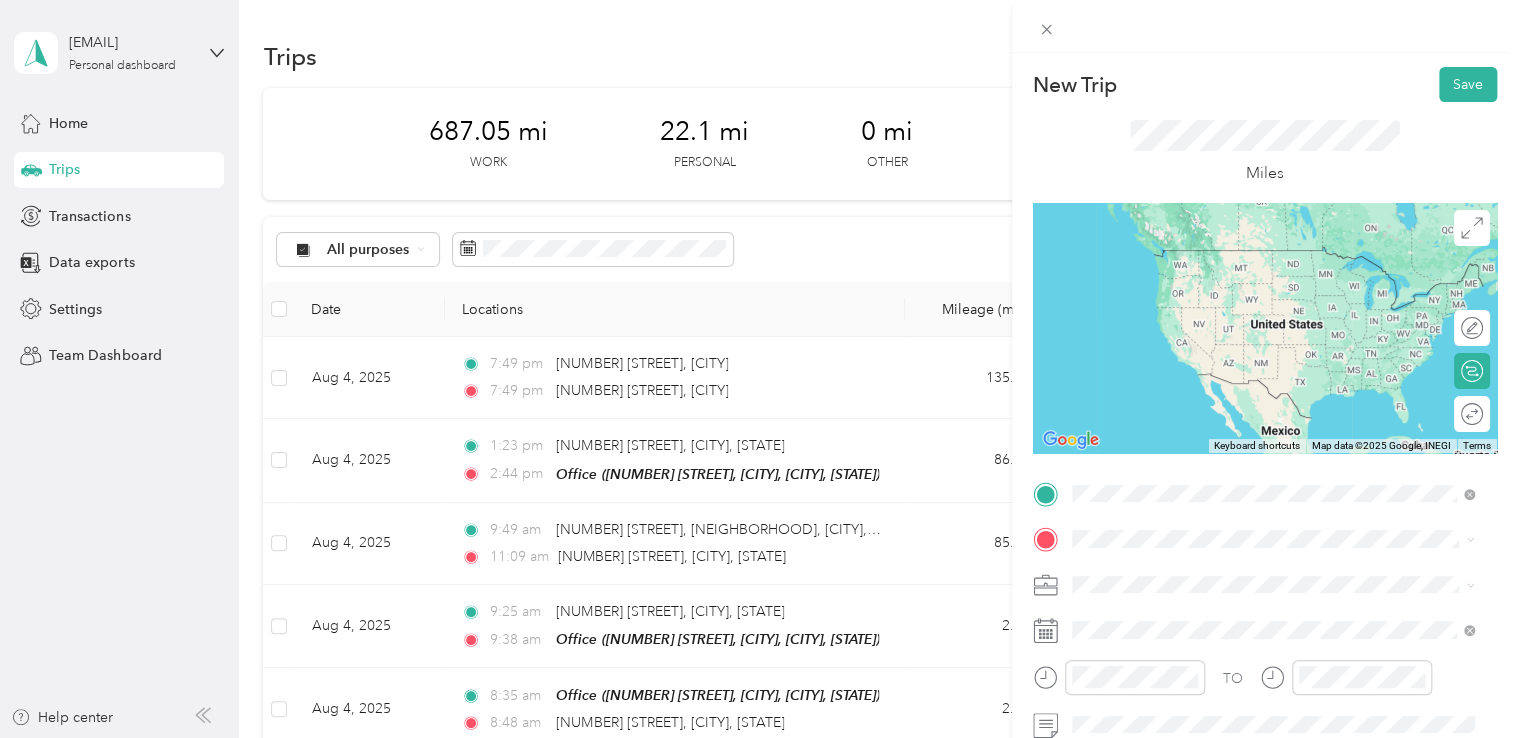 click on "[NUMBER] [STREET]
[CITY], [STATE] [POSTAL_CODE], [COUNTRY]" at bounding box center [1273, 574] 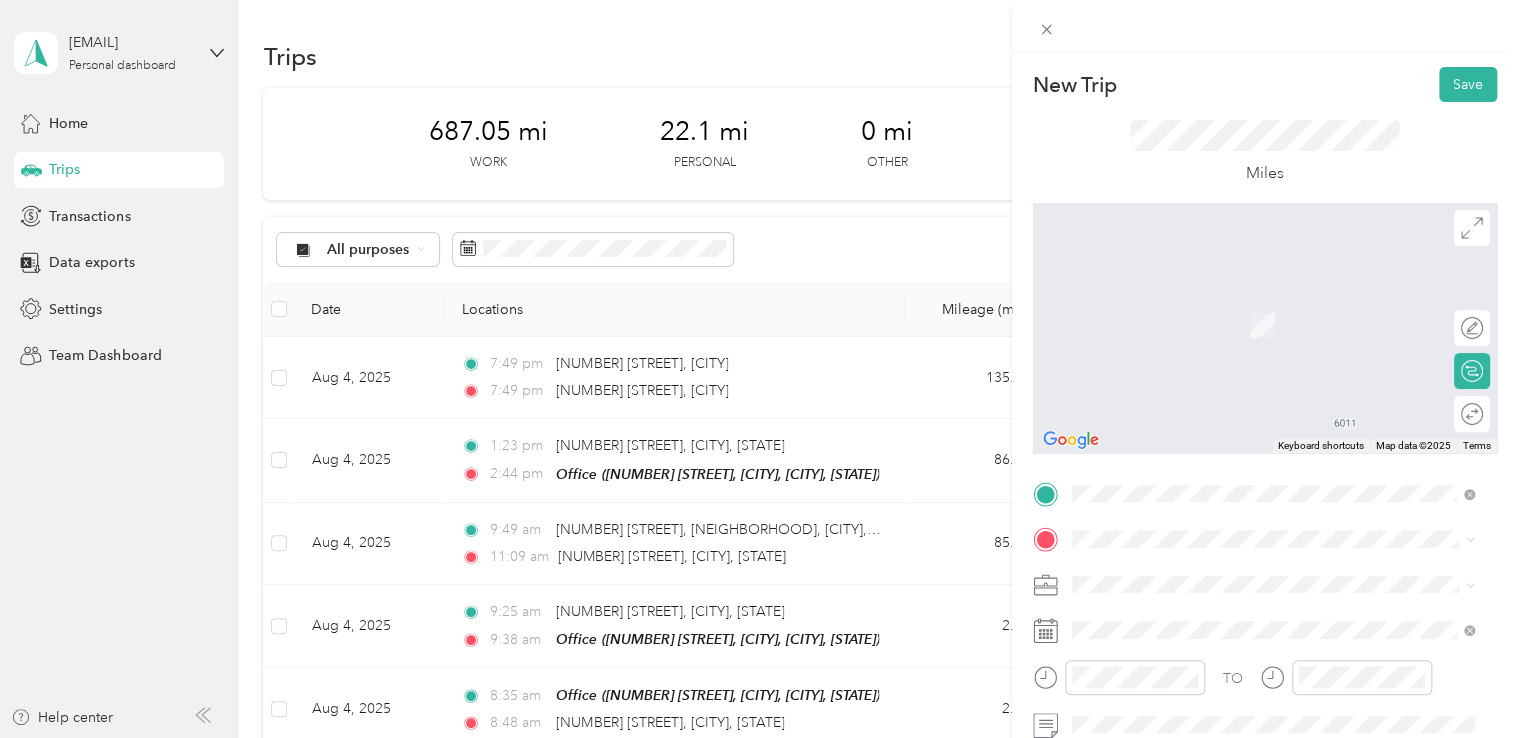 click on "[NUMBER] [STREET]
[CITY], [STATE] [POSTAL_CODE], [COUNTRY]" at bounding box center [1253, 300] 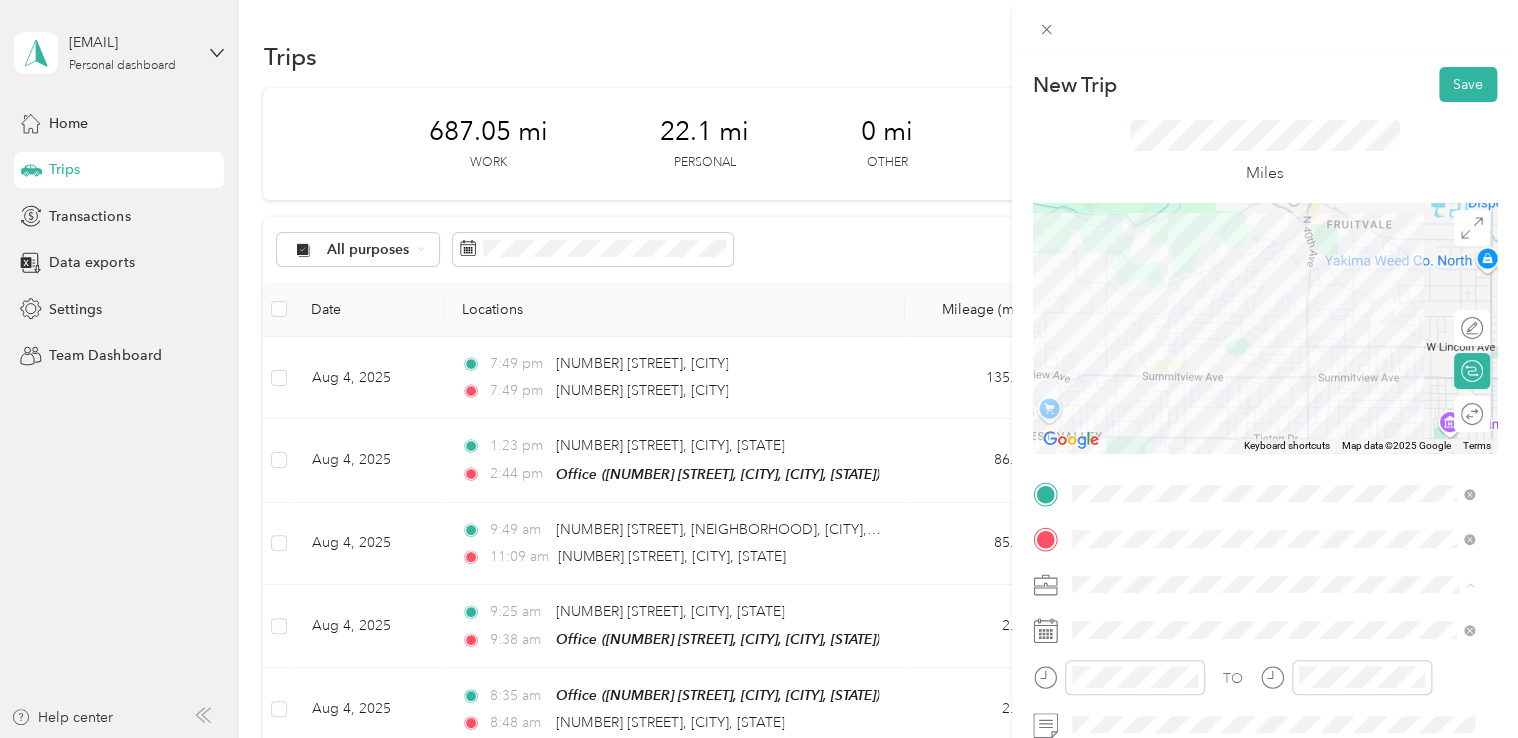 click on "Northwest Nursing Consultants" at bounding box center [1177, 374] 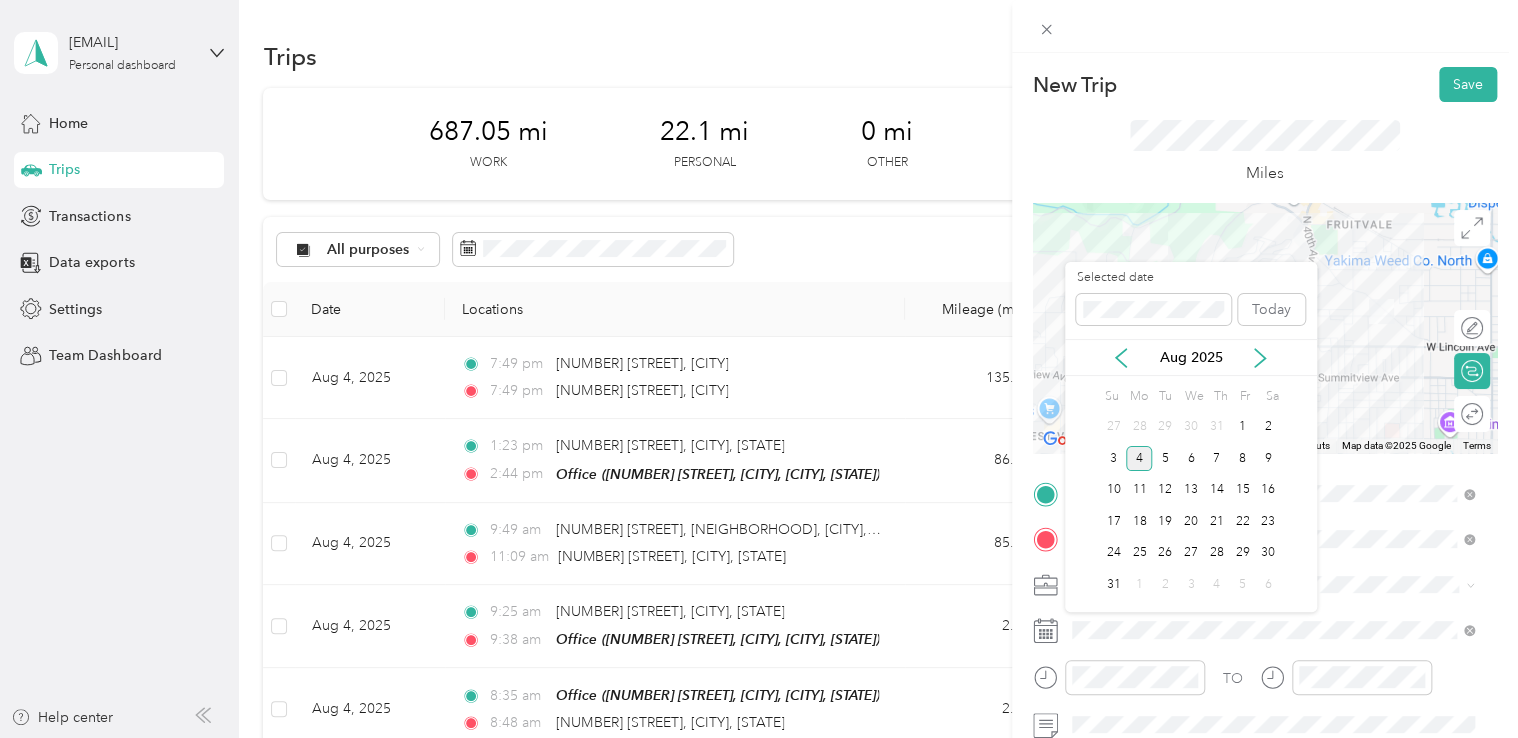 click on "Aug 2025" at bounding box center [1191, 357] 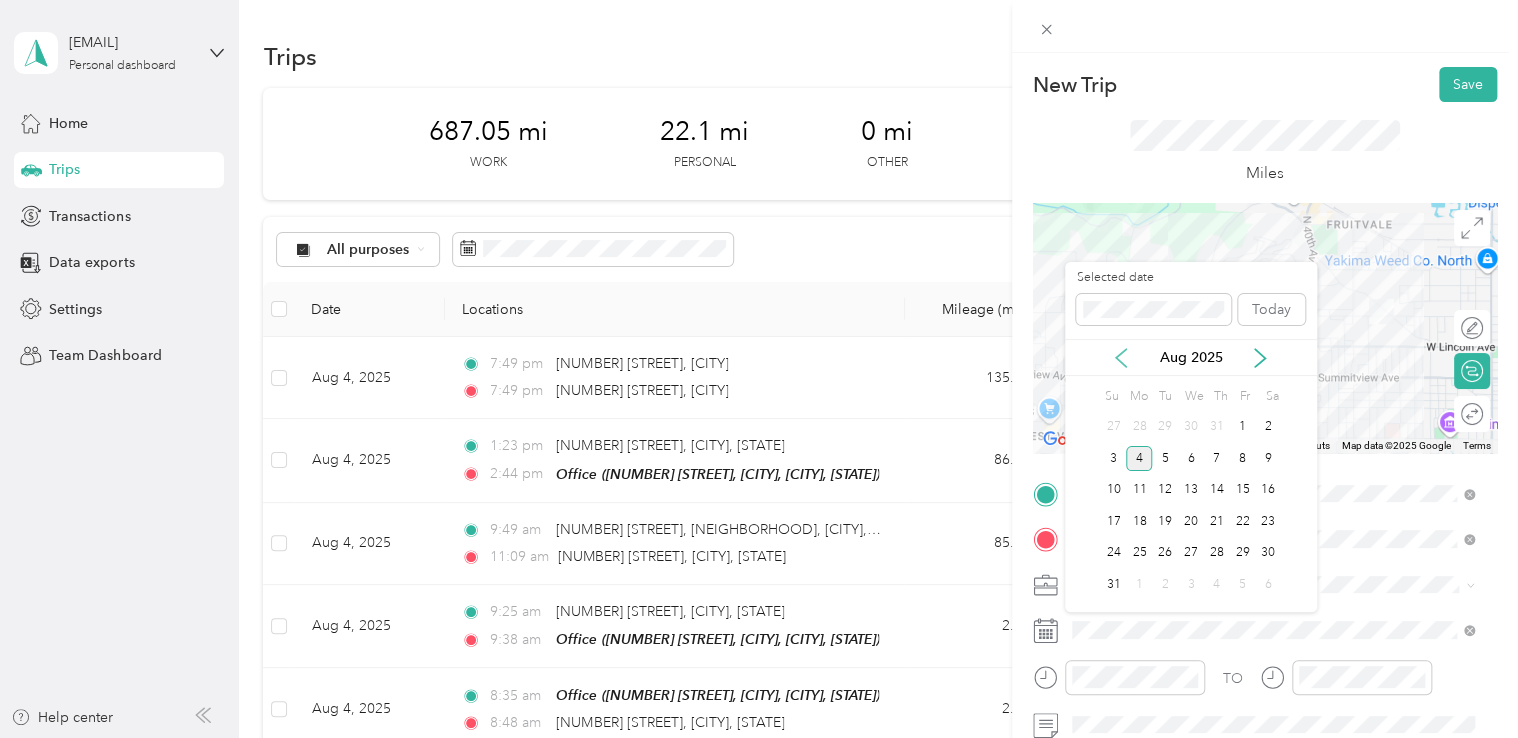click 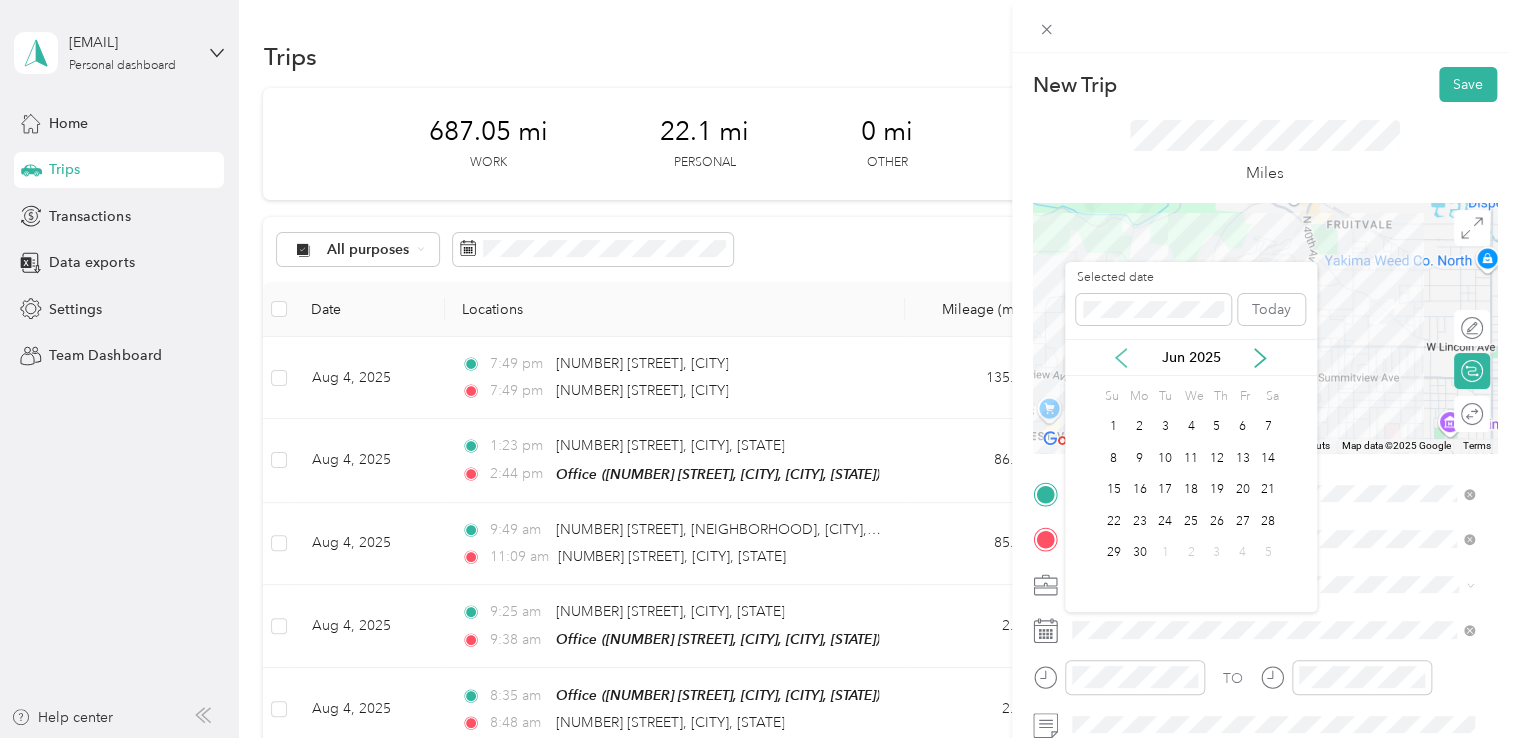 click 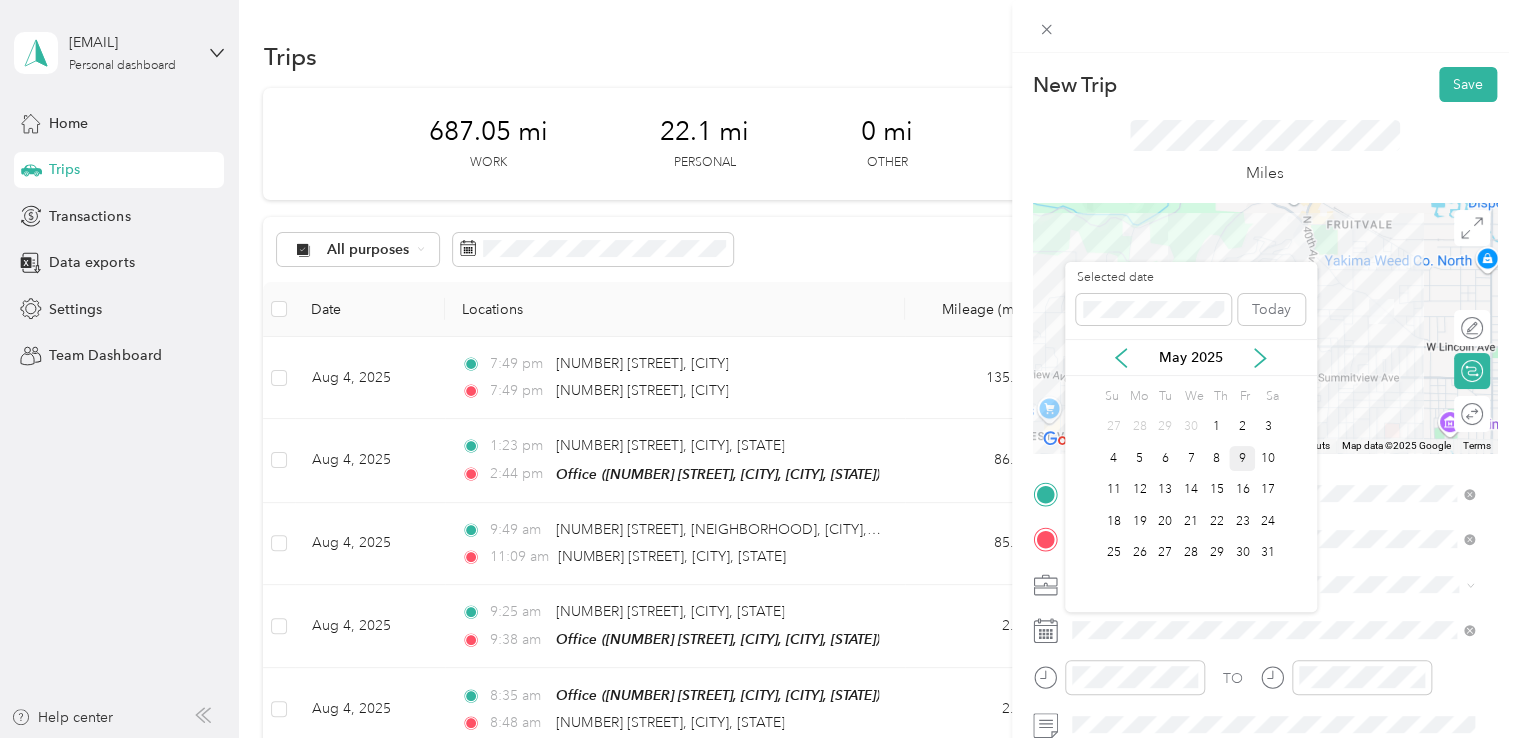 click on "9" at bounding box center (1242, 458) 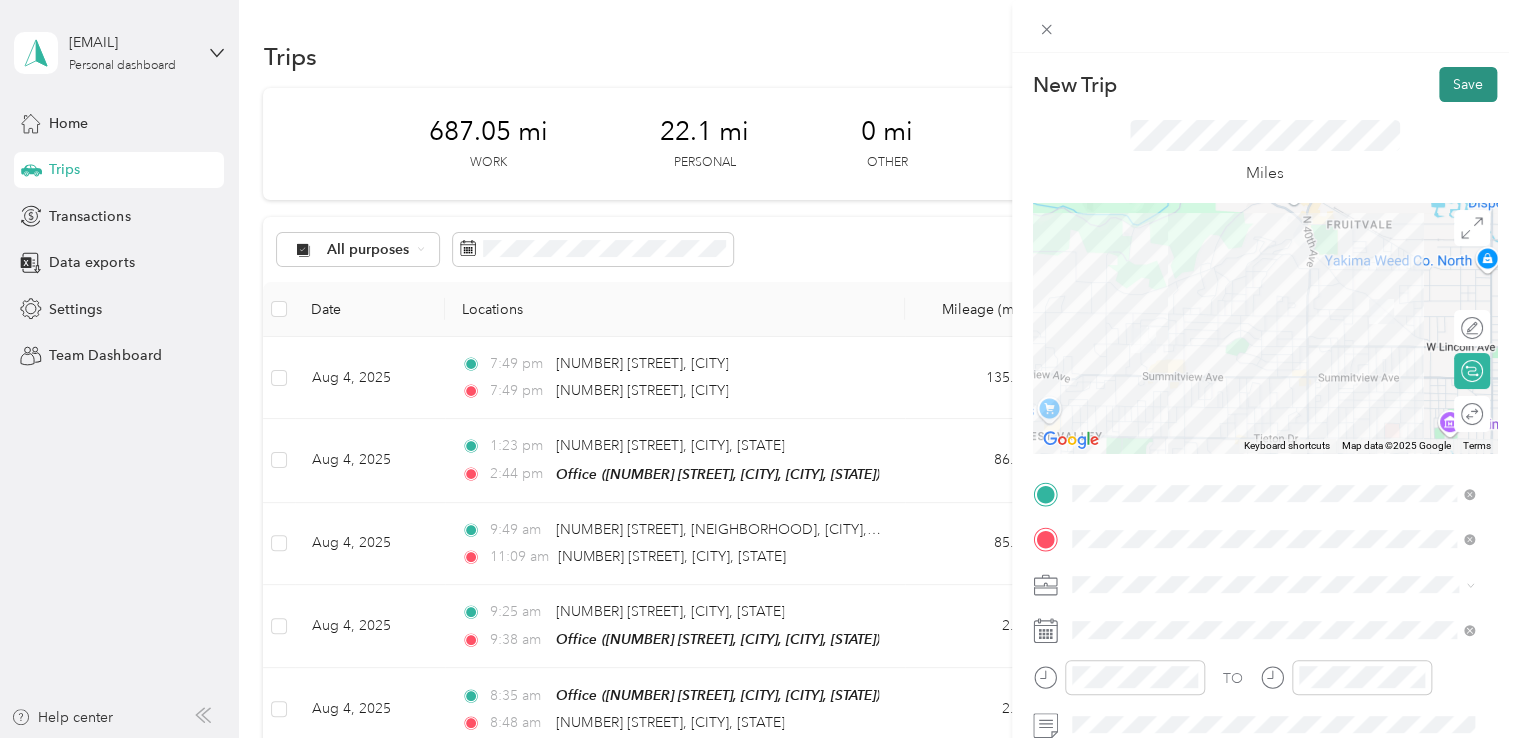 click on "Save" at bounding box center [1468, 84] 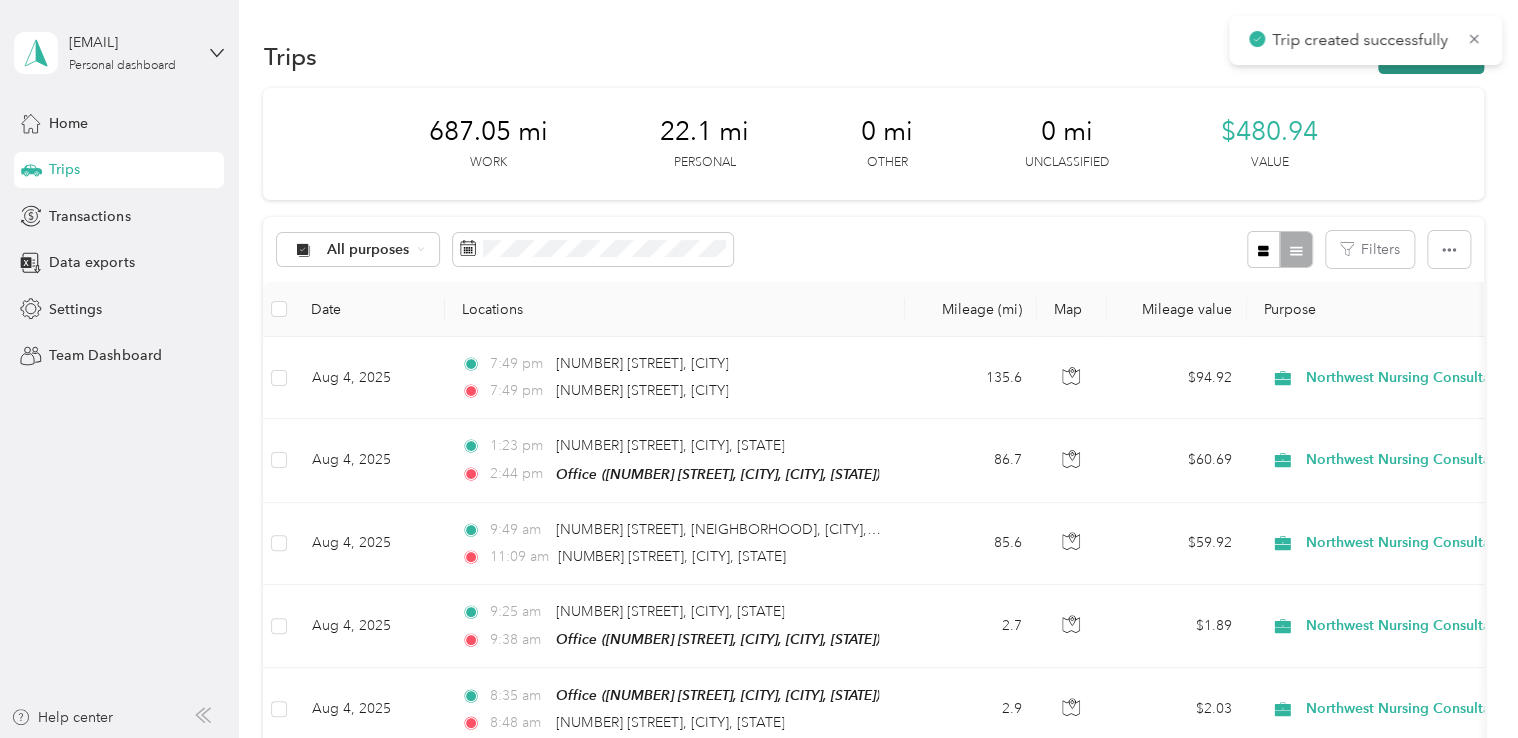 click on "New trip" at bounding box center [1431, 56] 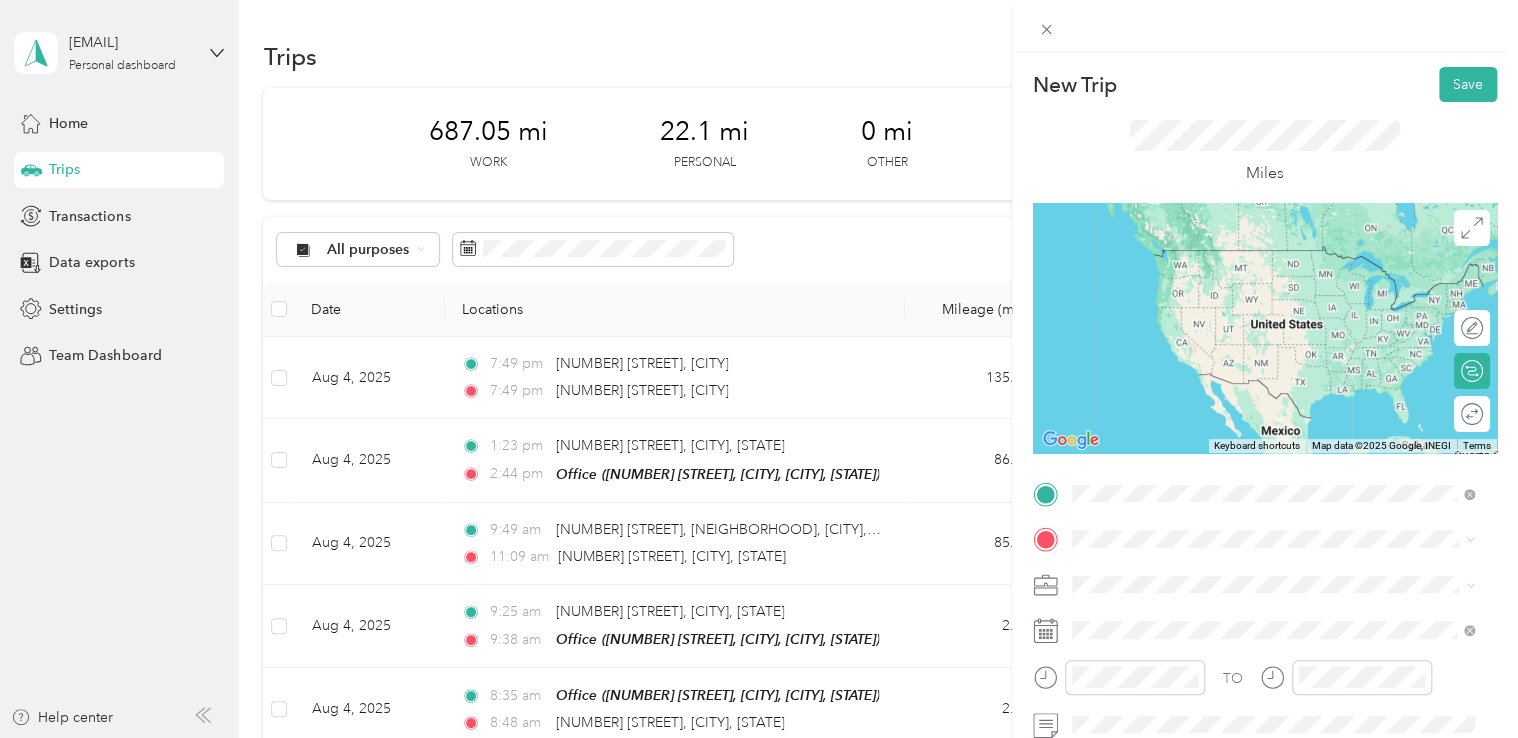click on "[NUMBER] [STREET]
[CITY], [STATE] [POSTAL_CODE], [COUNTRY]" at bounding box center [1253, 258] 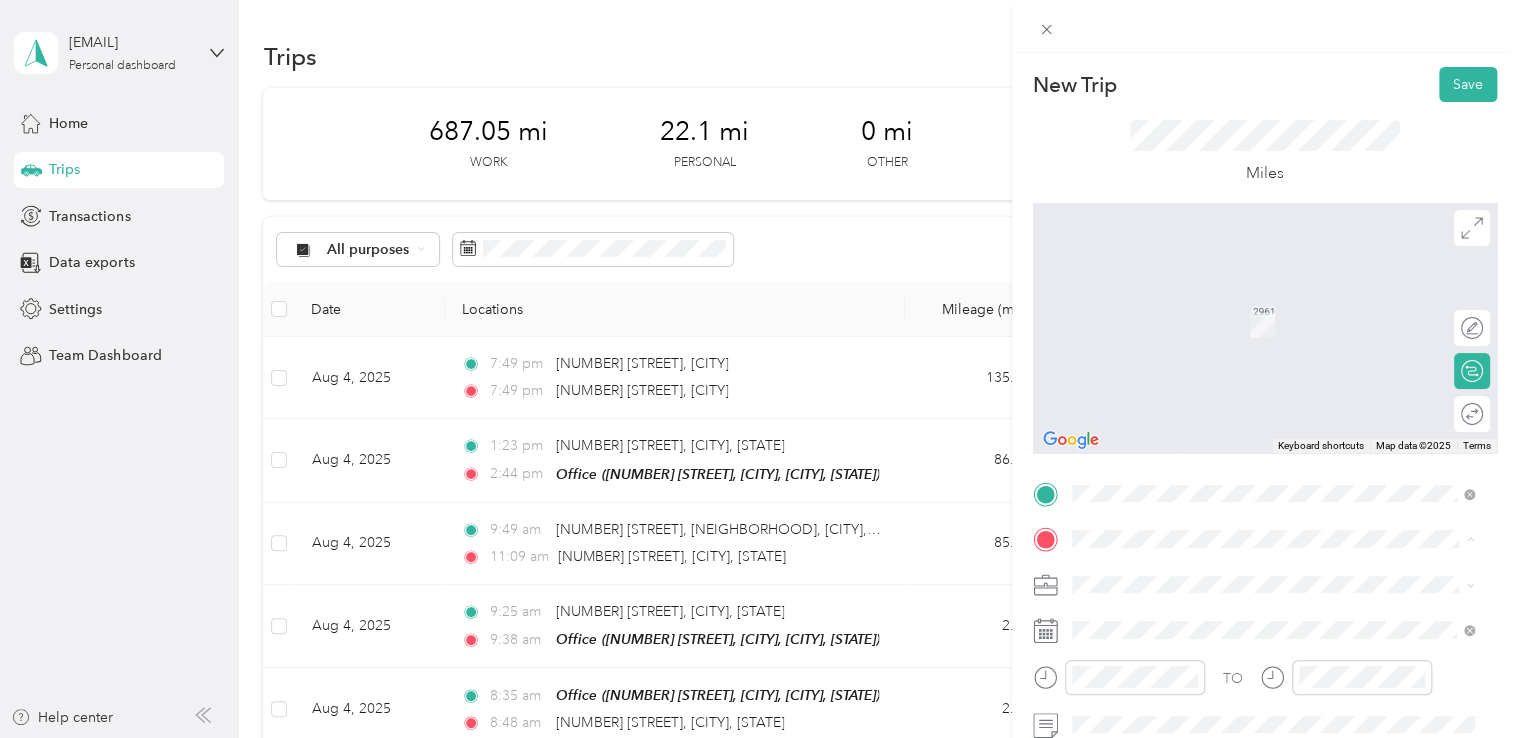 click on "Office [NUMBER] [STREET], [CITY], [POSTAL_CODE], [CITY], [STATE], [COUNTRY]" at bounding box center [1288, 640] 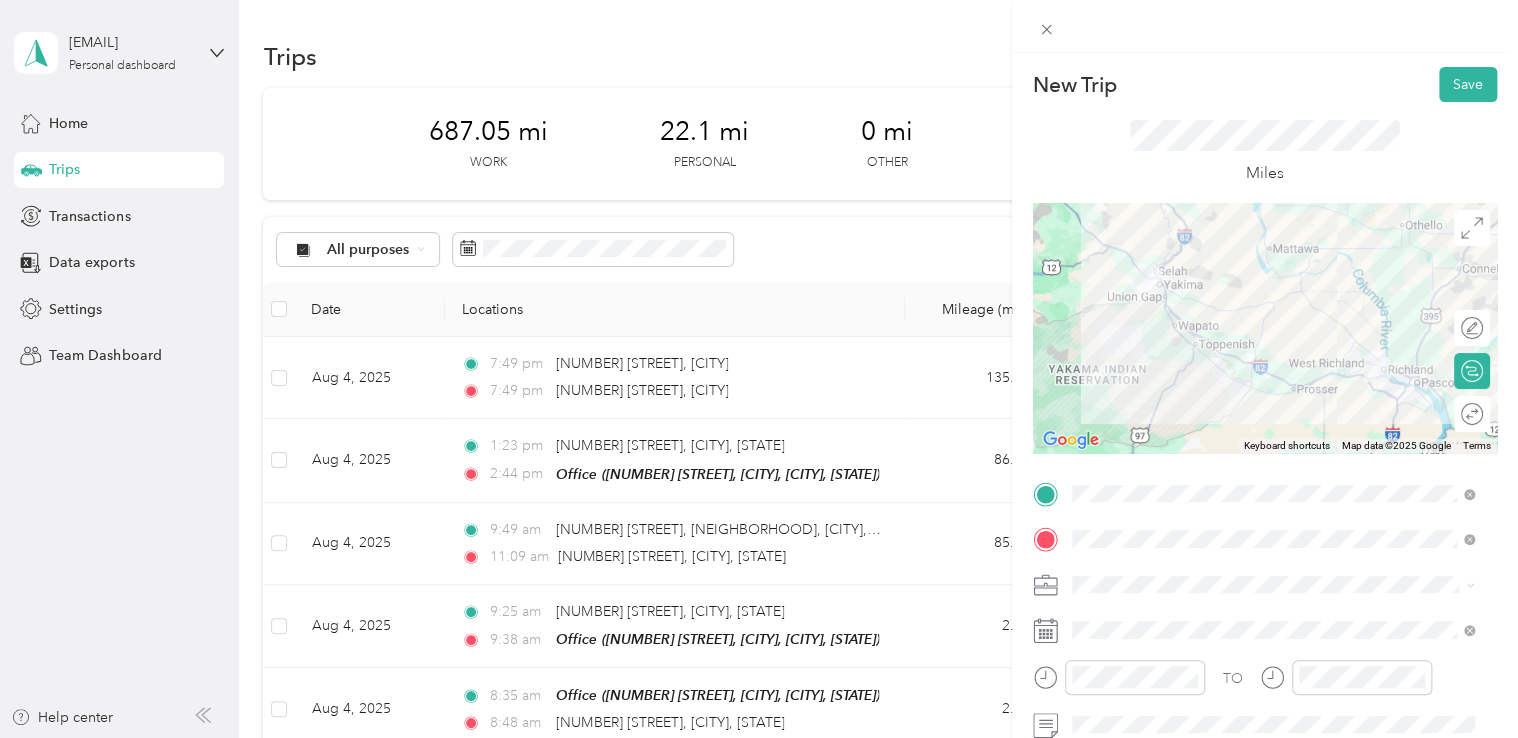 click on "Northwest Nursing Consultants" at bounding box center (1177, 372) 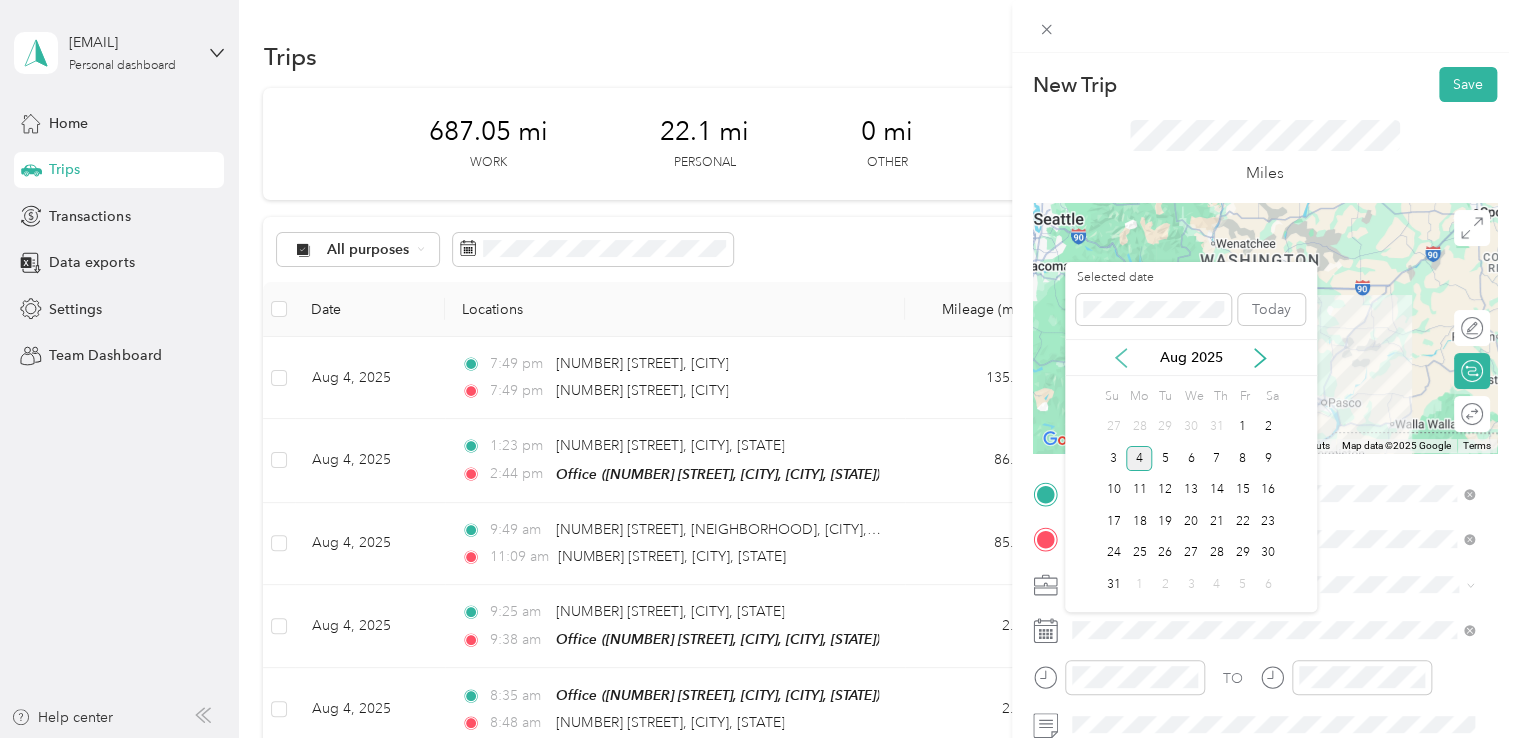 click 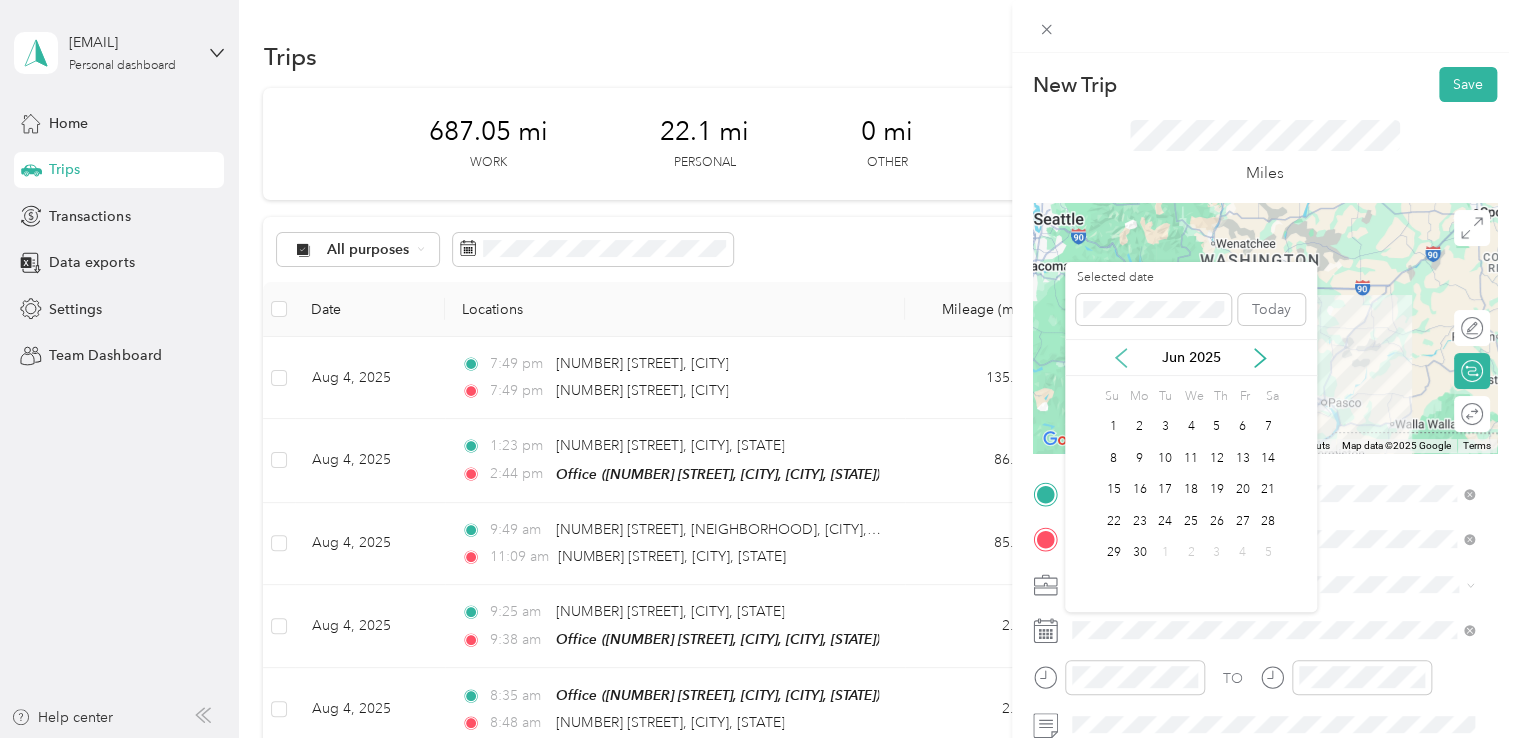 click 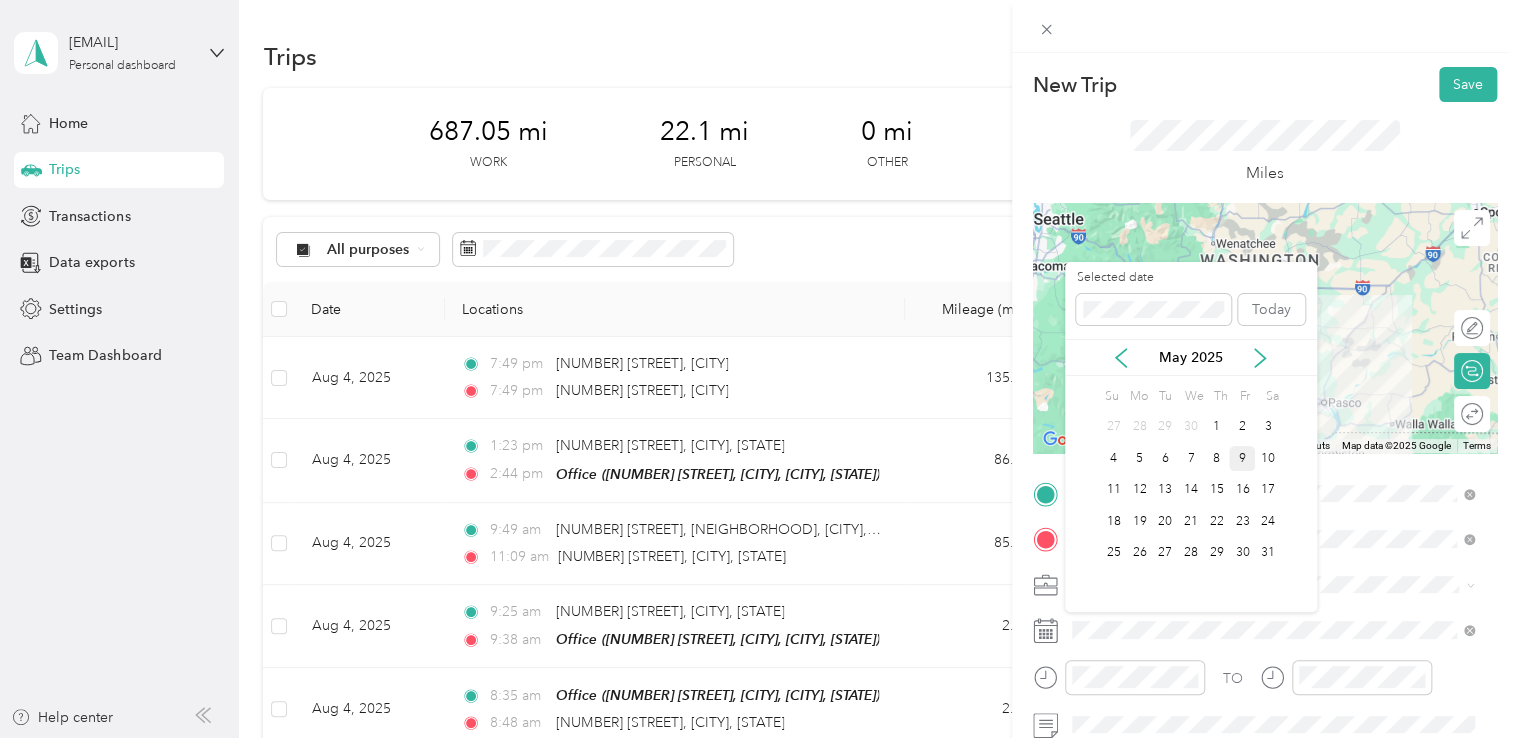 click on "9" at bounding box center (1242, 458) 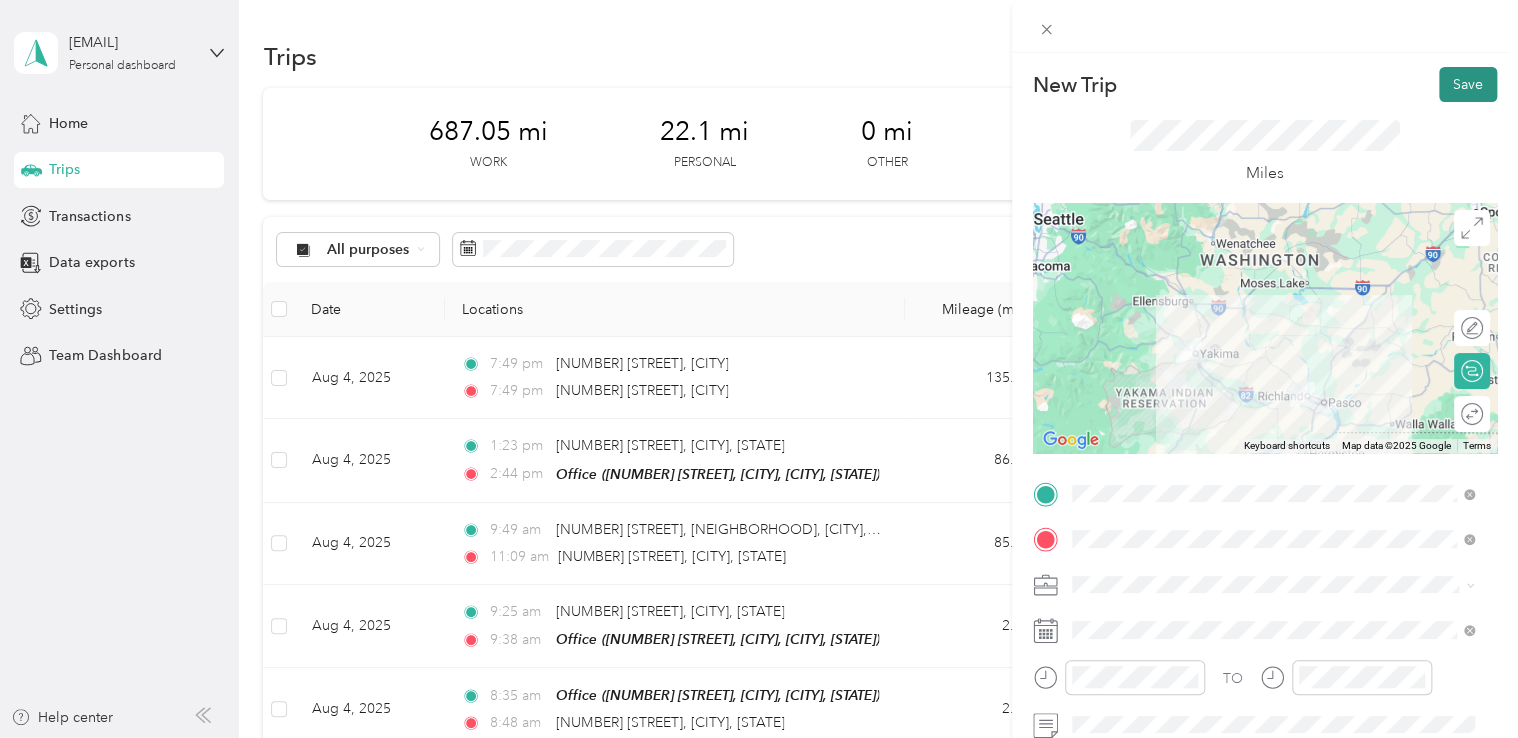 click on "Save" at bounding box center [1468, 84] 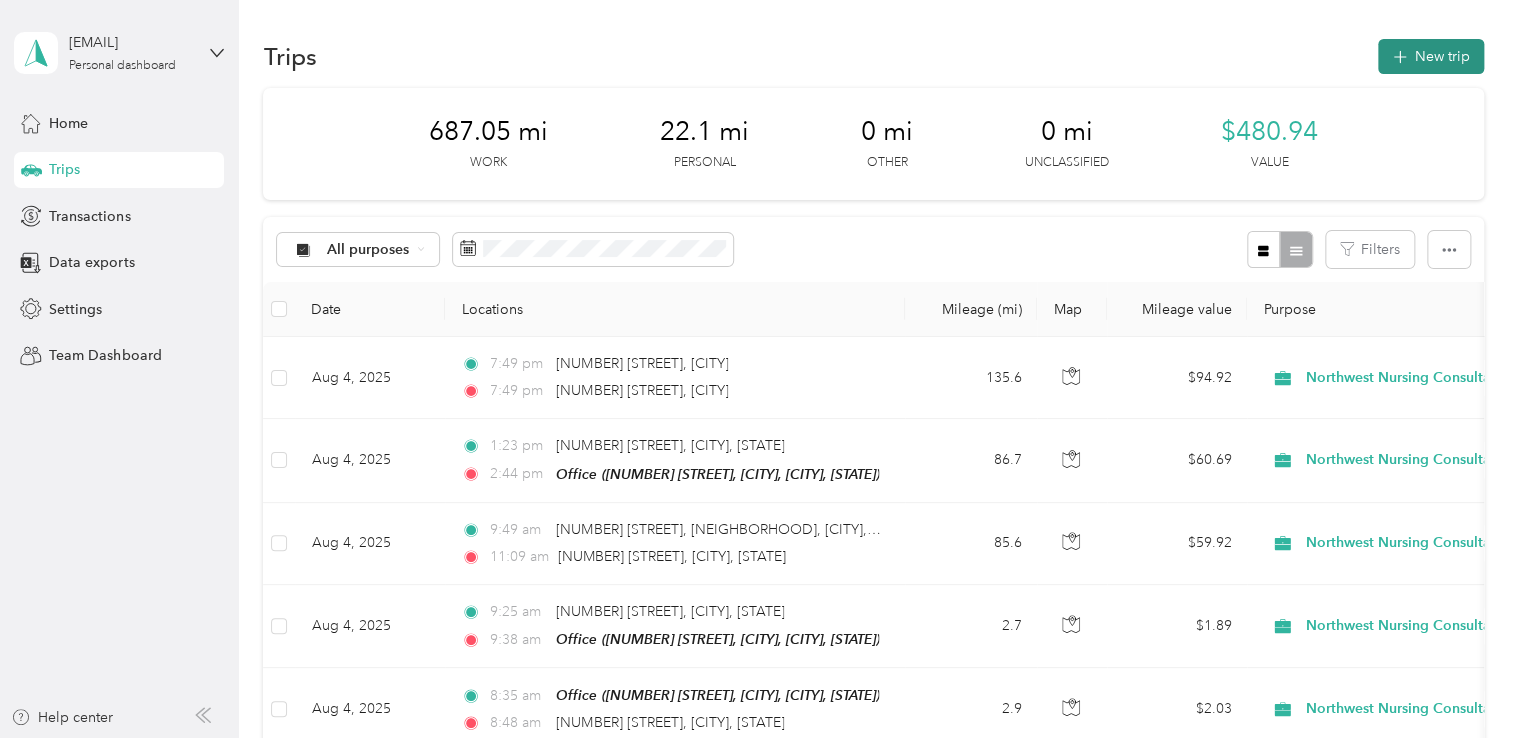 click on "New trip" at bounding box center (1431, 56) 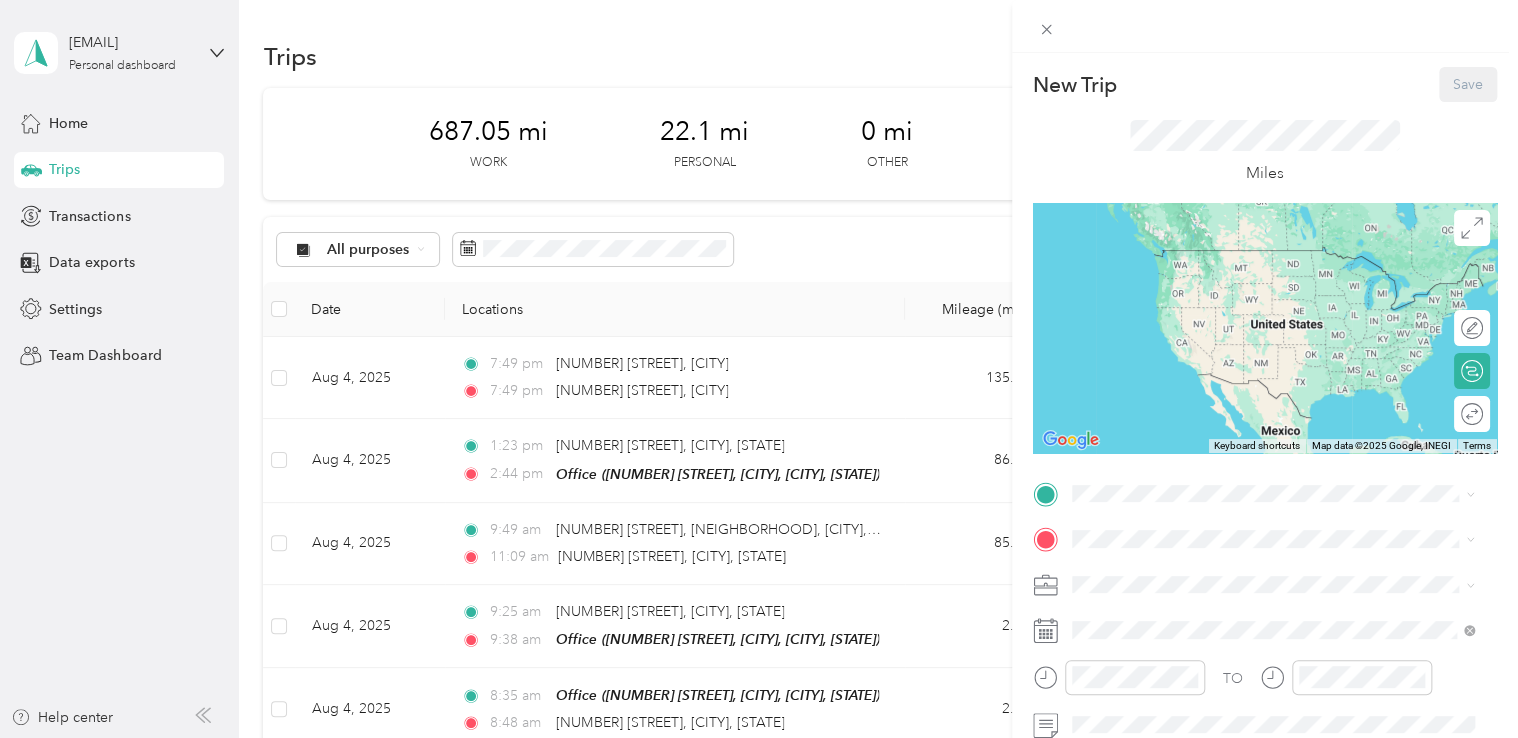 click on "[NUMBER] [STREET], [CITY], [POSTAL_CODE], [CITY], [STATE], [COUNTRY]" at bounding box center (1278, 604) 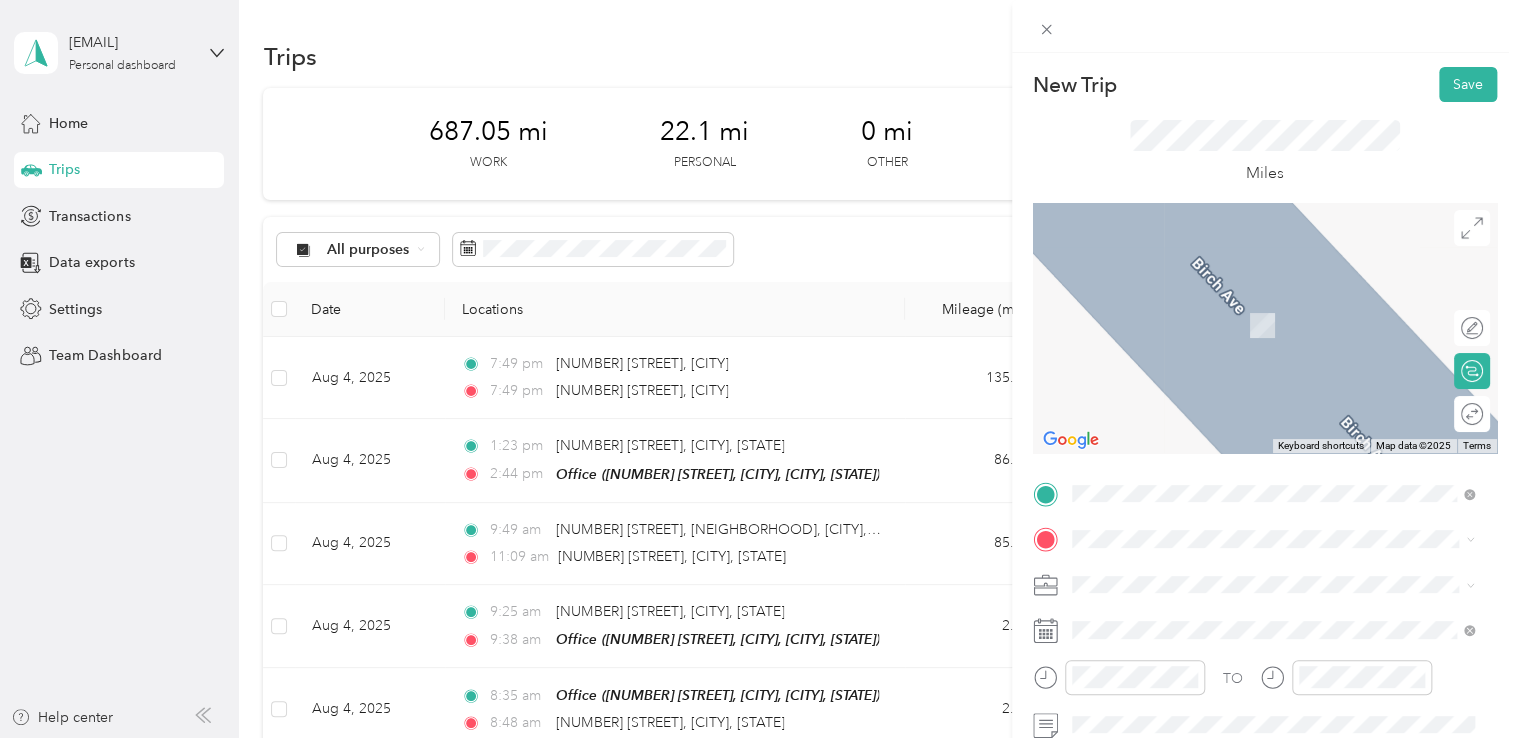 click on "[NUMBER] [STREET]
[CITY], [STATE] [POSTAL_CODE], [COUNTRY]" at bounding box center [1253, 300] 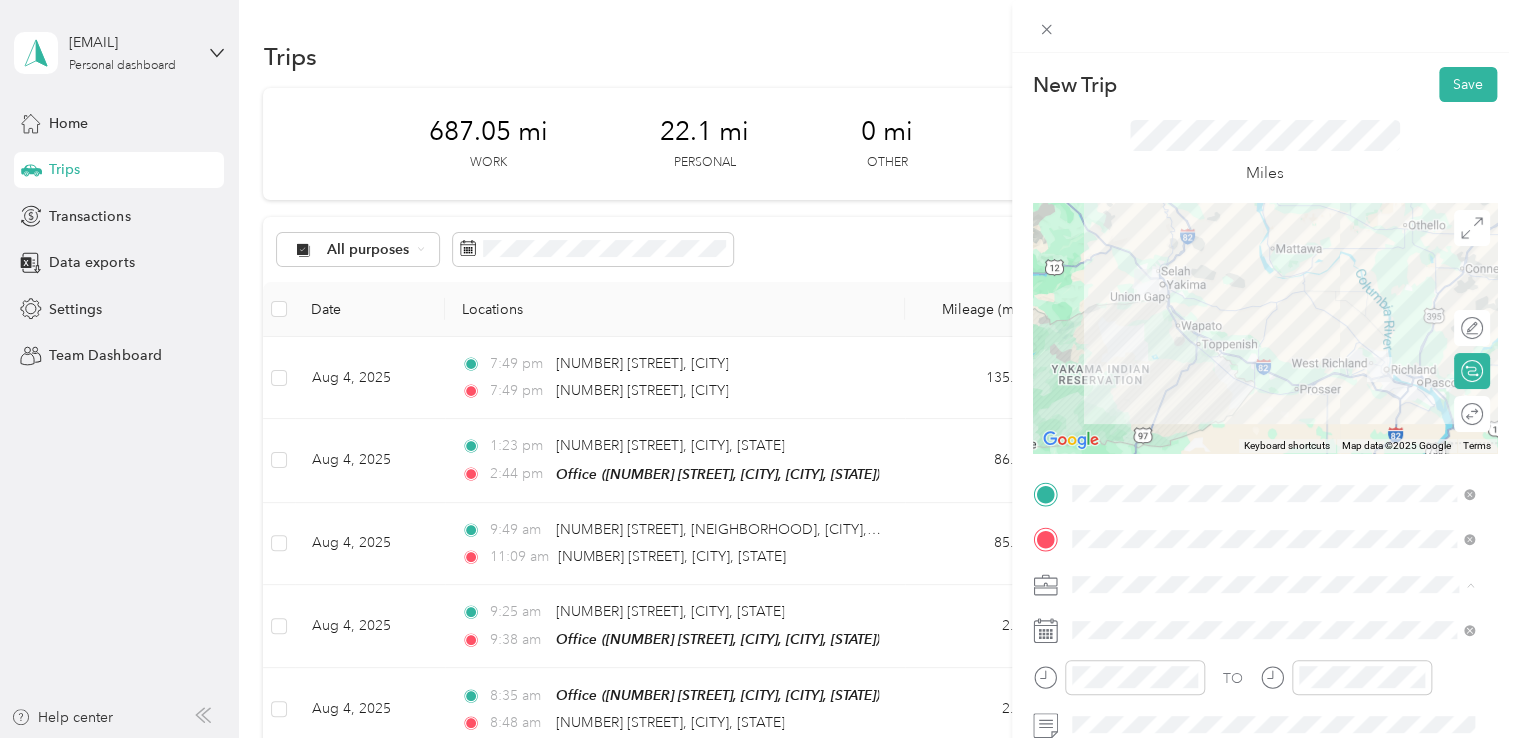 click on "Northwest Nursing Consultants" at bounding box center (1273, 374) 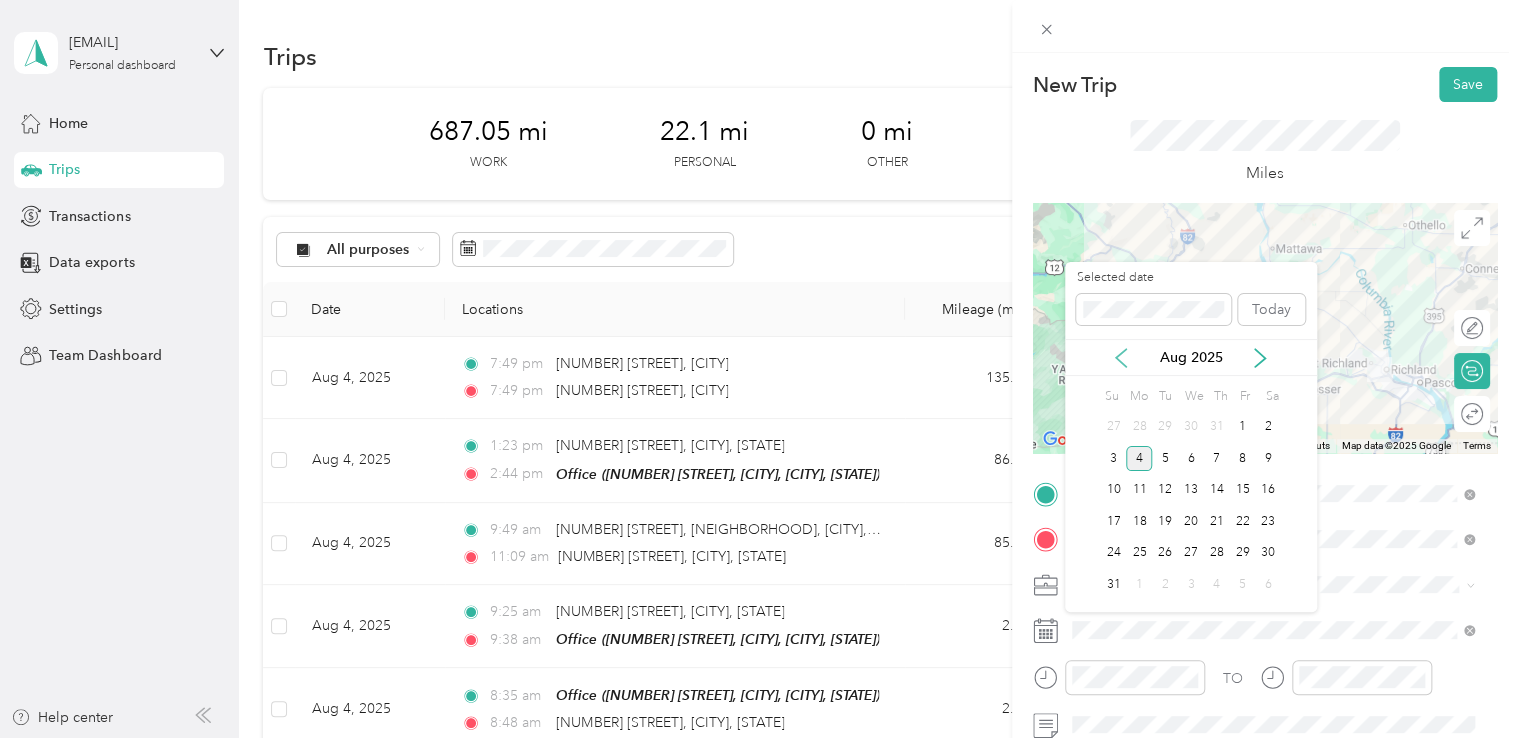 click 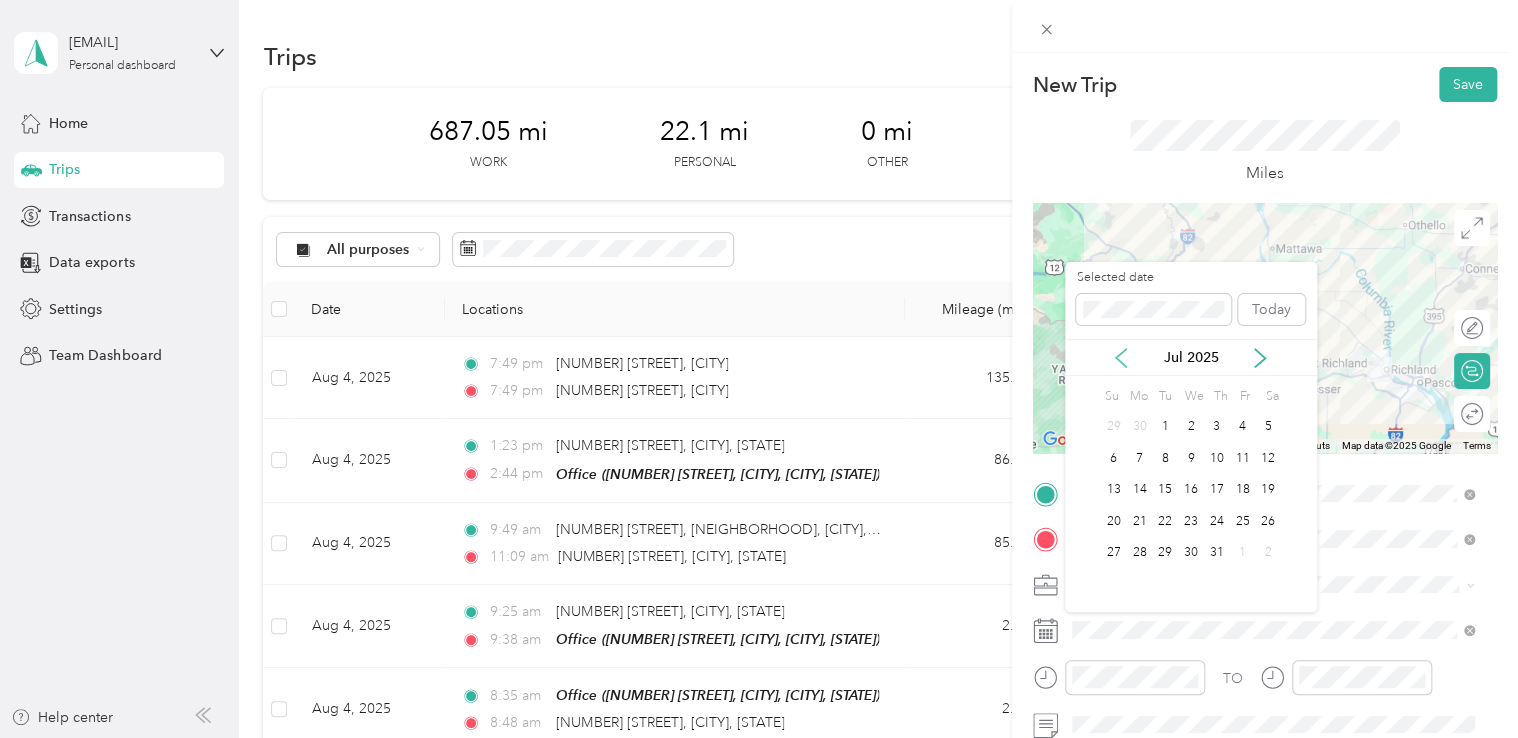 click 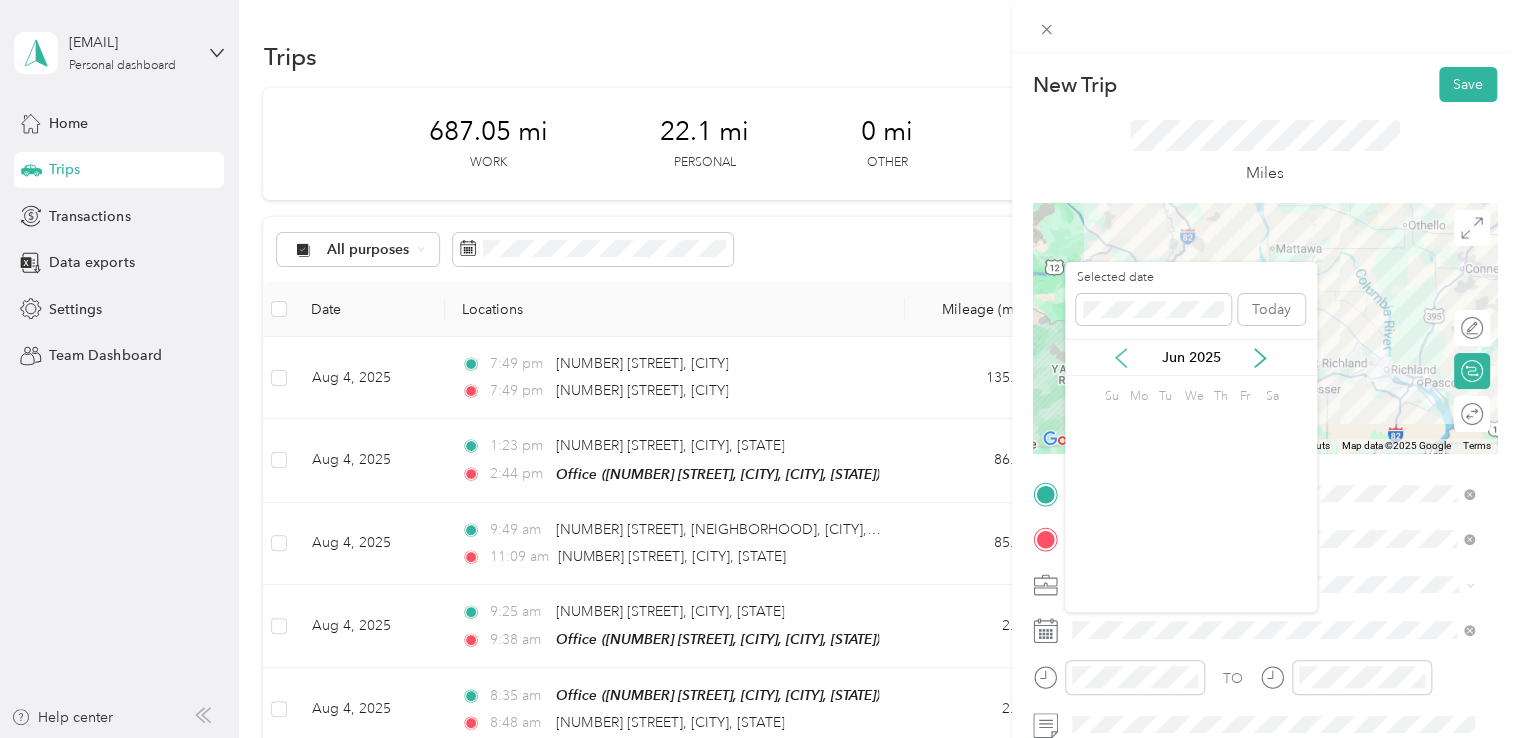 click 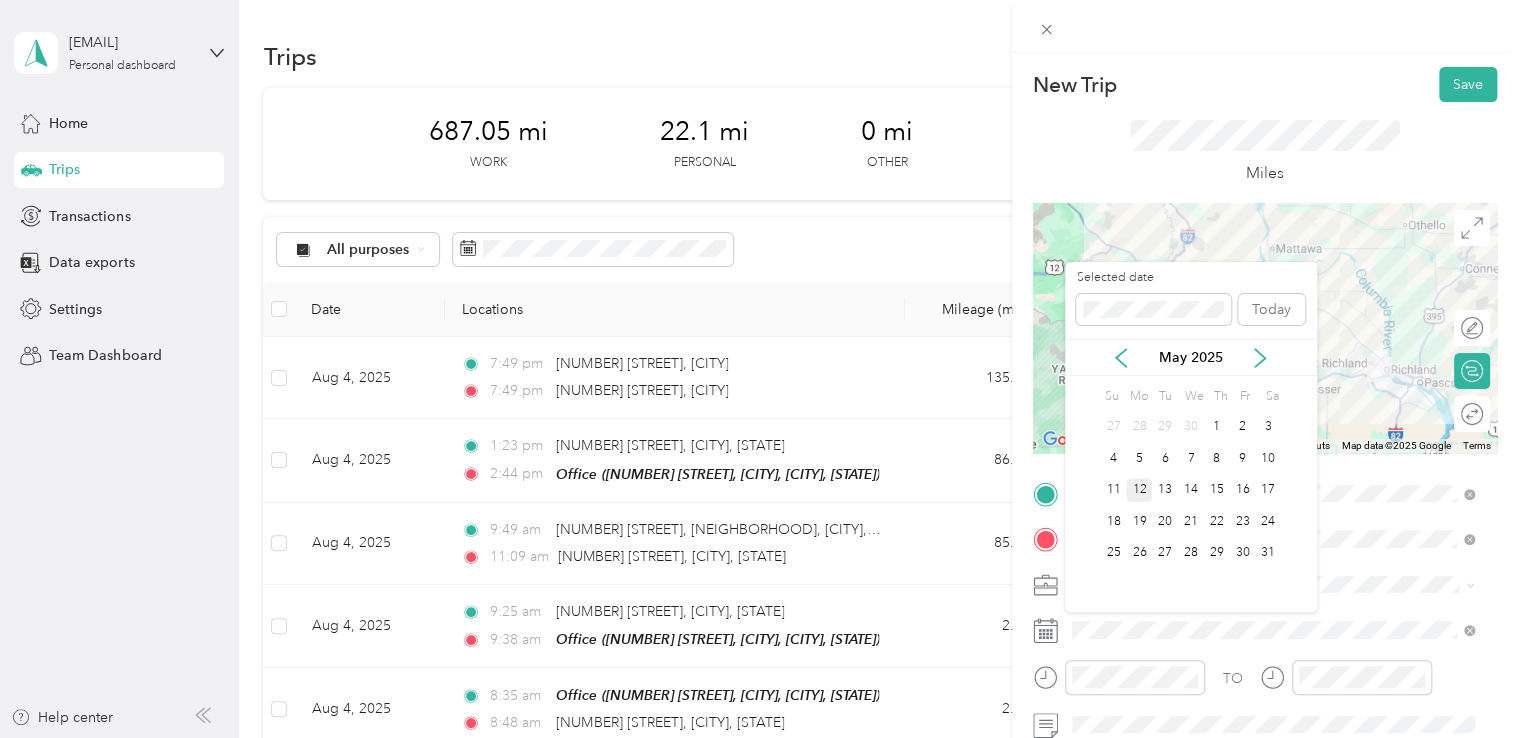 click on "12" at bounding box center (1139, 490) 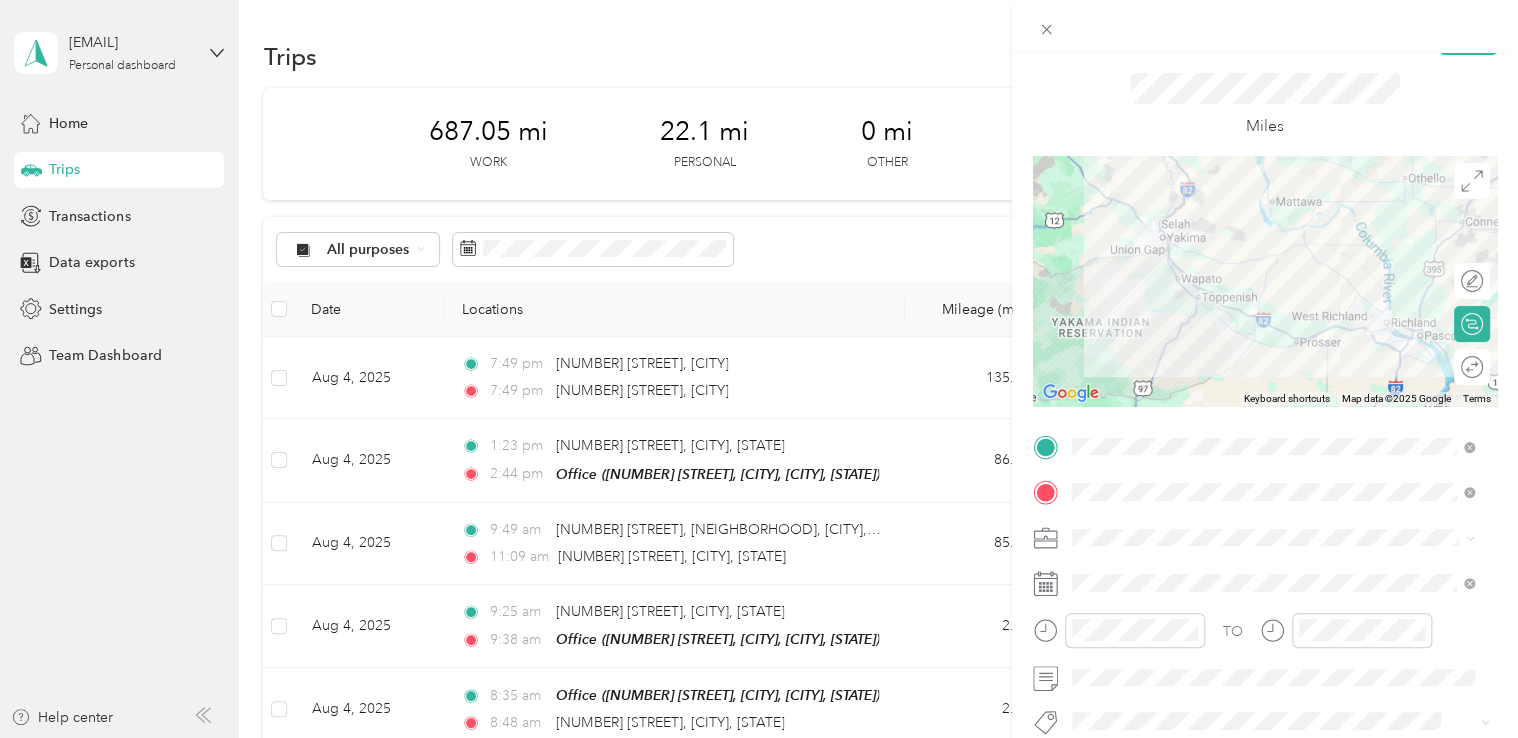 scroll, scrollTop: 0, scrollLeft: 0, axis: both 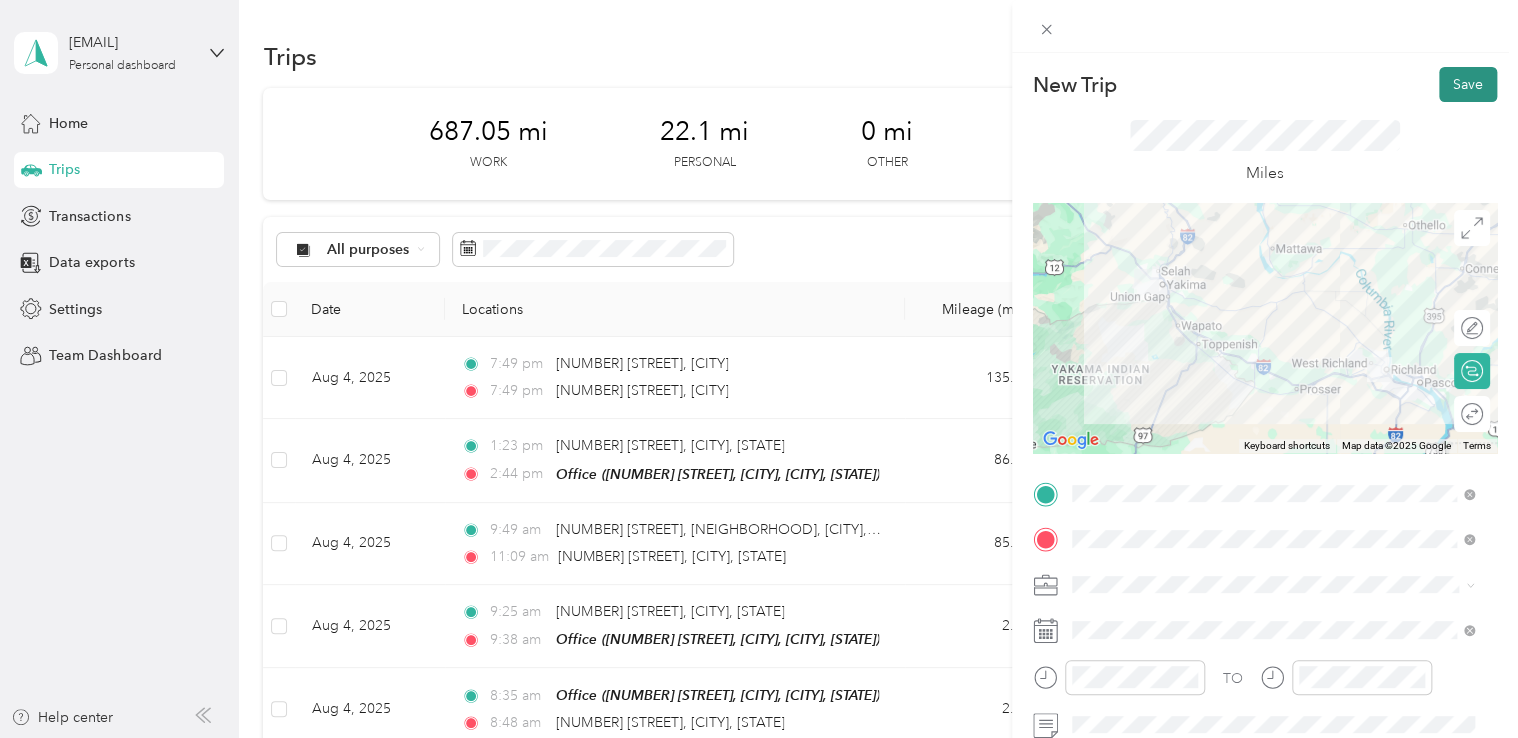 click on "Save" at bounding box center [1468, 84] 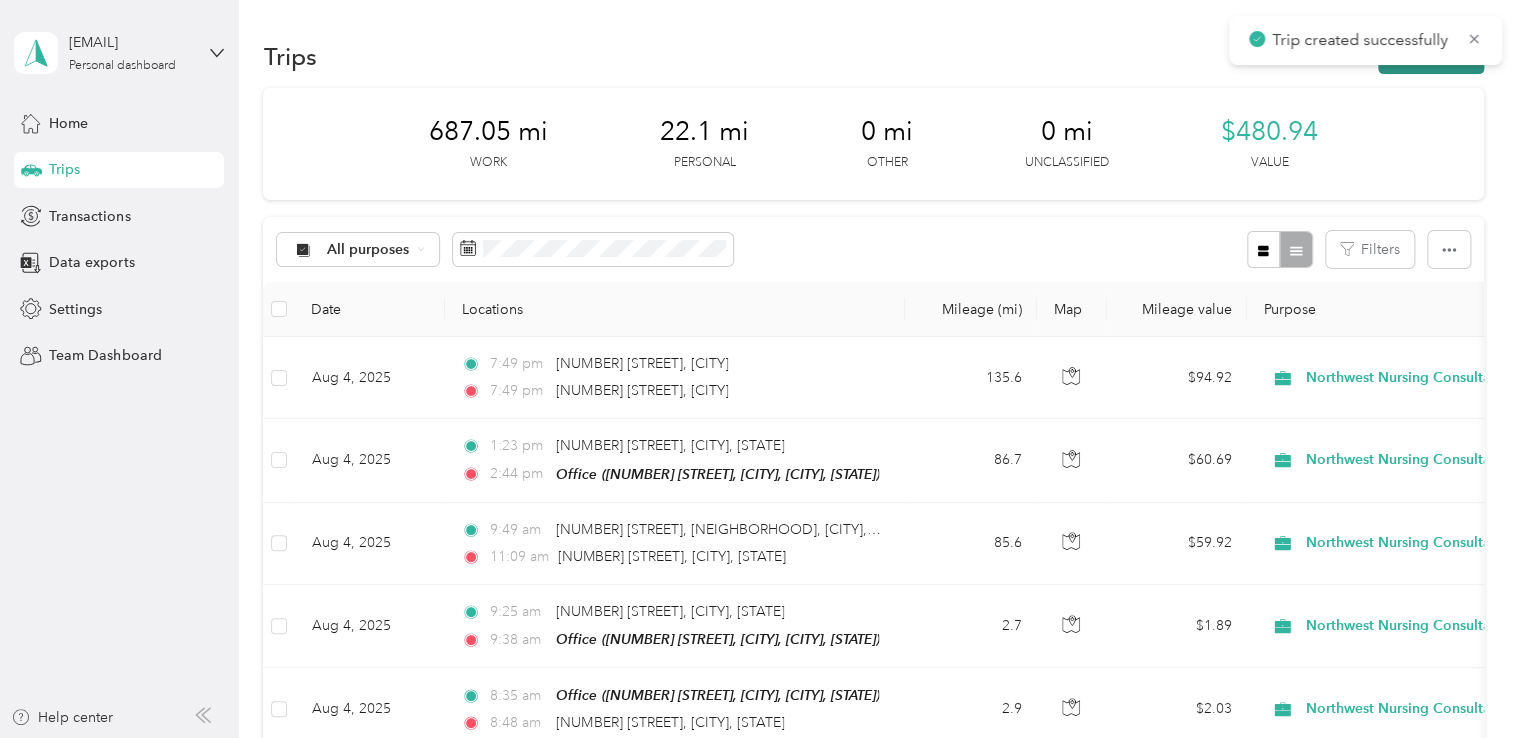 click on "New trip" at bounding box center (1431, 56) 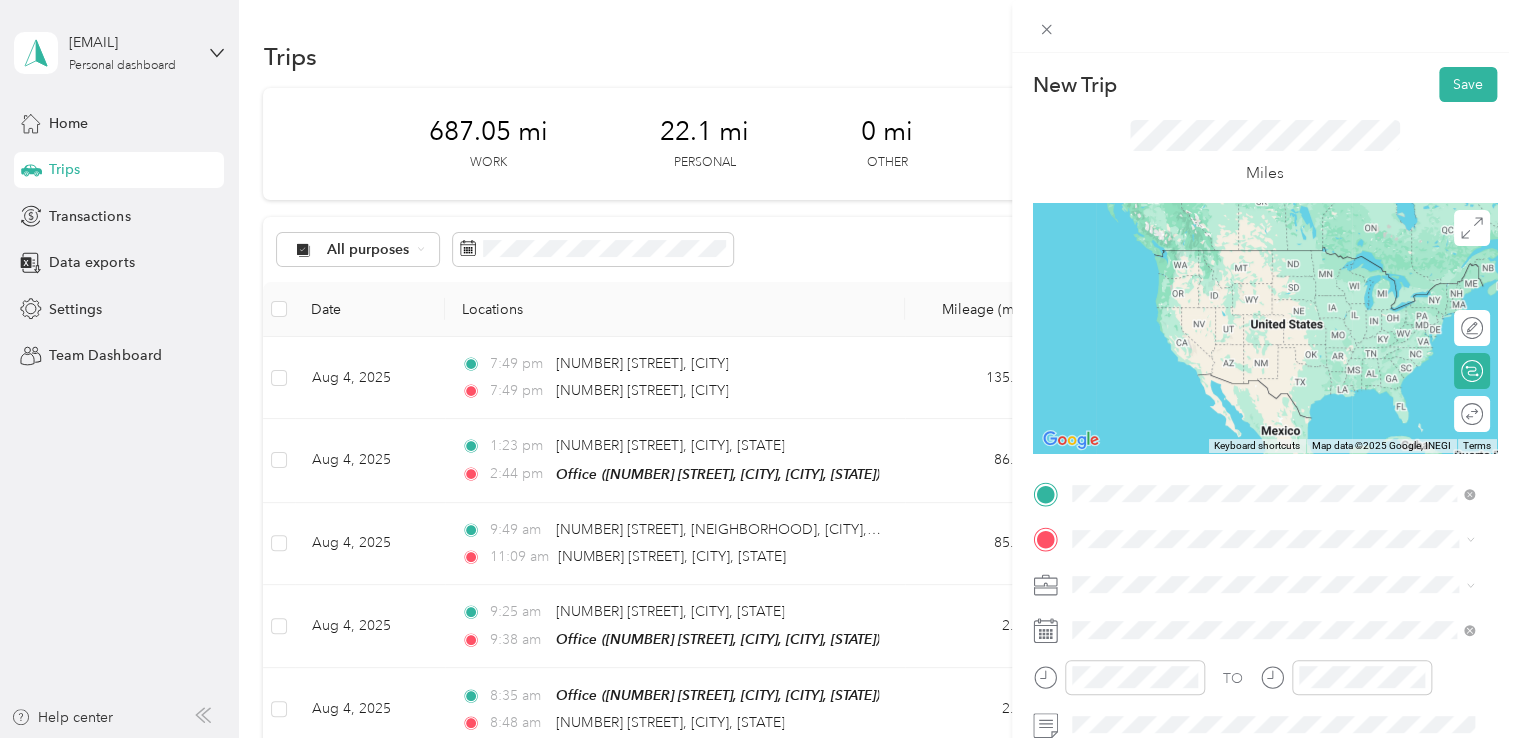 click on "[NUMBER] [STREET]
[CITY], [STATE] [POSTAL_CODE], [COUNTRY]" at bounding box center [1253, 258] 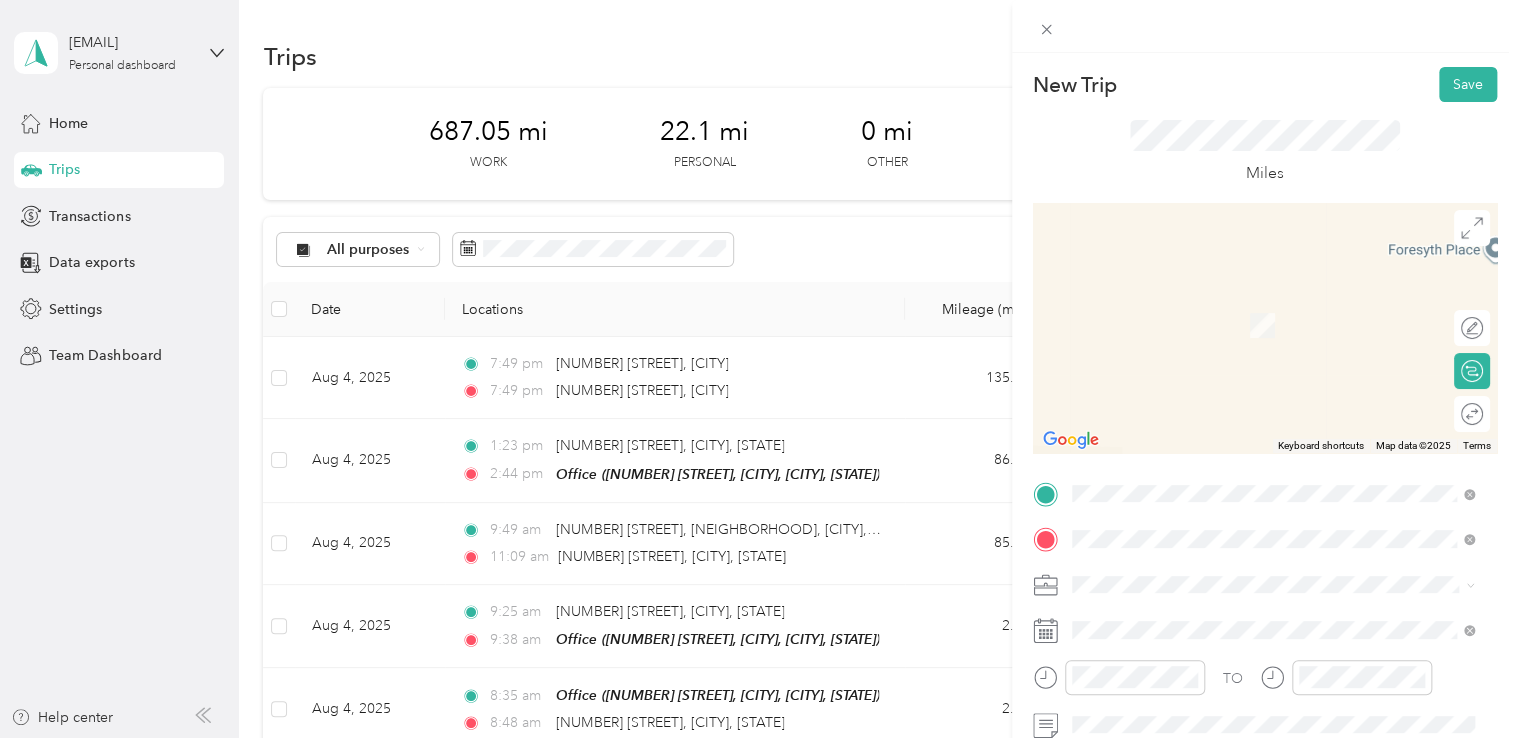 click on "[NUMBER] [STREET]
[CITY], [STATE] [POSTAL_CODE], [COUNTRY]" at bounding box center (1273, 304) 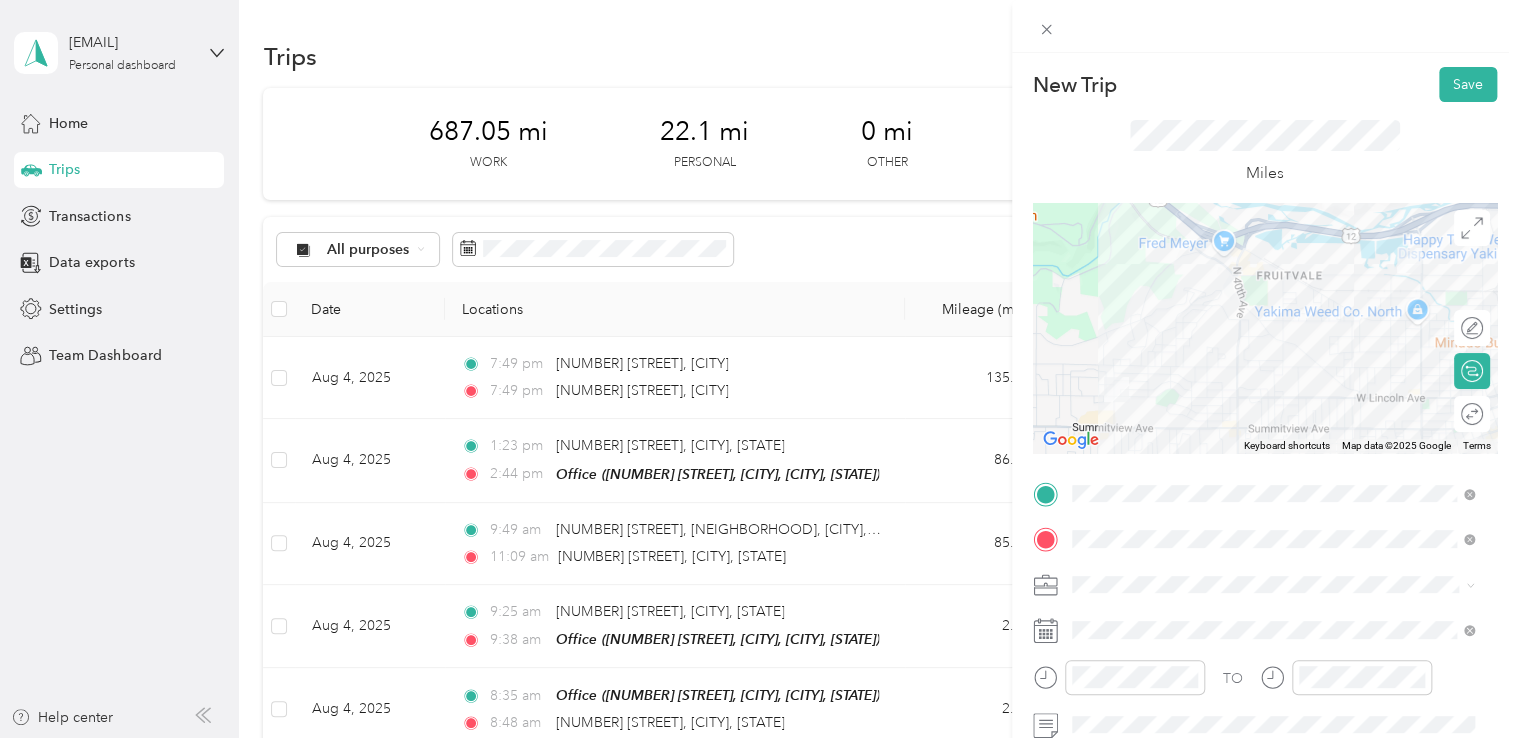 click at bounding box center [1281, 585] 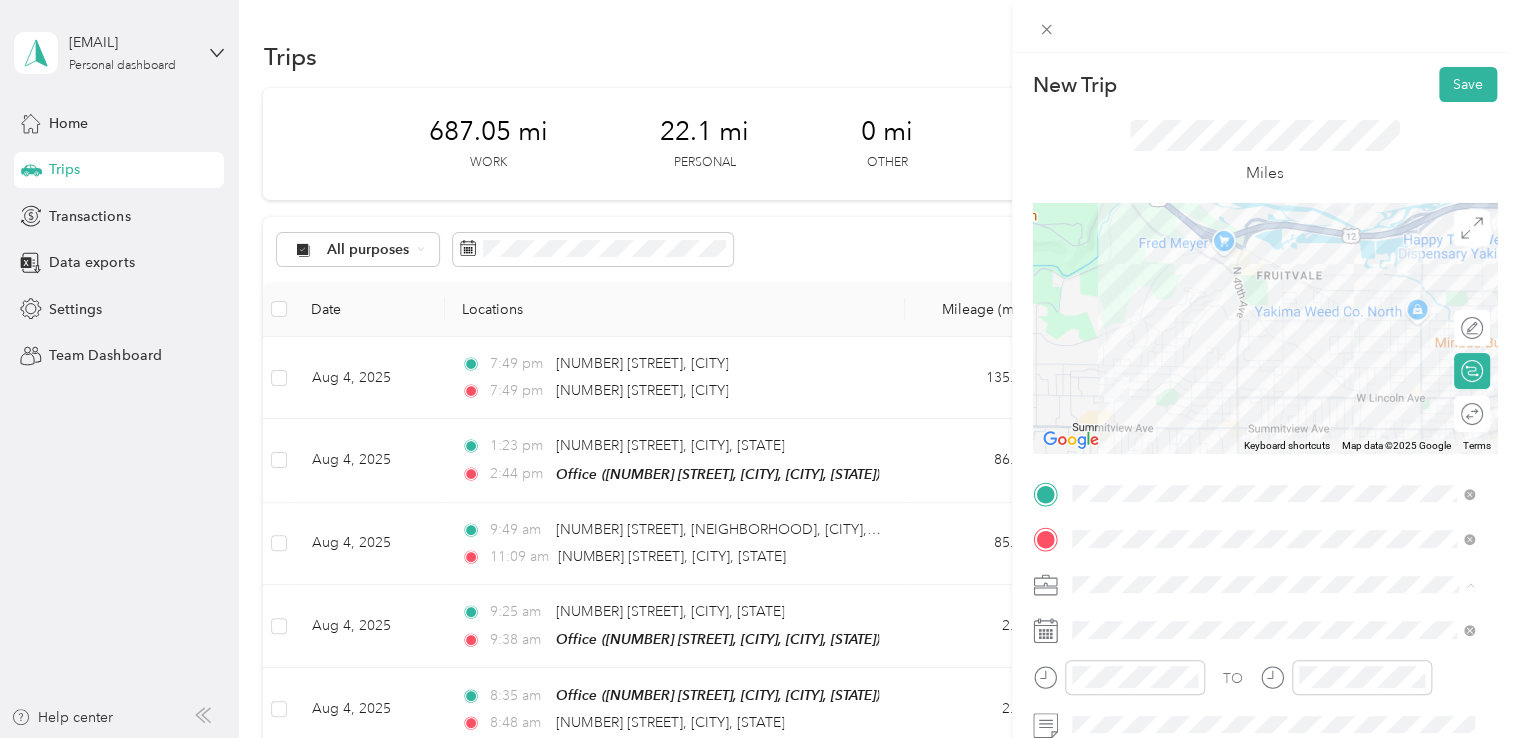 click on "Northwest Nursing Consultants" at bounding box center [1273, 374] 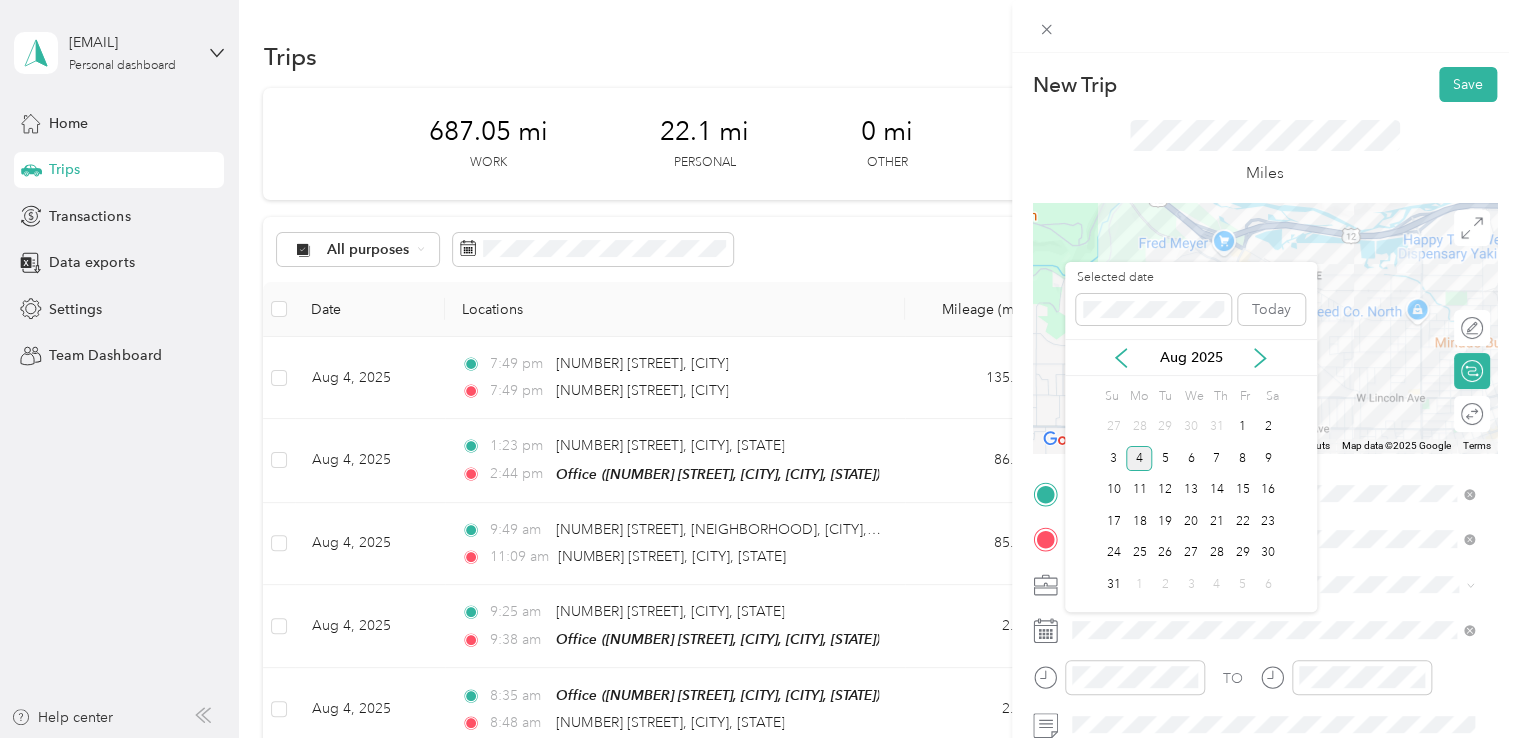 click on "Aug 2025" at bounding box center [1191, 357] 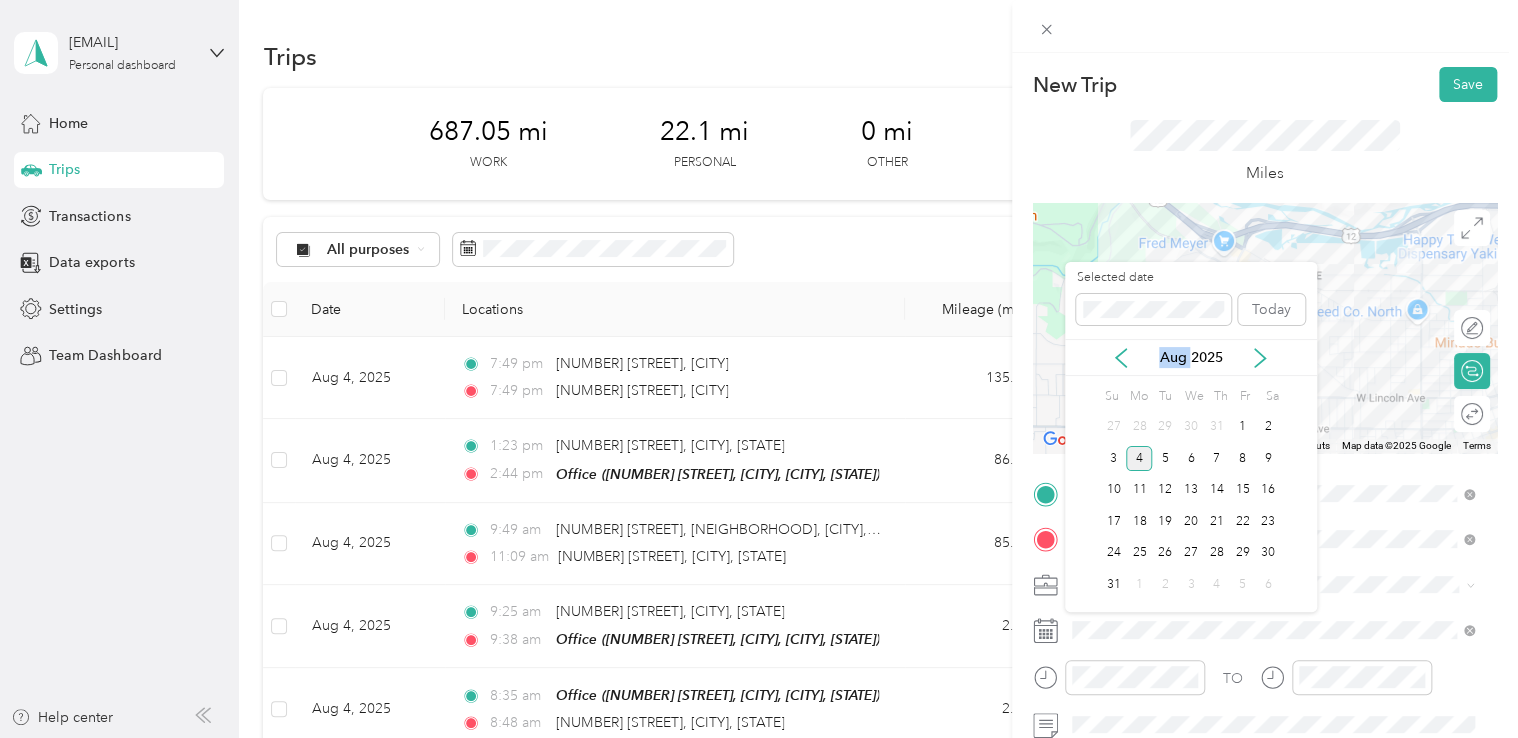click on "Aug 2025" at bounding box center (1191, 357) 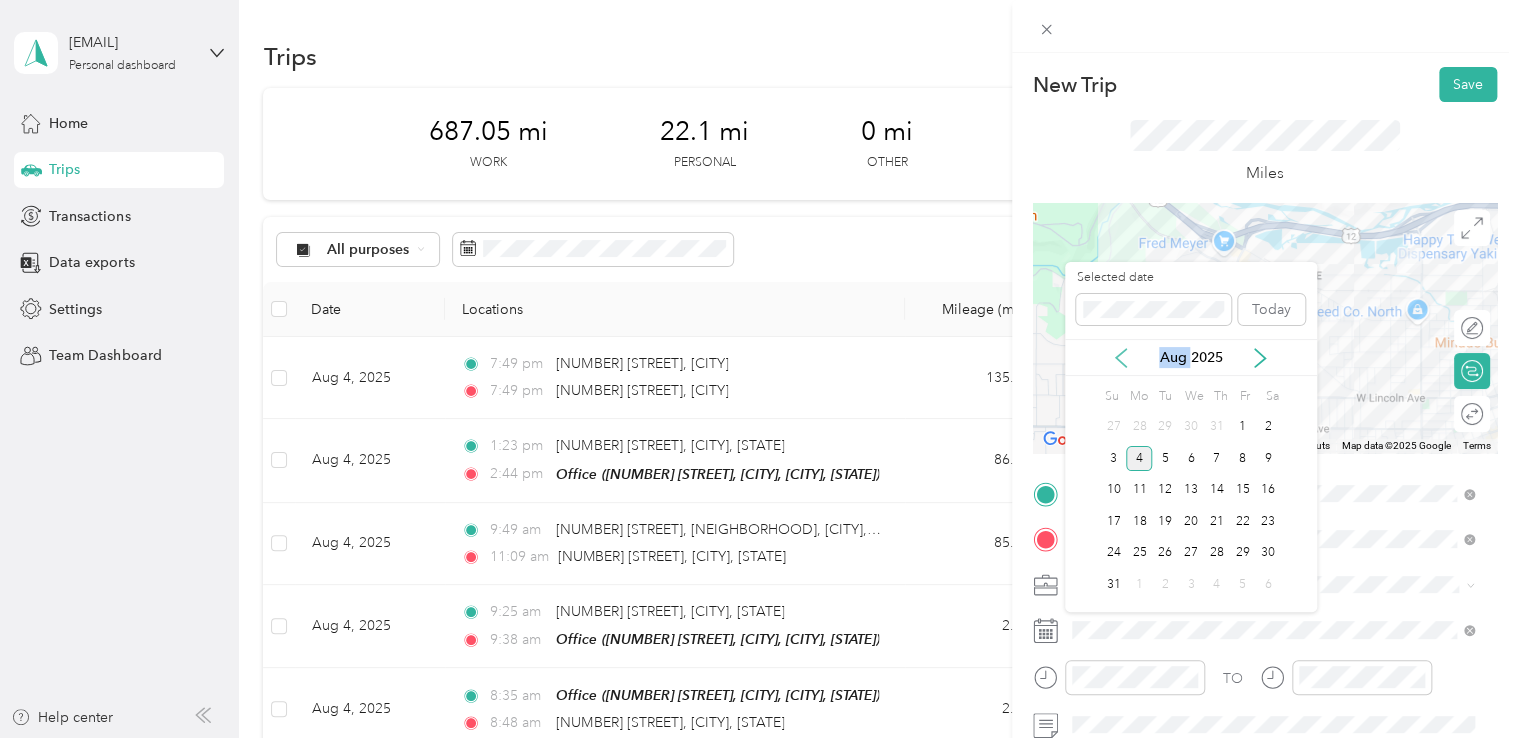 click 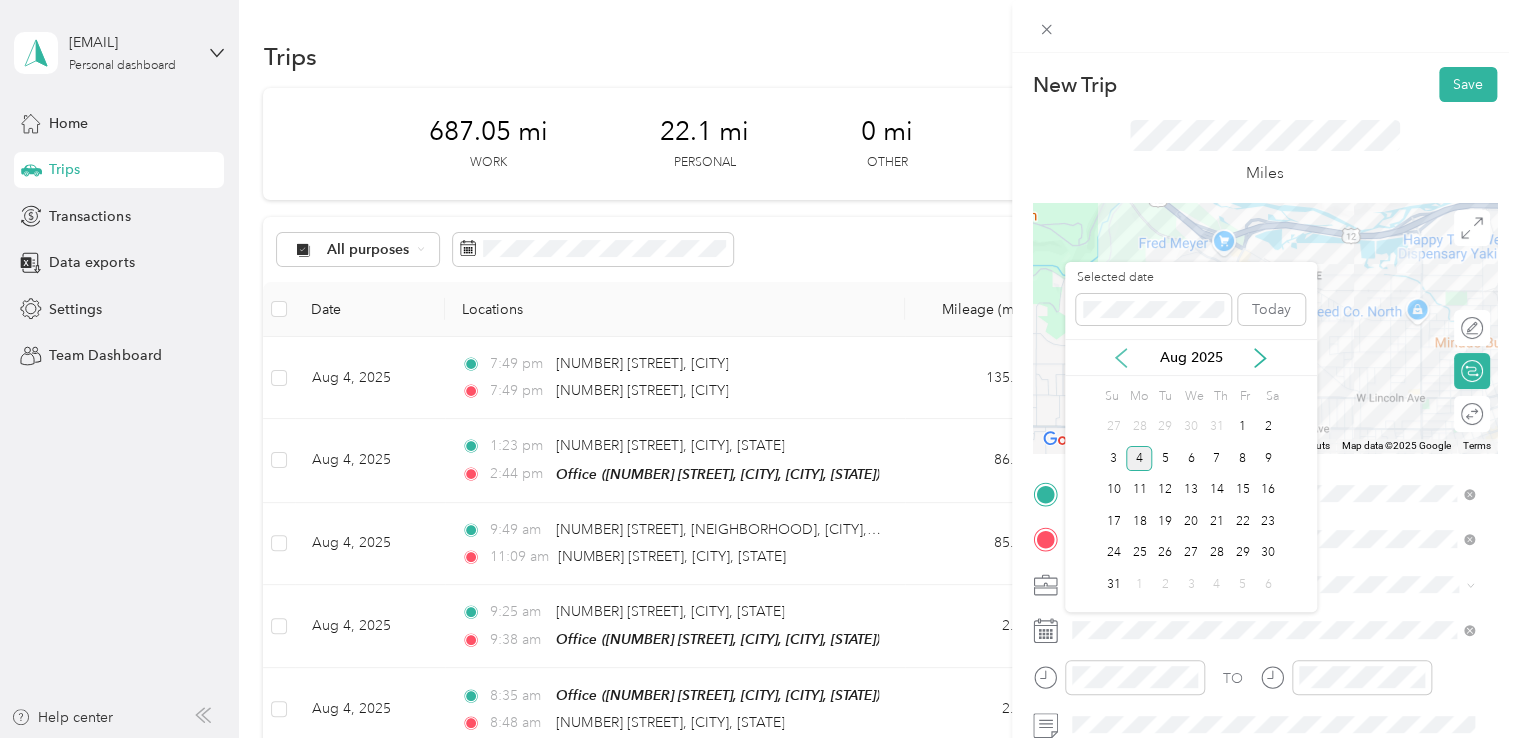 click 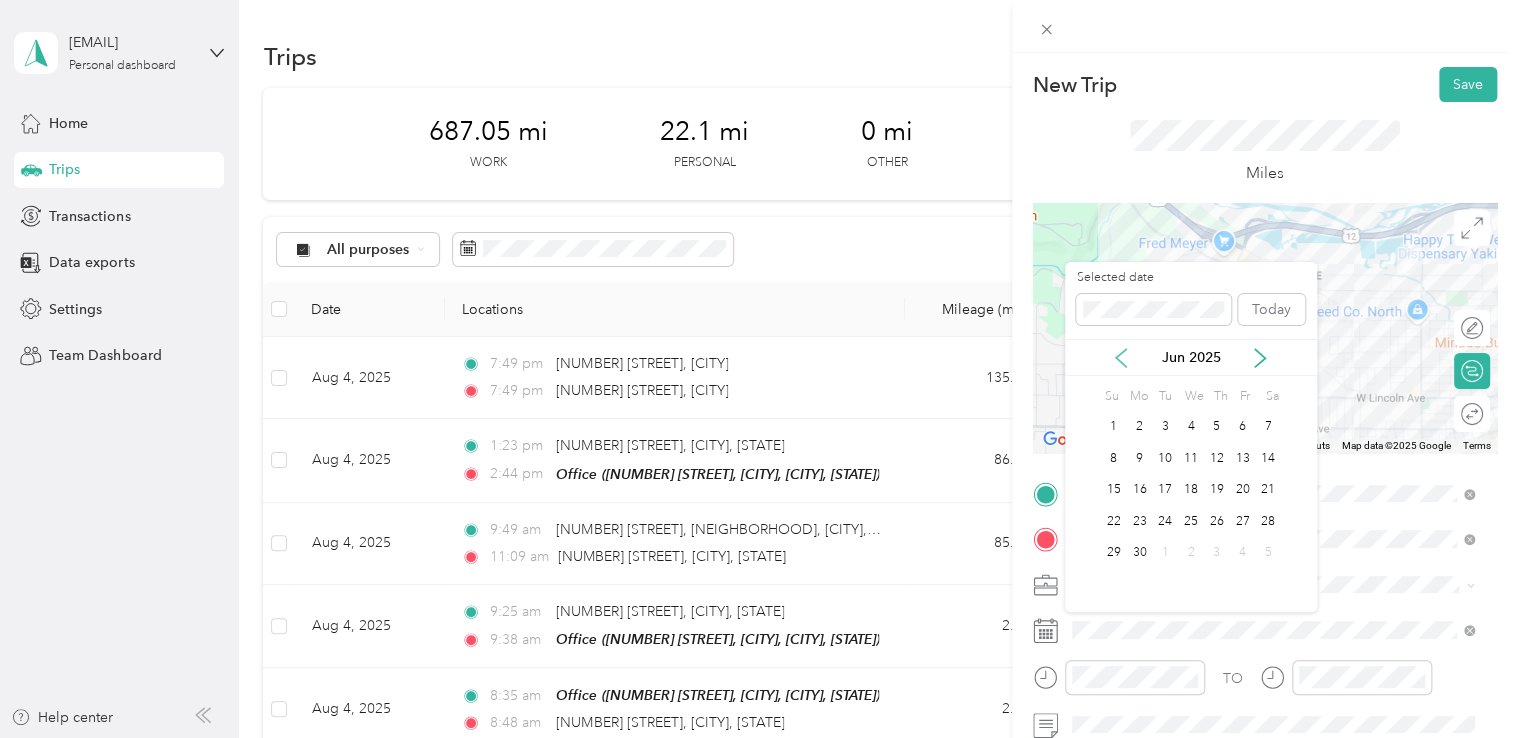 click 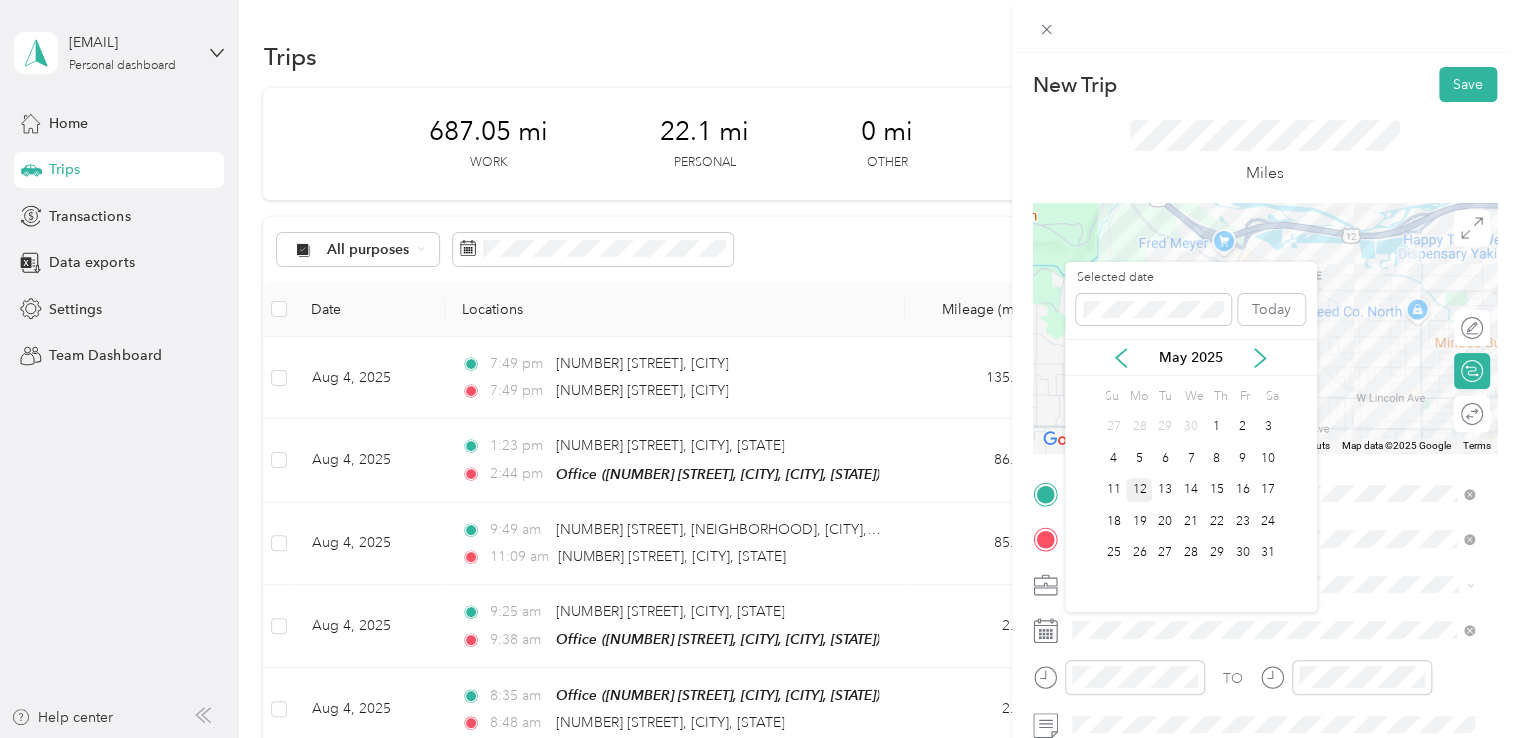 click on "12" at bounding box center [1139, 490] 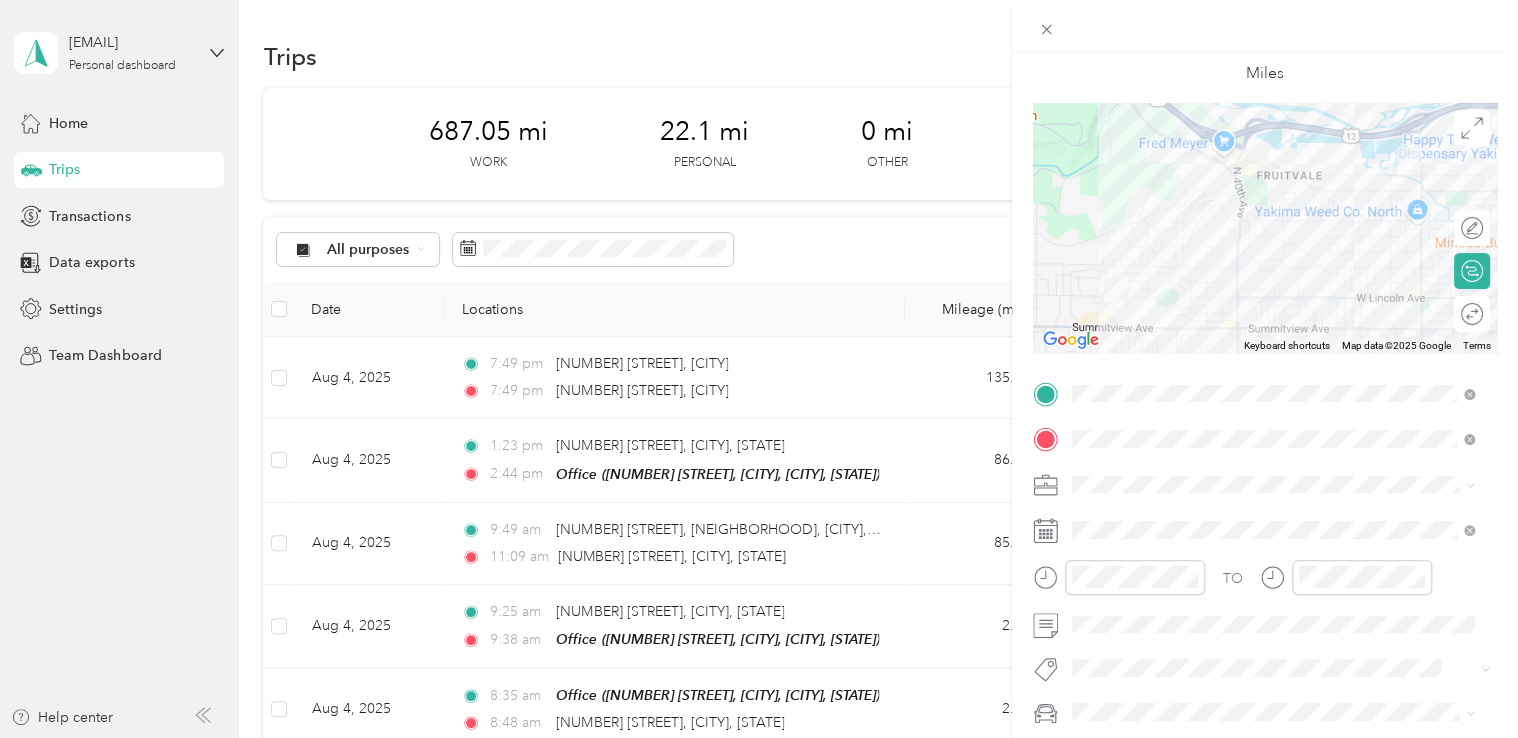 scroll, scrollTop: 0, scrollLeft: 0, axis: both 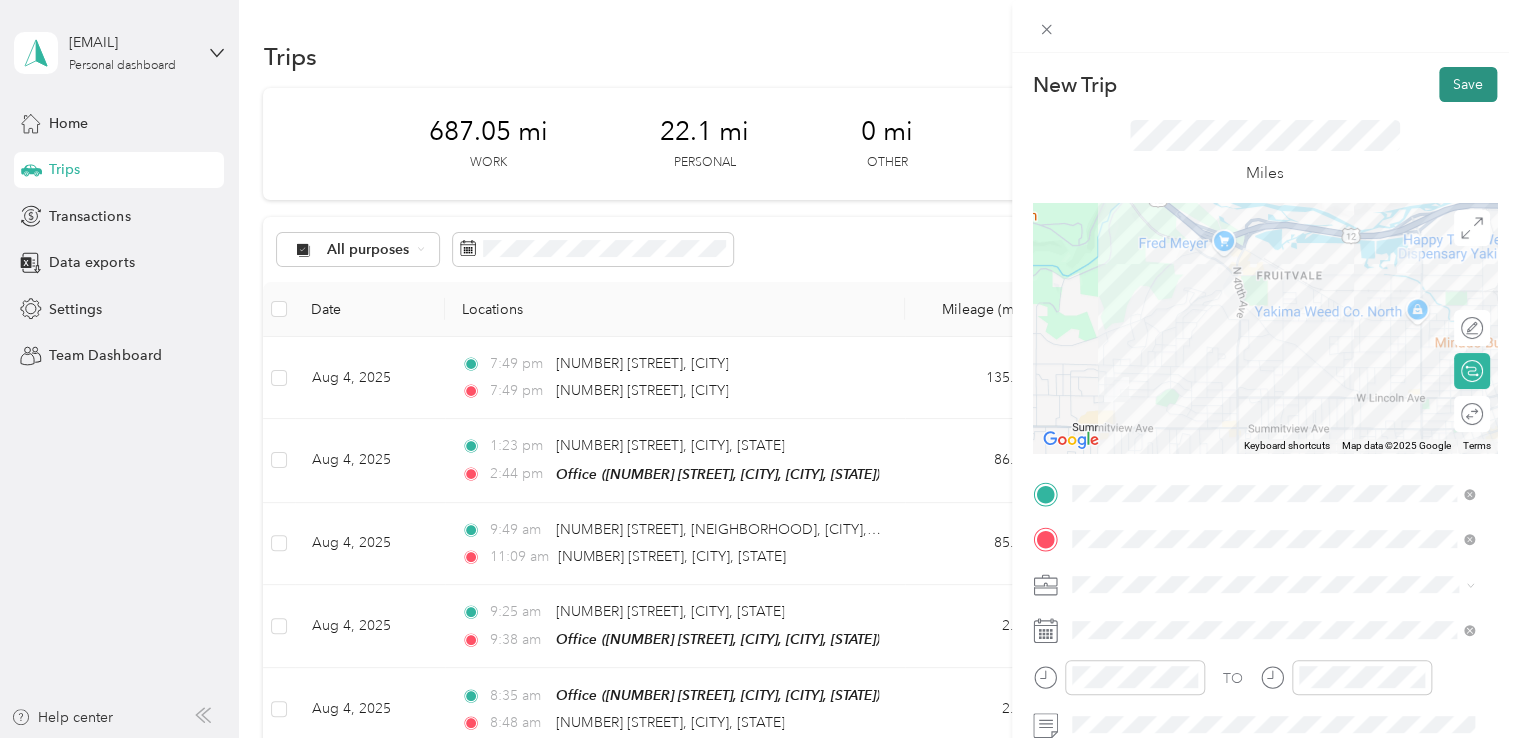 click on "Save" at bounding box center [1468, 84] 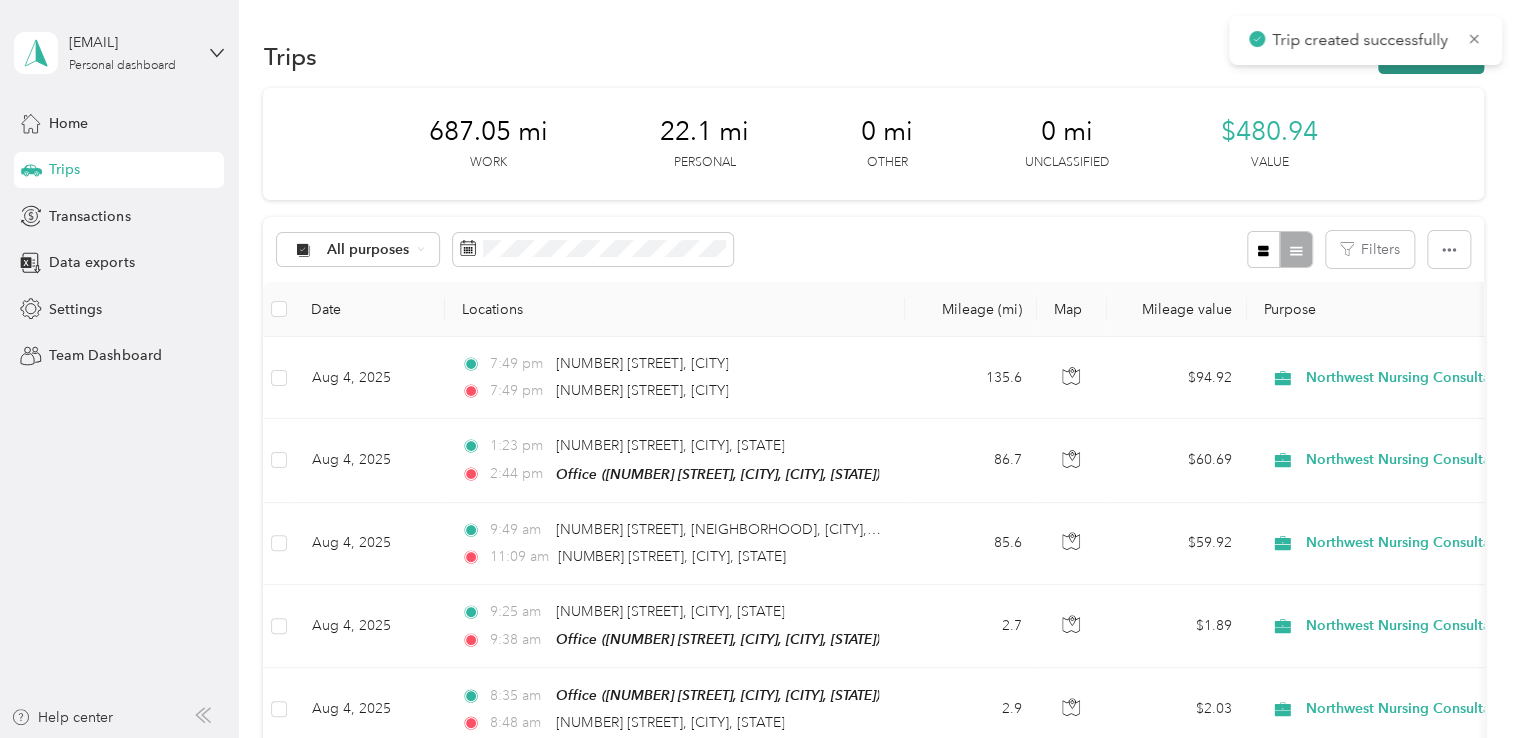 click on "New trip" at bounding box center (1431, 56) 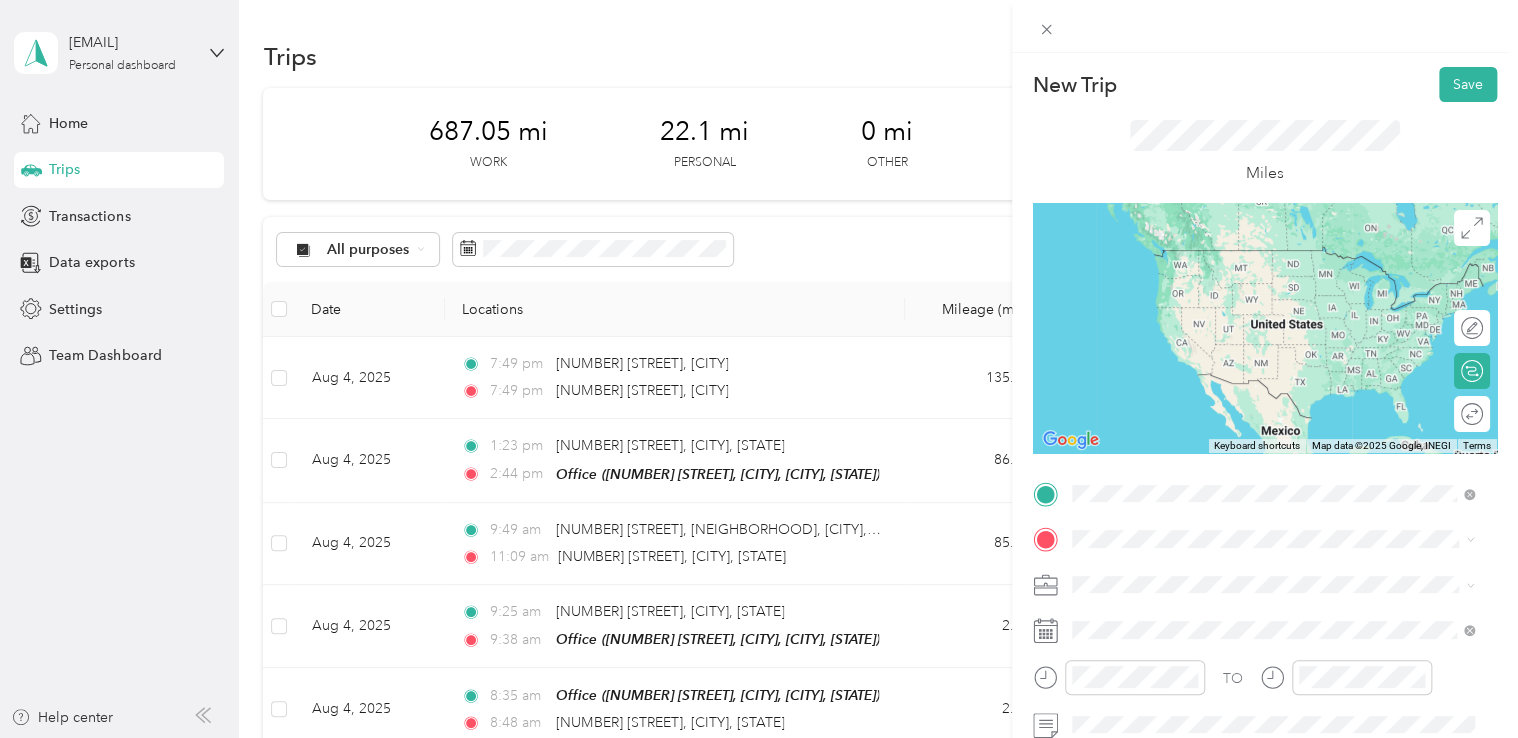 click on "[NUMBER] [STREET]
[CITY], [STATE] [POSTAL_CODE], [COUNTRY]" at bounding box center [1253, 258] 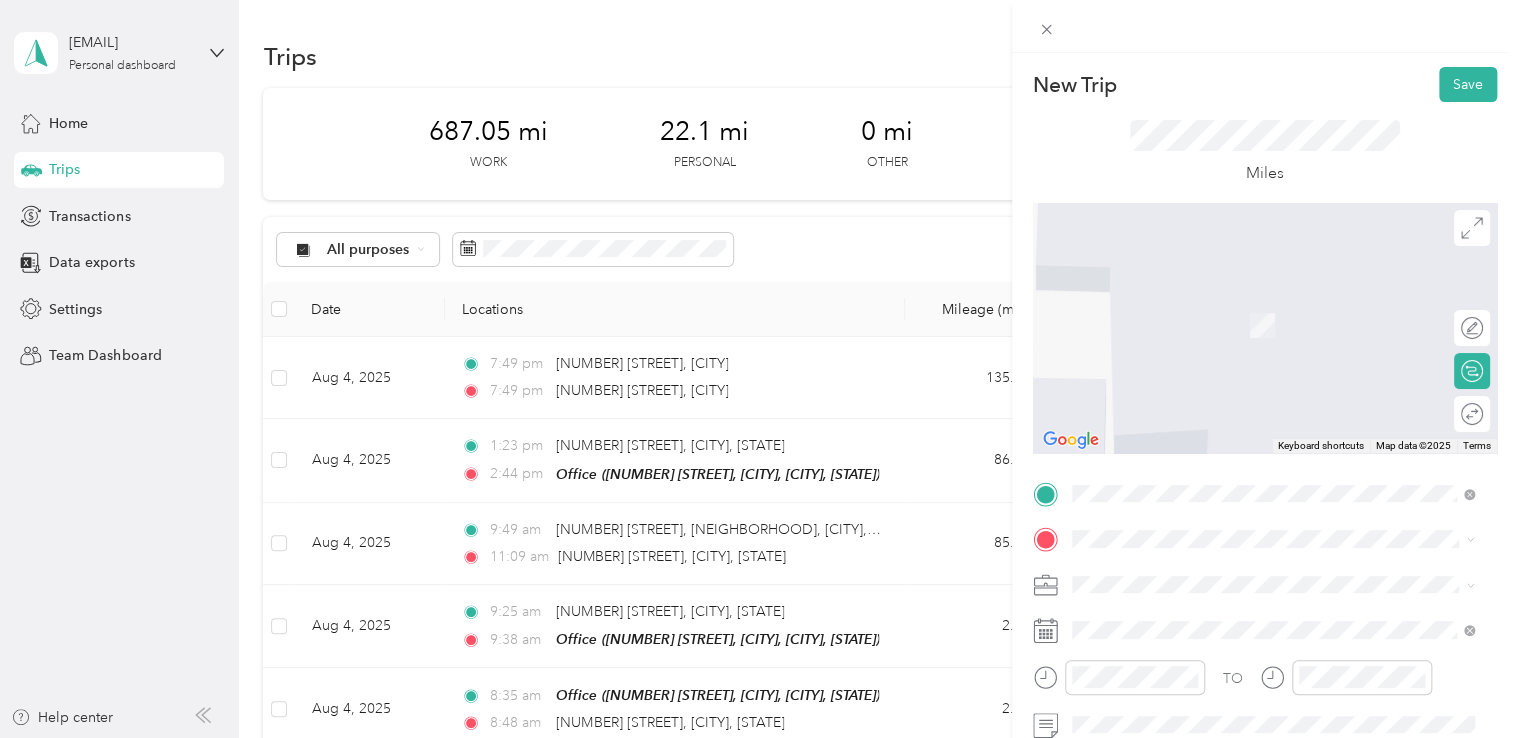 click on "[NUMBER] [STREET]
[CITY], [STATE] [POSTAL_CODE], [COUNTRY]" at bounding box center [1253, 300] 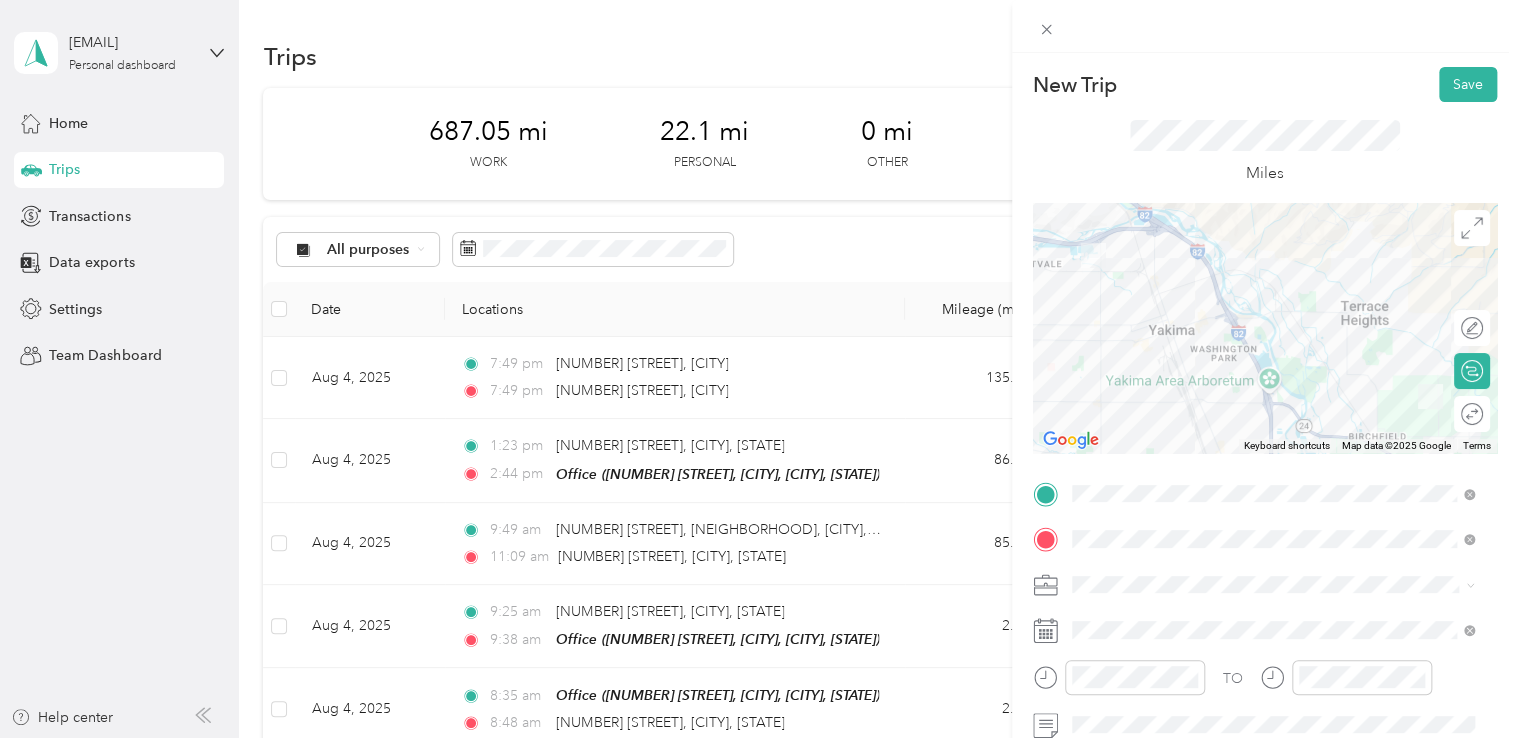 click on "Northwest Nursing Consultants" at bounding box center (1273, 368) 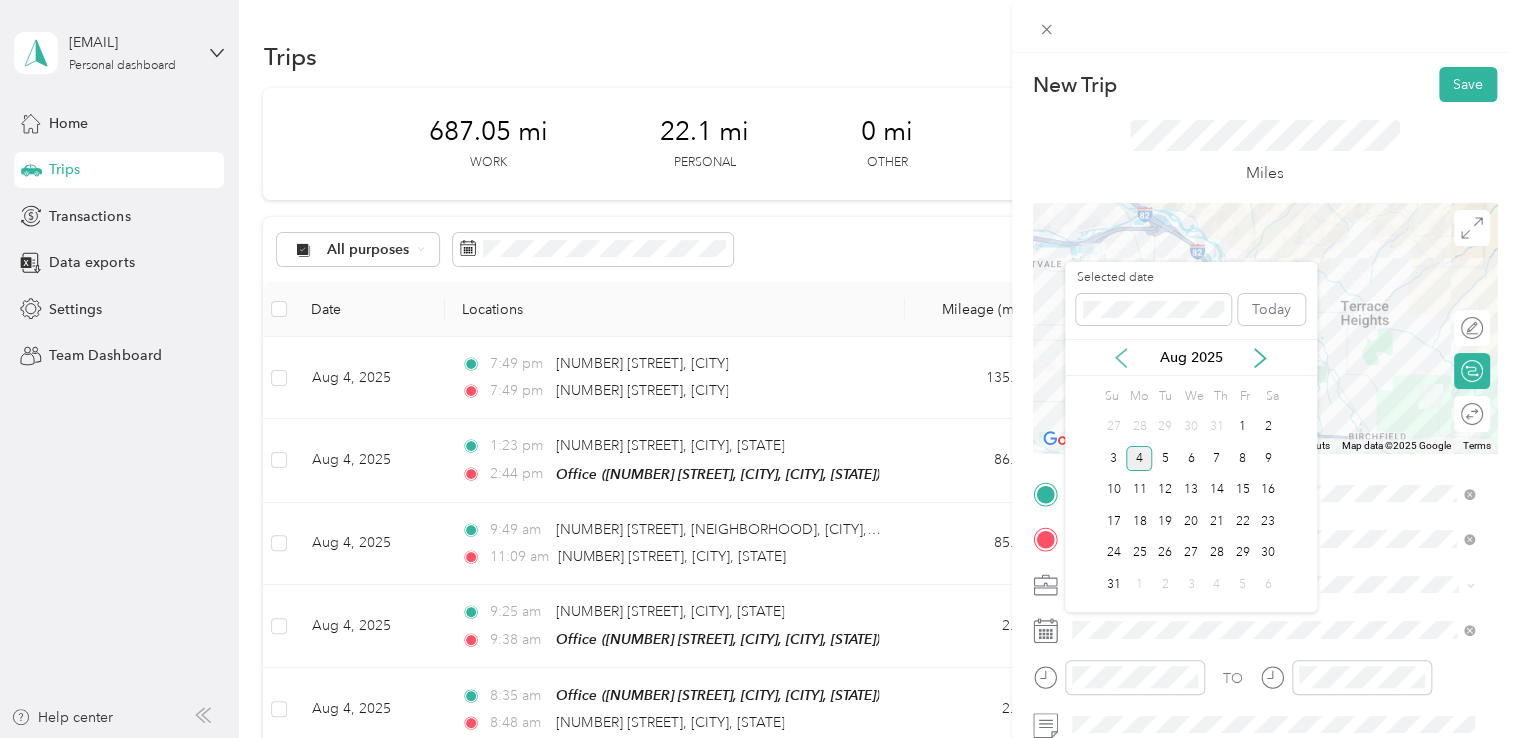 click 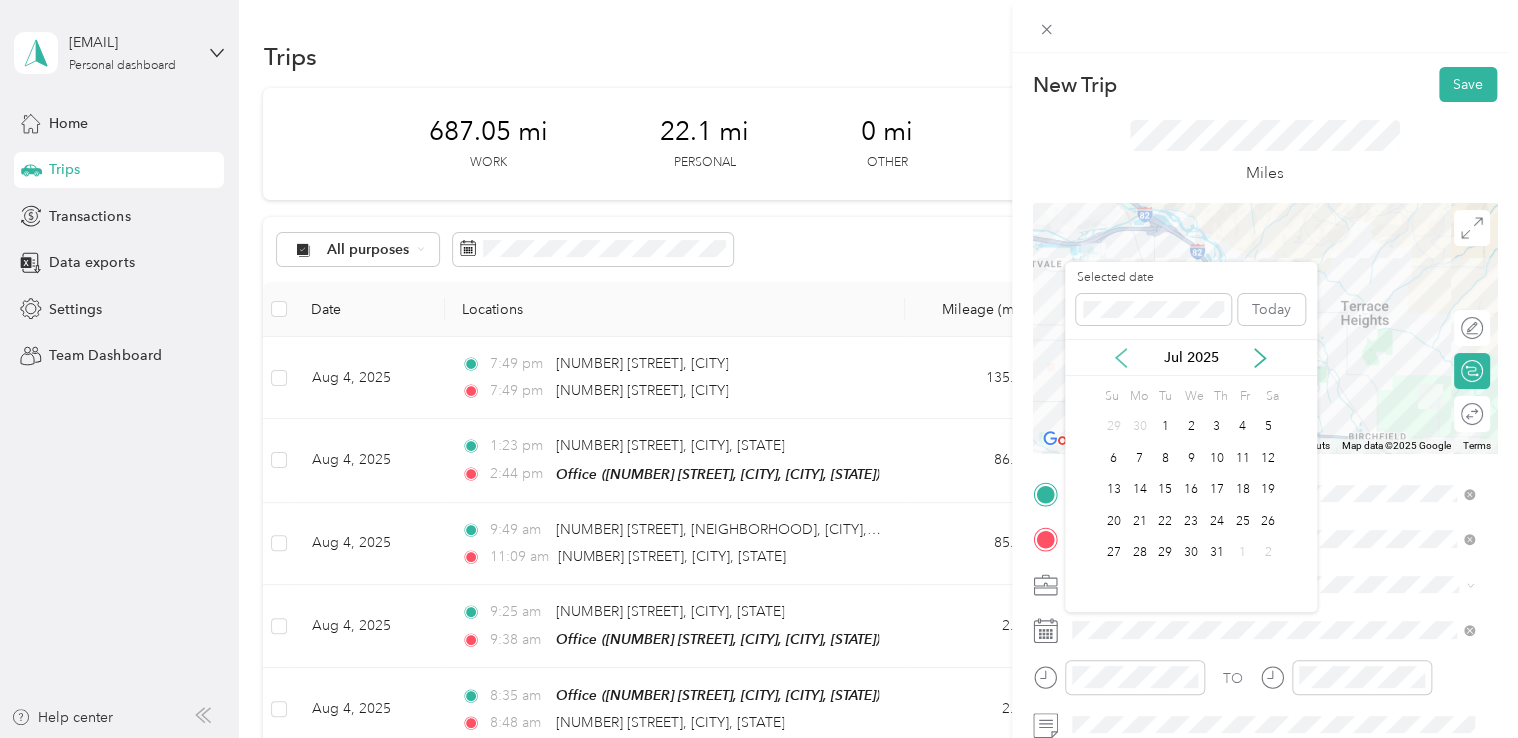 click 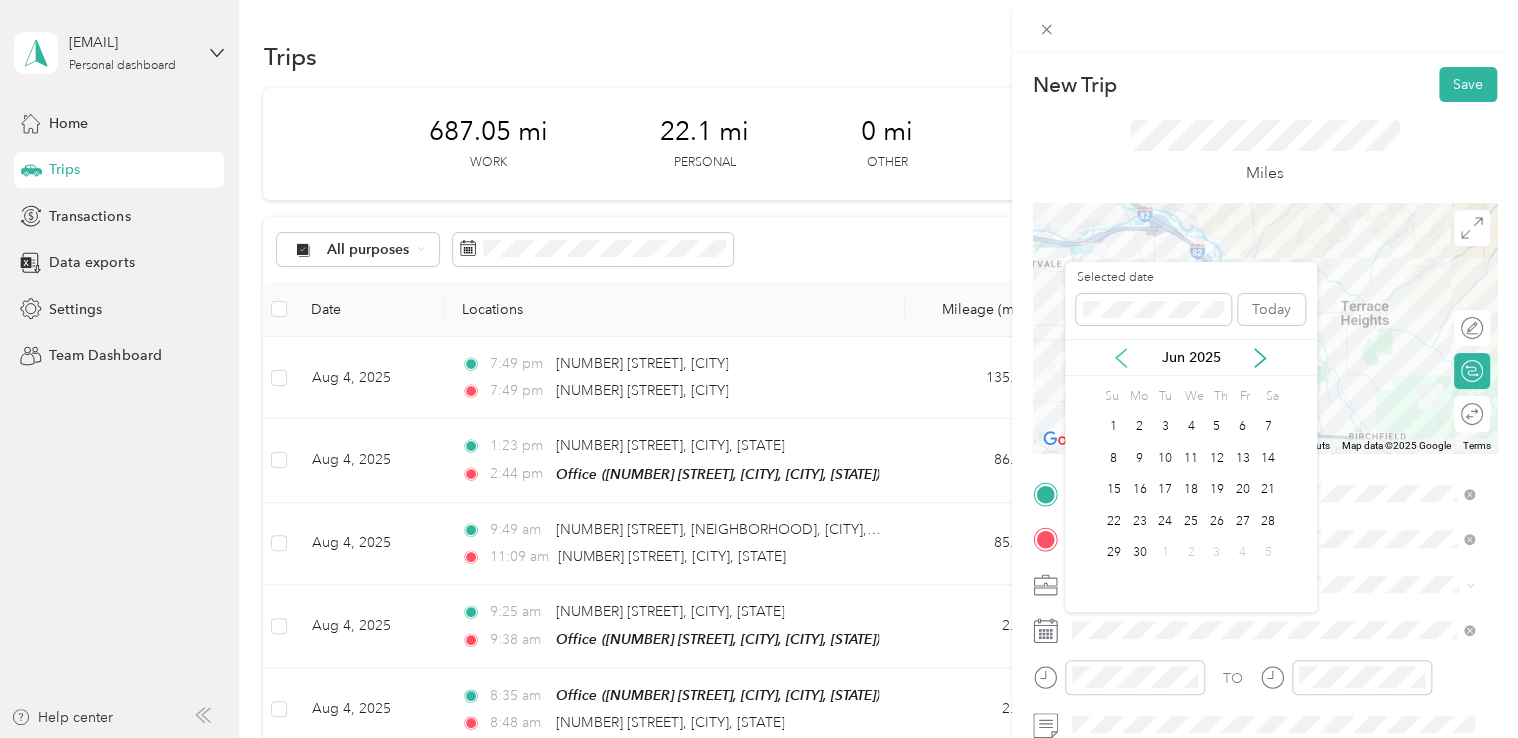 click 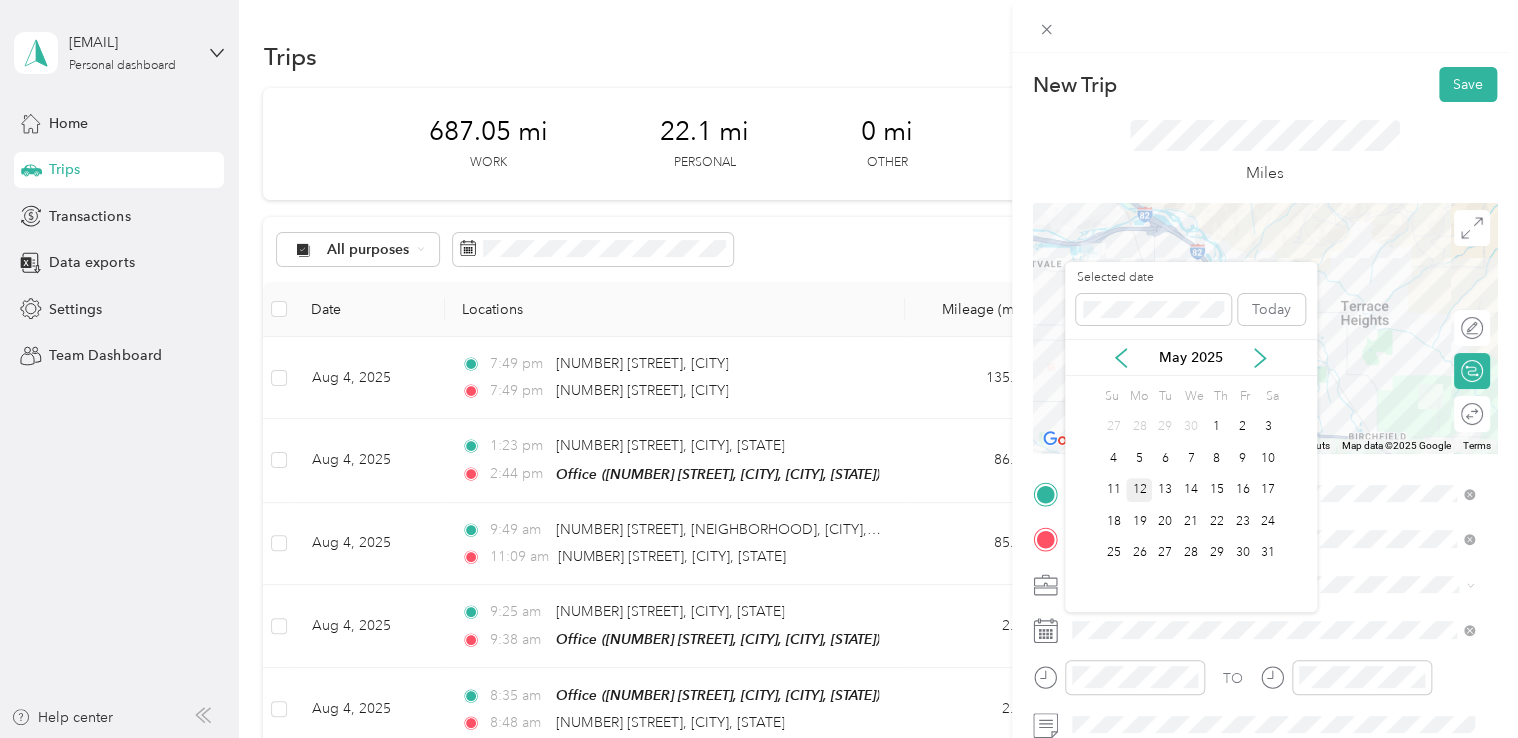 click on "12" at bounding box center (1139, 490) 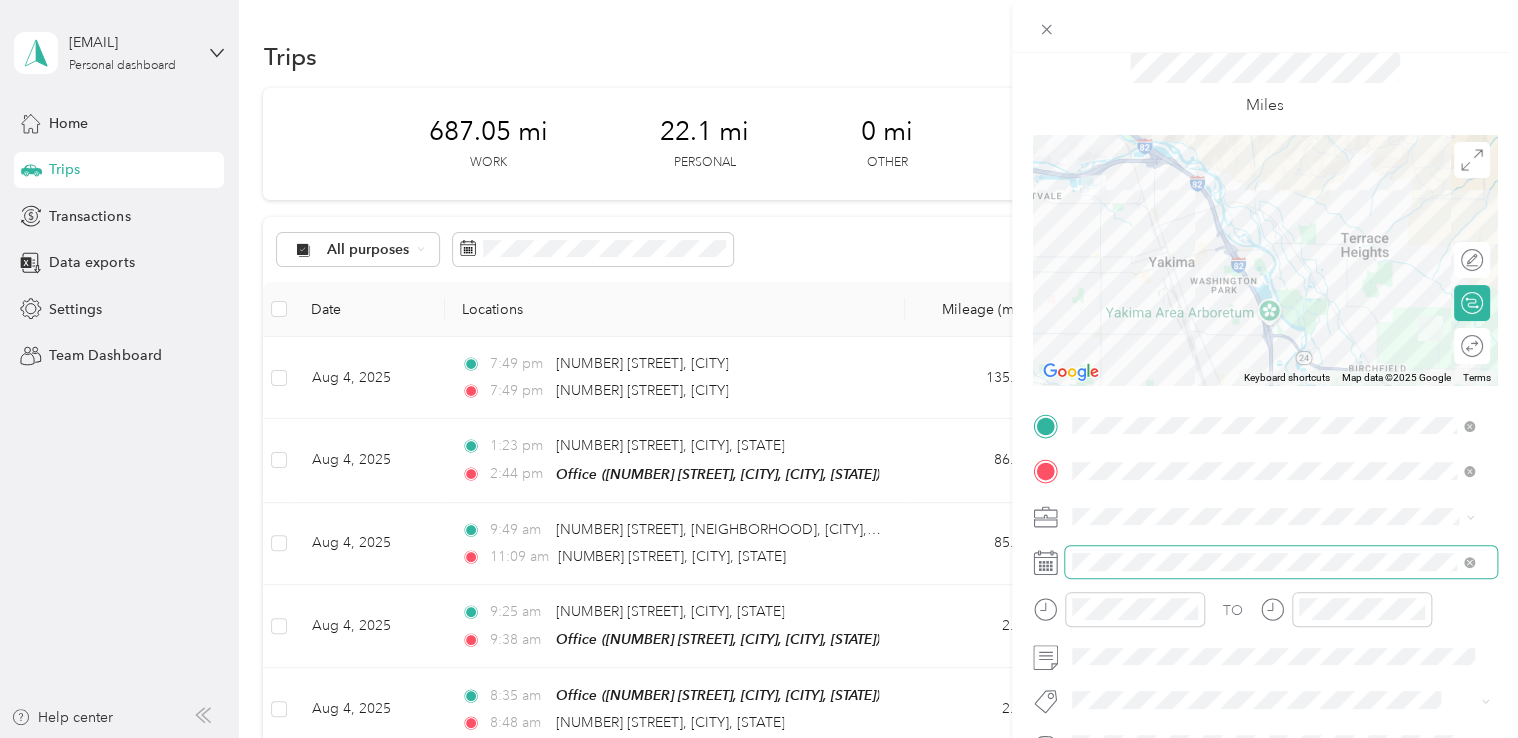 scroll, scrollTop: 0, scrollLeft: 0, axis: both 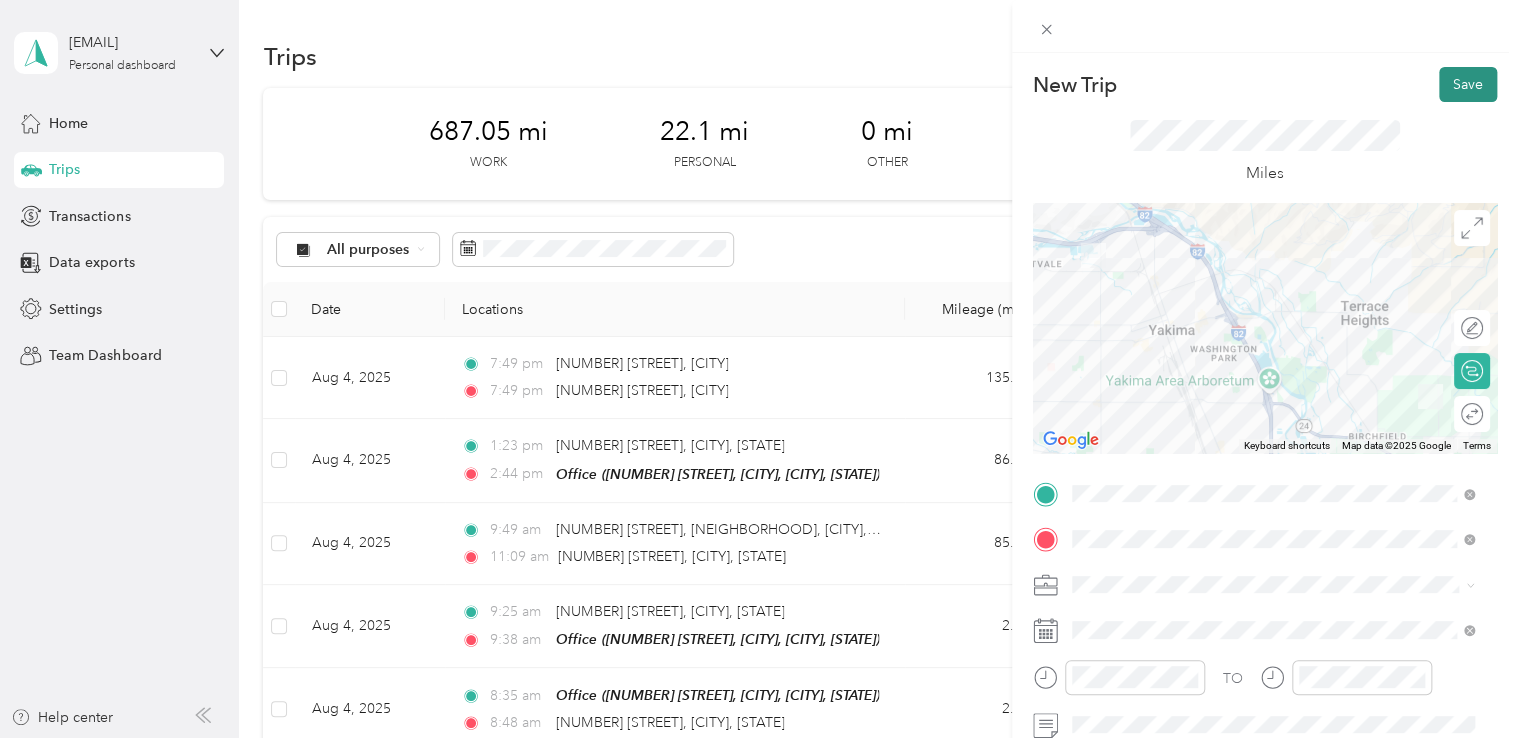 click on "Save" at bounding box center [1468, 84] 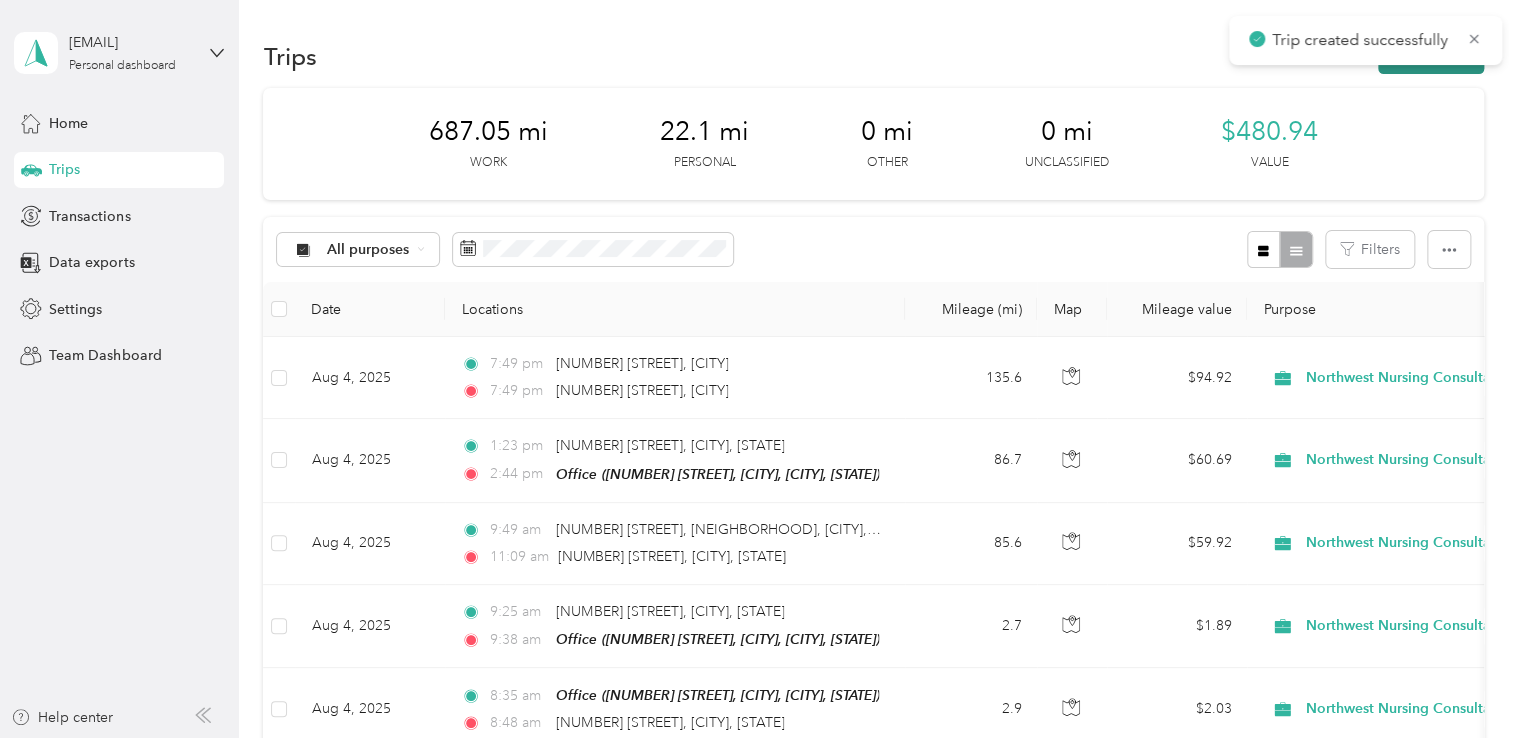 click on "New trip" at bounding box center [1431, 56] 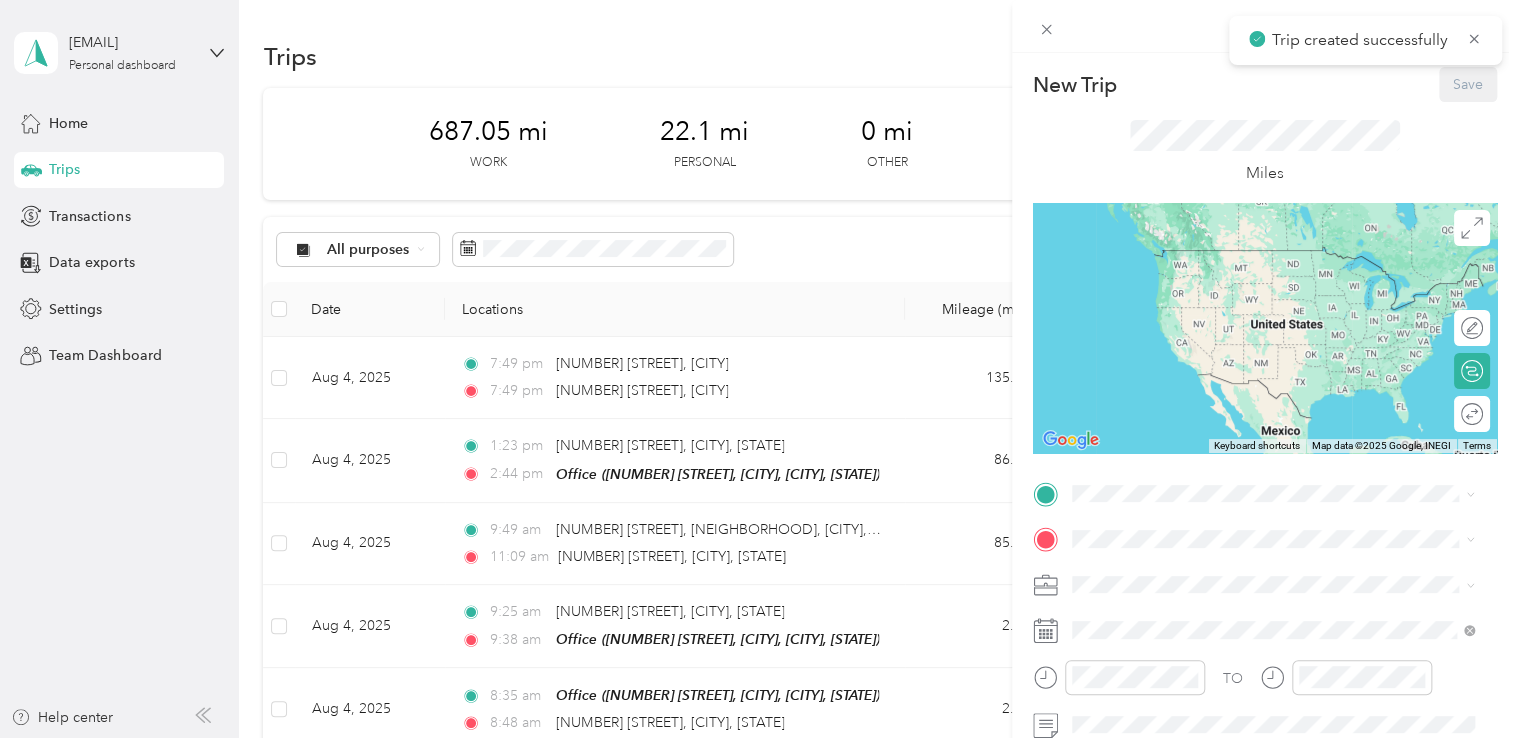 click on "TO Add photo" at bounding box center [1265, 697] 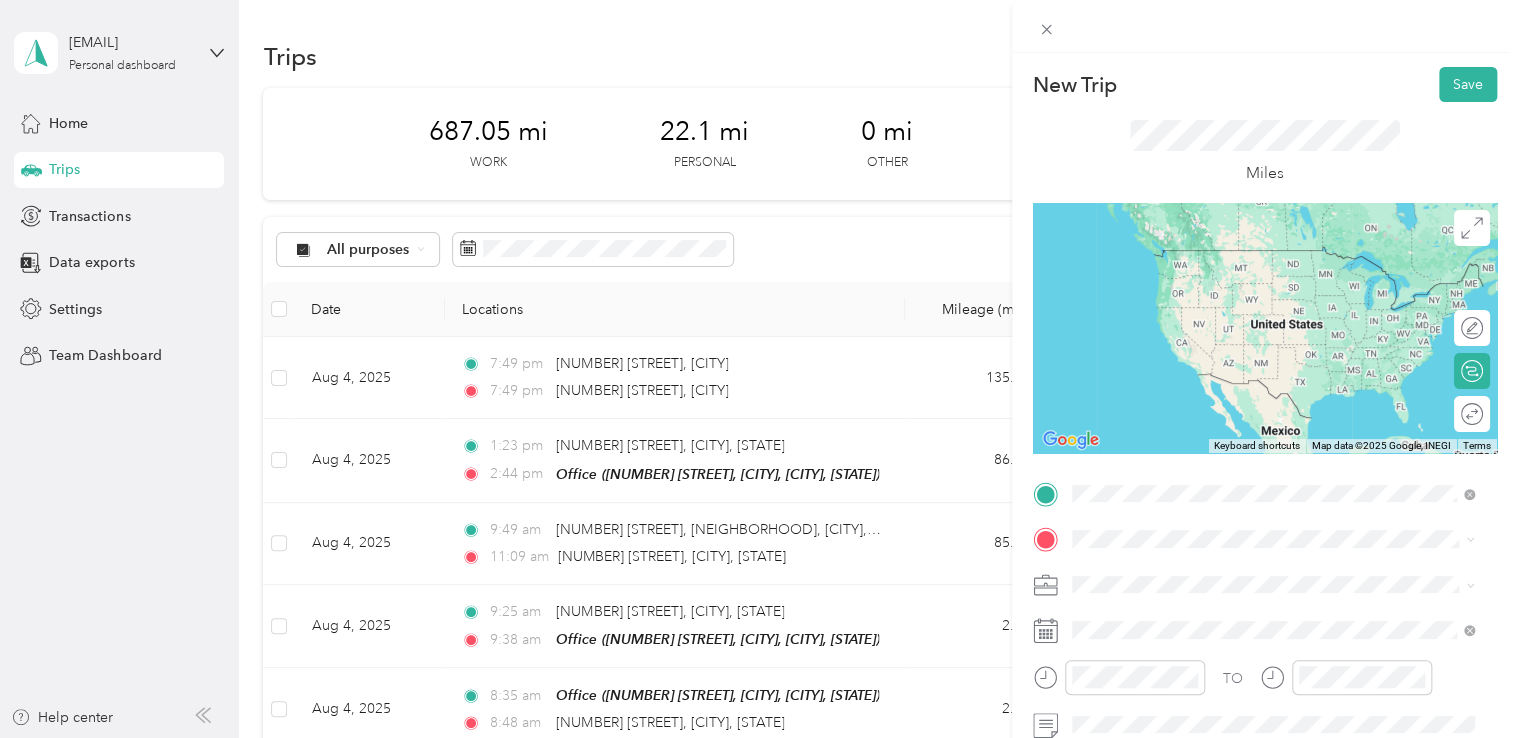 click on "[NUMBER] [STREET]
[CITY], [STATE] [POSTAL_CODE], [COUNTRY]" at bounding box center (1253, 258) 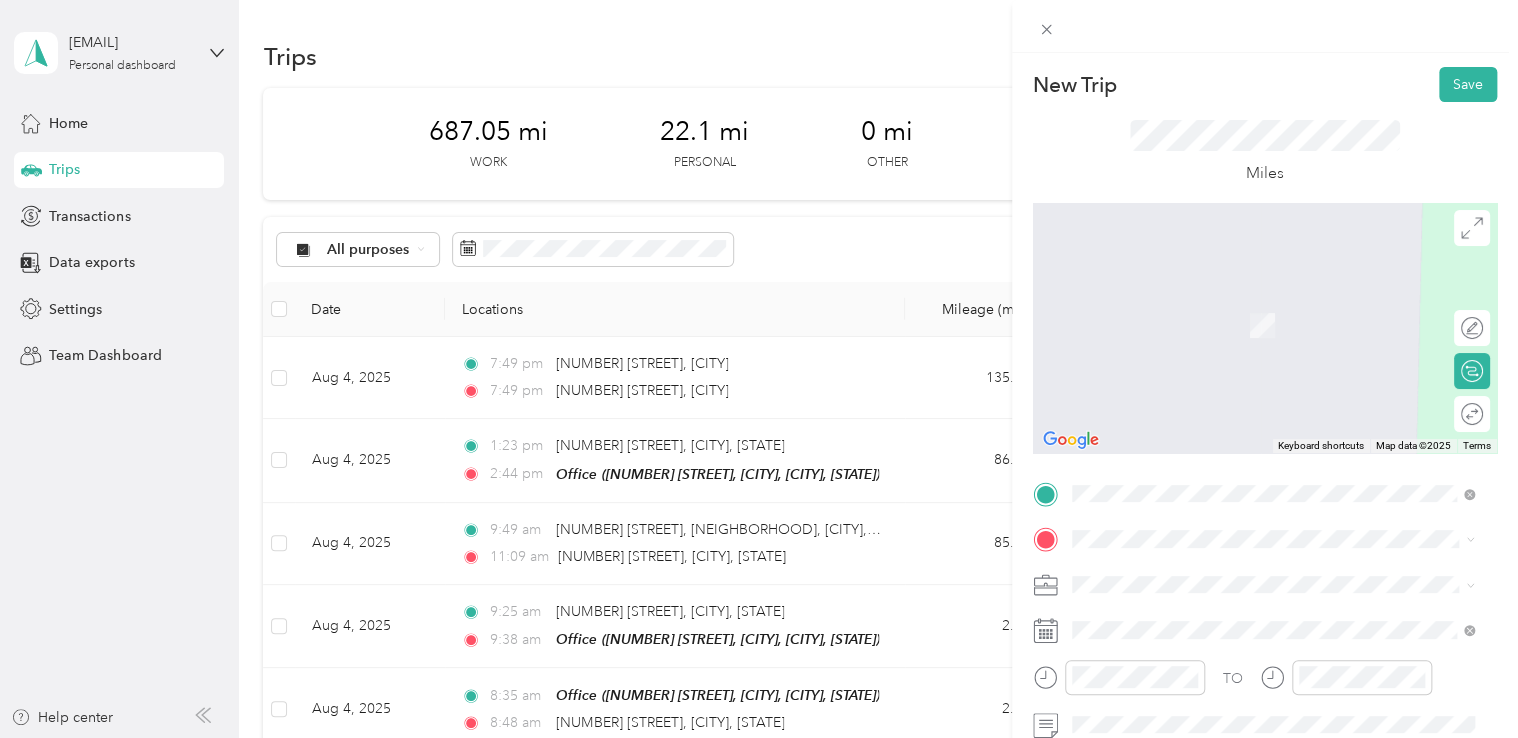 click on "Office" at bounding box center (1129, 618) 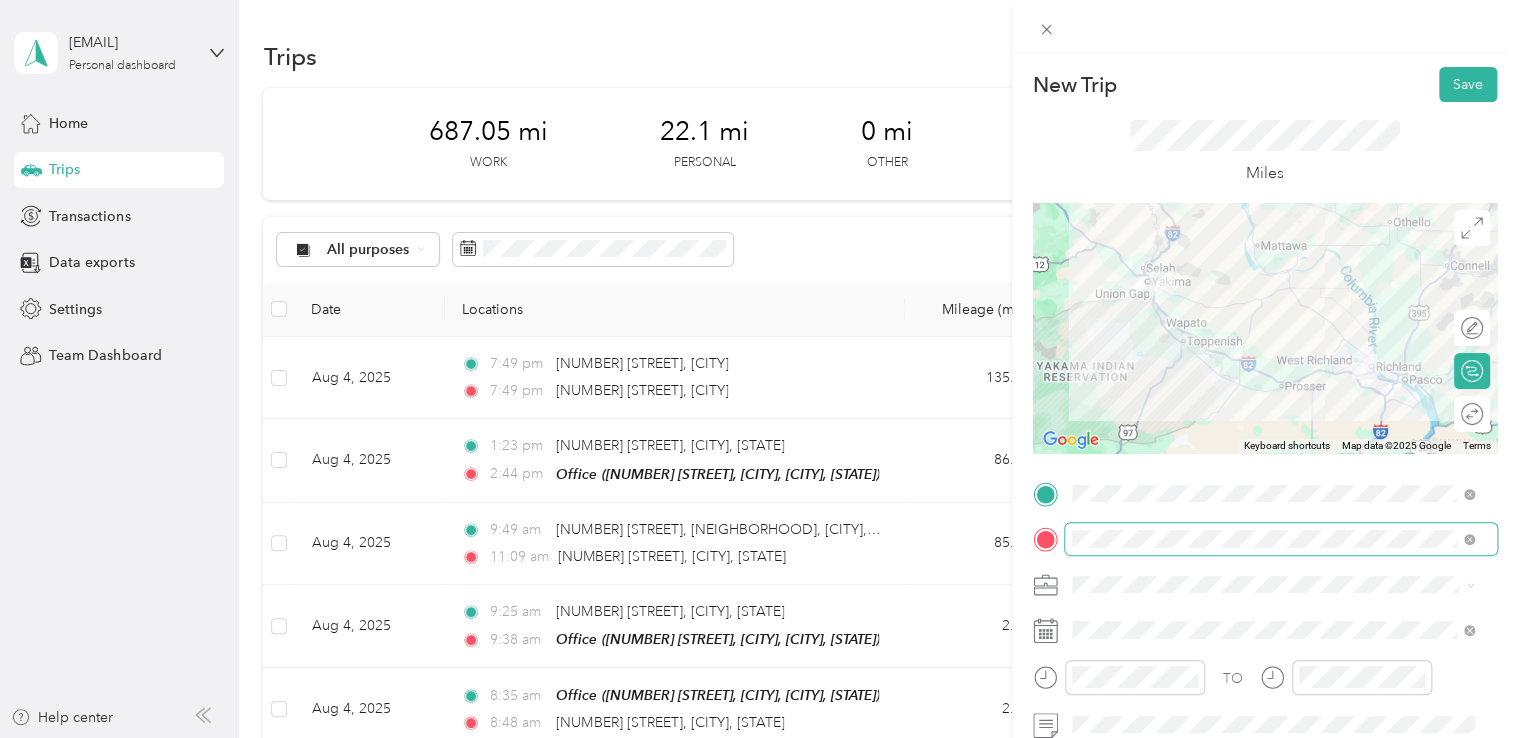 scroll, scrollTop: 100, scrollLeft: 0, axis: vertical 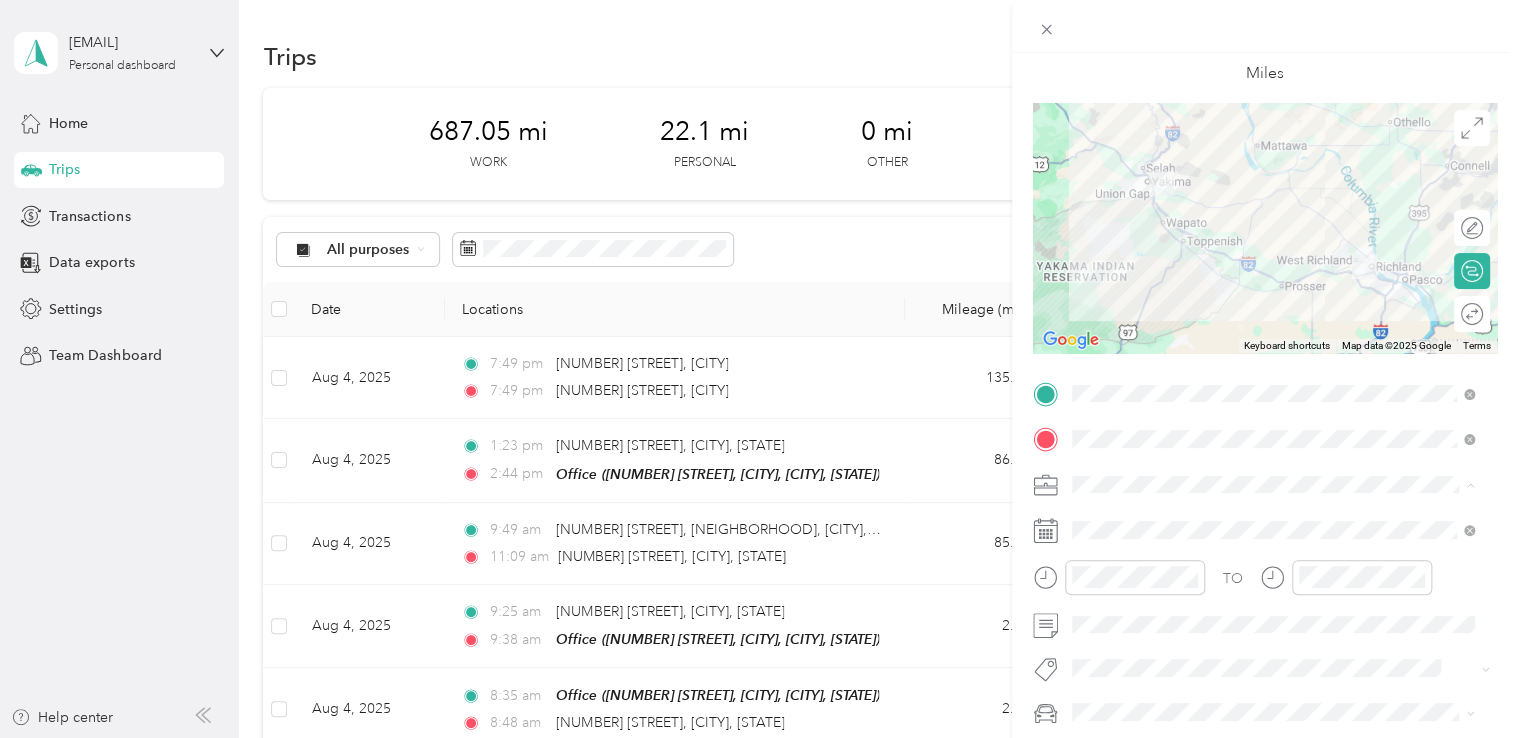 click on "Northwest Nursing Consultants" at bounding box center (1273, 274) 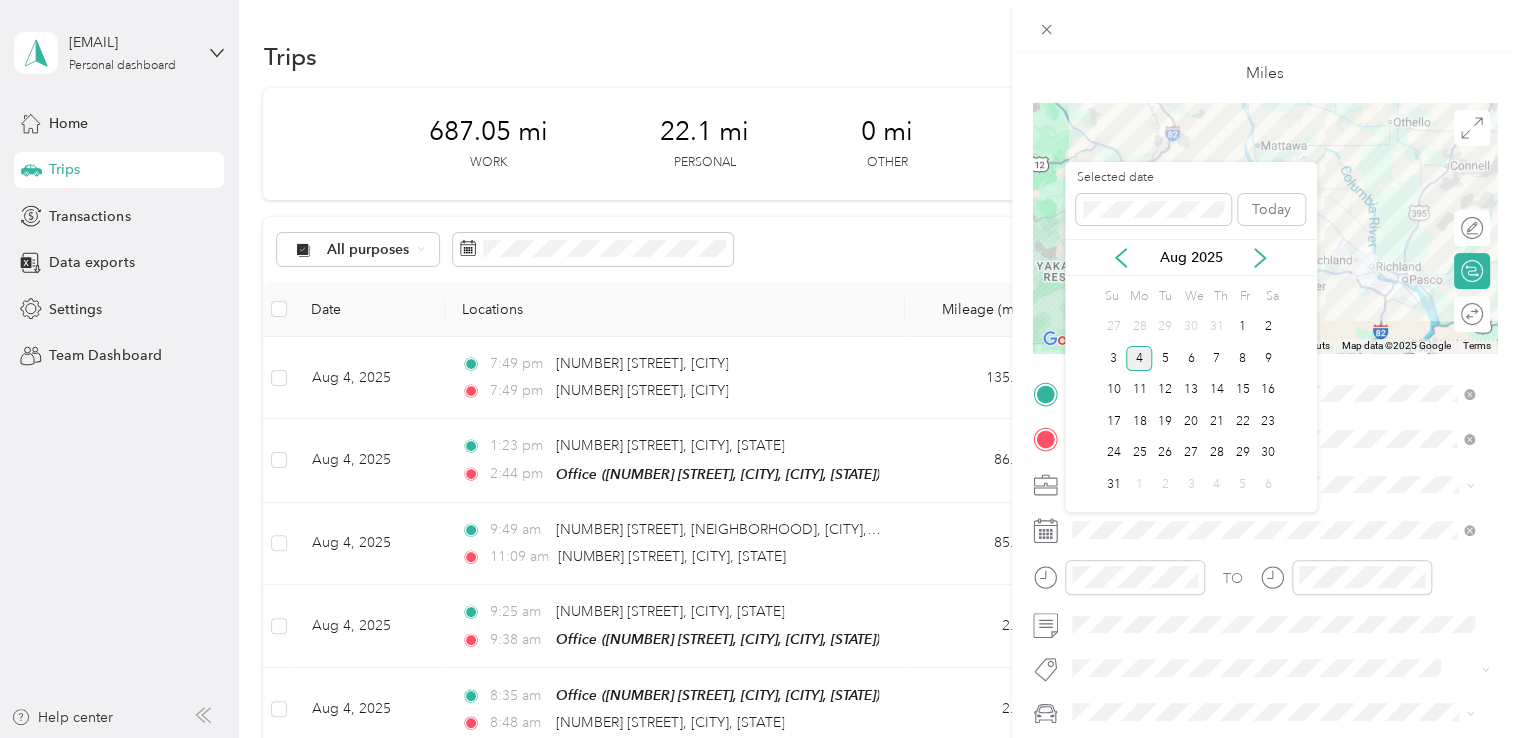 click on "Aug 2025" at bounding box center [1191, 257] 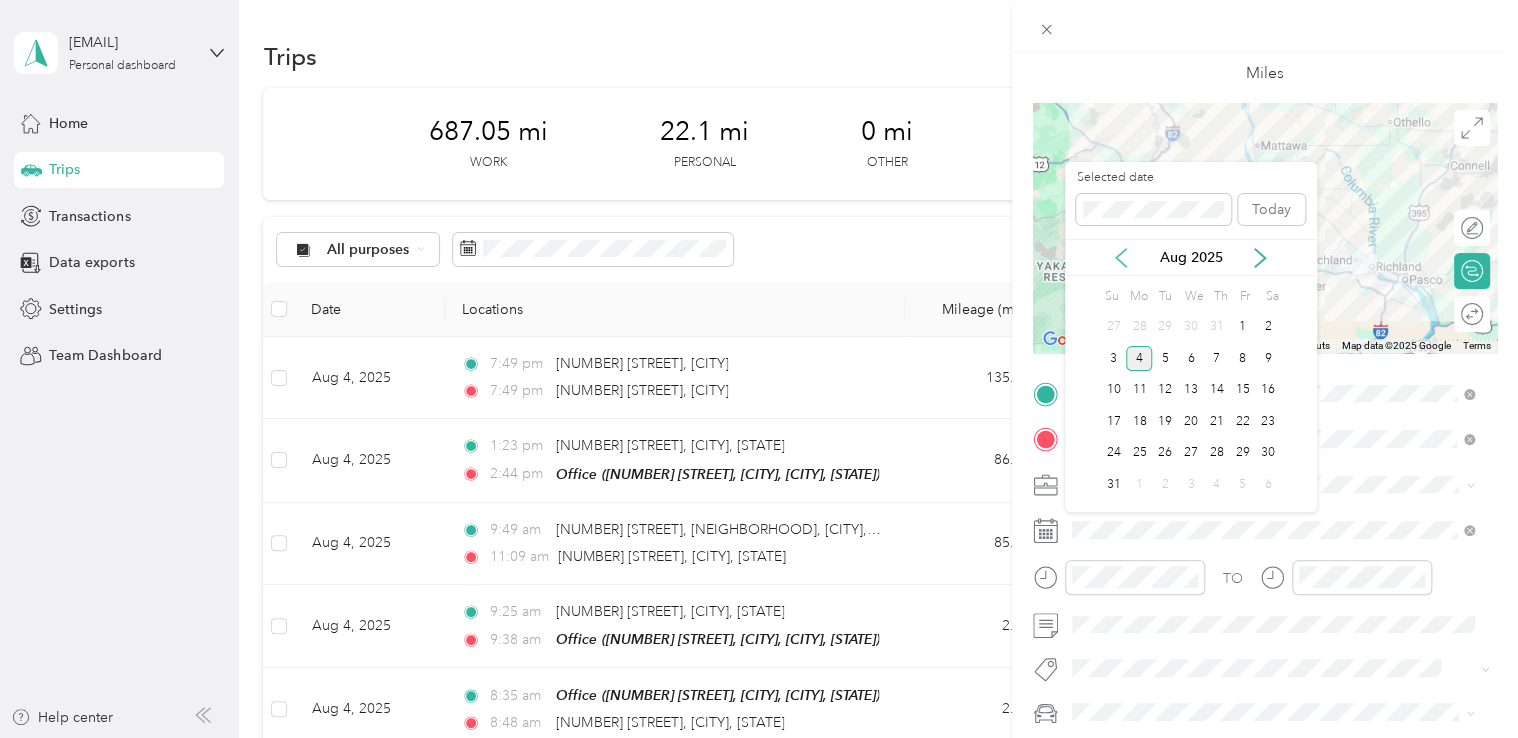 click 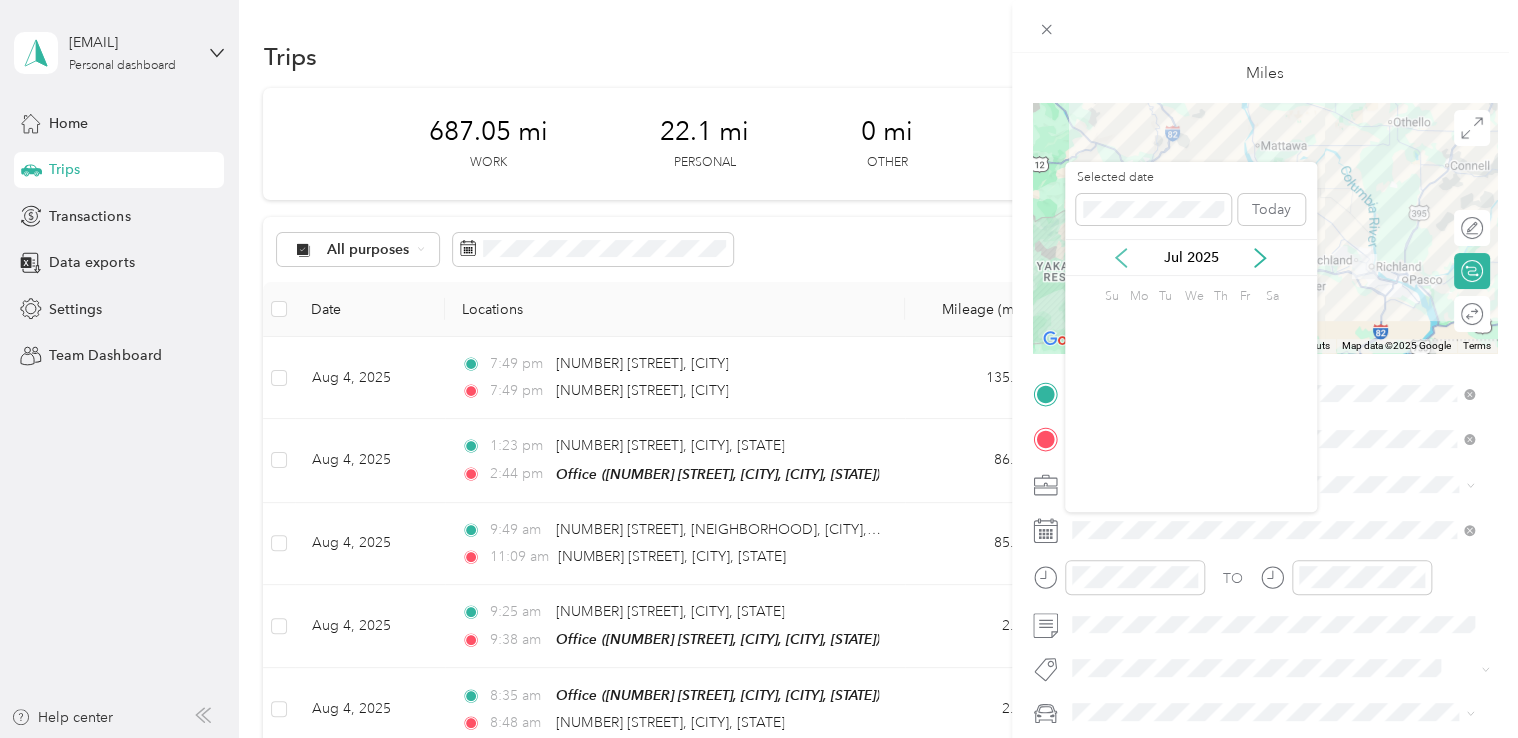 click 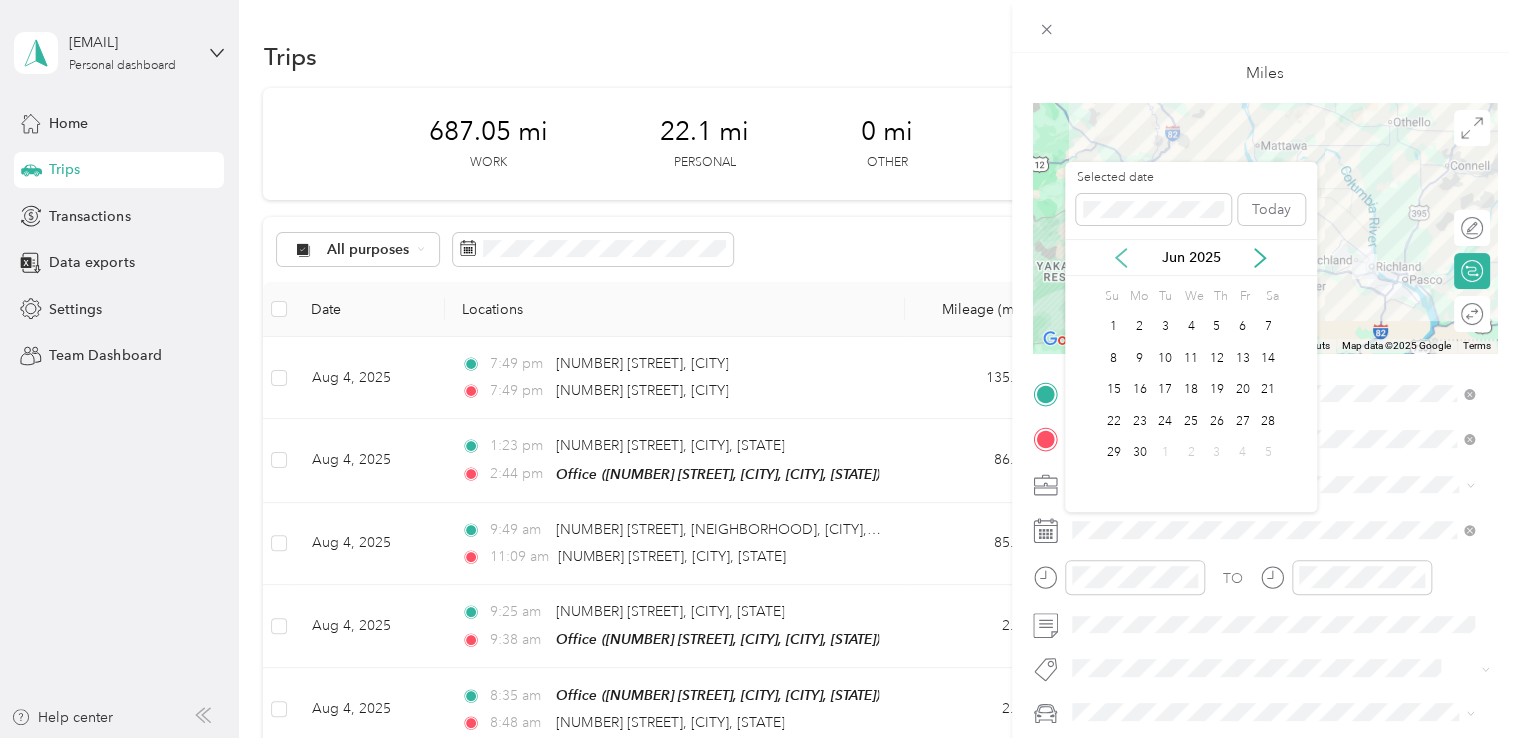 click 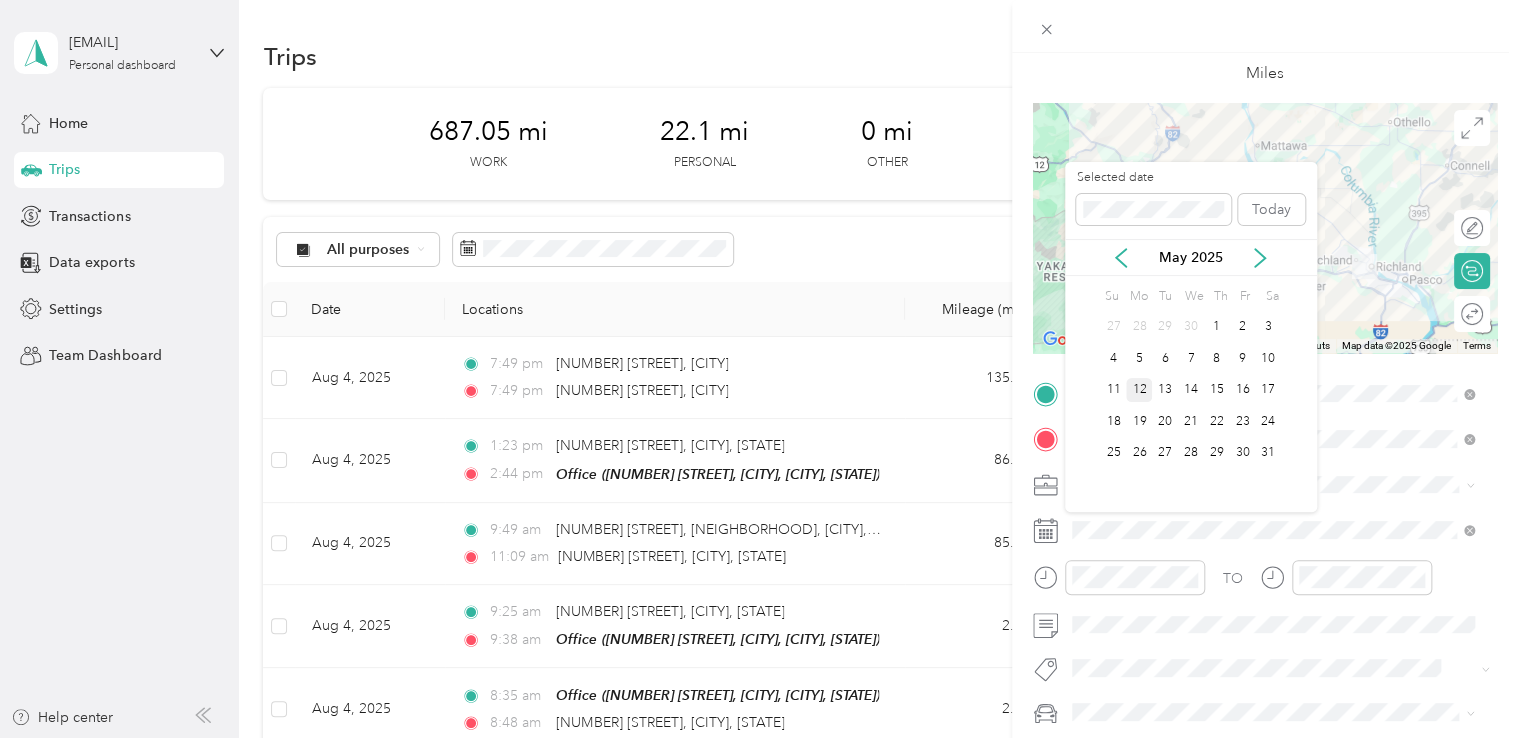 click on "12" at bounding box center (1139, 390) 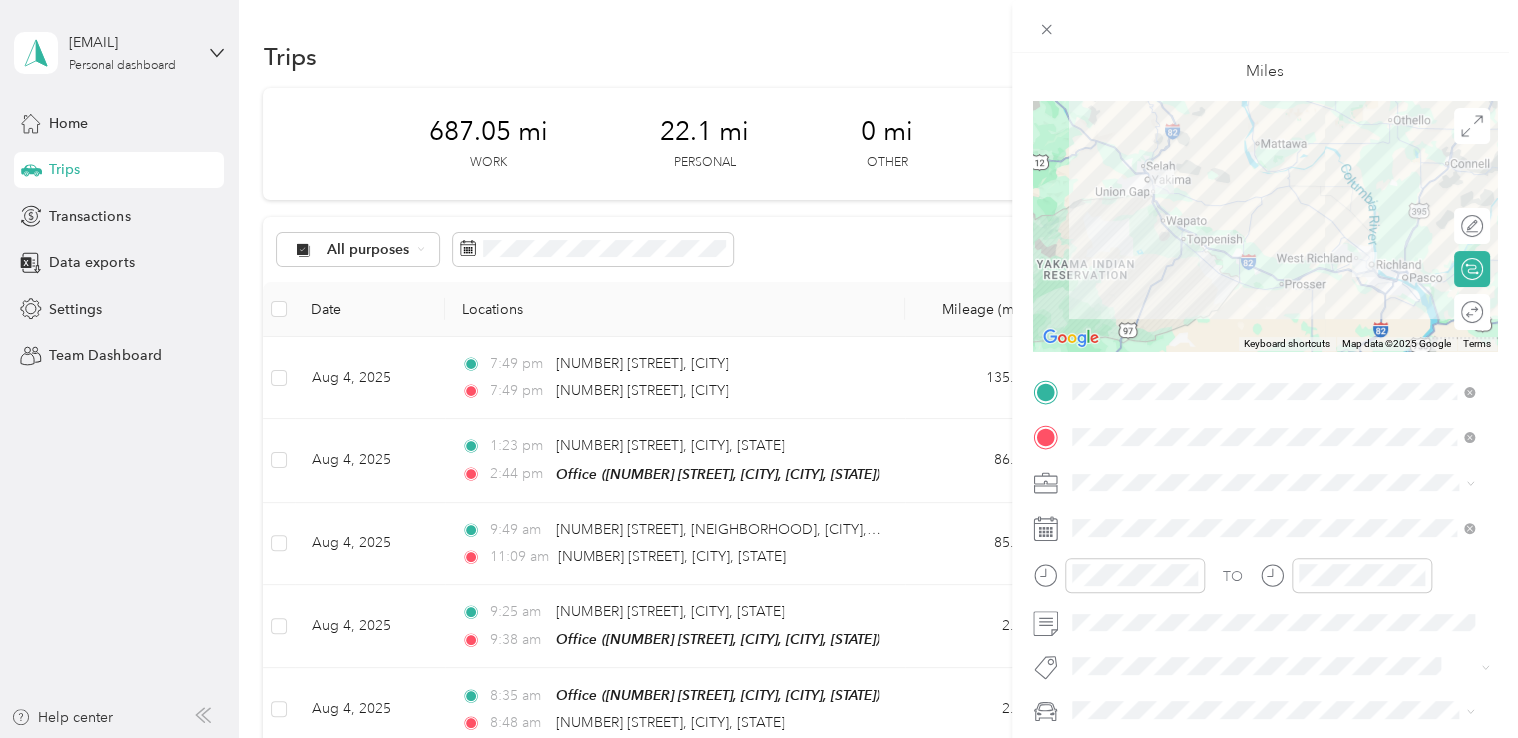 scroll, scrollTop: 0, scrollLeft: 0, axis: both 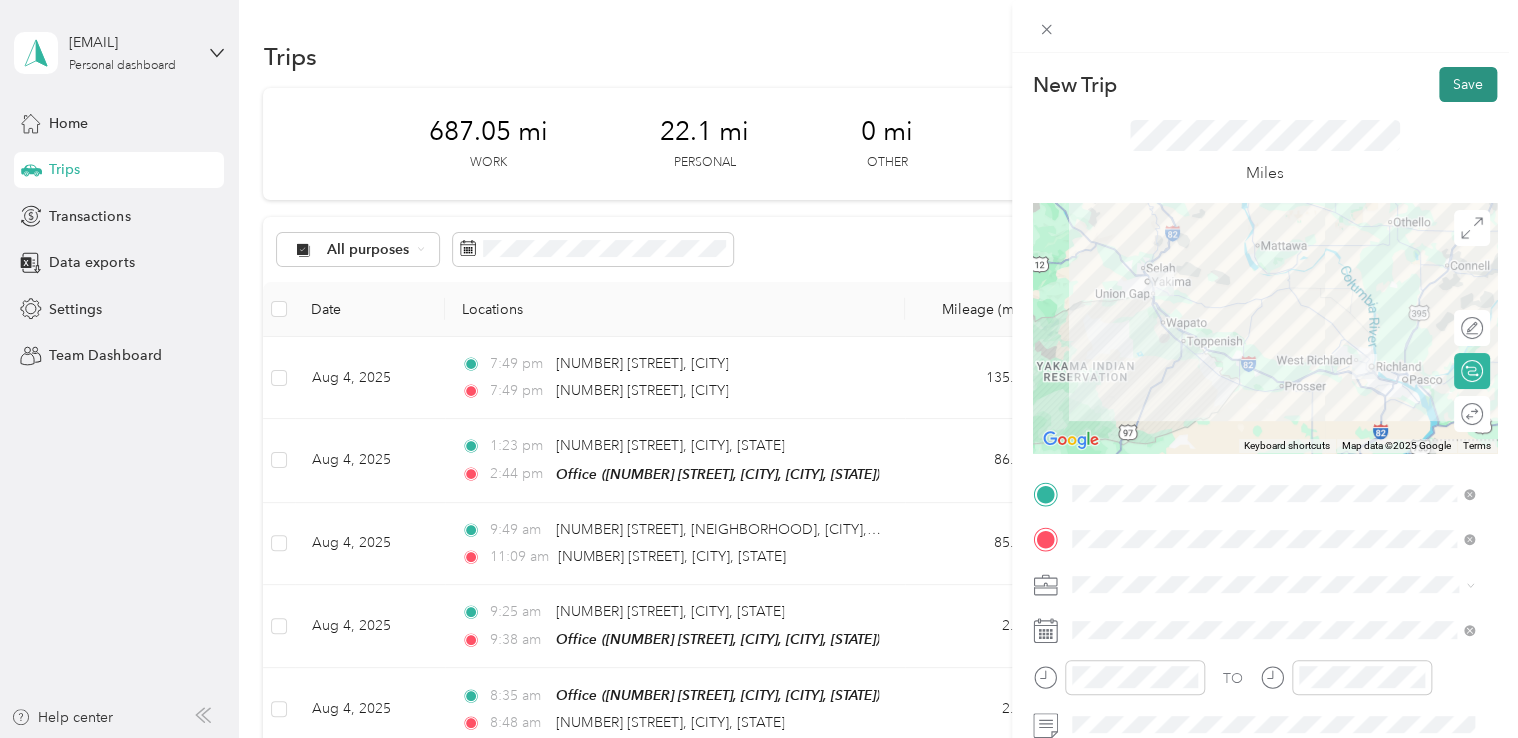 click on "Save" at bounding box center [1468, 84] 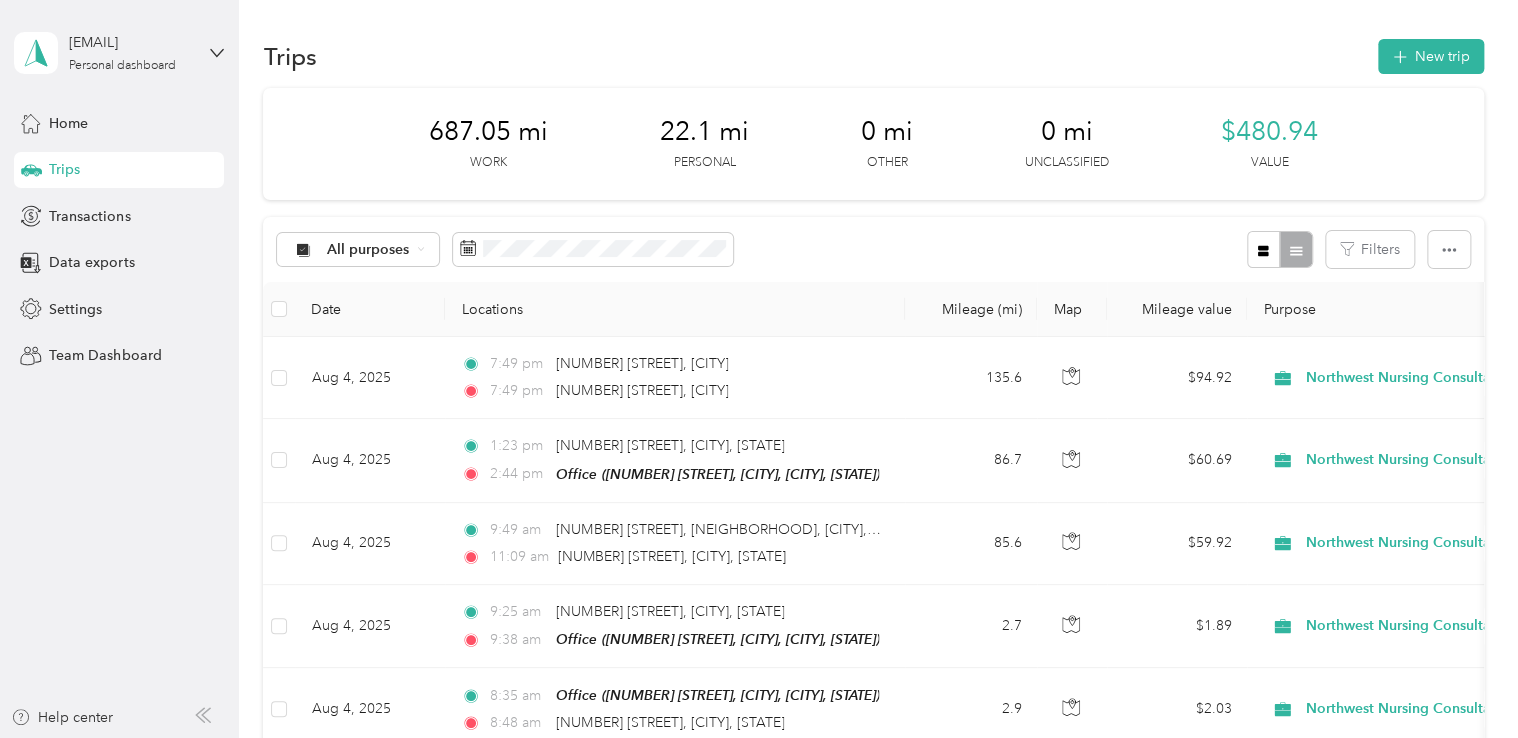 click on "$480.94" at bounding box center [1269, 132] 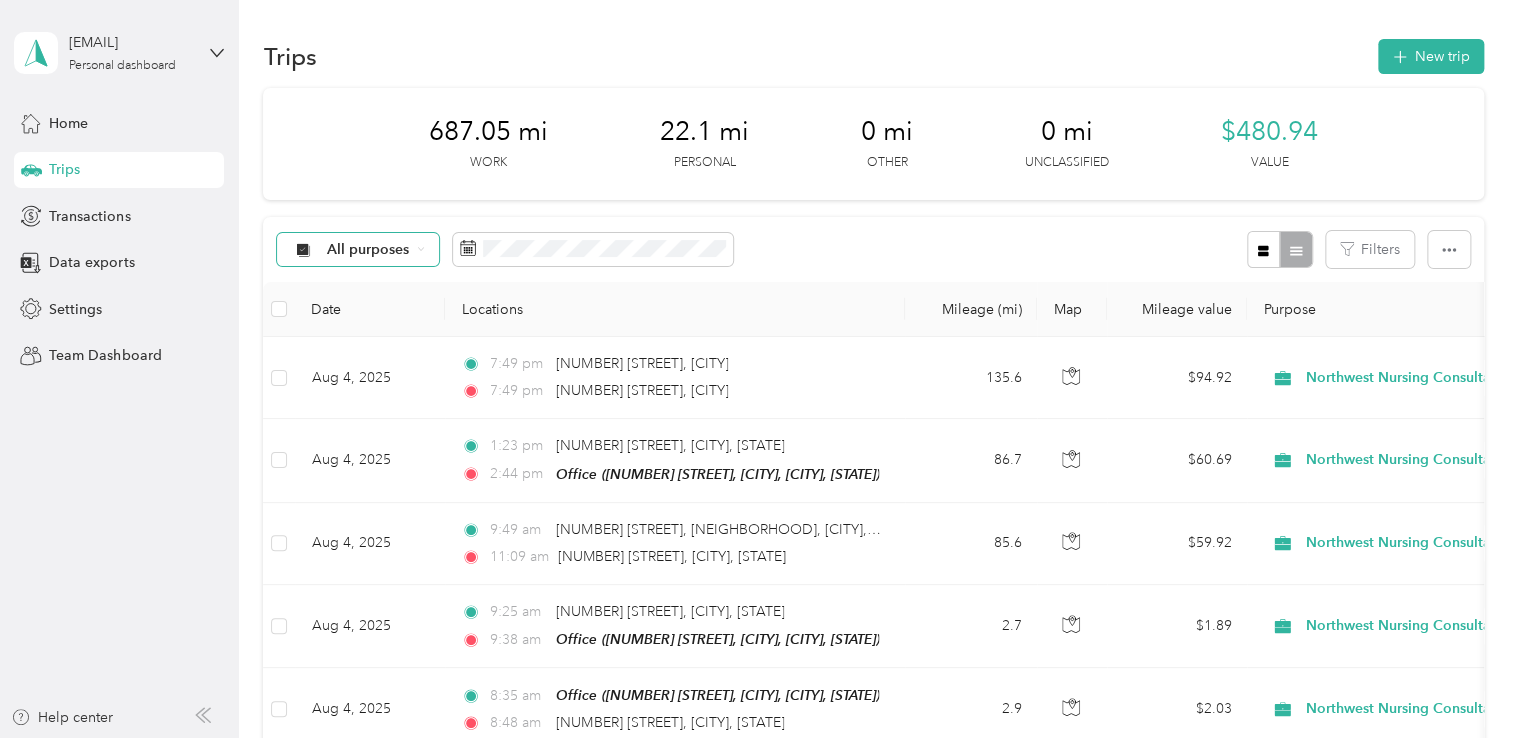 click on "All purposes" at bounding box center [358, 250] 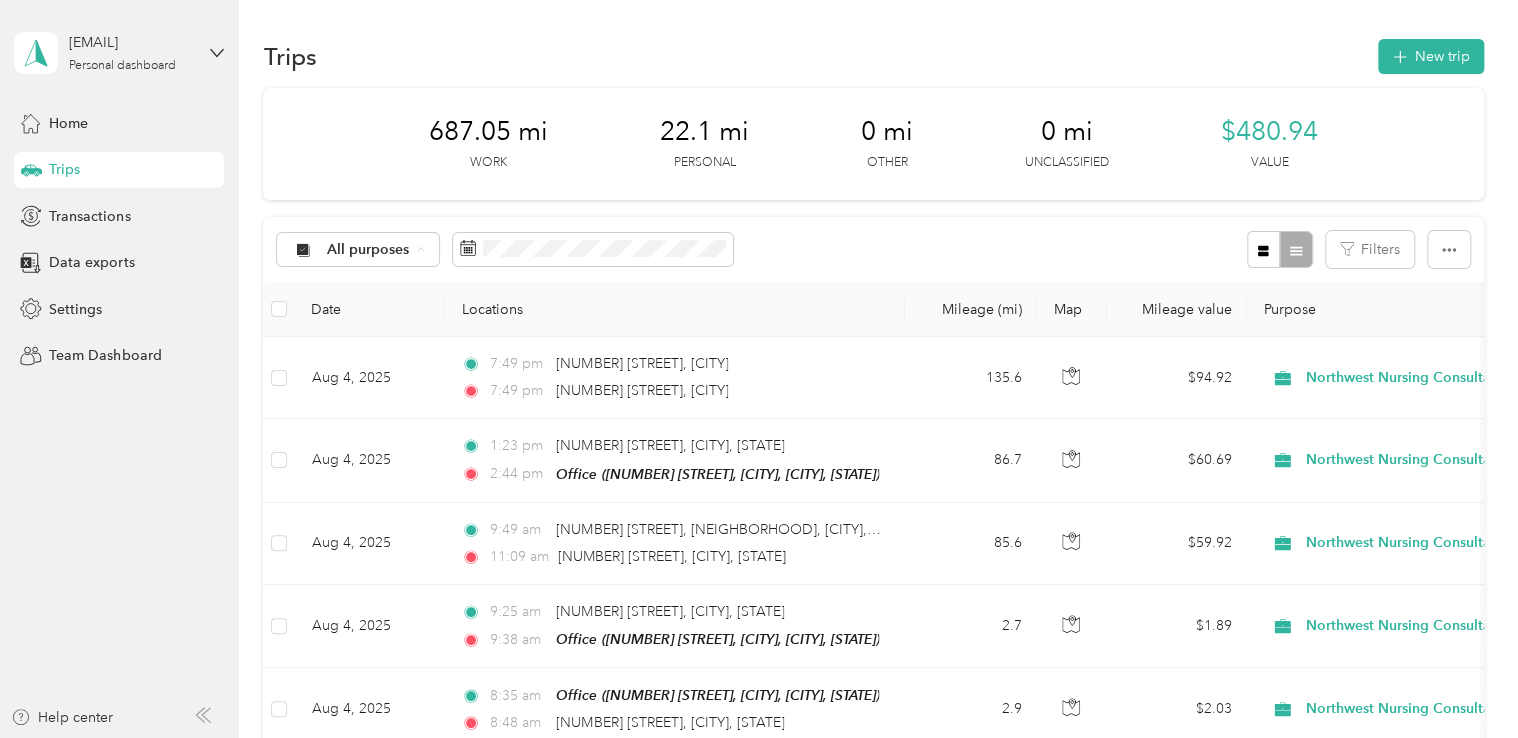 click on "Personal" at bounding box center (429, 390) 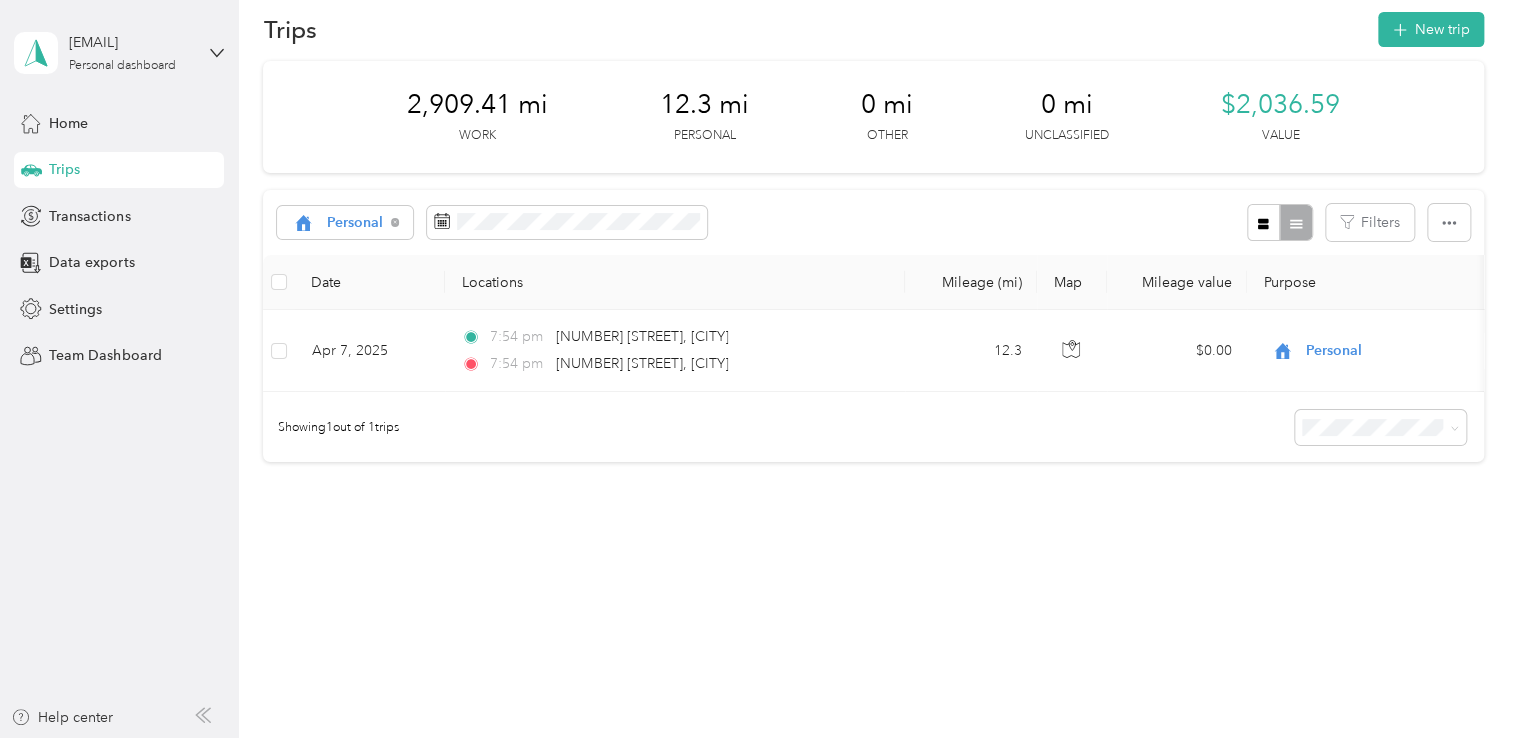 scroll, scrollTop: 41, scrollLeft: 0, axis: vertical 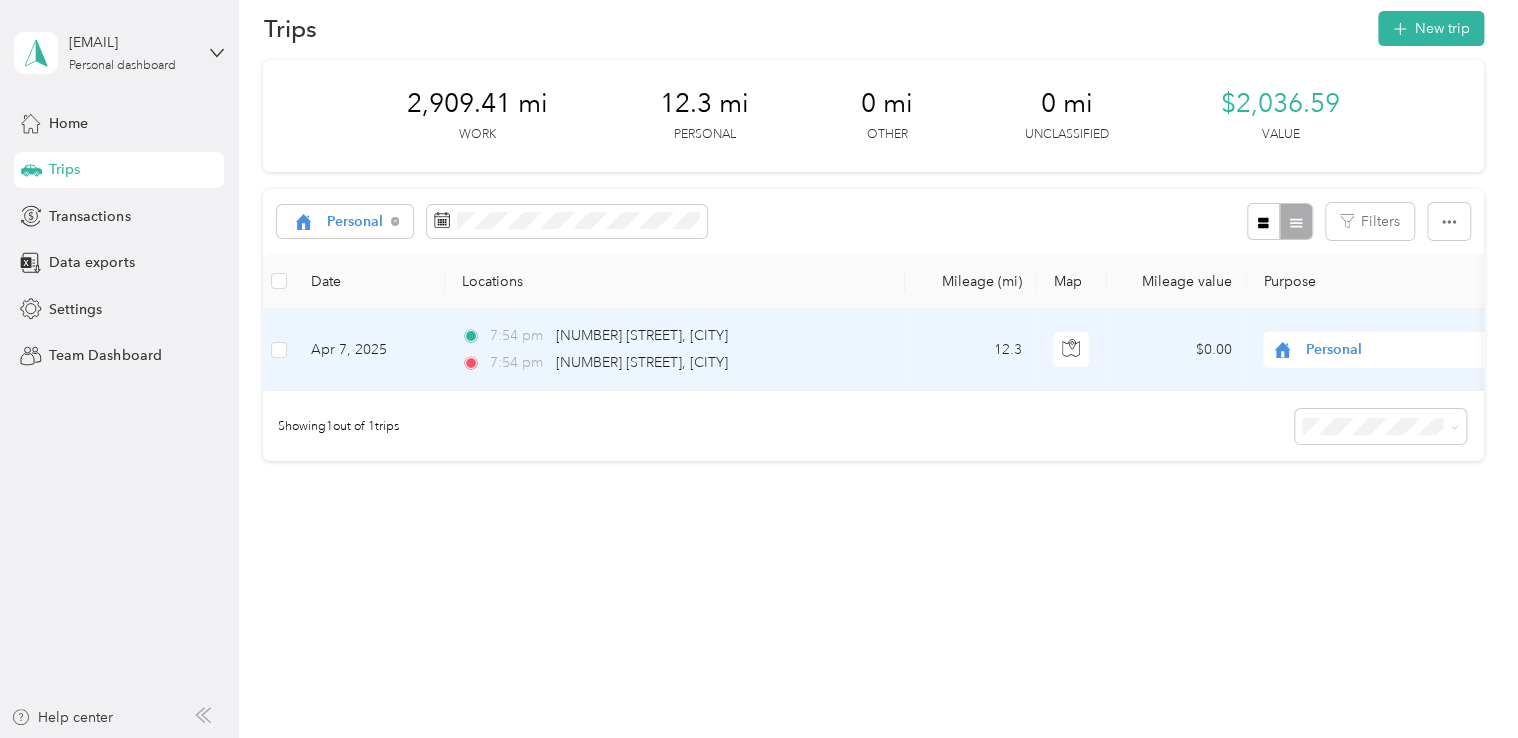 click on "Personal" at bounding box center [1397, 350] 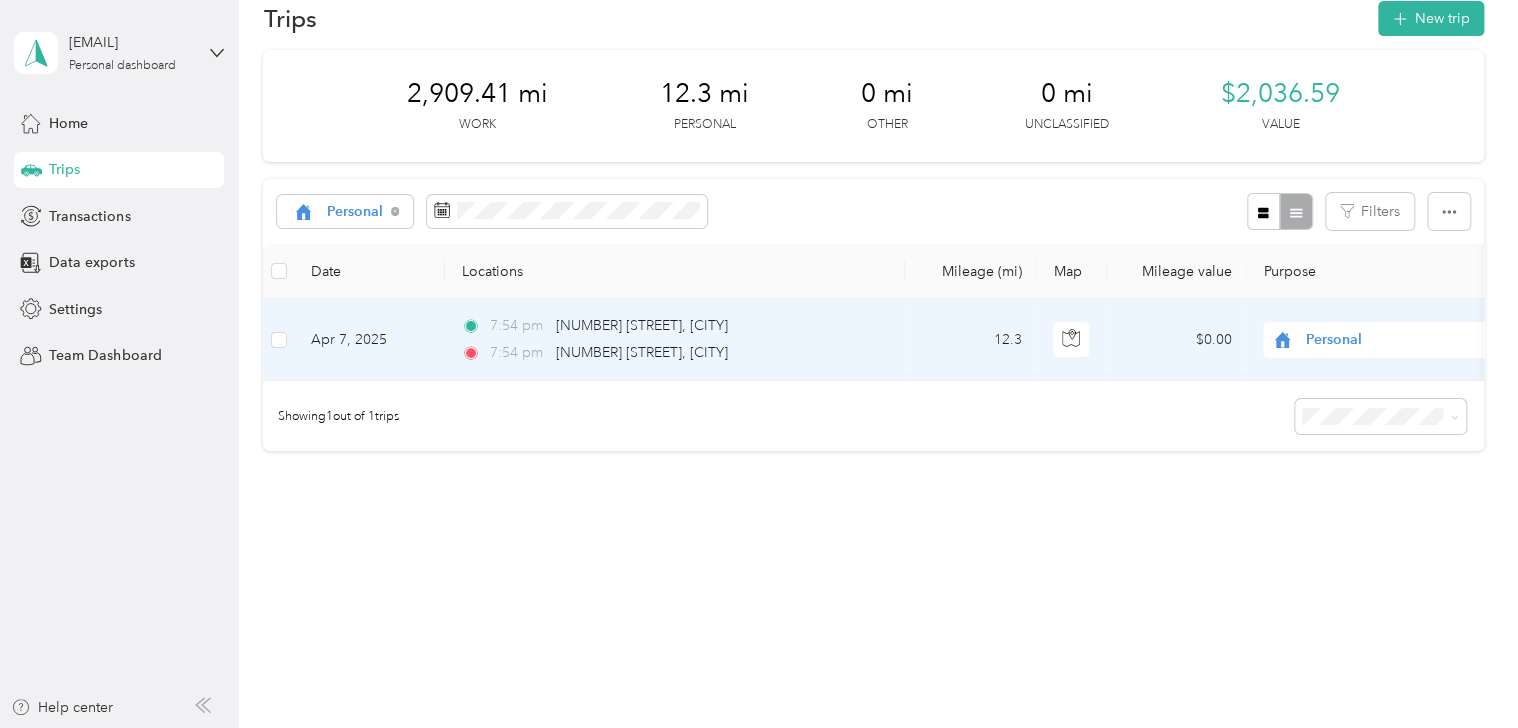 click on "Northwest Nursing Consultants" at bounding box center [1398, 442] 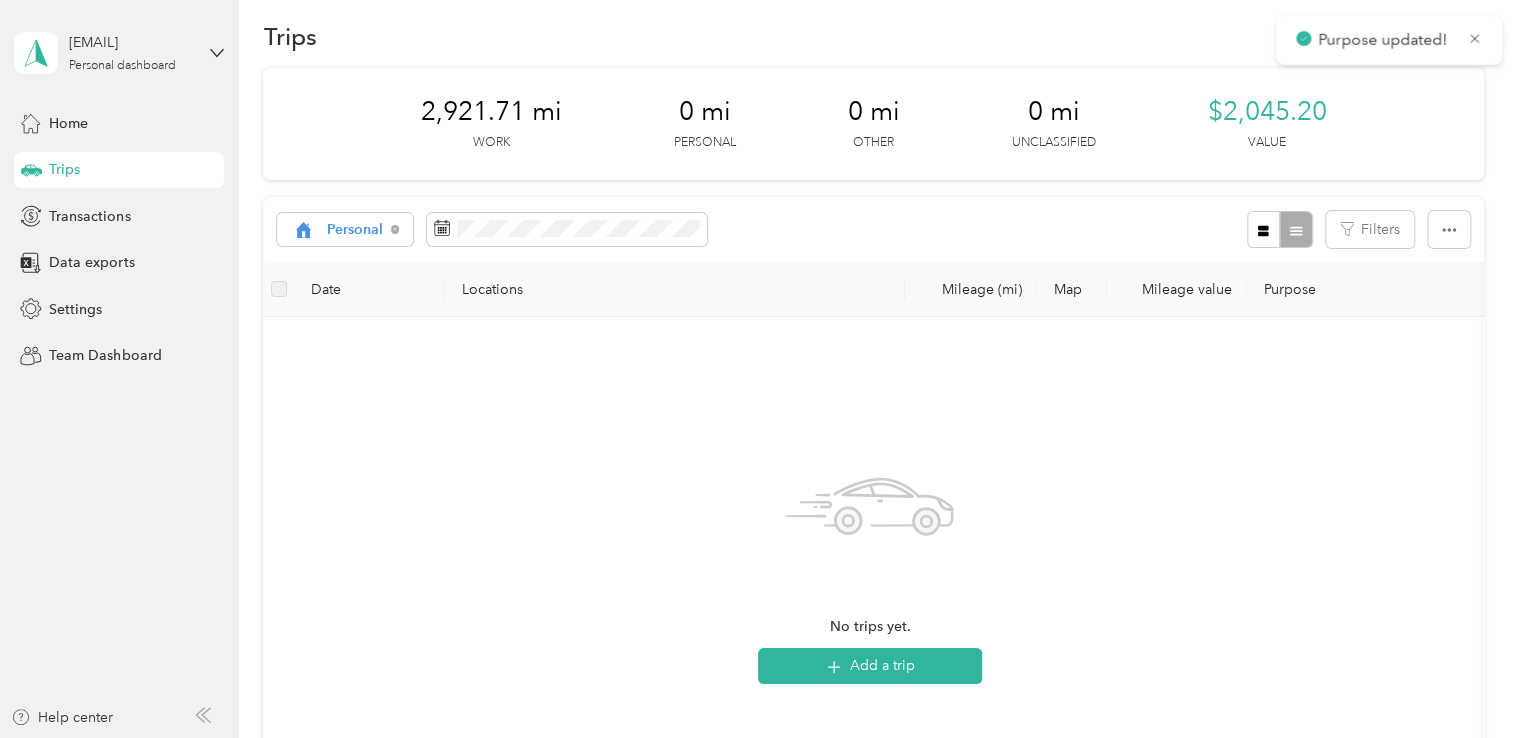 scroll, scrollTop: 0, scrollLeft: 0, axis: both 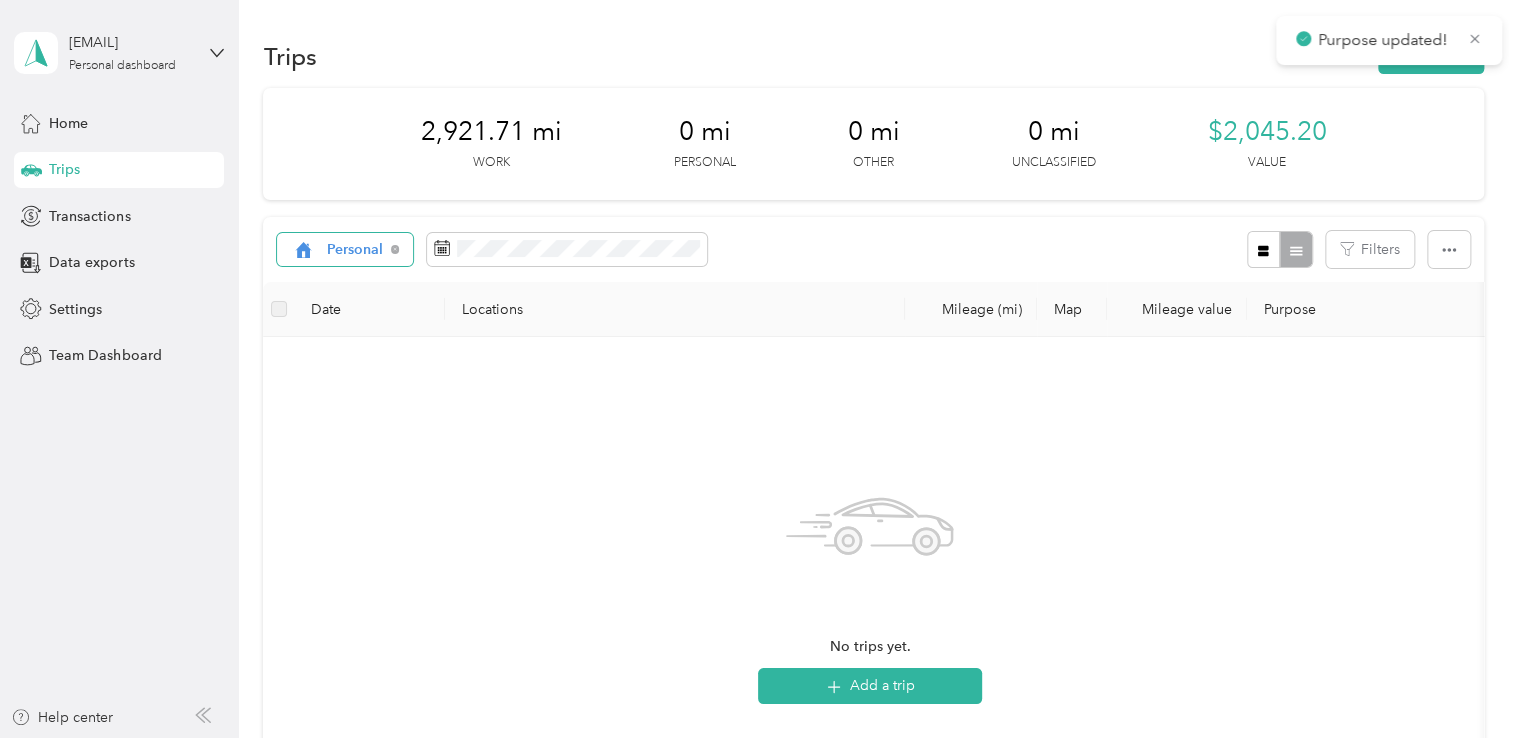 click on "Personal" at bounding box center [345, 250] 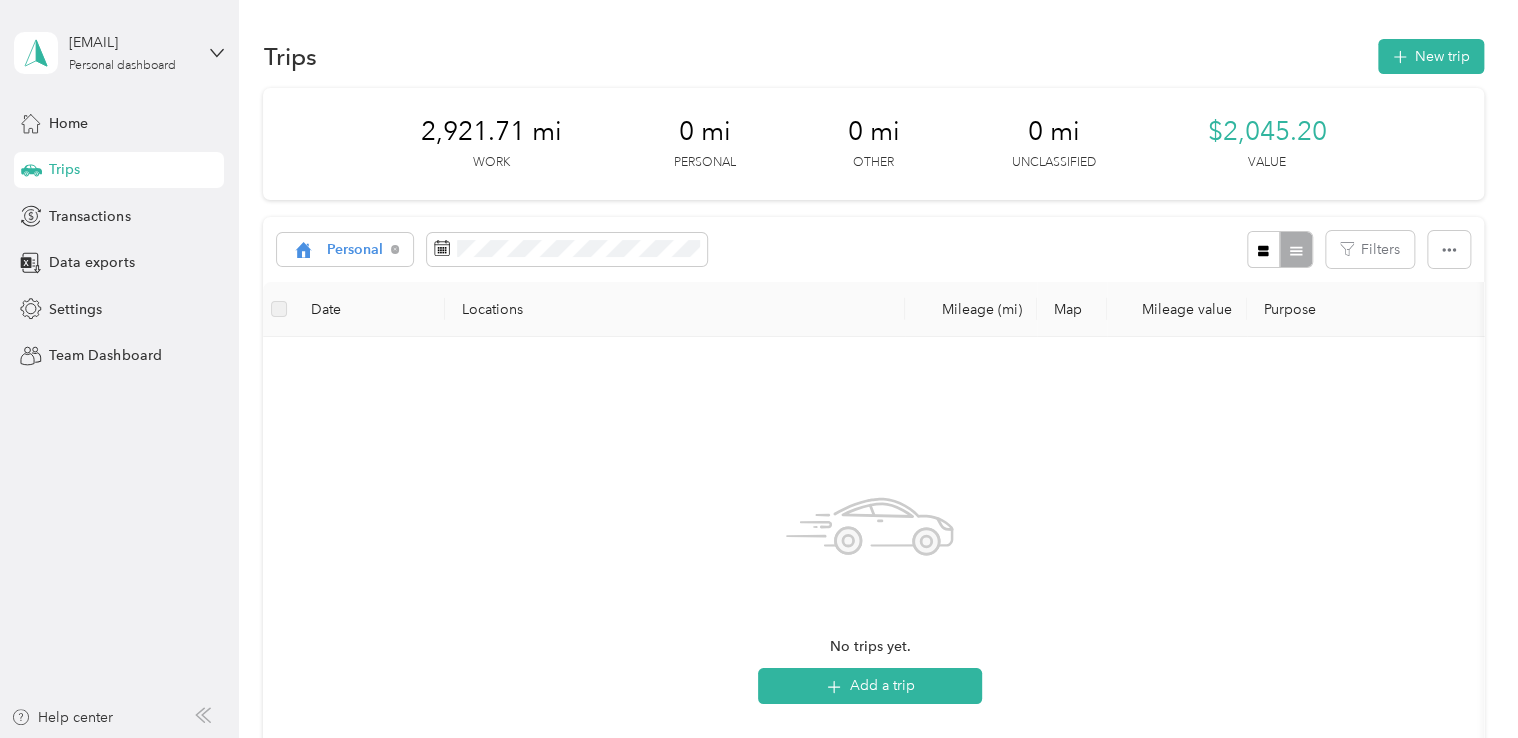 click on "Personal" at bounding box center [412, 384] 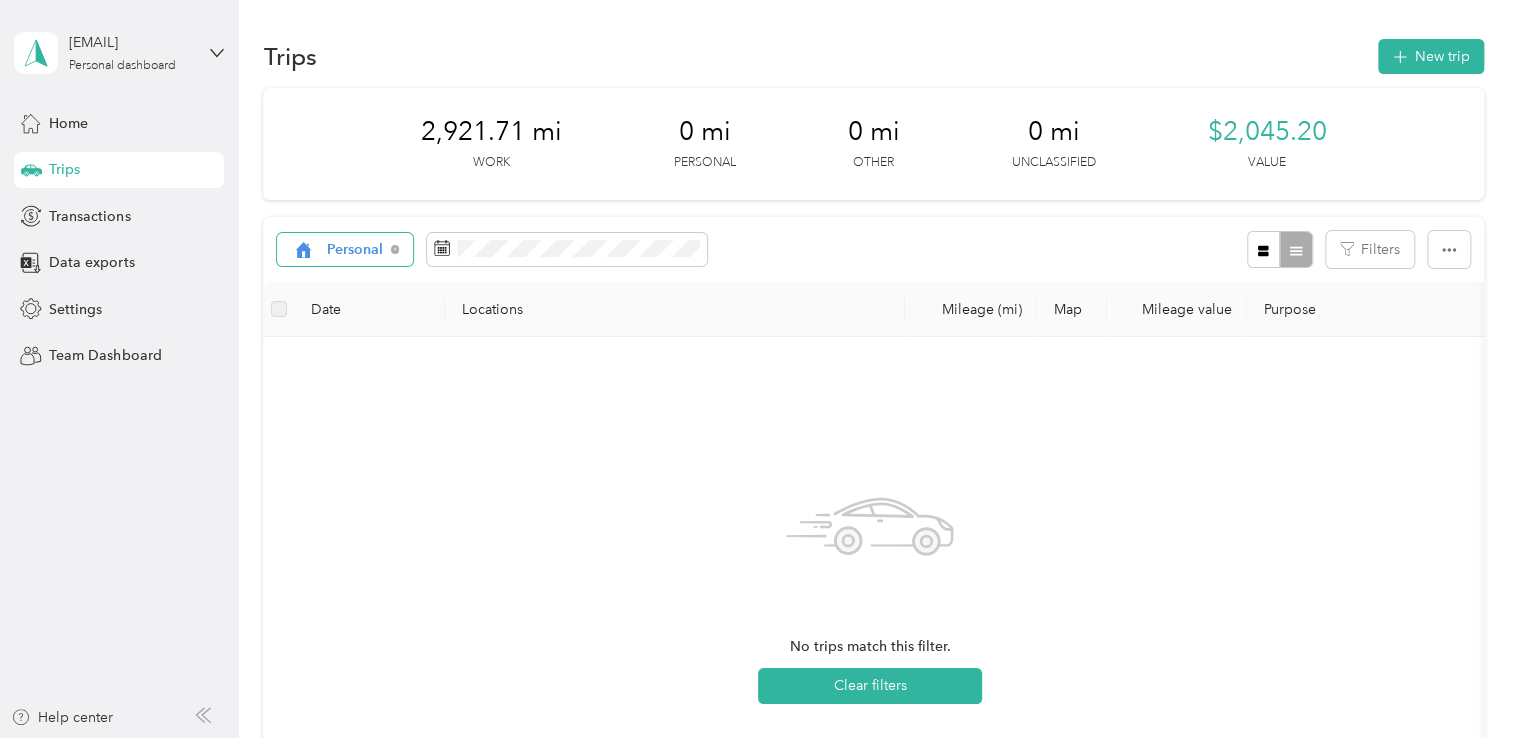 click on "Personal" at bounding box center (345, 250) 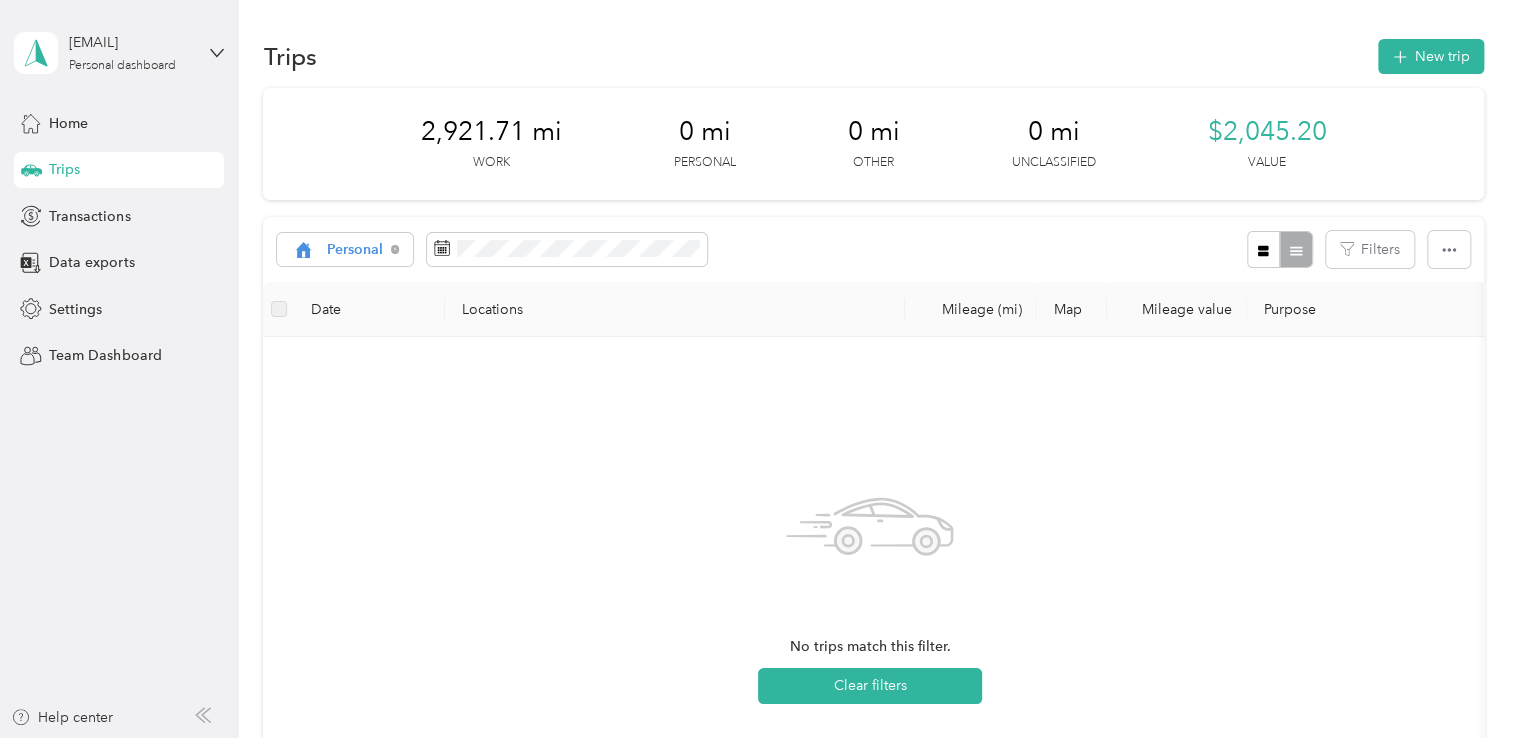 click on "Northwest Nursing Consultants" at bounding box center [429, 420] 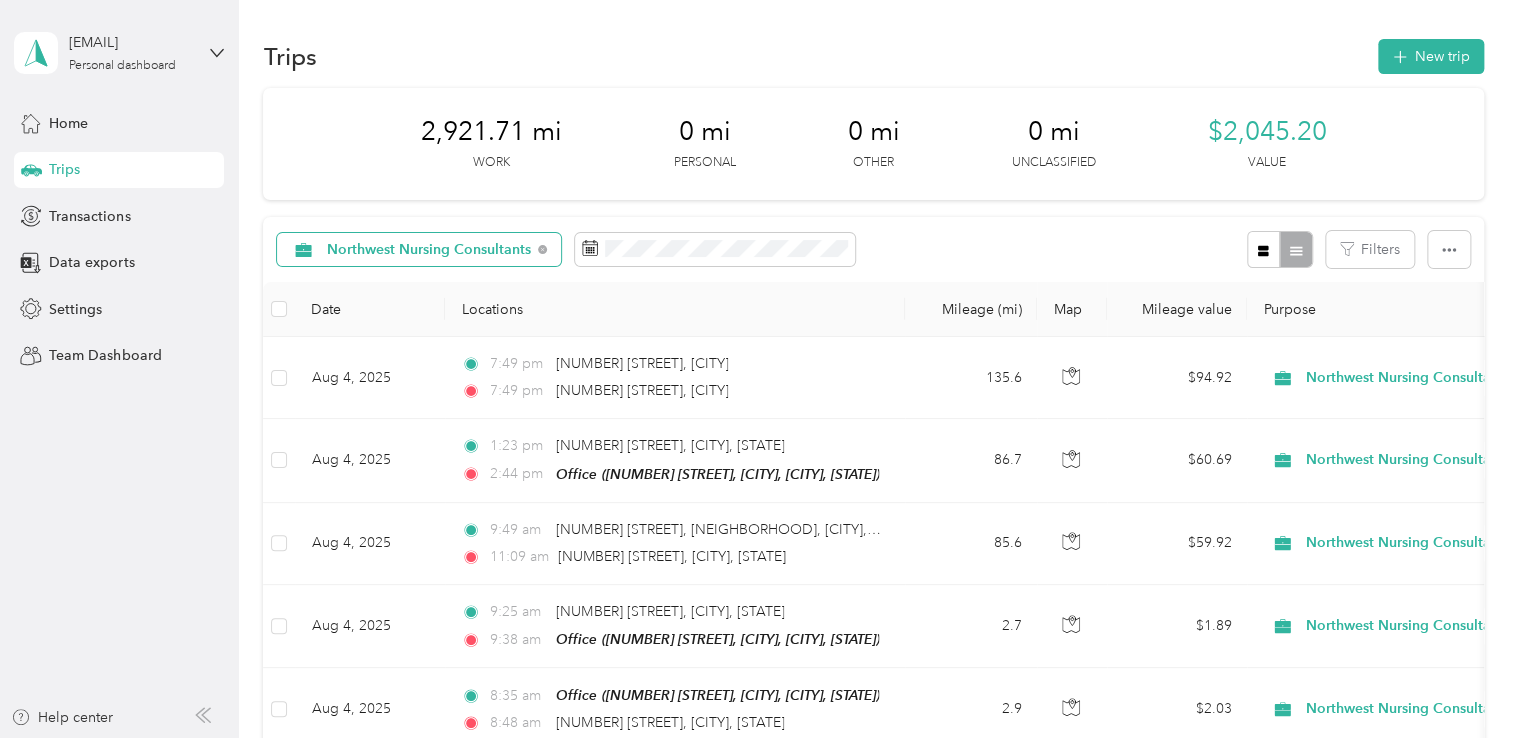click on "Northwest Nursing Consultants" at bounding box center (429, 250) 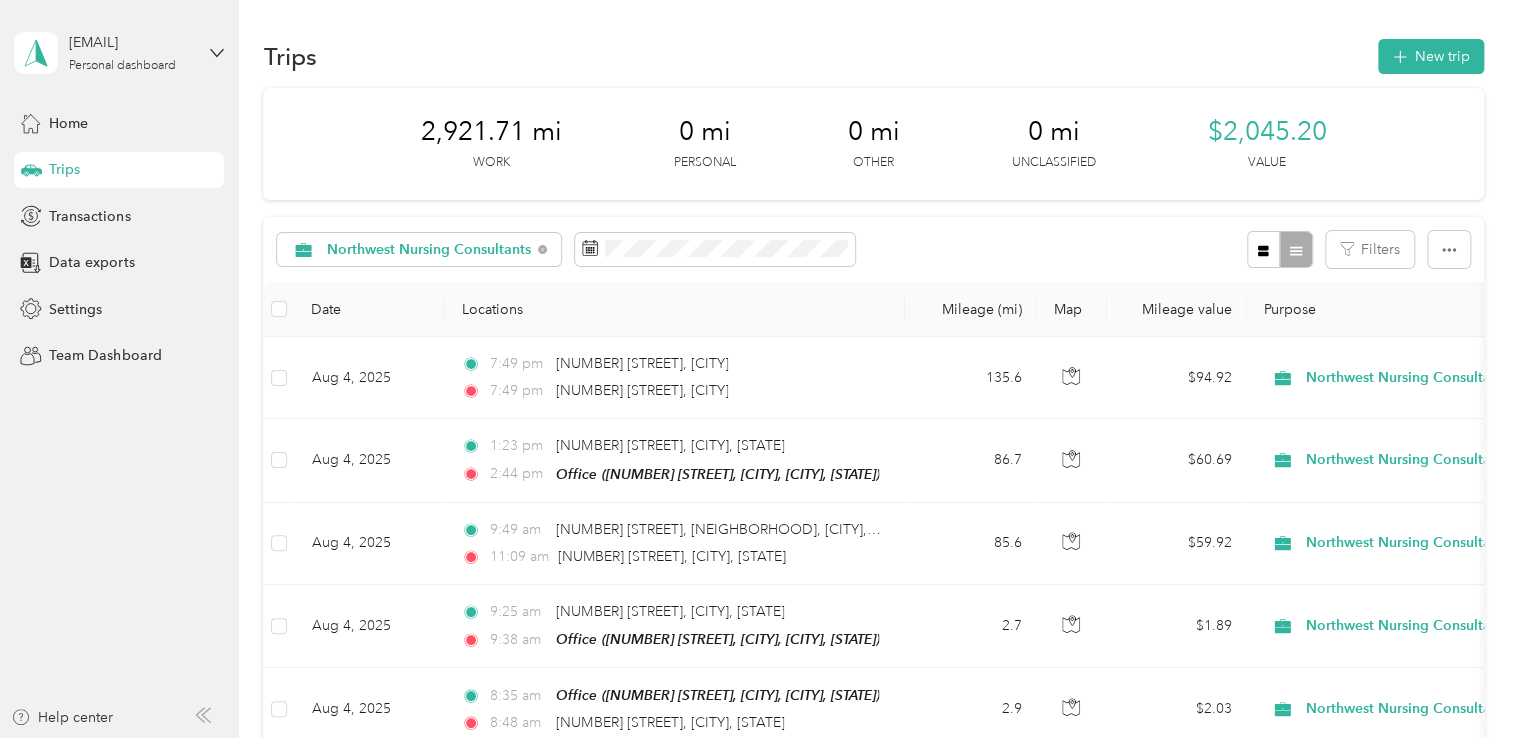 click on "Work" at bounding box center (441, 345) 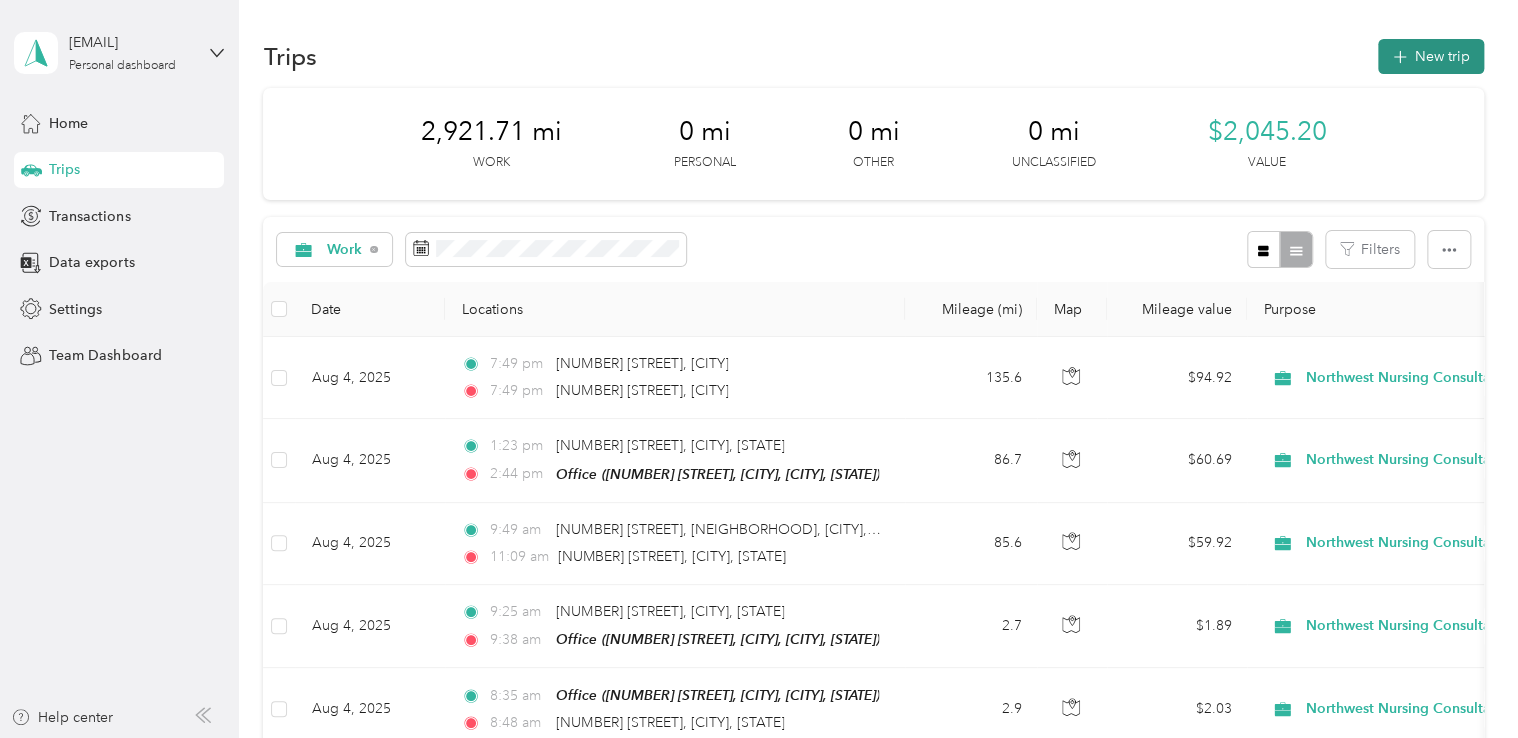 click on "New trip" at bounding box center (1431, 56) 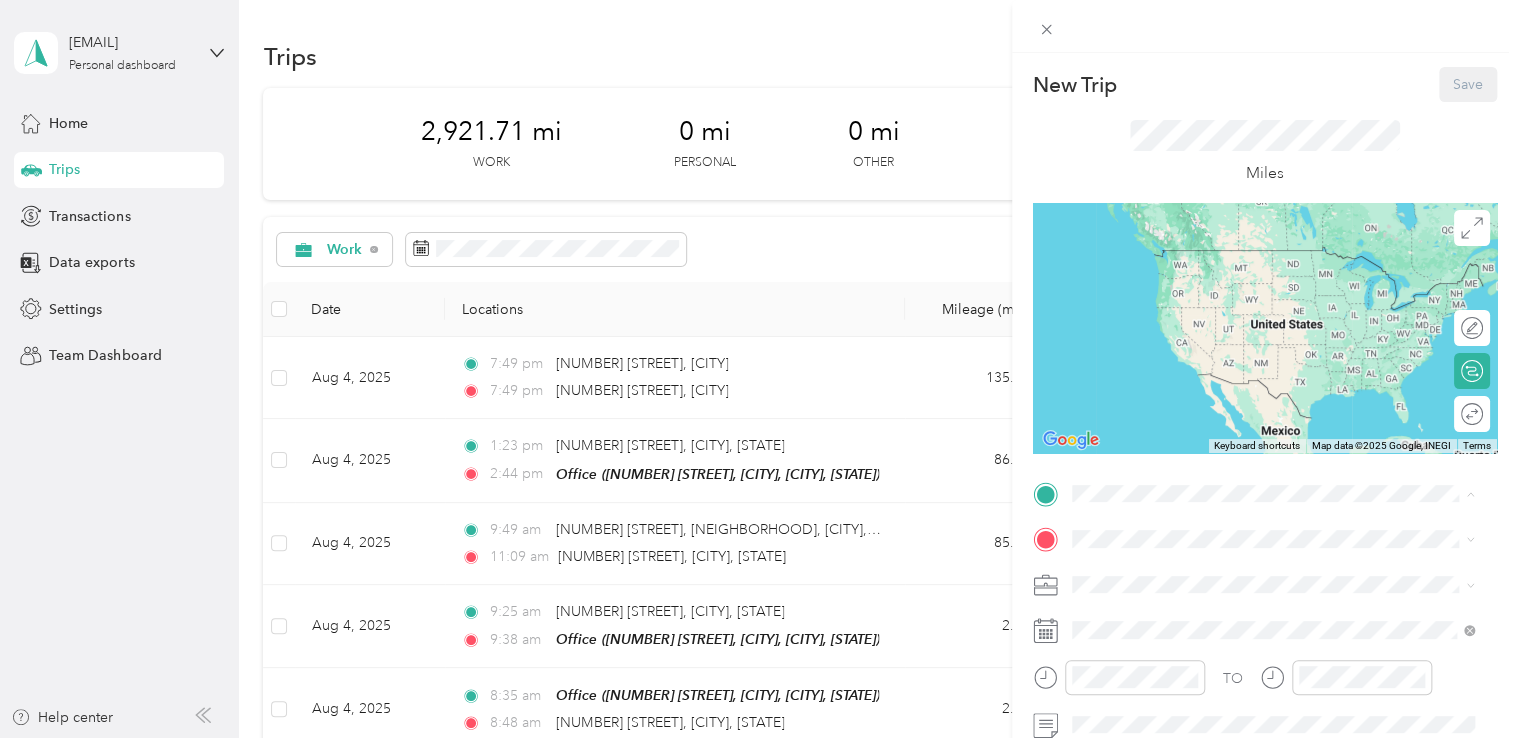 click on "Office" at bounding box center [1288, 573] 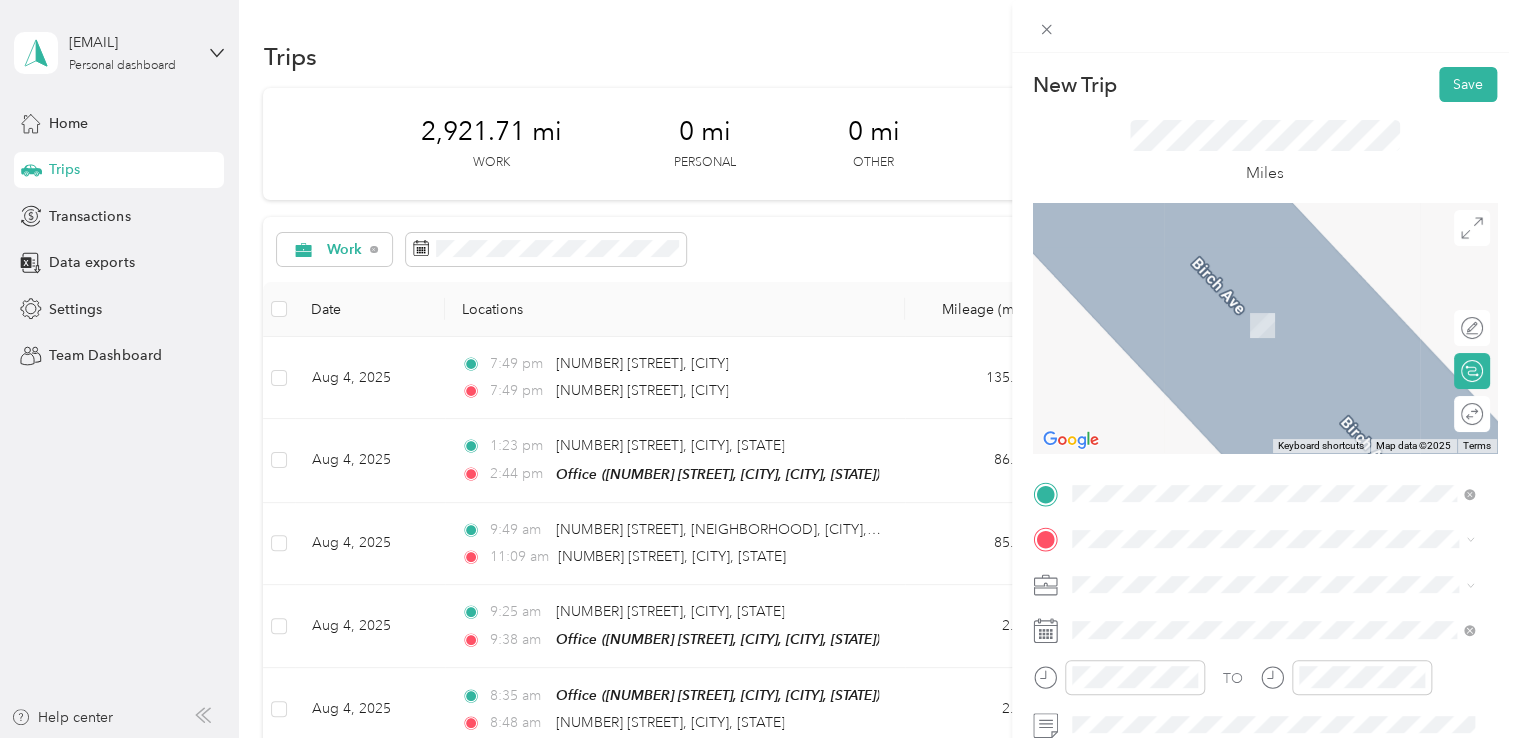 click on "From search results [NUMBER] [STREET]
[CITY], [STATE] [POSTAL_CODE], [COUNTRY] [NUMBER] [STREET]
[CITY], [STATE] [POSTAL_CODE], [COUNTRY] [NUMBER] [STREET]
[CITY], [STATE] [POSTAL_CODE], [COUNTRY] [NUMBER] [STREET]
[CITY], [STATE] [POSTAL_CODE], [COUNTRY] [NUMBER] [STREET]
[CITY], [STATE] [POSTAL_CODE], [COUNTRY]" at bounding box center (1273, 374) 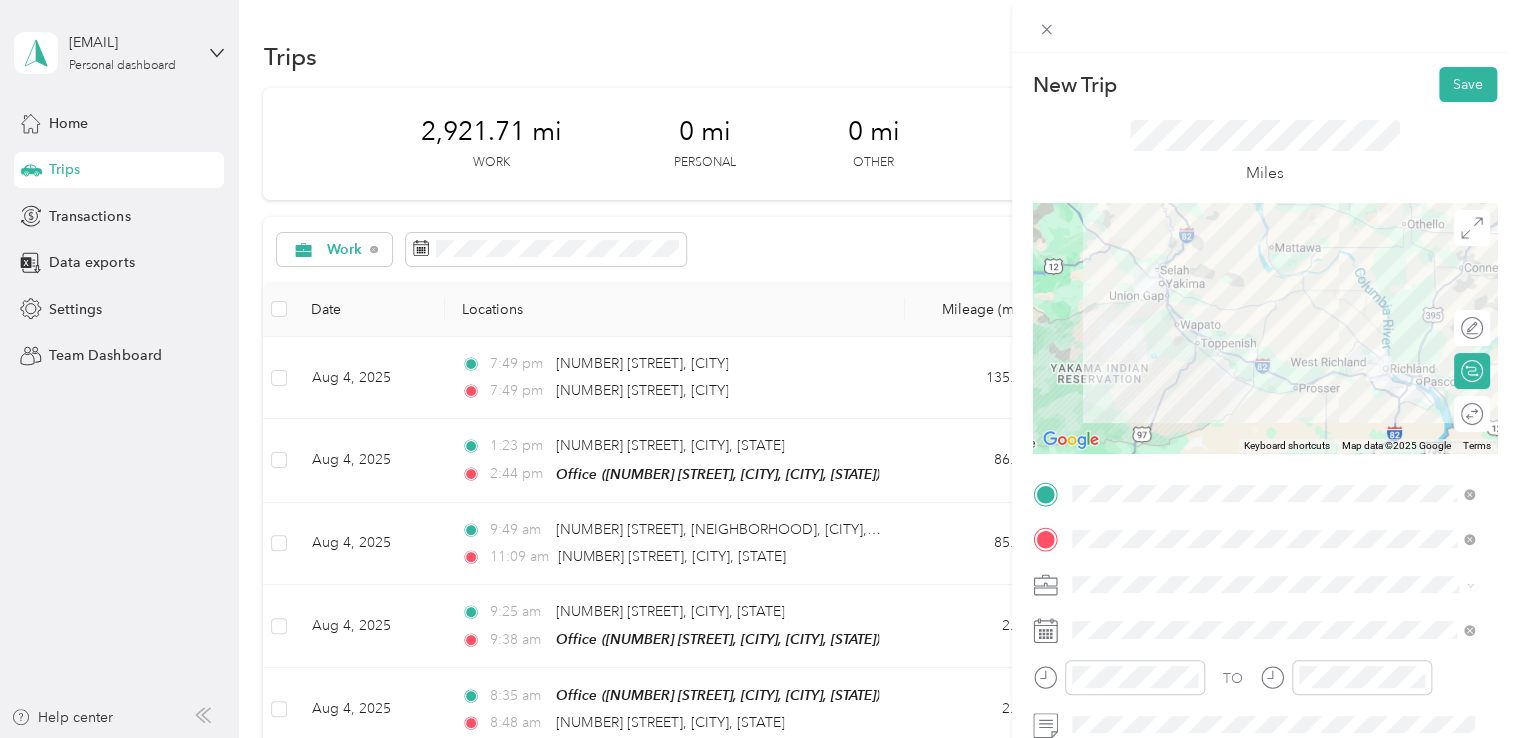 click on "Northwest Nursing Consultants" at bounding box center (1177, 373) 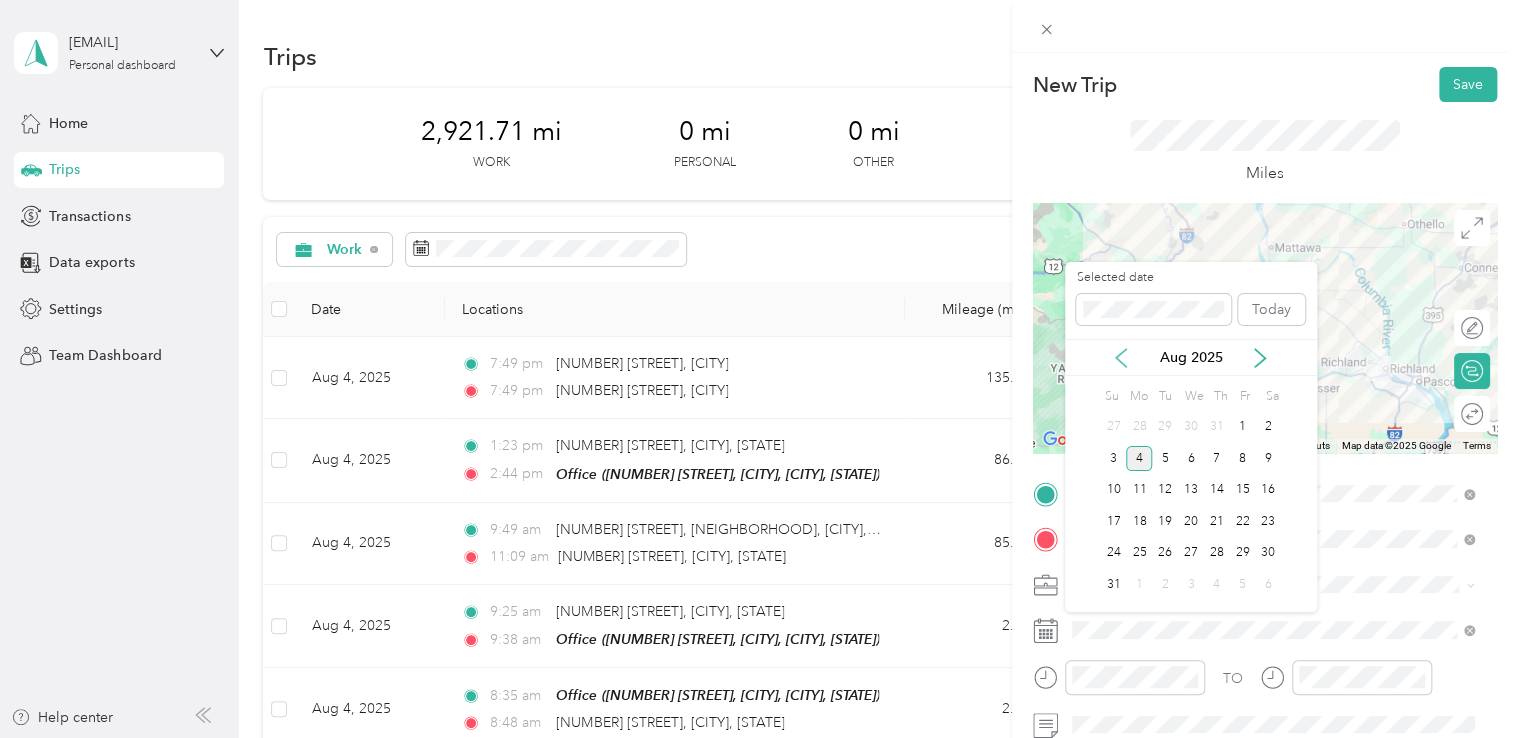 click 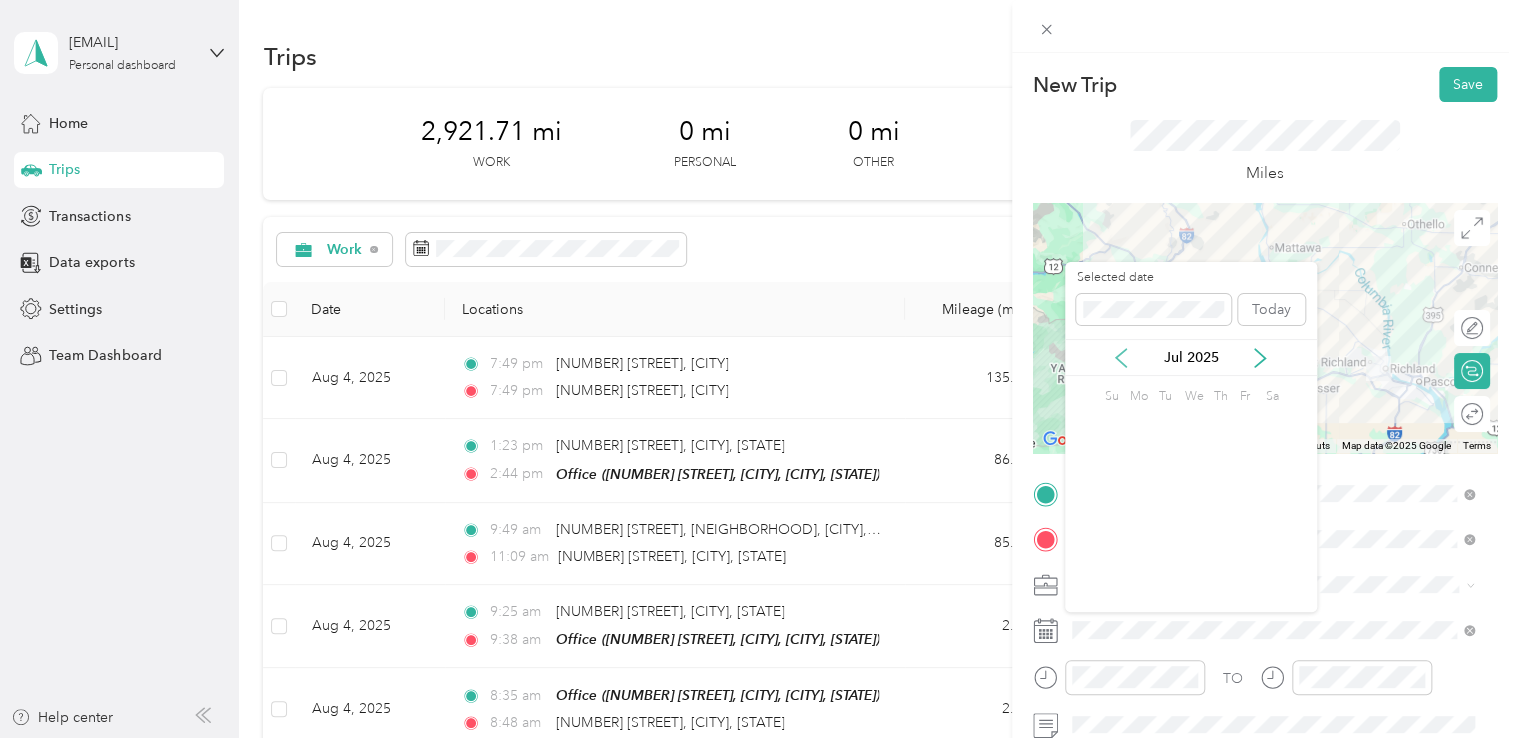 click 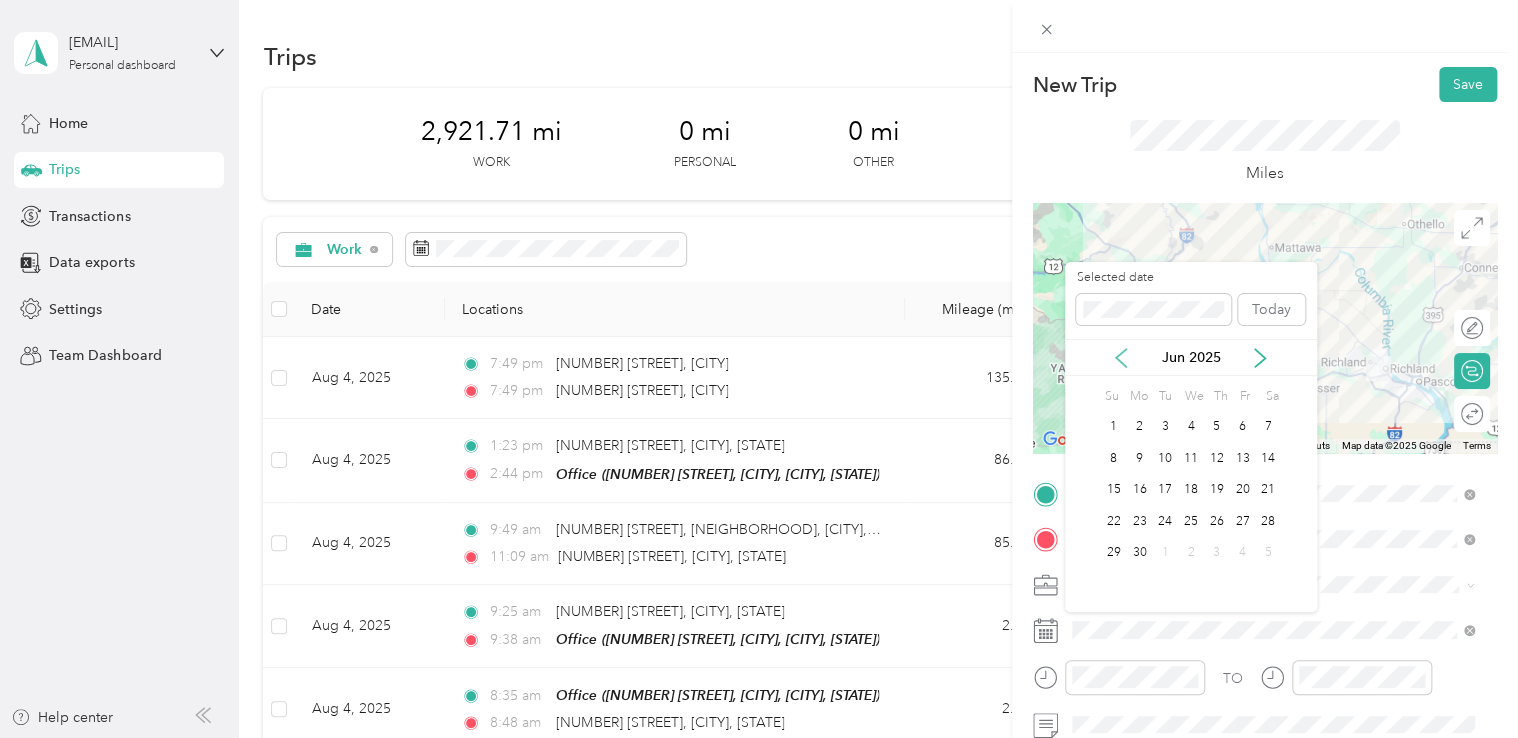 click 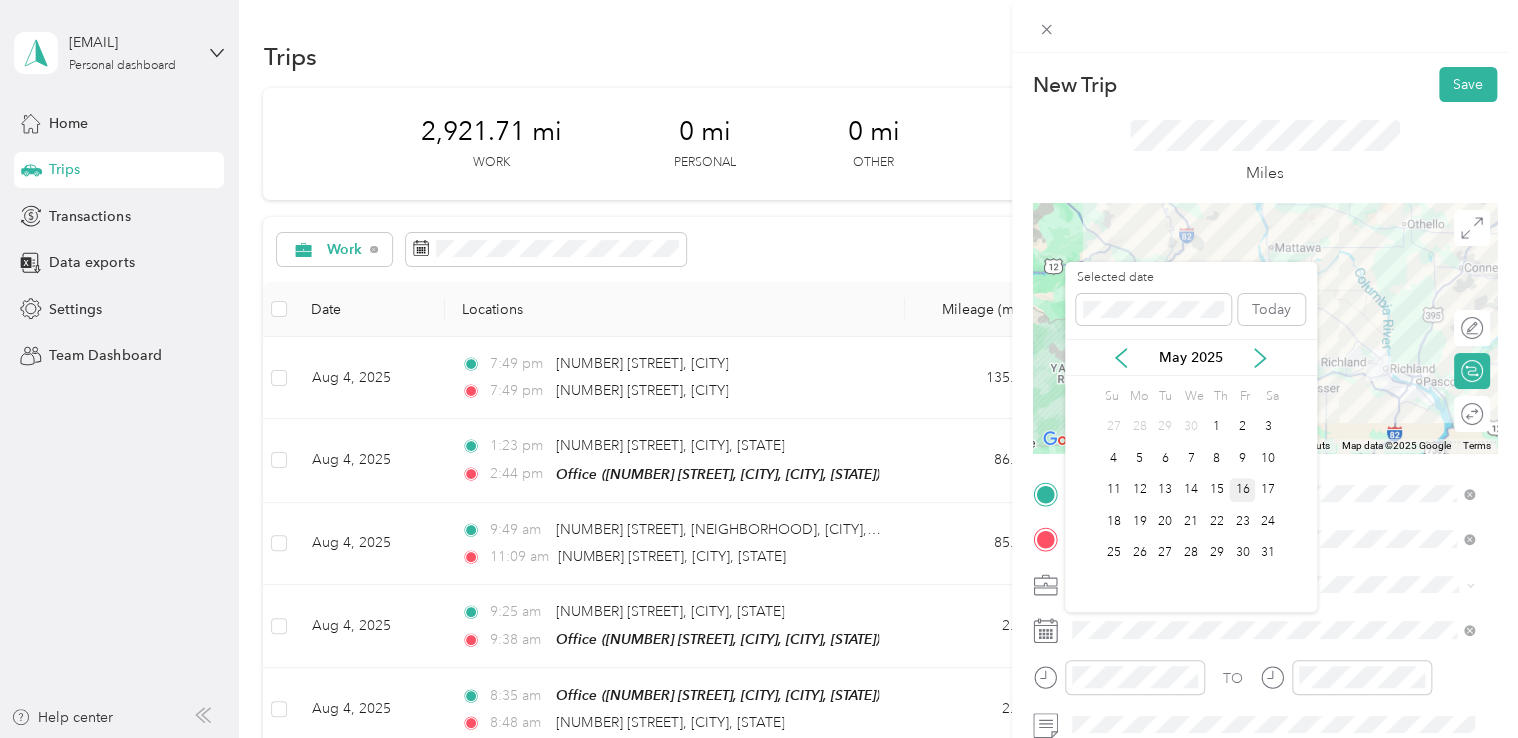 click on "16" at bounding box center (1242, 490) 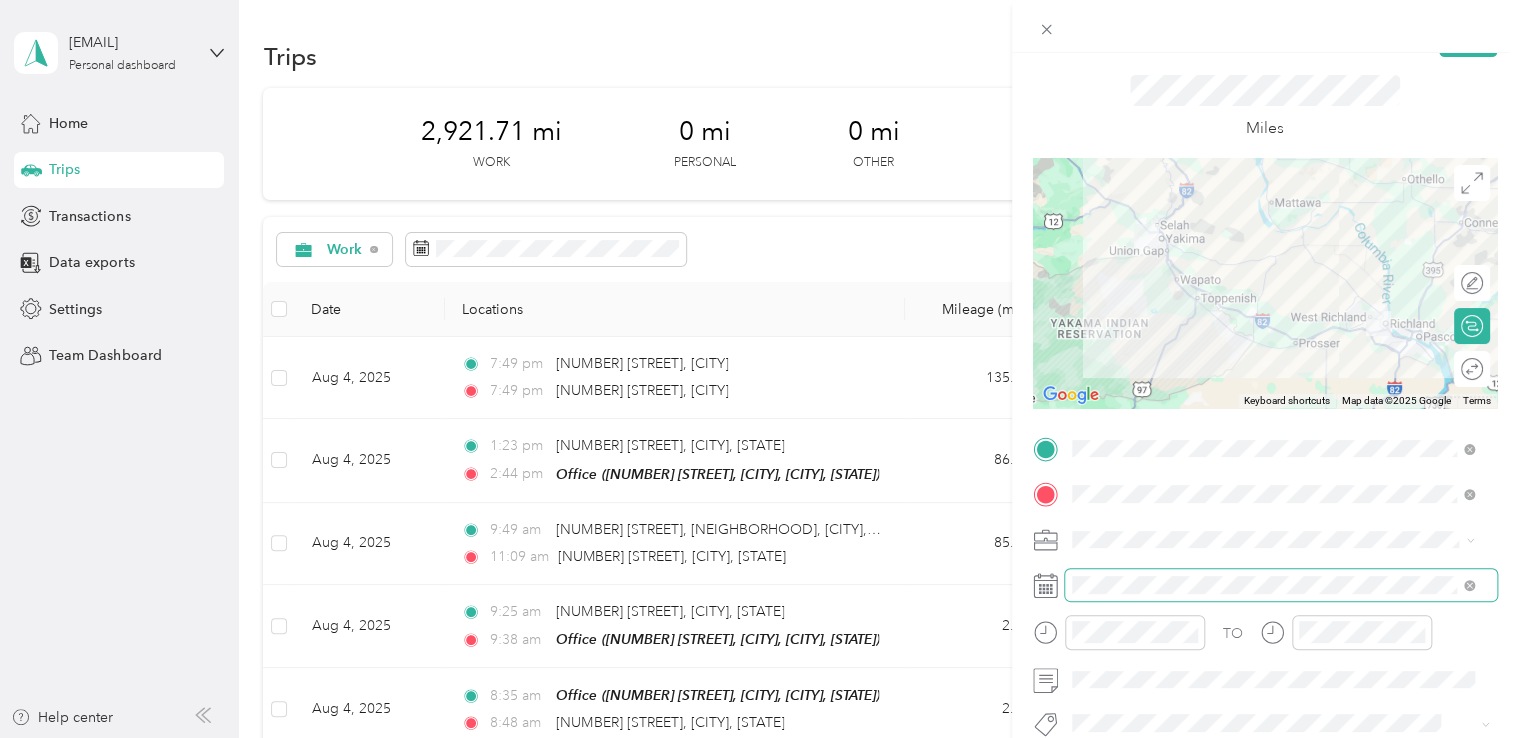 scroll, scrollTop: 0, scrollLeft: 0, axis: both 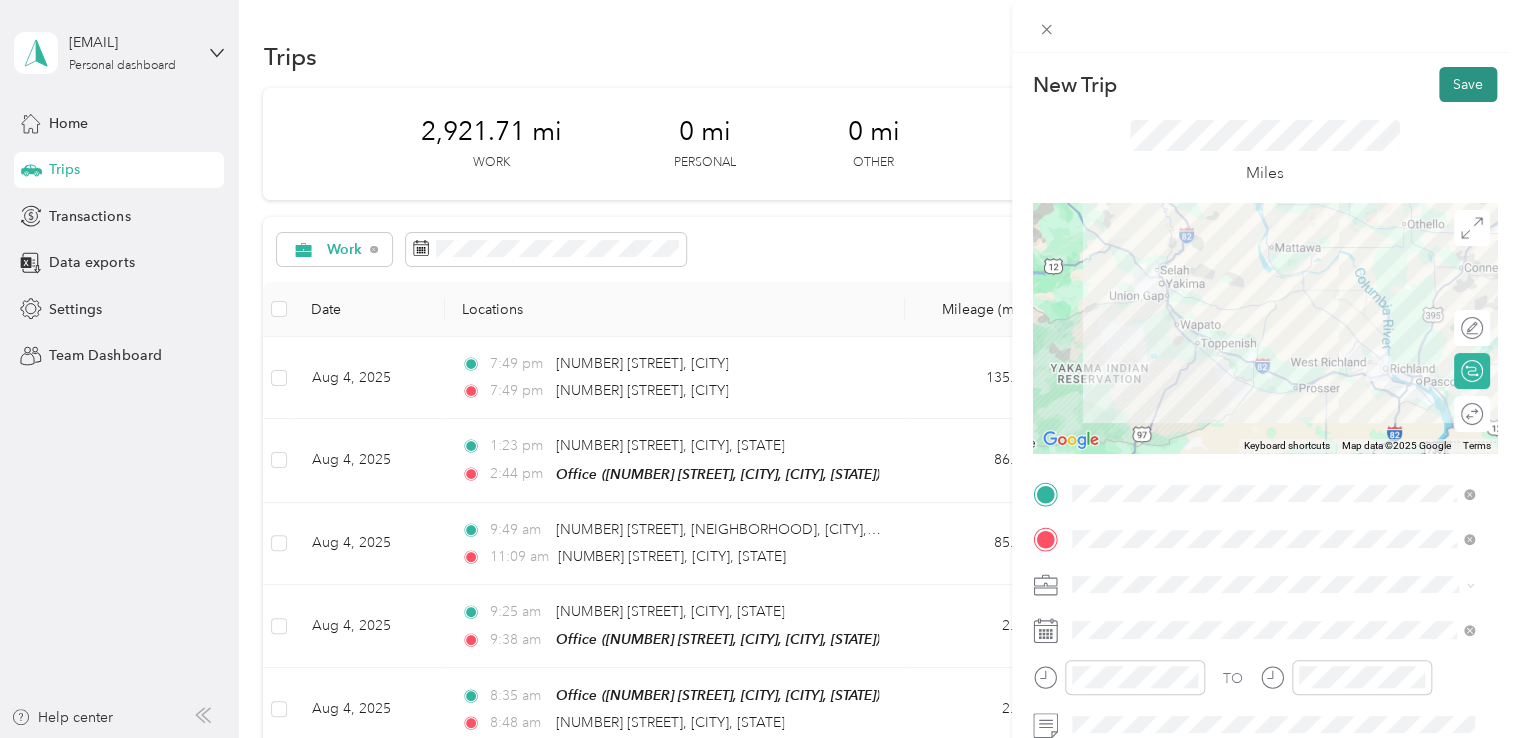 click on "Save" at bounding box center (1468, 84) 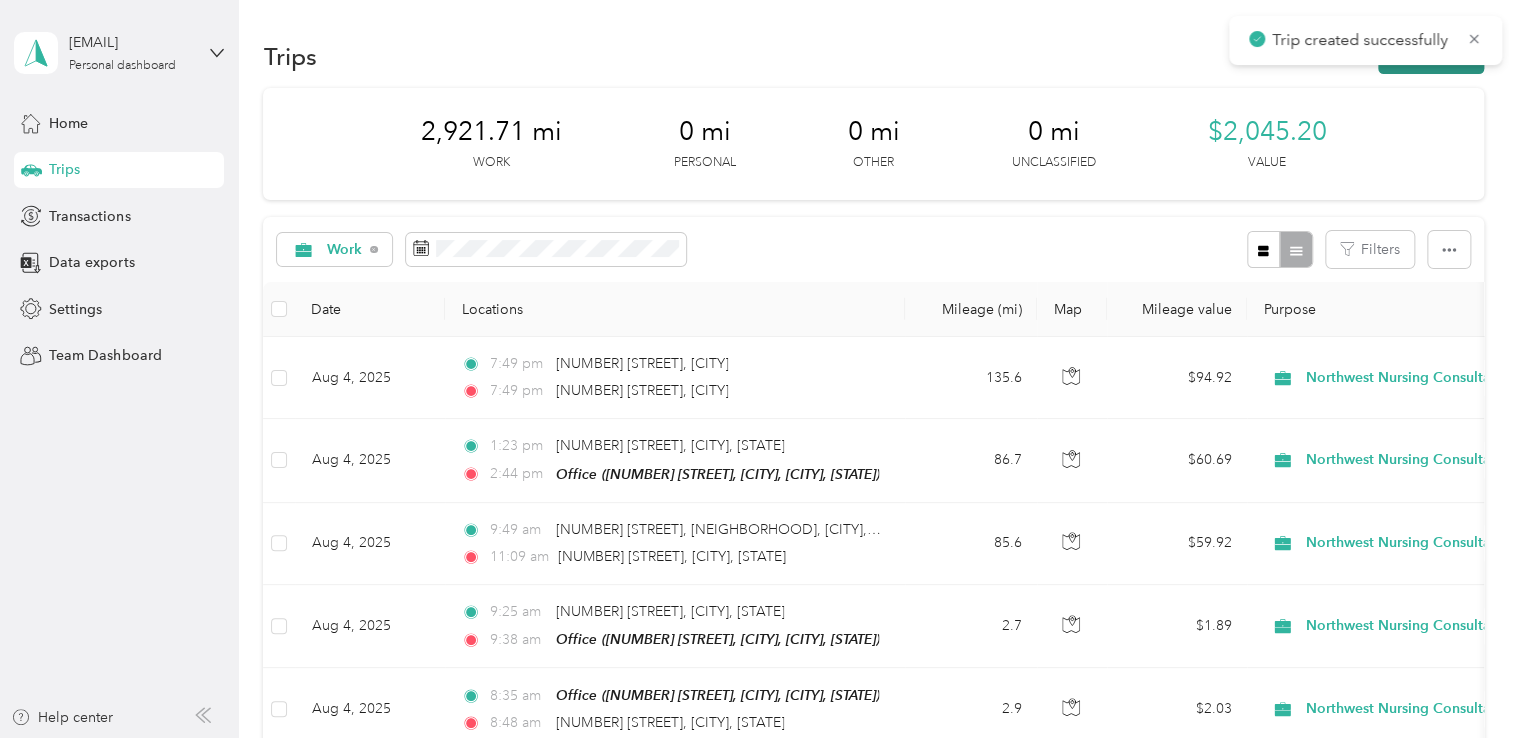 click on "New trip" at bounding box center (1431, 56) 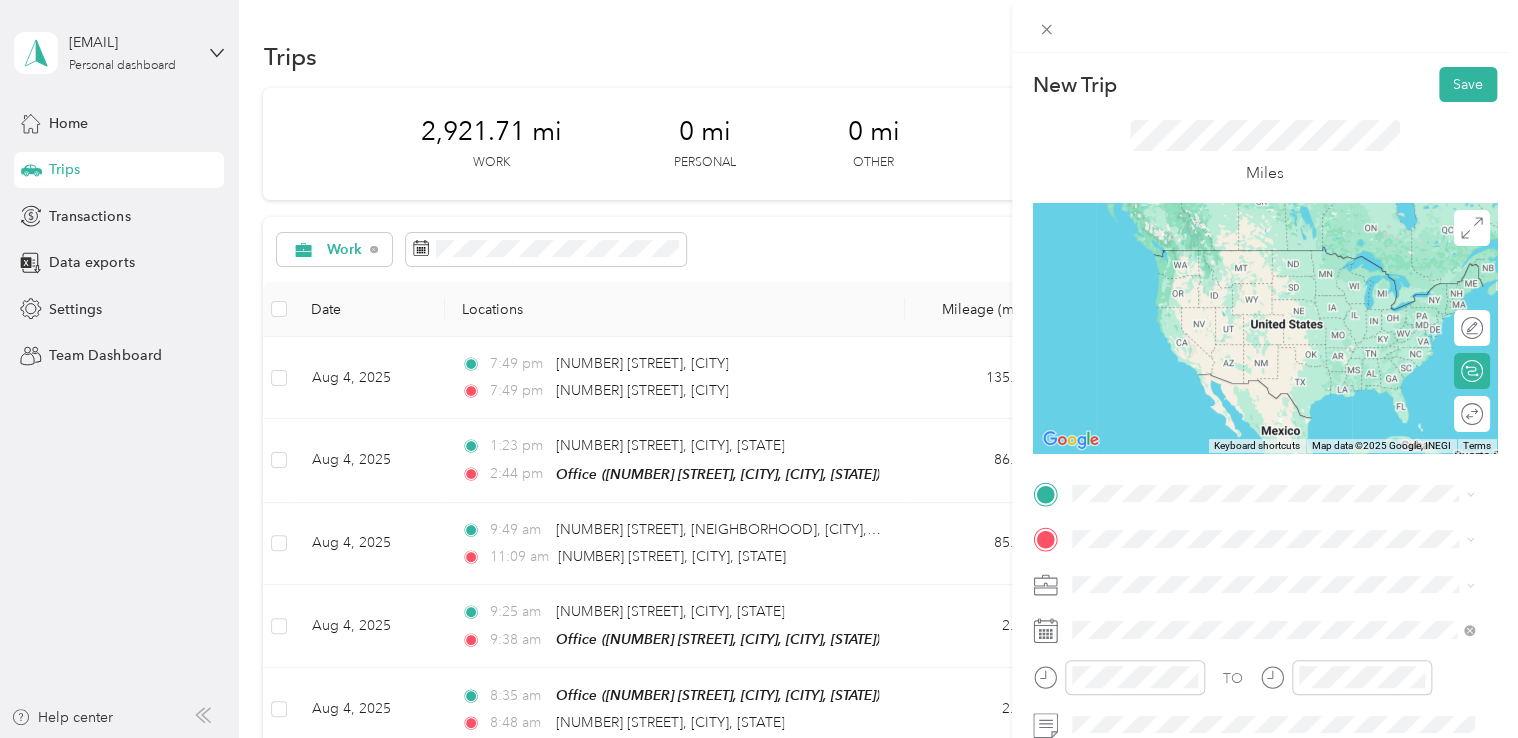 click on "[NUMBER] [STREET]
[CITY], [STATE] [POSTAL_CODE], [COUNTRY]" at bounding box center (1253, 256) 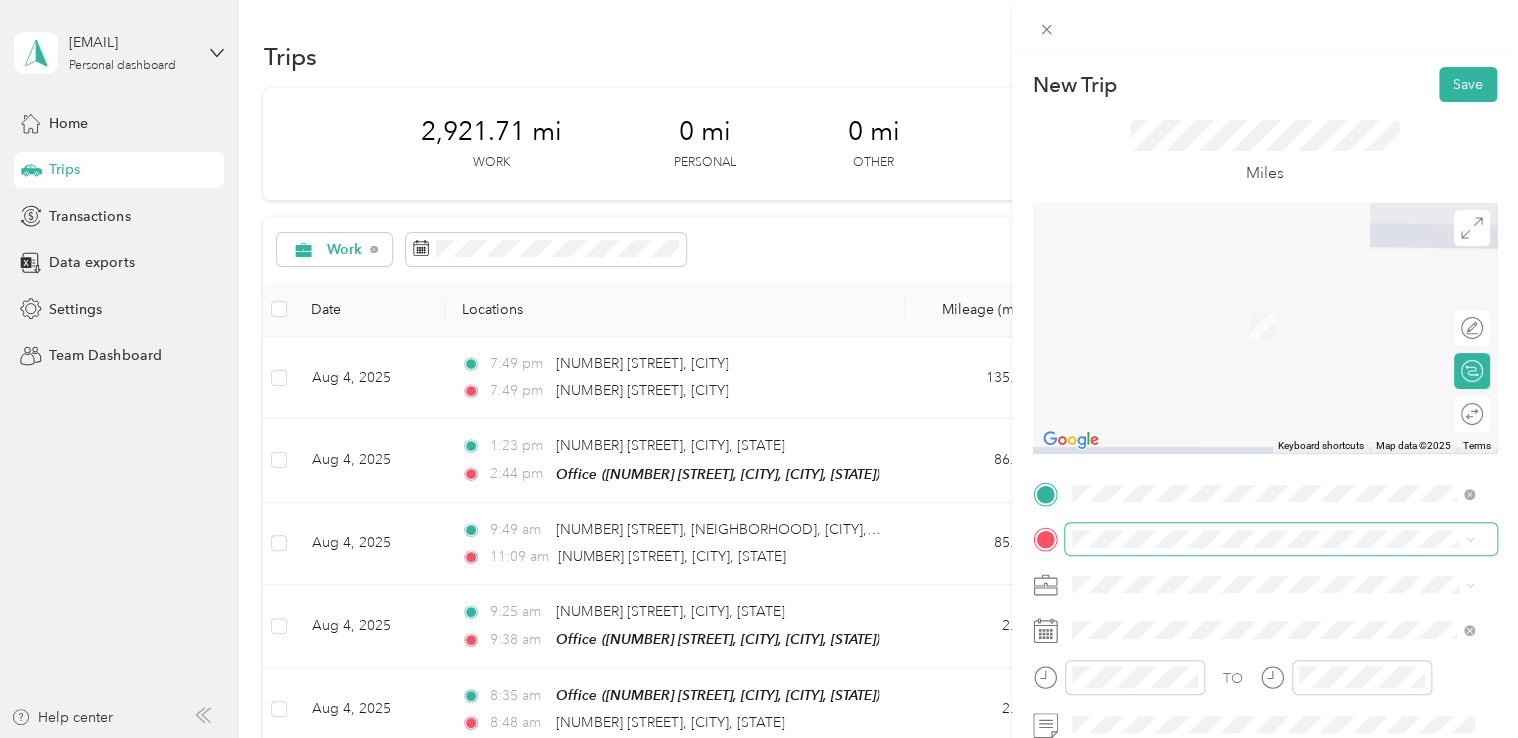 click at bounding box center [1281, 539] 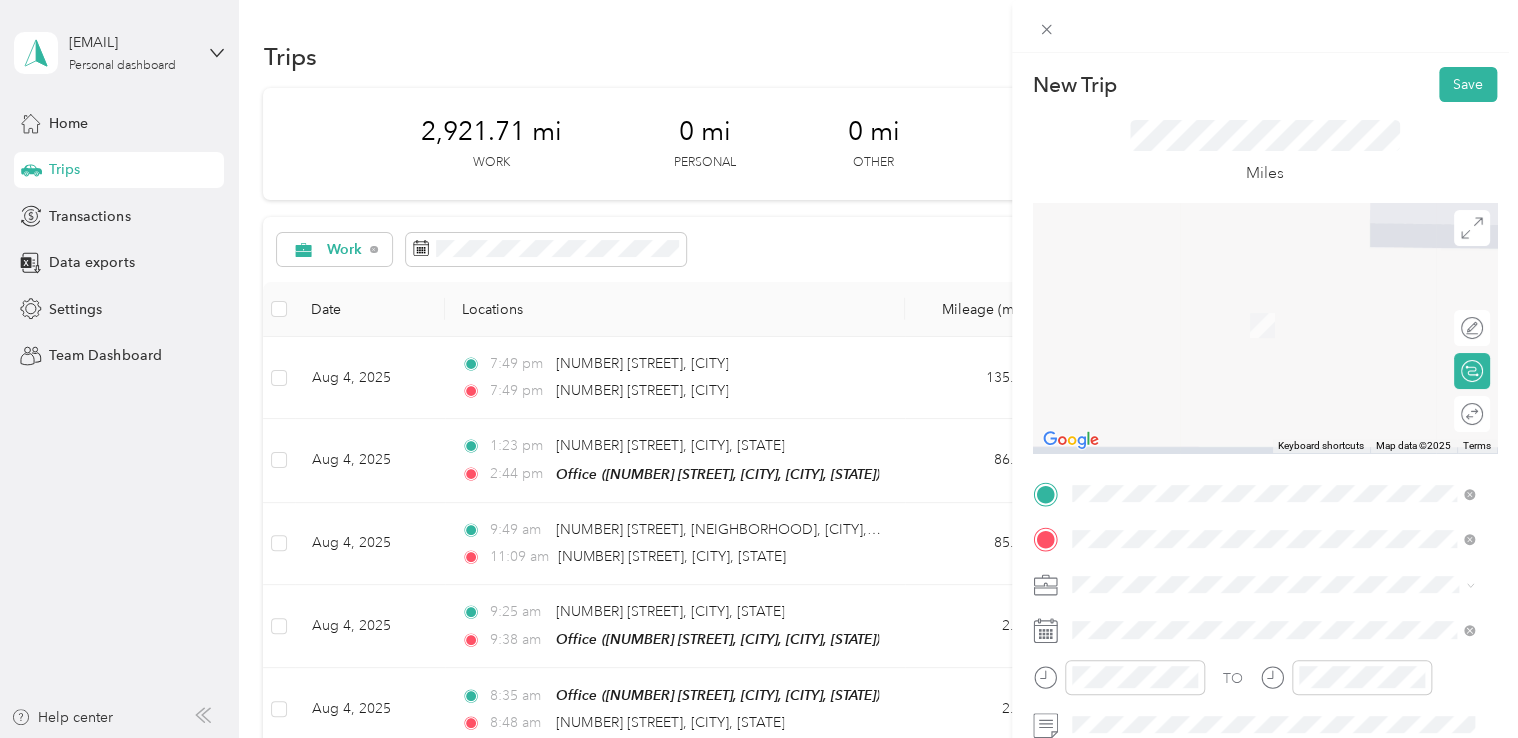 click on "[NUMBER] [STREET]
[CITY], [STATE] [POSTAL_CODE], [COUNTRY]" at bounding box center [1253, 304] 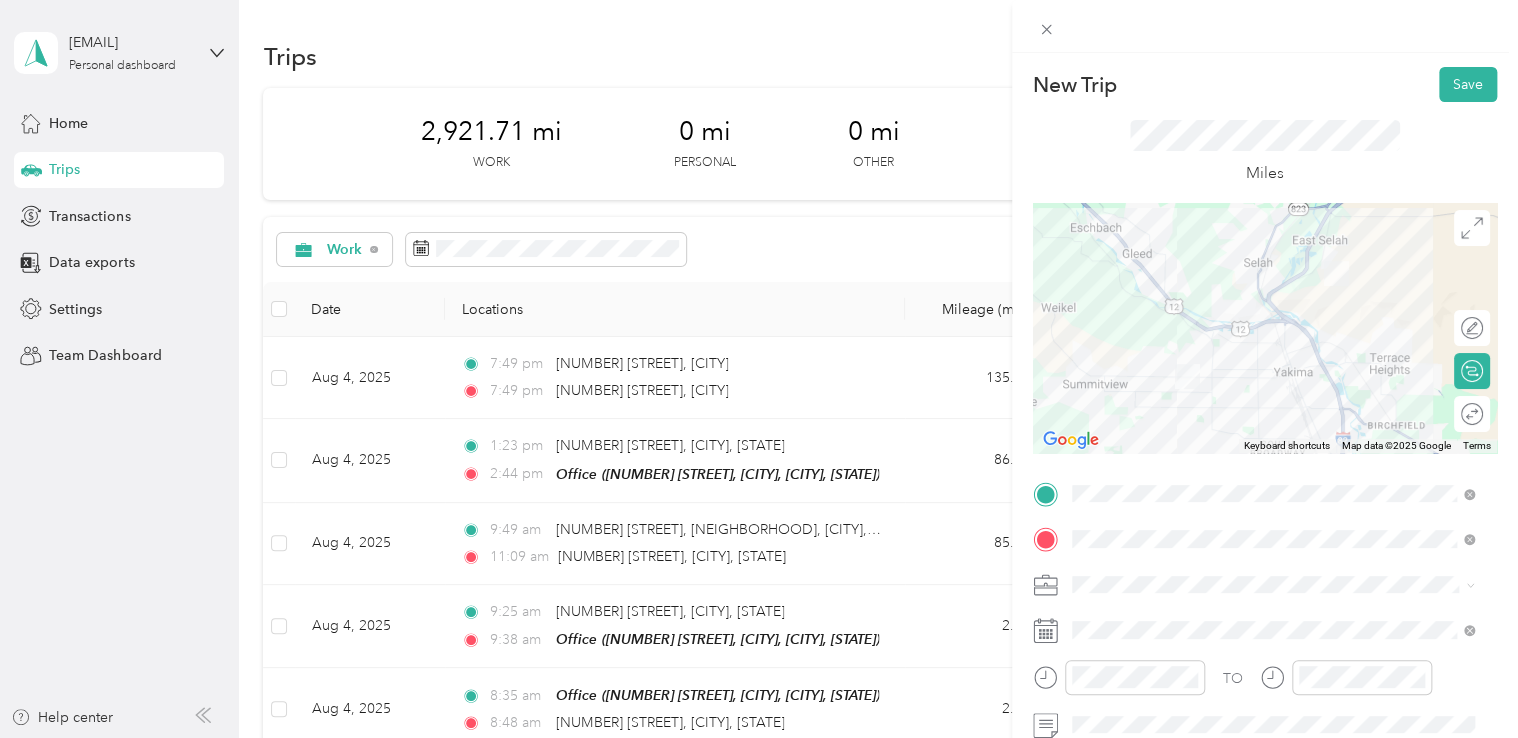 click at bounding box center (1281, 585) 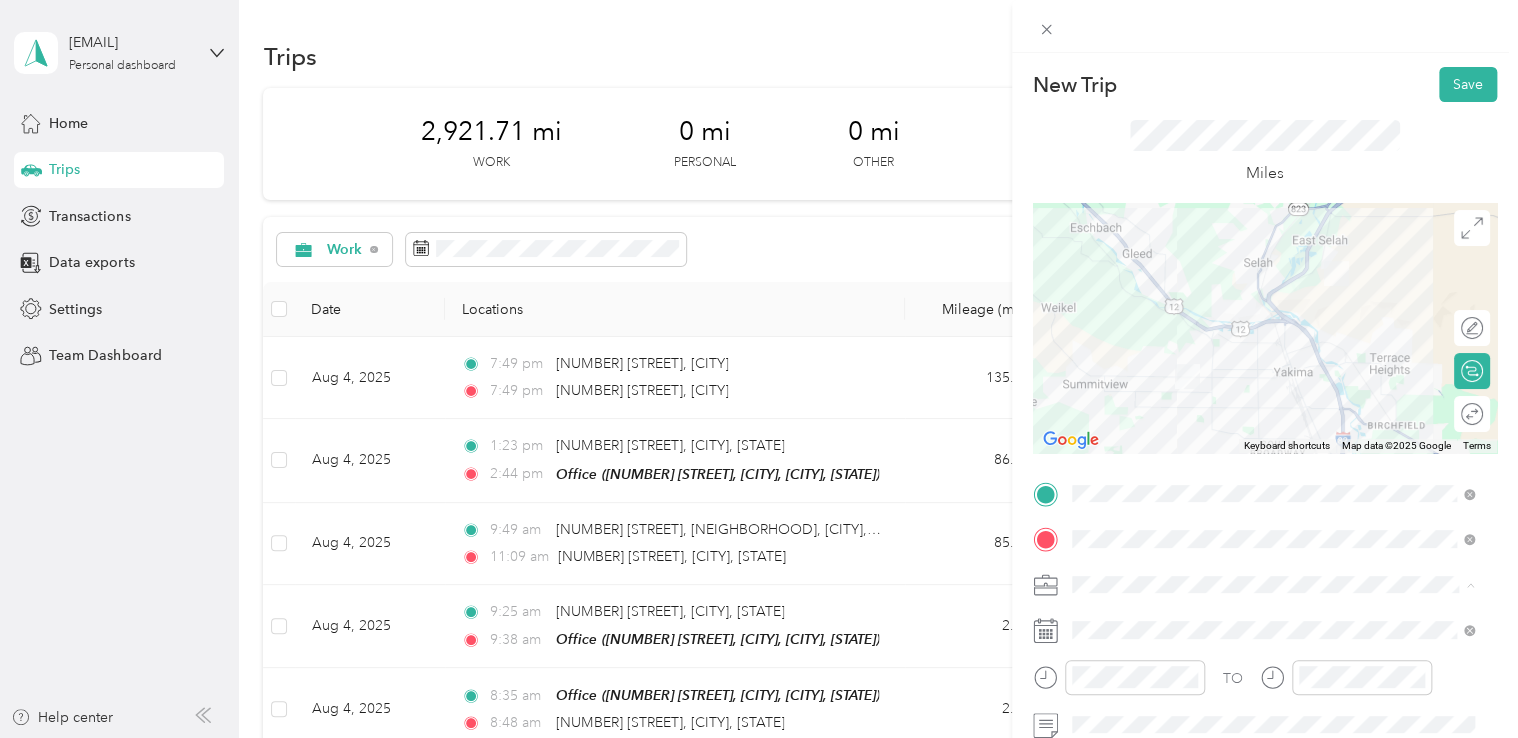 click on "Northwest Nursing Consultants" at bounding box center [1273, 374] 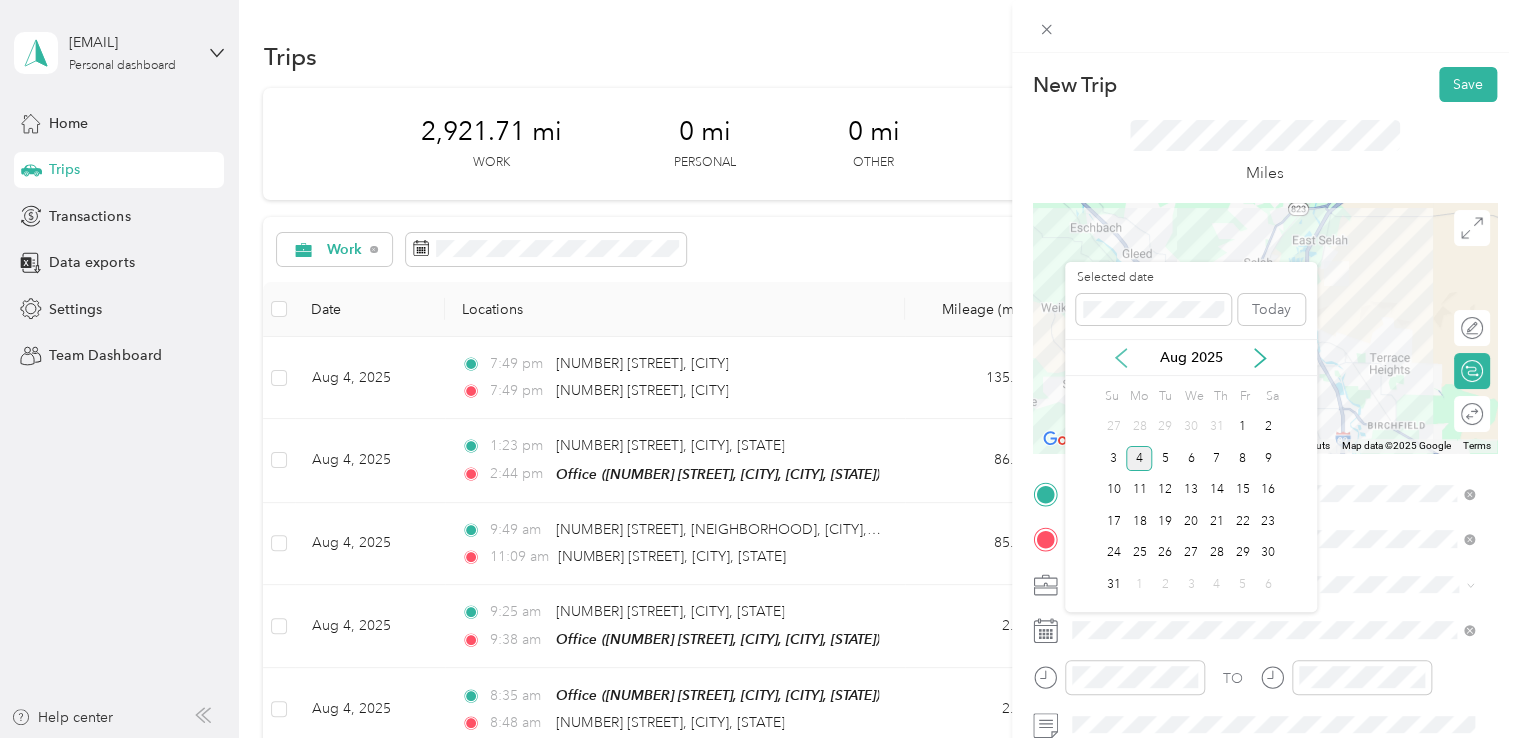click 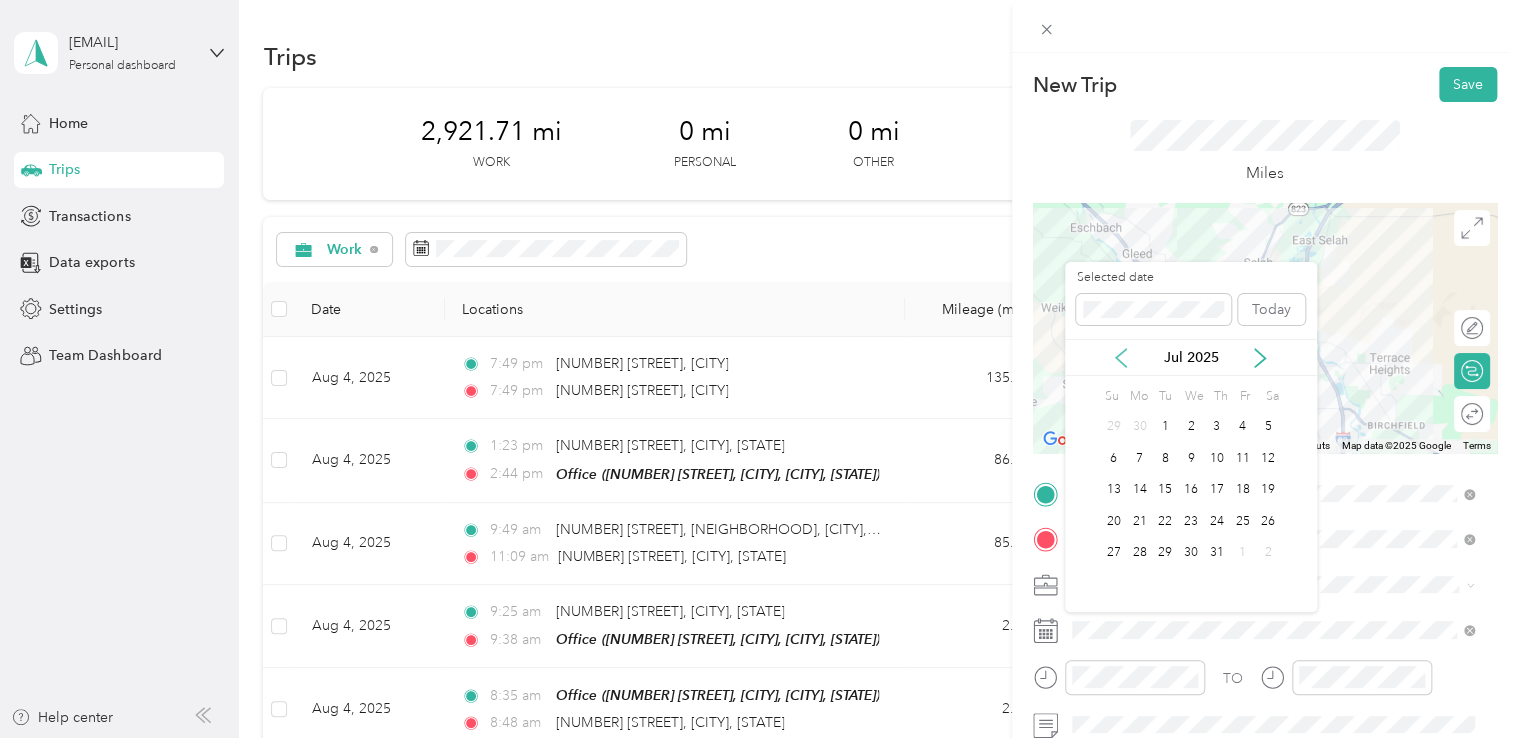 click 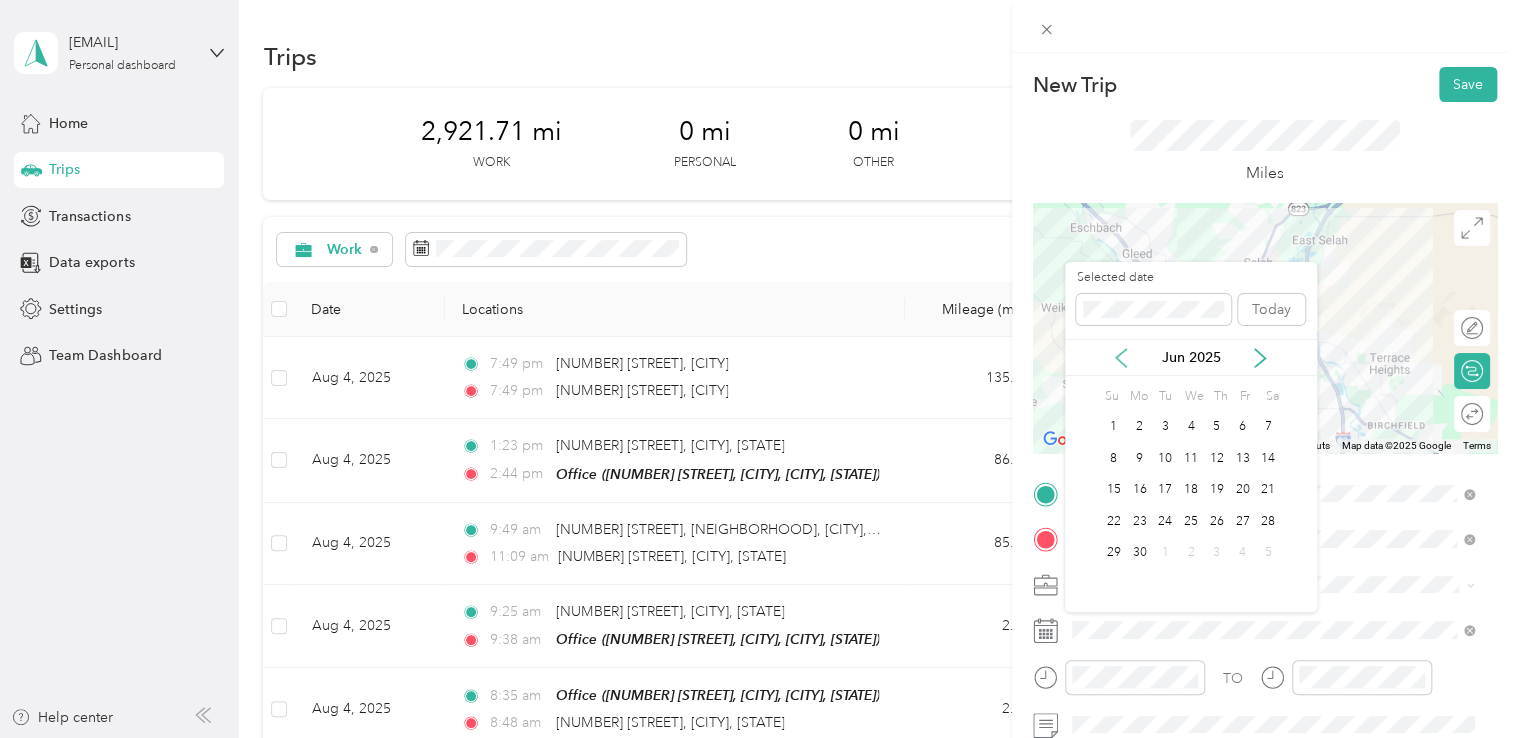 click 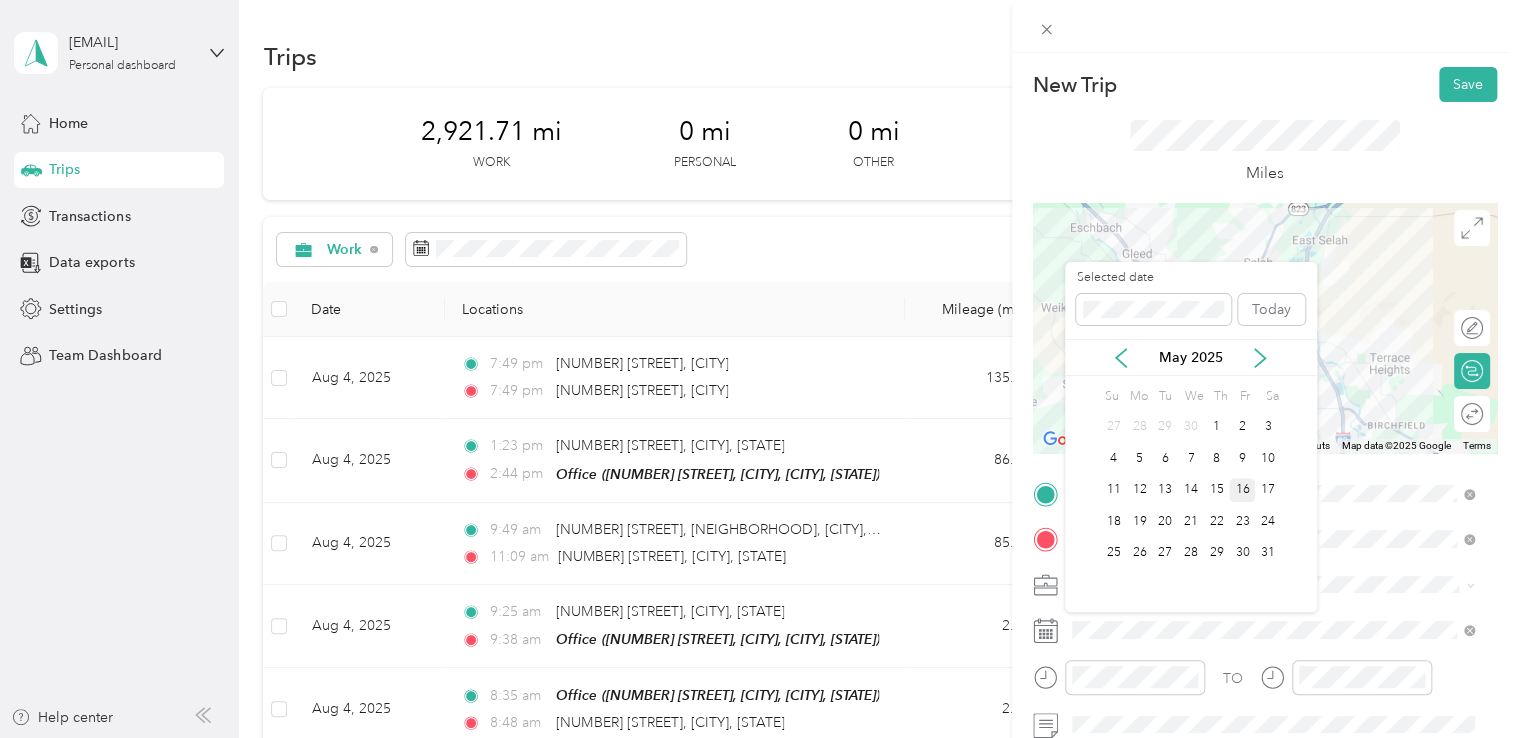 click on "16" at bounding box center [1242, 490] 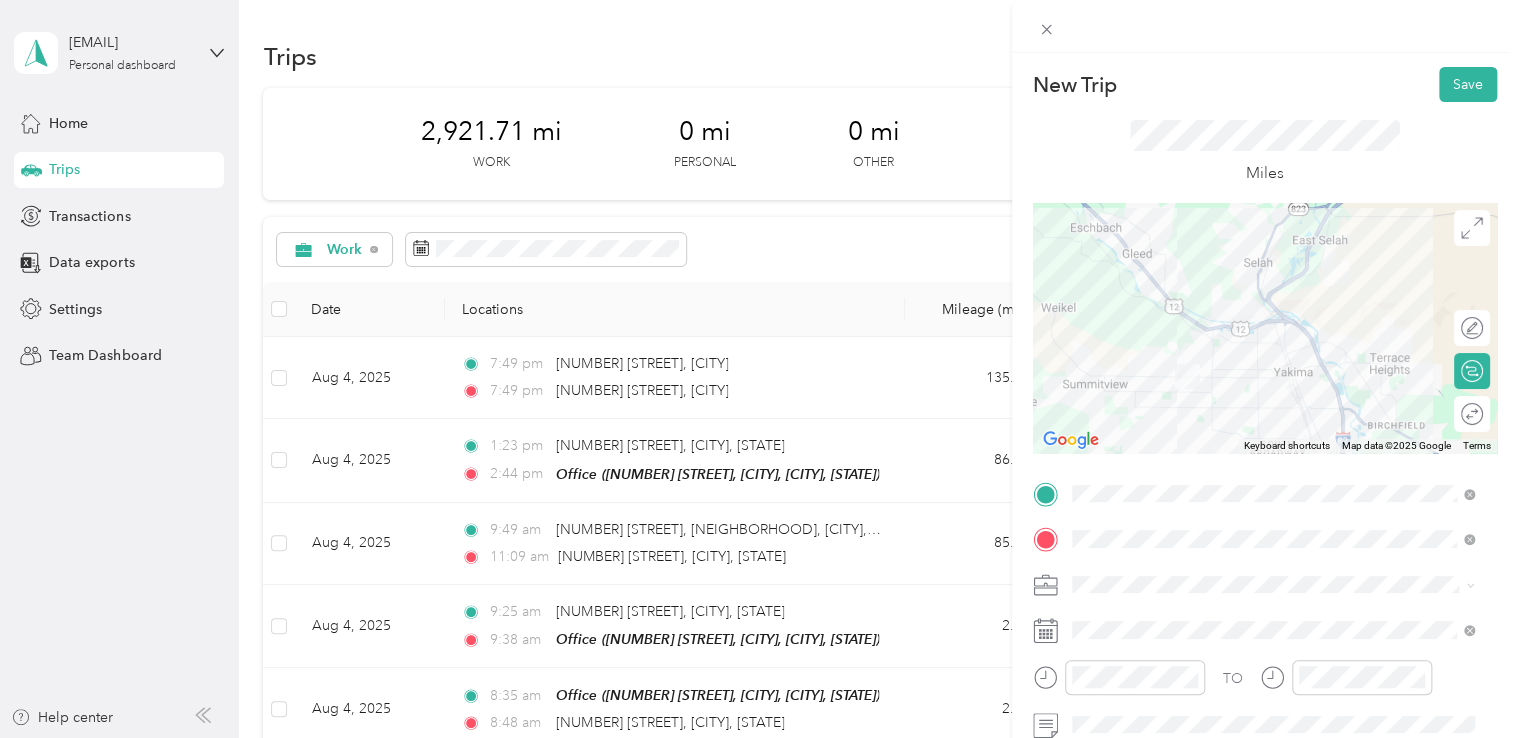 scroll, scrollTop: 0, scrollLeft: 0, axis: both 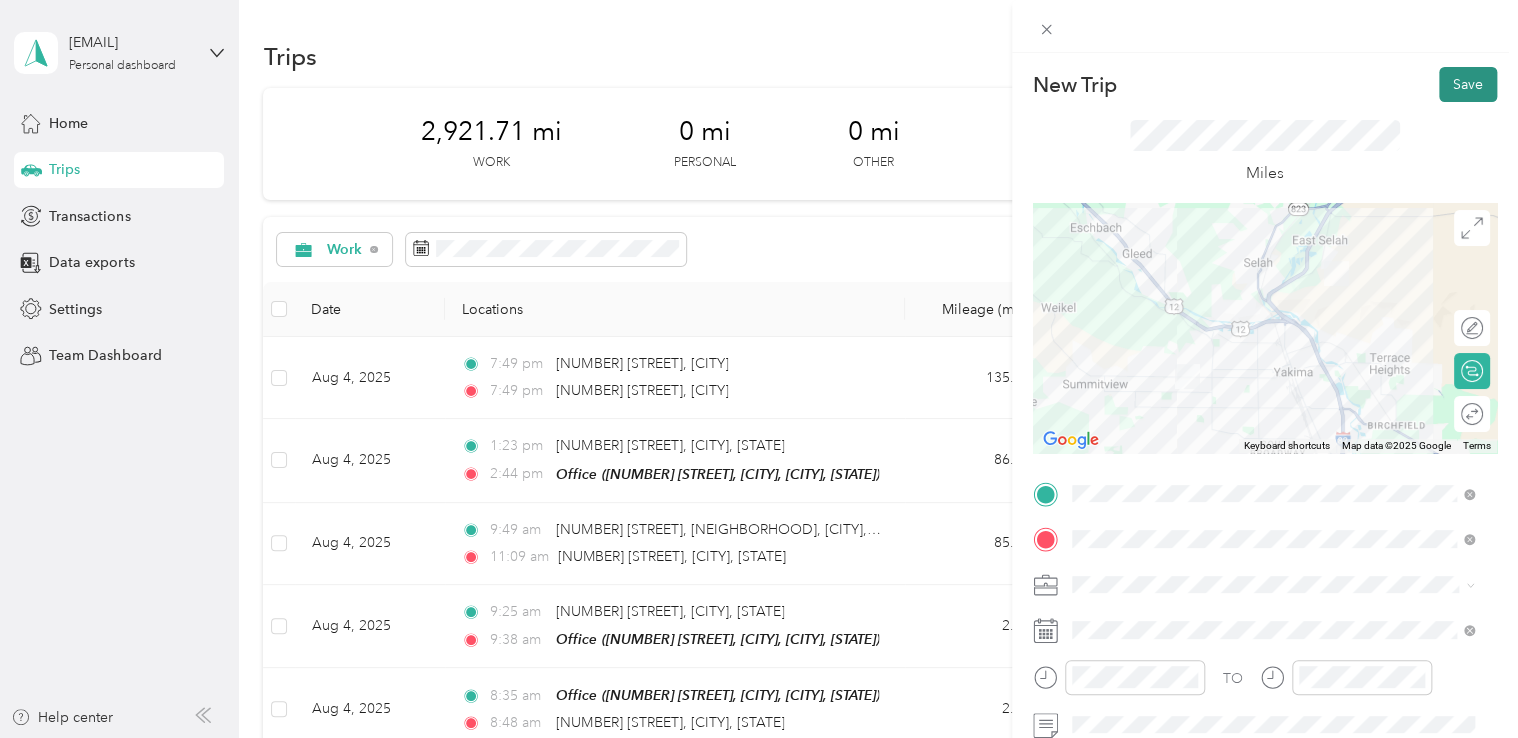 click on "Save" at bounding box center (1468, 84) 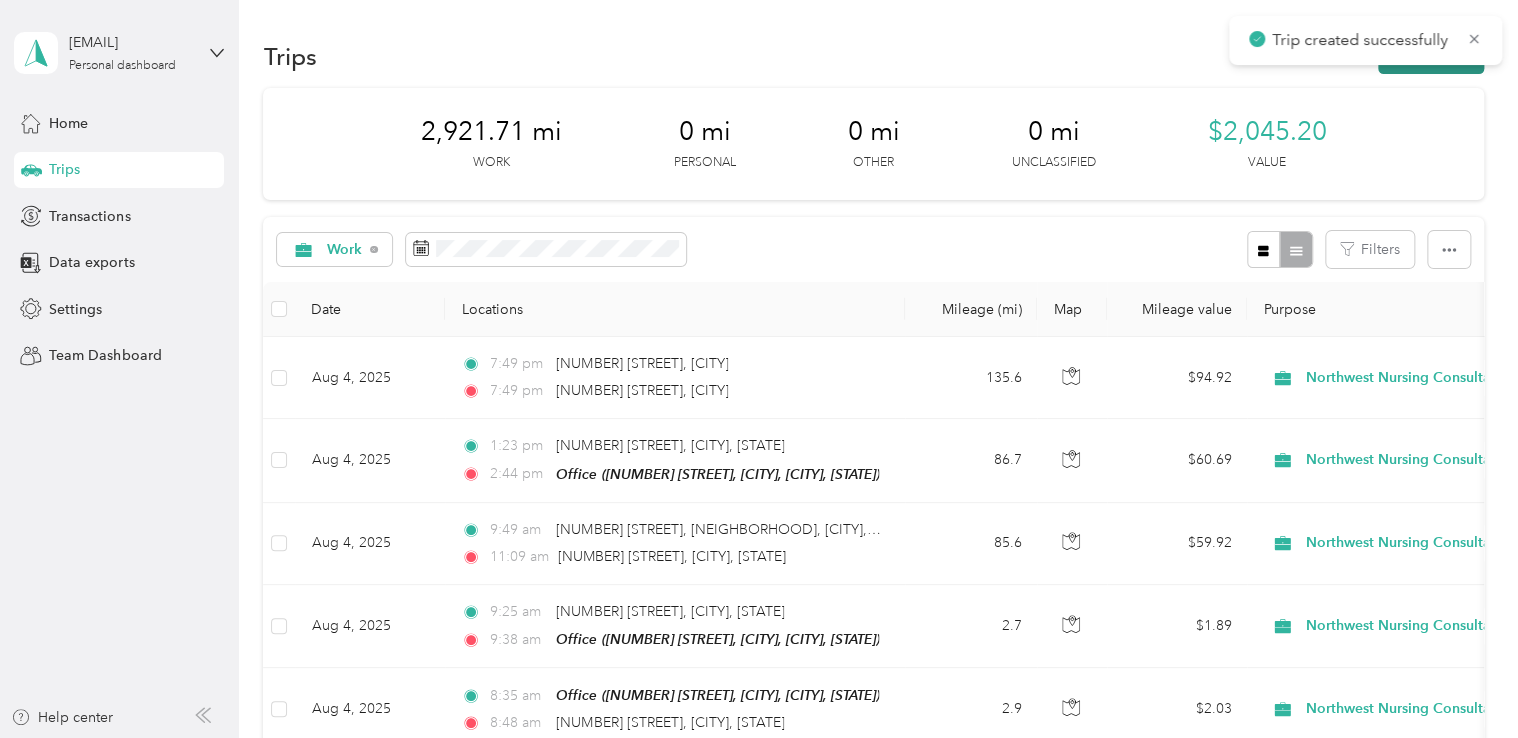 click on "New trip" at bounding box center (1431, 56) 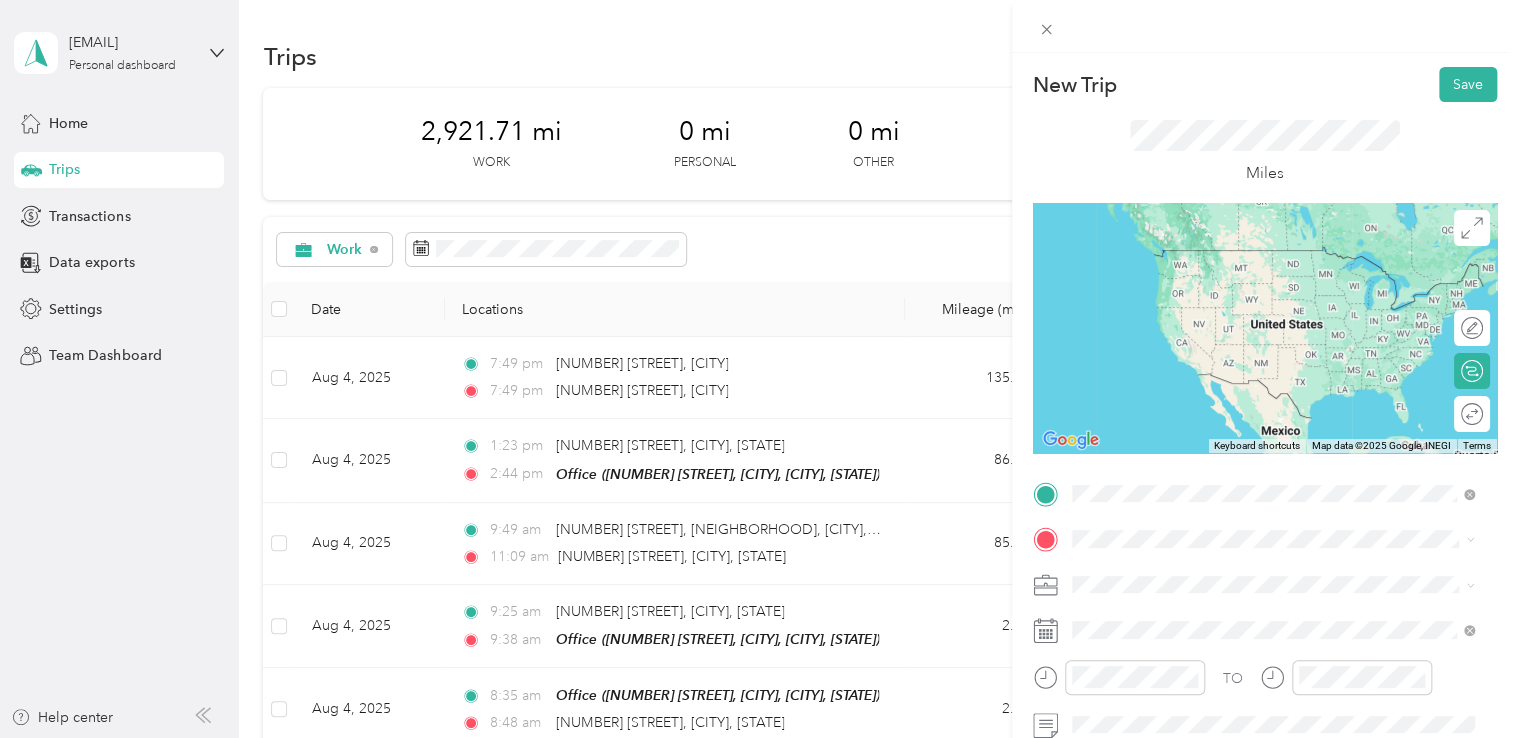 click on "[NUMBER] [STREET]
[CITY], [STATE] [POSTAL_CODE], [COUNTRY]" at bounding box center [1253, 258] 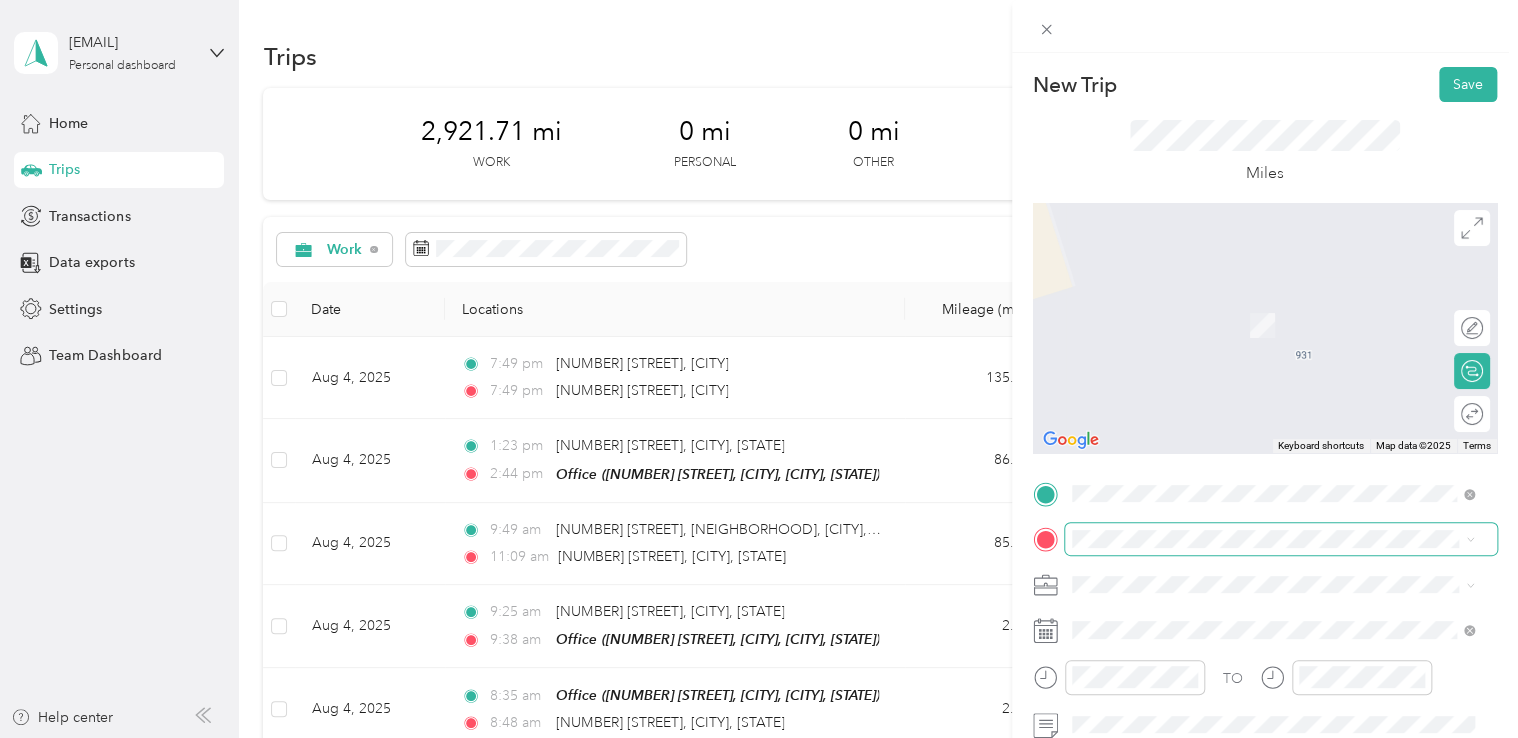 click at bounding box center (1281, 539) 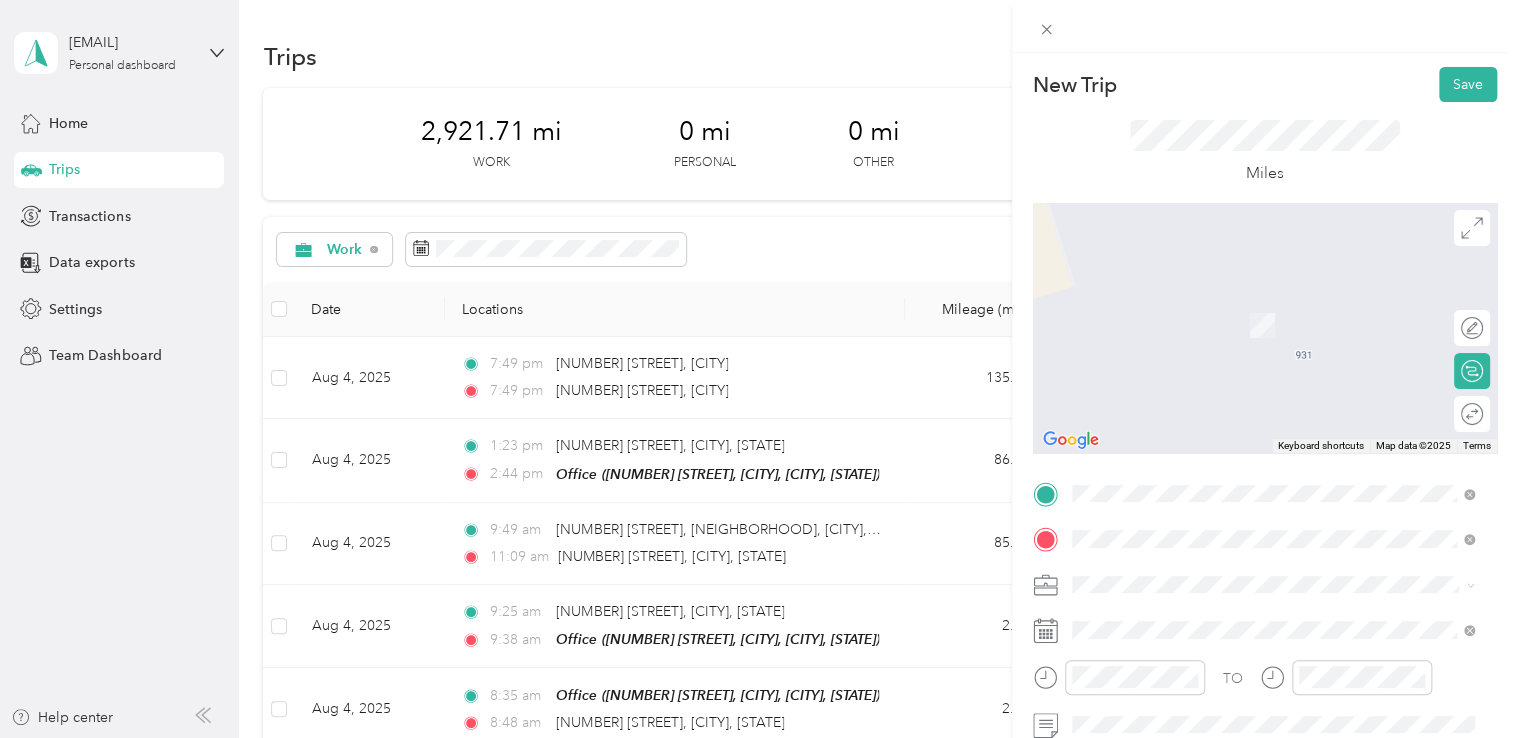 click on "[NUMBER] [STREET]
[CITY], [STATE] [POSTAL_CODE], [COUNTRY]" at bounding box center [1273, 620] 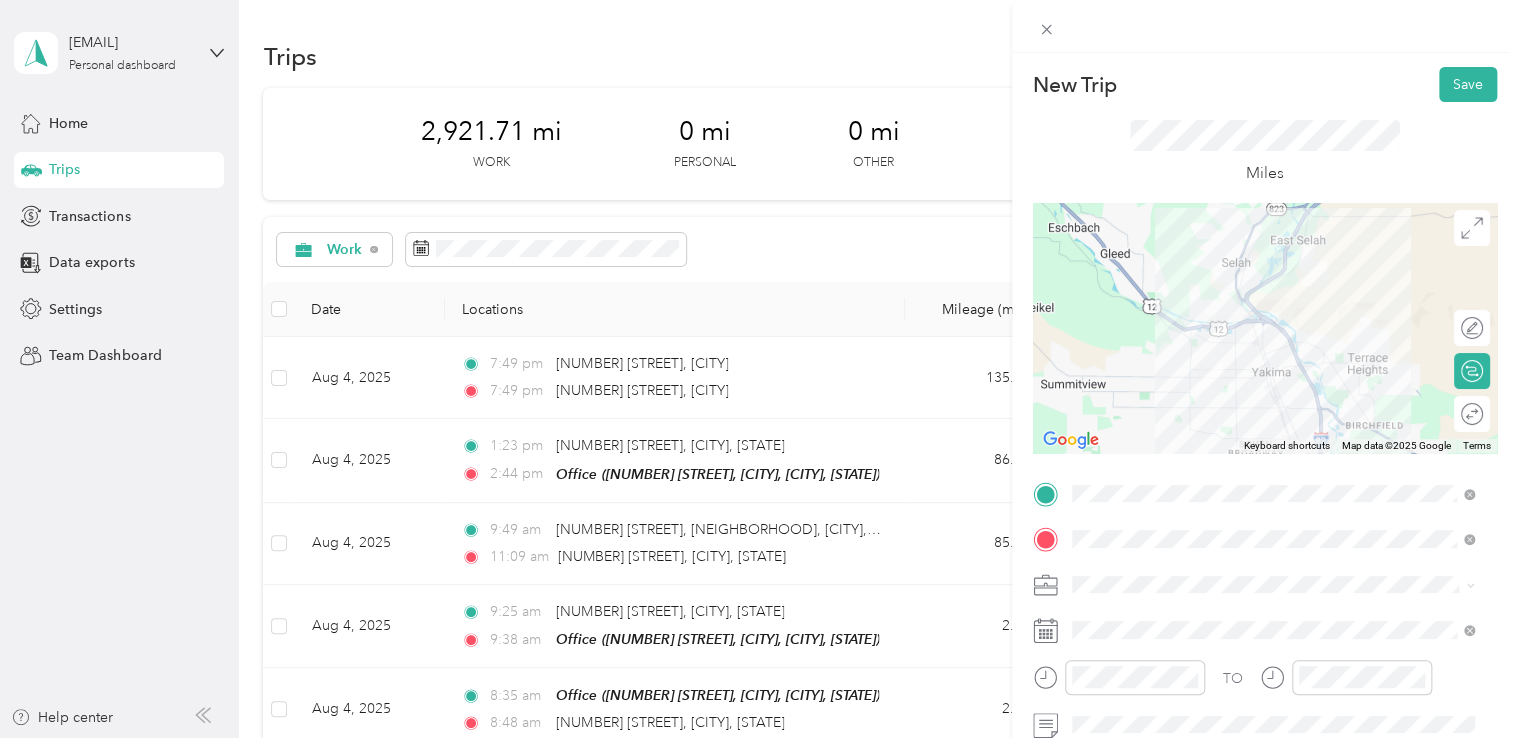 click on "TO Add photo" at bounding box center [1265, 697] 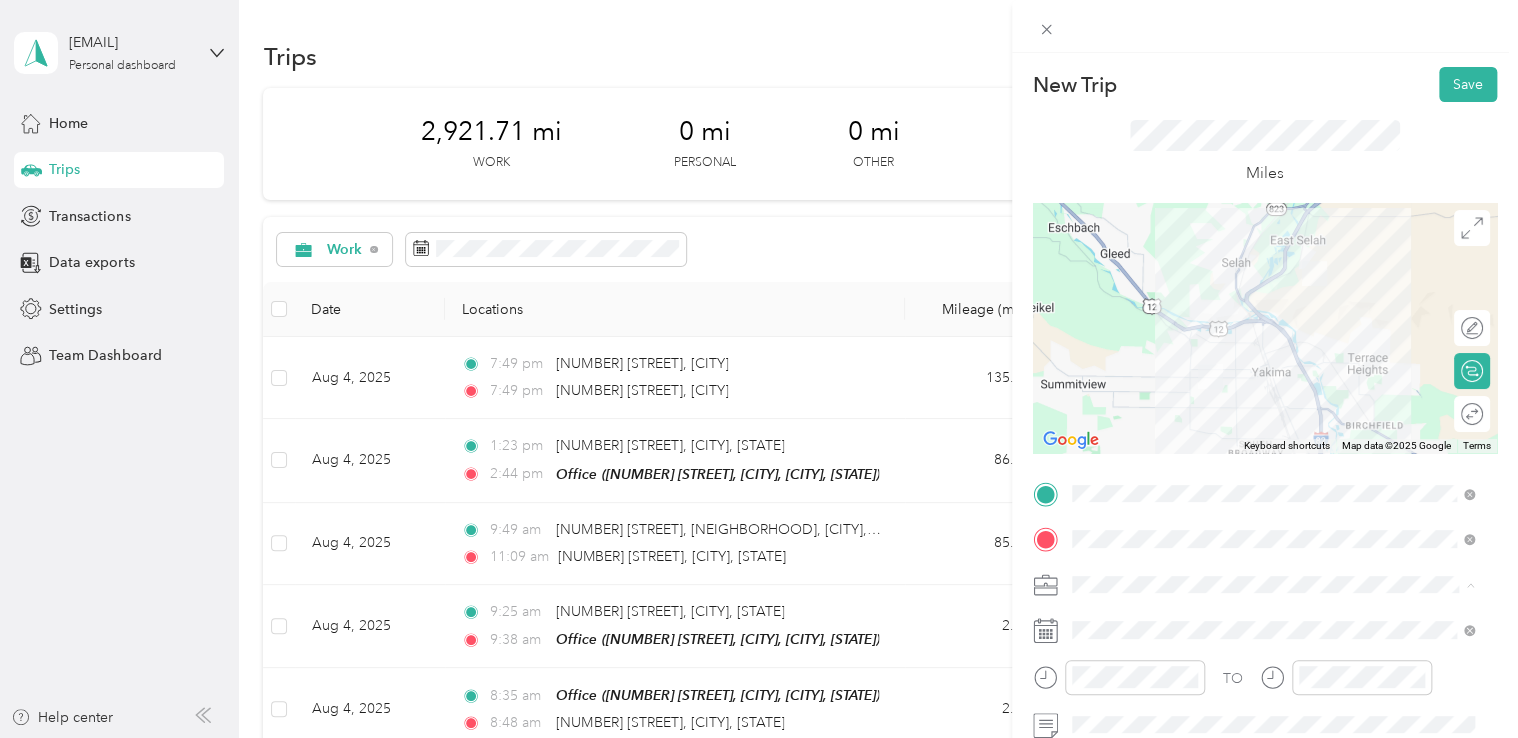 click on "Northwest Nursing Consultants" at bounding box center [1273, 374] 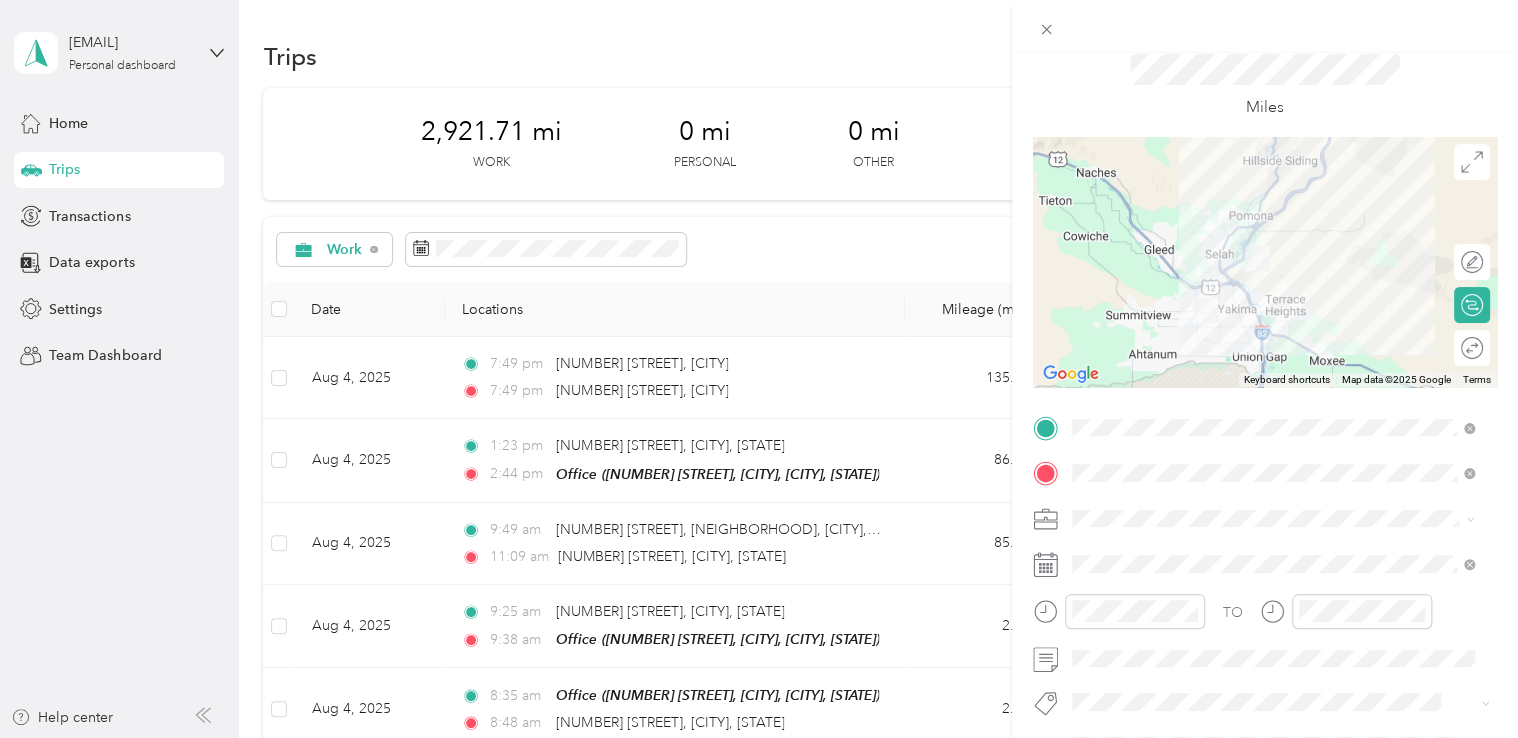 scroll, scrollTop: 100, scrollLeft: 0, axis: vertical 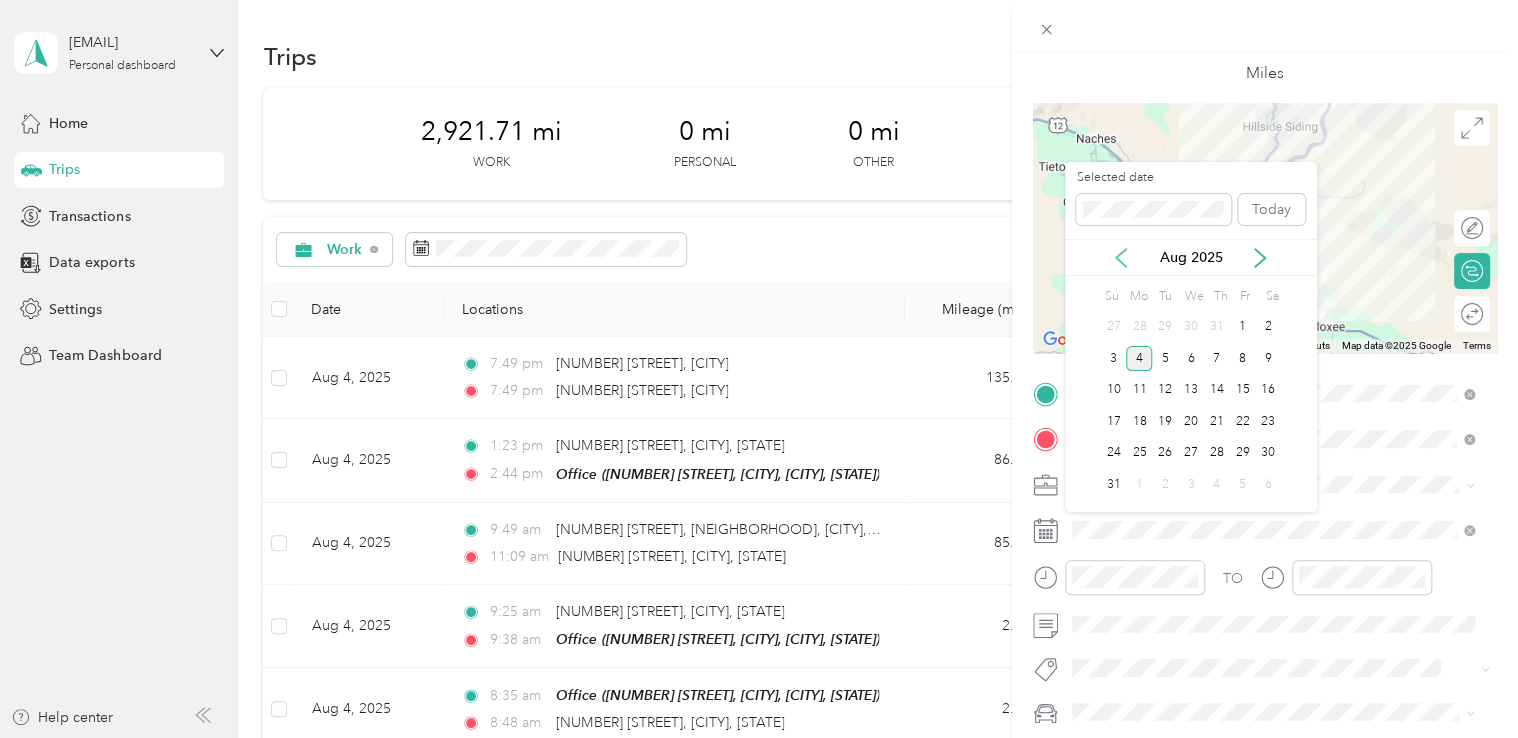 click 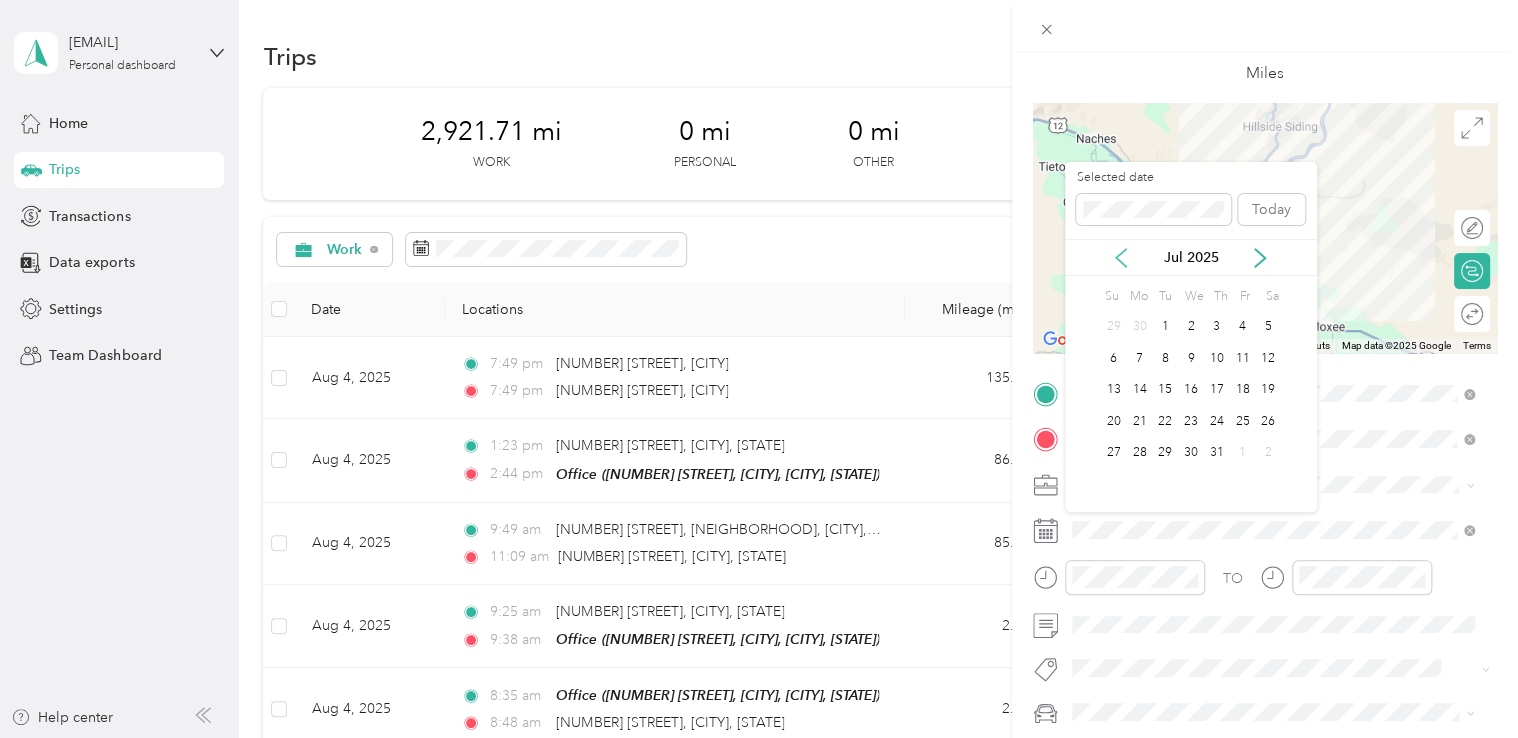 click 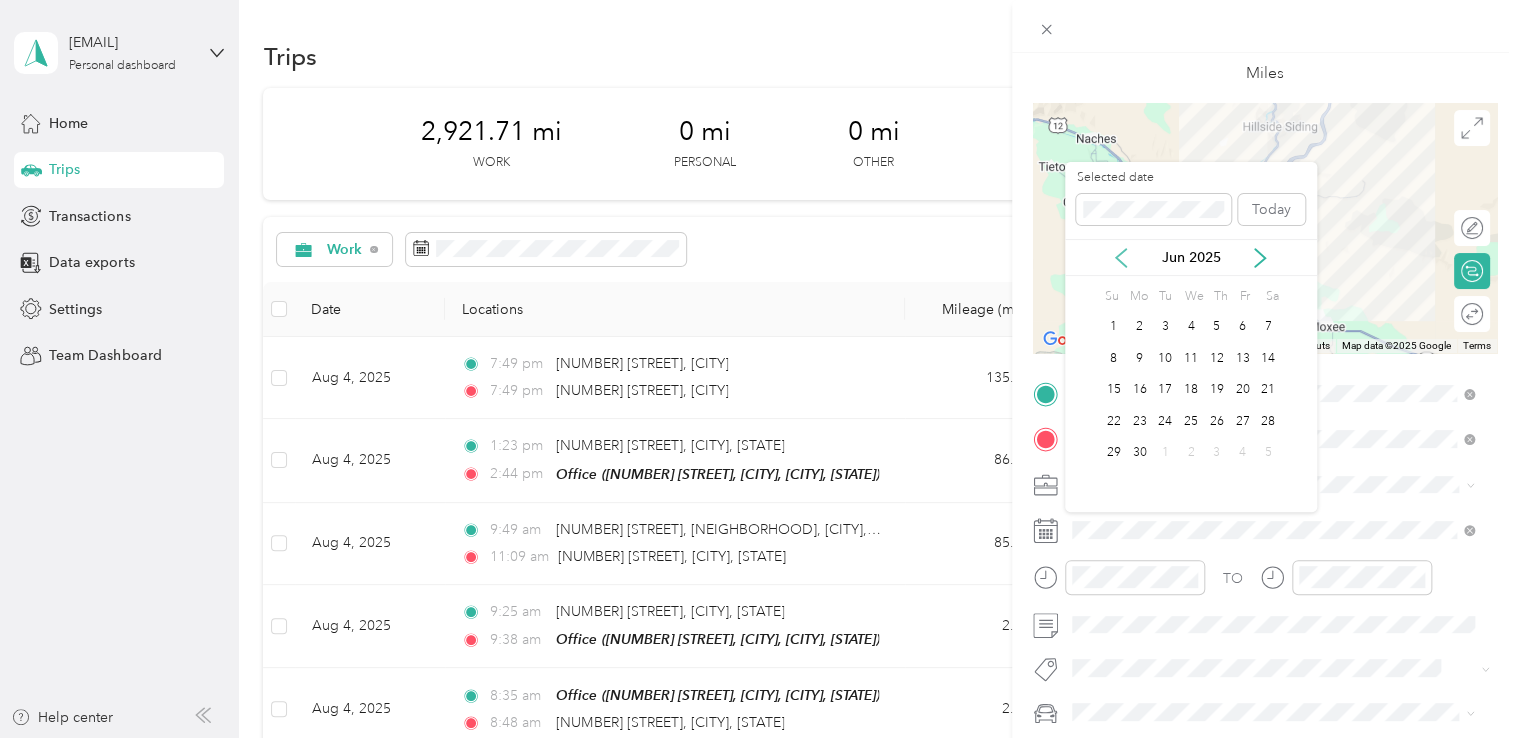 click 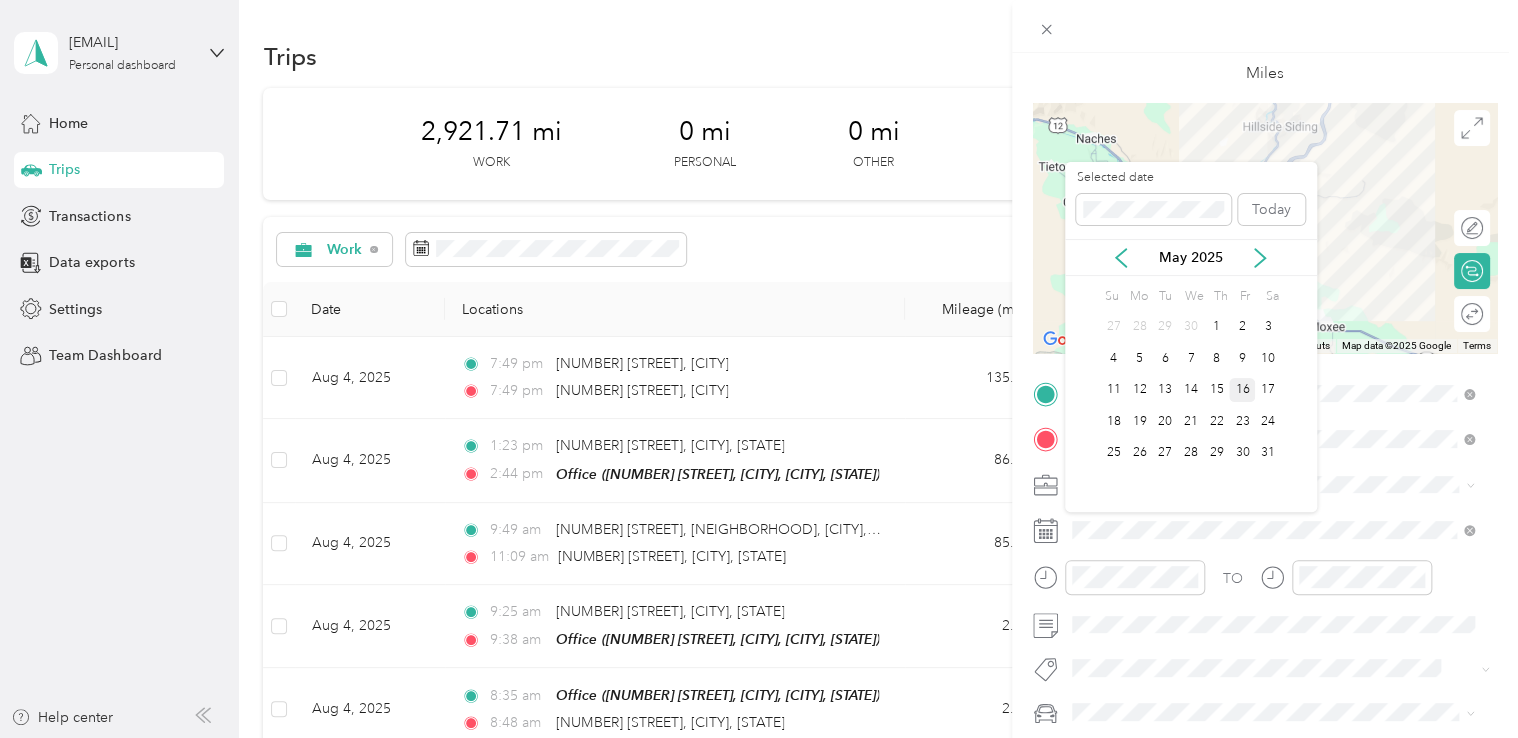 click on "16" at bounding box center (1242, 390) 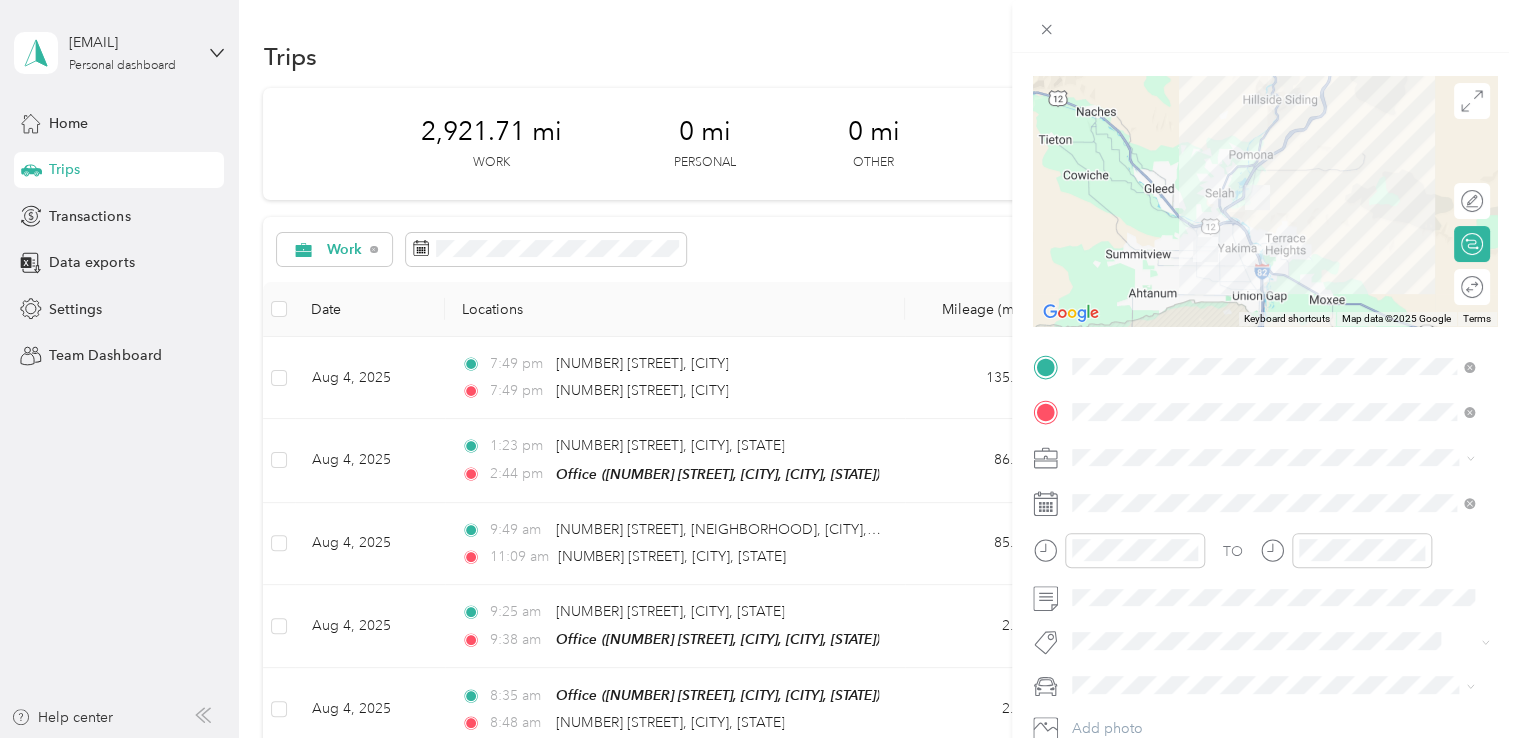scroll, scrollTop: 0, scrollLeft: 0, axis: both 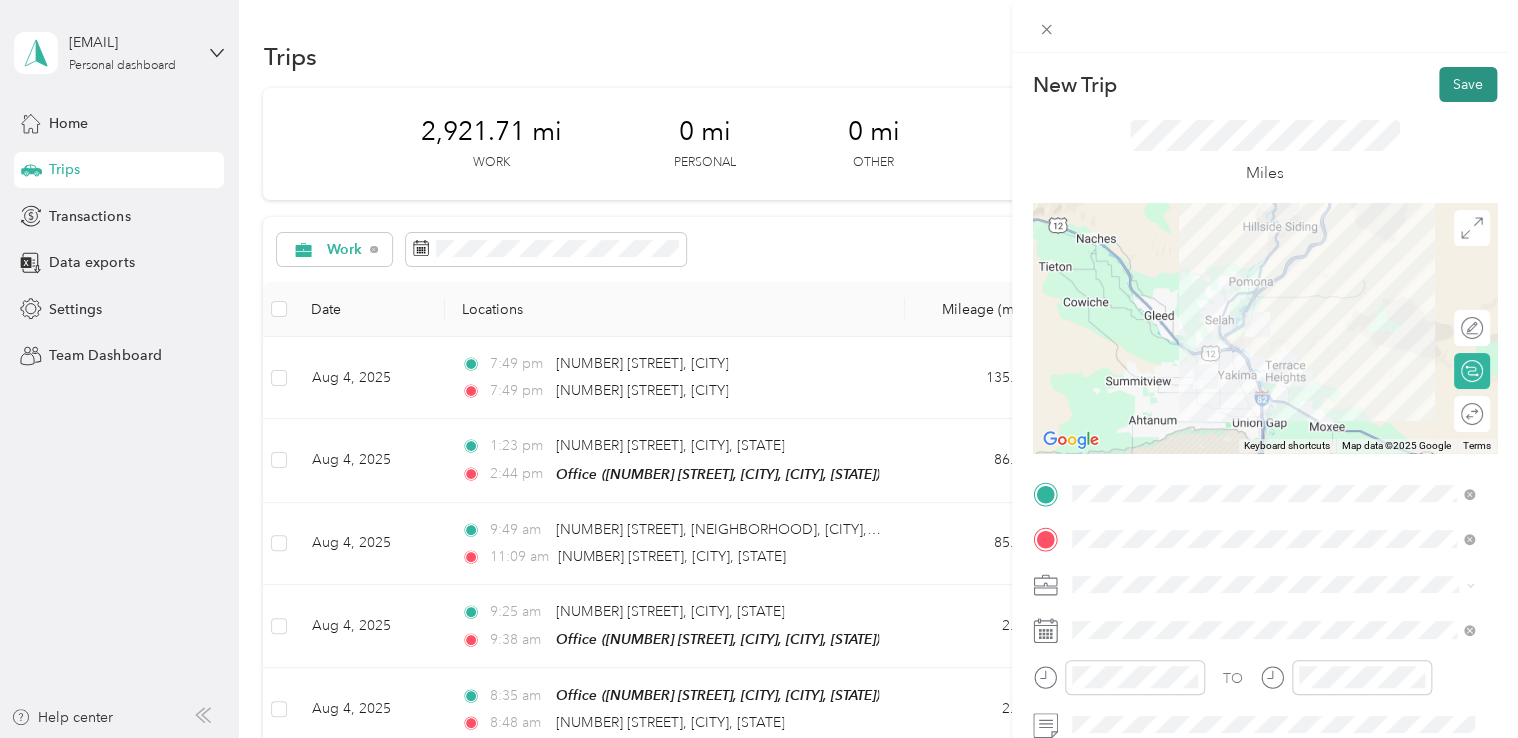 click on "Save" at bounding box center (1468, 84) 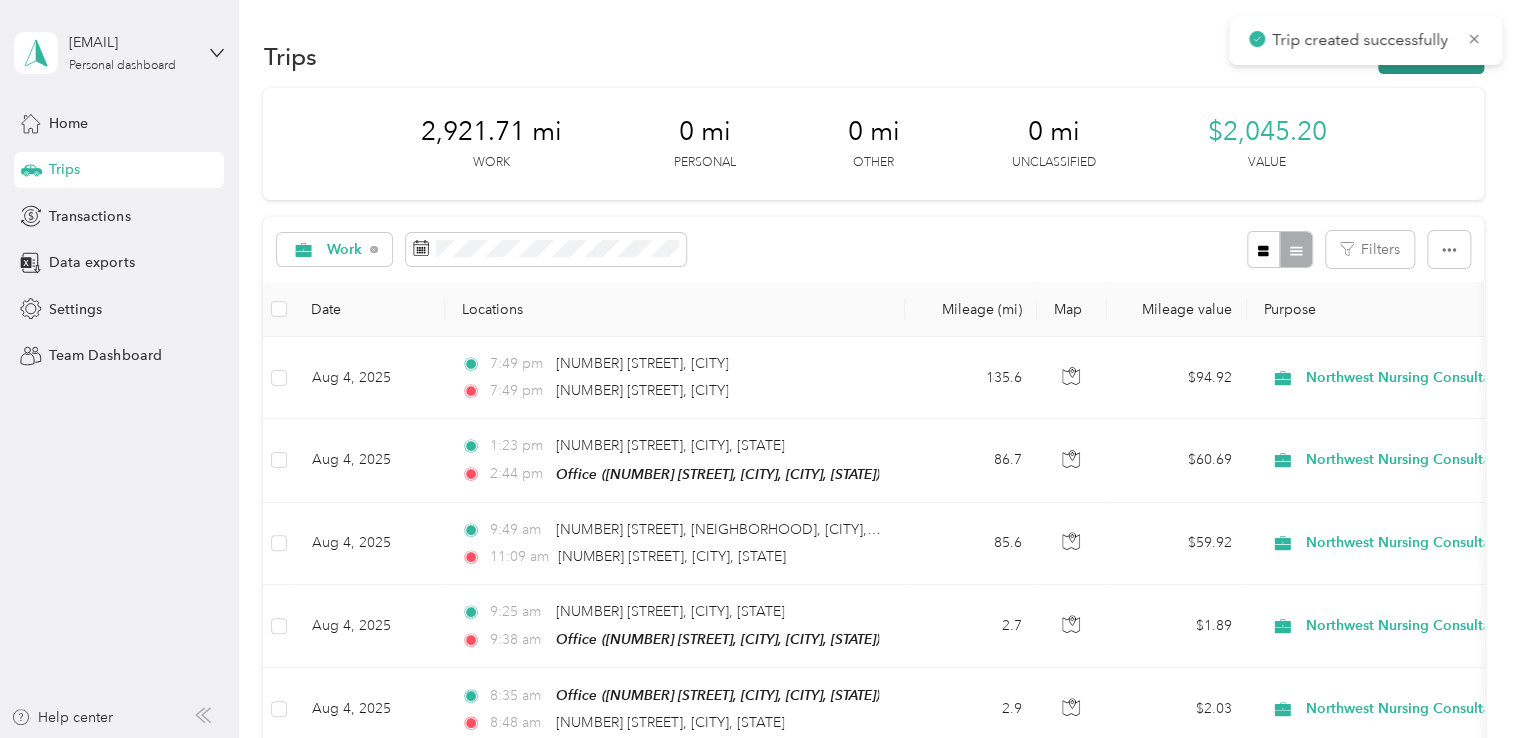 click on "New trip" at bounding box center [1431, 56] 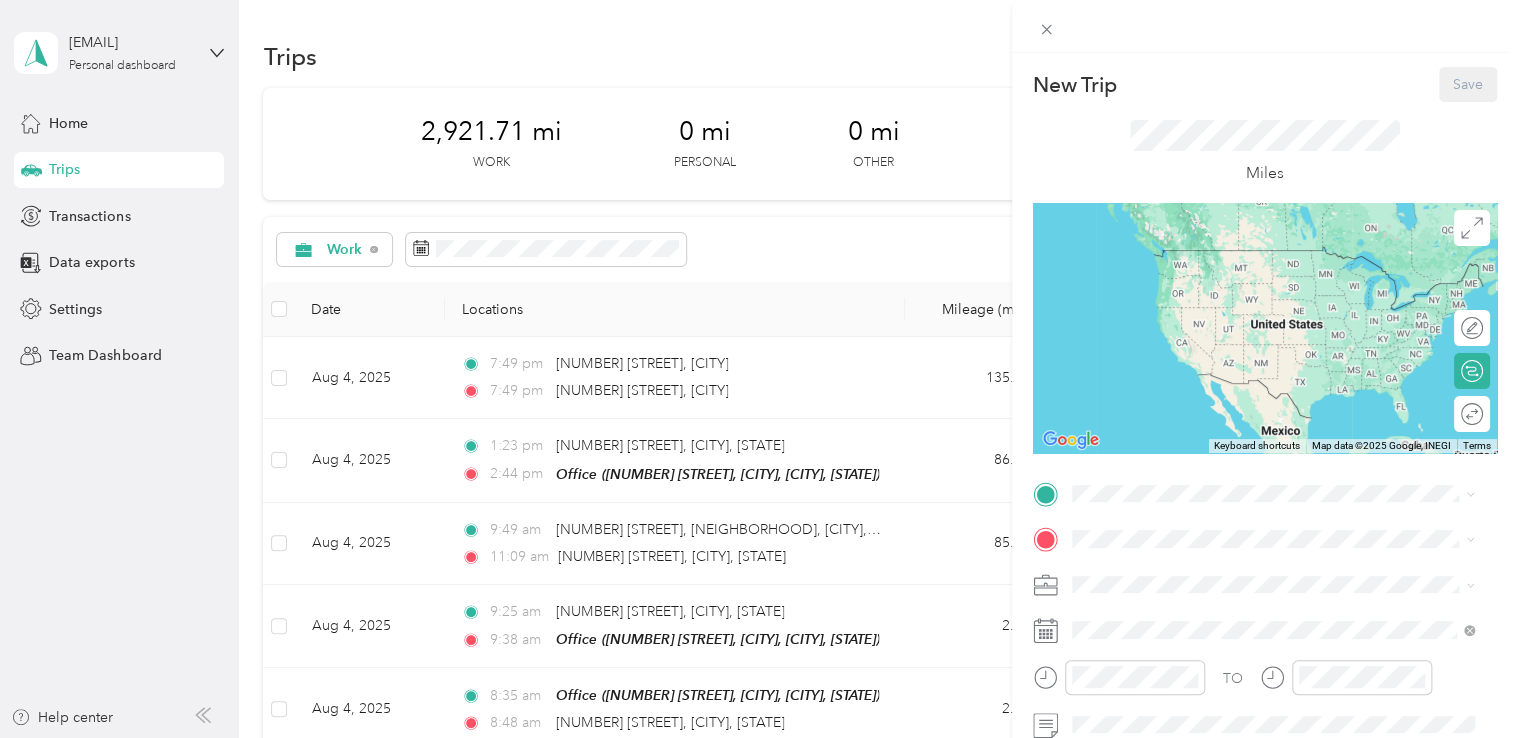click on "New Trip Save This trip cannot be edited because it is either under review, approved, or paid. Contact your Team Manager to edit it. Miles To navigate the map with touch gestures double-tap and hold your finger on the map, then drag the map. ← Move left → Move right ↑ Move up ↓ Move down + Zoom in - Zoom out Home Jump left by 75% End Jump right by 75% Page Up Jump up by 75% Page Down Jump down by 75% Keyboard shortcuts Map Data Map data ©2025 Google, INEGI Map data ©2025 Google, INEGI 1000 km  Click to toggle between metric and imperial units Terms Report a map error Edit route Calculate route Round trip TO Add photo" at bounding box center (759, 369) 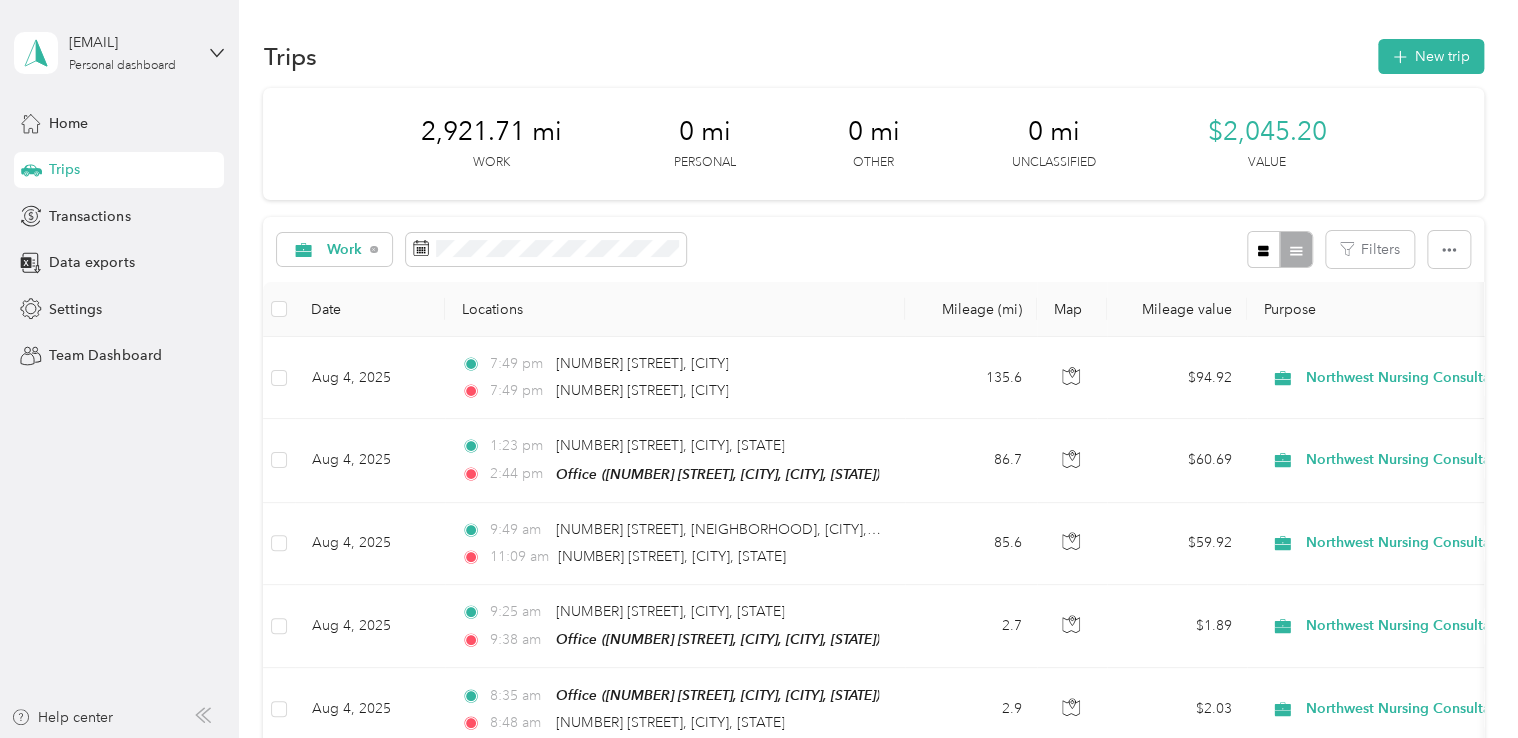 scroll, scrollTop: 0, scrollLeft: 0, axis: both 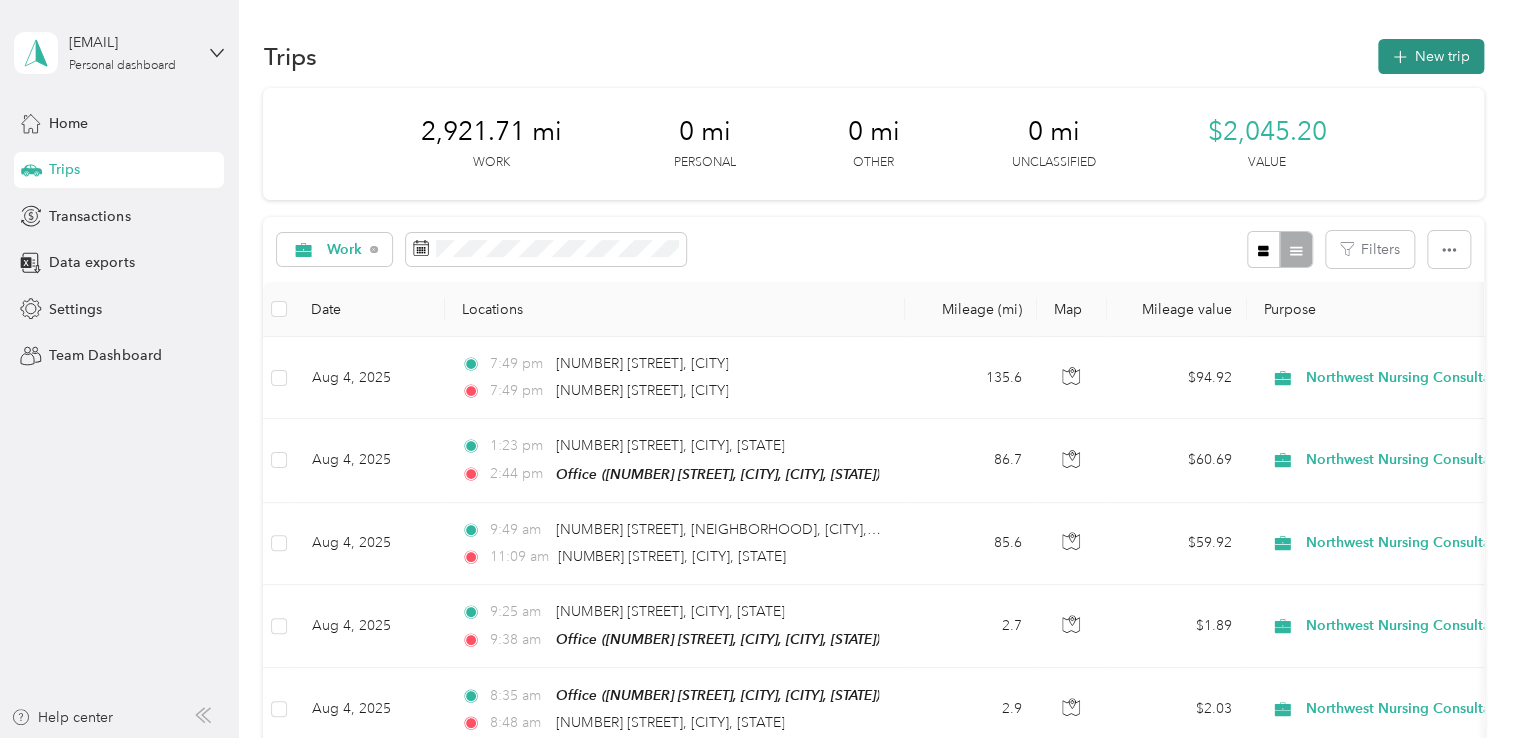 click 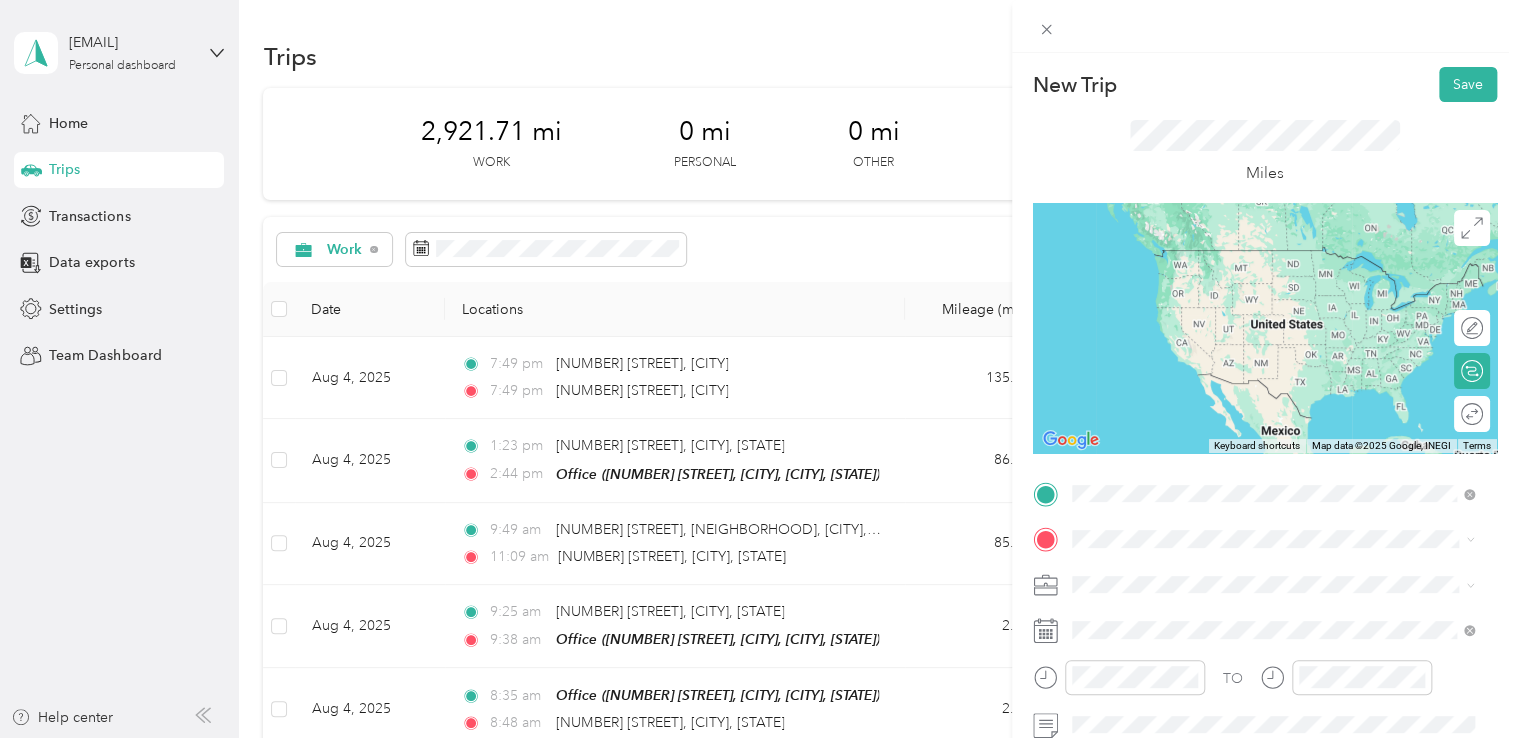 click on "[NUMBER] [STREET]
[CITY], [STATE] [POSTAL_CODE], [COUNTRY]" at bounding box center (1273, 259) 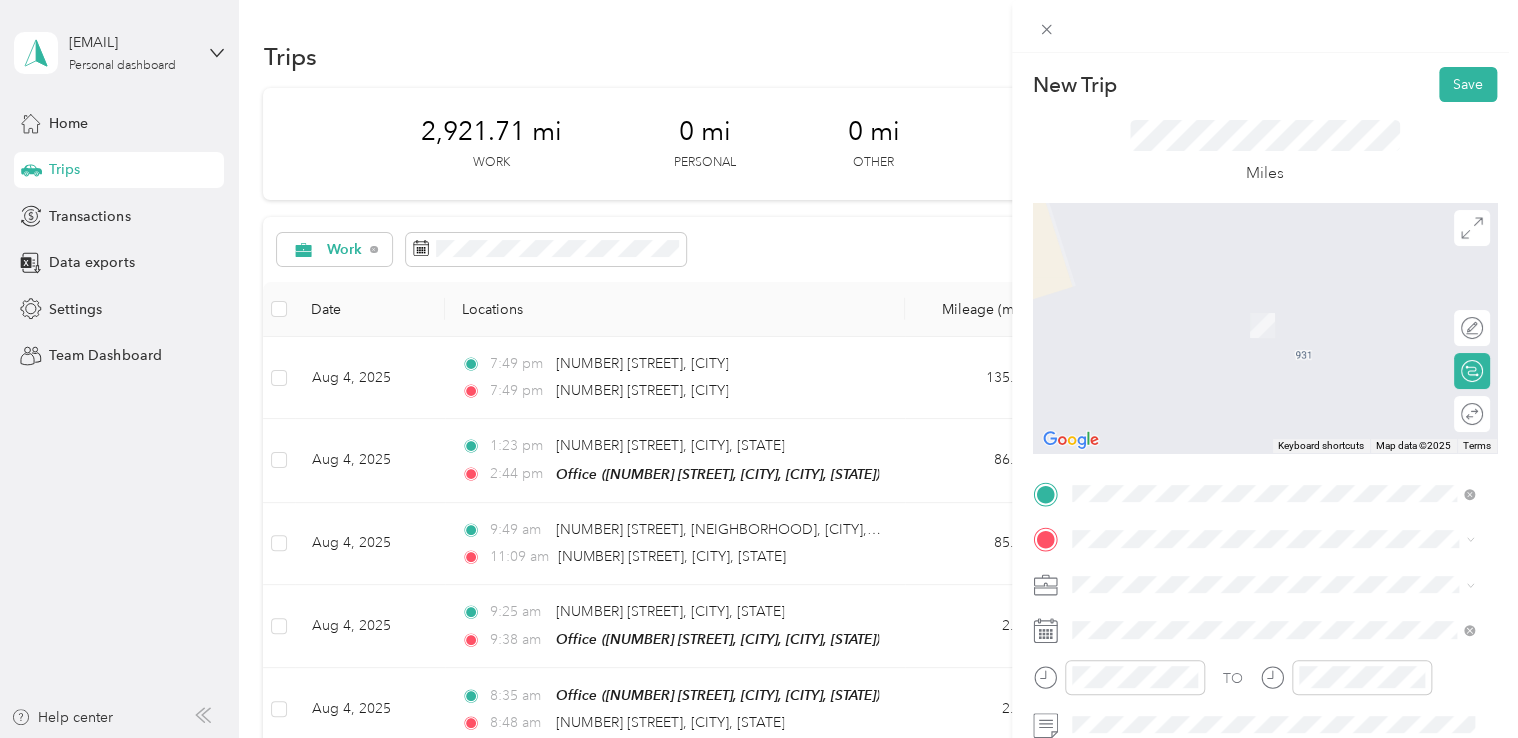 click on "[NUMBER] [STREET]
[CITY], [STATE] [POSTAL_CODE], [COUNTRY]" at bounding box center [1273, 297] 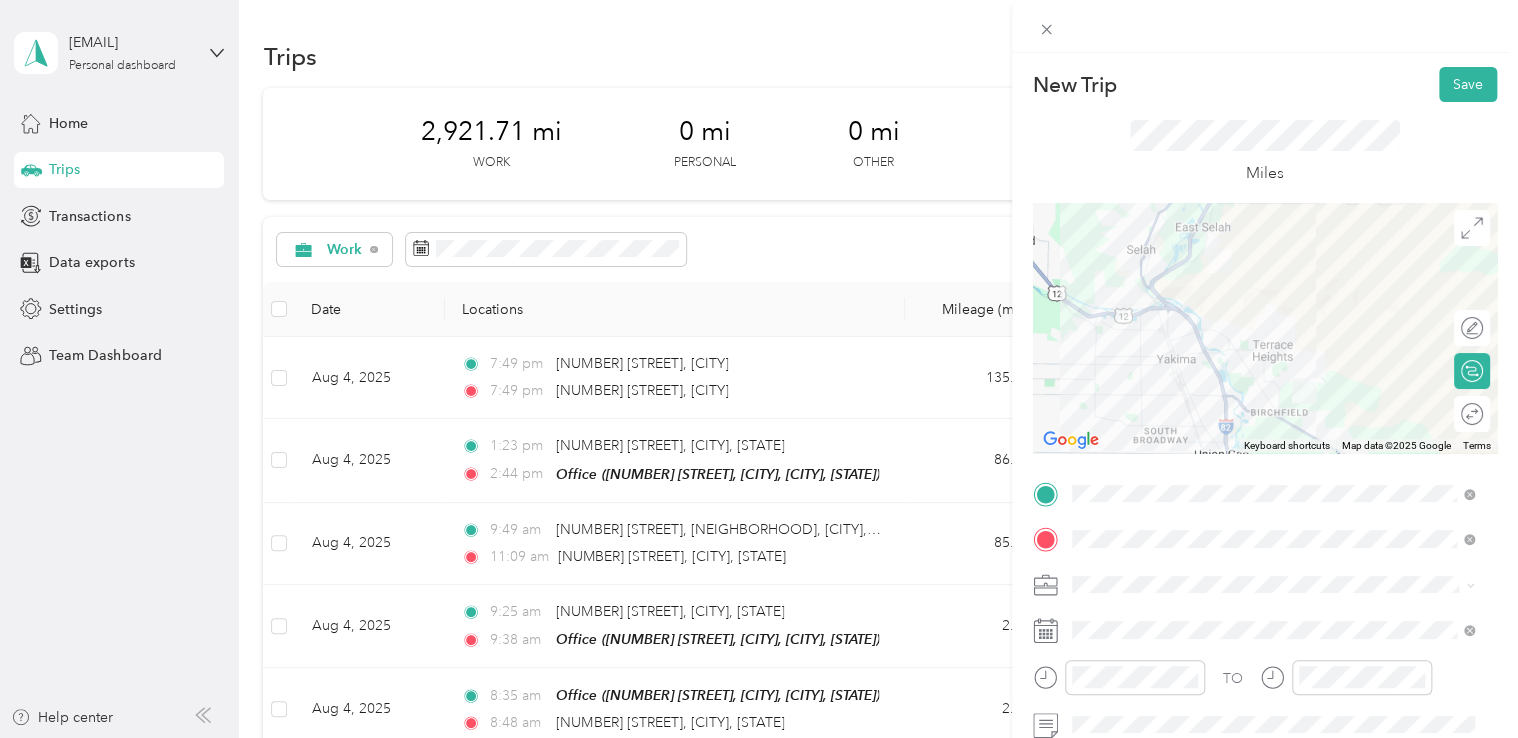 click on "Northwest Nursing Consultants" at bounding box center (1177, 372) 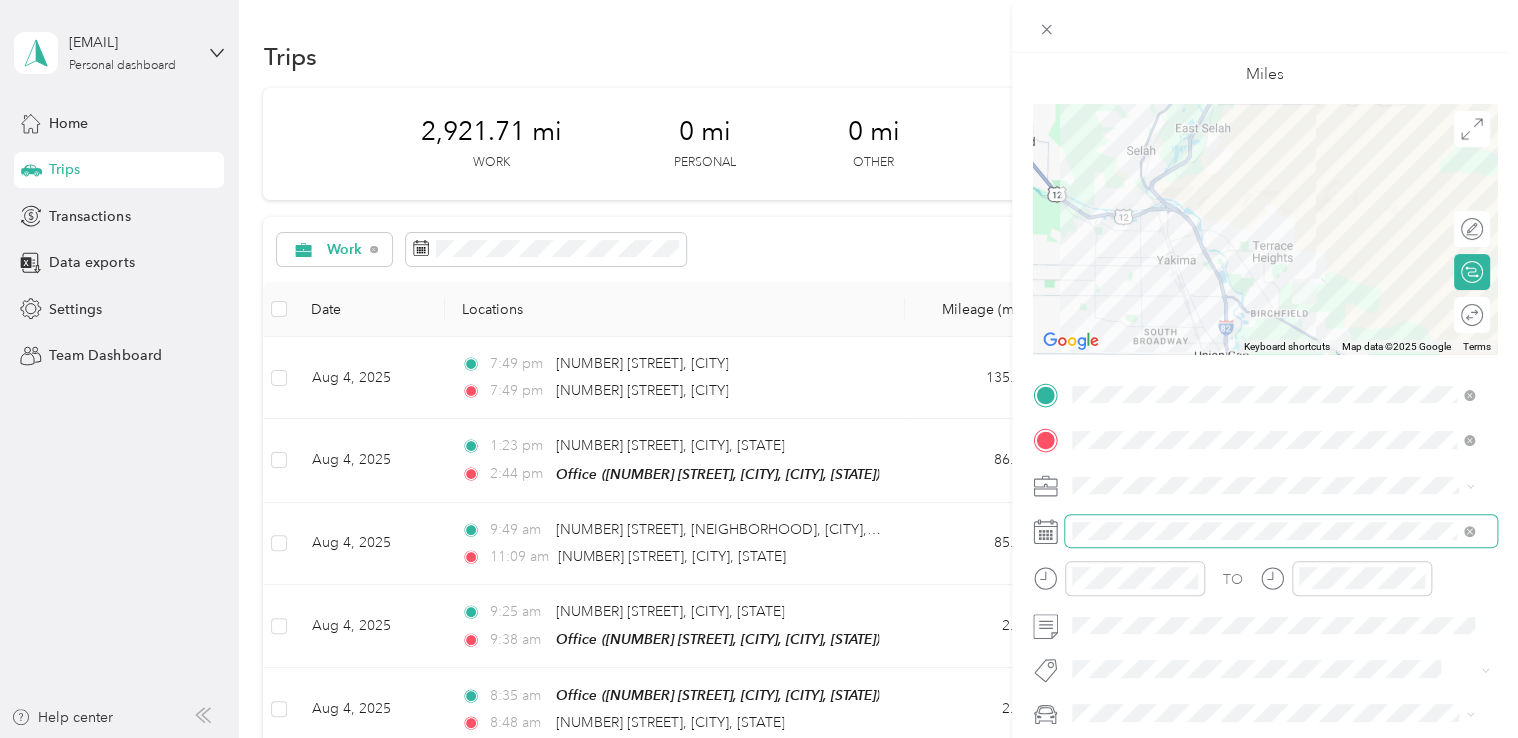 scroll, scrollTop: 100, scrollLeft: 0, axis: vertical 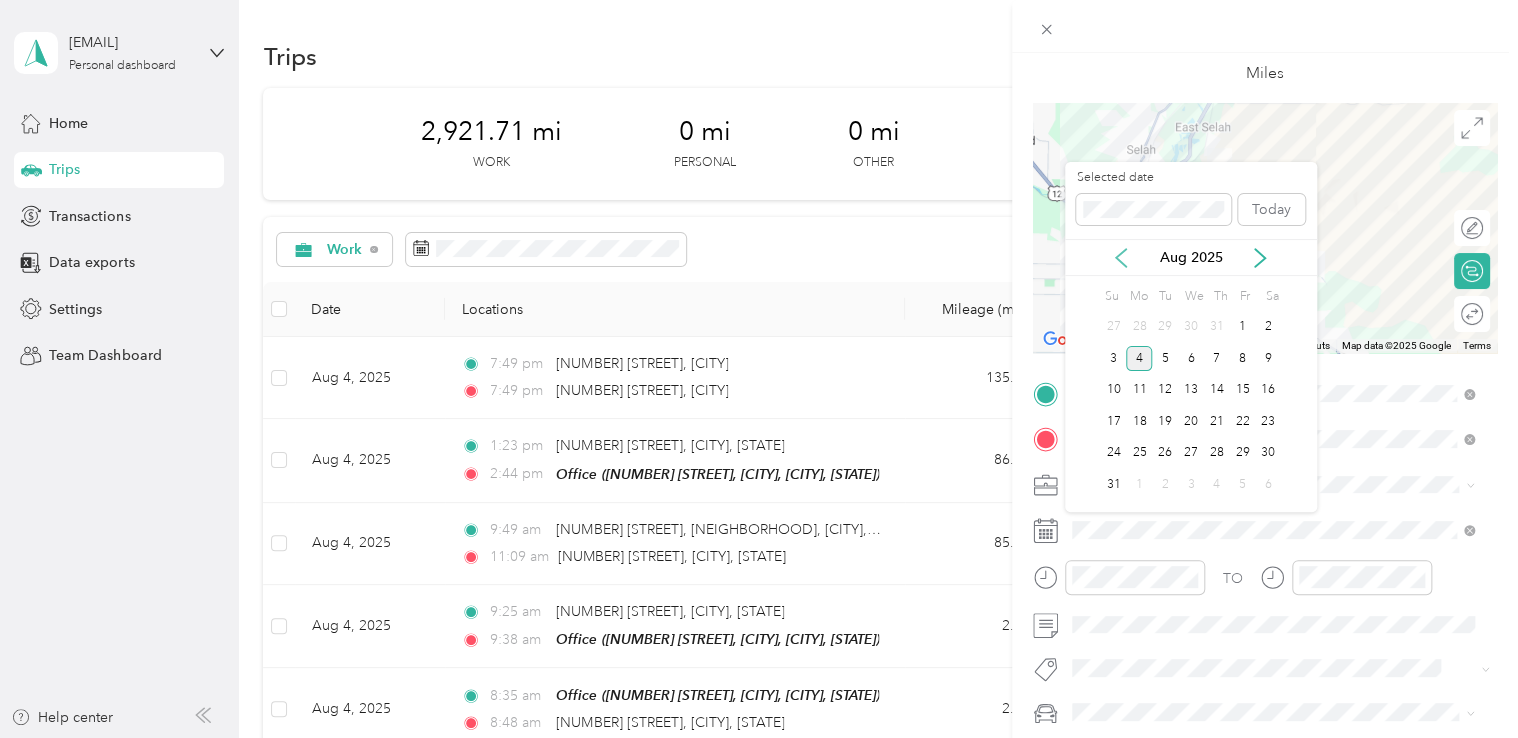 click 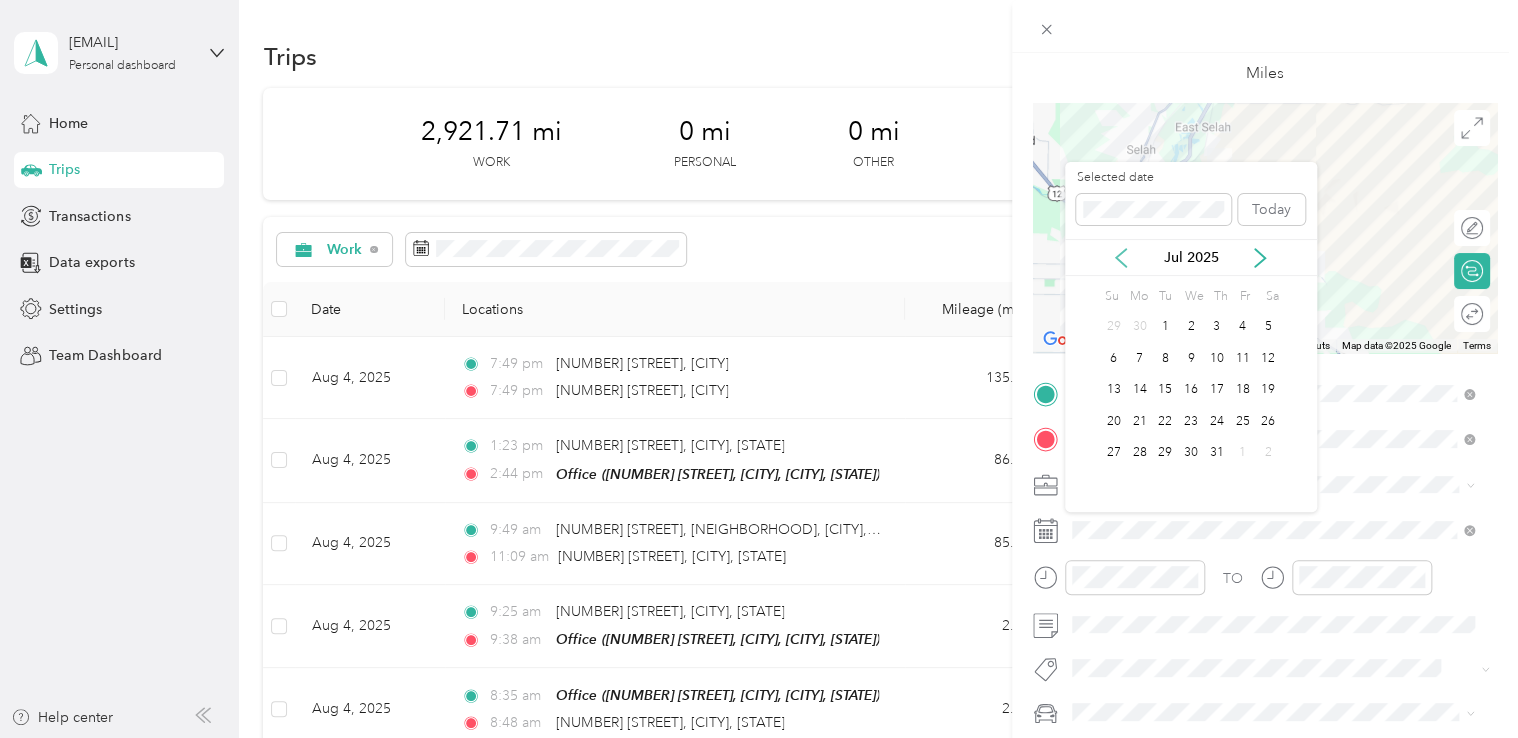 click 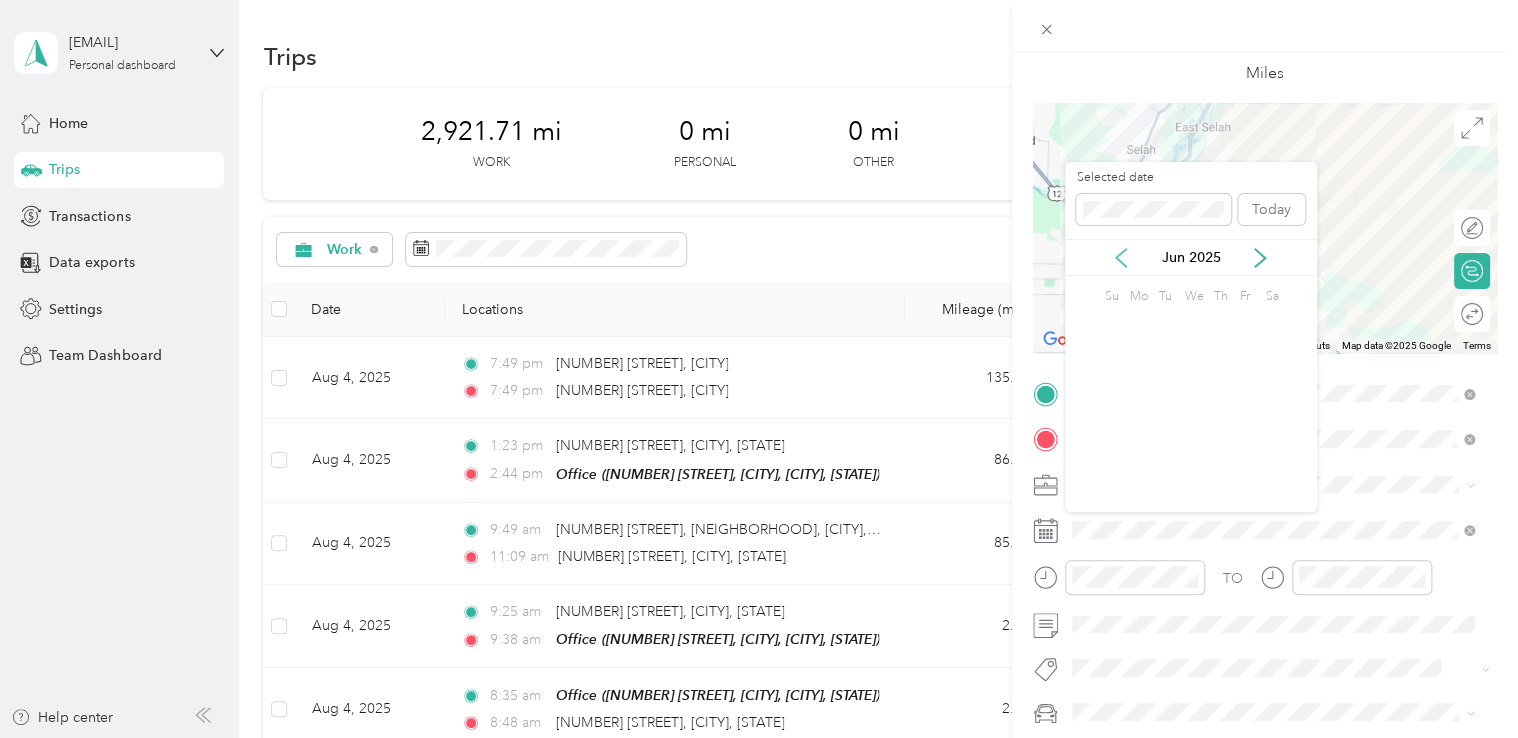 click 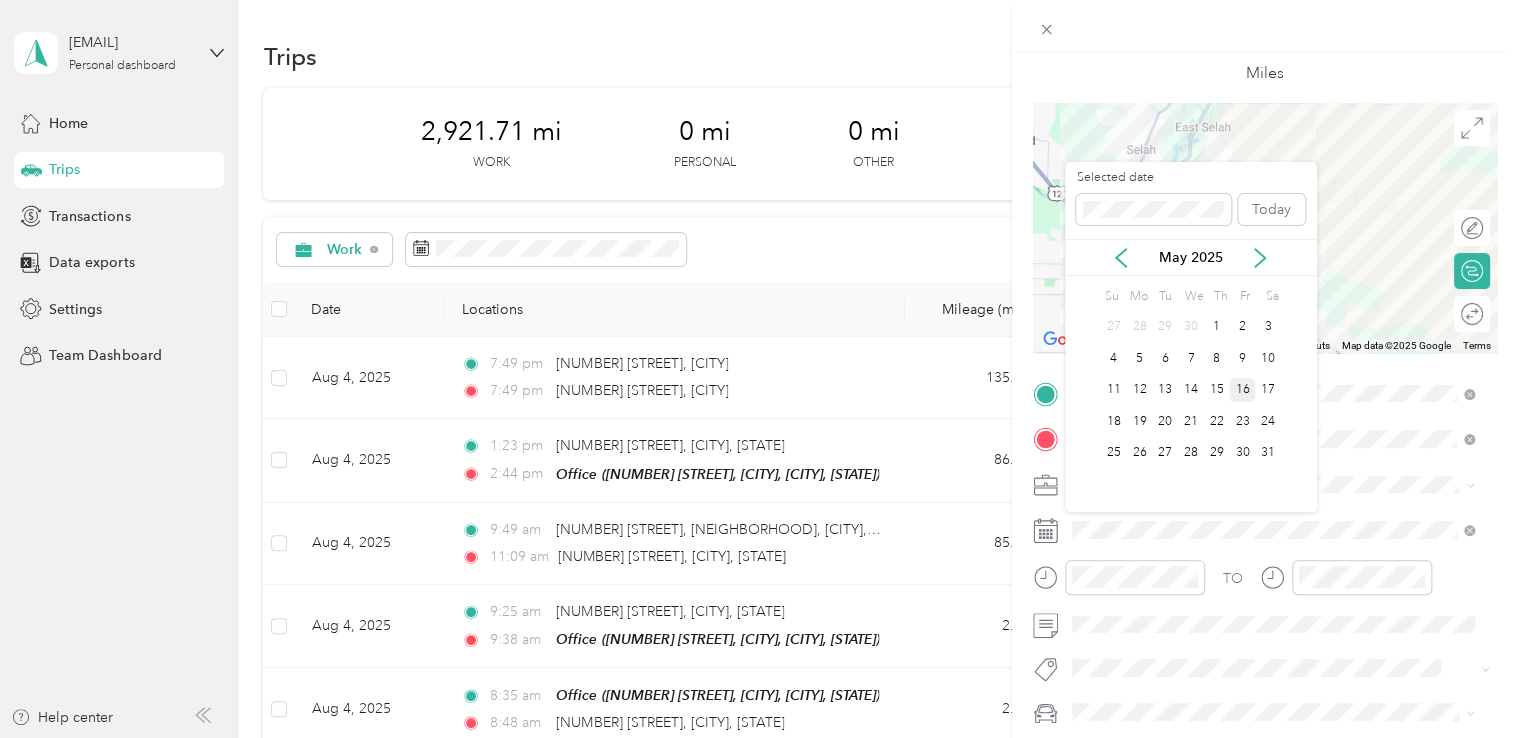 click on "16" at bounding box center [1242, 390] 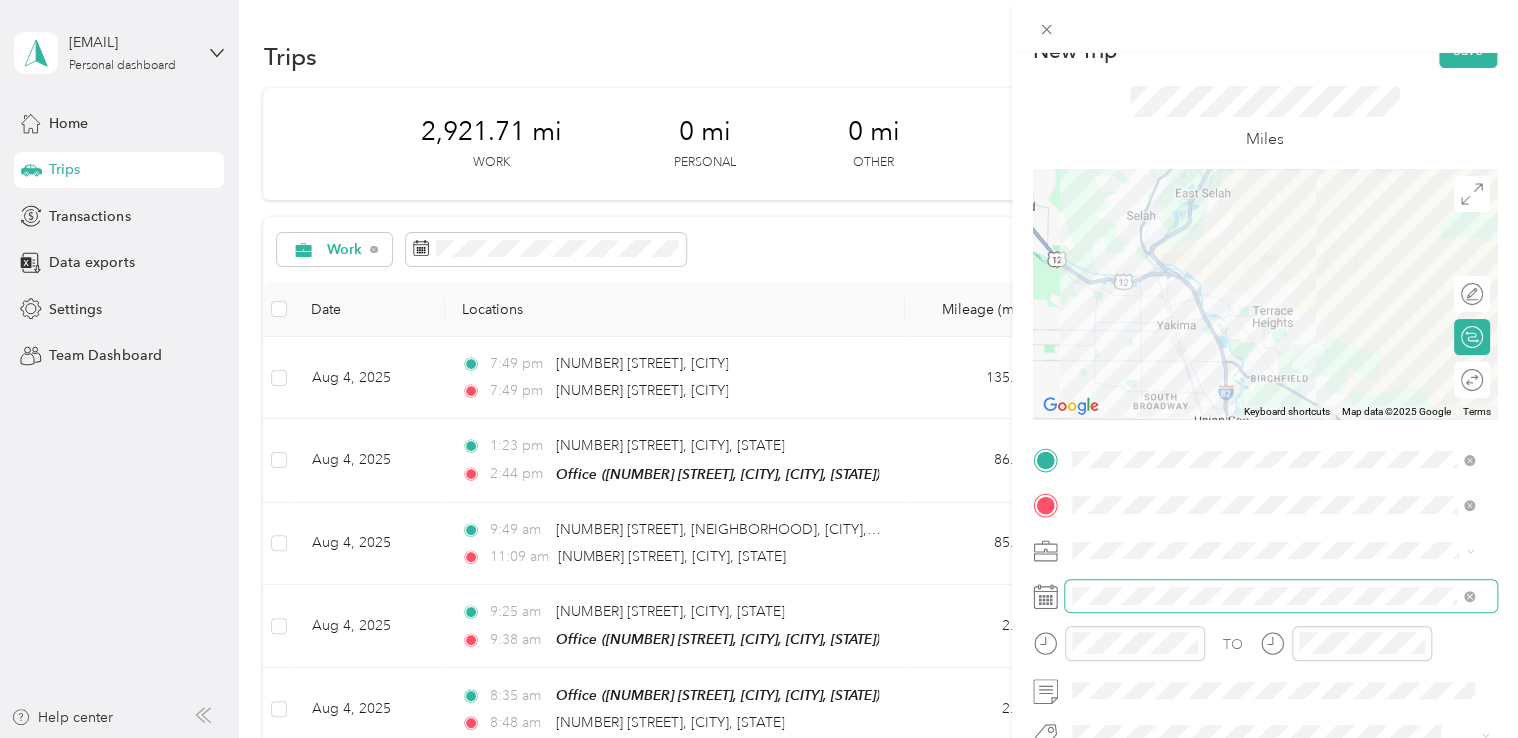 scroll, scrollTop: 0, scrollLeft: 0, axis: both 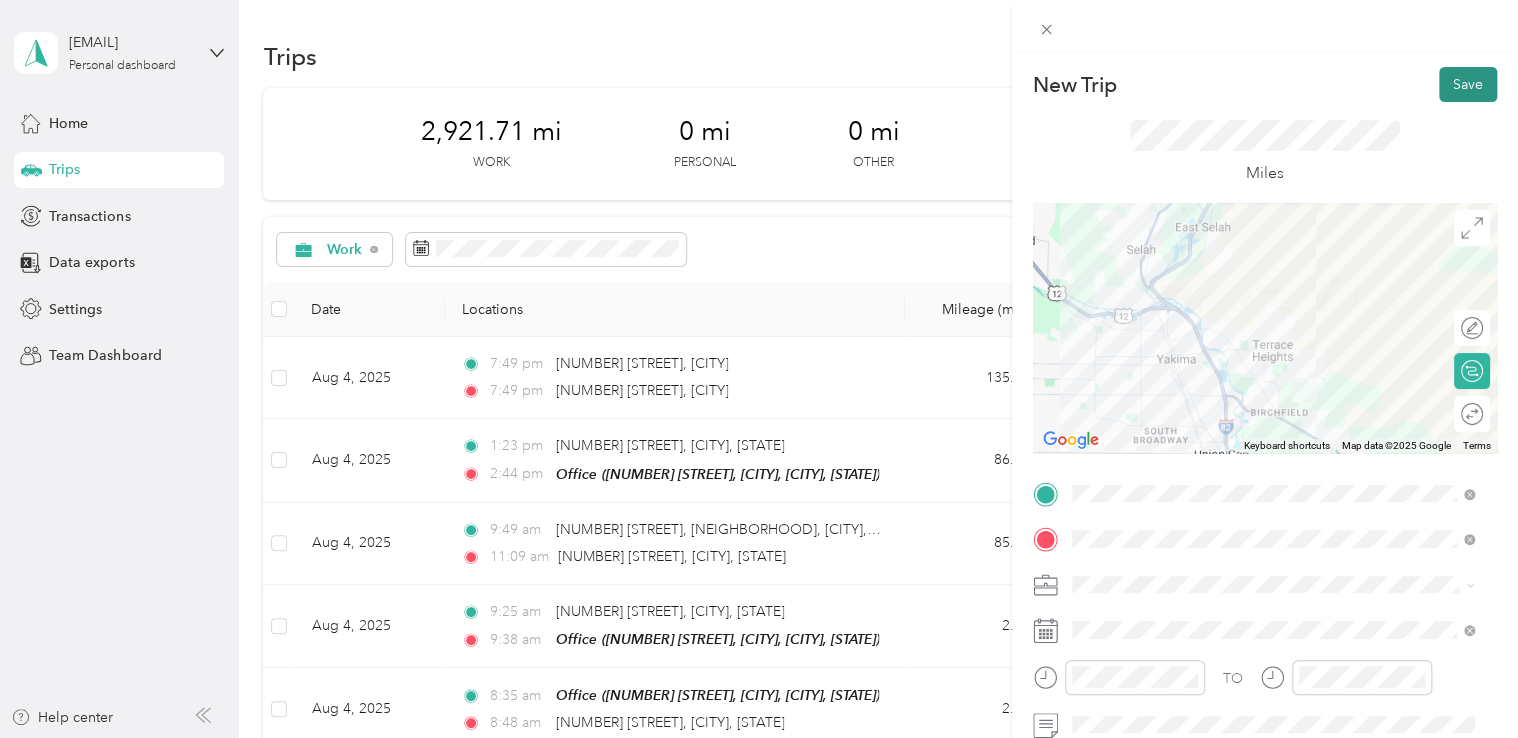 click on "Save" at bounding box center [1468, 84] 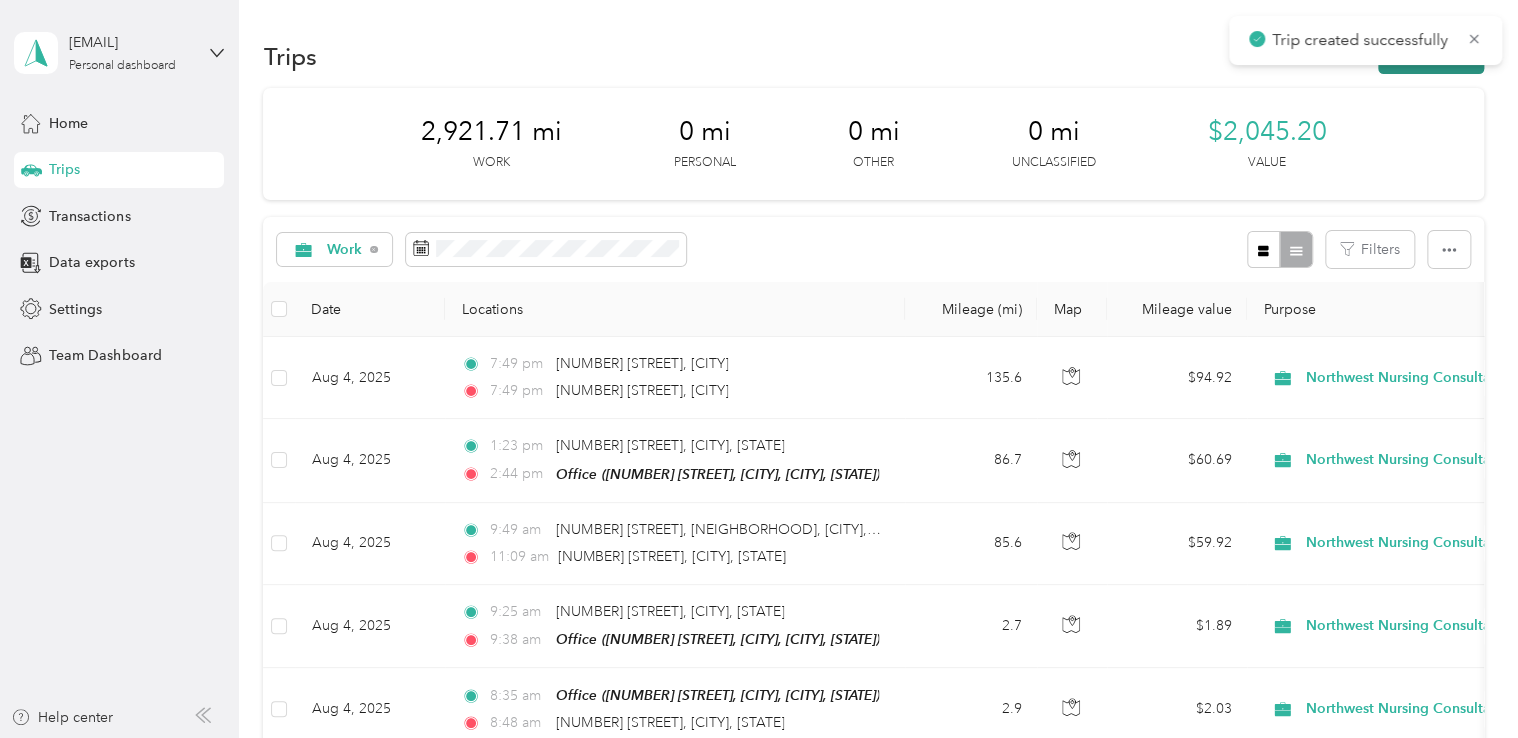 click on "New trip" at bounding box center (1431, 56) 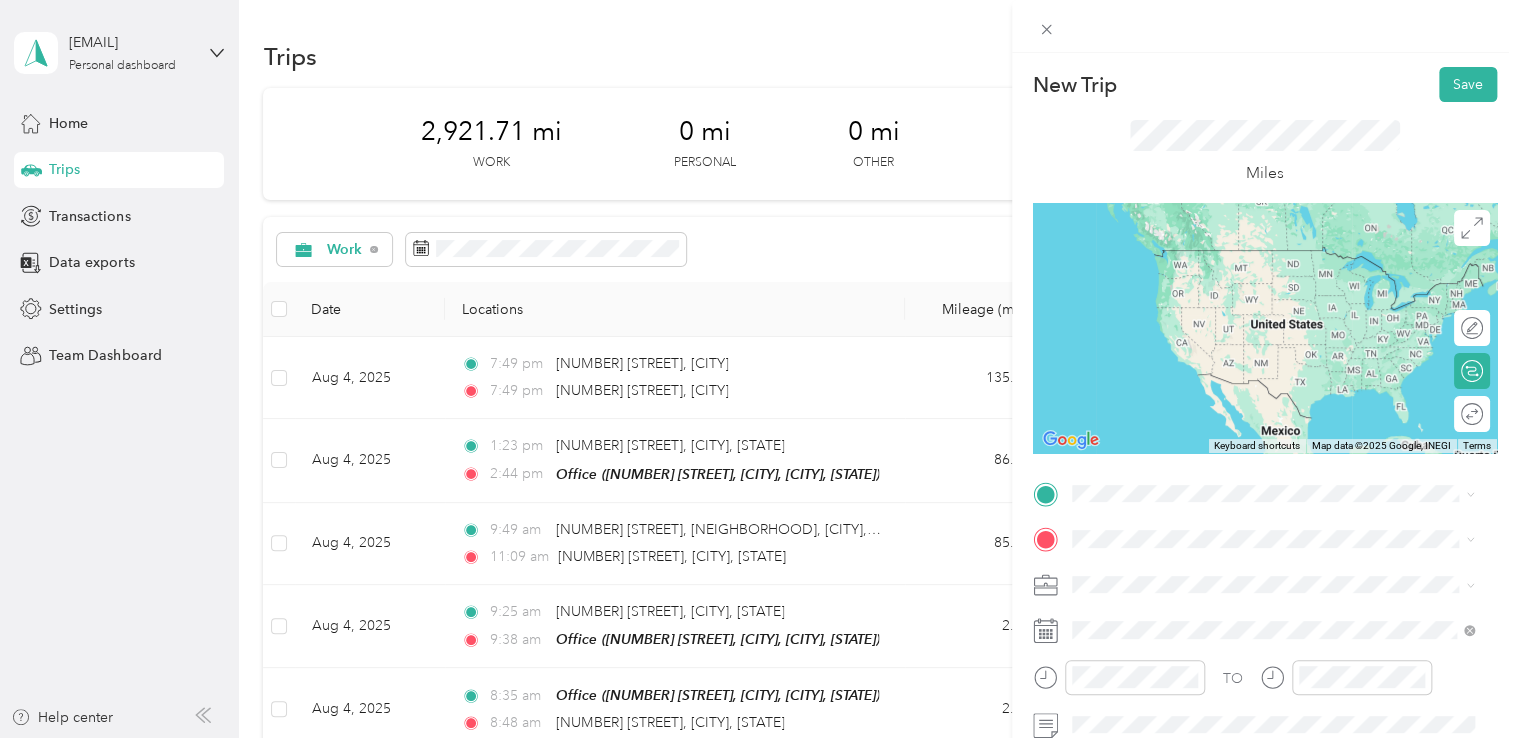 click on "[NUMBER] [STREET]
[CITY], [STATE] [POSTAL_CODE], [COUNTRY]" at bounding box center (1253, 254) 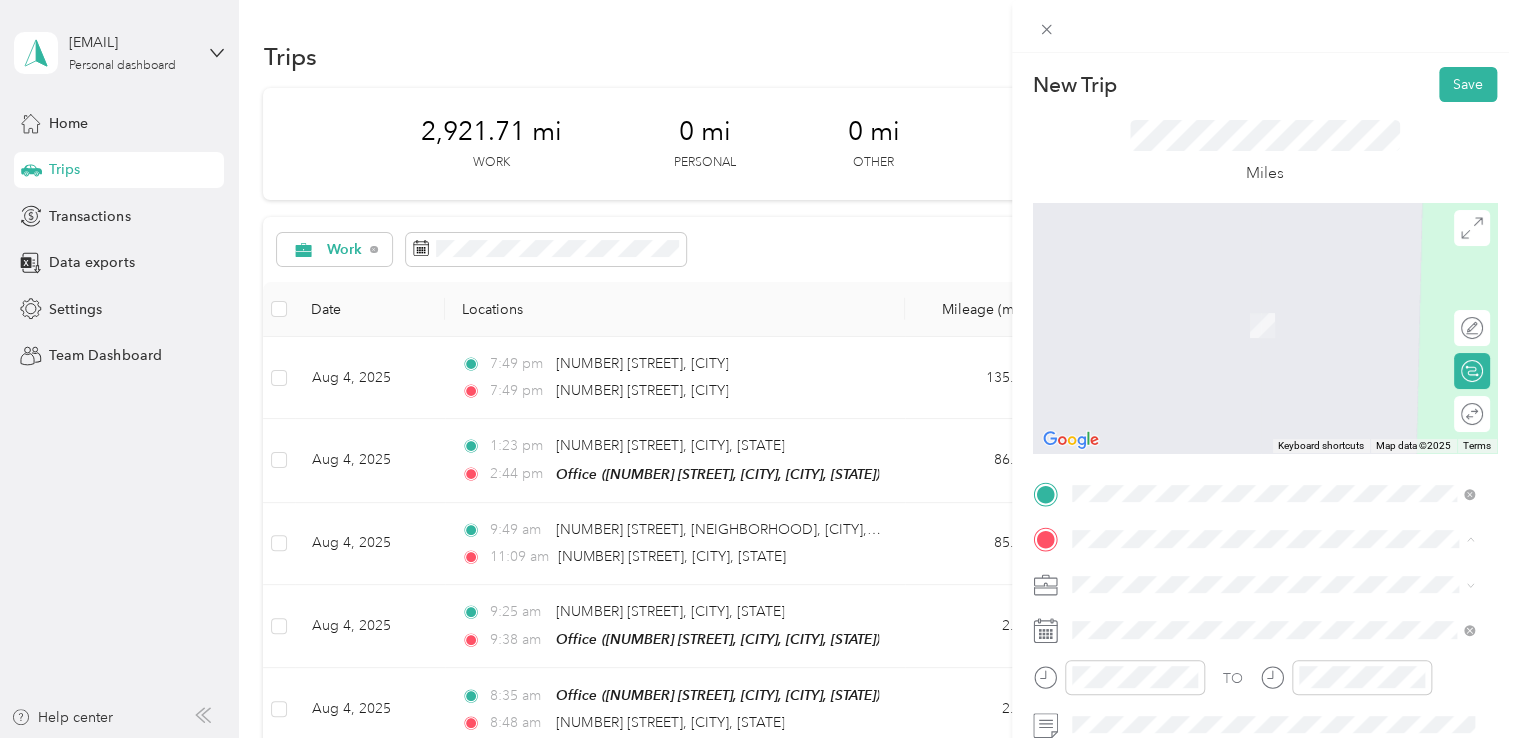 click on "Office [NUMBER] [STREET], [CITY], [POSTAL_CODE], [CITY], [STATE], [COUNTRY]" at bounding box center (1288, 640) 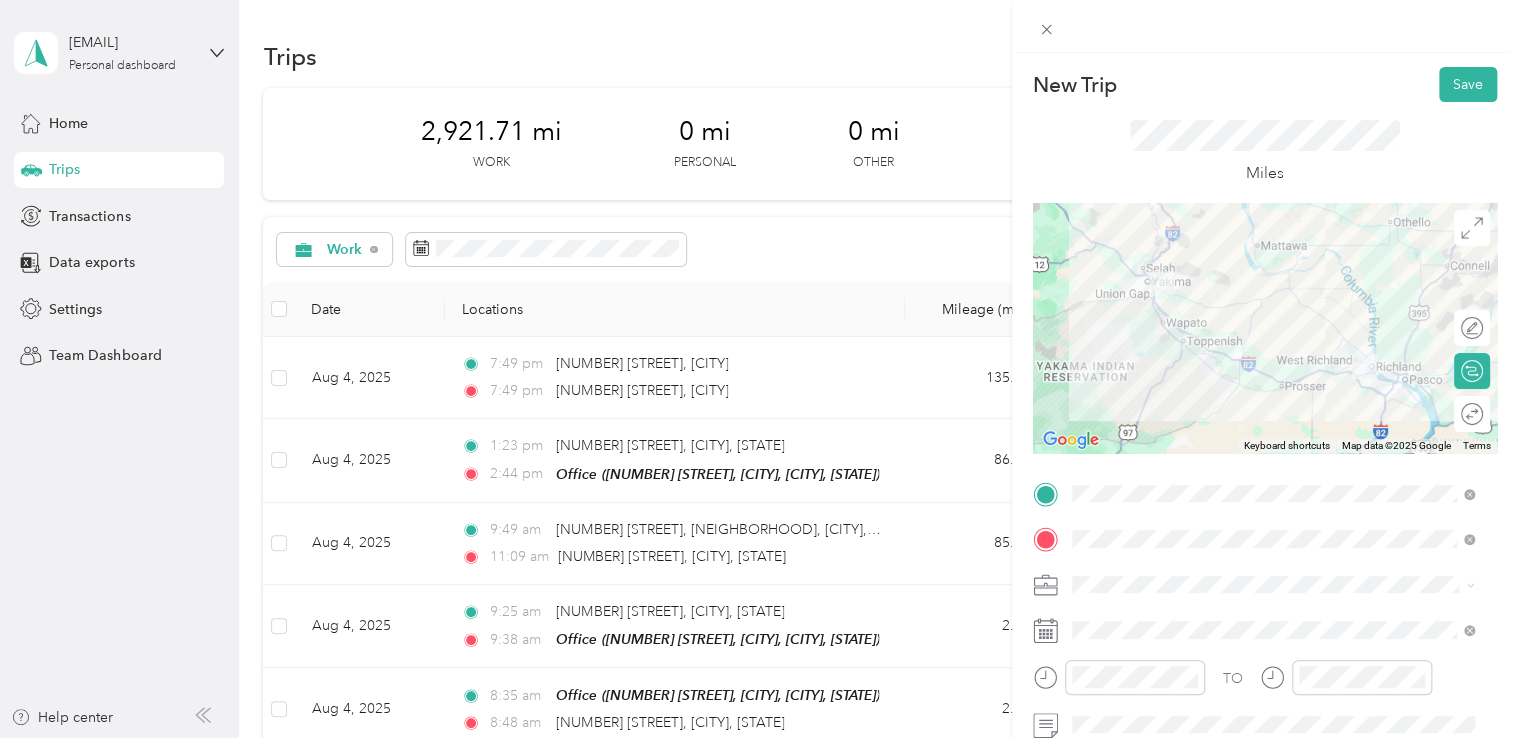 click at bounding box center [1281, 585] 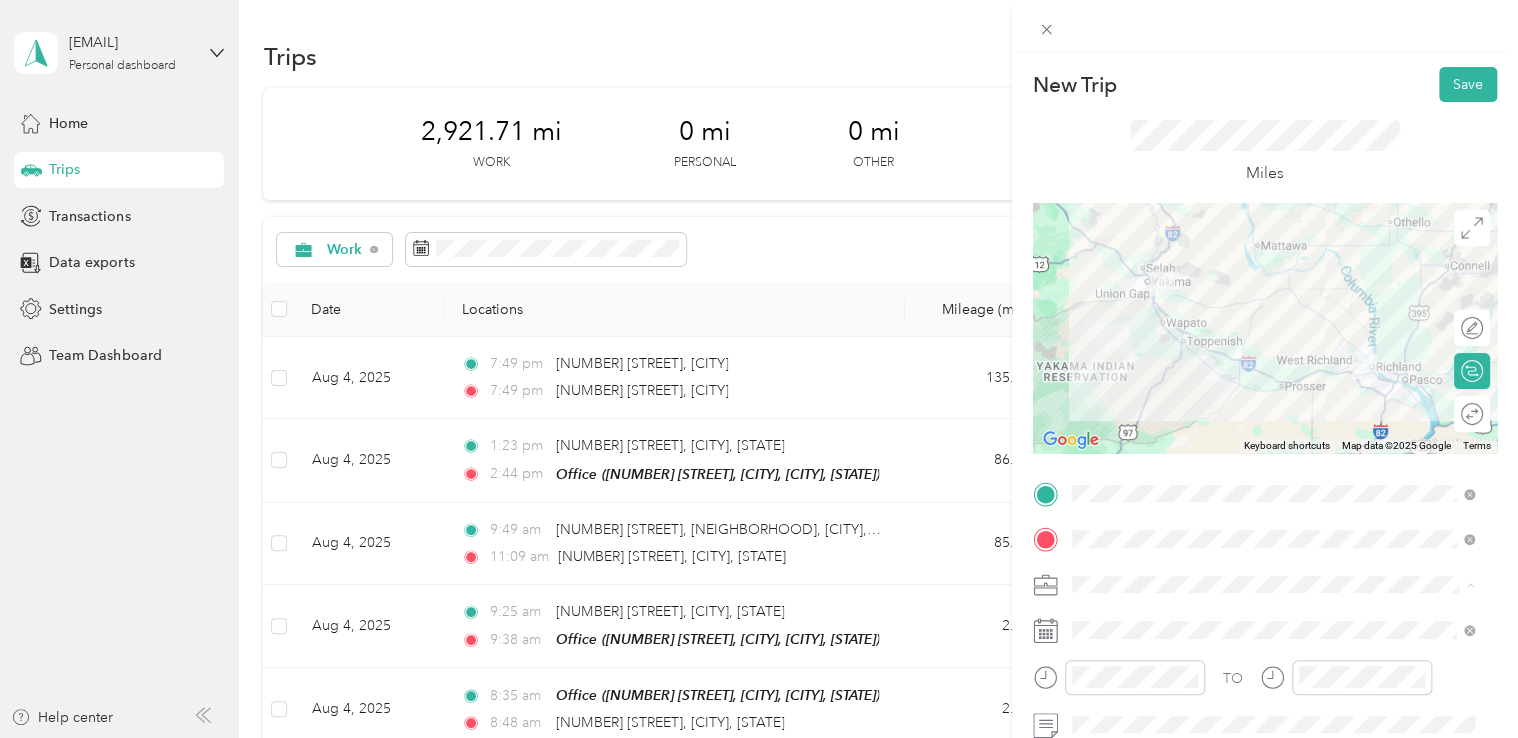 click on "Northwest Nursing Consultants" at bounding box center (1273, 374) 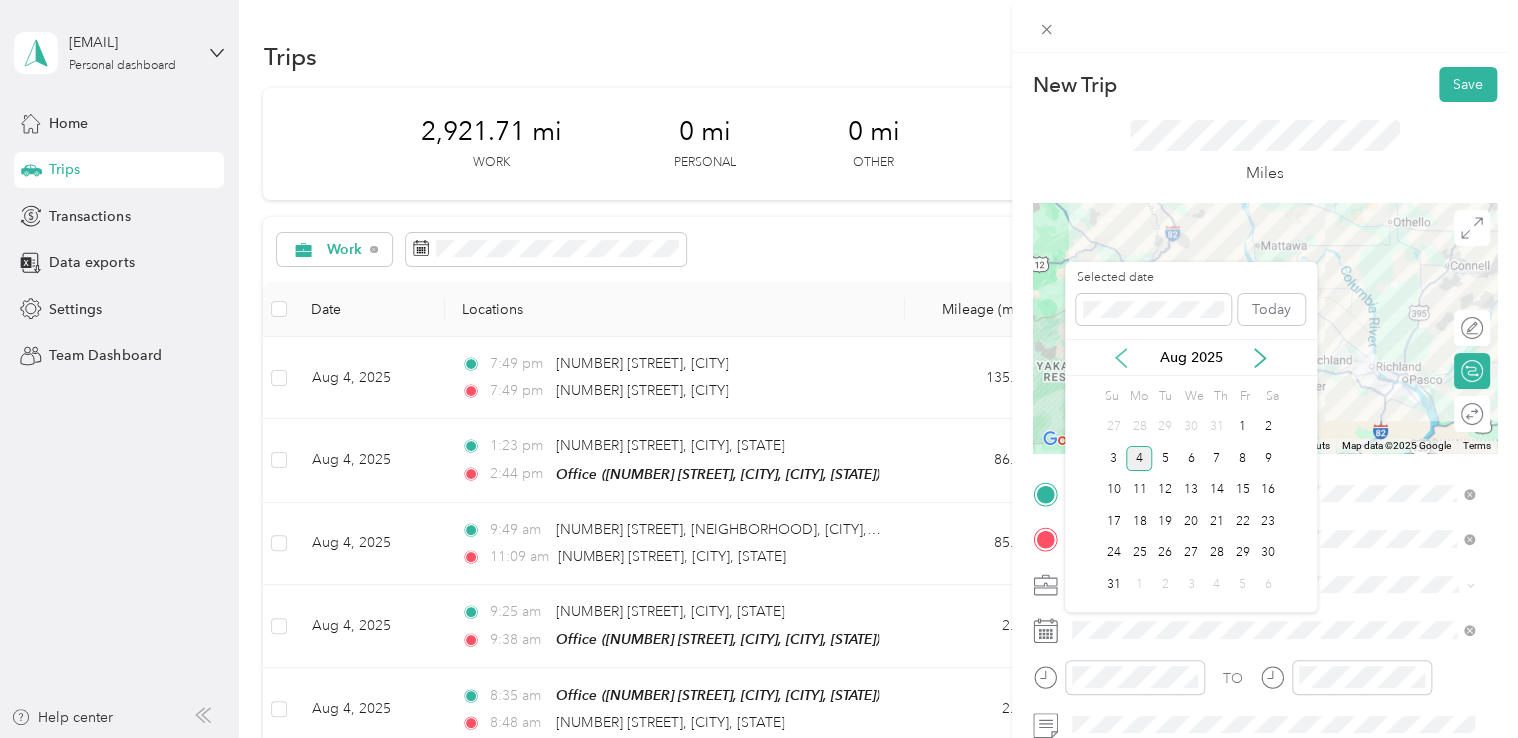 click on "Aug 2025" at bounding box center [1191, 357] 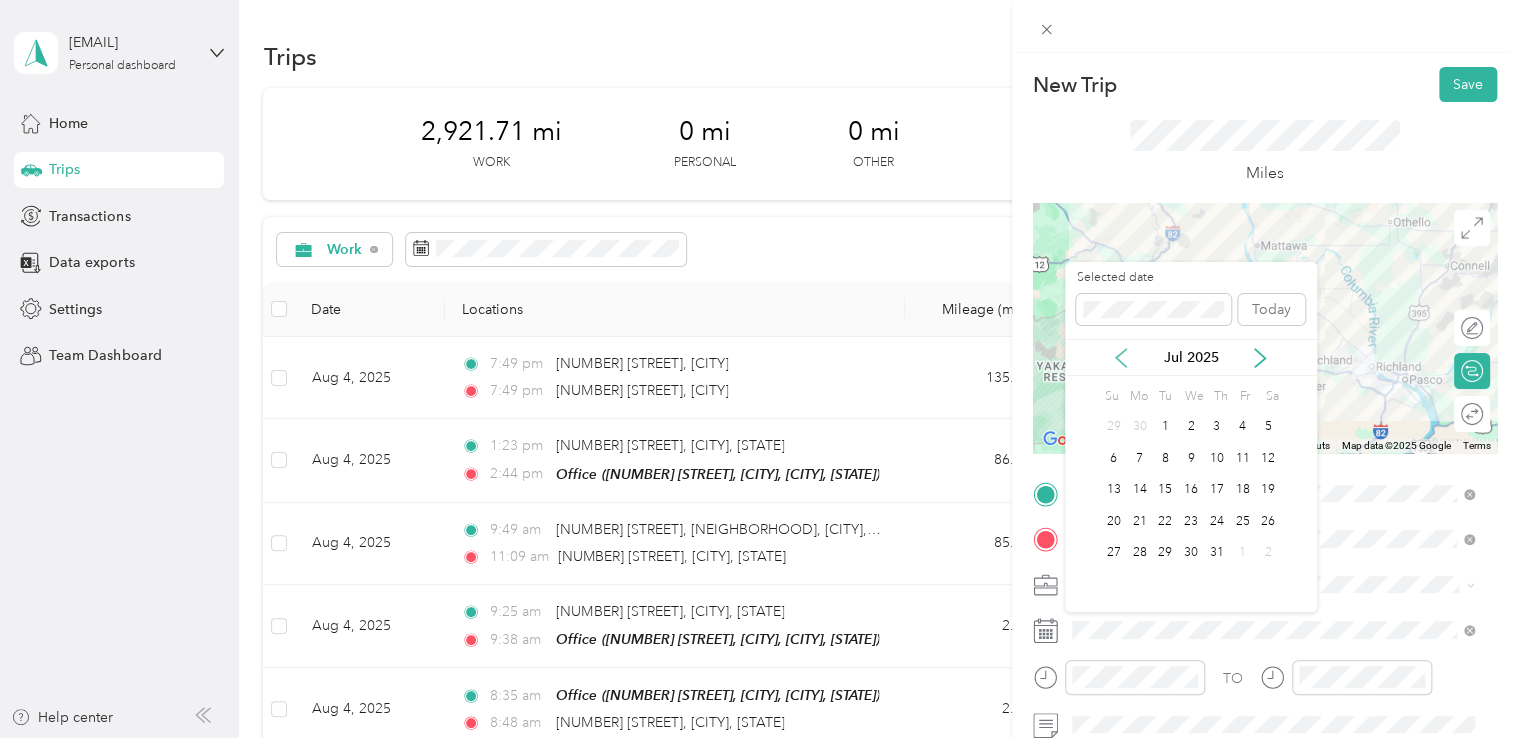 click 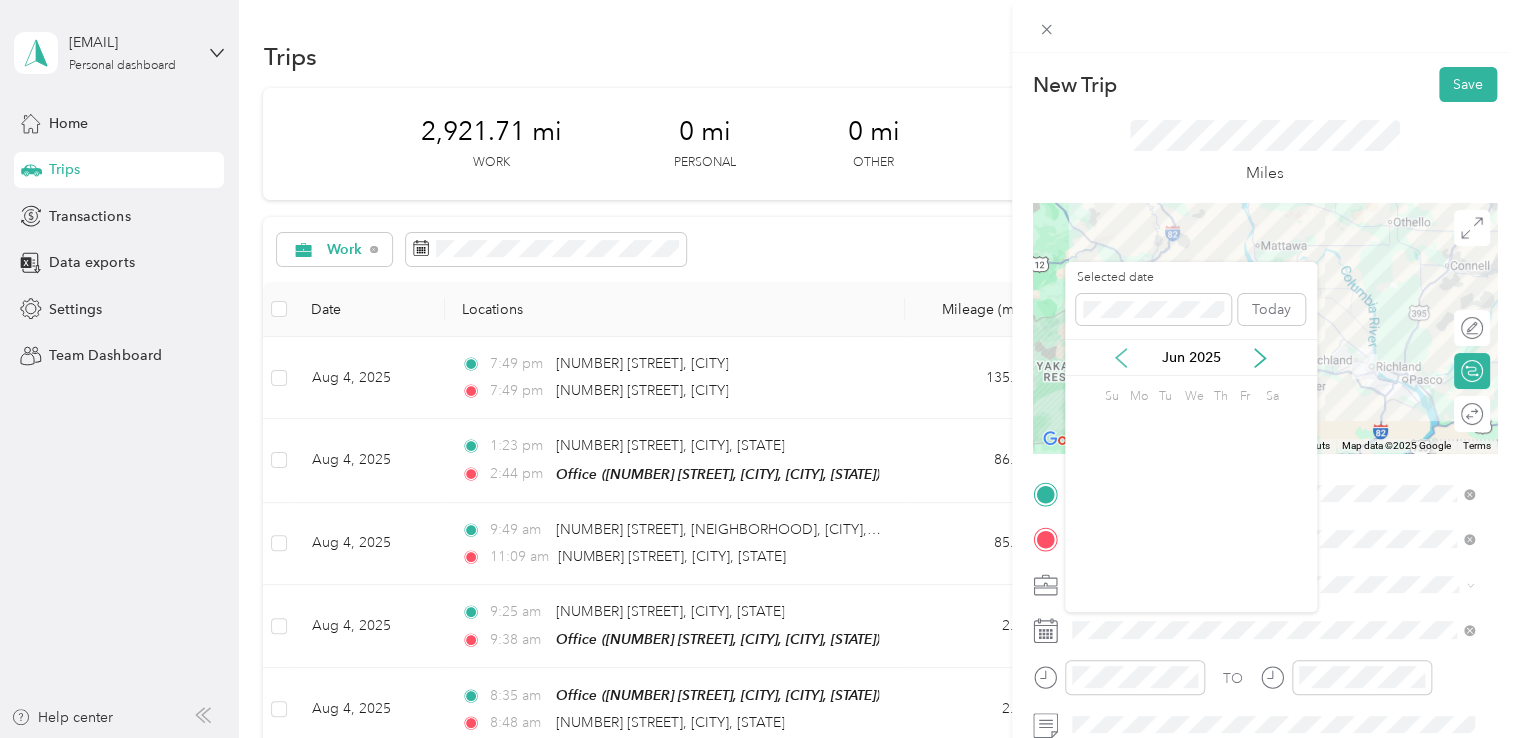 click 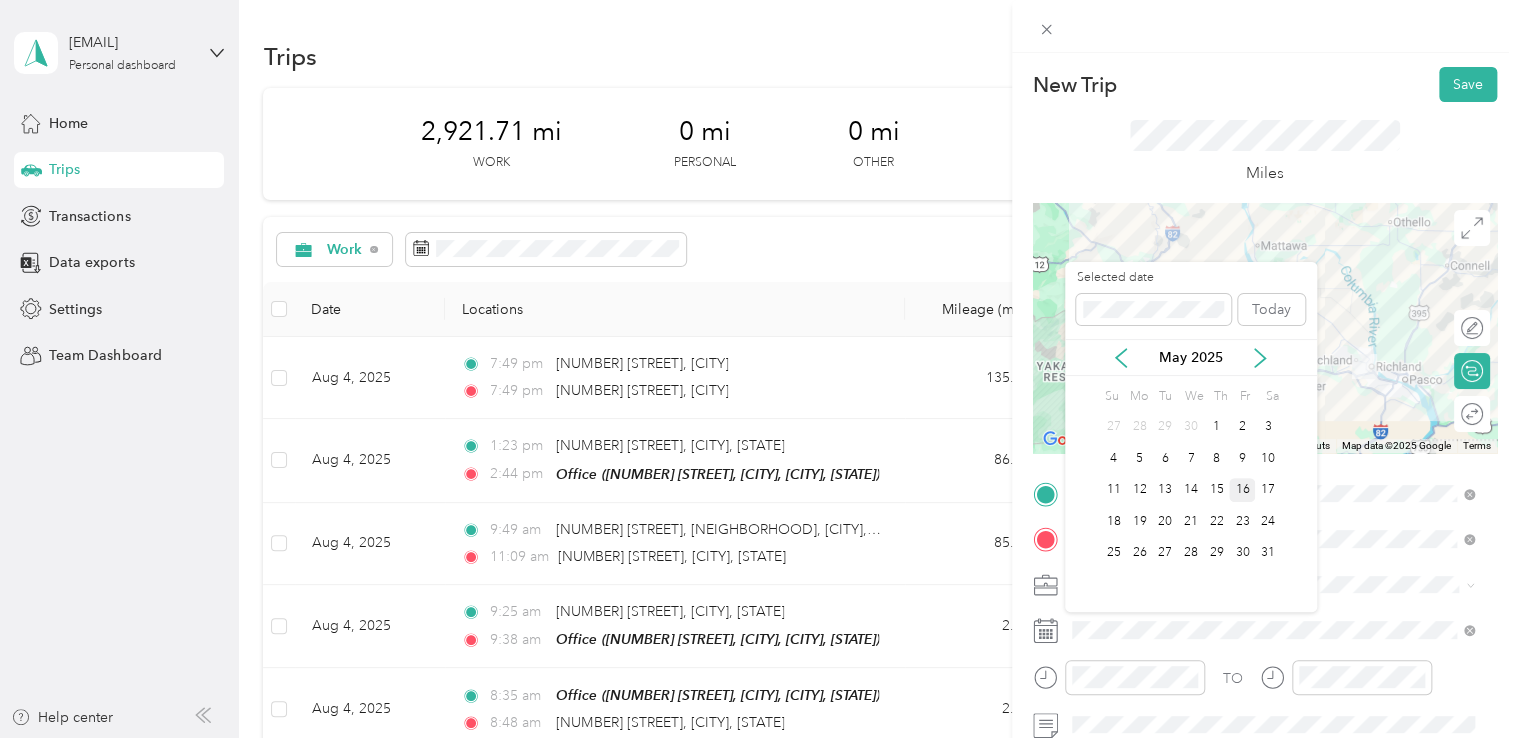 click on "16" at bounding box center [1242, 490] 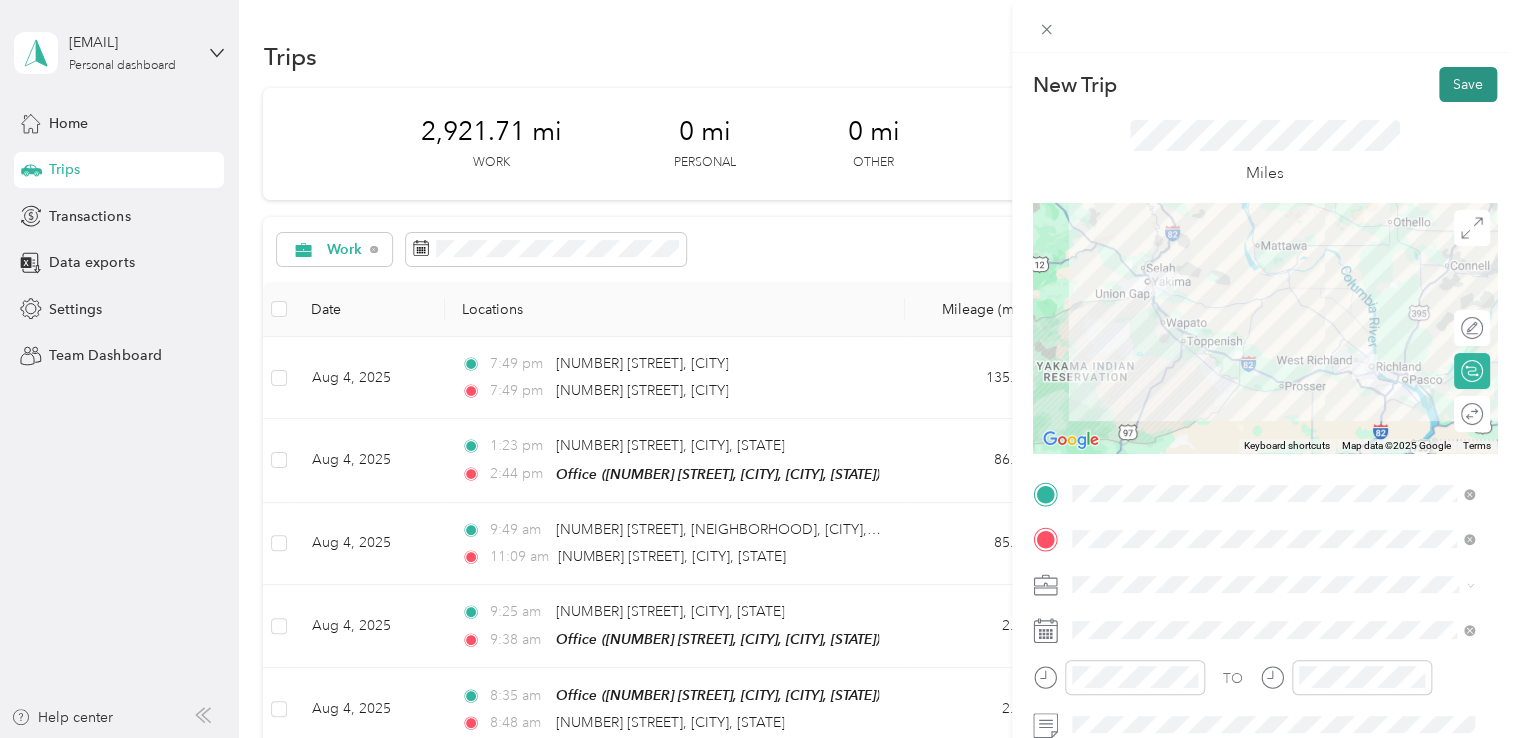 click on "Save" at bounding box center (1468, 84) 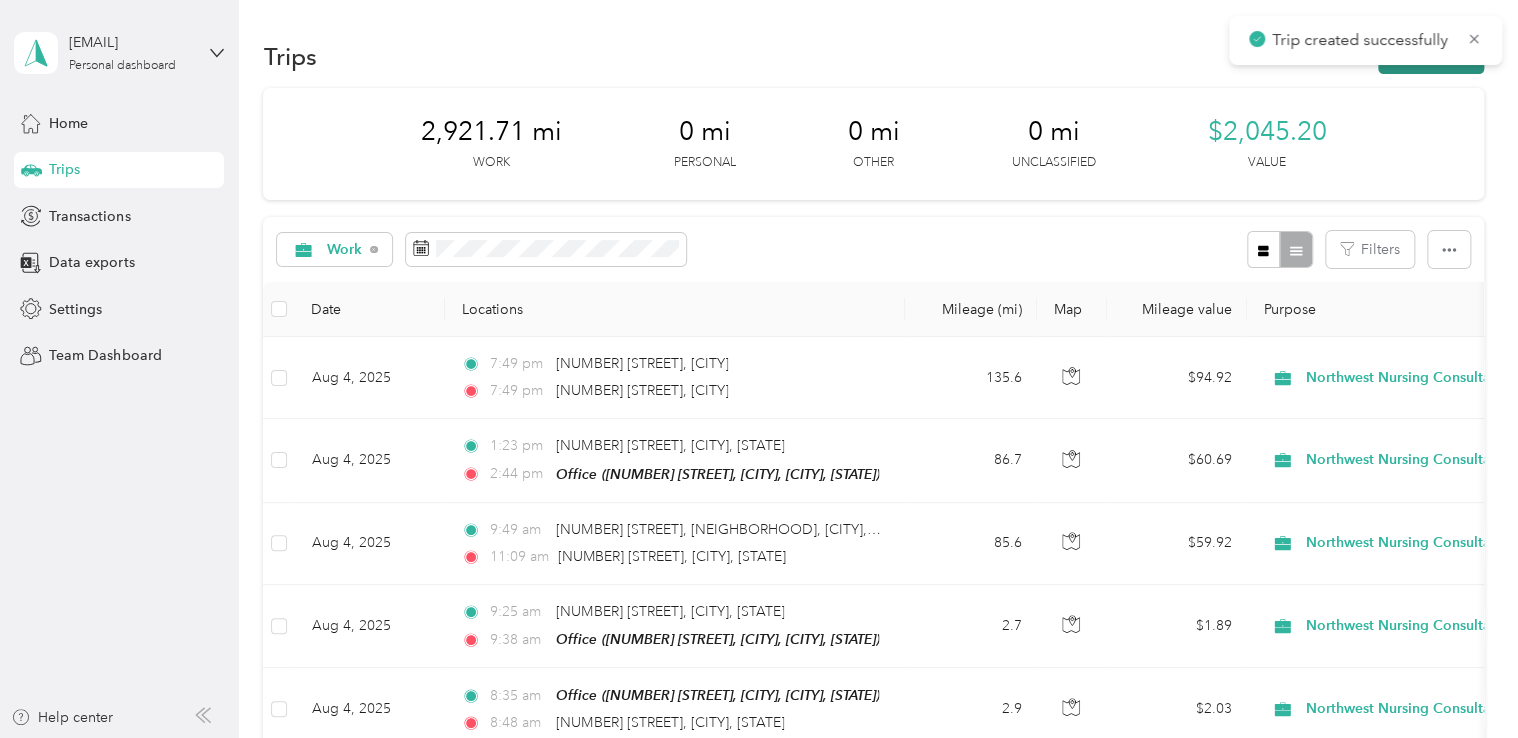 click on "New trip" at bounding box center [1431, 56] 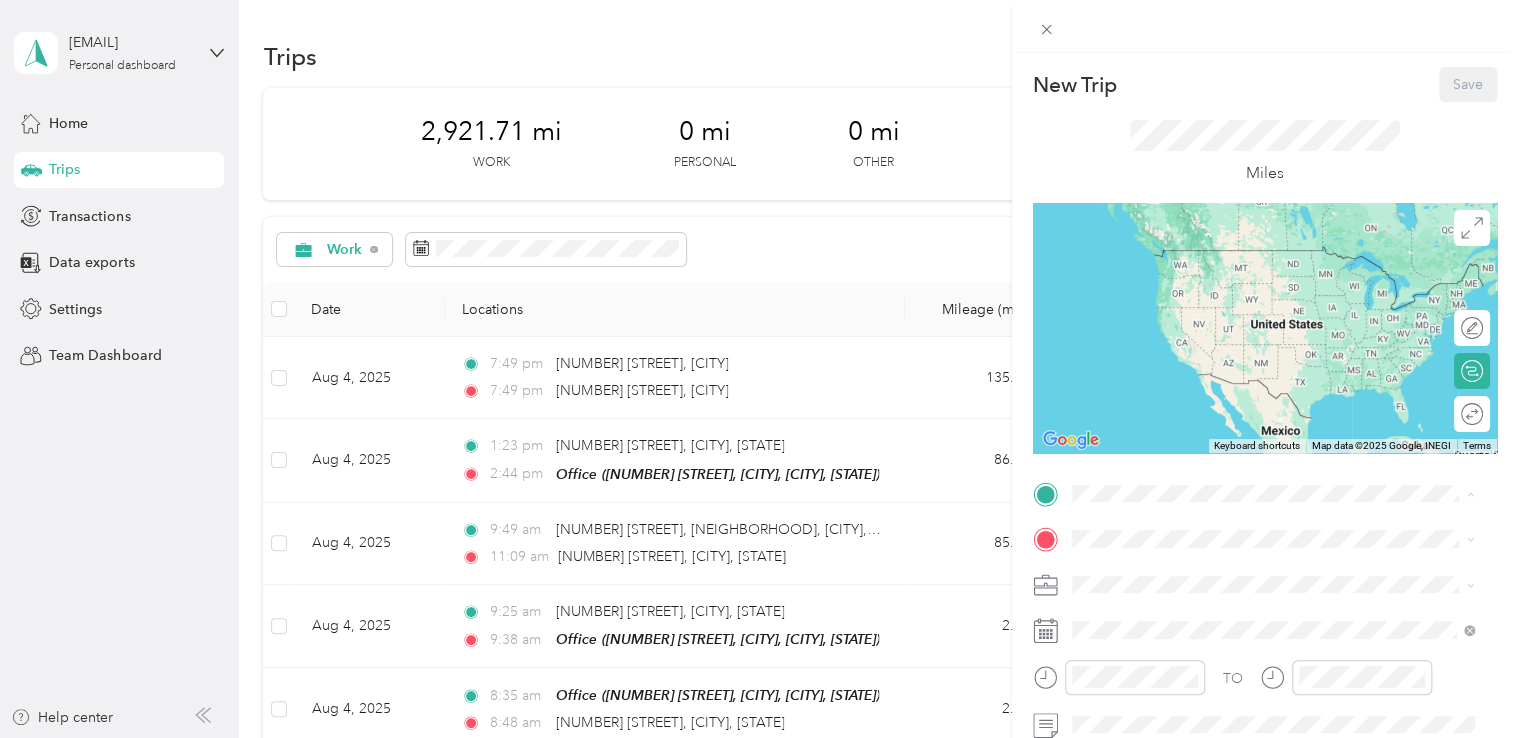 click on "[NUMBER] [STREET], [CITY], [POSTAL_CODE], [CITY], [STATE], [COUNTRY]" at bounding box center (1278, 606) 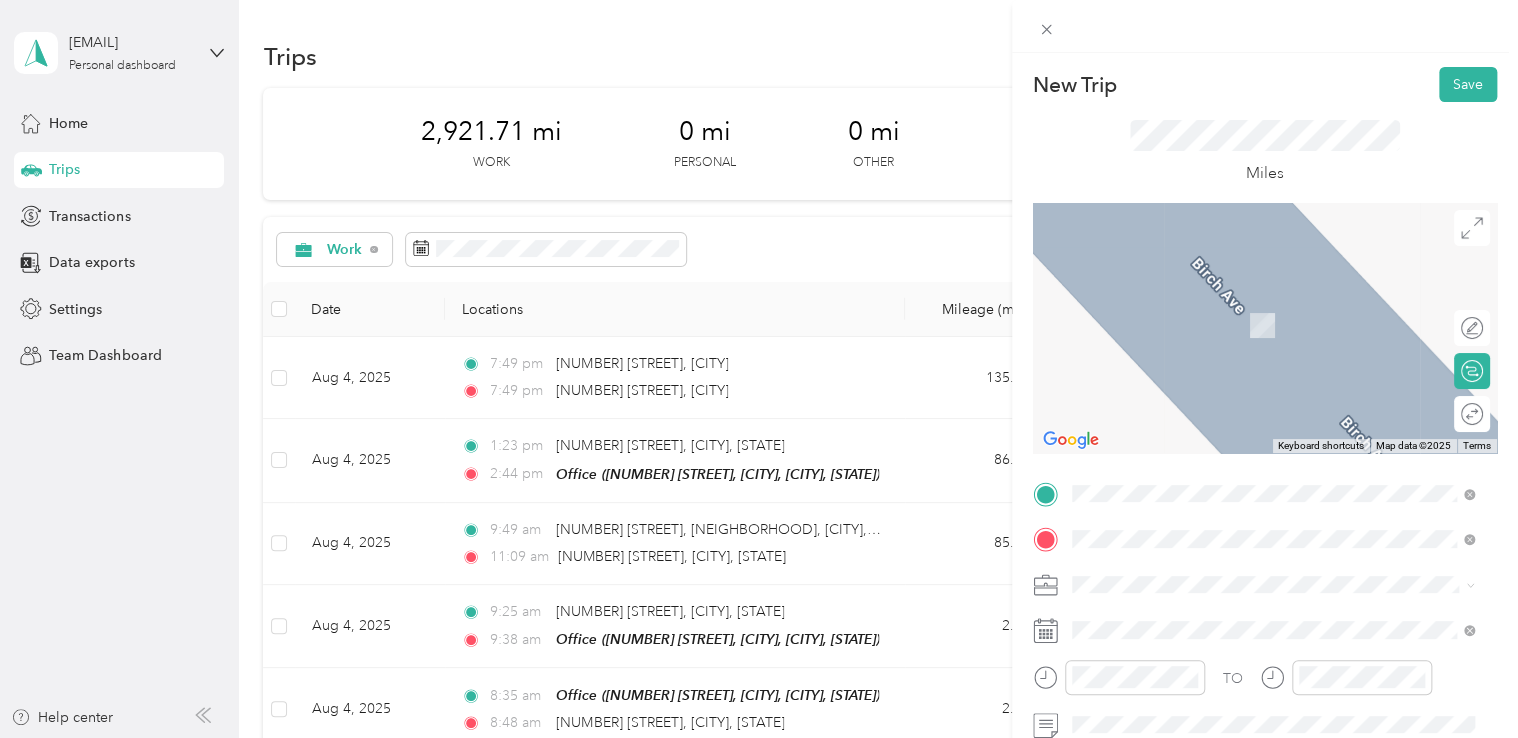 click on "[NUMBER] [STREET]
[CITY], [STATE] [POSTAL_CODE], [COUNTRY]" at bounding box center [1273, 304] 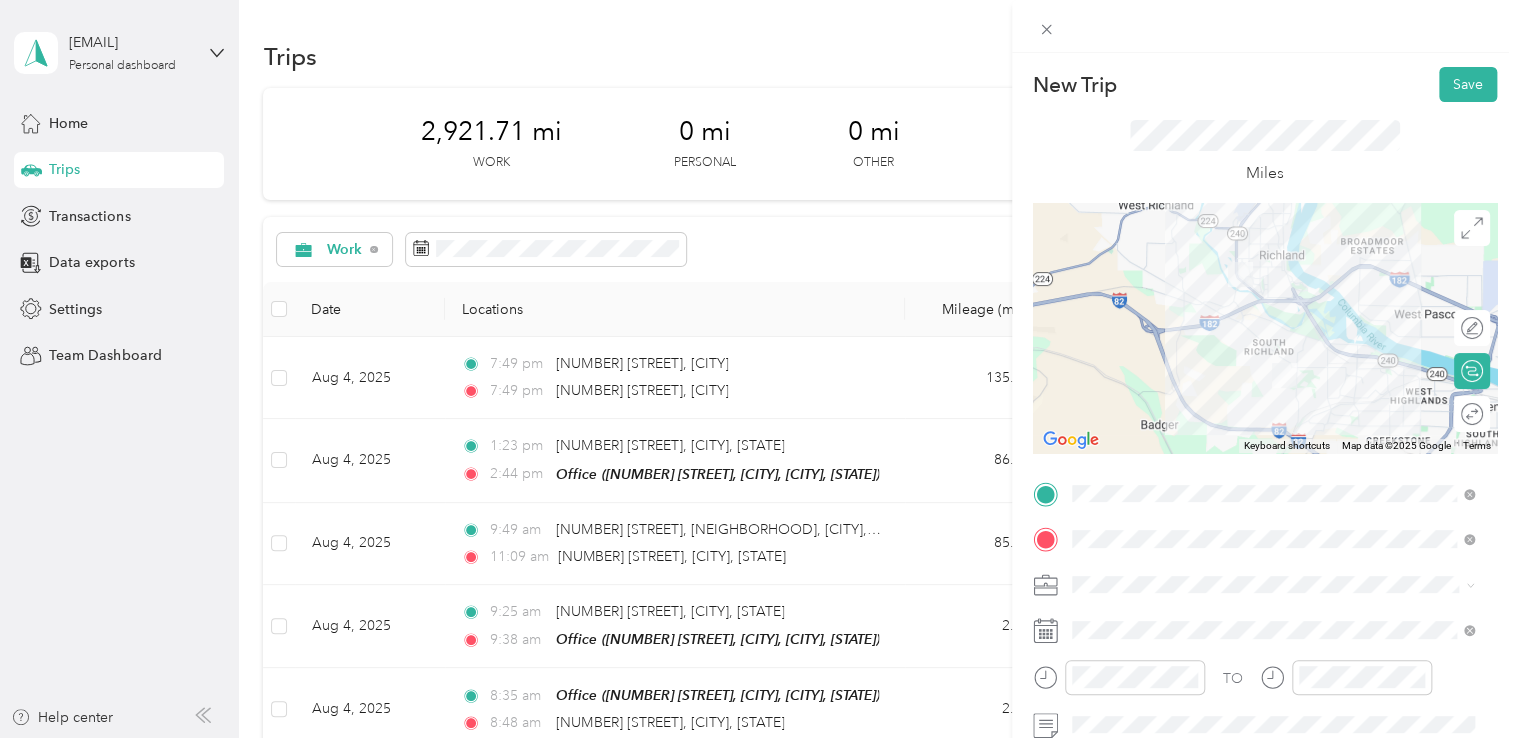 click on "Northwest Nursing Consultants" at bounding box center [1273, 368] 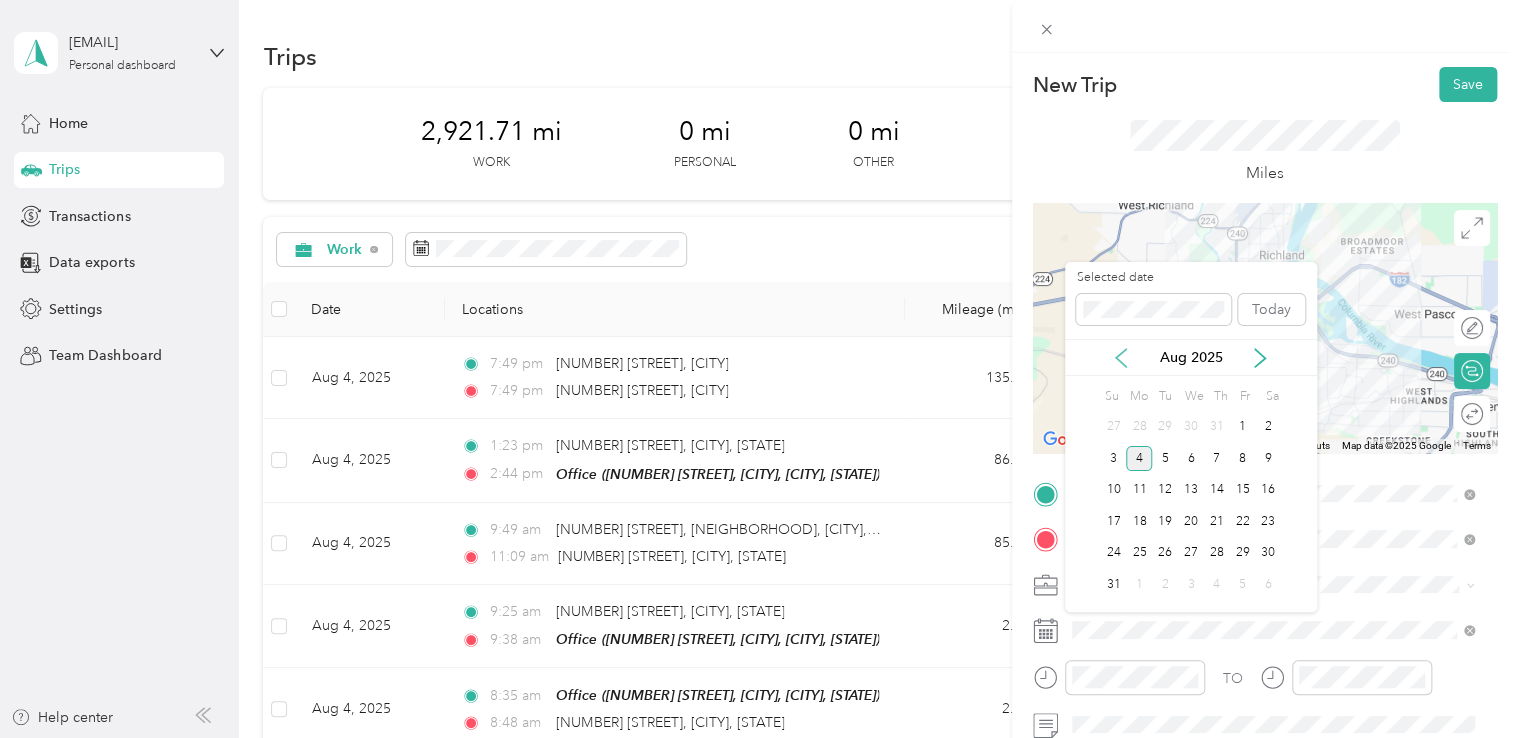 click 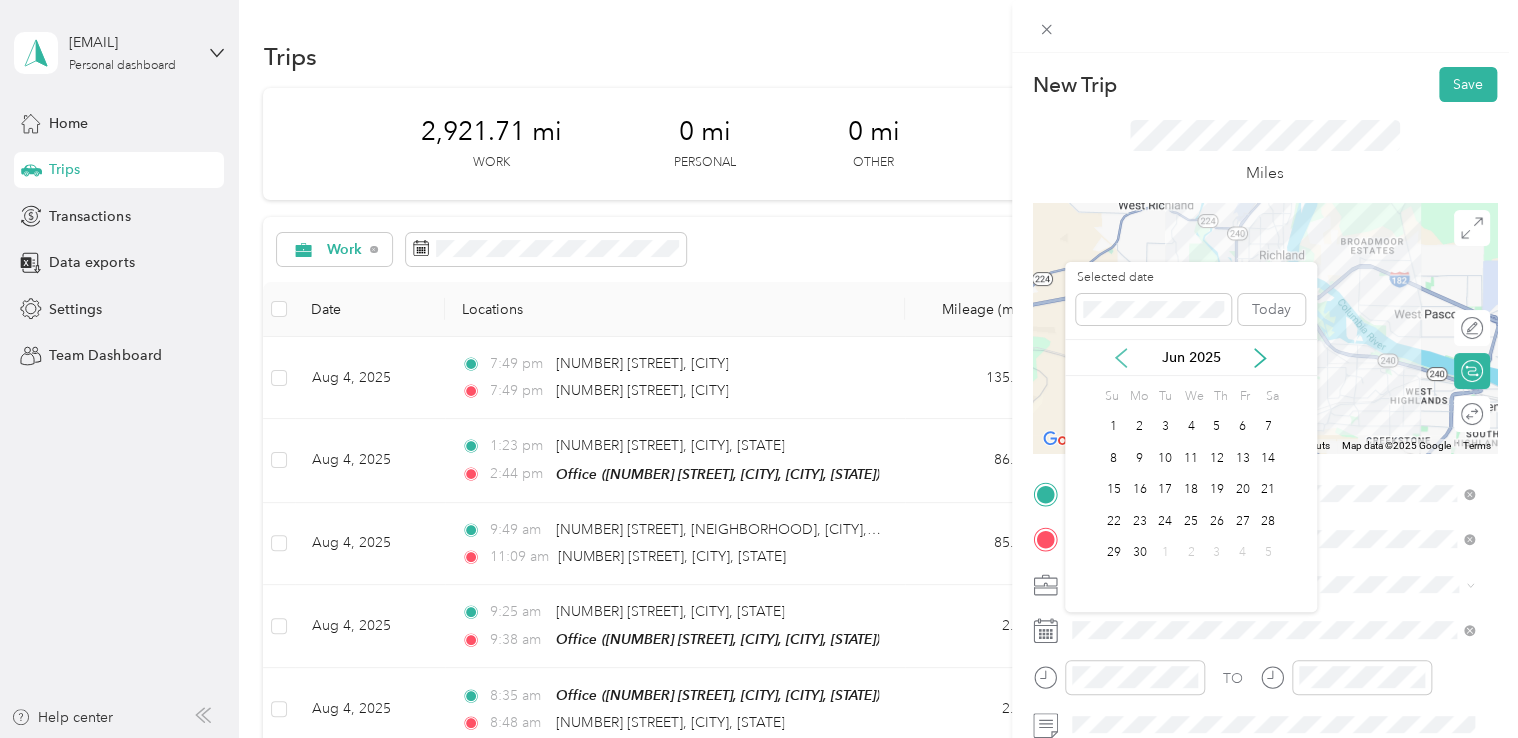 click 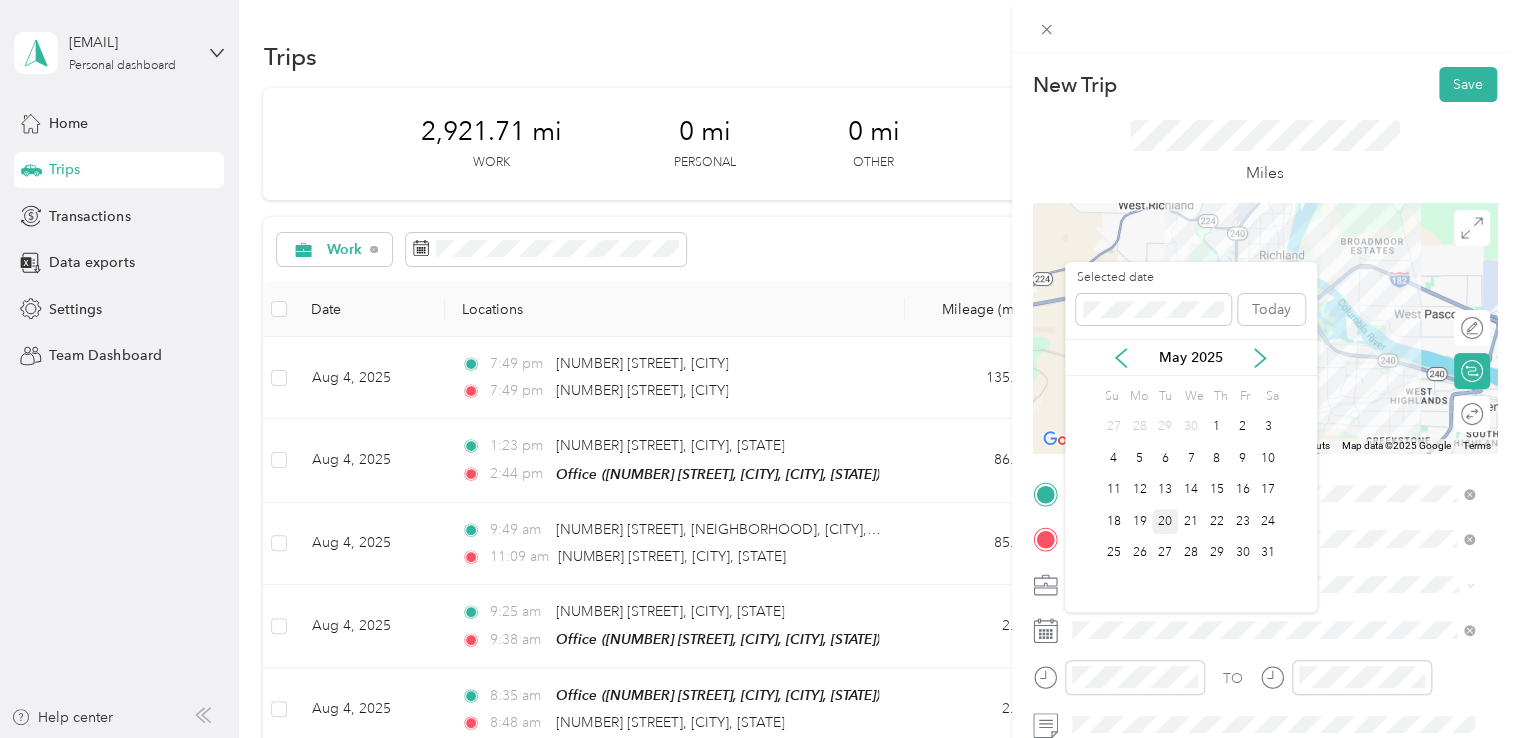 click on "20" at bounding box center (1165, 521) 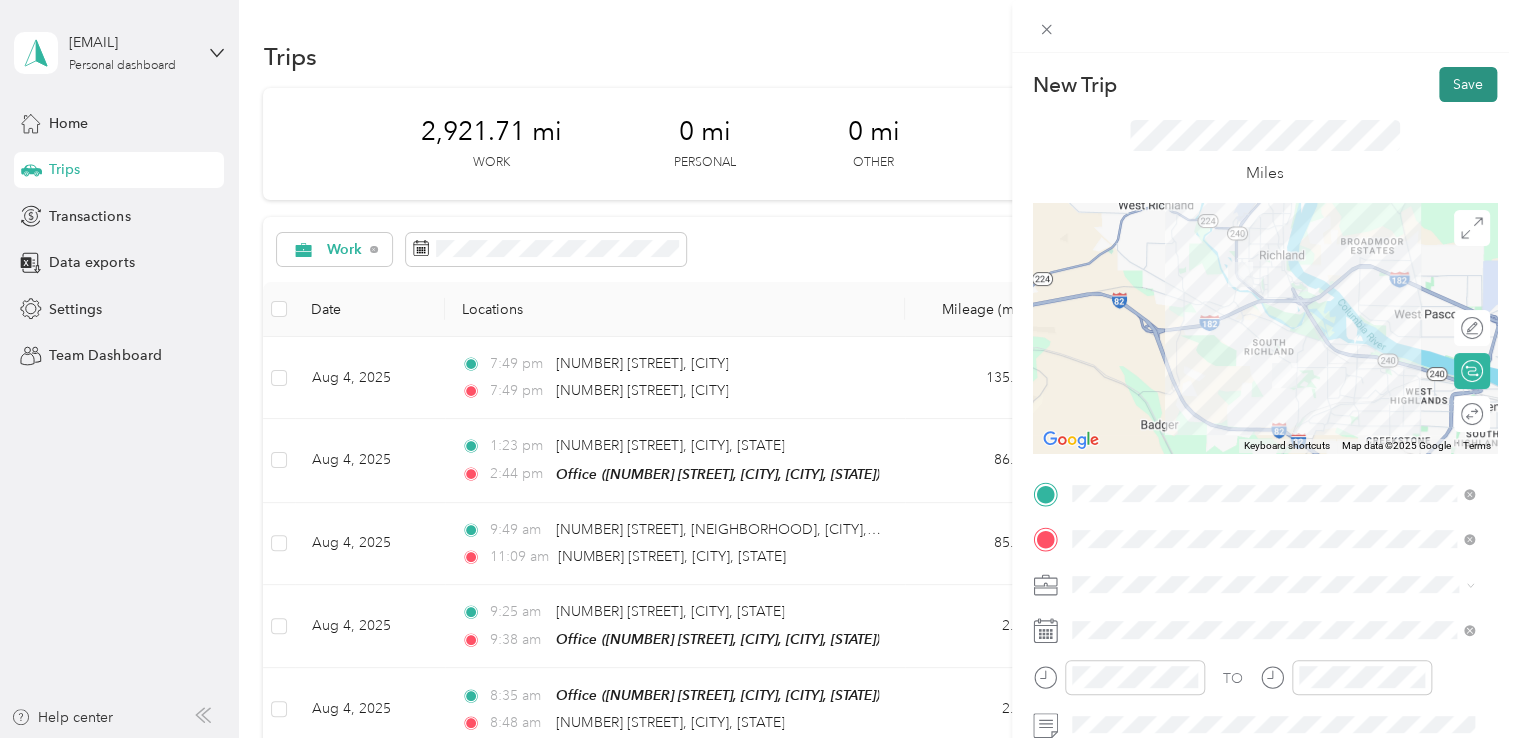 click on "Save" at bounding box center (1468, 84) 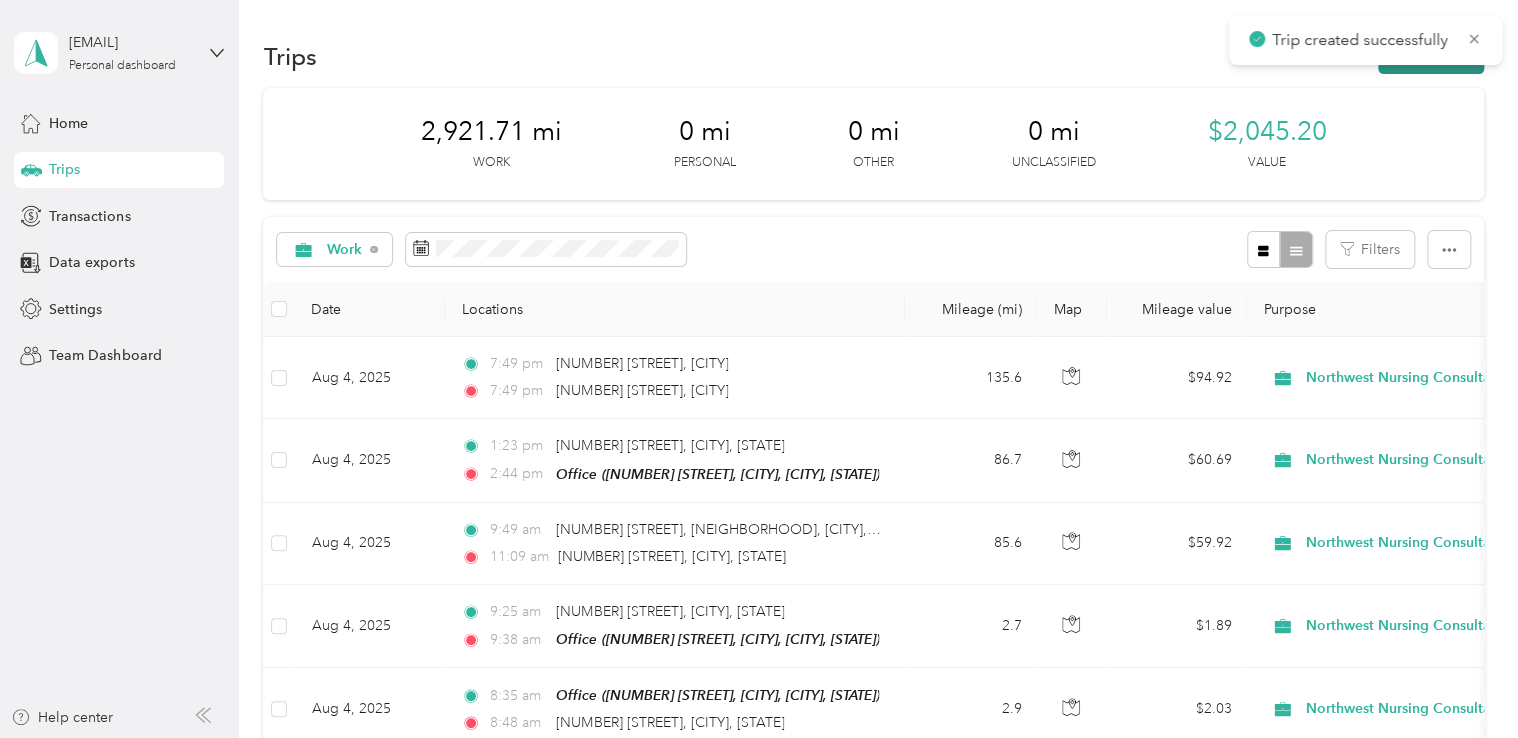 click on "New trip" at bounding box center [1431, 56] 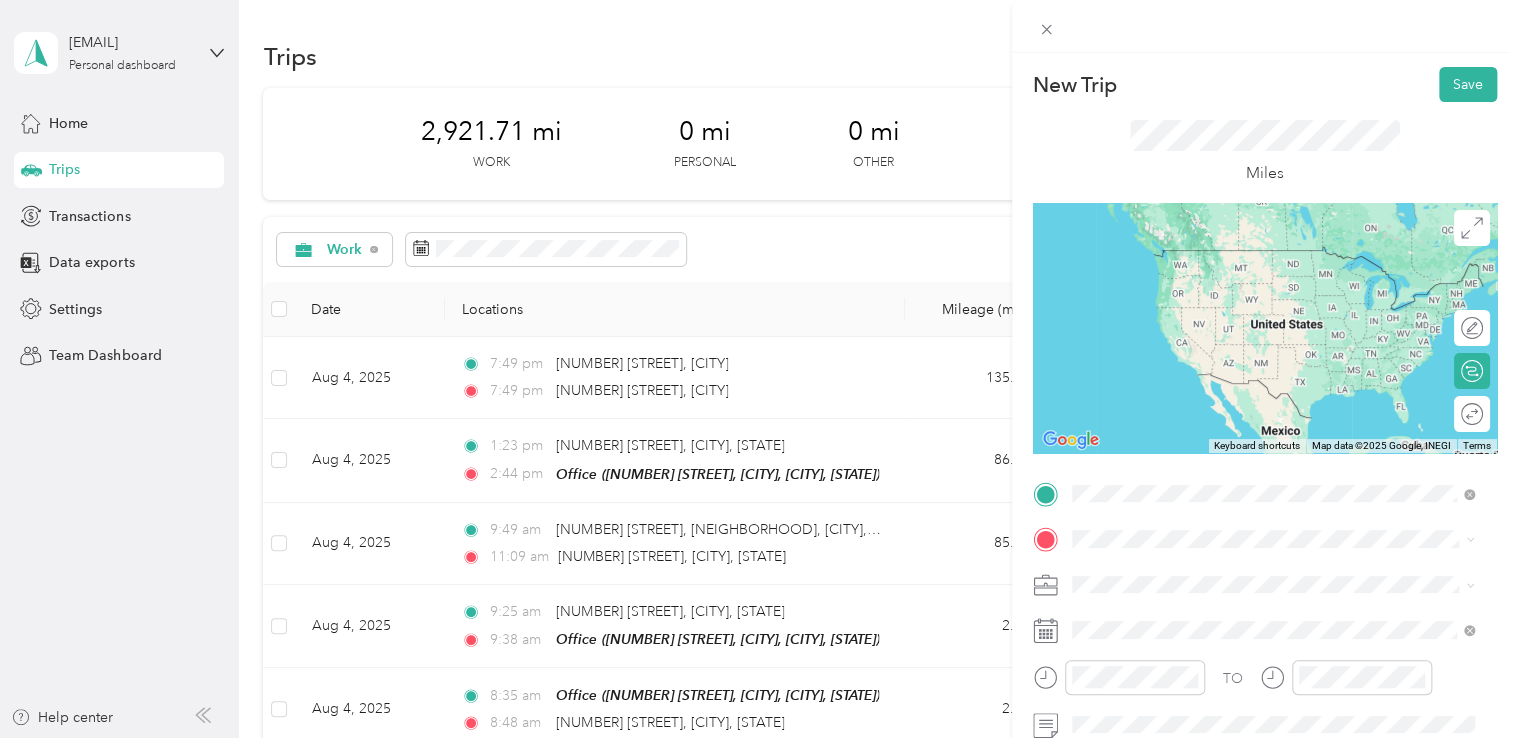 click on "[NUMBER] [STREET]
[CITY], [STATE] [POSTAL_CODE], [COUNTRY]" at bounding box center [1253, 258] 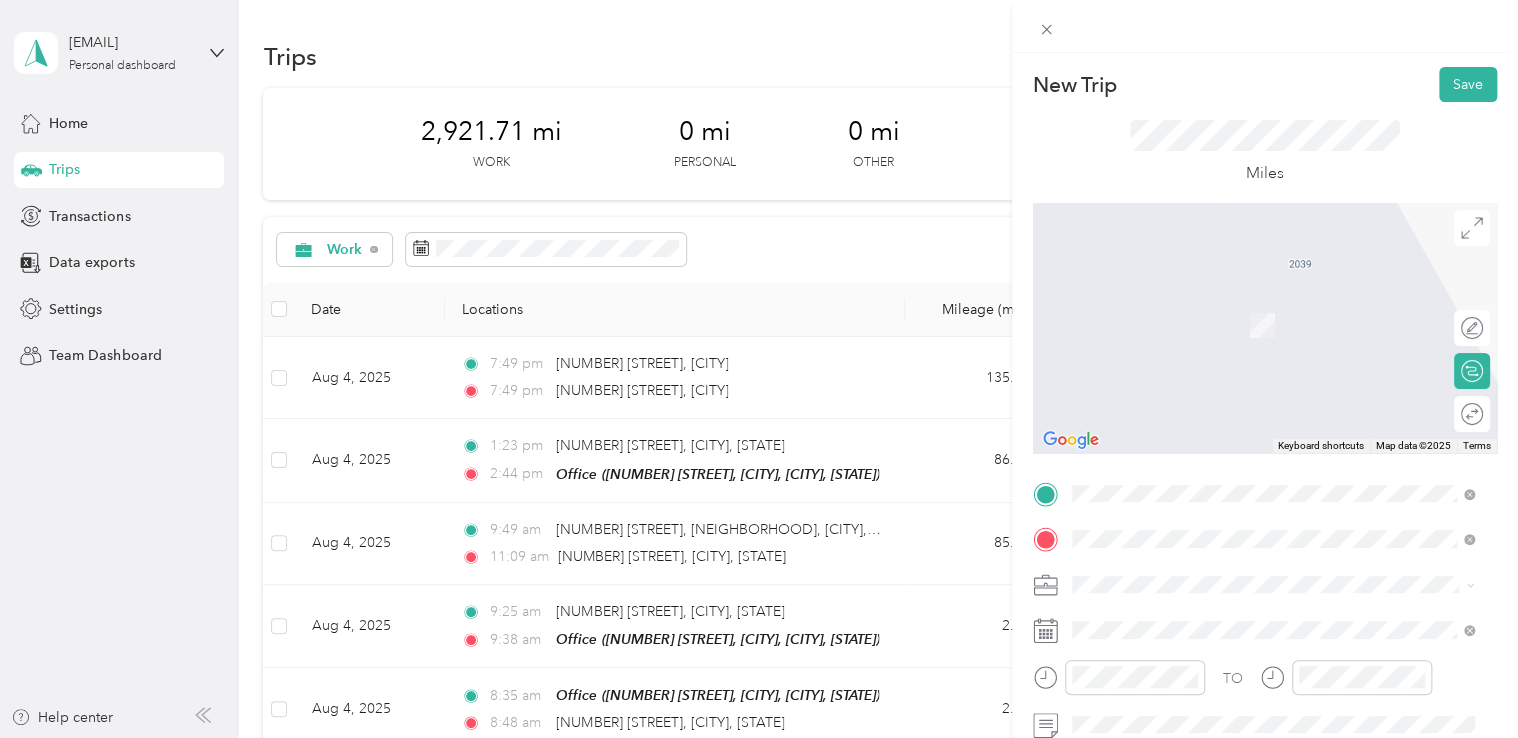 click on "[NUMBER] [STREET]
[CITY], [STATE] [POSTAL_CODE], [COUNTRY]" at bounding box center (1253, 304) 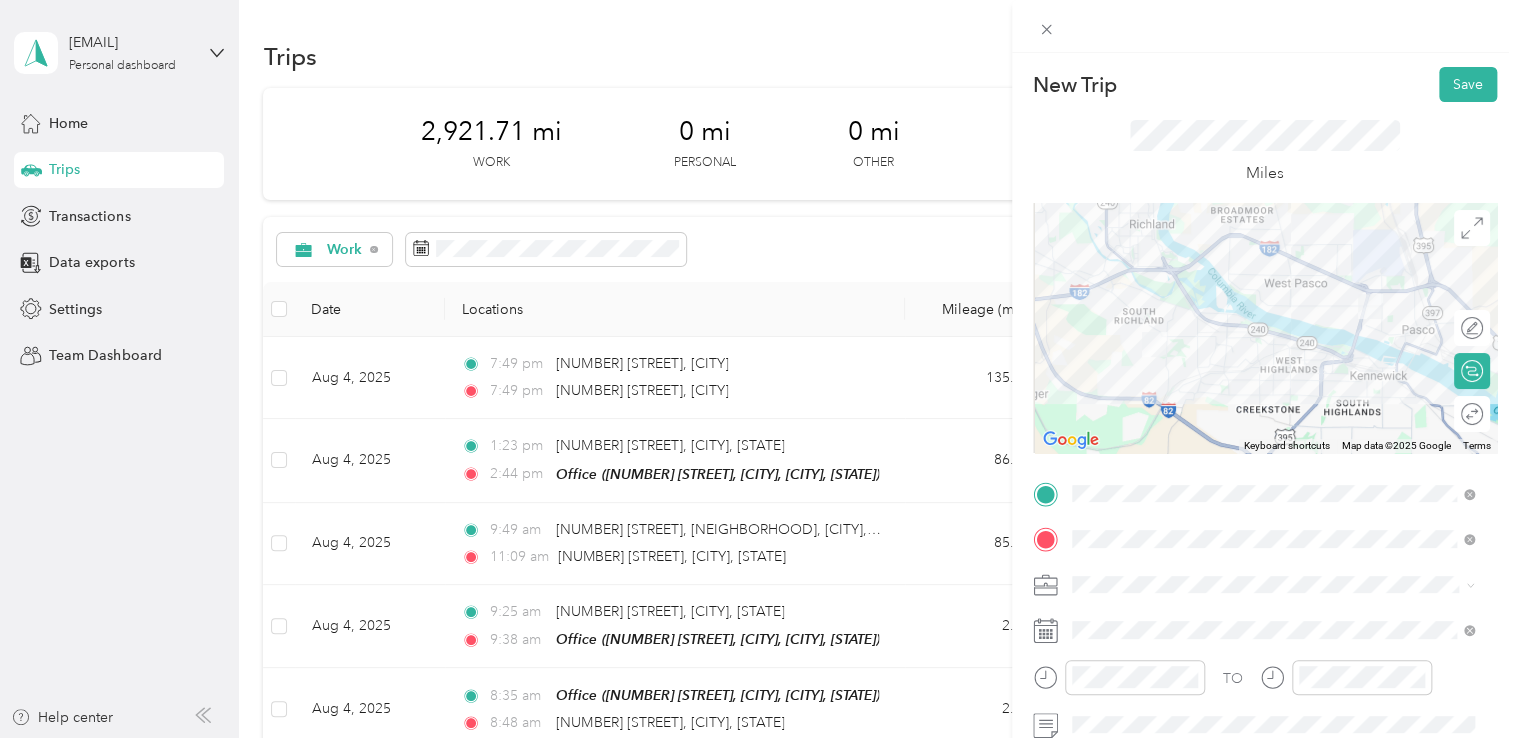 click at bounding box center [1281, 585] 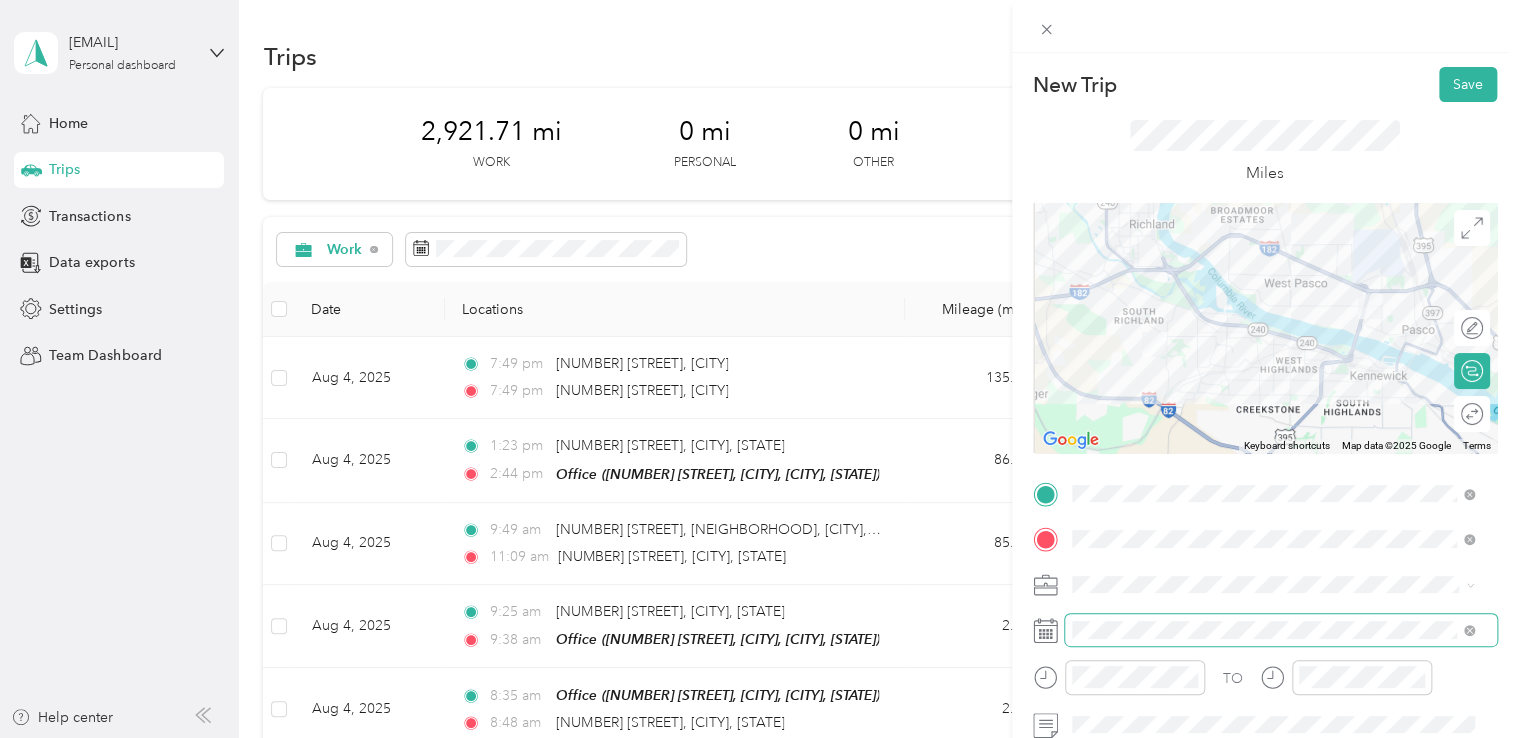 click at bounding box center (1281, 630) 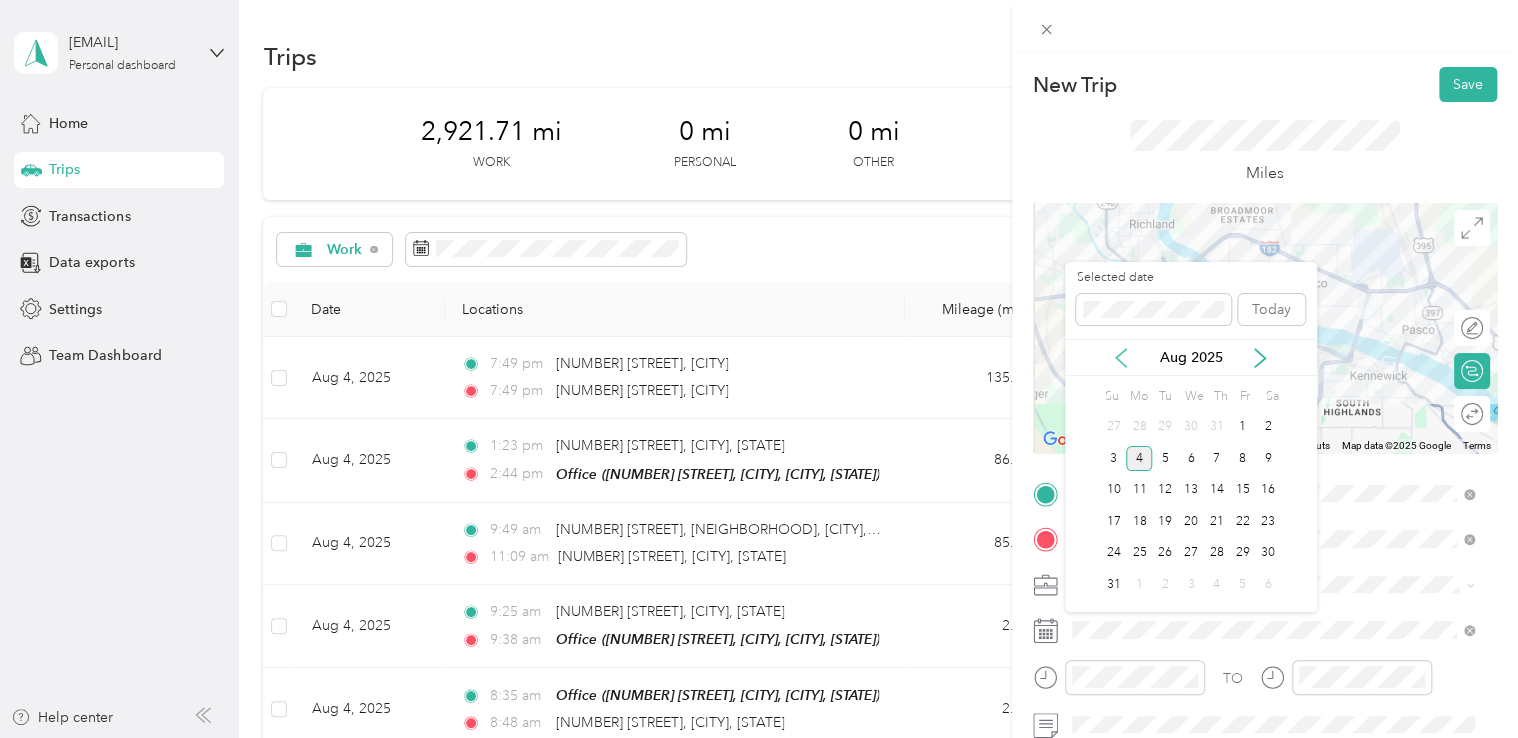 click 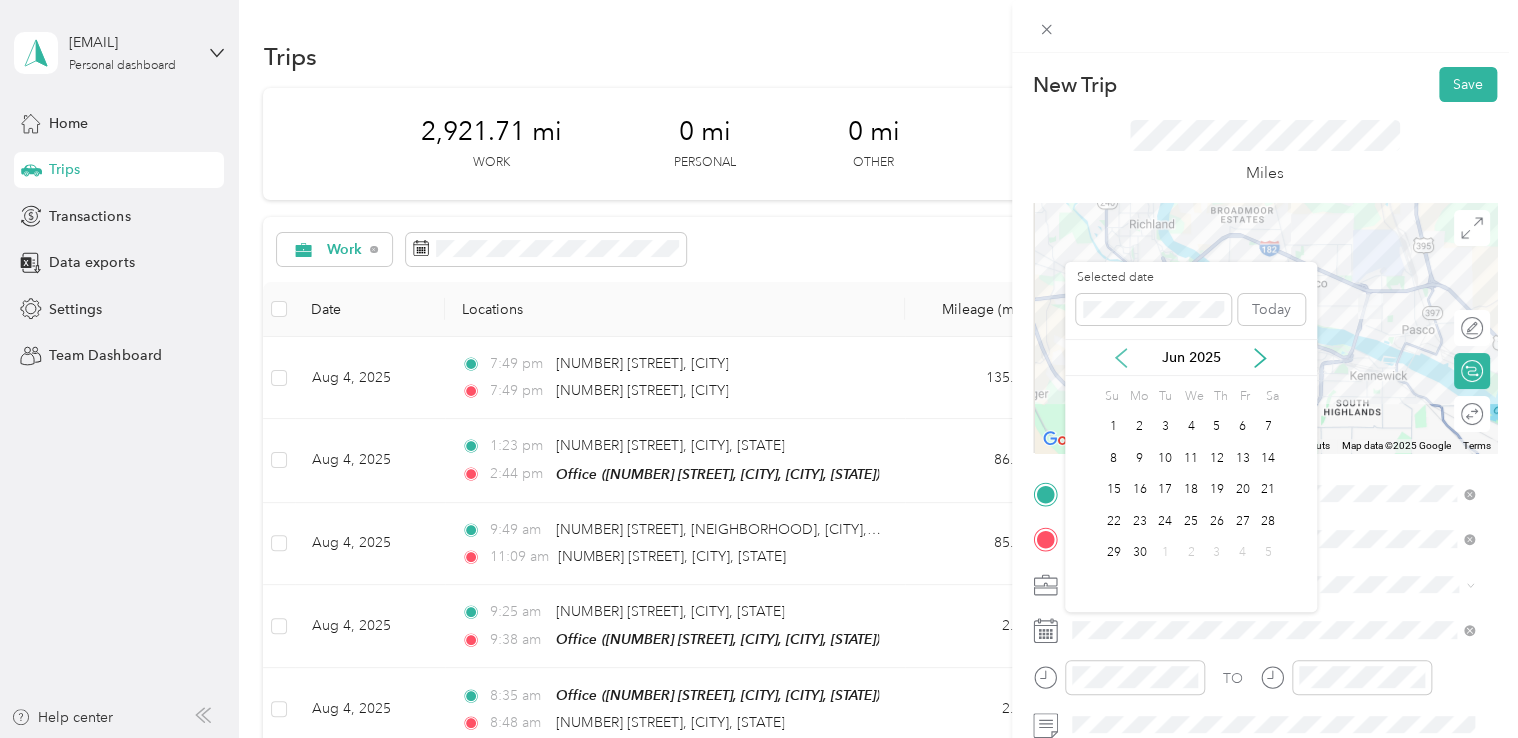 click 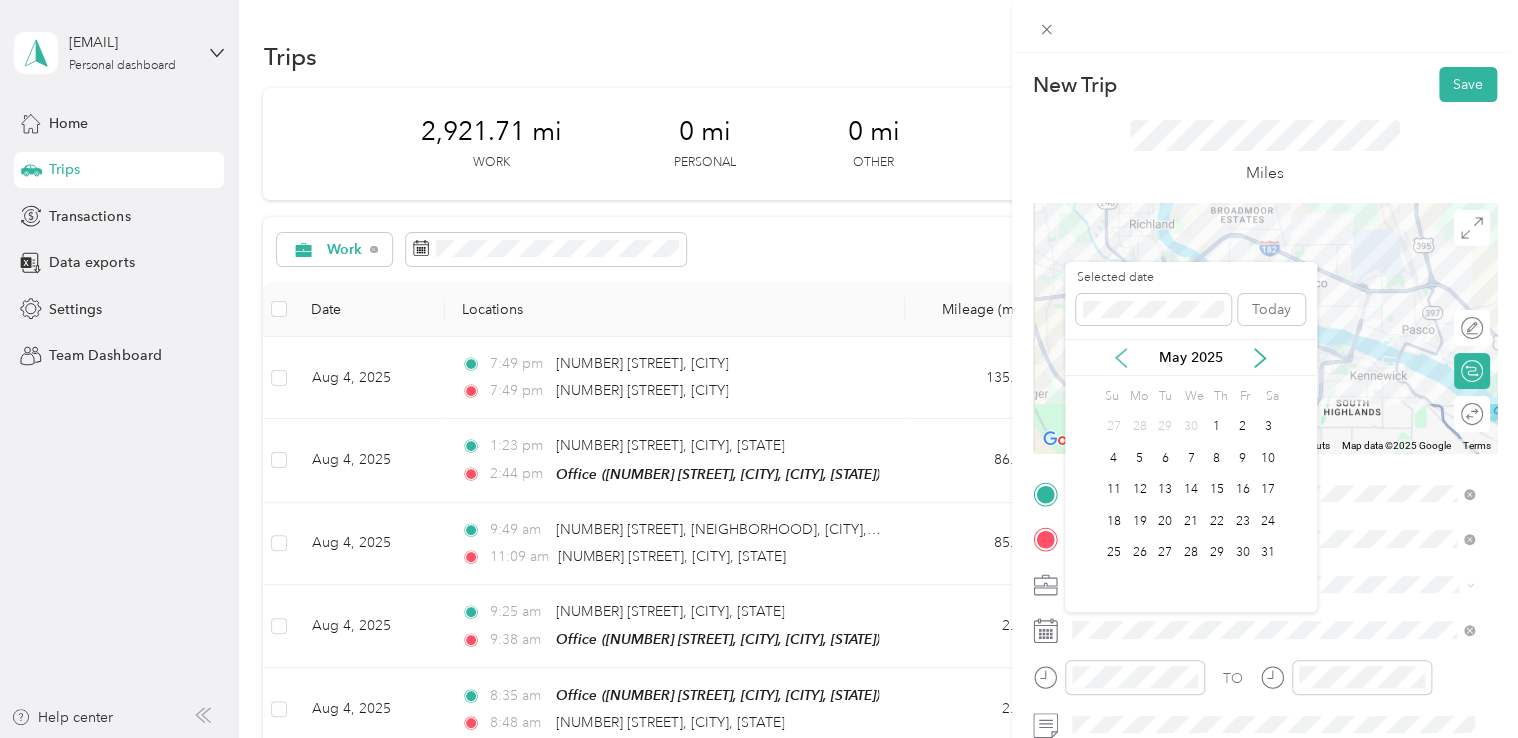 click 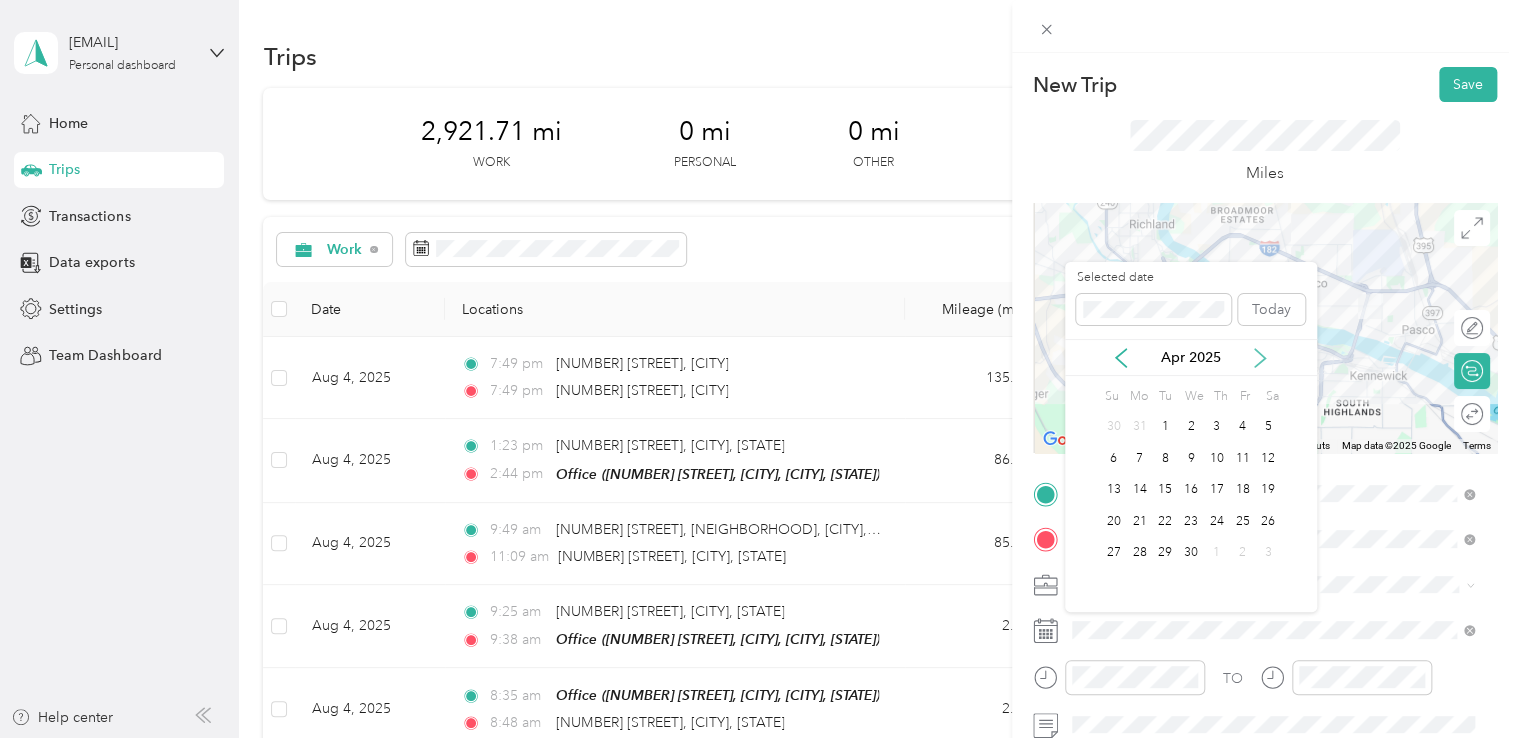 click 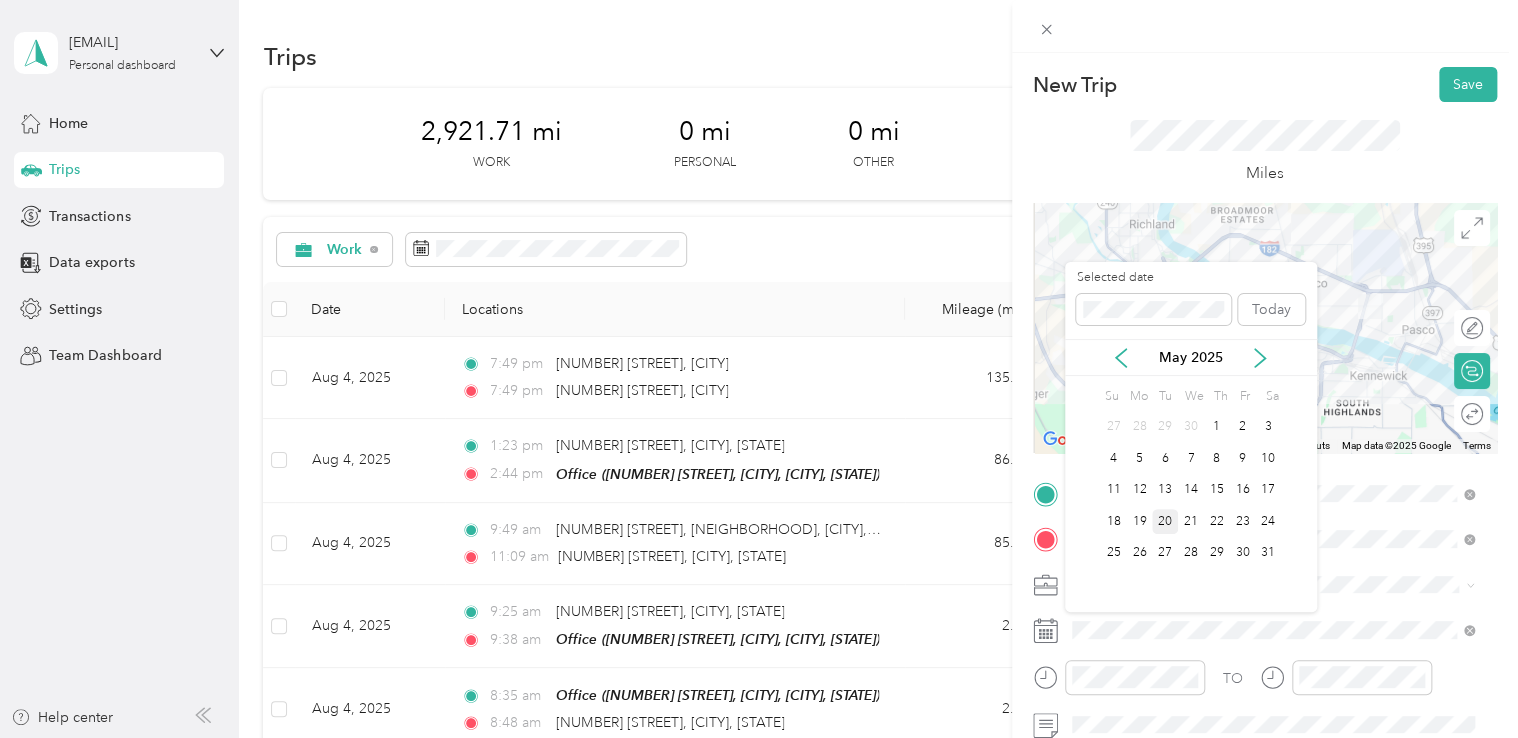 click on "20" at bounding box center [1165, 521] 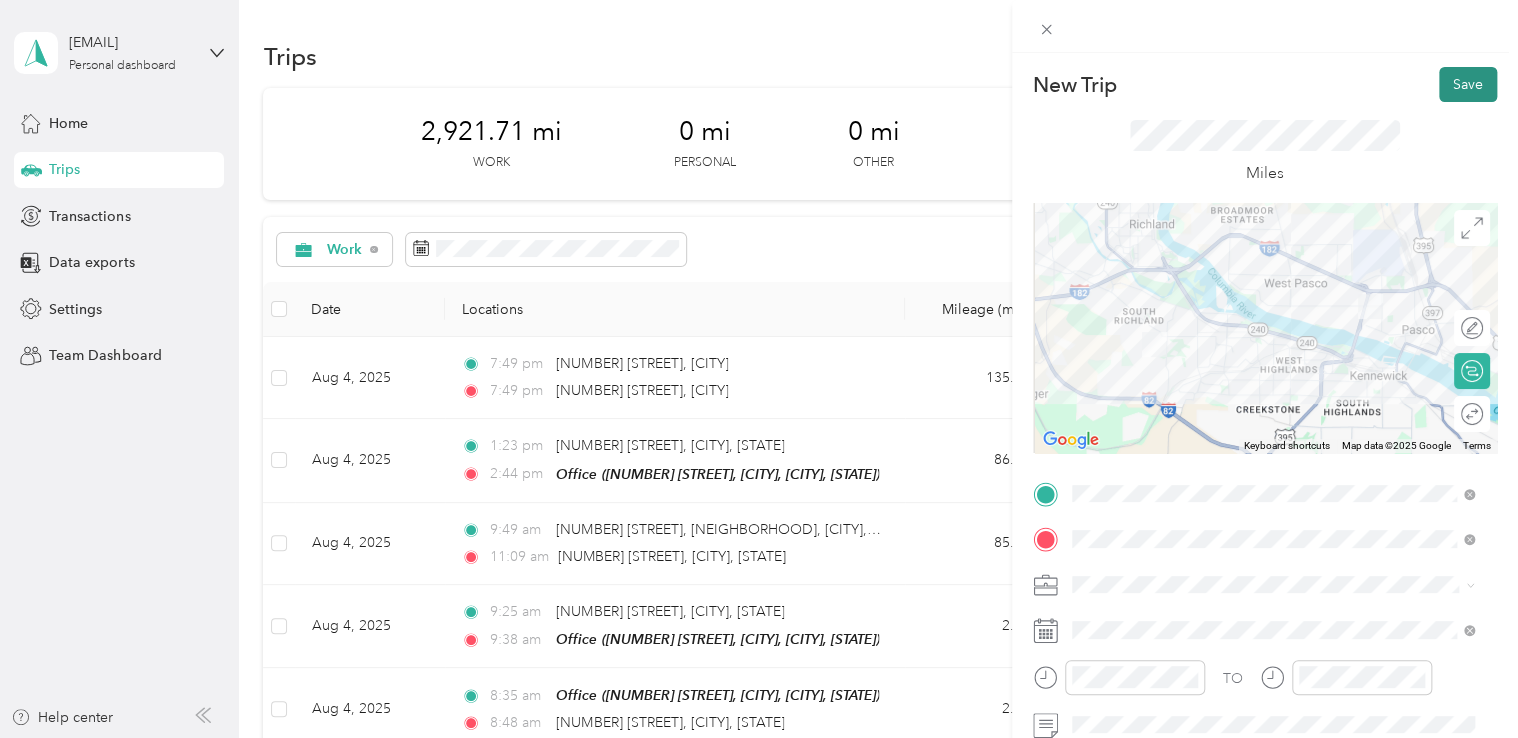 click on "Save" at bounding box center (1468, 84) 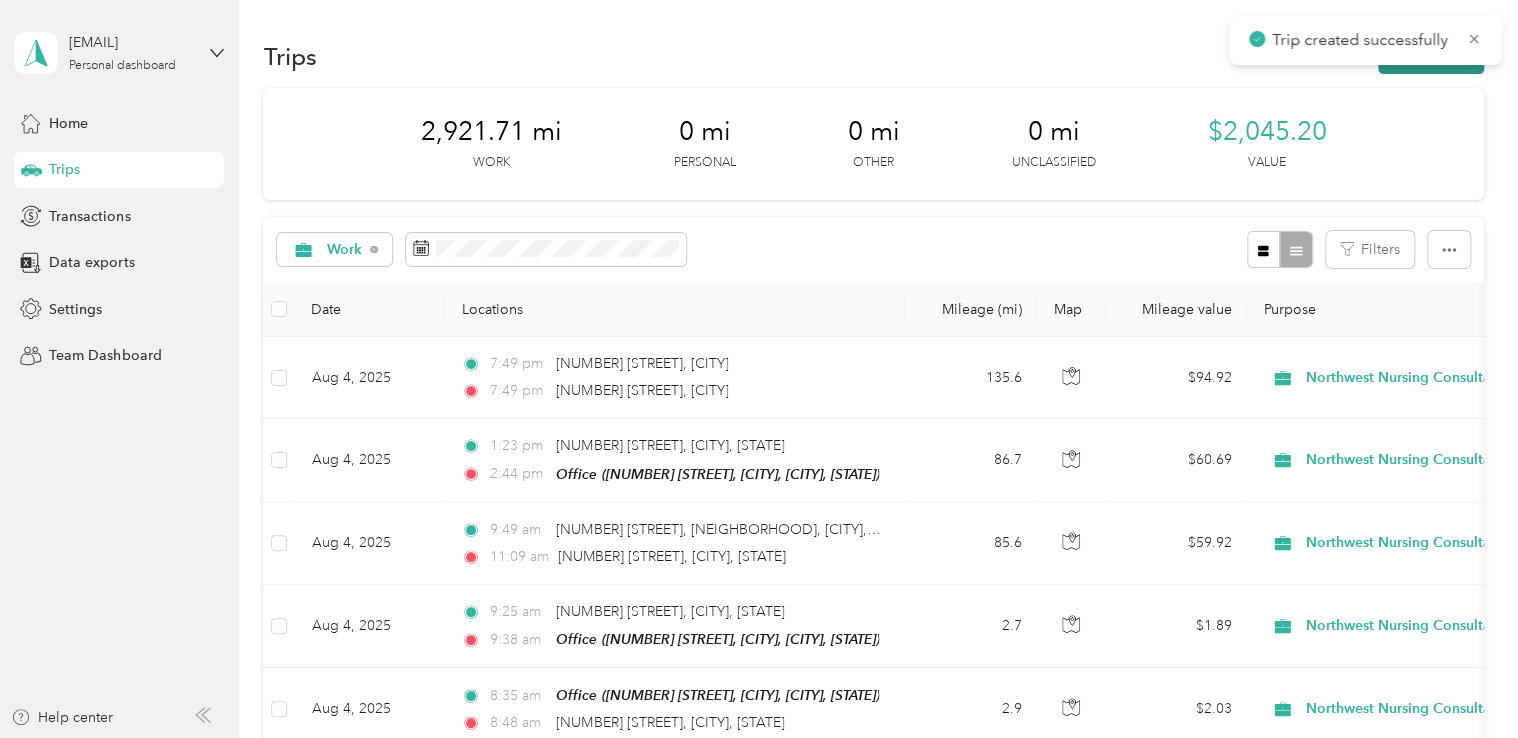 click on "New trip" at bounding box center (1431, 56) 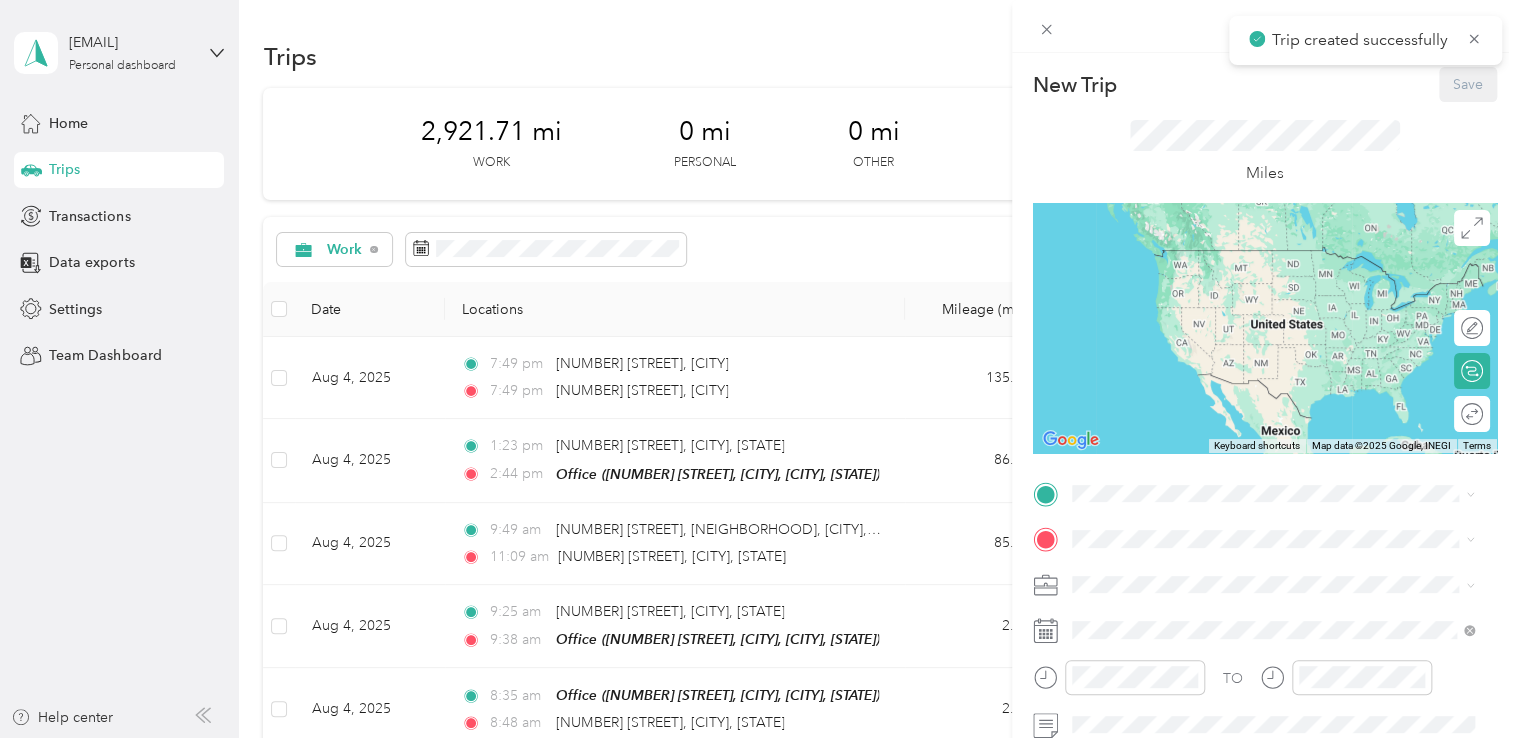 click on "TO Add photo" at bounding box center (1265, 697) 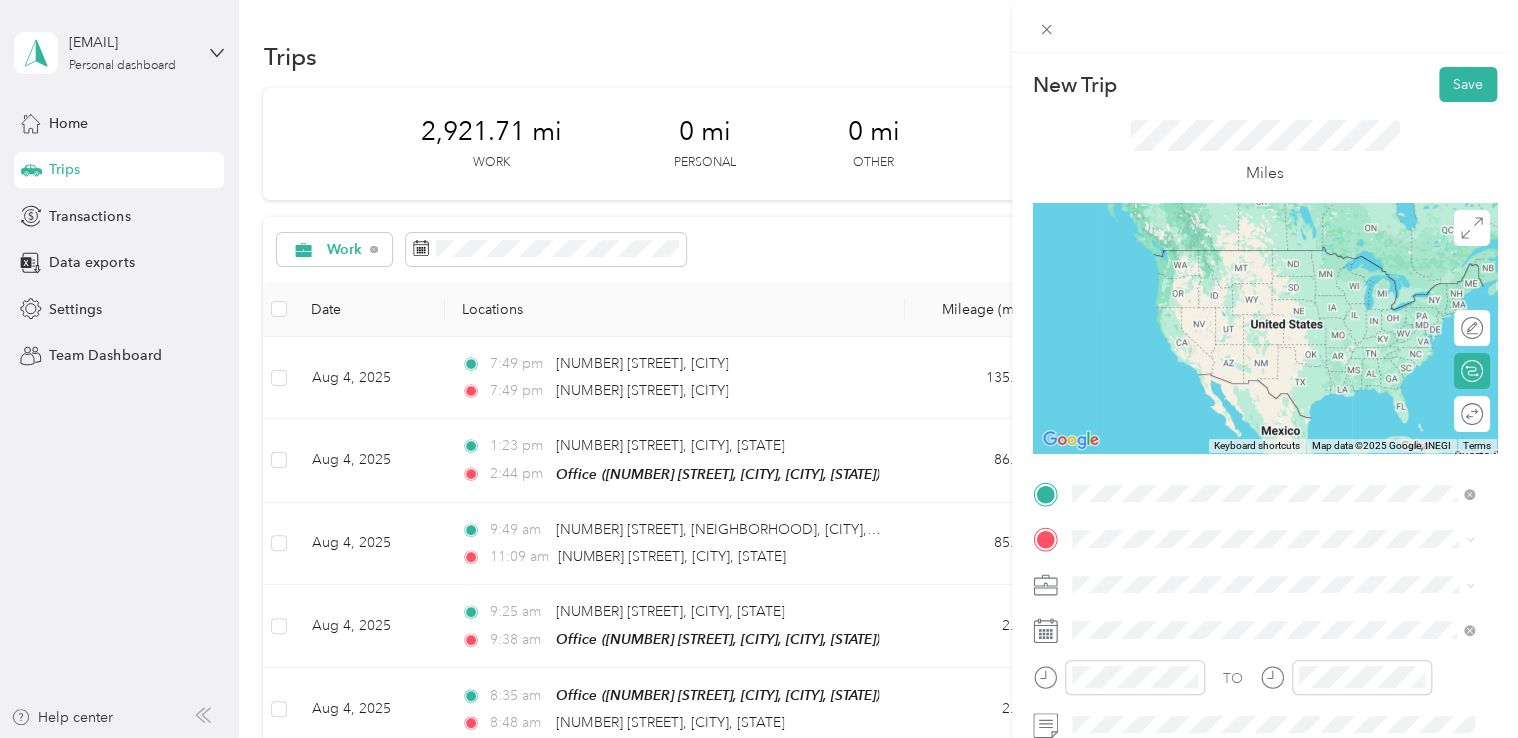 click on "[NUMBER] [STREET]
[CITY], [STATE] [POSTAL_CODE], [COUNTRY]" at bounding box center [1253, 258] 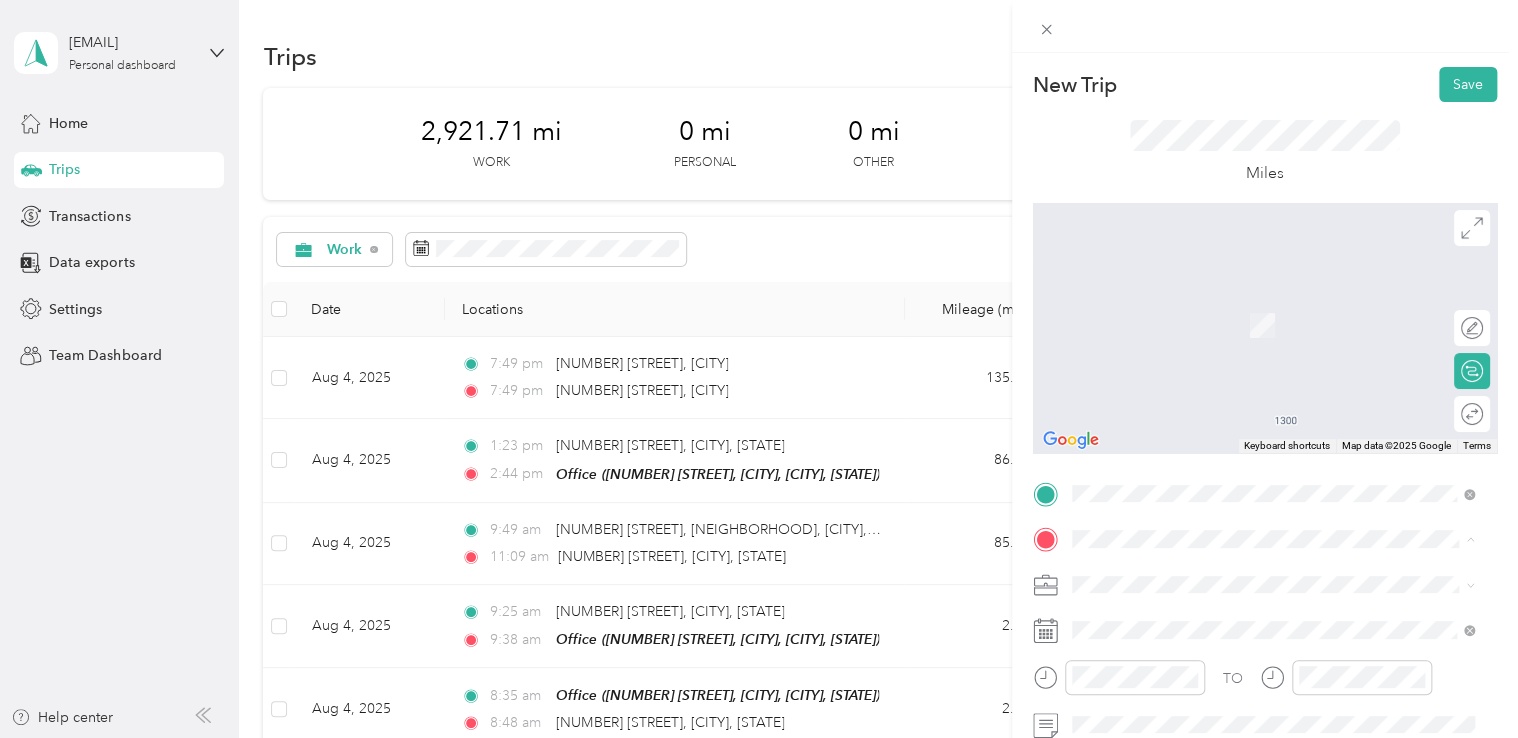 click on "Office [NUMBER] [STREET], [CITY], [POSTAL_CODE], [CITY], [STATE], [COUNTRY]" at bounding box center [1288, 640] 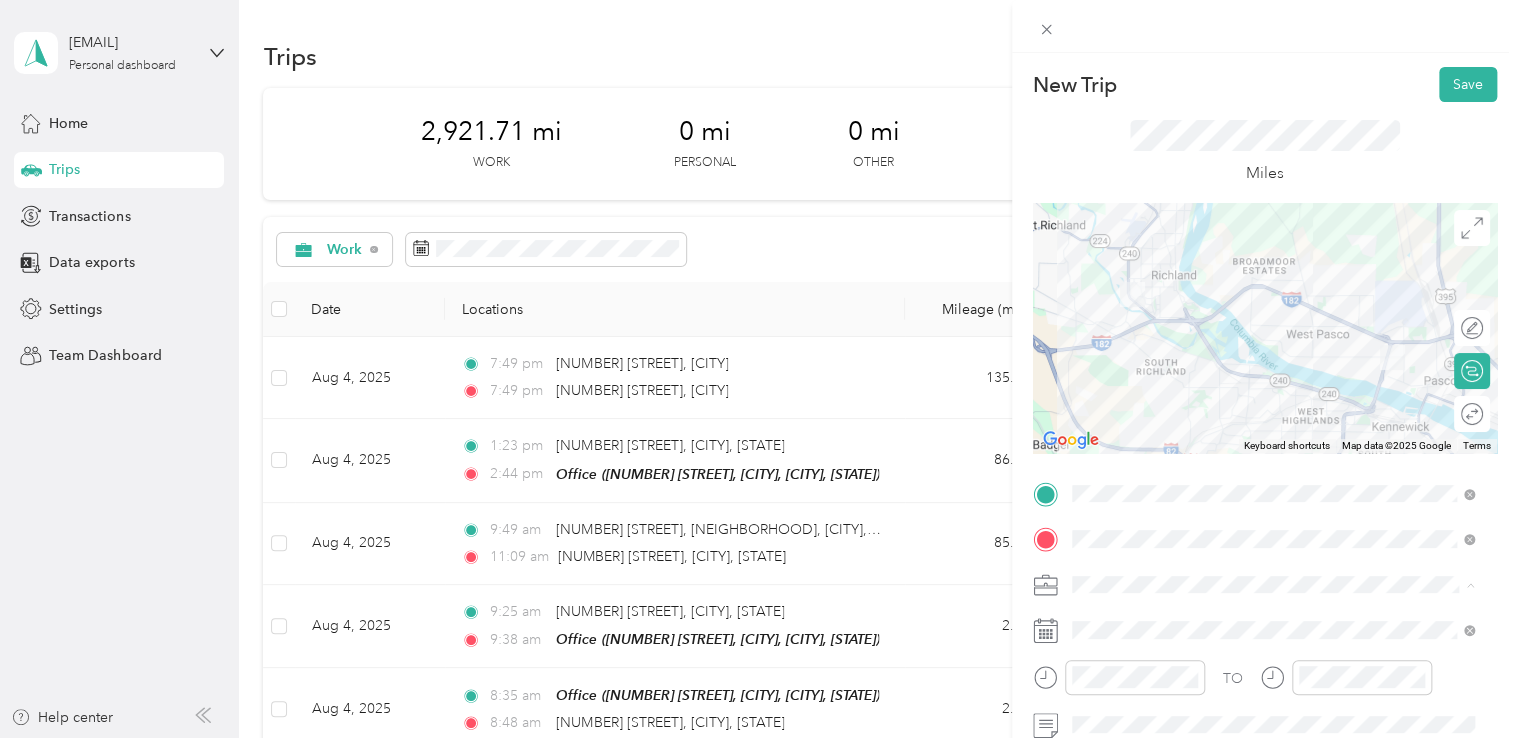click on "Northwest Nursing Consultants" at bounding box center (1273, 374) 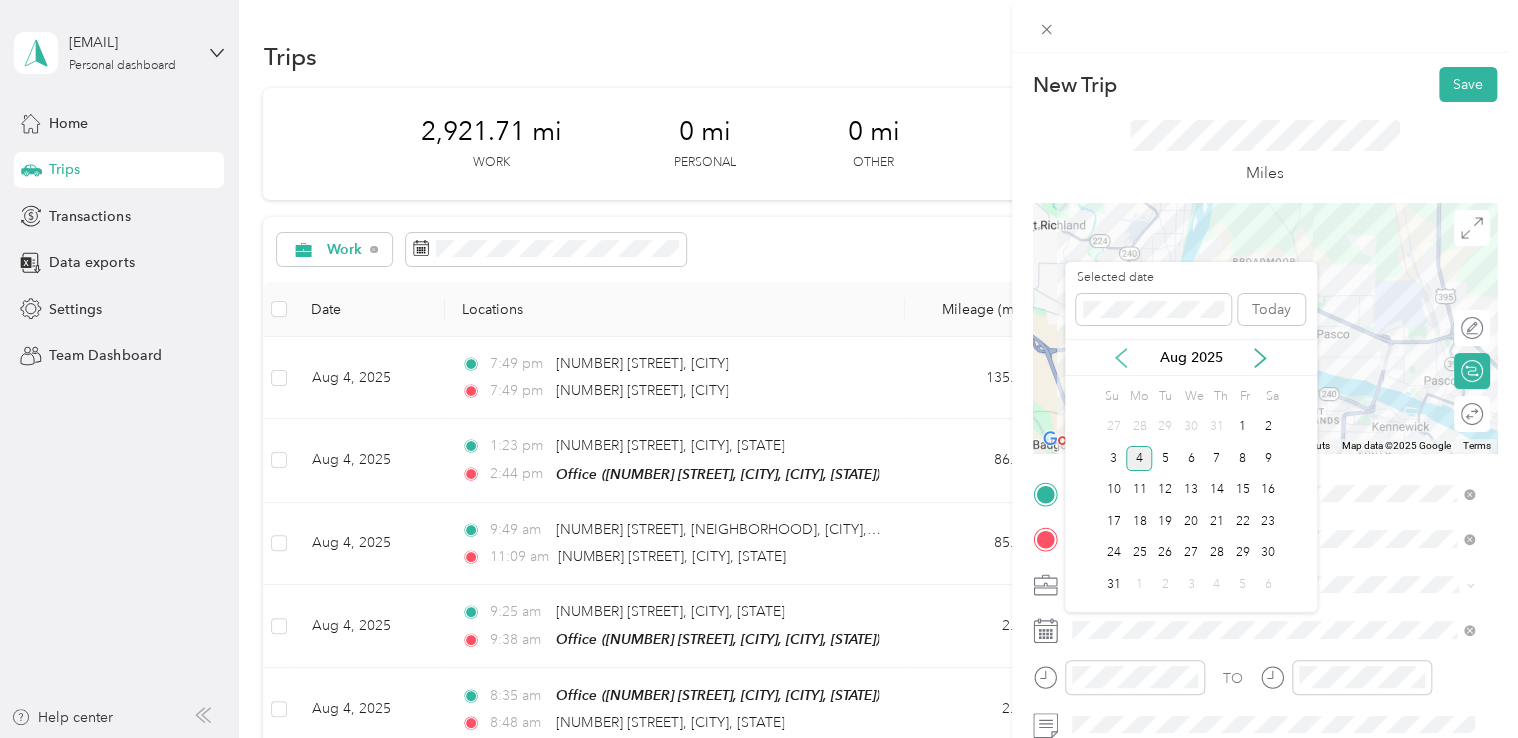 click 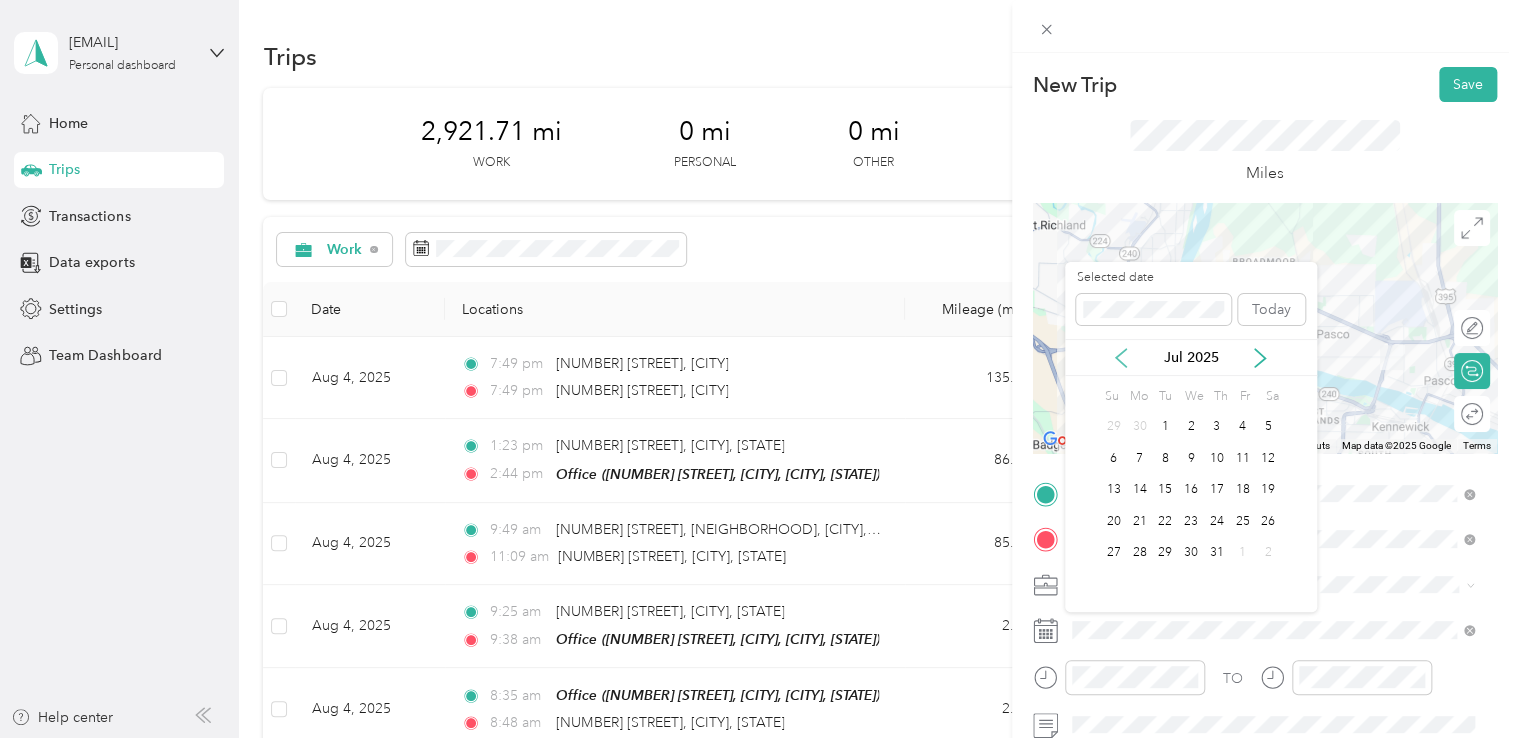click 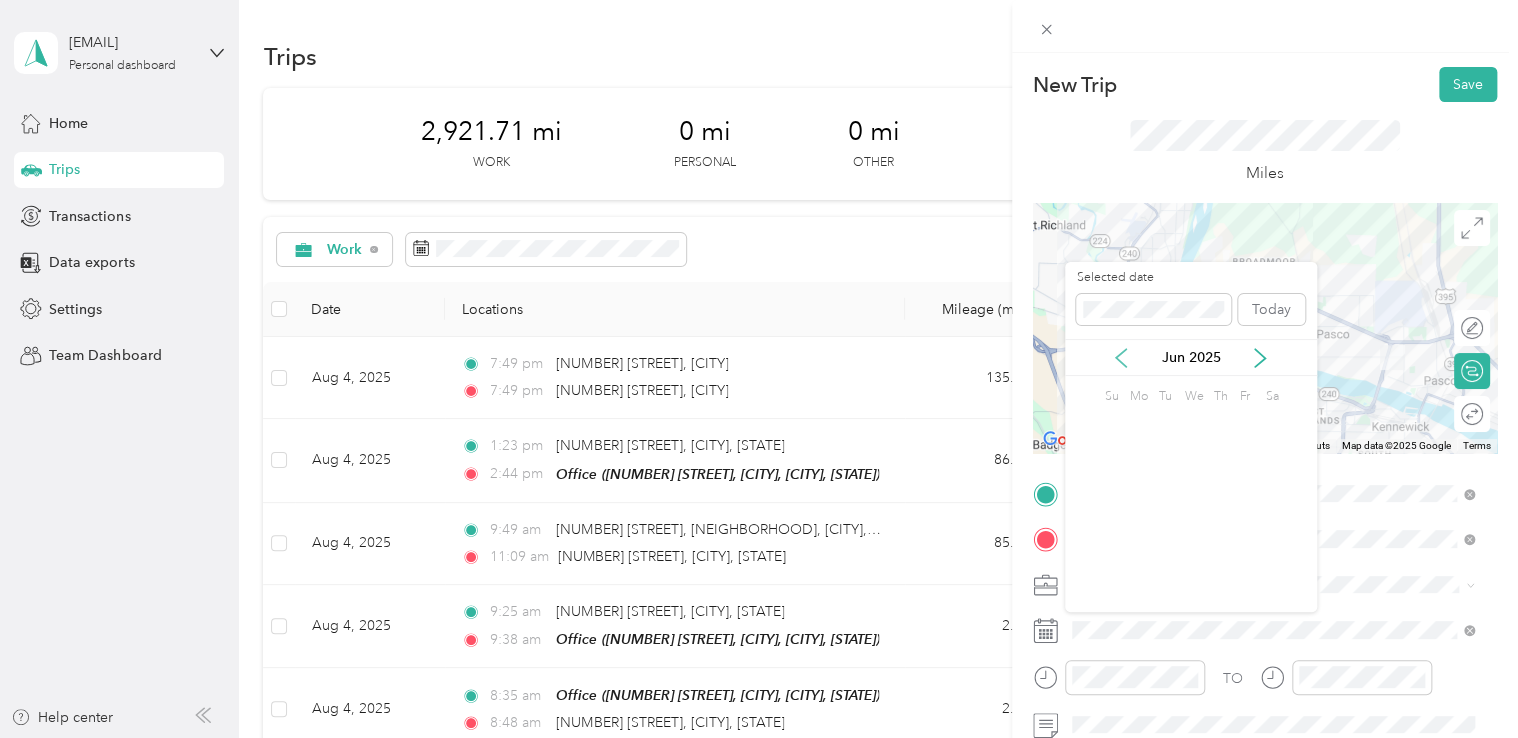 click 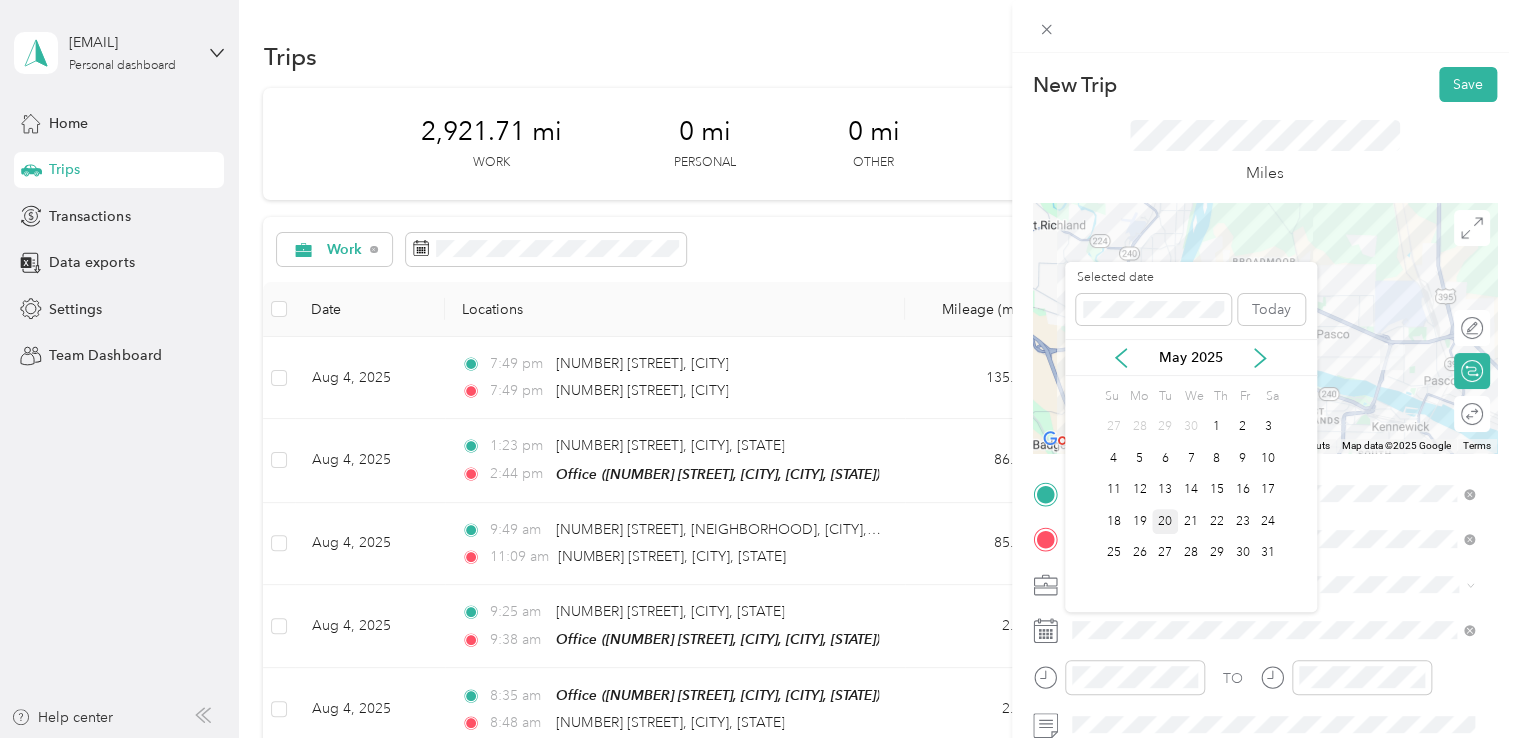 click on "20" at bounding box center [1165, 521] 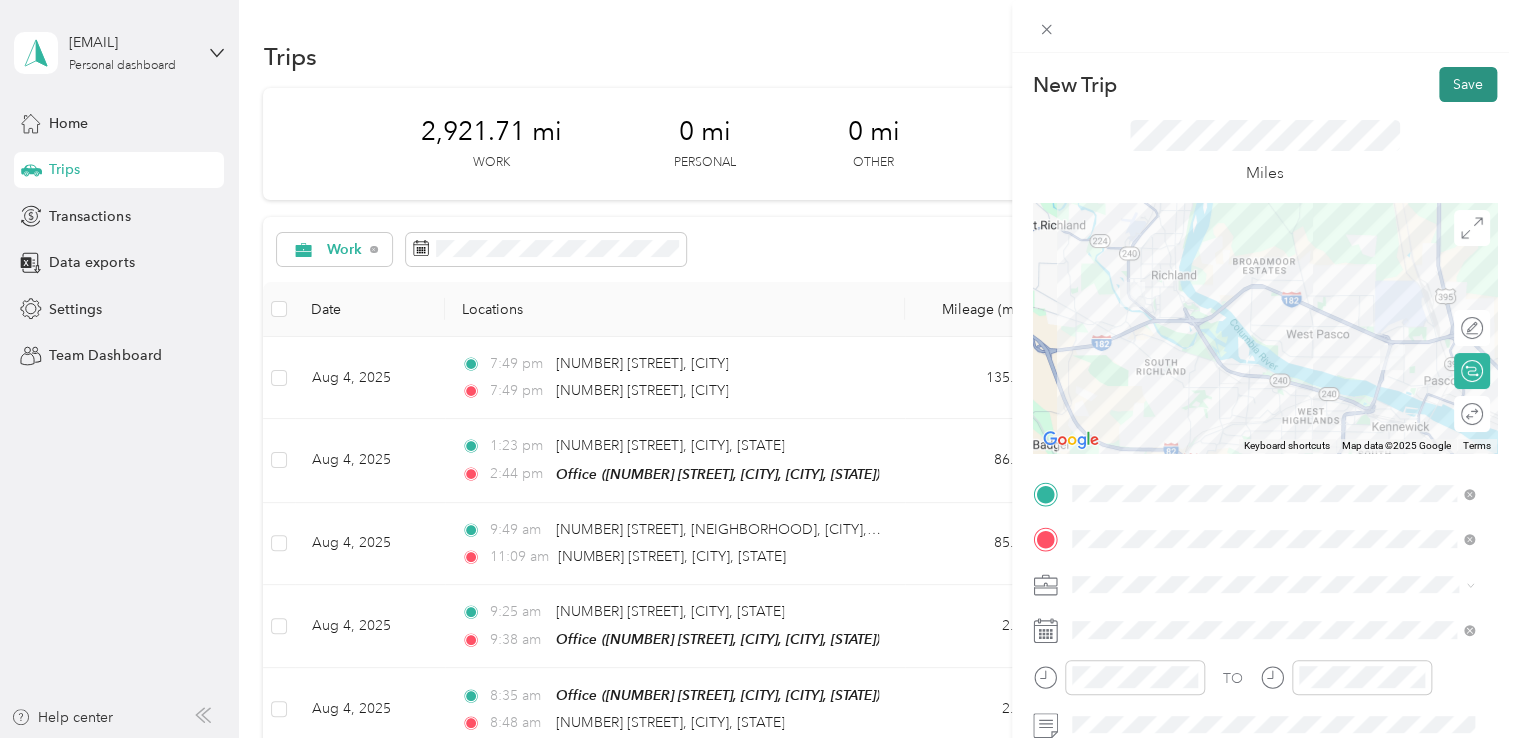 click on "Save" at bounding box center (1468, 84) 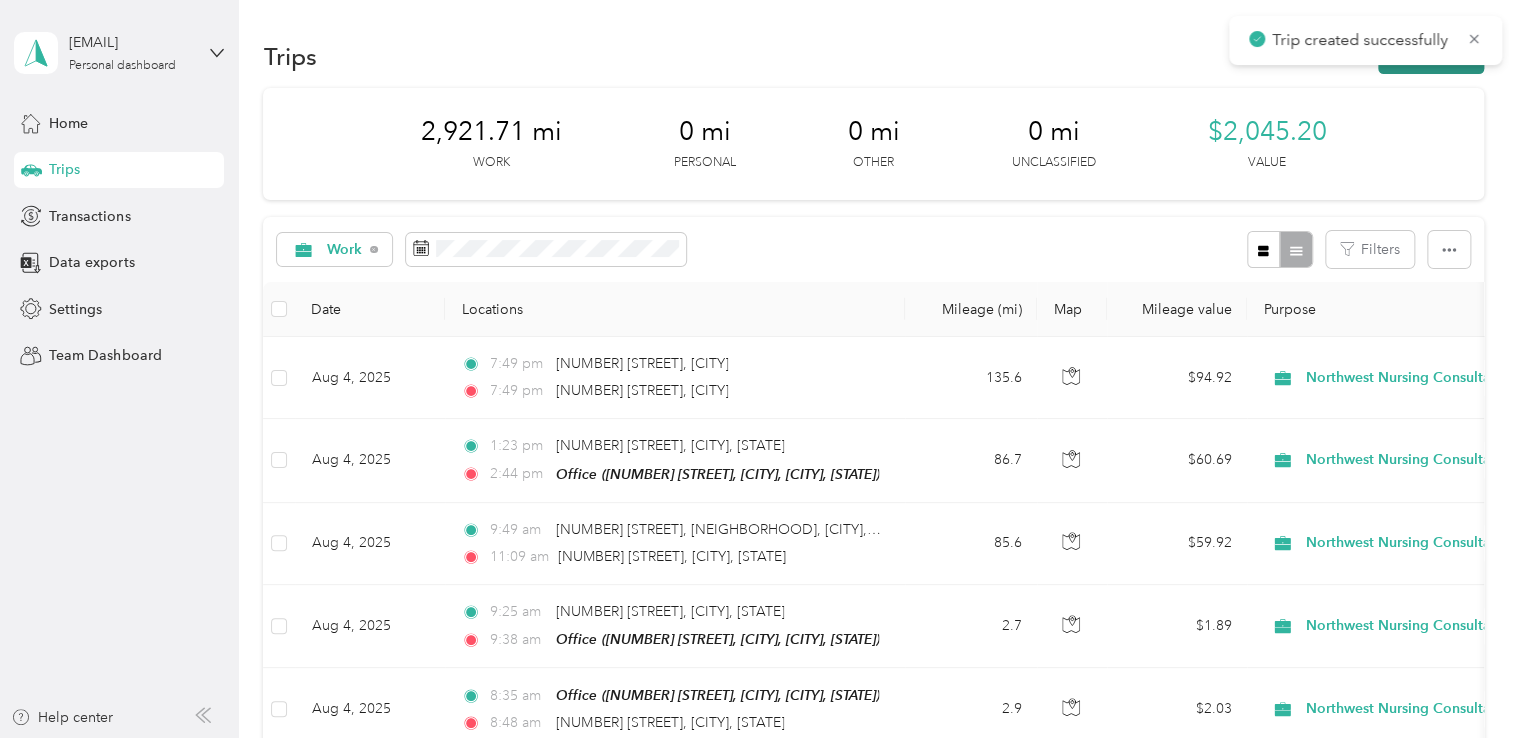 click on "New trip" at bounding box center [1431, 56] 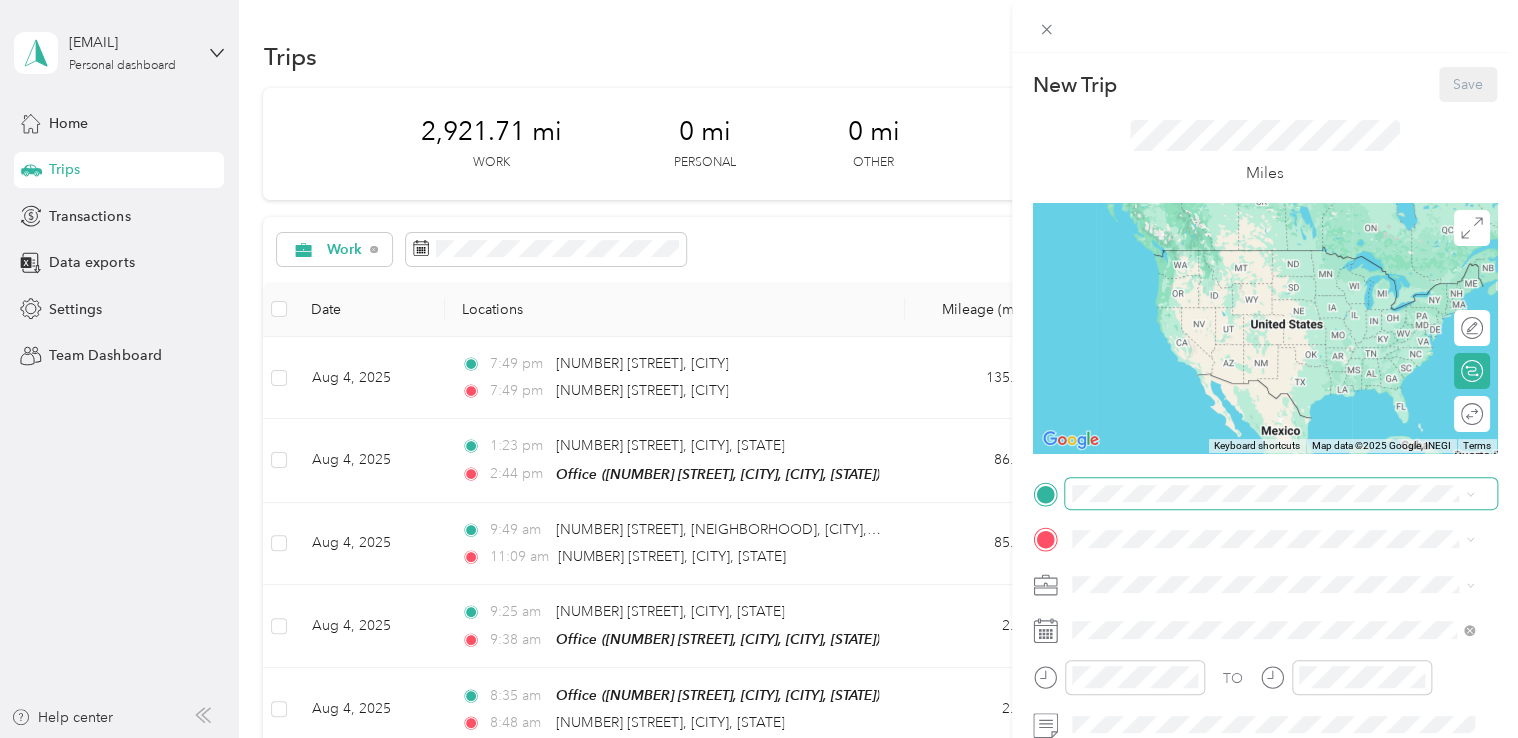 click at bounding box center (1281, 494) 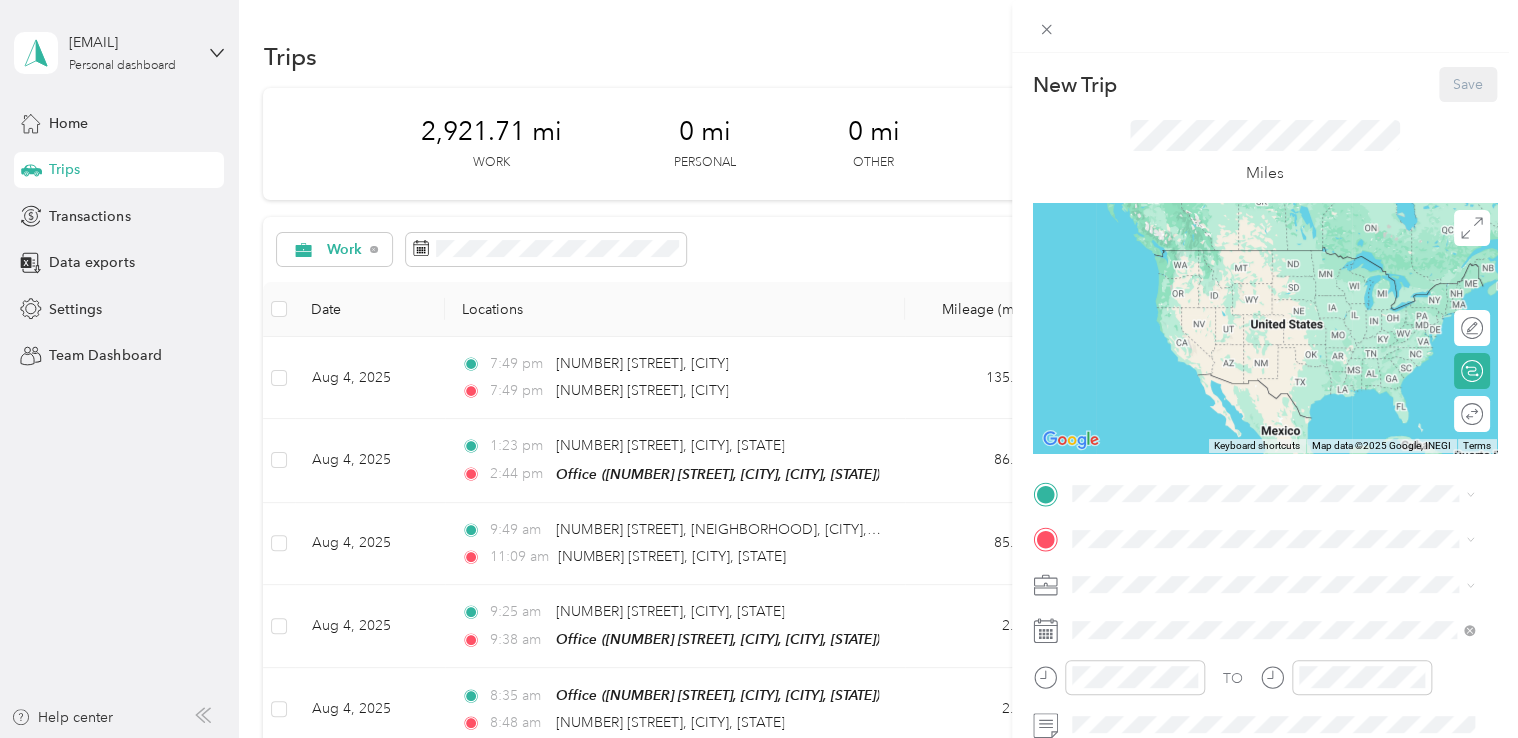 click on "Office" at bounding box center [1288, 571] 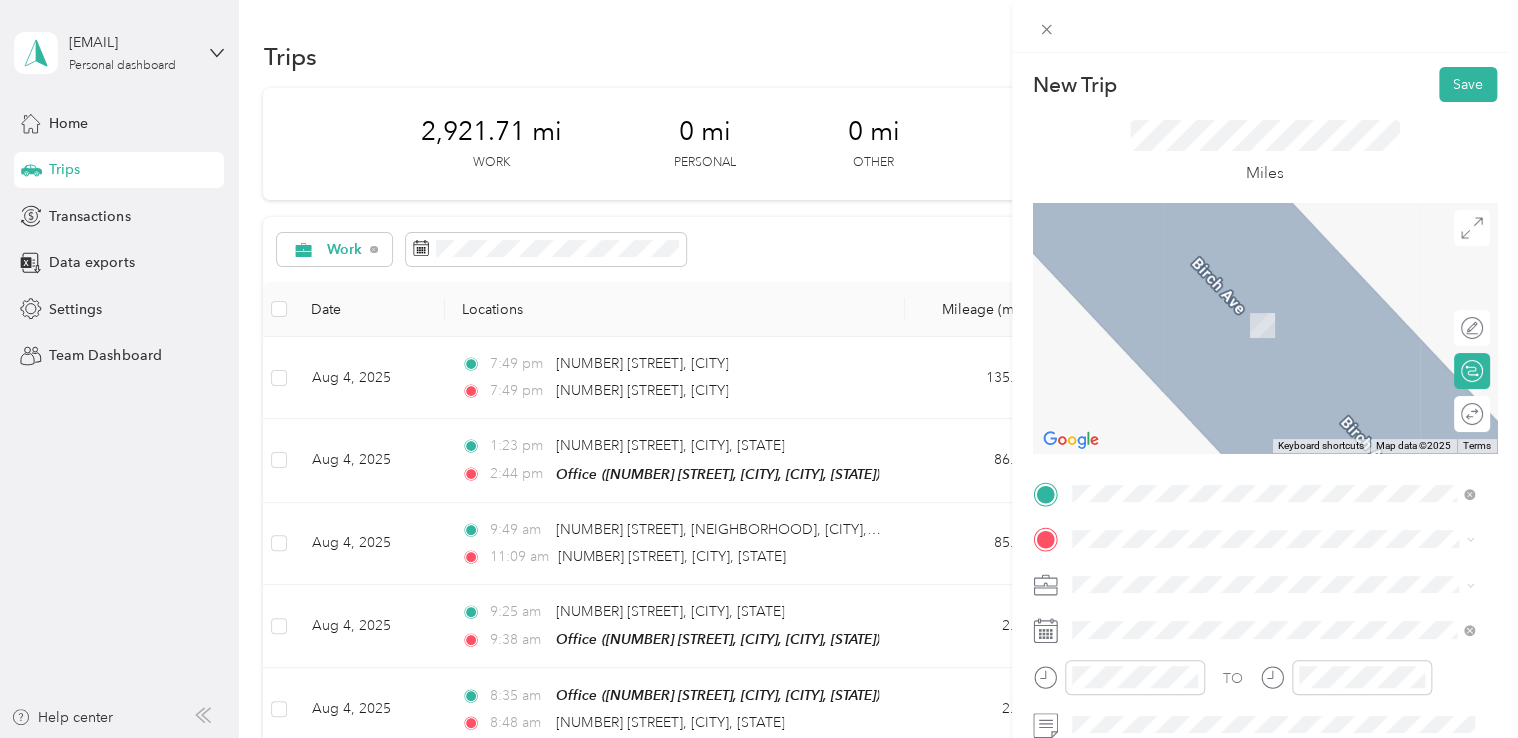 click on "[NUMBER] [STREET]
[CITY], [STATE] [POSTAL_CODE], [COUNTRY]" at bounding box center [1253, 302] 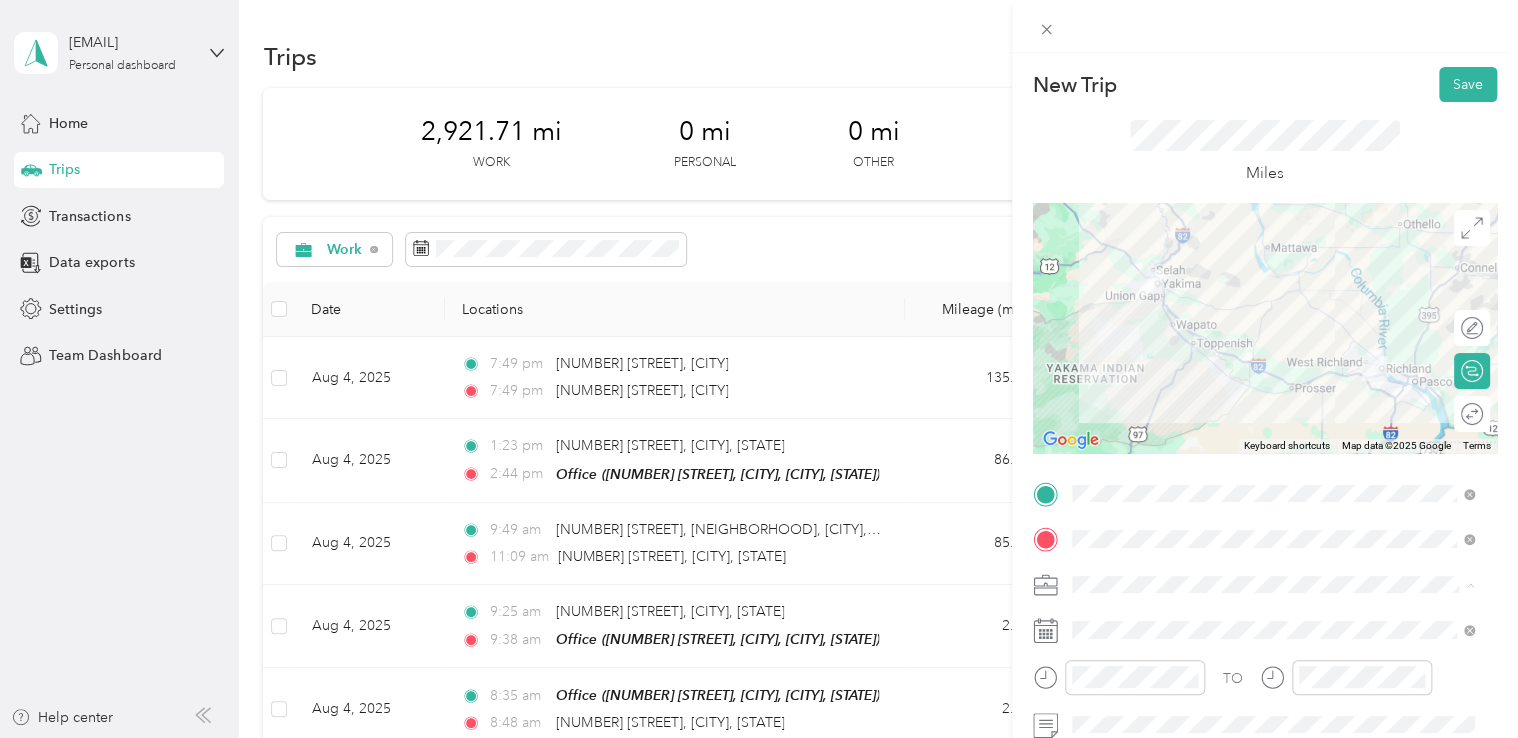 click on "Northwest Nursing Consultants" at bounding box center (1273, 374) 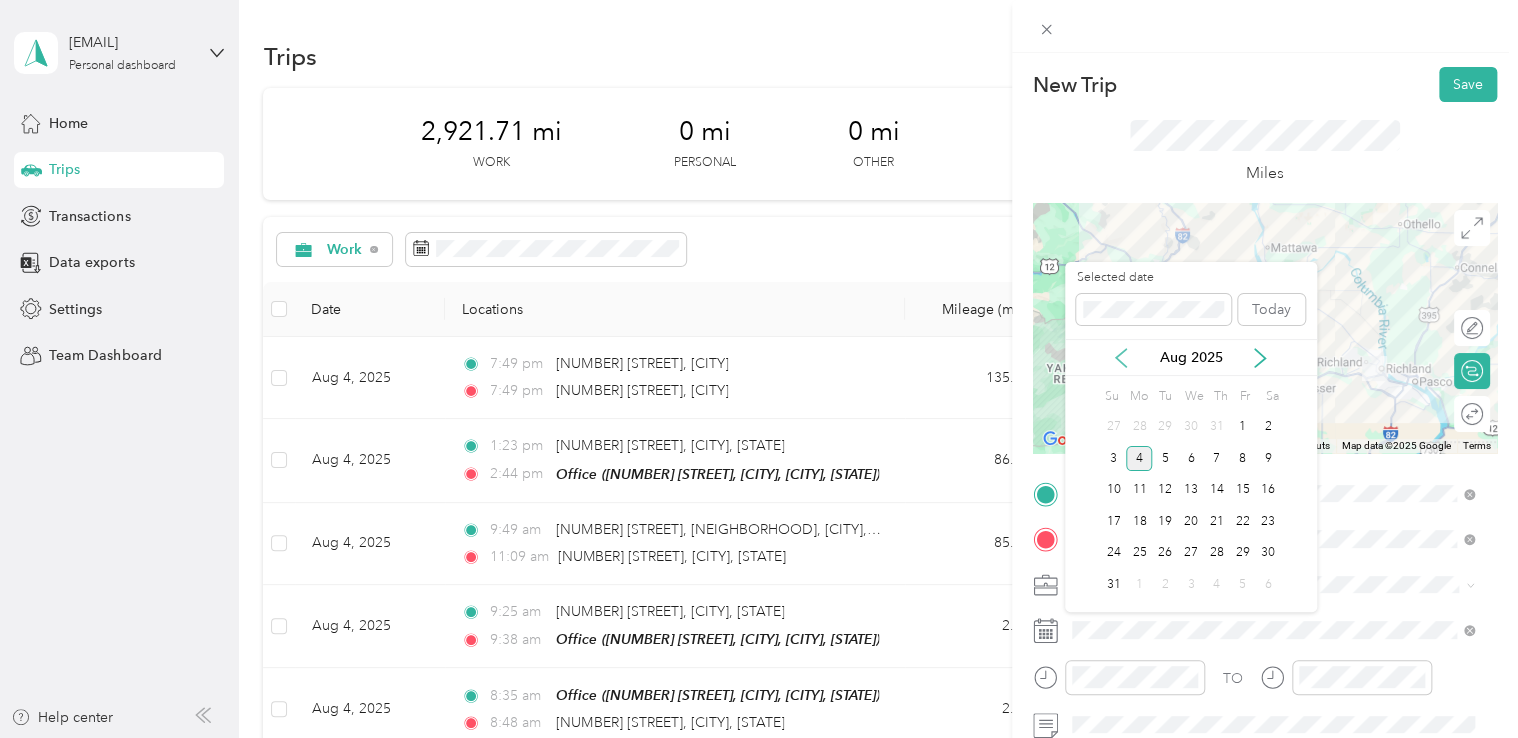 click 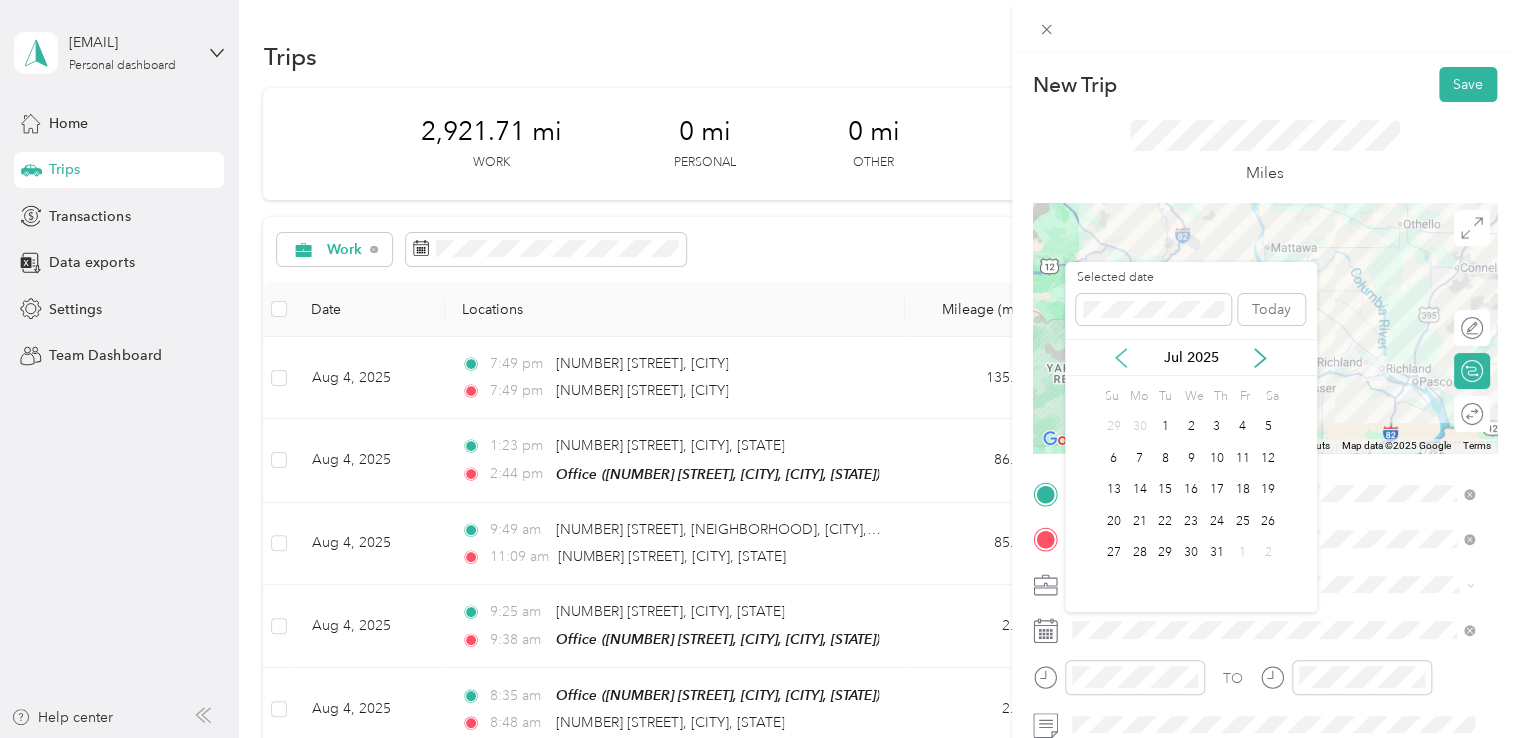 click 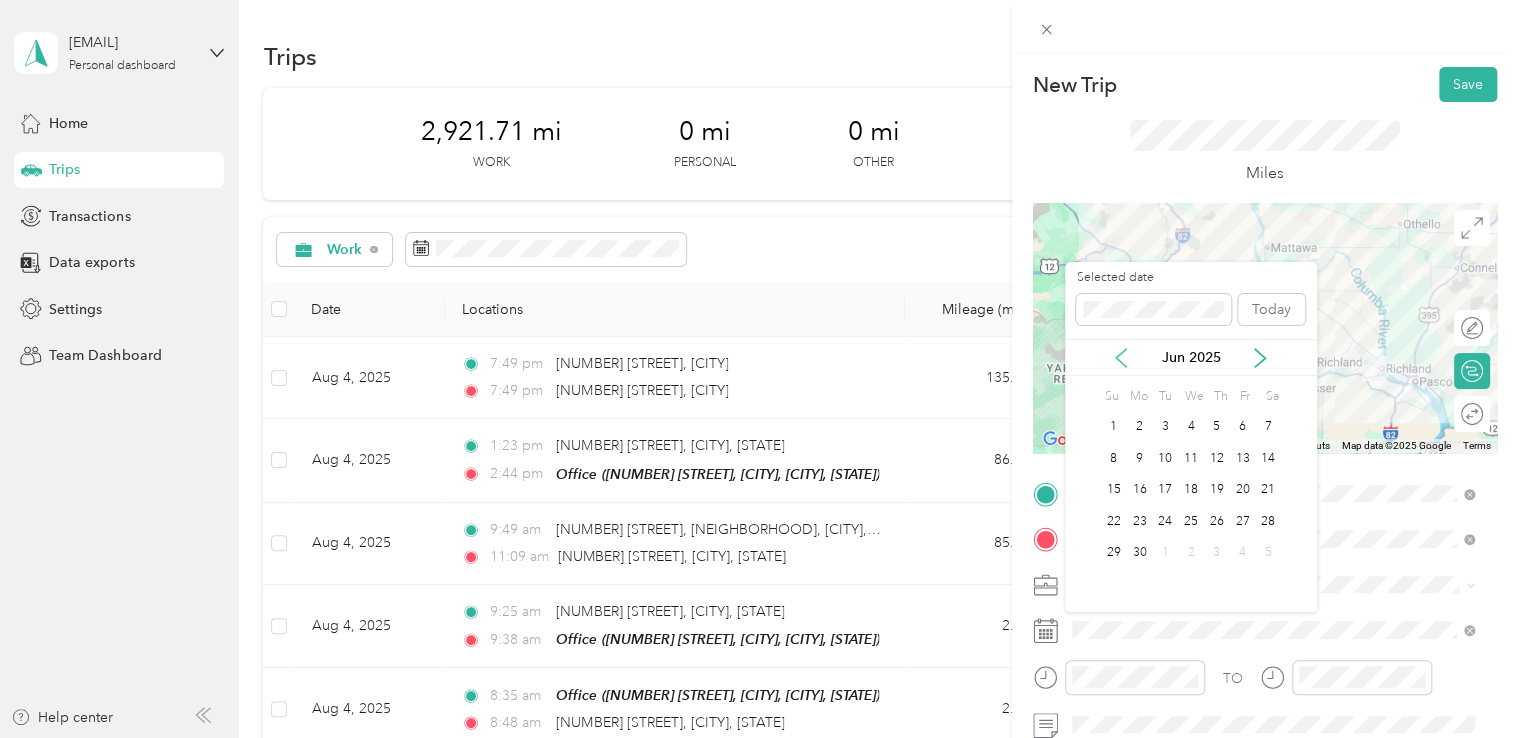 click 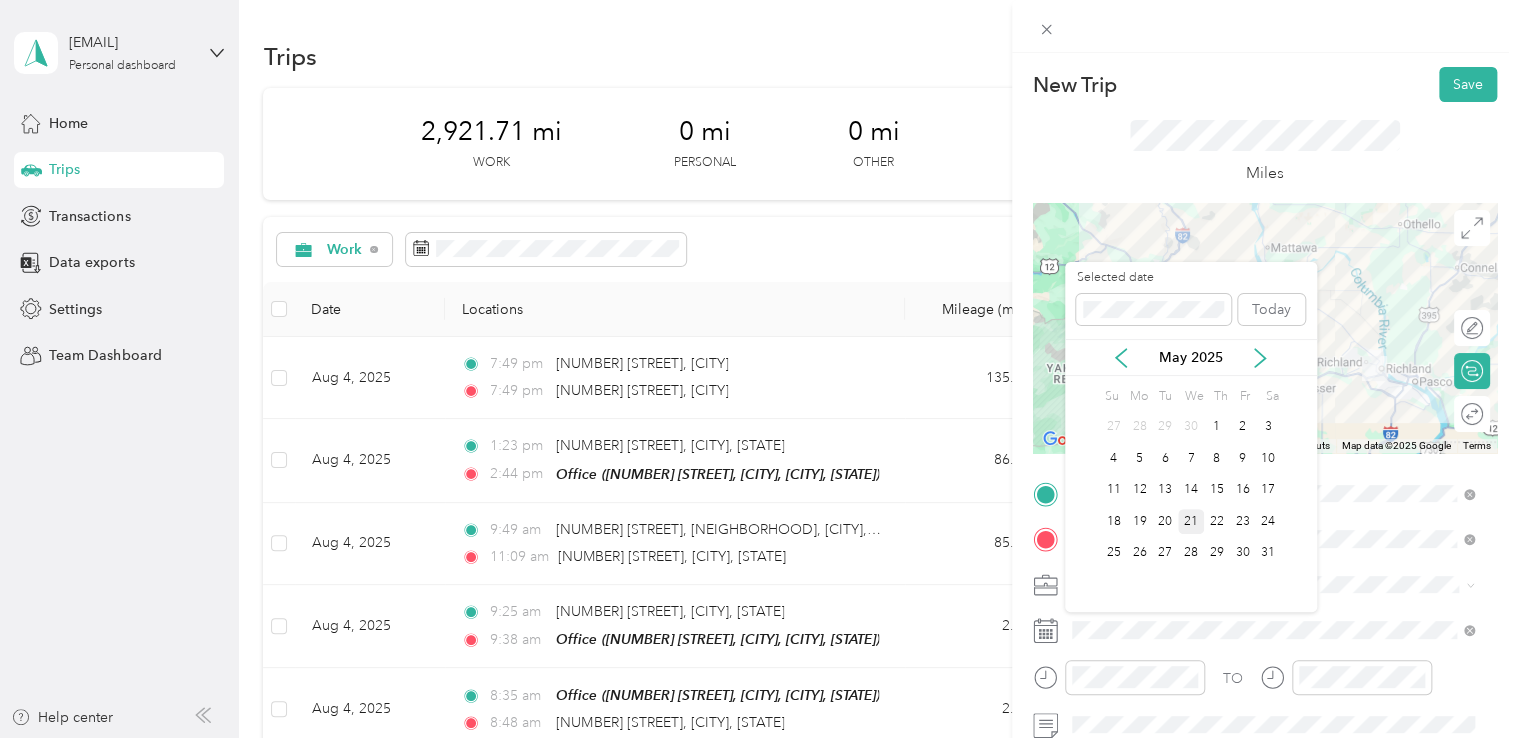click on "21" at bounding box center (1191, 521) 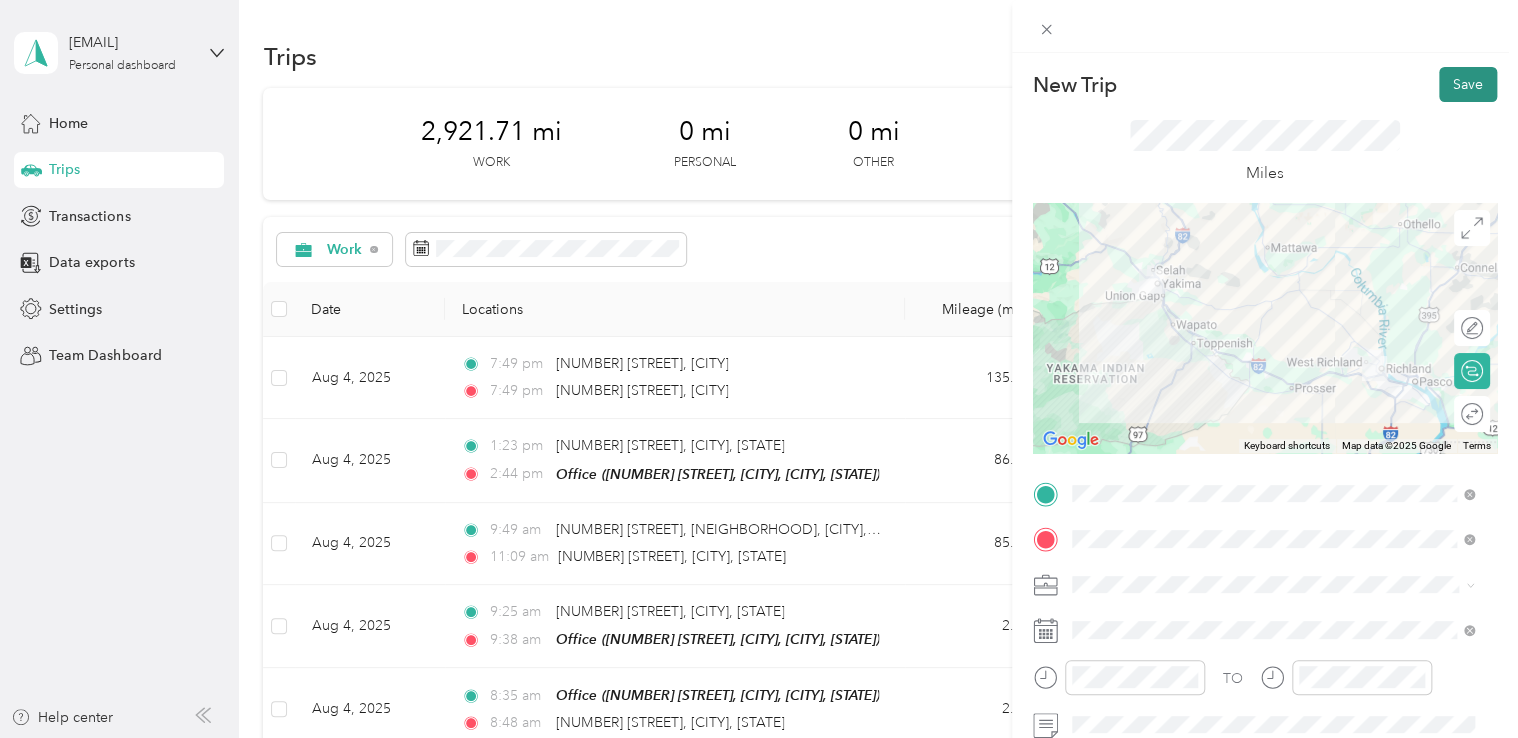click on "Save" at bounding box center (1468, 84) 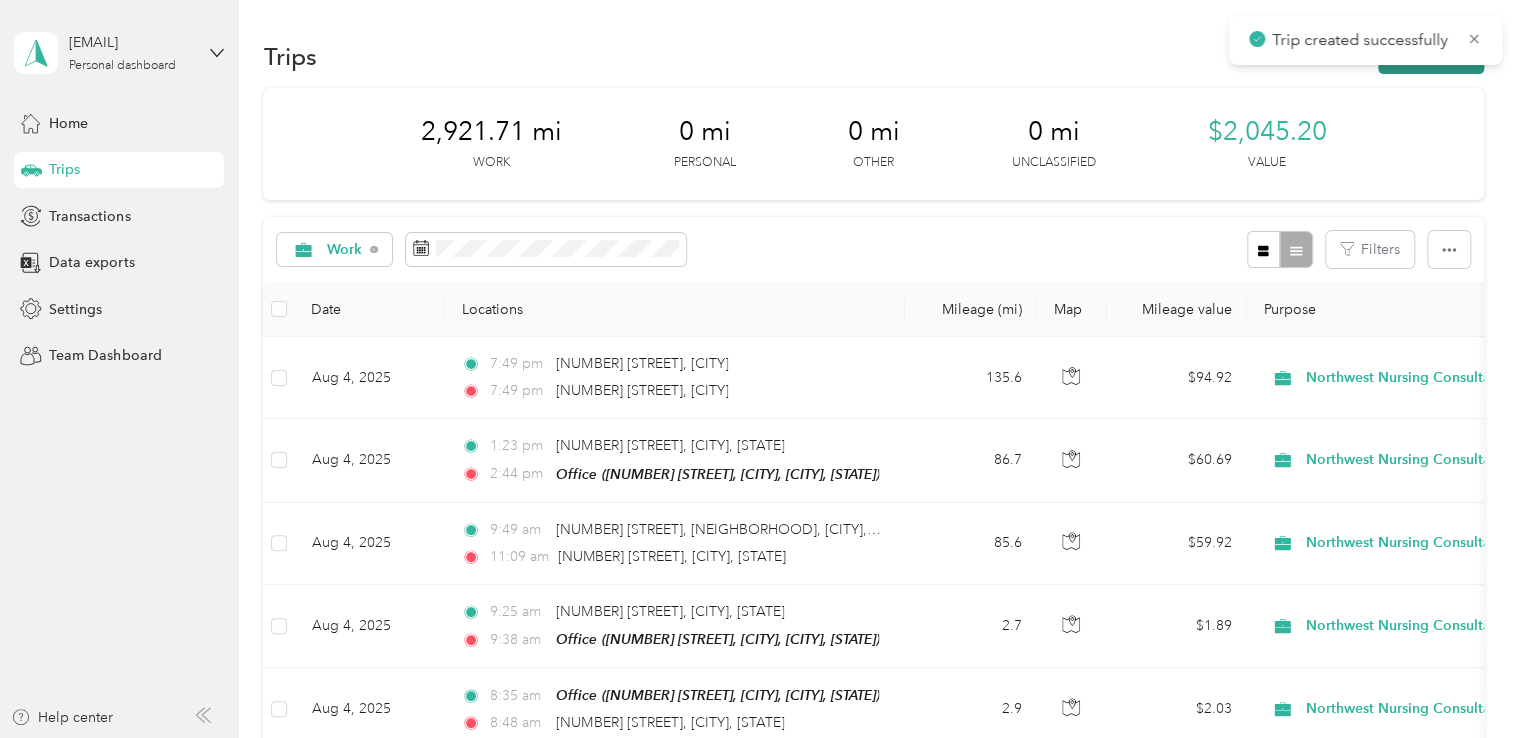 click on "New trip" at bounding box center [1431, 56] 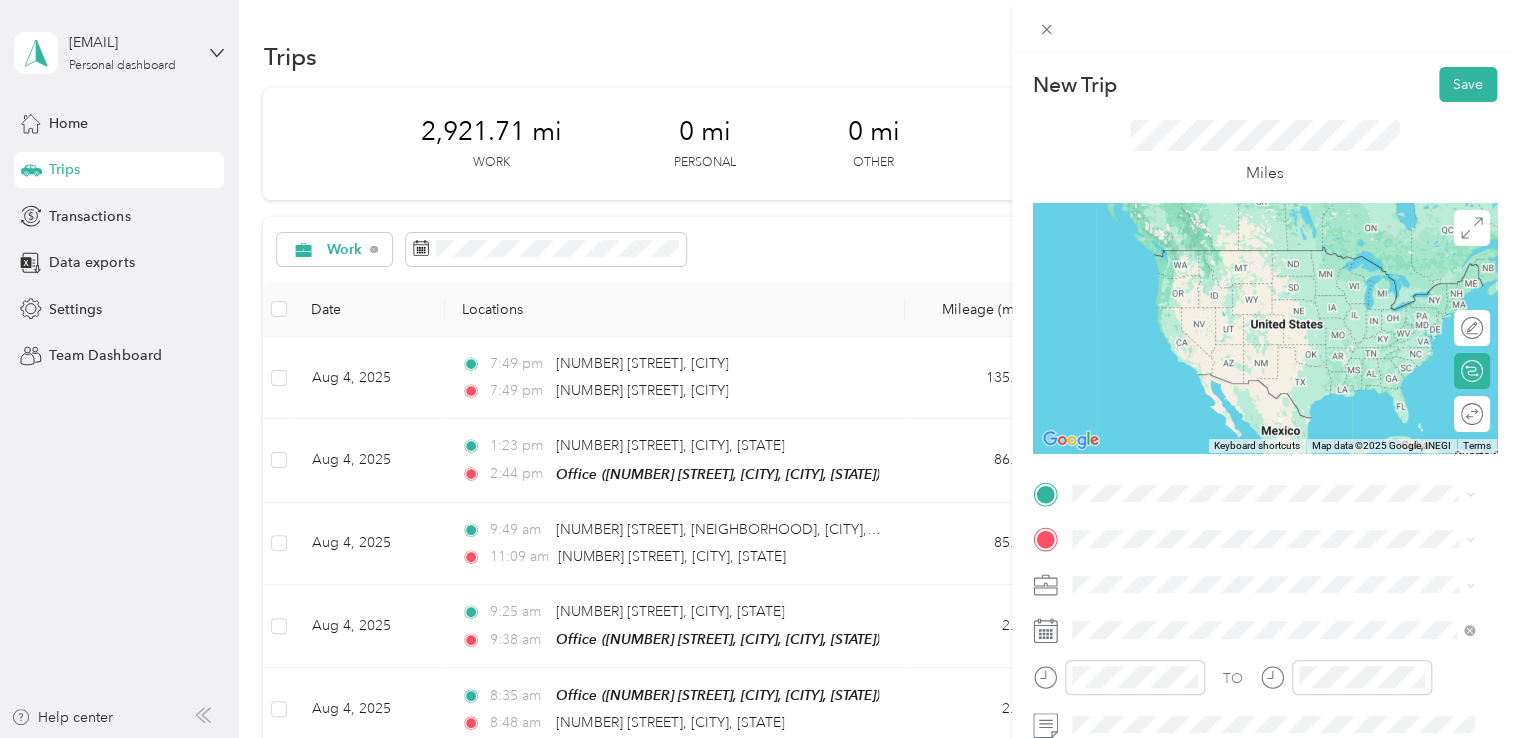 click on "[NUMBER] [STREET]
[CITY], [STATE] [POSTAL_CODE], [COUNTRY]" at bounding box center (1253, 252) 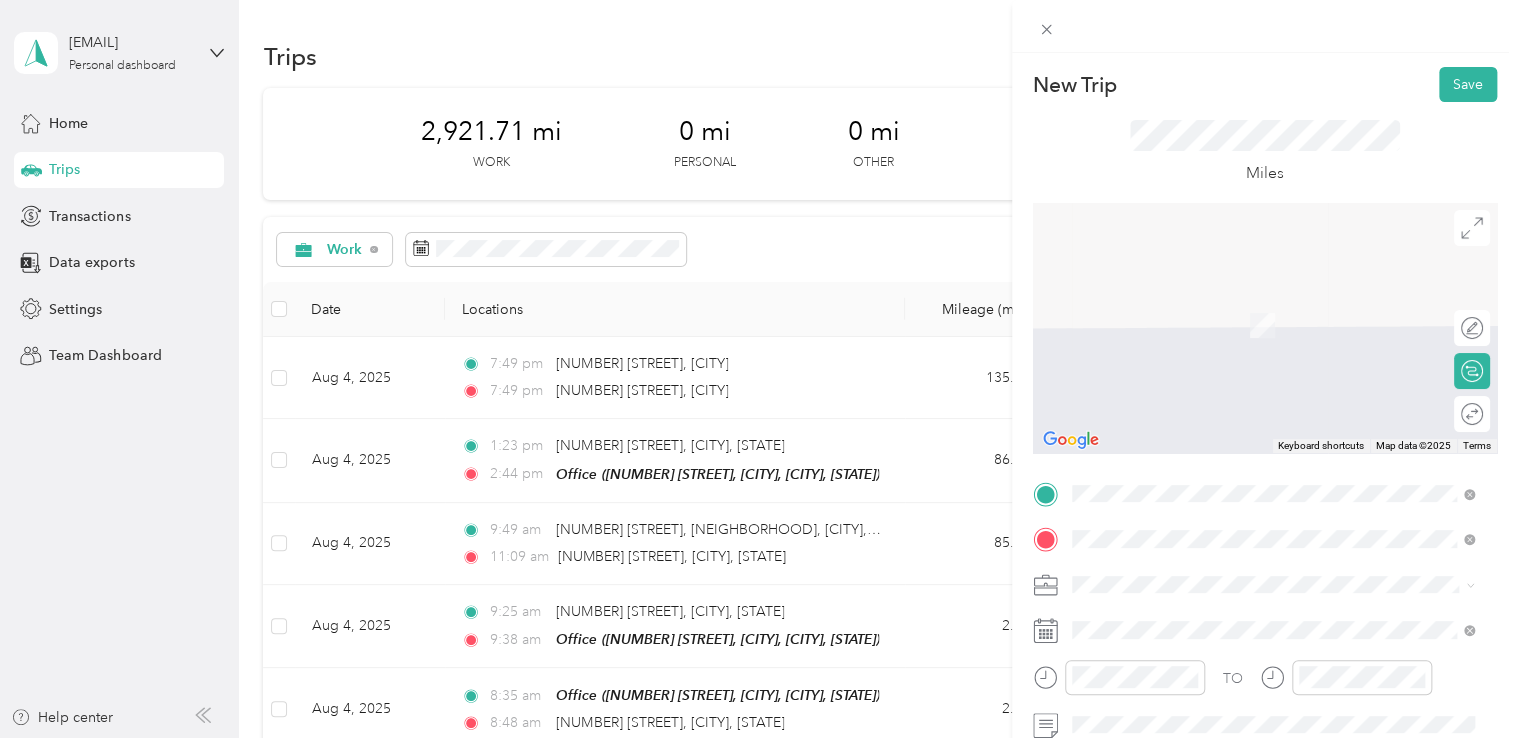 click on "[NUMBER] [STREET]
[CITY], [STATE] [POSTAL_CODE], [COUNTRY]" at bounding box center (1253, 325) 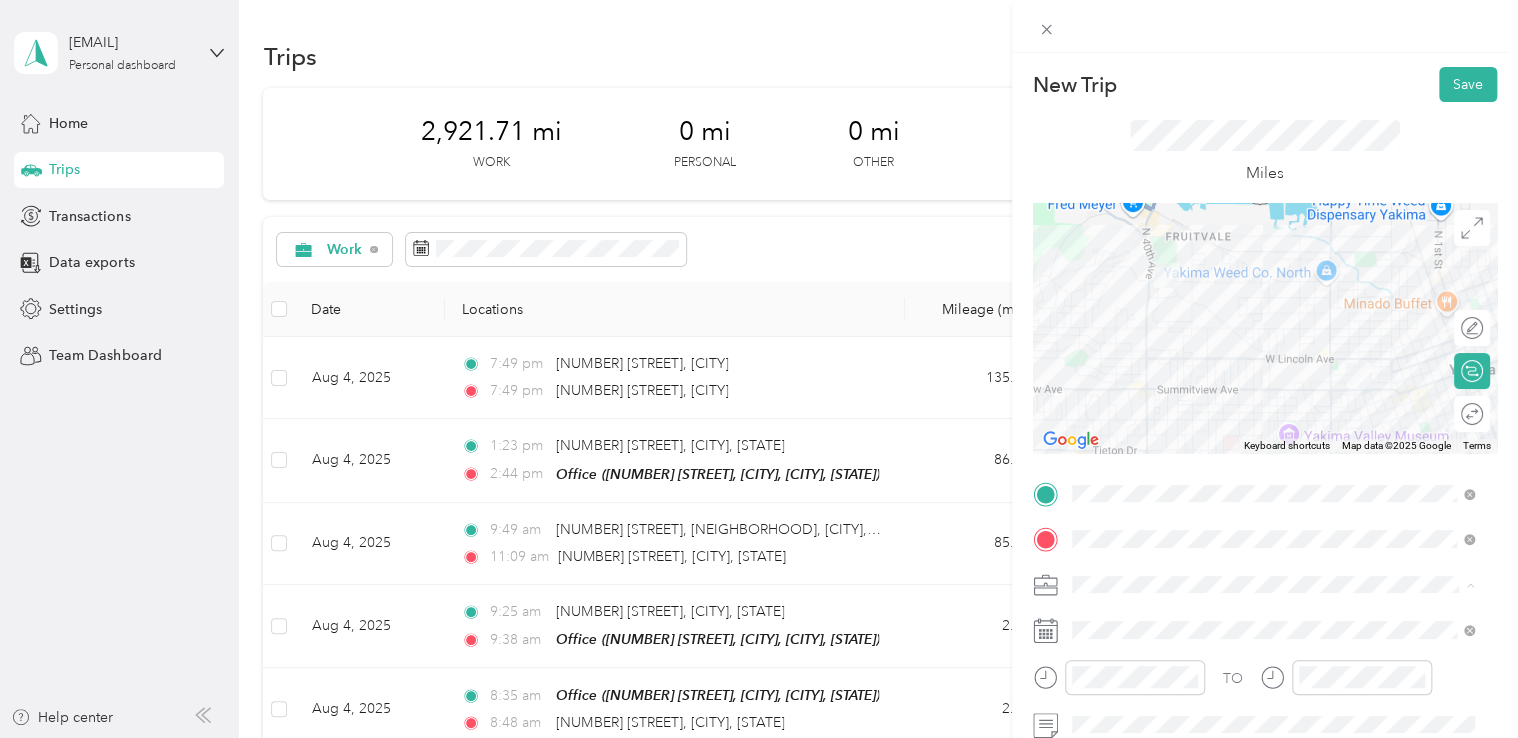 click on "Northwest Nursing Consultants" at bounding box center (1177, 374) 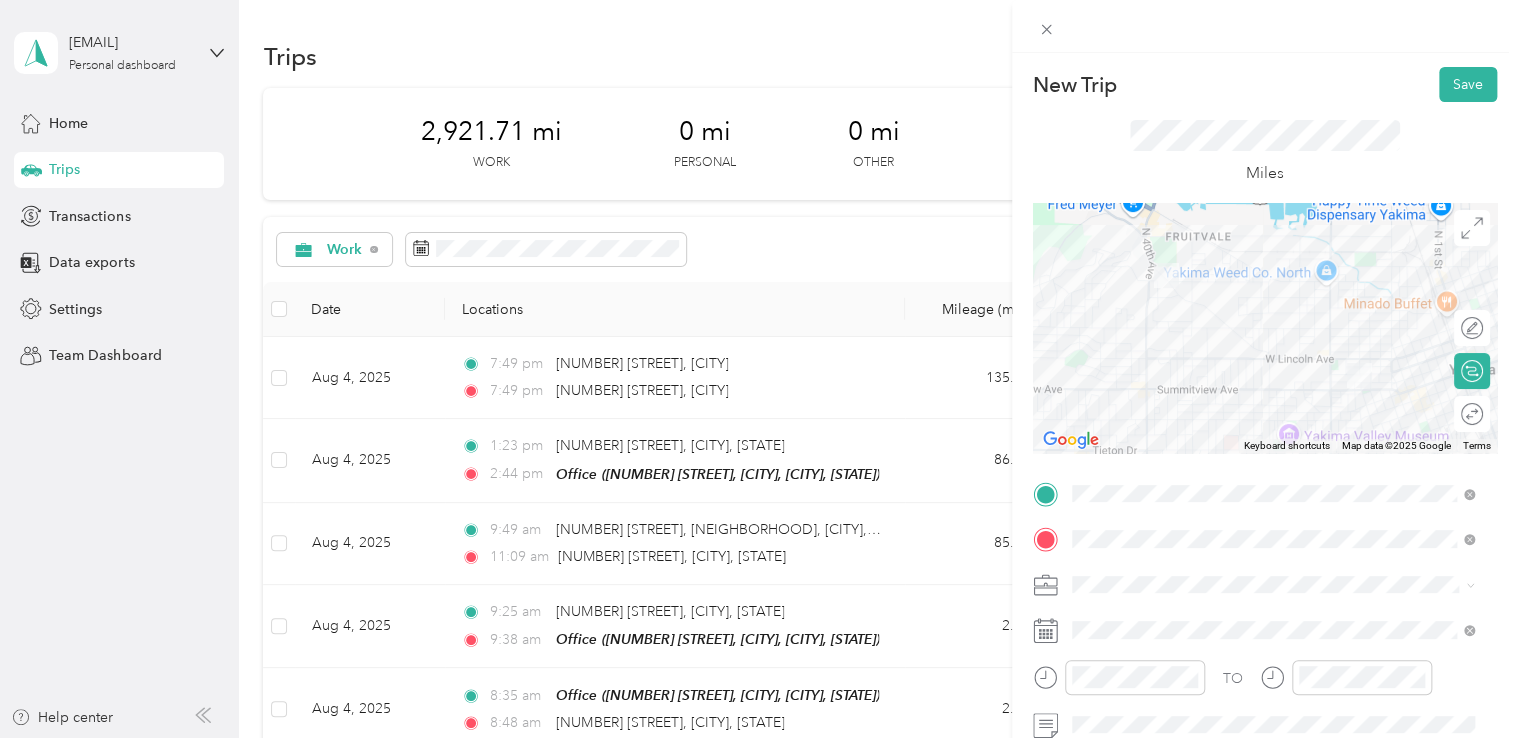 click on "TO Add photo" at bounding box center (1265, 697) 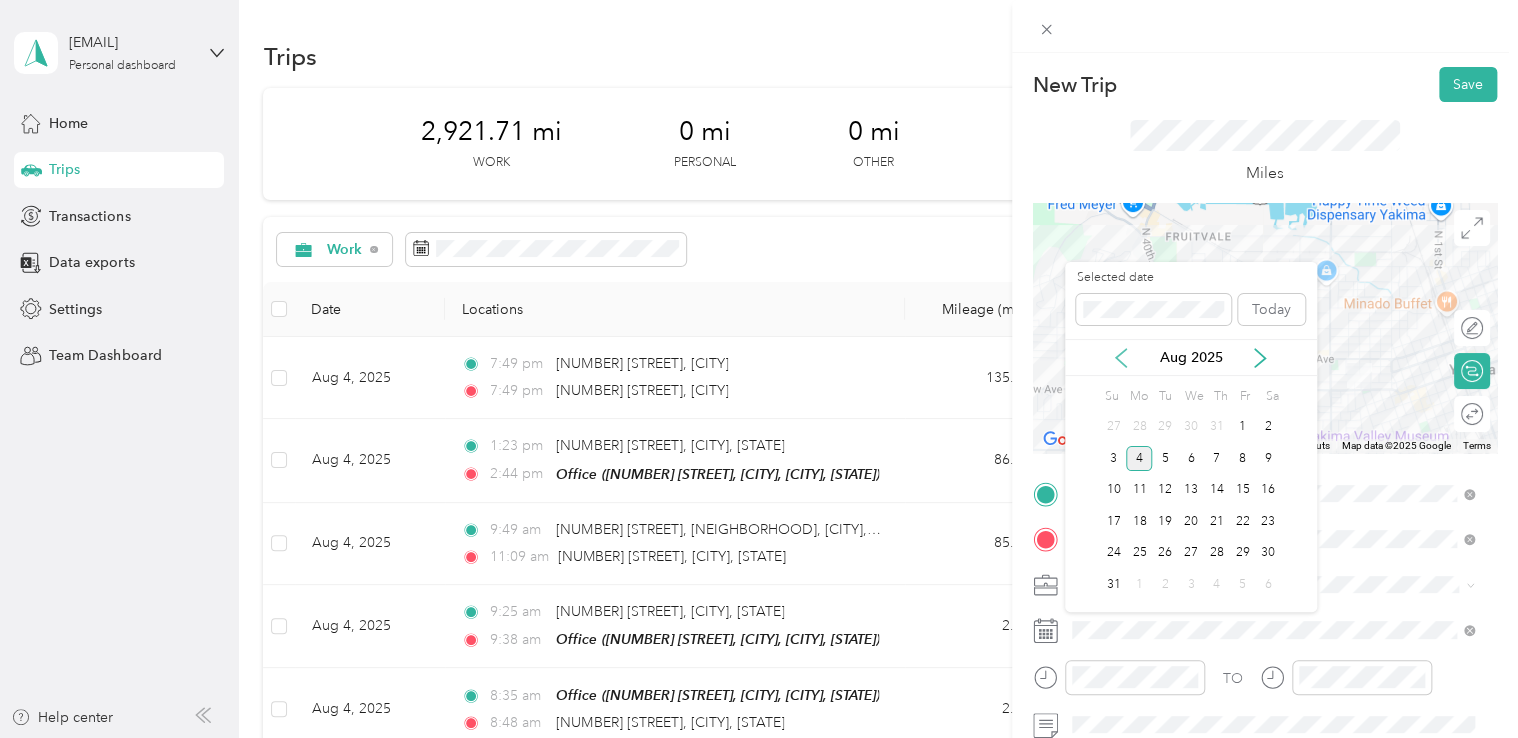 click 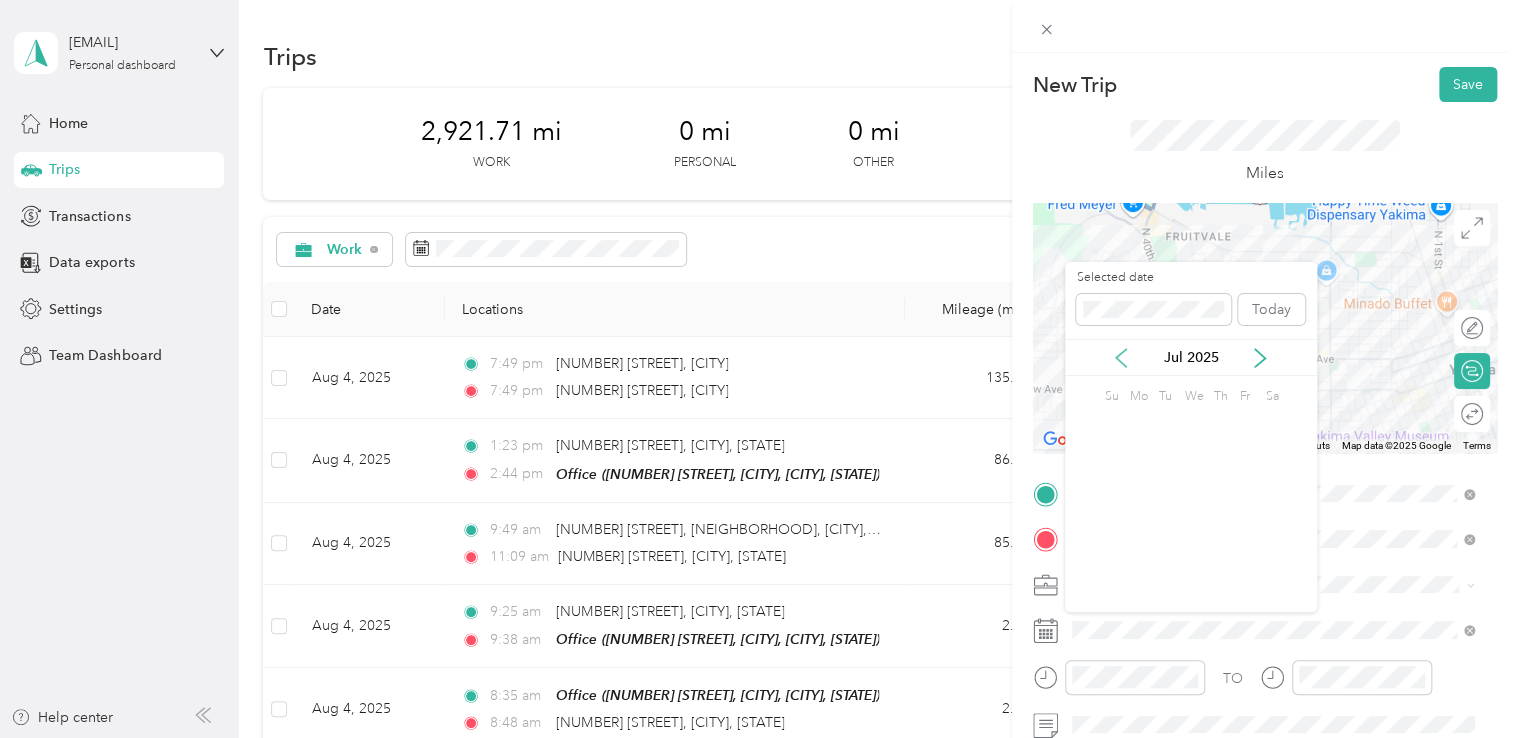 click 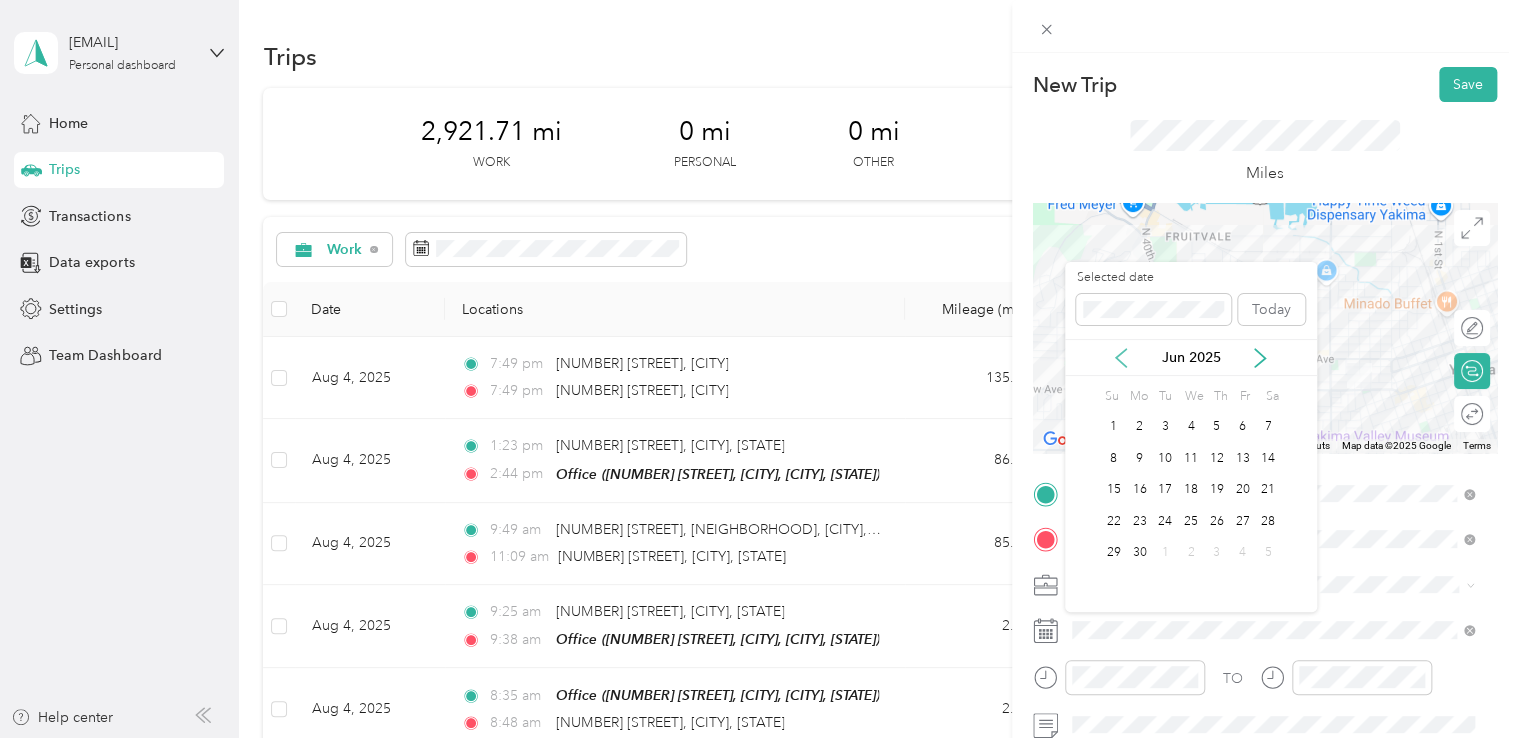 click 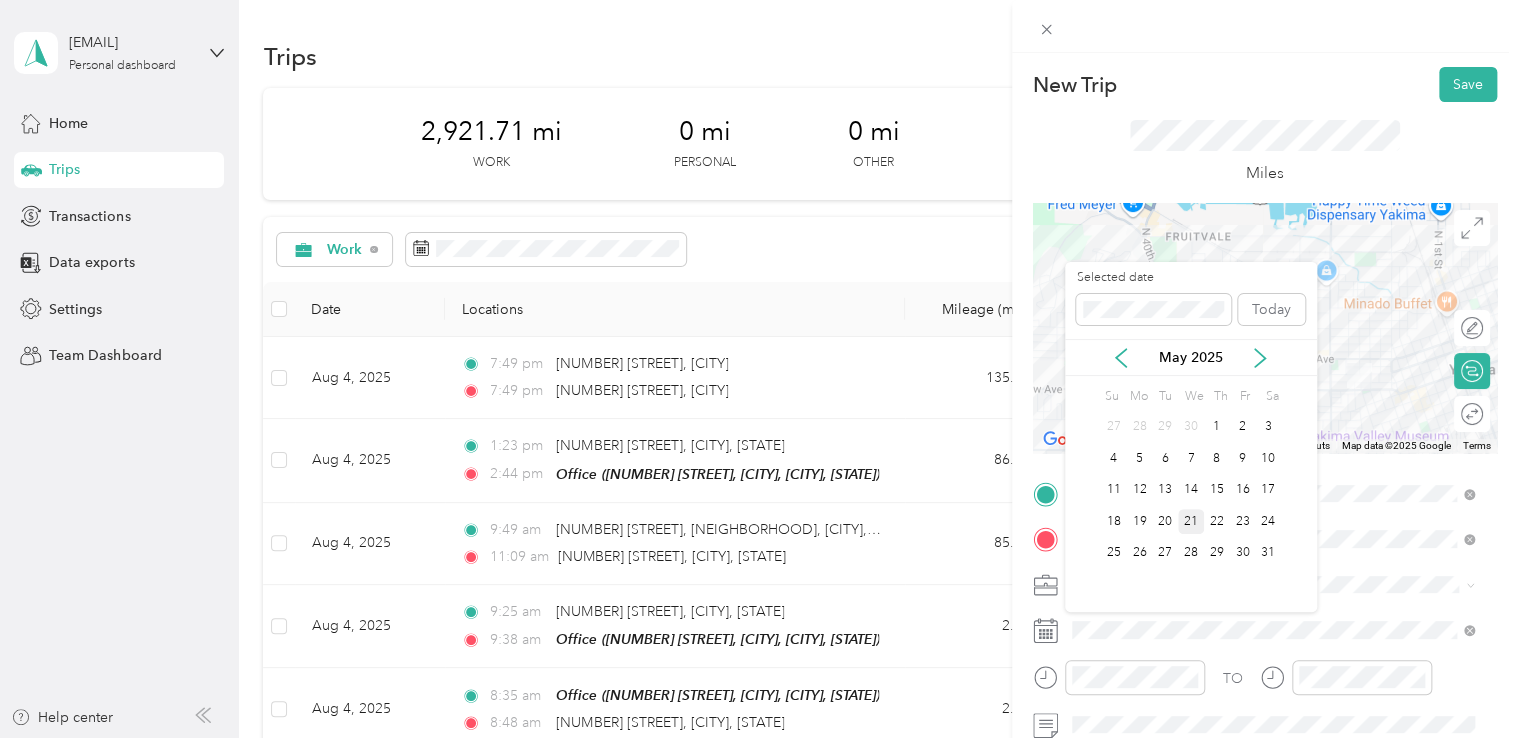 click on "21" at bounding box center (1191, 521) 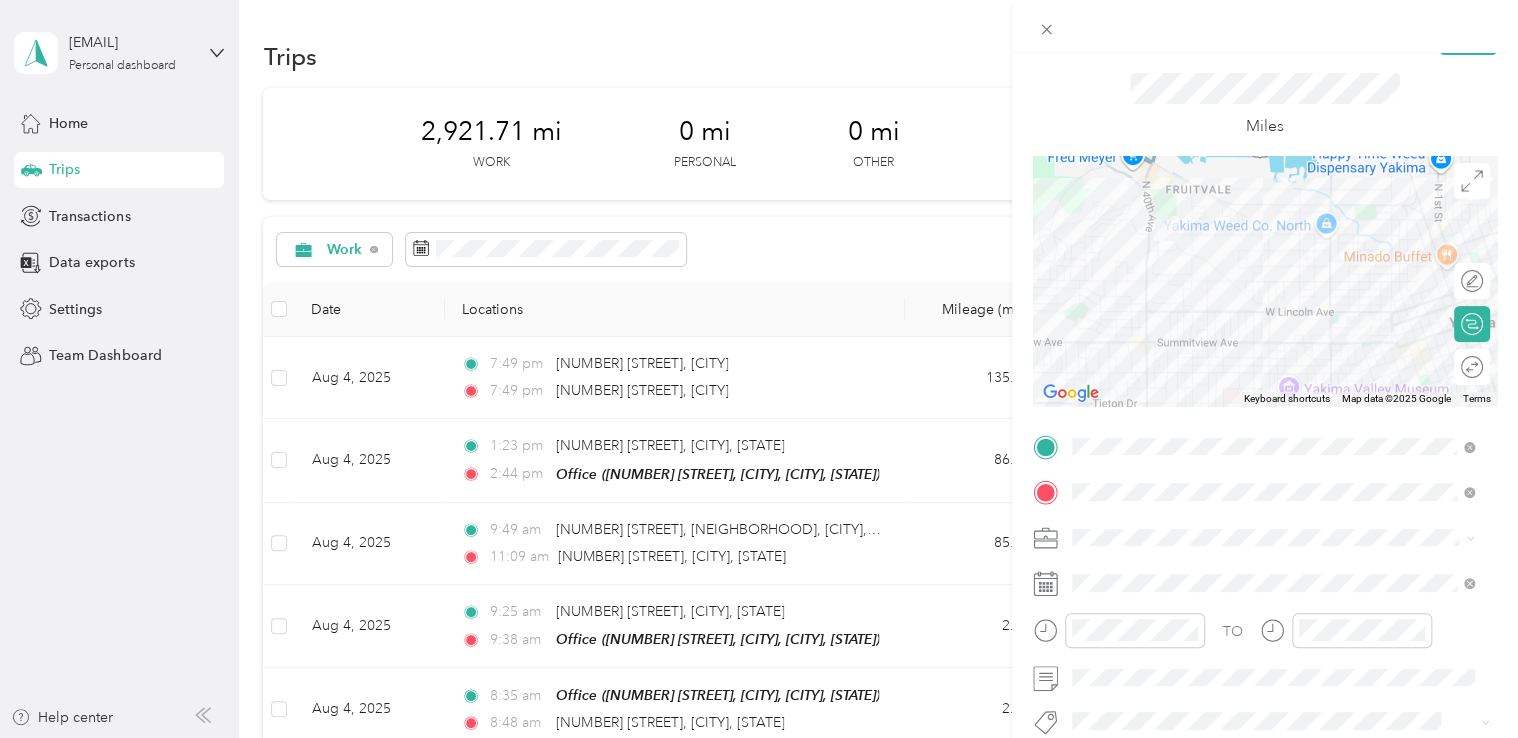 scroll, scrollTop: 0, scrollLeft: 0, axis: both 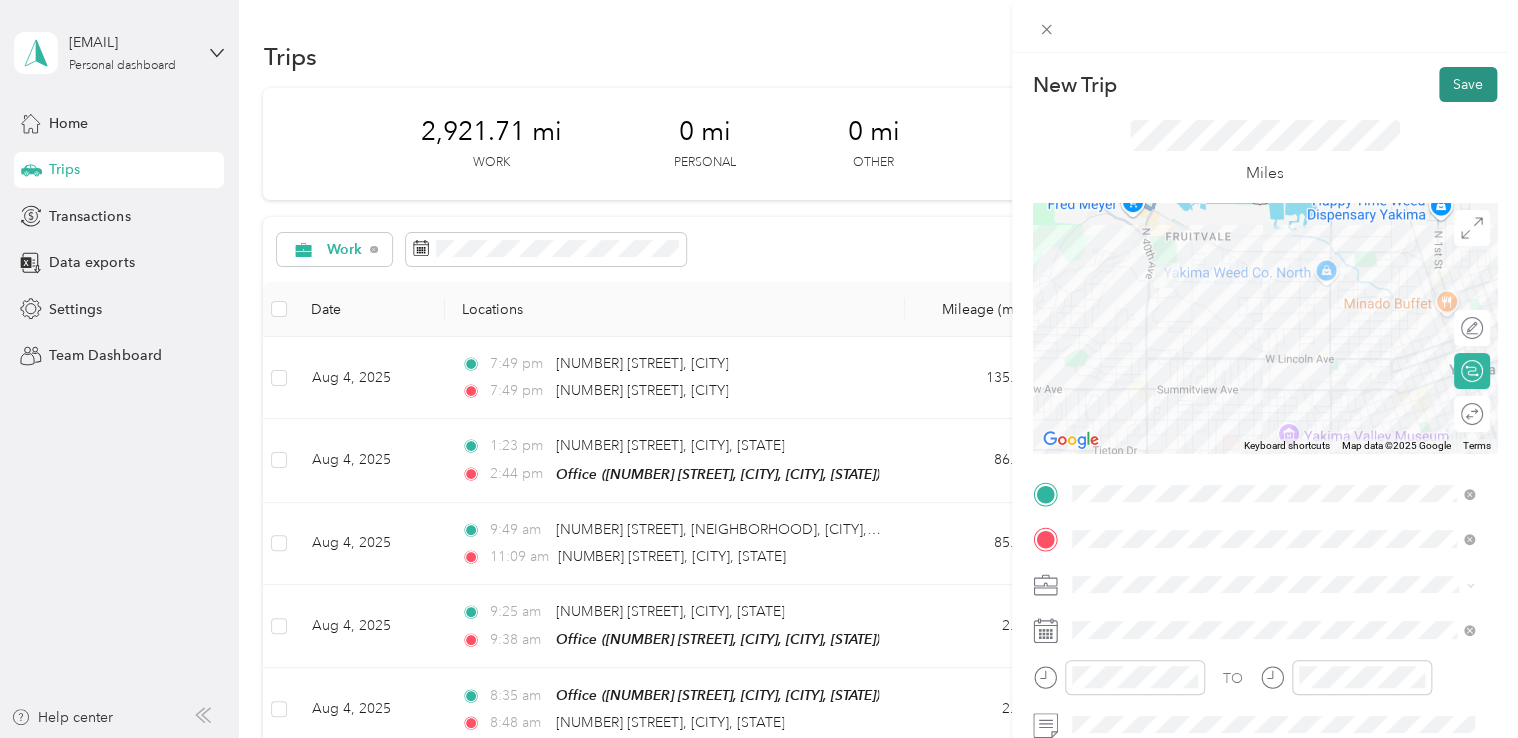 click on "Save" at bounding box center (1468, 84) 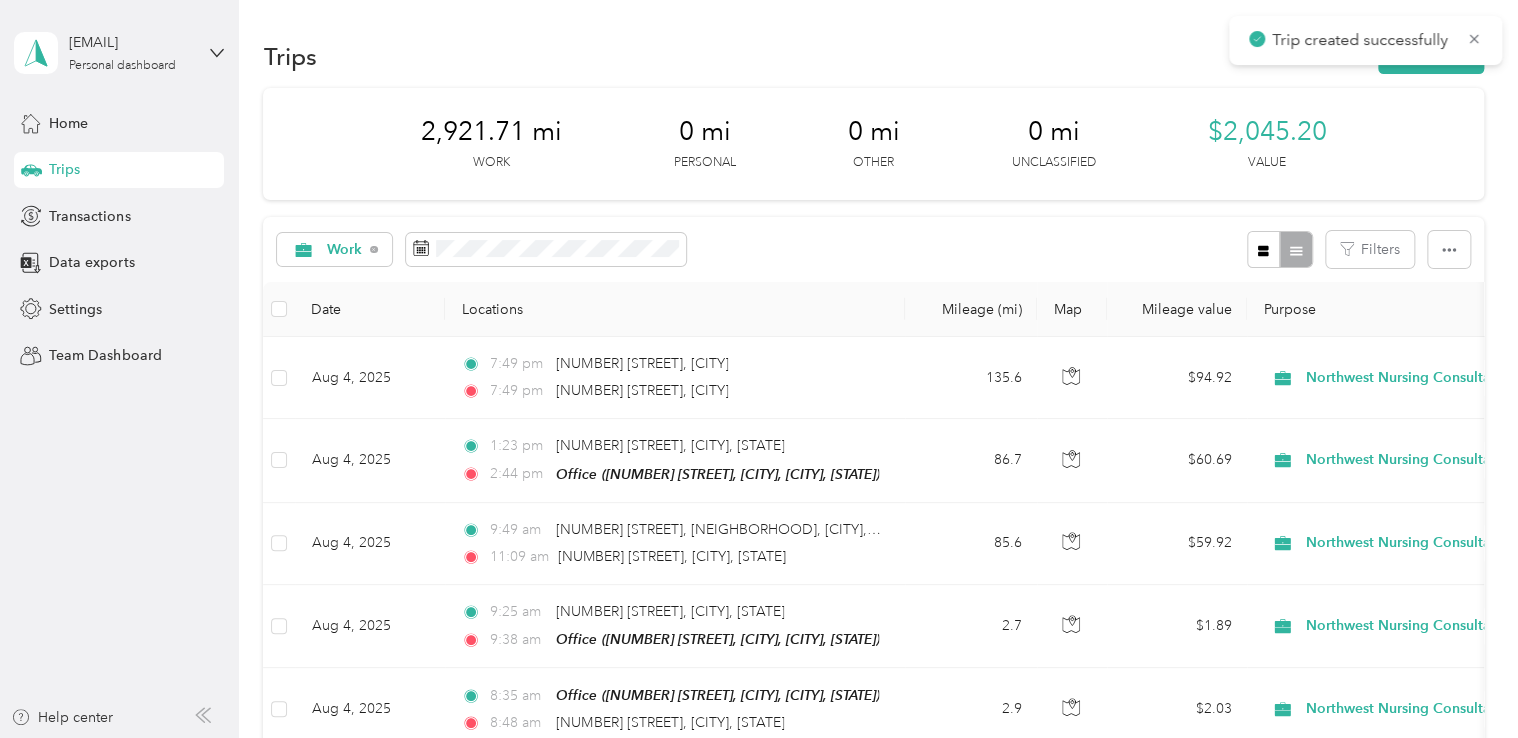 click on "Trips New trip" at bounding box center [873, 56] 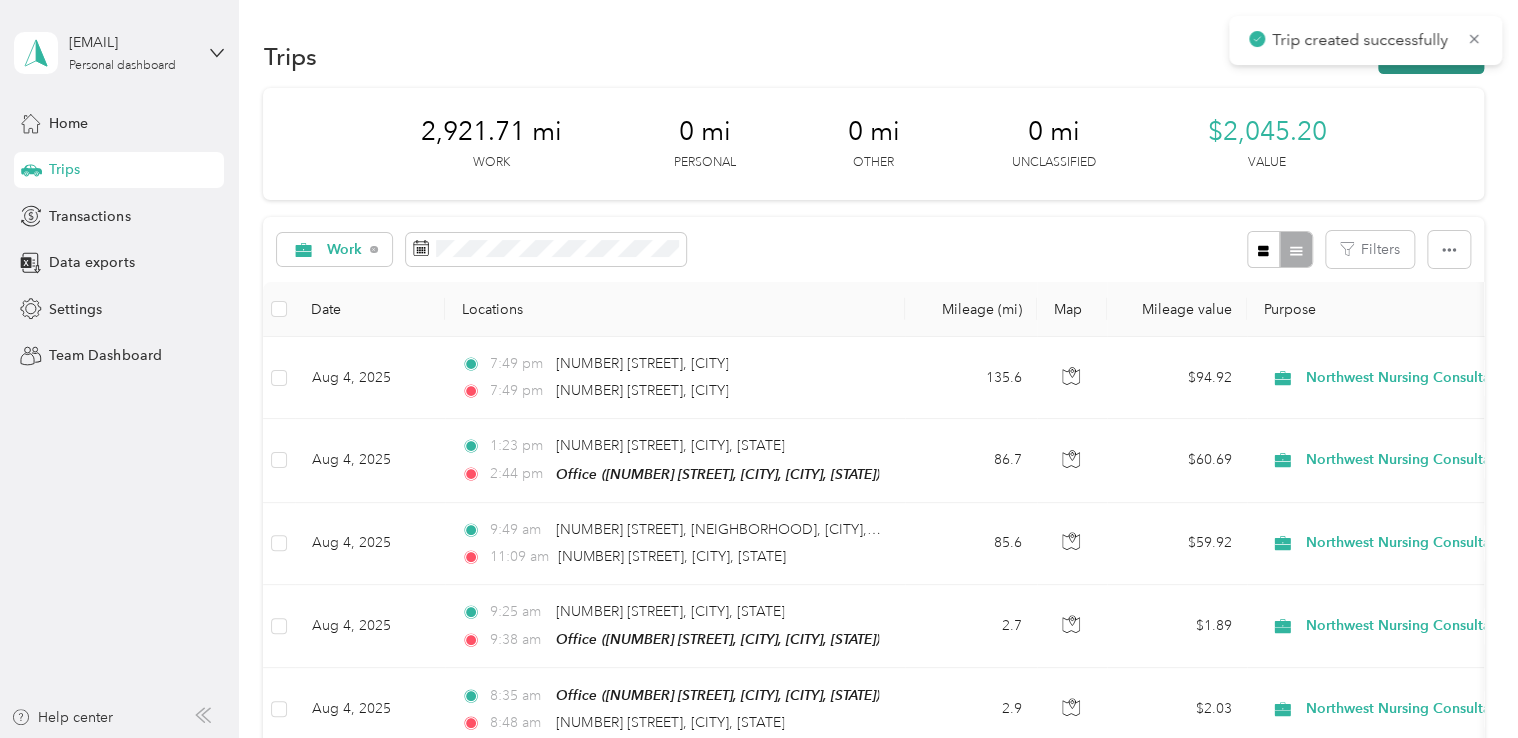 click on "New trip" at bounding box center [1431, 56] 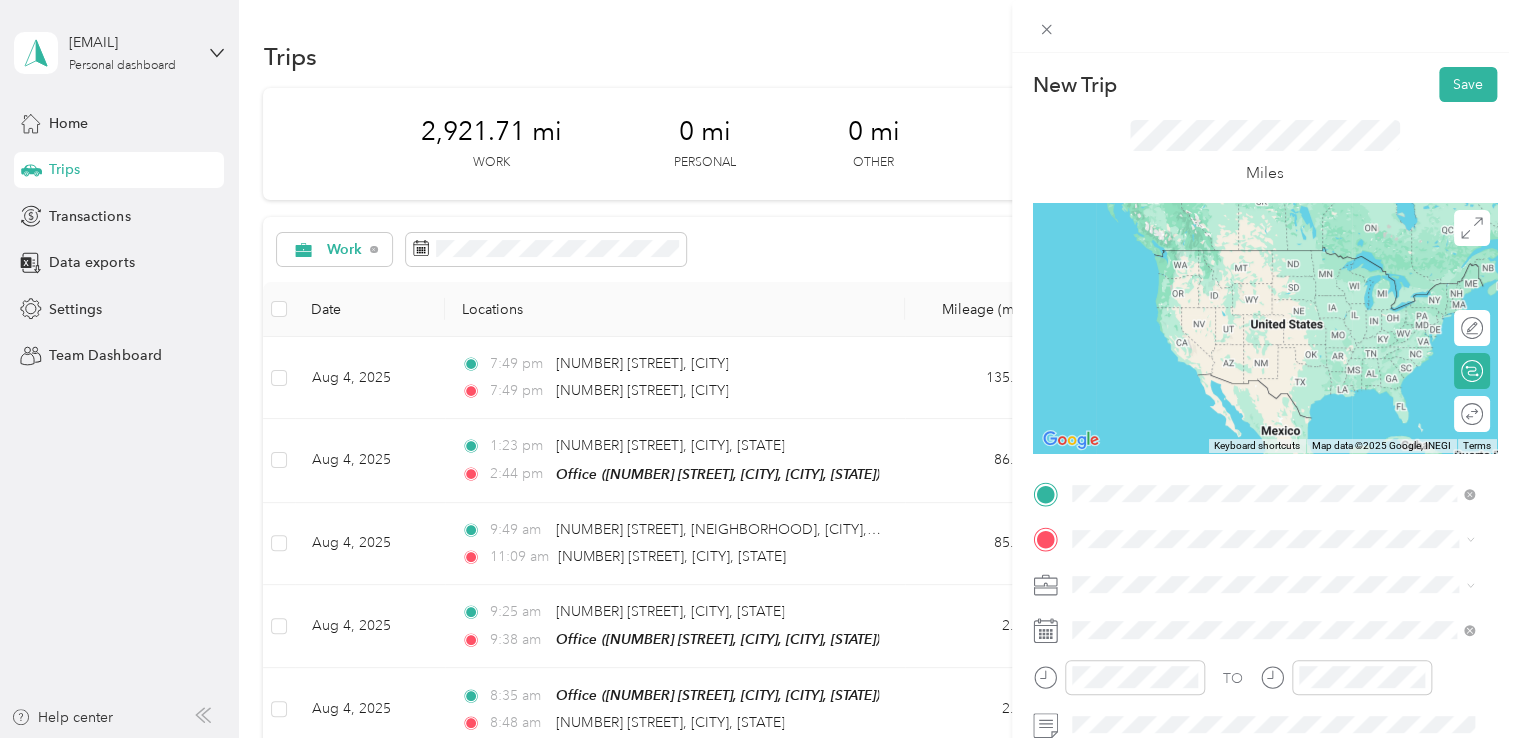 click on "[NUMBER] [STREET]
[CITY], [STATE] [POSTAL_CODE], [COUNTRY]" at bounding box center (1273, 280) 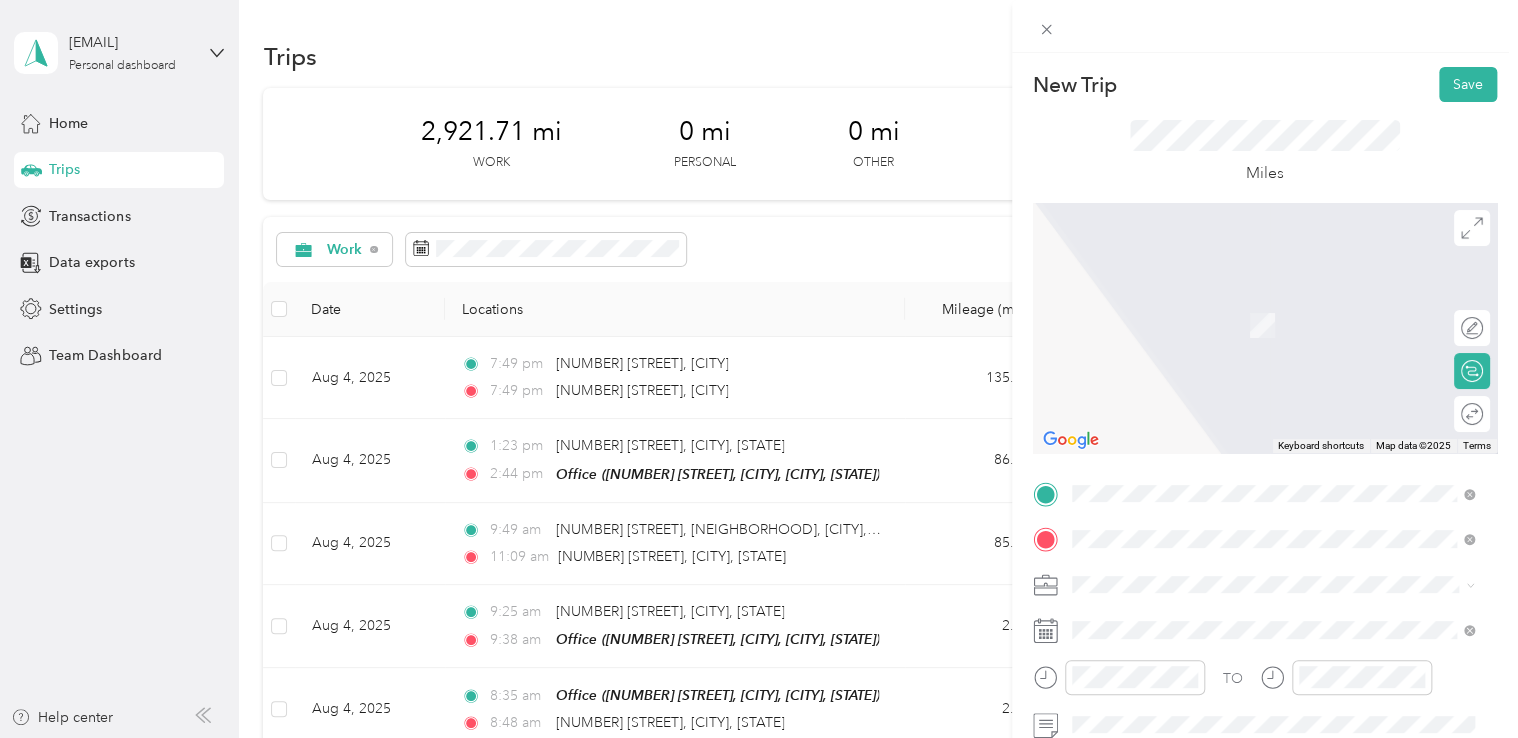 click on "[NUMBER] [STREET]
[CITY], [STATE] [POSTAL_CODE], [COUNTRY]" at bounding box center [1253, 304] 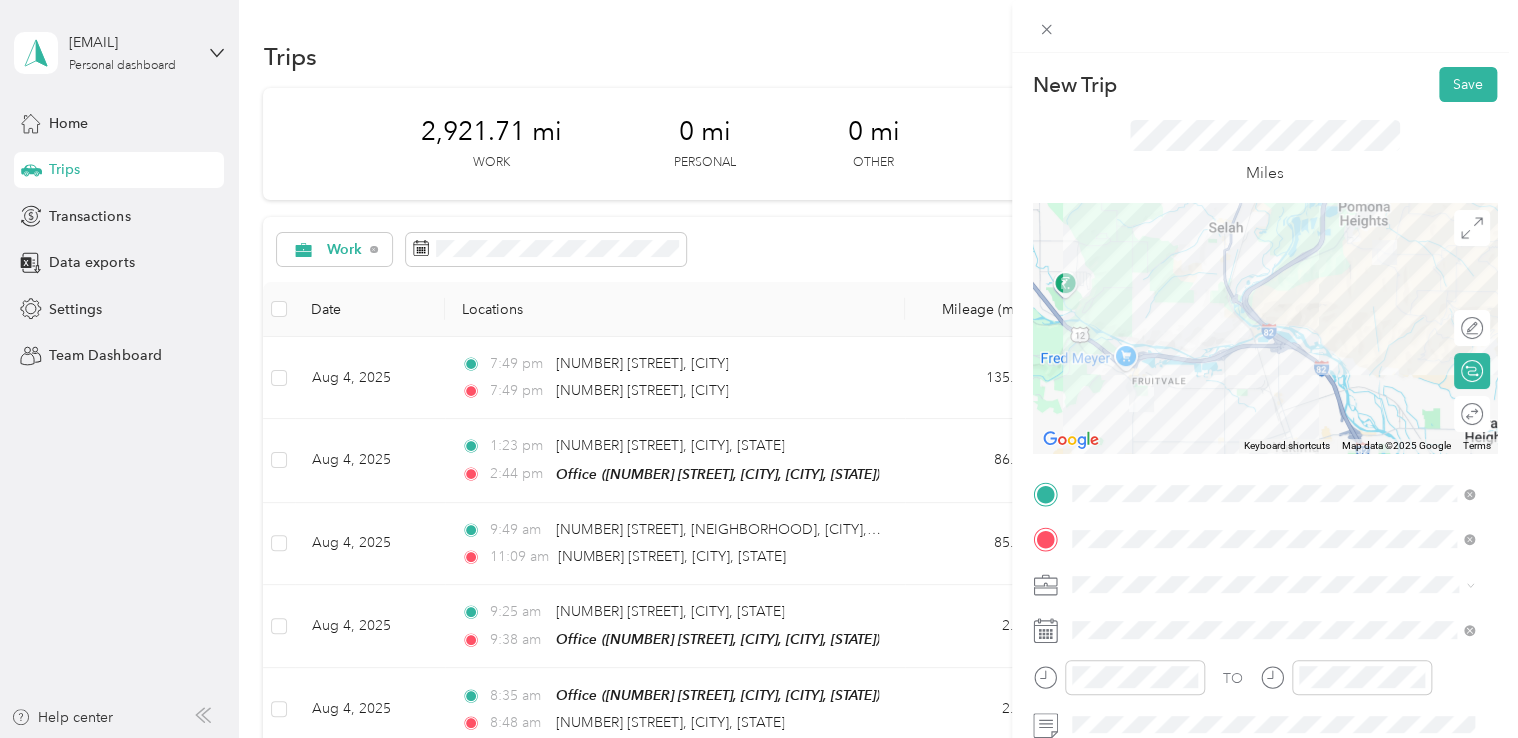 click on "TO Add photo" at bounding box center (1265, 697) 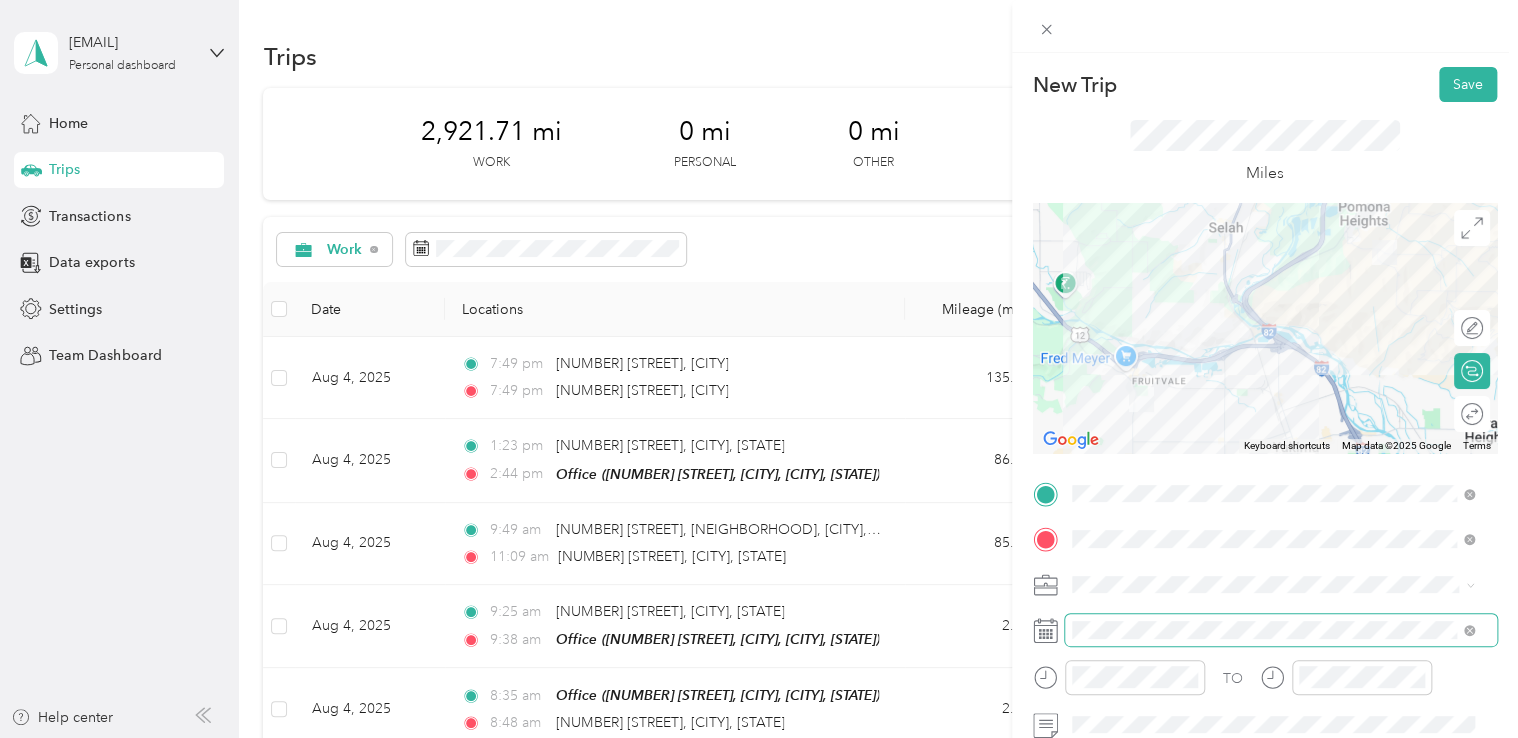 click at bounding box center (1281, 630) 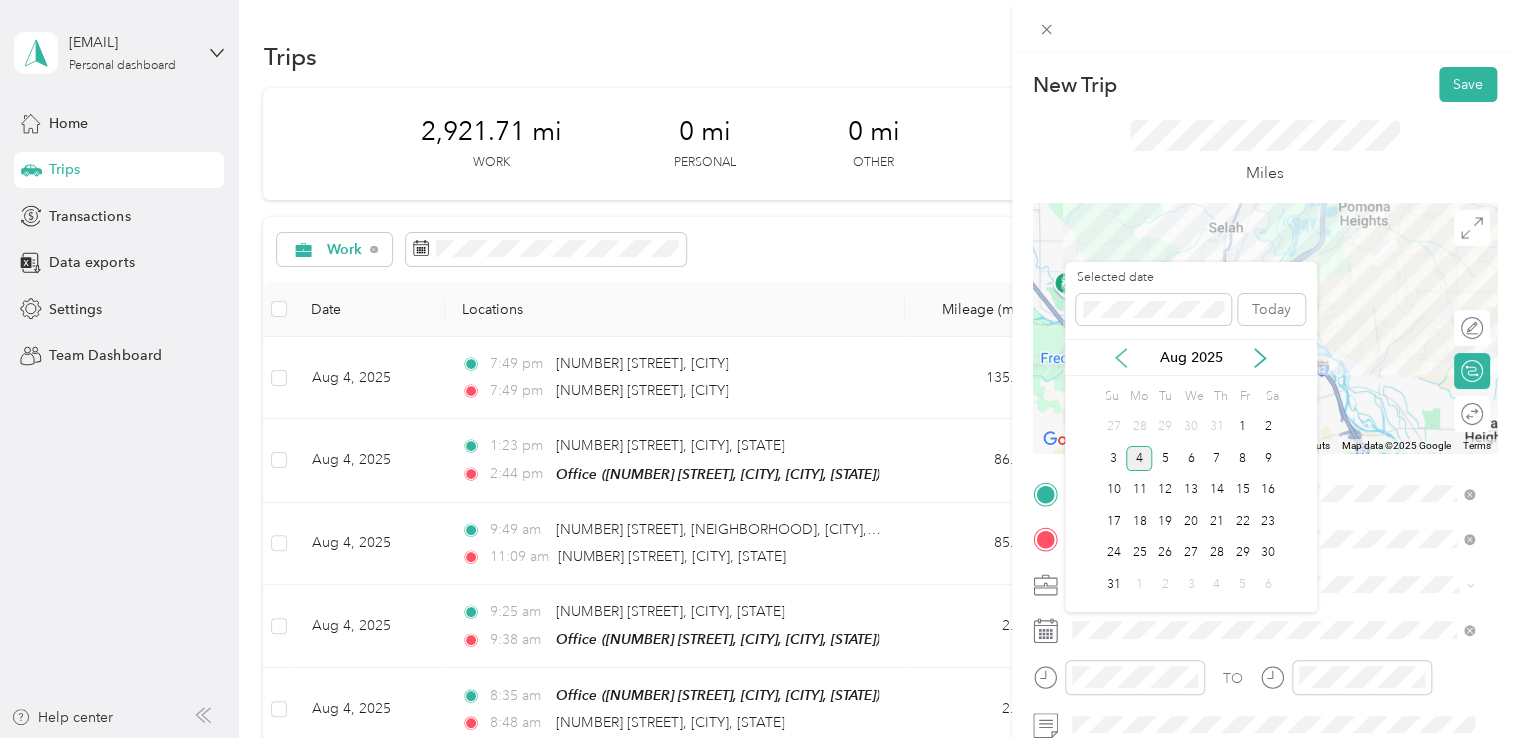 click 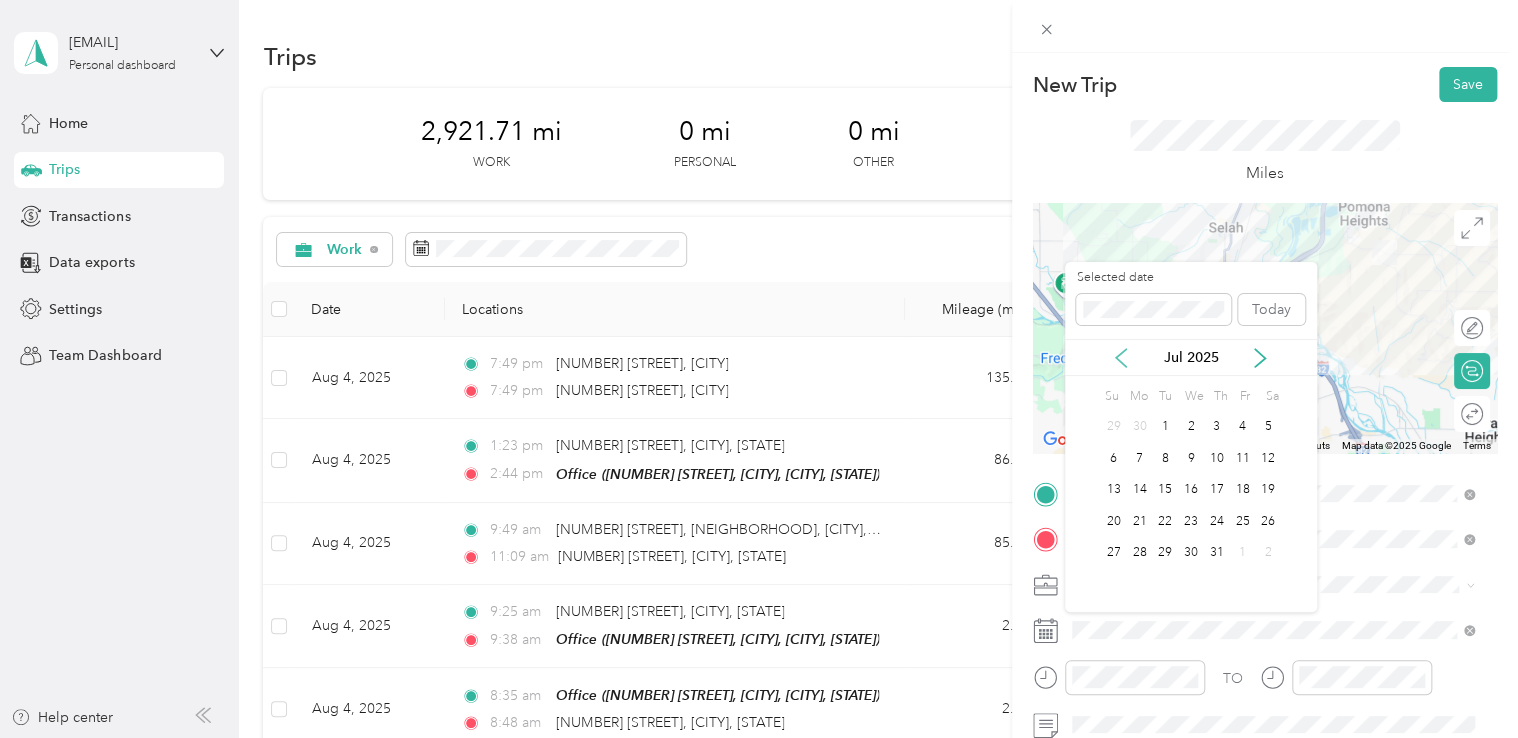 click 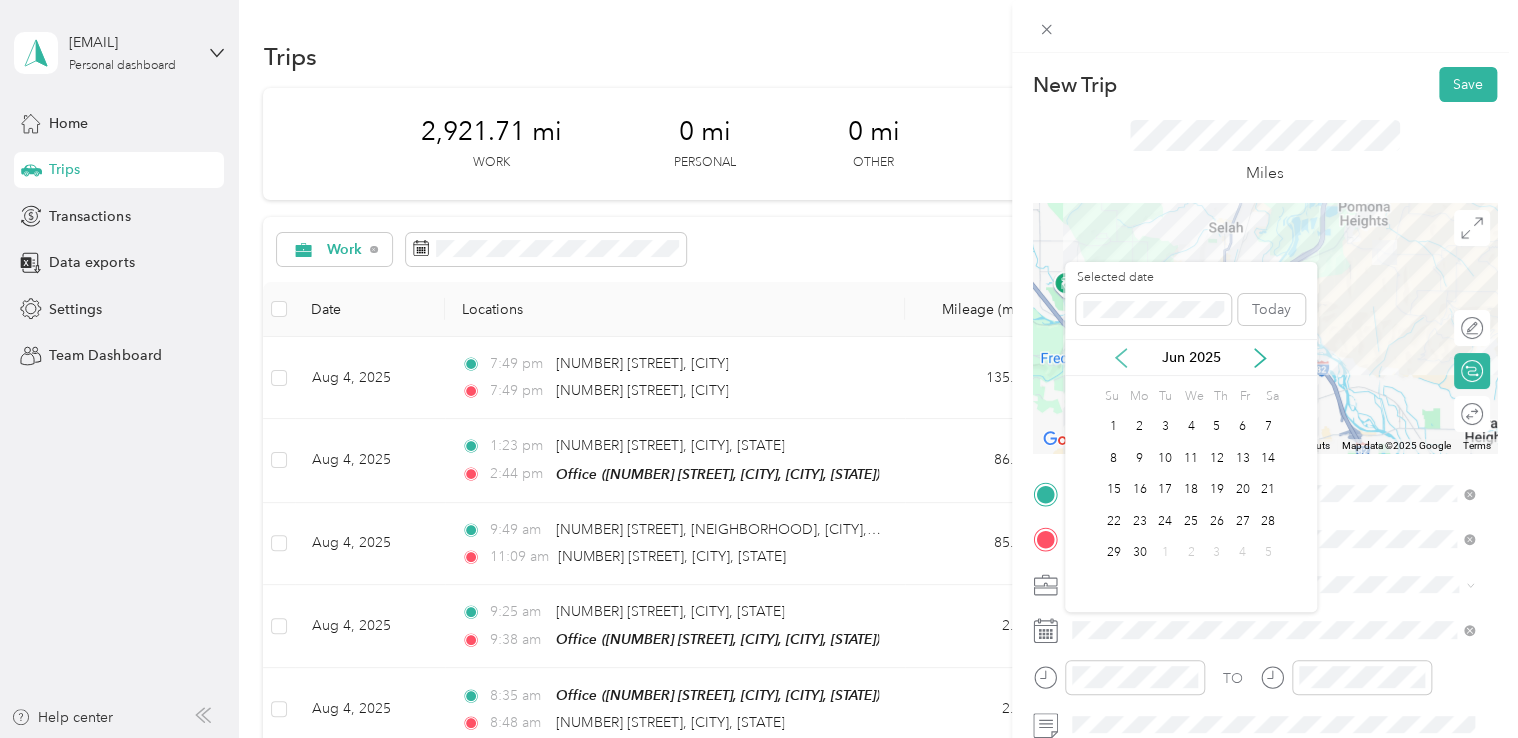 click 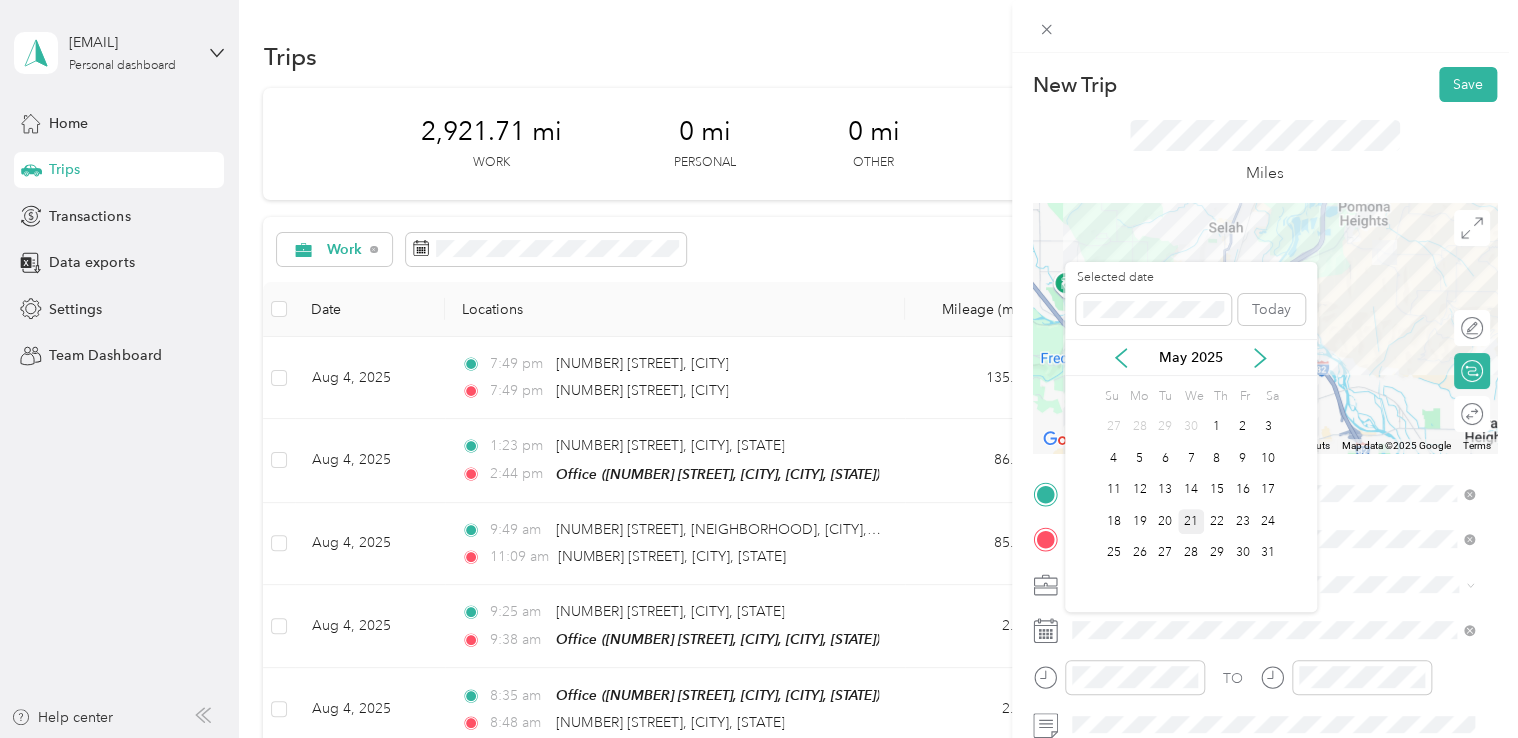 click on "21" at bounding box center [1191, 521] 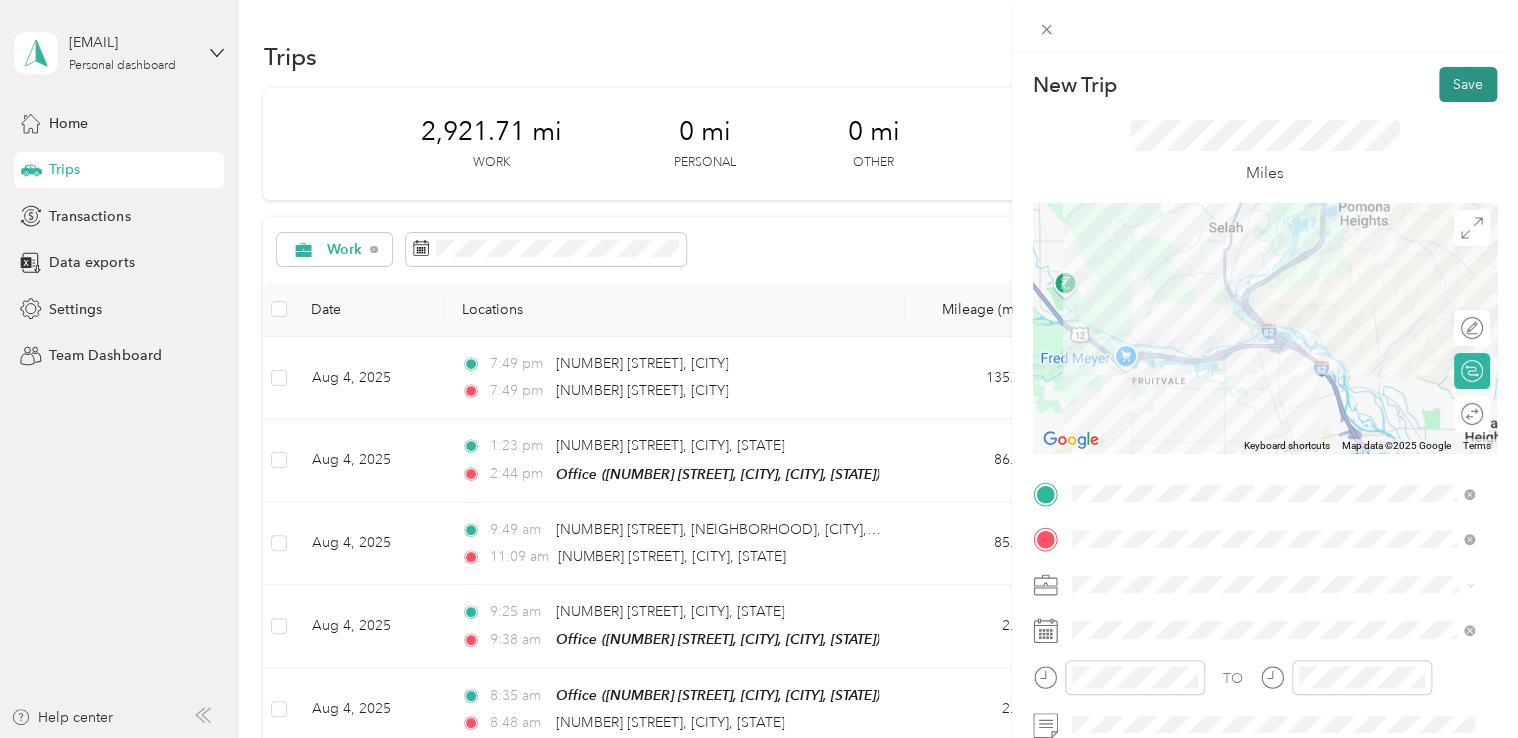 click on "Save" at bounding box center [1468, 84] 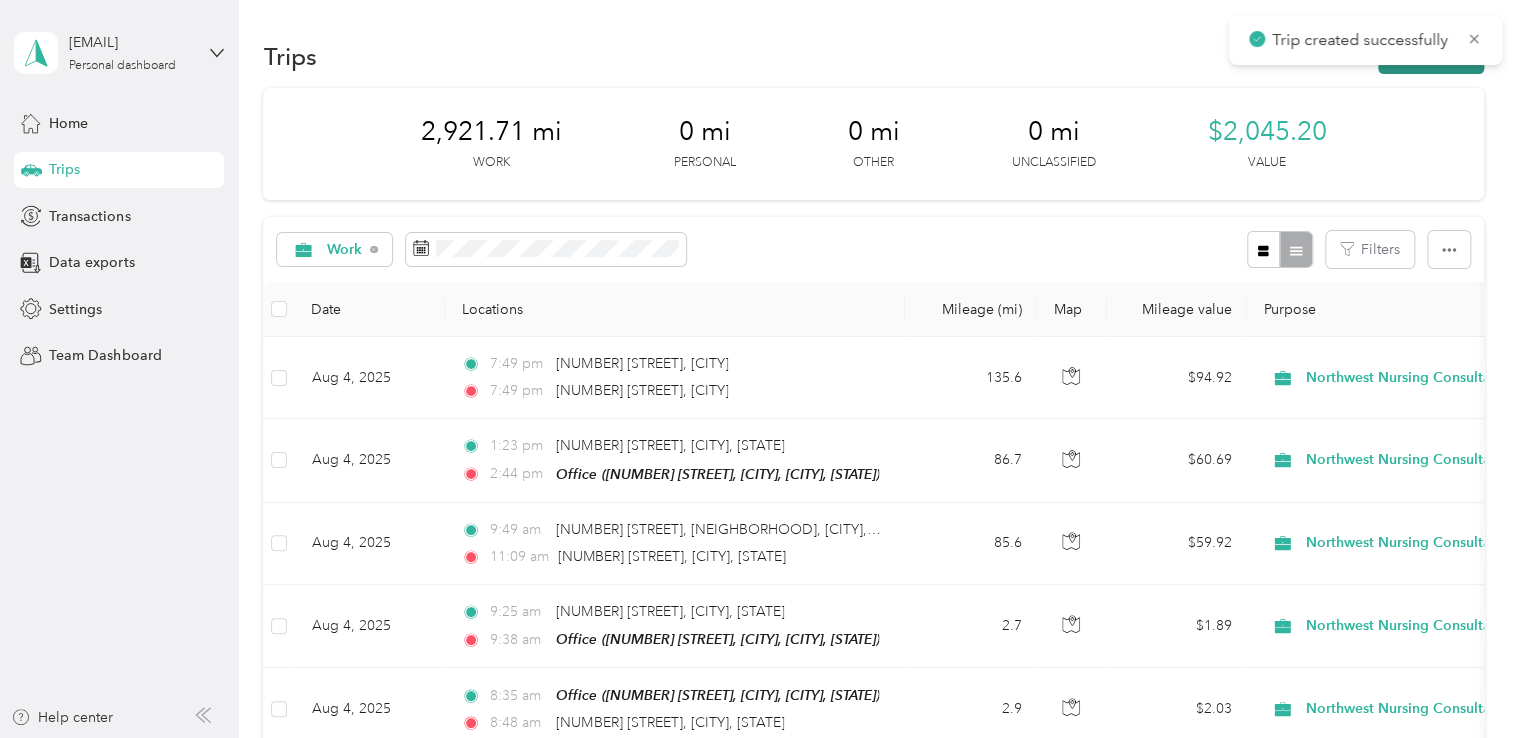 click on "New trip" at bounding box center (1431, 56) 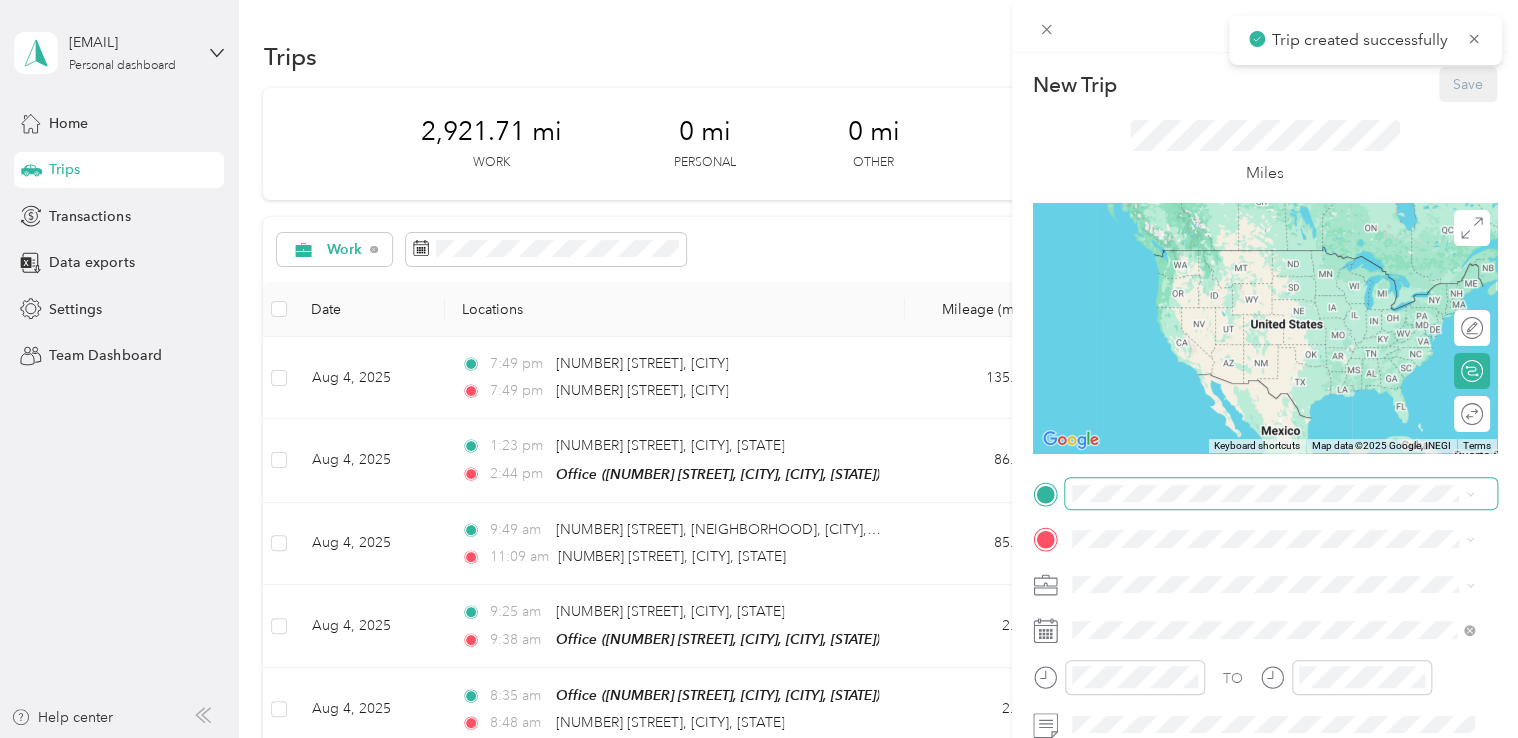 click at bounding box center [1281, 494] 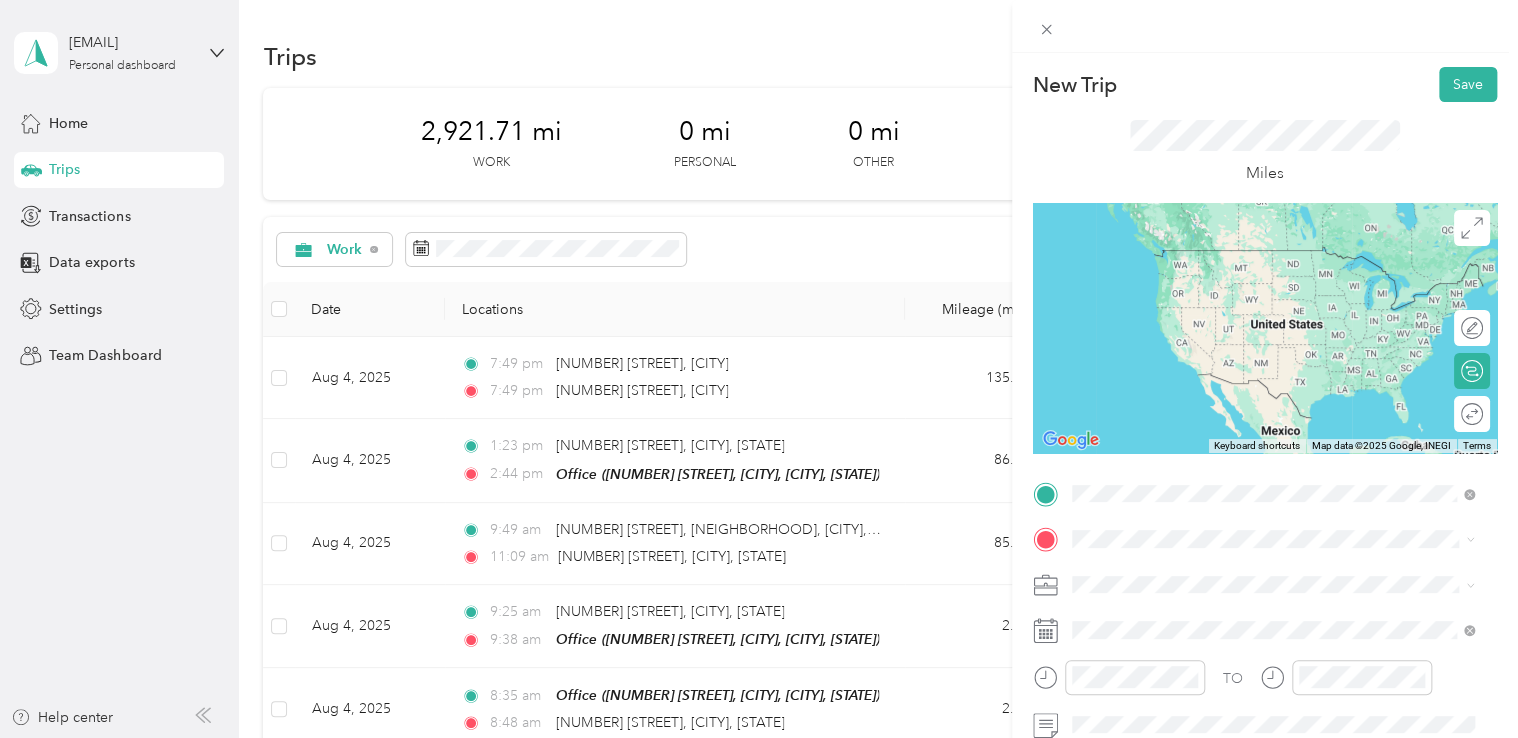 click on "[NUMBER] [STREET]
[CITY], [STATE] [POSTAL_CODE], [COUNTRY]" at bounding box center (1253, 258) 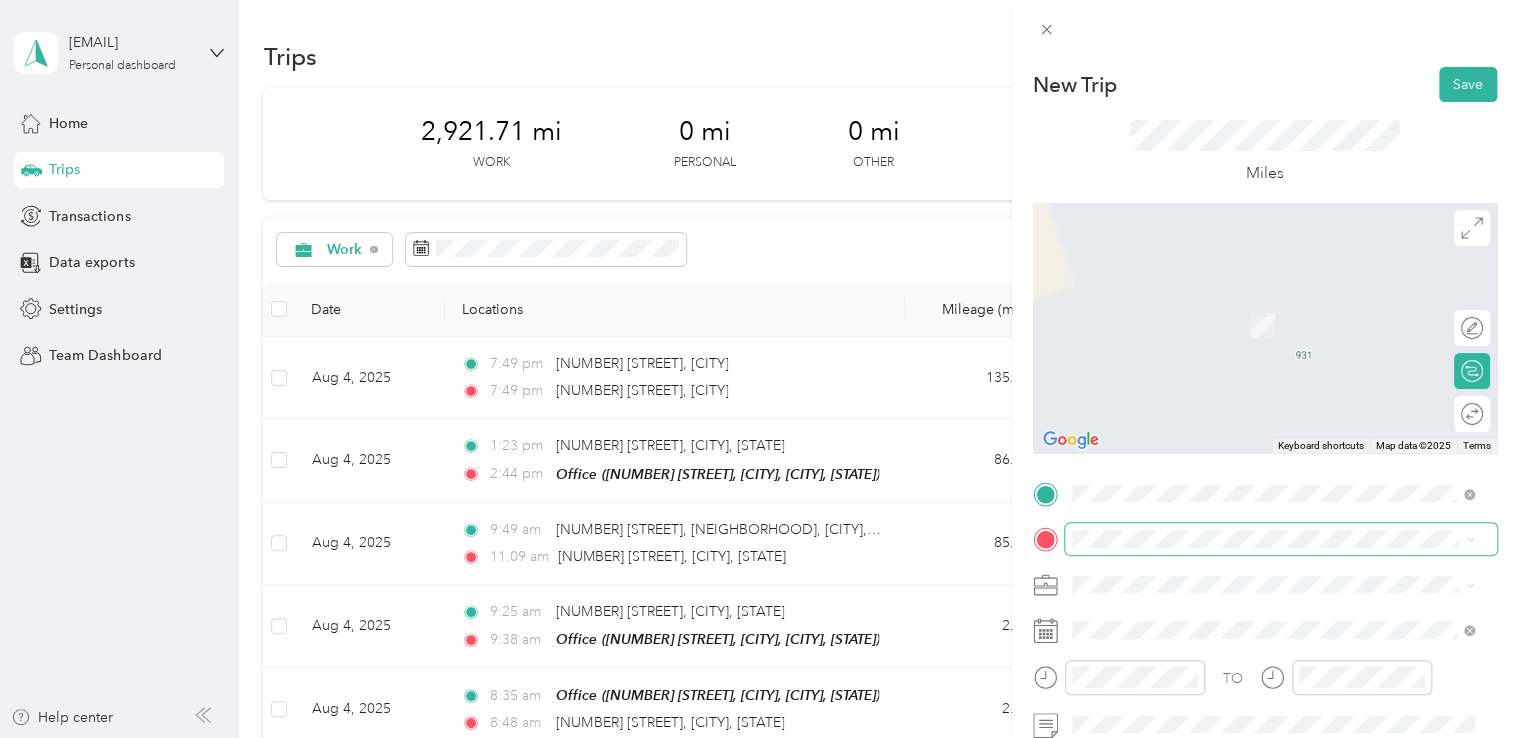 click at bounding box center (1281, 539) 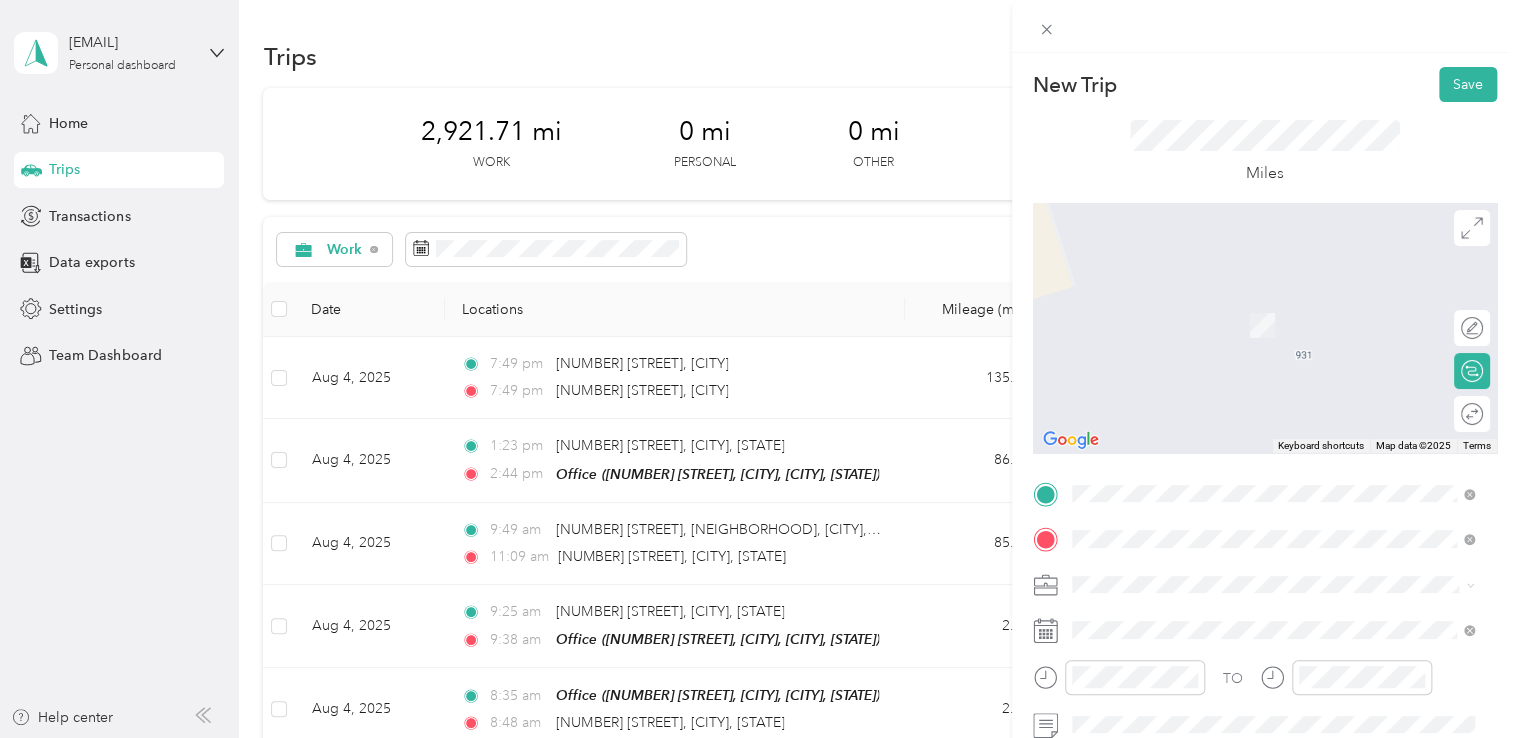 click on "[NUMBER] [STREET]
[CITY], [STATE] [POSTAL_CODE], [COUNTRY]" at bounding box center (1253, 304) 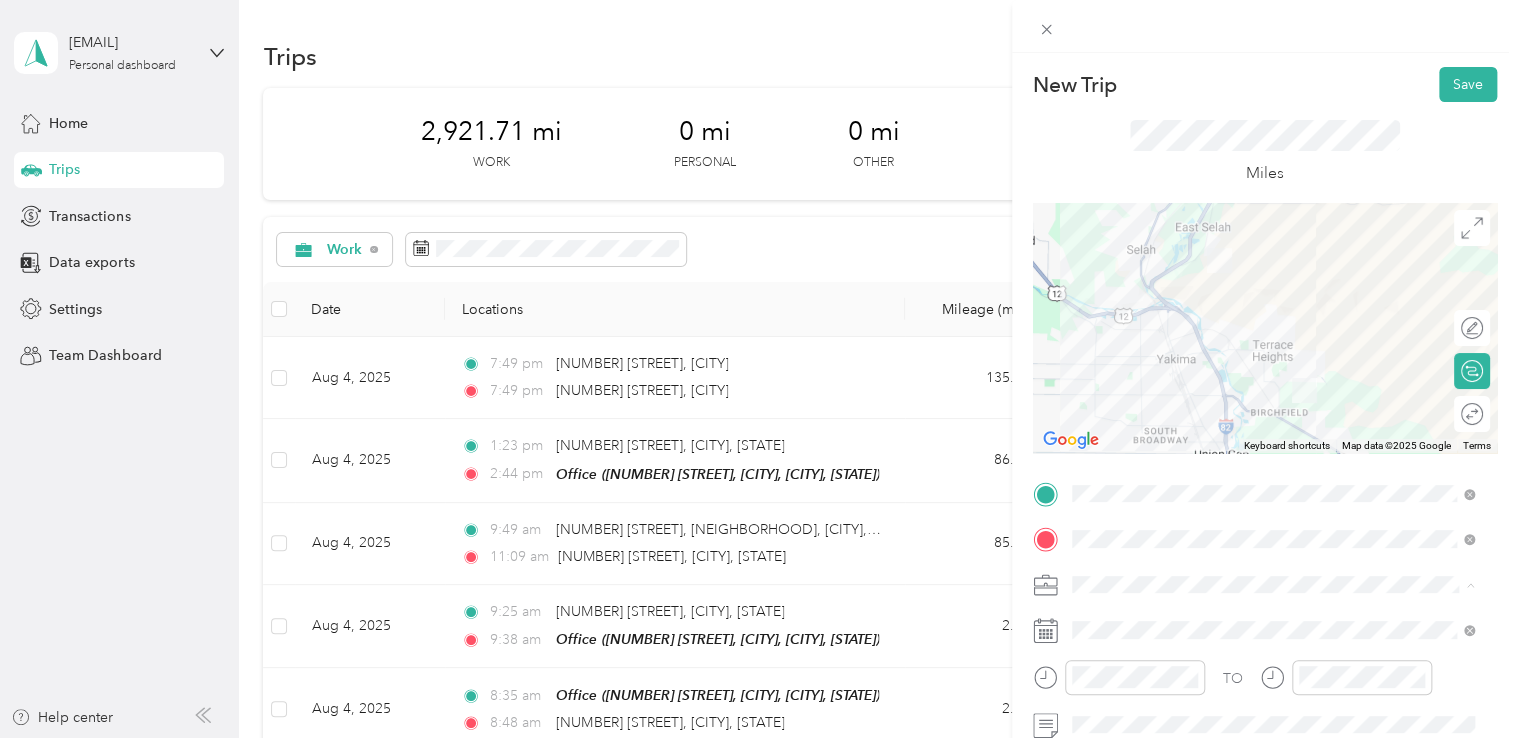 click on "Northwest Nursing Consultants" at bounding box center [1273, 374] 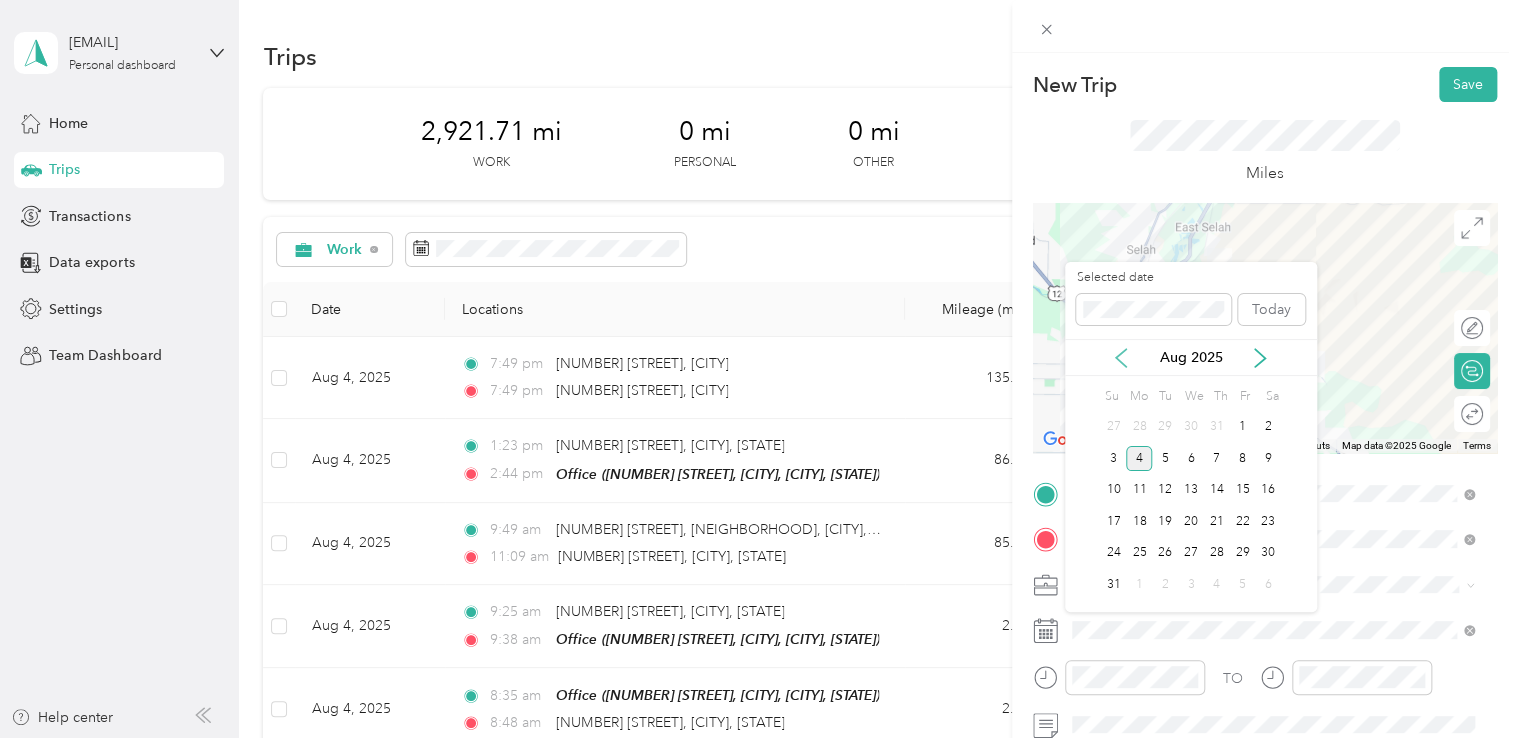 click 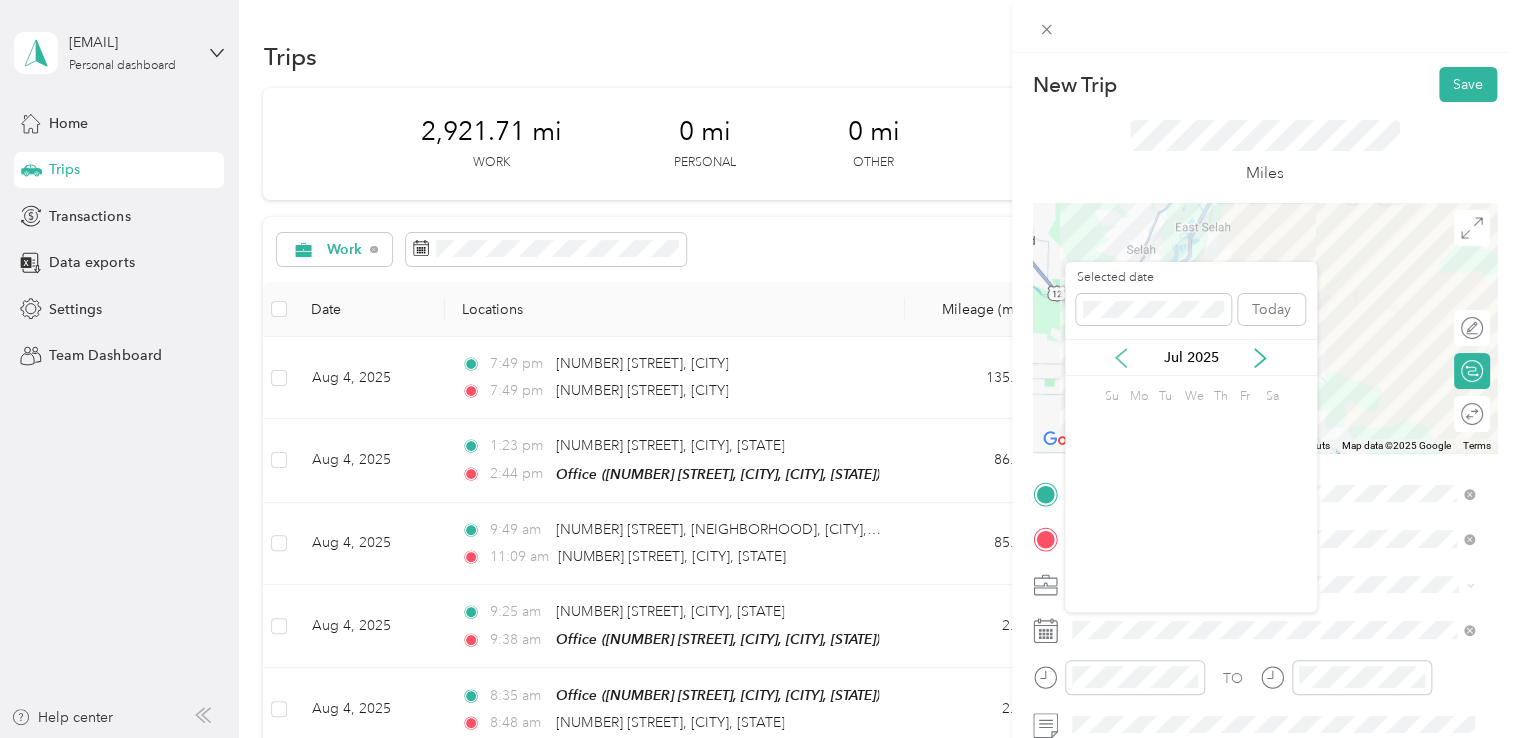 click 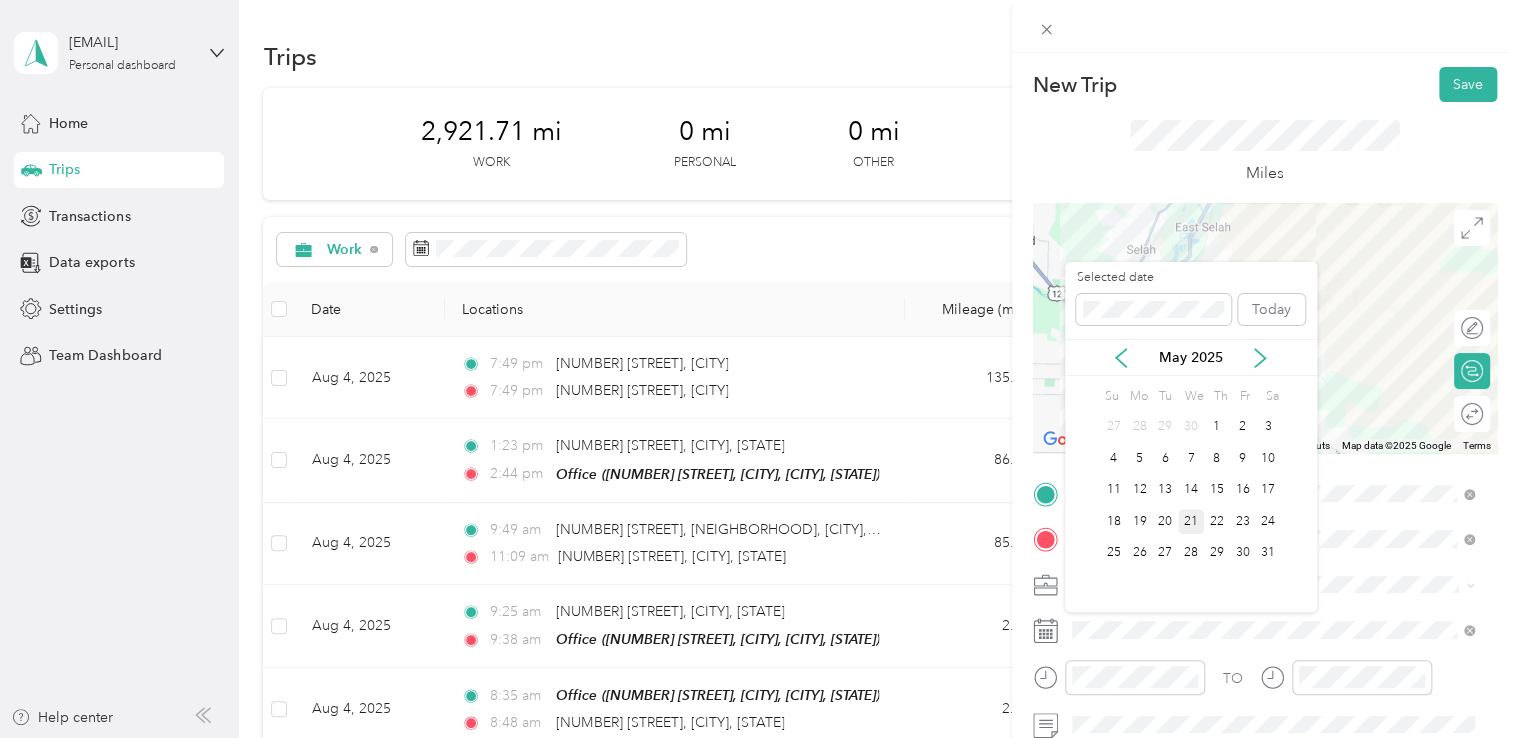 click on "21" at bounding box center [1191, 521] 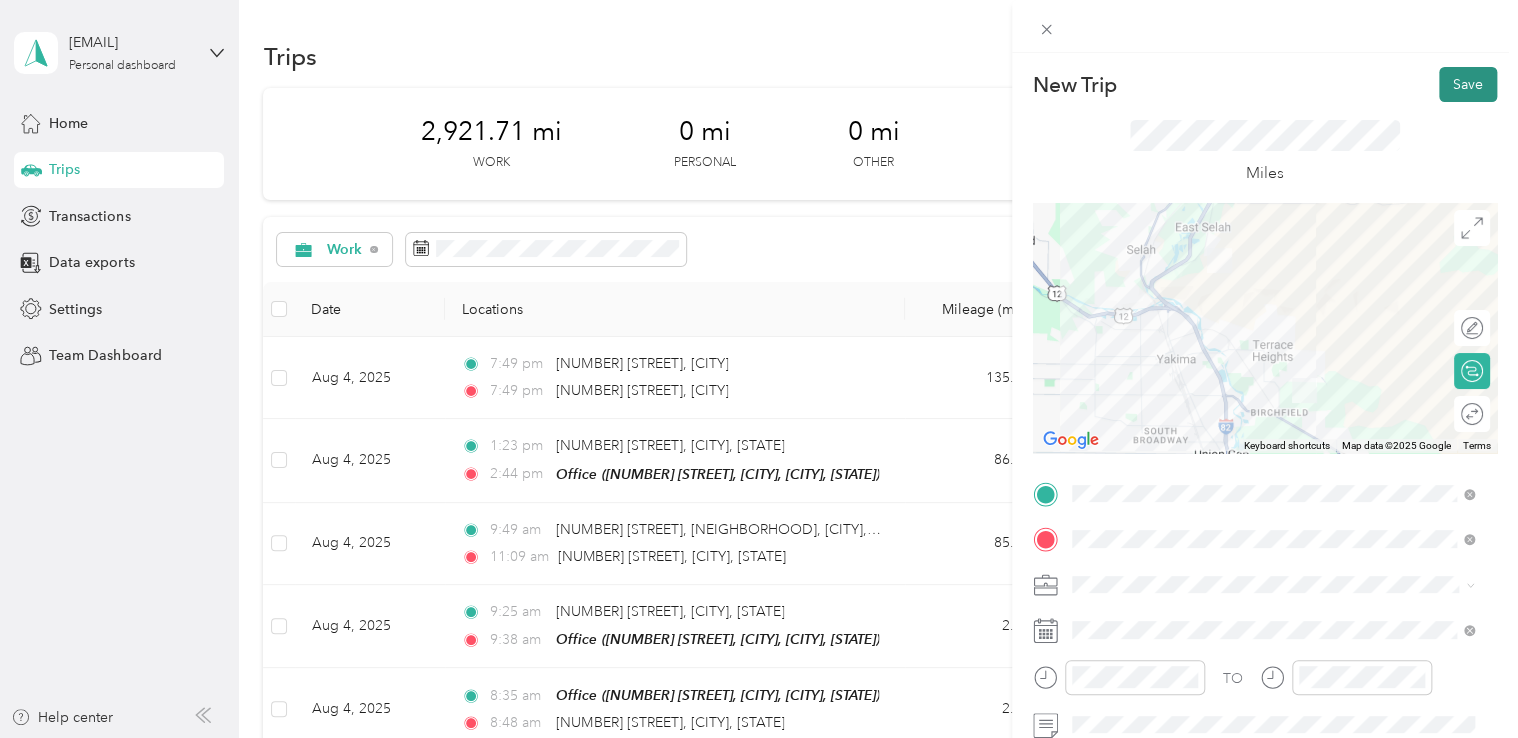 click on "Save" at bounding box center (1468, 84) 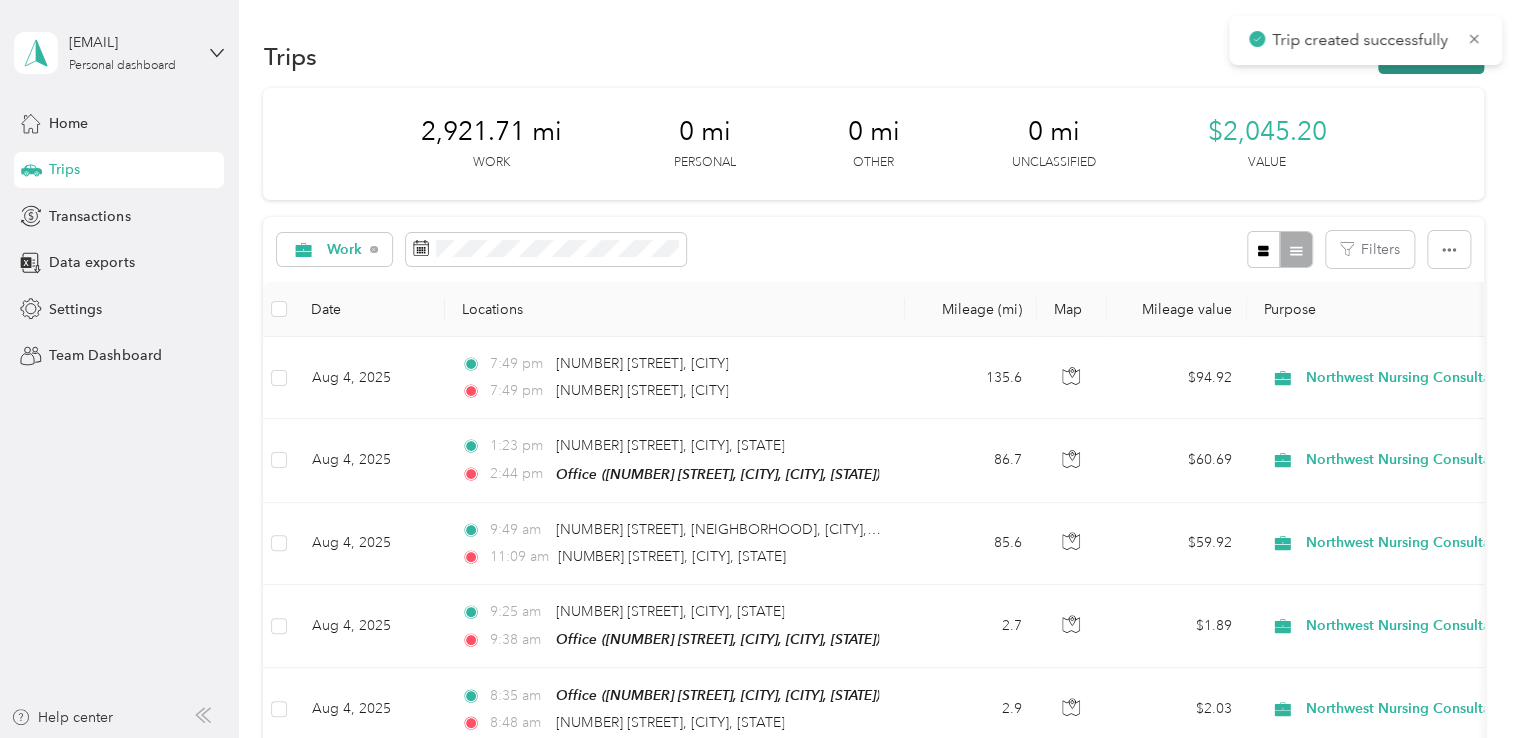 click on "New trip" at bounding box center [1431, 56] 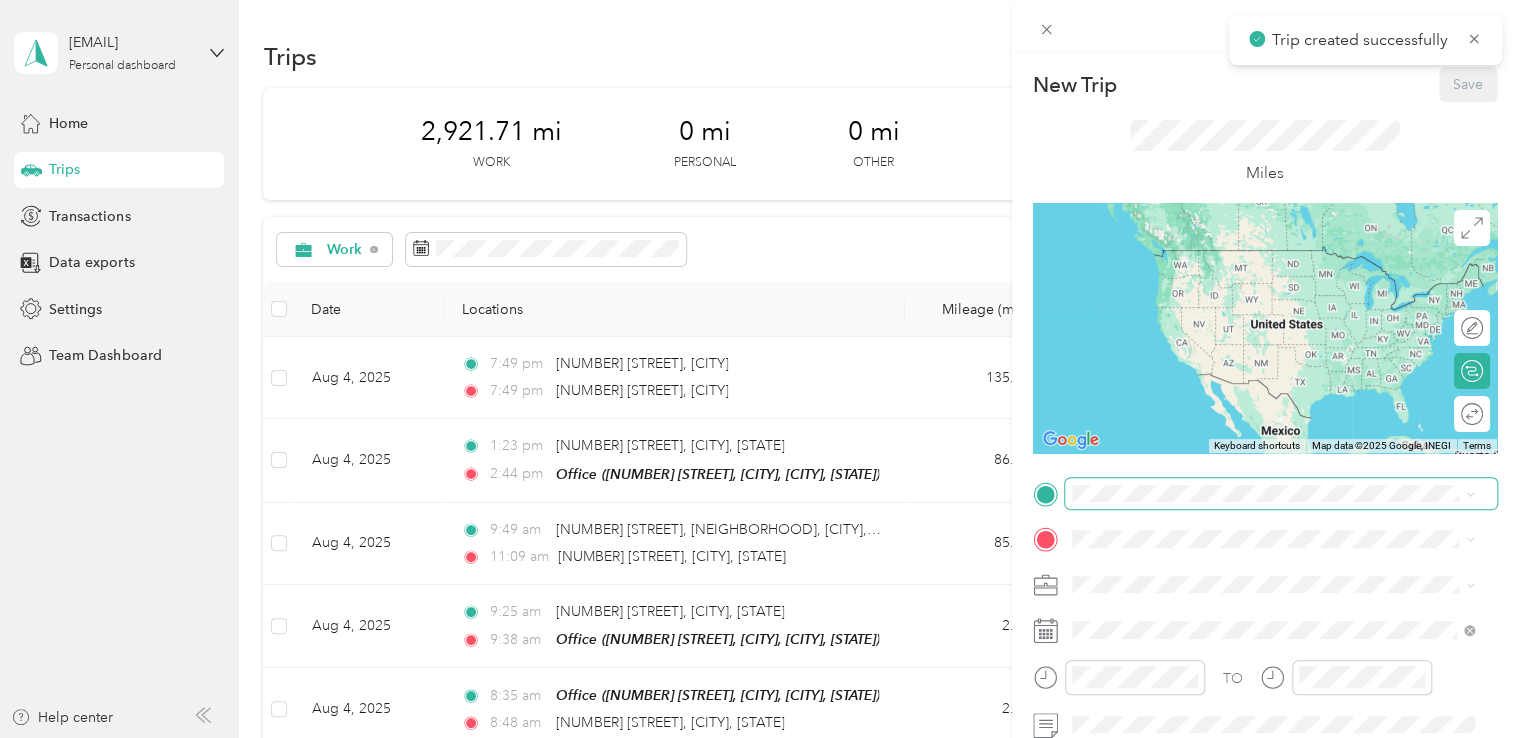 click at bounding box center (1281, 494) 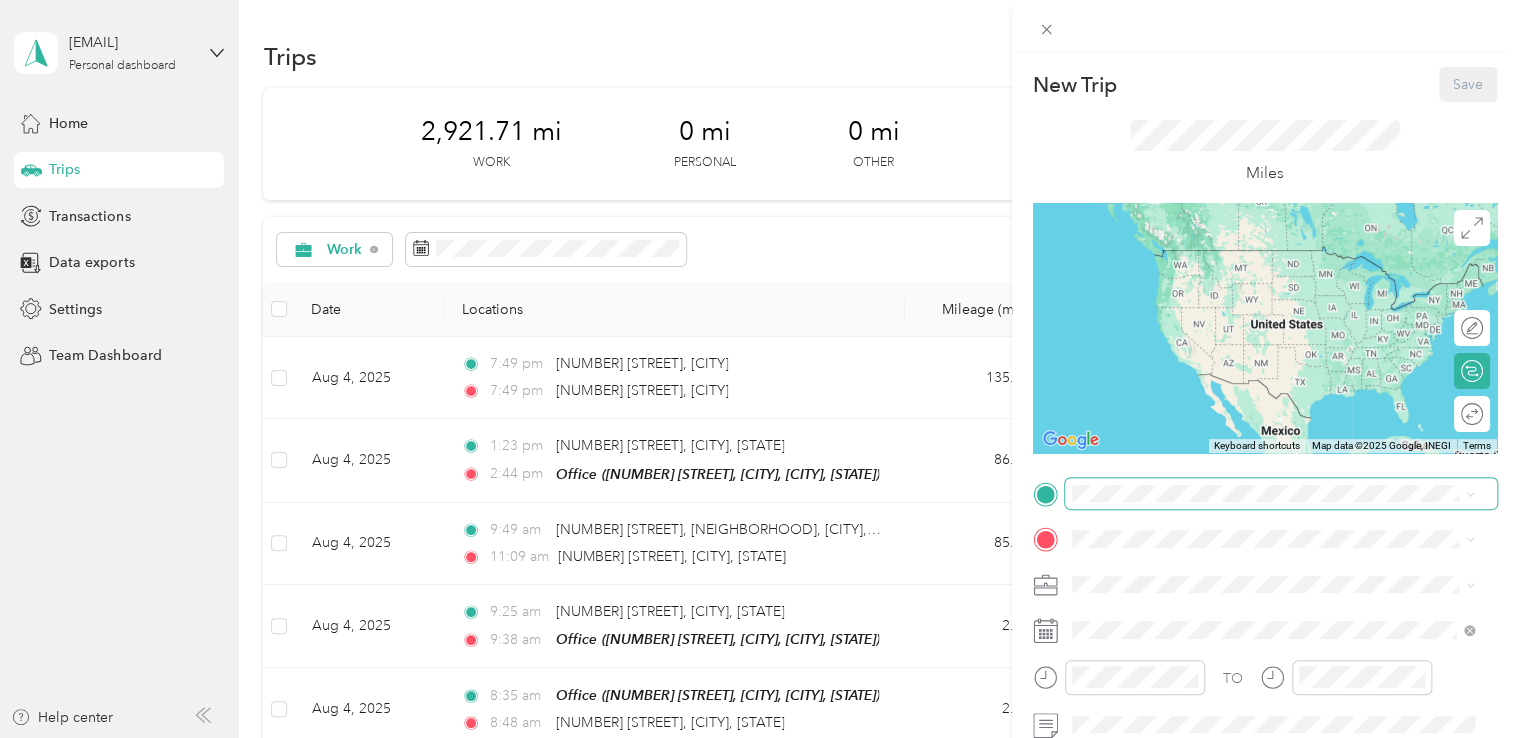 scroll, scrollTop: 264, scrollLeft: 0, axis: vertical 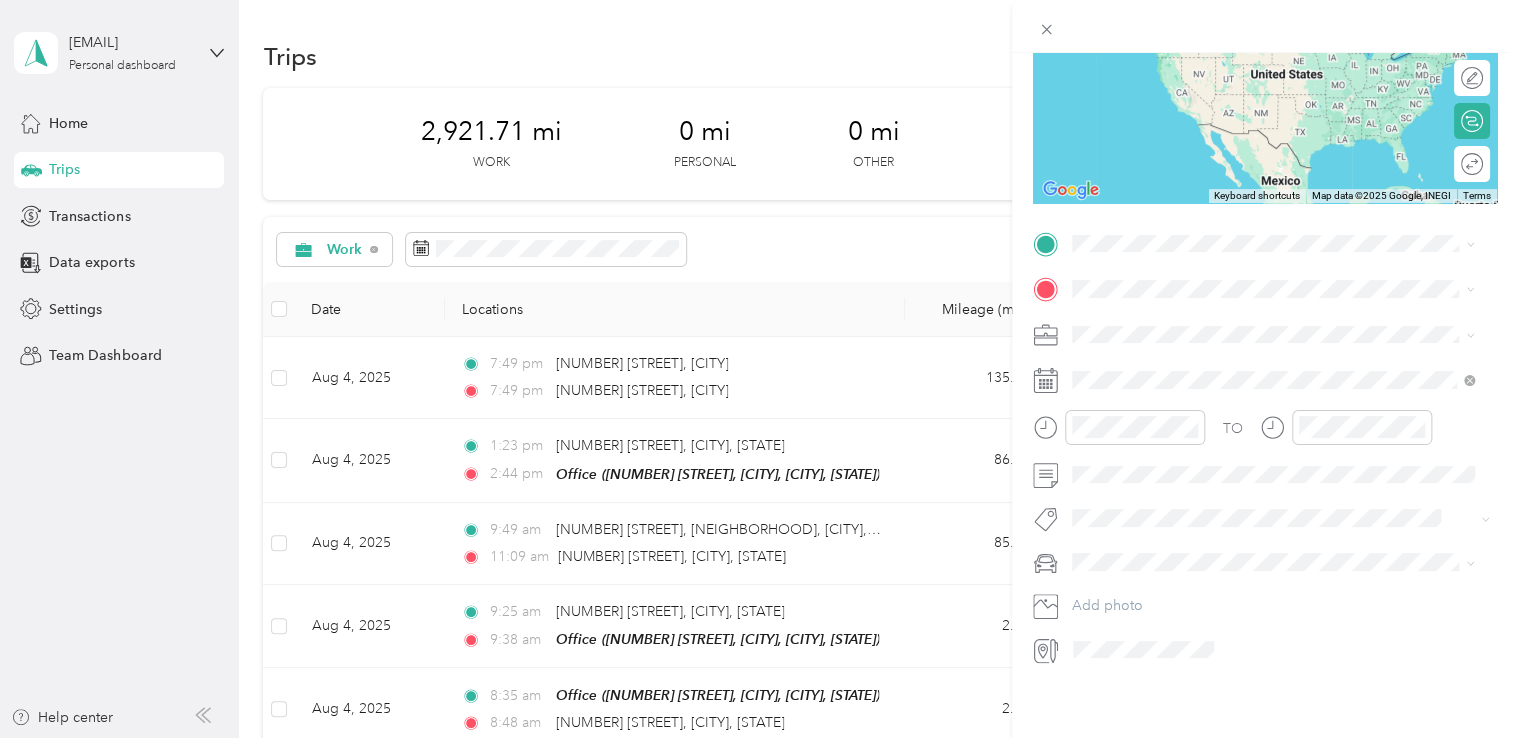 click on "[NUMBER] [STREET]
[CITY], [STATE] [POSTAL_CODE], [COUNTRY]" at bounding box center (1253, 307) 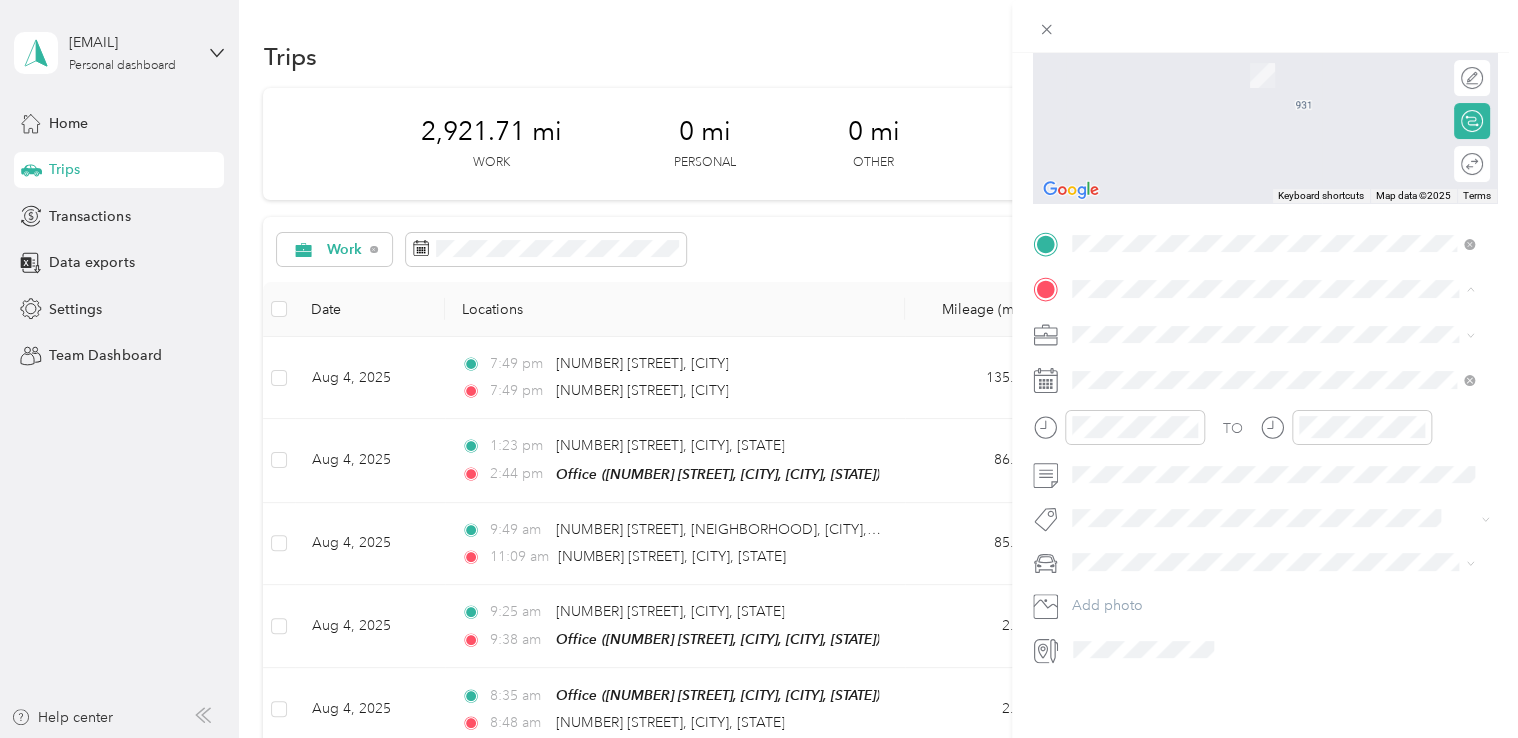 click on "Office [NUMBER] [STREET], [CITY], [POSTAL_CODE], [CITY], [STATE], [COUNTRY]" at bounding box center [1288, 375] 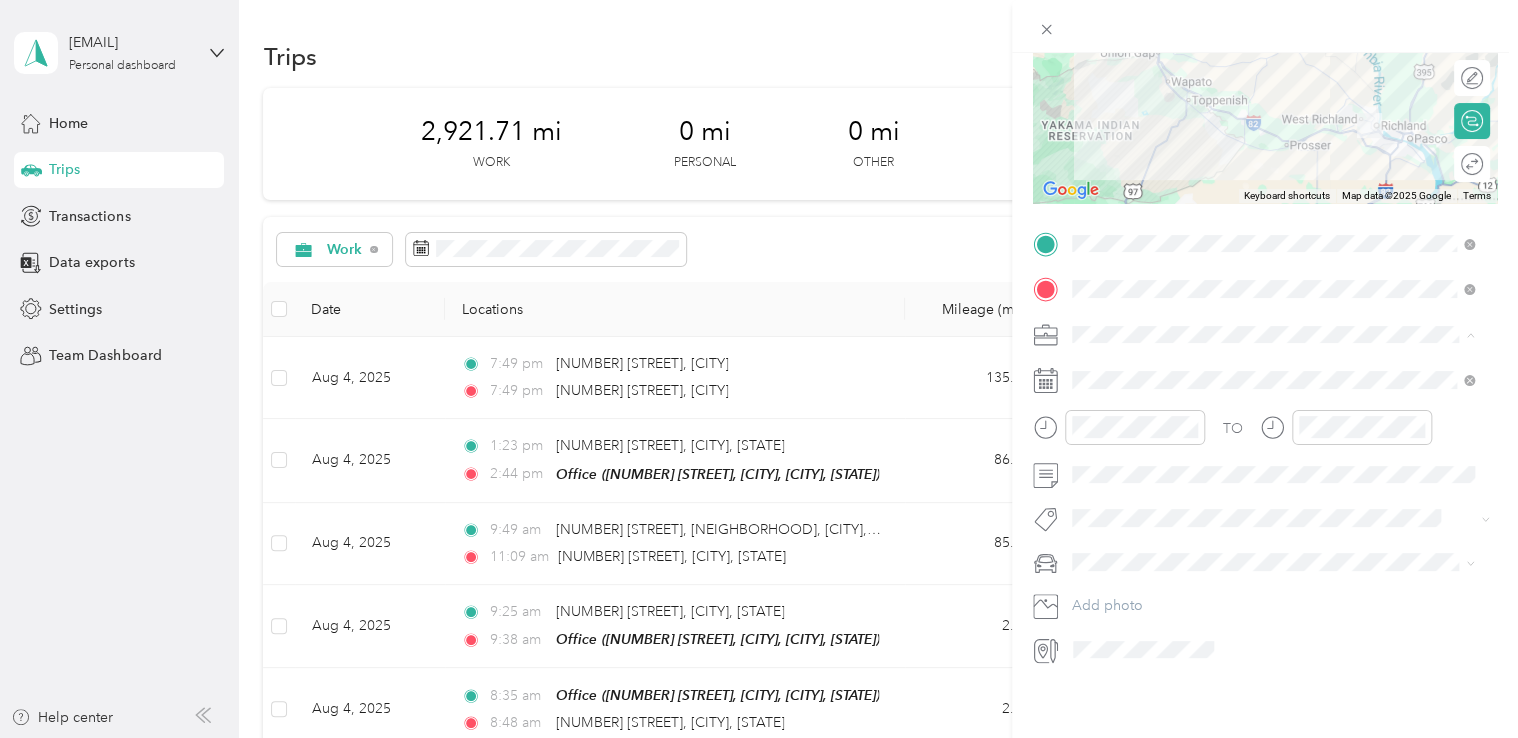 click on "Northwest Nursing Consultants" at bounding box center (1273, 424) 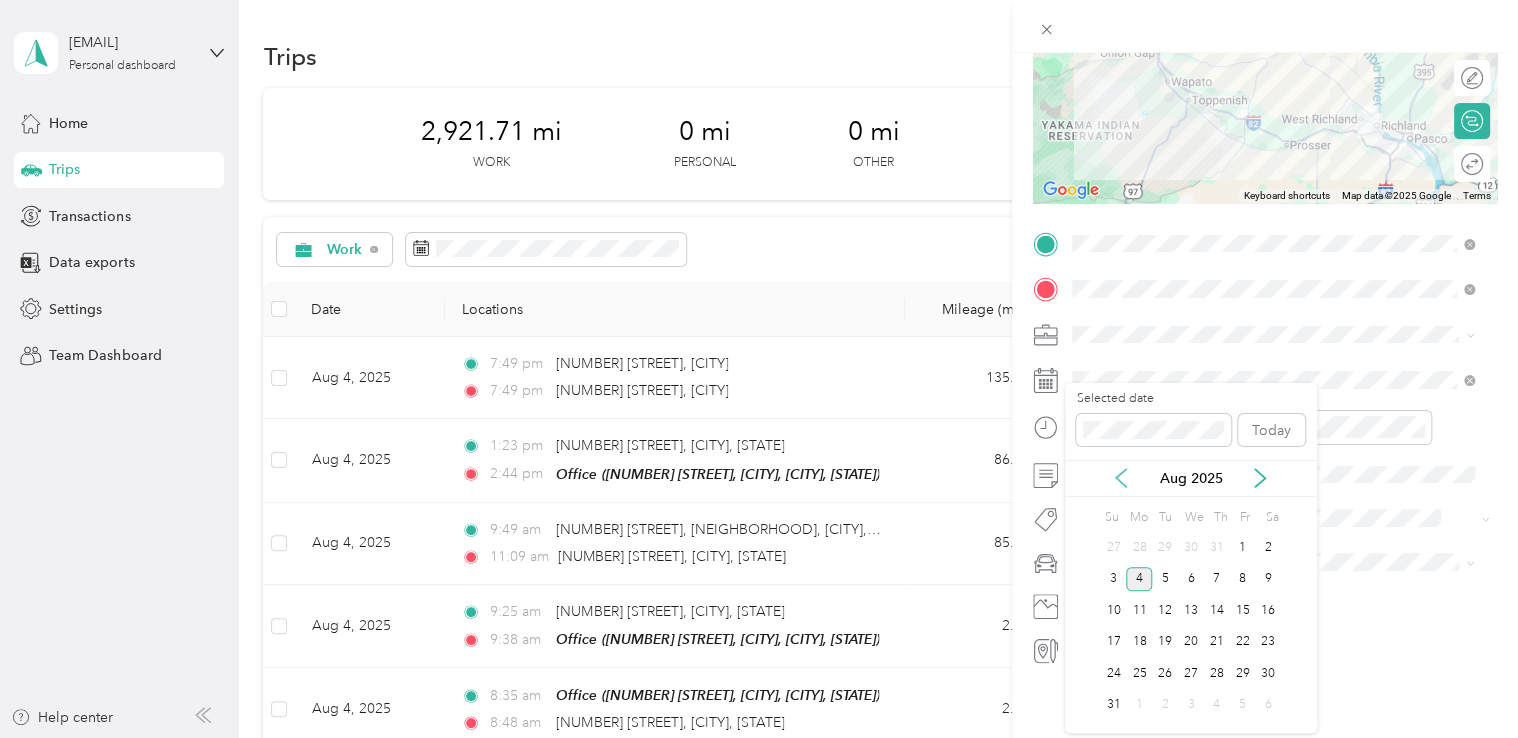 click 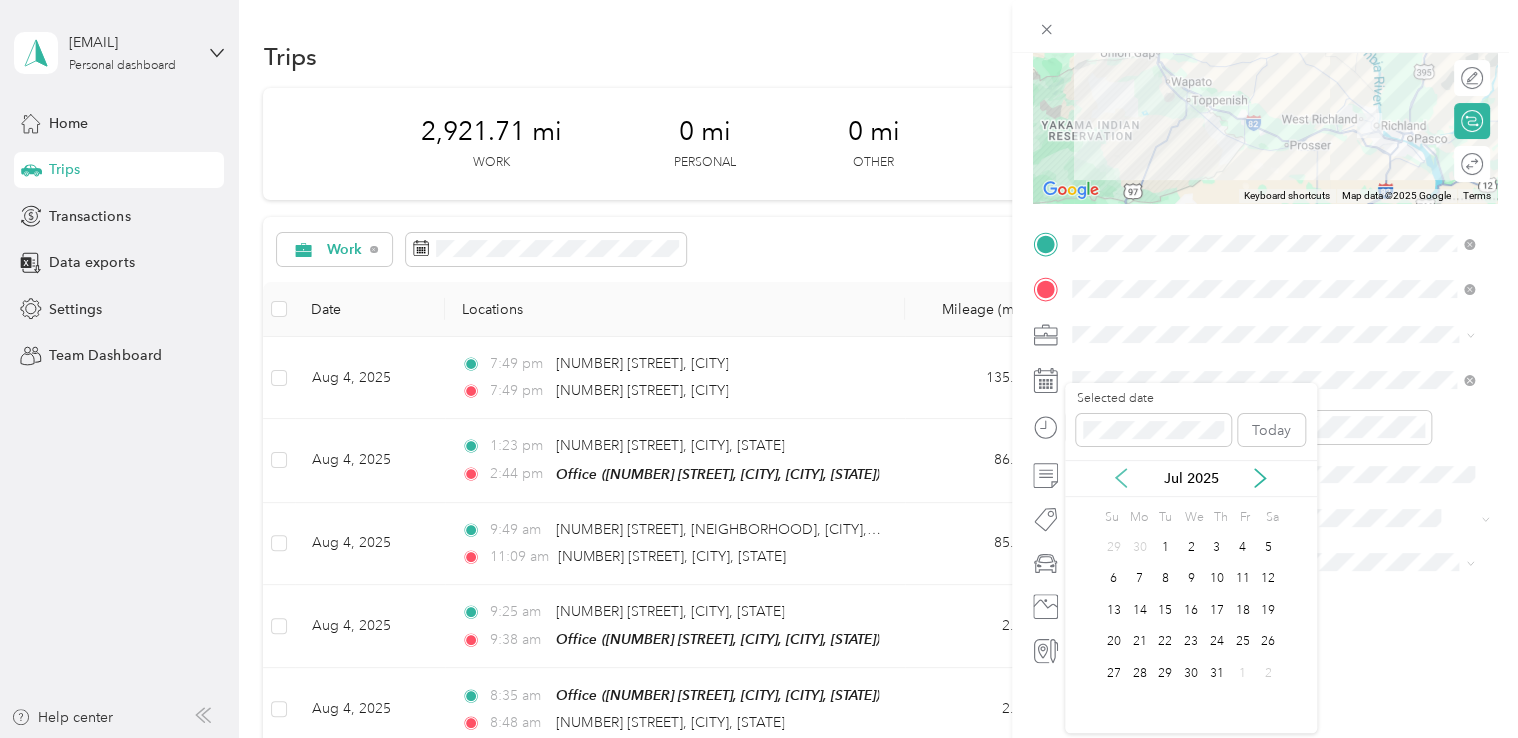 click 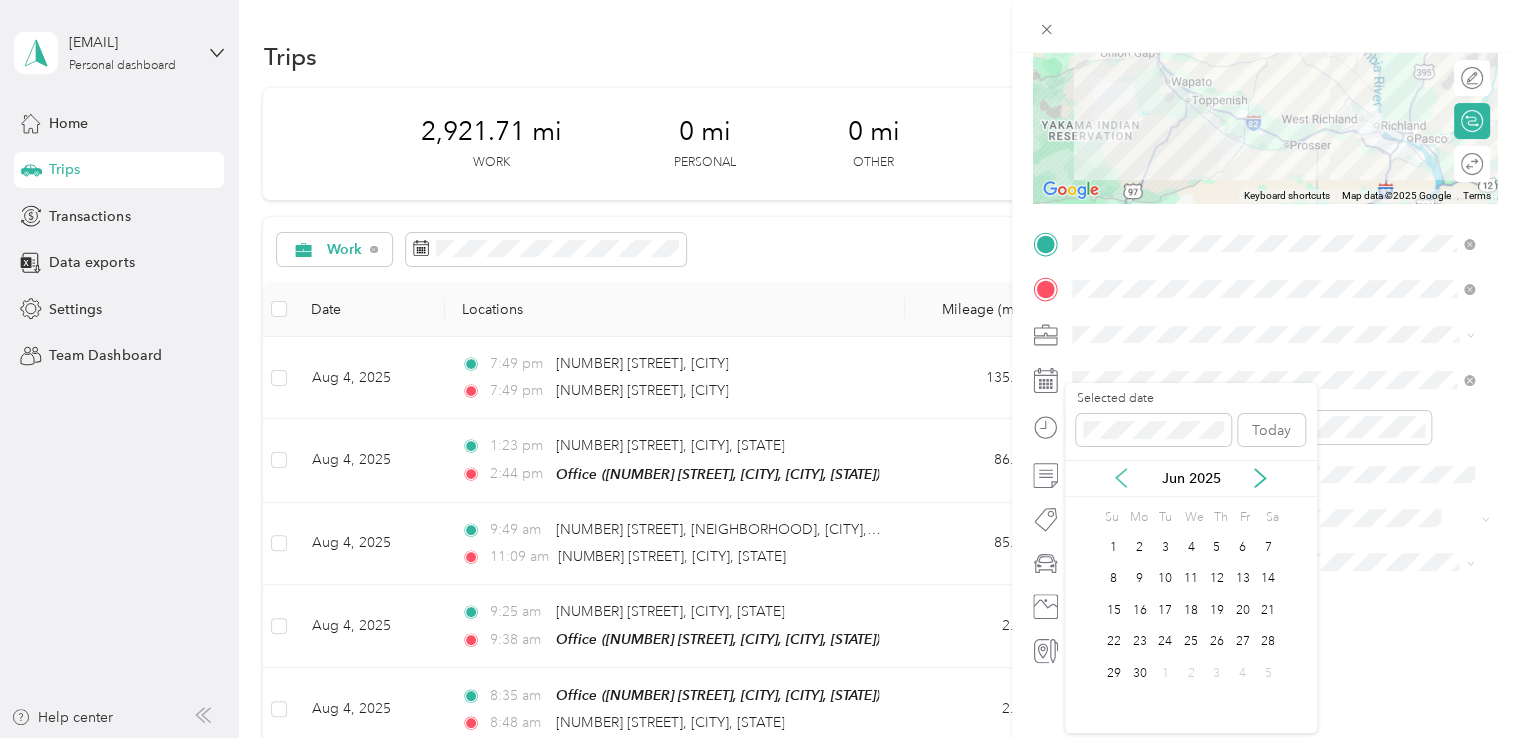 click 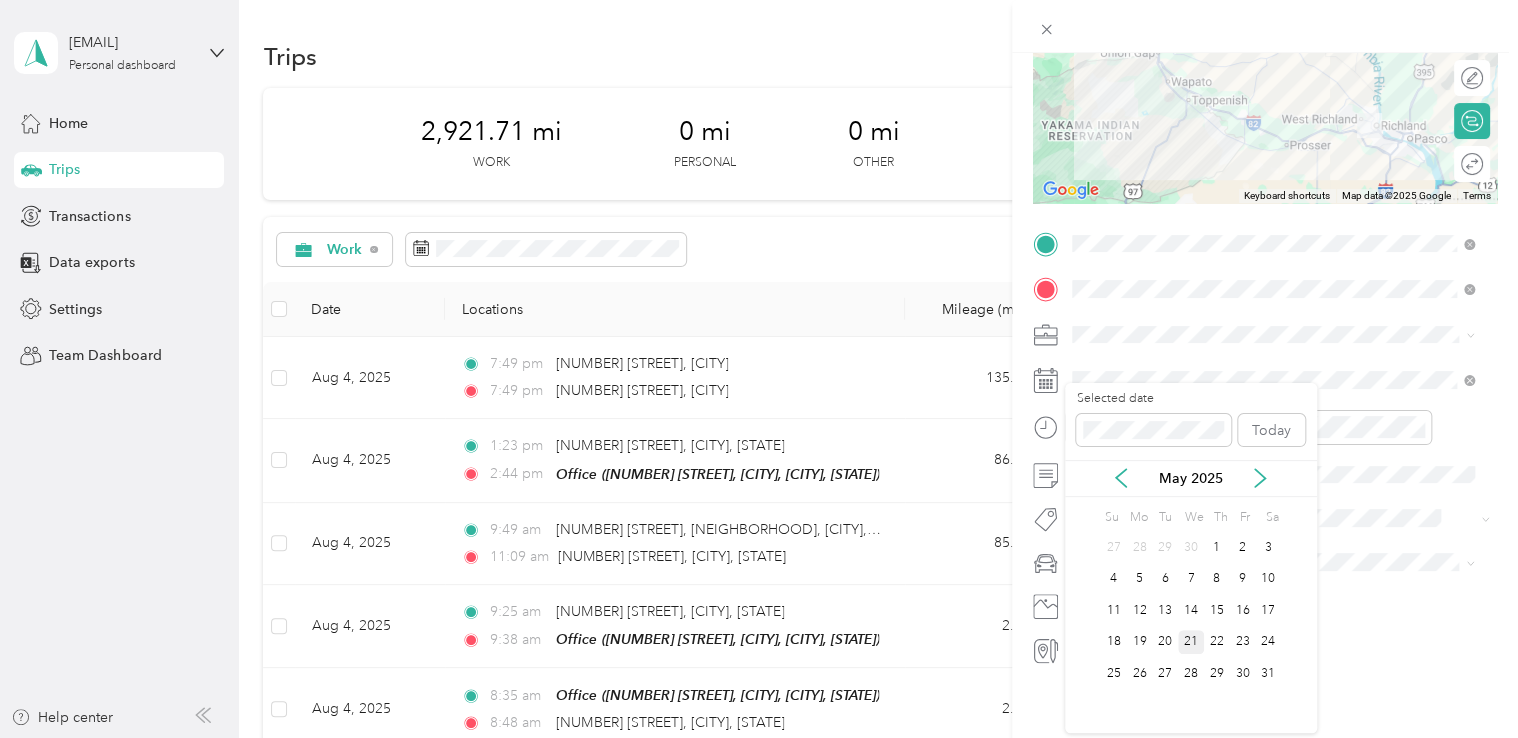 click on "21" at bounding box center (1191, 642) 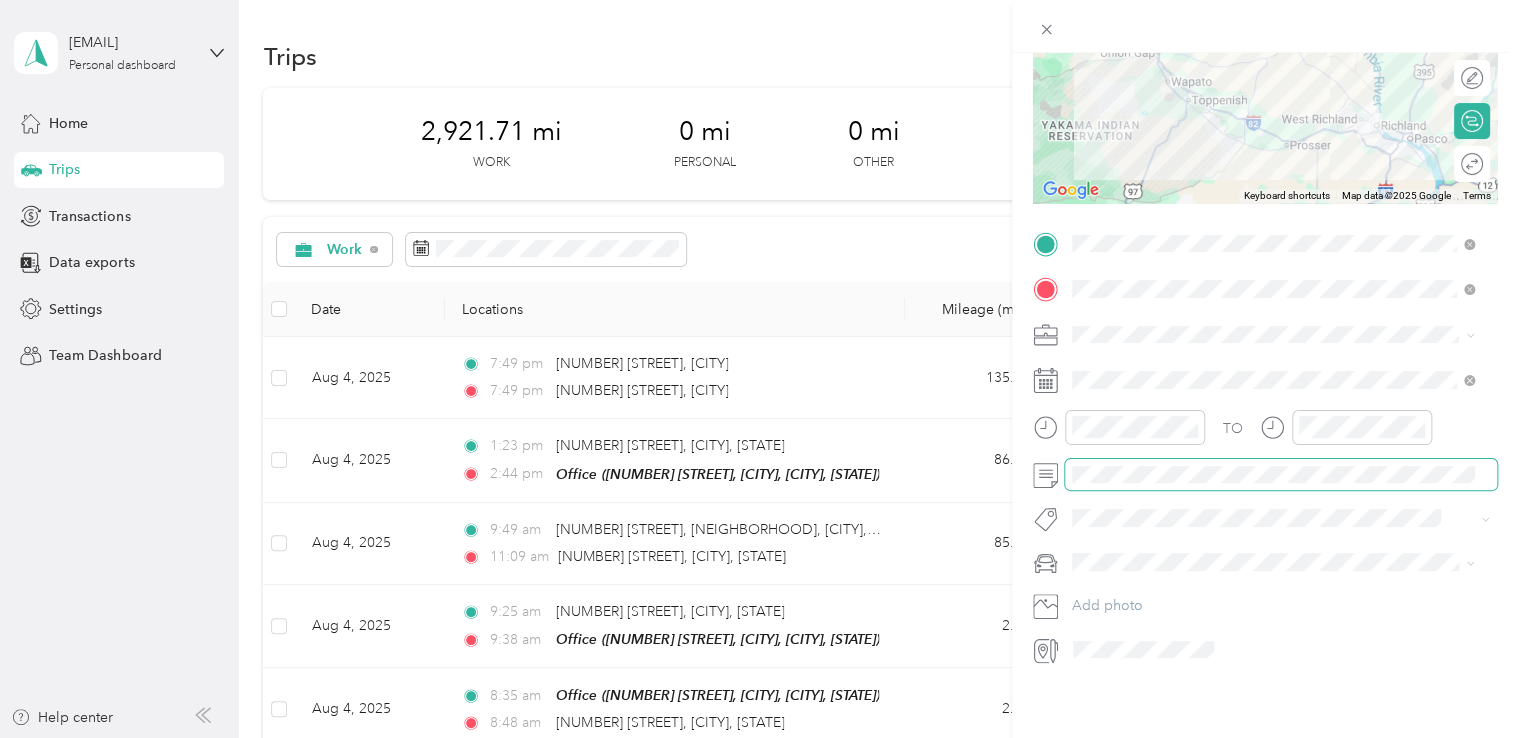 scroll, scrollTop: 0, scrollLeft: 0, axis: both 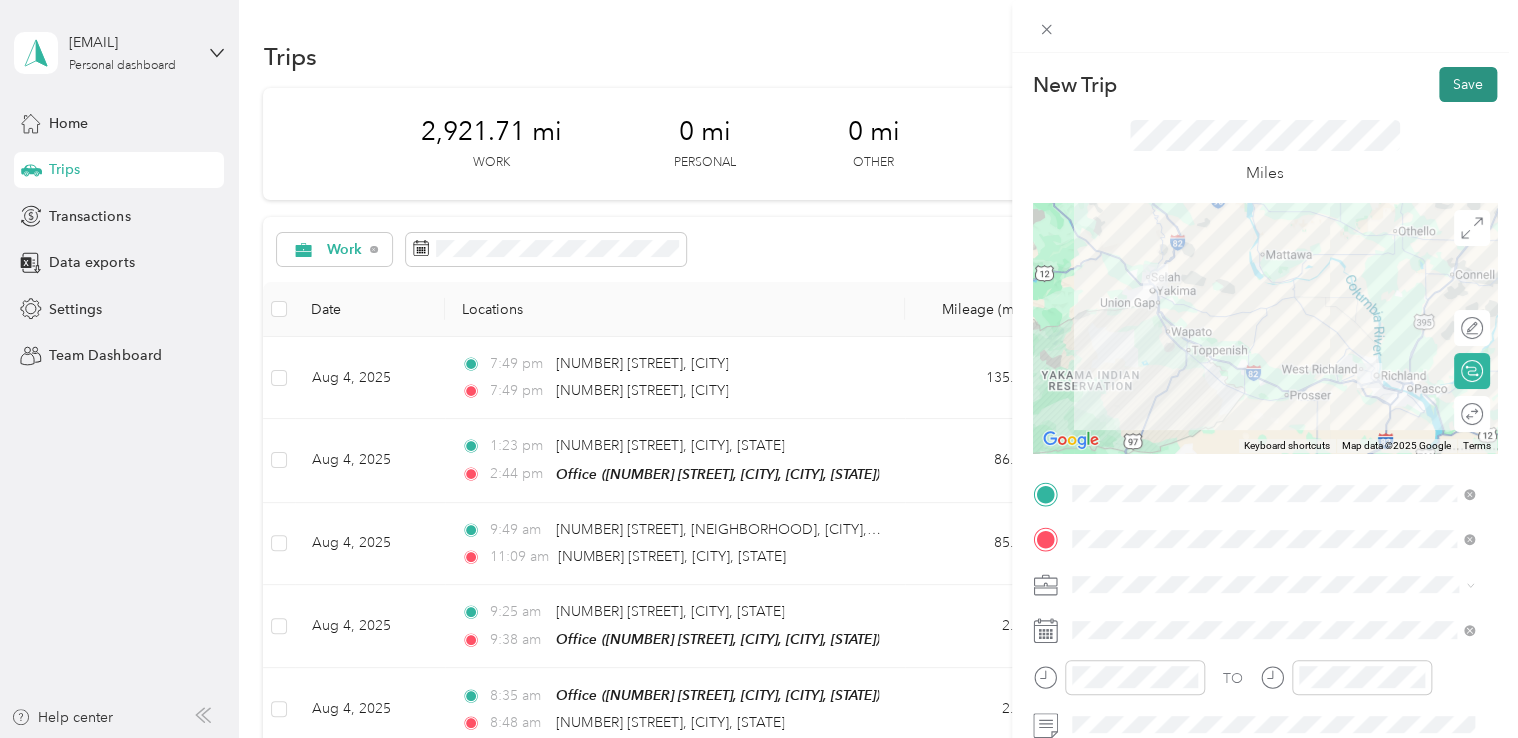 click on "Save" at bounding box center [1468, 84] 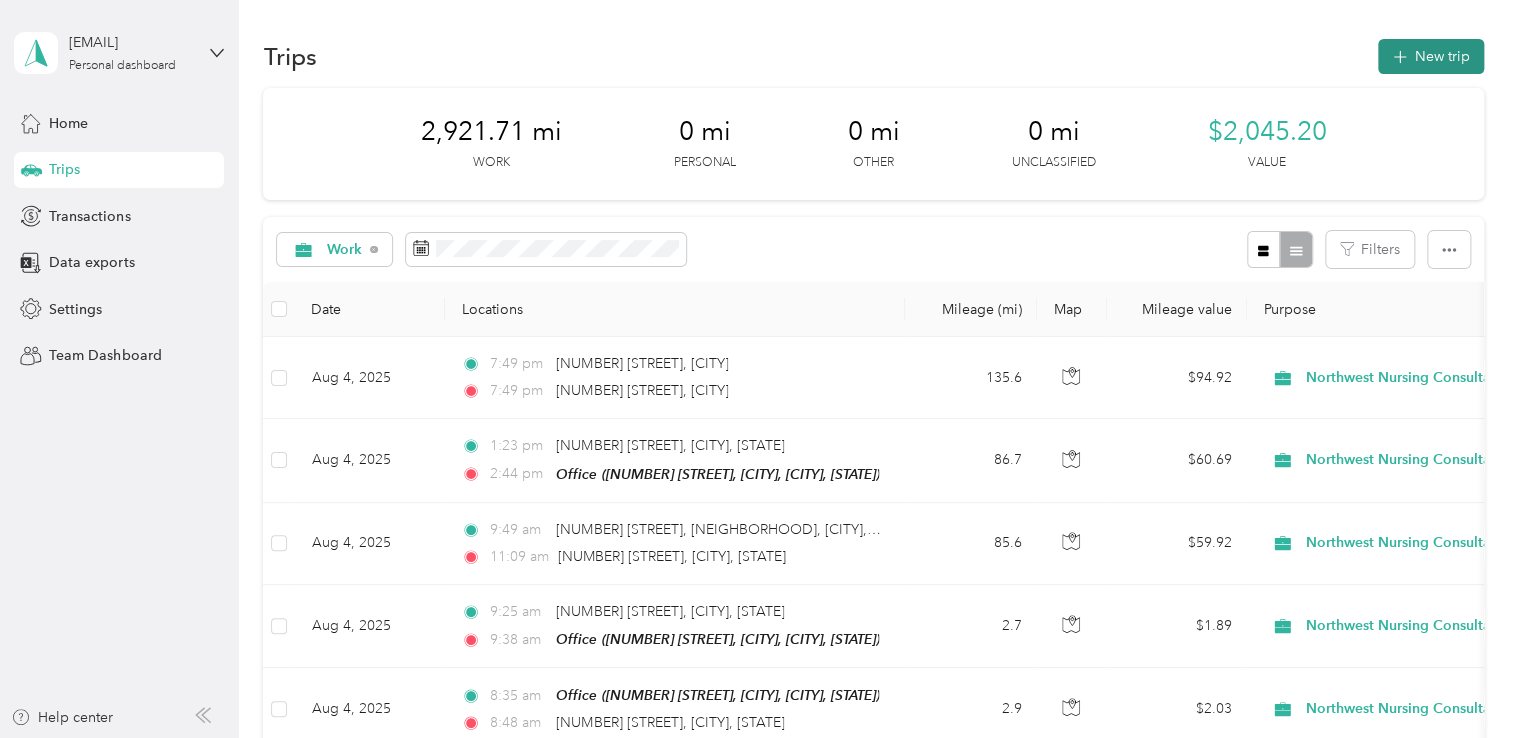click on "New trip" at bounding box center (1431, 56) 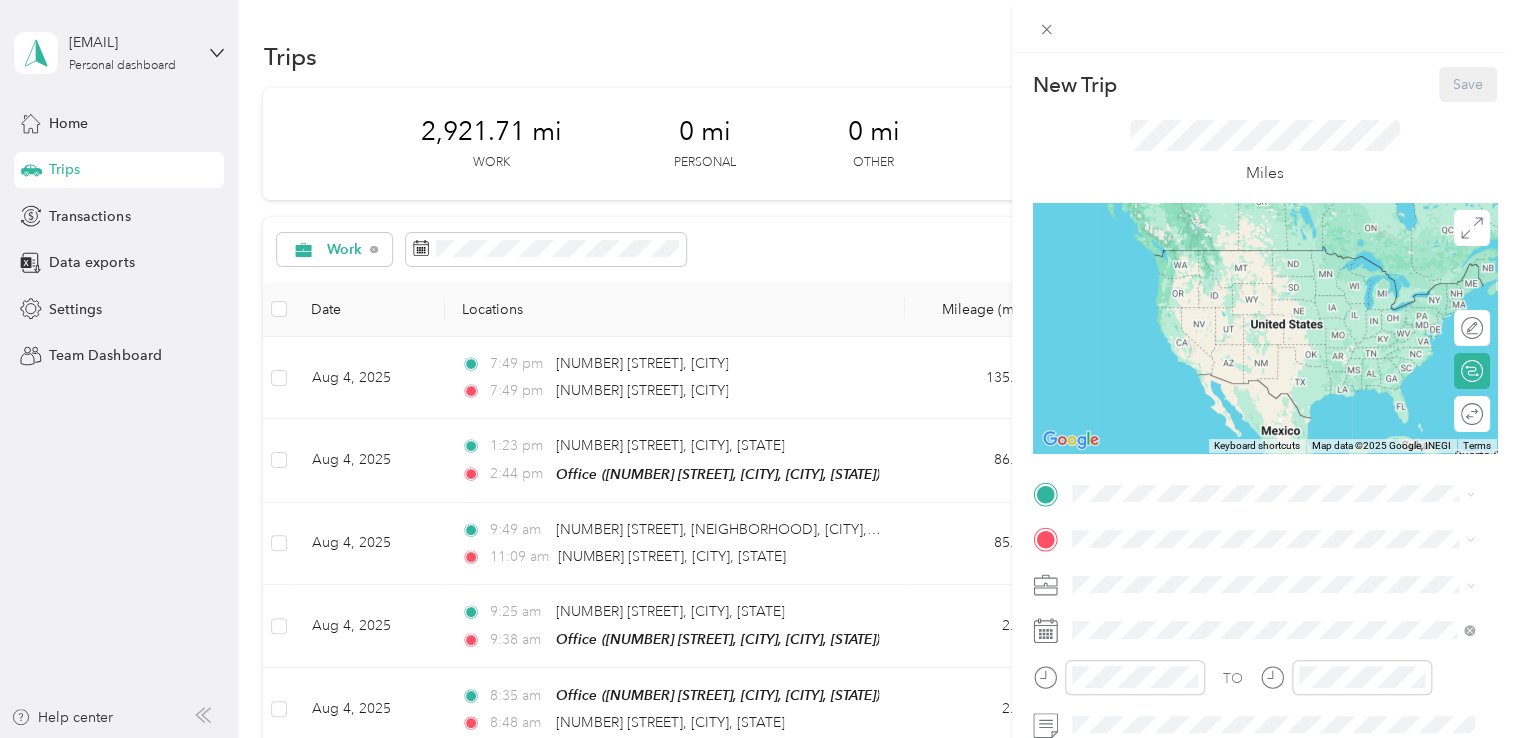 click on "[NUMBER] [STREET], [CITY], [POSTAL_CODE], [CITY], [STATE], [COUNTRY]" at bounding box center [1278, 605] 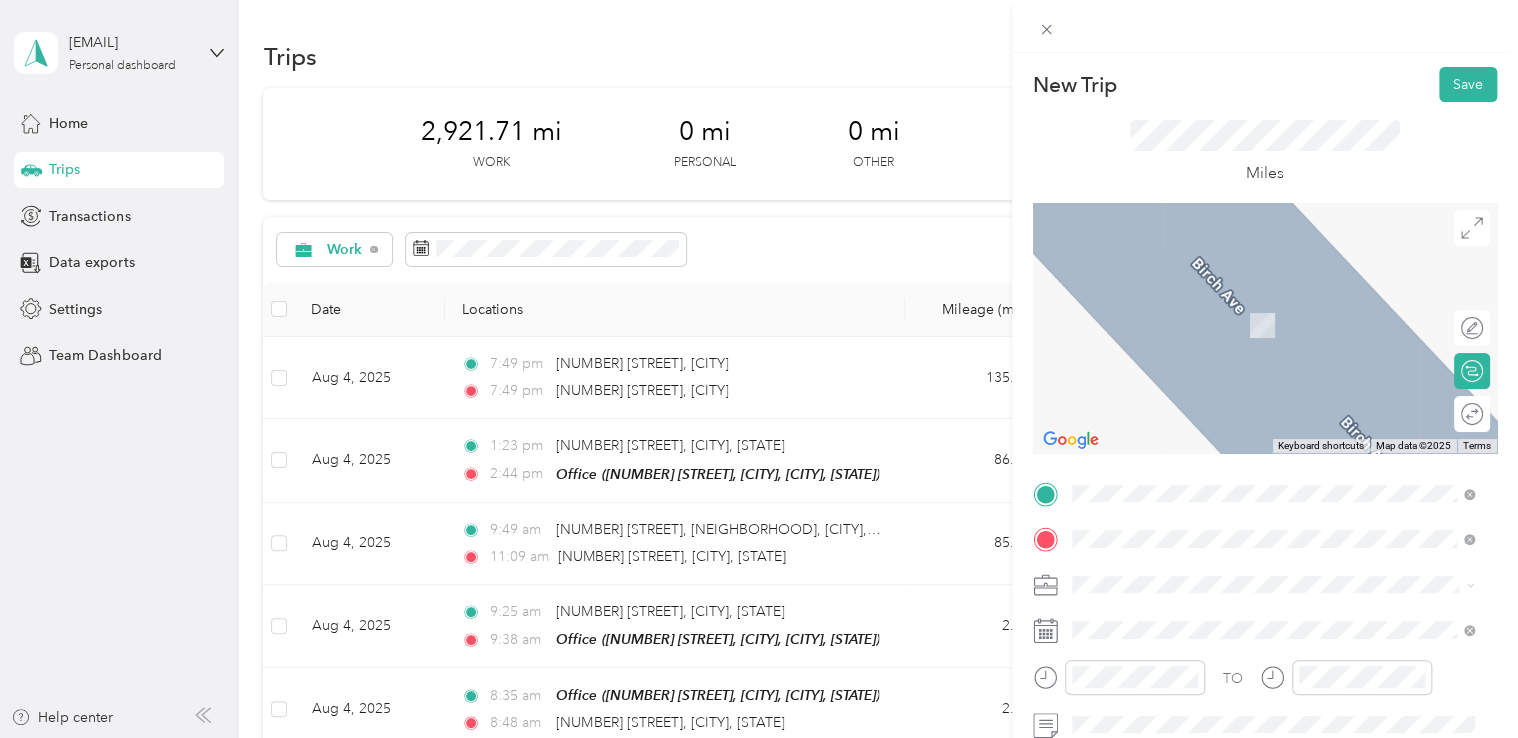 click on "[NUMBER] [STREET]
[CITY], [STATE] [POSTAL_CODE], [COUNTRY]" at bounding box center (1253, 304) 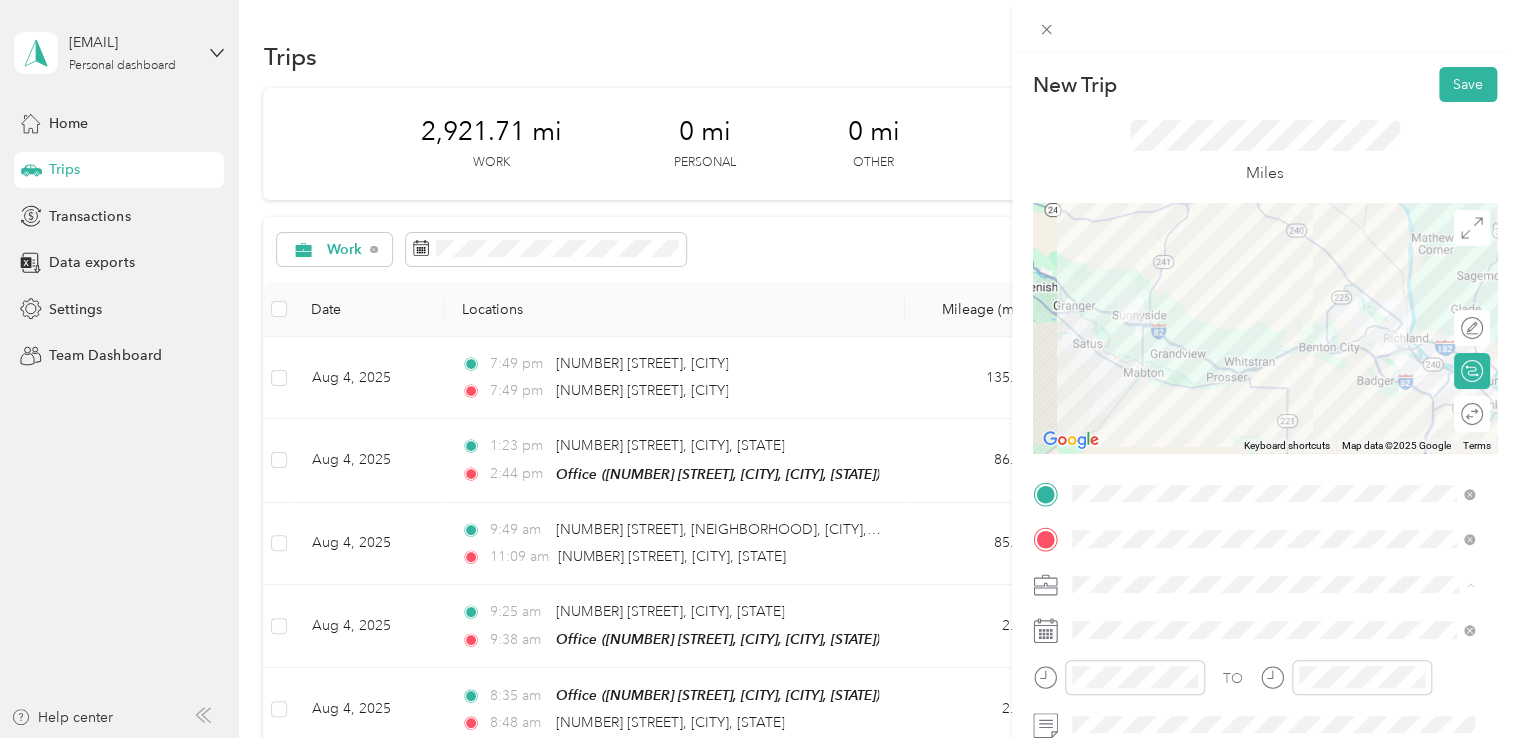 click on "Work Personal Northwest Nursing Consultants Northwest Nursing Consultants Other Charity Medical Moving Commute" at bounding box center [1273, 427] 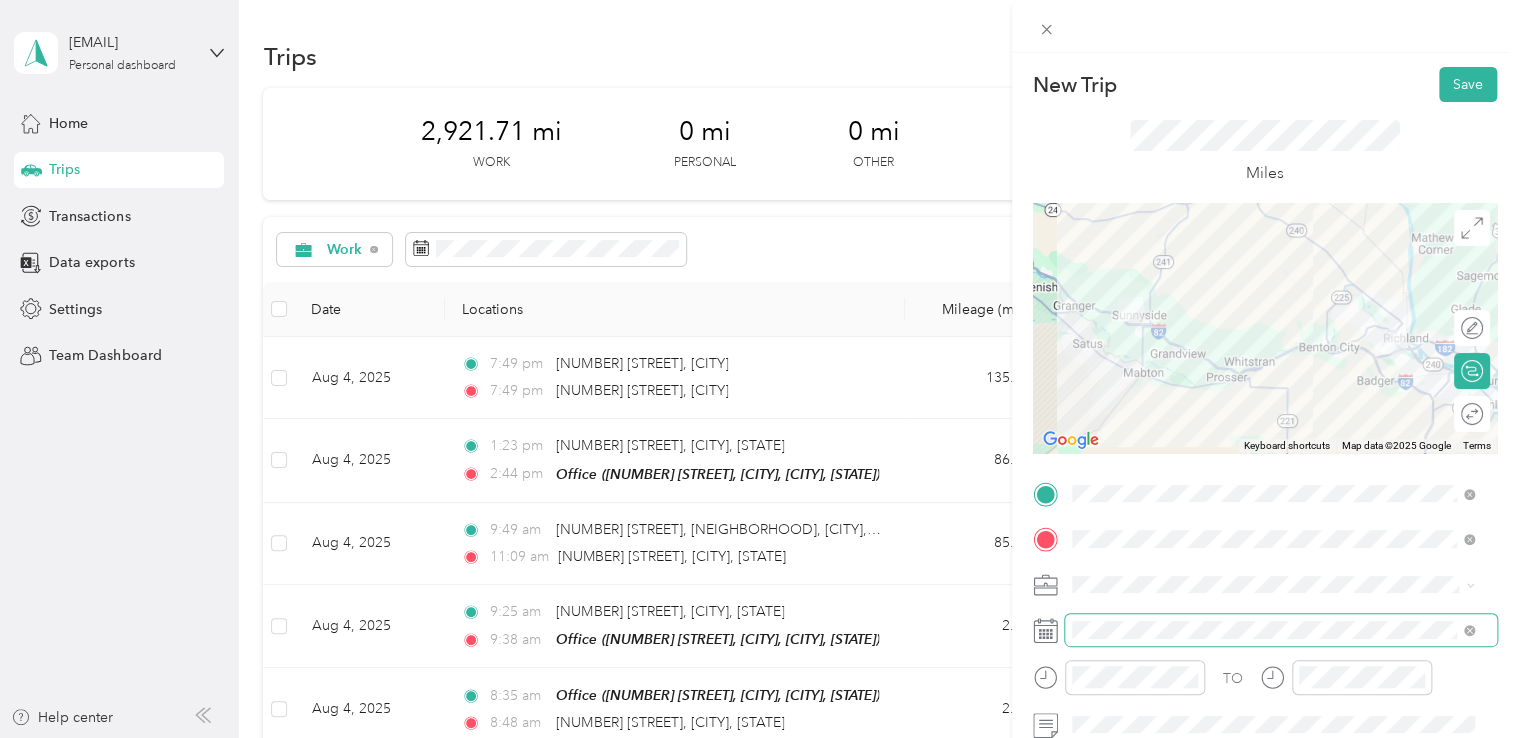 click at bounding box center [1281, 630] 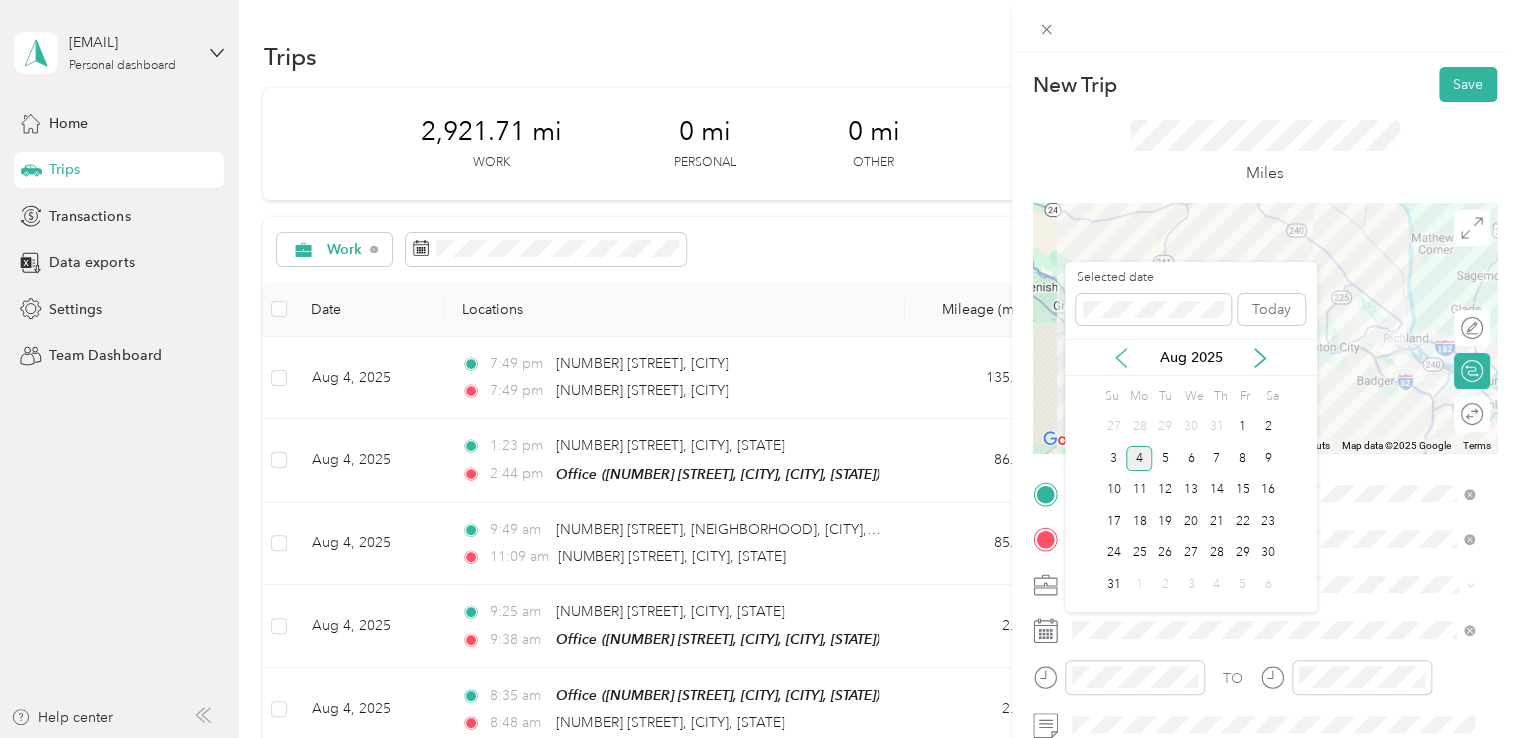 click 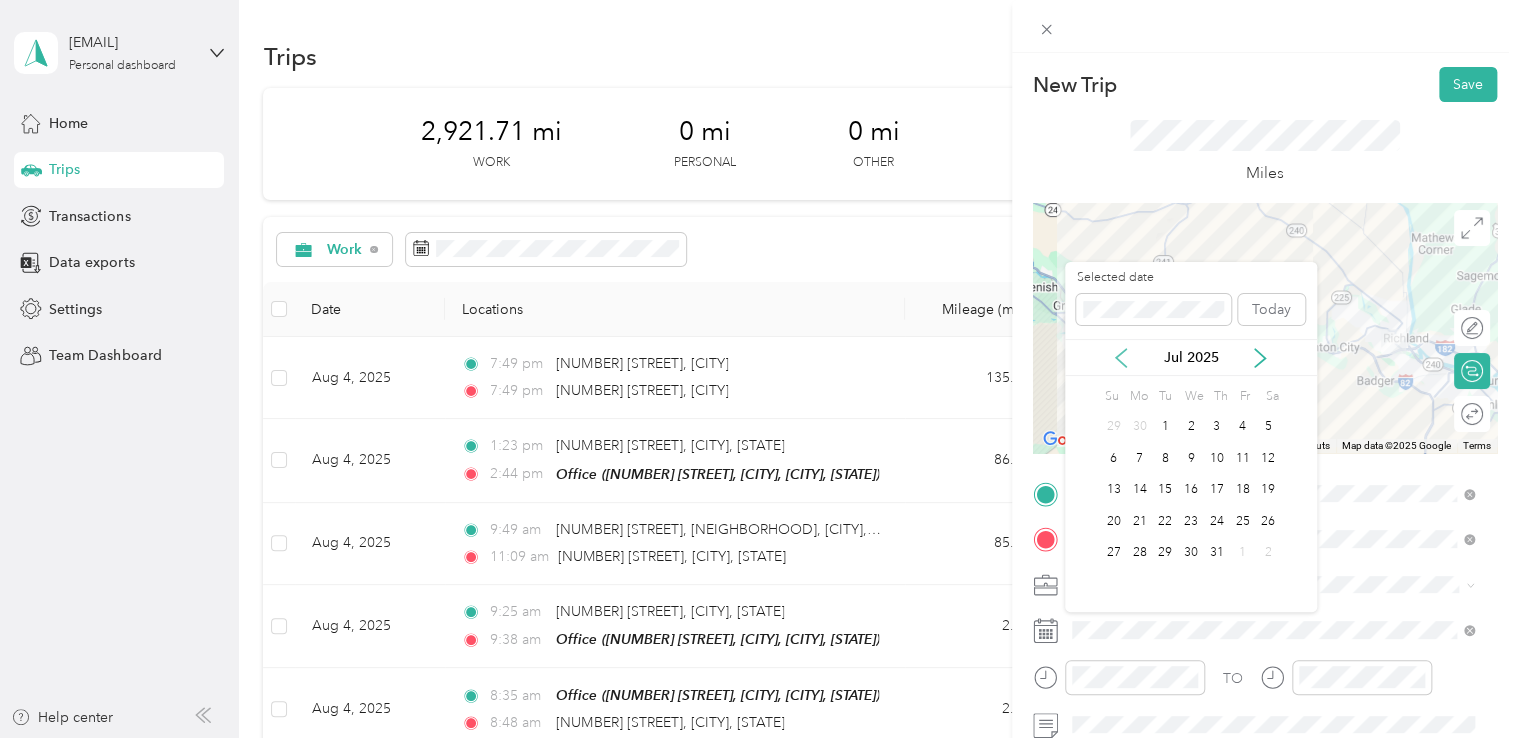 click 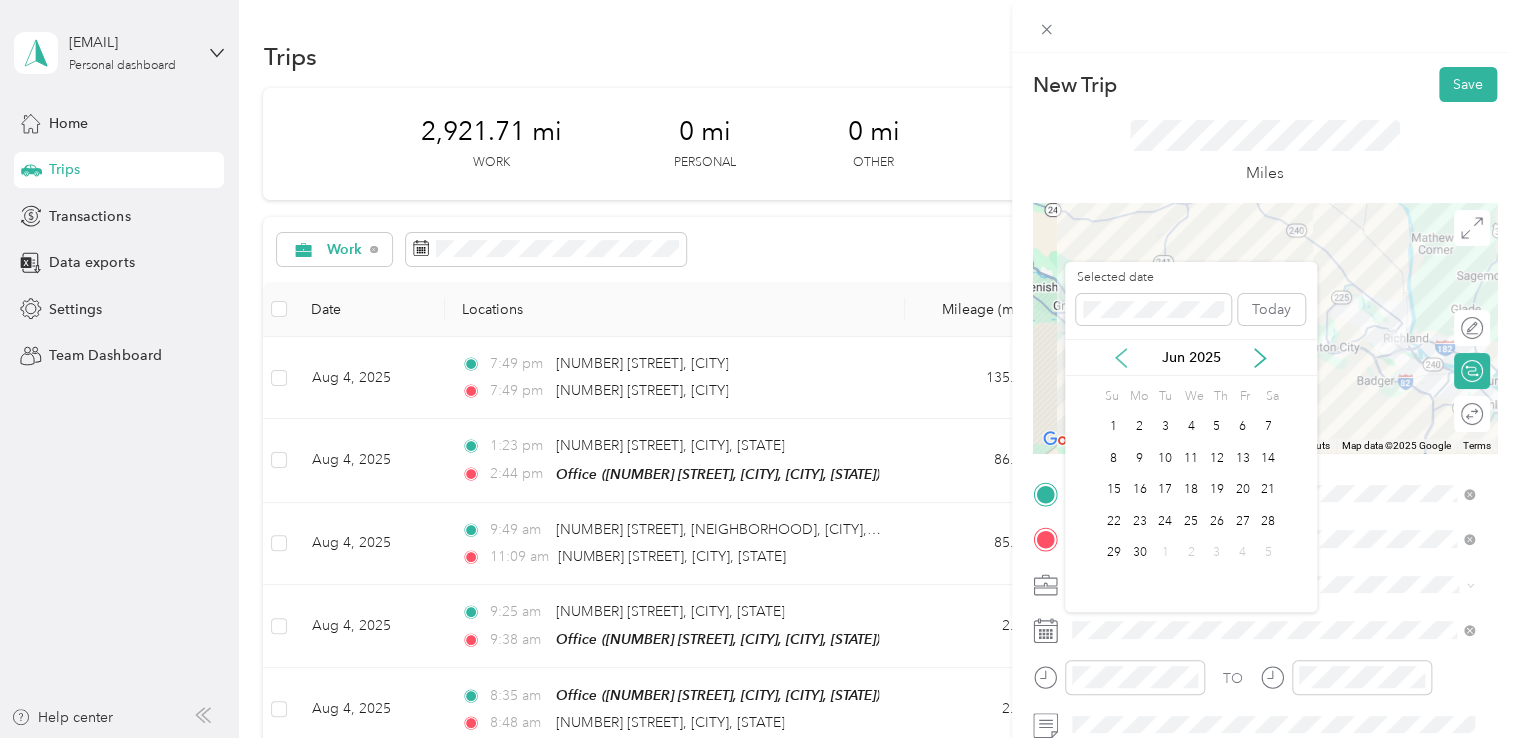 click 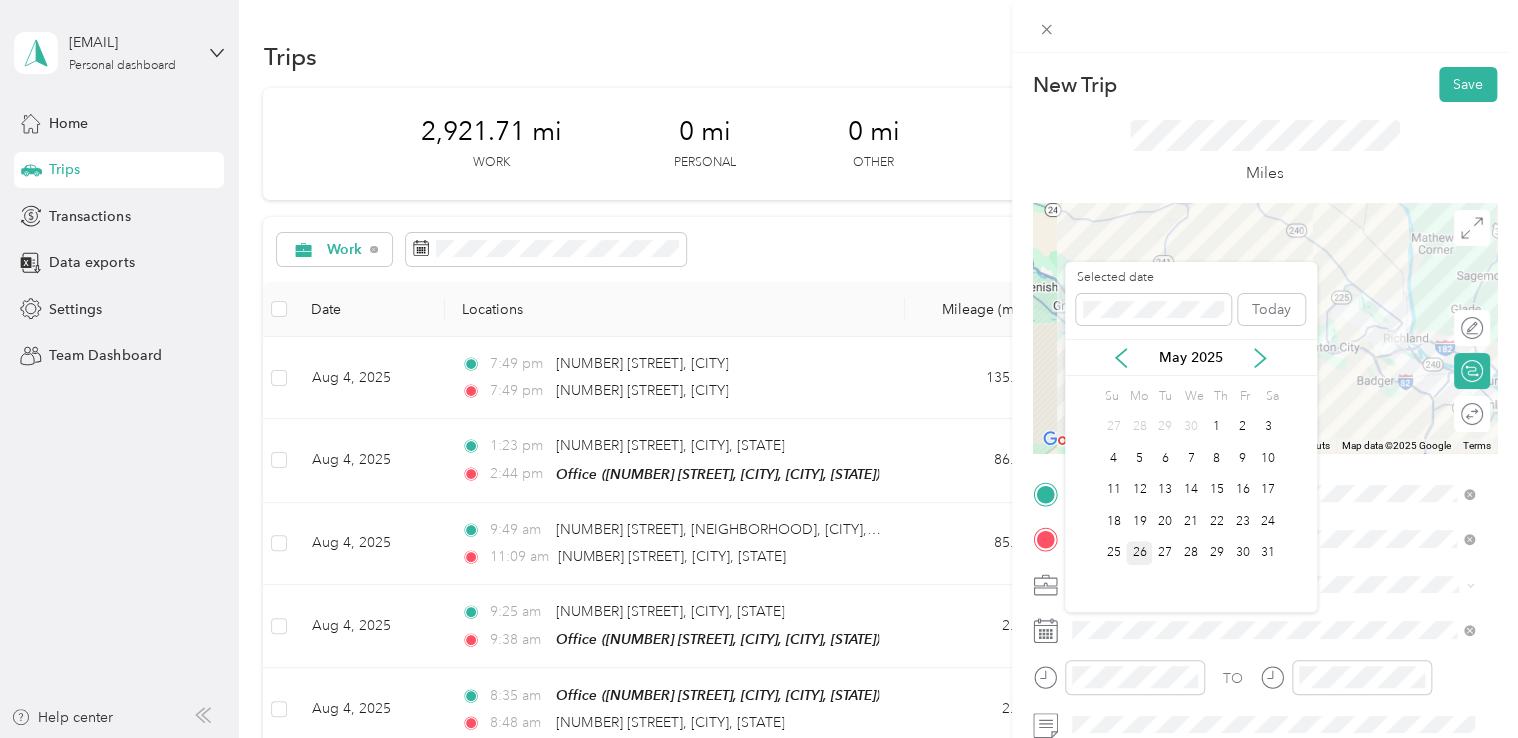 click on "26" at bounding box center (1139, 553) 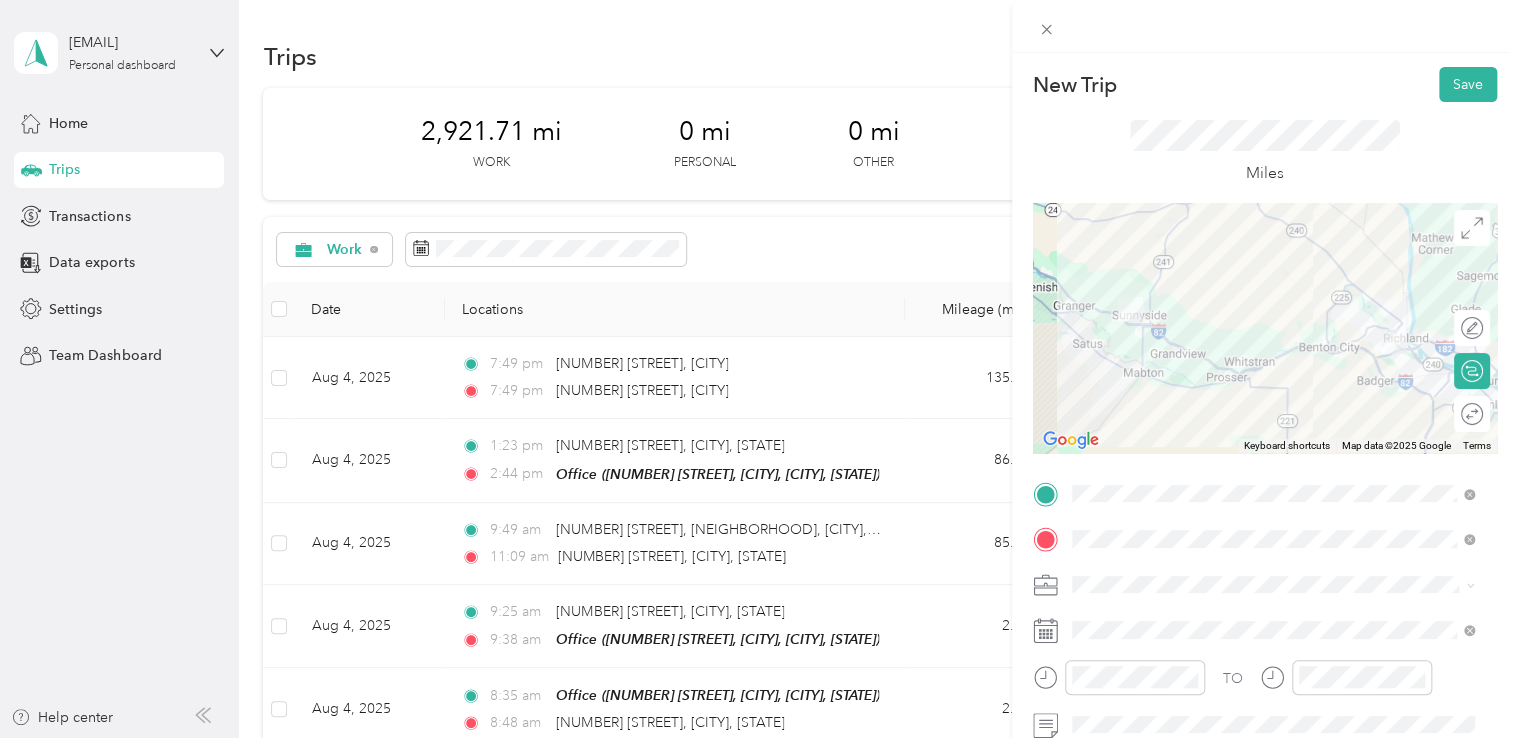 scroll, scrollTop: 100, scrollLeft: 0, axis: vertical 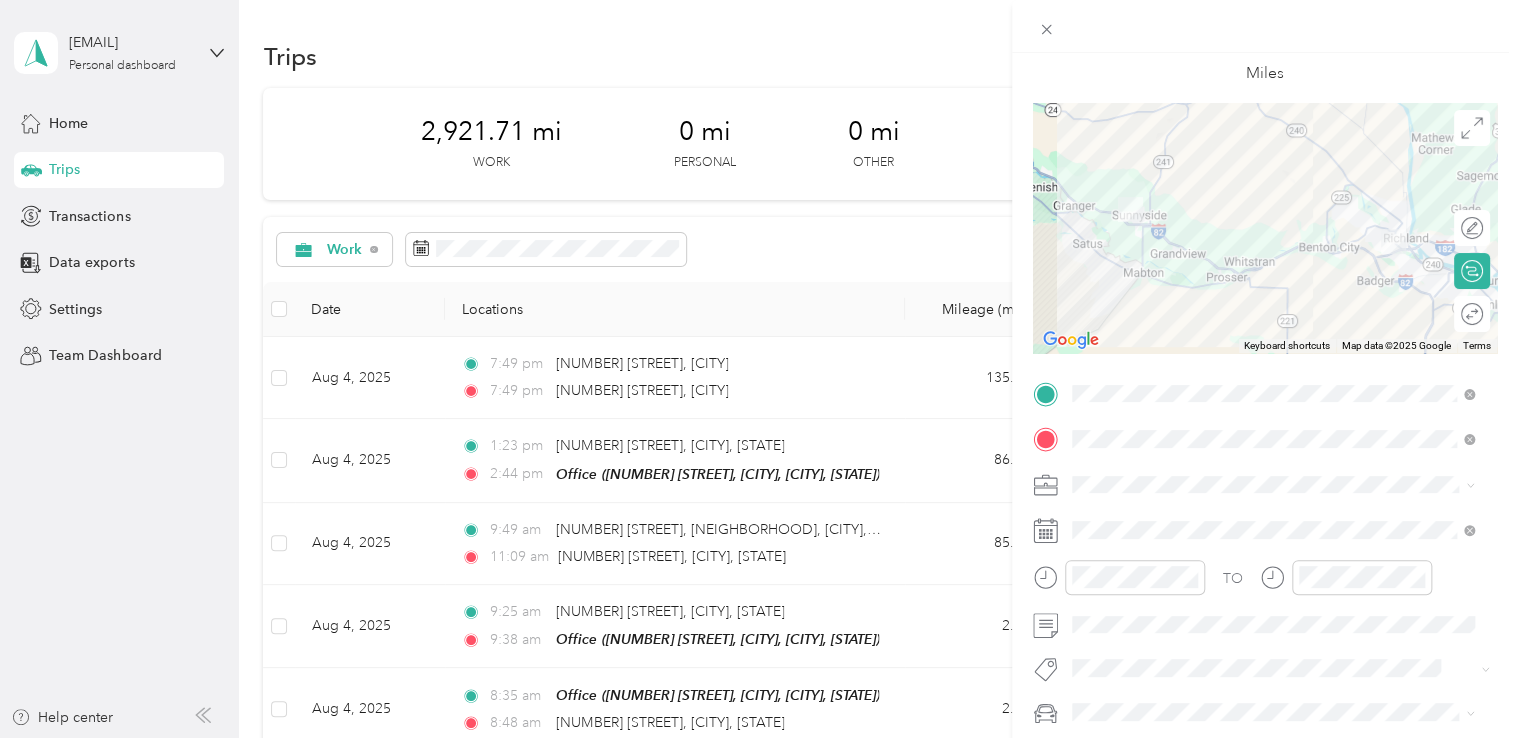 click on "Work Personal Northwest Nursing Consultants Northwest Nursing Consultants Other Charity Medical Moving Commute" at bounding box center [1273, 321] 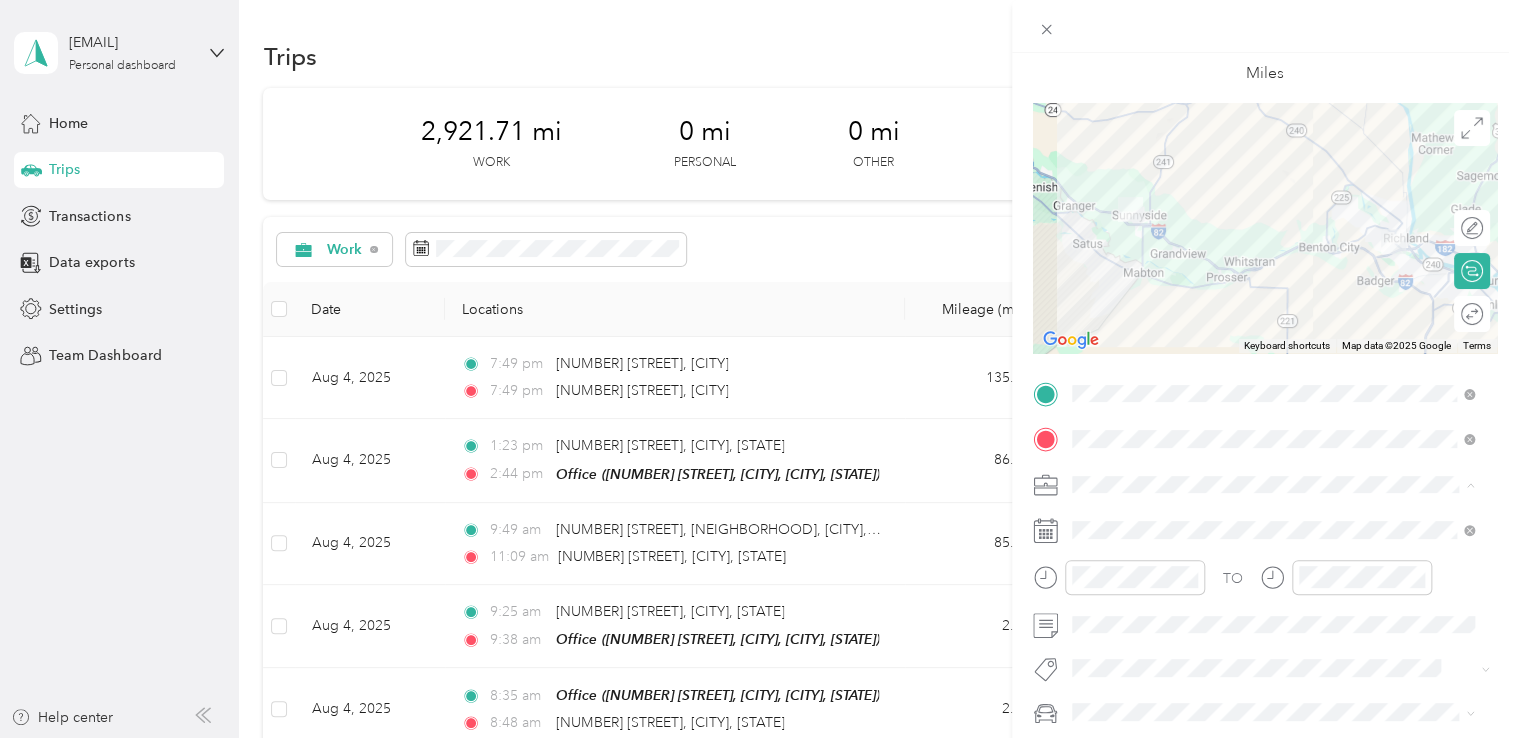 click on "Northwest Nursing Consultants" at bounding box center (1273, 274) 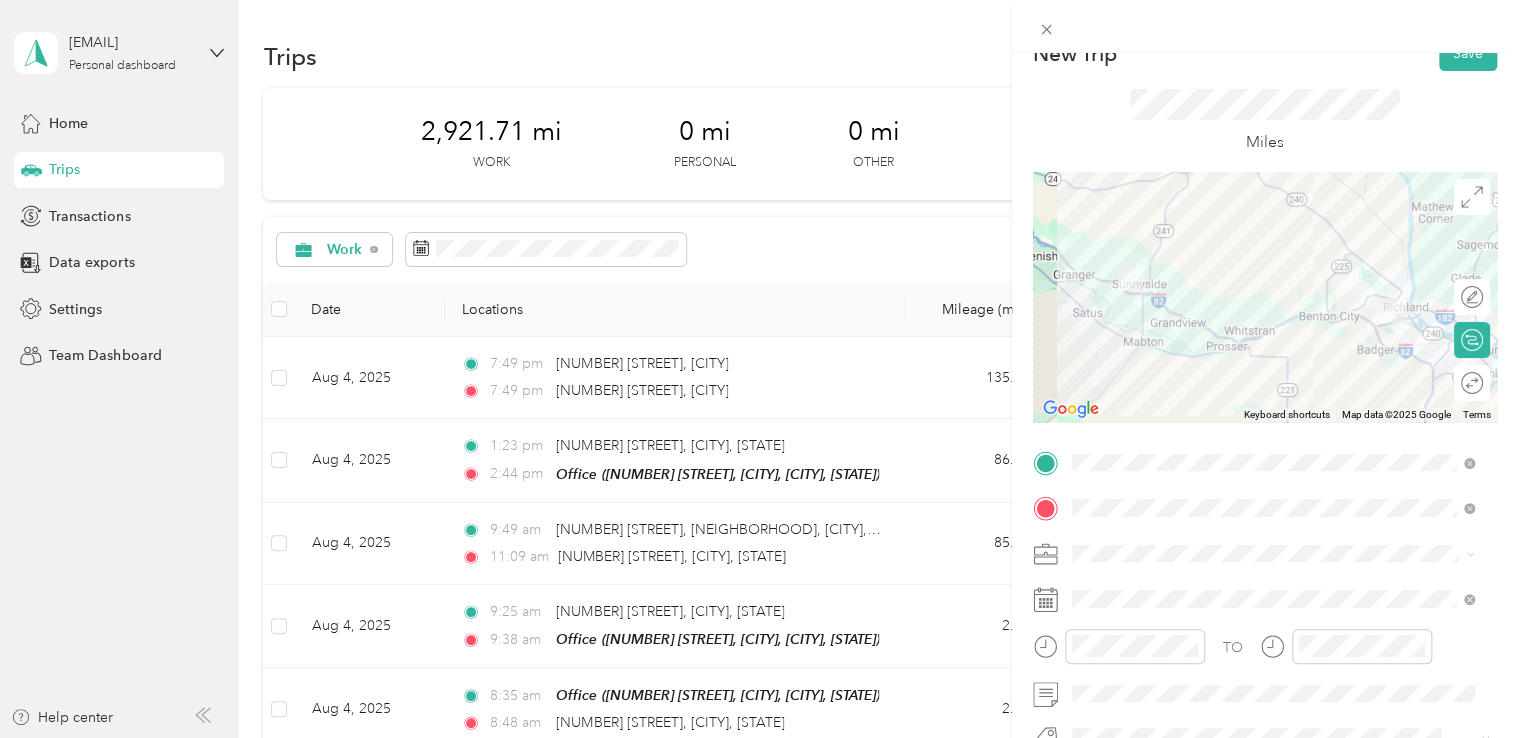 scroll, scrollTop: 0, scrollLeft: 0, axis: both 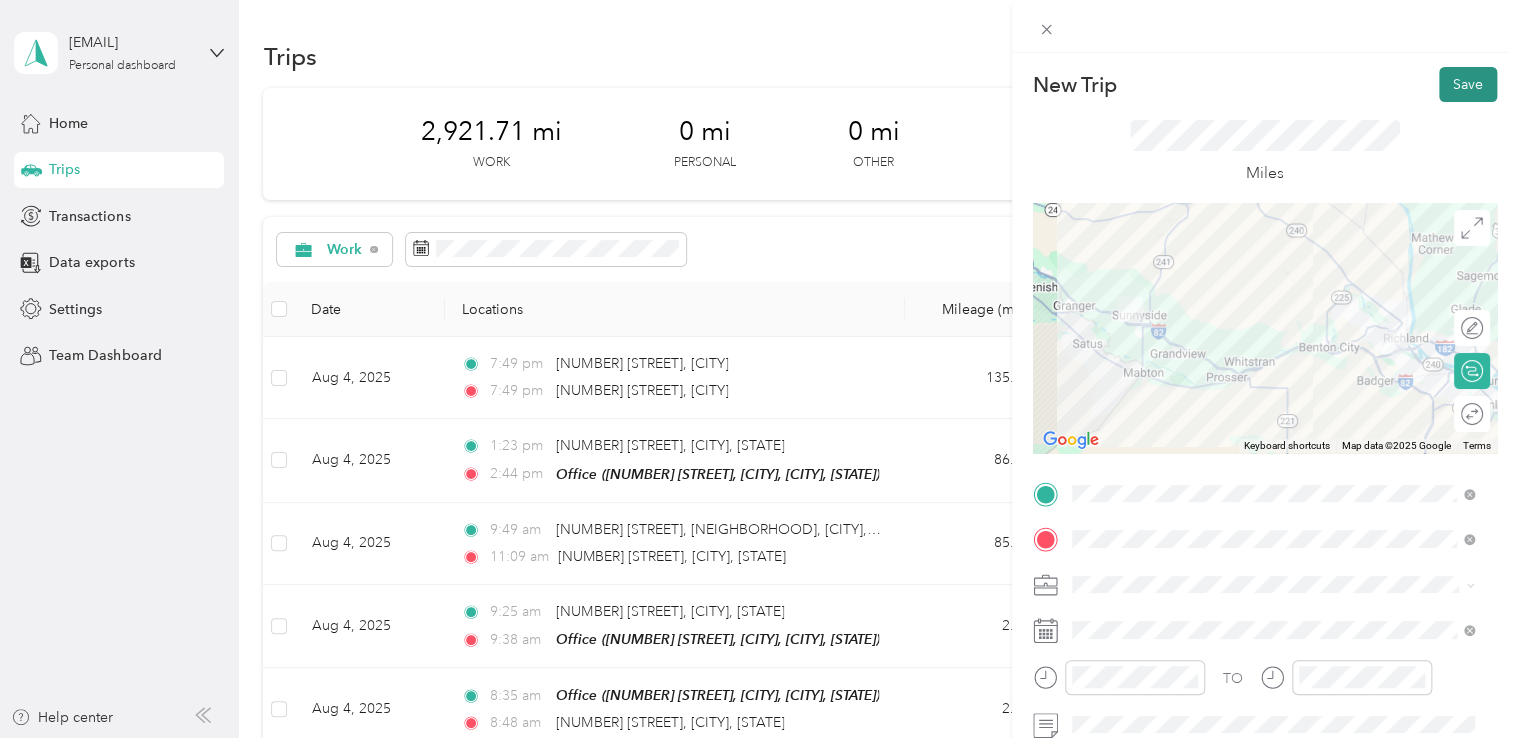 click on "Save" at bounding box center (1468, 84) 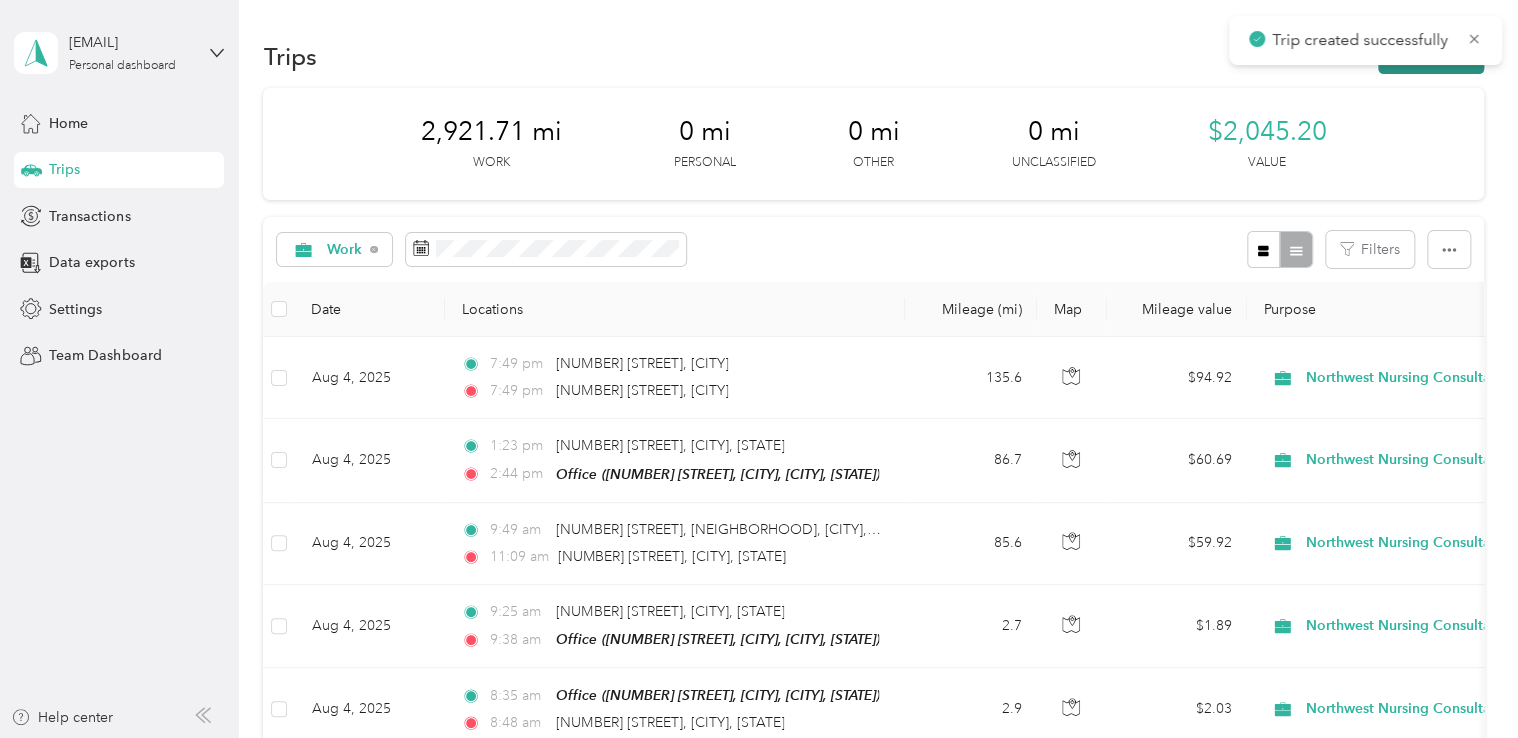 click on "New trip" at bounding box center [1431, 56] 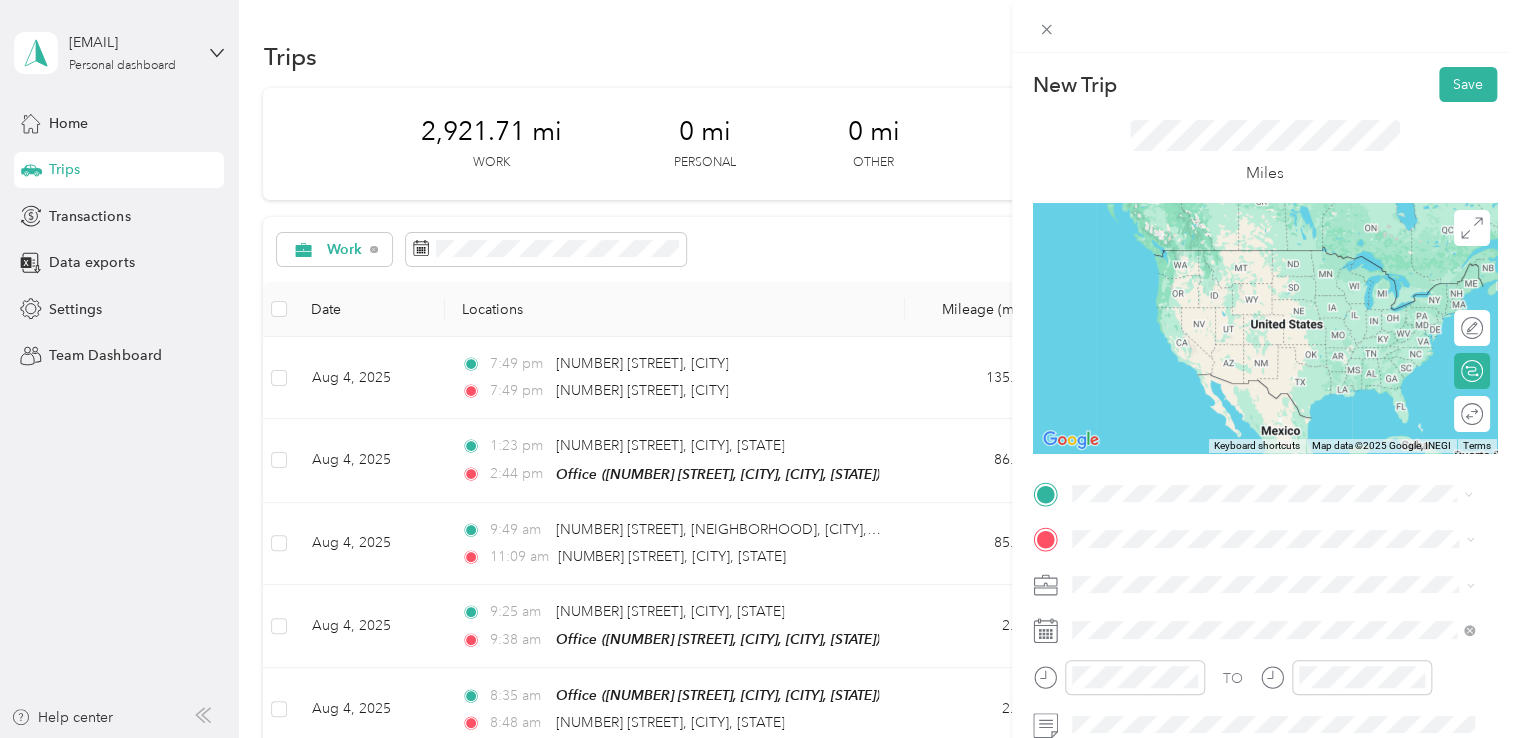 click on "[NUMBER] [STREET]
[CITY], [STATE] [POSTAL_CODE], [COUNTRY]" at bounding box center [1253, 258] 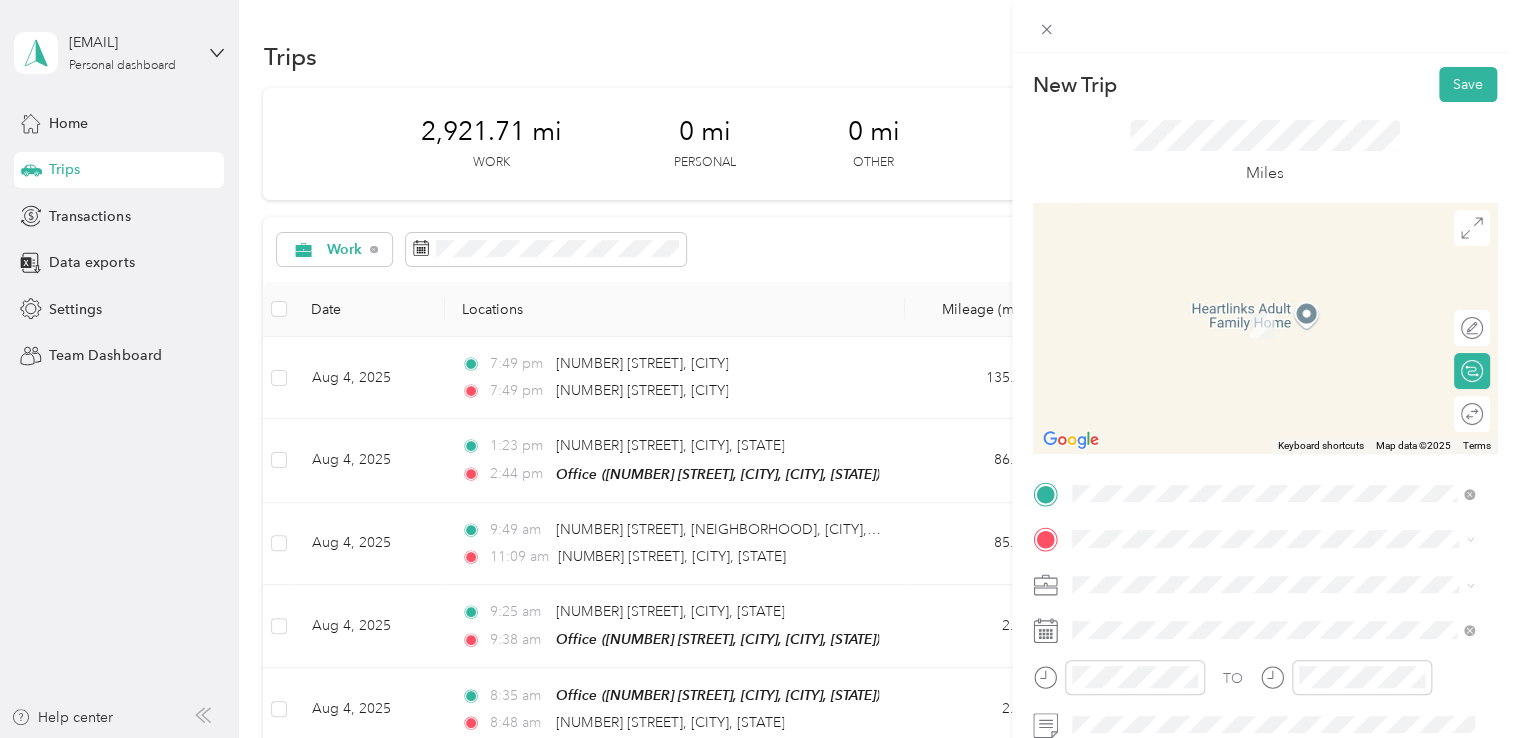 click on "[NUMBER] [STREET]
[CITY], [STATE] [POSTAL_CODE], [COUNTRY]" at bounding box center (1253, 303) 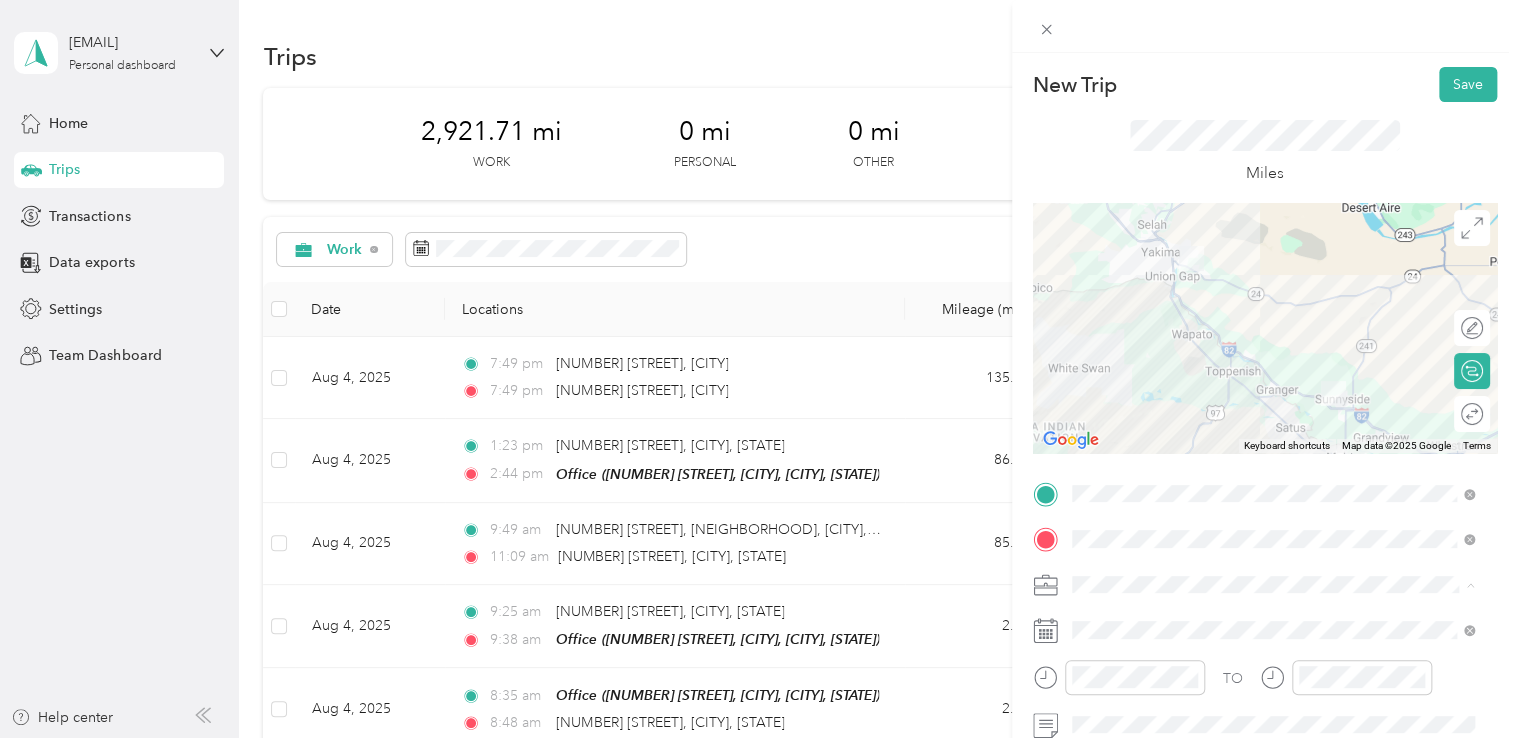 click on "Northwest Nursing Consultants" at bounding box center (1273, 374) 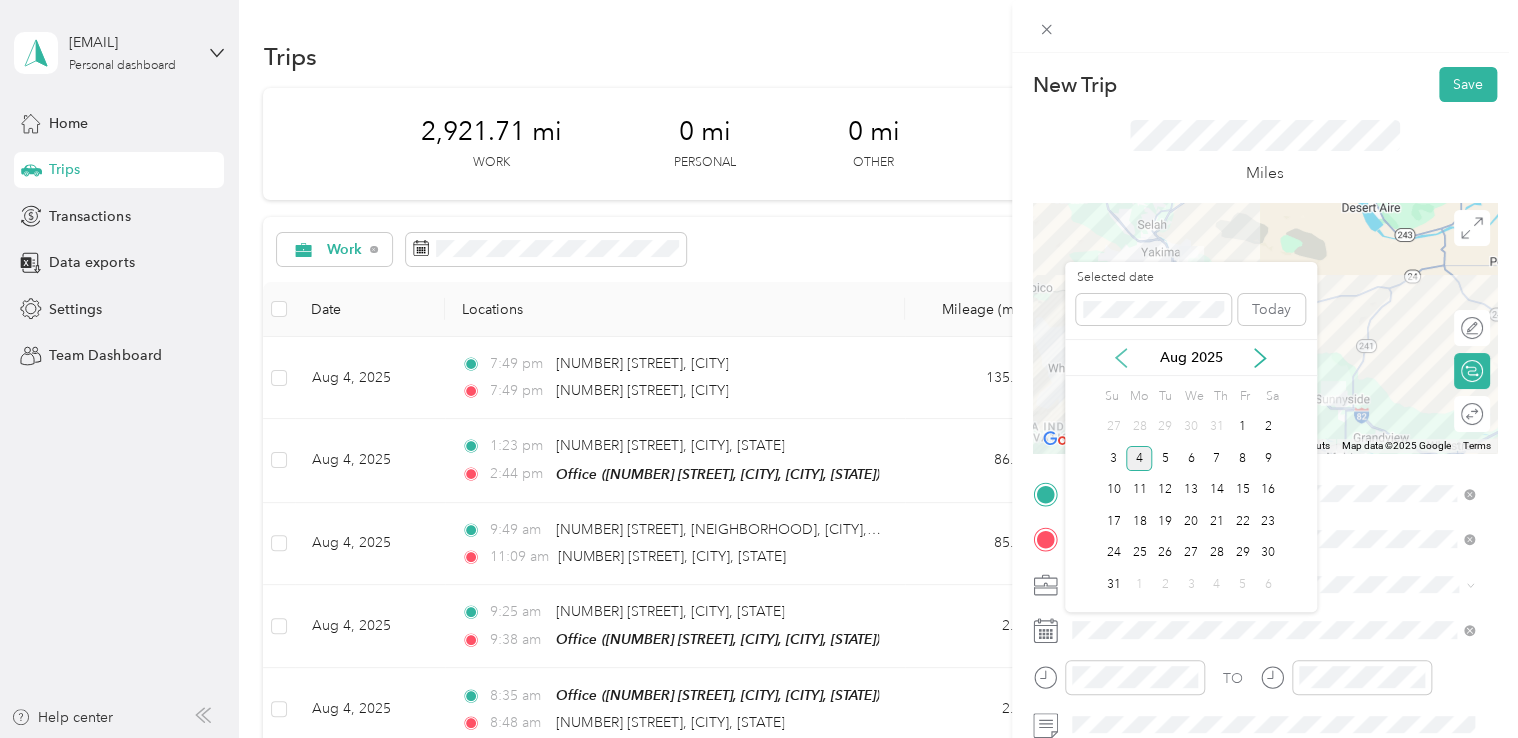 click 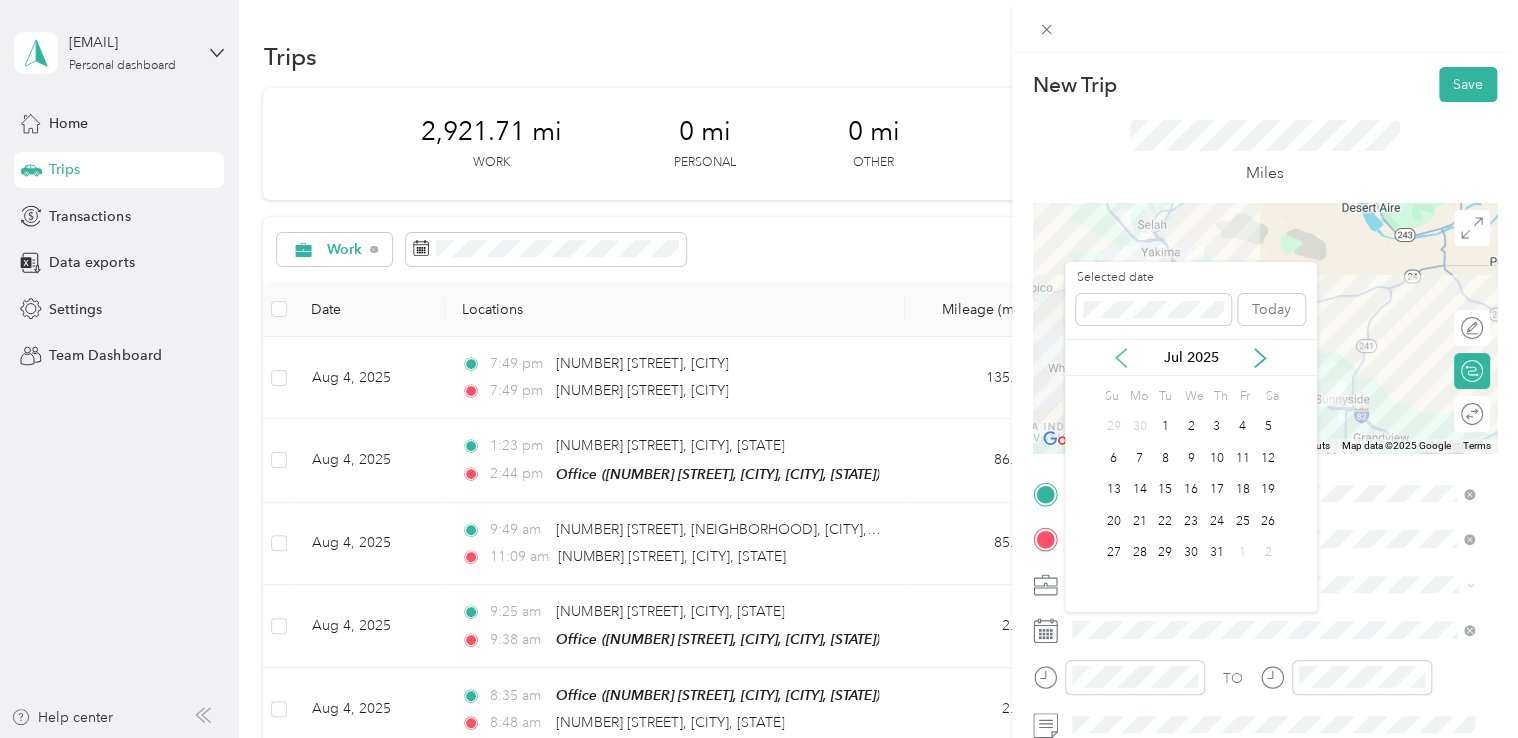 click 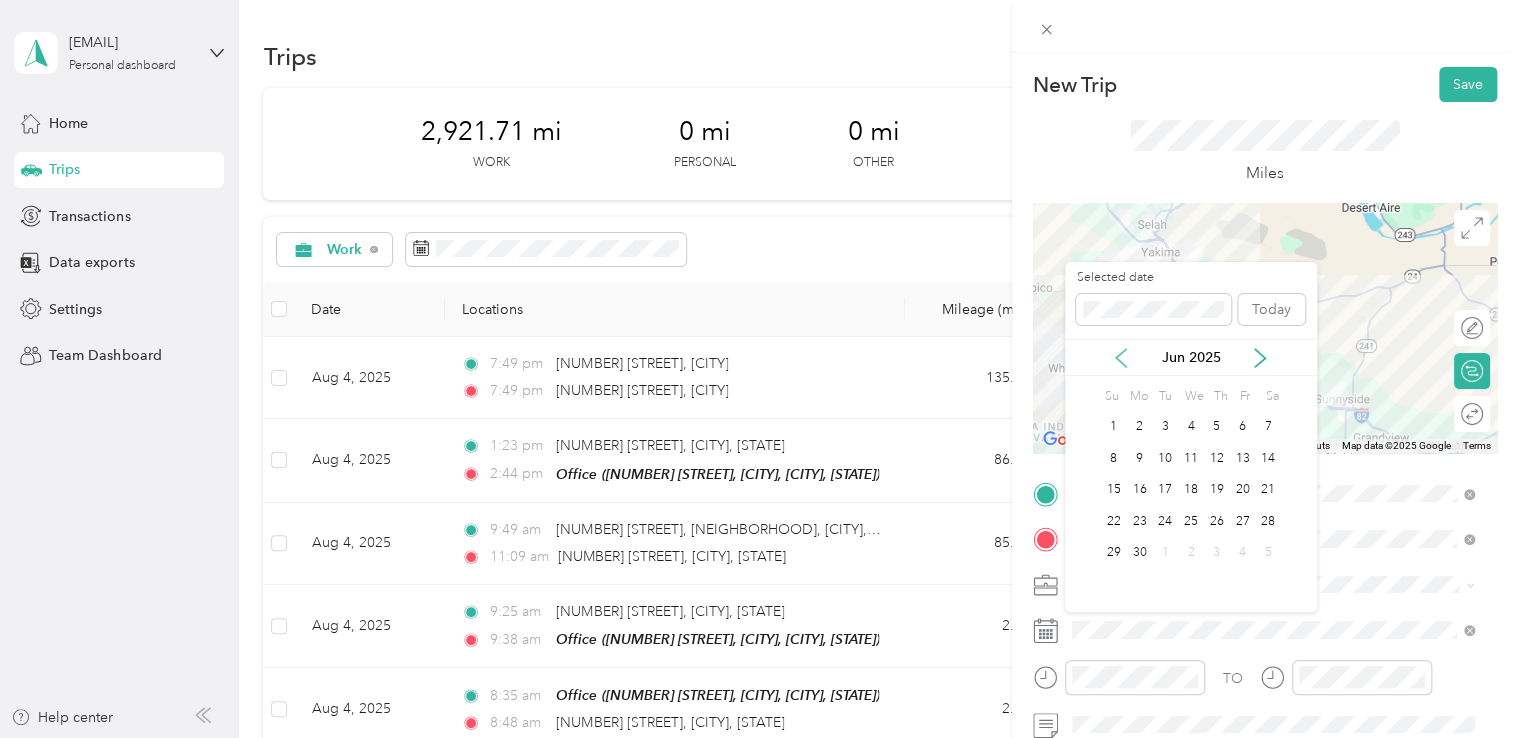 click 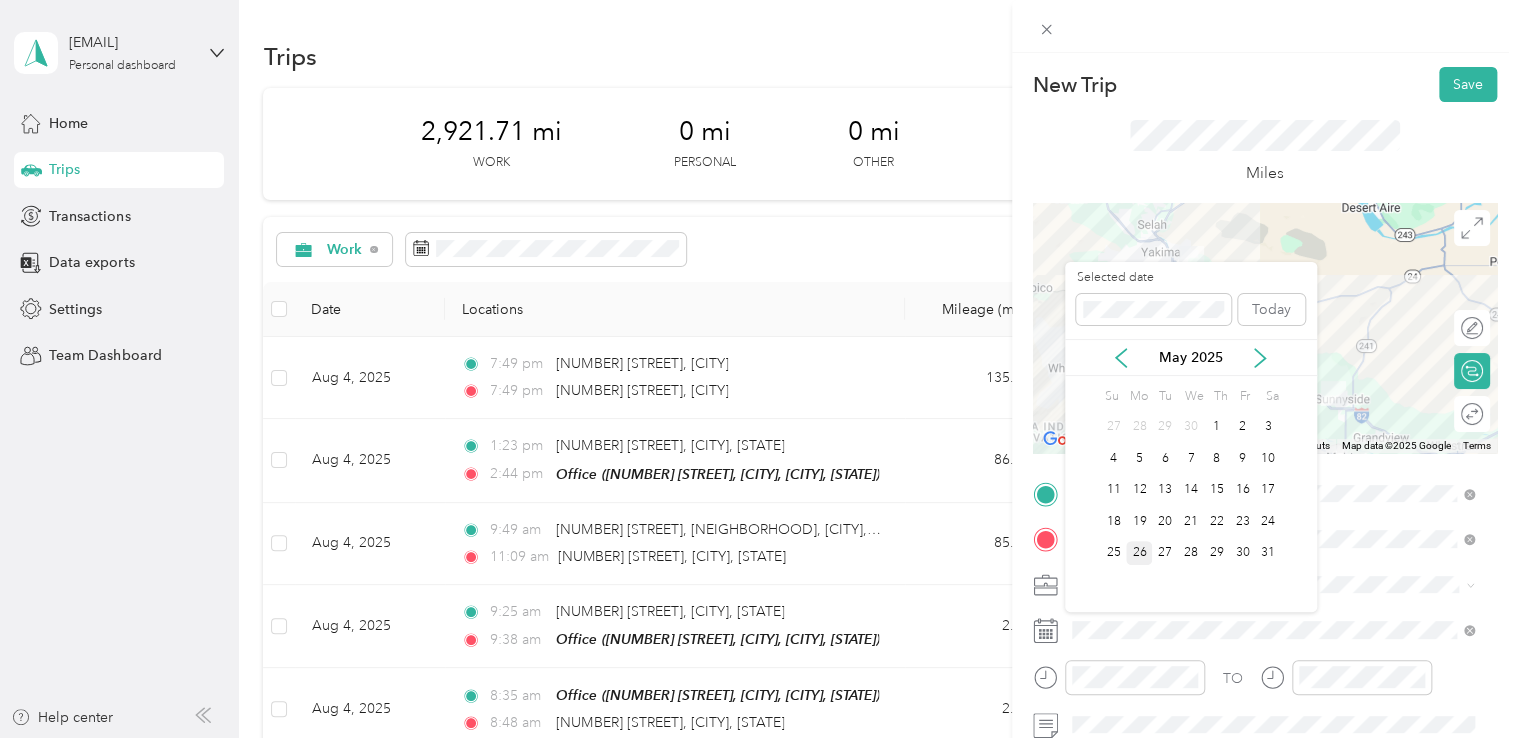 click on "26" at bounding box center [1139, 553] 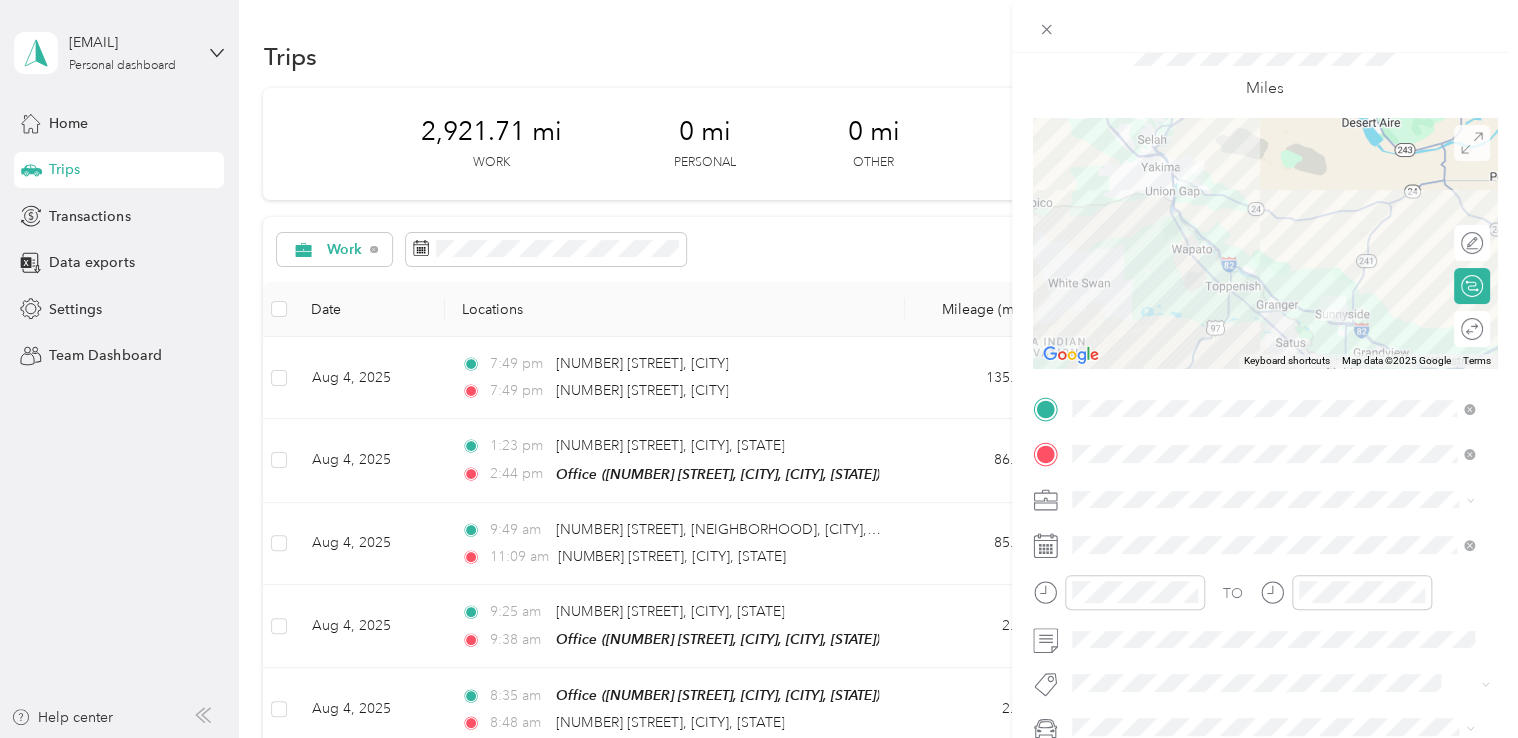scroll, scrollTop: 0, scrollLeft: 0, axis: both 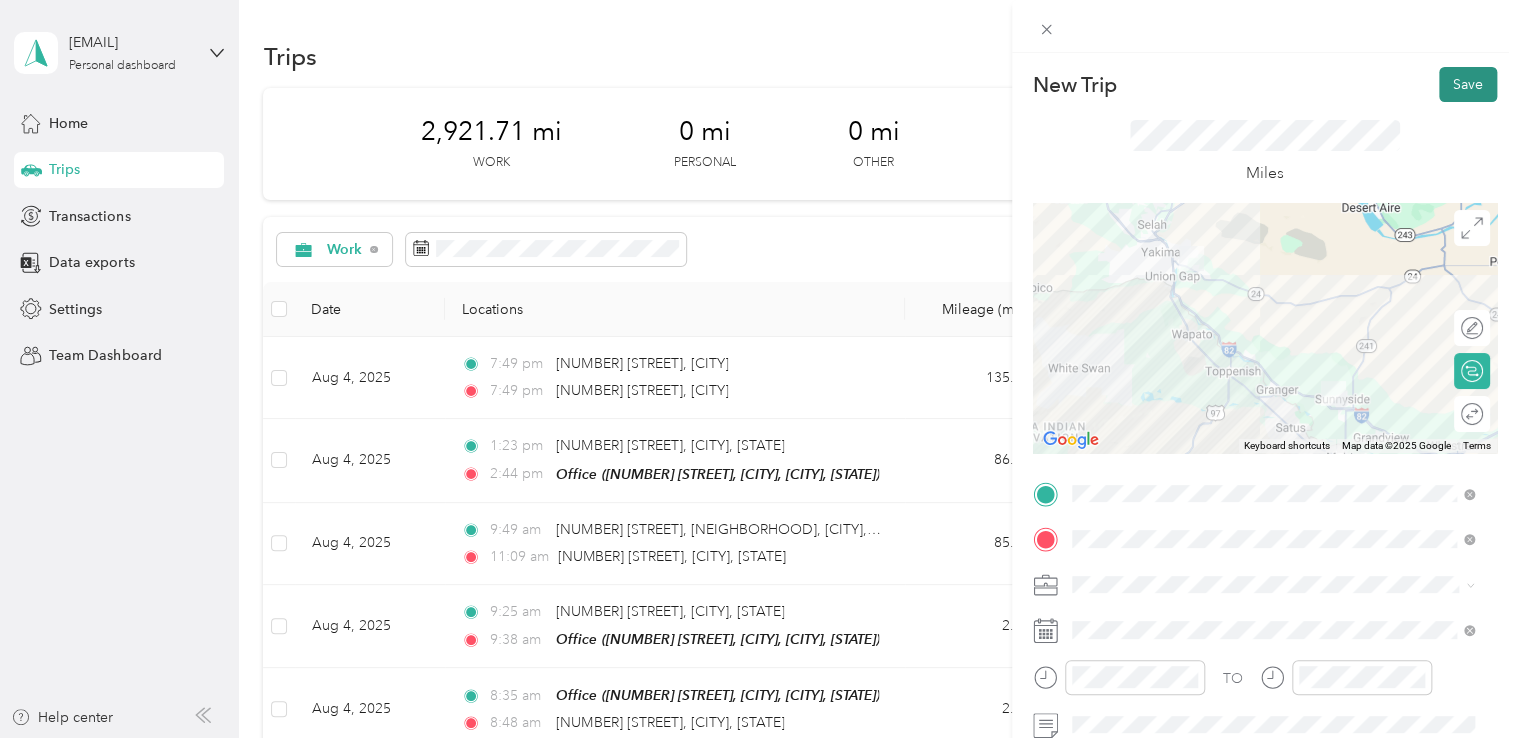 click on "Save" at bounding box center [1468, 84] 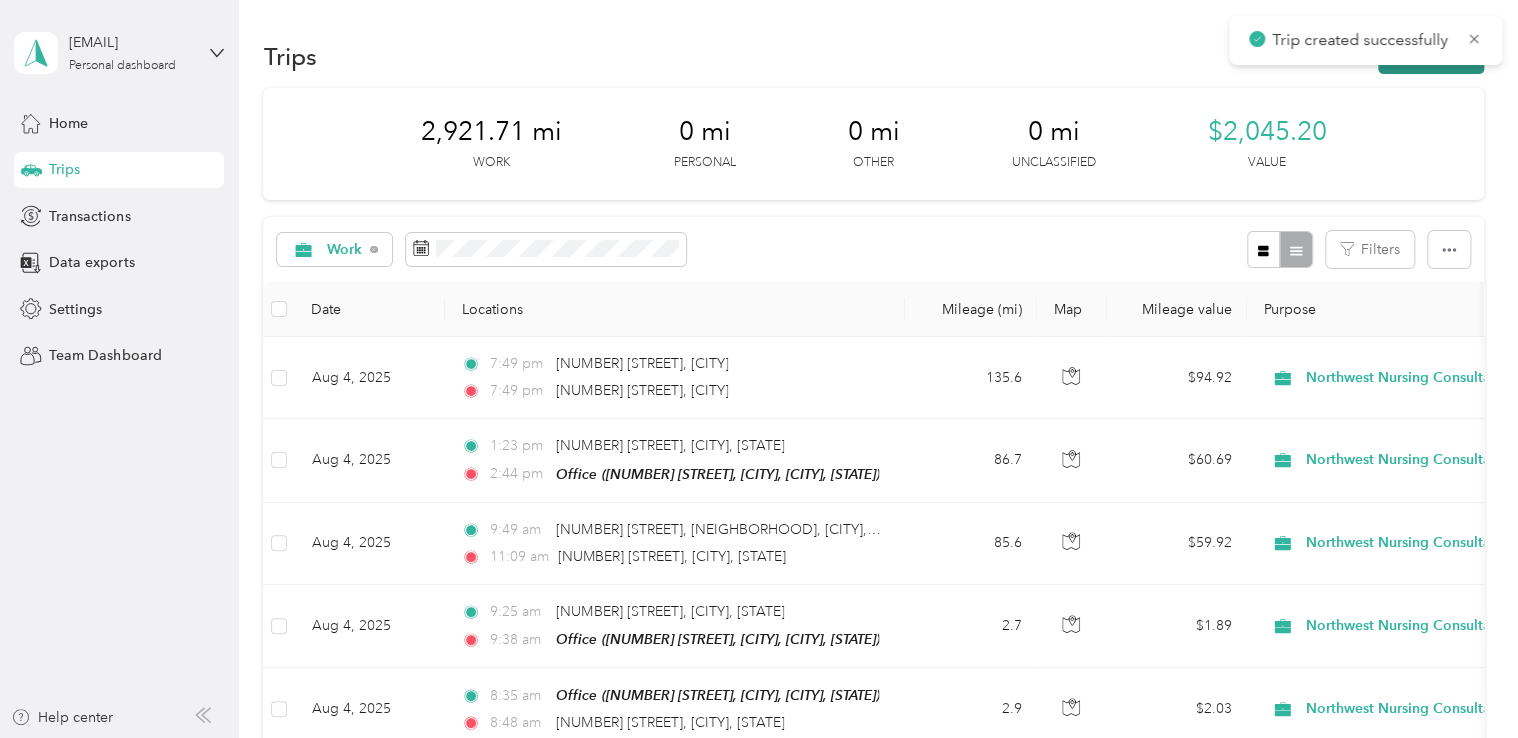 click on "New trip" at bounding box center (1431, 56) 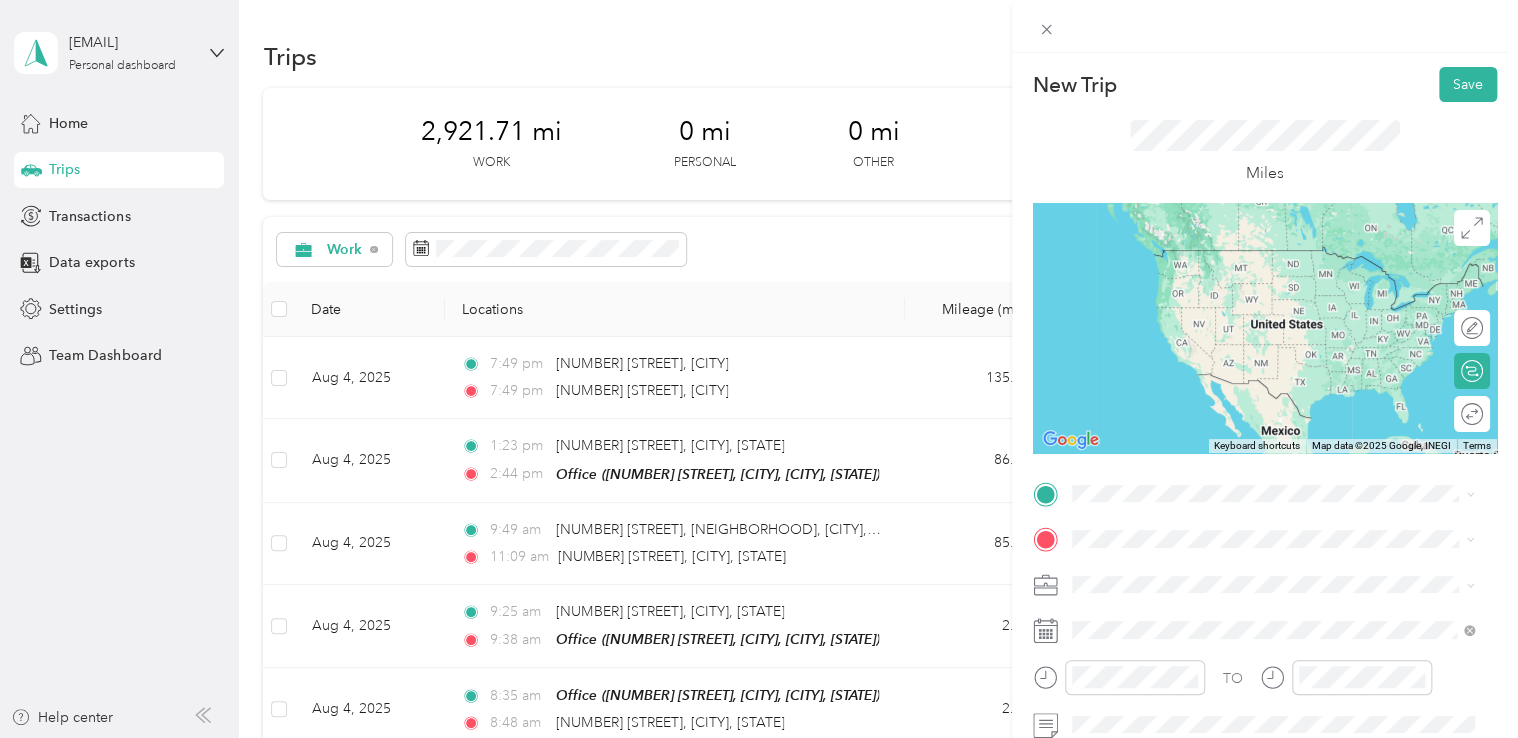 click on "[NUMBER] [STREET]
[CITY], [STATE] [POSTAL_CODE], [COUNTRY]" at bounding box center (1253, 252) 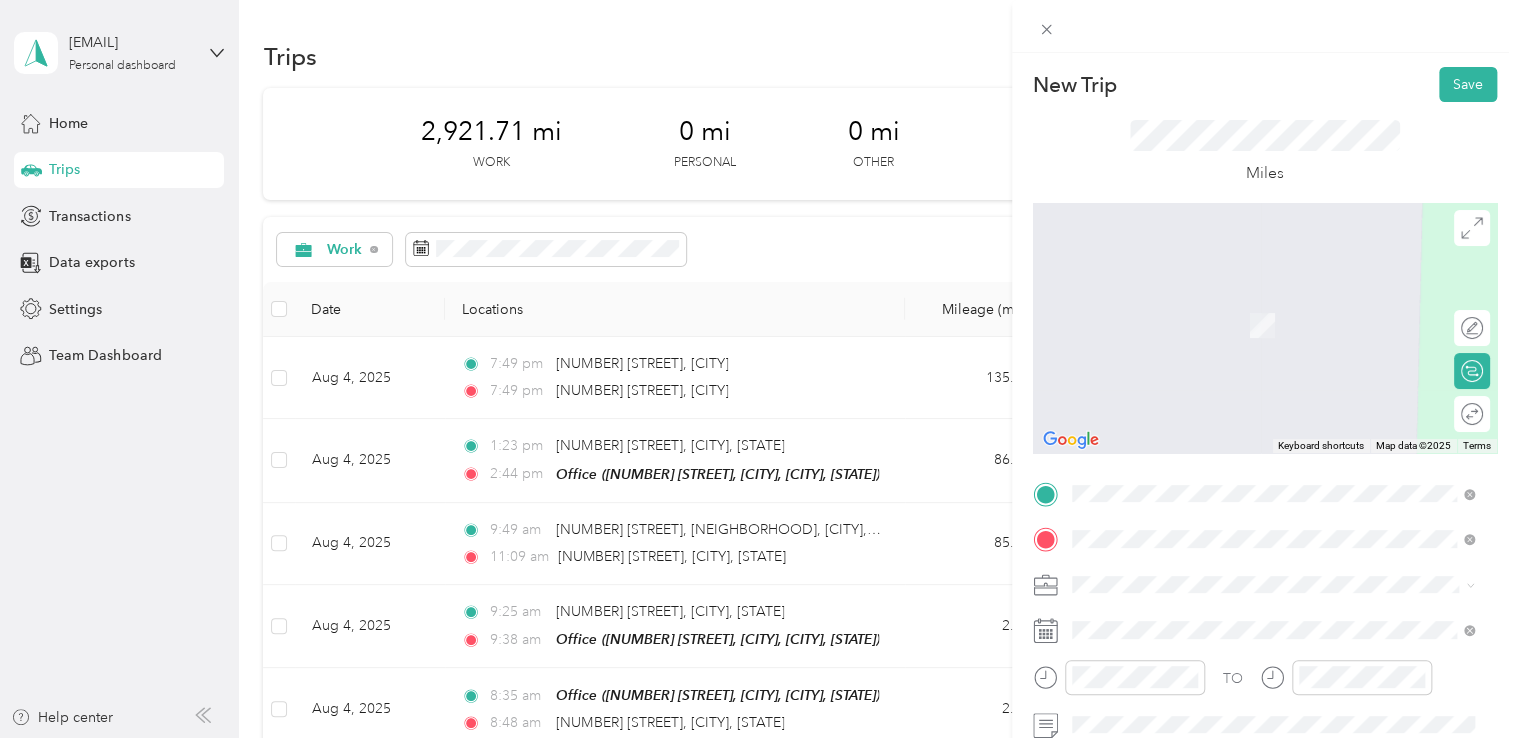 click on "[NUMBER] [STREET]
[CITY], [STATE] [POSTAL_CODE], [COUNTRY]" at bounding box center [1253, 325] 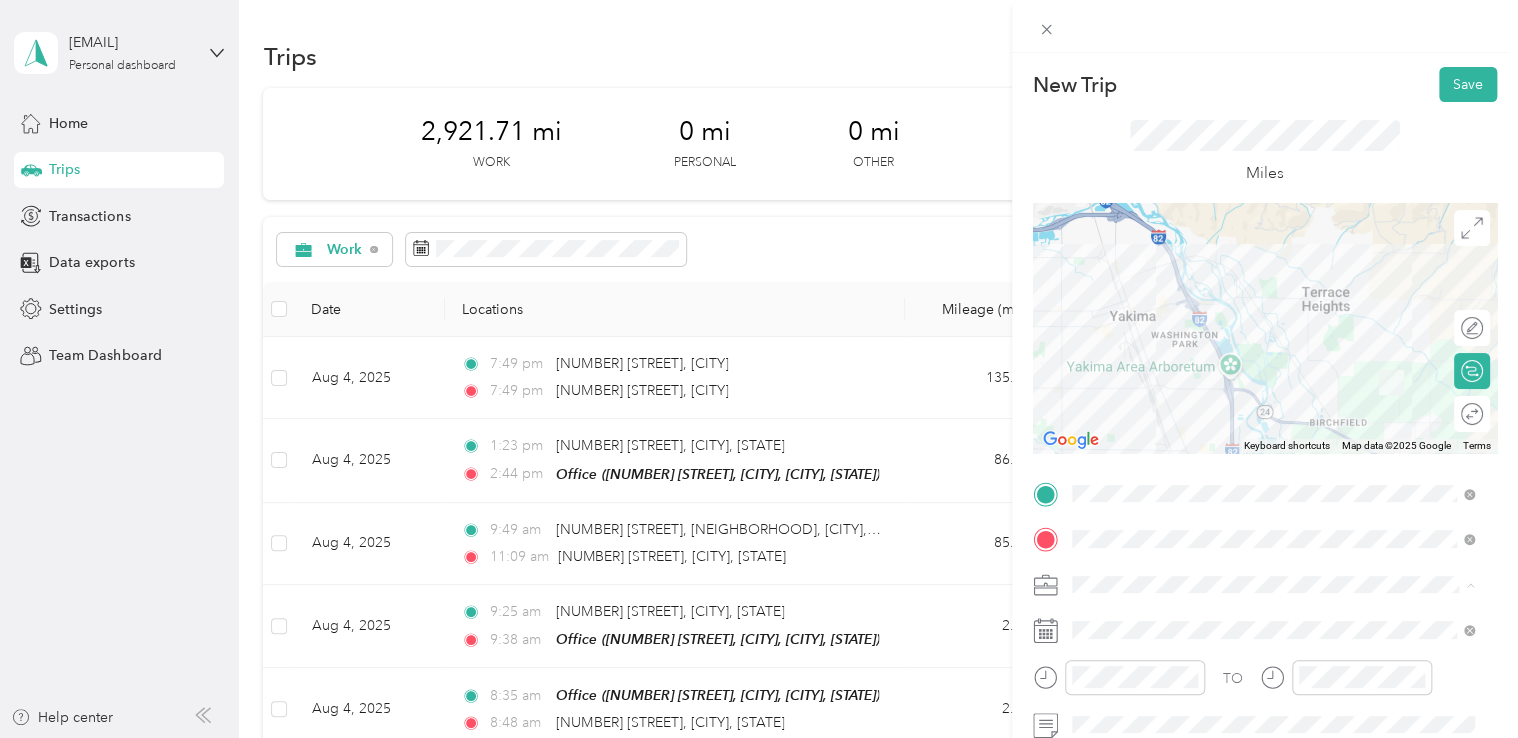 click on "Northwest Nursing Consultants" at bounding box center [1273, 374] 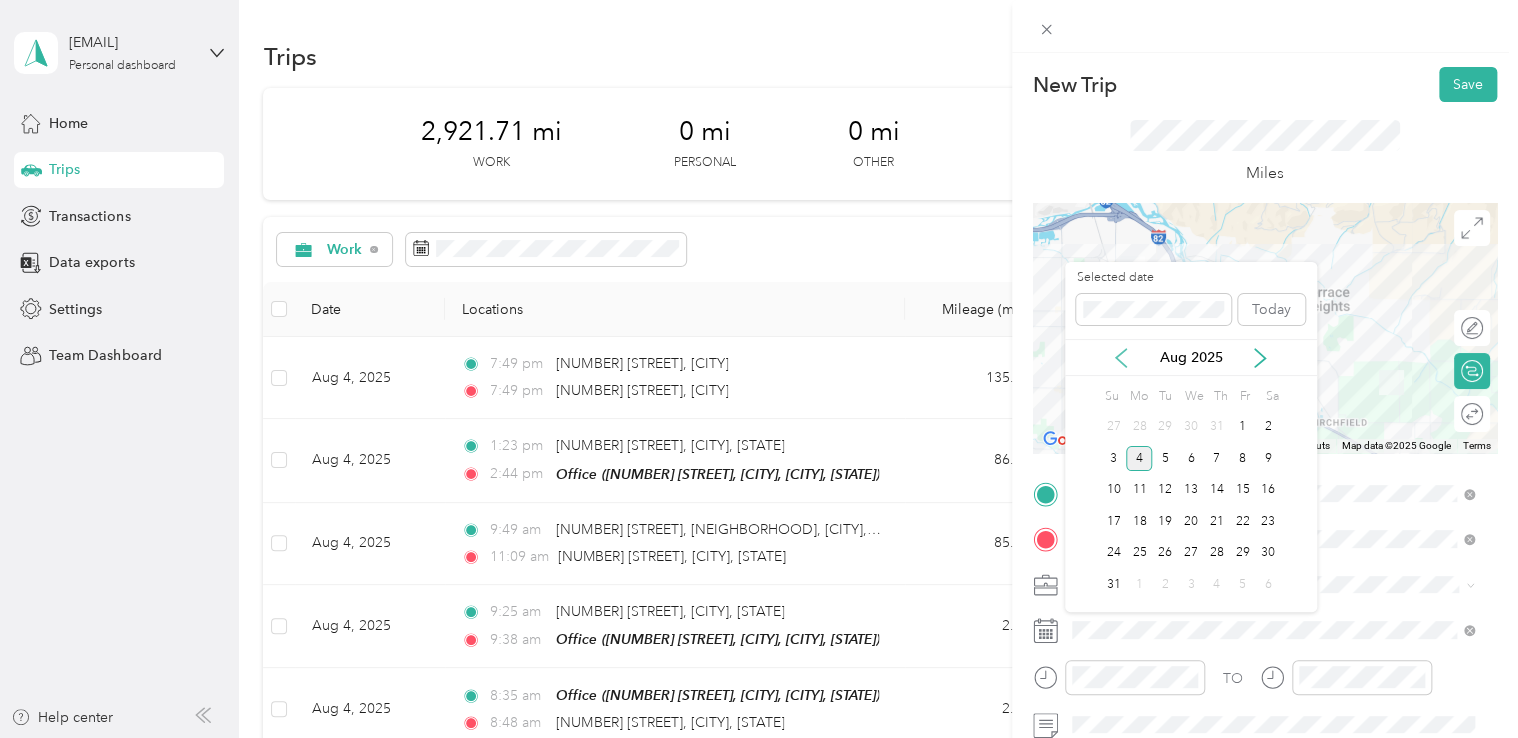 click 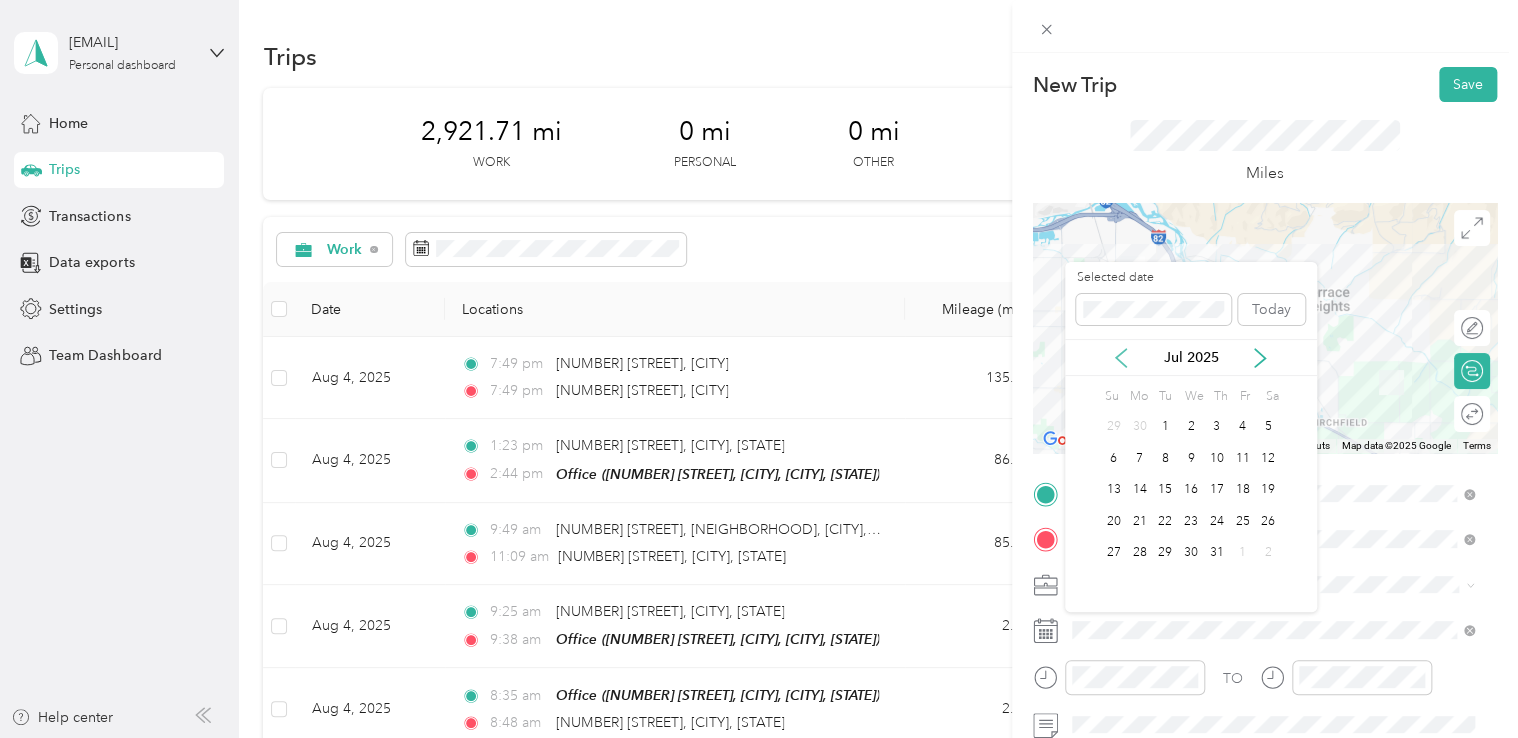 click 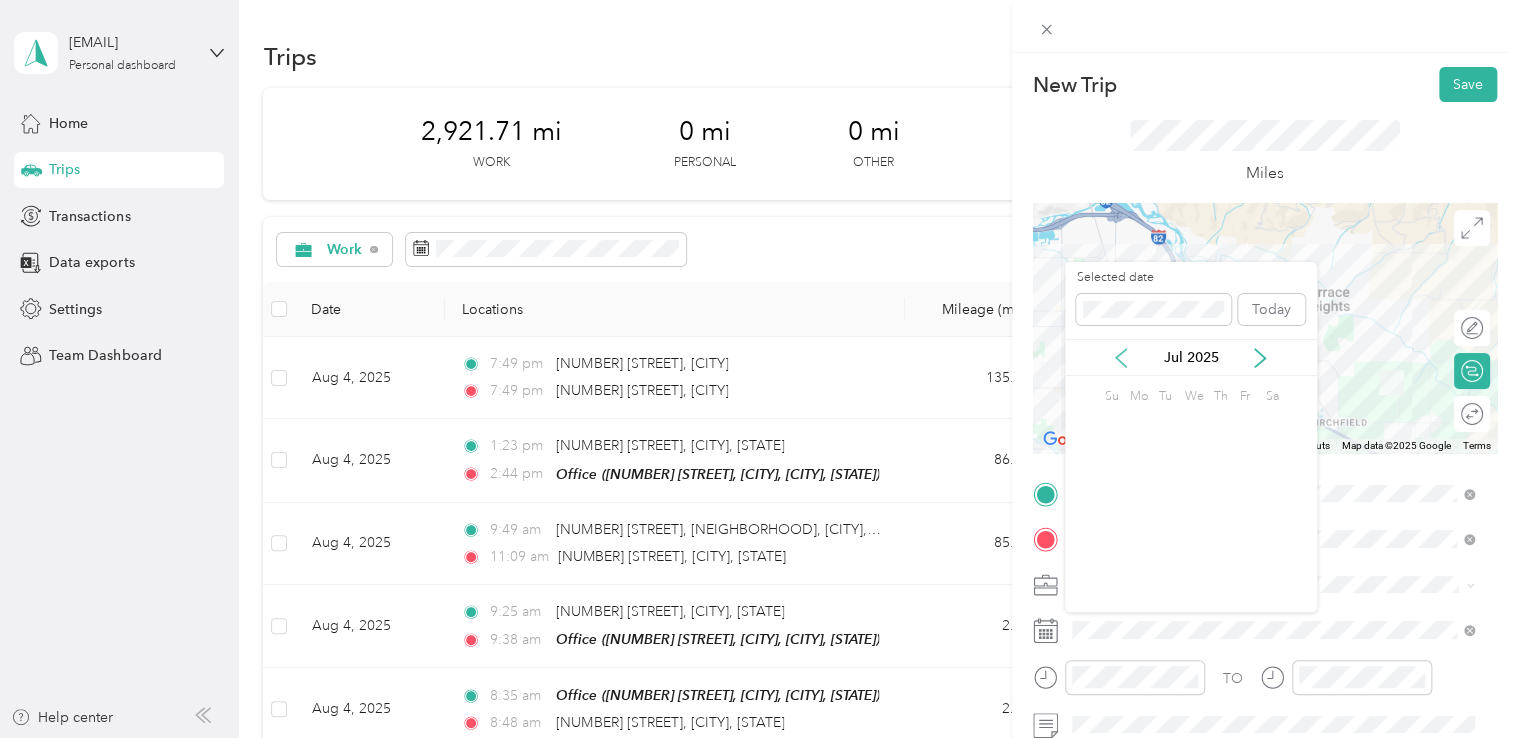 click 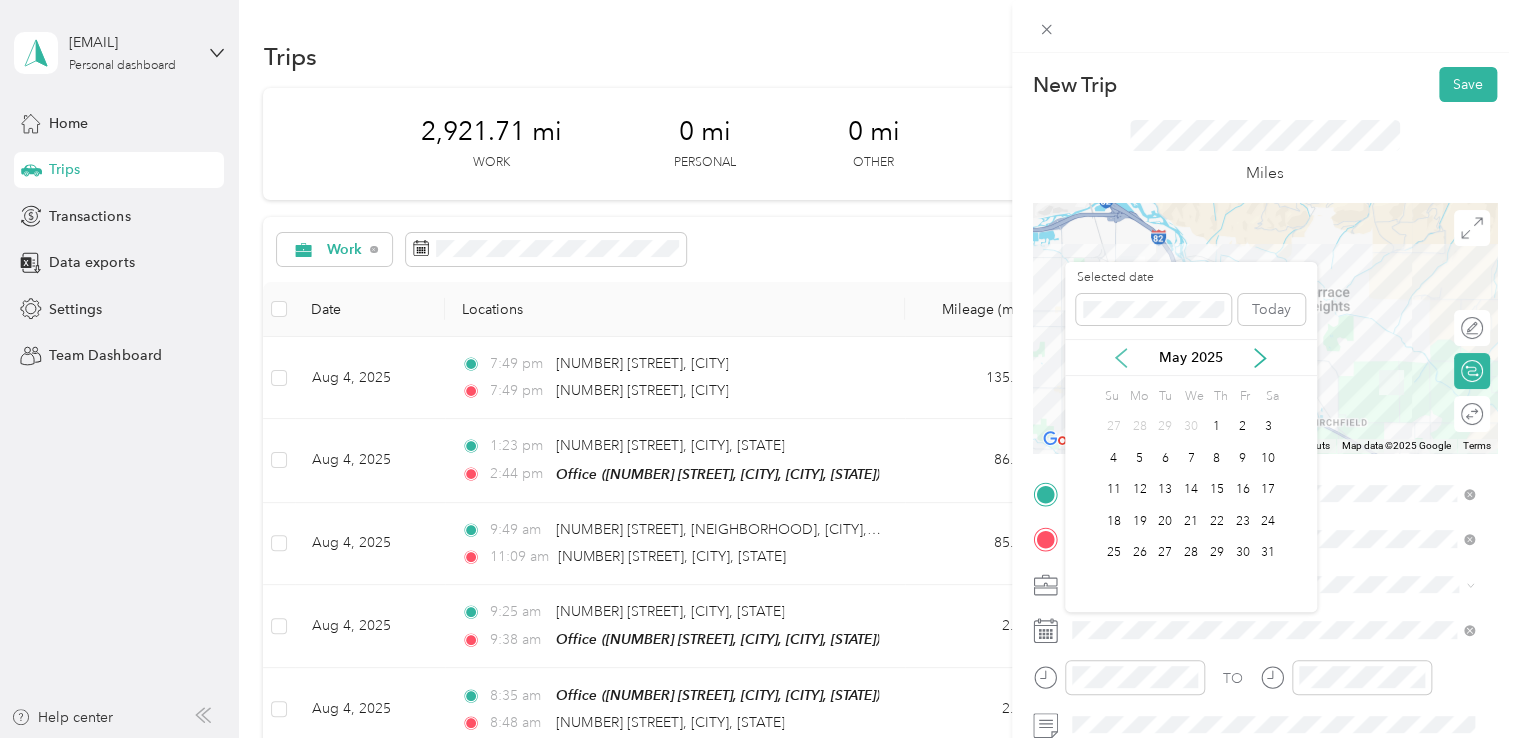 click 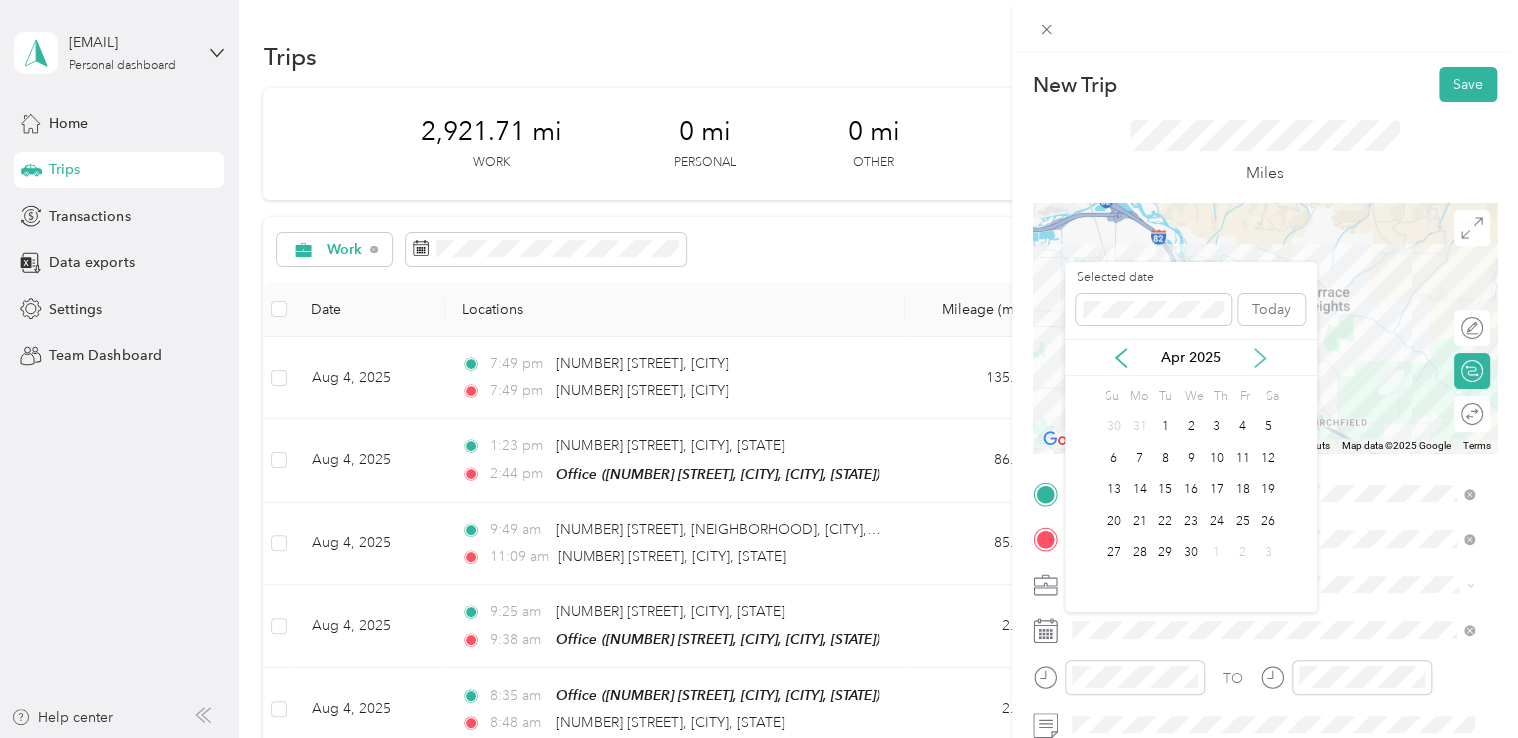 click 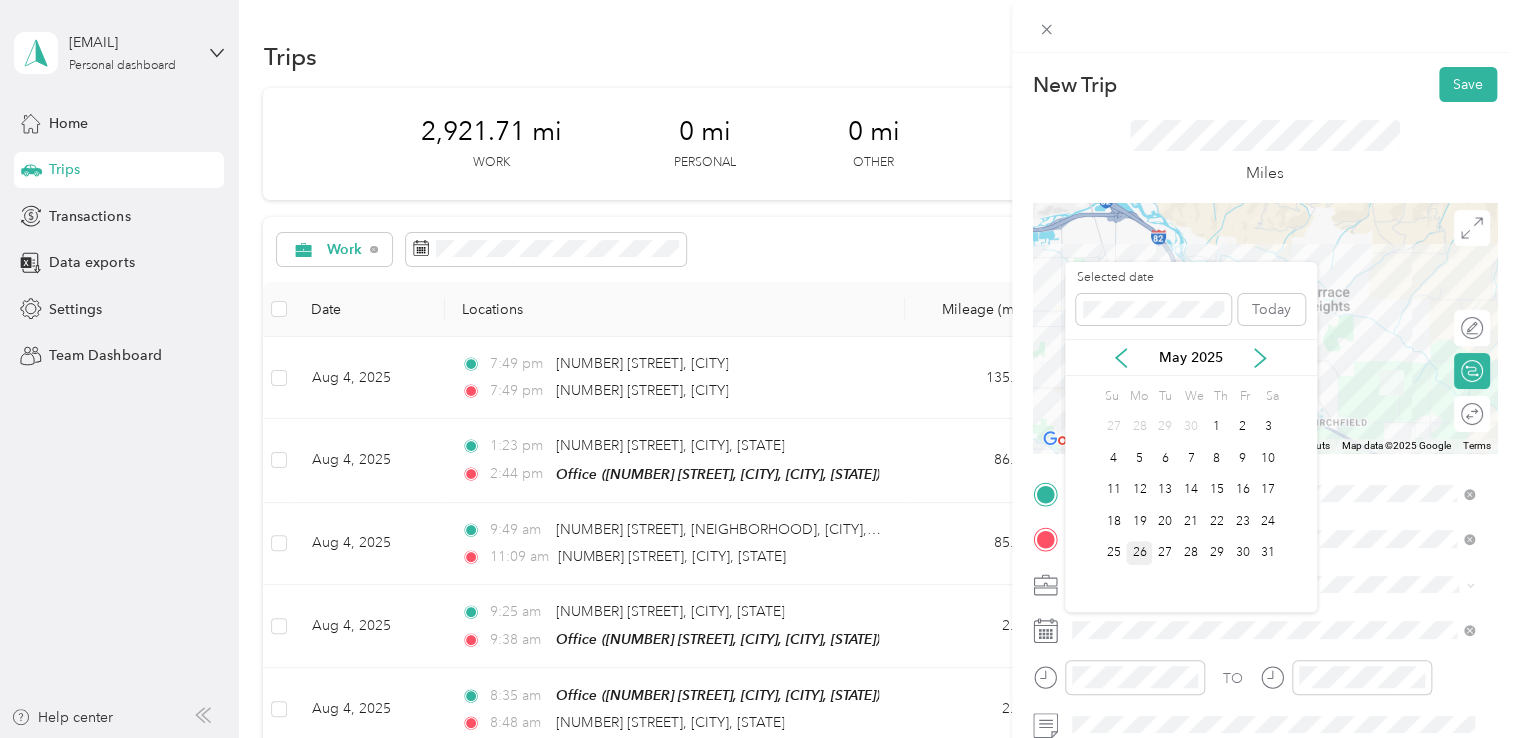 click on "26" at bounding box center [1139, 553] 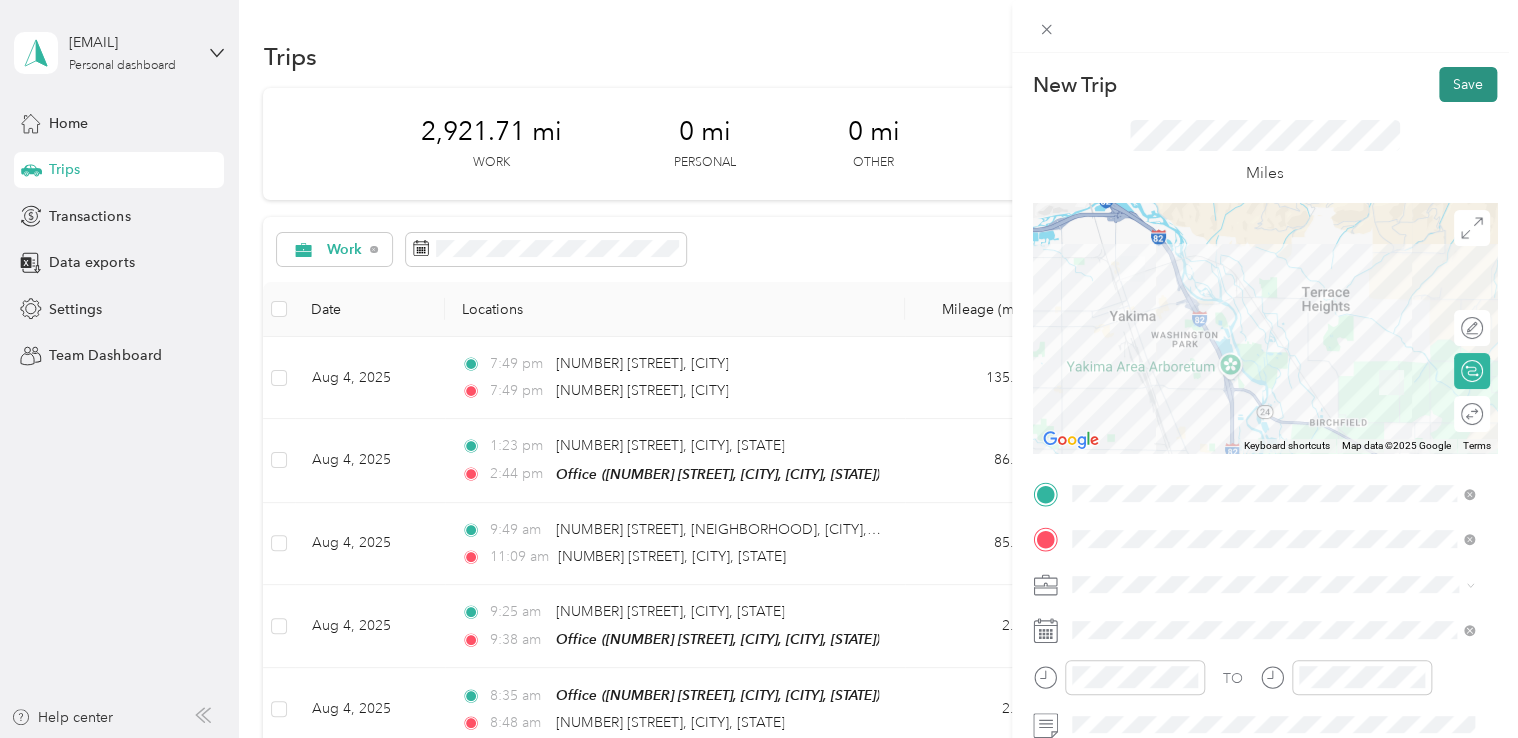 click on "Save" at bounding box center [1468, 84] 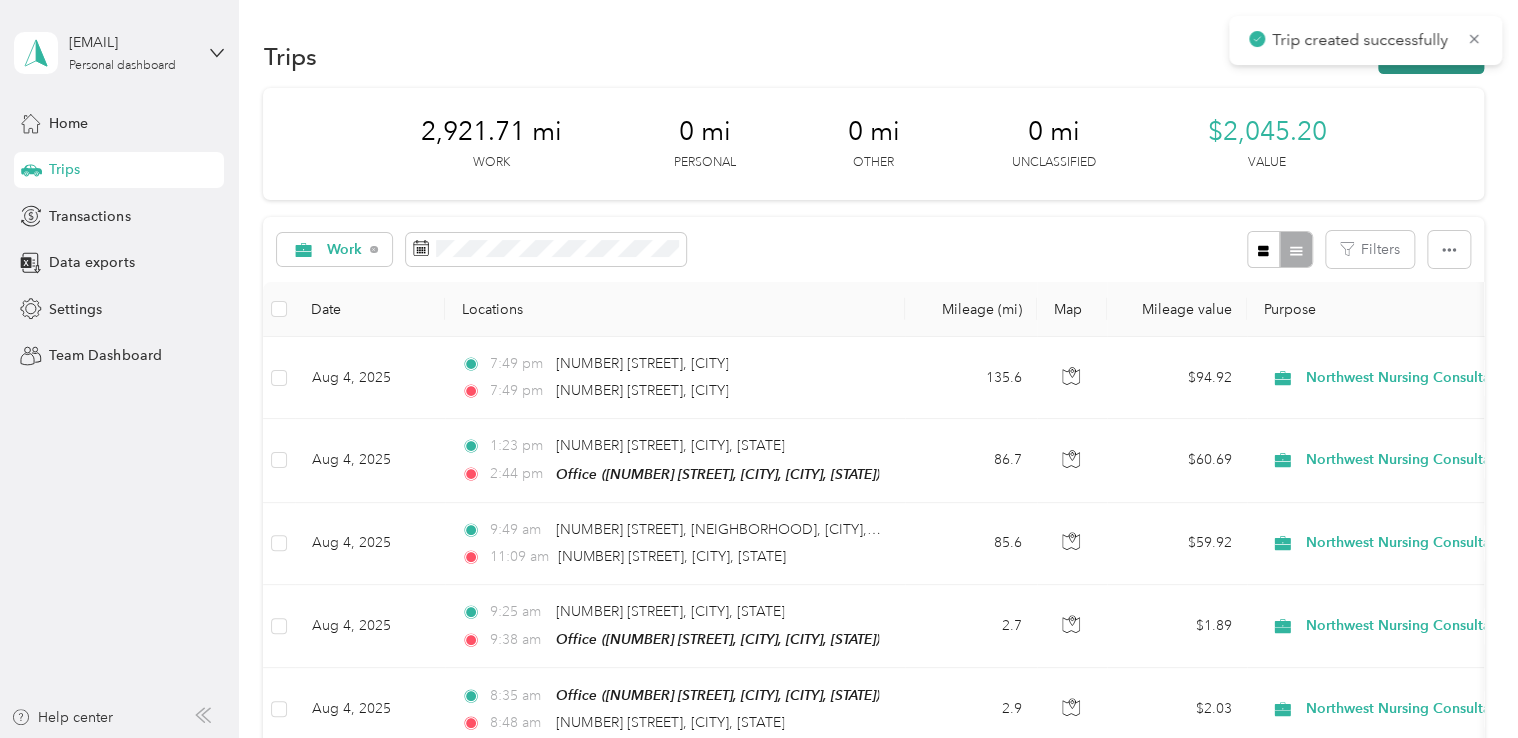 click on "New trip" at bounding box center [1431, 56] 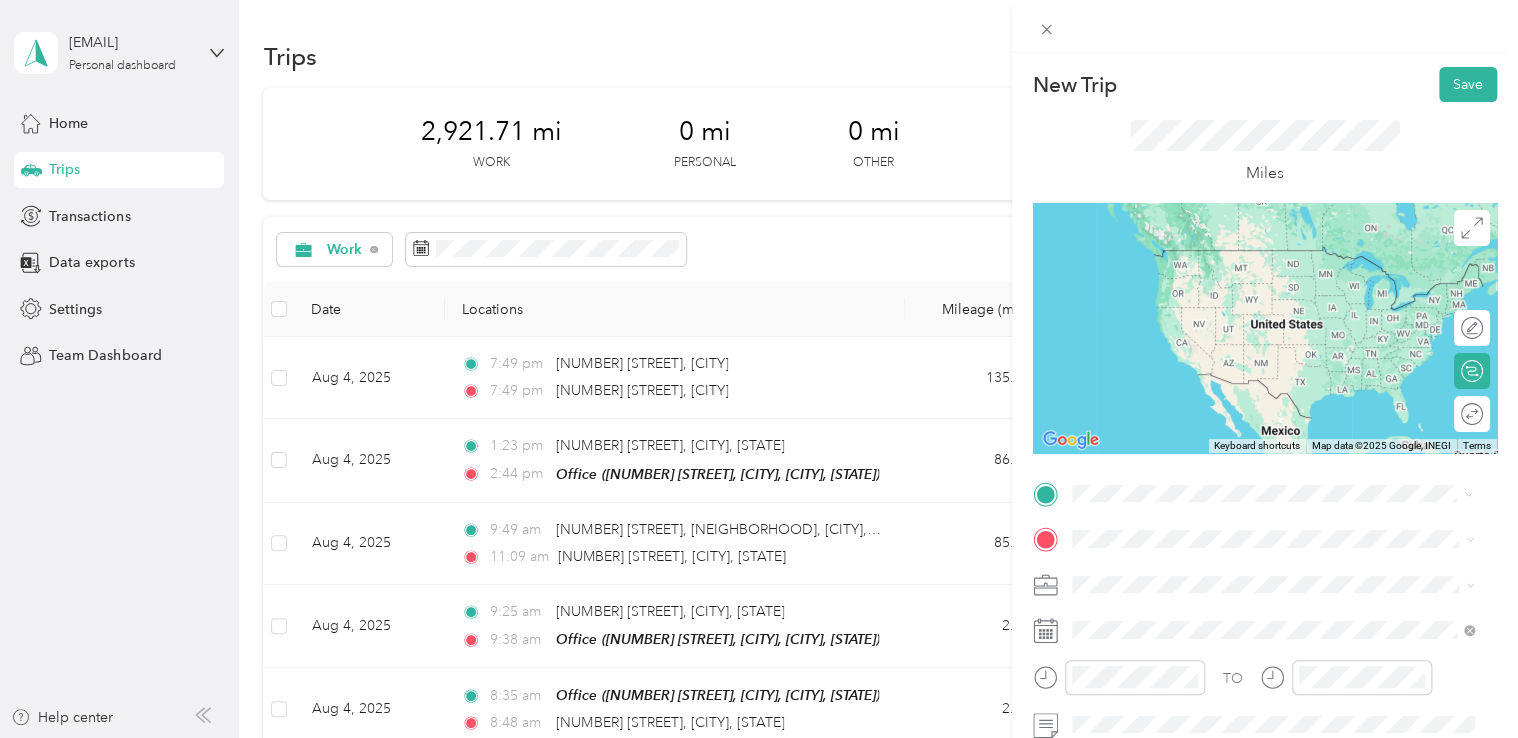 click on "[NUMBER] [STREET]
[CITY], [STATE] [POSTAL_CODE], [COUNTRY]" at bounding box center (1273, 279) 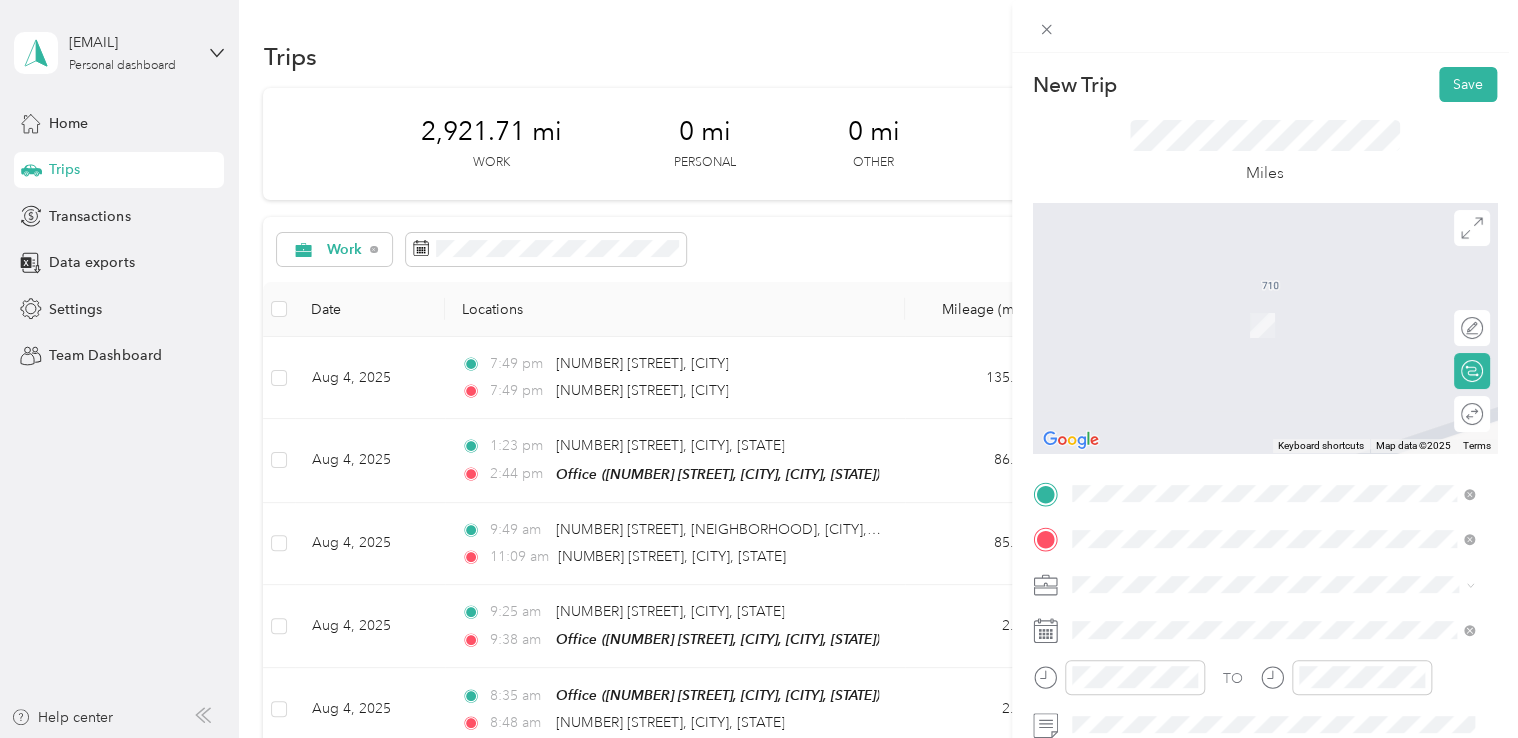 click on "[NUMBER] [STREET]
[CITY], [STATE] [POSTAL_CODE], [COUNTRY]" at bounding box center [1273, 304] 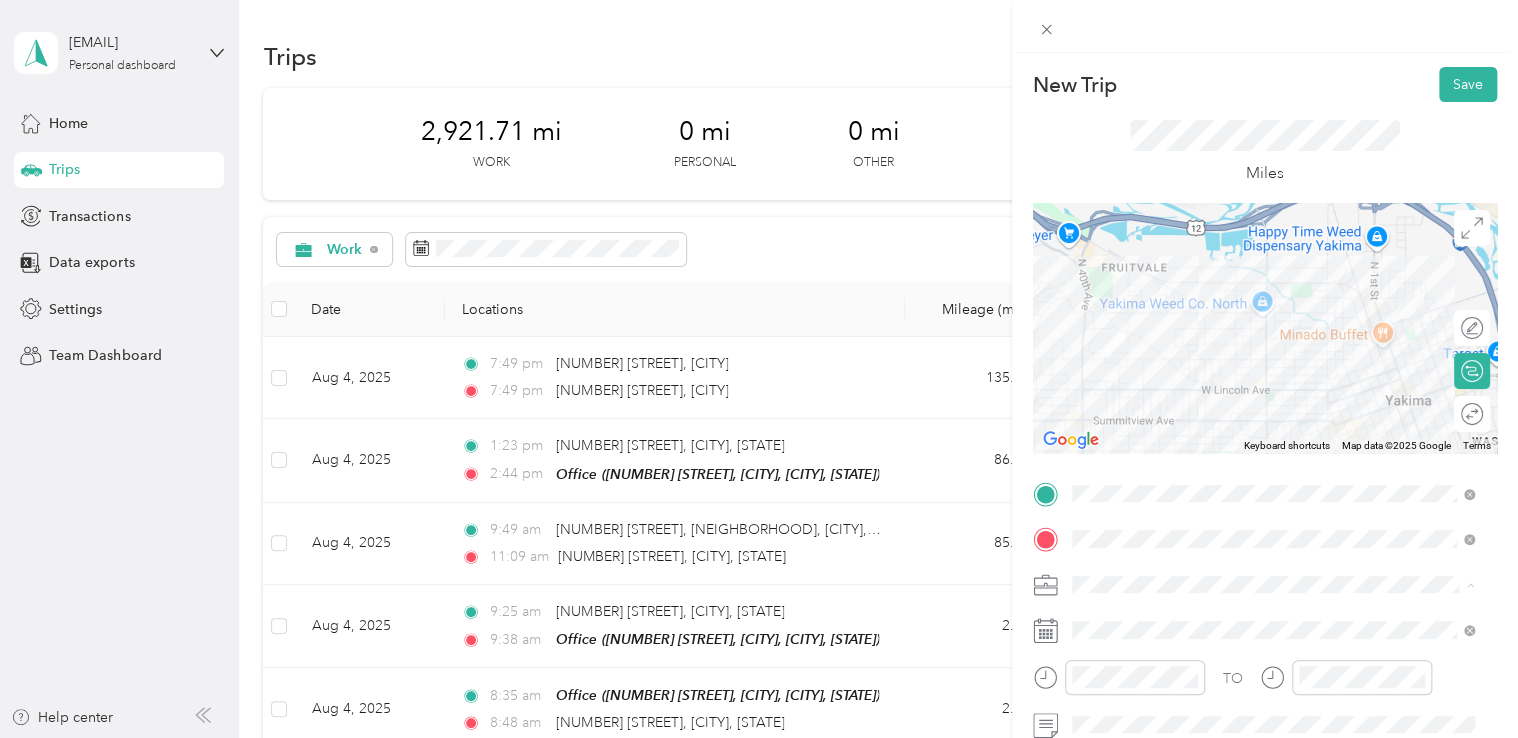 click on "Northwest Nursing Consultants" at bounding box center [1273, 374] 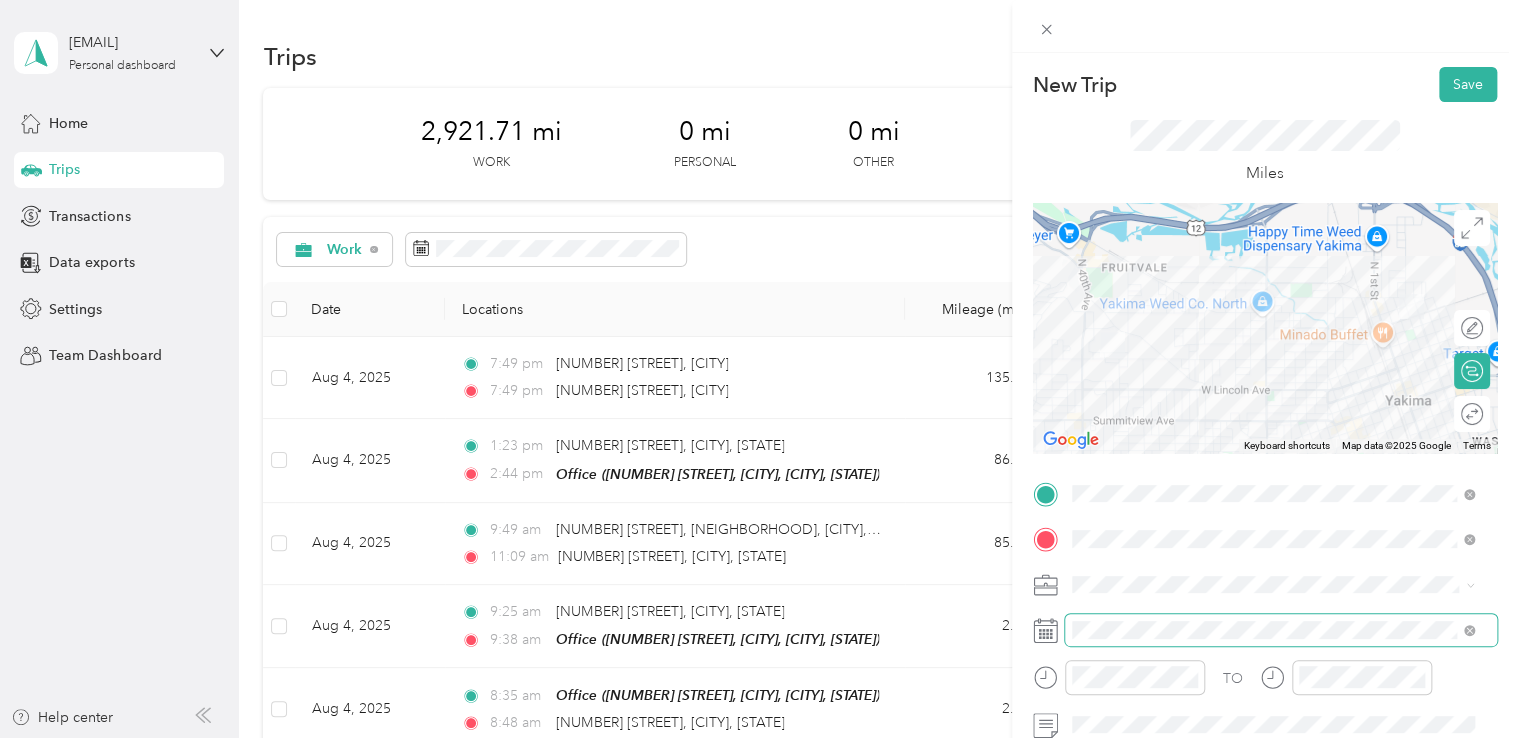 click at bounding box center [1281, 630] 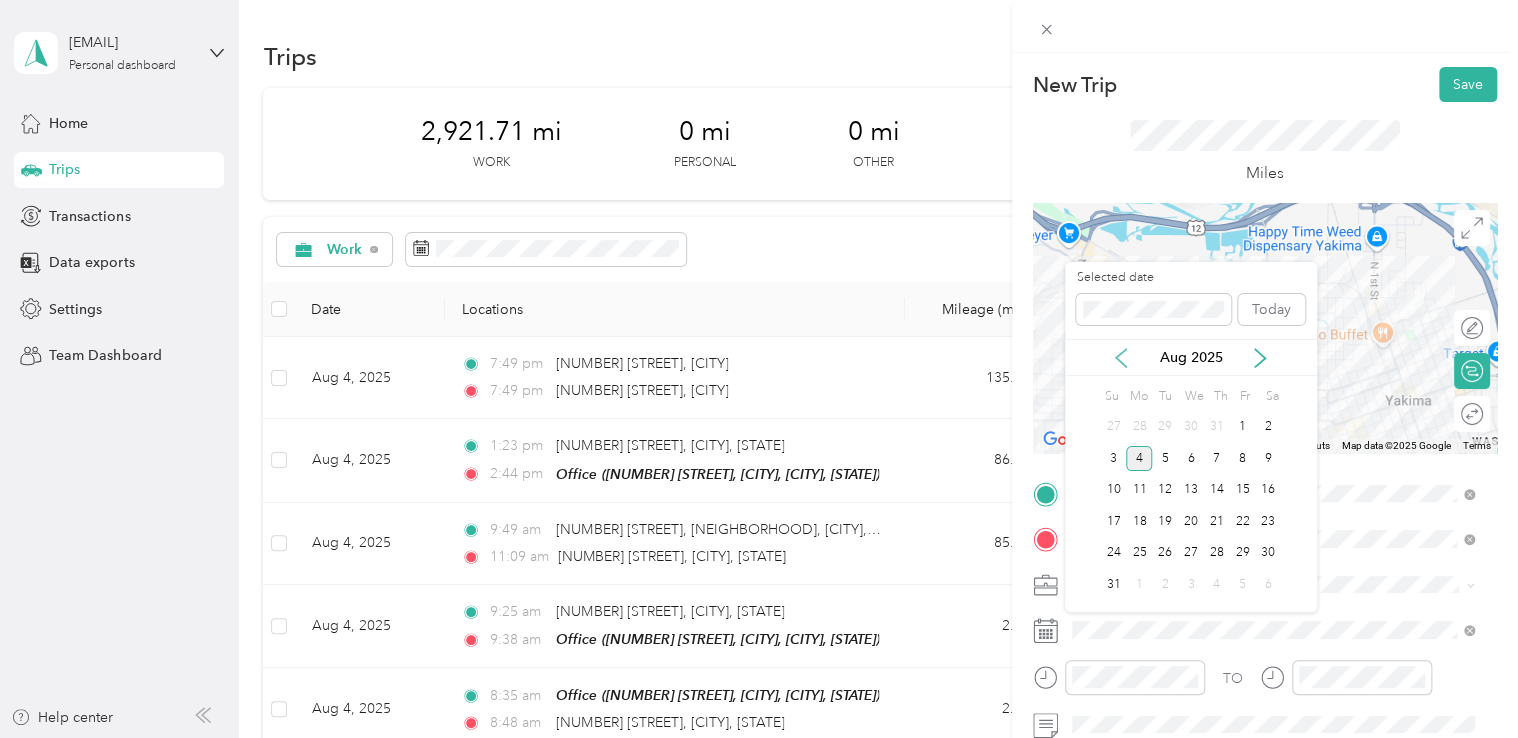 click 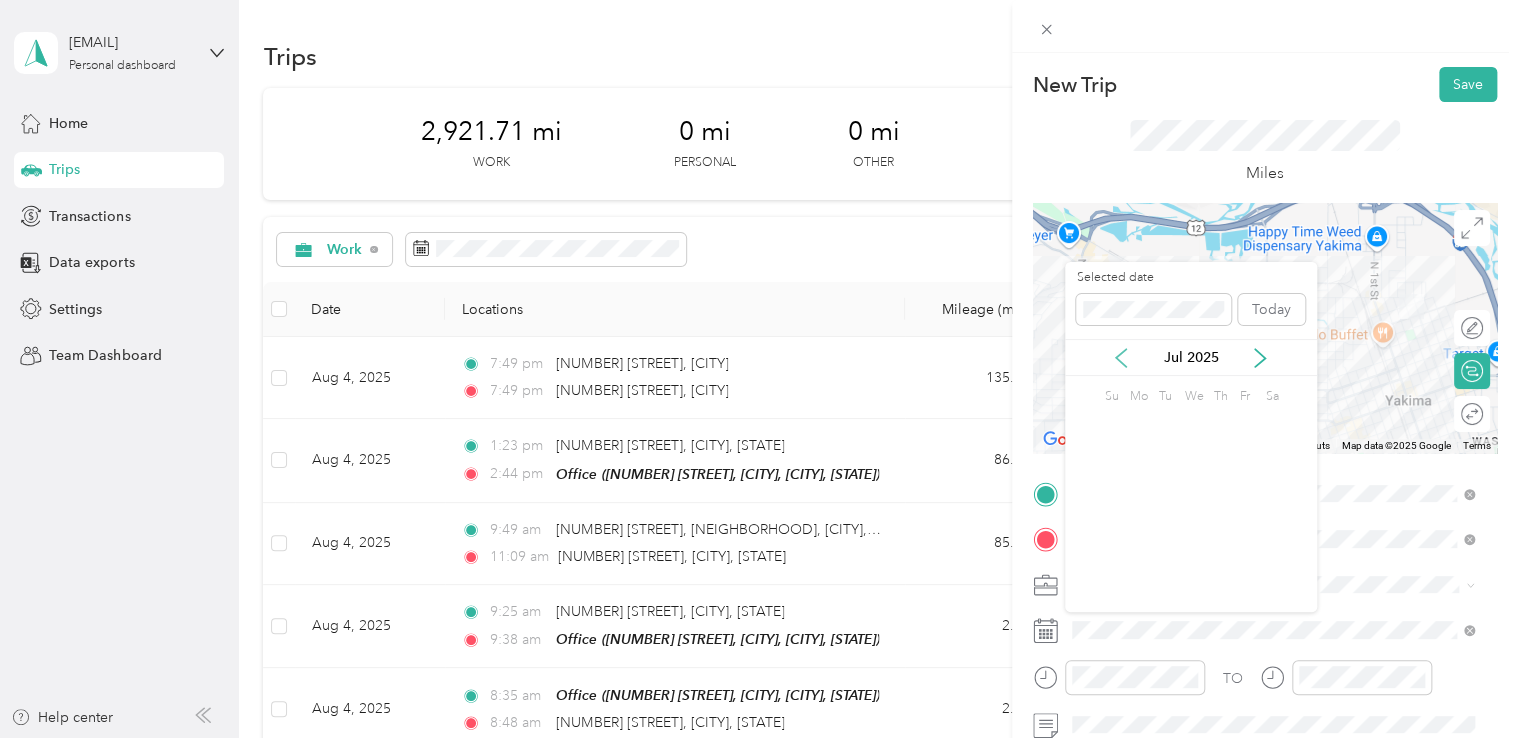 click 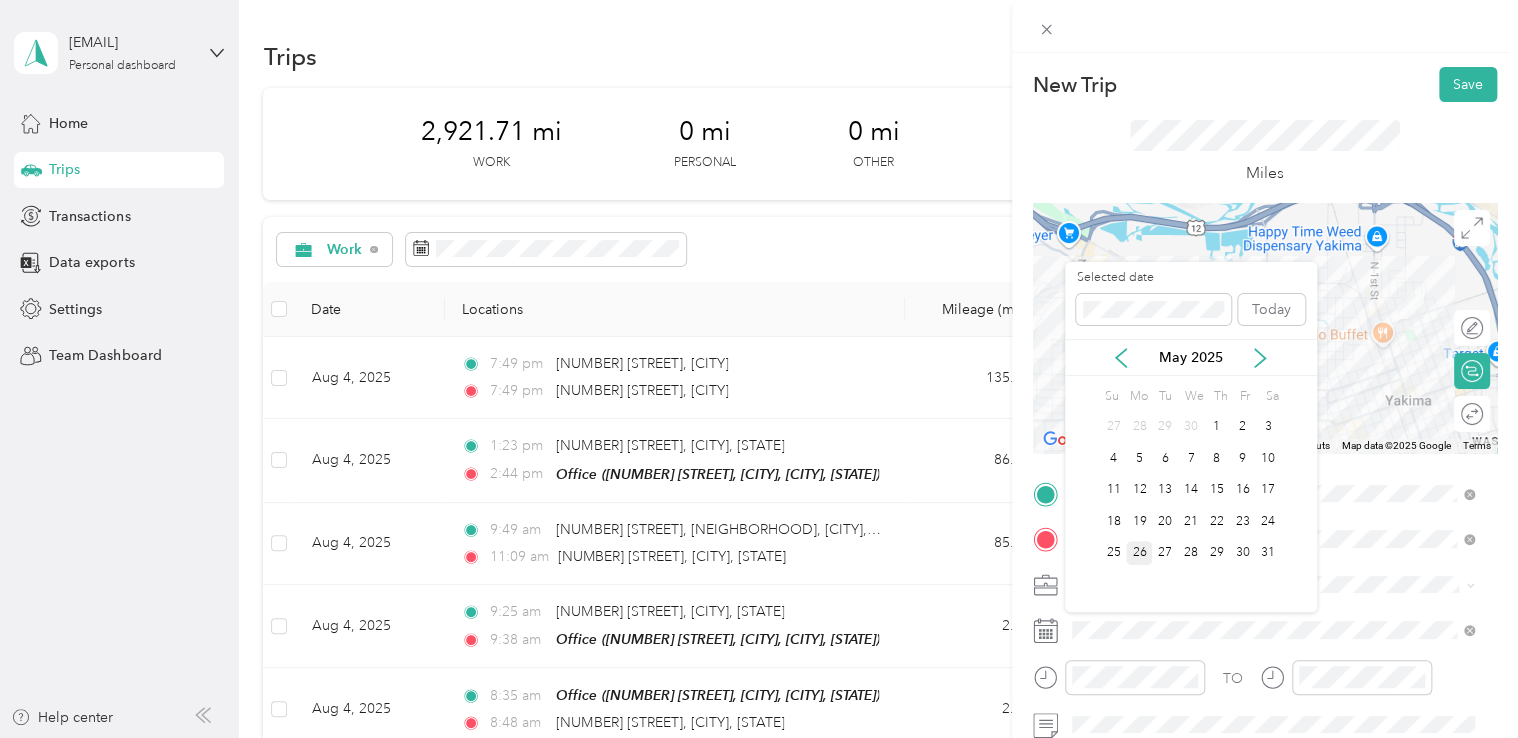 click on "26" at bounding box center [1139, 553] 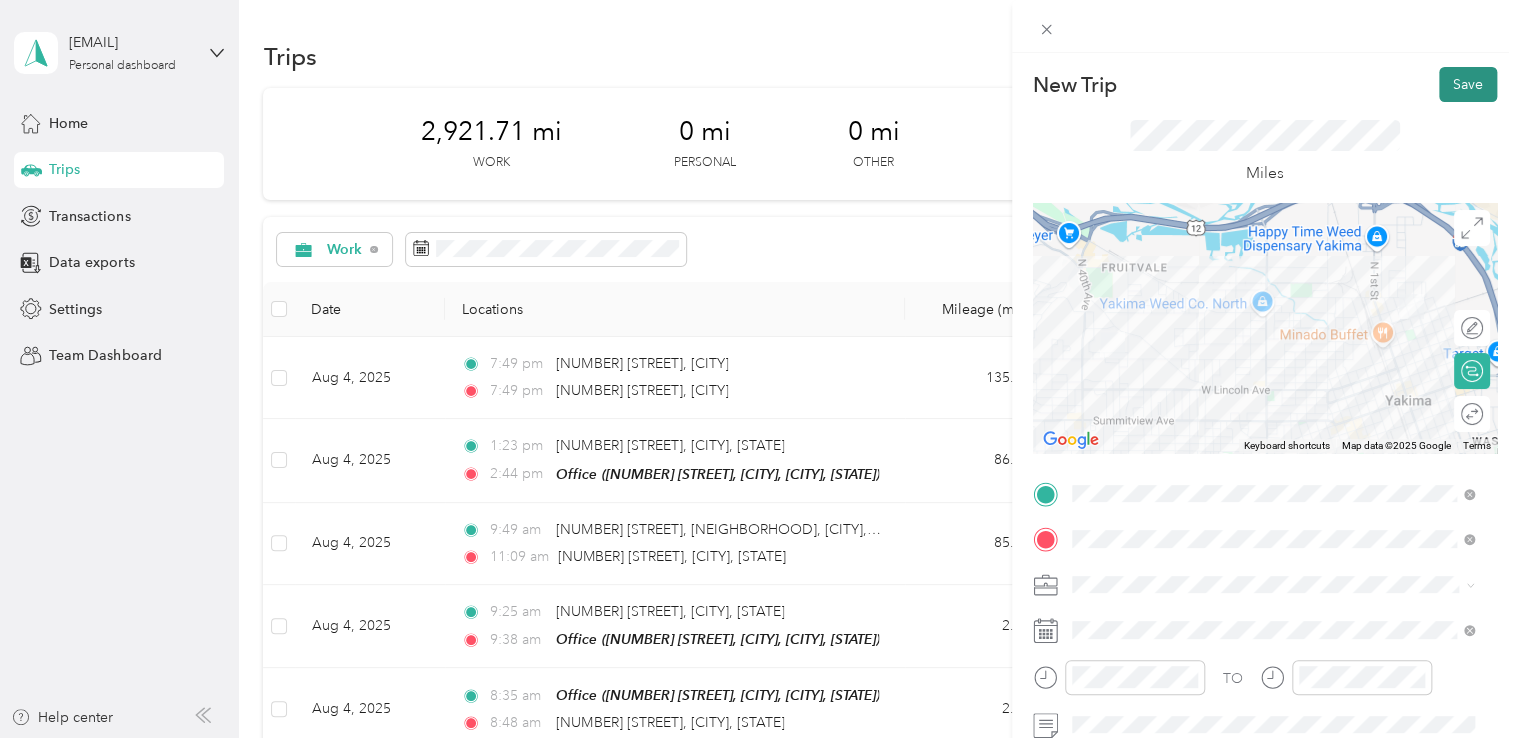 click on "Save" at bounding box center [1468, 84] 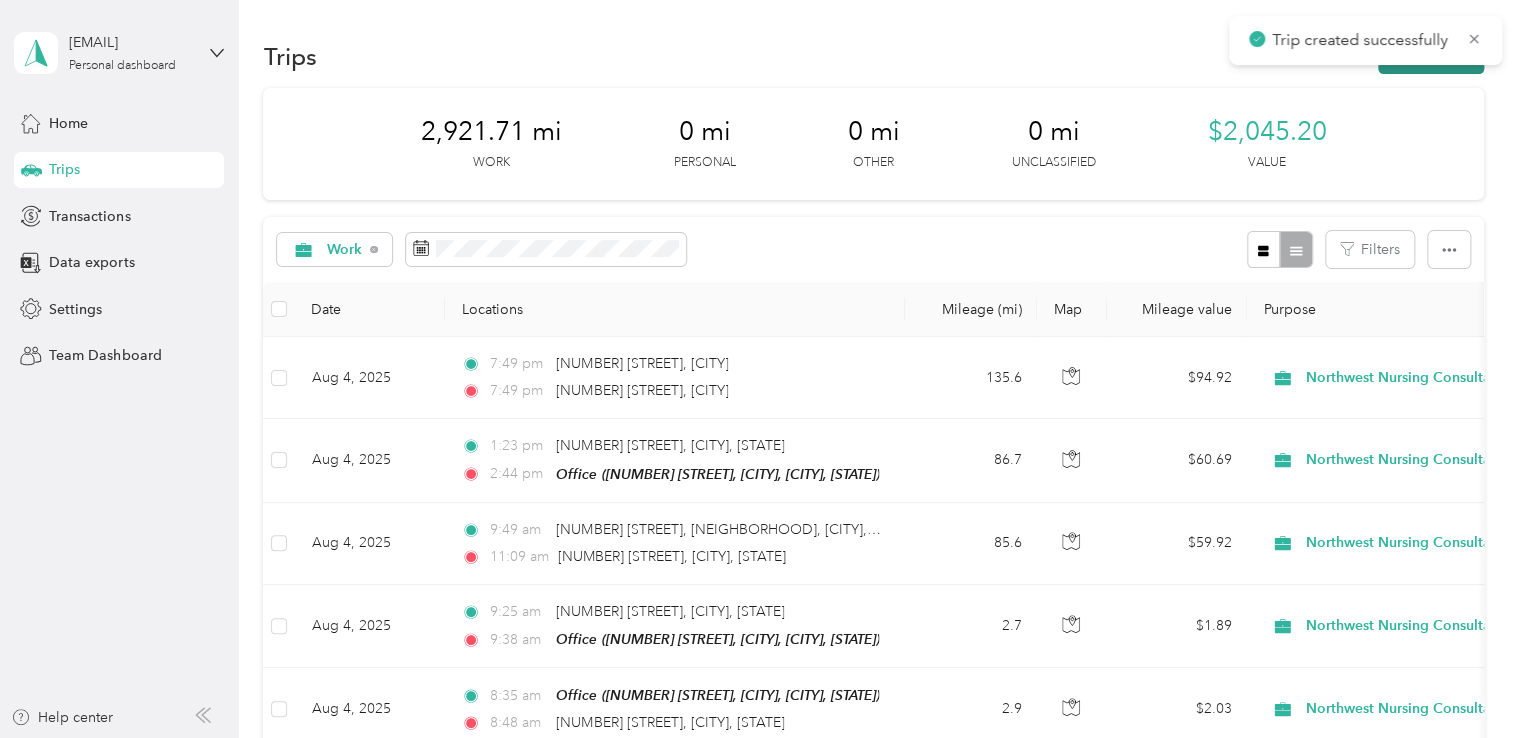 click on "New trip" at bounding box center (1431, 56) 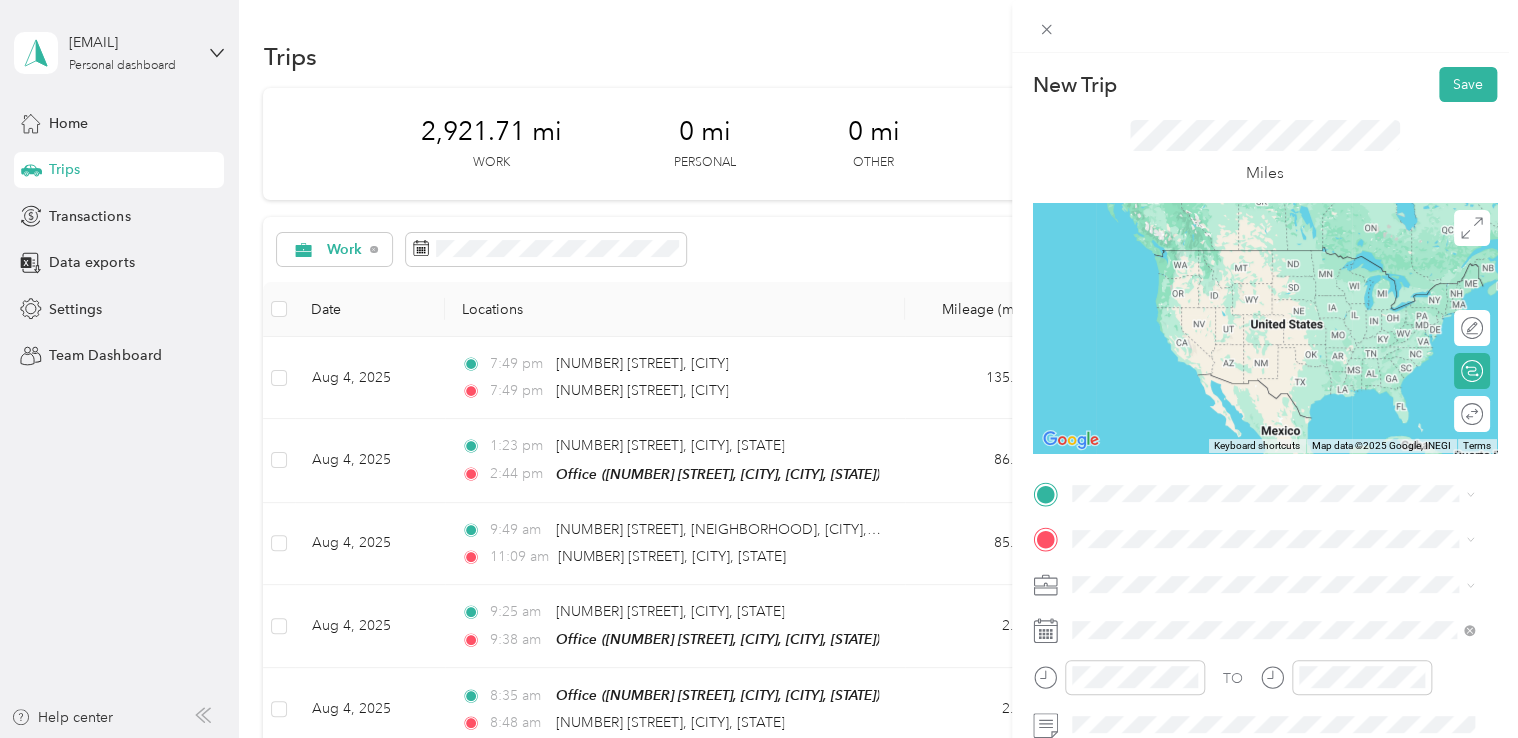 click on "[NUMBER] [STREET]
[CITY], [STATE] [POSTAL_CODE], [COUNTRY]" at bounding box center (1273, 253) 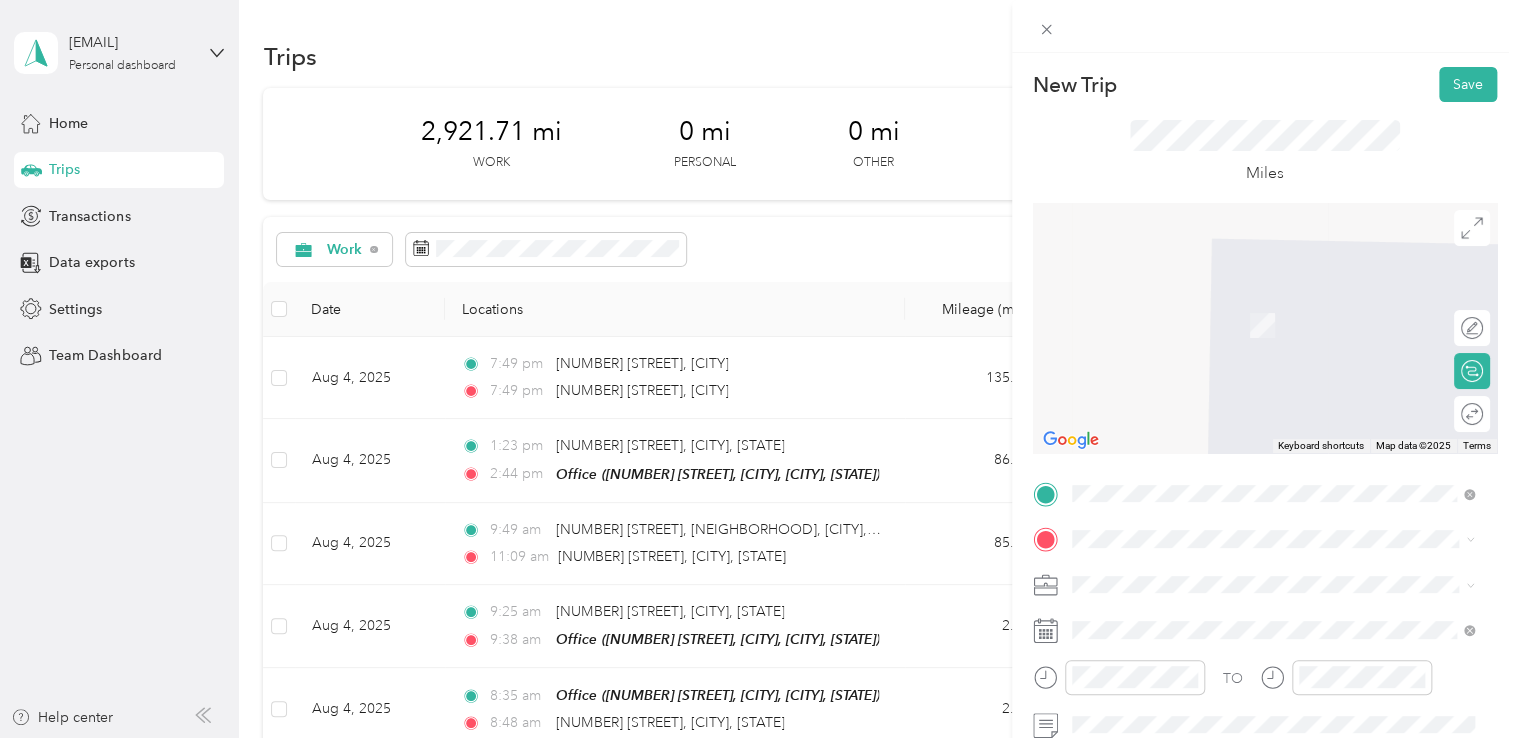 click on "Office [NUMBER] [STREET], [CITY], [POSTAL_CODE], [CITY], [STATE], [COUNTRY]" at bounding box center (1288, 640) 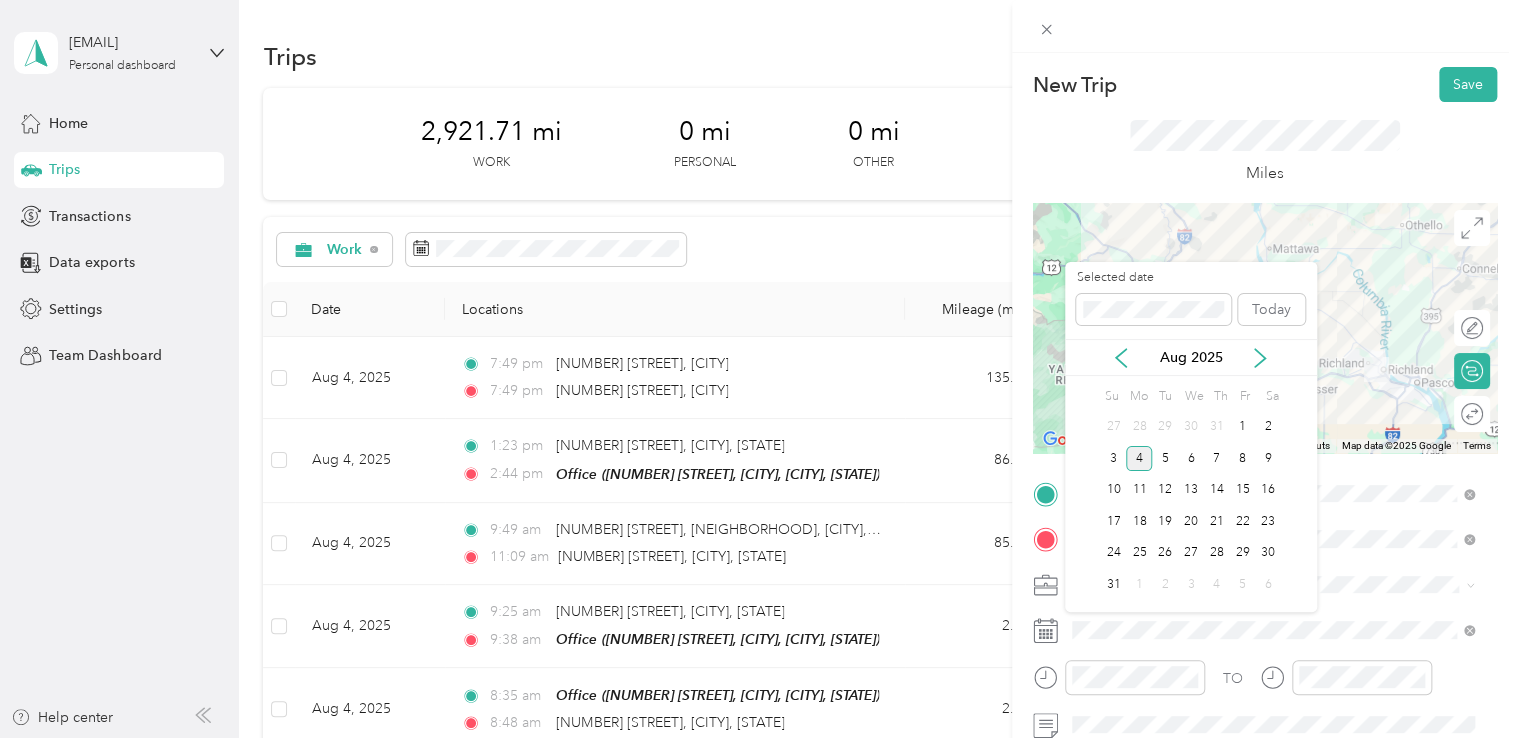 click on "Aug 2025" at bounding box center (1191, 357) 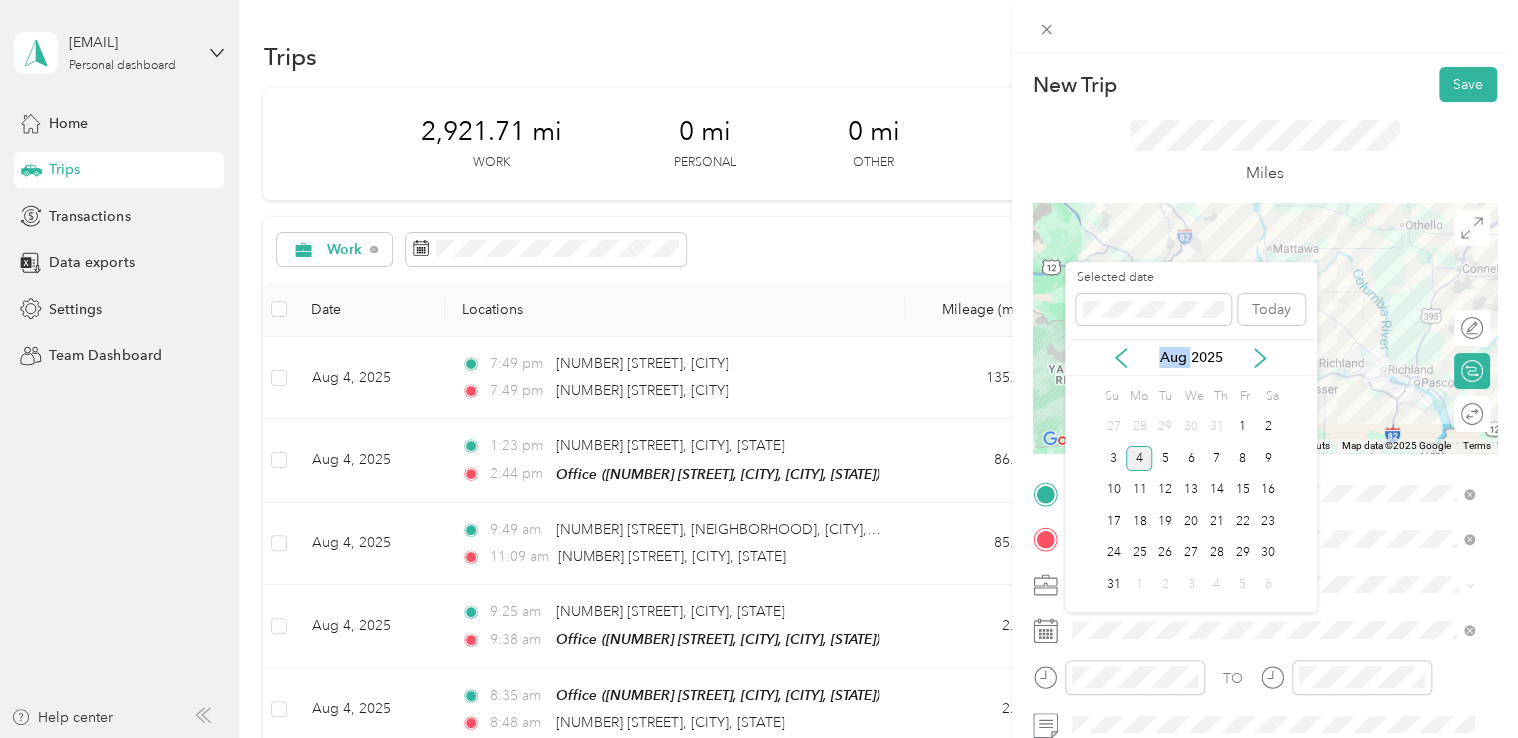 click on "Aug 2025" at bounding box center [1191, 357] 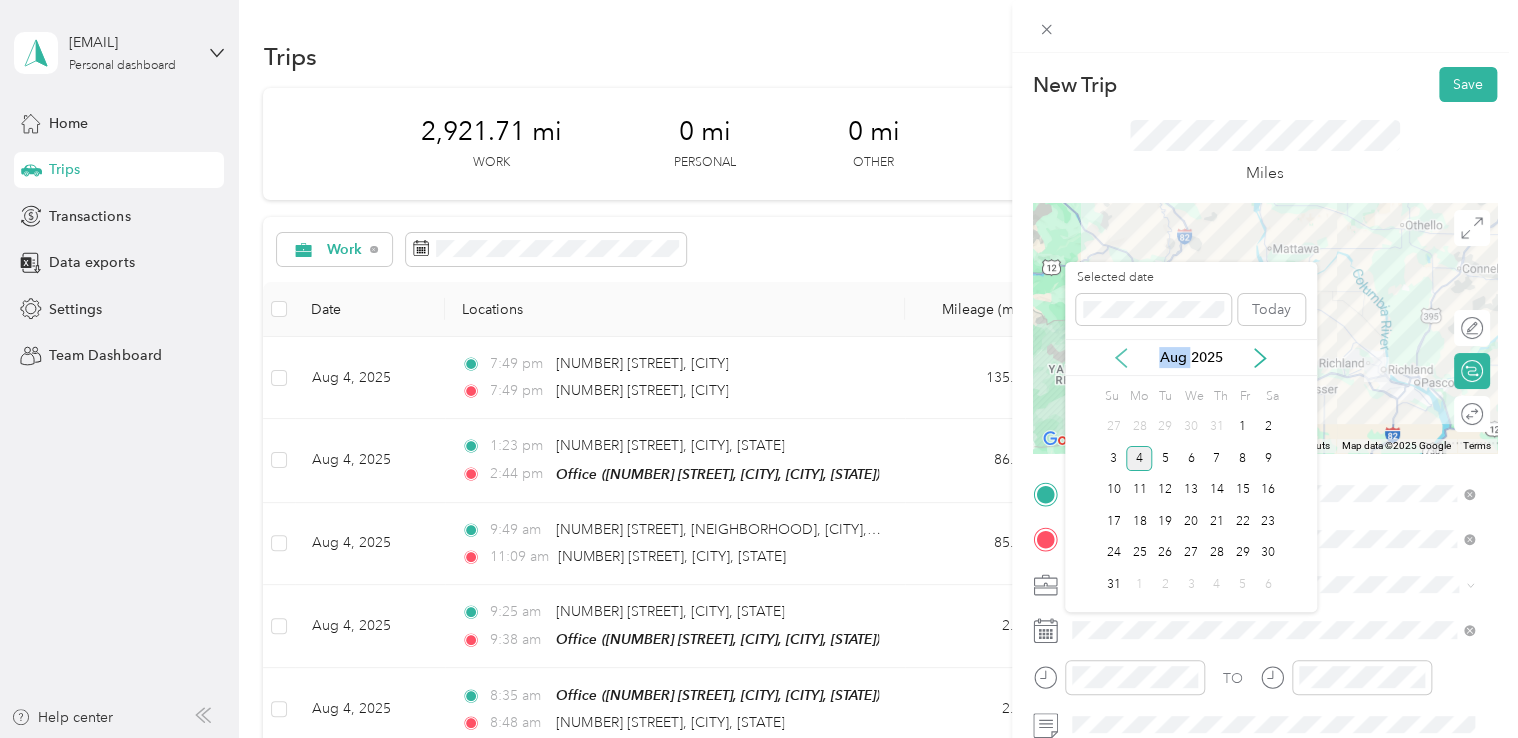 click 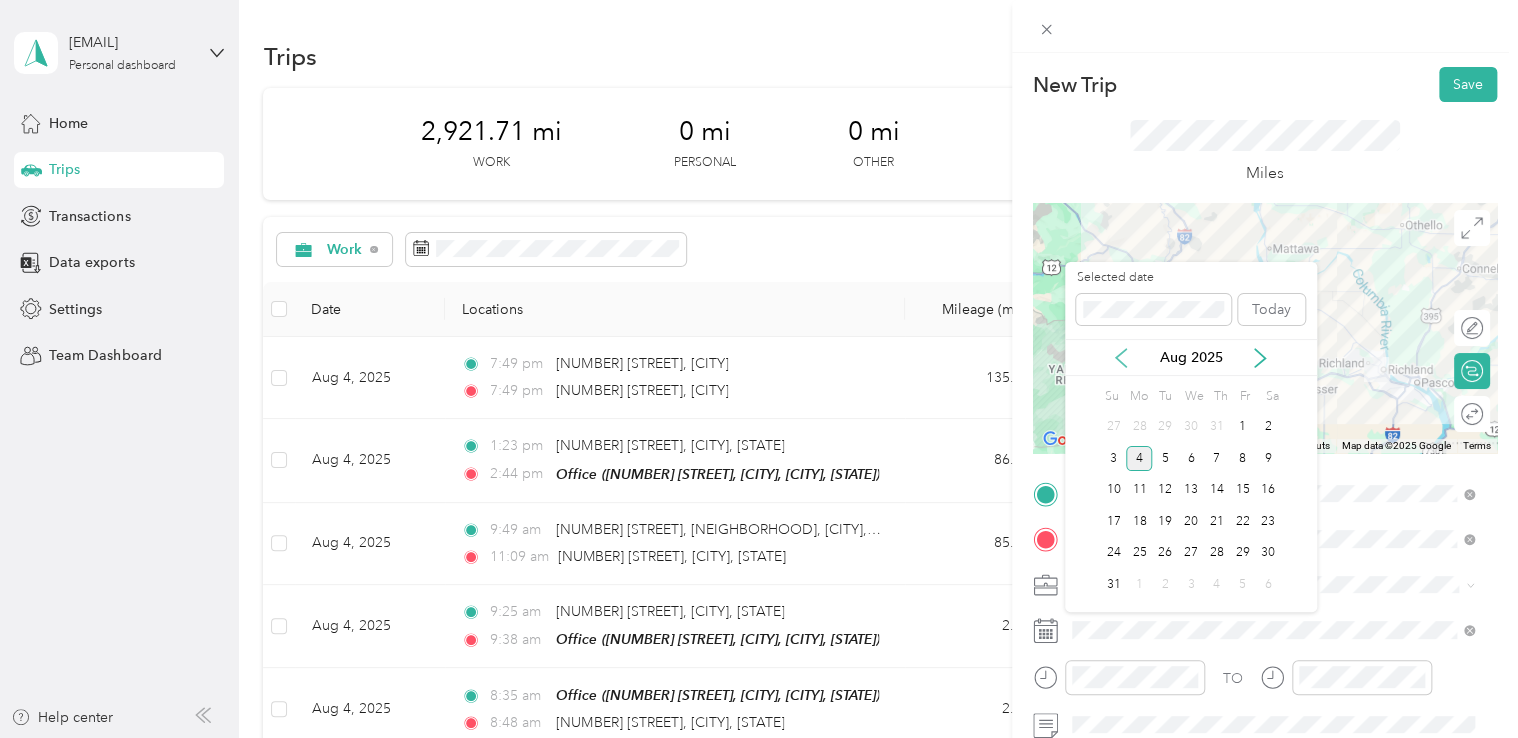 click 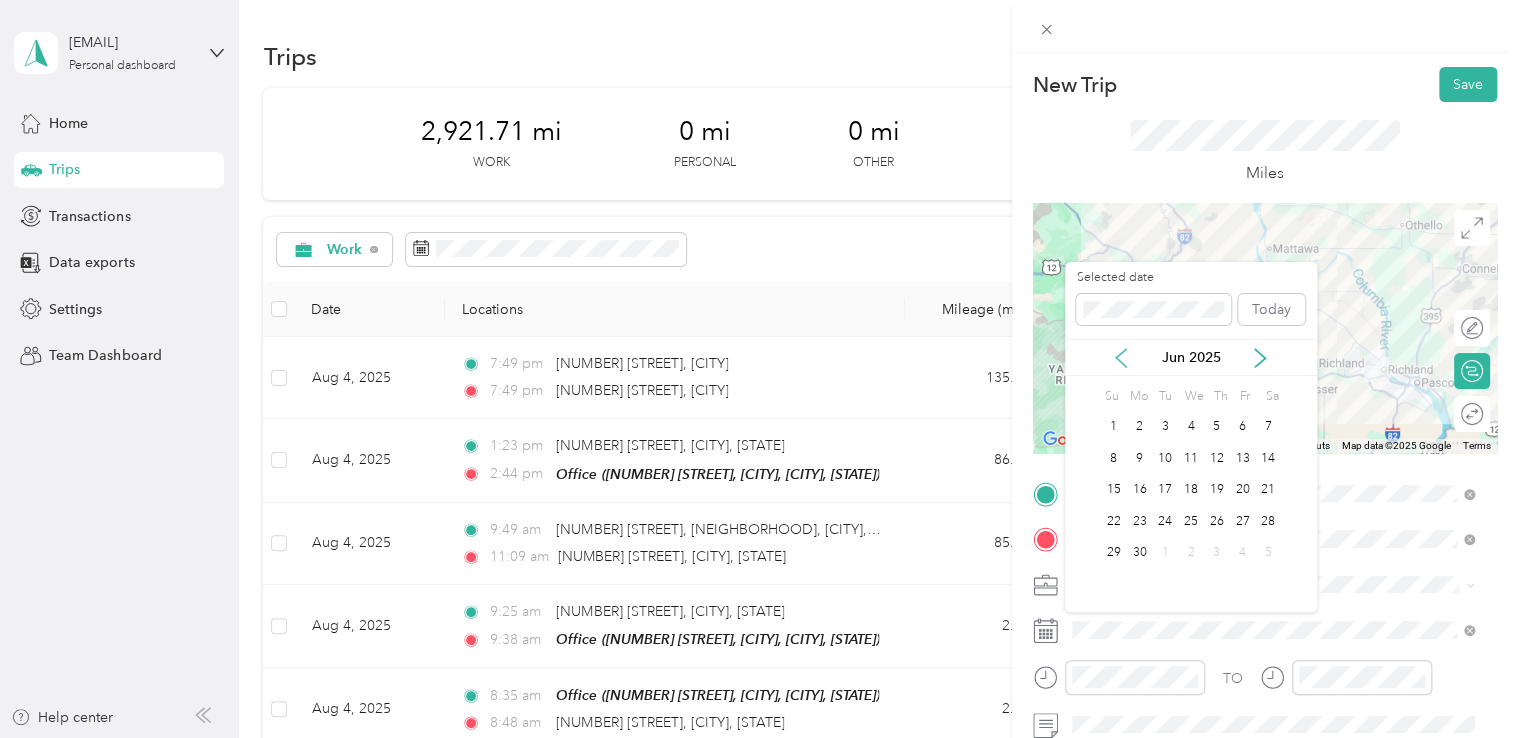 click 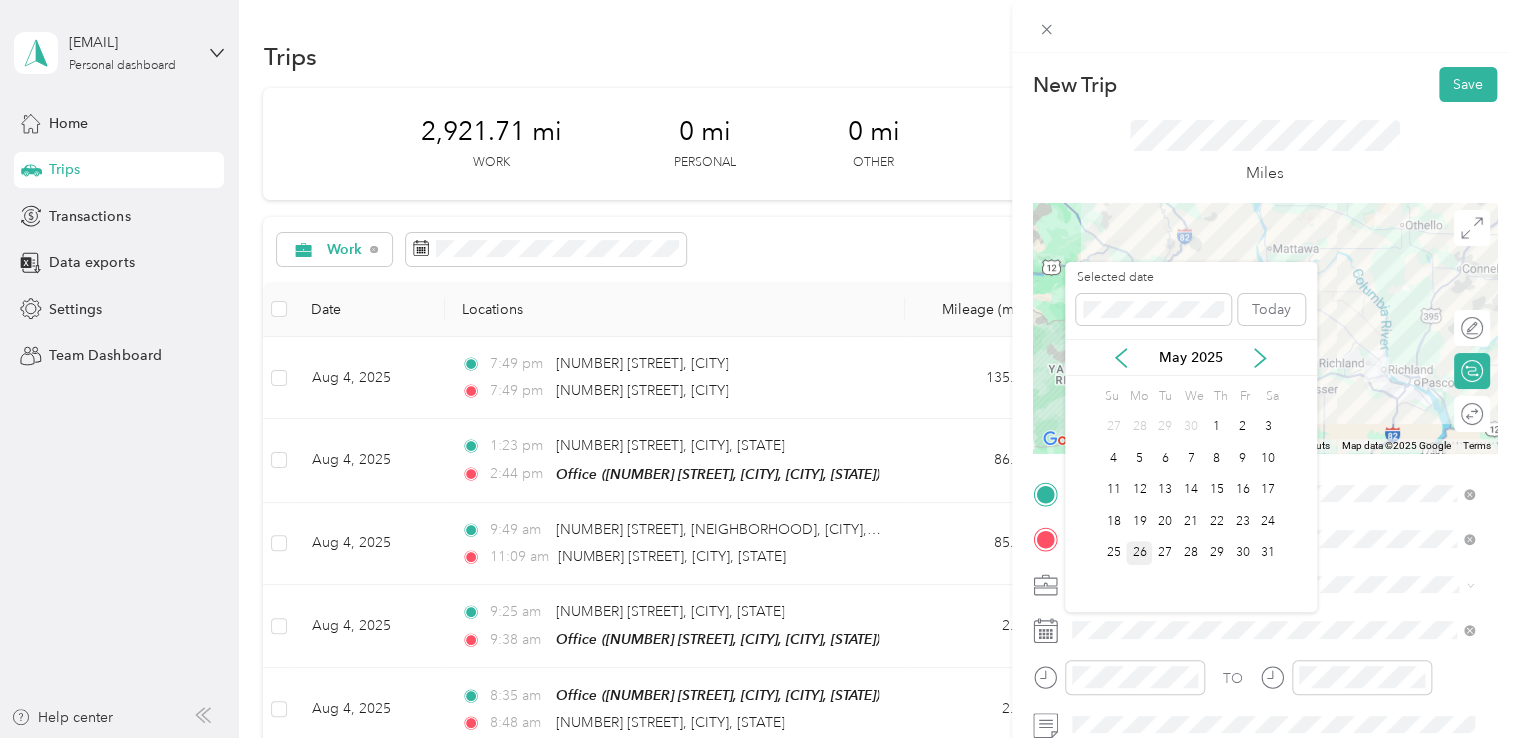 click on "26" at bounding box center [1139, 553] 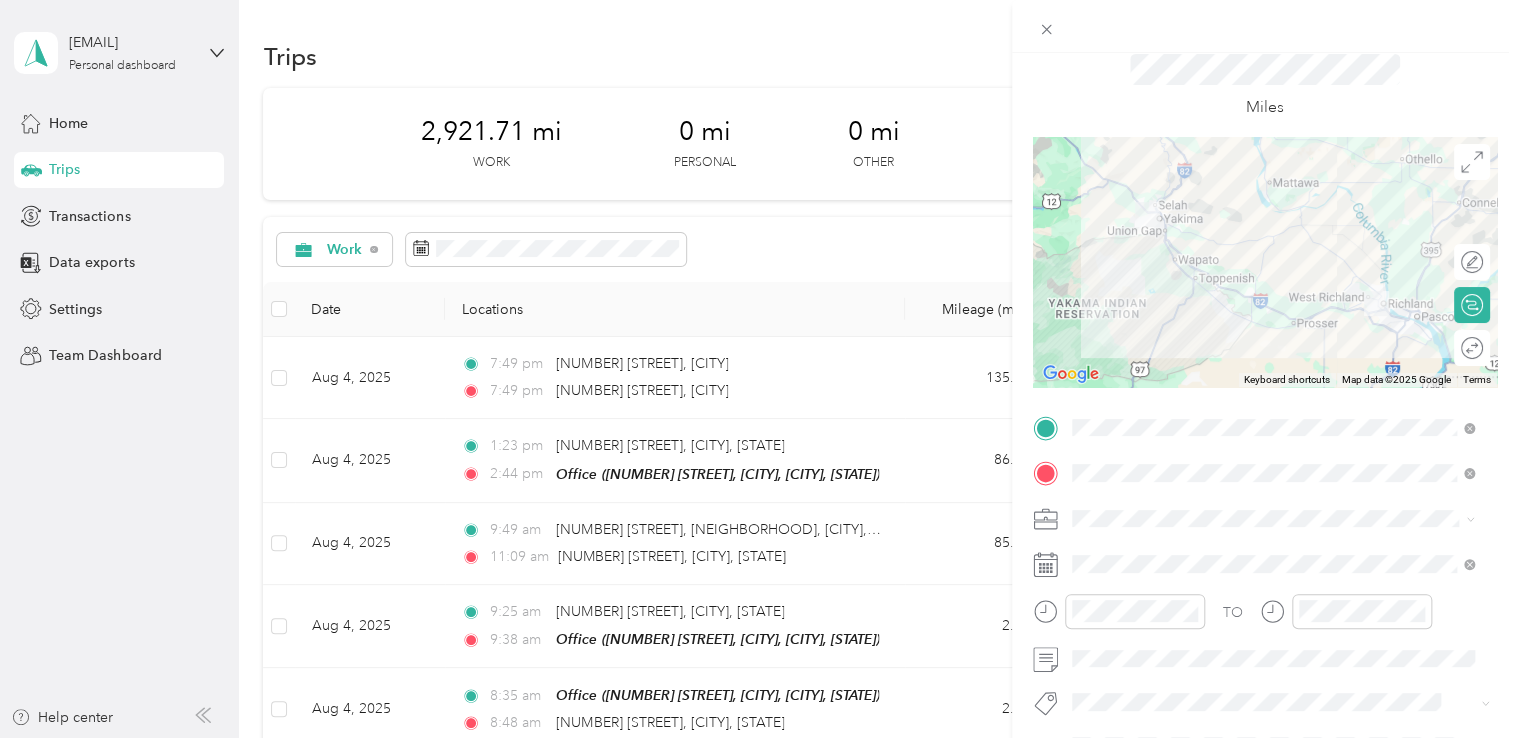 scroll, scrollTop: 100, scrollLeft: 0, axis: vertical 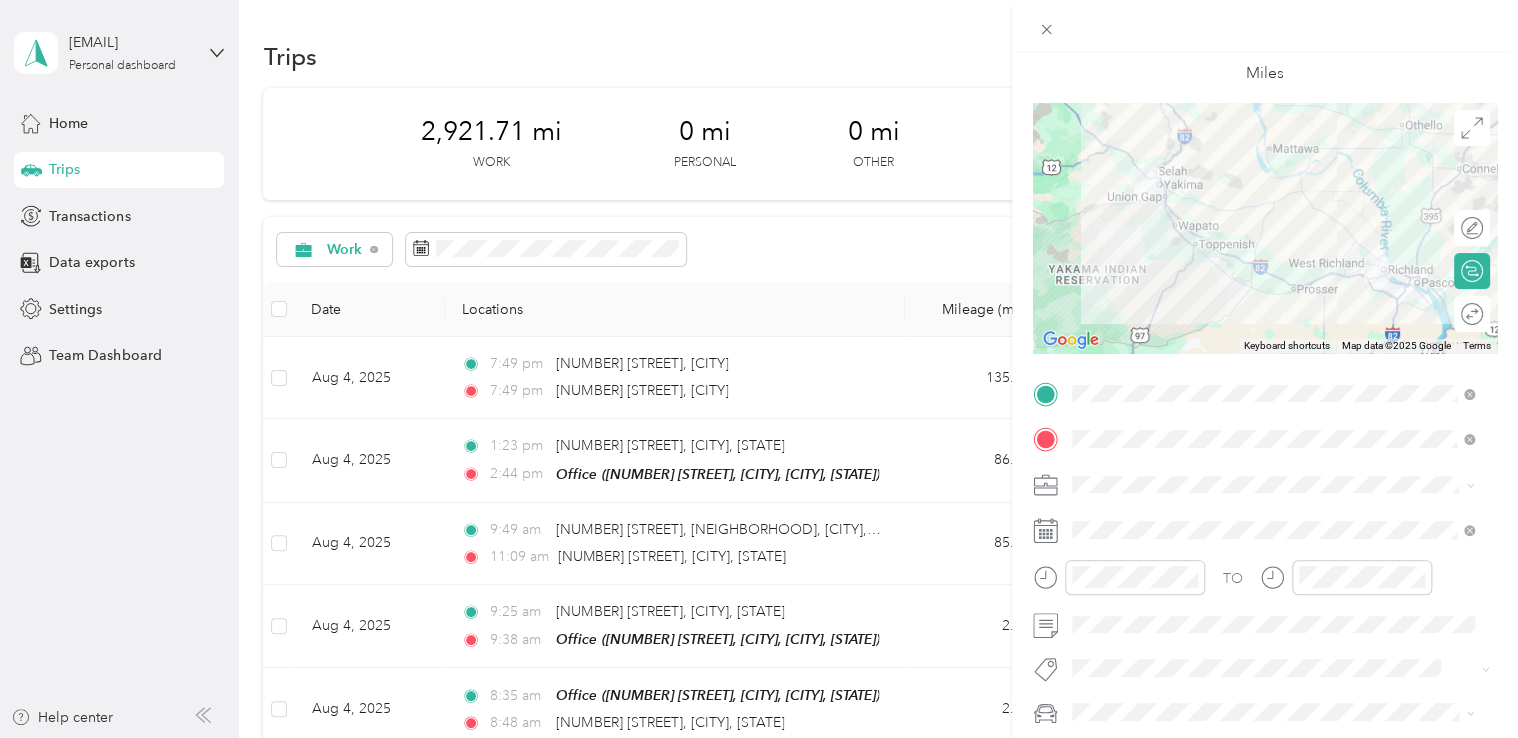 click on "Northwest Nursing Consultants" at bounding box center (1177, 265) 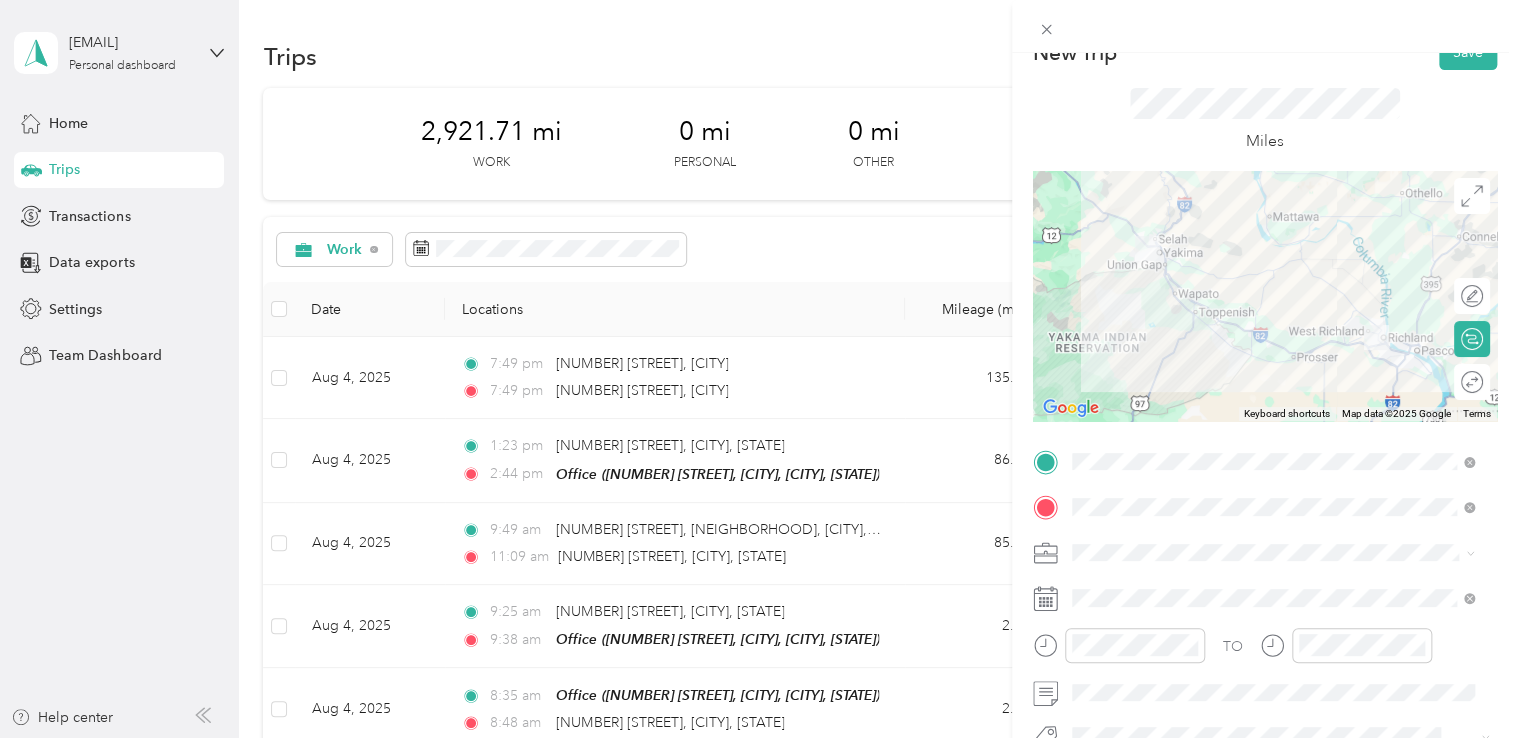 scroll, scrollTop: 0, scrollLeft: 0, axis: both 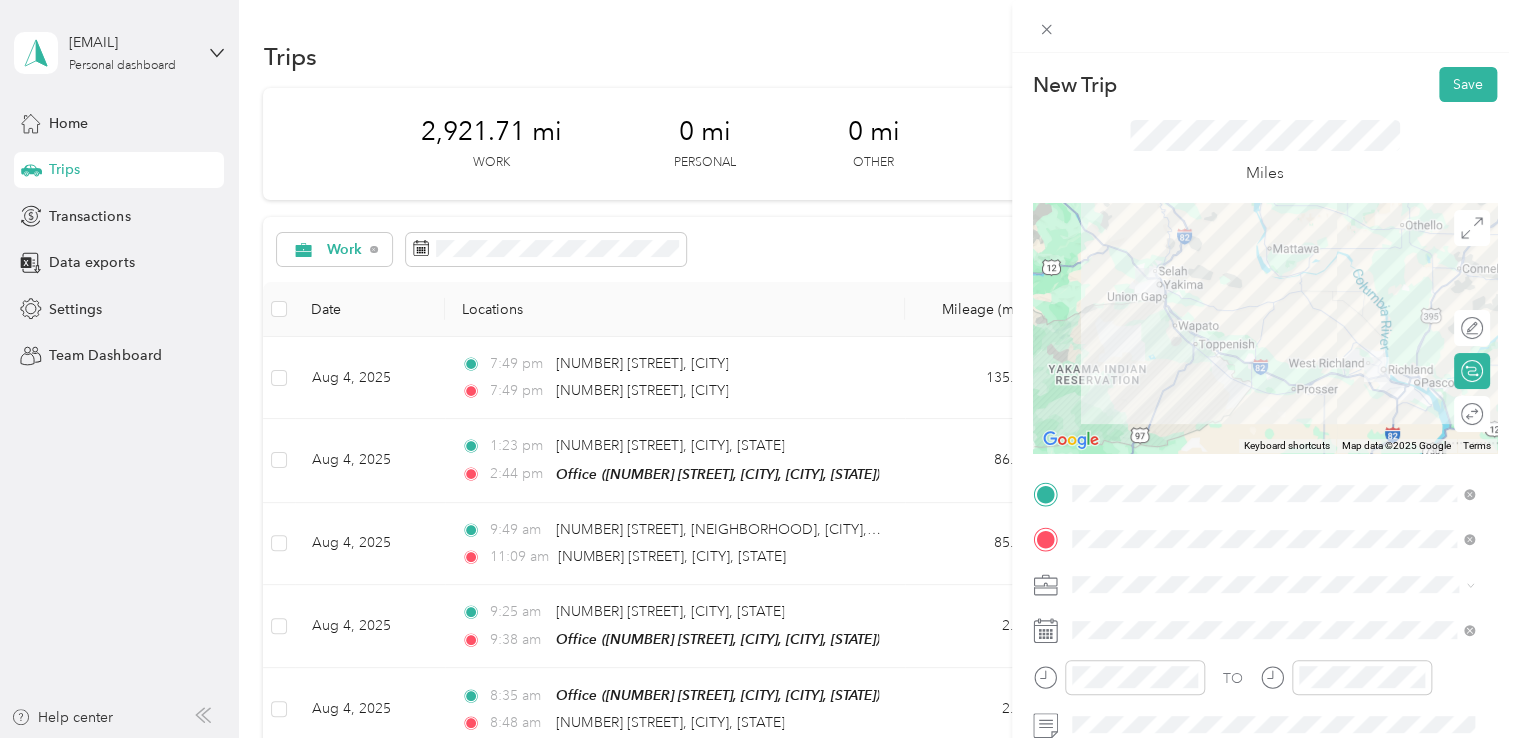 click on "New Trip Save This trip cannot be edited because it is either under review, approved, or paid. Contact your Team Manager to edit it. Miles To navigate the map with touch gestures double-tap and hold your finger on the map, then drag the map. ← Move left → Move right ↑ Move up ↓ Move down + Zoom in - Zoom out Home Jump left by 75% End Jump right by 75% Page Up Jump up by 75% Page Down Jump down by 75% Keyboard shortcuts Map Data Map data ©2025 Google Map data ©2025 Google 20 km  Click to toggle between metric and imperial units Terms Report a map error Edit route Calculate route Round trip TO Add photo" at bounding box center [1265, 422] 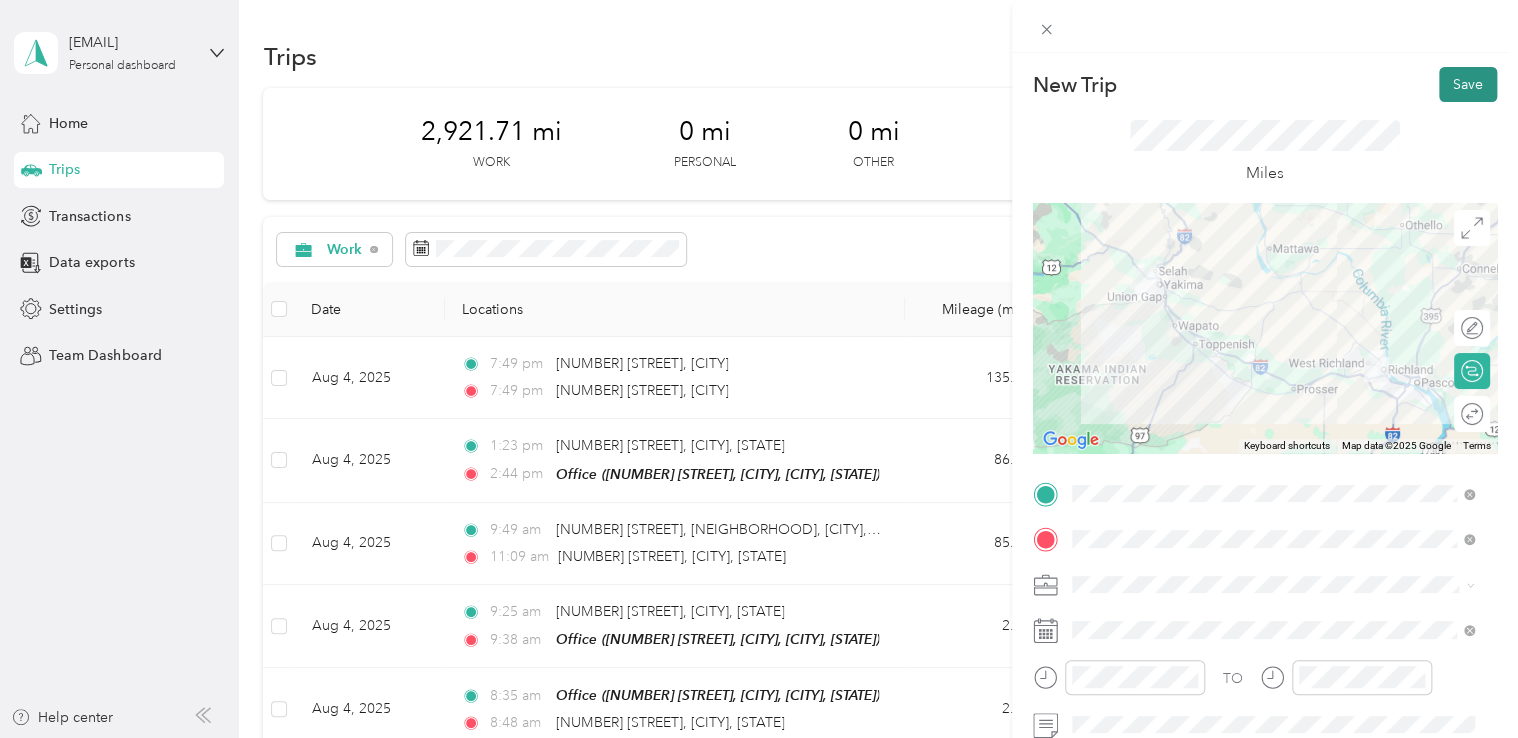 click on "Save" at bounding box center [1468, 84] 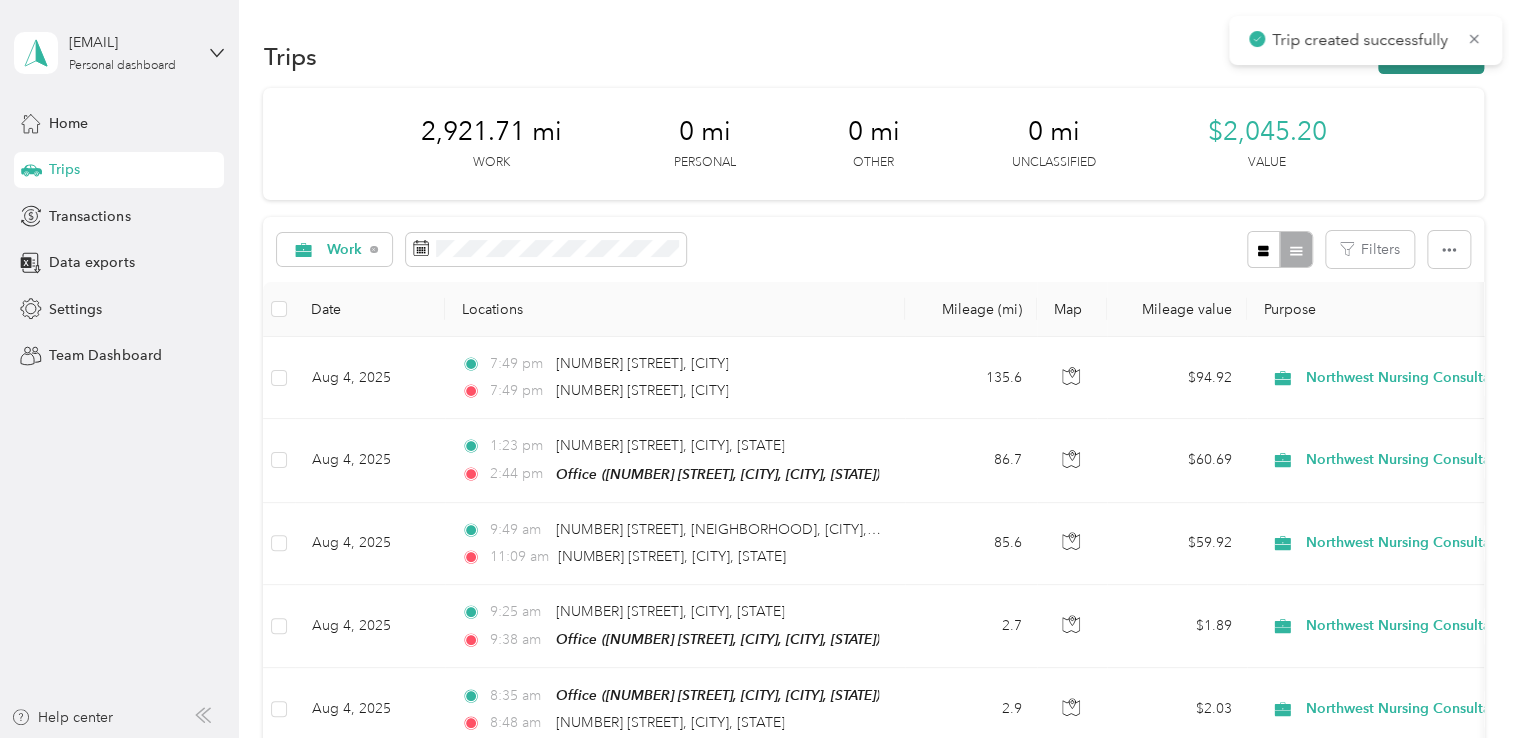 click on "New trip" at bounding box center (1431, 56) 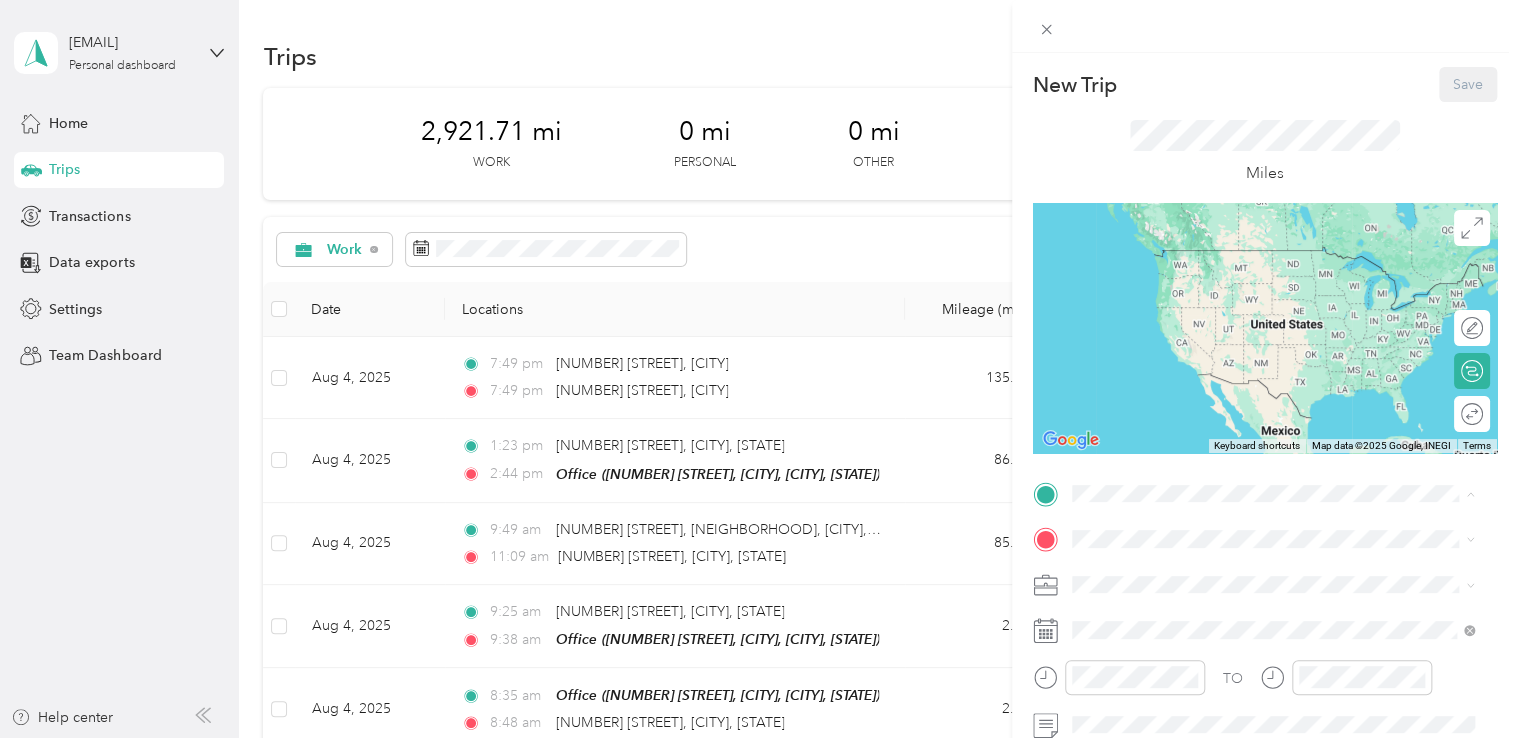 click on "Office [NUMBER] [STREET], [CITY], [POSTAL_CODE], [CITY], [STATE], [COUNTRY]" at bounding box center [1273, 595] 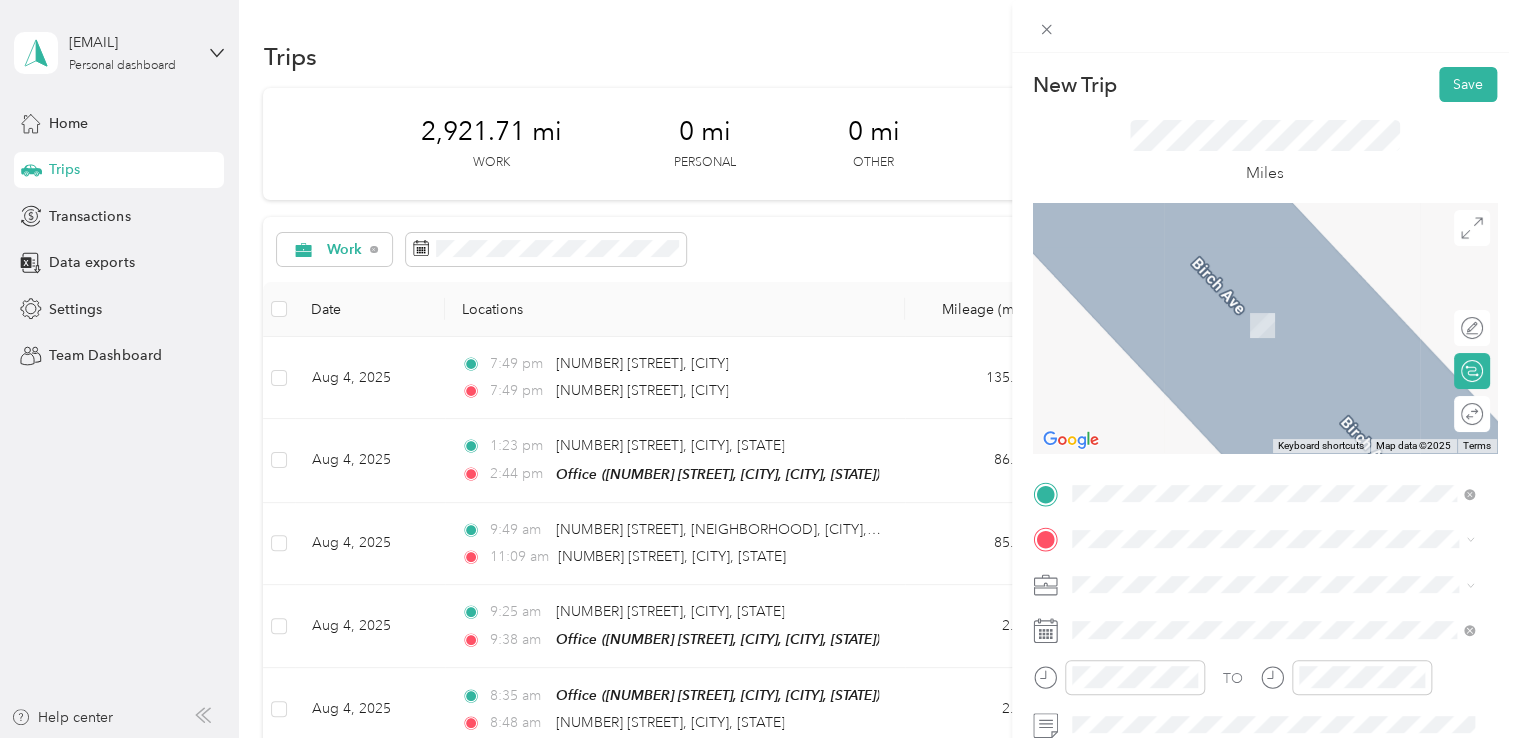 click on "[NUMBER] [STREET]
[CITY], [STATE] [POSTAL_CODE], [COUNTRY]" at bounding box center (1273, 298) 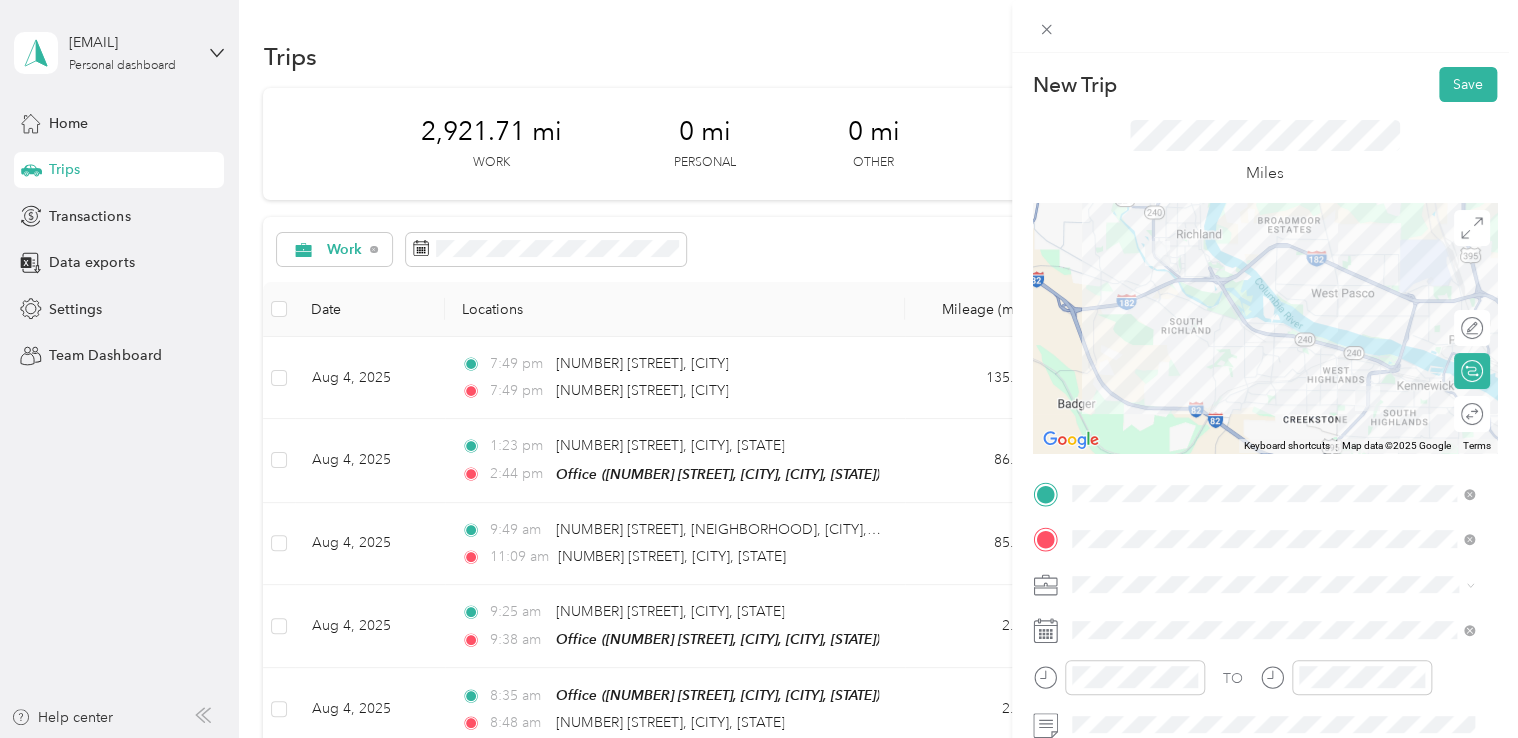 click on "Round trip" at bounding box center (1483, 414) 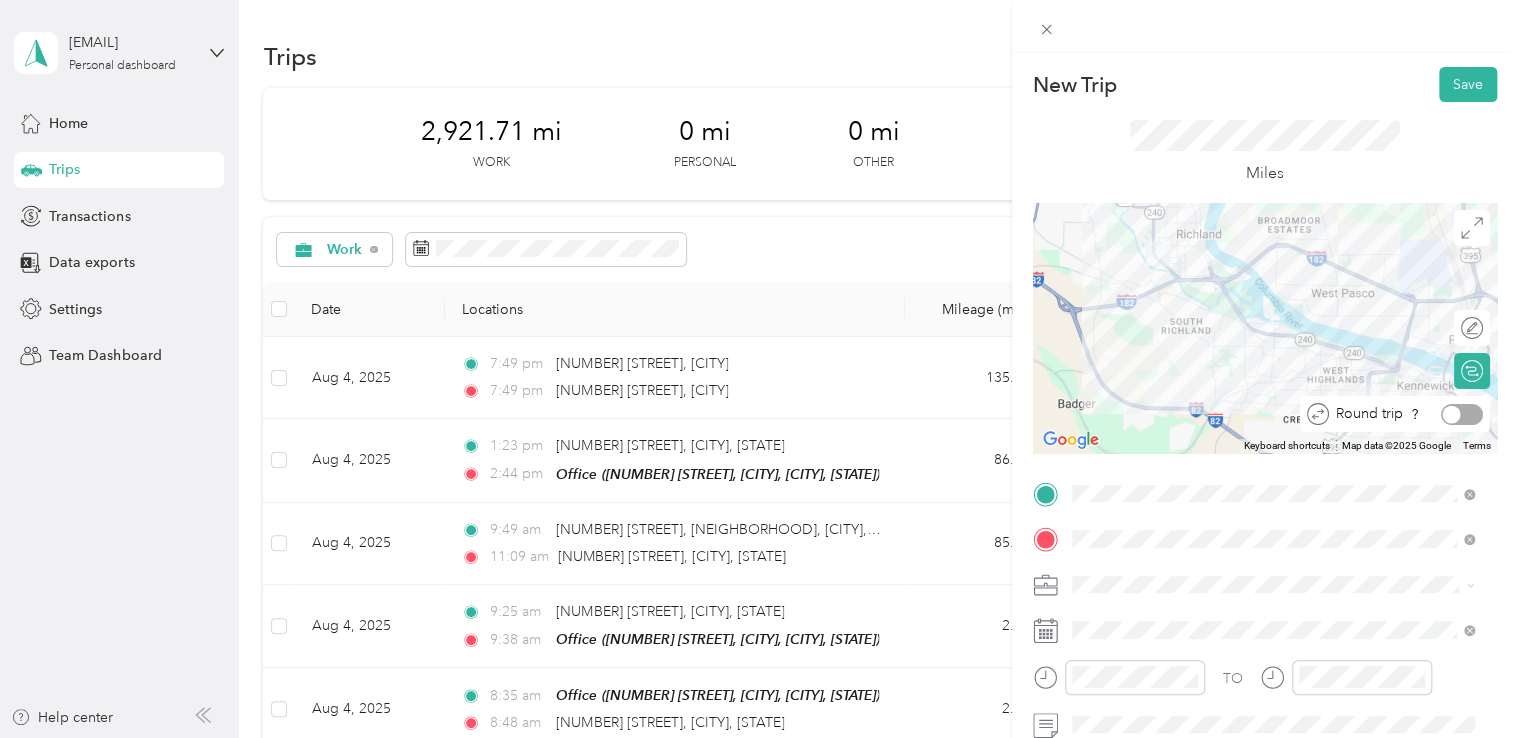 click at bounding box center (1462, 414) 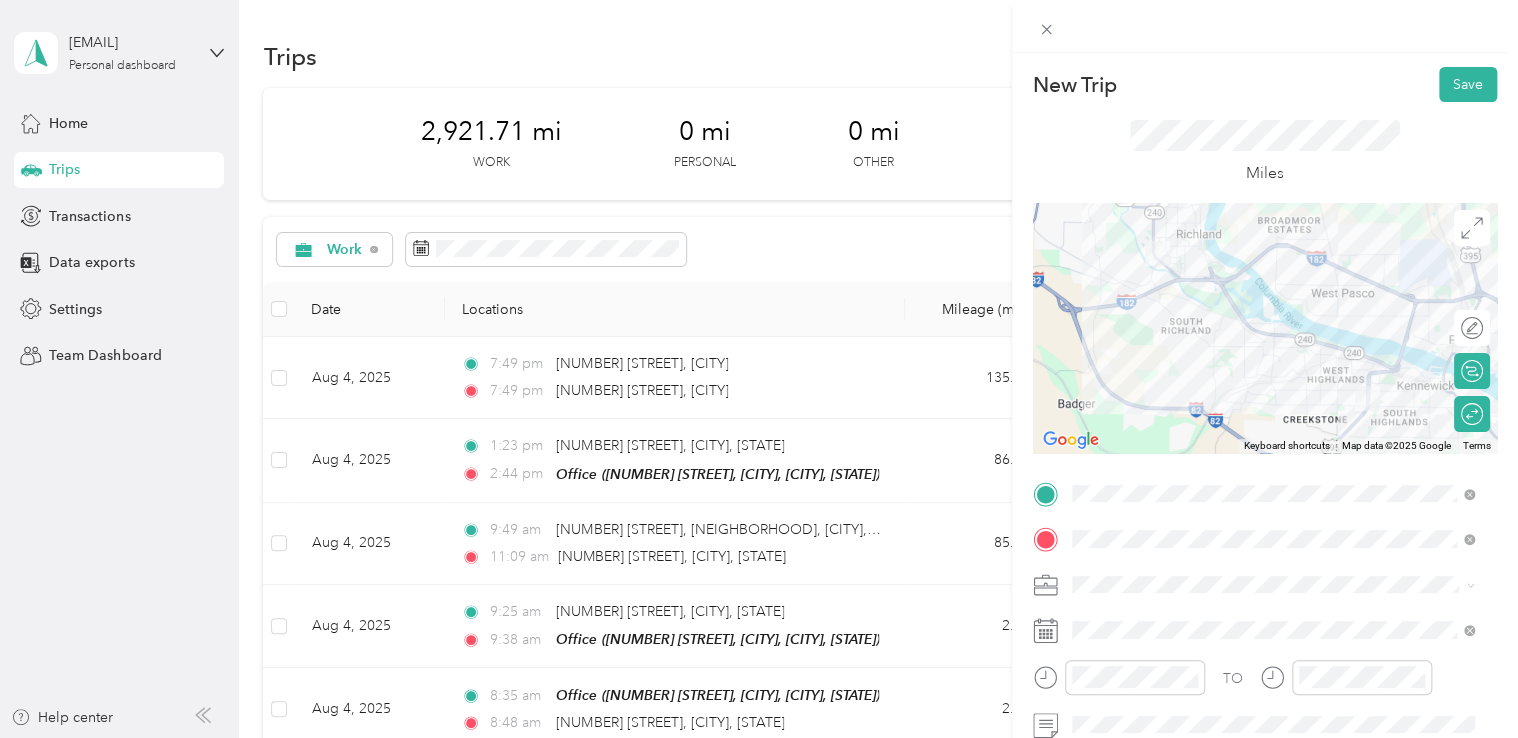 click on "Northwest Nursing Consultants" at bounding box center [1273, 374] 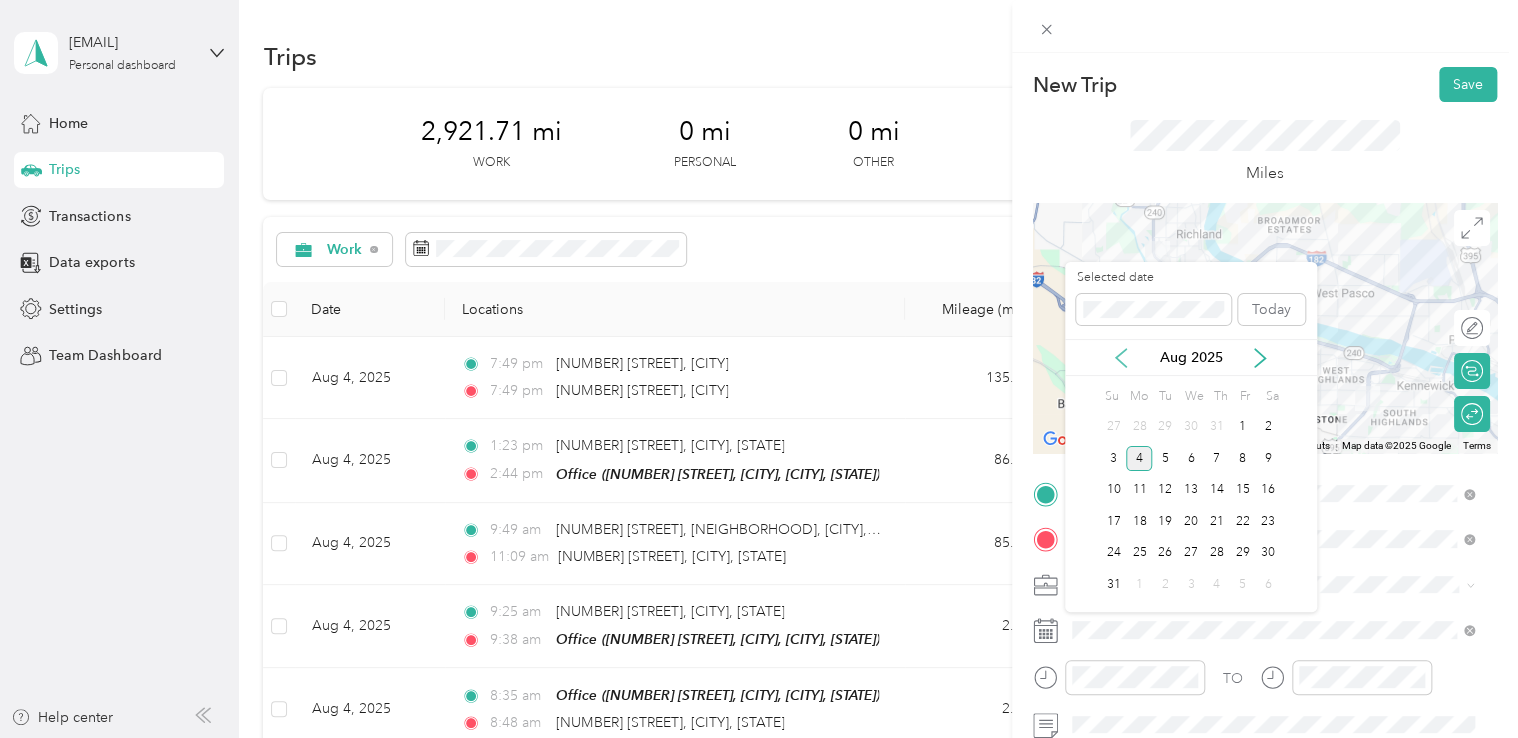 click 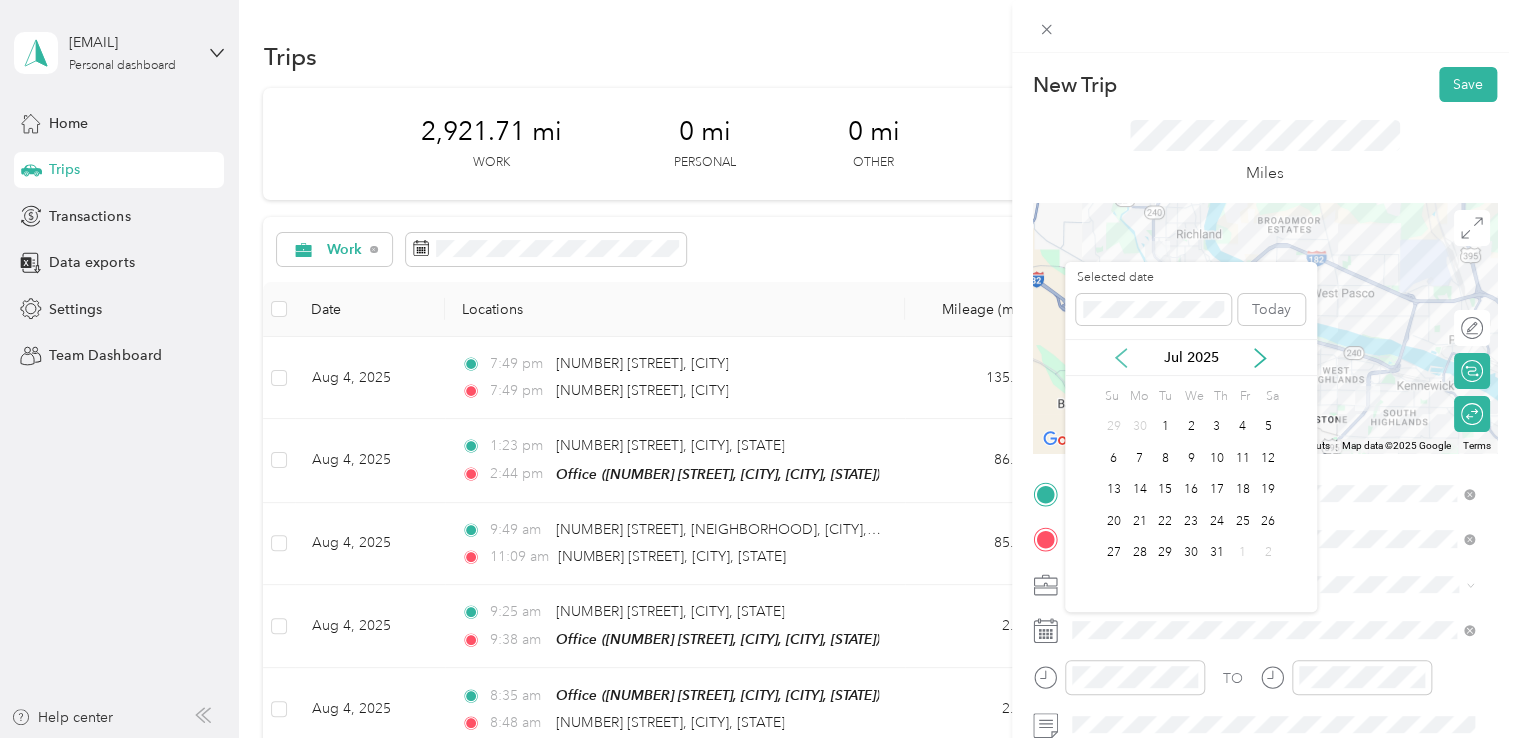 click 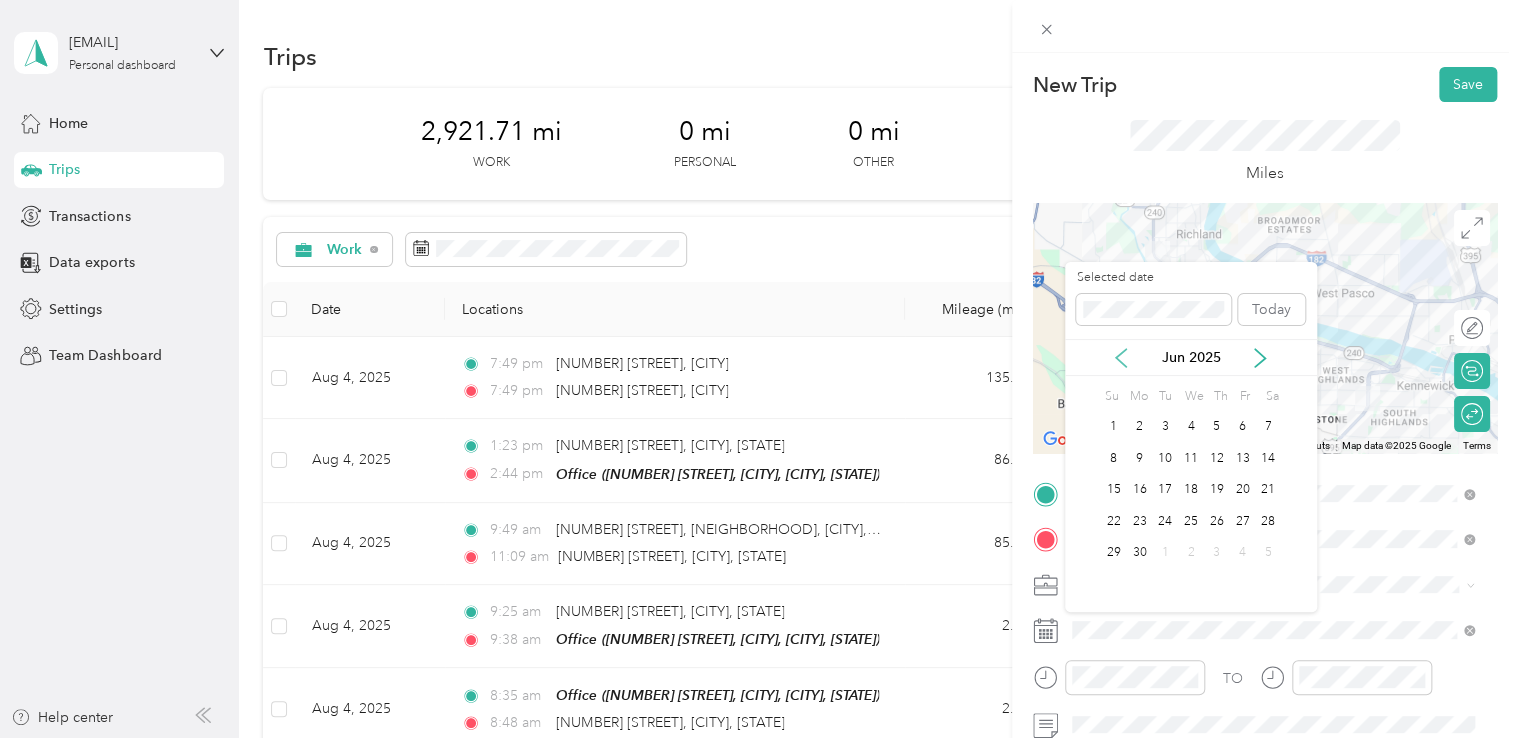 click 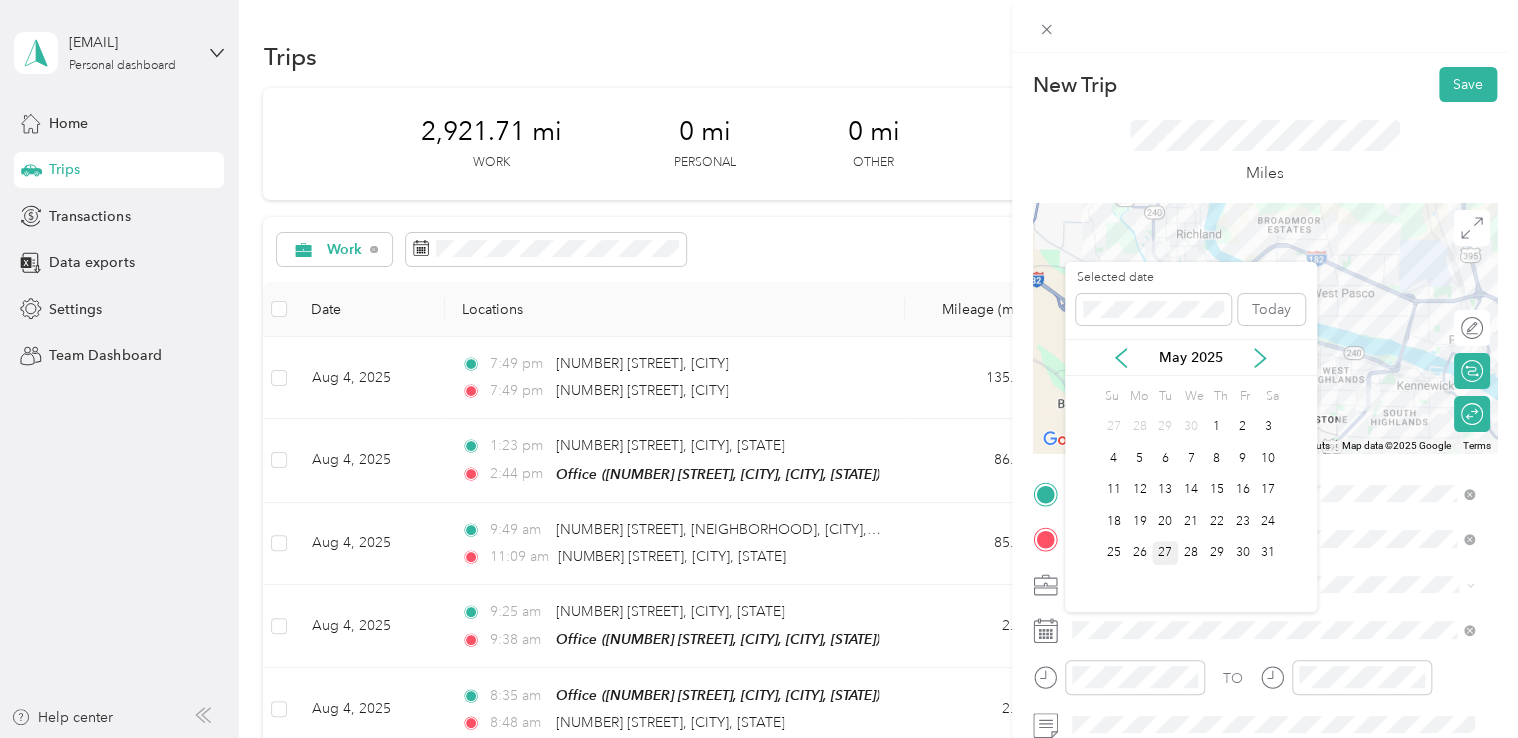 click on "27" at bounding box center (1165, 553) 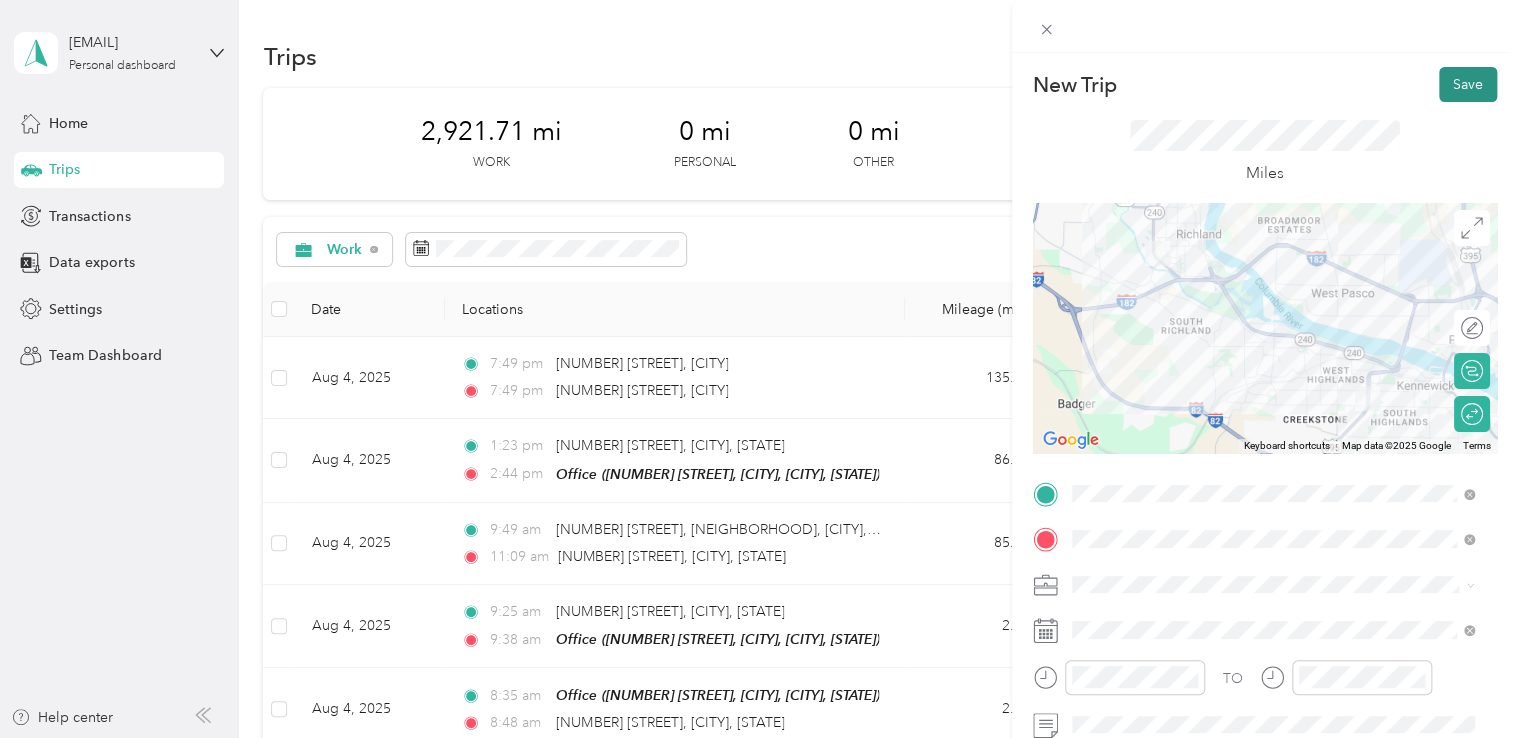 click on "Save" at bounding box center [1468, 84] 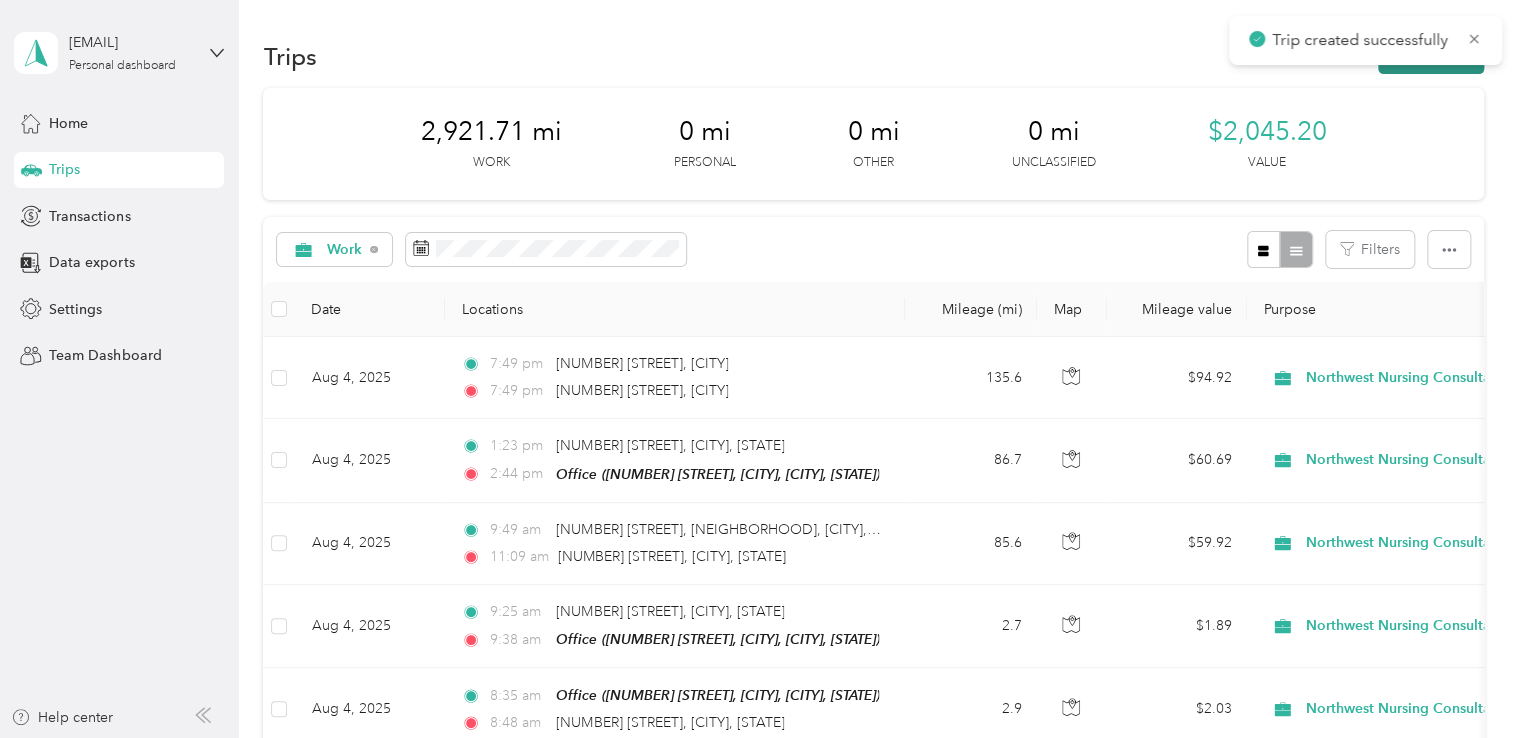 click on "New trip" at bounding box center (1431, 56) 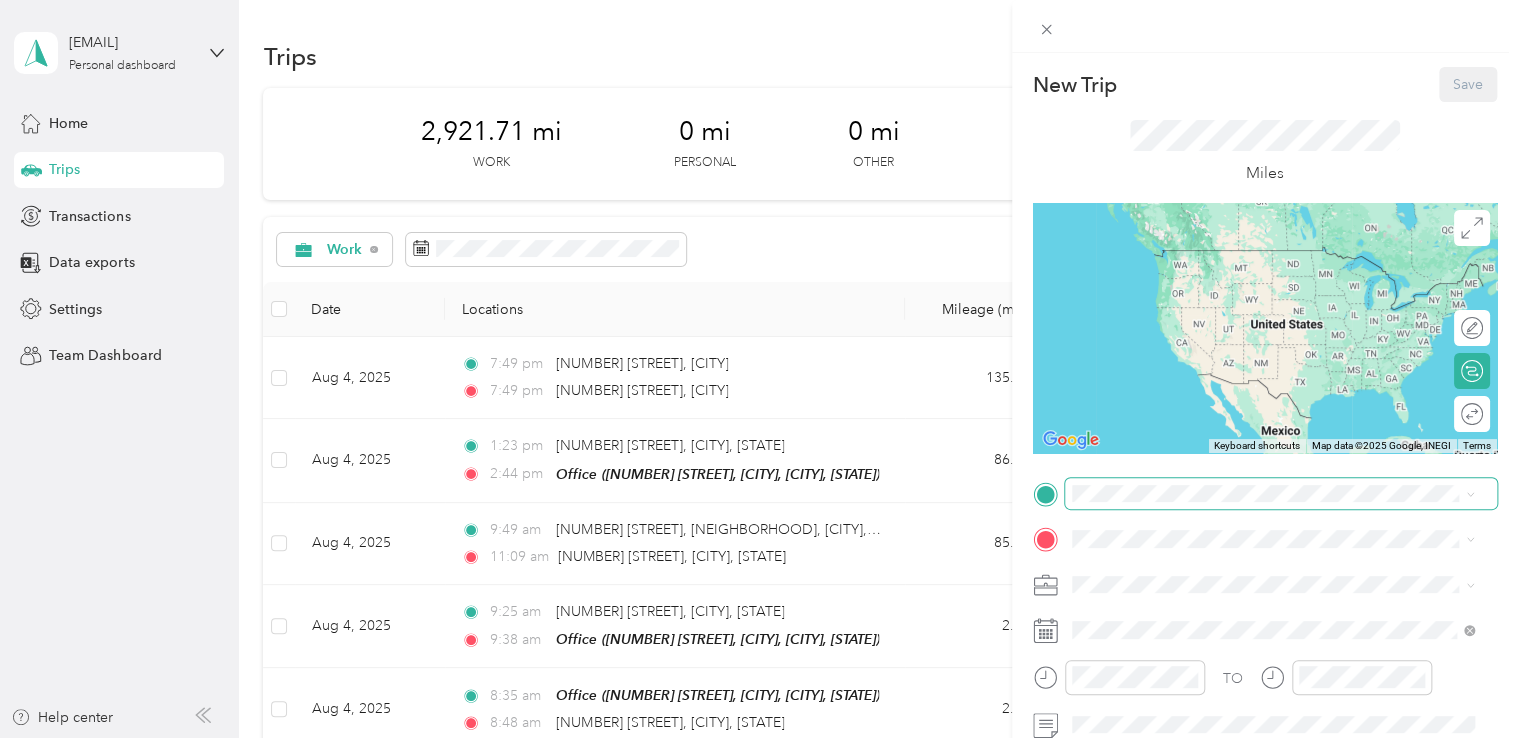 click at bounding box center [1281, 494] 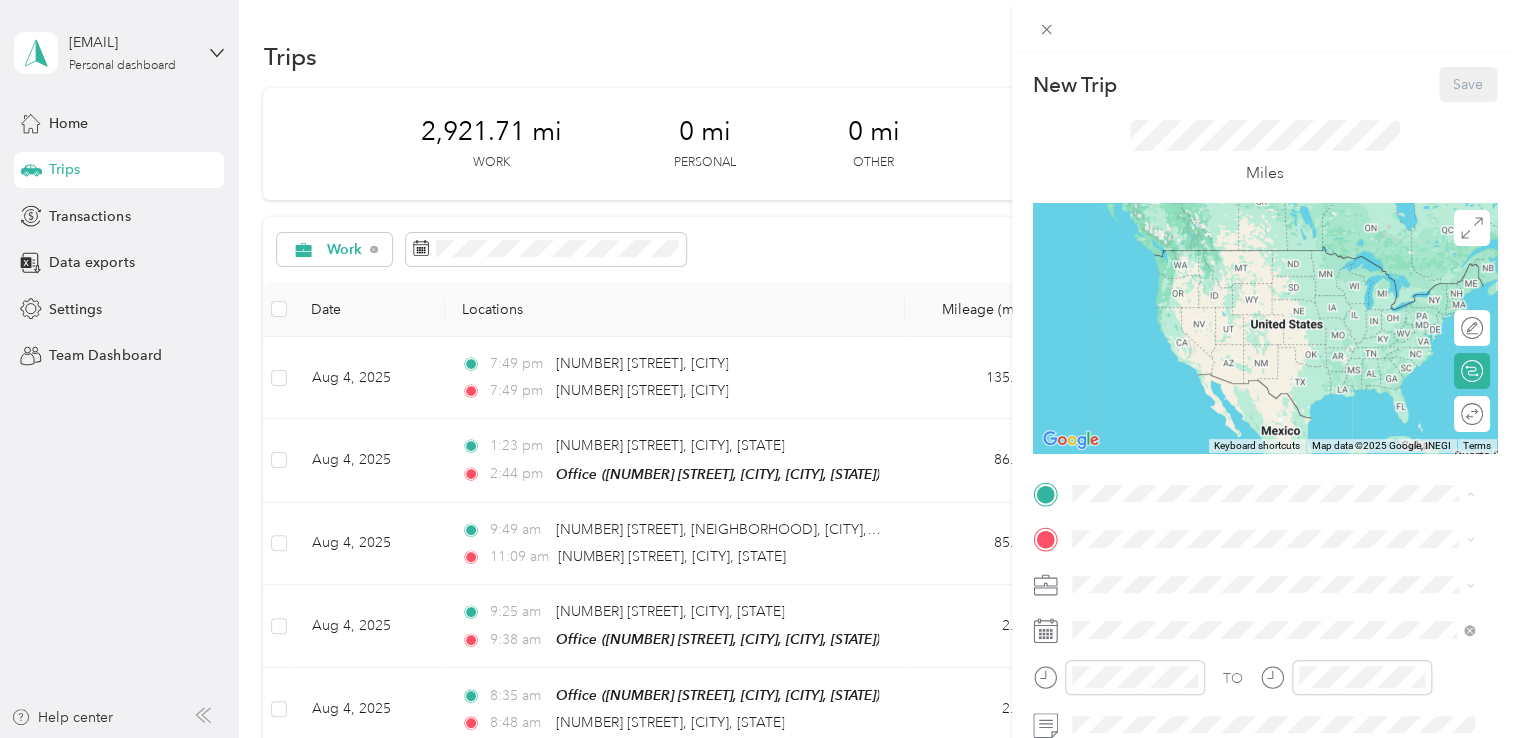 click on "Office [NUMBER] [STREET], [CITY], [POSTAL_CODE], [CITY], [STATE], [COUNTRY]" at bounding box center (1288, 595) 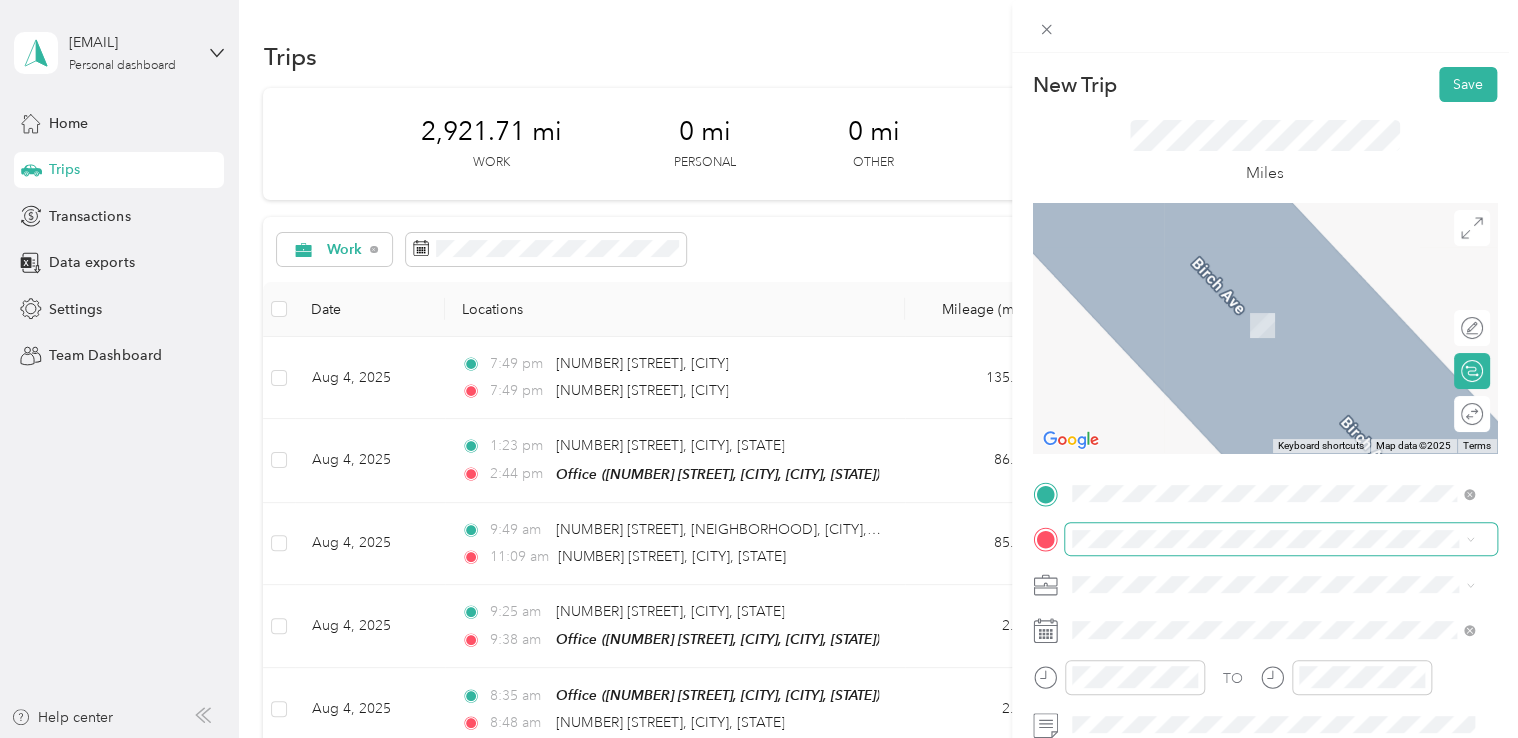click at bounding box center [1281, 539] 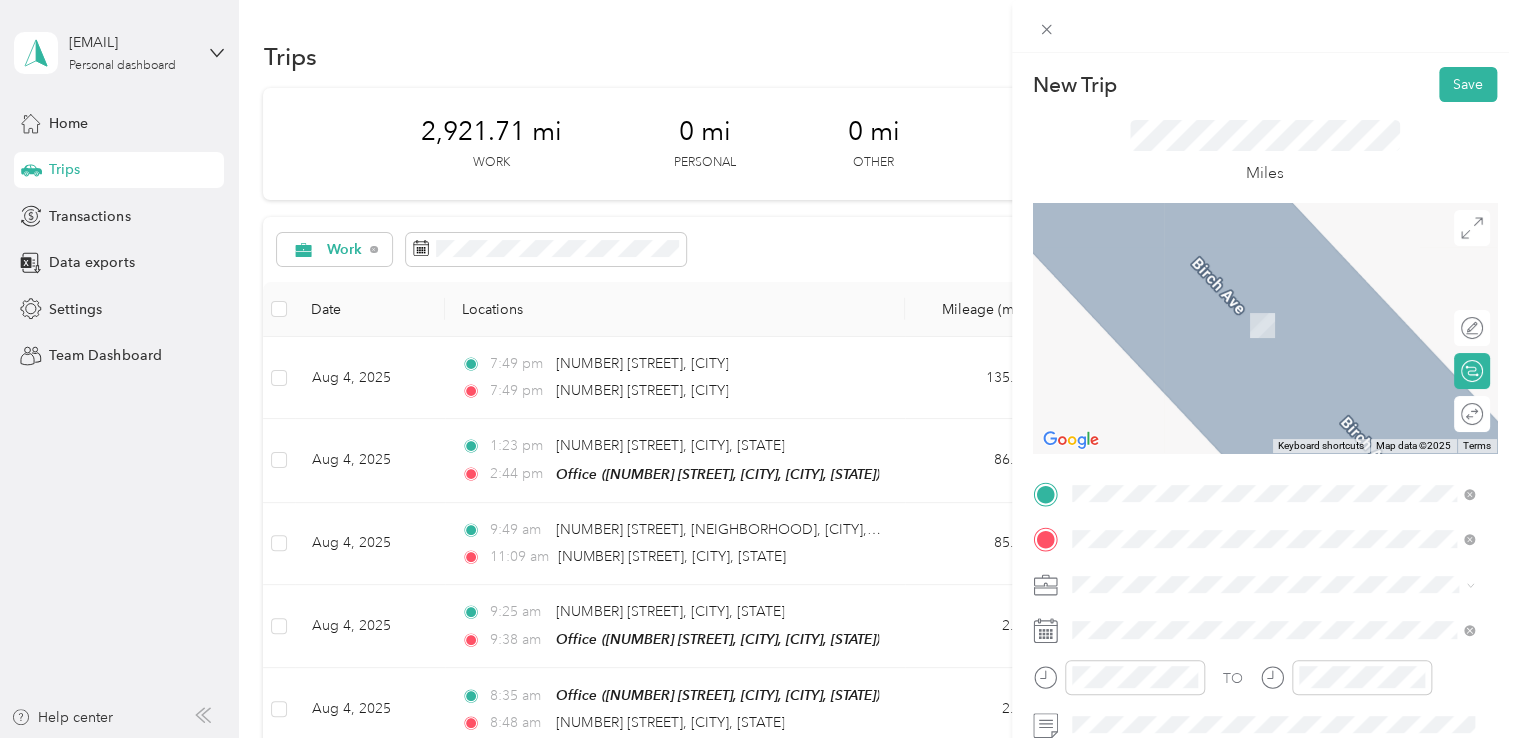 click on "[NUMBER] [STREET]
[CITY], [STATE] [POSTAL_CODE], [COUNTRY]" at bounding box center [1253, 304] 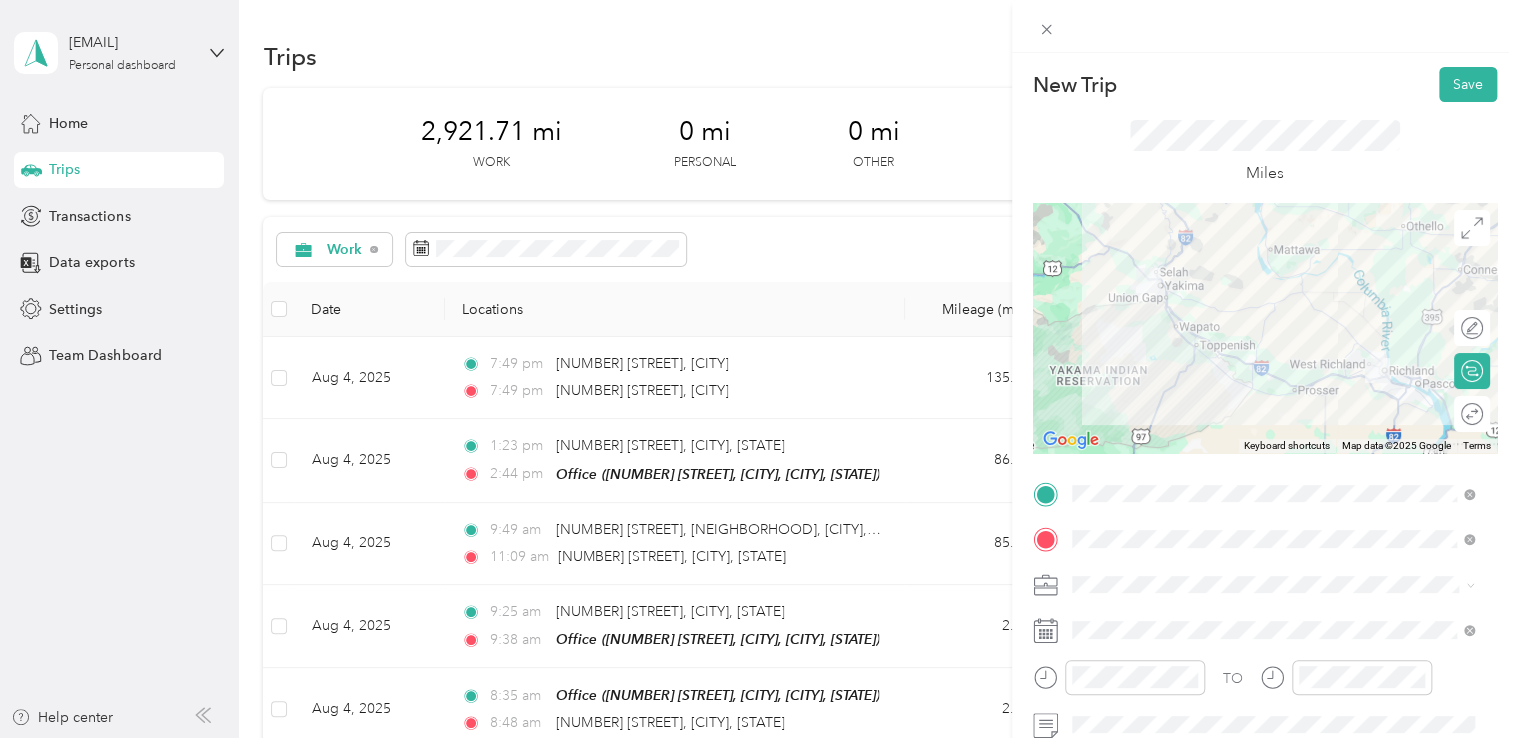 click on "Northwest Nursing Consultants" at bounding box center [1177, 374] 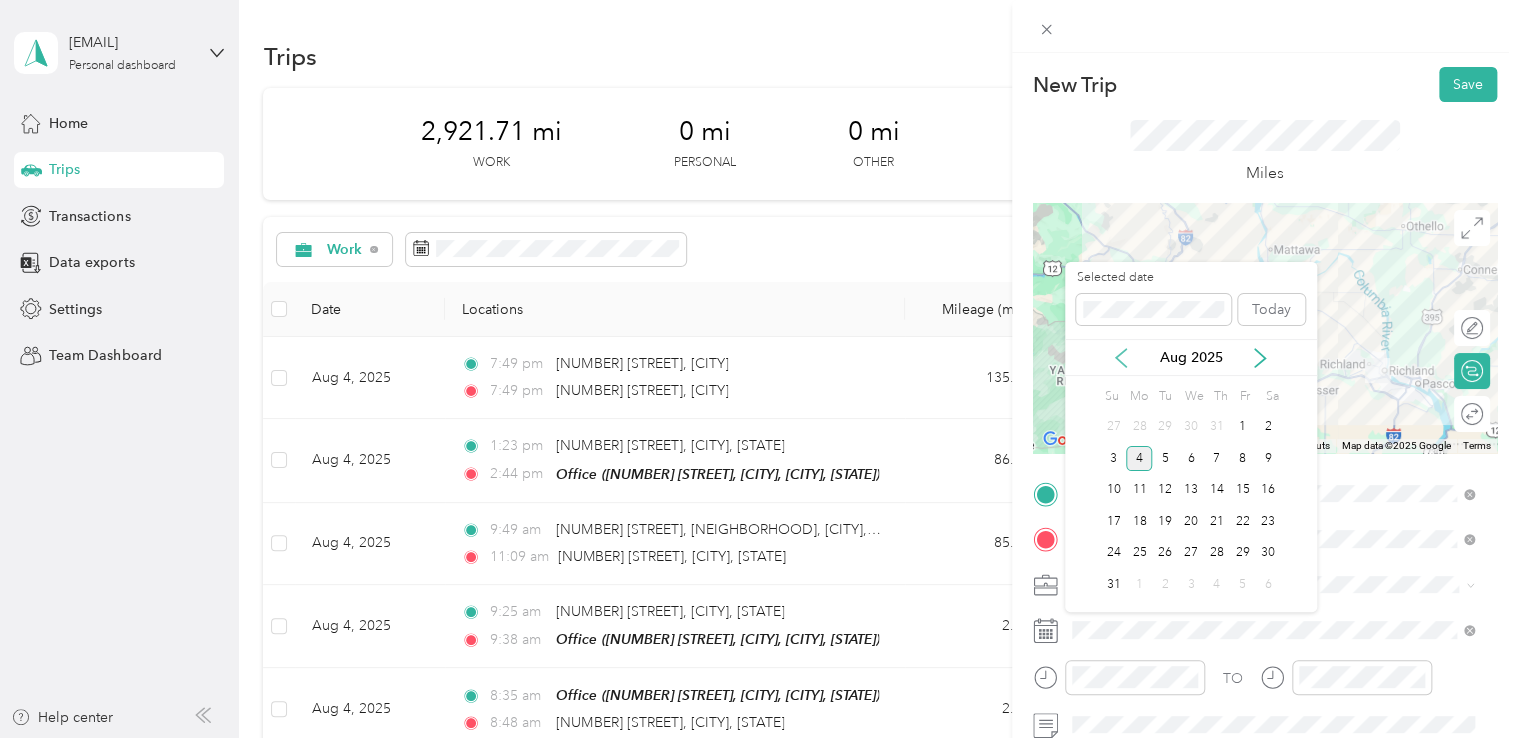 click 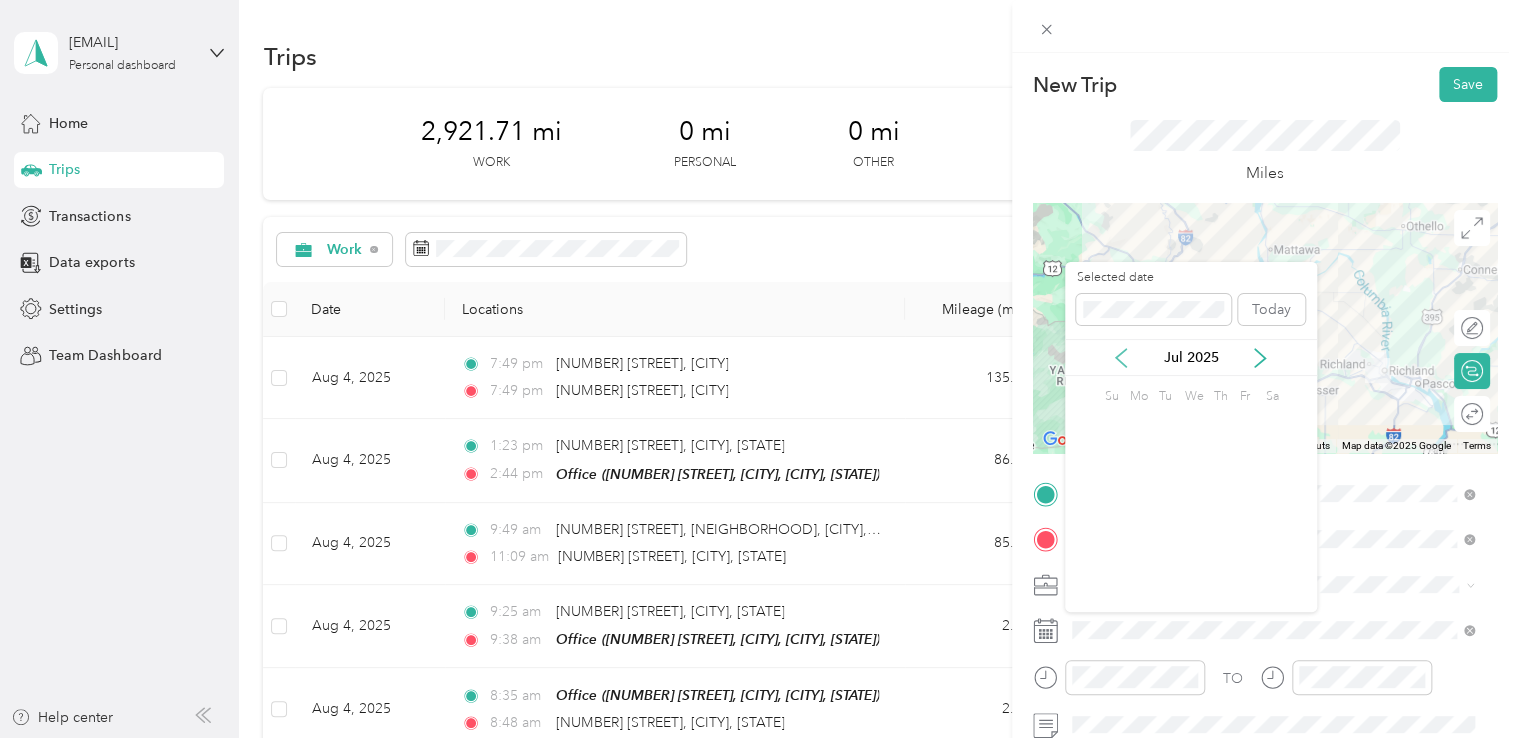 click 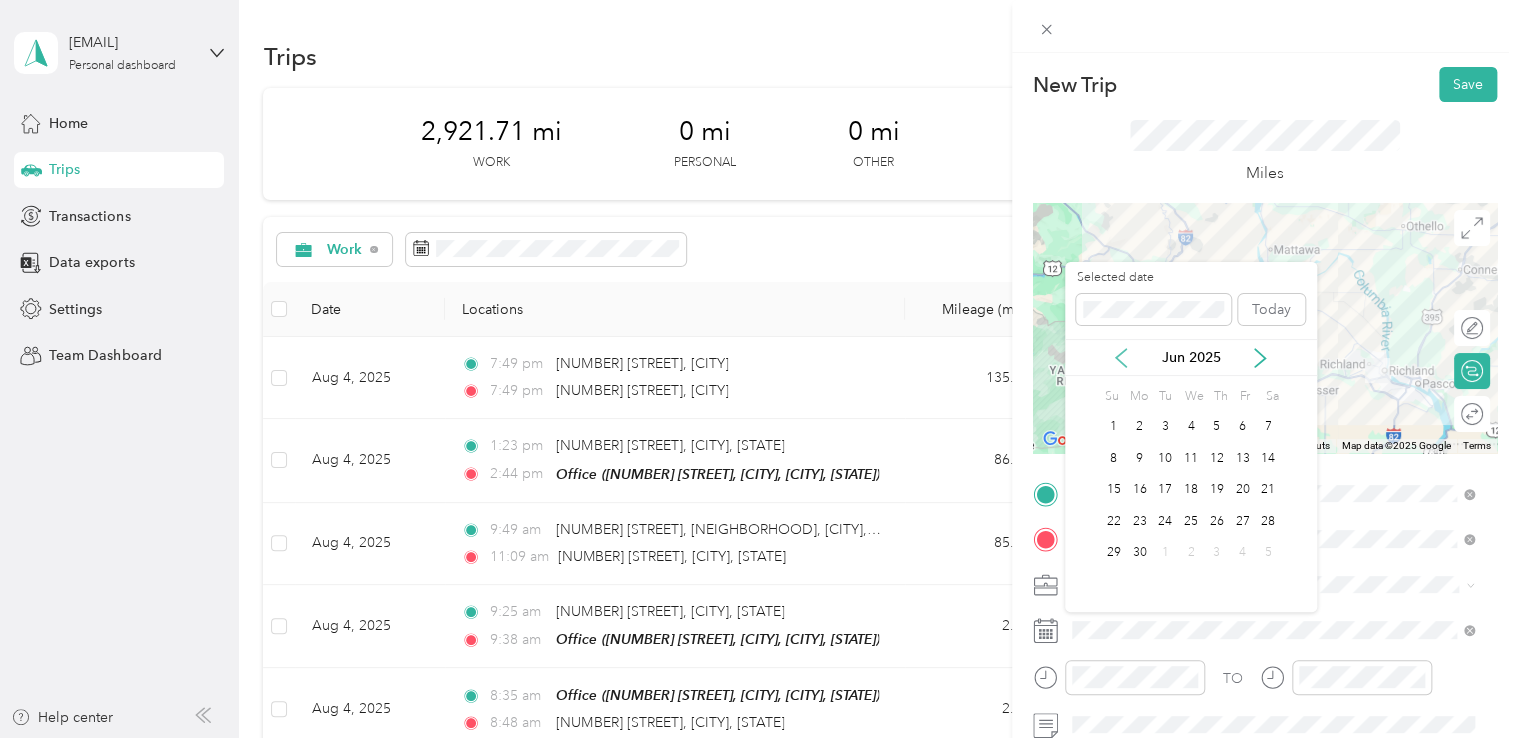 click 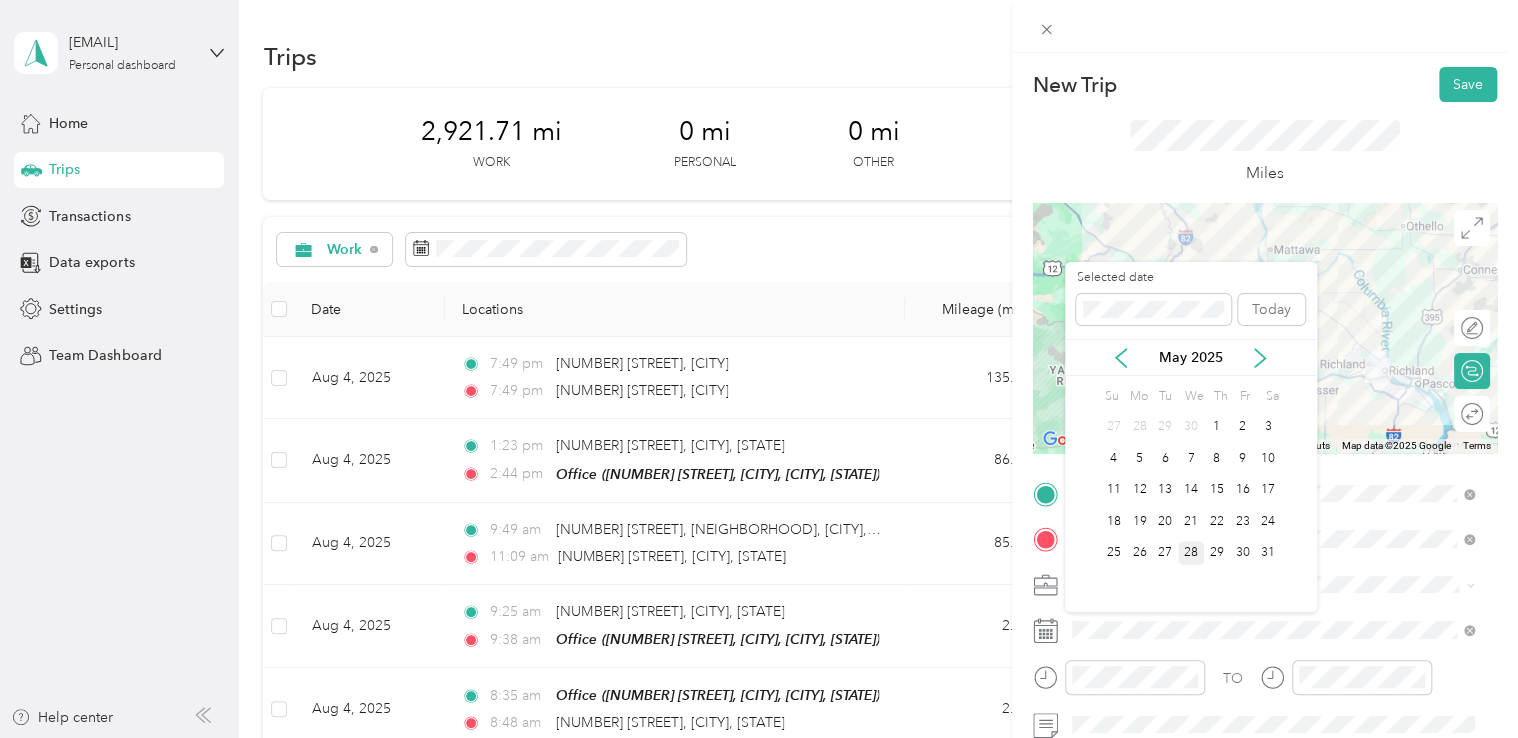click on "28" at bounding box center (1191, 553) 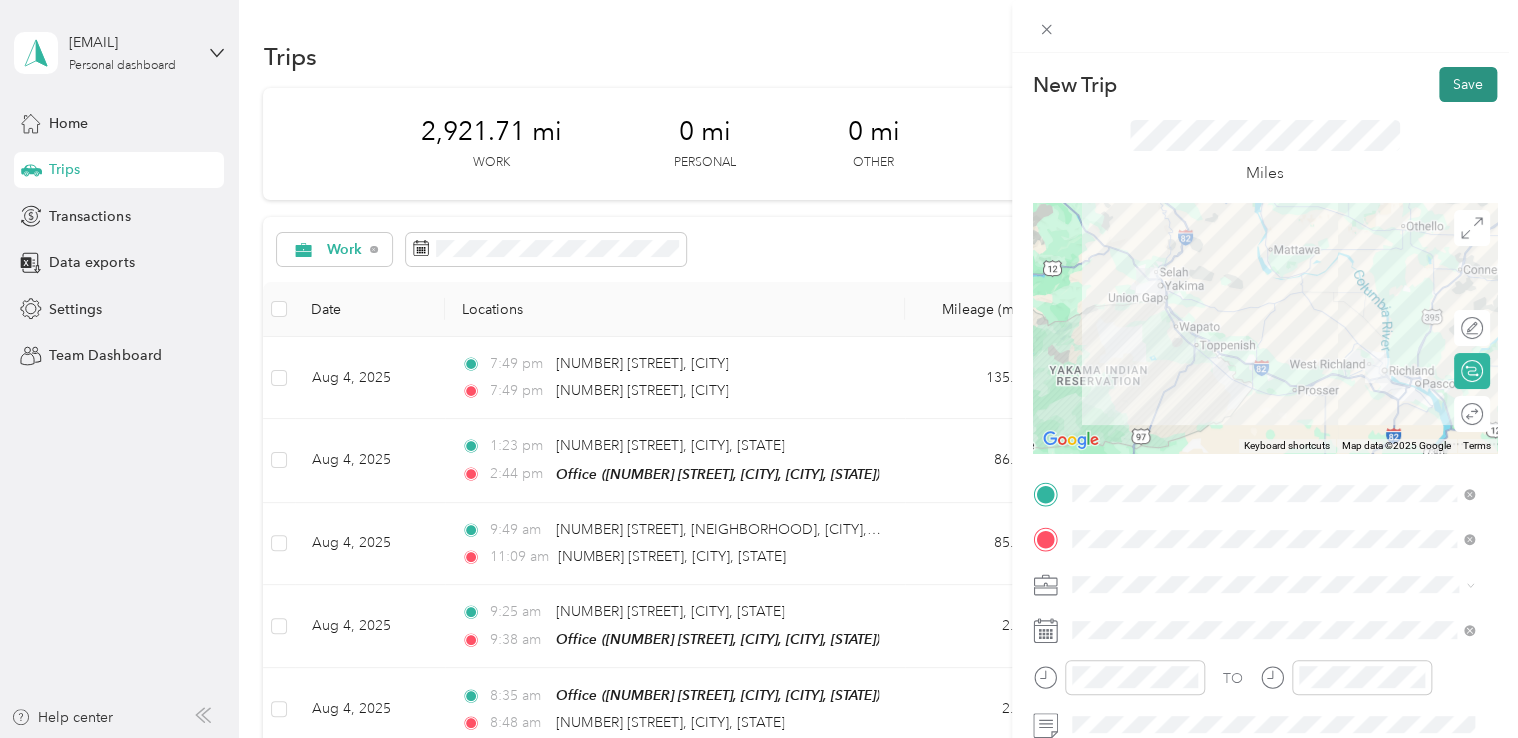 click on "Save" at bounding box center (1468, 84) 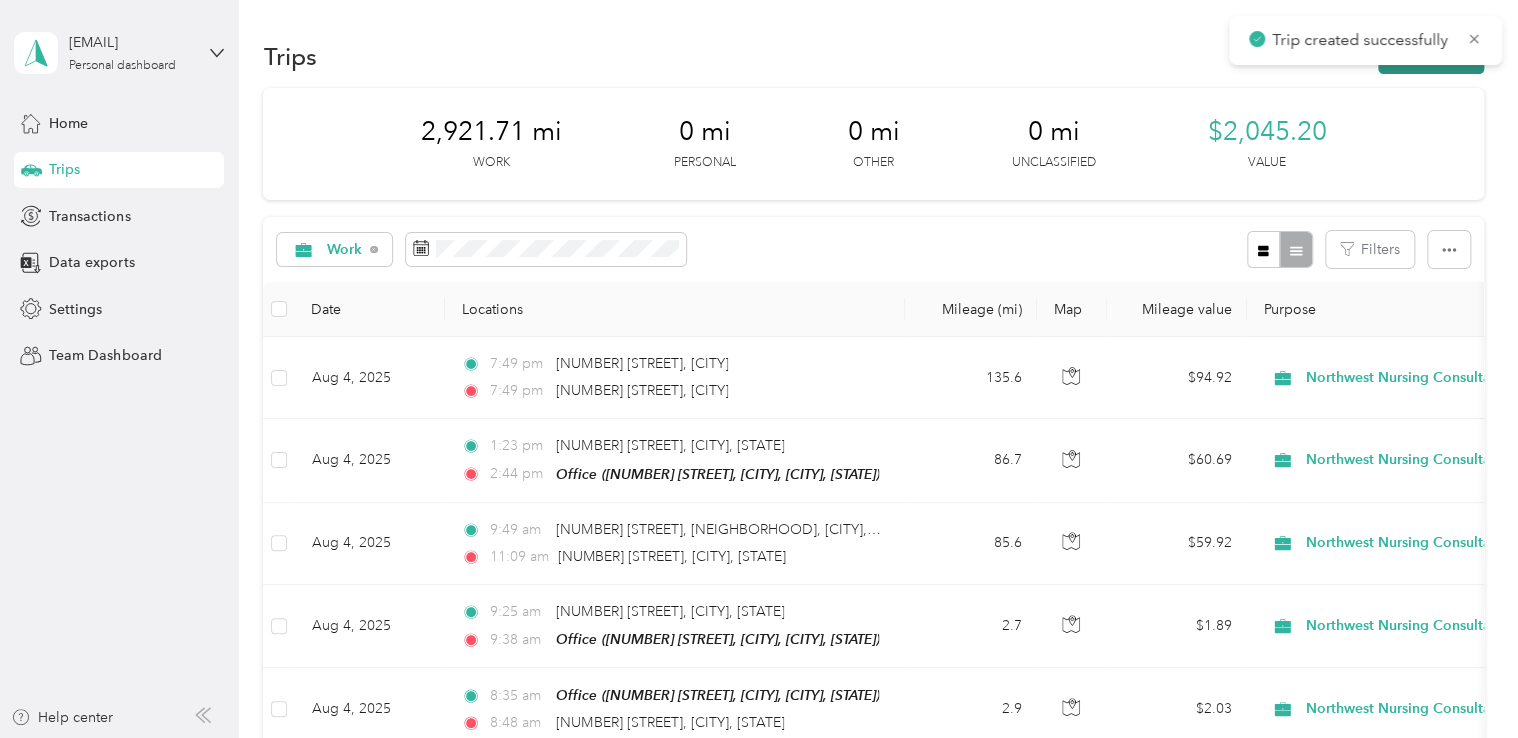 click on "New trip" at bounding box center [1431, 56] 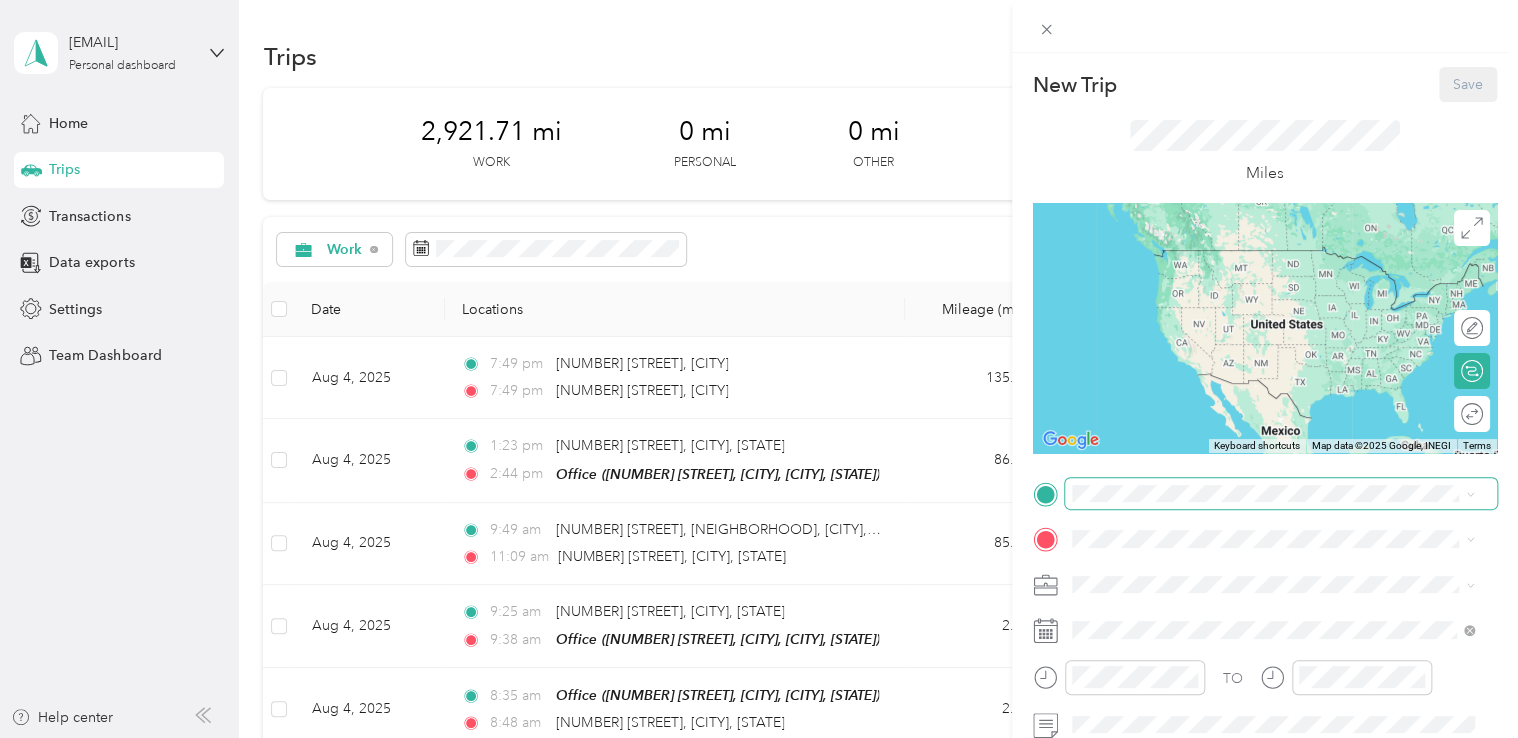 click at bounding box center (1281, 494) 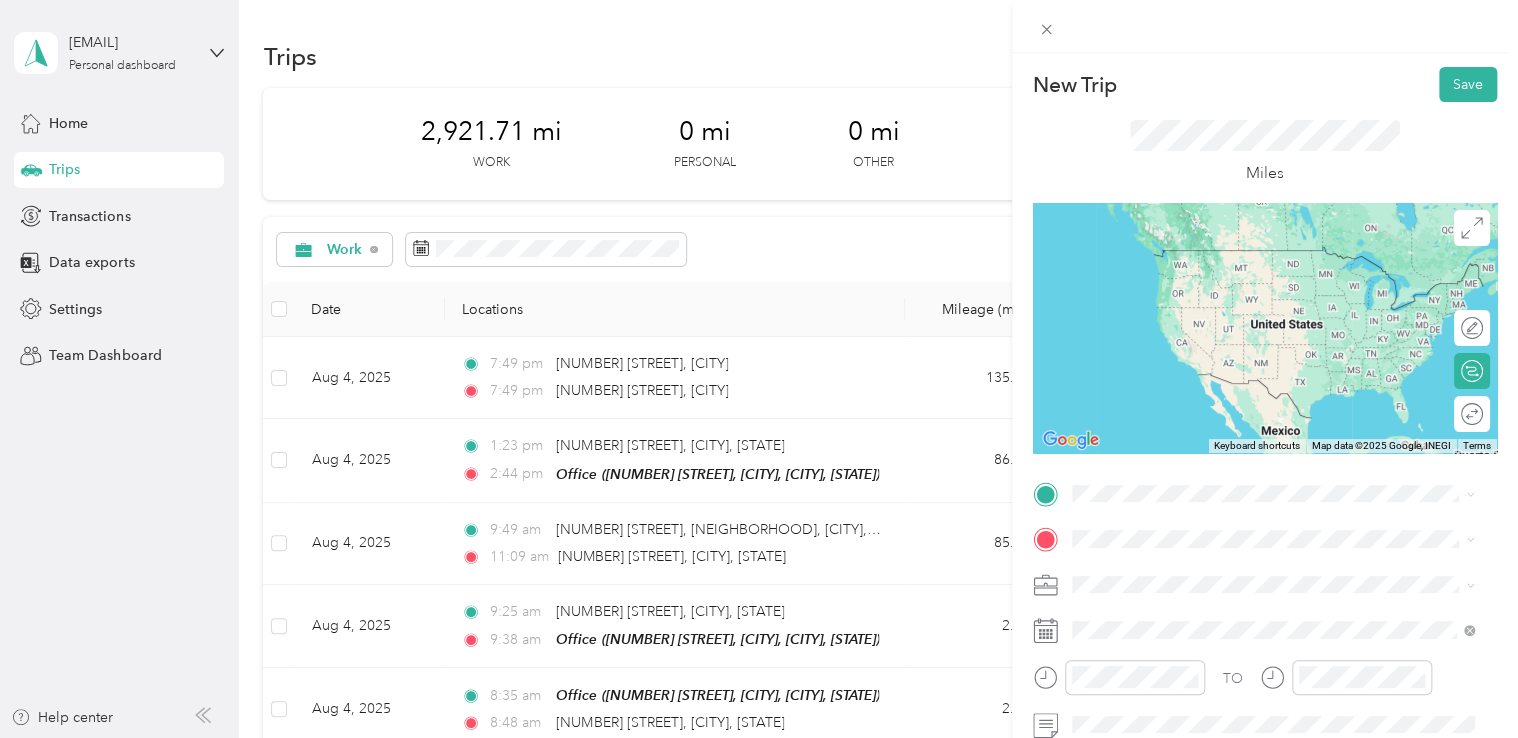 click on "[NUMBER] [STREET]
[CITY], [STATE] [POSTAL_CODE], [COUNTRY]" at bounding box center (1253, 256) 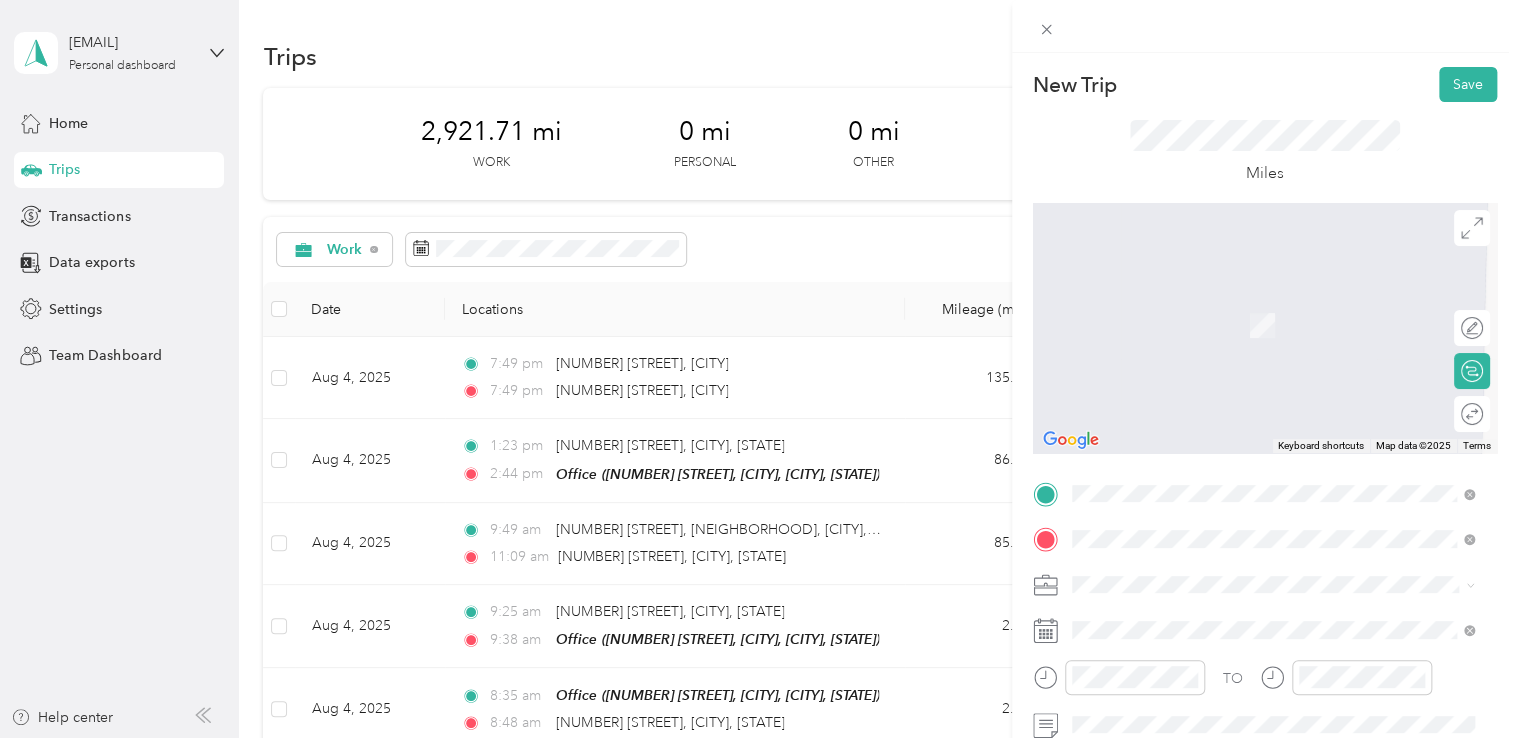 click on "[NUMBER] [STREET]
[CITY], [STATE] [POSTAL_CODE], [COUNTRY]" at bounding box center (1253, 381) 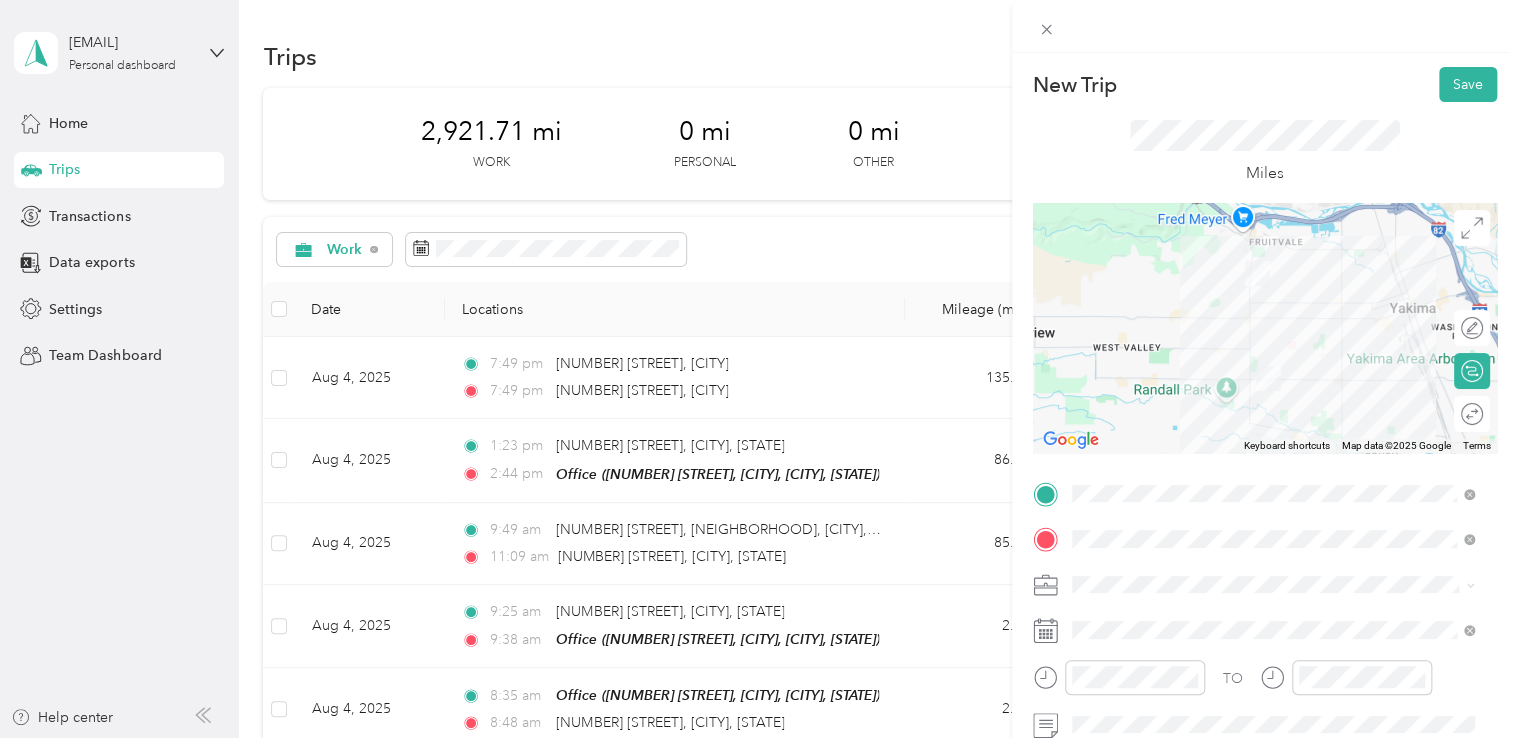 click on "Northwest Nursing Consultants" at bounding box center [1273, 373] 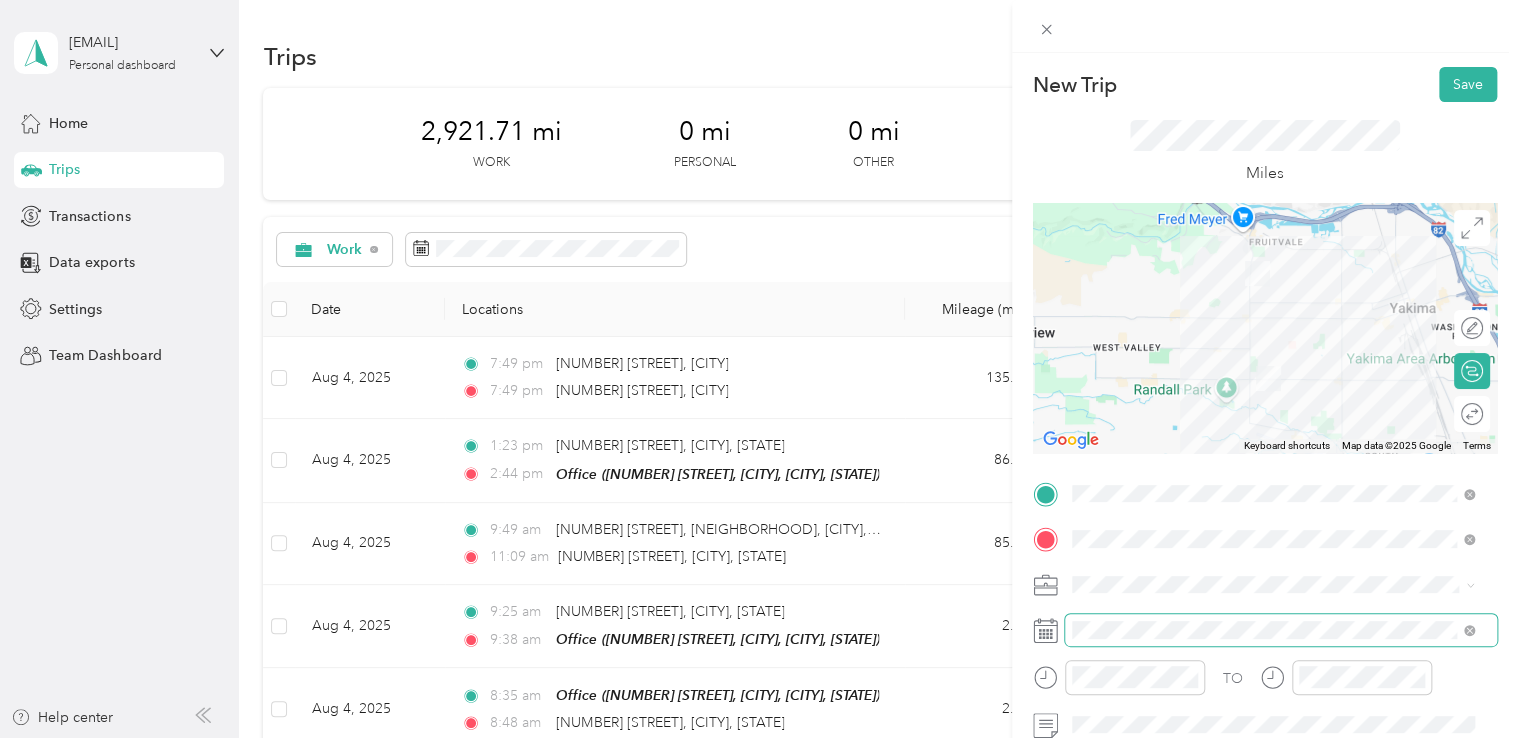 click at bounding box center [1281, 630] 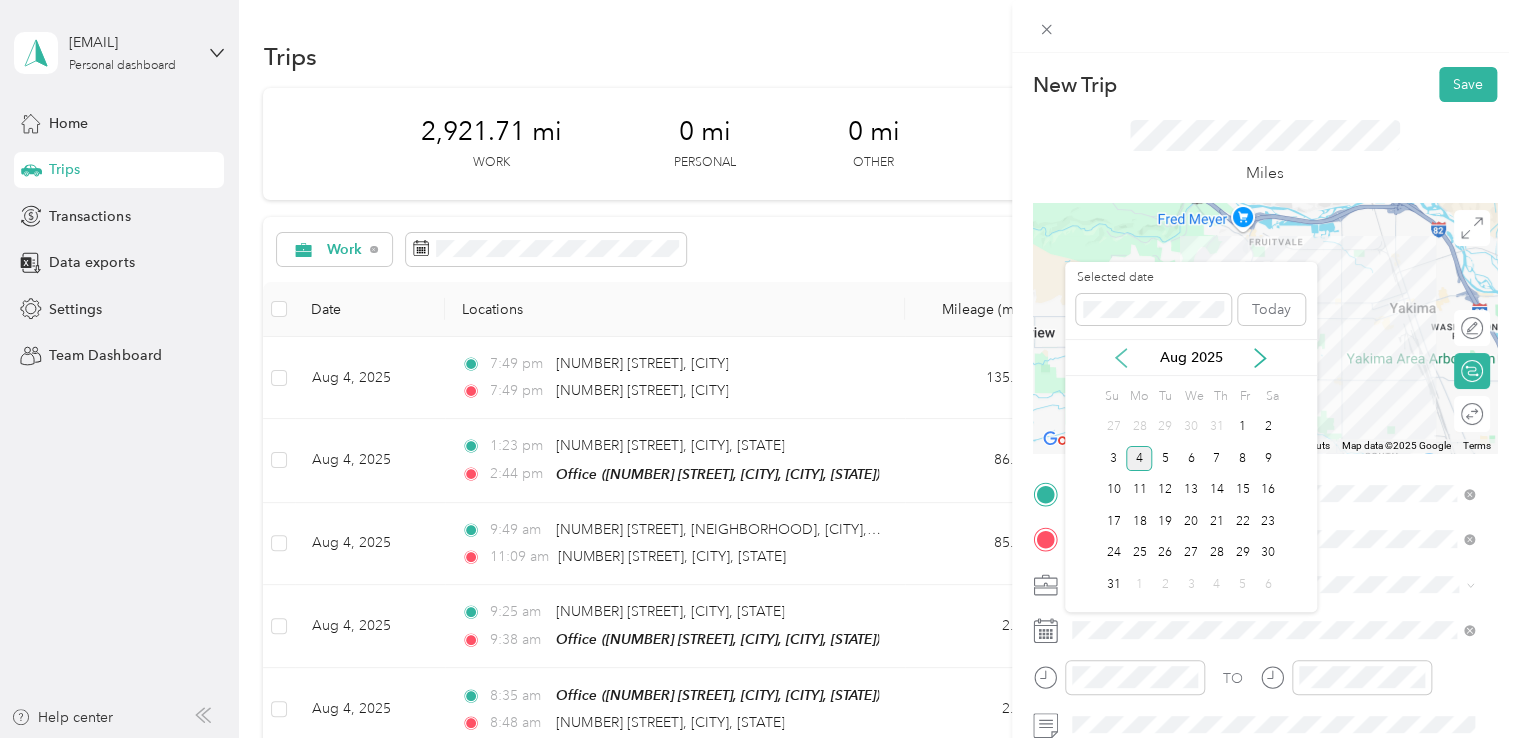click 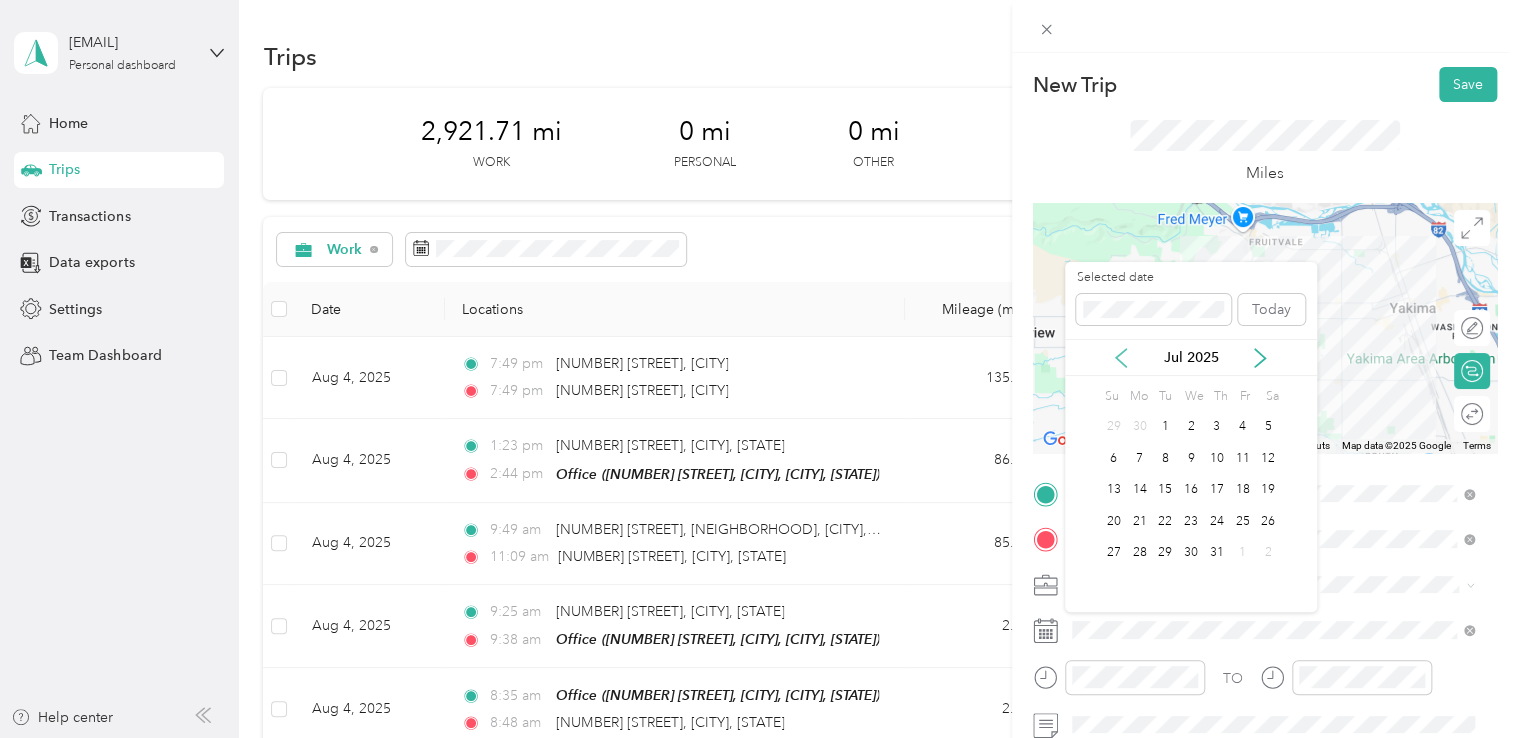 click 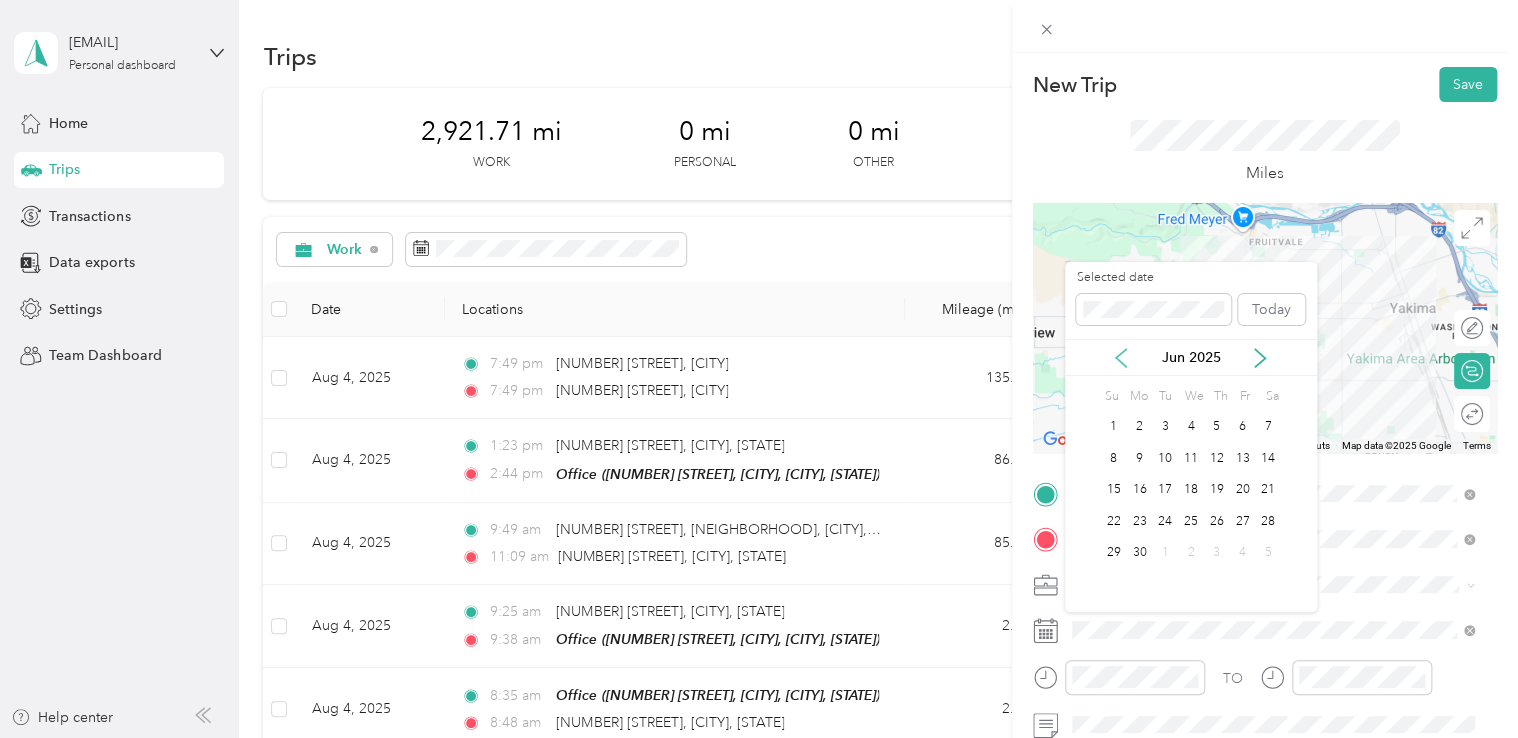 click 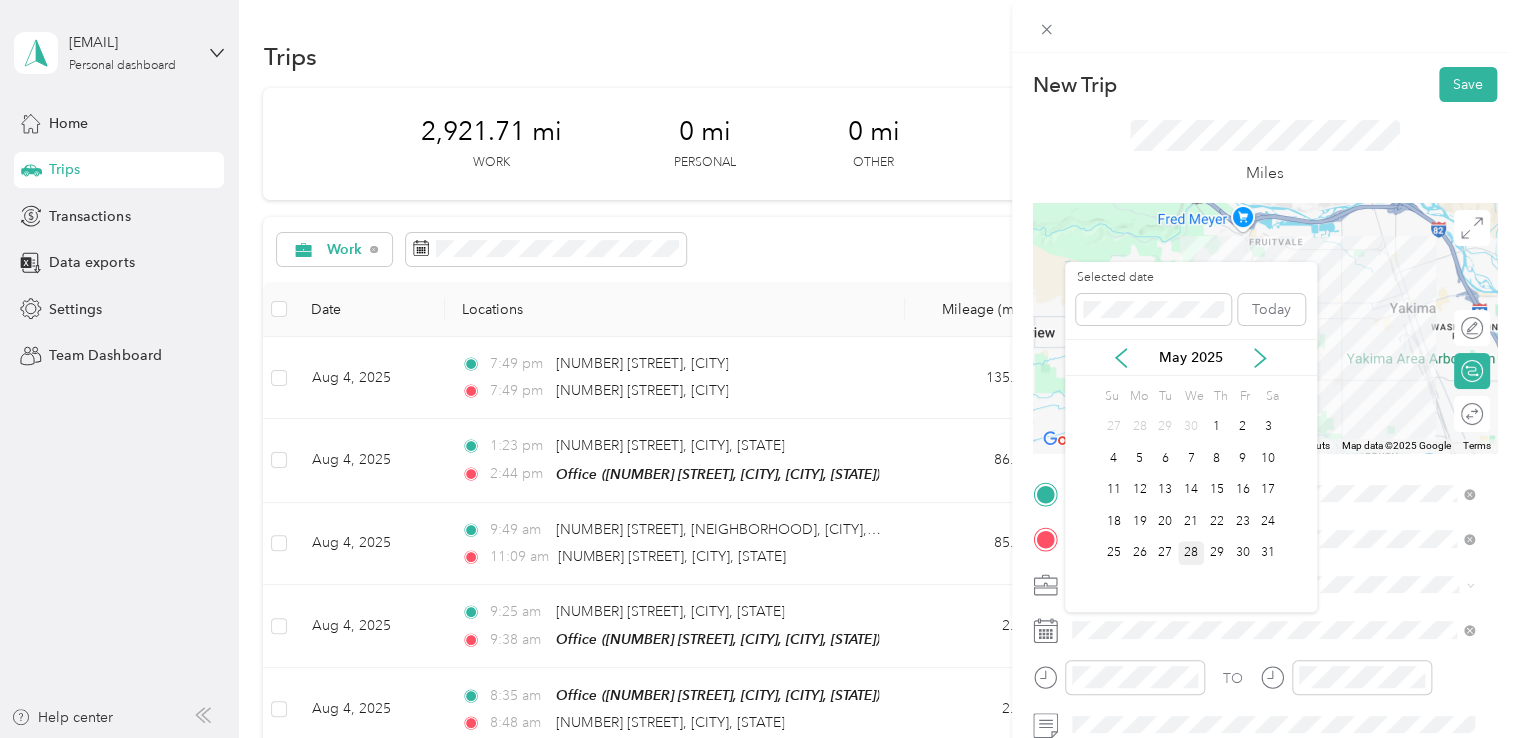 click on "28" at bounding box center (1191, 553) 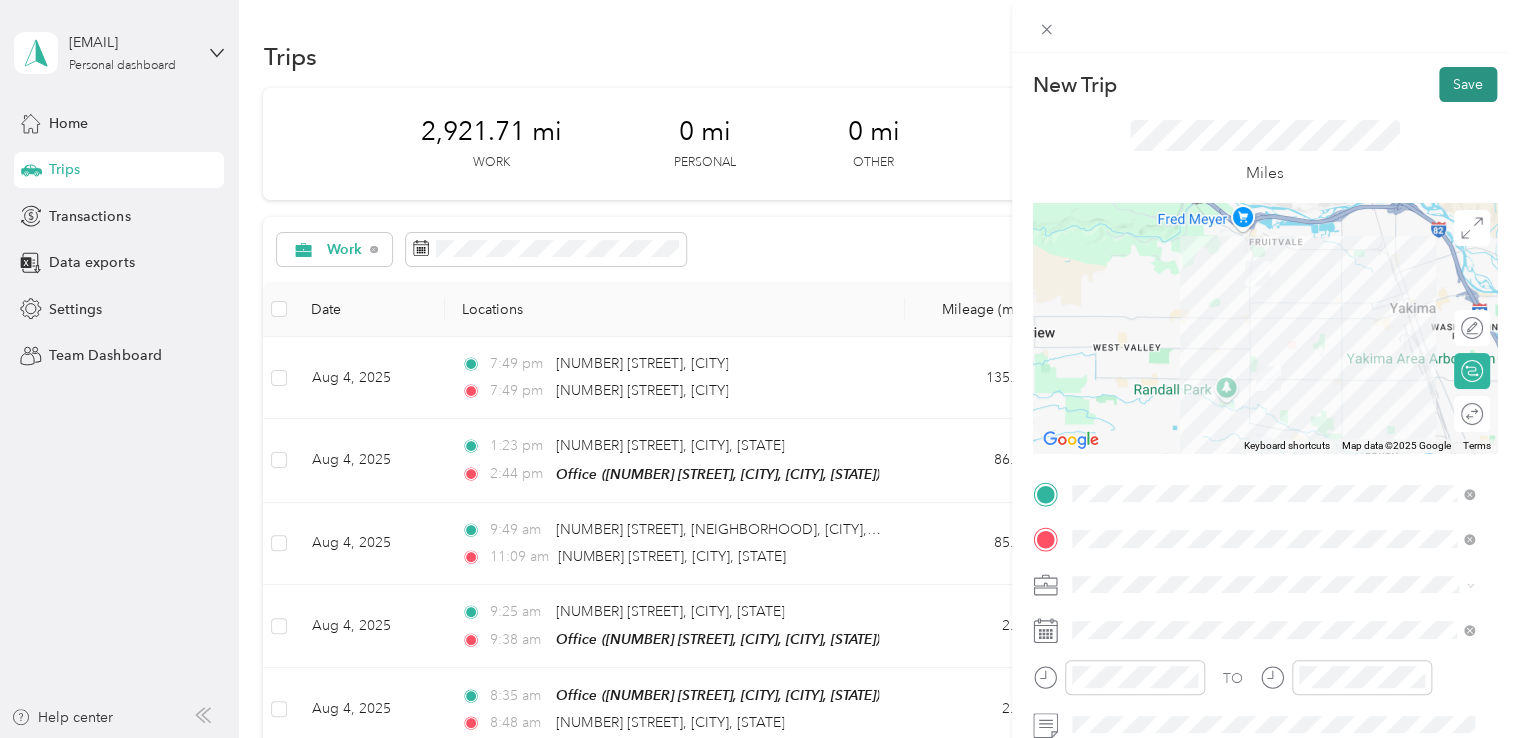 click on "Save" at bounding box center [1468, 84] 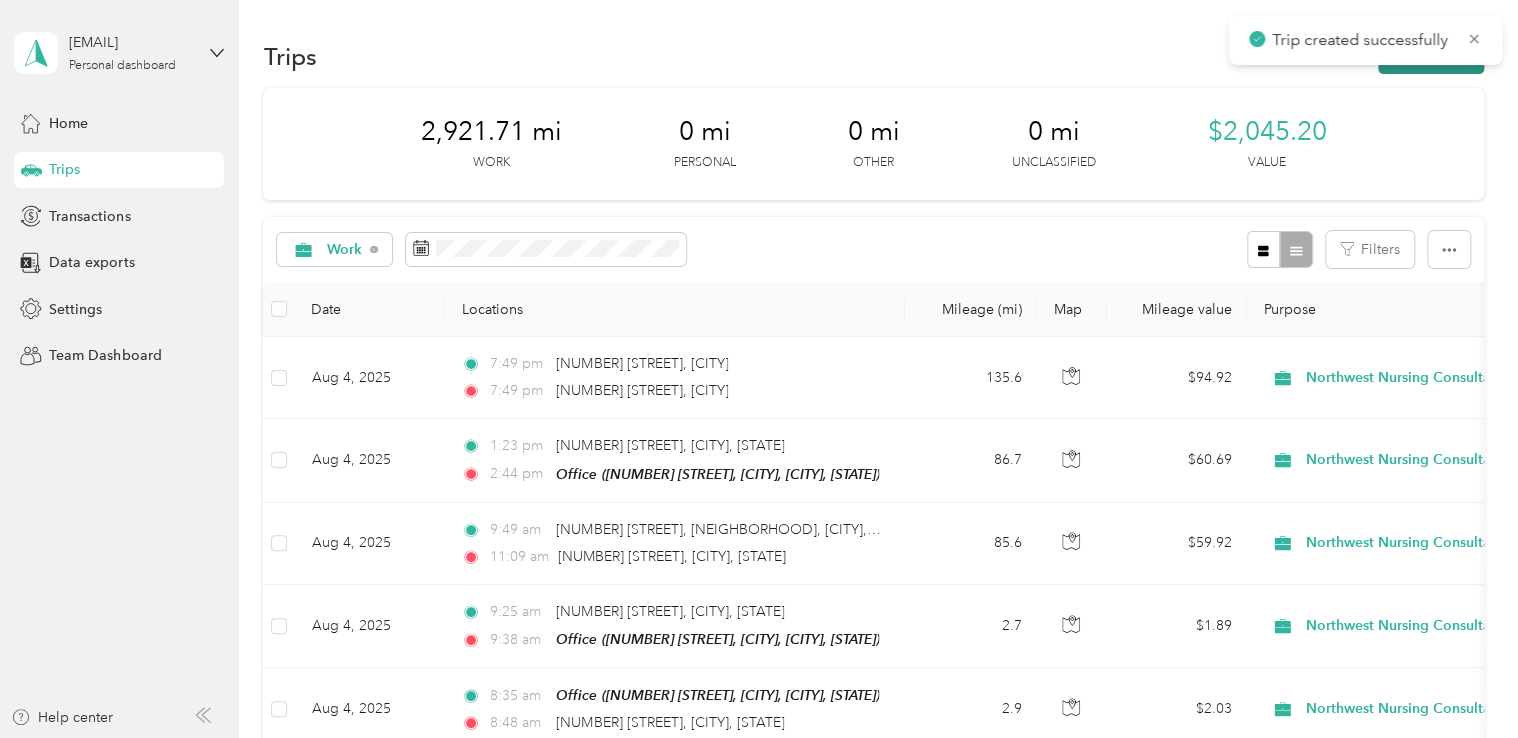 click on "New trip" at bounding box center (1431, 56) 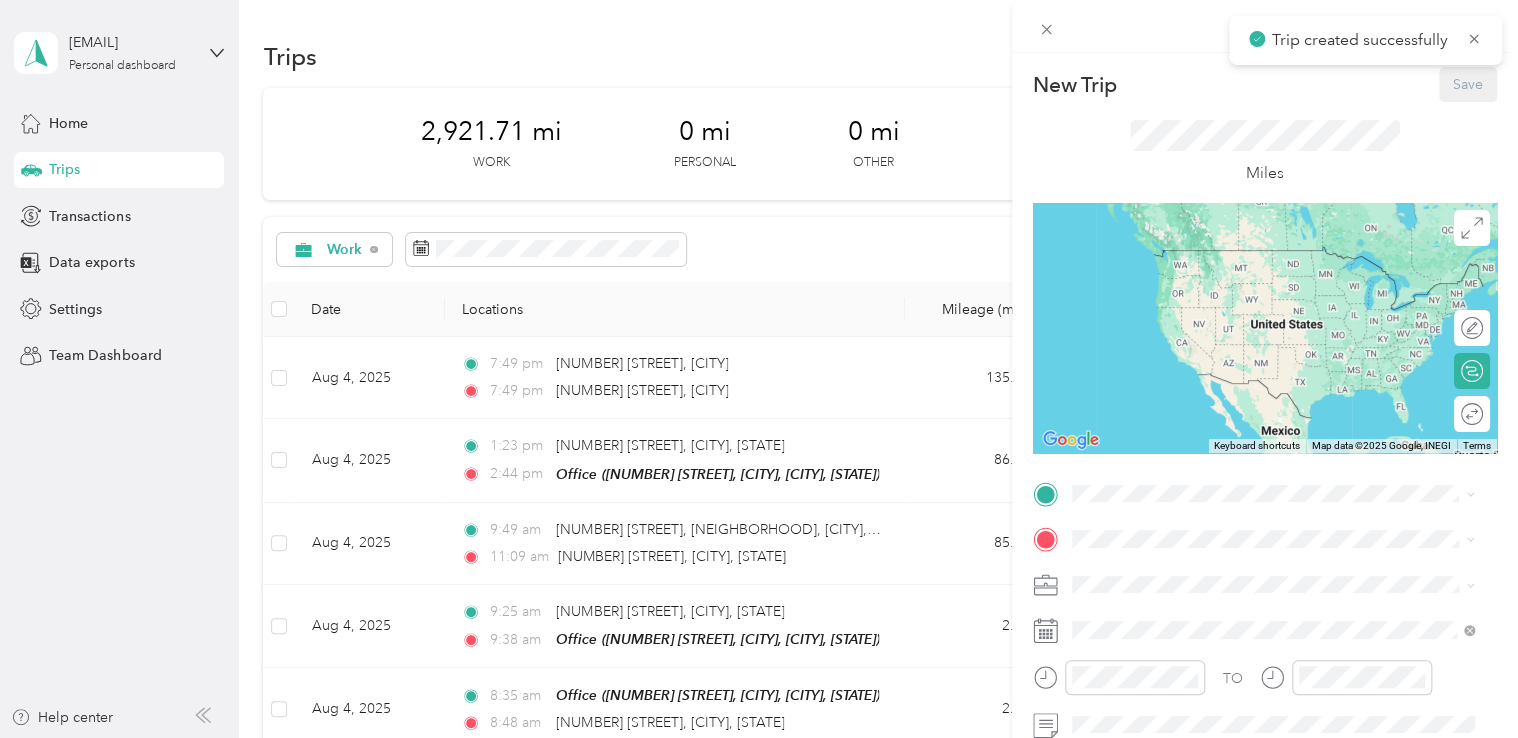 click on "TO Add photo" at bounding box center [1265, 697] 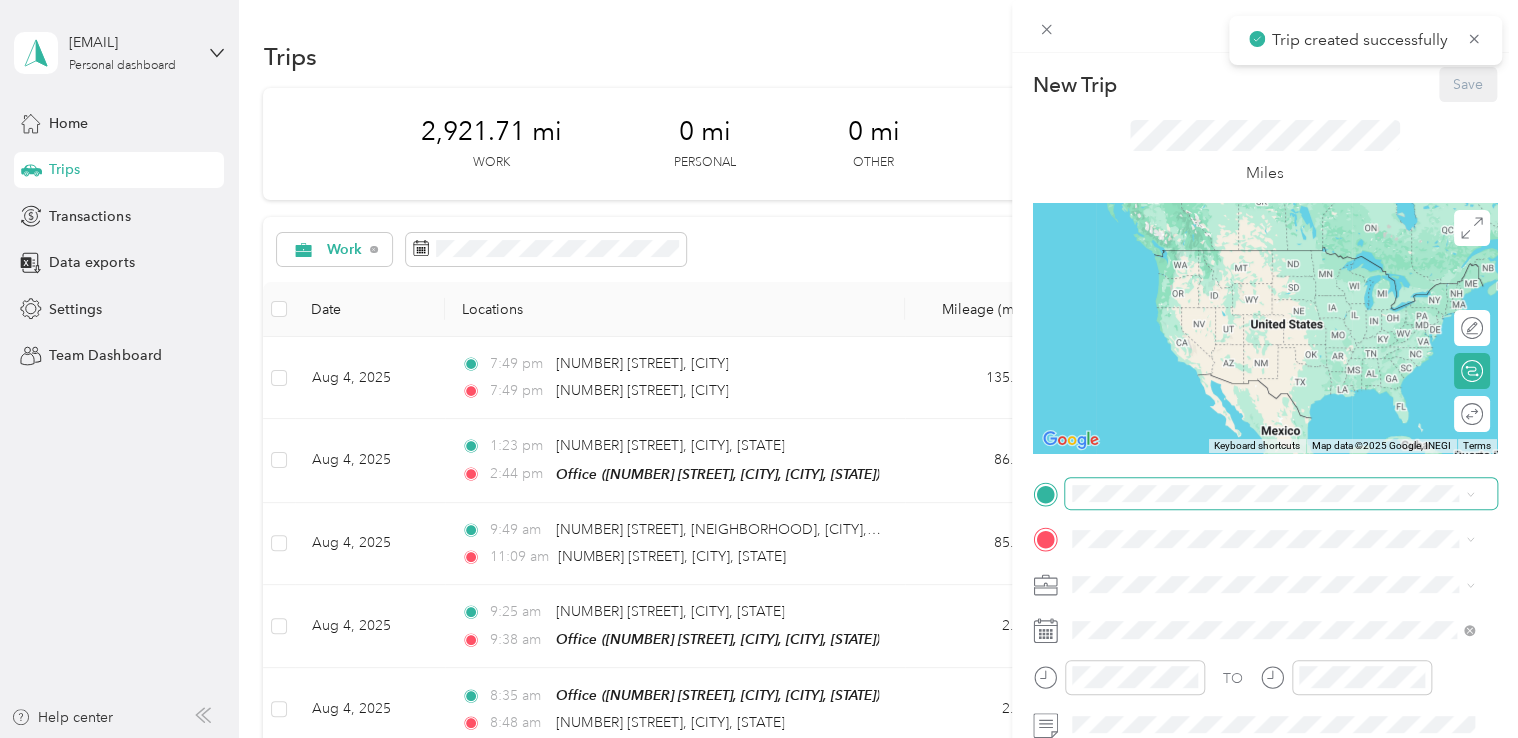 click at bounding box center [1281, 494] 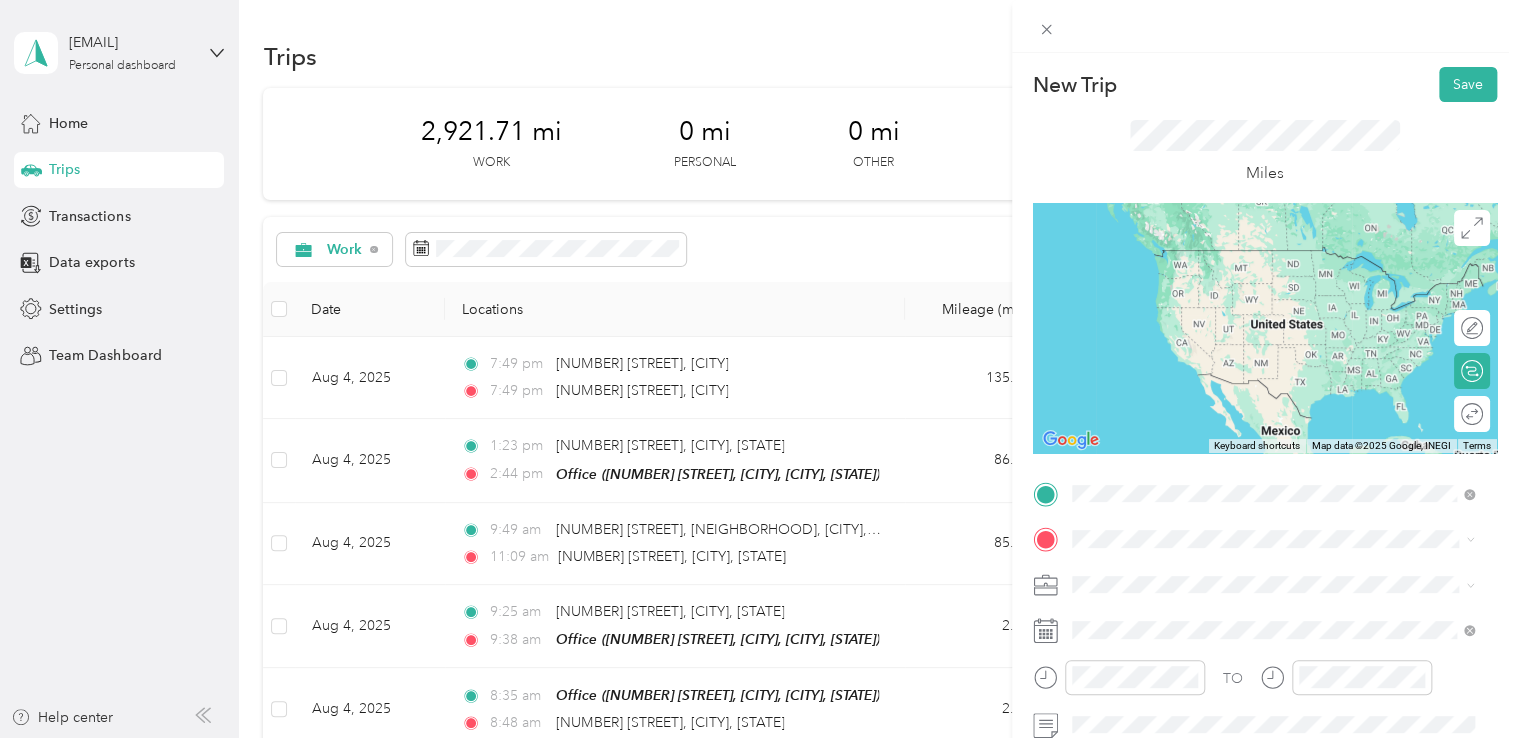 click on "From search results [NUMBER] [STREET]
[CITY], [STATE] [POSTAL_CODE], [COUNTRY] [STREET]
[CITY], [STATE] [POSTAL_CODE], [COUNTRY] [STREET]
[CITY], [STATE] [POSTAL_CODE], [COUNTRY]" at bounding box center [1273, 612] 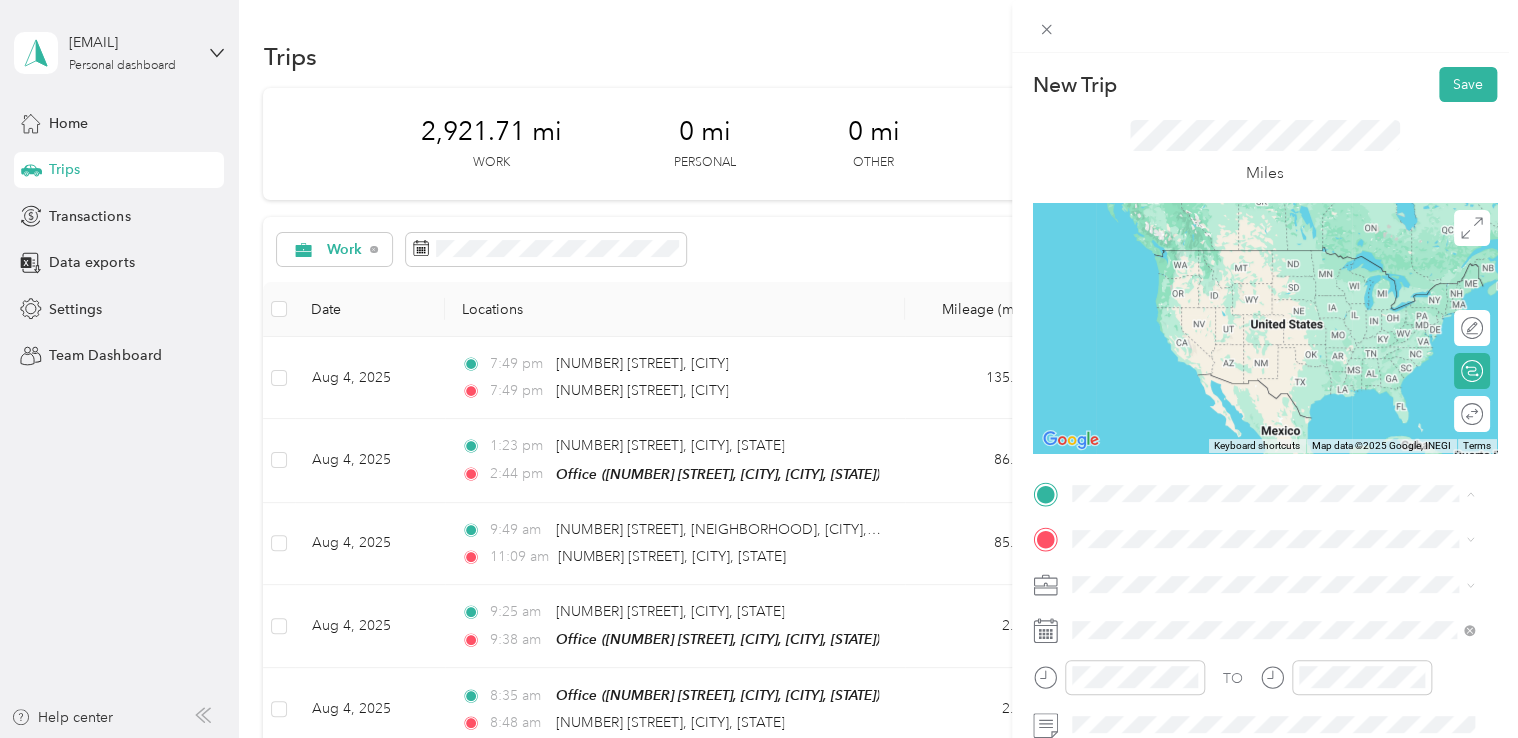 click on "[NUMBER] [STREET]
[CITY], [STATE] [POSTAL_CODE], [COUNTRY]" at bounding box center [1253, 574] 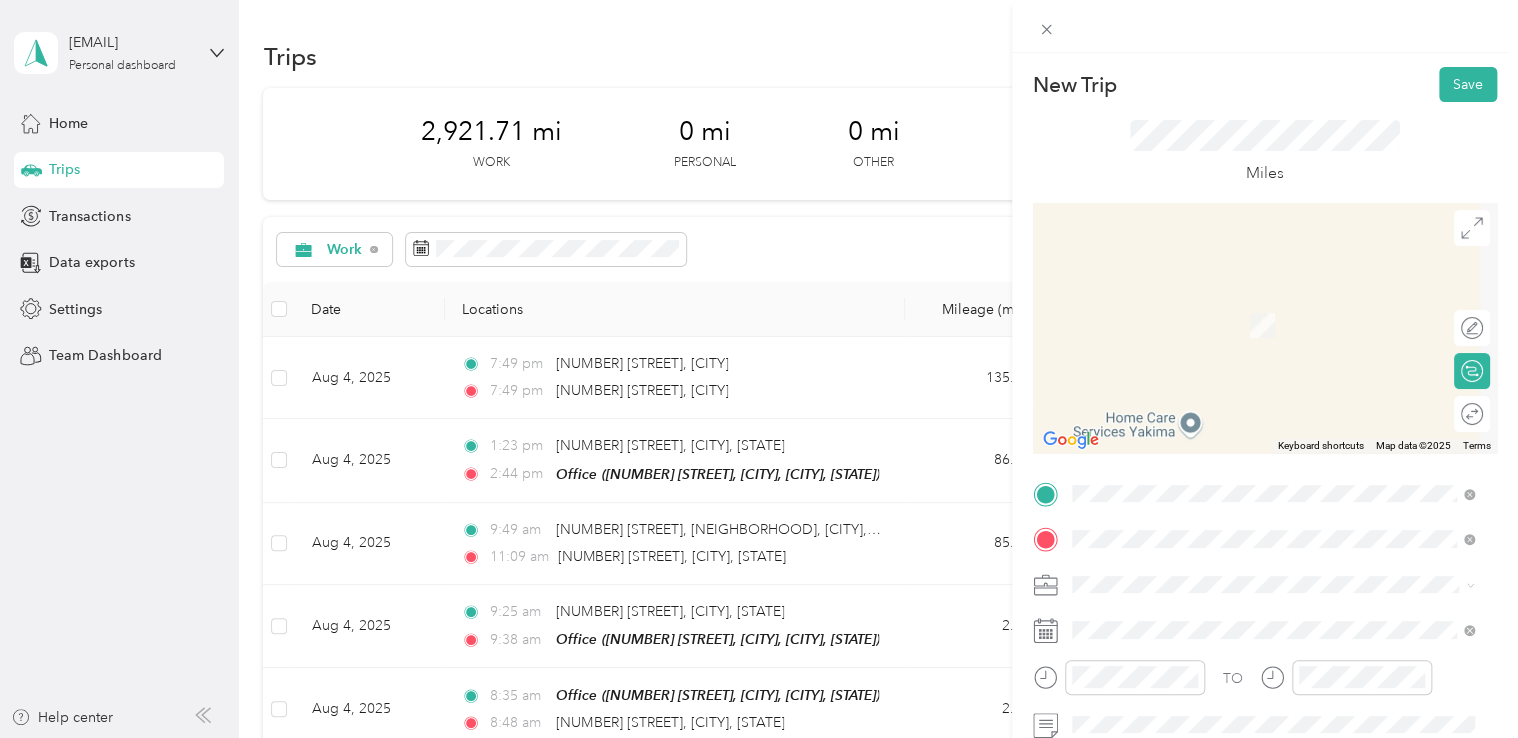 click on "[NUMBER] [STREET]
[CITY], [STATE] [POSTAL_CODE], [COUNTRY]" at bounding box center (1253, 304) 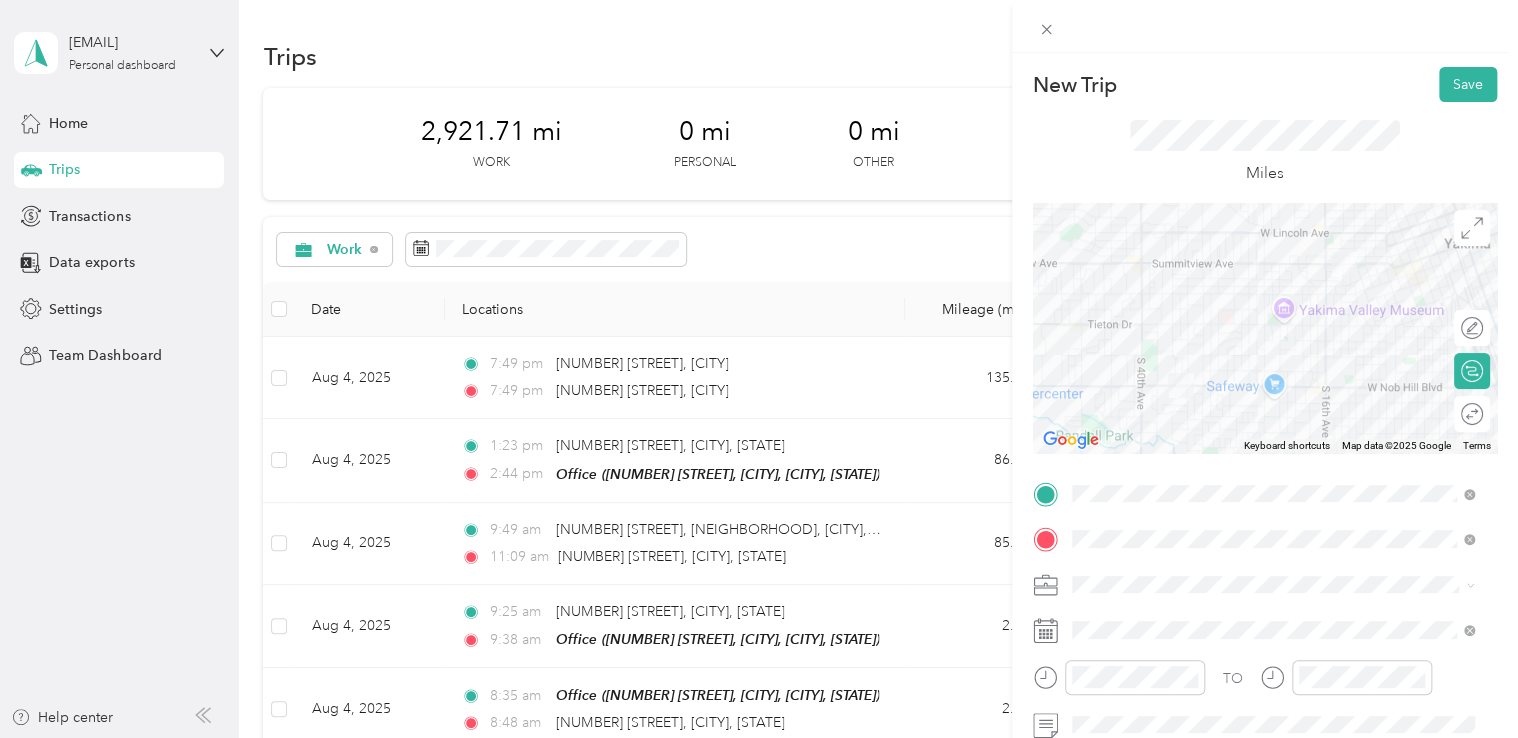 click on "Northwest Nursing Consultants" at bounding box center (1273, 370) 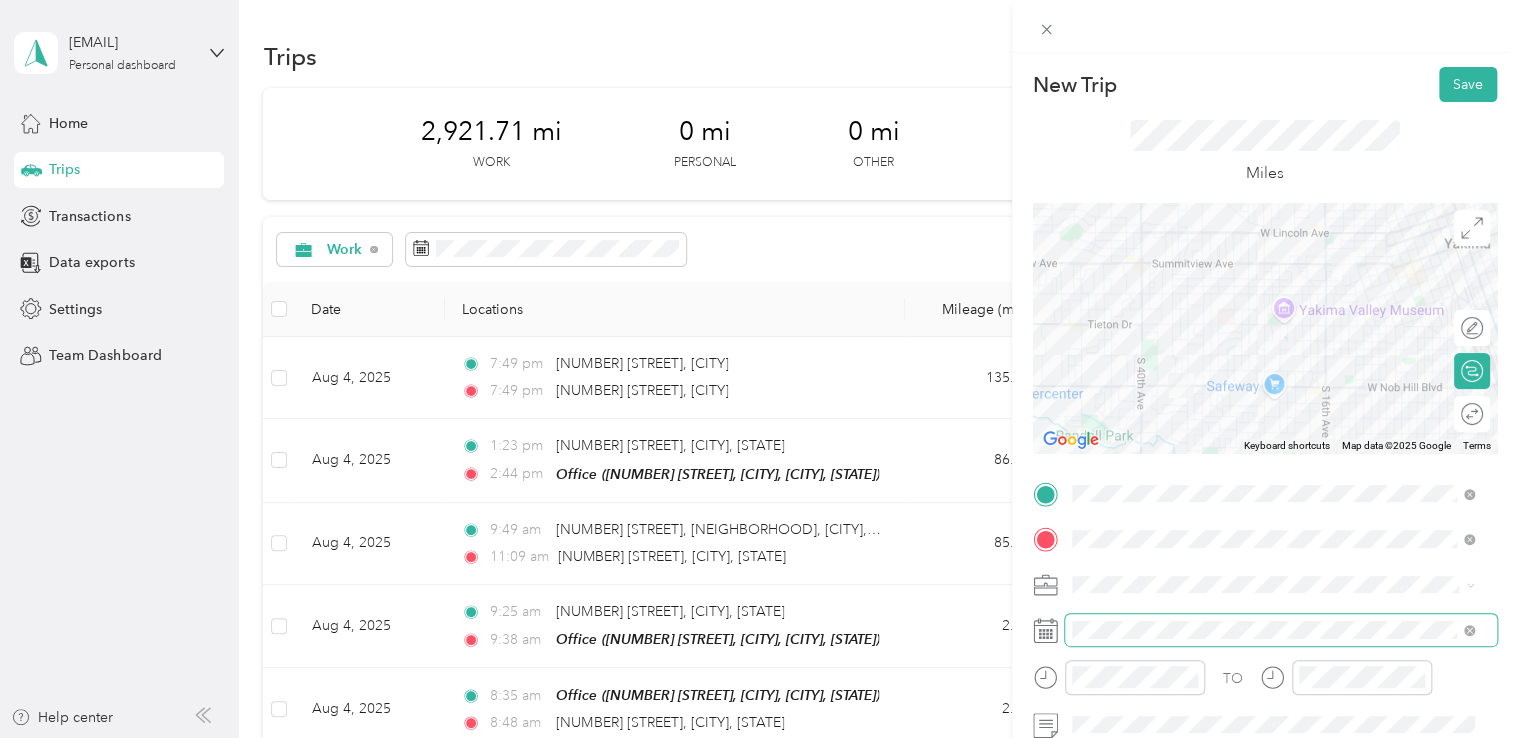click at bounding box center [1281, 630] 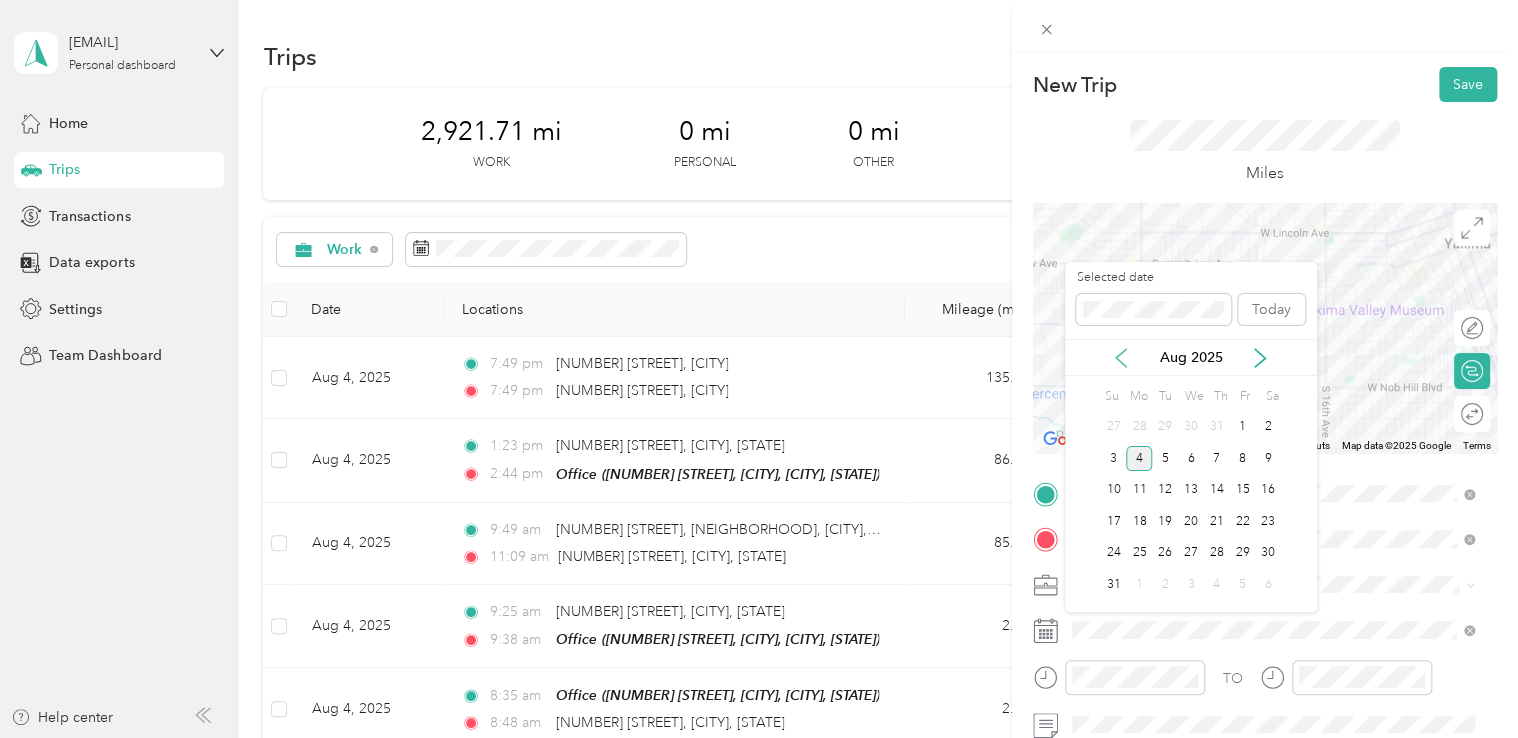 click 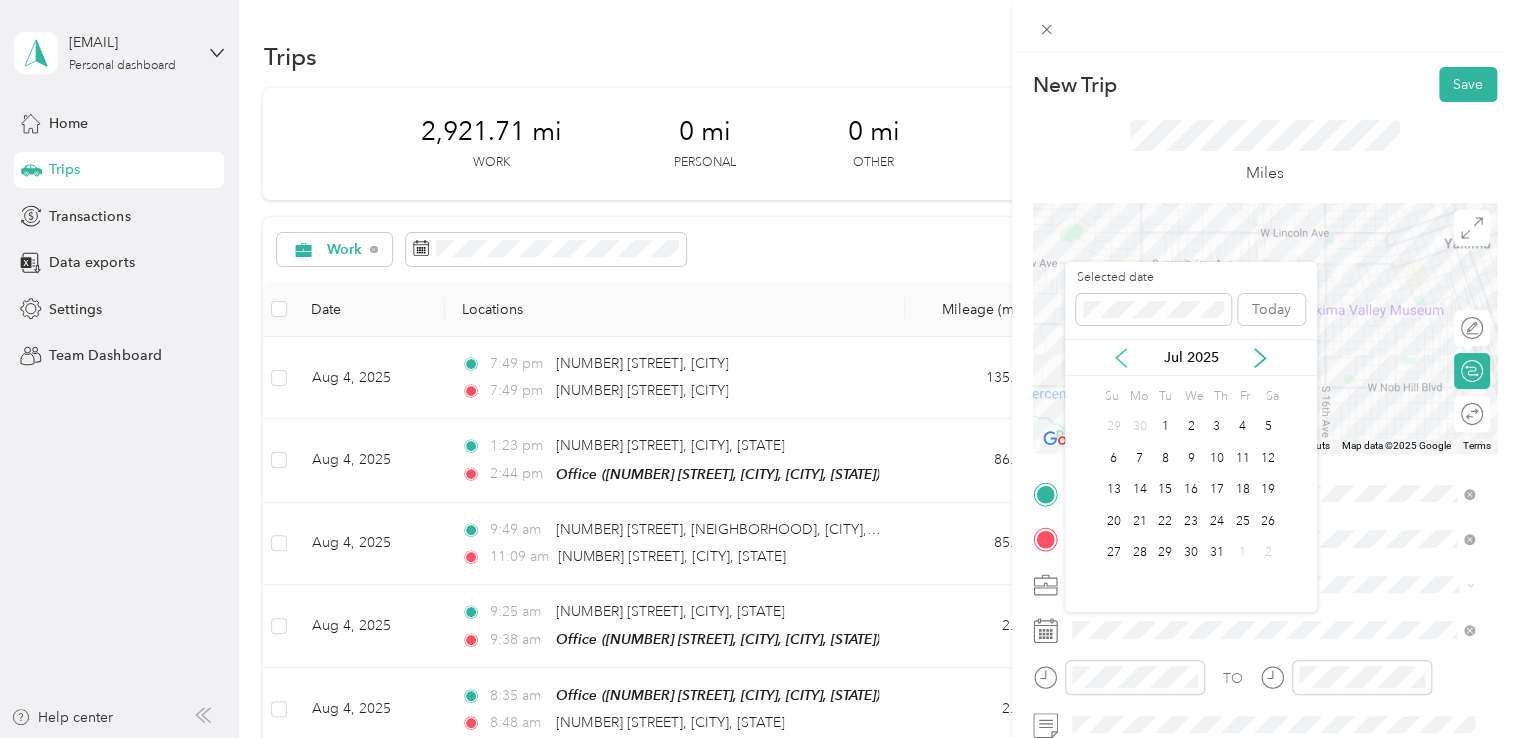 click 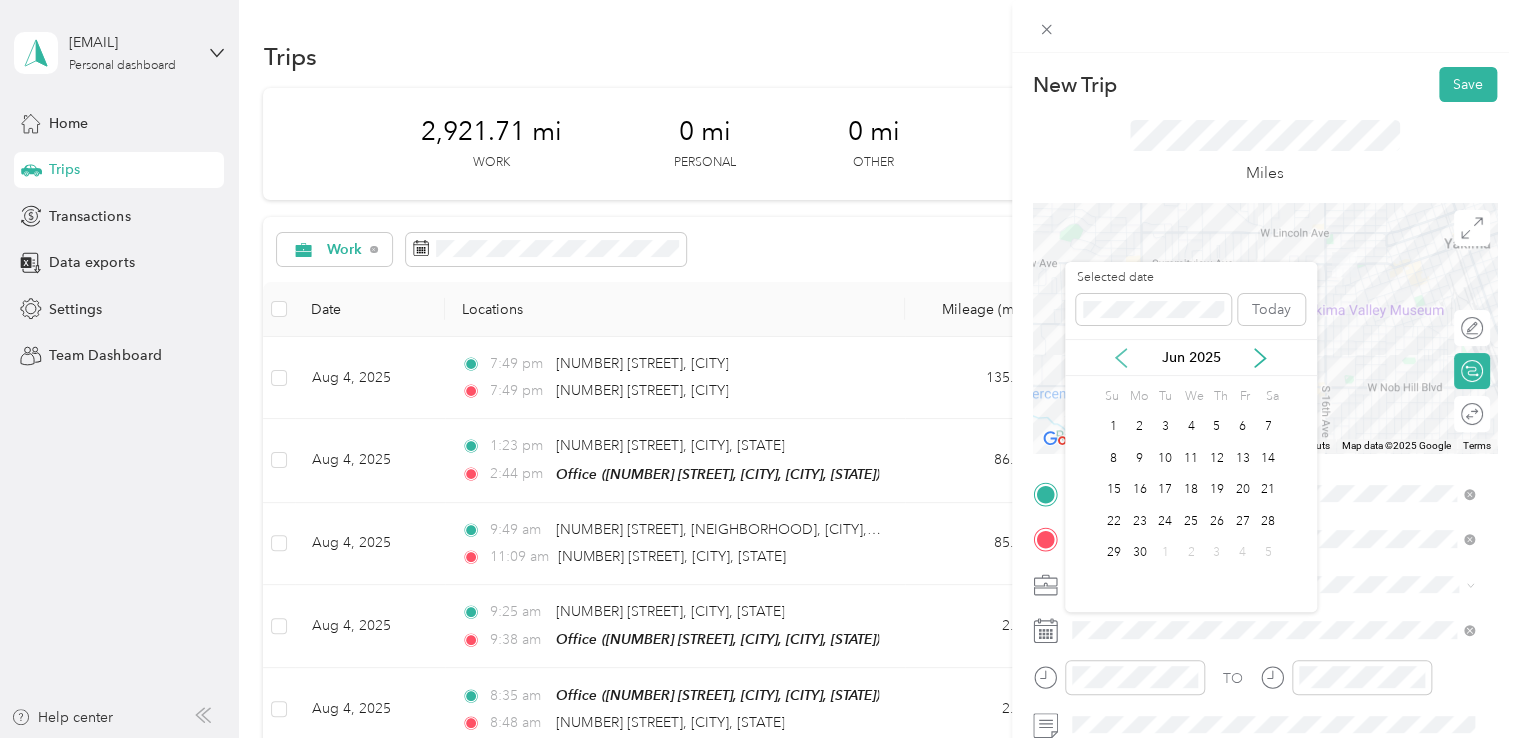 click 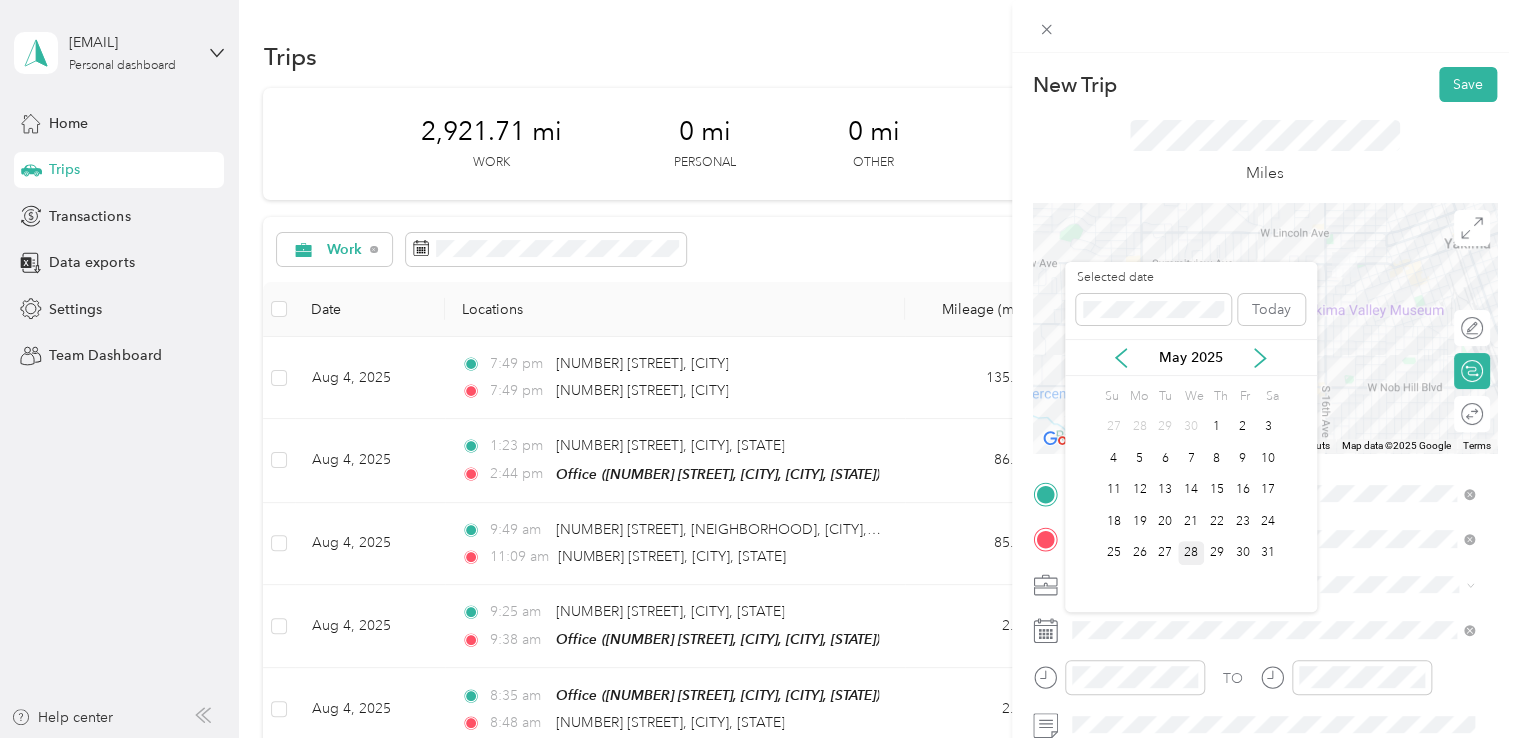 click on "28" at bounding box center [1191, 553] 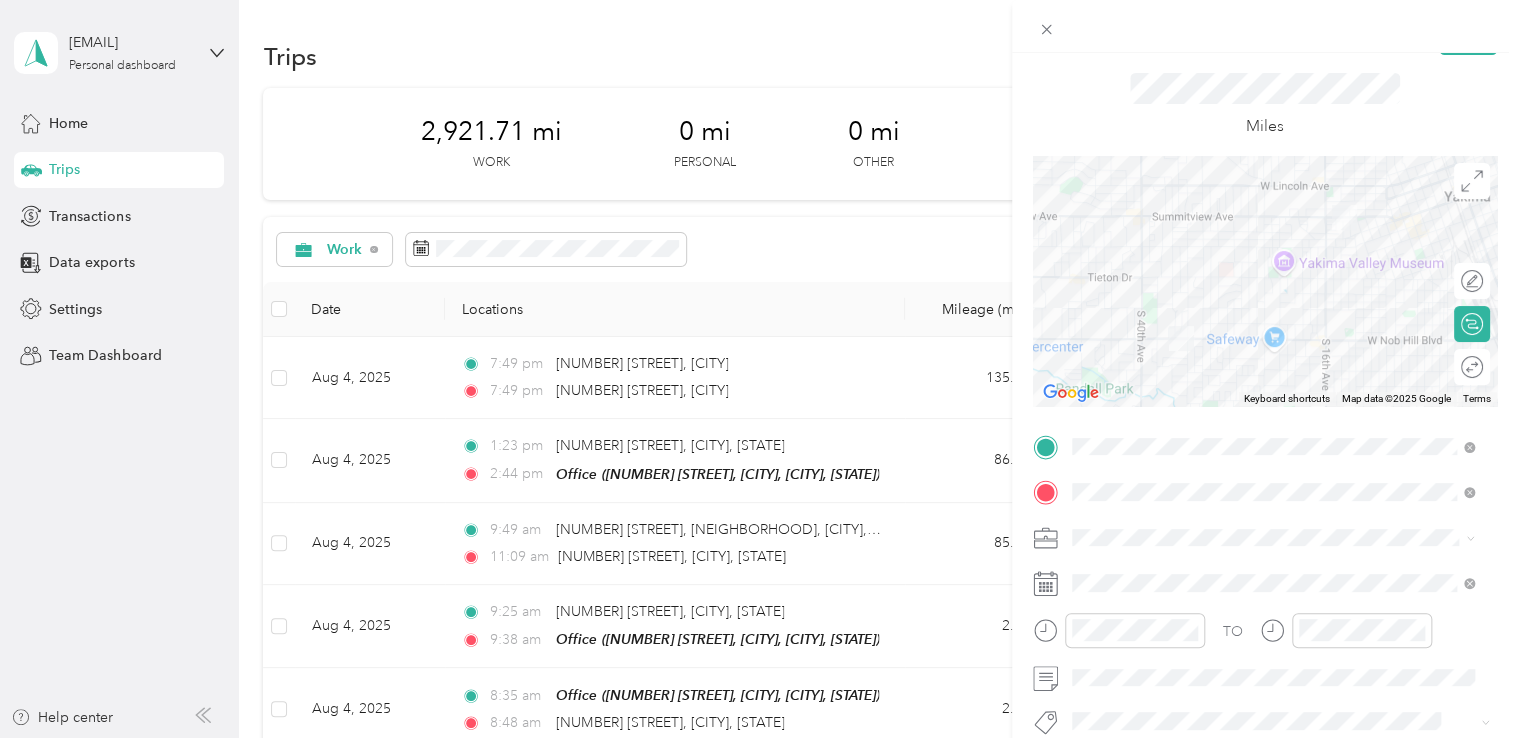 scroll, scrollTop: 0, scrollLeft: 0, axis: both 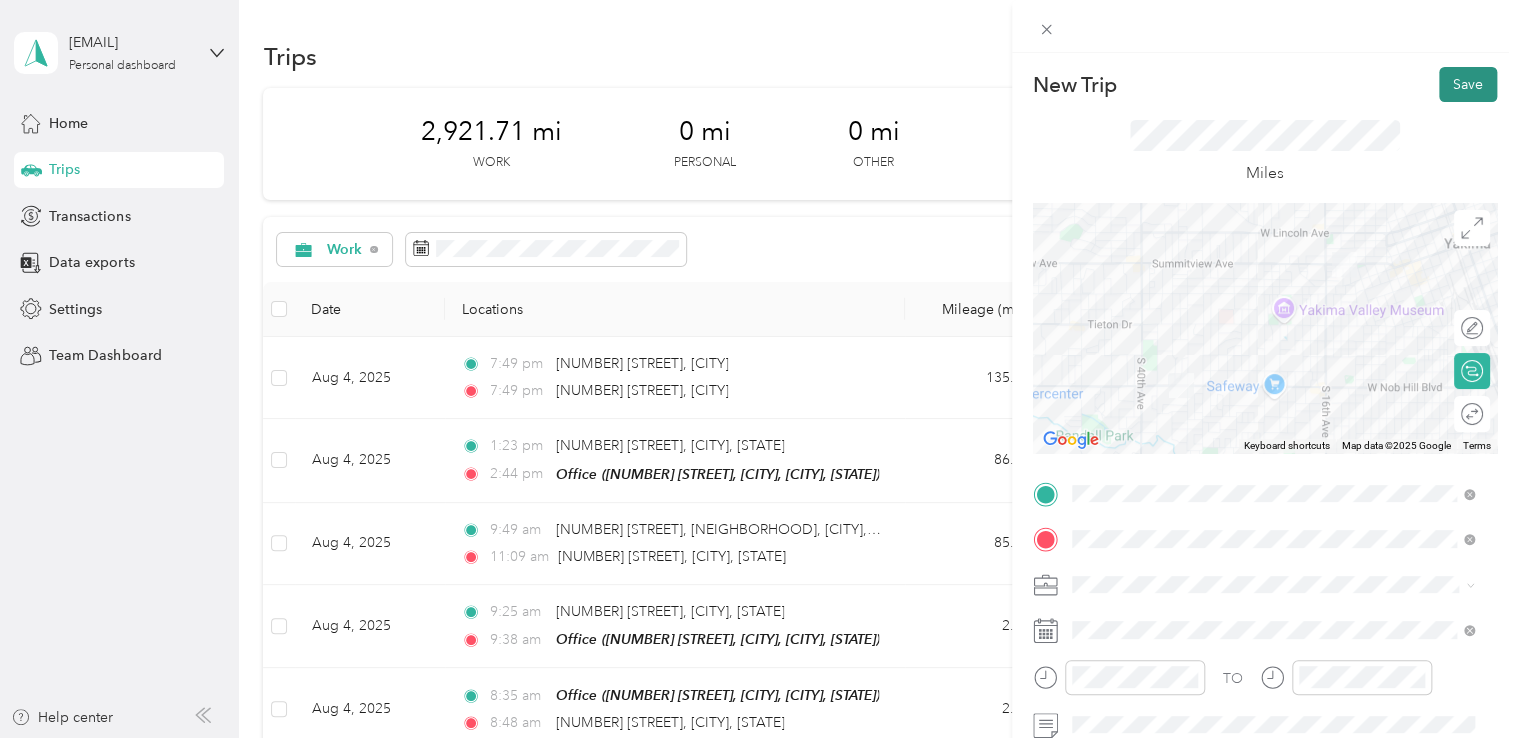 click on "Save" at bounding box center [1468, 84] 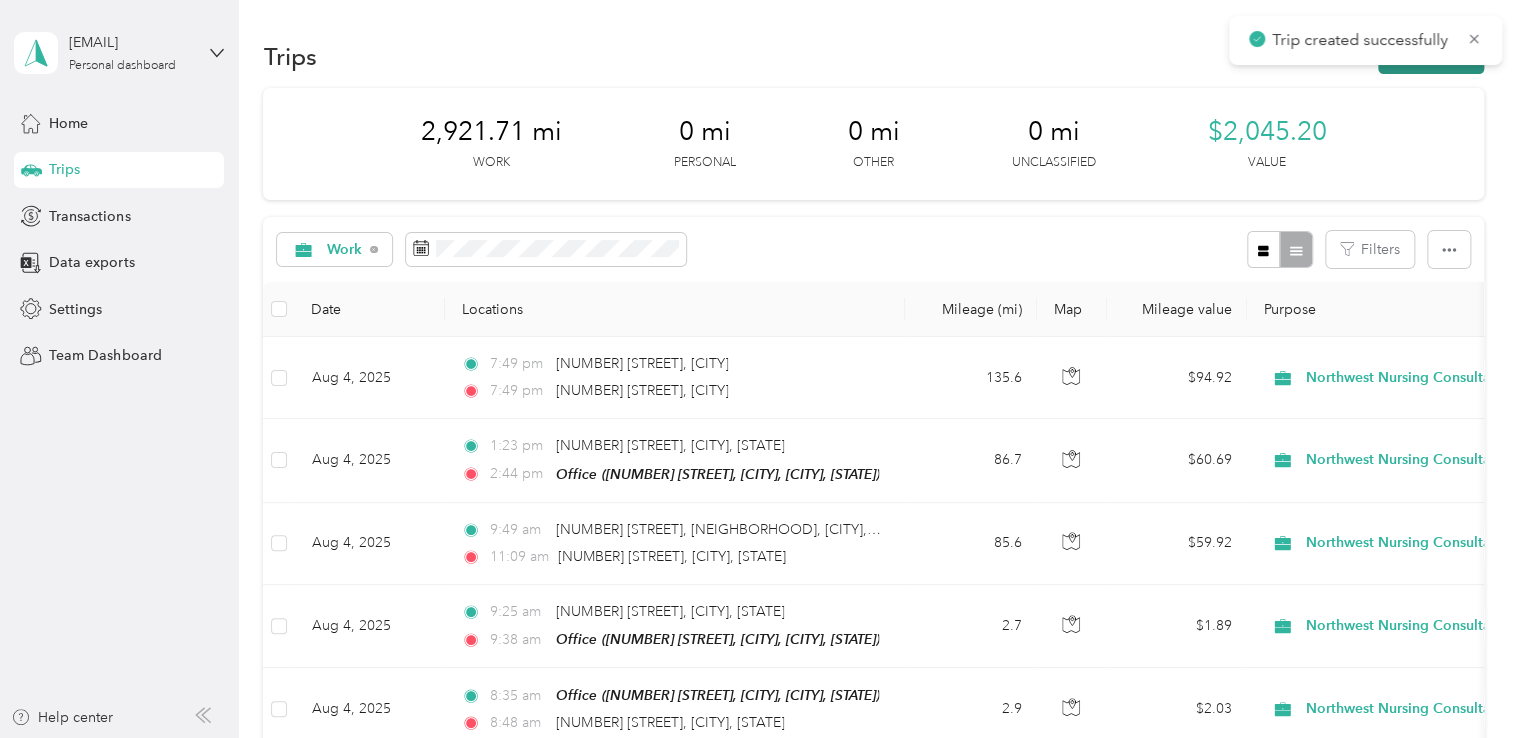 click on "New trip" at bounding box center [1431, 56] 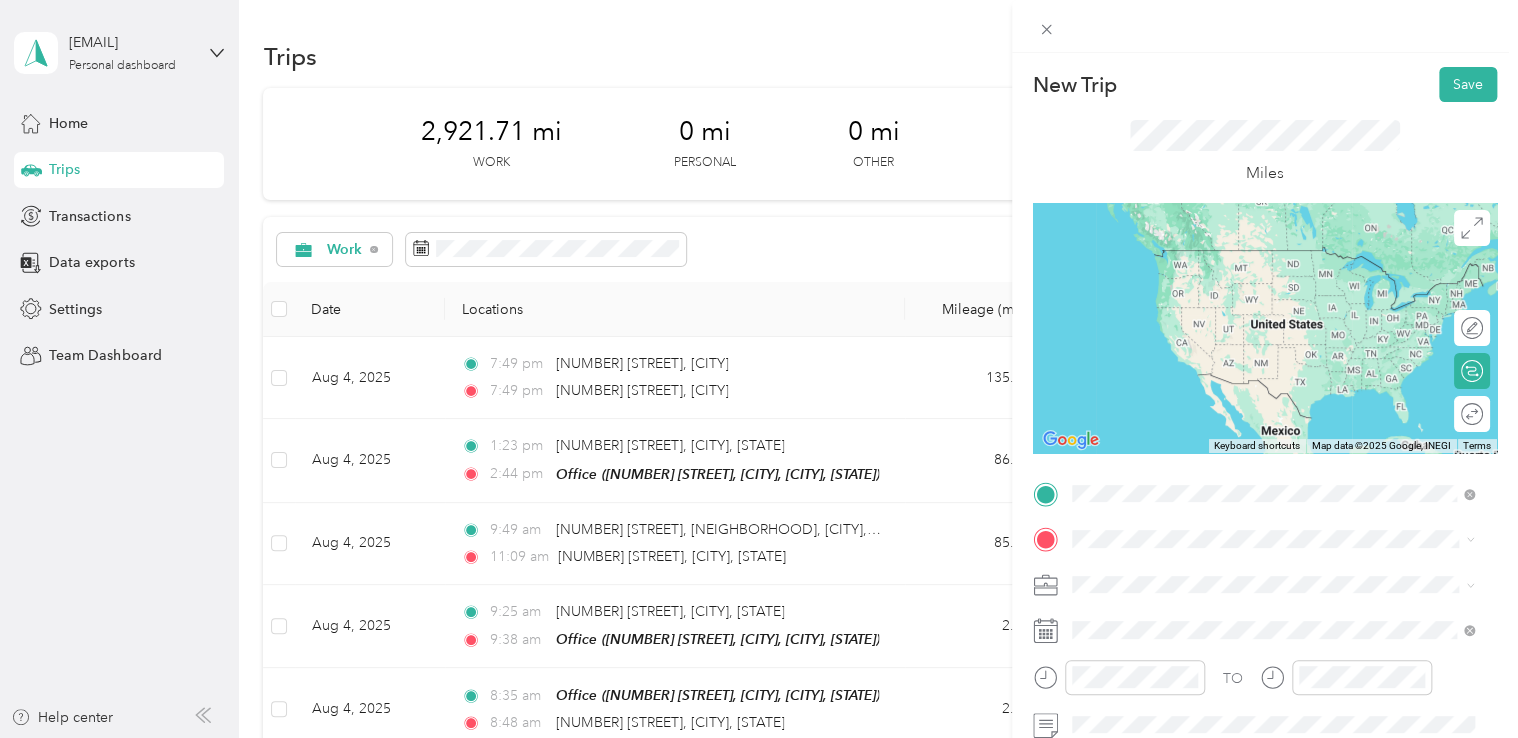click on "[NUMBER] [STREET]
[CITY], [STATE] [POSTAL_CODE], [COUNTRY]" at bounding box center (1253, 279) 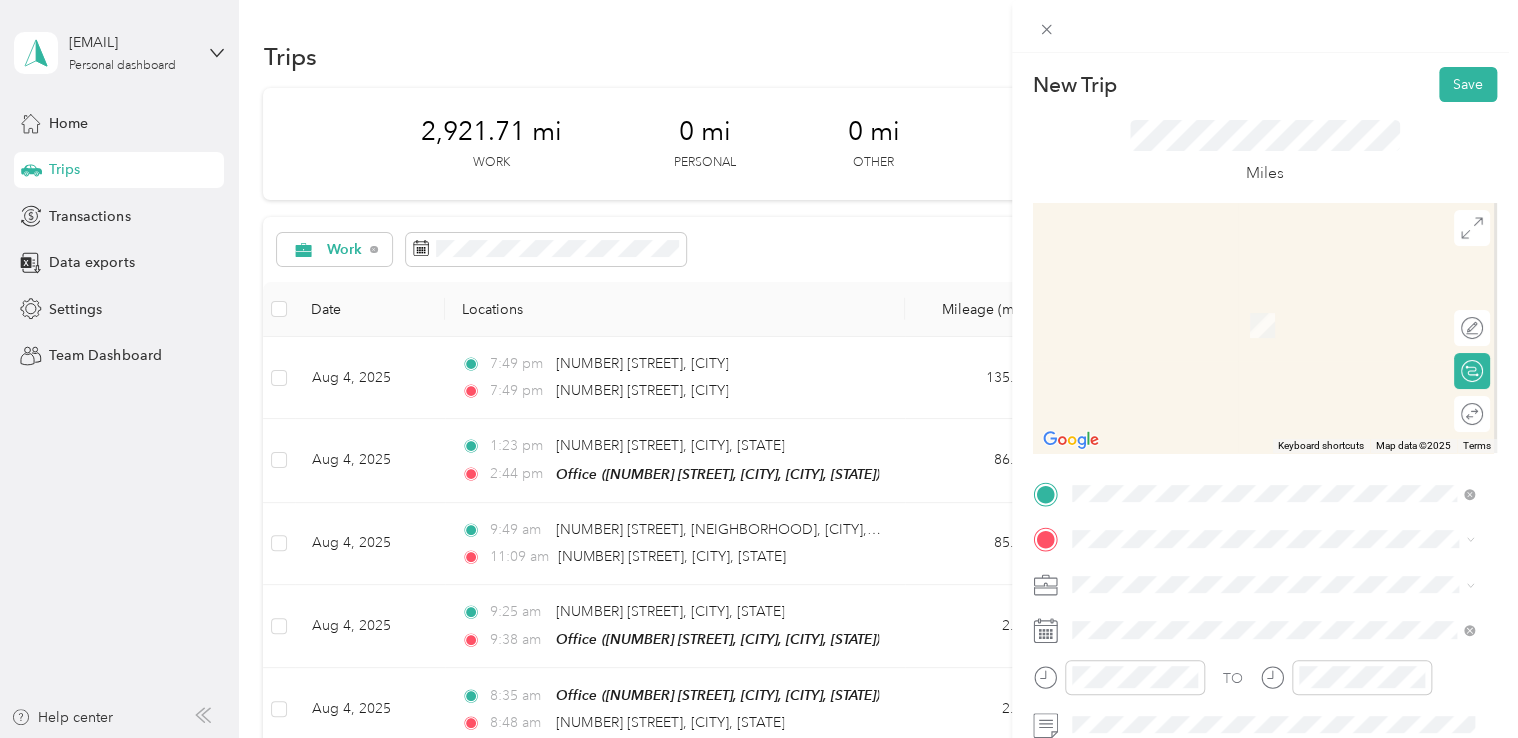 click on "Office [NUMBER] [STREET], [CITY], [POSTAL_CODE], [CITY], [STATE], [COUNTRY]" at bounding box center [1288, 634] 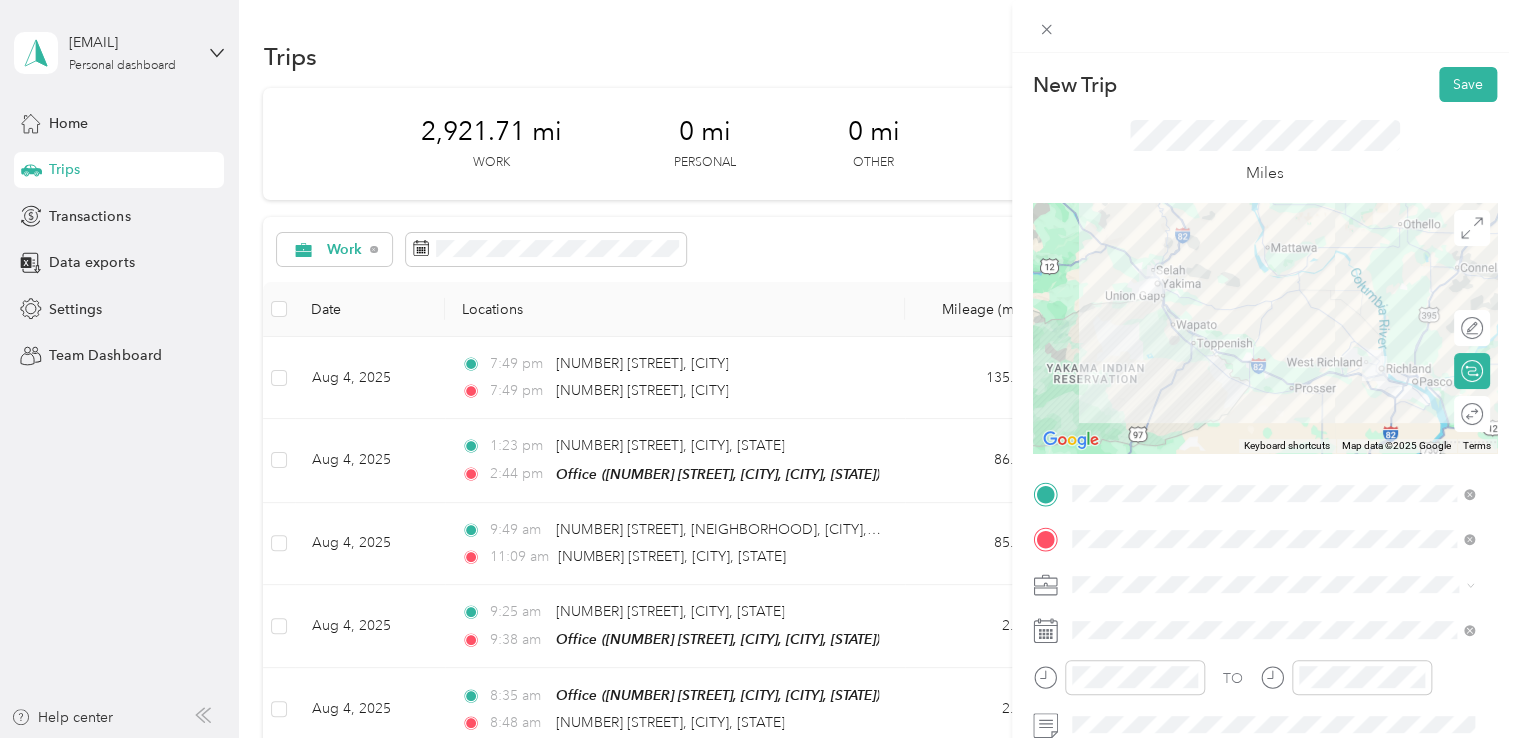 click on "Northwest Nursing Consultants" at bounding box center [1273, 373] 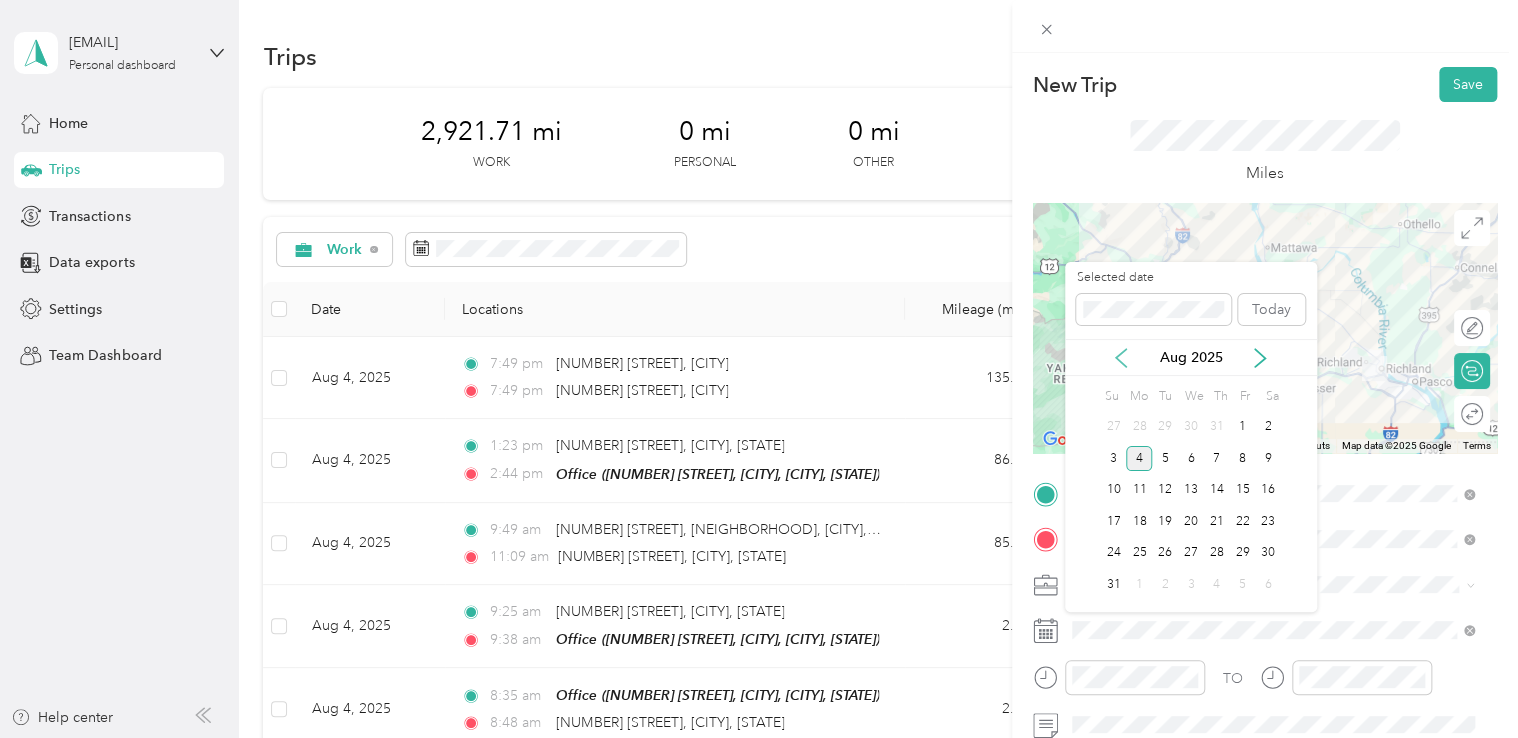 click 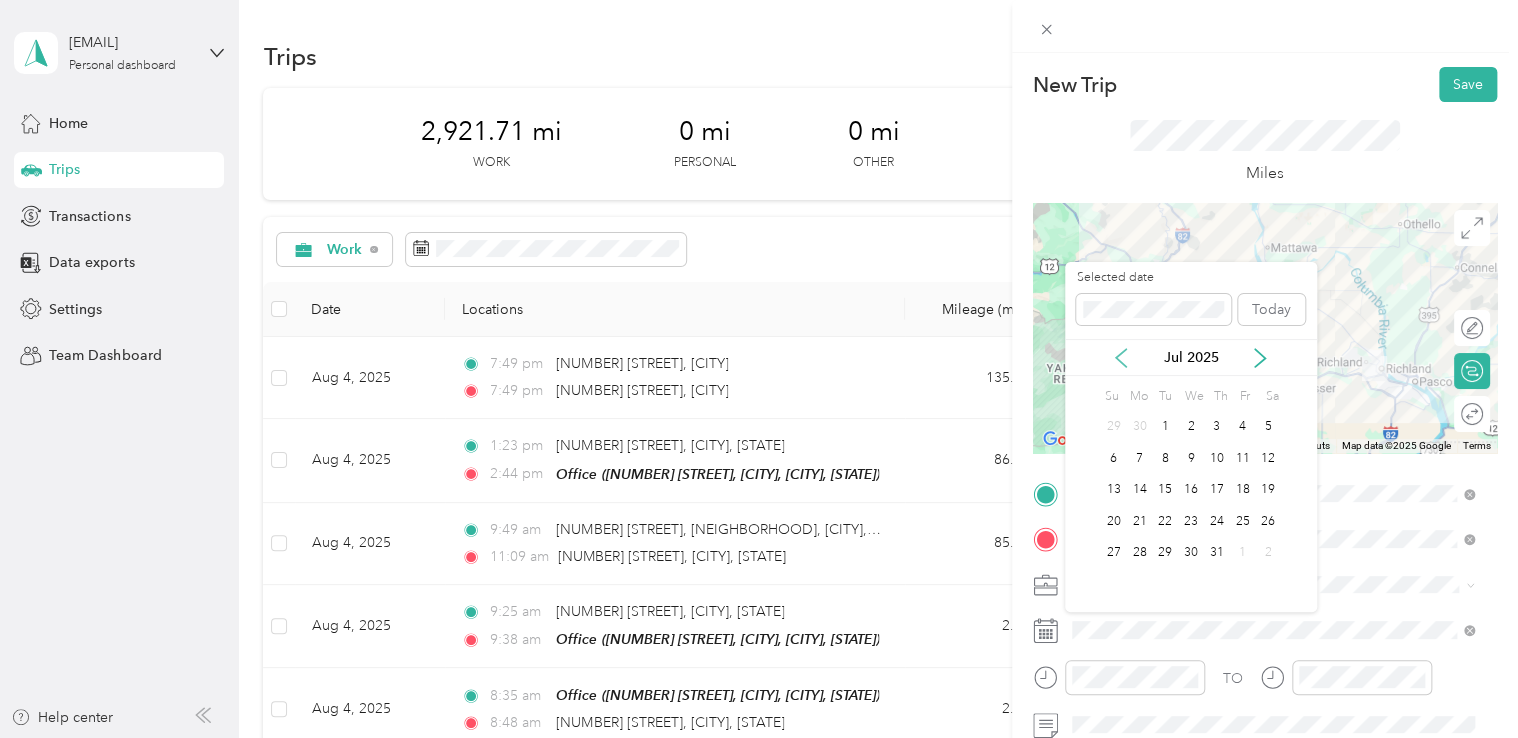 click 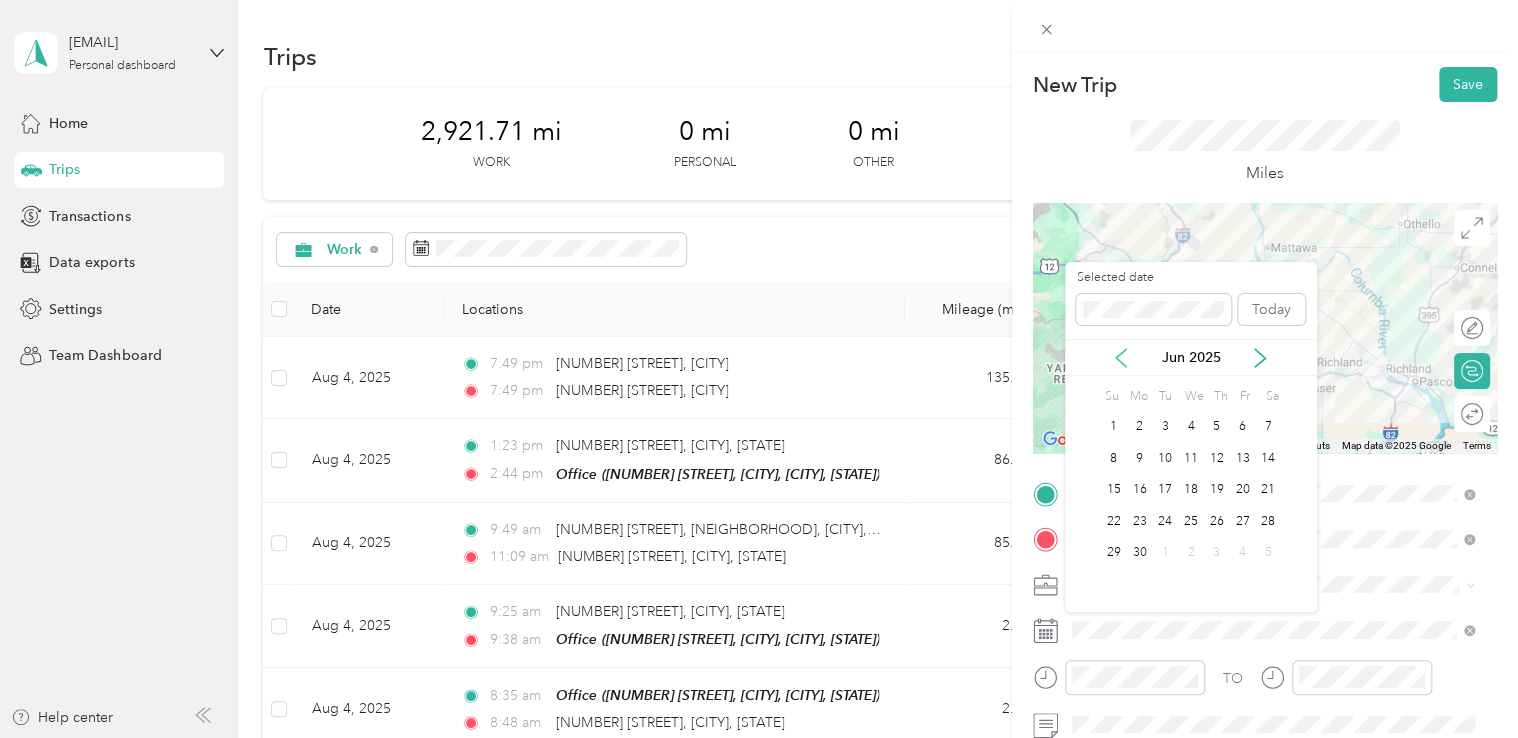 click 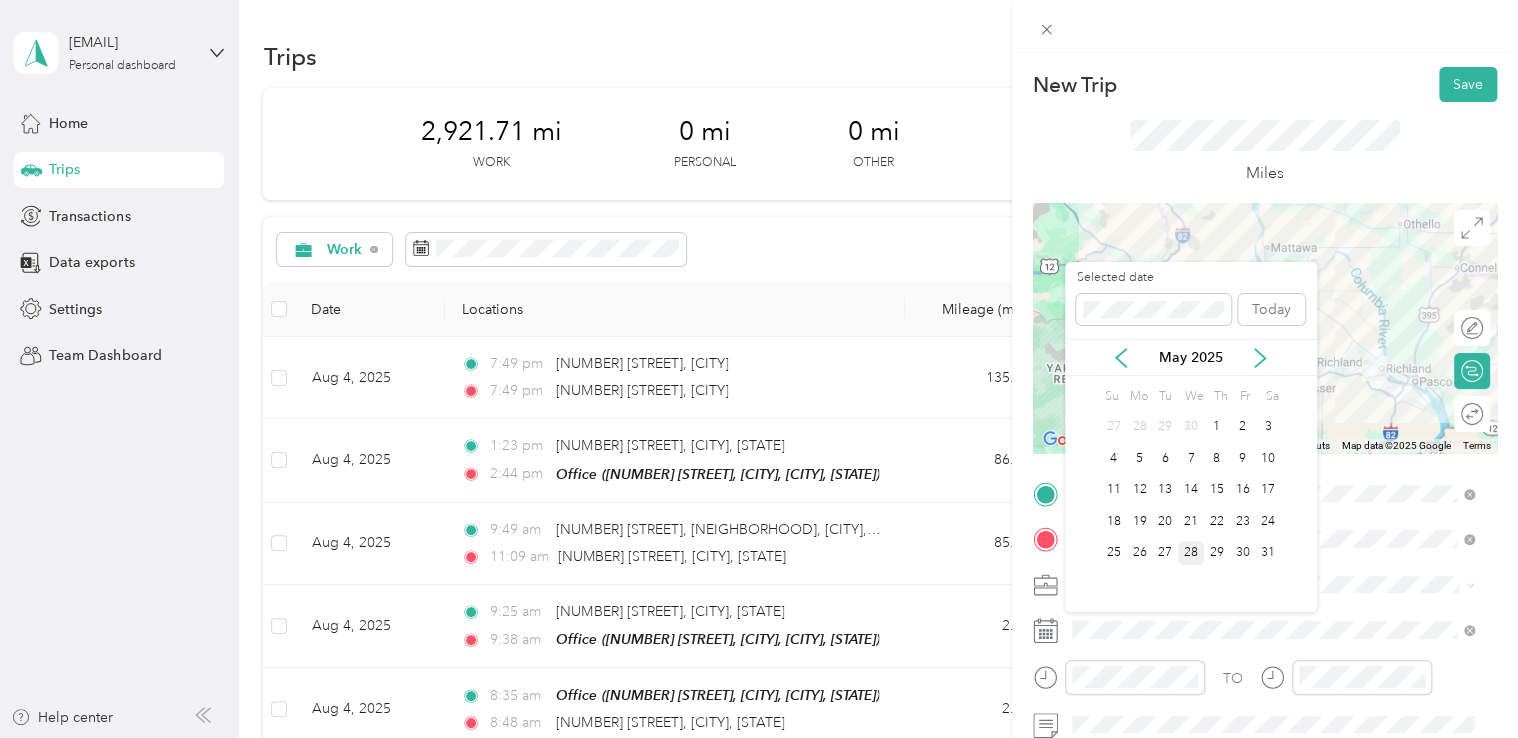 click on "28" at bounding box center (1191, 553) 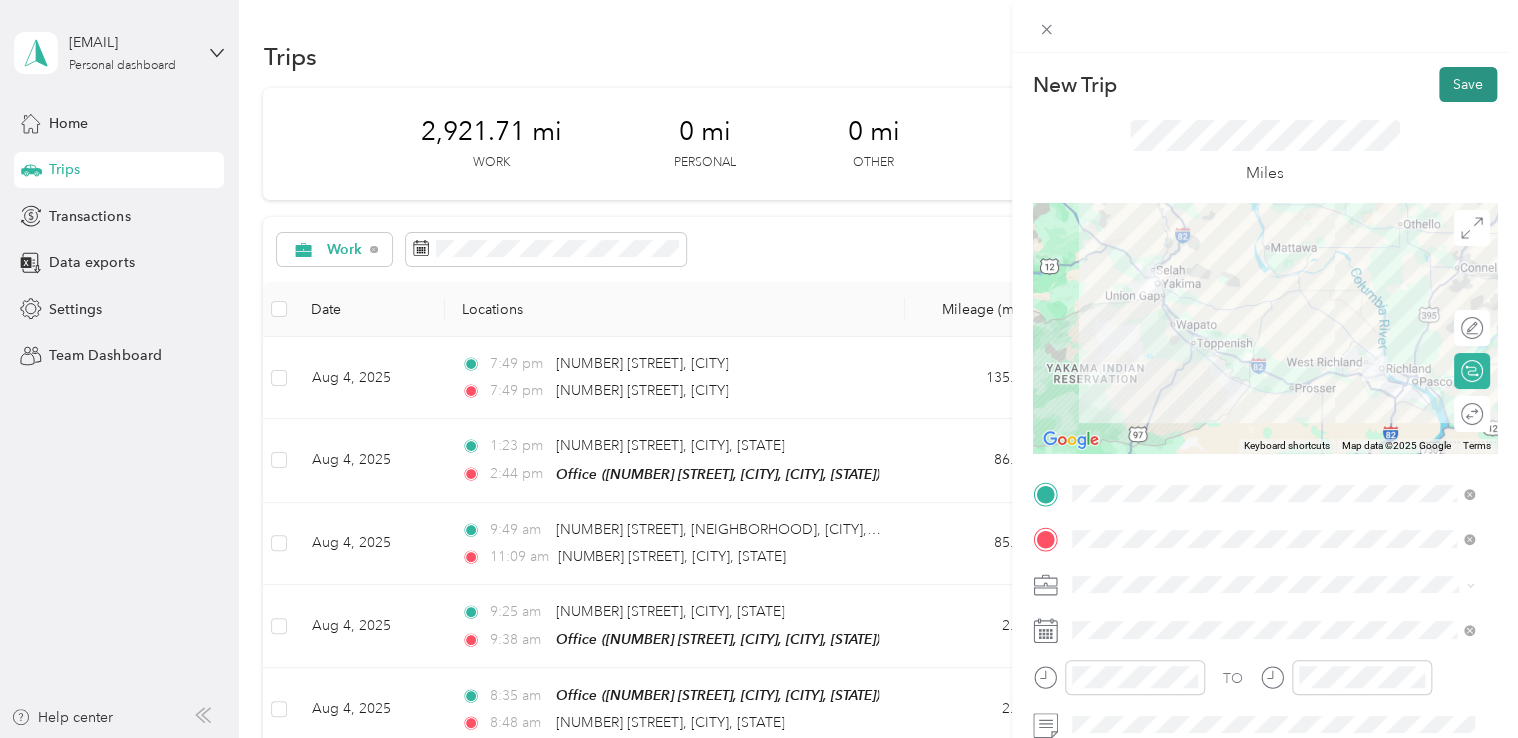 click on "Save" at bounding box center (1468, 84) 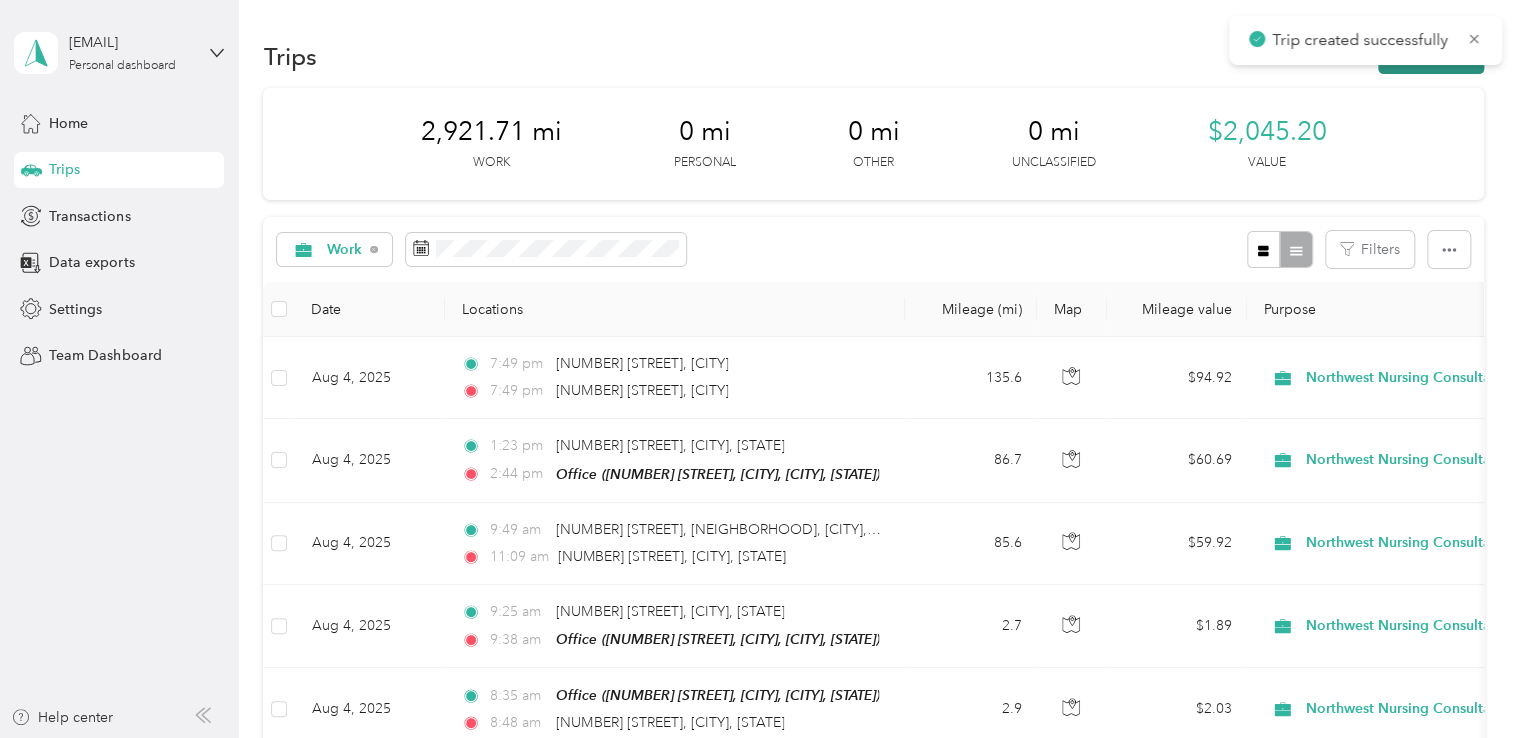 click on "New trip" at bounding box center [1431, 56] 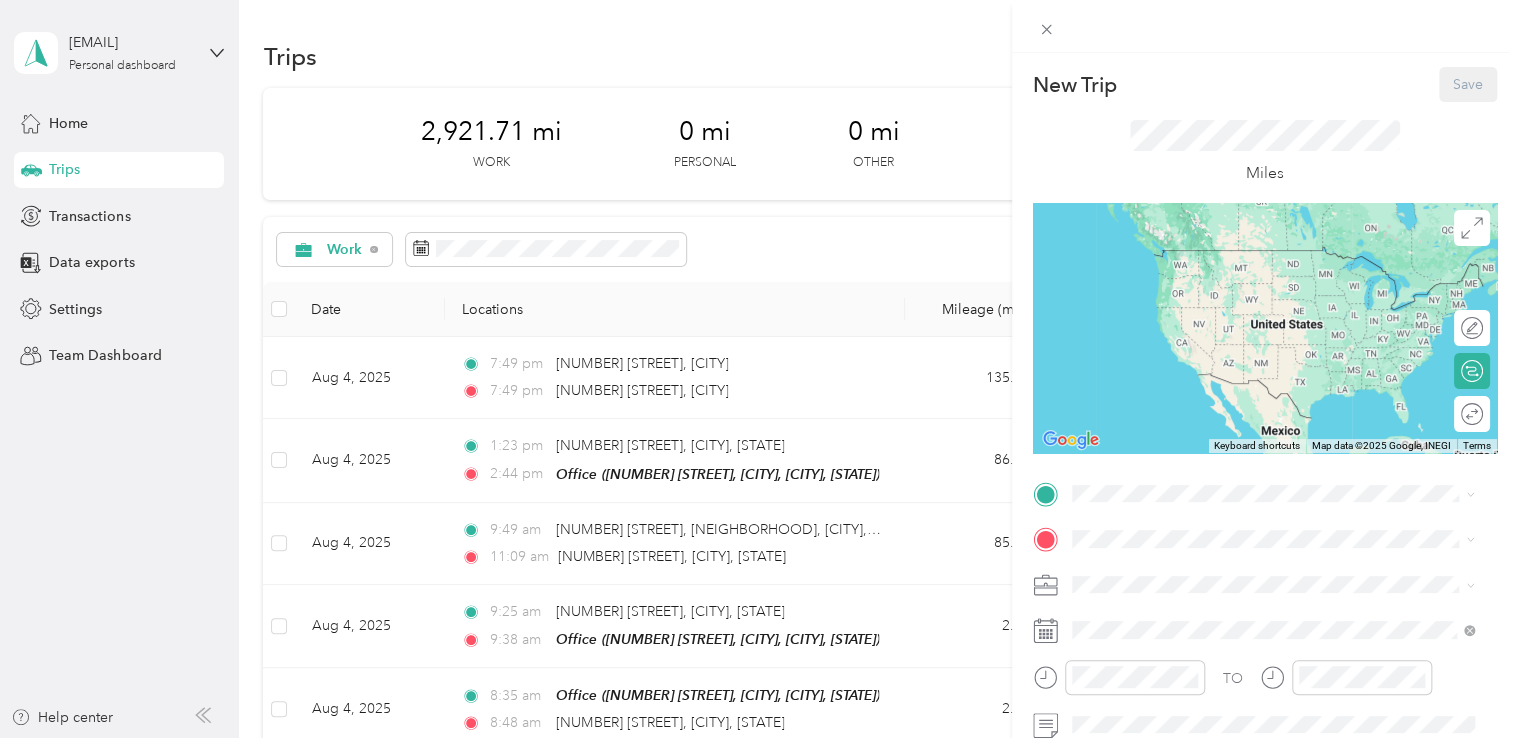 click on "Office [NUMBER] [STREET], [CITY], [POSTAL_CODE], [CITY], [STATE], [COUNTRY]" at bounding box center (1288, 591) 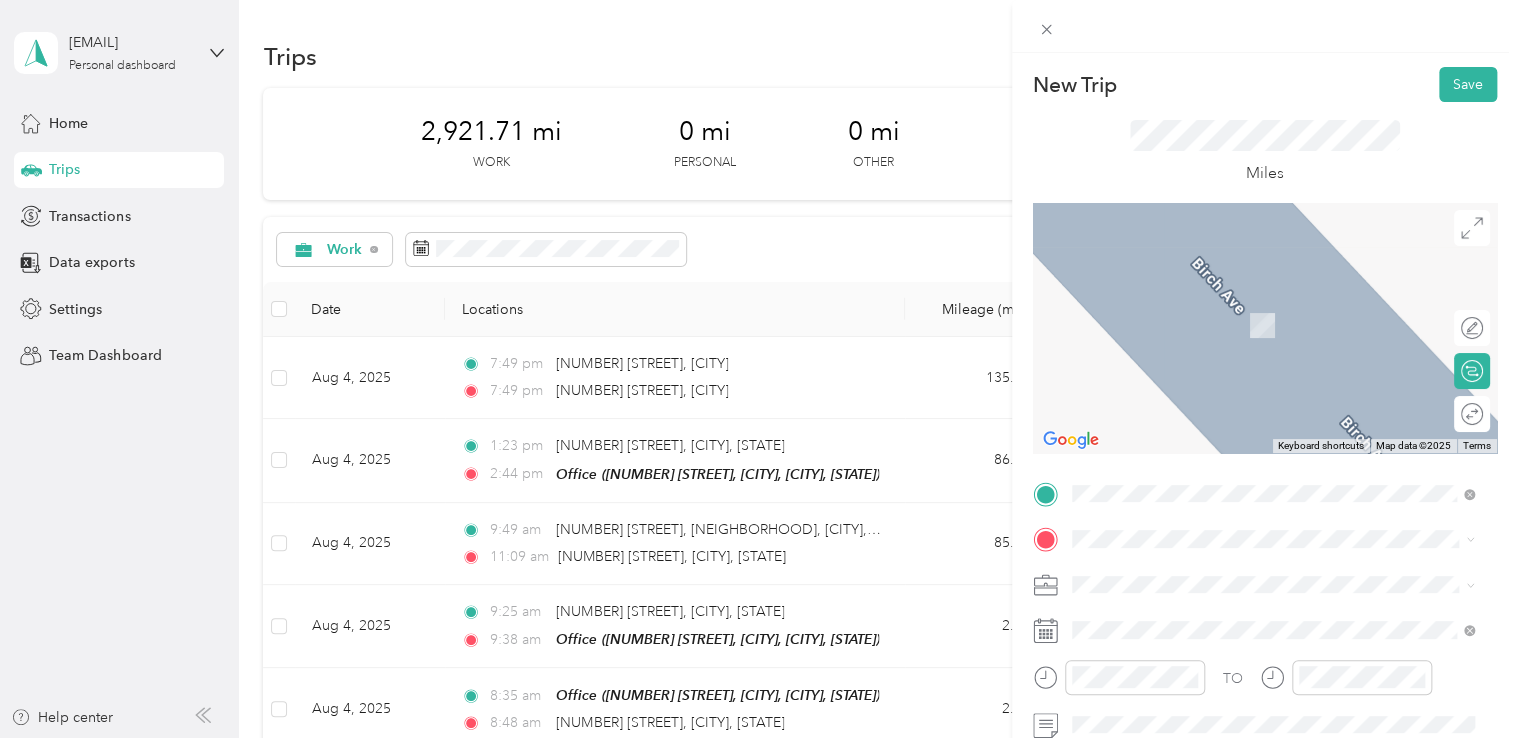 click on "[NUMBER] [STREET]
[CITY], [STATE] [POSTAL_CODE], [COUNTRY]" at bounding box center [1253, 296] 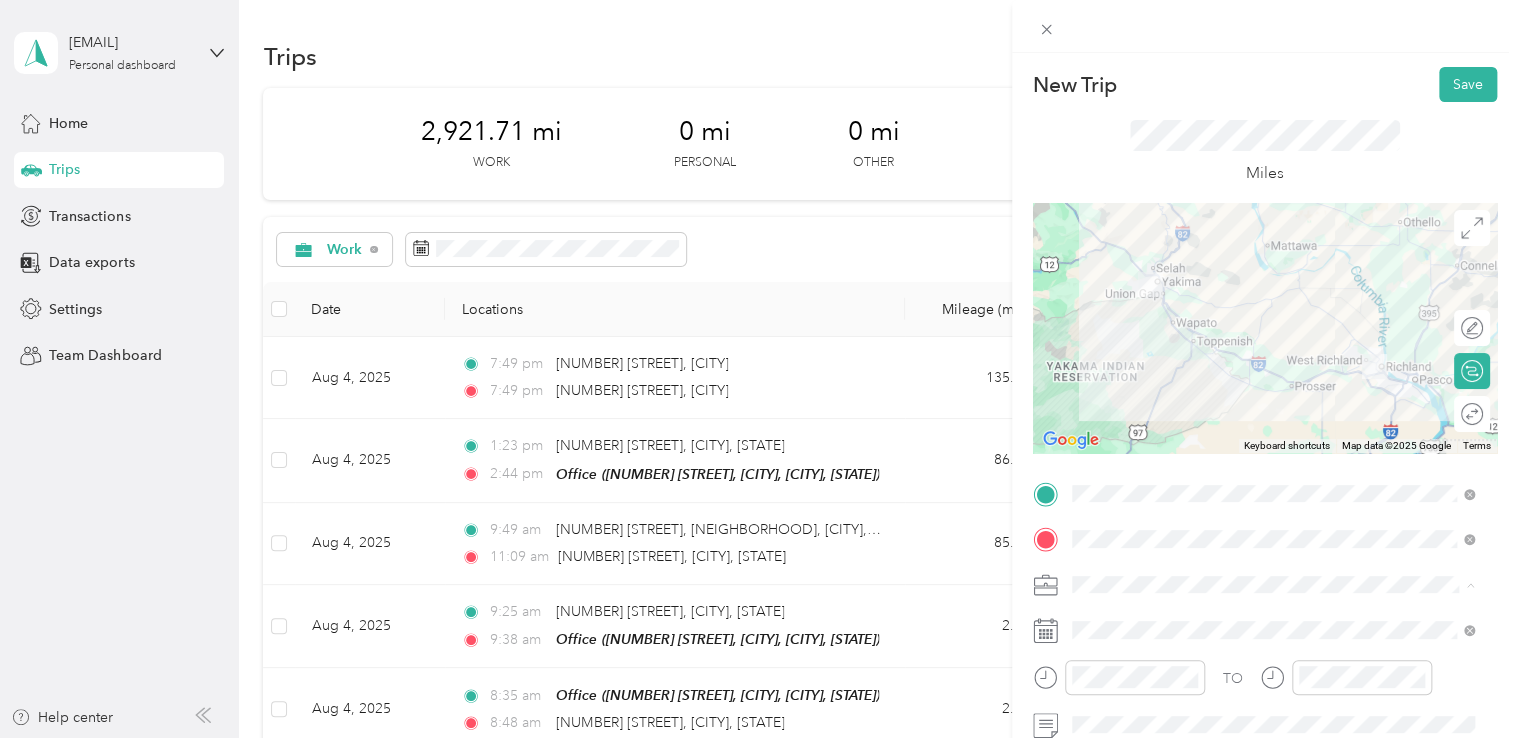 click on "Northwest Nursing Consultants" at bounding box center [1273, 374] 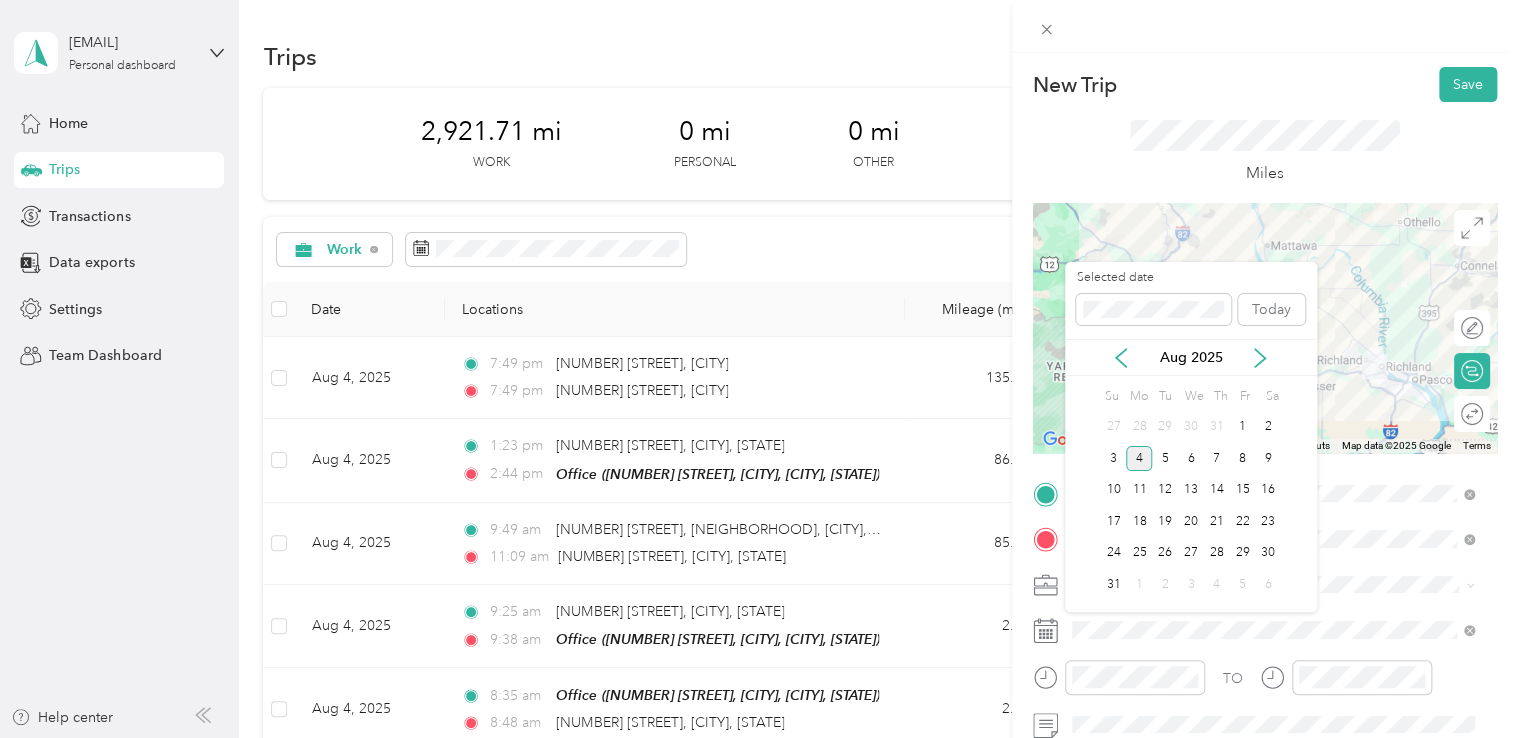 click on "Aug 2025" at bounding box center (1191, 357) 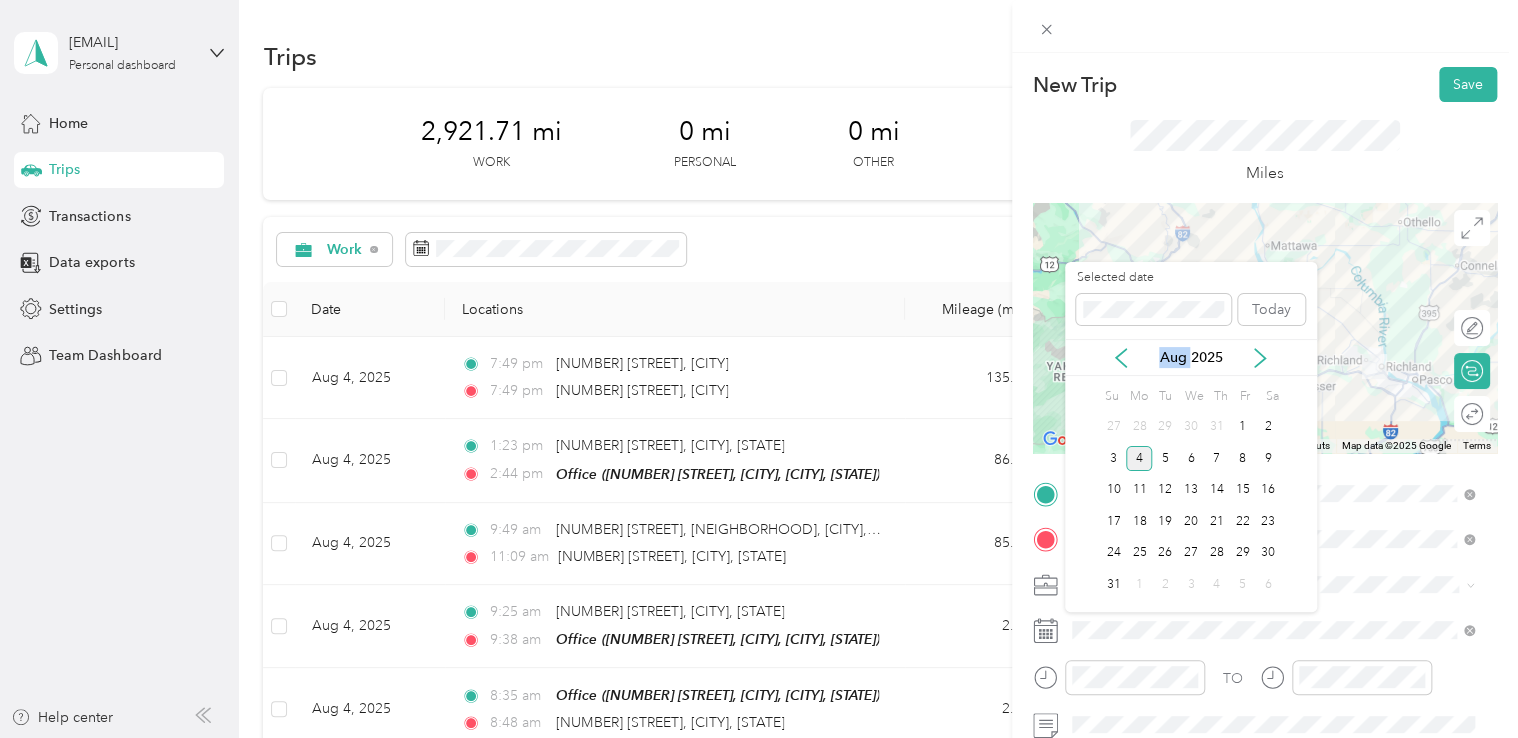 click on "Aug 2025" at bounding box center [1191, 357] 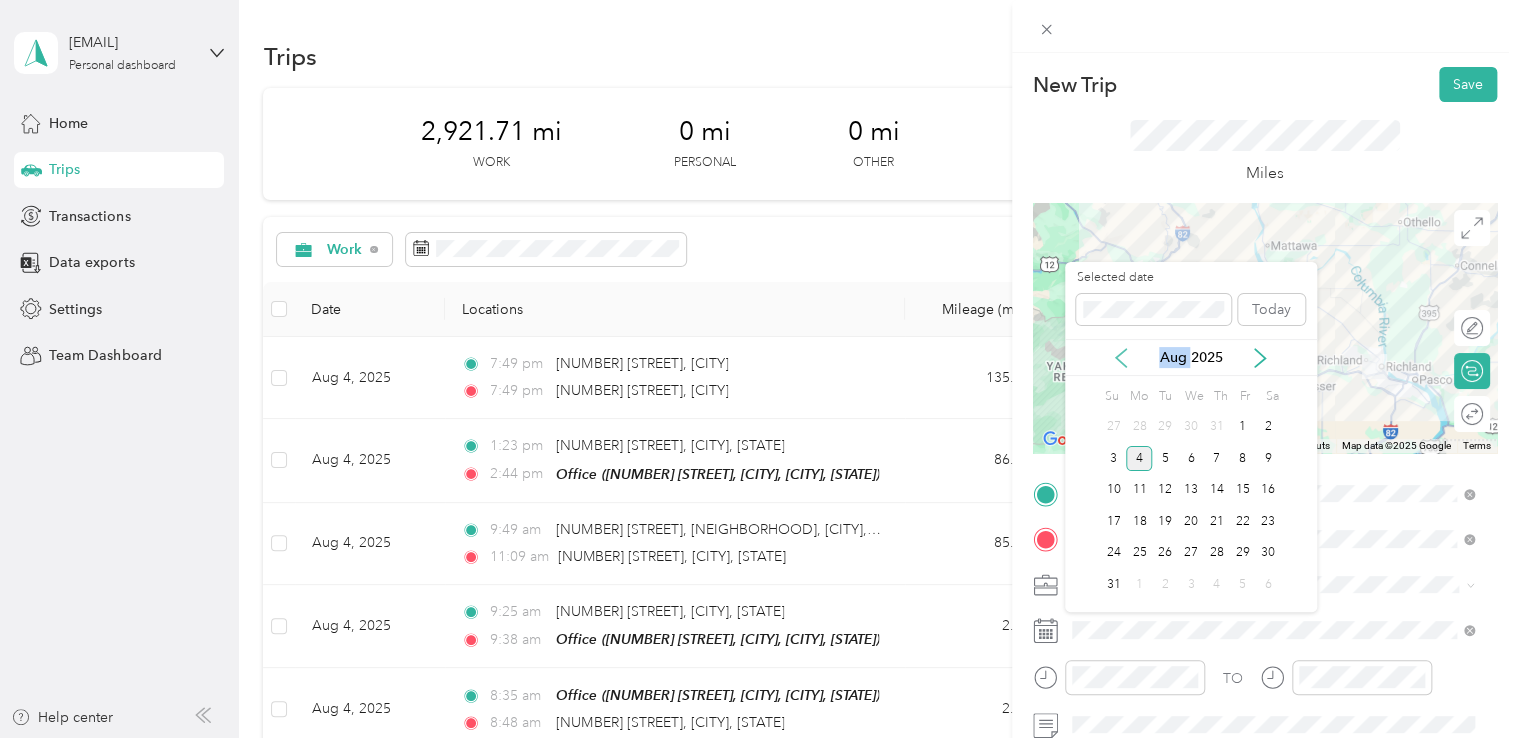 drag, startPoint x: 1128, startPoint y: 368, endPoint x: 1129, endPoint y: 354, distance: 14.035668 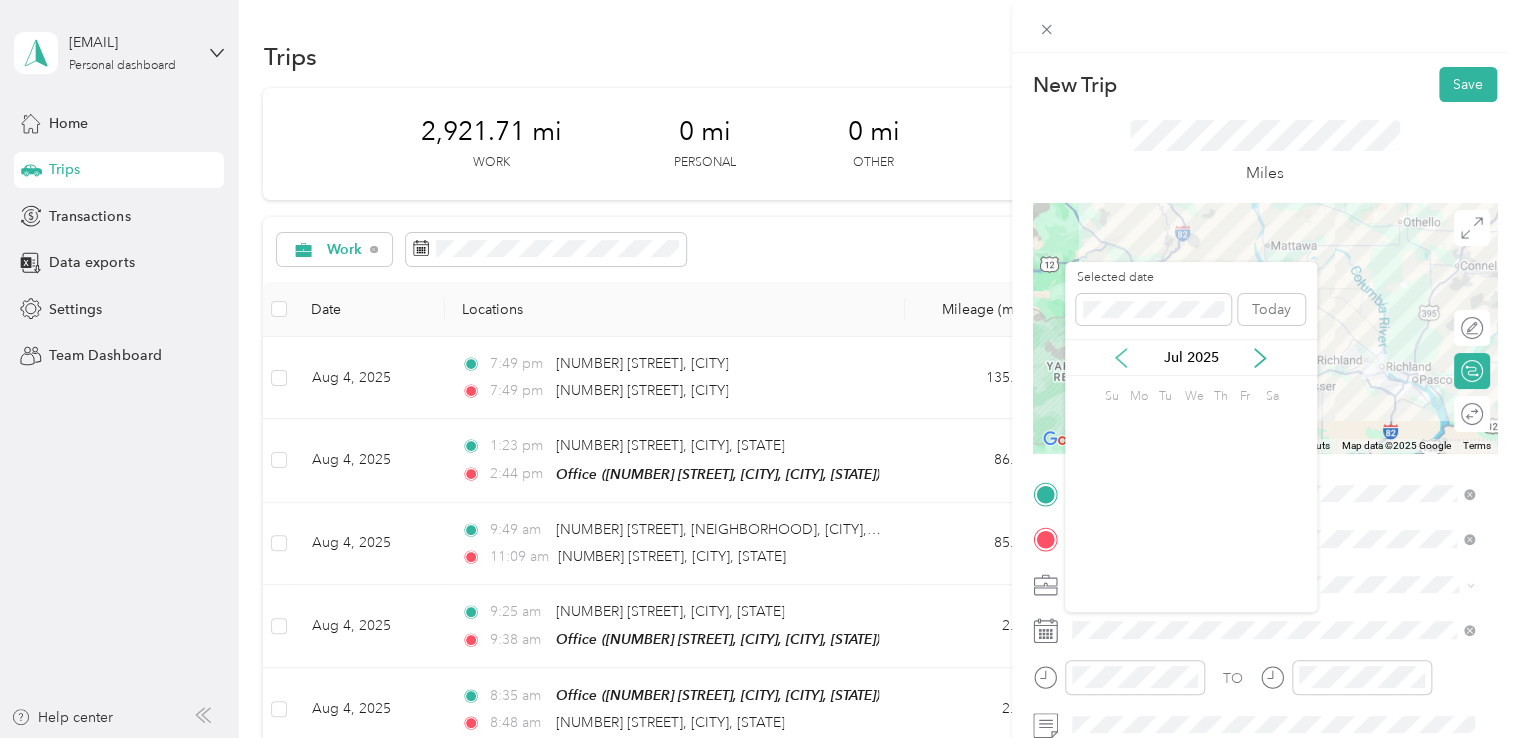 click 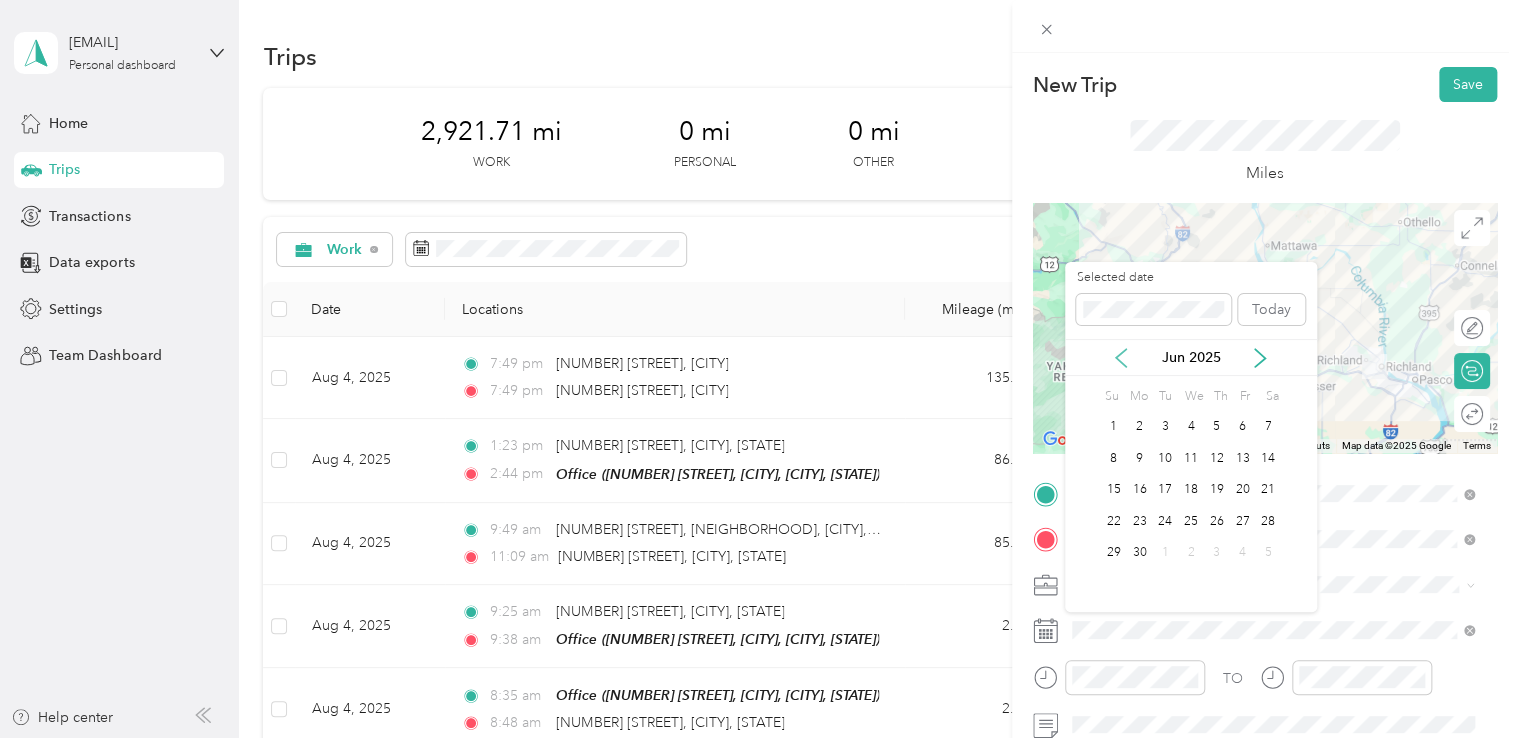 click 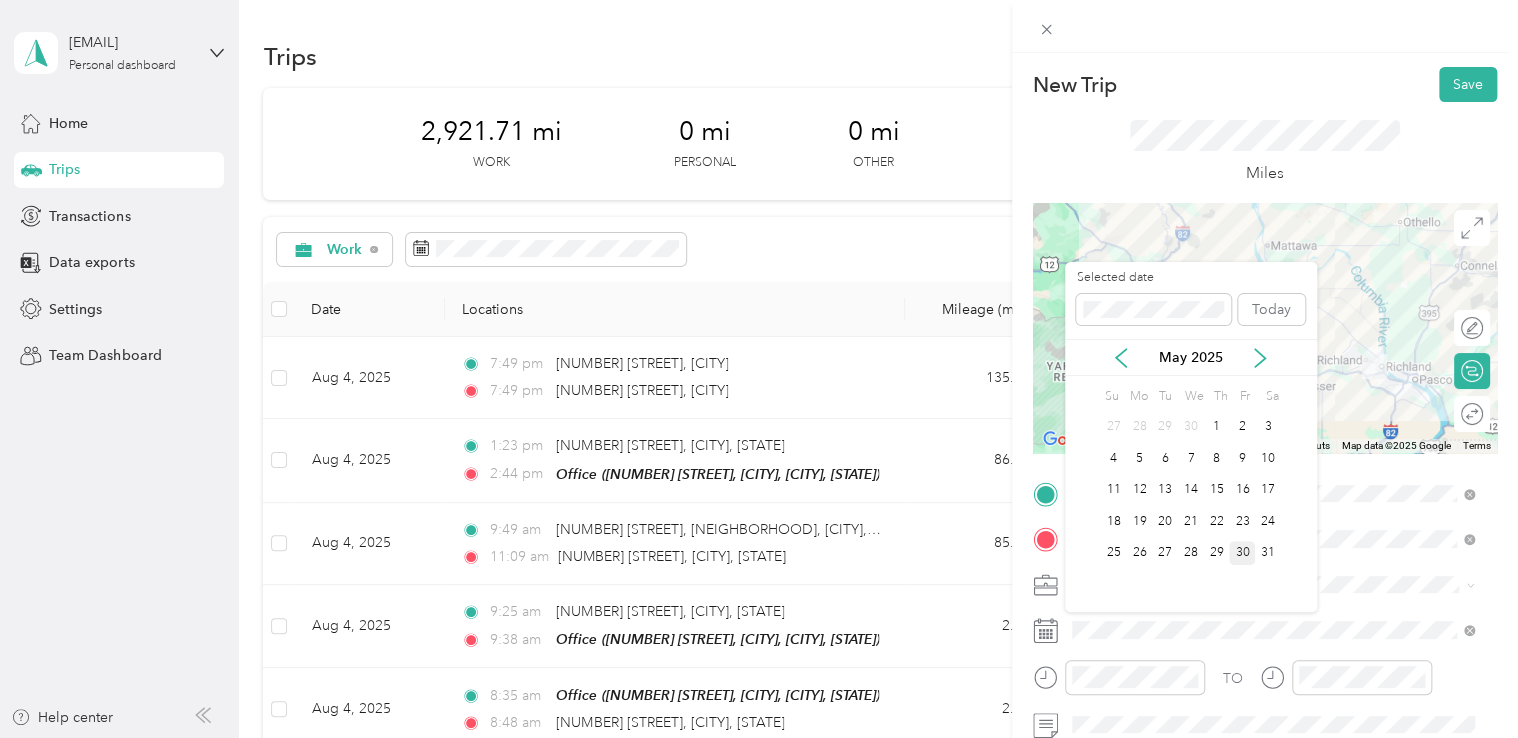click on "30" at bounding box center (1242, 553) 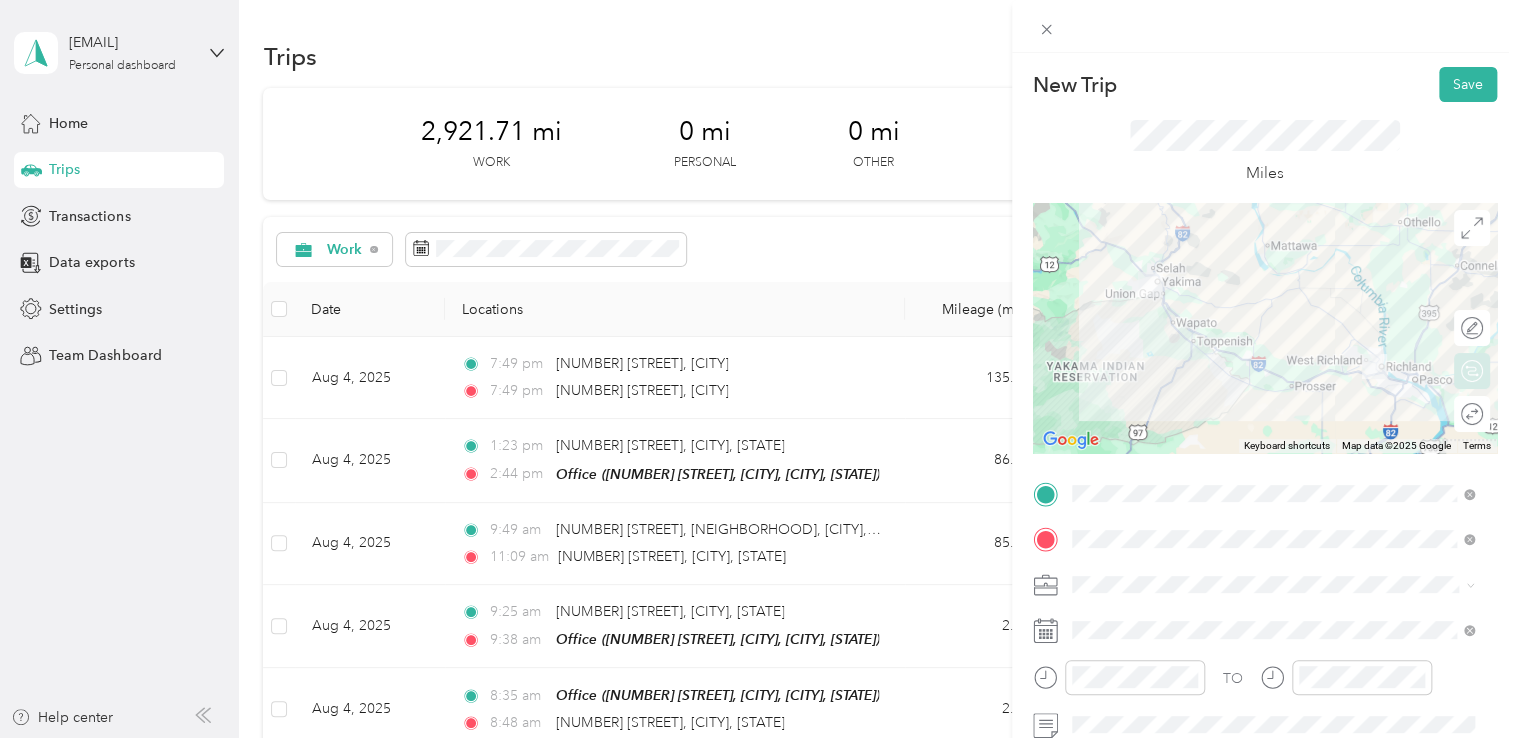 click on "Round trip" at bounding box center (1472, 414) 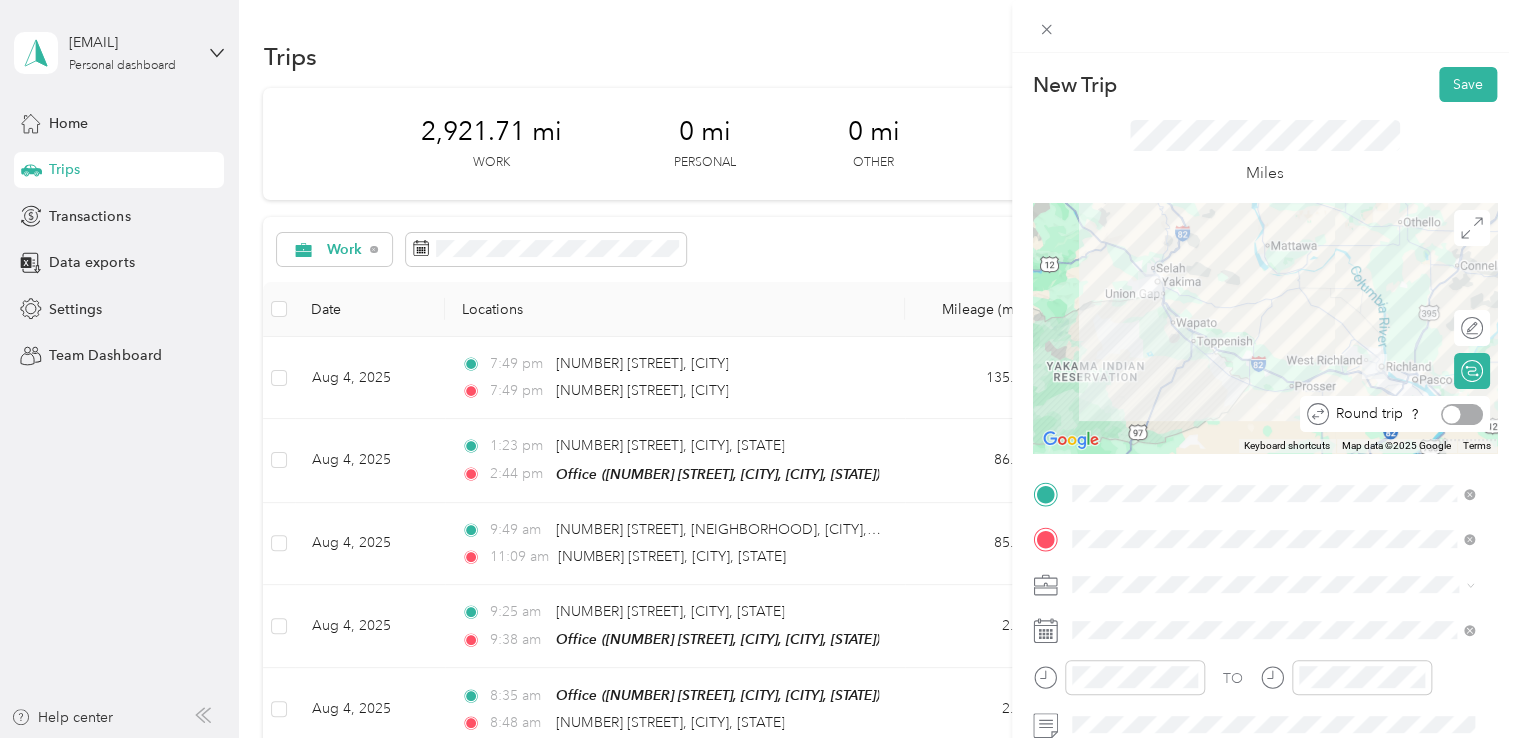 click at bounding box center (1452, 414) 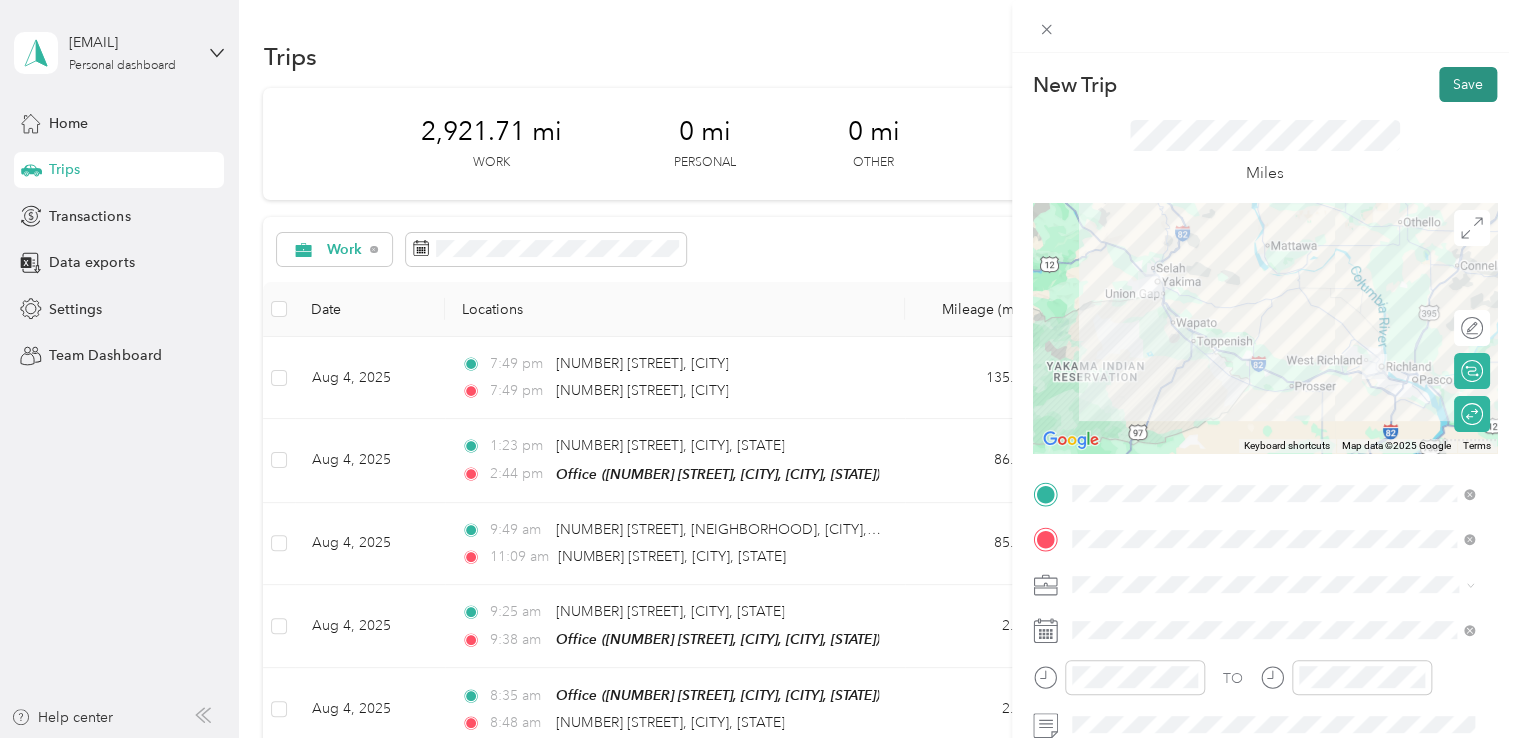 click on "Save" at bounding box center [1468, 84] 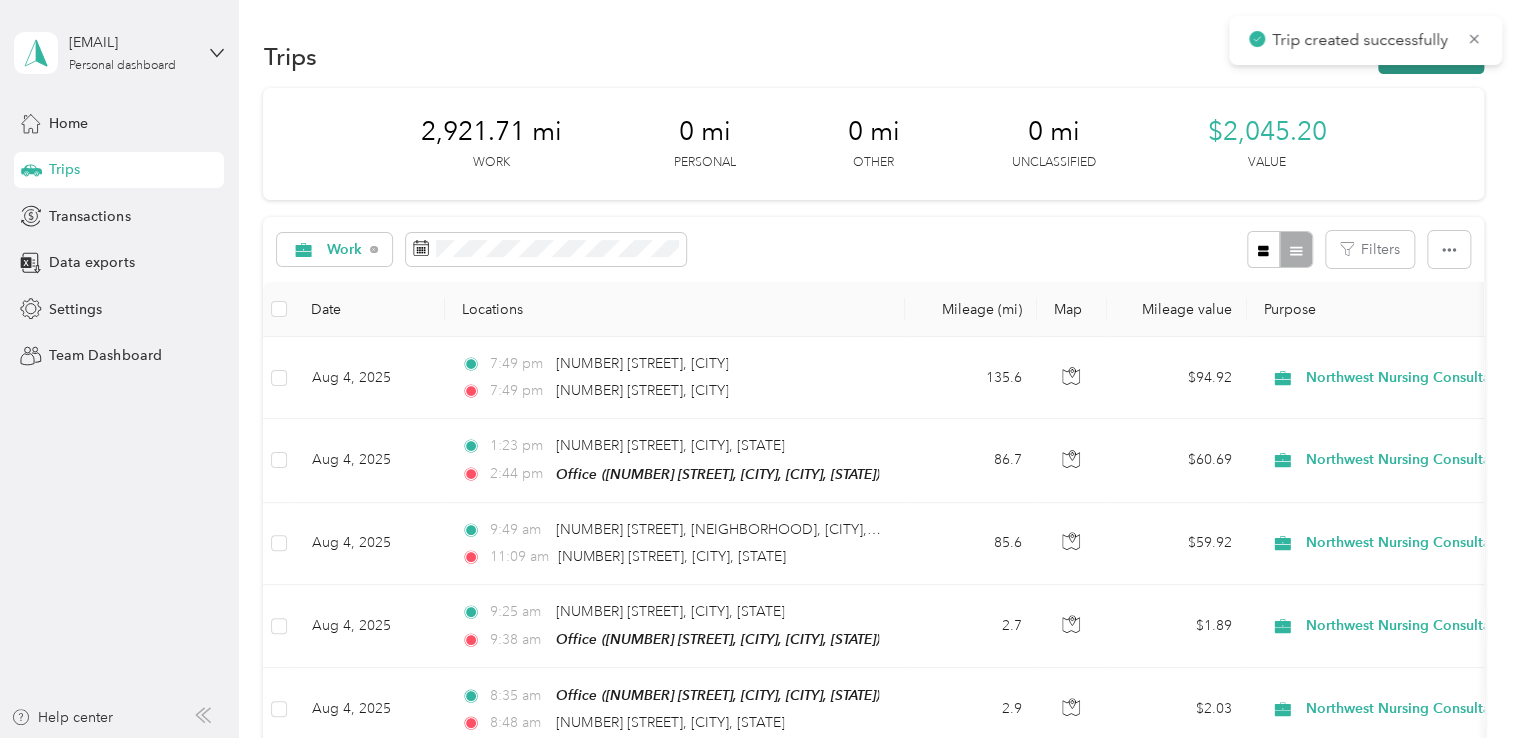 click on "New trip" at bounding box center [1431, 56] 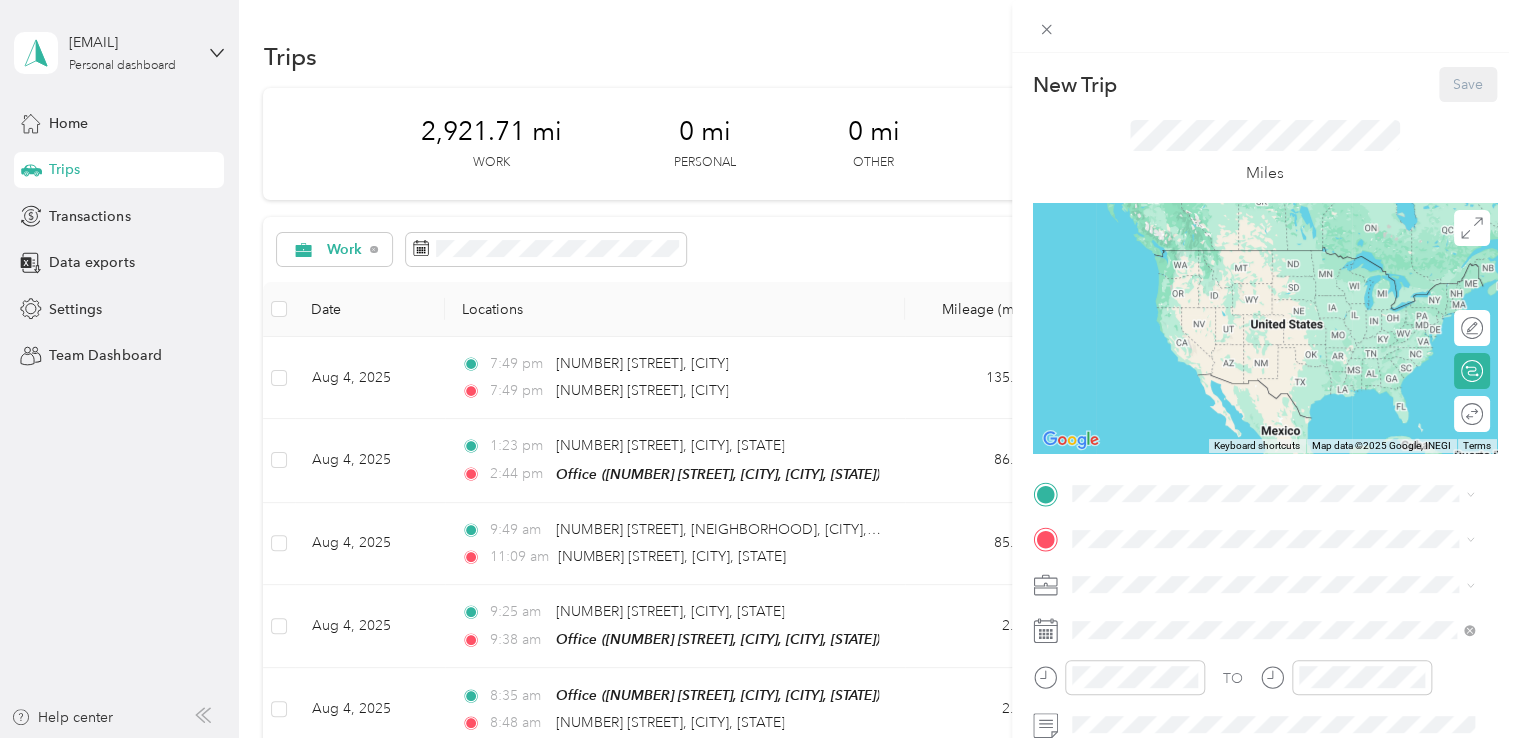 click on "Office [NUMBER] [STREET], [CITY], [POSTAL_CODE], [CITY], [STATE], [COUNTRY]" at bounding box center (1288, 593) 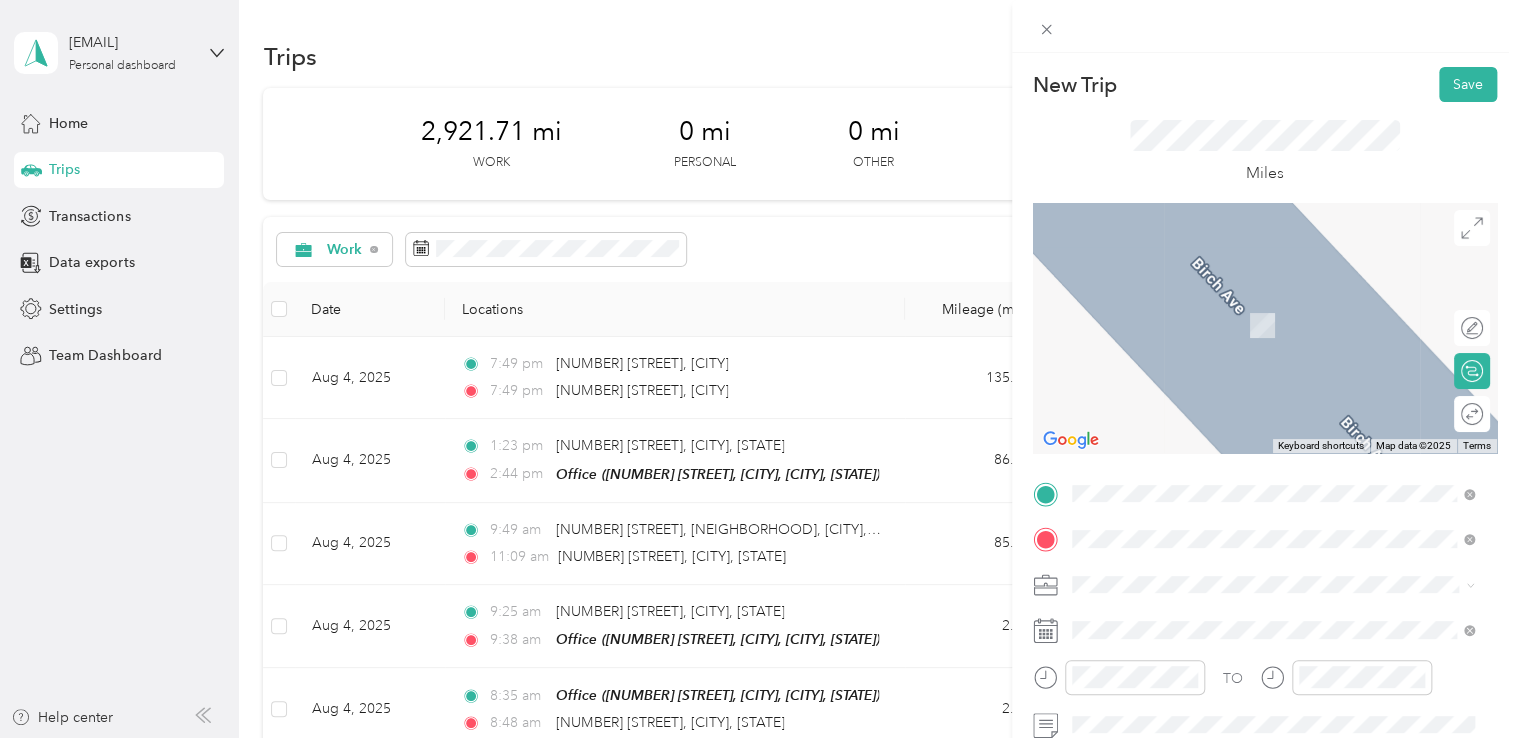click on "[NUMBER] [STREET]
[CITY], [STATE] [POSTAL_CODE], [COUNTRY]" at bounding box center (1253, 619) 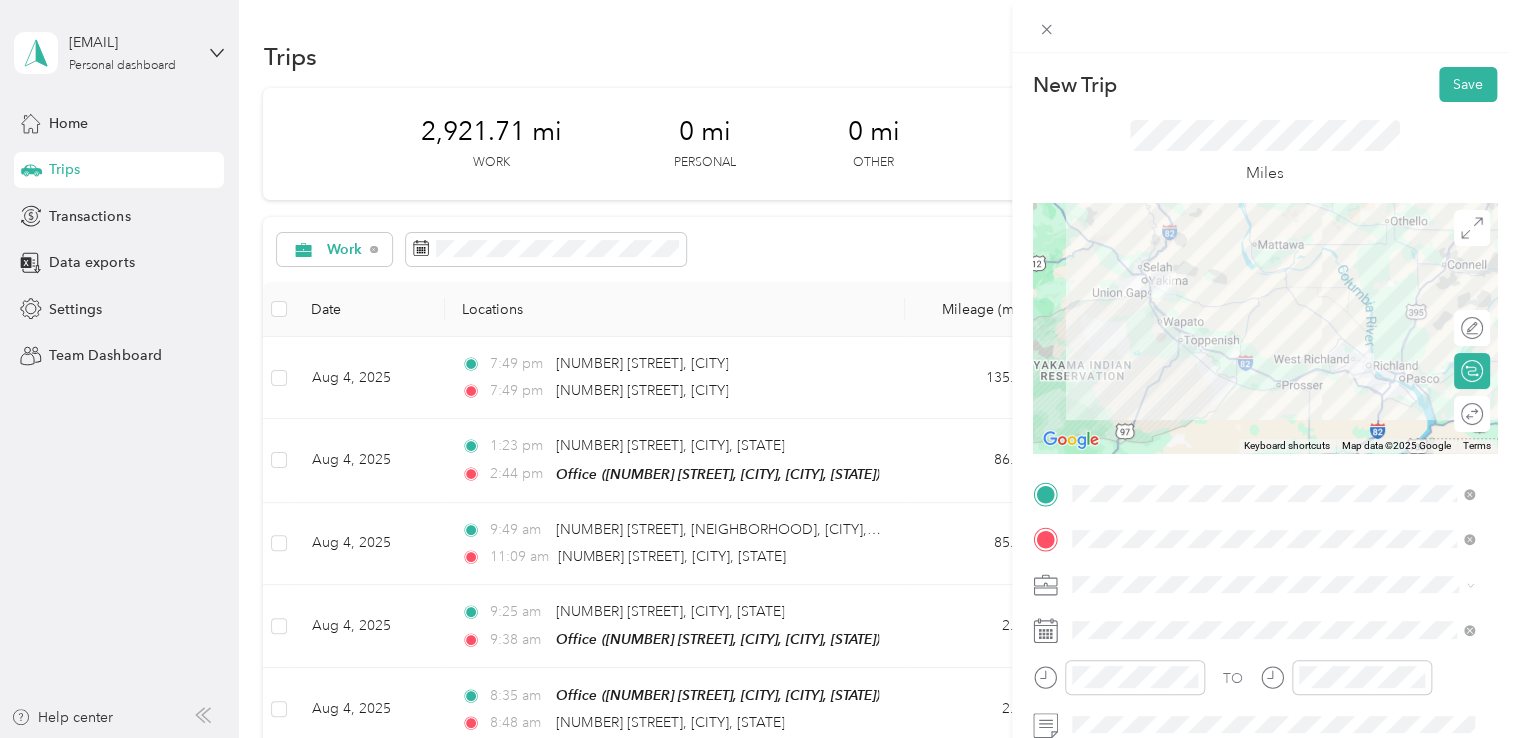 click on "Northwest Nursing Consultants" at bounding box center (1177, 367) 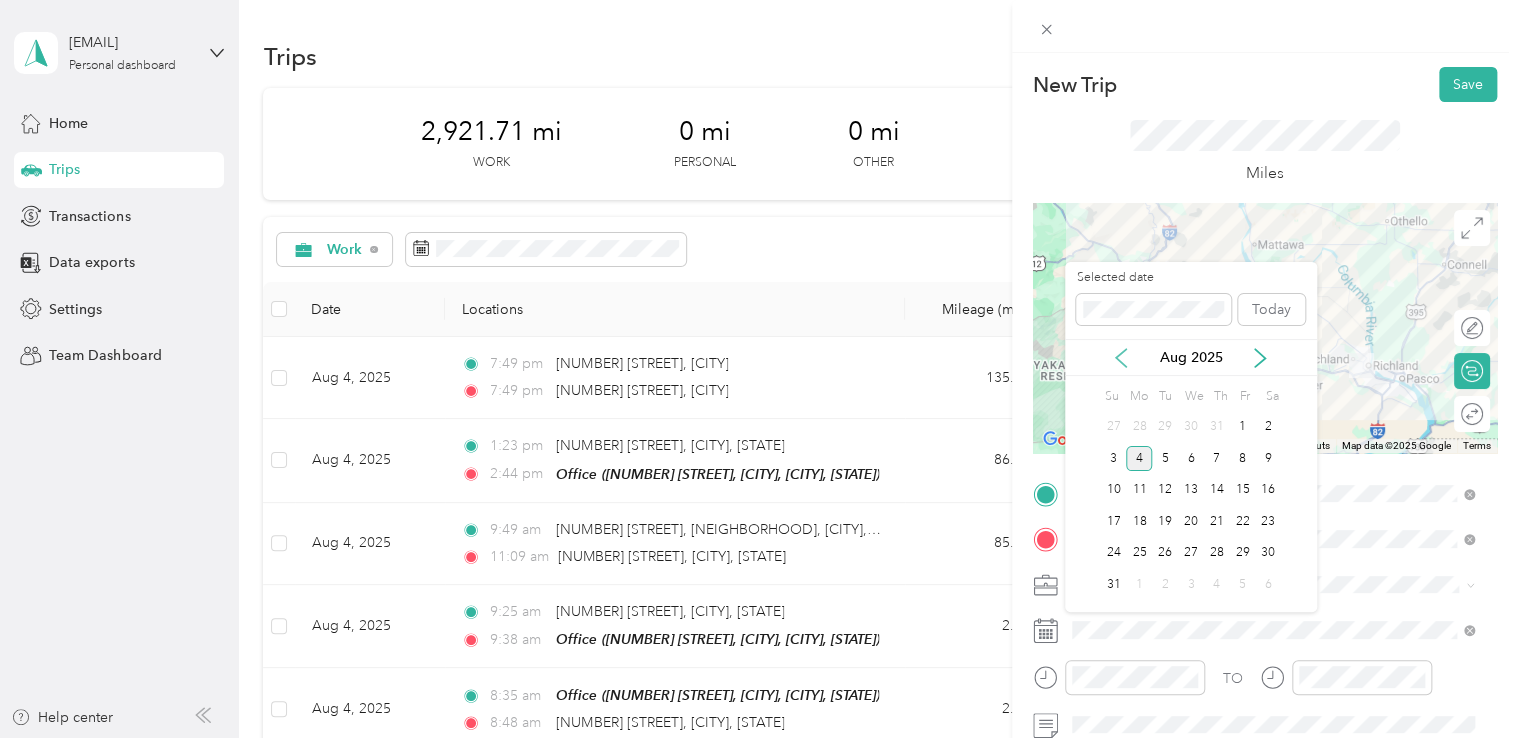 click 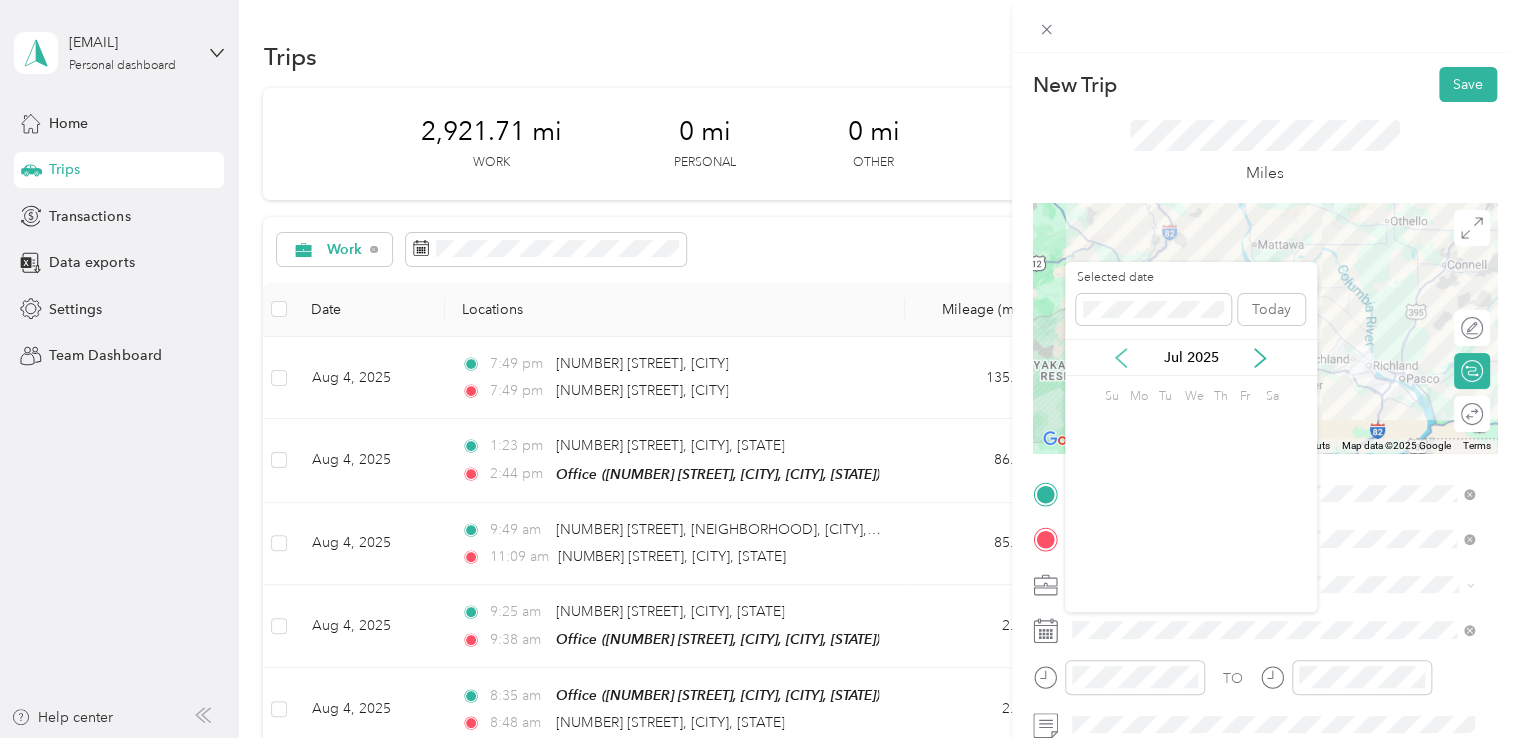 click 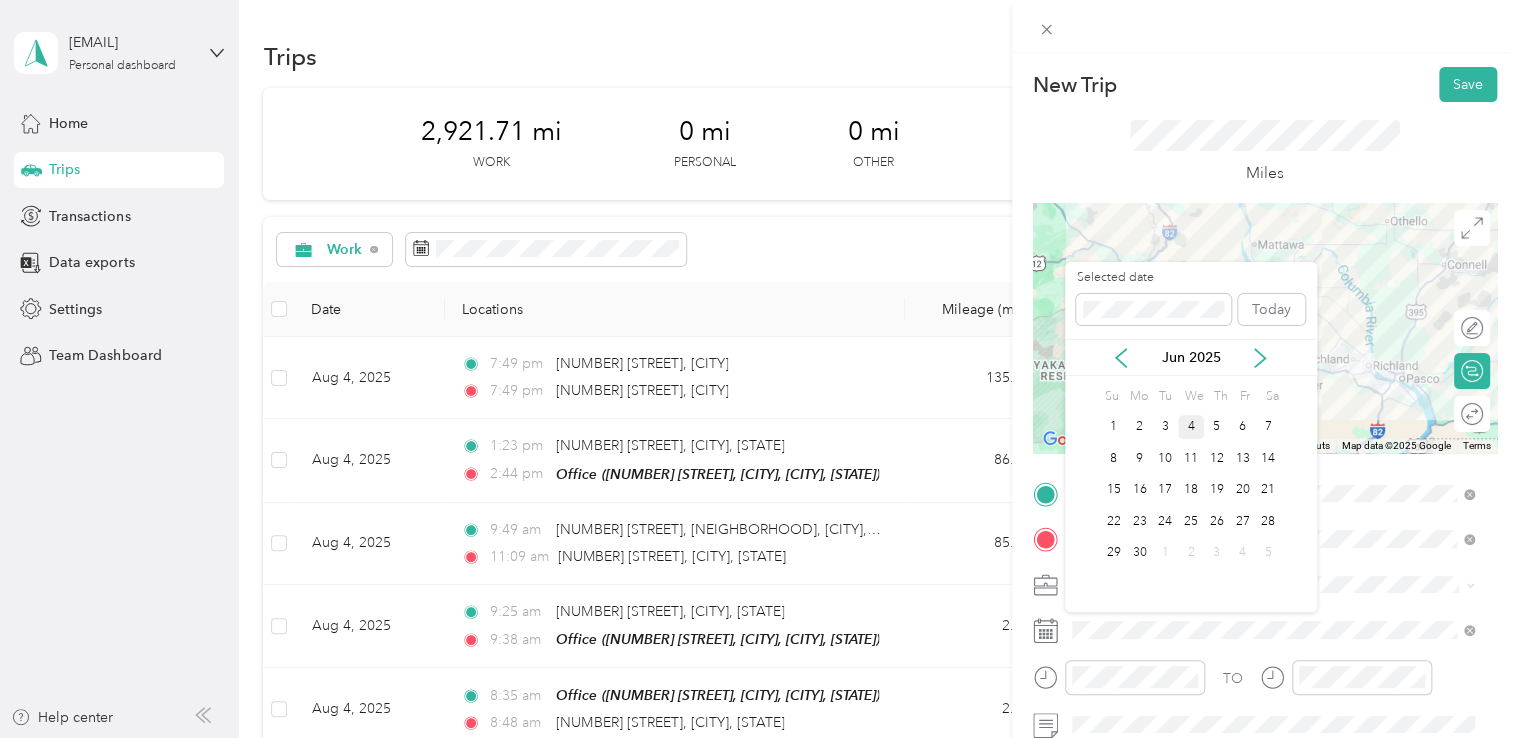 click on "4" at bounding box center (1191, 427) 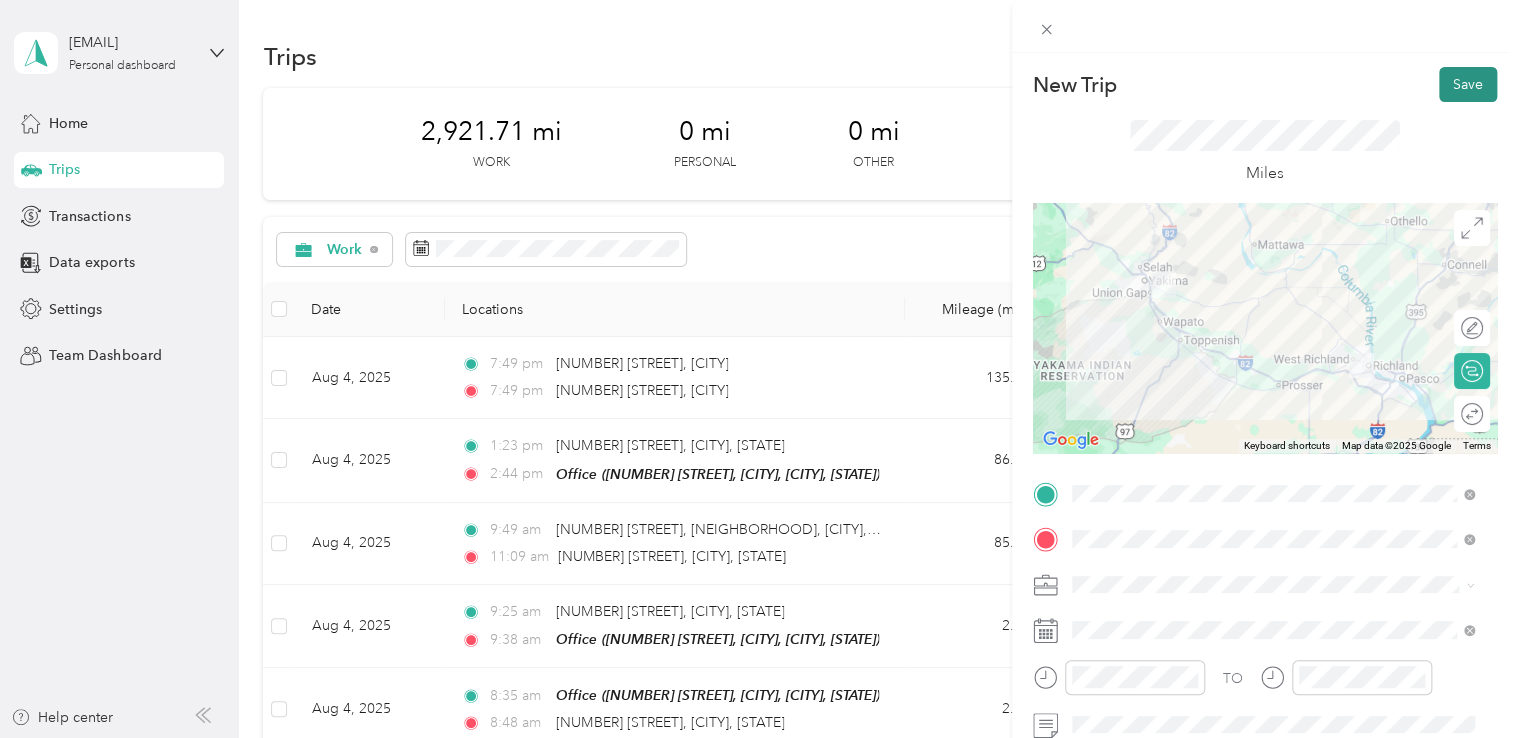 click on "Save" at bounding box center (1468, 84) 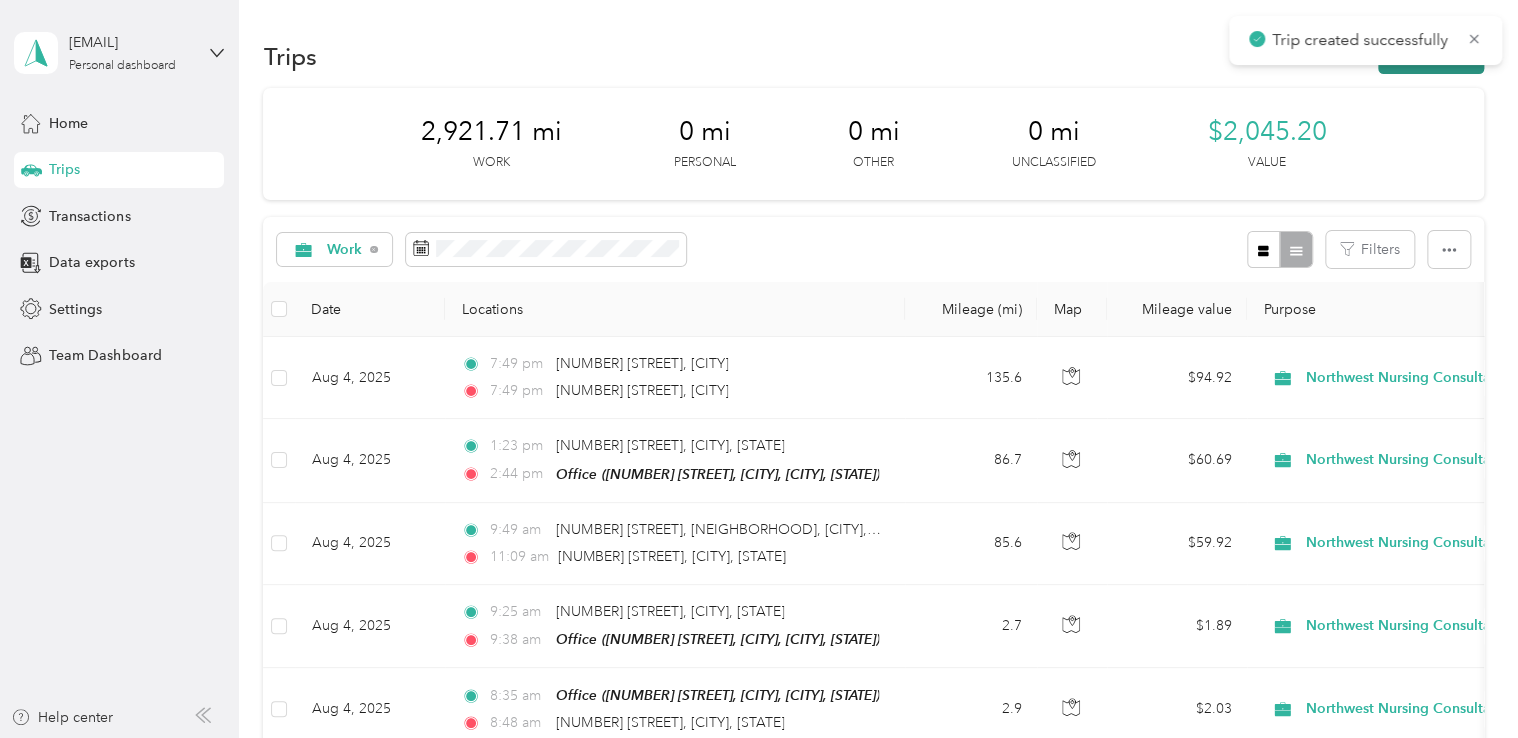 click on "New trip" at bounding box center (1431, 56) 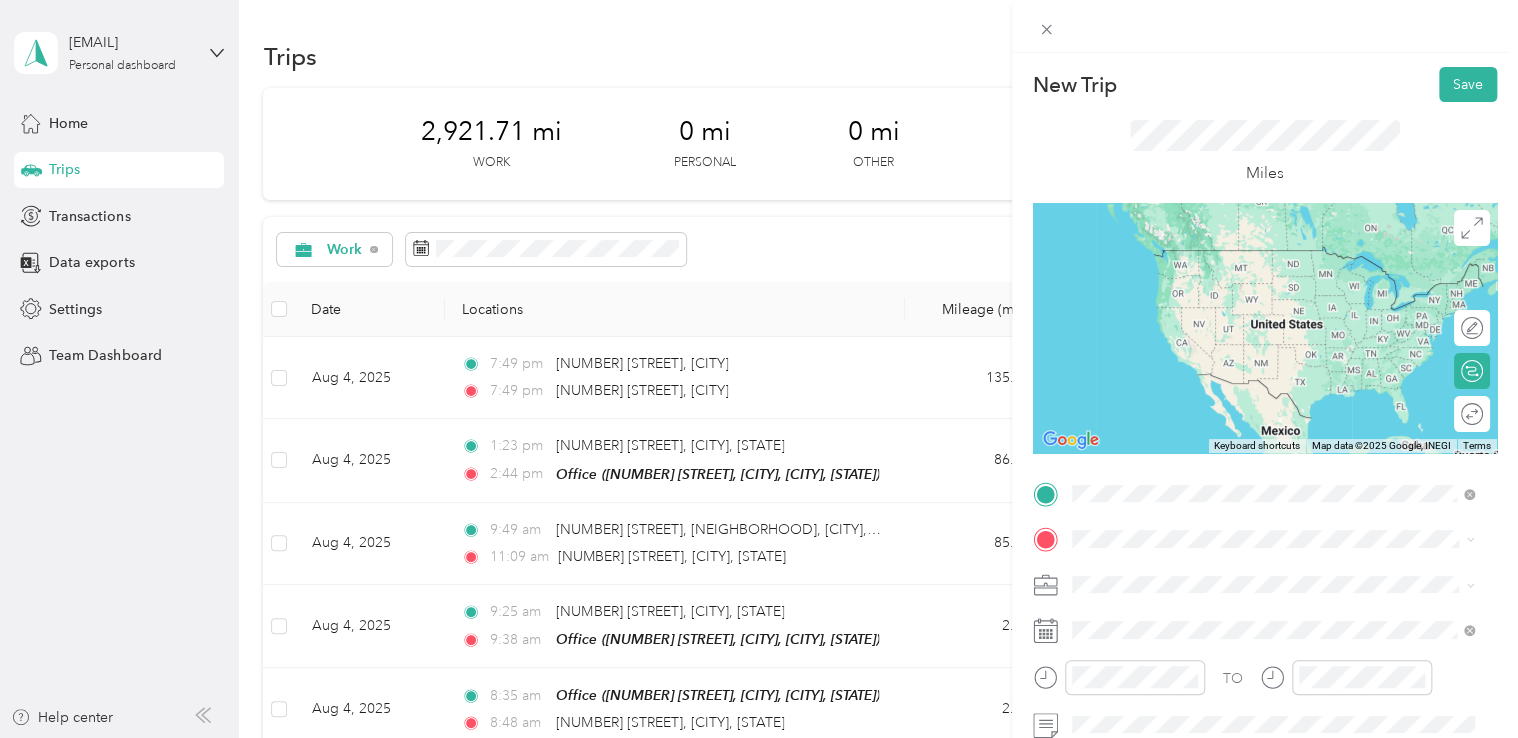 click on "[NUMBER] [STREET]
[CITY], [STATE] [POSTAL_CODE], [COUNTRY]" at bounding box center [1253, 574] 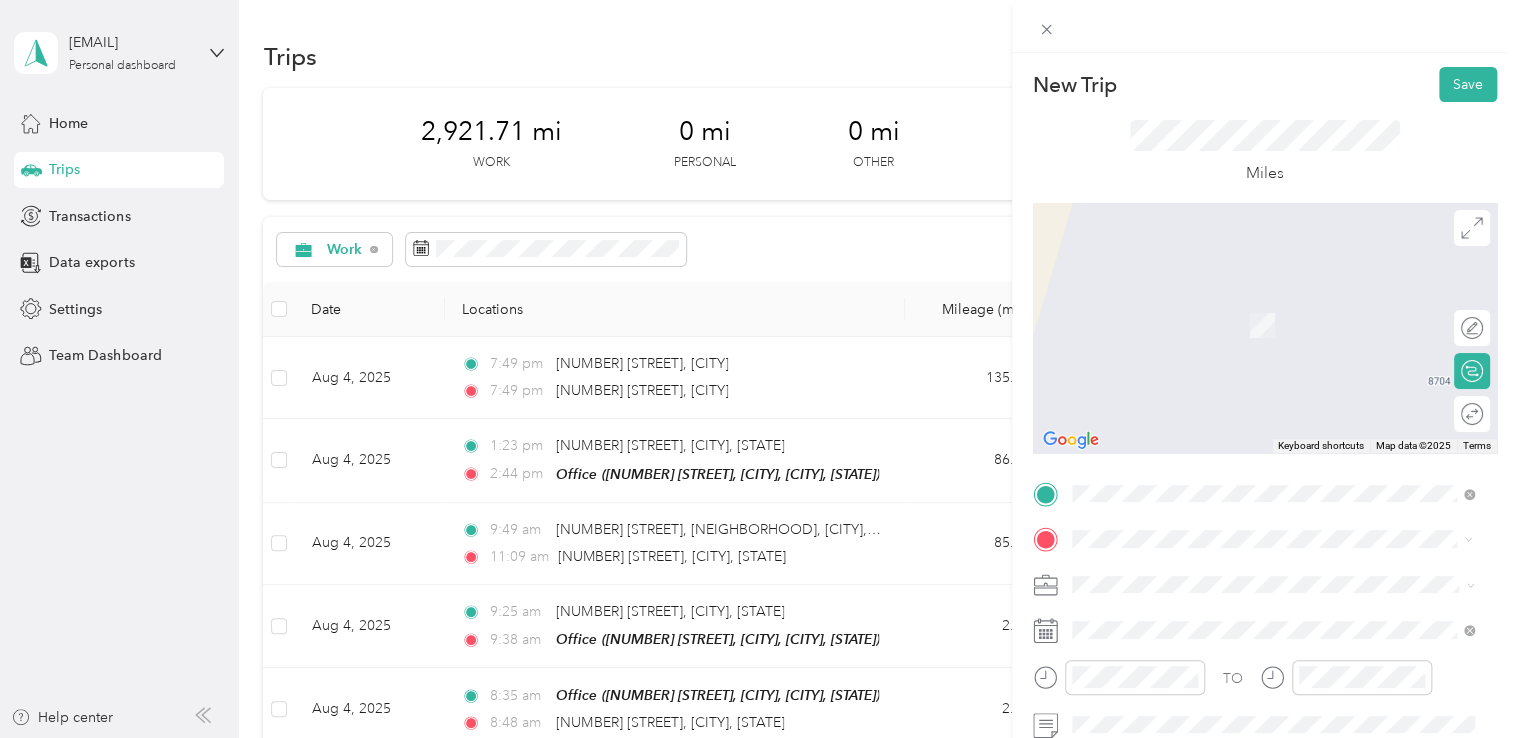 click on "[NUMBER] [STREET]
[CITY], [STATE] [POSTAL_CODE], [COUNTRY]" at bounding box center (1253, 324) 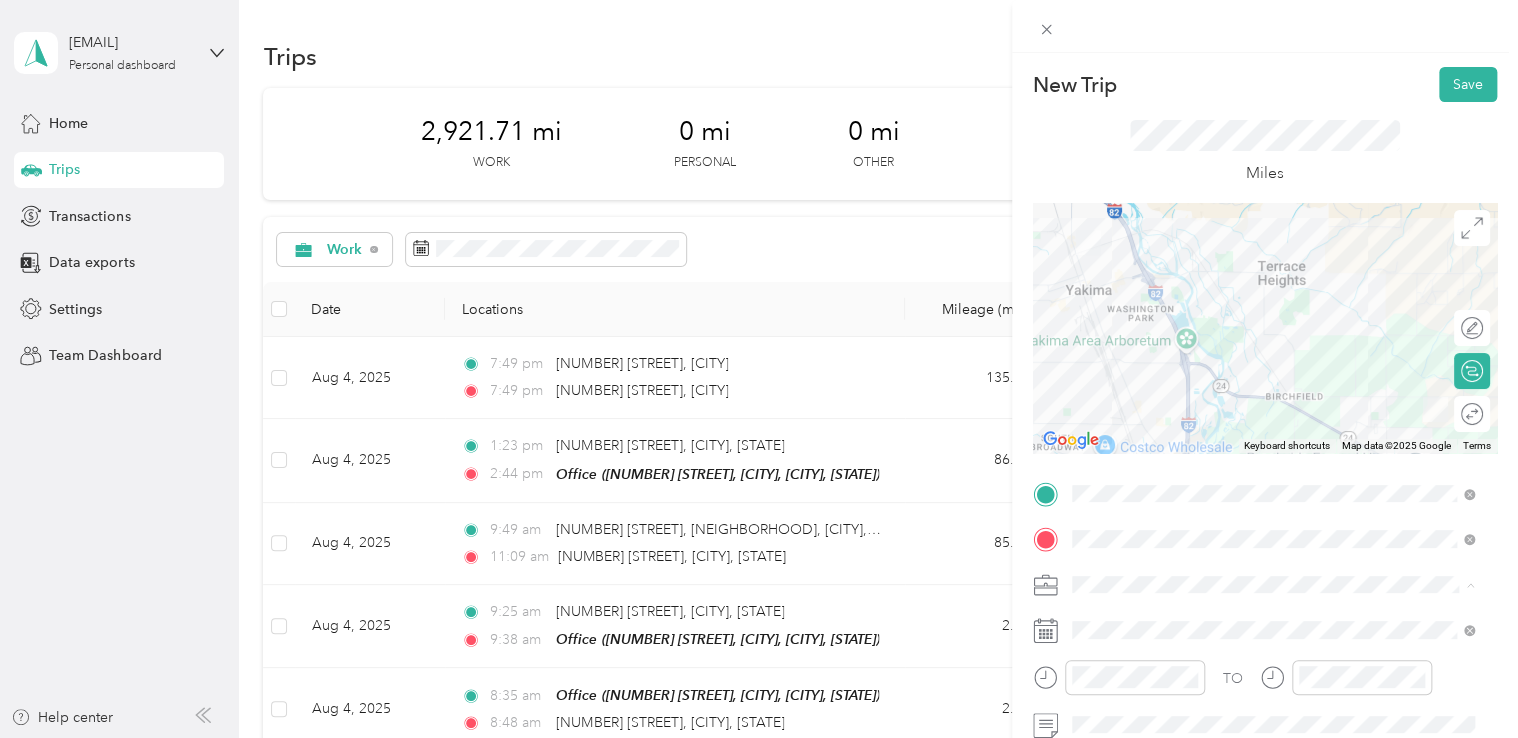 click on "Northwest Nursing Consultants" at bounding box center (1273, 374) 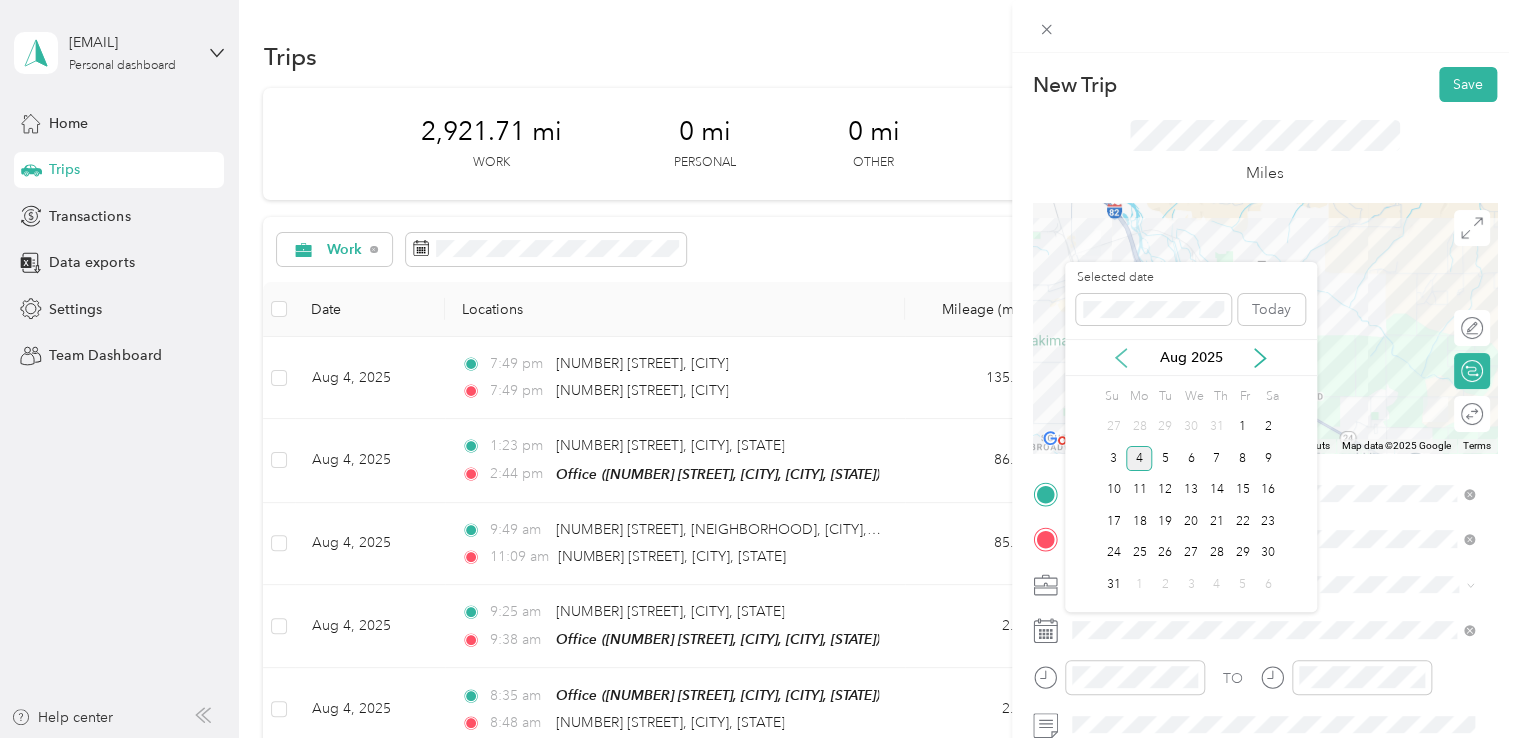 click 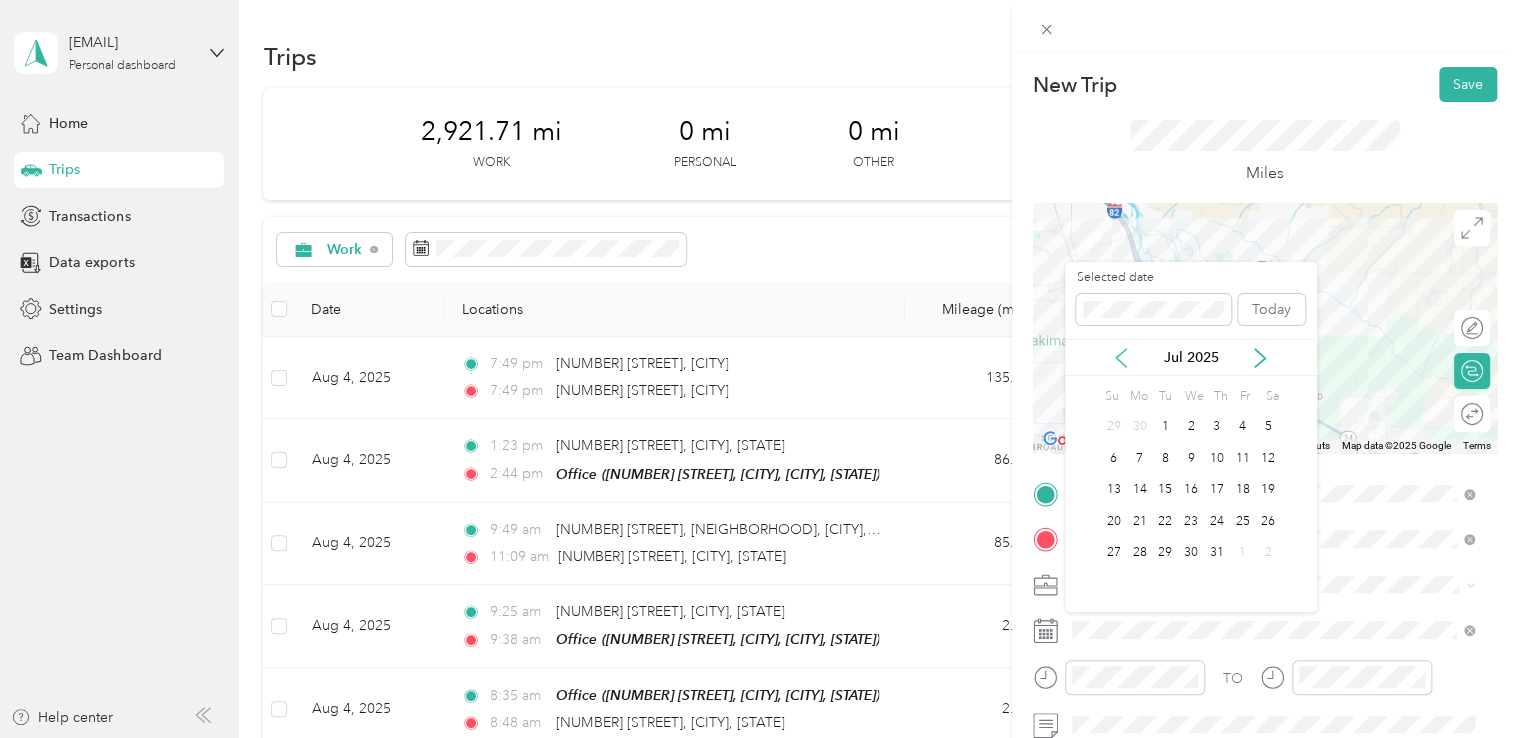 click 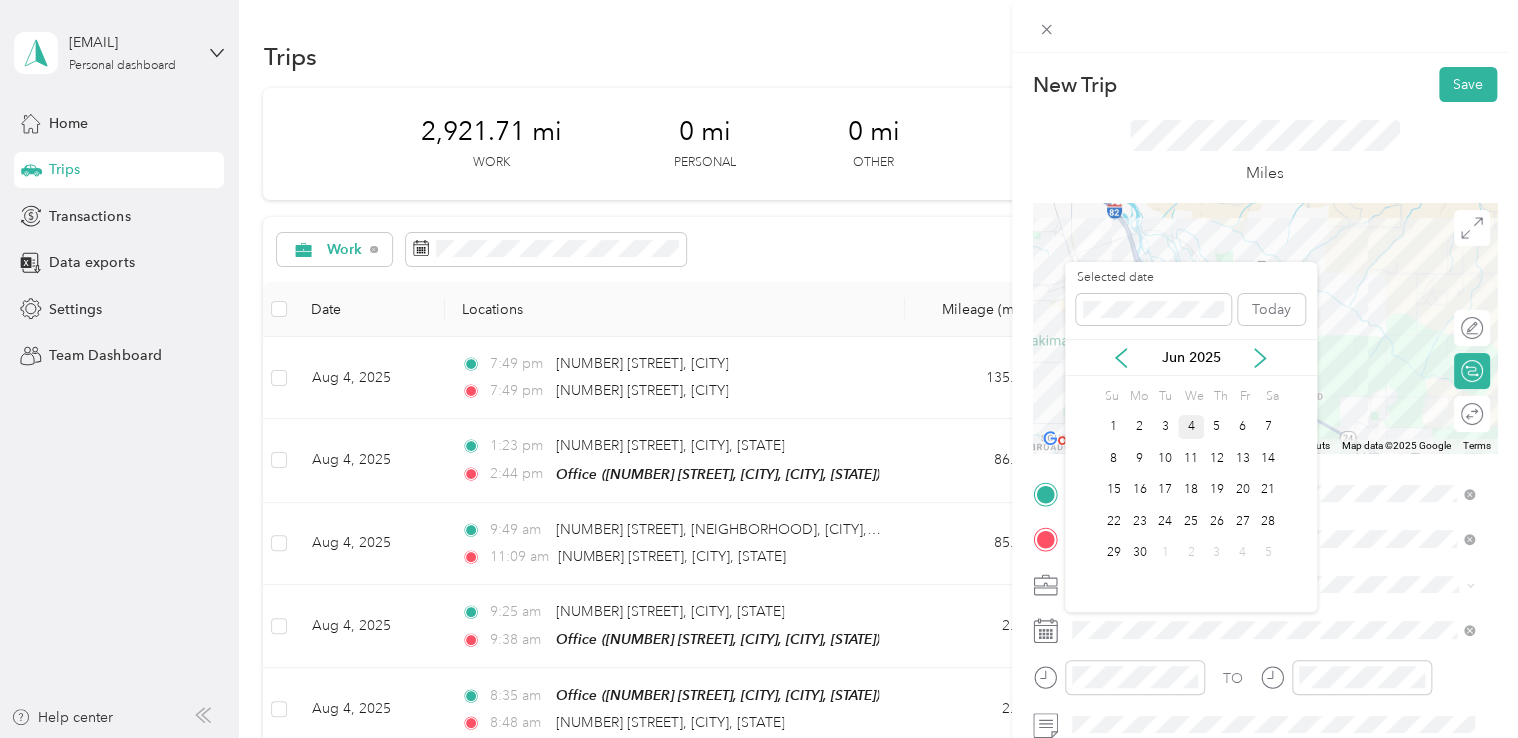 click on "4" at bounding box center (1191, 427) 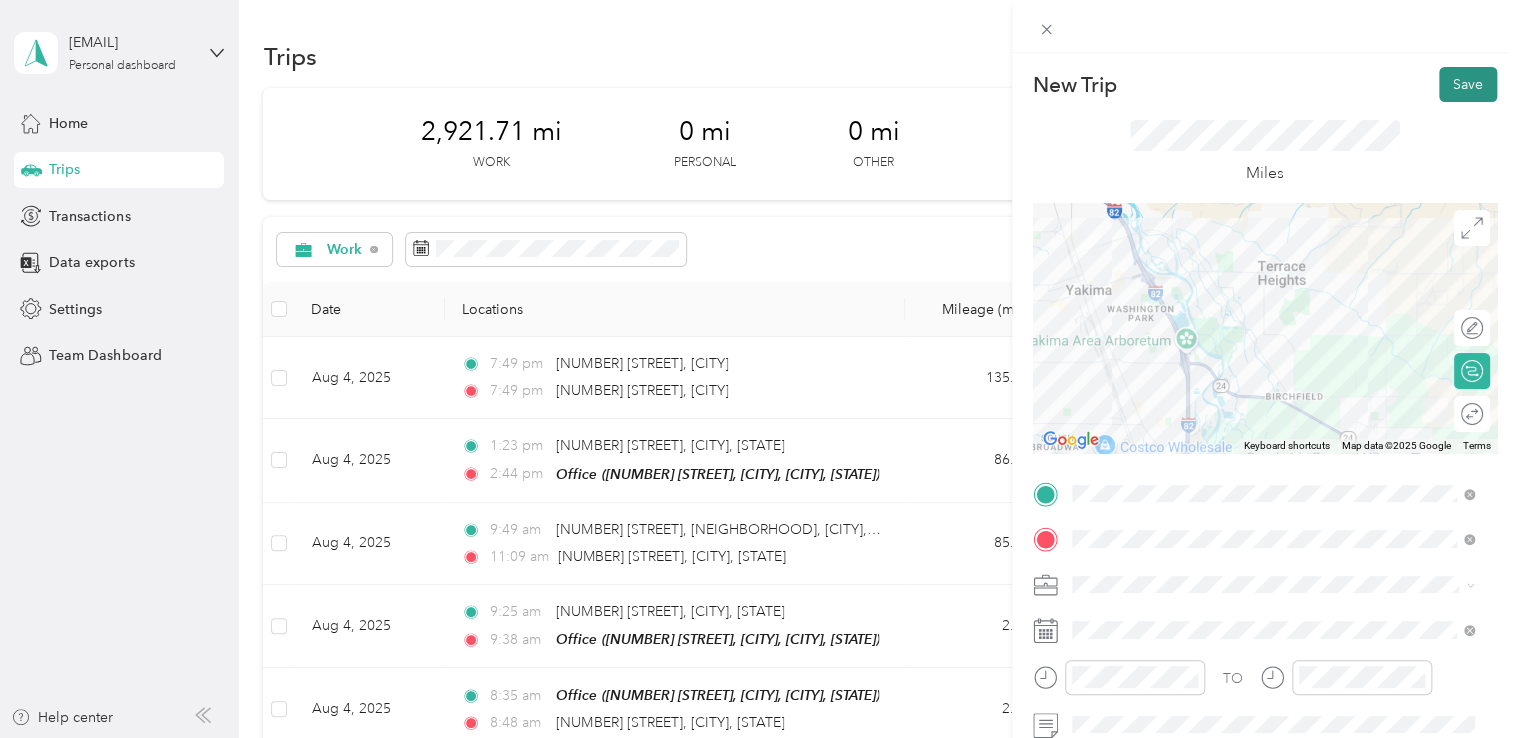 click on "Save" at bounding box center (1468, 84) 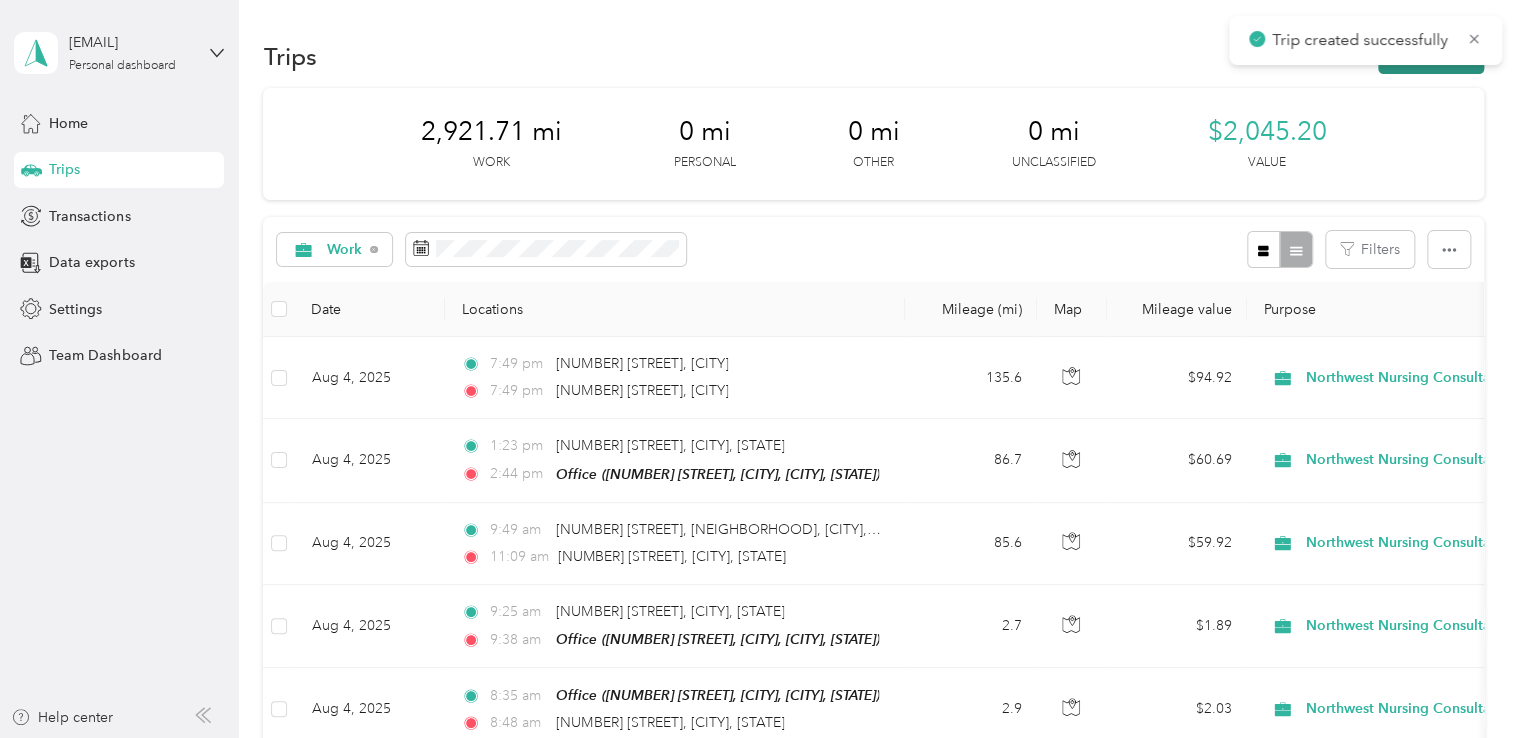 click on "New trip" at bounding box center [1431, 56] 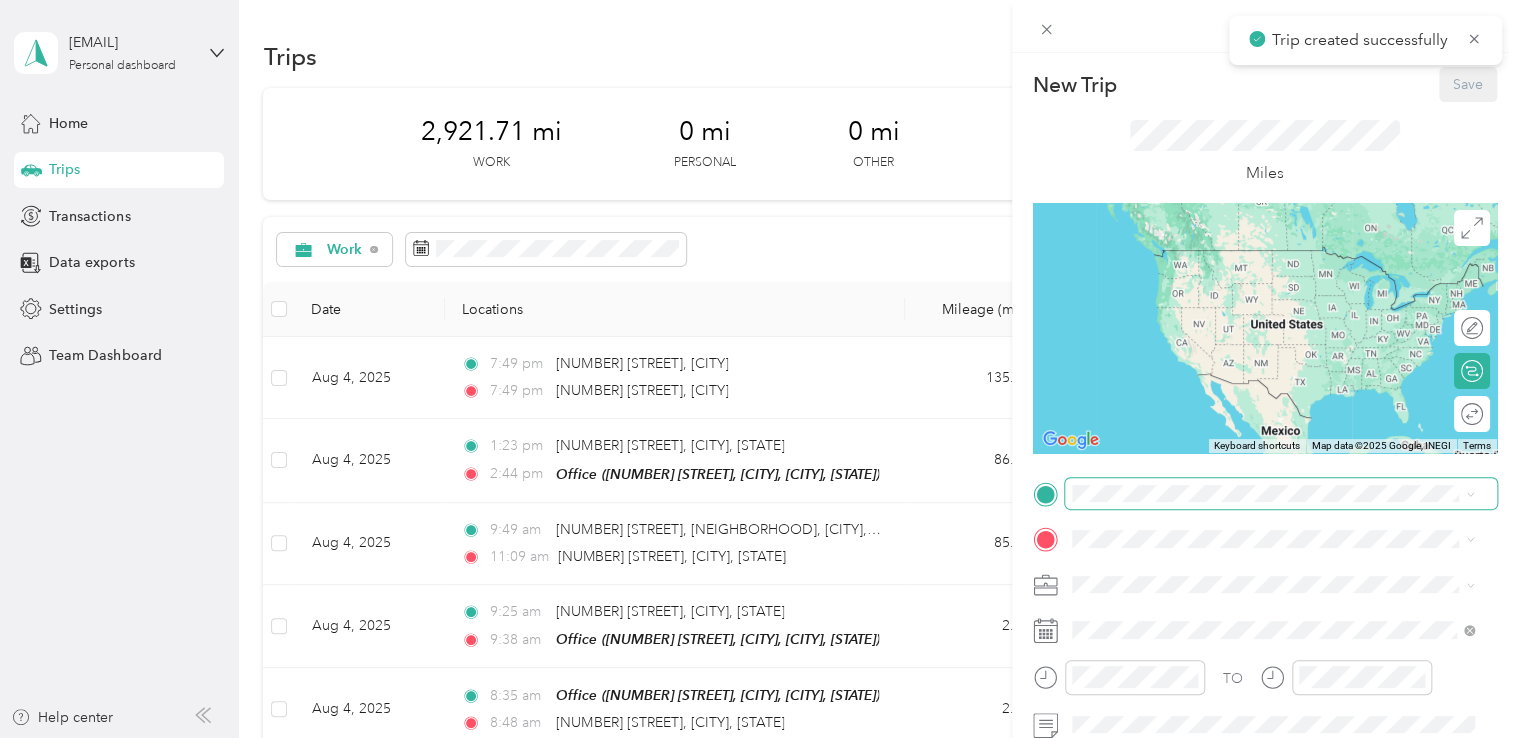 click at bounding box center (1281, 494) 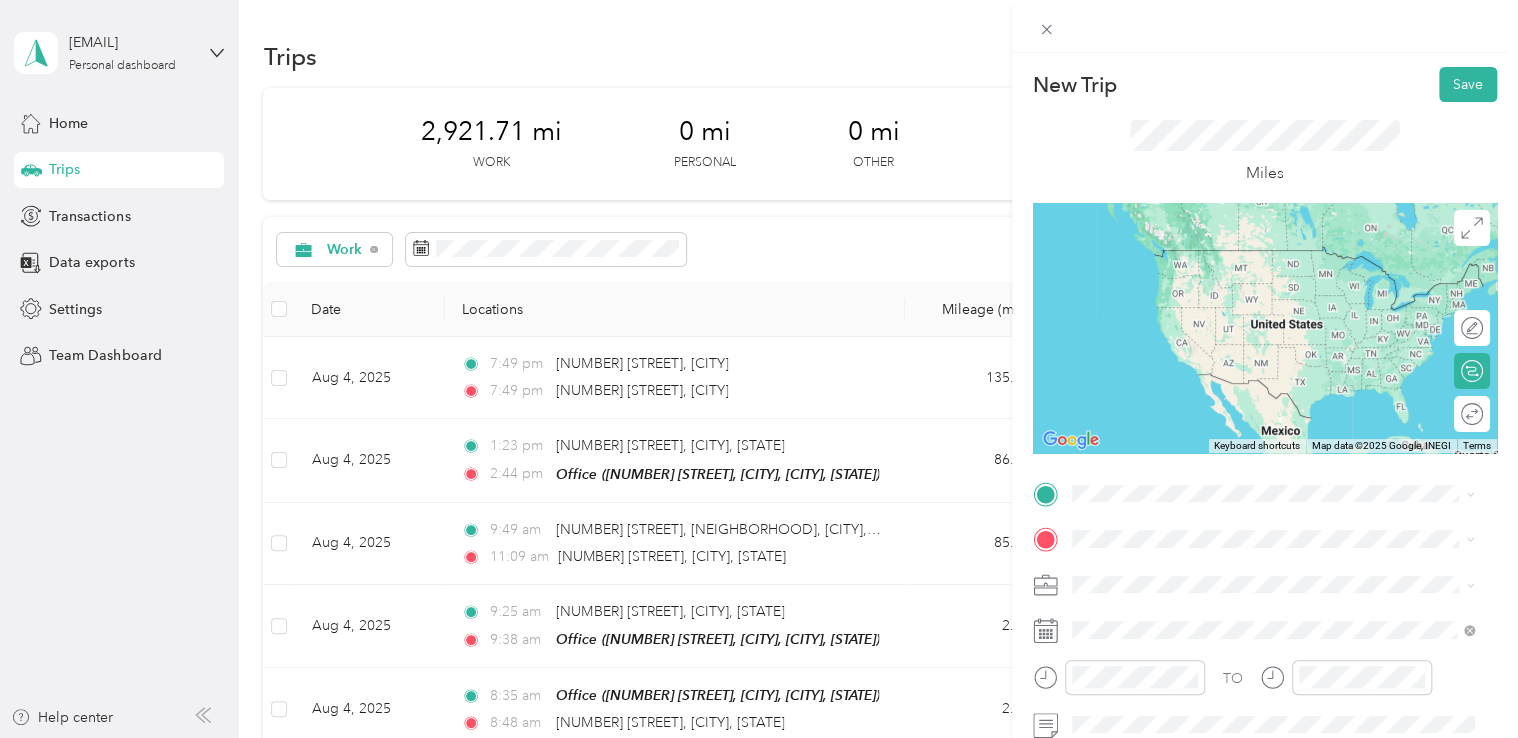 click on "[NUMBER] [STREET]
[CITY], [STATE] [POSTAL_CODE], [COUNTRY]" at bounding box center [1253, 254] 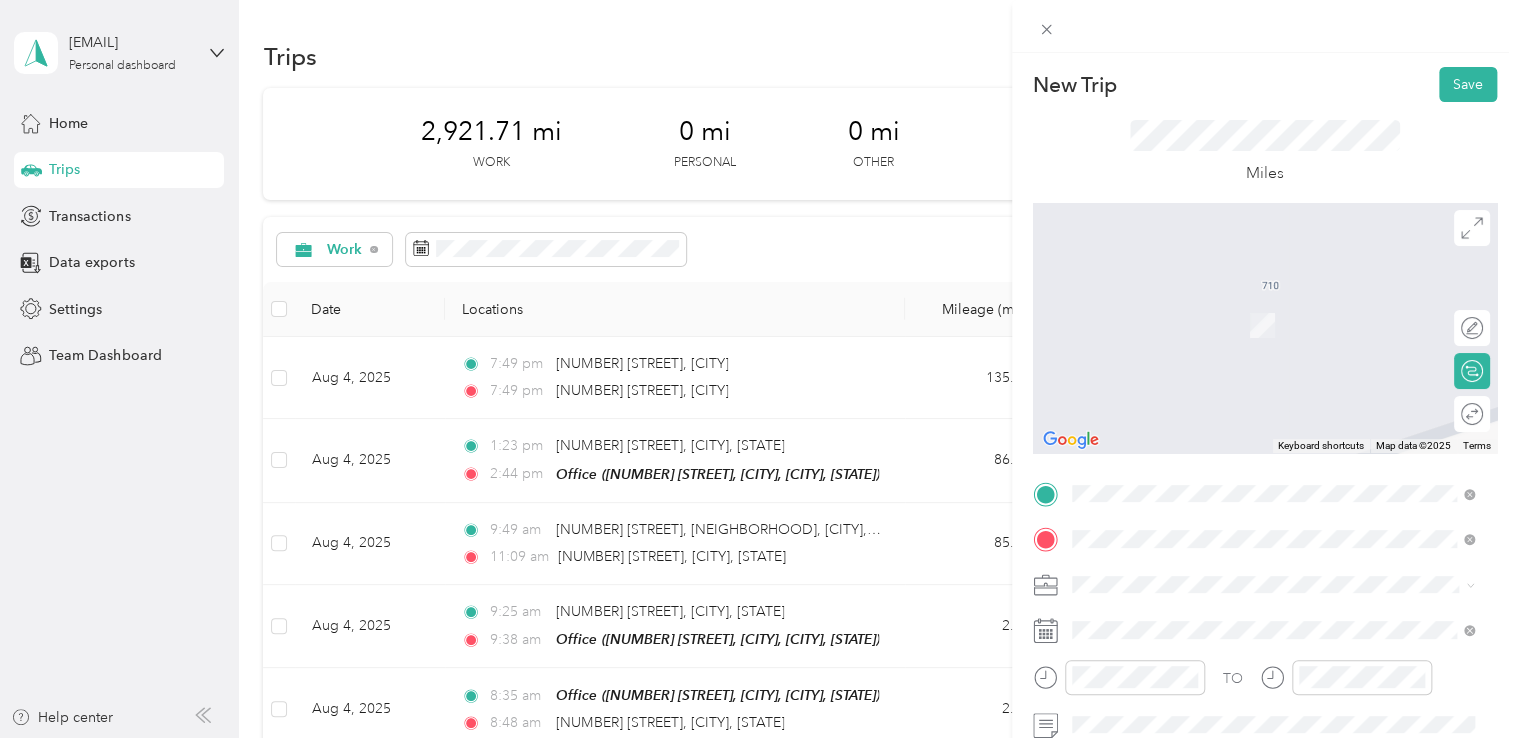 click on "[NUMBER] [STREET]
[CITY], [STATE] [POSTAL_CODE], [COUNTRY]" at bounding box center (1253, 304) 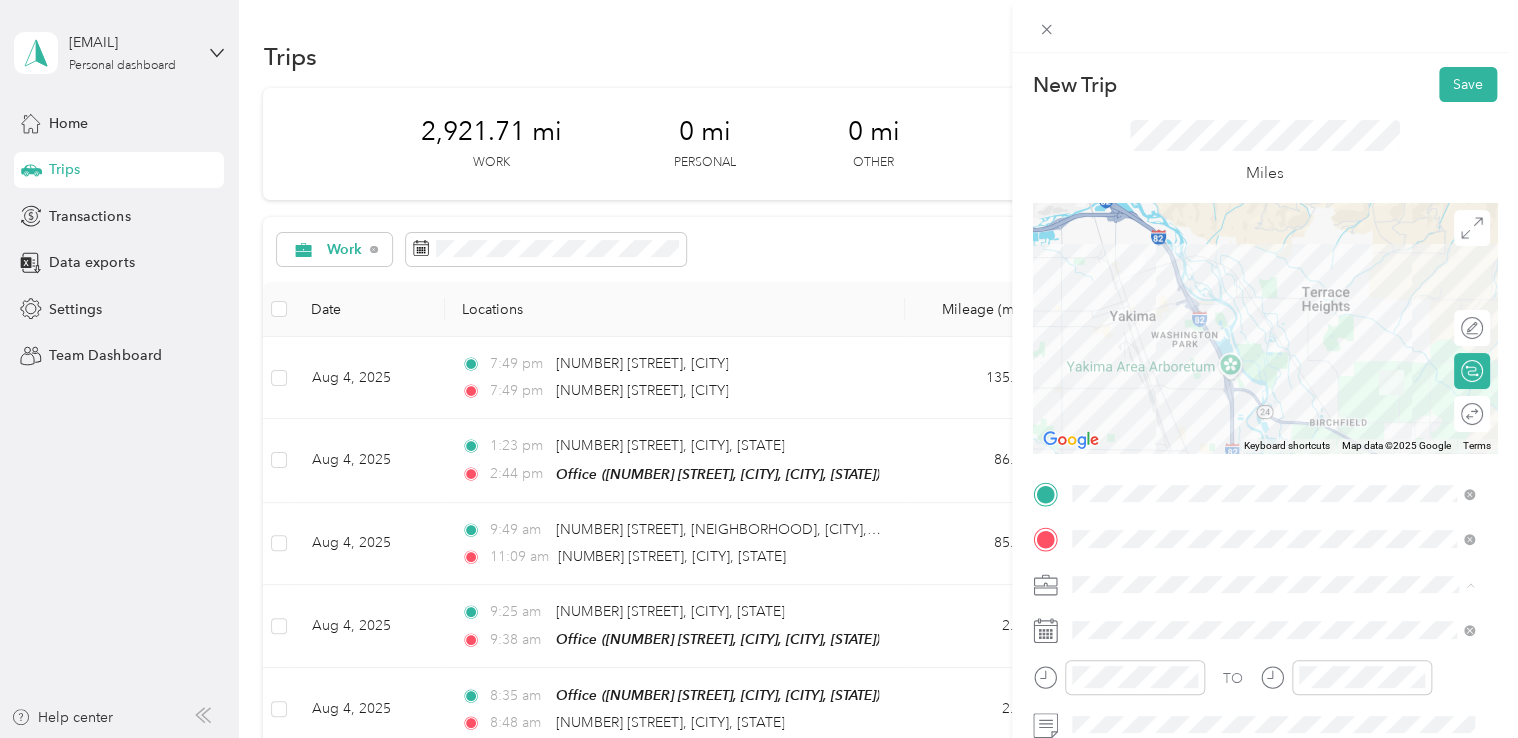 click on "Northwest Nursing Consultants" at bounding box center [1273, 374] 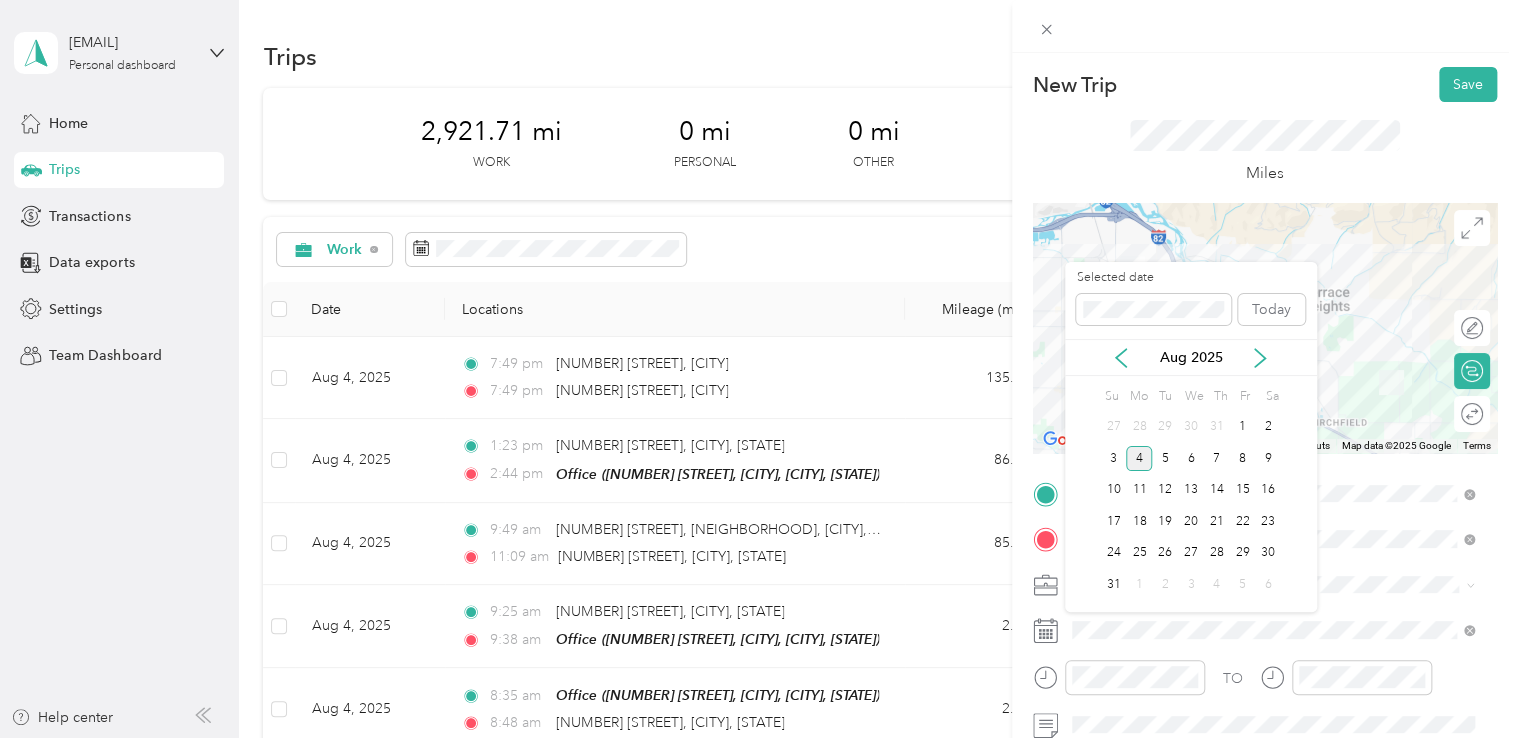 click on "Aug 2025" at bounding box center (1191, 357) 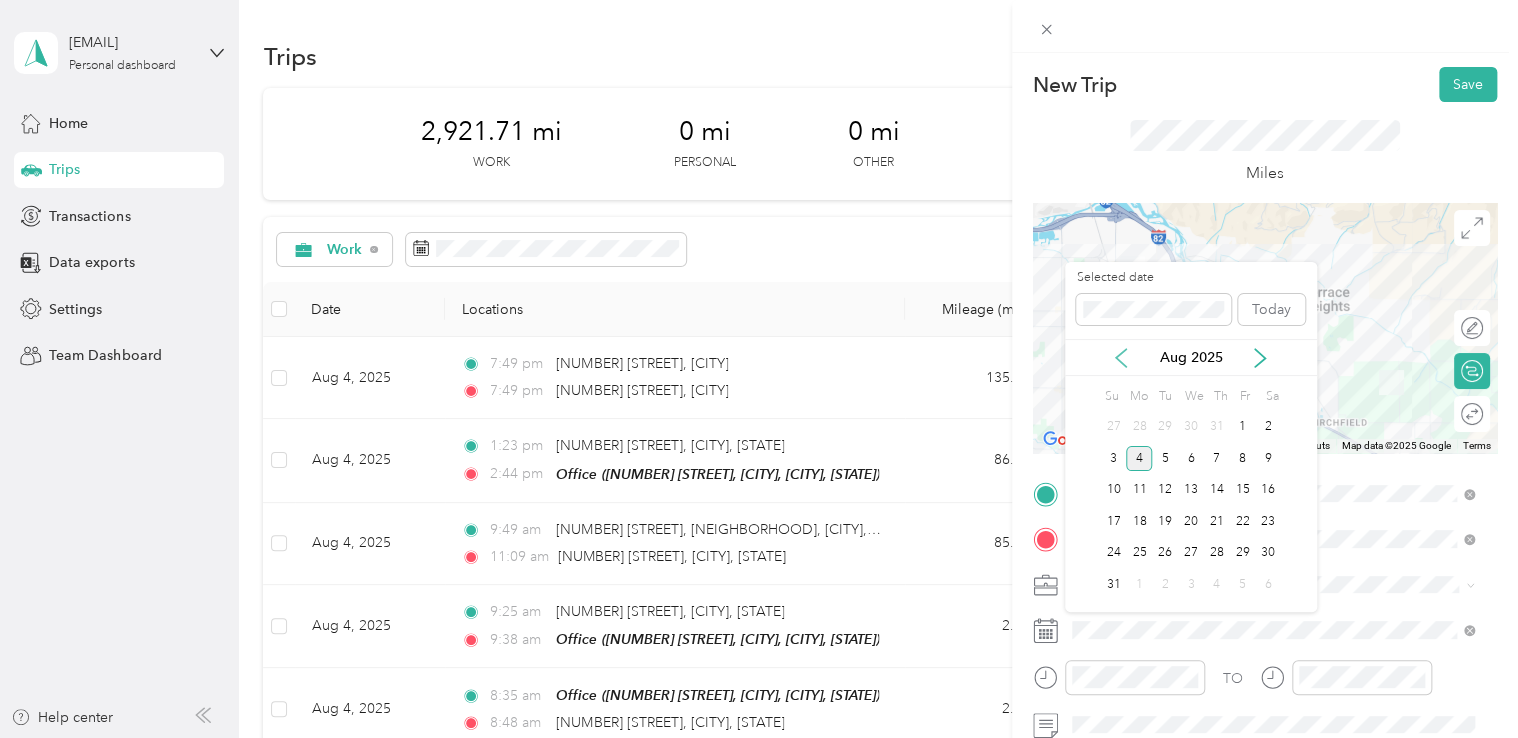 click 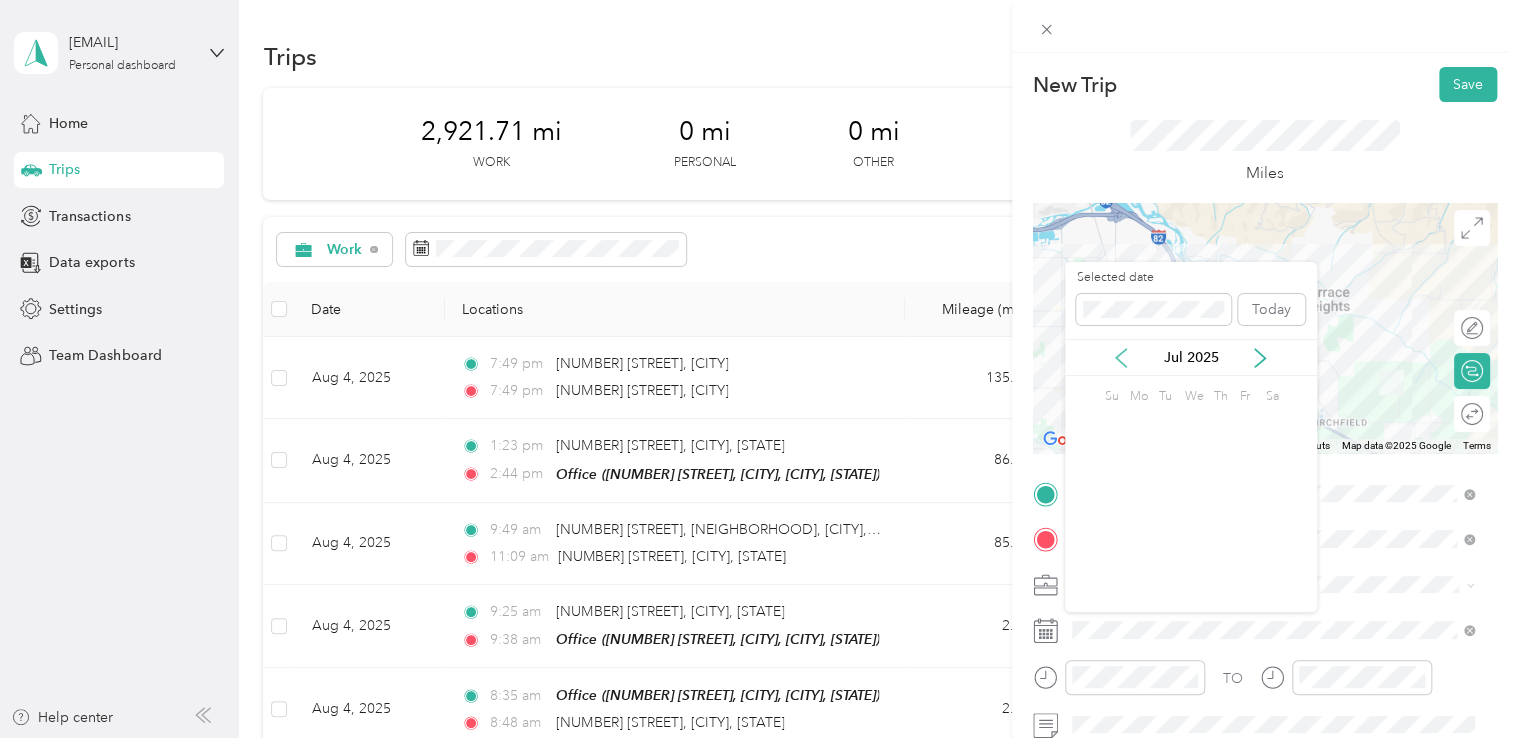click 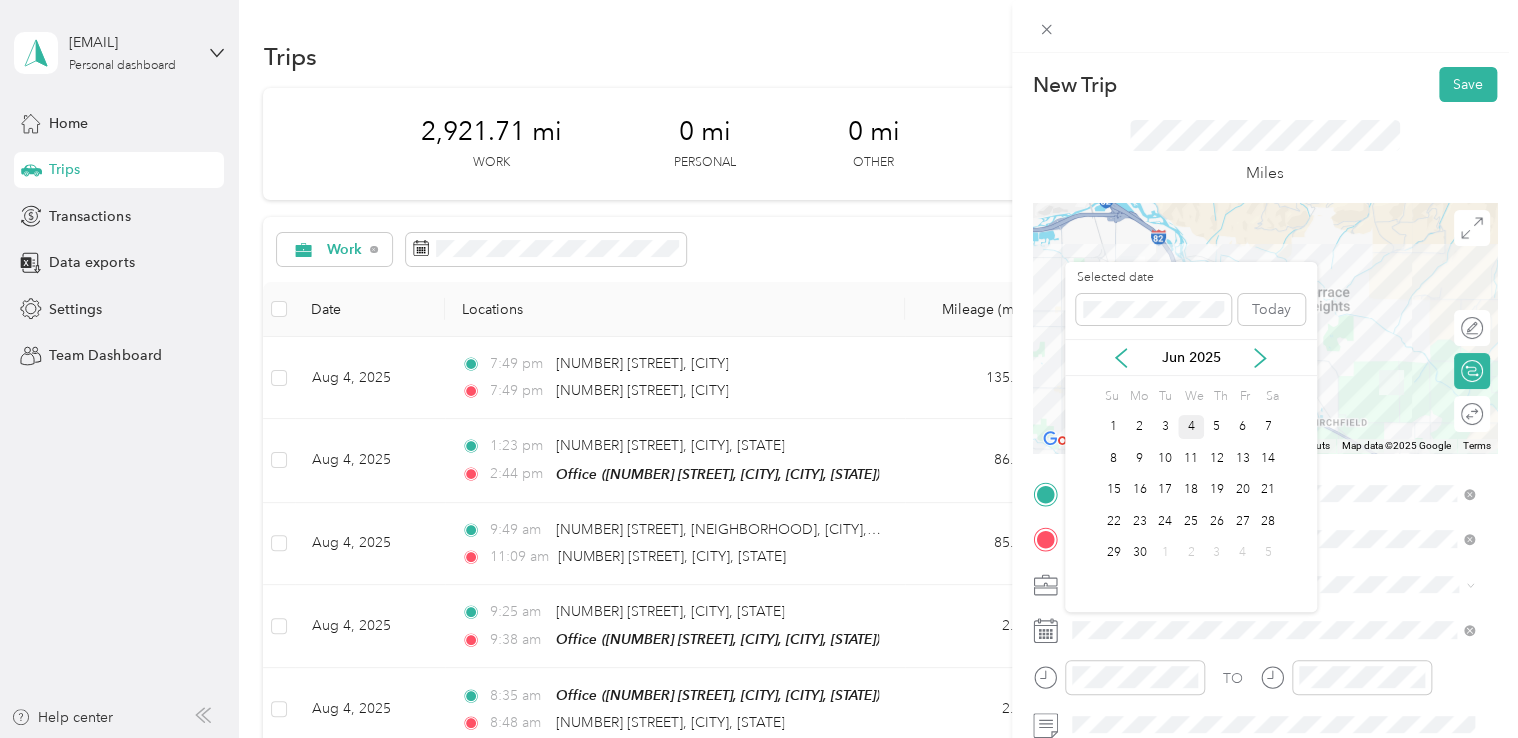 click on "4" at bounding box center (1191, 427) 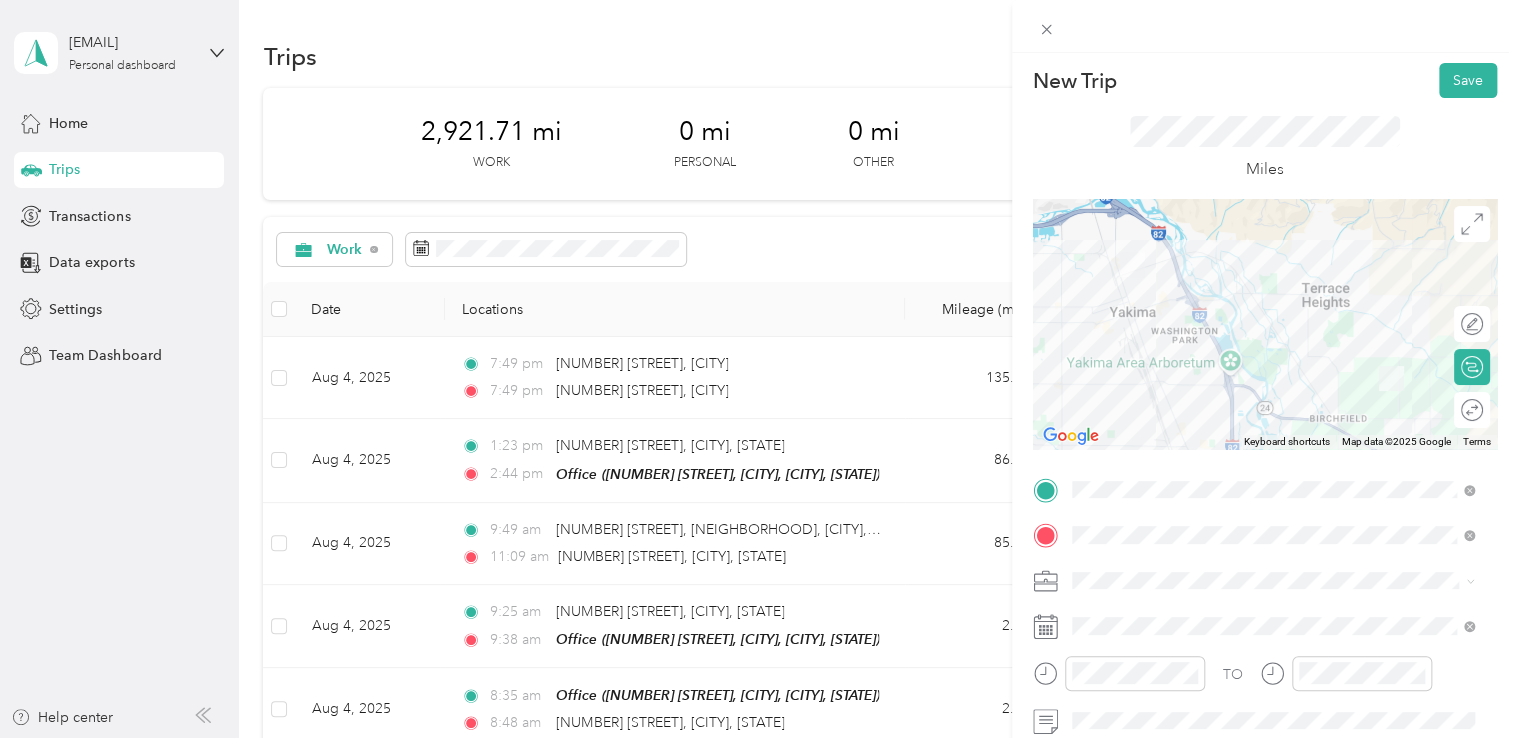 scroll, scrollTop: 0, scrollLeft: 0, axis: both 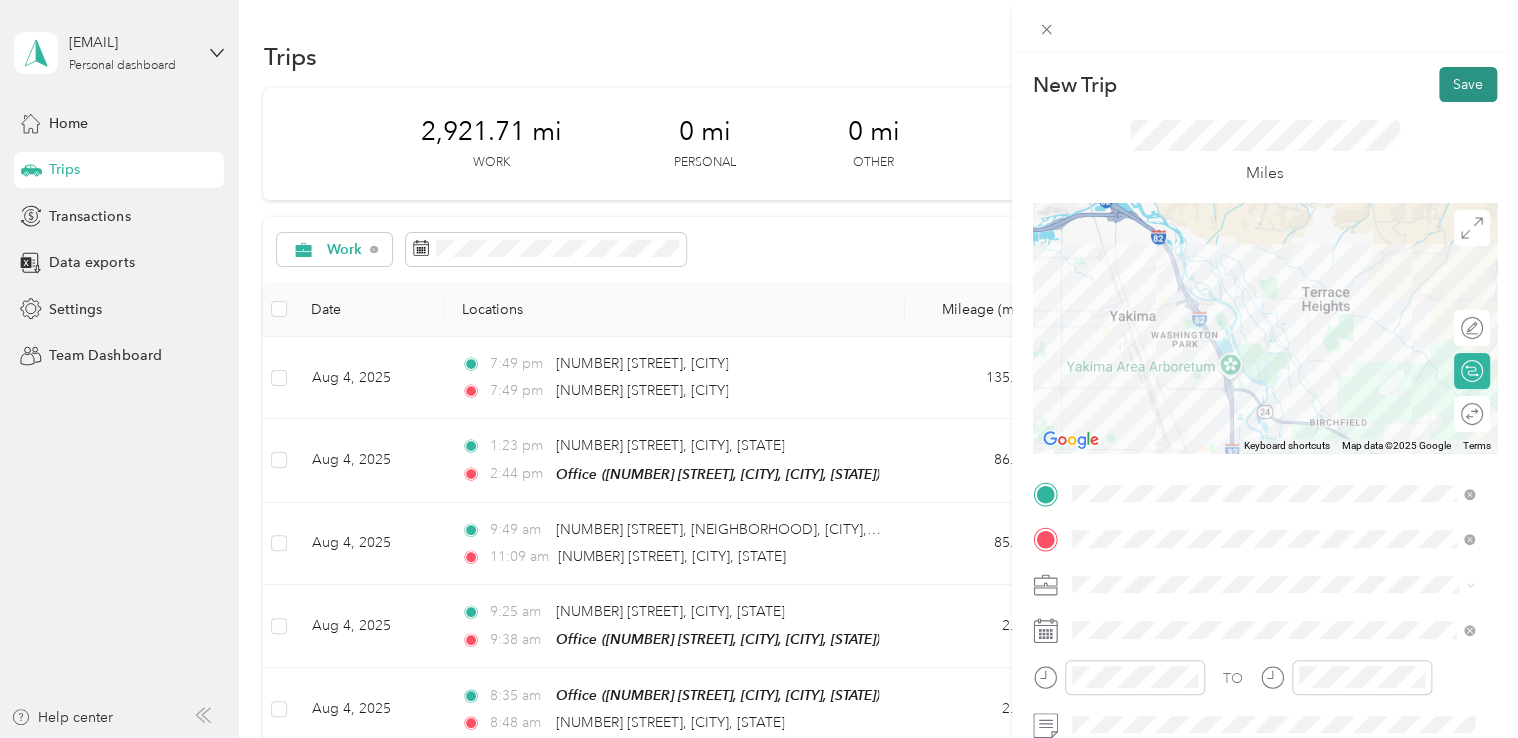 click on "Save" at bounding box center [1468, 84] 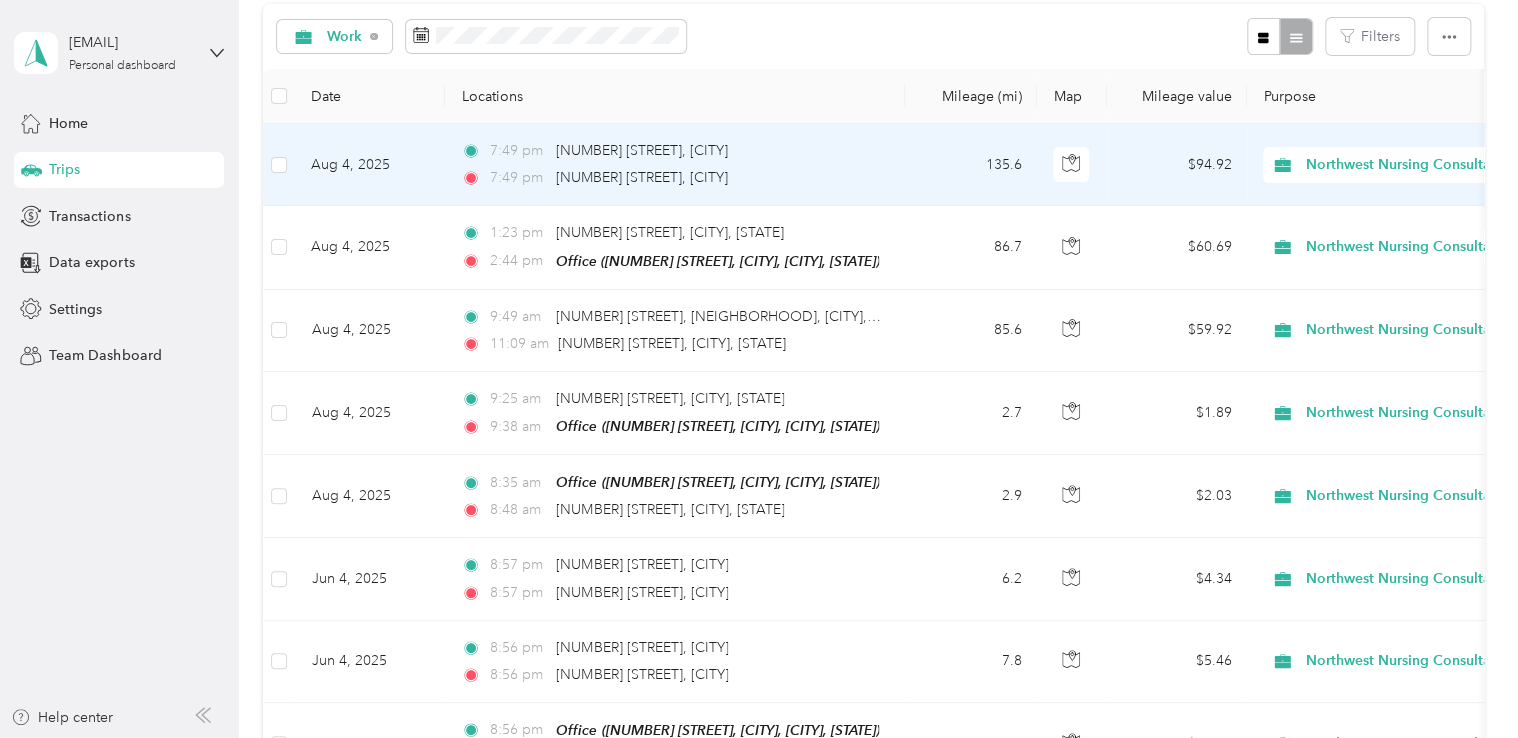 scroll, scrollTop: 0, scrollLeft: 0, axis: both 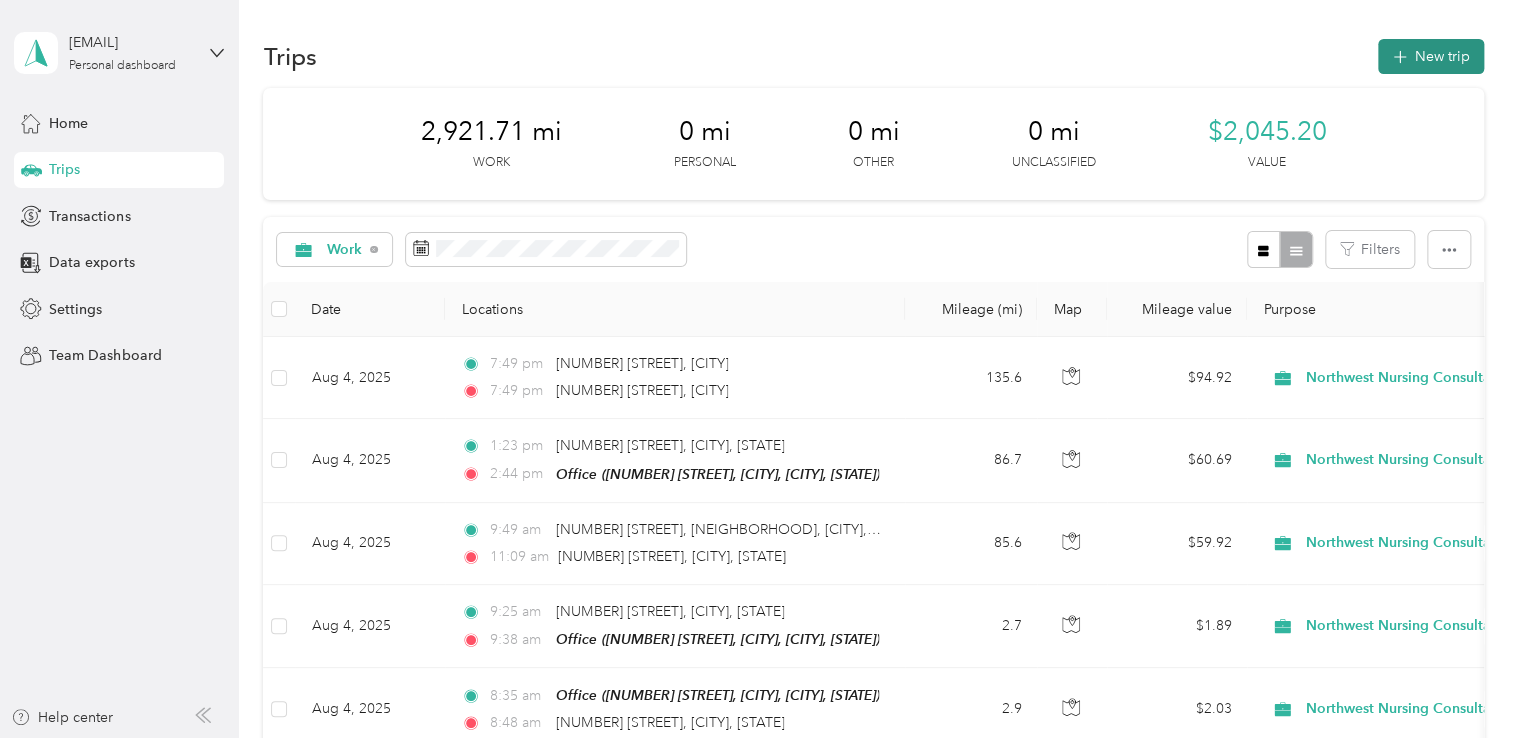 click 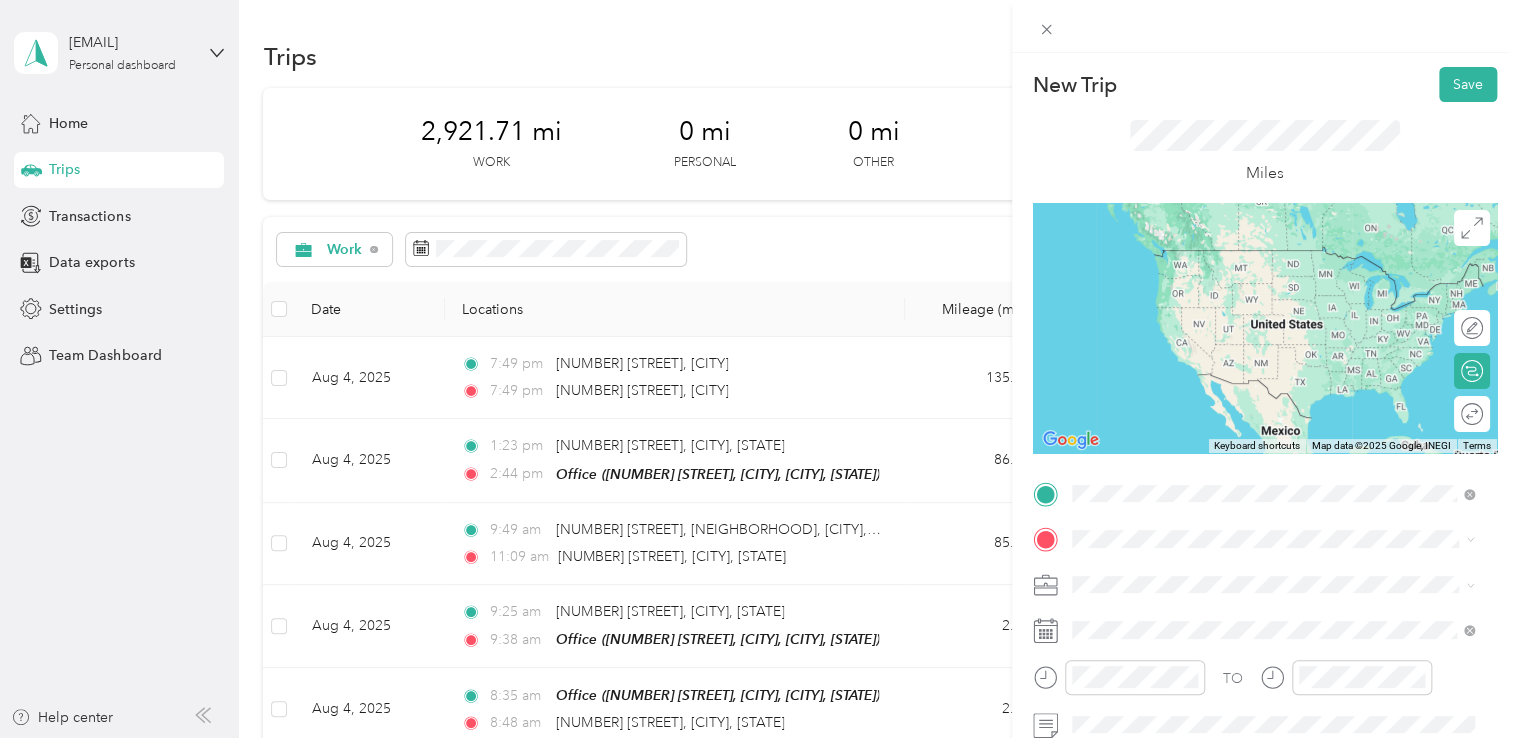 click on "[NUMBER] [STREET]
[CITY], [STATE] [POSTAL_CODE], [COUNTRY]" at bounding box center (1253, 258) 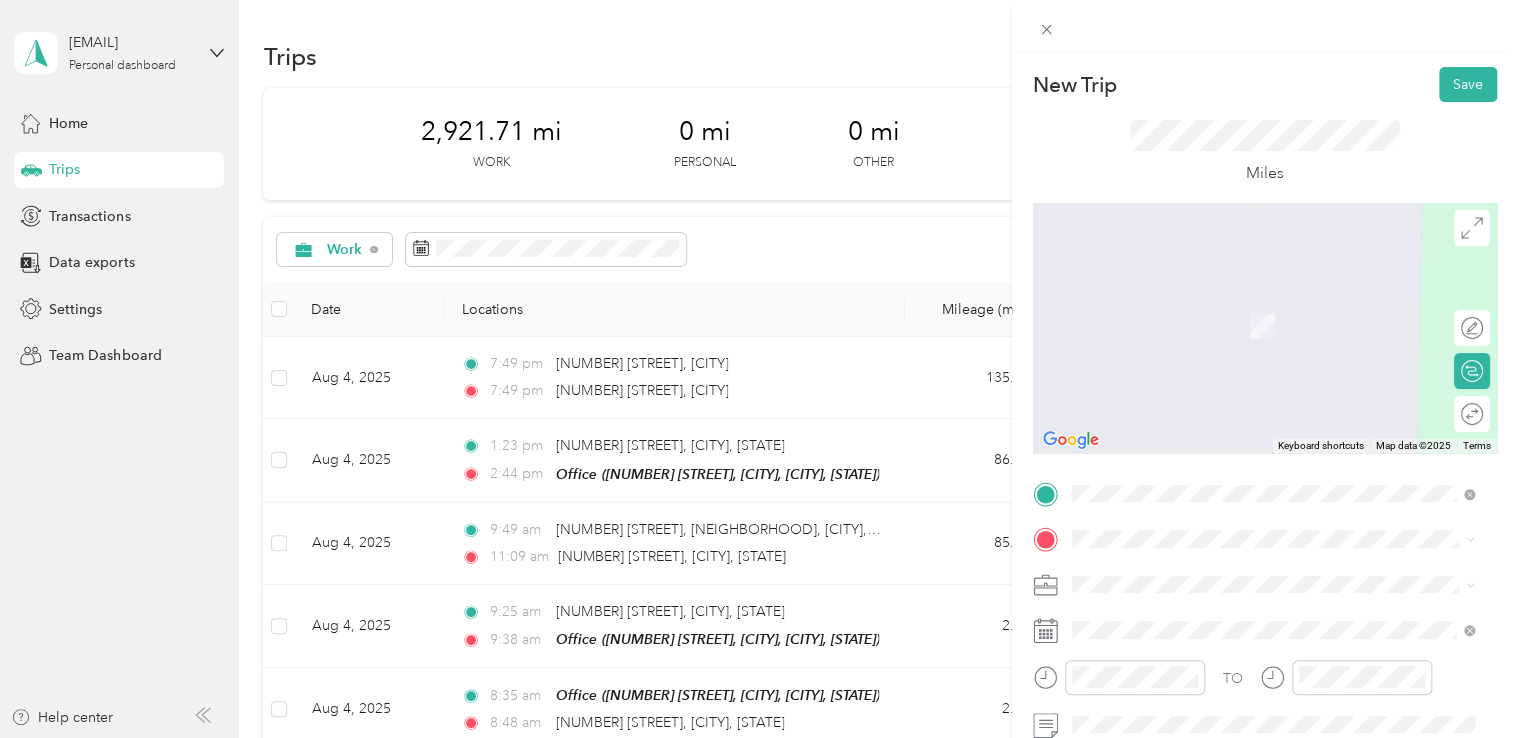 click on "[NUMBER] [STREET], [CITY], [POSTAL_CODE], [CITY], [STATE], [COUNTRY]" at bounding box center (1278, 647) 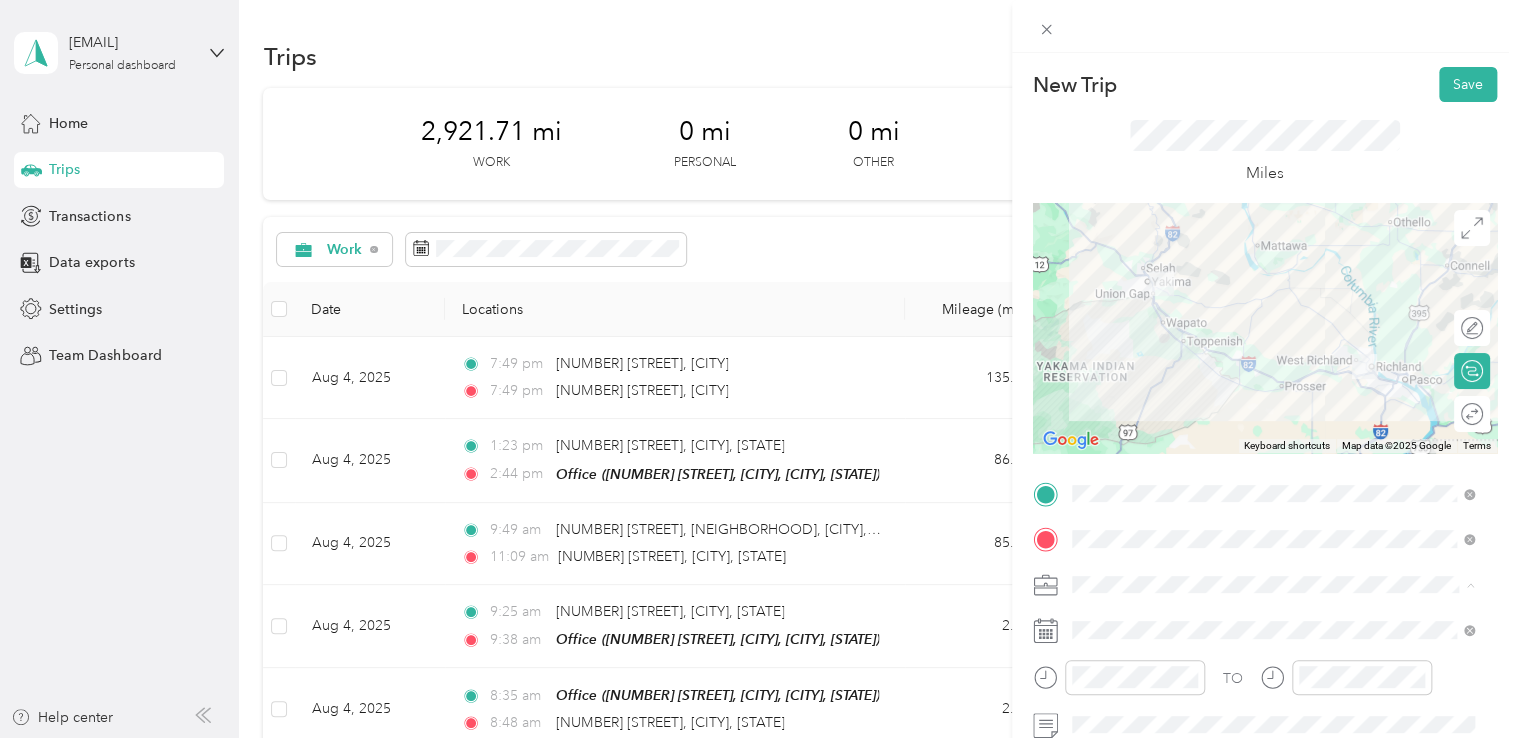 click on "Northwest Nursing Consultants" at bounding box center [1273, 374] 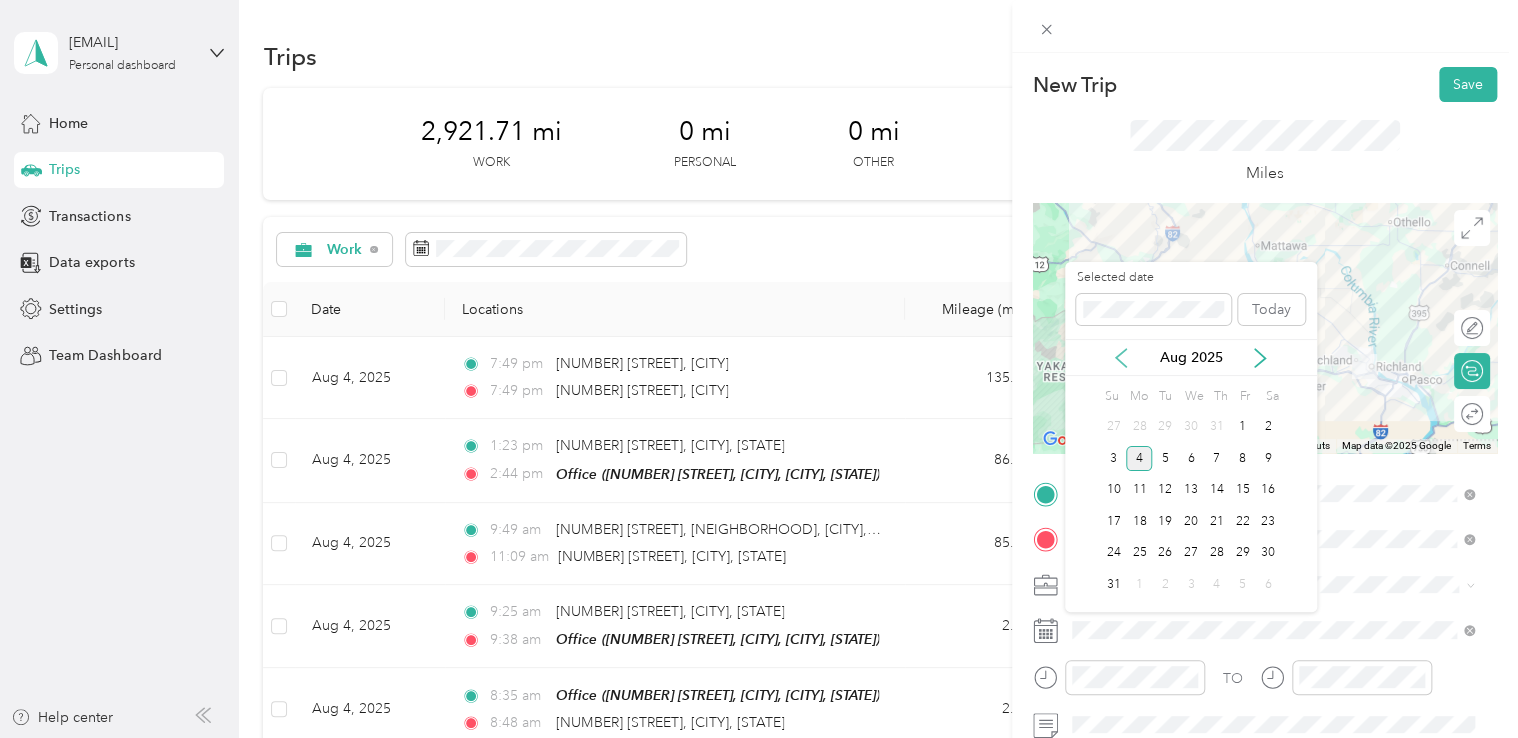click 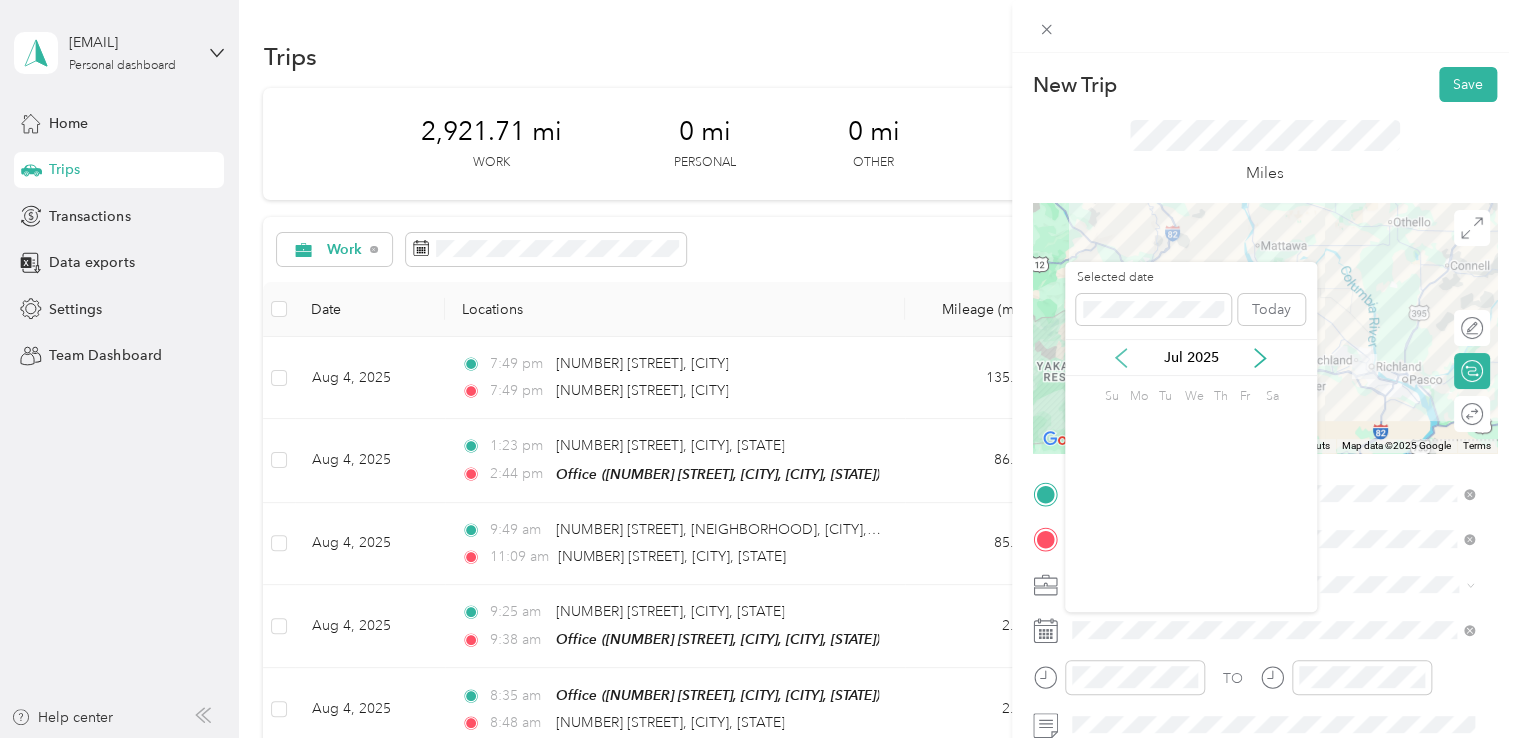 click 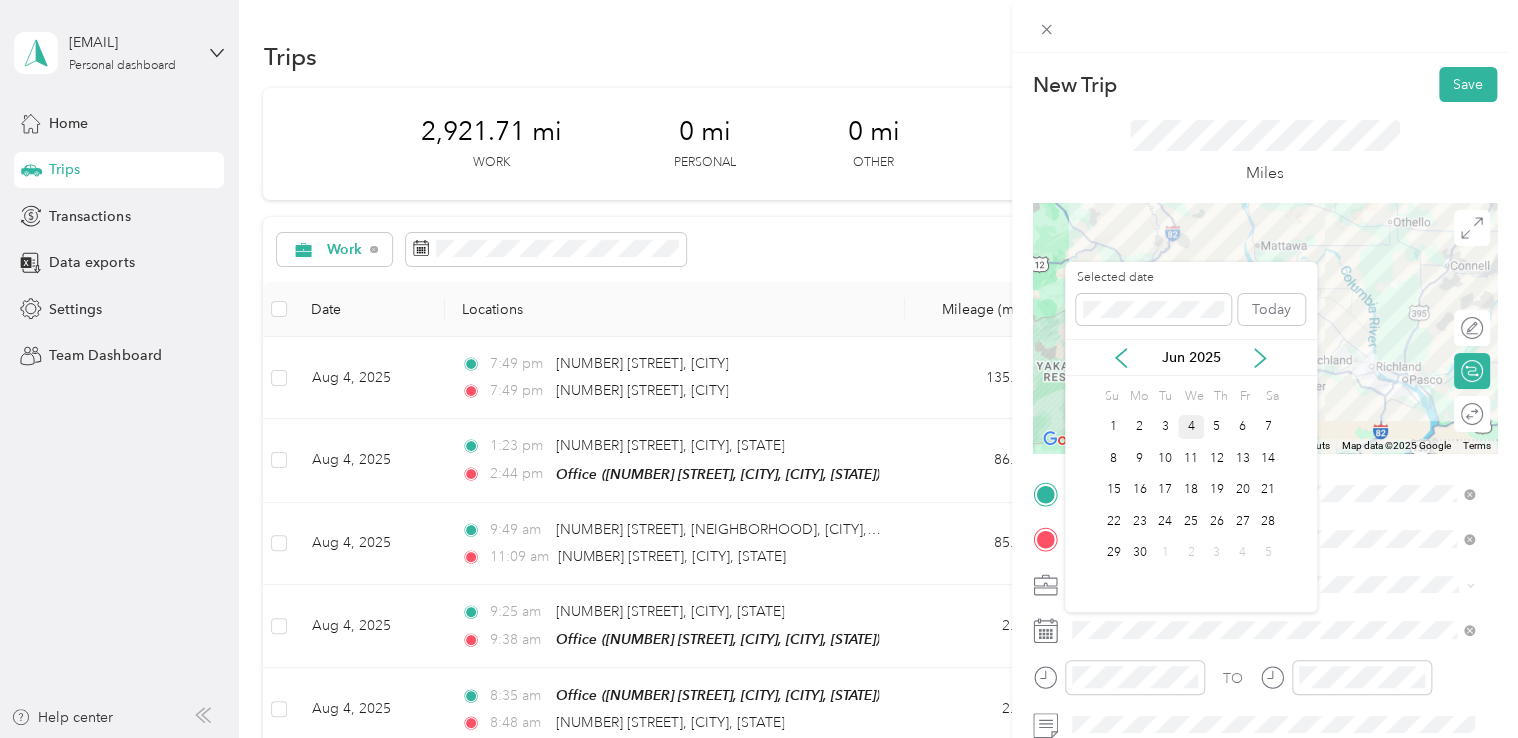 click on "4" at bounding box center [1191, 427] 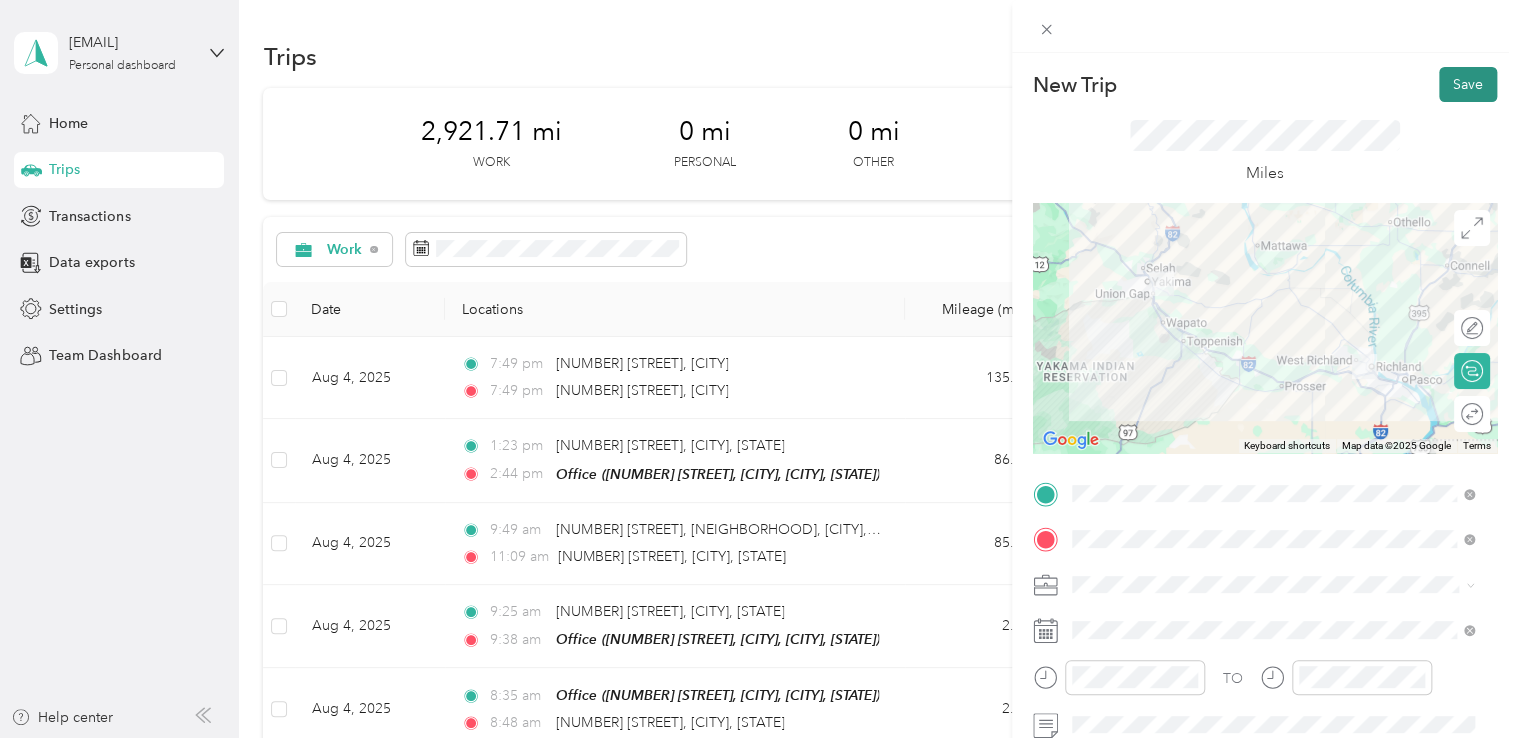 click on "Save" at bounding box center [1468, 84] 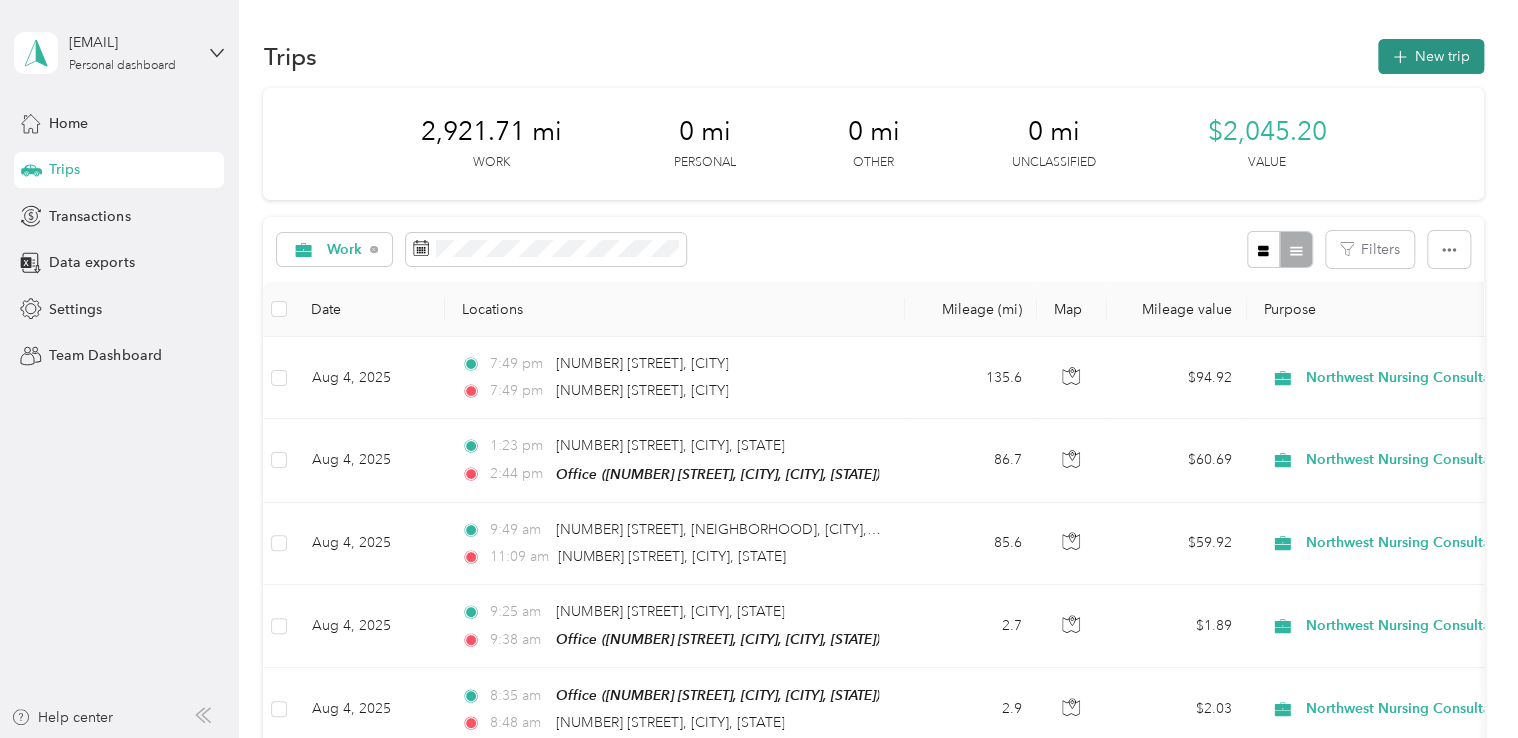 click on "New trip" at bounding box center (1431, 56) 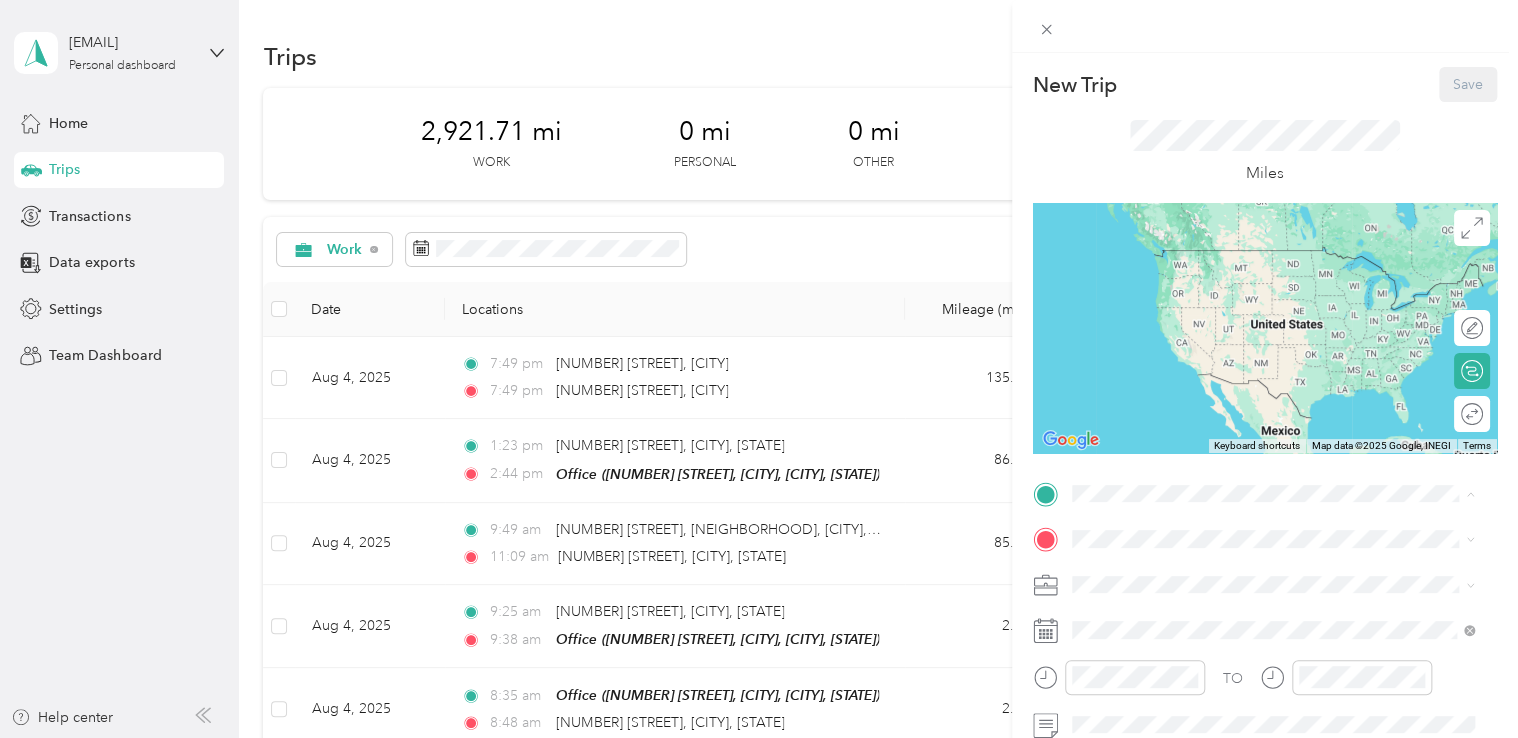 click on "Office [NUMBER] [STREET], [CITY], [POSTAL_CODE], [CITY], [STATE], [COUNTRY]" at bounding box center (1273, 595) 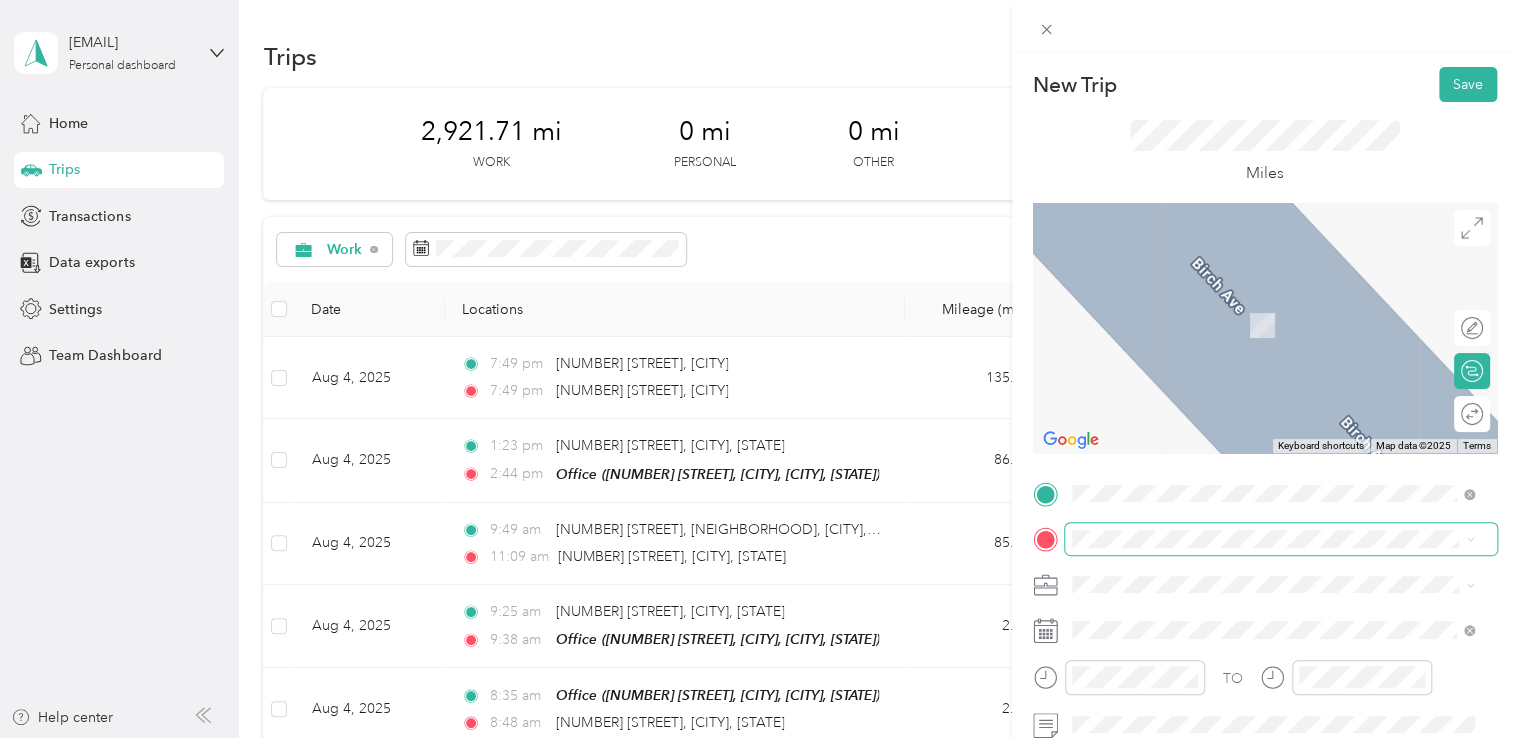 click on "TO Add photo" at bounding box center [1265, 697] 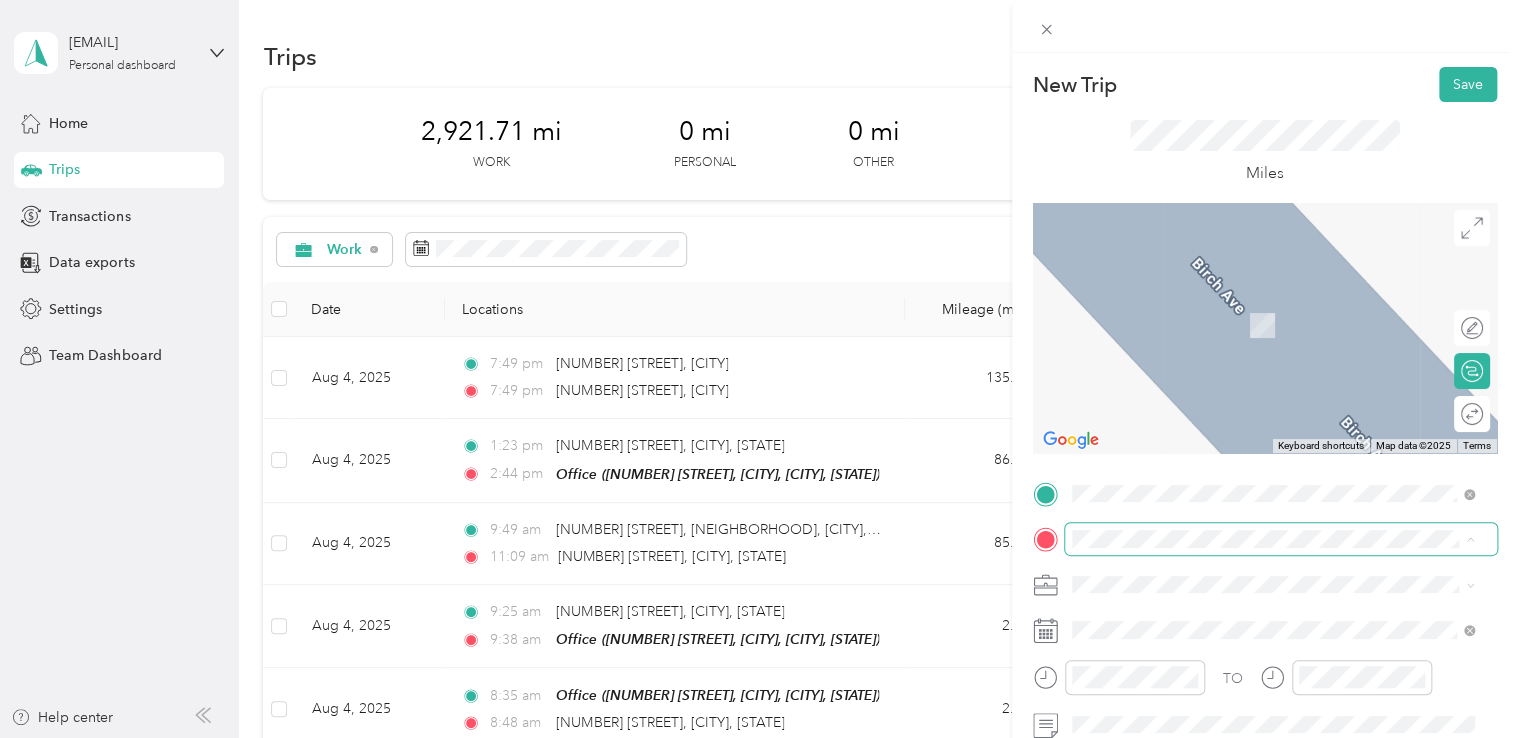 click at bounding box center [1281, 539] 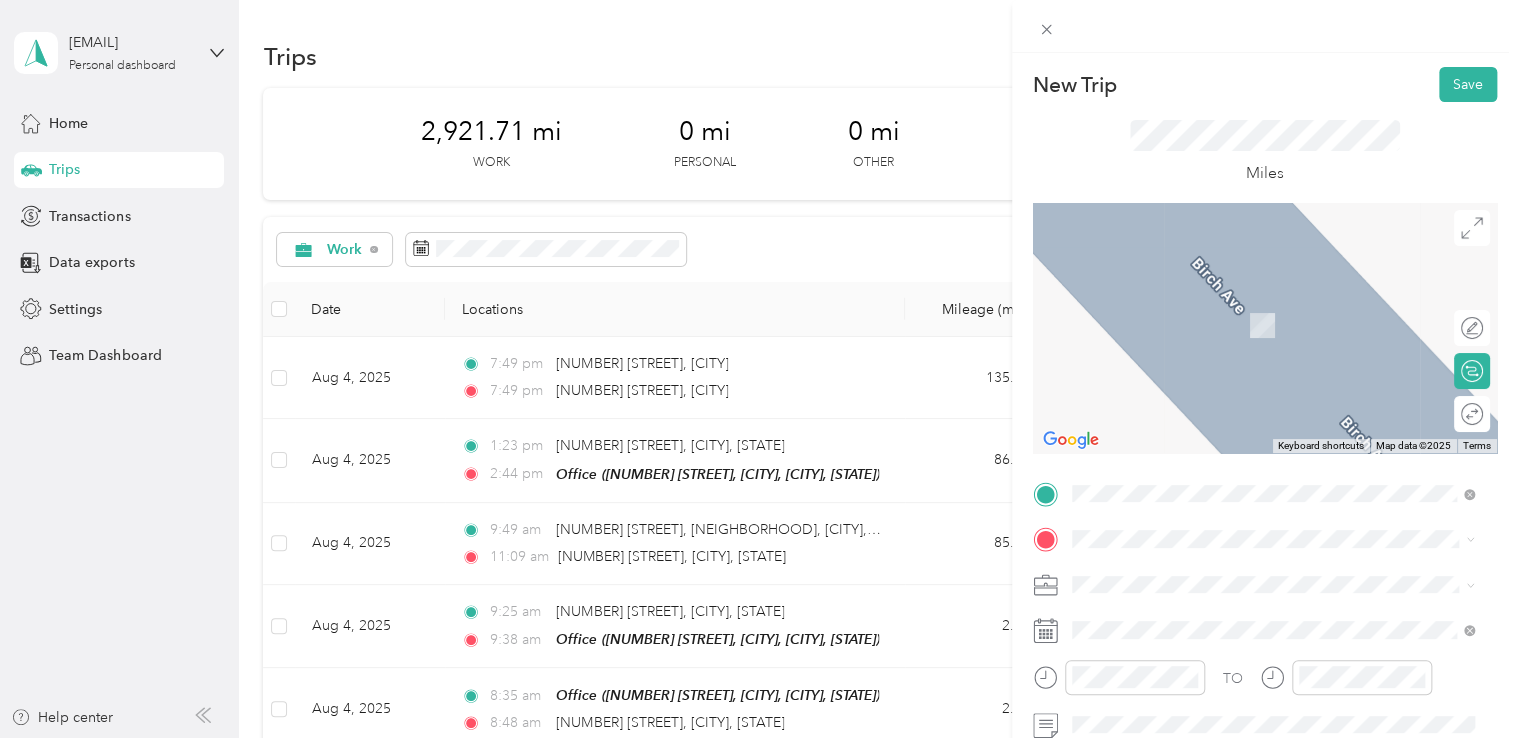 click on "[NUMBER] [STREET]
[CITY], [STATE] [POSTAL_CODE], [COUNTRY]" at bounding box center [1253, 356] 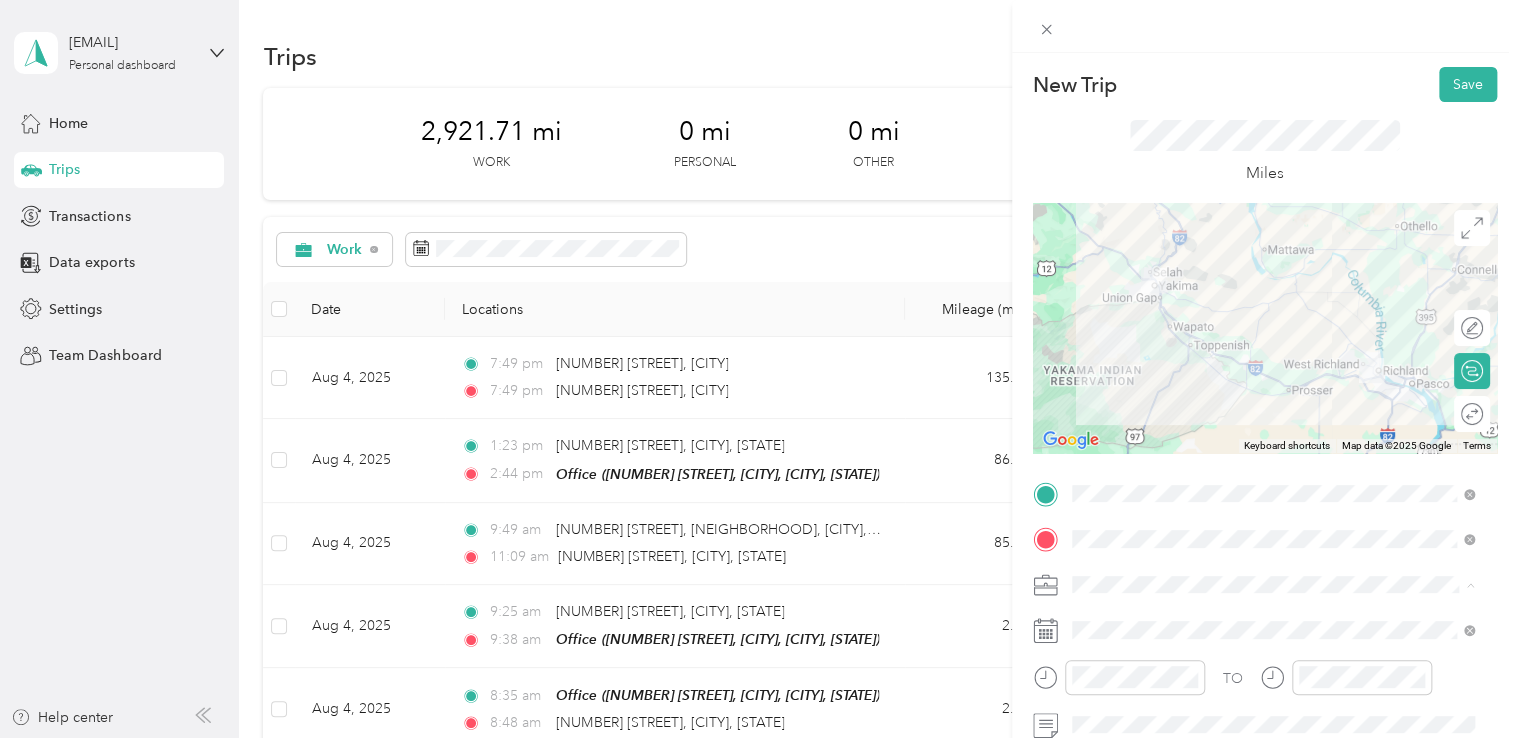 click on "Northwest Nursing Consultants" at bounding box center [1177, 374] 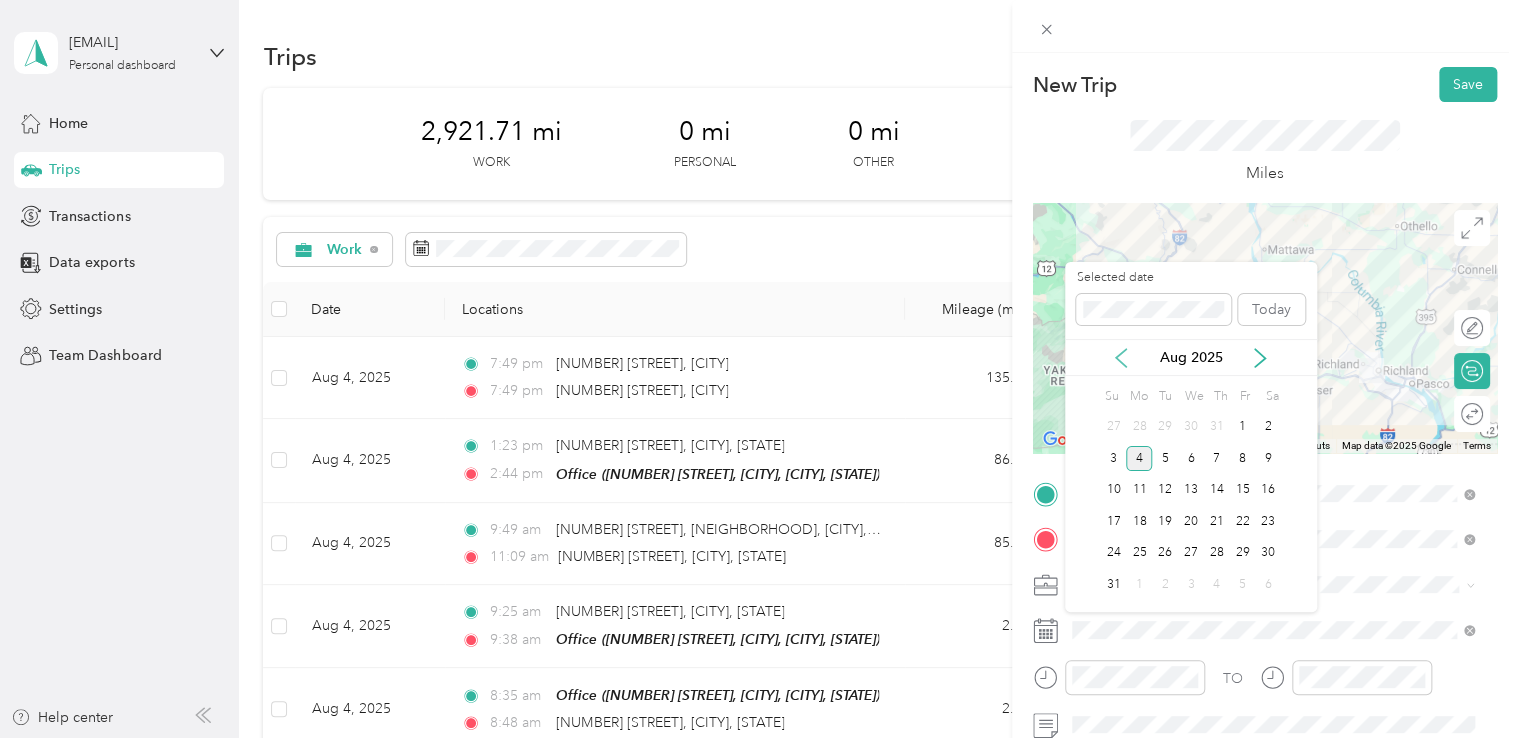 click 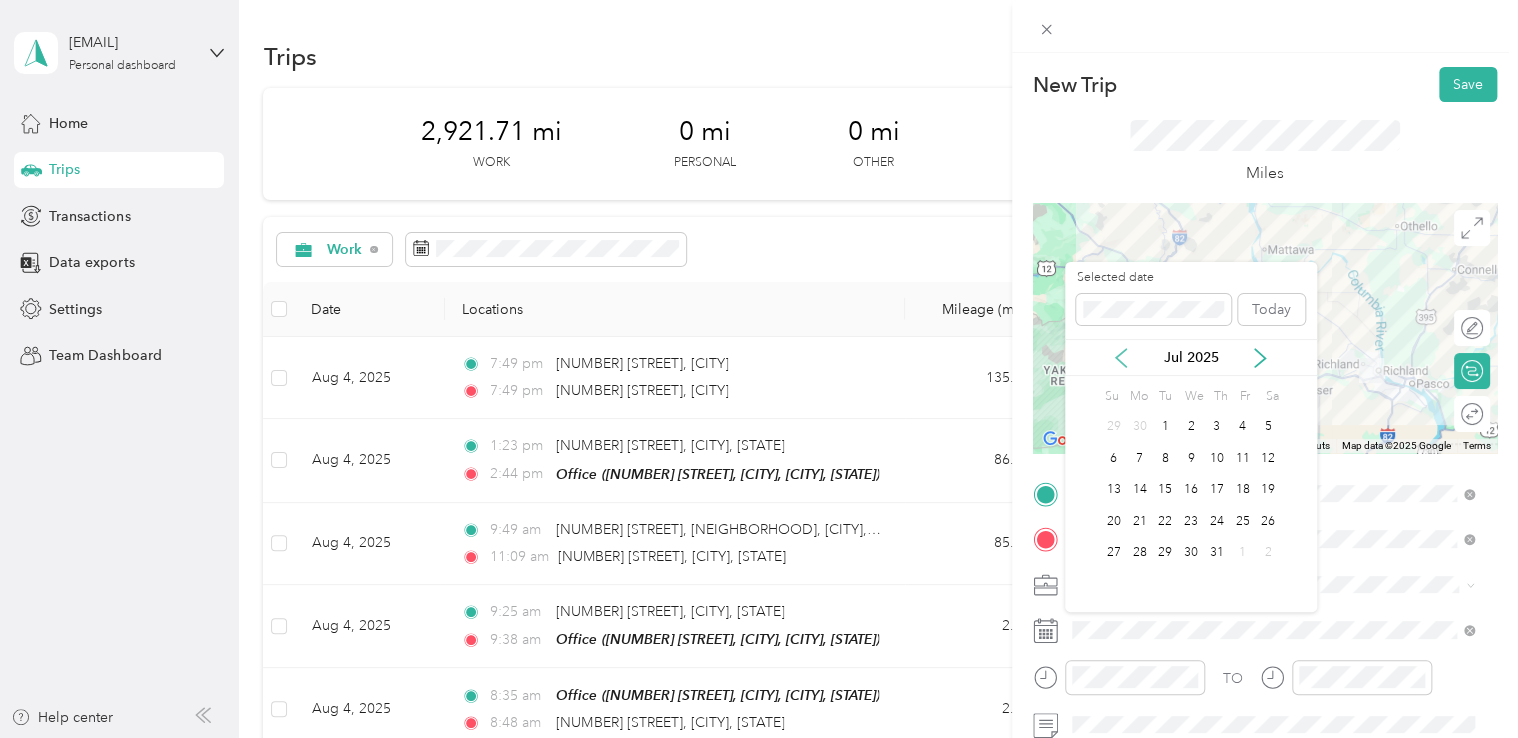 click 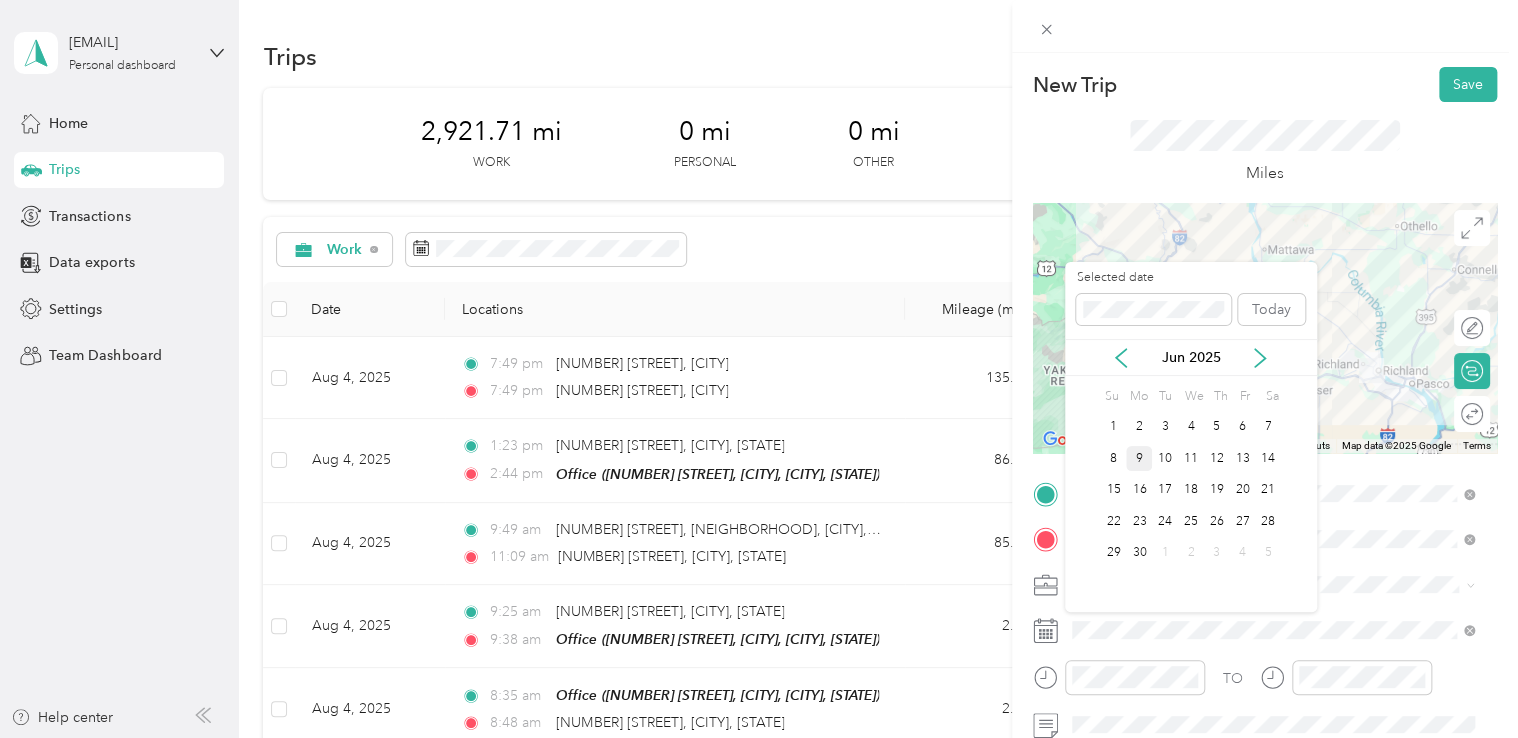 click on "9" at bounding box center (1139, 458) 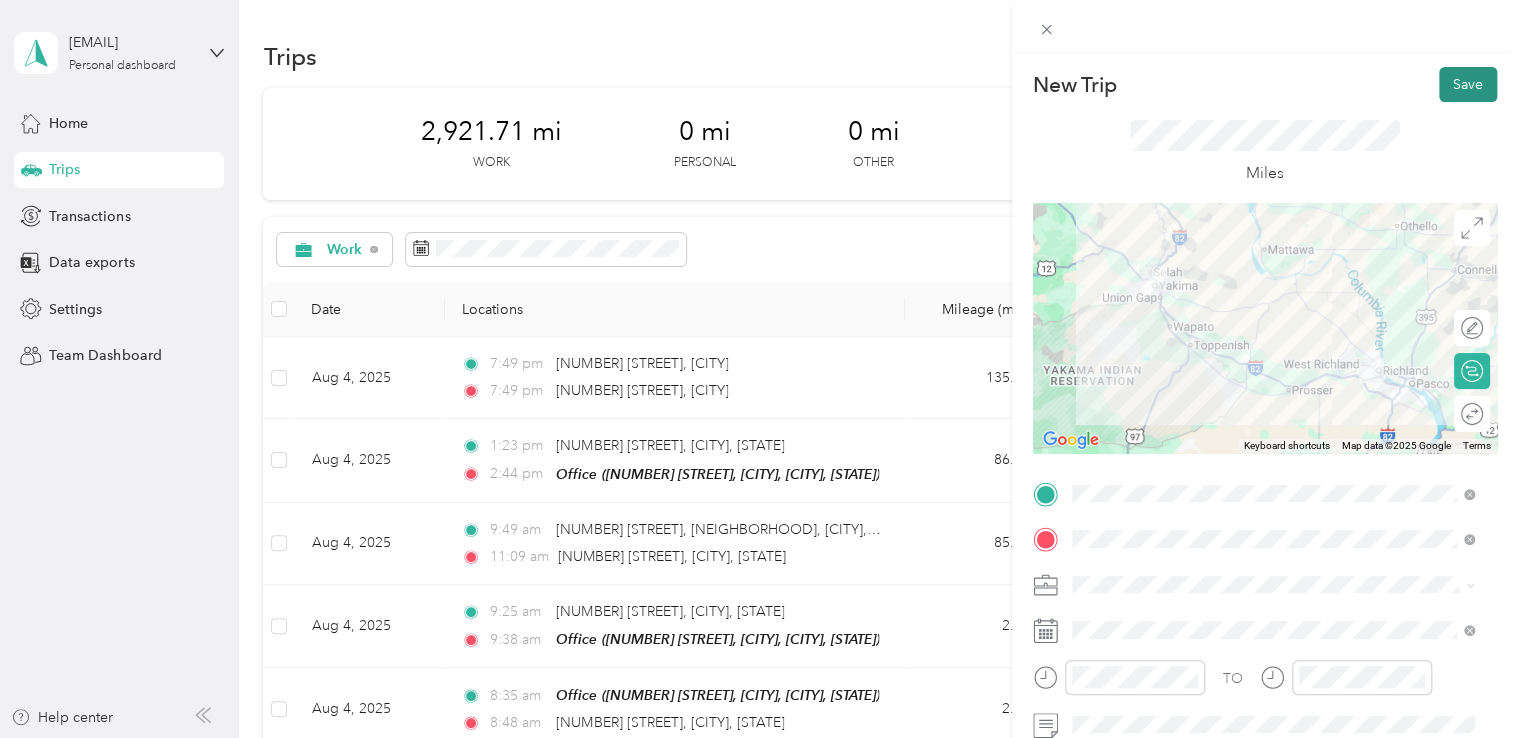 click on "Save" at bounding box center (1468, 84) 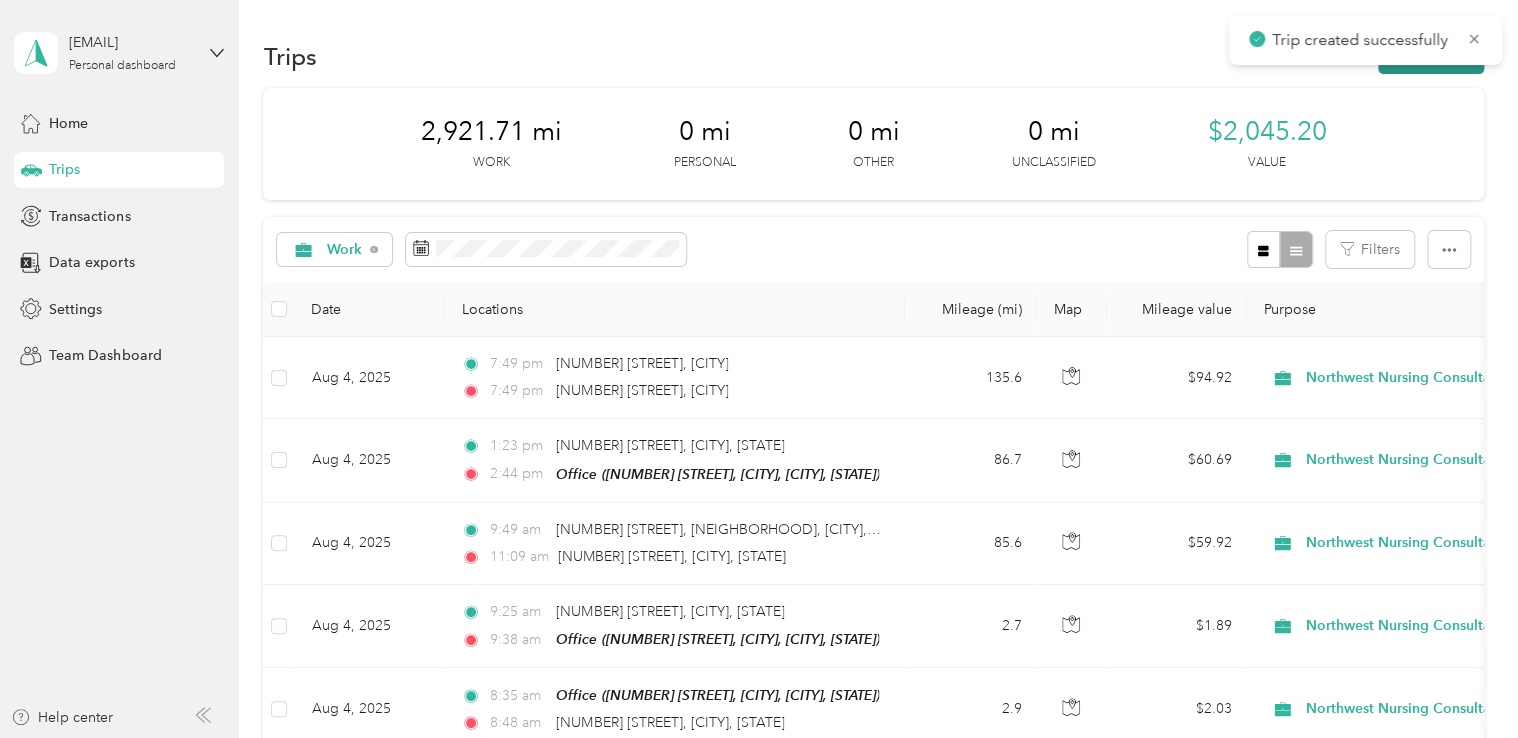 click on "New trip" at bounding box center (1431, 56) 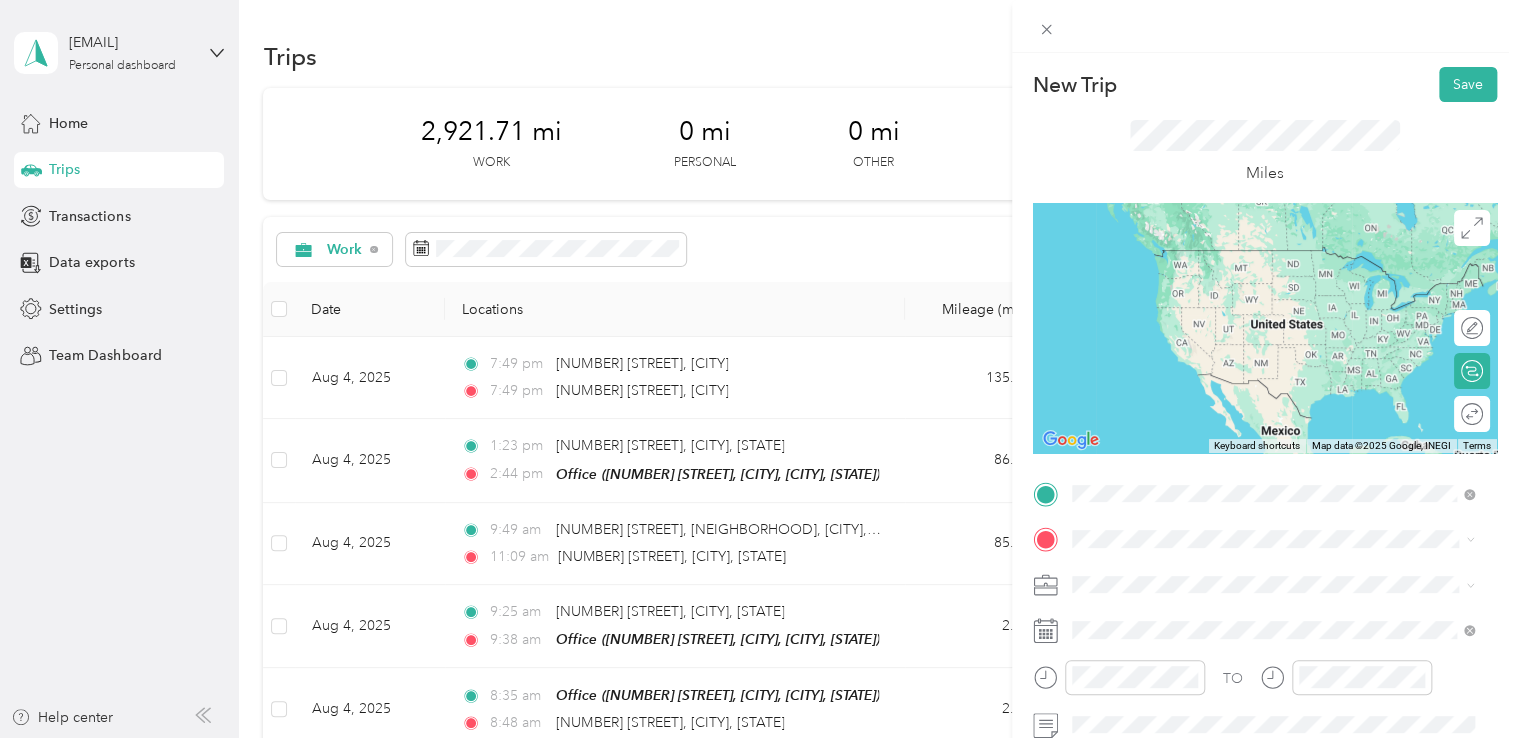 click on "[NUMBER] [STREET]
[CITY], [STATE] [POSTAL_CODE], [COUNTRY]" at bounding box center (1253, 314) 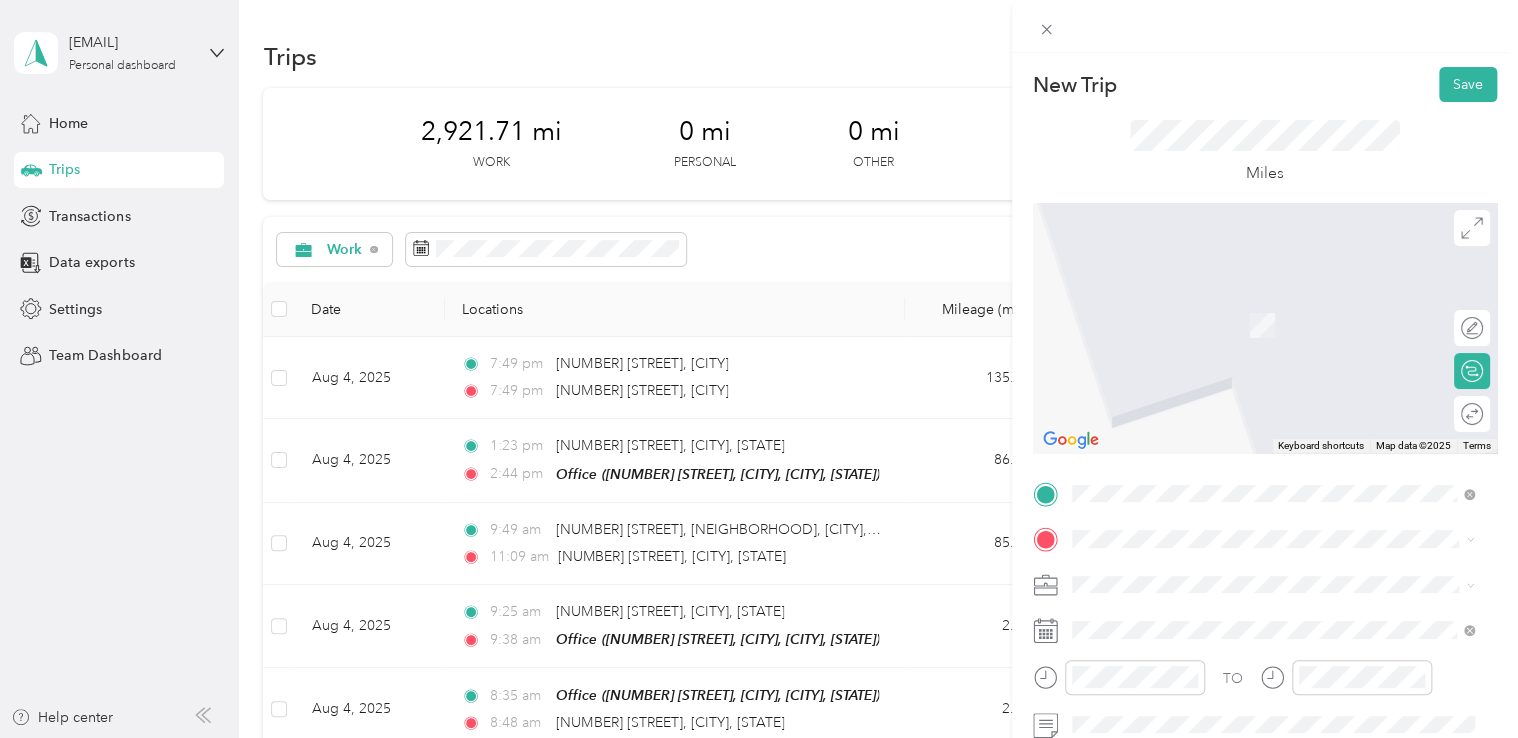 click on "[NUMBER] [STREET]
[CITY], [STATE] [POSTAL_CODE], [COUNTRY]" at bounding box center [1253, 303] 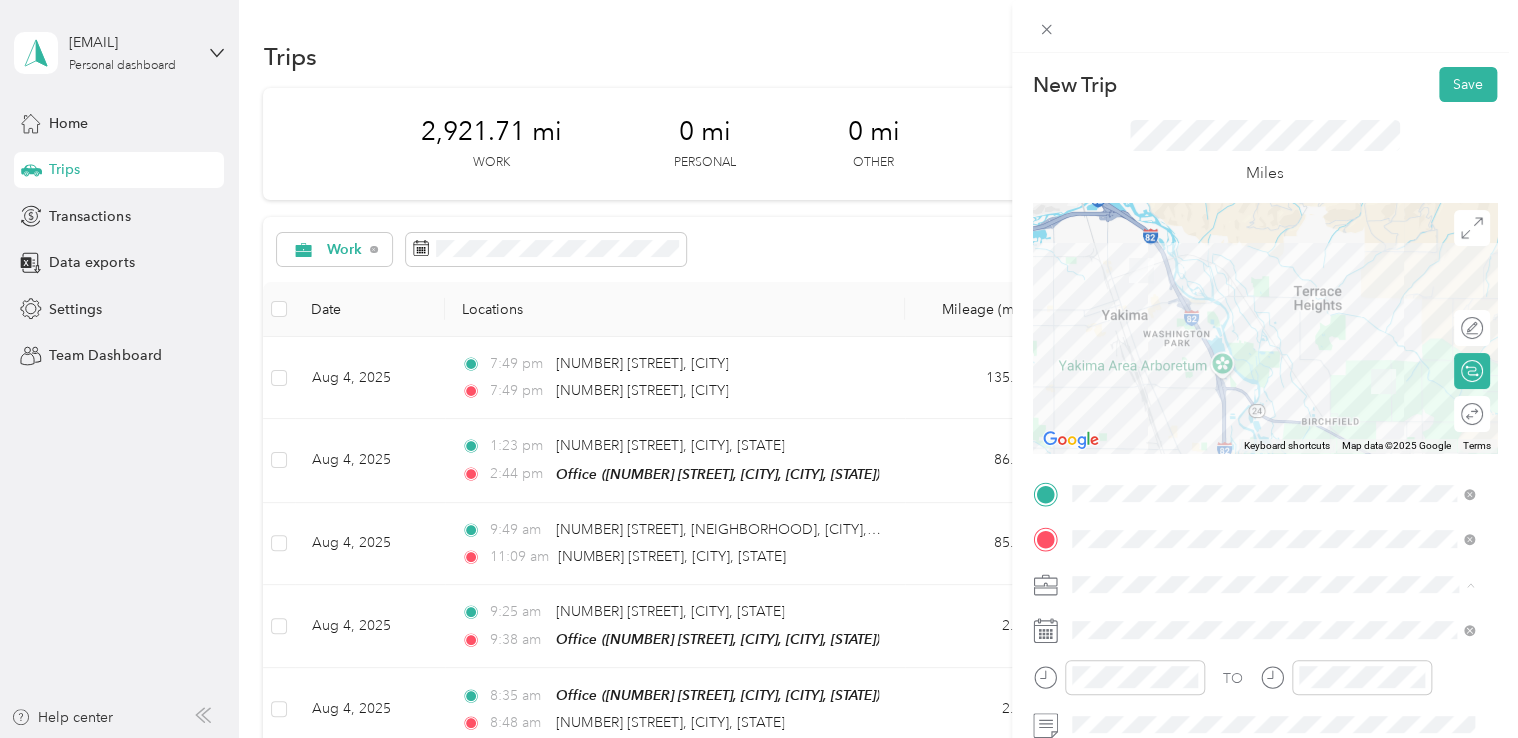 click on "Northwest Nursing Consultants" at bounding box center (1273, 374) 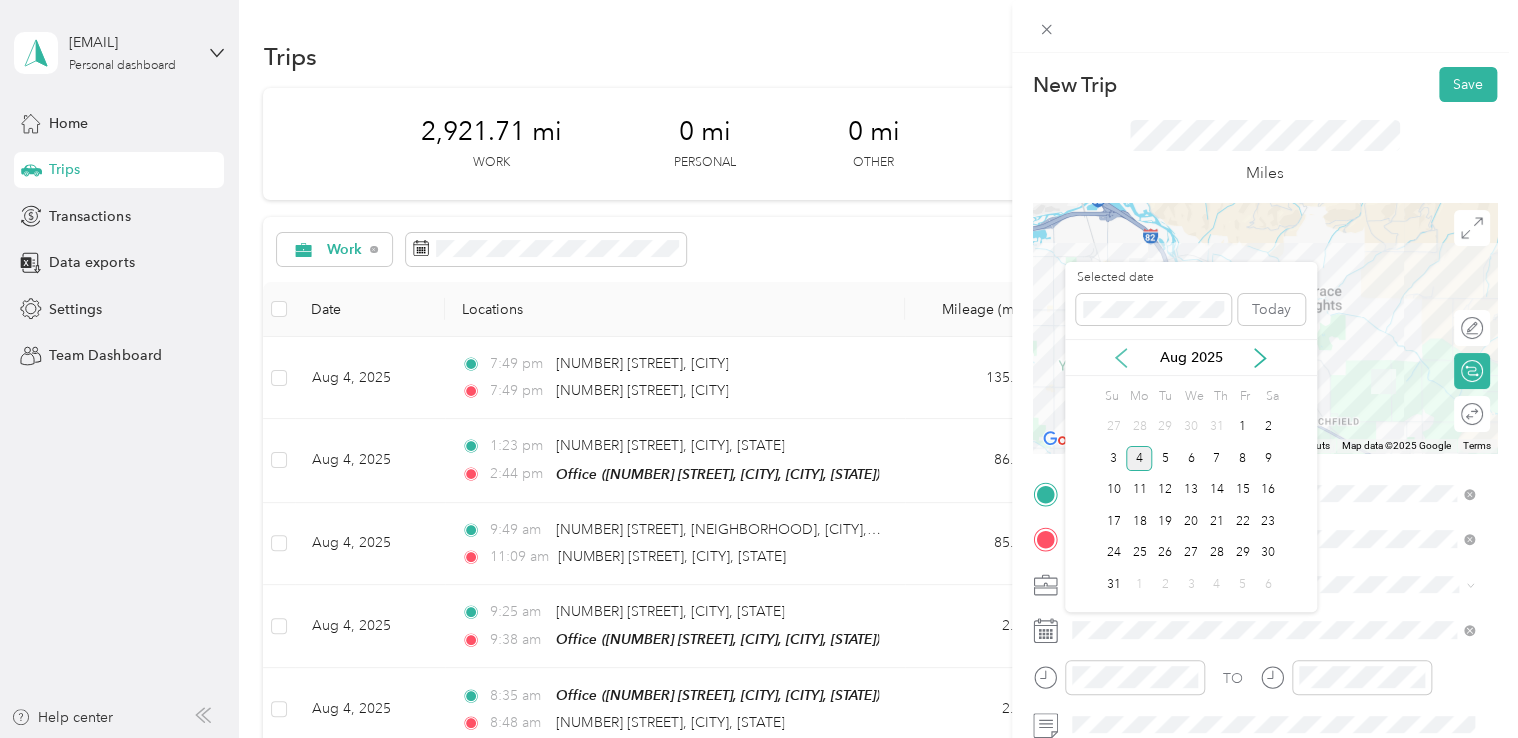 click 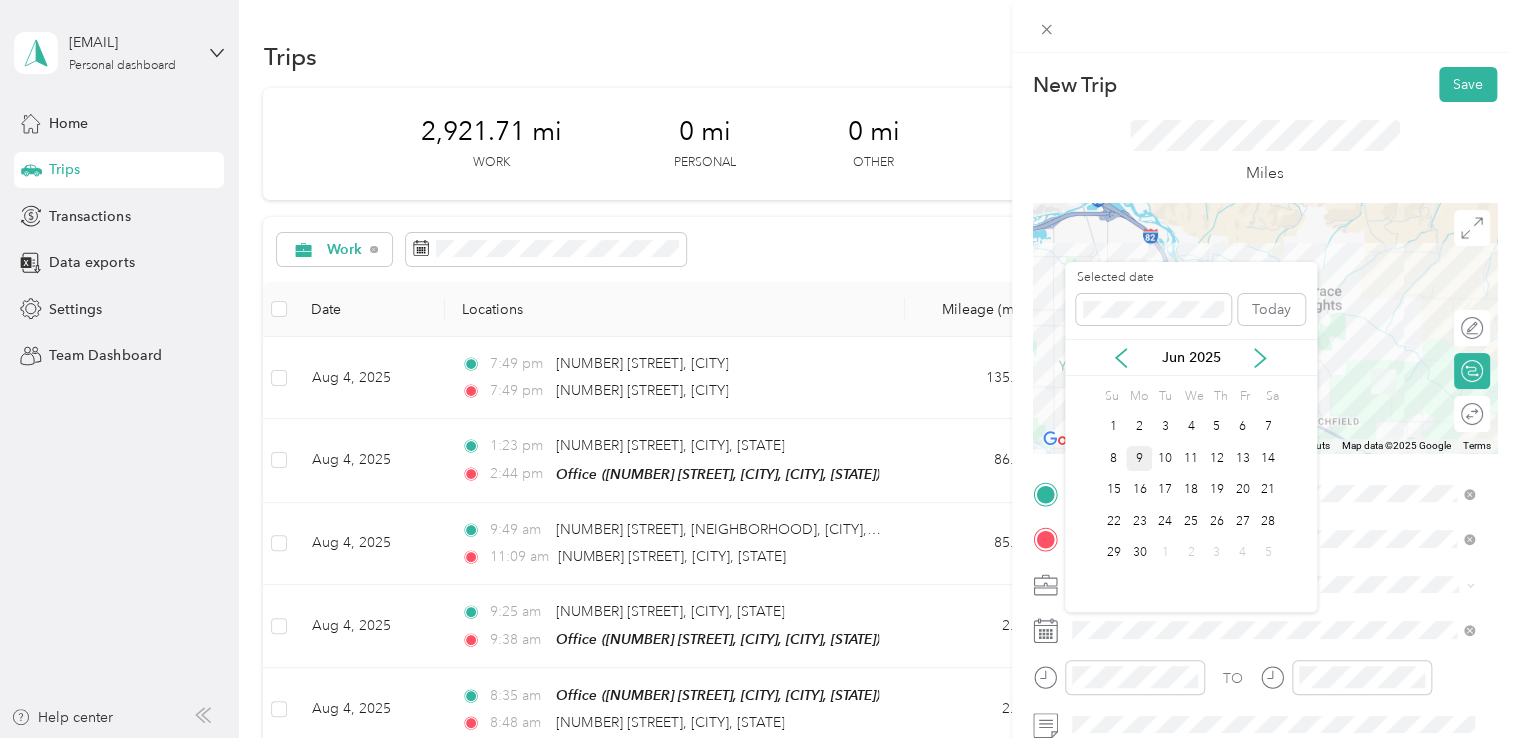 click on "9" at bounding box center [1139, 458] 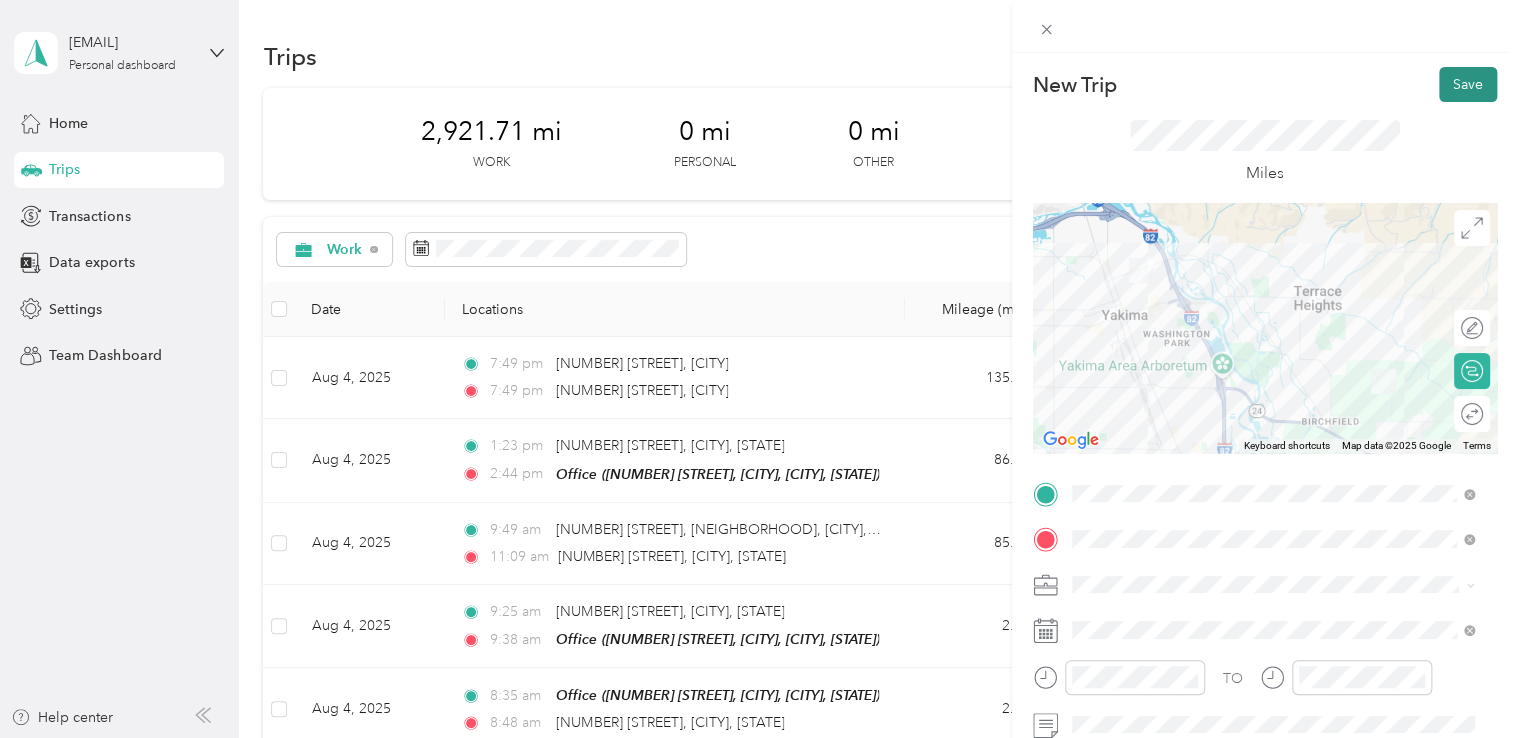 click on "Save" at bounding box center [1468, 84] 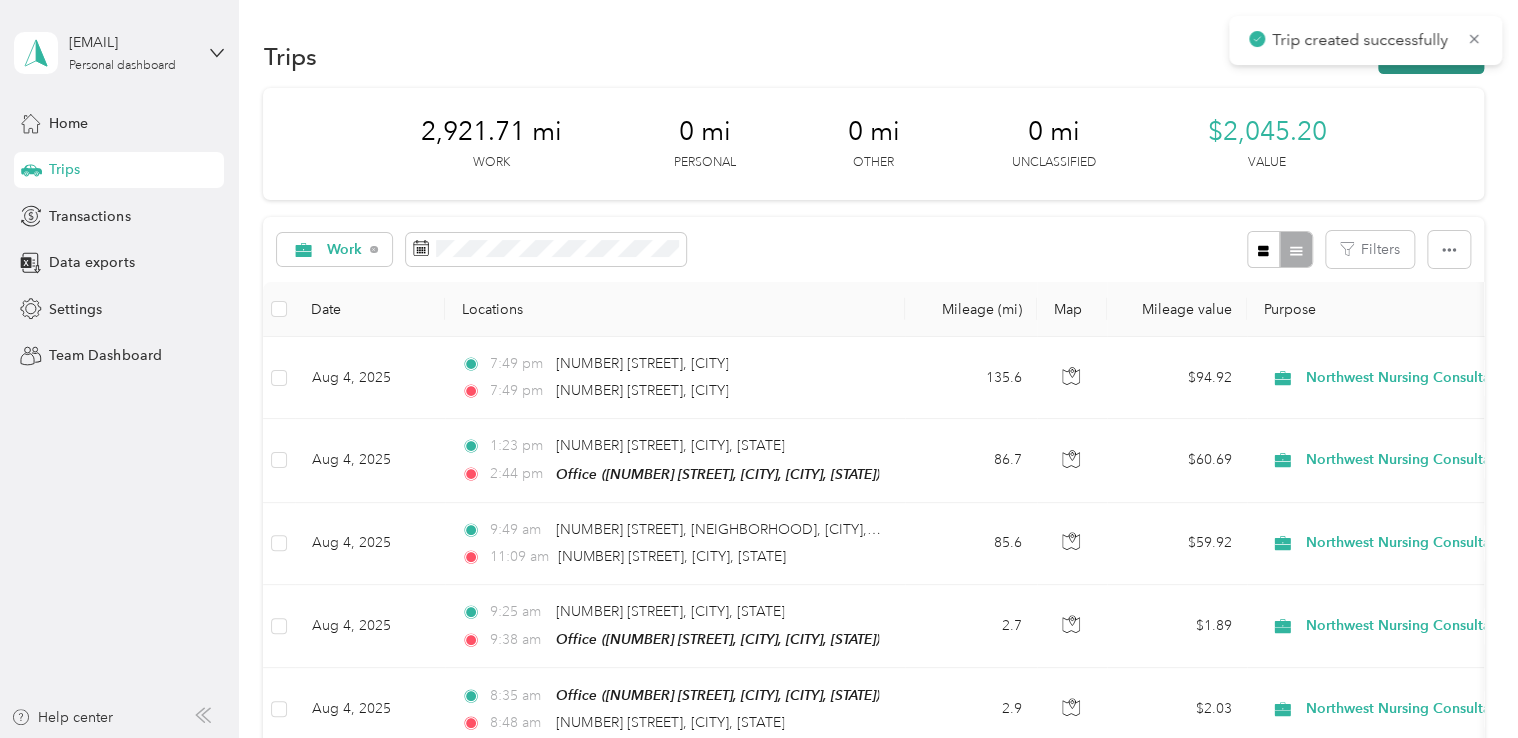 click on "New trip" at bounding box center (1431, 56) 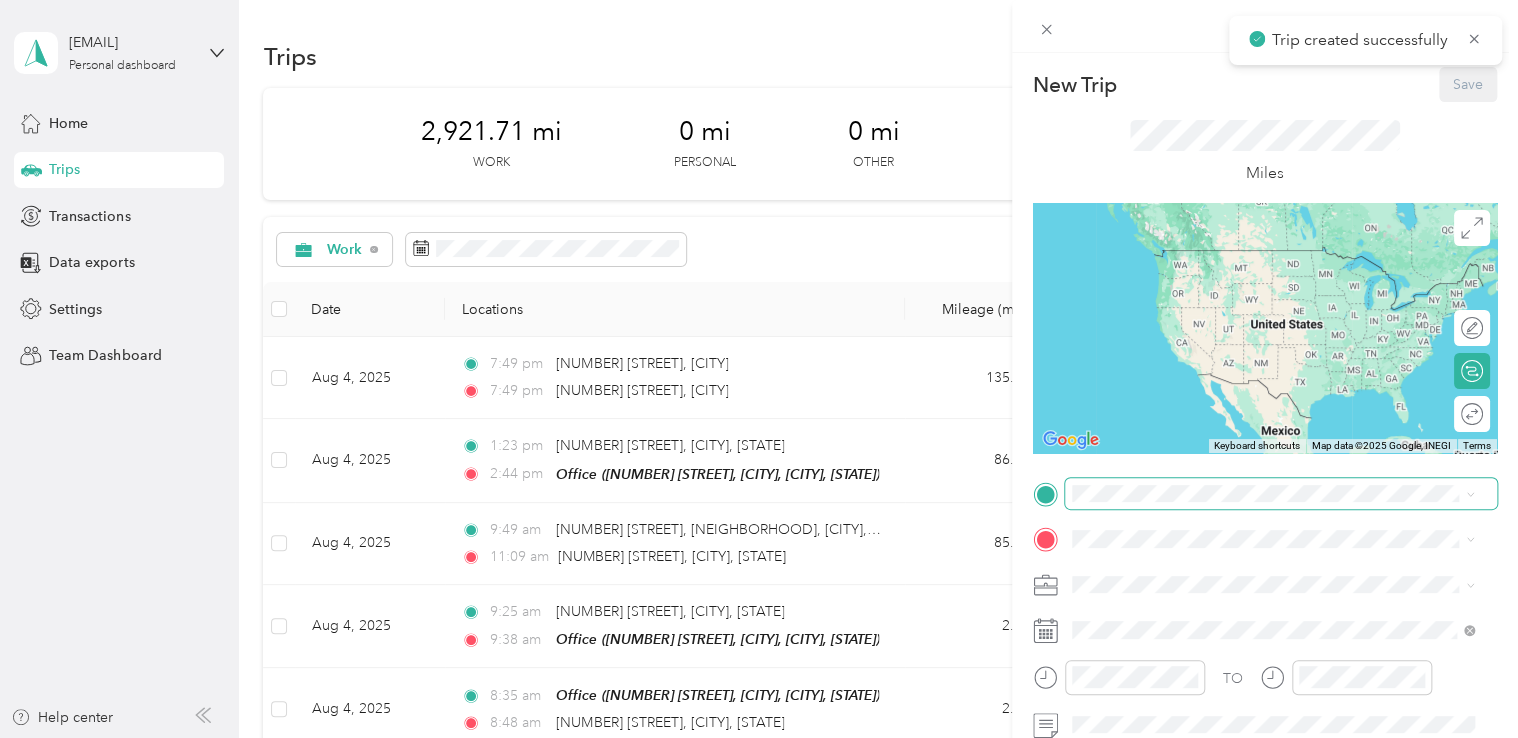 click at bounding box center (1281, 494) 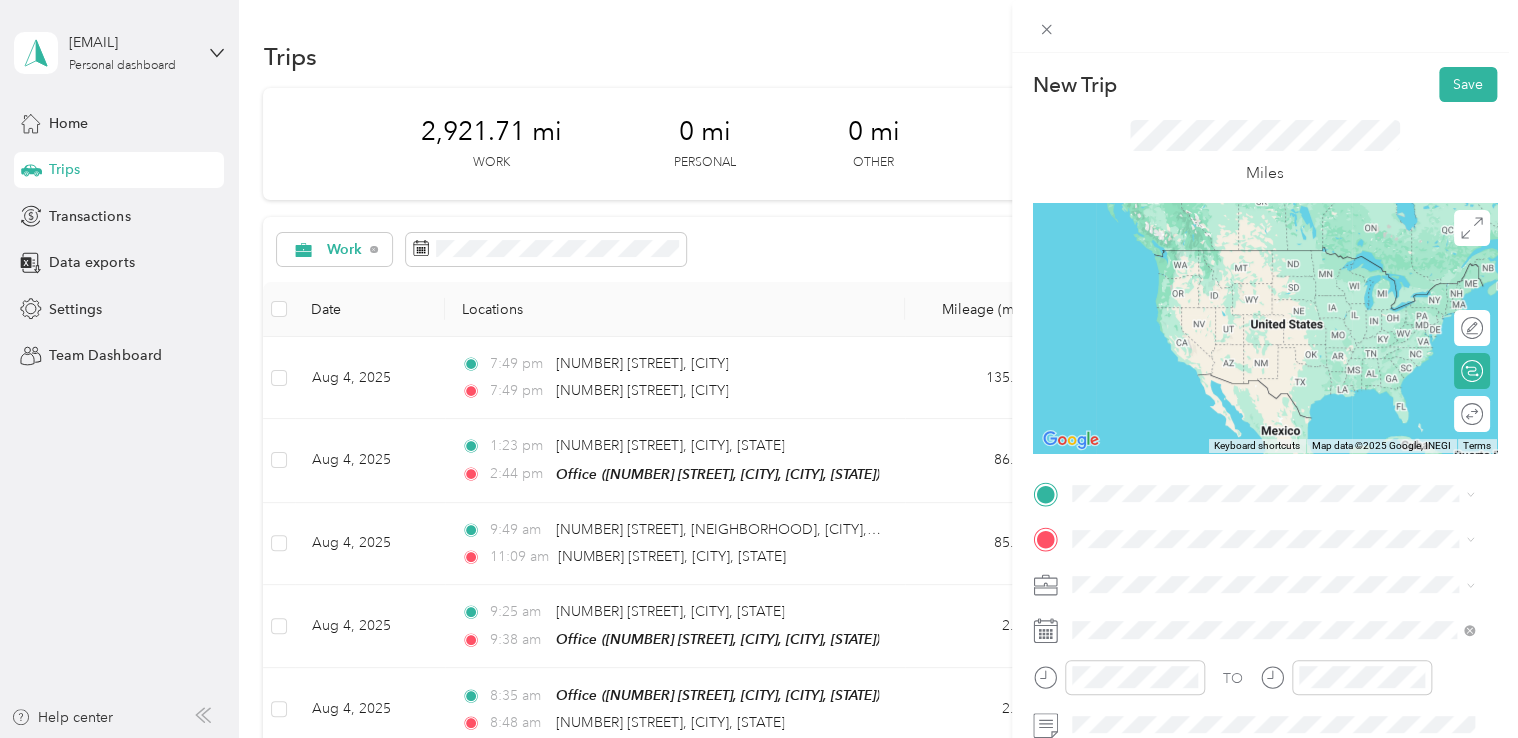 click on "[NUMBER] [STREET]
[CITY], [STATE] [POSTAL_CODE], [COUNTRY]" at bounding box center [1253, 254] 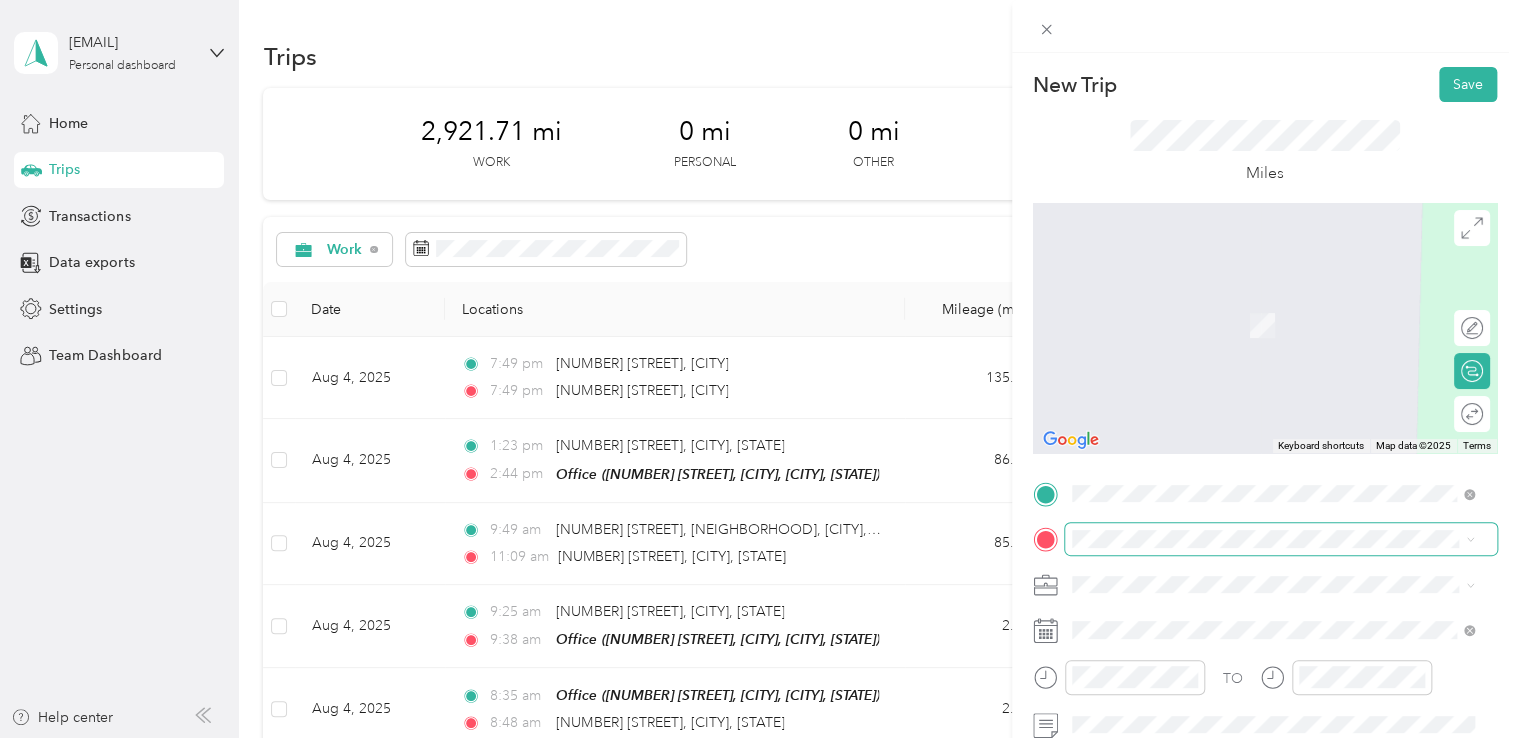 click at bounding box center (1281, 539) 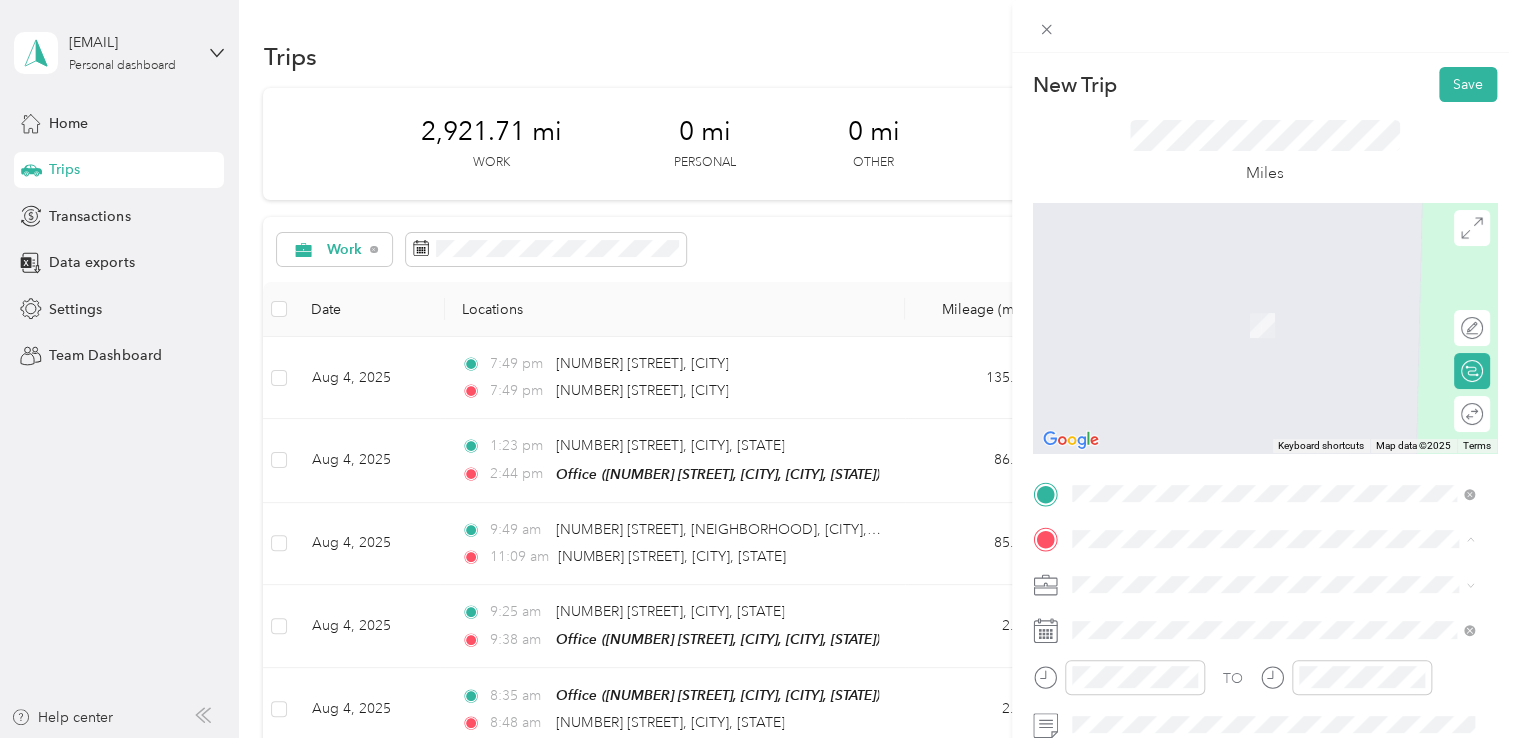 click on "[NUMBER] [STREET], [CITY], [POSTAL_CODE], [CITY], [STATE], [COUNTRY]" at bounding box center (1278, 651) 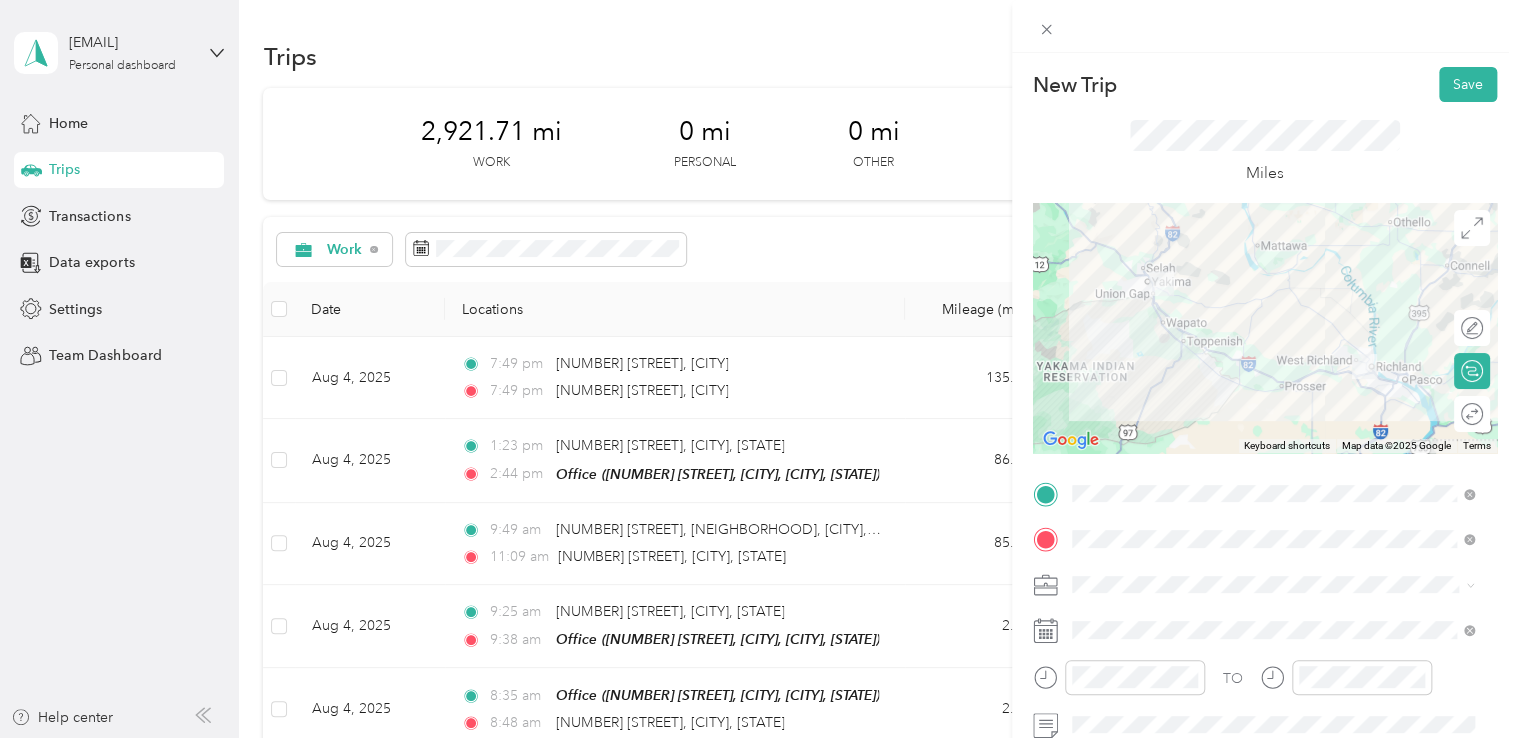 click on "Northwest Nursing Consultants" at bounding box center (1177, 372) 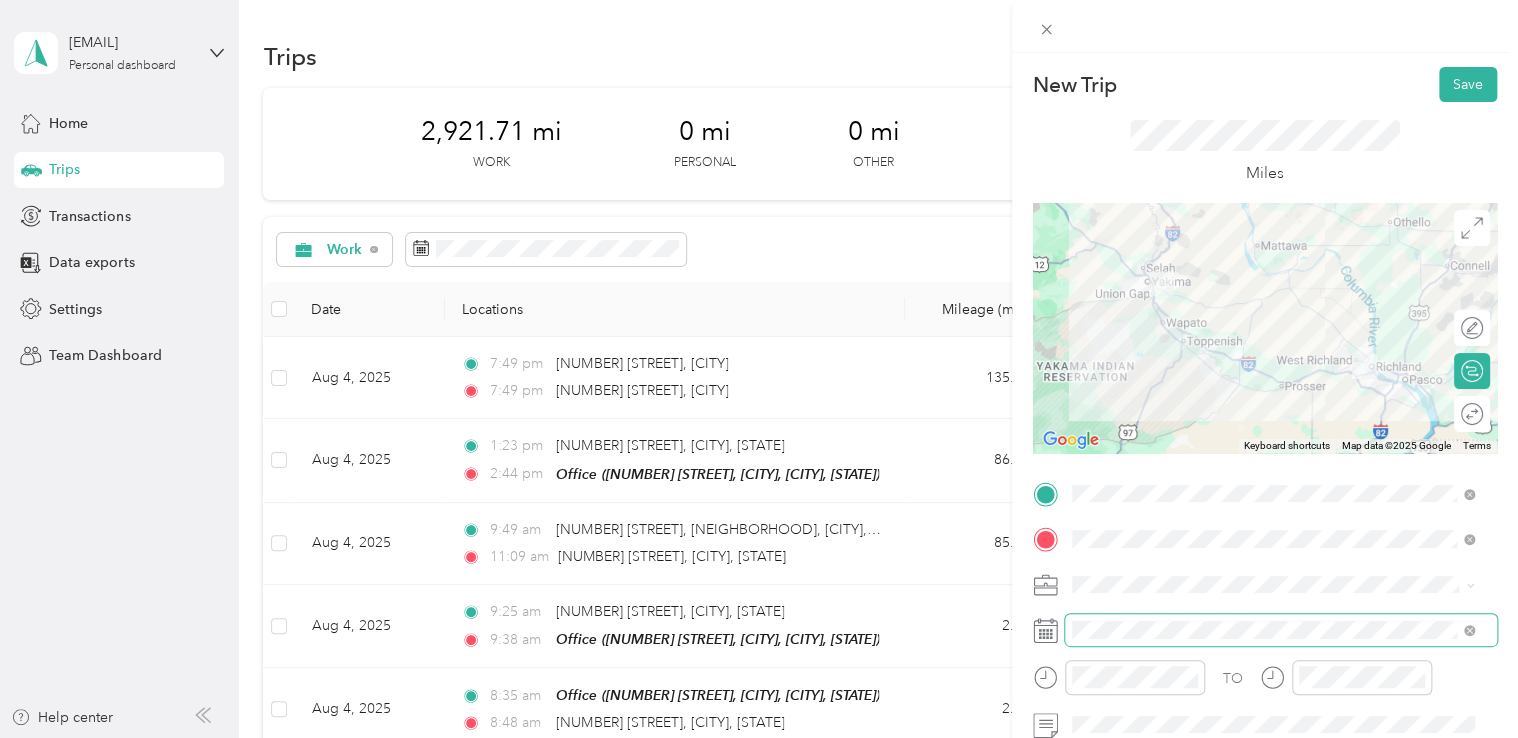 click at bounding box center (1281, 630) 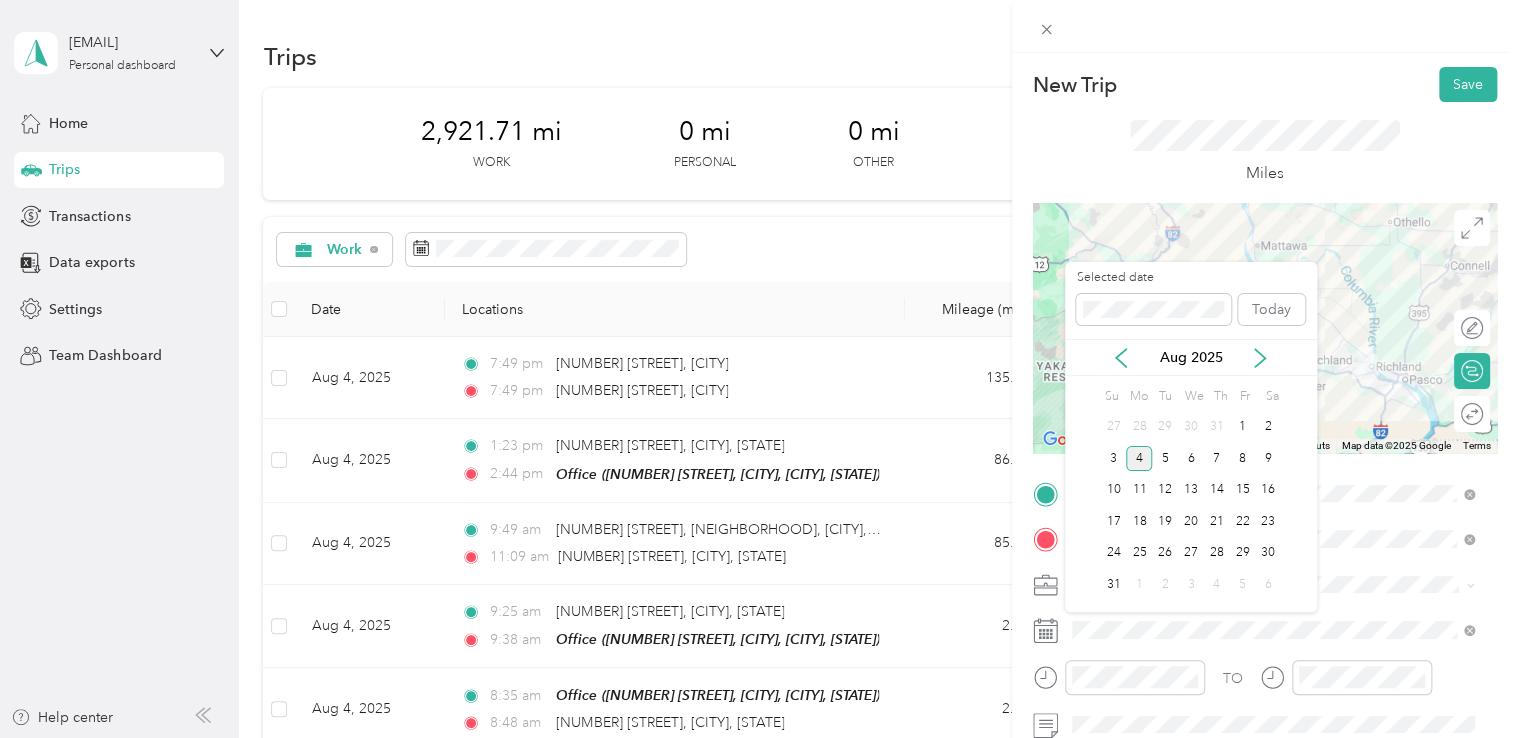 click on "Aug 2025" at bounding box center [1191, 357] 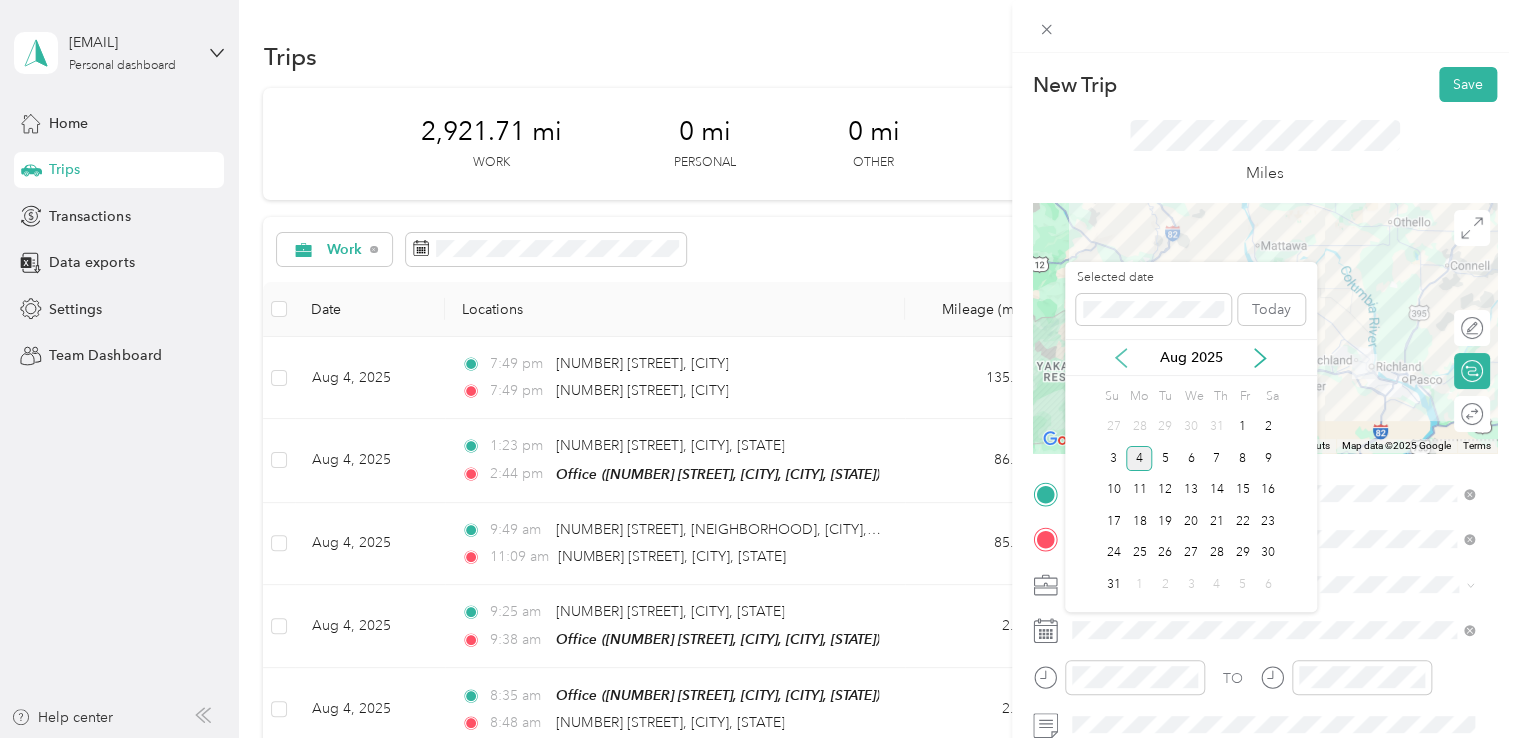 click 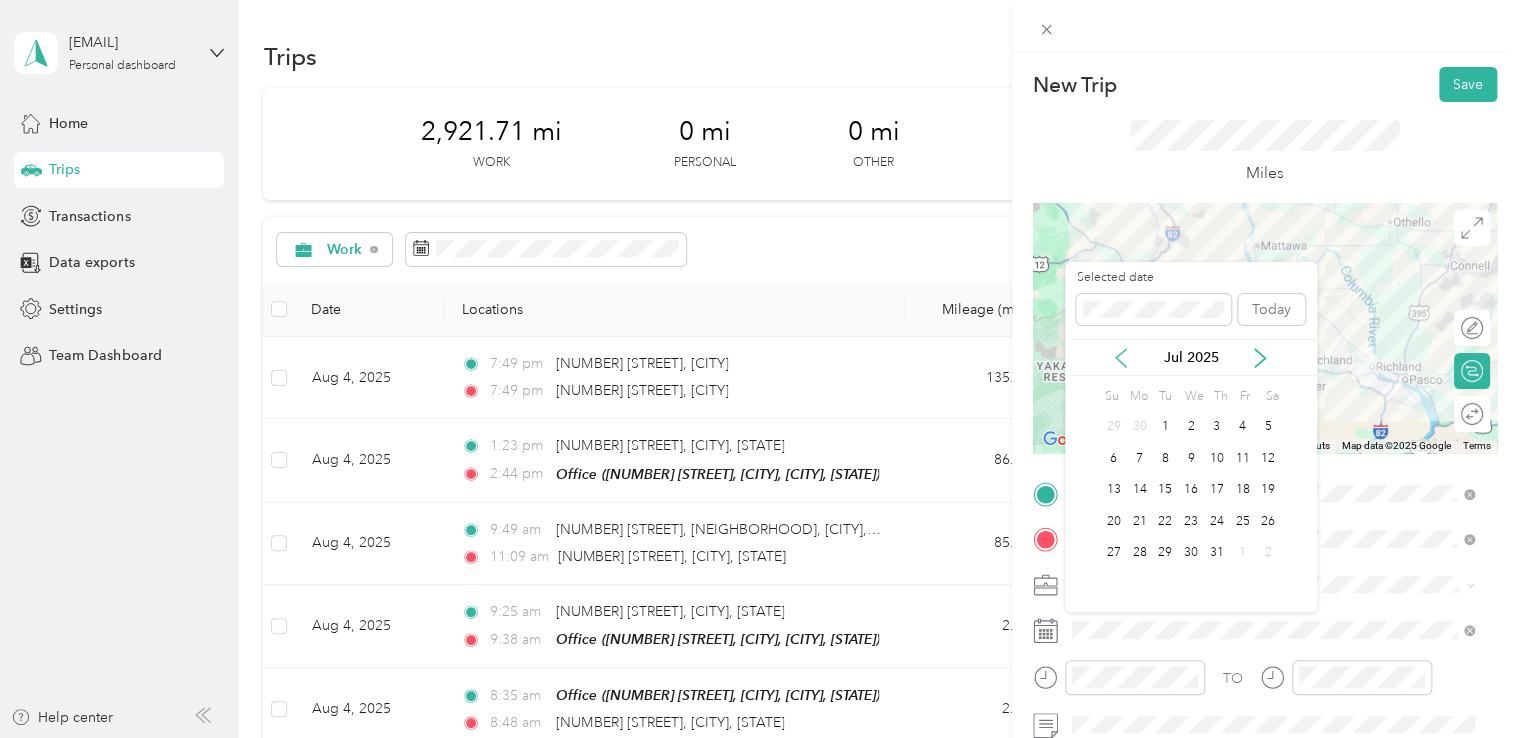 click 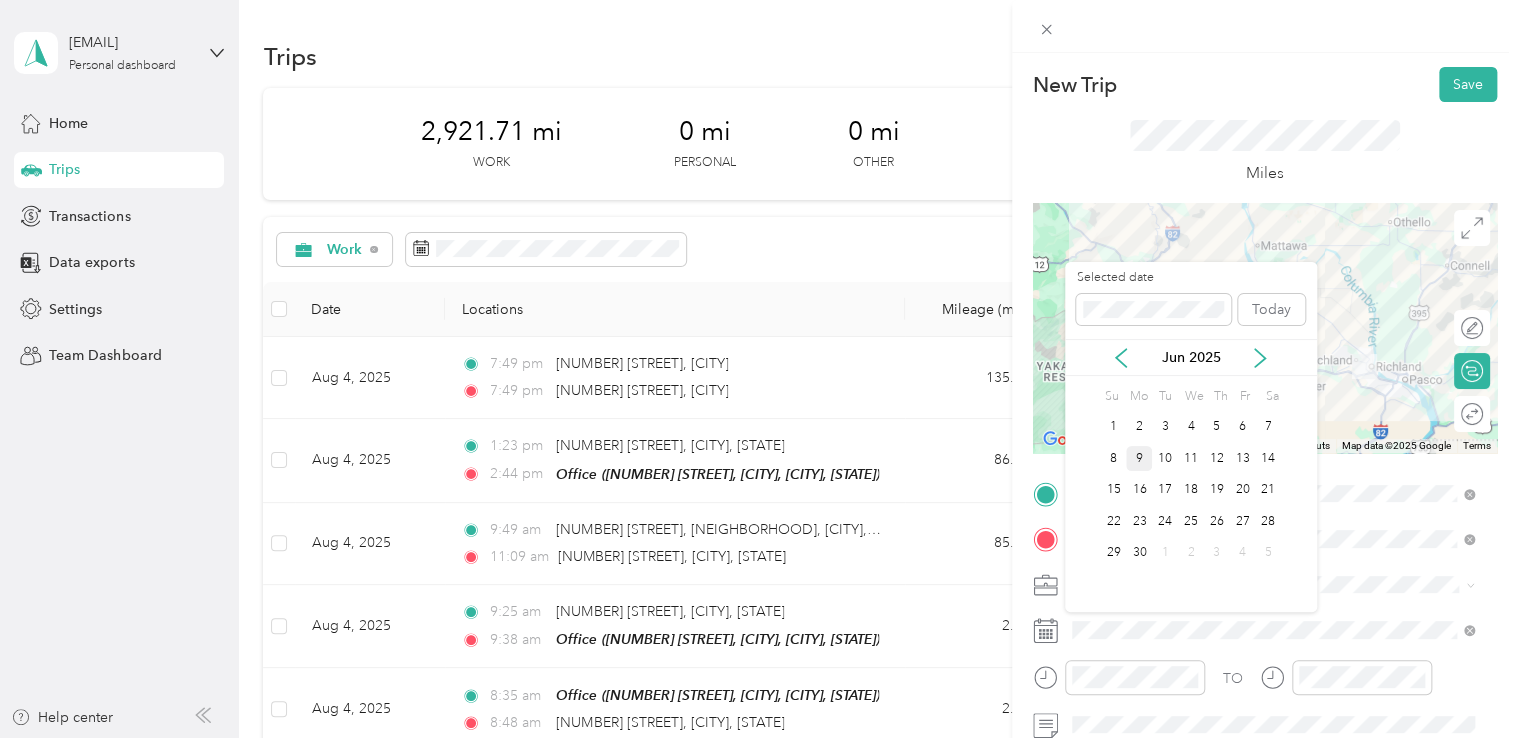 click on "9" at bounding box center [1139, 458] 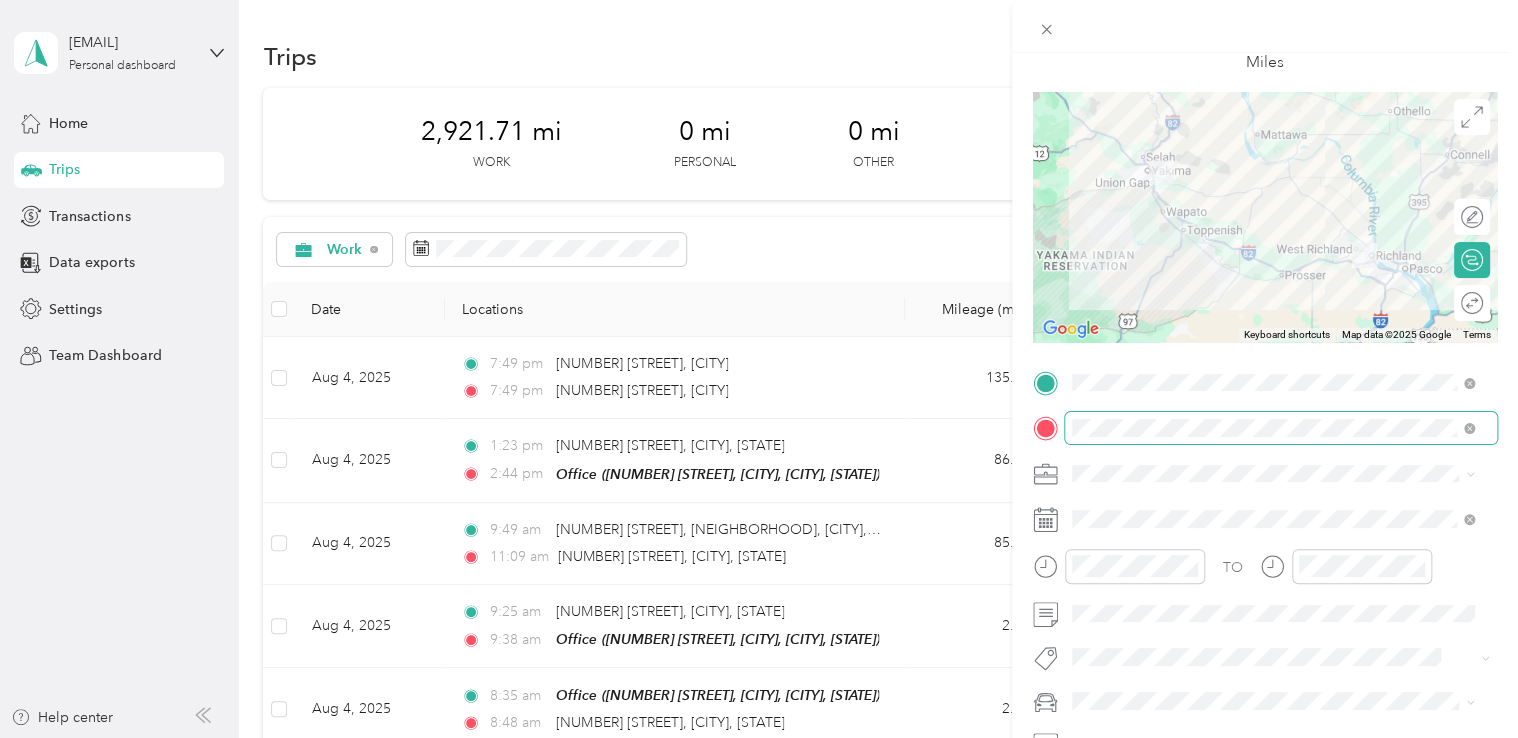 scroll, scrollTop: 0, scrollLeft: 0, axis: both 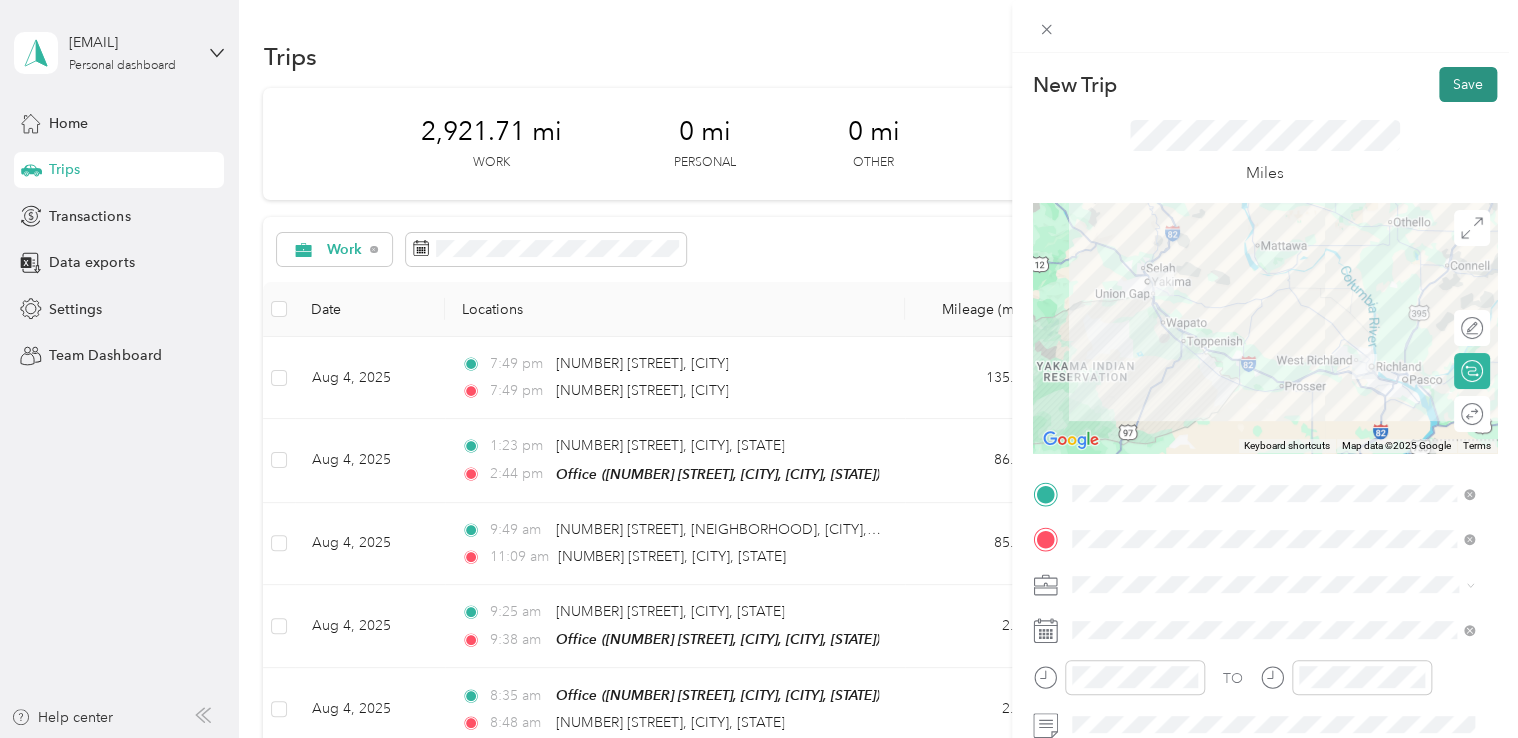 click on "Save" at bounding box center [1468, 84] 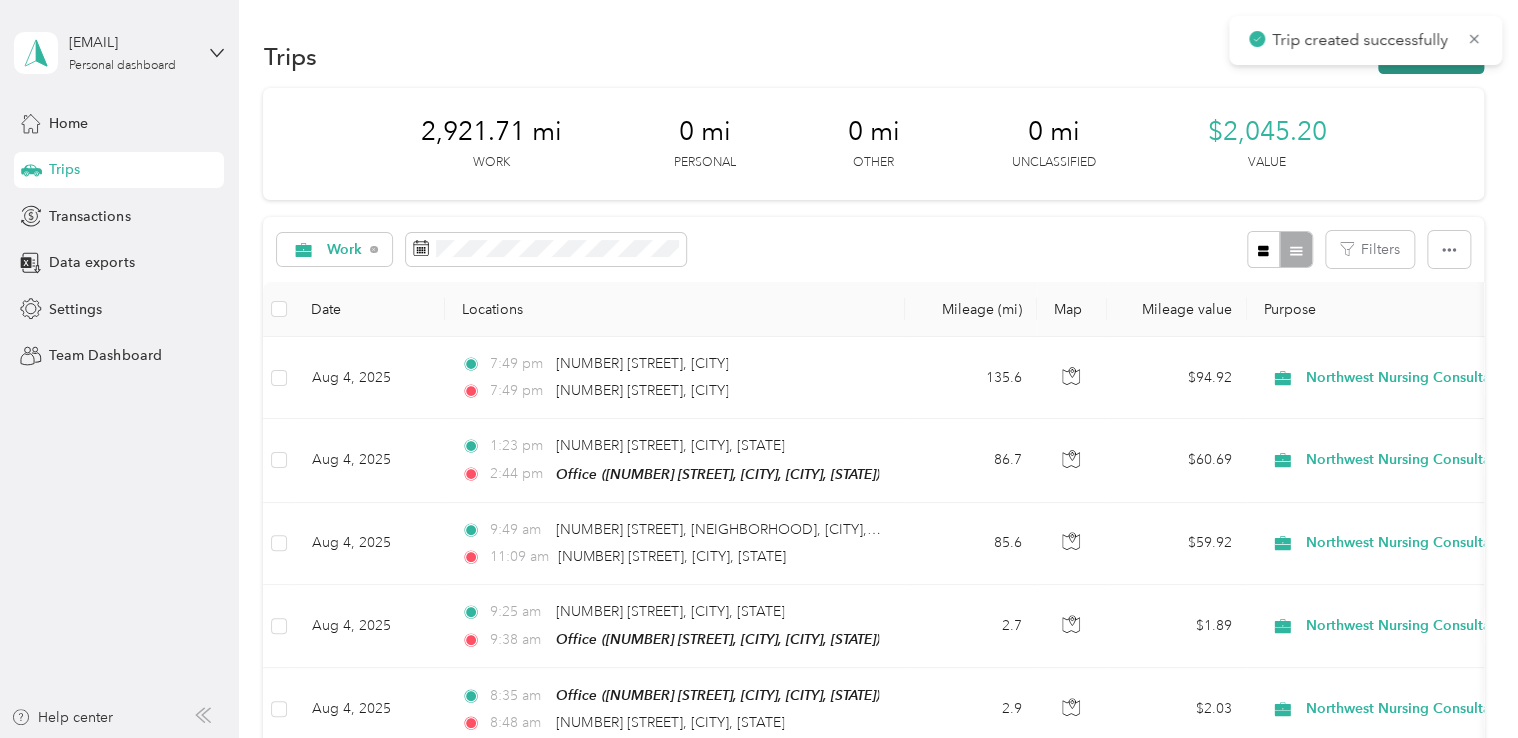 click on "New trip" at bounding box center [1431, 56] 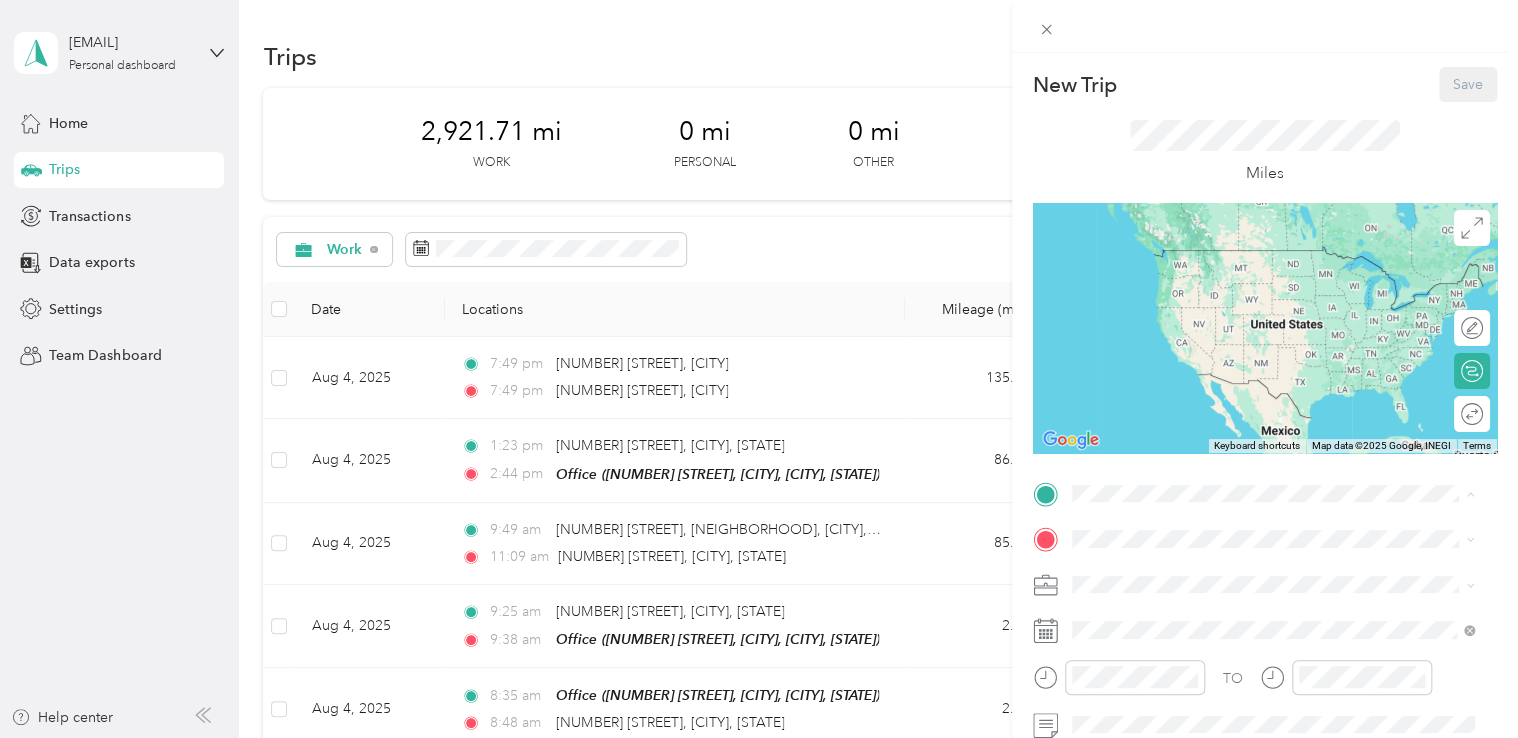 click on "Office [NUMBER] [STREET], [CITY], [POSTAL_CODE], [CITY], [STATE], [COUNTRY]" at bounding box center (1288, 595) 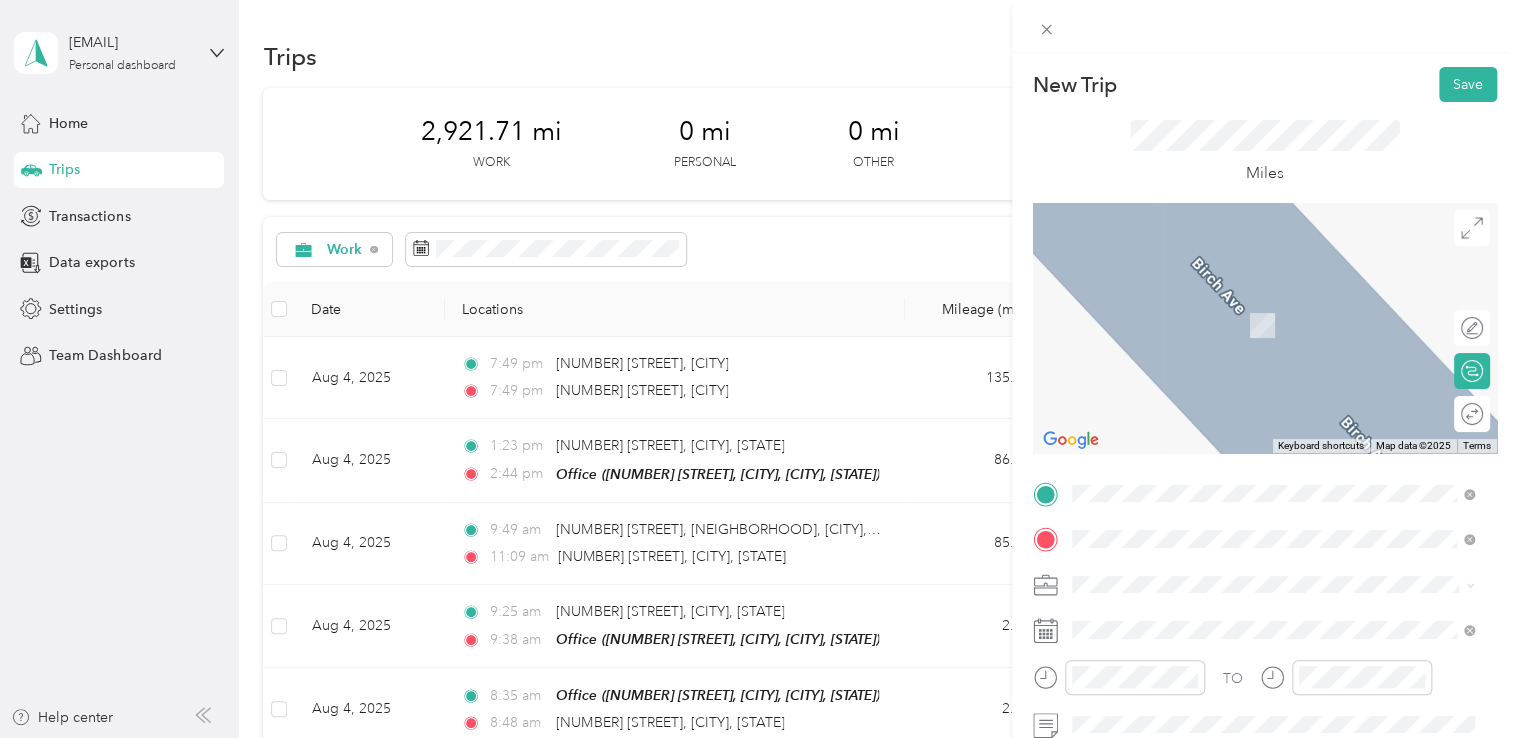 click on "[NUMBER] [STREET]
[CITY], [STATE] [POSTAL_CODE], [COUNTRY]" at bounding box center (1253, 304) 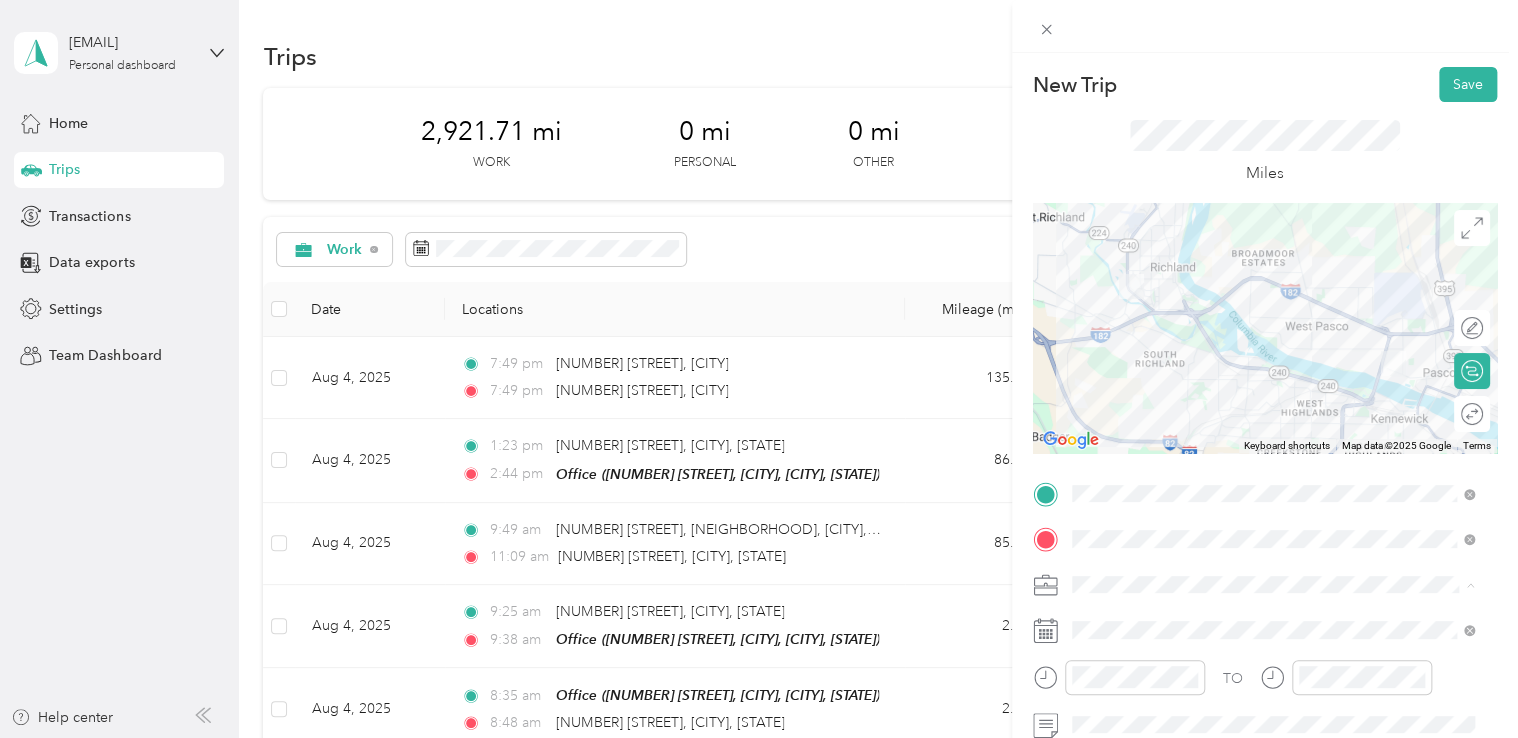 click on "Northwest Nursing Consultants" at bounding box center (1177, 374) 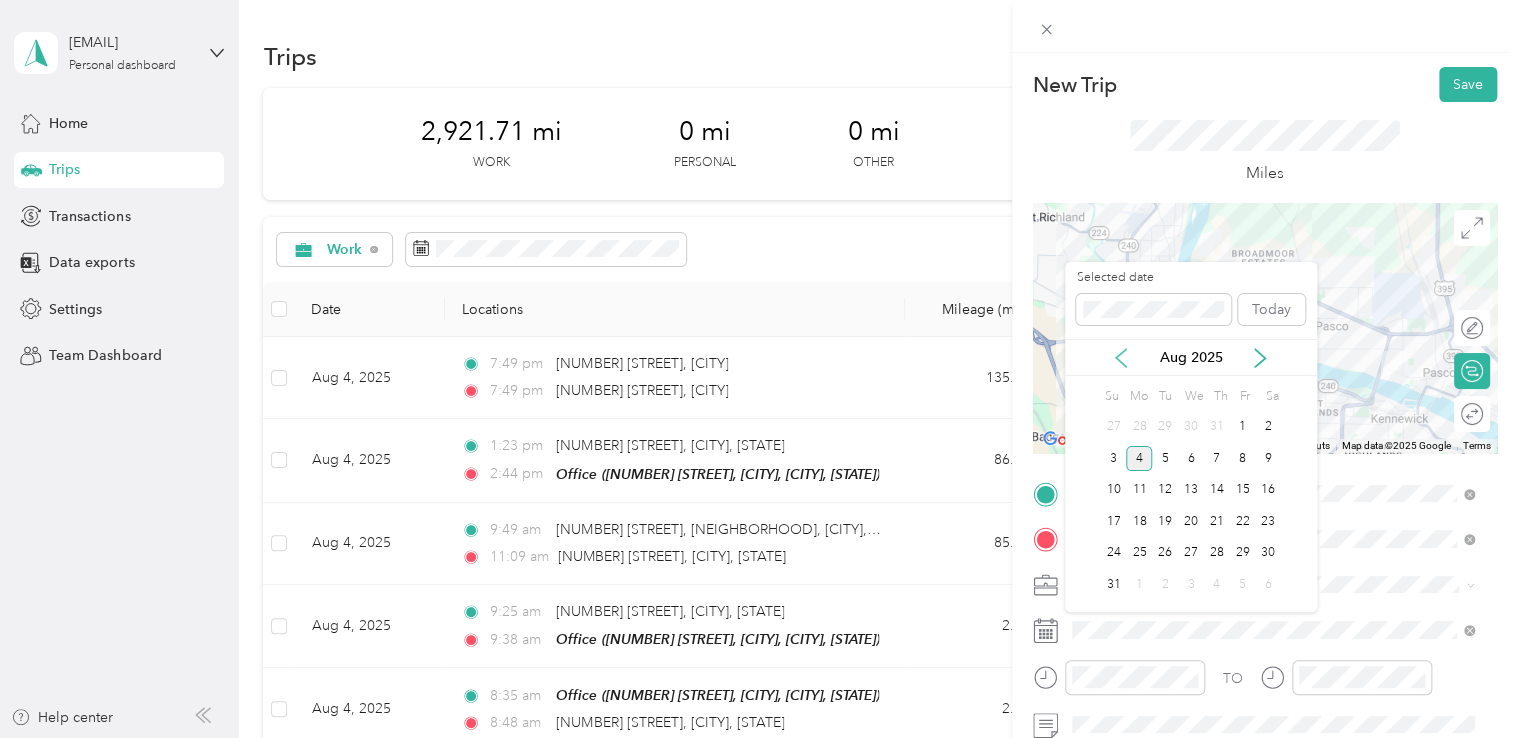click 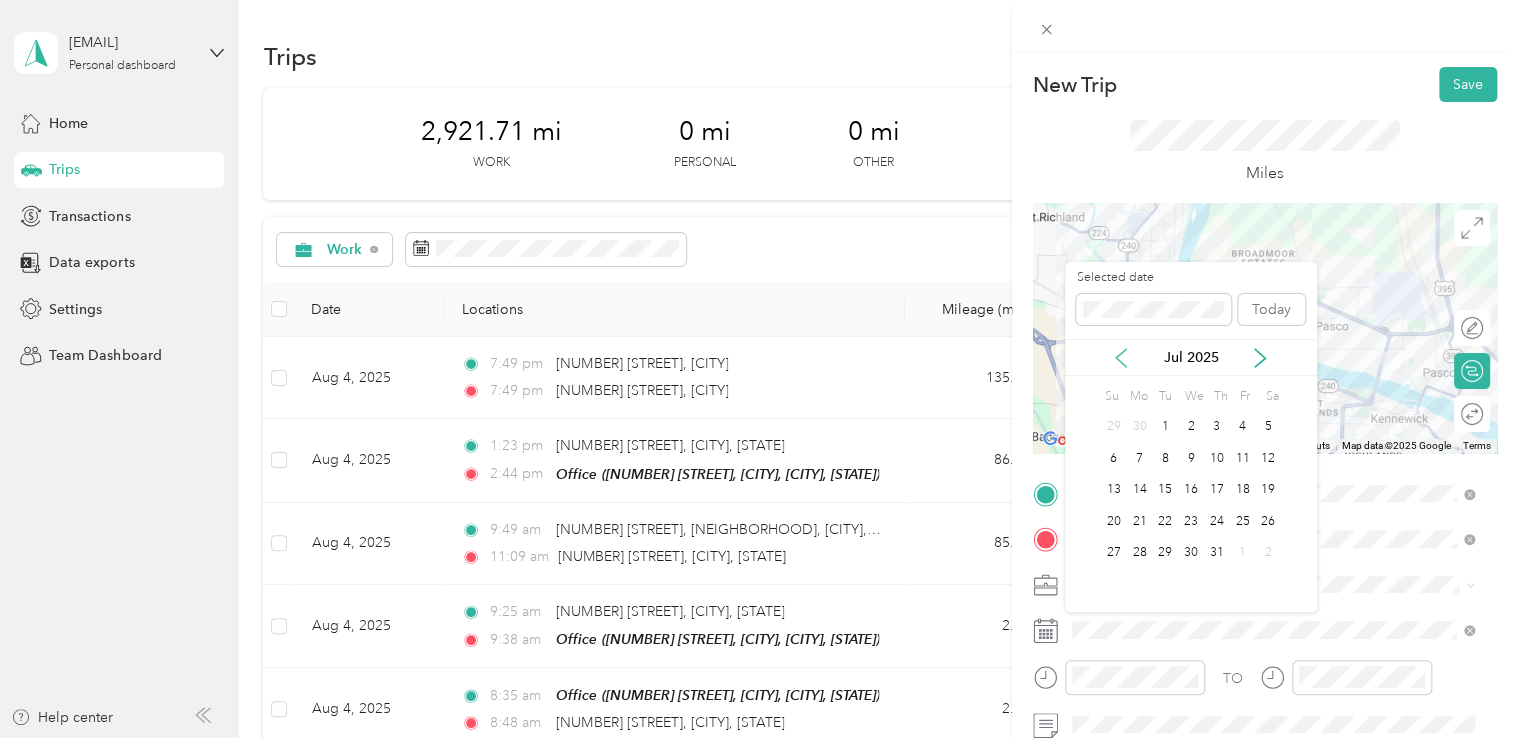 click 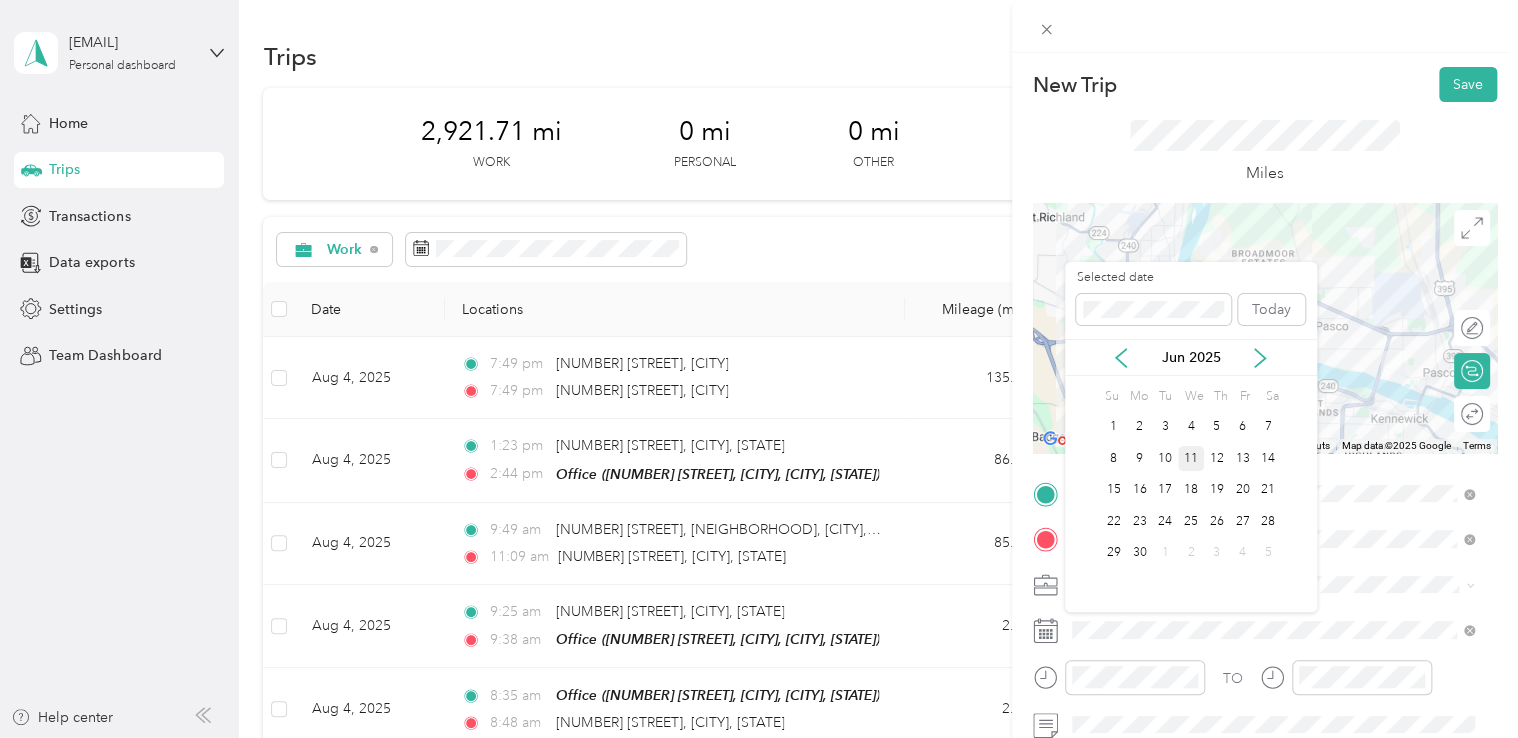 click on "11" at bounding box center (1191, 458) 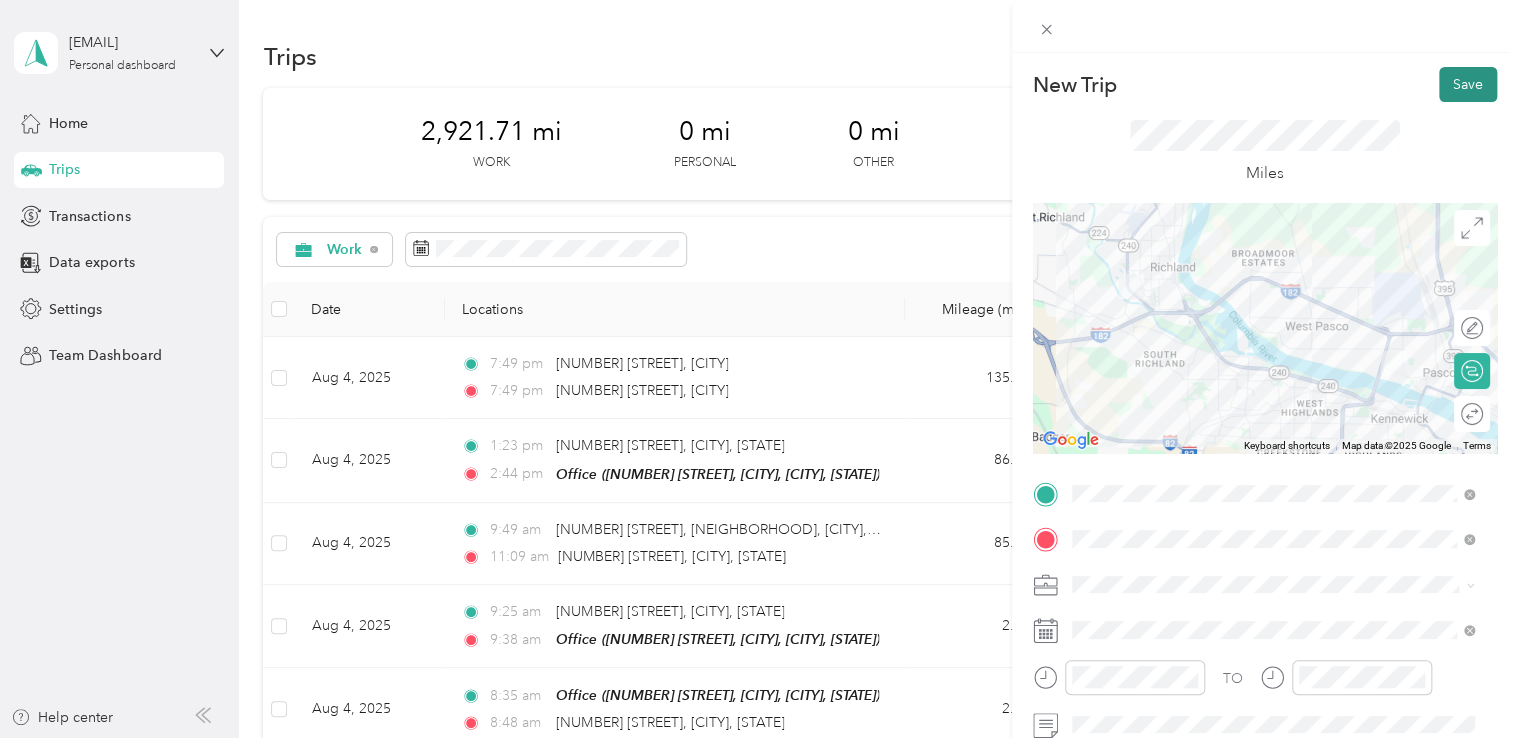 click on "Save" at bounding box center [1468, 84] 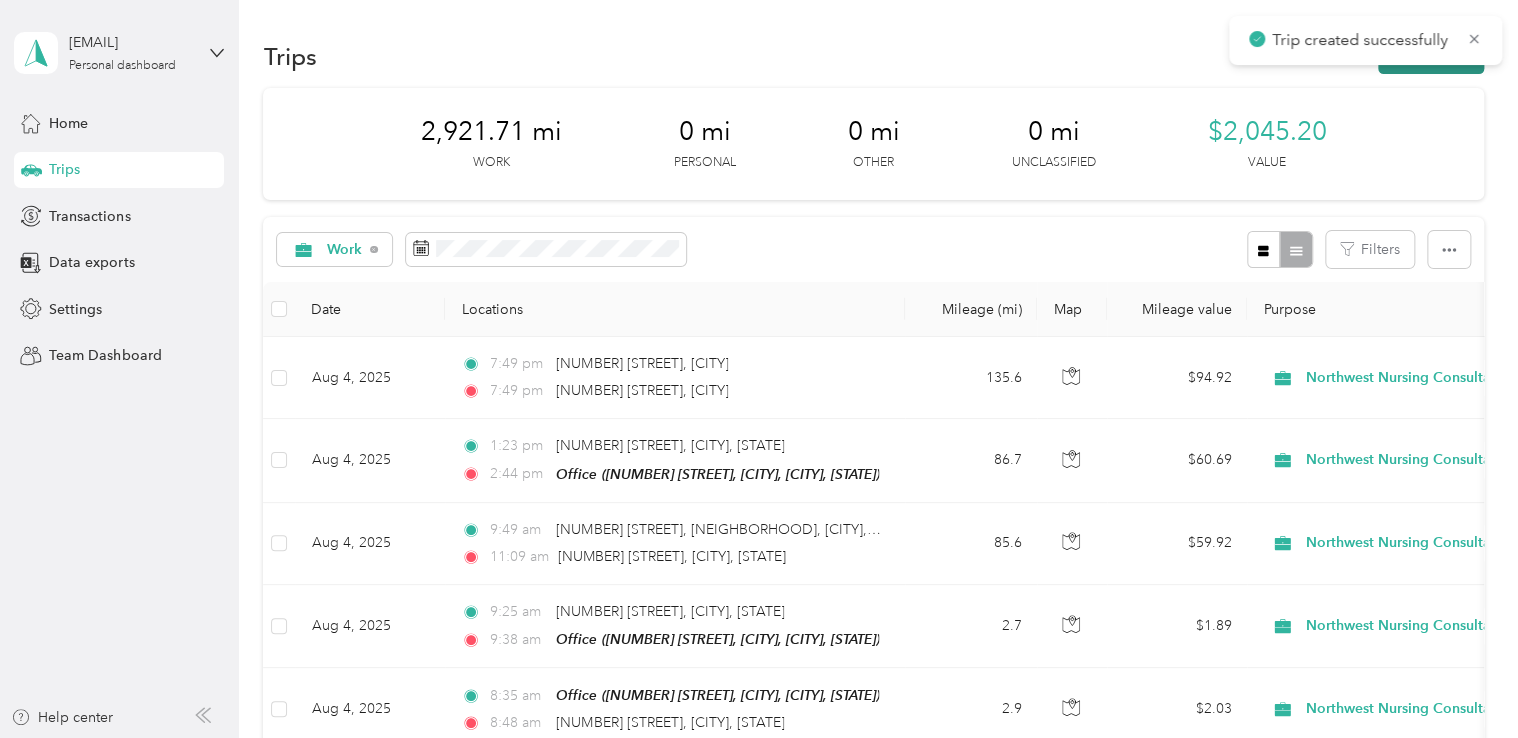 click on "New trip" at bounding box center [1431, 56] 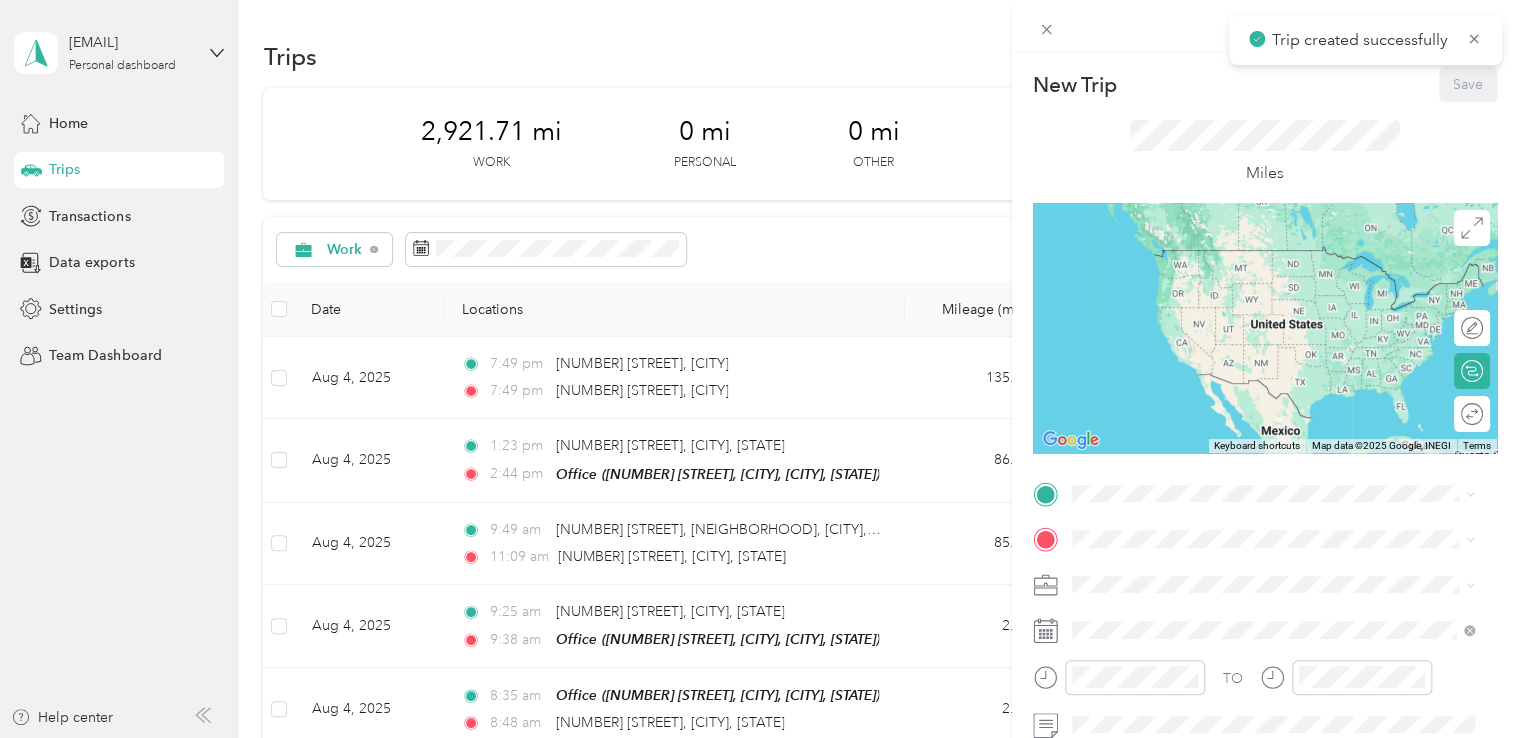 click on "TO Add photo" at bounding box center (1265, 697) 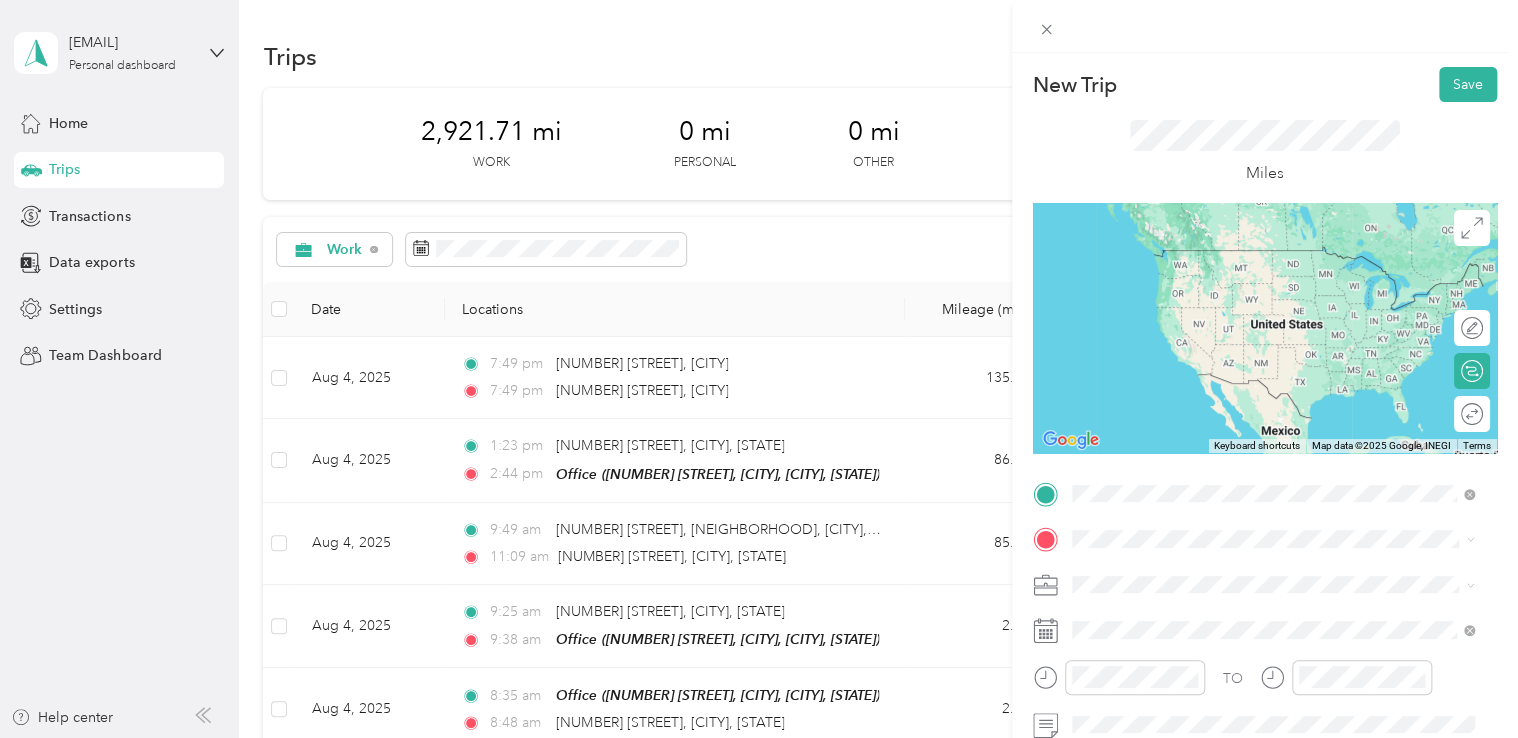 click on "[NUMBER] [STREET]
[CITY], [STATE] [POSTAL_CODE], [COUNTRY]" at bounding box center (1253, 574) 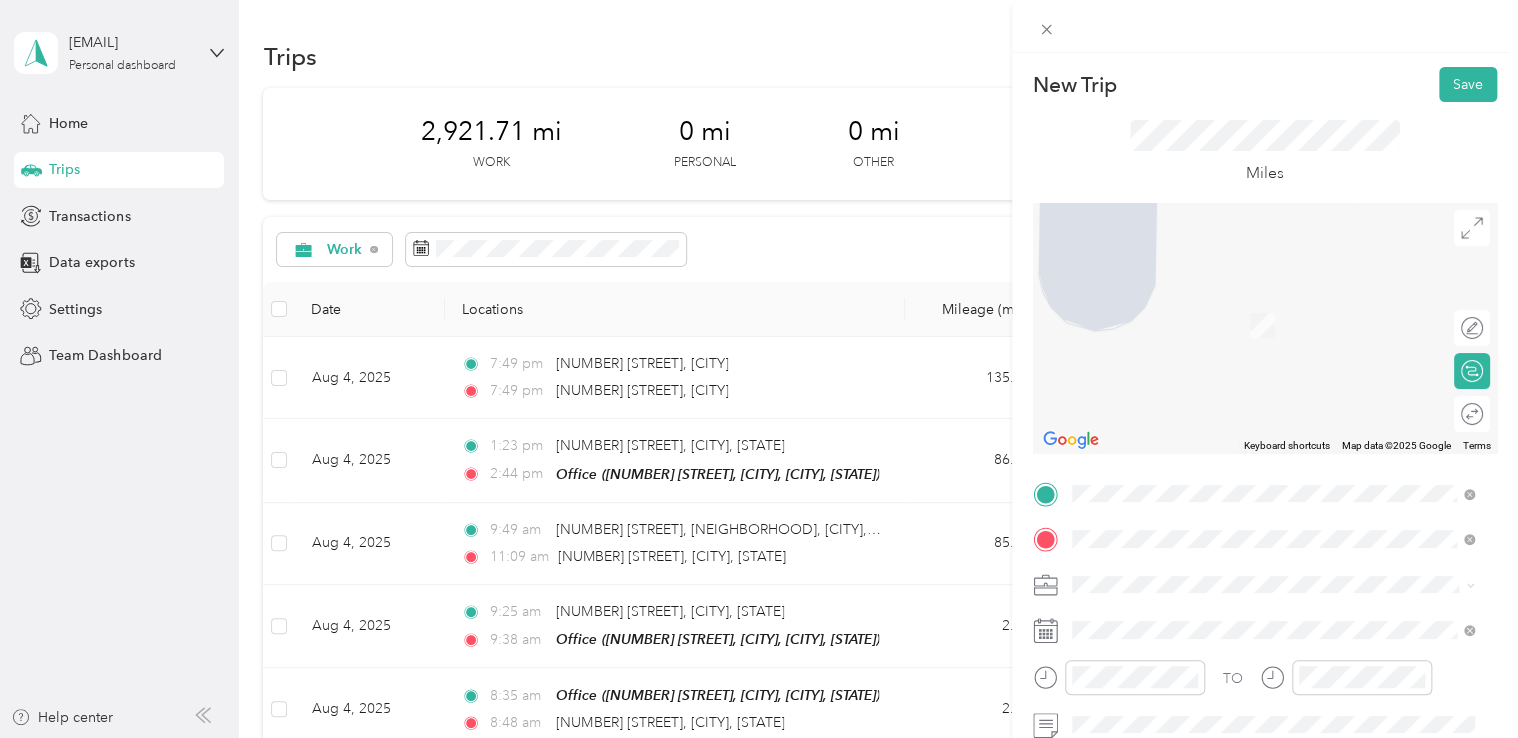 click on "[NUMBER] [STREET]
[CITY], [STATE] [POSTAL_CODE], [COUNTRY]" at bounding box center [1253, 304] 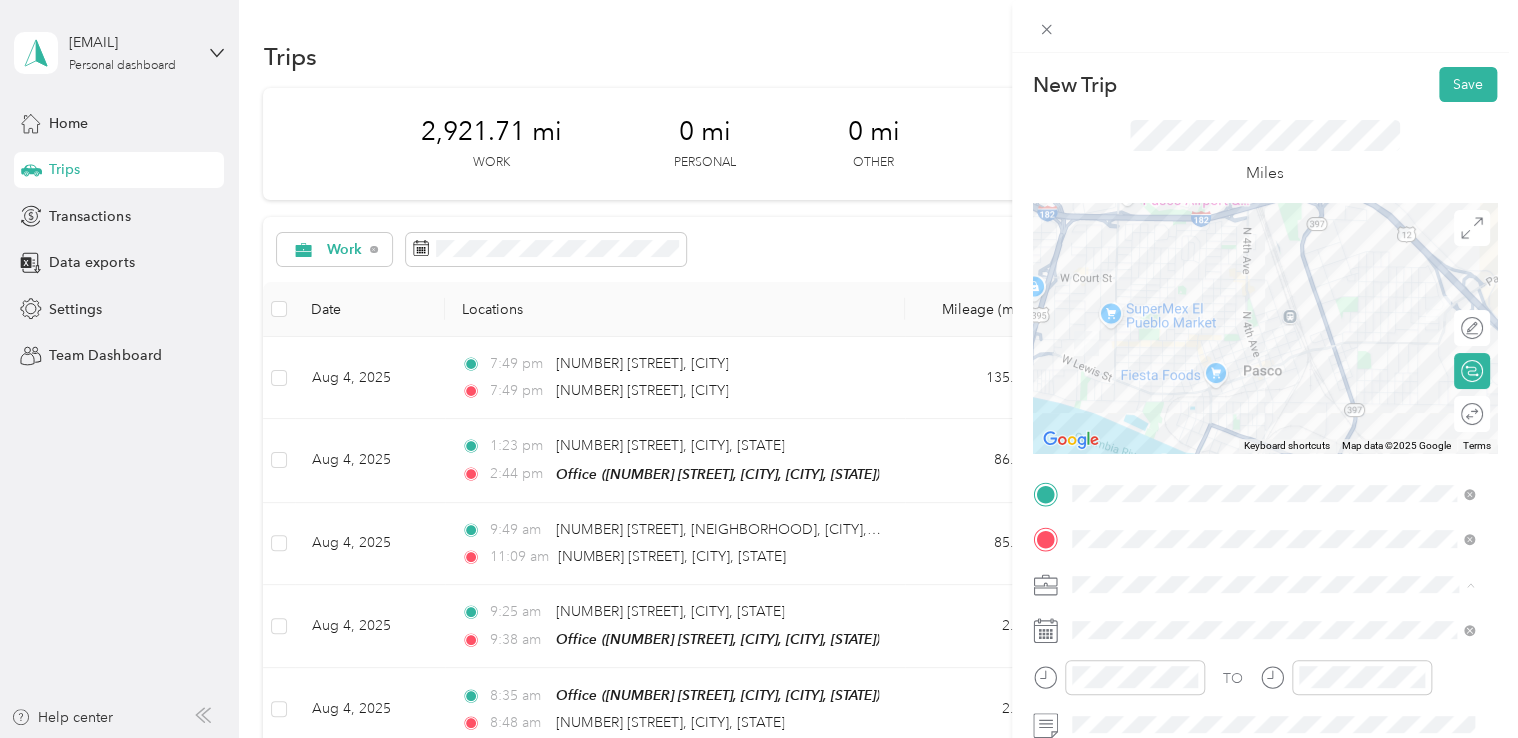 click on "Northwest Nursing Consultants" at bounding box center (1177, 374) 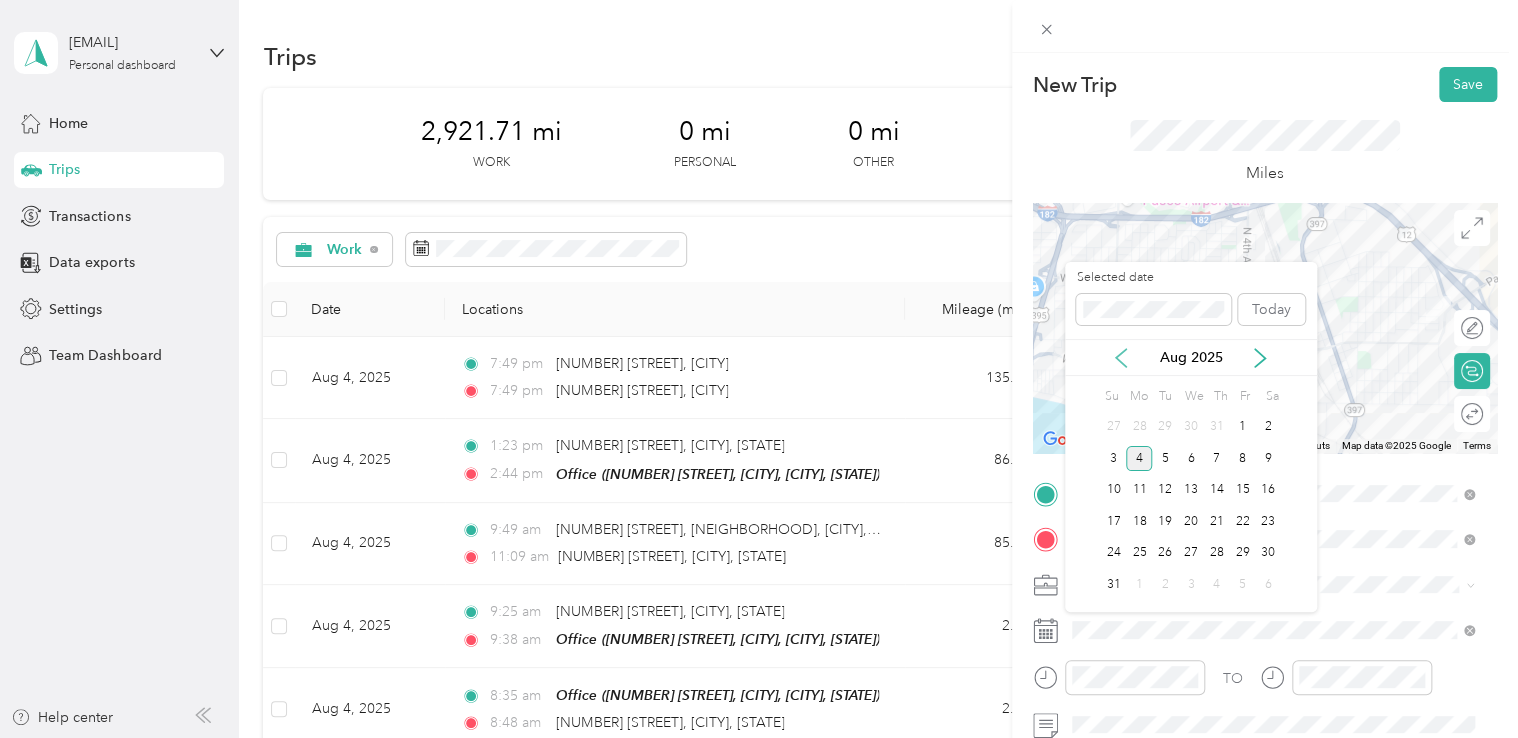 click 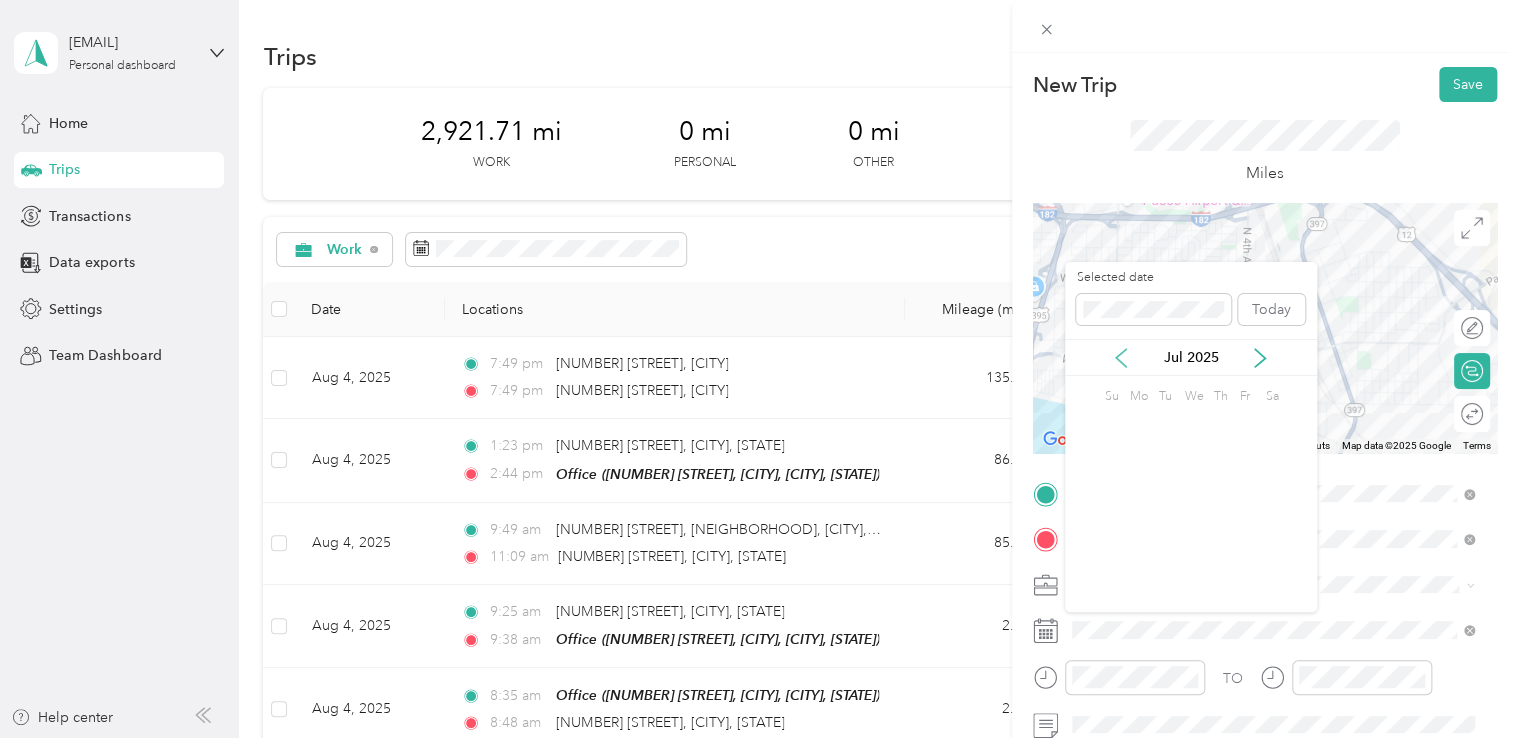 click 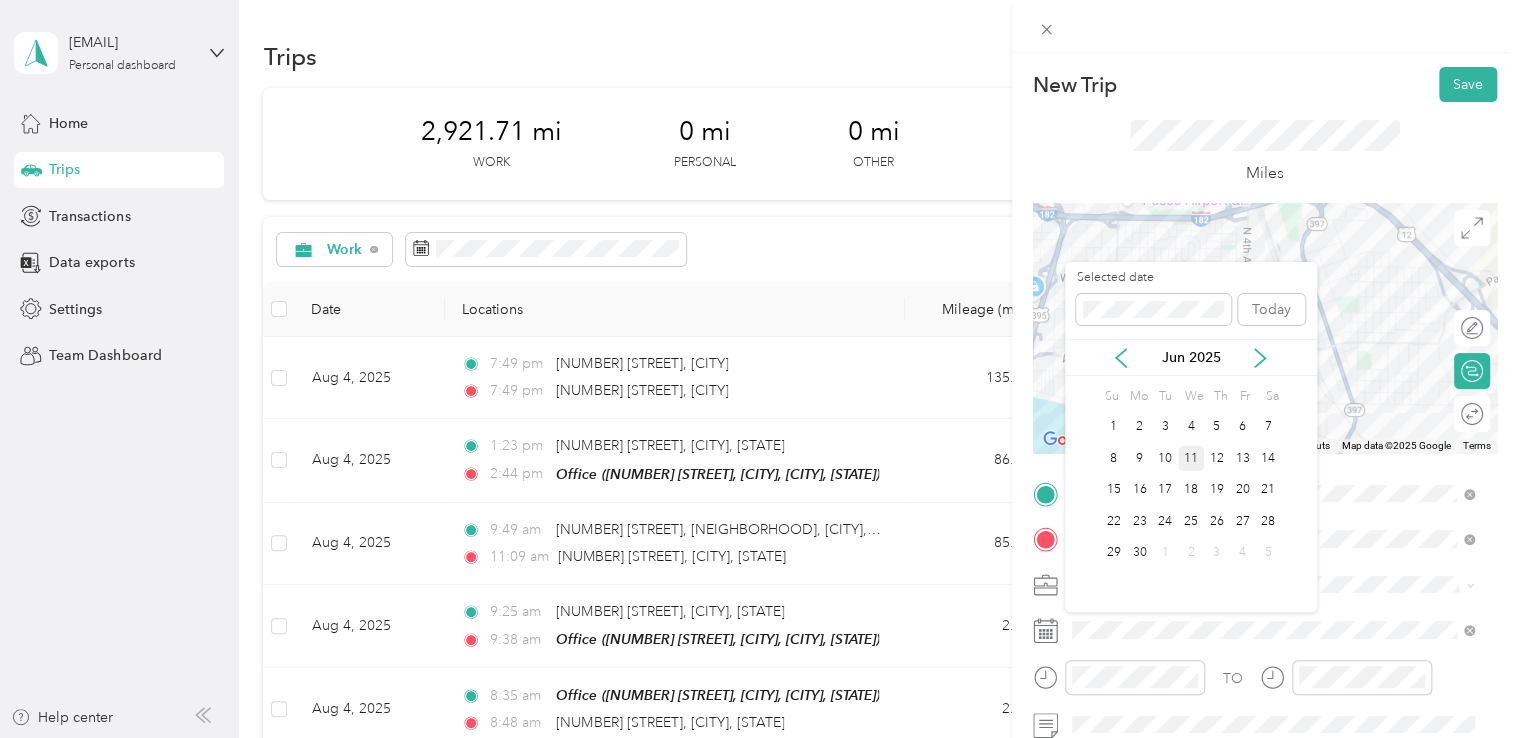 click on "11" at bounding box center (1191, 458) 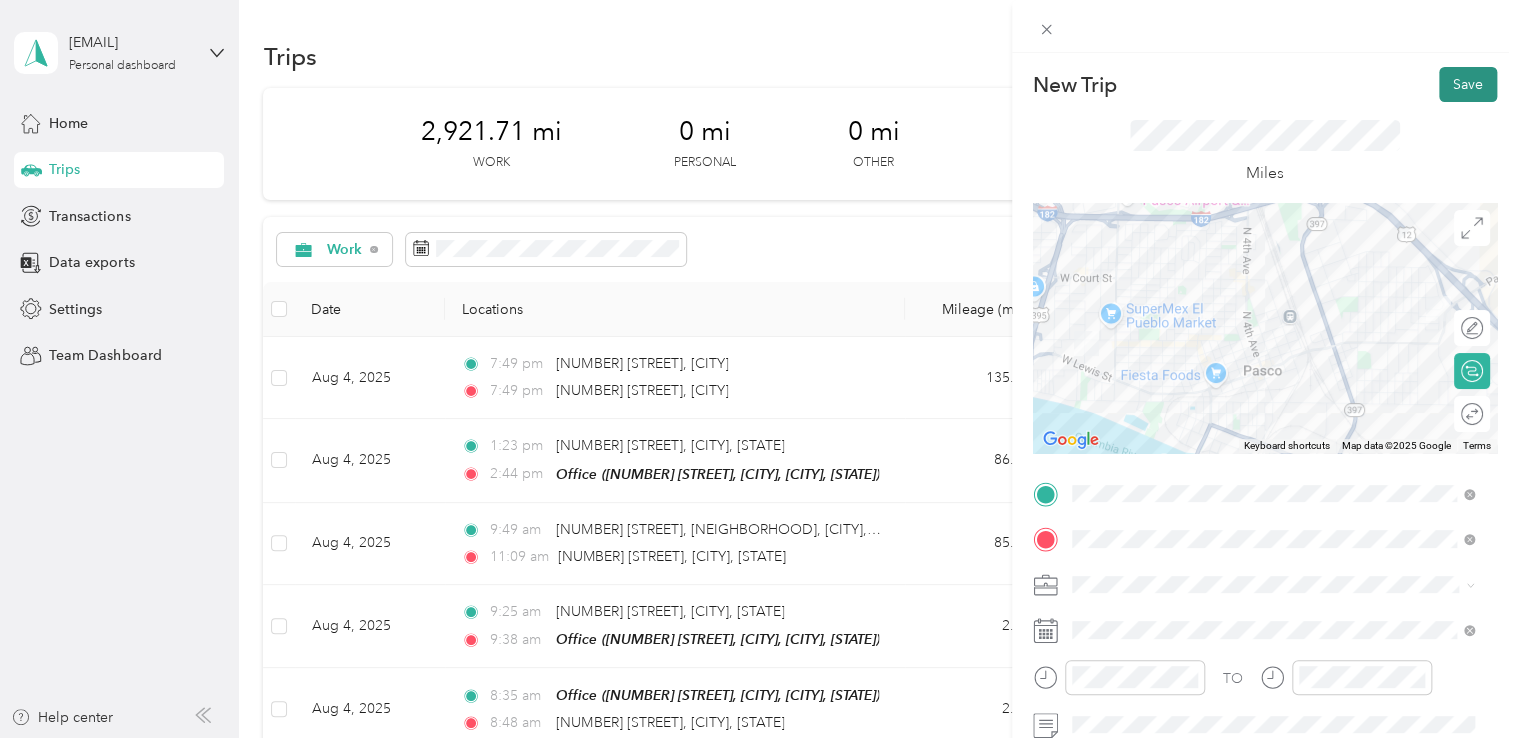 click on "Save" at bounding box center (1468, 84) 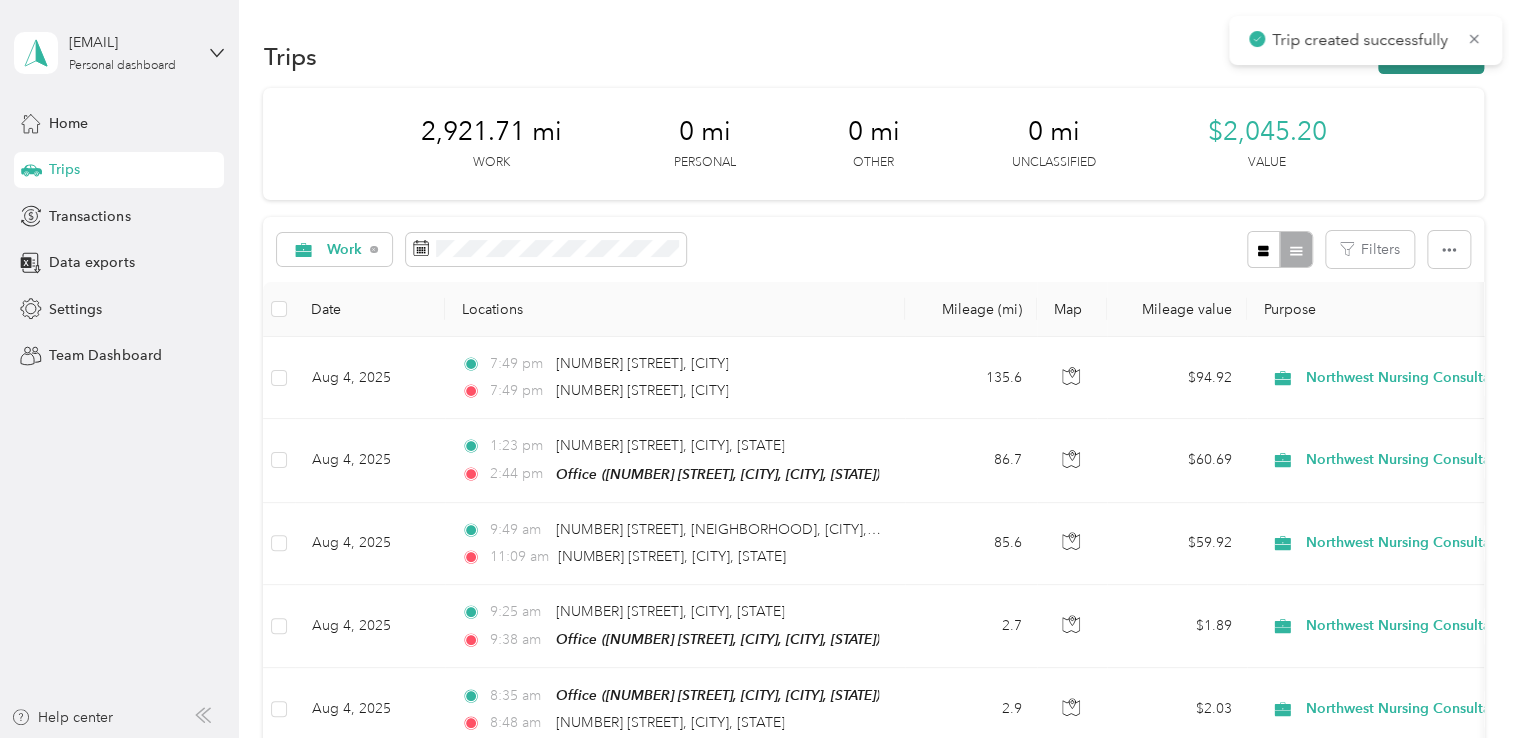 click on "New trip" at bounding box center [1431, 56] 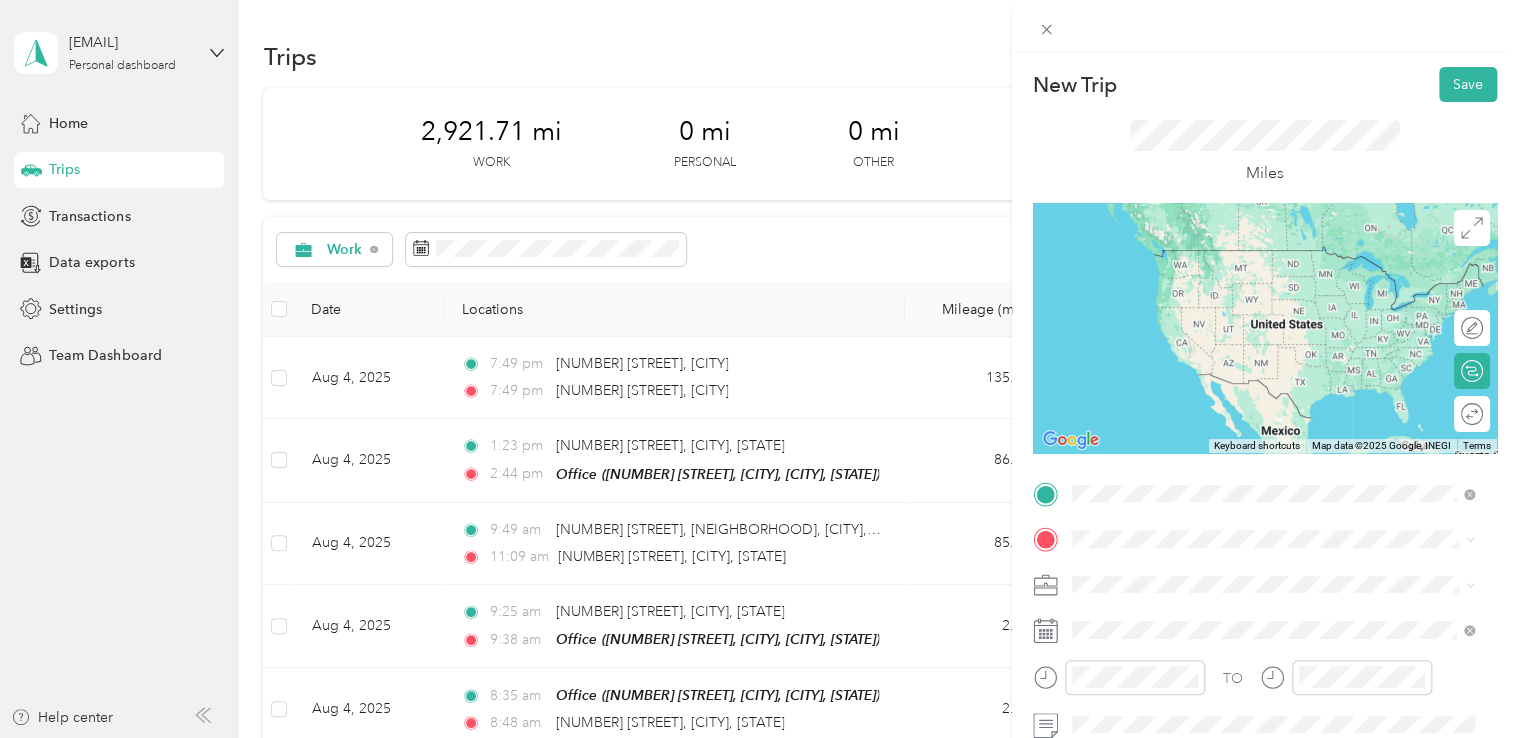 click on "[NUMBER] [STREET]
[CITY], [STATE] [POSTAL_CODE], [COUNTRY]" at bounding box center [1253, 258] 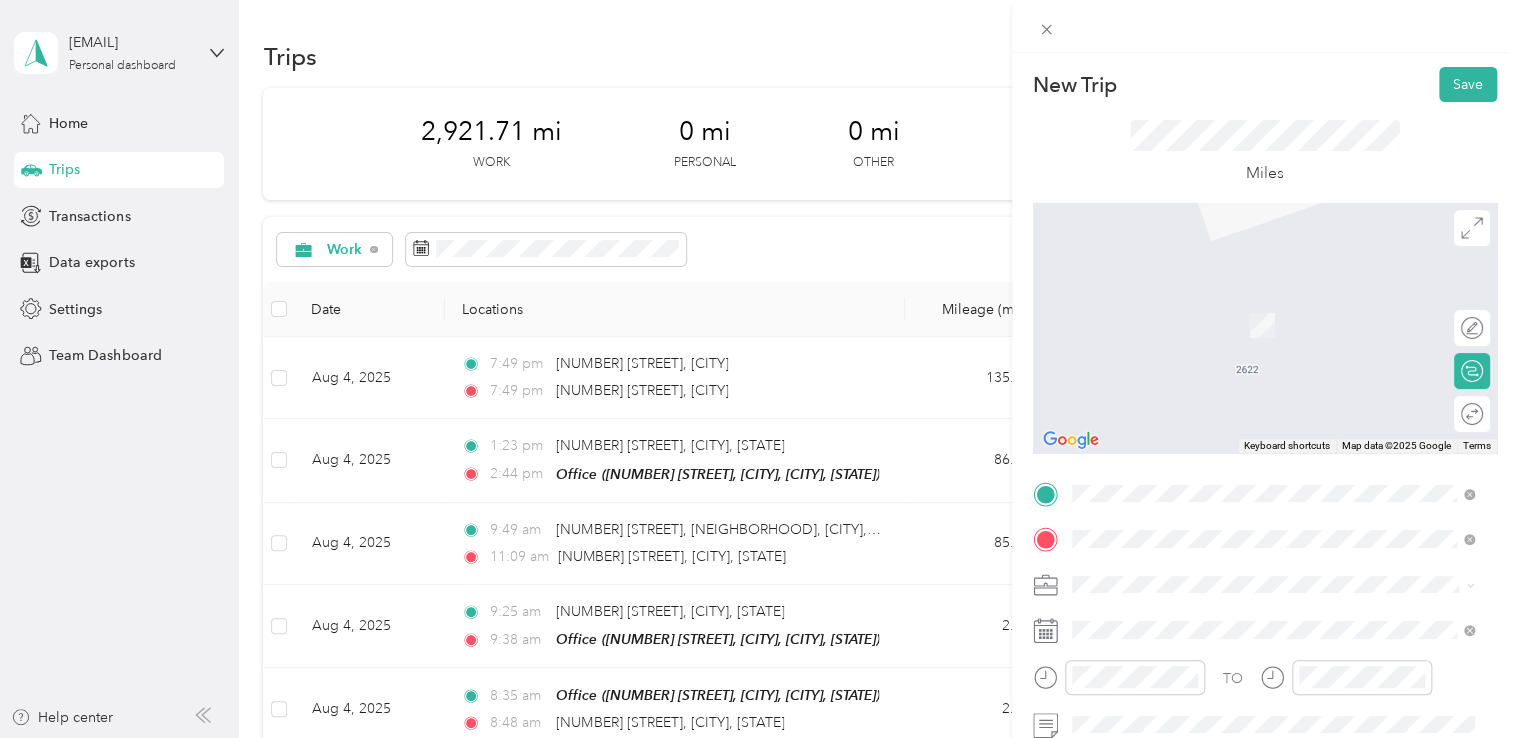 click on "[NUMBER] [STREET]
[CITY], [STATE] [POSTAL_CODE], [COUNTRY]" at bounding box center [1253, 304] 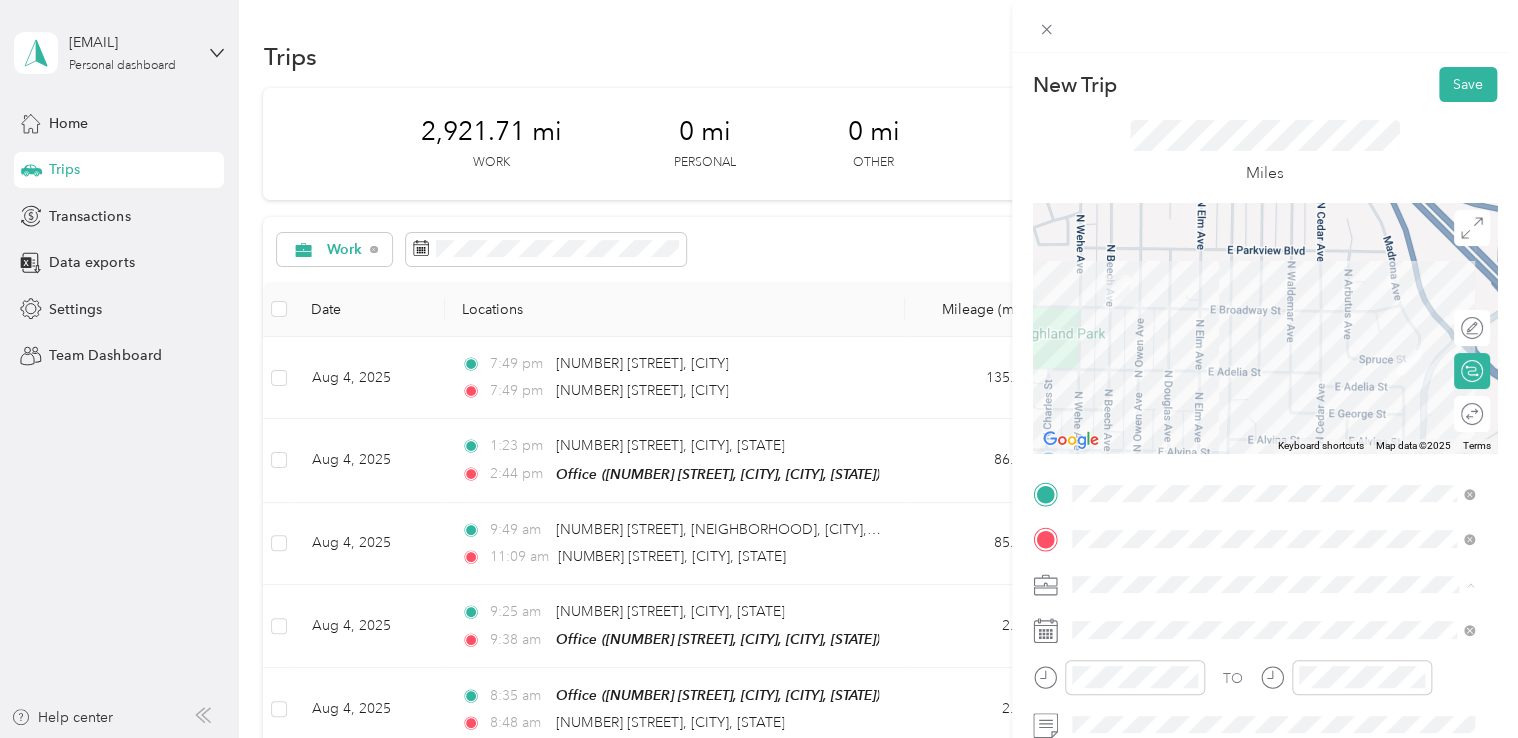 click on "Northwest Nursing Consultants" at bounding box center (1273, 374) 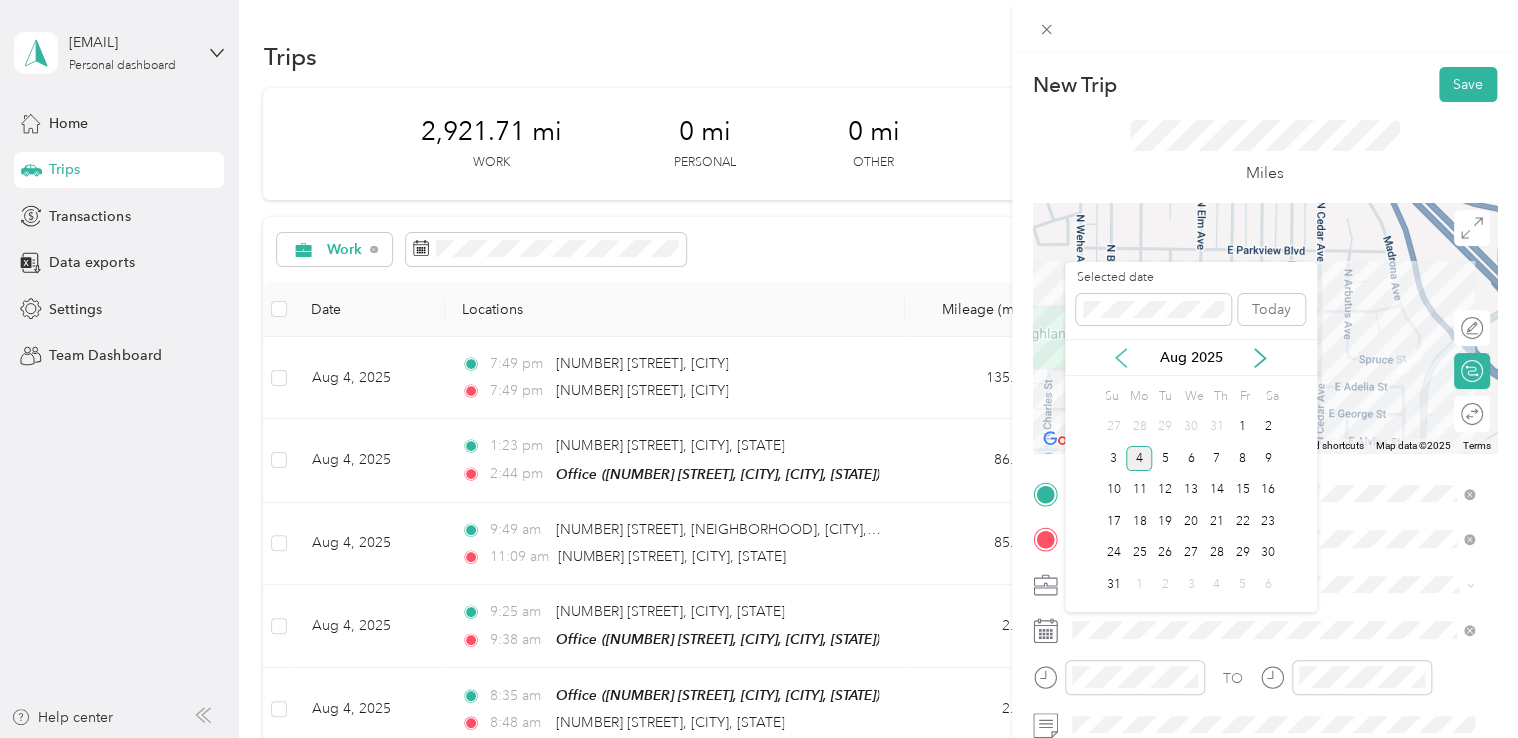 click 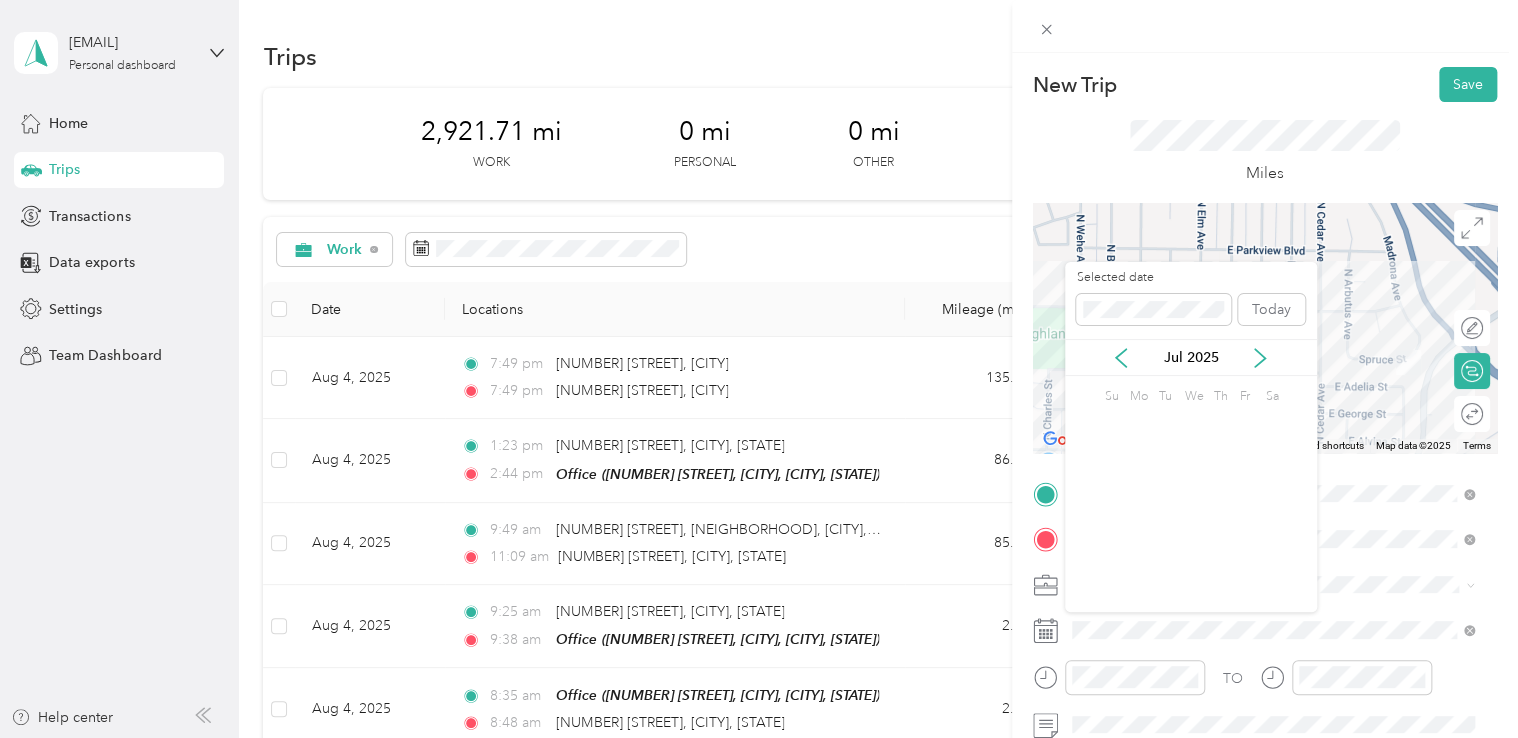 drag, startPoint x: 1124, startPoint y: 362, endPoint x: 1134, endPoint y: 368, distance: 11.661903 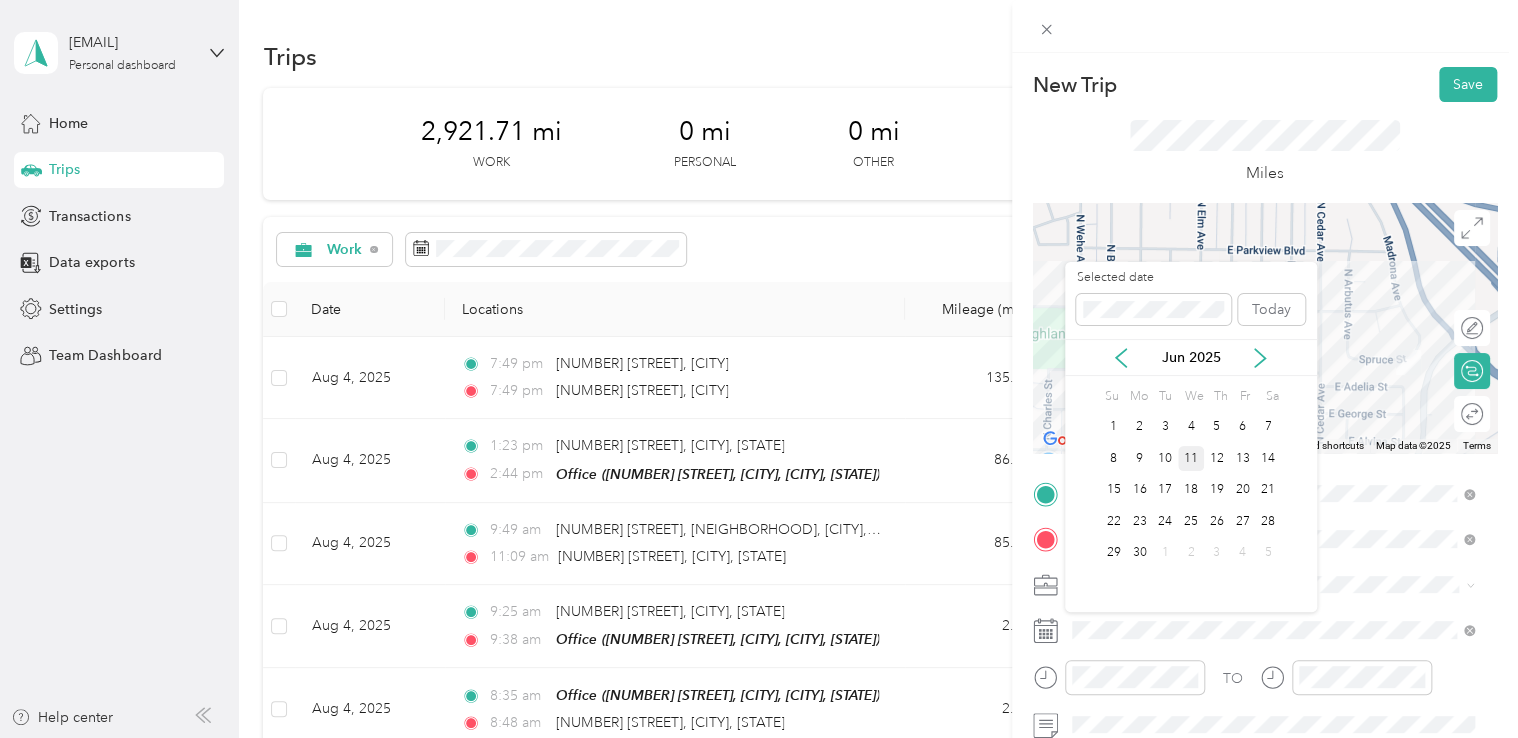 click on "11" at bounding box center [1191, 458] 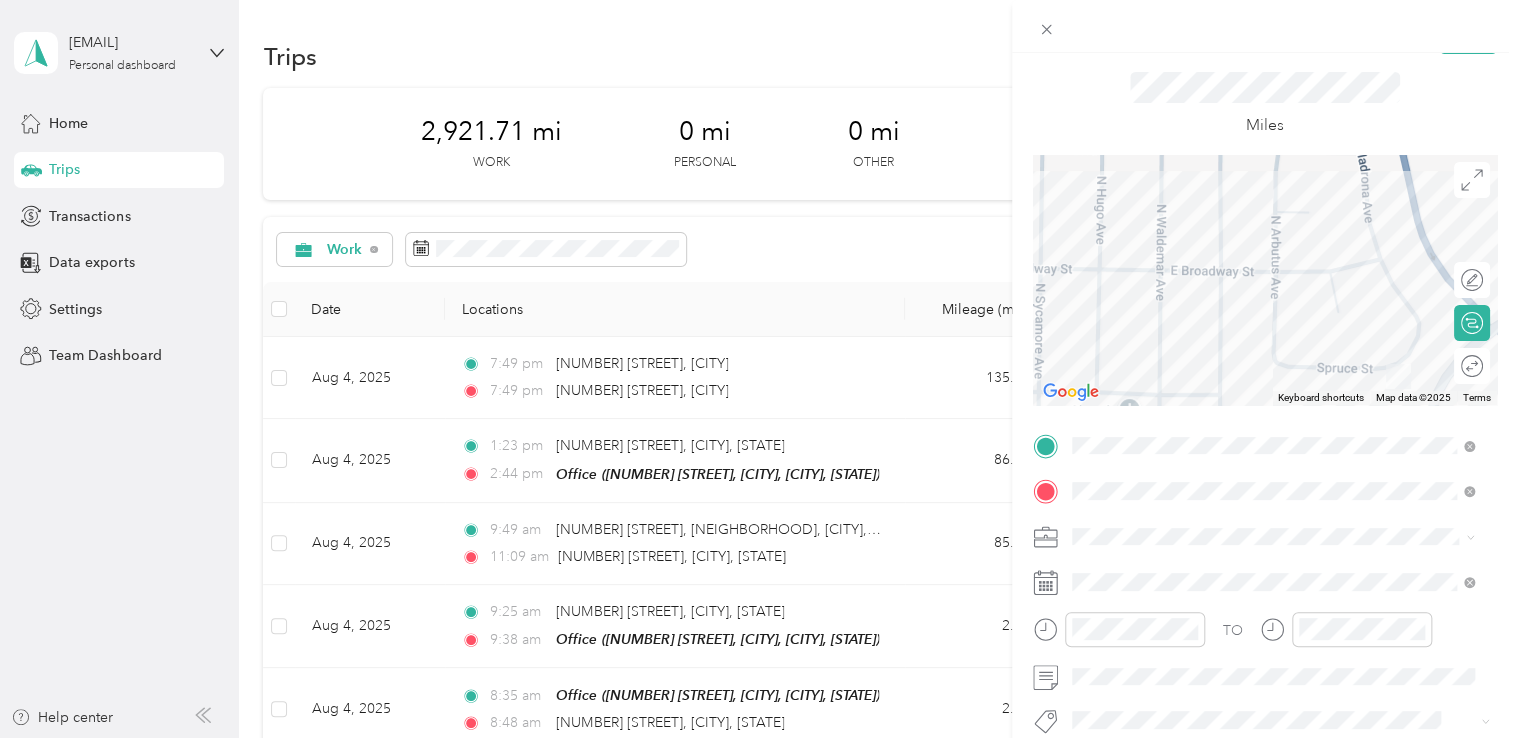 scroll, scrollTop: 0, scrollLeft: 0, axis: both 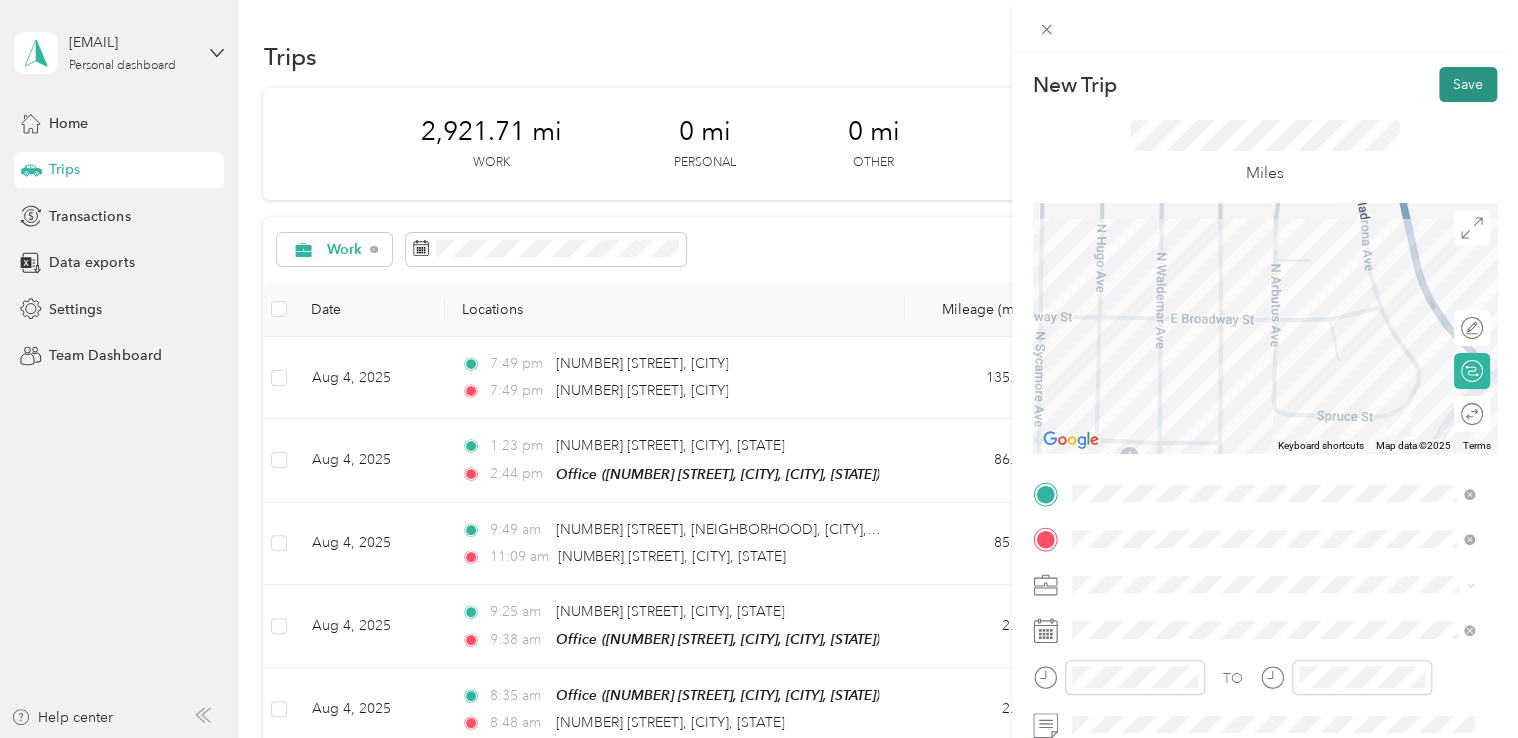 click on "New Trip Save This trip cannot be edited because it is either under review, approved, or paid. Contact your Team Manager to edit it. Miles To navigate the map with touch gestures double-tap and hold your finger on the map, then drag the map. ← Move left → Move right ↑ Move up ↓ Move down + Zoom in - Zoom out Home Jump left by 75% End Jump right by 75% Page Up Jump up by 75% Page Down Jump down by 75% Keyboard shortcuts Map Data Map data ©2025 Map data ©2025 100 m  Click to toggle between metric and imperial units Terms Report a map error Edit route Calculate route Round trip TO Add photo" at bounding box center (1265, 491) 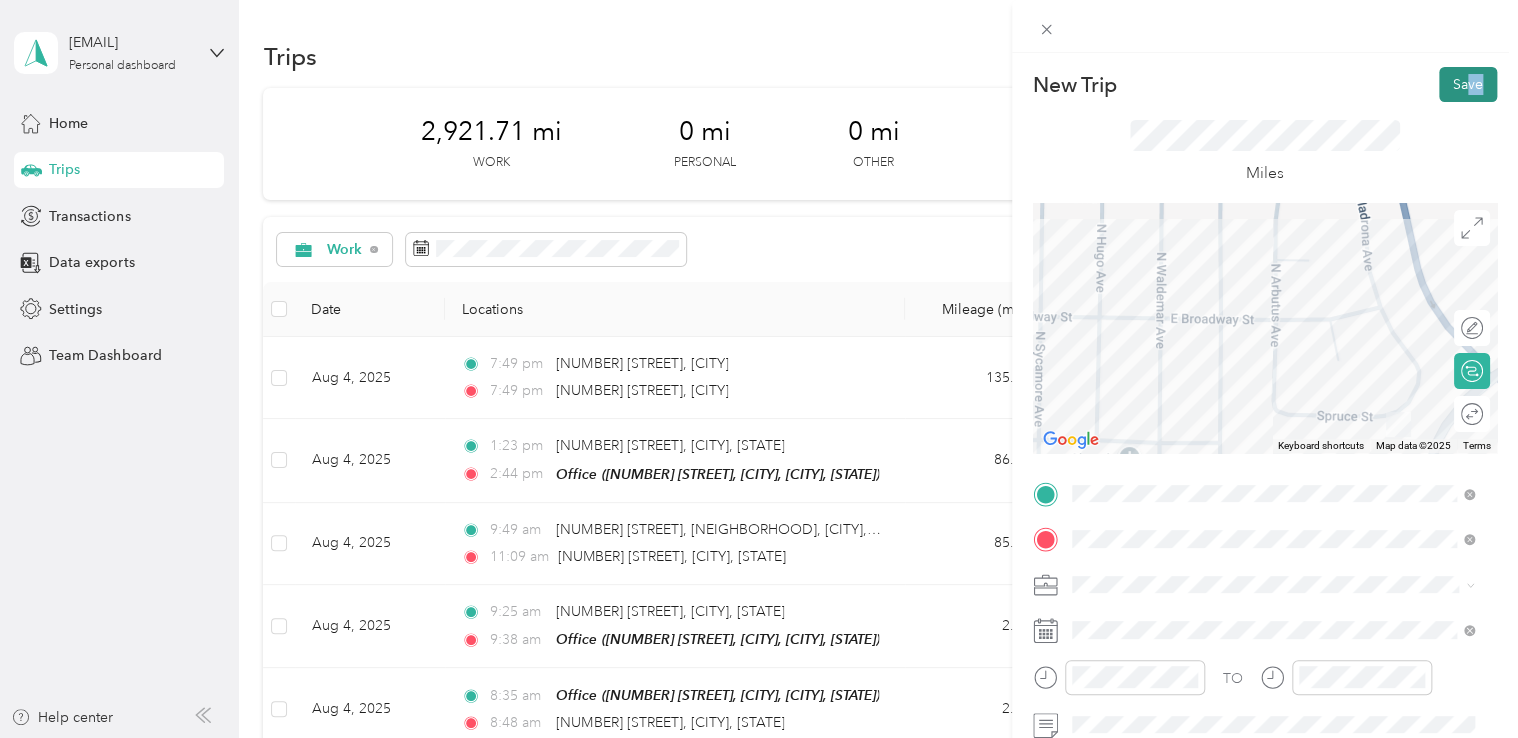 drag, startPoint x: 1452, startPoint y: 102, endPoint x: 1456, endPoint y: 88, distance: 14.56022 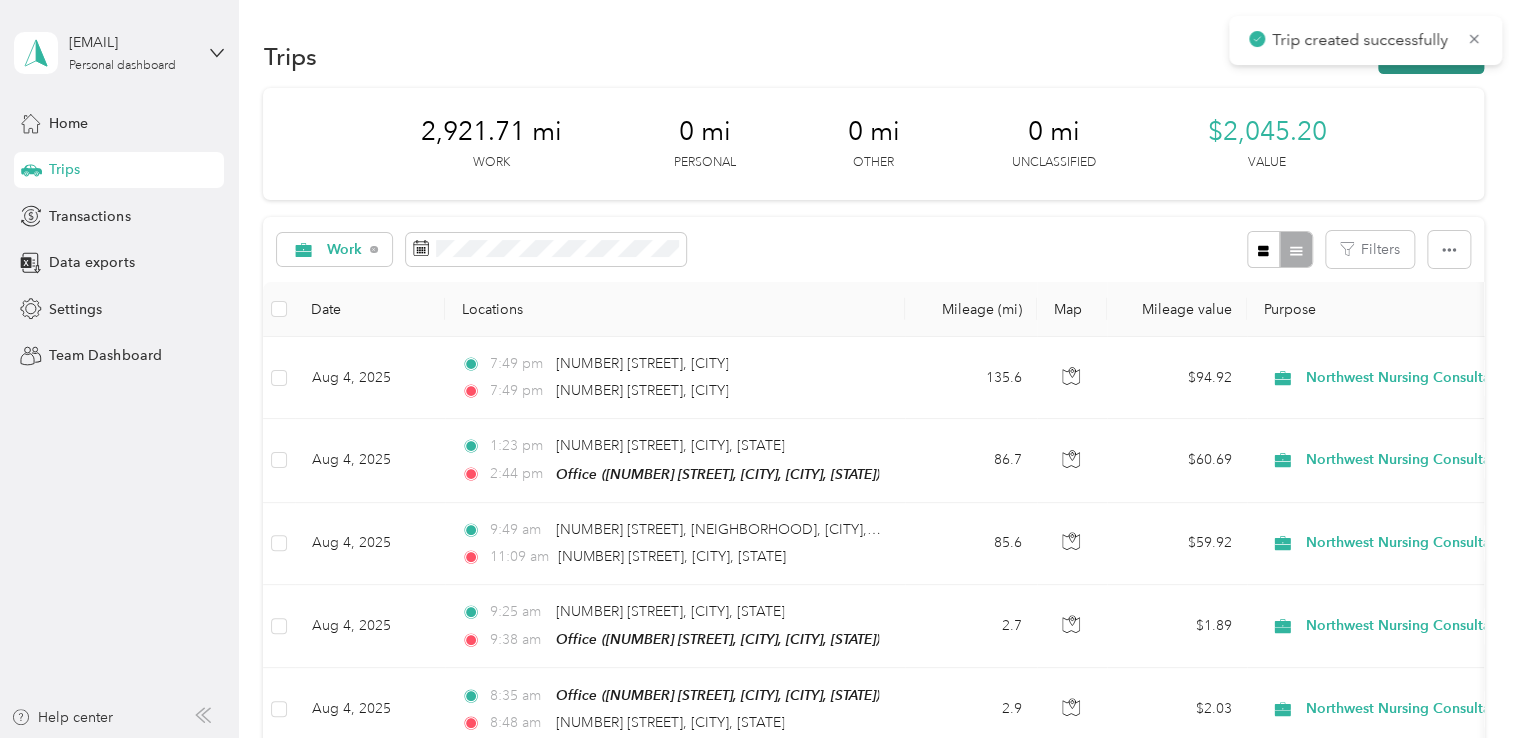 click on "New trip" at bounding box center [1431, 56] 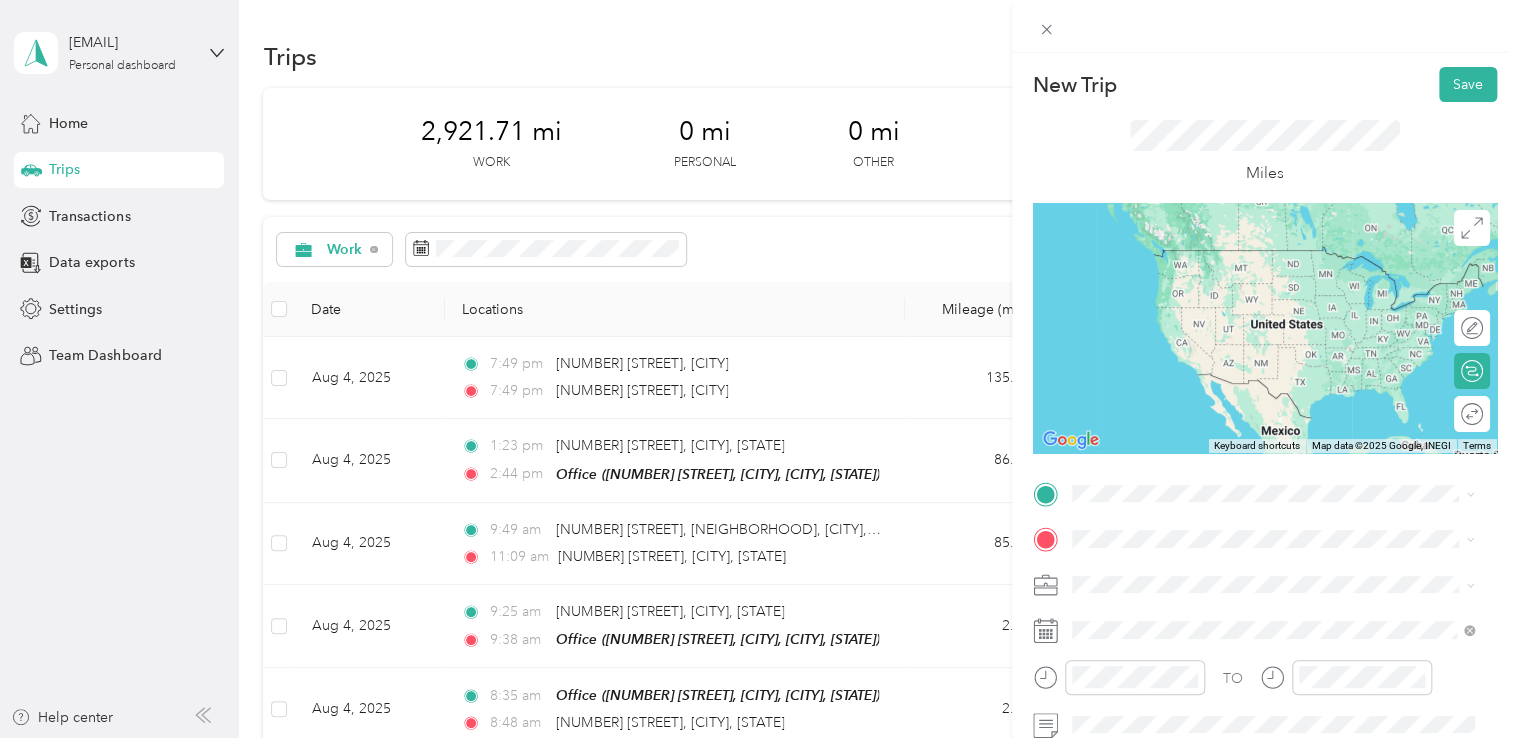 click on "[NUMBER] [STREET]
[CITY], [STATE] [POSTAL_CODE], [COUNTRY]" at bounding box center [1273, 257] 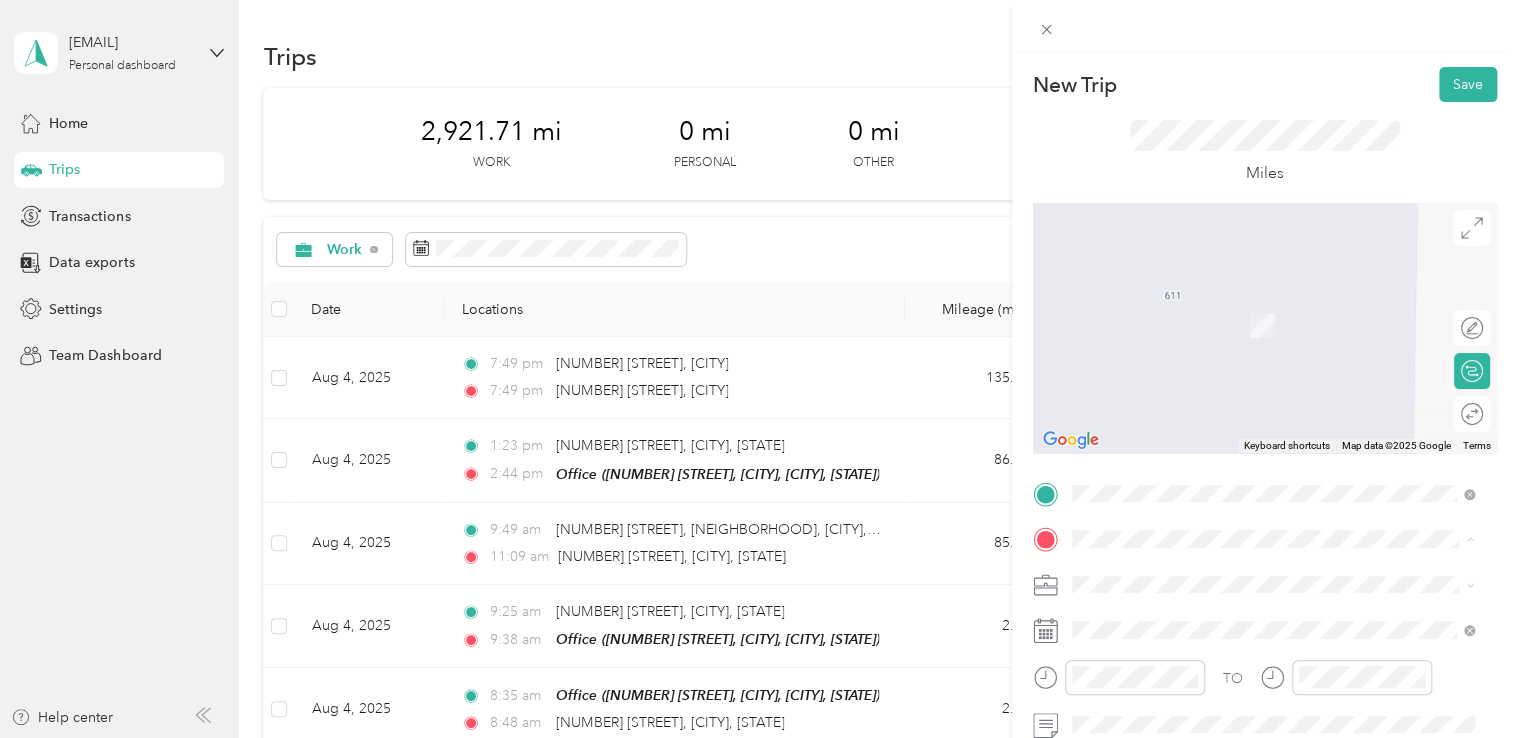 click on "Office [NUMBER] [STREET], [CITY], [POSTAL_CODE], [CITY], [STATE], [COUNTRY]" at bounding box center (1288, 640) 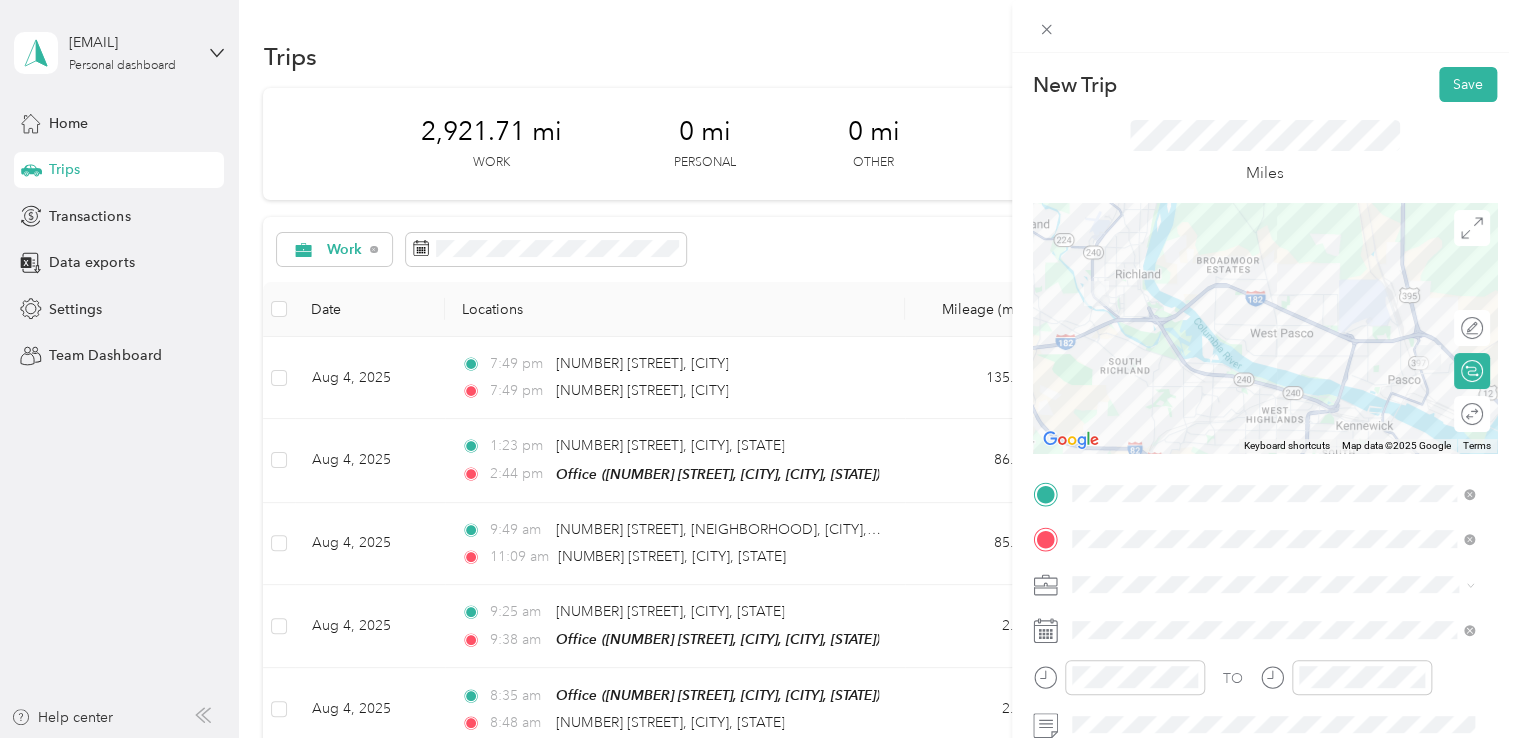 click on "Northwest Nursing Consultants" at bounding box center (1273, 368) 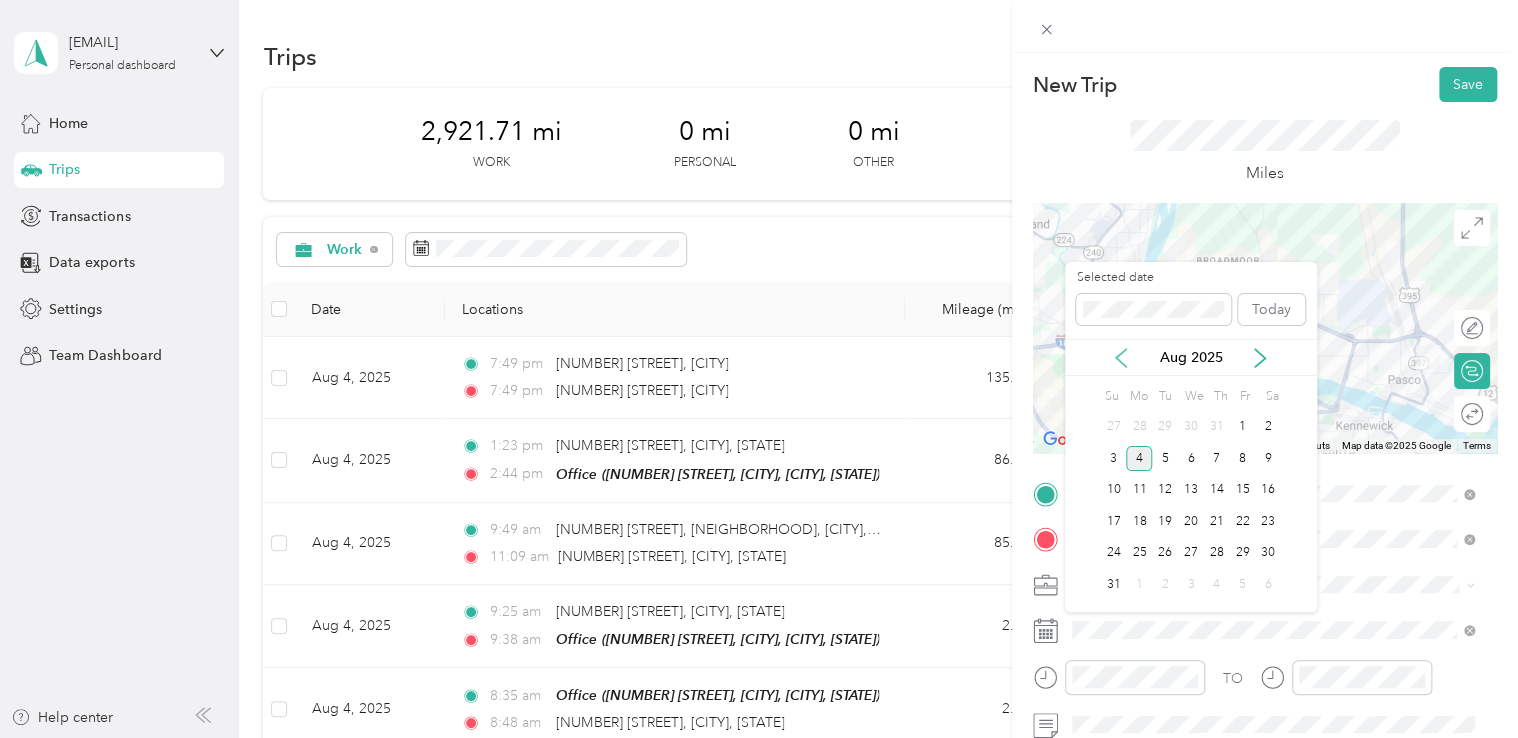 click 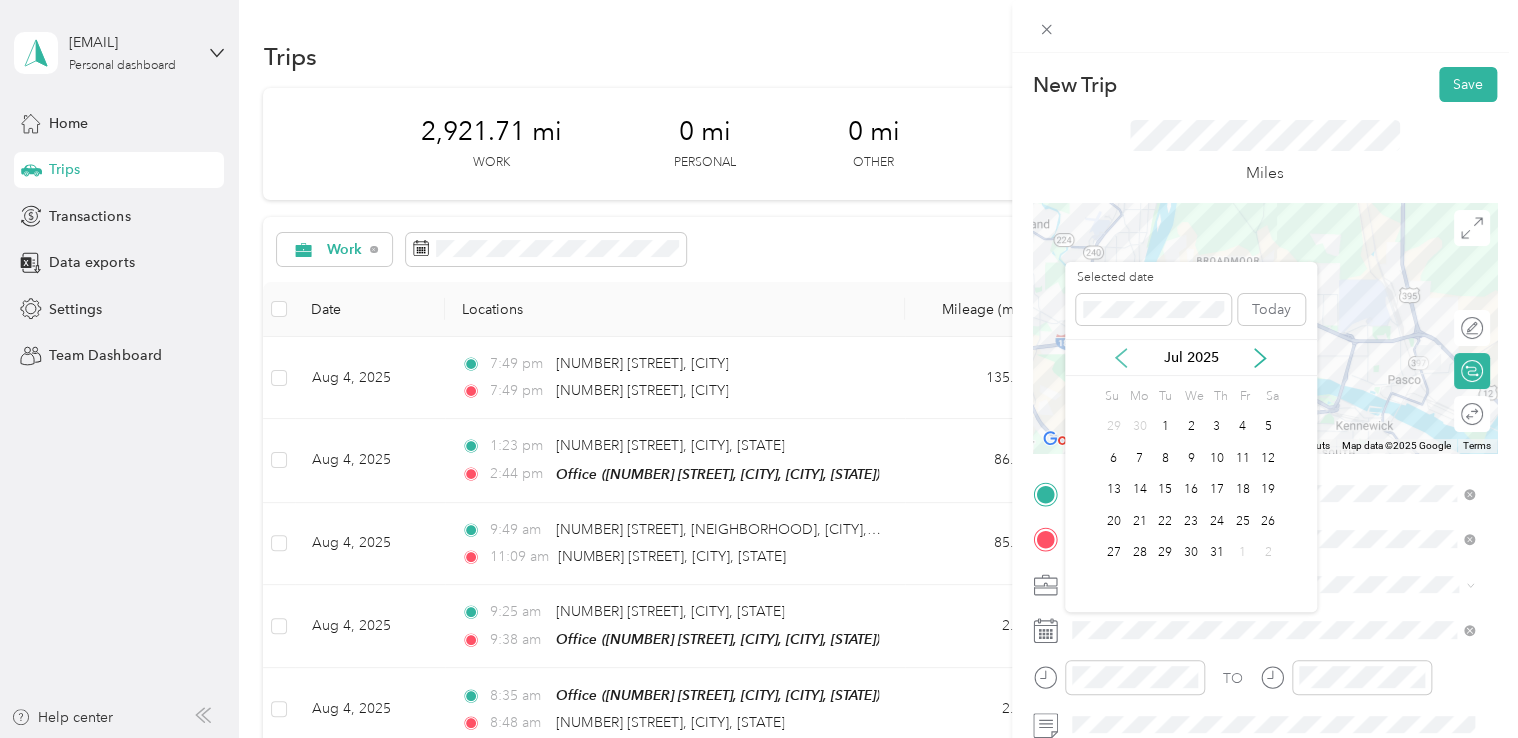 click 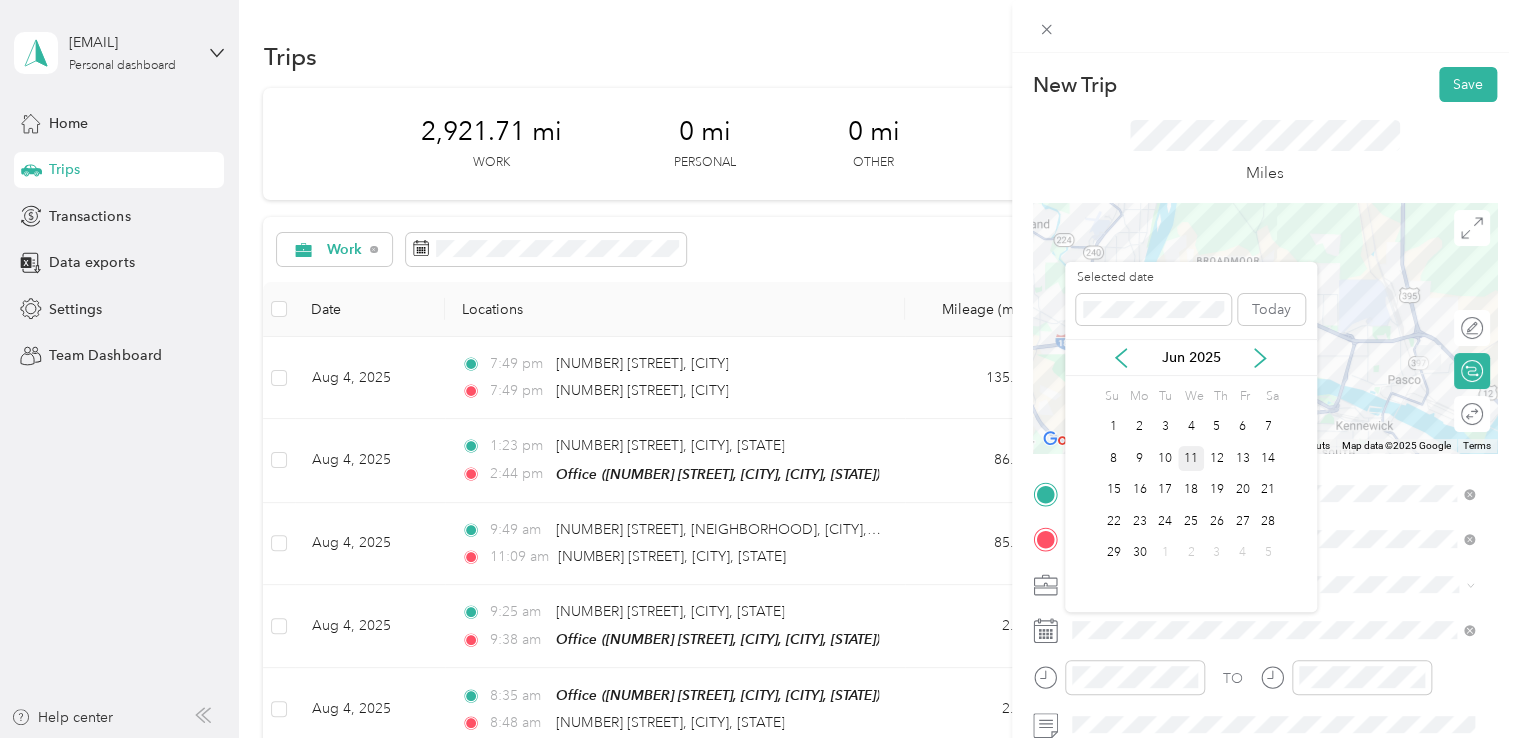 click on "11" at bounding box center (1191, 458) 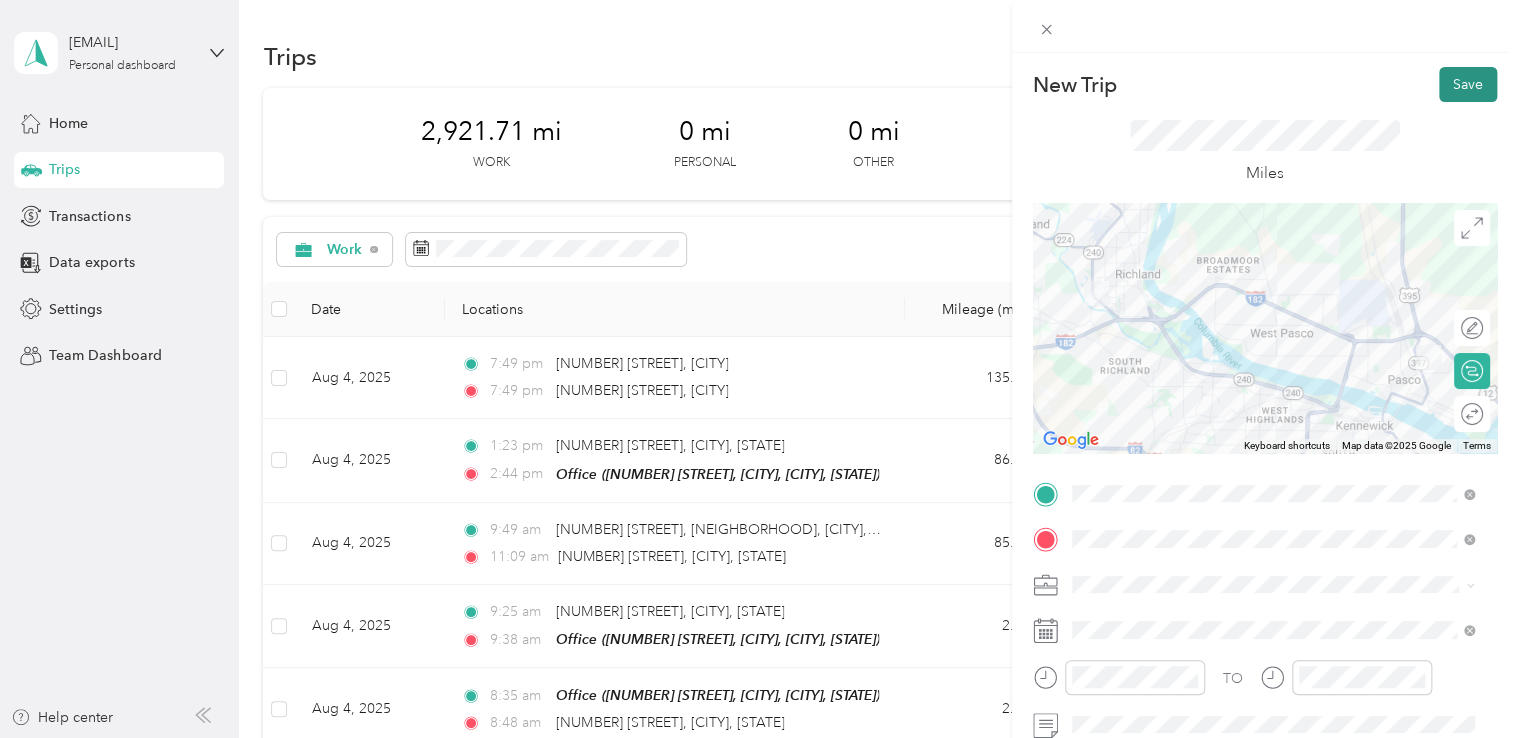 click on "Save" at bounding box center [1468, 84] 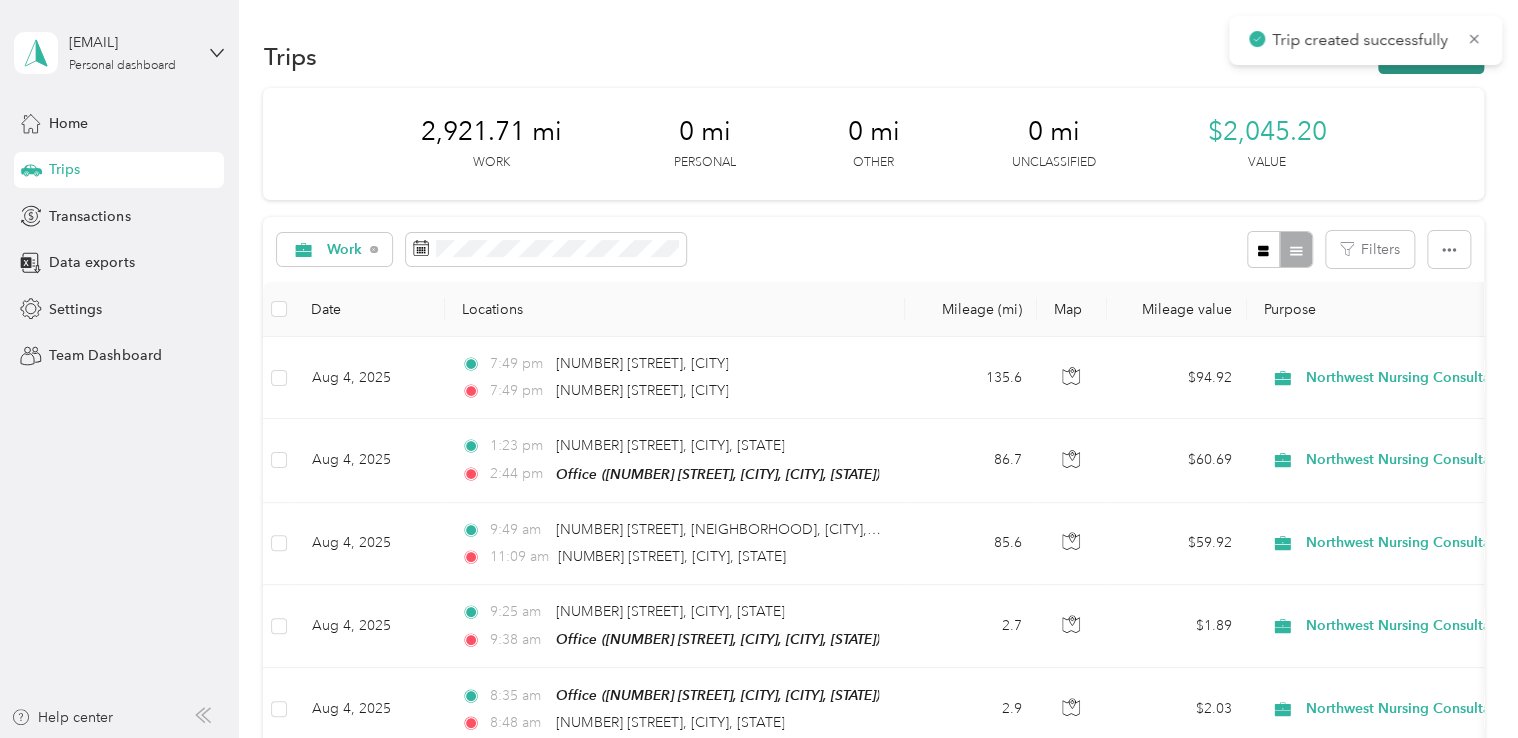 click on "New trip" at bounding box center [1431, 56] 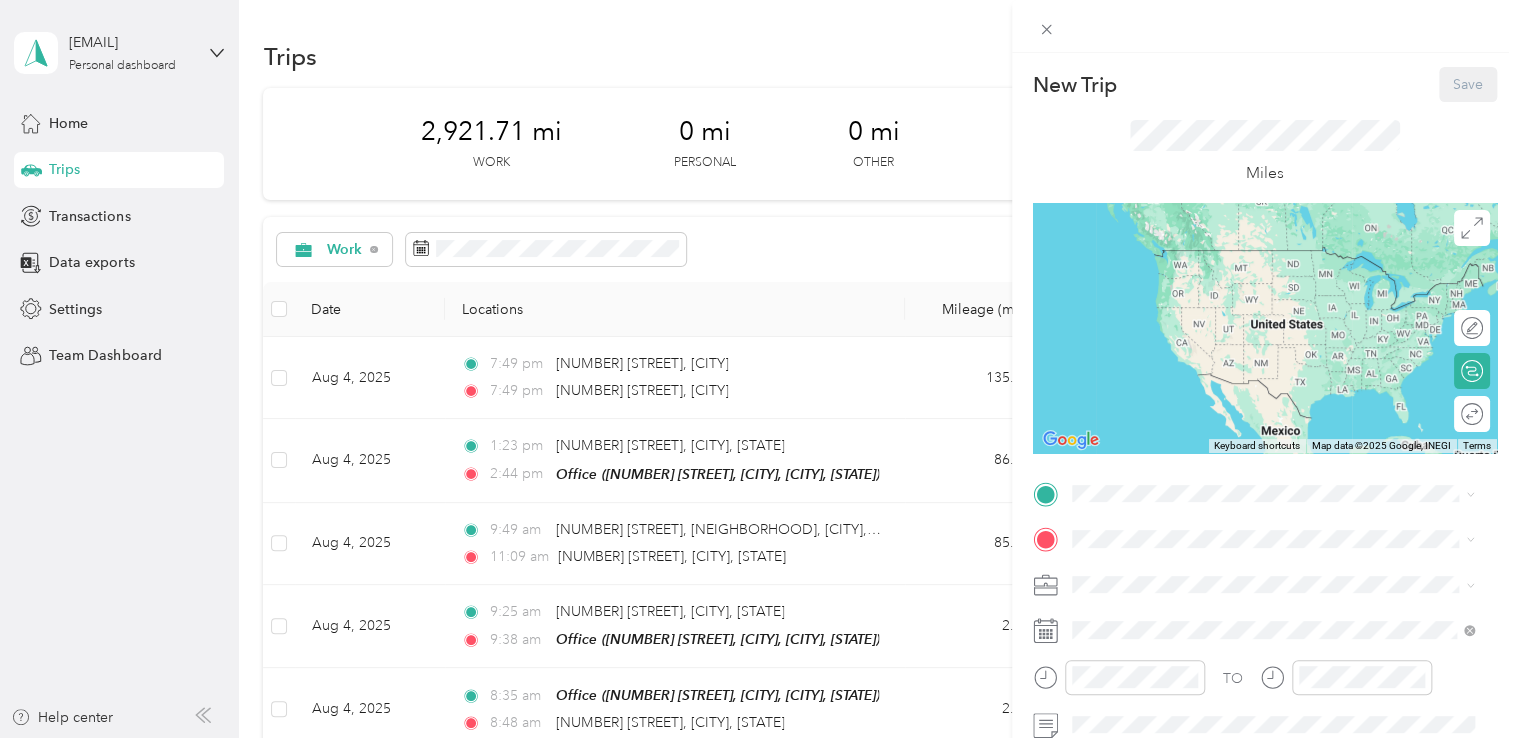 click on "Office [NUMBER] [STREET], [CITY], [POSTAL_CODE], [CITY], [STATE], [COUNTRY]" at bounding box center (1273, 585) 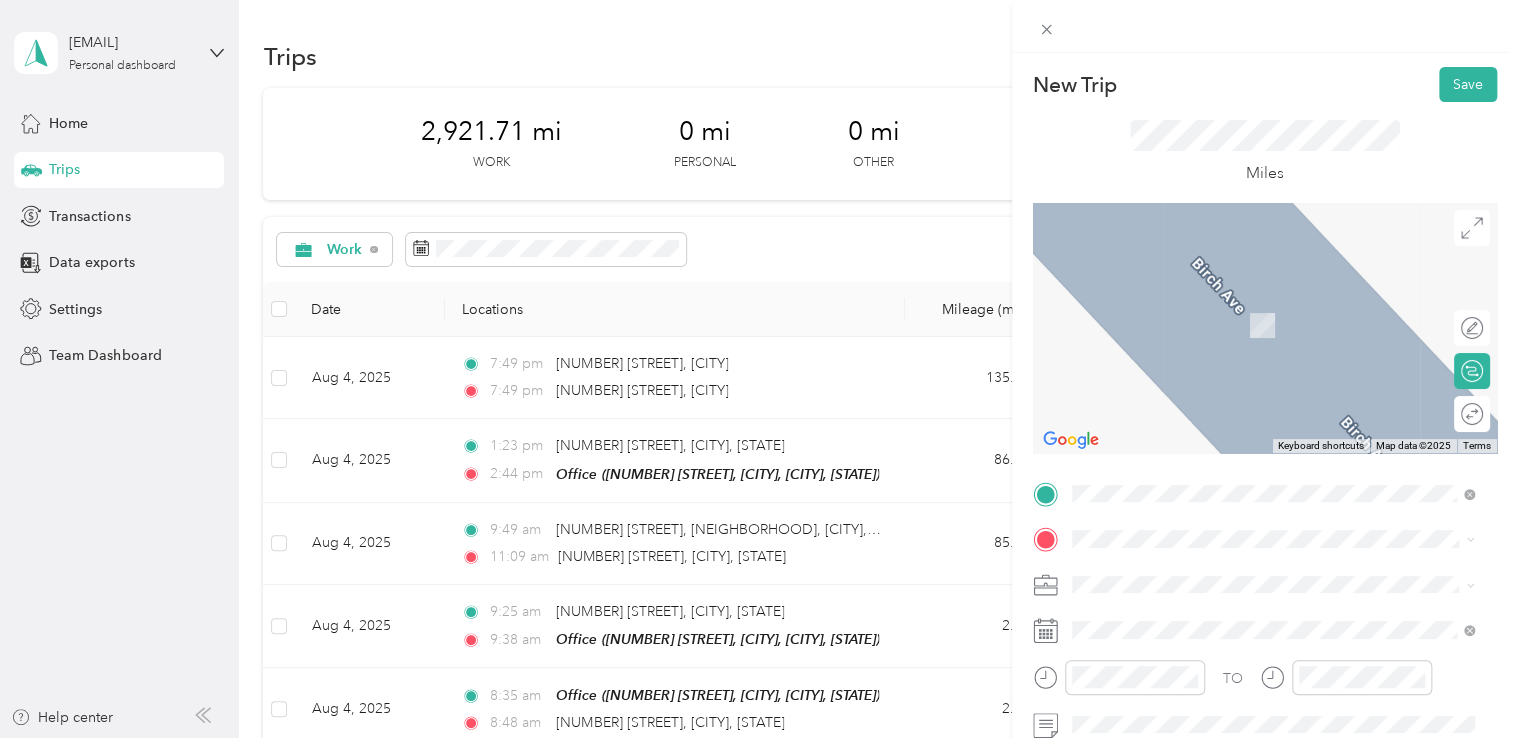 click on "[NUMBER] [STREET]
[CITY], [STATE] [POSTAL_CODE], [COUNTRY]" at bounding box center [1253, 302] 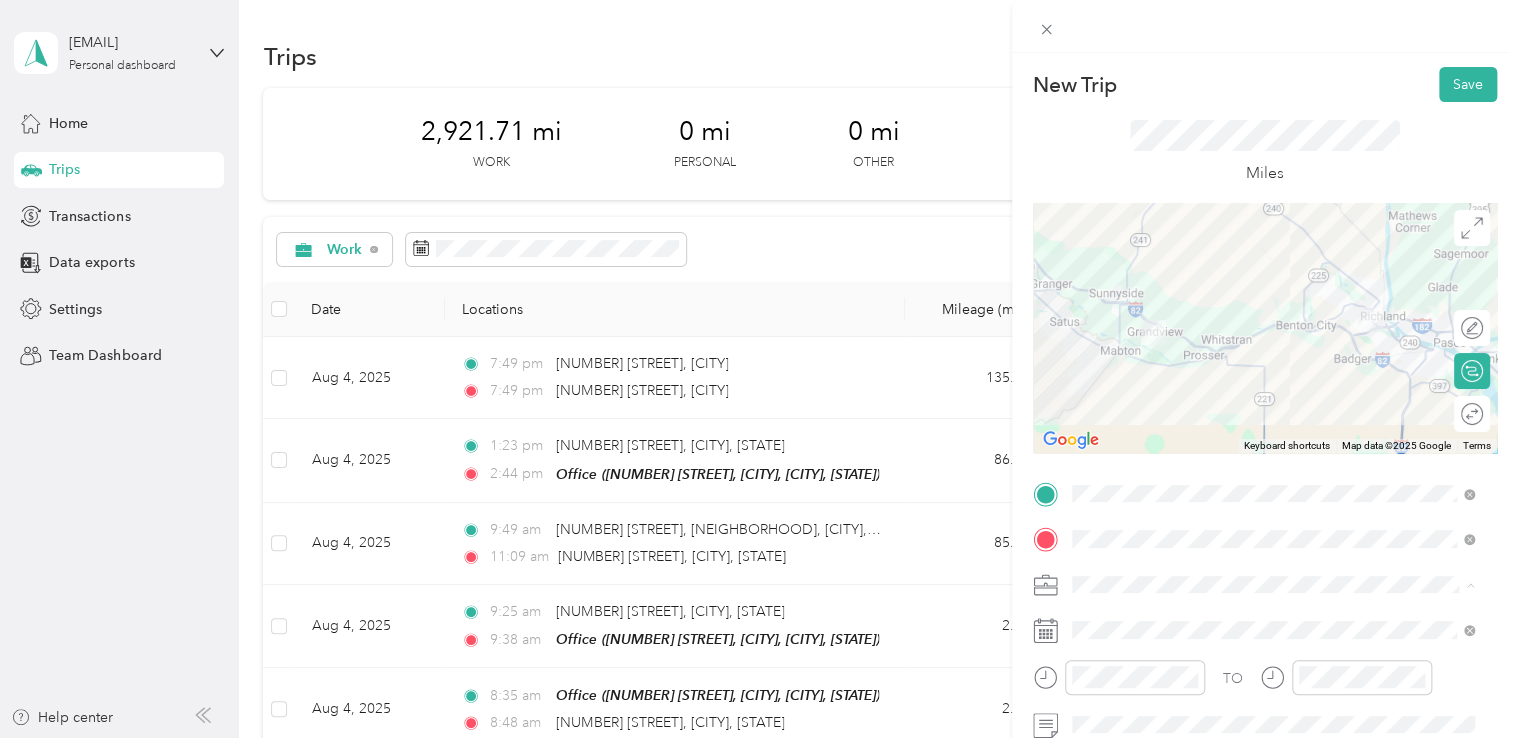 click on "Northwest Nursing Consultants" at bounding box center [1177, 374] 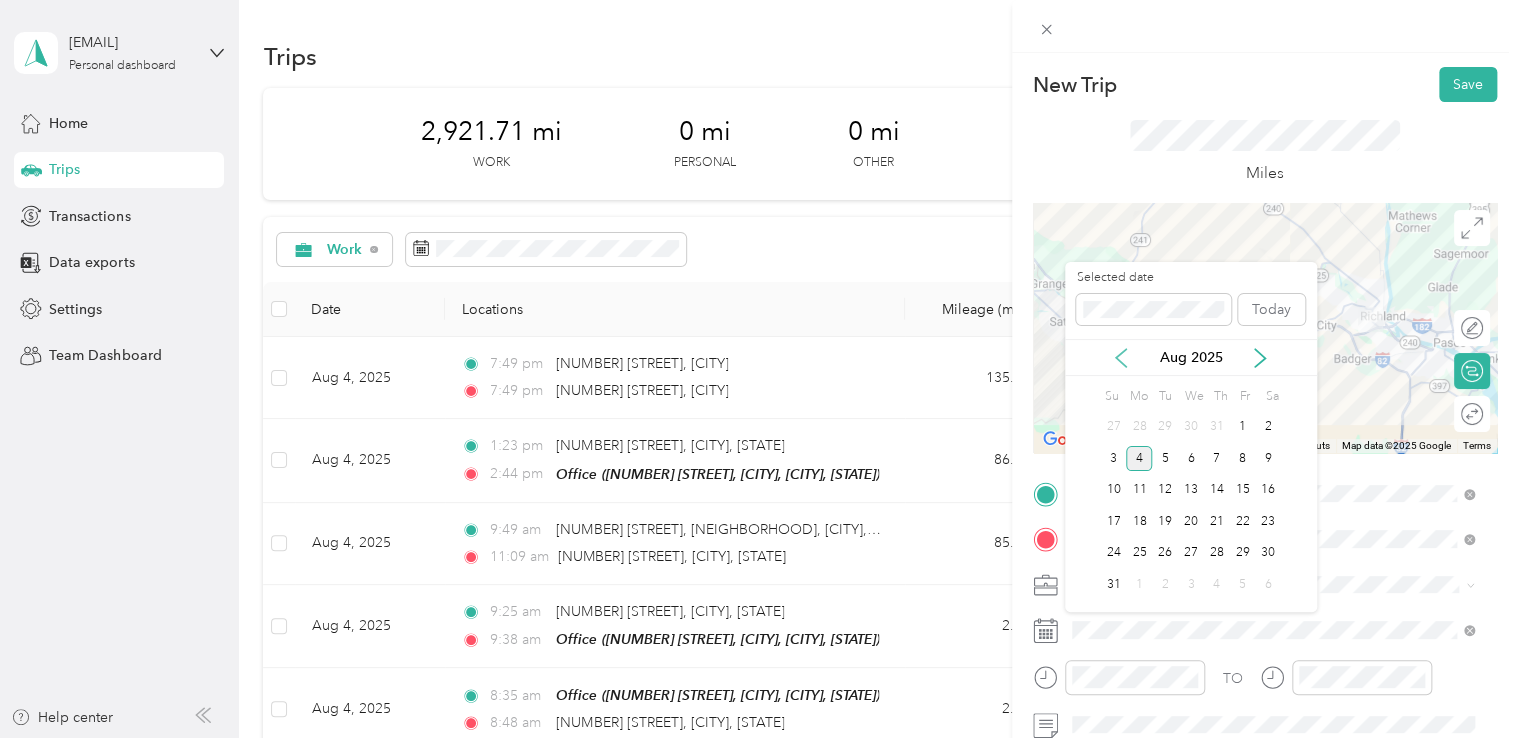 click 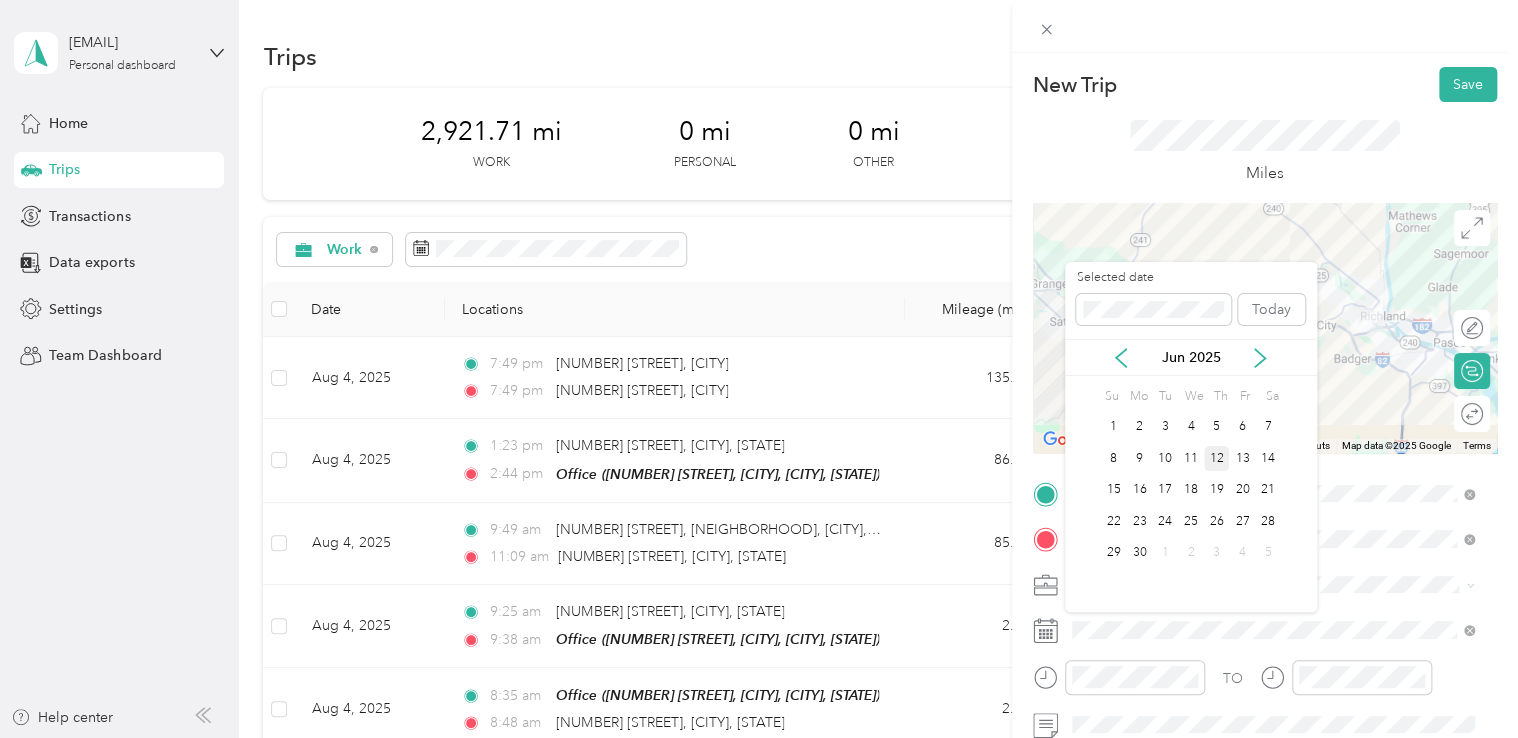 click on "12" at bounding box center (1217, 458) 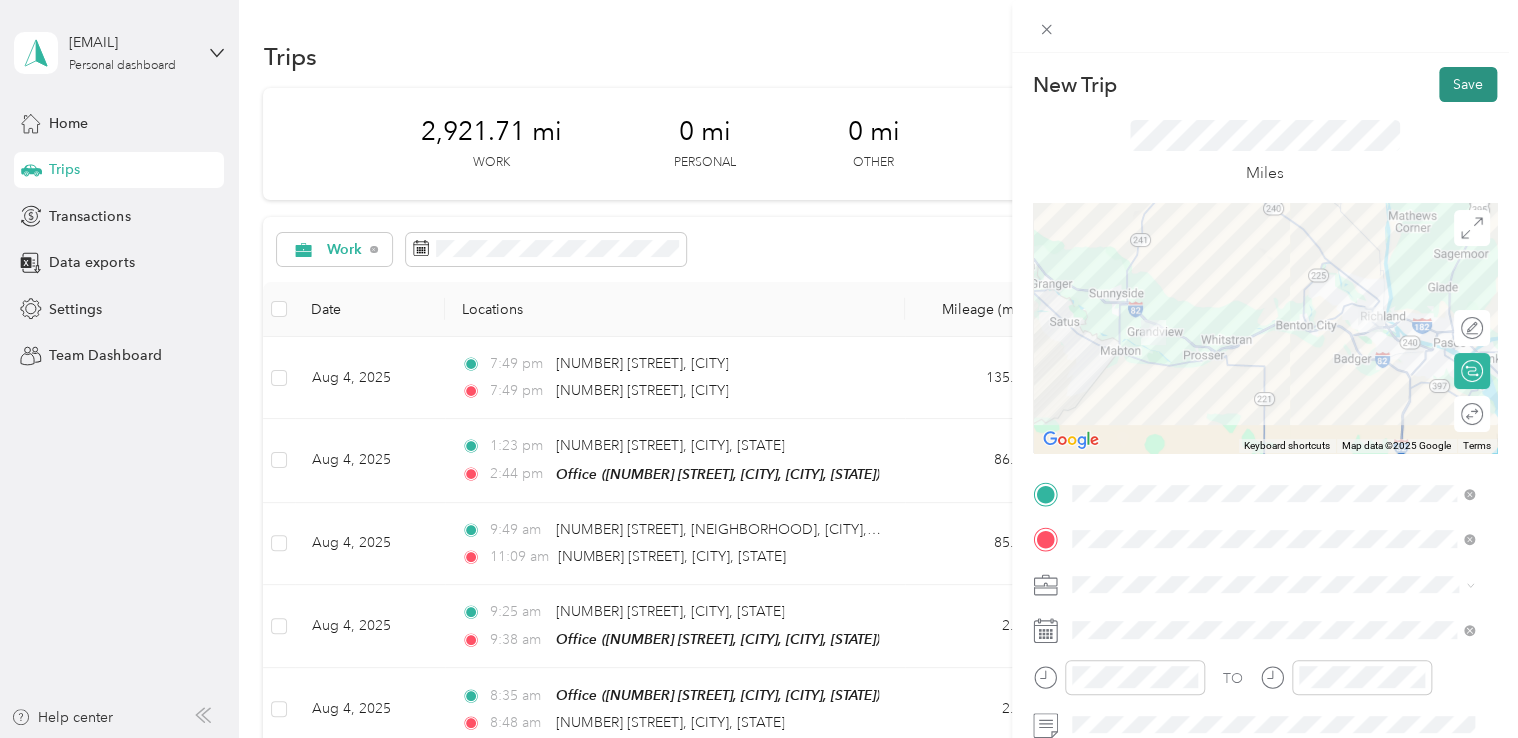 click on "Save" at bounding box center (1468, 84) 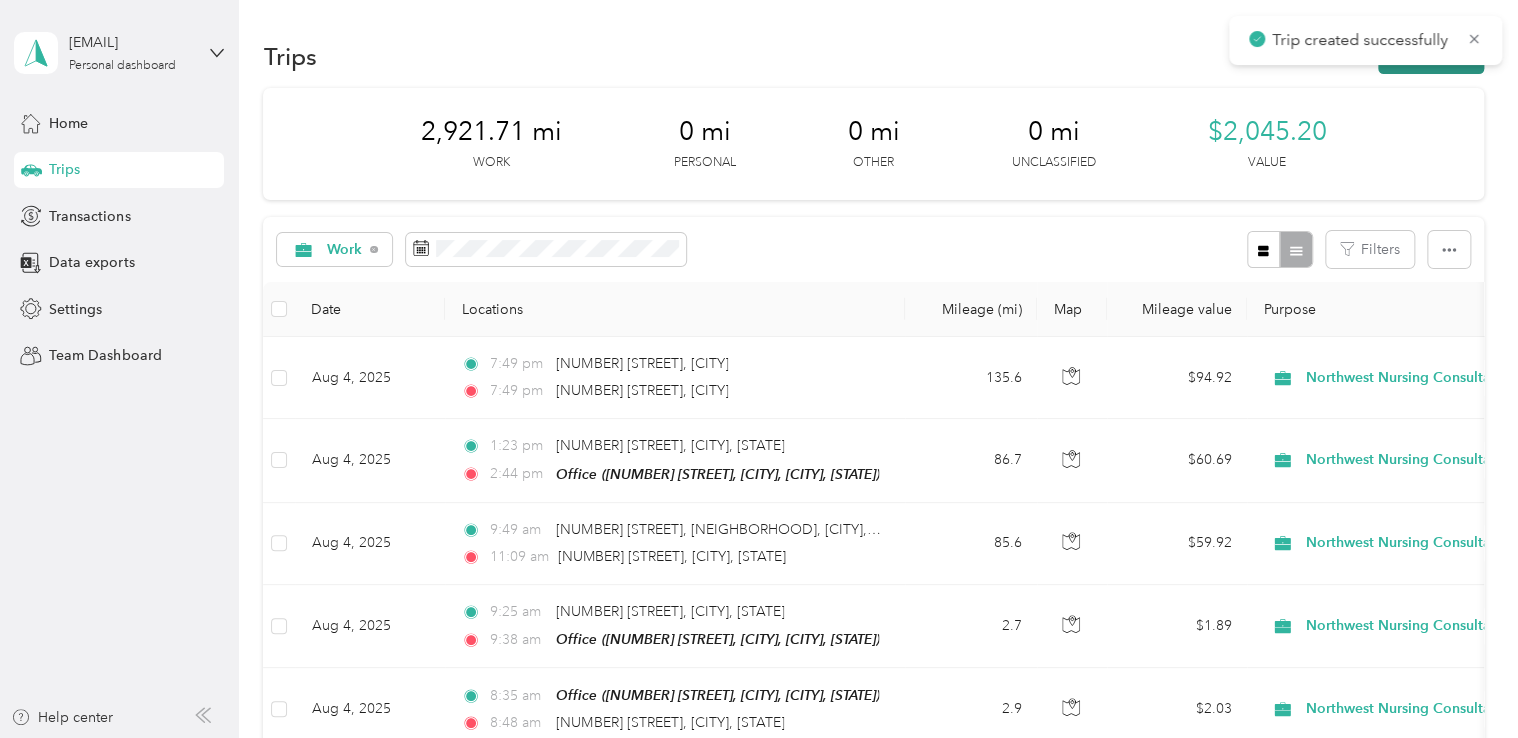 click on "New trip" at bounding box center [1431, 56] 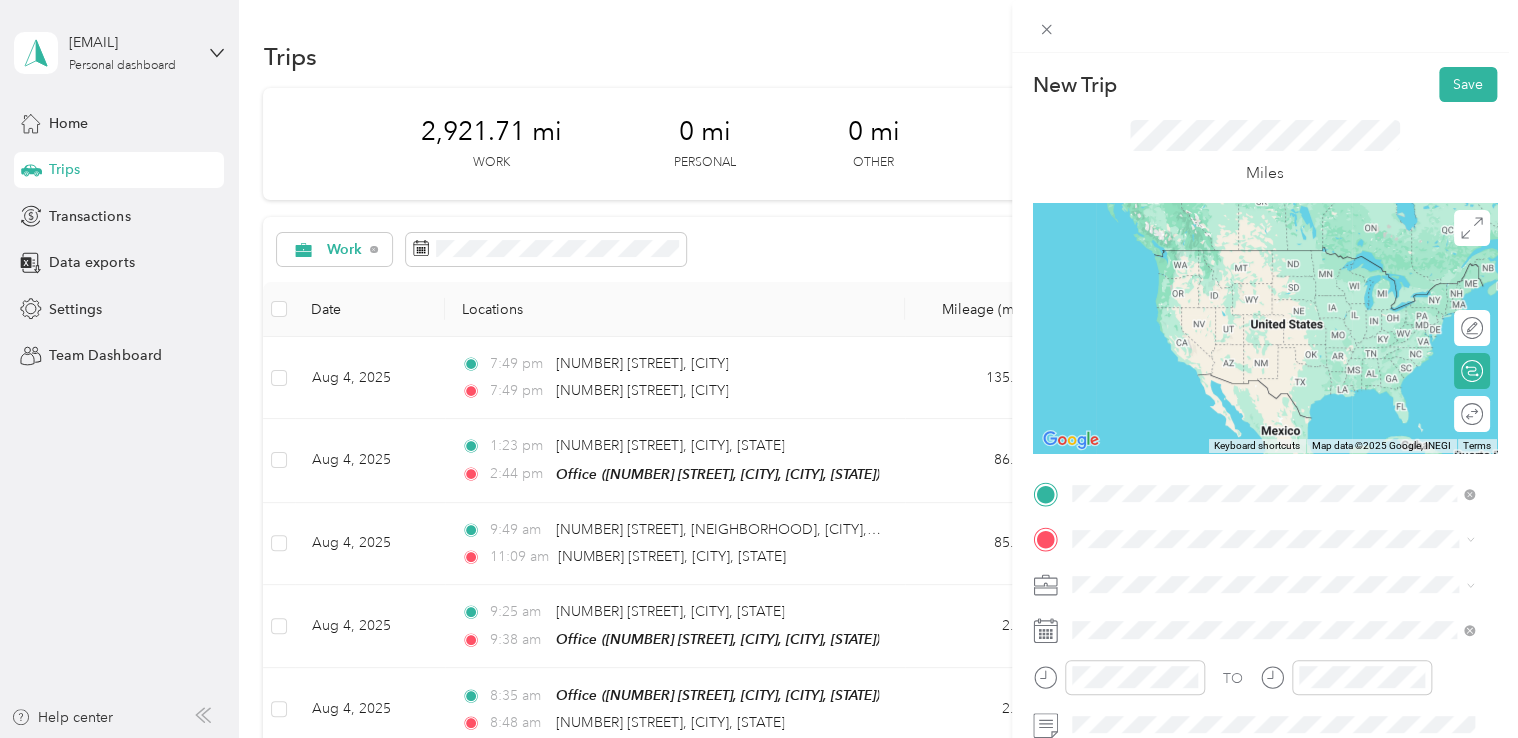 click on "[NUMBER] [STREET]
[CITY], [STATE] [POSTAL_CODE], [COUNTRY]" at bounding box center (1253, 258) 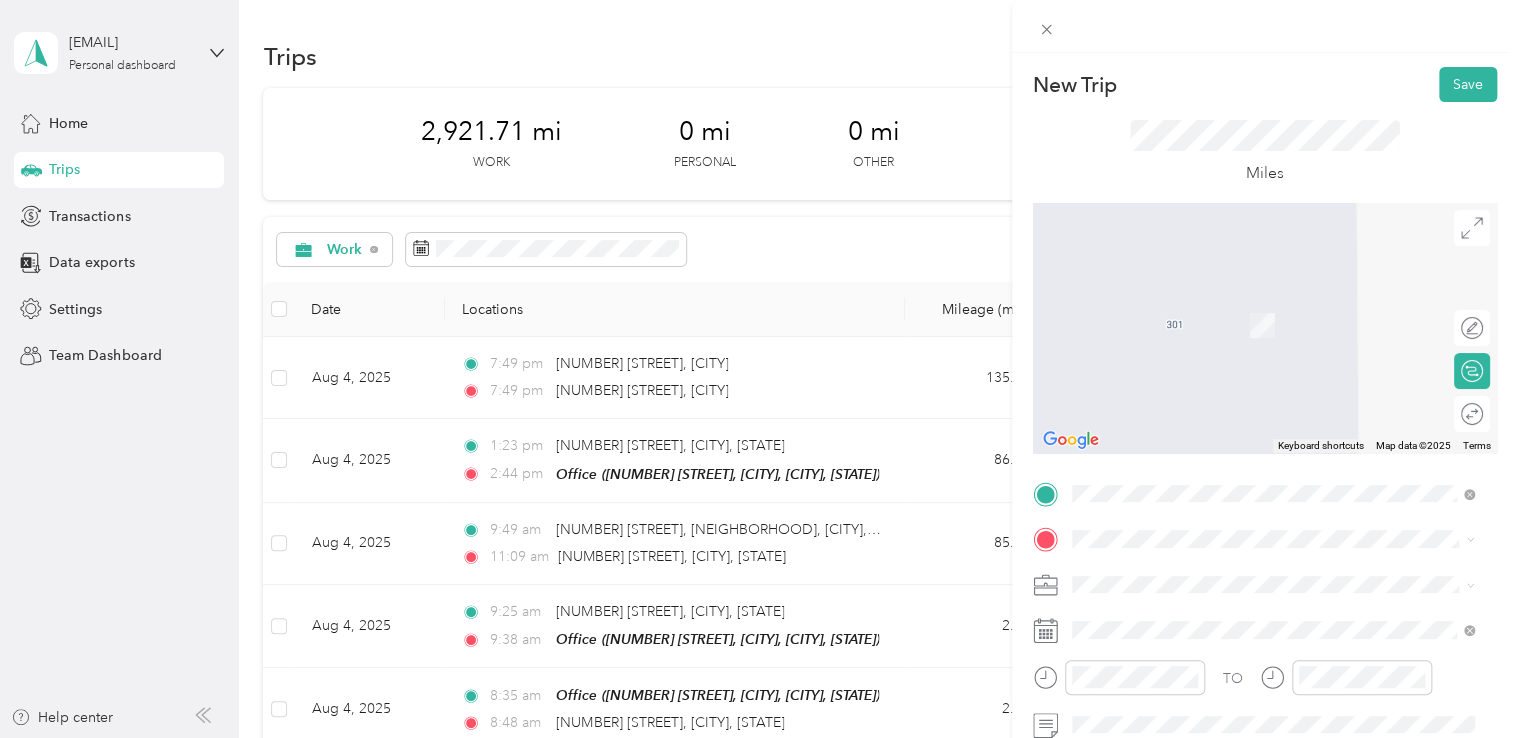 click on "[NUMBER] [STREET]
[CITY], [STATE] [POSTAL_CODE], [COUNTRY]" at bounding box center [1253, 302] 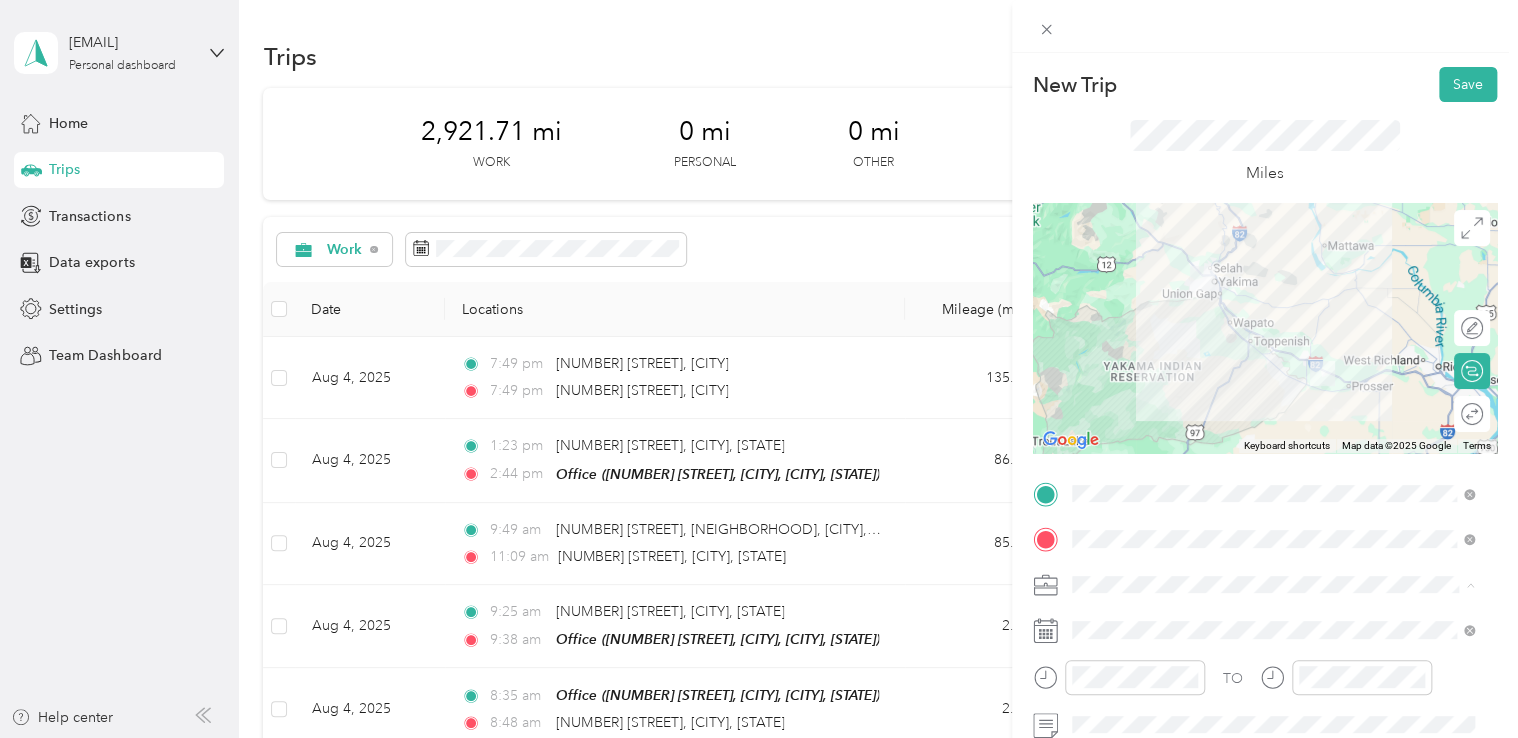 click on "Northwest Nursing Consultants" at bounding box center [1273, 374] 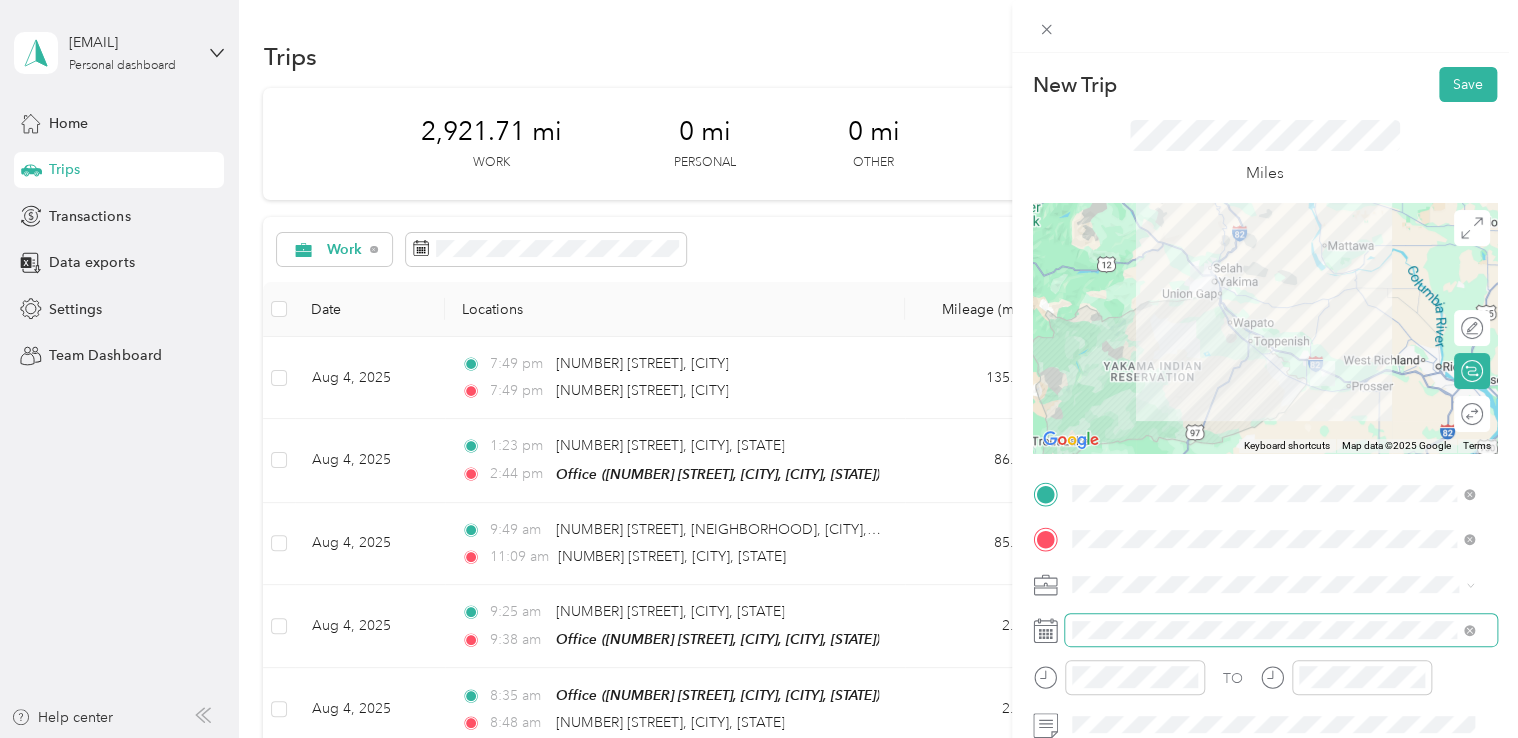 click at bounding box center [1281, 630] 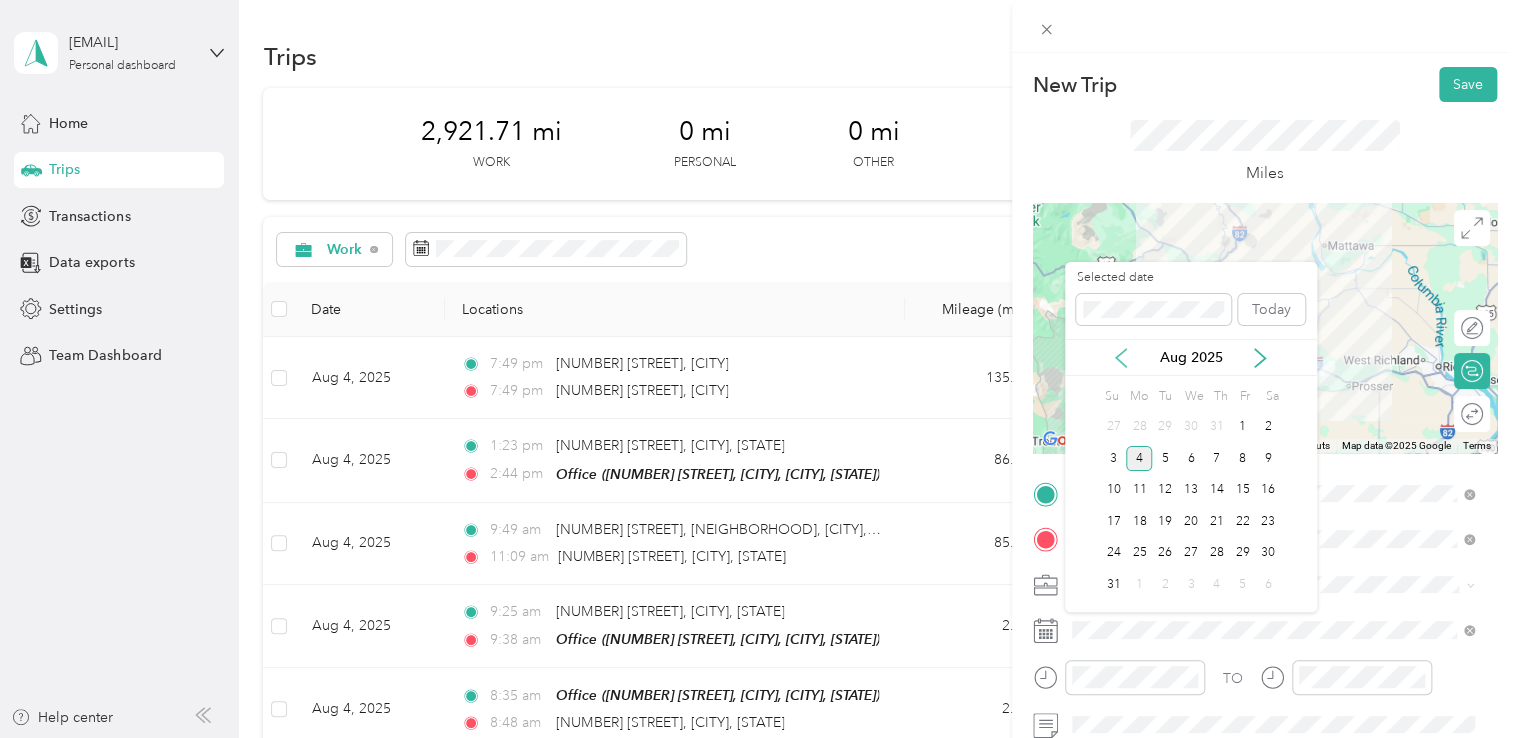 click 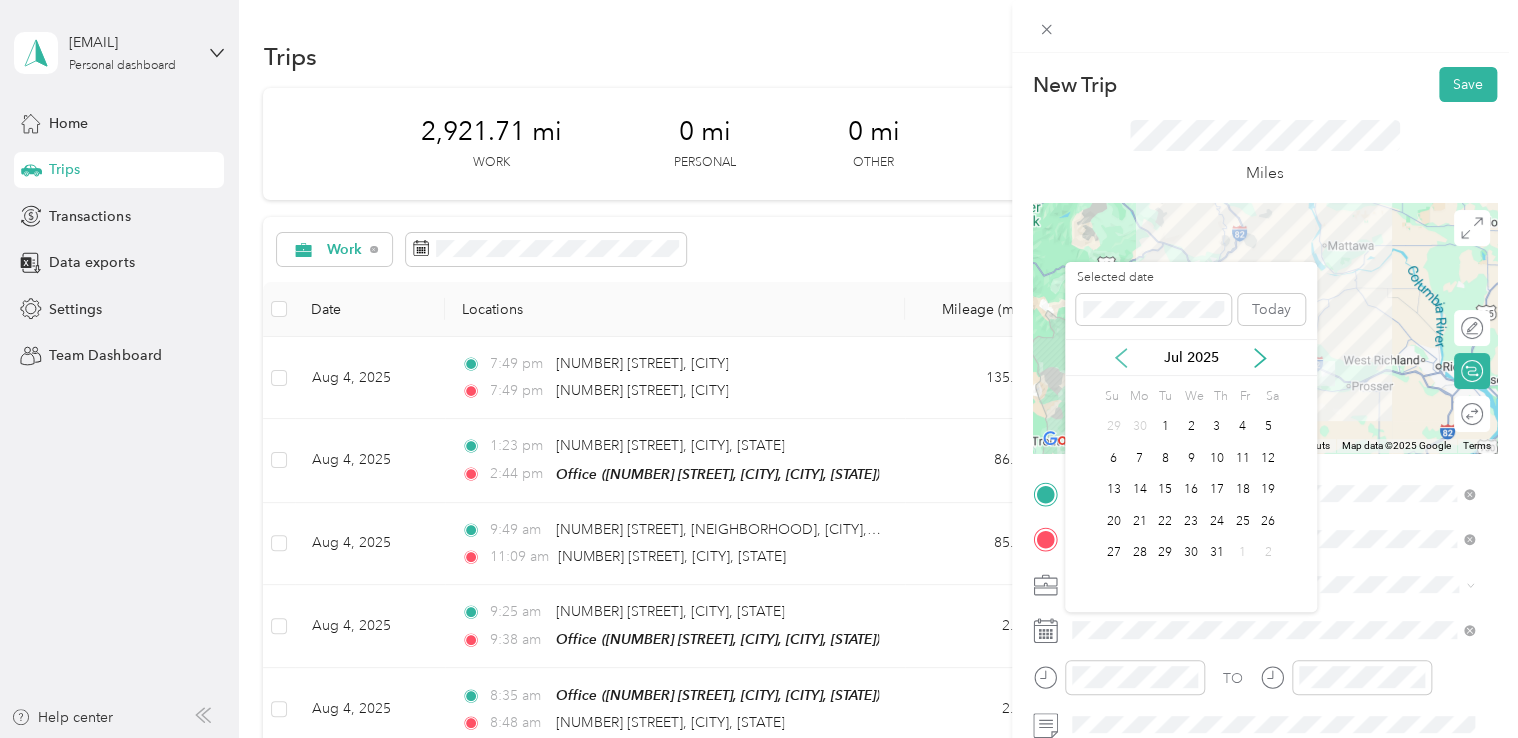 click 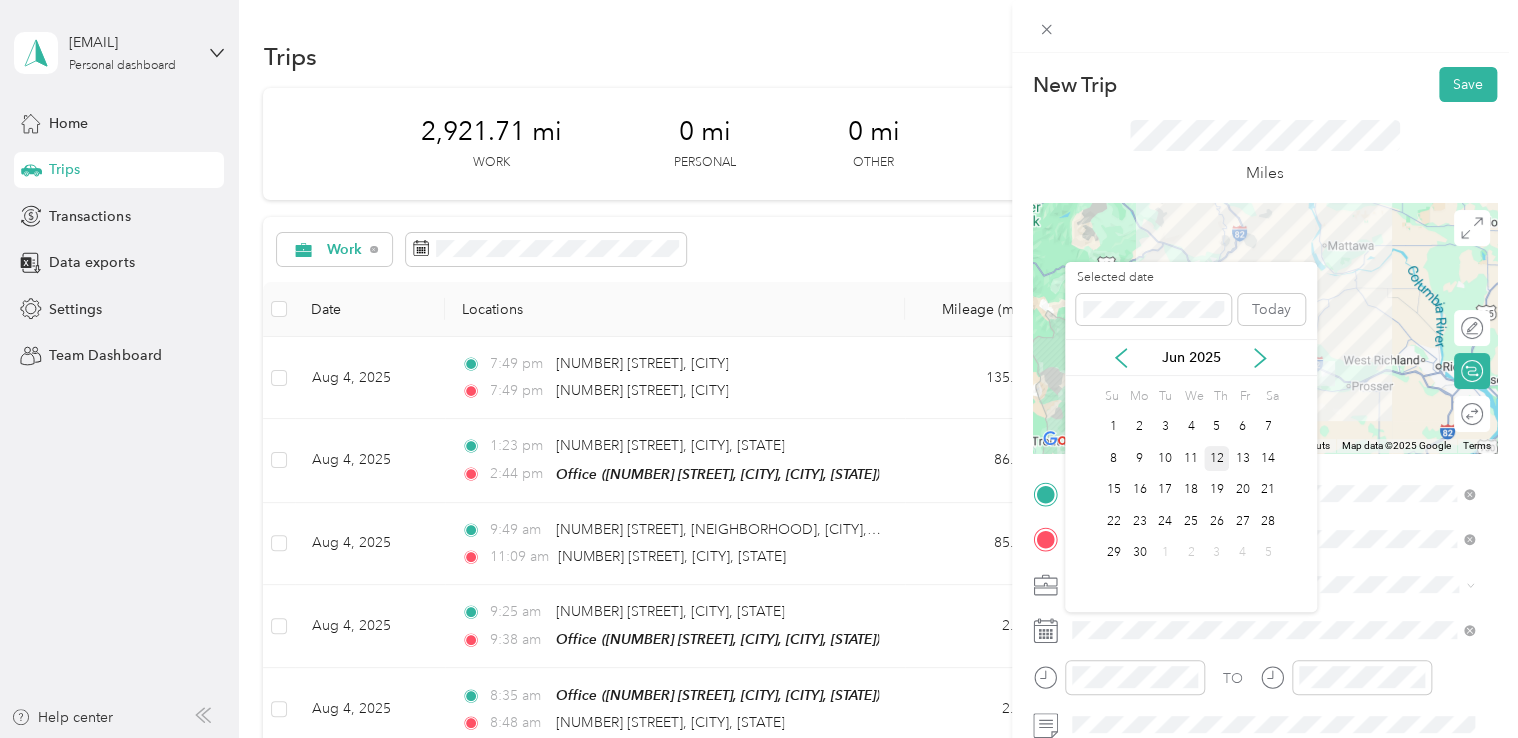 click on "12" at bounding box center [1217, 458] 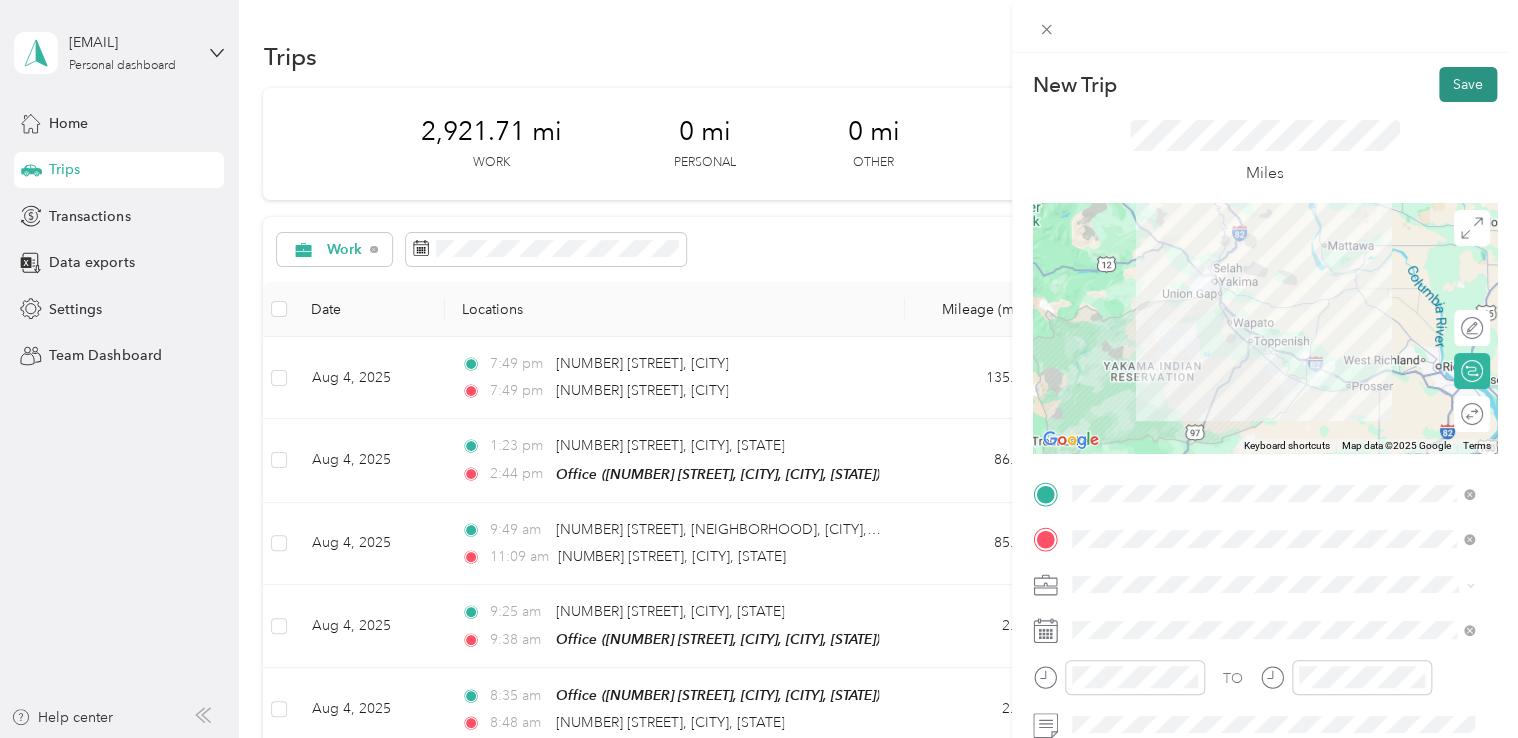 click on "Save" at bounding box center (1468, 84) 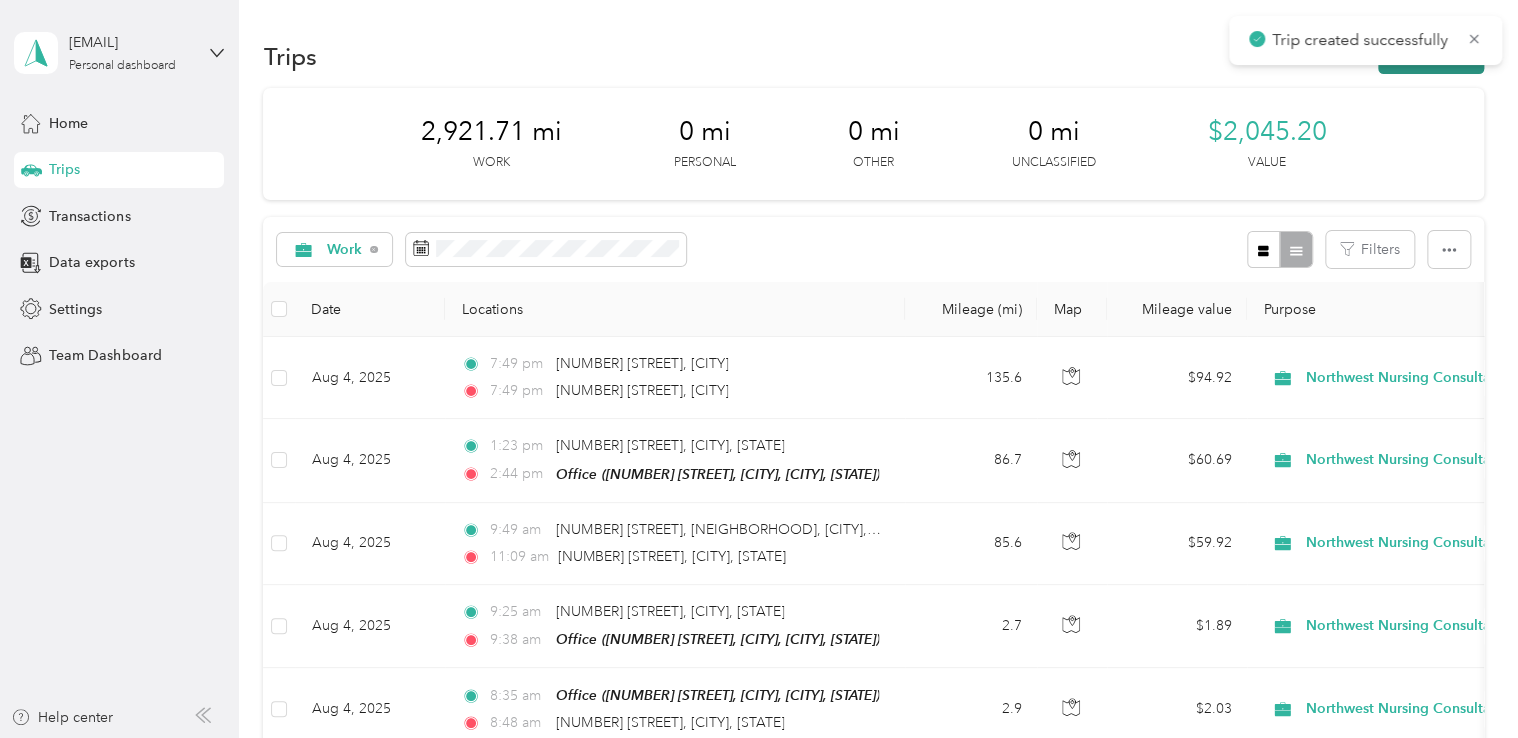 click on "New trip" at bounding box center (1431, 56) 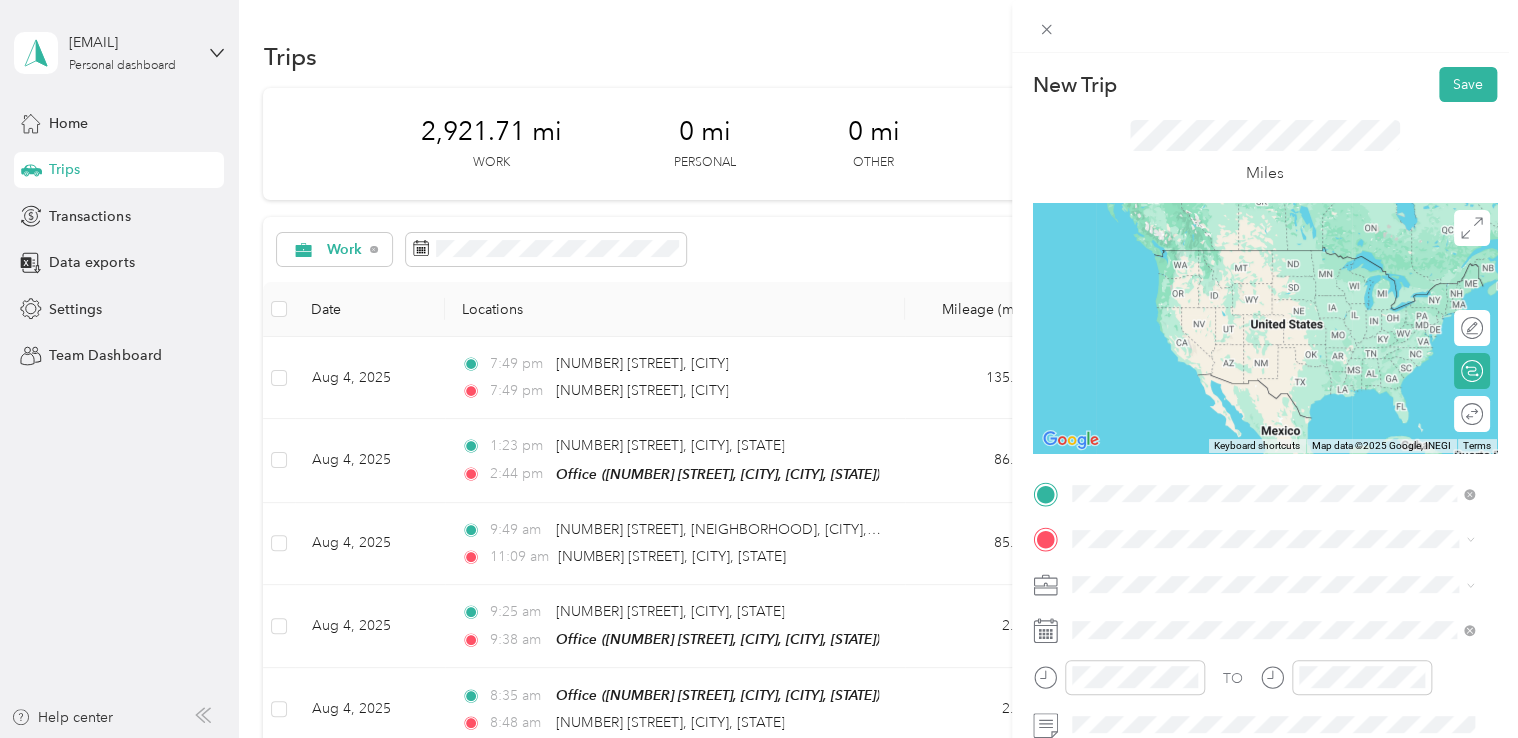 click on "[NUMBER] [STREET]
[CITY], [STATE] [POSTAL_CODE], [COUNTRY]" at bounding box center (1273, 259) 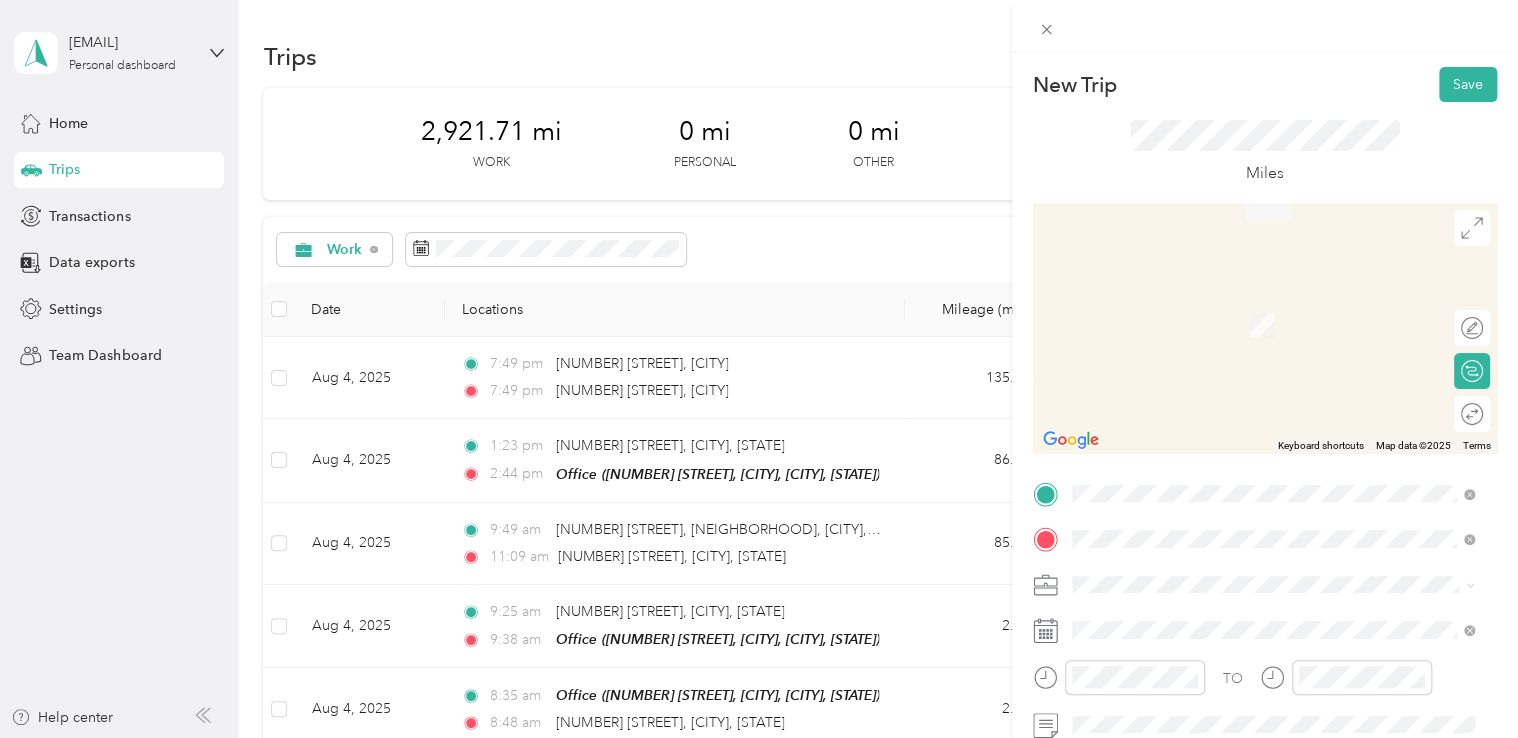 click on "[NUMBER] [STREET]
[CITY], [STATE] [POSTAL_CODE], [COUNTRY]" at bounding box center (1253, 381) 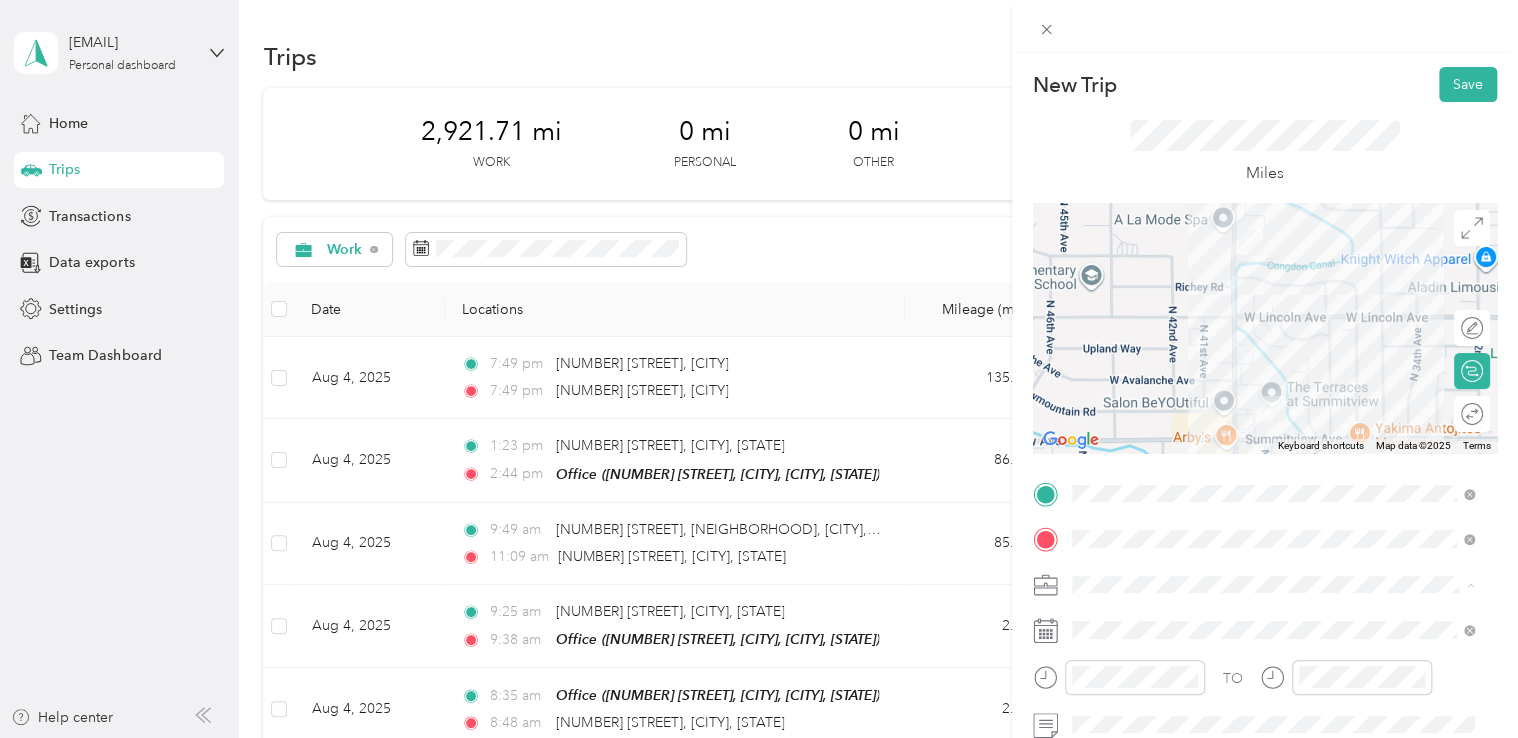 click on "Northwest Nursing Consultants" at bounding box center [1273, 374] 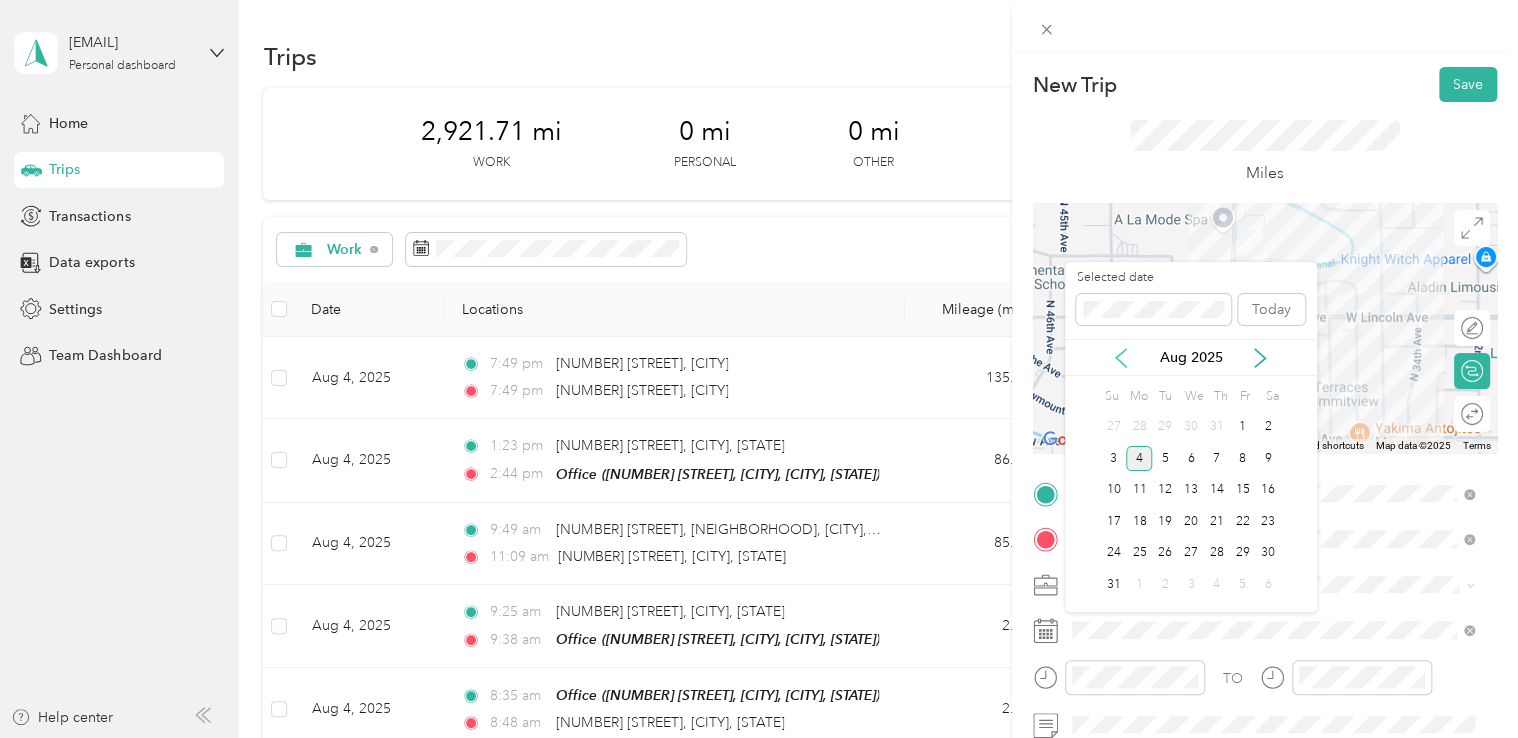 click 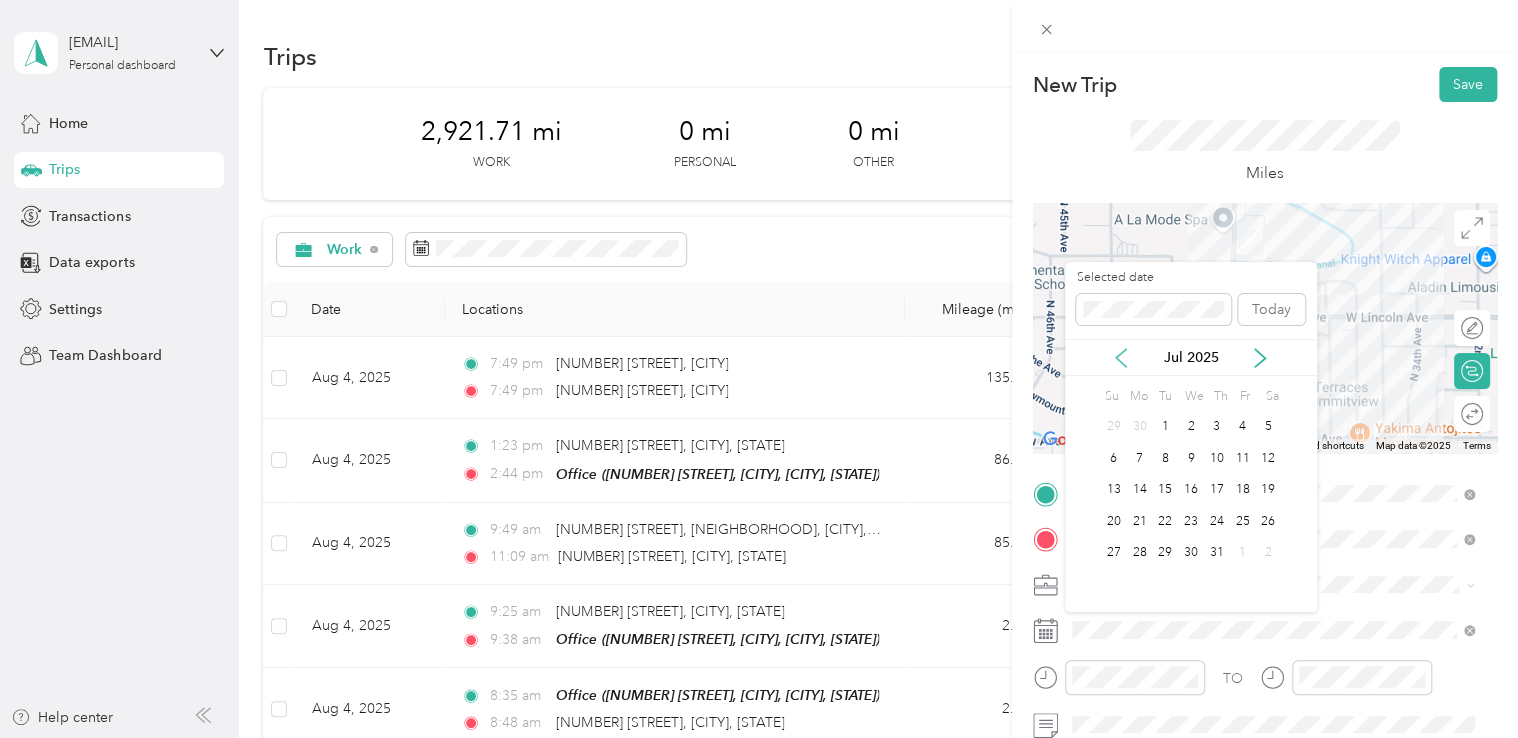 click 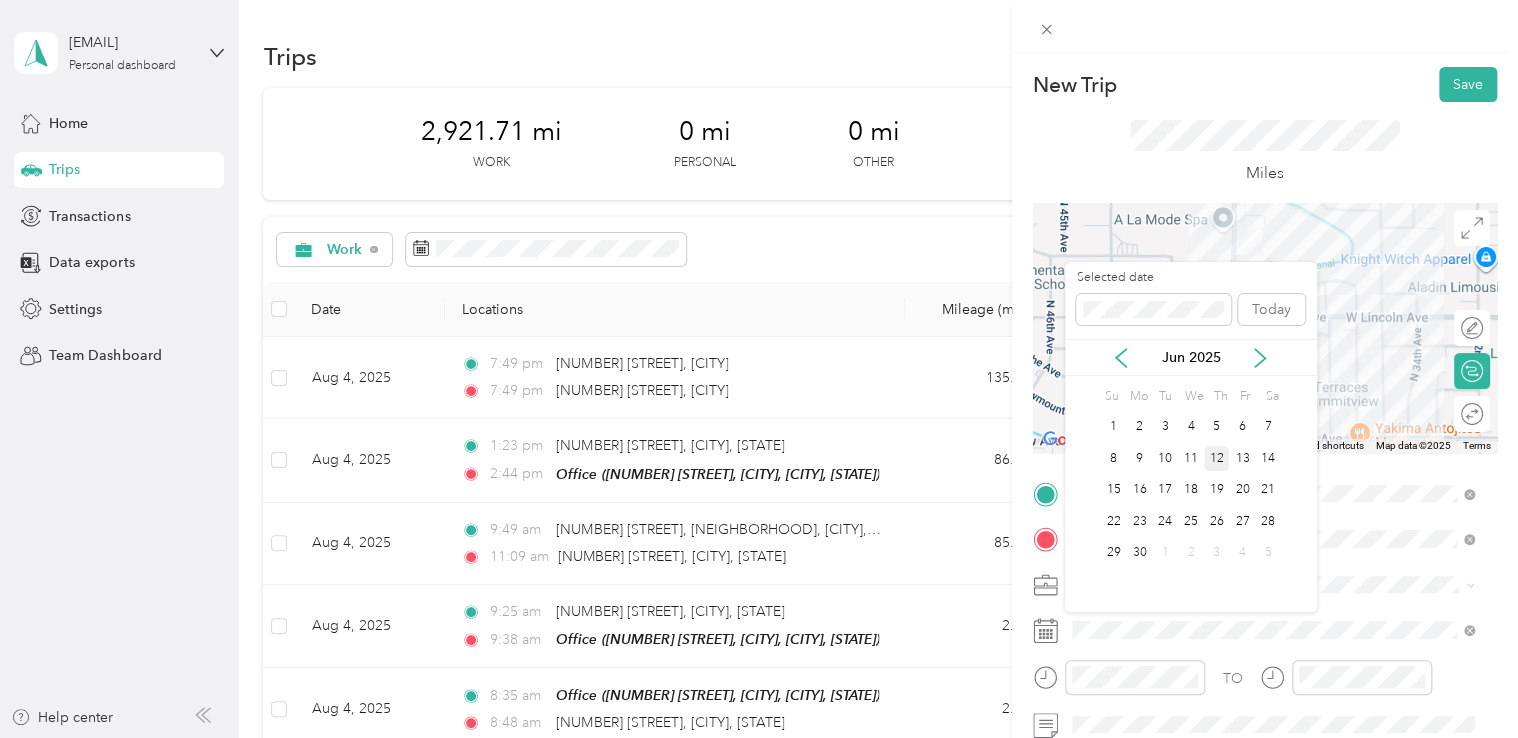 click on "12" at bounding box center (1217, 458) 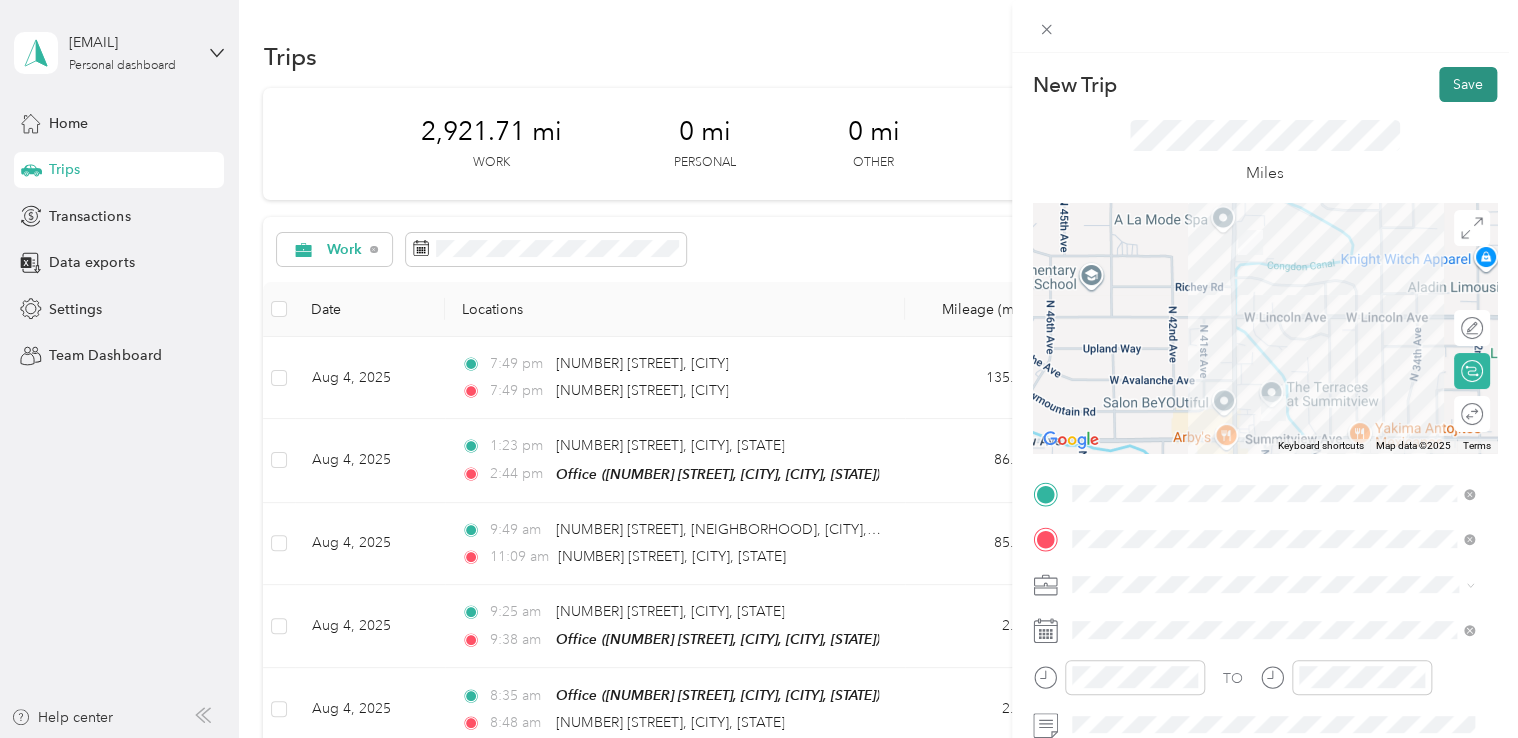 click on "Save" at bounding box center [1468, 84] 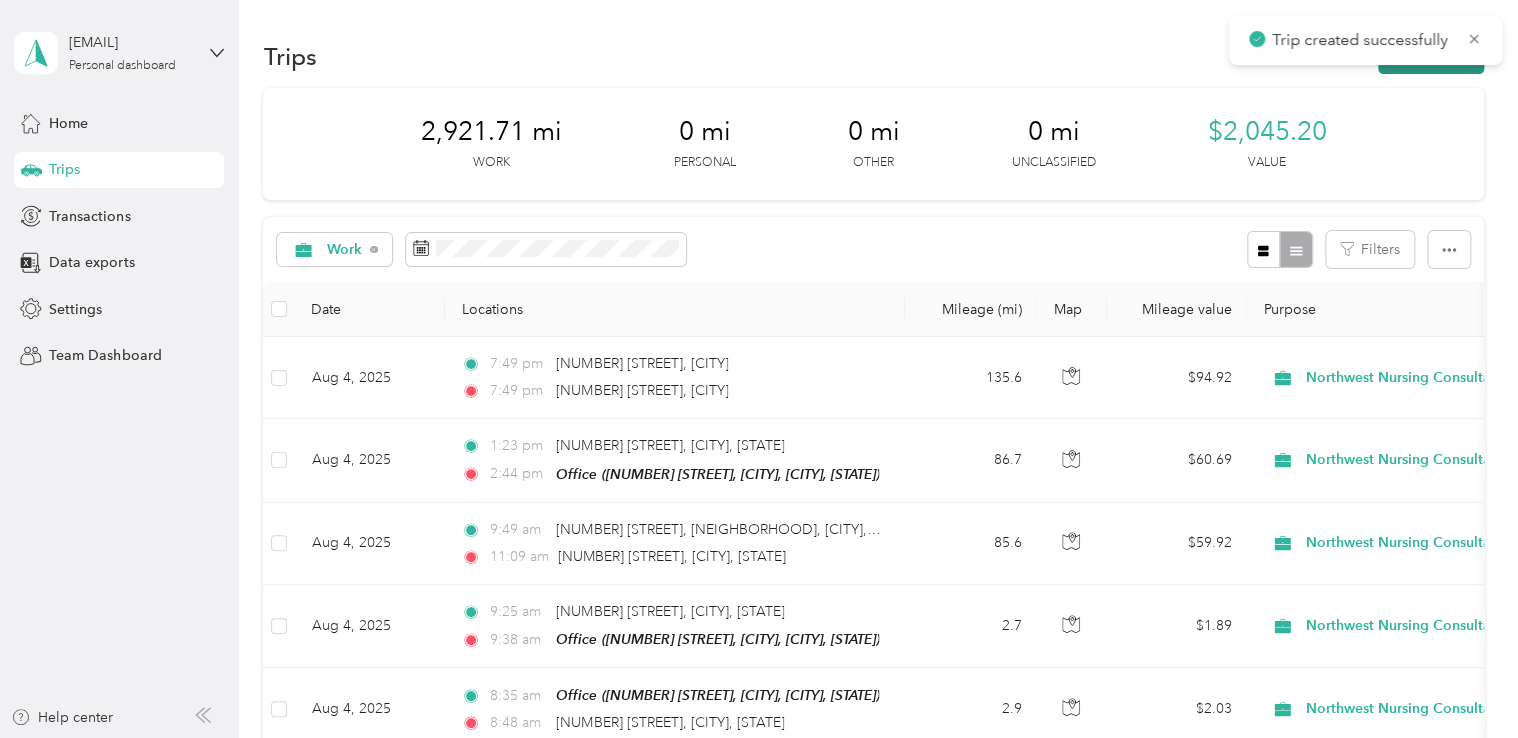click on "New trip" at bounding box center [1431, 56] 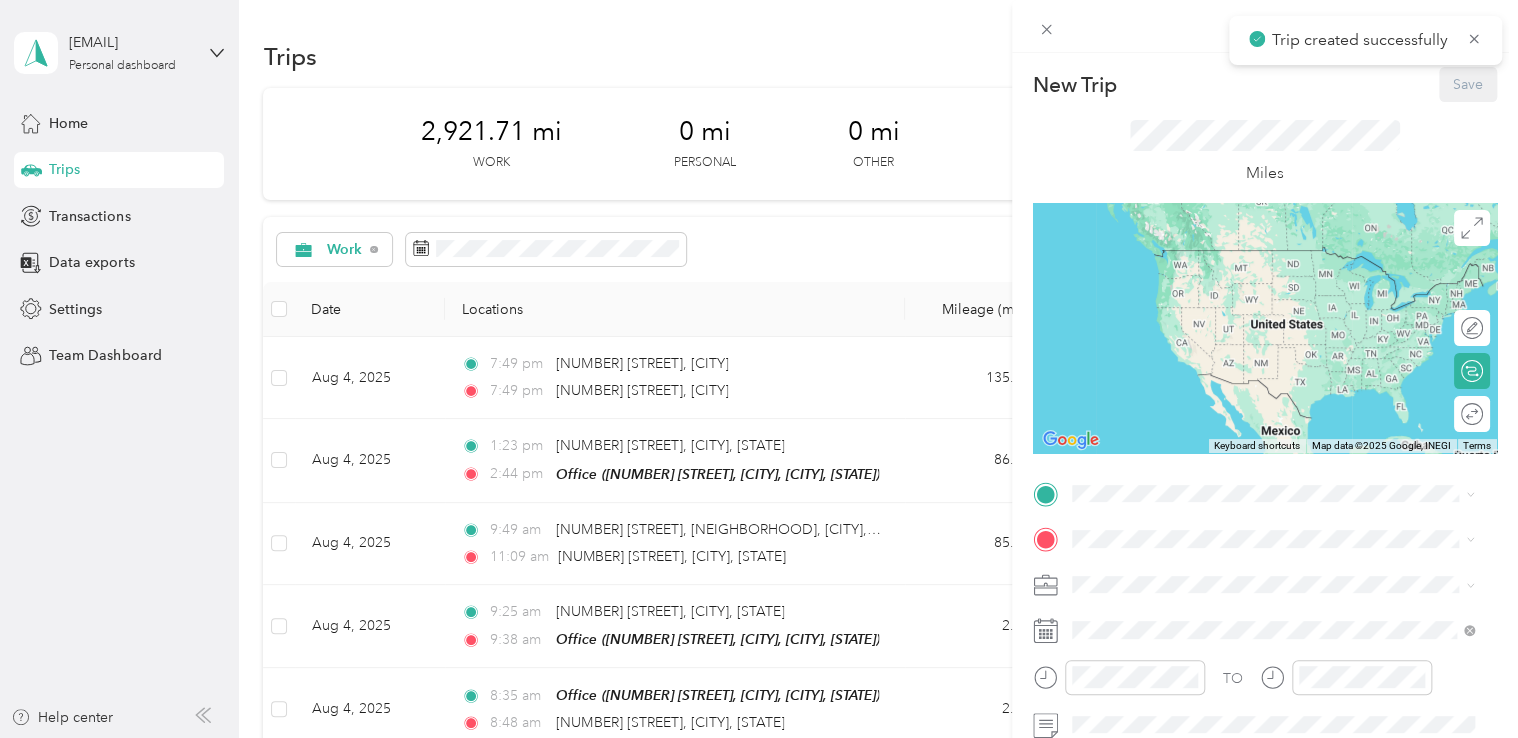 click on "TO Add photo" at bounding box center (1265, 697) 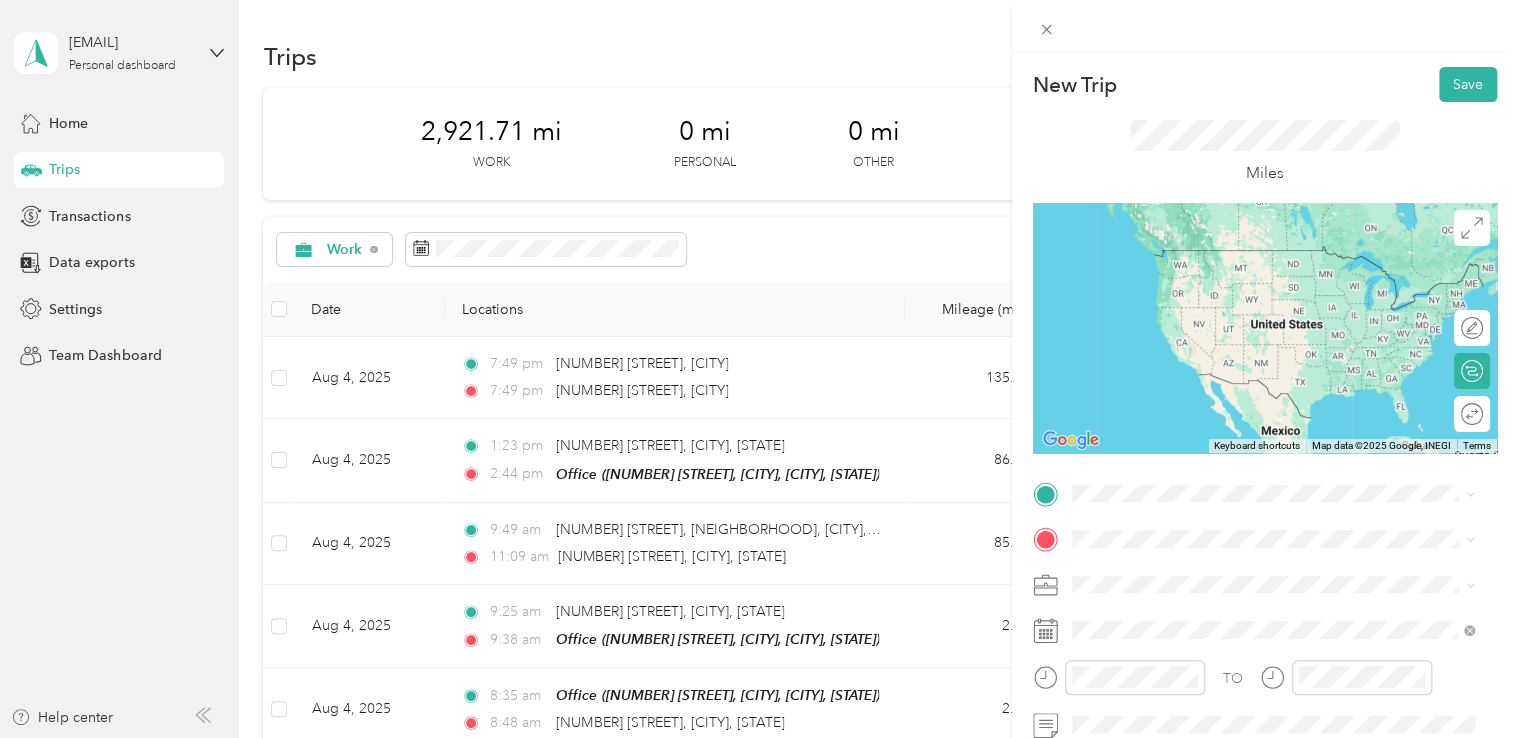 click on "[NUMBER] [STREET]
[CITY], [STATE] [POSTAL_CODE], [COUNTRY]" at bounding box center (1253, 254) 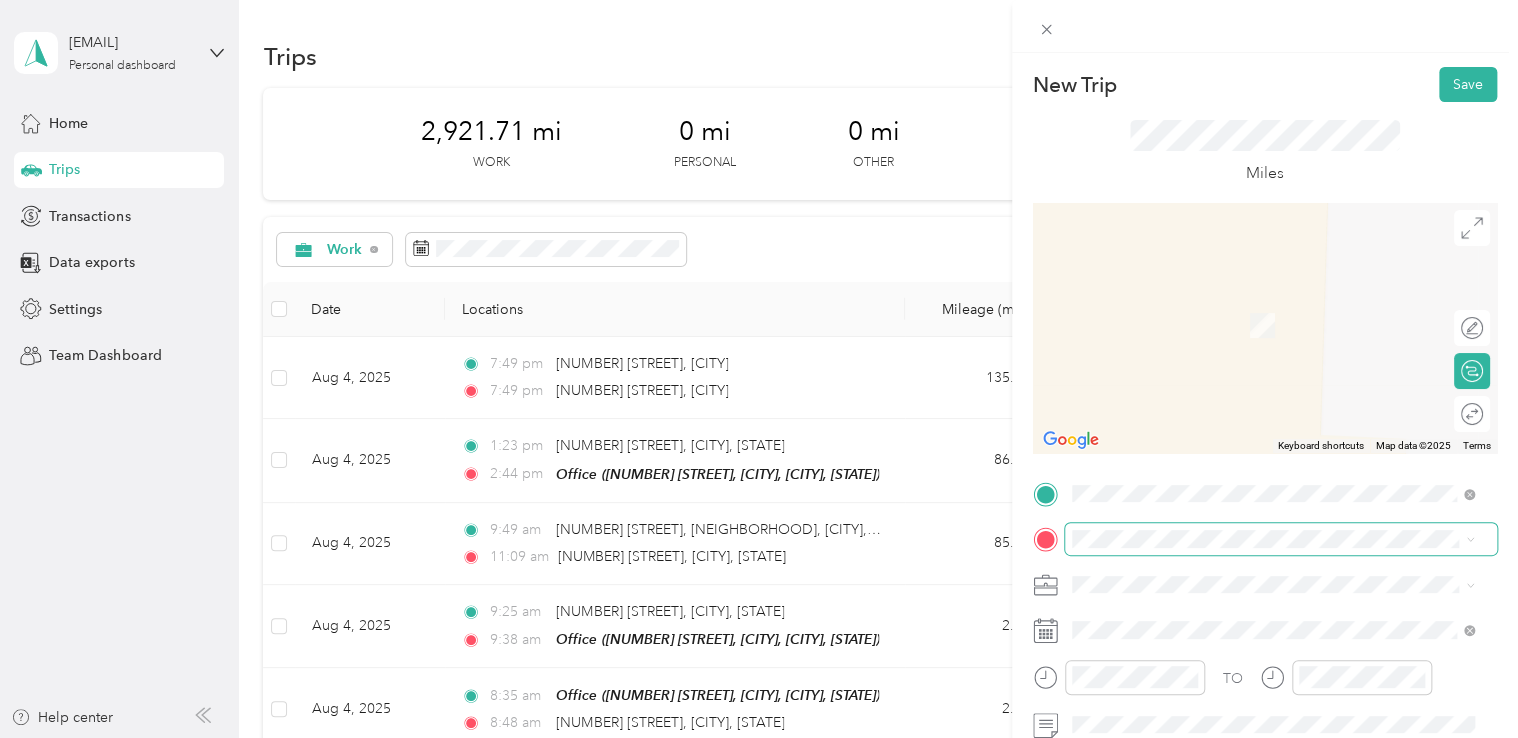 click at bounding box center [1281, 539] 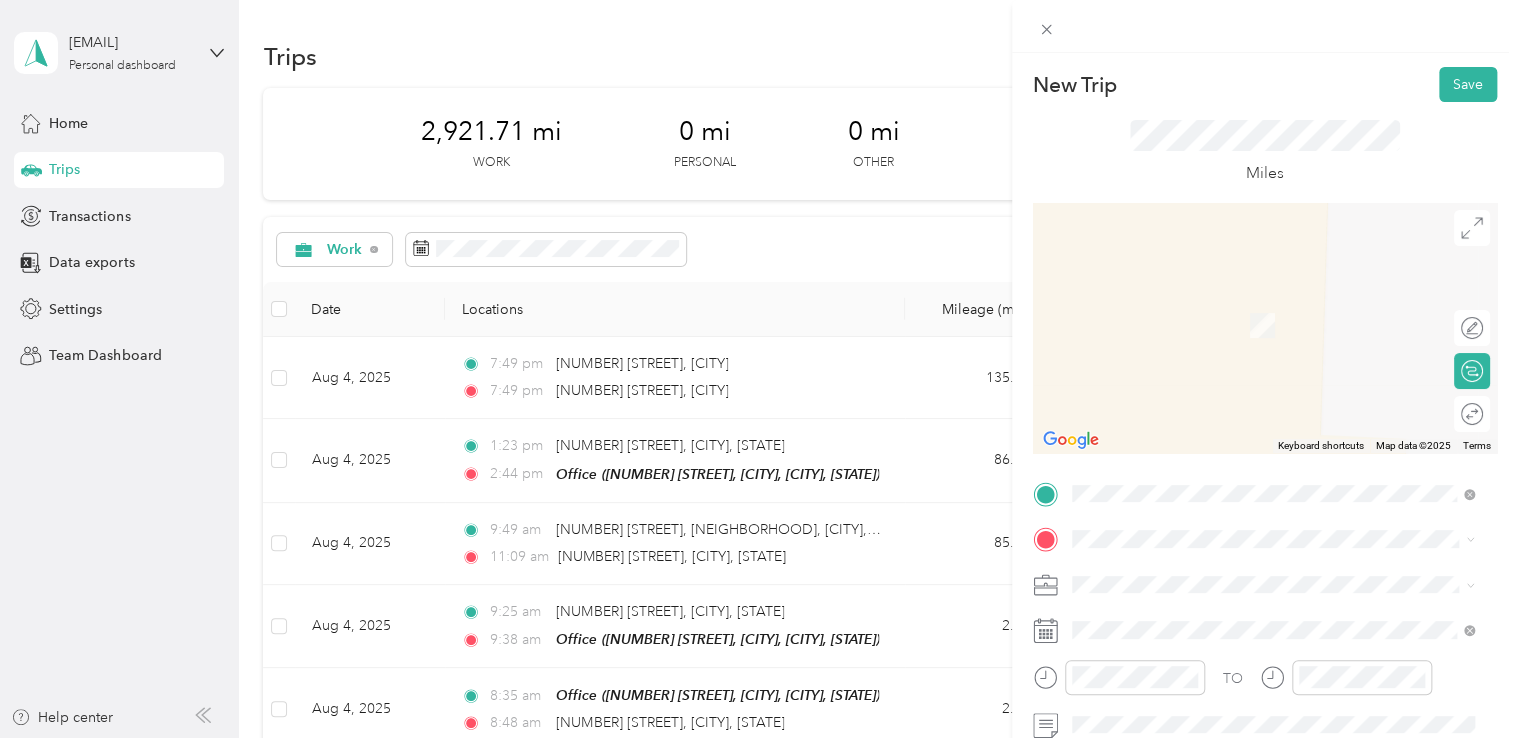 click on "Office" at bounding box center (1129, 618) 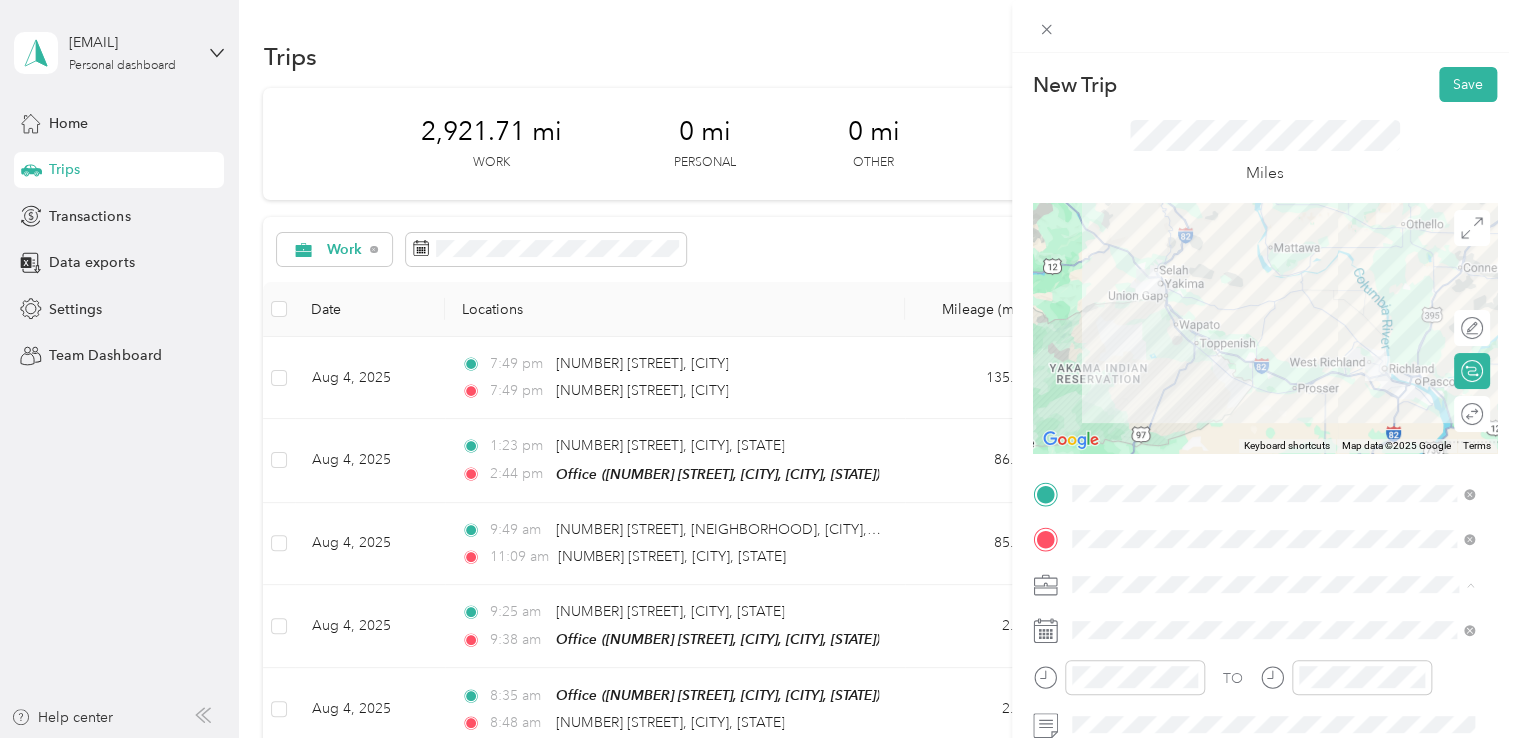 click on "Northwest Nursing Consultants" at bounding box center (1273, 374) 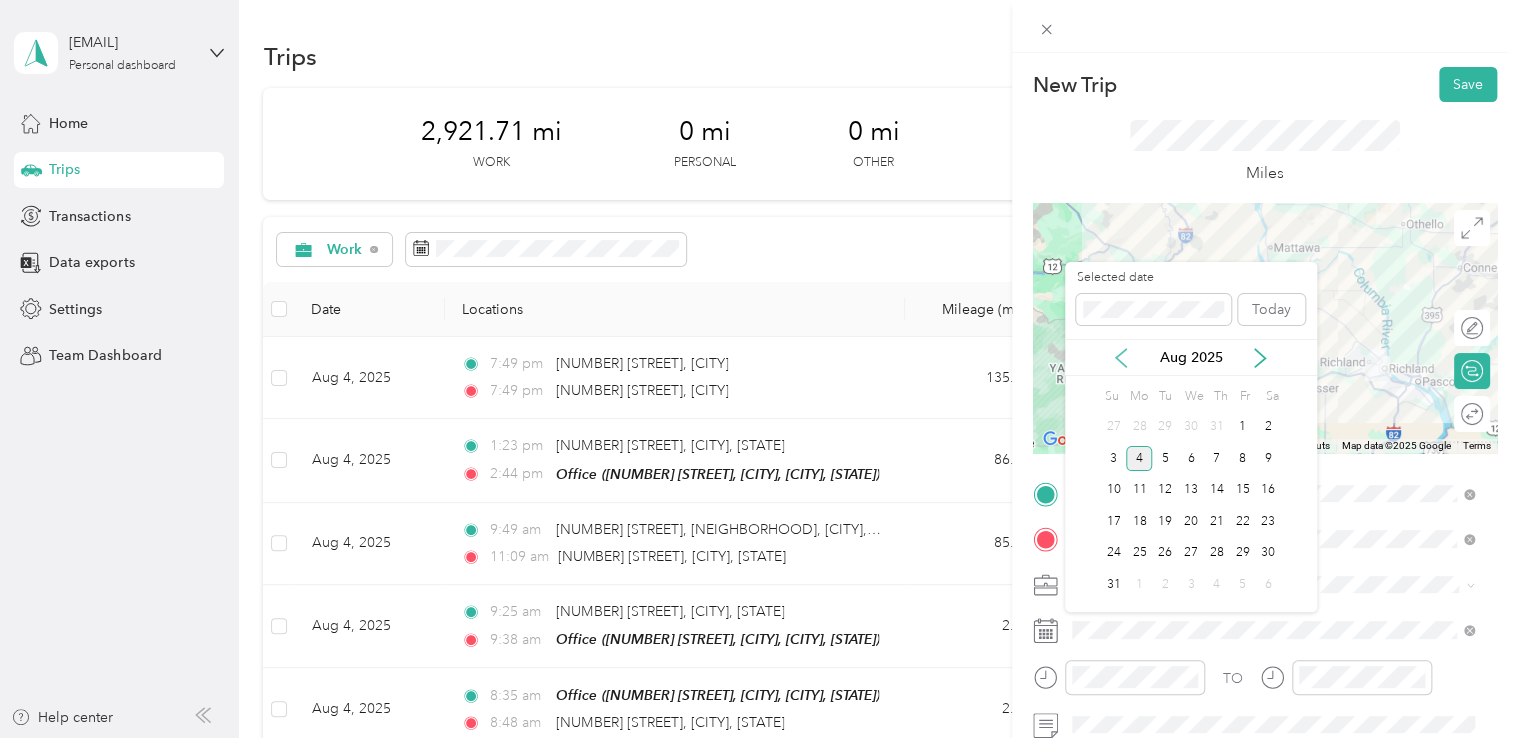 click 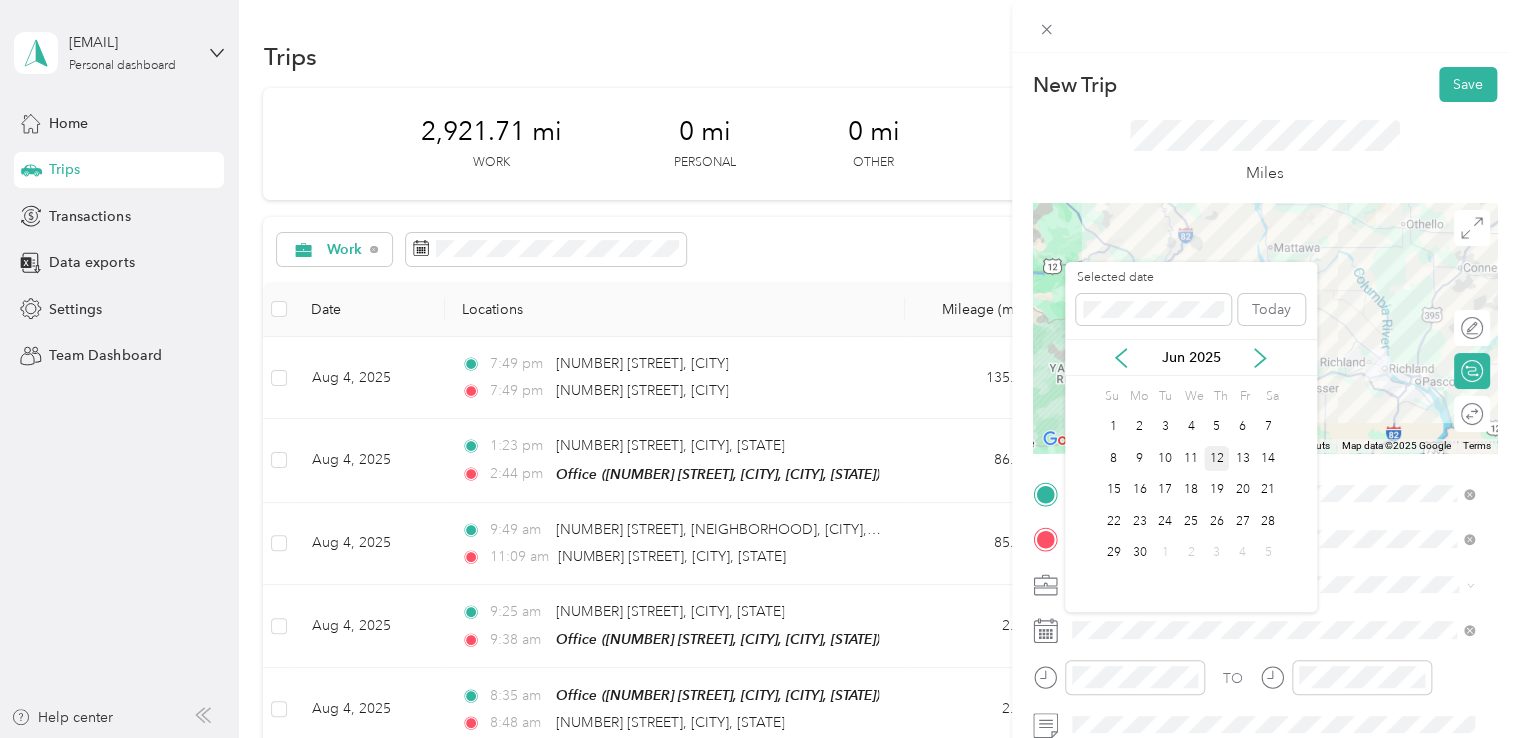 click on "12" at bounding box center [1217, 458] 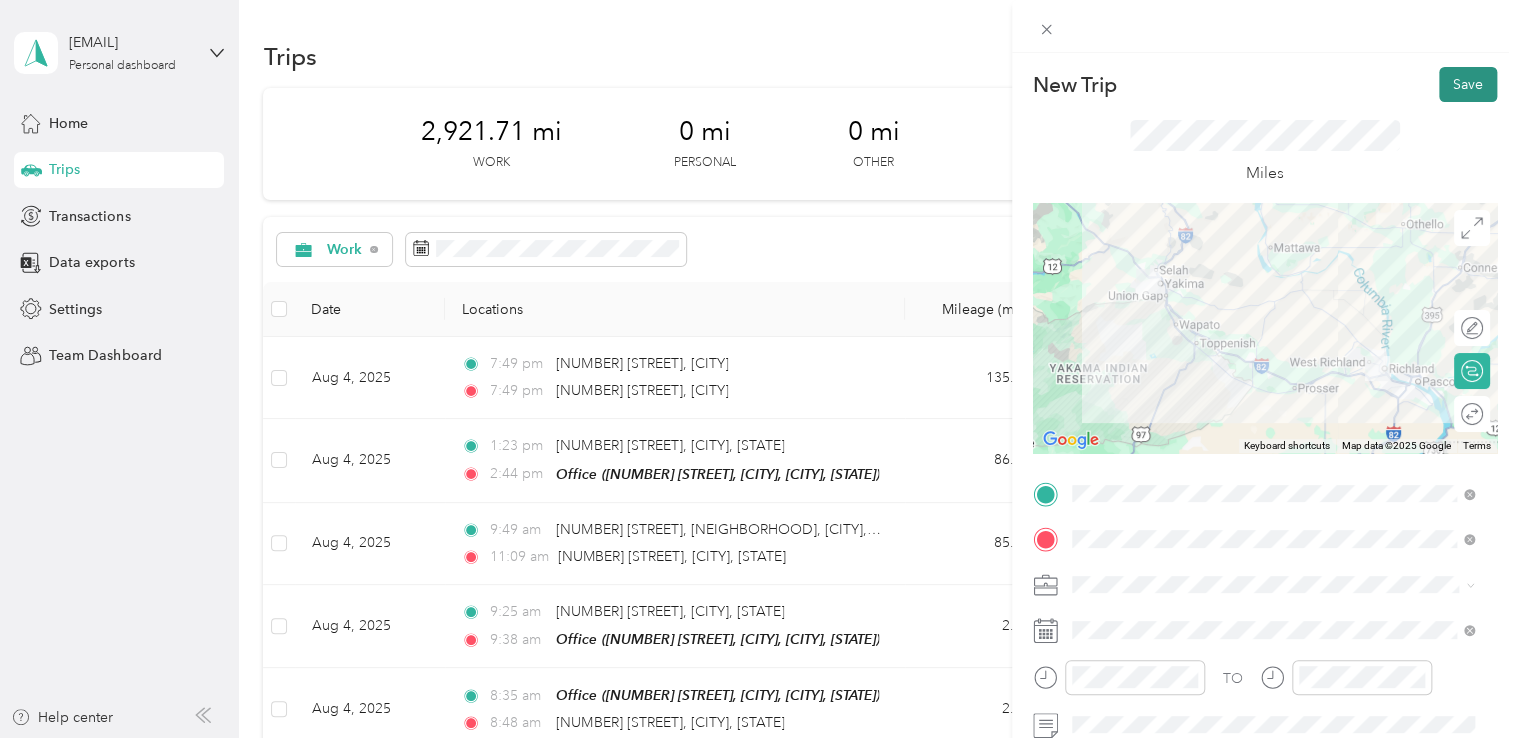 click on "Save" at bounding box center [1468, 84] 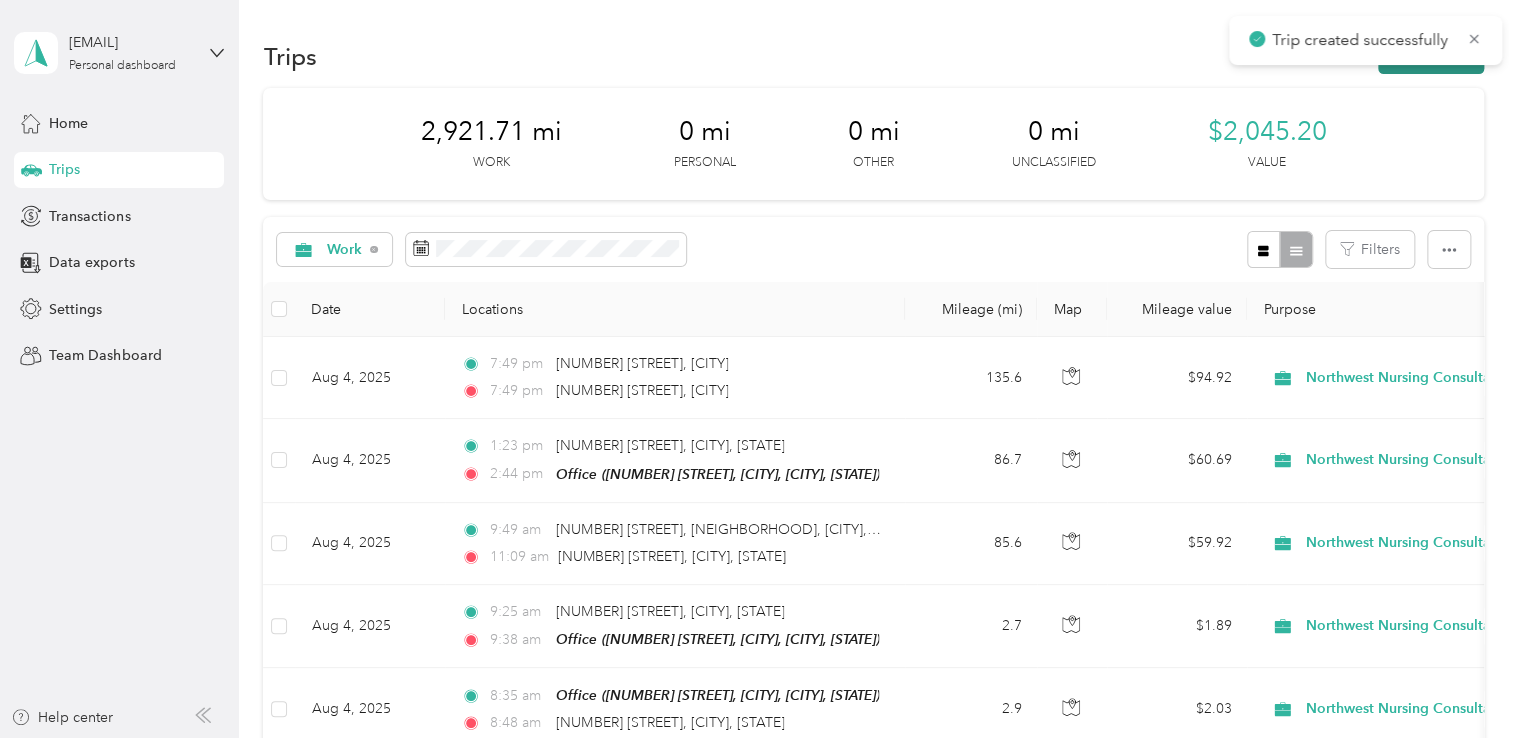 click on "New trip" at bounding box center [1431, 56] 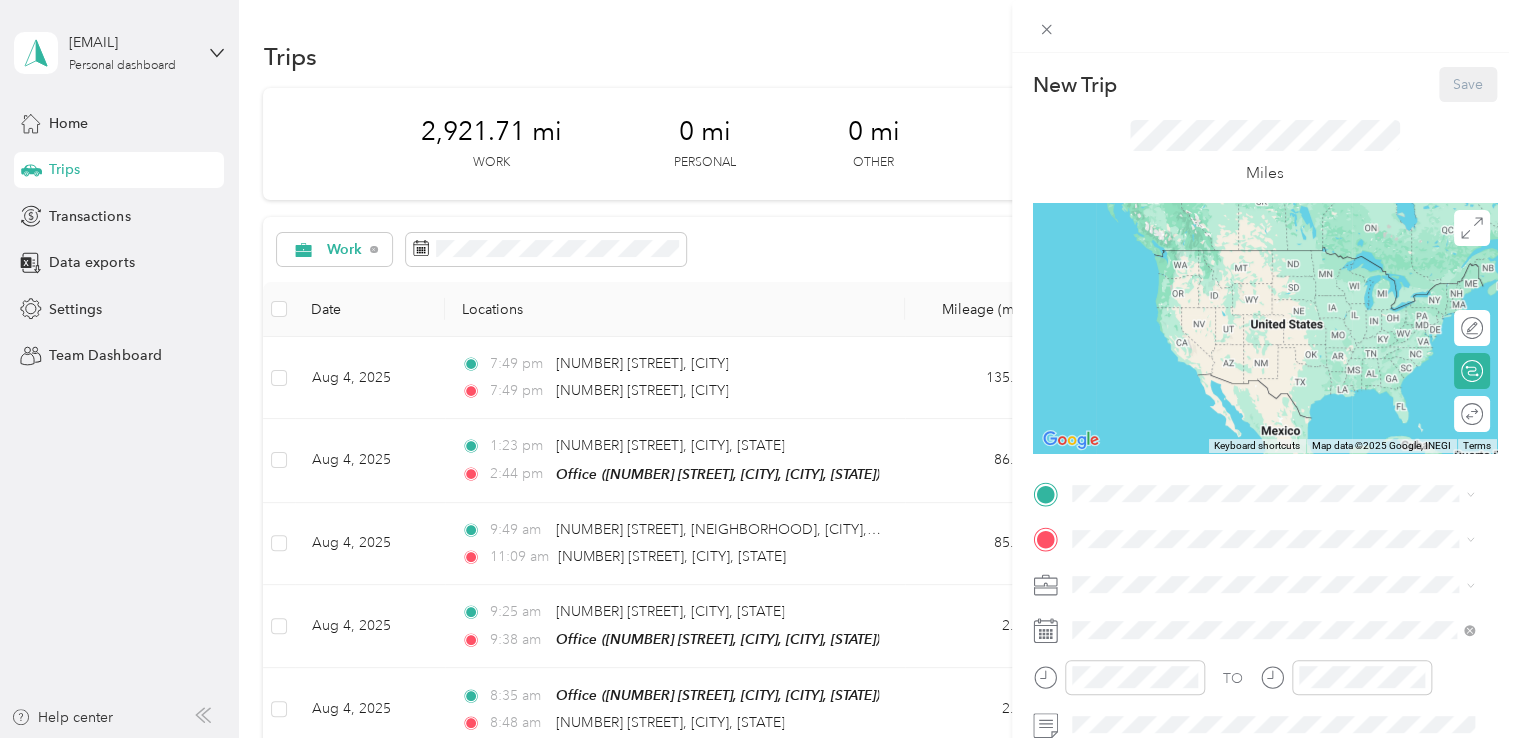 click on "Office [NUMBER] [STREET], [CITY], [POSTAL_CODE], [CITY], [STATE], [COUNTRY]" at bounding box center [1288, 591] 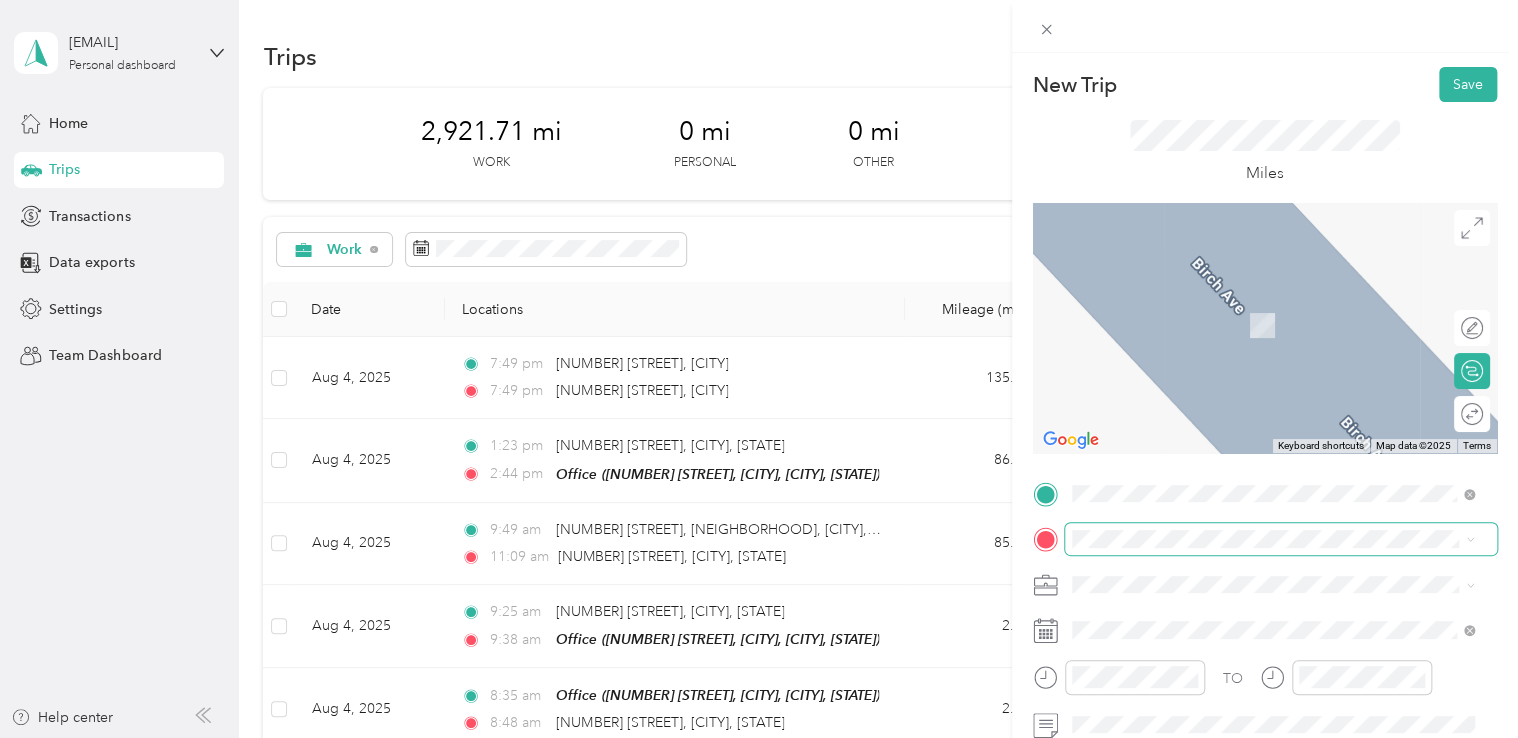 click at bounding box center [1281, 539] 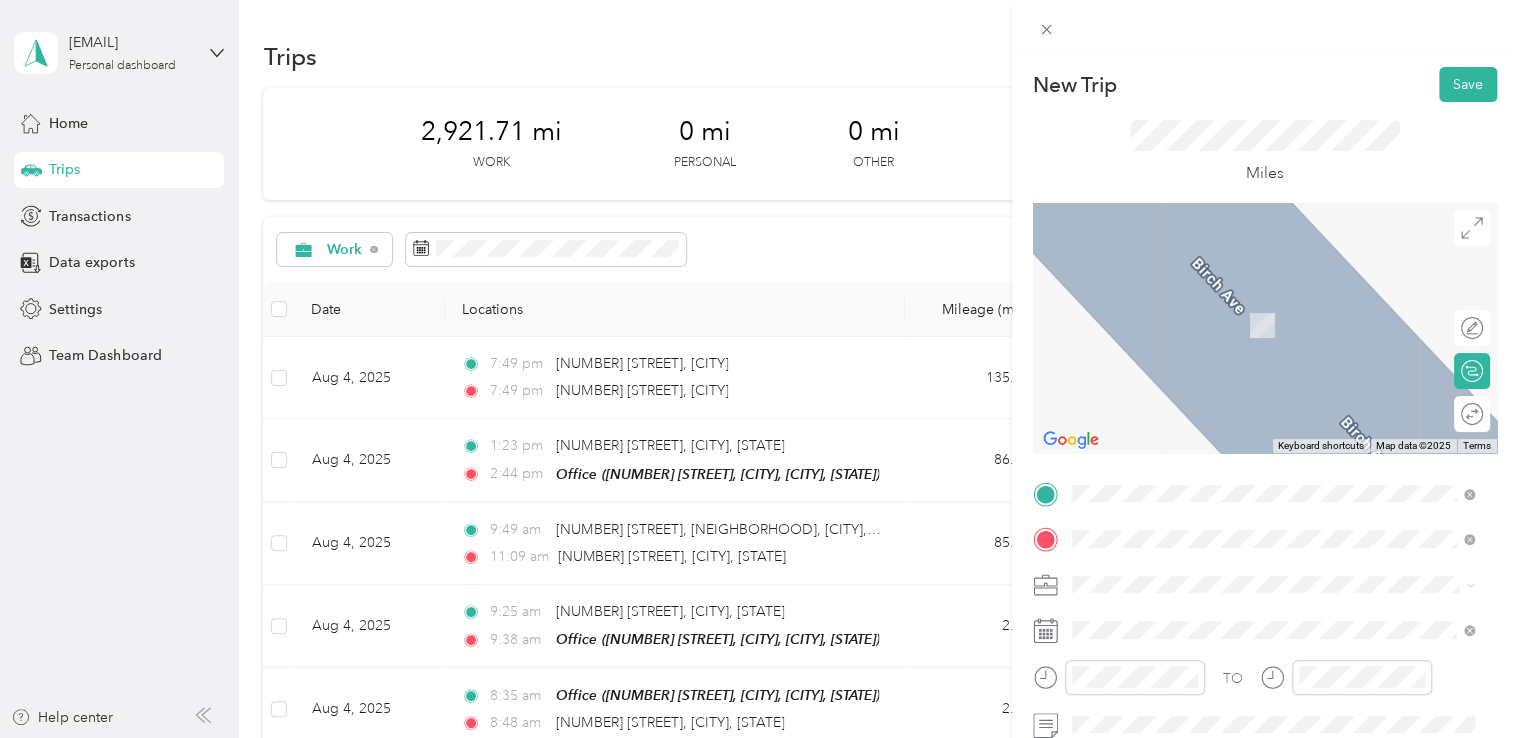 click on "[NUMBER] [STREET]
[CITY], [STATE] [POSTAL_CODE], [COUNTRY]" at bounding box center [1273, 304] 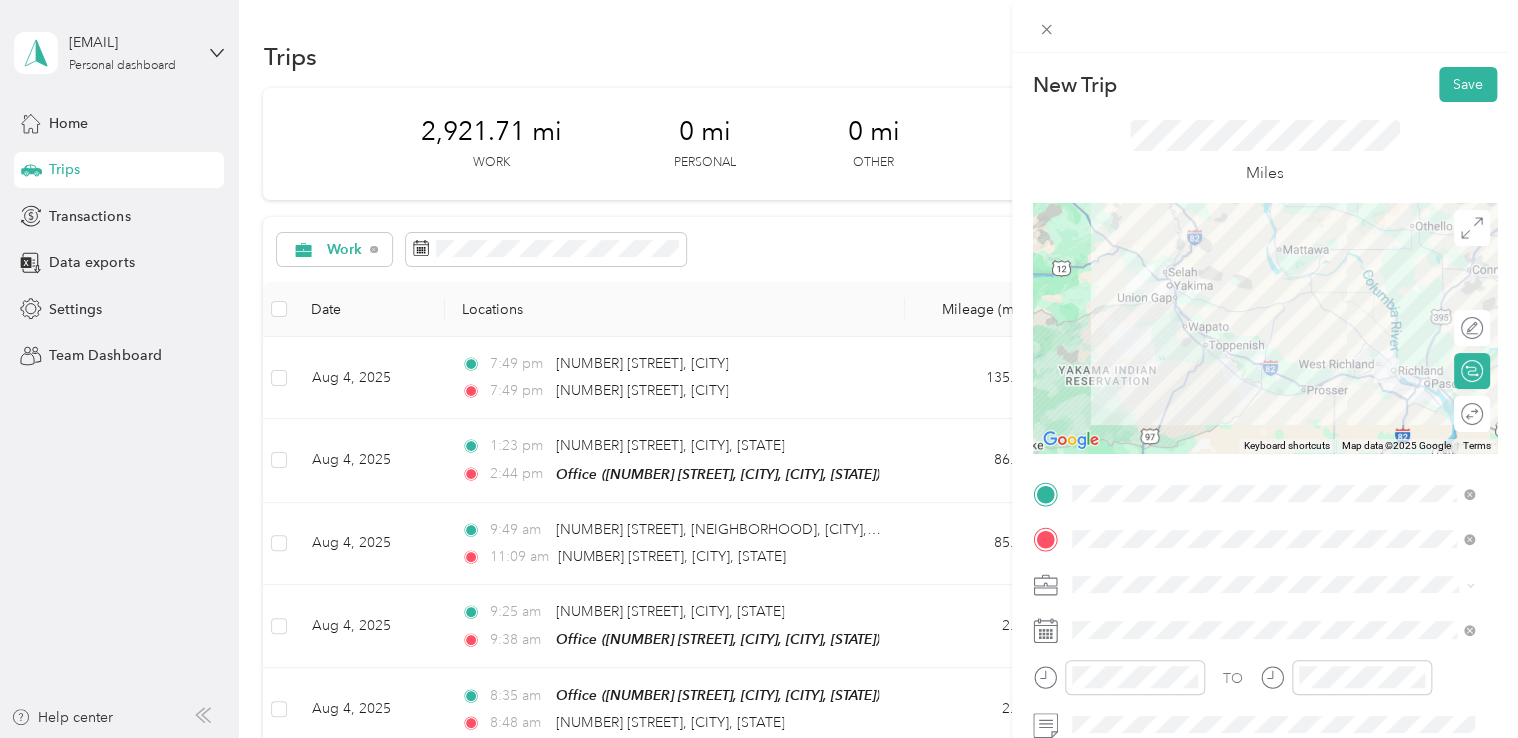 click on "Northwest Nursing Consultants" at bounding box center [1273, 370] 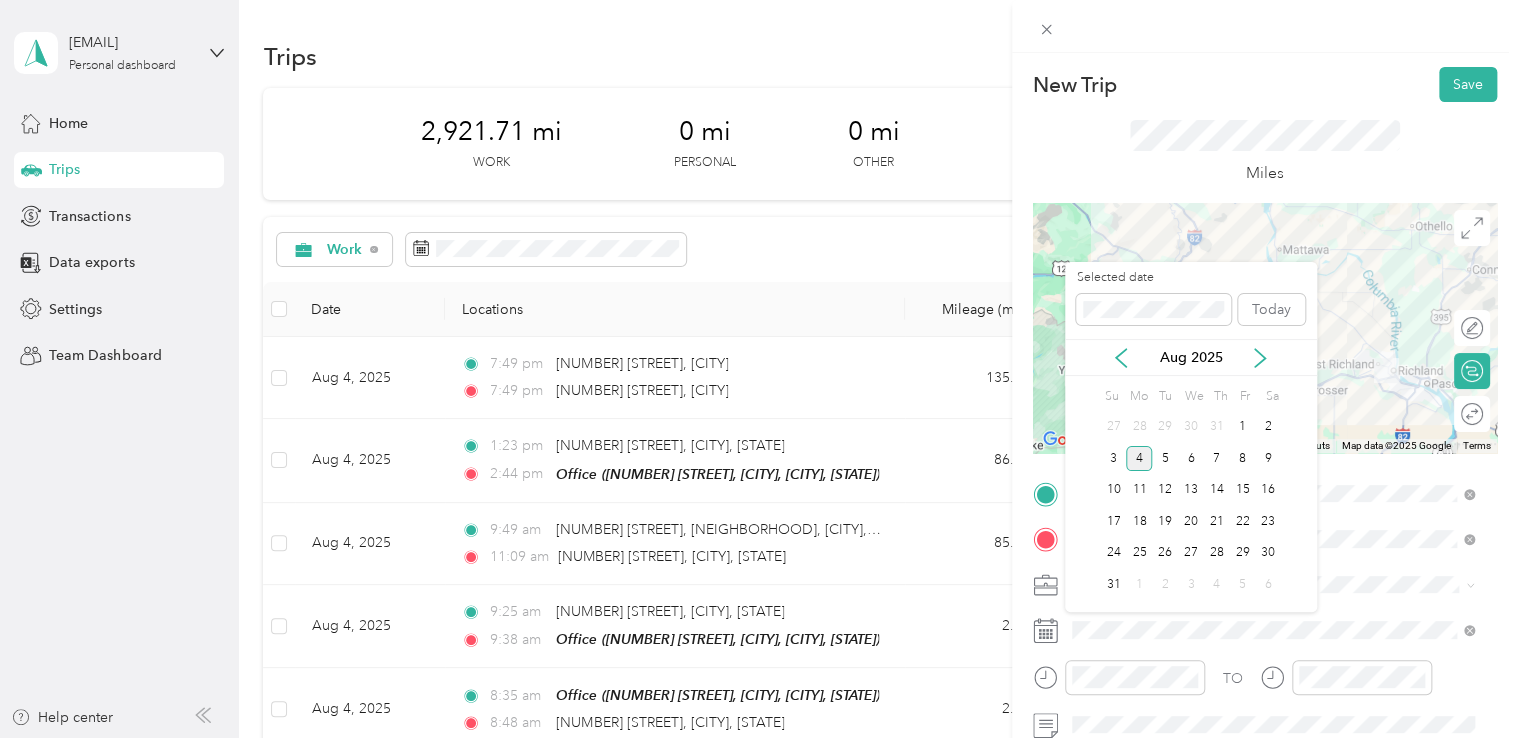 click on "Aug 2025" at bounding box center (1191, 357) 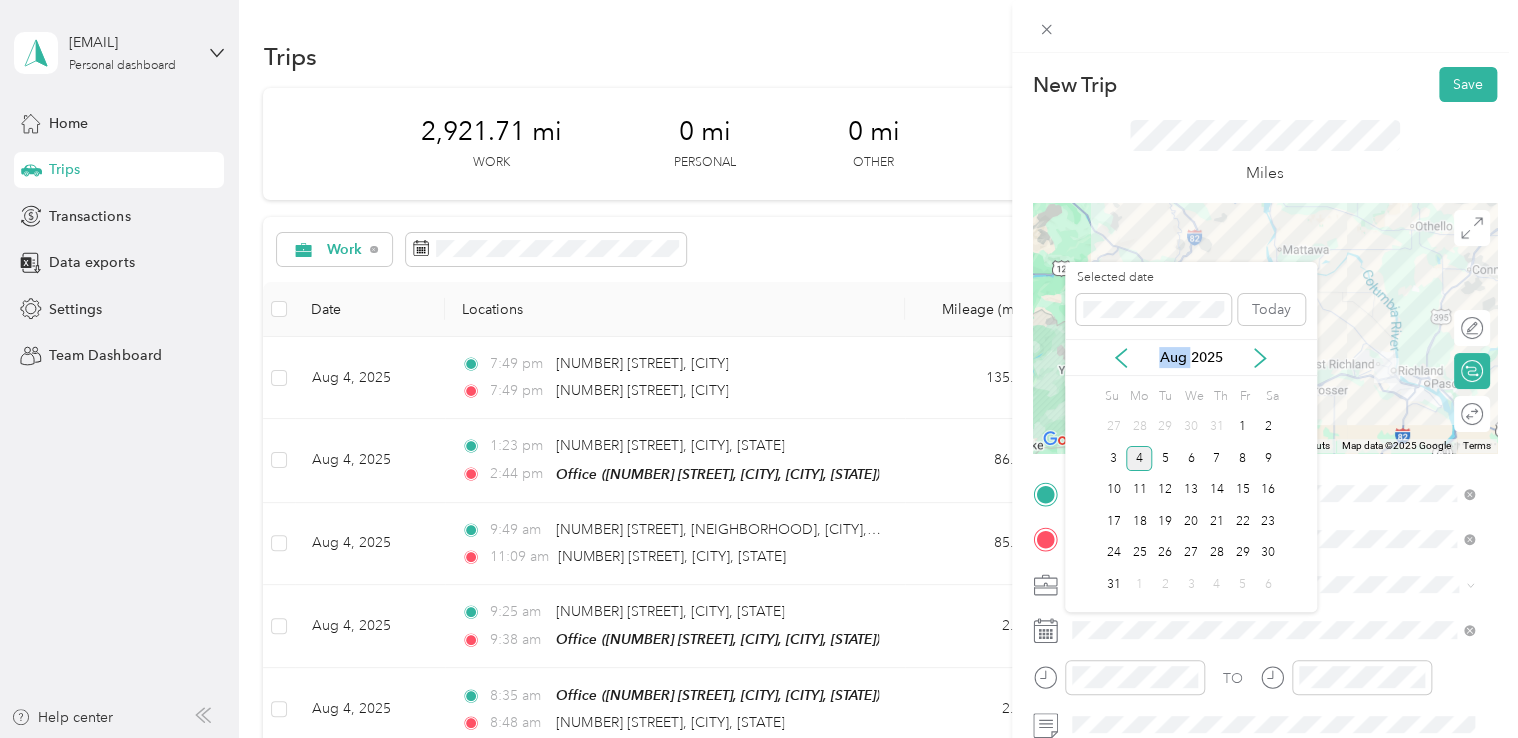 click on "Aug 2025" at bounding box center (1191, 357) 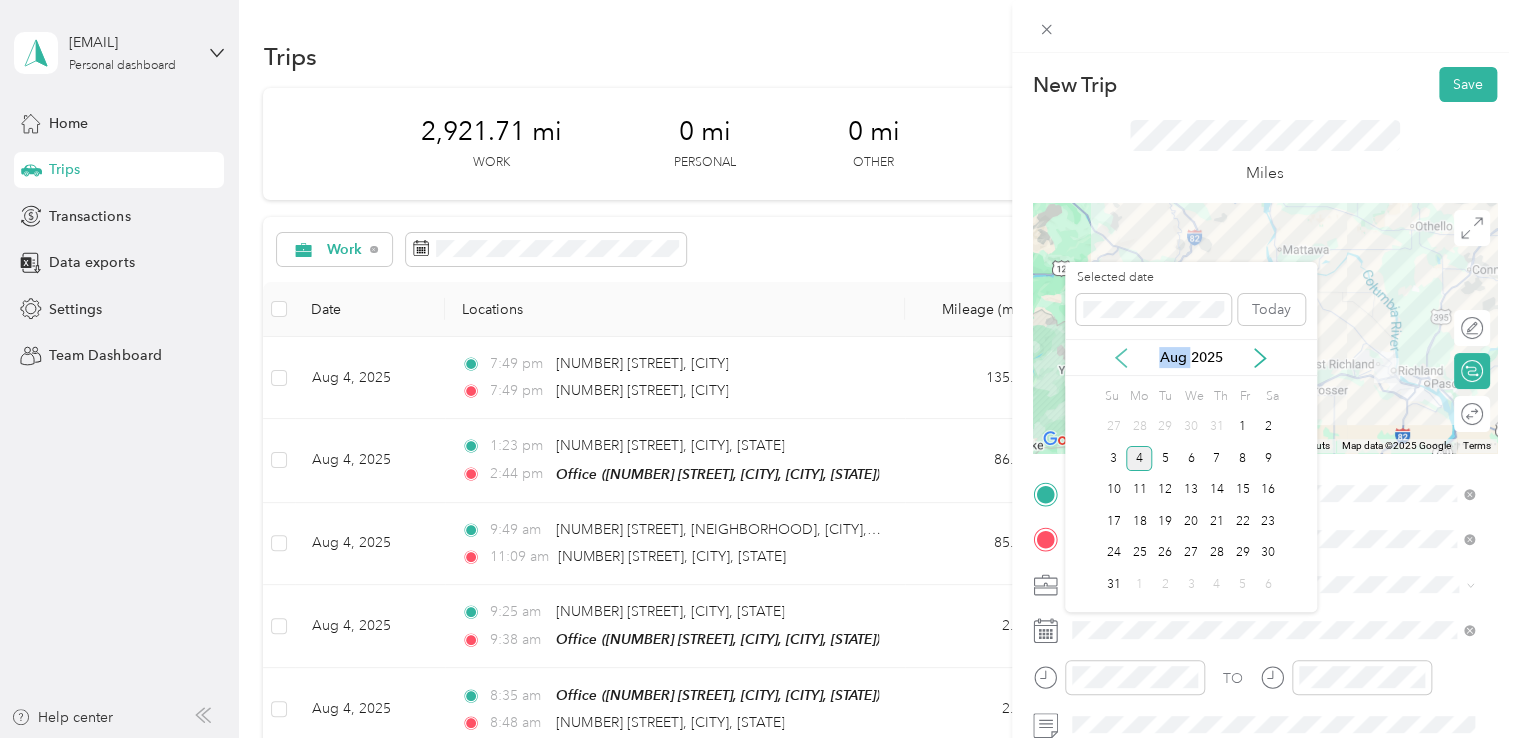 click 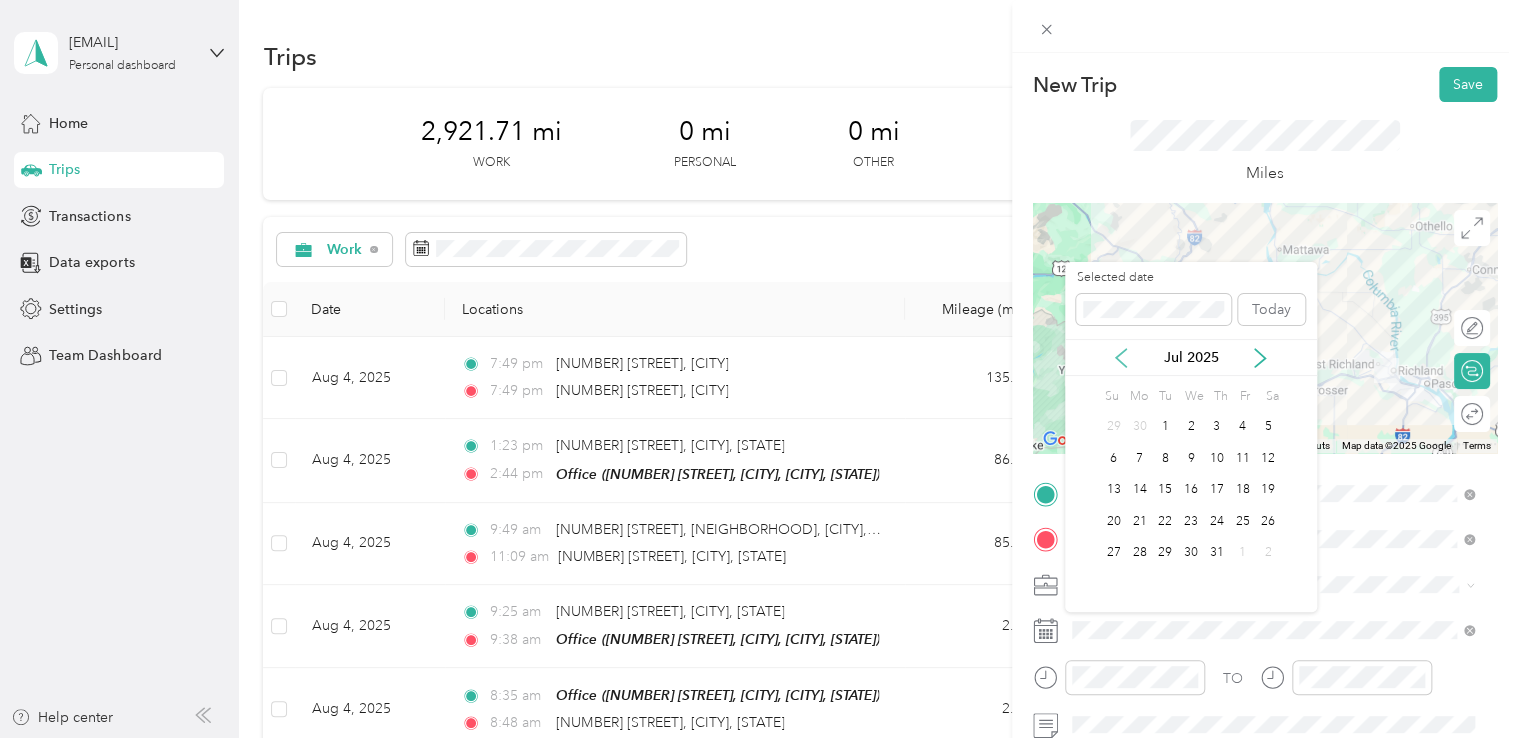 click 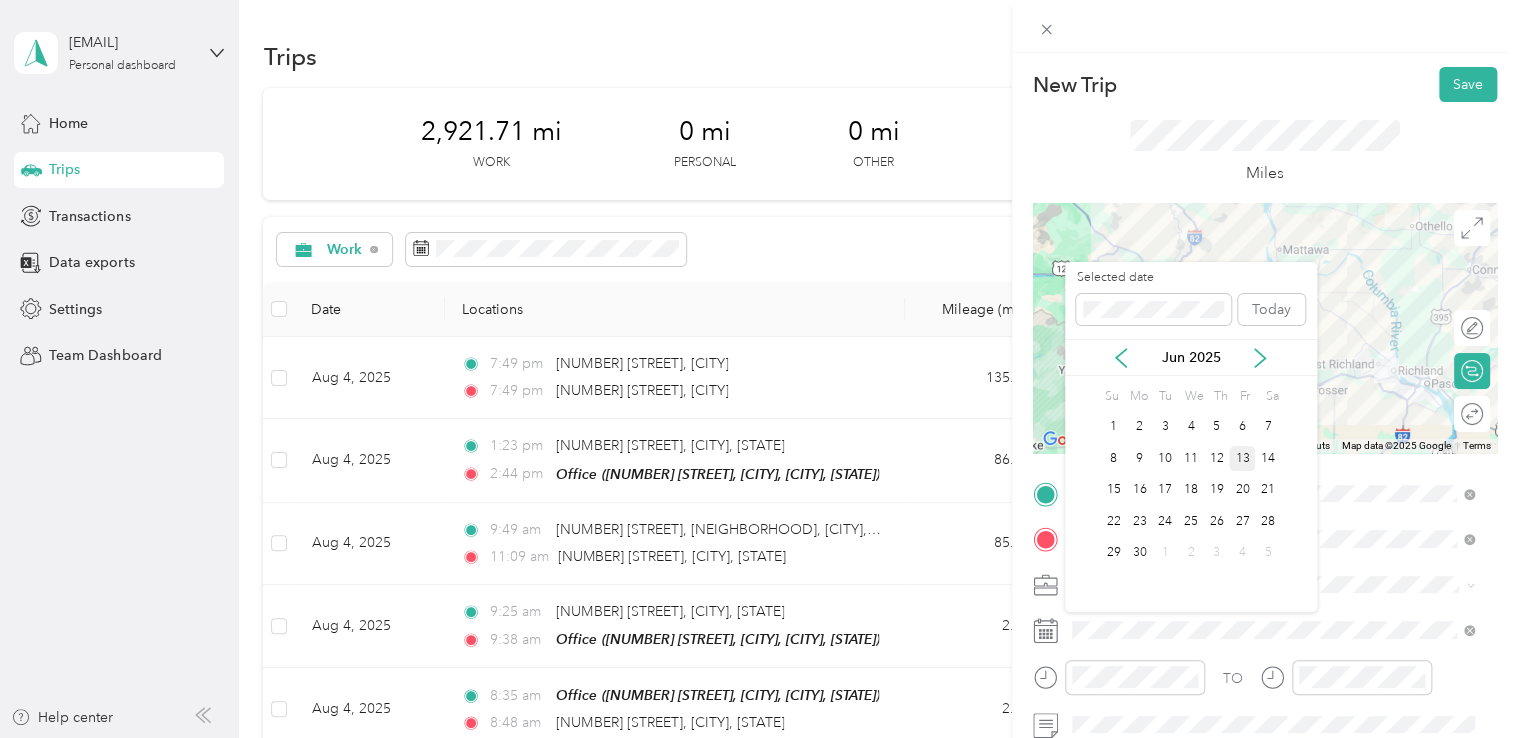 click on "13" at bounding box center (1242, 458) 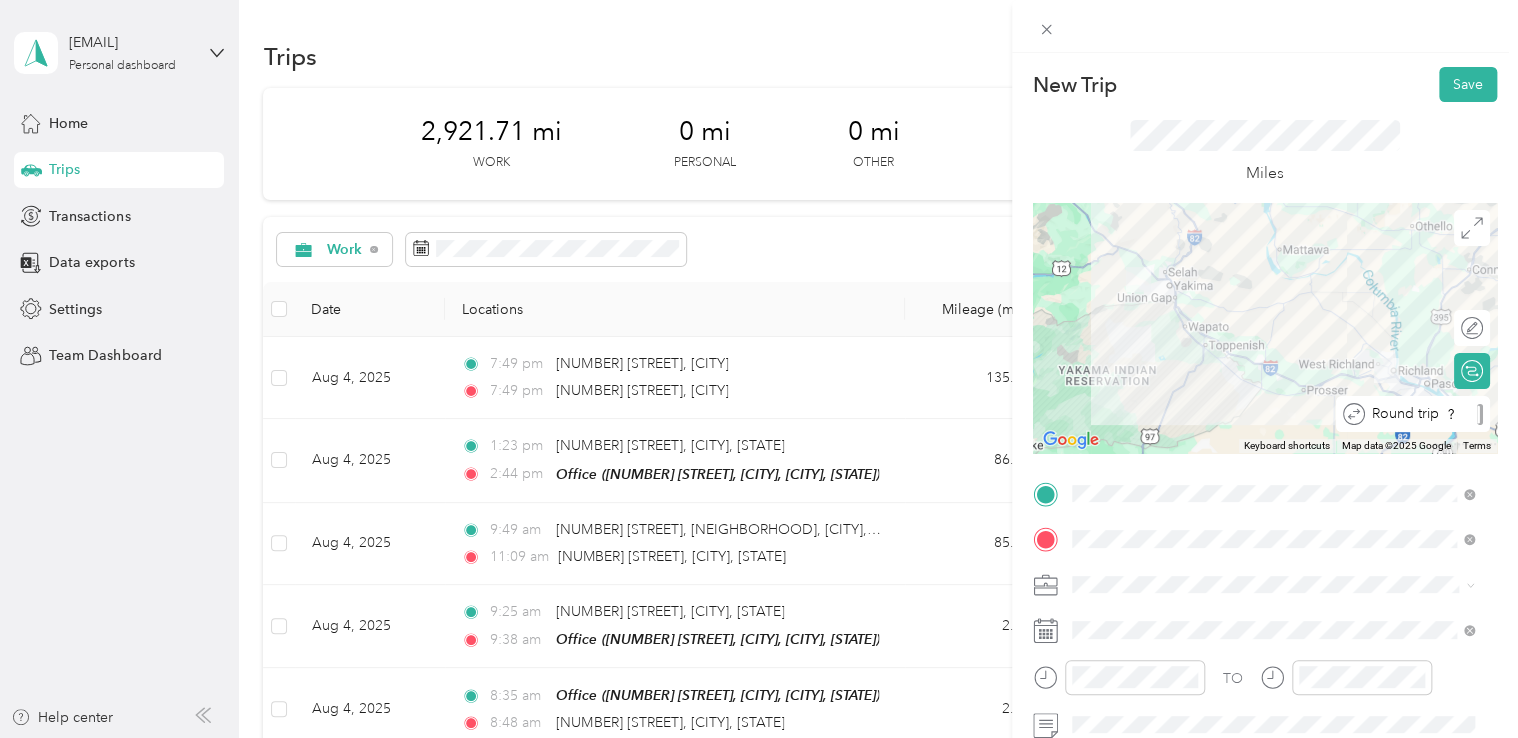 click on "Round trip" at bounding box center (1424, 414) 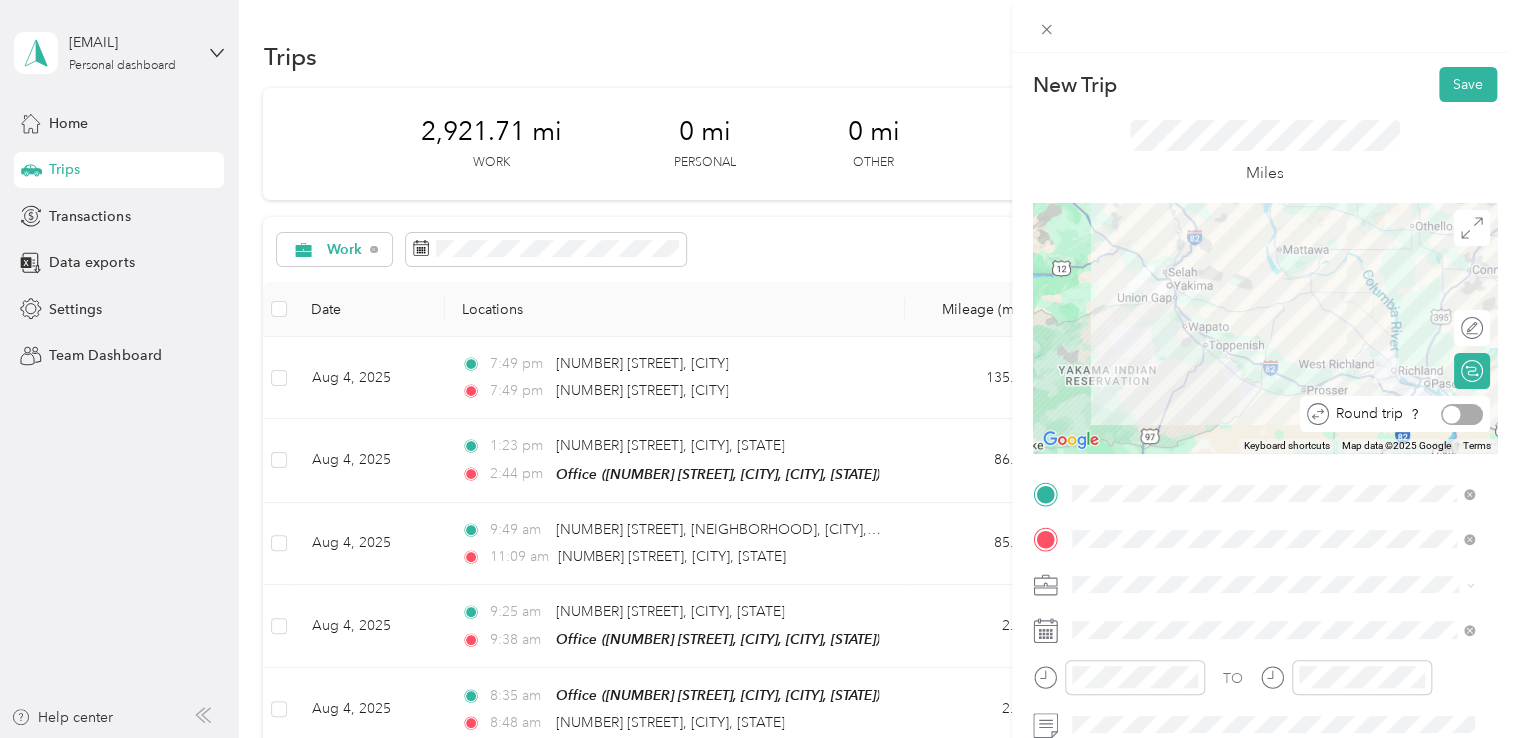 click at bounding box center [1462, 414] 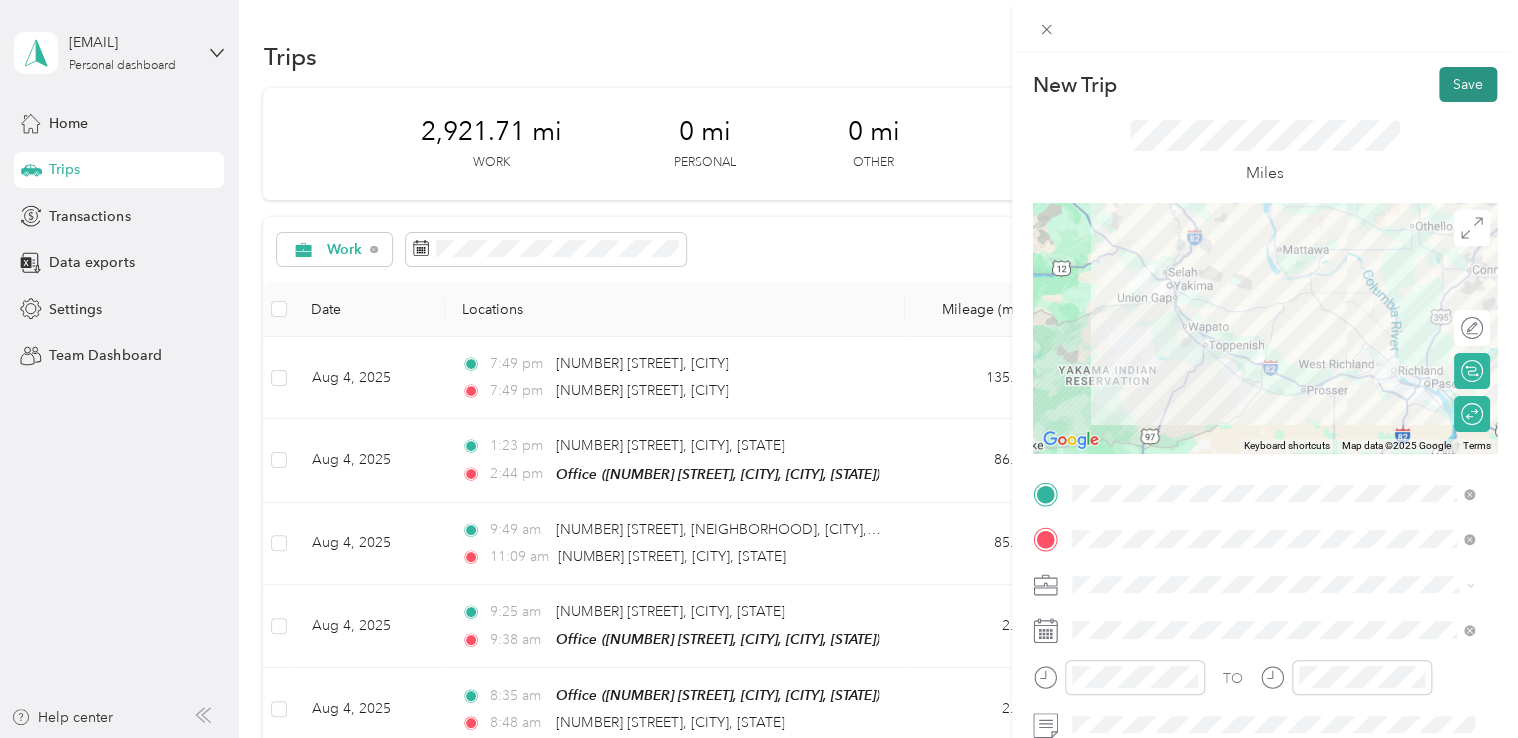 click on "Save" at bounding box center [1468, 84] 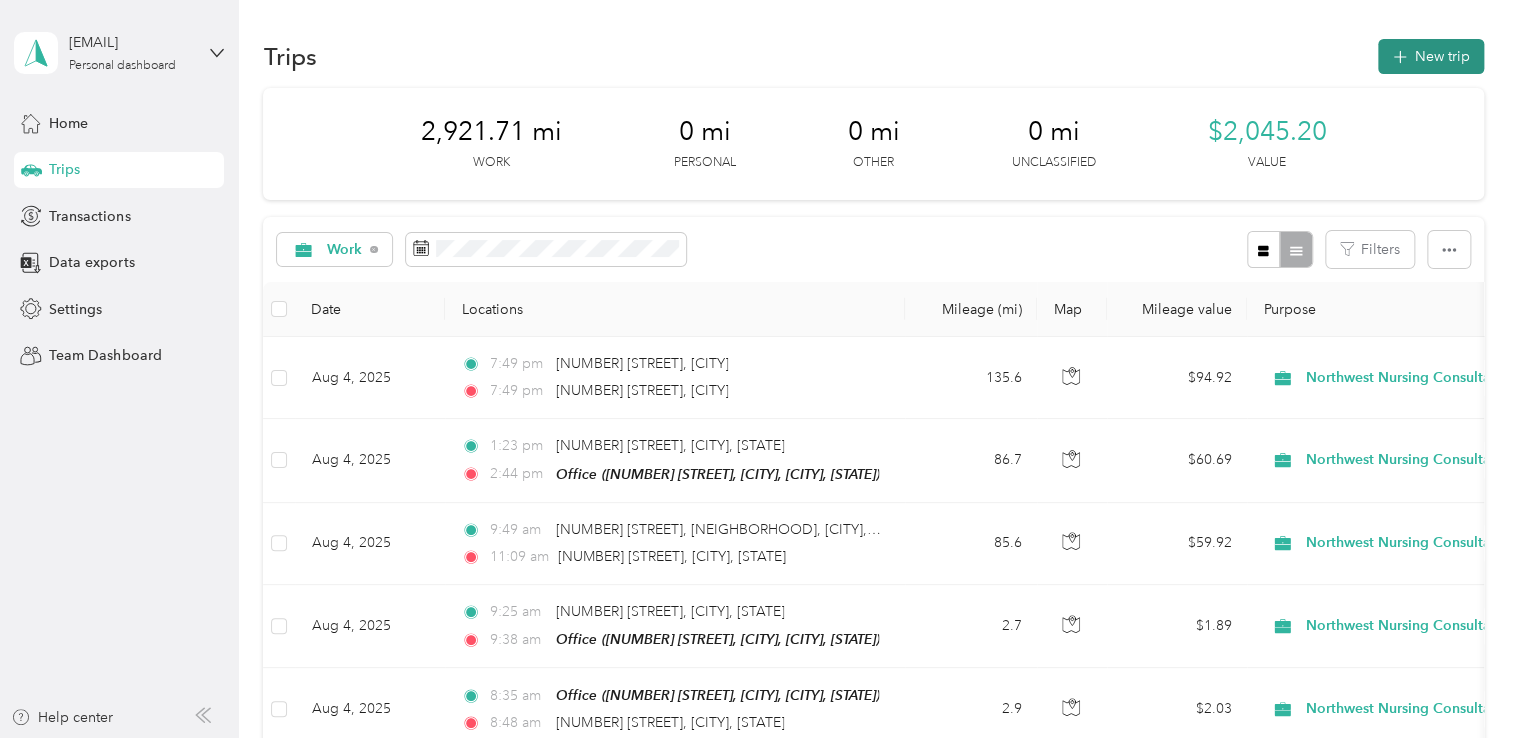 click on "New trip" at bounding box center (1431, 56) 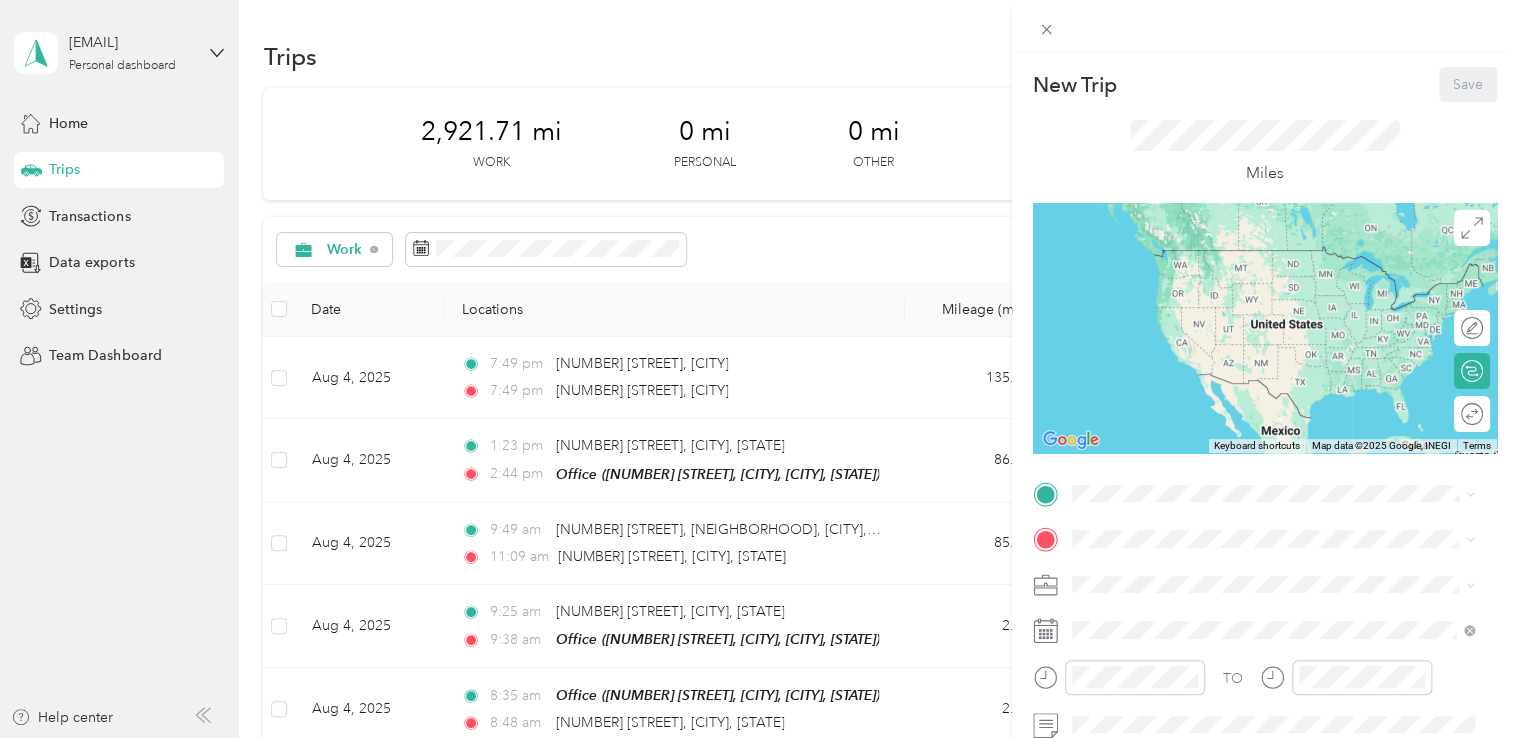 click on "TO Add photo" at bounding box center (1265, 697) 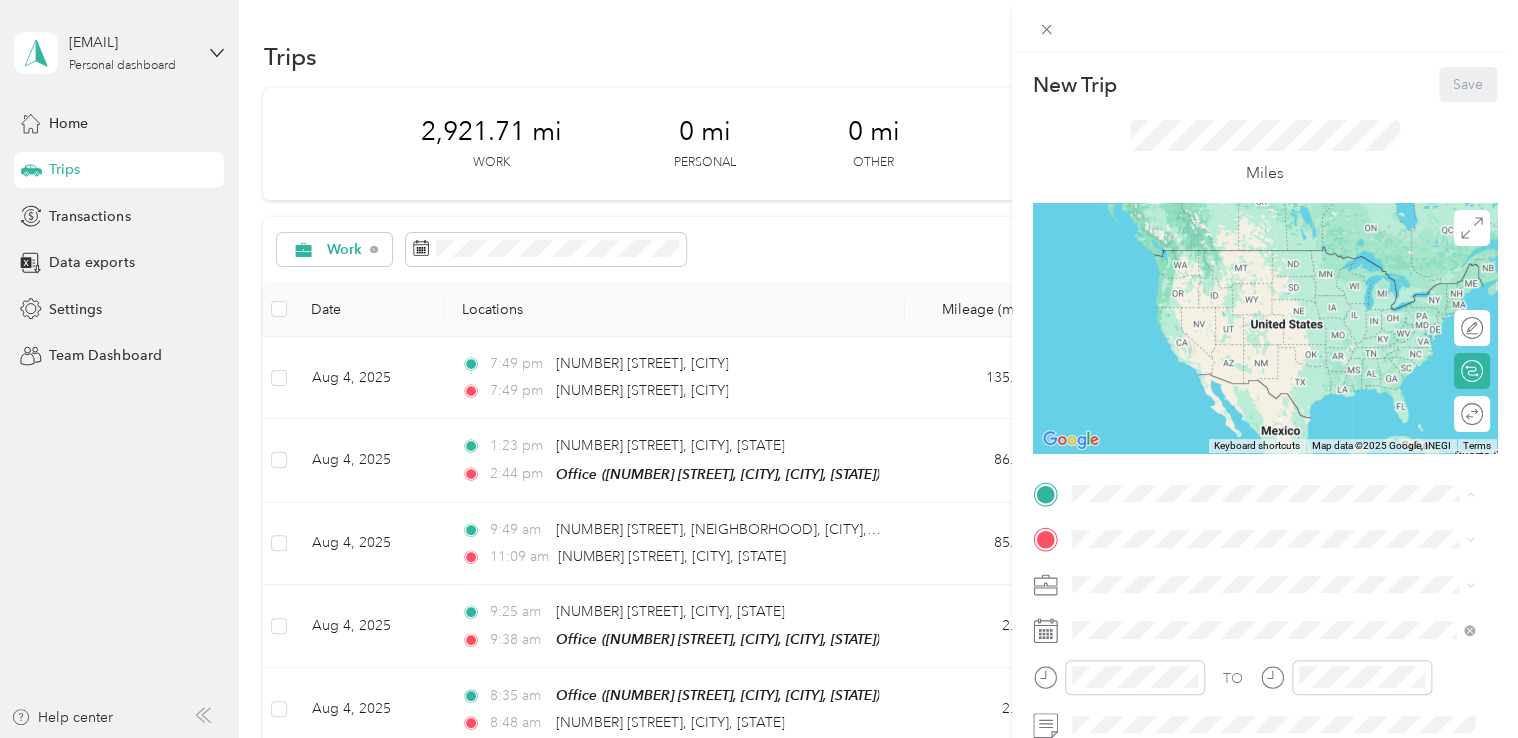 click on "Office [NUMBER] [STREET], [CITY], [POSTAL_CODE], [CITY], [STATE], [COUNTRY]" at bounding box center [1273, 595] 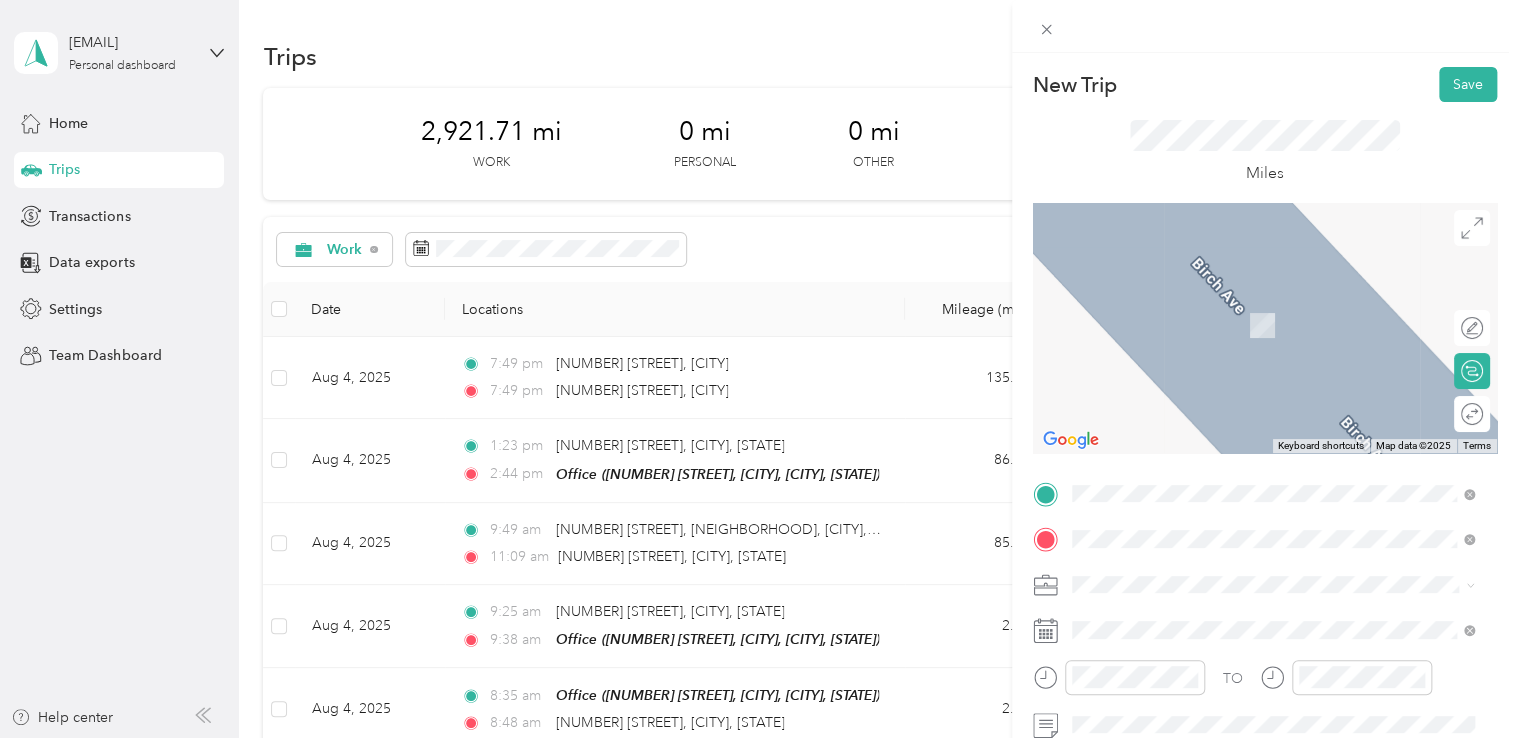 click on "[NUMBER] [STREET]
[CITY], [STATE] [POSTAL_CODE], [COUNTRY]" at bounding box center [1253, 304] 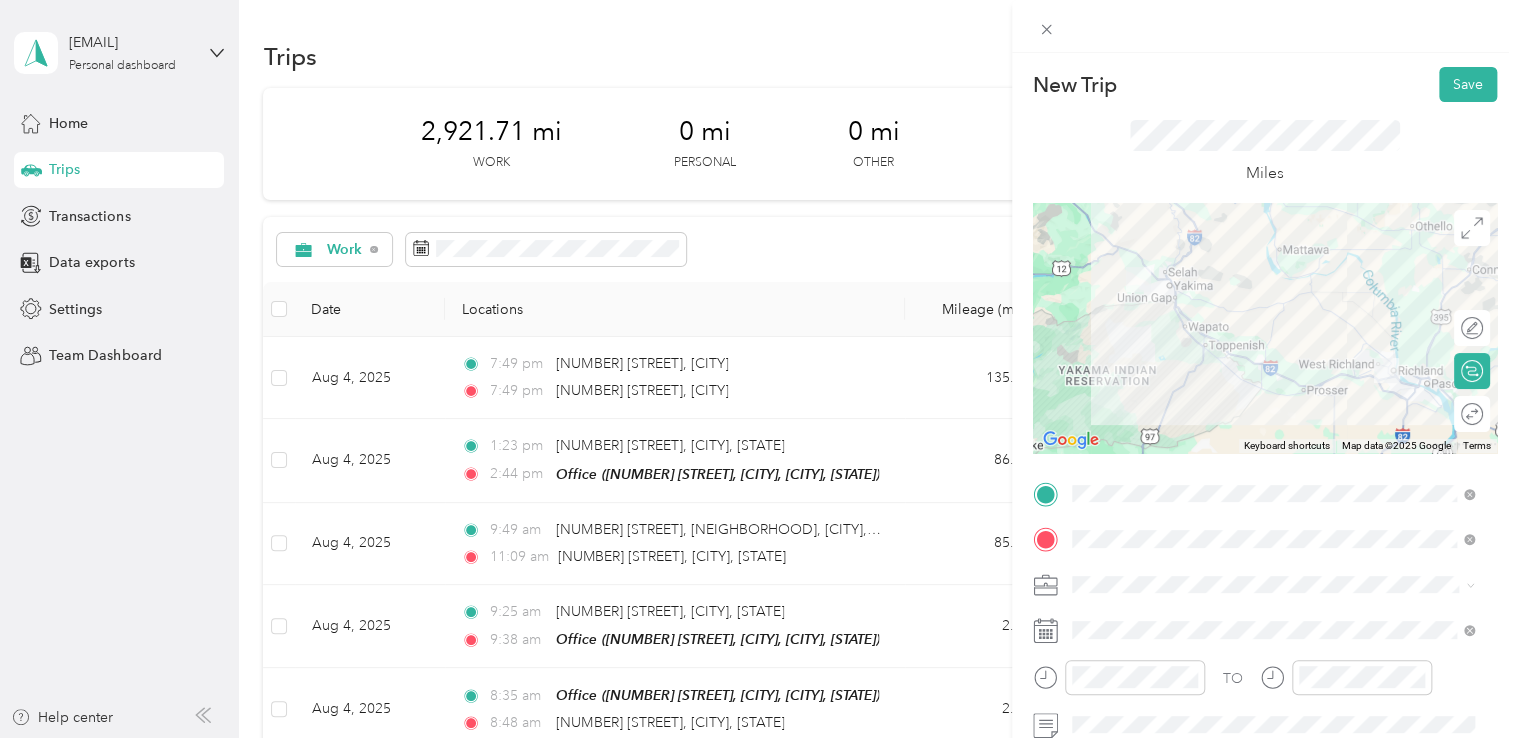 click on "Northwest Nursing Consultants" at bounding box center [1273, 374] 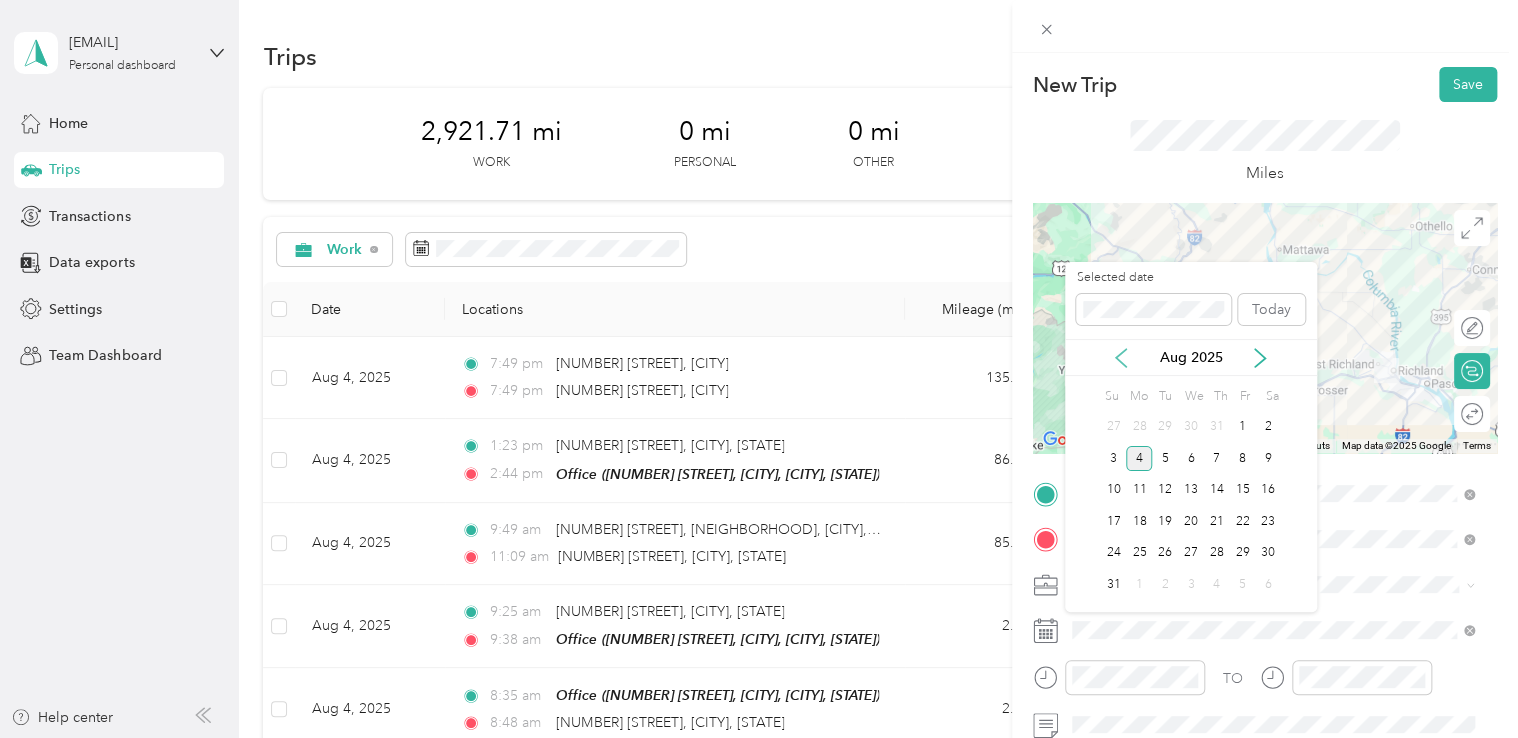 click 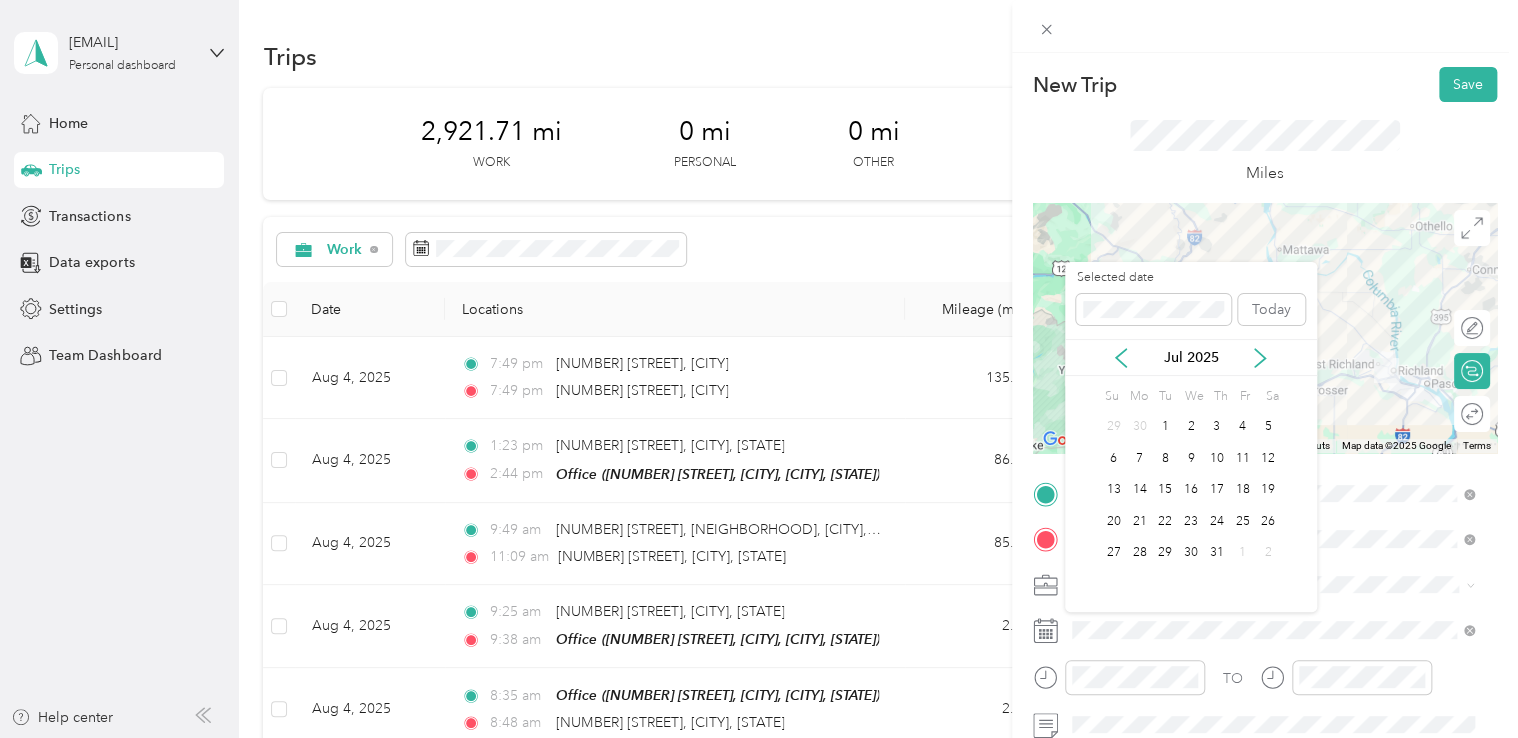 click on "Jul 2025" at bounding box center [1191, 357] 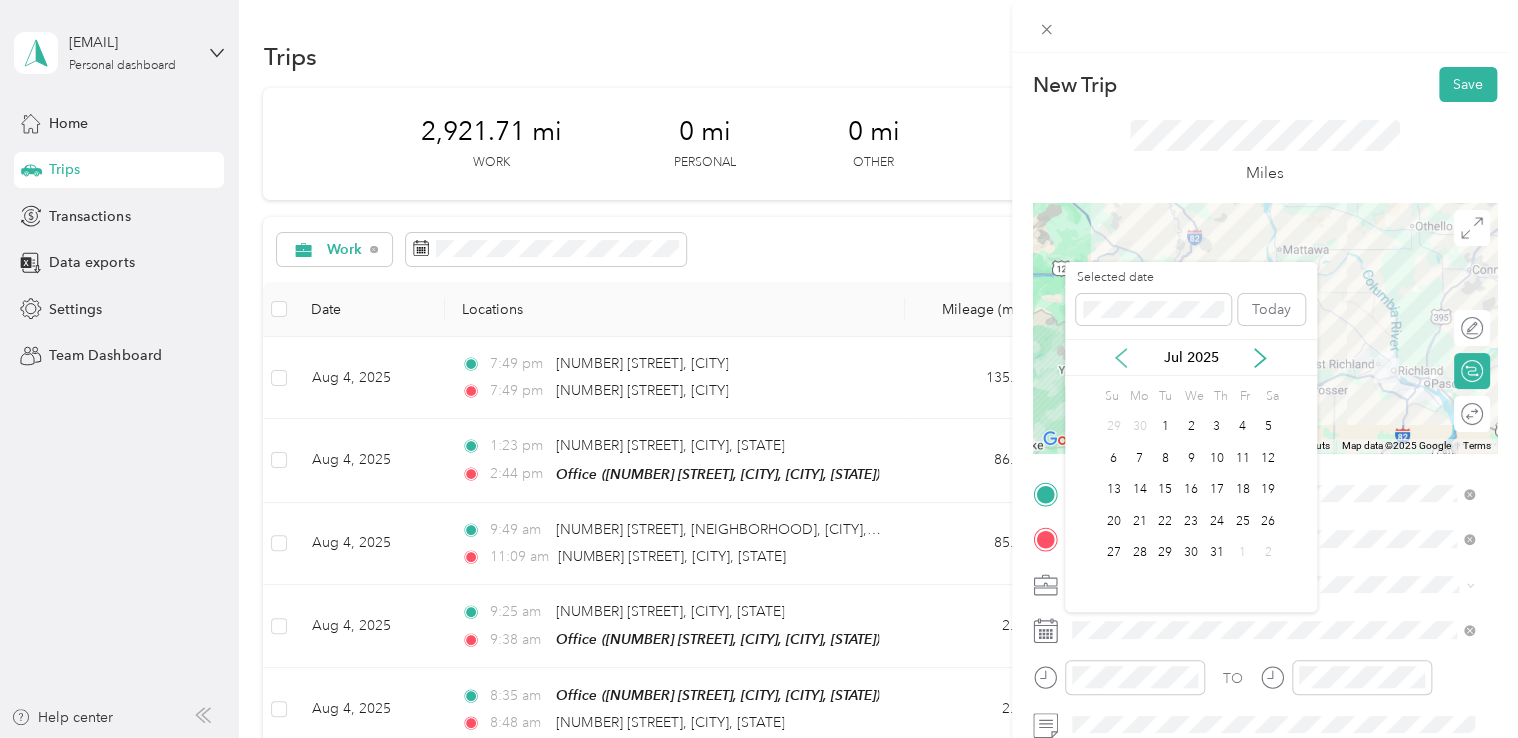 click 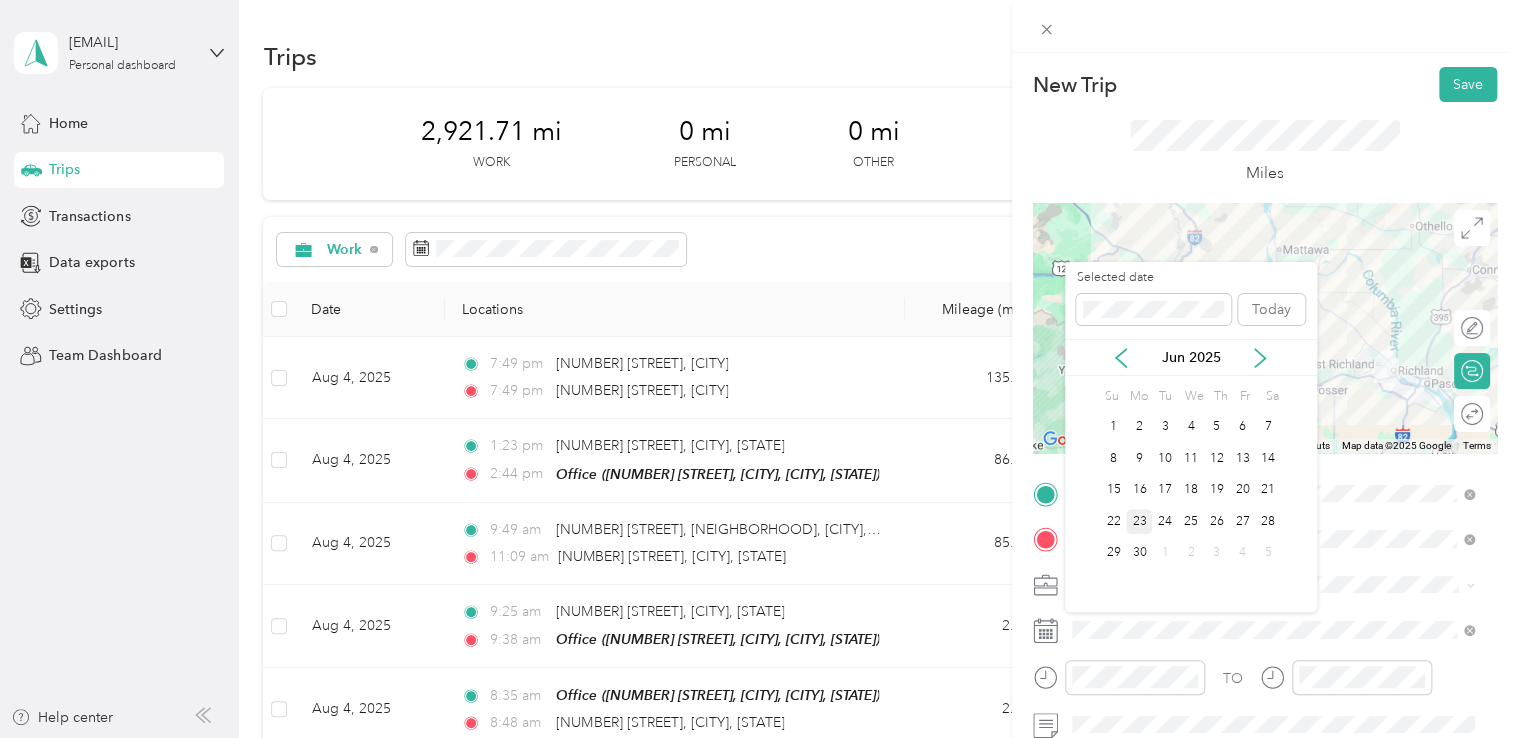 click on "23" at bounding box center [1139, 521] 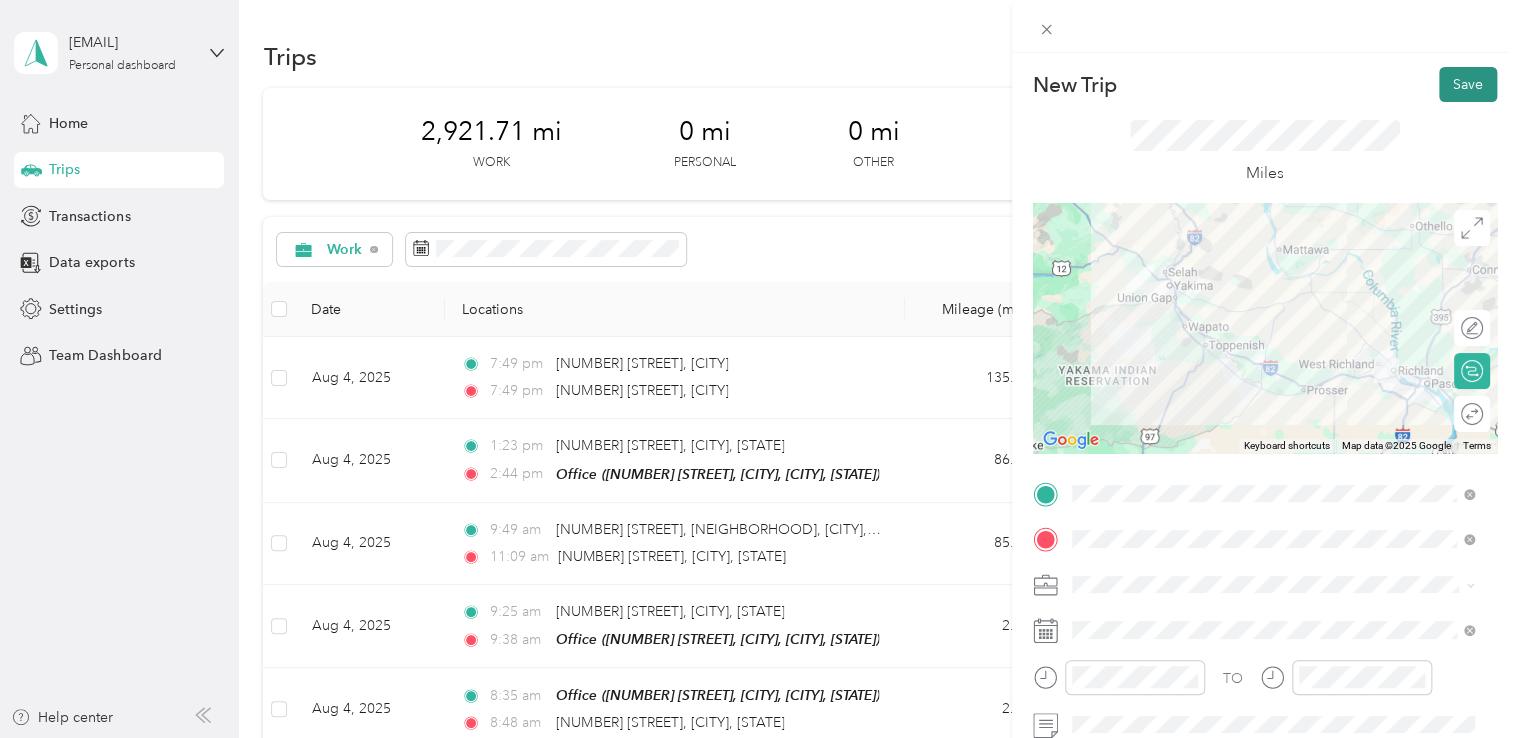 click on "Save" at bounding box center [1468, 84] 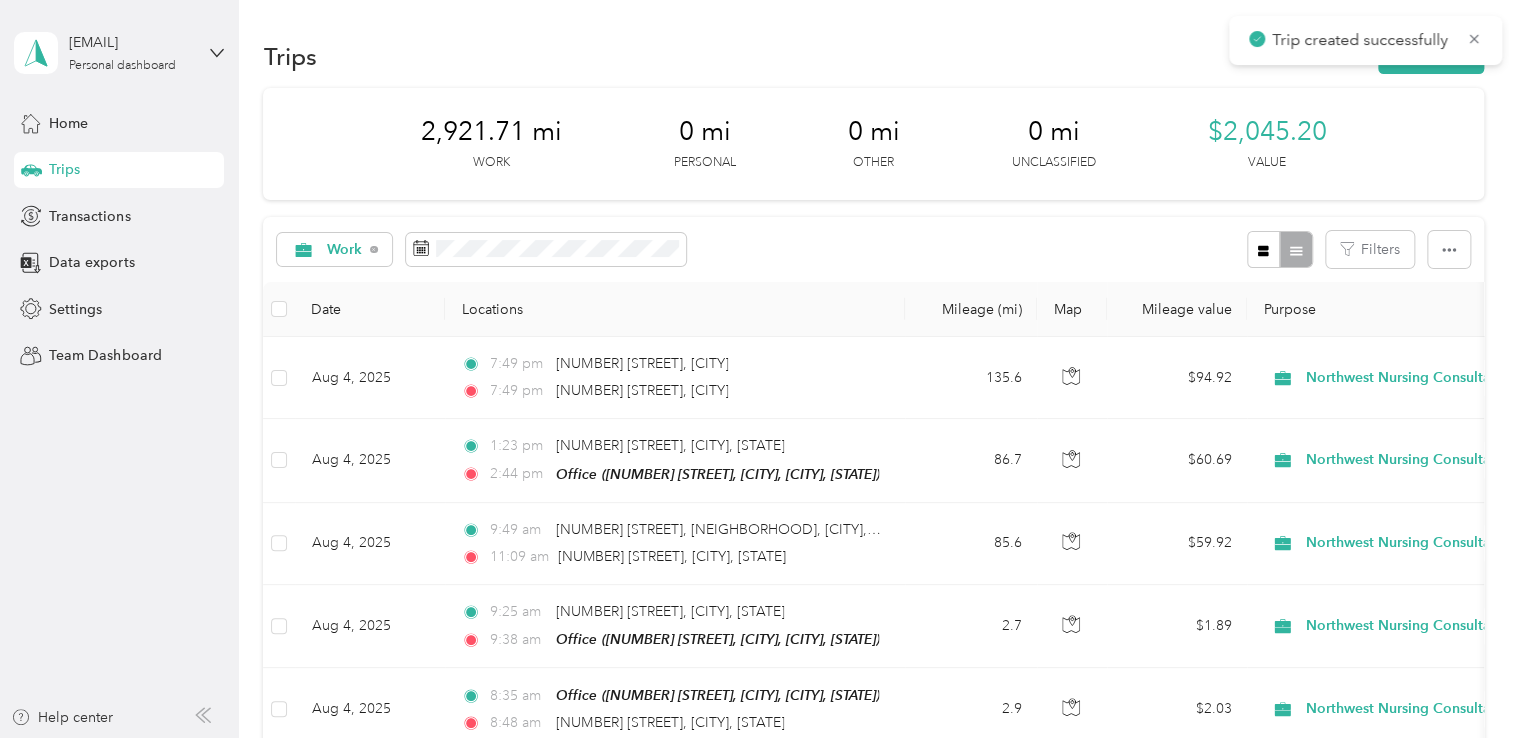 click on "Trips New trip" at bounding box center (873, 56) 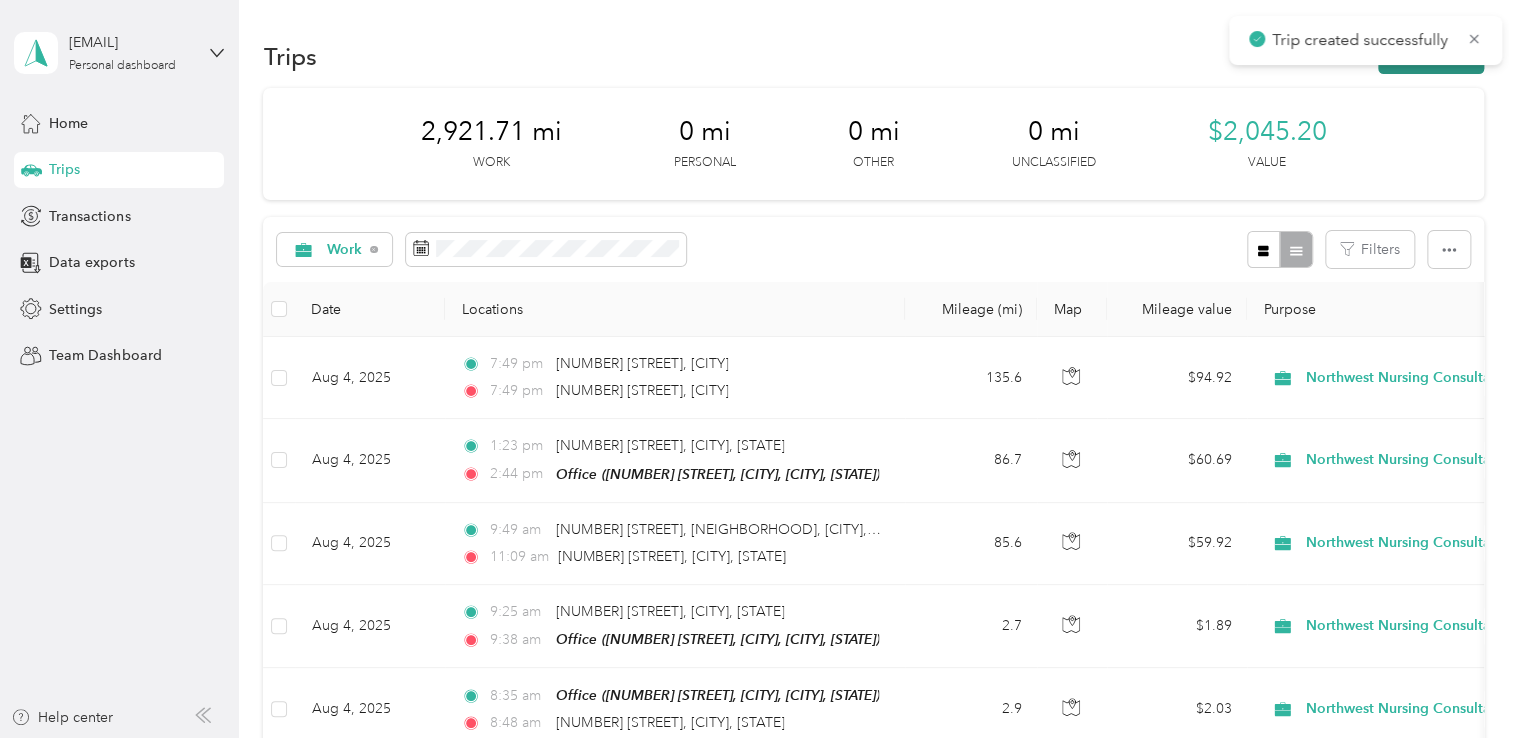 click on "New trip" at bounding box center (1431, 56) 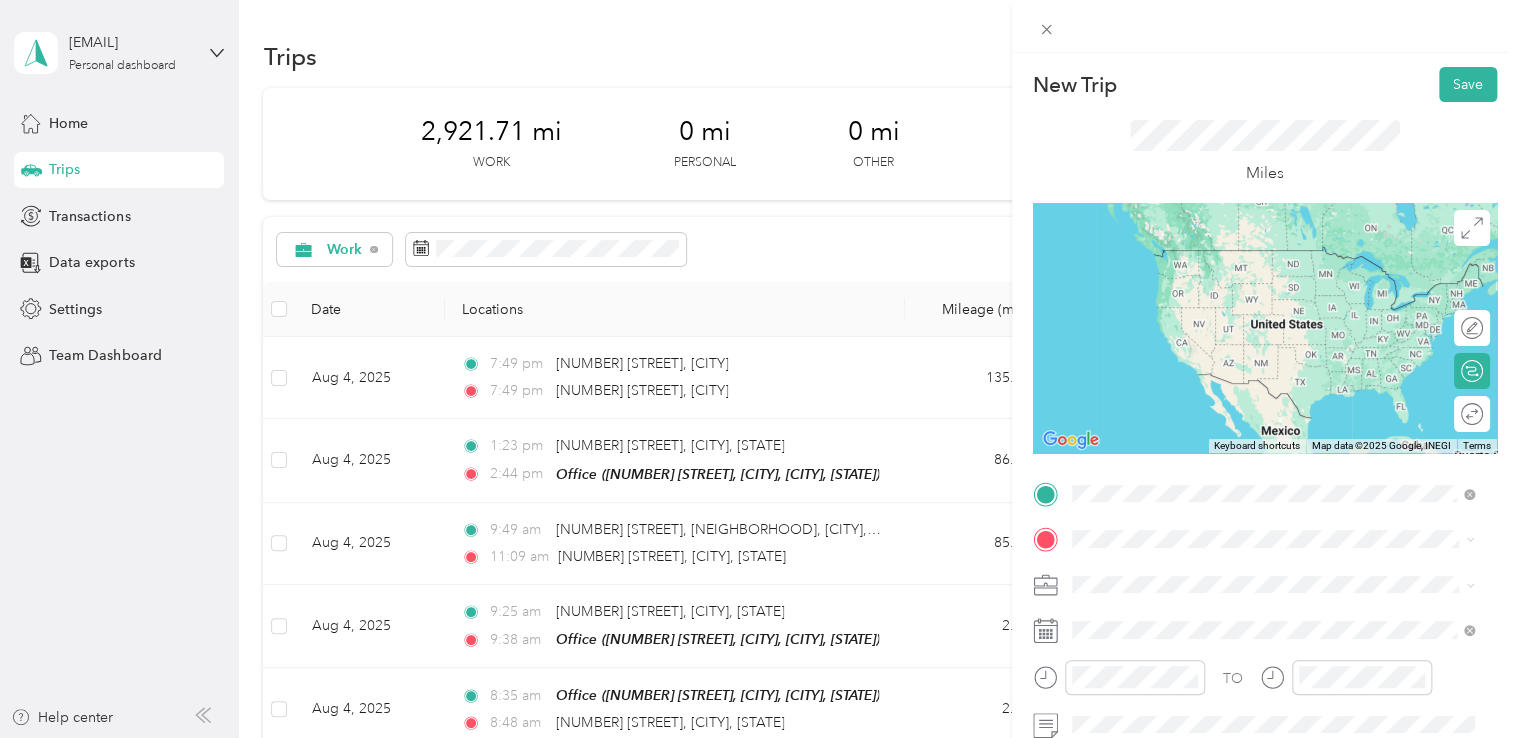 click on "[NUMBER] [STREET]
[CITY], [STATE] [POSTAL_CODE], [COUNTRY]" at bounding box center (1253, 258) 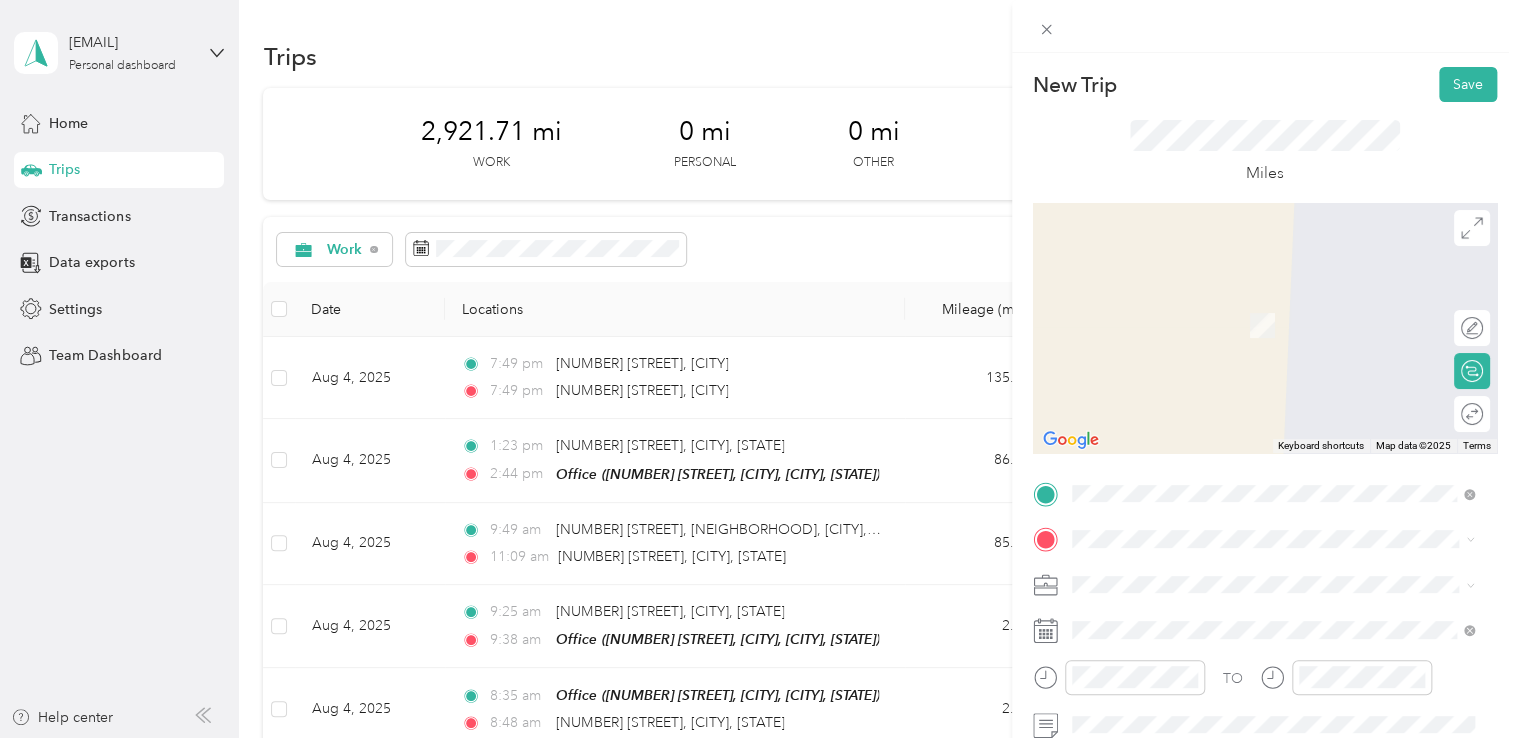 click on "[NUMBER] [STREET]
[CITY], [STATE] [POSTAL_CODE], [COUNTRY]" at bounding box center [1253, 321] 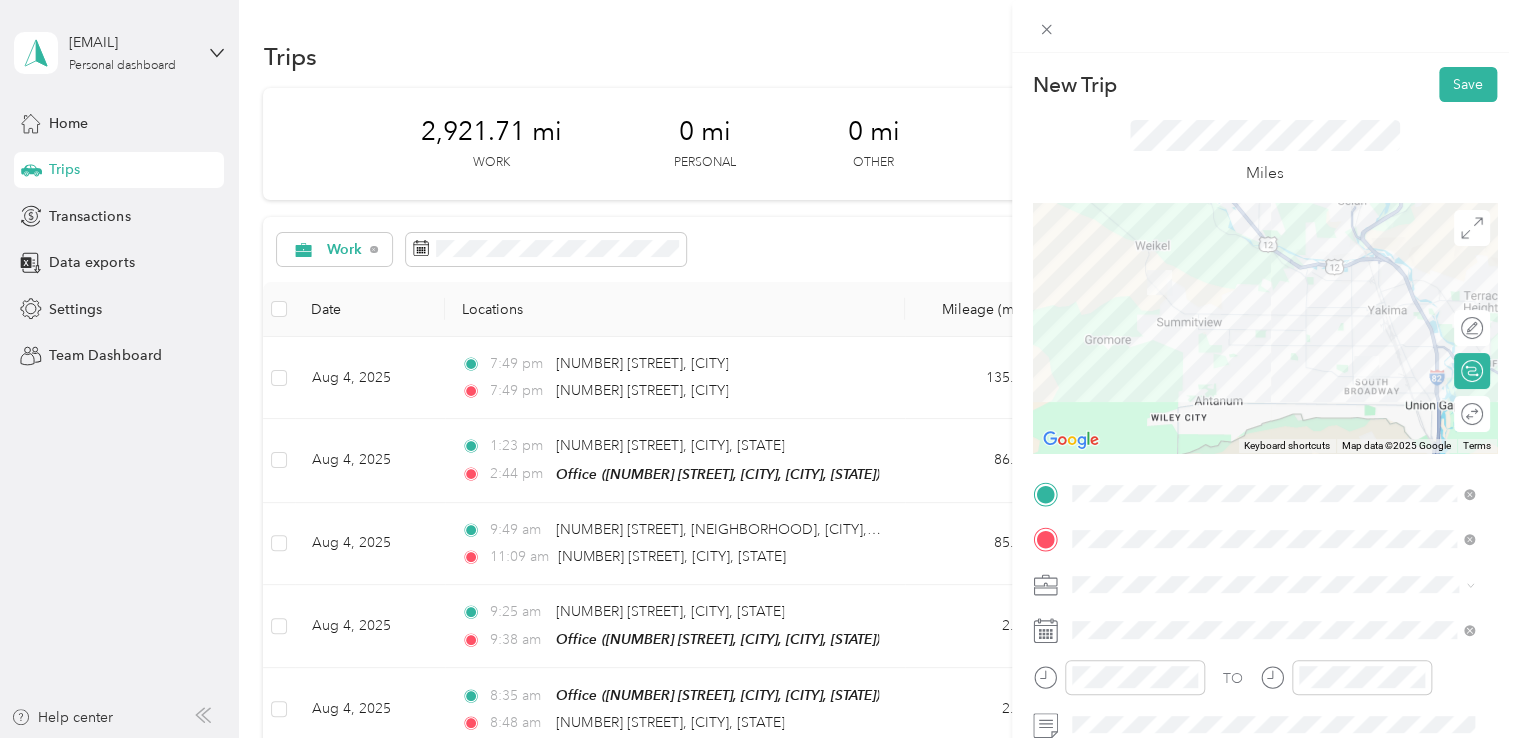 click on "Northwest Nursing Consultants" at bounding box center [1177, 370] 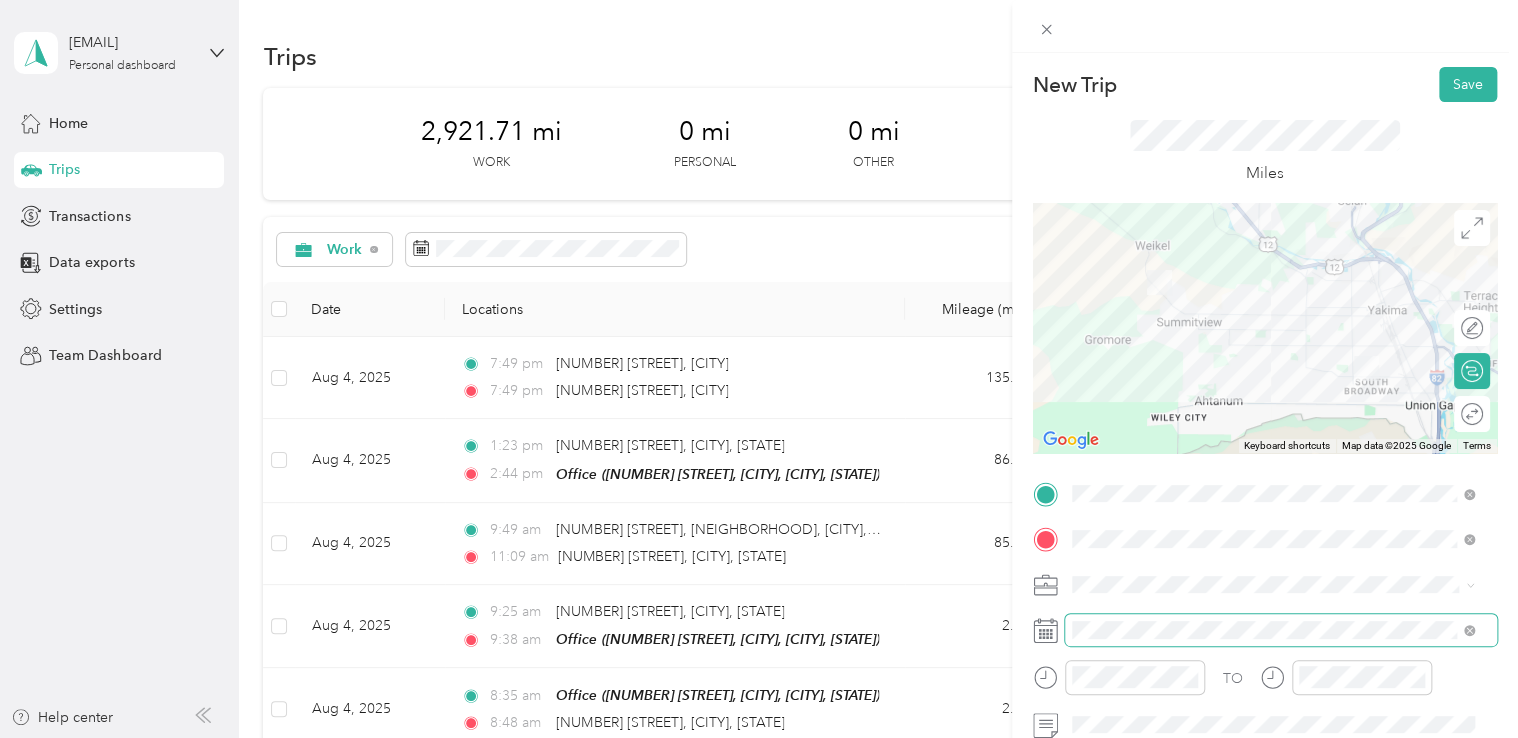 click at bounding box center [1281, 630] 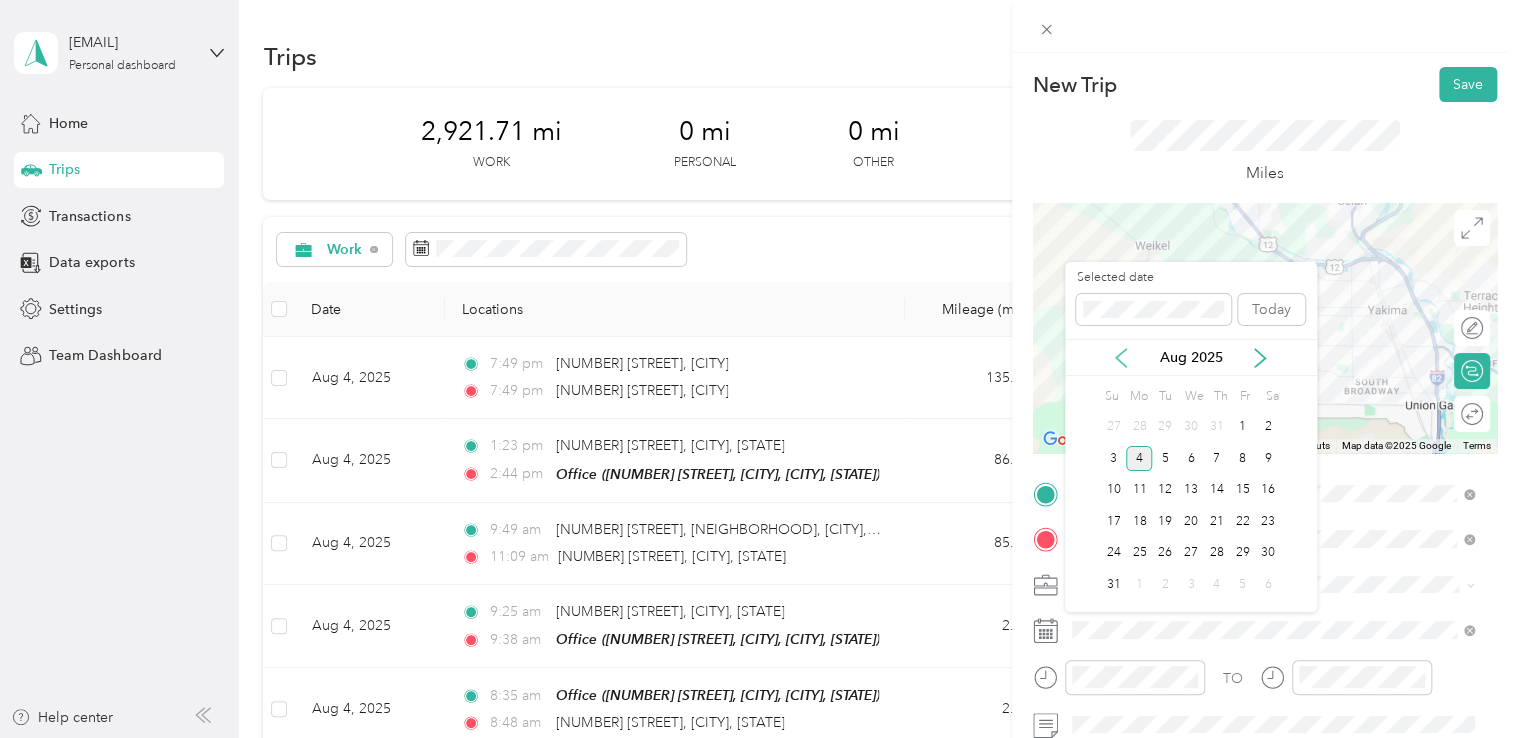 click 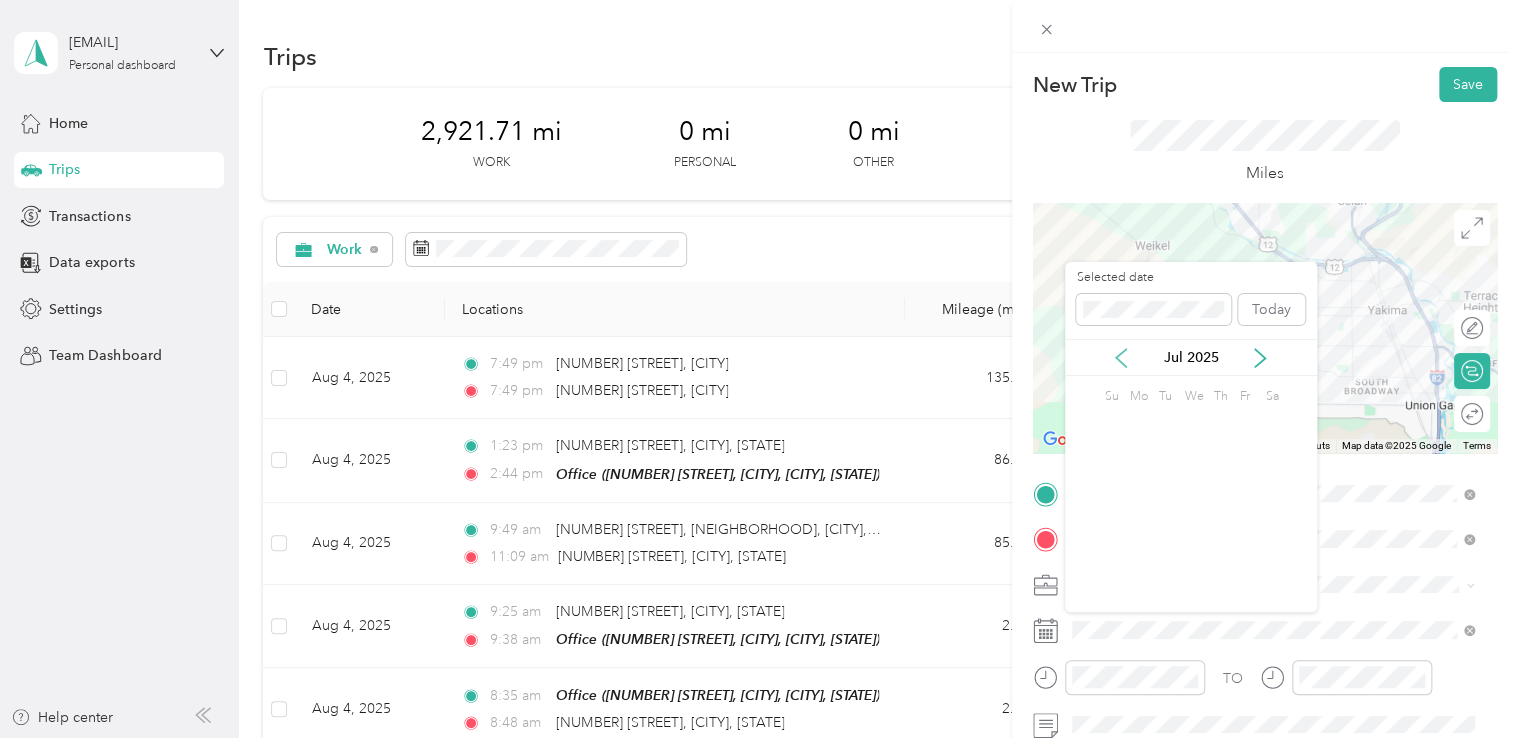 click 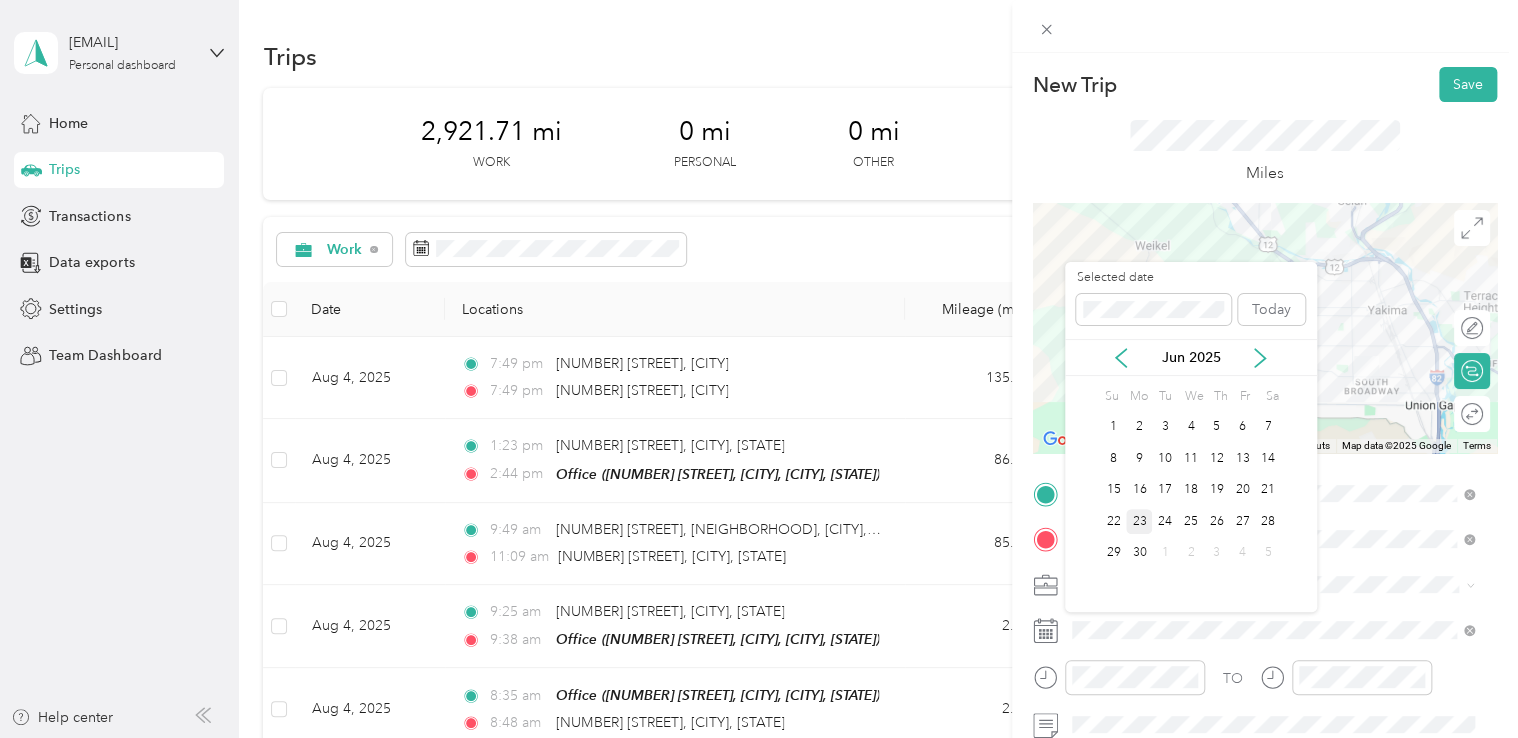 click on "23" at bounding box center (1139, 521) 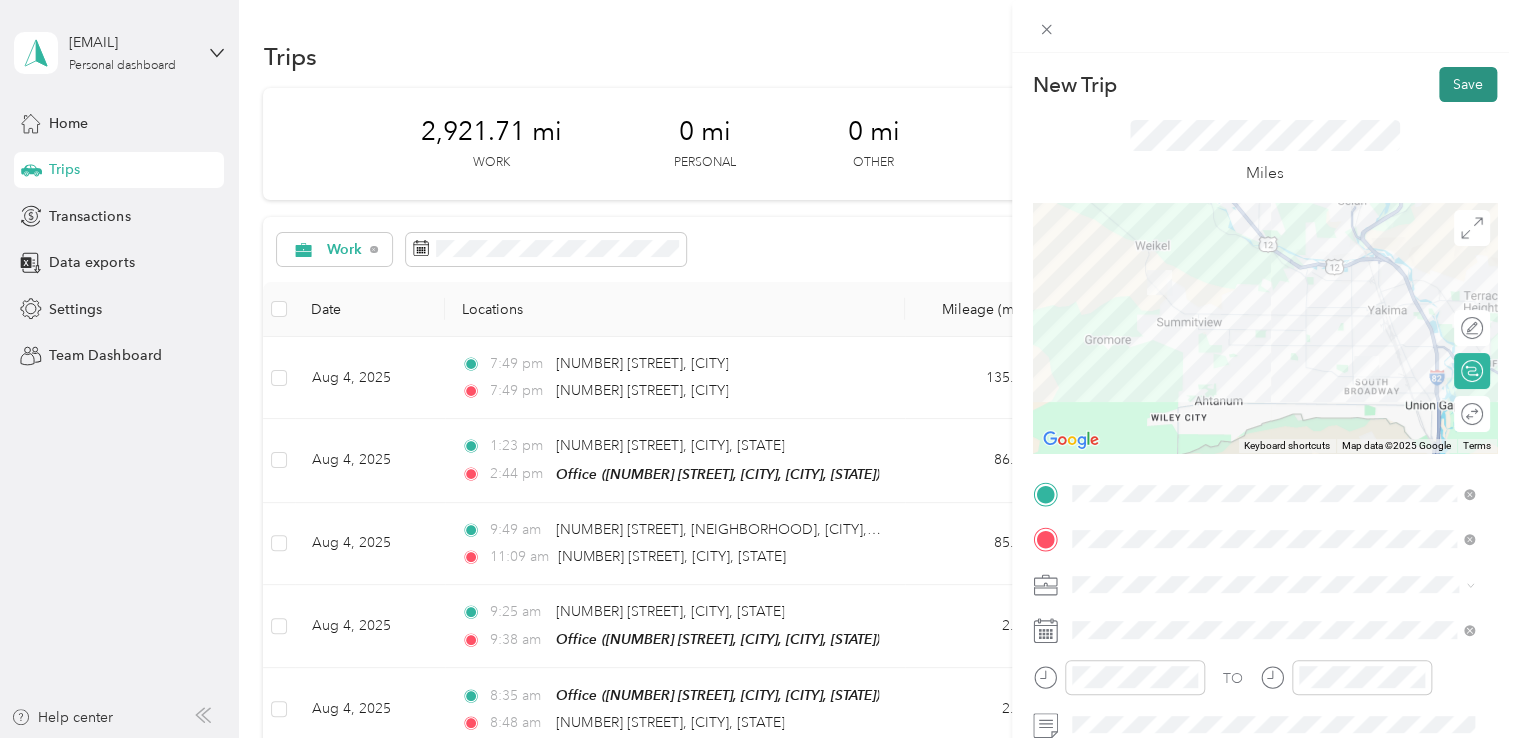 click on "Save" at bounding box center (1468, 84) 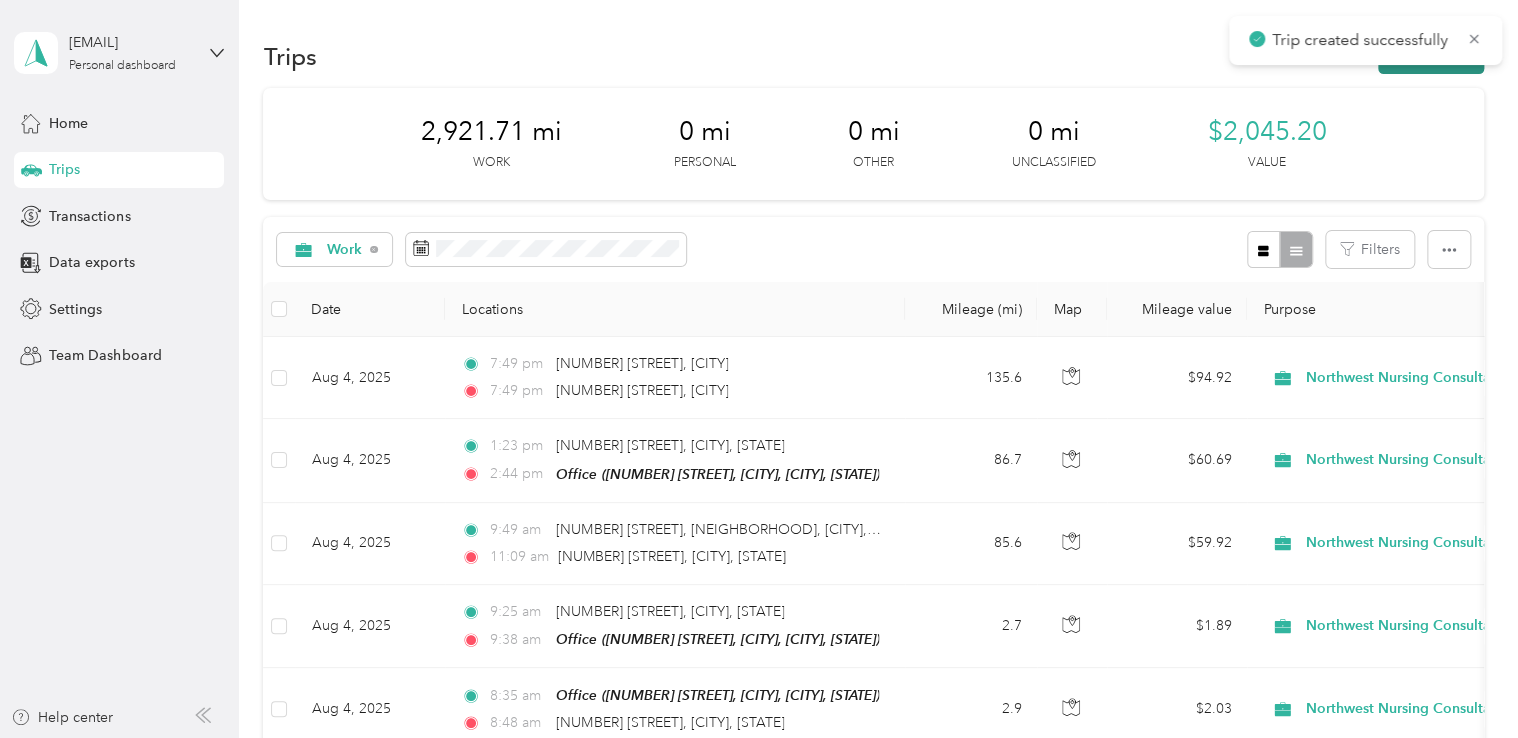 click on "New trip" at bounding box center [1431, 56] 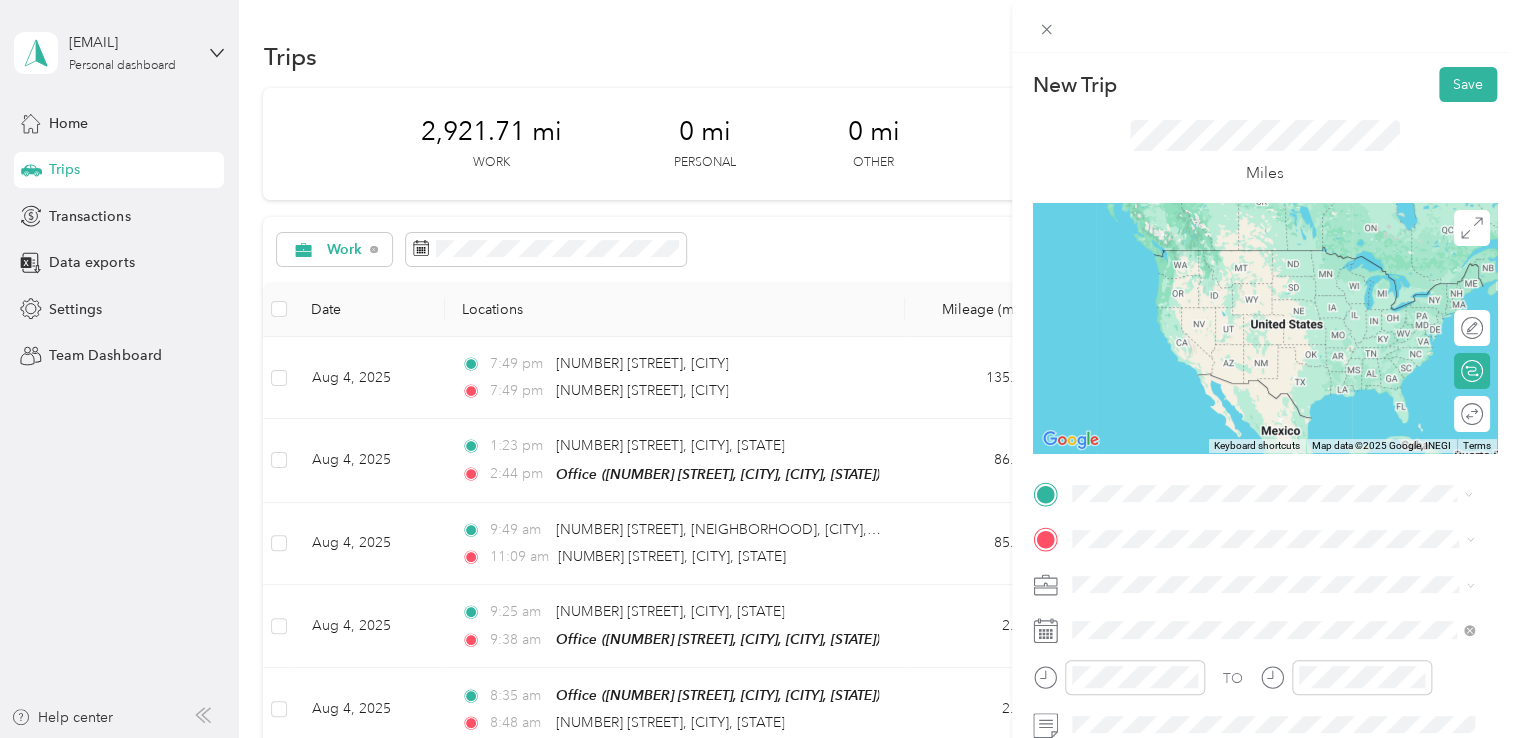 click on "[NUMBER] [STREET]
[CITY], [STATE] [POSTAL_CODE], [COUNTRY]" at bounding box center [1253, 574] 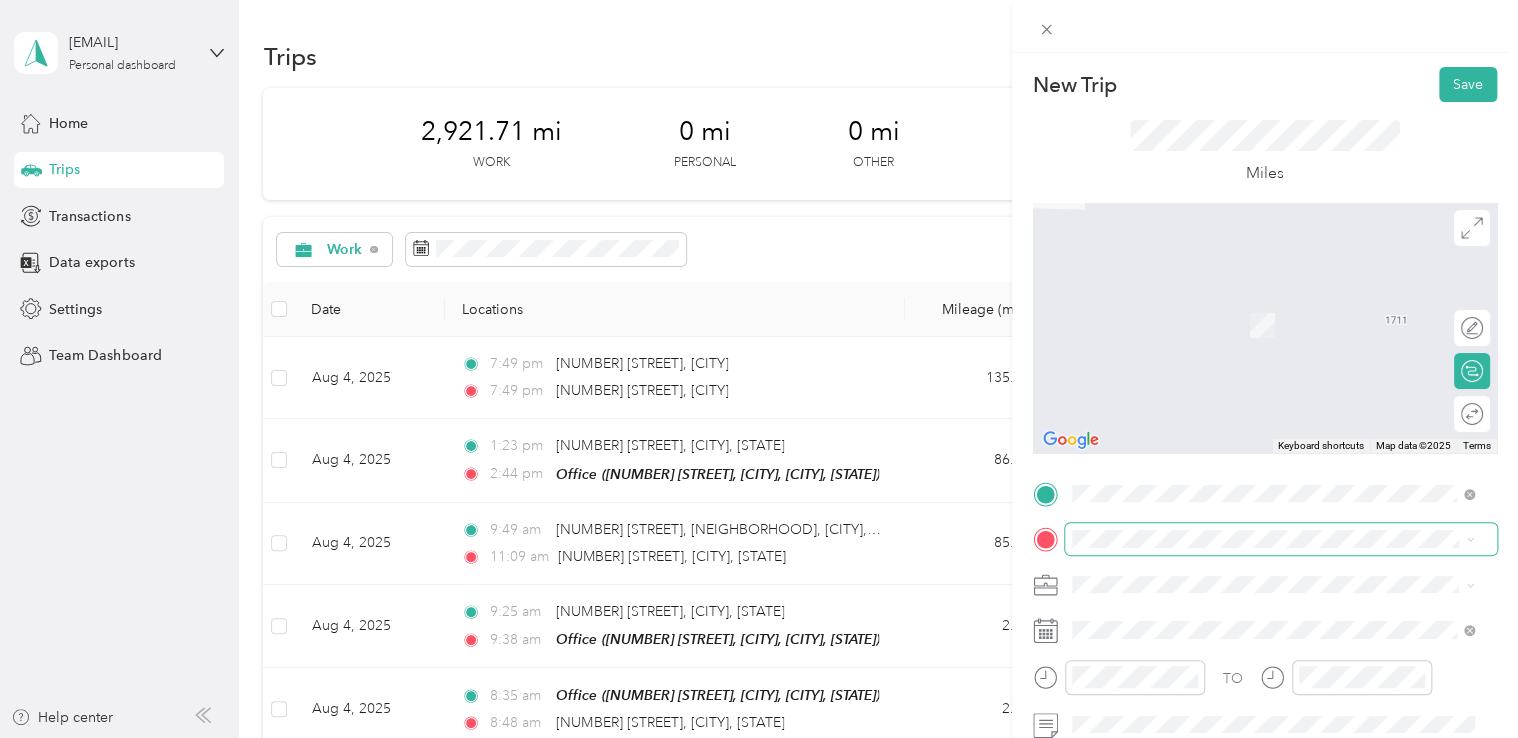 click at bounding box center [1281, 539] 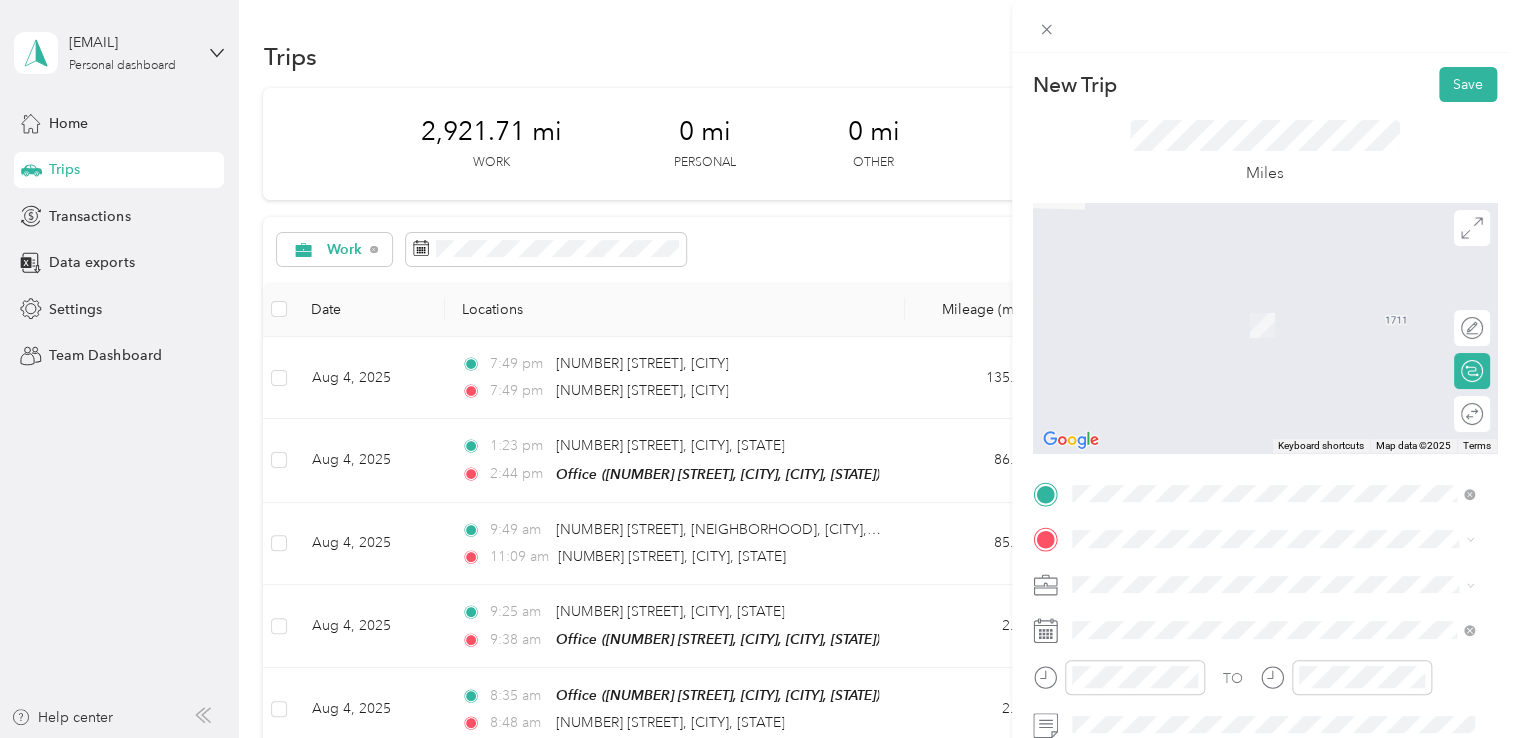 click on "[NUMBER] [STREET], [CITY], [POSTAL_CODE], [CITY], [STATE], [COUNTRY]" at bounding box center (1278, 649) 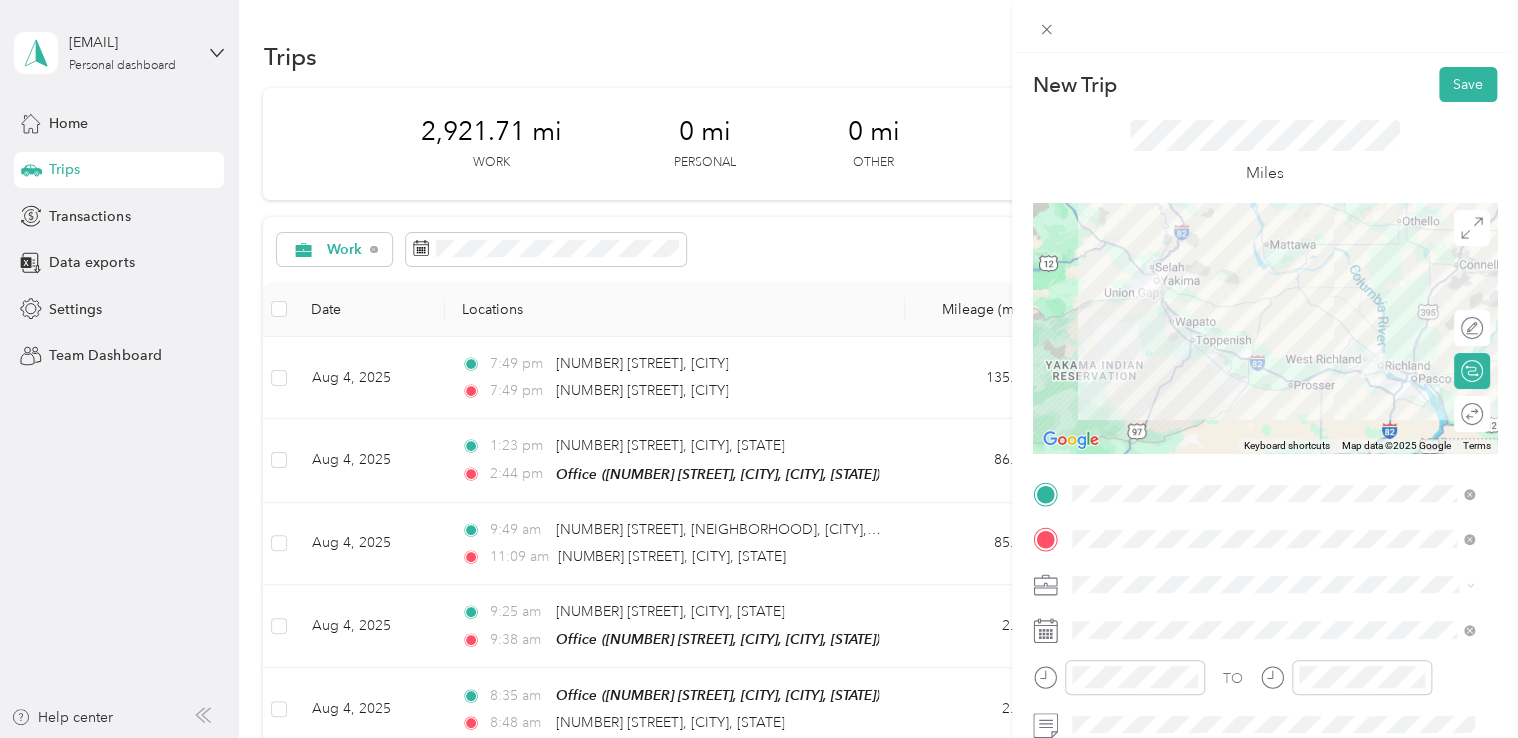 click on "Northwest Nursing Consultants" at bounding box center (1273, 374) 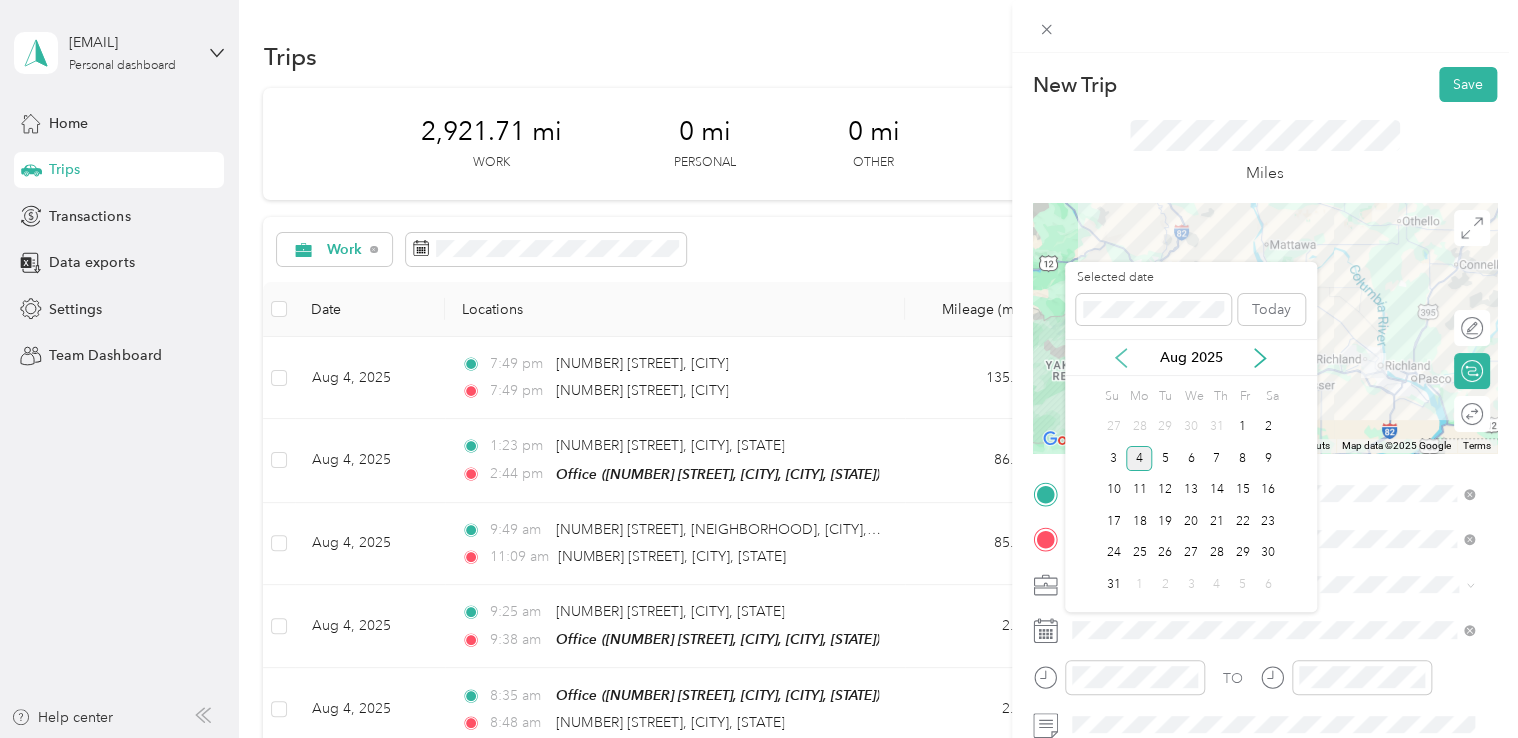 click 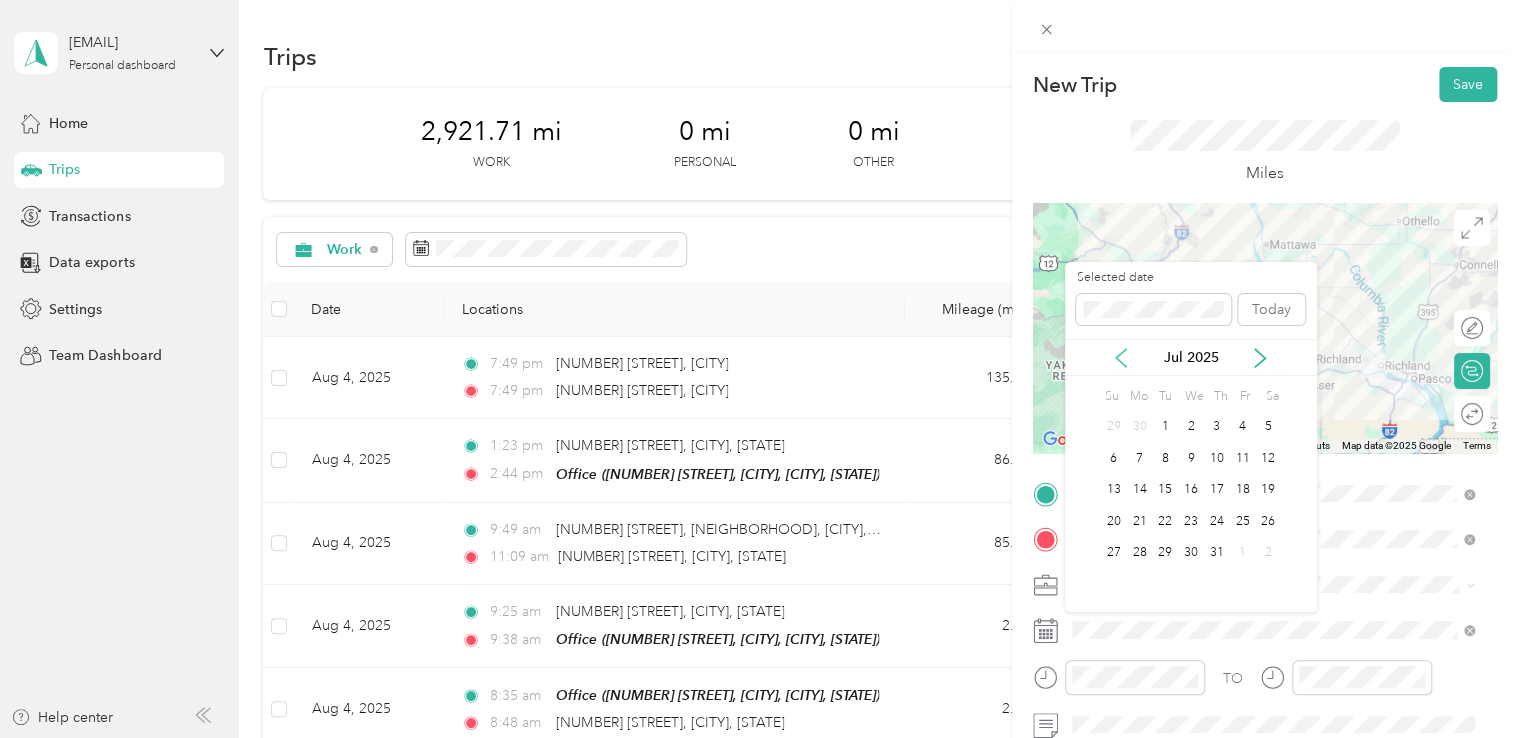 click 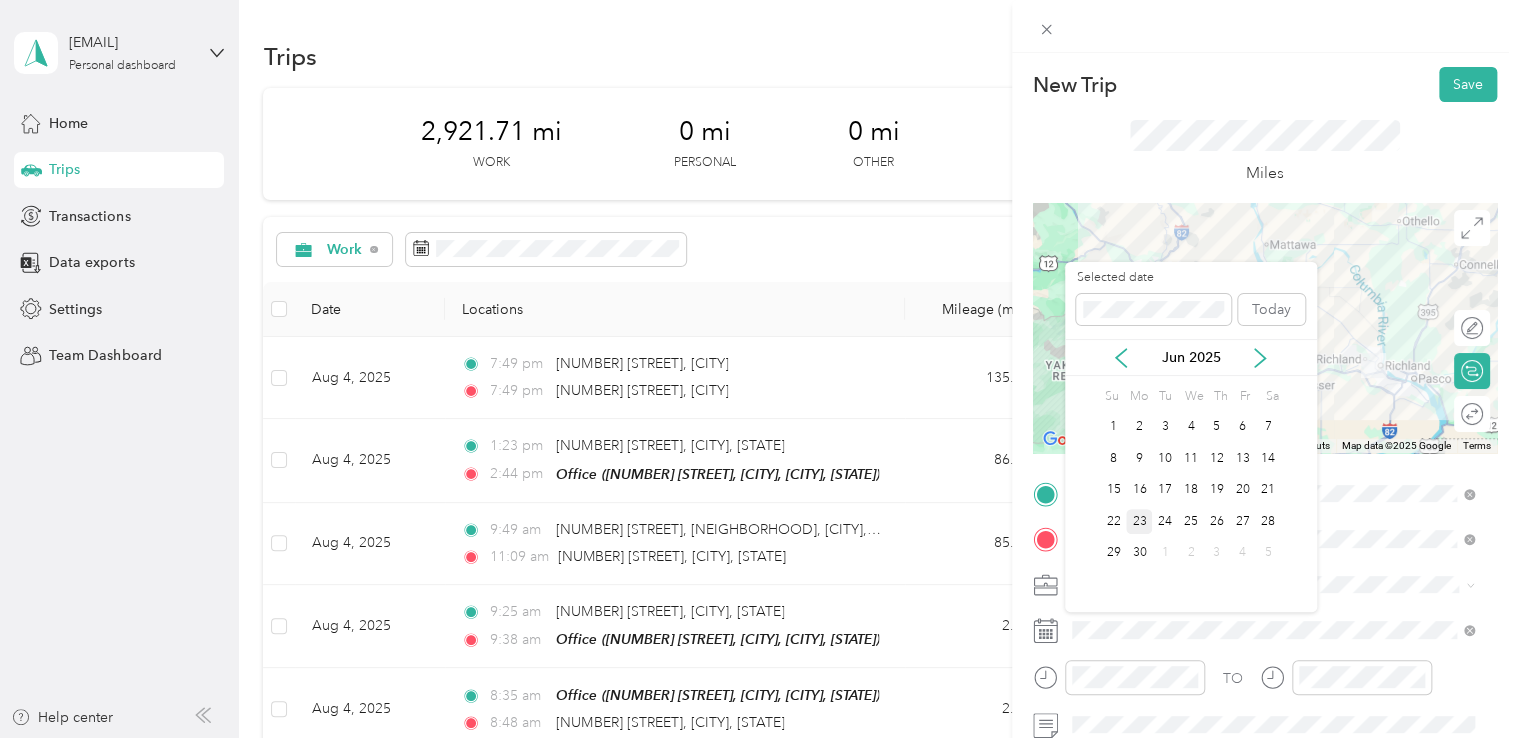 click on "23" at bounding box center [1139, 521] 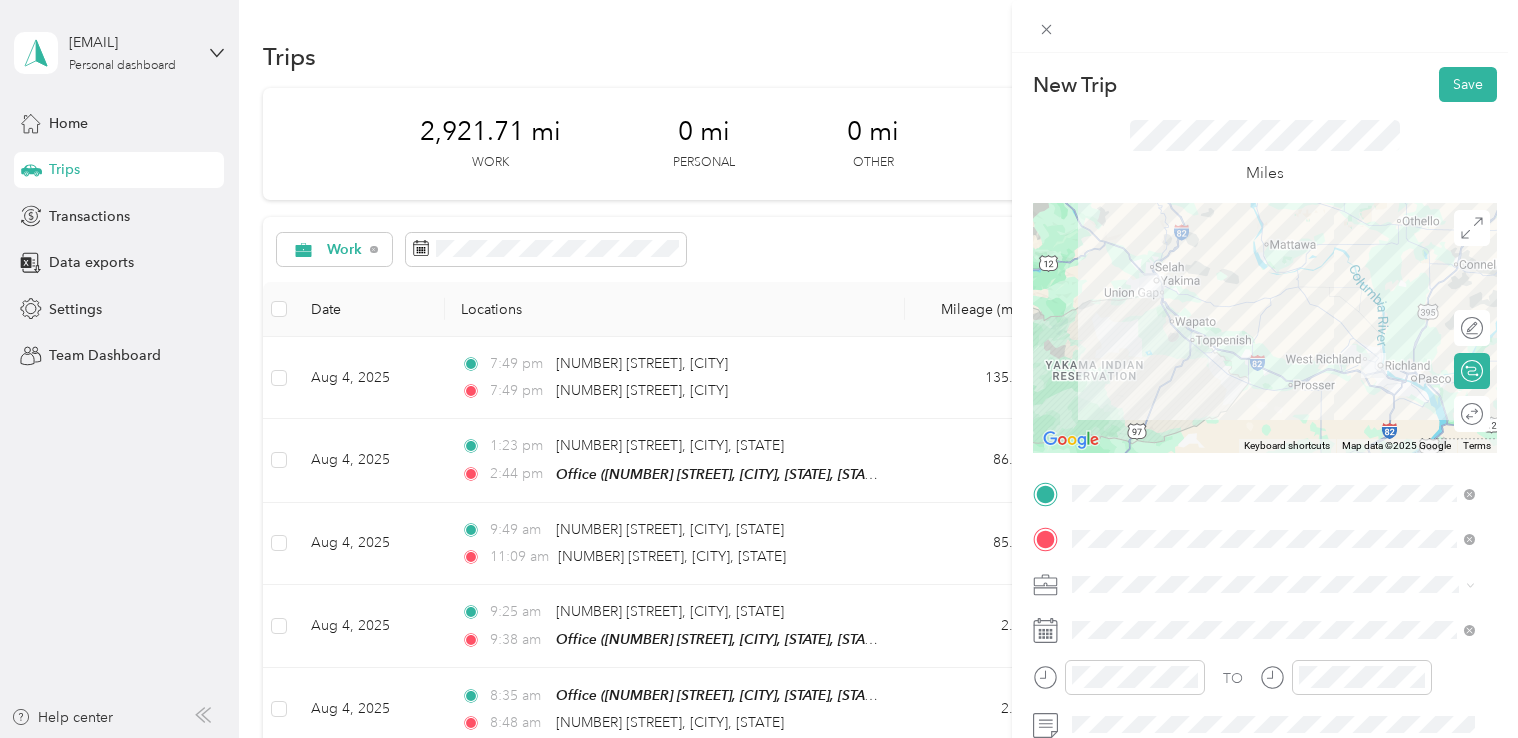 scroll, scrollTop: 0, scrollLeft: 0, axis: both 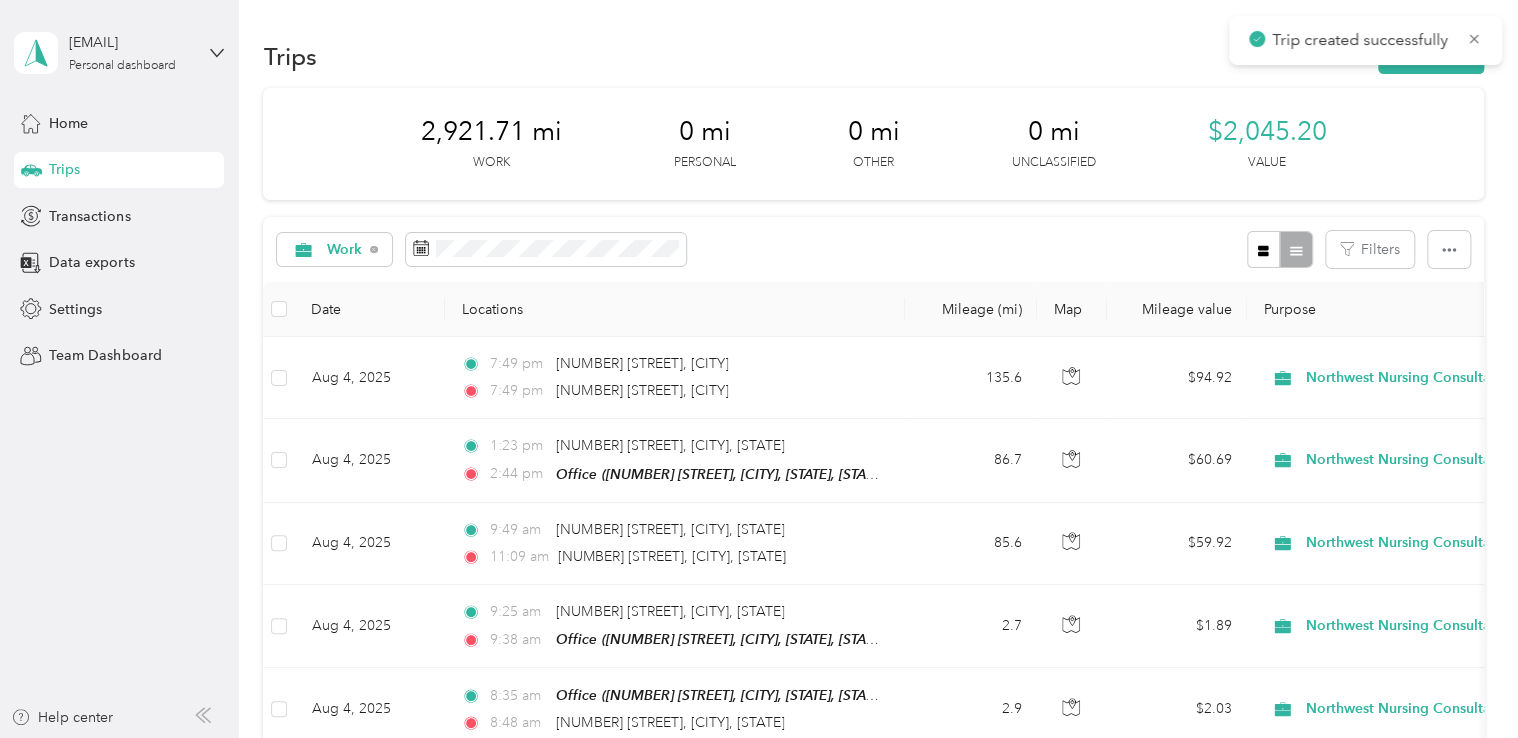 click on "Trips New trip" at bounding box center [873, 56] 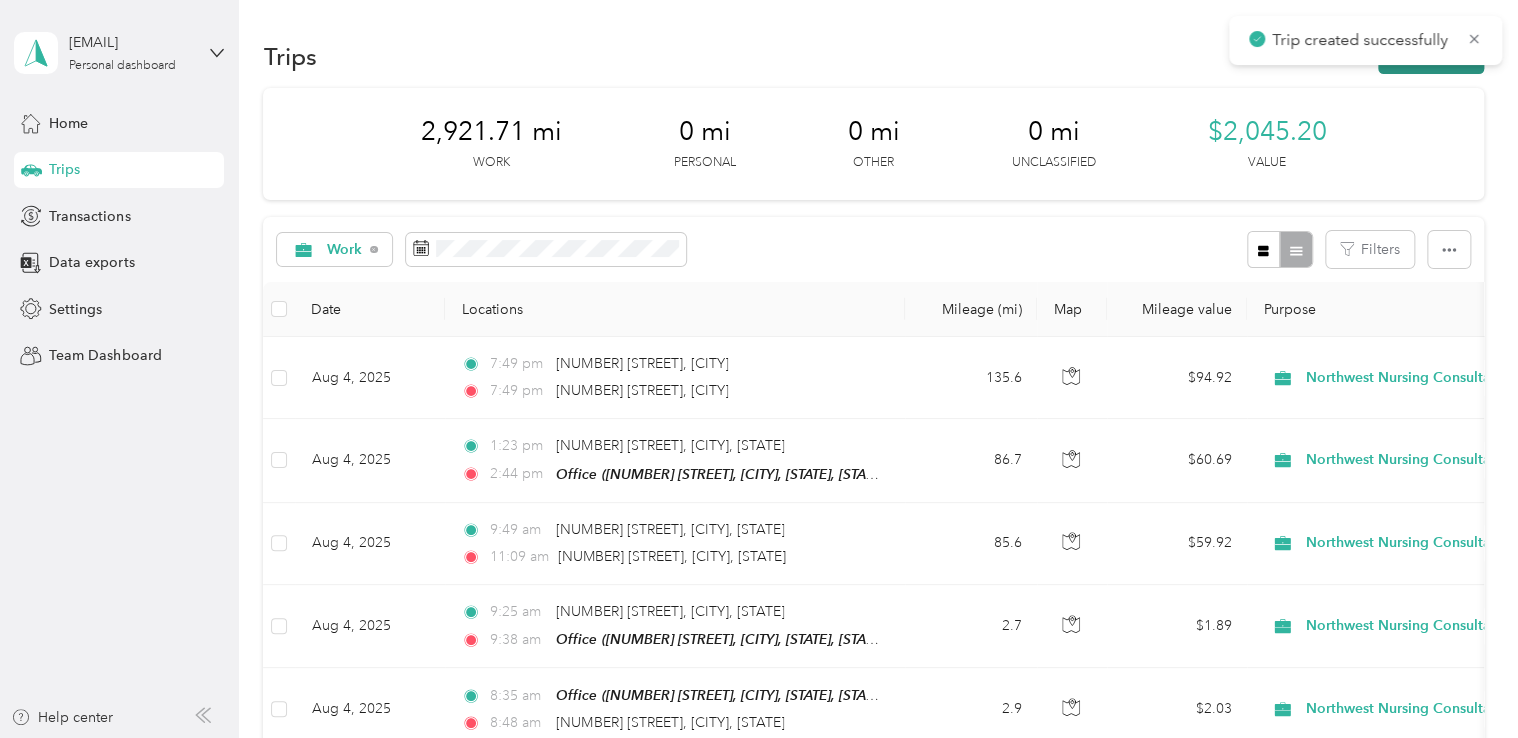 click on "New trip" at bounding box center (1431, 56) 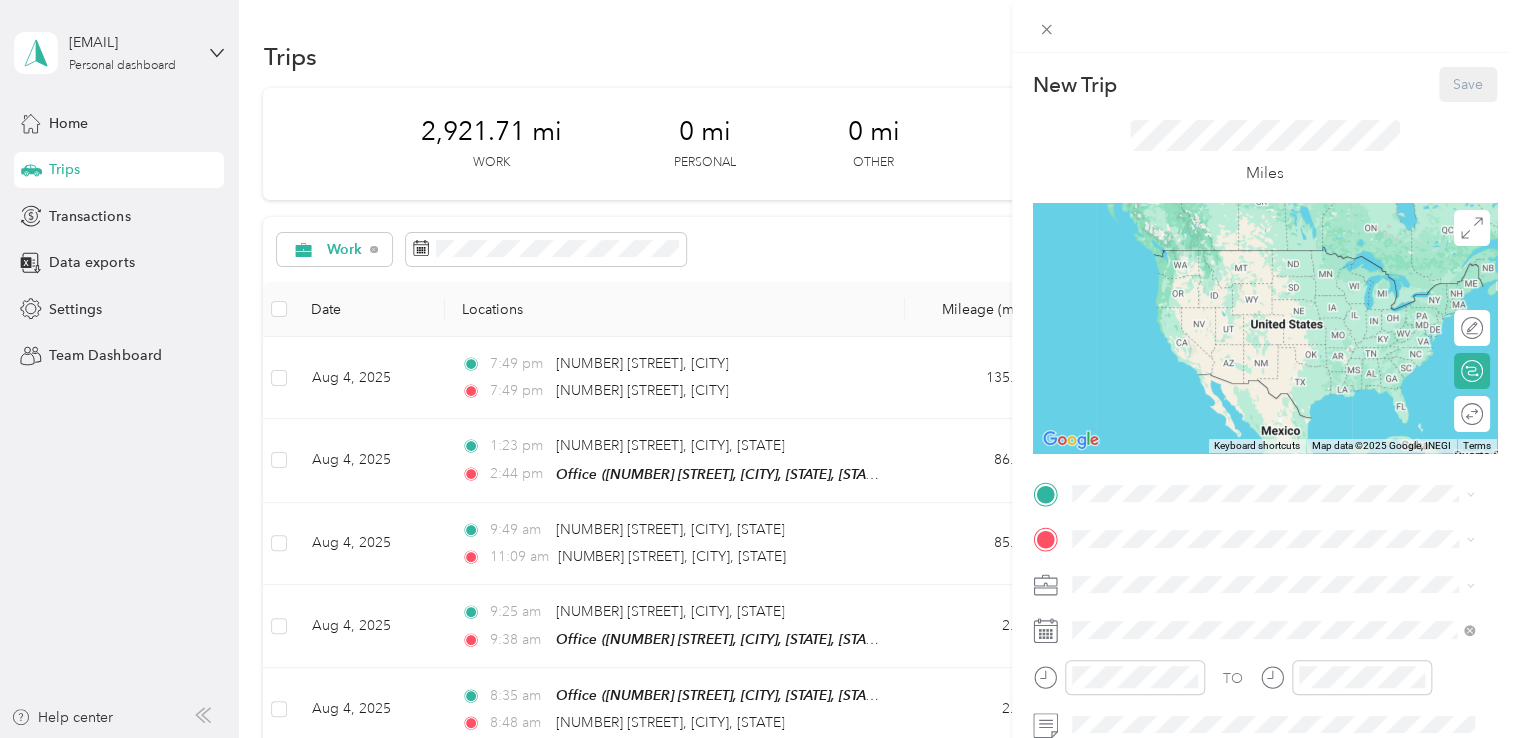 click at bounding box center (1281, 494) 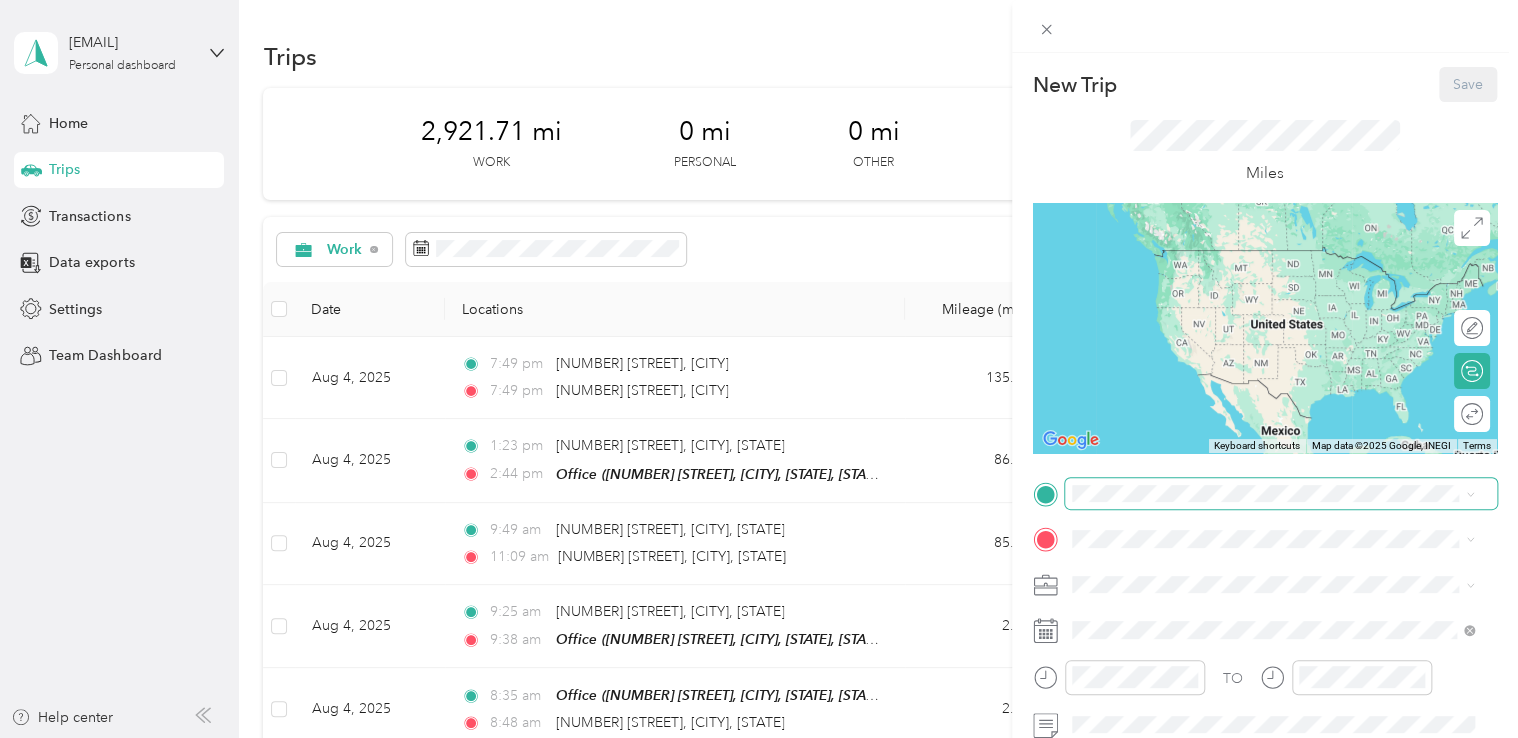 click at bounding box center (1281, 494) 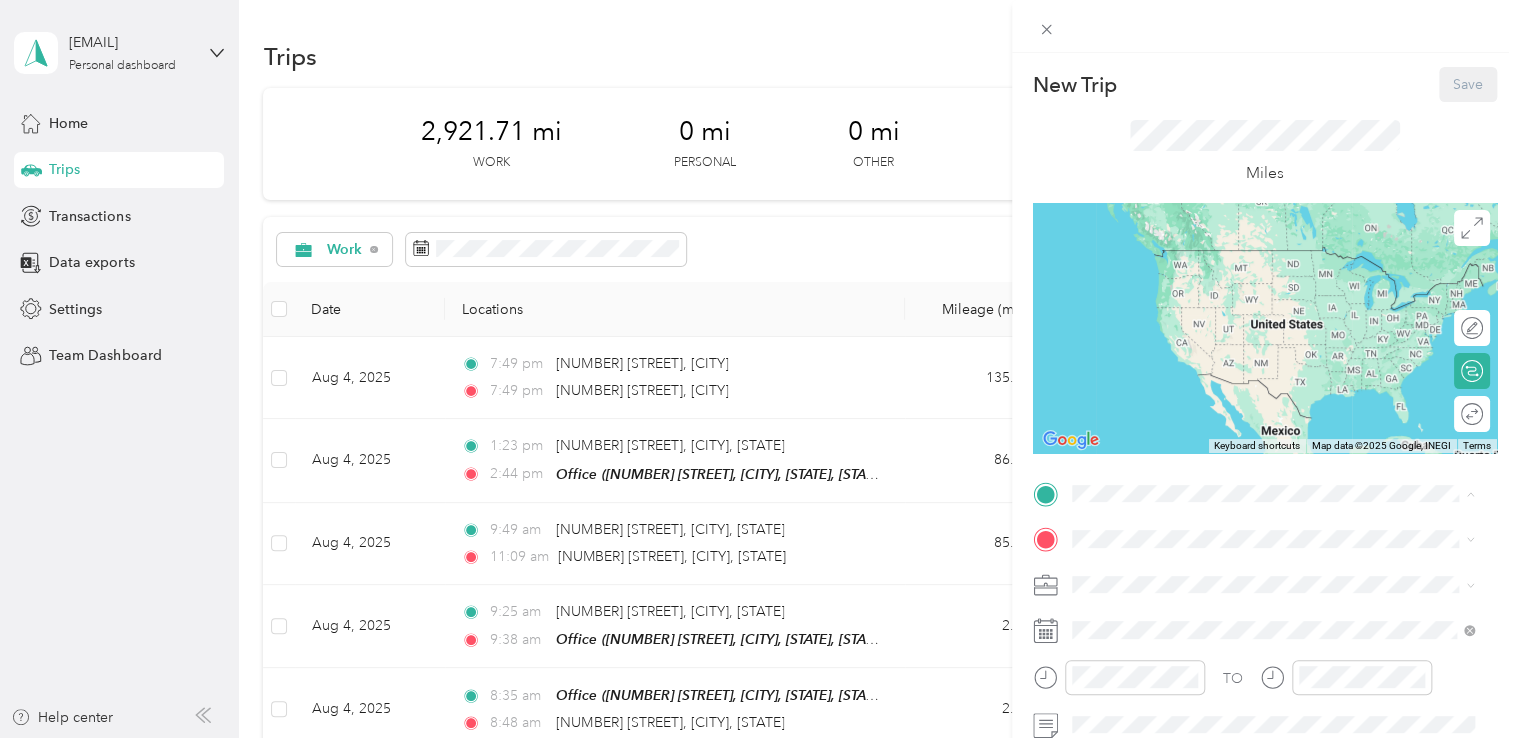 click on "412 Birch Avenue, Richland, 99352, Richland, Washington, United States" at bounding box center (1278, 606) 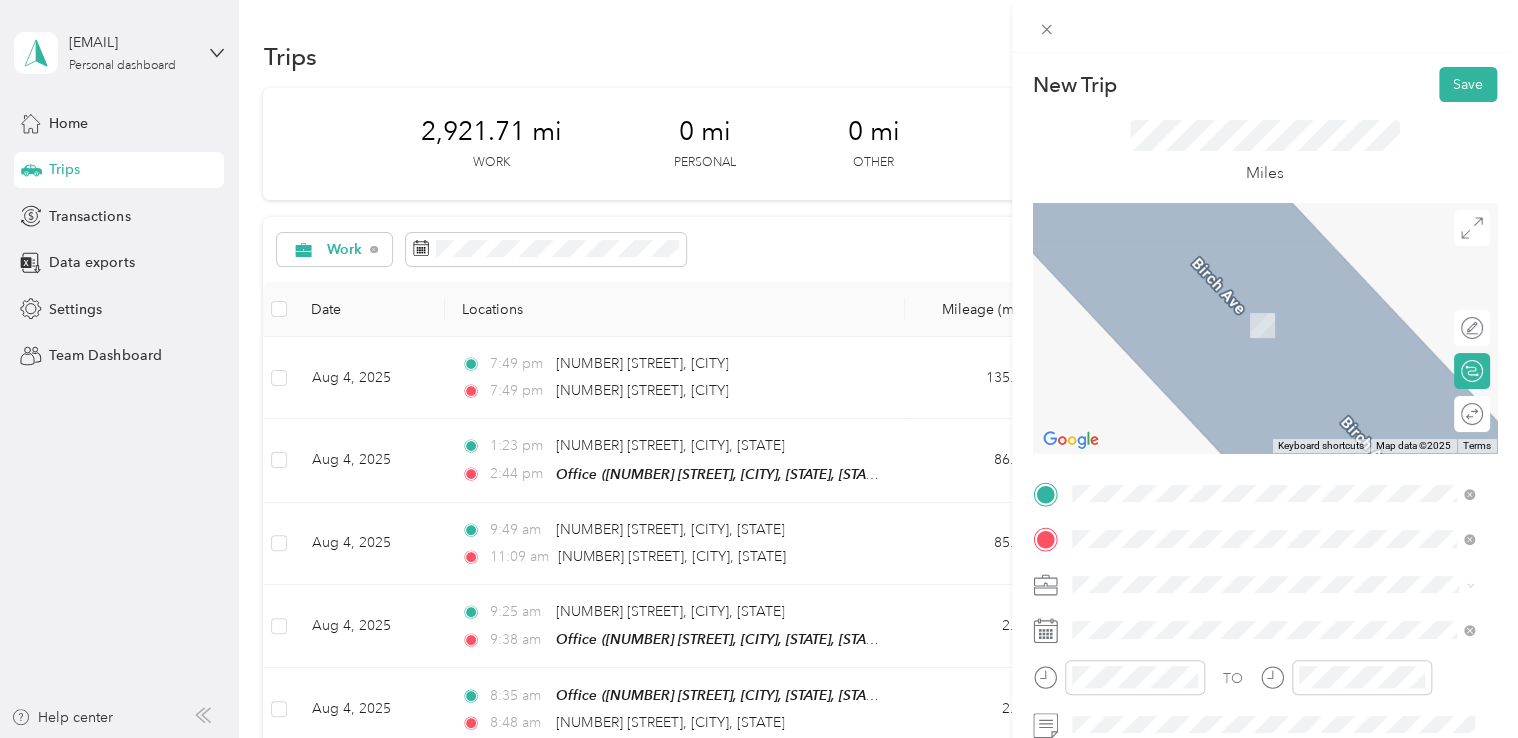 click on "510 Reeves Way
Sunnyside, Washington 98944, United States" at bounding box center [1273, 304] 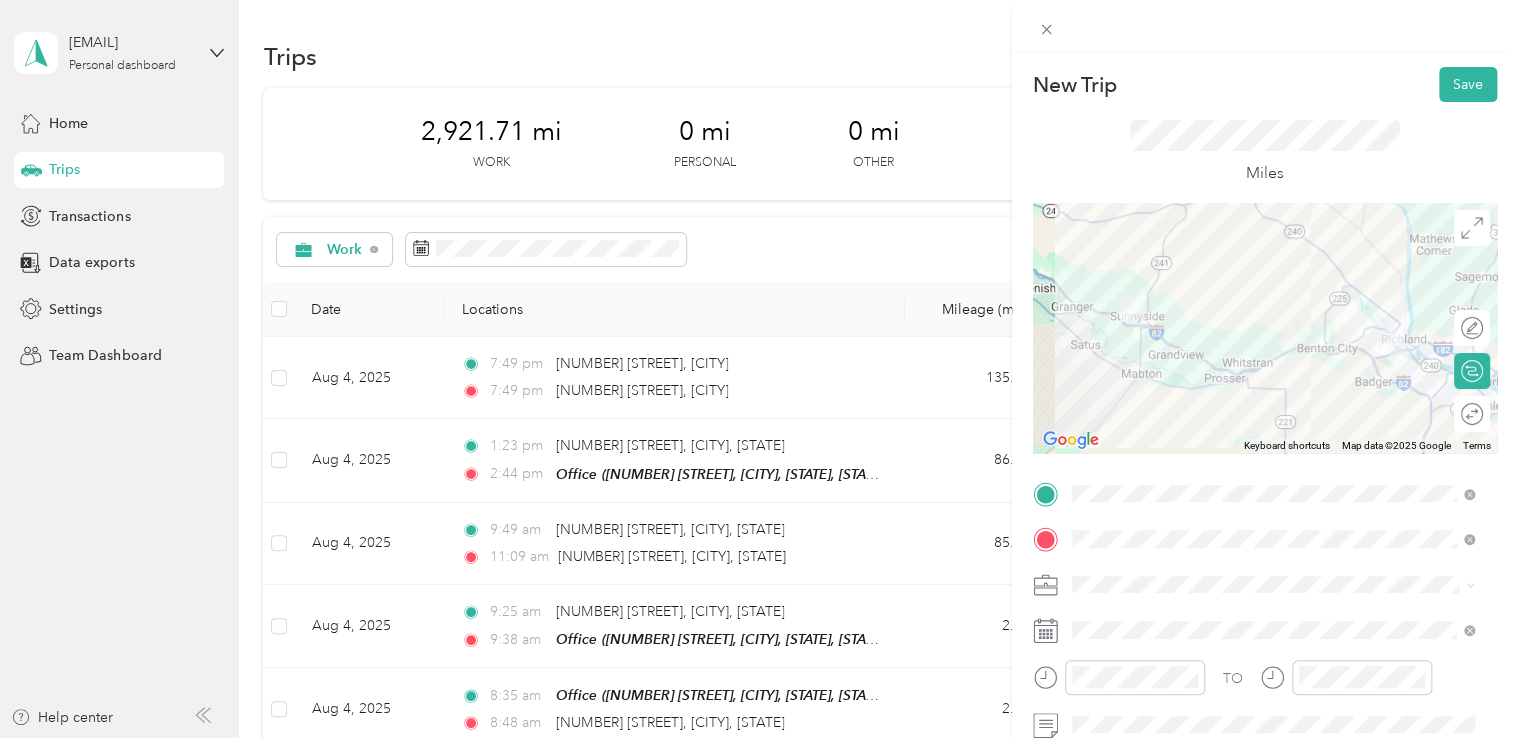 click at bounding box center [1281, 585] 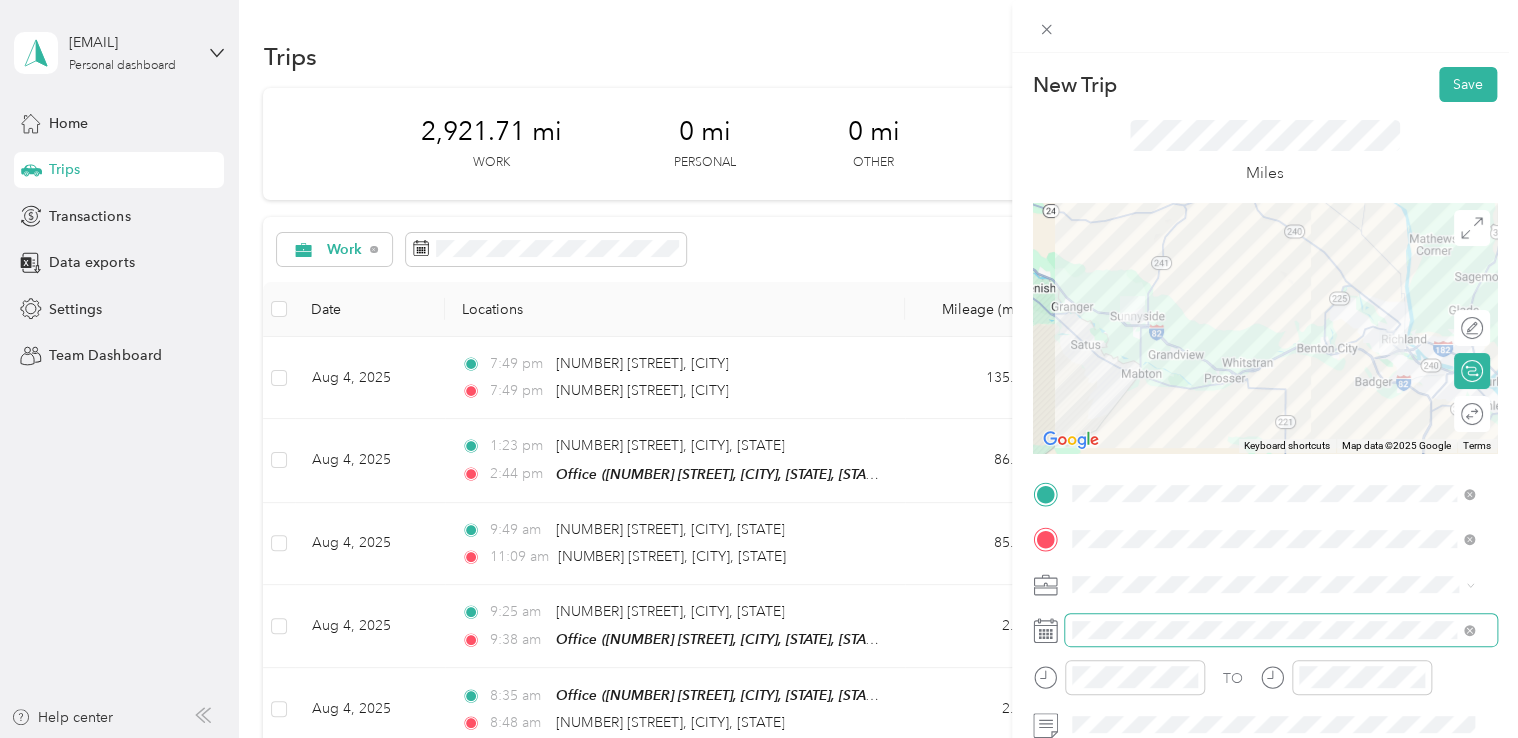 click at bounding box center [1281, 630] 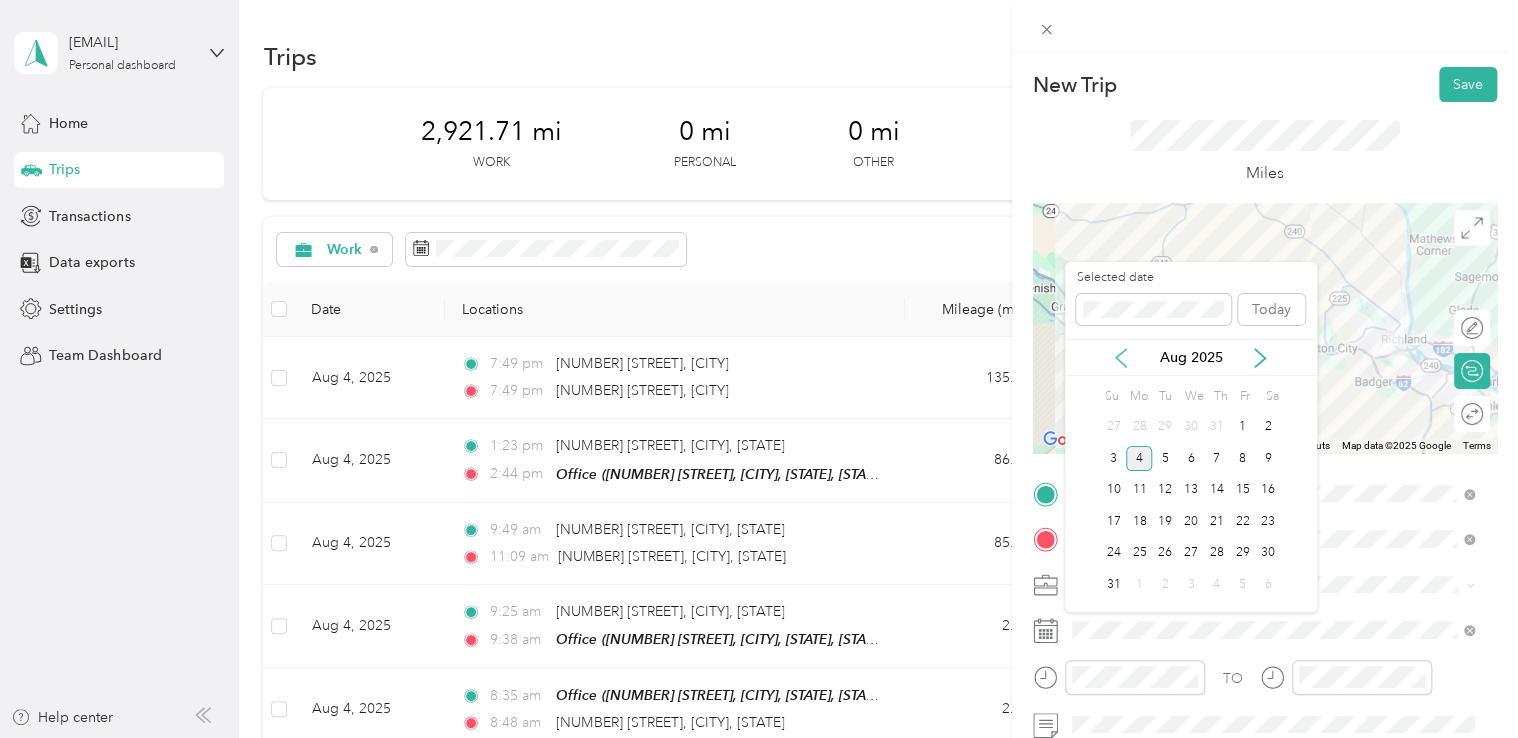 click 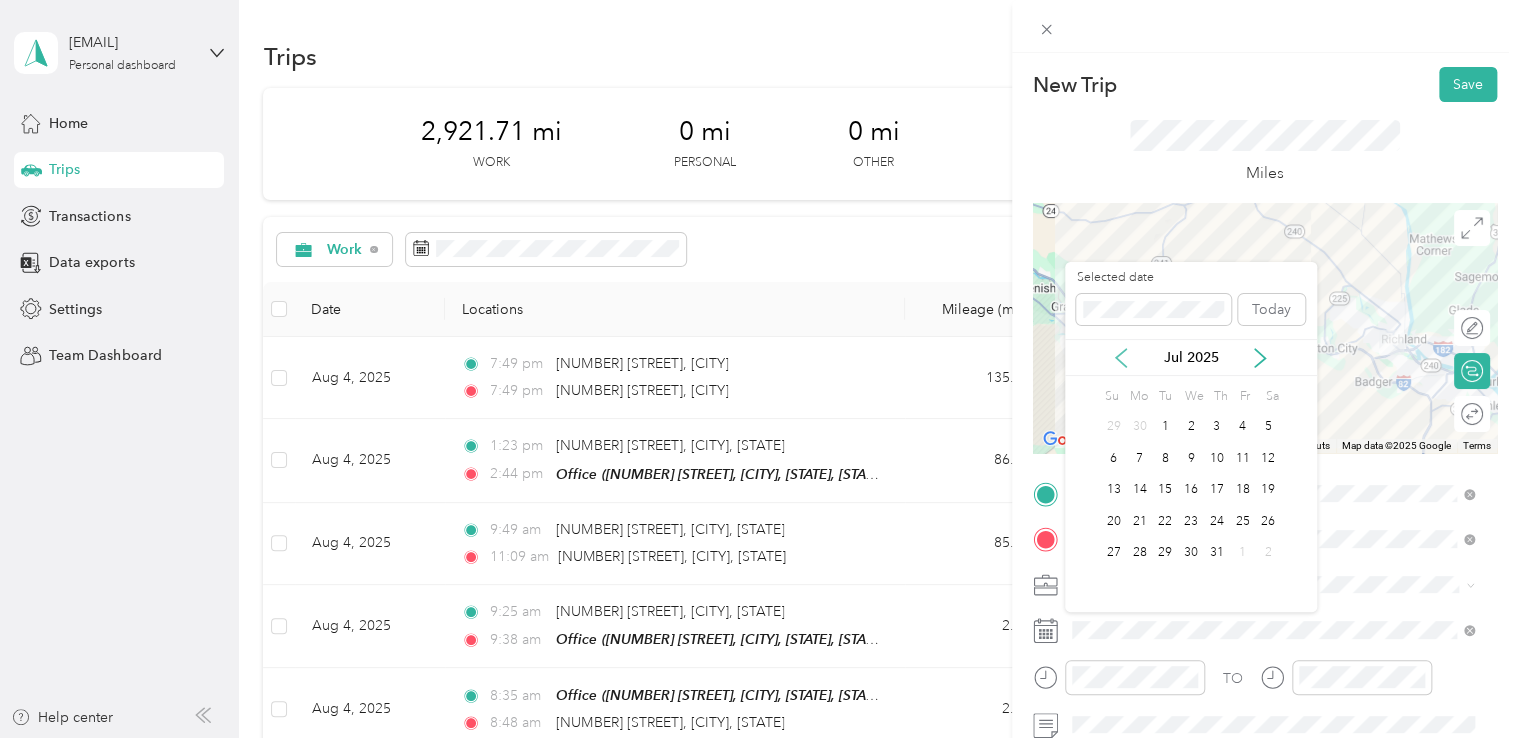 click 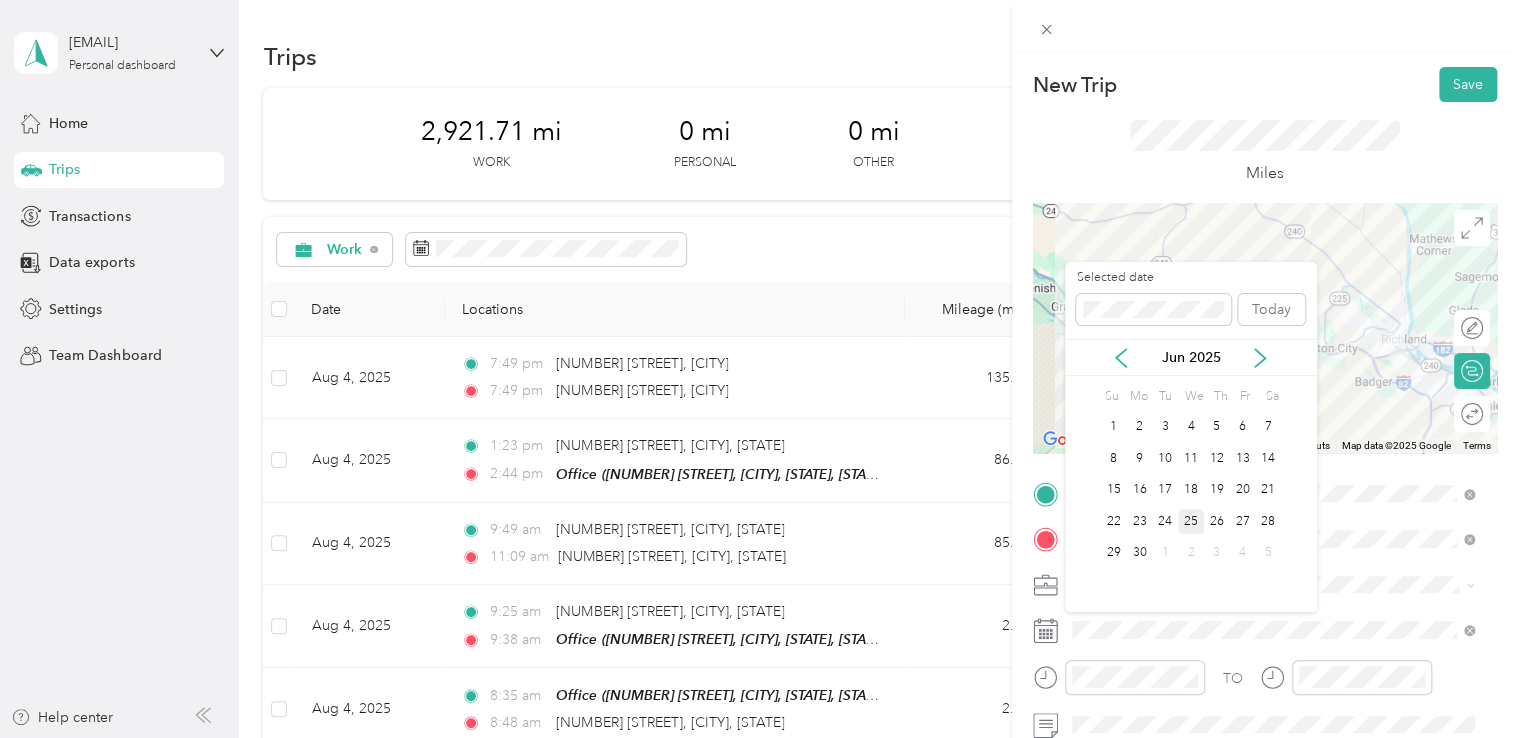 click on "25" at bounding box center (1191, 521) 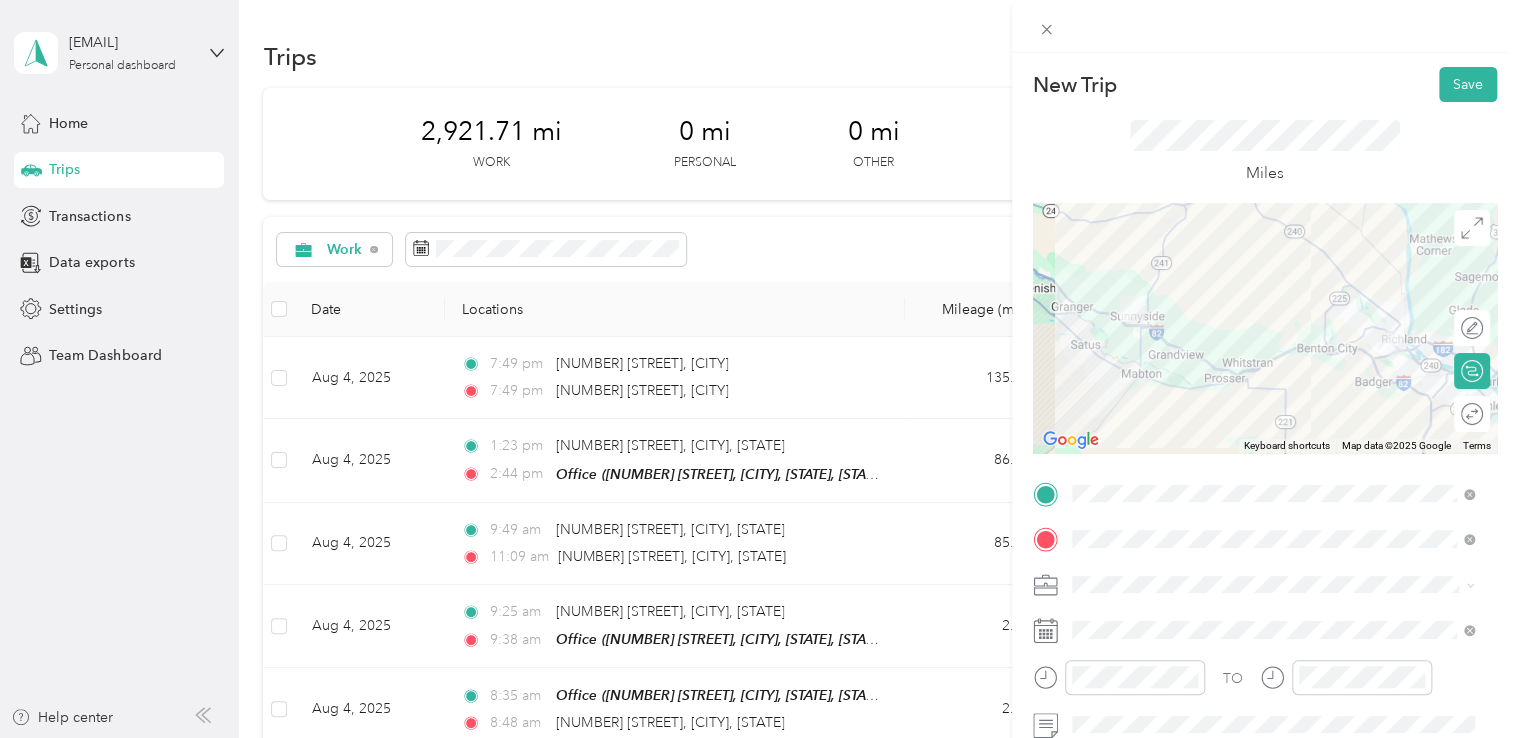 click on "Miles" at bounding box center [1265, 152] 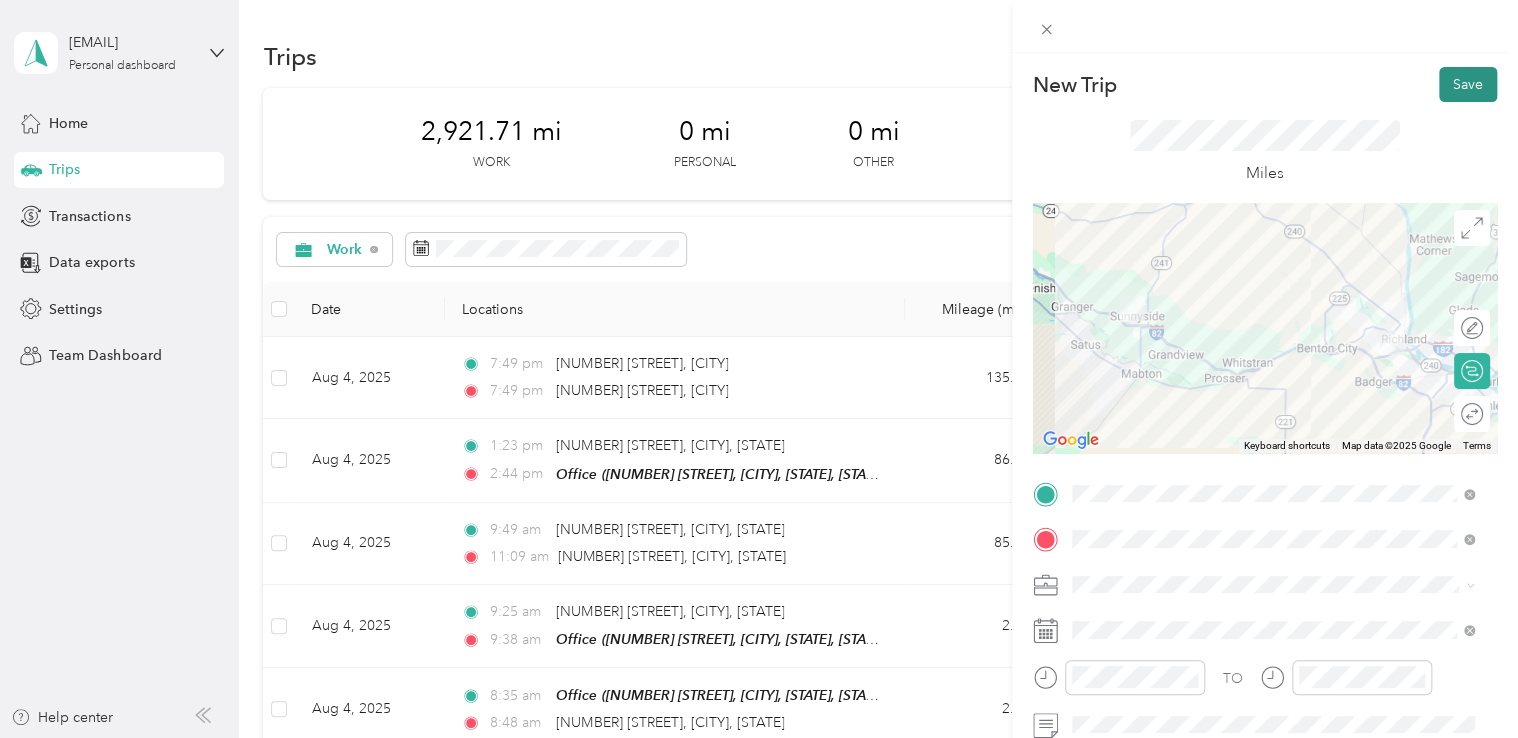 click on "Save" at bounding box center [1468, 84] 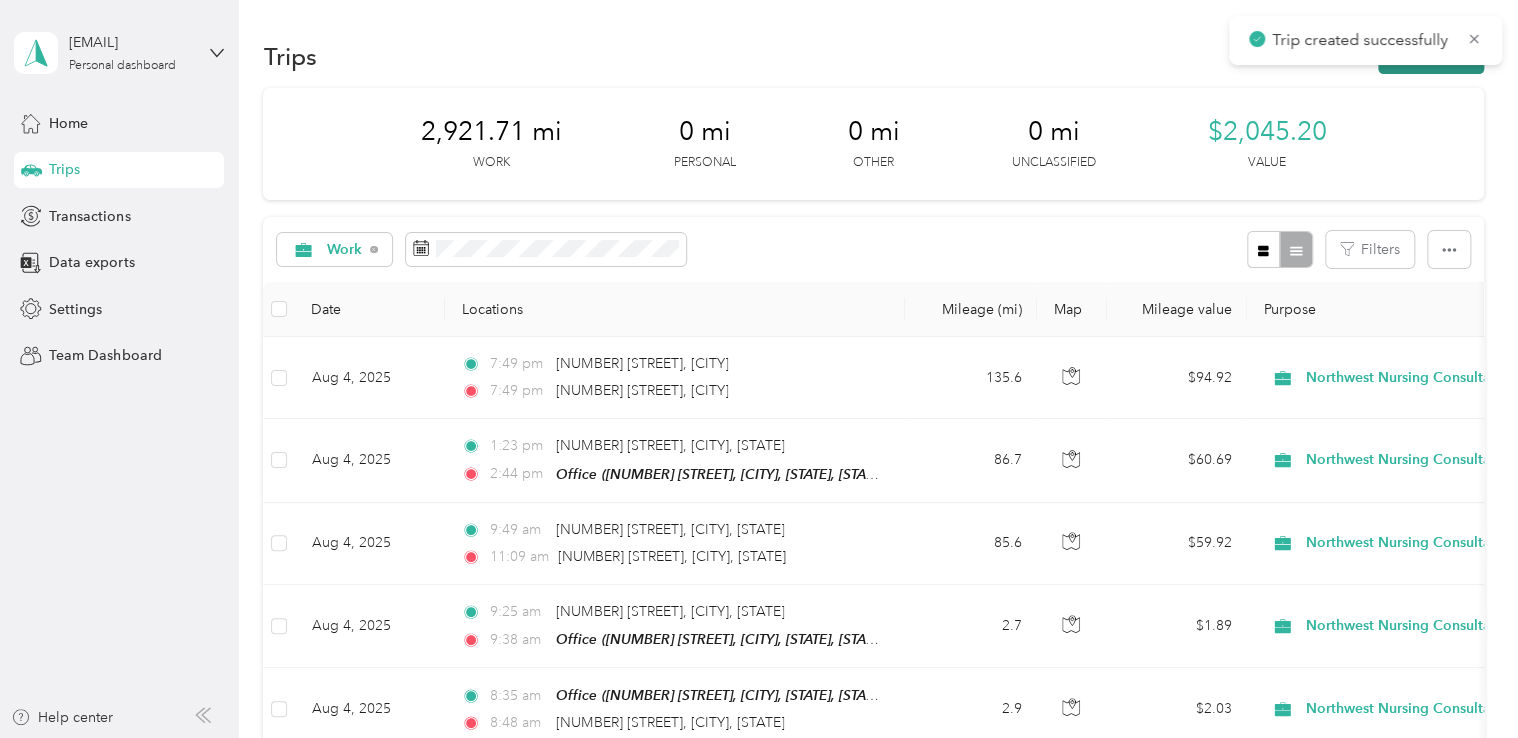 click on "New trip" at bounding box center [1431, 56] 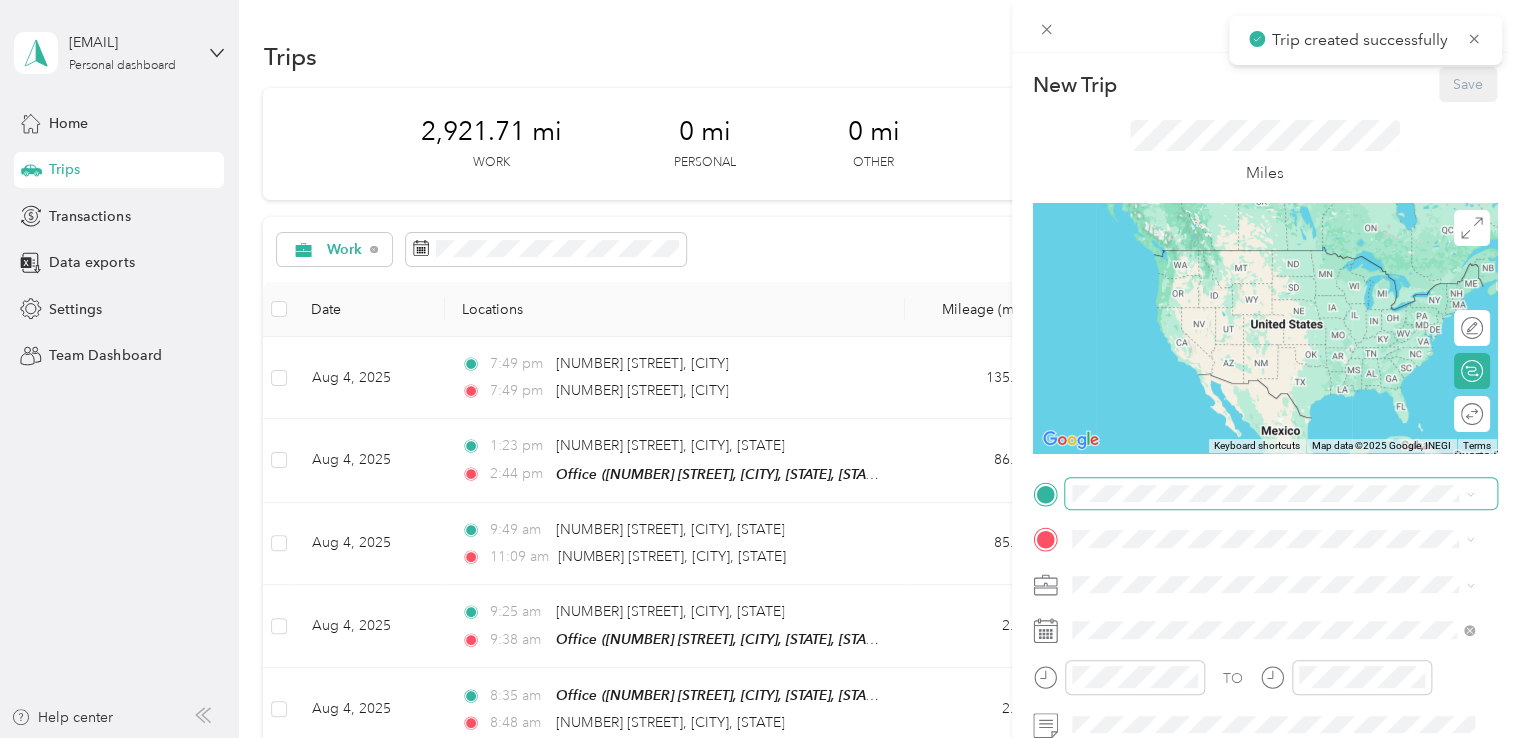 click at bounding box center (1281, 494) 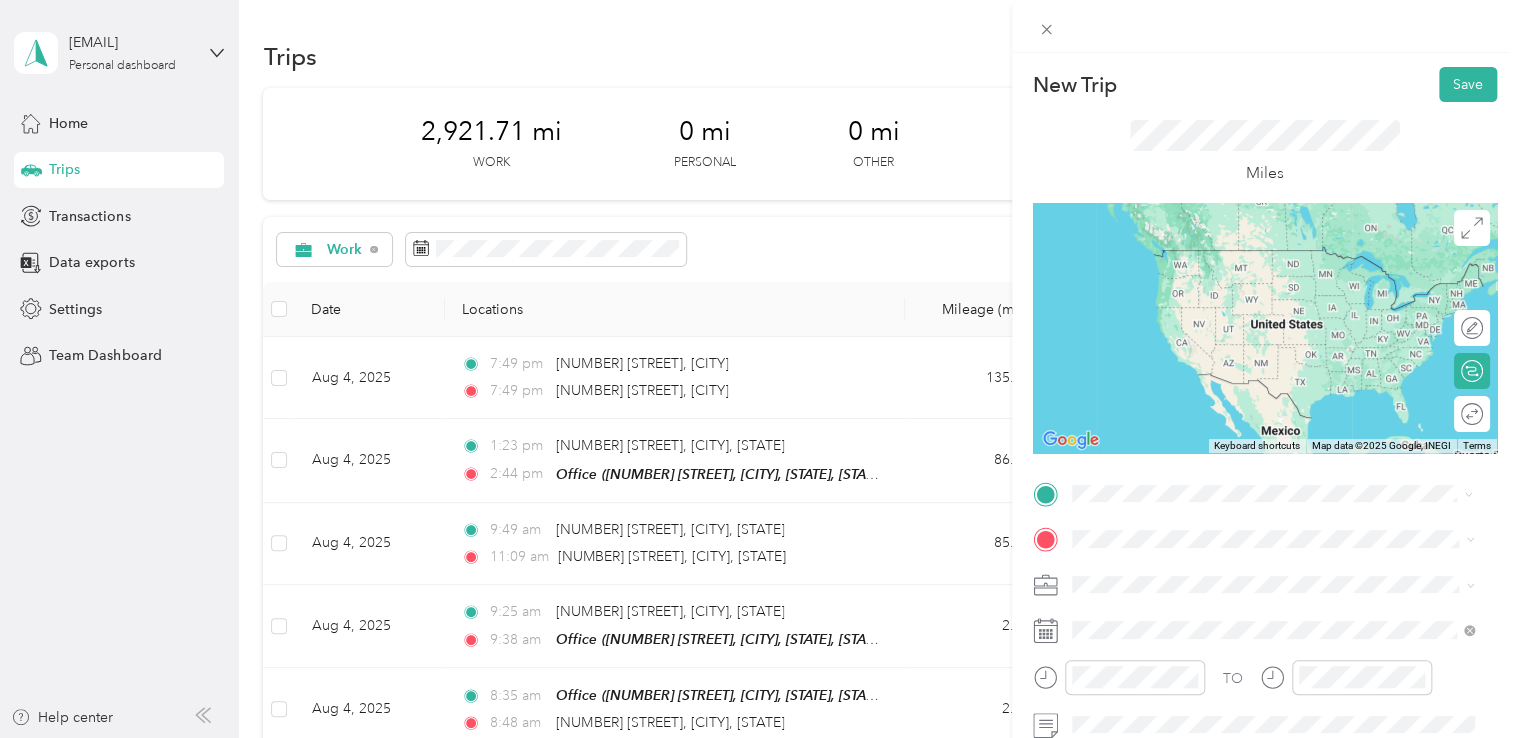 click on "510 Reeves Way
Sunnyside, Washington 98944, United States" at bounding box center [1273, 259] 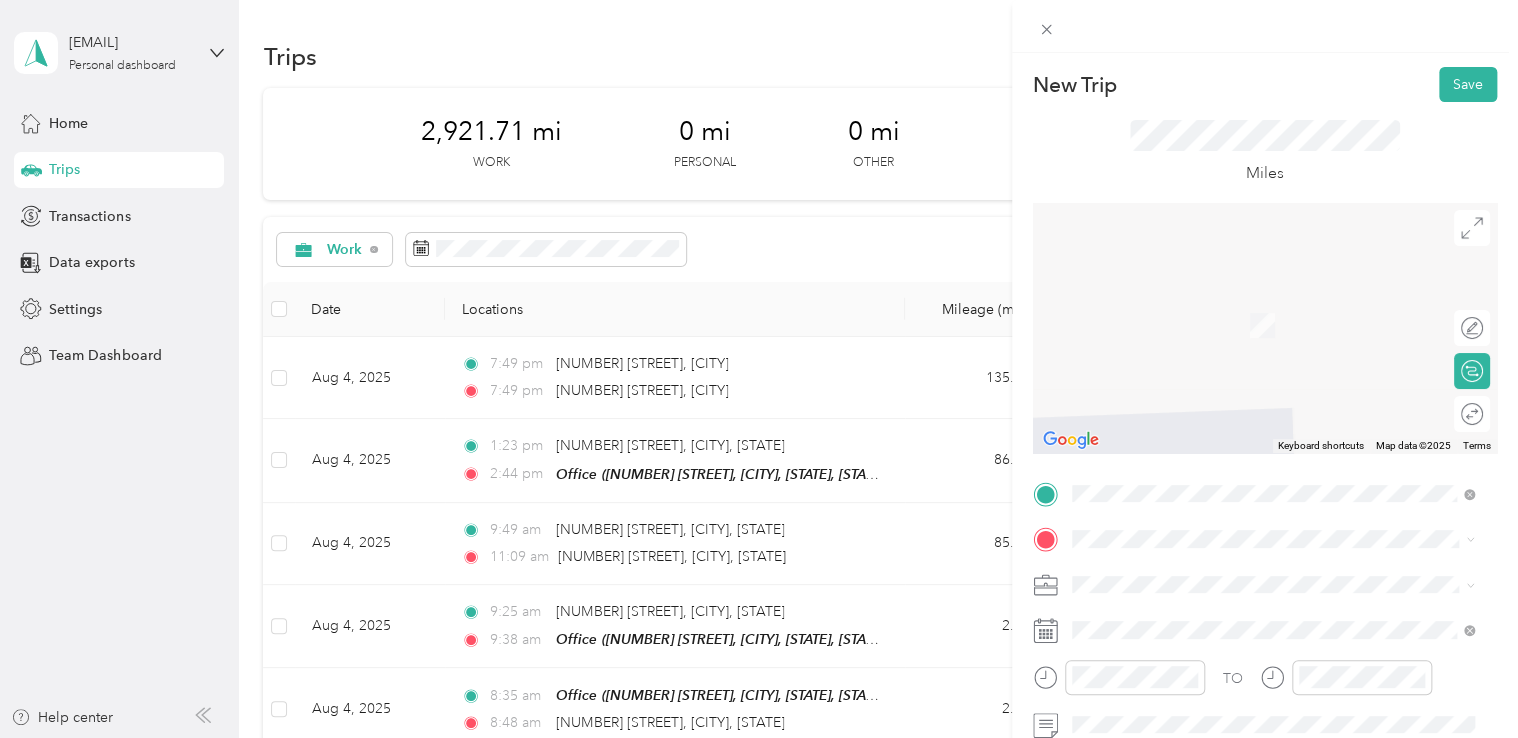 click on "281 First Avenue
Mesa, Washington 99343, United States" at bounding box center (1273, 298) 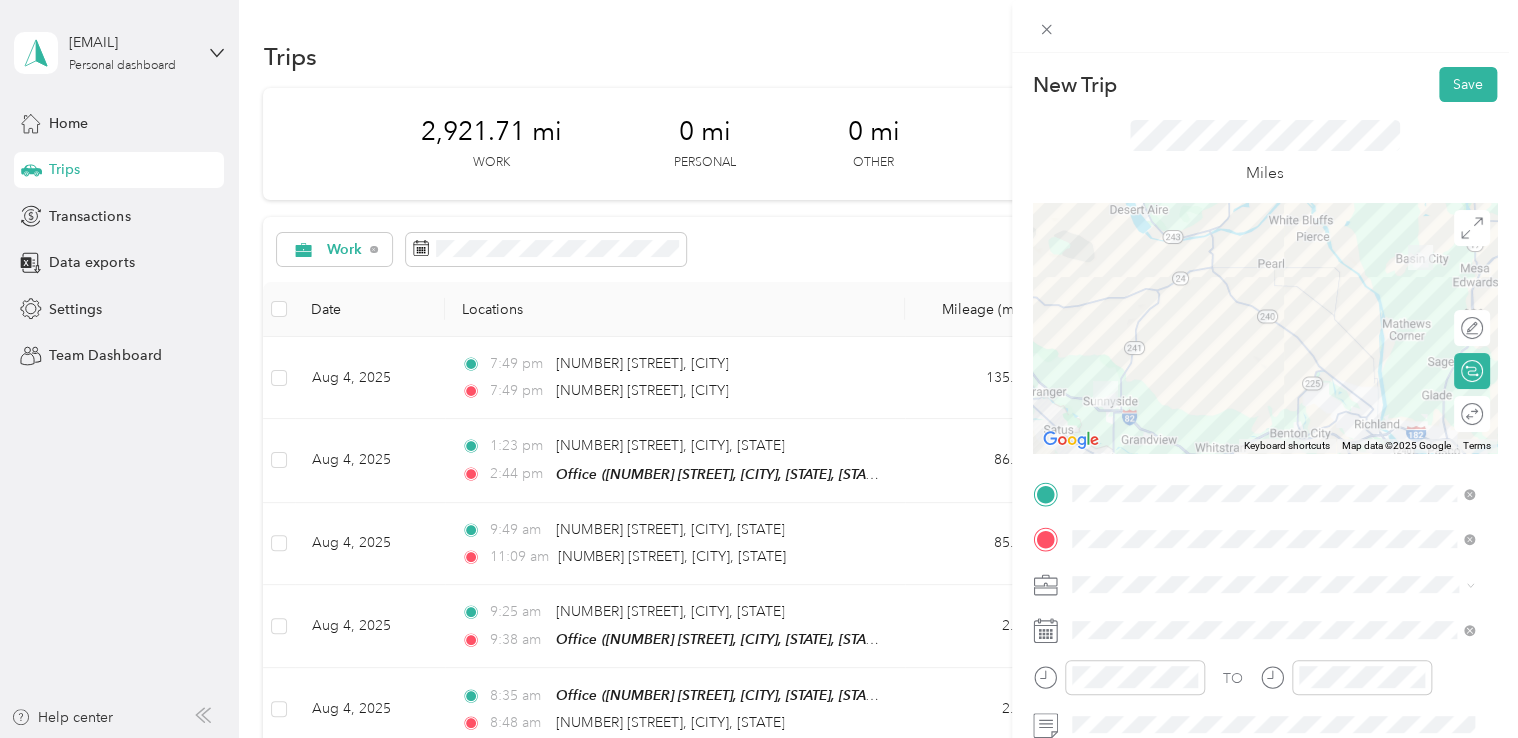 click on "Northwest Nursing Consultants" at bounding box center [1273, 374] 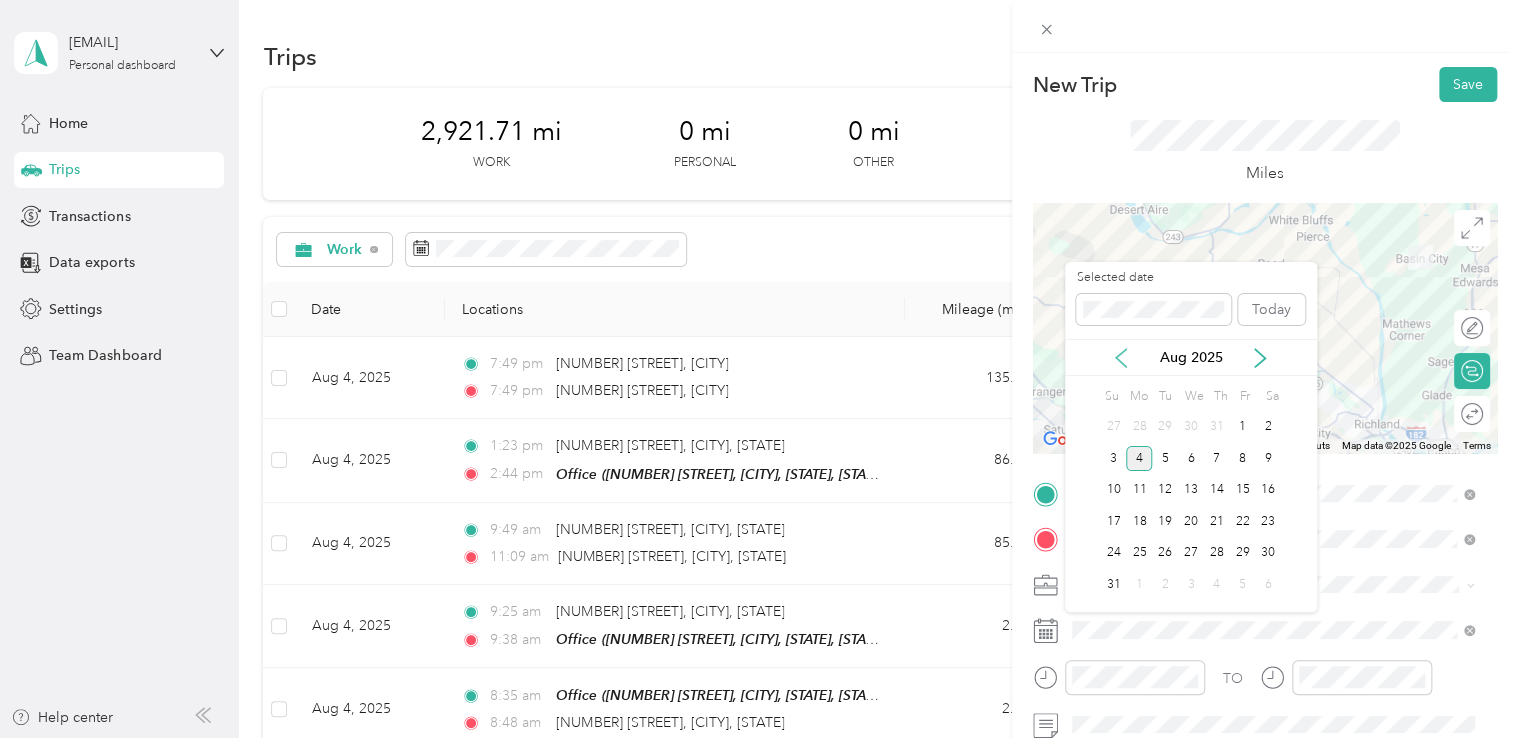 click 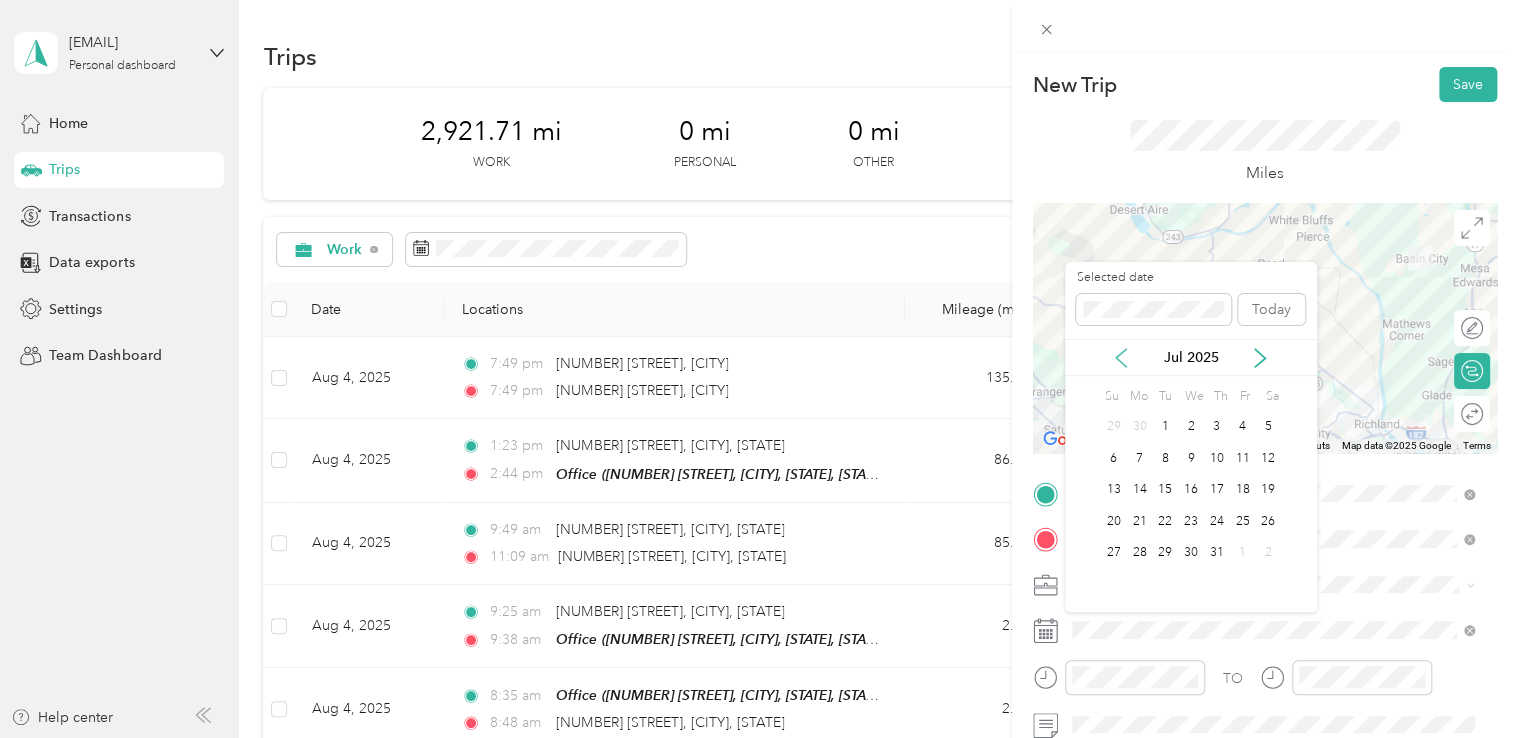 click 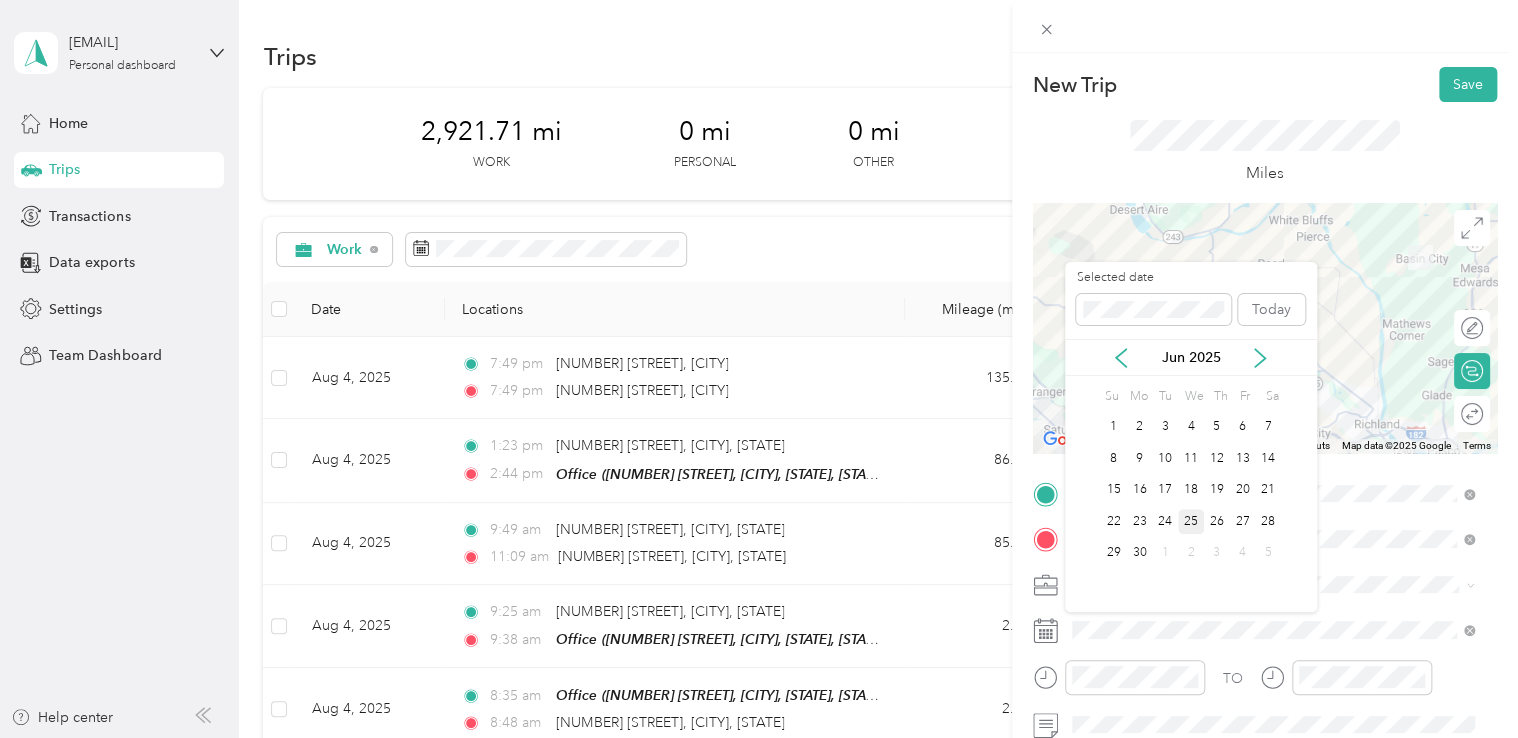 click on "25" at bounding box center [1191, 521] 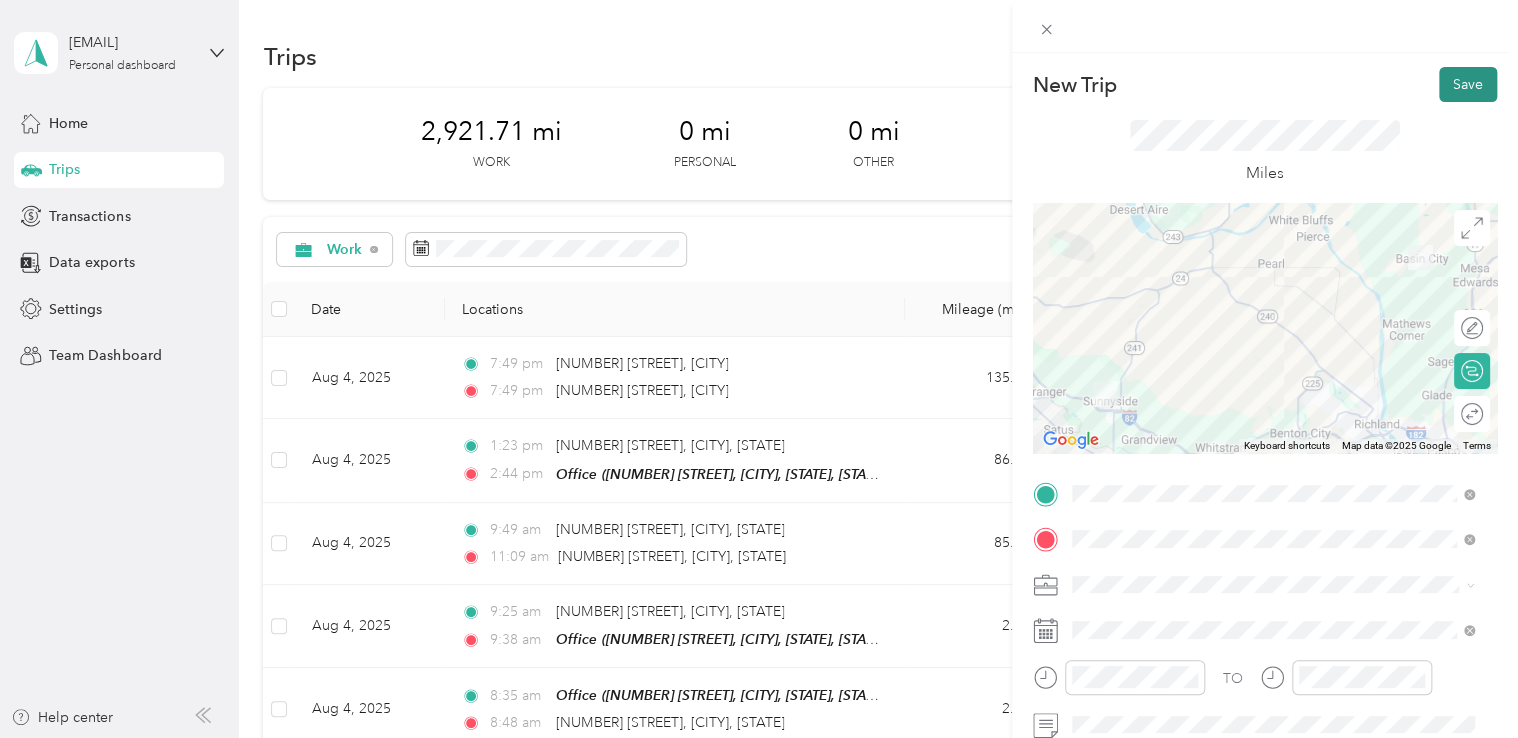 click on "Save" at bounding box center (1468, 84) 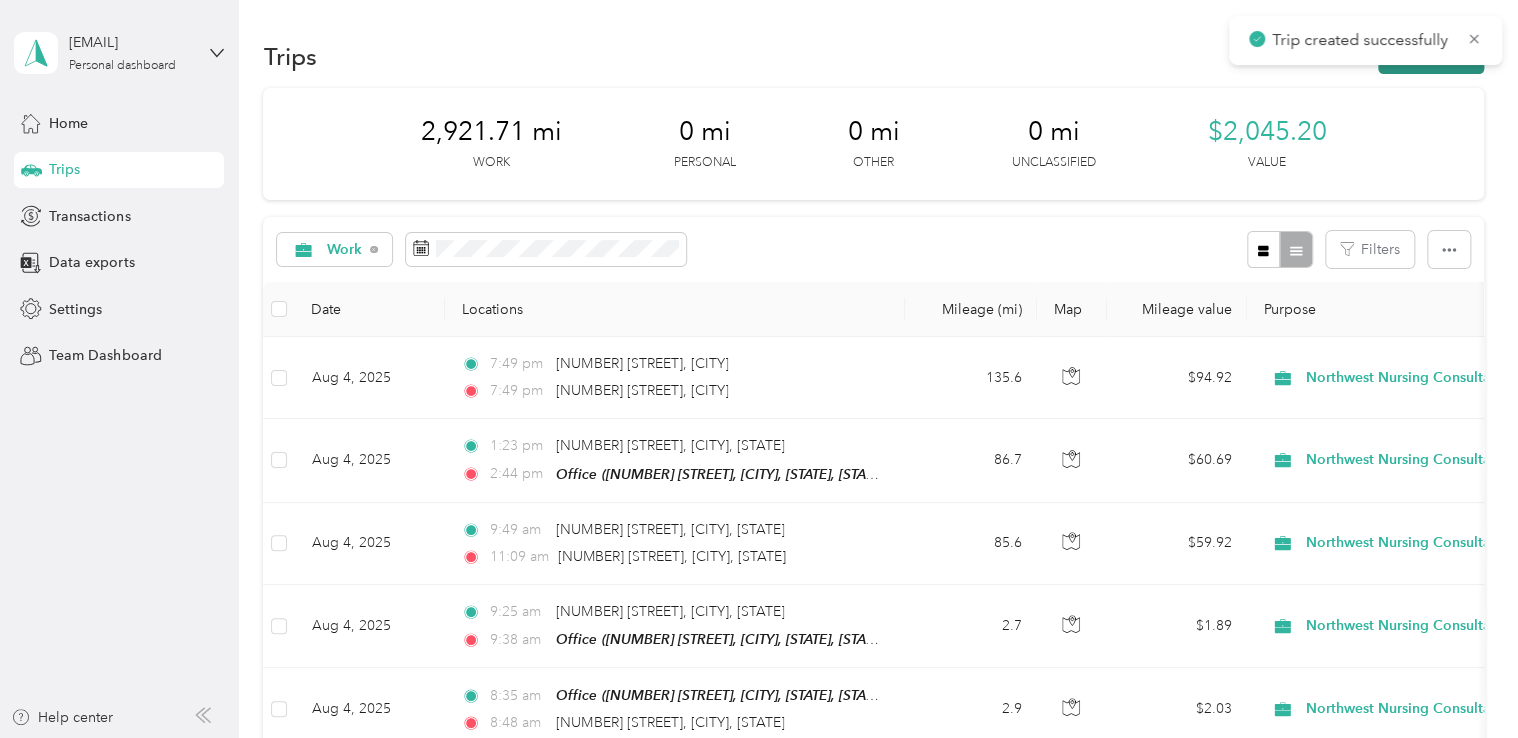 click on "New trip" at bounding box center (1431, 56) 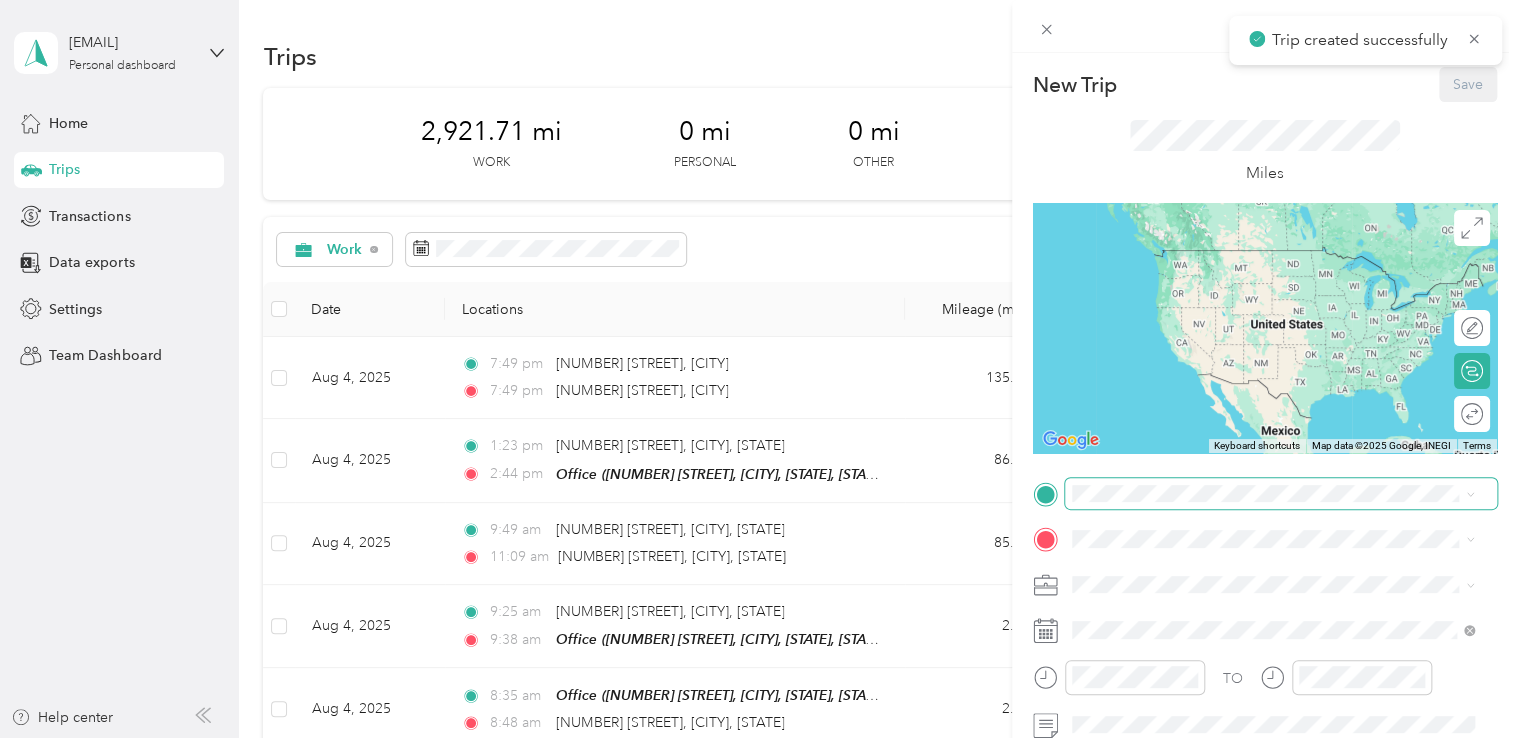 click at bounding box center [1281, 494] 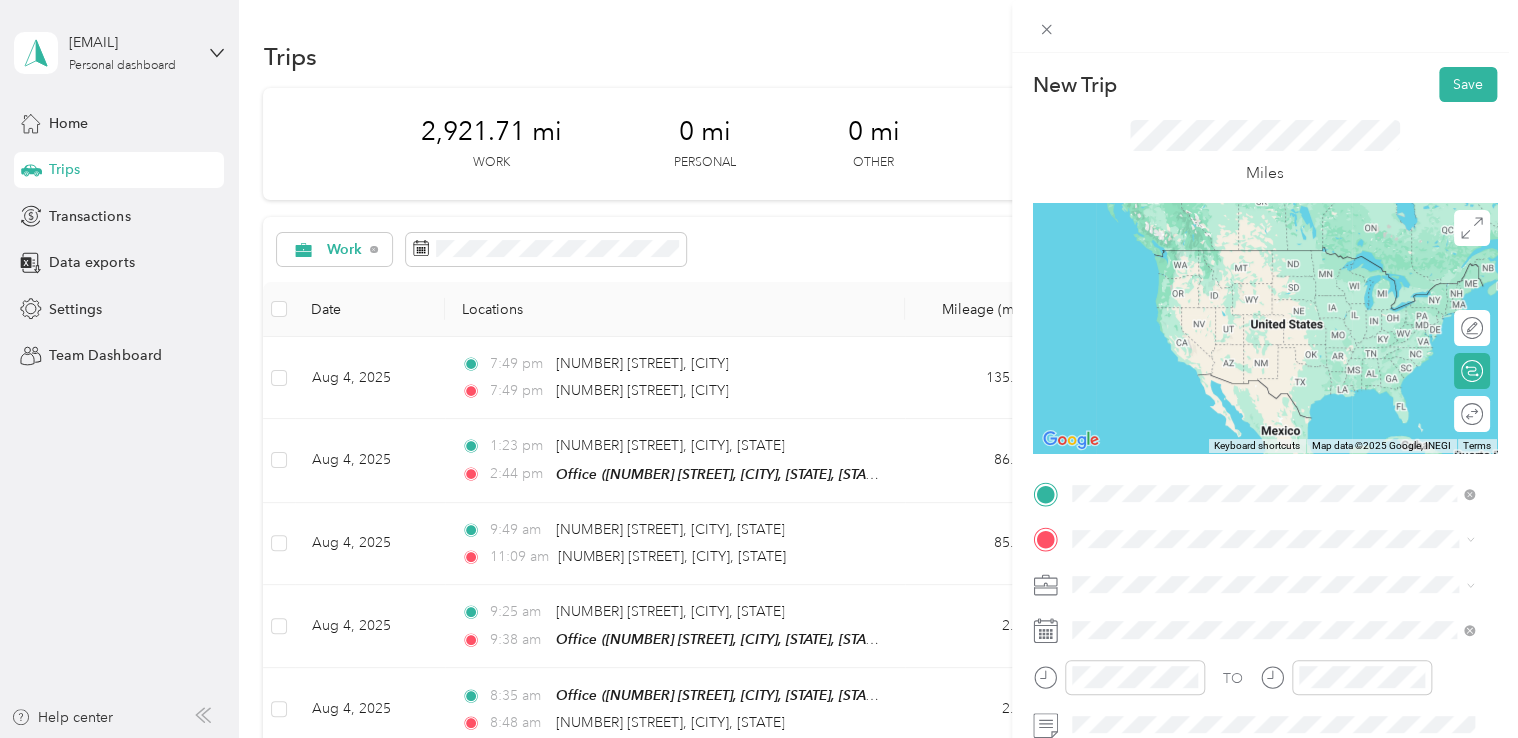 click on "281 1st Avenue
Outlook, Washington 98938, United States" at bounding box center (1273, 315) 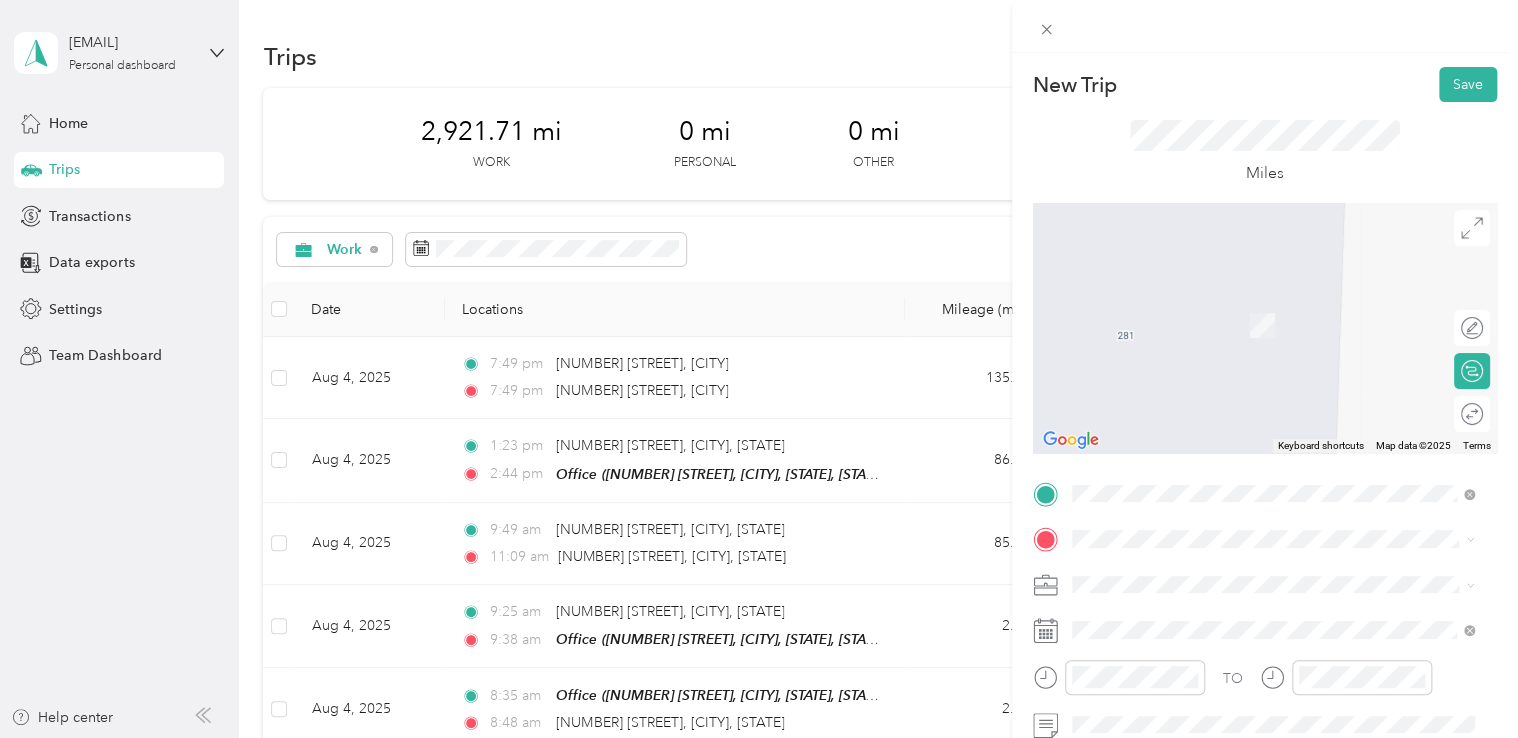 click on "Office [NUMBER] [STREET], [CITY], [POSTAL_CODE], [CITY], [STATE], [COUNTRY]" at bounding box center [1288, 634] 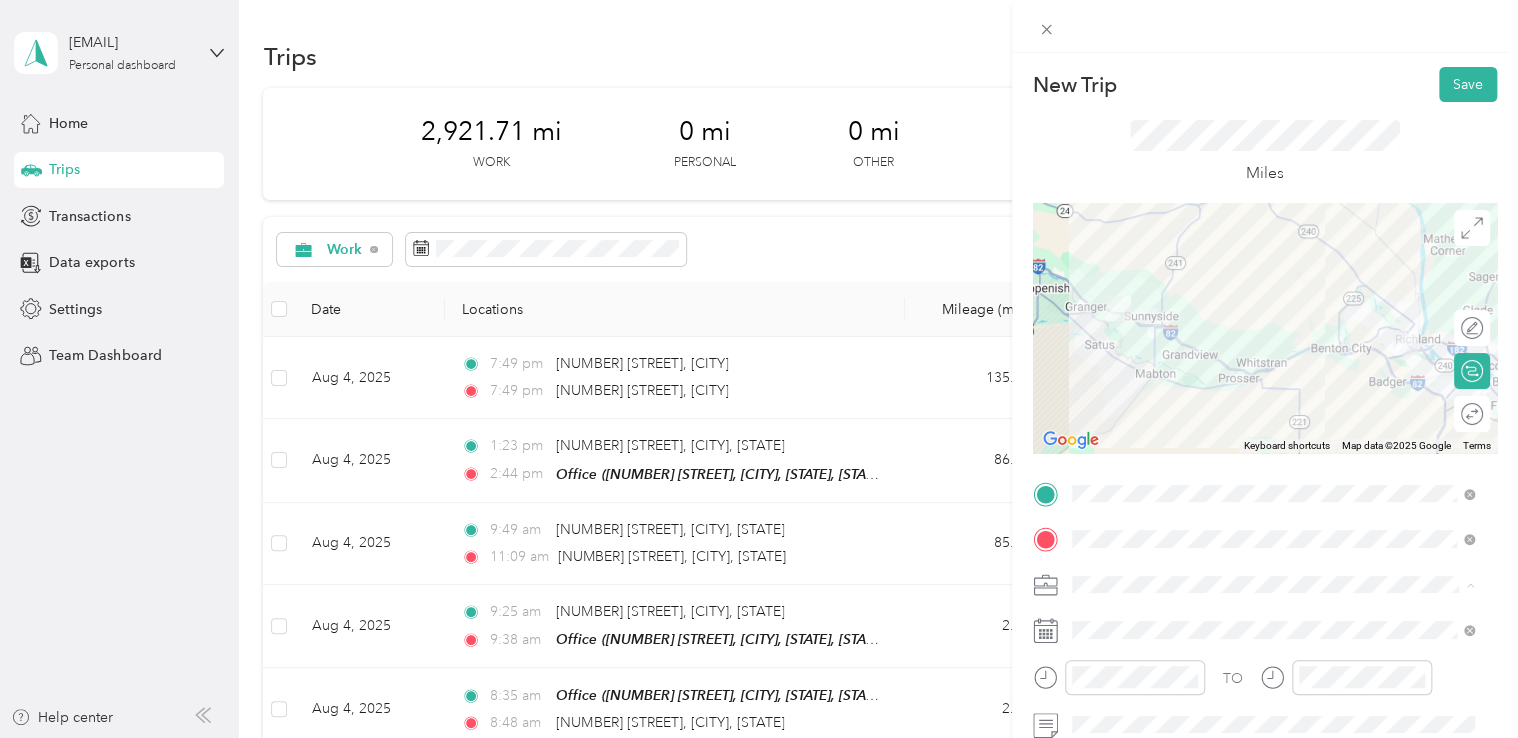 click on "Northwest Nursing Consultants" at bounding box center [1273, 374] 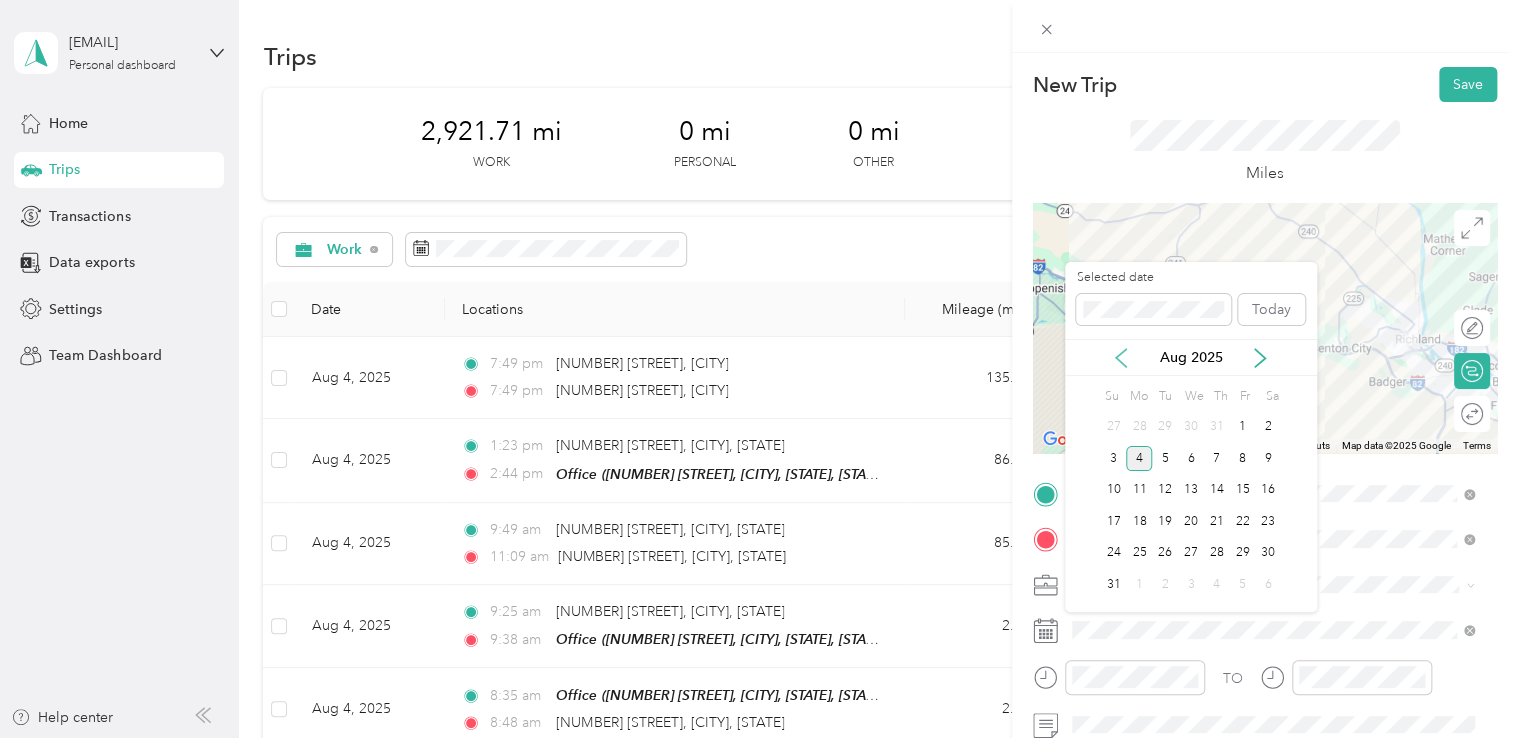 click 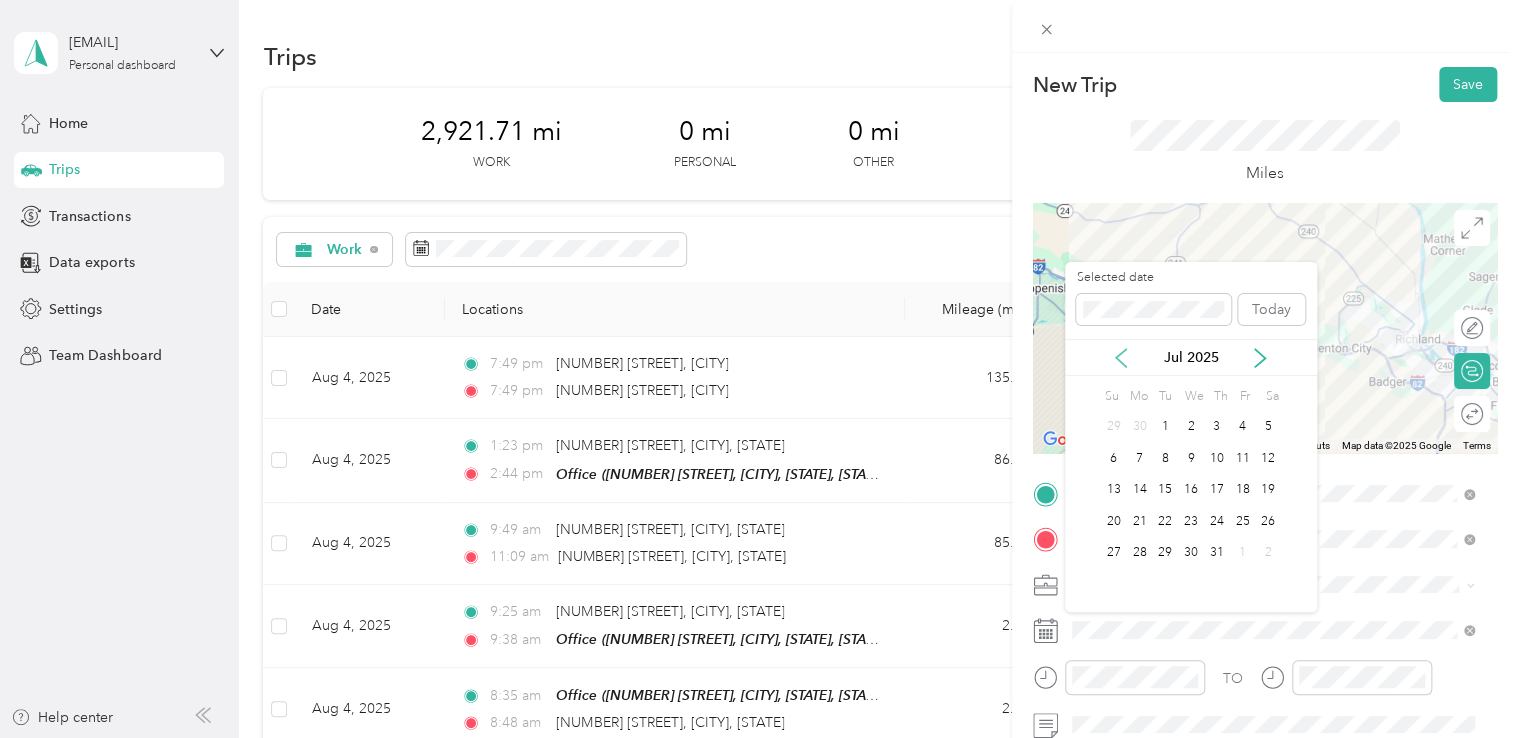 click 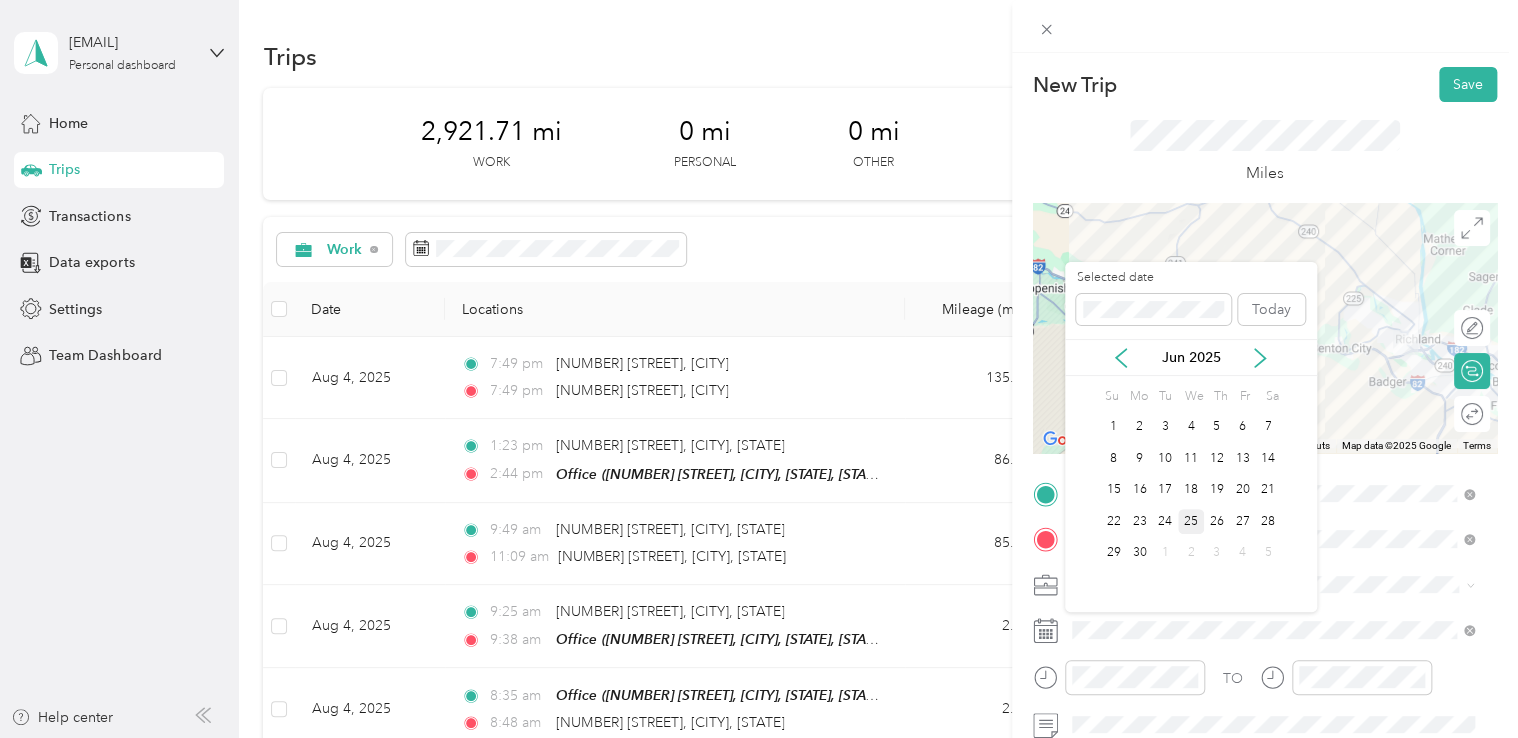click on "25" at bounding box center (1191, 521) 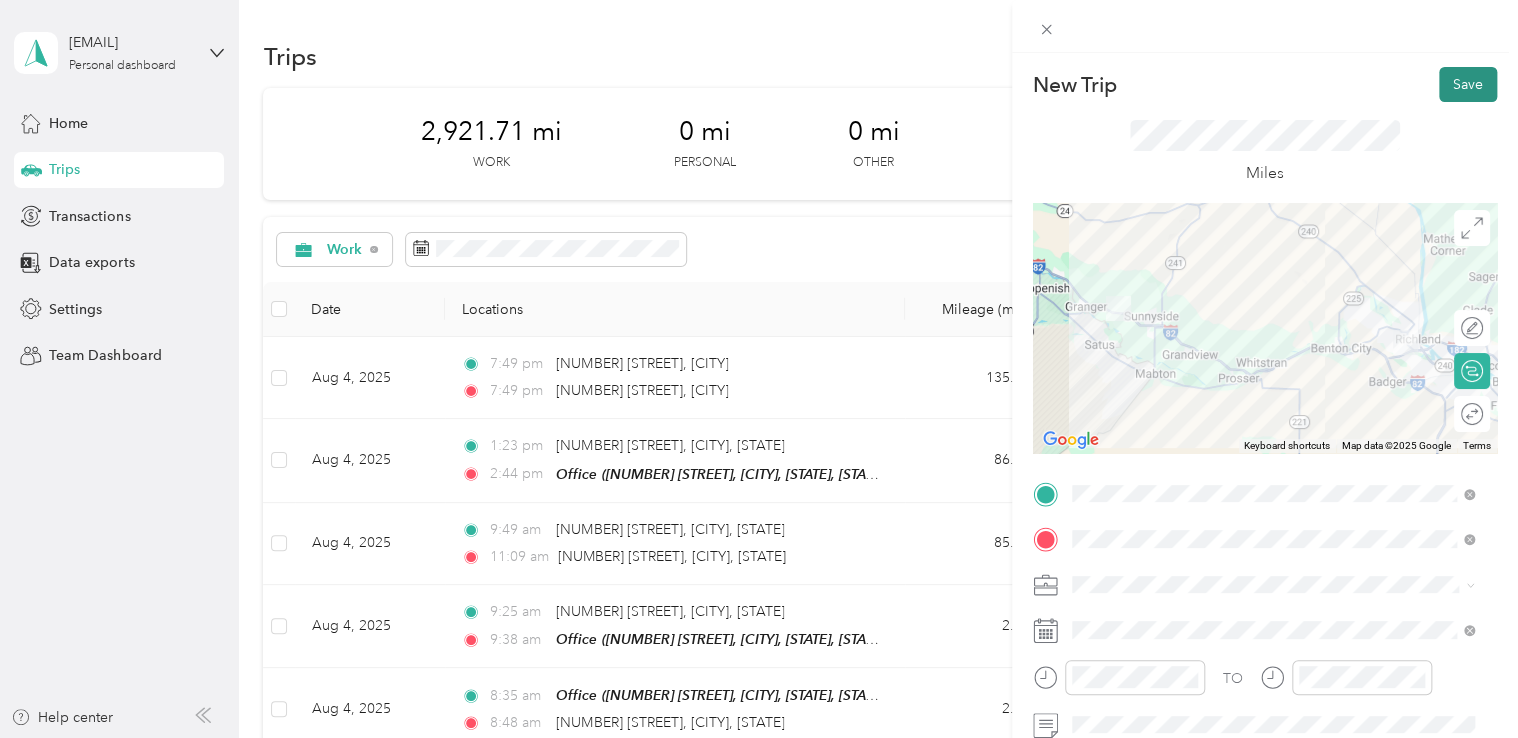 click on "Save" at bounding box center (1468, 84) 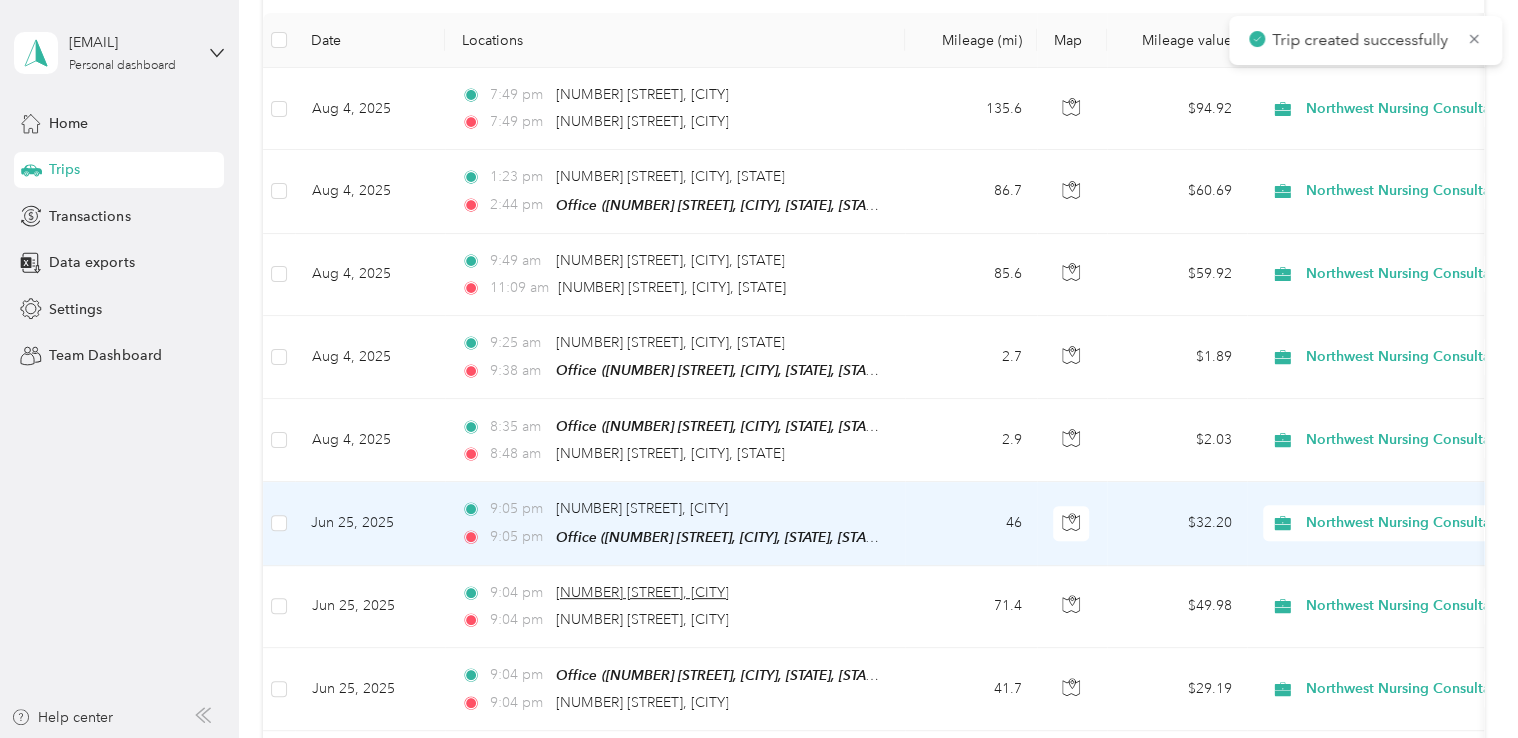 scroll, scrollTop: 300, scrollLeft: 0, axis: vertical 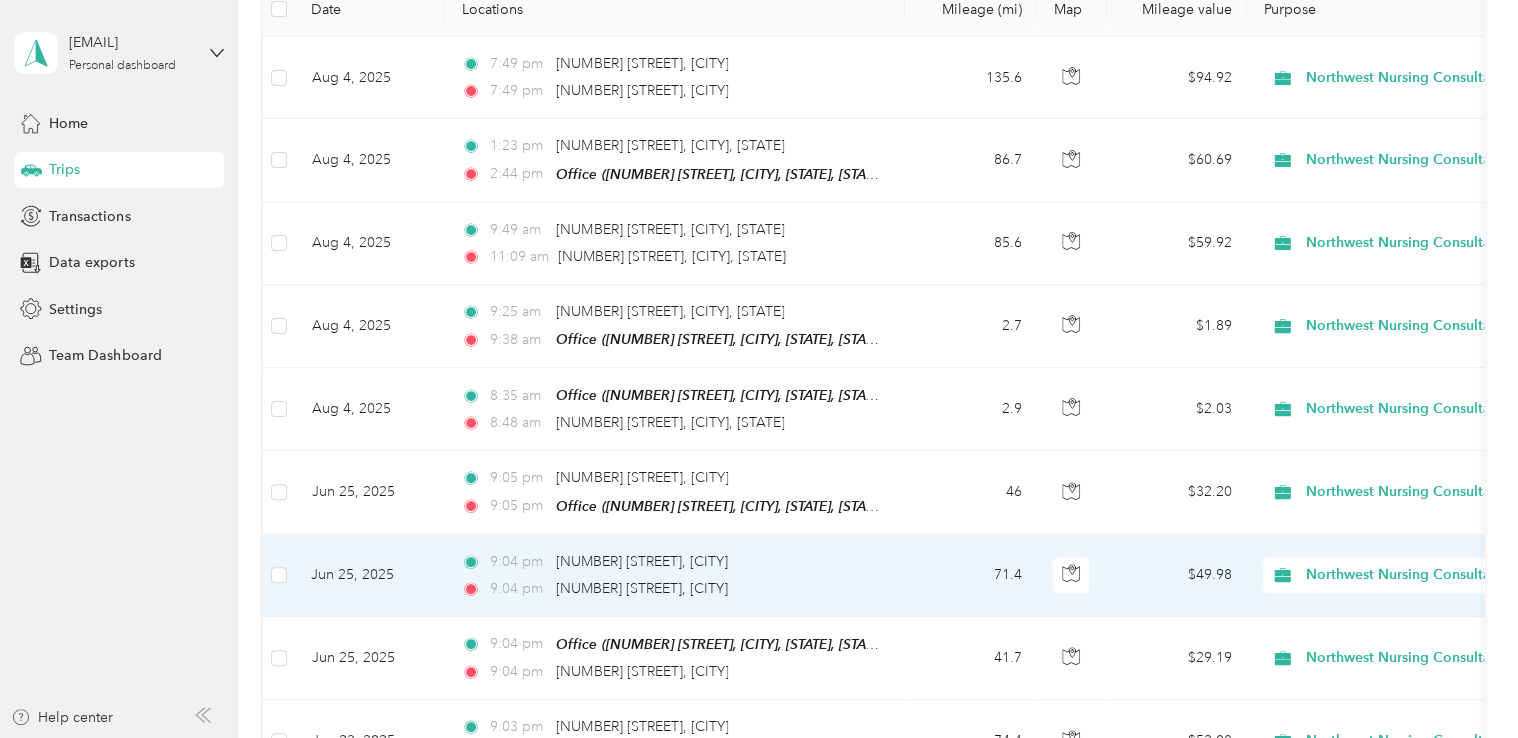 click on "9:04 pm 510 Reeves Way, Sunnyside" at bounding box center [671, 562] 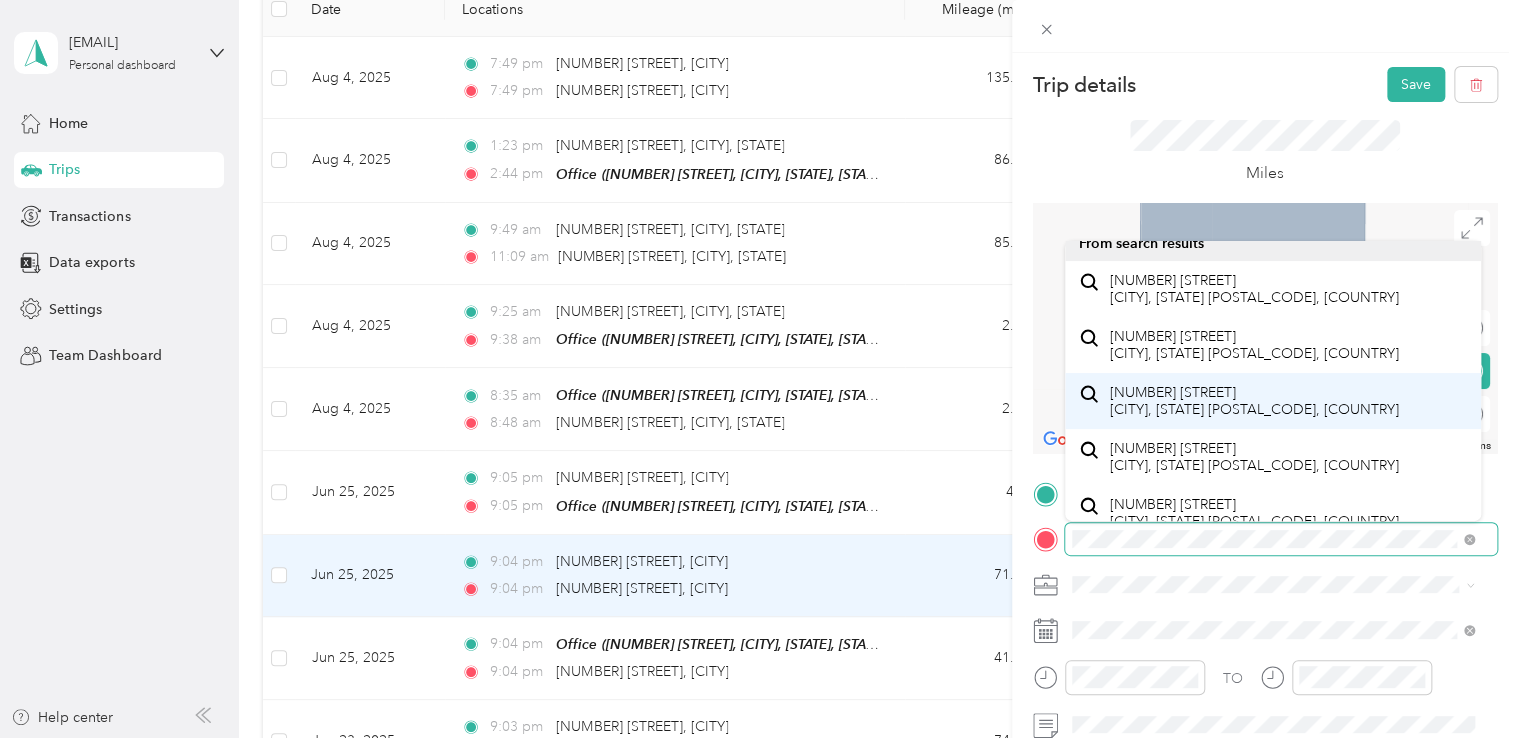 scroll, scrollTop: 0, scrollLeft: 0, axis: both 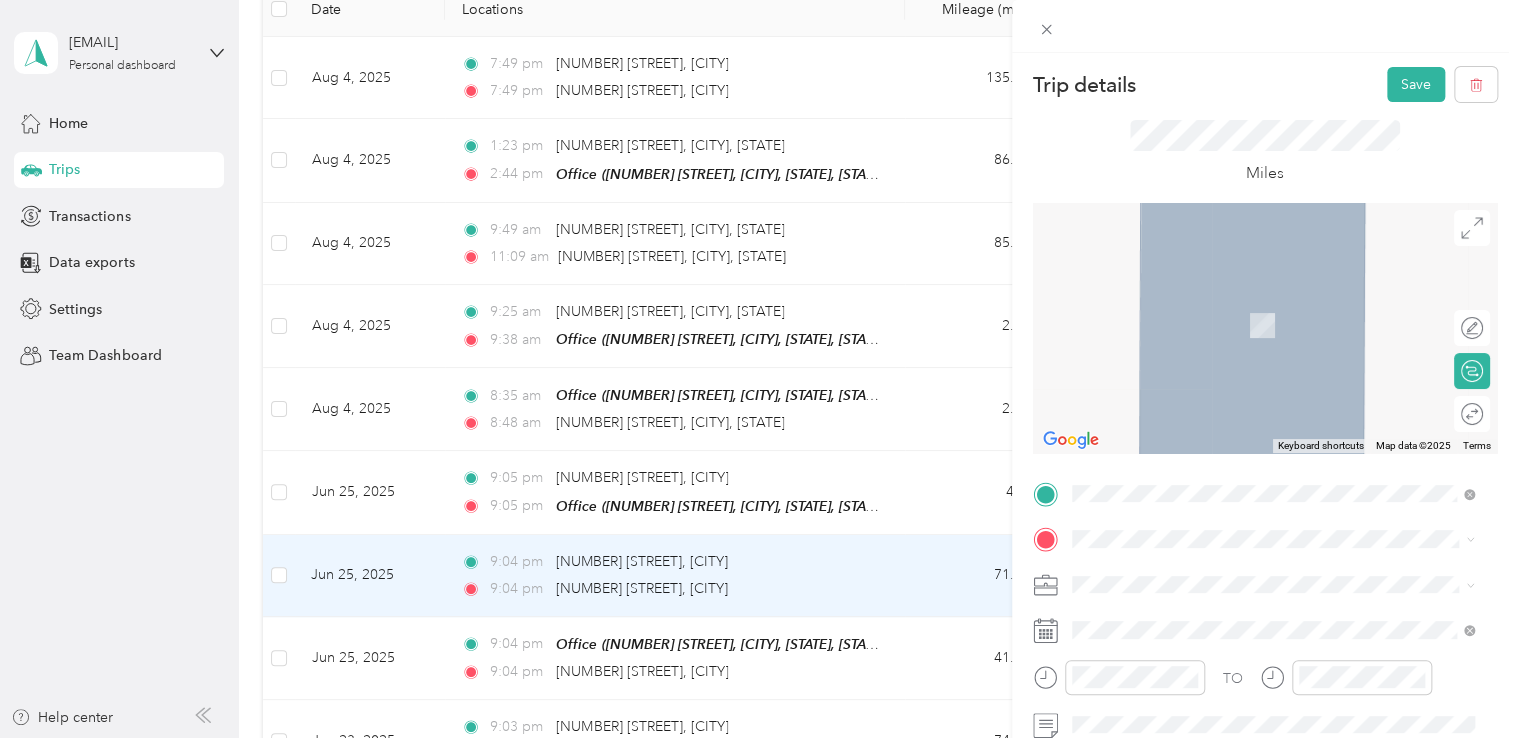 click on "From search results 281 1st Avenue
Outlook, Washington 98938, United States 281 1st Avenue West
Outlook, Montana 59252, United States 1st Ave
Granger, Washington 98932, United States 281 West 1st Avenue
Broomfield, Colorado 80020, United States 281 1st Avenue
Daly City, California 94014, United States" at bounding box center [1273, 379] 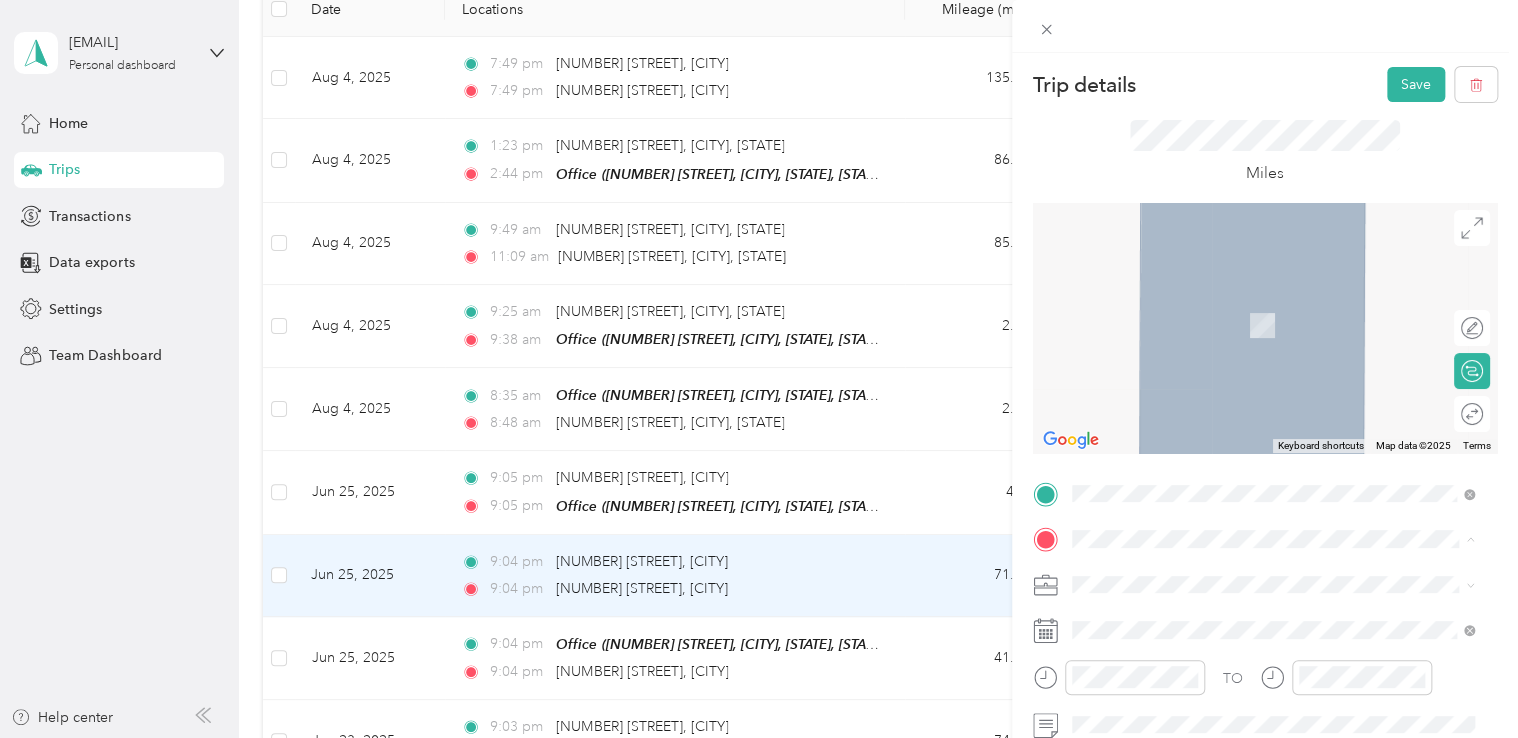 click on "281 1st Avenue
Outlook, Washington 98938, United States" at bounding box center [1253, 304] 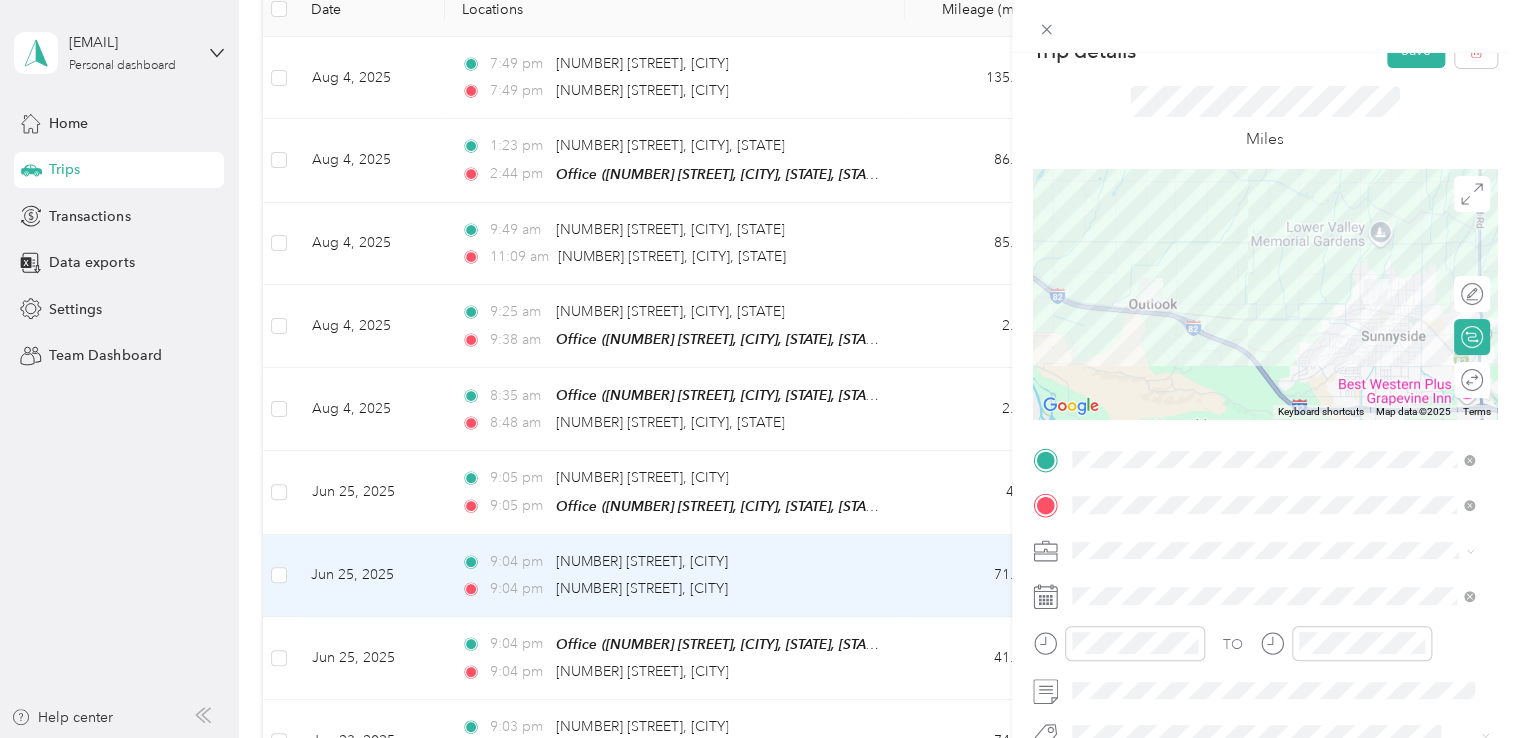 scroll, scrollTop: 0, scrollLeft: 0, axis: both 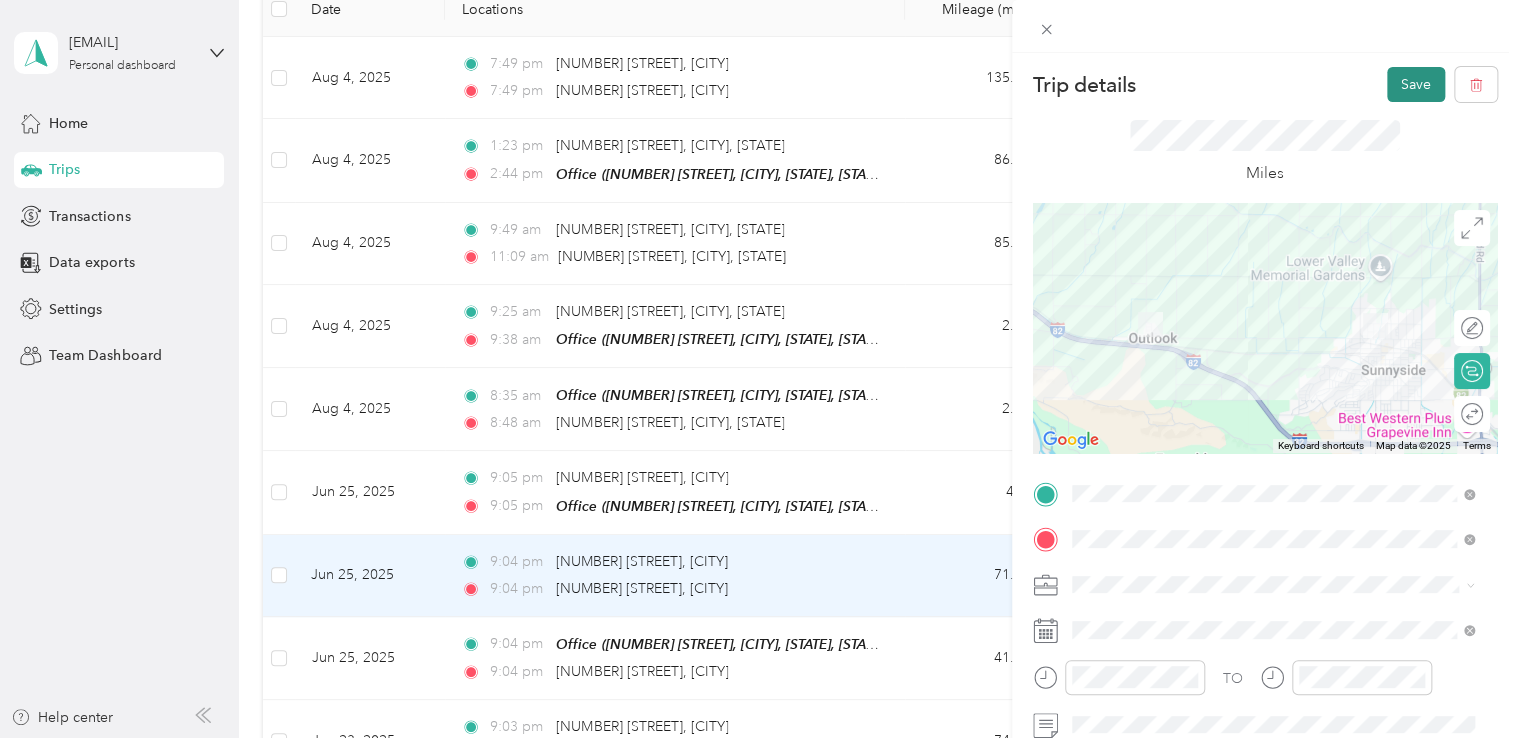 click on "Save" at bounding box center [1416, 84] 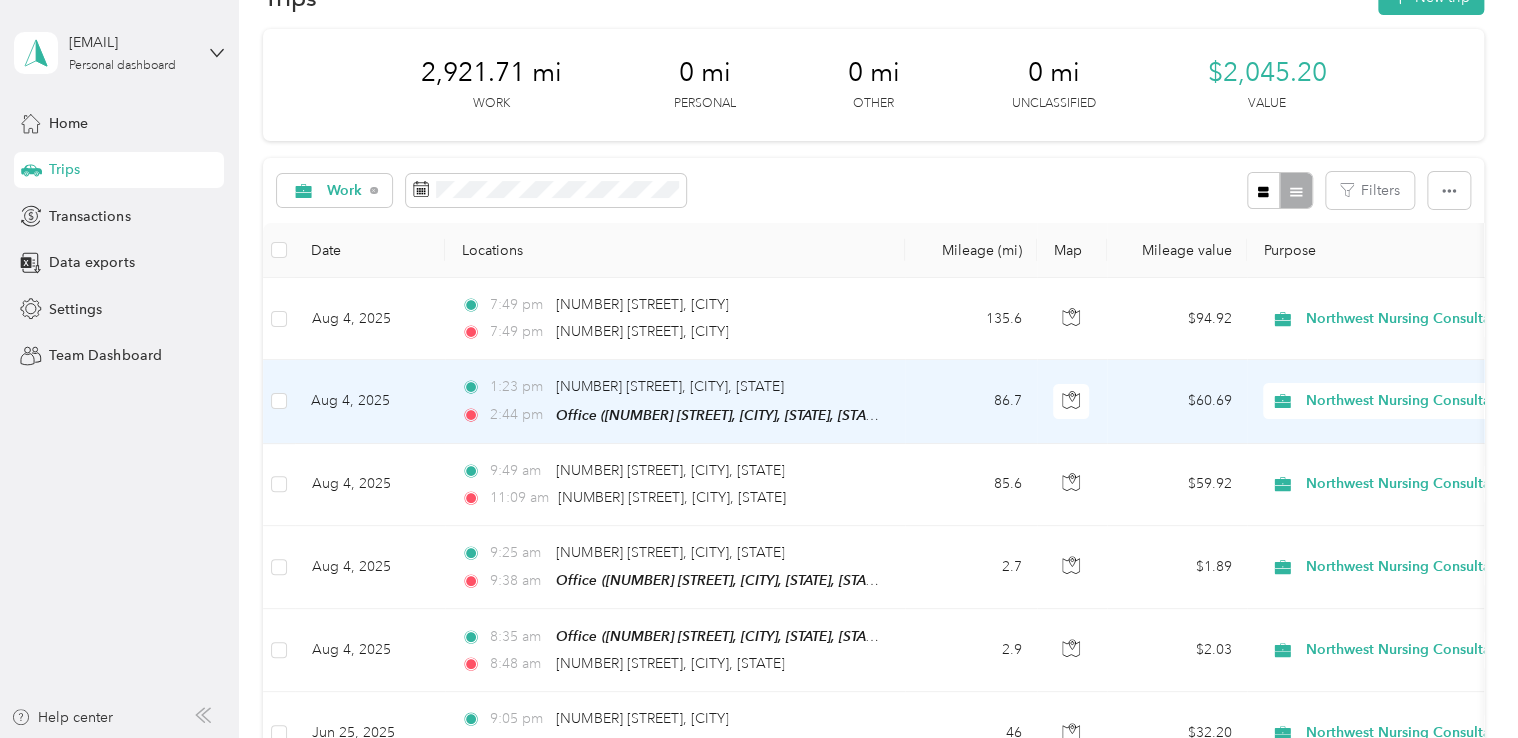 scroll, scrollTop: 0, scrollLeft: 0, axis: both 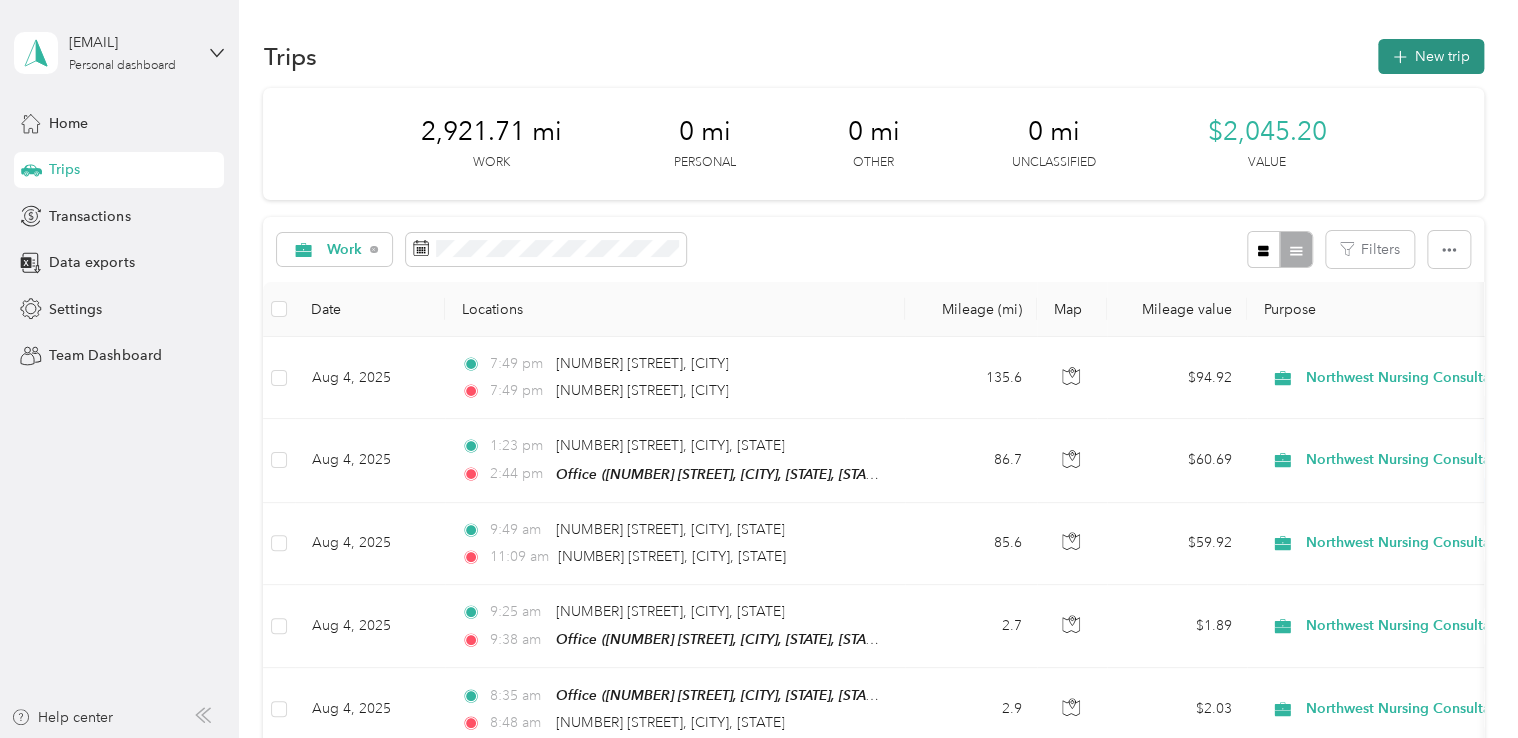 click on "New trip" at bounding box center [1431, 56] 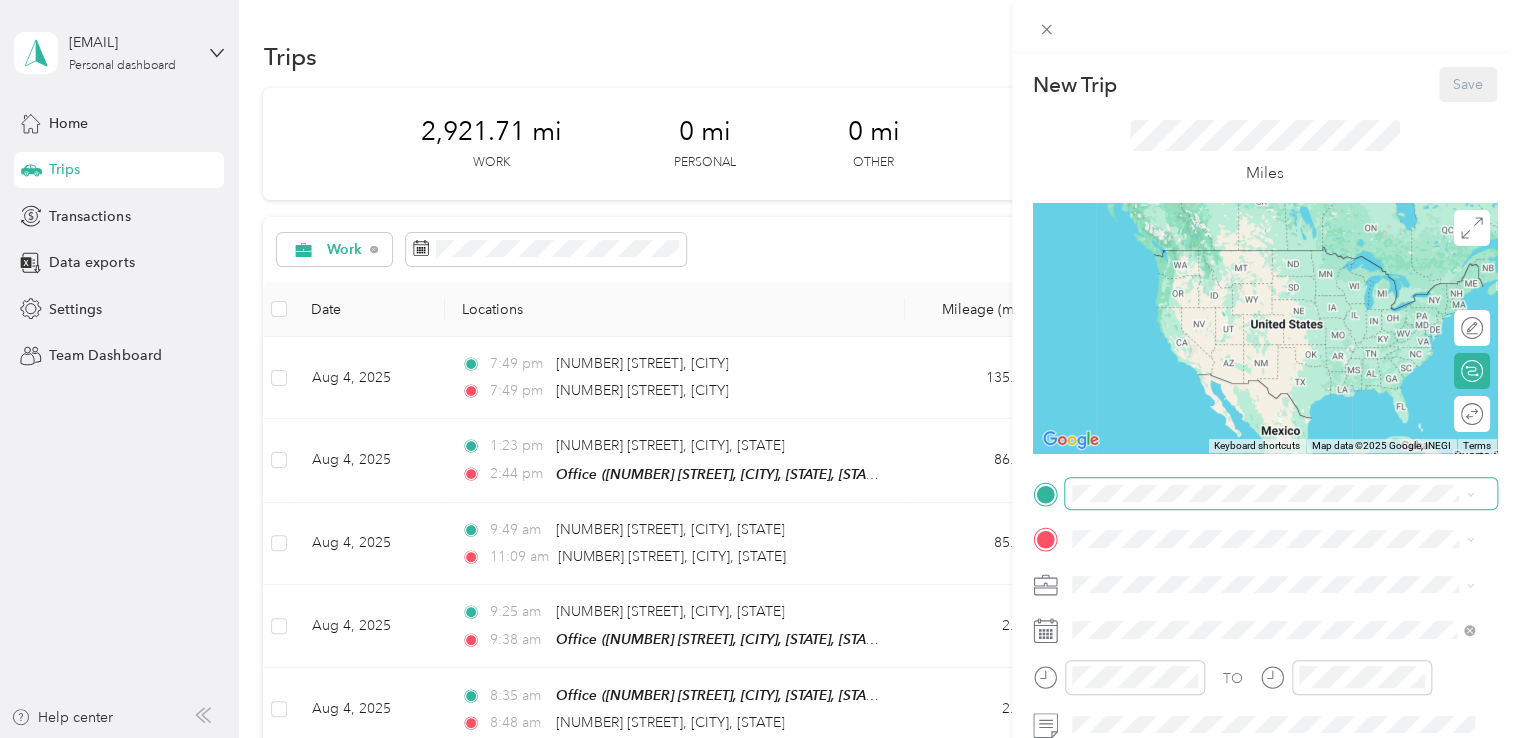 click at bounding box center [1281, 494] 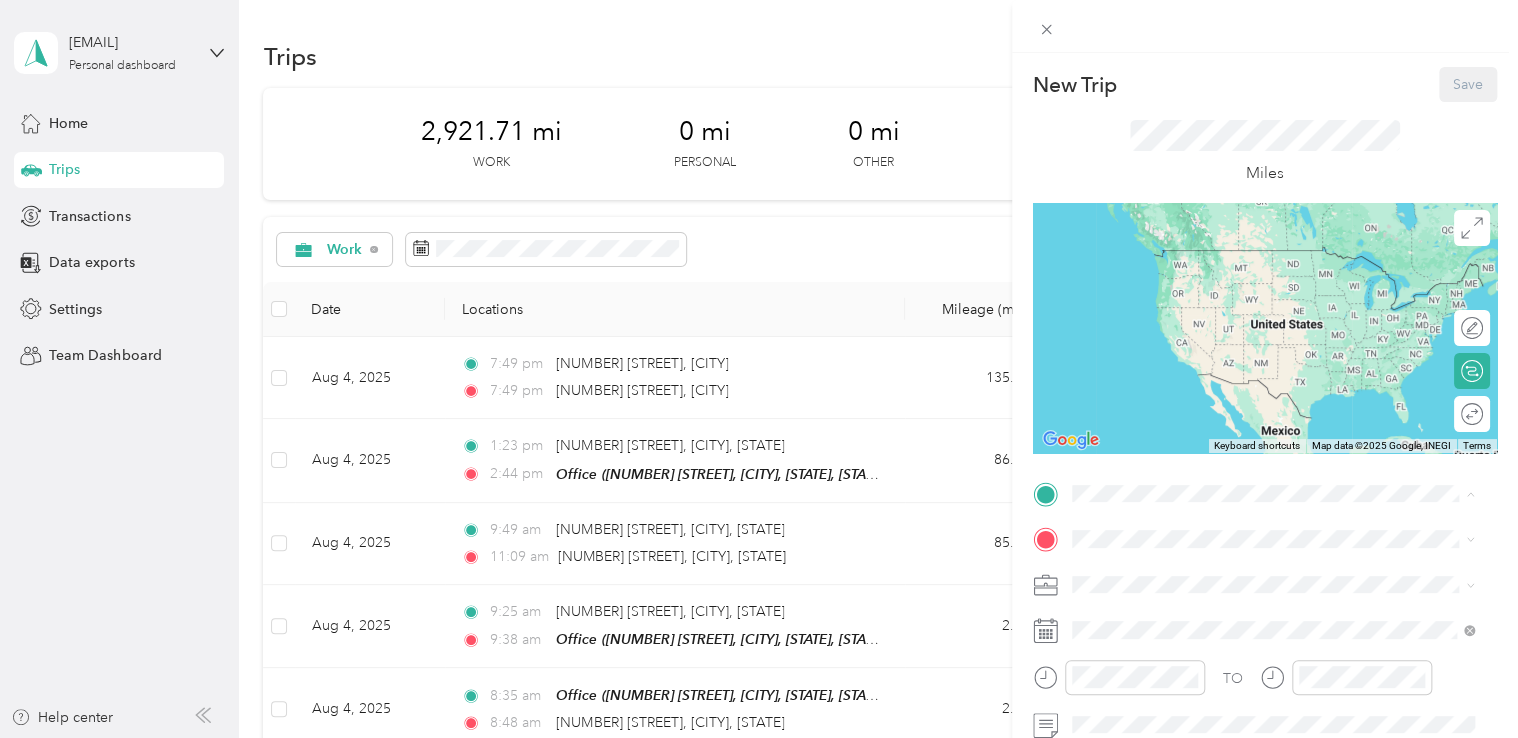 click on "[NUMBER] [STREET], [CITY], [POSTAL_CODE], [CITY], [STATE], [COUNTRY]" at bounding box center (1278, 606) 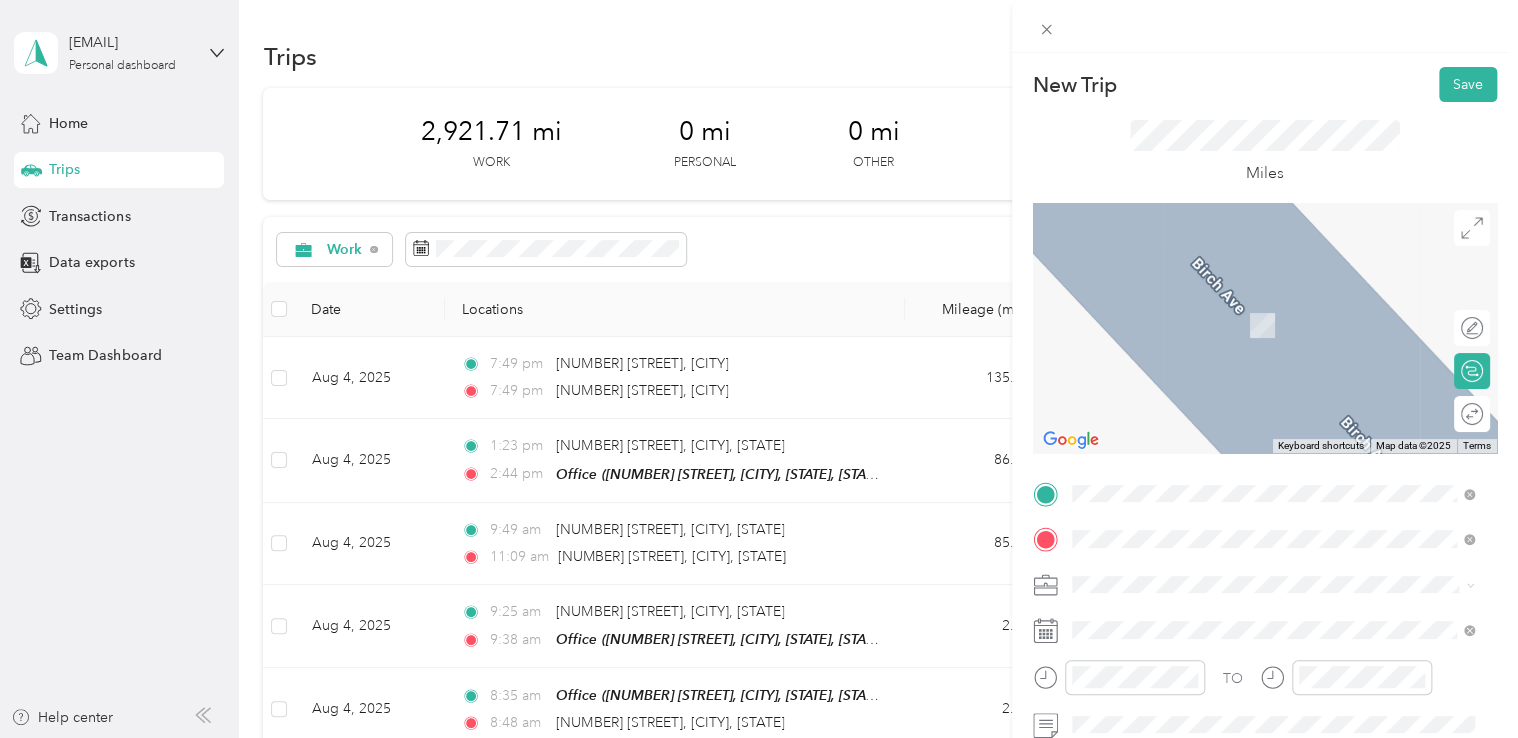 click on "Outlook Road
Outlook, Washington 98938, United States" at bounding box center [1253, 304] 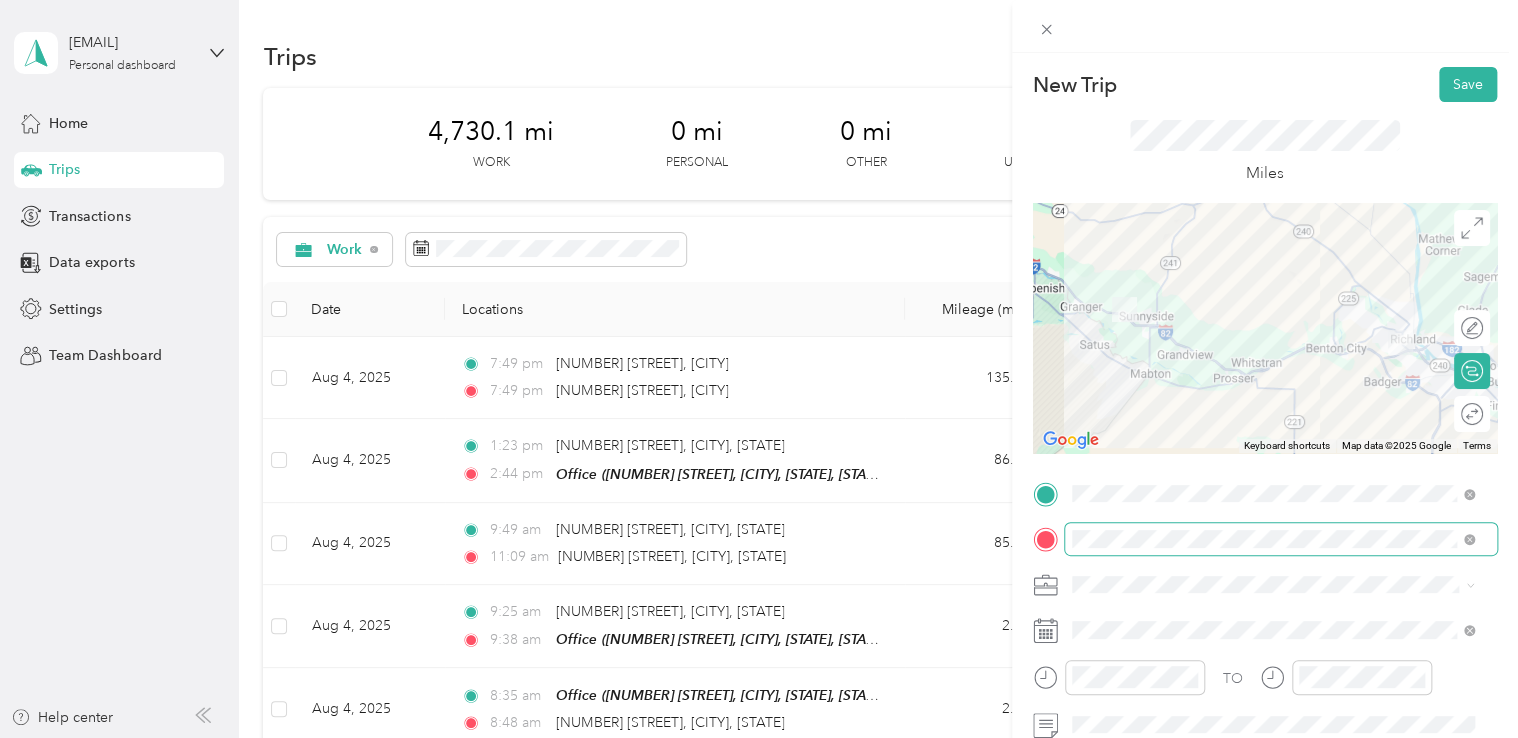 click at bounding box center (1281, 539) 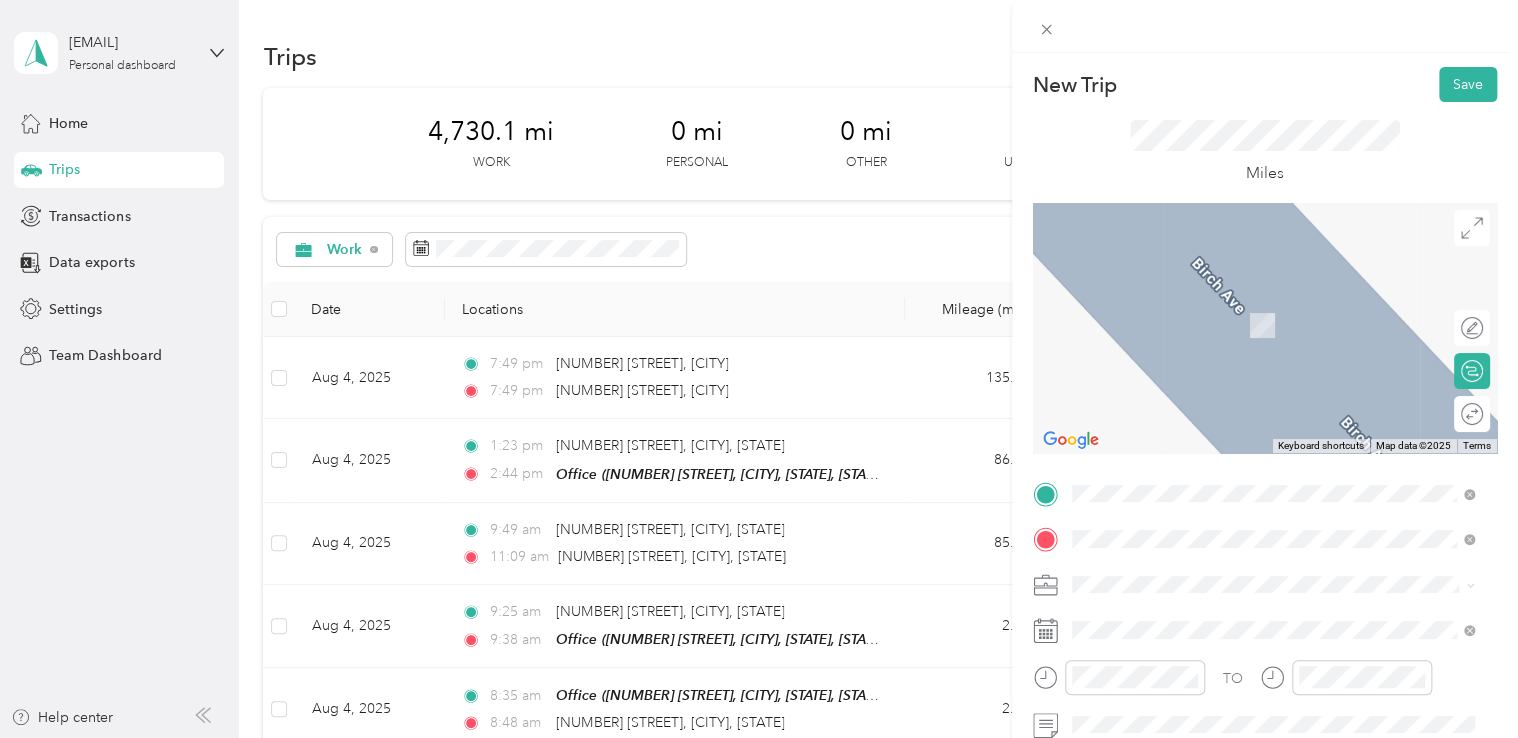 click on "[NUMBER] [STREET]
[CITY], [STATE] [POSTAL_CODE], [COUNTRY]" at bounding box center (1253, 304) 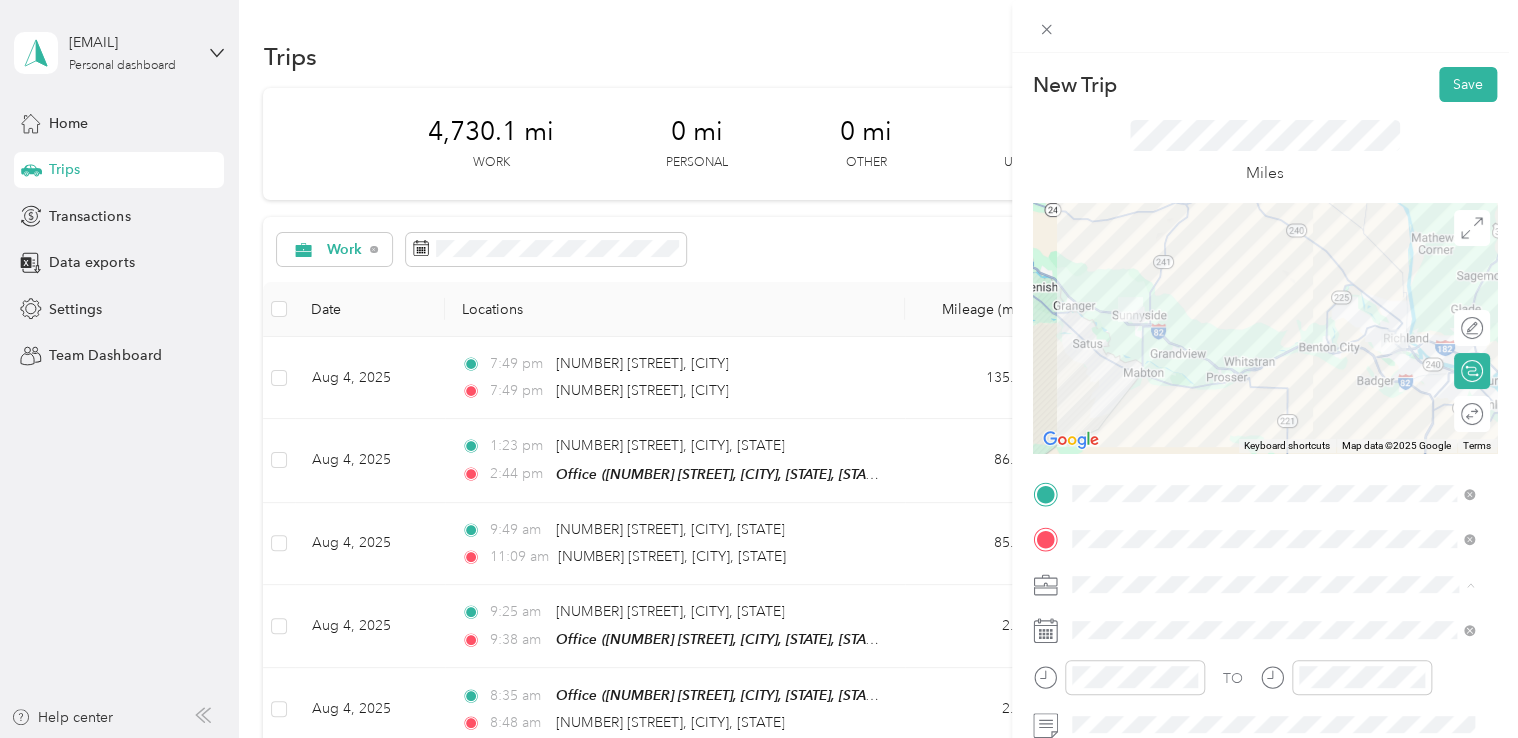 click on "Work Personal Northwest Nursing Consultants Northwest Nursing Consultants Other Charity Medical Moving Commute" at bounding box center [1273, 427] 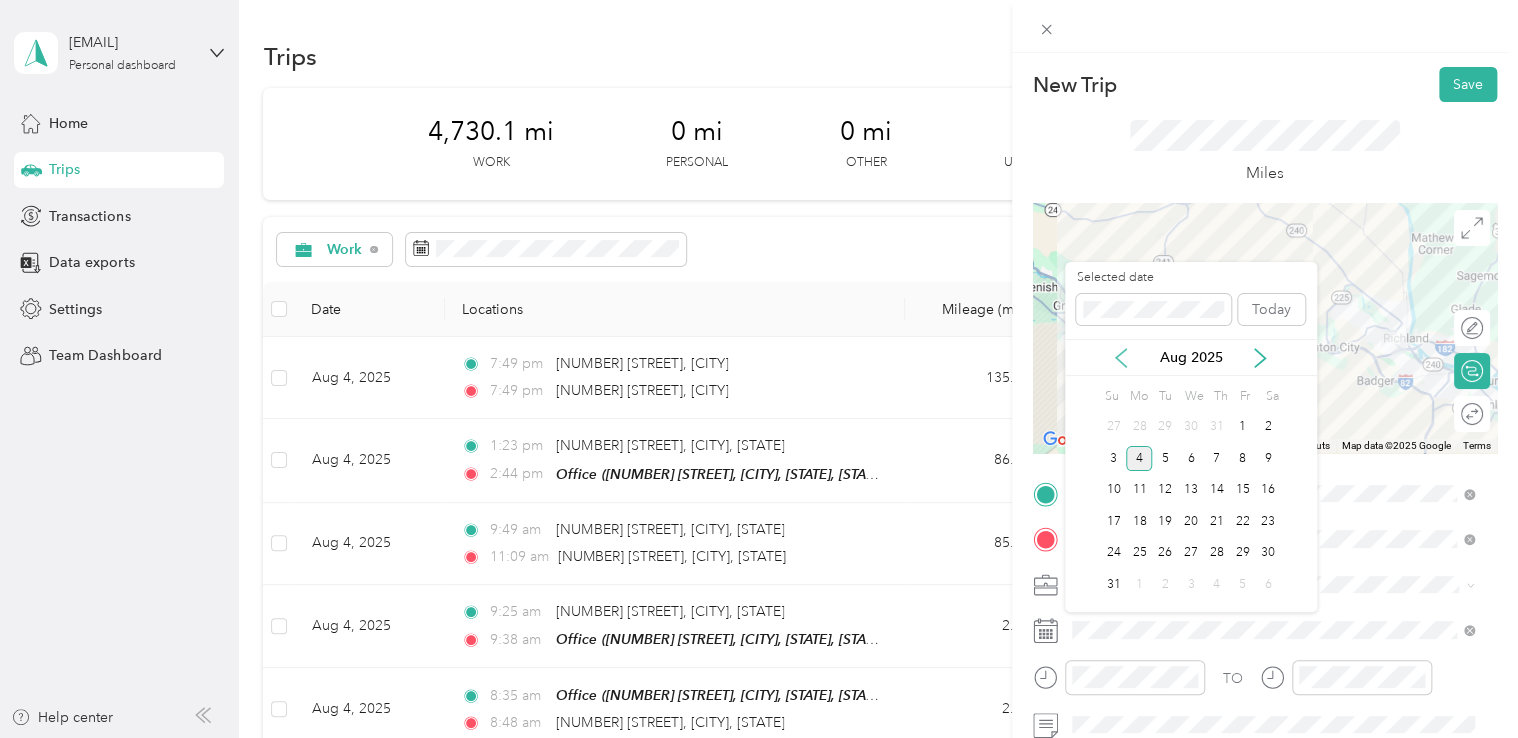 click 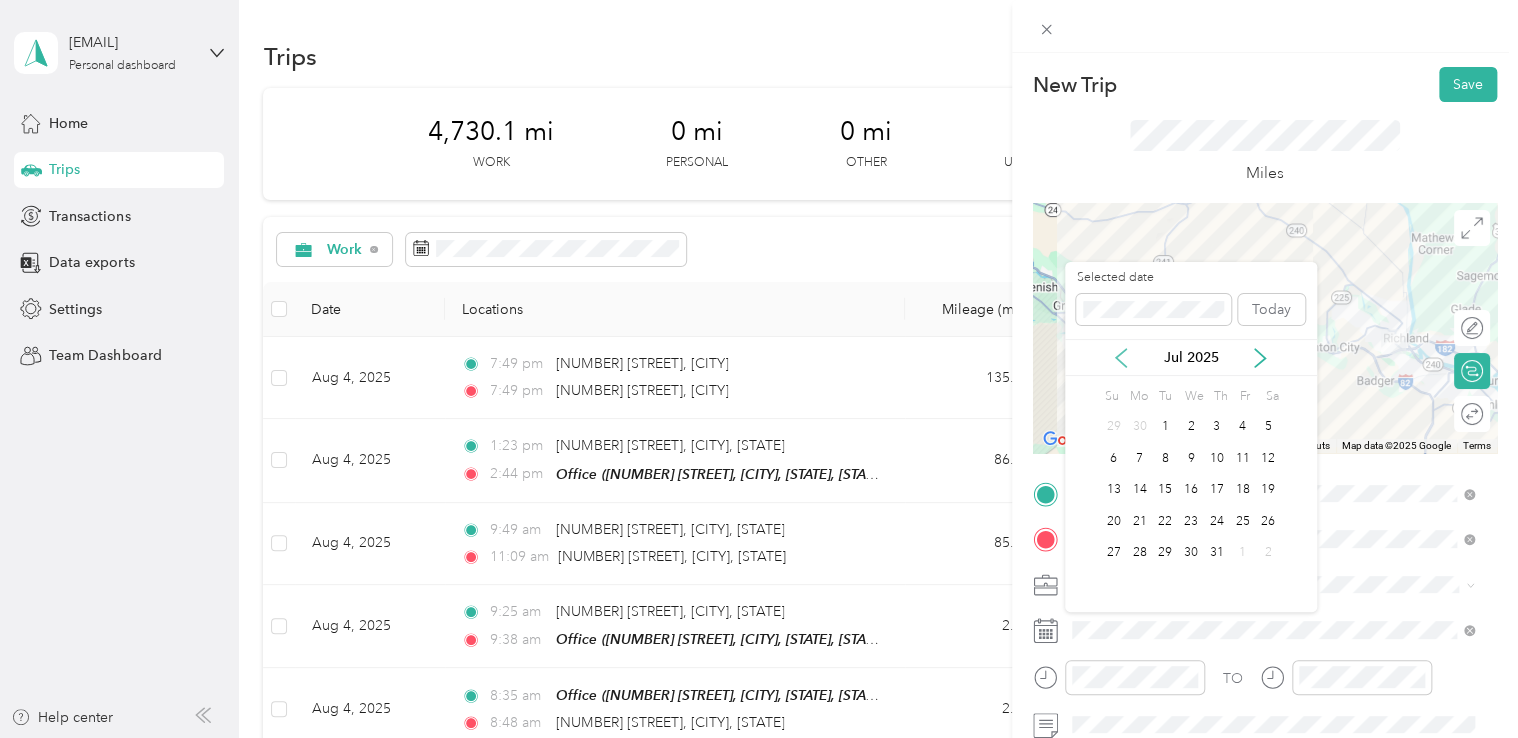 click 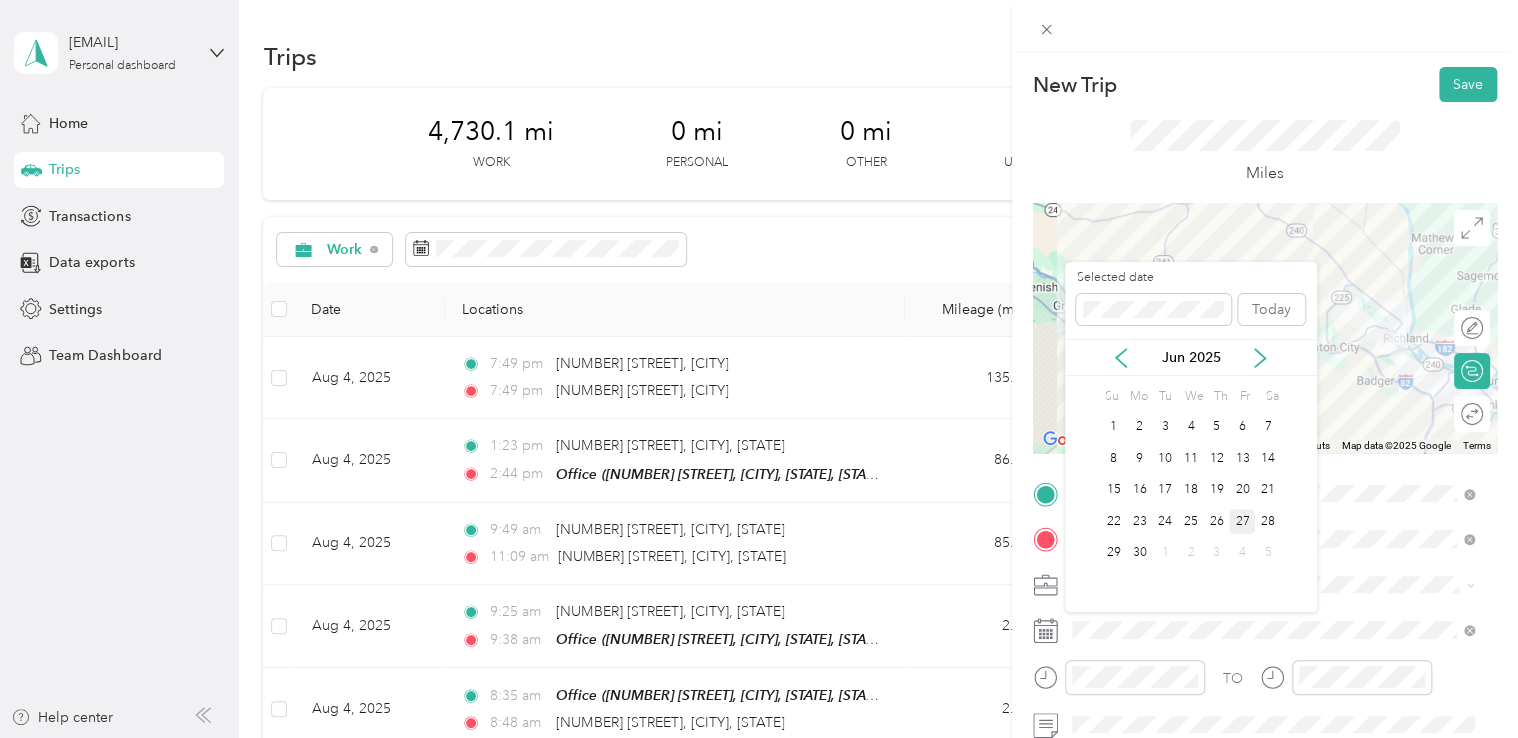 click on "27" at bounding box center (1242, 521) 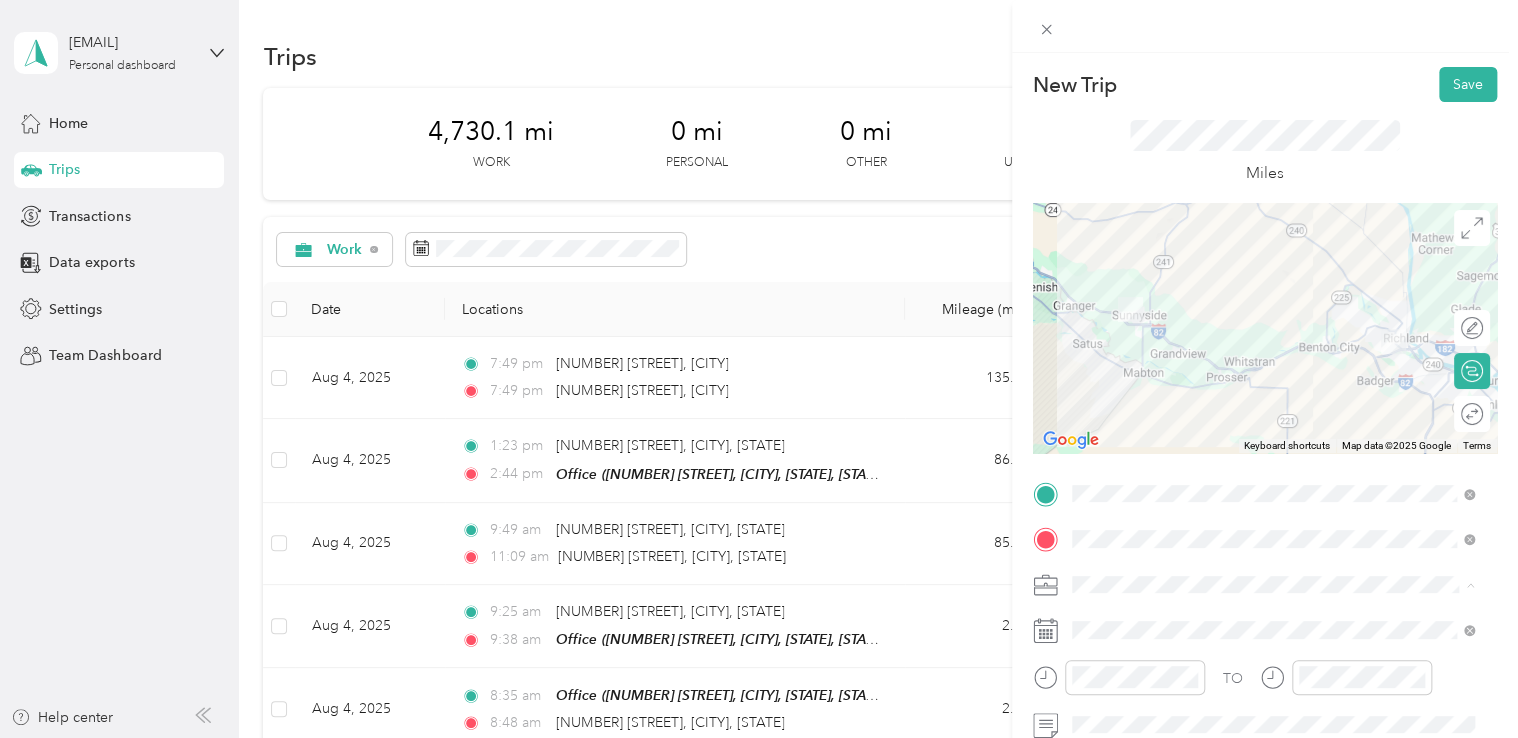 click on "Work Personal Northwest Nursing Consultants Northwest Nursing Consultants Other Charity Medical Moving Commute" at bounding box center [1273, 427] 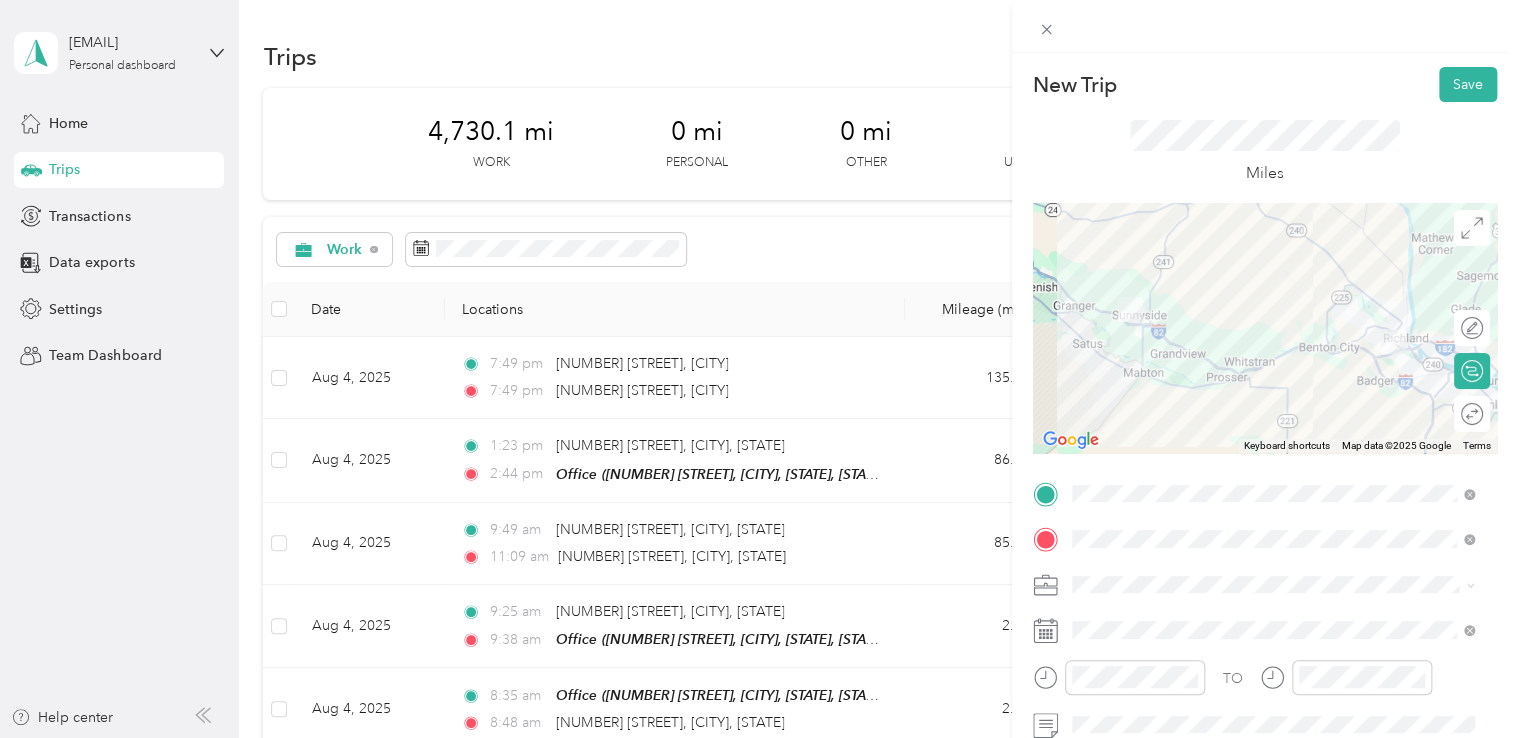 click at bounding box center (1281, 585) 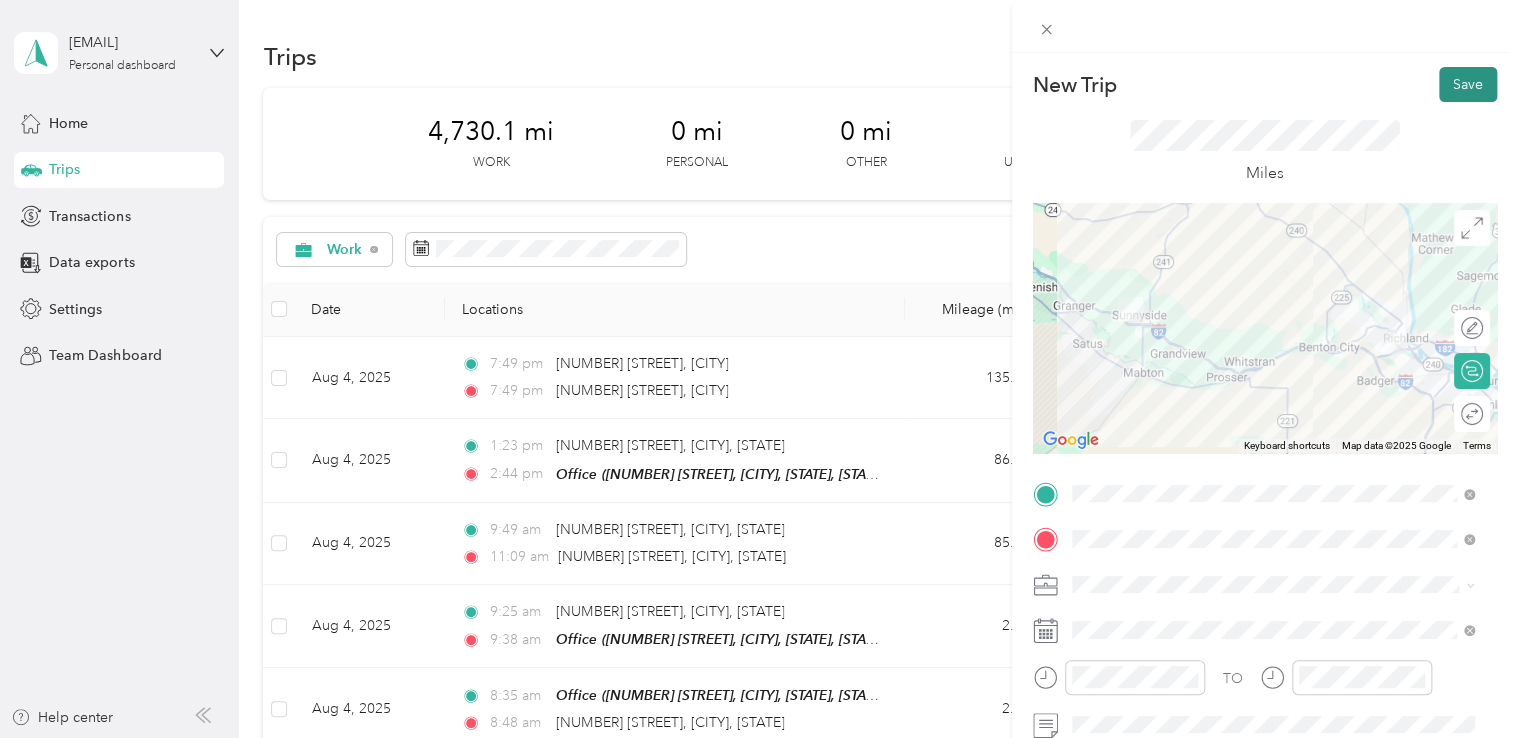 click on "Save" at bounding box center [1468, 84] 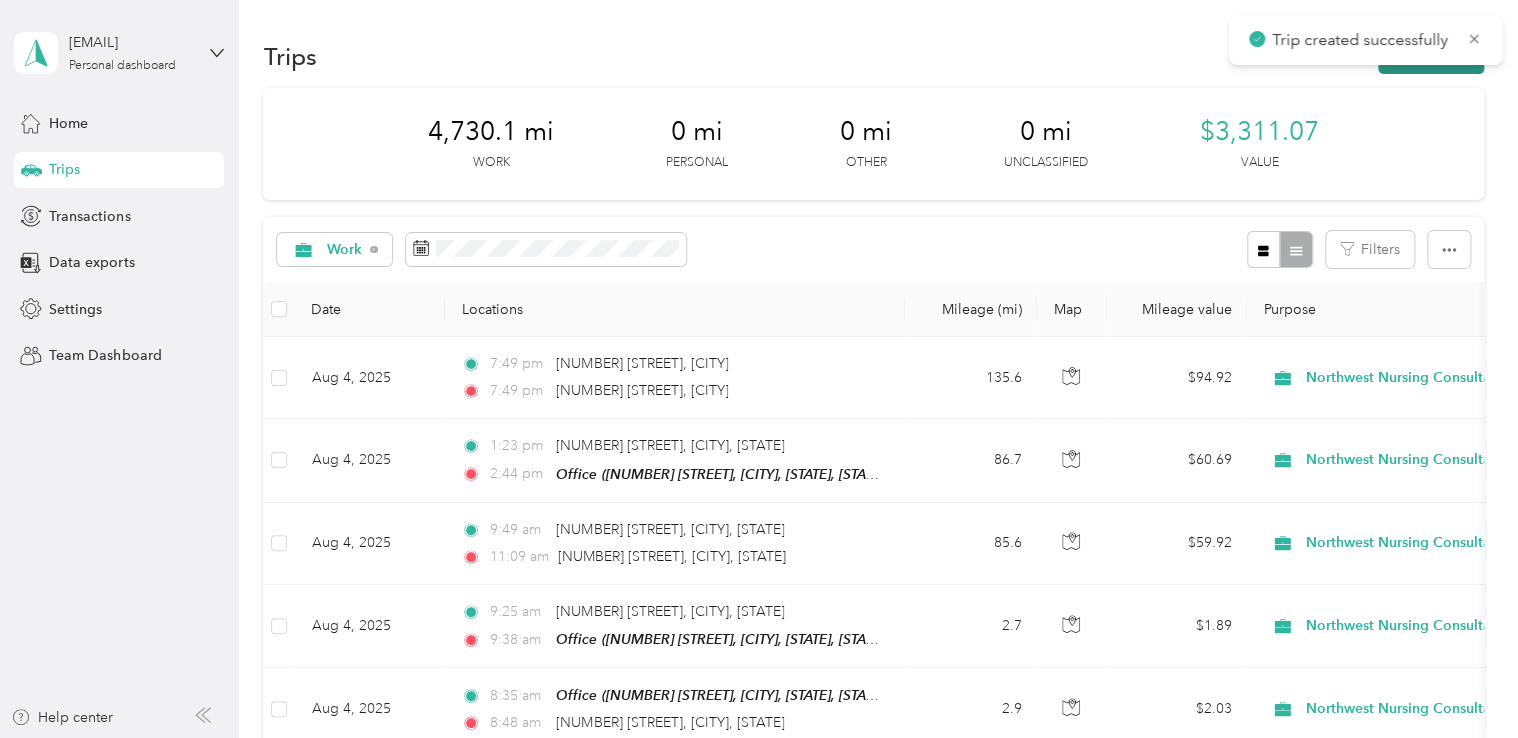 click on "New trip" at bounding box center (1431, 56) 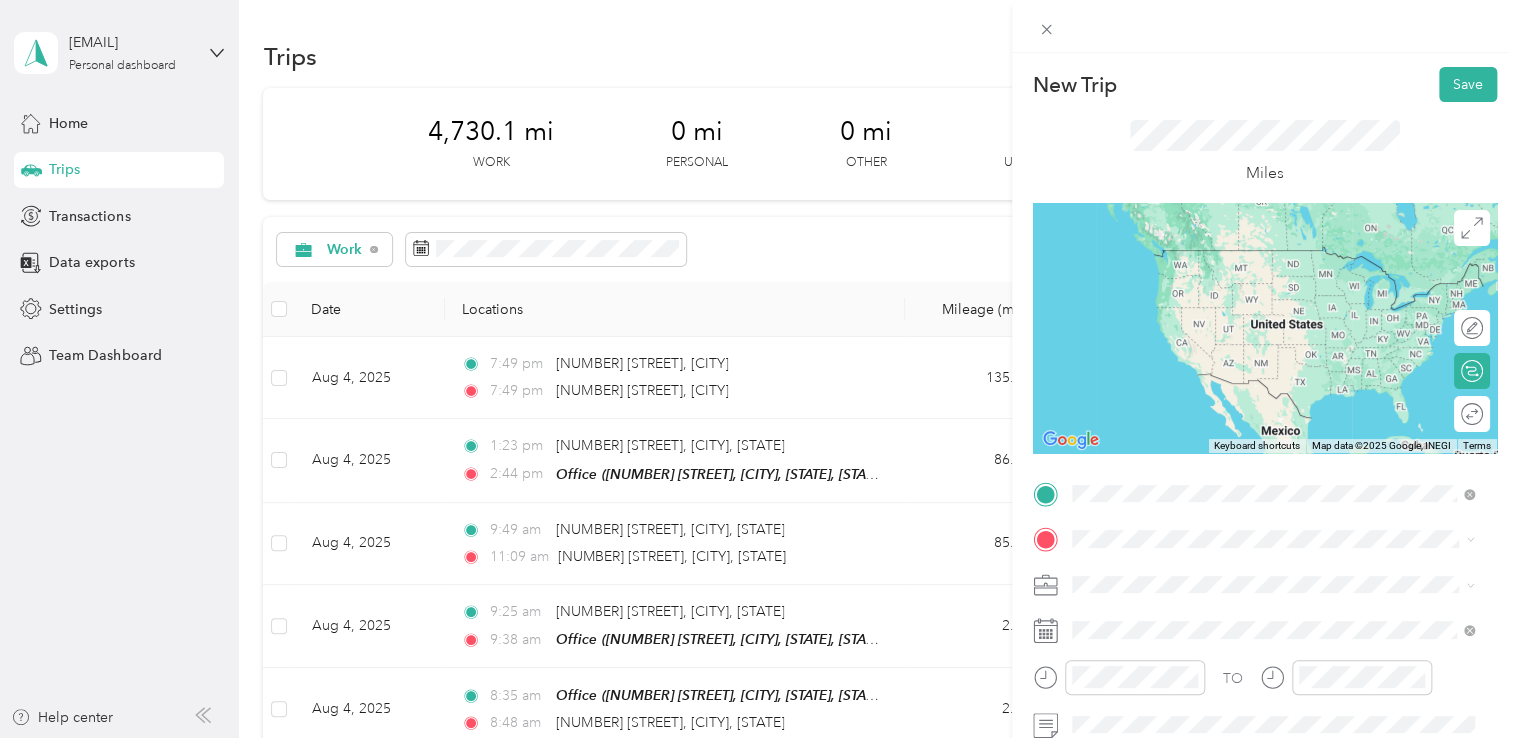 click on "[NUMBER] [STREET]
[CITY], [STATE] [POSTAL_CODE], [COUNTRY]" at bounding box center (1273, 259) 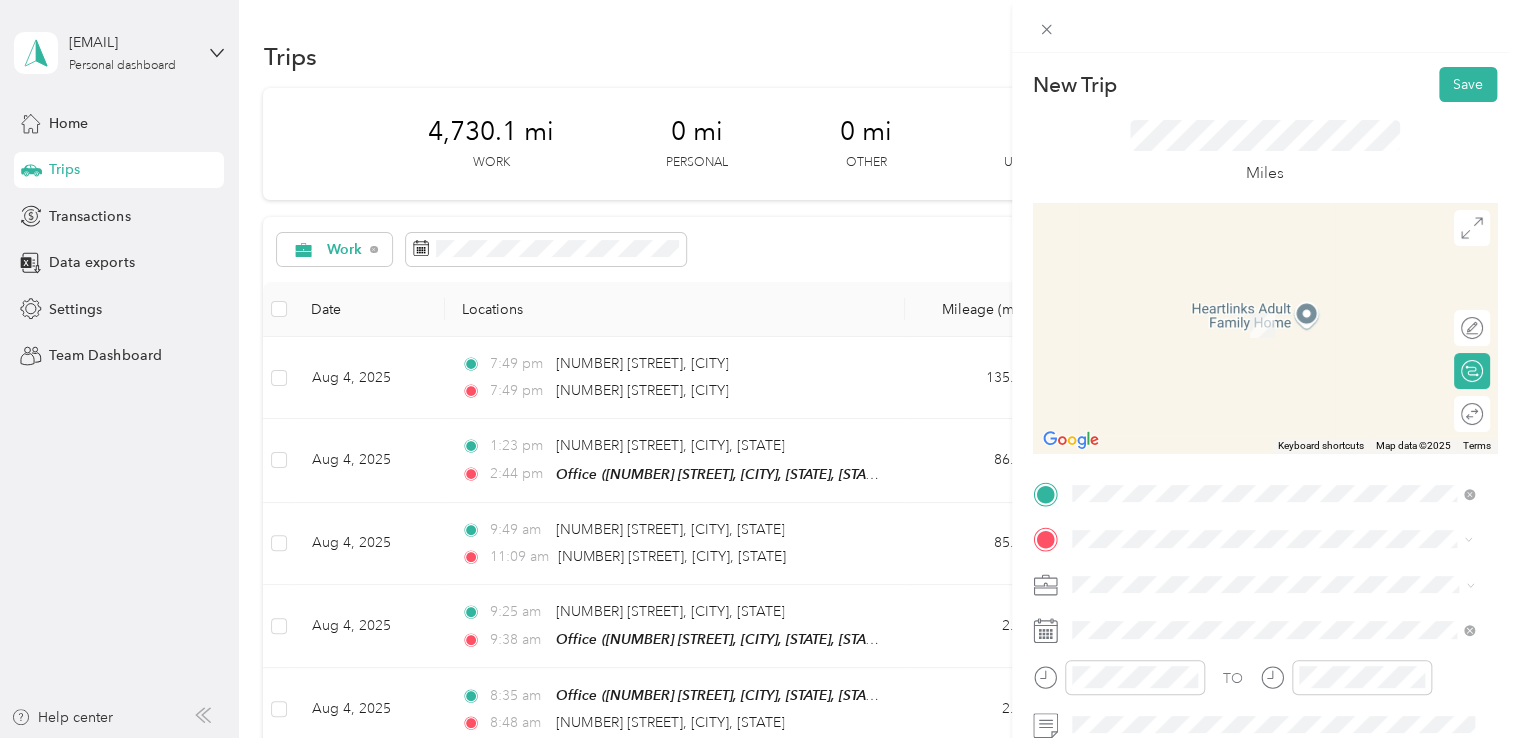 click on "1117 Decatur Avenue
Sunnyside, Washington 98944, United States" at bounding box center [1253, 303] 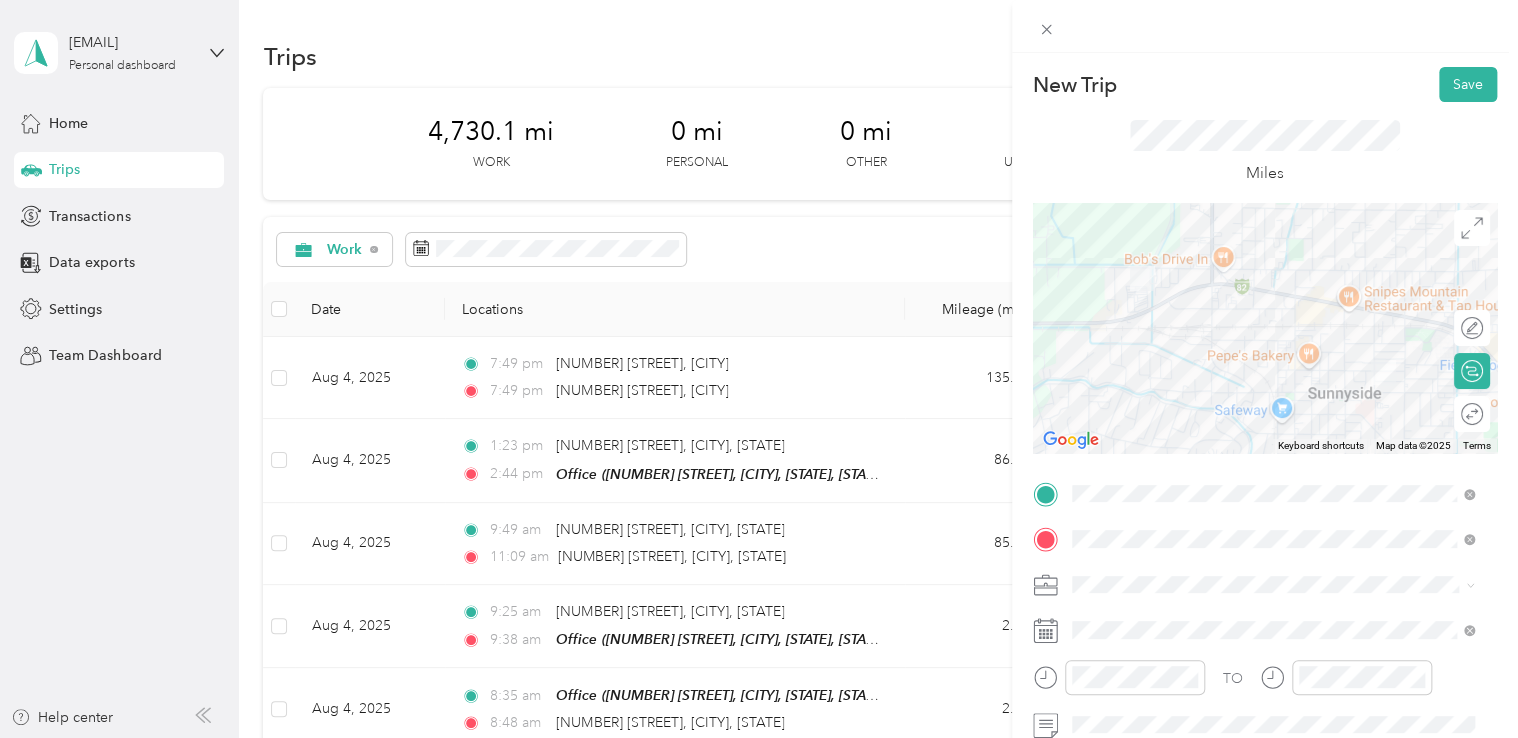 click at bounding box center (1281, 585) 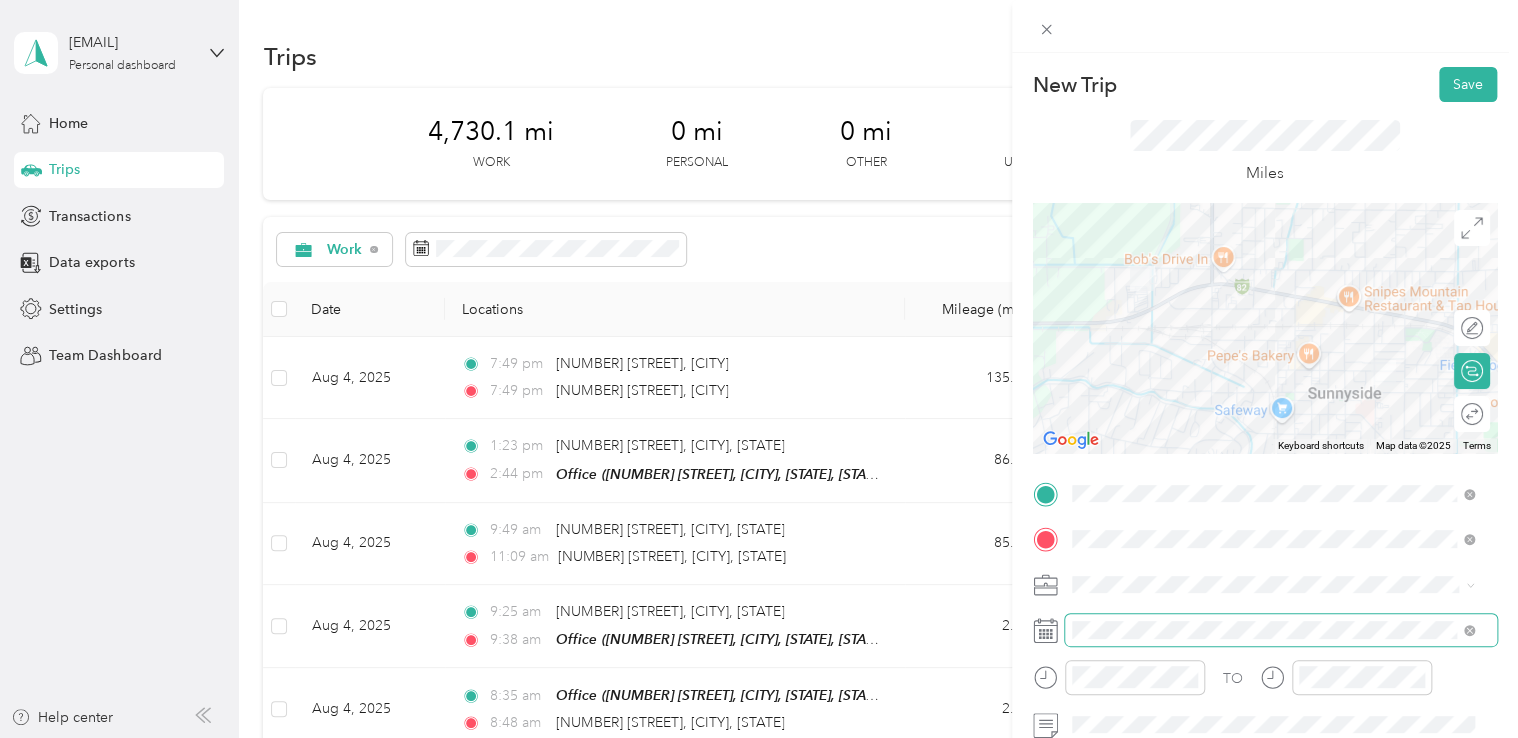 click on "TO Add photo" at bounding box center [1265, 697] 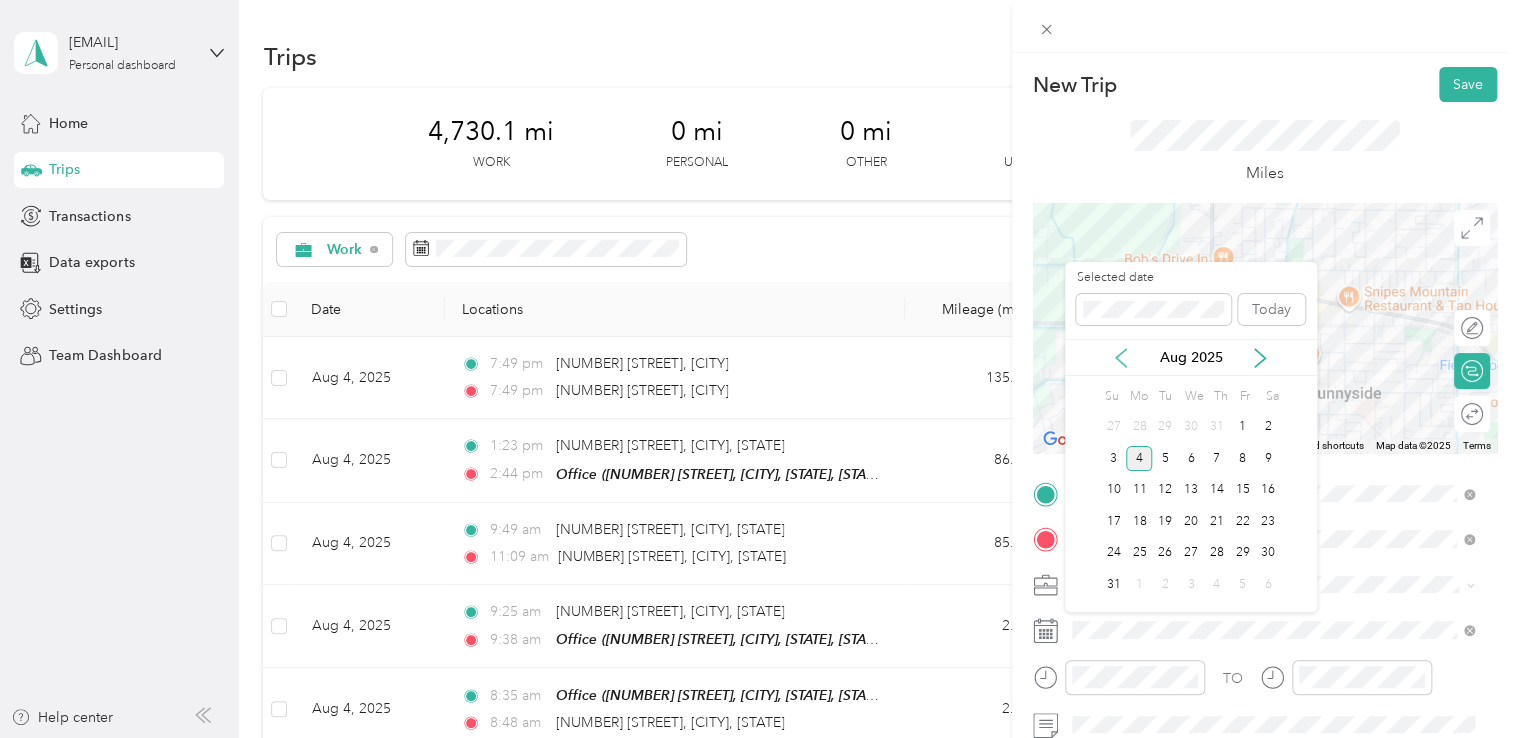 click 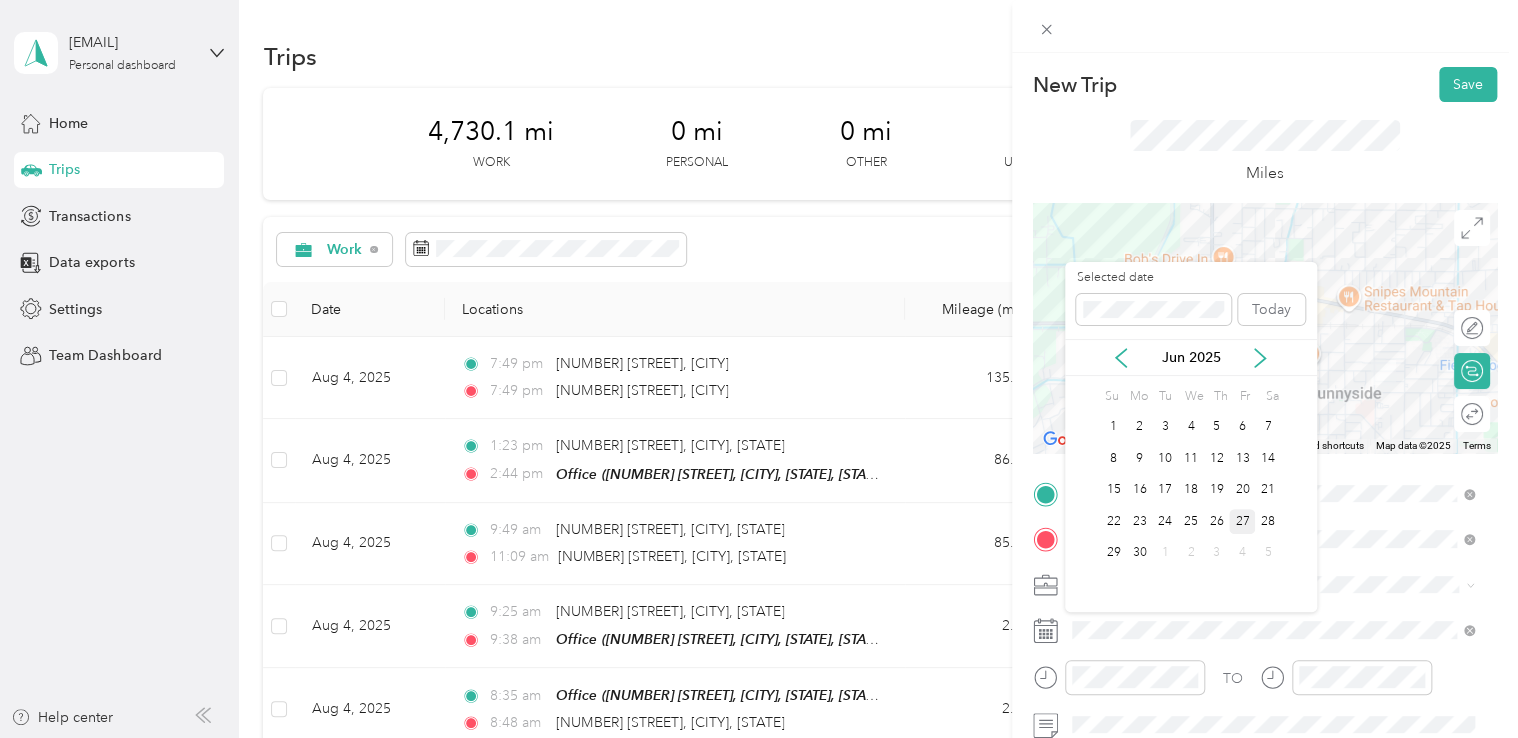 click on "27" at bounding box center [1242, 521] 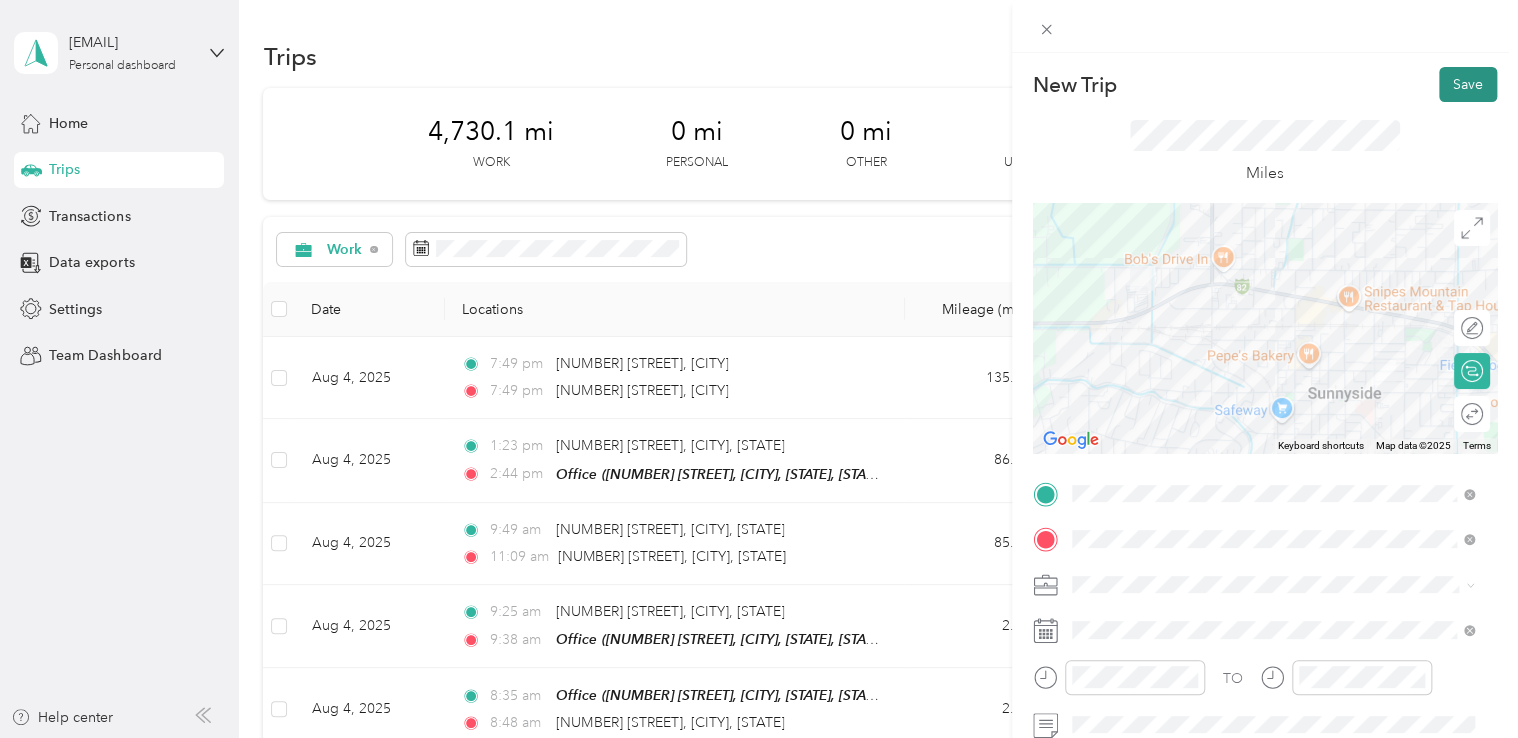 click on "Save" at bounding box center (1468, 84) 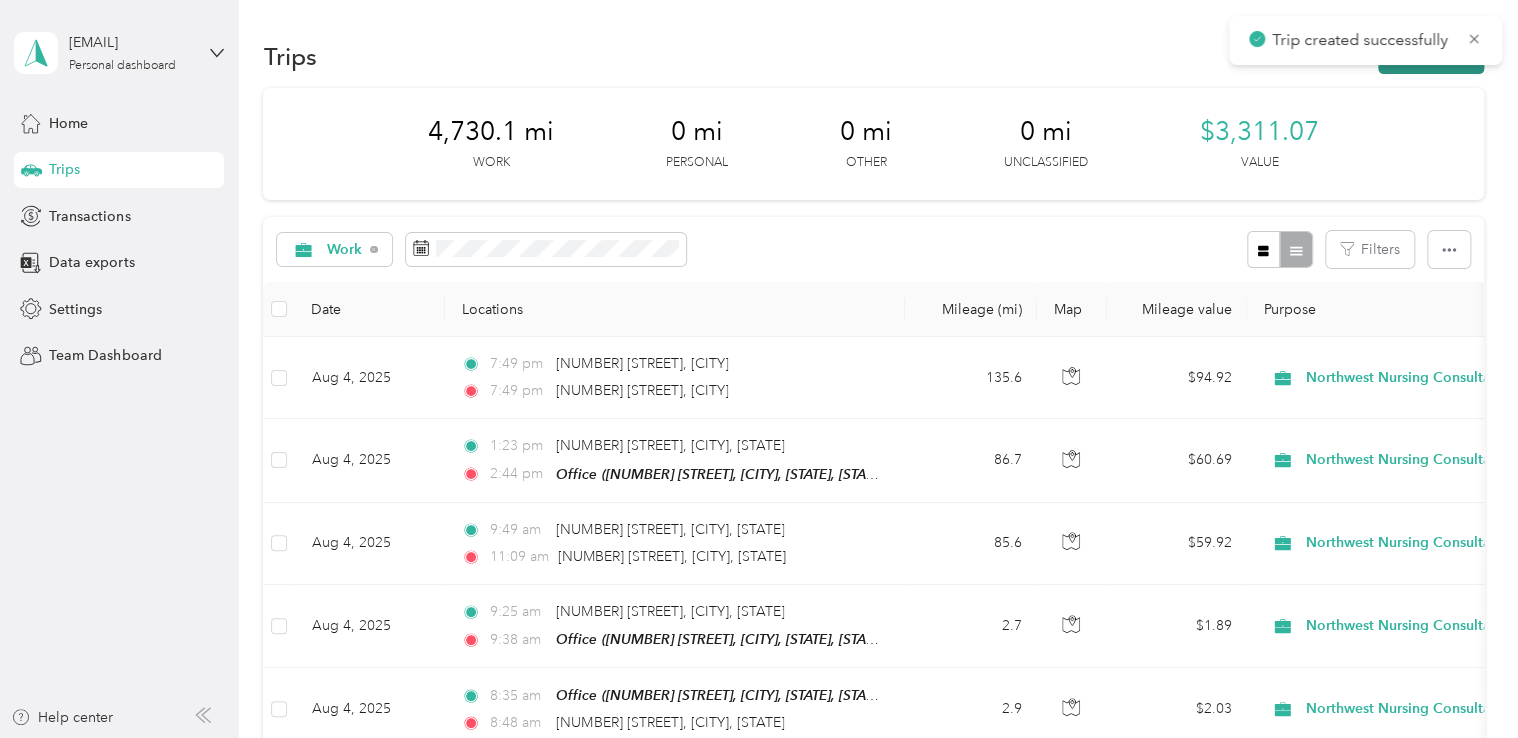 click on "New trip" at bounding box center (1431, 56) 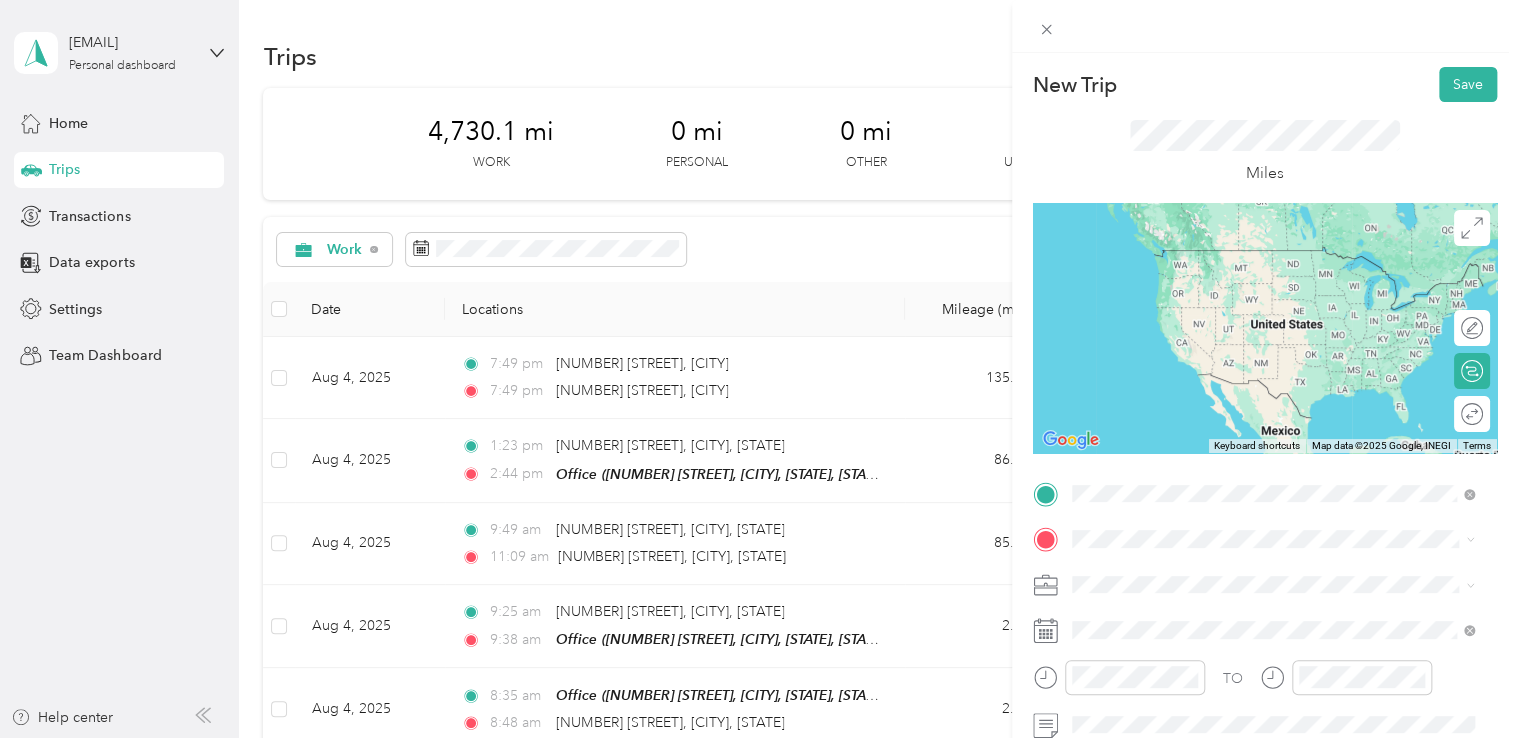 click on "1117 Decatur Avenue
Sunnyside, Washington 98944, United States" at bounding box center [1253, 258] 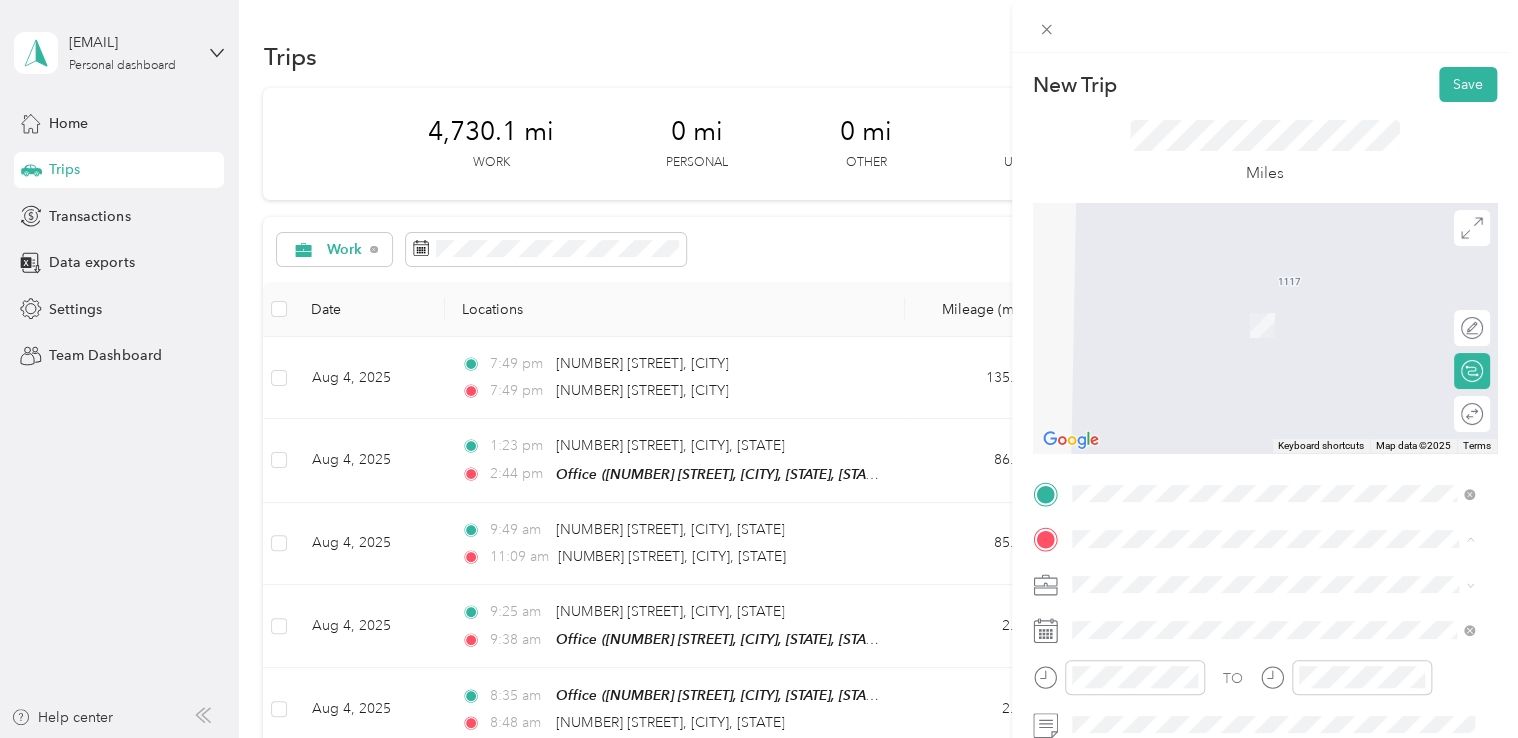 click on "Office [NUMBER] [STREET], [CITY], [POSTAL_CODE], [CITY], [STATE], [COUNTRY]" at bounding box center (1288, 640) 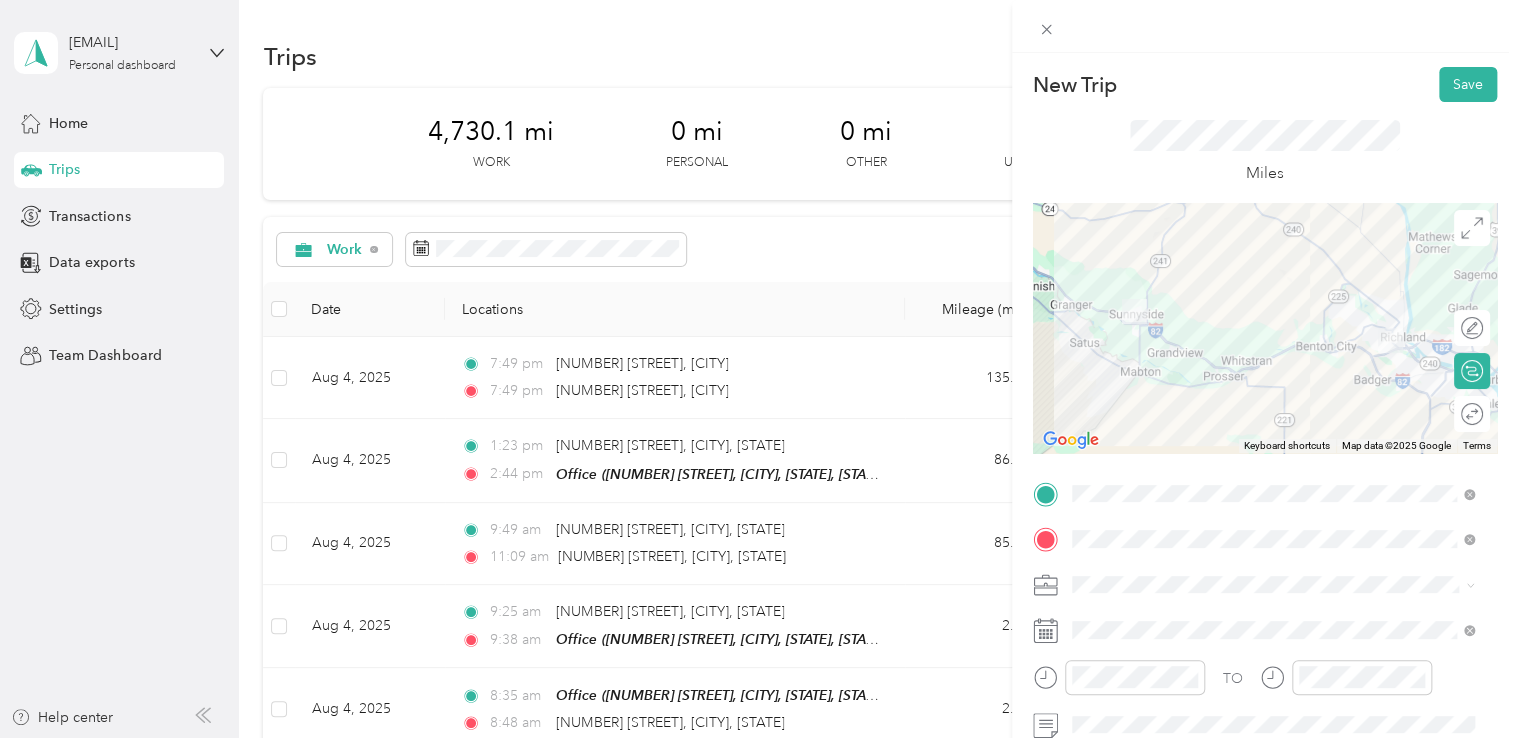 click at bounding box center [1281, 585] 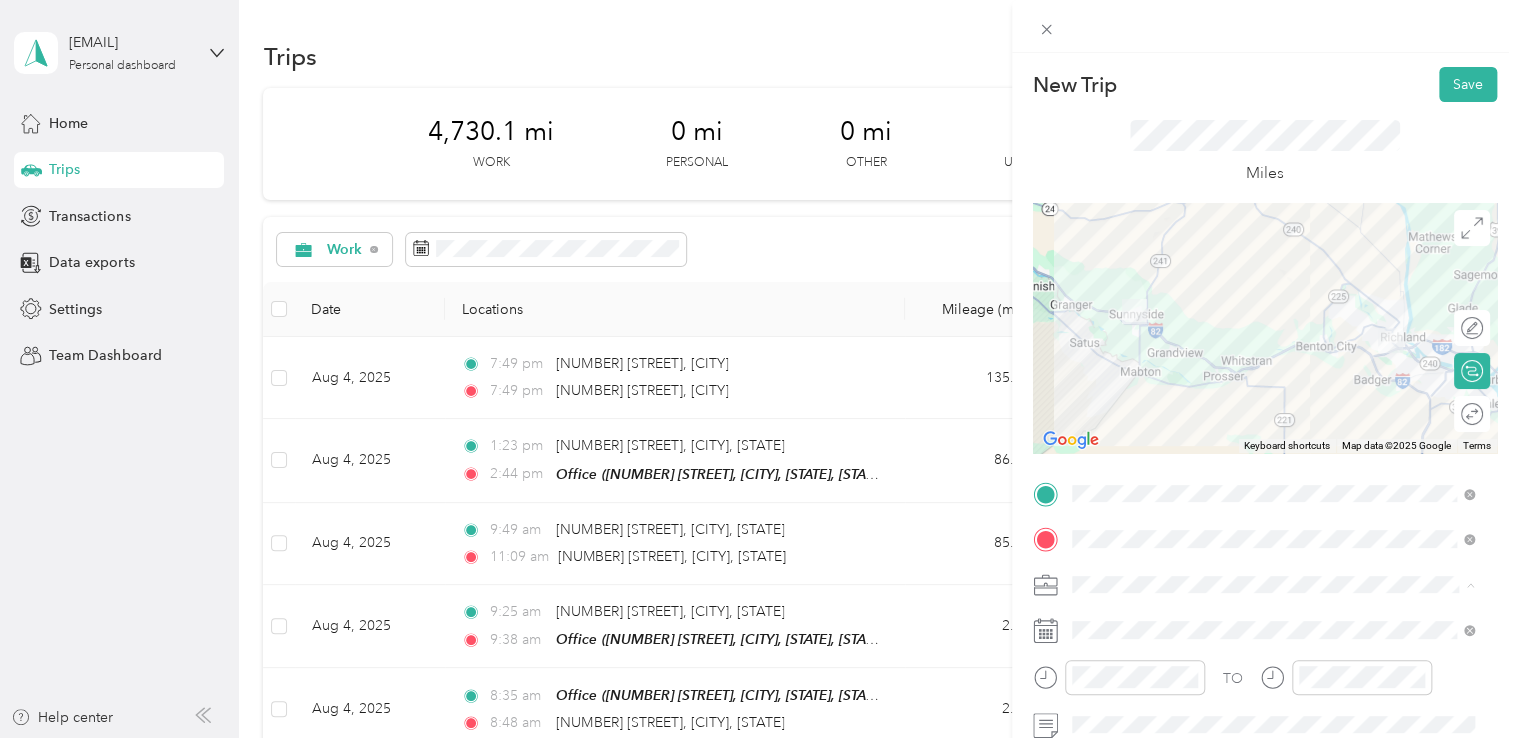 click on "Northwest Nursing Consultants" at bounding box center [1273, 374] 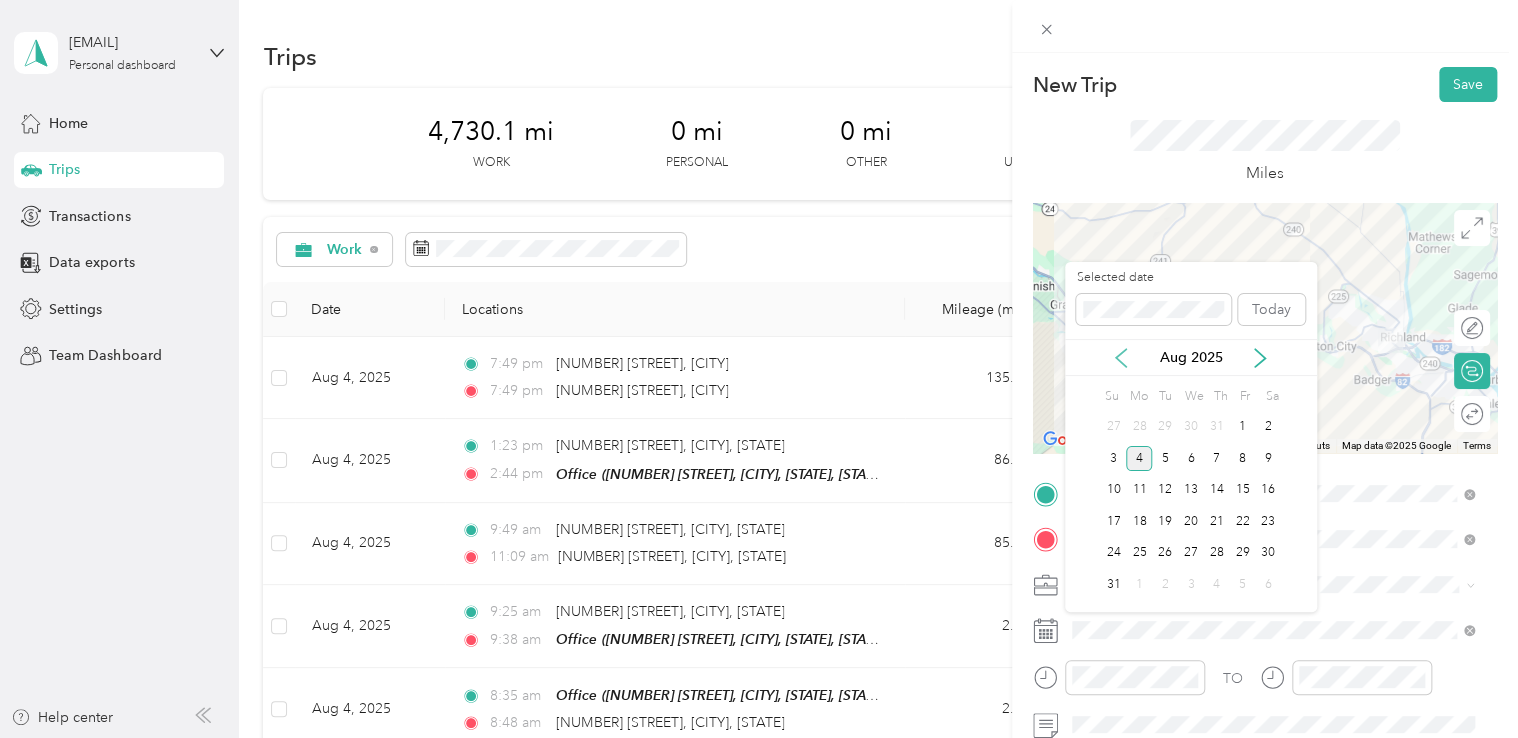 click 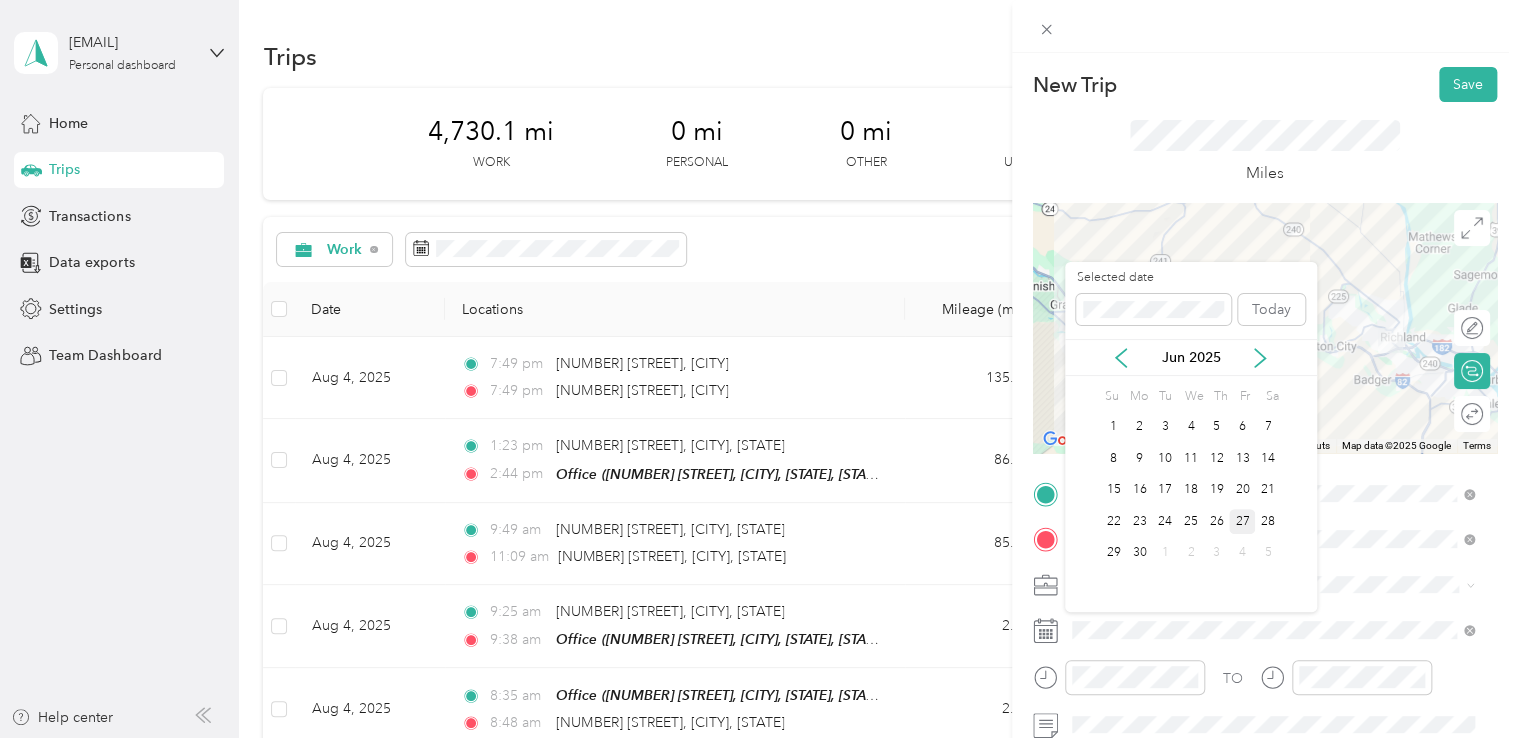 click on "27" at bounding box center (1242, 521) 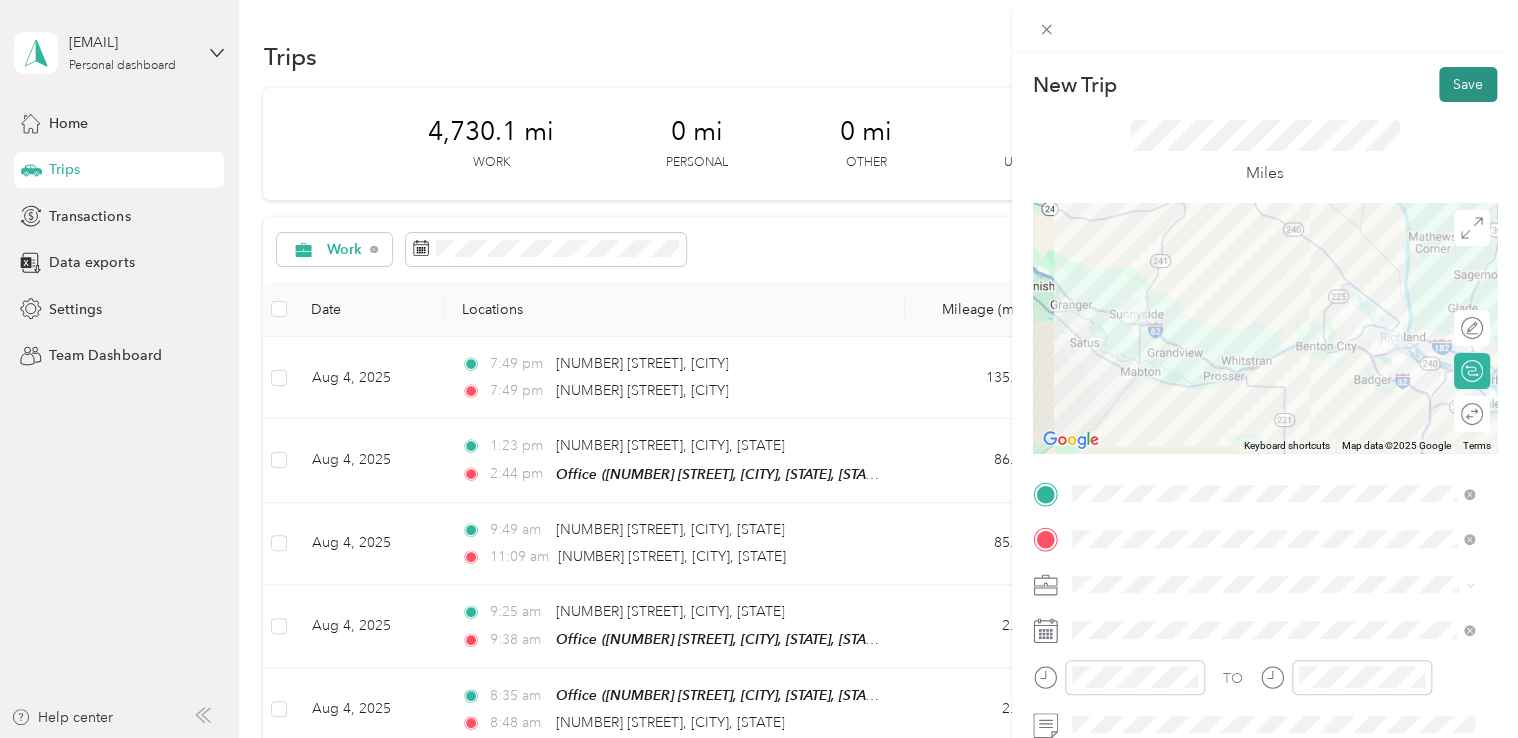 click on "Save" at bounding box center (1468, 84) 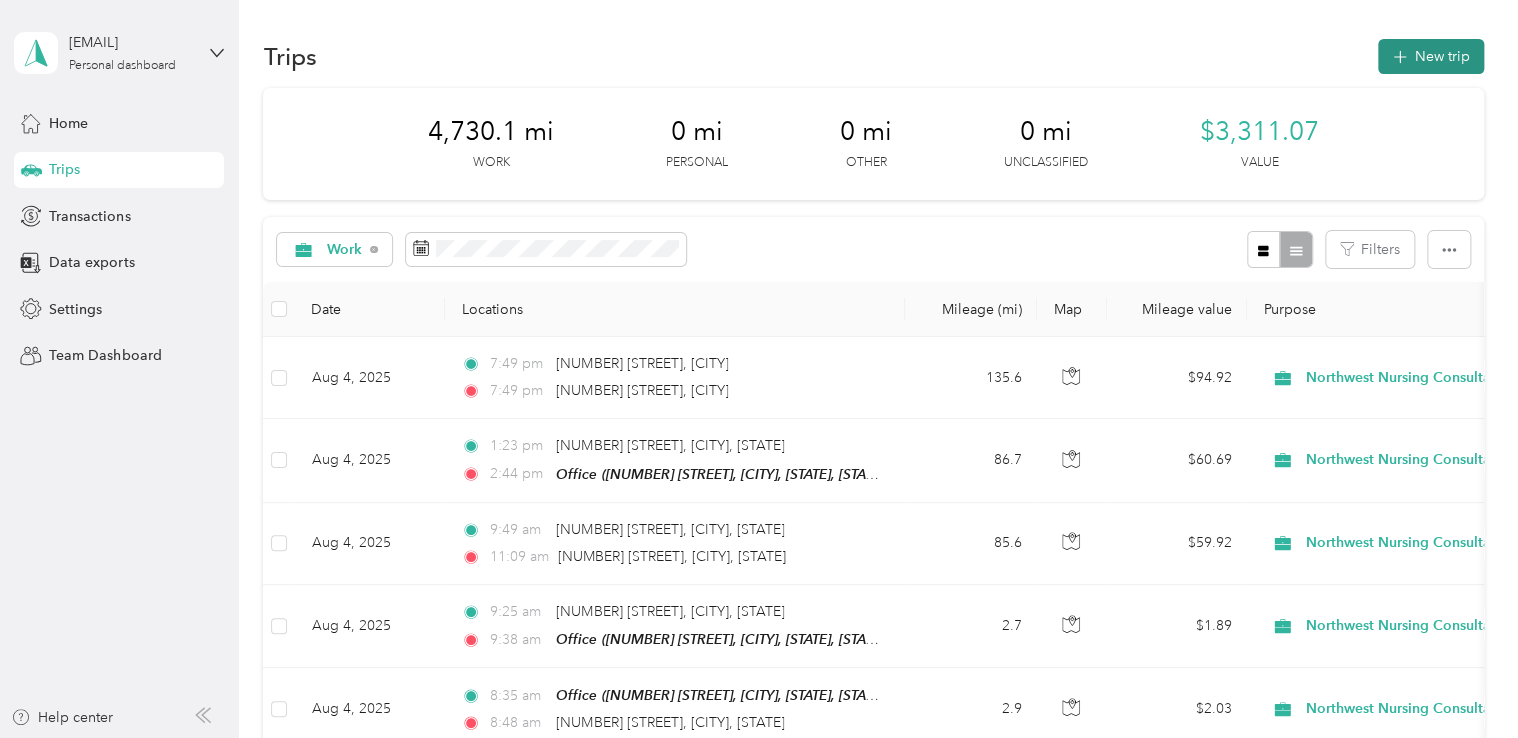 click on "New trip" at bounding box center [1431, 56] 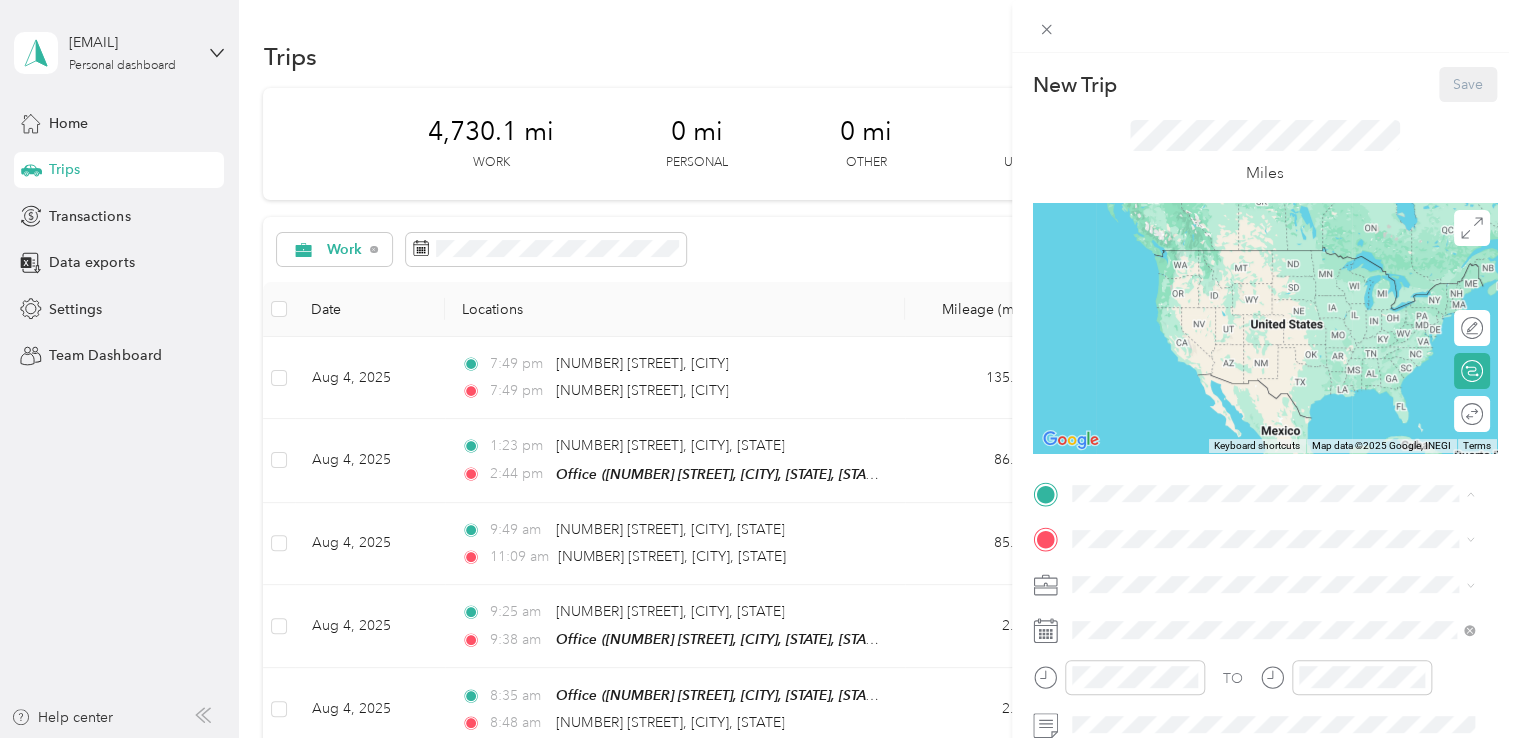 click on "Office [NUMBER] [STREET], [CITY], [POSTAL_CODE], [CITY], [STATE], [COUNTRY]" at bounding box center (1288, 595) 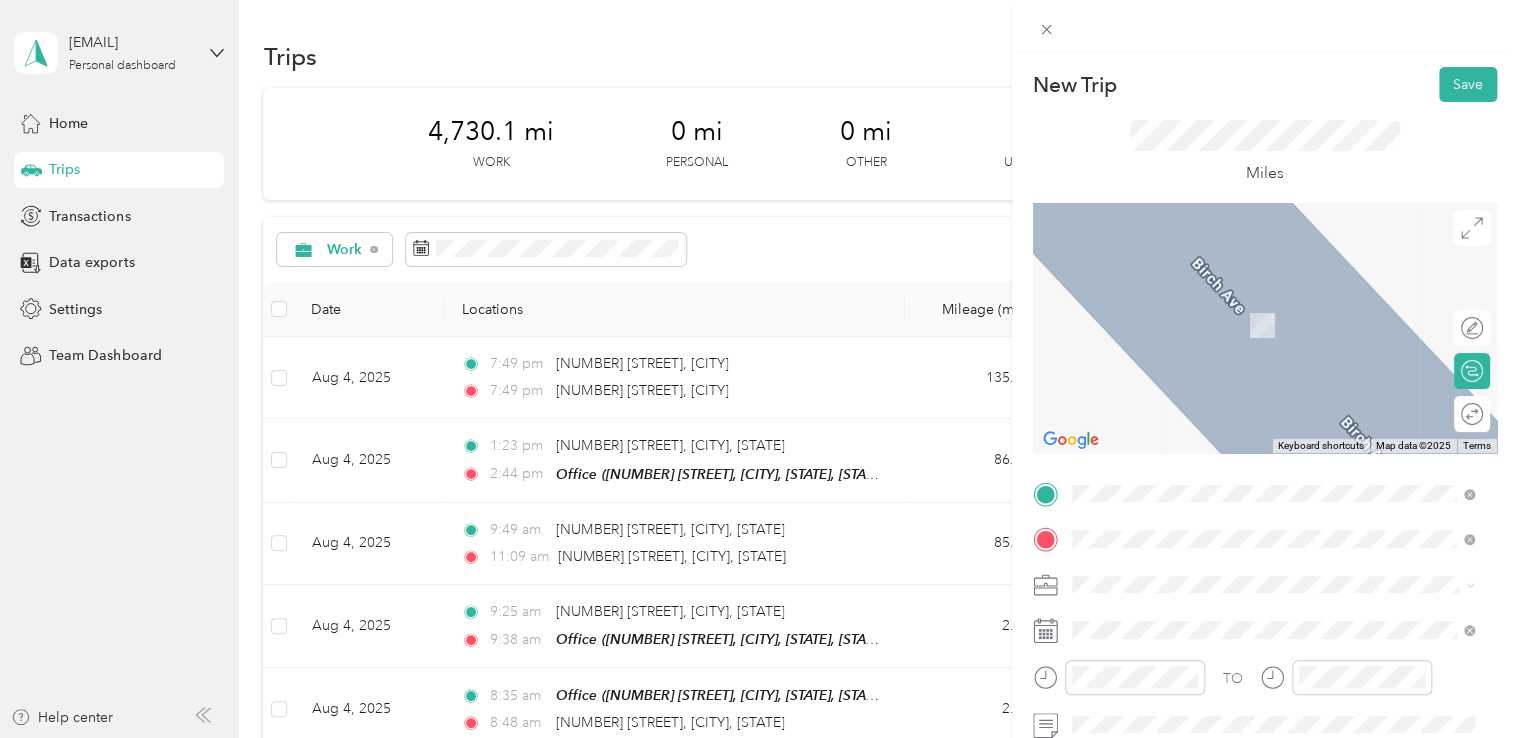 click on "[NUMBER] [STREET]
[CITY], [STATE] [POSTAL_CODE], [COUNTRY]" at bounding box center [1253, 304] 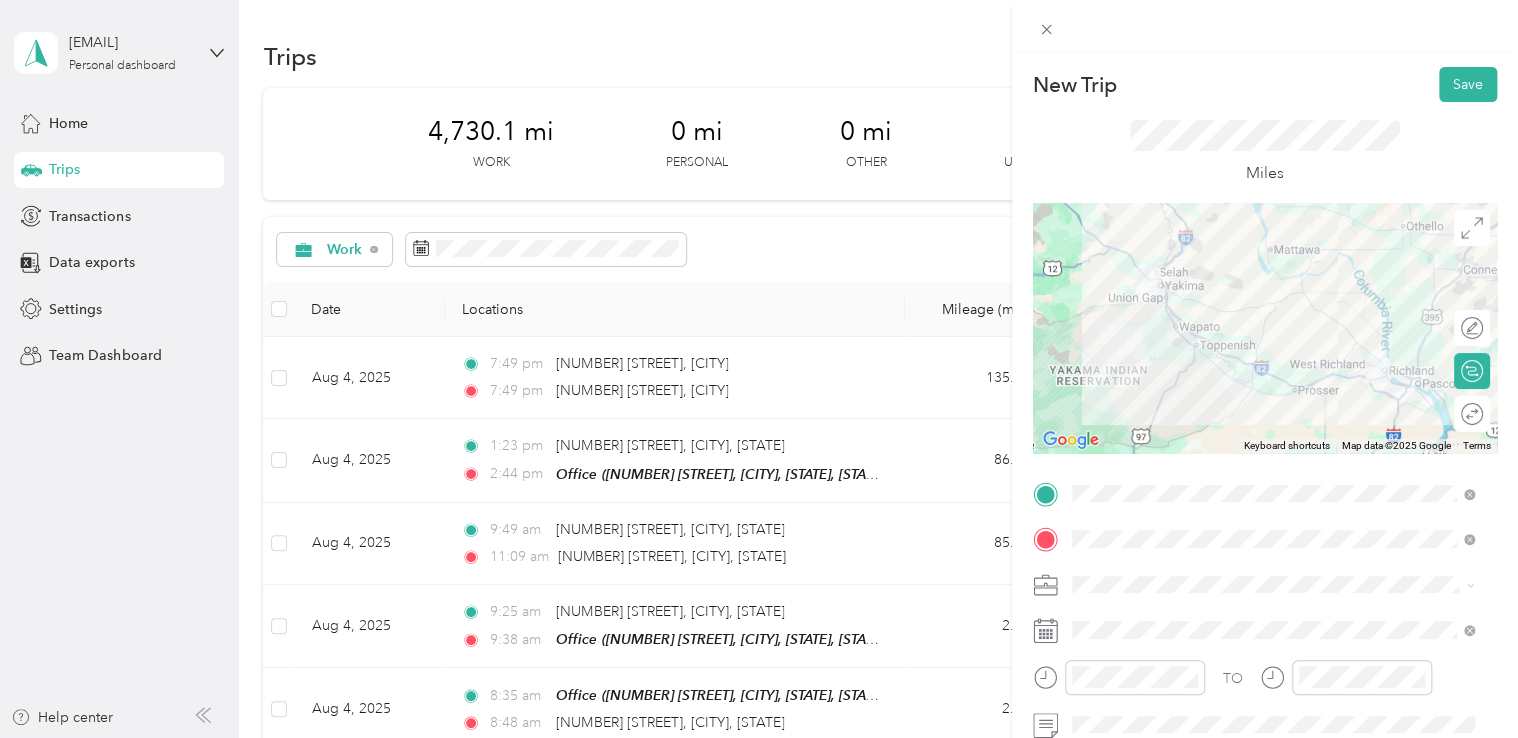 click on "Work Personal Northwest Nursing Consultants Northwest Nursing Consultants Other Charity Medical Moving Commute" at bounding box center [1273, 419] 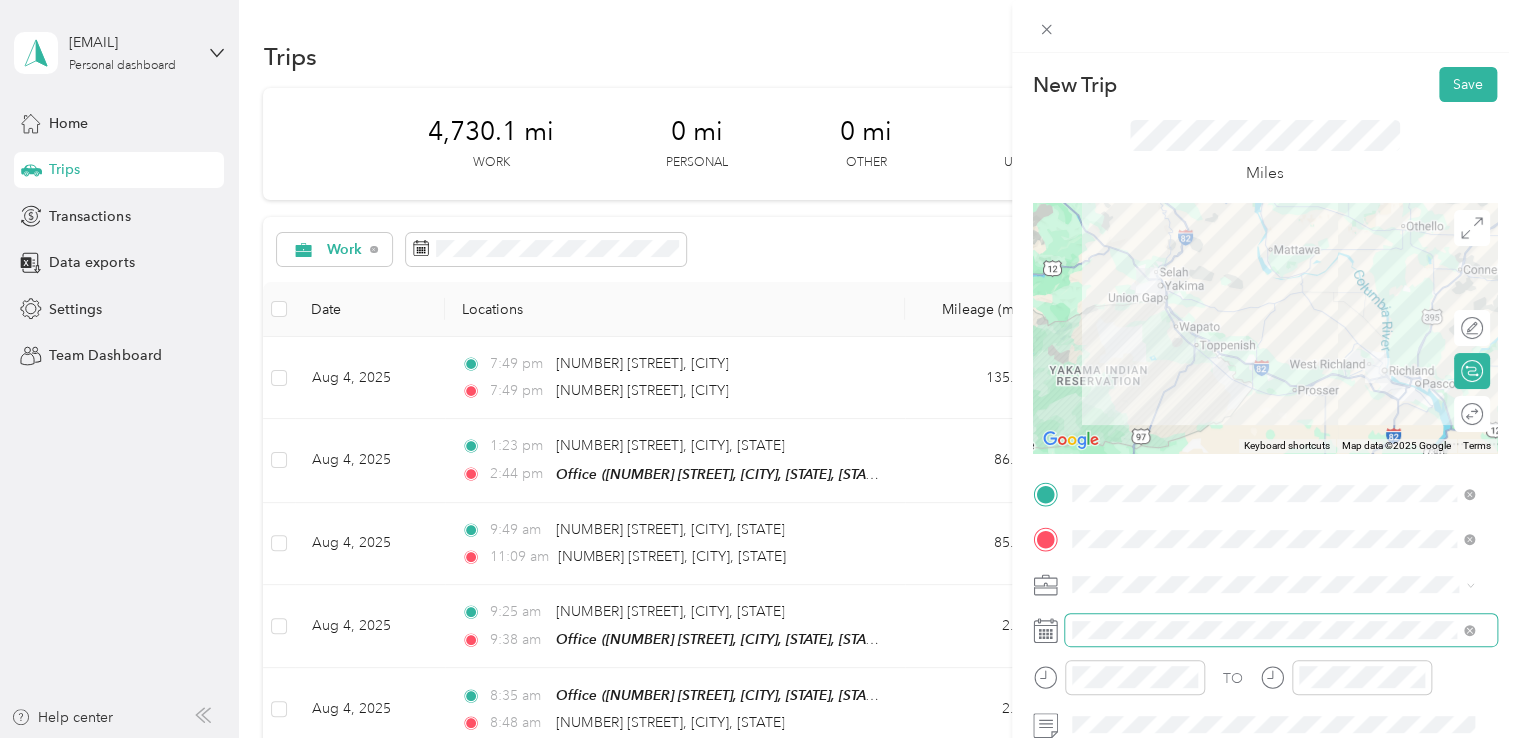 click at bounding box center (1281, 630) 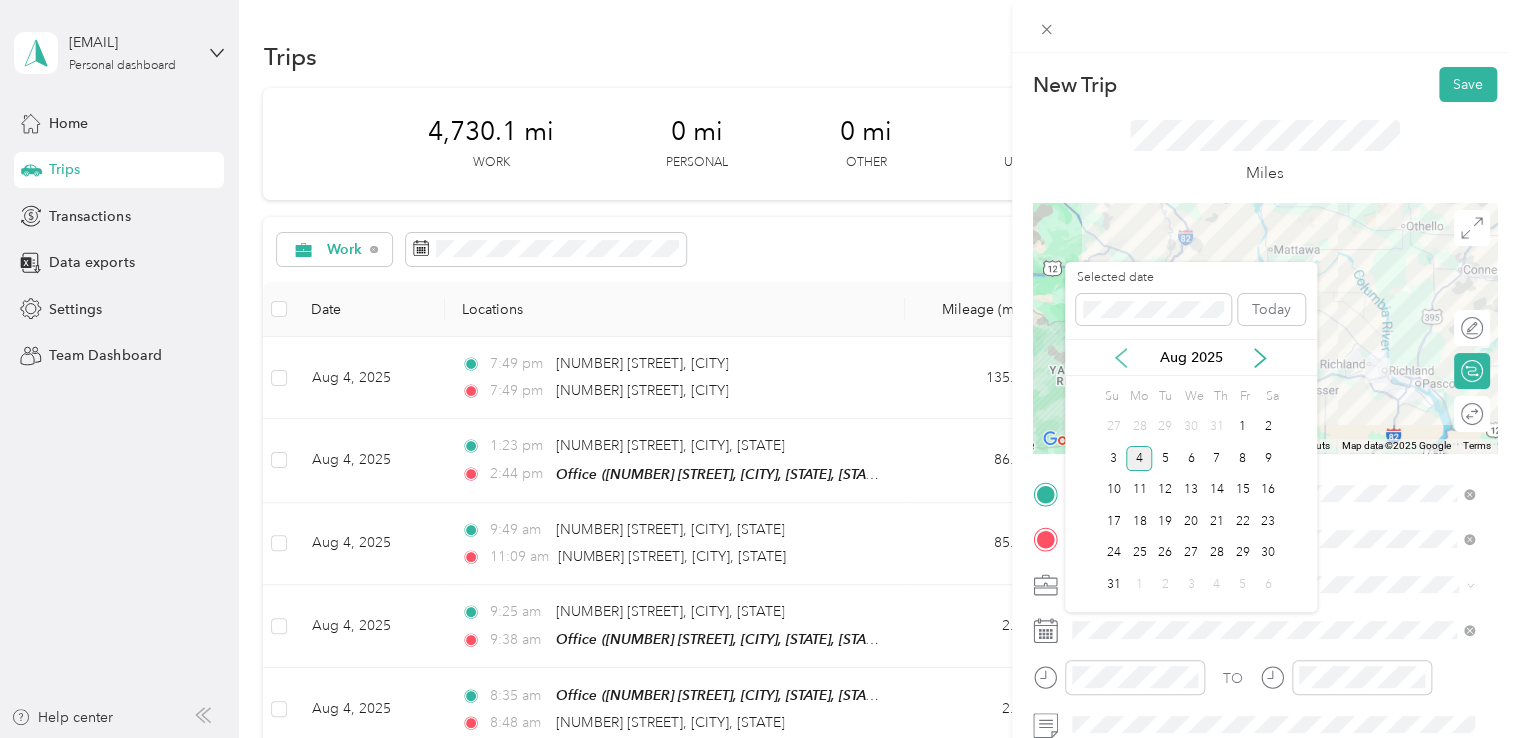 click 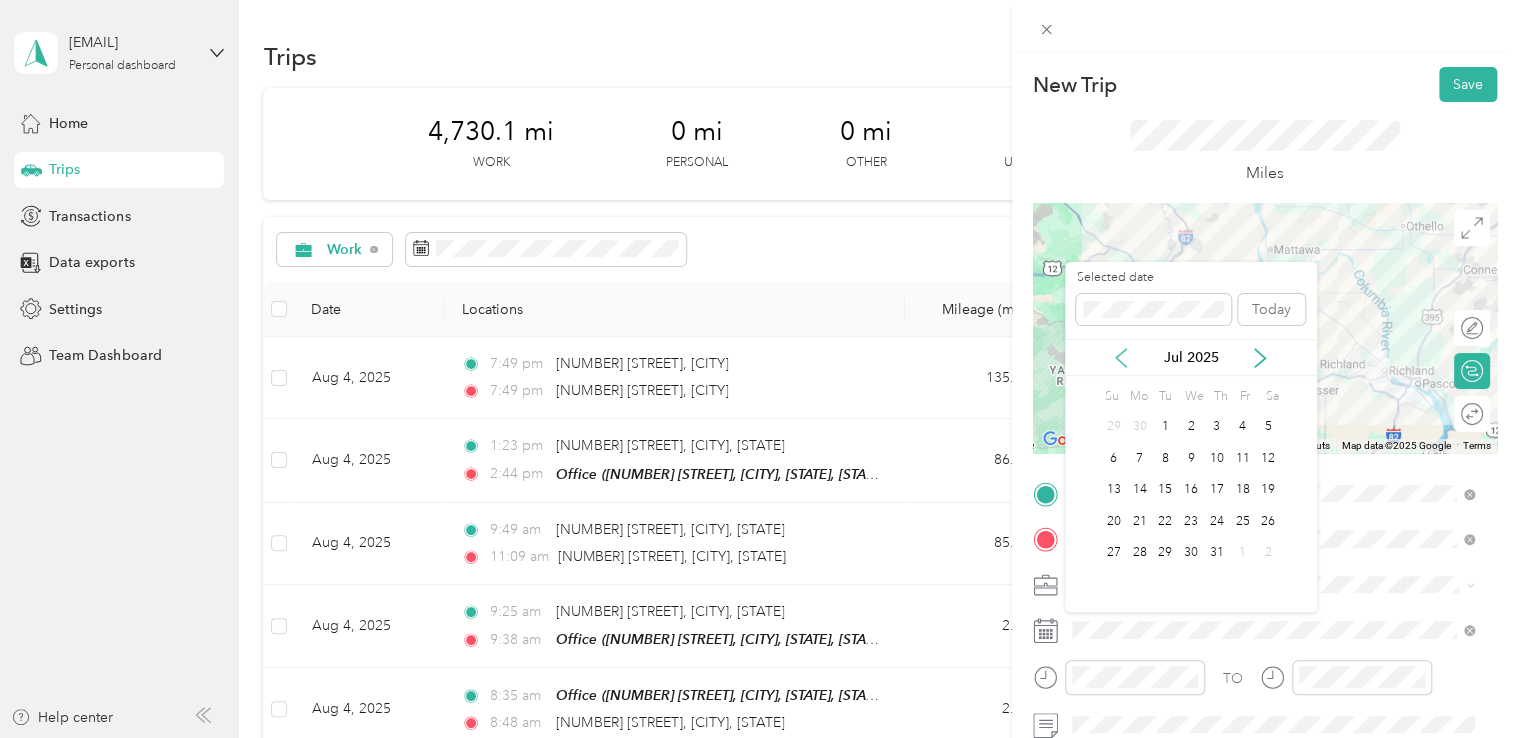 click 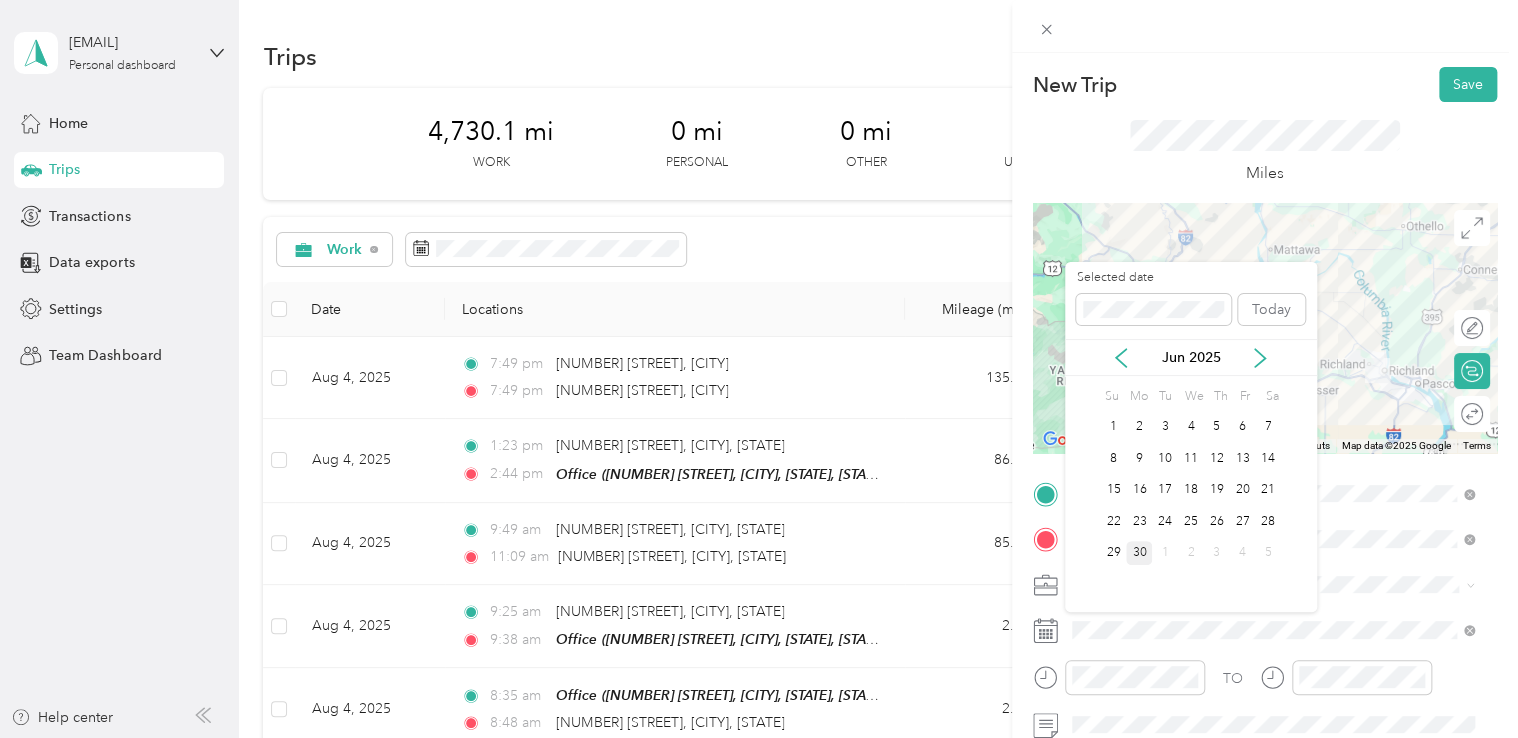 click on "30" at bounding box center (1139, 553) 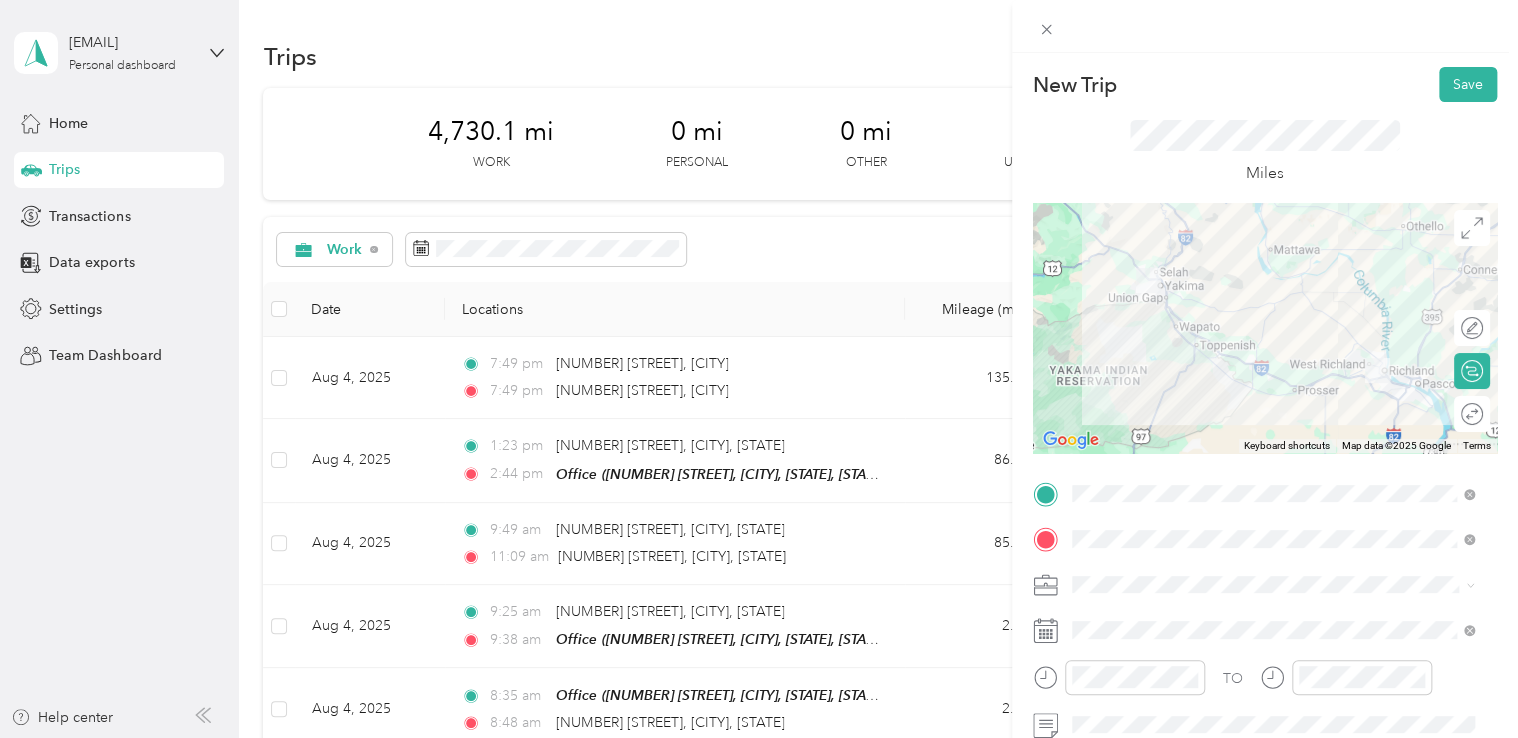 click at bounding box center (1281, 585) 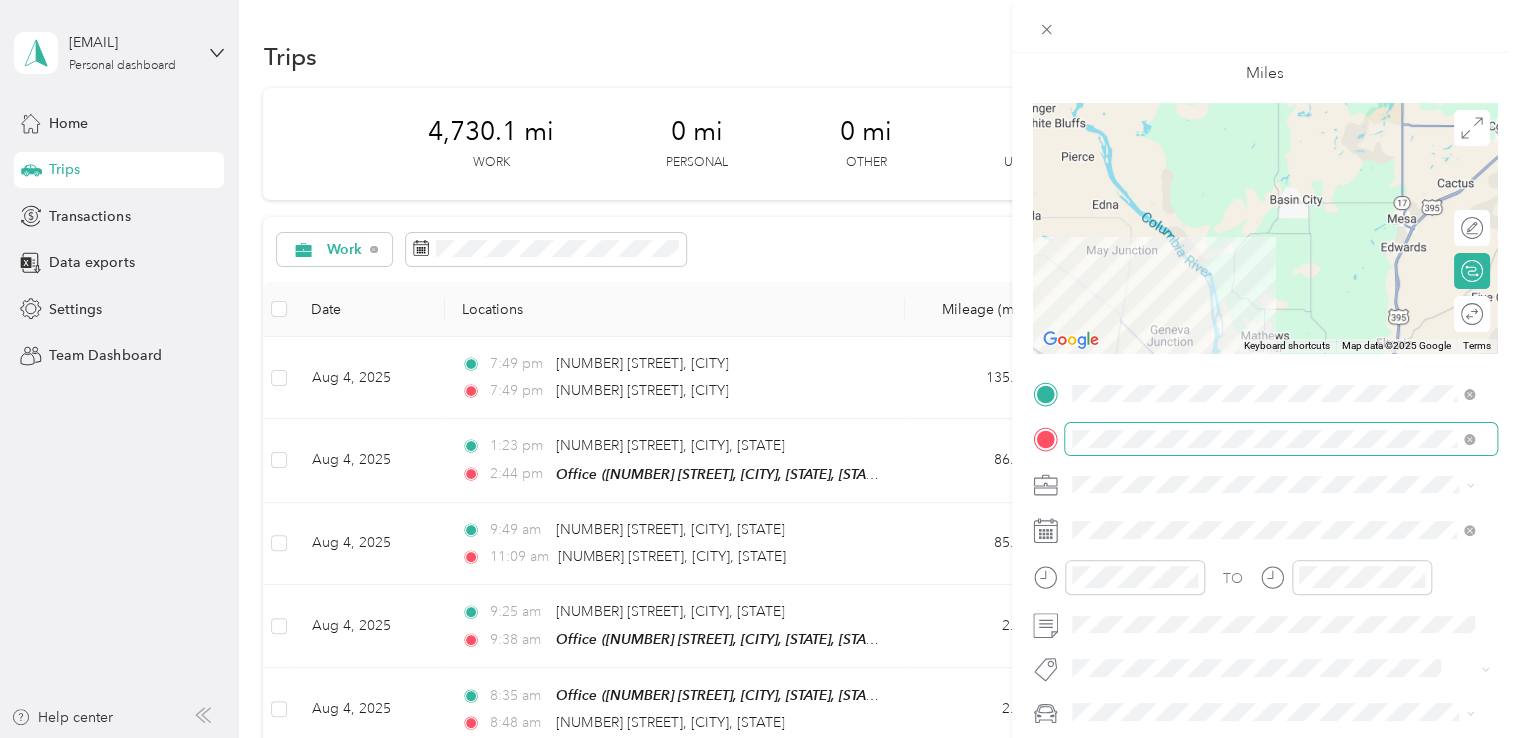 scroll, scrollTop: 0, scrollLeft: 0, axis: both 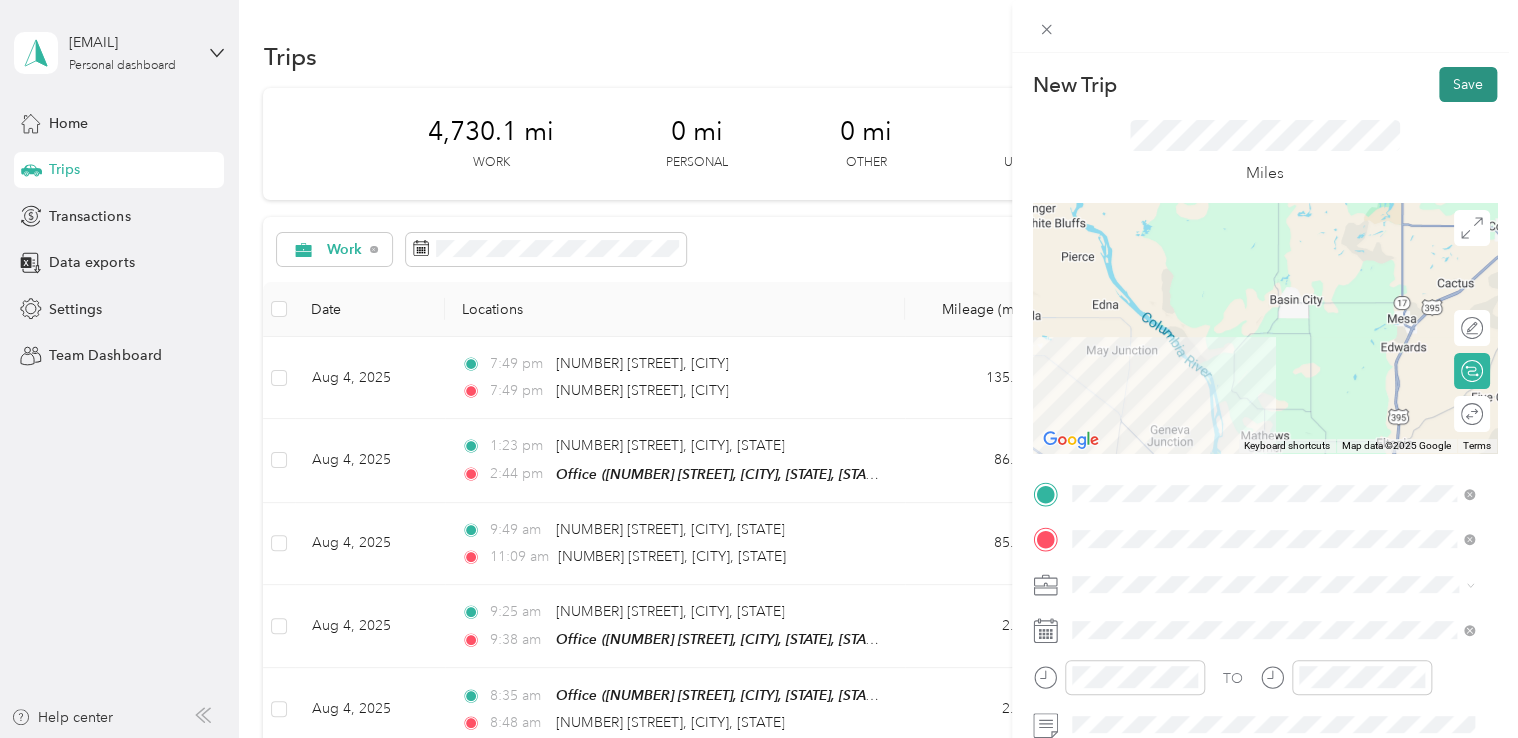 click on "Save" at bounding box center (1468, 84) 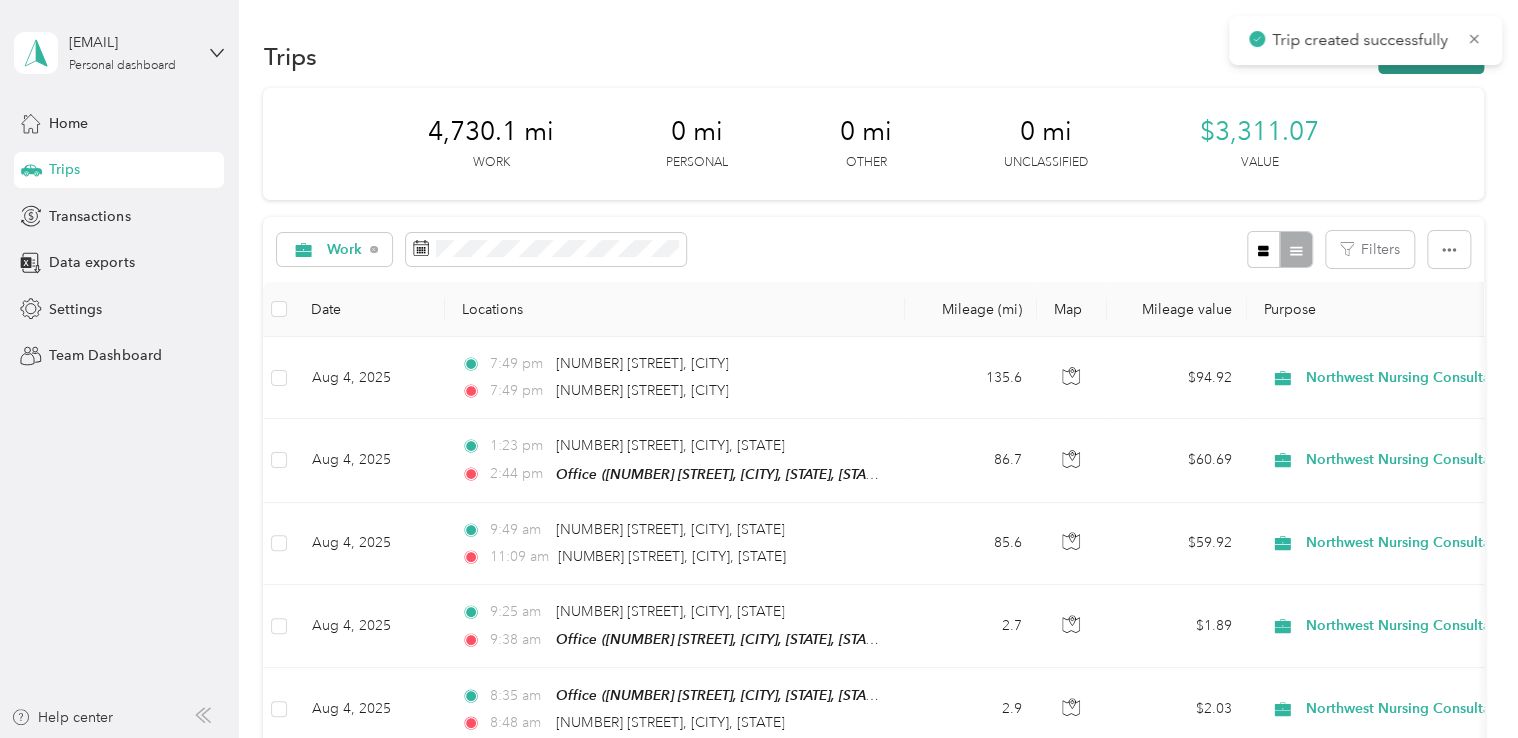 click on "New trip" at bounding box center (1431, 56) 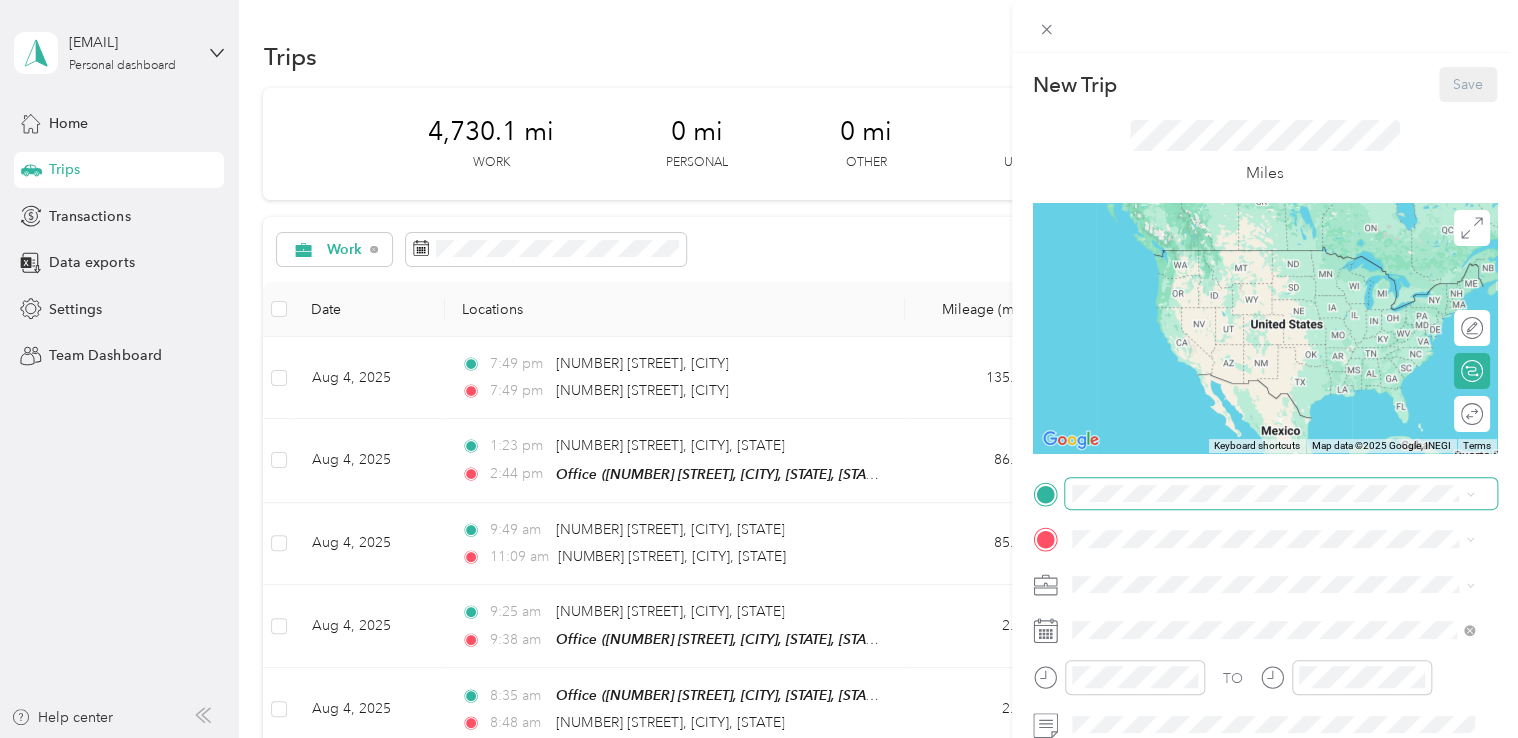 click at bounding box center (1281, 494) 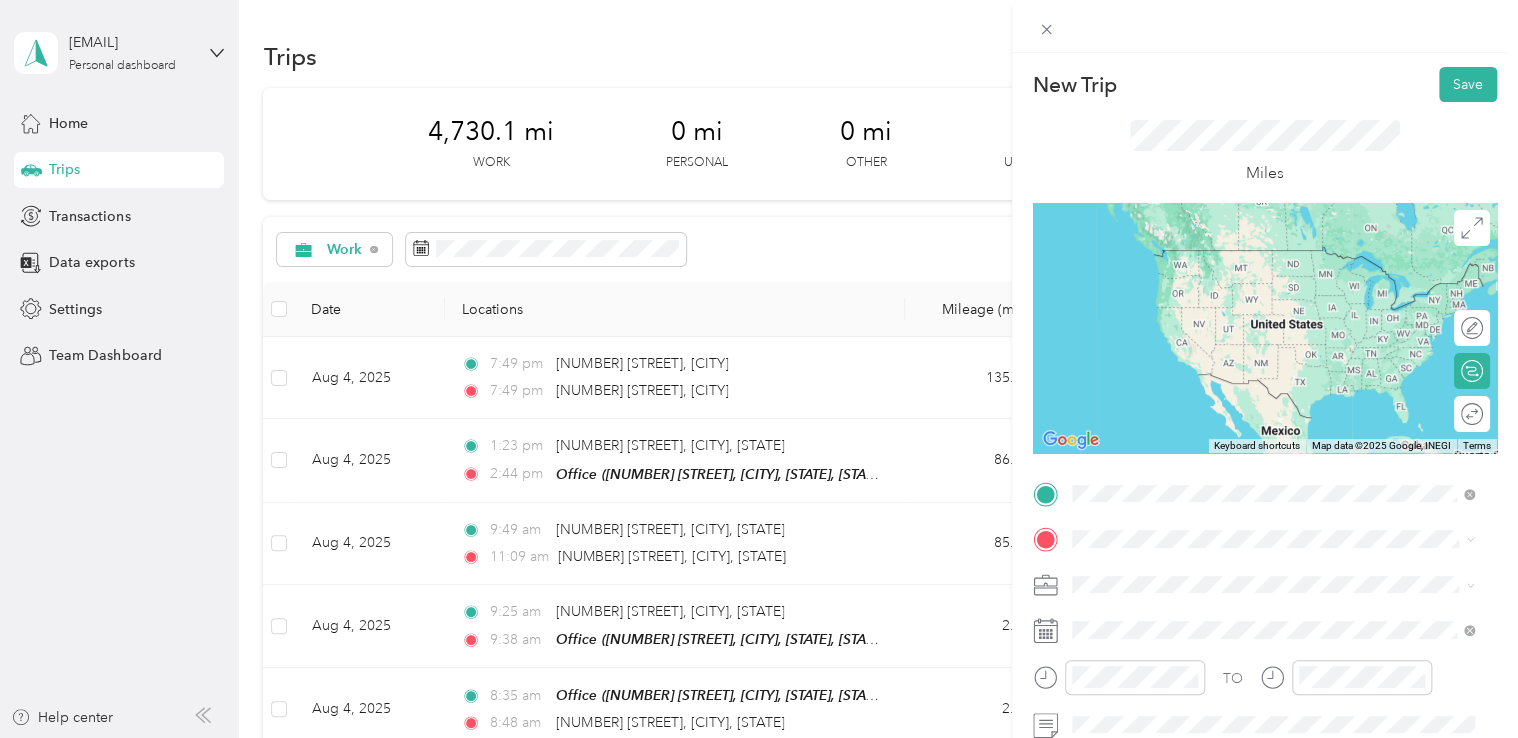 click on "[NUMBER] [STREET]
[CITY], [STATE] [POSTAL_CODE], [COUNTRY]" at bounding box center [1253, 574] 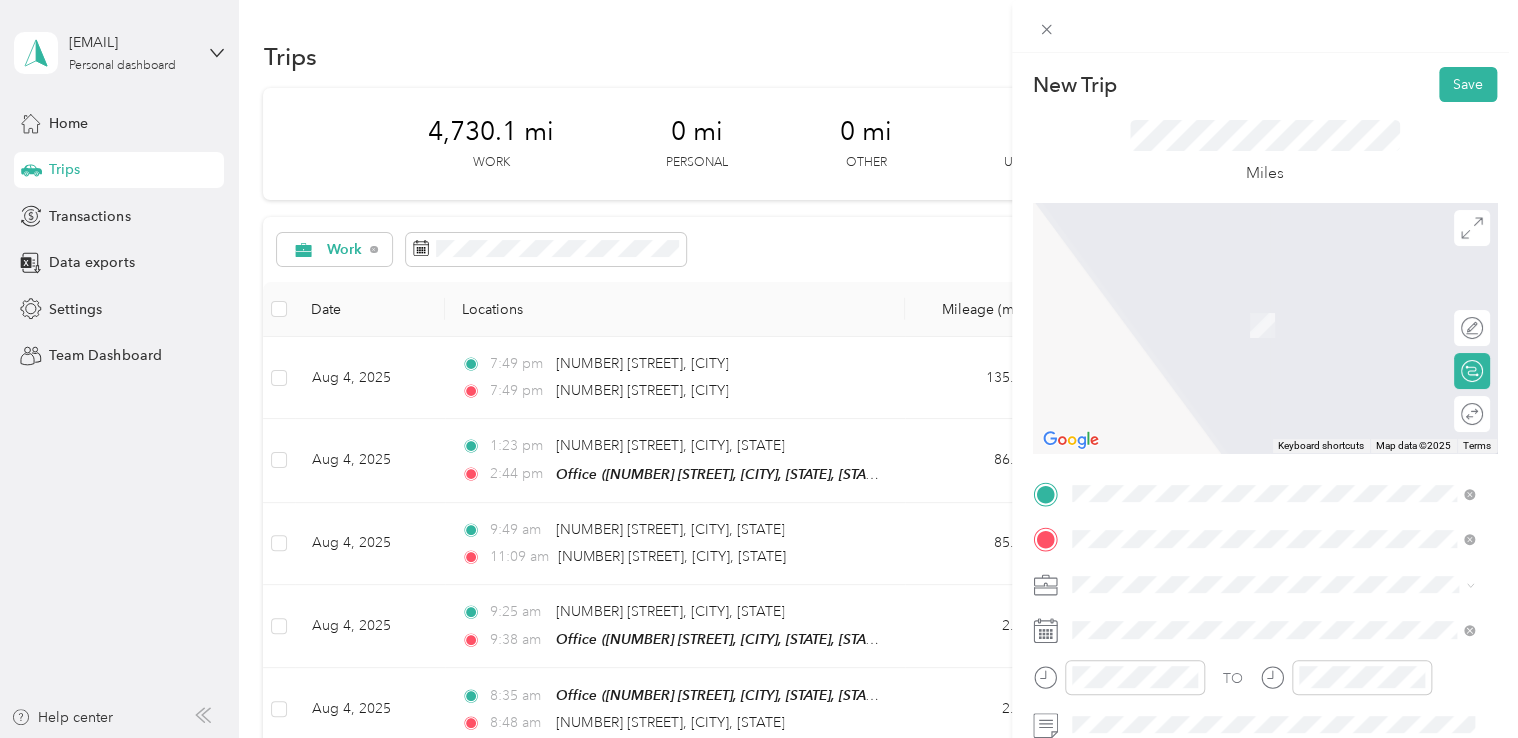 click on "[NUMBER] [STREET]
[CITY], [STATE] [POSTAL_CODE], [COUNTRY]" at bounding box center [1253, 304] 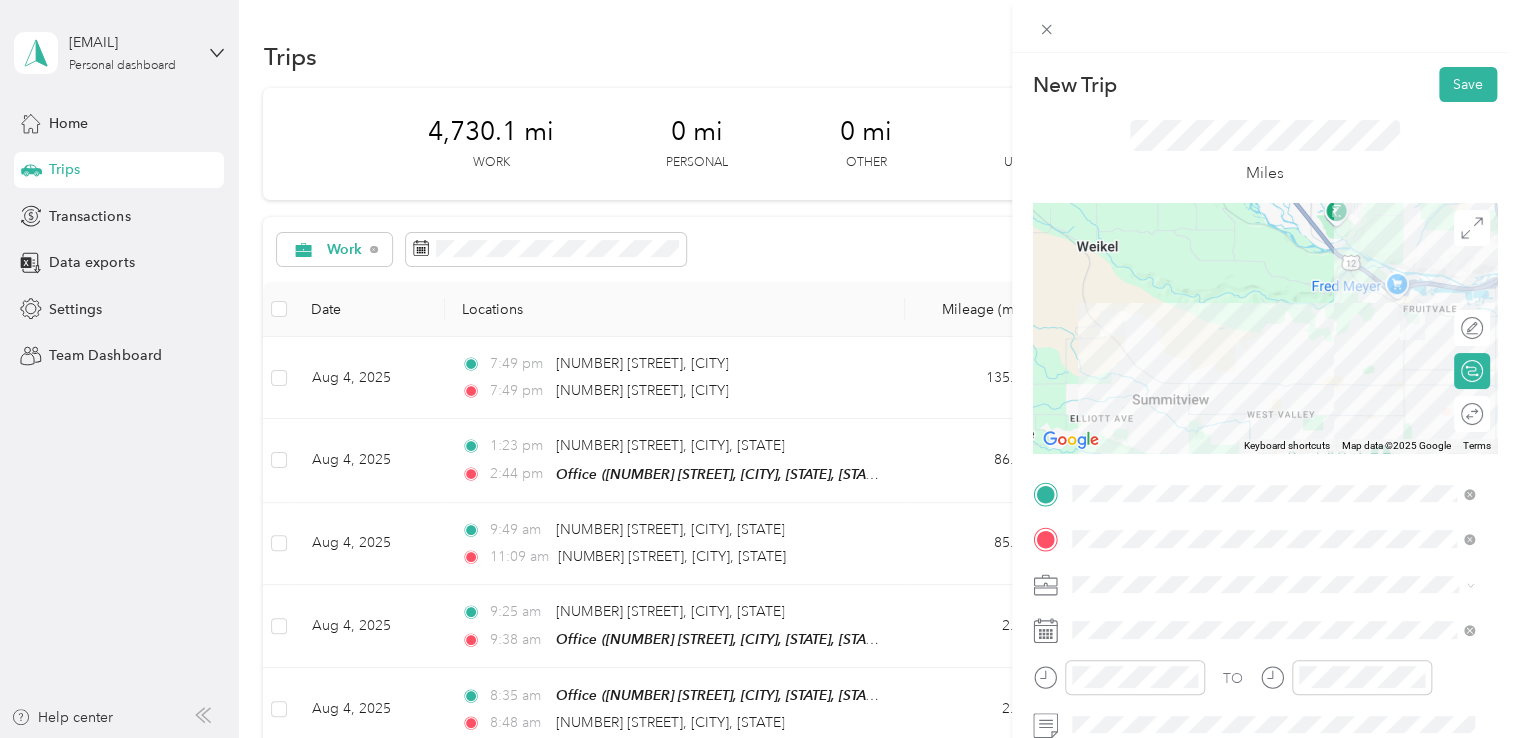 click on "Northwest Nursing Consultants" at bounding box center (1273, 372) 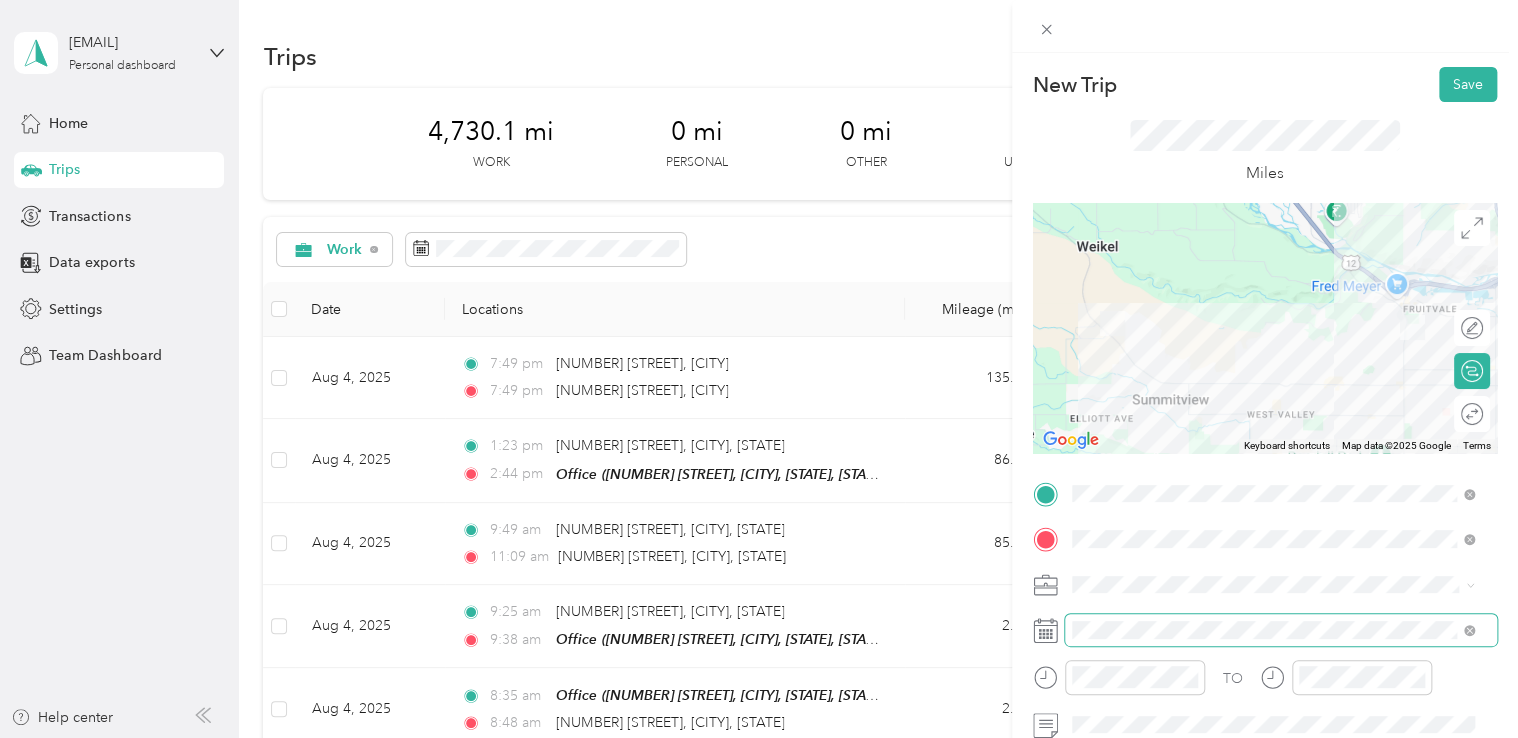 click at bounding box center [1281, 630] 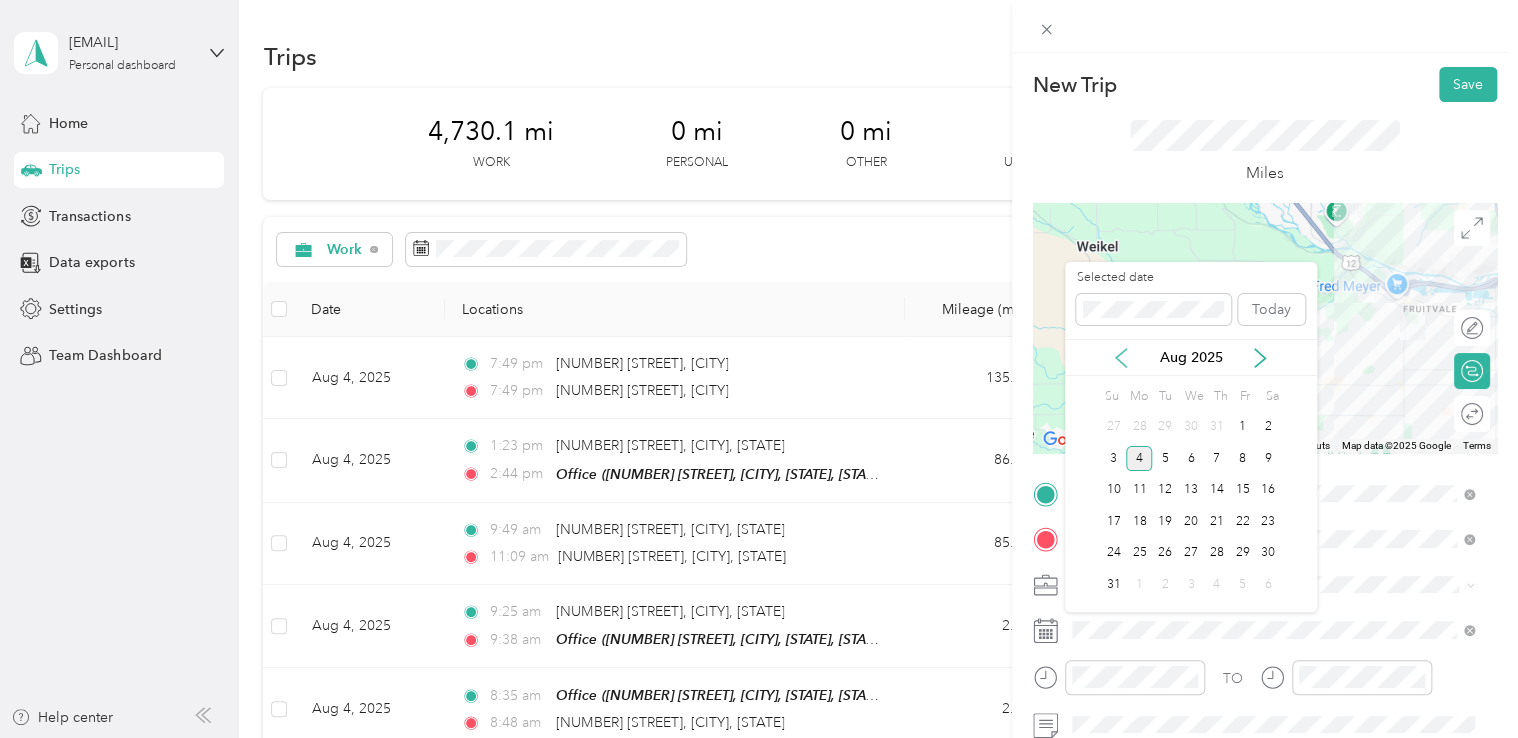 click 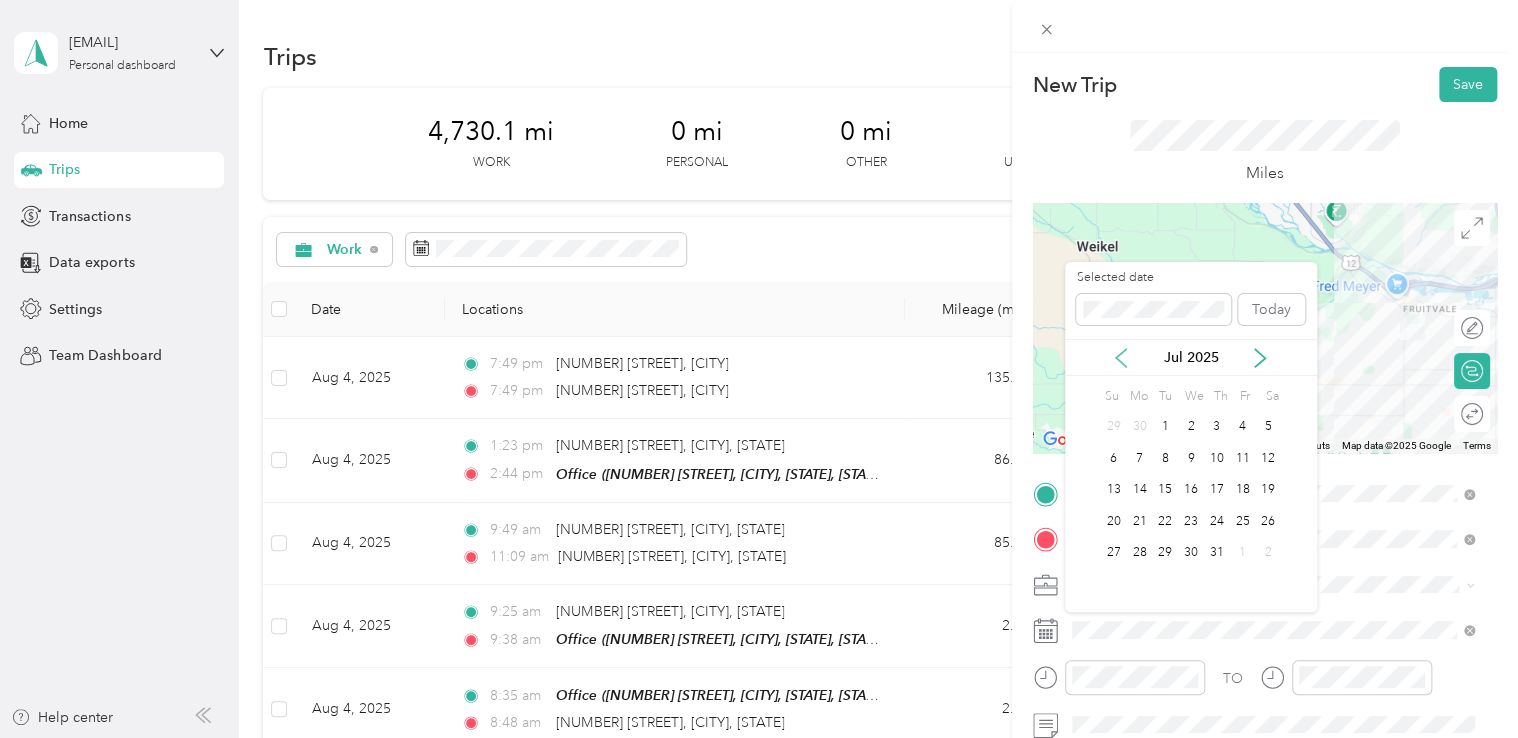 click 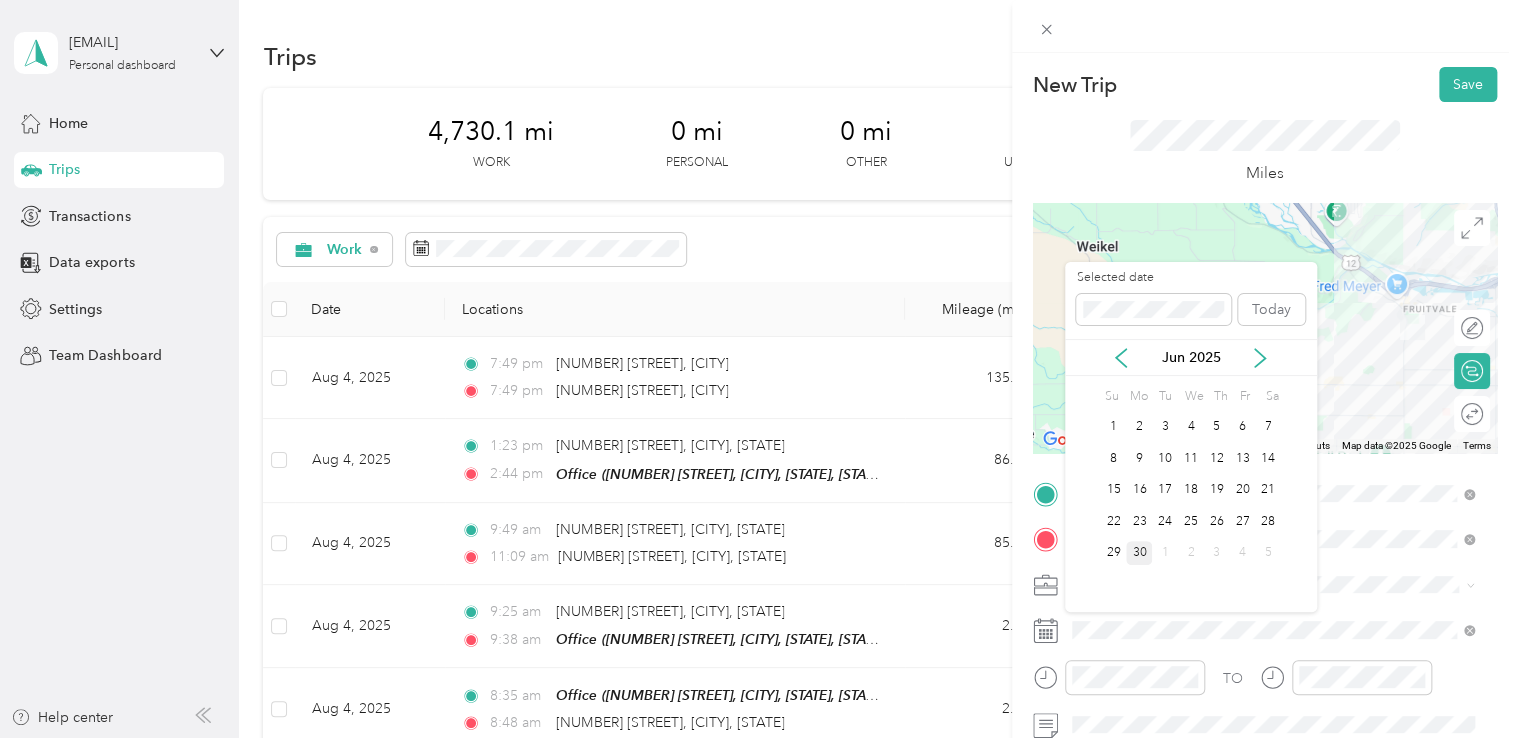 click on "30" at bounding box center (1139, 553) 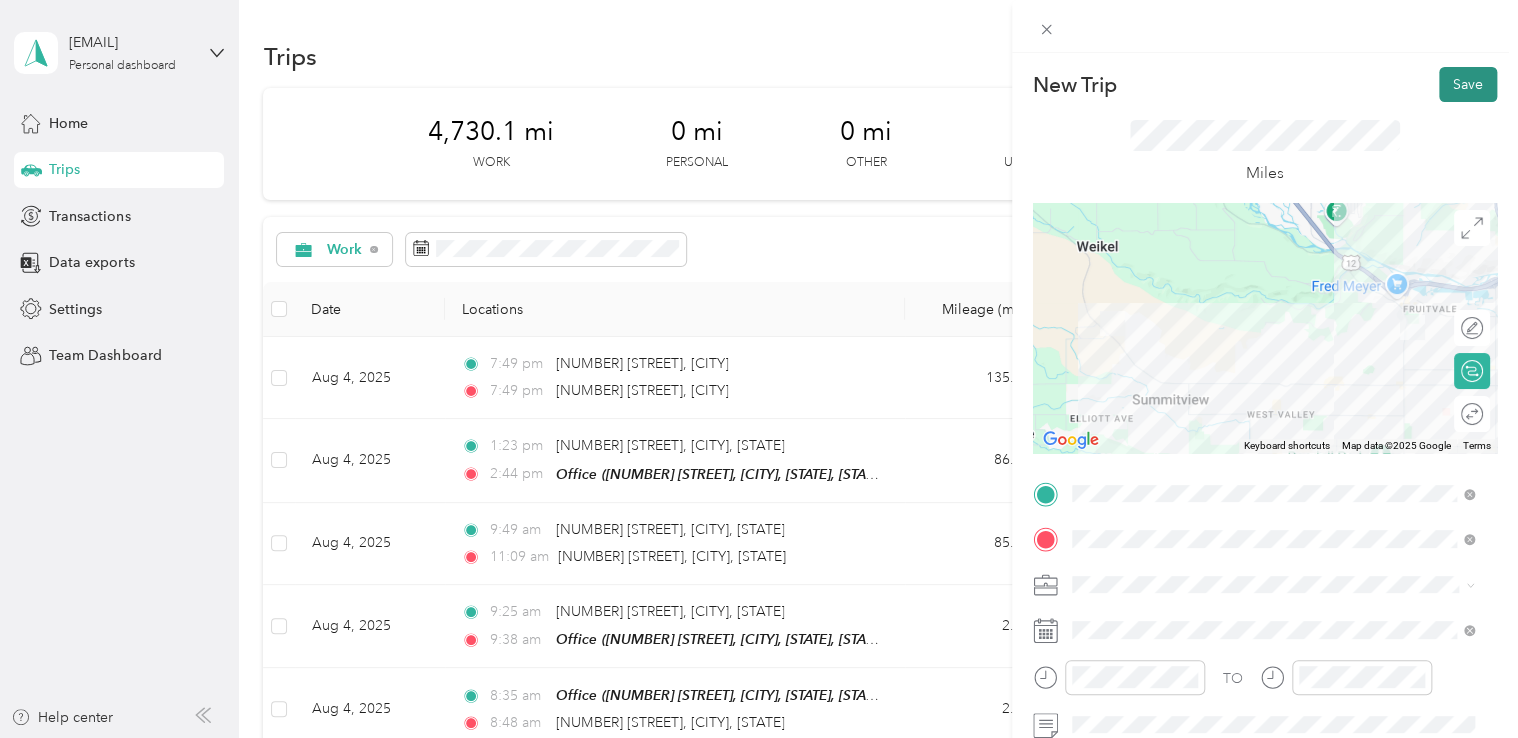 click on "Save" at bounding box center (1468, 84) 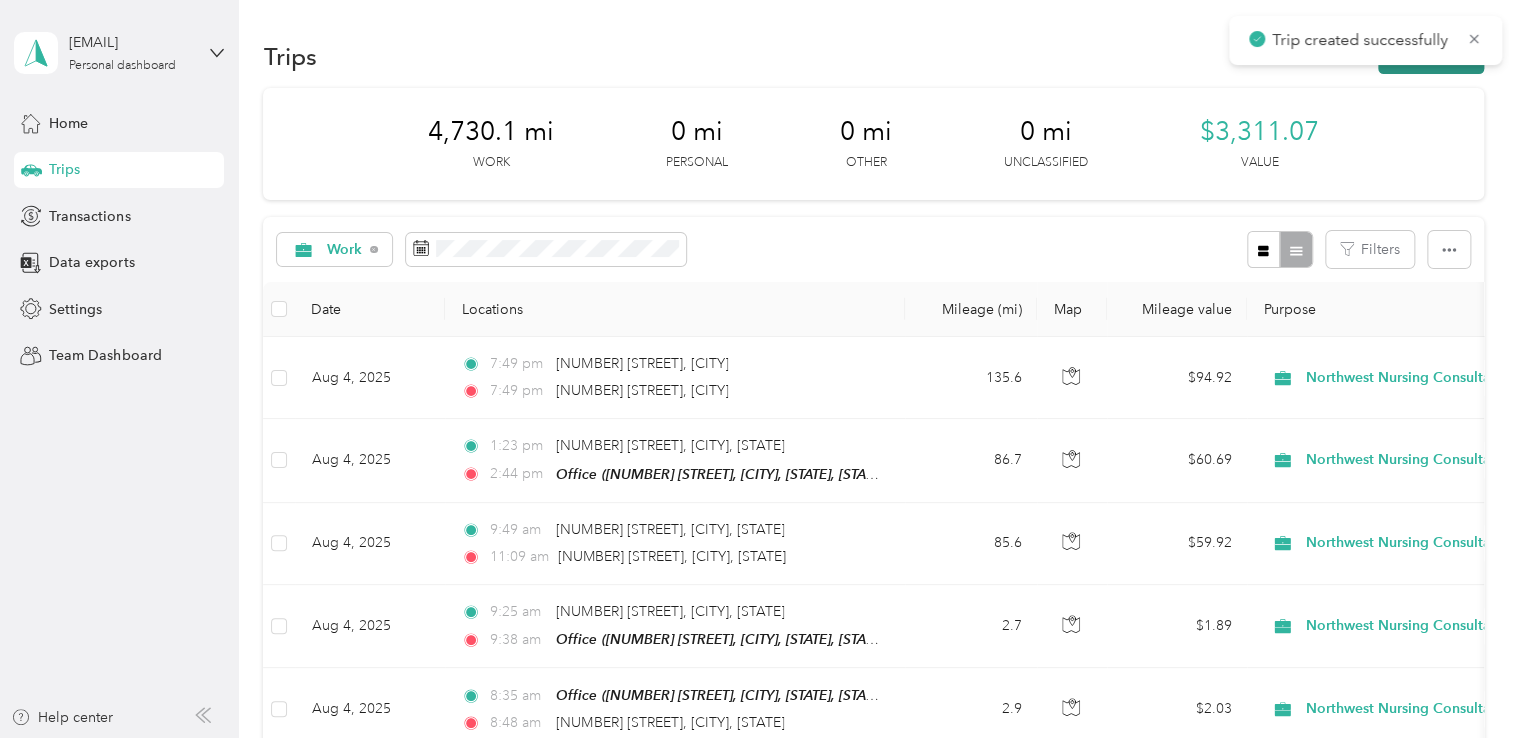 click on "New trip" at bounding box center [1431, 56] 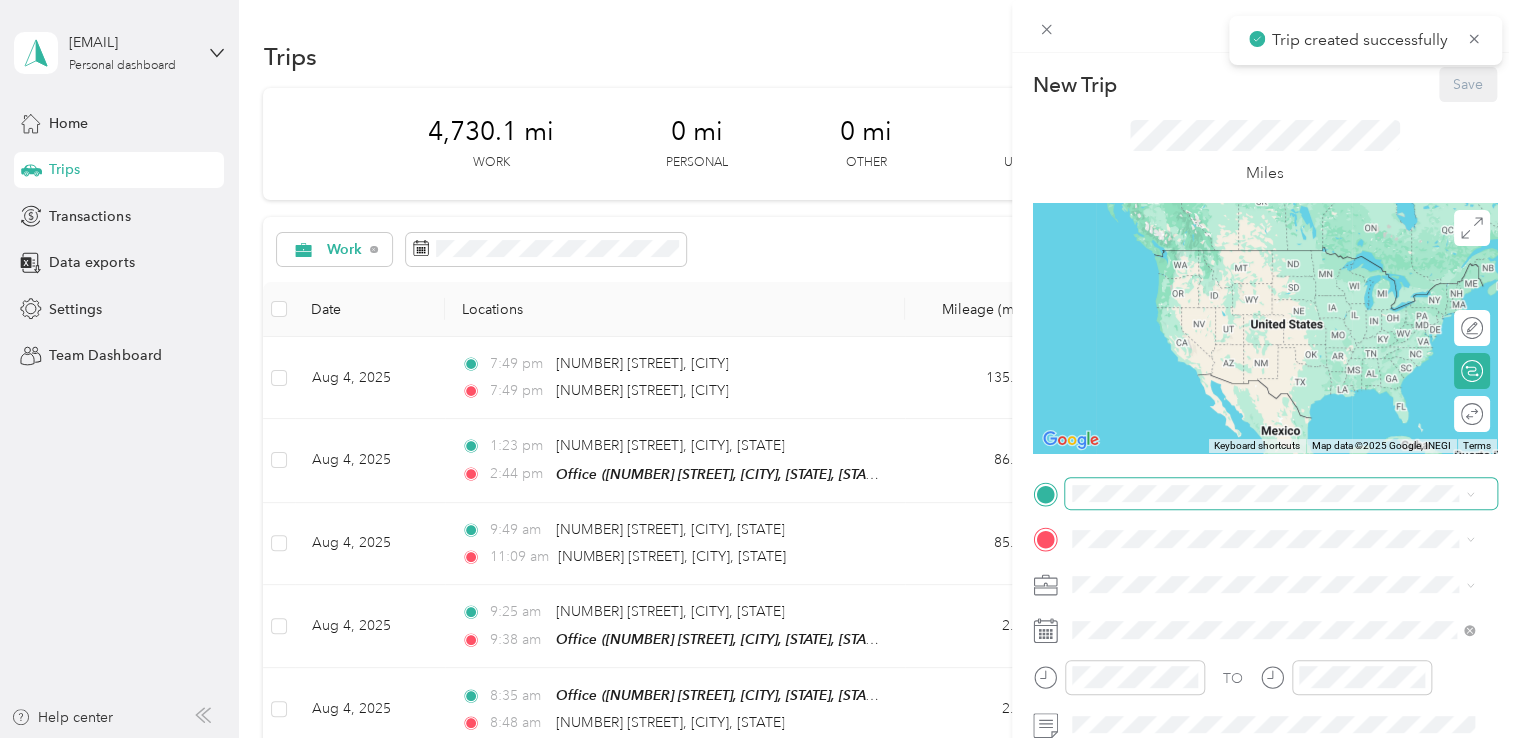 click at bounding box center (1281, 494) 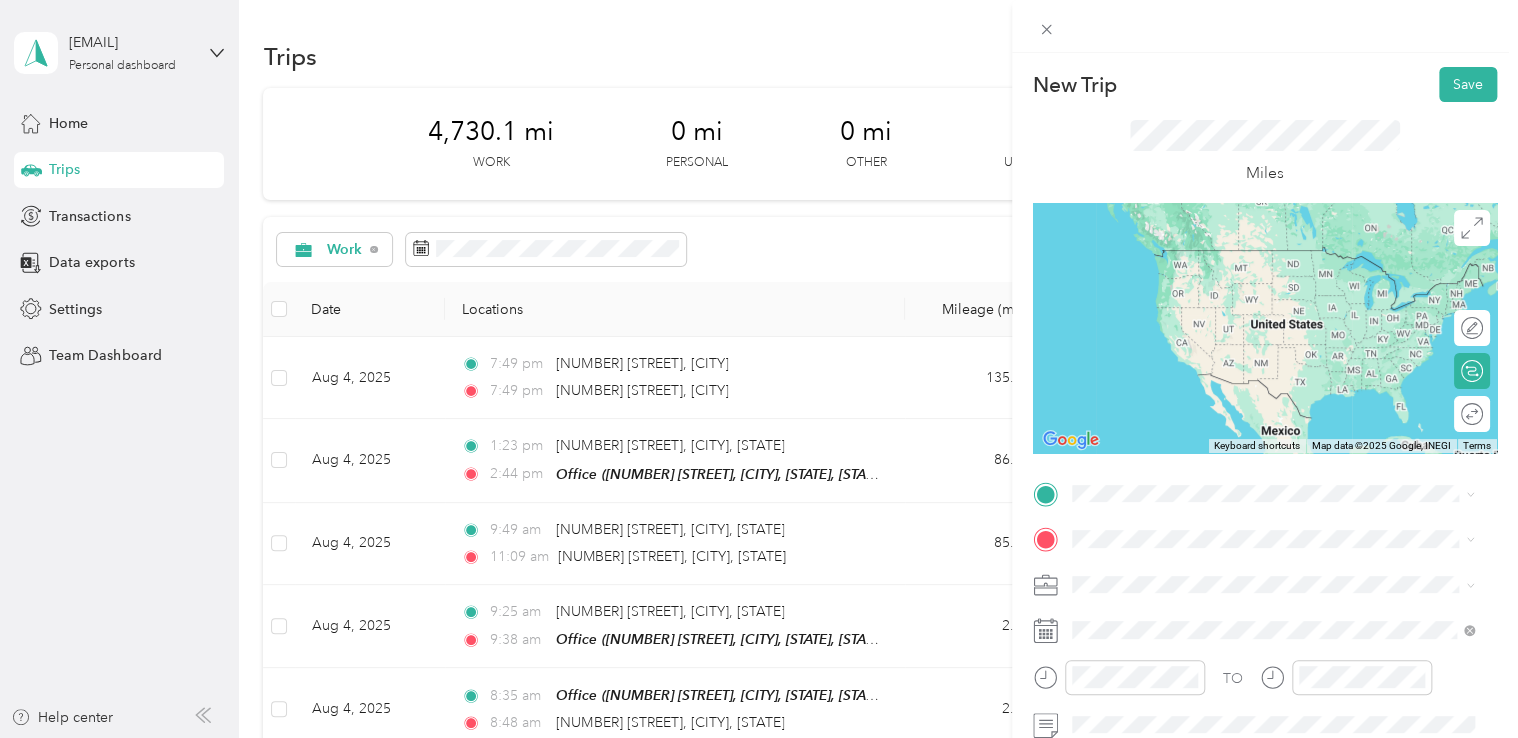 click on "[NUMBER] [STREET]
[CITY], [STATE] [POSTAL_CODE], [COUNTRY]" at bounding box center (1253, 252) 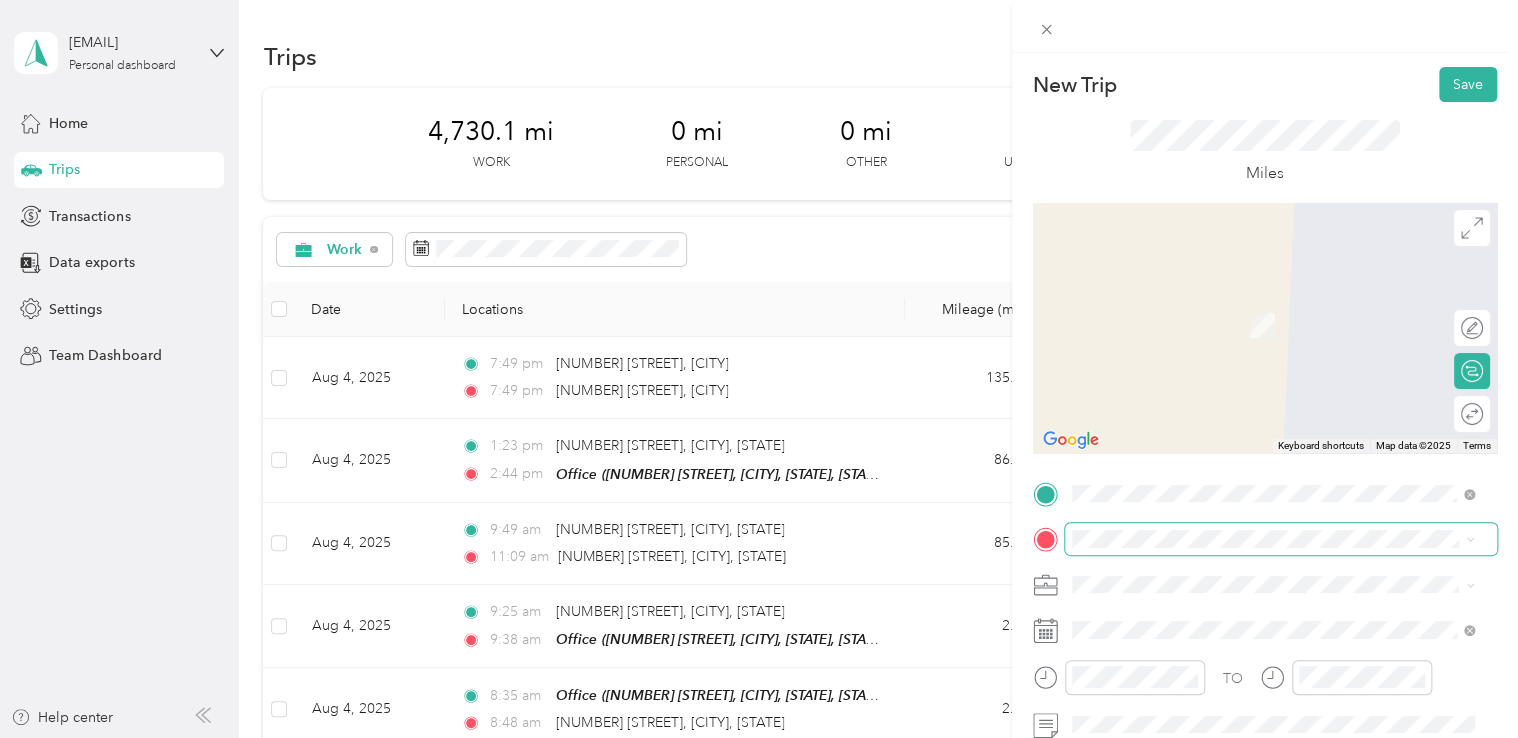 click at bounding box center (1281, 539) 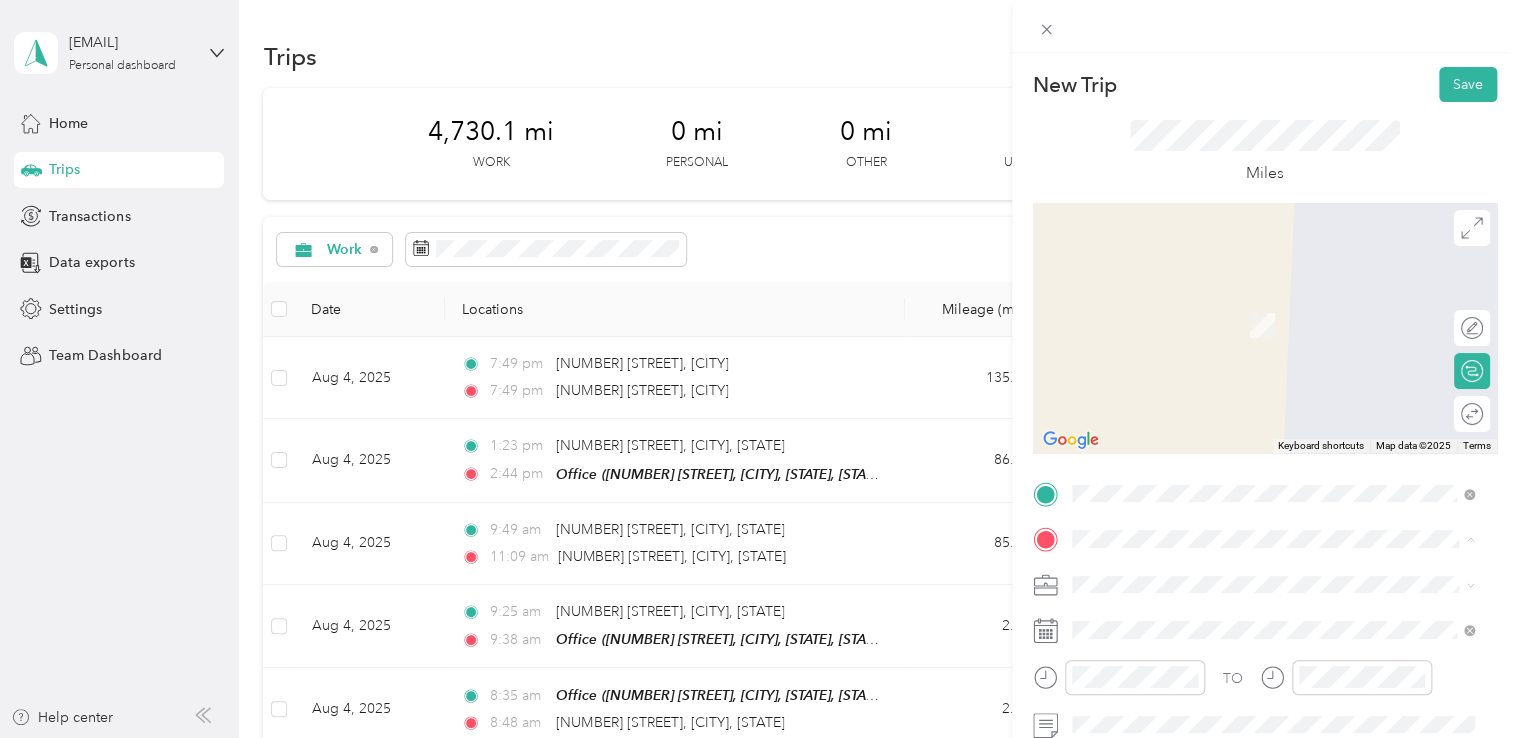 click on "Office [NUMBER] [STREET], [CITY], [POSTAL_CODE], [CITY], [STATE], [COUNTRY]" at bounding box center (1288, 640) 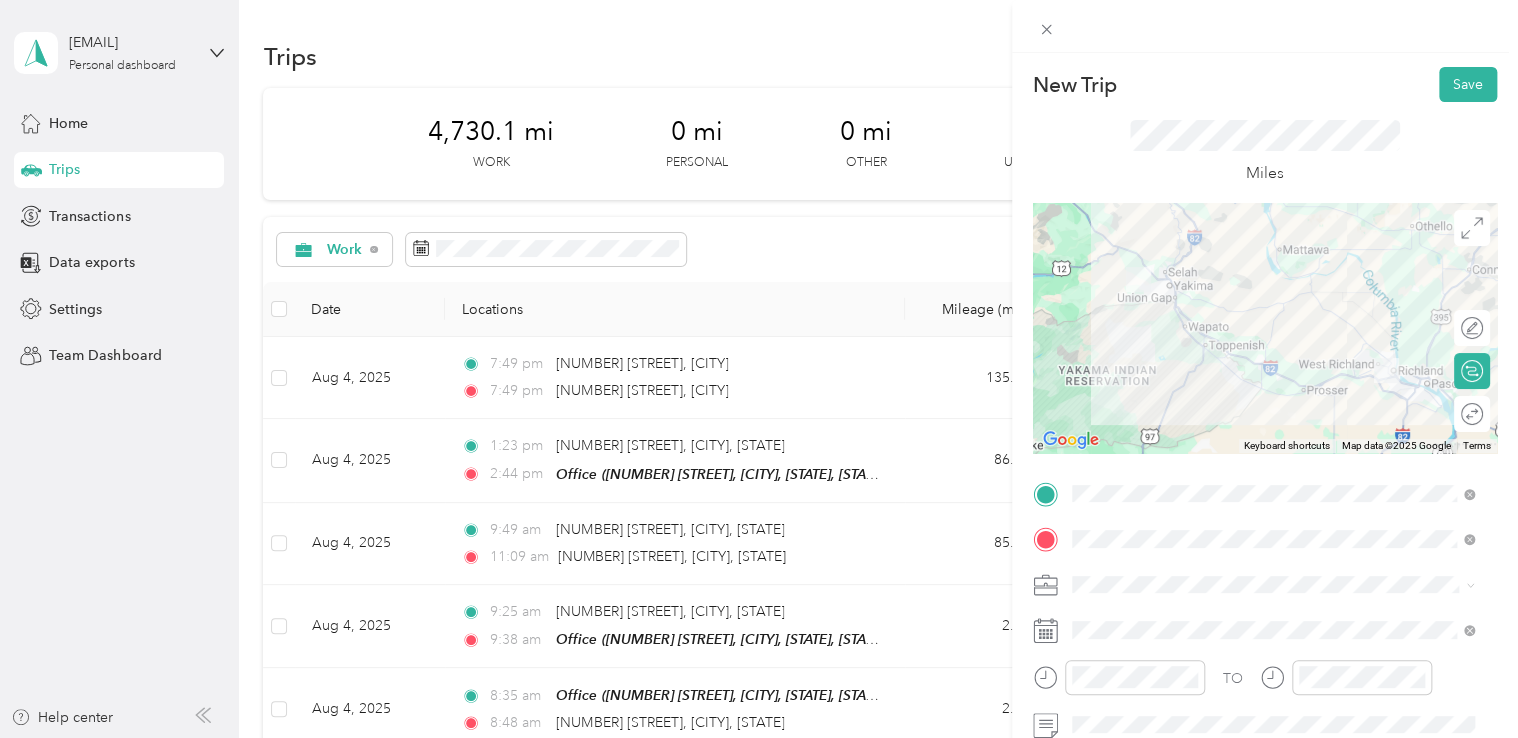 click on "Northwest Nursing Consultants" at bounding box center (1273, 374) 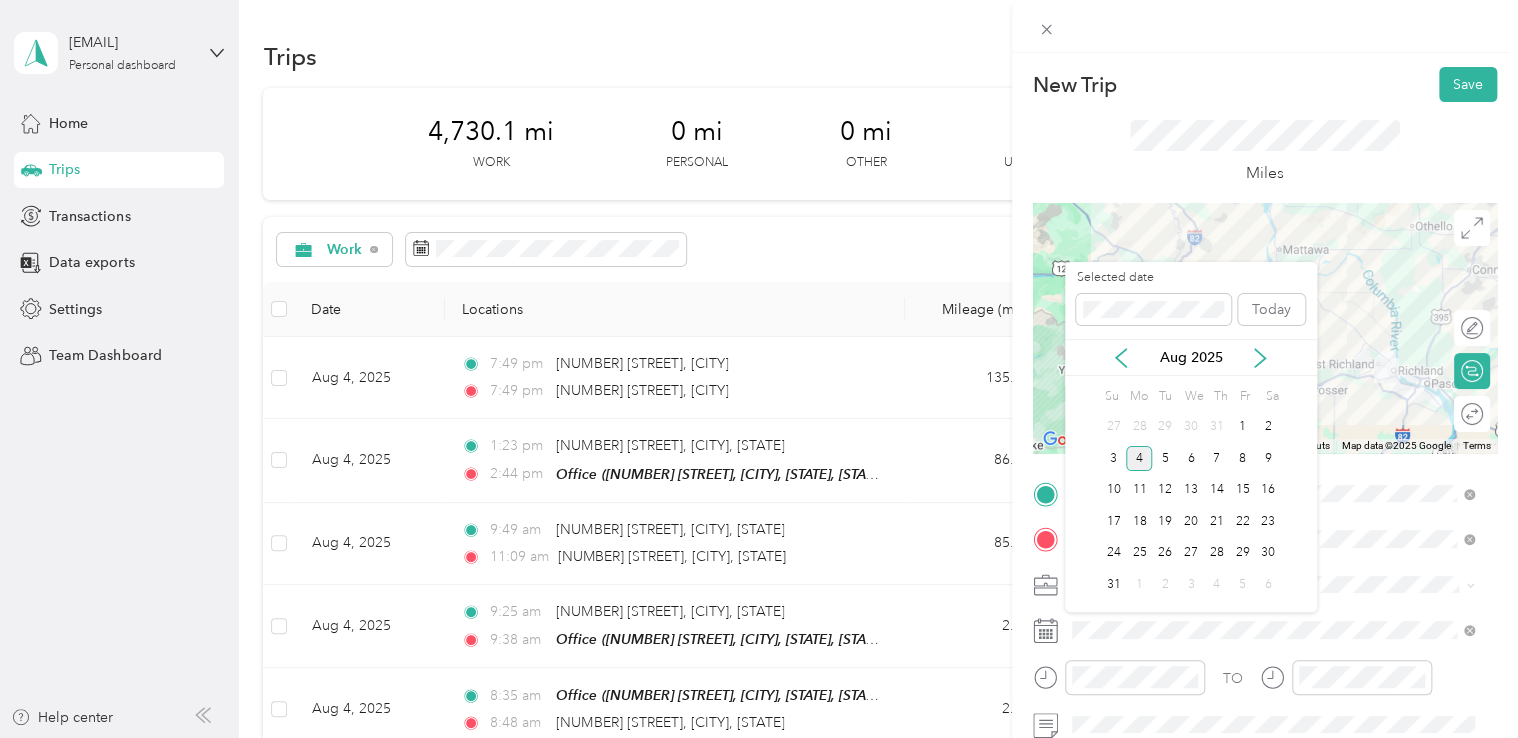 click on "Aug 2025" at bounding box center (1191, 357) 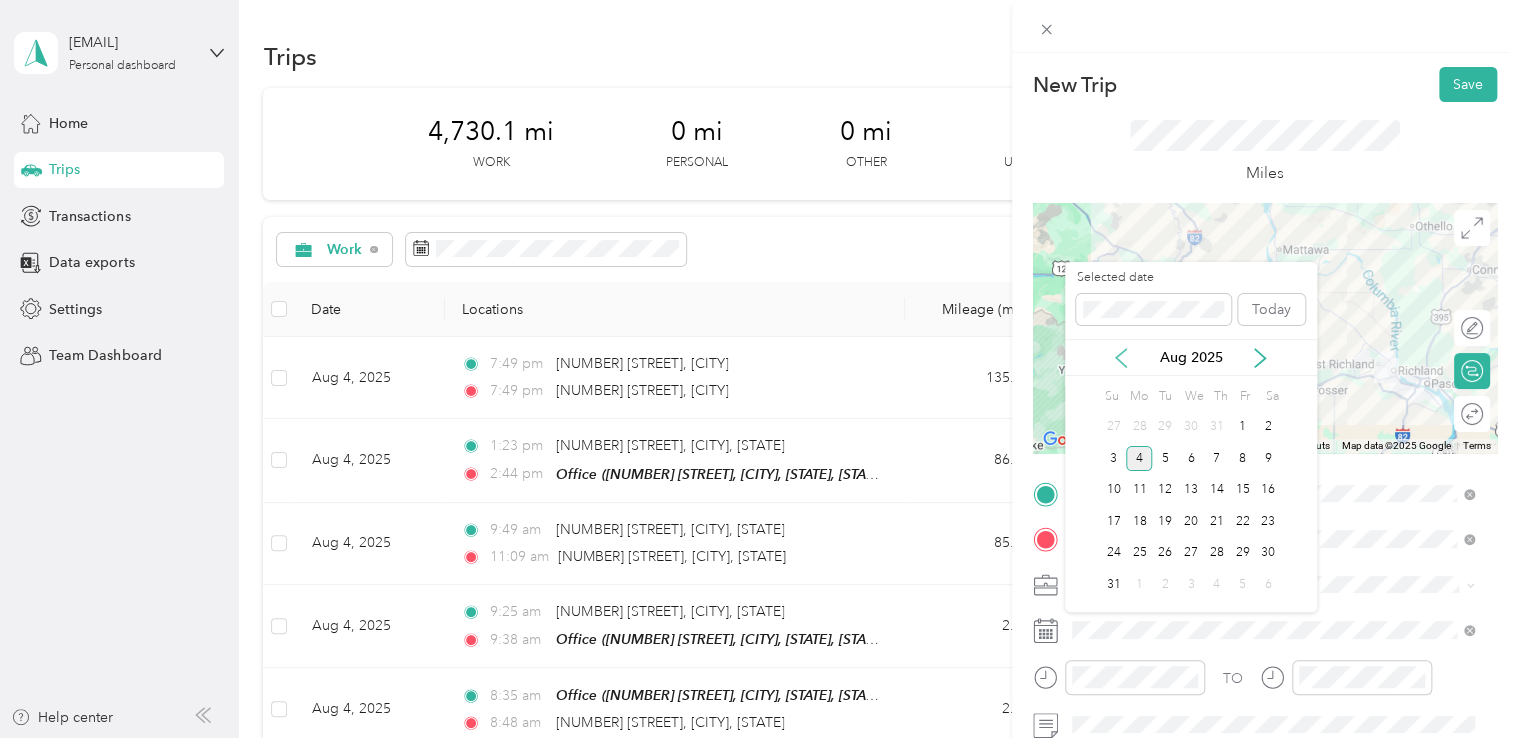 click 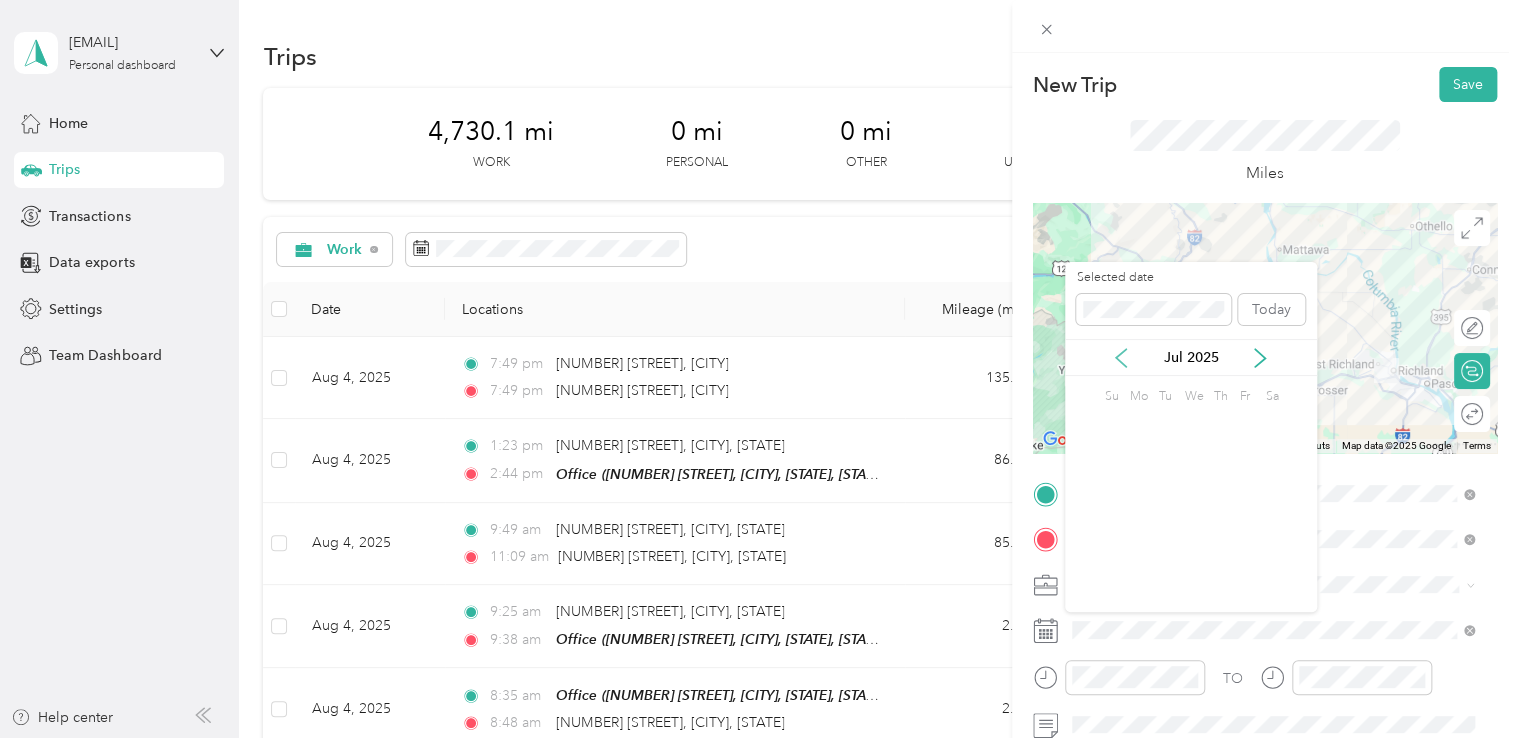 click 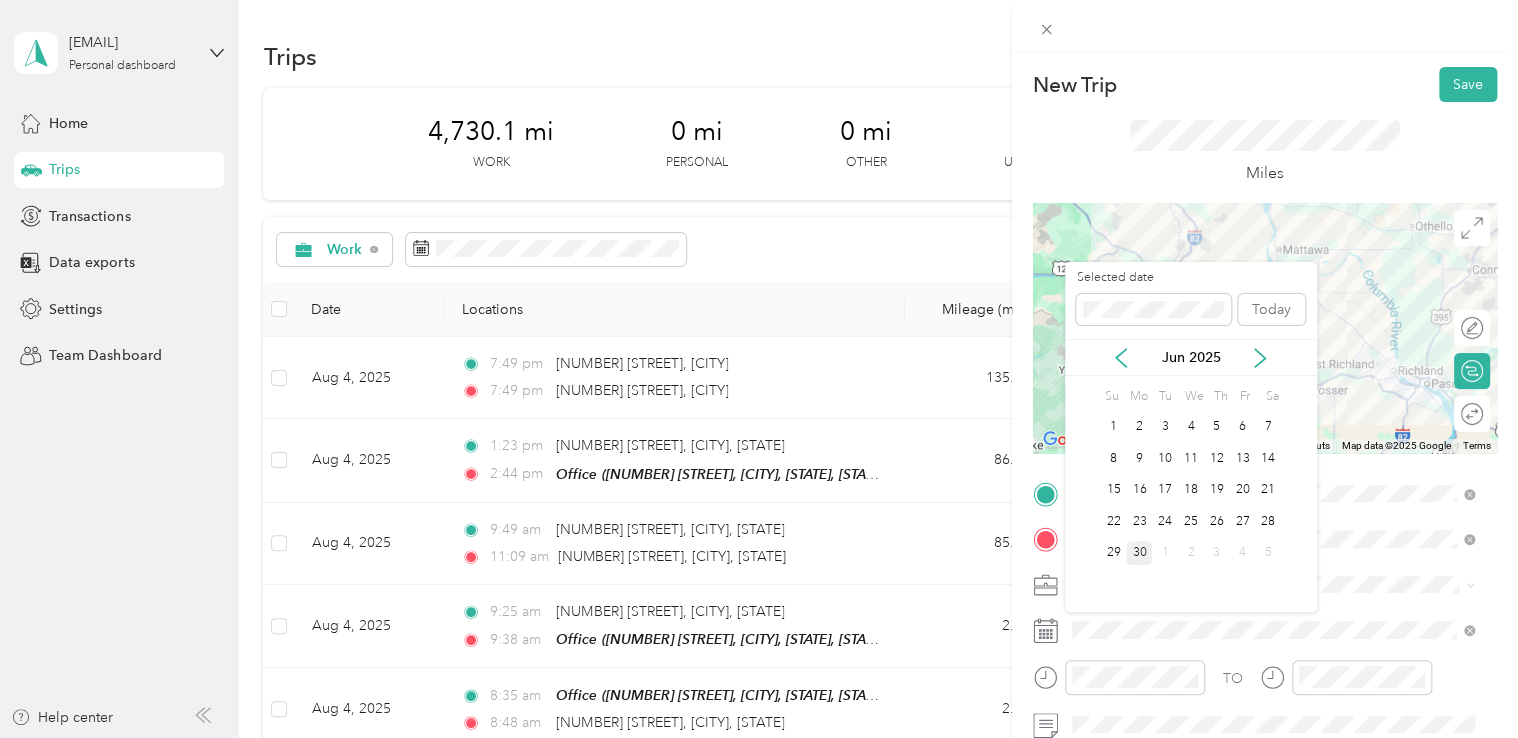 click on "30" at bounding box center [1139, 553] 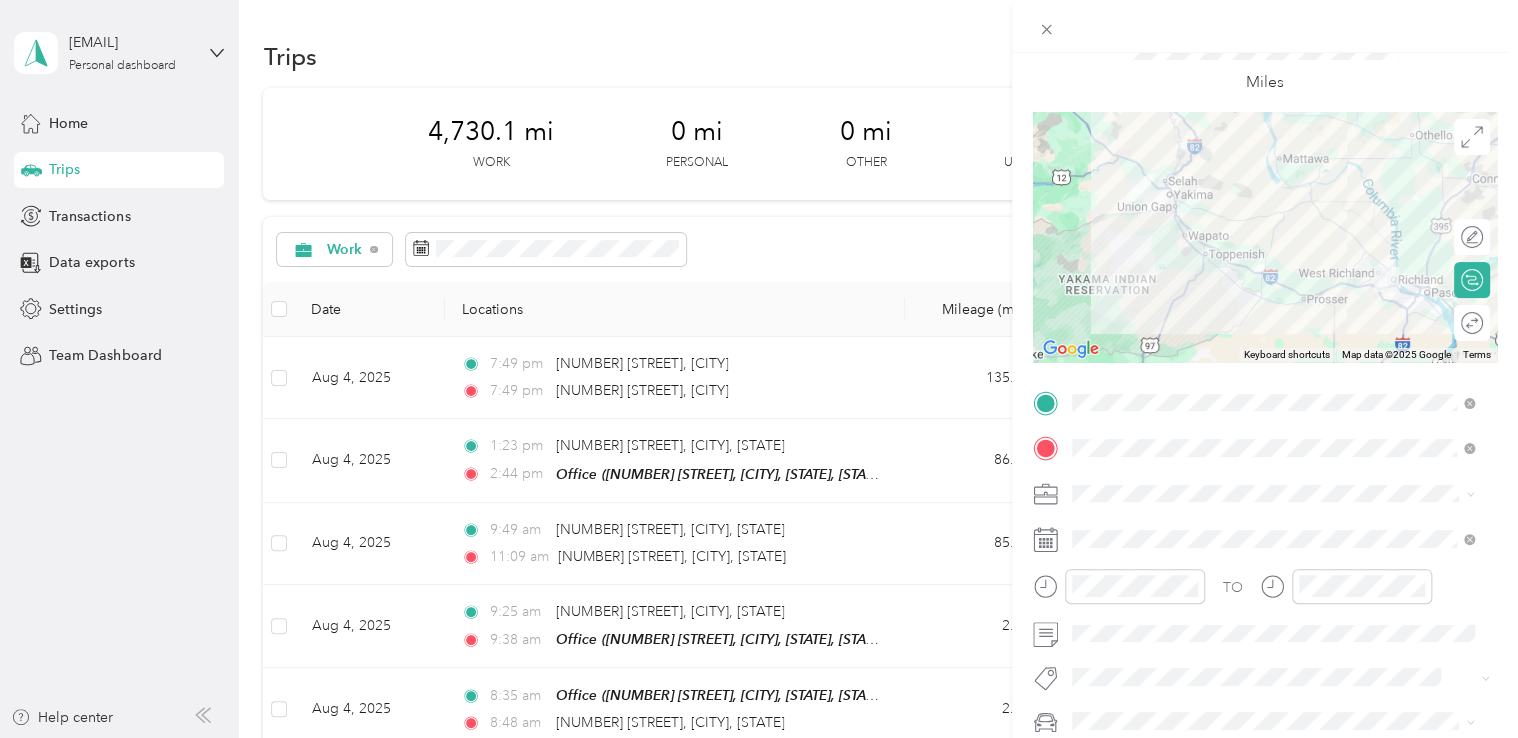 scroll, scrollTop: 0, scrollLeft: 0, axis: both 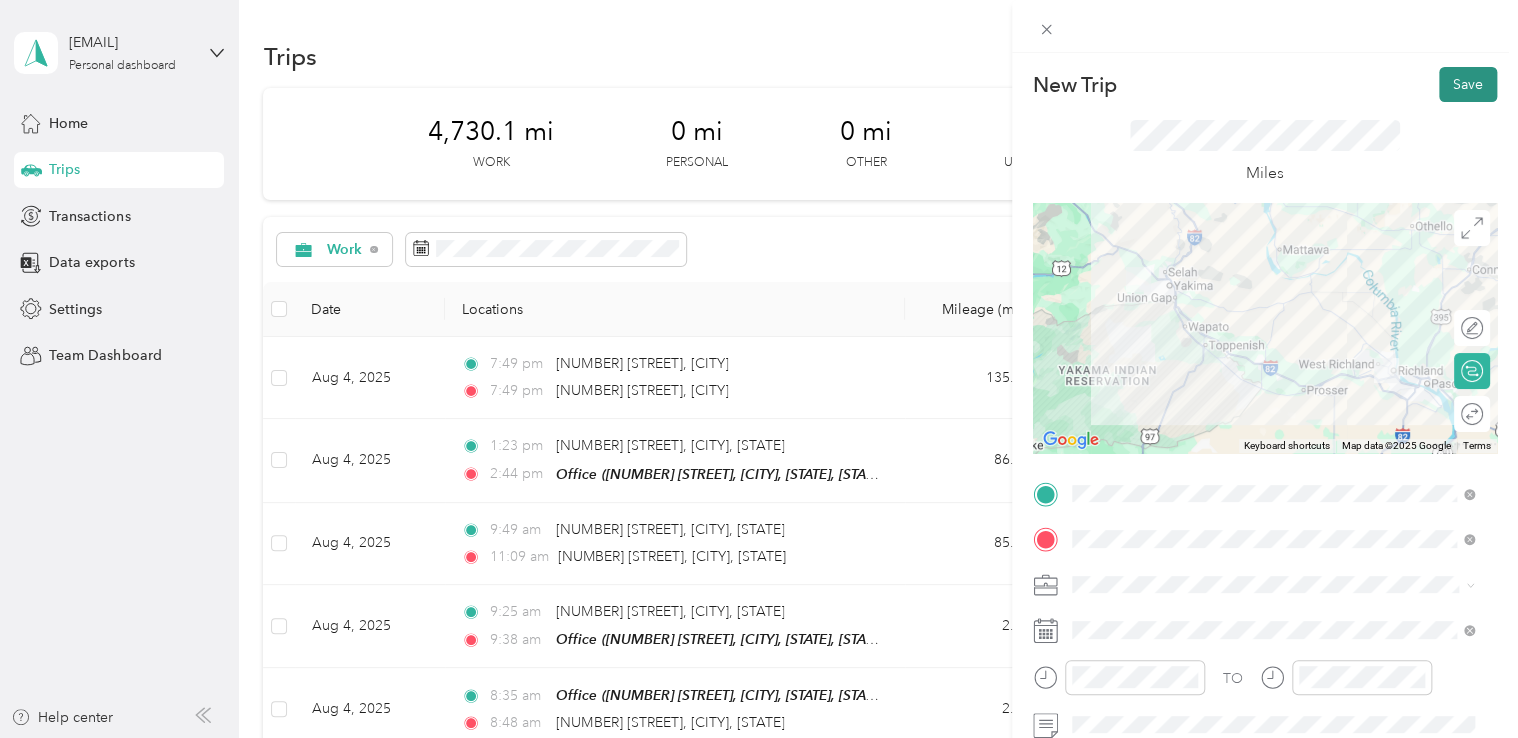 click on "Save" at bounding box center (1468, 84) 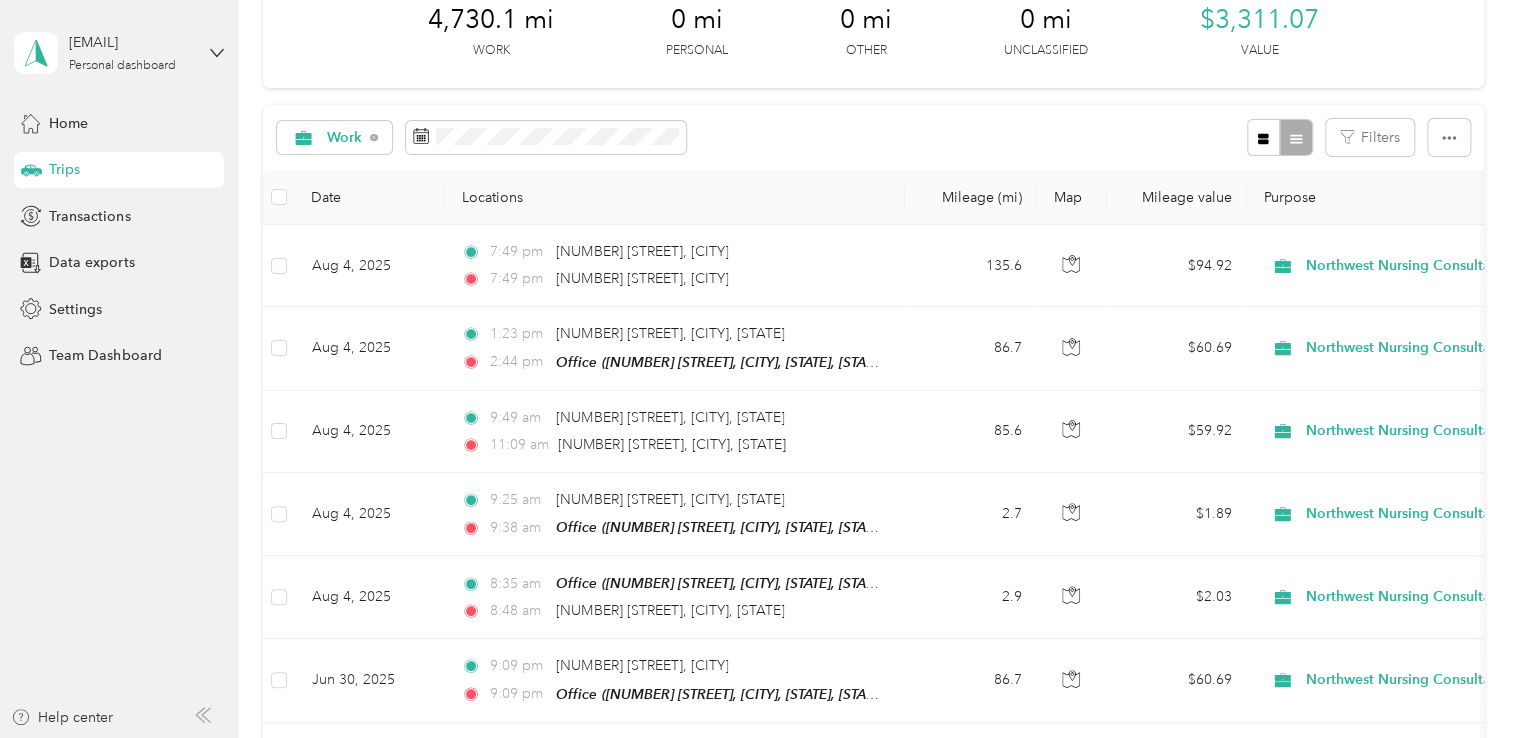 scroll, scrollTop: 0, scrollLeft: 0, axis: both 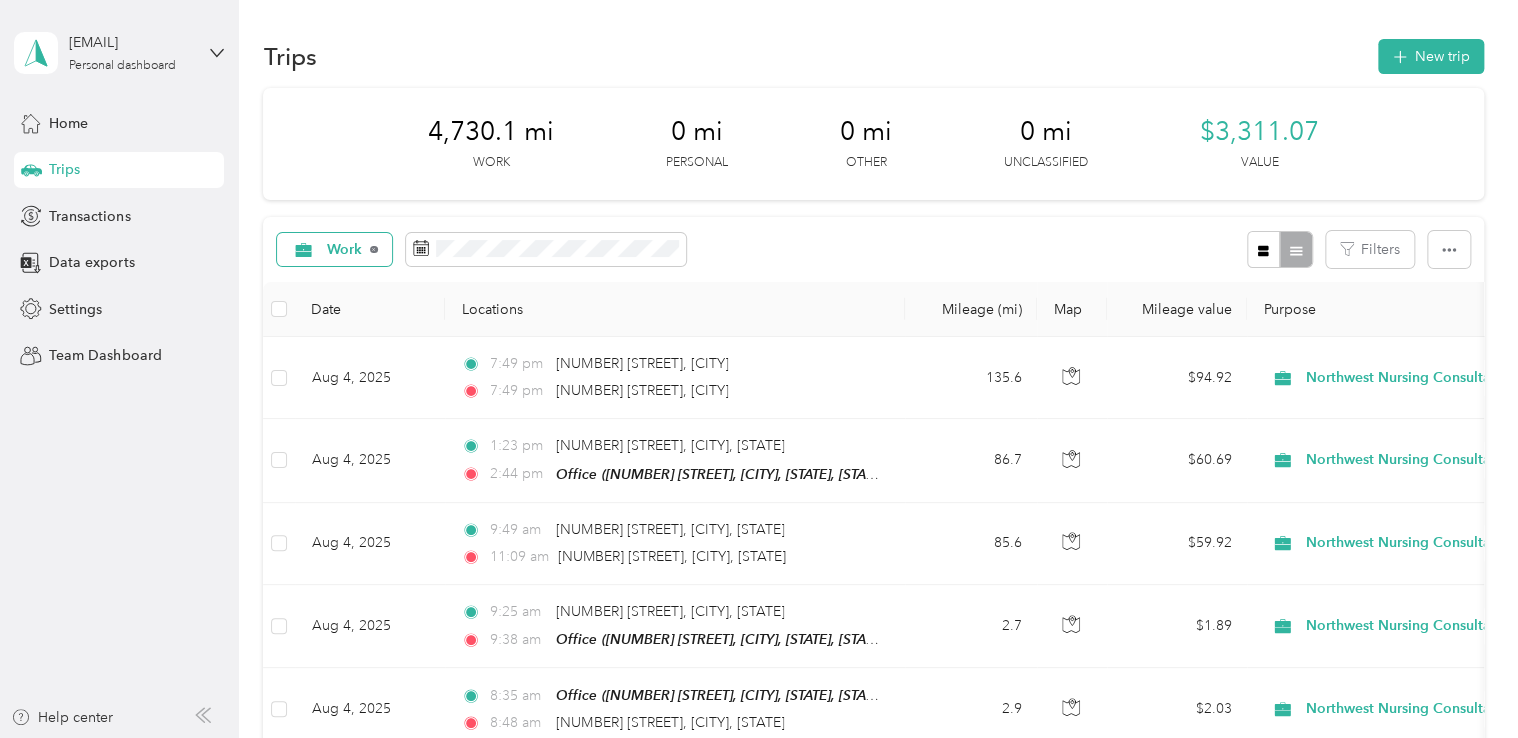 click 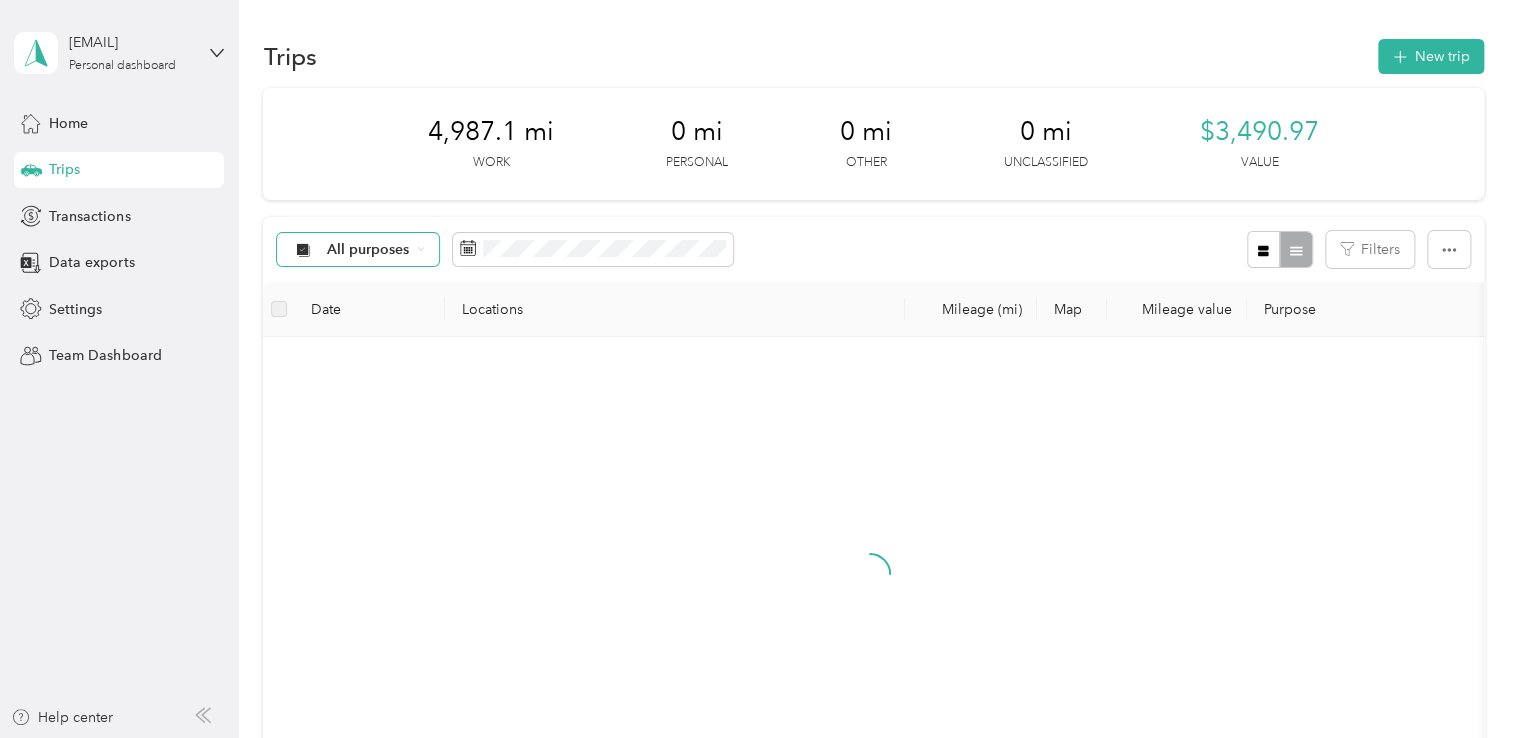 click on "All purposes" at bounding box center [368, 250] 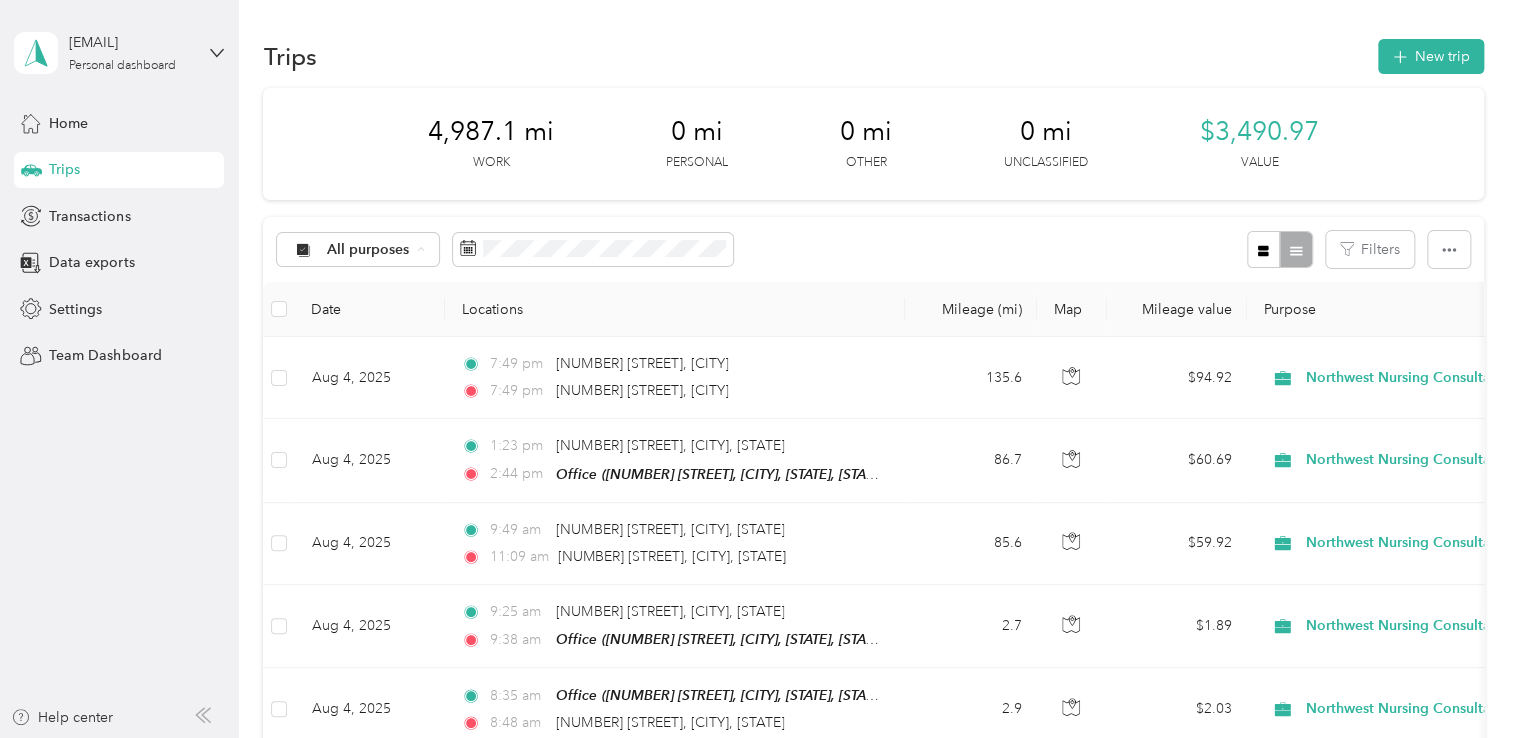 click on "Personal" at bounding box center [412, 390] 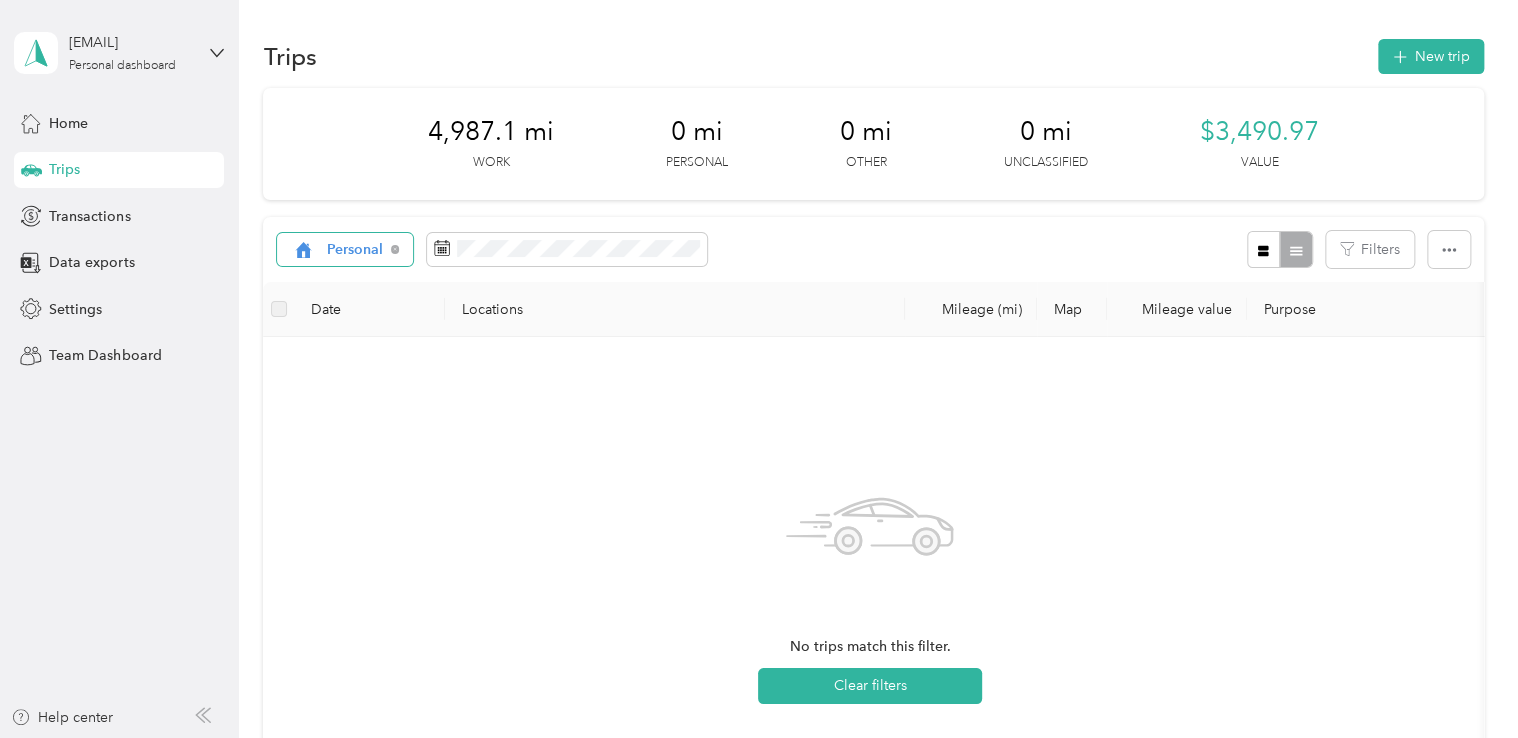 click on "Personal" at bounding box center [345, 250] 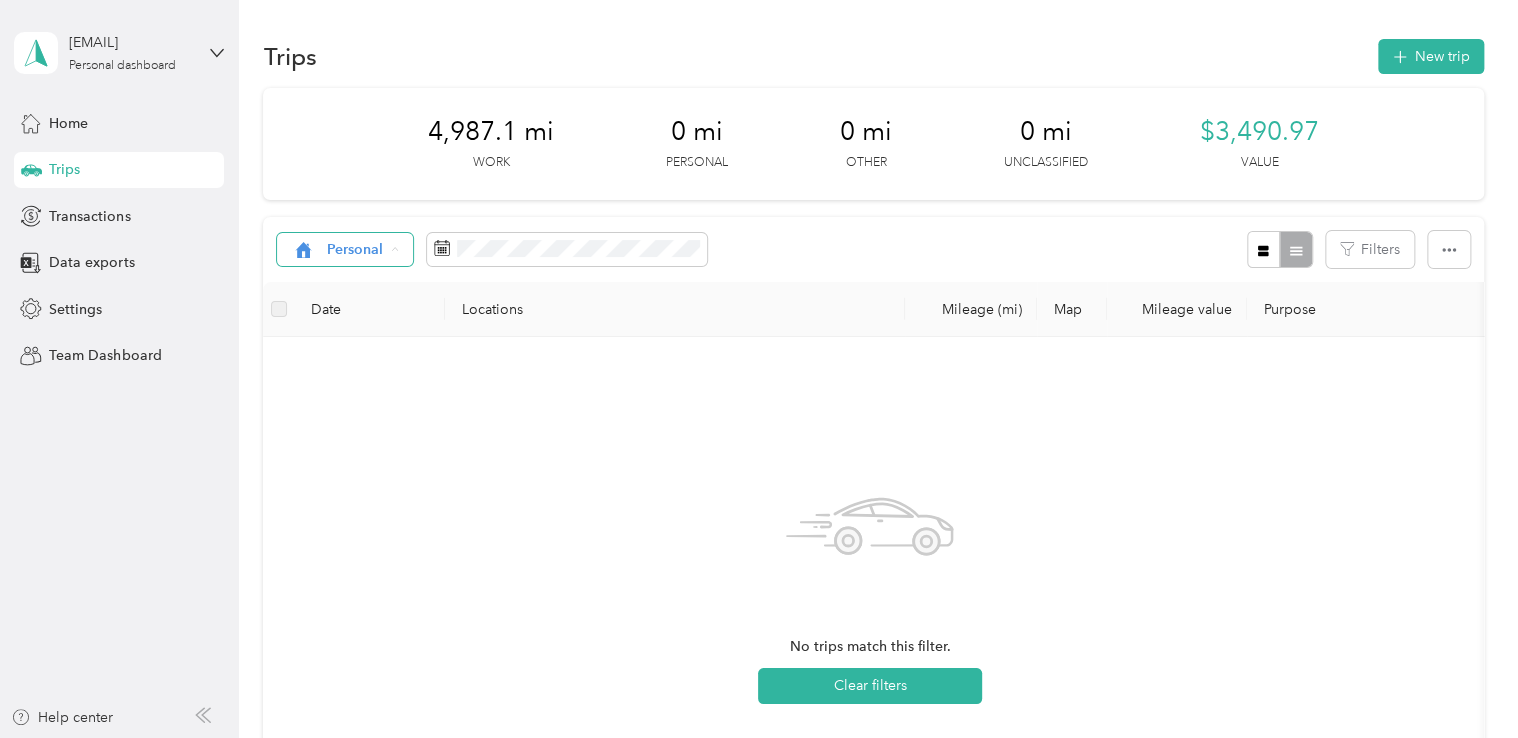 click on "Personal" at bounding box center (355, 250) 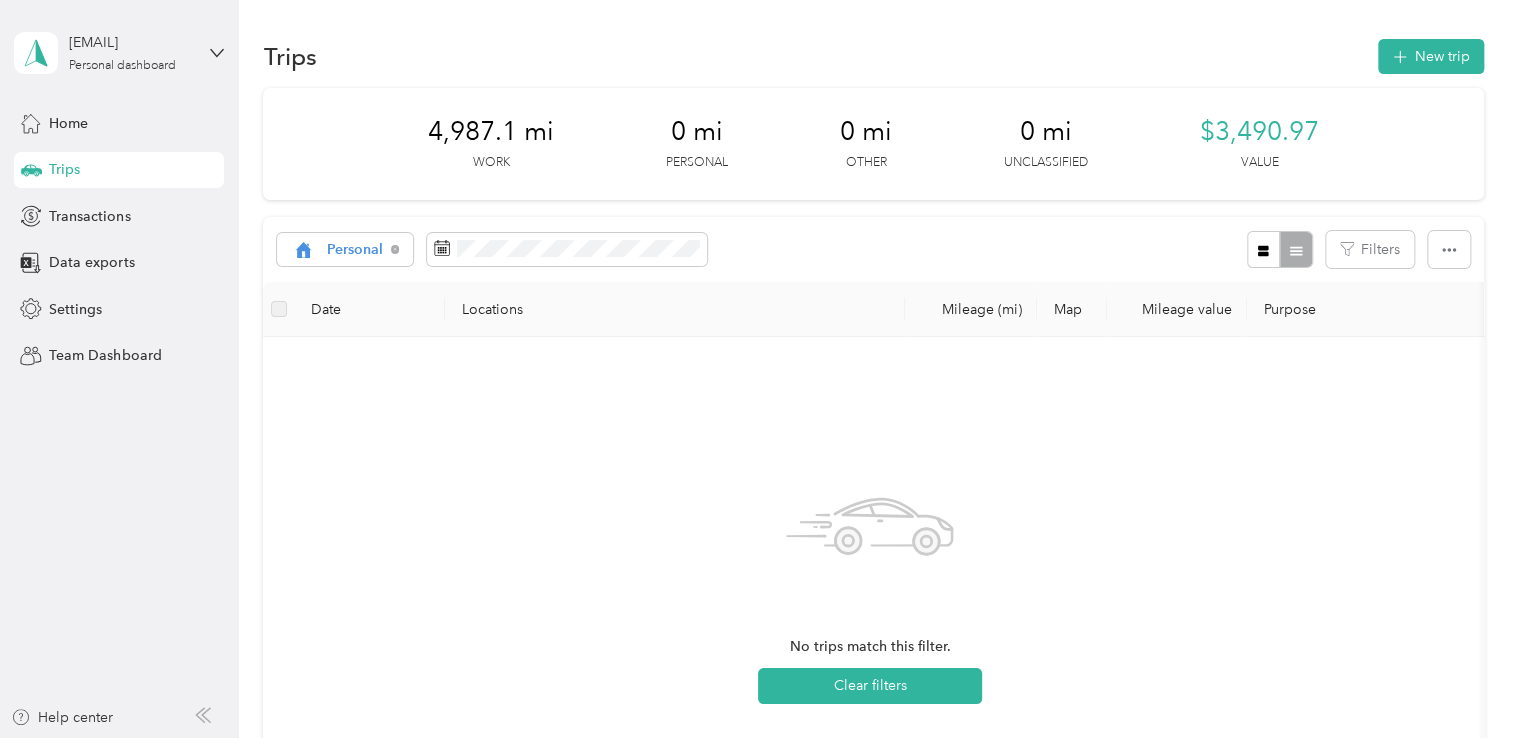 click on "Work" at bounding box center (429, 353) 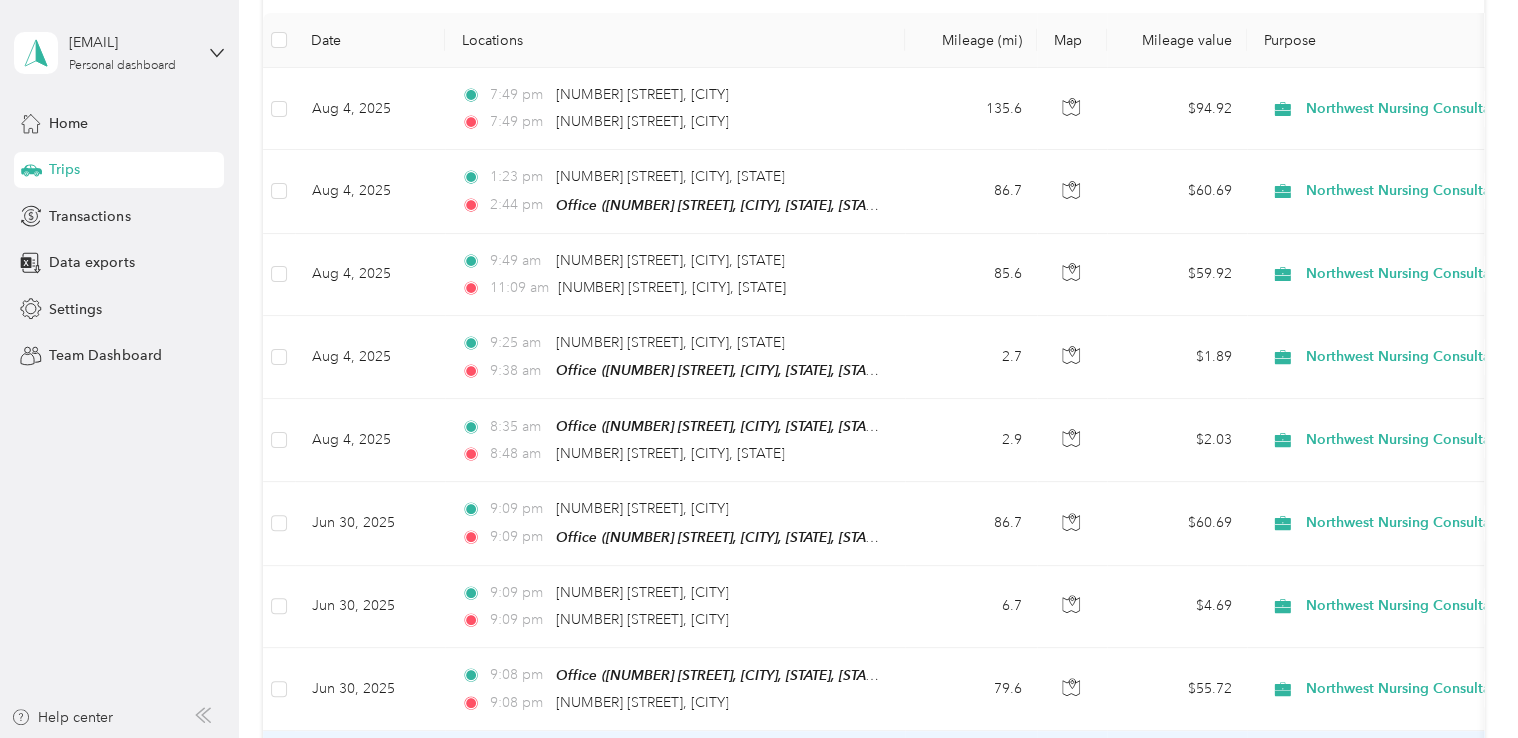 scroll, scrollTop: 0, scrollLeft: 0, axis: both 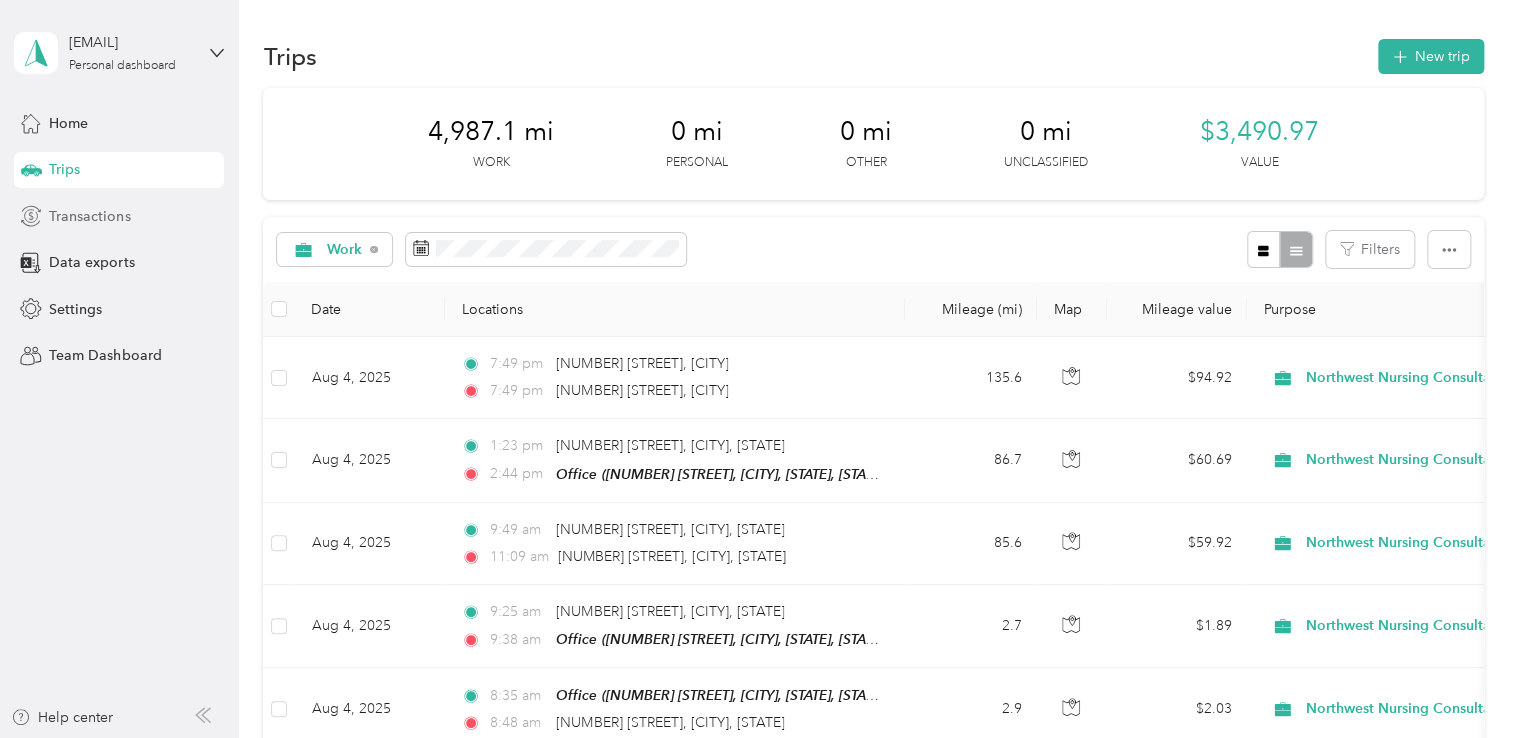 click on "Transactions" at bounding box center [89, 216] 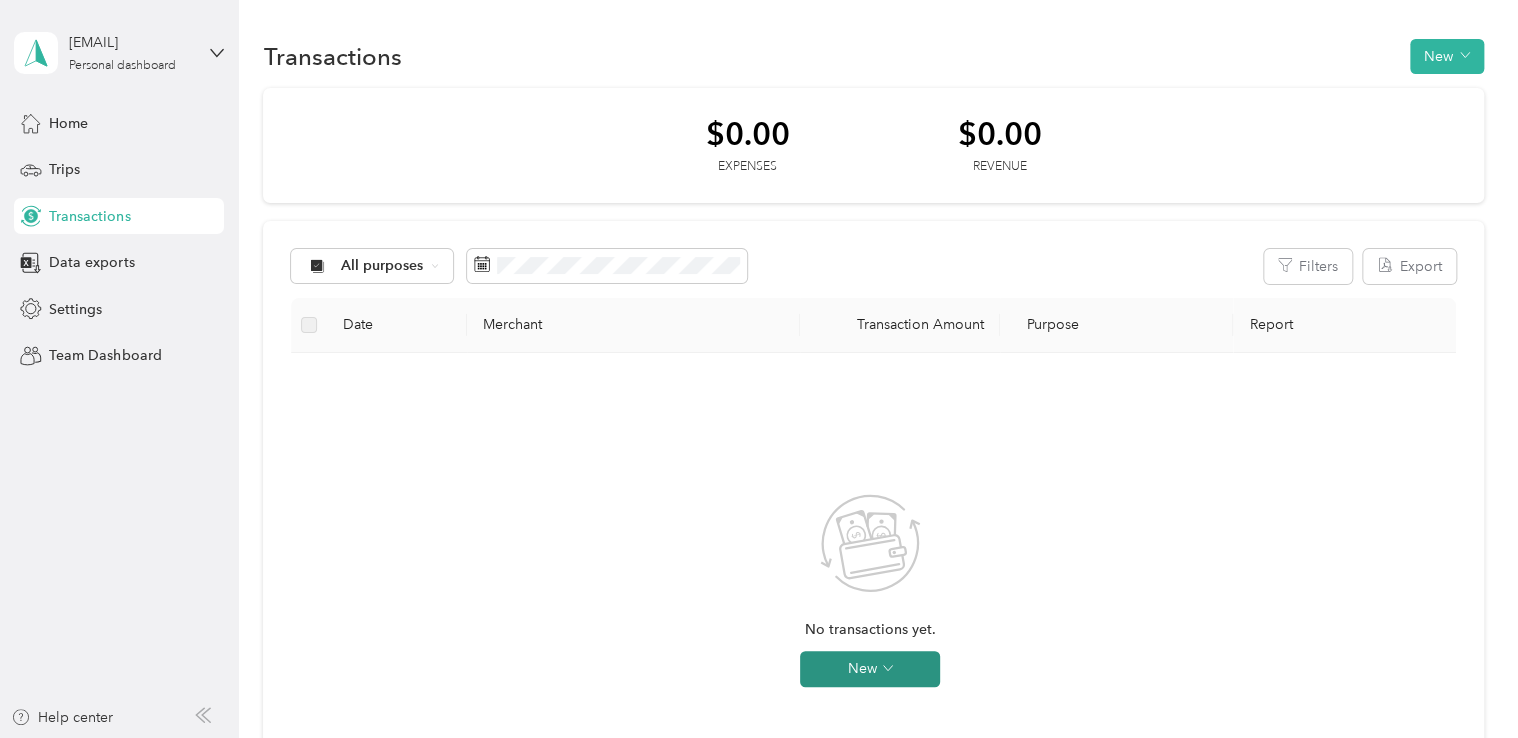 click 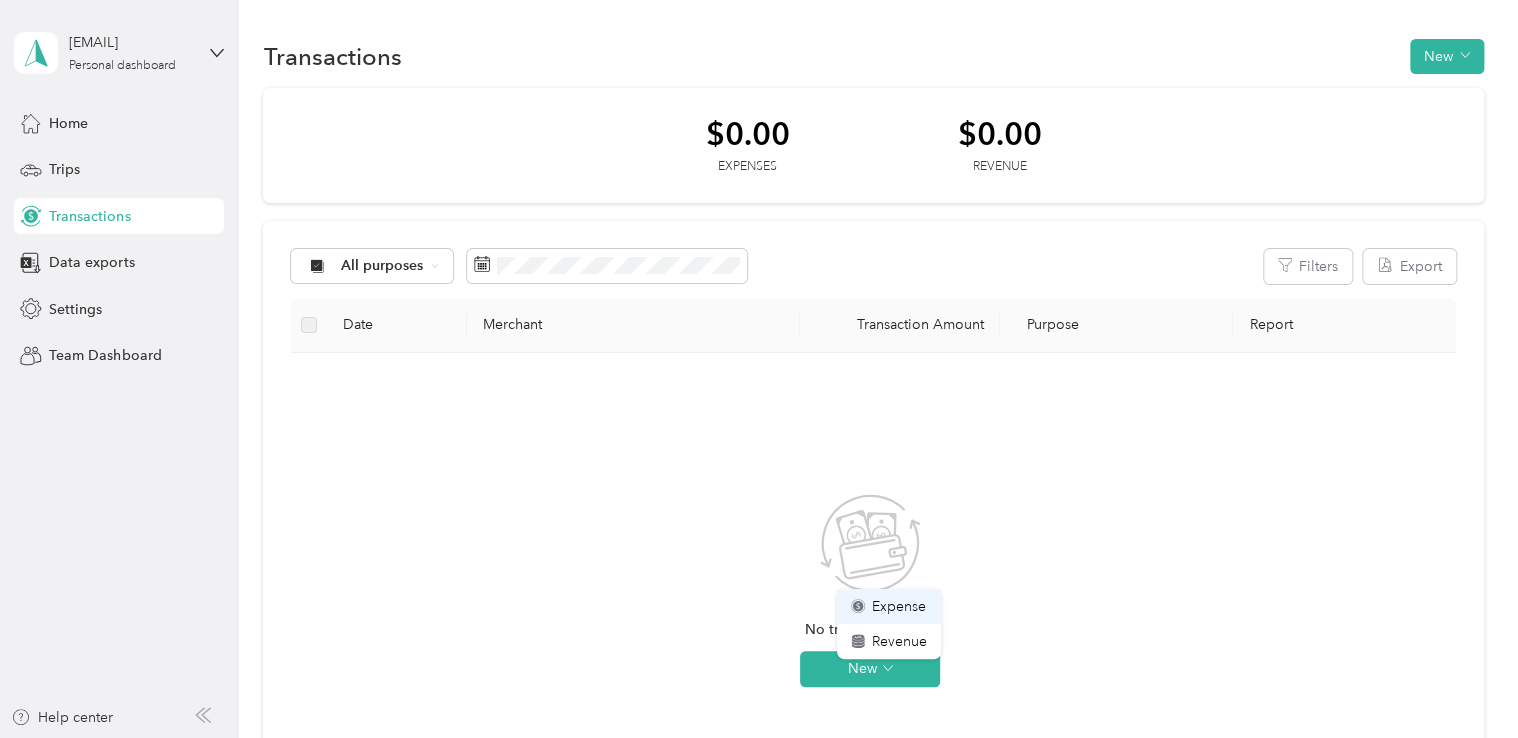 click on "Expense" at bounding box center [899, 606] 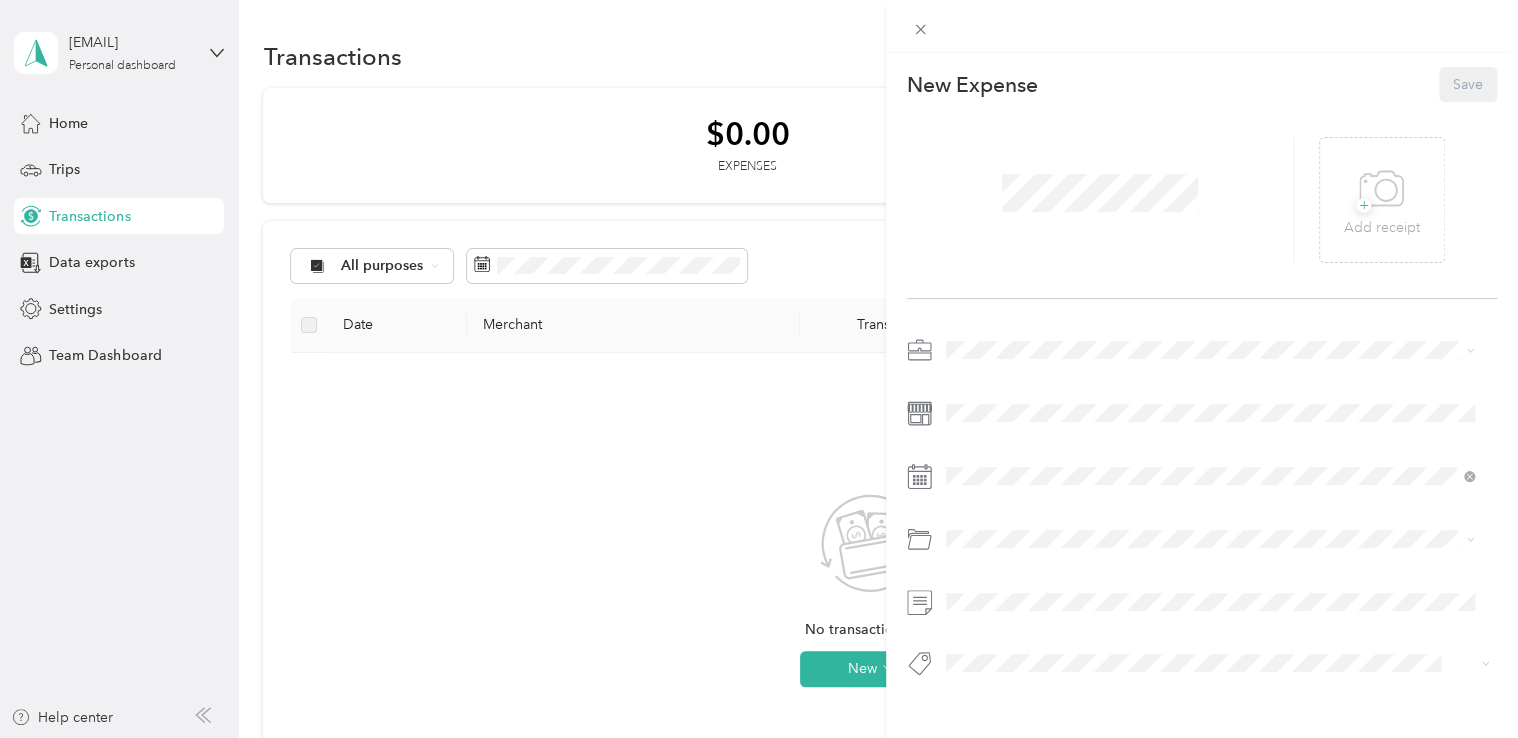 click on "This  expense  cannot be edited because it is either under review, approved, or paid. Contact your Team Manager to edit it. New Expense  Save + Add receipt" at bounding box center [759, 369] 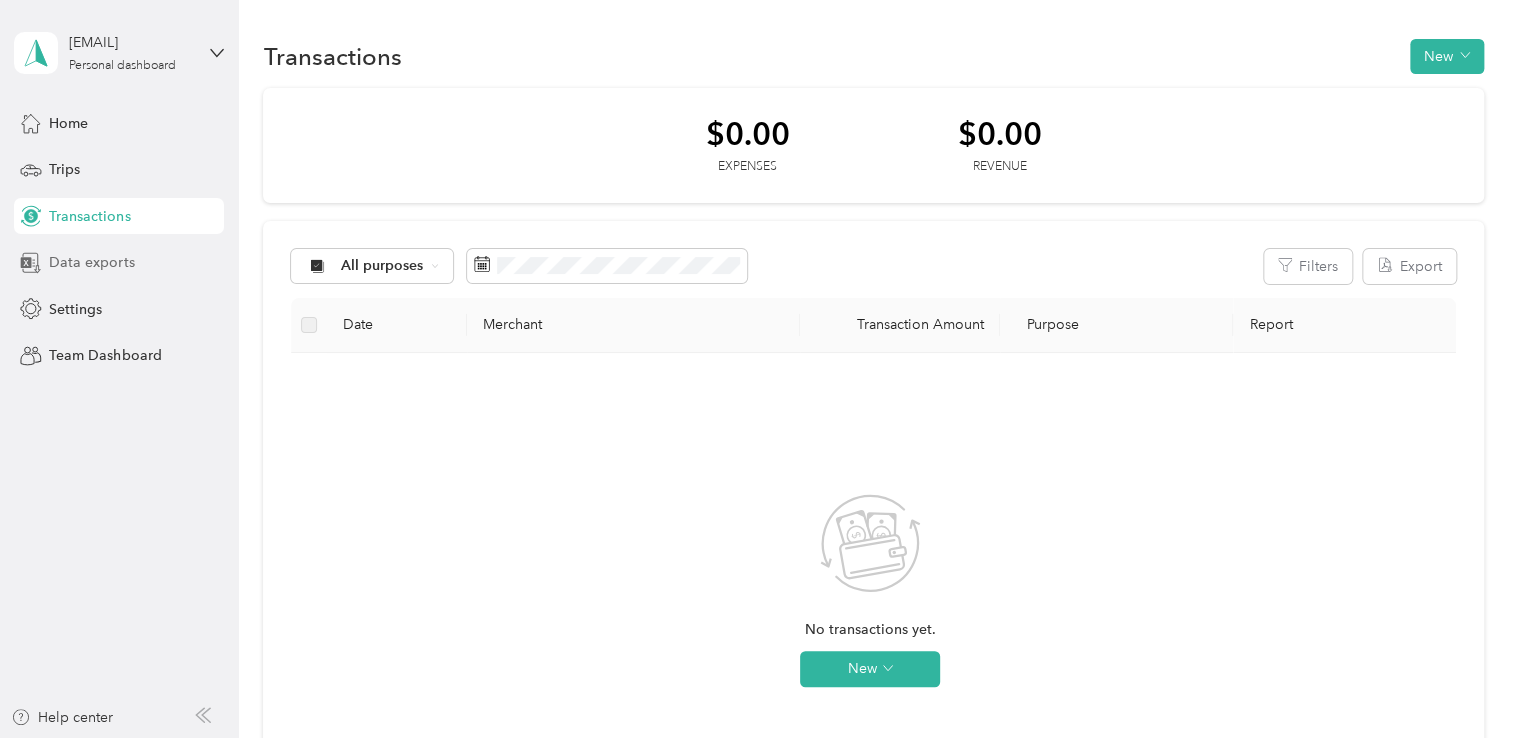 click on "Data exports" at bounding box center (91, 262) 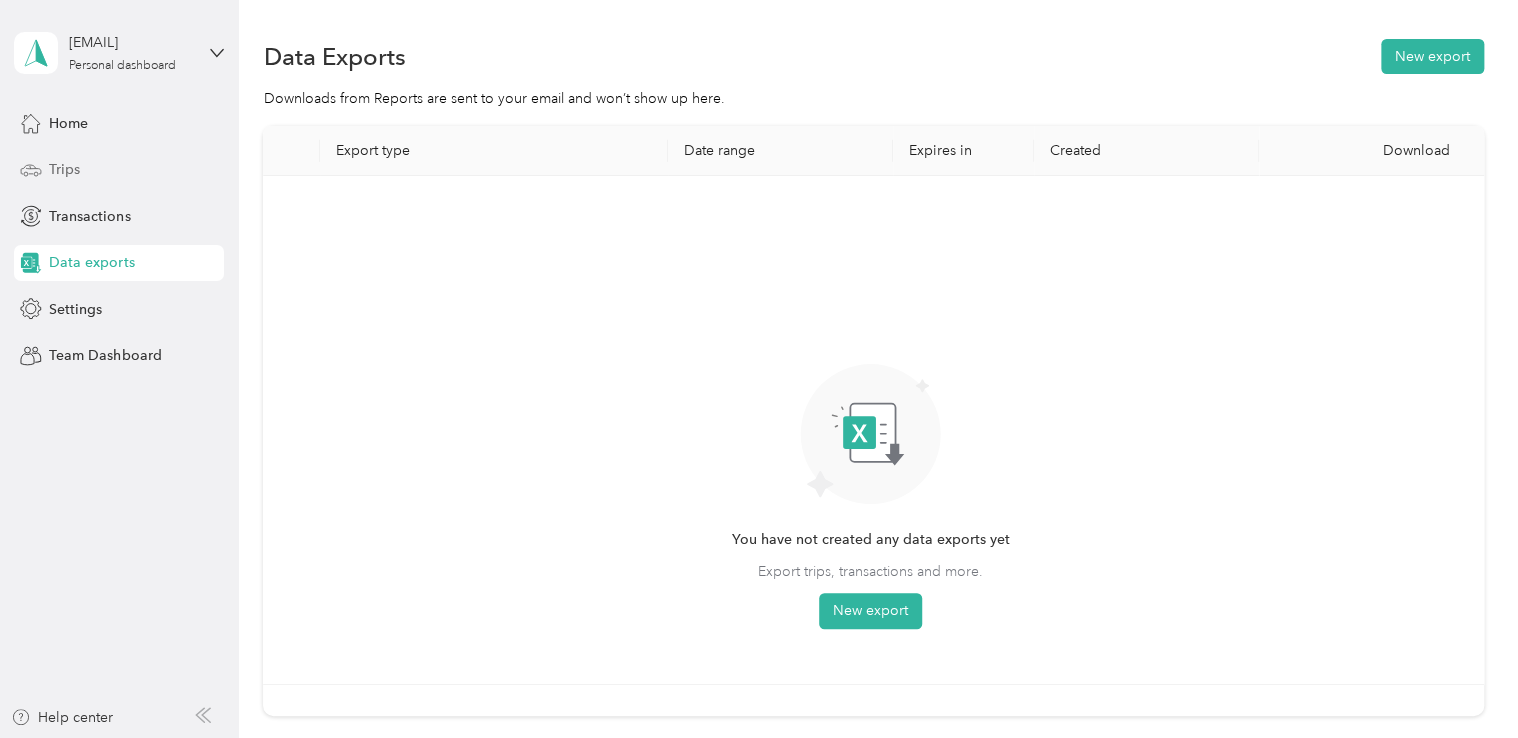 click on "Trips" at bounding box center [119, 170] 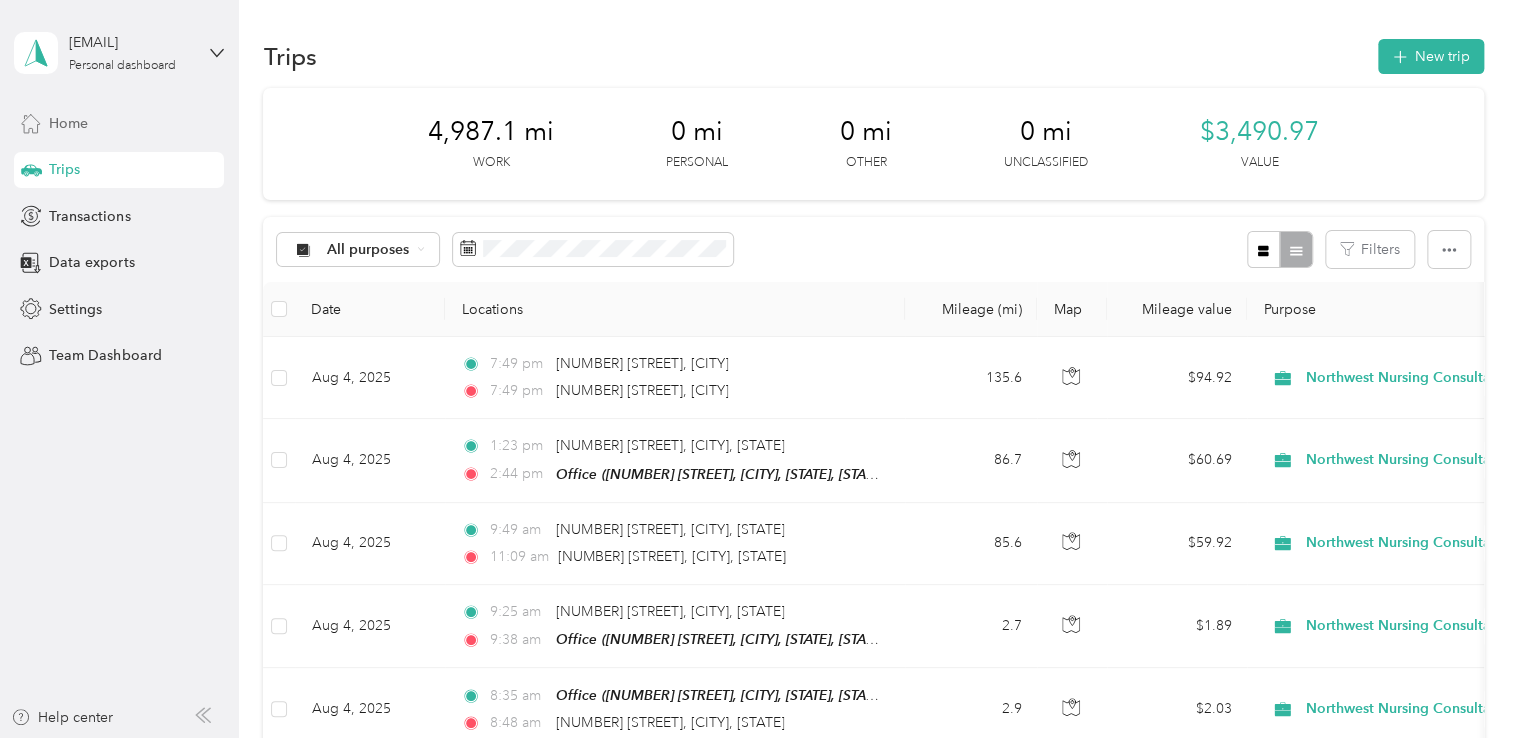 click on "Home" at bounding box center [119, 123] 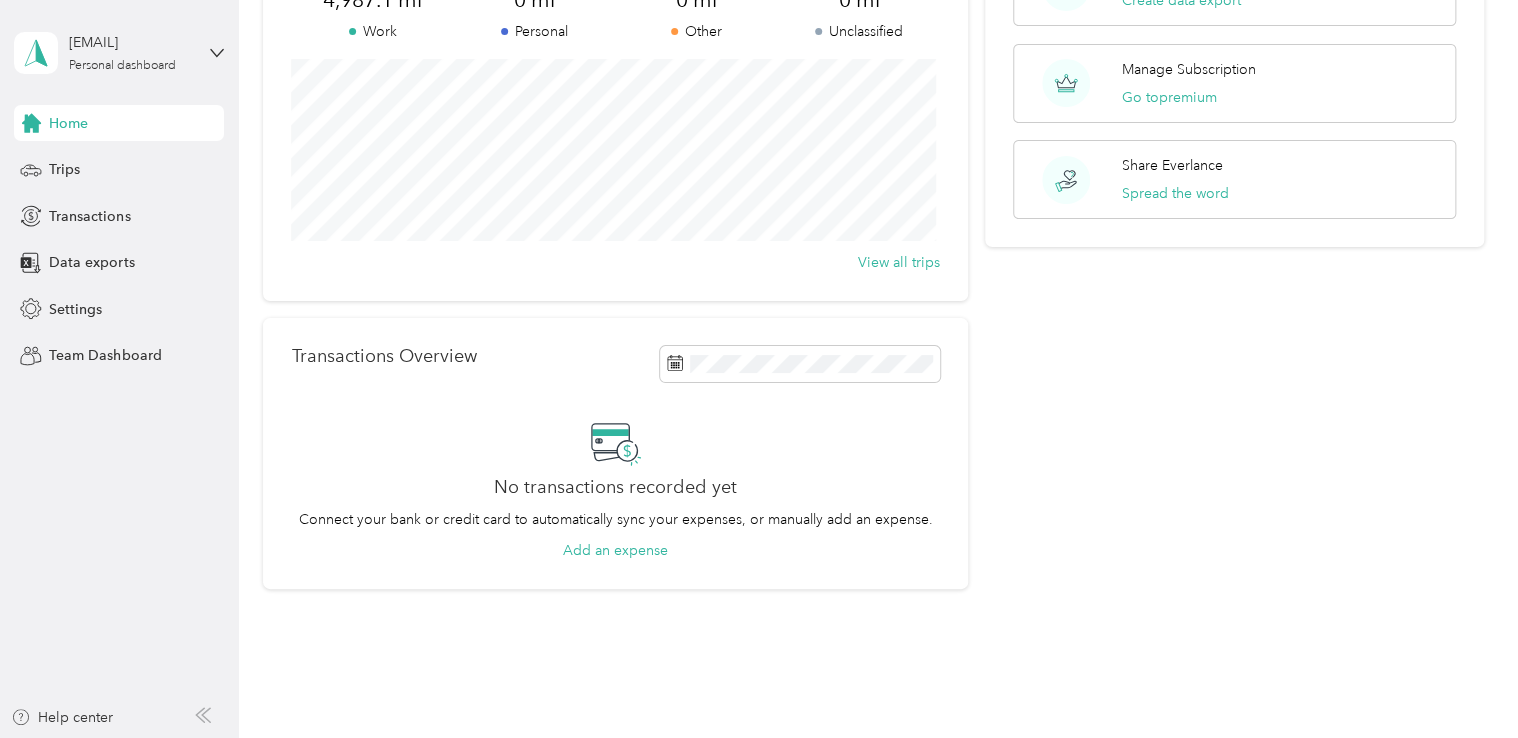scroll, scrollTop: 0, scrollLeft: 0, axis: both 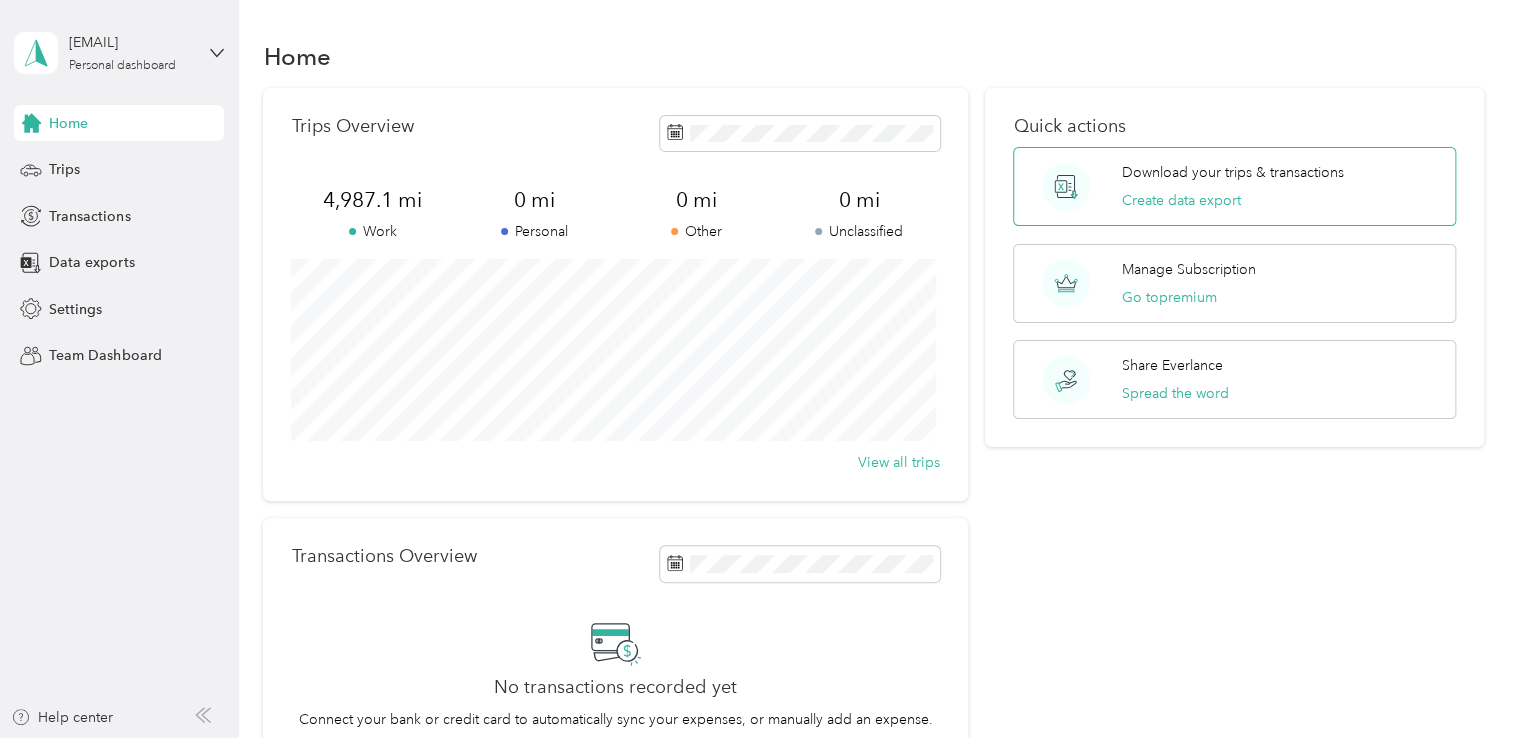 click on "Download your trips & transactions" at bounding box center (1233, 172) 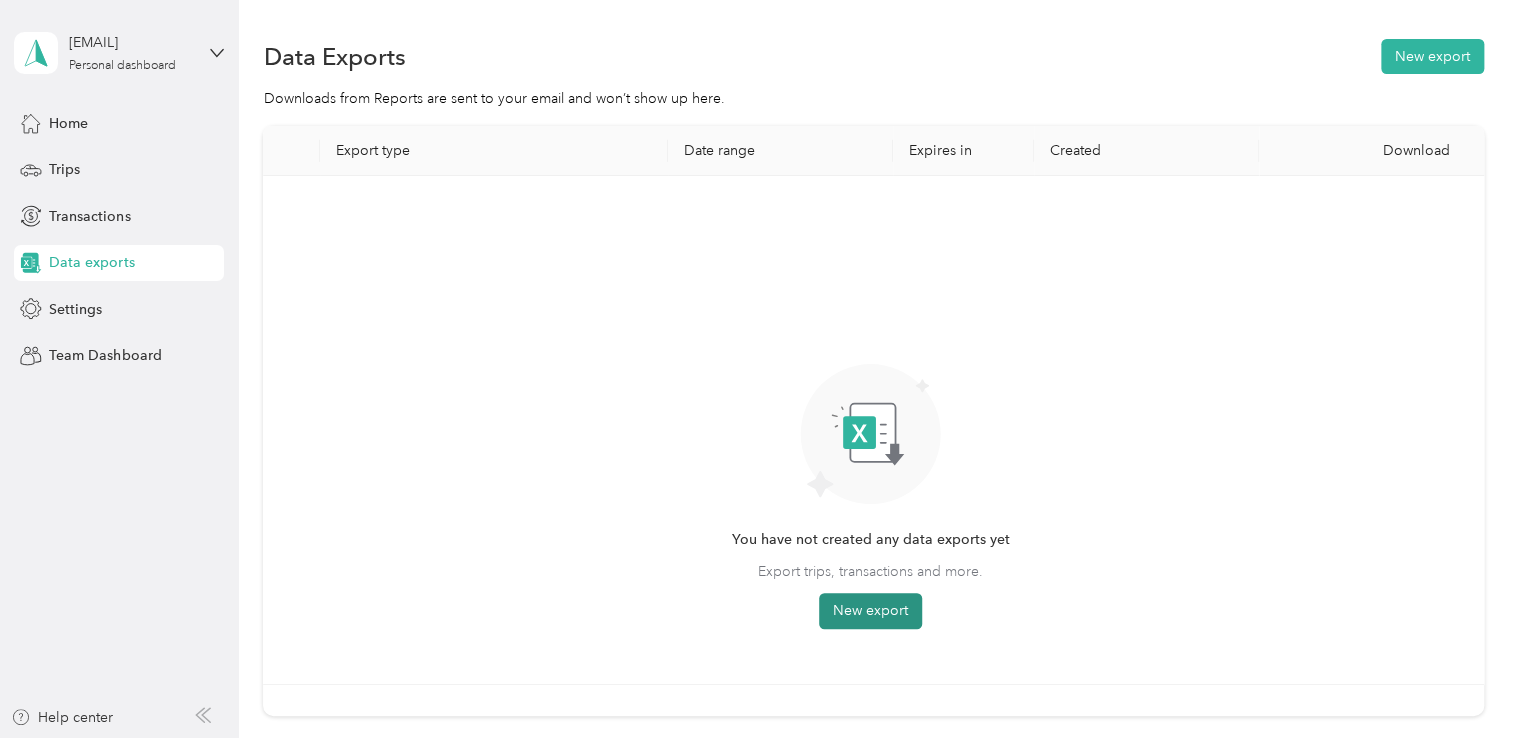 click on "New export" at bounding box center [870, 611] 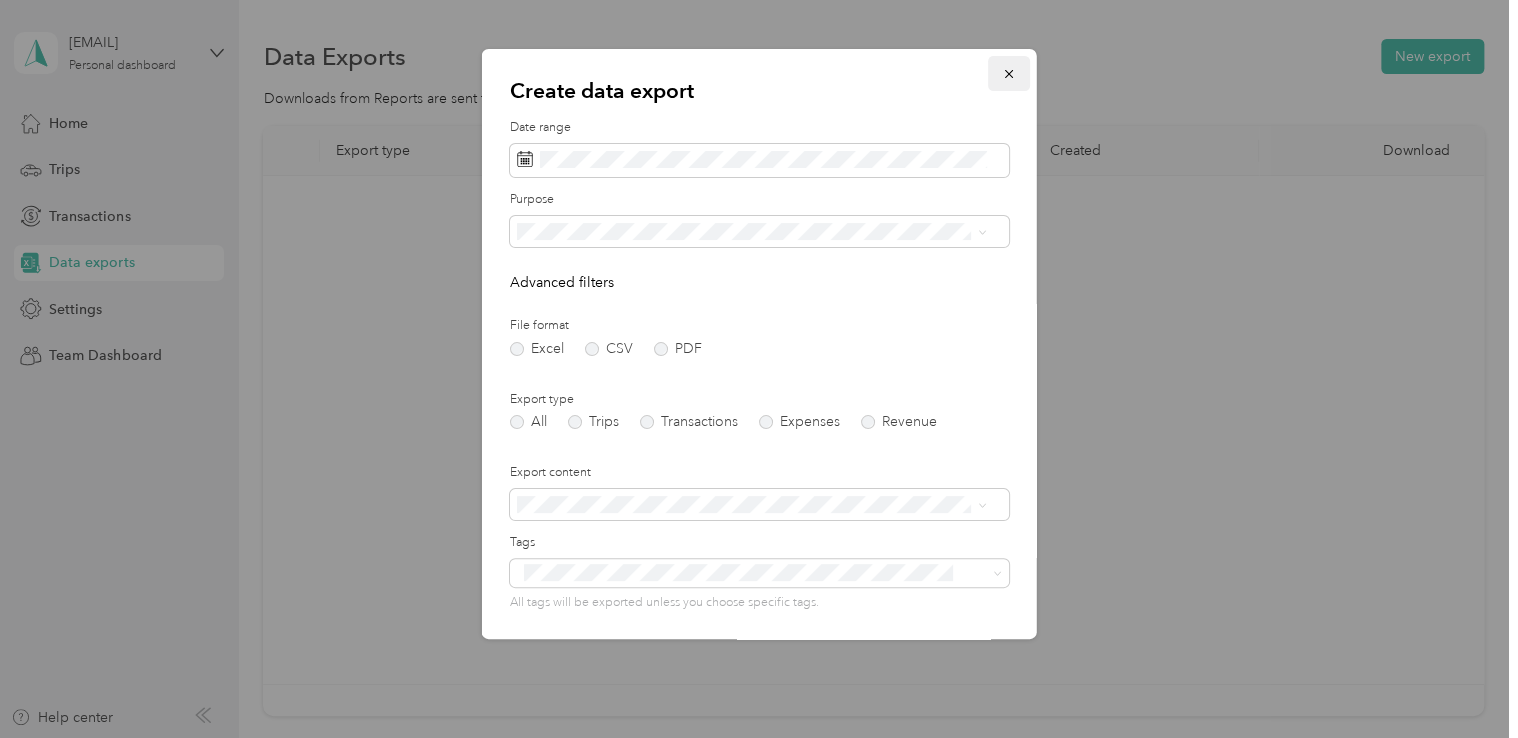 click at bounding box center [1009, 73] 